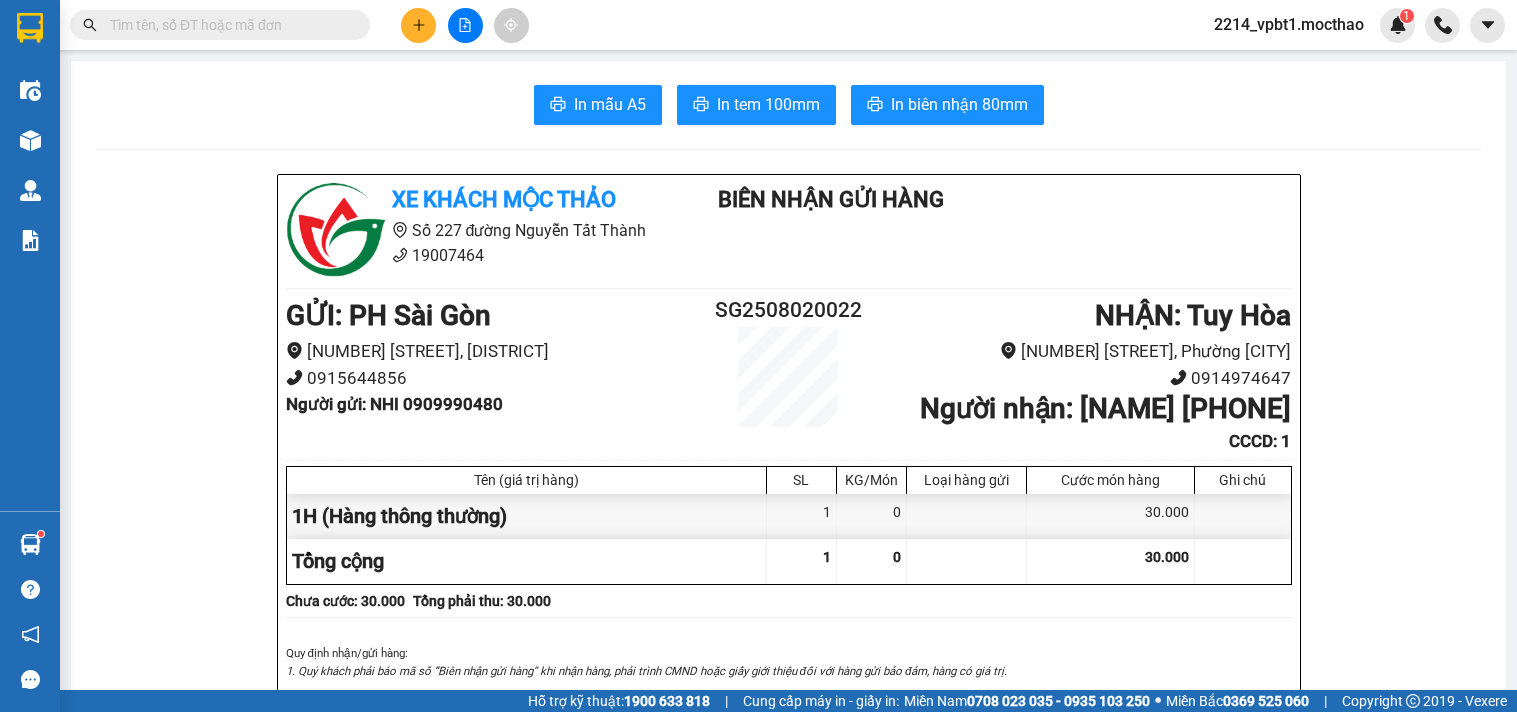 scroll, scrollTop: 0, scrollLeft: 0, axis: both 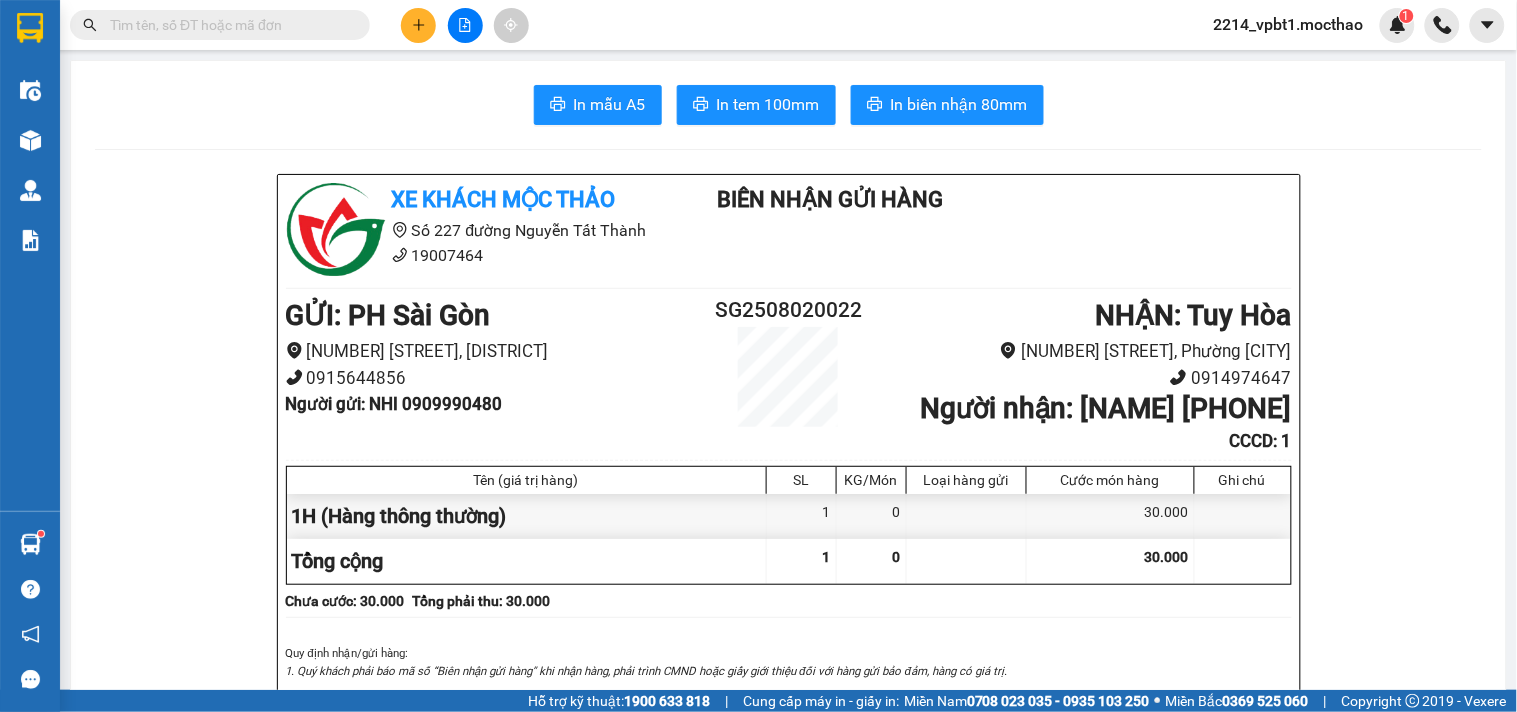 click at bounding box center [228, 25] 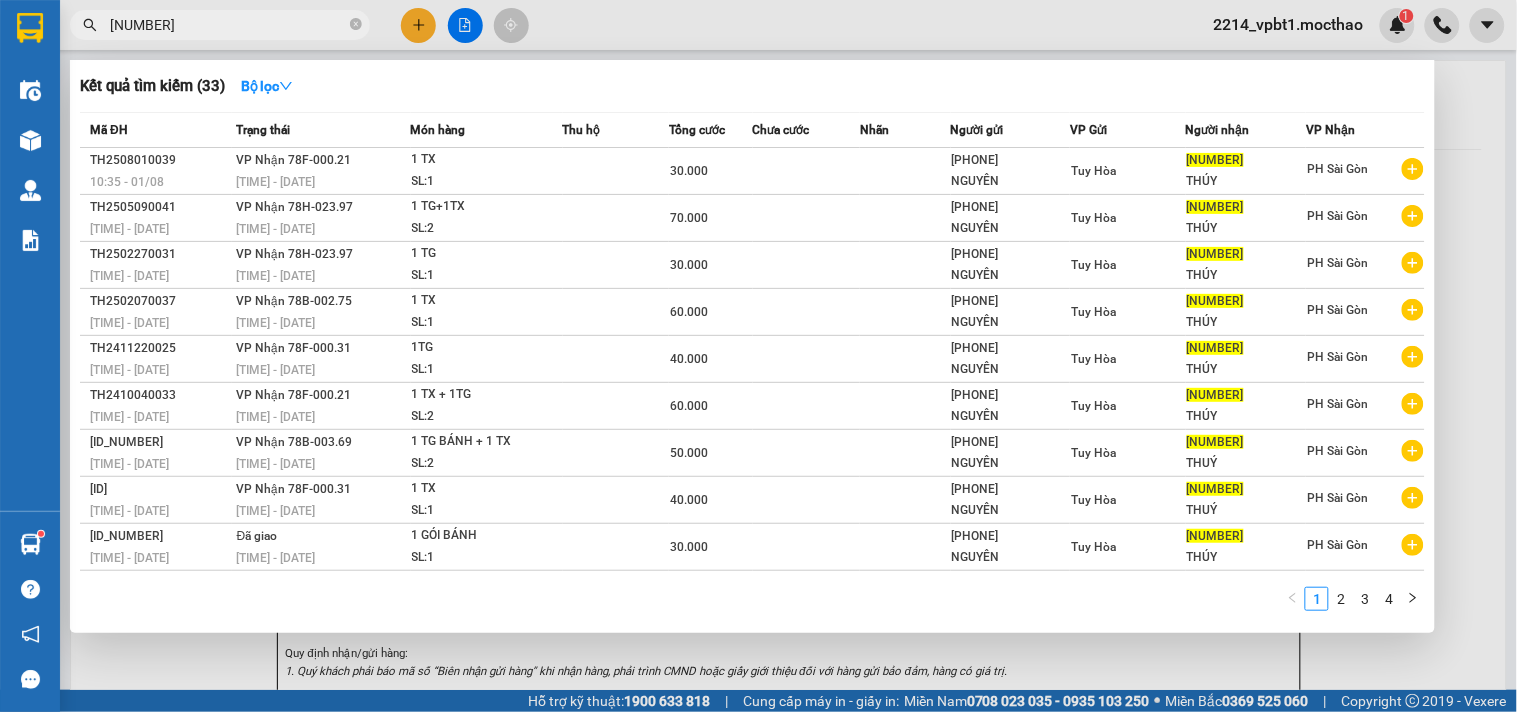 type on "[NUMBER]" 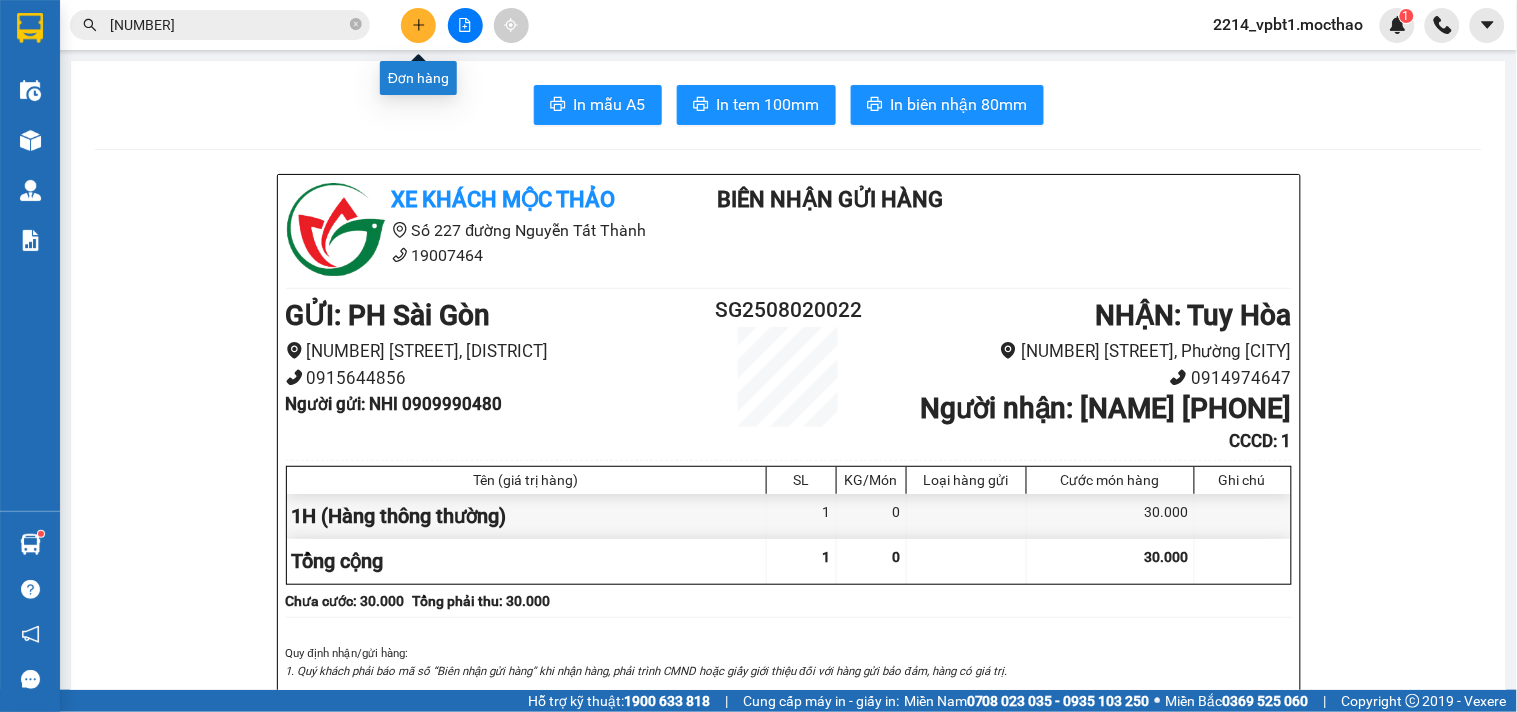 click at bounding box center [418, 25] 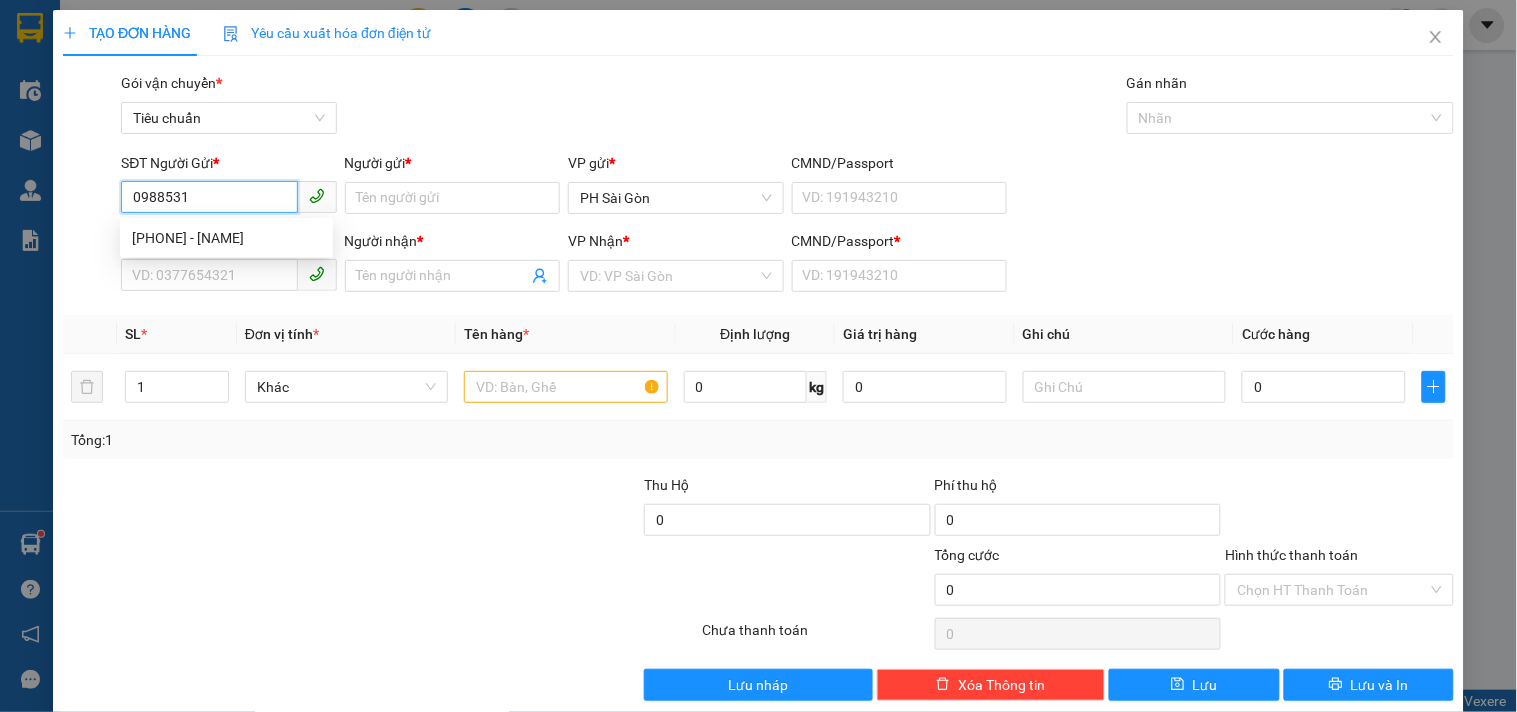scroll, scrollTop: 27, scrollLeft: 0, axis: vertical 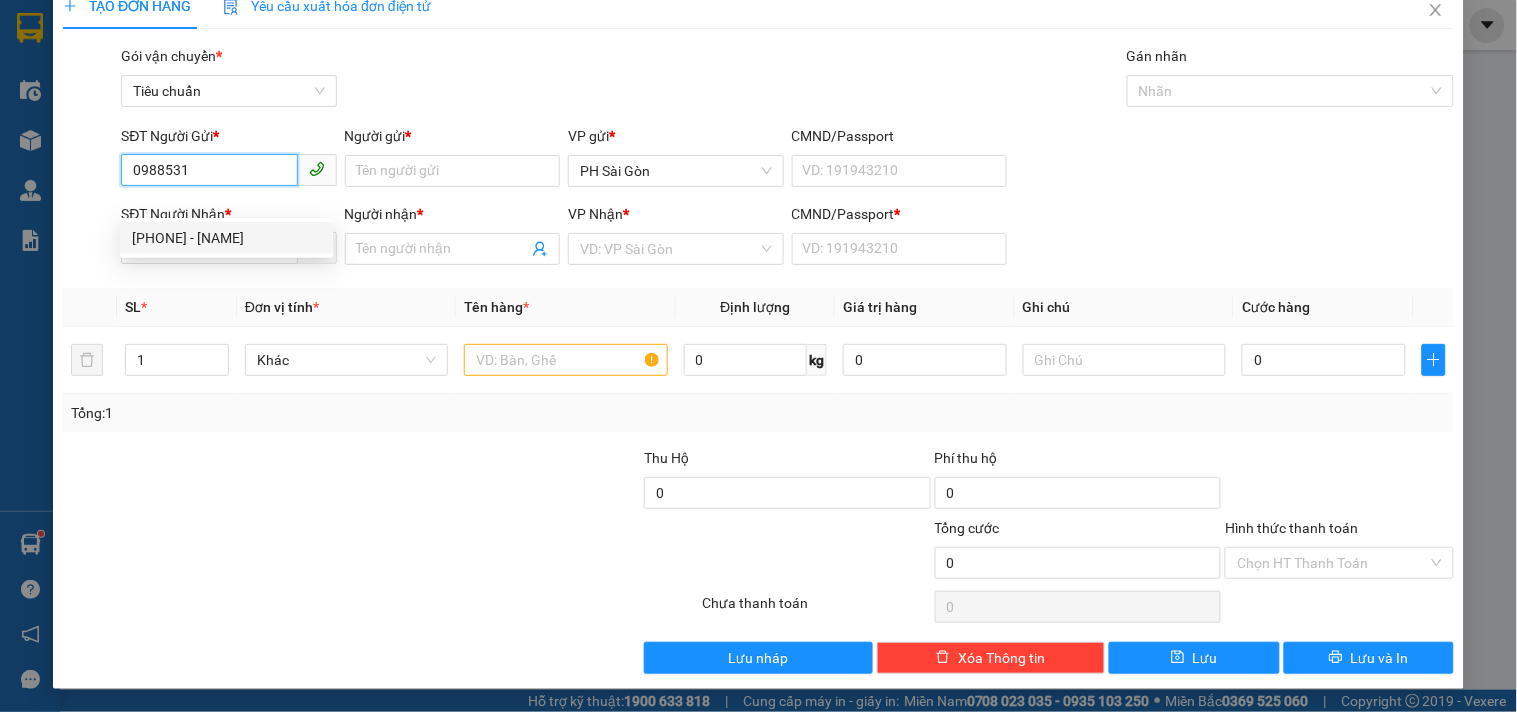 click on "0988531789 - THÀNH TRUNG" at bounding box center (226, 238) 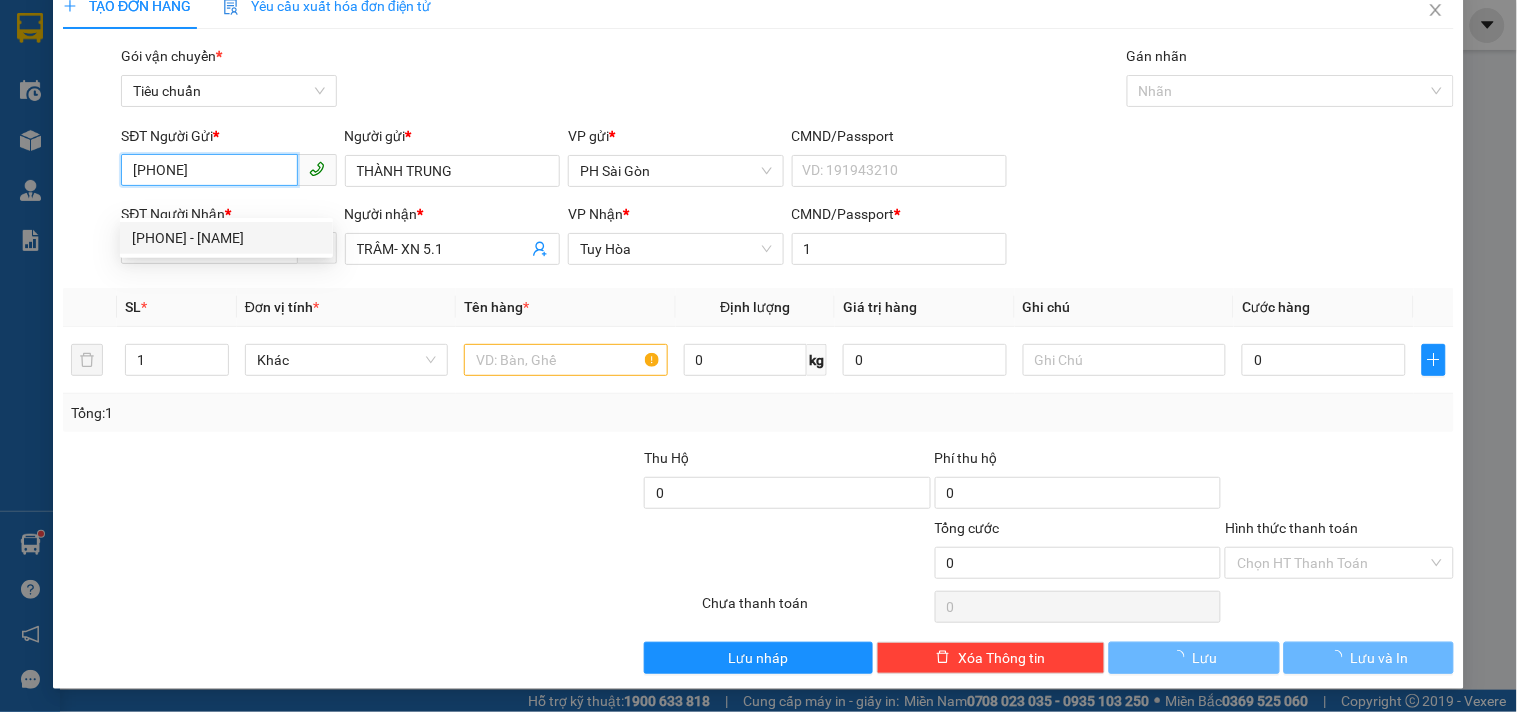 type on "30.000" 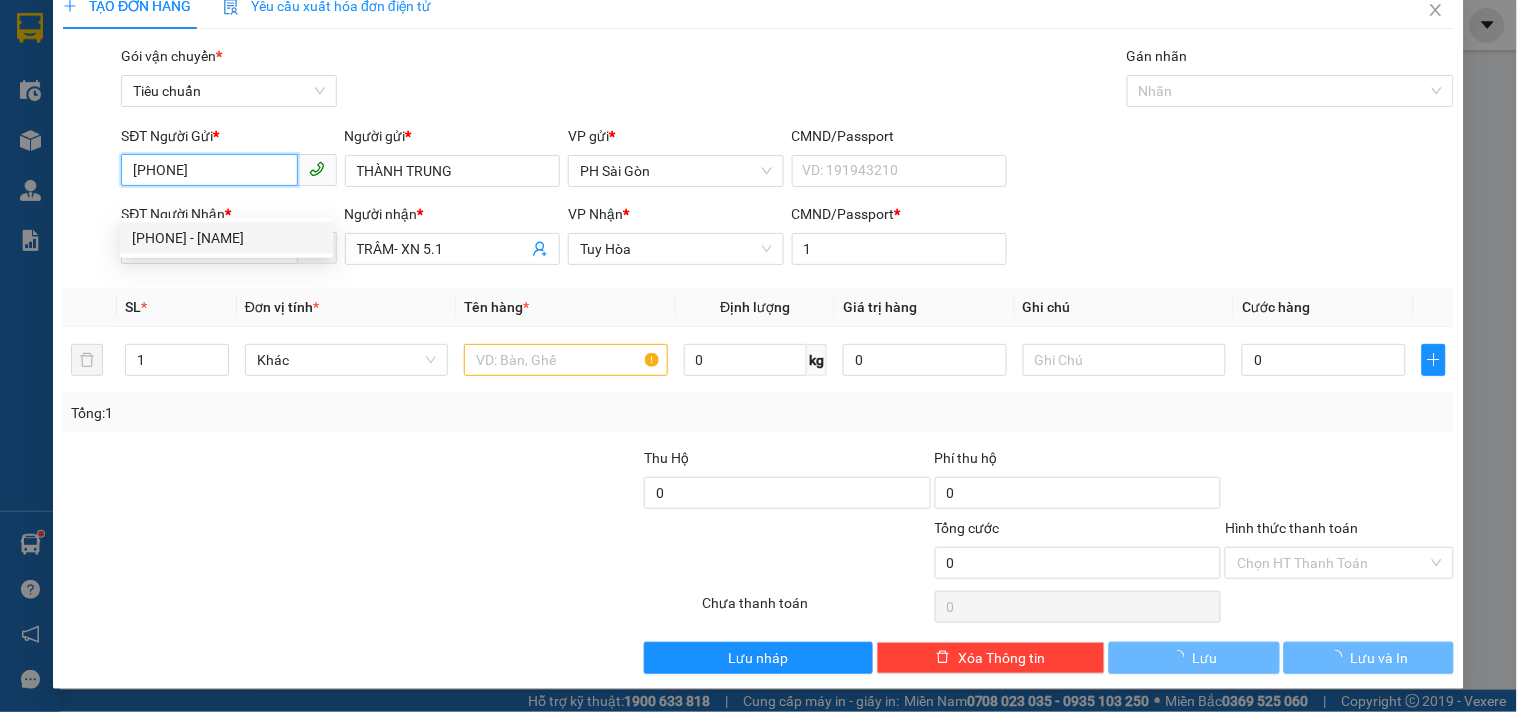 type on "30.000" 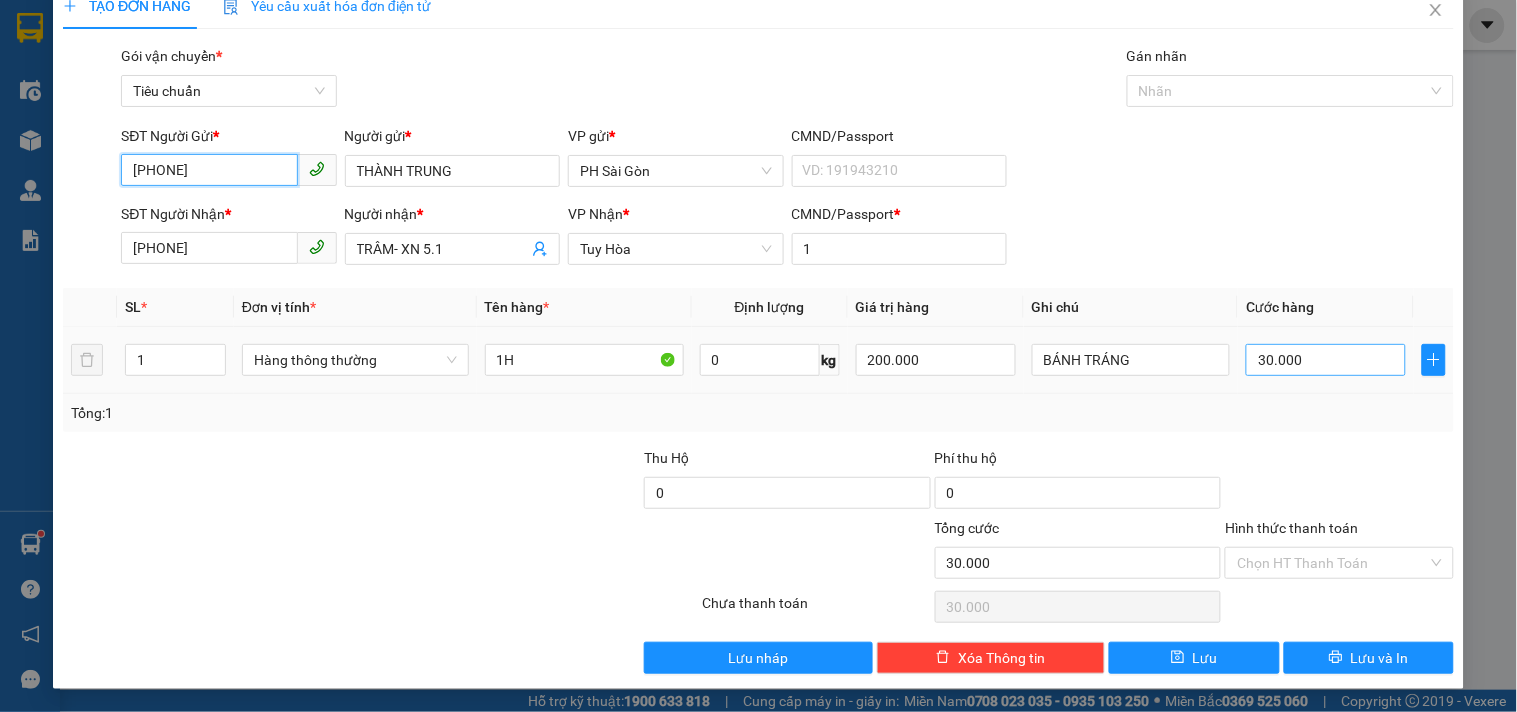 type on "0988531789" 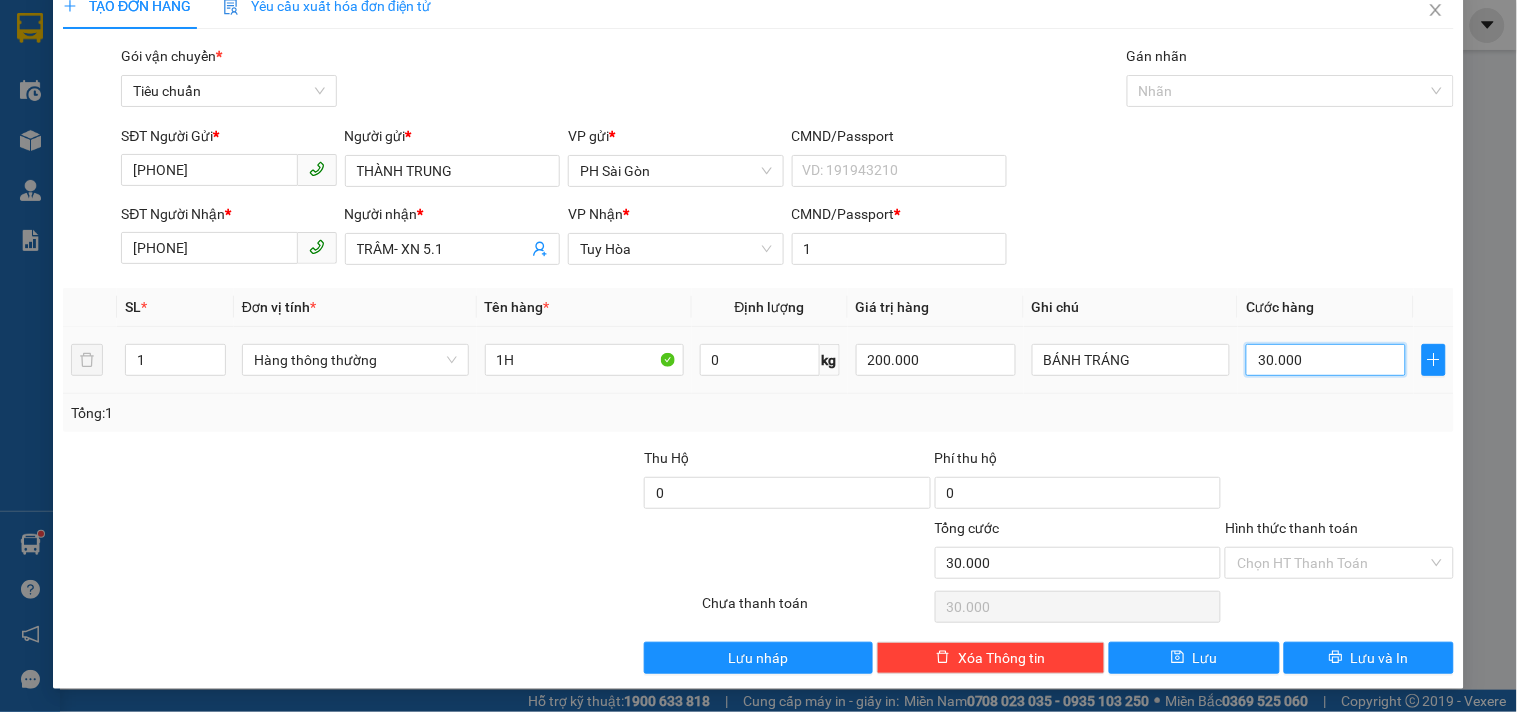 click on "30.000" at bounding box center [1326, 360] 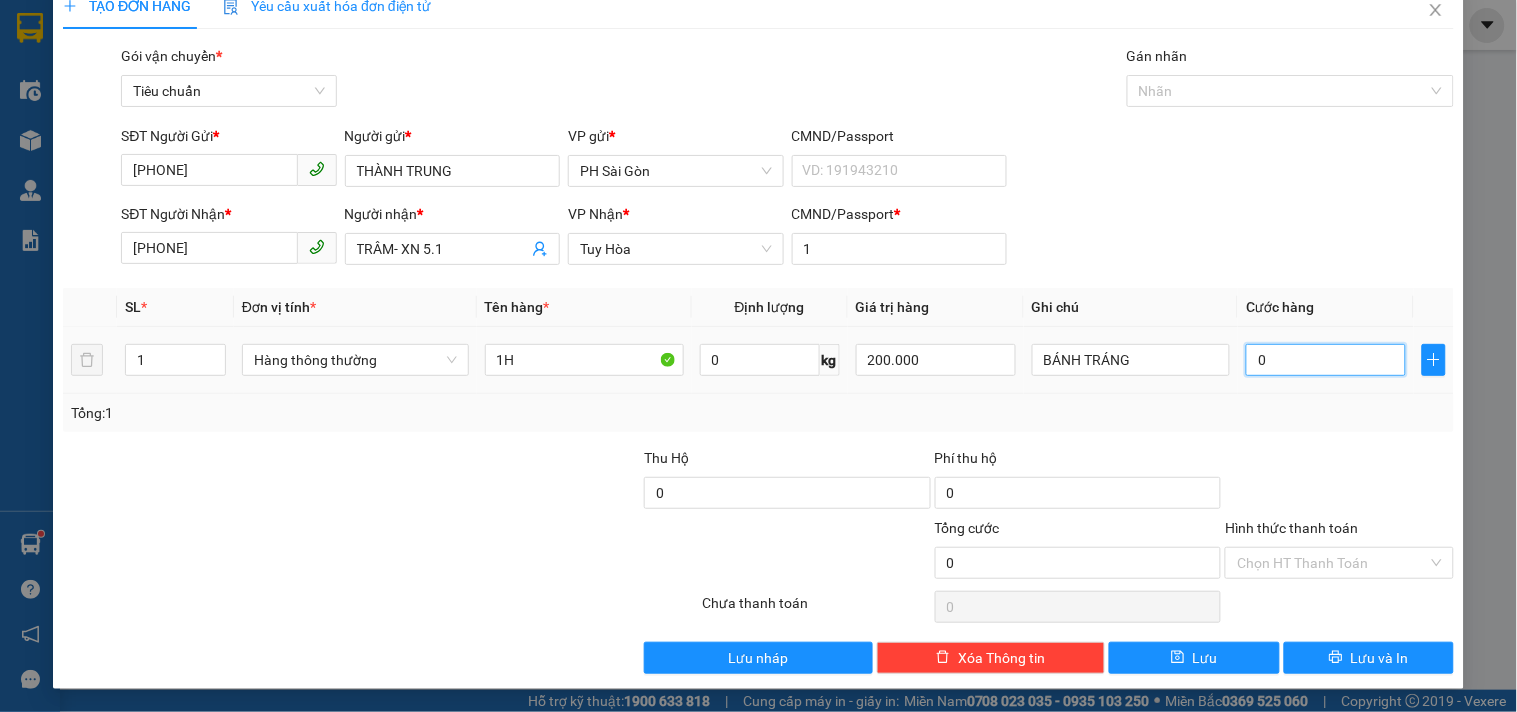 type on "4" 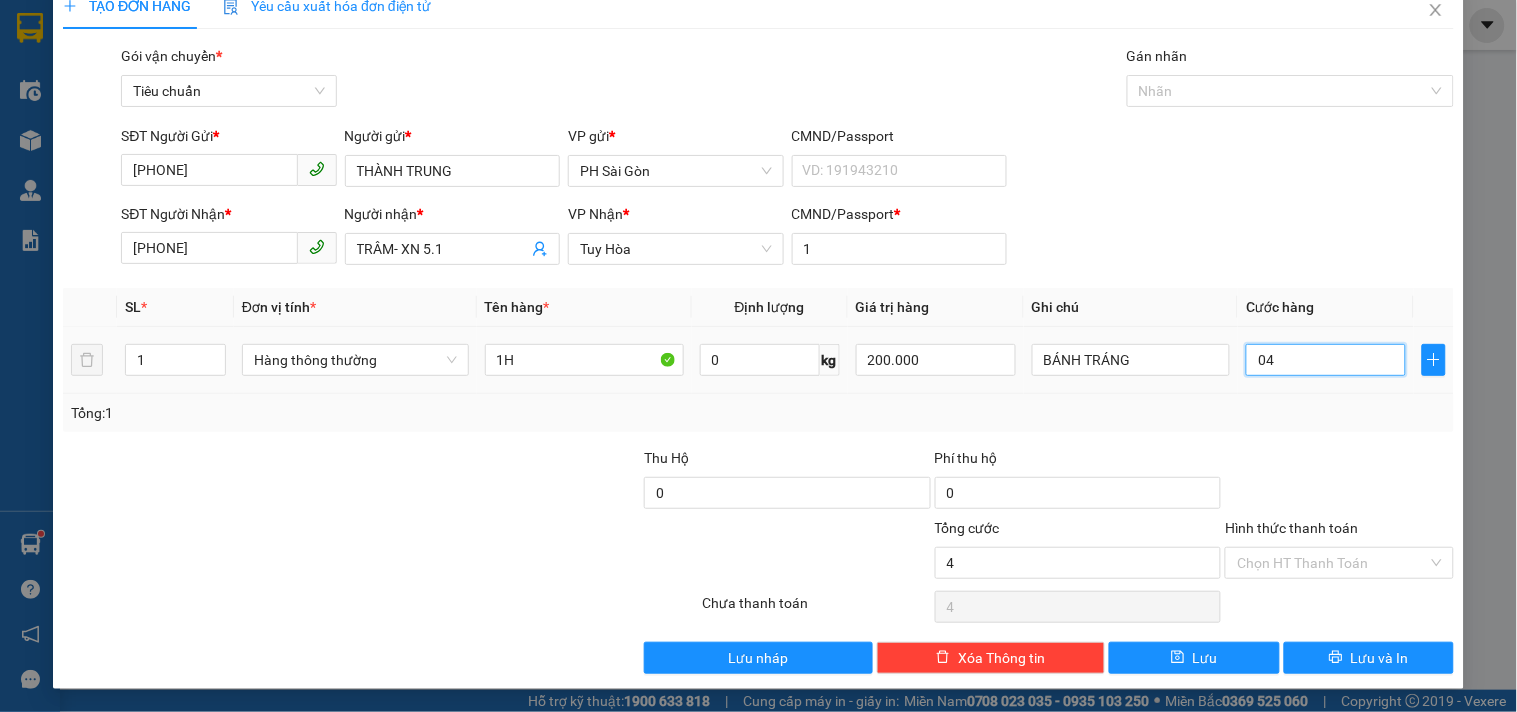 type on "40" 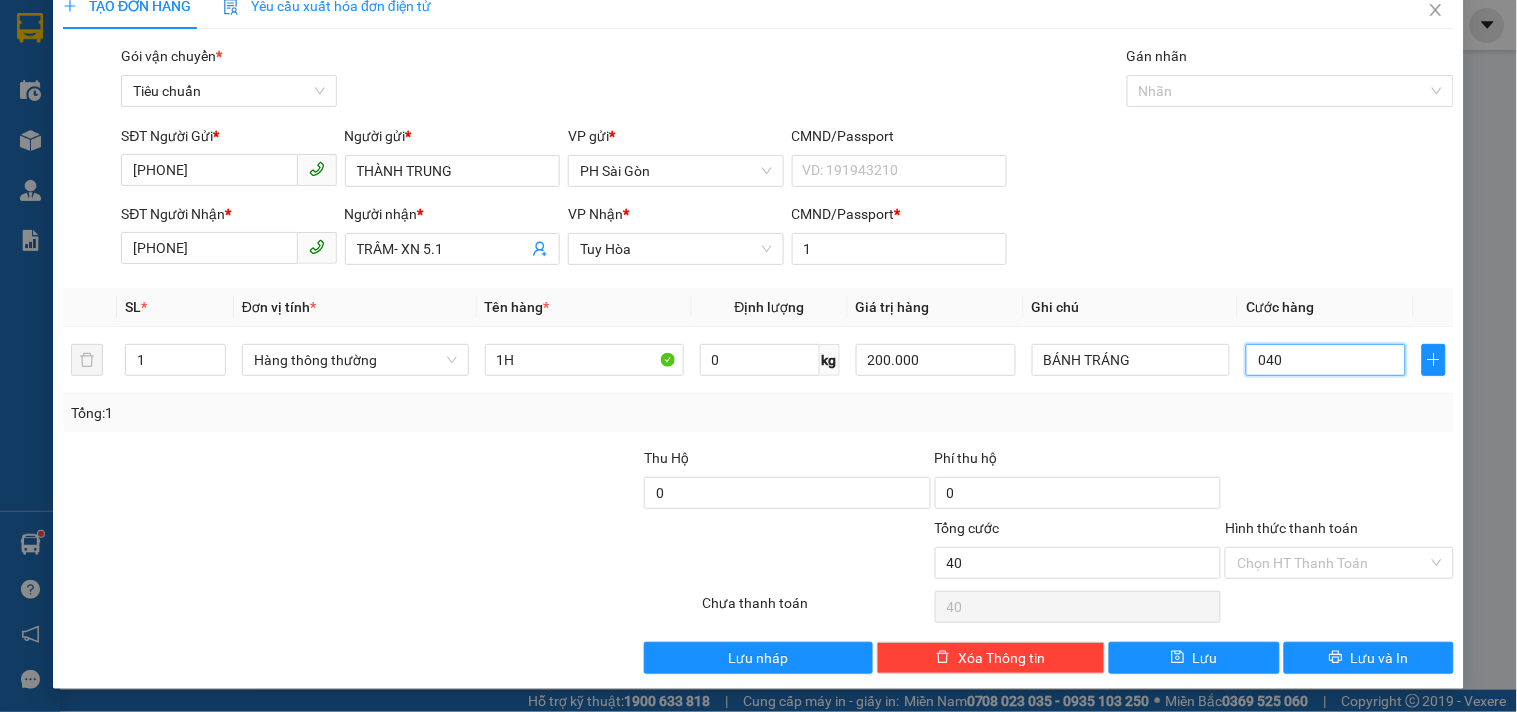 type on "040" 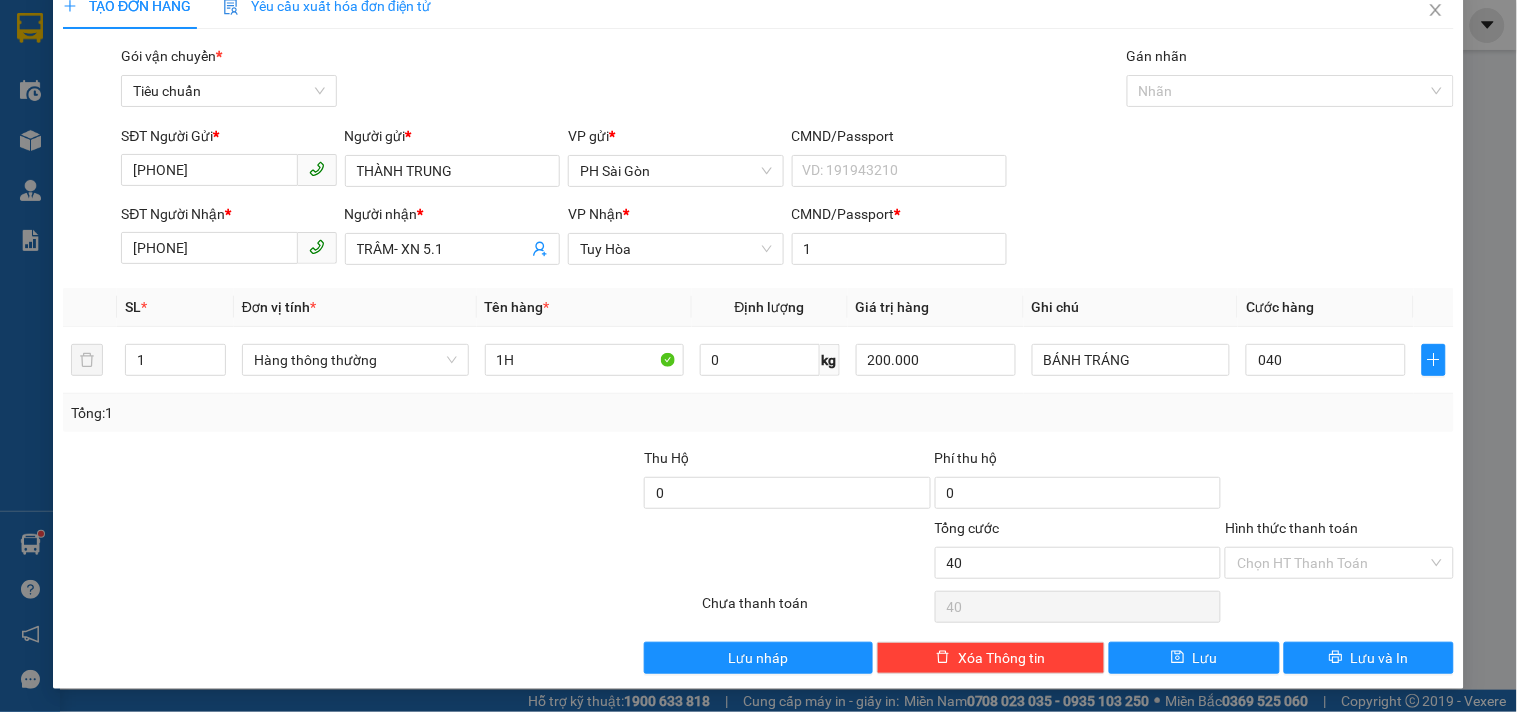 type on "40.000" 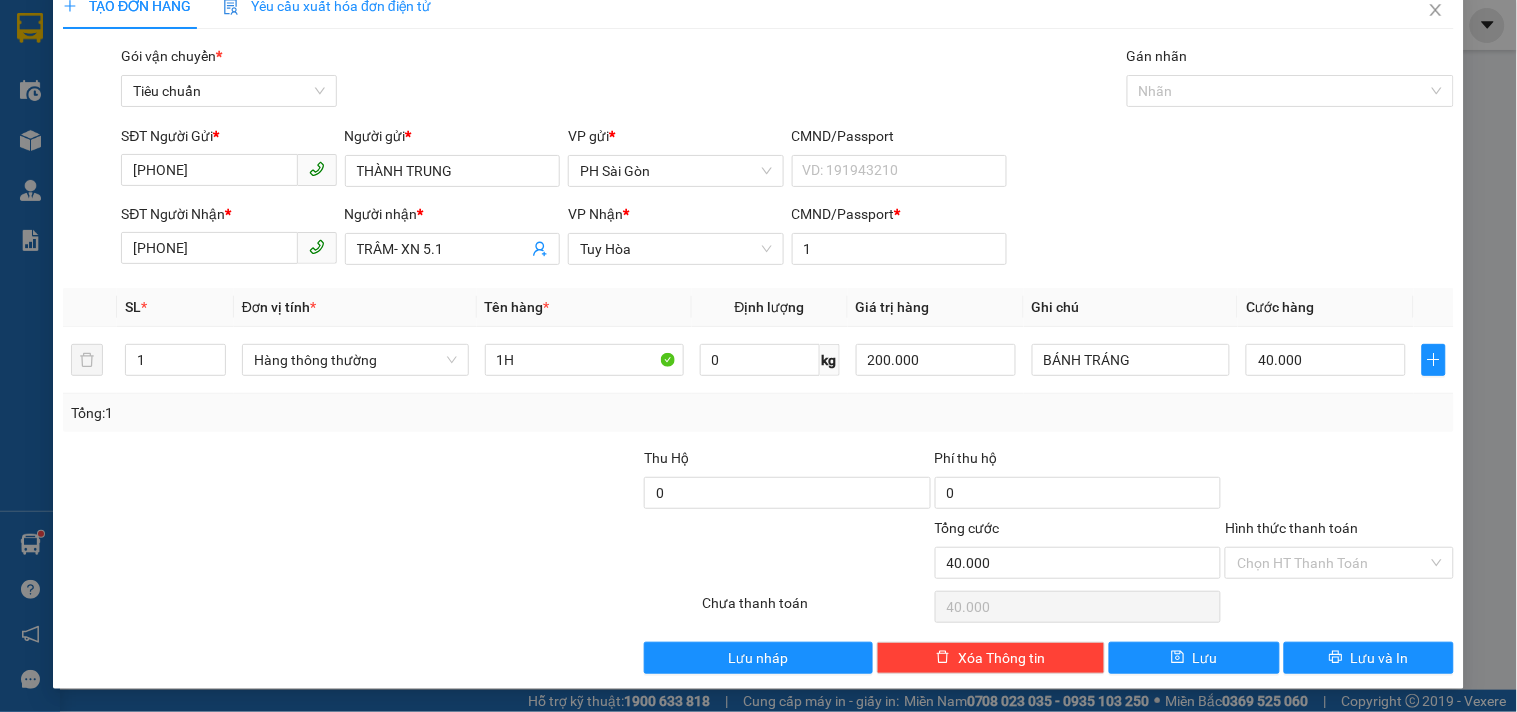 click on "Tổng:  1" at bounding box center (758, 413) 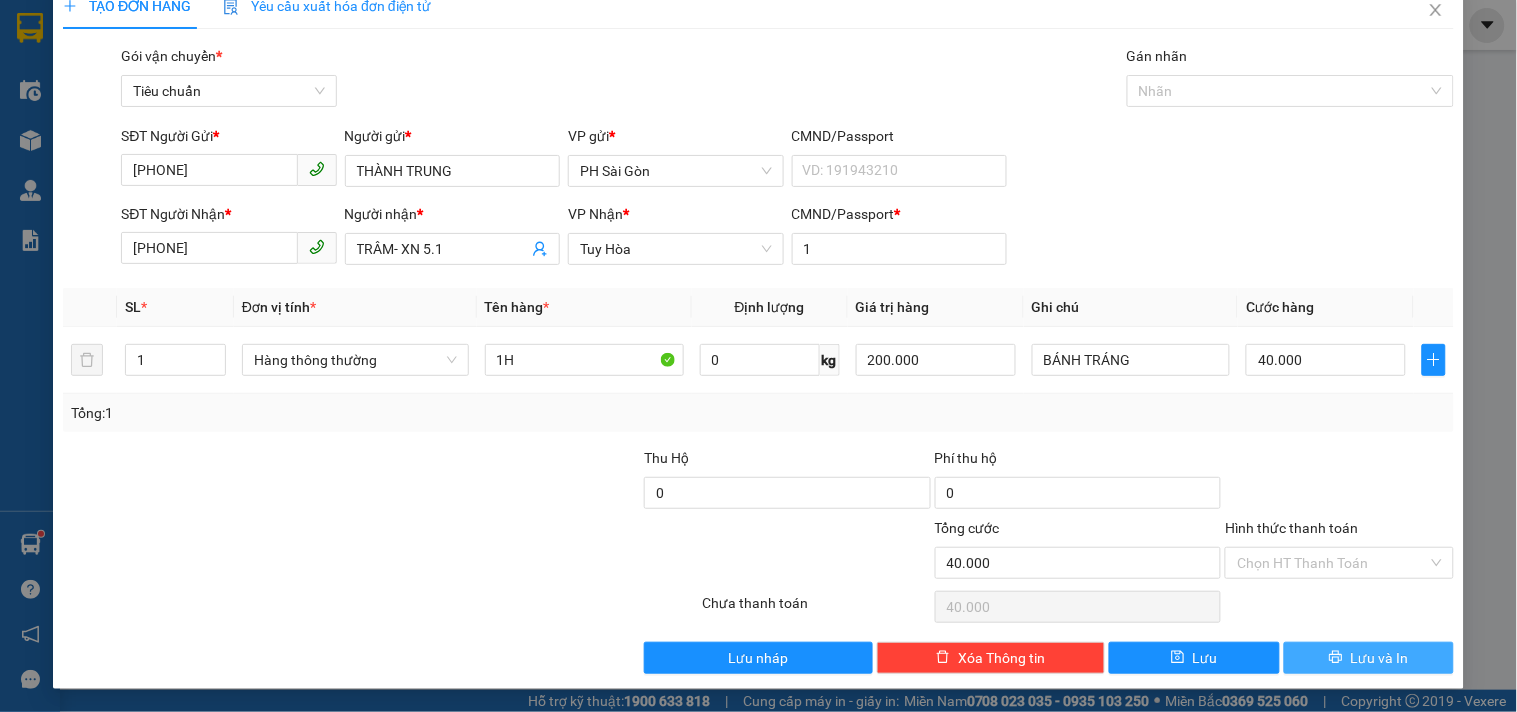click 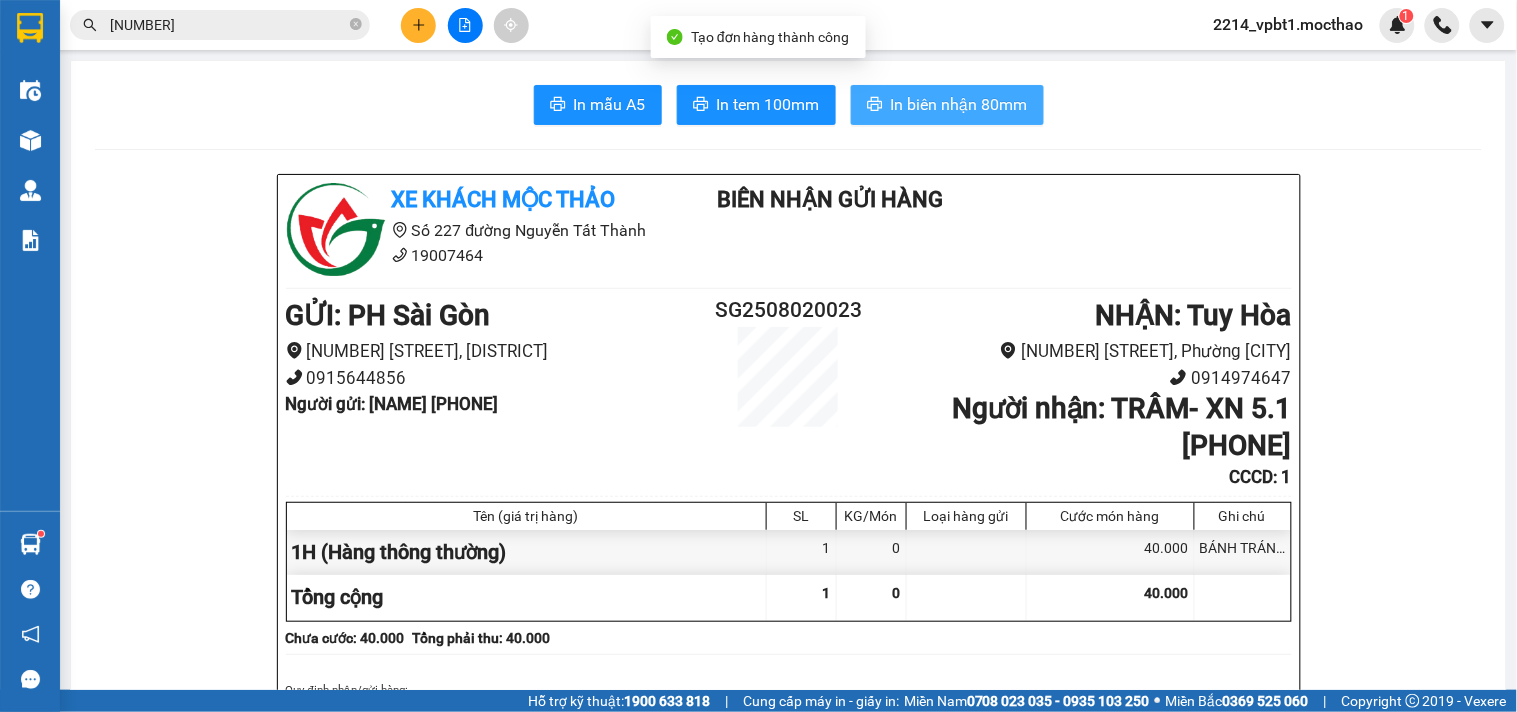 click on "In biên nhận 80mm" at bounding box center [947, 105] 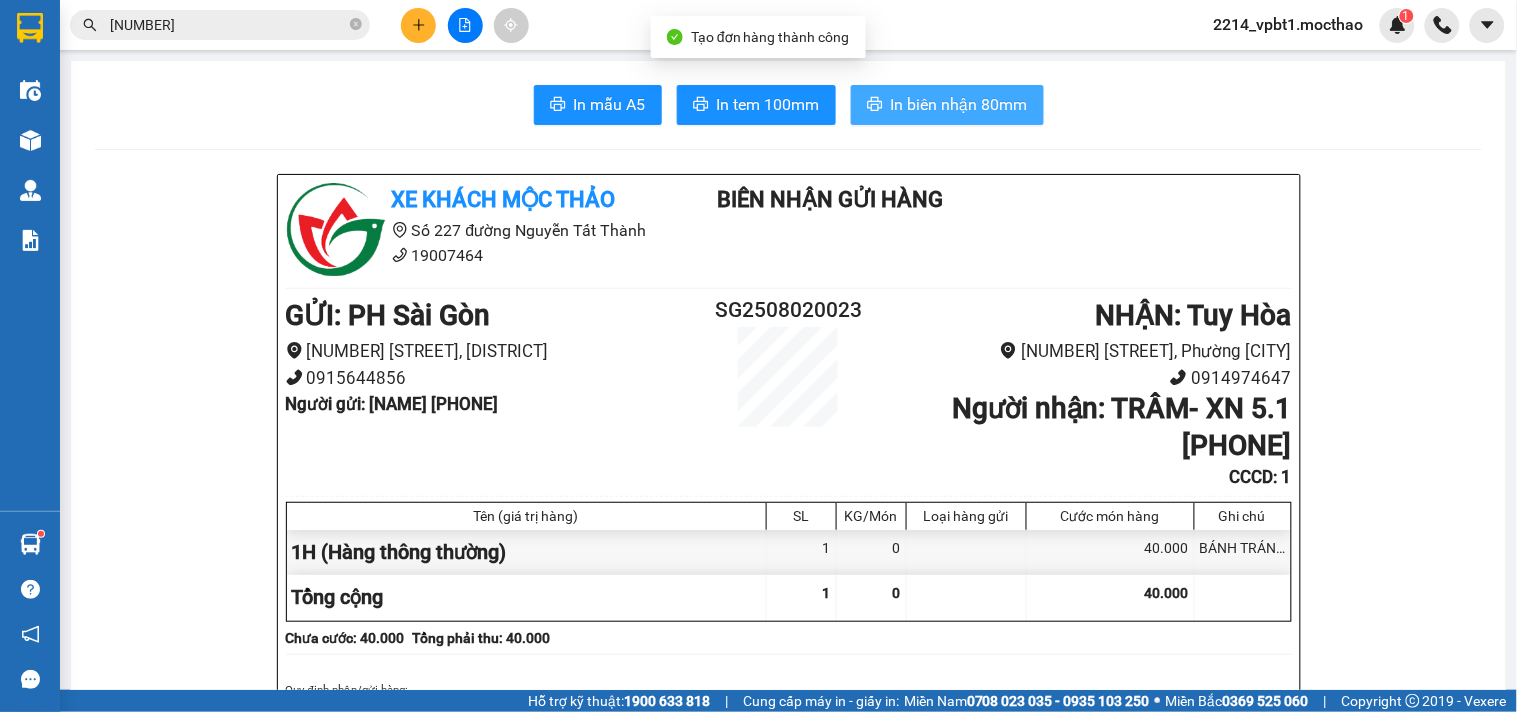 scroll, scrollTop: 0, scrollLeft: 0, axis: both 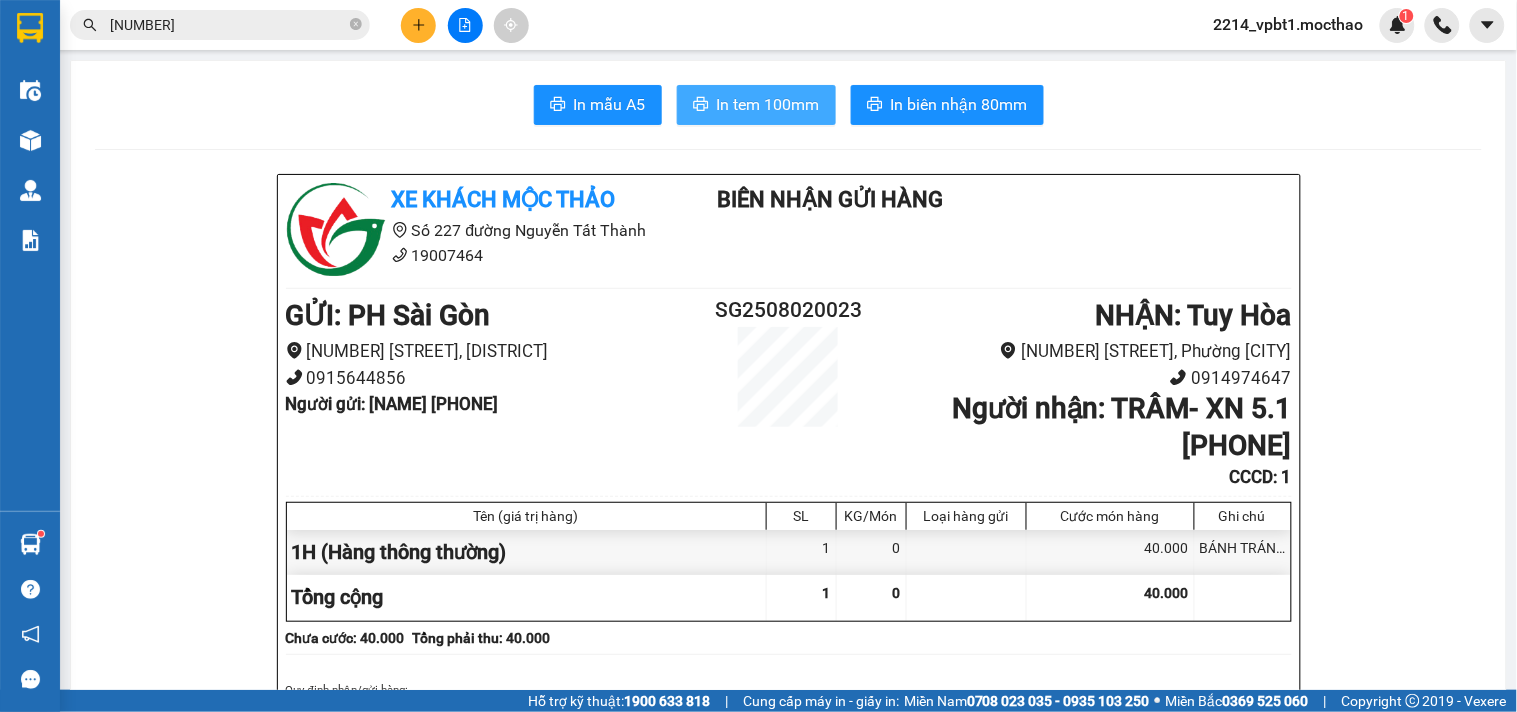 click on "In tem 100mm" at bounding box center (768, 104) 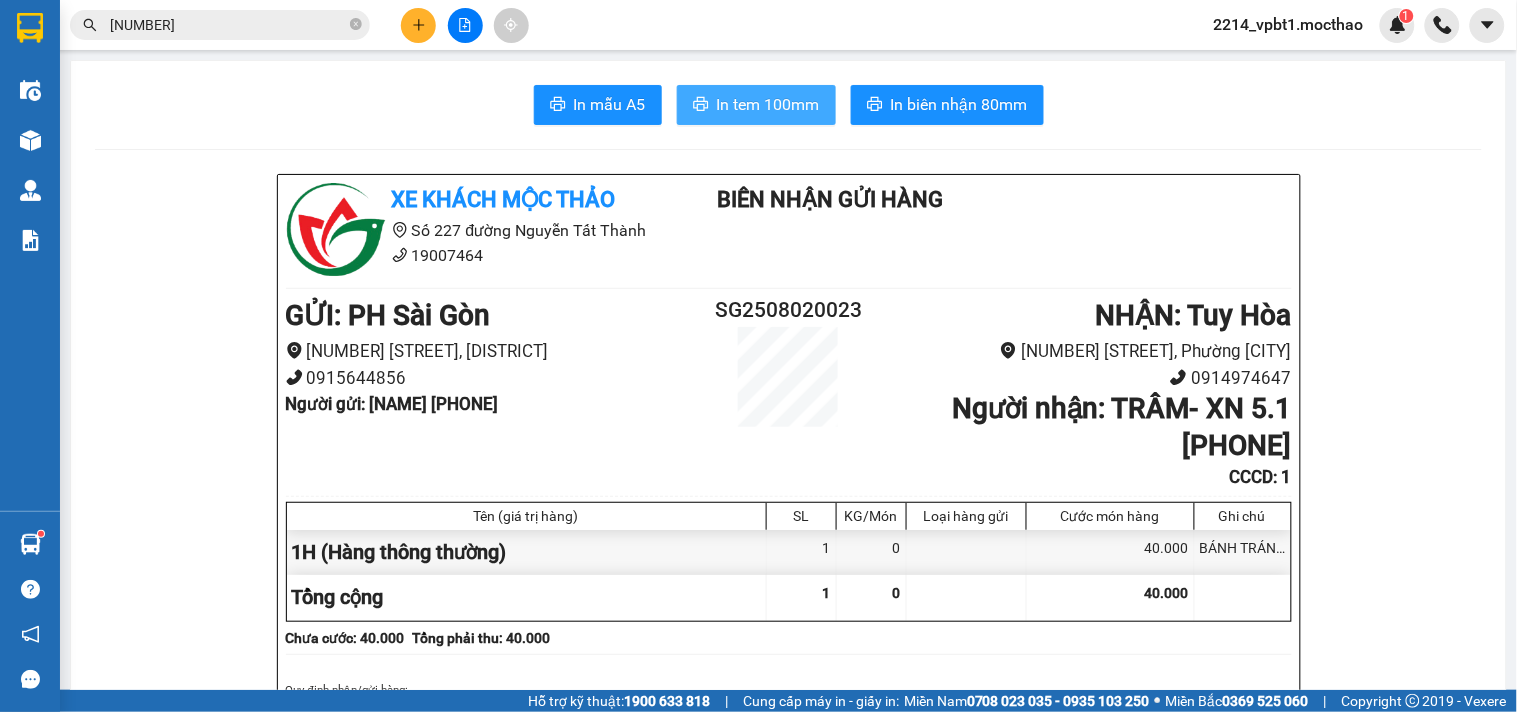 scroll, scrollTop: 0, scrollLeft: 0, axis: both 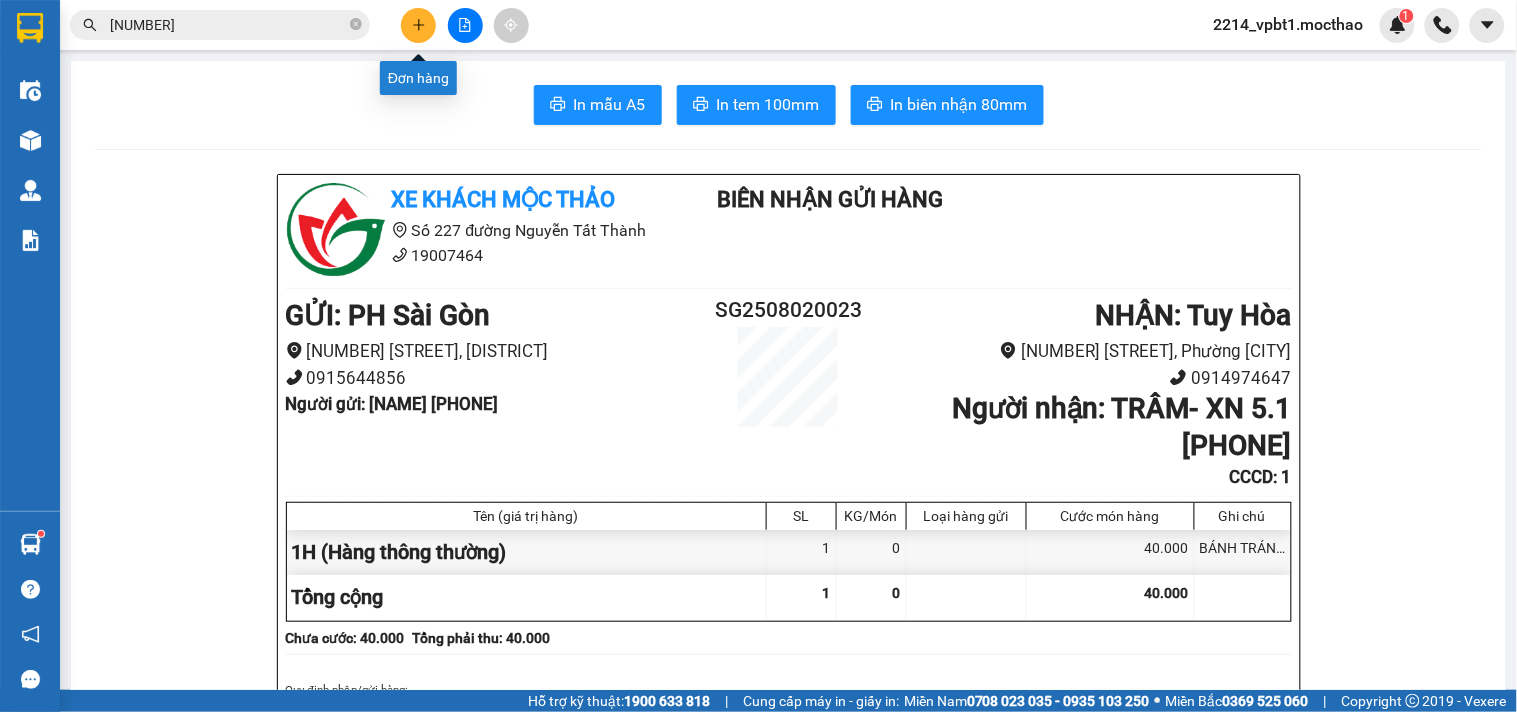 click 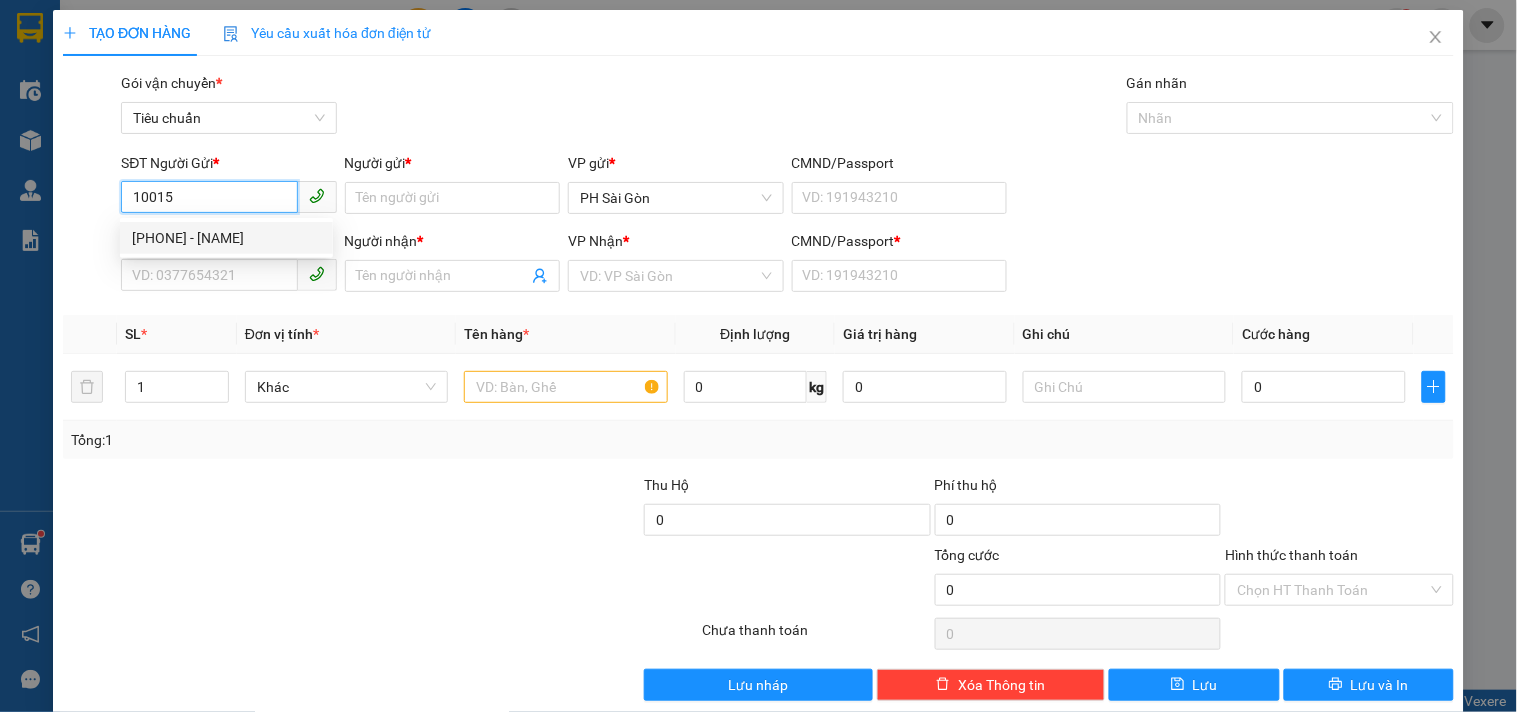click on "0836910015 - THUYẾT" at bounding box center (226, 238) 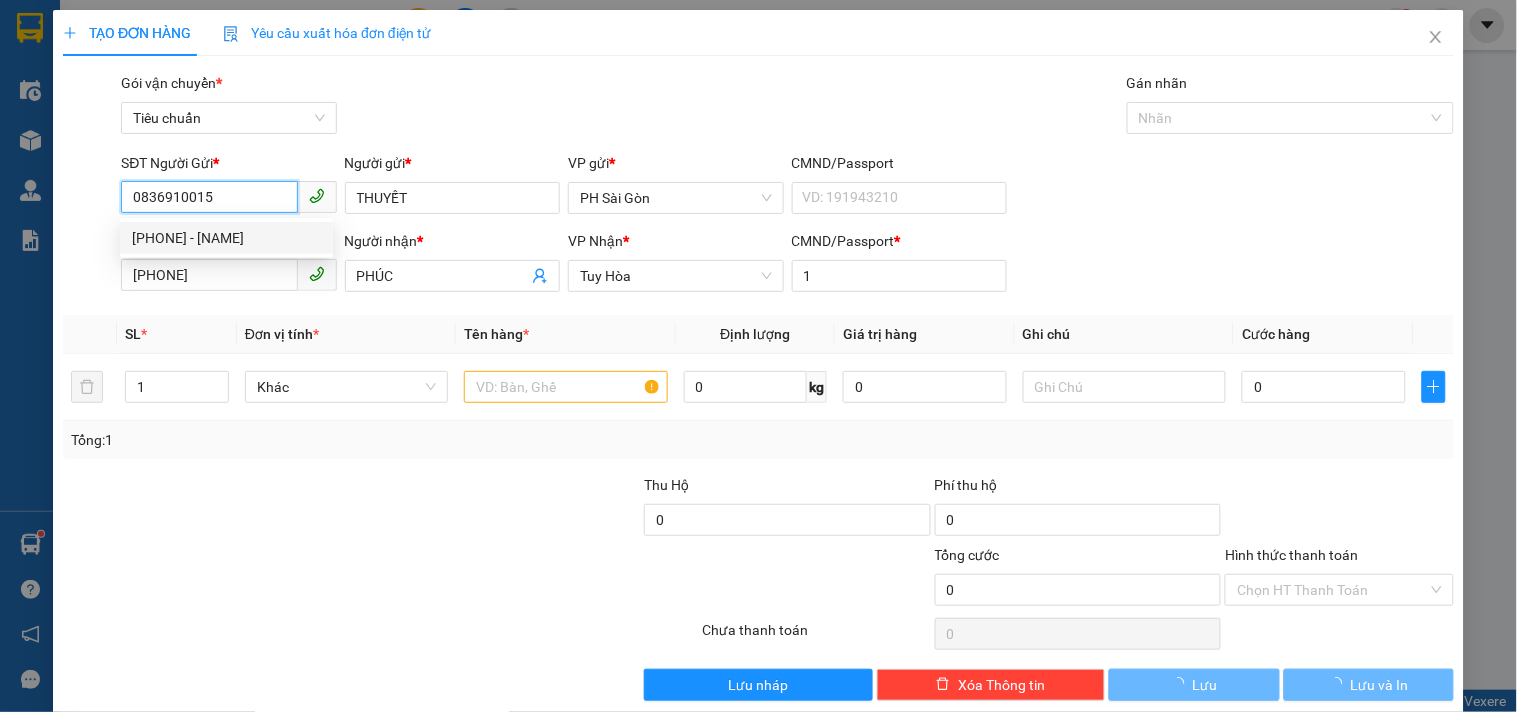 type on "30.000" 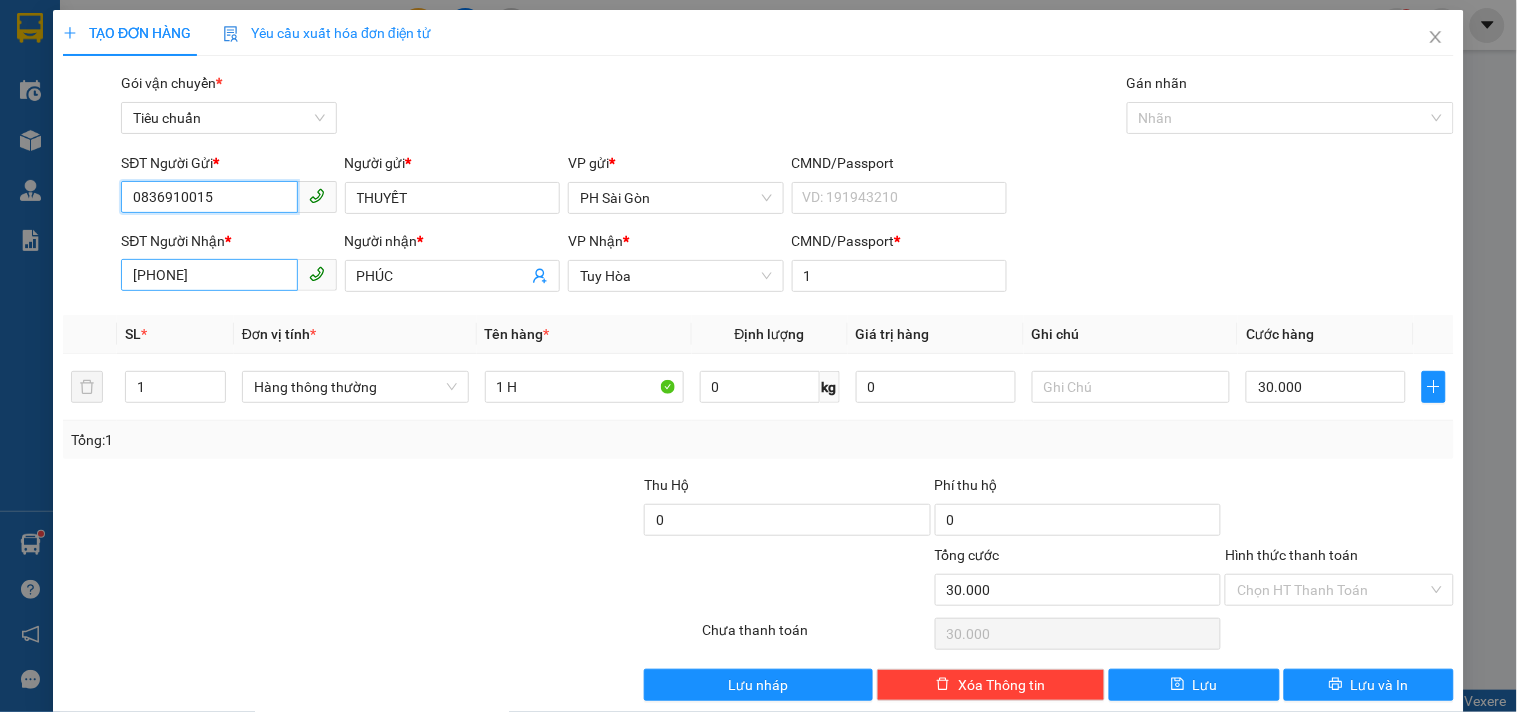 type on "0836910015" 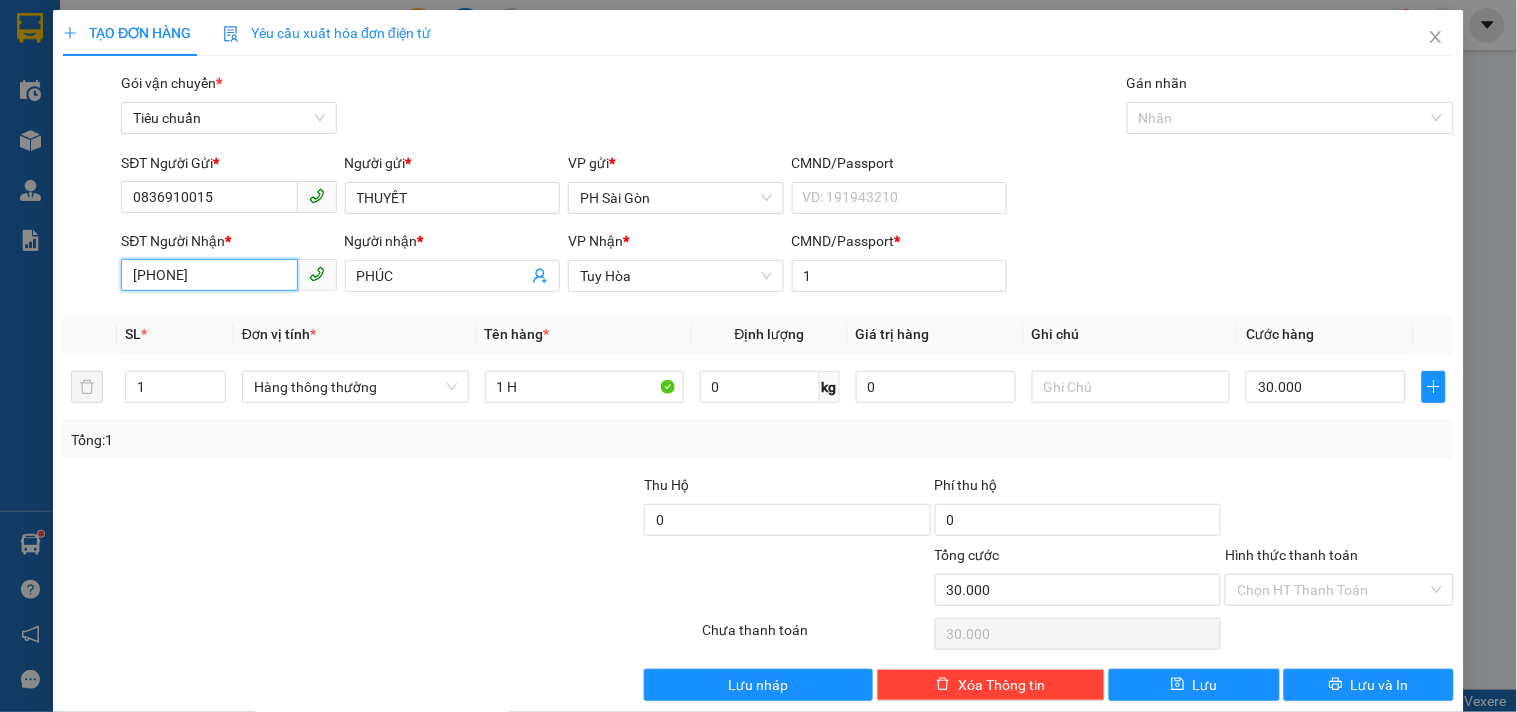 drag, startPoint x: 224, startPoint y: 275, endPoint x: 0, endPoint y: 396, distance: 254.59183 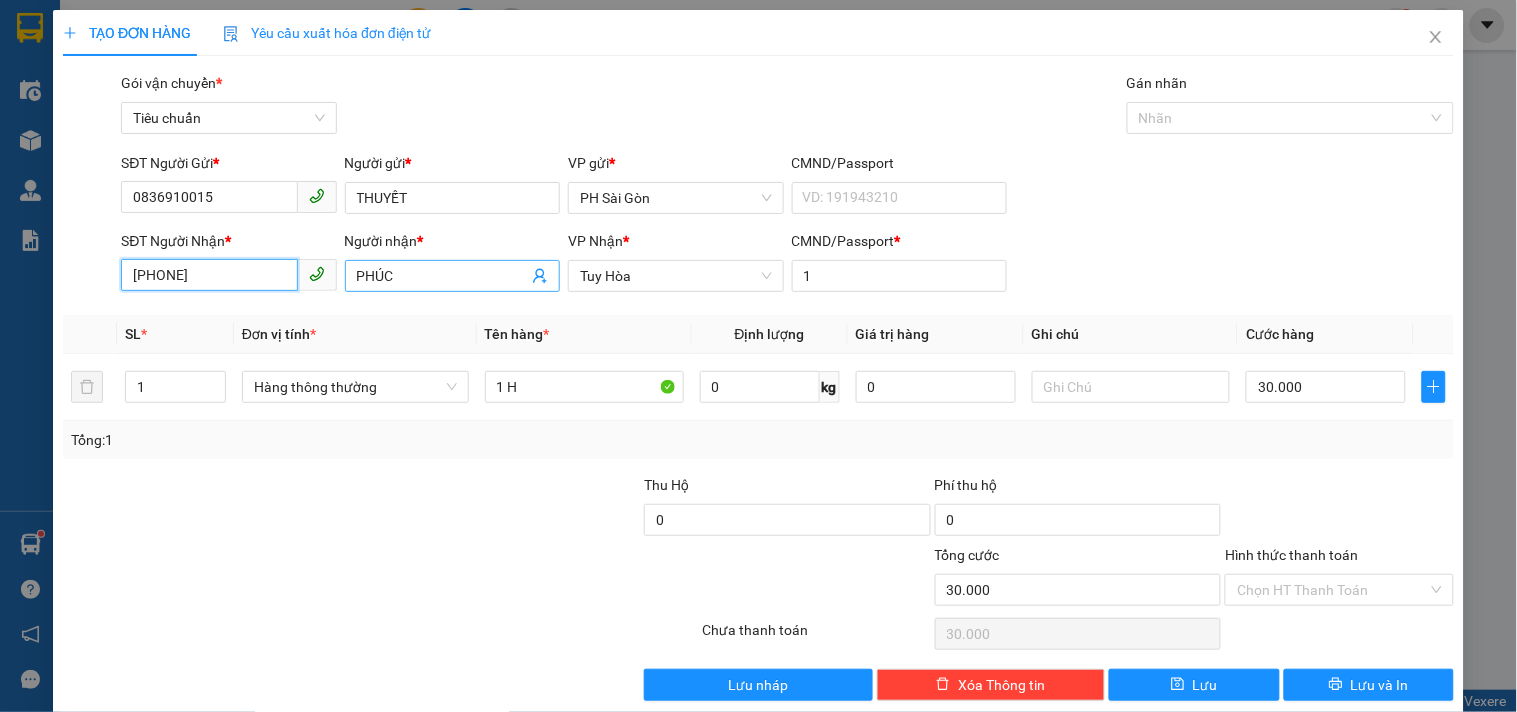 type on "[PHONE]" 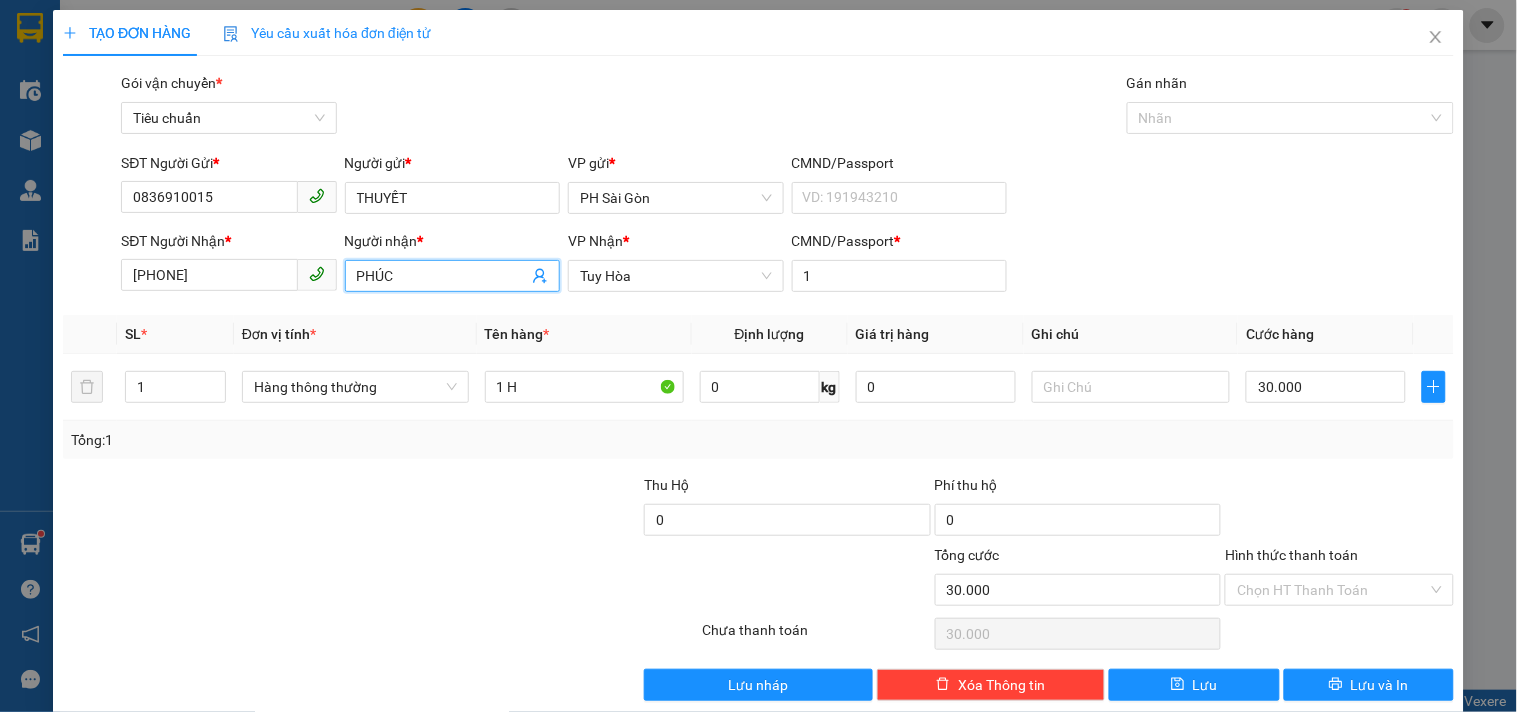 drag, startPoint x: 427, startPoint y: 273, endPoint x: 250, endPoint y: 326, distance: 184.76471 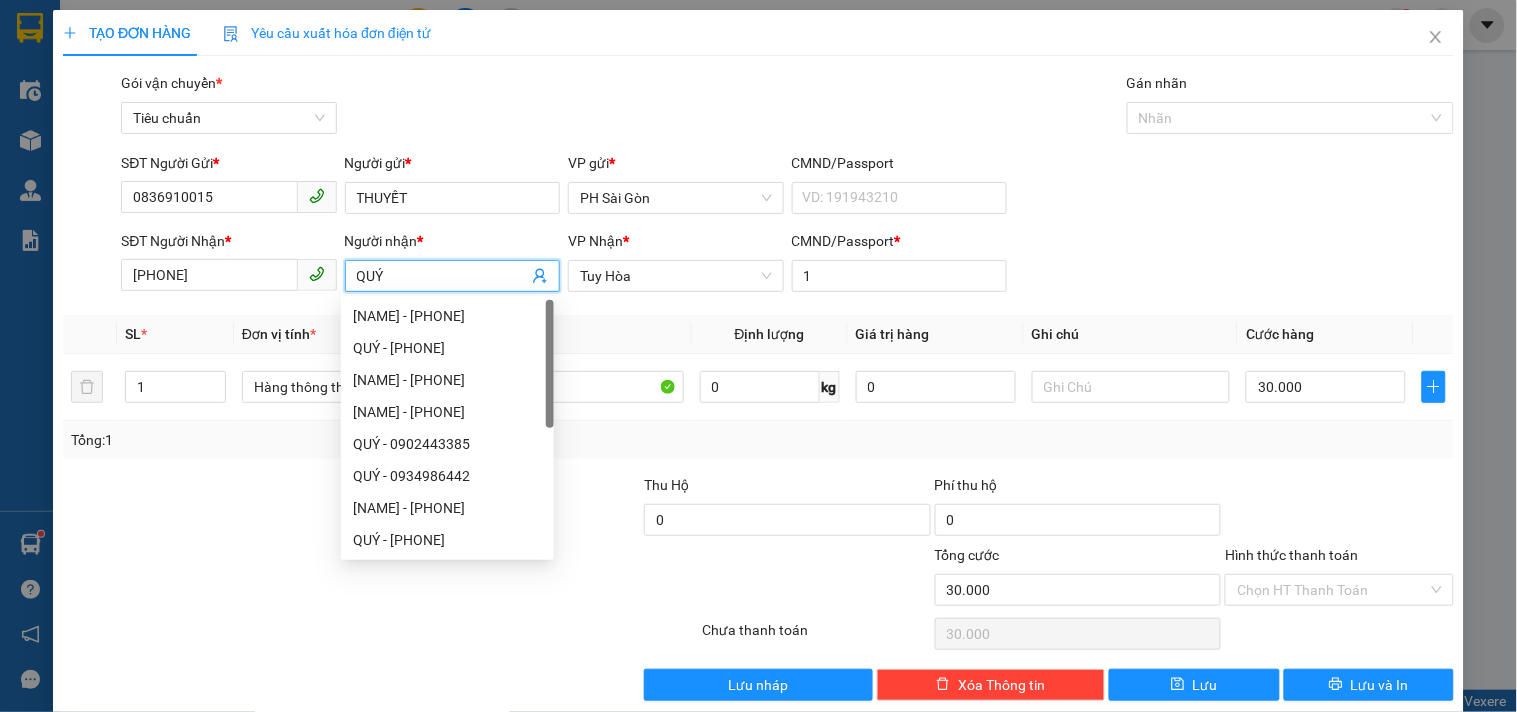 type on "QUÝ" 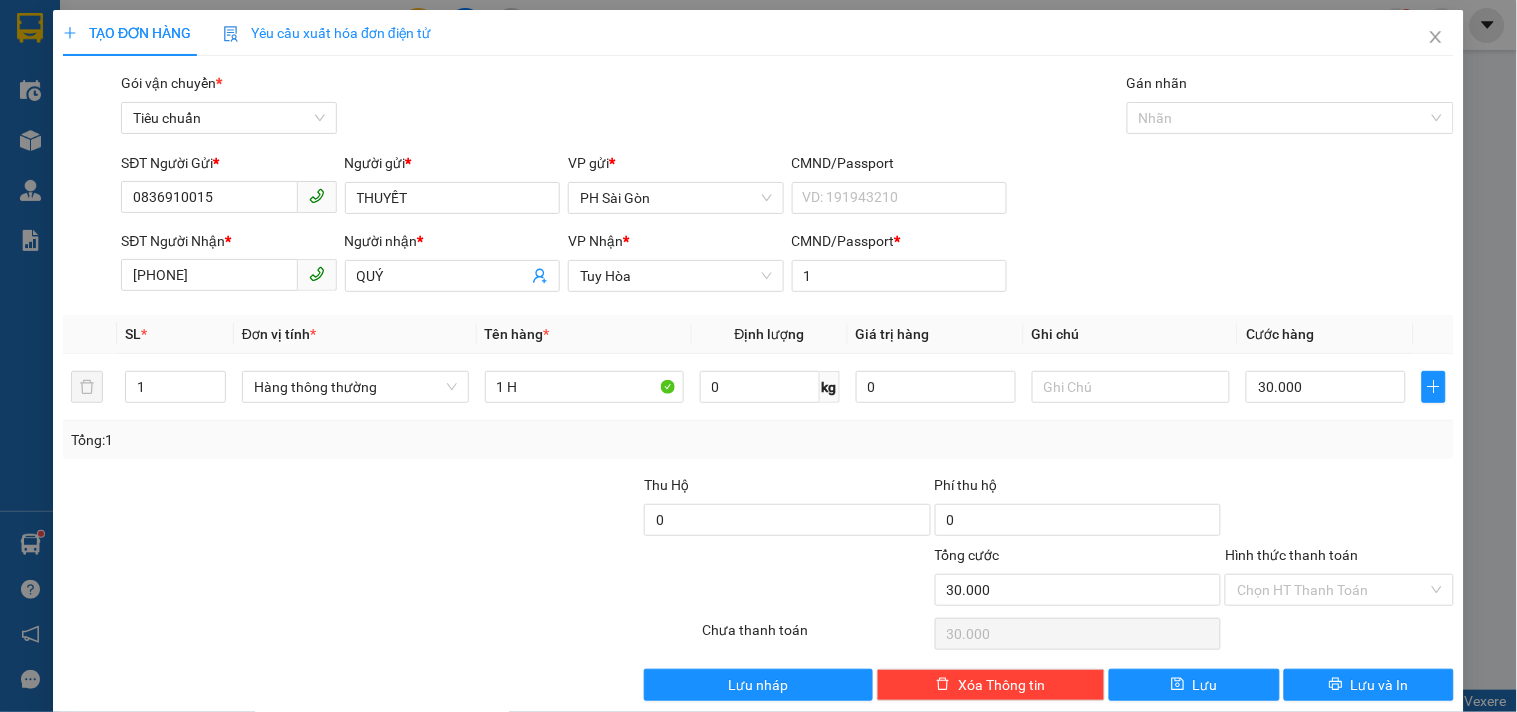 scroll, scrollTop: 27, scrollLeft: 0, axis: vertical 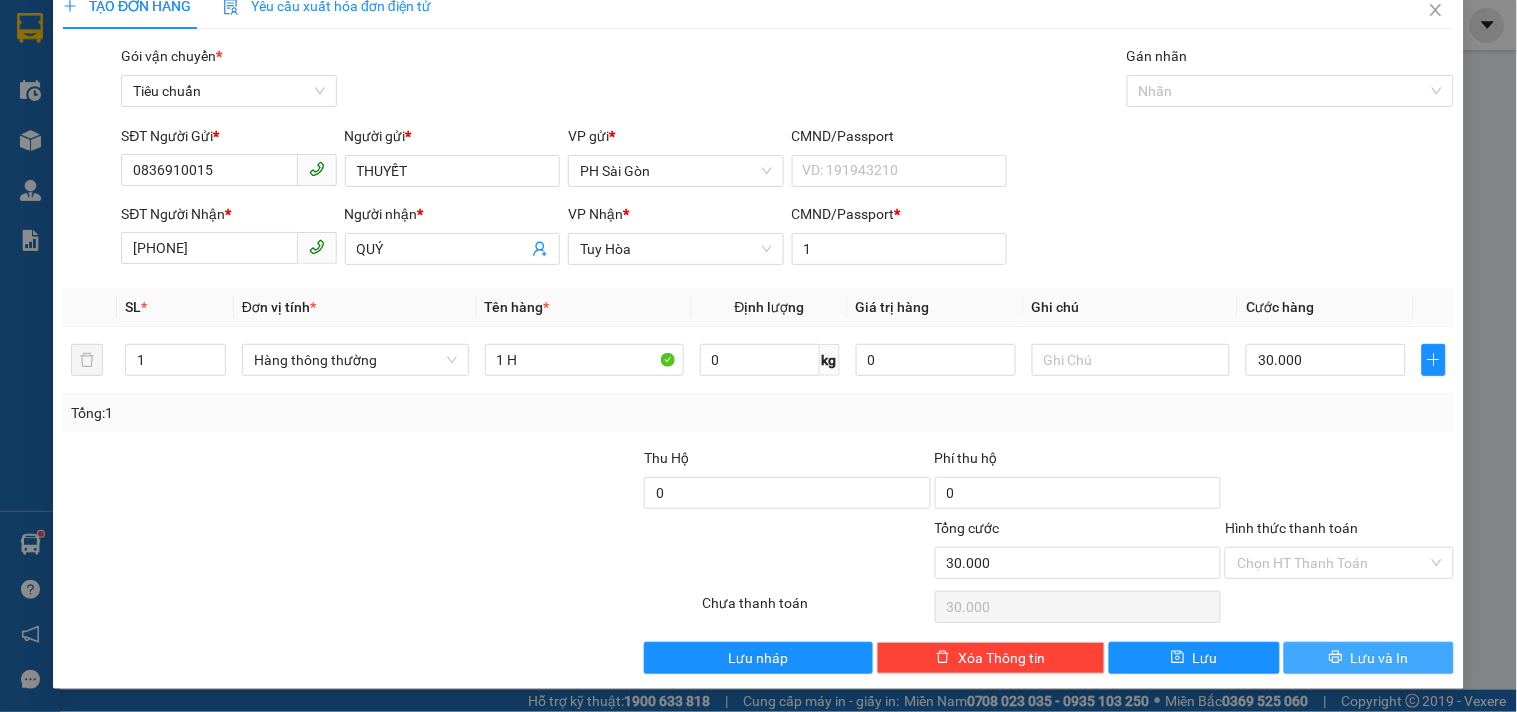 click on "Lưu và In" at bounding box center [1380, 658] 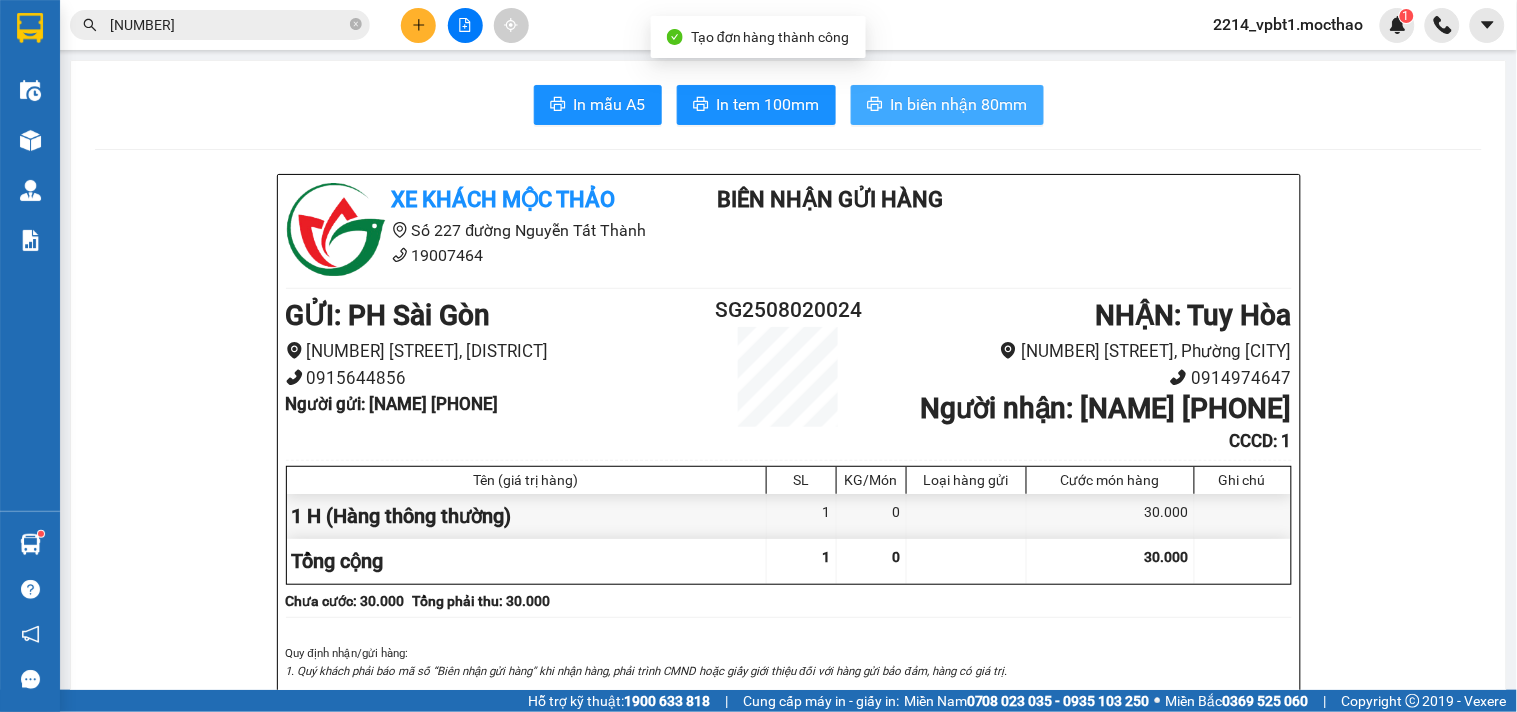 click on "In biên nhận 80mm" at bounding box center [959, 104] 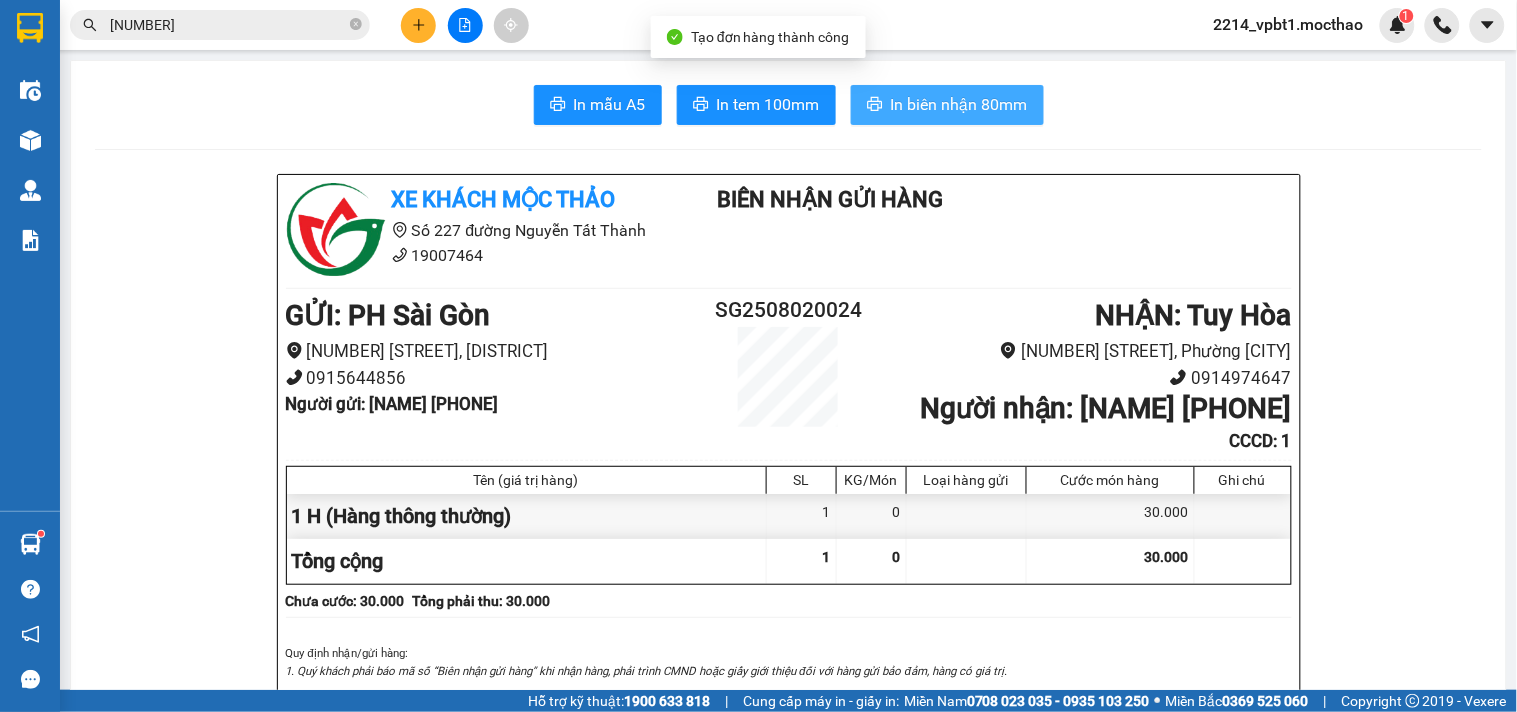 scroll, scrollTop: 0, scrollLeft: 0, axis: both 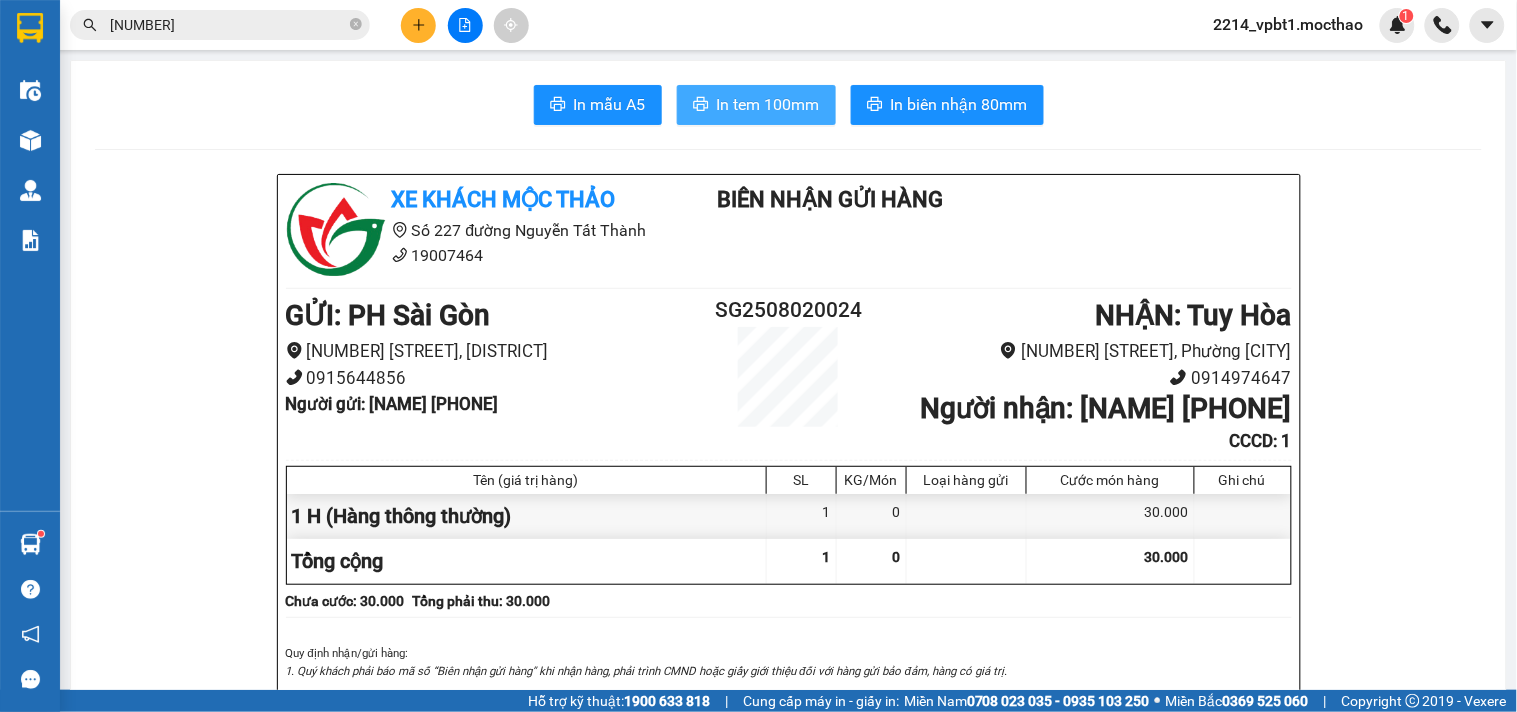 click on "In tem 100mm" at bounding box center [768, 104] 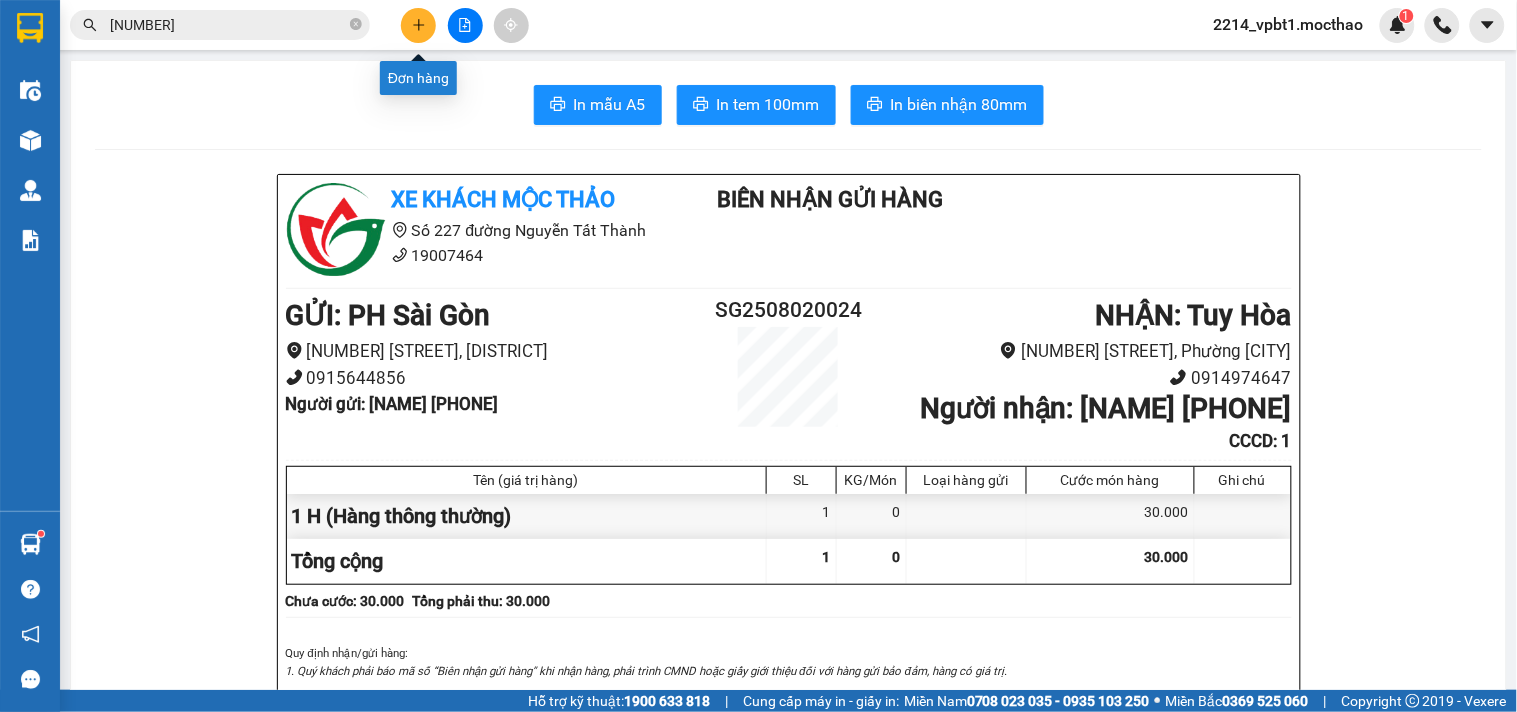 click at bounding box center (418, 25) 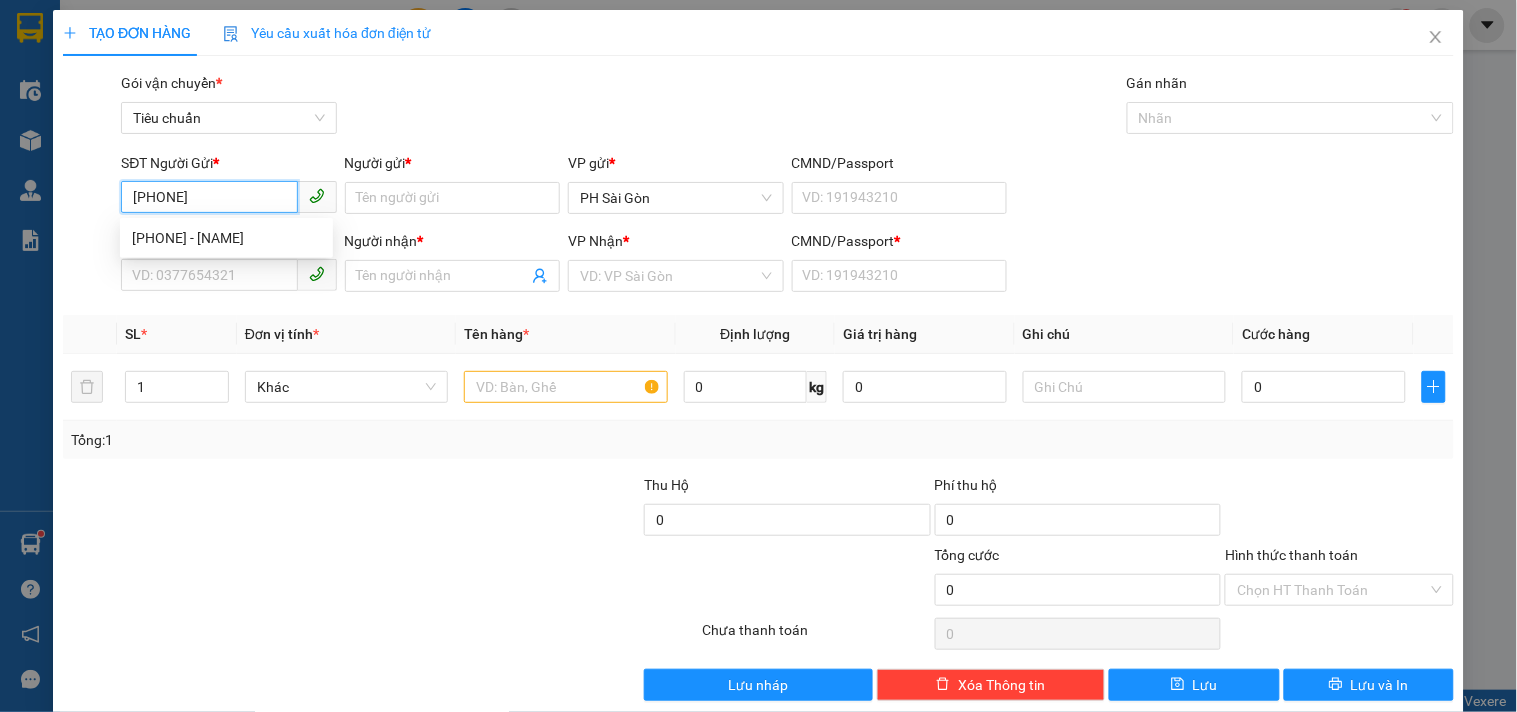 type on "0969614581" 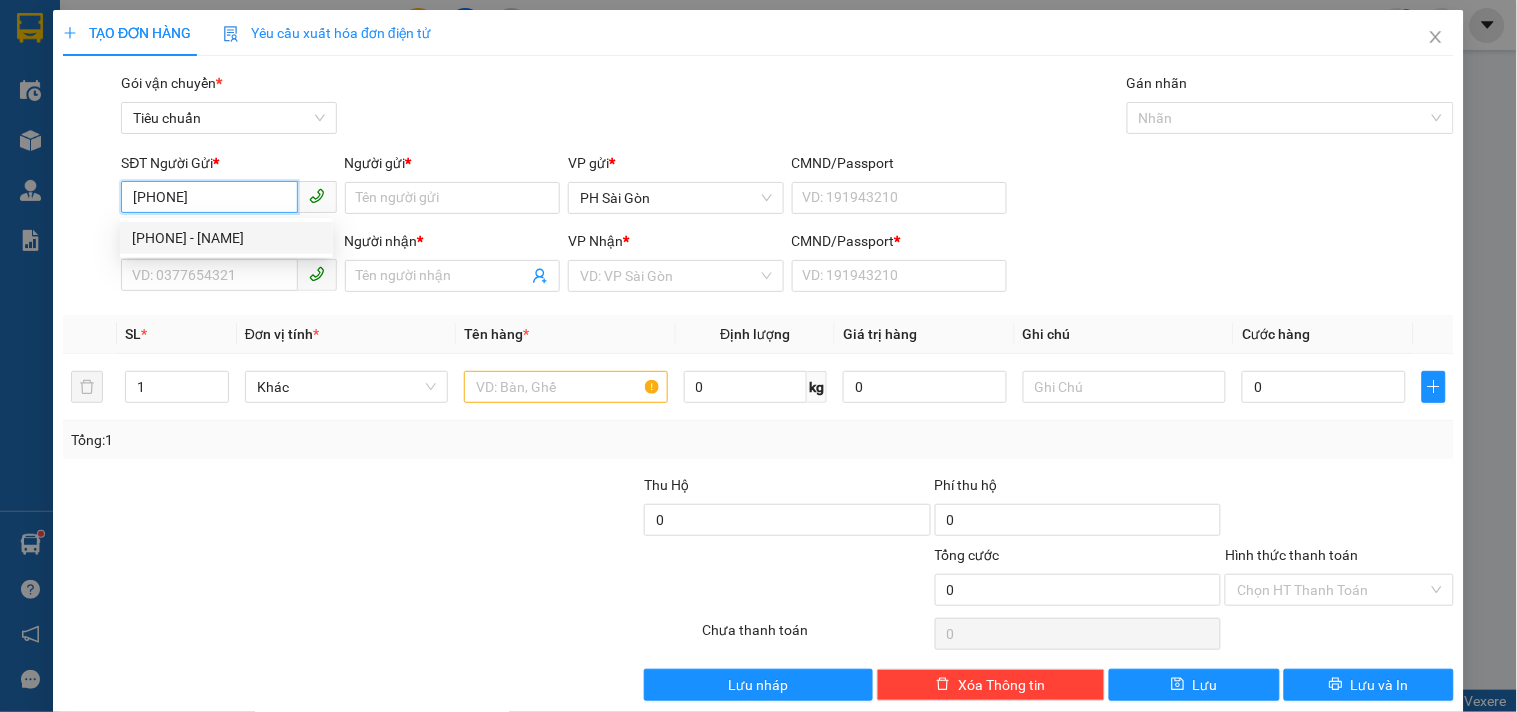 click on "0969614581 - KHẢI" at bounding box center (226, 238) 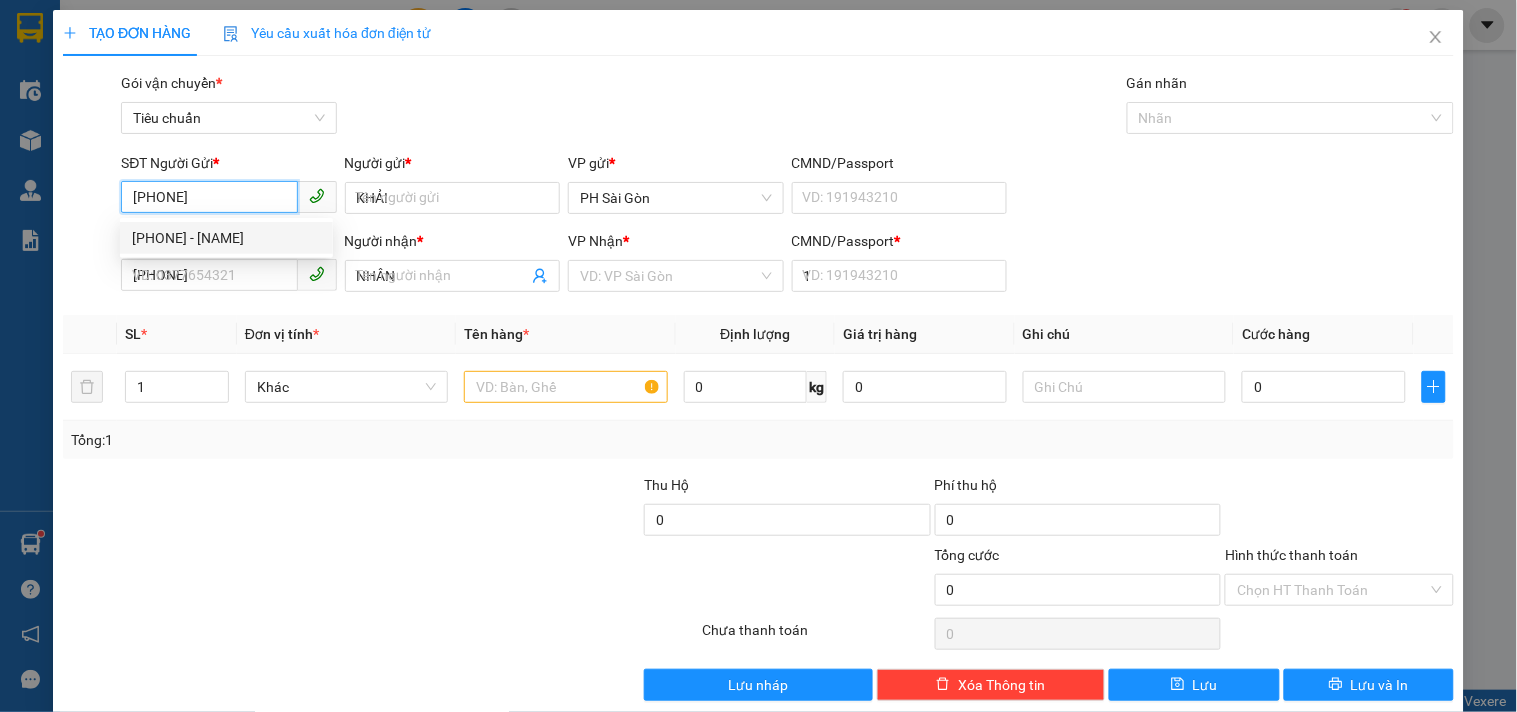 type on "30.000" 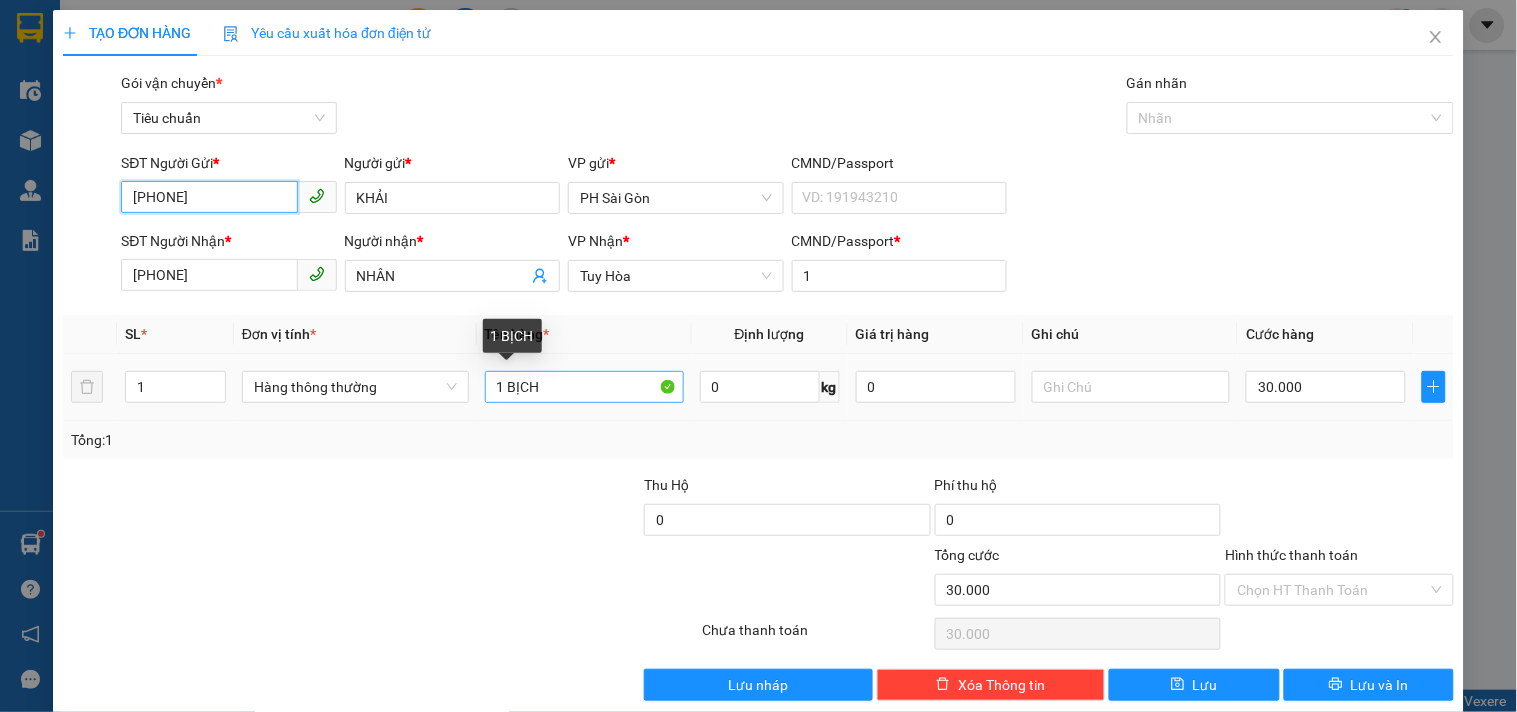 type on "0969614581" 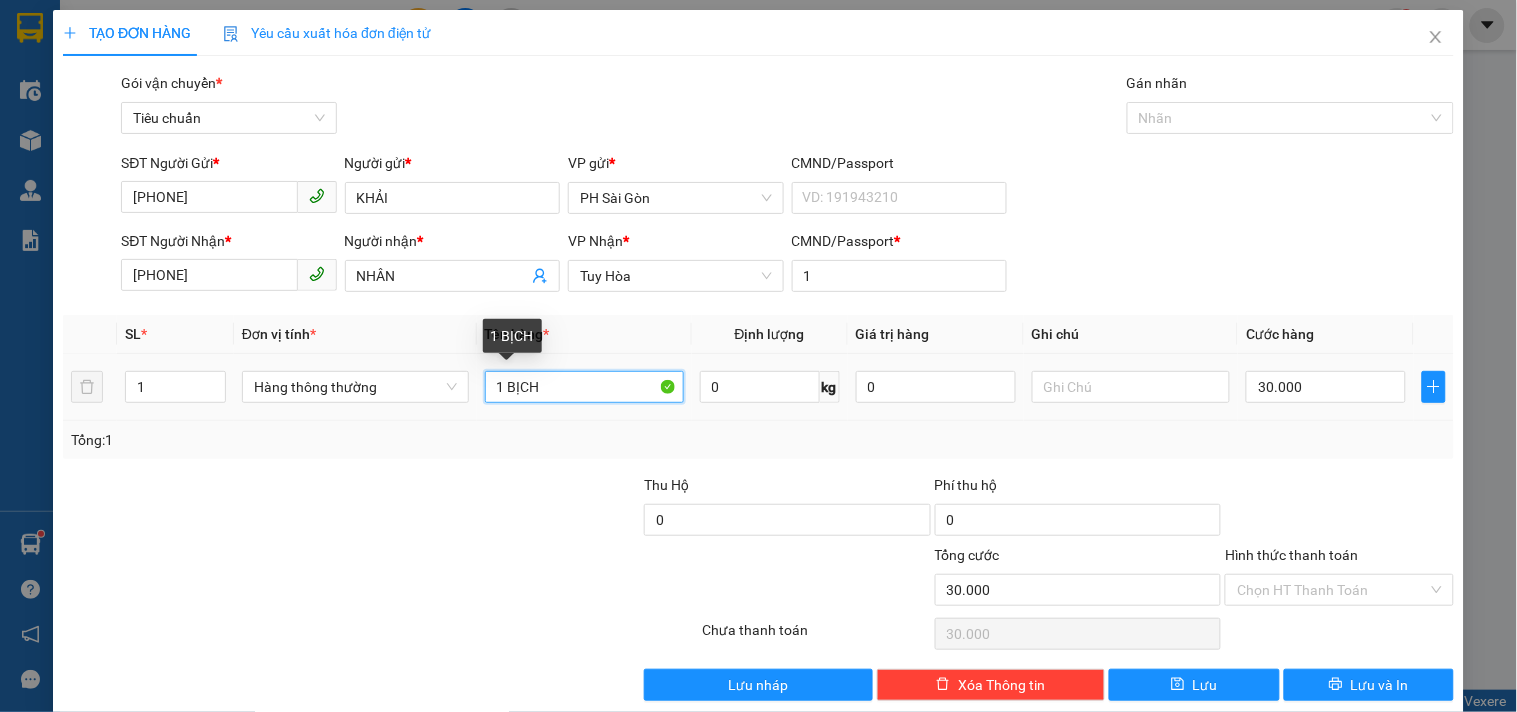 drag, startPoint x: 504, startPoint y: 388, endPoint x: 564, endPoint y: 412, distance: 64.62198 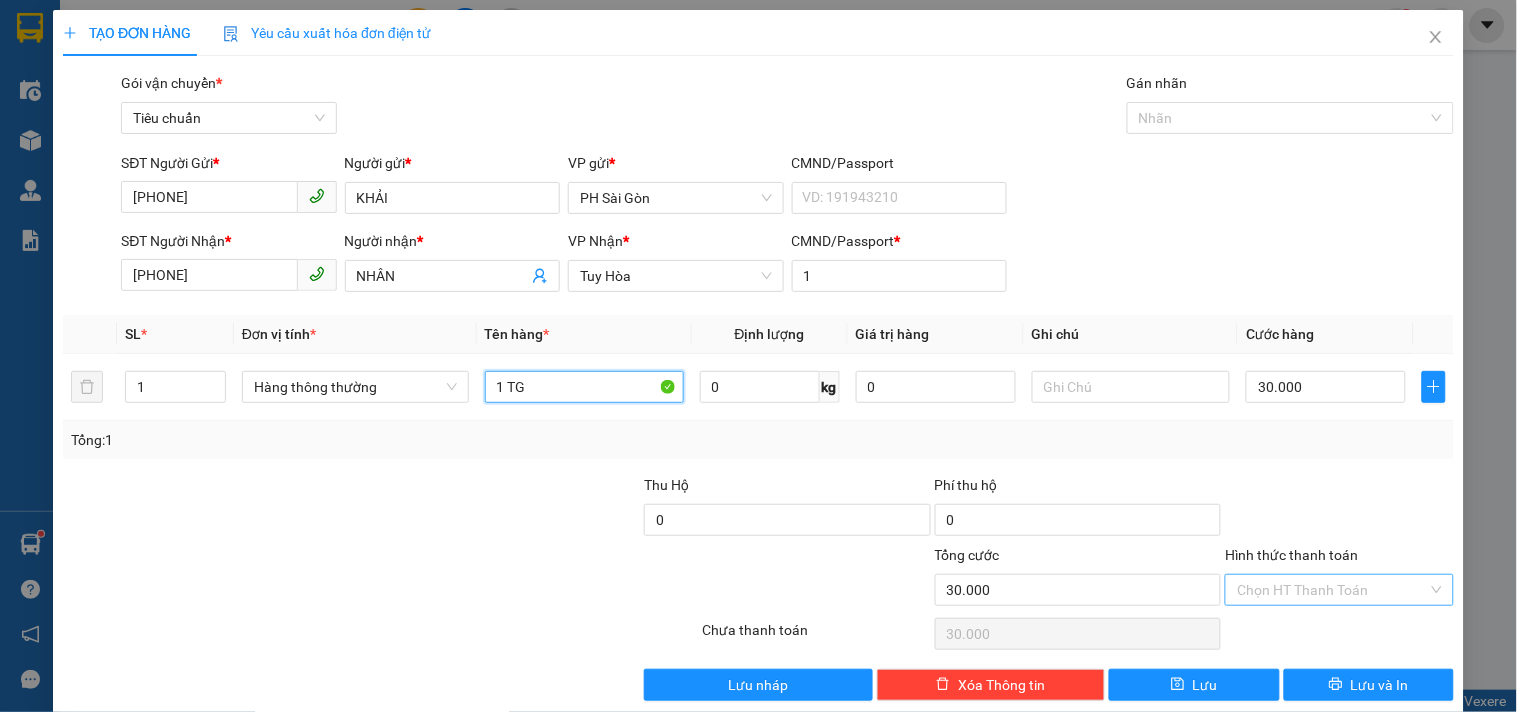 type on "1 TG" 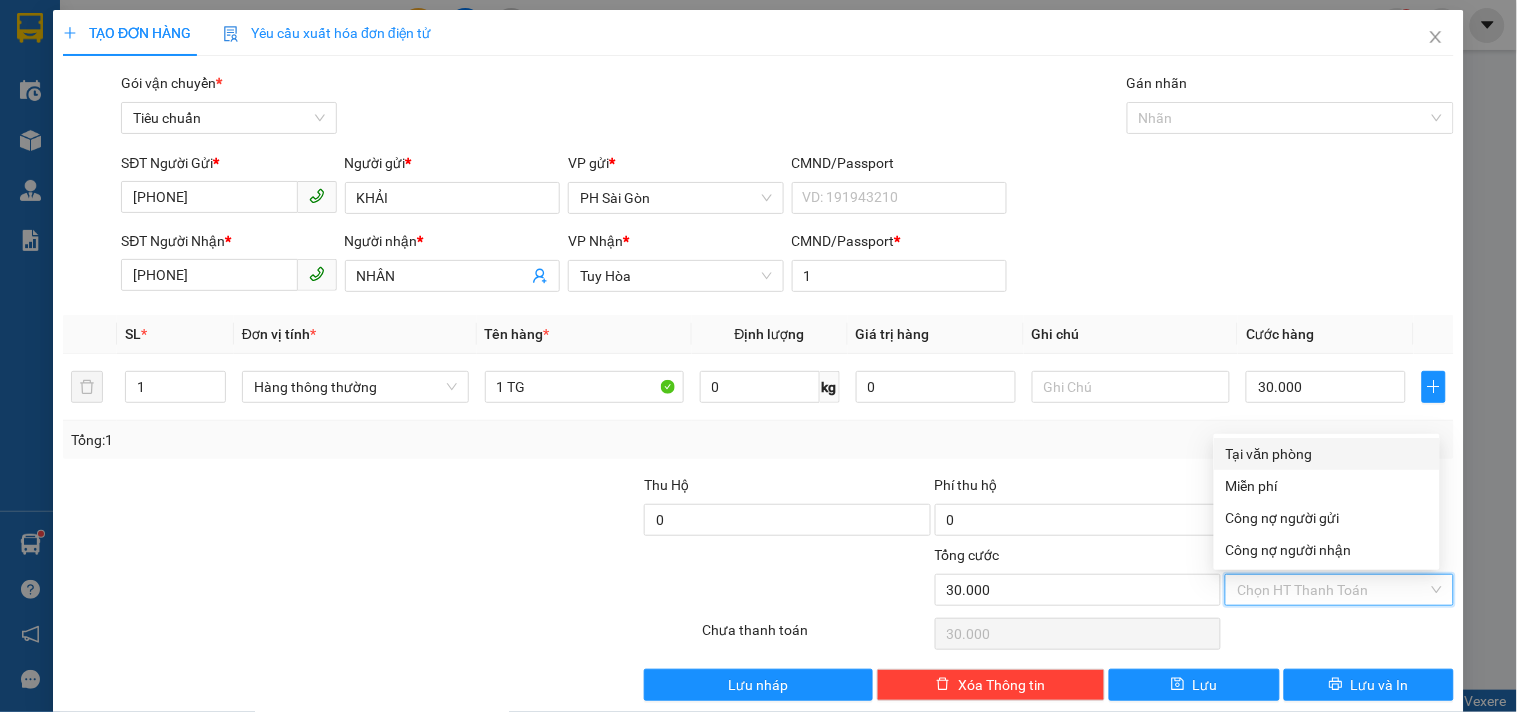 click on "Hình thức thanh toán" at bounding box center [1332, 590] 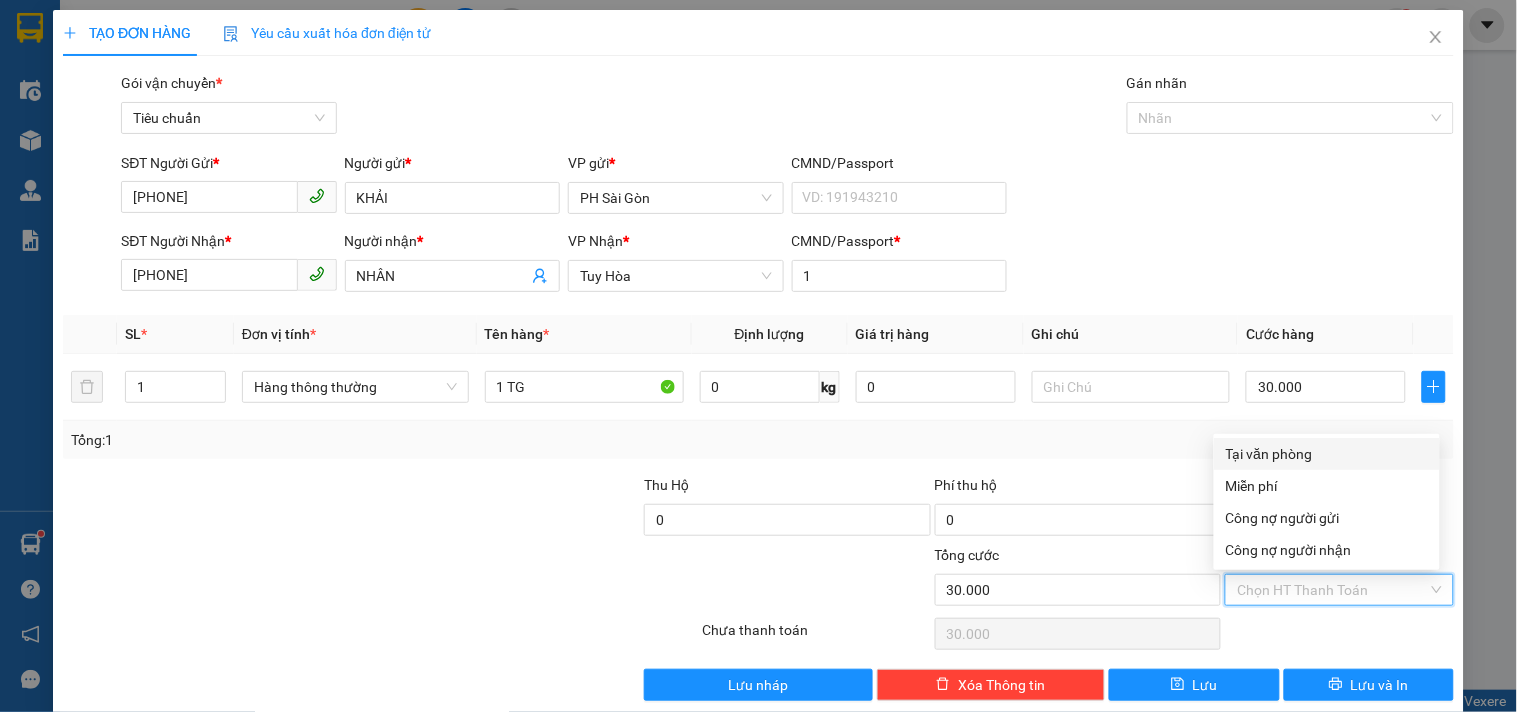 click on "Tại văn phòng" at bounding box center (1327, 454) 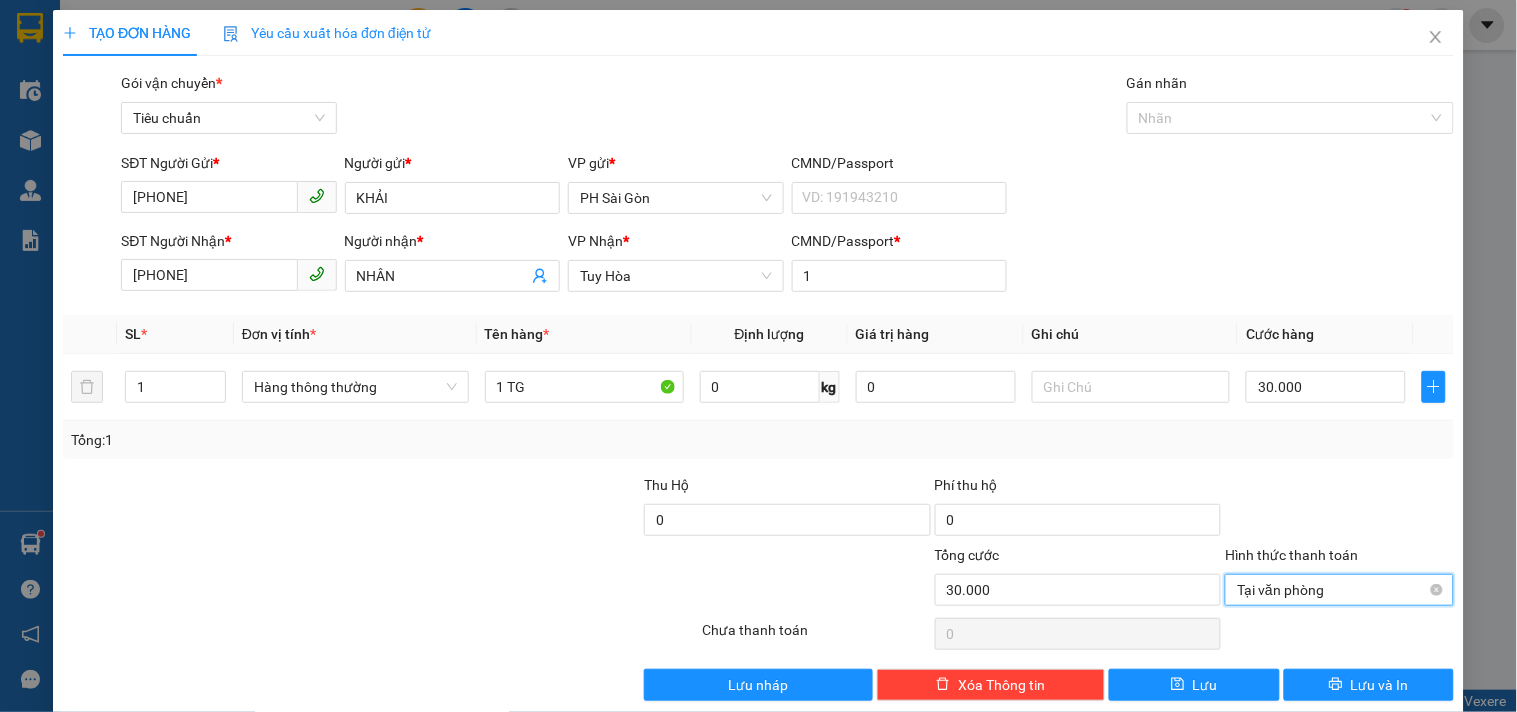 scroll, scrollTop: 27, scrollLeft: 0, axis: vertical 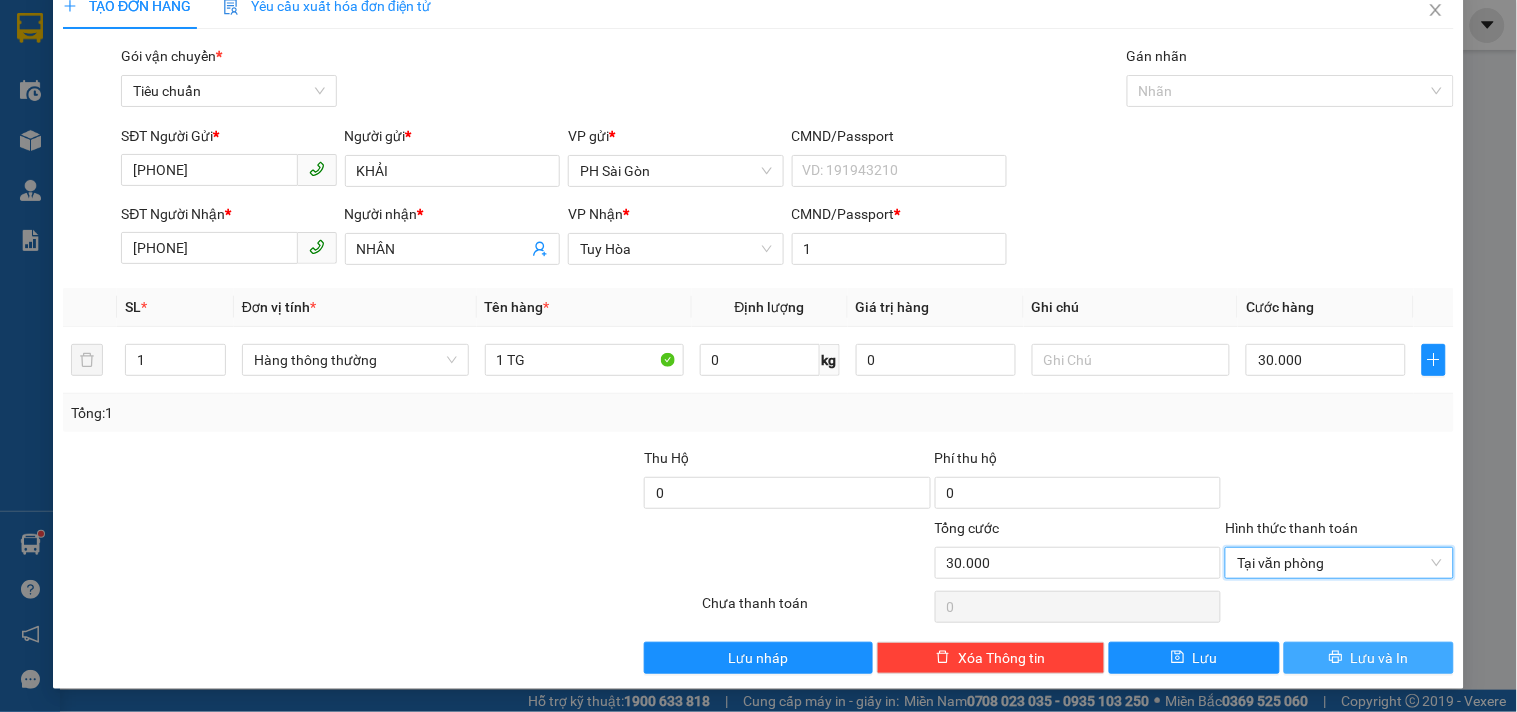 click on "Lưu và In" at bounding box center [1380, 658] 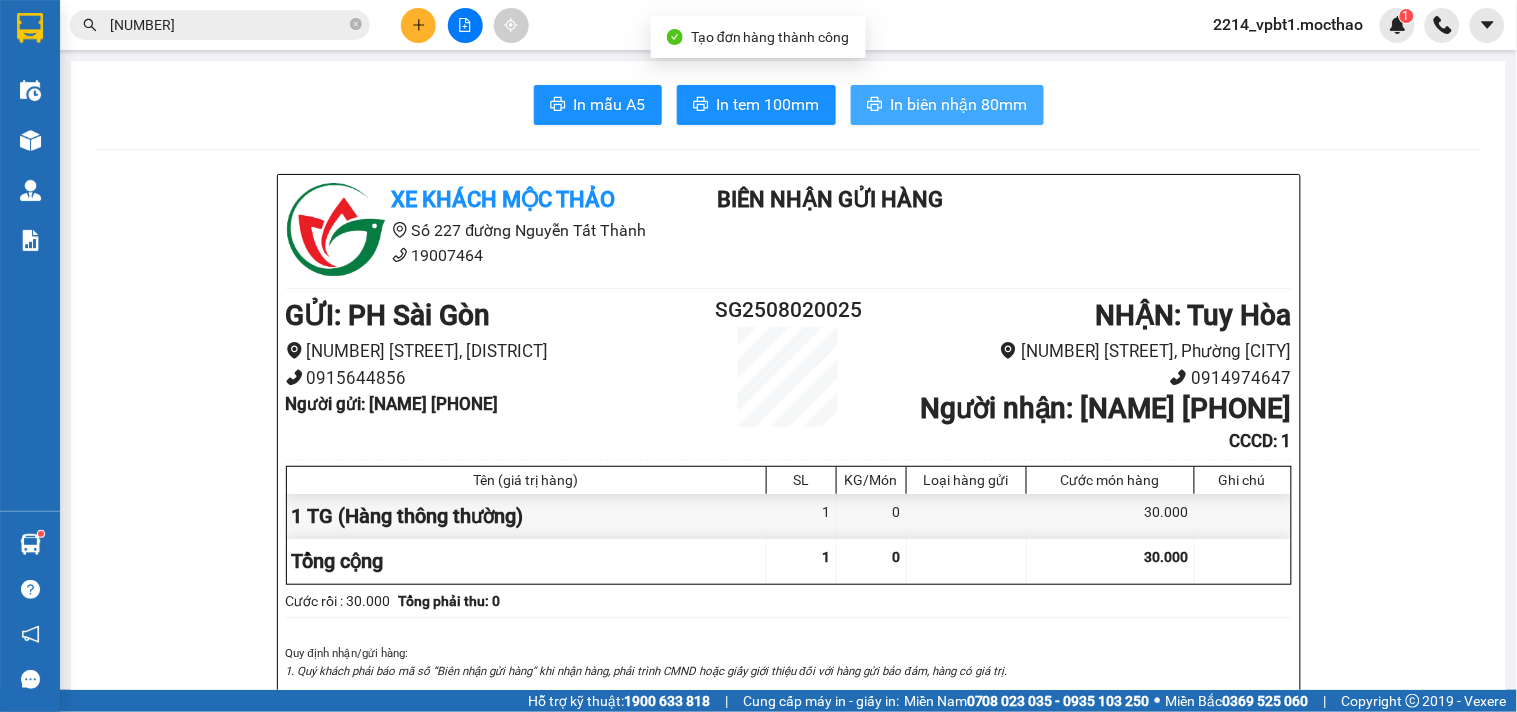 click on "In biên nhận 80mm" at bounding box center (947, 105) 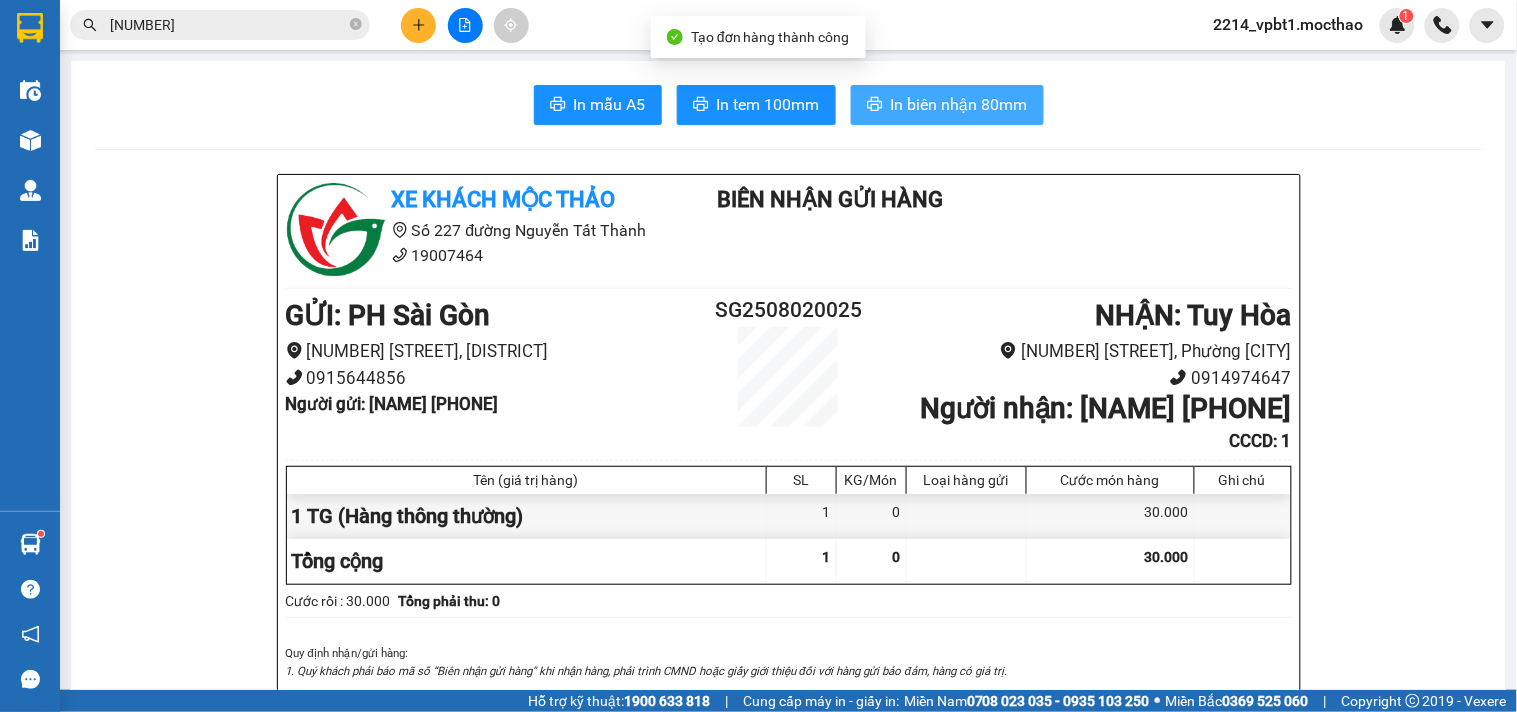 scroll, scrollTop: 0, scrollLeft: 0, axis: both 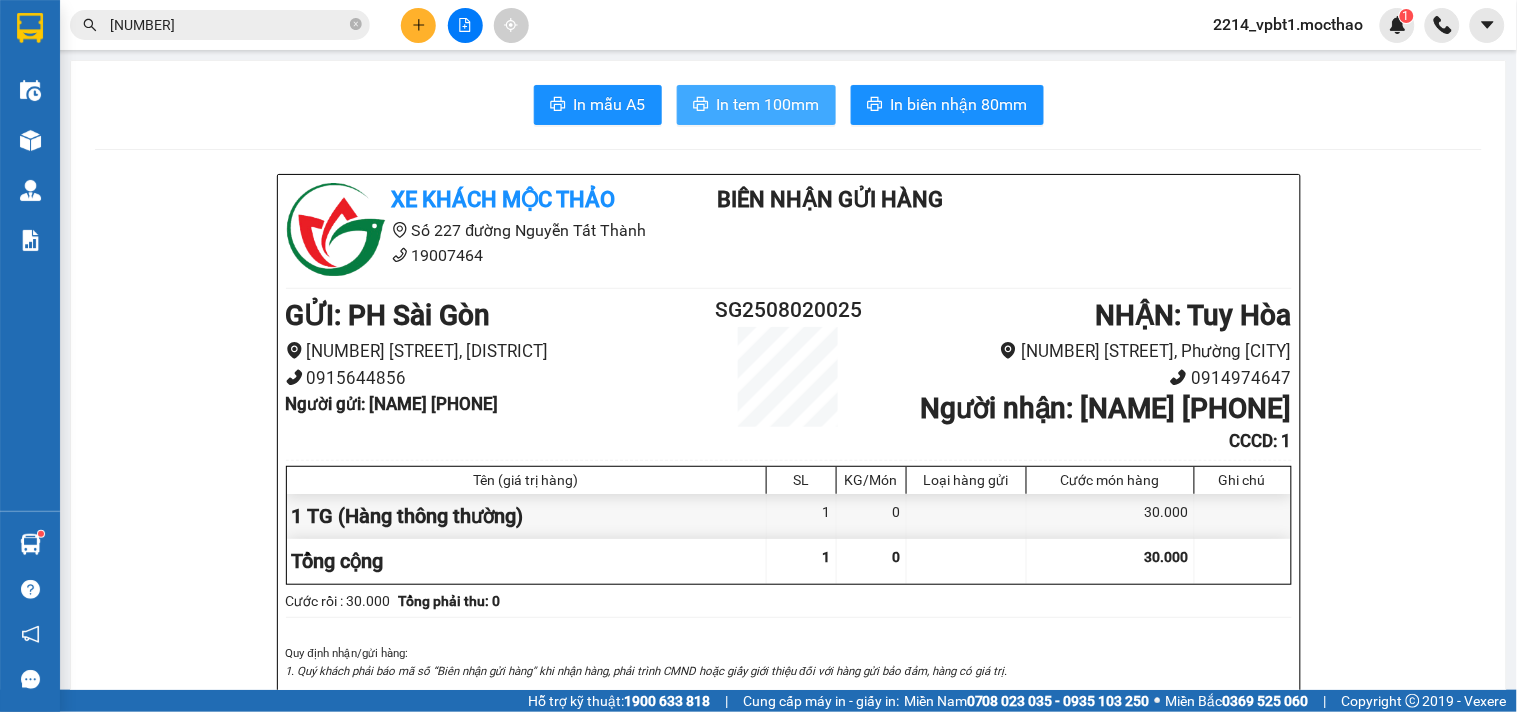 click on "In tem 100mm" at bounding box center [768, 104] 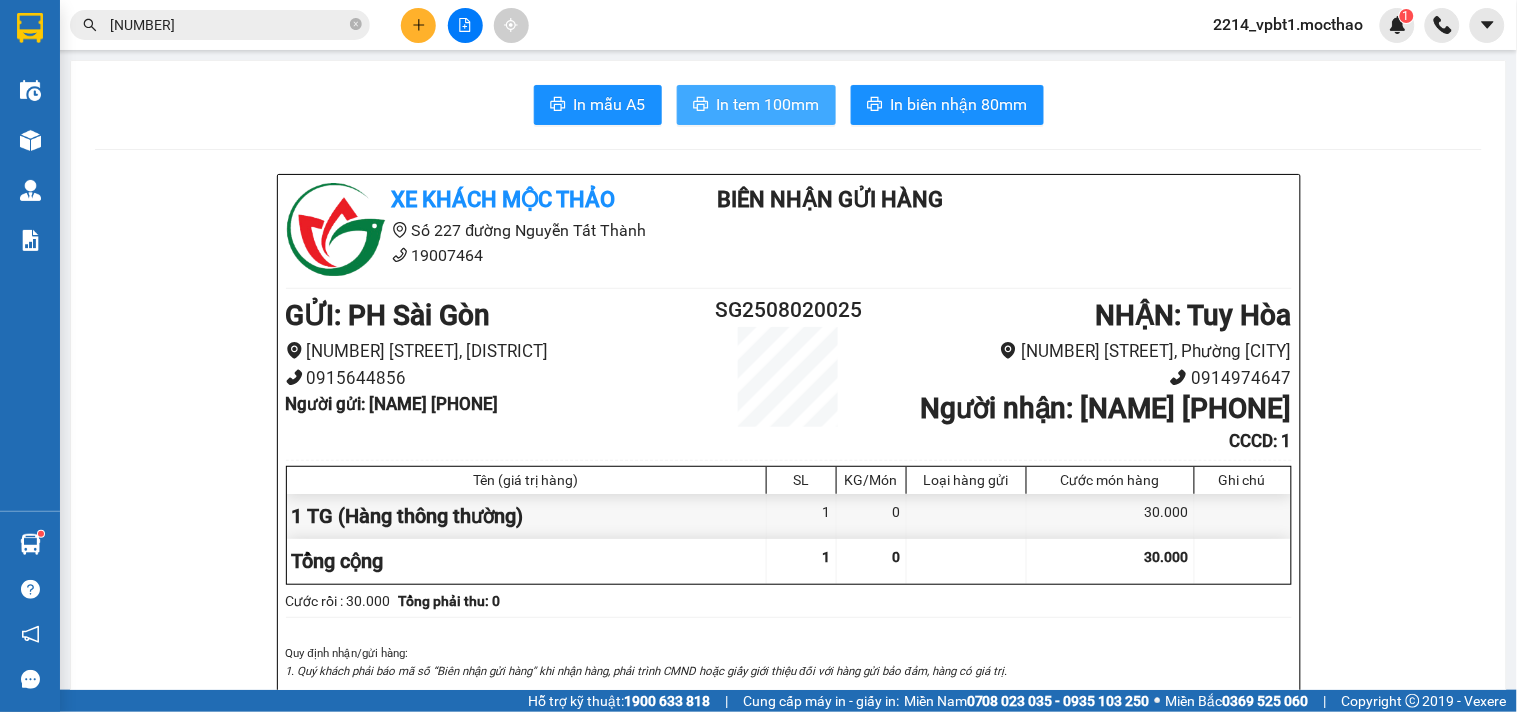 scroll, scrollTop: 0, scrollLeft: 0, axis: both 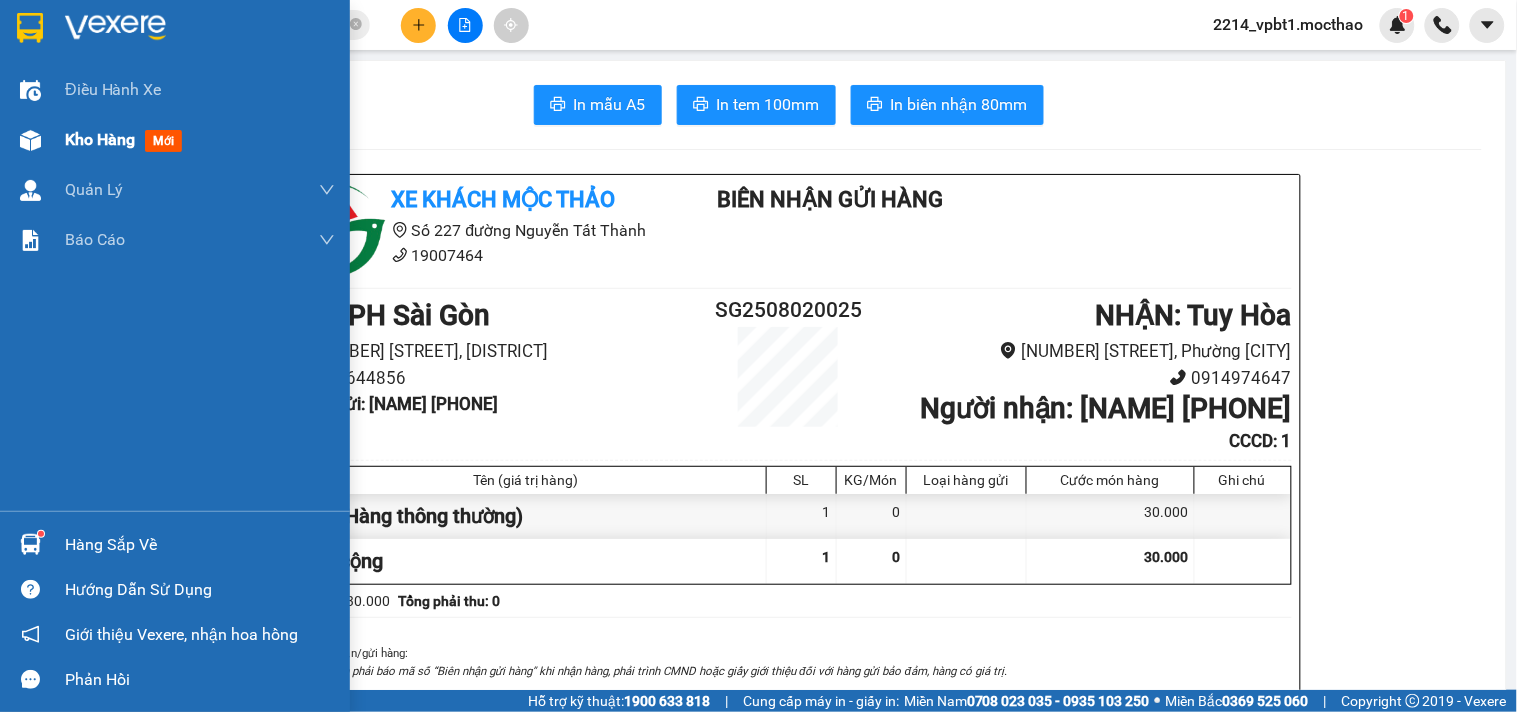 click on "Kho hàng" at bounding box center (100, 139) 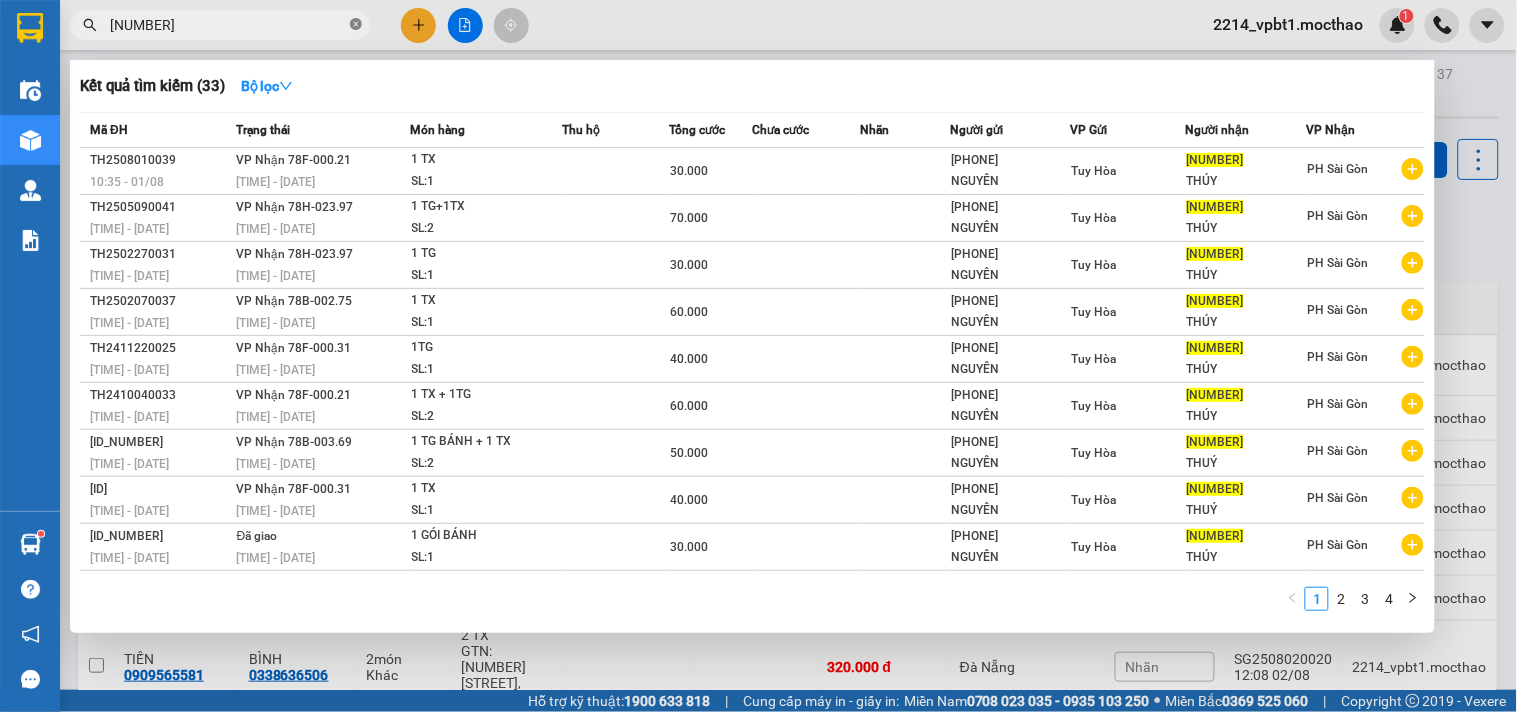 click 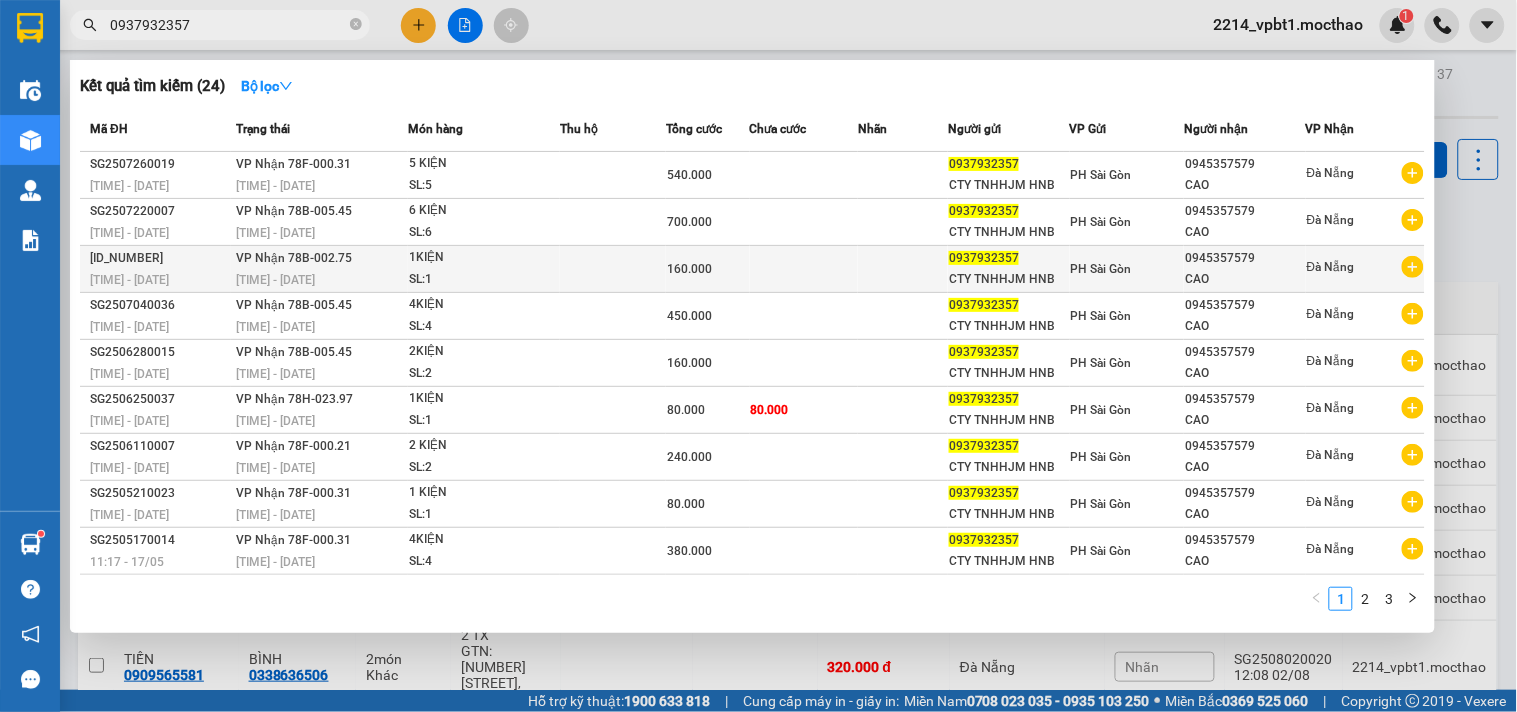 scroll, scrollTop: 0, scrollLeft: 0, axis: both 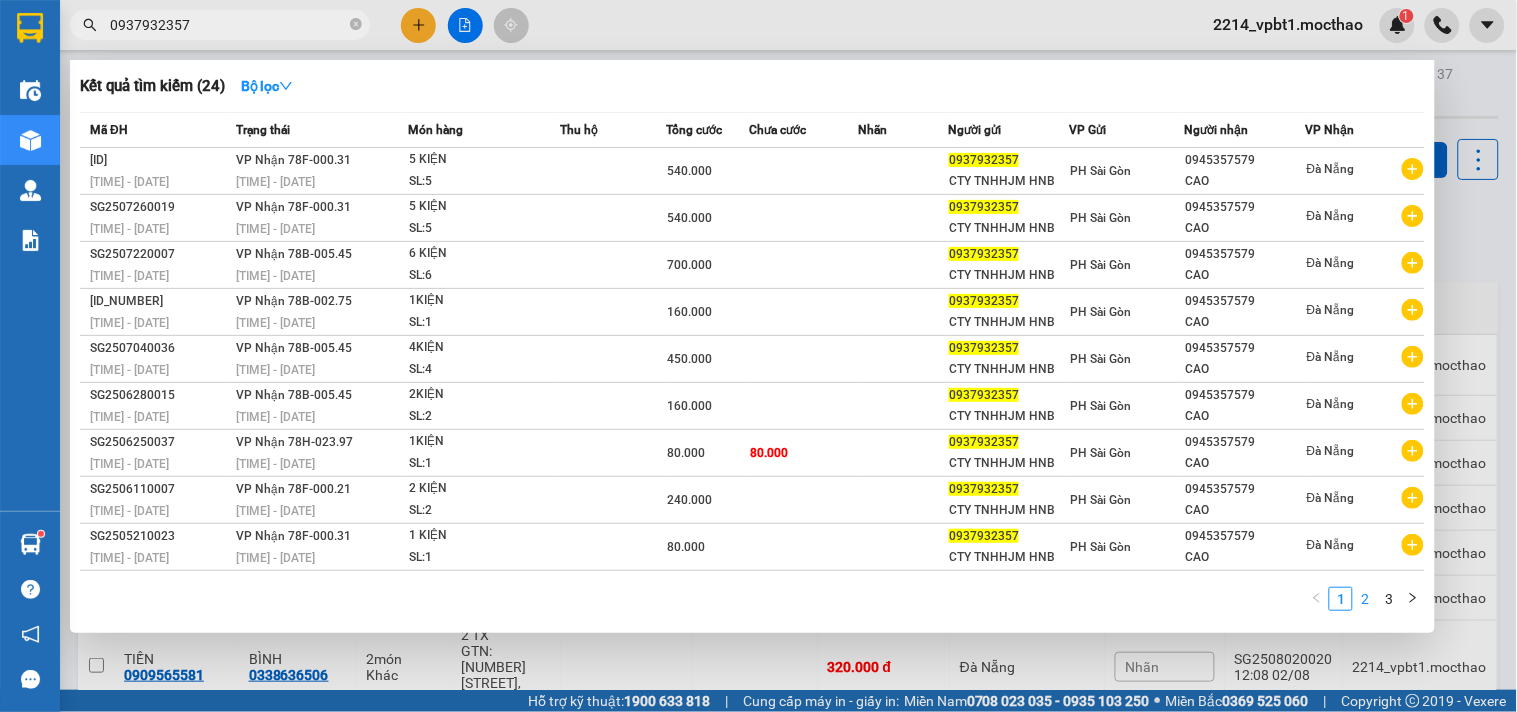 type on "0937932357" 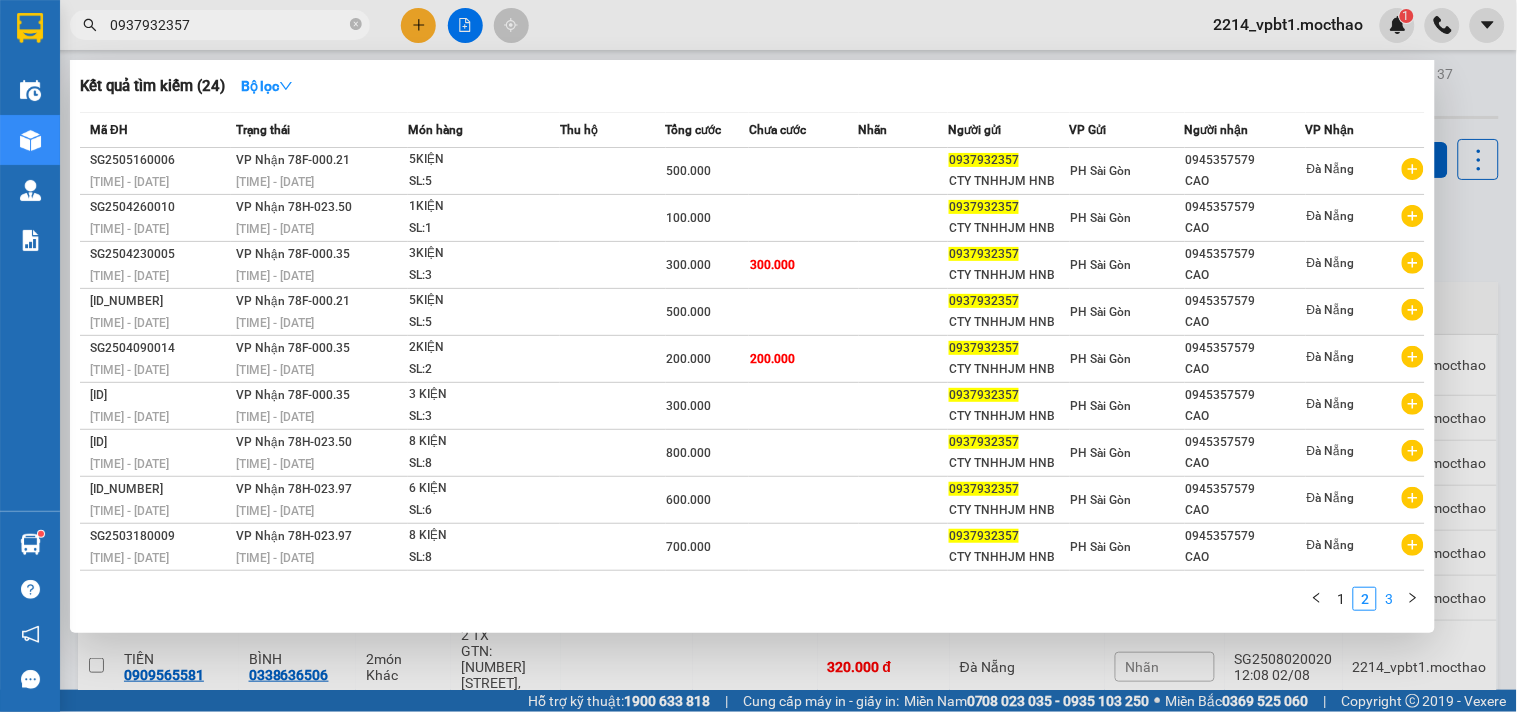 click on "3" at bounding box center [1389, 599] 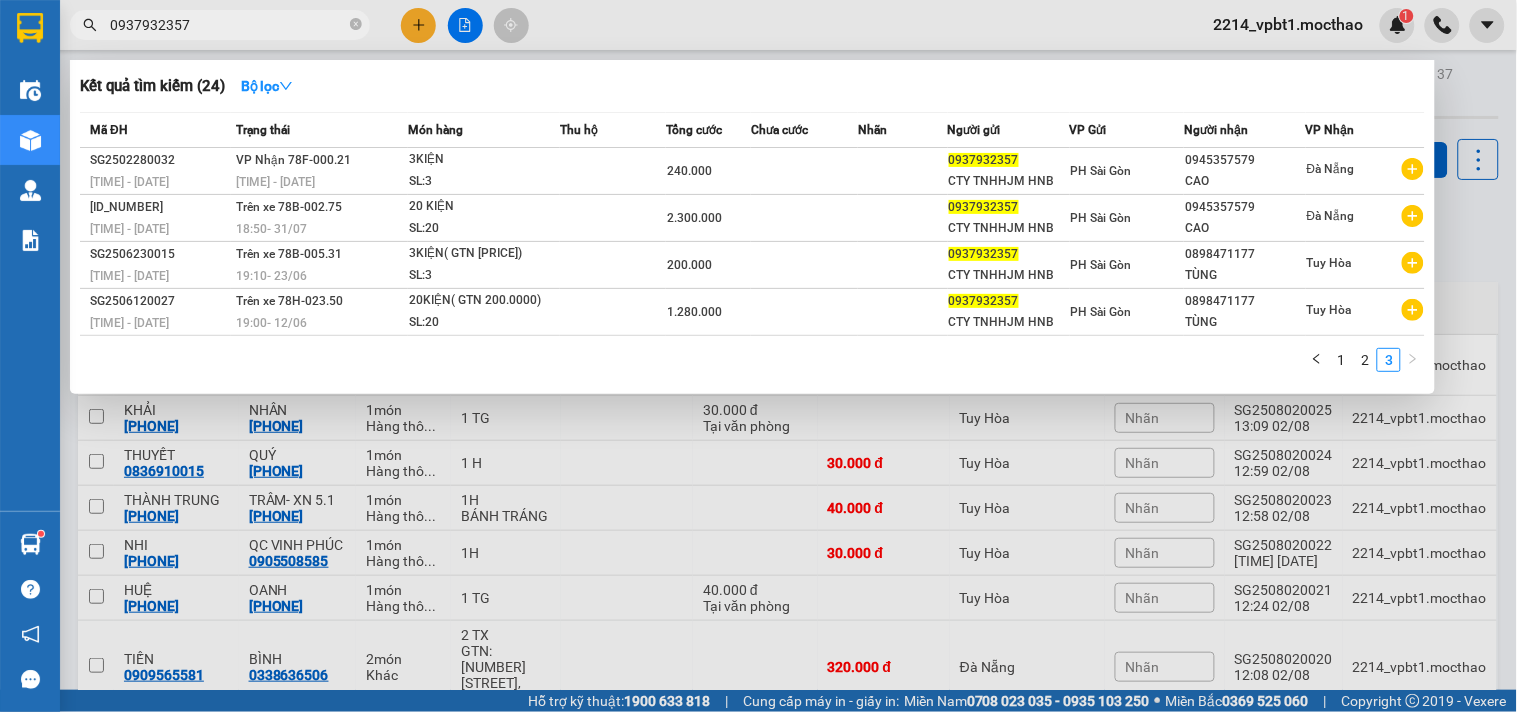 click at bounding box center [758, 356] 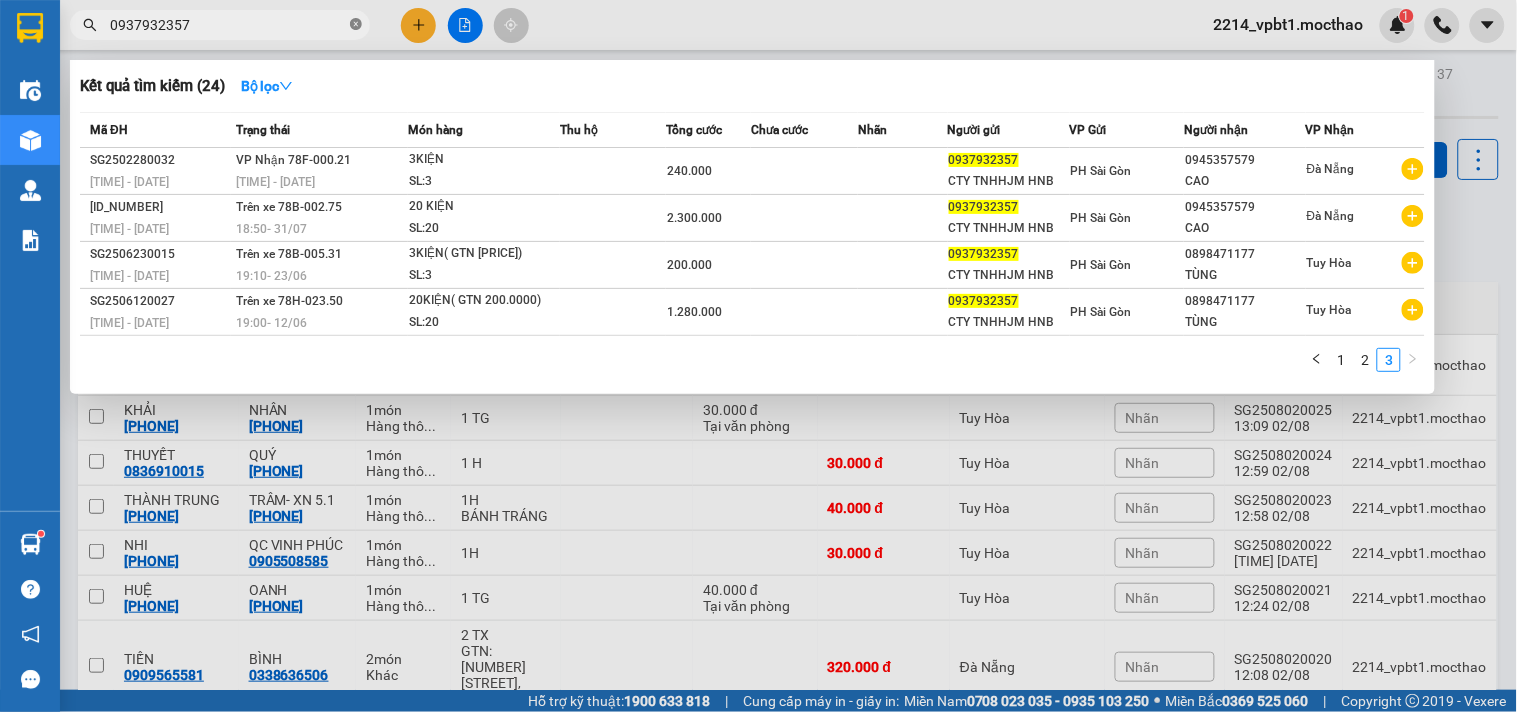 click 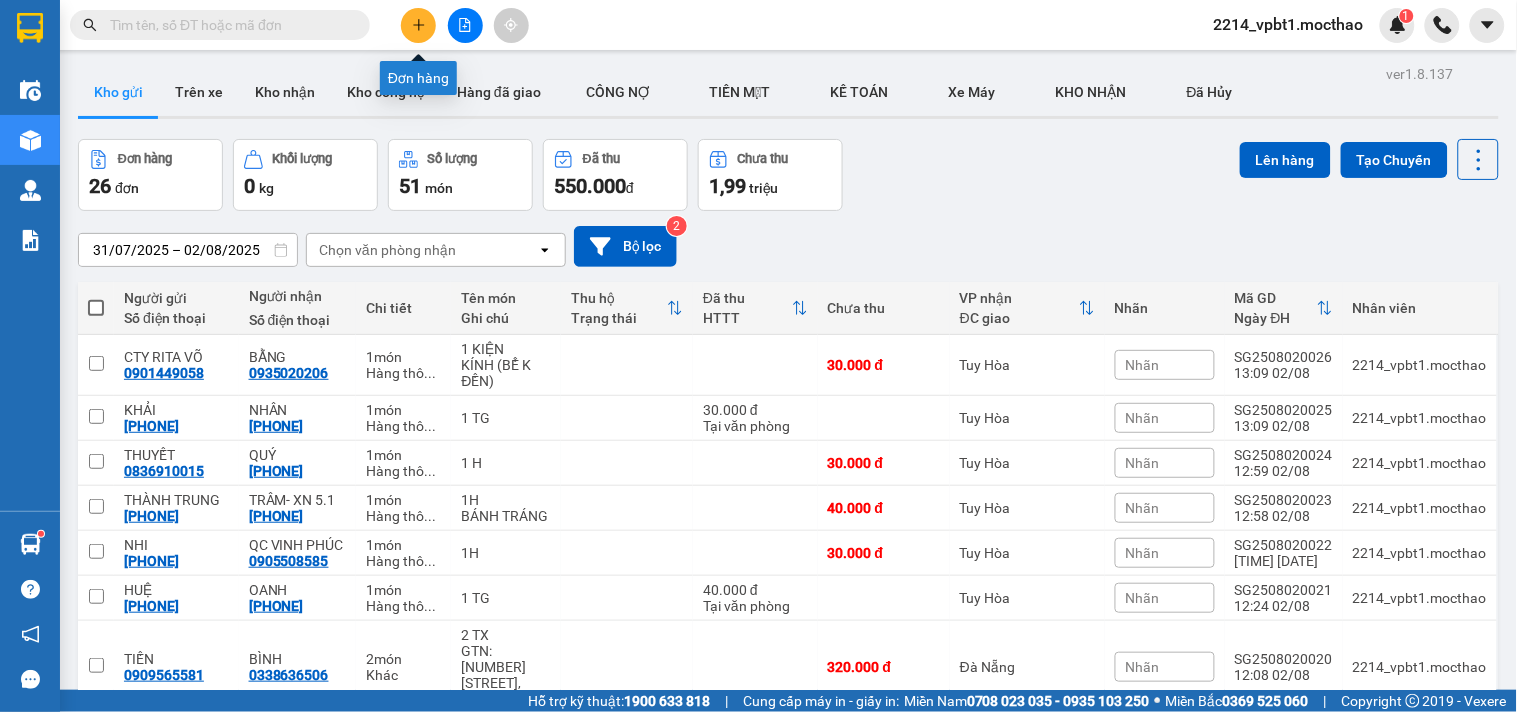 click 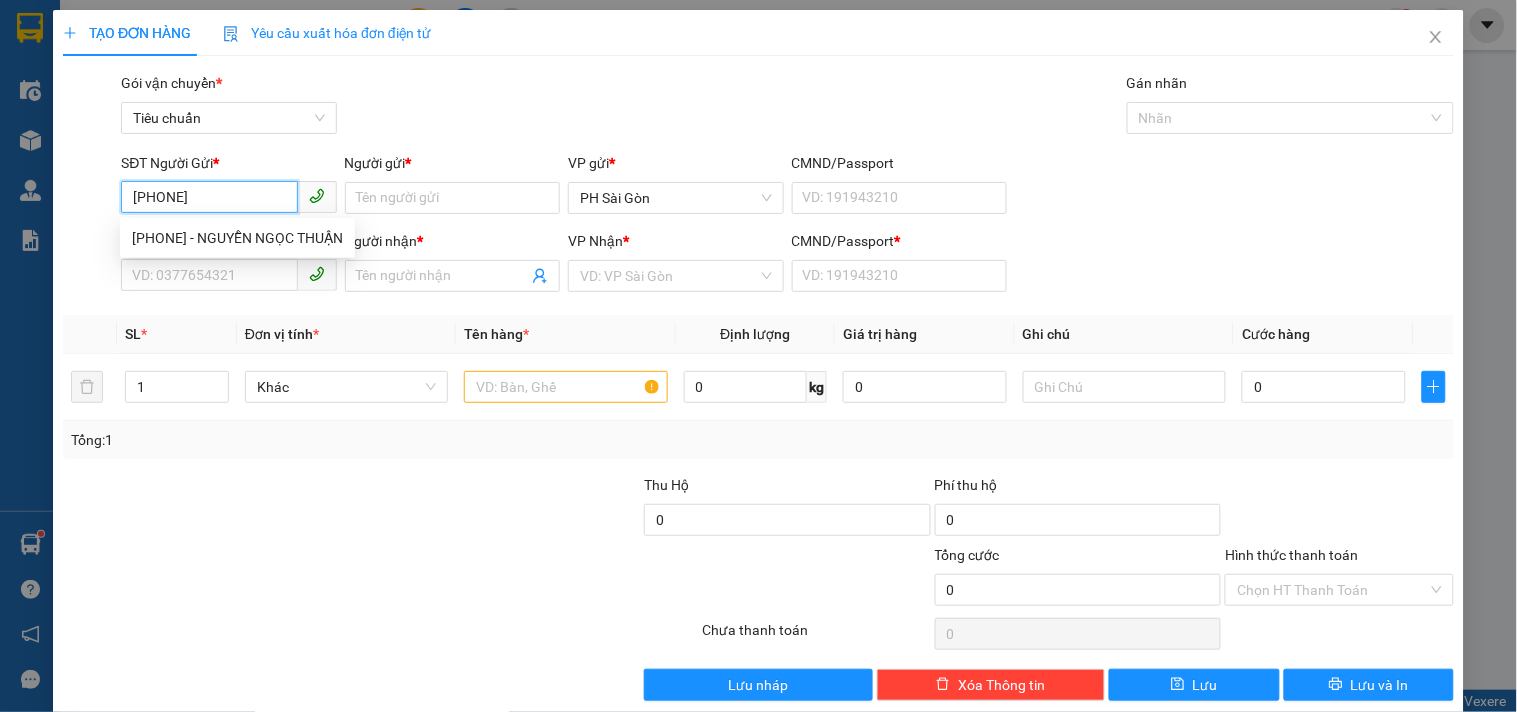 type on "0589148941" 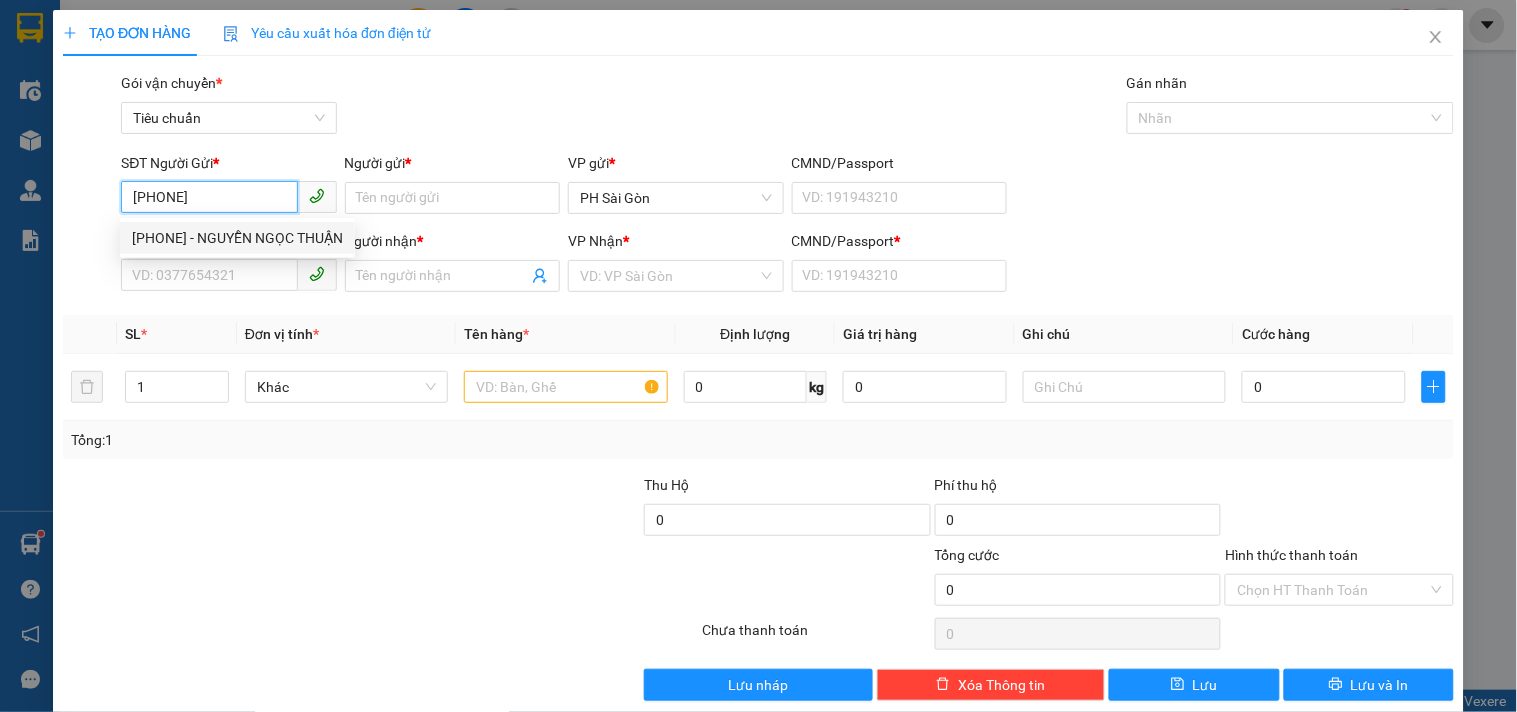 click on "0589148941 - NGUYỄN NGỌC THUẬN" at bounding box center [237, 238] 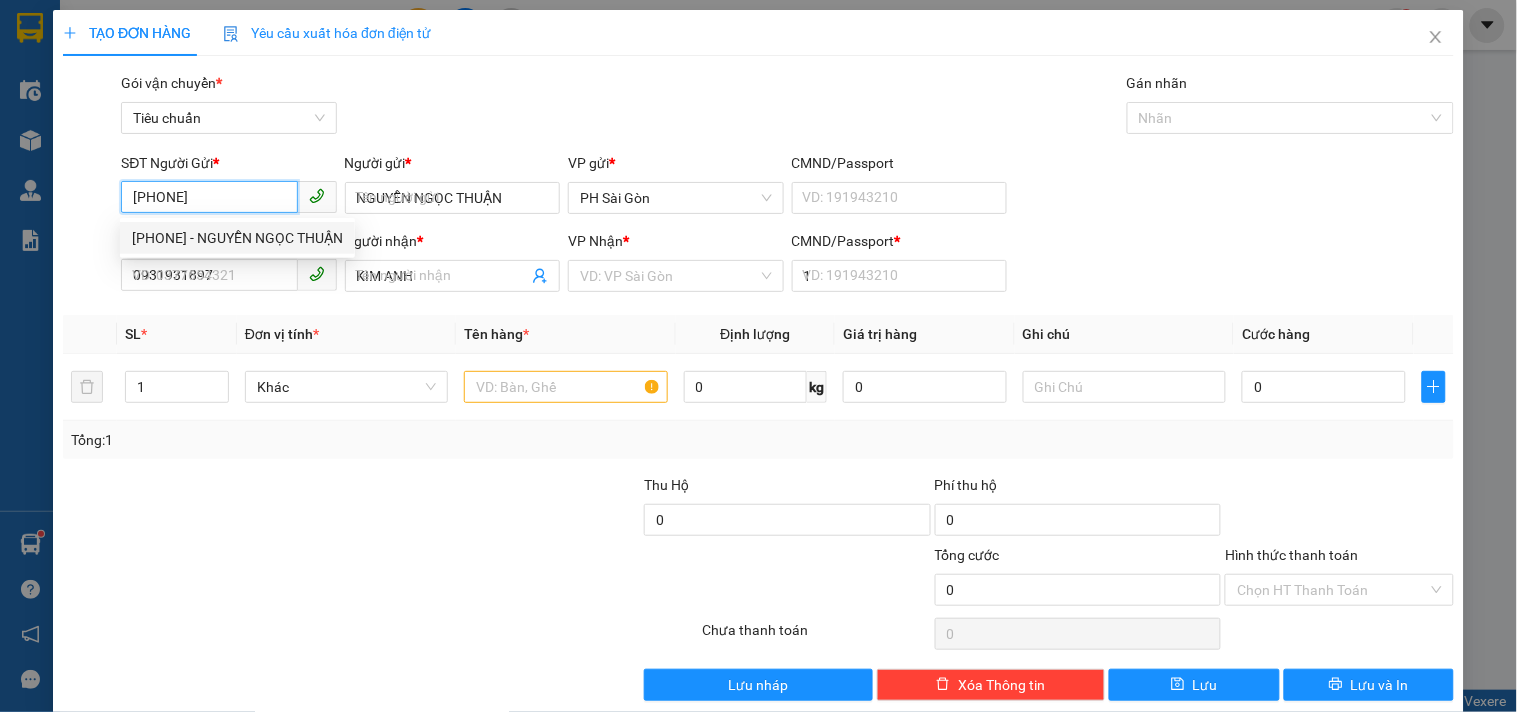 type on "30.000" 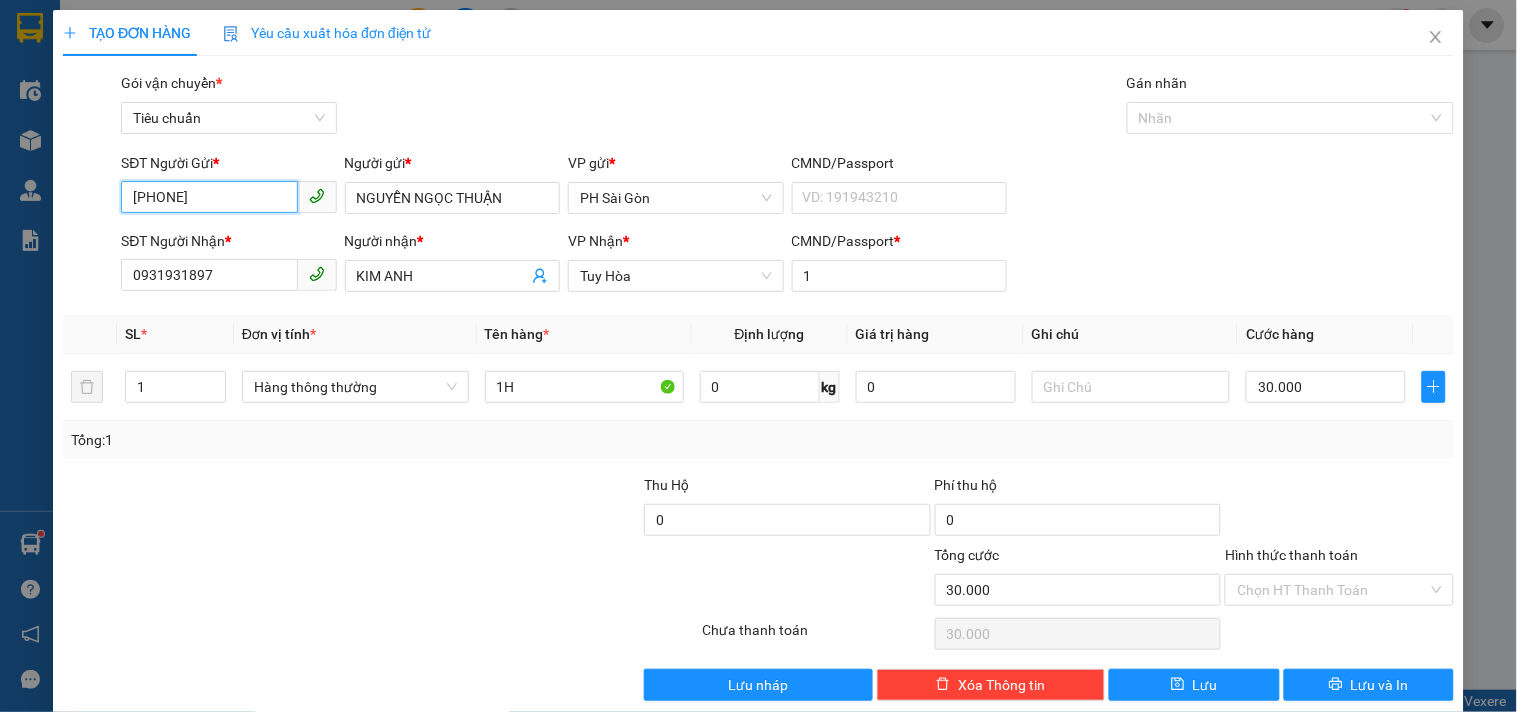 scroll, scrollTop: 27, scrollLeft: 0, axis: vertical 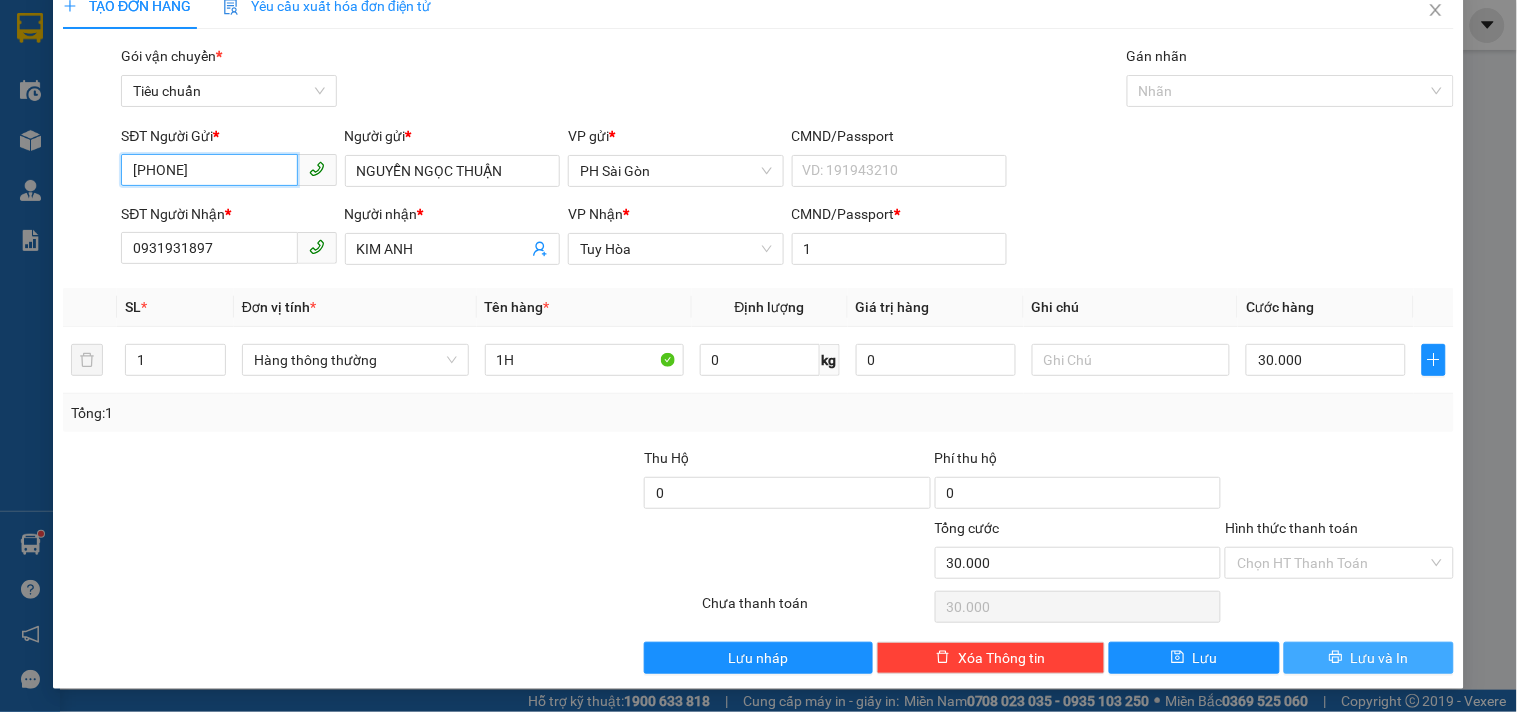 type on "0589148941" 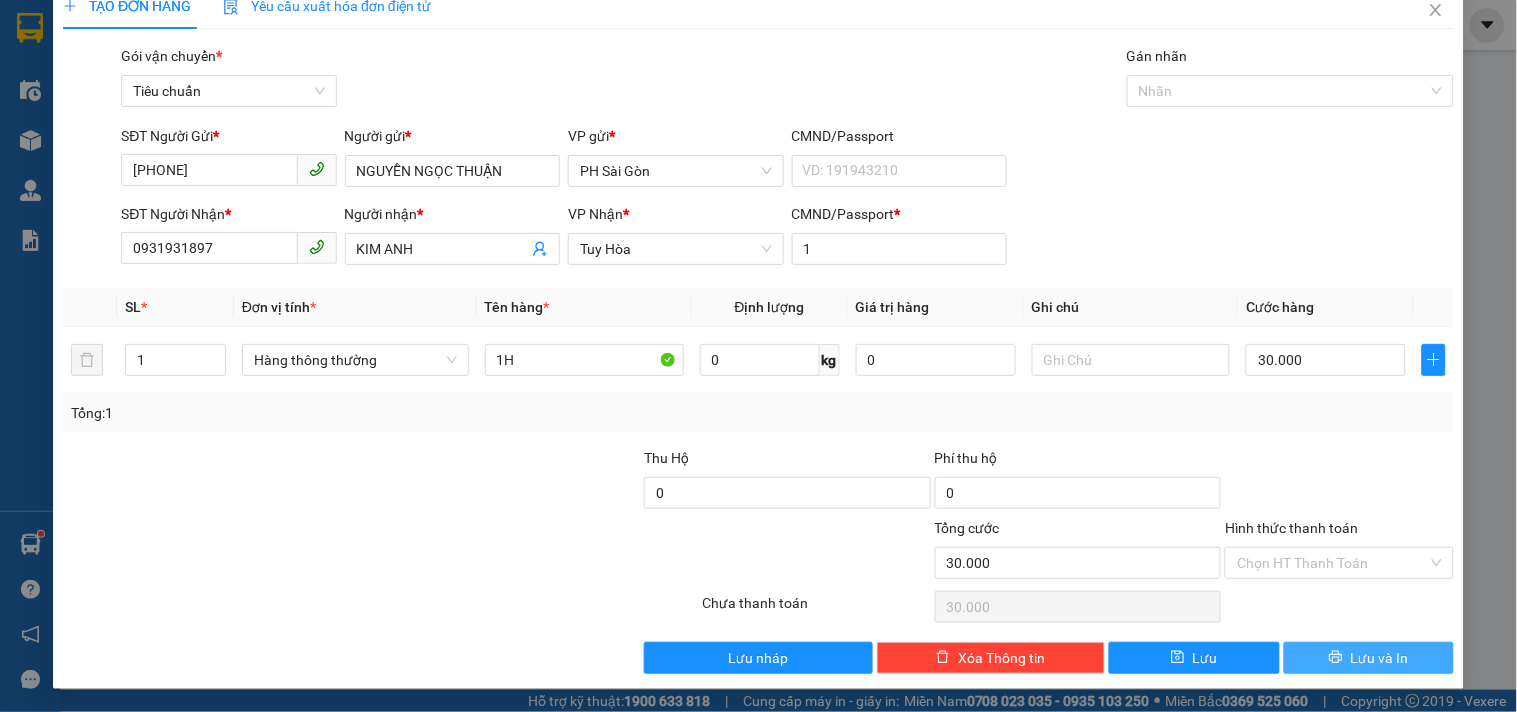 click 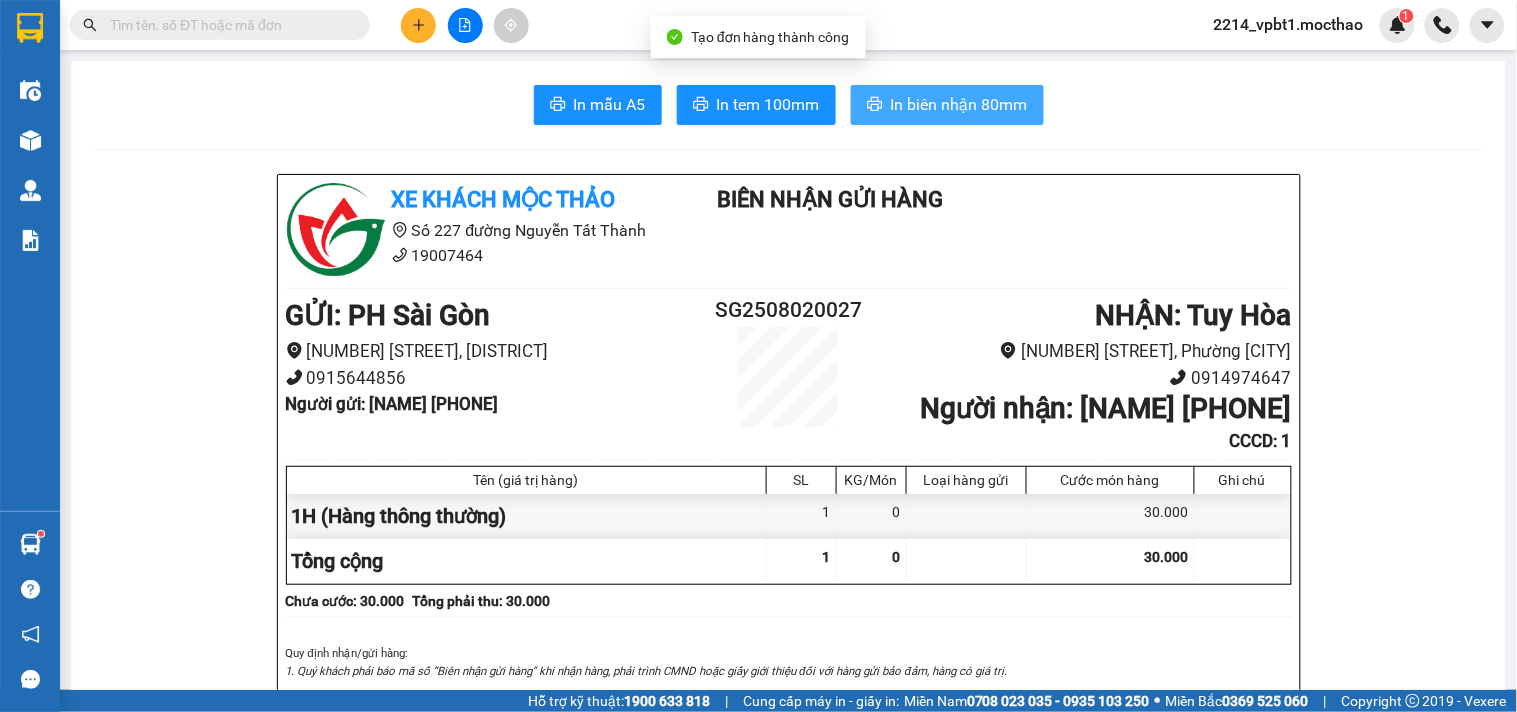 click on "In biên nhận 80mm" at bounding box center [947, 105] 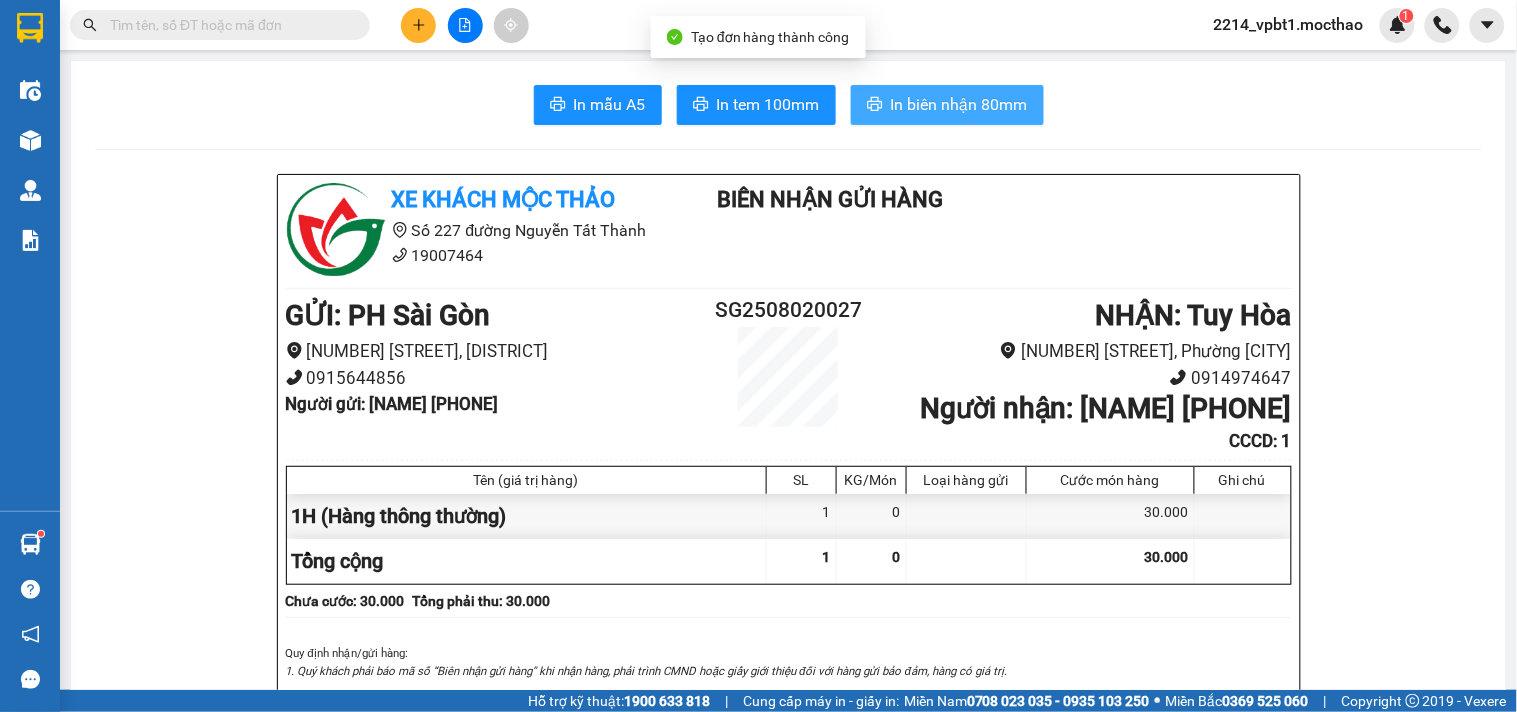scroll, scrollTop: 0, scrollLeft: 0, axis: both 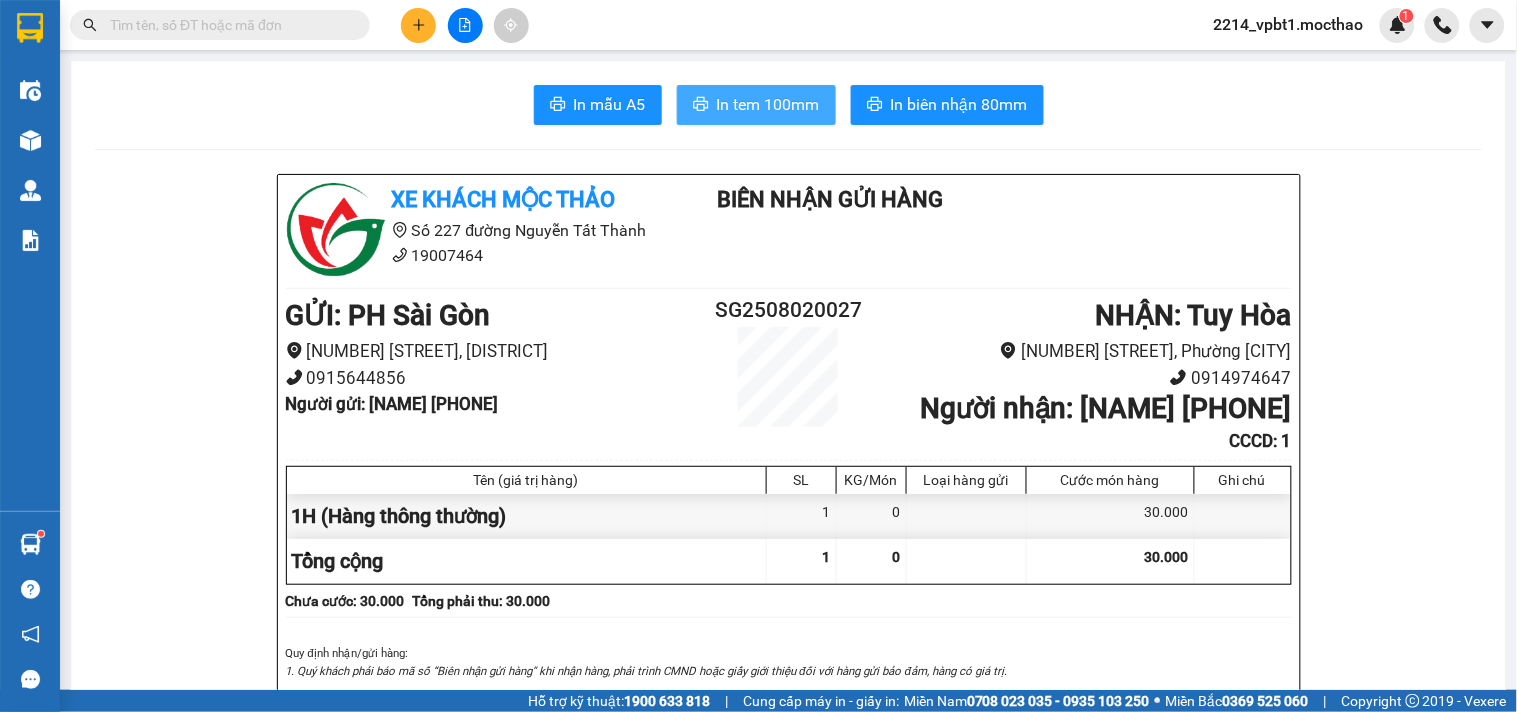click on "In tem 100mm" at bounding box center [768, 104] 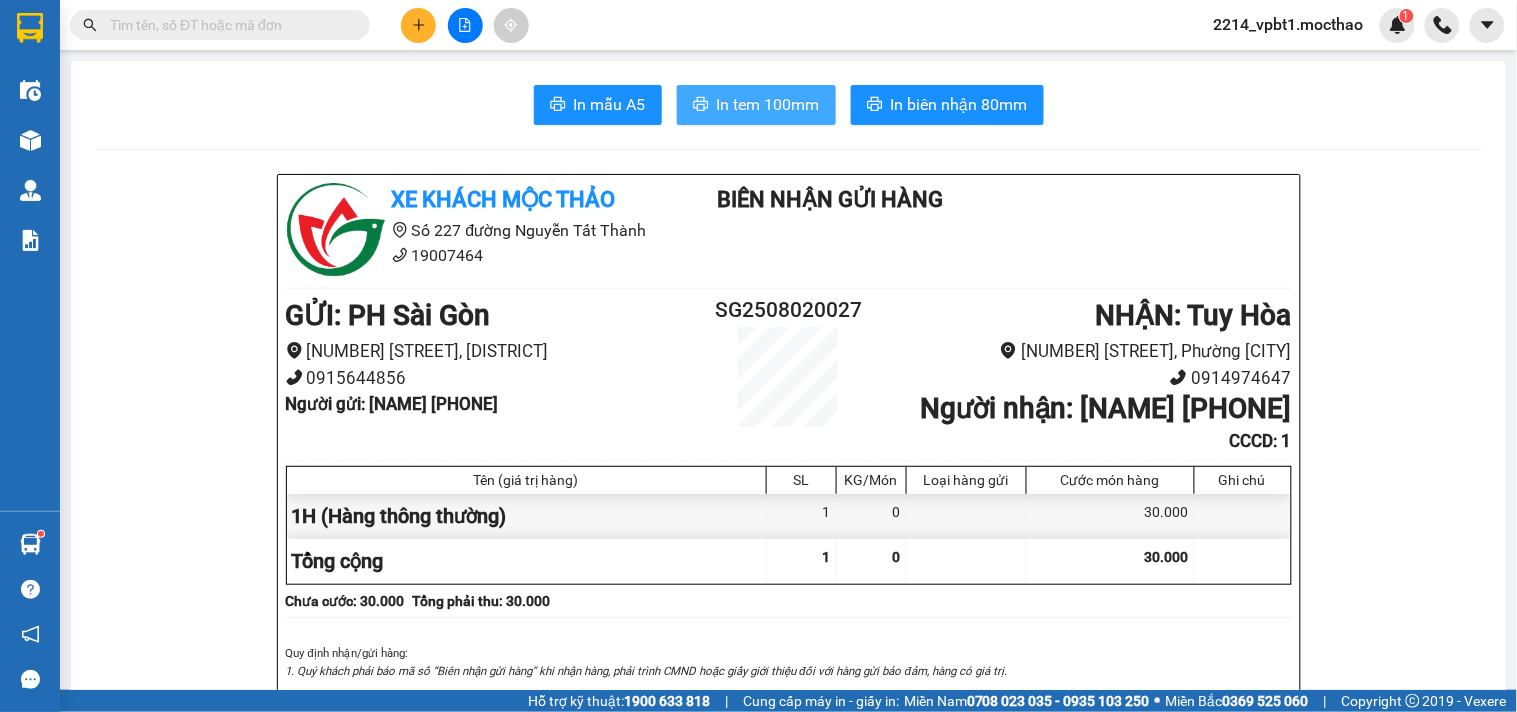 scroll, scrollTop: 0, scrollLeft: 0, axis: both 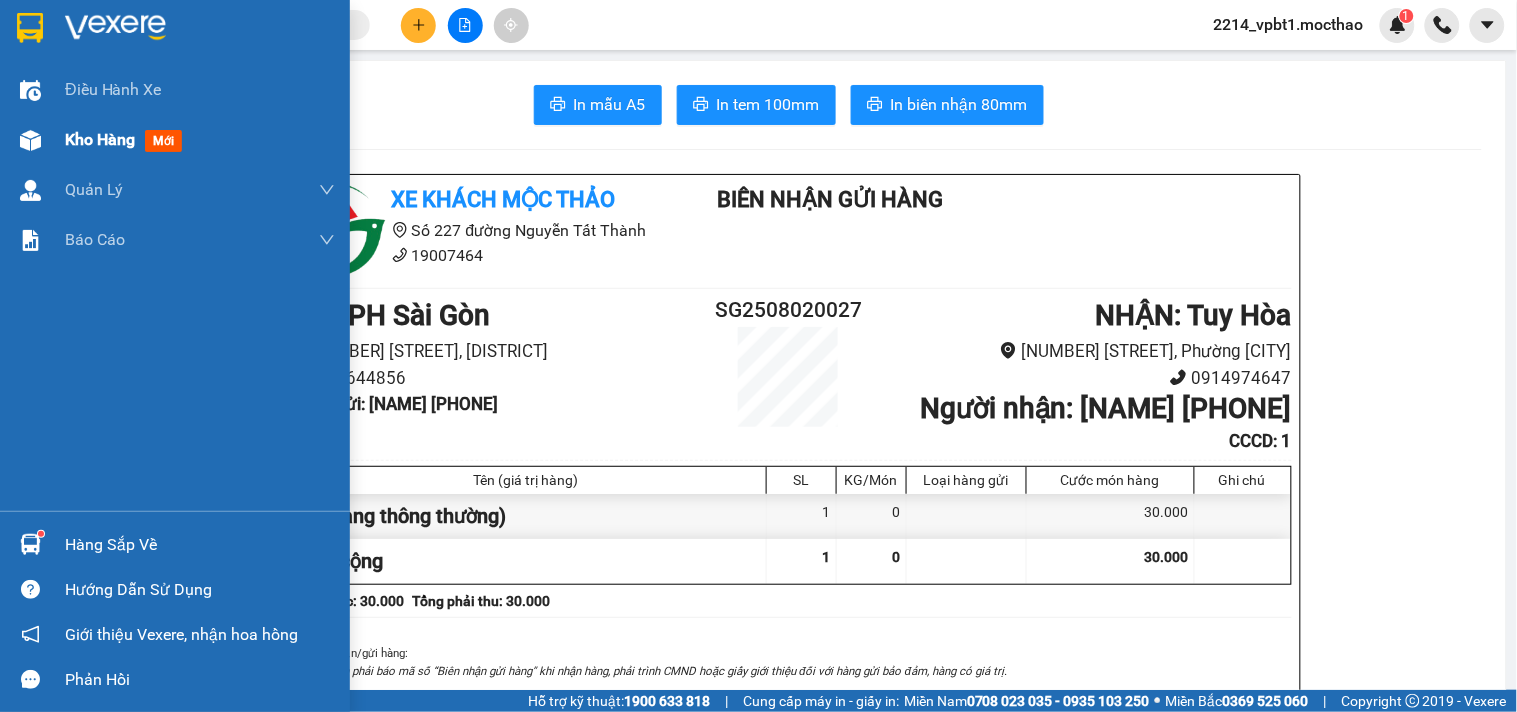 click on "Kho hàng" at bounding box center (100, 139) 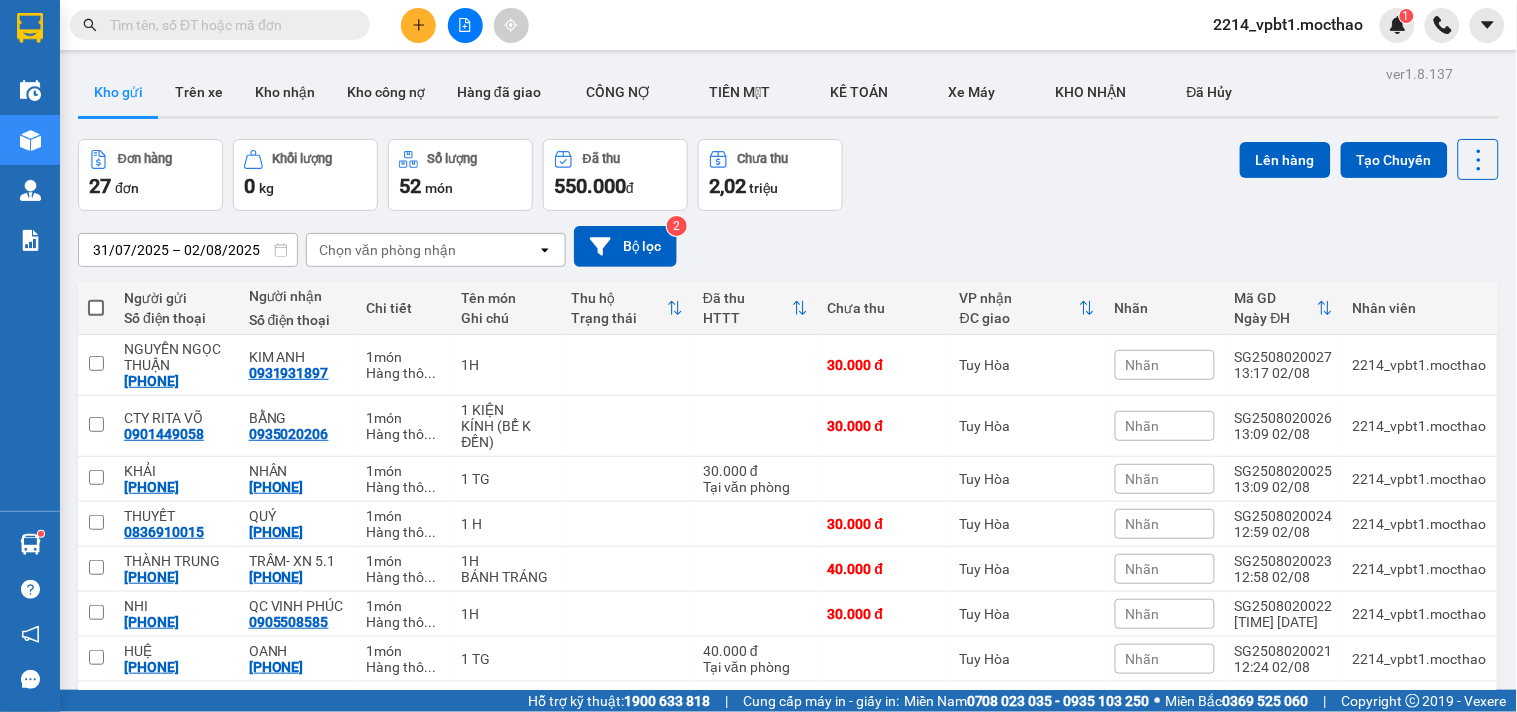 click 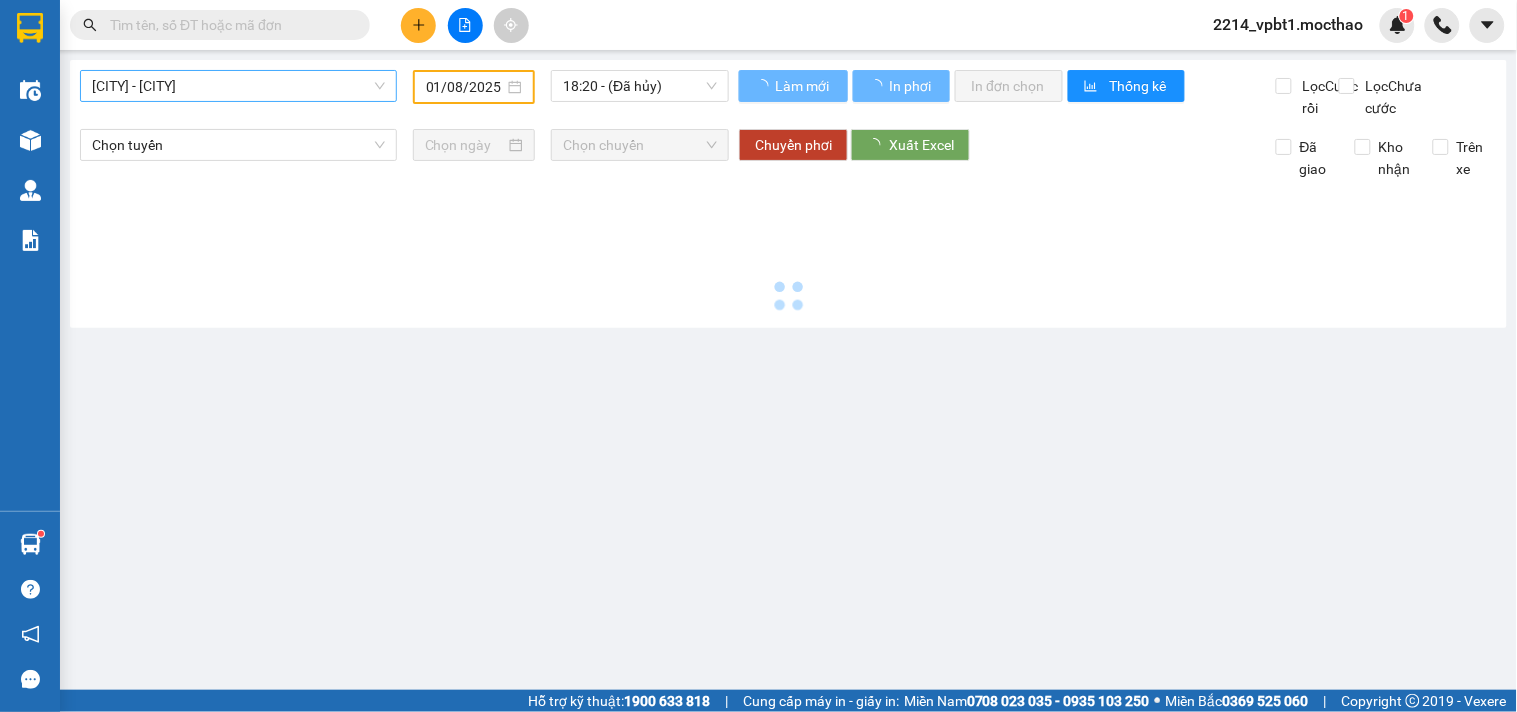 click on "Sài Gòn - Tuy Hòa" at bounding box center (238, 86) 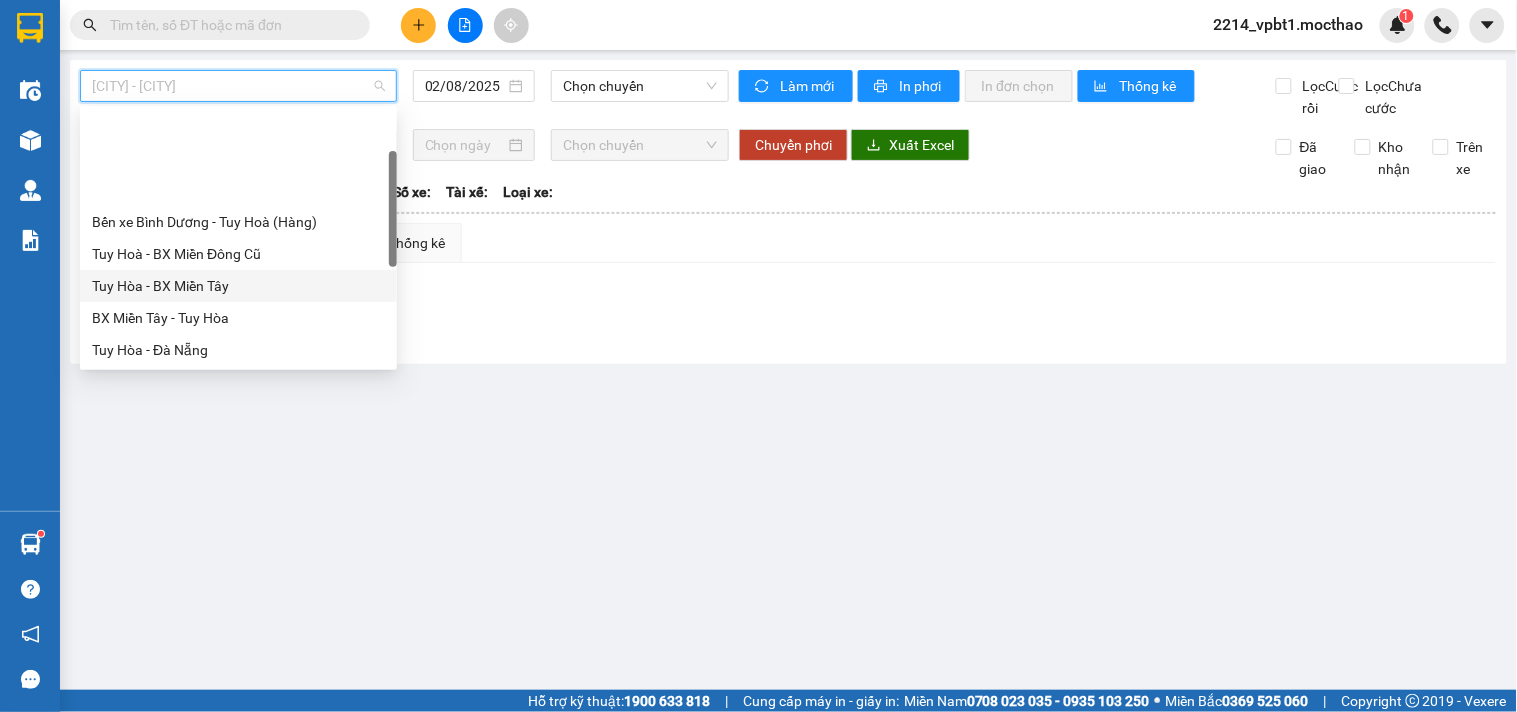 scroll, scrollTop: 333, scrollLeft: 0, axis: vertical 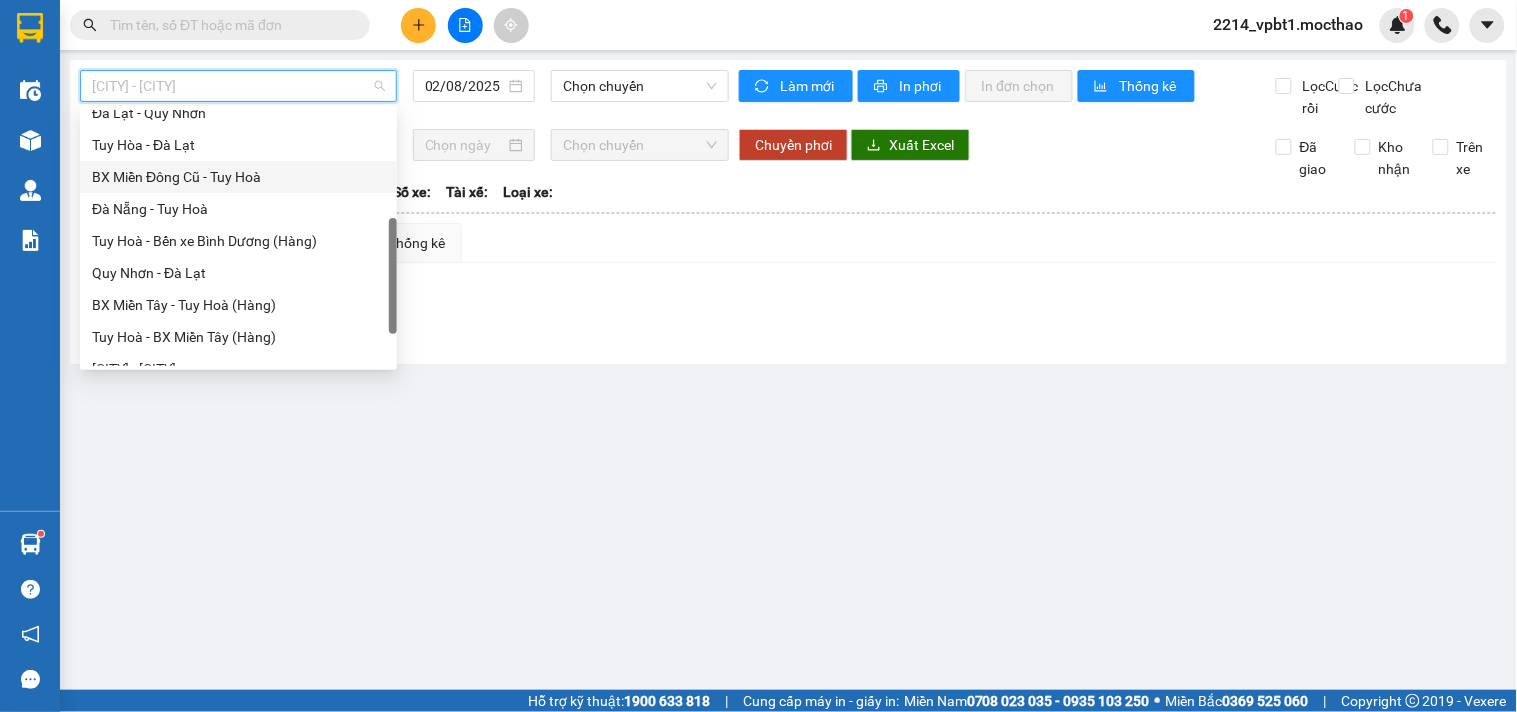 click on "BX Miền Đông Cũ - Tuy Hoà" at bounding box center (238, 177) 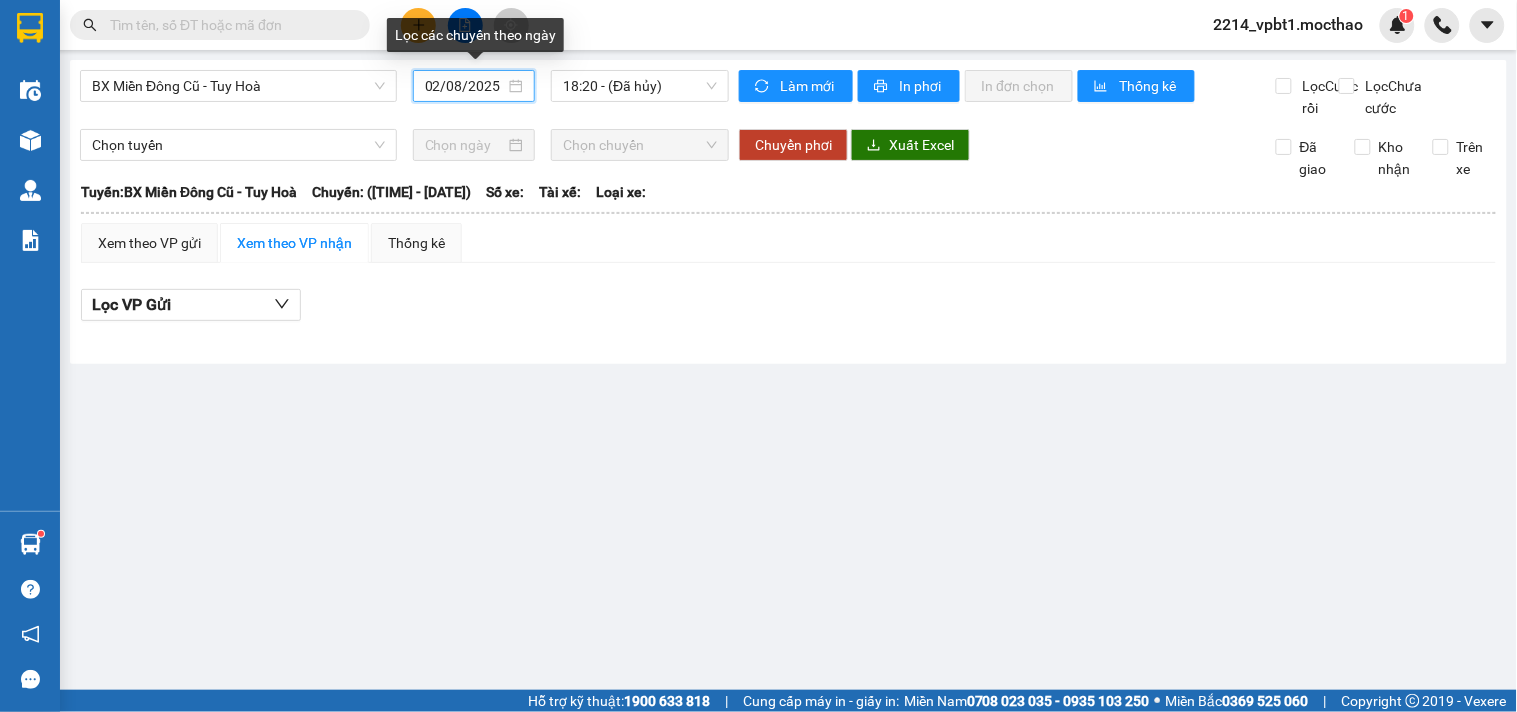 click on "02/08/2025" at bounding box center [465, 86] 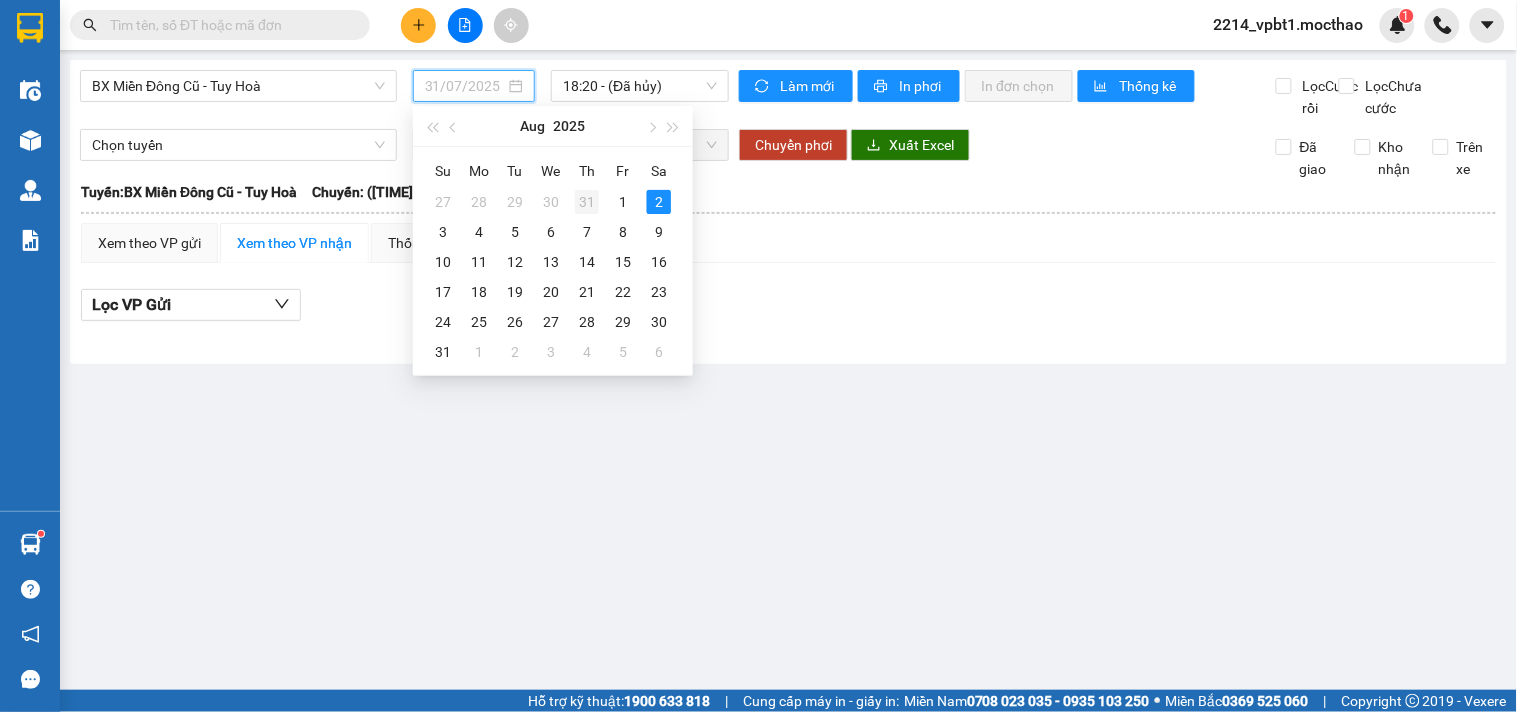 click on "31" at bounding box center (587, 202) 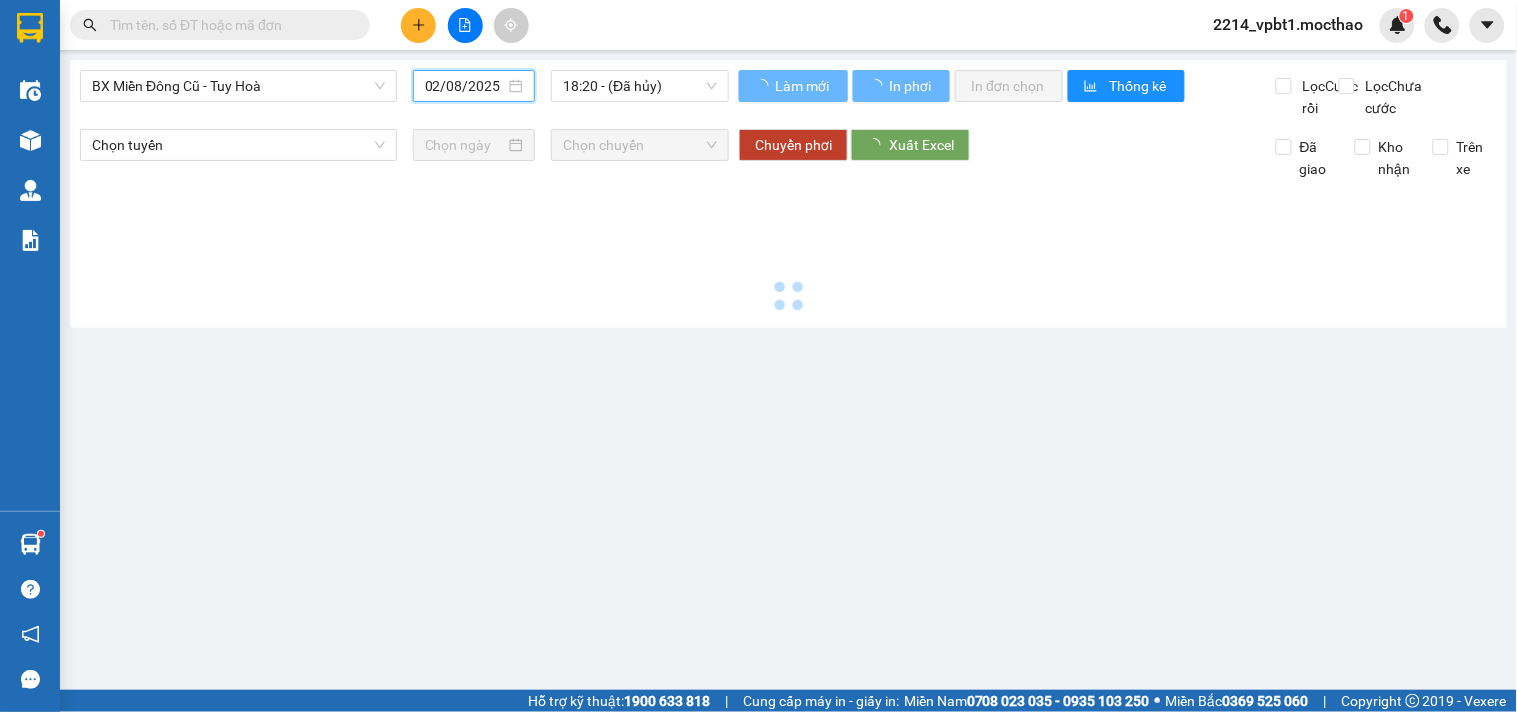 type on "31/07/2025" 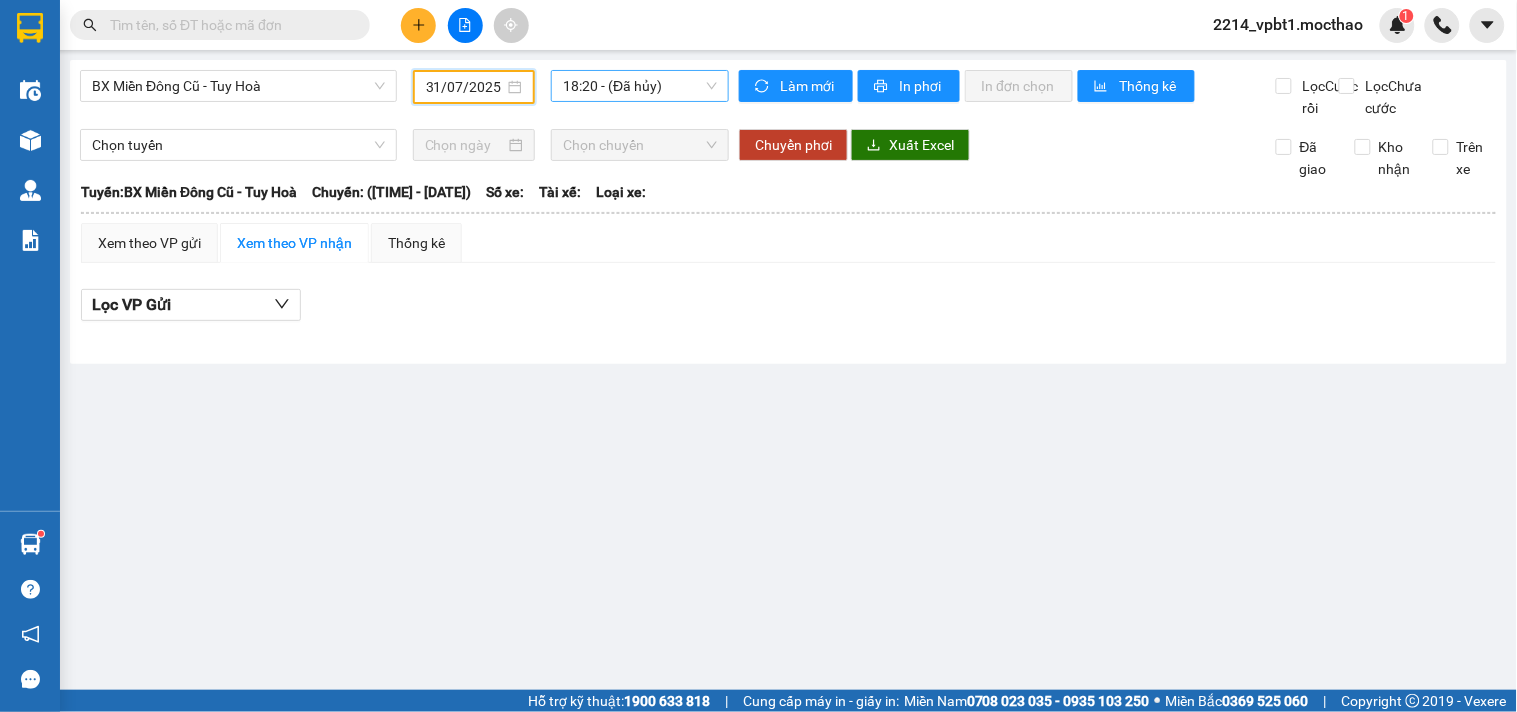 click on "18:20     - (Đã hủy)" at bounding box center (640, 86) 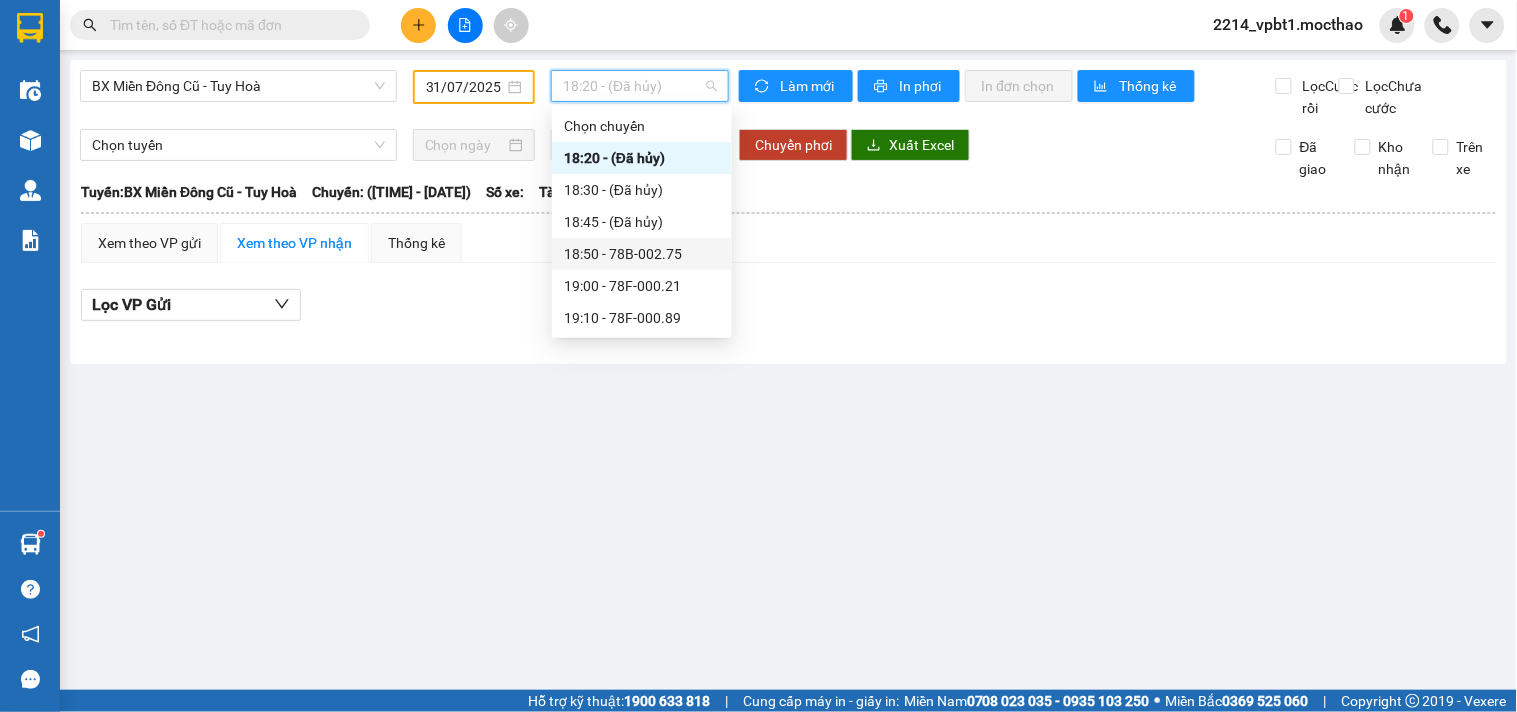 click on "18:50     - 78B-002.75" at bounding box center (642, 254) 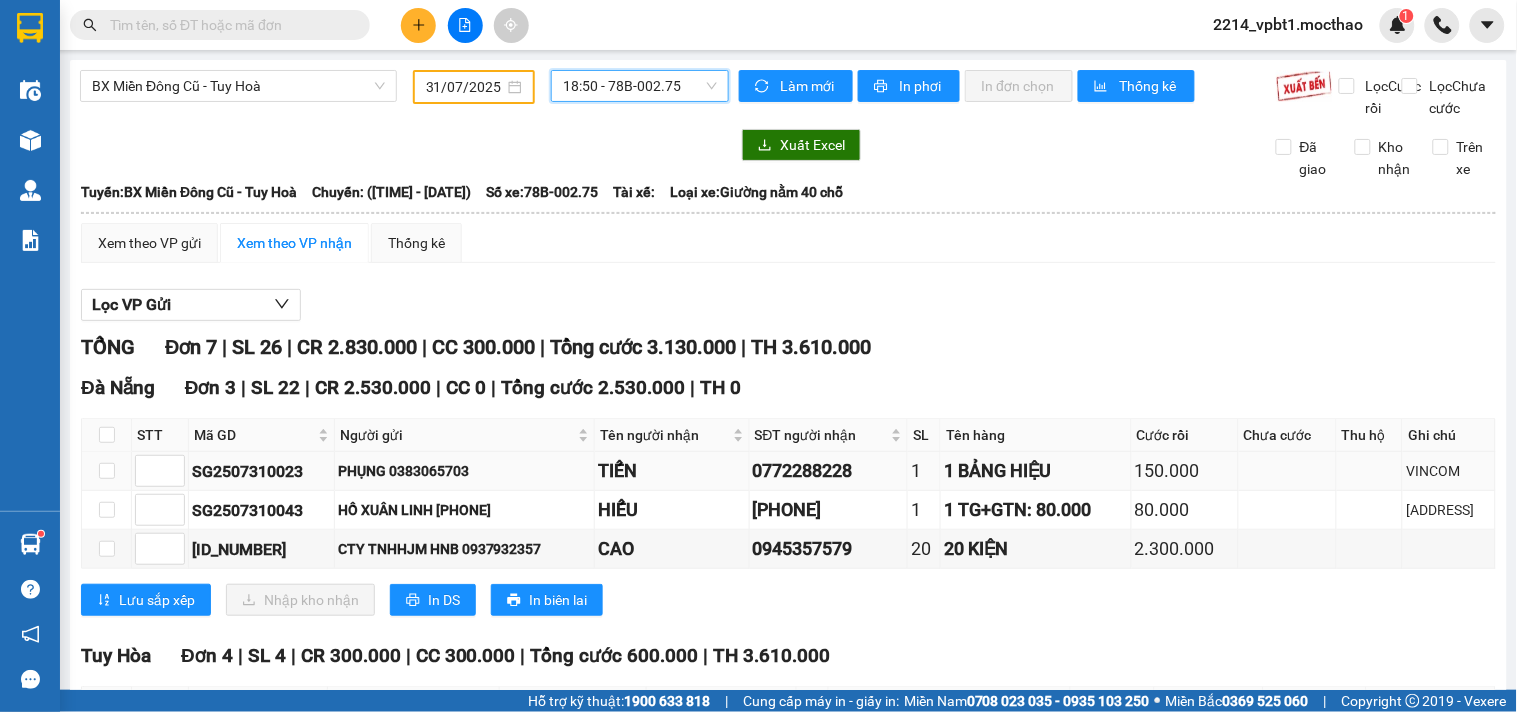 scroll, scrollTop: 111, scrollLeft: 0, axis: vertical 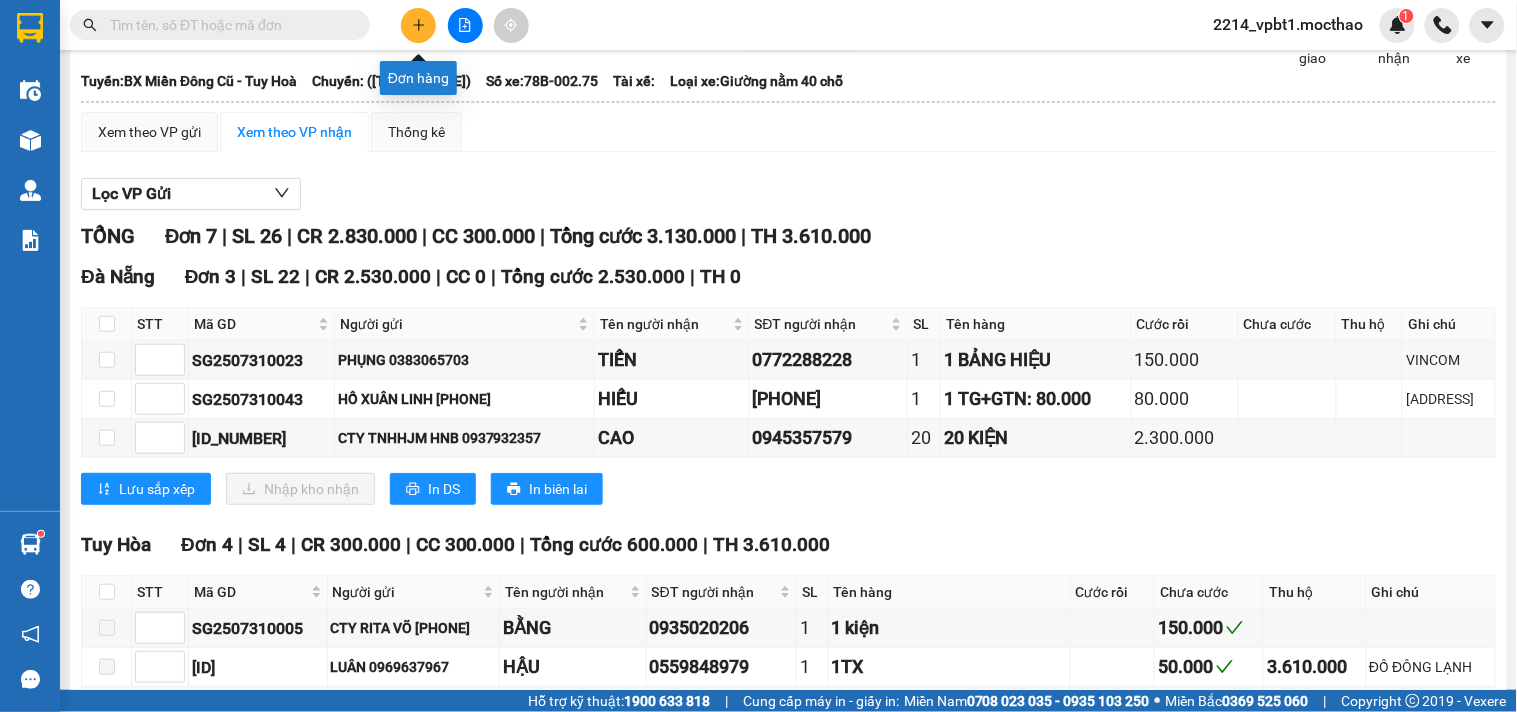 click 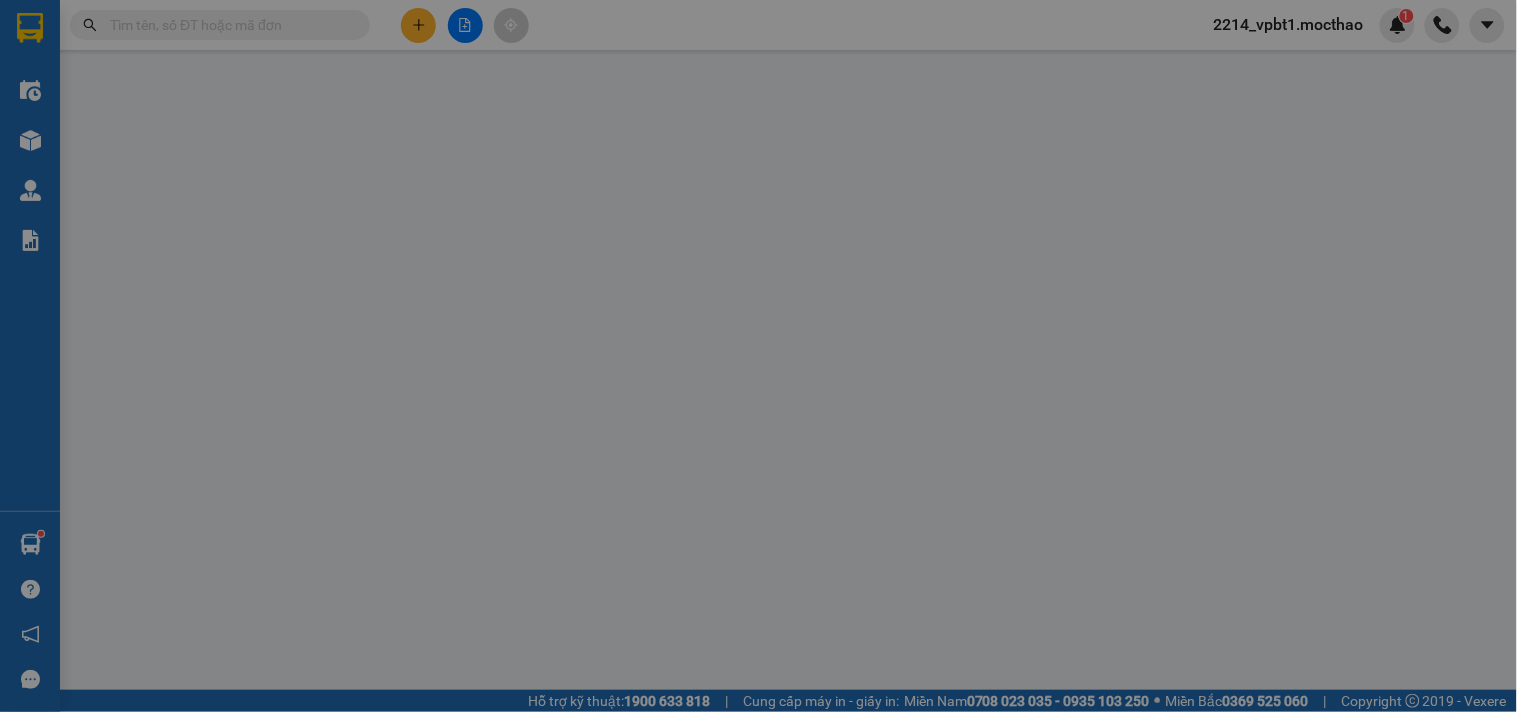 scroll, scrollTop: 0, scrollLeft: 0, axis: both 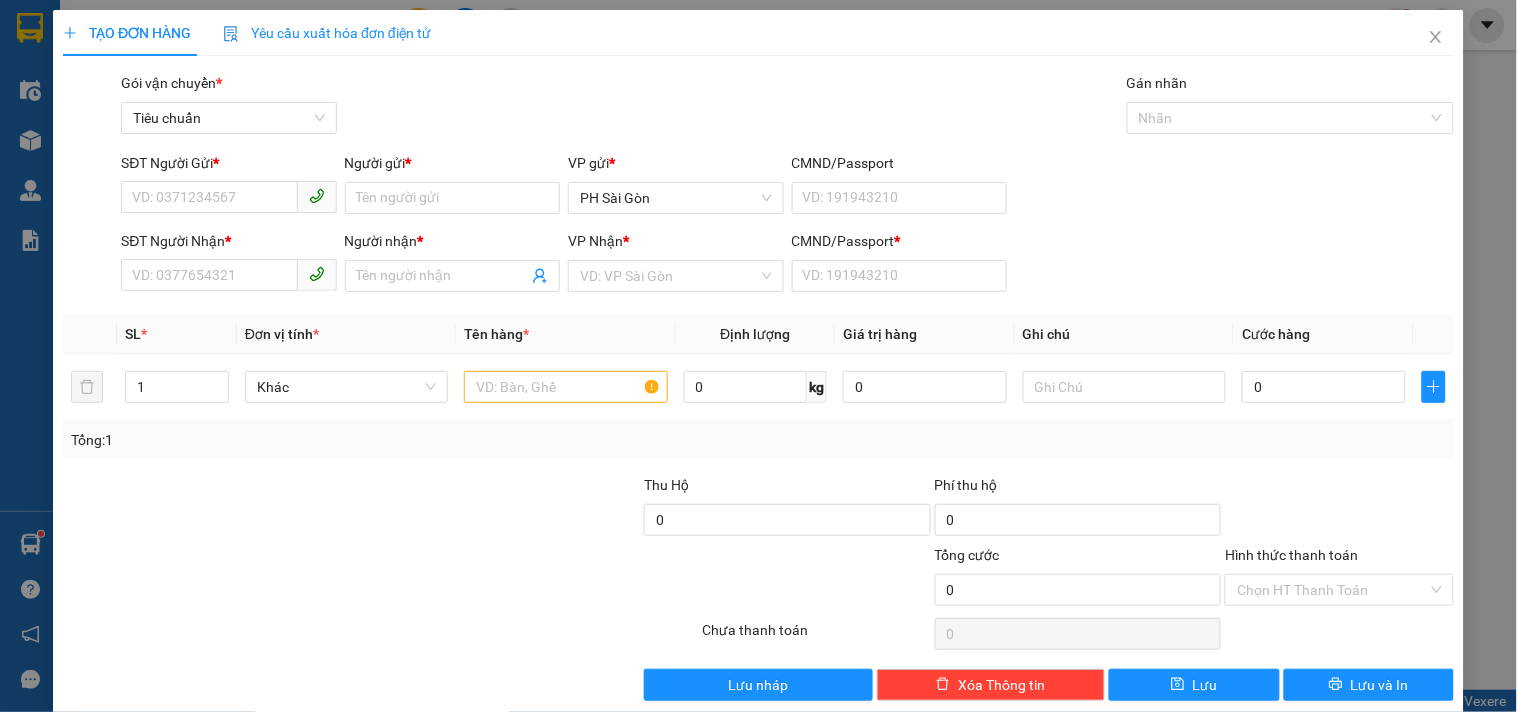 click on "SĐT Người Nhận  *" at bounding box center [228, 241] 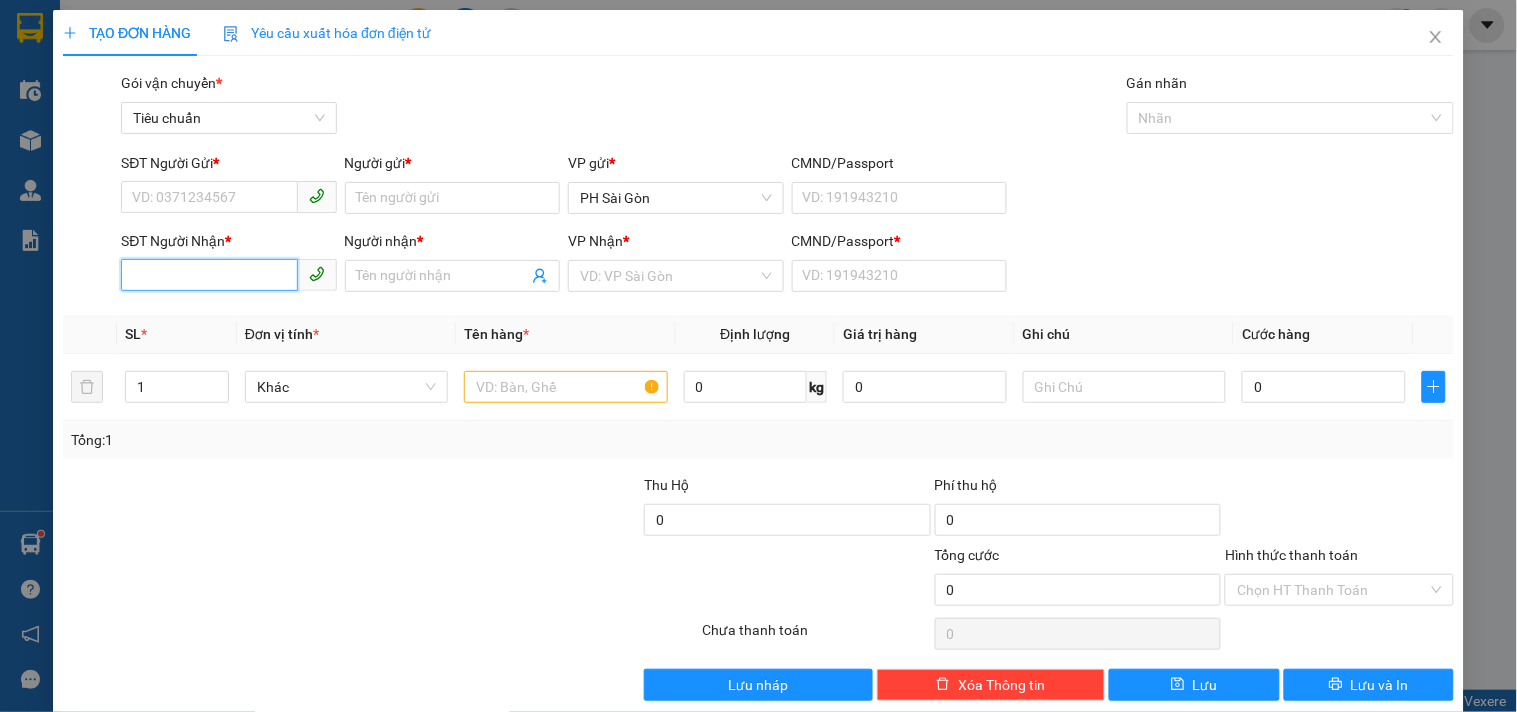 click on "SĐT Người Nhận  *" at bounding box center (209, 275) 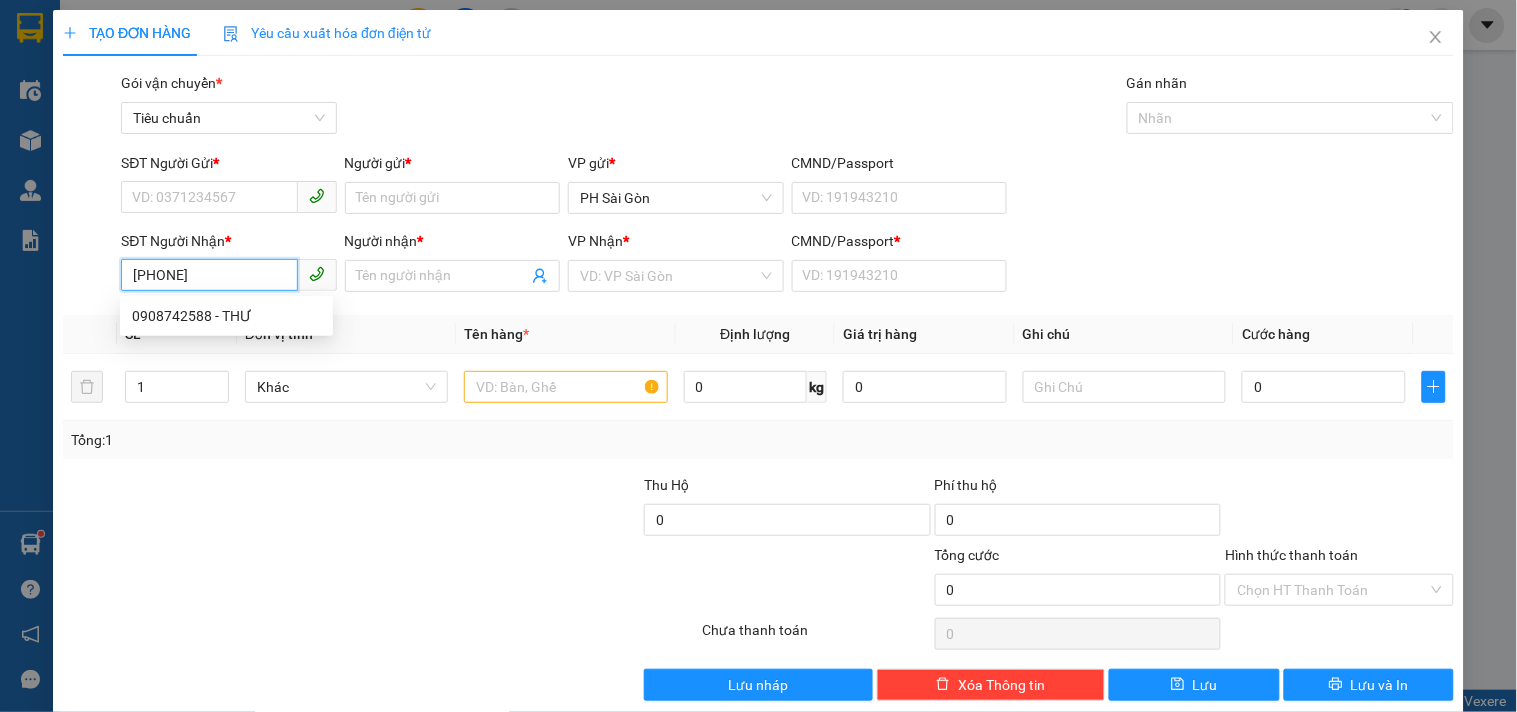 type on "0908742588" 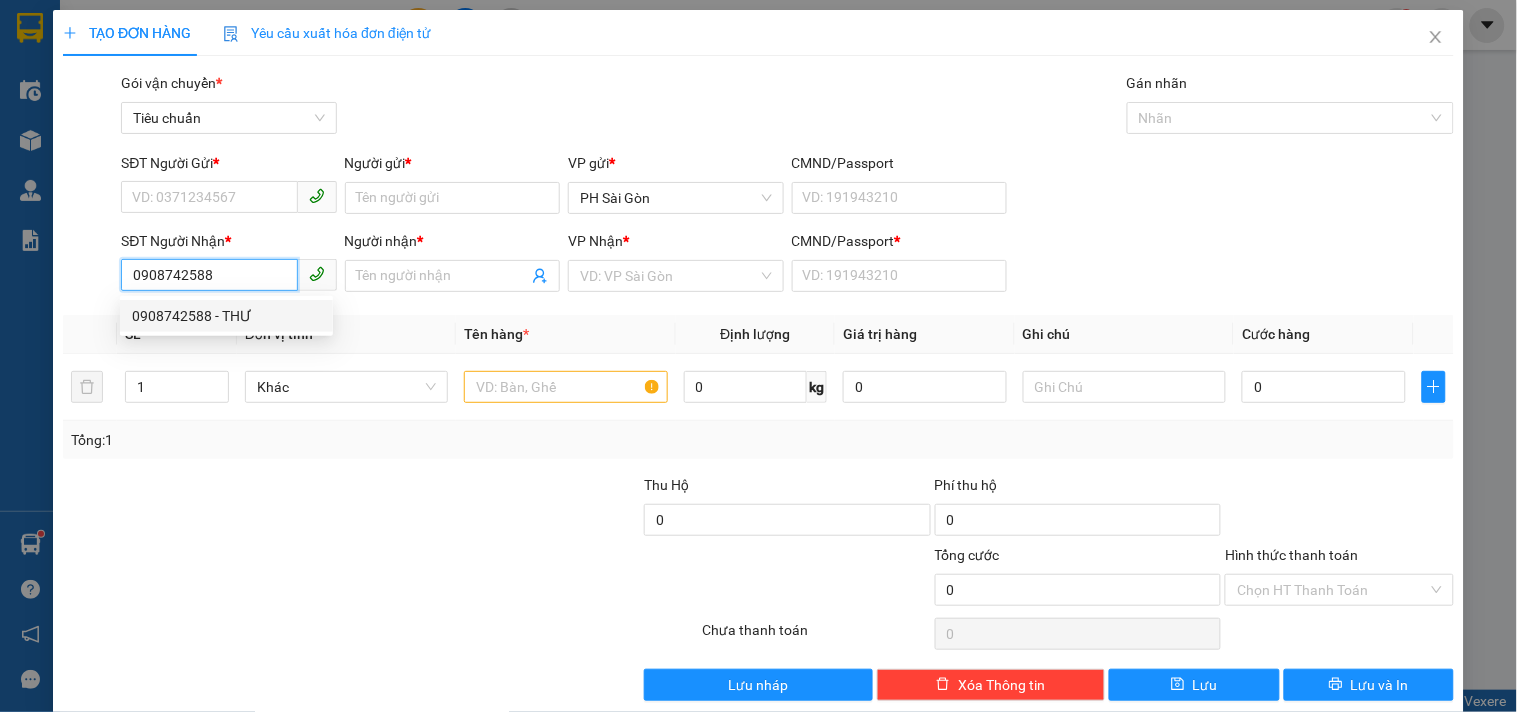 click on "0908742588 - THƯ" at bounding box center [226, 316] 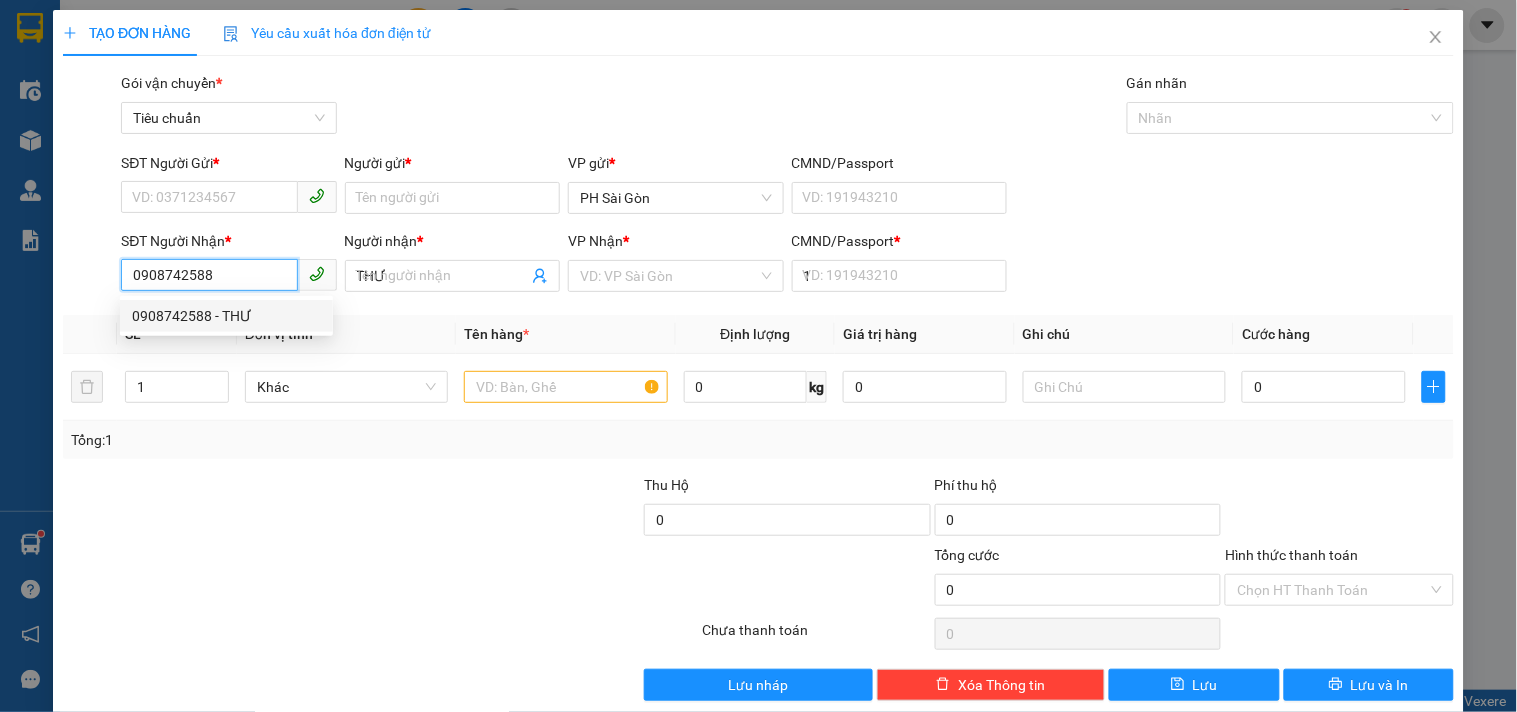 type on "100.000" 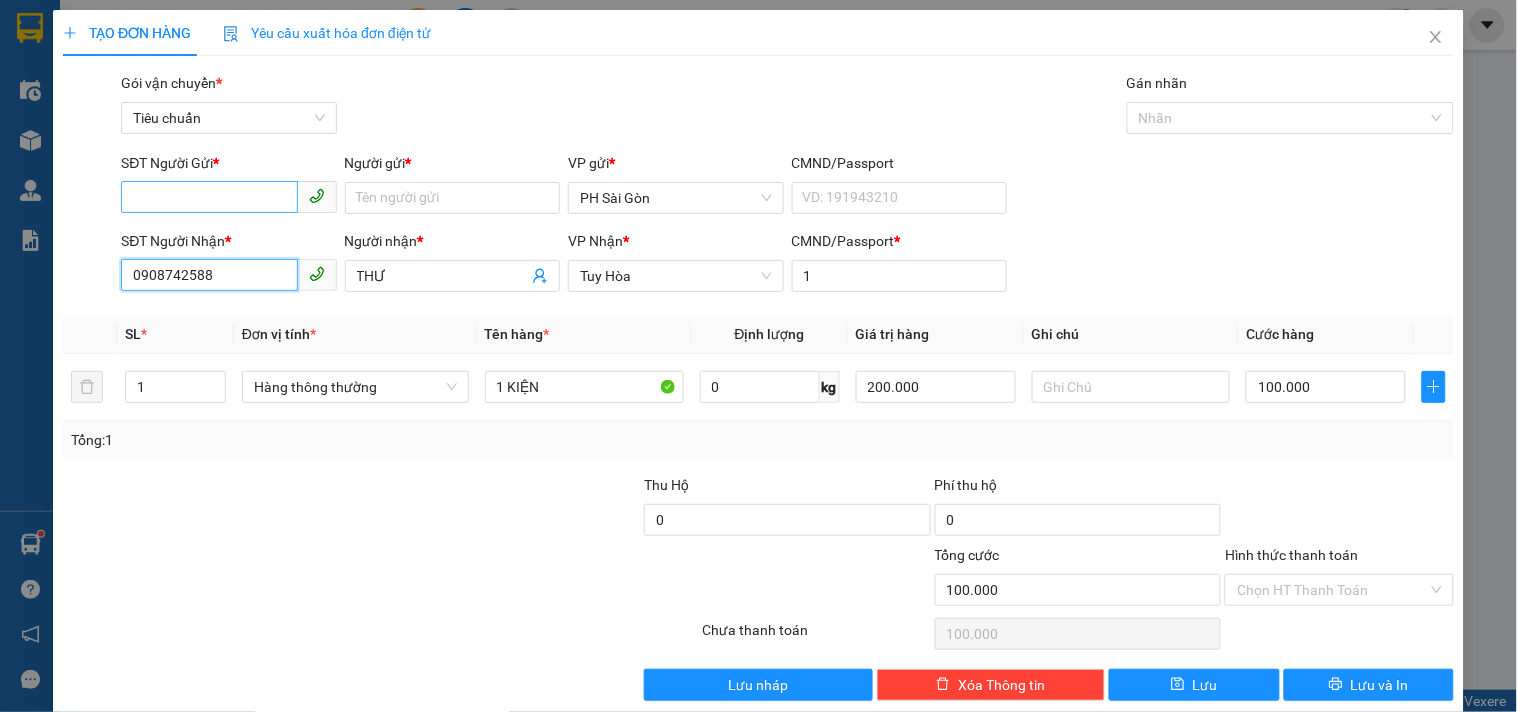 type on "0908742588" 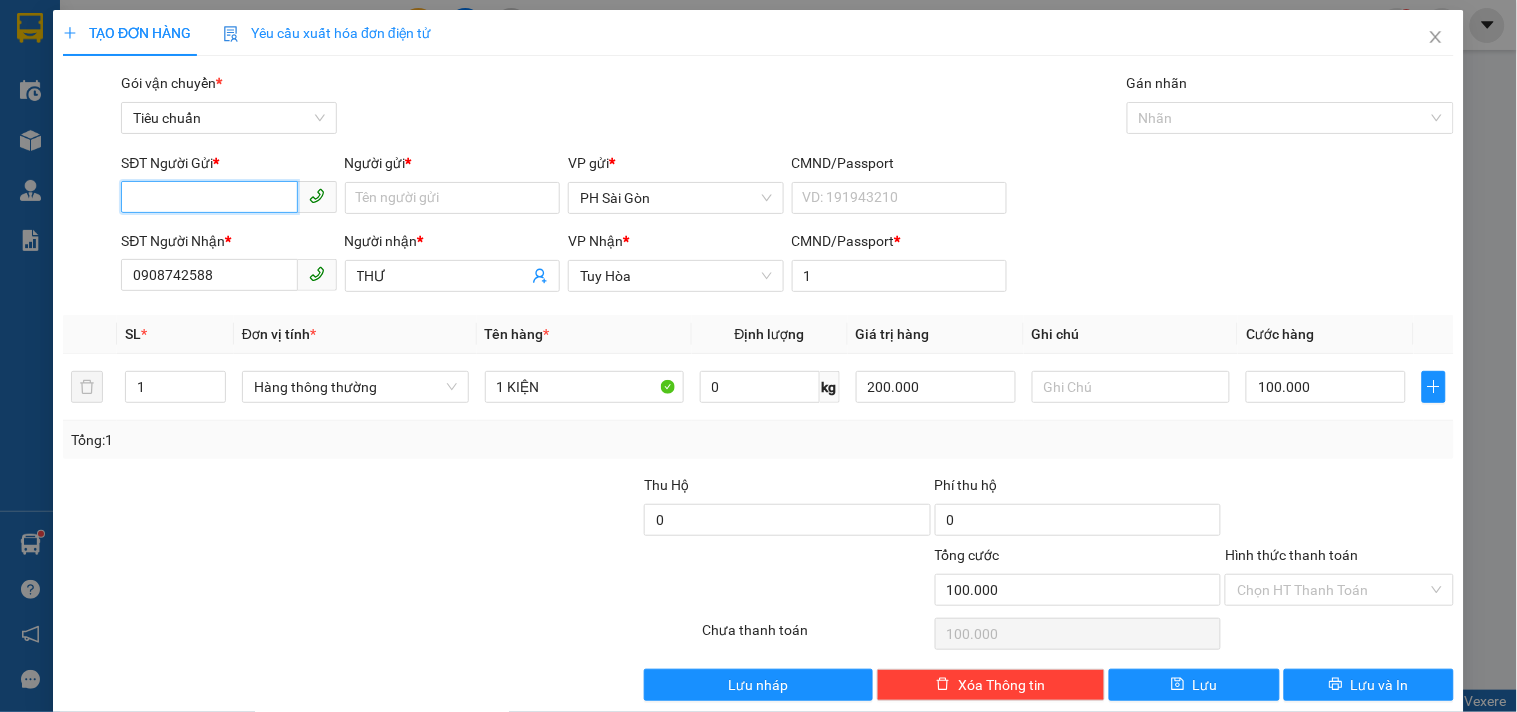 click on "SĐT Người Gửi  *" at bounding box center (209, 197) 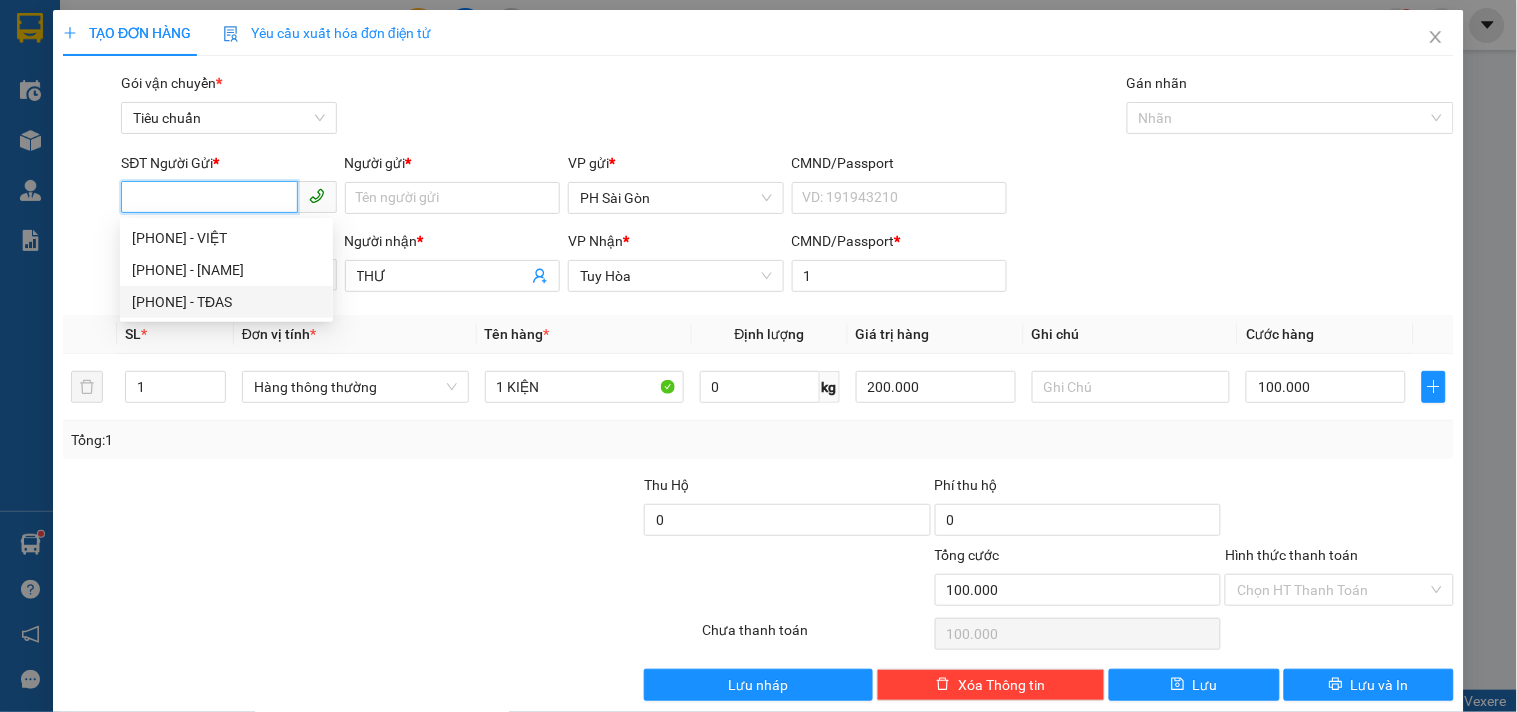 click on "0388257500 - TĐAS" at bounding box center [226, 302] 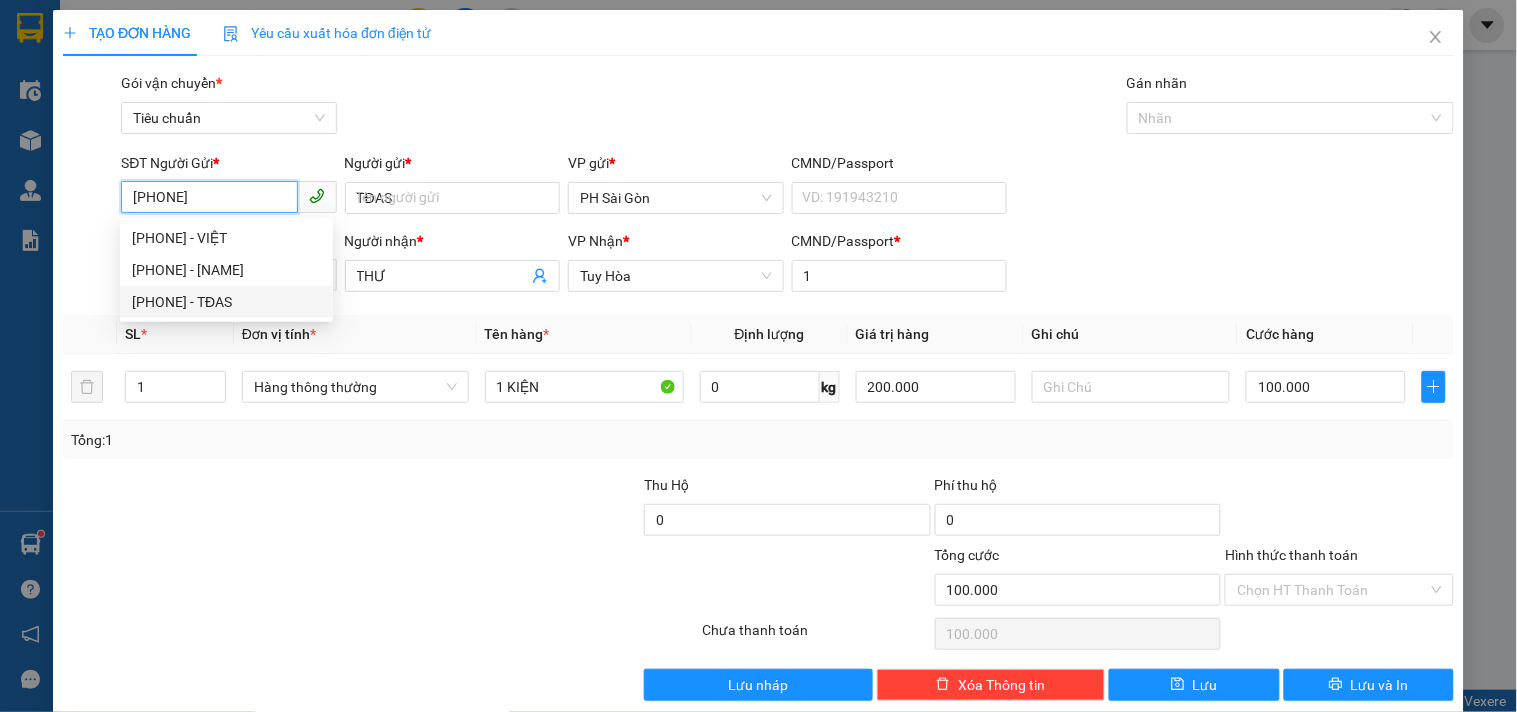 type on "30.000" 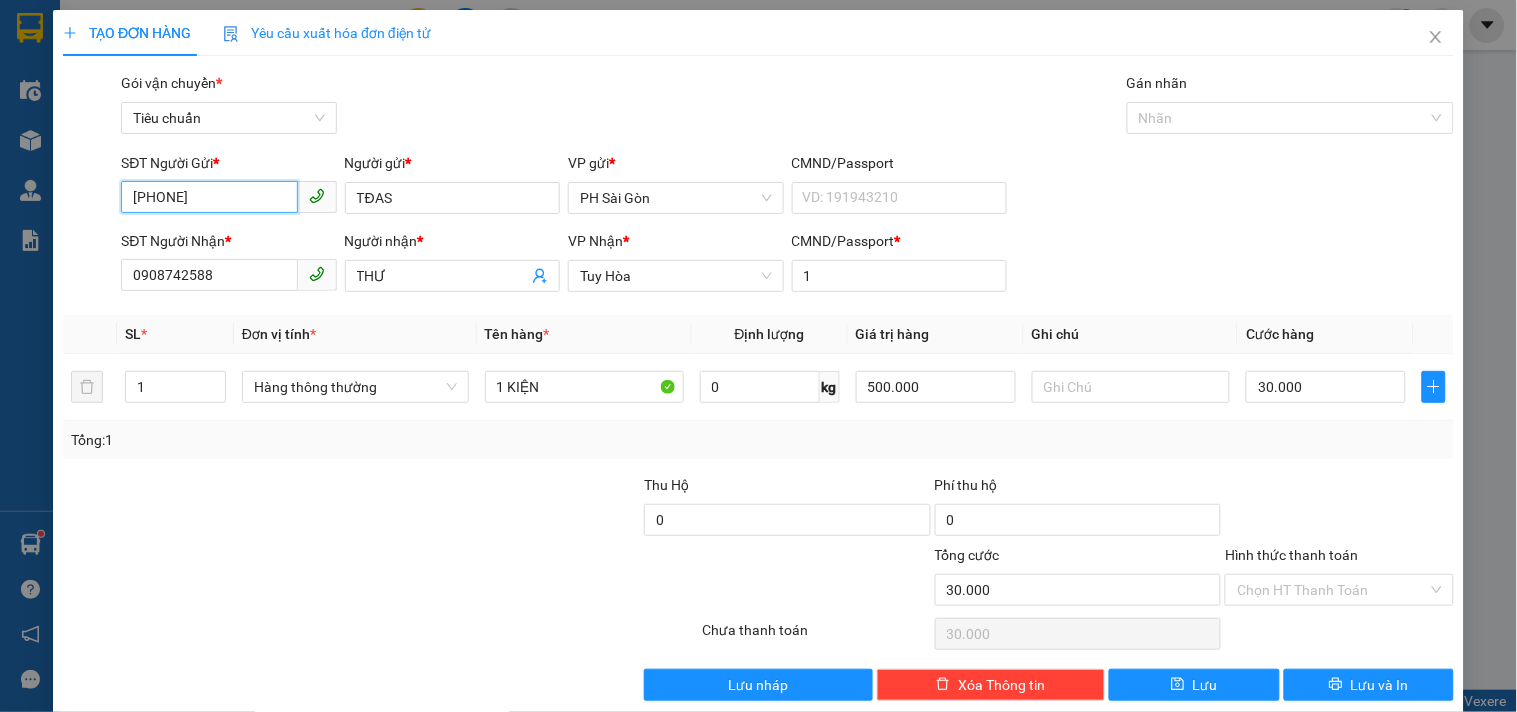 scroll, scrollTop: 27, scrollLeft: 0, axis: vertical 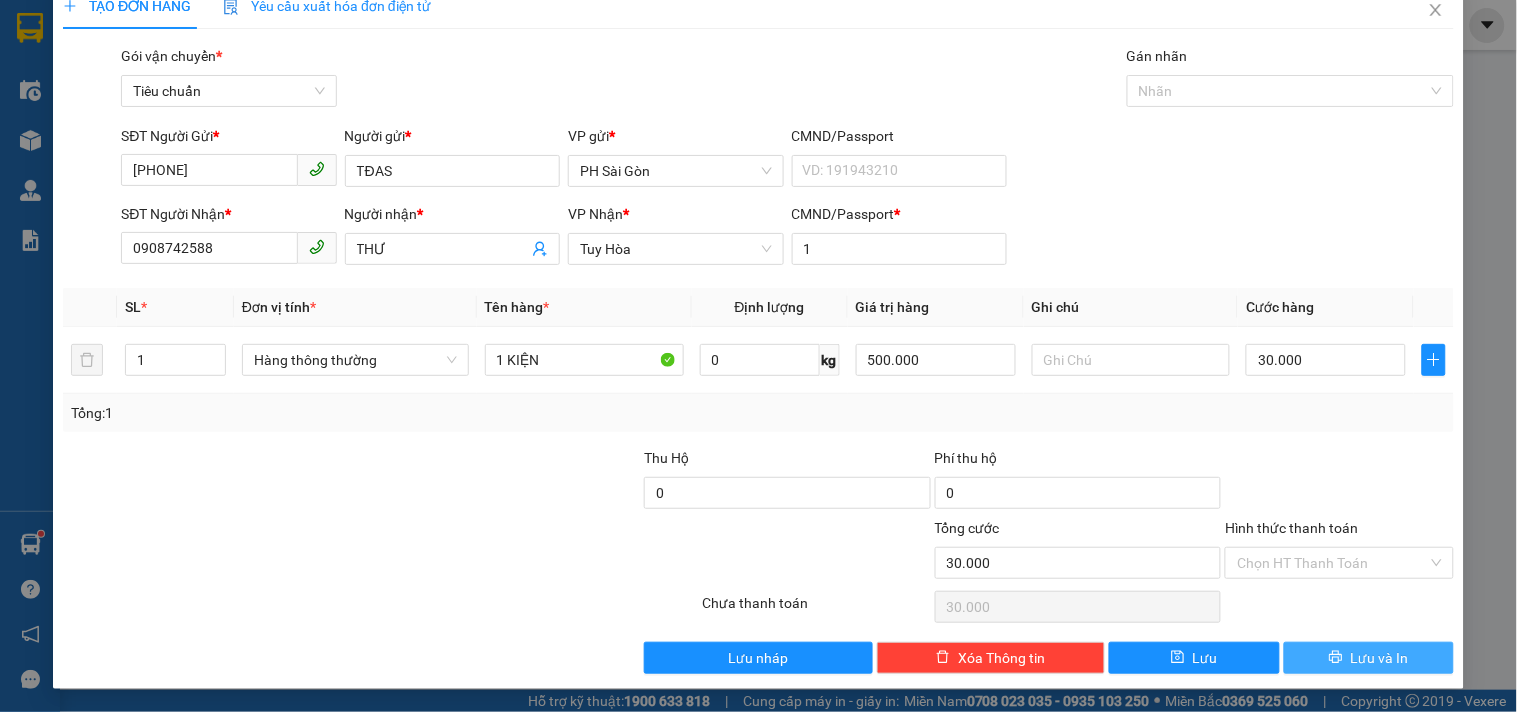 click 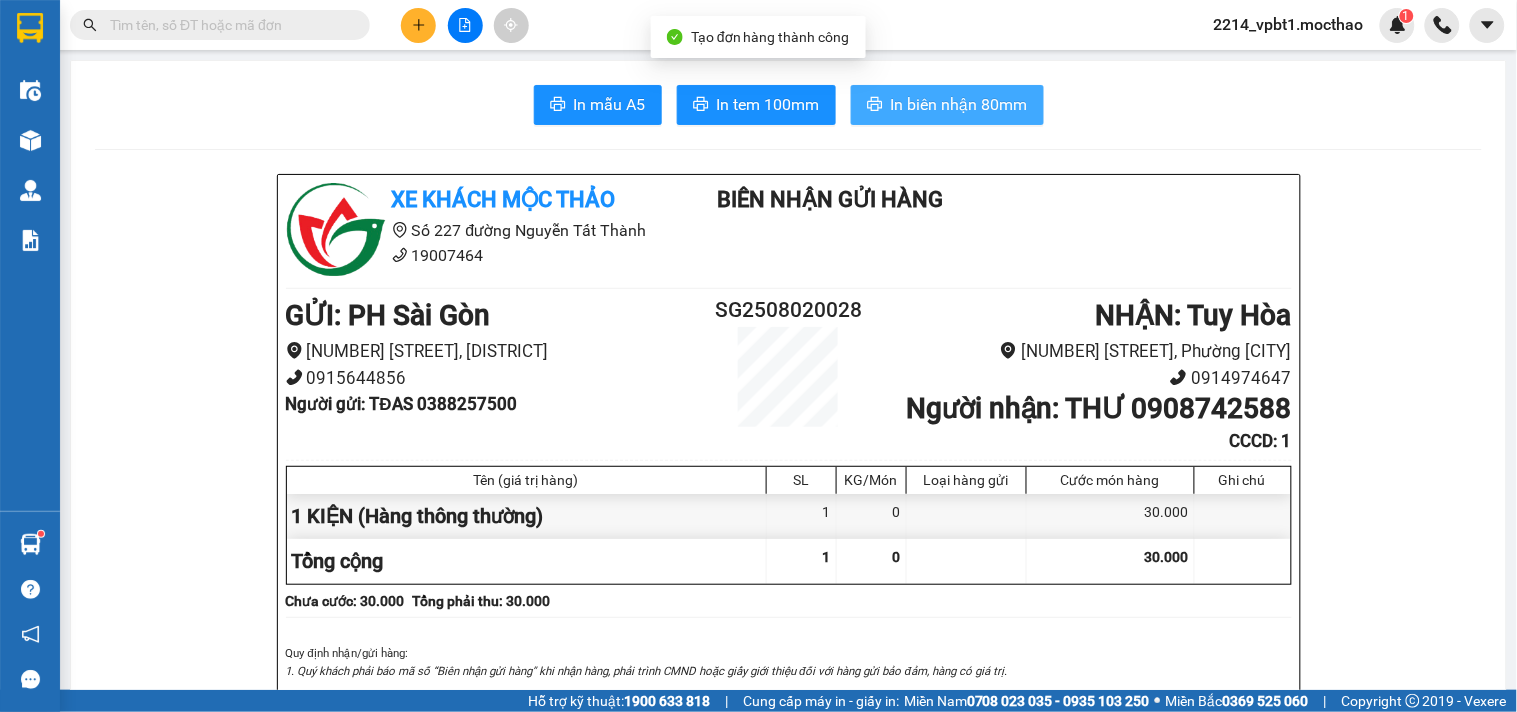 click on "In biên nhận 80mm" at bounding box center [959, 104] 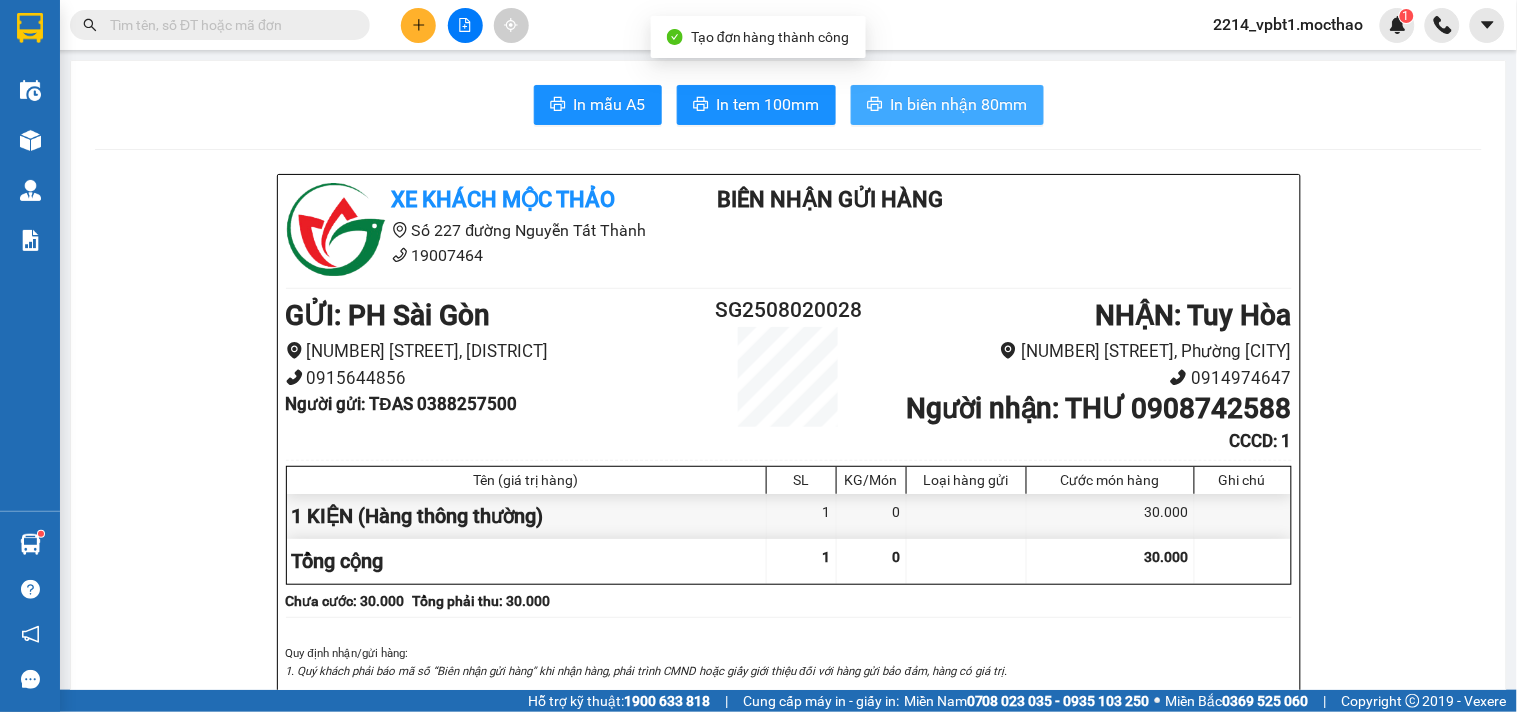 scroll, scrollTop: 0, scrollLeft: 0, axis: both 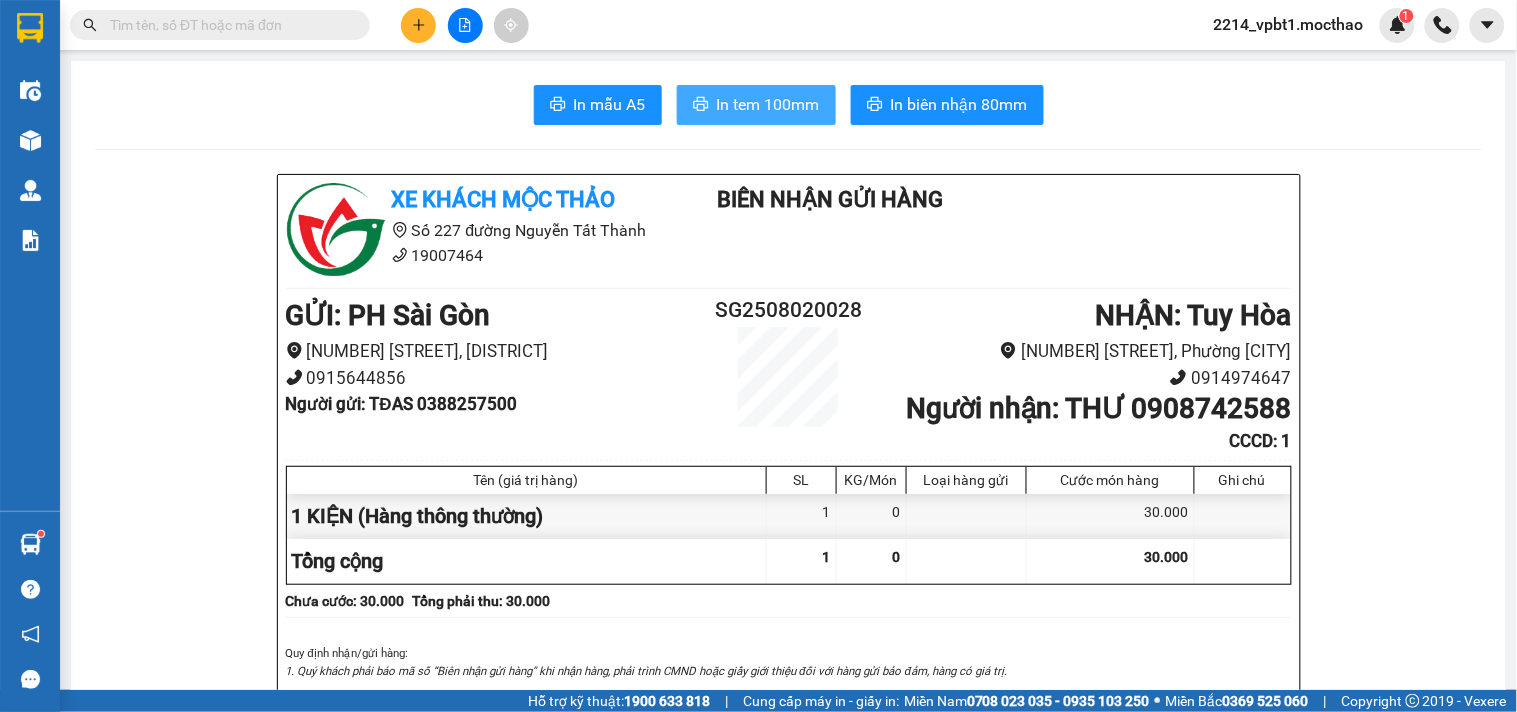 click on "In tem 100mm" at bounding box center (768, 104) 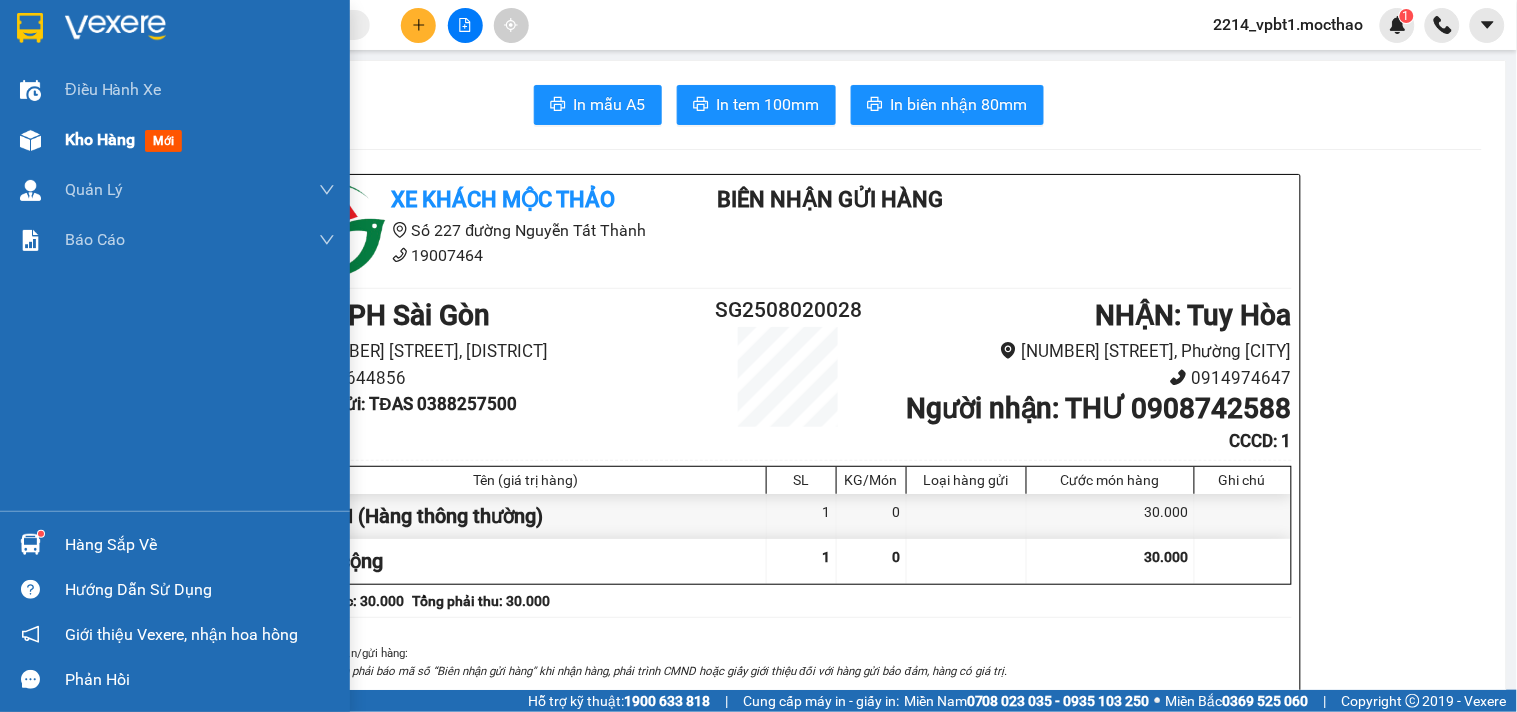 click on "Kho hàng" at bounding box center [100, 139] 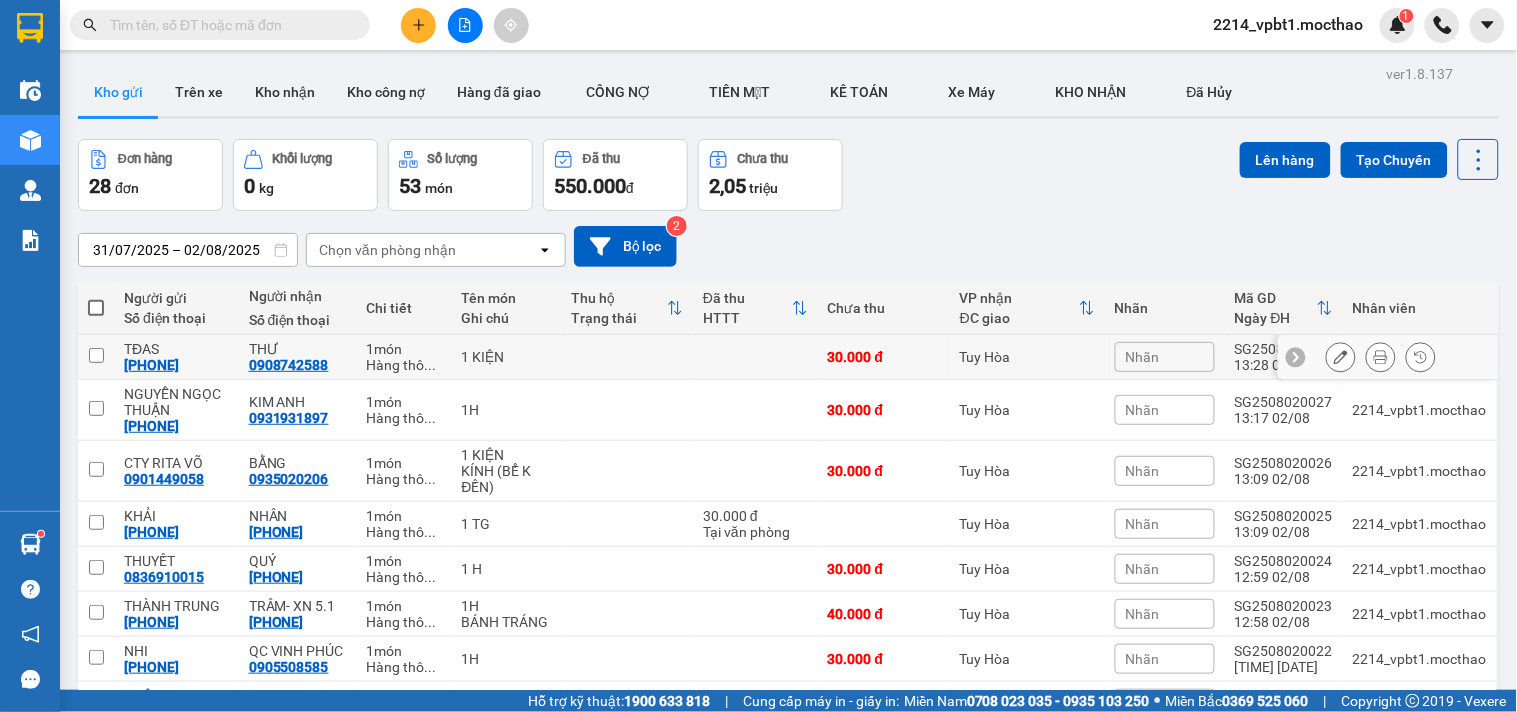 click at bounding box center (1341, 357) 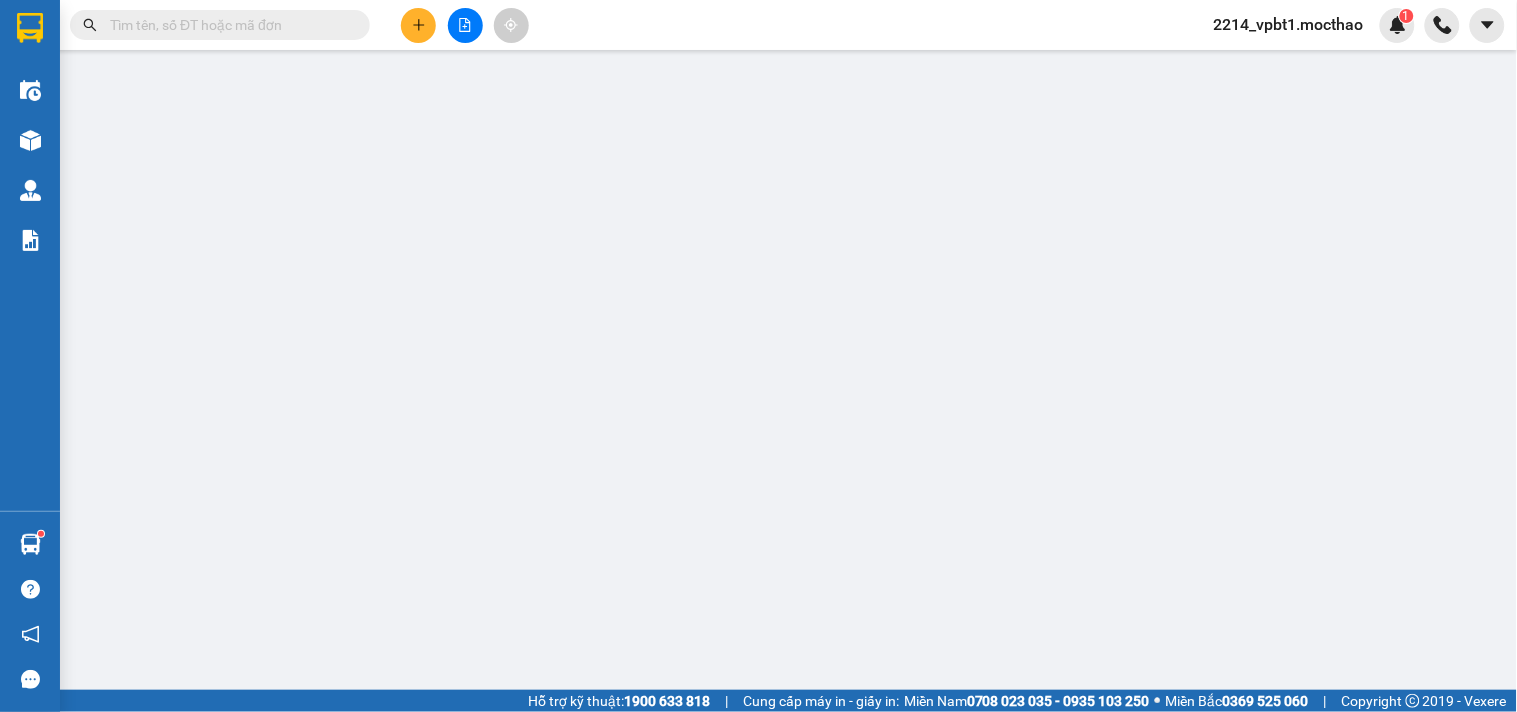 type on "0388257500" 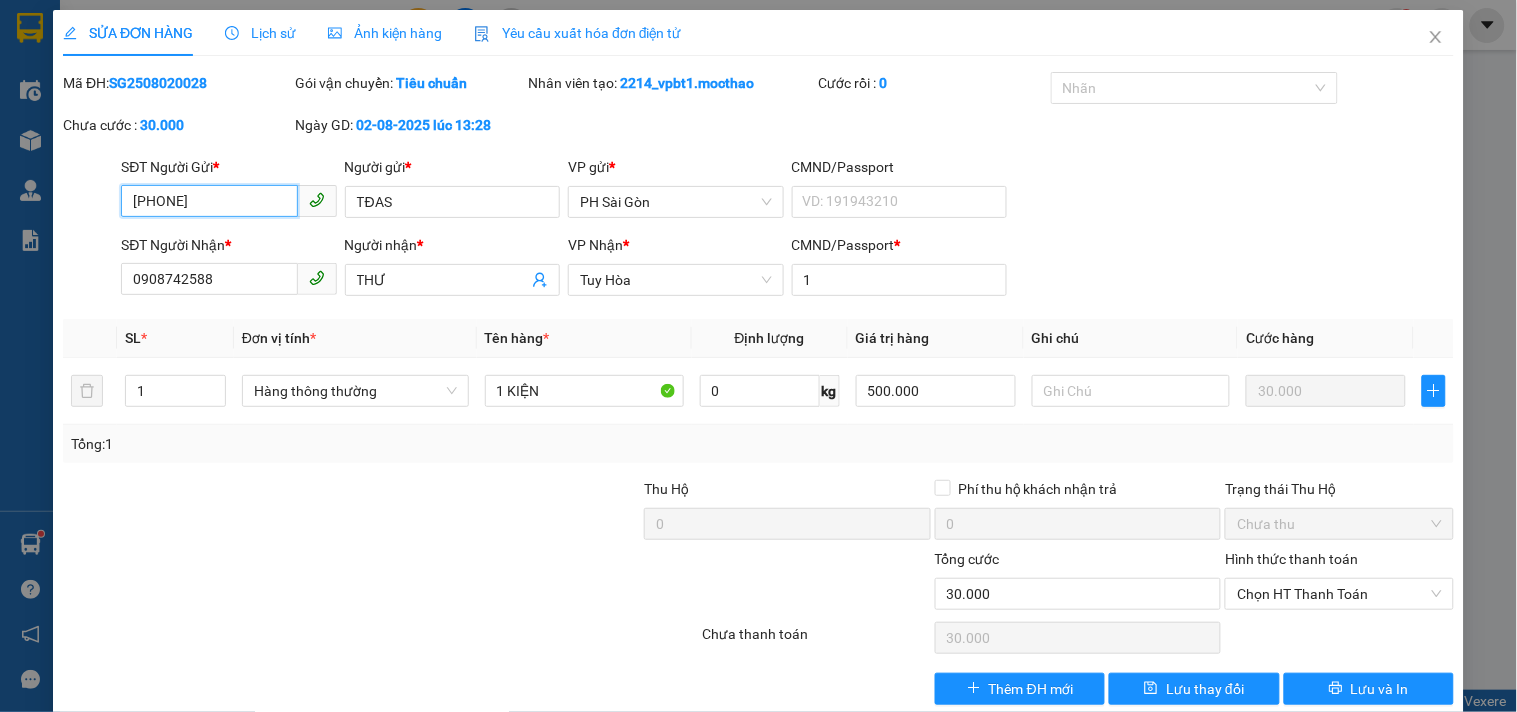 scroll, scrollTop: 32, scrollLeft: 0, axis: vertical 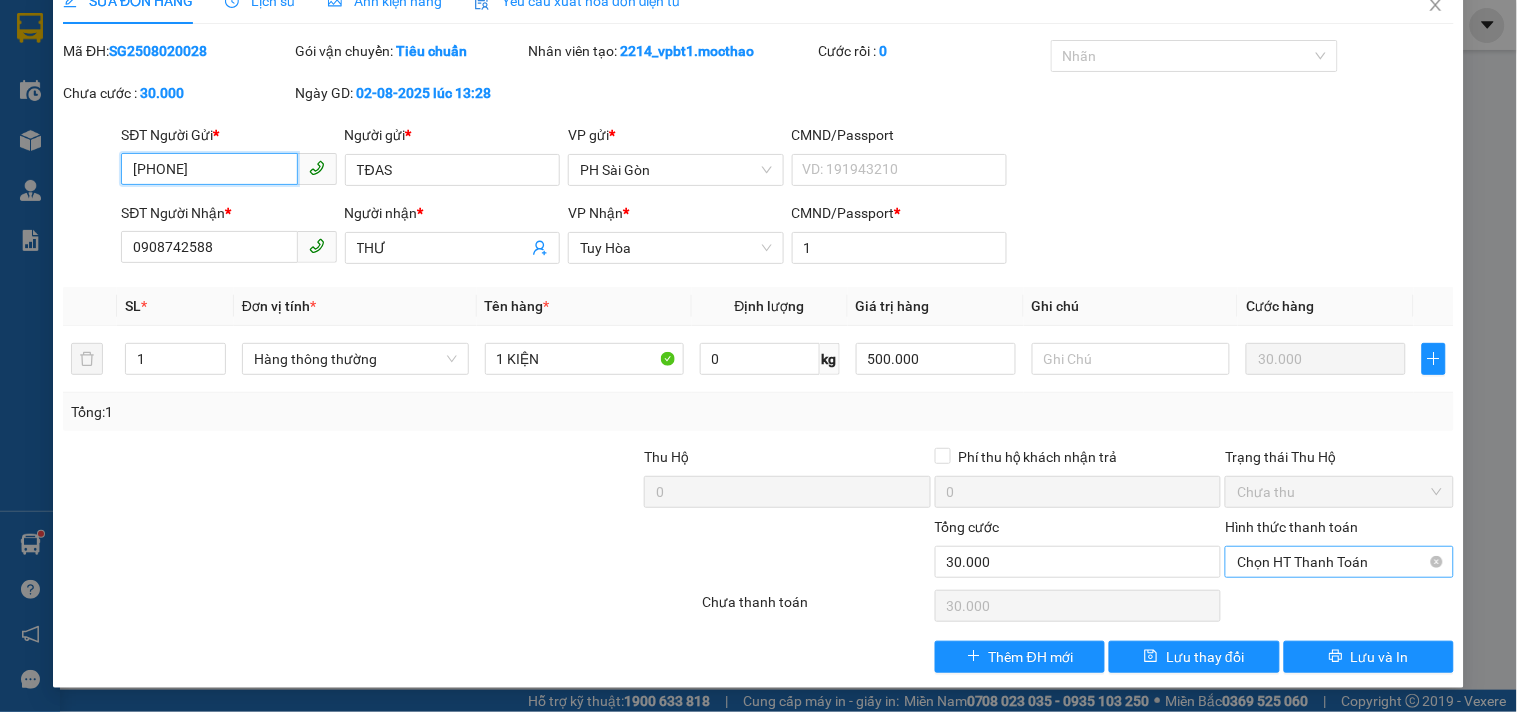 click on "Chọn HT Thanh Toán" at bounding box center [1339, 562] 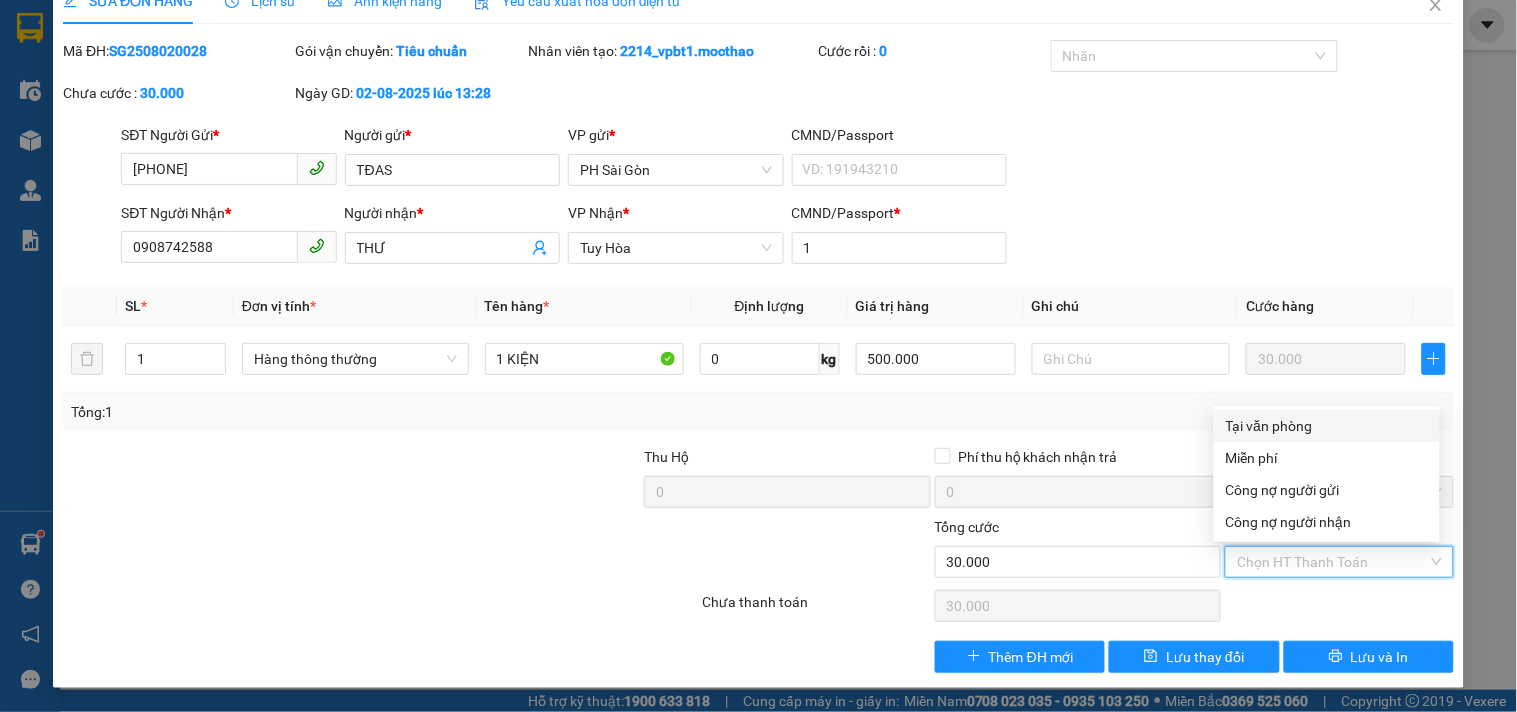 click on "Tại văn phòng" at bounding box center [1327, 426] 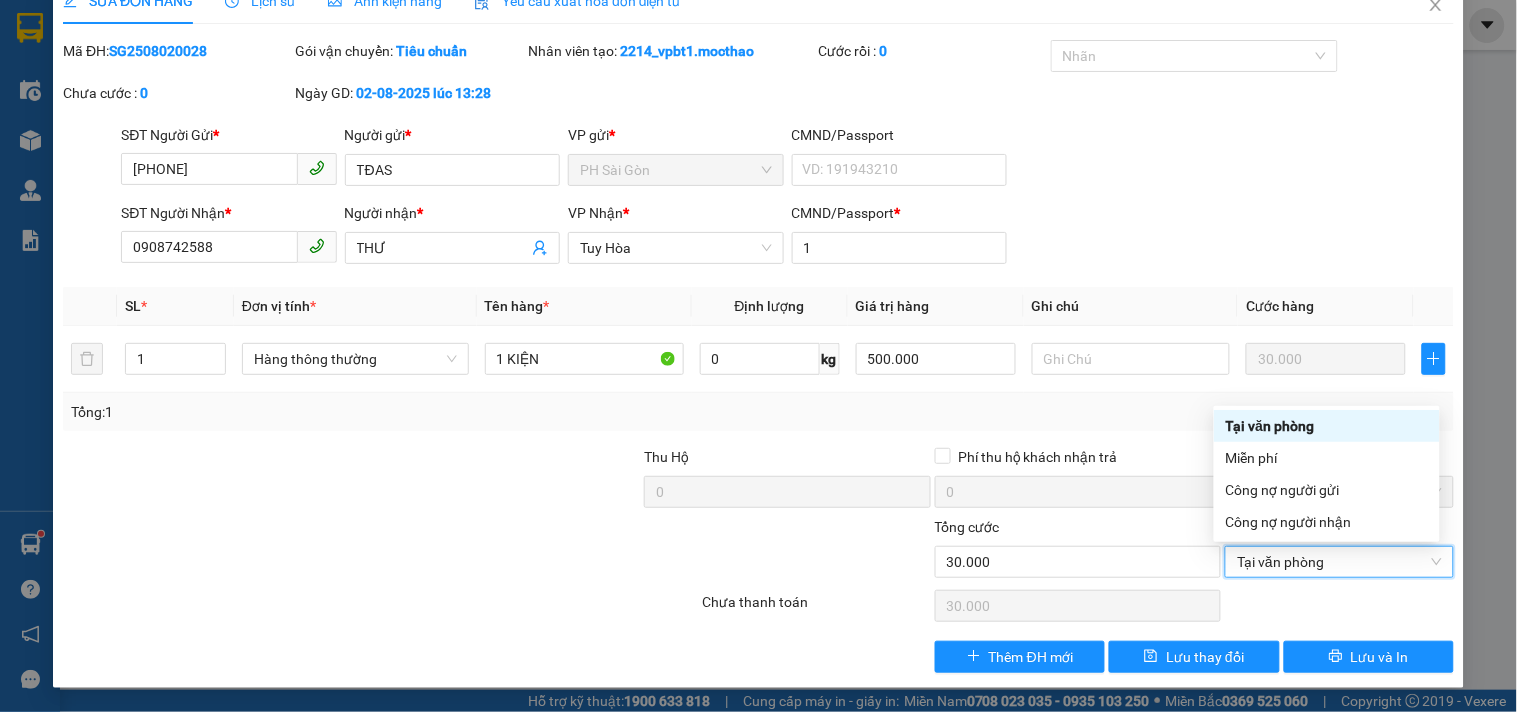type on "0" 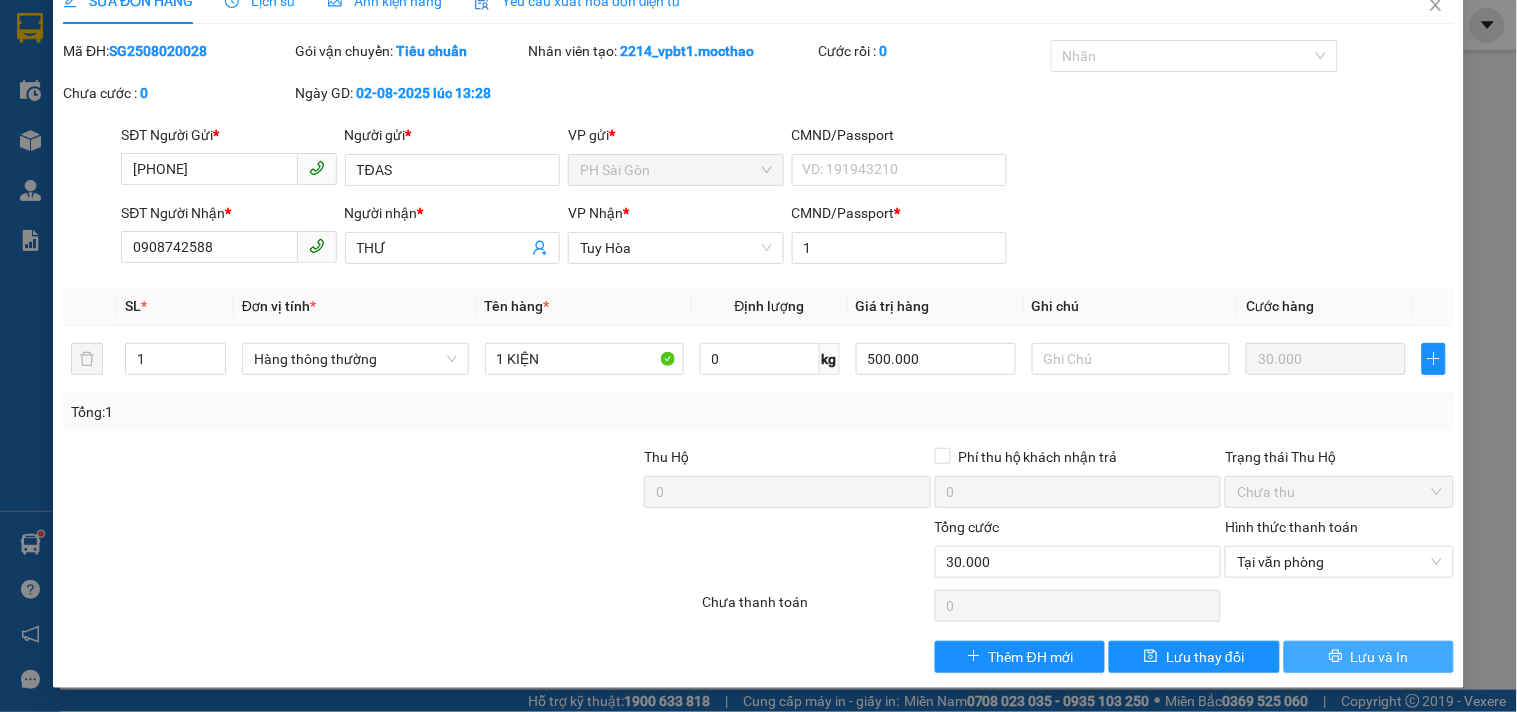 click 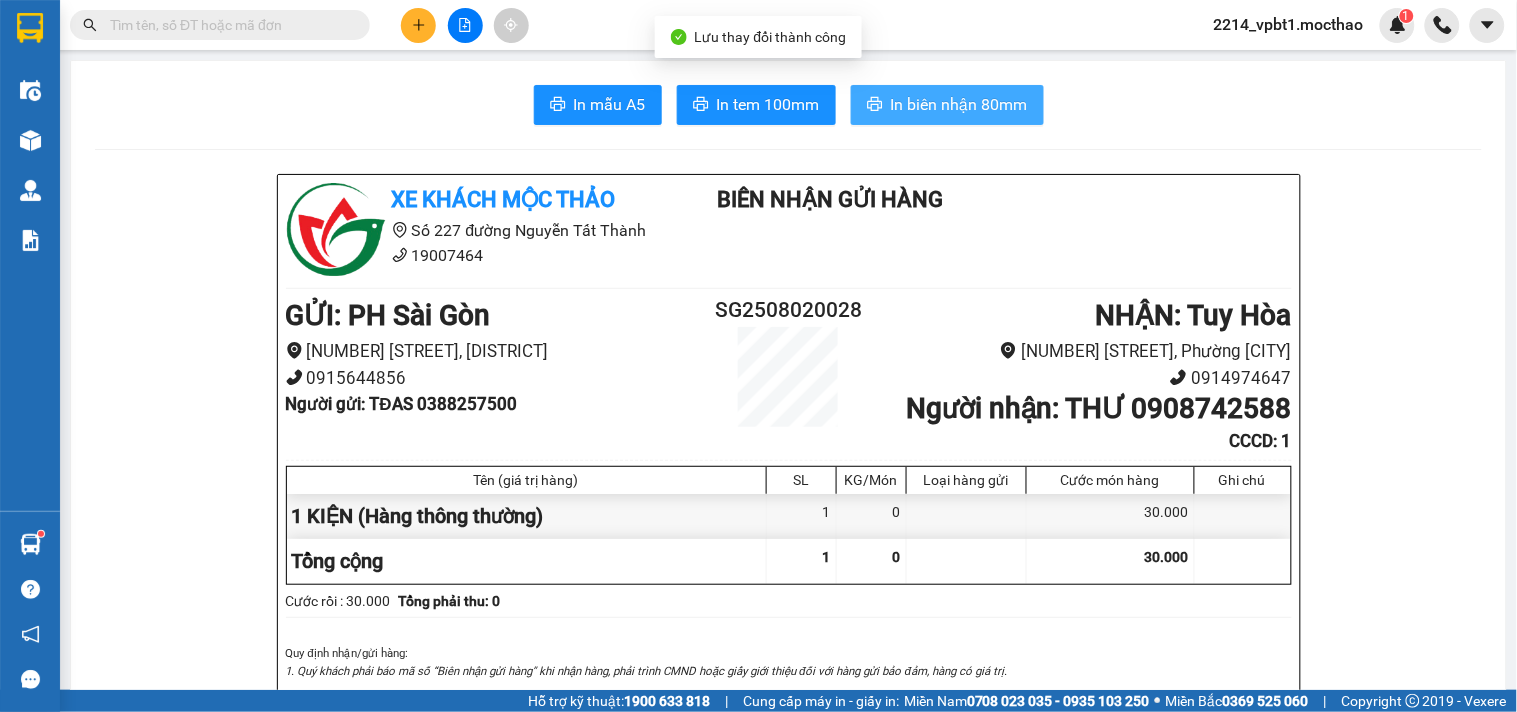 click on "In biên nhận 80mm" at bounding box center [959, 104] 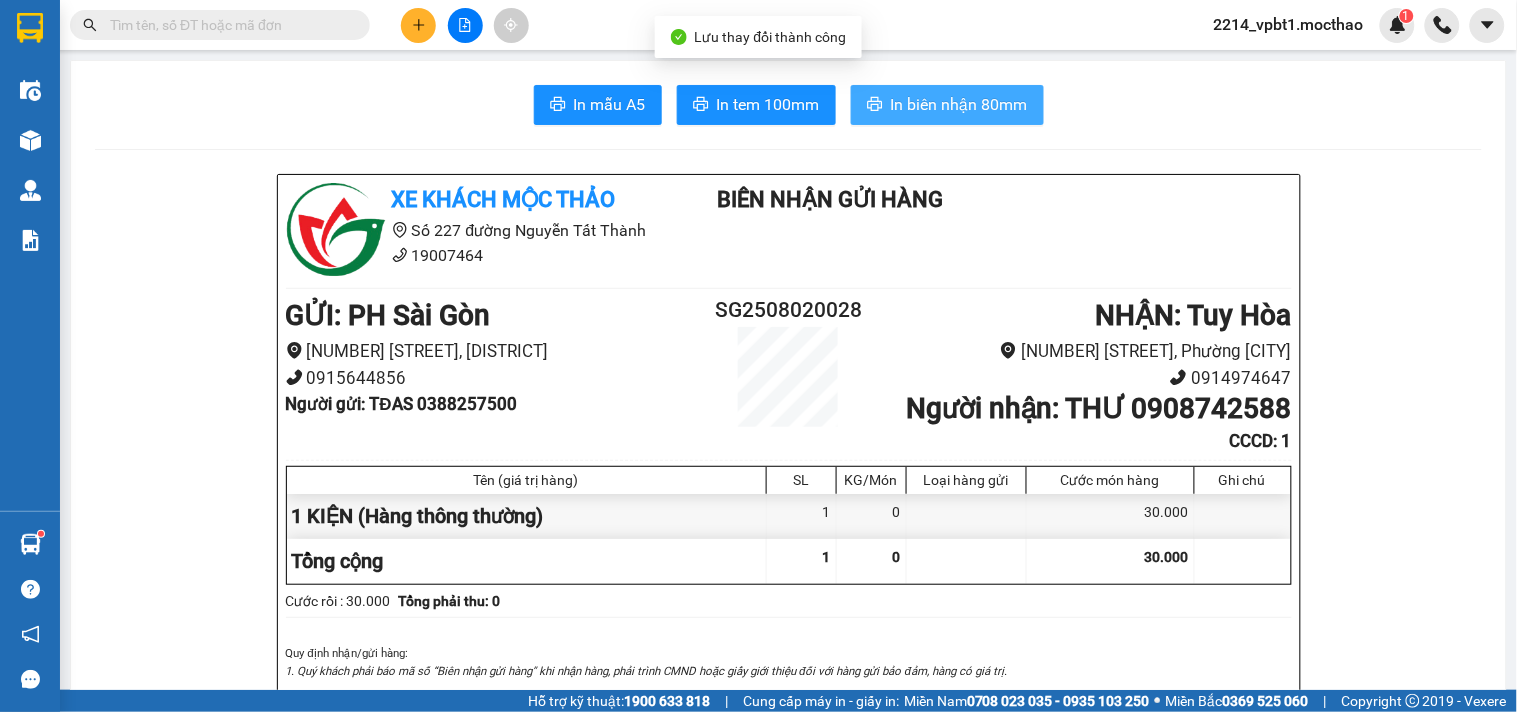 scroll, scrollTop: 0, scrollLeft: 0, axis: both 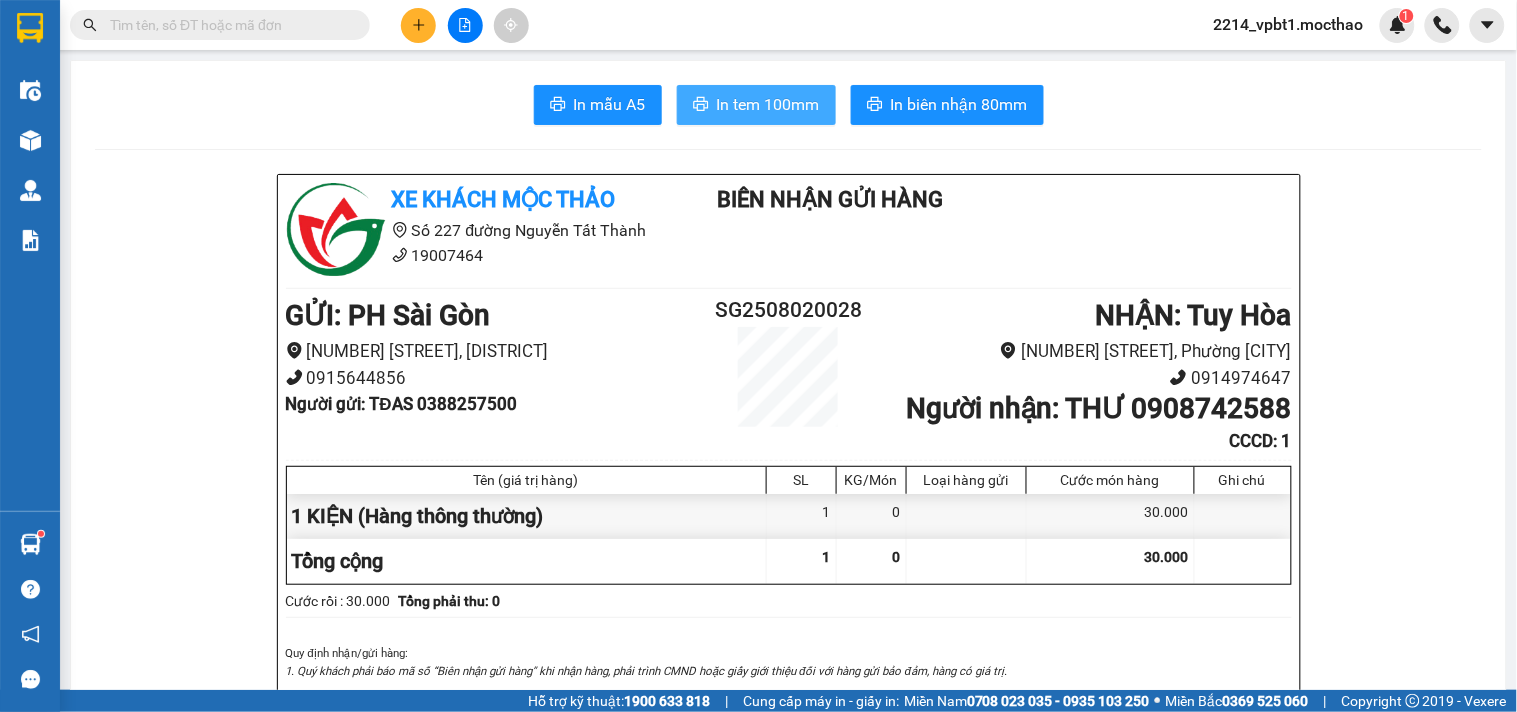 click on "In tem 100mm" at bounding box center (768, 104) 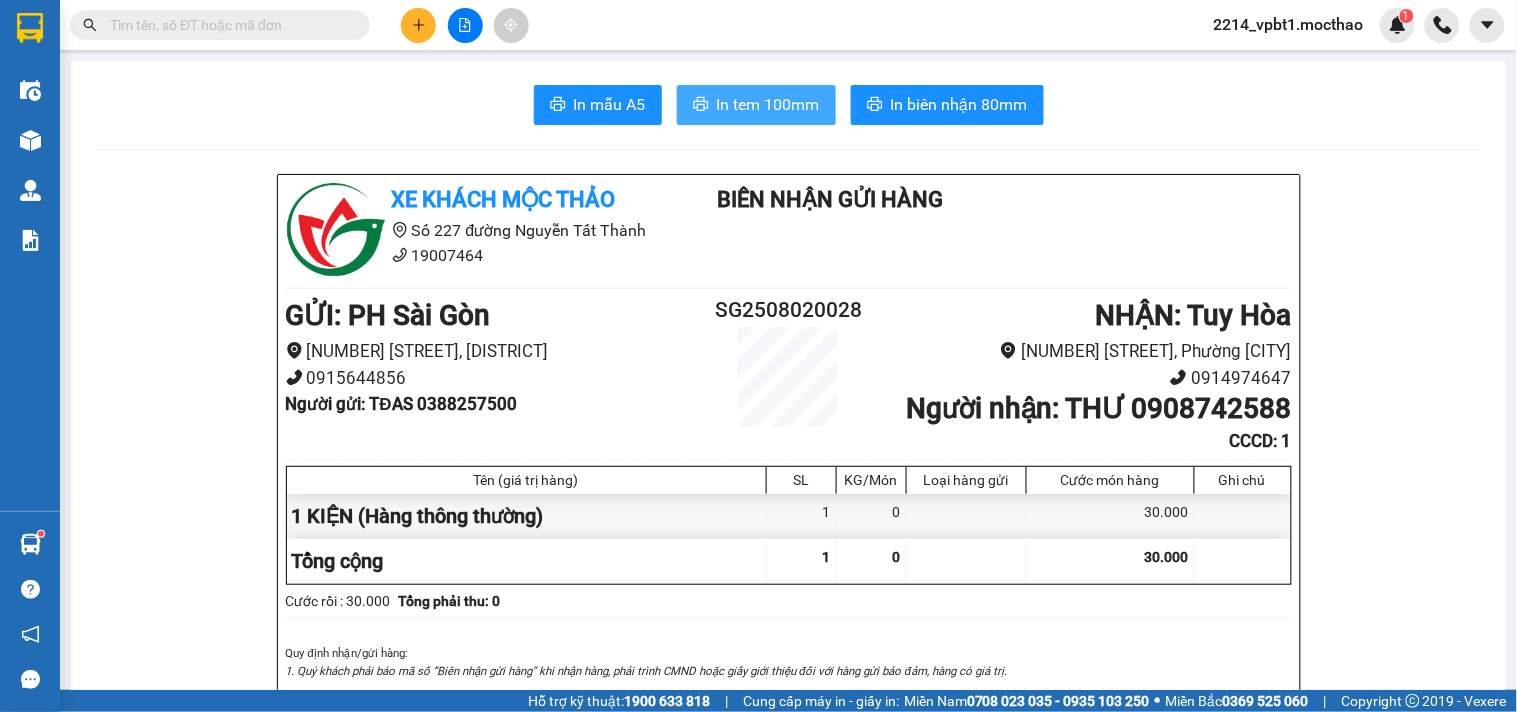 scroll, scrollTop: 0, scrollLeft: 0, axis: both 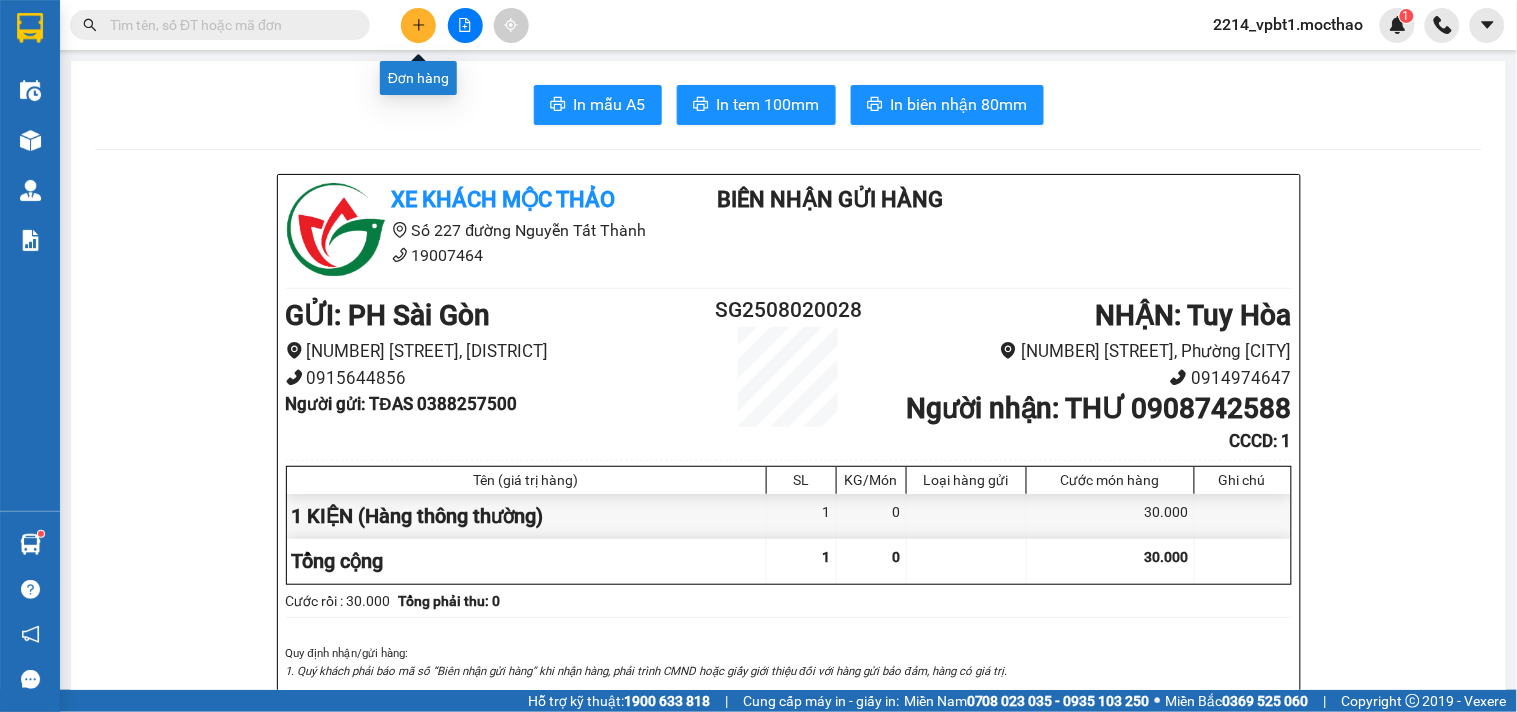 click 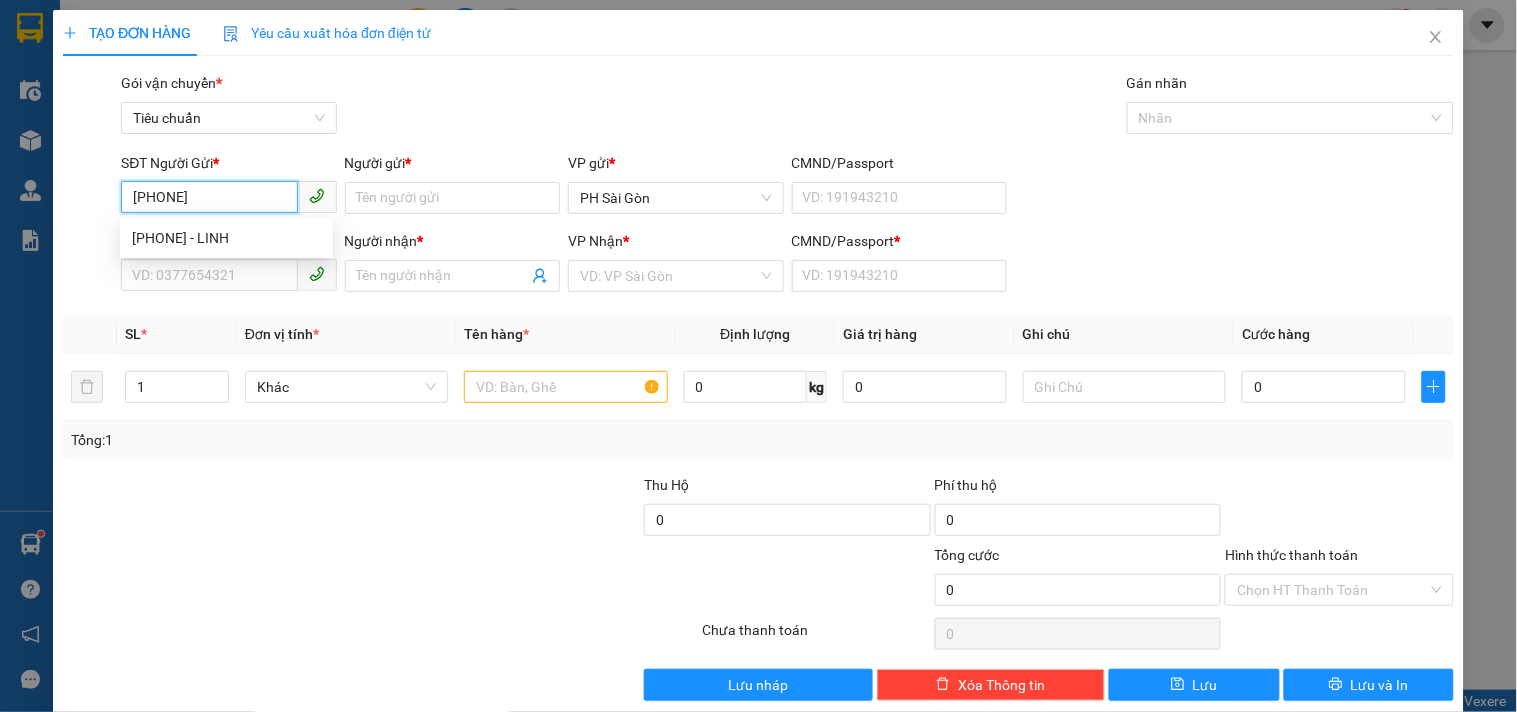 type on "0979893475" 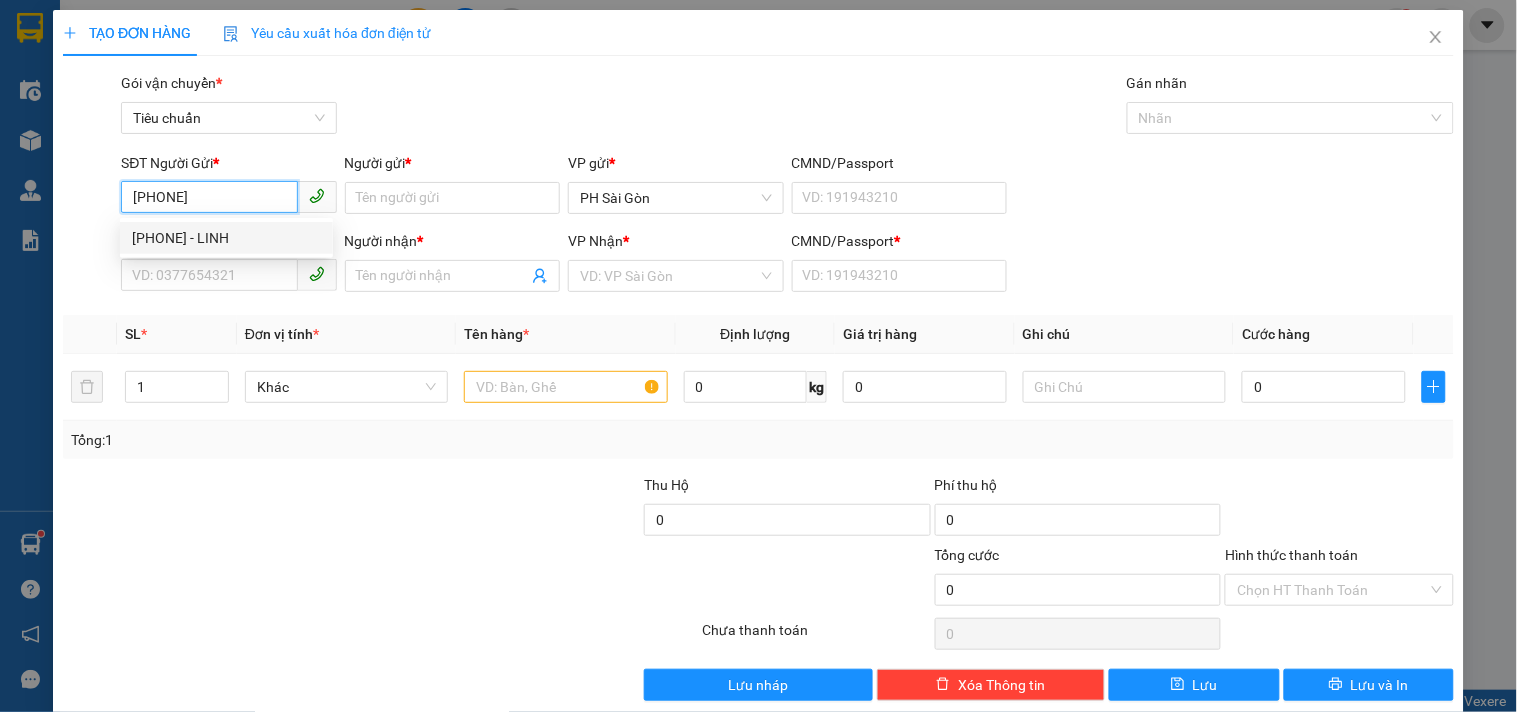 click on "0979893475 - LINH" at bounding box center [226, 238] 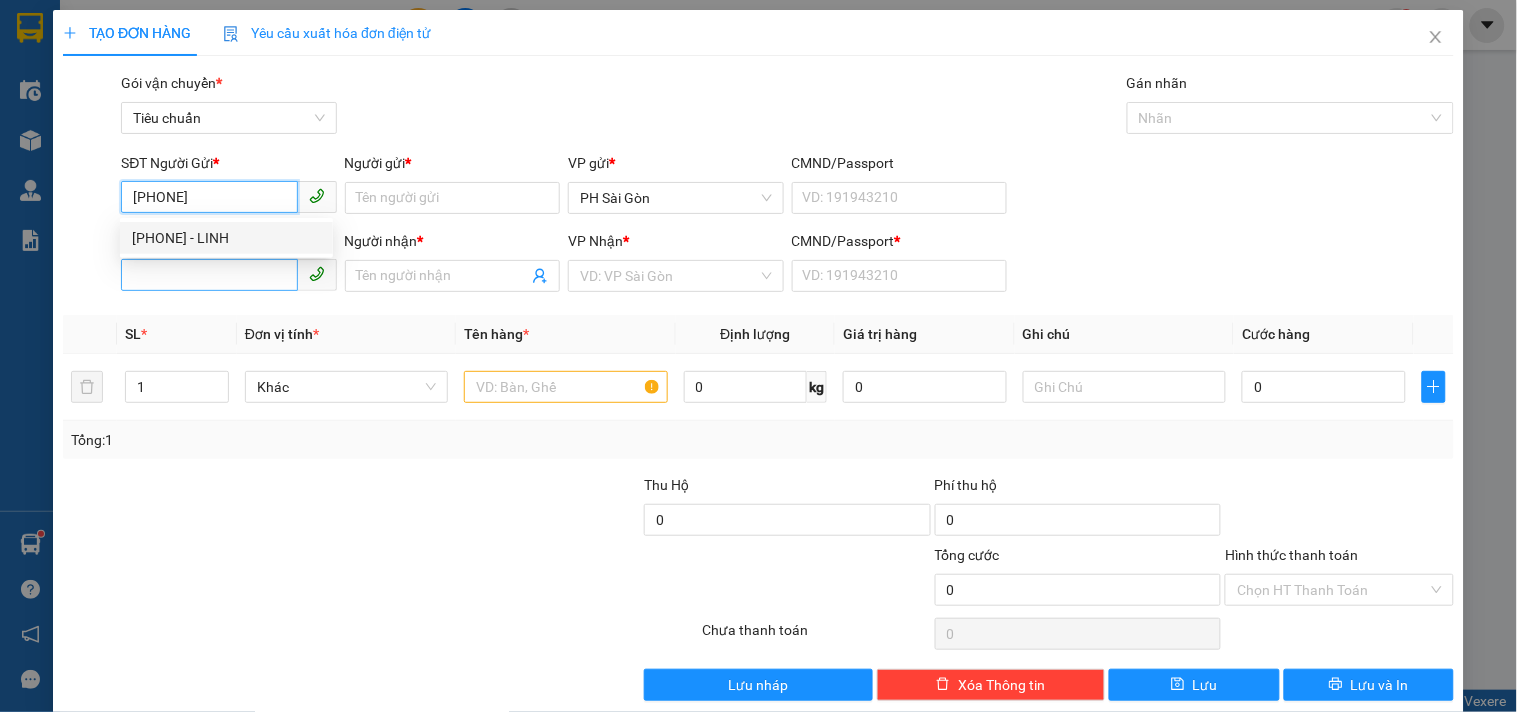type on "LINH" 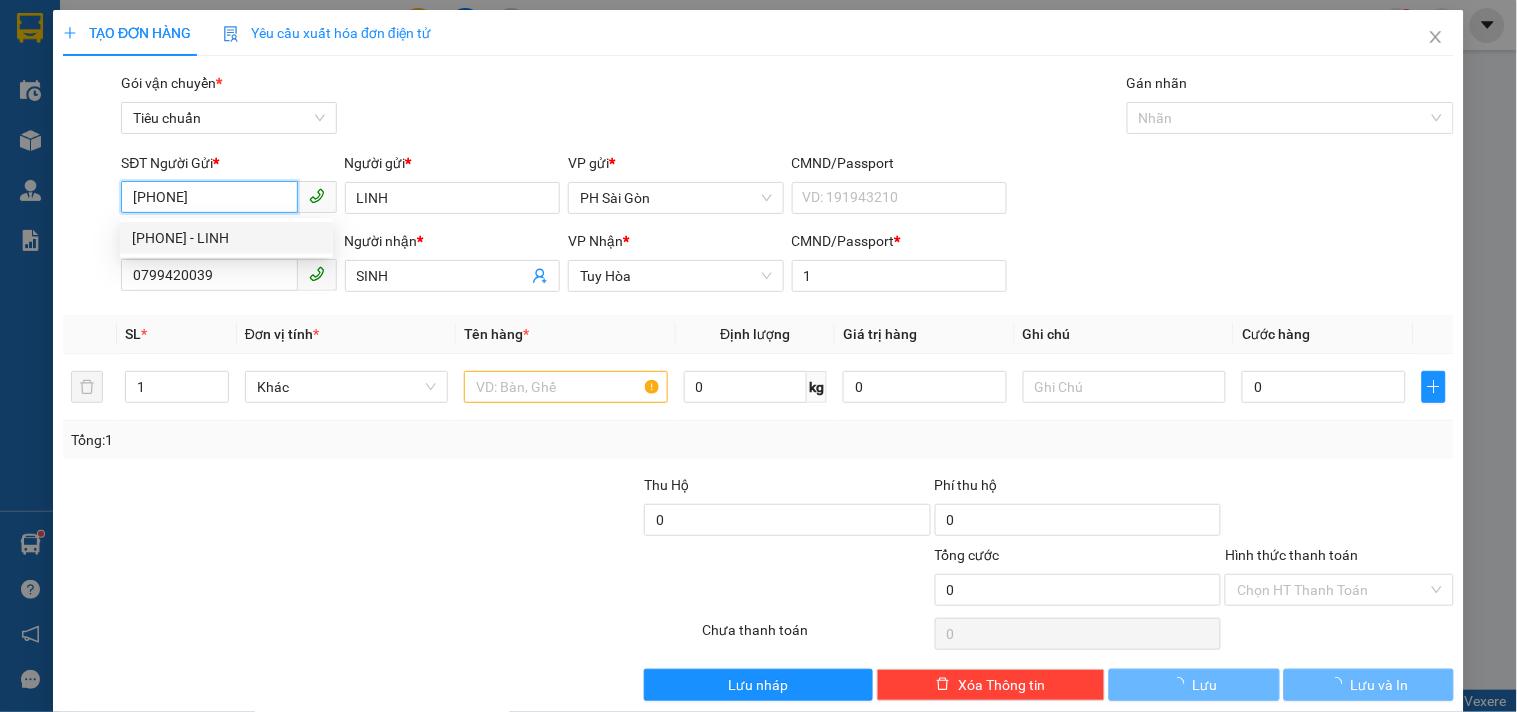 type on "40.000" 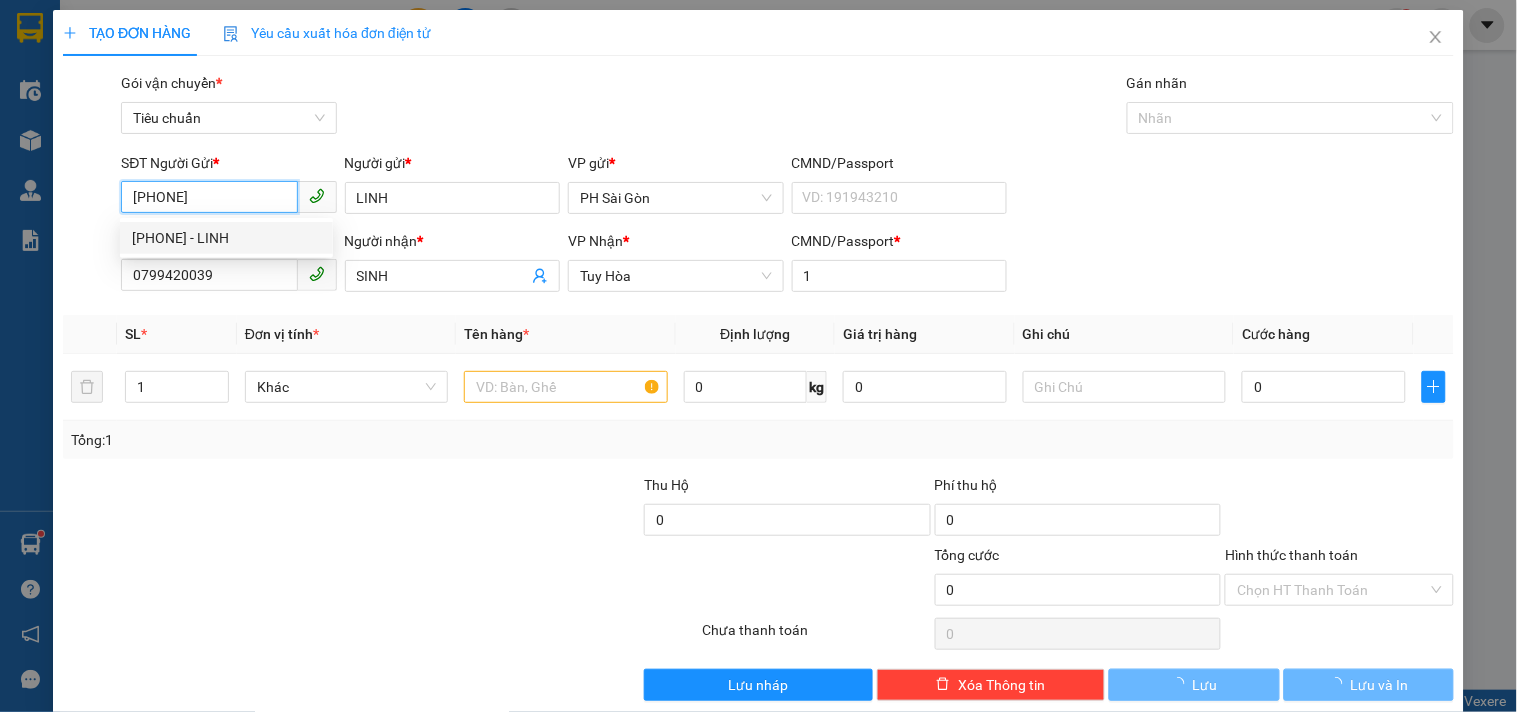 type on "40.000" 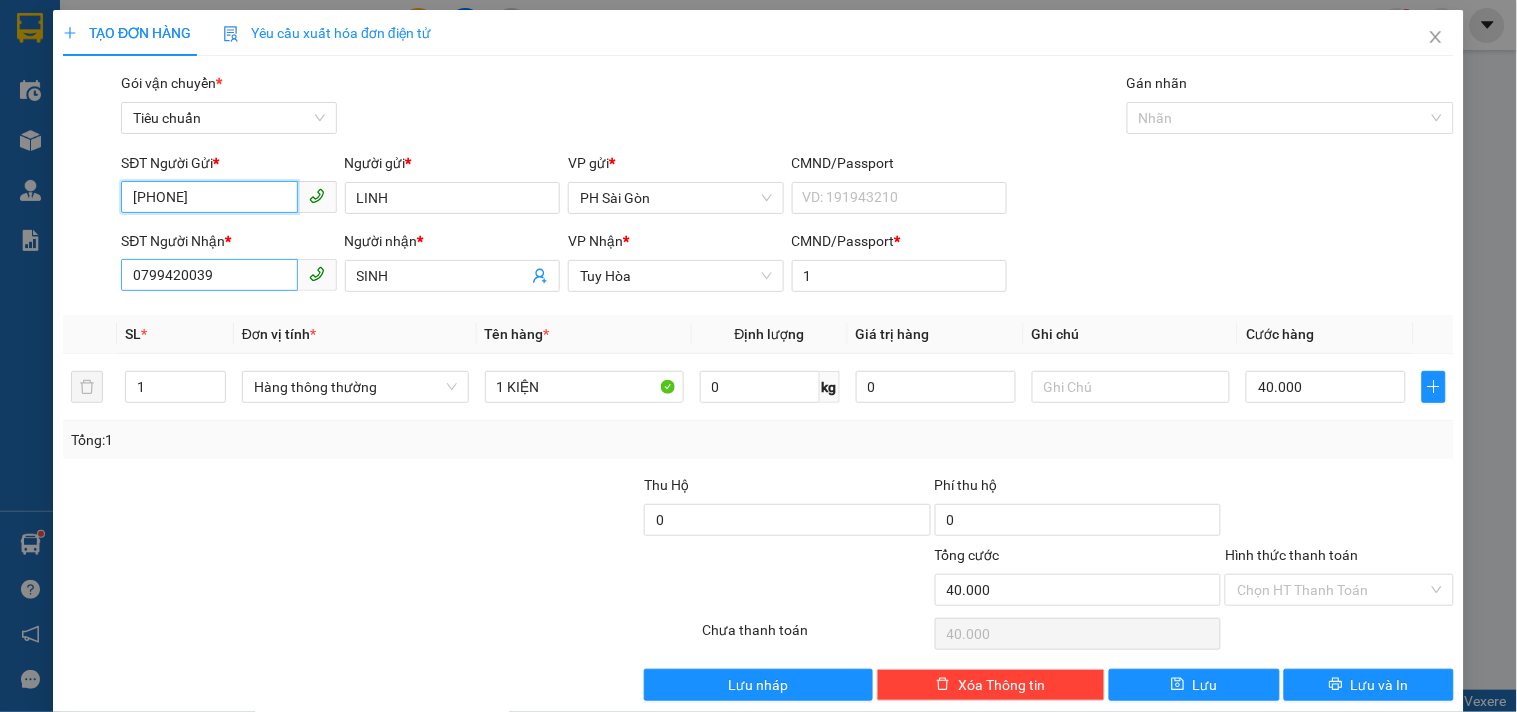 type on "0979893475" 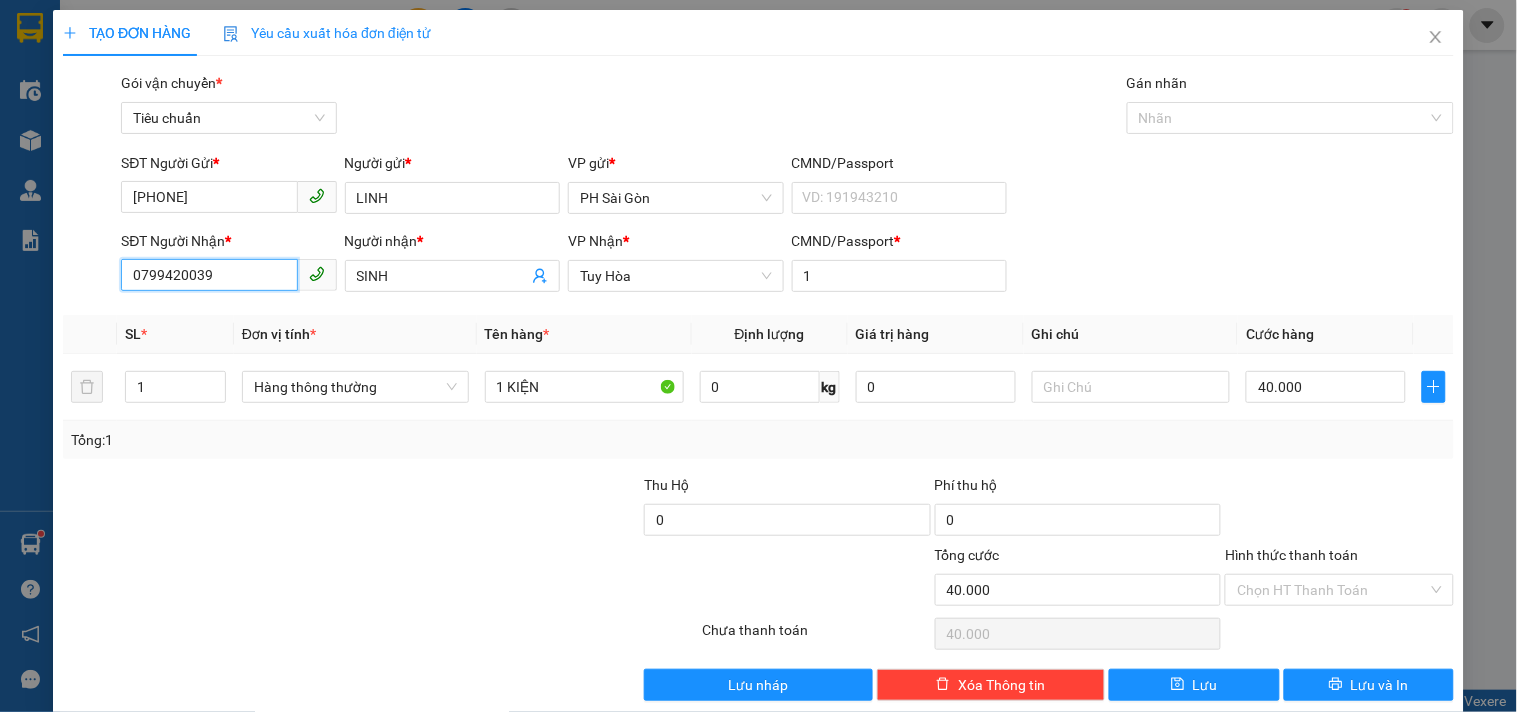 drag, startPoint x: 224, startPoint y: 272, endPoint x: 0, endPoint y: 273, distance: 224.00223 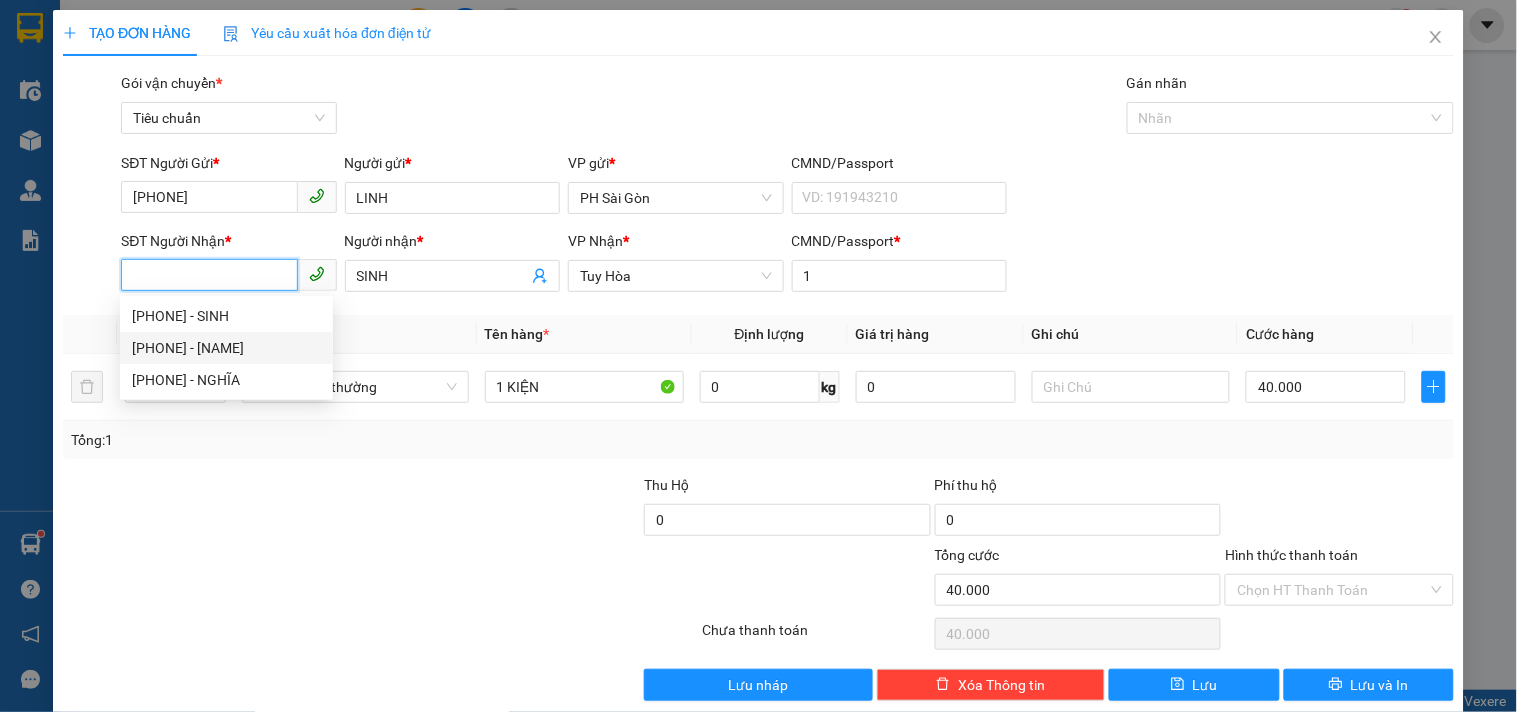 click on "0978340371 - CẢNH" at bounding box center (226, 348) 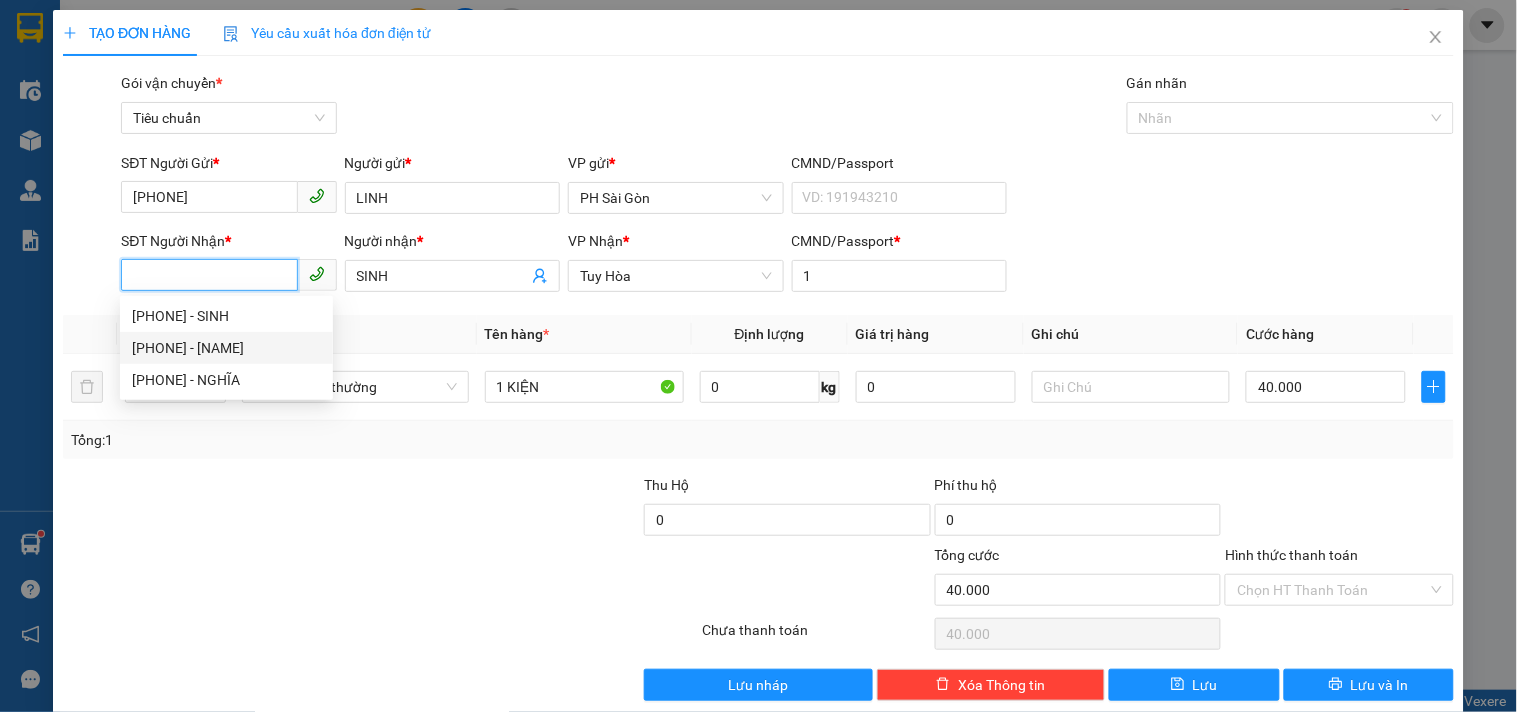 type on "09[PHONE]" 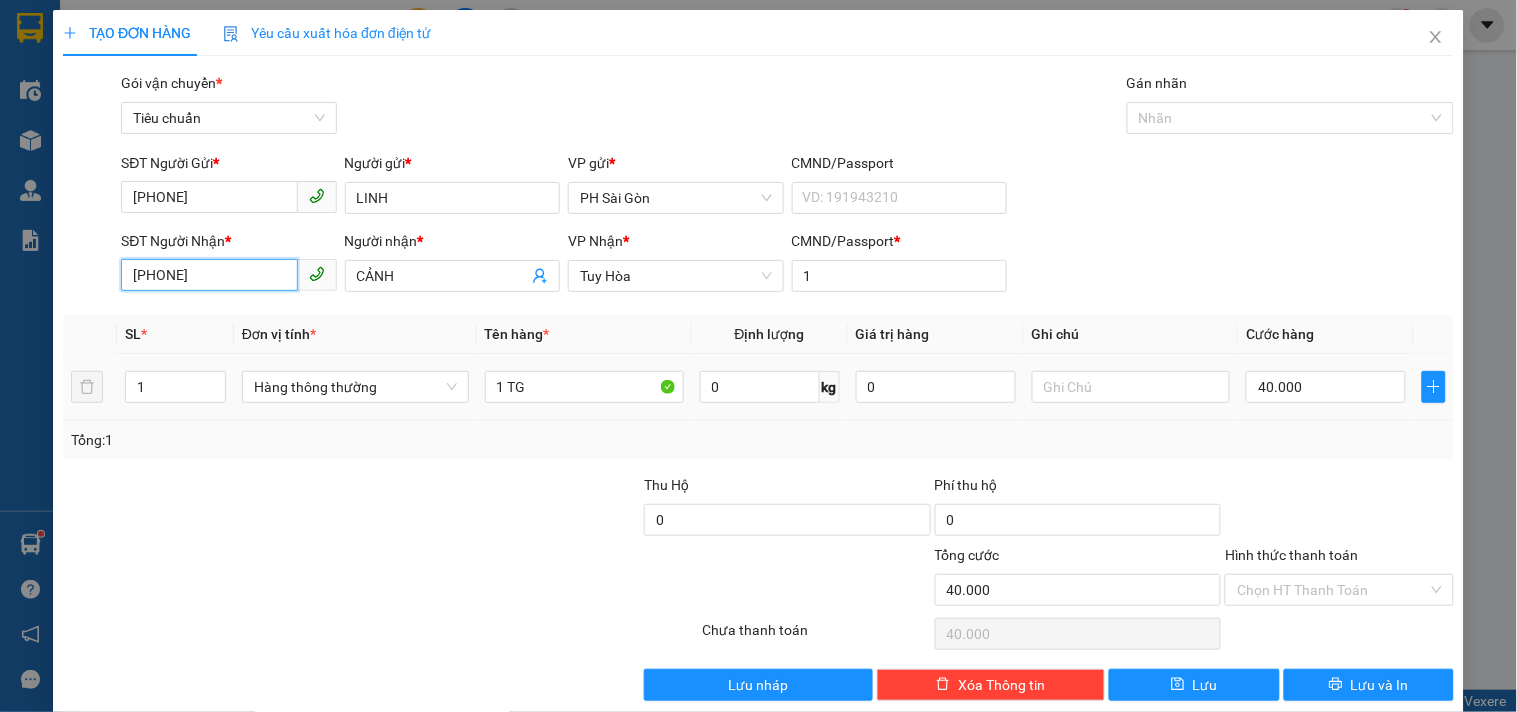 scroll, scrollTop: 27, scrollLeft: 0, axis: vertical 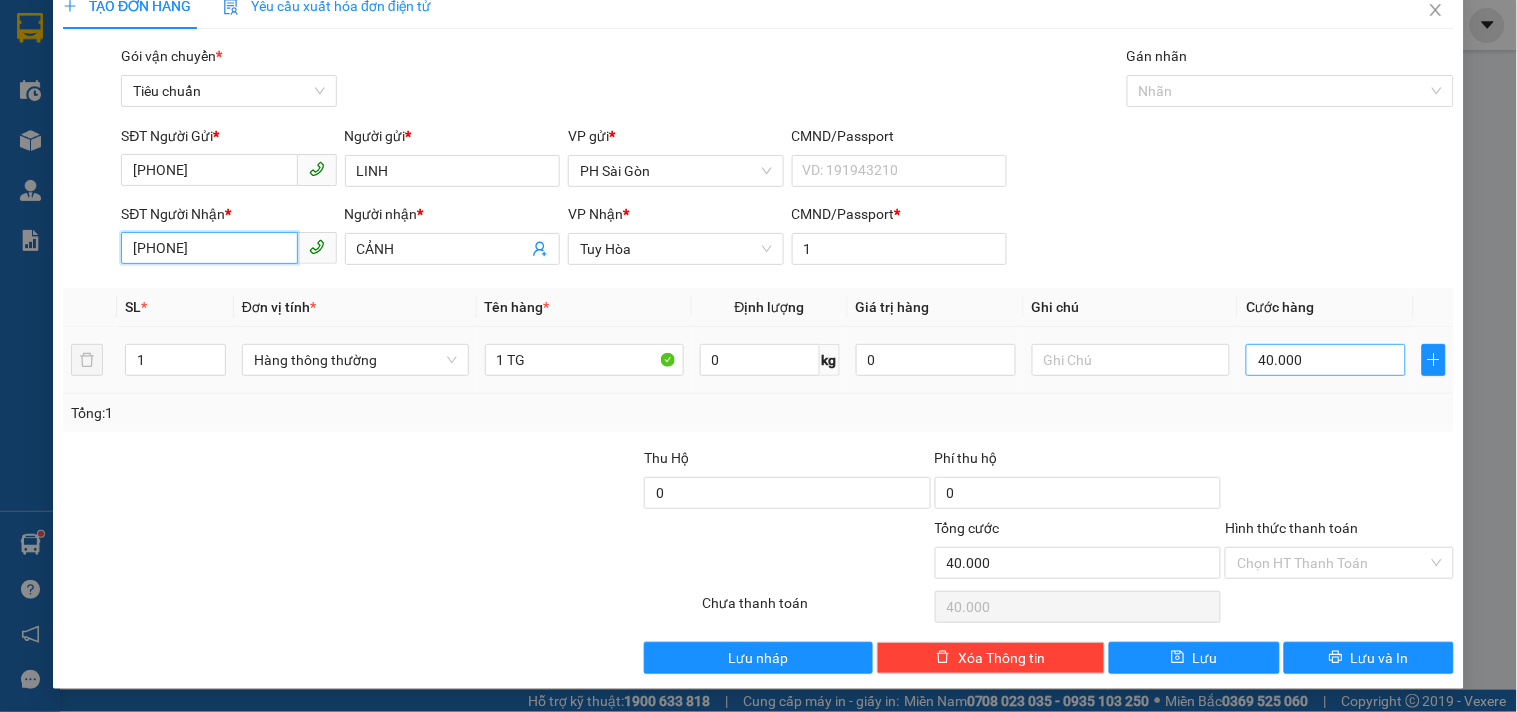 type on "09[PHONE]" 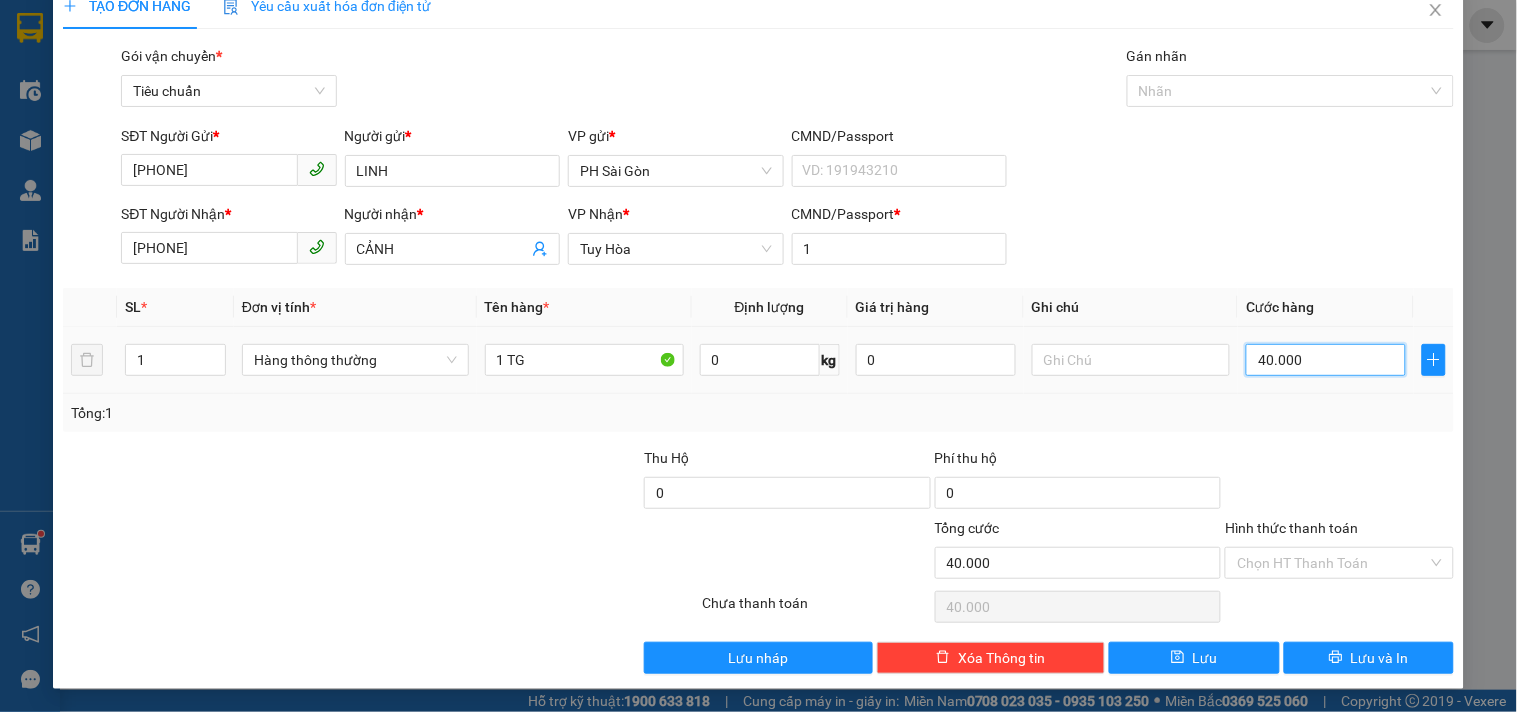 click on "40.000" at bounding box center [1326, 360] 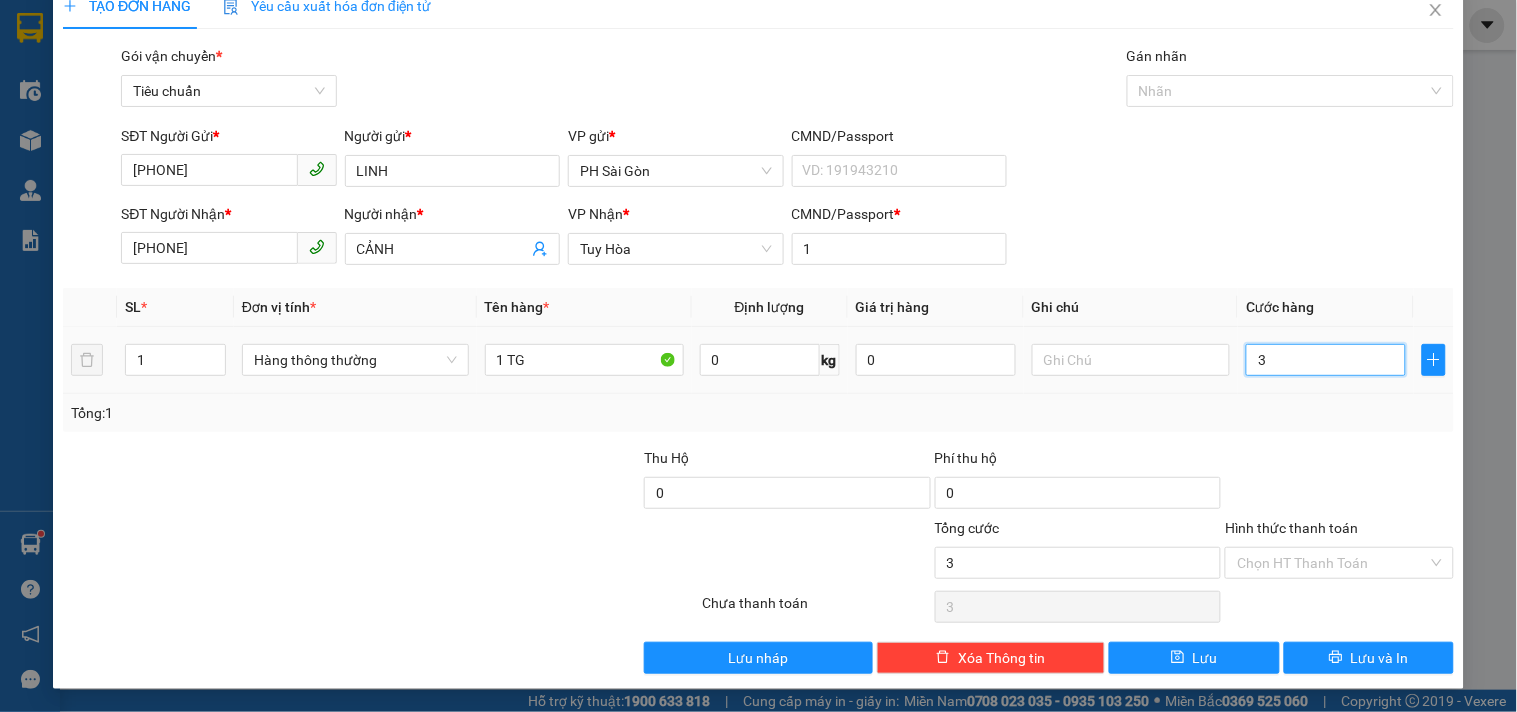 type on "30" 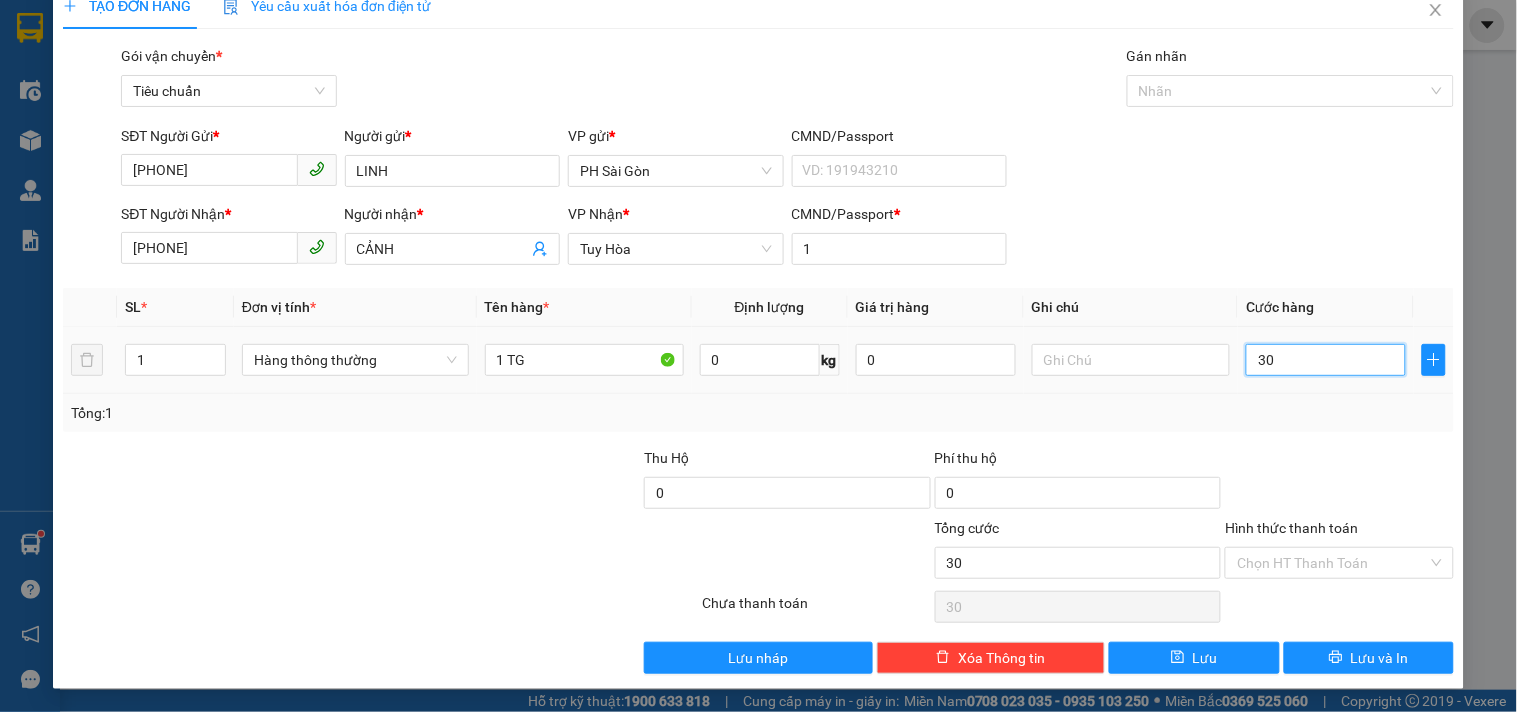 type on "30" 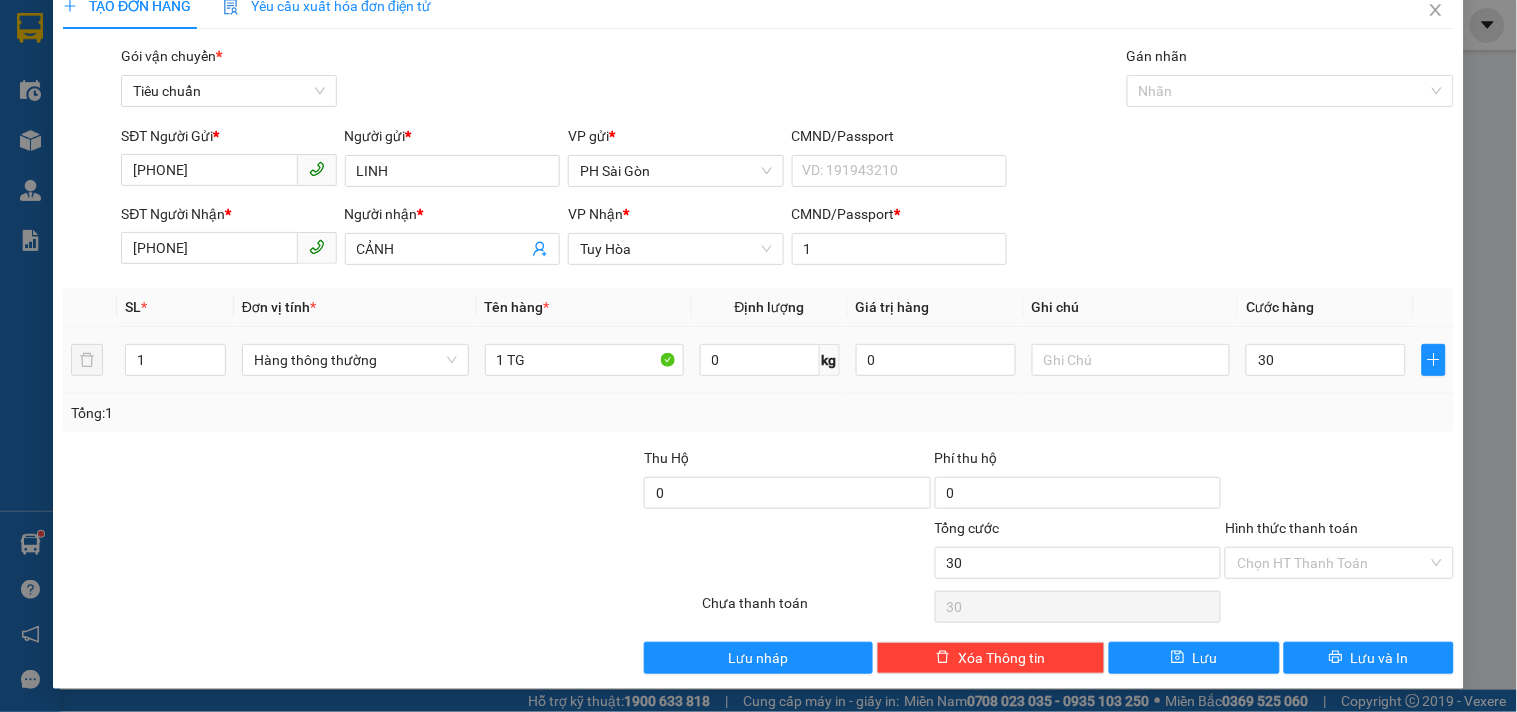 type on "30.000" 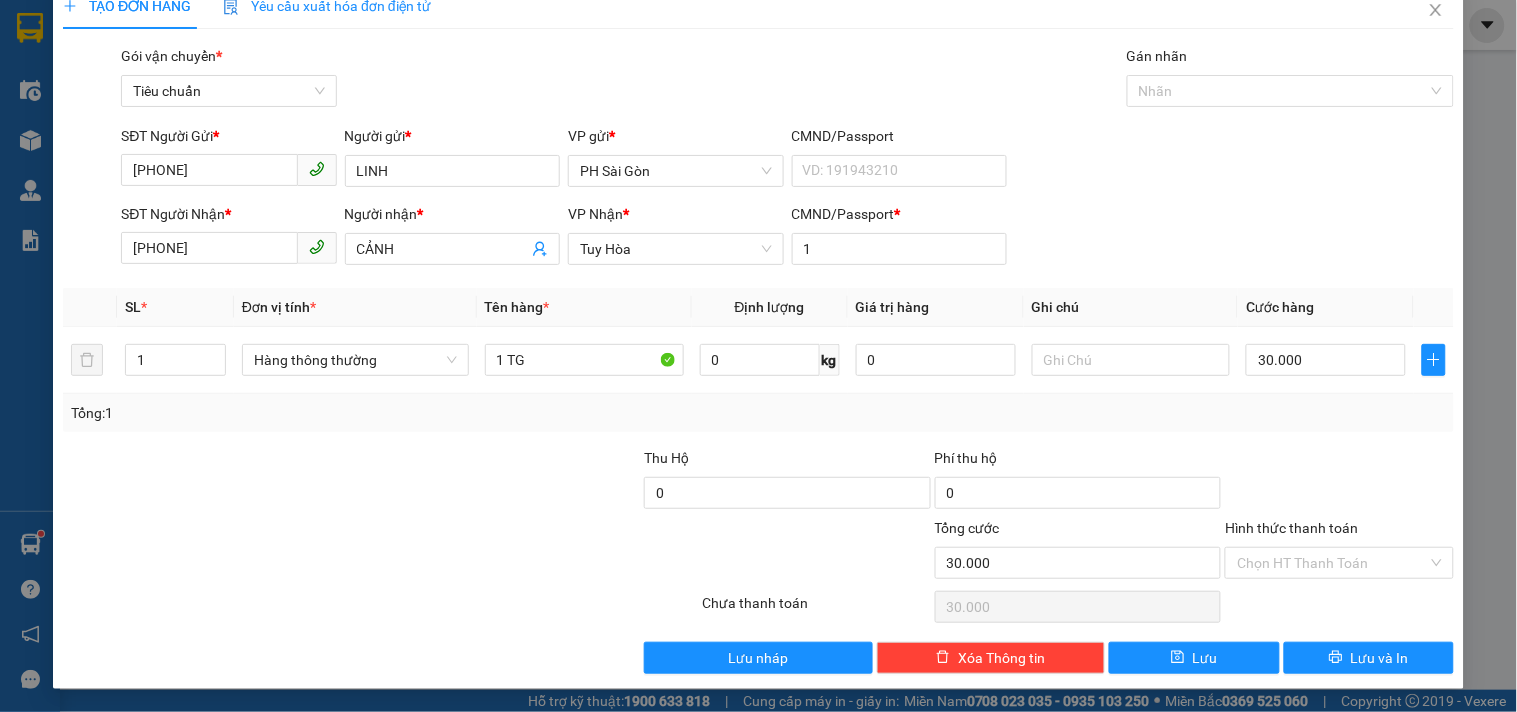 click on "Transit Pickup Surcharge Ids Transit Deliver Surcharge Ids Transit Deliver Surcharge Transit Deliver Surcharge Gói vận chuyển  * Tiêu chuẩn Gán nhãn   Nhãn SĐT Người Gửi  * 0979893475 Người gửi  * LINH VP gửi  * PH Sài Gòn CMND/Passport VD: 191943210 SĐT Người Nhận  * 0978340371 Người nhận  * CẢNH VP Nhận  * Tuy Hòa CMND/Passport  * 1 SL  * Đơn vị tính  * Tên hàng  * Định lượng Giá trị hàng Ghi chú Cước hàng                   1 Hàng thông thường 1 TG 0 kg 0 30.000 Tổng:  1 Thu Hộ 0 Phí thu hộ 0 Tổng cước 30.000 Hình thức thanh toán Chọn HT Thanh Toán Số tiền thu trước 0 Chưa thanh toán 30.000 Chọn HT Thanh Toán Lưu nháp Xóa Thông tin Lưu Lưu và In 1 TG" at bounding box center (758, 359) 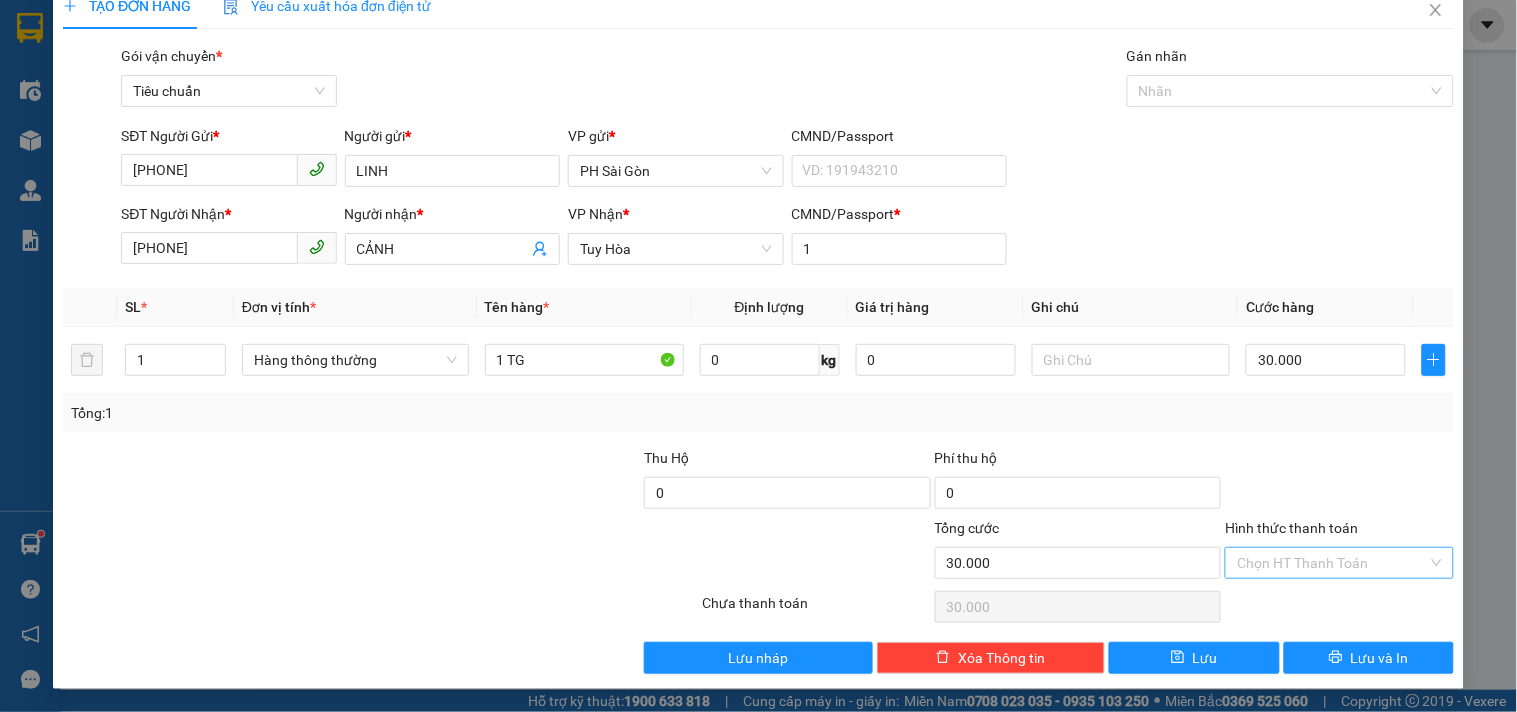 click on "Hình thức thanh toán" at bounding box center (1332, 563) 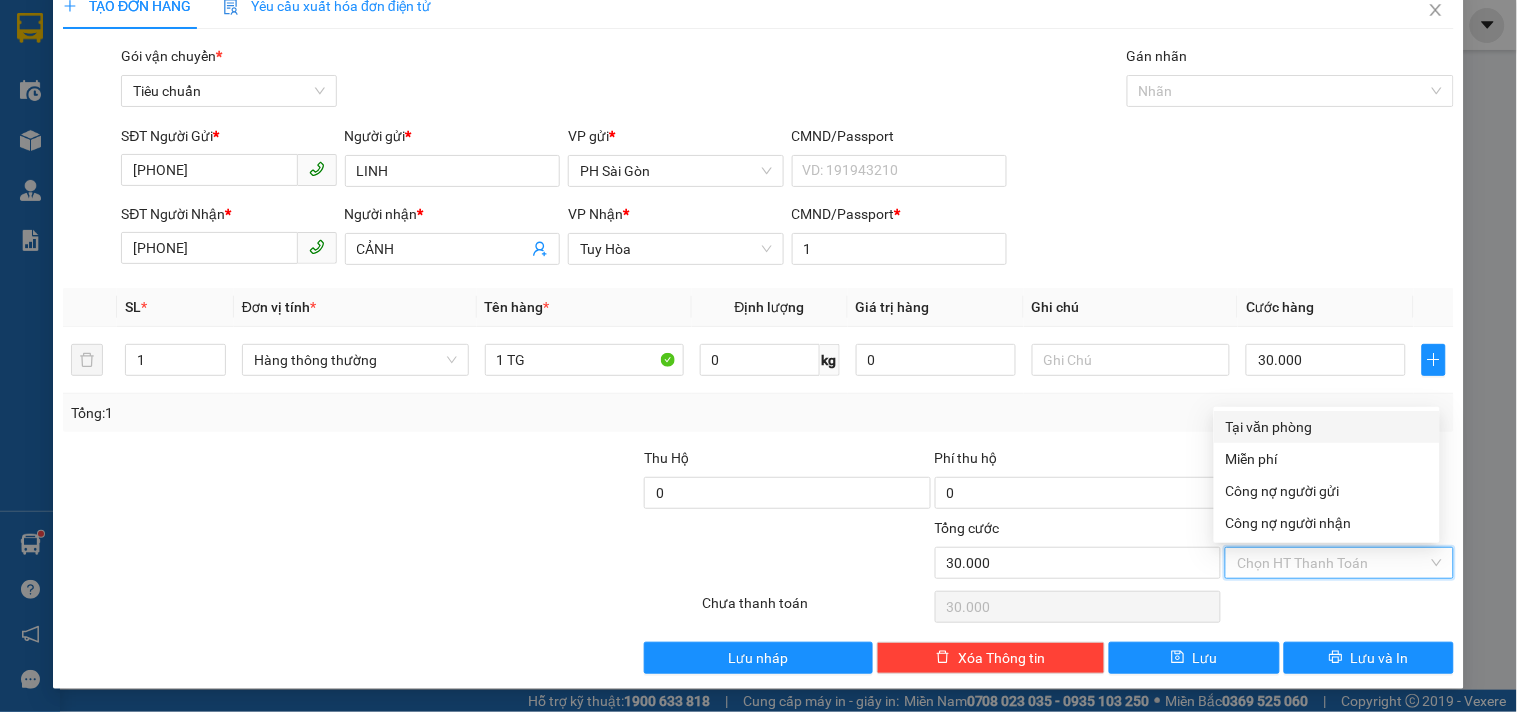 click on "Tại văn phòng" at bounding box center (1327, 427) 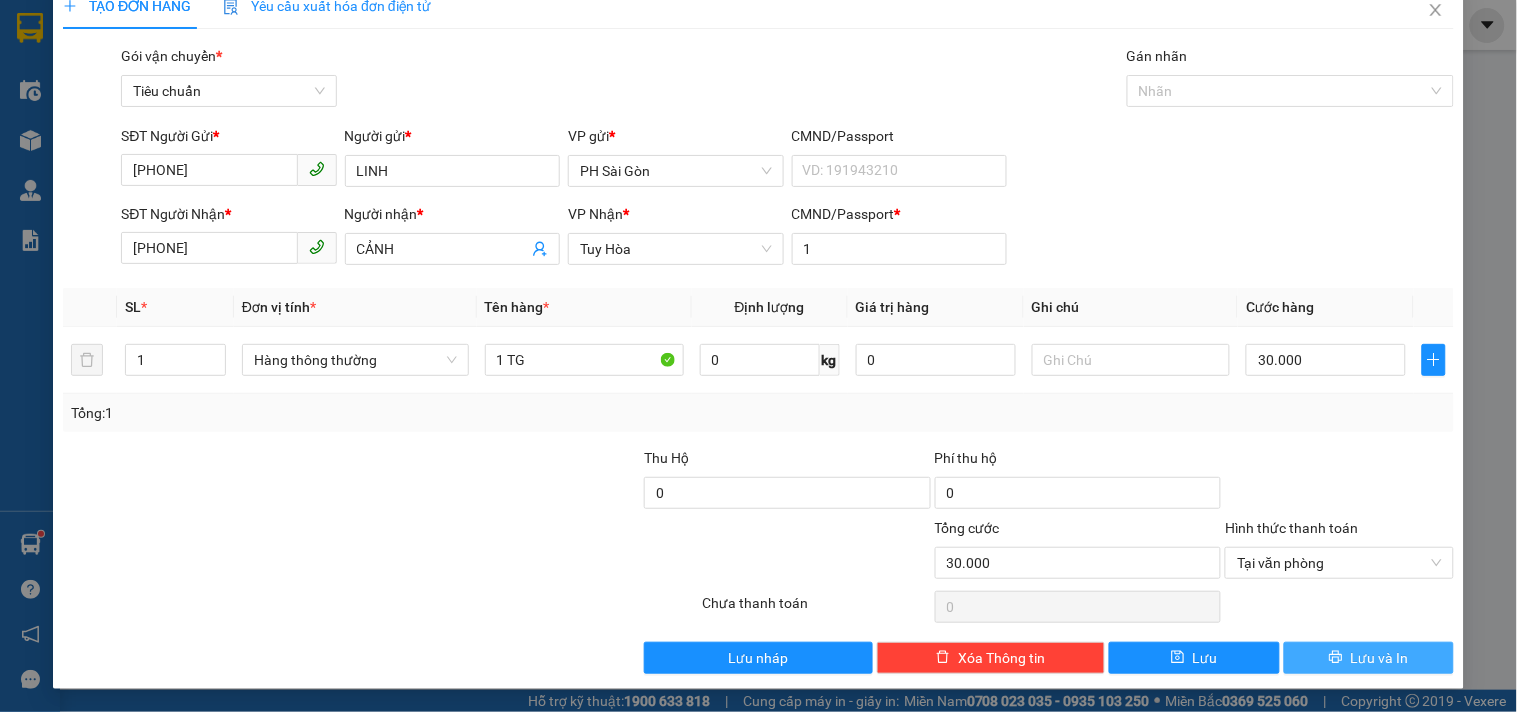 click 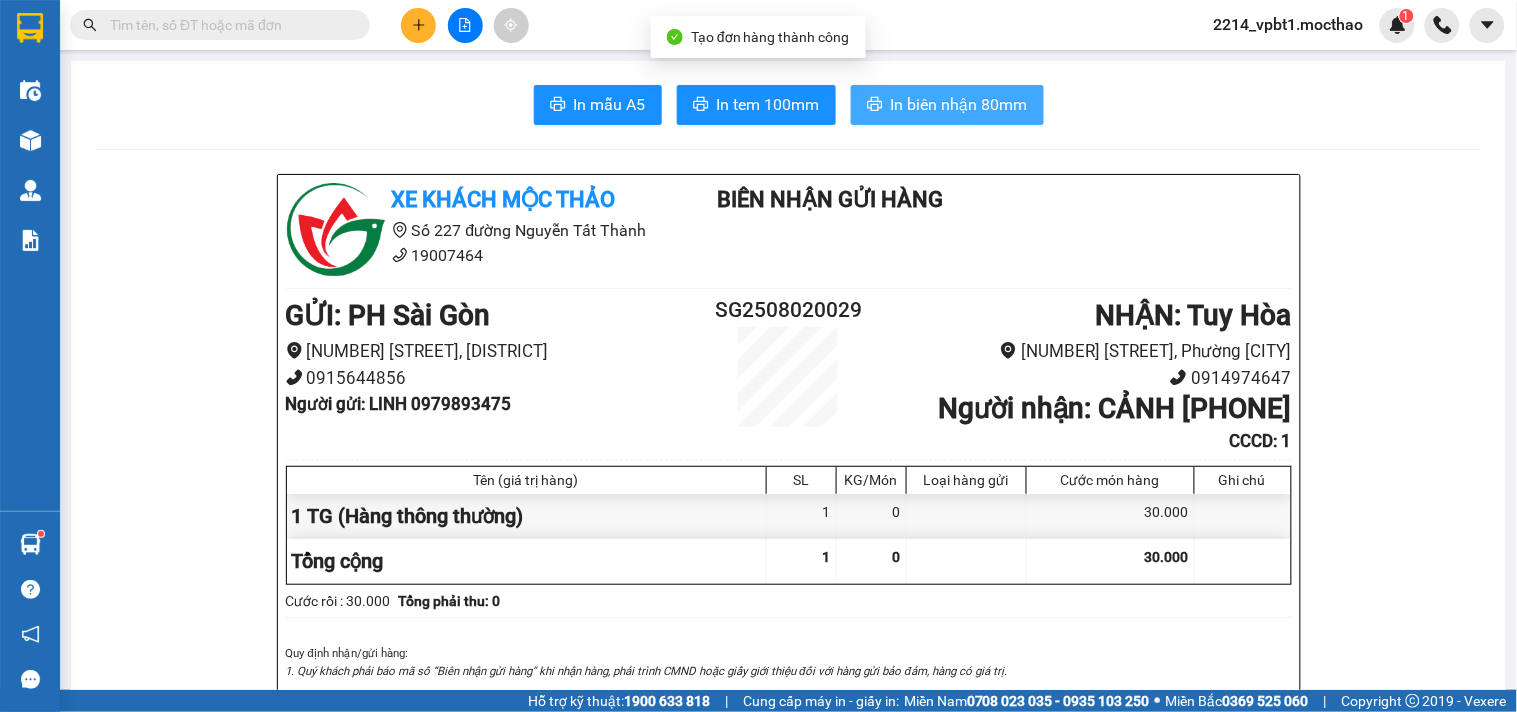 click on "In biên nhận 80mm" at bounding box center [959, 104] 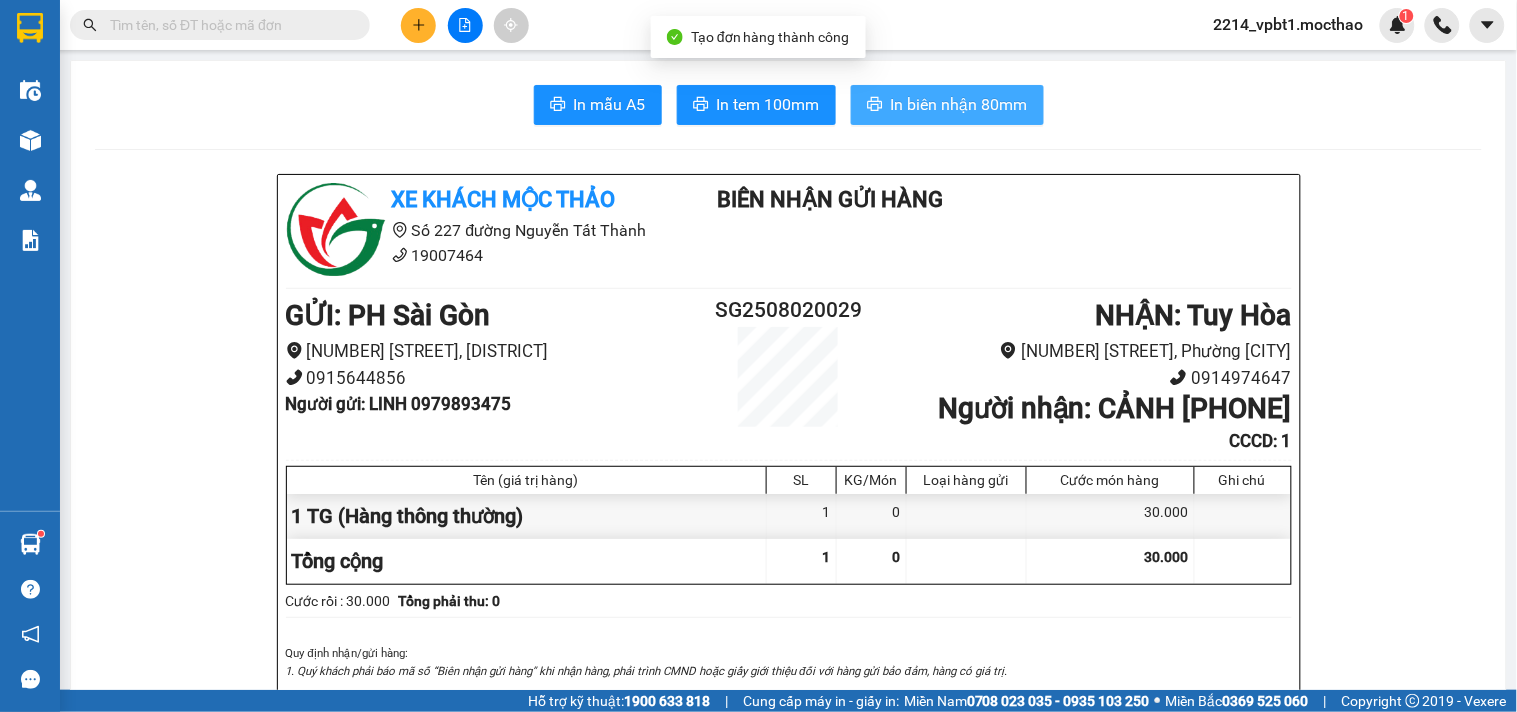 scroll, scrollTop: 0, scrollLeft: 0, axis: both 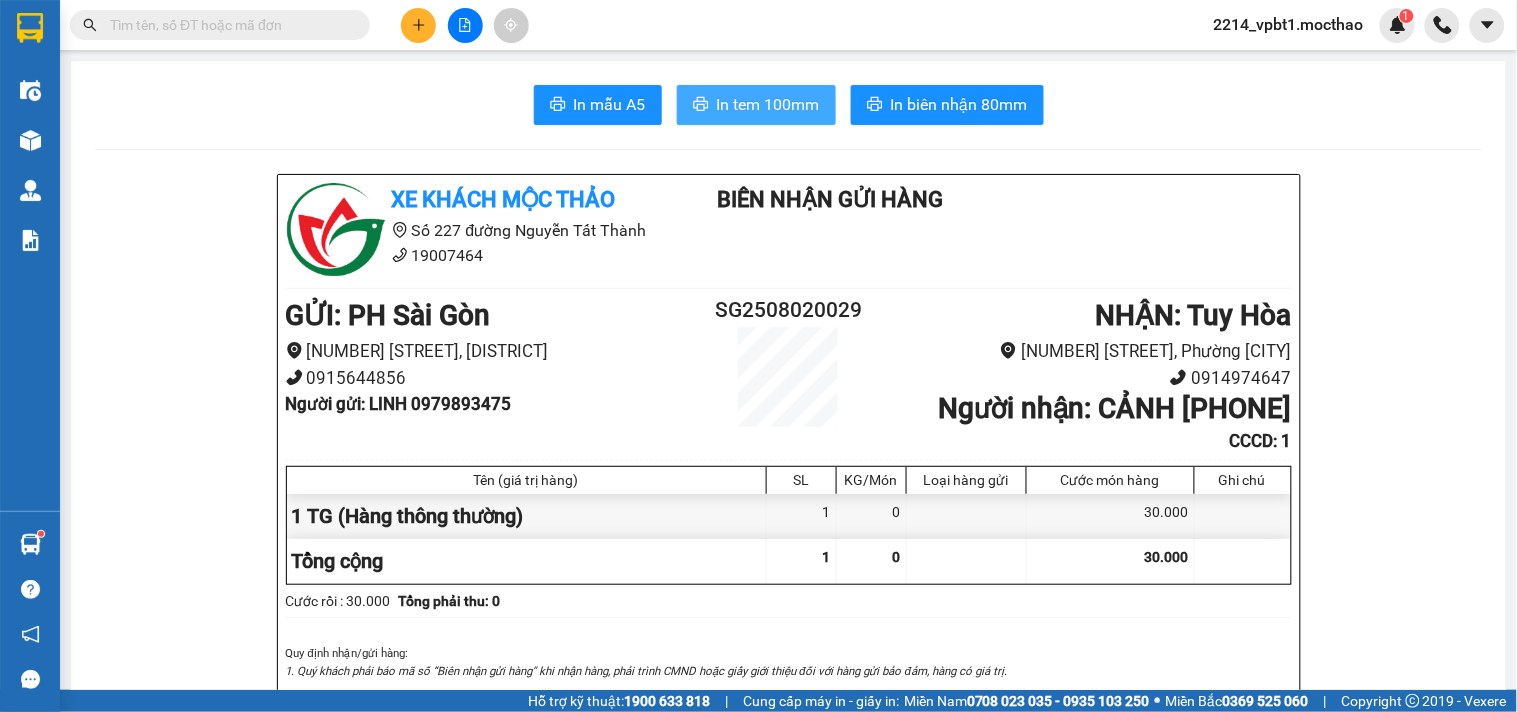 click on "In tem 100mm" at bounding box center (756, 105) 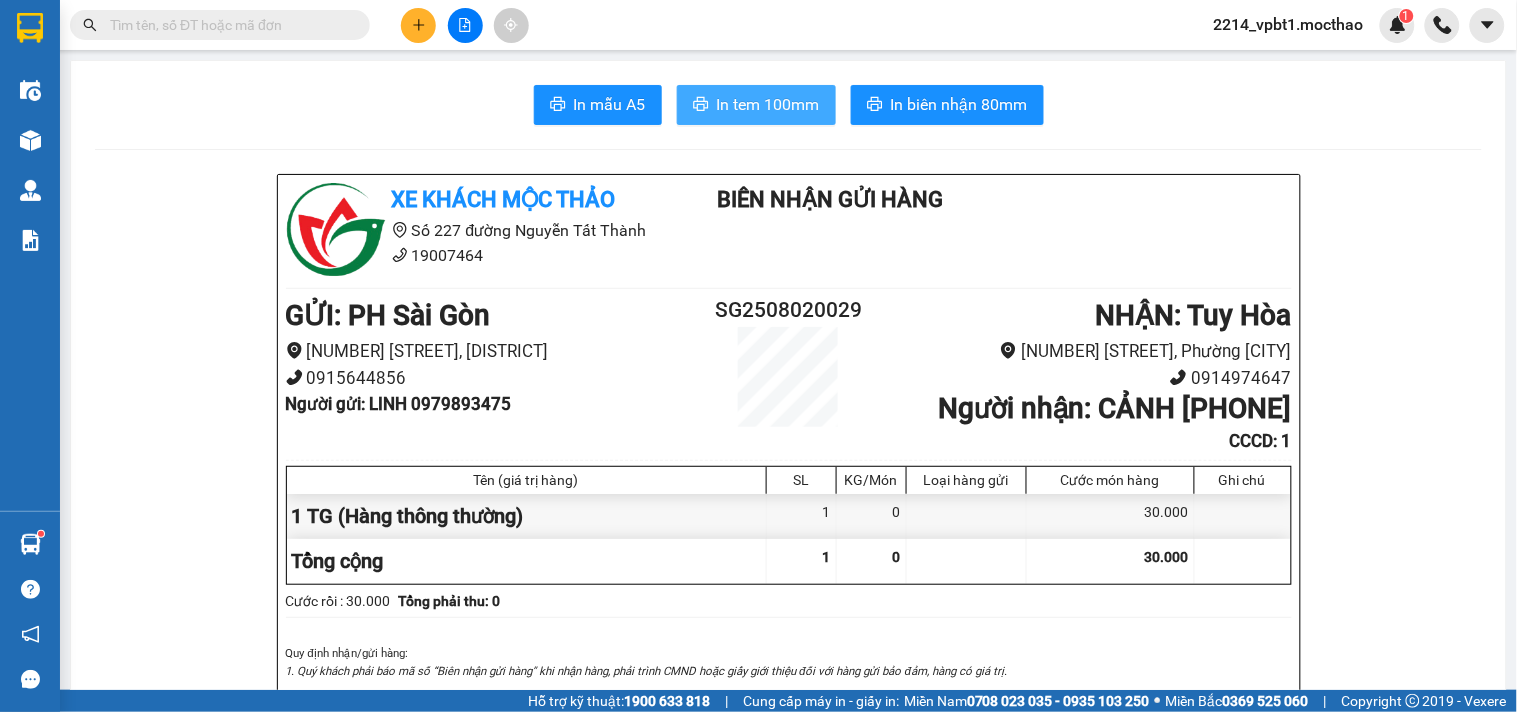 scroll, scrollTop: 0, scrollLeft: 0, axis: both 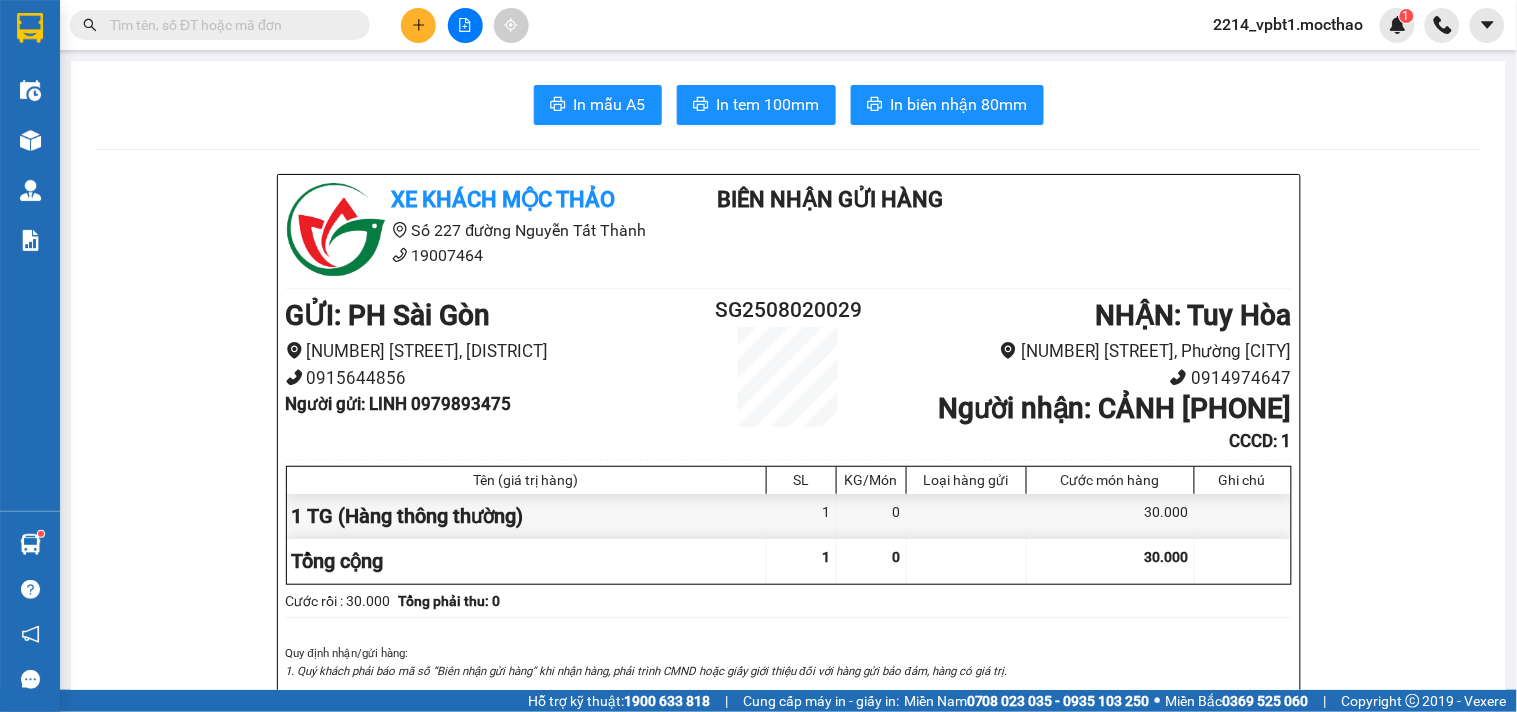 click 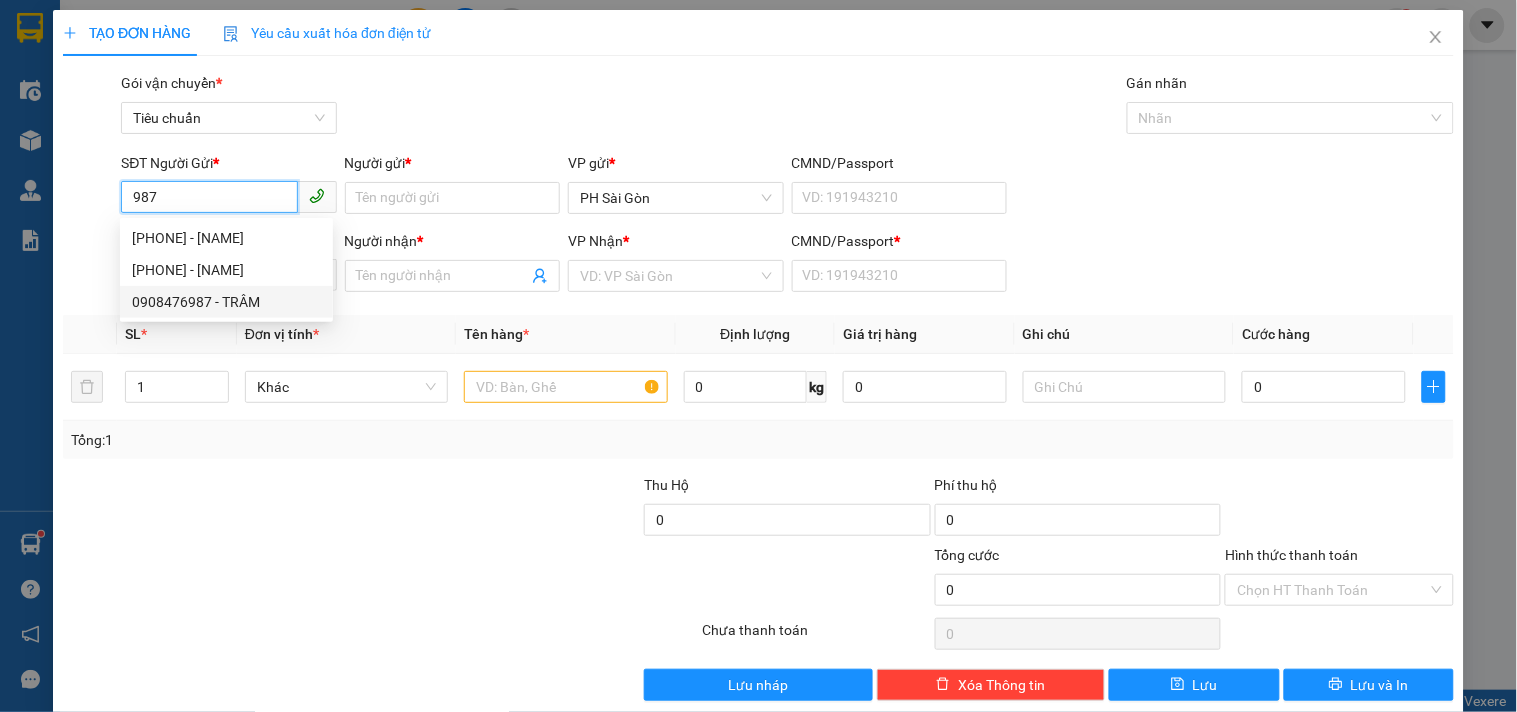 click on "0908476987 - TRÂM" at bounding box center (226, 302) 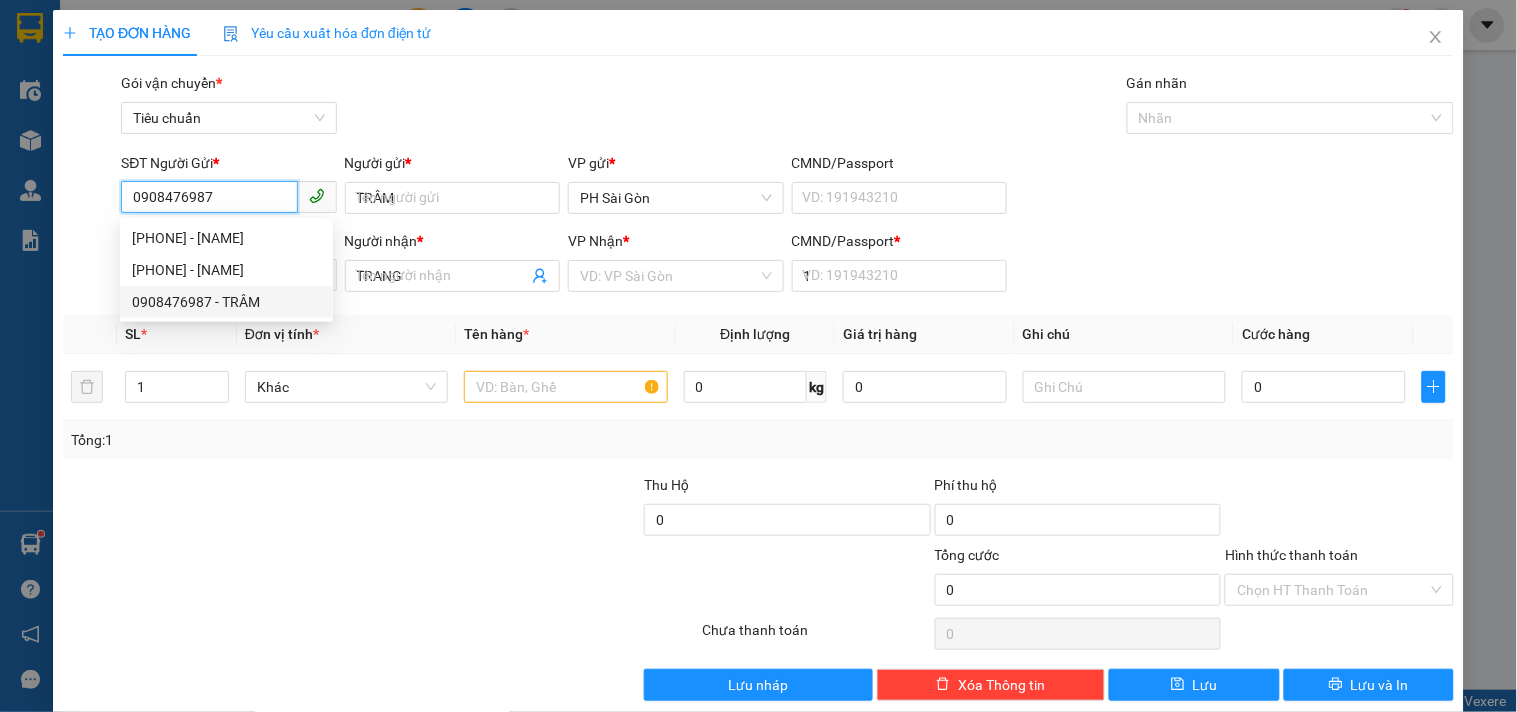 type on "90.000" 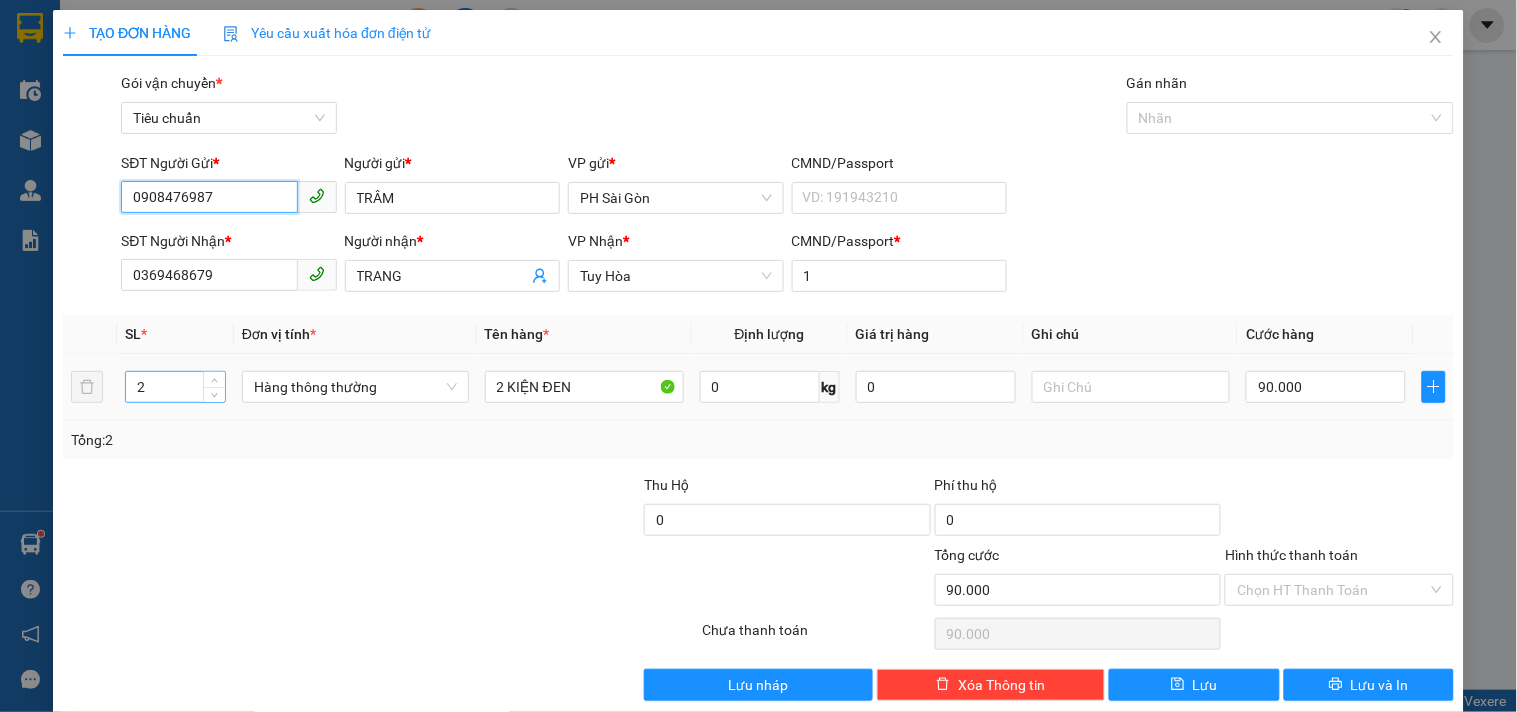 type on "0908476987" 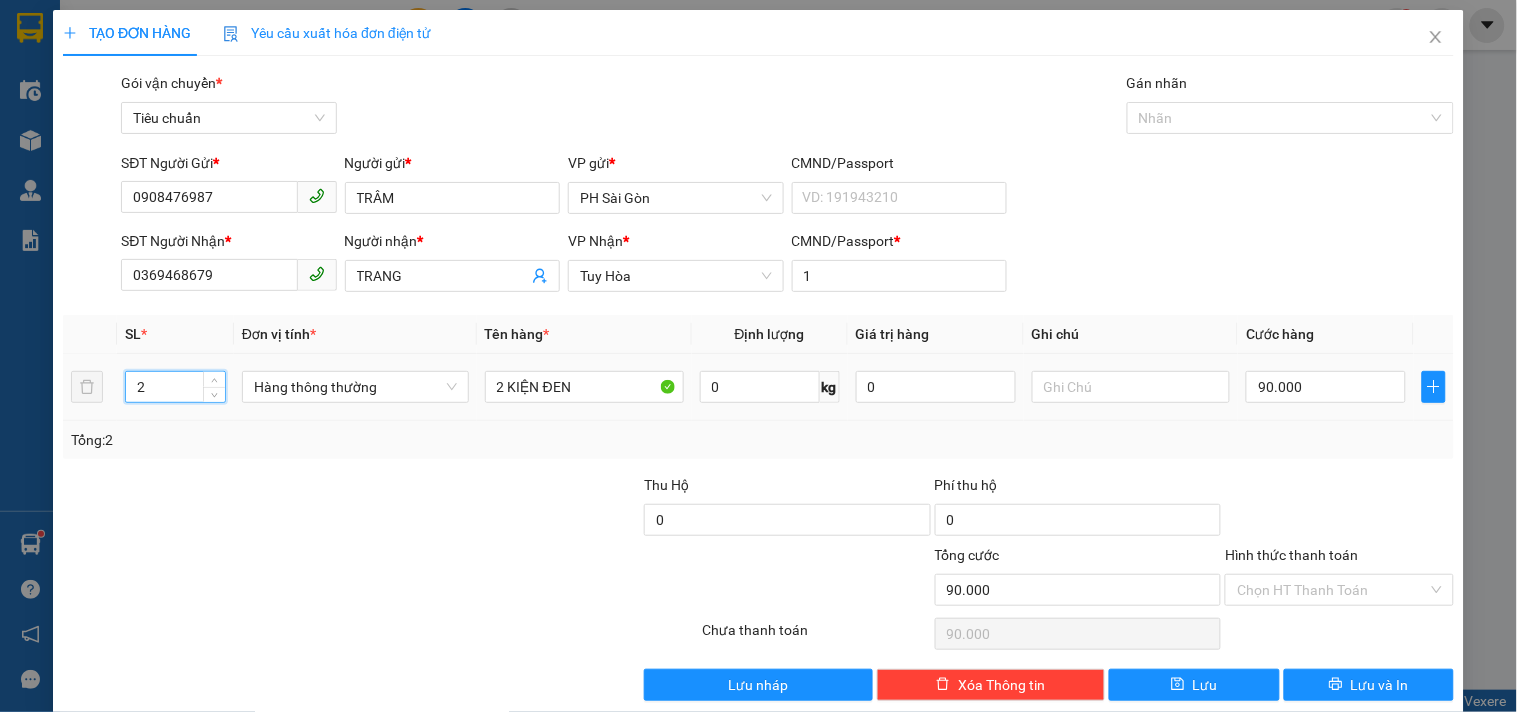 click on "2" at bounding box center (175, 387) 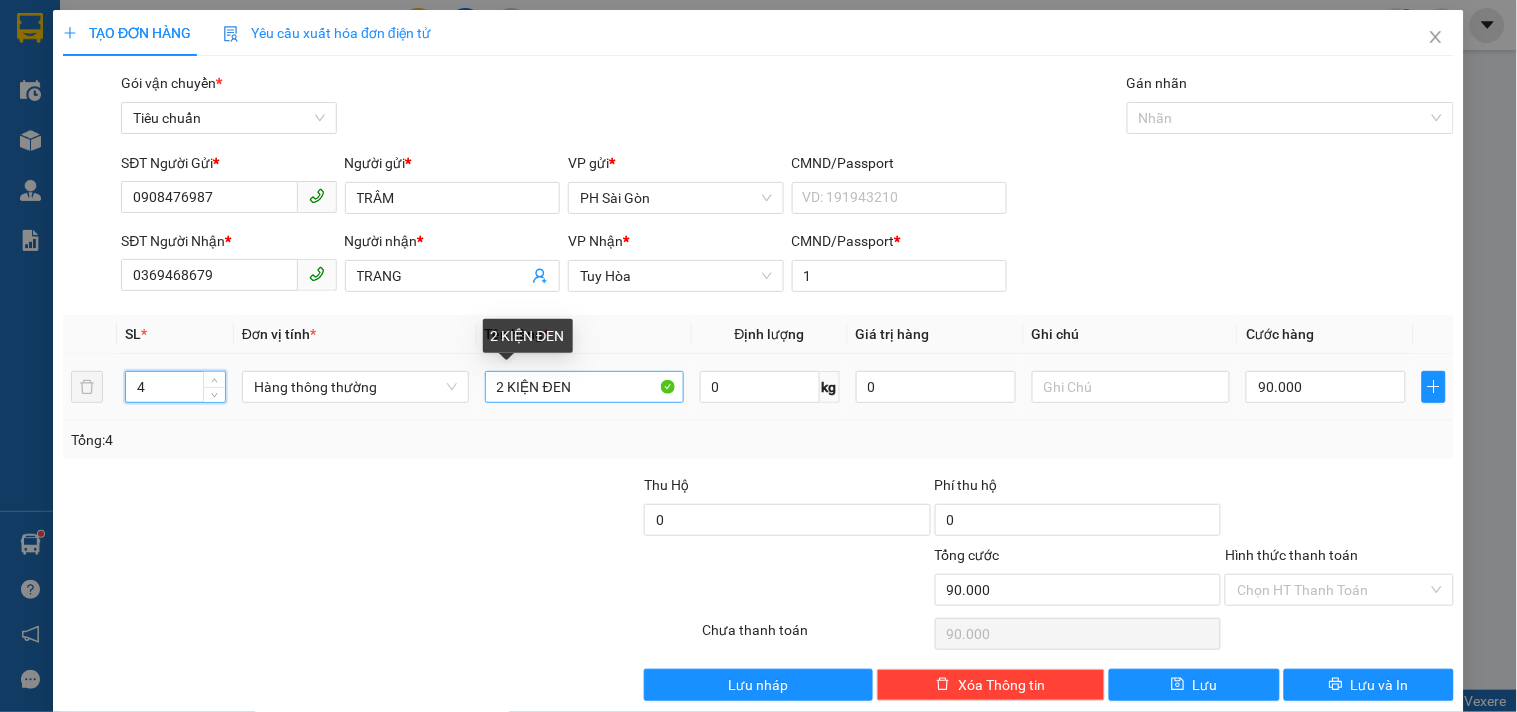 type on "4" 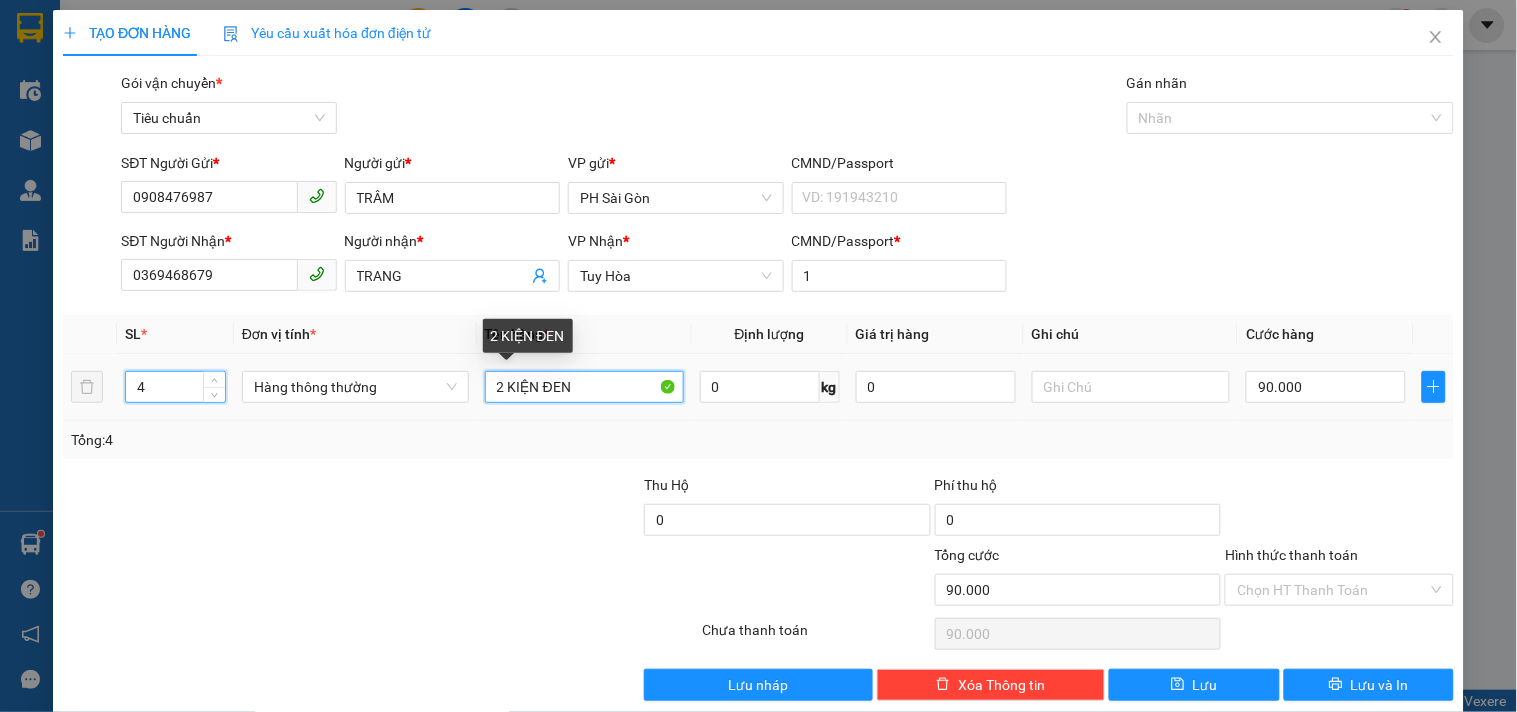 click on "2 KIỆN ĐEN" at bounding box center (584, 387) 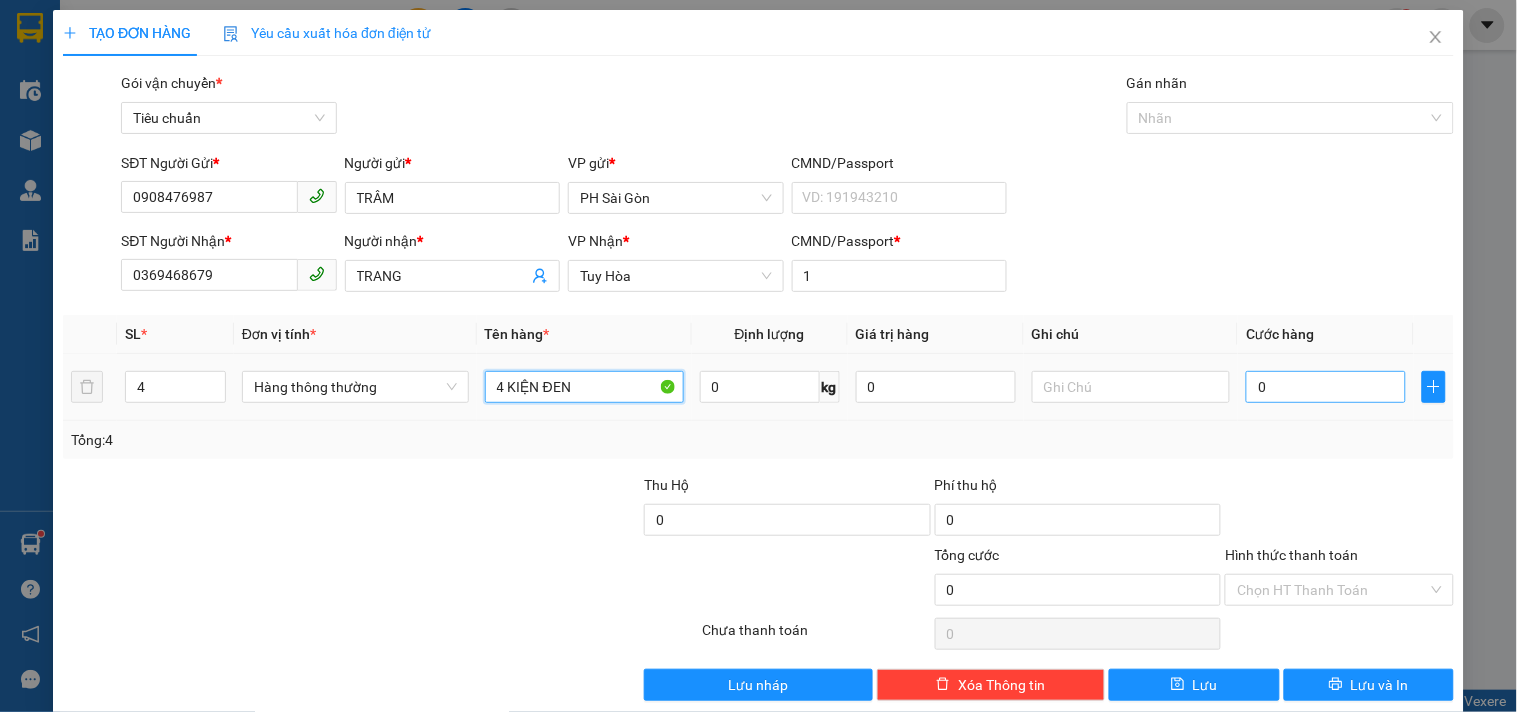 type on "4 KIỆN ĐEN" 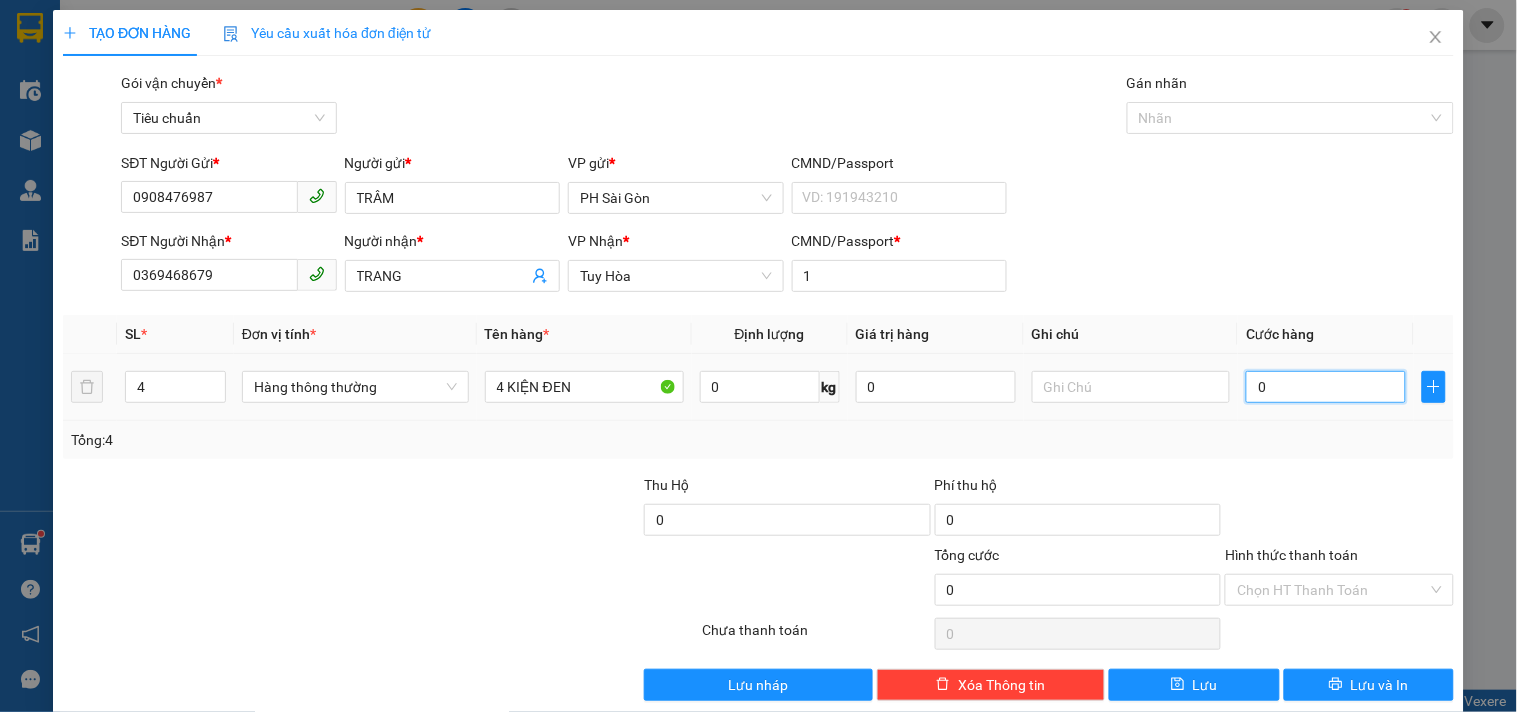 click on "0" at bounding box center (1326, 387) 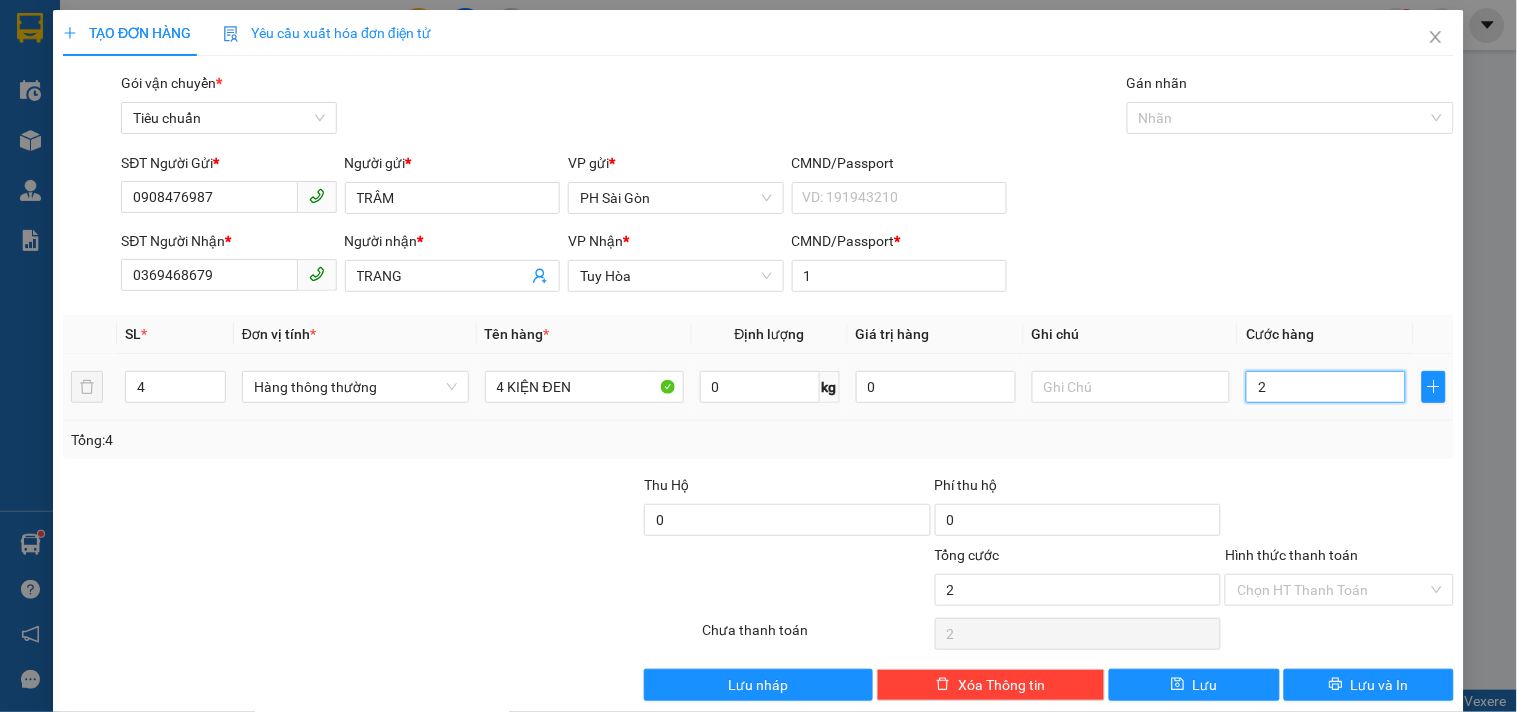 type on "20" 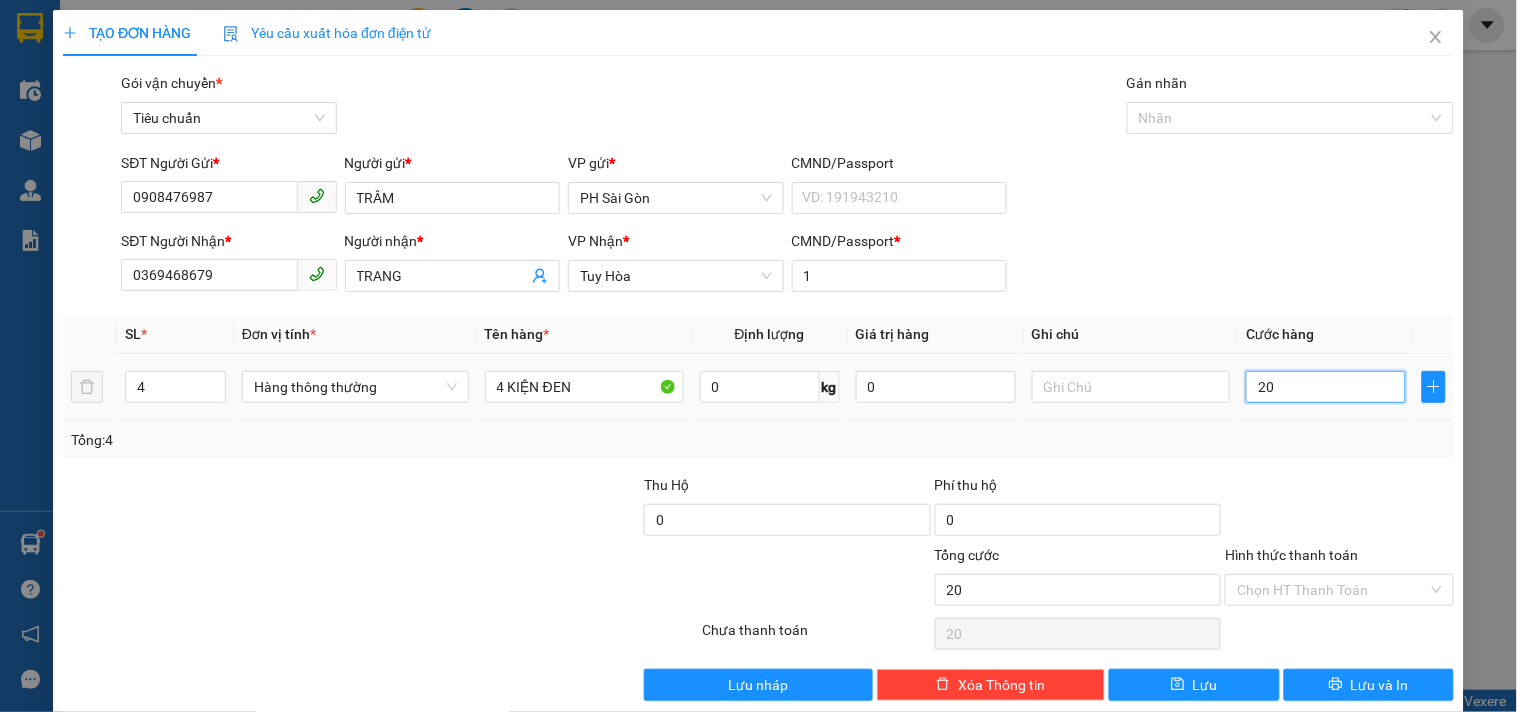 type on "200" 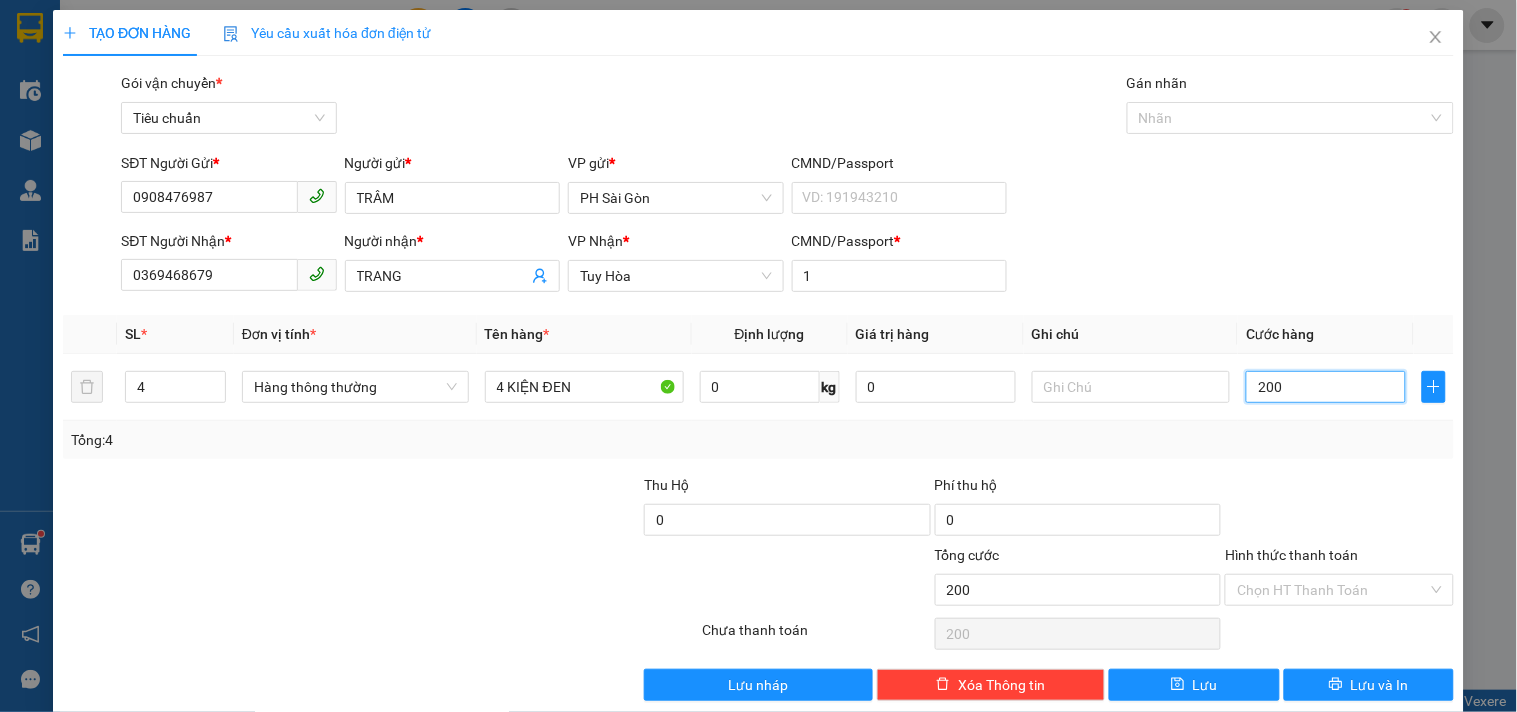 type on "200" 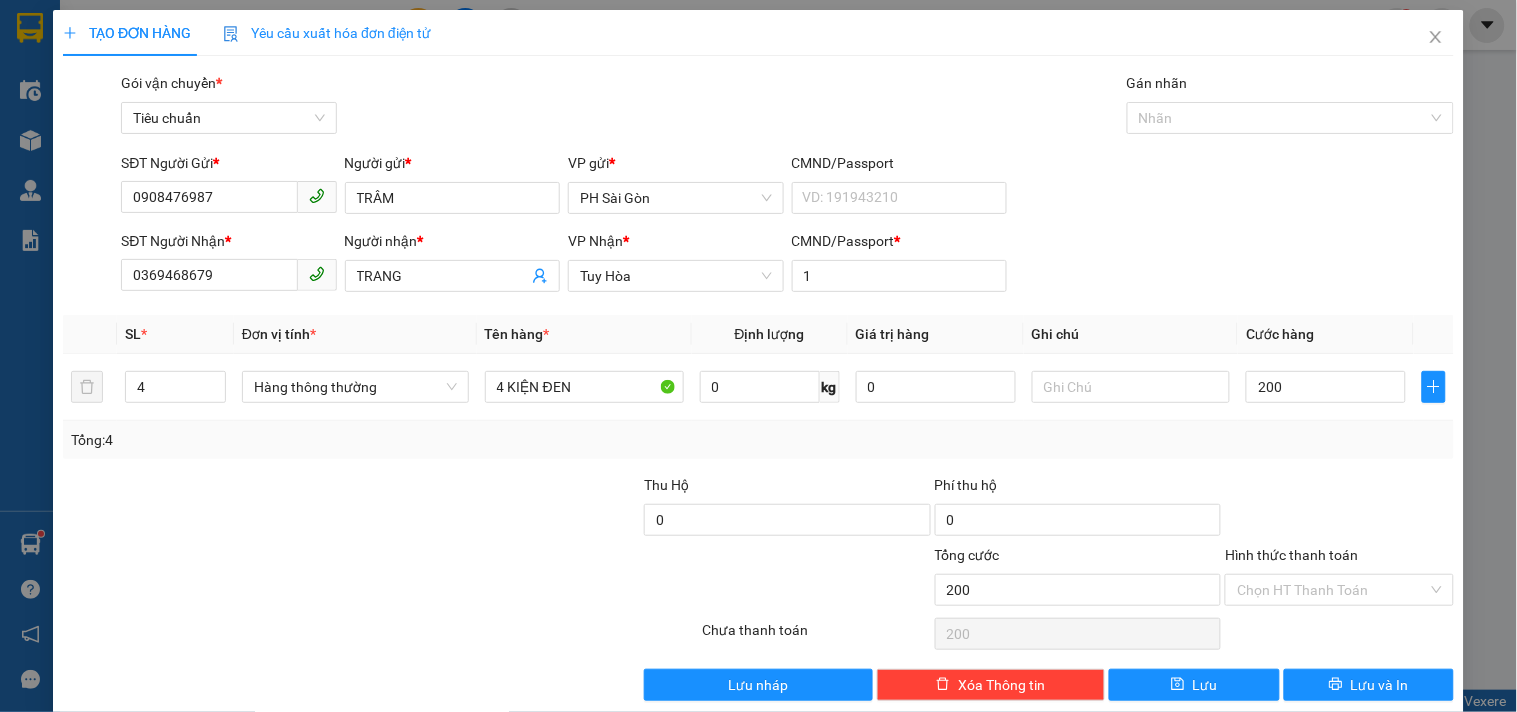 type on "200.000" 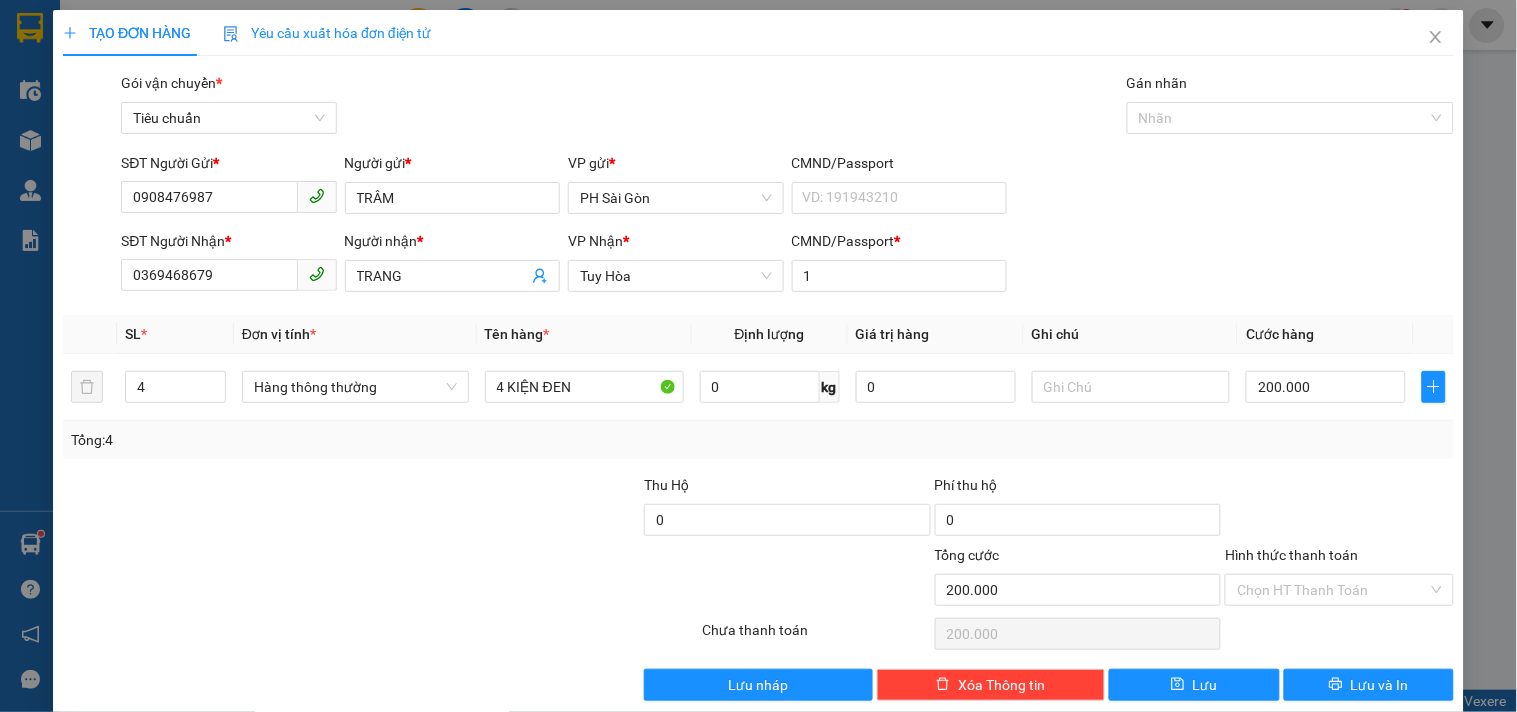 click at bounding box center (1339, 509) 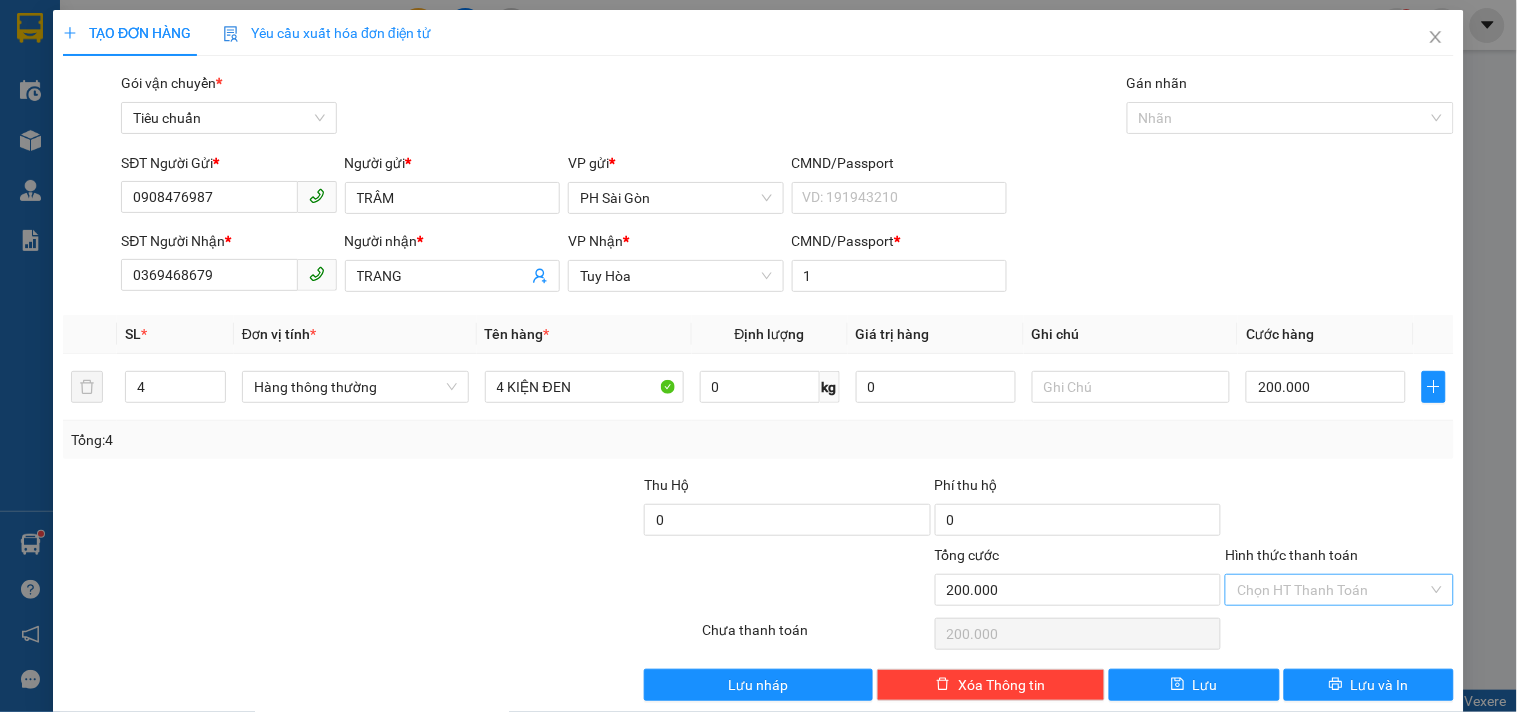scroll, scrollTop: 27, scrollLeft: 0, axis: vertical 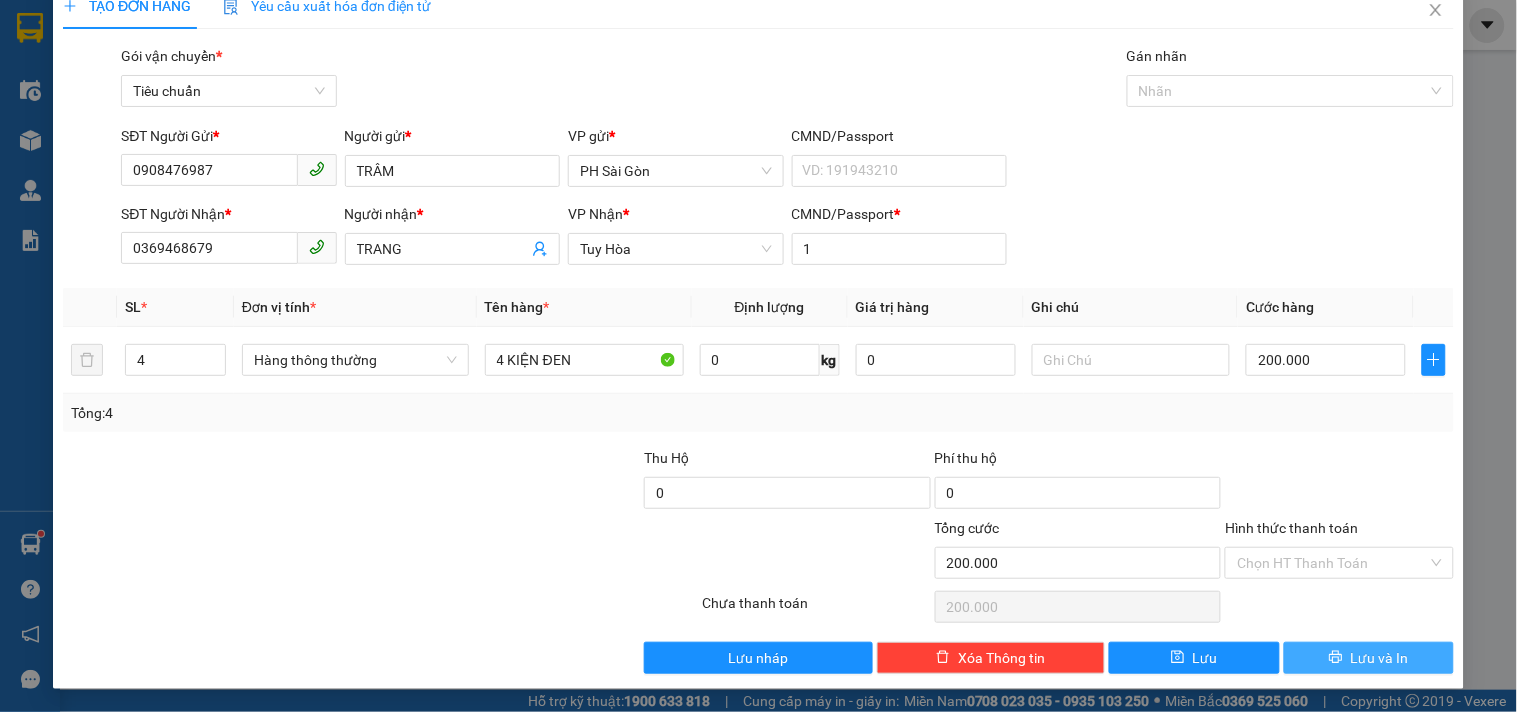 click on "Lưu và In" at bounding box center [1369, 658] 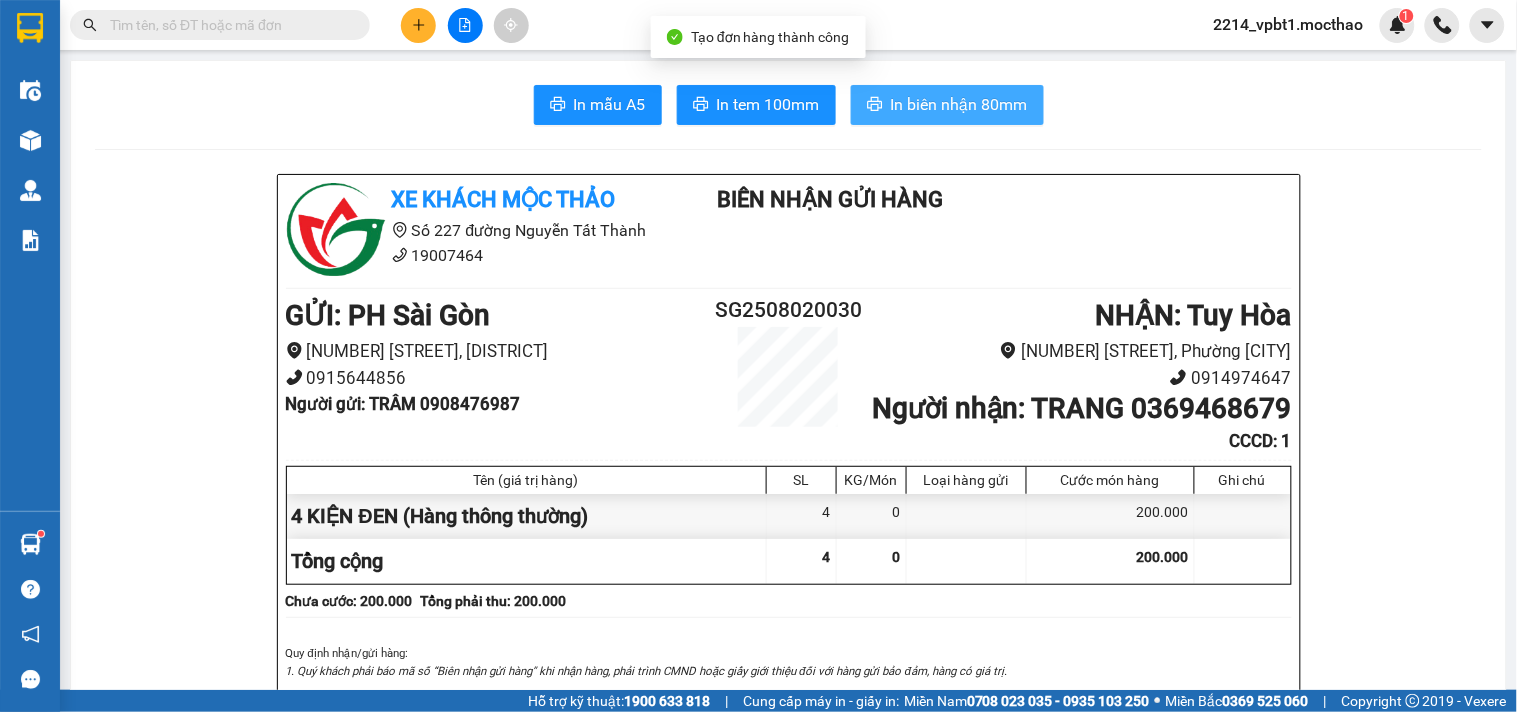 drag, startPoint x: 958, startPoint y: 108, endPoint x: 927, endPoint y: 126, distance: 35.846897 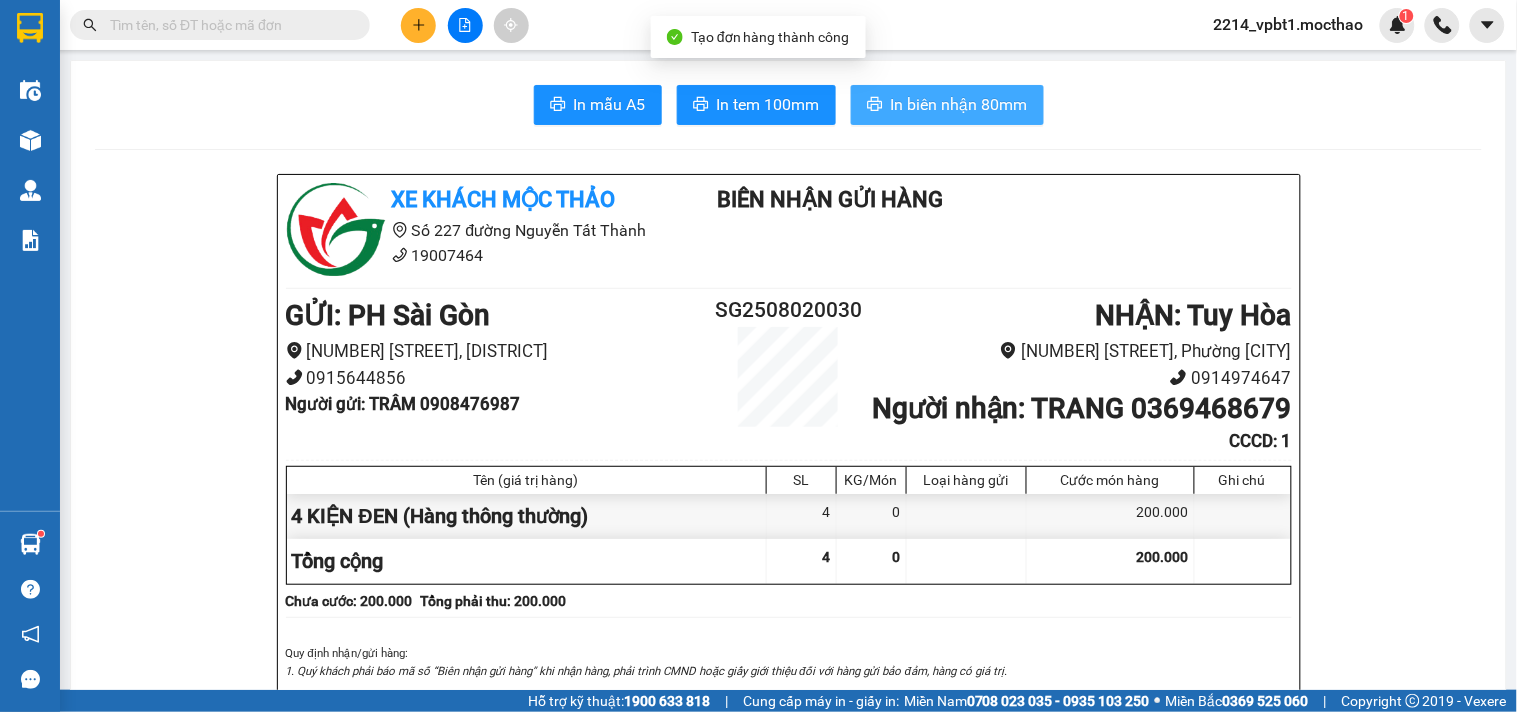 scroll, scrollTop: 0, scrollLeft: 0, axis: both 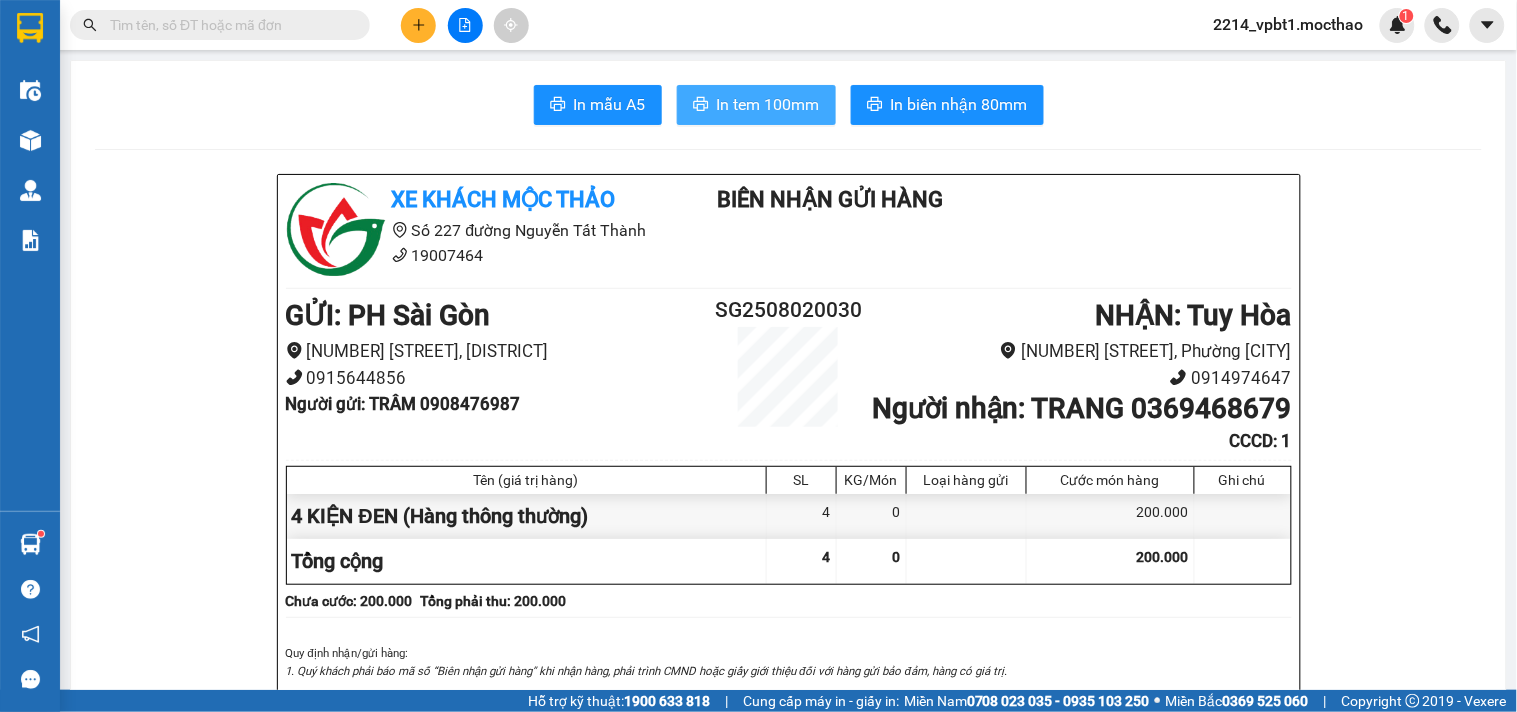 click on "In tem 100mm" at bounding box center [768, 104] 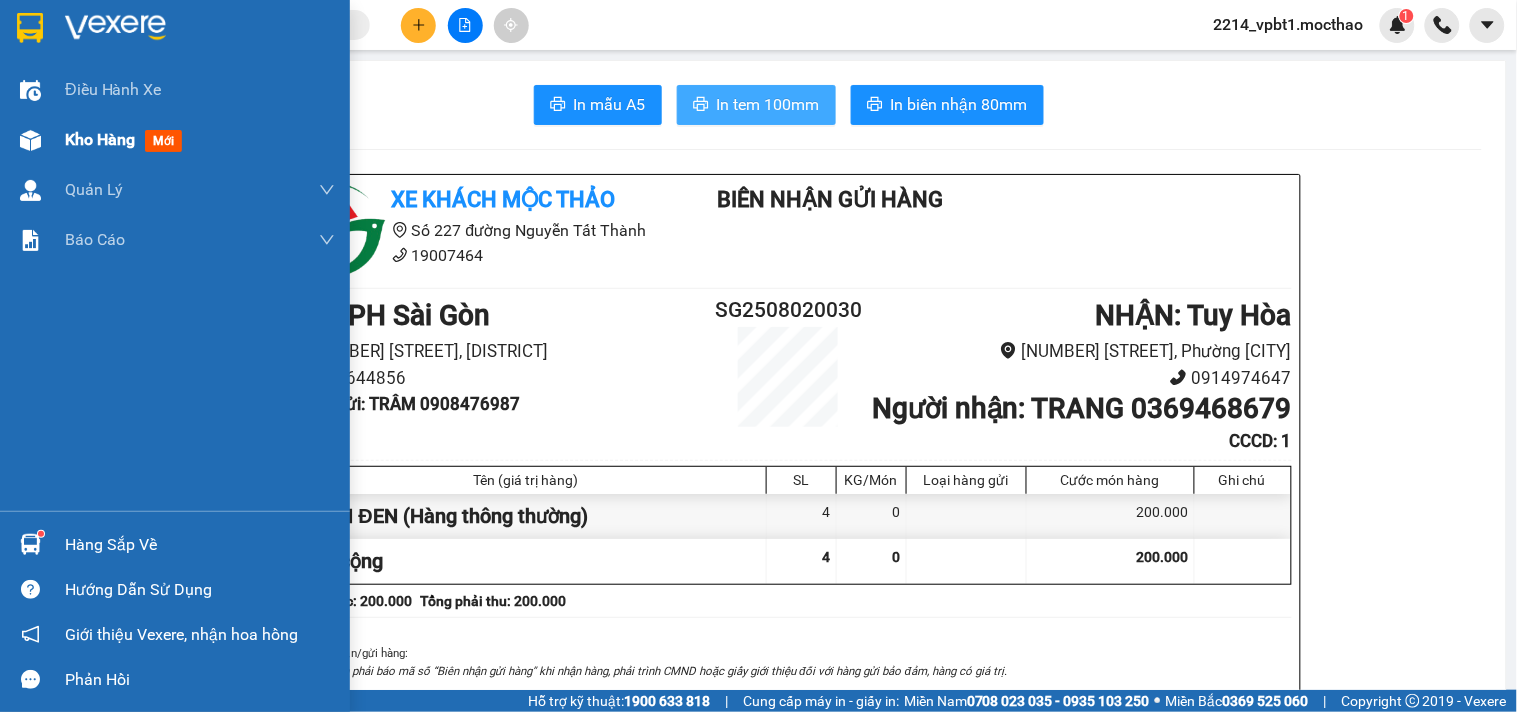 click on "Kho hàng" at bounding box center [100, 139] 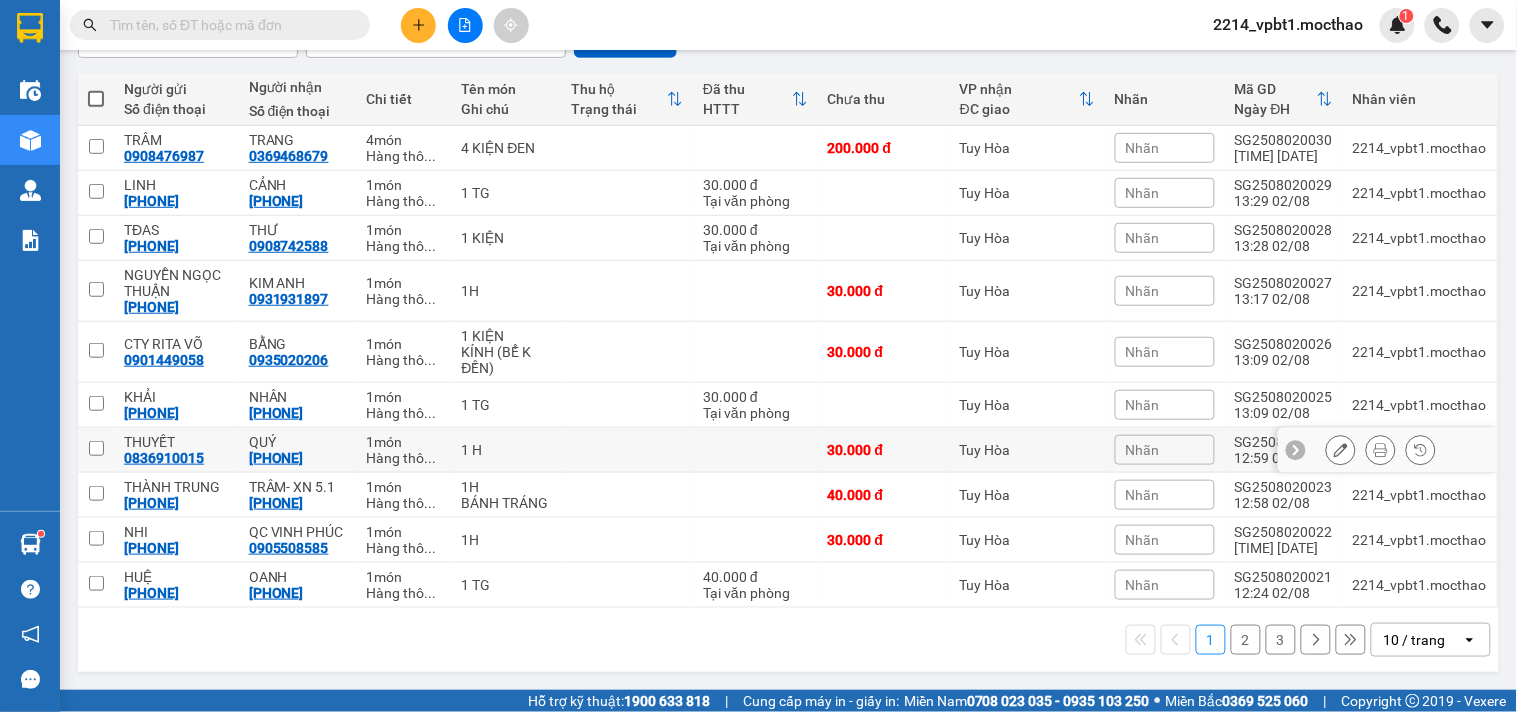 scroll, scrollTop: 0, scrollLeft: 0, axis: both 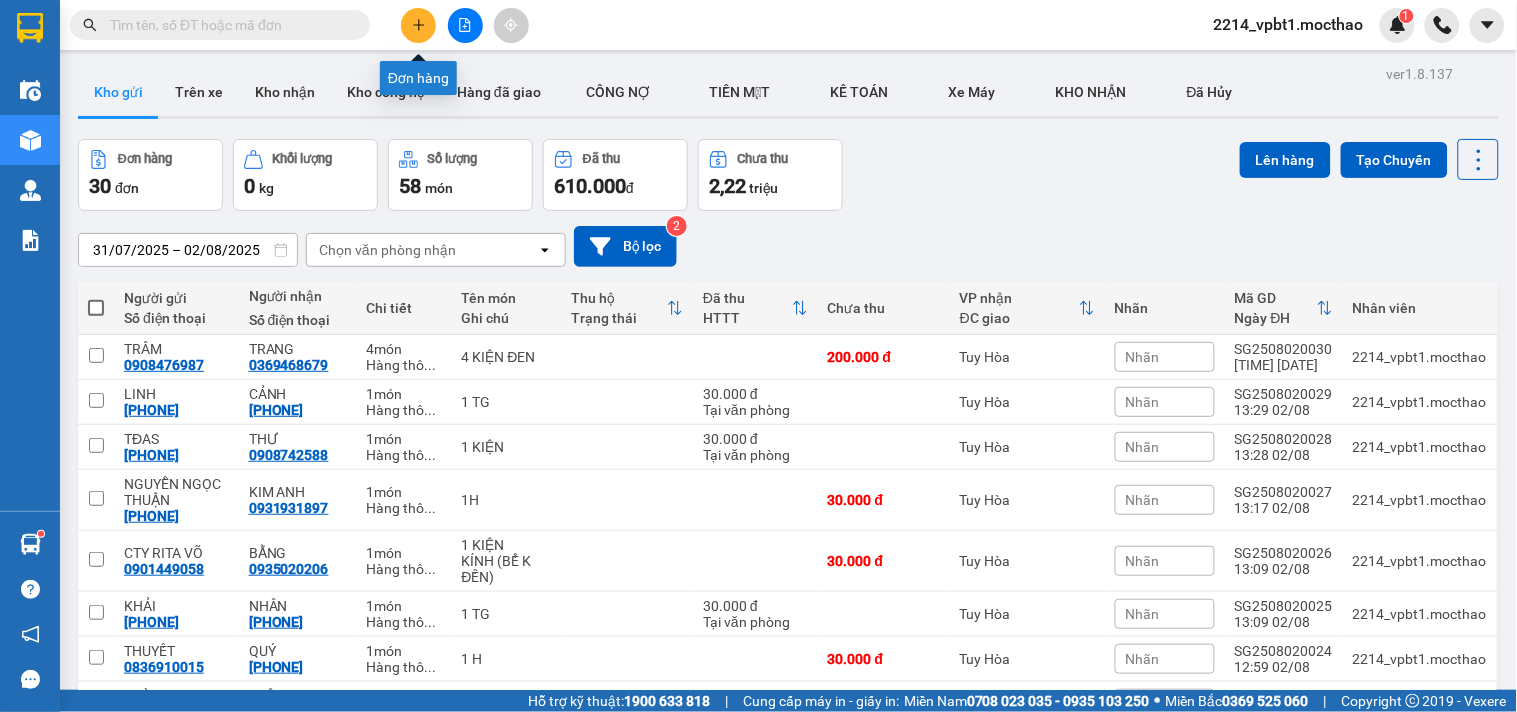 click 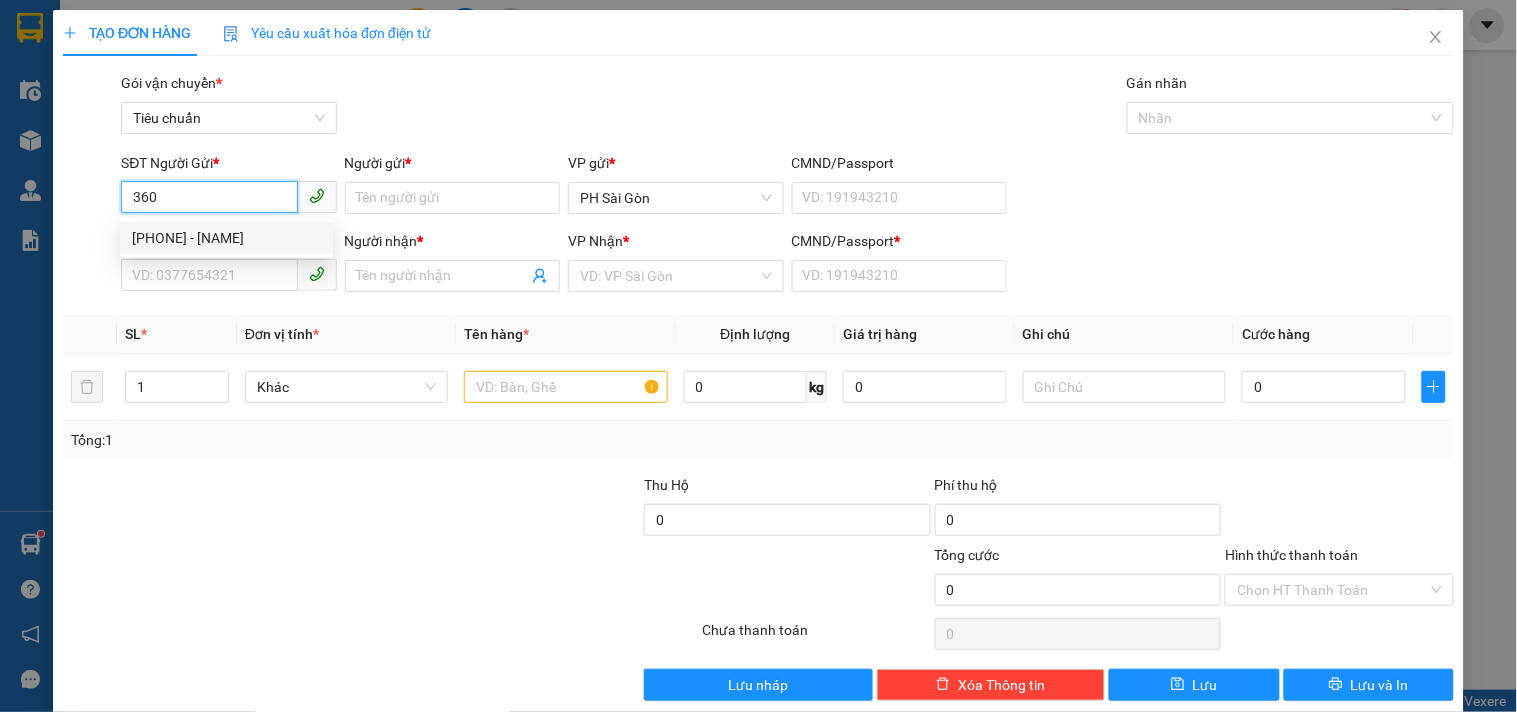 click on "0962401360 - ANH  ĐỨC" at bounding box center (226, 238) 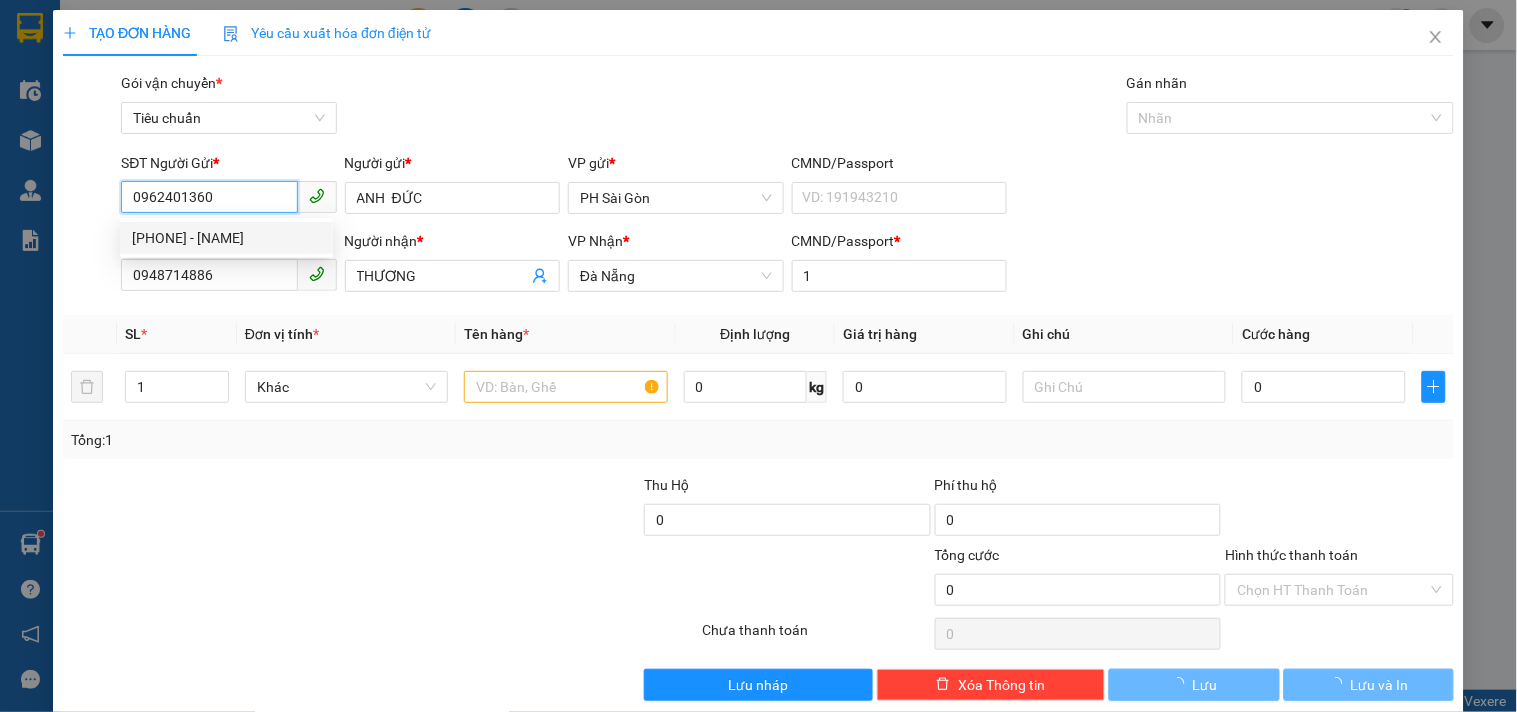 type on "220.000" 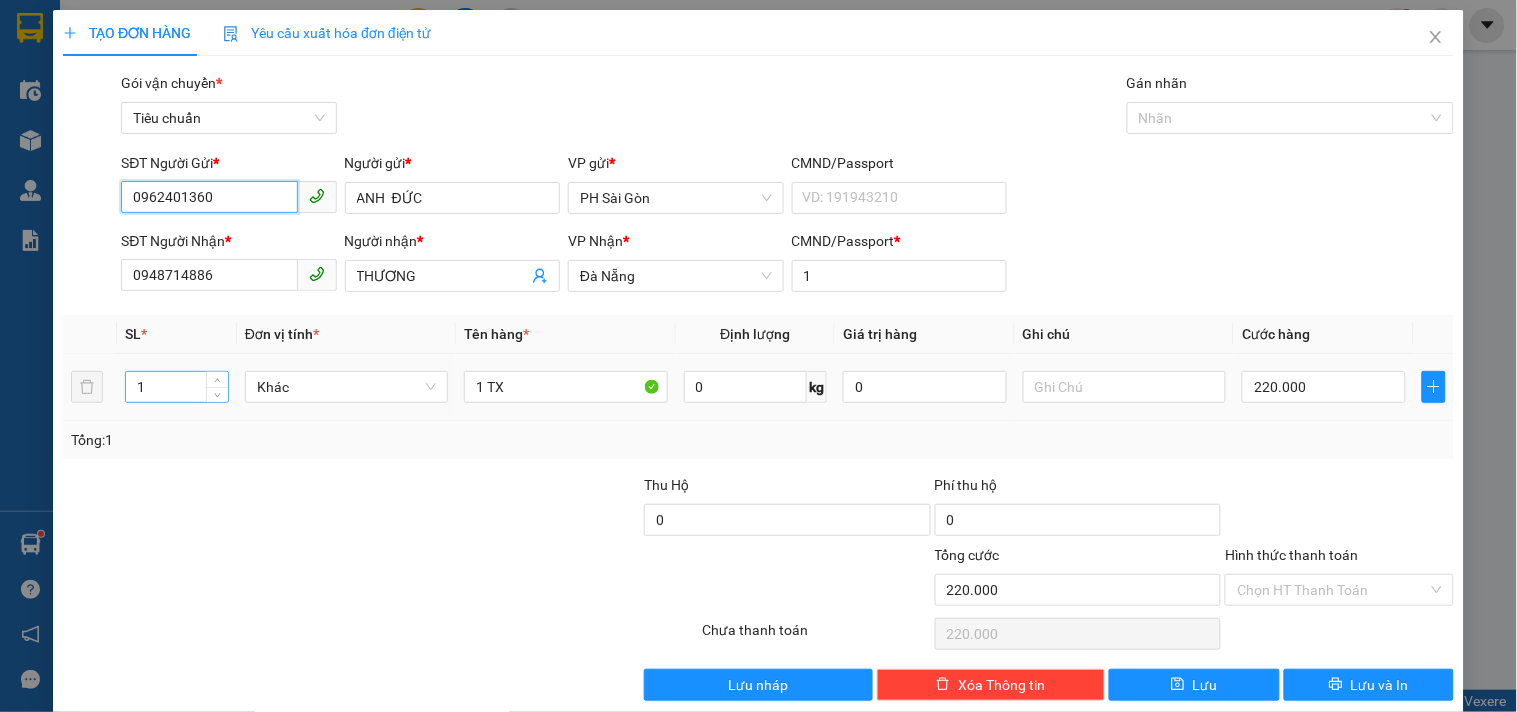 type on "0962401360" 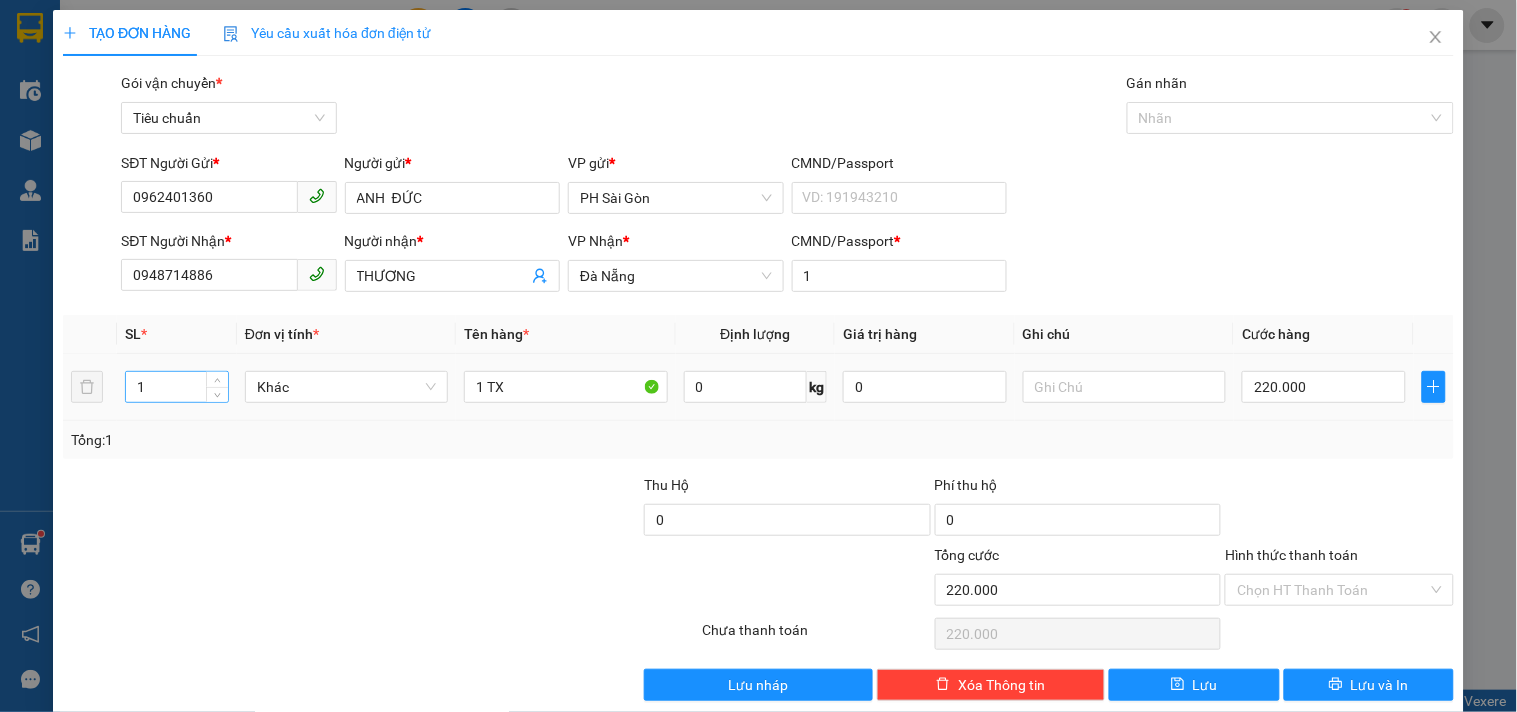 click on "1" at bounding box center [177, 387] 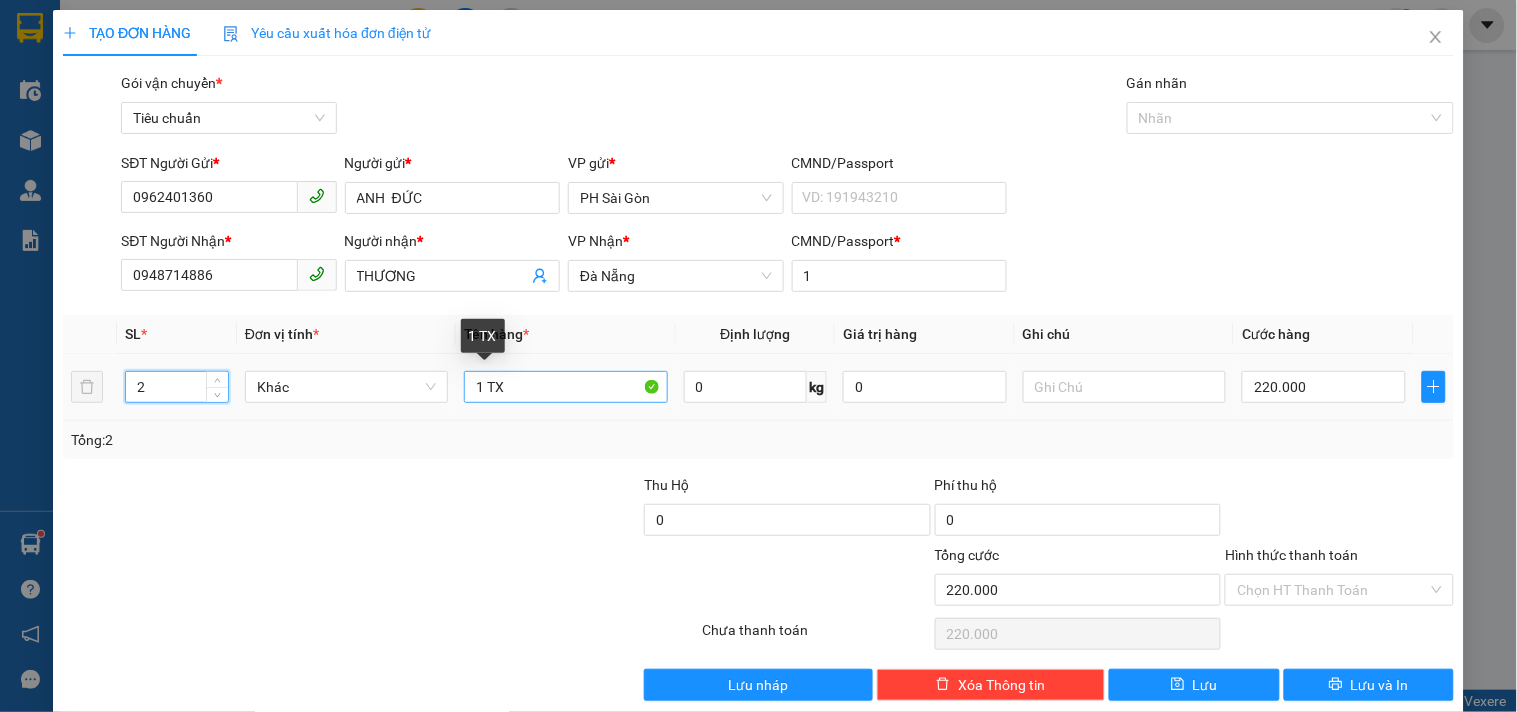 type on "2" 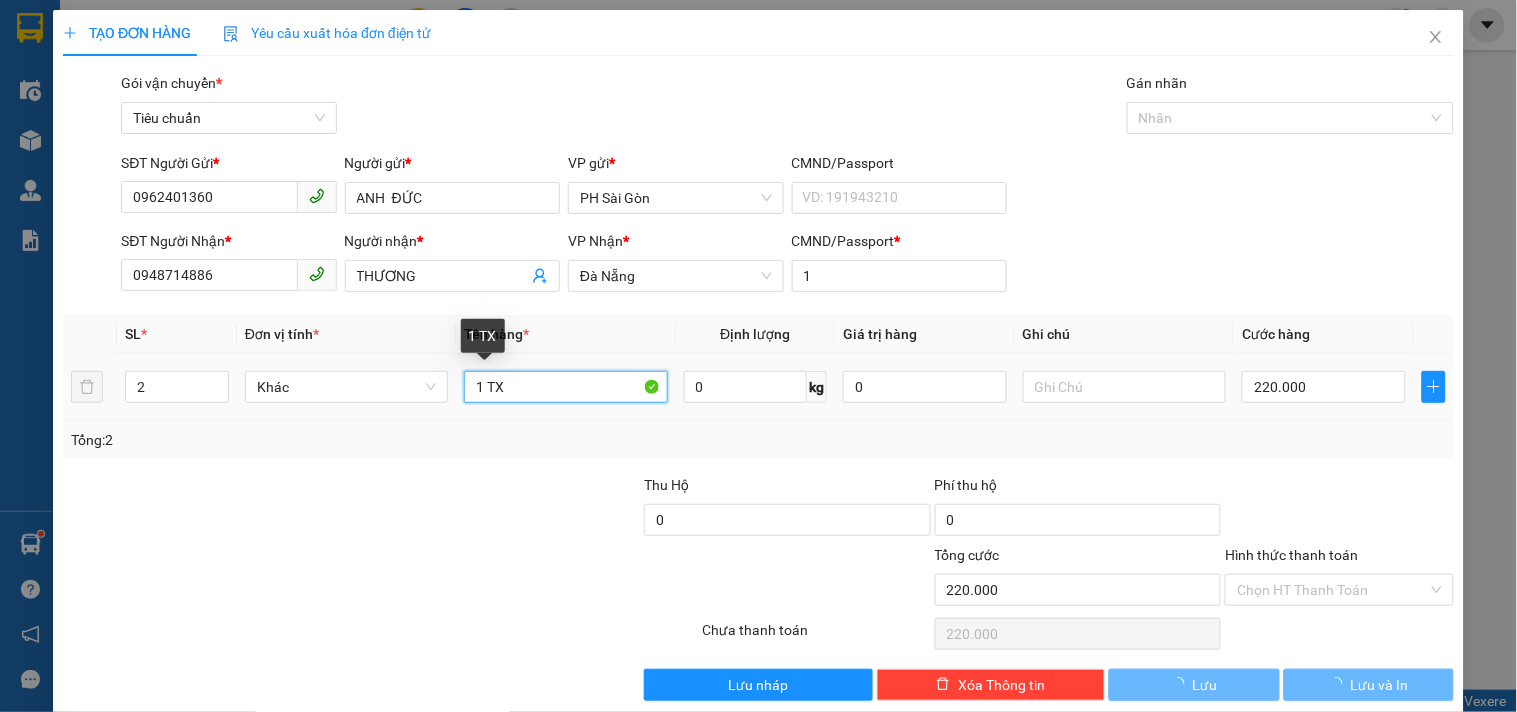 drag, startPoint x: 480, startPoint y: 381, endPoint x: 1160, endPoint y: 546, distance: 699.7321 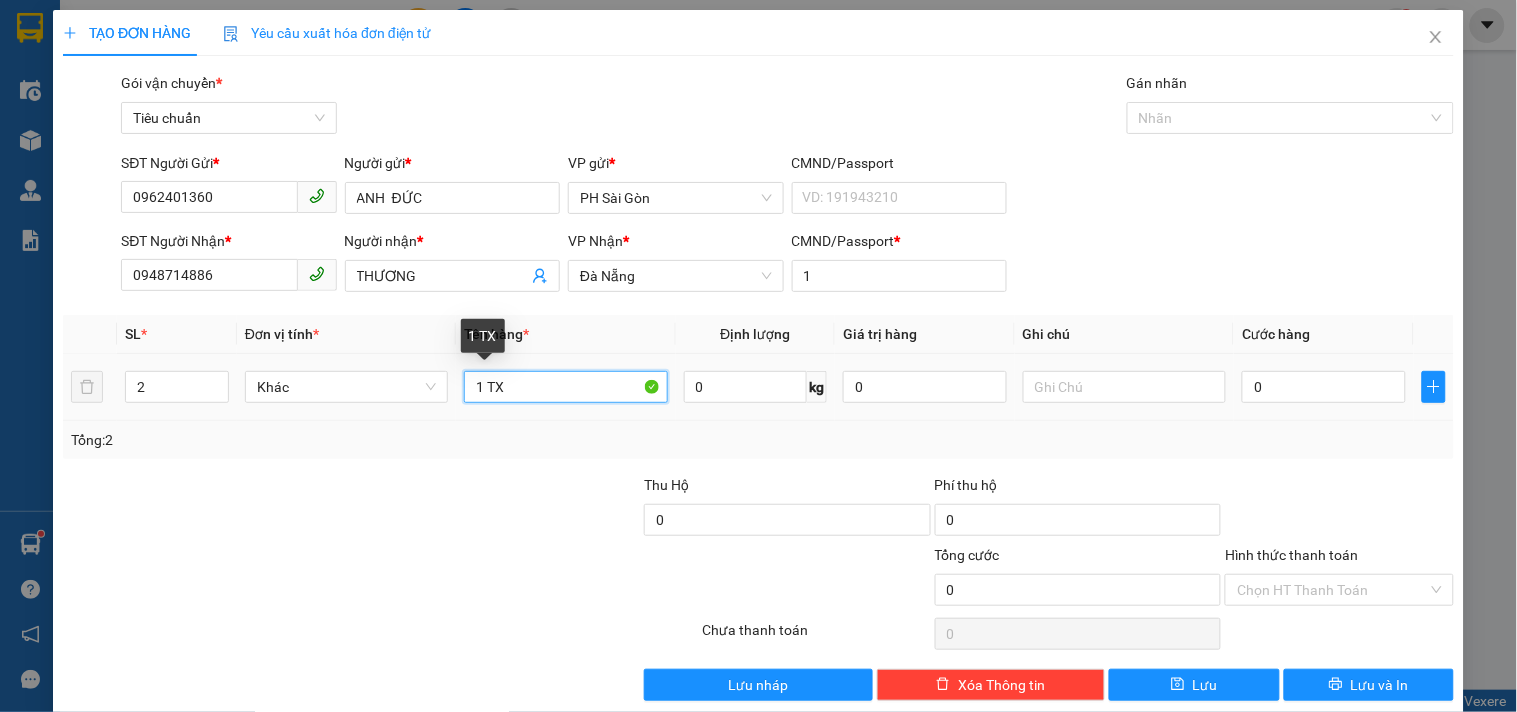 click on "1 TX" at bounding box center (565, 387) 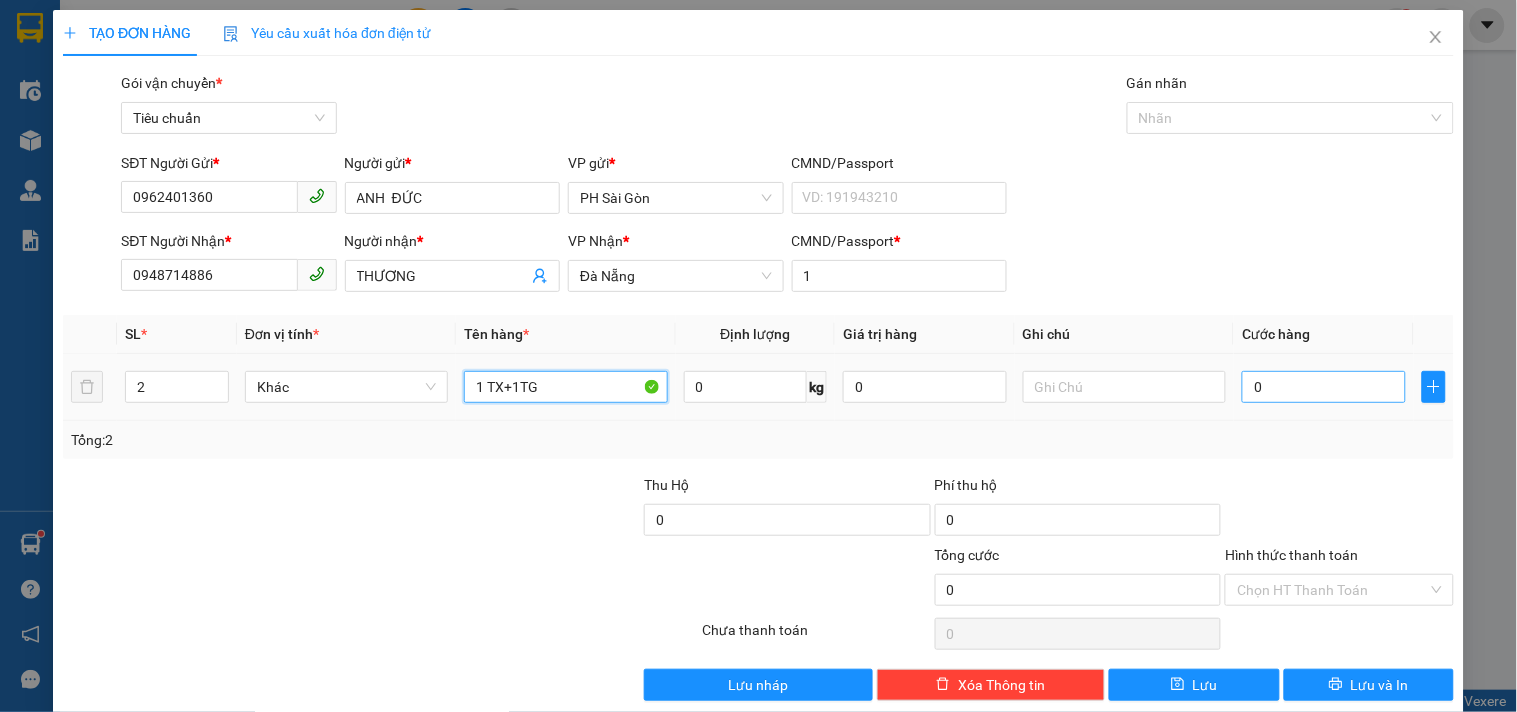 type on "1 TX+1TG" 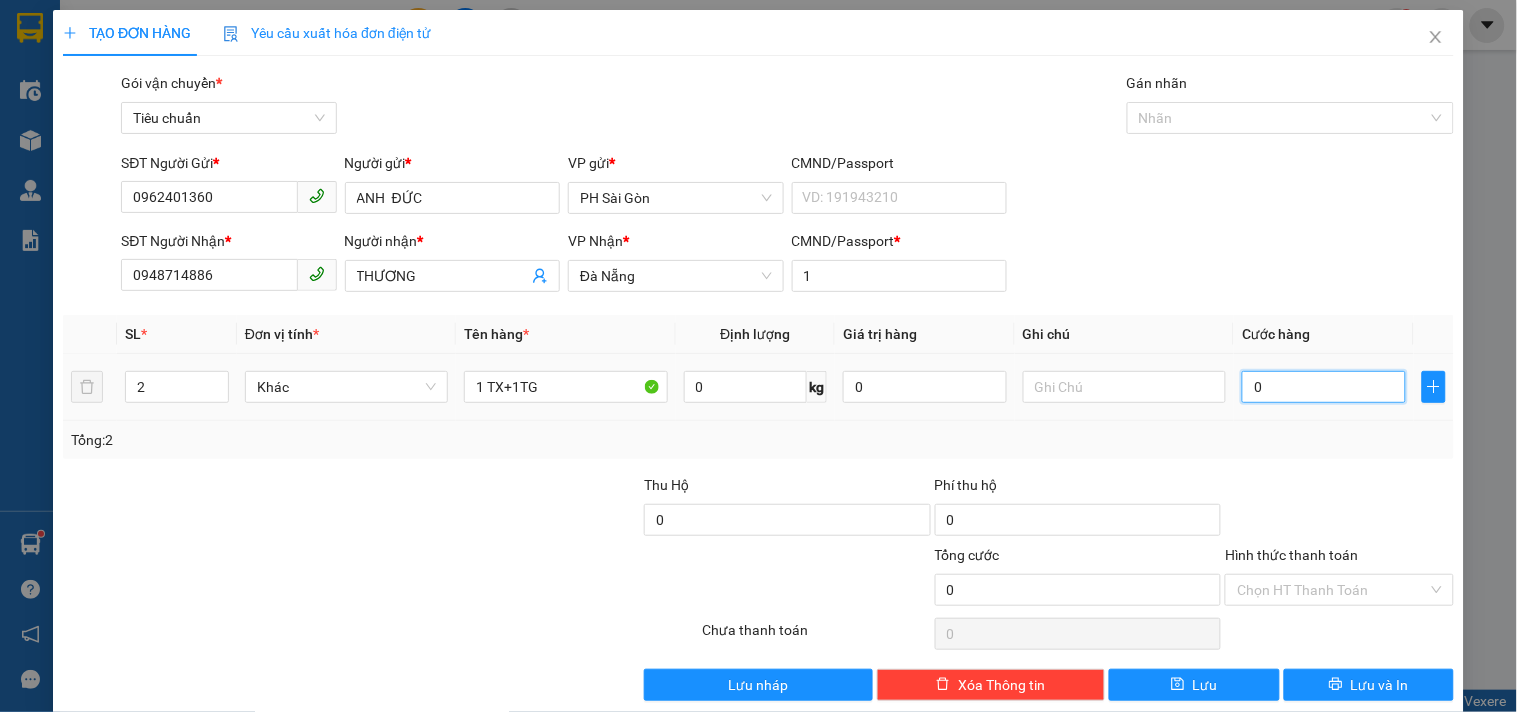 click on "0" at bounding box center [1324, 387] 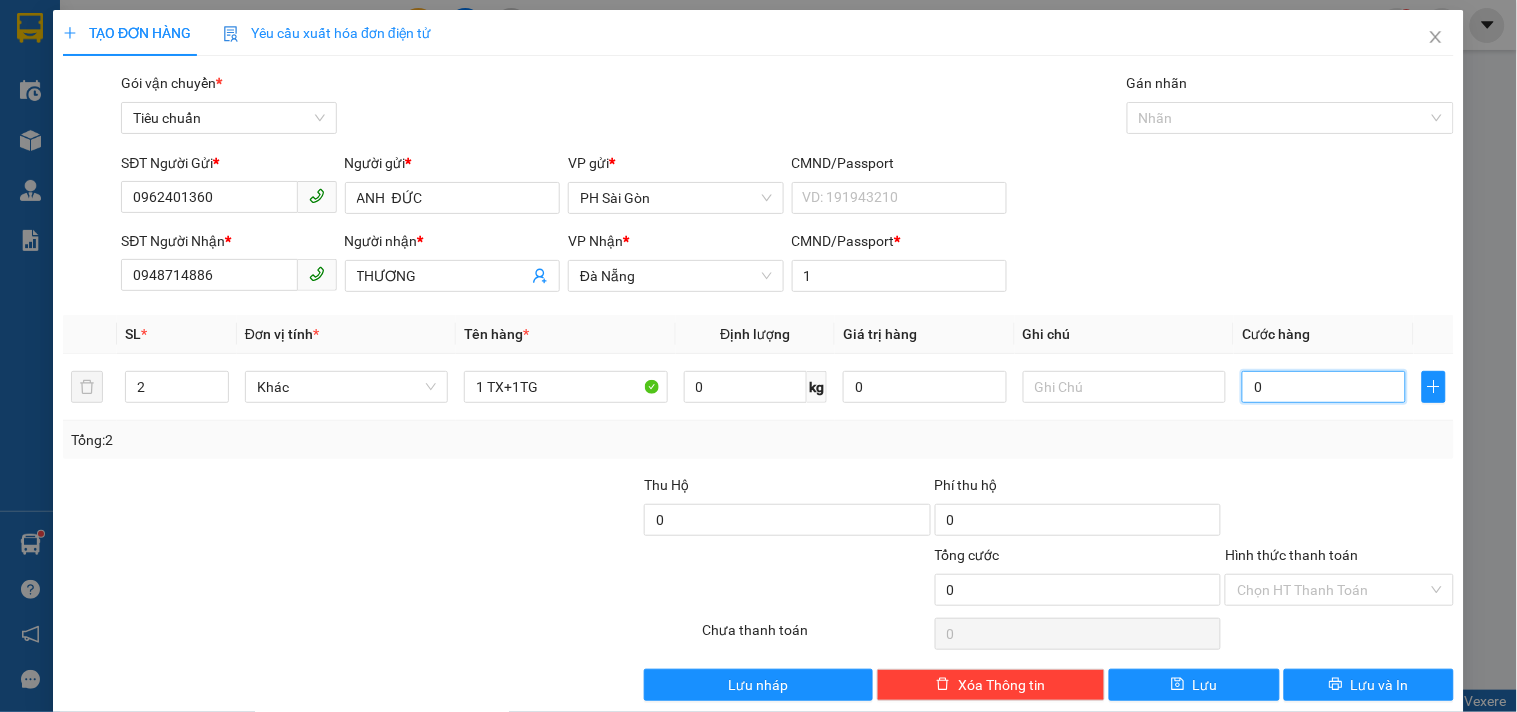 type on "2" 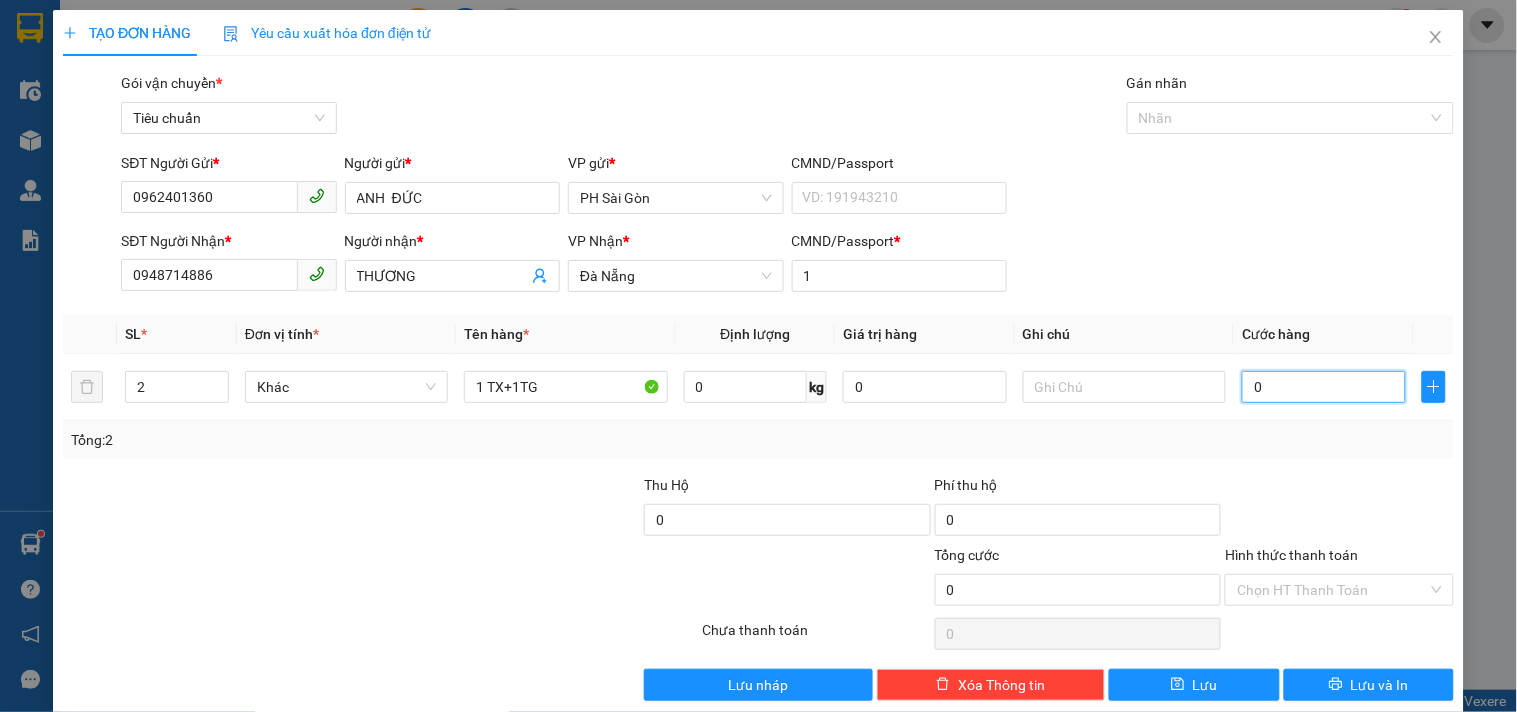 type on "2" 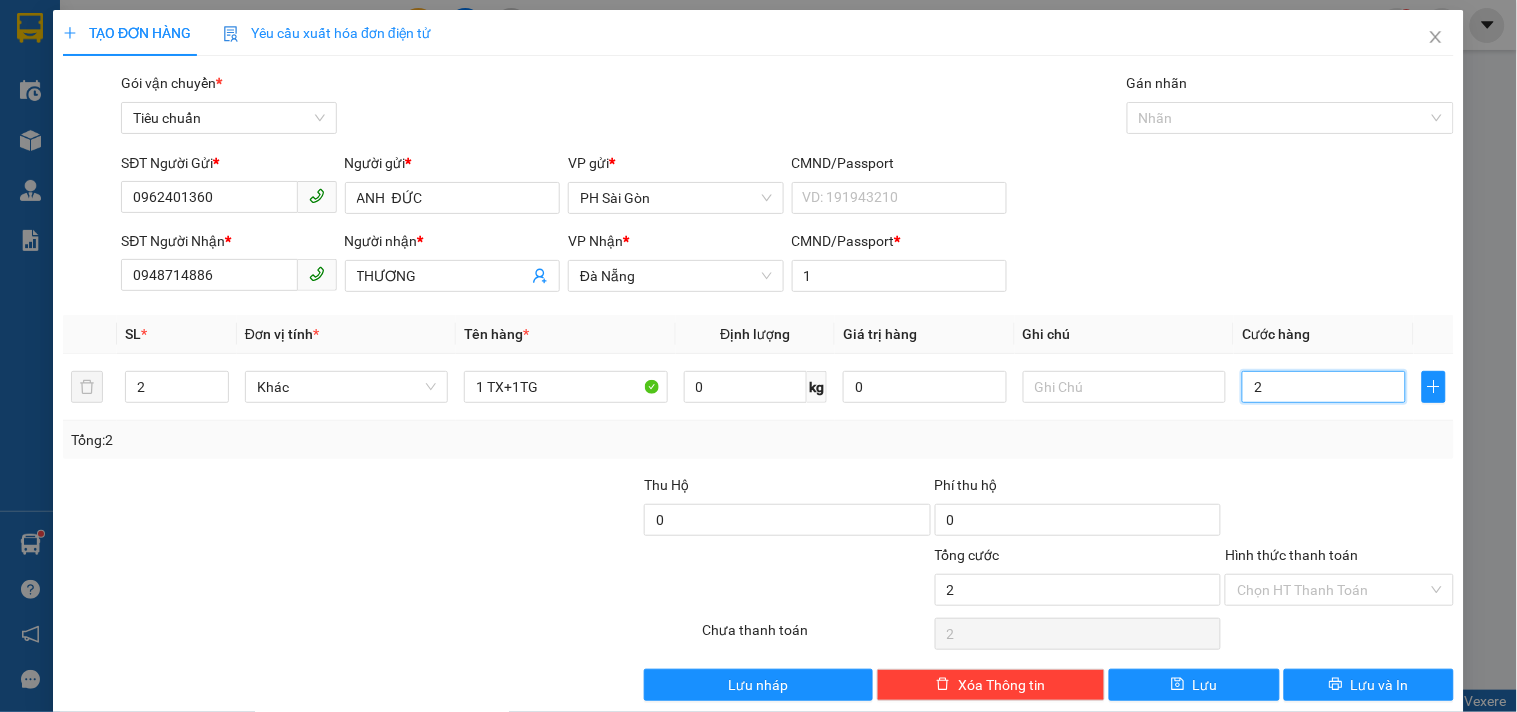 type on "28" 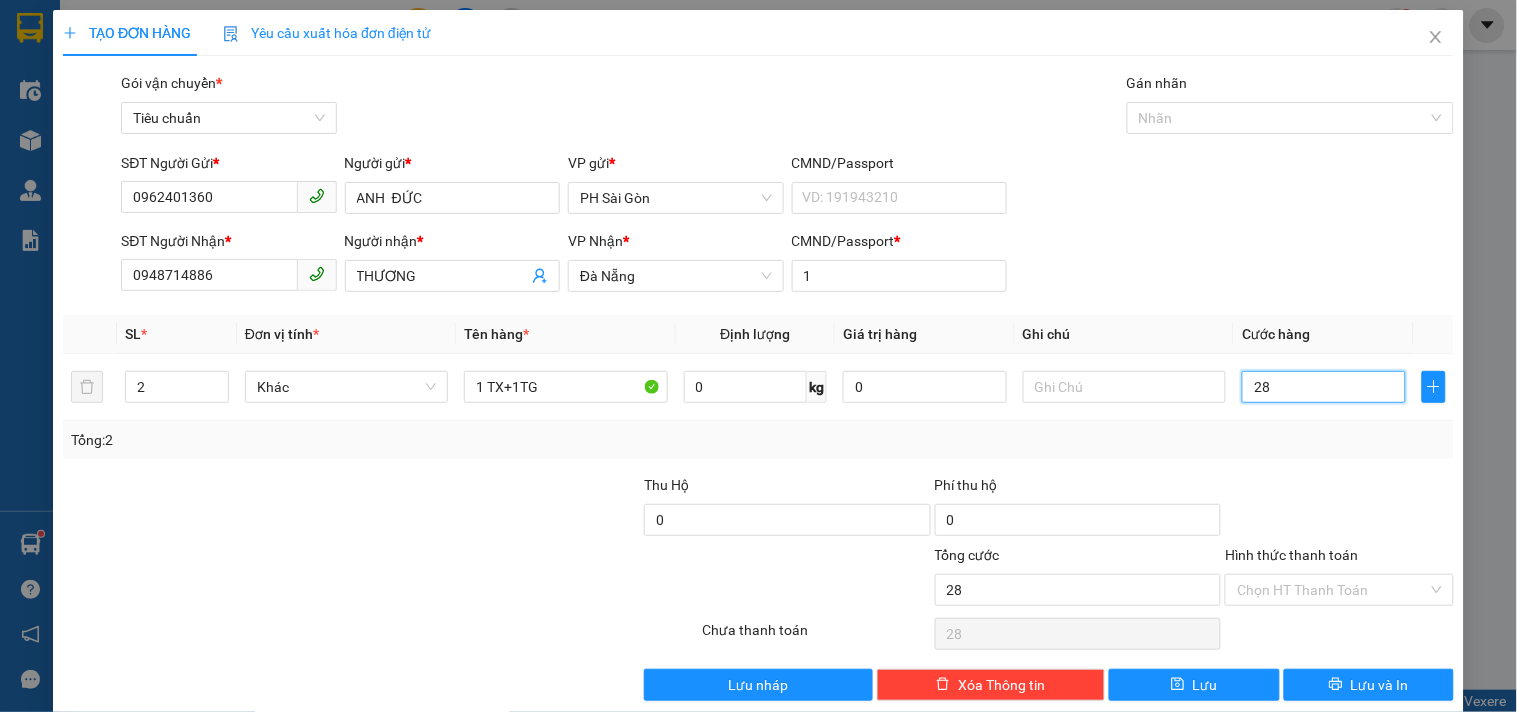 type on "280" 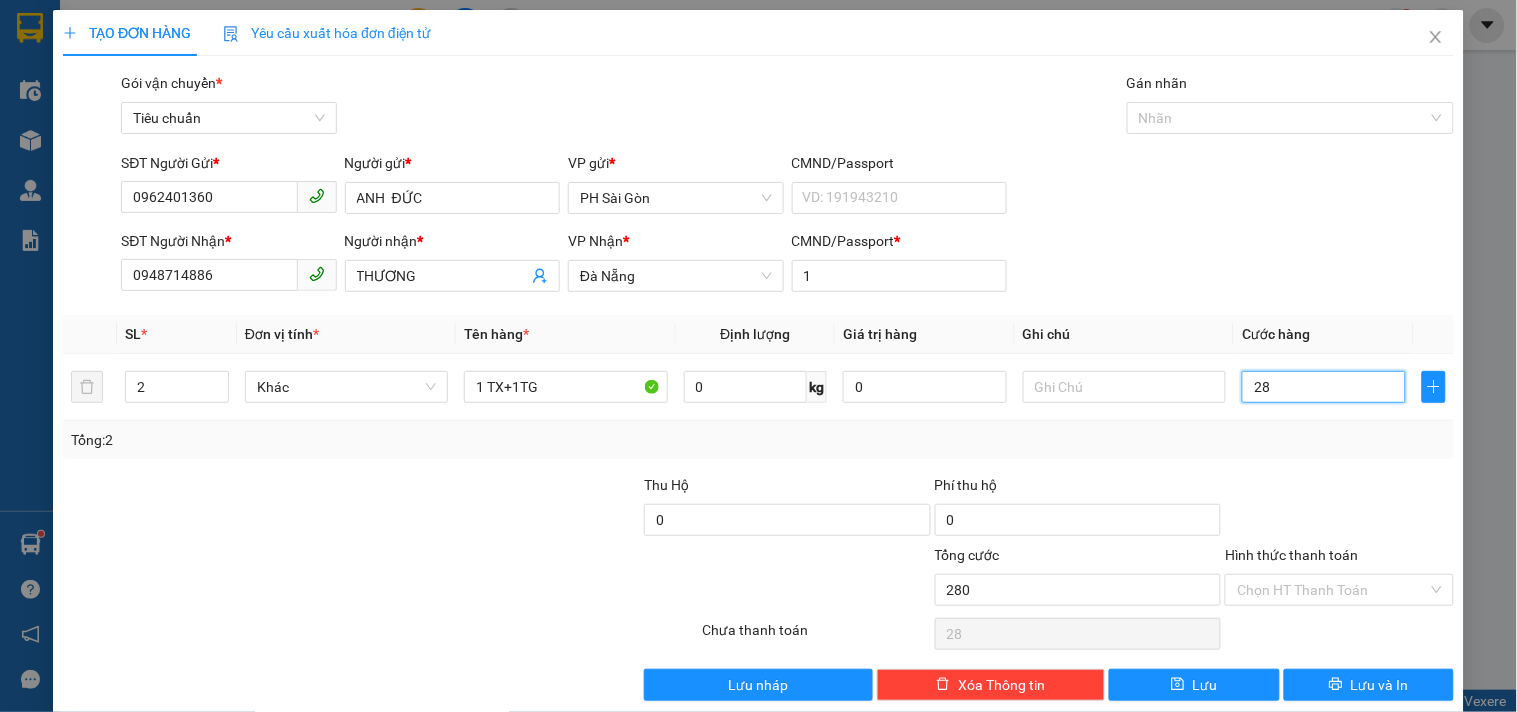 type on "280" 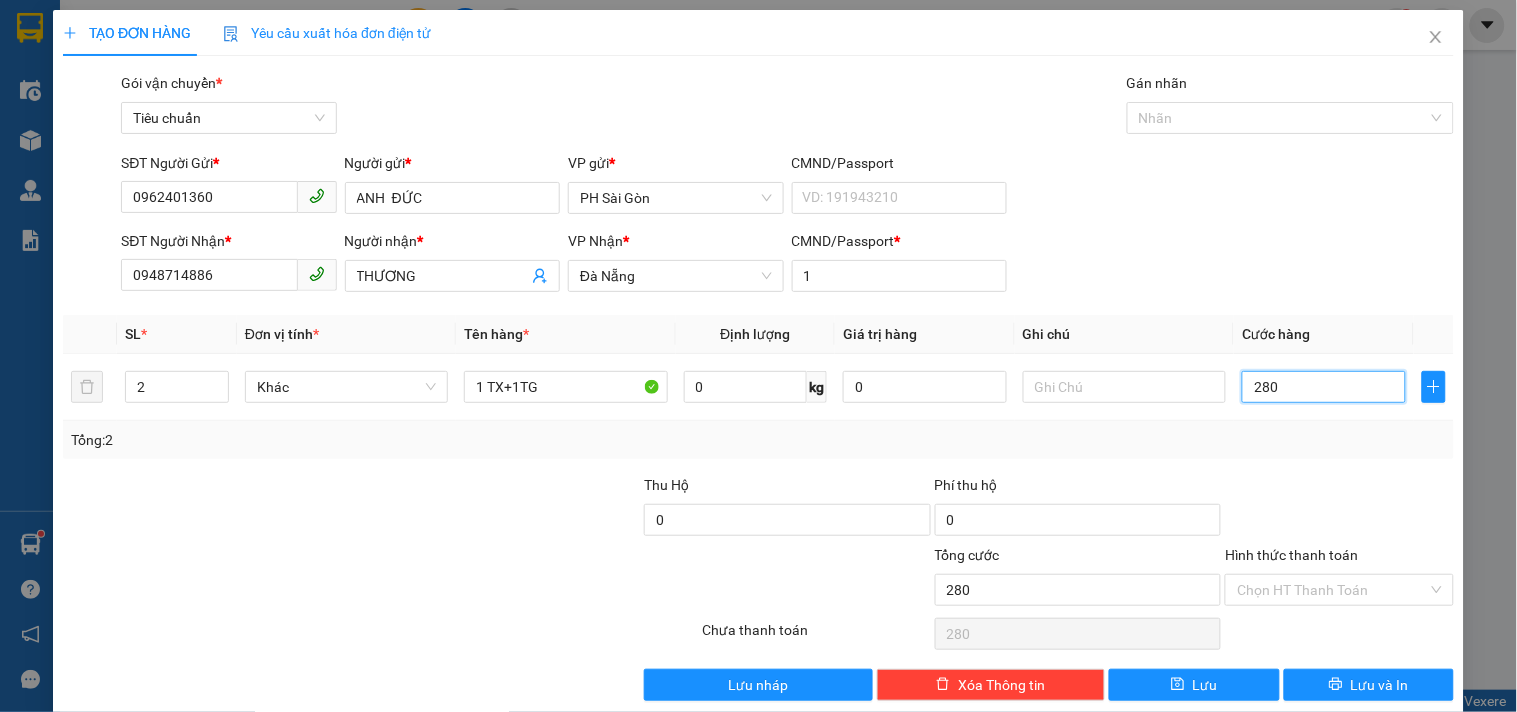 type on "280" 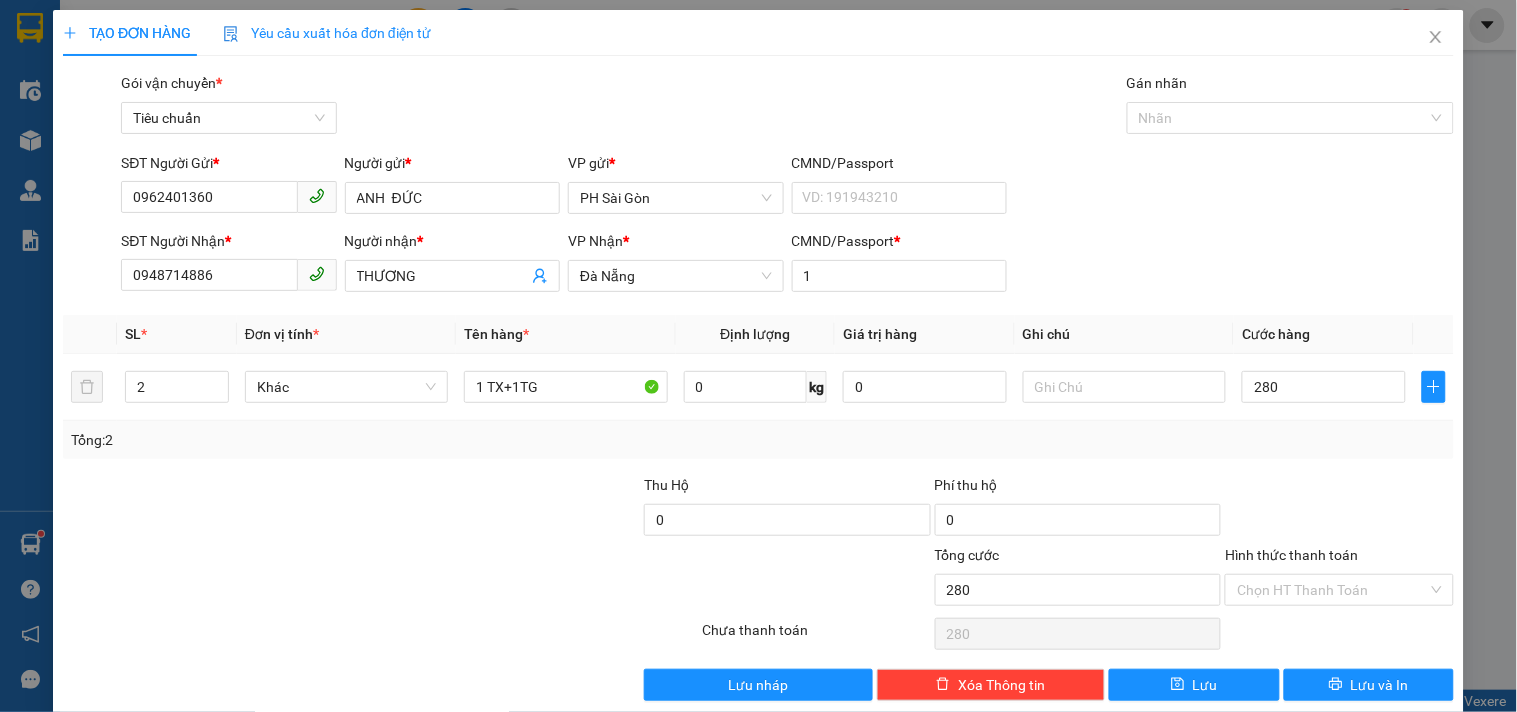 type on "280.000" 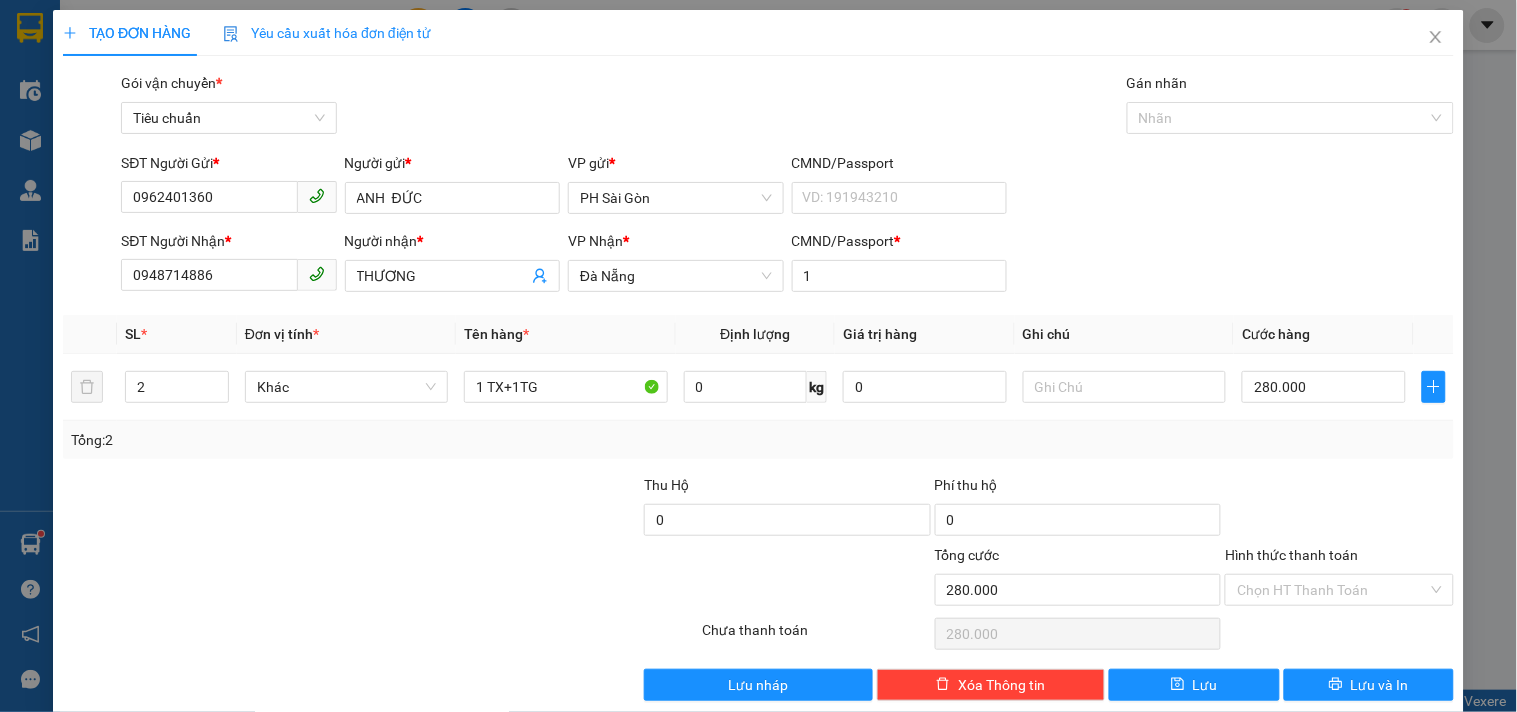 click on "Tổng:  2" at bounding box center [758, 440] 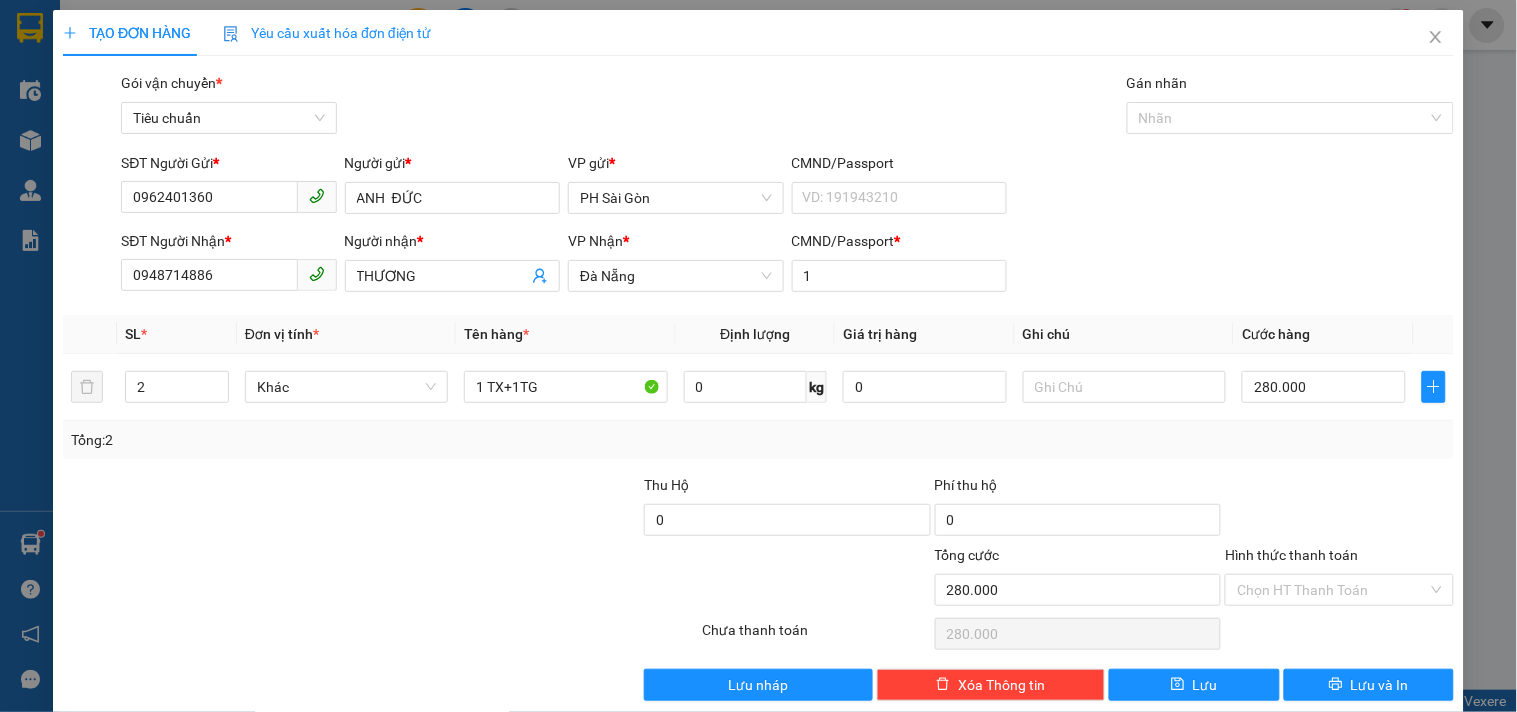 scroll, scrollTop: 27, scrollLeft: 0, axis: vertical 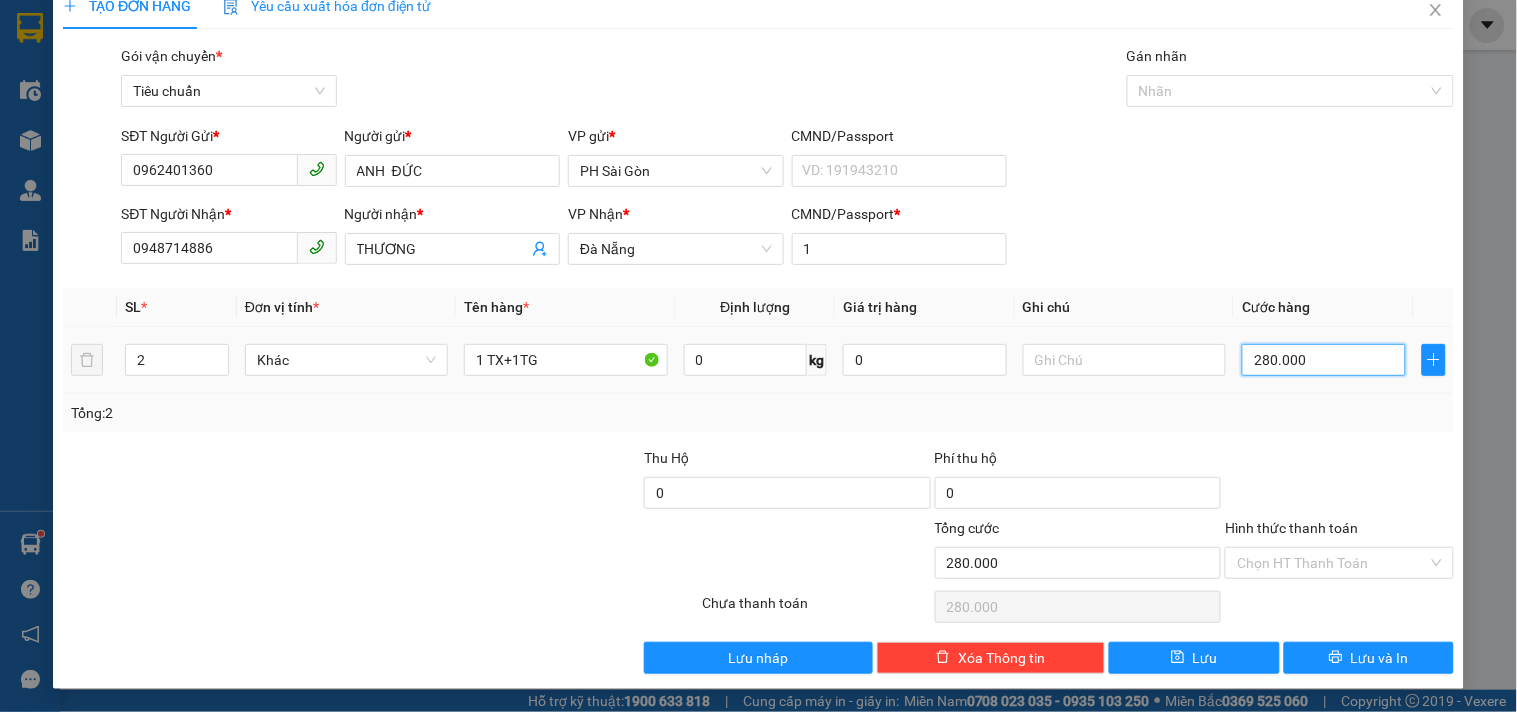 click on "280.000" at bounding box center [1324, 360] 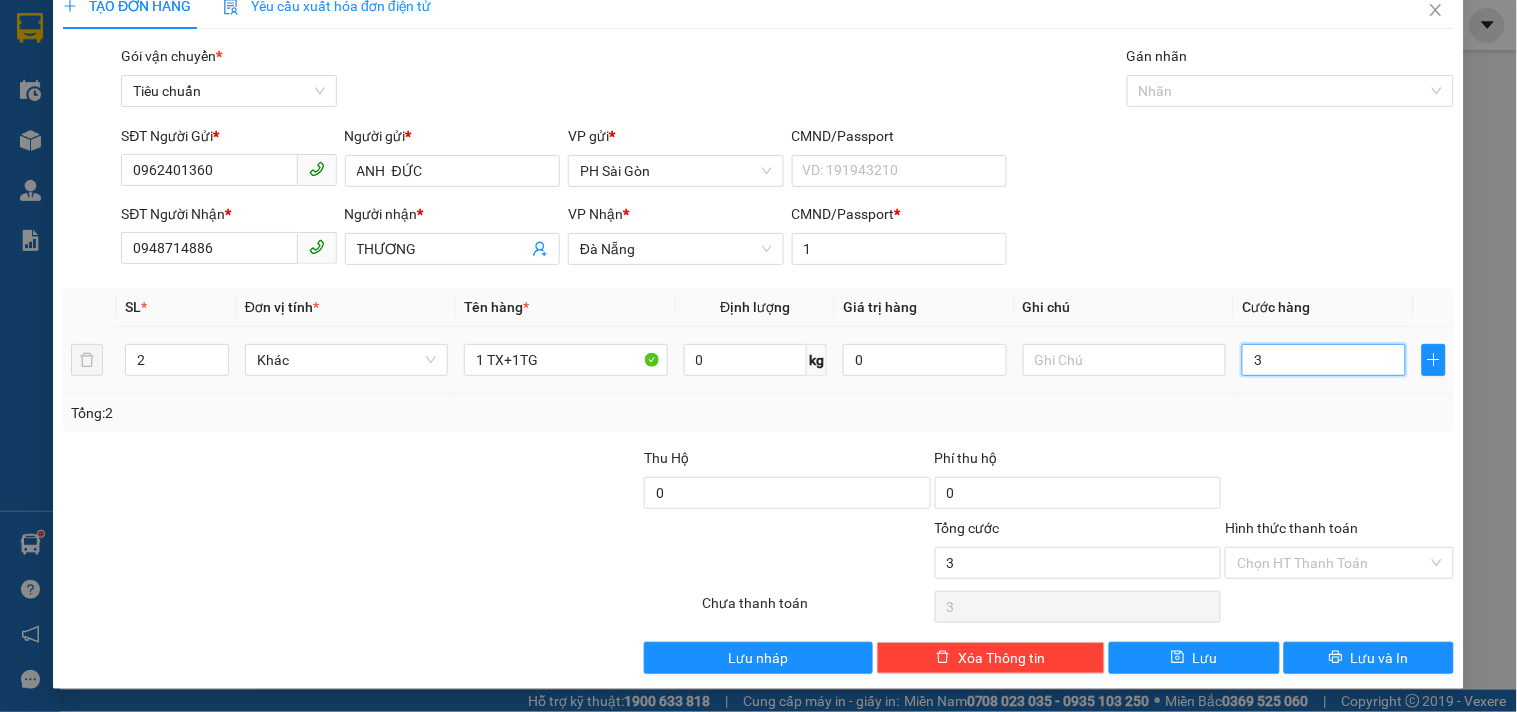 type on "30" 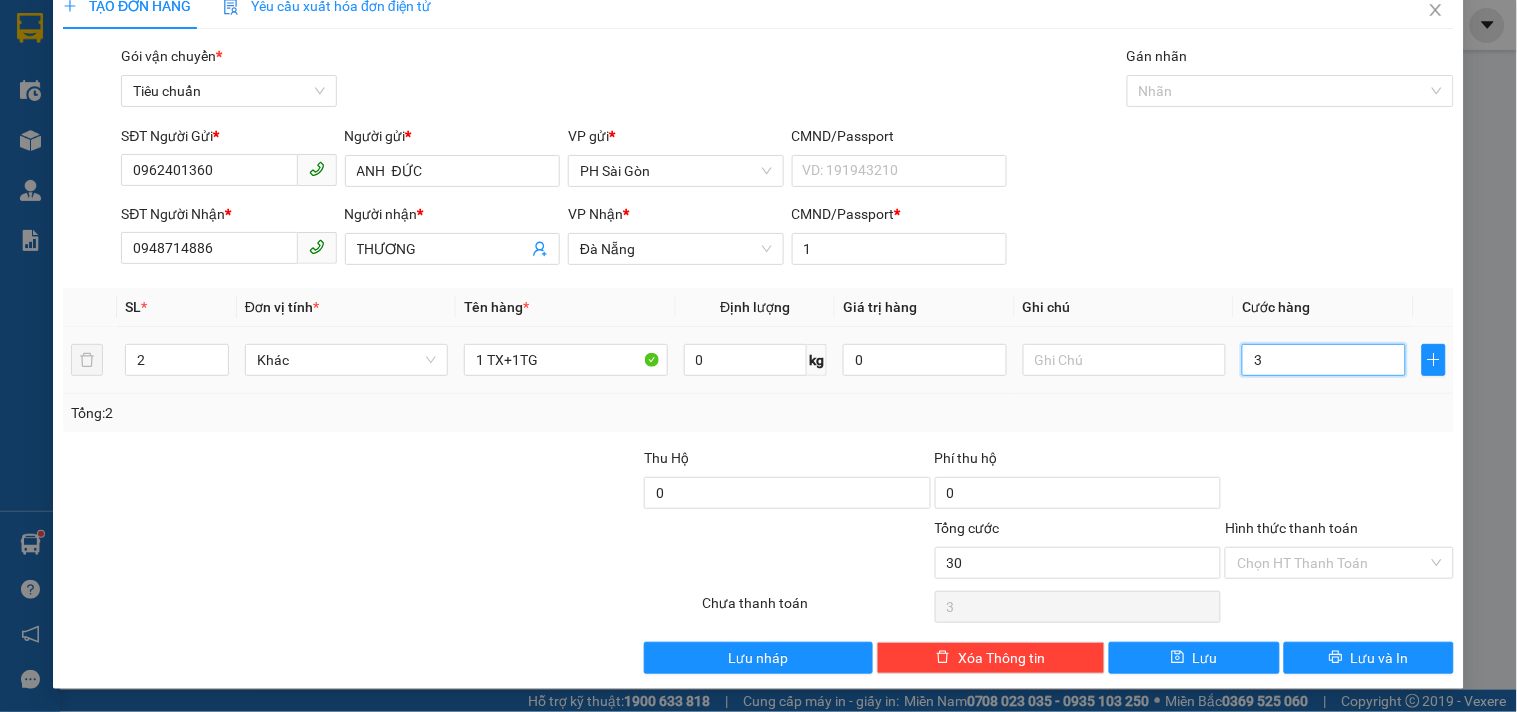 type on "30" 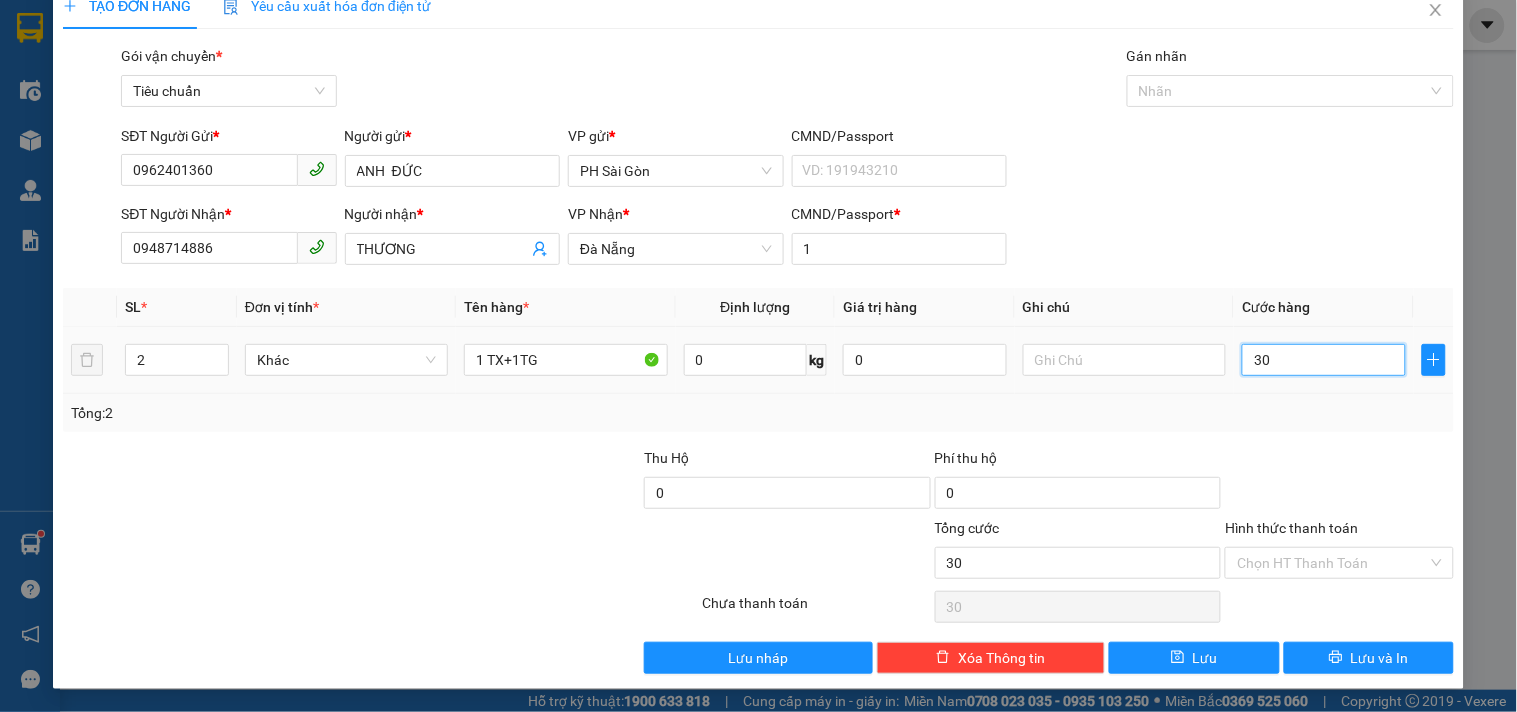 type on "300" 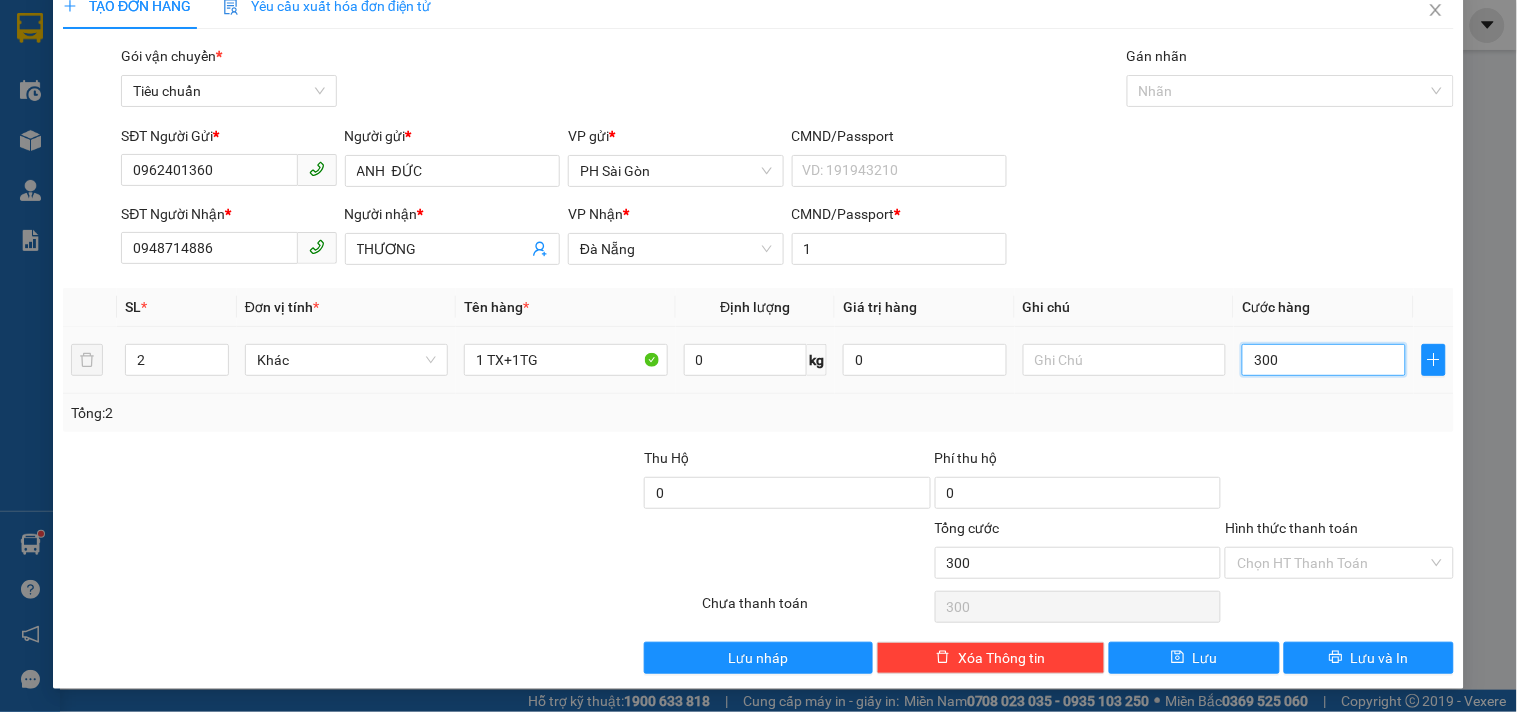 type on "300" 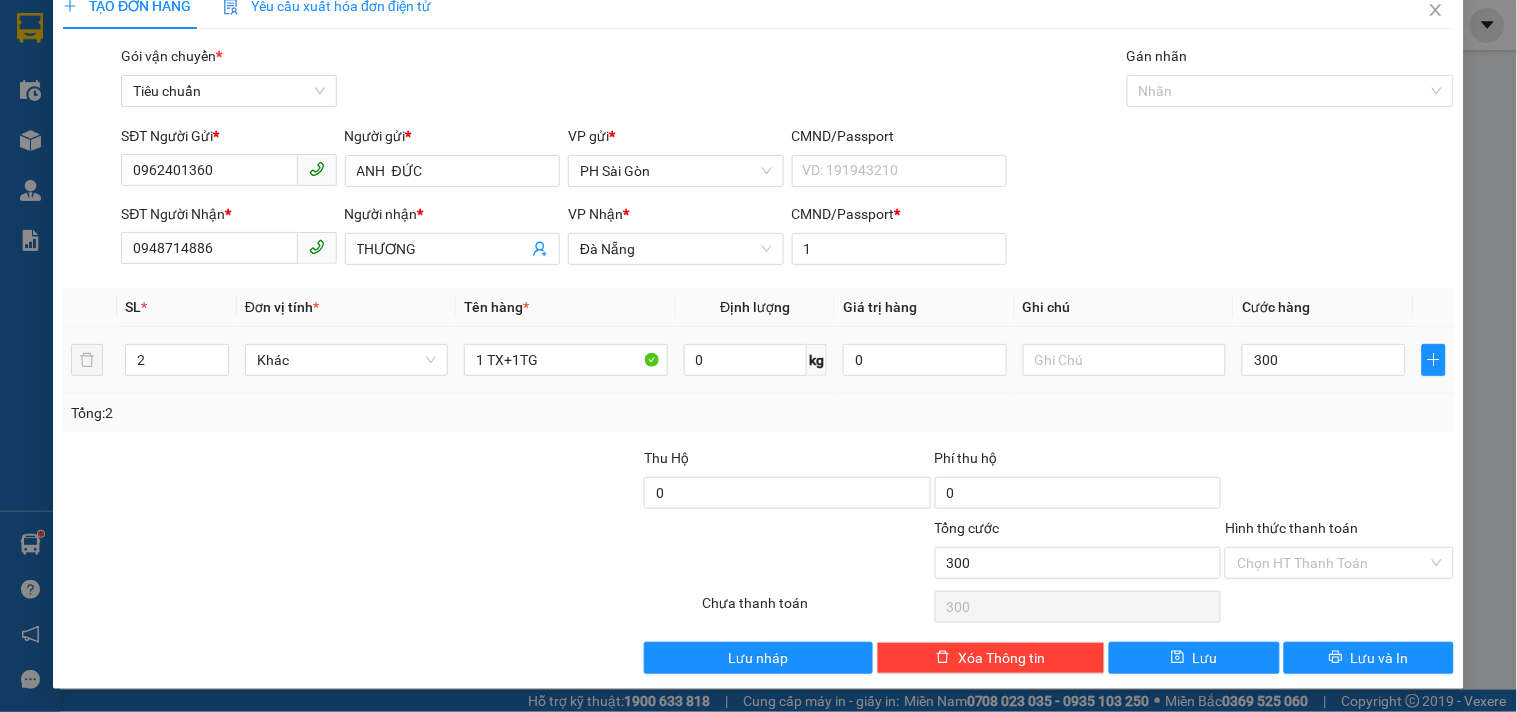 type on "300.000" 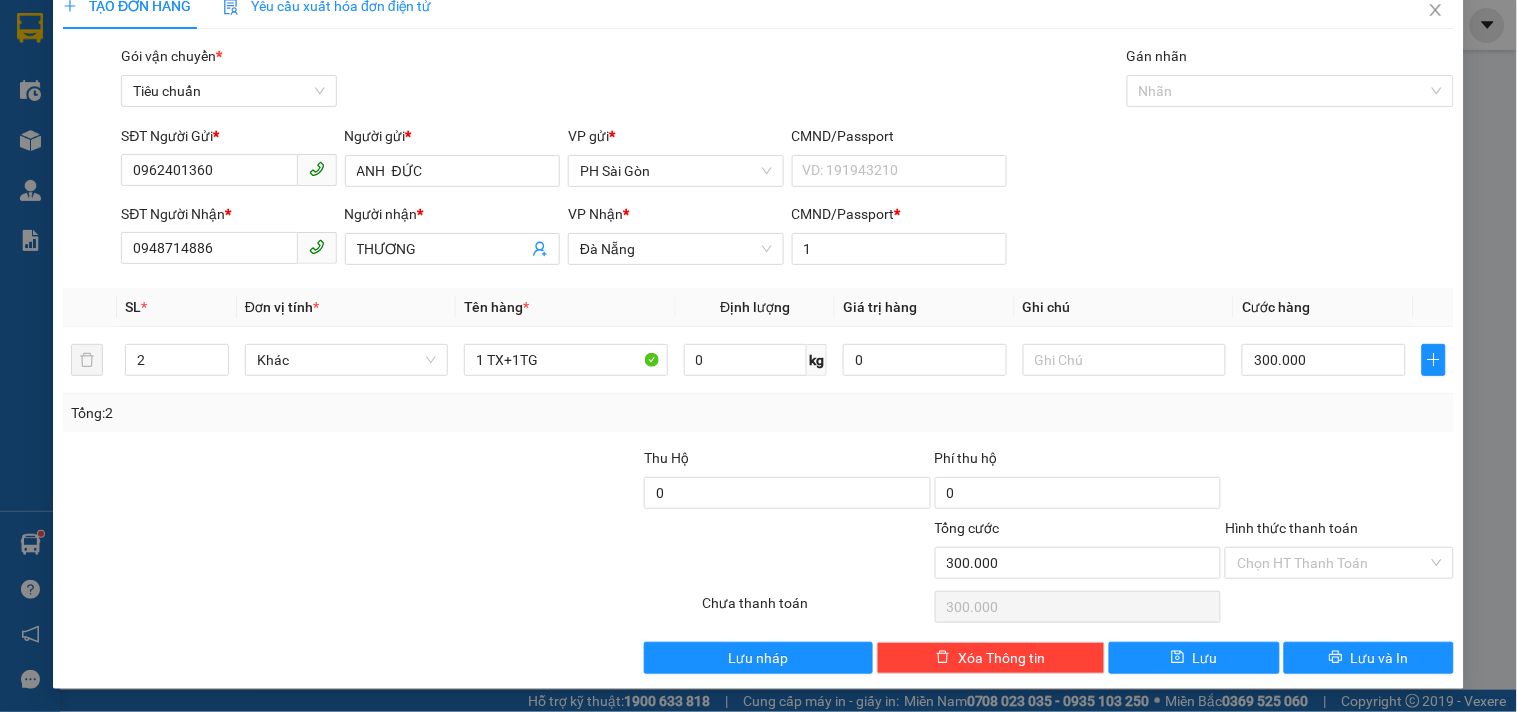 click on "Transit Pickup Surcharge Ids Transit Deliver Surcharge Ids Transit Deliver Surcharge Transit Deliver Surcharge Gói vận chuyển  * Tiêu chuẩn Gán nhãn   Nhãn SĐT Người Gửi  * 0962401360 Người gửi  * ANH  ĐỨC VP gửi  * PH Sài Gòn CMND/Passport VD: 191943210 SĐT Người Nhận  * 0948714886 Người nhận  * THƯƠNG VP Nhận  * Đà Nẵng CMND/Passport  * 1 SL  * Đơn vị tính  * Tên hàng  * Định lượng Giá trị hàng Ghi chú Cước hàng                   2 Khác 1 TX+1TG 0 kg 0 300.000 Tổng:  2 Thu Hộ 0 Phí thu hộ 0 Tổng cước 300.000 Hình thức thanh toán Chọn HT Thanh Toán Số tiền thu trước 0 Chưa thanh toán 300.000 Chọn HT Thanh Toán Lưu nháp Xóa Thông tin Lưu Lưu và In 1 TX+1TG" at bounding box center [758, 359] 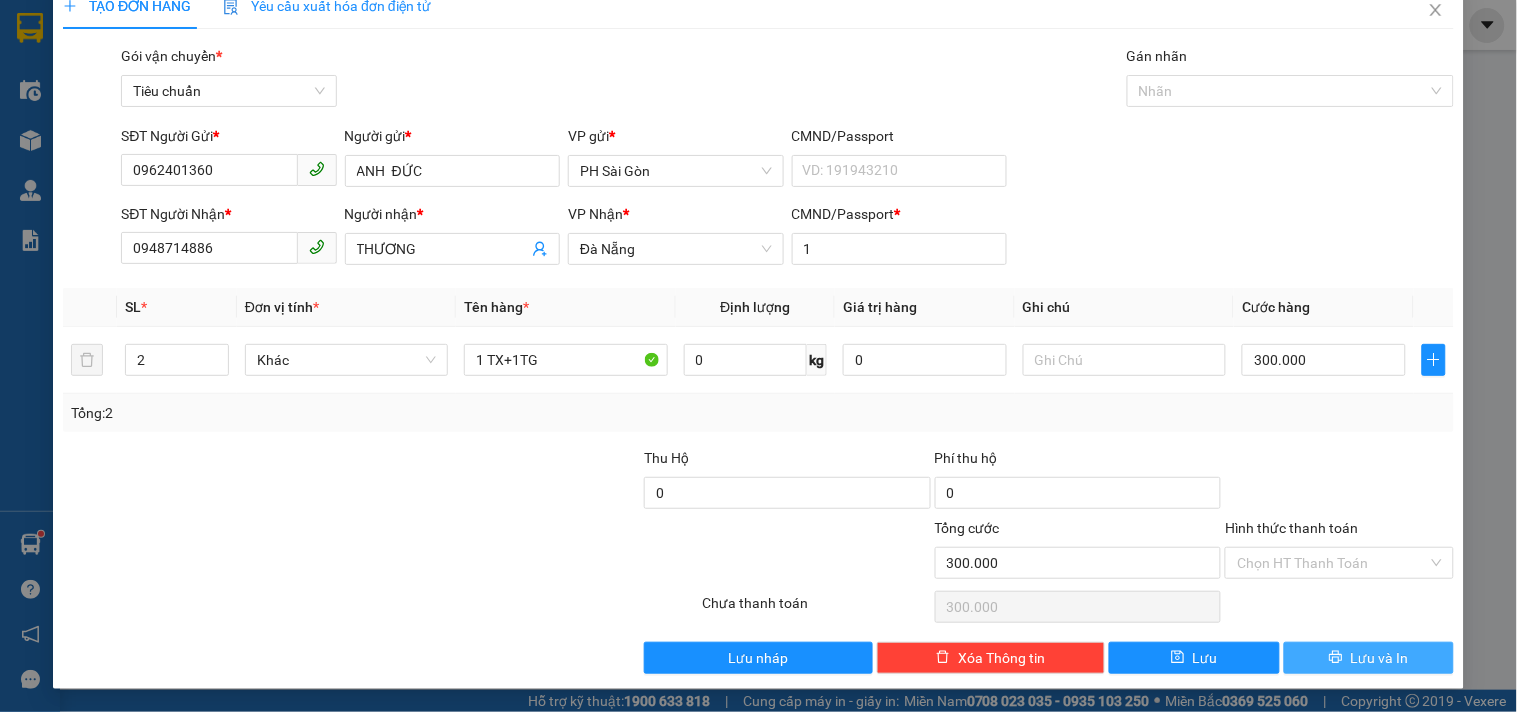 click on "Lưu và In" at bounding box center (1369, 658) 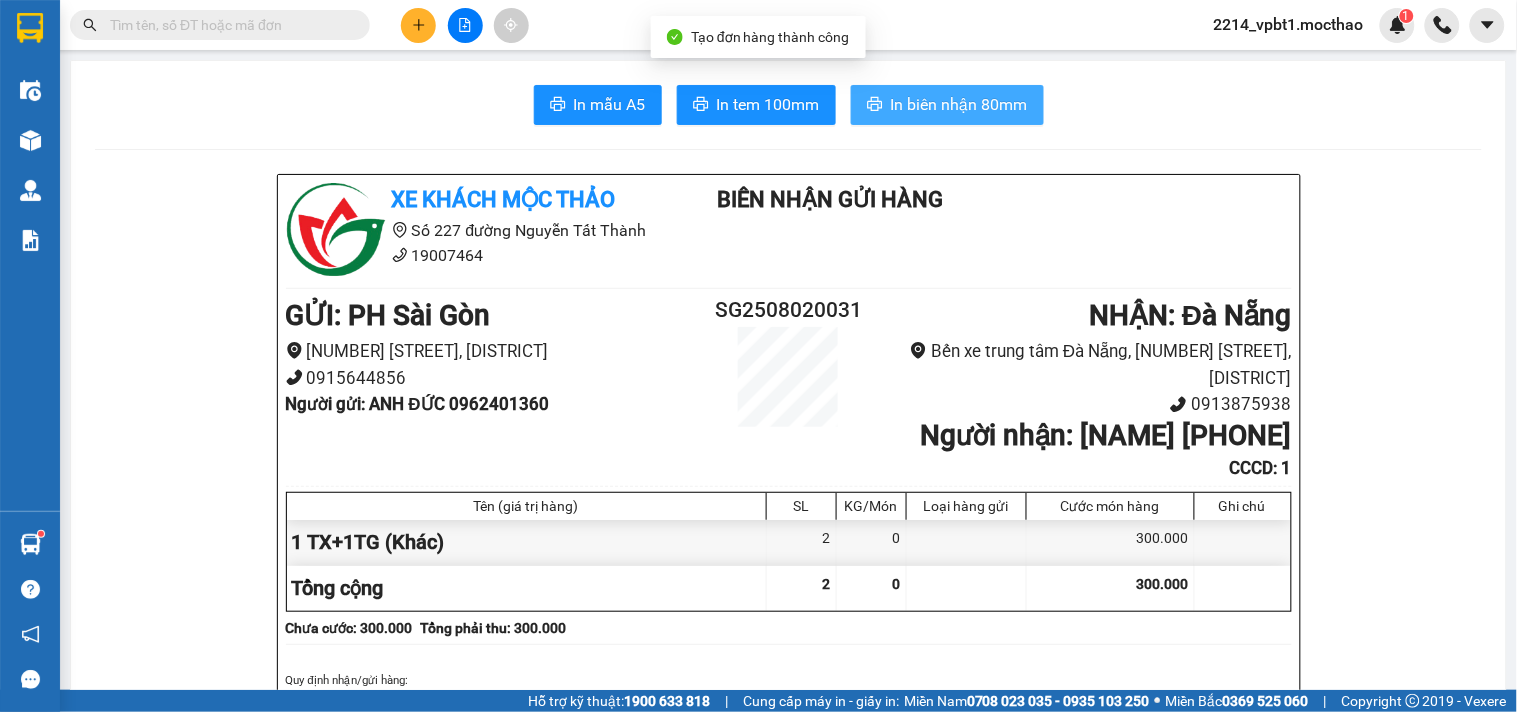 click on "In biên nhận 80mm" at bounding box center (959, 104) 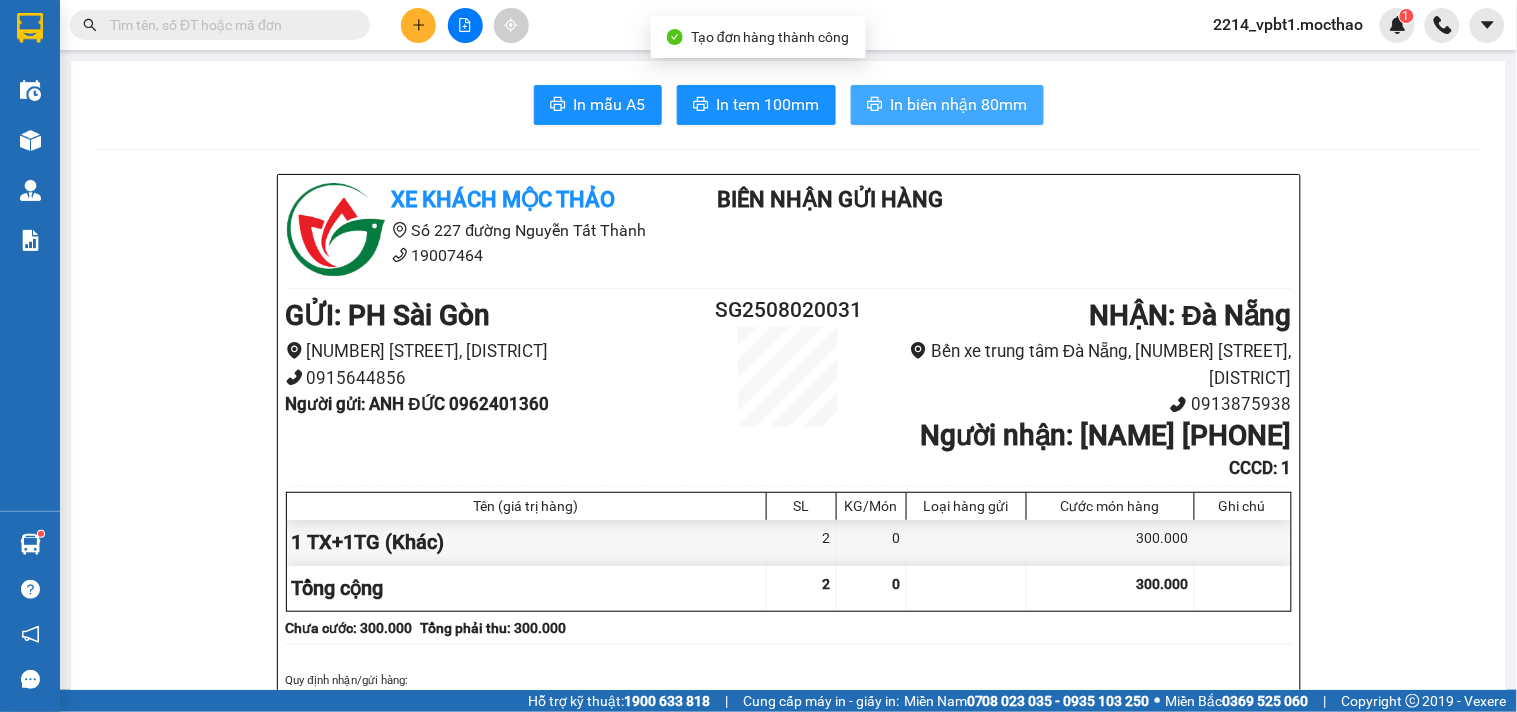 scroll, scrollTop: 0, scrollLeft: 0, axis: both 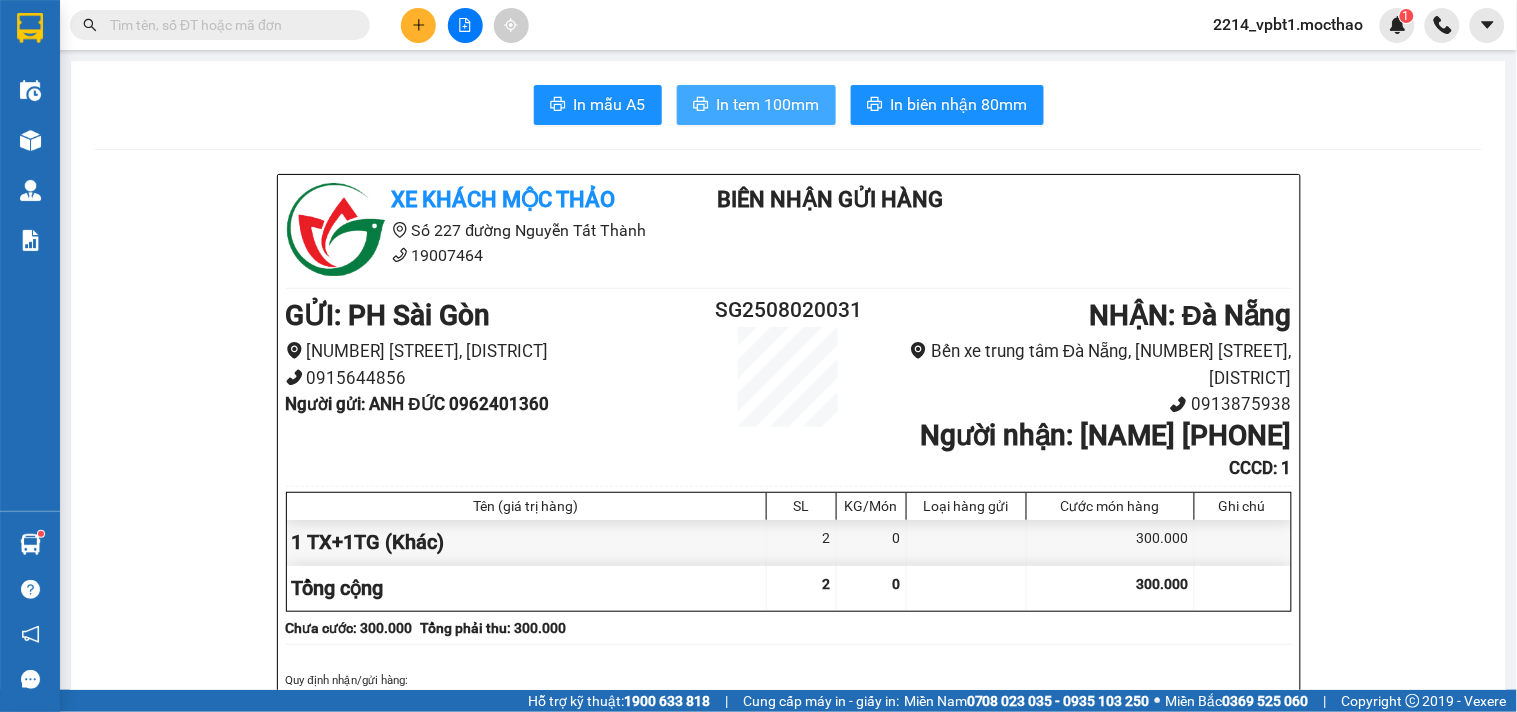 click on "In tem 100mm" at bounding box center (768, 104) 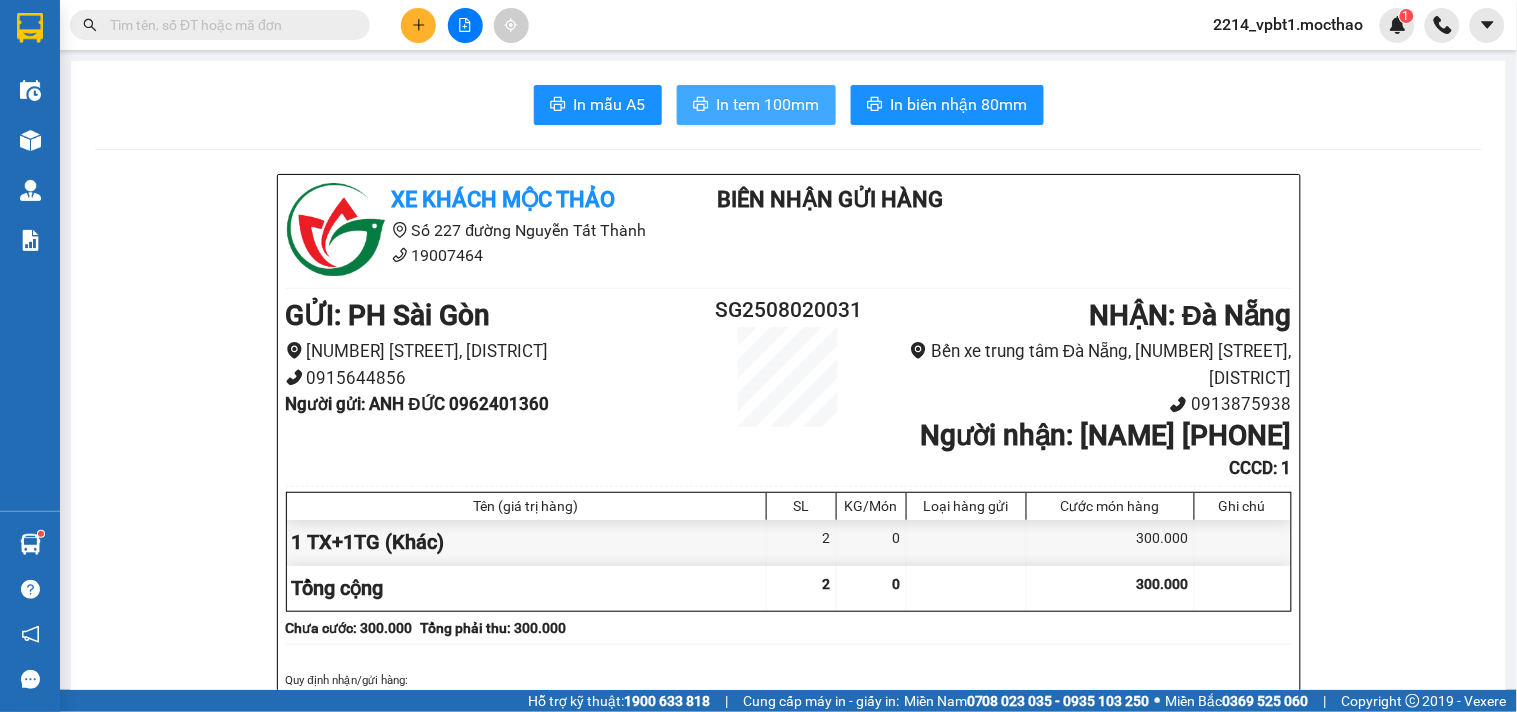 scroll, scrollTop: 0, scrollLeft: 0, axis: both 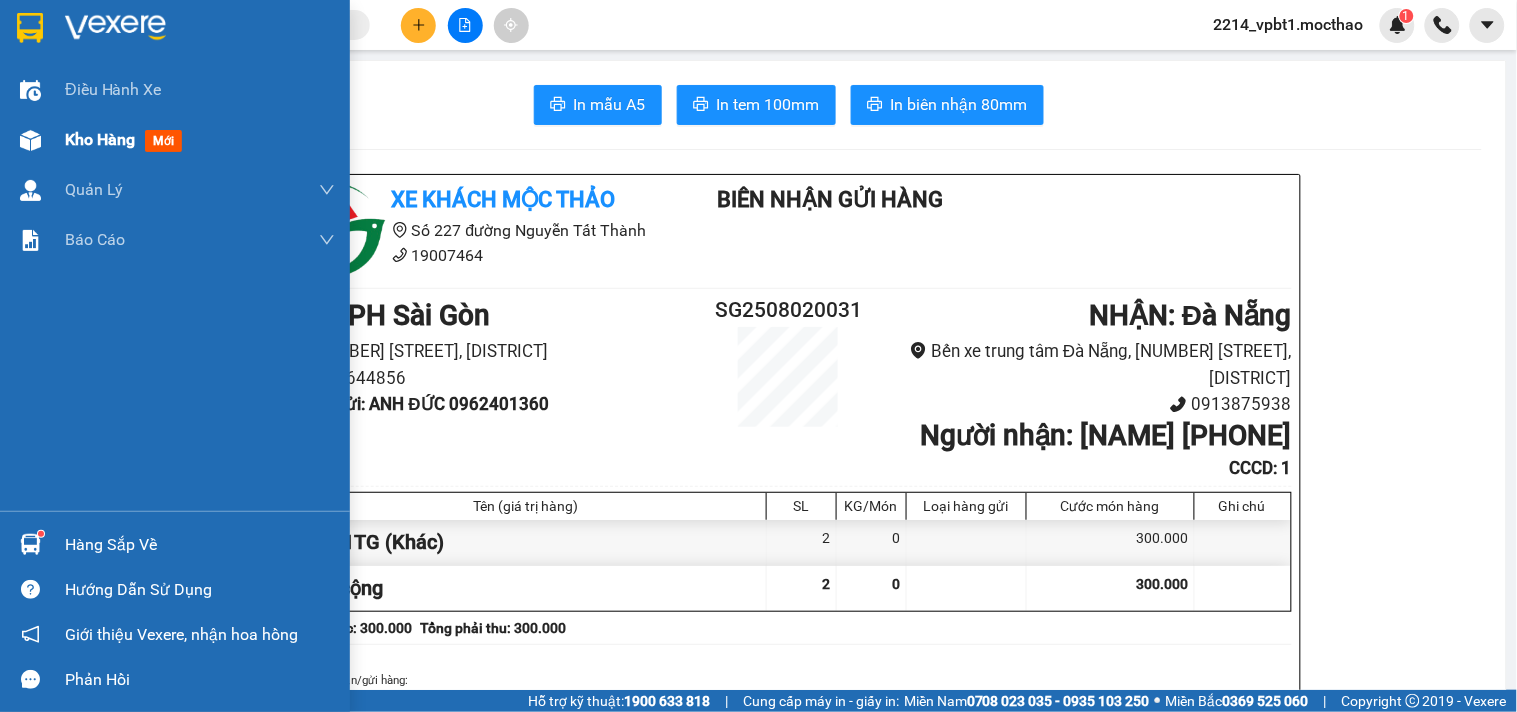 click on "Kho hàng mới" at bounding box center (200, 140) 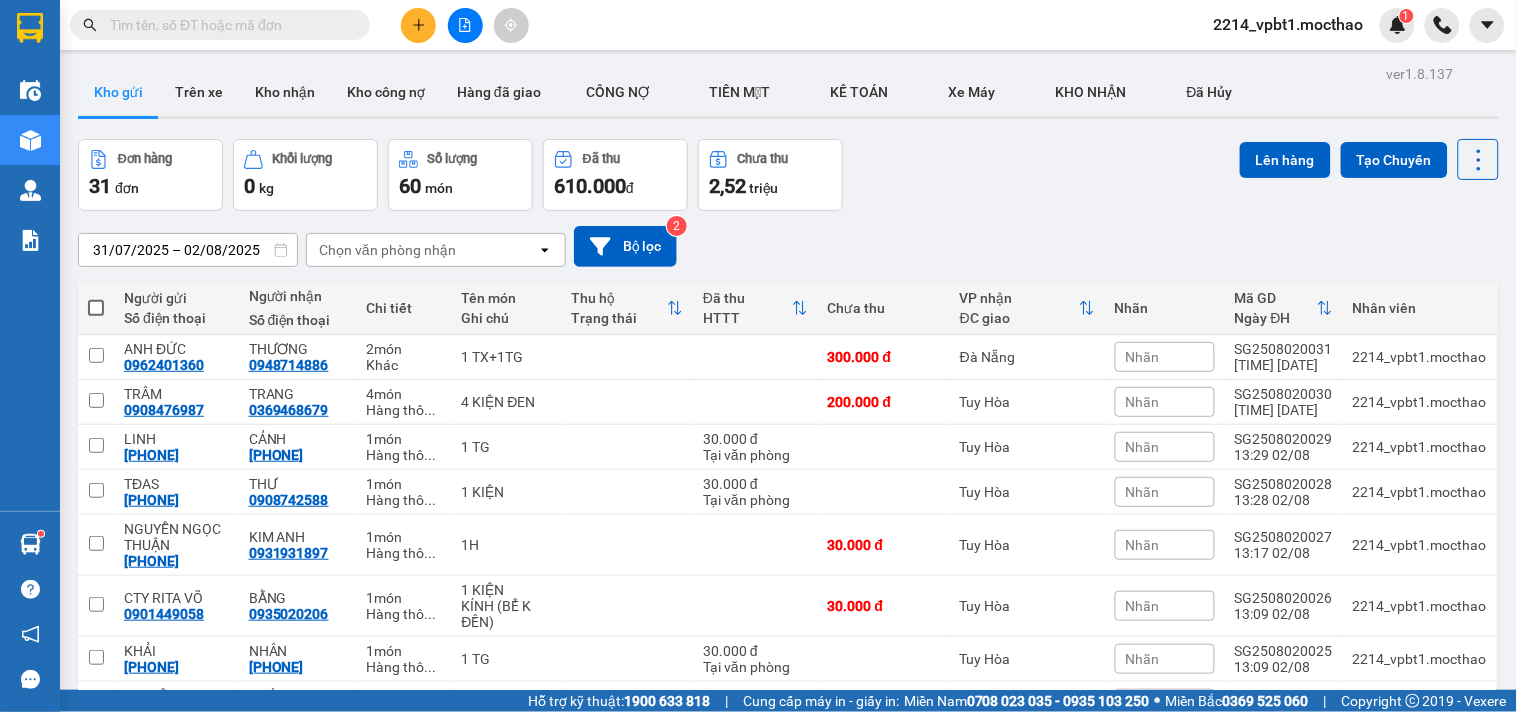 click at bounding box center [418, 25] 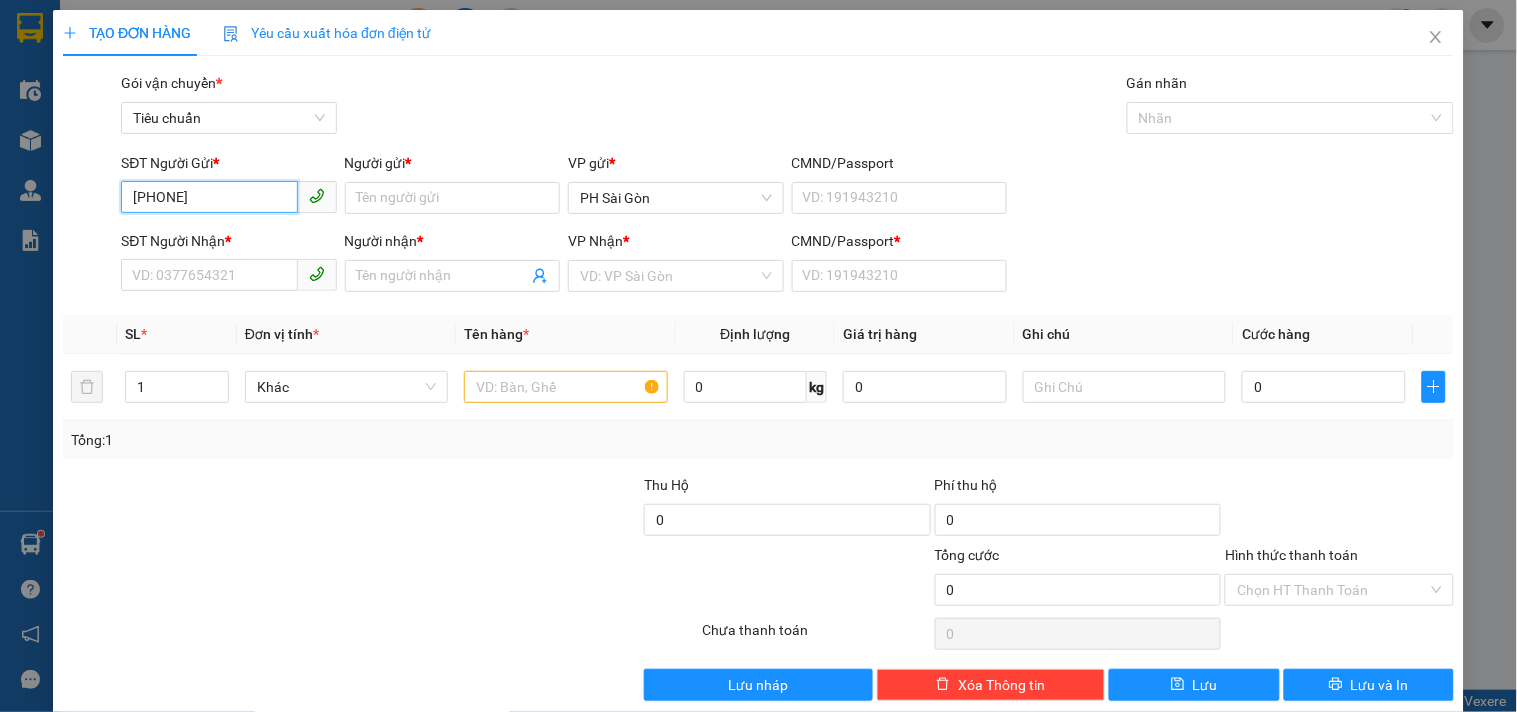 click on "909192400" at bounding box center [209, 197] 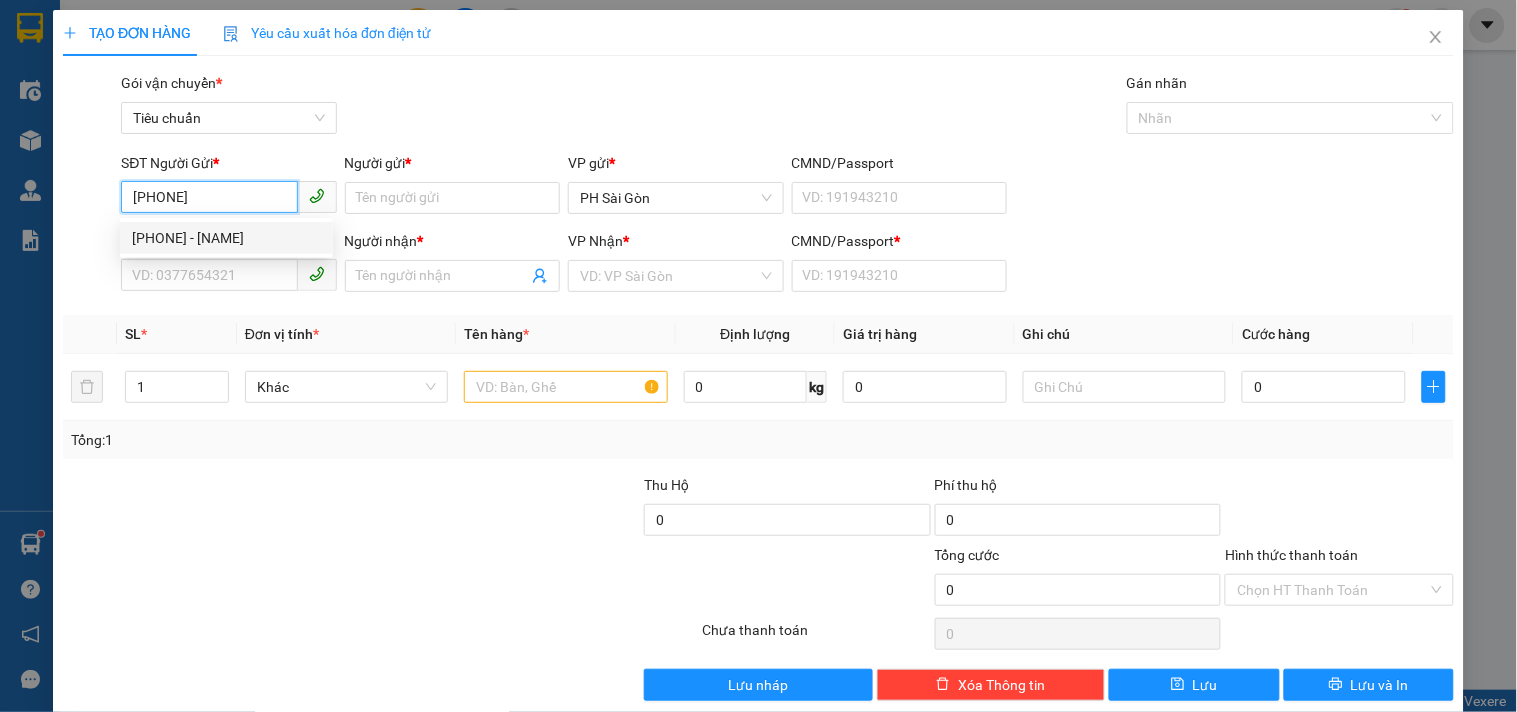 click on "09[PHONE] - ANH" at bounding box center [226, 238] 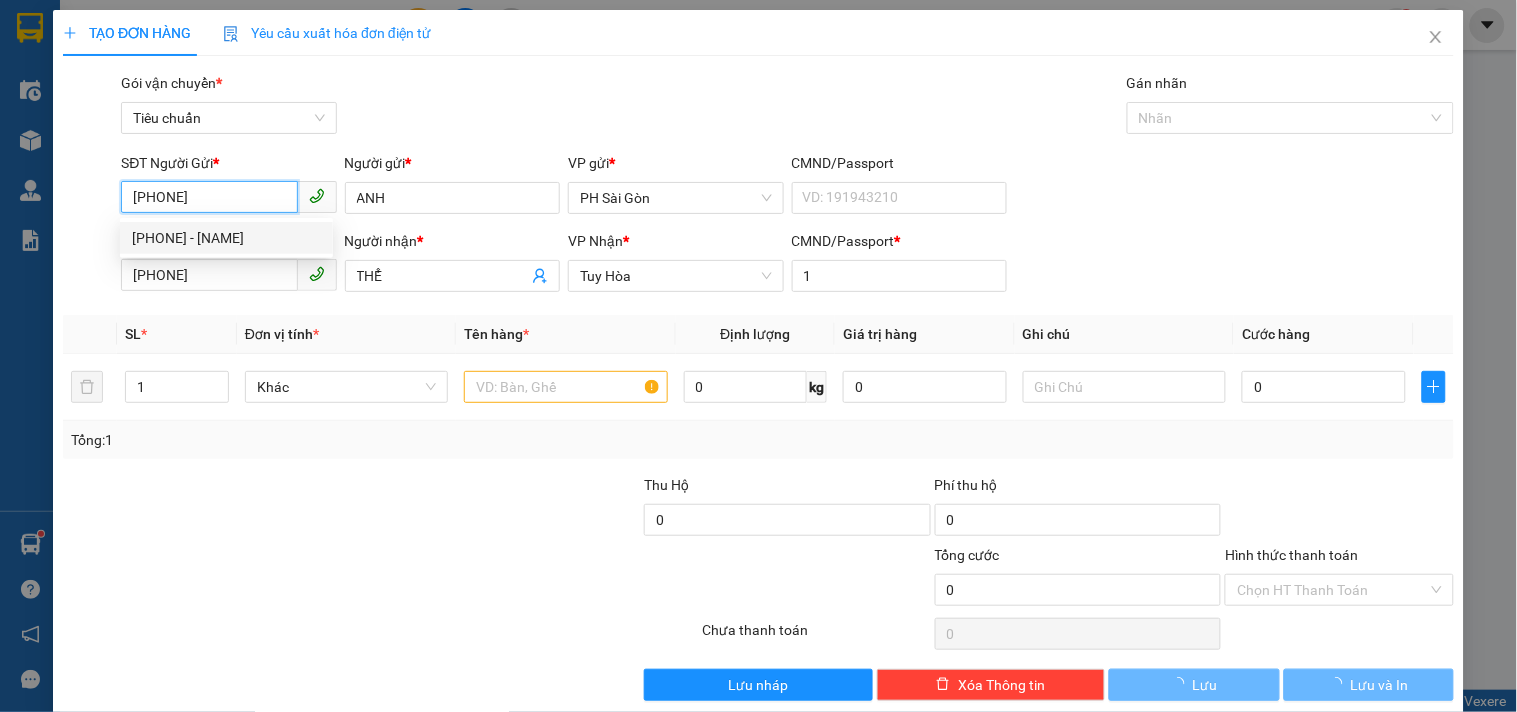 type on "30.000" 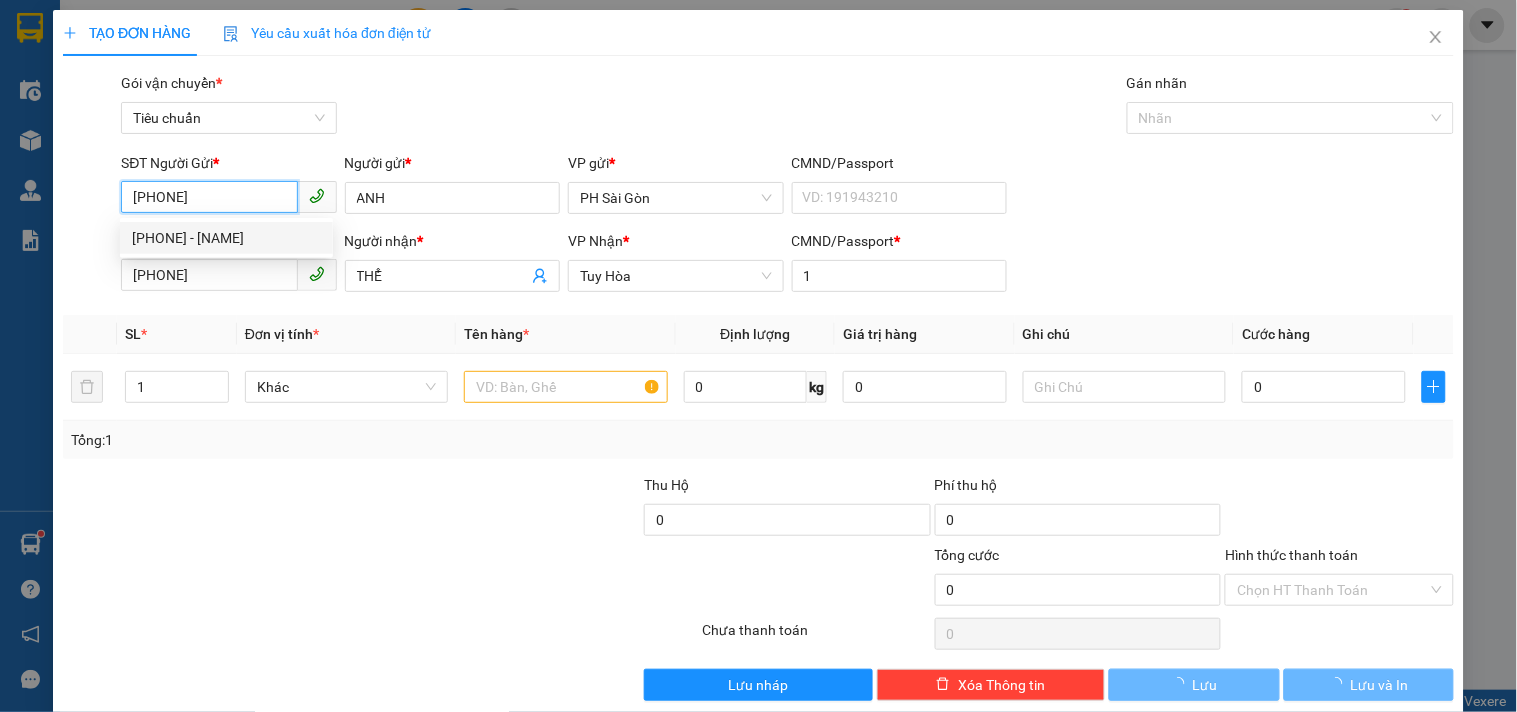 type on "30.000" 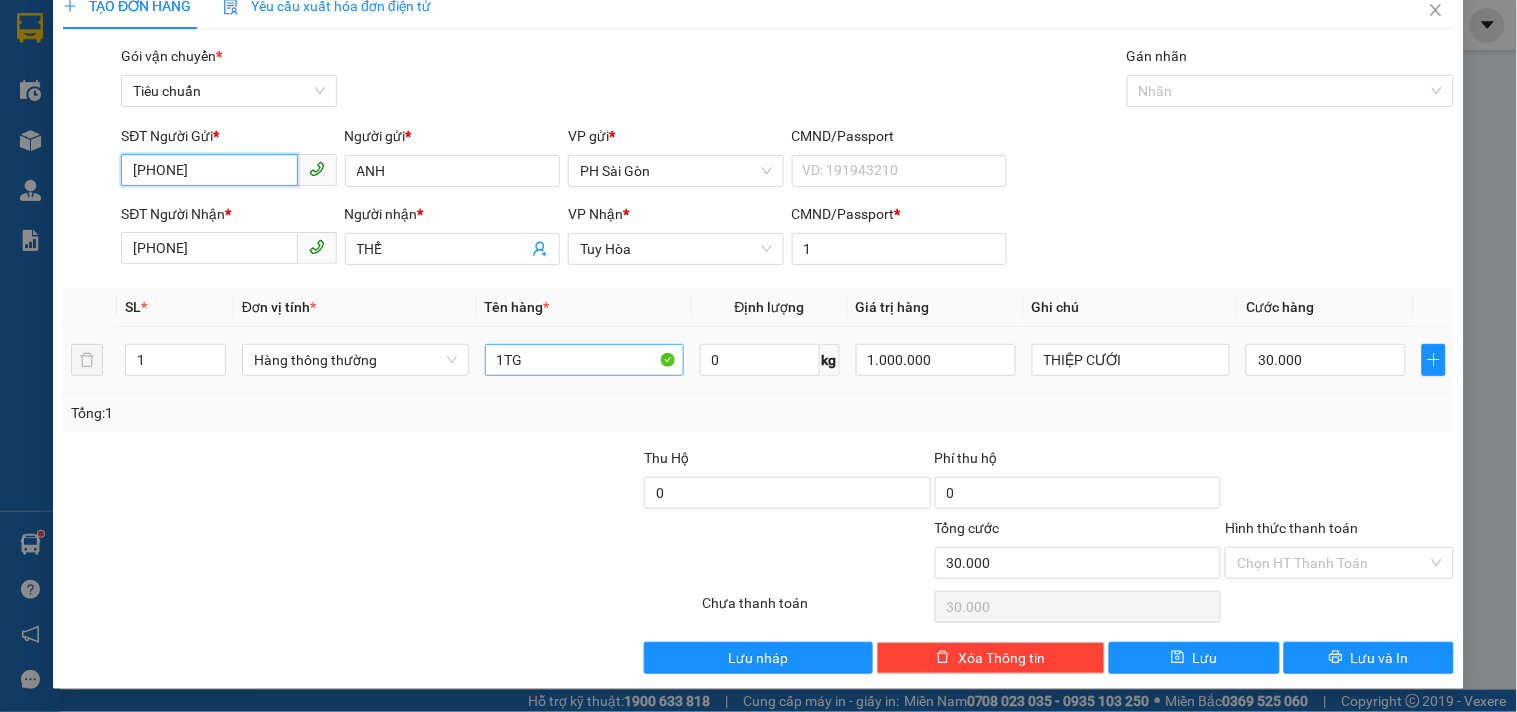 scroll, scrollTop: 0, scrollLeft: 0, axis: both 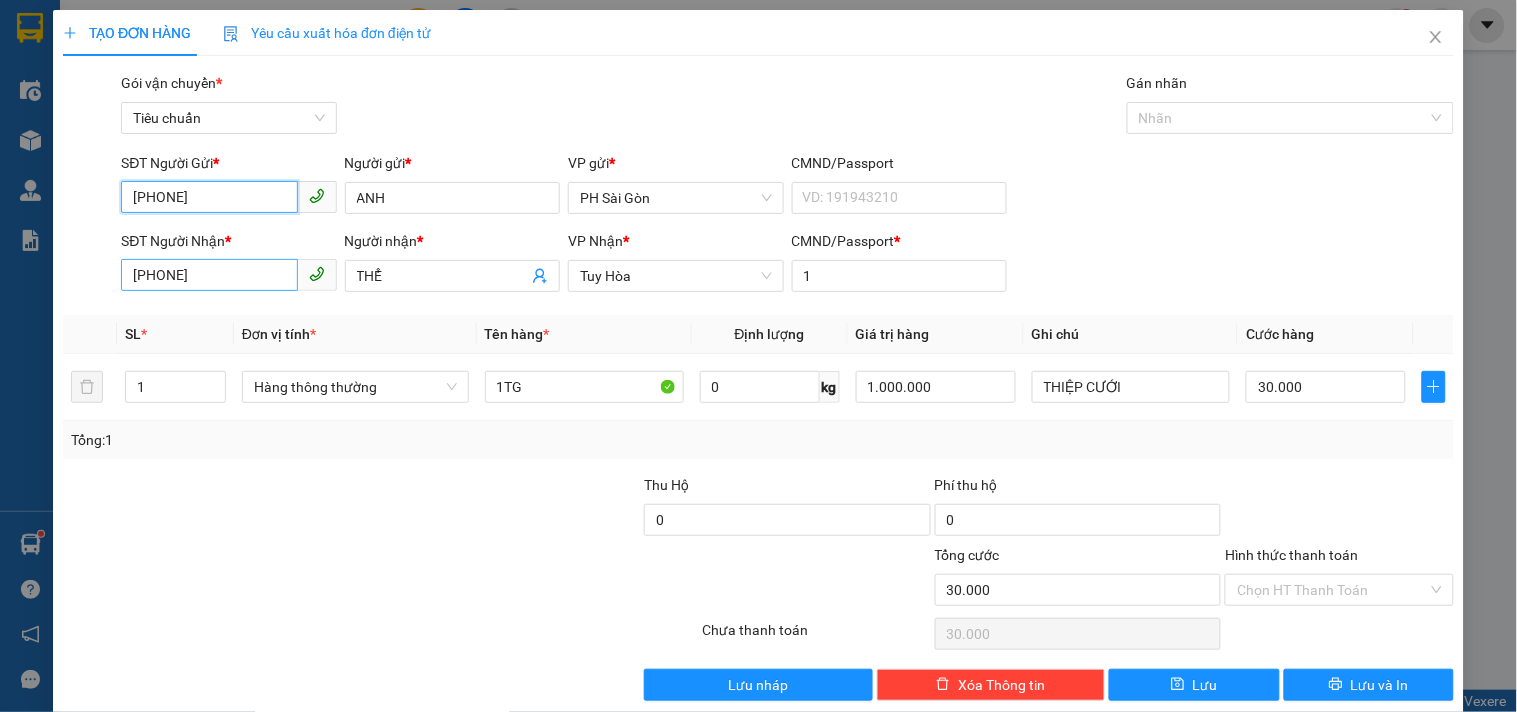 type on "[PHONE]" 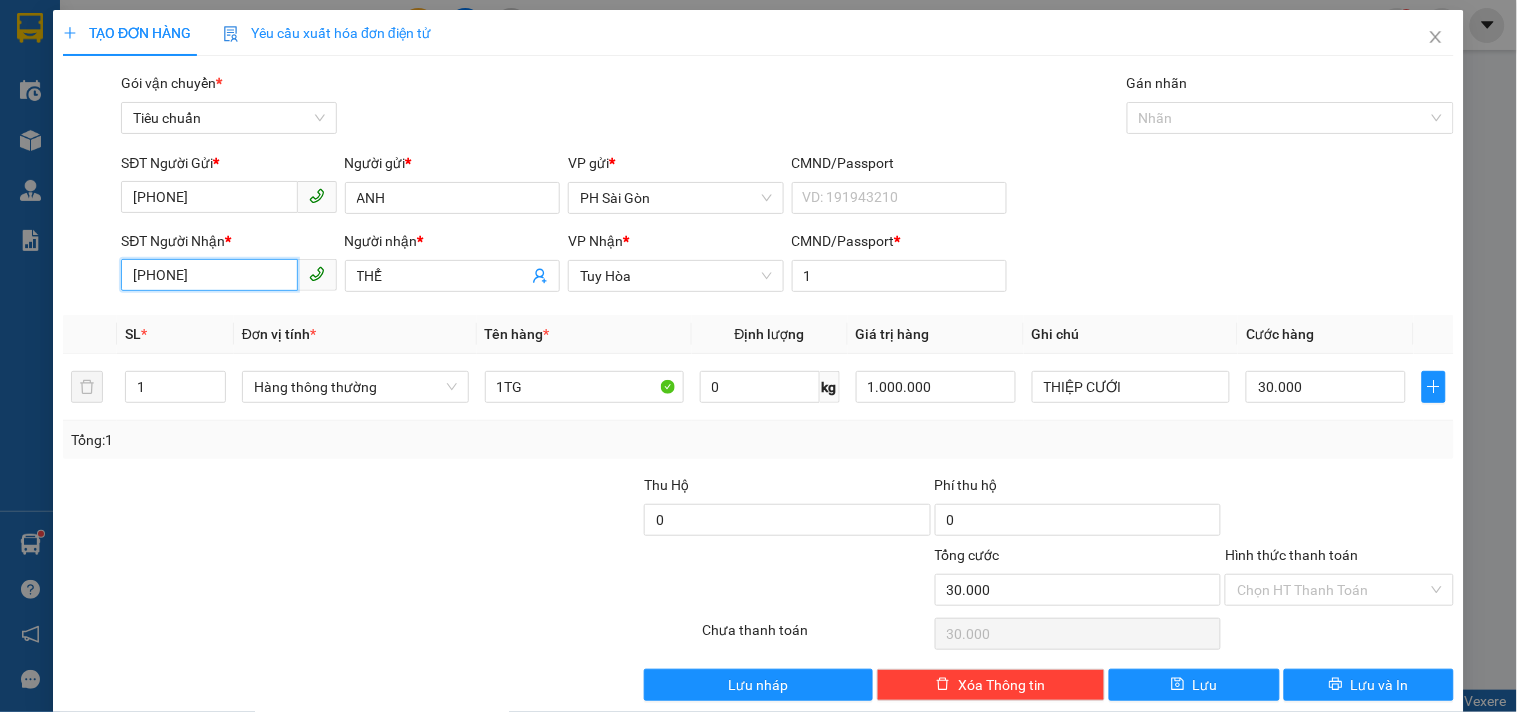 drag, startPoint x: 232, startPoint y: 268, endPoint x: 0, endPoint y: 362, distance: 250.3198 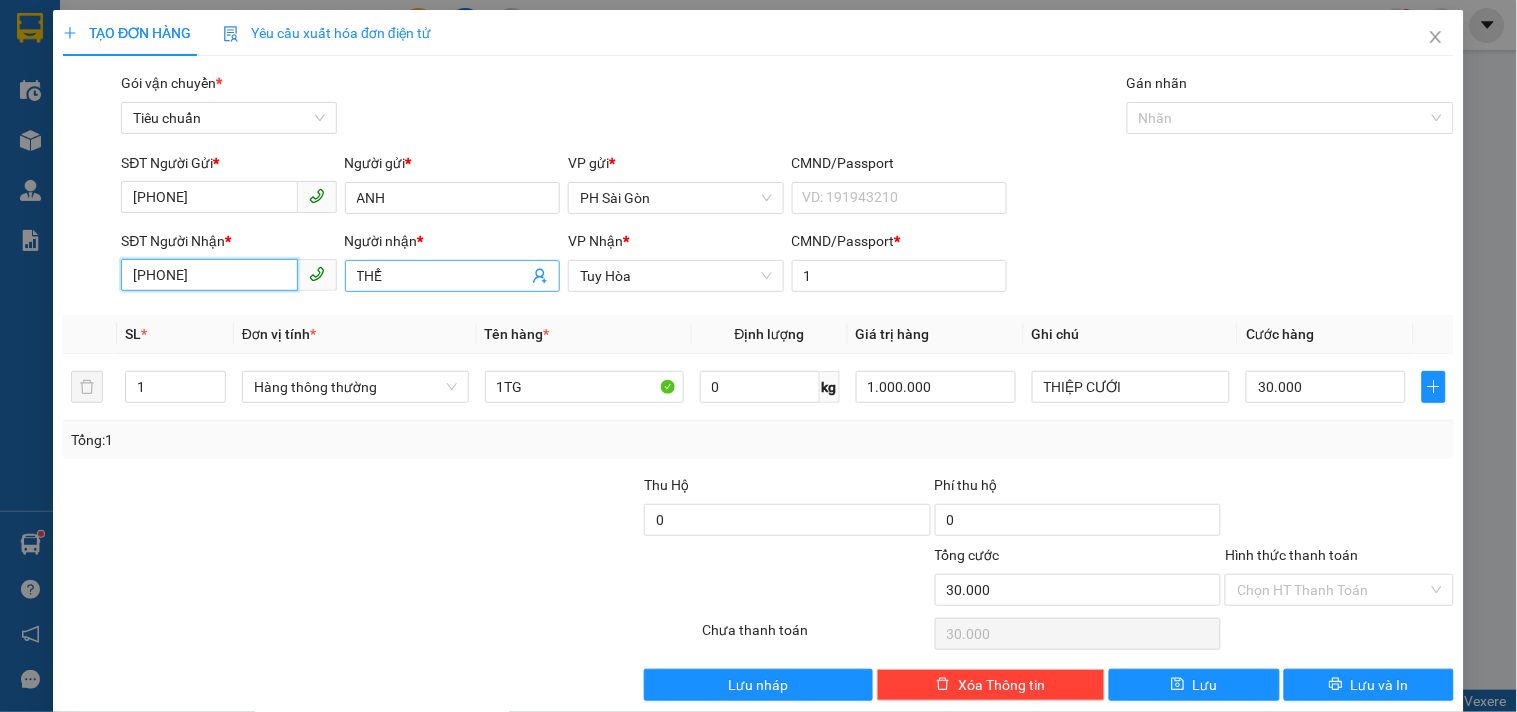 type on "09[PHONE]" 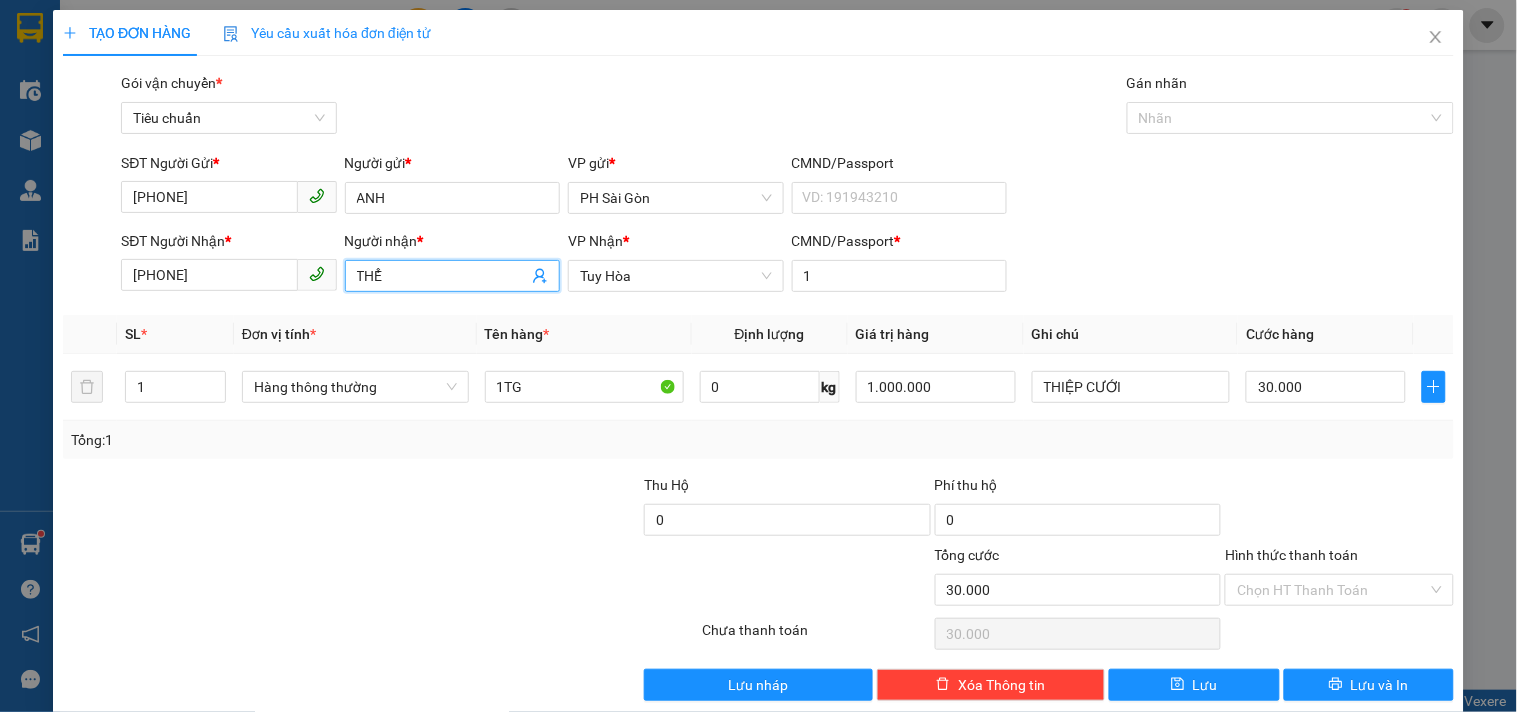 drag, startPoint x: 408, startPoint y: 271, endPoint x: 224, endPoint y: 344, distance: 197.95201 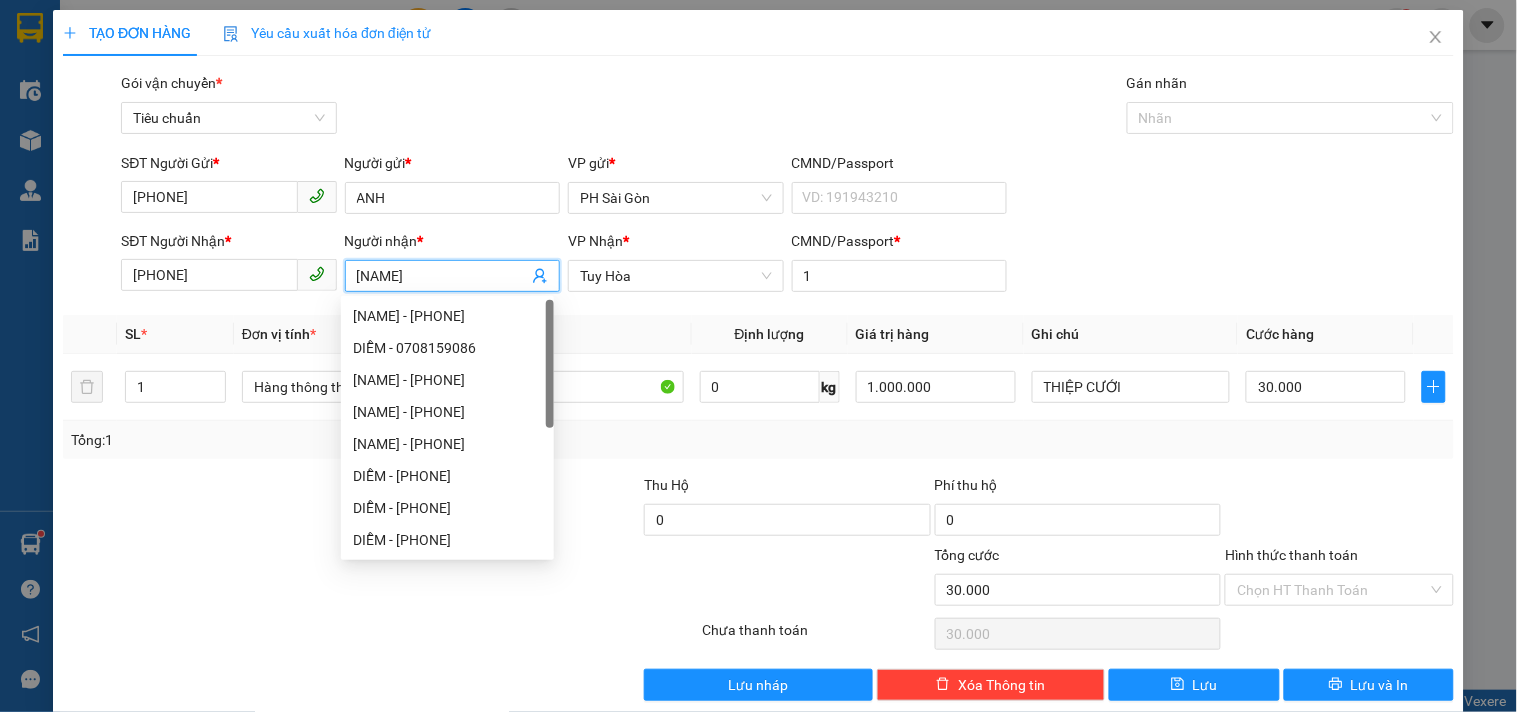 type on "DIỄM" 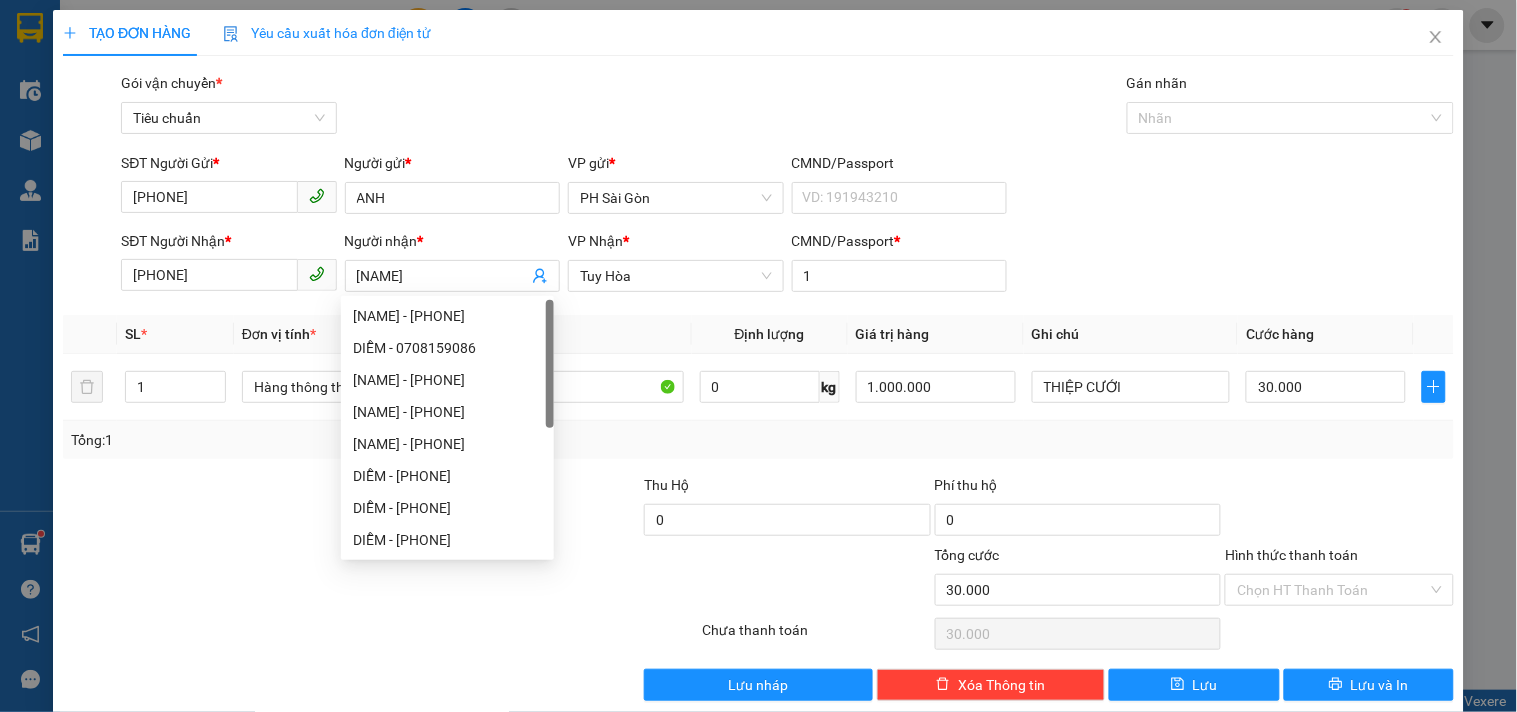 click at bounding box center (206, 509) 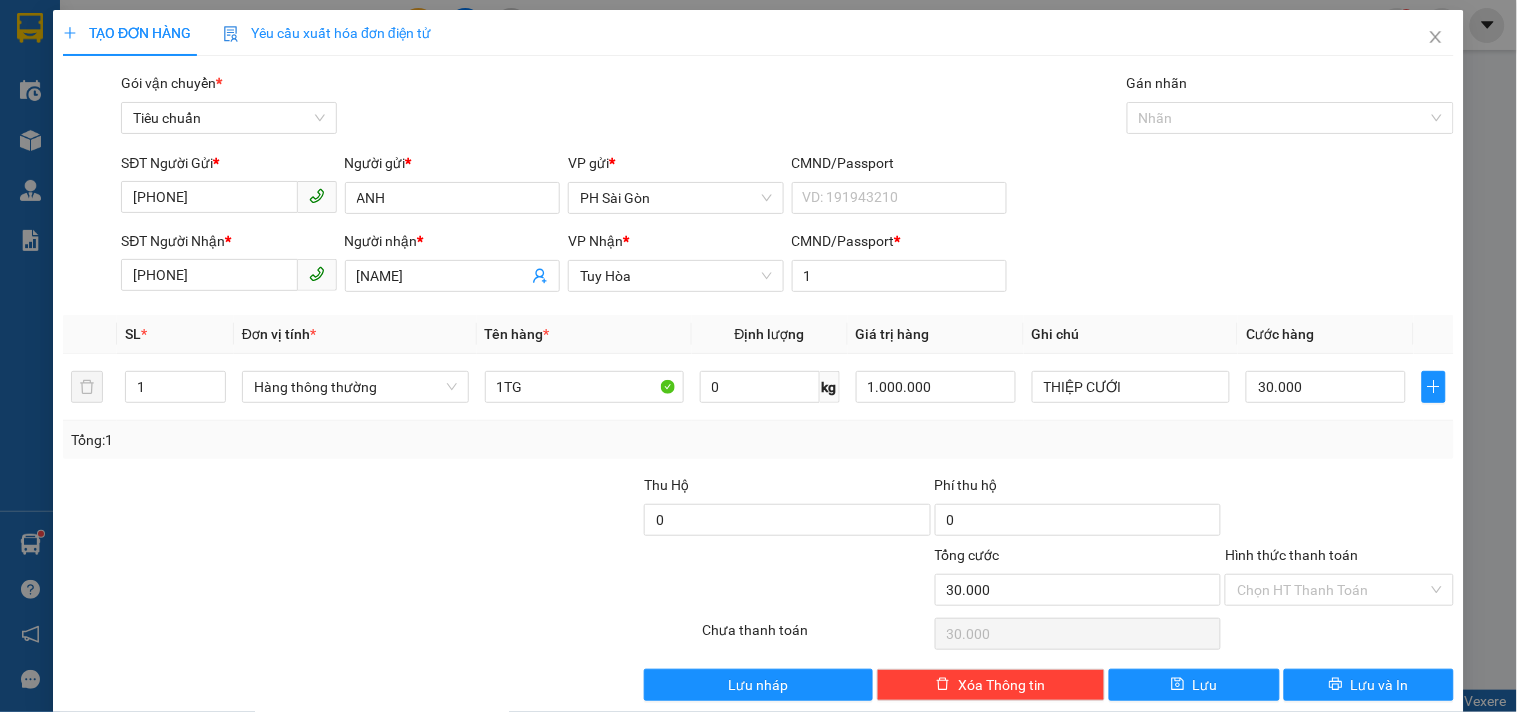 scroll, scrollTop: 27, scrollLeft: 0, axis: vertical 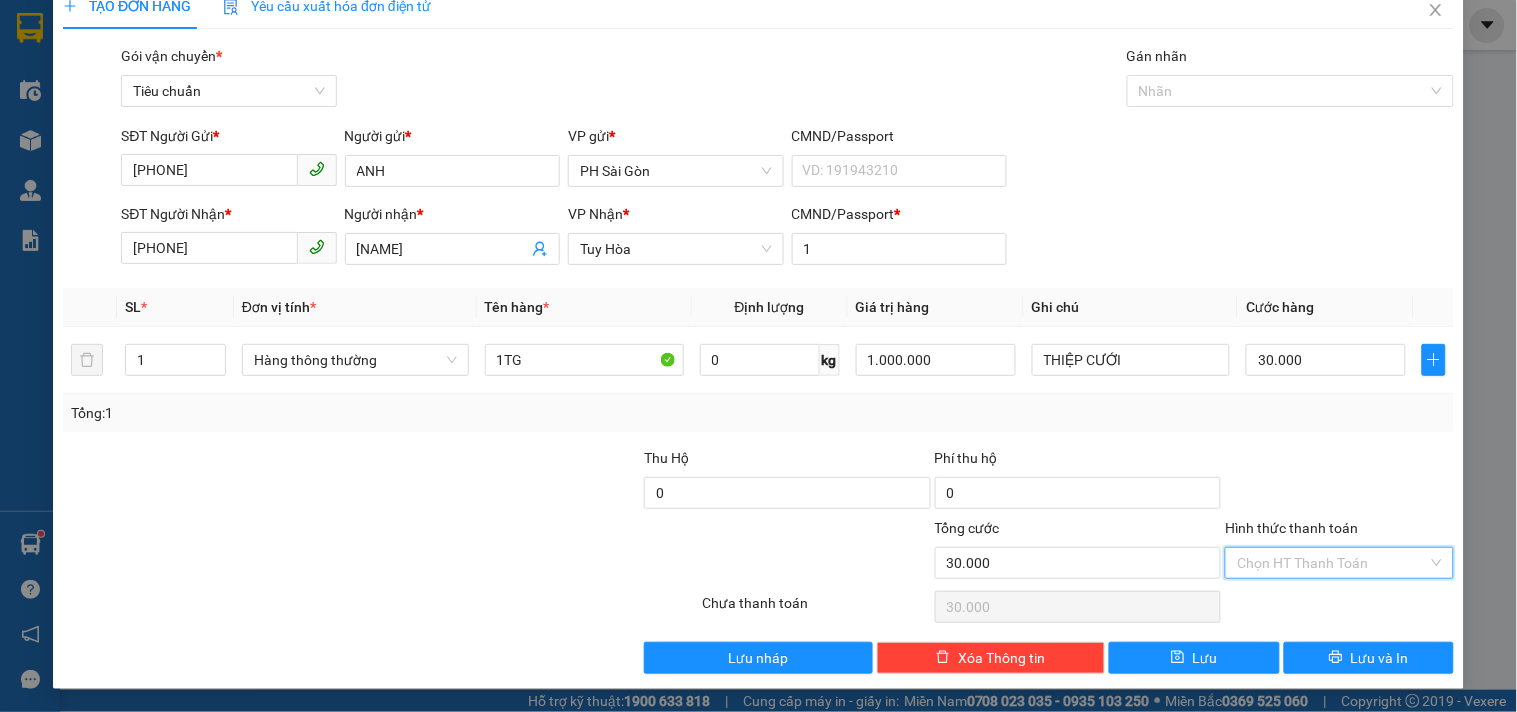 click on "Hình thức thanh toán" at bounding box center [1332, 563] 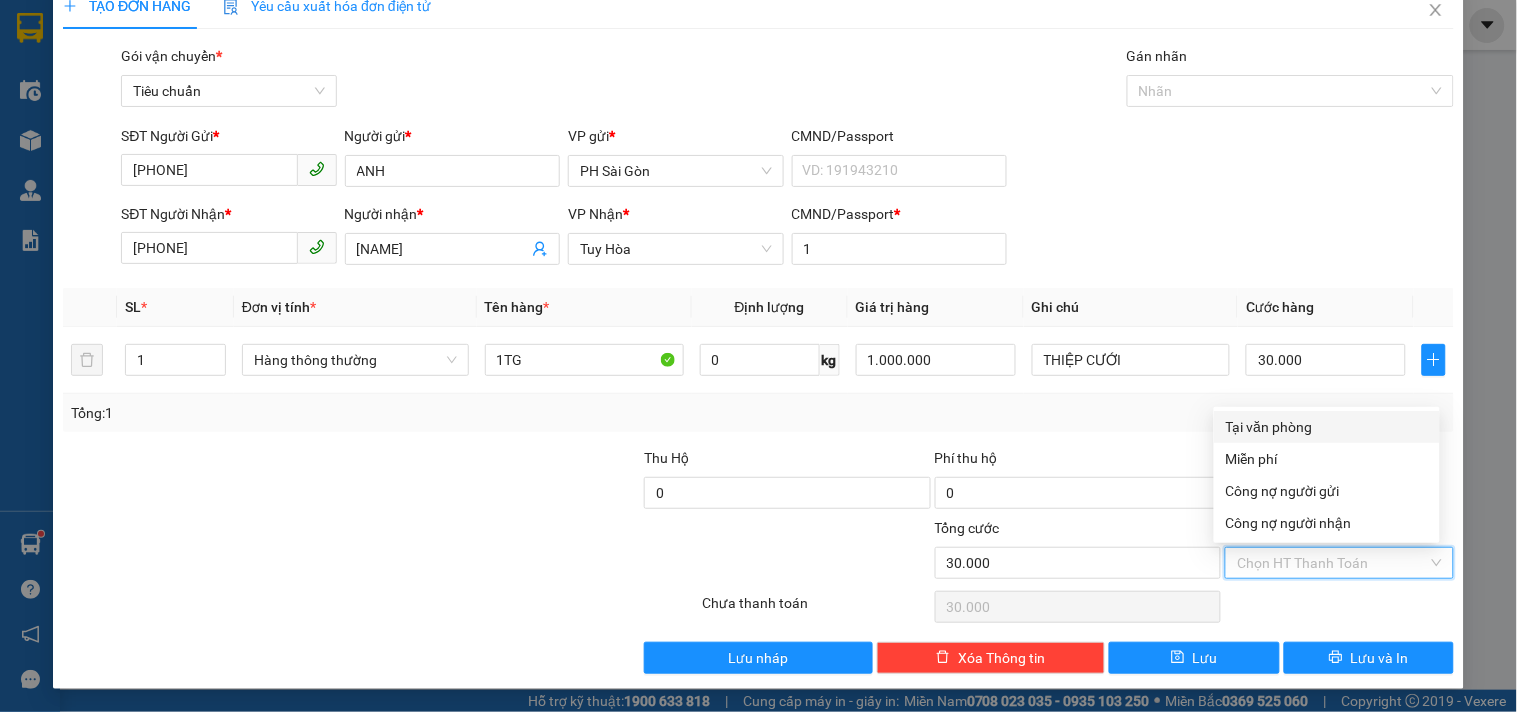 click on "Tại văn phòng" at bounding box center [1327, 427] 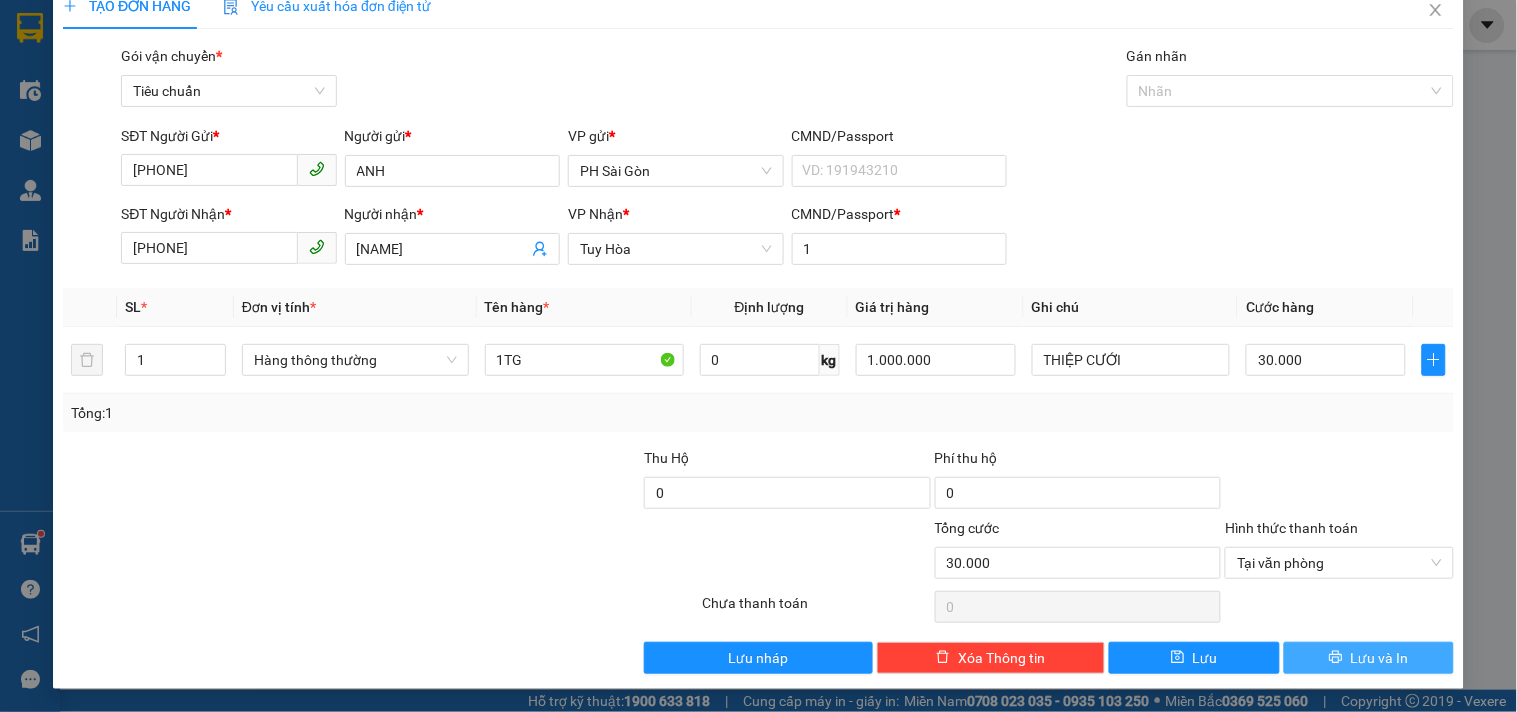 click on "Lưu và In" at bounding box center [1380, 658] 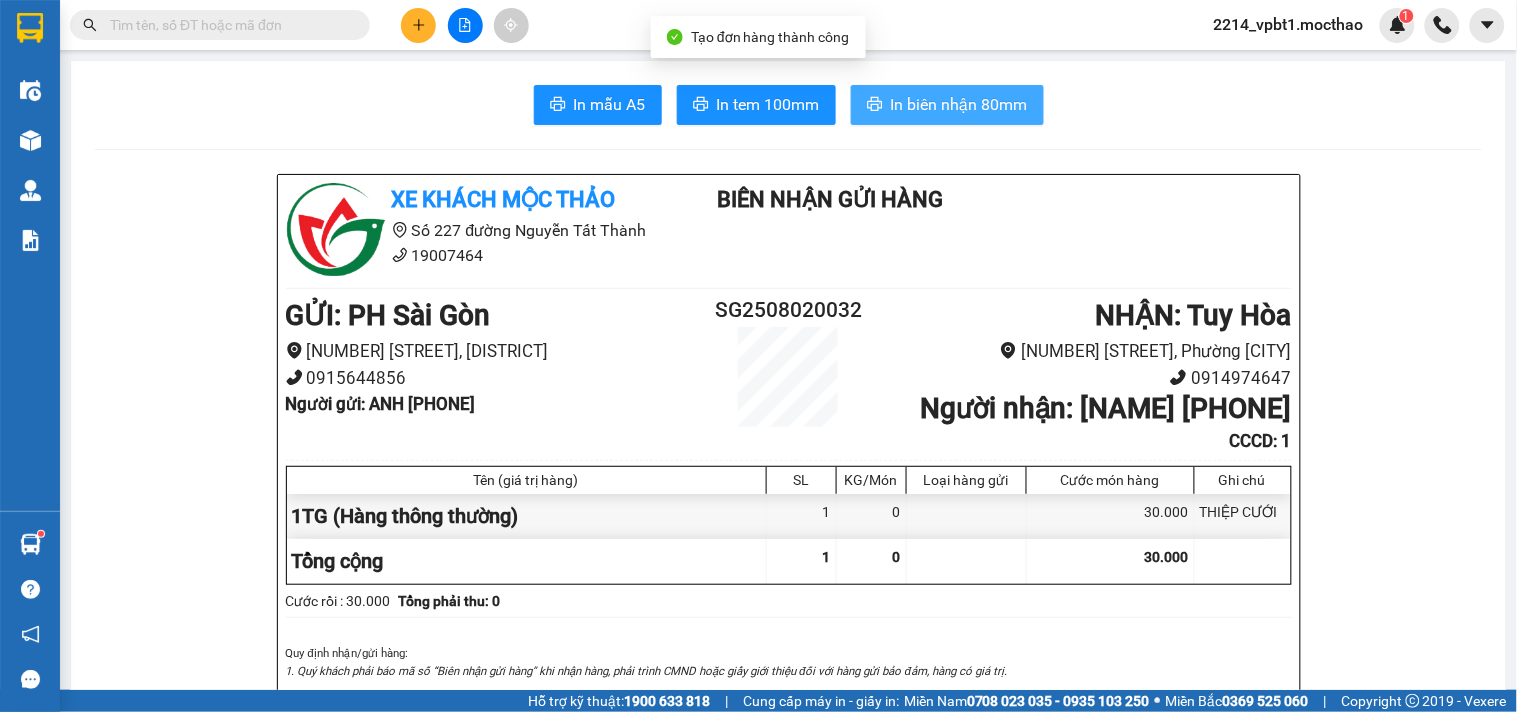 click on "In biên nhận 80mm" at bounding box center [959, 104] 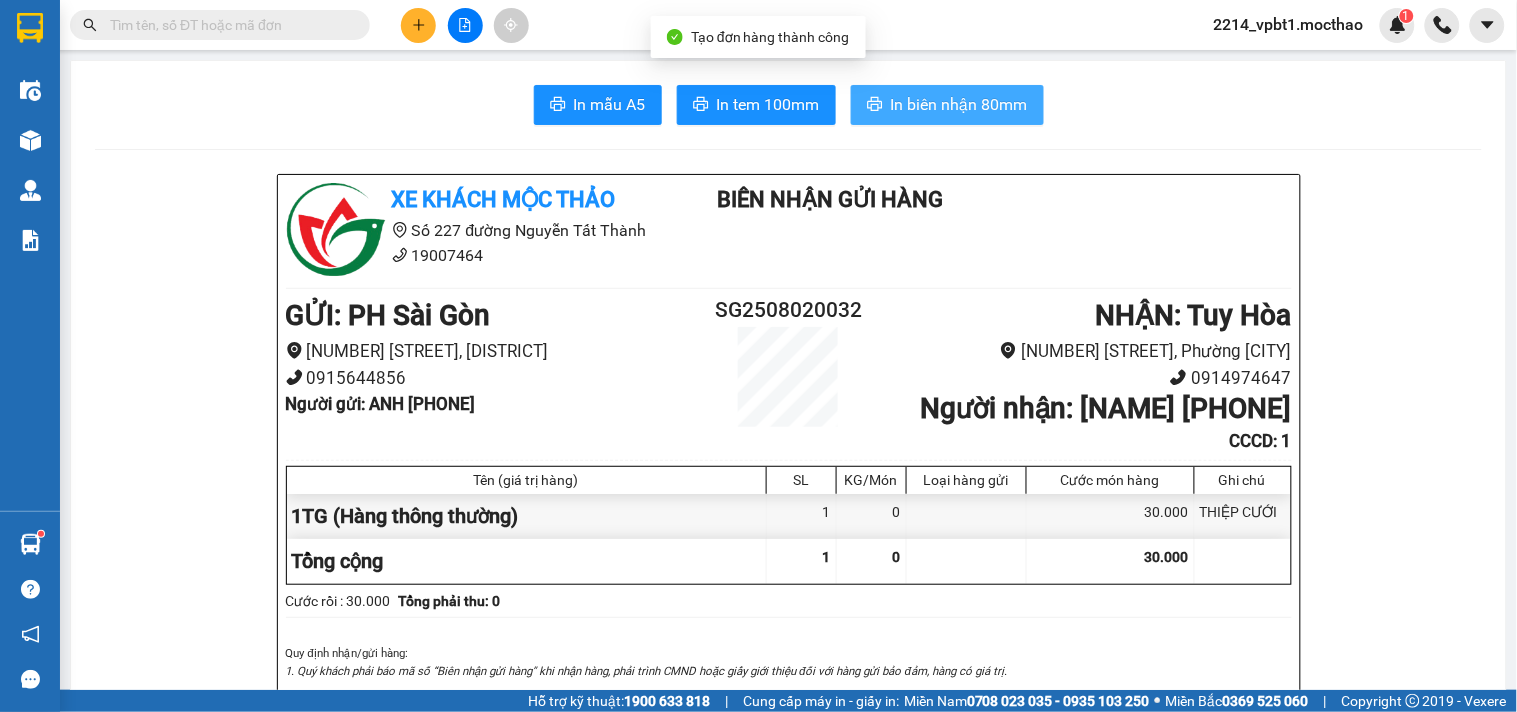 scroll, scrollTop: 0, scrollLeft: 0, axis: both 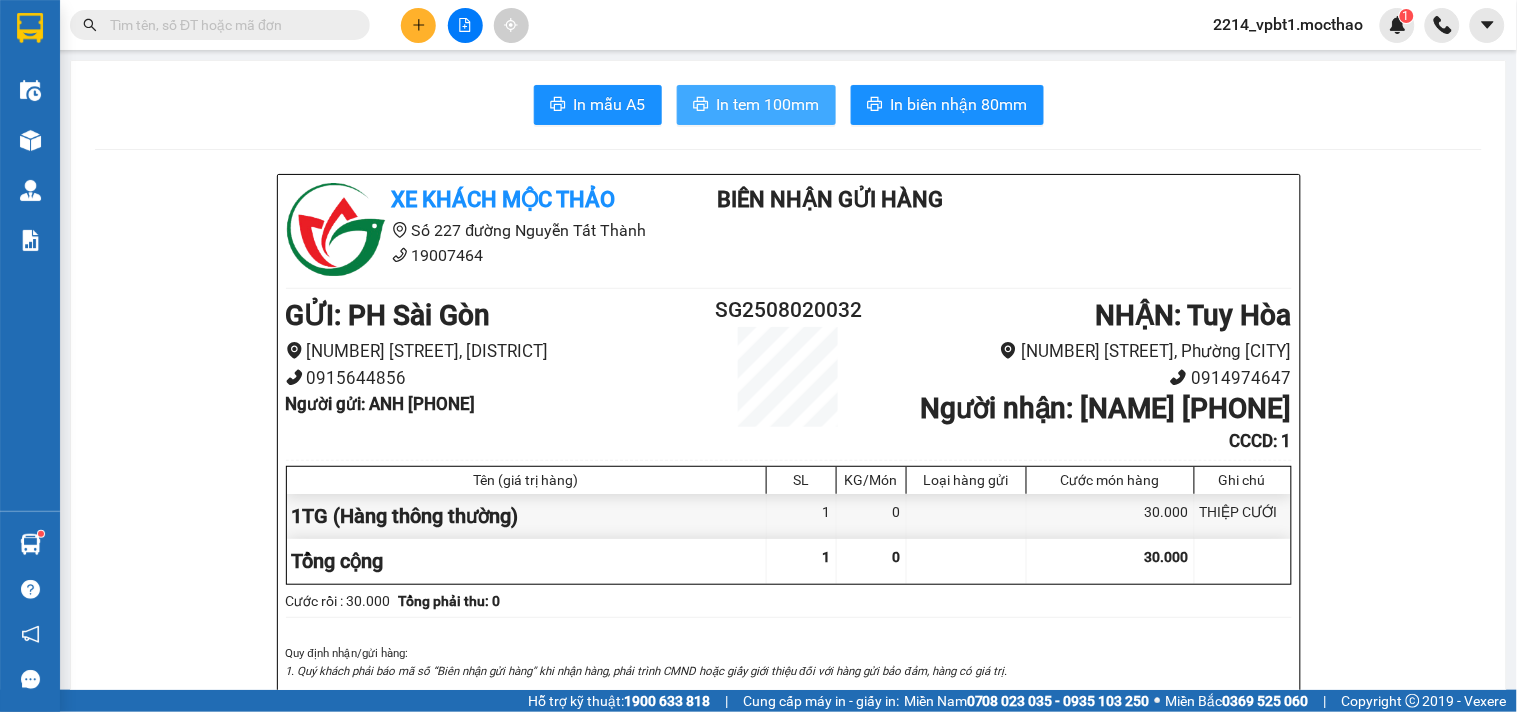 click on "In tem 100mm" at bounding box center [768, 104] 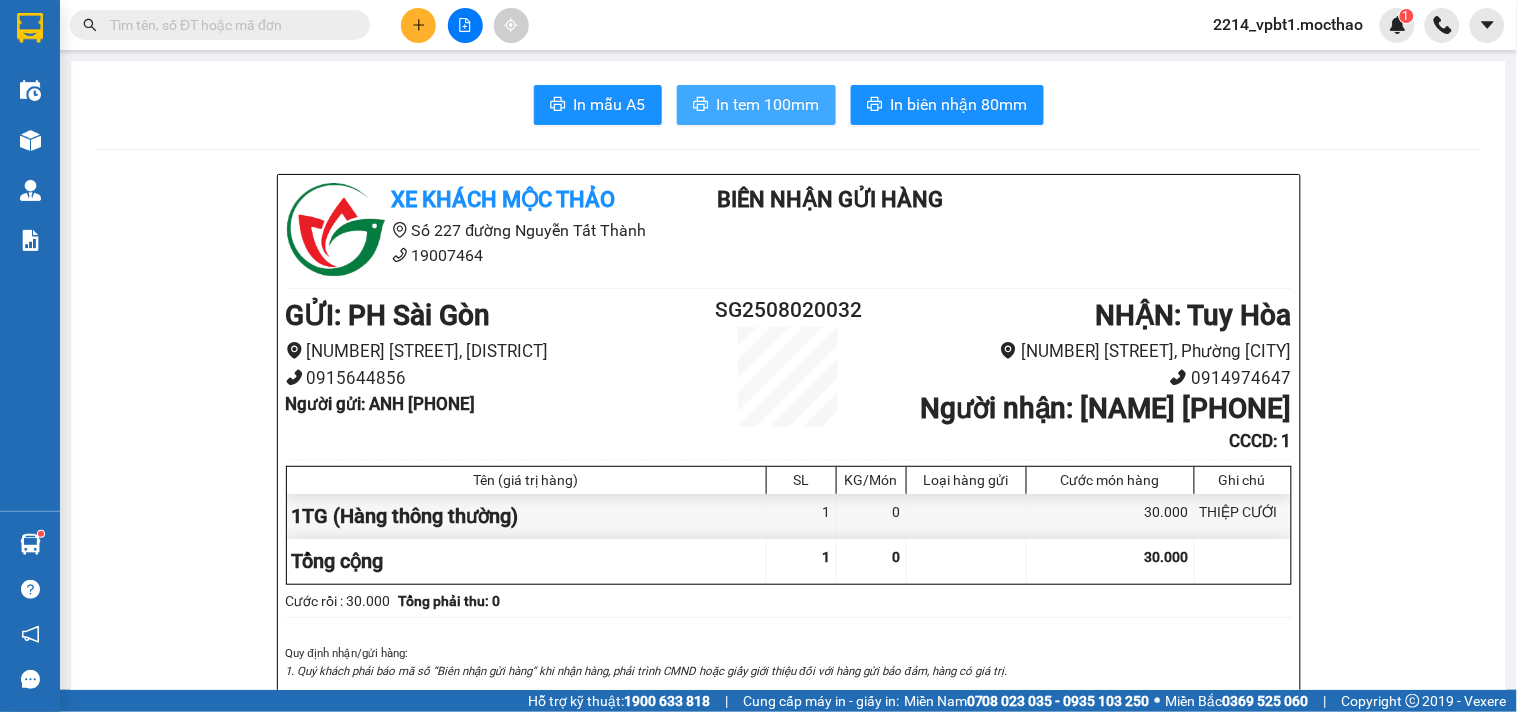 scroll, scrollTop: 0, scrollLeft: 0, axis: both 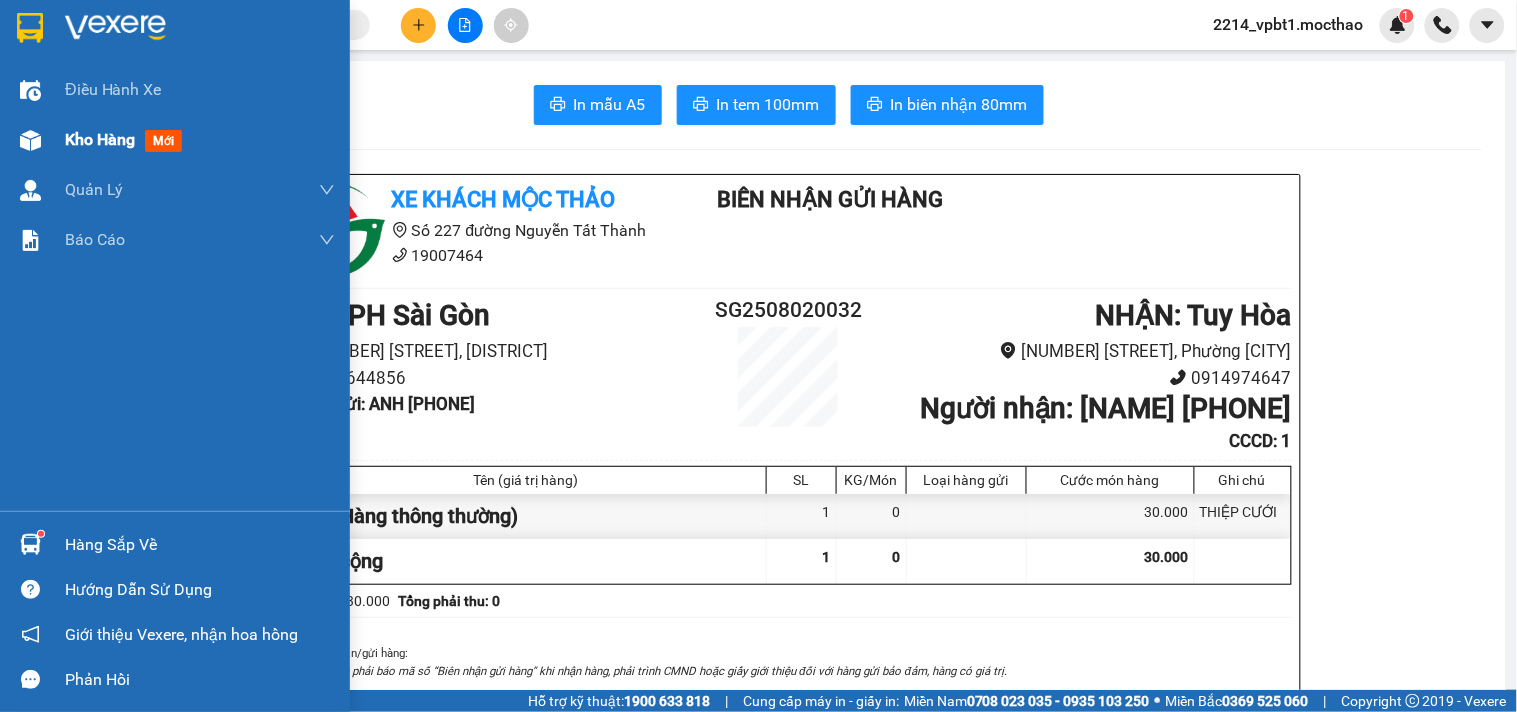 click on "Kho hàng" at bounding box center [100, 139] 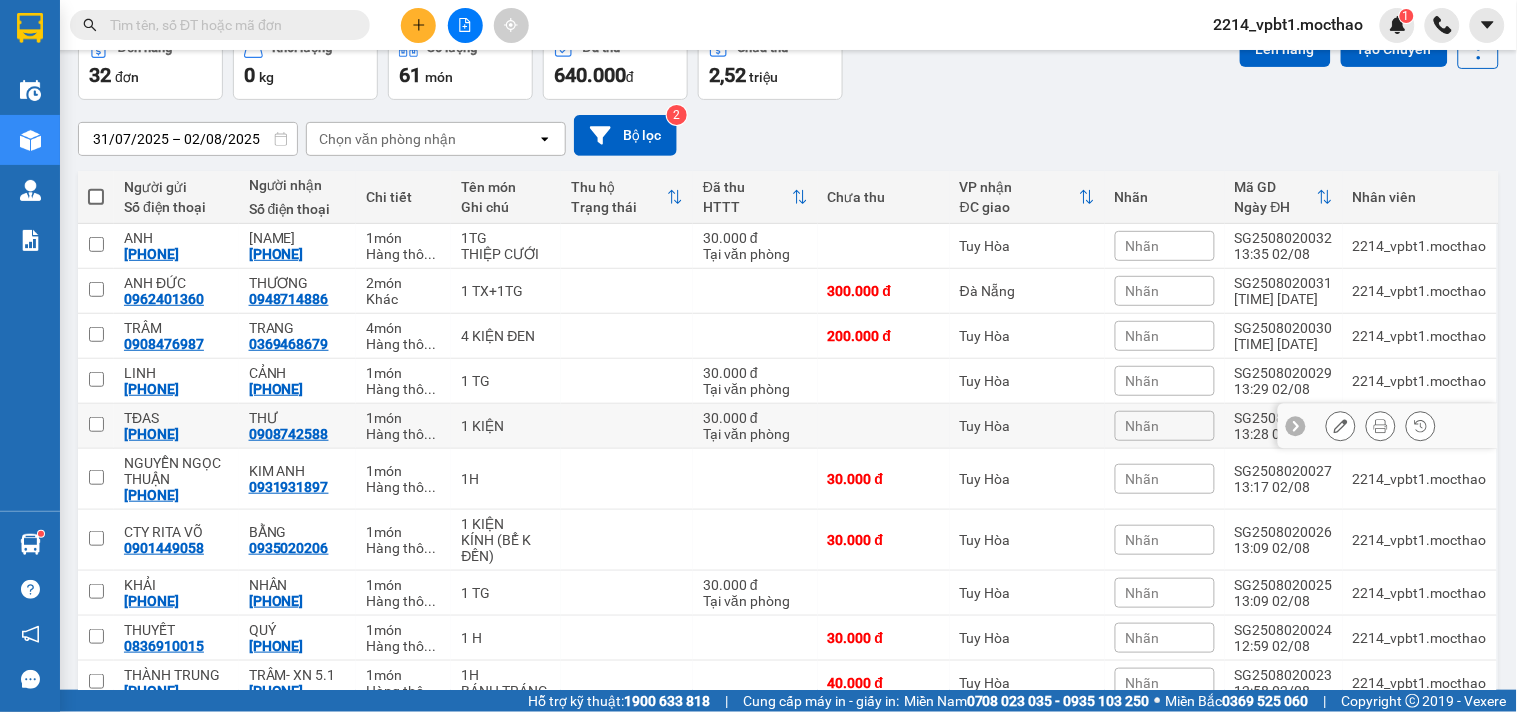 scroll, scrollTop: 211, scrollLeft: 0, axis: vertical 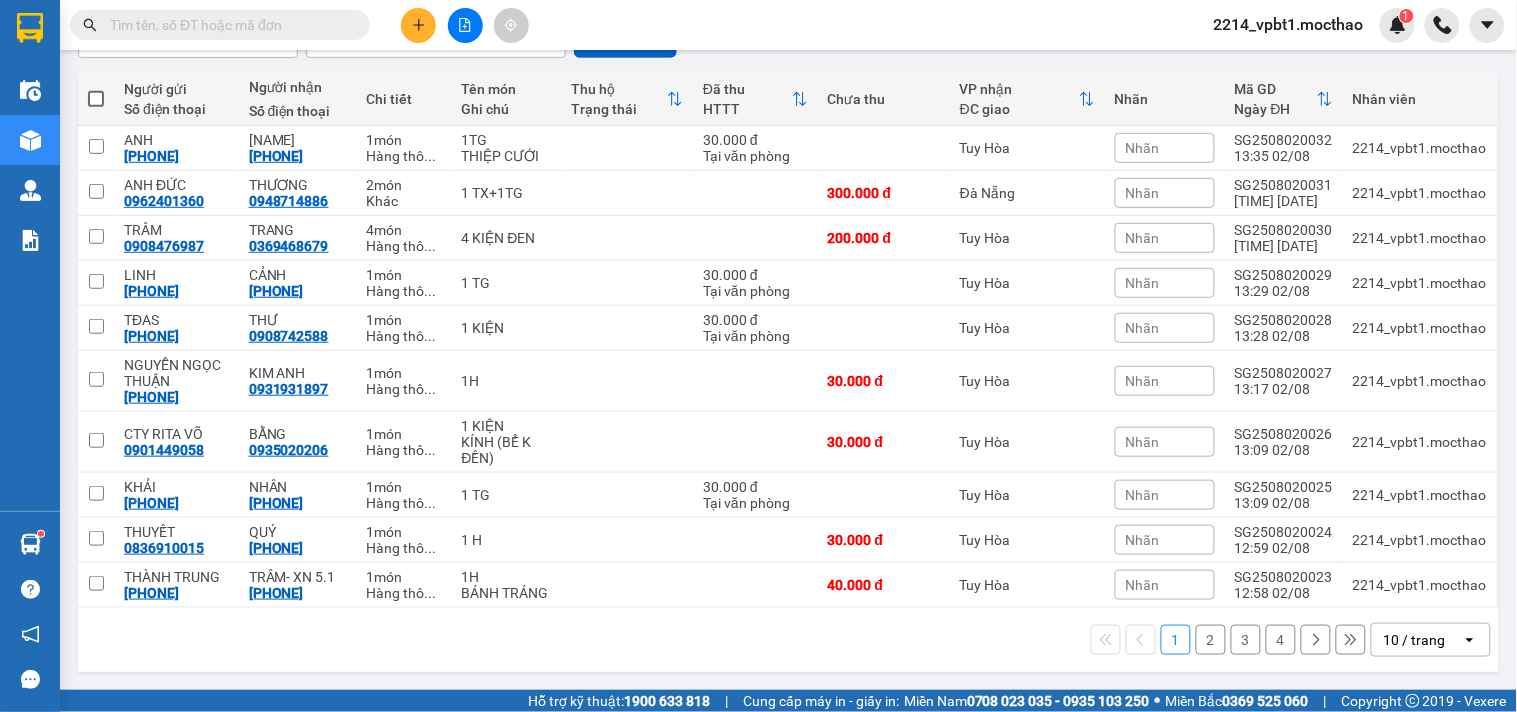 click on "10 / trang" at bounding box center (1415, 640) 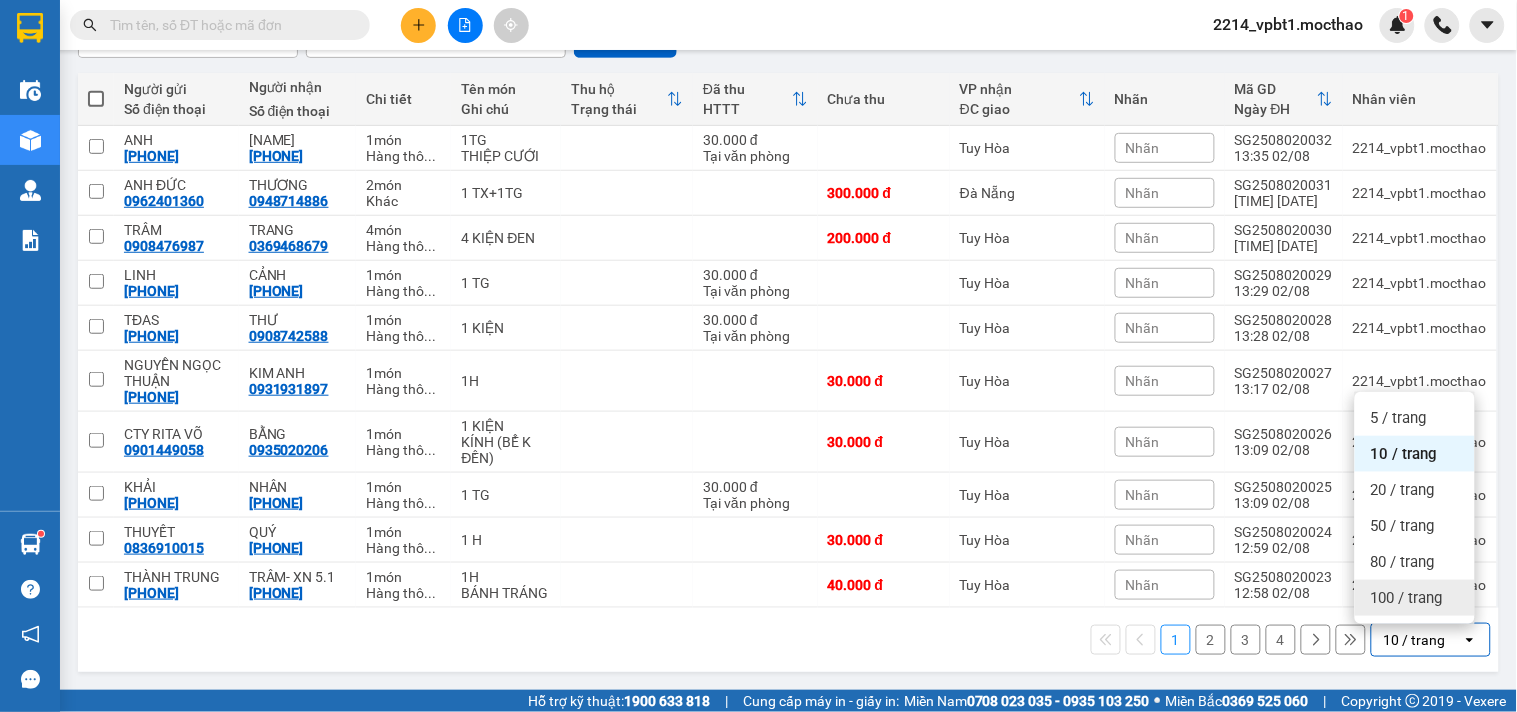 click on "100 / trang" at bounding box center (1407, 598) 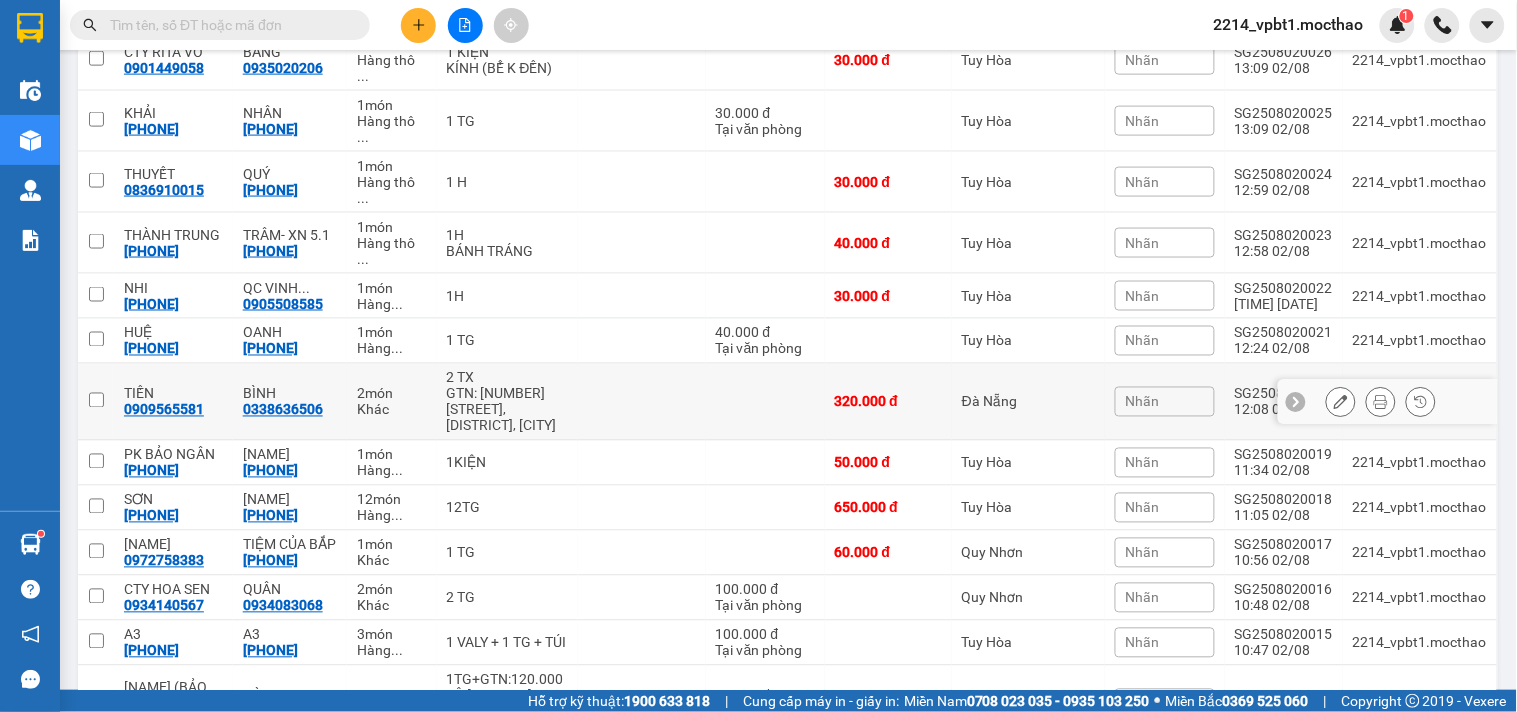 scroll, scrollTop: 766, scrollLeft: 0, axis: vertical 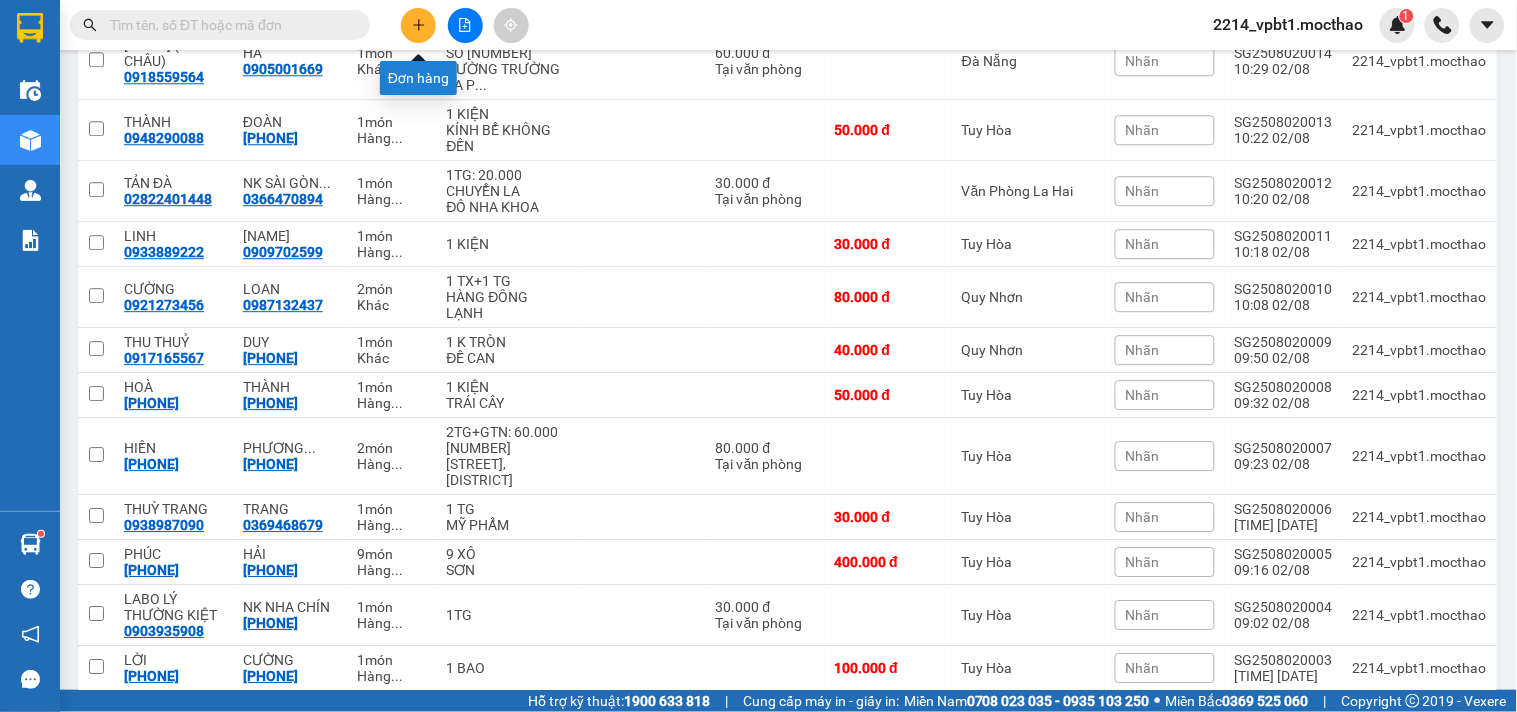 click 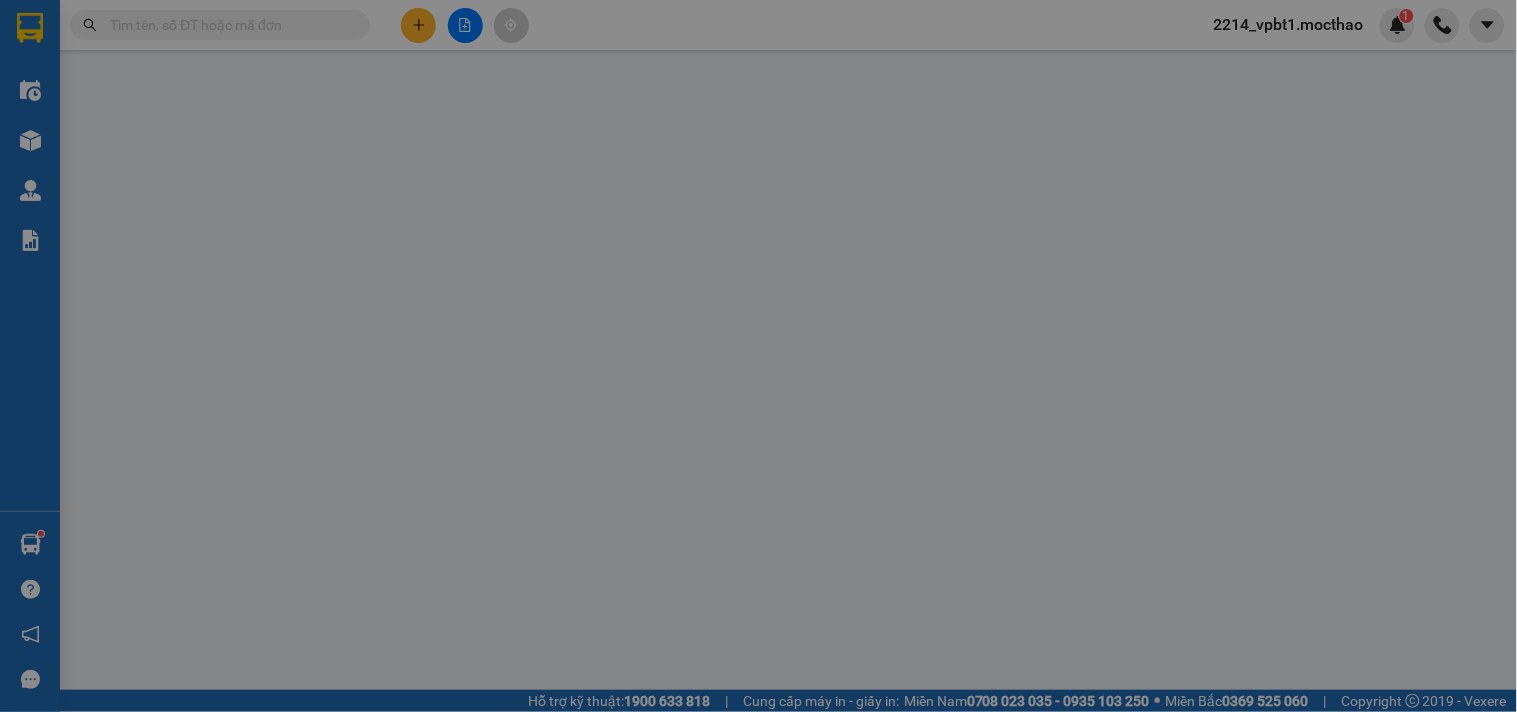 scroll, scrollTop: 0, scrollLeft: 0, axis: both 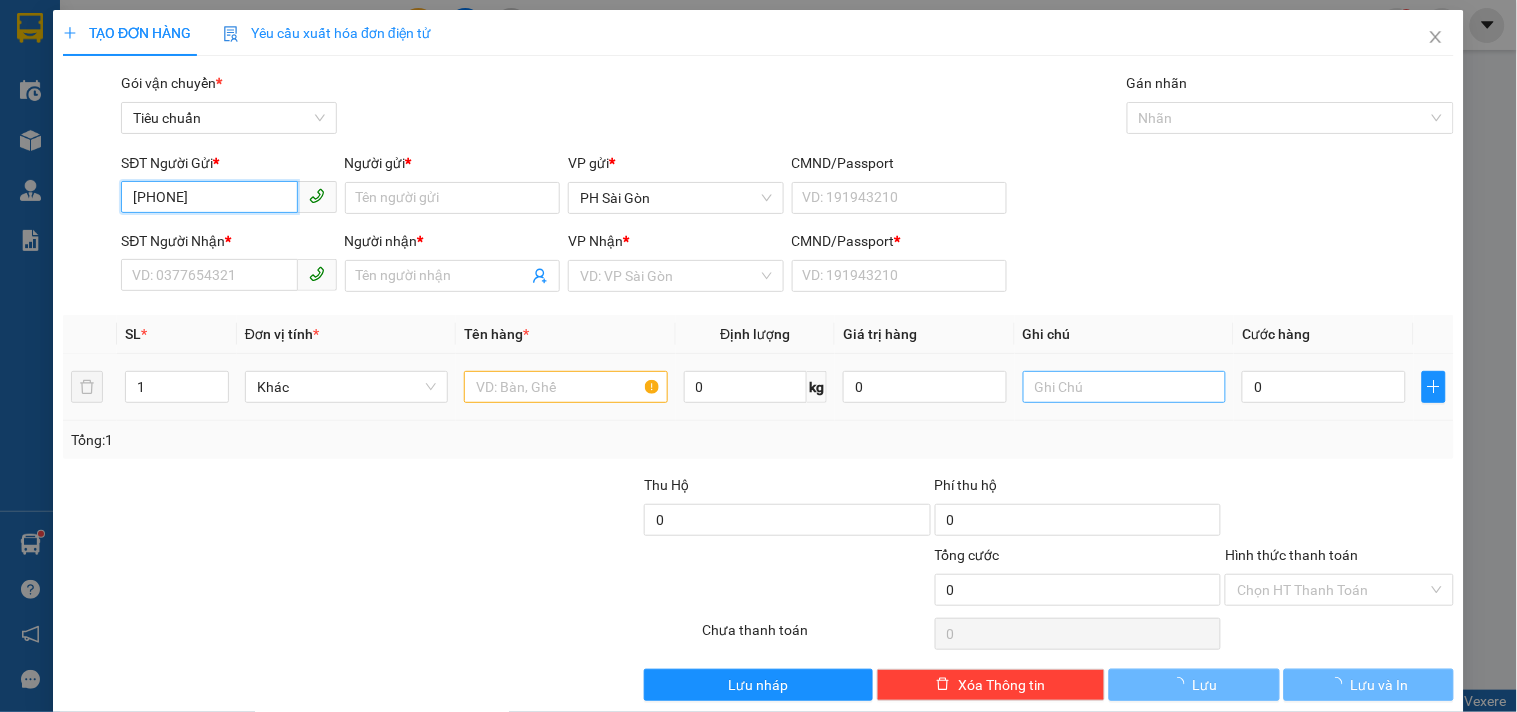 type on "0903153013" 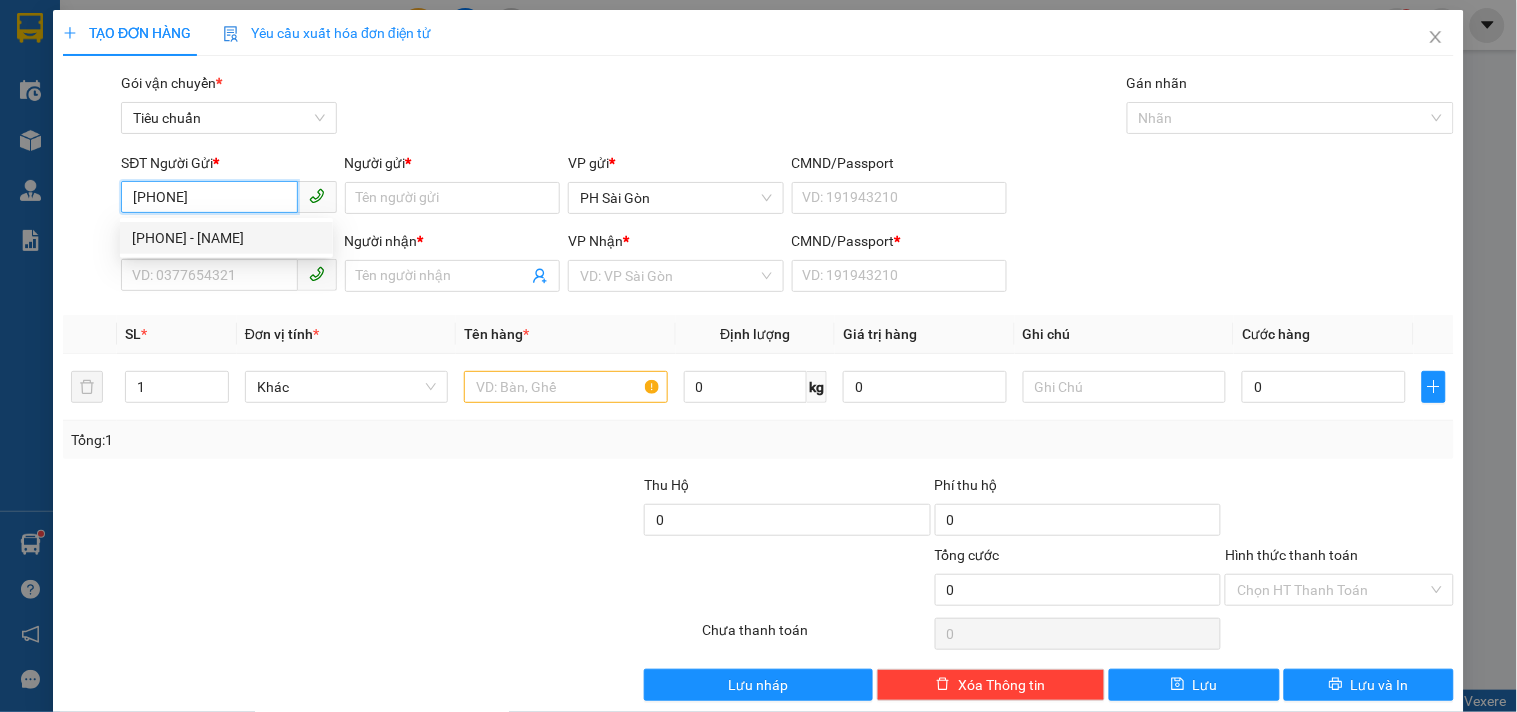 click on "0903153013 - MINH" at bounding box center [226, 238] 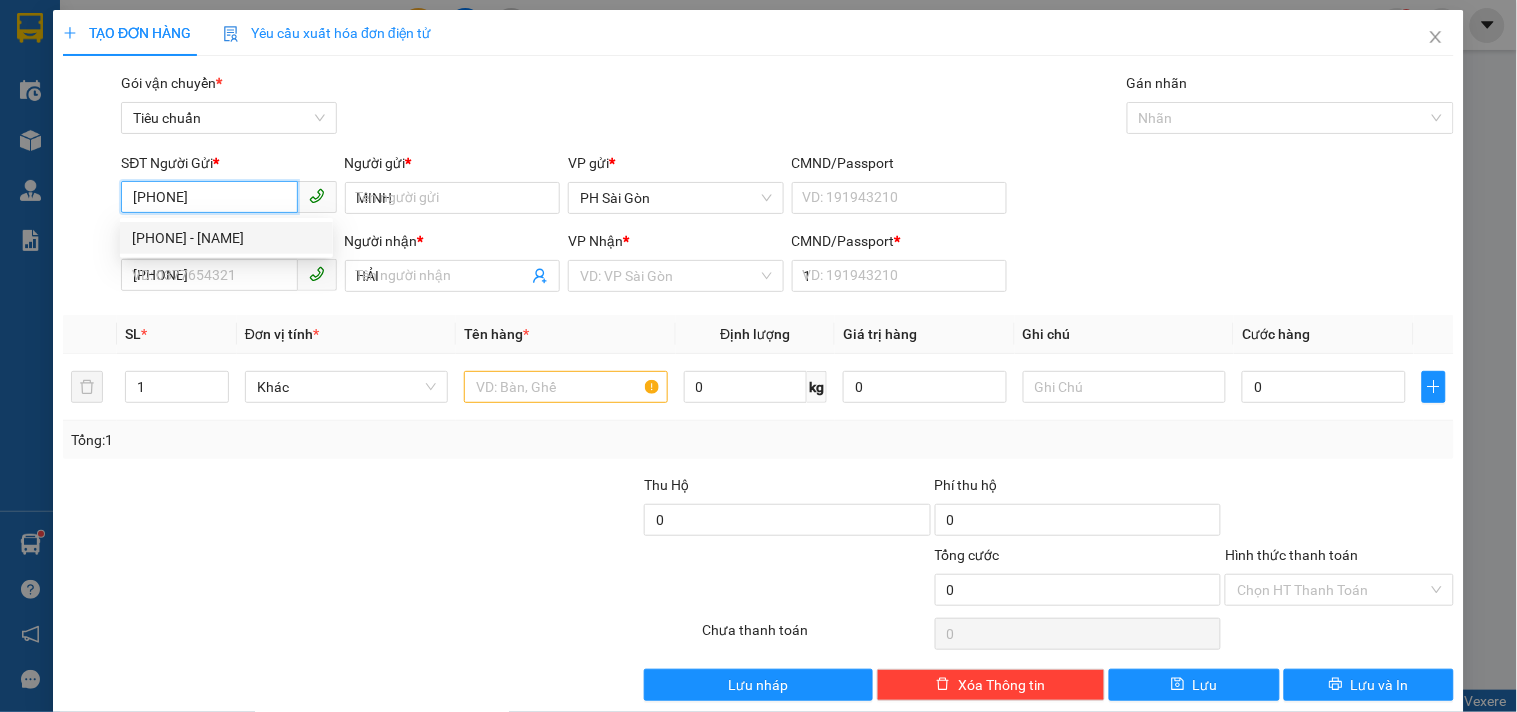 type on "50.000" 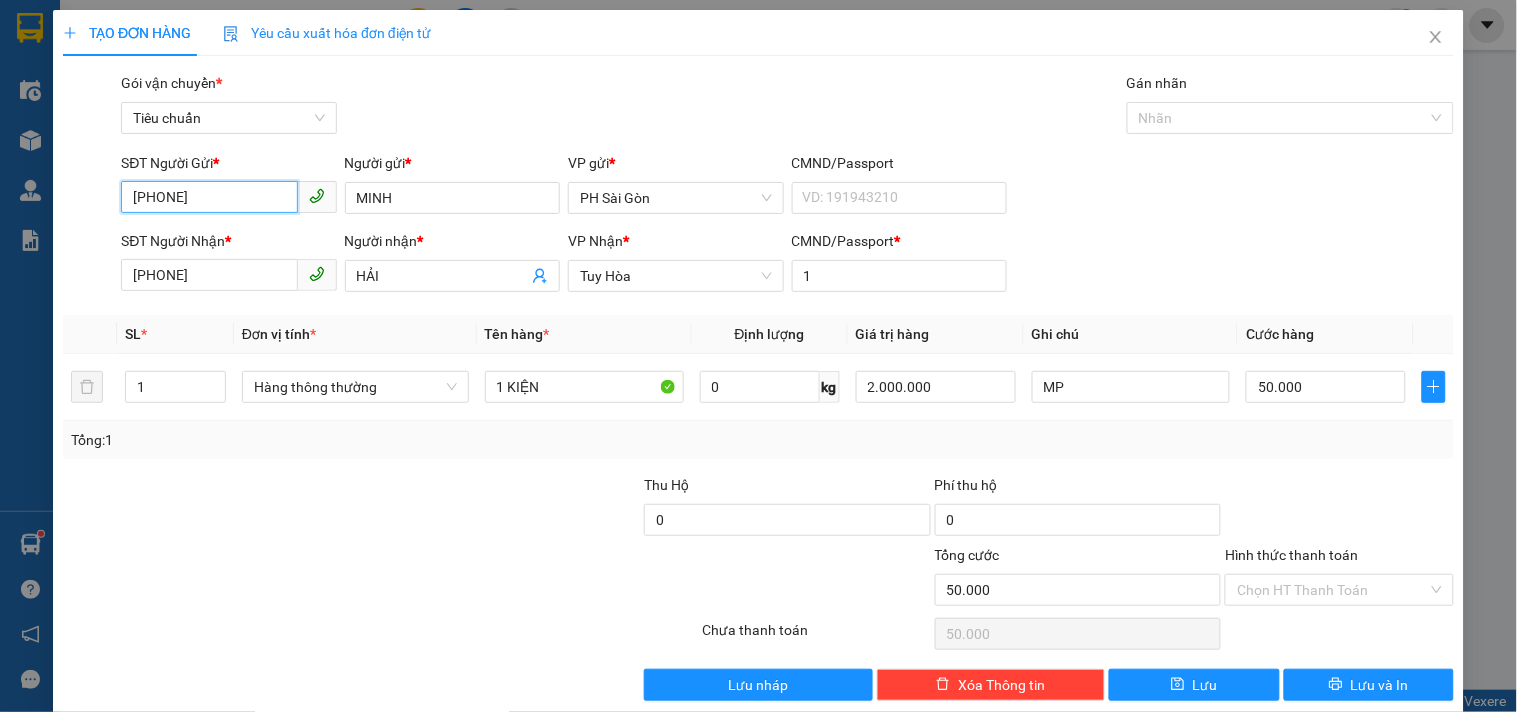 scroll, scrollTop: 27, scrollLeft: 0, axis: vertical 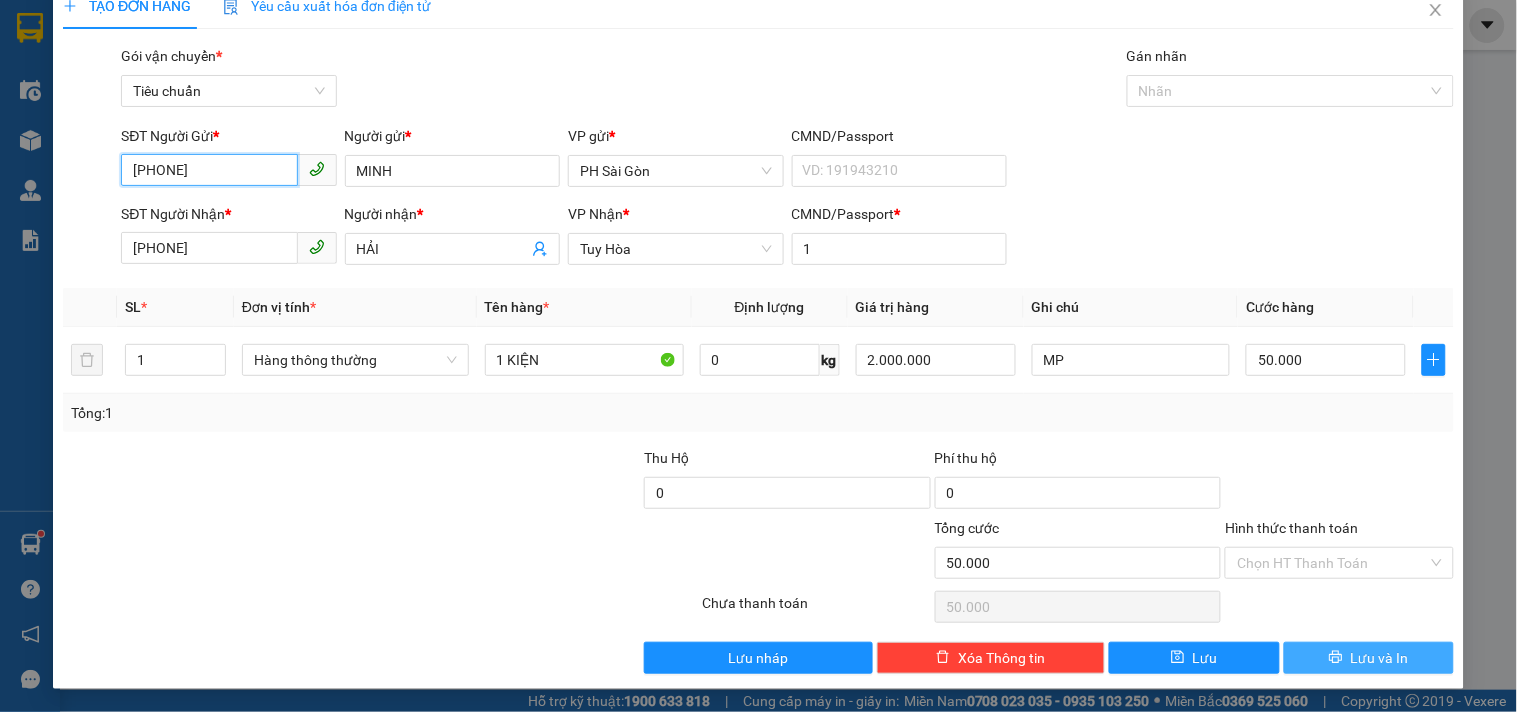 type on "0903153013" 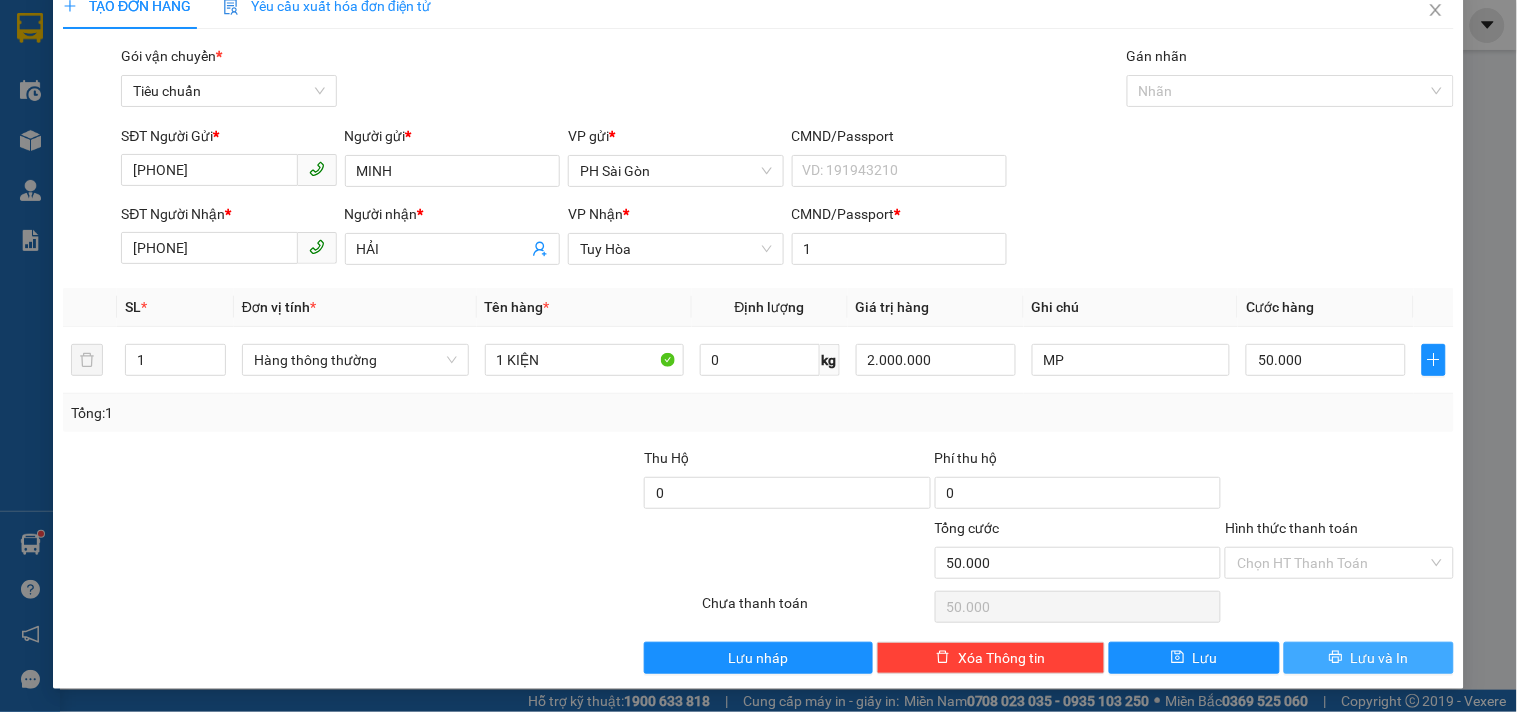 click on "Lưu và In" at bounding box center [1380, 658] 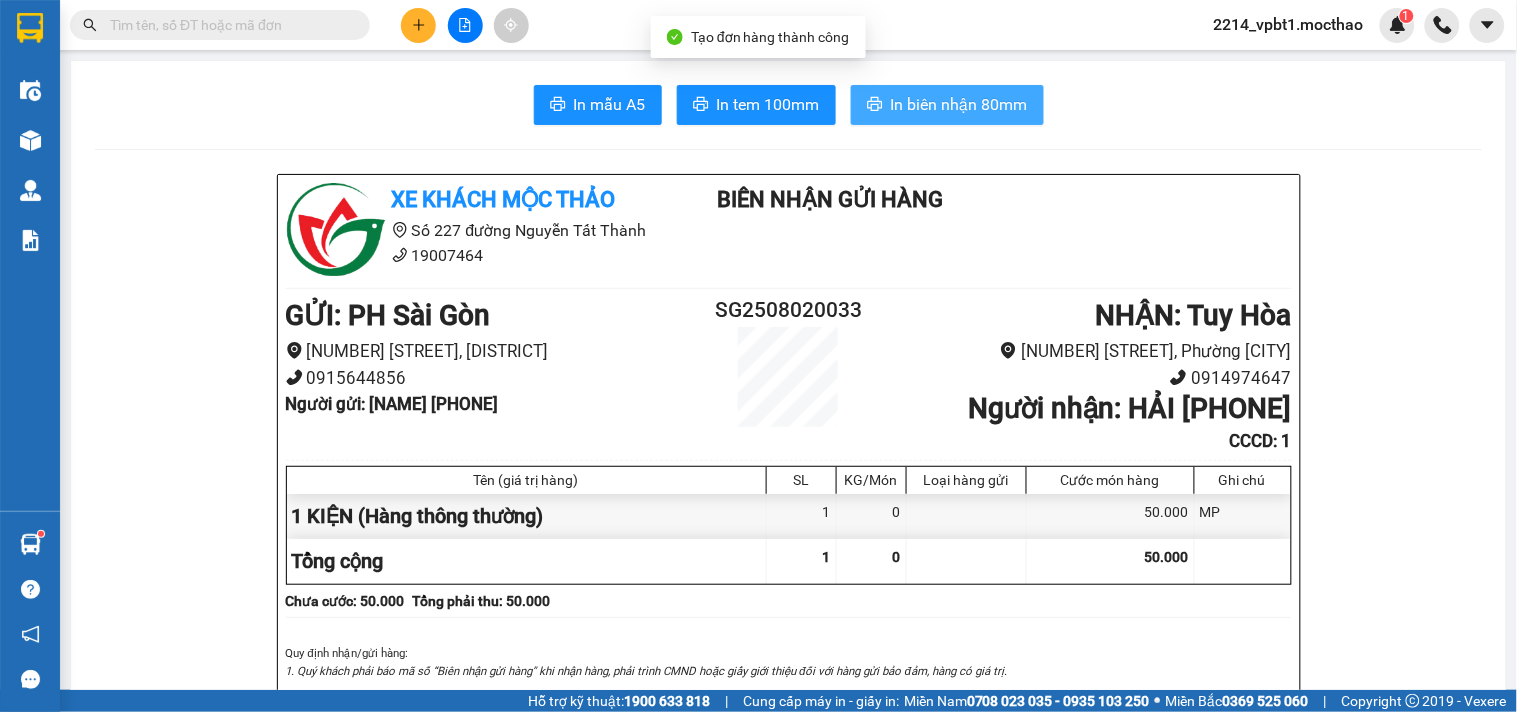 click on "In biên nhận 80mm" at bounding box center (959, 104) 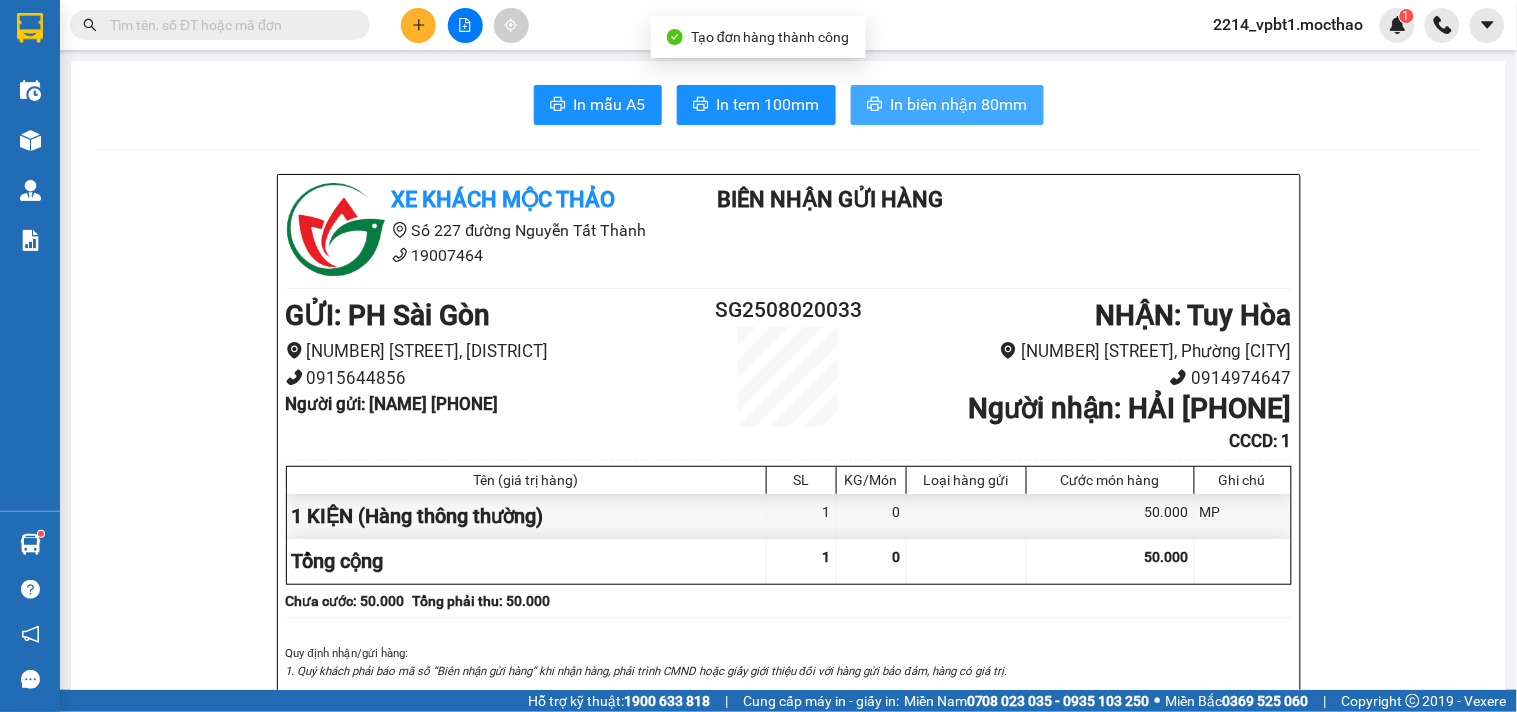 scroll, scrollTop: 0, scrollLeft: 0, axis: both 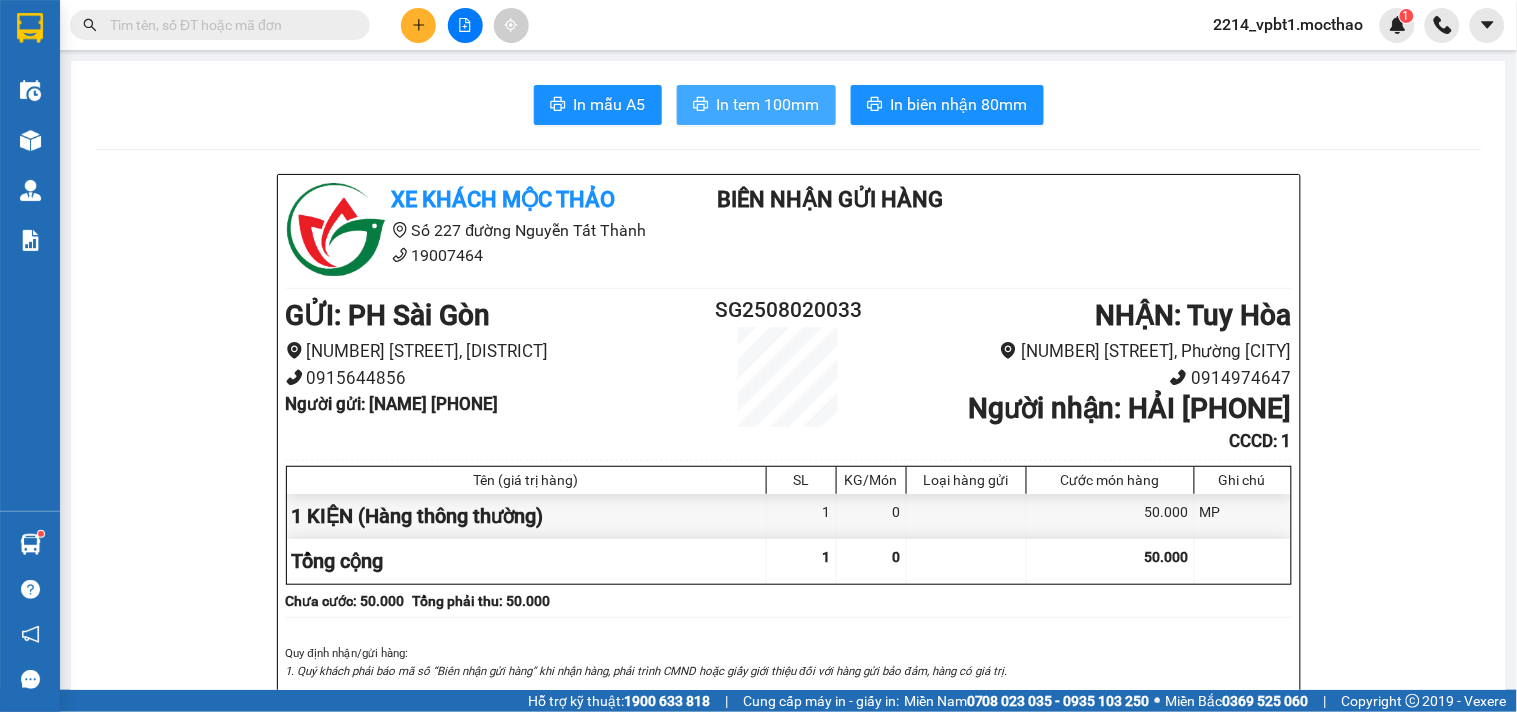 click on "In tem 100mm" at bounding box center [768, 104] 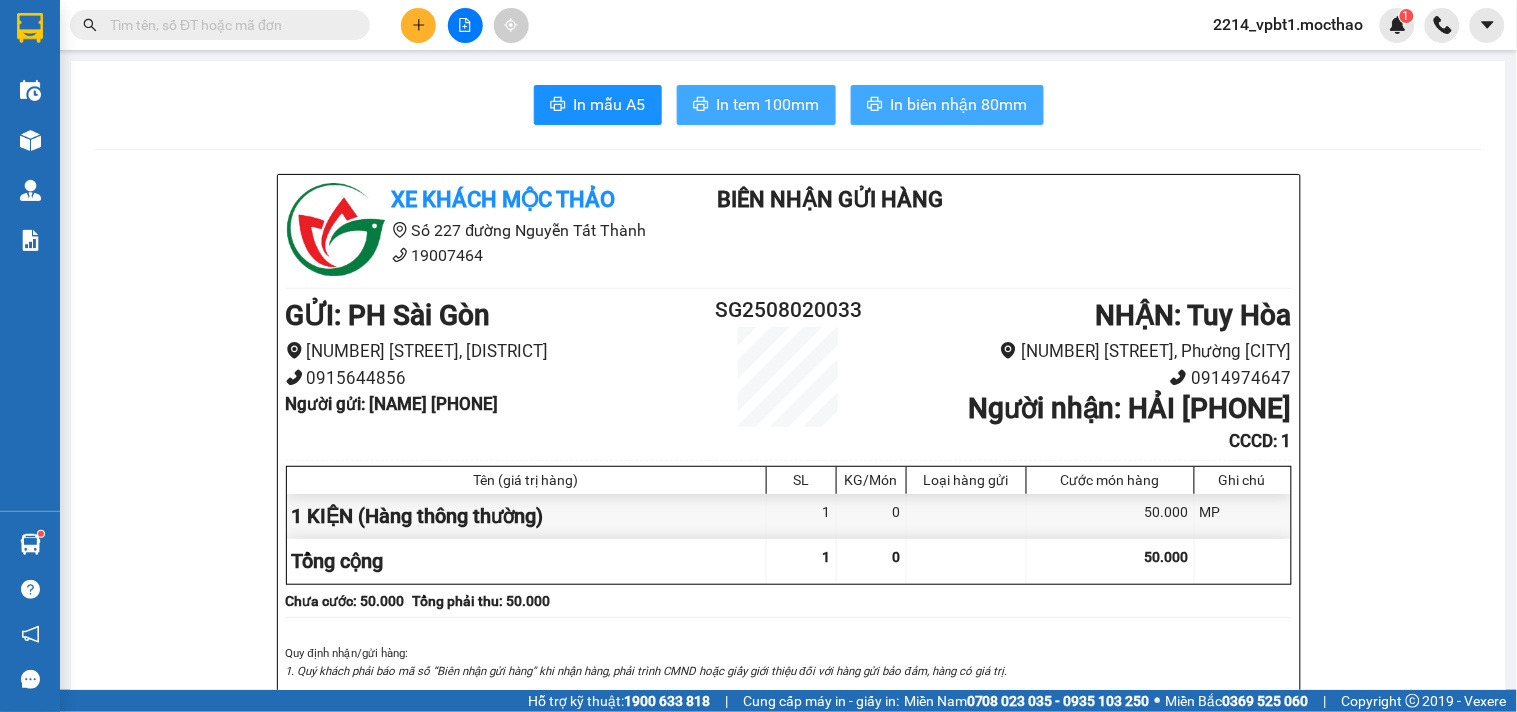 scroll, scrollTop: 0, scrollLeft: 0, axis: both 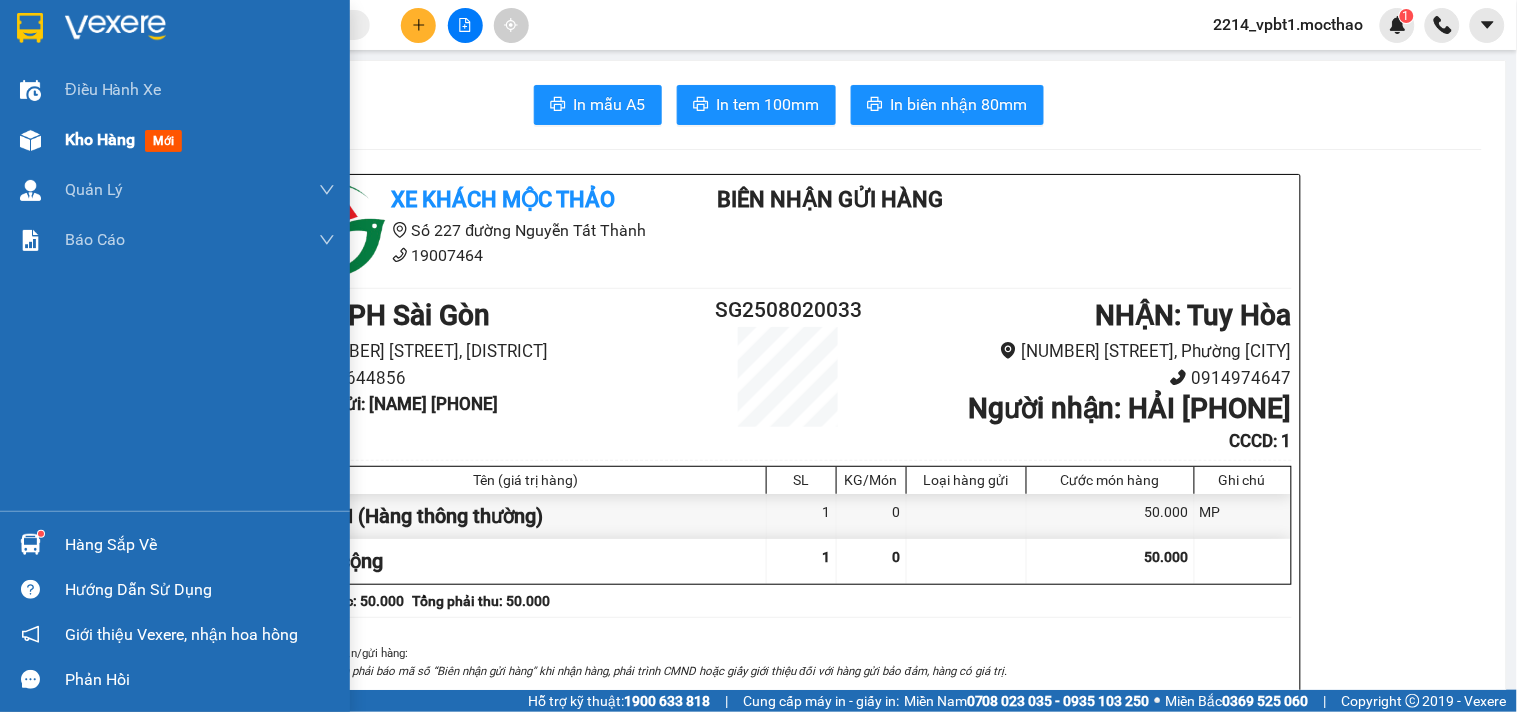 click on "Kho hàng" at bounding box center (100, 139) 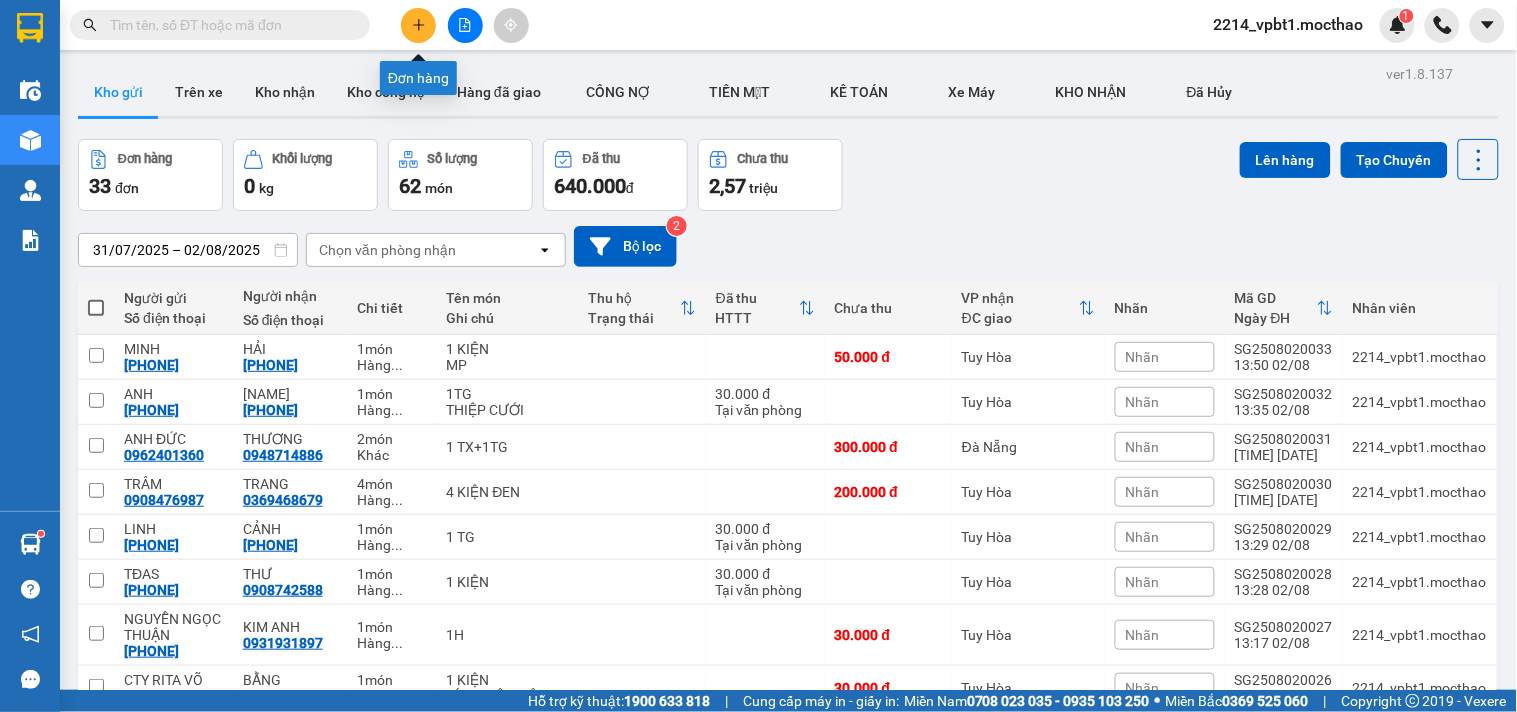click at bounding box center (418, 25) 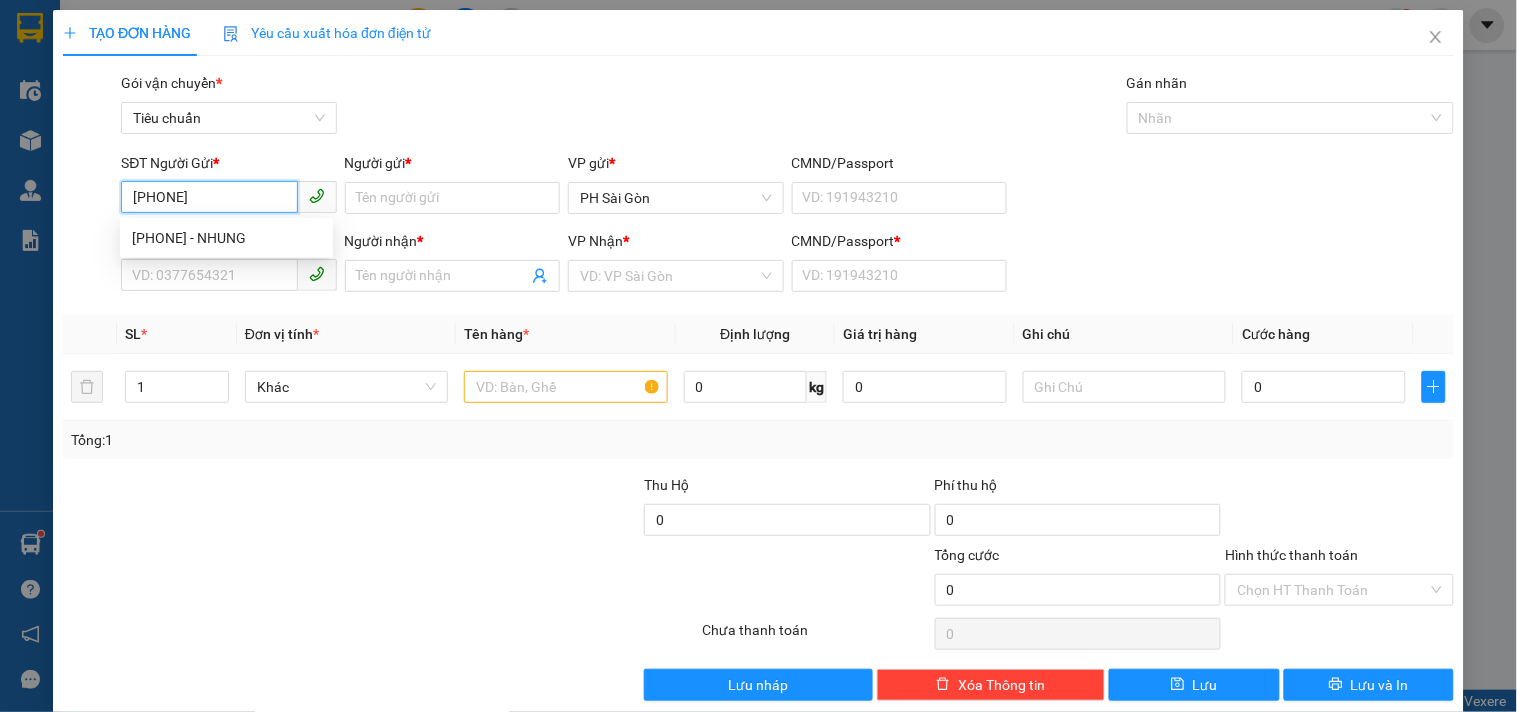 type on "0973987265" 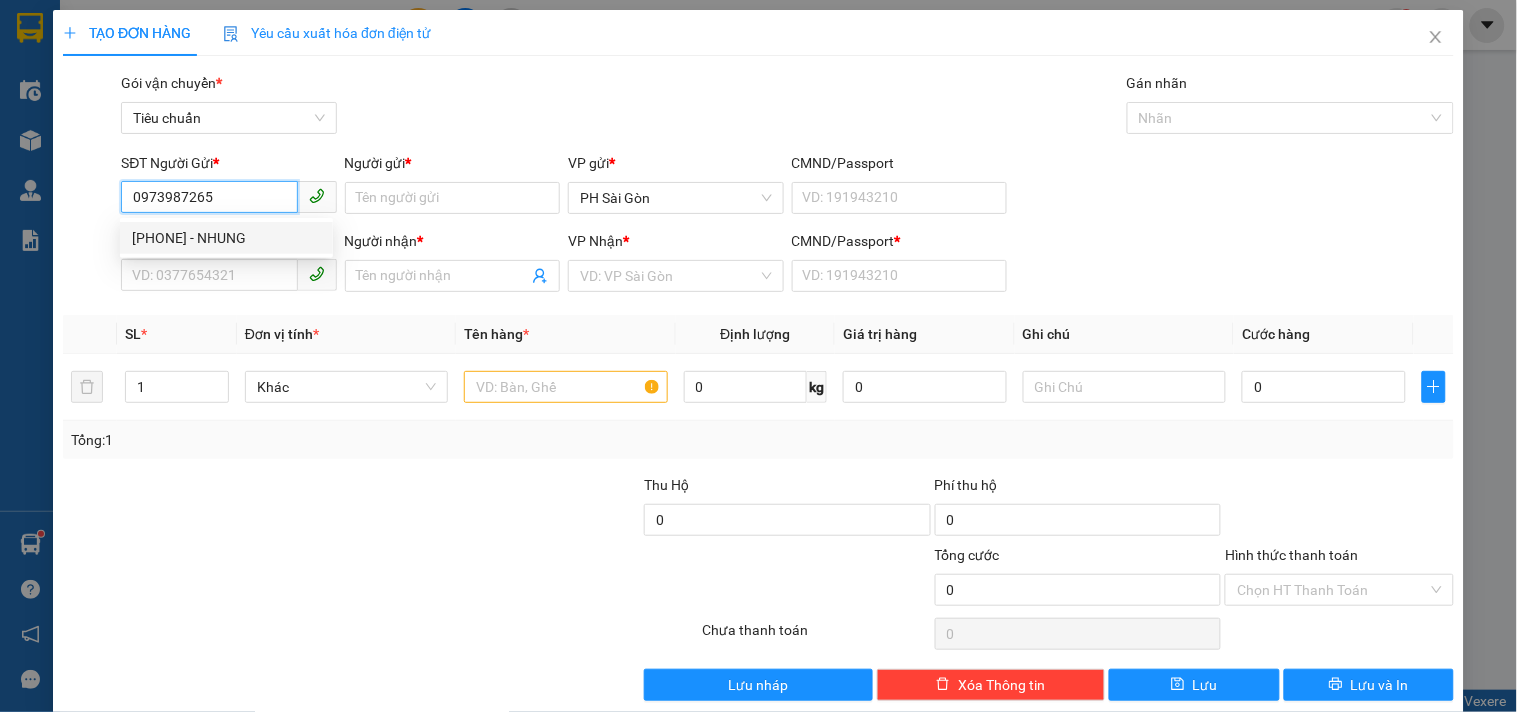 click on "0973987265 - NHUNG" at bounding box center [226, 238] 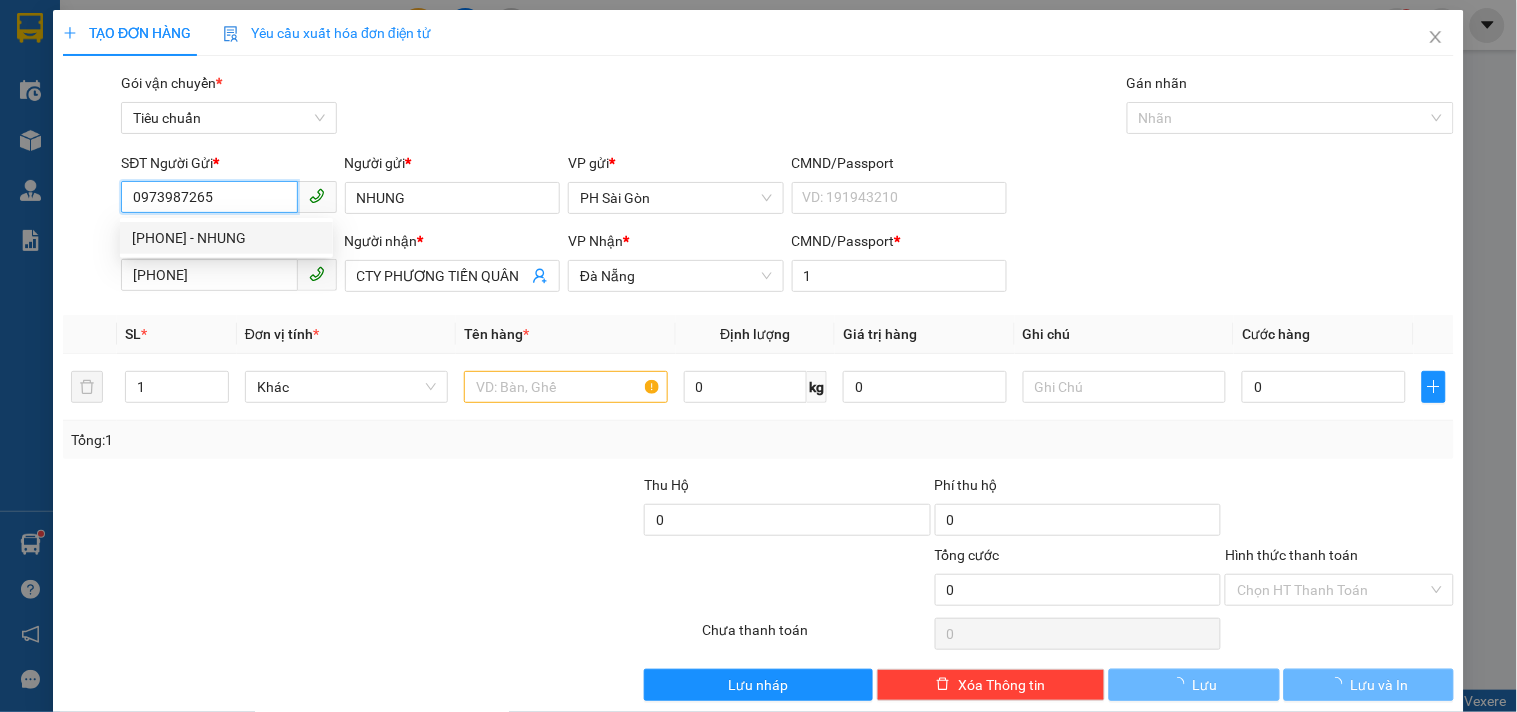 type on "80.000" 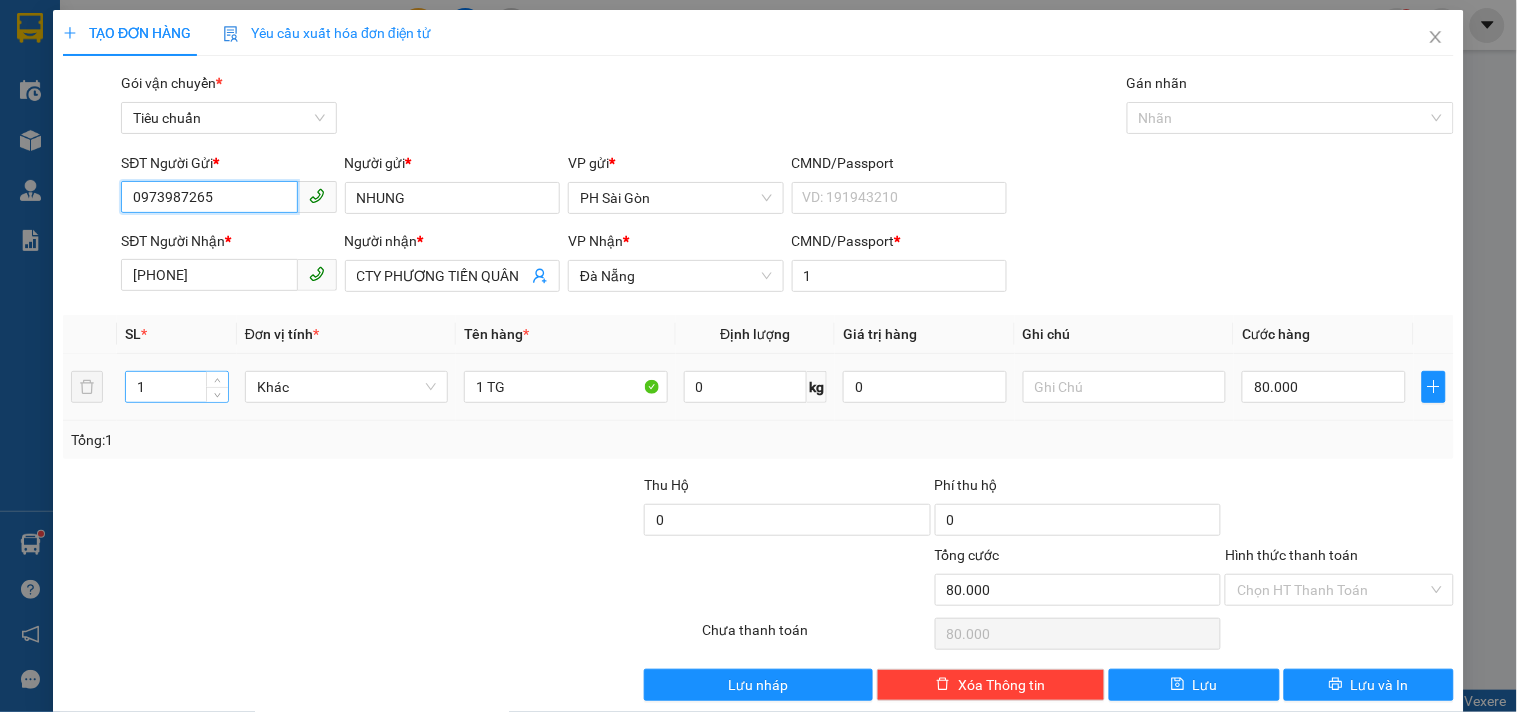 type on "0973987265" 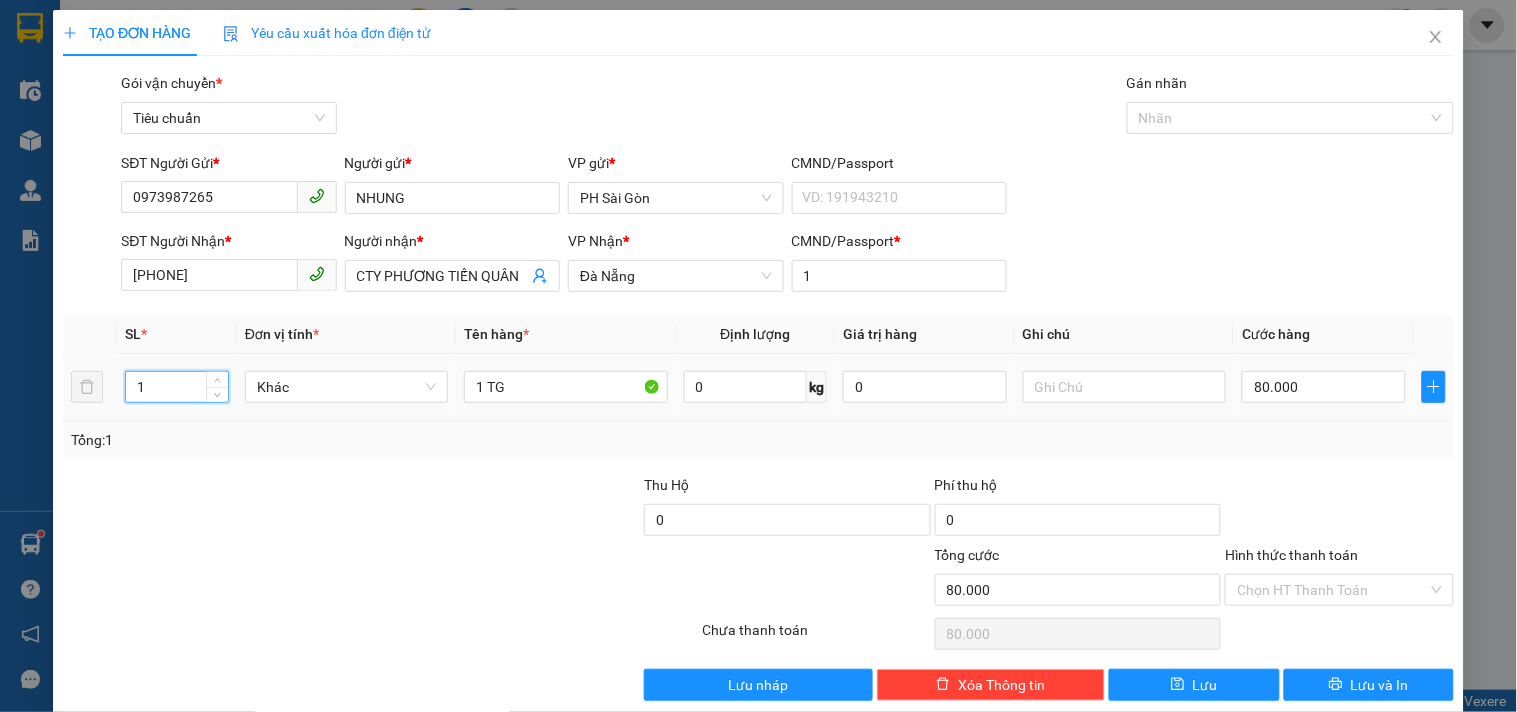 click on "1" at bounding box center [177, 387] 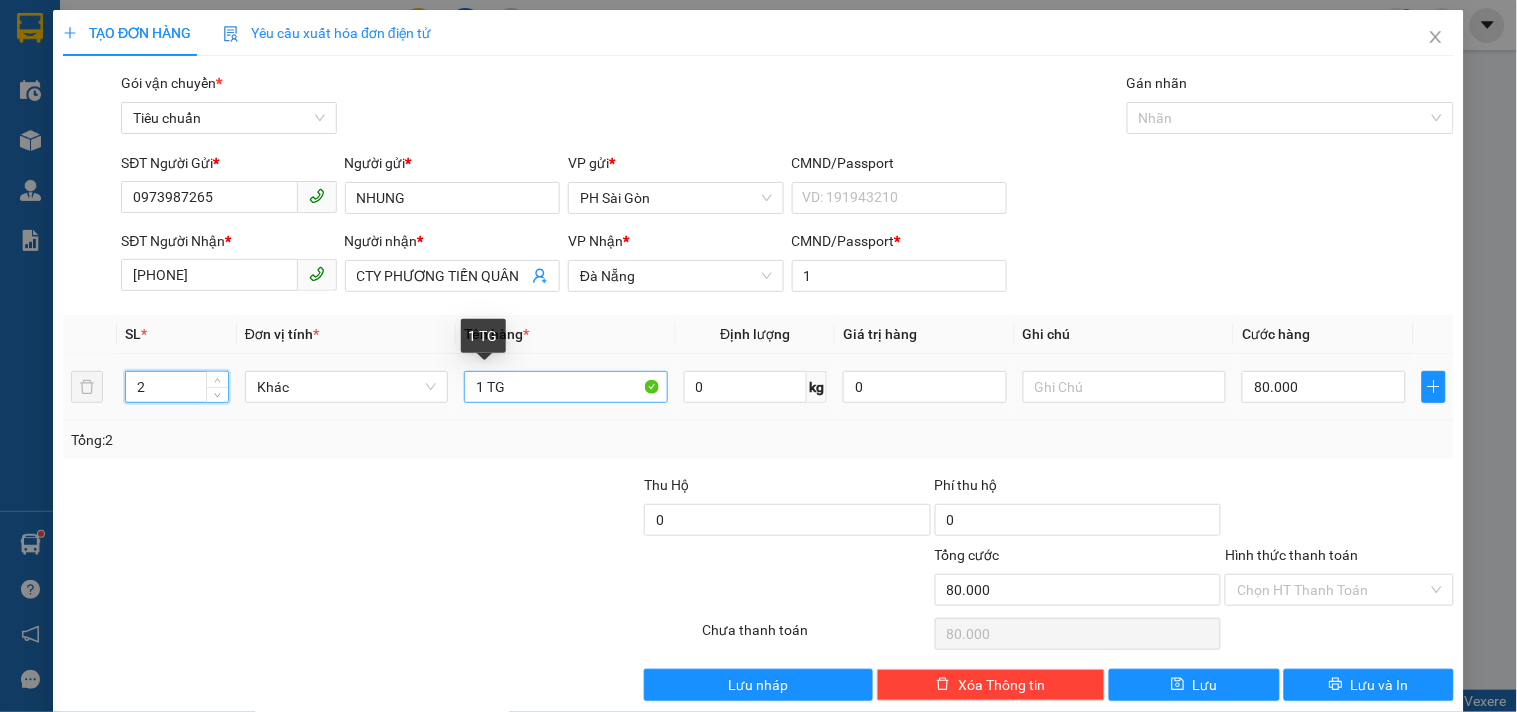 type on "2" 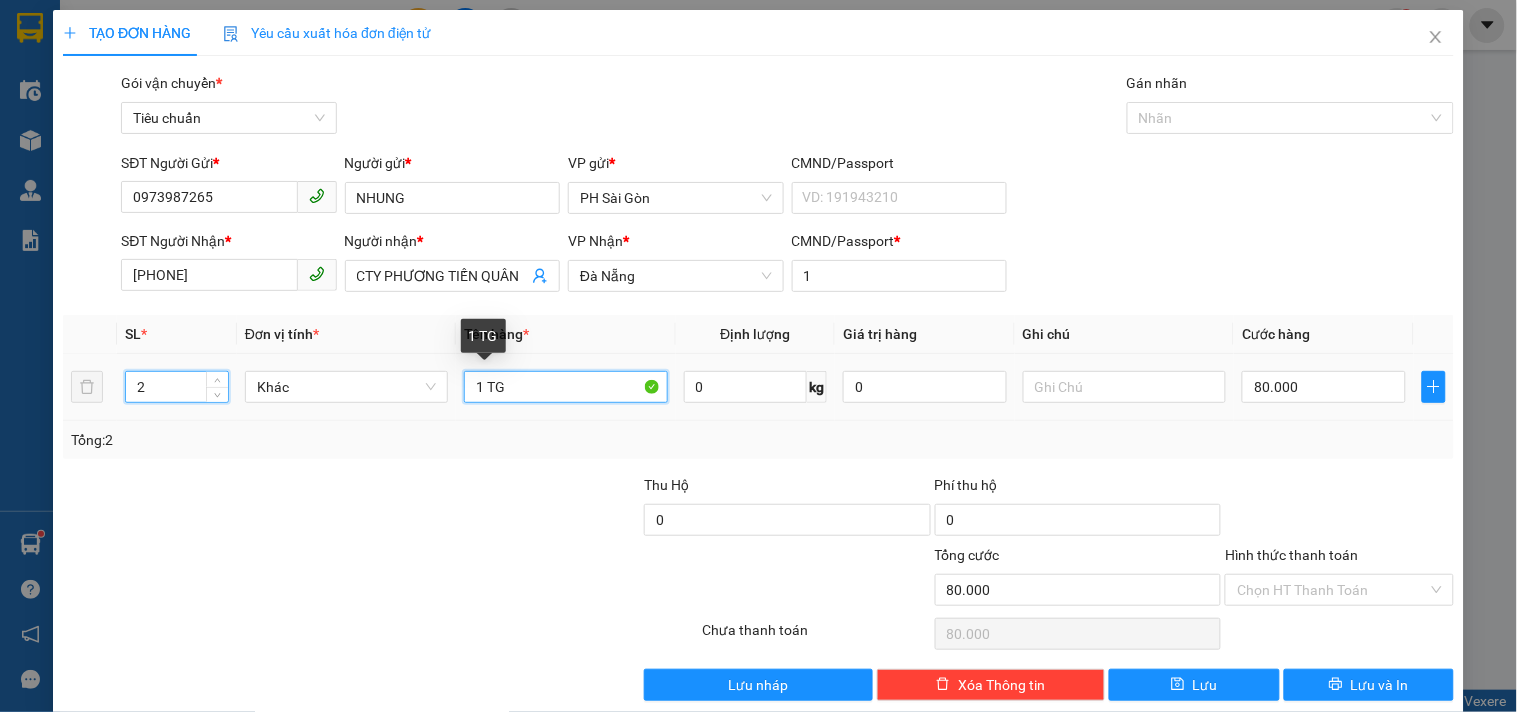 click on "1 TG" at bounding box center (565, 387) 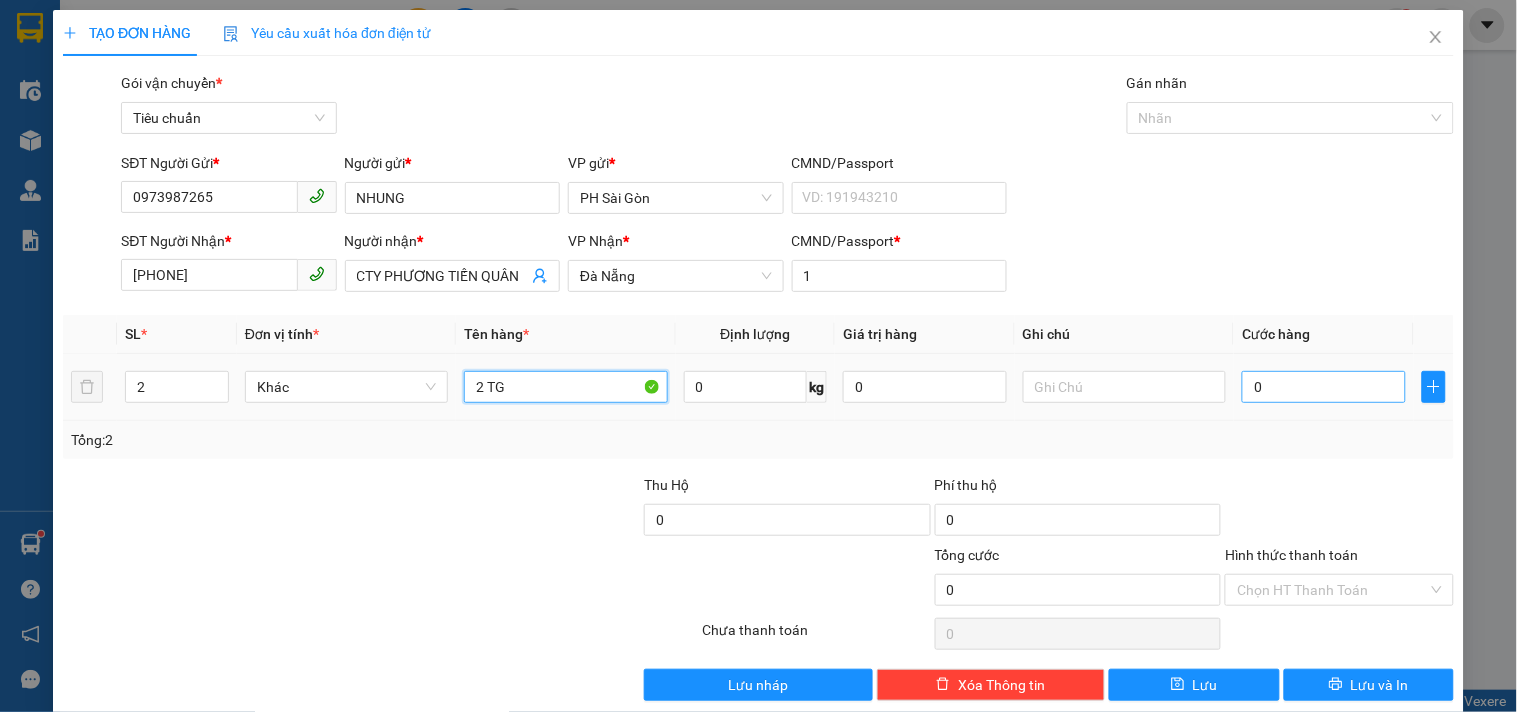 type on "2 TG" 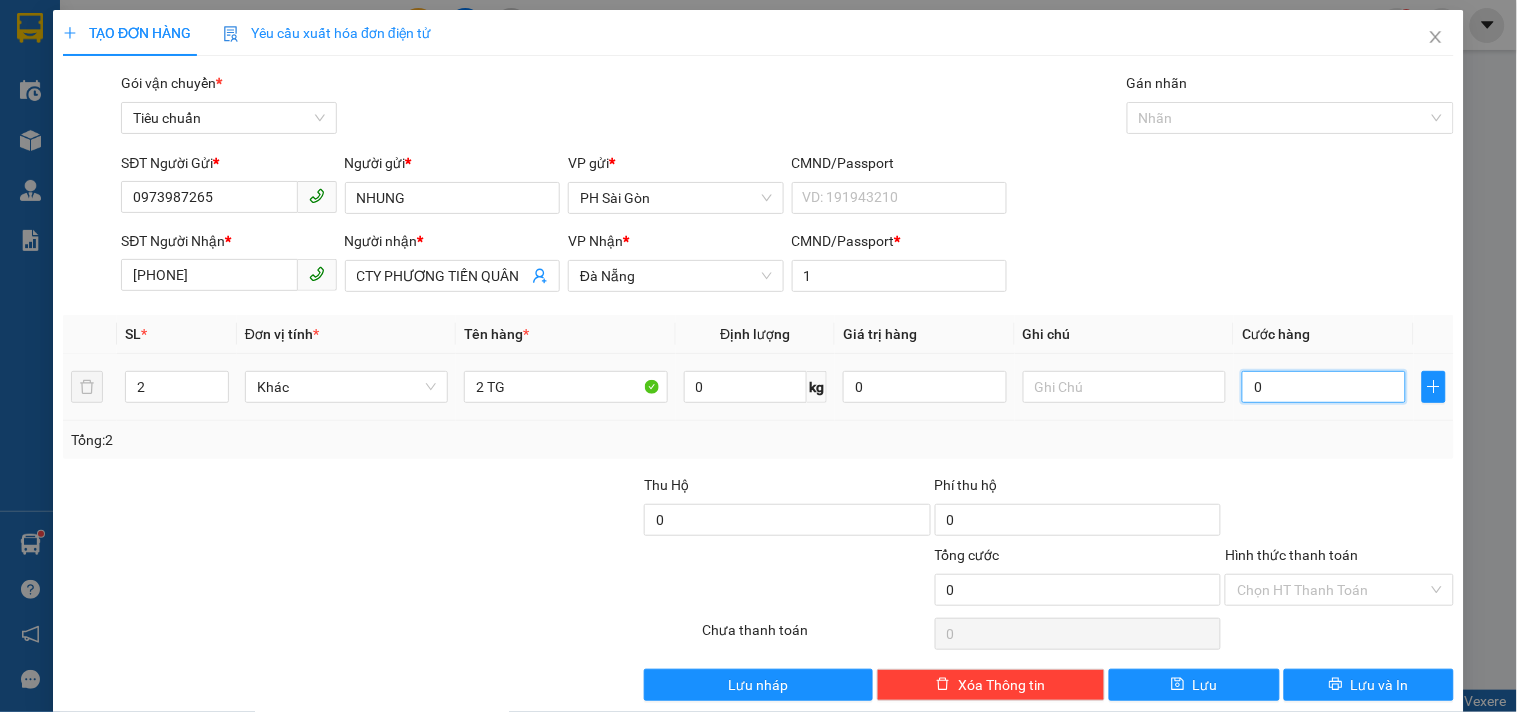 click on "0" at bounding box center [1324, 387] 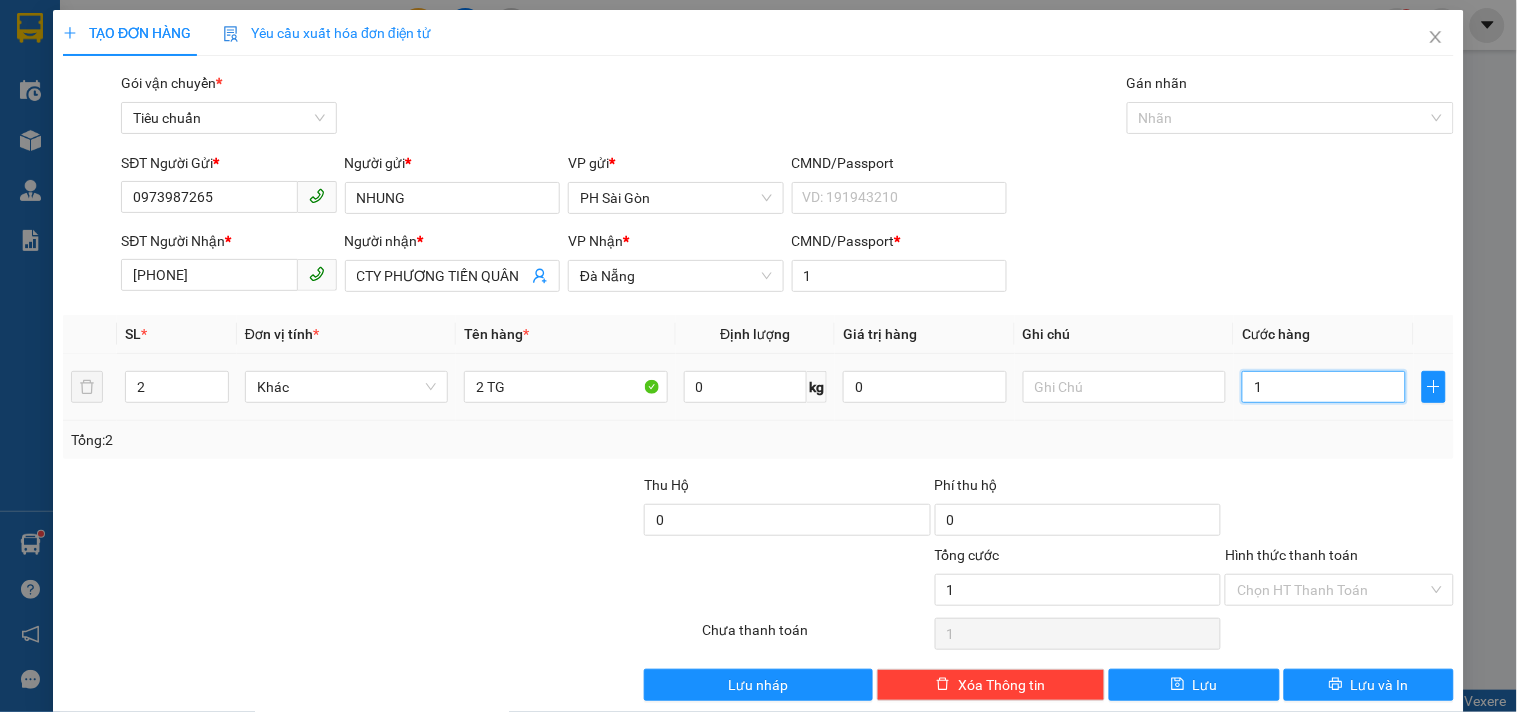 type on "16" 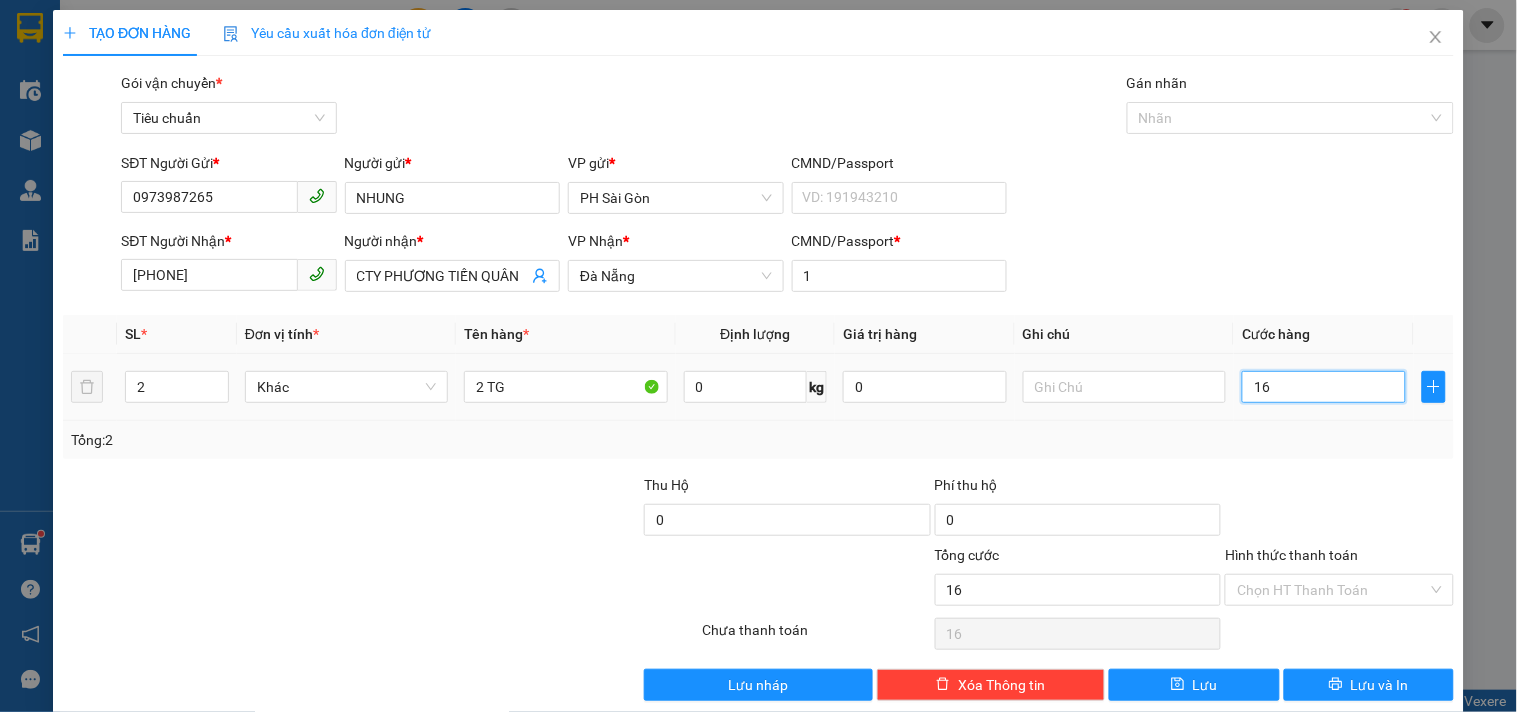 type on "160" 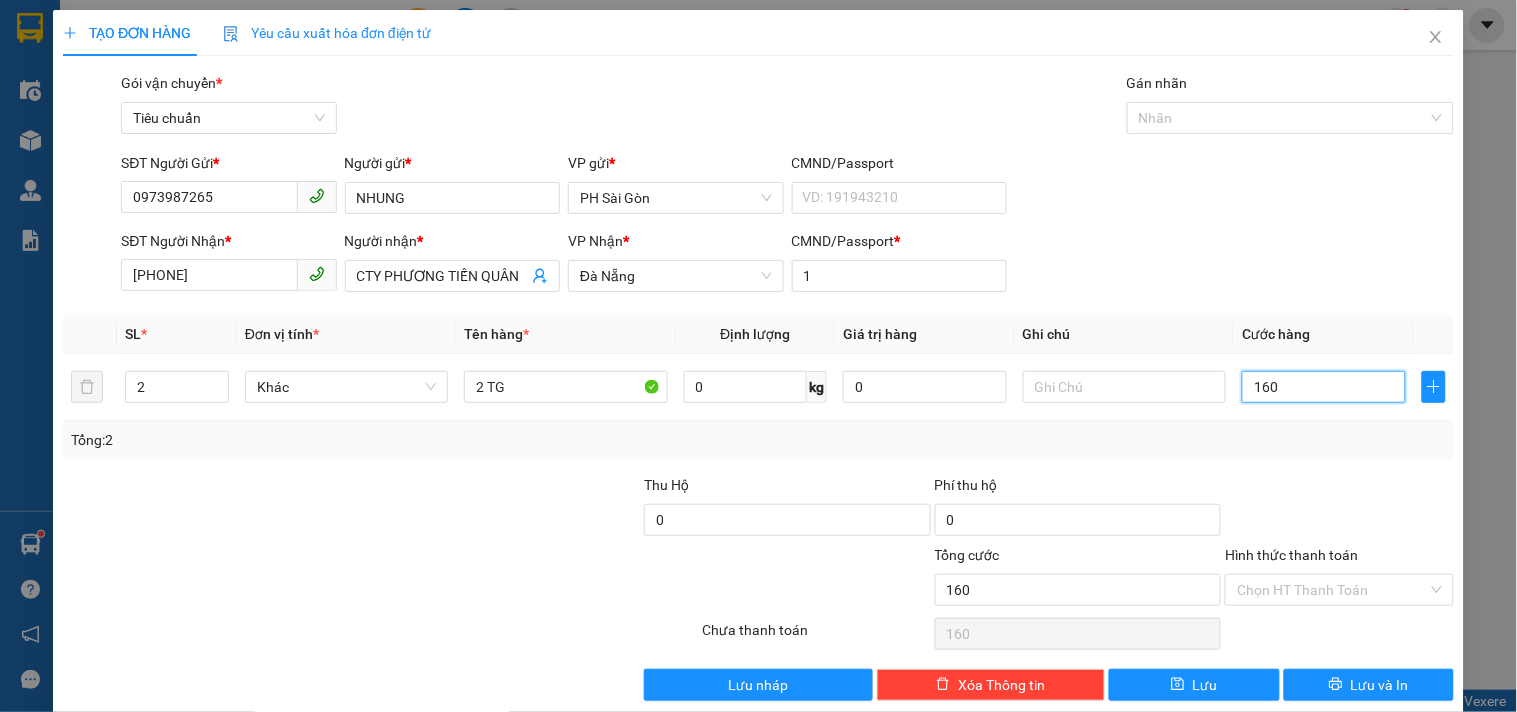 type on "160" 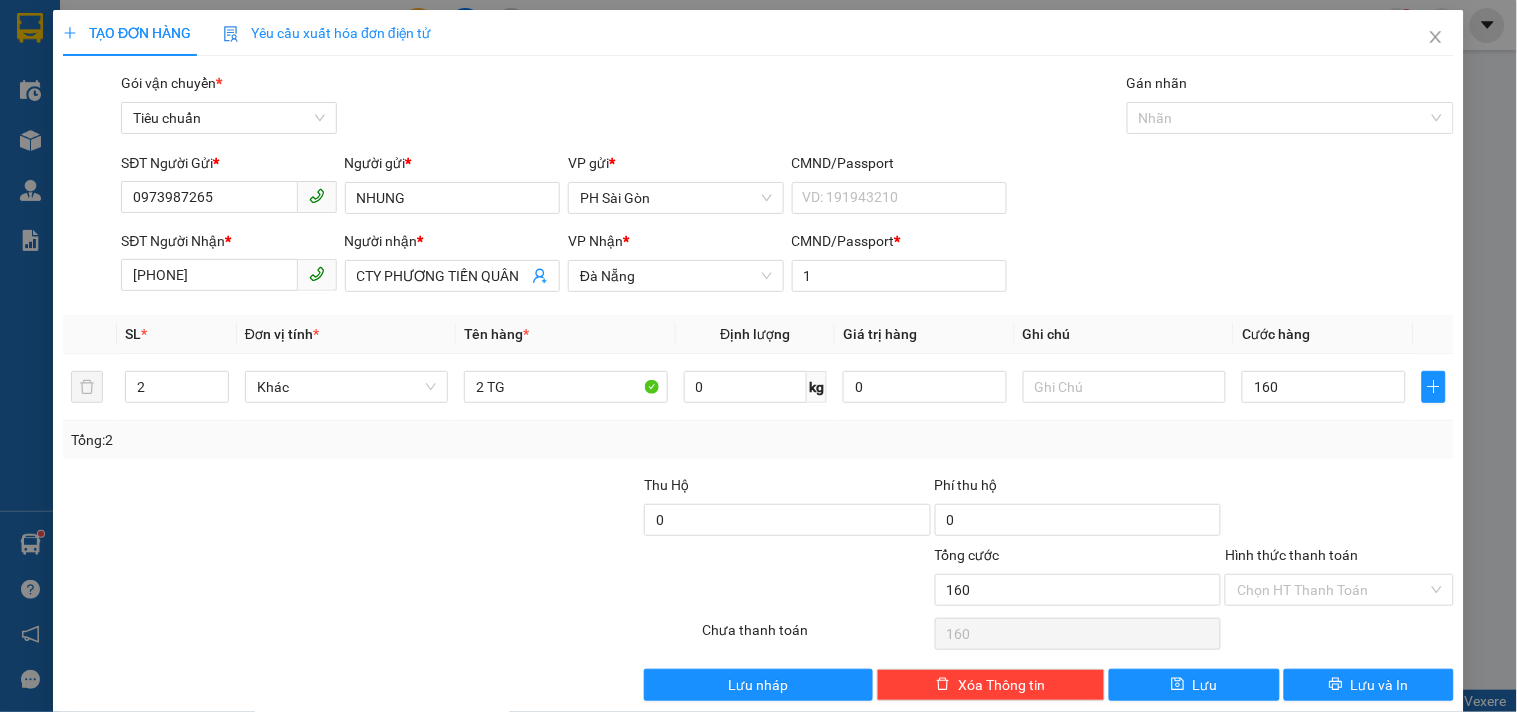 type on "160.000" 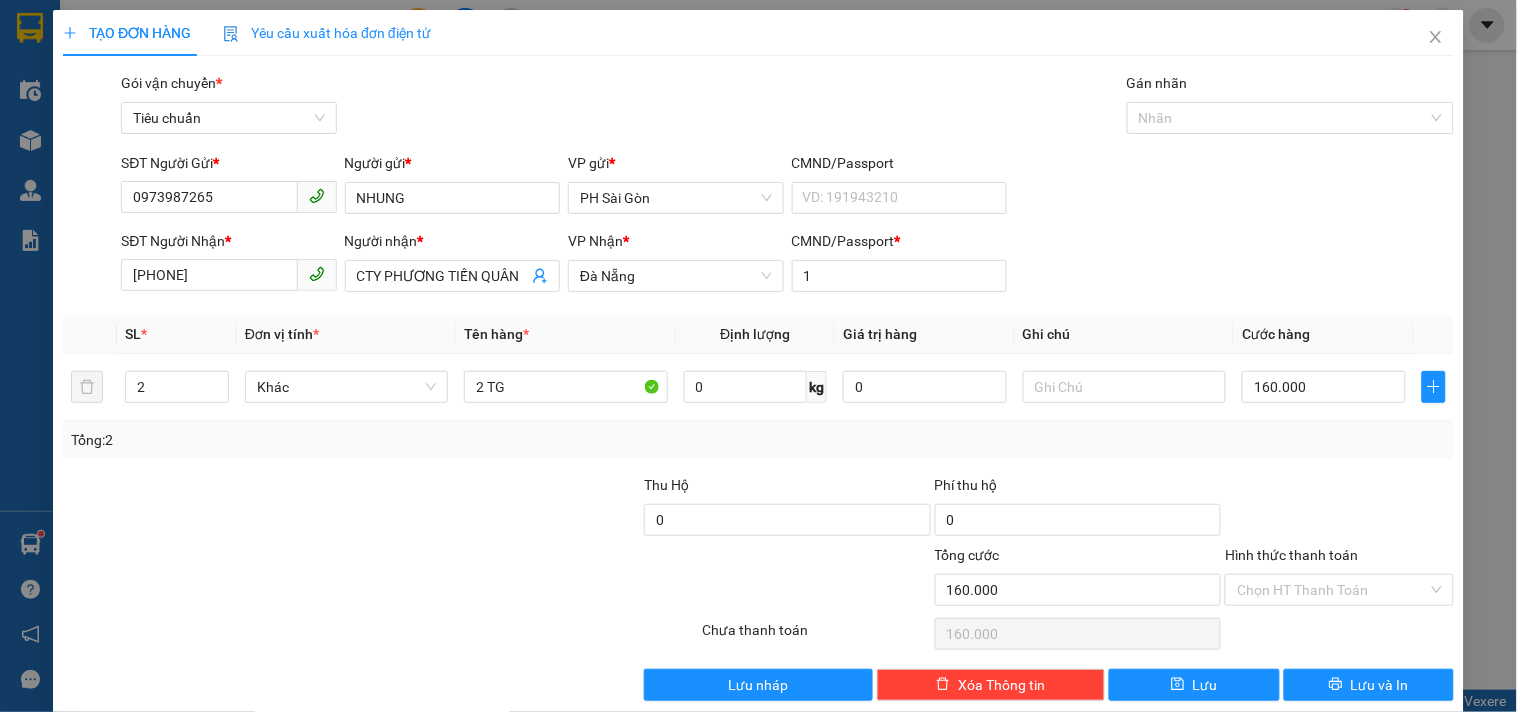 click on "Transit Pickup Surcharge Ids Transit Deliver Surcharge Ids Transit Deliver Surcharge Transit Deliver Surcharge Gói vận chuyển  * Tiêu chuẩn Gán nhãn   Nhãn SĐT Người Gửi  * 0973987265 Người gửi  * NHUNG VP gửi  * PH Sài Gòn CMND/Passport VD: 191943210 SĐT Người Nhận  * 0917737086 Người nhận  * CTY PHƯƠNG TIẾN QUÂN VP Nhận  * Đà Nẵng CMND/Passport  * 1 SL  * Đơn vị tính  * Tên hàng  * Định lượng Giá trị hàng Ghi chú Cước hàng                   2 Khác 2 TG 0 kg 0 160.000 Tổng:  2 Thu Hộ 0 Phí thu hộ 0 Tổng cước 160.000 Hình thức thanh toán Chọn HT Thanh Toán Số tiền thu trước 0 Chưa thanh toán 160.000 Chọn HT Thanh Toán Lưu nháp Xóa Thông tin Lưu Lưu và In 2 TG" at bounding box center [758, 386] 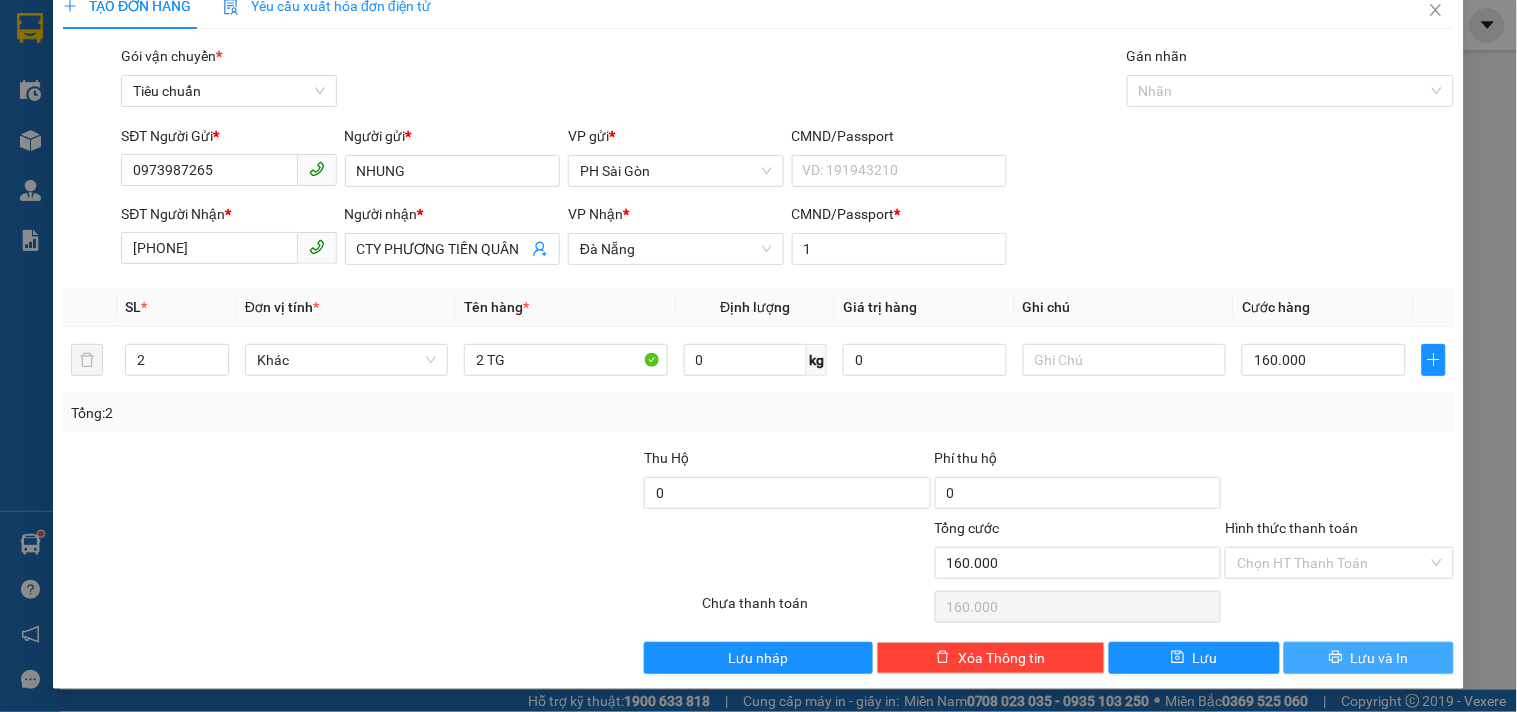 click on "Lưu và In" at bounding box center (1369, 658) 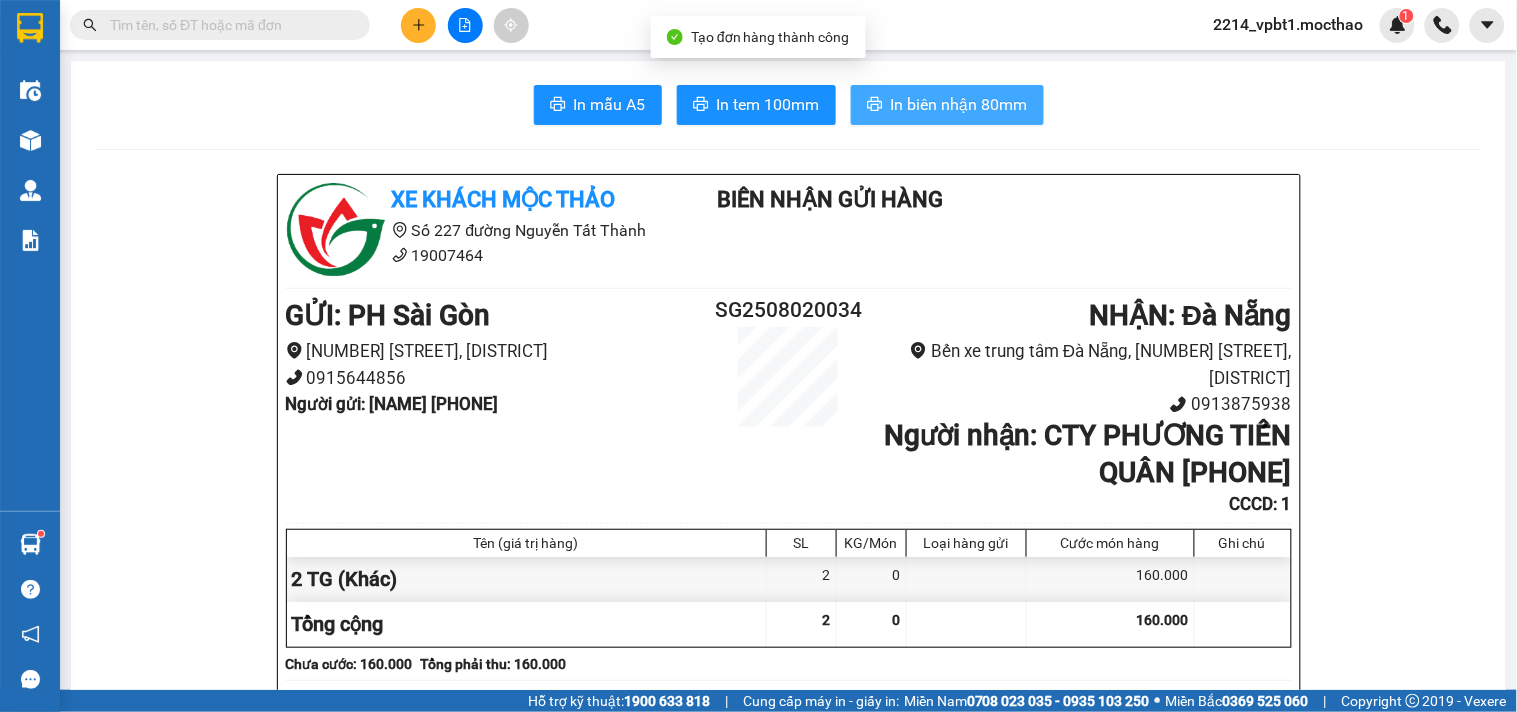 click on "In biên nhận 80mm" at bounding box center (959, 104) 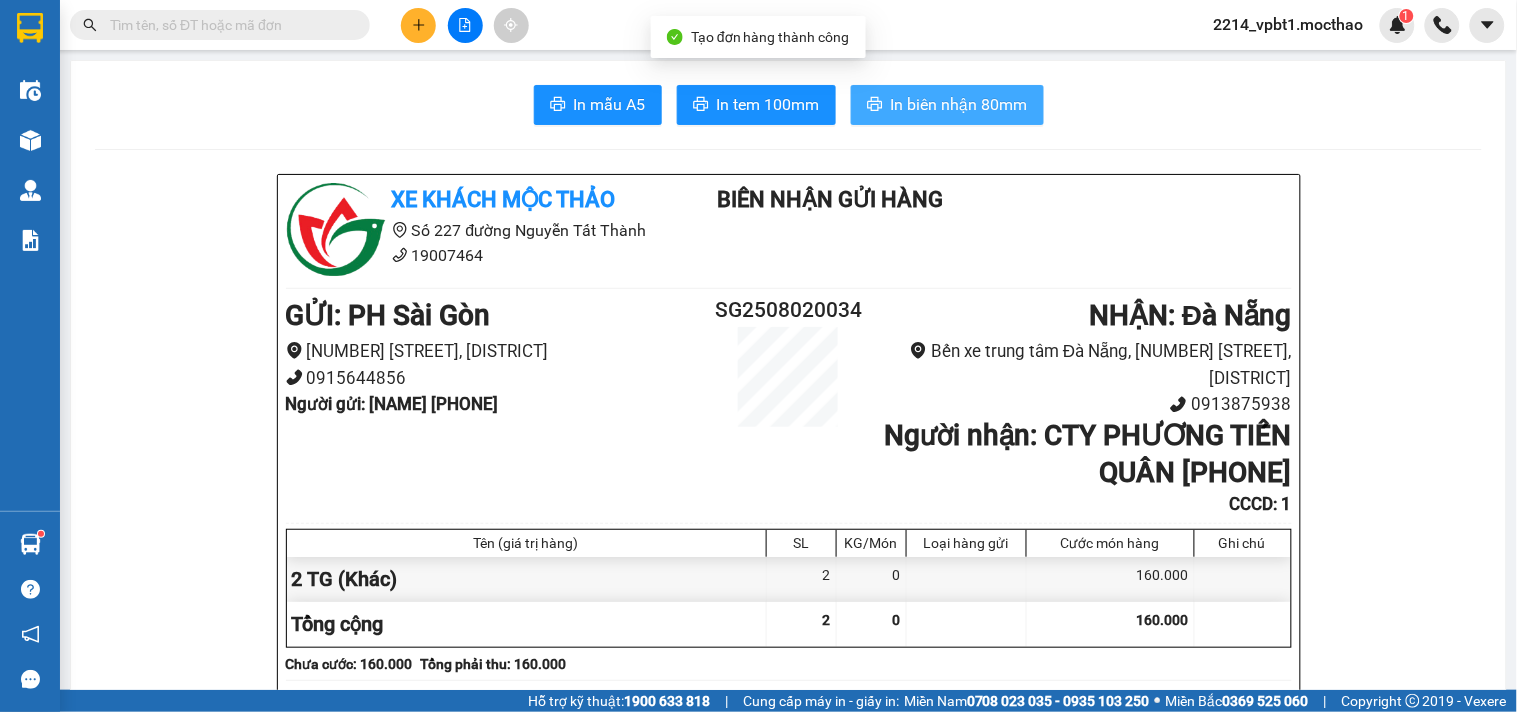 scroll, scrollTop: 0, scrollLeft: 0, axis: both 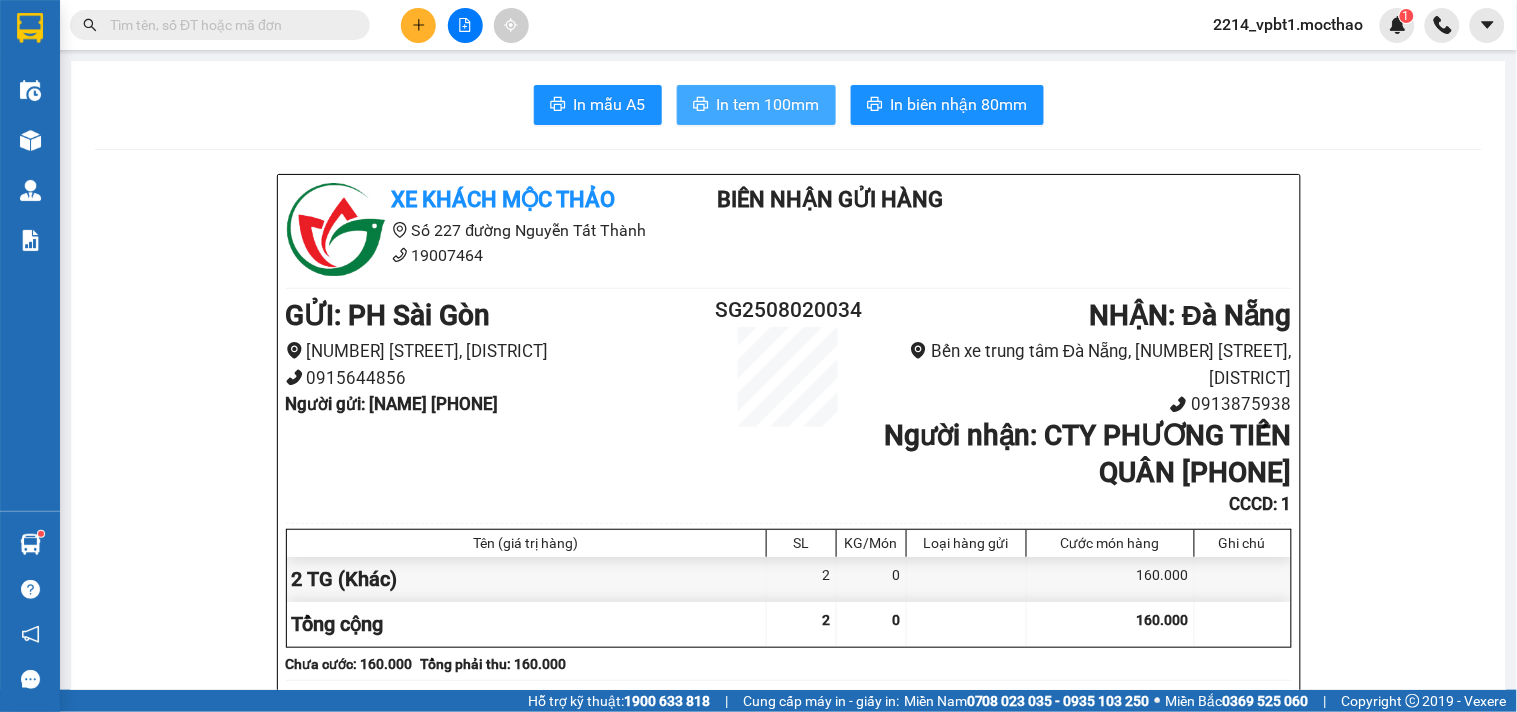 click on "In tem 100mm" at bounding box center (768, 104) 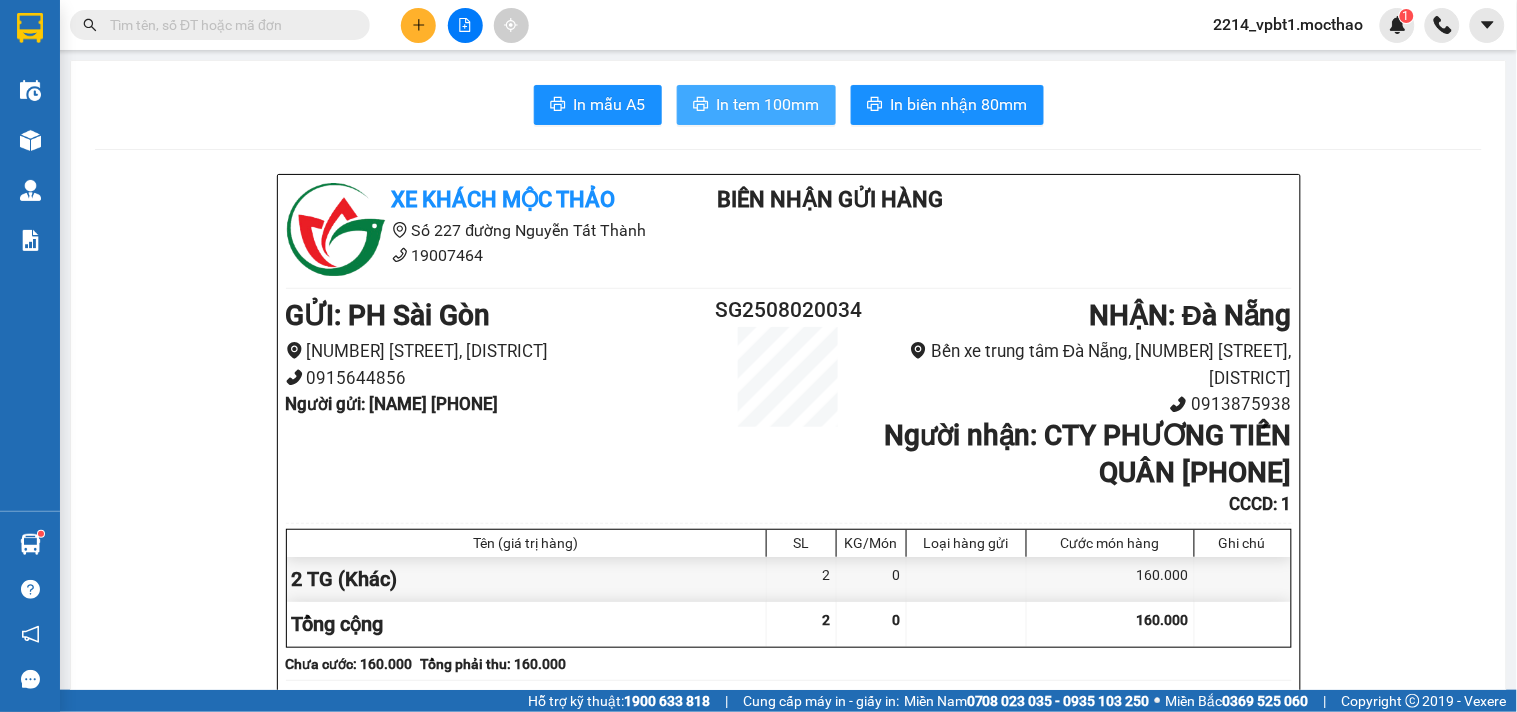 scroll, scrollTop: 0, scrollLeft: 0, axis: both 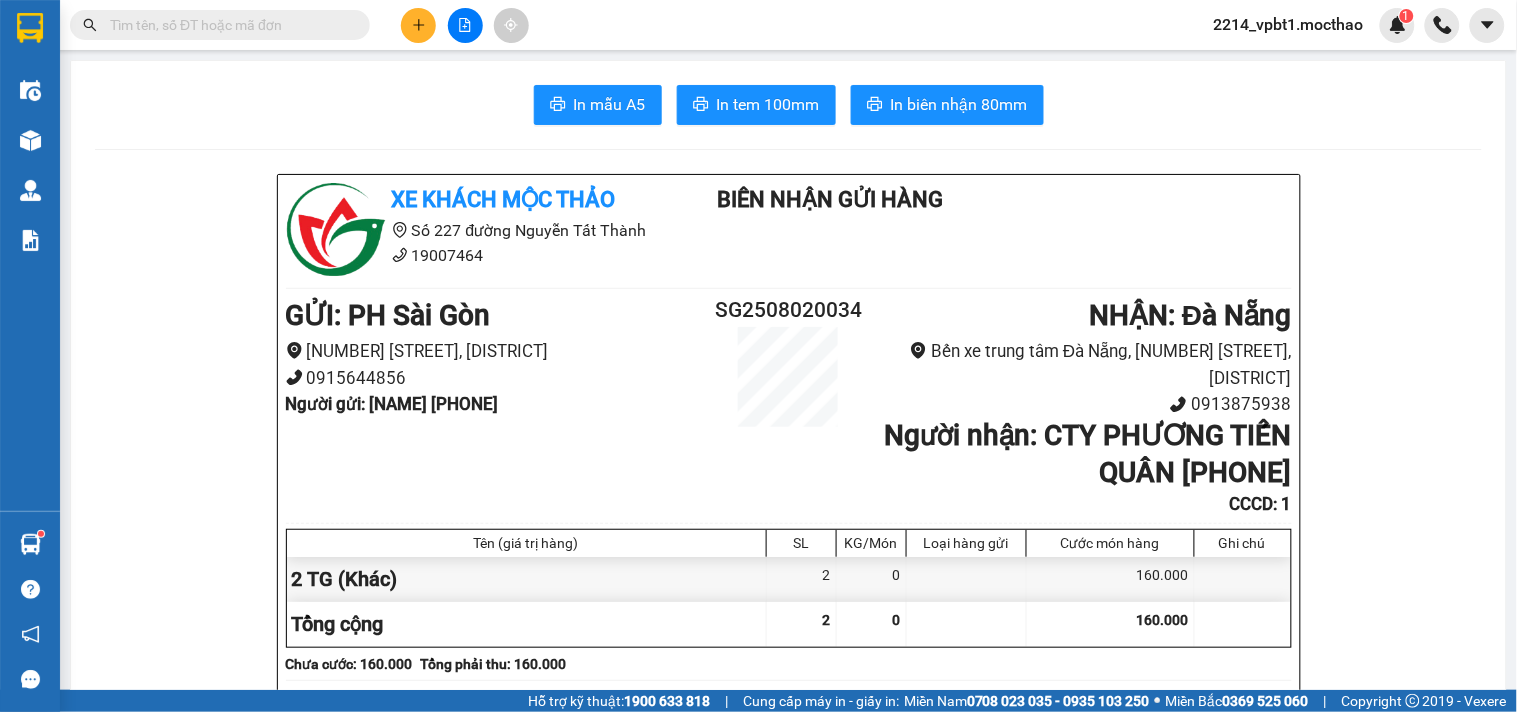 click 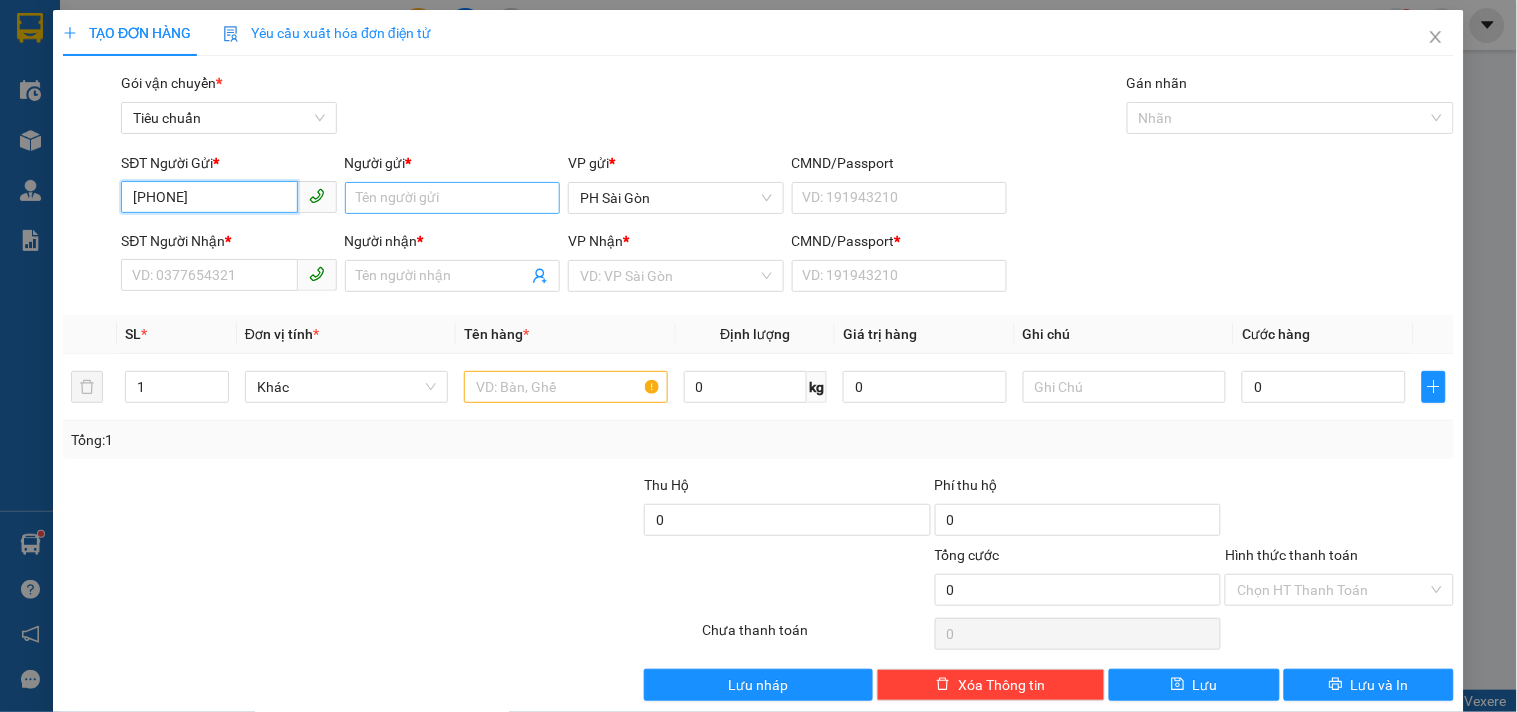 type on "0768444111" 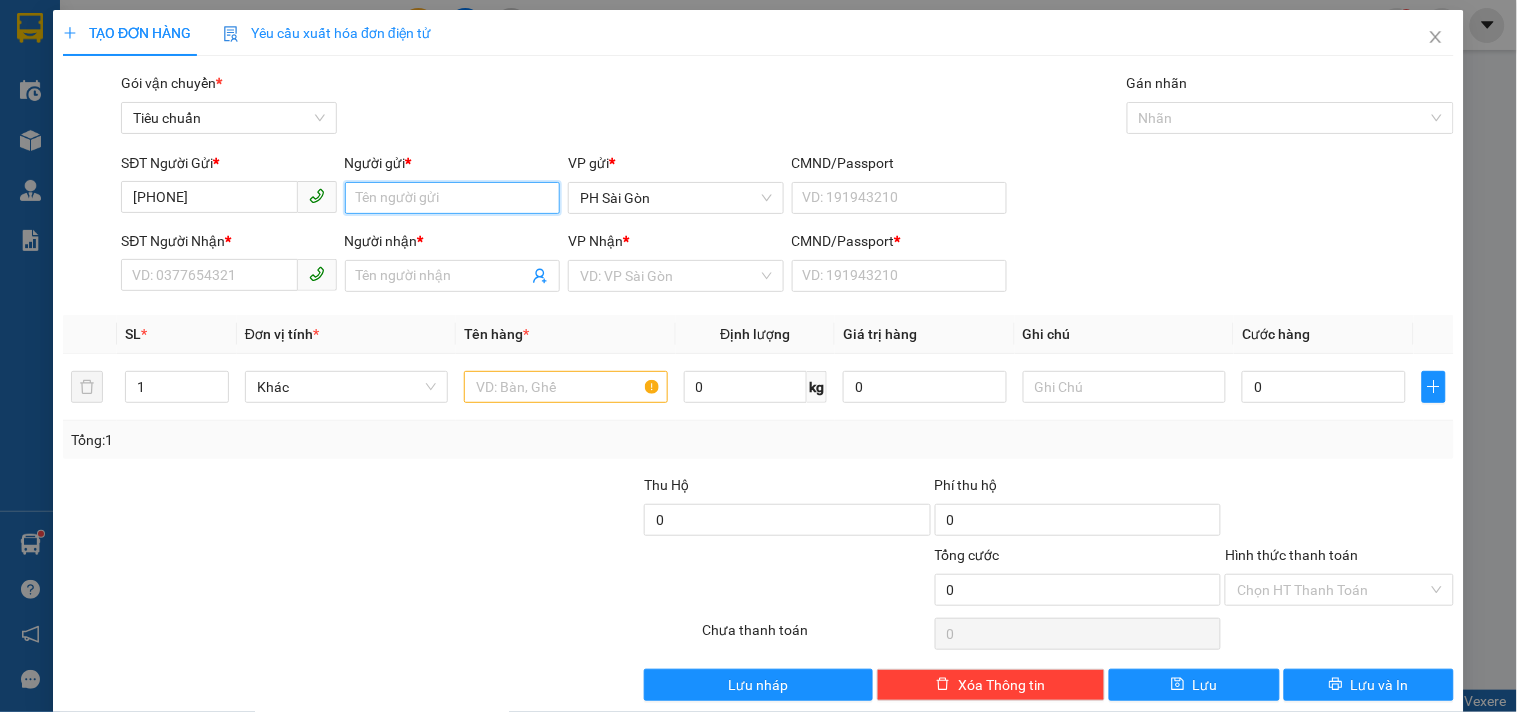 click on "Người gửi  *" at bounding box center (452, 198) 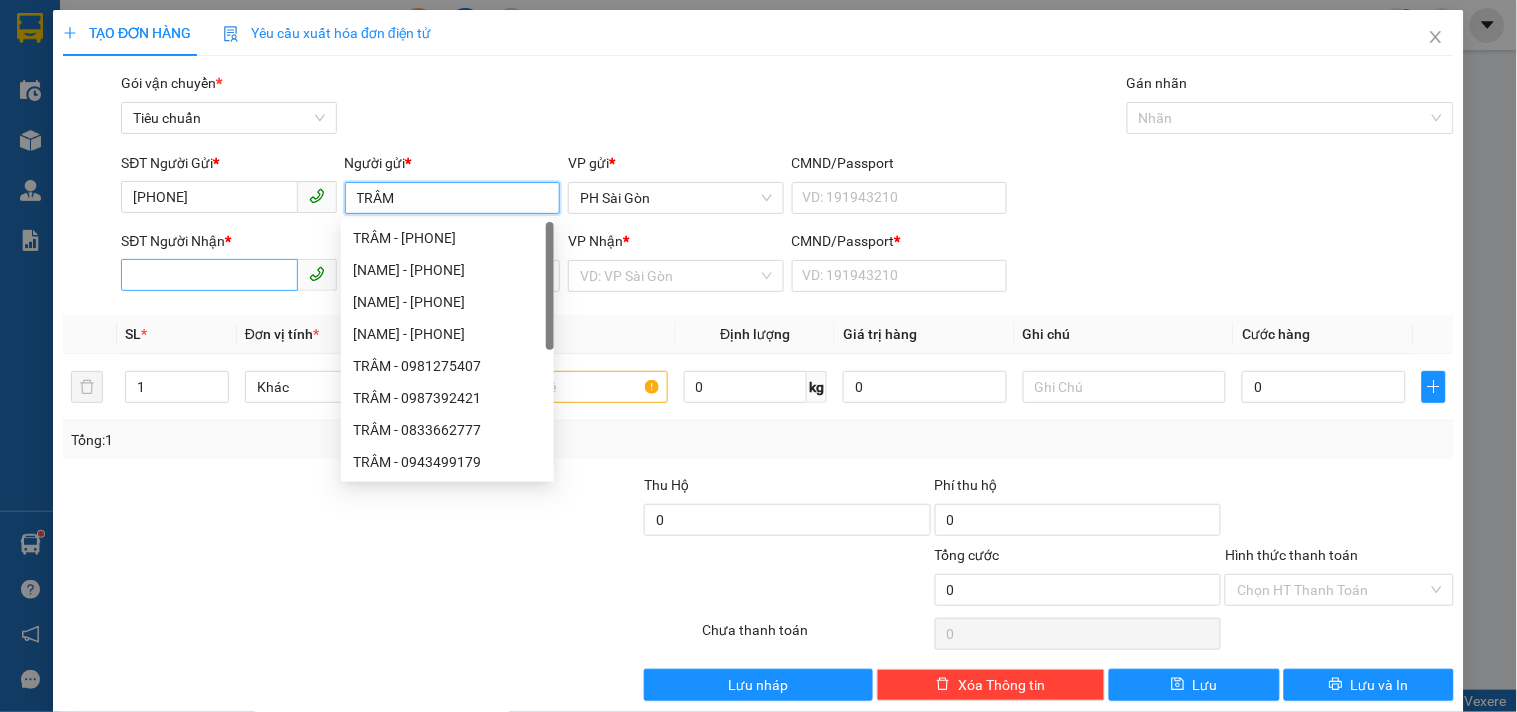 type on "TRÂM" 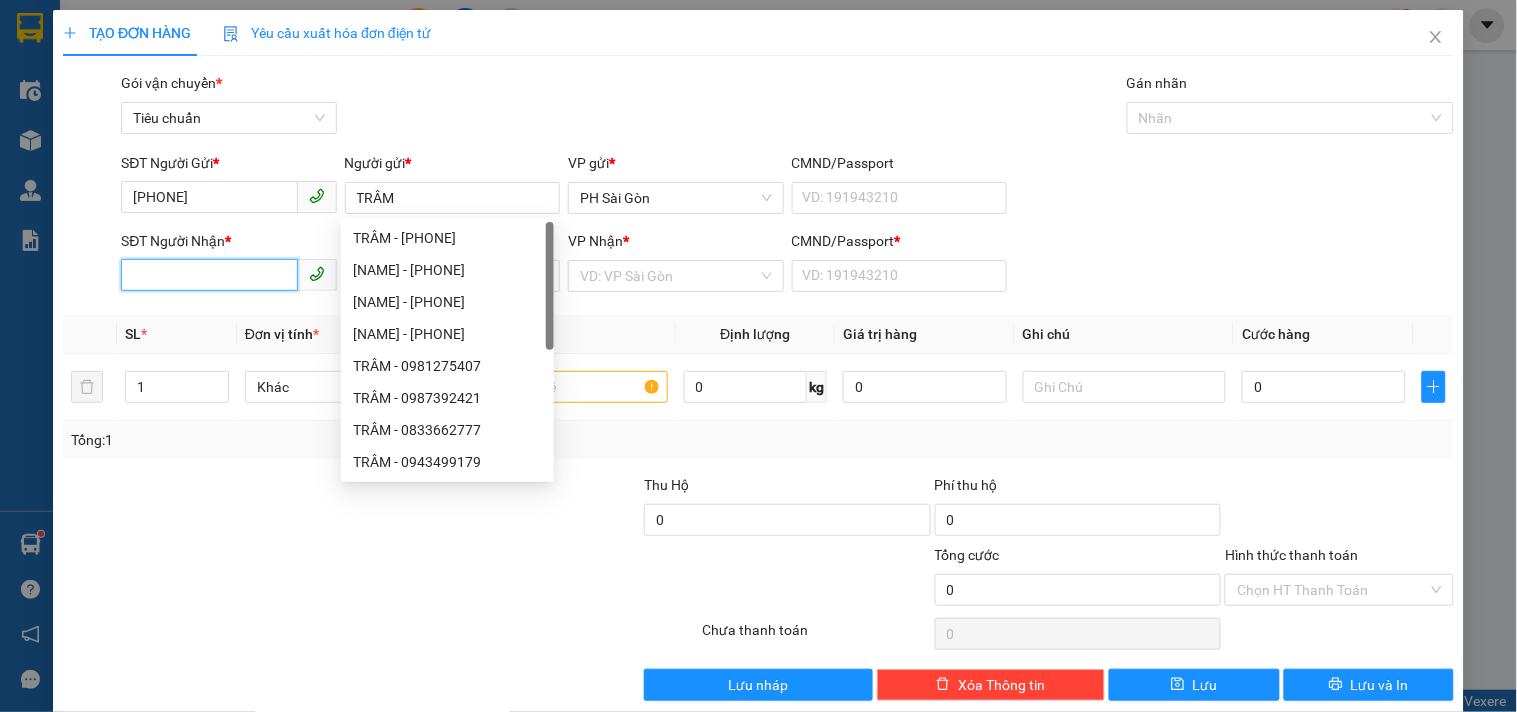 click on "SĐT Người Nhận  *" at bounding box center (209, 275) 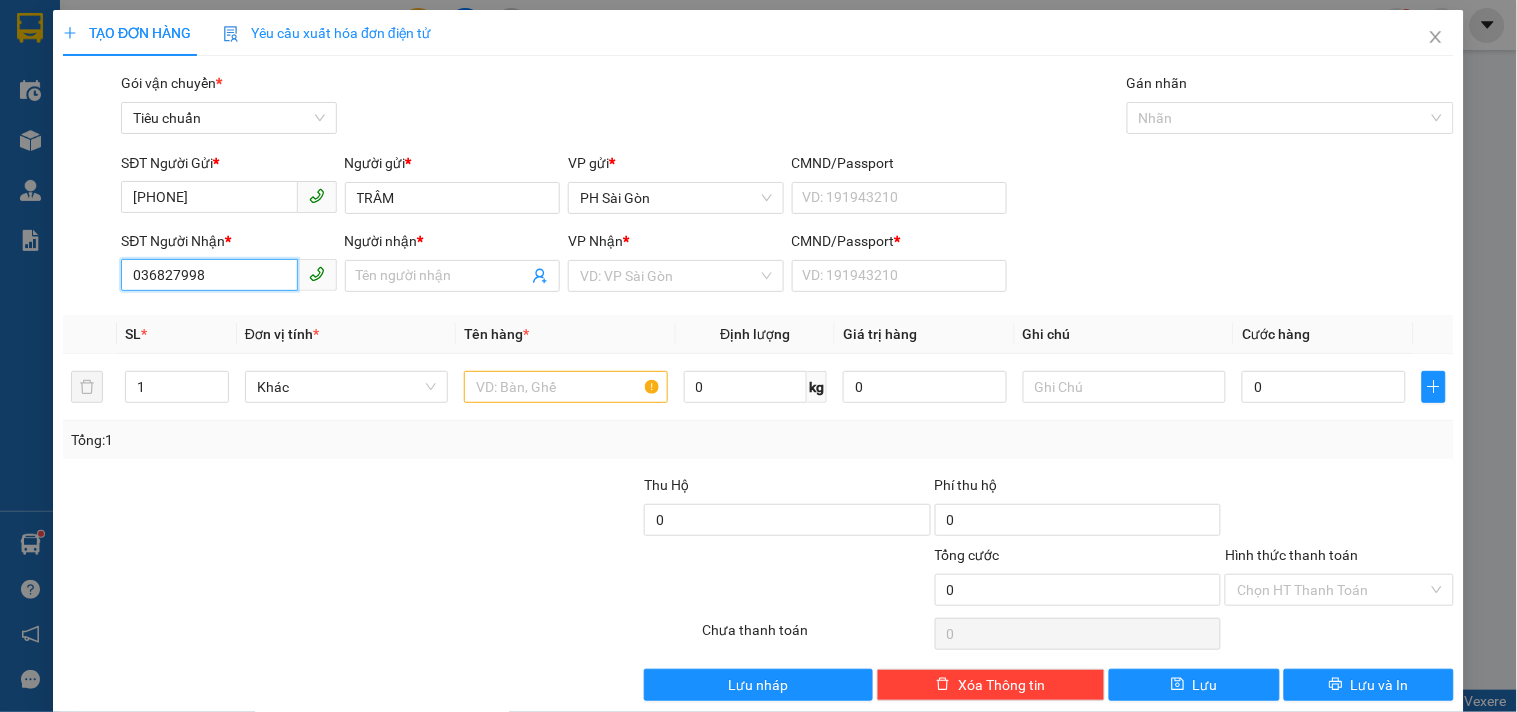 type on "0368279986" 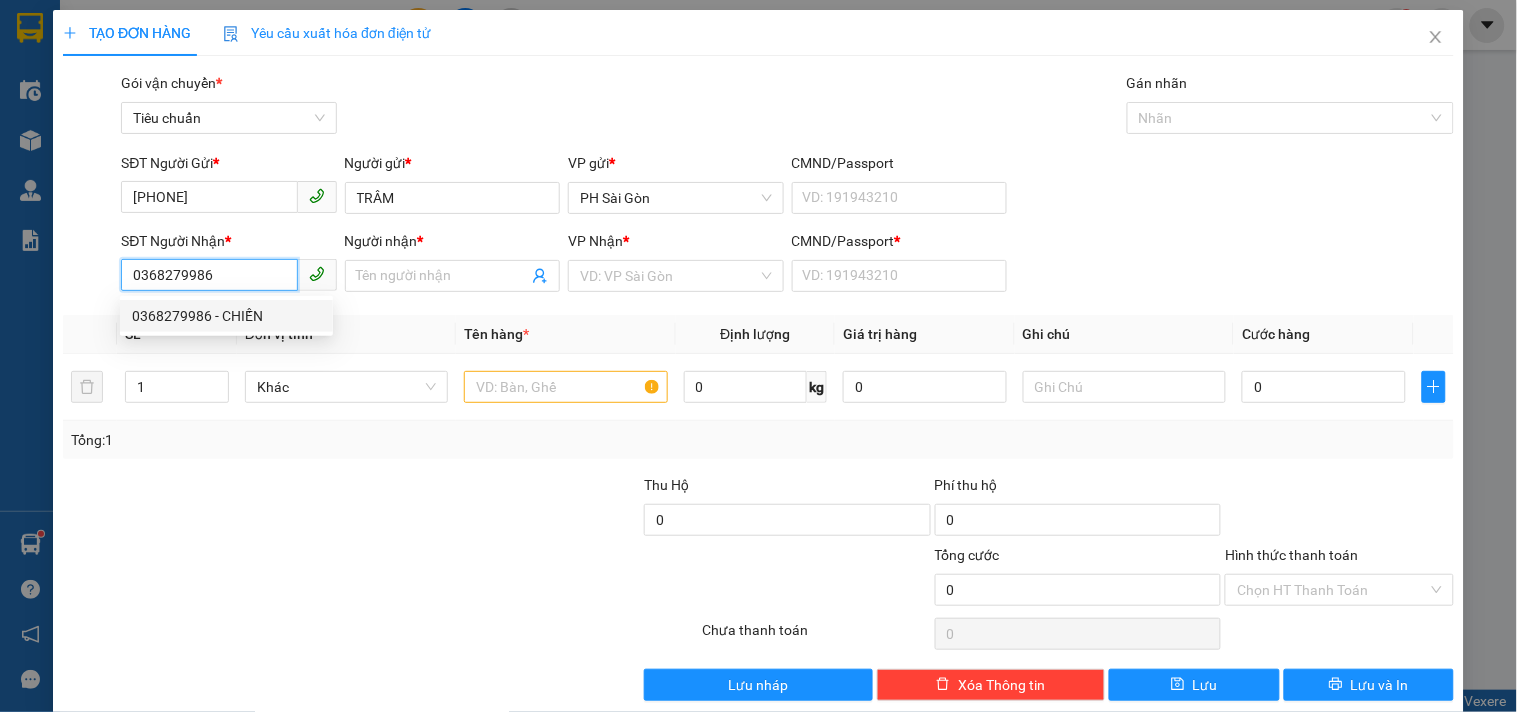 click on "0368279986 - CHIẾN" at bounding box center (226, 316) 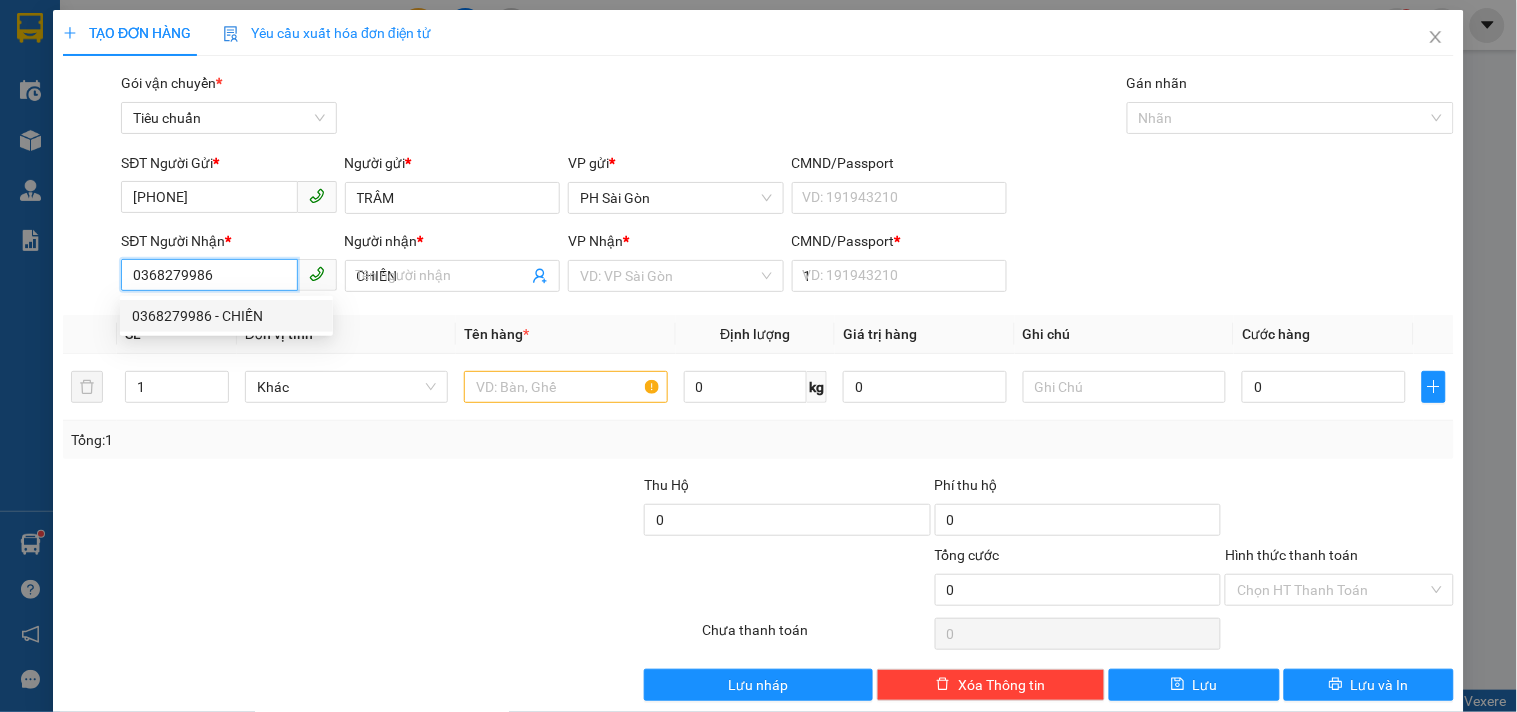 type 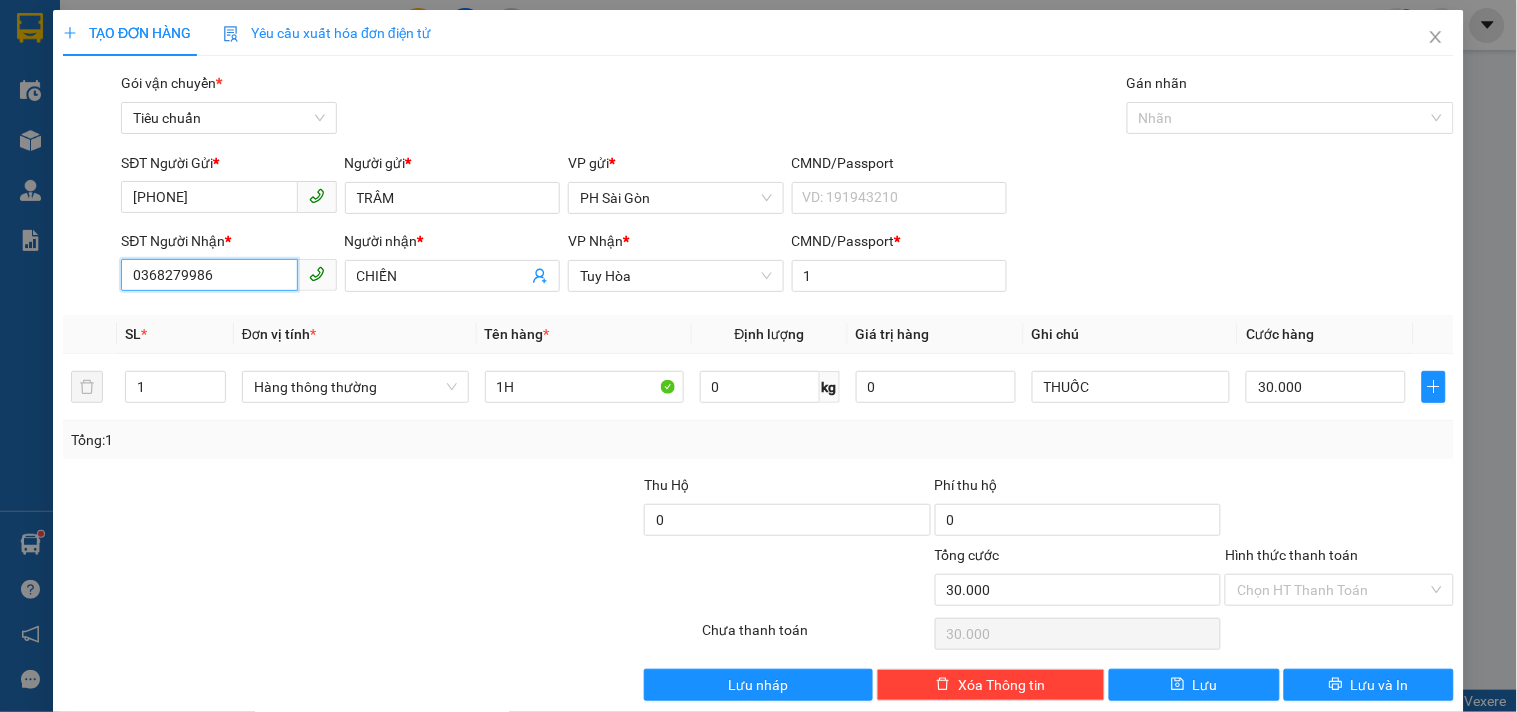 scroll, scrollTop: 27, scrollLeft: 0, axis: vertical 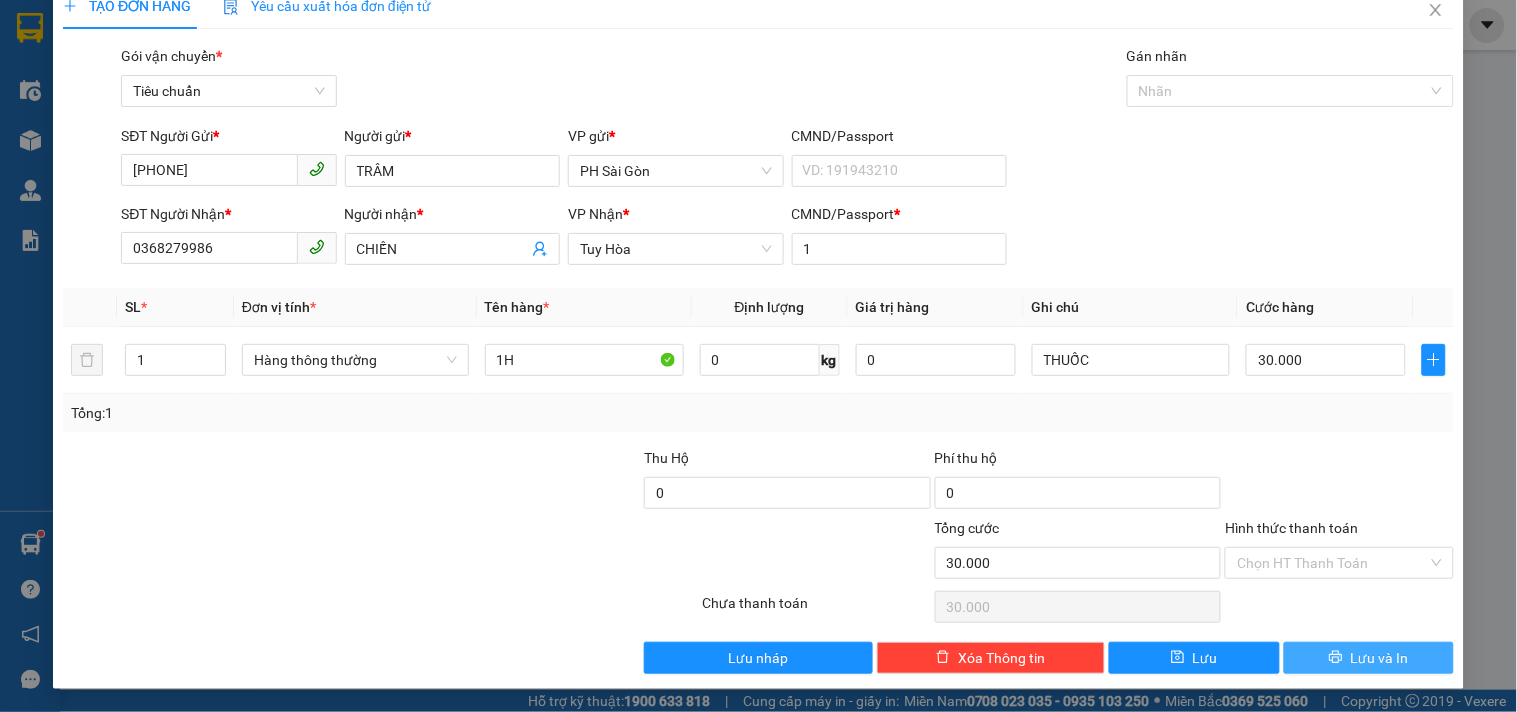 click on "Lưu và In" at bounding box center (1380, 658) 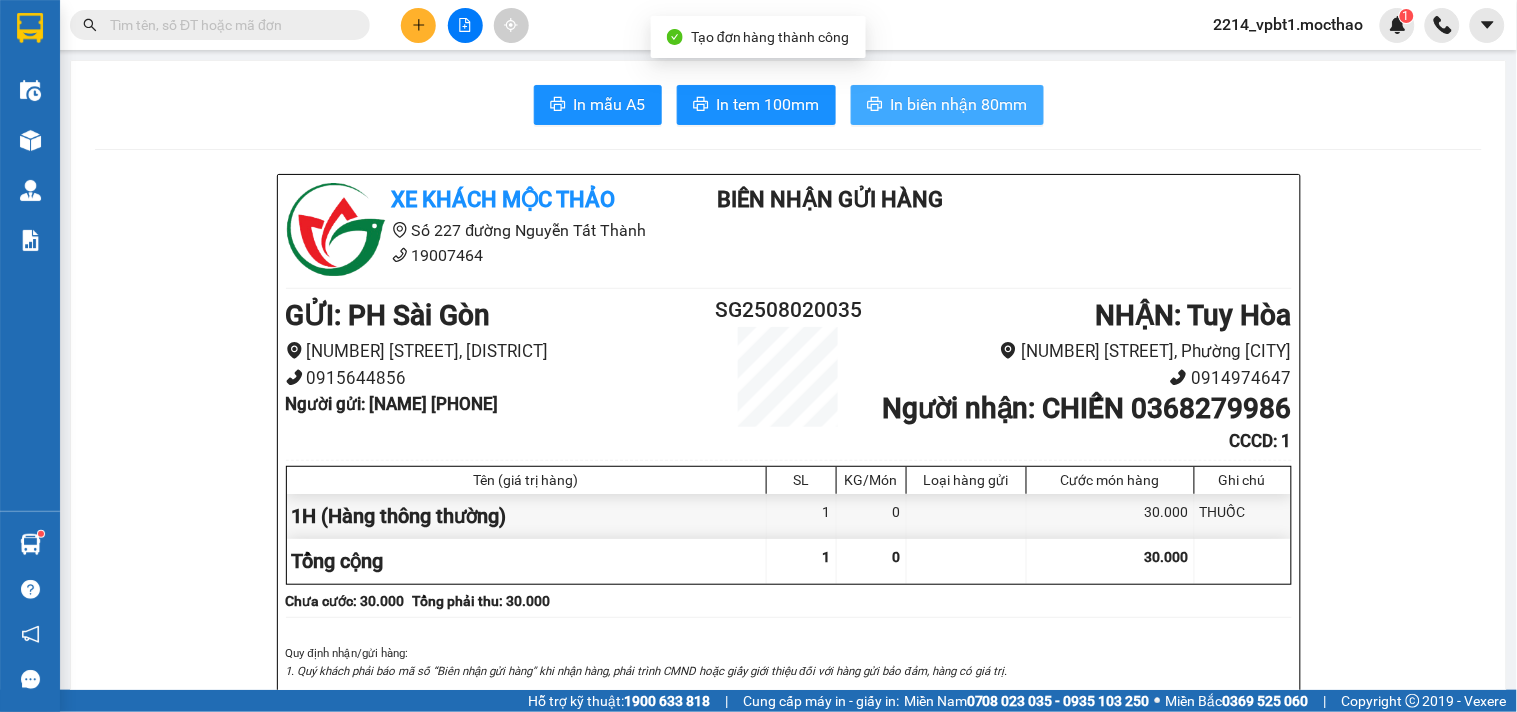 click on "In biên nhận 80mm" at bounding box center [959, 104] 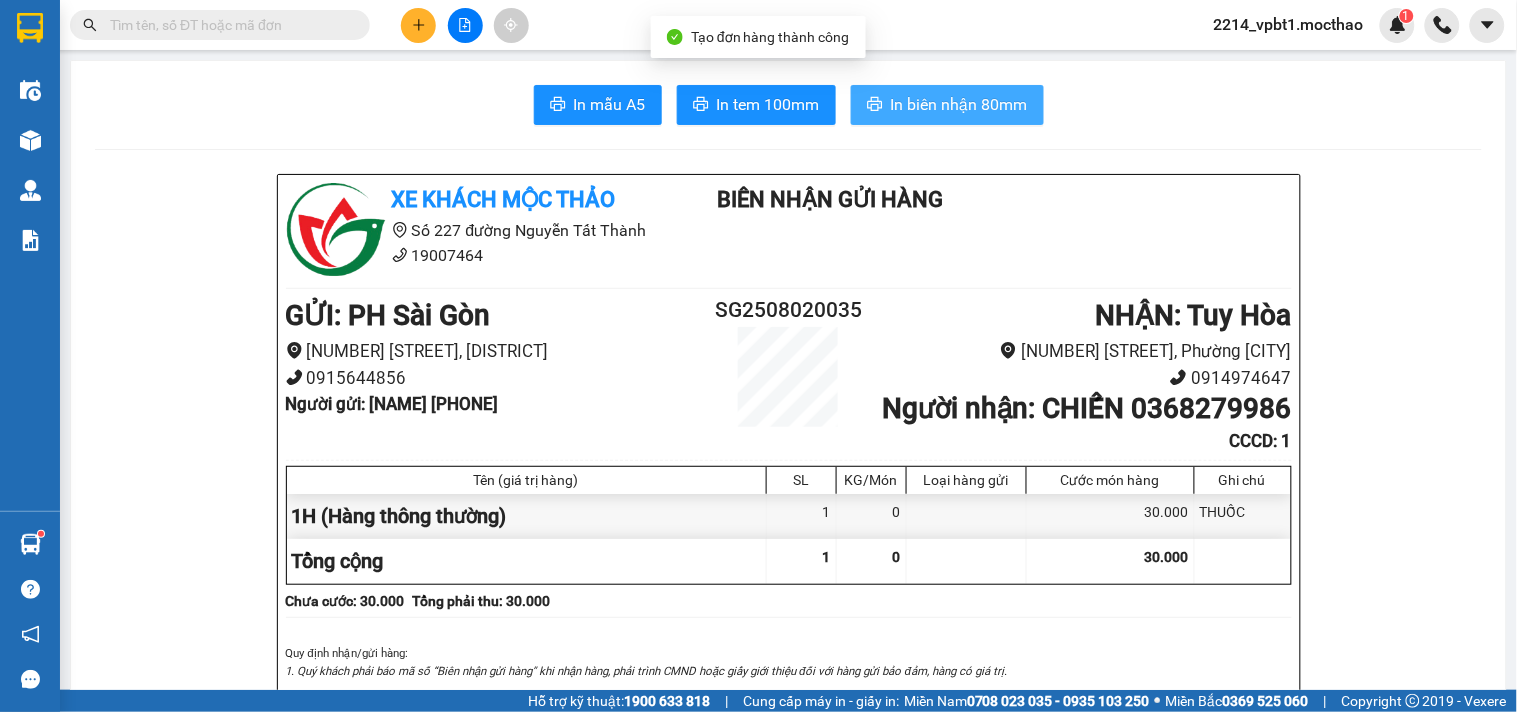 scroll, scrollTop: 0, scrollLeft: 0, axis: both 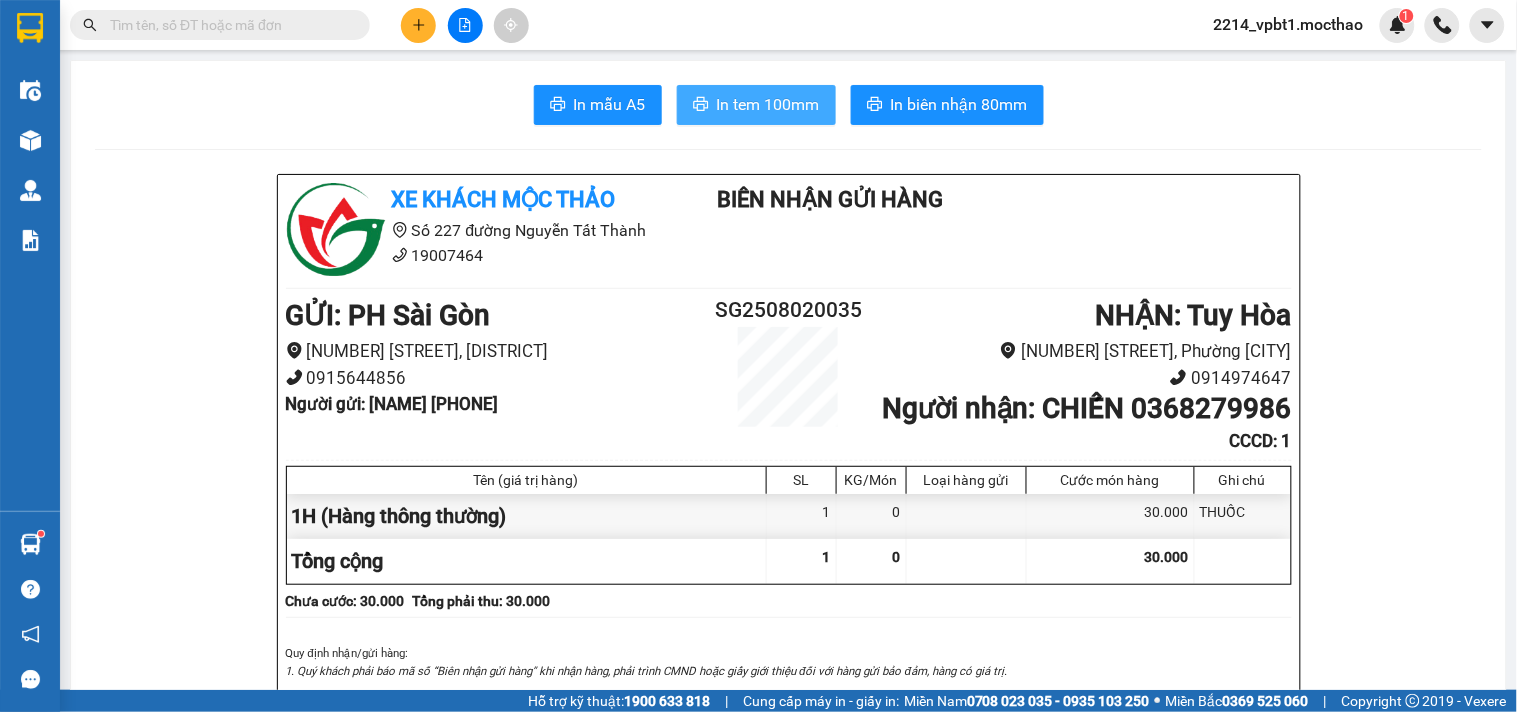 click on "In tem 100mm" at bounding box center [768, 104] 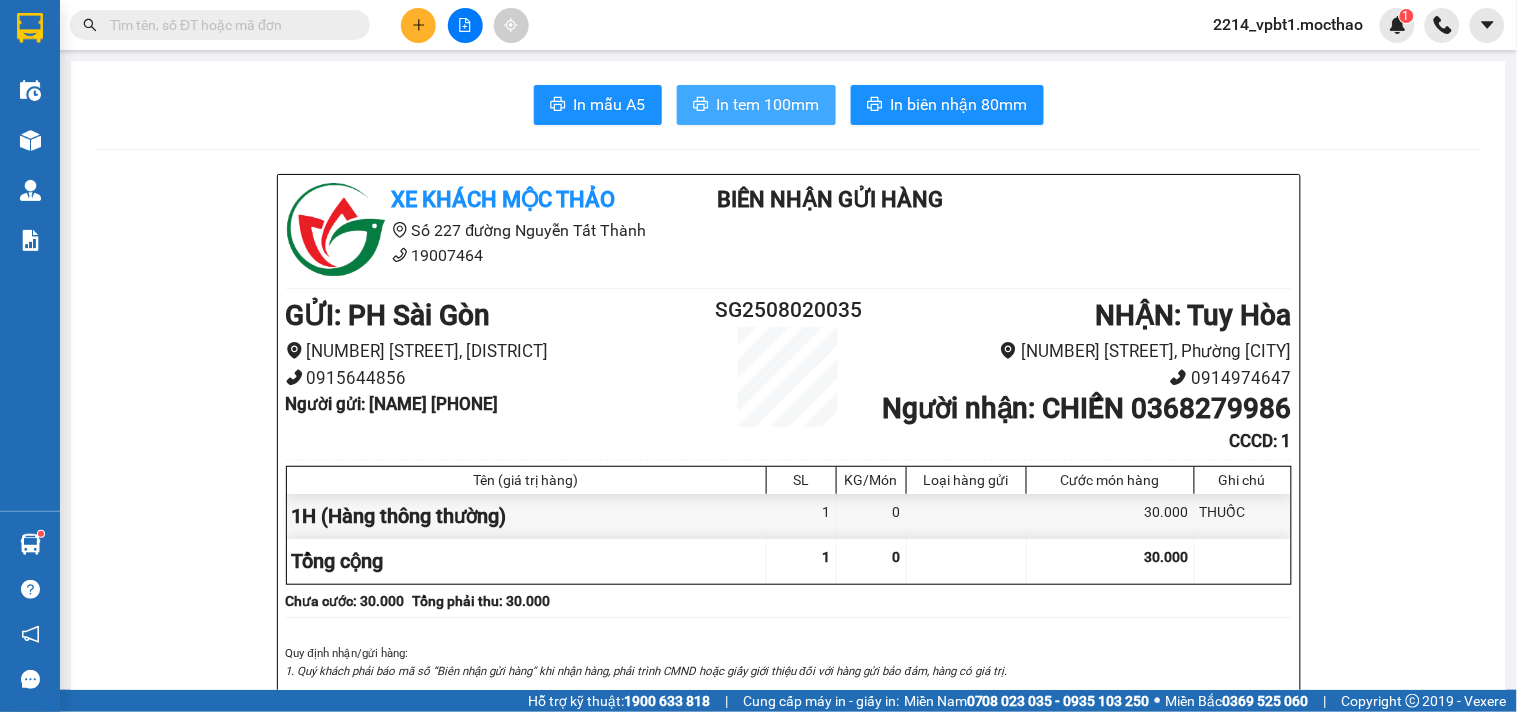scroll, scrollTop: 0, scrollLeft: 0, axis: both 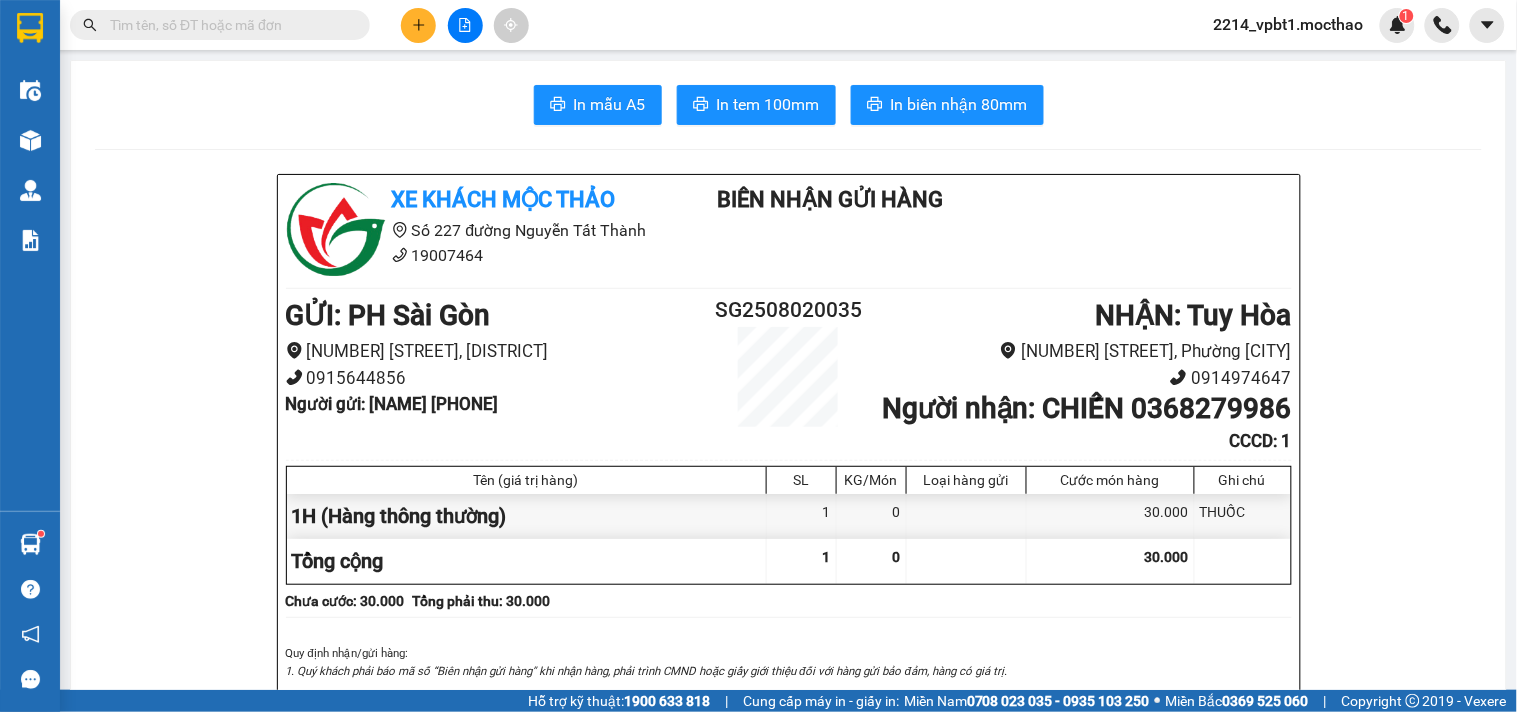 click at bounding box center (418, 25) 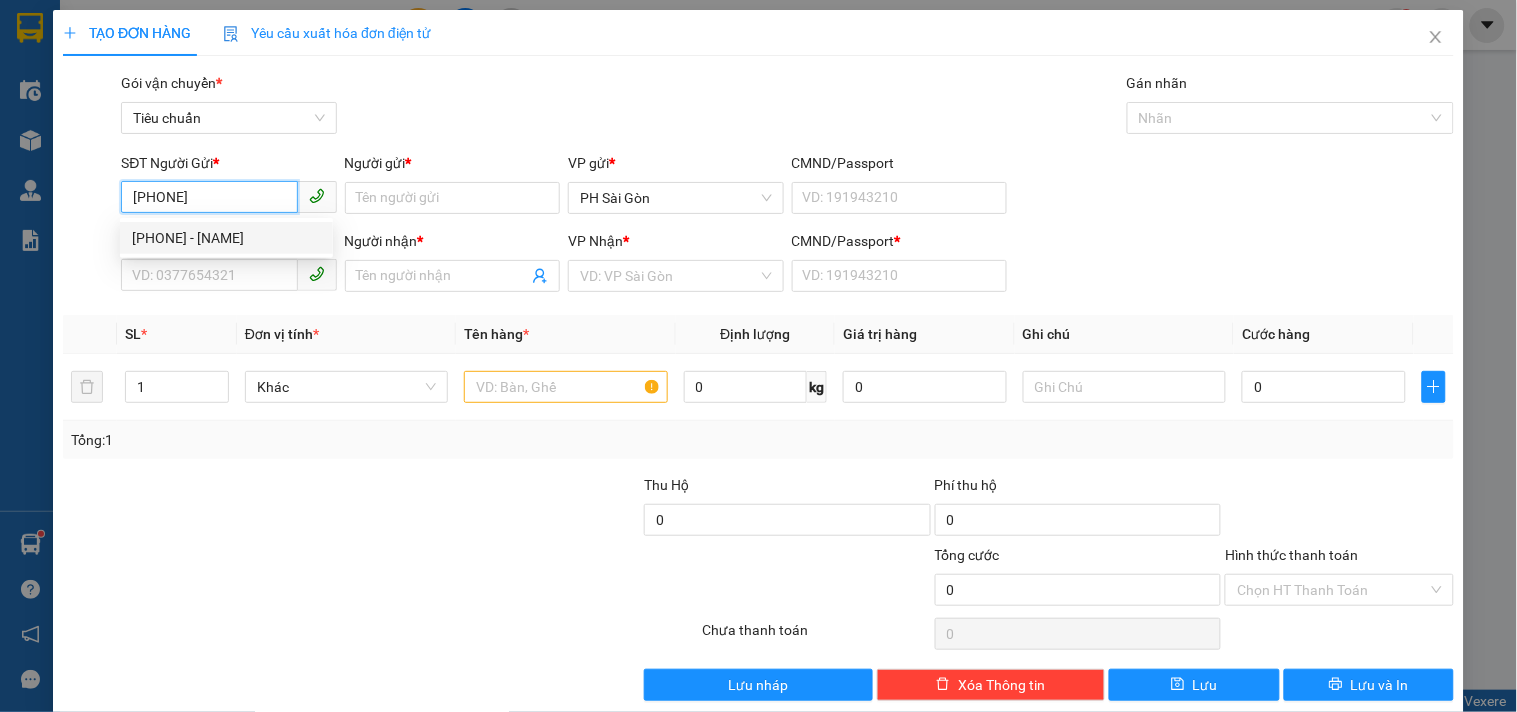 click on "0354777818 - THƠM" at bounding box center (226, 238) 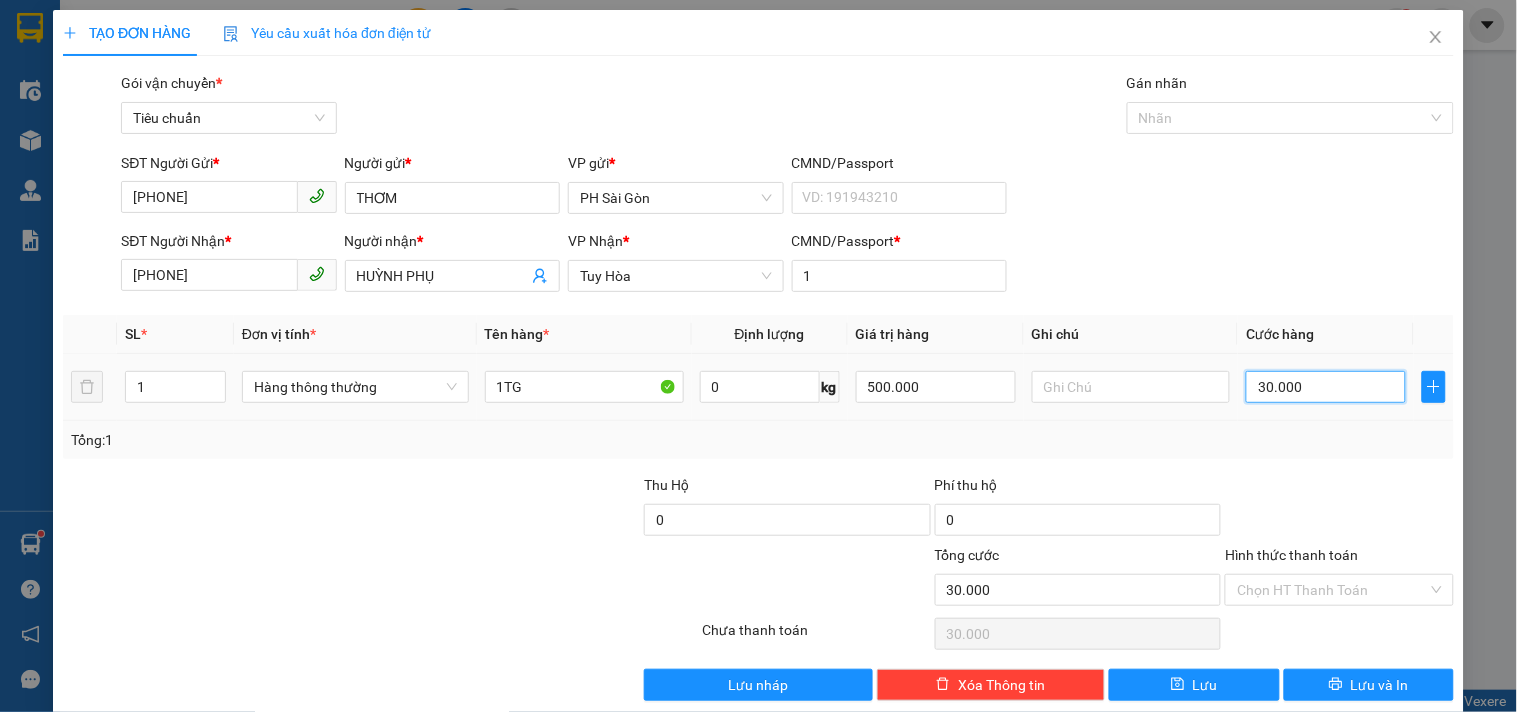 click on "30.000" at bounding box center [1326, 387] 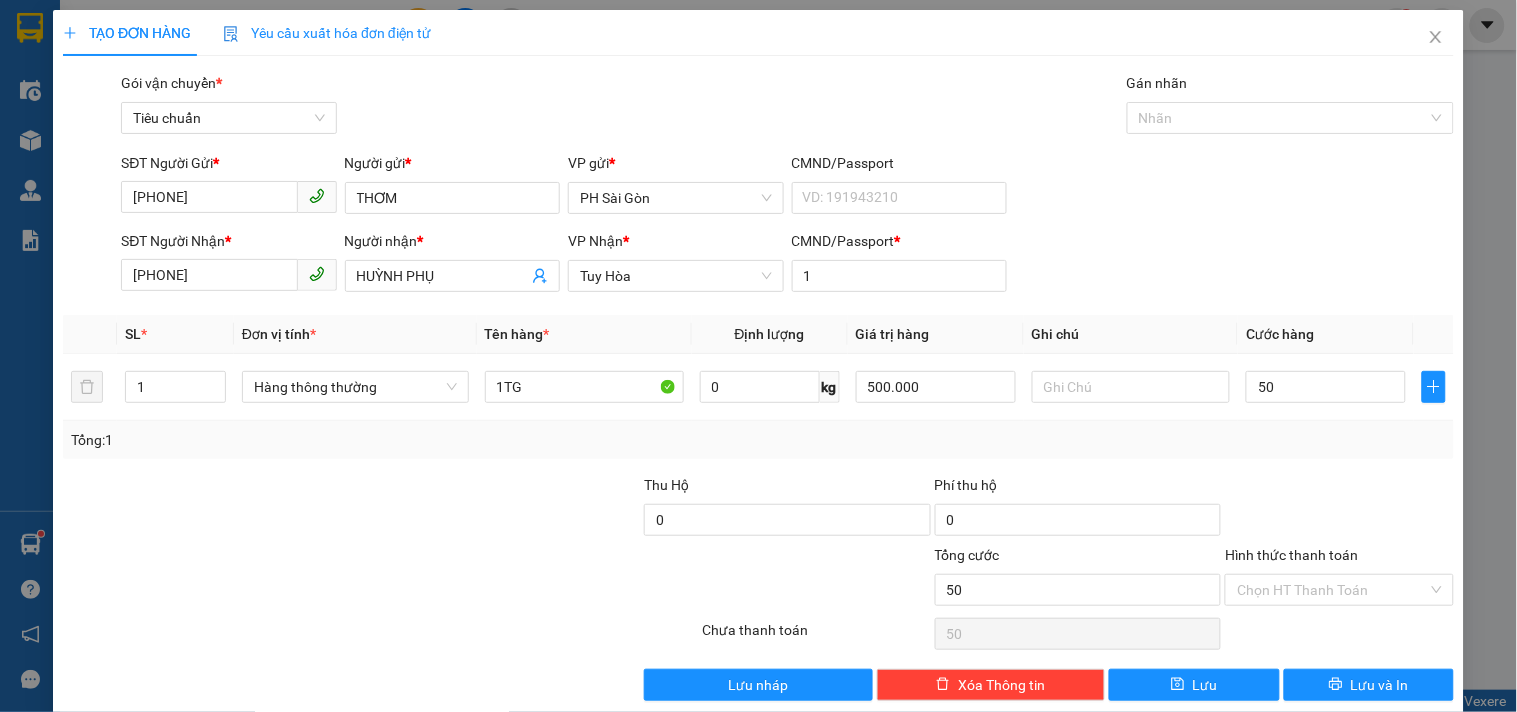 click on "Transit Pickup Surcharge Ids Transit Deliver Surcharge Ids Transit Deliver Surcharge Transit Deliver Surcharge Gói vận chuyển  * Tiêu chuẩn Gán nhãn   Nhãn SĐT Người Gửi  * 0354777818 Người gửi  * THƠM VP gửi  * PH Sài Gòn CMND/Passport VD: 191943210 SĐT Người Nhận  * 0978545712 Người nhận  * HUỲNH PHỤ VP Nhận  * Tuy Hòa CMND/Passport  * 1 SL  * Đơn vị tính  * Tên hàng  * Định lượng Giá trị hàng Ghi chú Cước hàng                   1 Hàng thông thường 1TG 0 kg 500.000 50 Tổng:  1 Thu Hộ 0 Phí thu hộ 0 Tổng cước 50 Hình thức thanh toán Chọn HT Thanh Toán Số tiền thu trước 0 Chưa thanh toán 50 Chọn HT Thanh Toán Lưu nháp Xóa Thông tin Lưu Lưu và In 1TG" at bounding box center (758, 386) 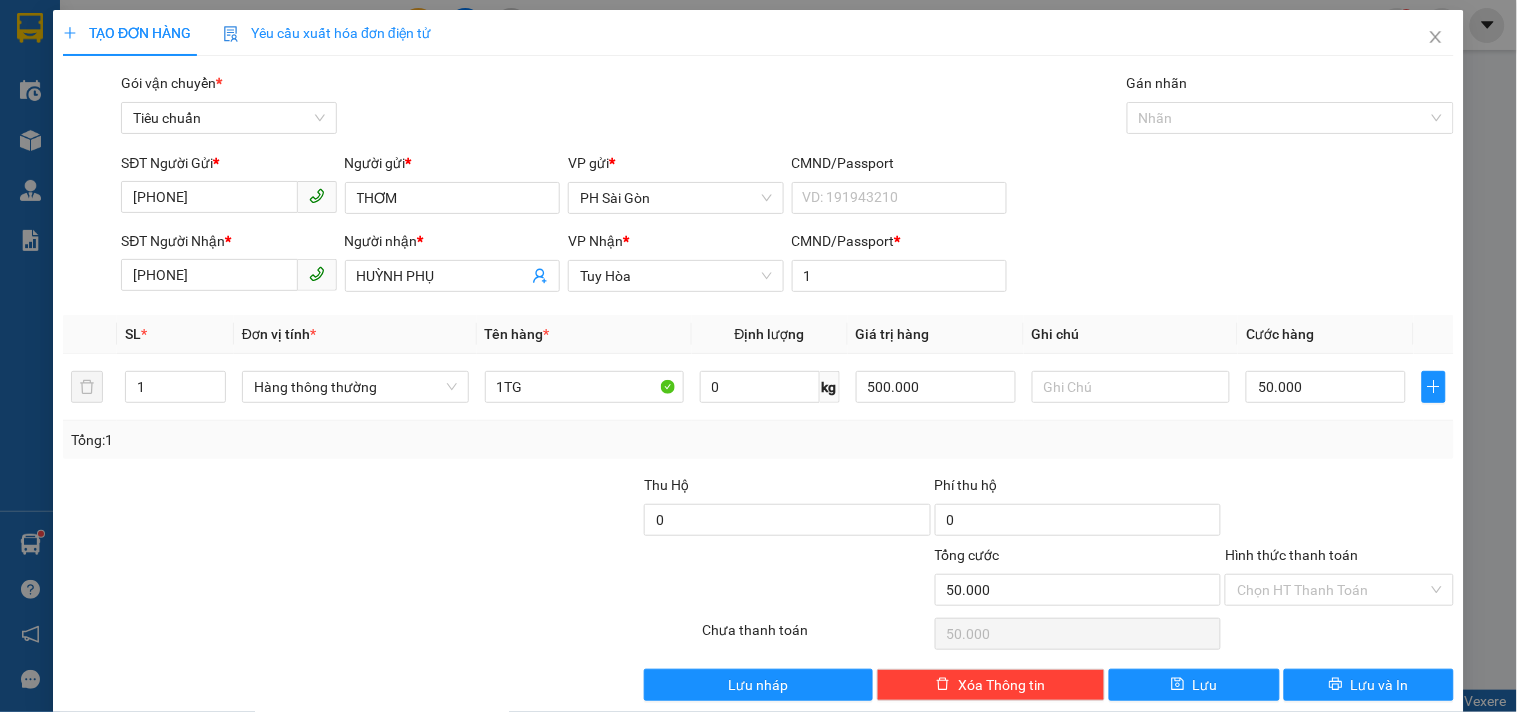 scroll, scrollTop: 27, scrollLeft: 0, axis: vertical 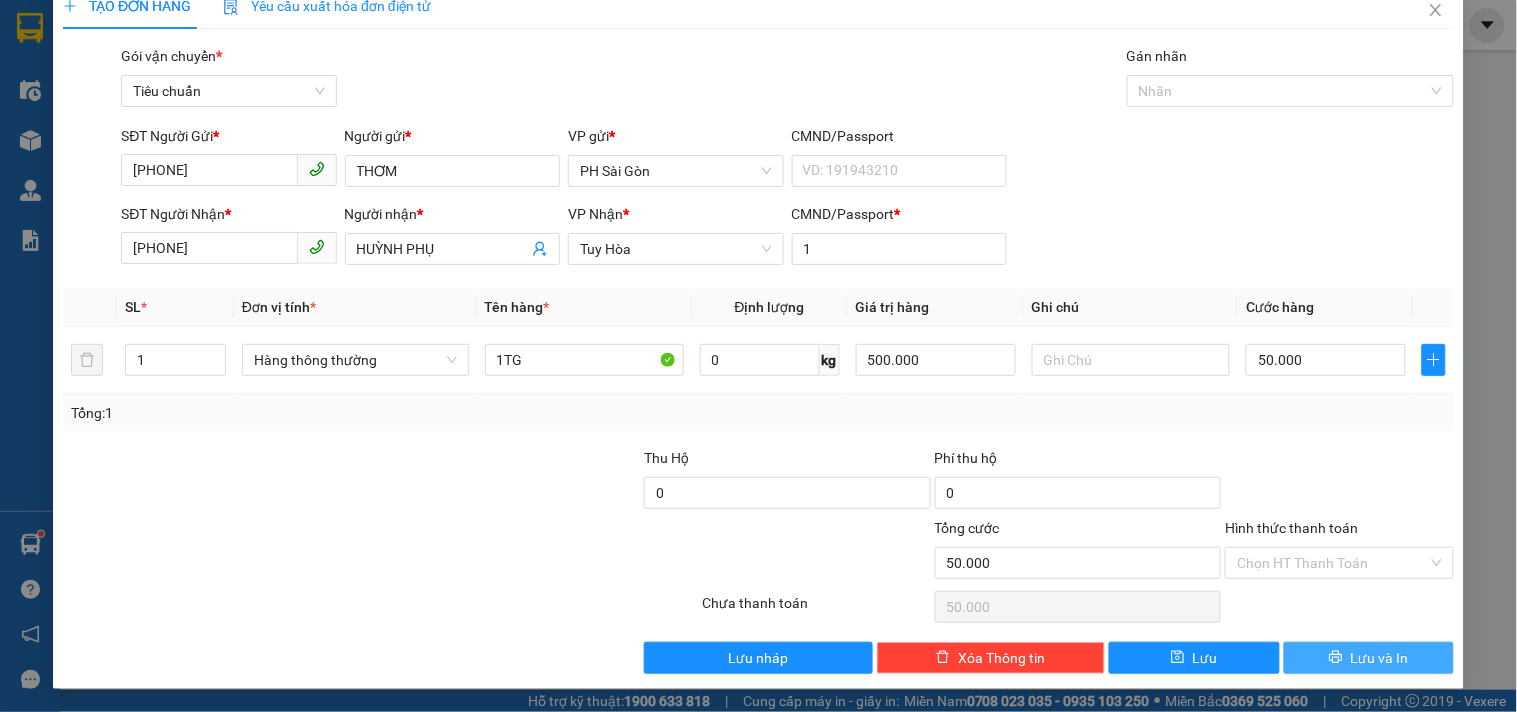 click on "Lưu và In" at bounding box center (1380, 658) 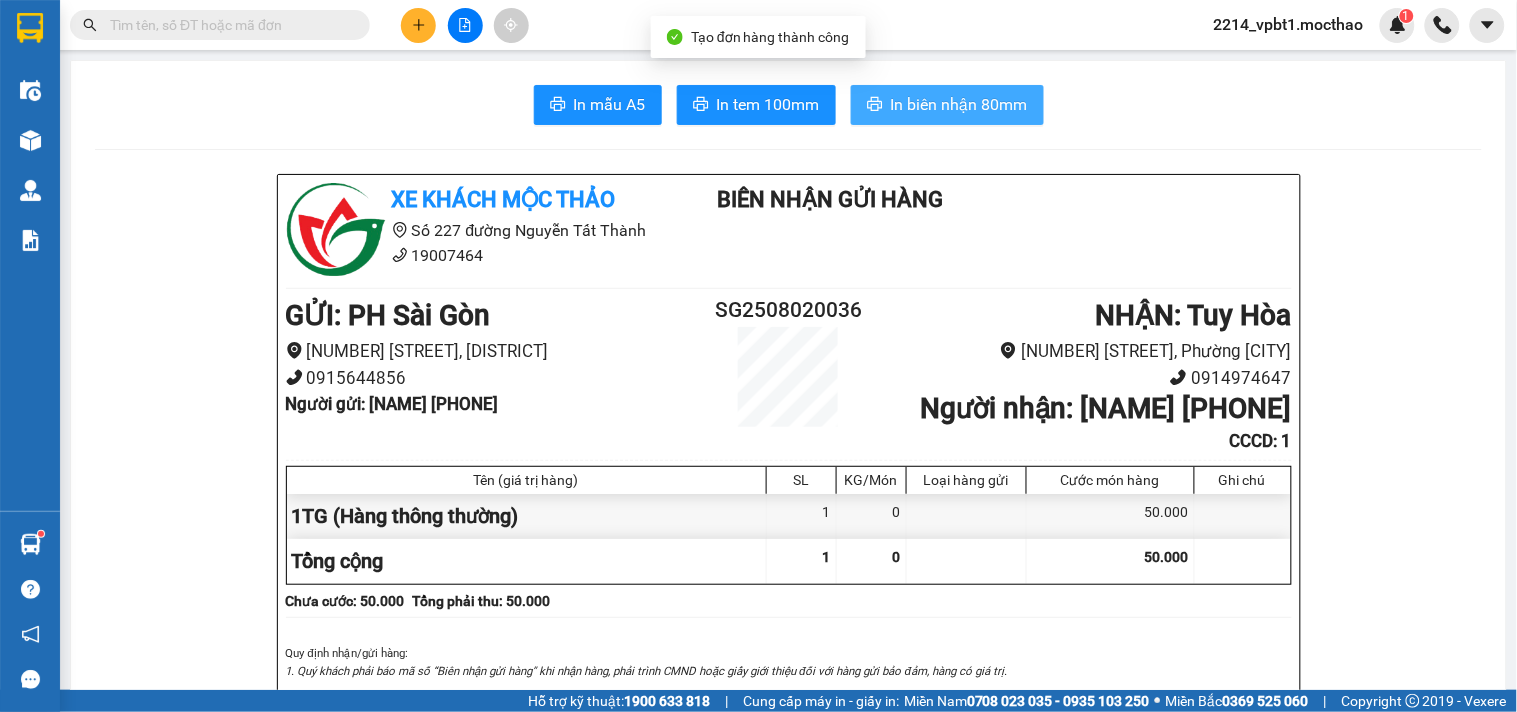 click on "In biên nhận 80mm" at bounding box center [947, 105] 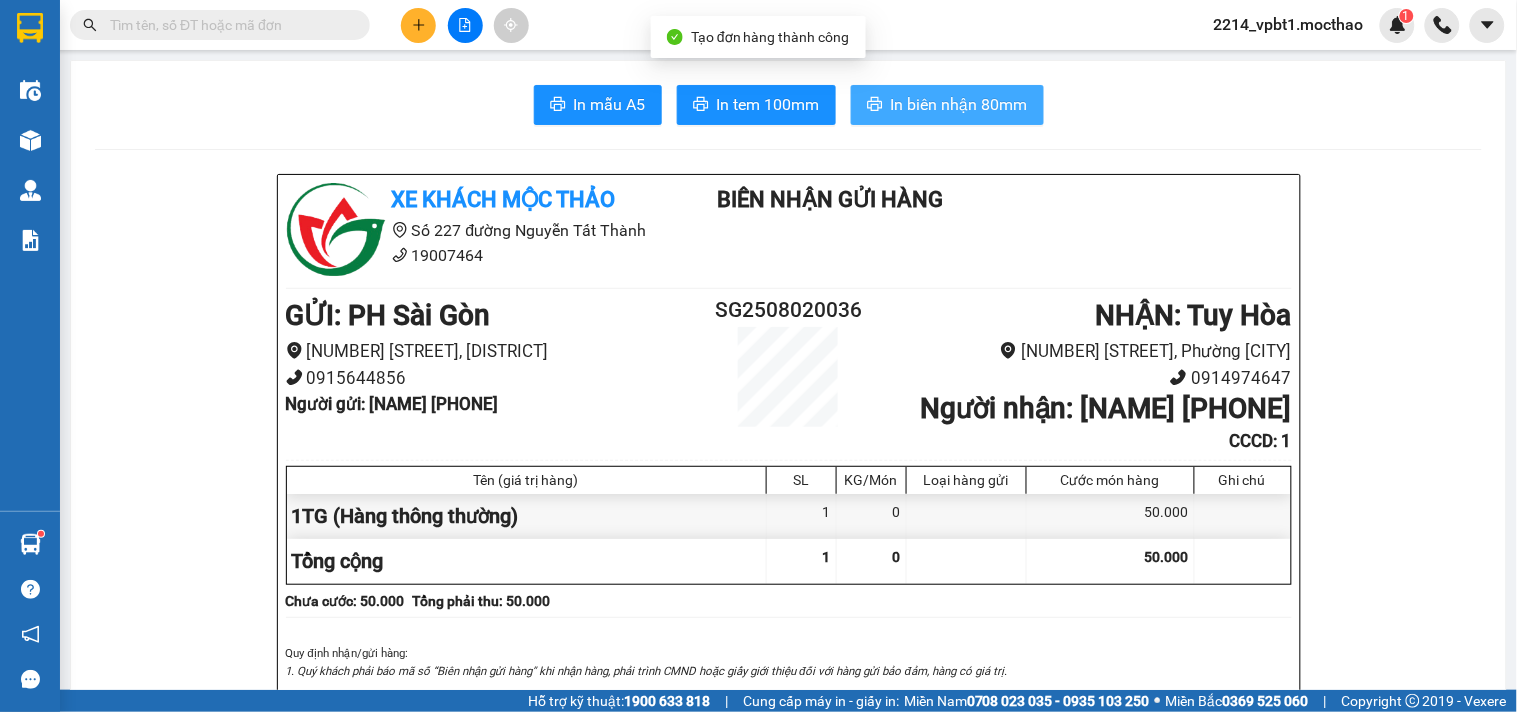 scroll, scrollTop: 0, scrollLeft: 0, axis: both 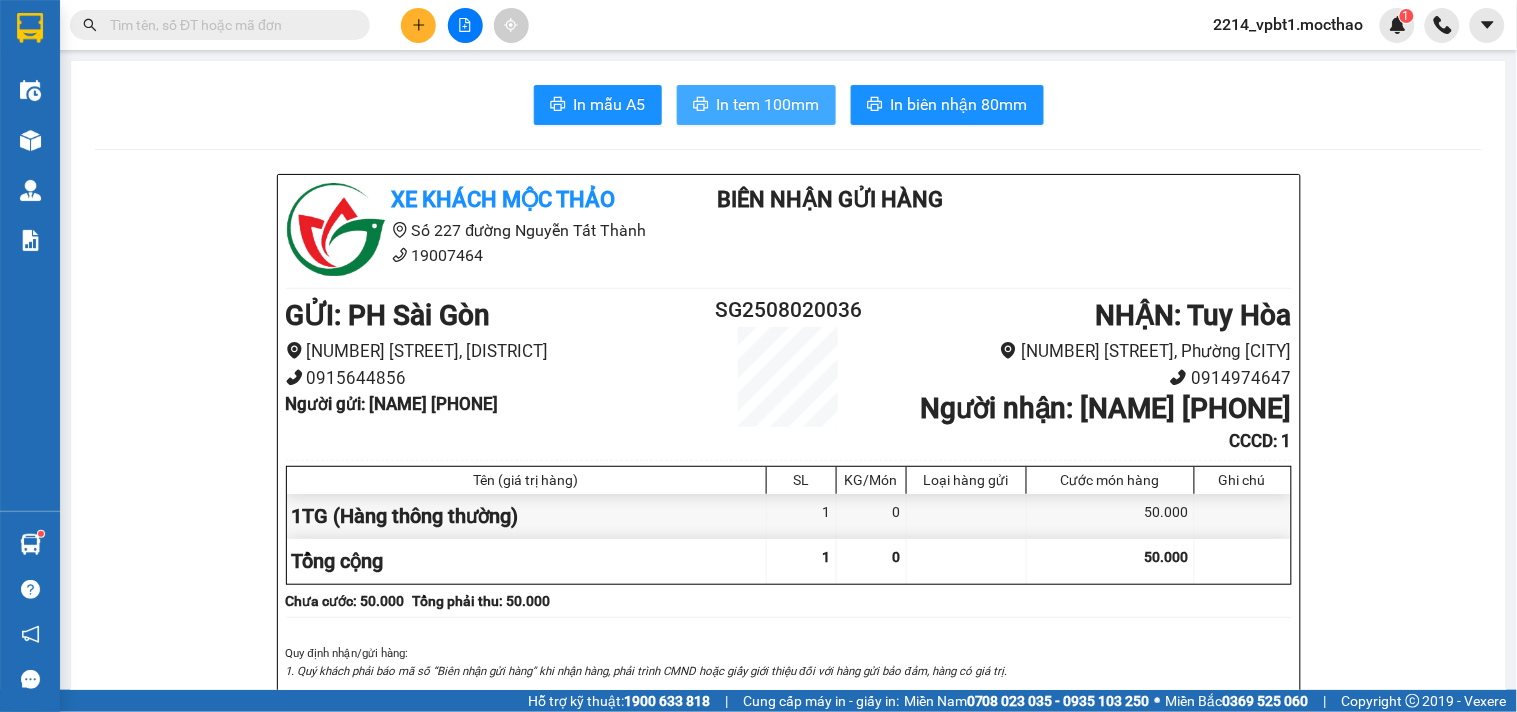 click on "In tem 100mm" at bounding box center (768, 104) 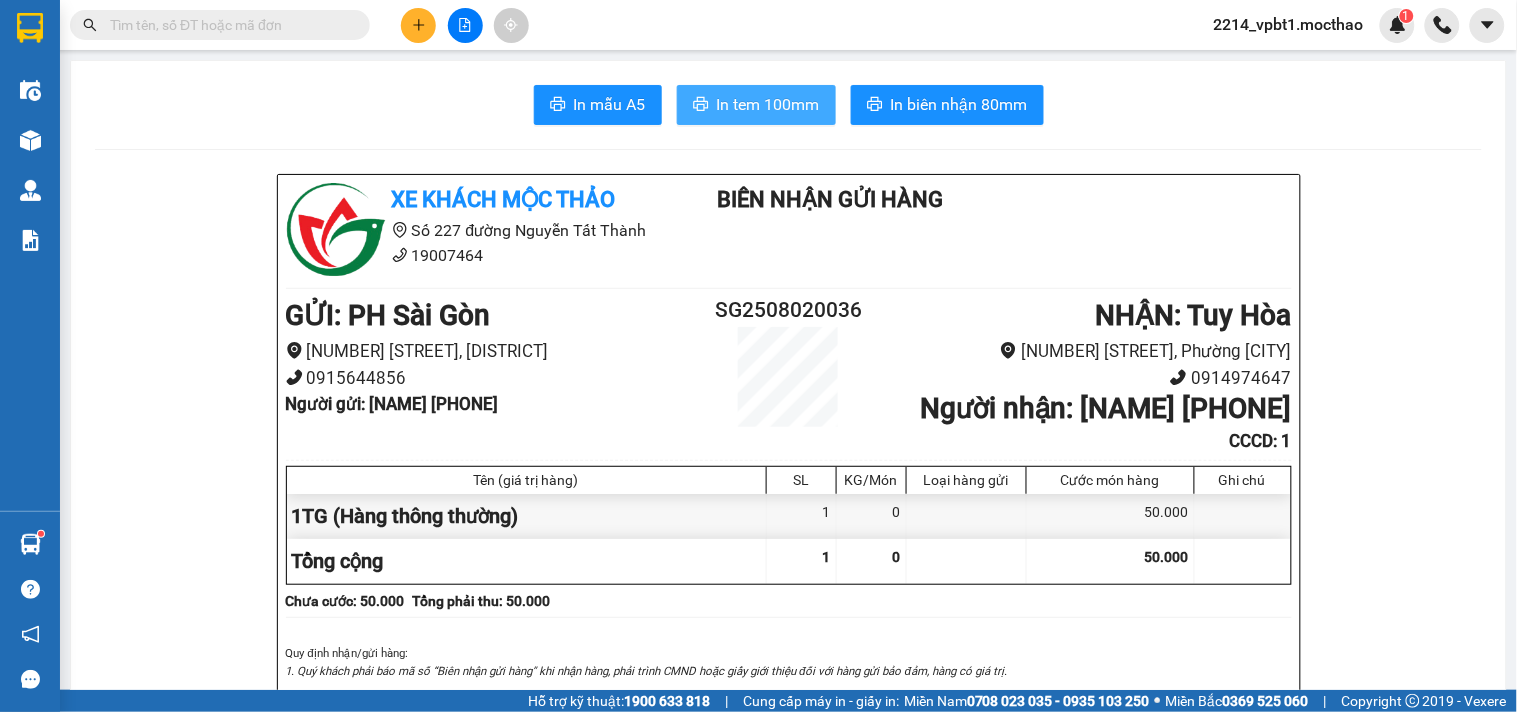 scroll, scrollTop: 0, scrollLeft: 0, axis: both 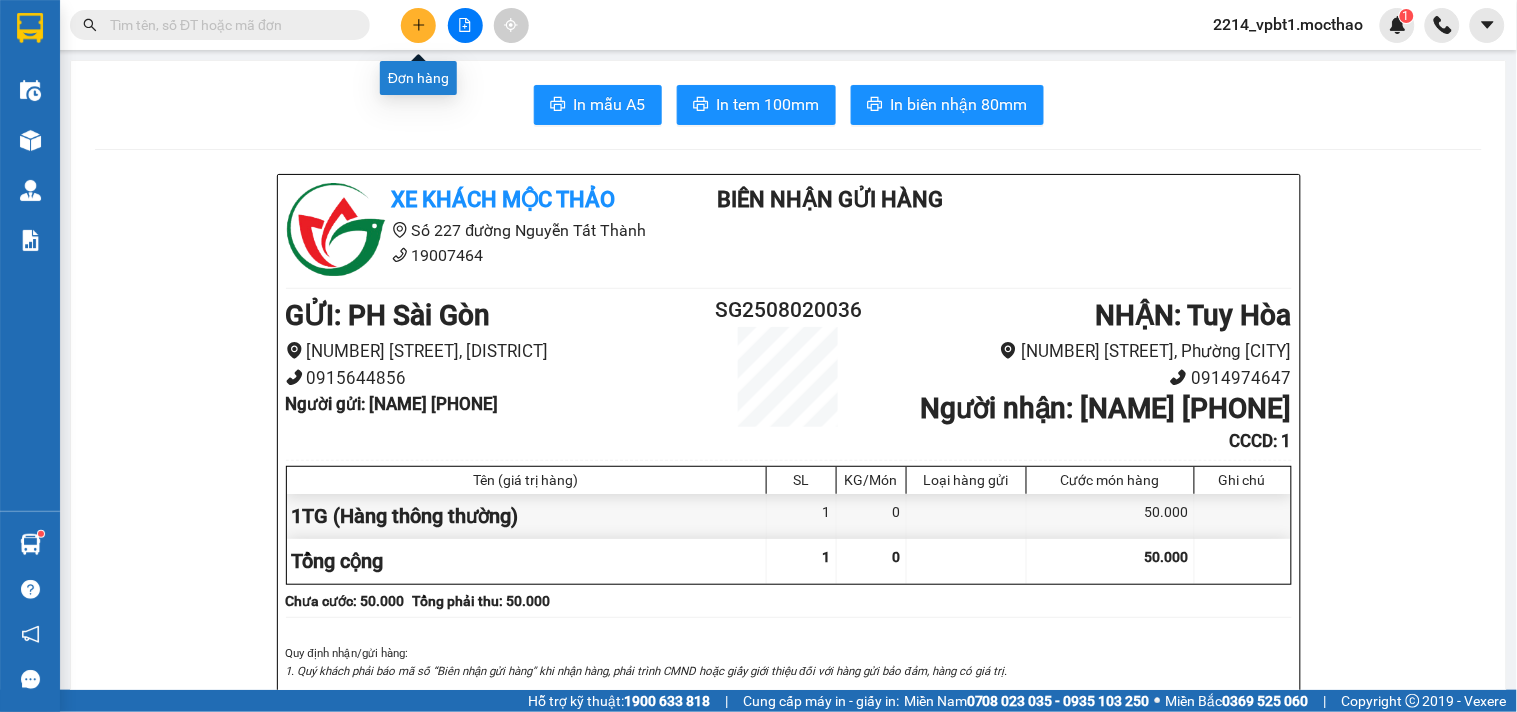 click 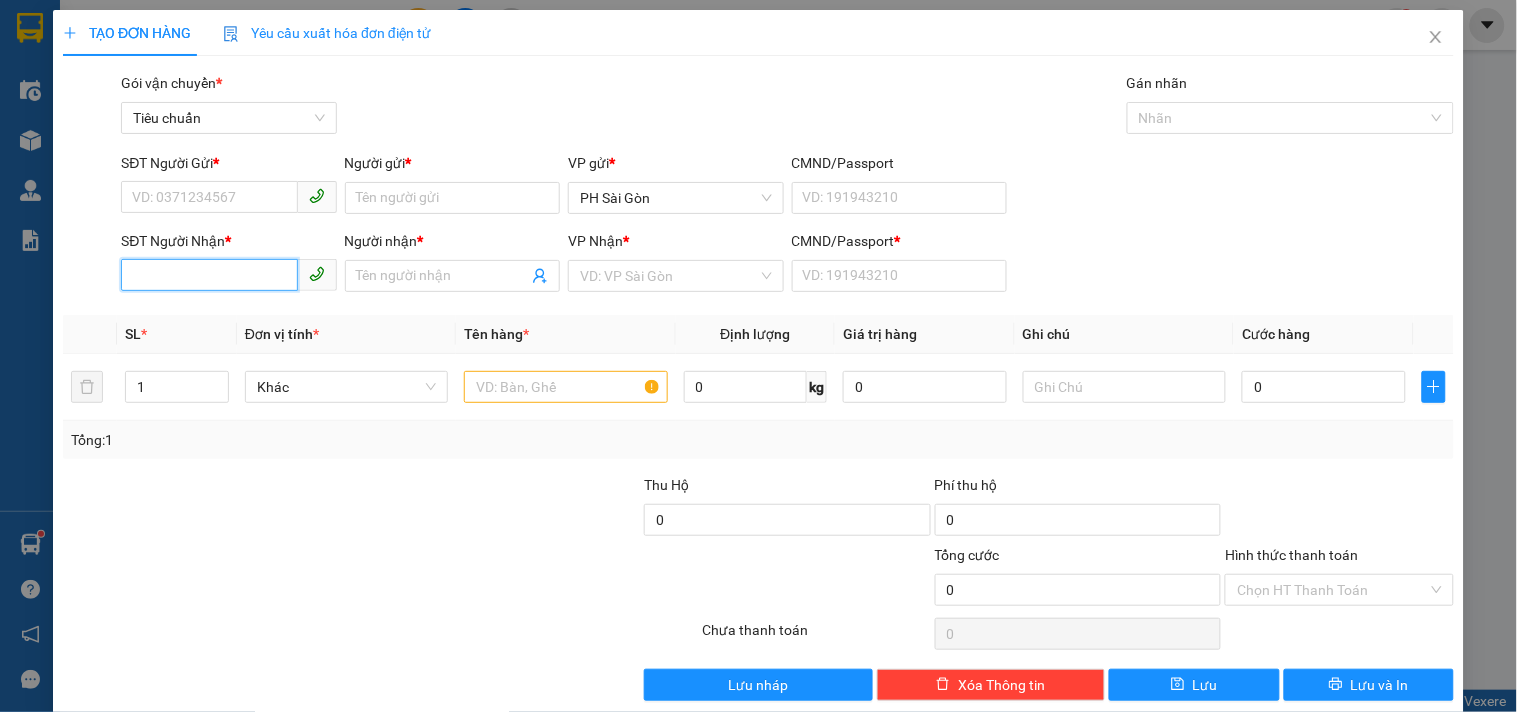 click on "SĐT Người Nhận  *" at bounding box center [209, 275] 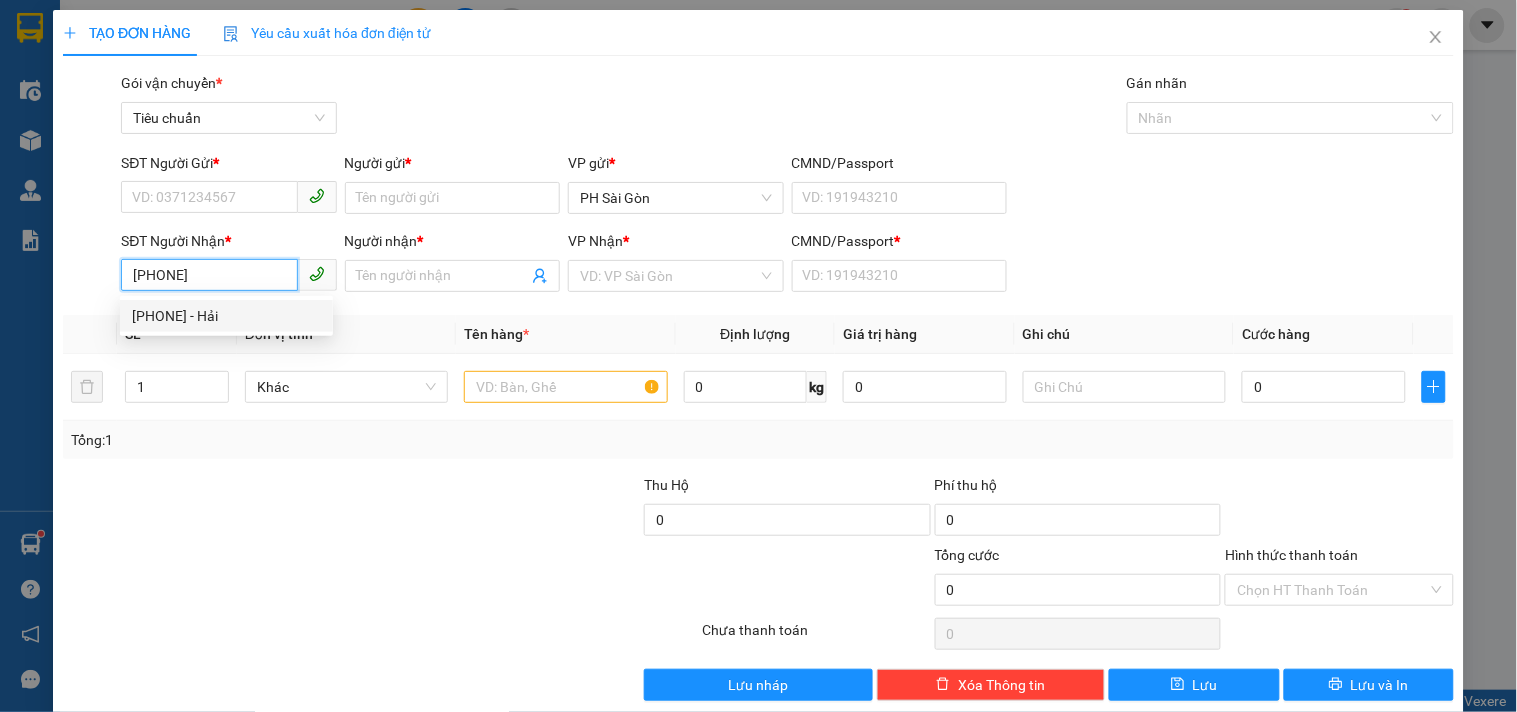 click on "0935474968 - Hải" at bounding box center [226, 316] 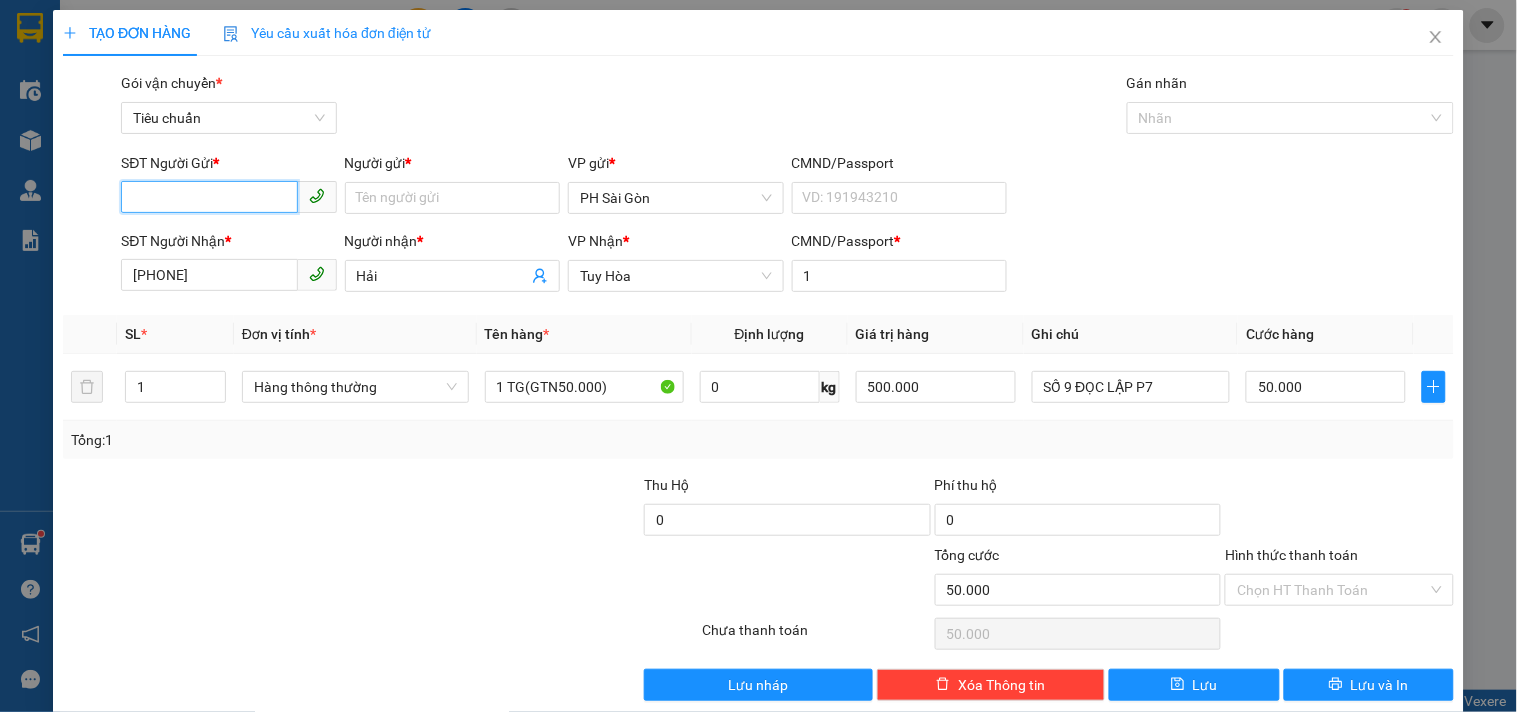 click on "SĐT Người Gửi  *" at bounding box center (209, 197) 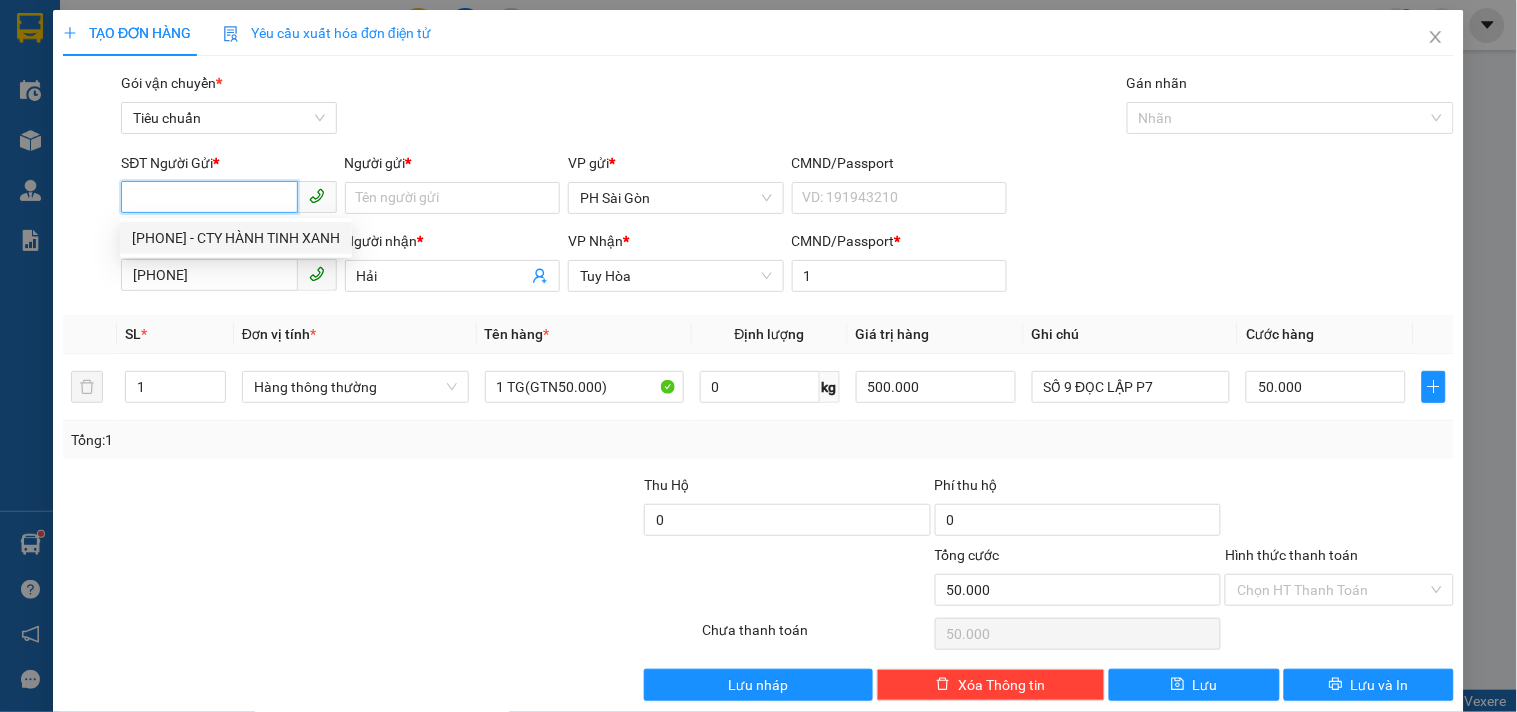 click on "02822476902 - CTY HÀNH TINH XANH" at bounding box center (236, 238) 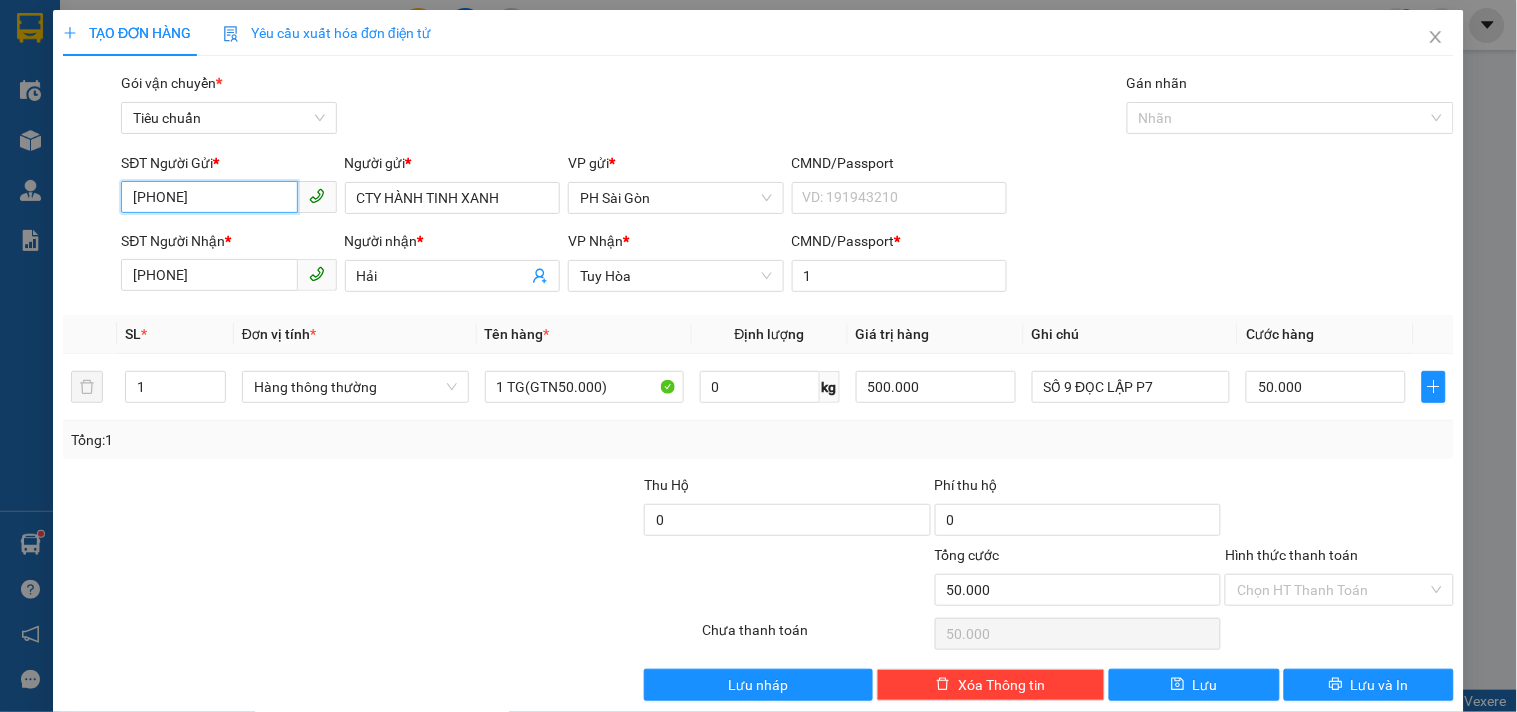 scroll, scrollTop: 27, scrollLeft: 0, axis: vertical 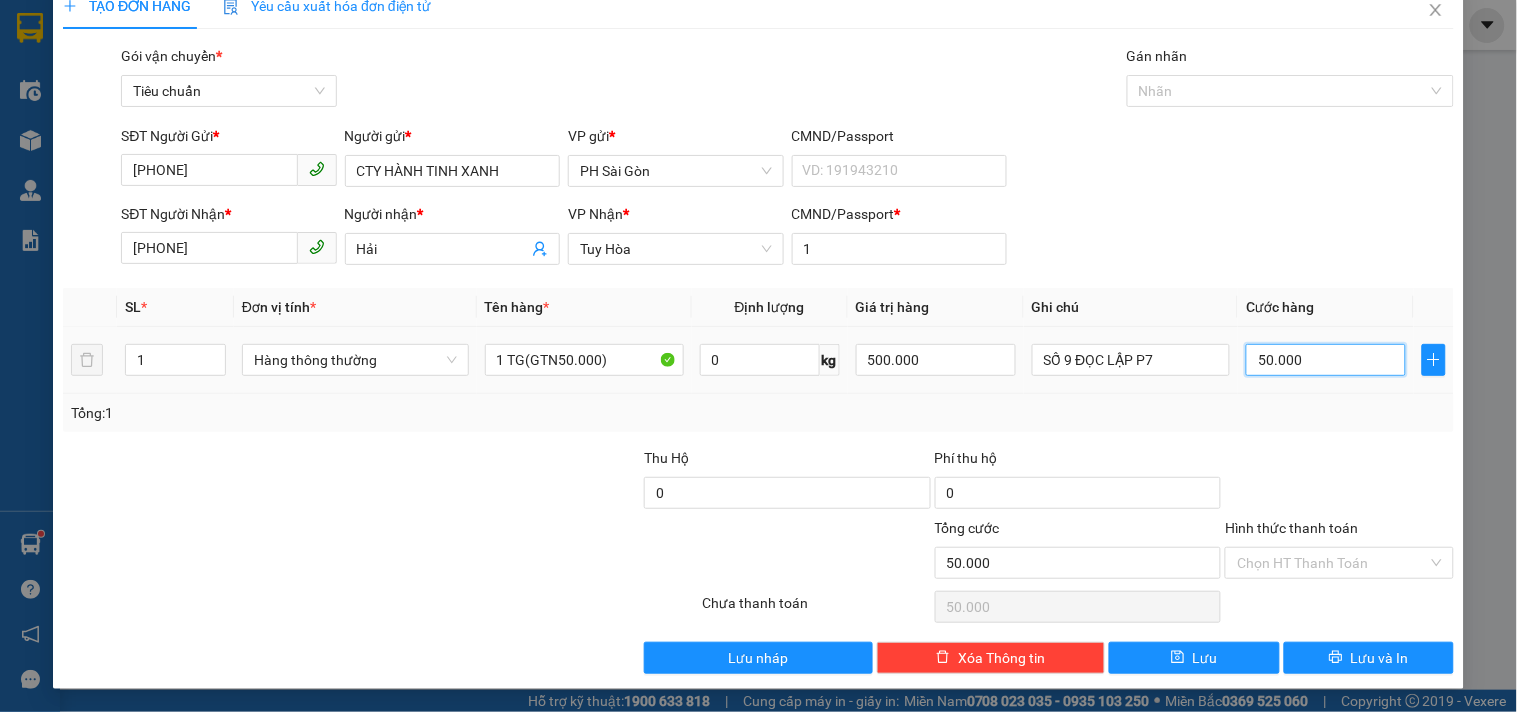 click on "50.000" at bounding box center (1326, 360) 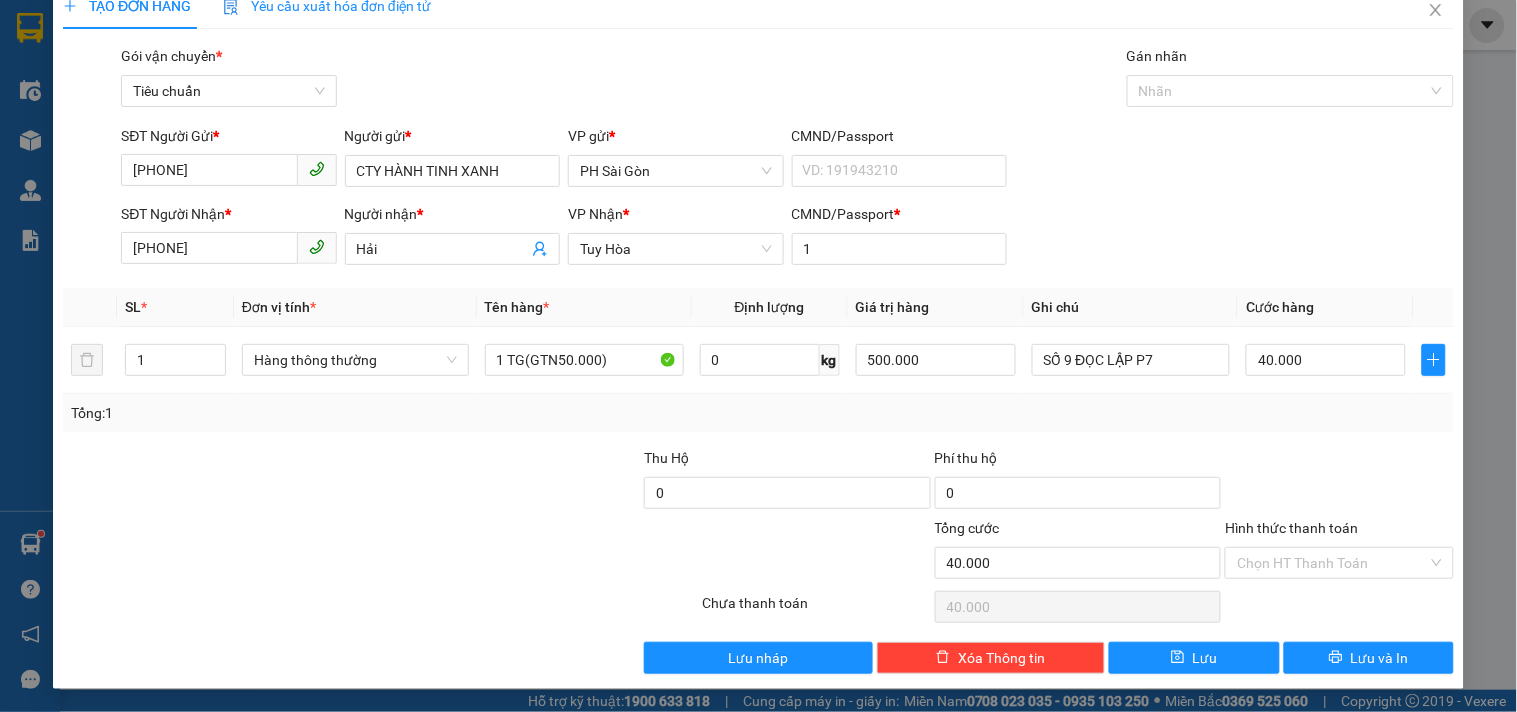 click on "Transit Pickup Surcharge Ids Transit Deliver Surcharge Ids Transit Deliver Surcharge Transit Deliver Surcharge Gói vận chuyển  * Tiêu chuẩn Gán nhãn   Nhãn SĐT Người Gửi  * 02822476902 Người gửi  * CTY HÀNH TINH XANH VP gửi  * PH Sài Gòn CMND/Passport VD: 191943210 SĐT Người Nhận  * 0935474968 Người nhận  * Hải VP Nhận  * Tuy Hòa CMND/Passport  * 1 SL  * Đơn vị tính  * Tên hàng  * Định lượng Giá trị hàng Ghi chú Cước hàng                   1 Hàng thông thường 1 TG(GTN50.000) 0 kg 500.000 SỐ 9 ĐỌC LẬP P7 40.000 Tổng:  1 Thu Hộ 0 Phí thu hộ 0 Tổng cước 40.000 Hình thức thanh toán Chọn HT Thanh Toán Số tiền thu trước 0 Chưa thanh toán 40.000 Chọn HT Thanh Toán Lưu nháp Xóa Thông tin Lưu Lưu và In 1 TG(GTN50.000)" at bounding box center [758, 359] 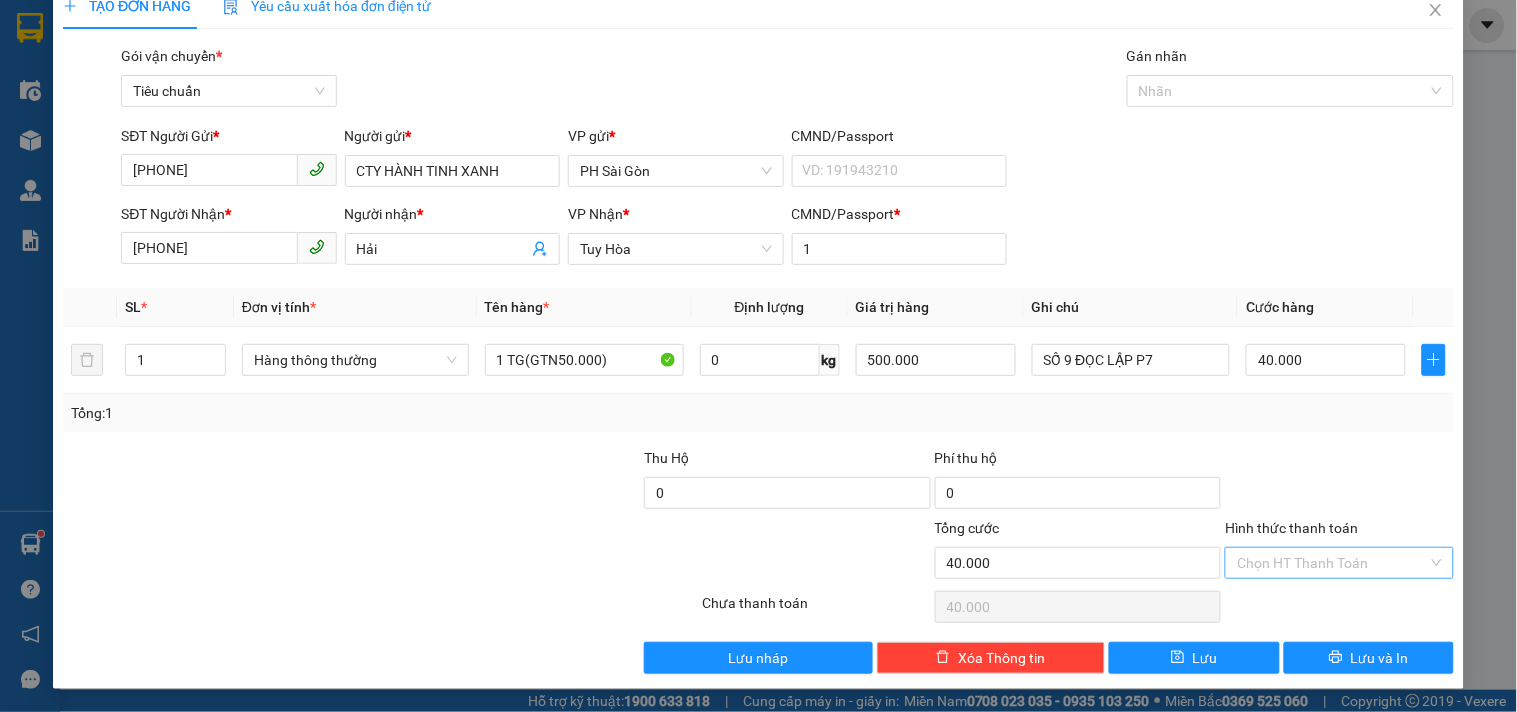 click on "Hình thức thanh toán" at bounding box center (1332, 563) 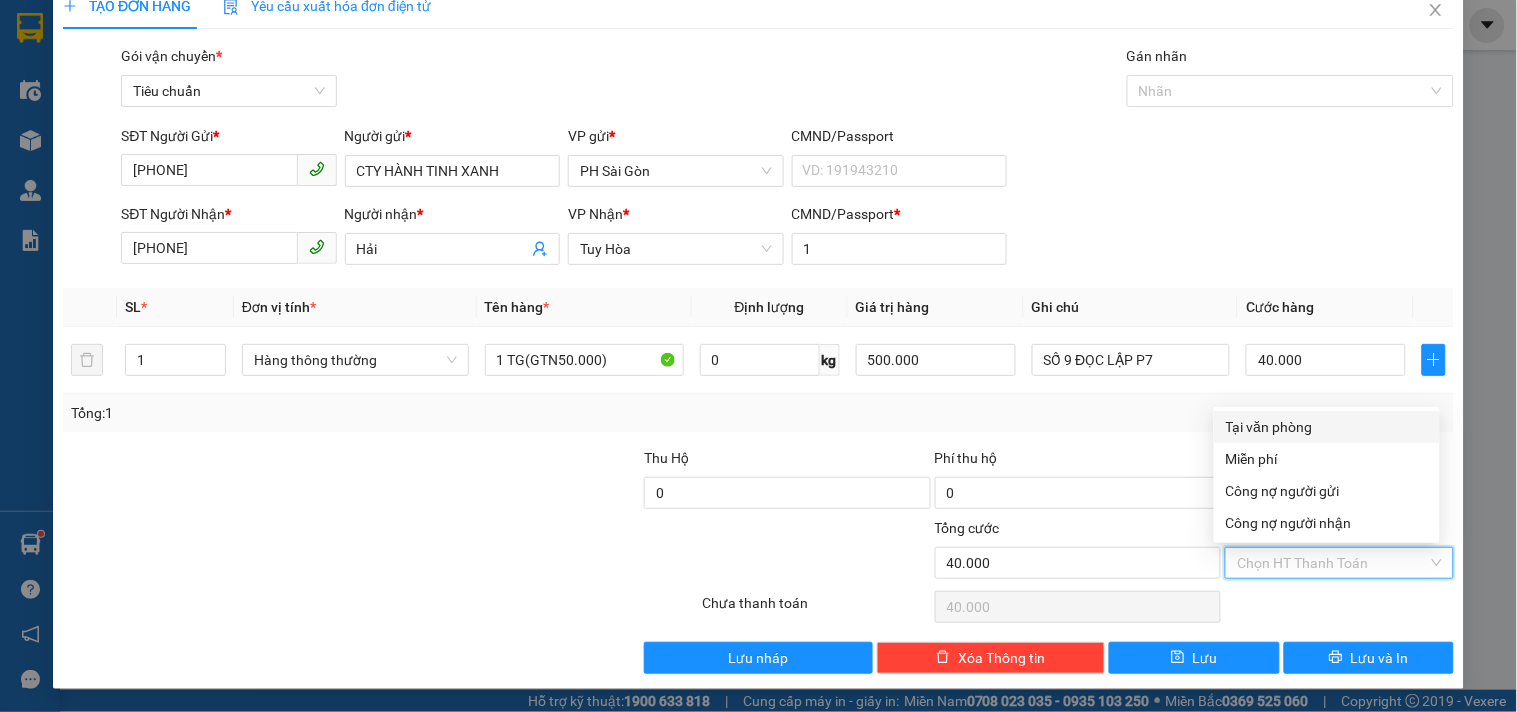 click on "Tại văn phòng" at bounding box center [1327, 427] 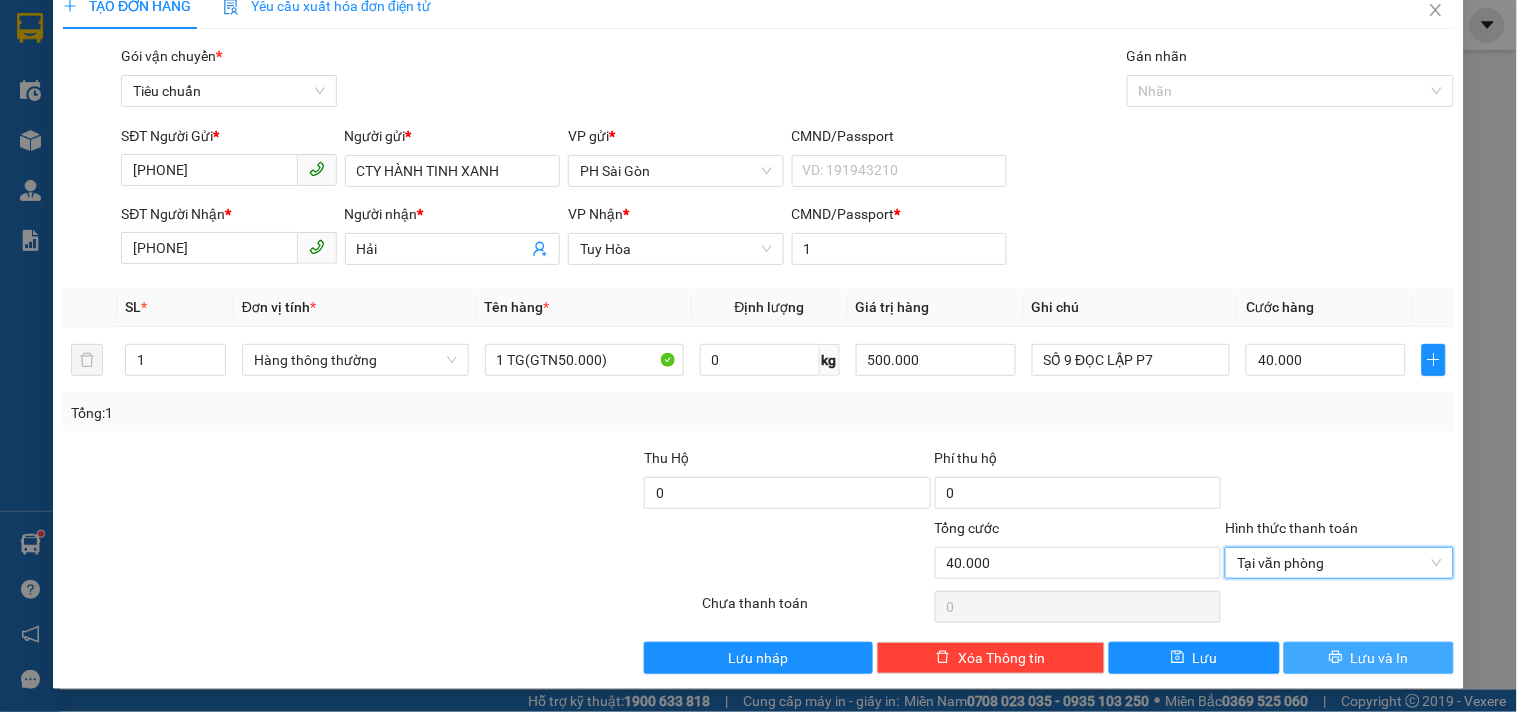 click on "Lưu và In" at bounding box center (1369, 658) 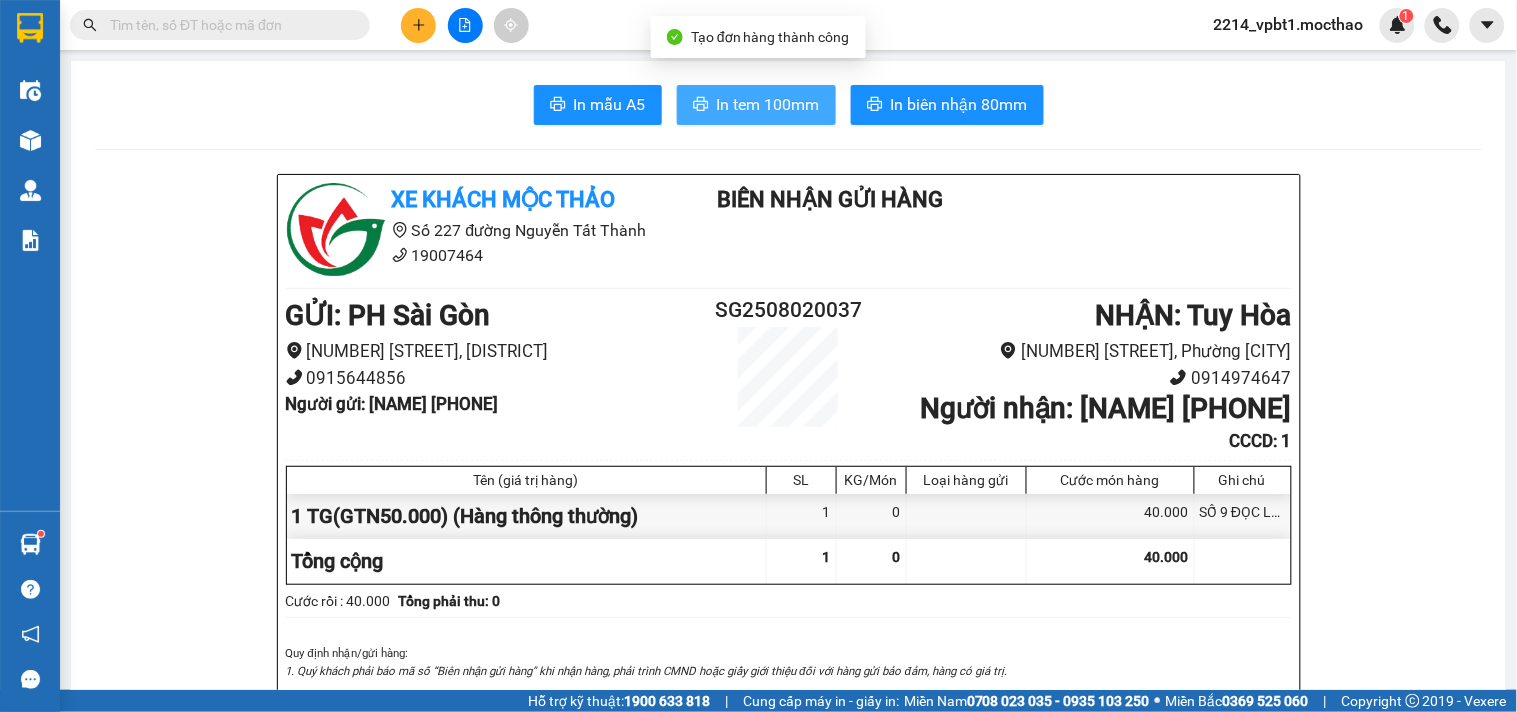 click on "In tem 100mm" at bounding box center [768, 104] 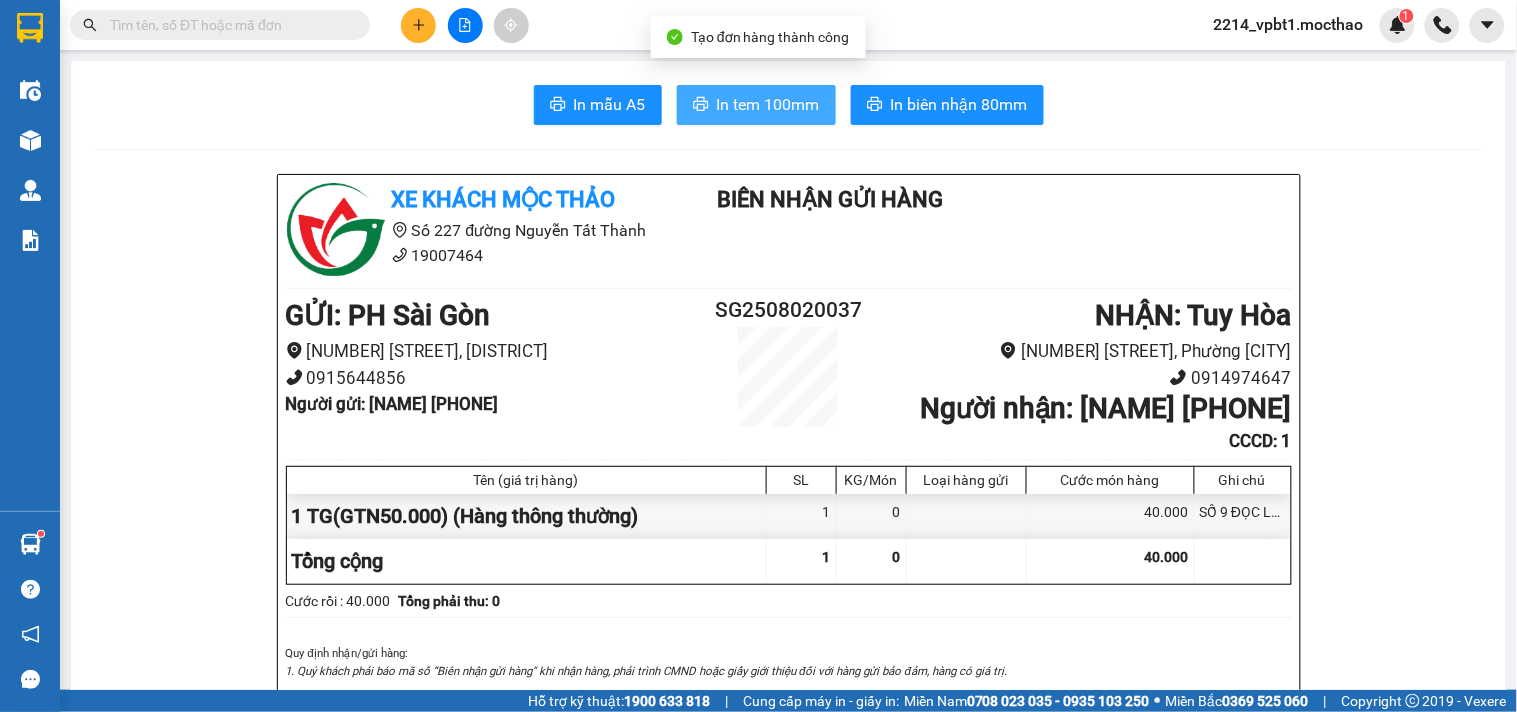 scroll, scrollTop: 0, scrollLeft: 0, axis: both 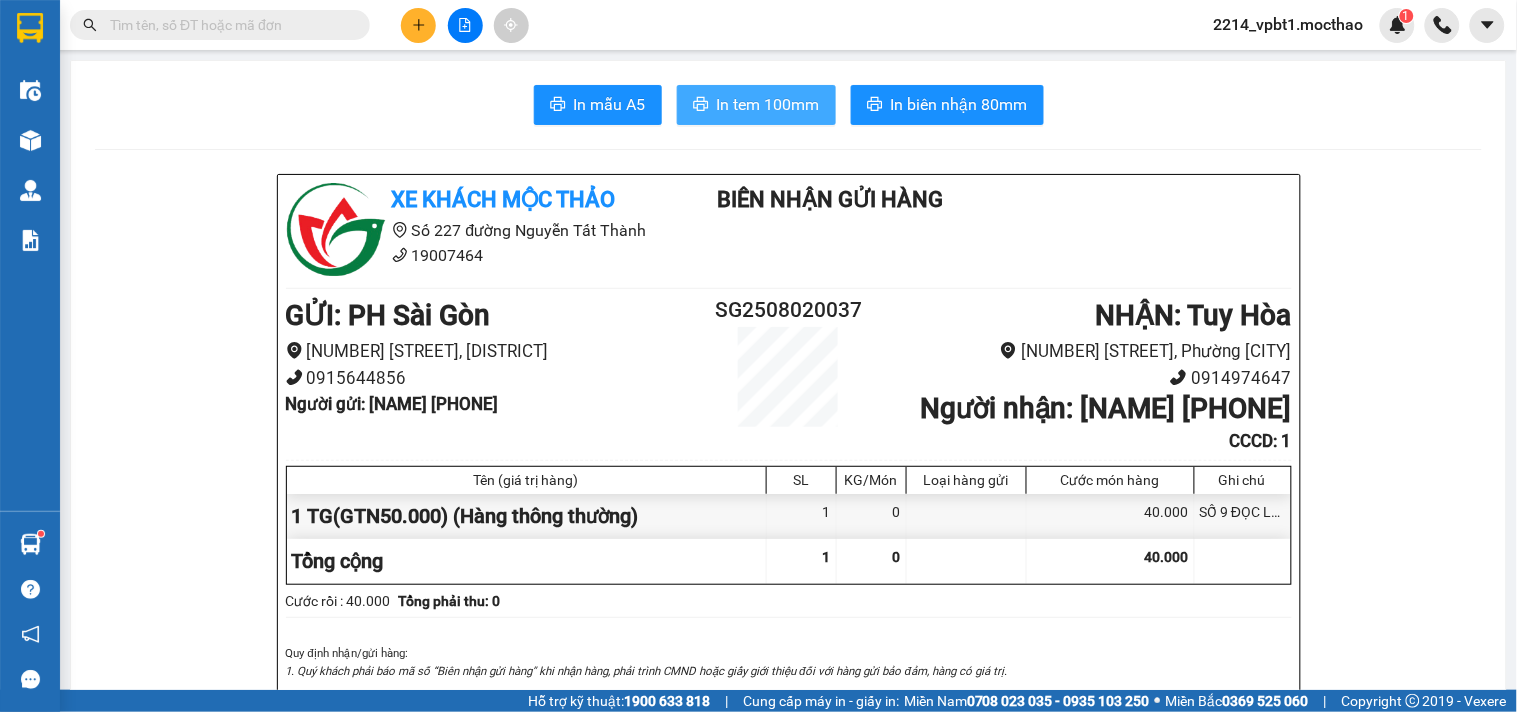 click on "In tem 100mm" at bounding box center (768, 104) 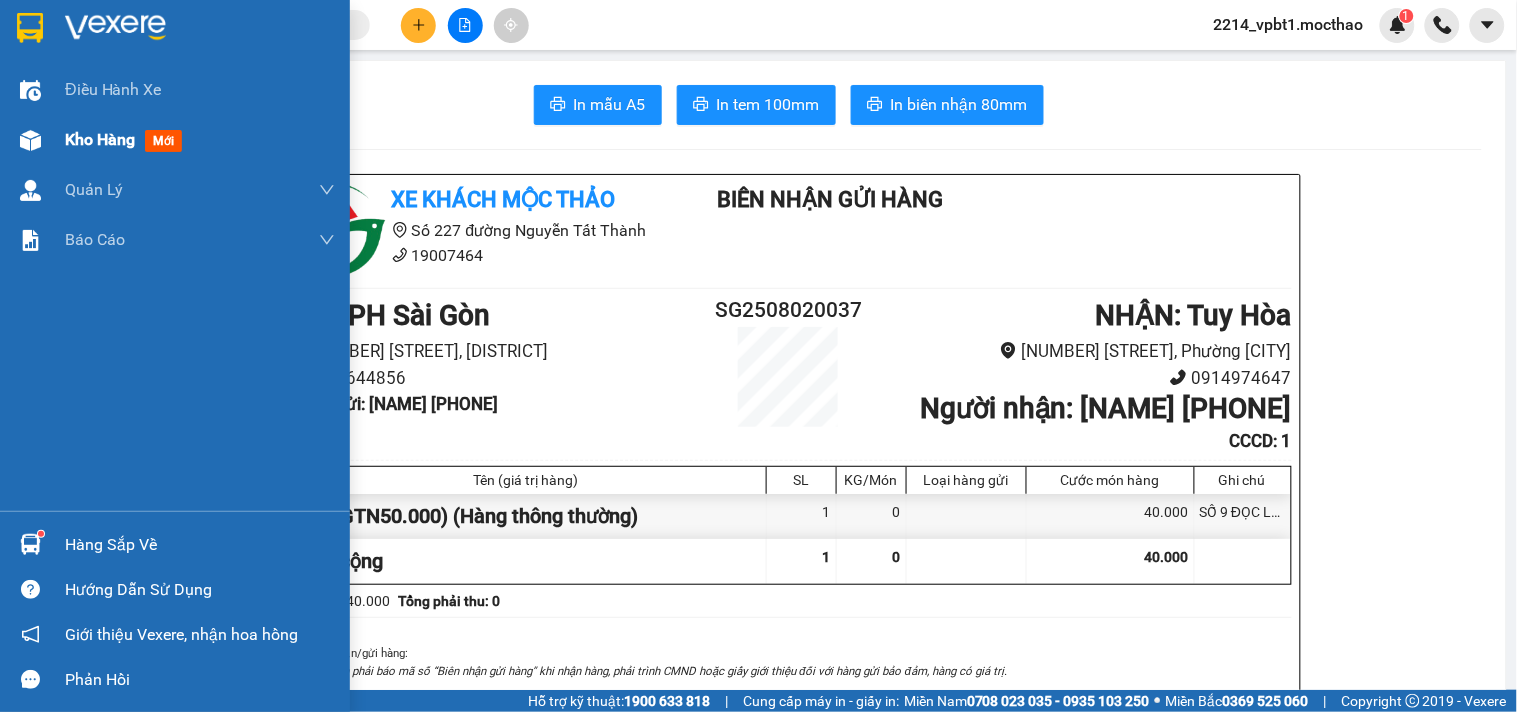 click on "Kho hàng" at bounding box center (100, 139) 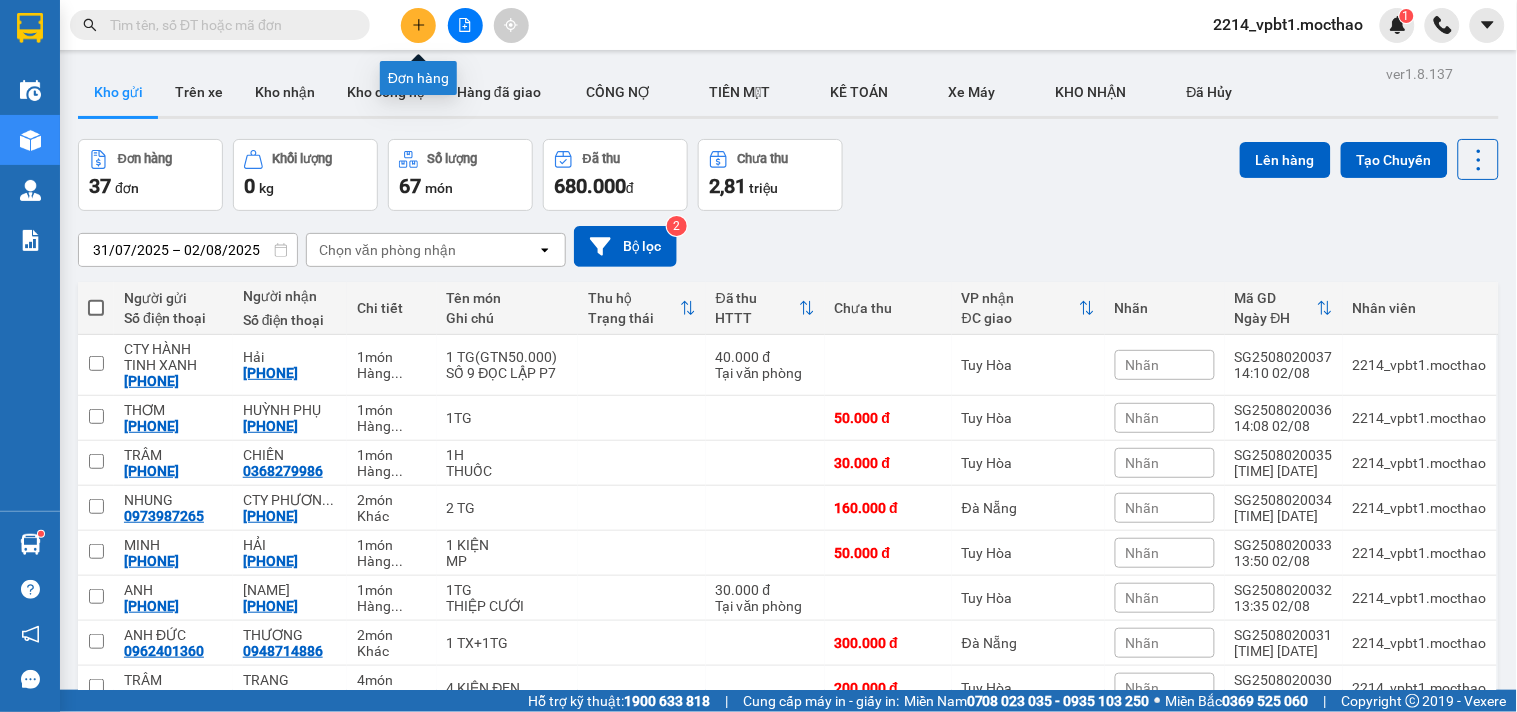 click at bounding box center (418, 25) 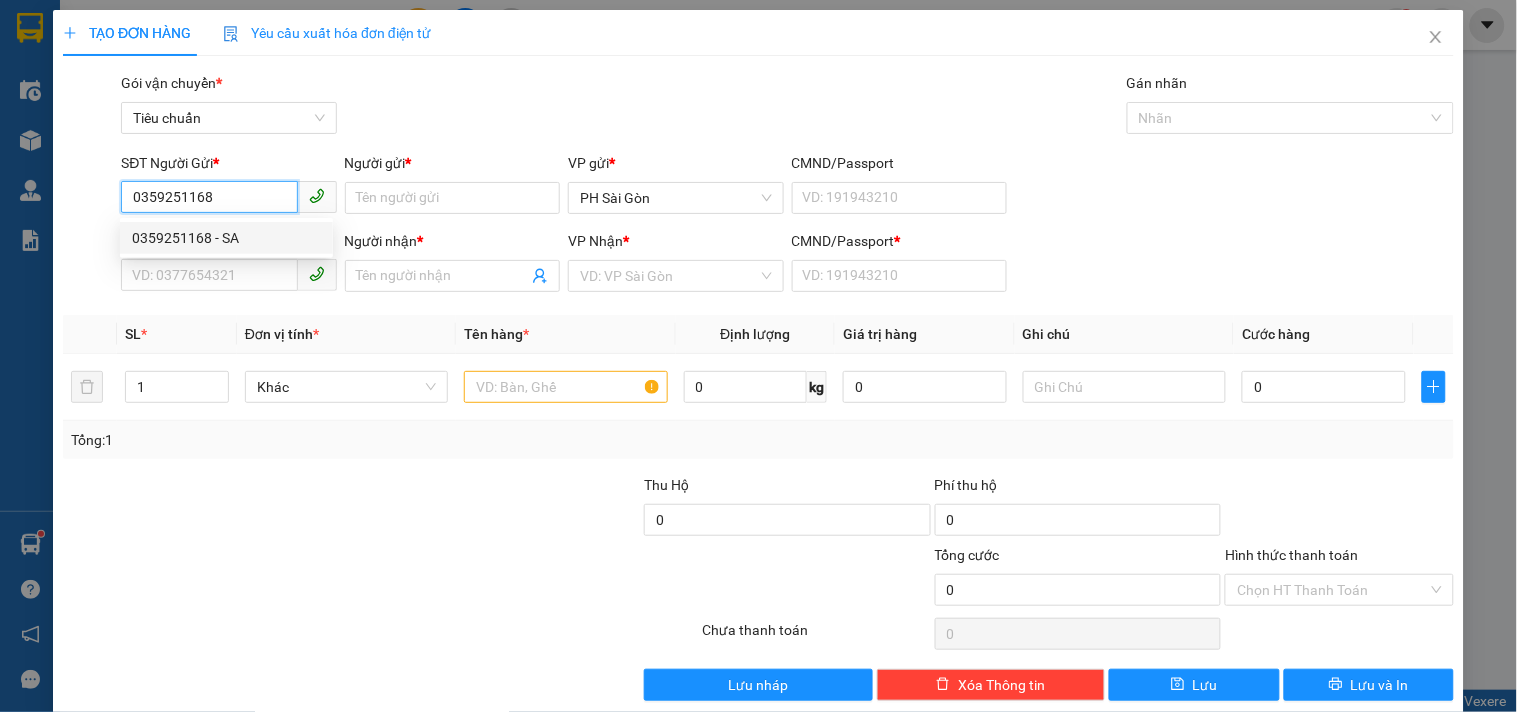 click on "0359251168 - SA" at bounding box center [226, 238] 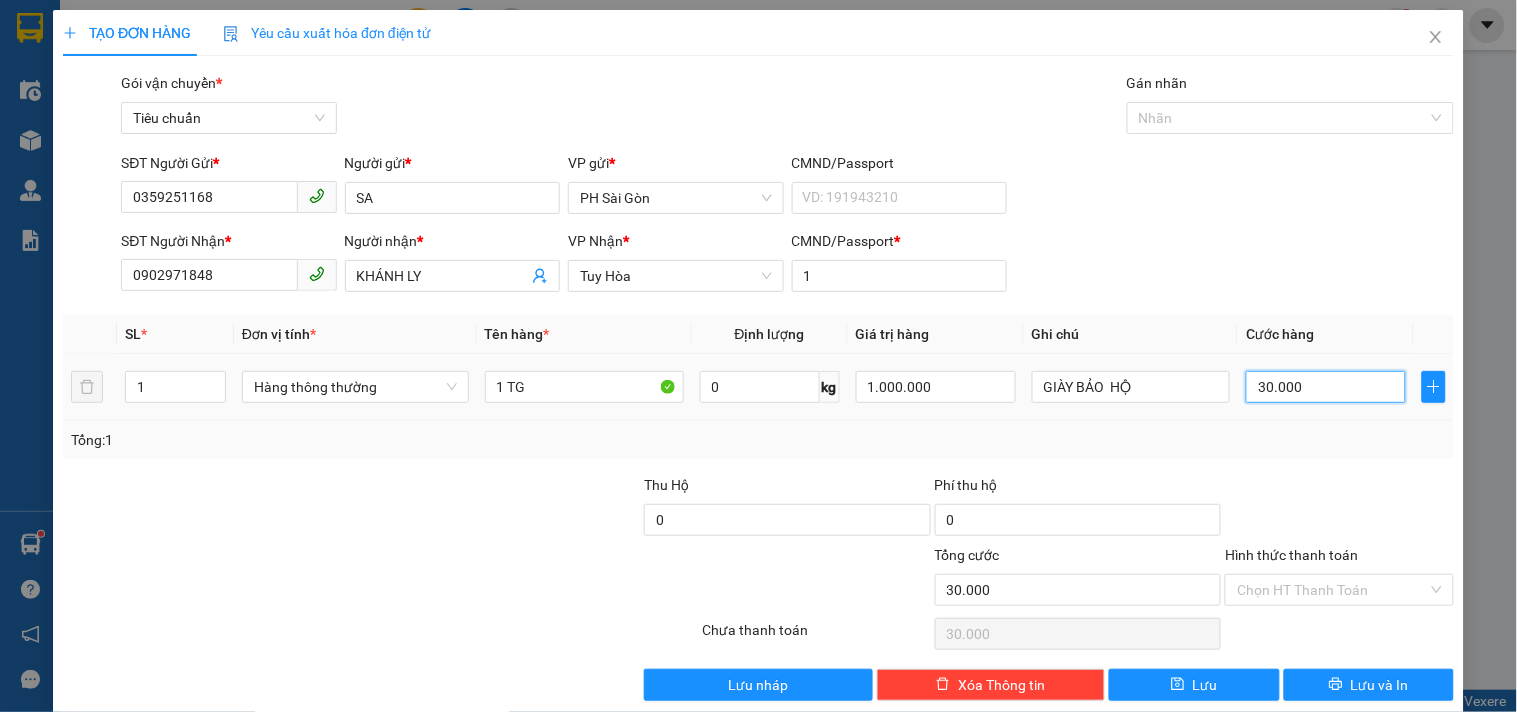 click on "30.000" at bounding box center (1326, 387) 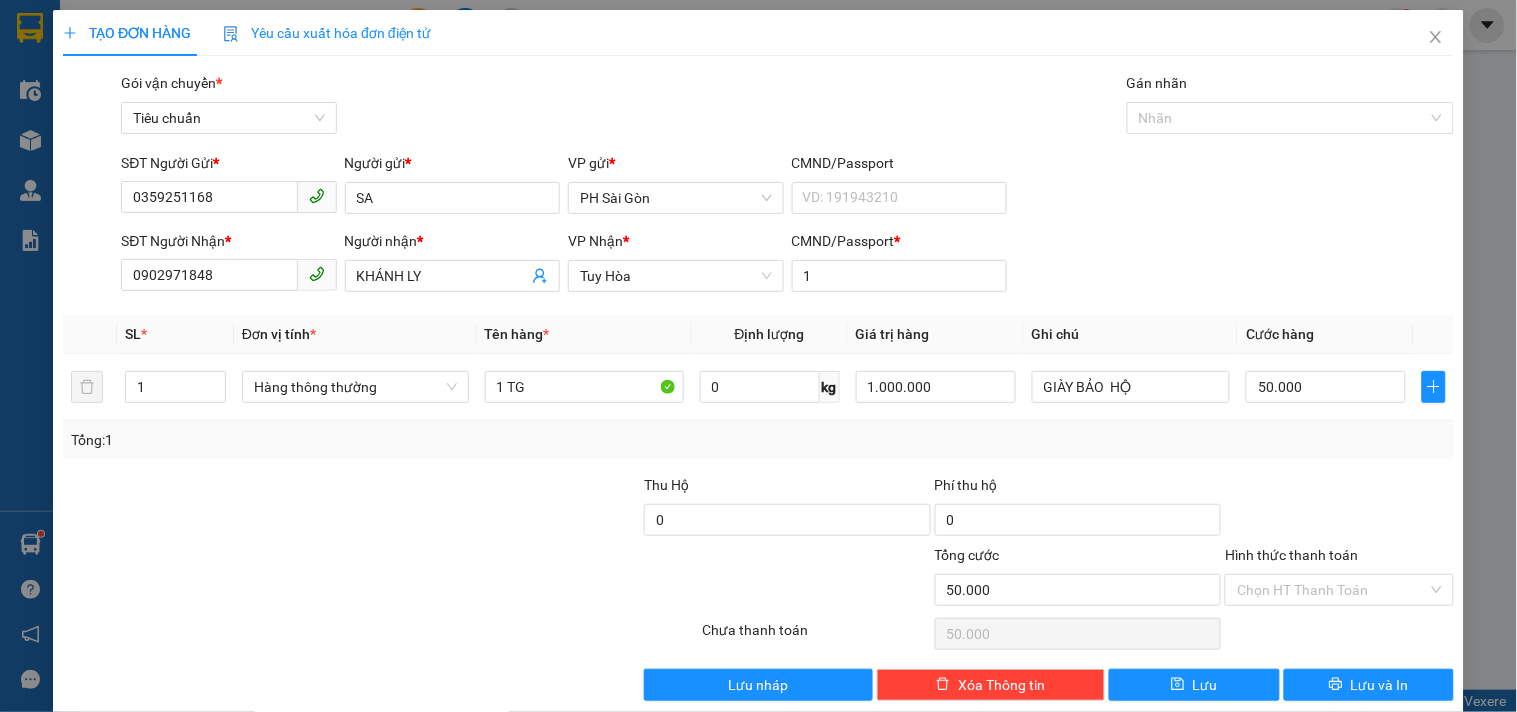 click on "Tổng:  1" at bounding box center [758, 440] 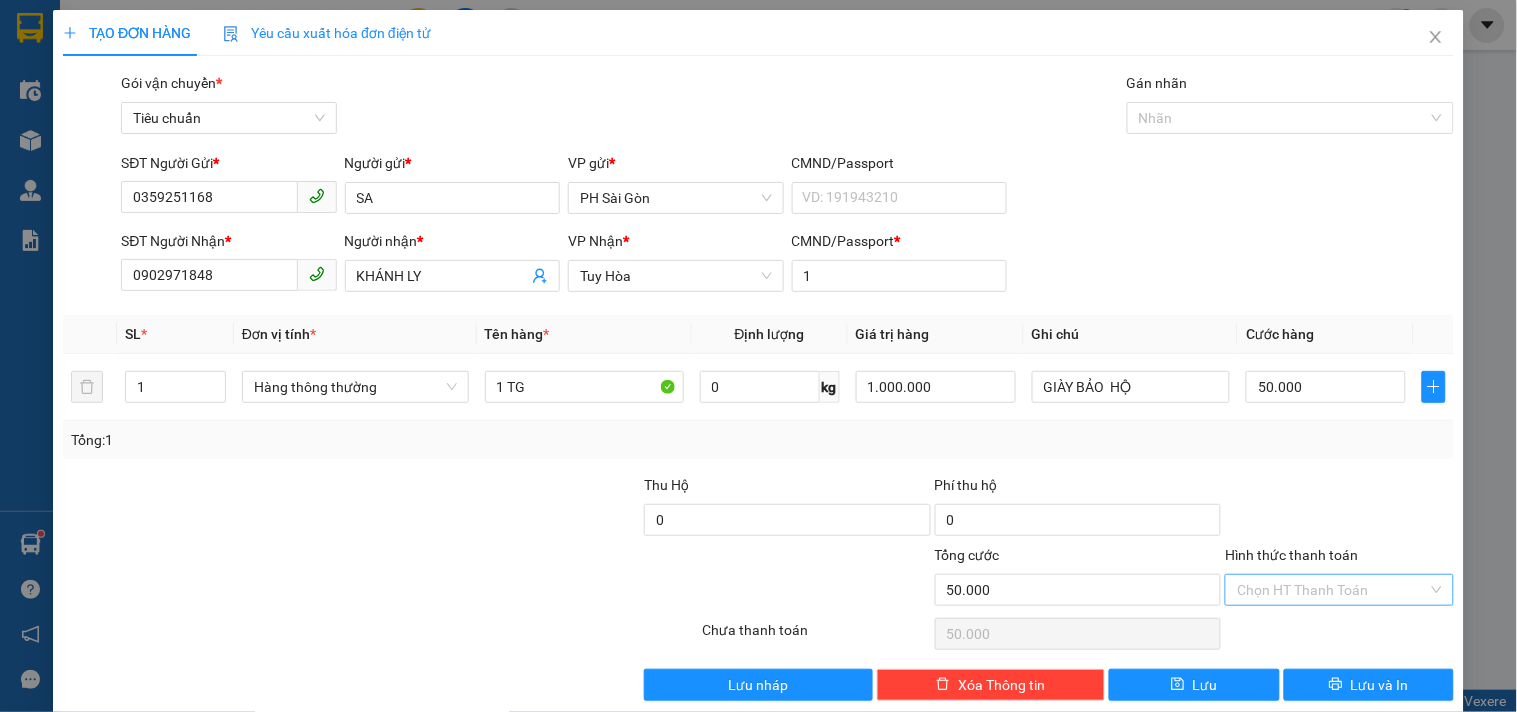click on "Hình thức thanh toán" at bounding box center [1332, 590] 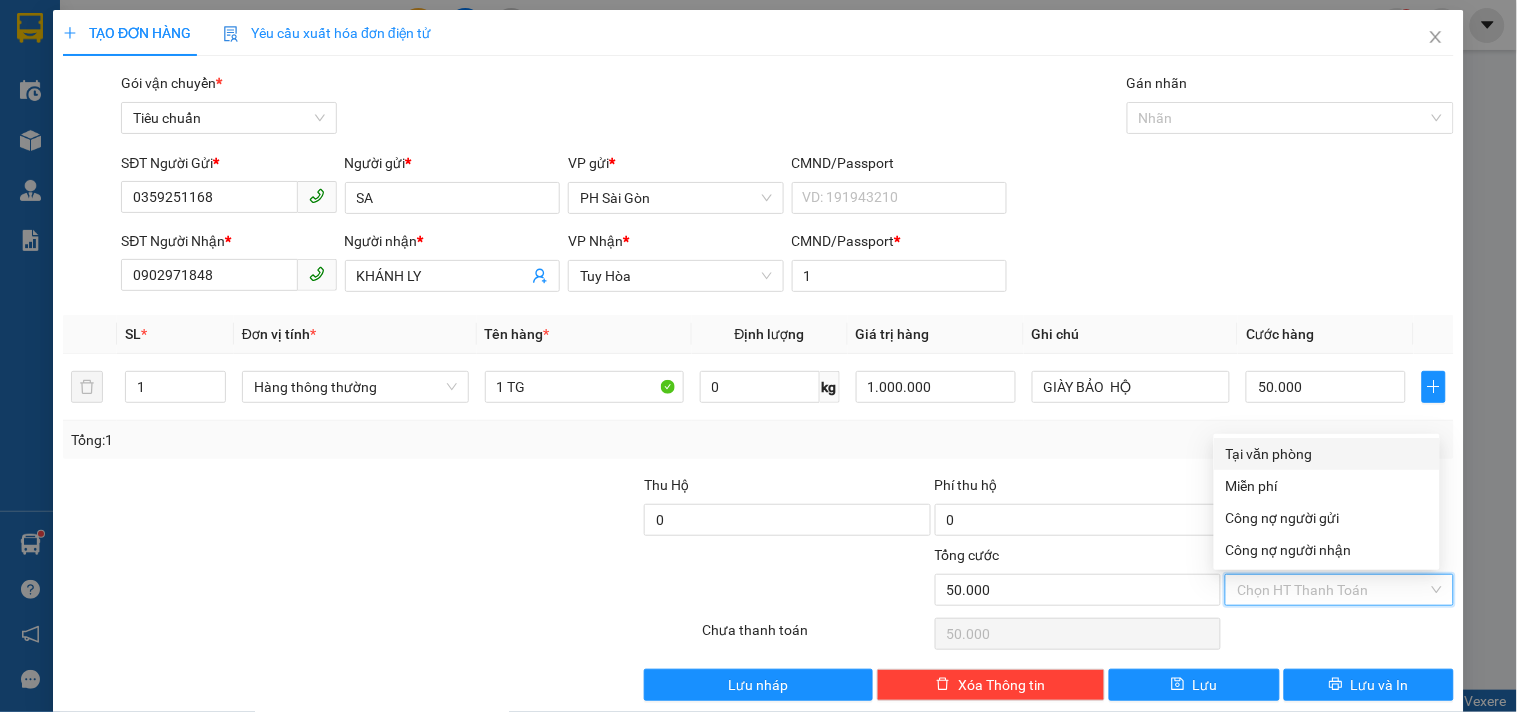 click on "Tại văn phòng" at bounding box center [1327, 454] 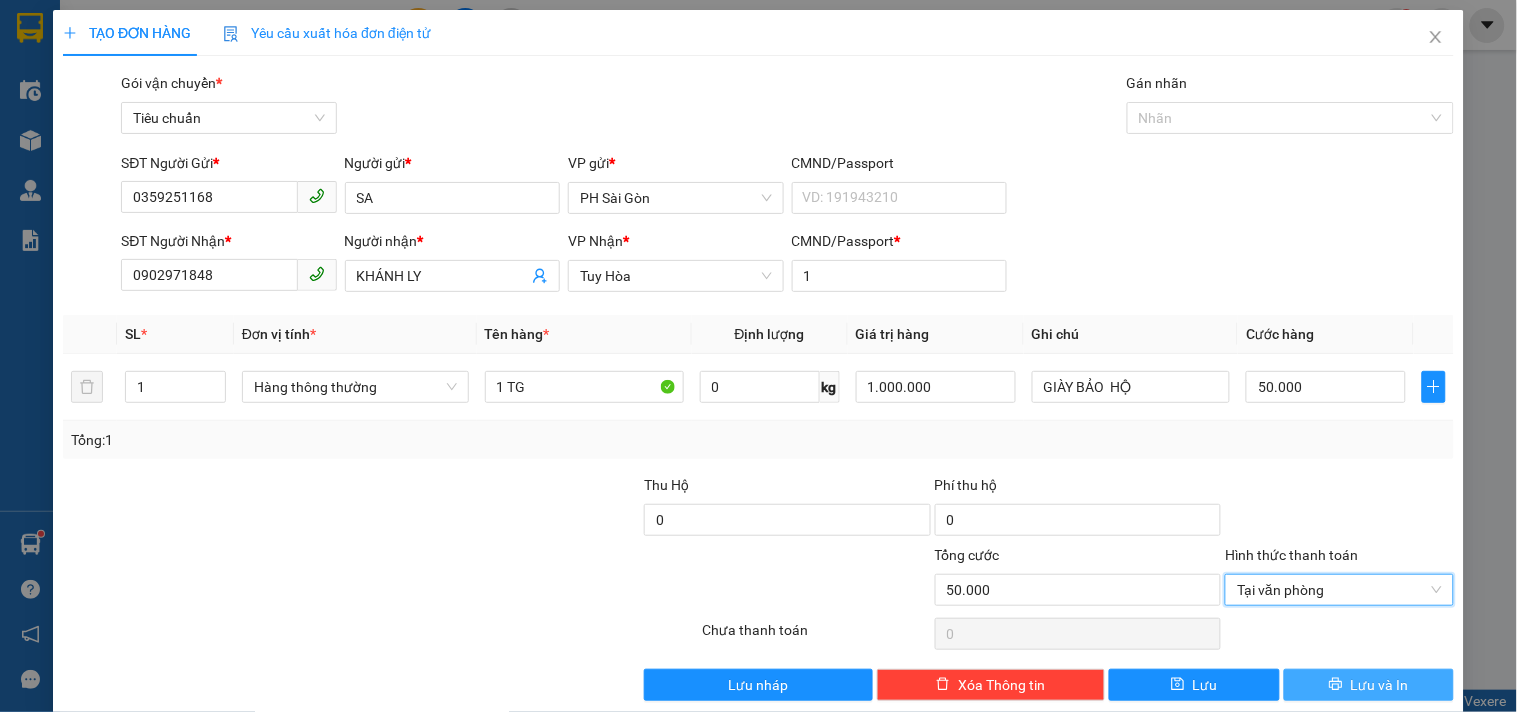 click on "Lưu và In" at bounding box center [1369, 685] 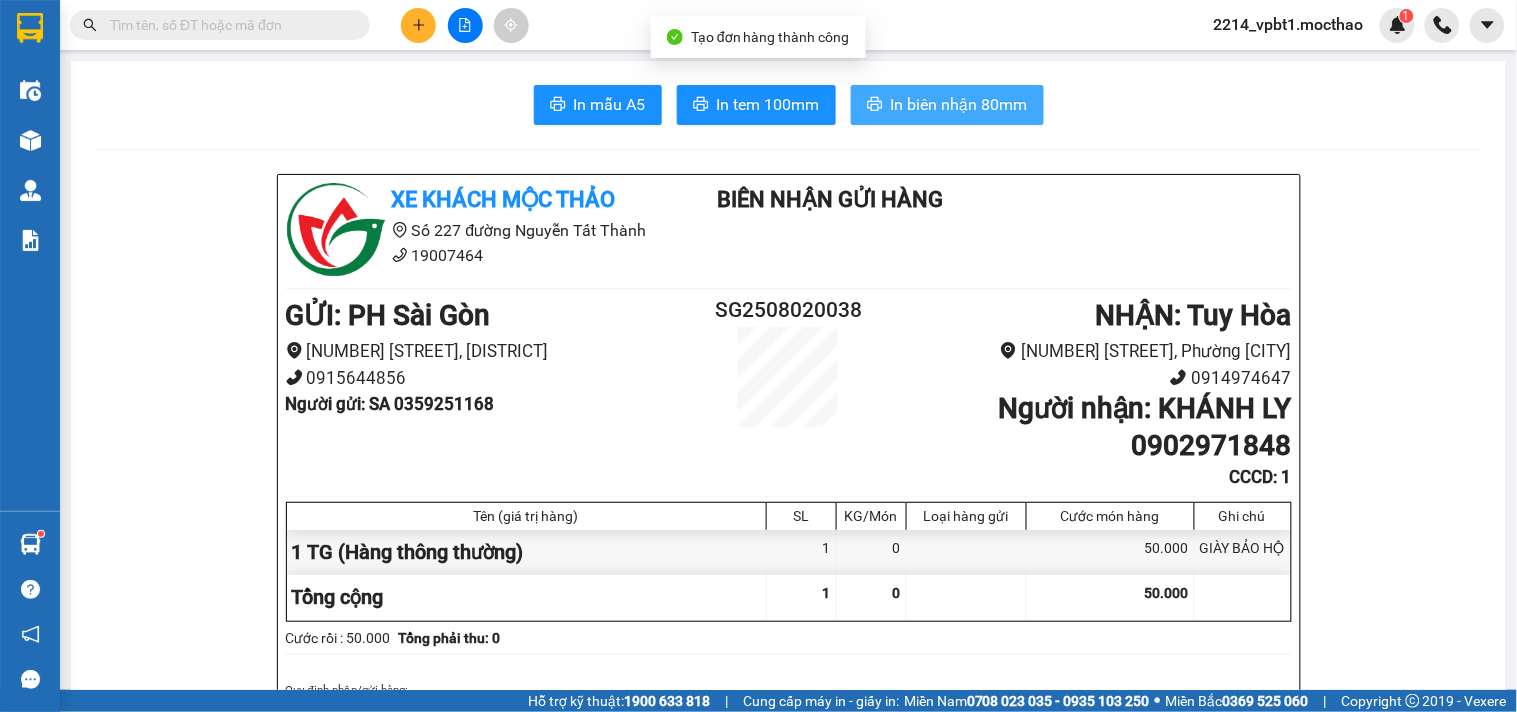 click on "In biên nhận 80mm" at bounding box center (959, 104) 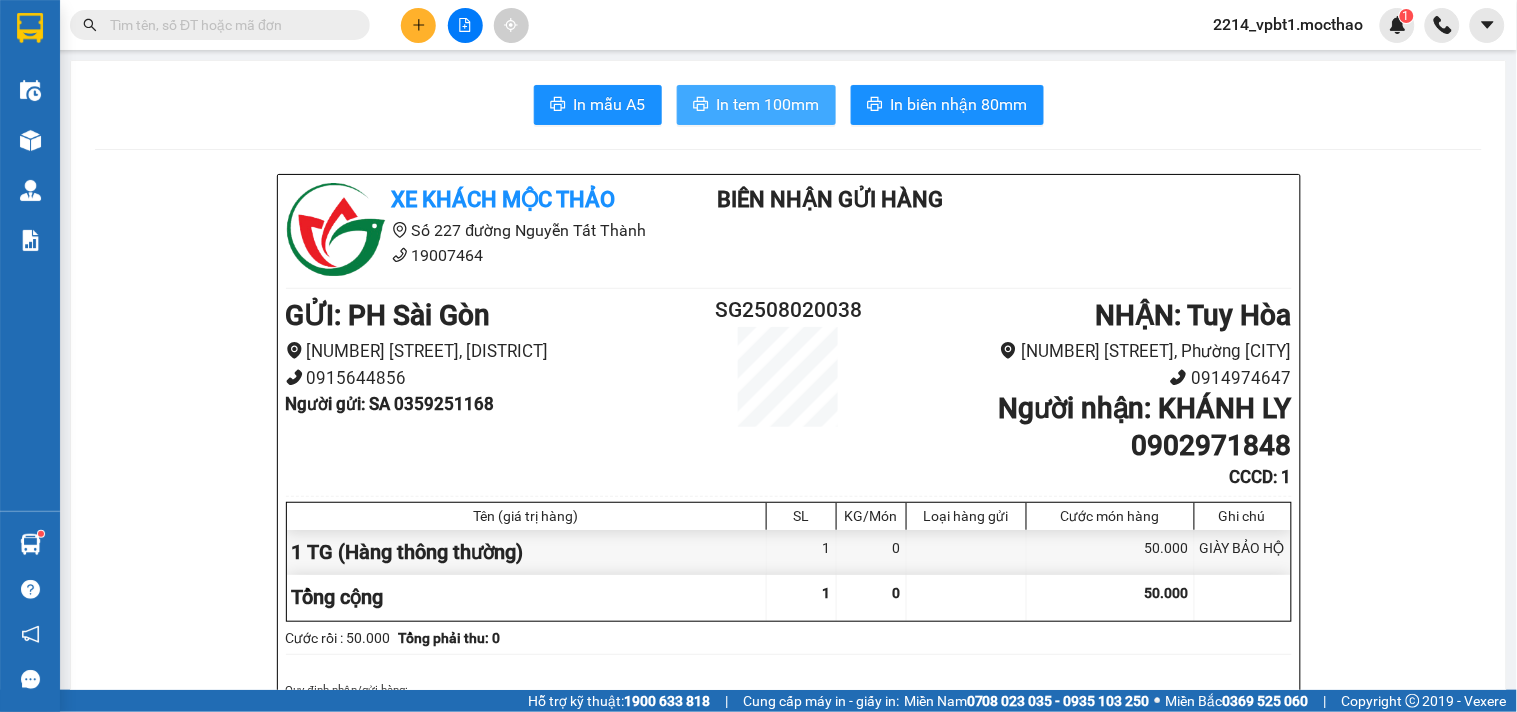 click on "In tem 100mm" at bounding box center [756, 105] 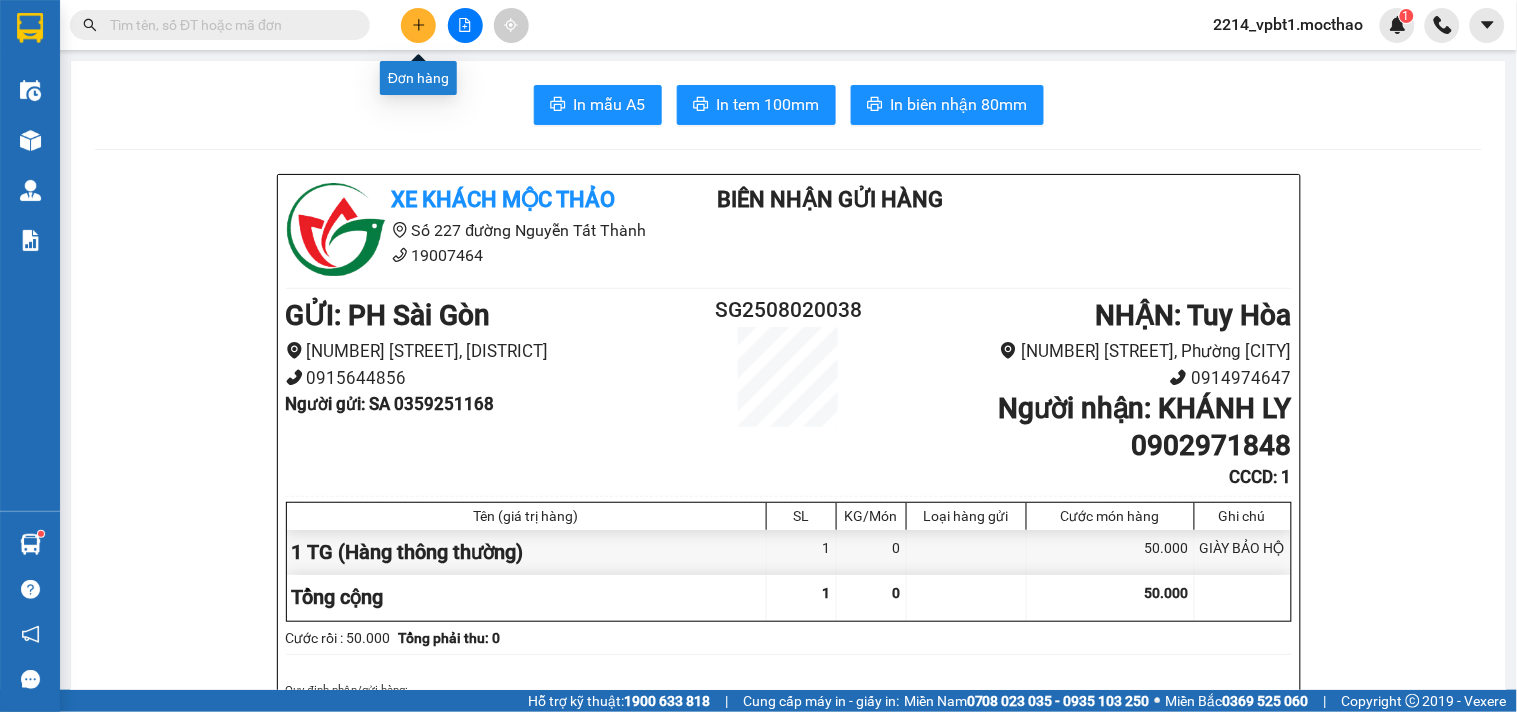click at bounding box center (418, 25) 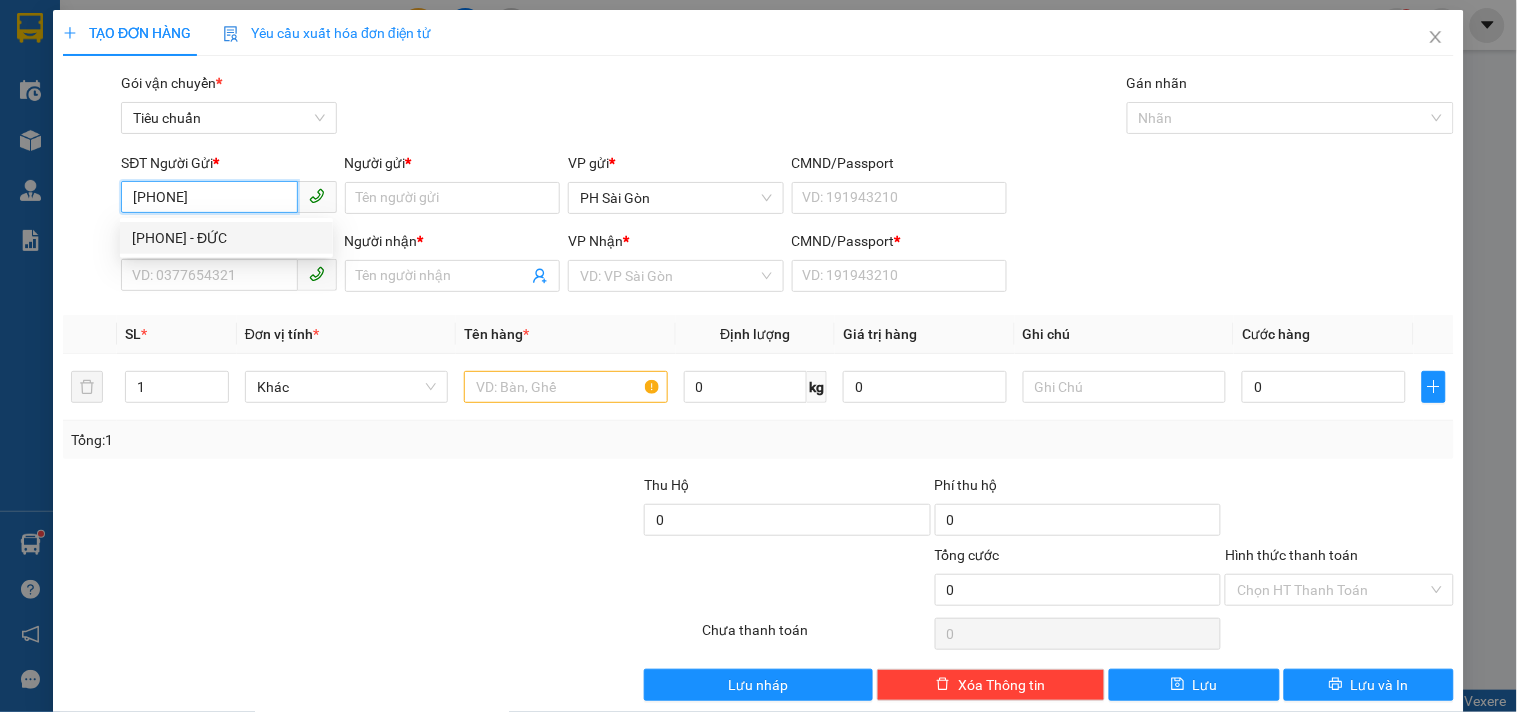 click on "0988995799 - ĐỨC" at bounding box center (226, 238) 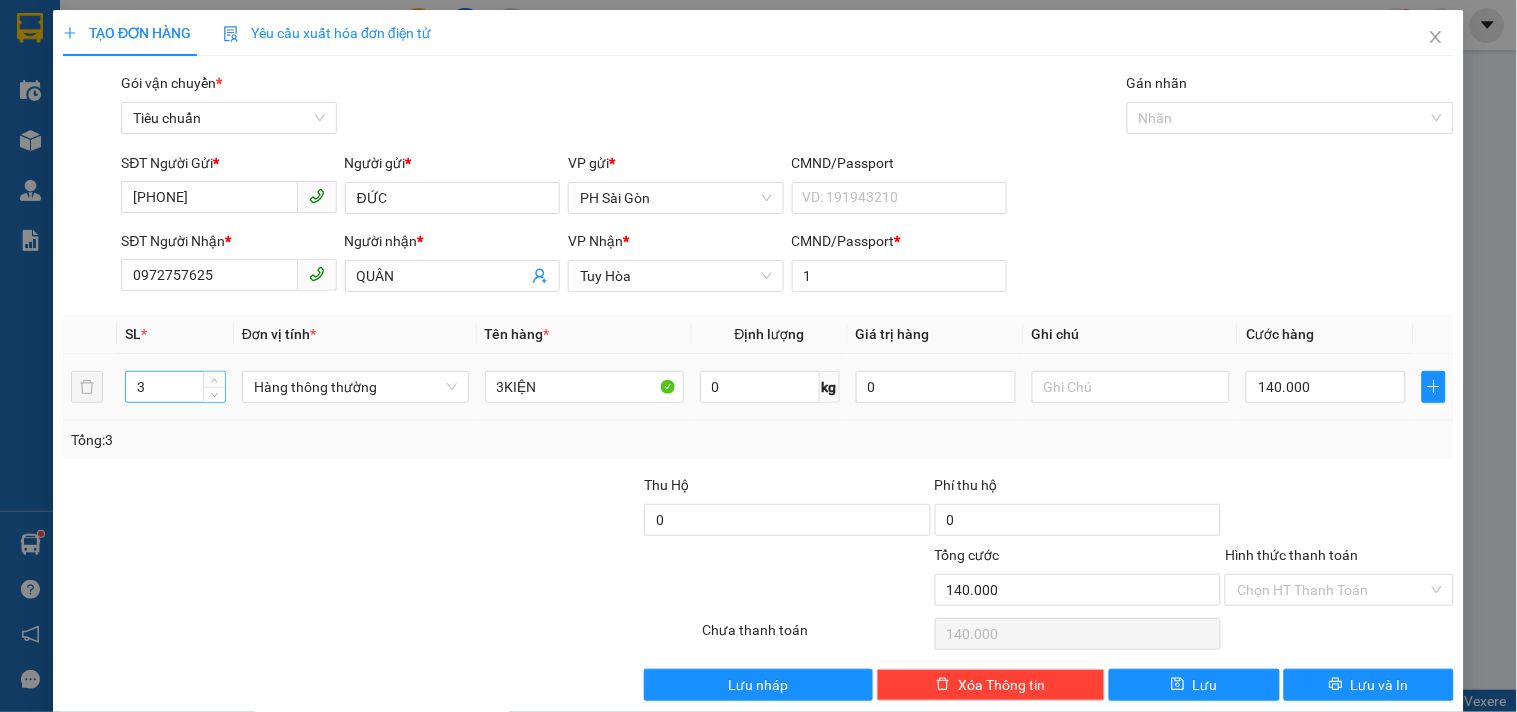 click on "3" at bounding box center [175, 387] 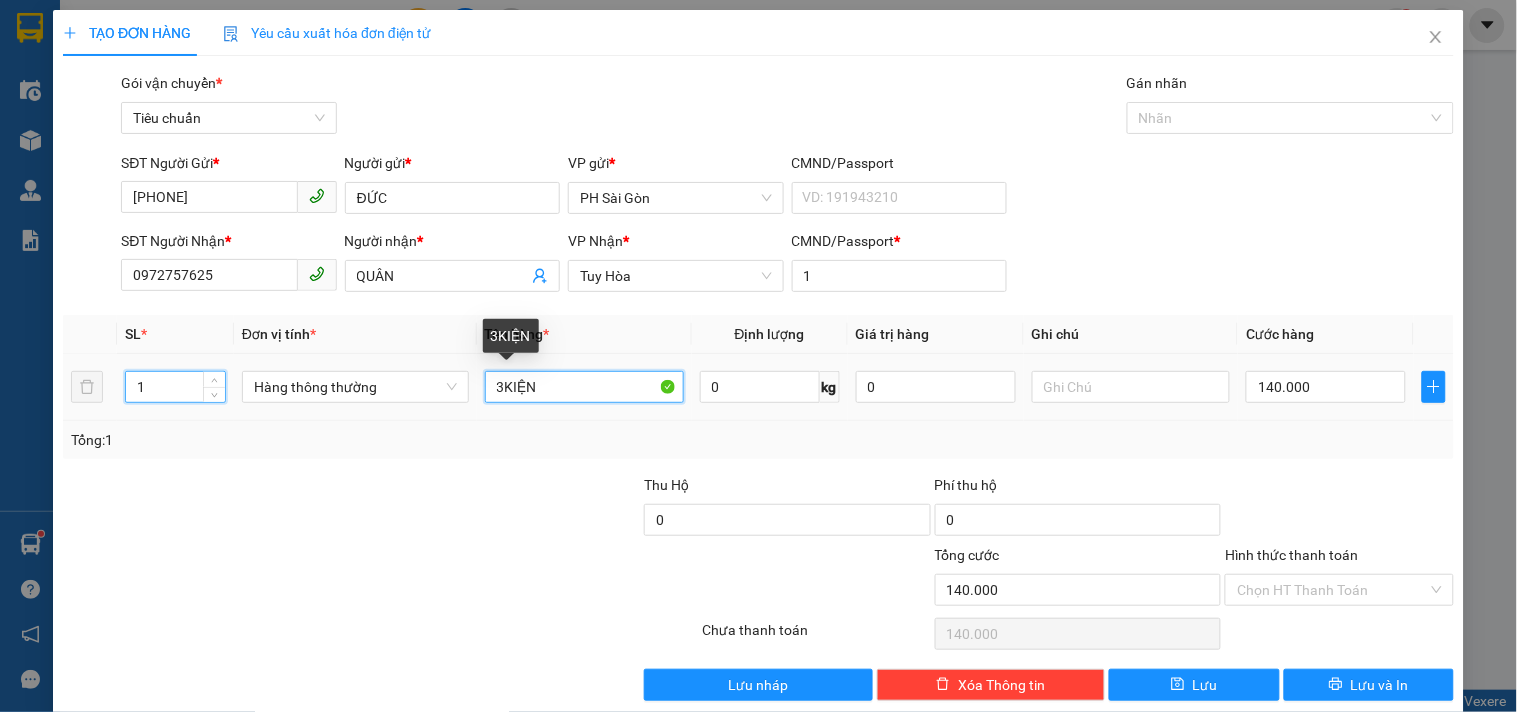 click on "3KIỆN" at bounding box center [584, 387] 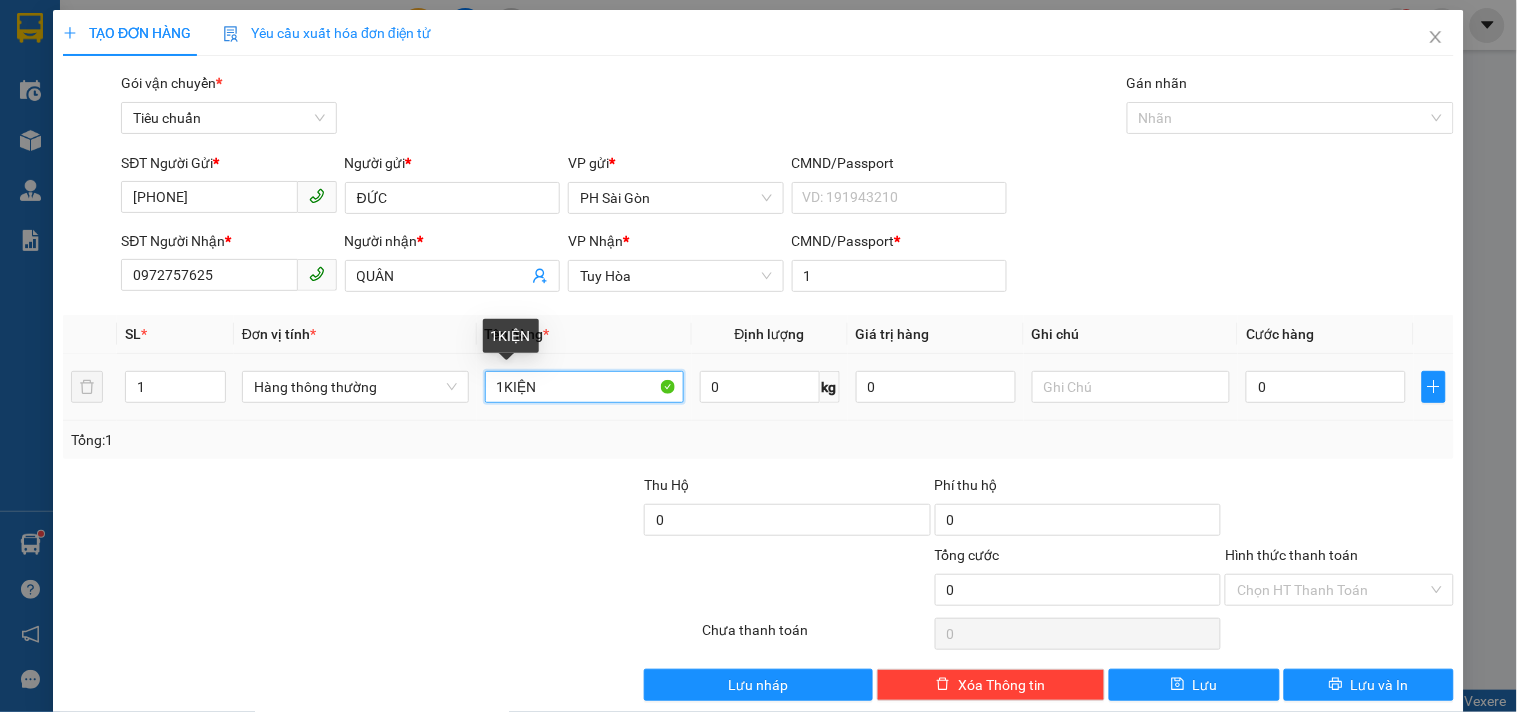 click on "1KIỆN" at bounding box center (584, 387) 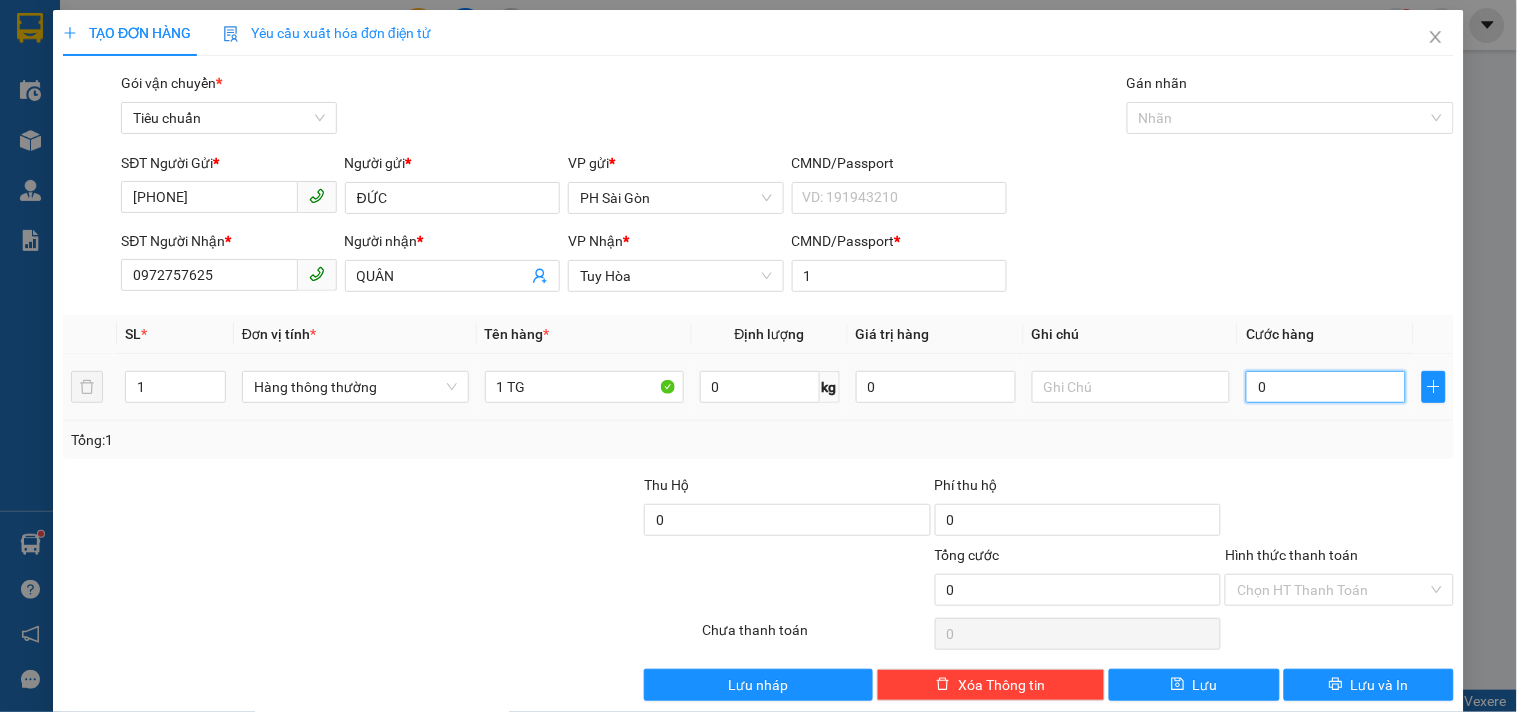 click on "0" at bounding box center (1326, 387) 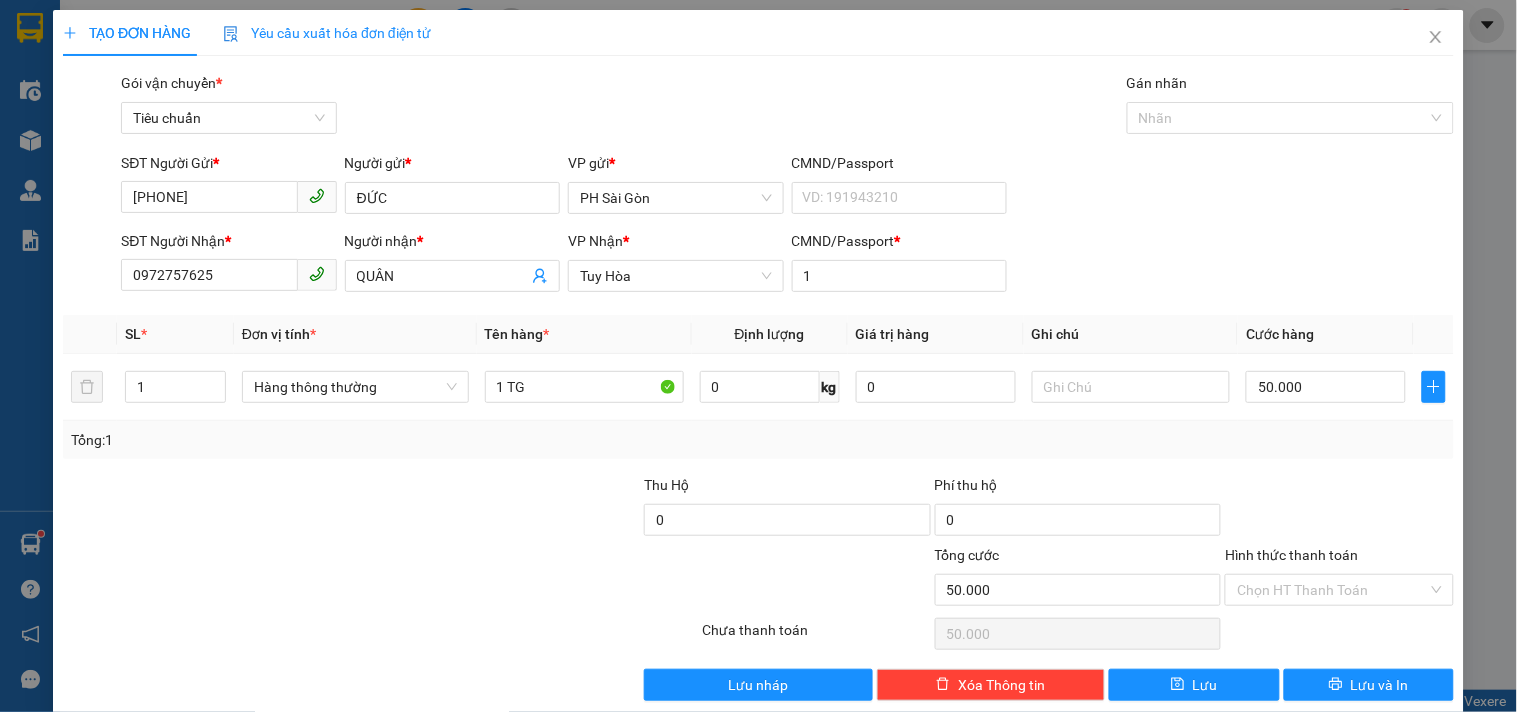 click on "Tổng:  1" at bounding box center (758, 440) 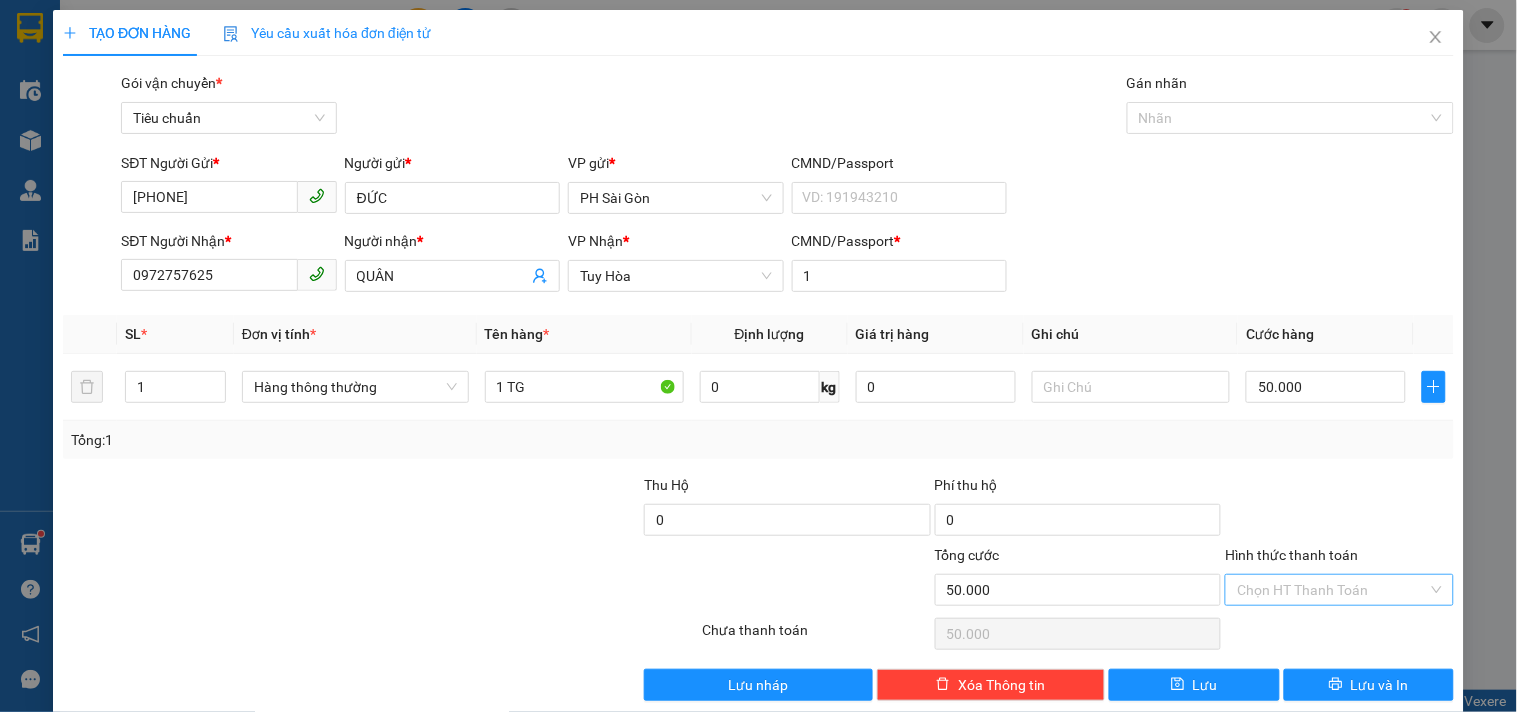 click on "Hình thức thanh toán" at bounding box center [1332, 590] 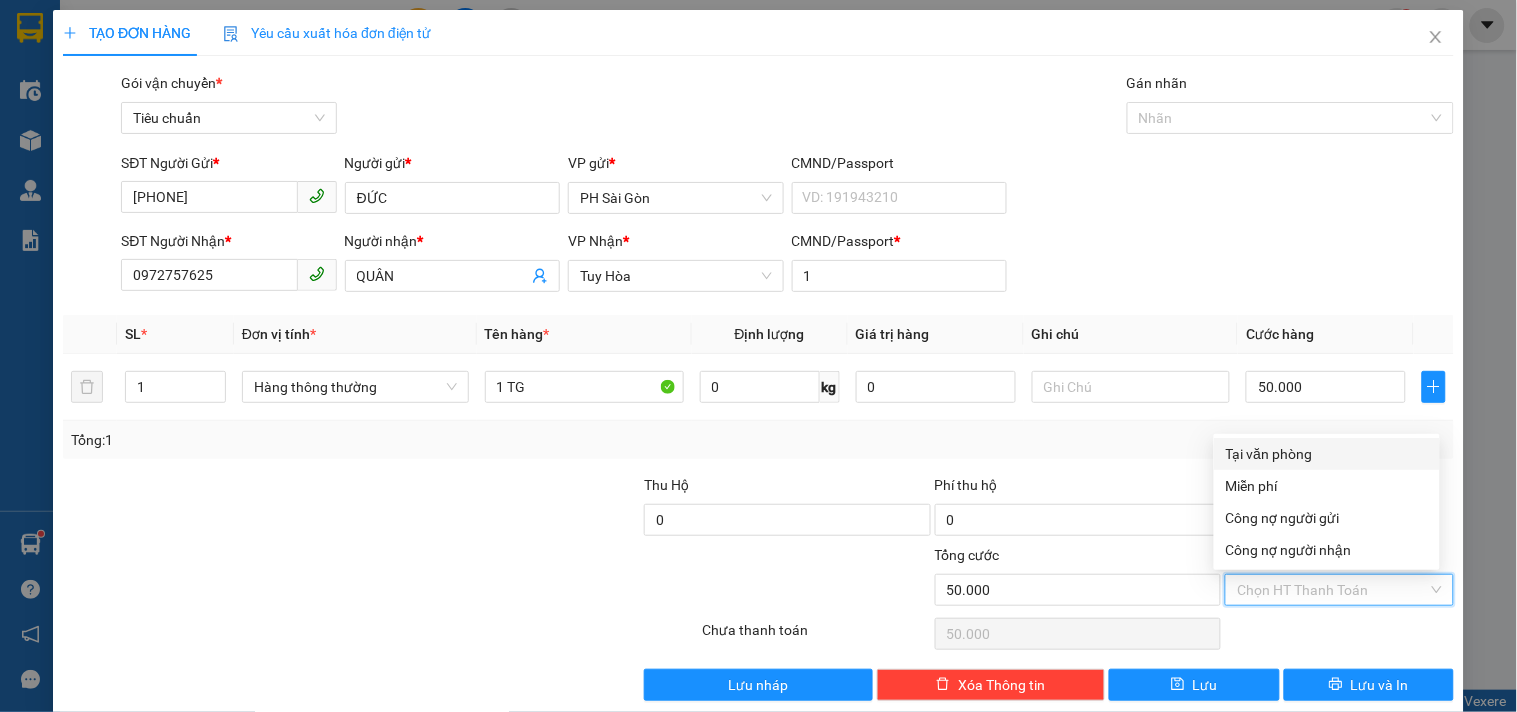 click on "Tại văn phòng" at bounding box center [1327, 454] 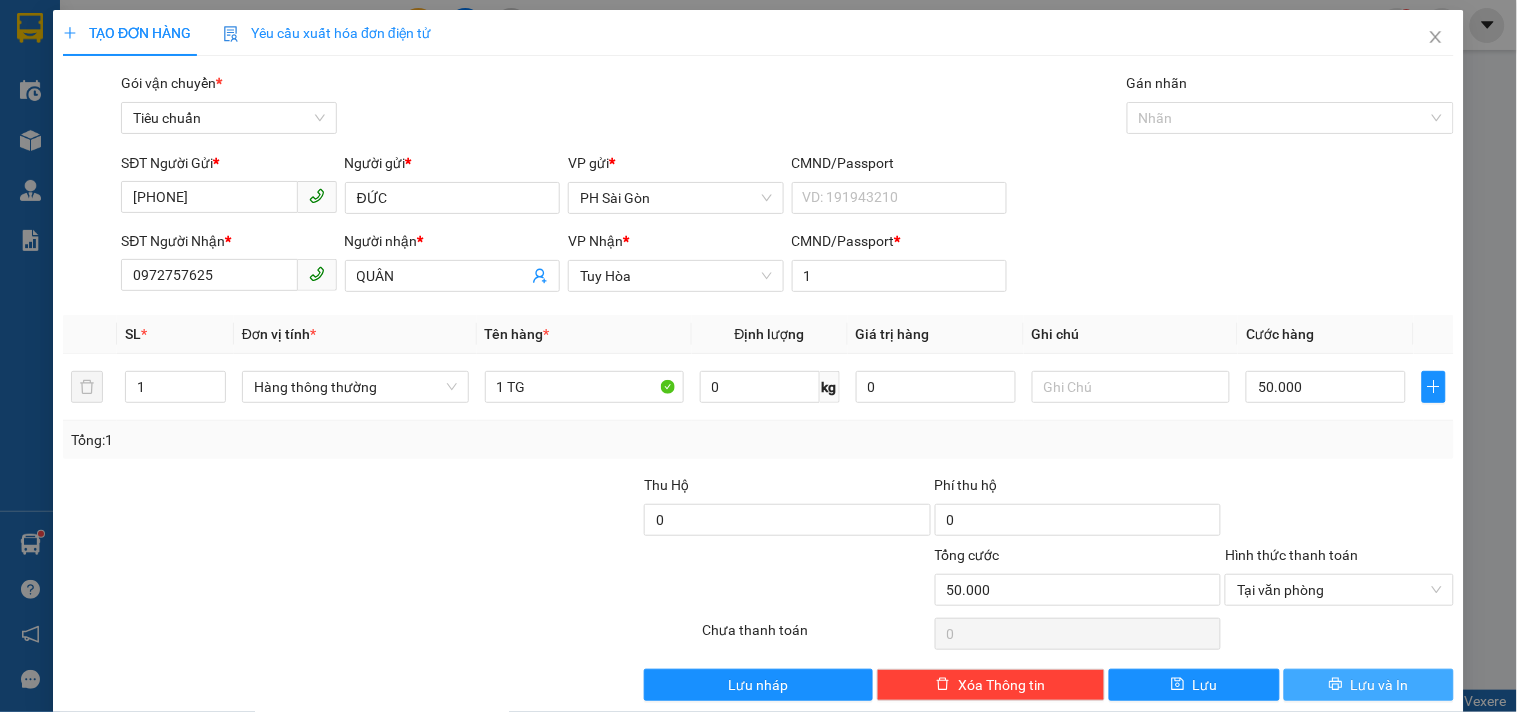 click 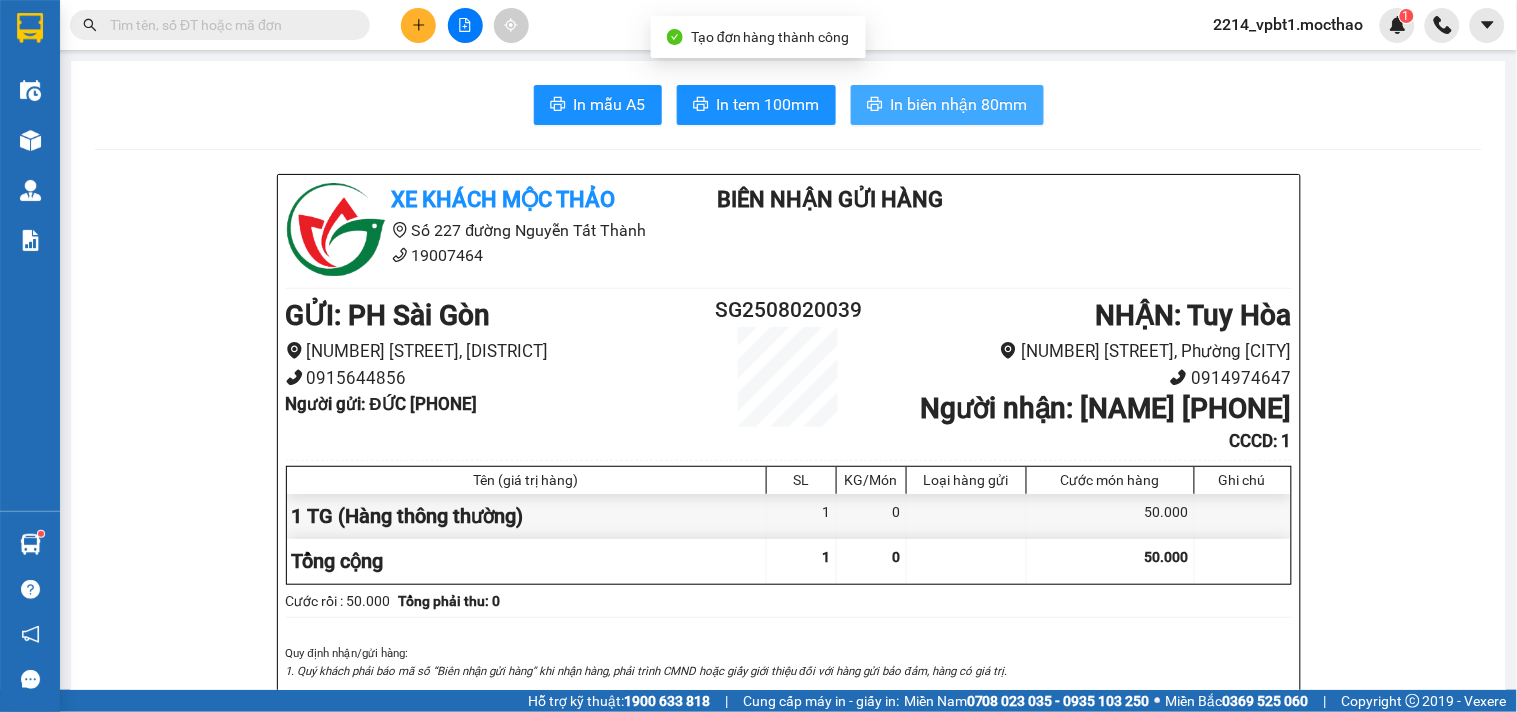 click on "In biên nhận 80mm" at bounding box center (959, 104) 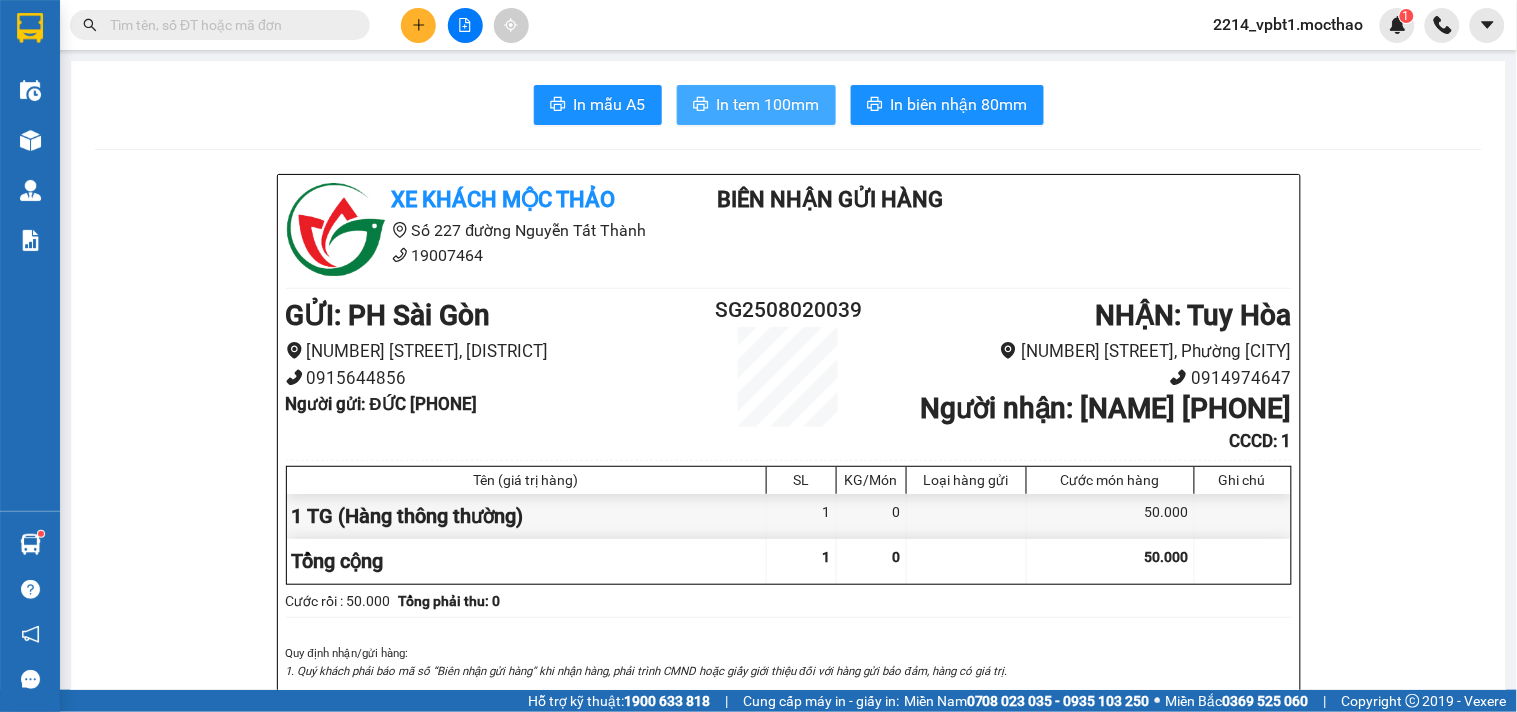 click on "In tem 100mm" at bounding box center [756, 105] 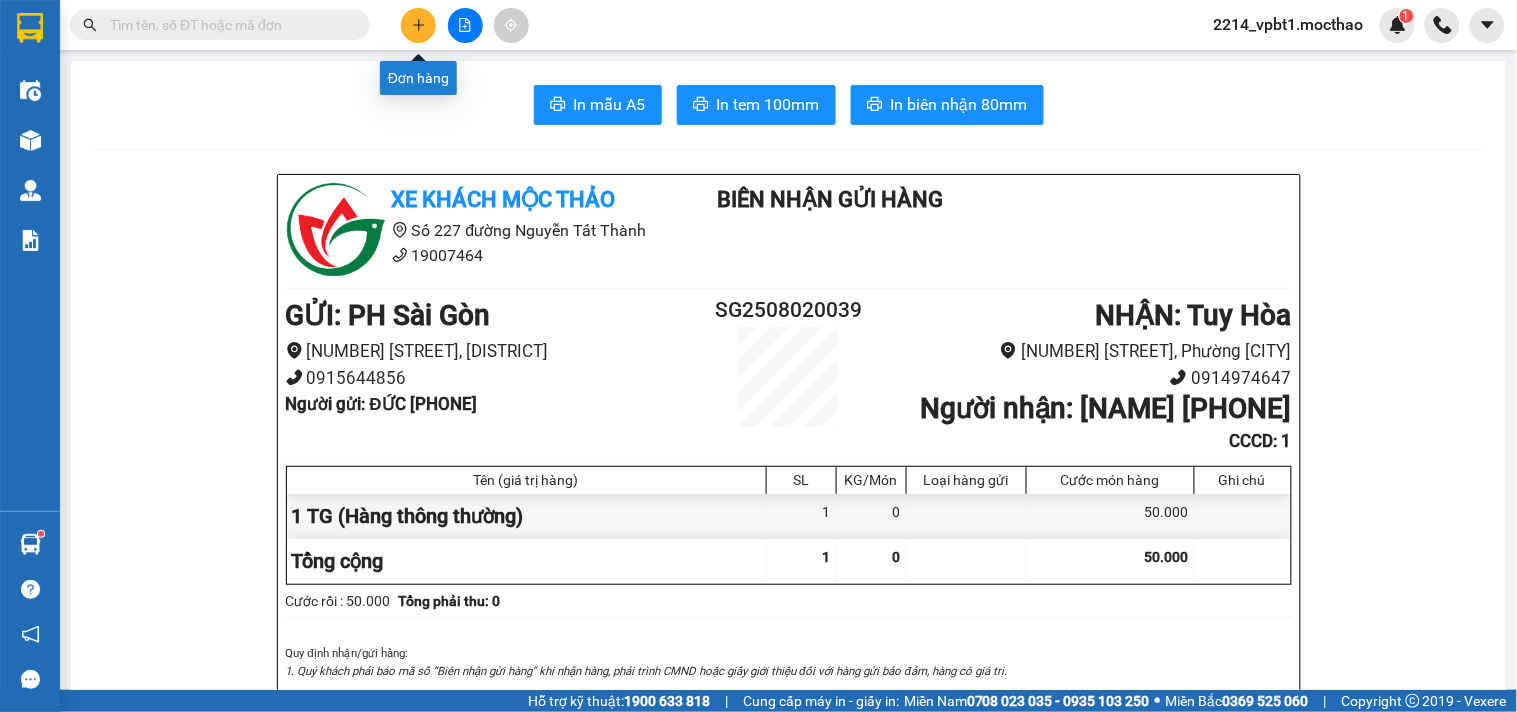 click 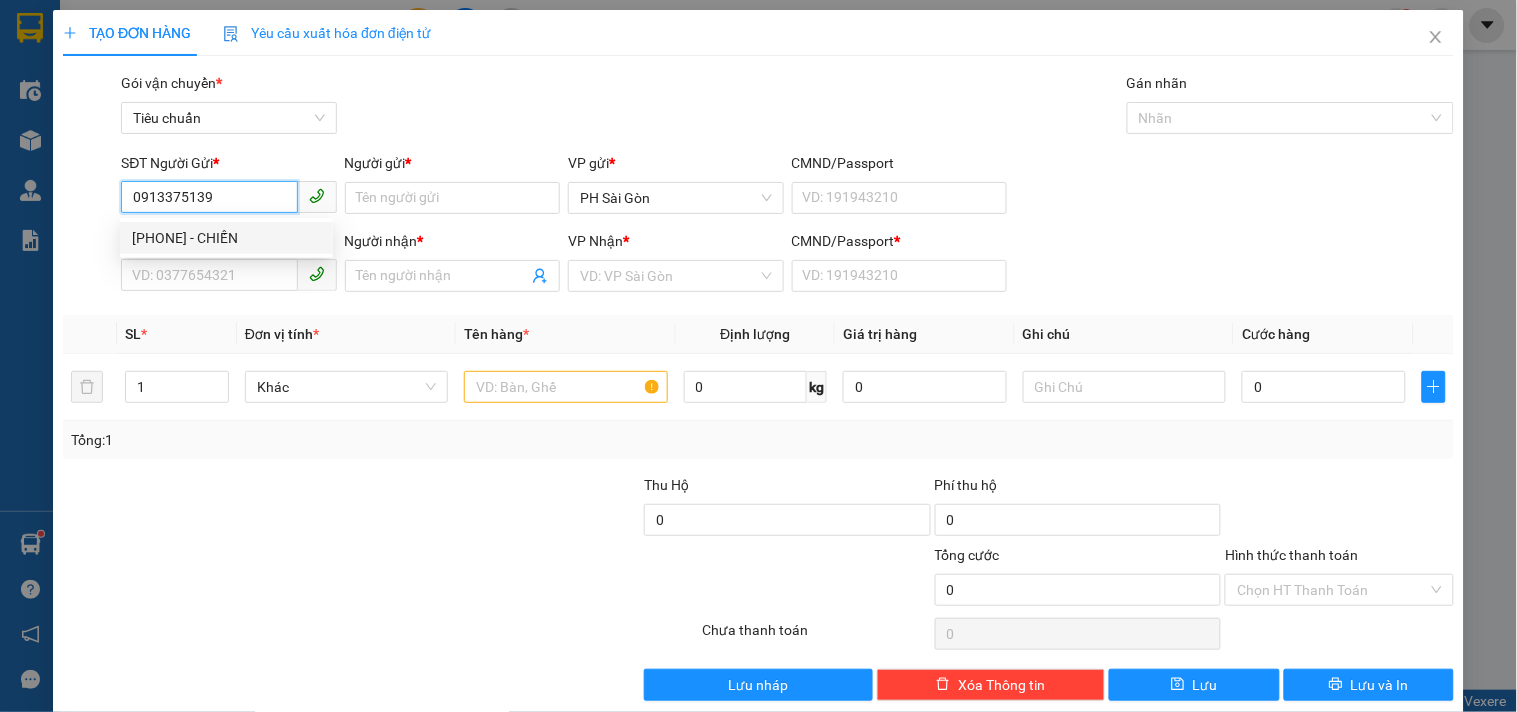 click on "0913375139 - CHIẾN" at bounding box center (226, 238) 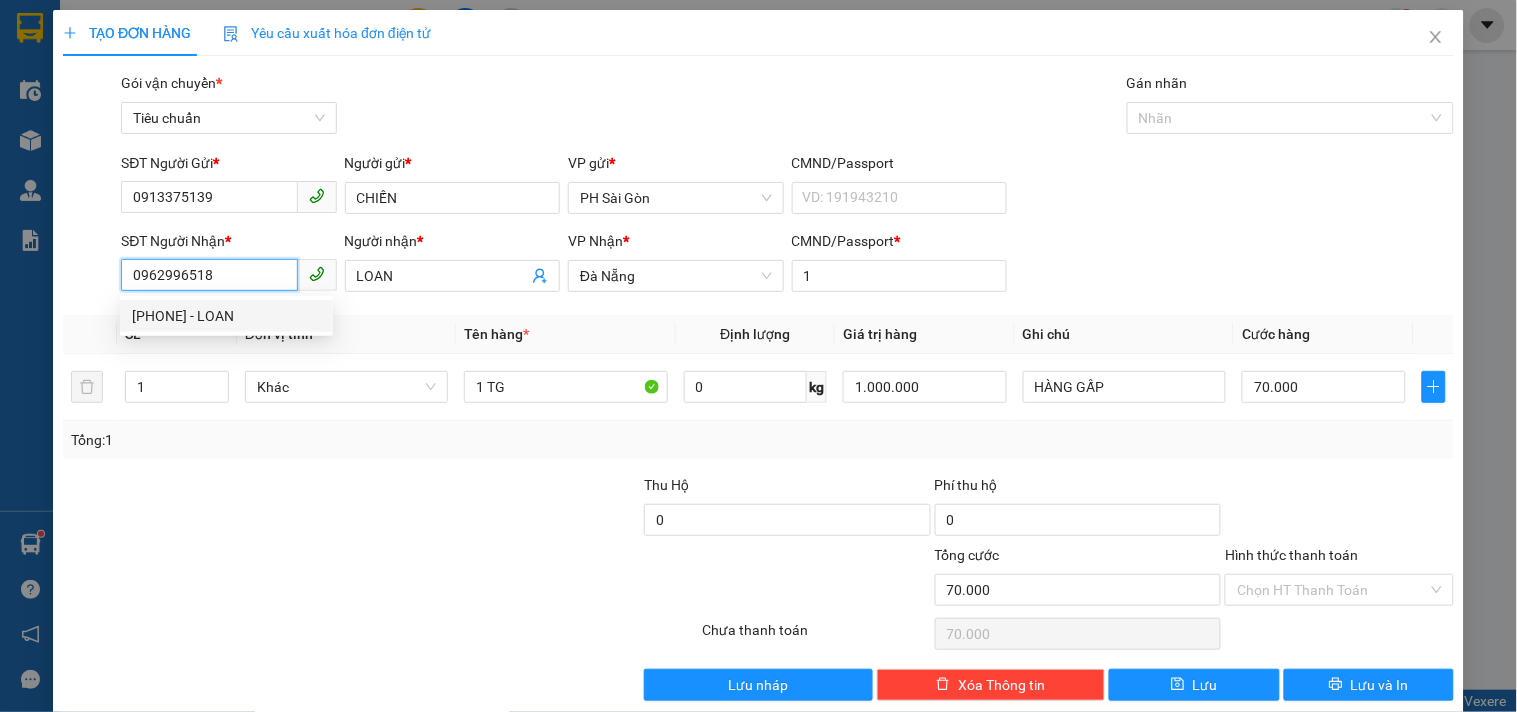 drag, startPoint x: 221, startPoint y: 274, endPoint x: 65, endPoint y: 276, distance: 156.01282 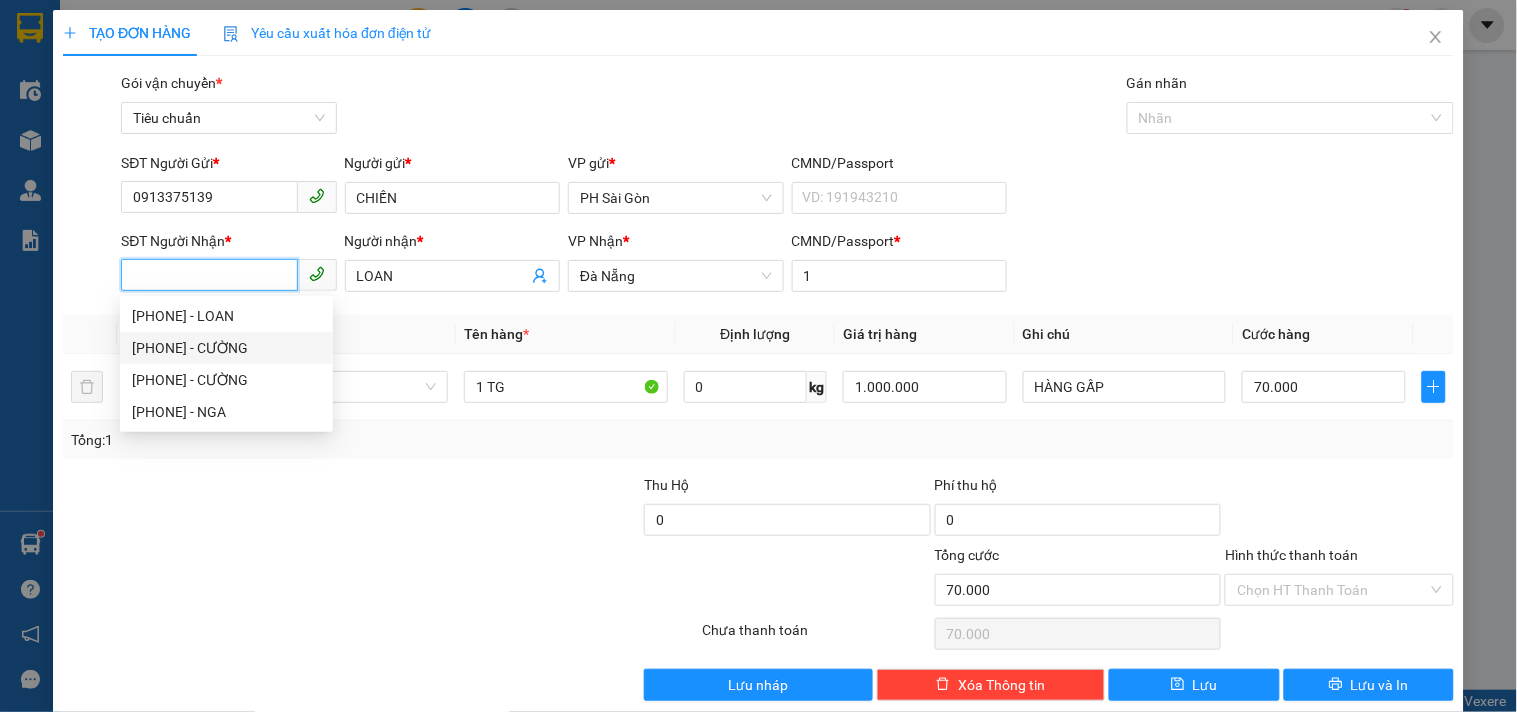 click on "0973956068 - CƯỜNG" at bounding box center (226, 348) 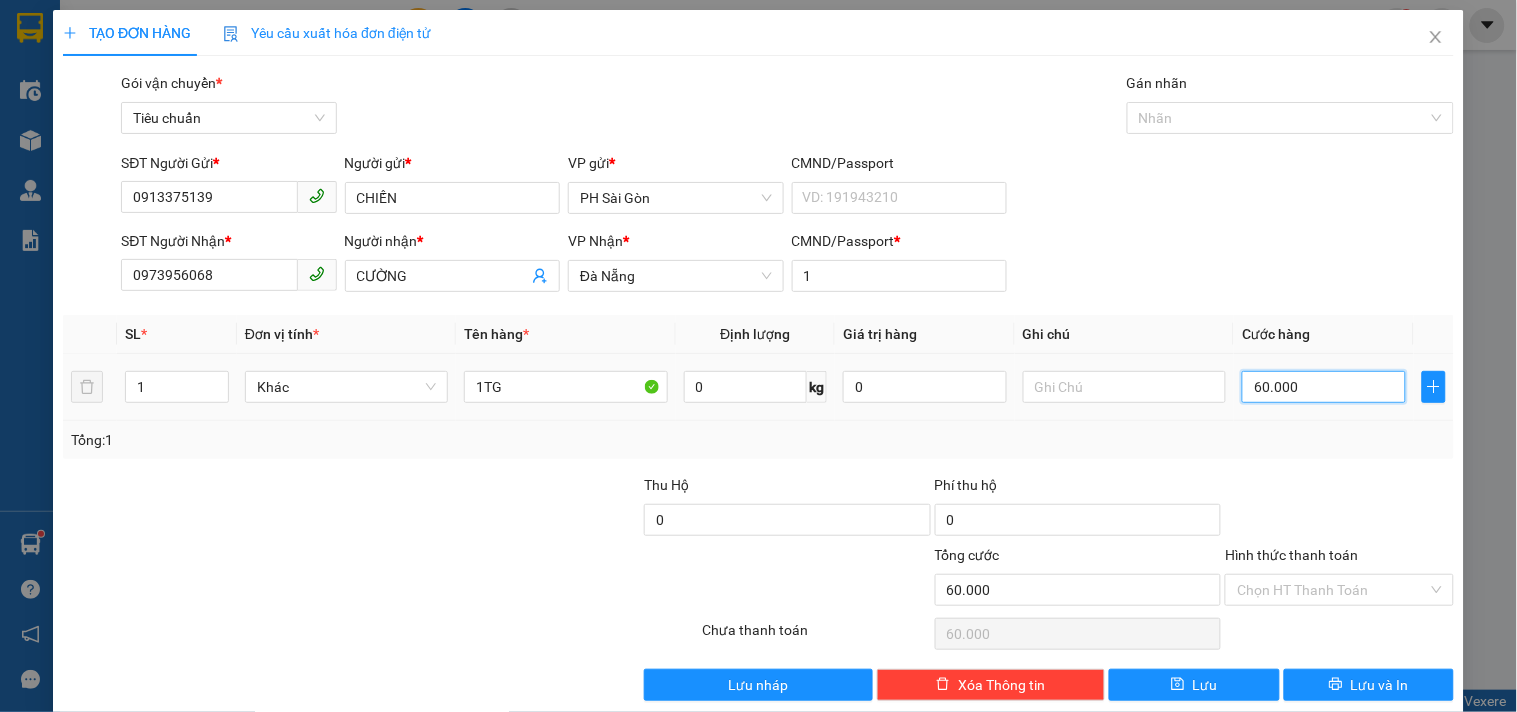 click on "60.000" at bounding box center [1324, 387] 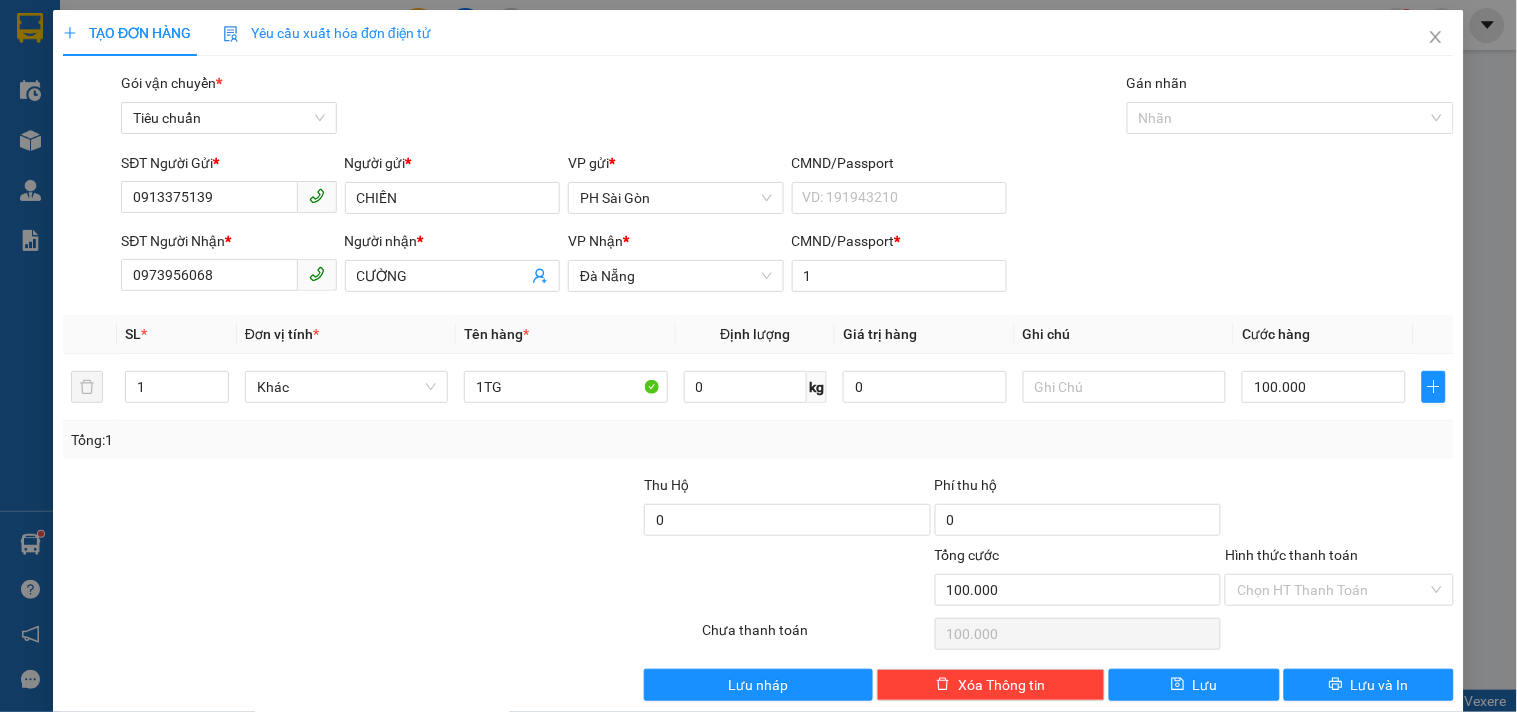 click at bounding box center [1339, 509] 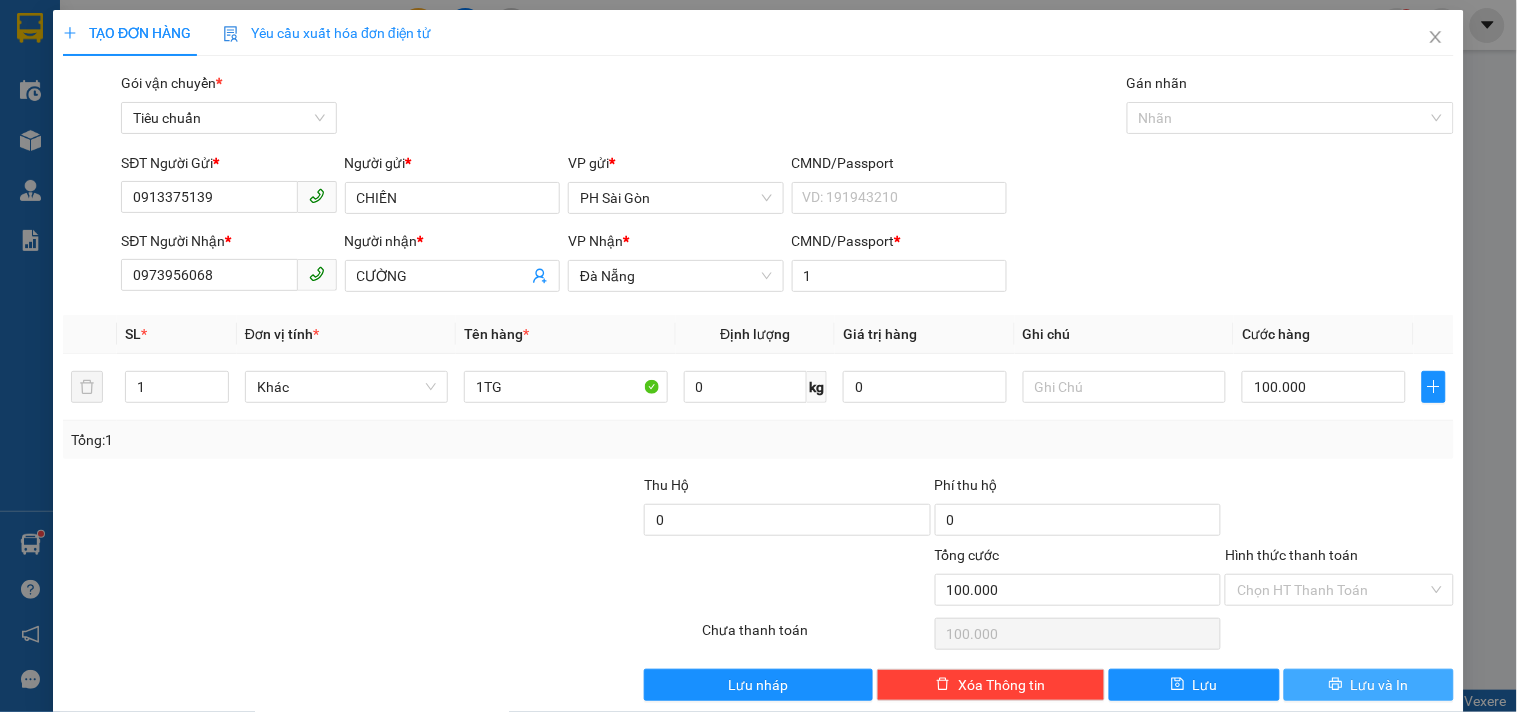 click on "Lưu và In" at bounding box center (1369, 685) 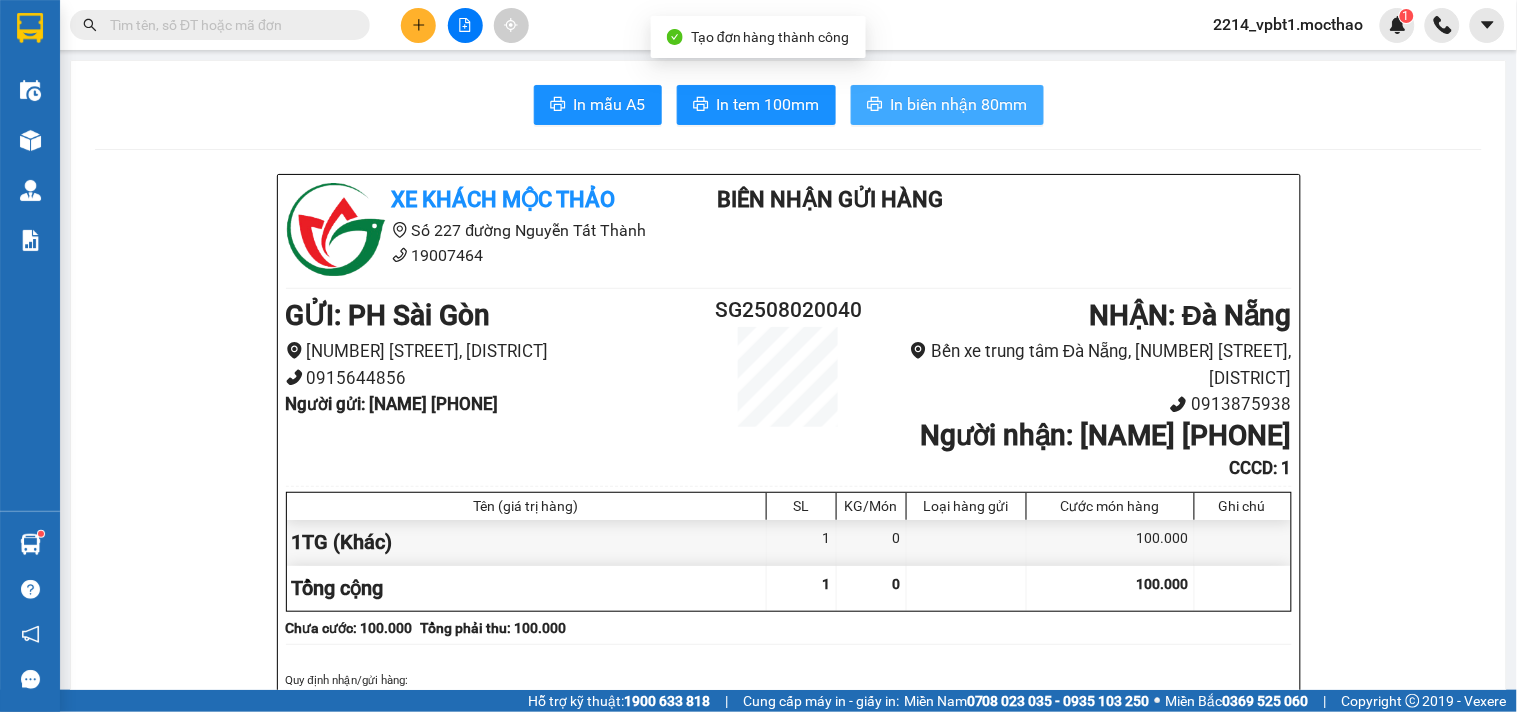 click on "In biên nhận 80mm" at bounding box center [959, 104] 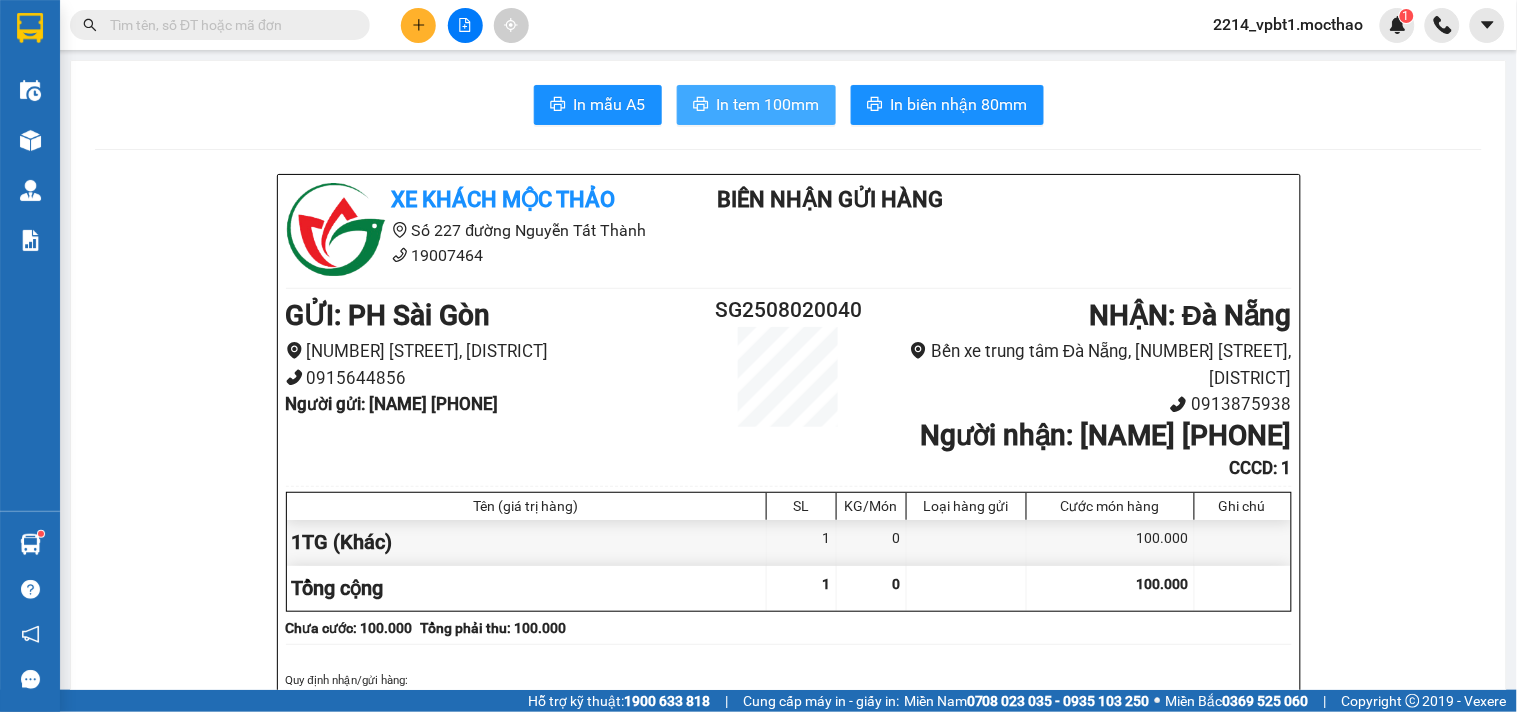 click on "In tem 100mm" at bounding box center [768, 104] 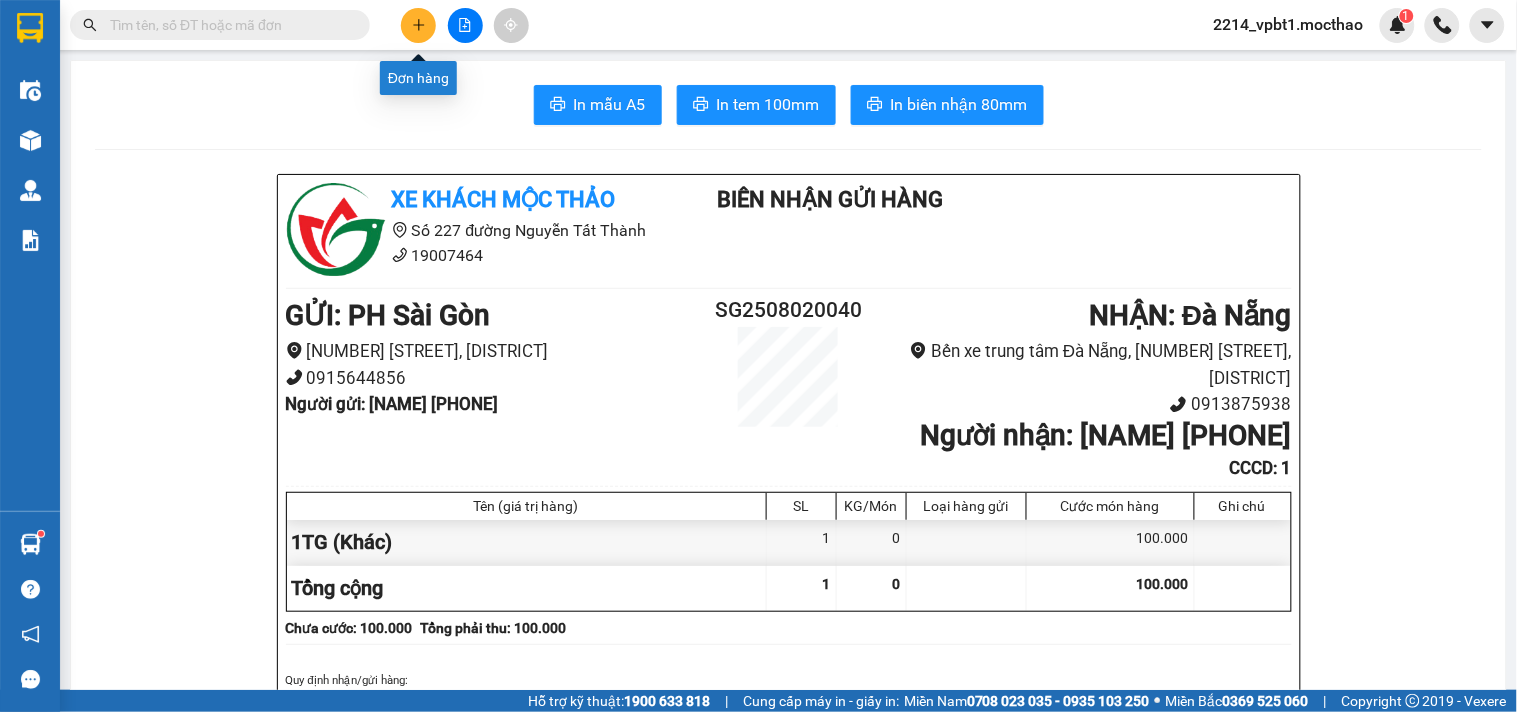 click at bounding box center (418, 25) 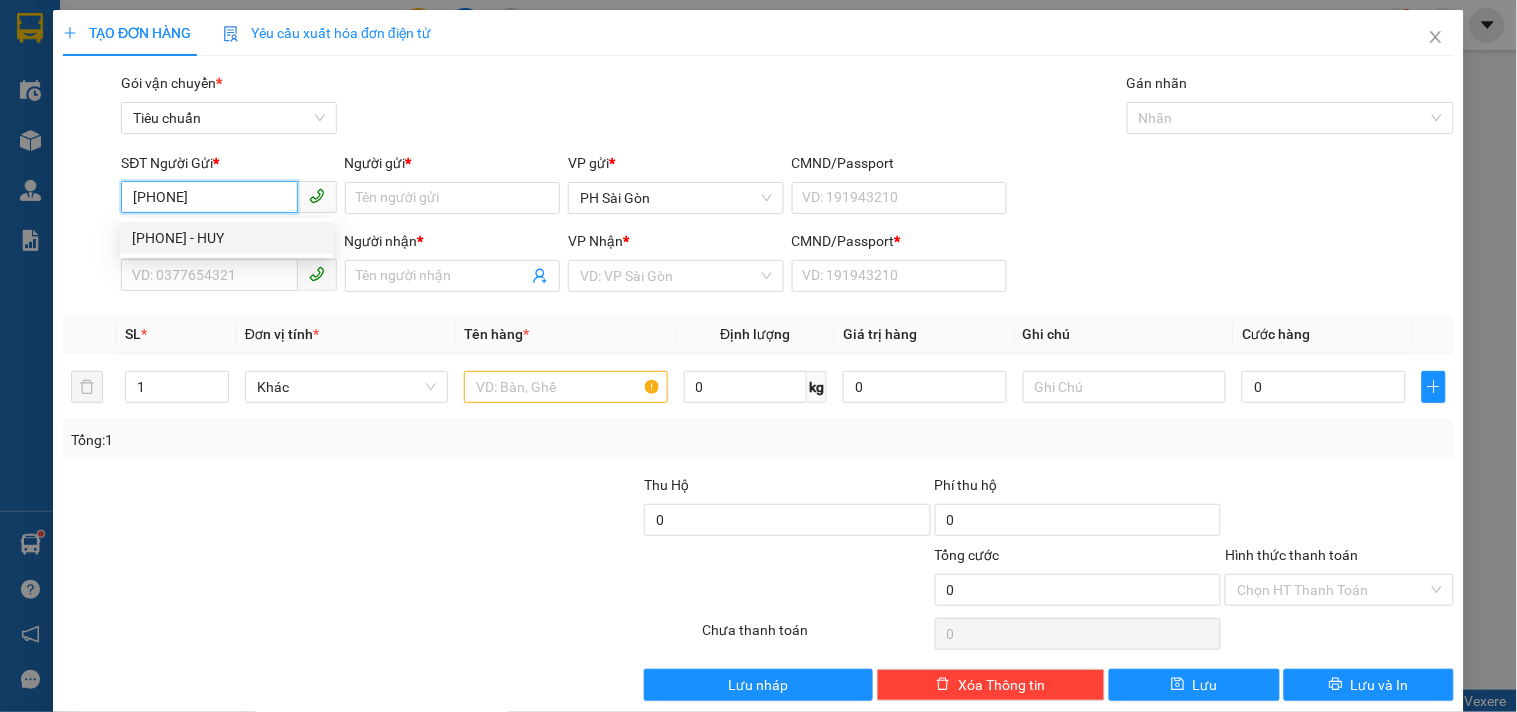 click on "0939795468 - HUY" at bounding box center (226, 238) 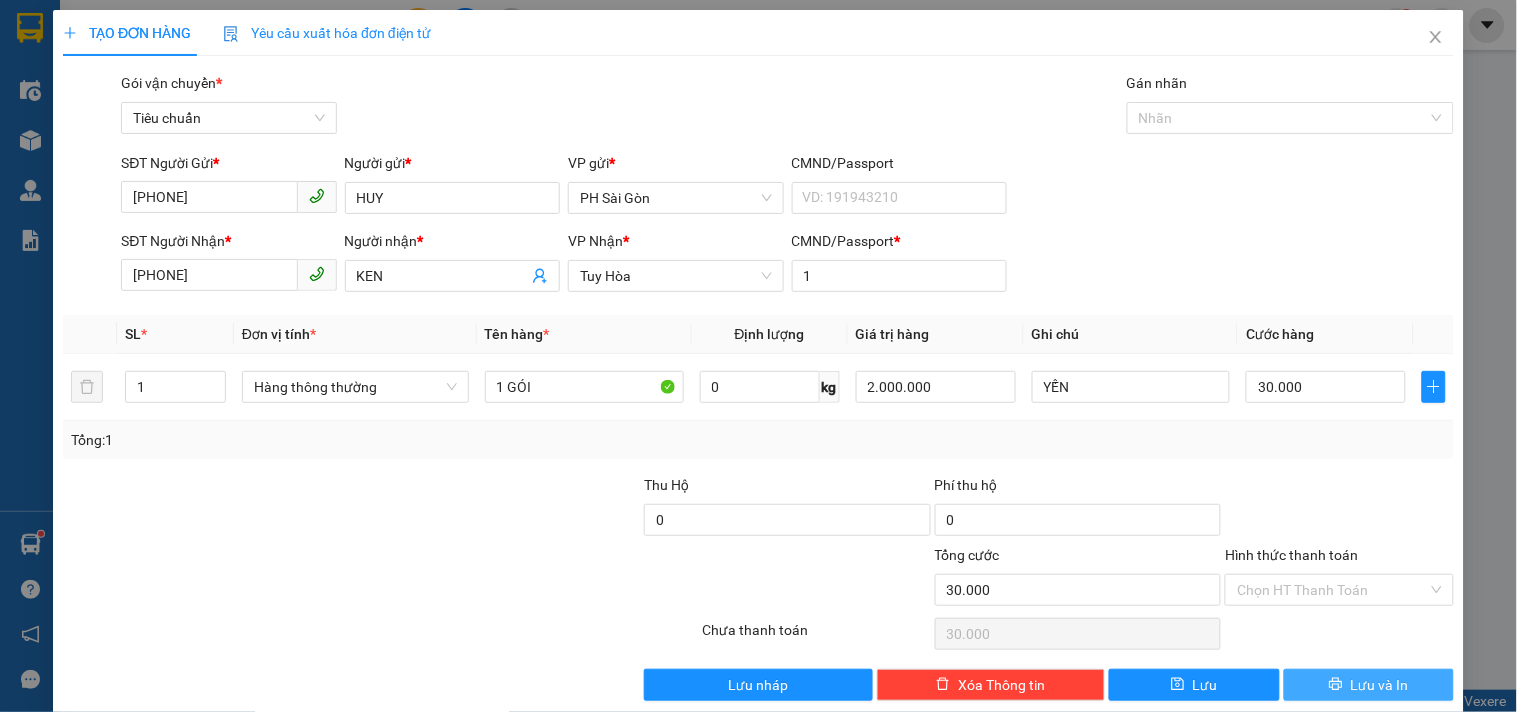 click on "Lưu và In" at bounding box center [1380, 685] 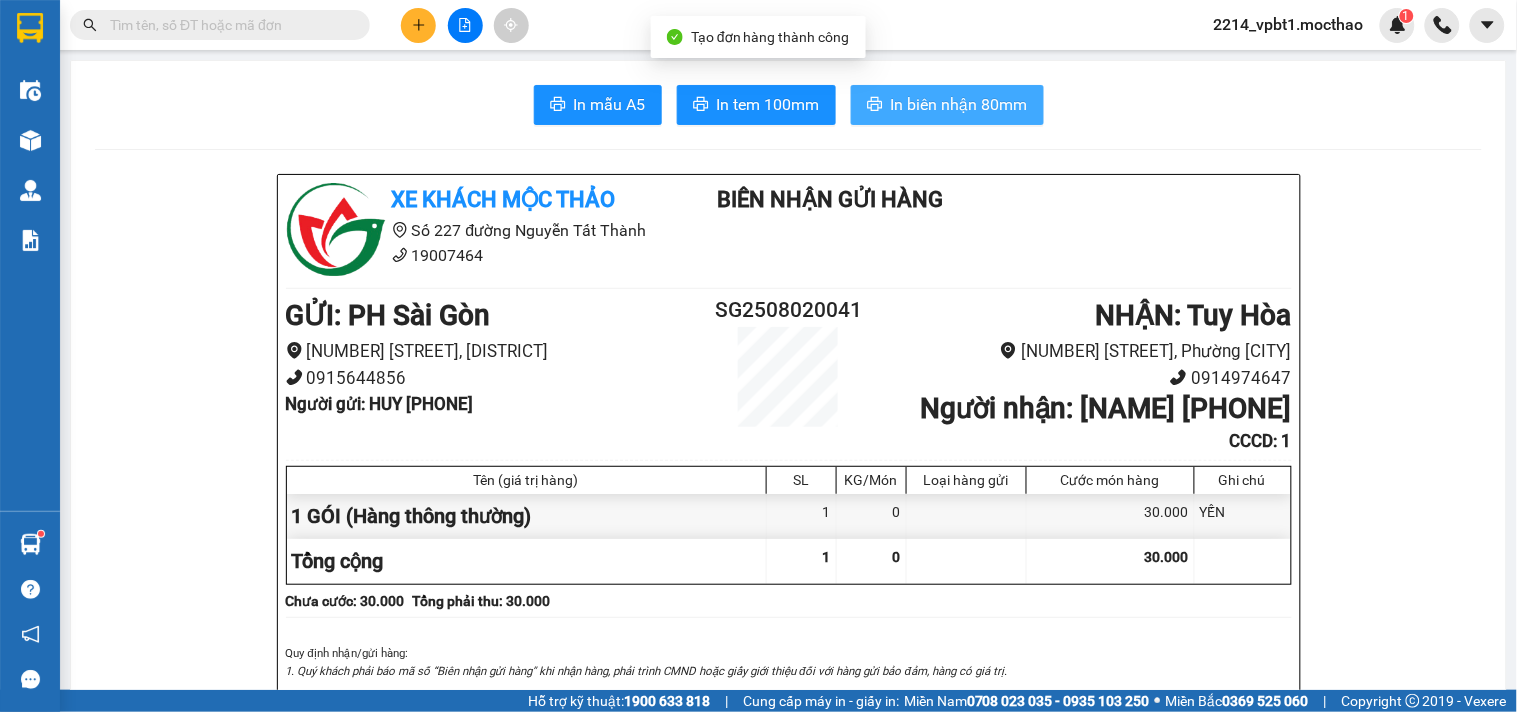 click on "In biên nhận 80mm" at bounding box center (959, 104) 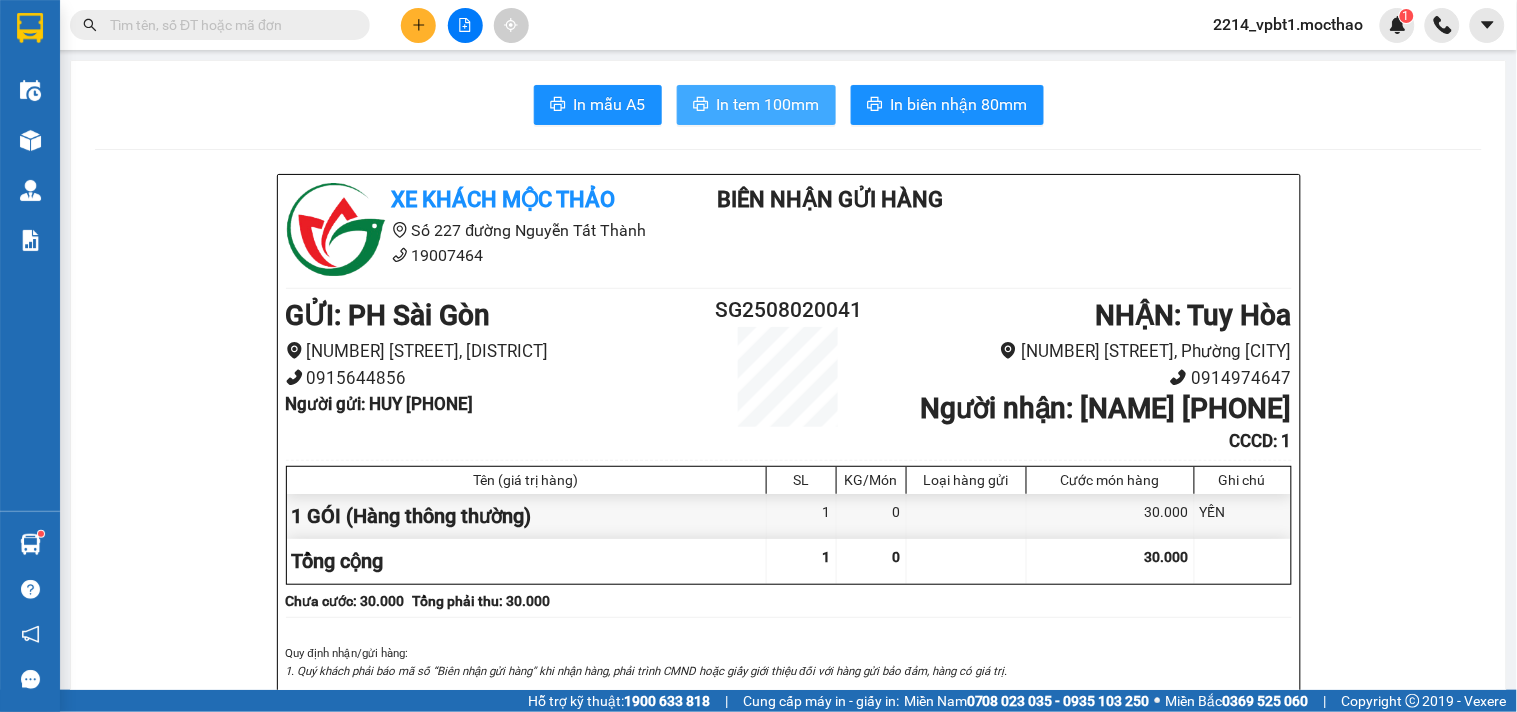 click on "In tem 100mm" at bounding box center [768, 104] 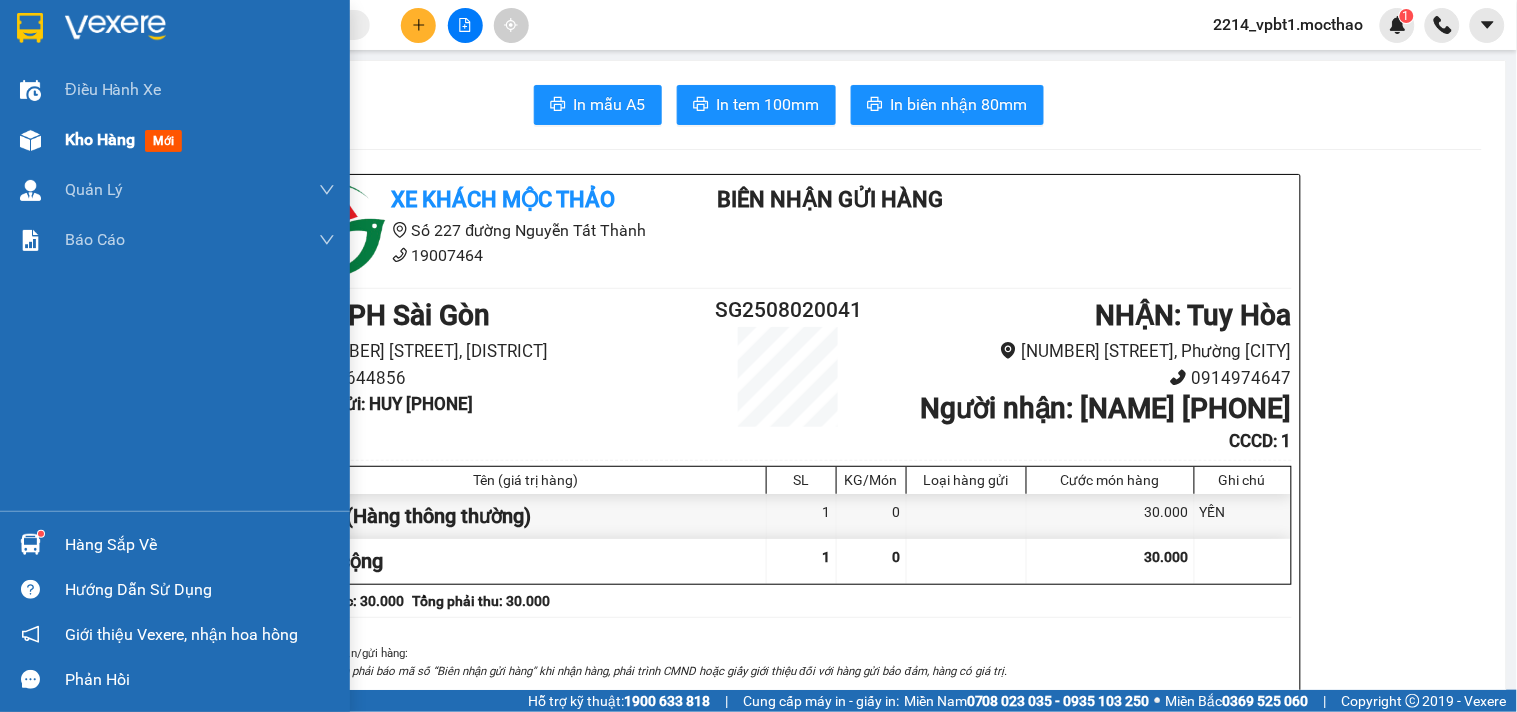 click on "Kho hàng" at bounding box center [100, 139] 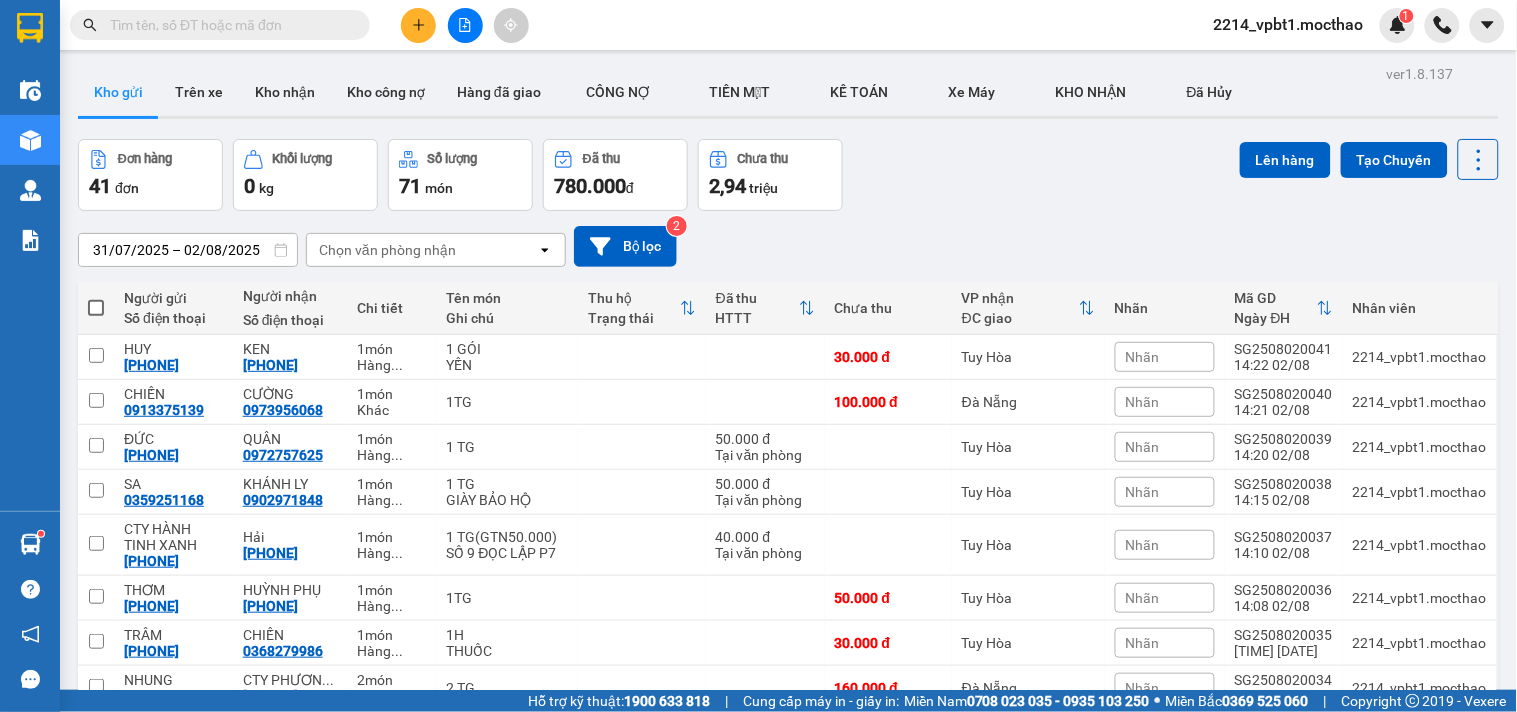 scroll, scrollTop: 0, scrollLeft: 0, axis: both 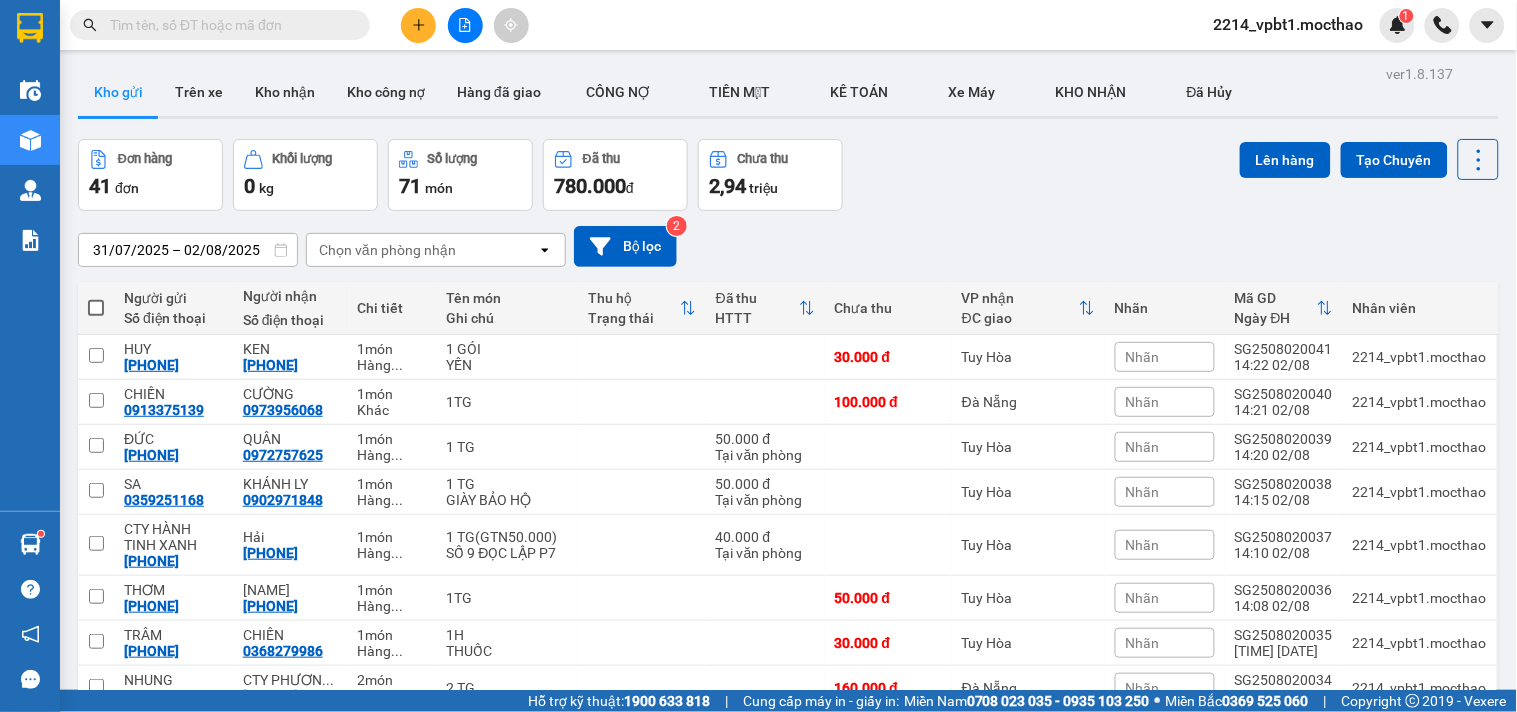 click at bounding box center [465, 25] 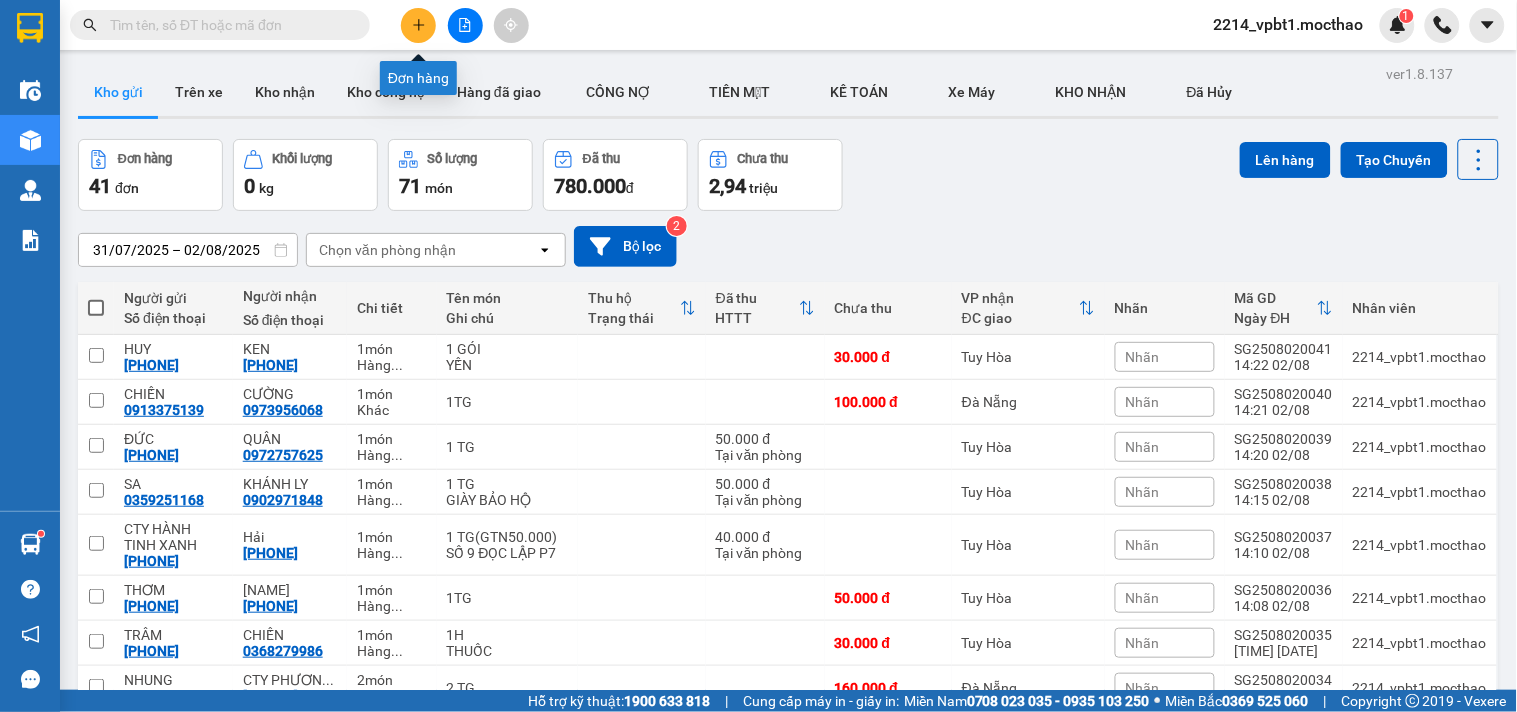 click 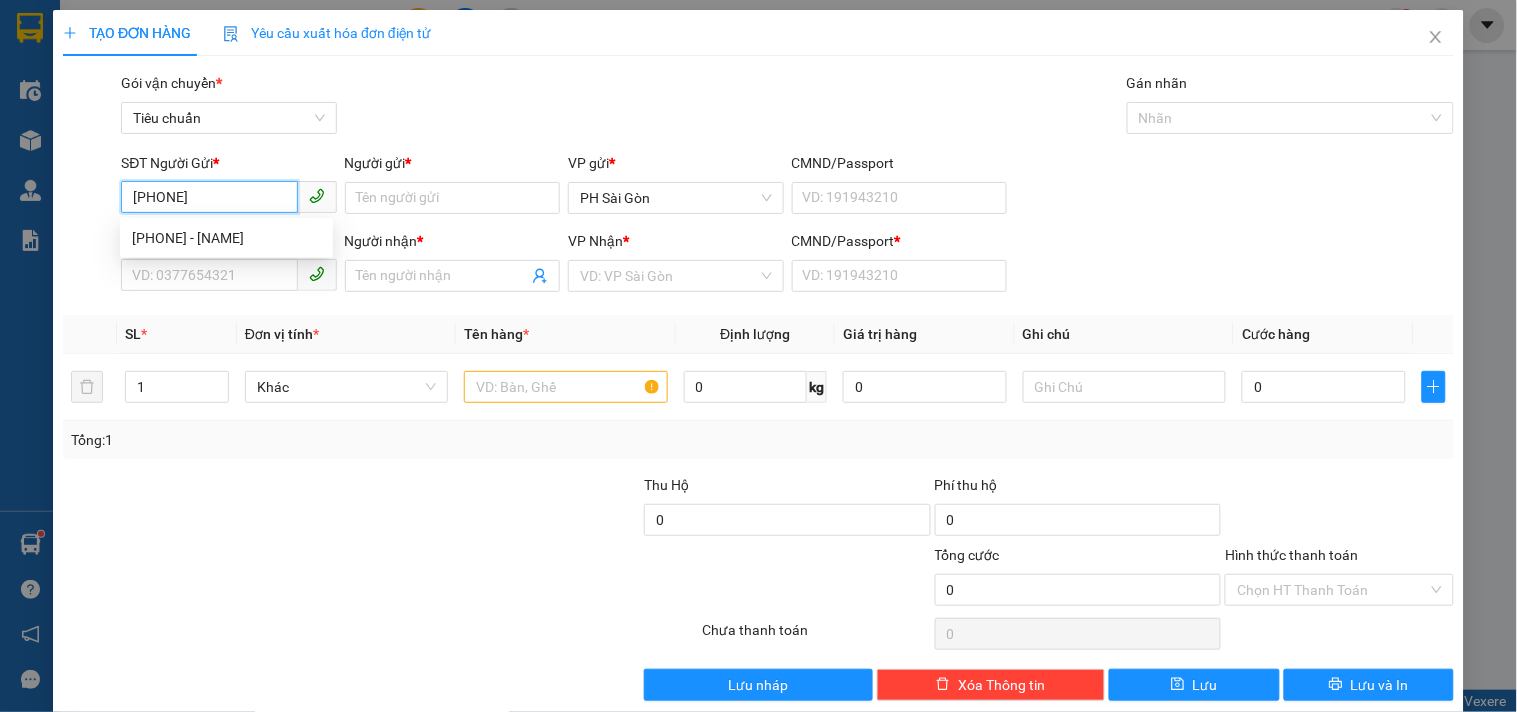 type on "[PHONE]" 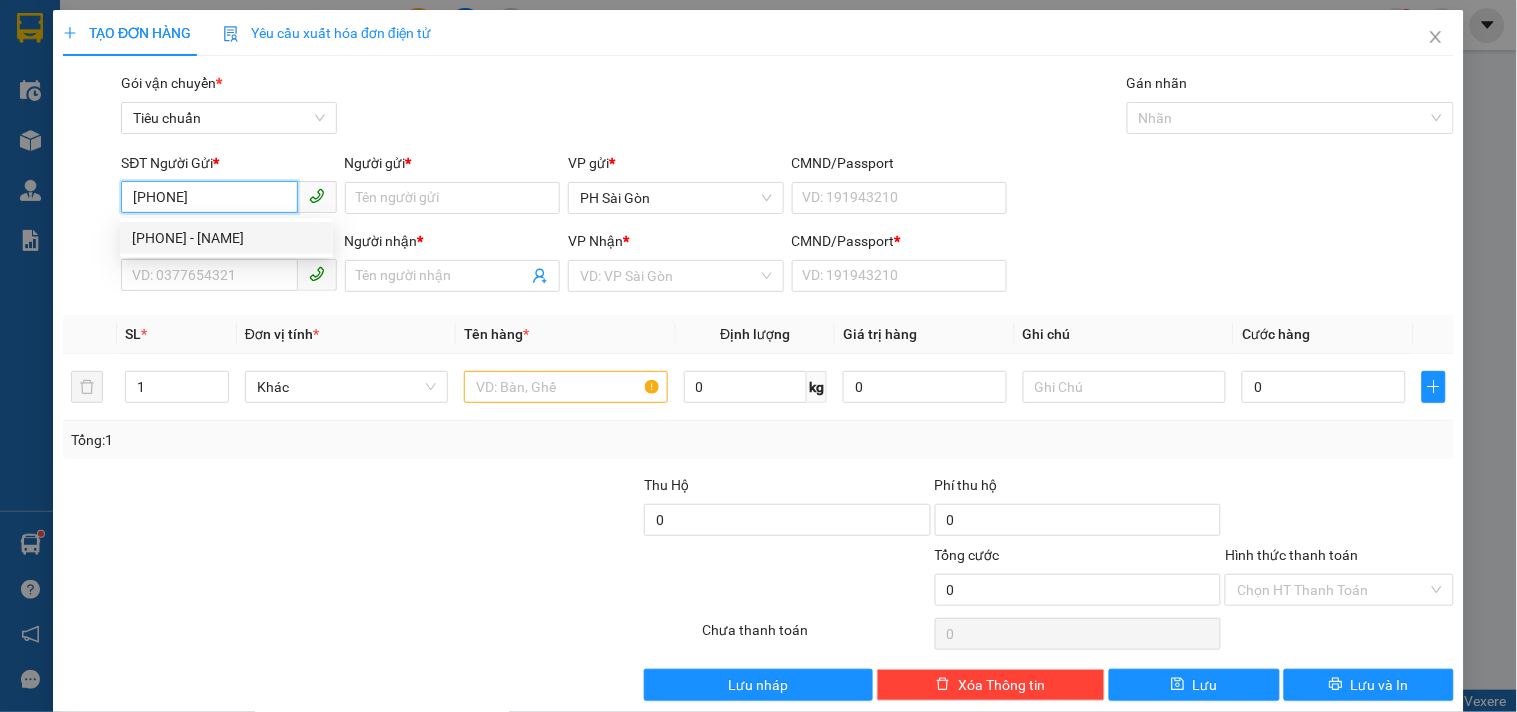click on "0784980668 - HƯƠNG" at bounding box center [226, 238] 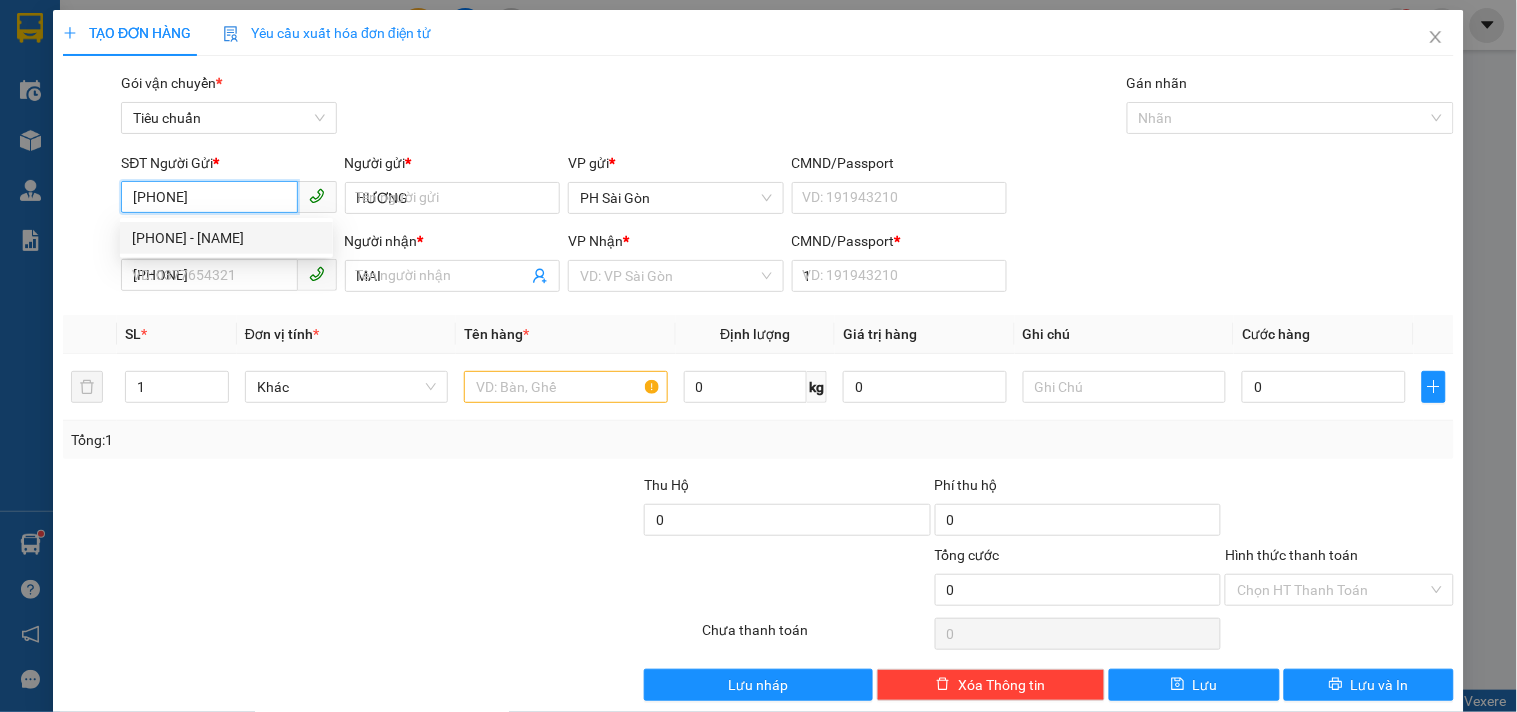 type on "50.000" 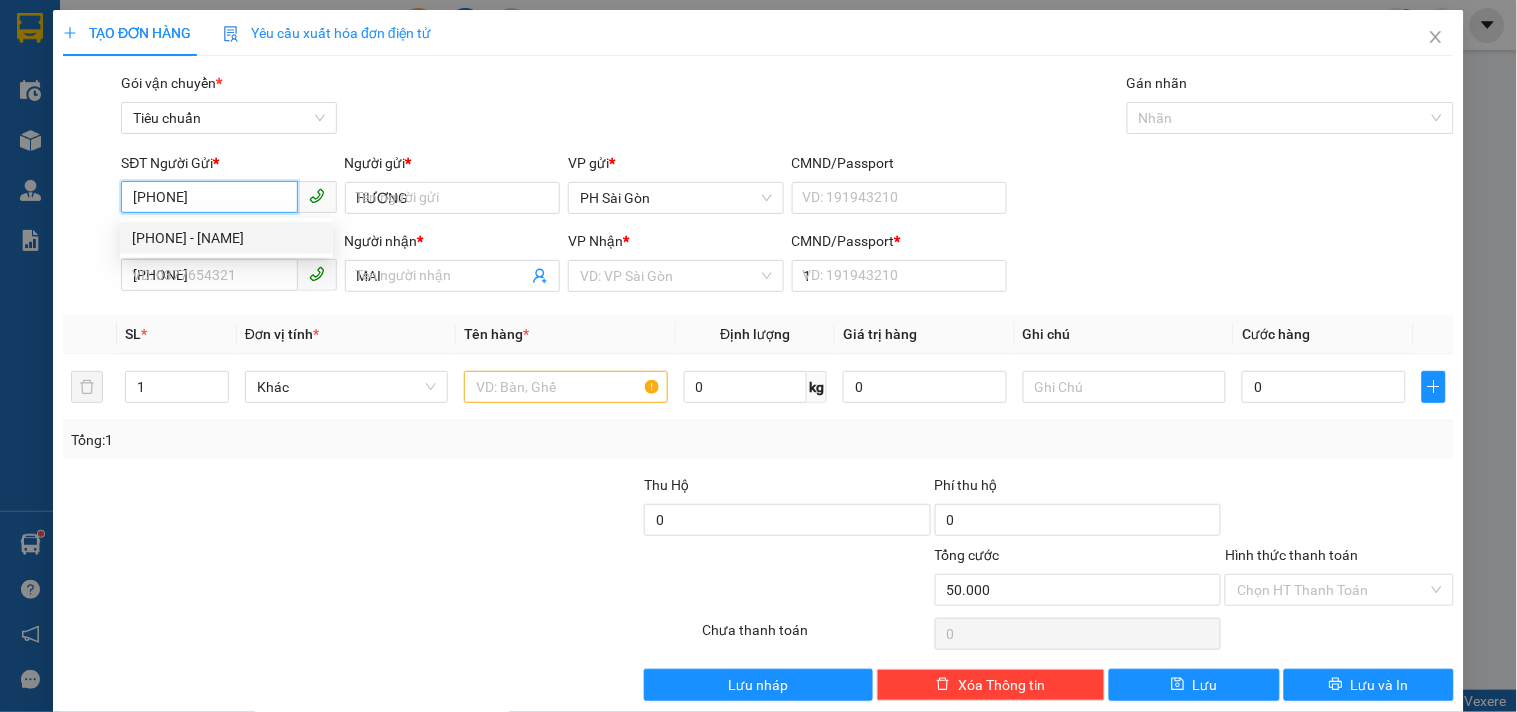 type on "50.000" 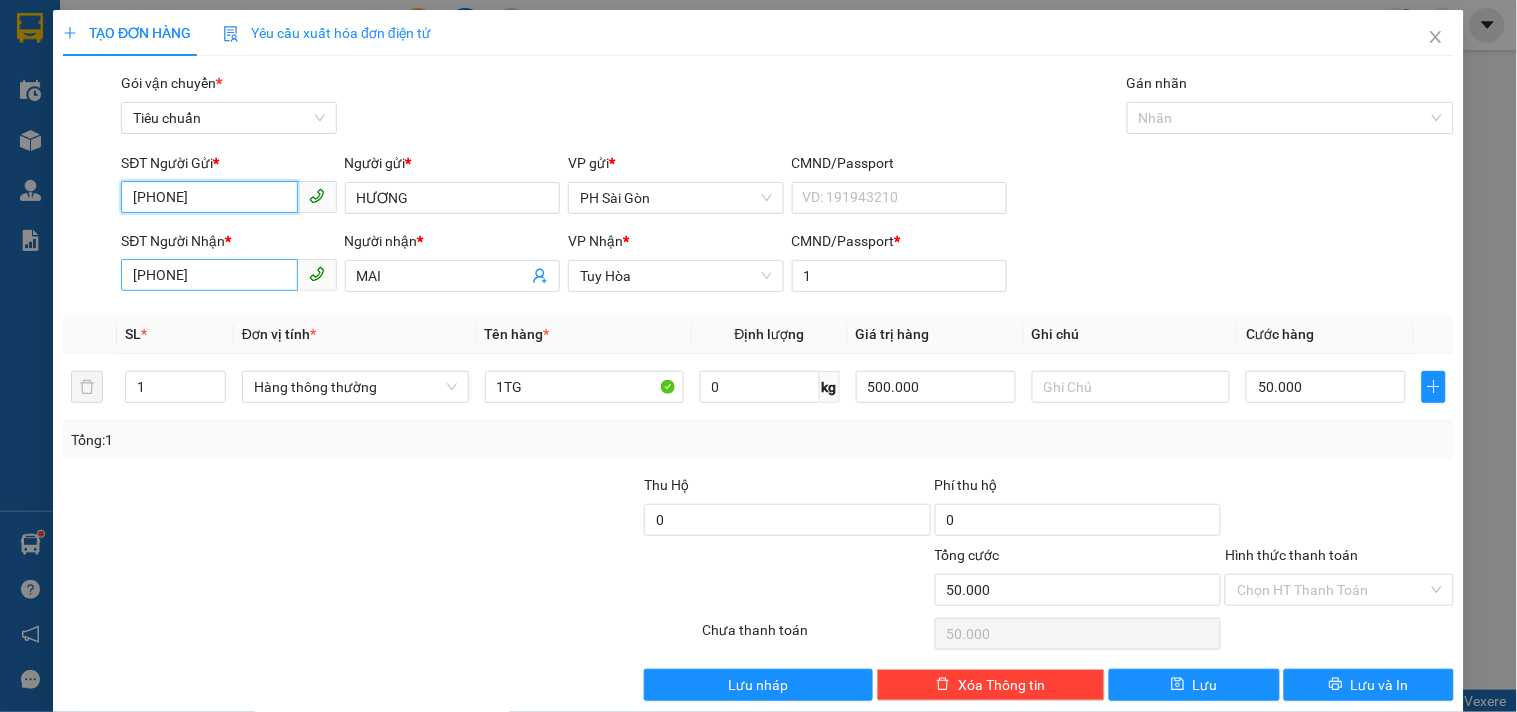 type on "[PHONE]" 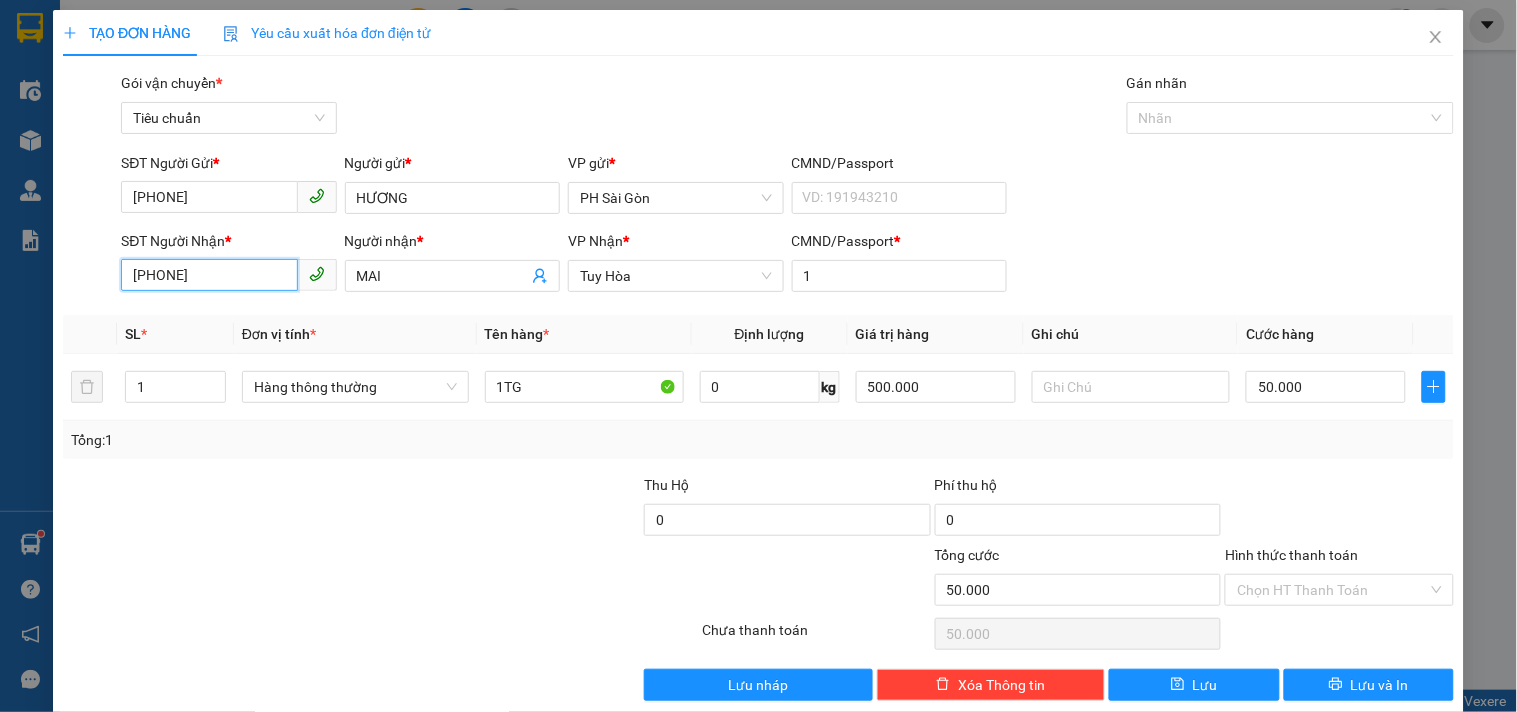 drag, startPoint x: 245, startPoint y: 284, endPoint x: 20, endPoint y: 274, distance: 225.2221 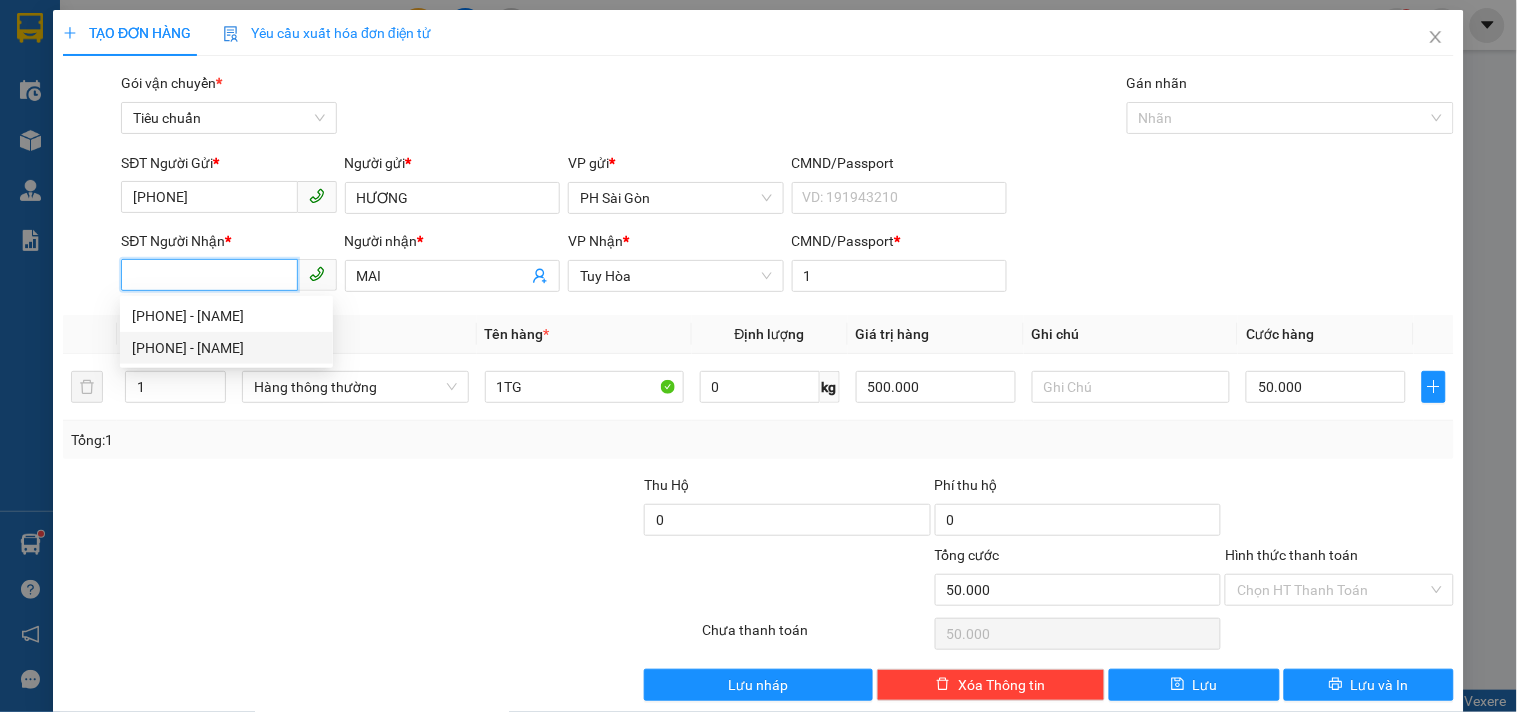 click on "0346811317 - HẬU" at bounding box center [226, 348] 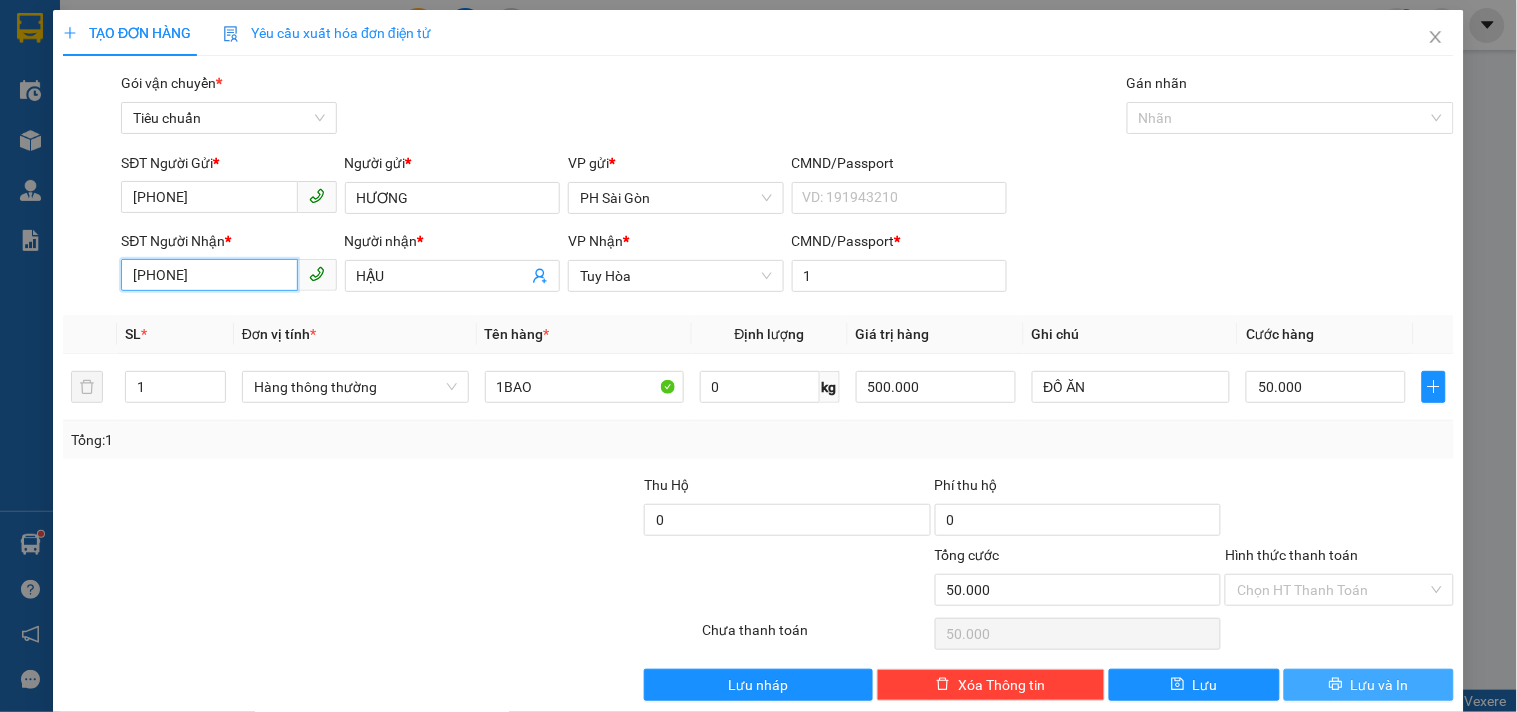 type on "[PHONE]" 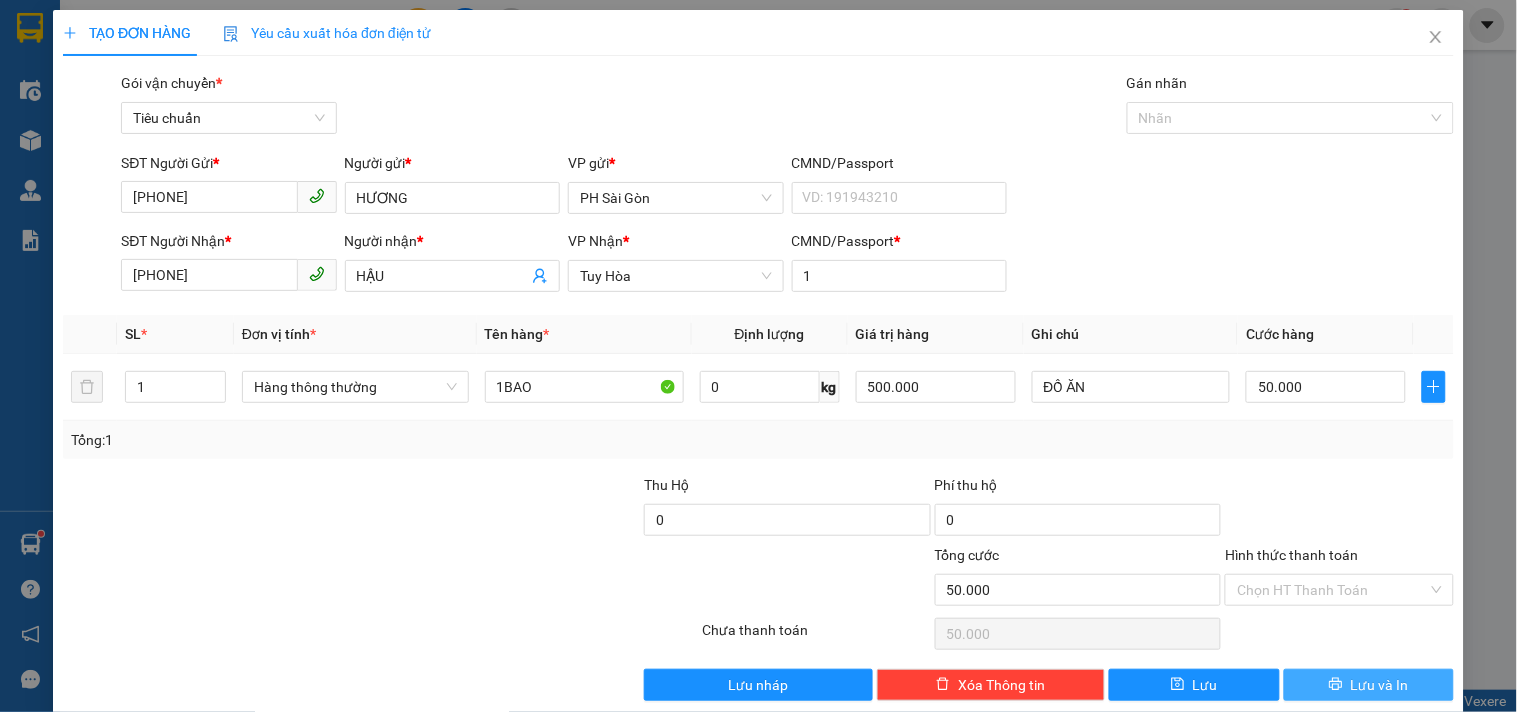 click on "Lưu và In" at bounding box center [1380, 685] 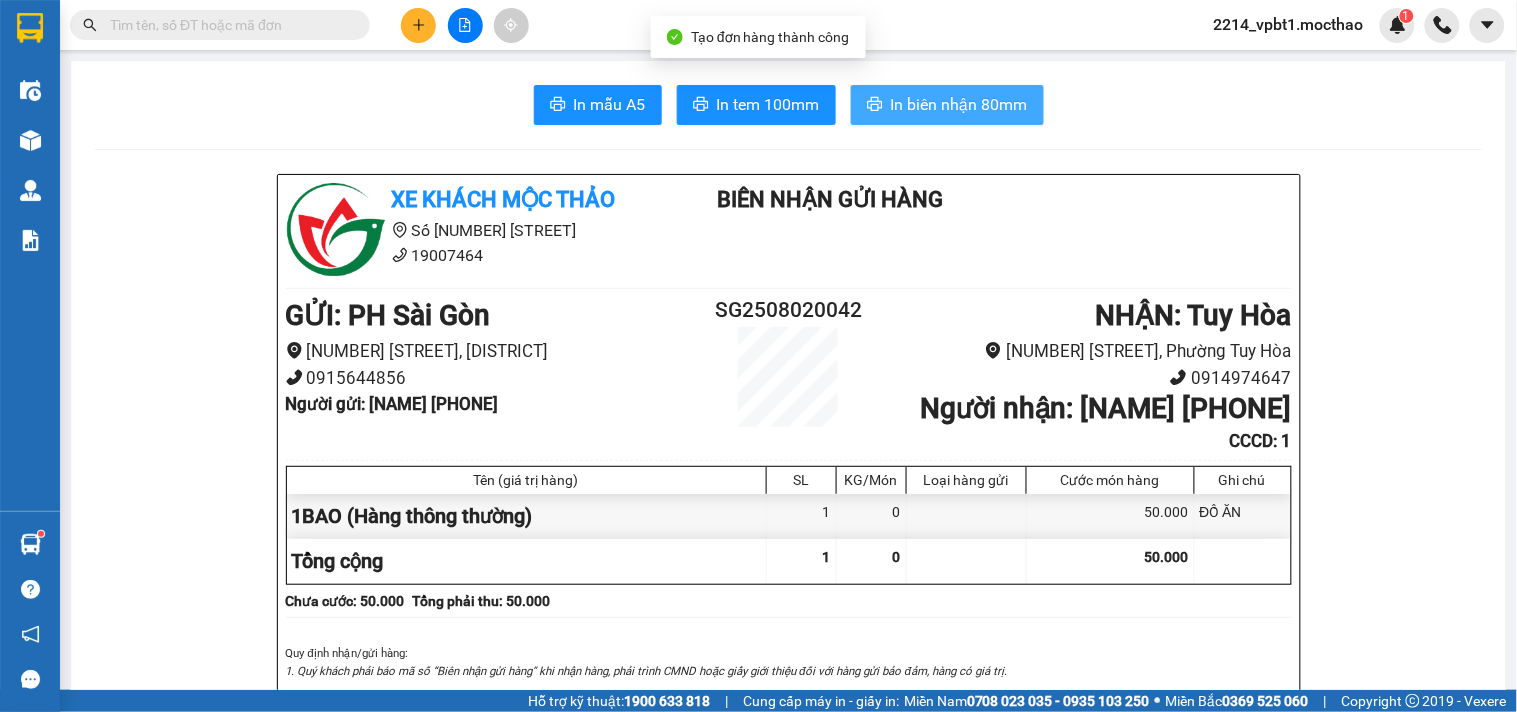 click on "In biên nhận 80mm" at bounding box center (959, 104) 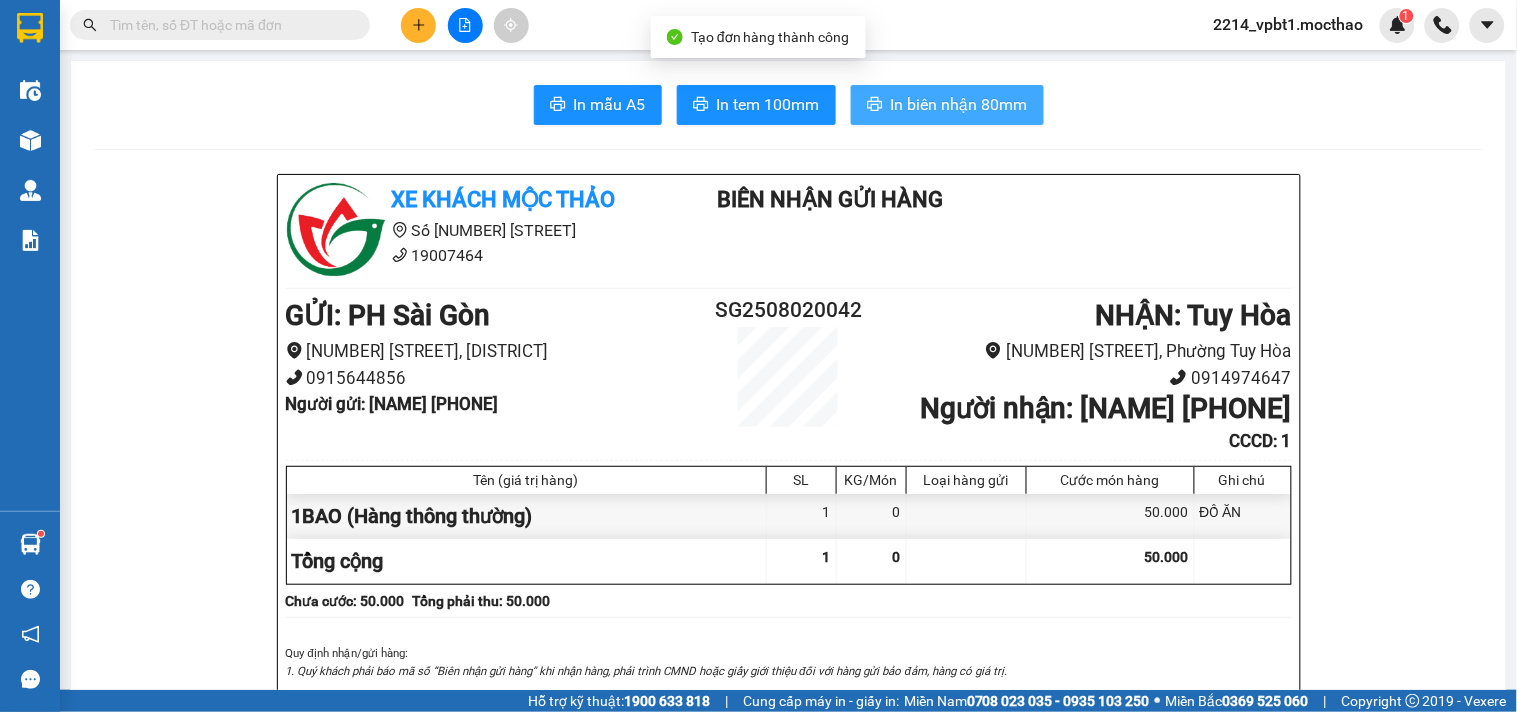 scroll, scrollTop: 0, scrollLeft: 0, axis: both 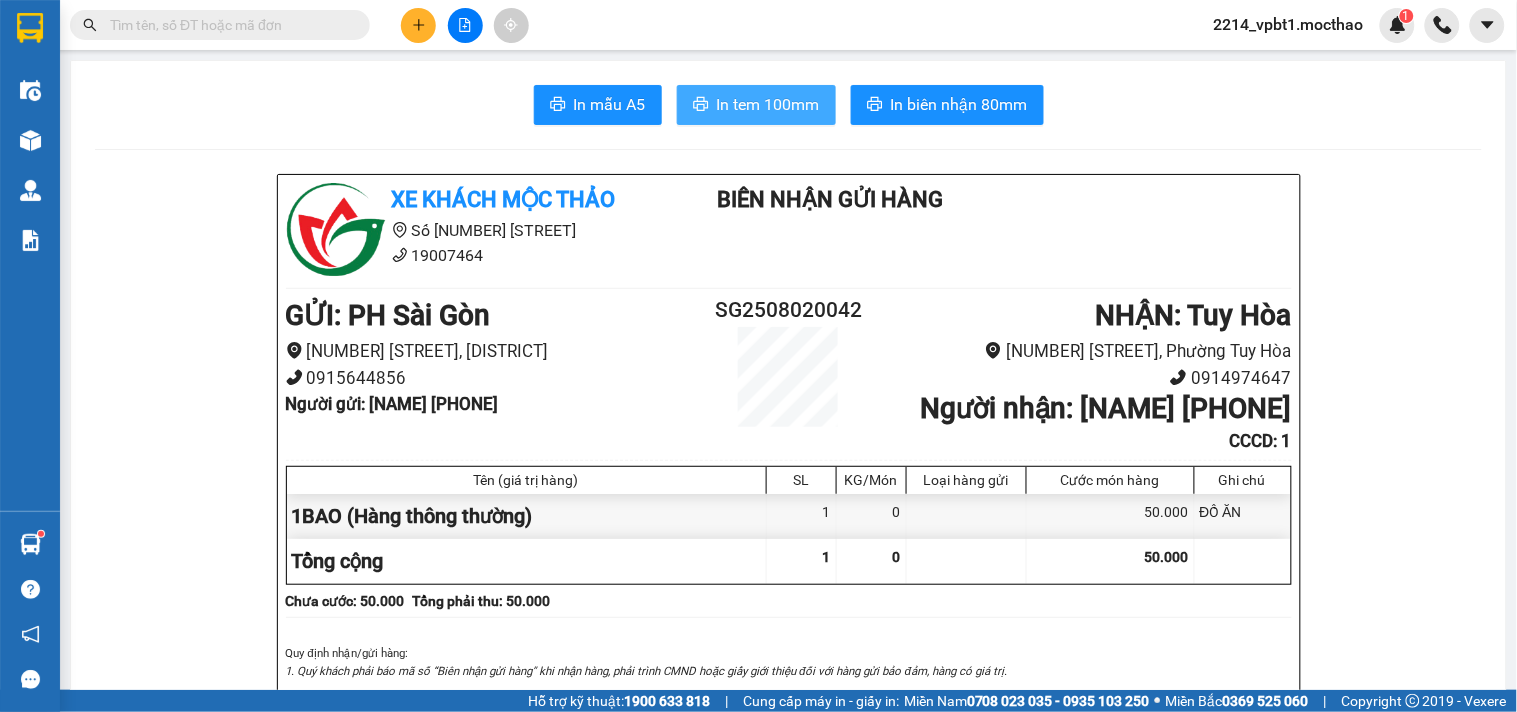 click on "In tem 100mm" at bounding box center [768, 104] 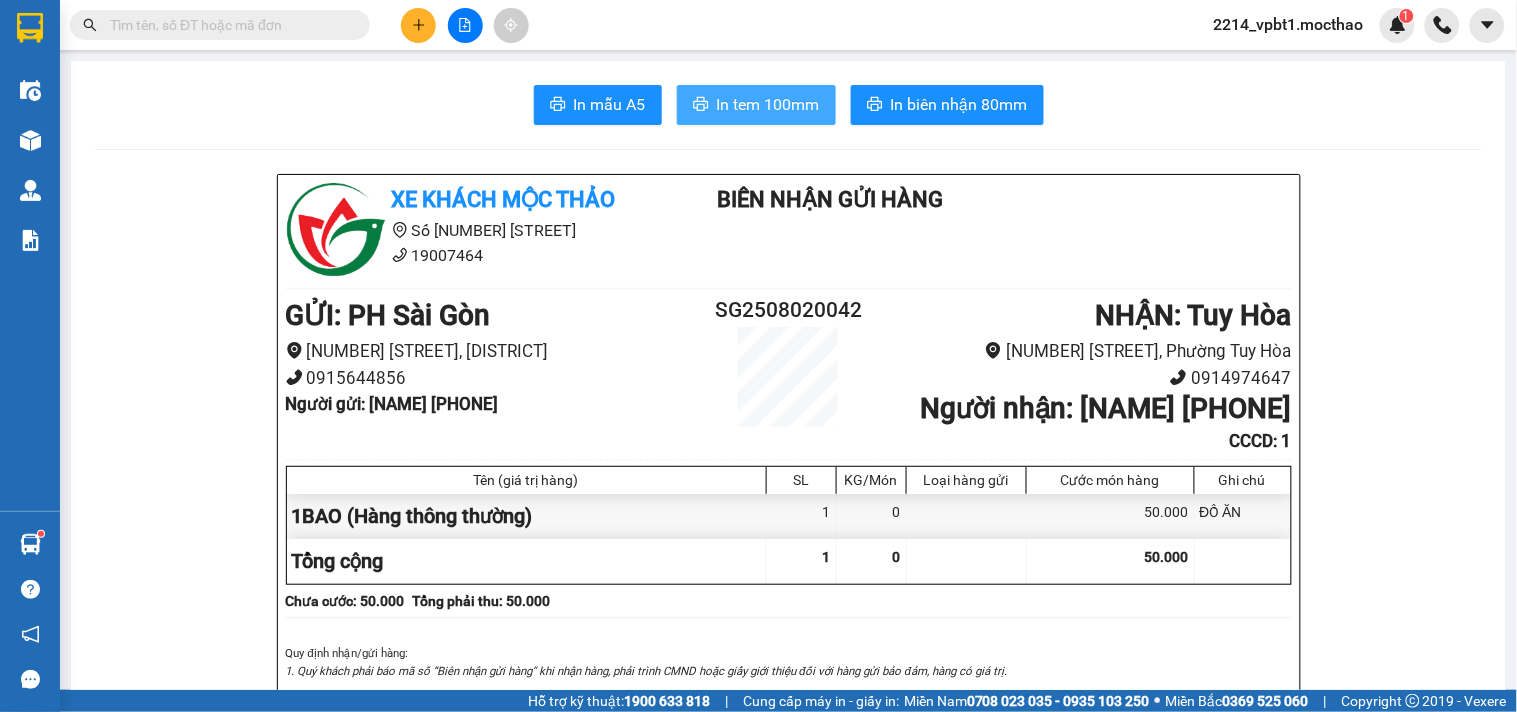 scroll, scrollTop: 0, scrollLeft: 0, axis: both 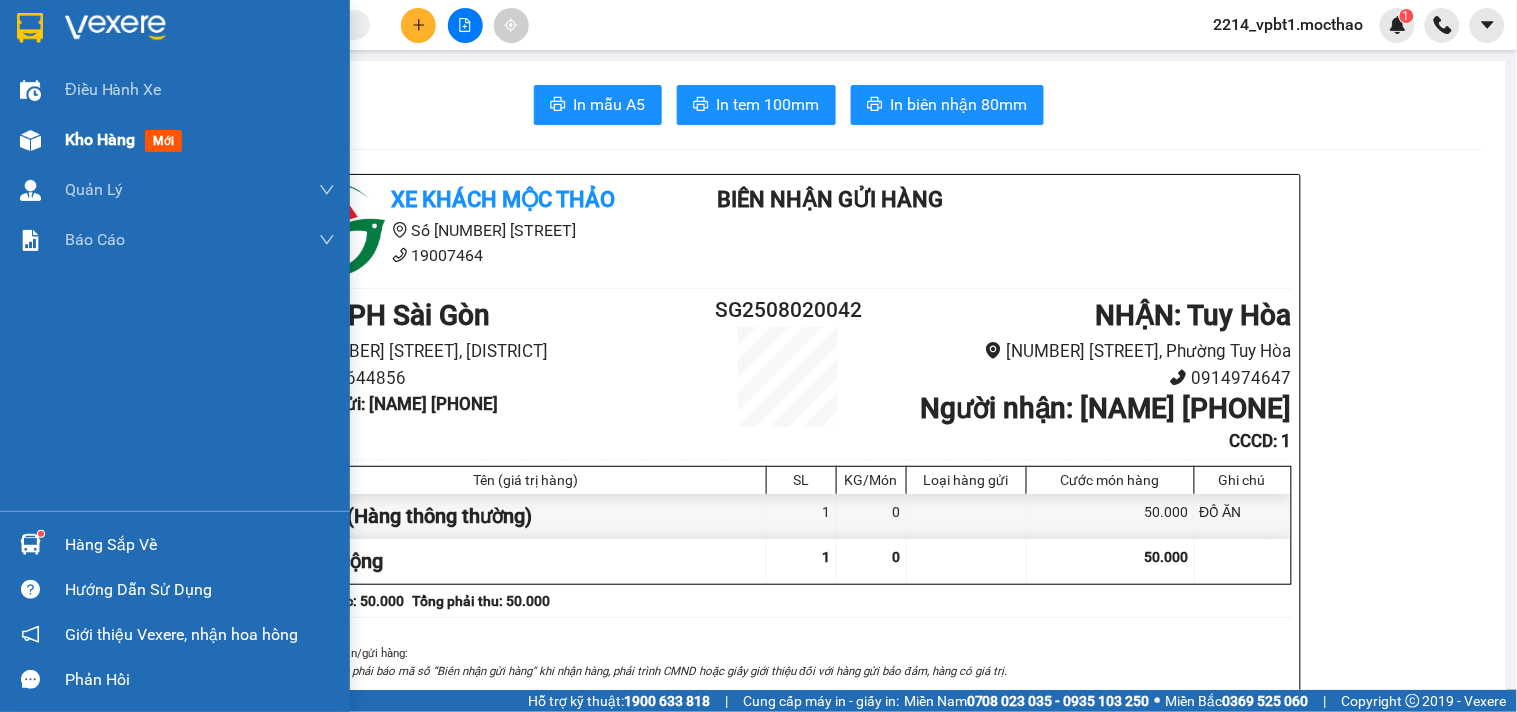 click on "Kho hàng" at bounding box center (100, 139) 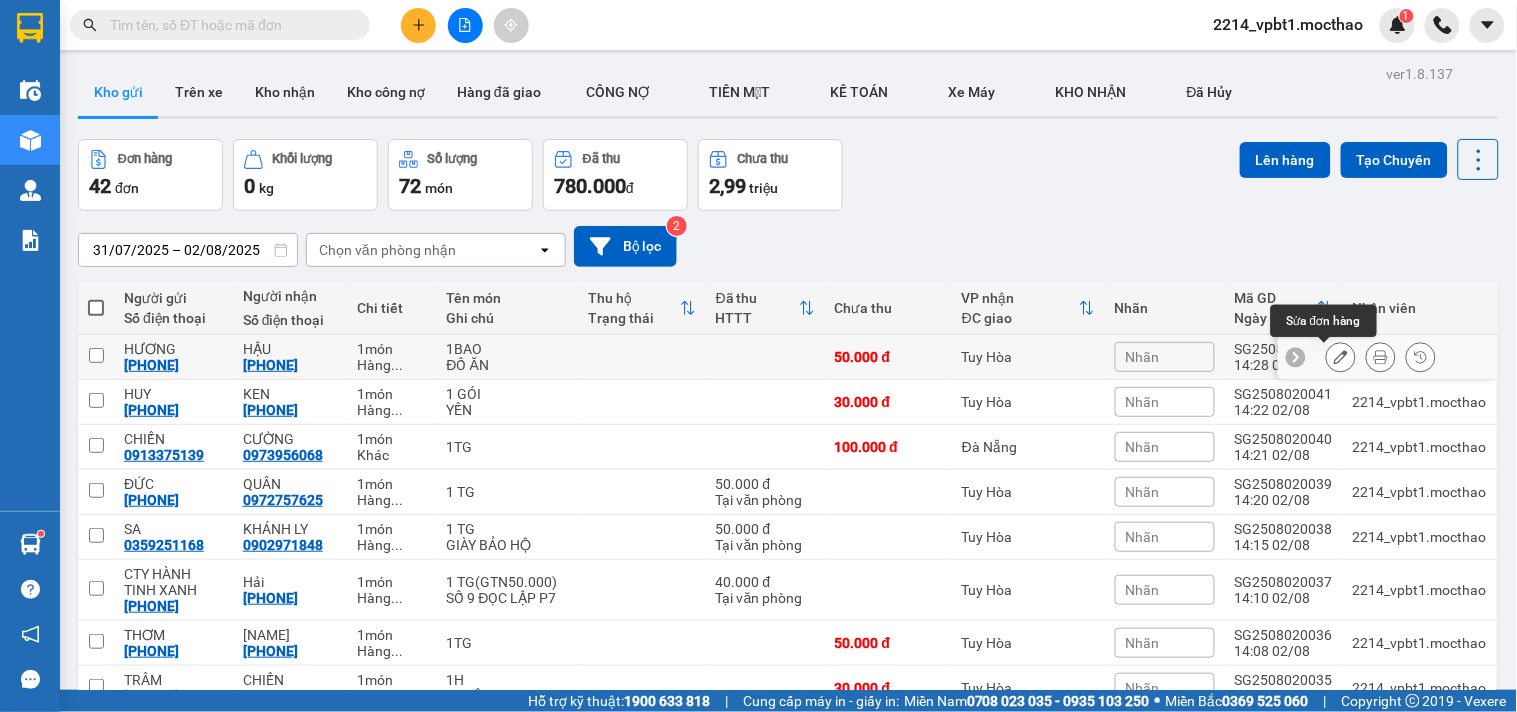 click 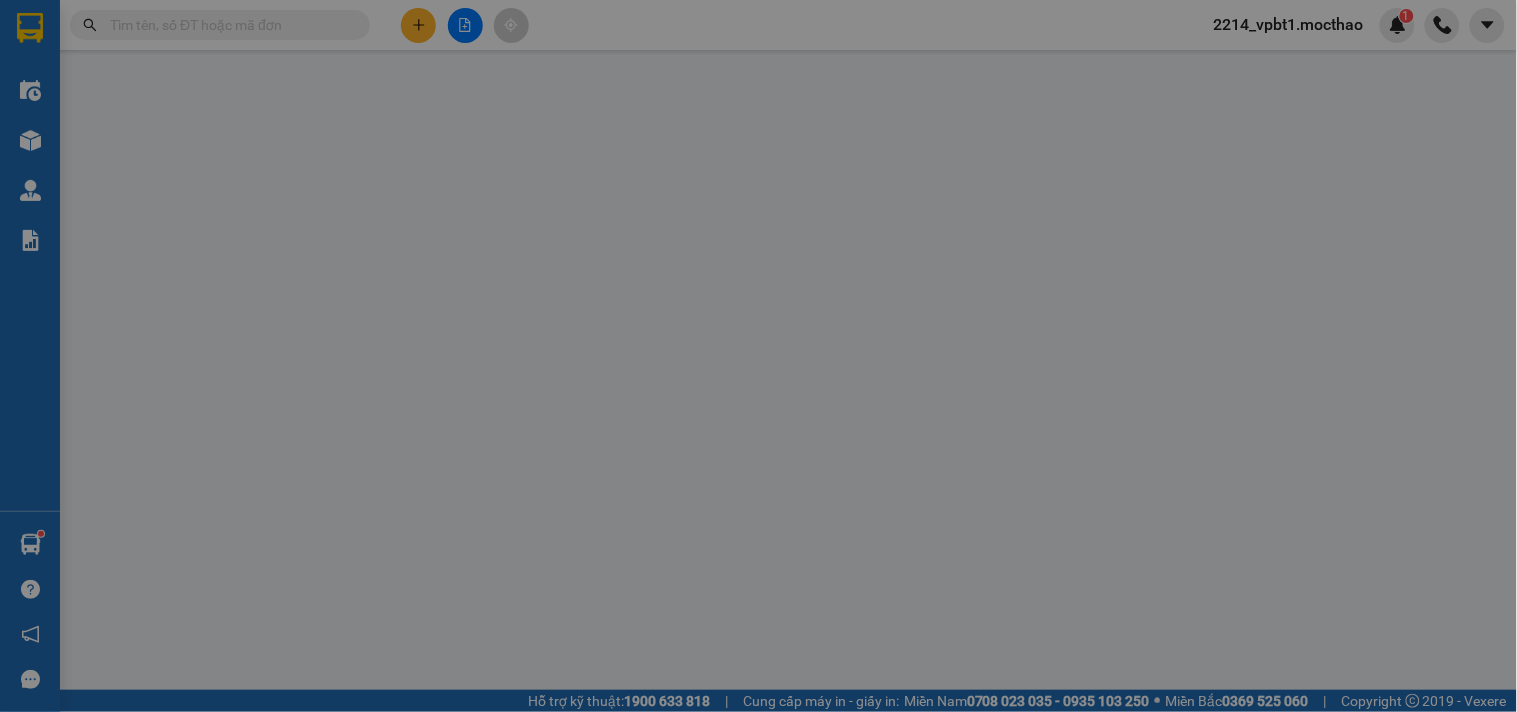 type on "0784980668" 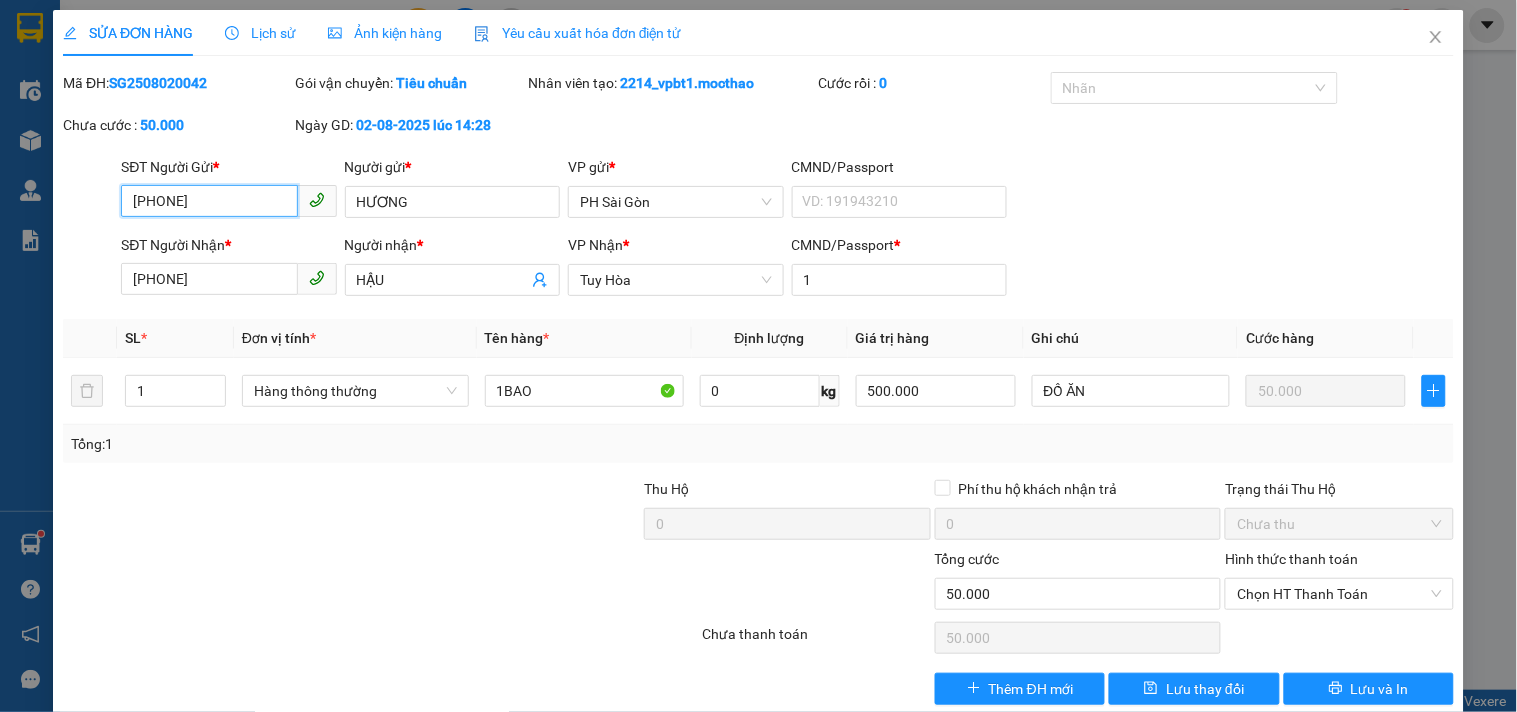 scroll, scrollTop: 32, scrollLeft: 0, axis: vertical 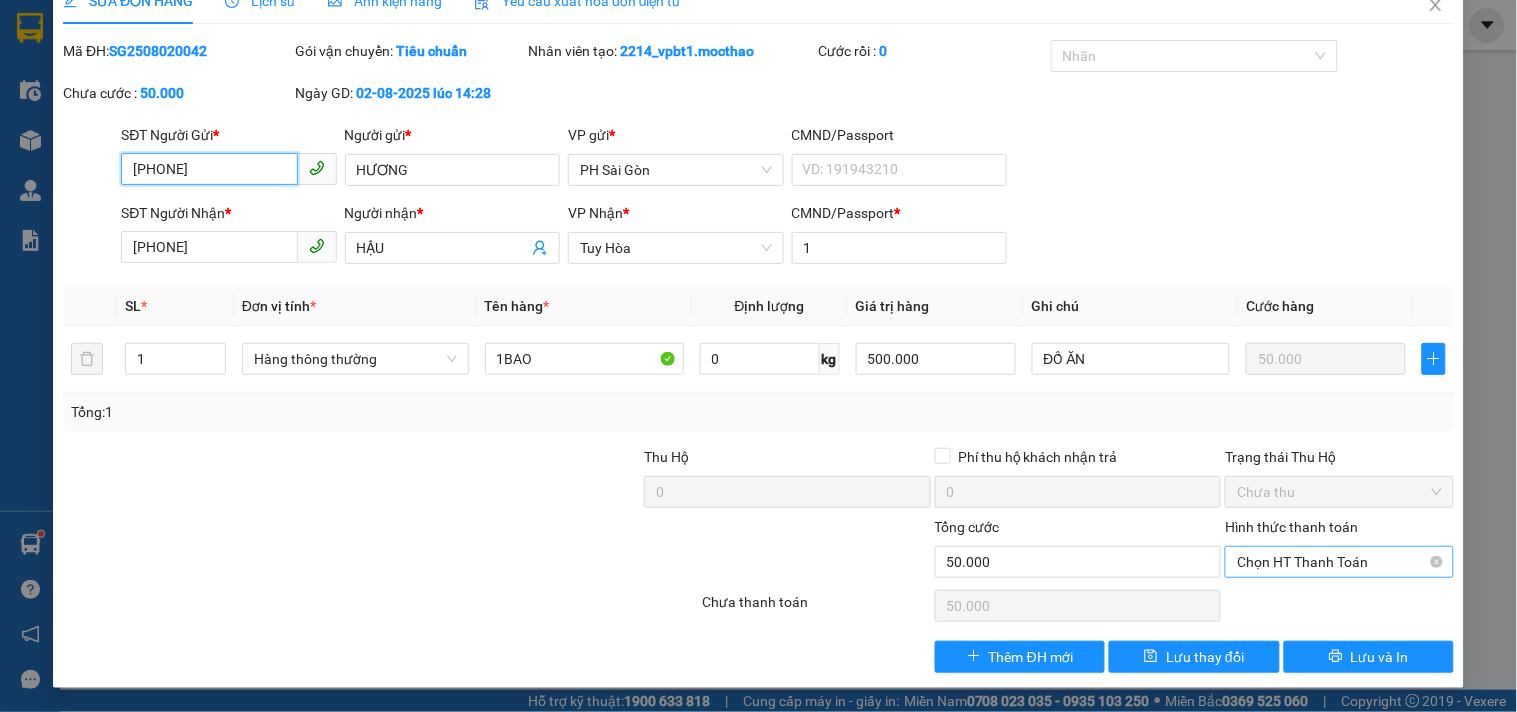 click on "Chọn HT Thanh Toán" at bounding box center (1339, 562) 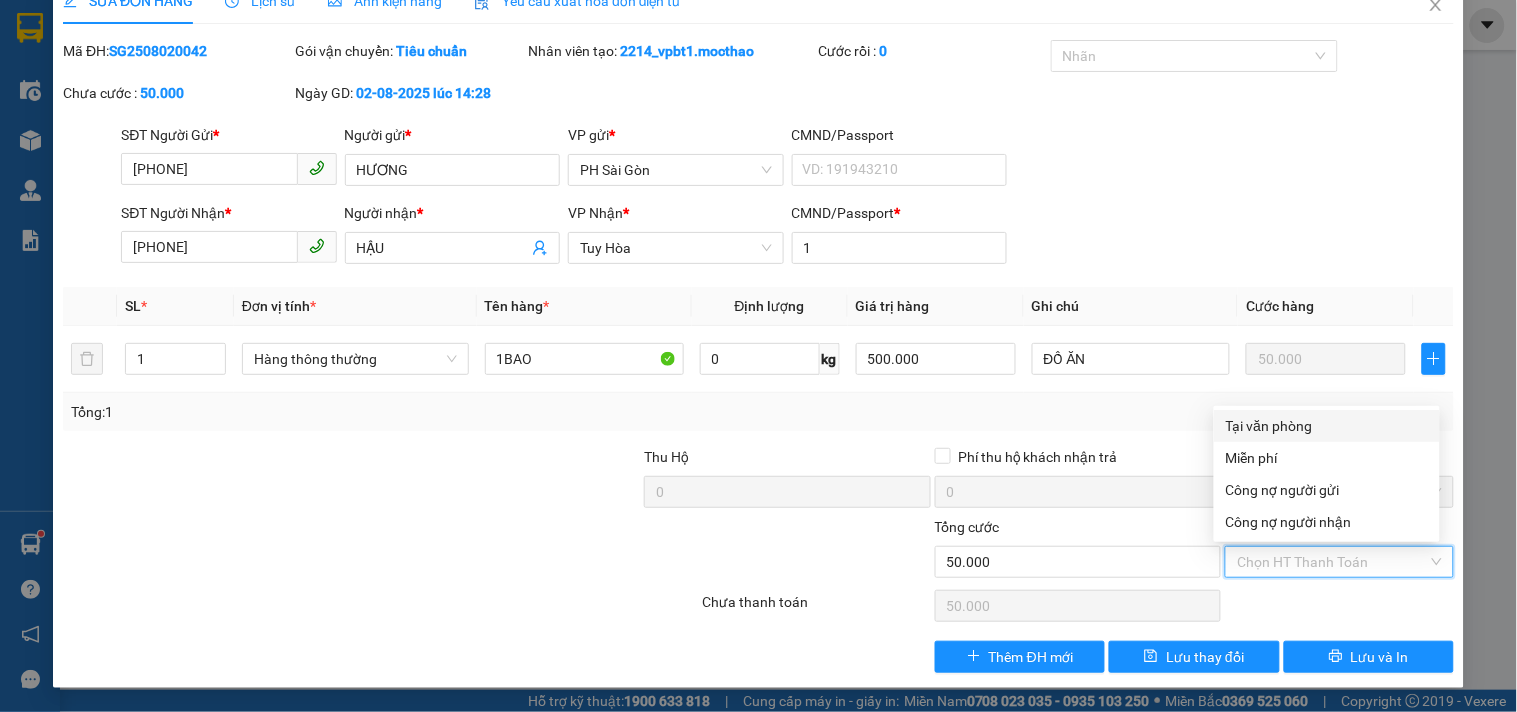 click on "Tại văn phòng" at bounding box center [1327, 426] 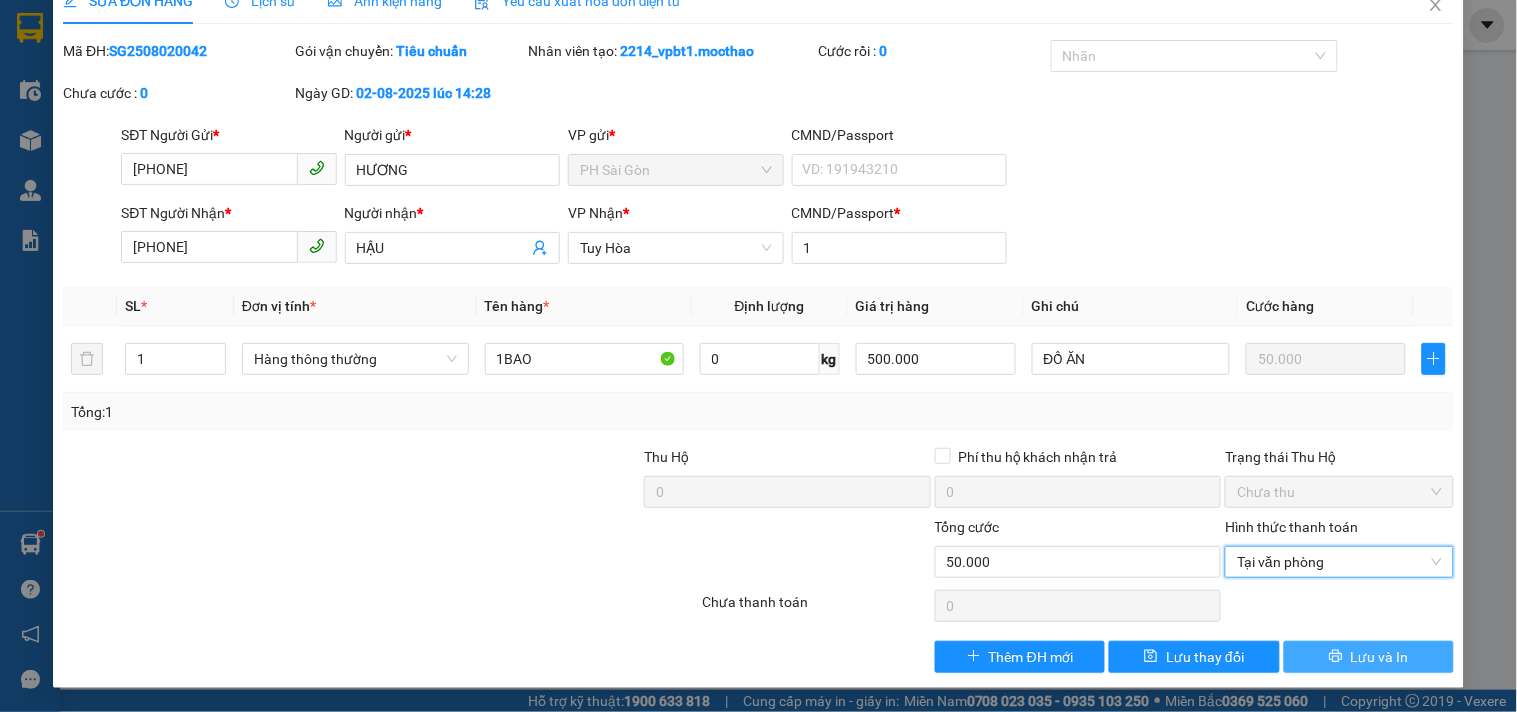 drag, startPoint x: 1340, startPoint y: 658, endPoint x: 1296, endPoint y: 635, distance: 49.648766 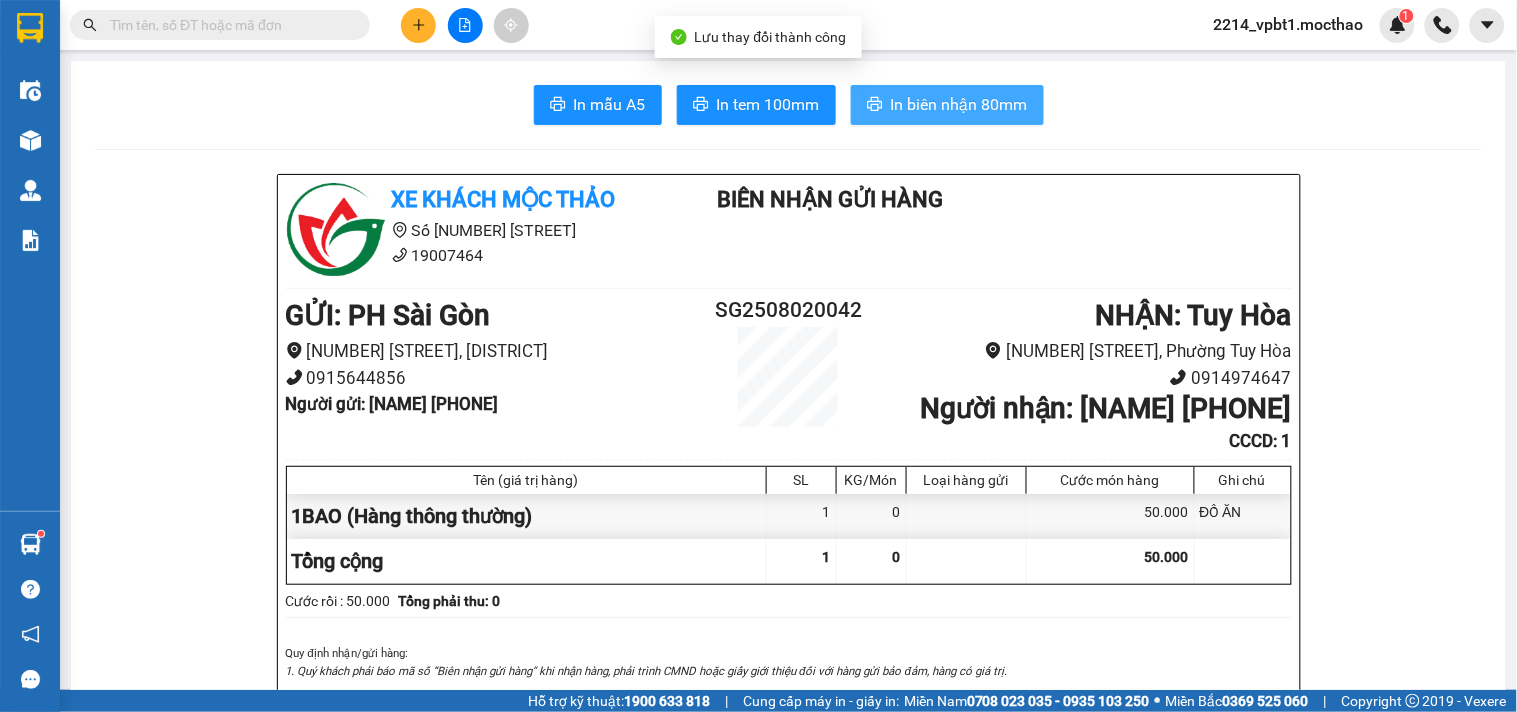 click on "In biên nhận 80mm" at bounding box center [959, 104] 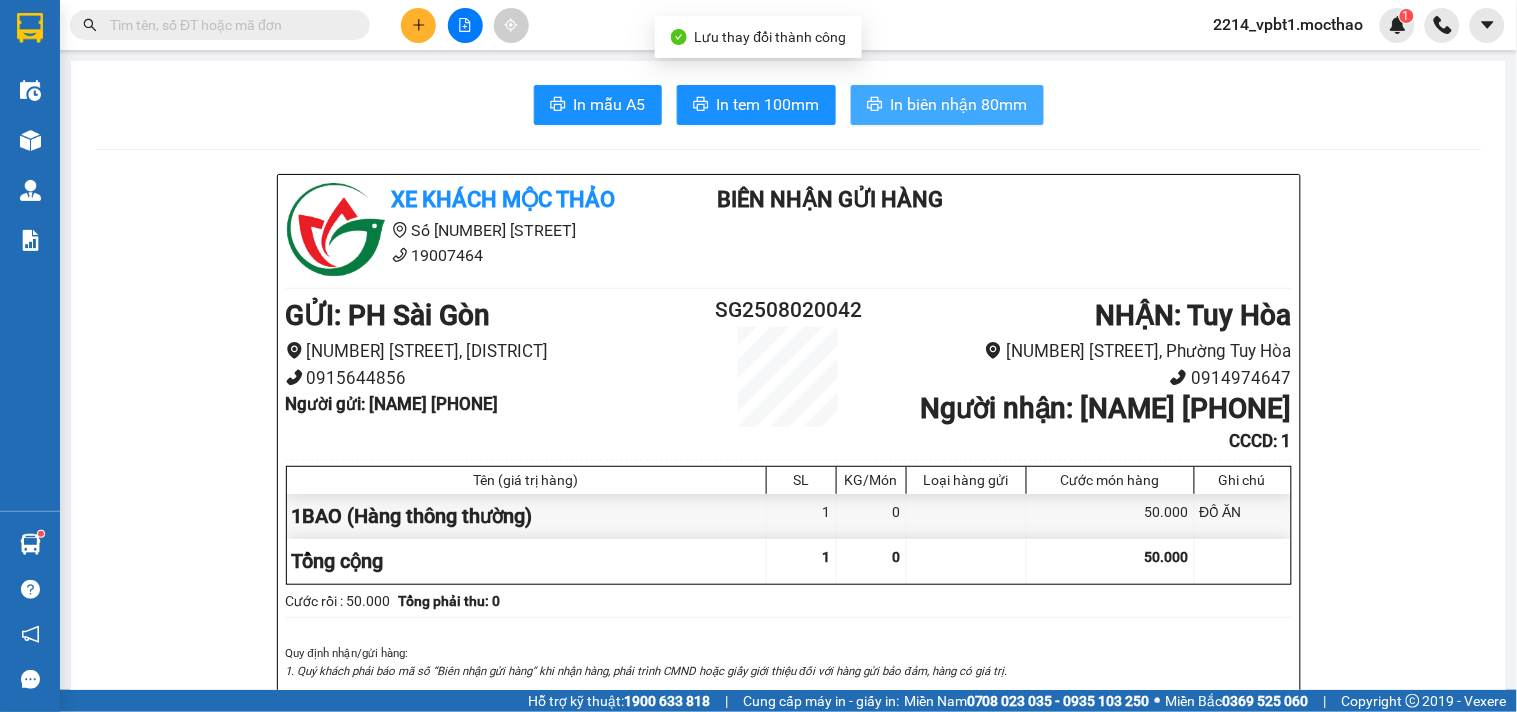 scroll, scrollTop: 0, scrollLeft: 0, axis: both 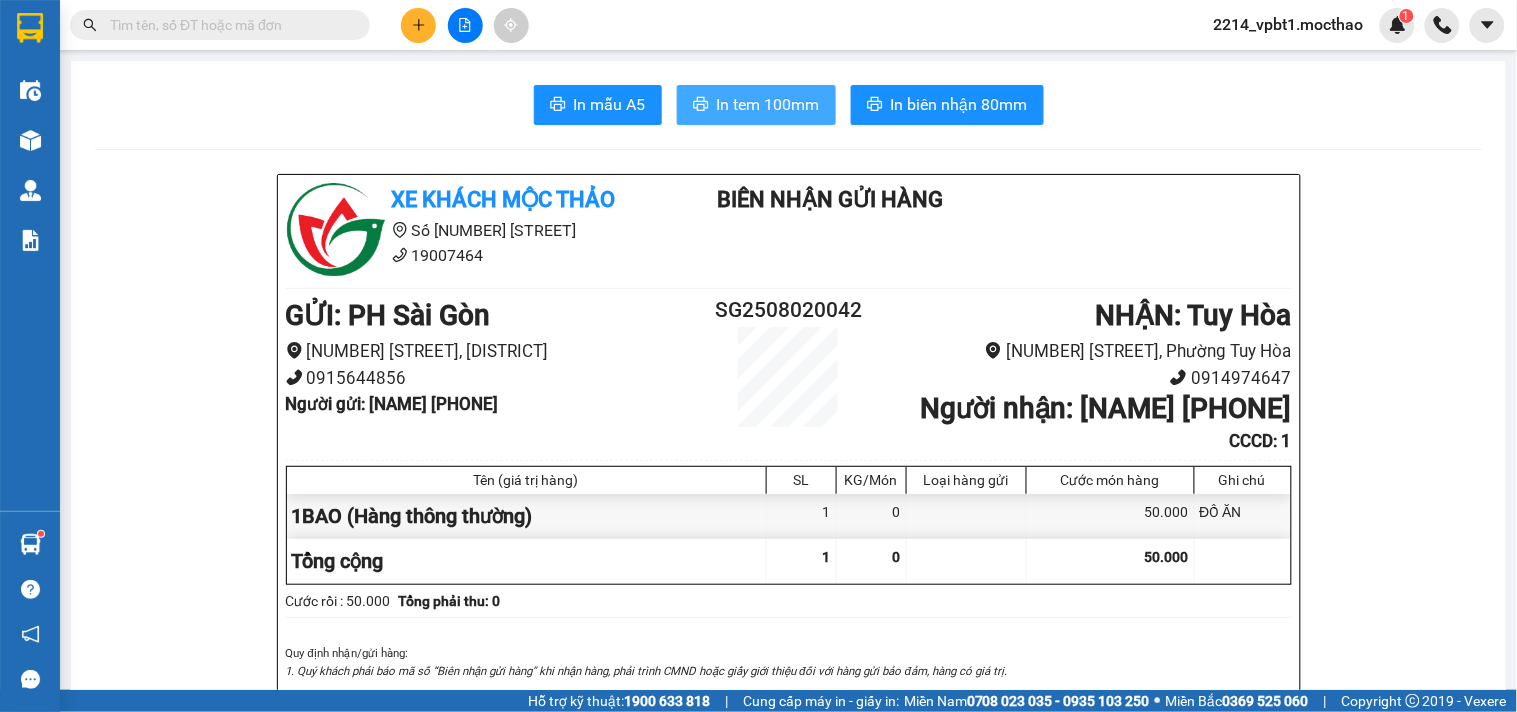click on "In tem 100mm" at bounding box center [756, 105] 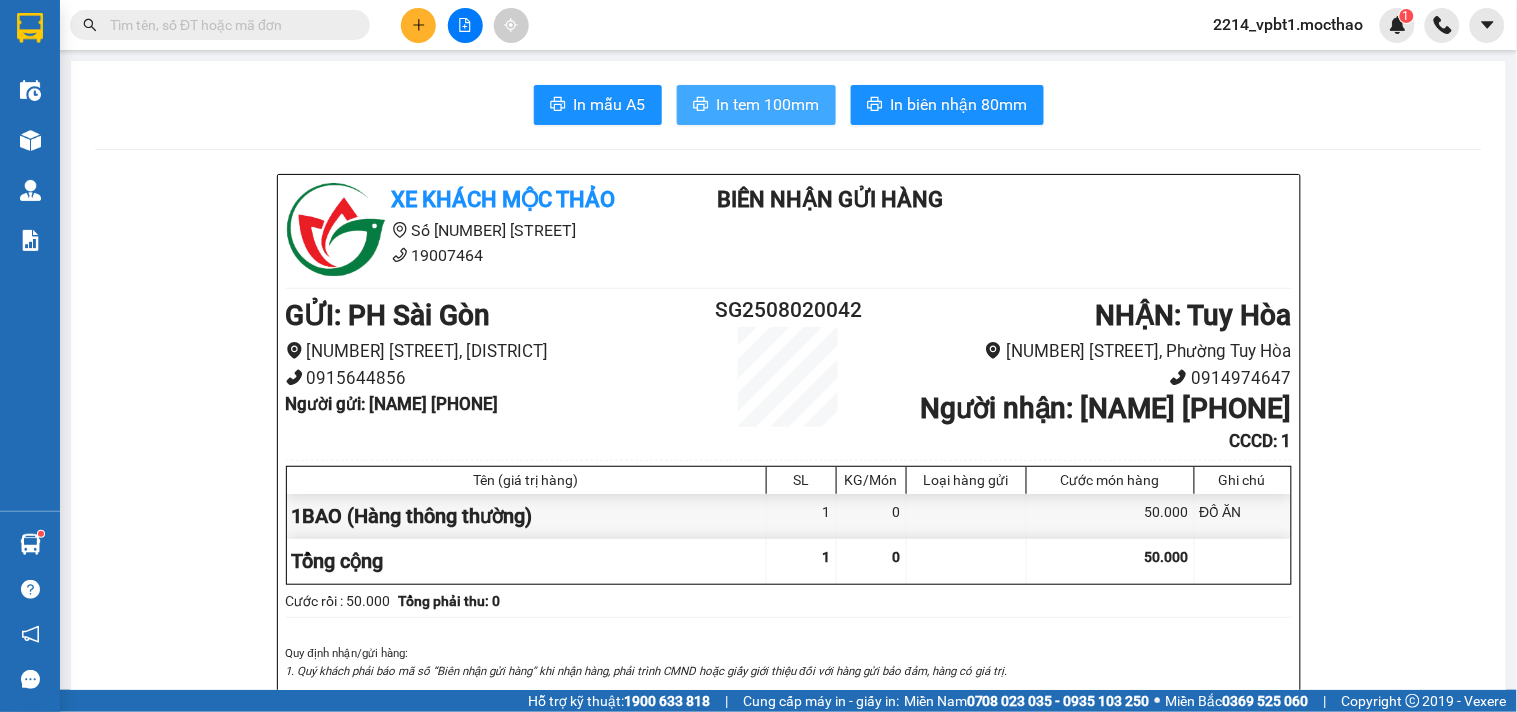 scroll, scrollTop: 0, scrollLeft: 0, axis: both 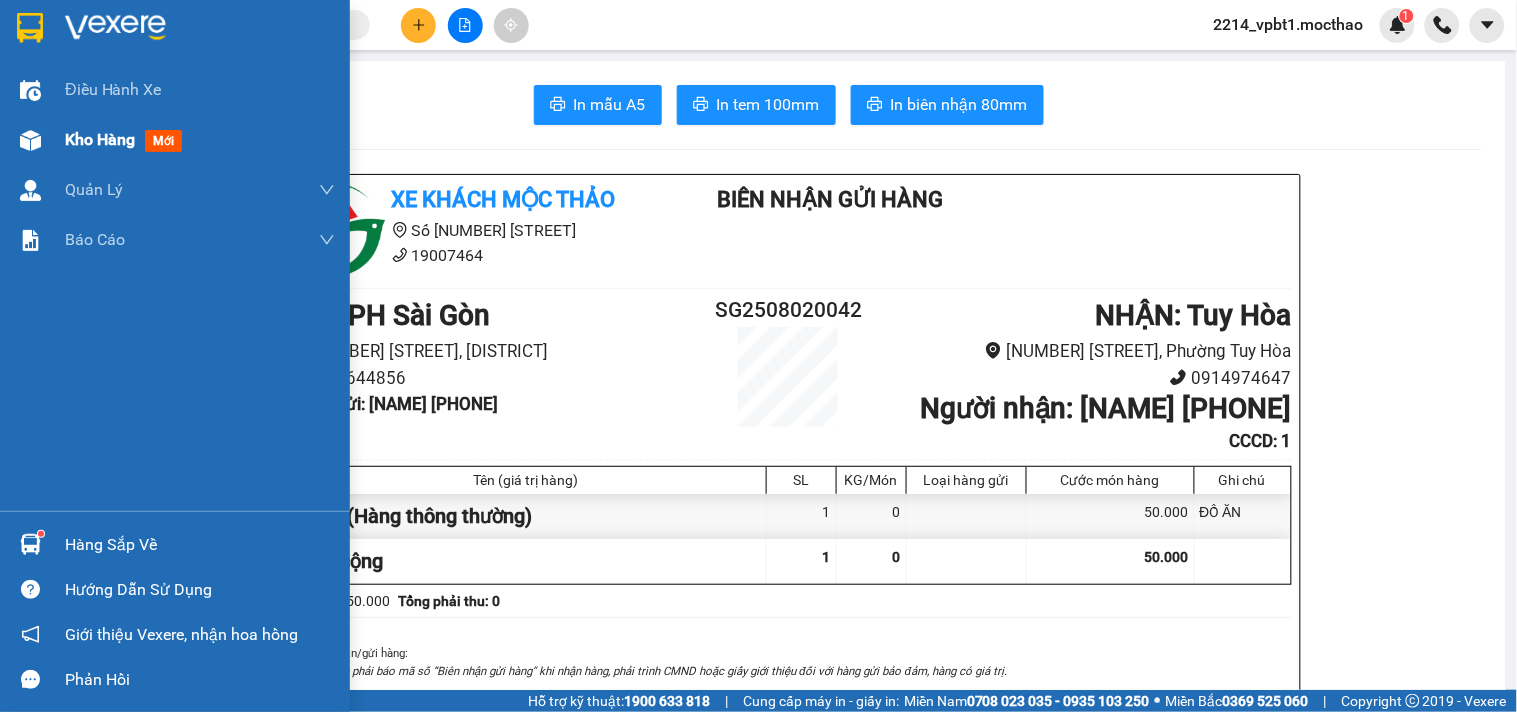 click on "Kho hàng" at bounding box center [100, 139] 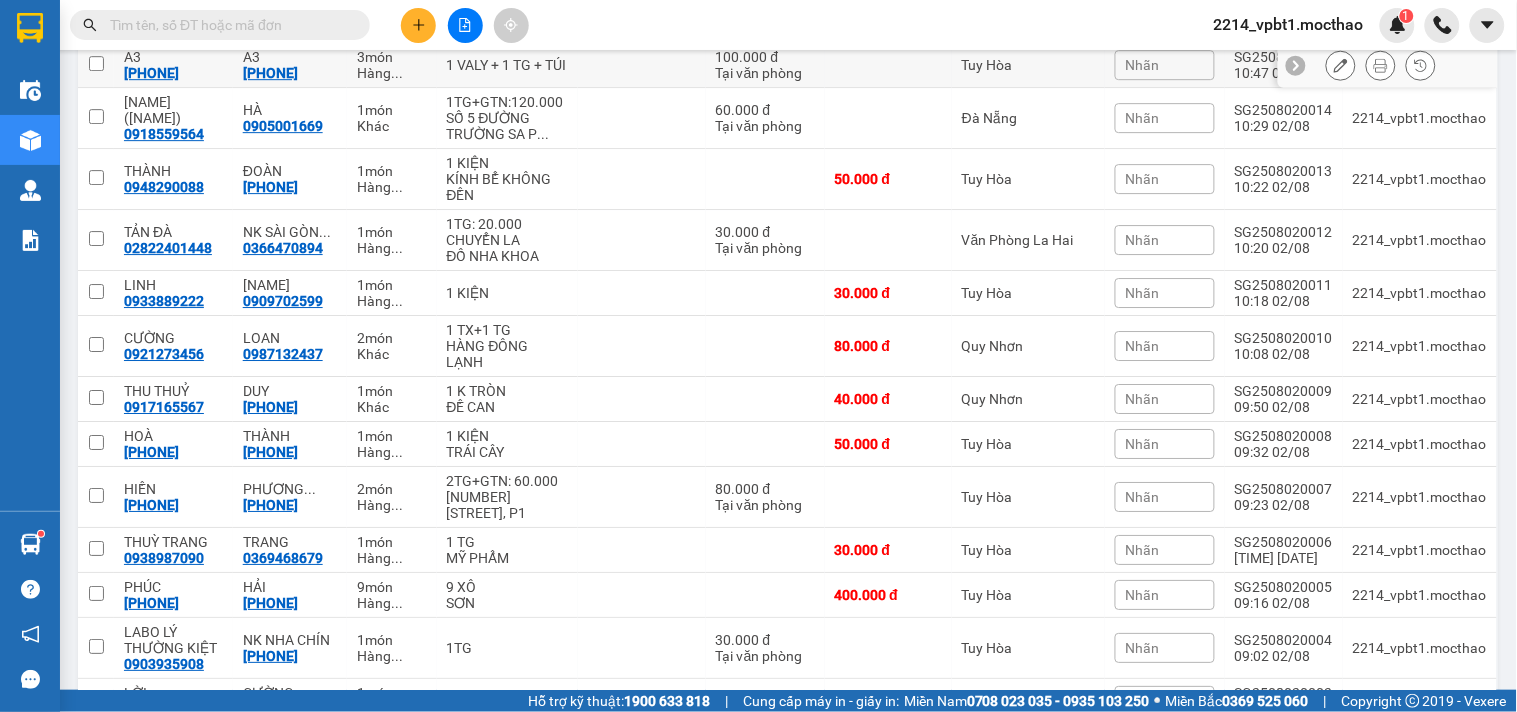 scroll, scrollTop: 1766, scrollLeft: 0, axis: vertical 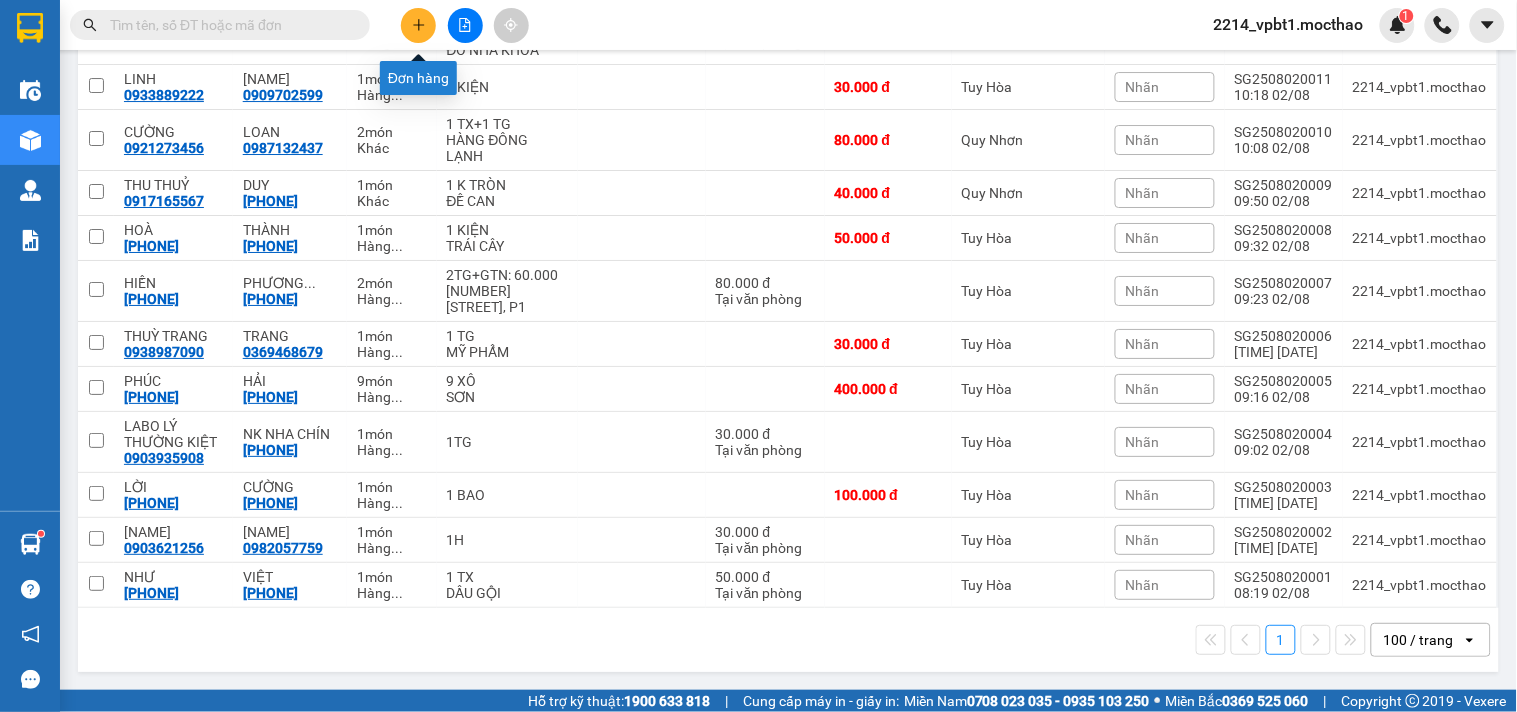 click 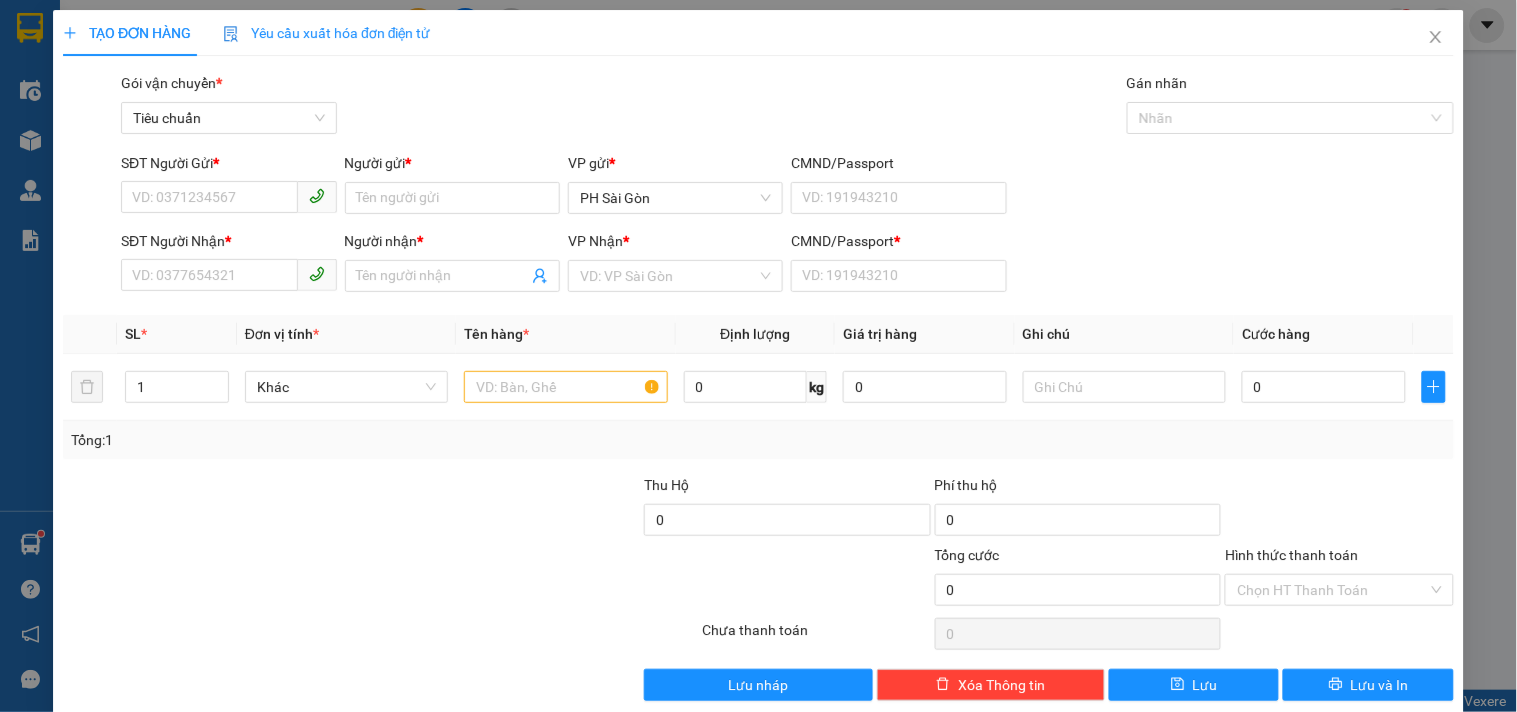 scroll, scrollTop: 0, scrollLeft: 0, axis: both 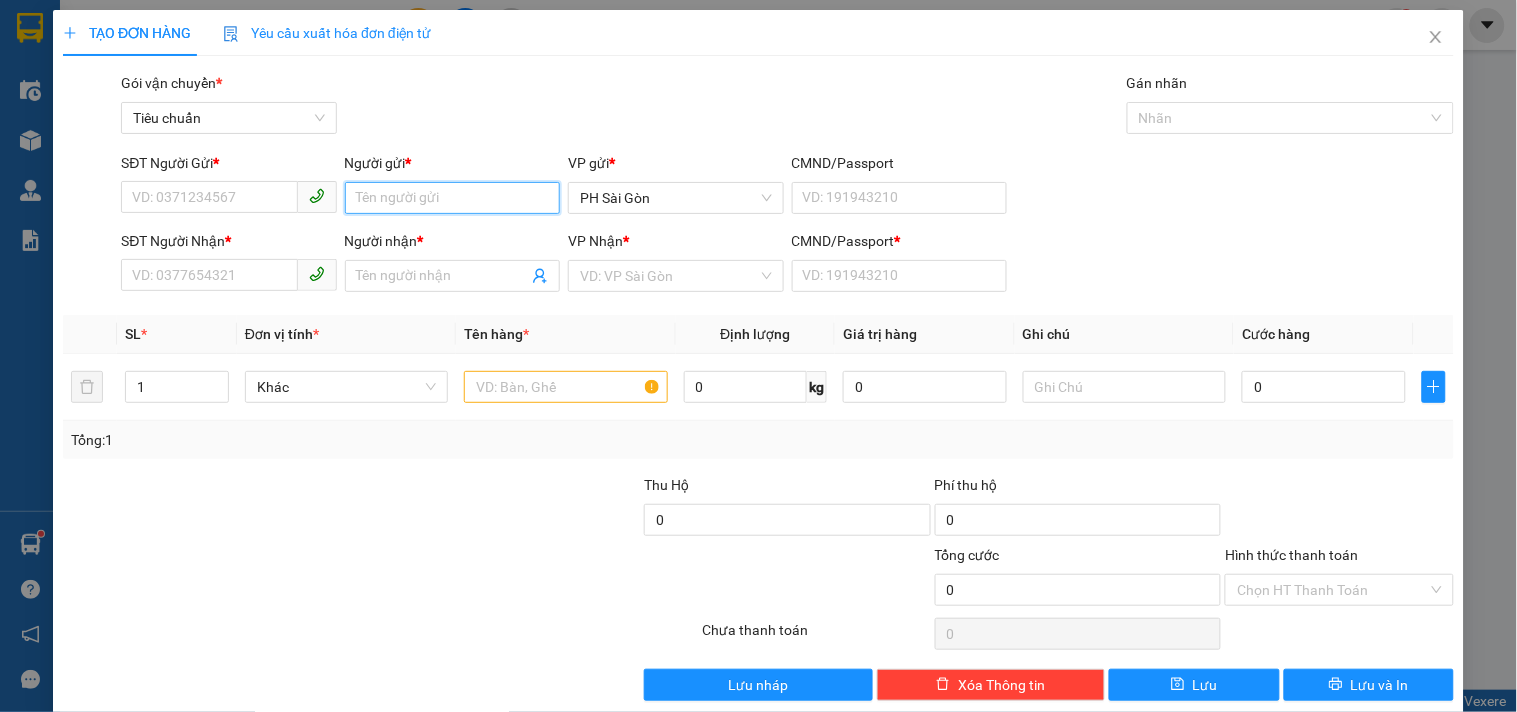 click on "Người gửi  *" at bounding box center [452, 198] 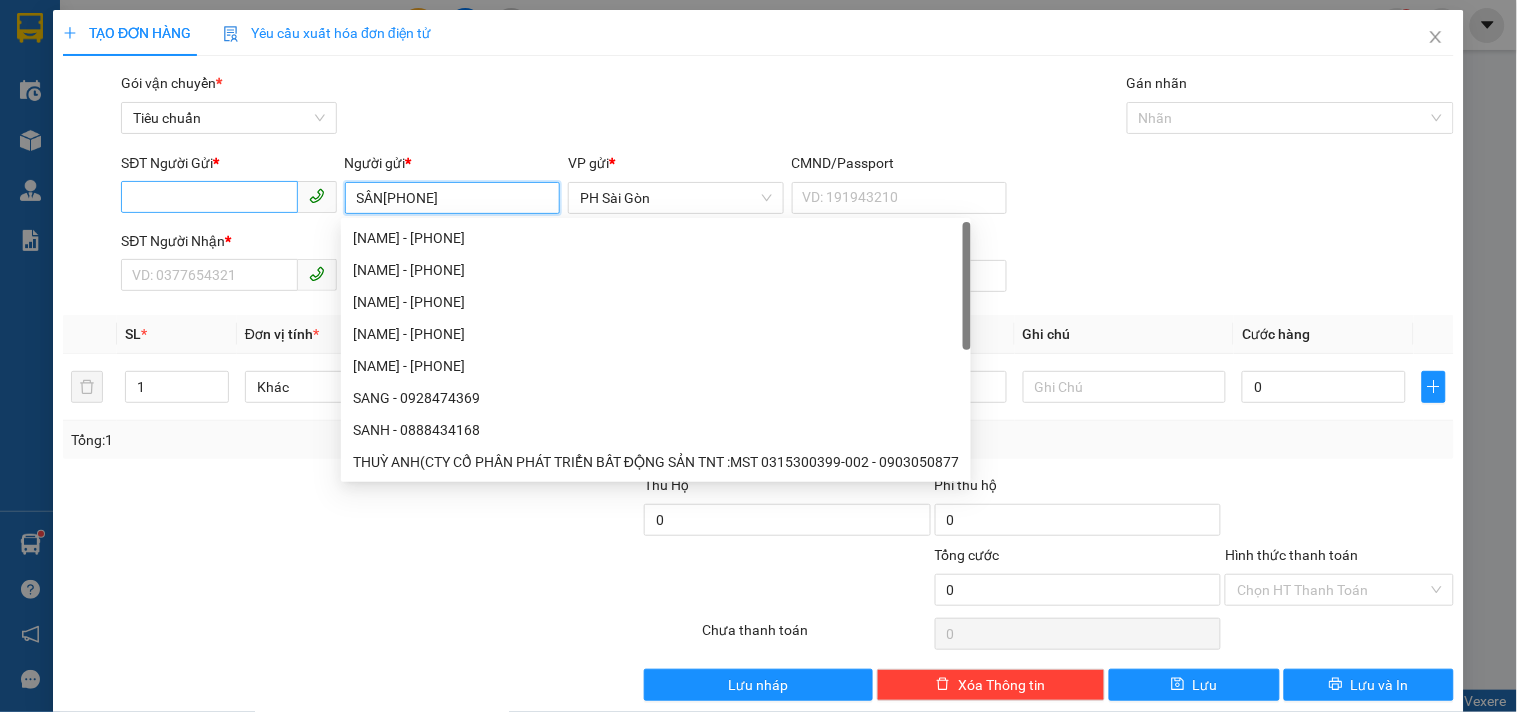 type on "SÂN093.155" 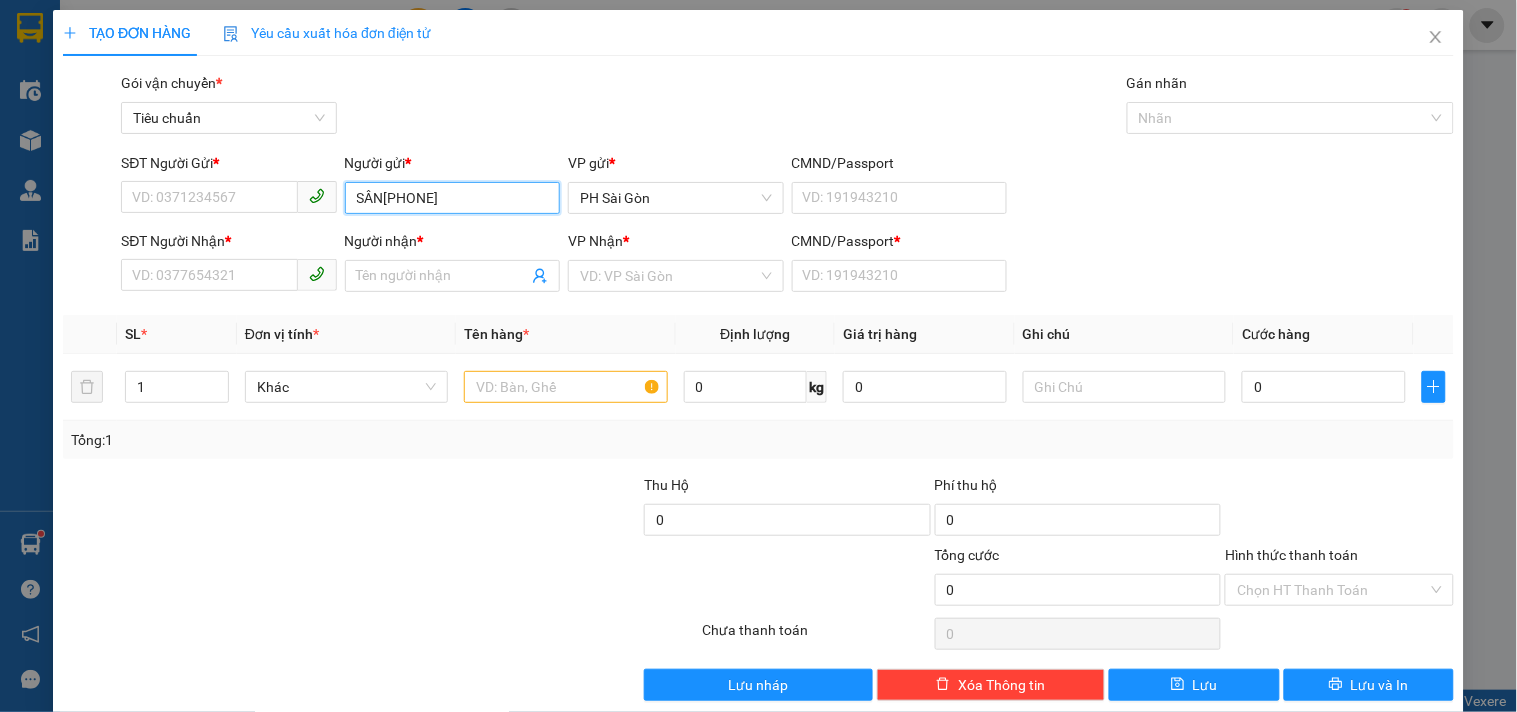 click on "SÂN093.155" at bounding box center [452, 198] 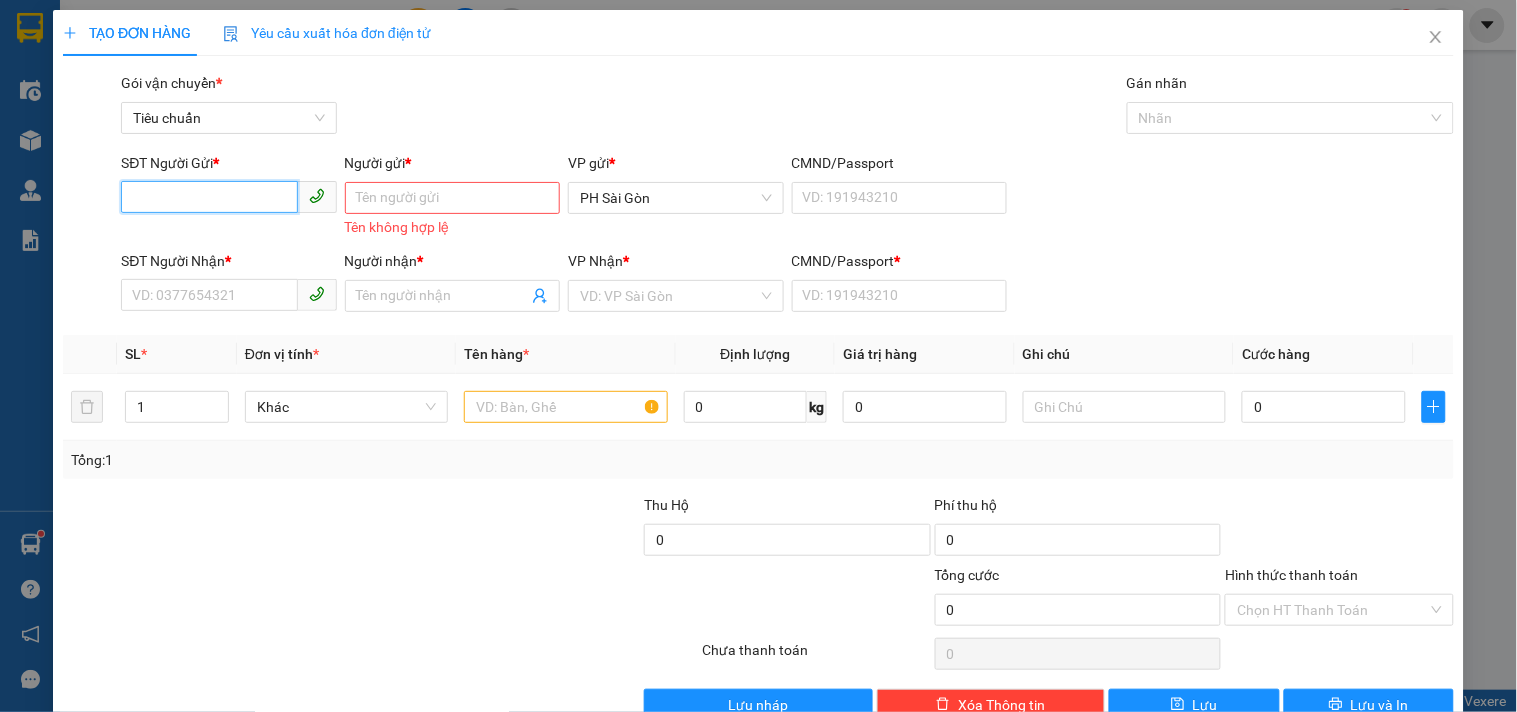 click on "SĐT Người Gửi  *" at bounding box center (209, 197) 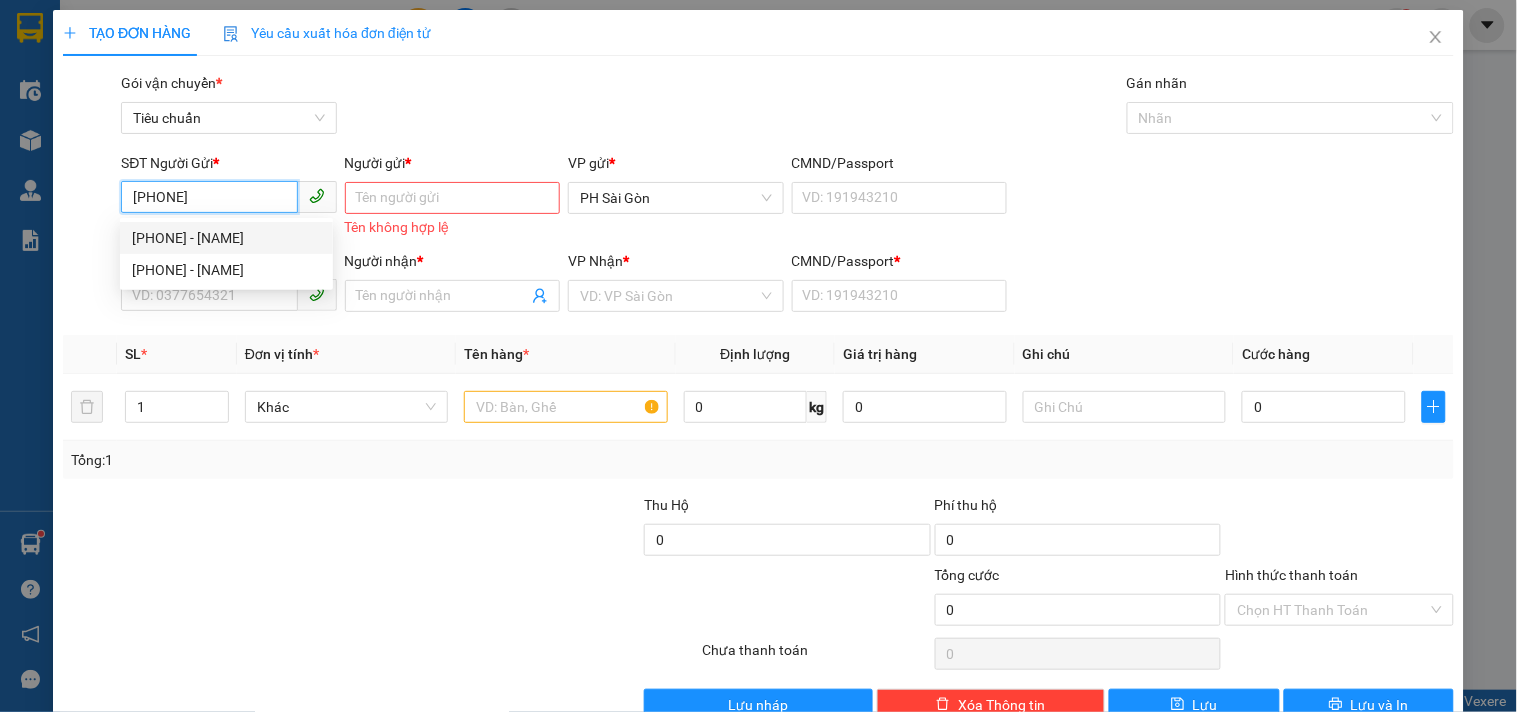 click on "0931555783 - THUỲ" at bounding box center (226, 238) 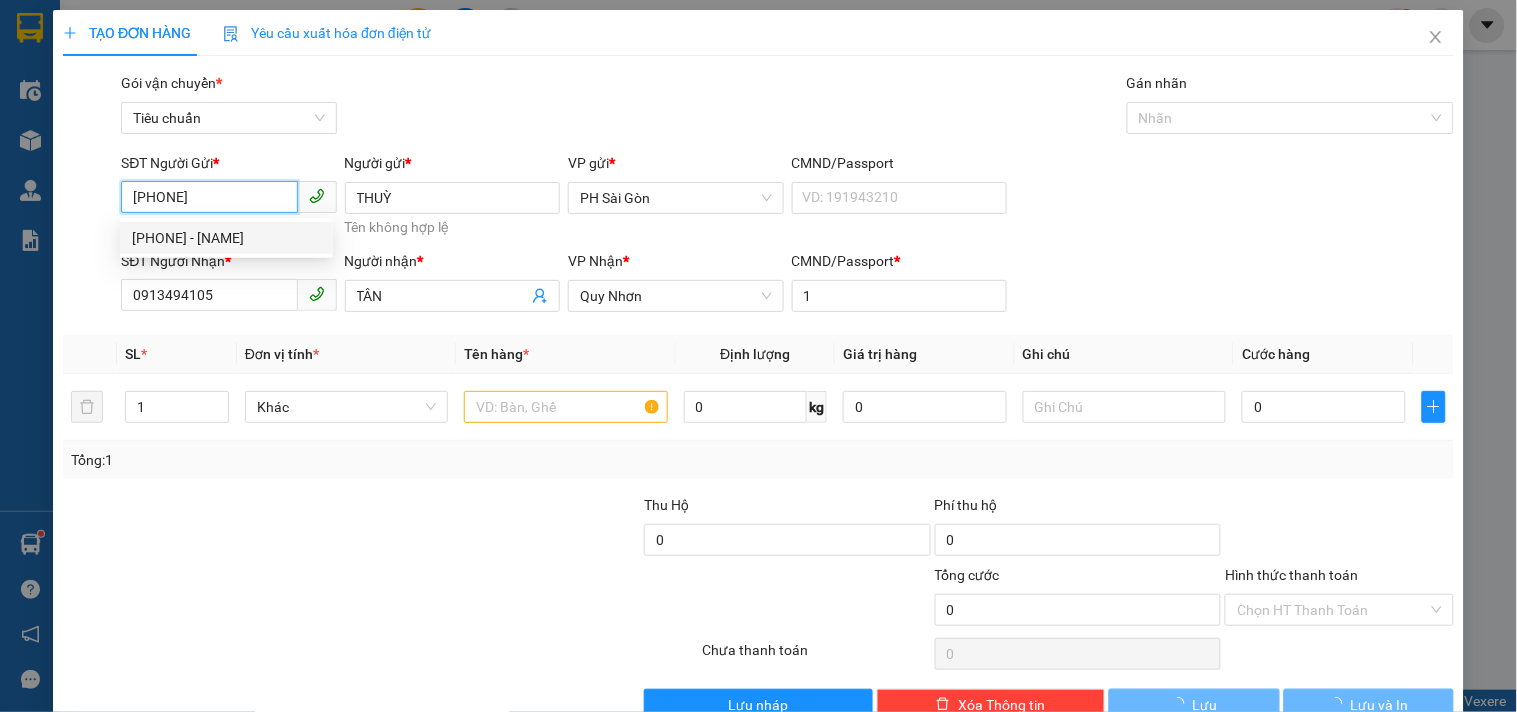type on "60.000" 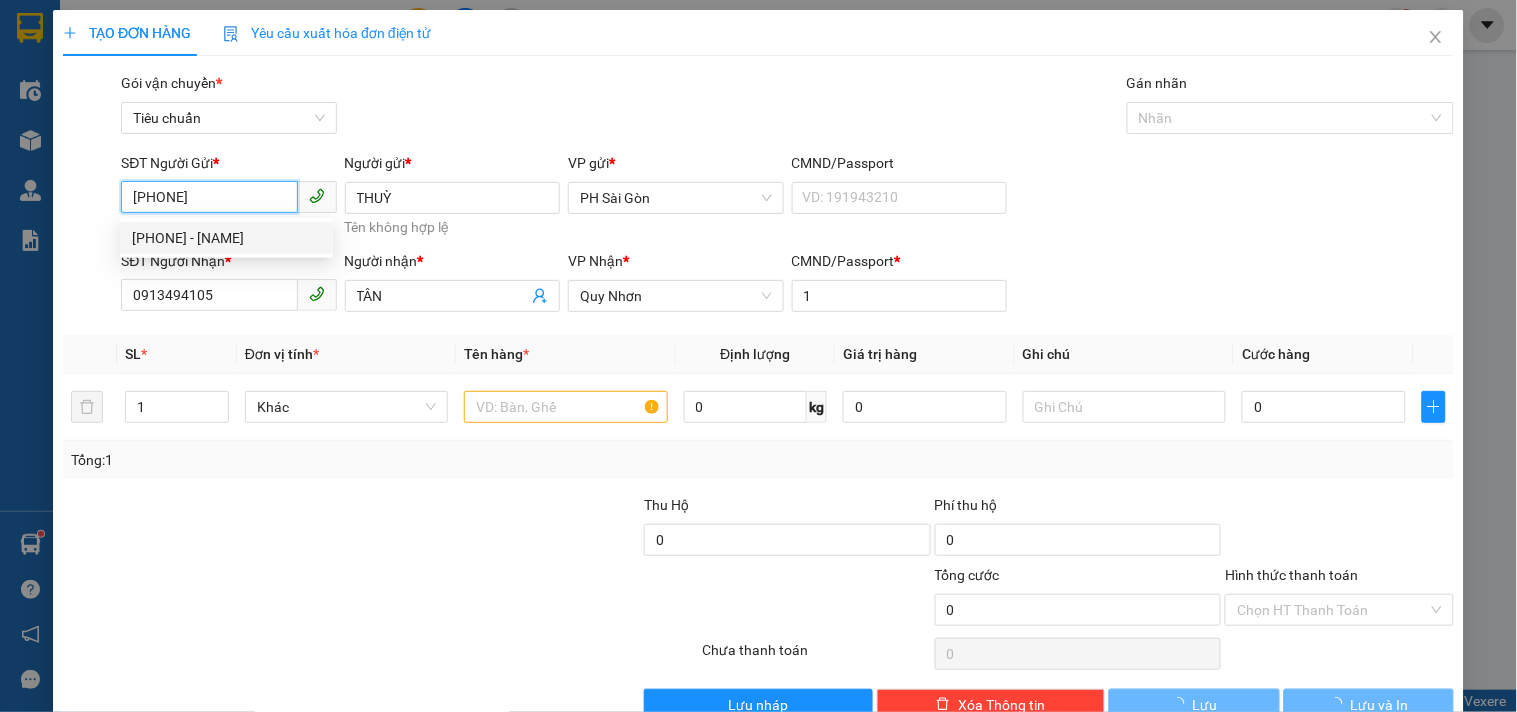 type on "60.000" 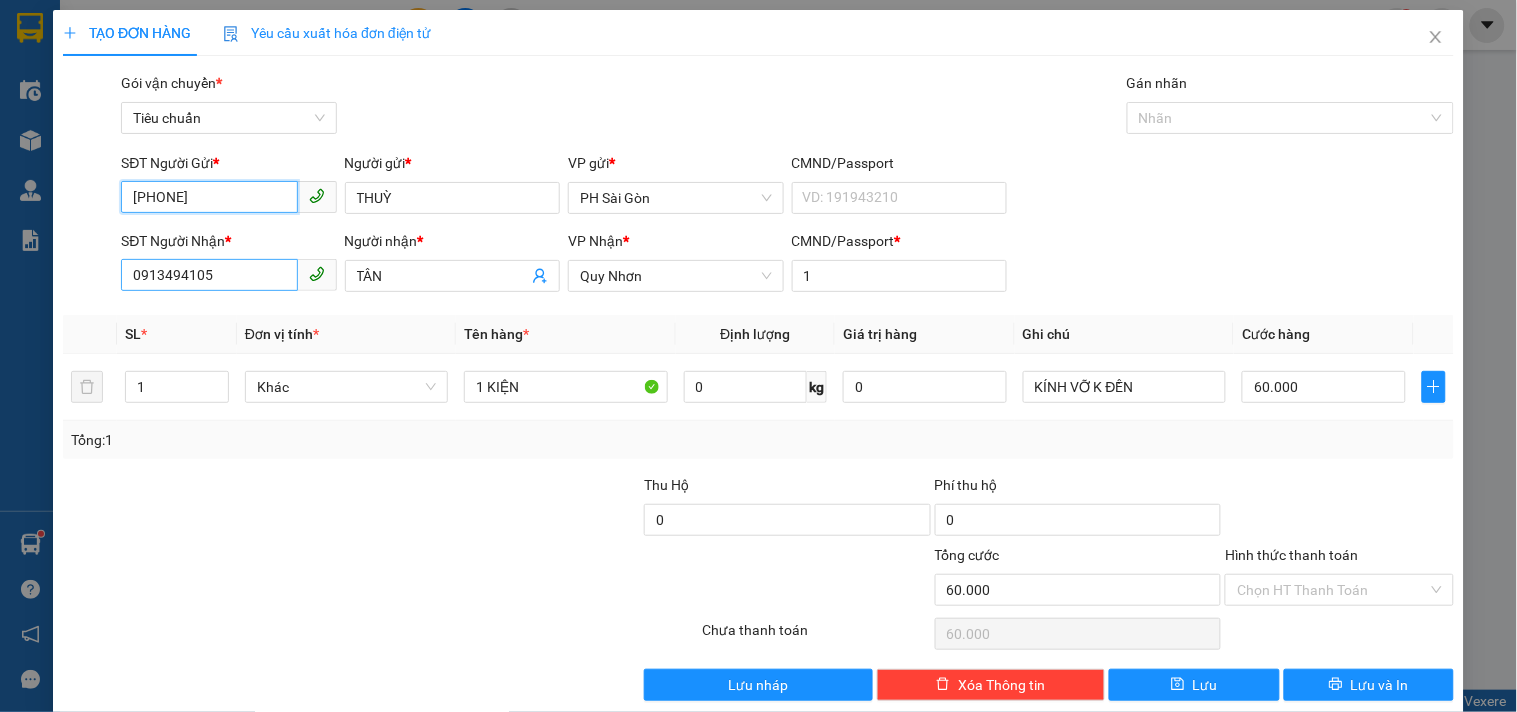 type on "0931555783" 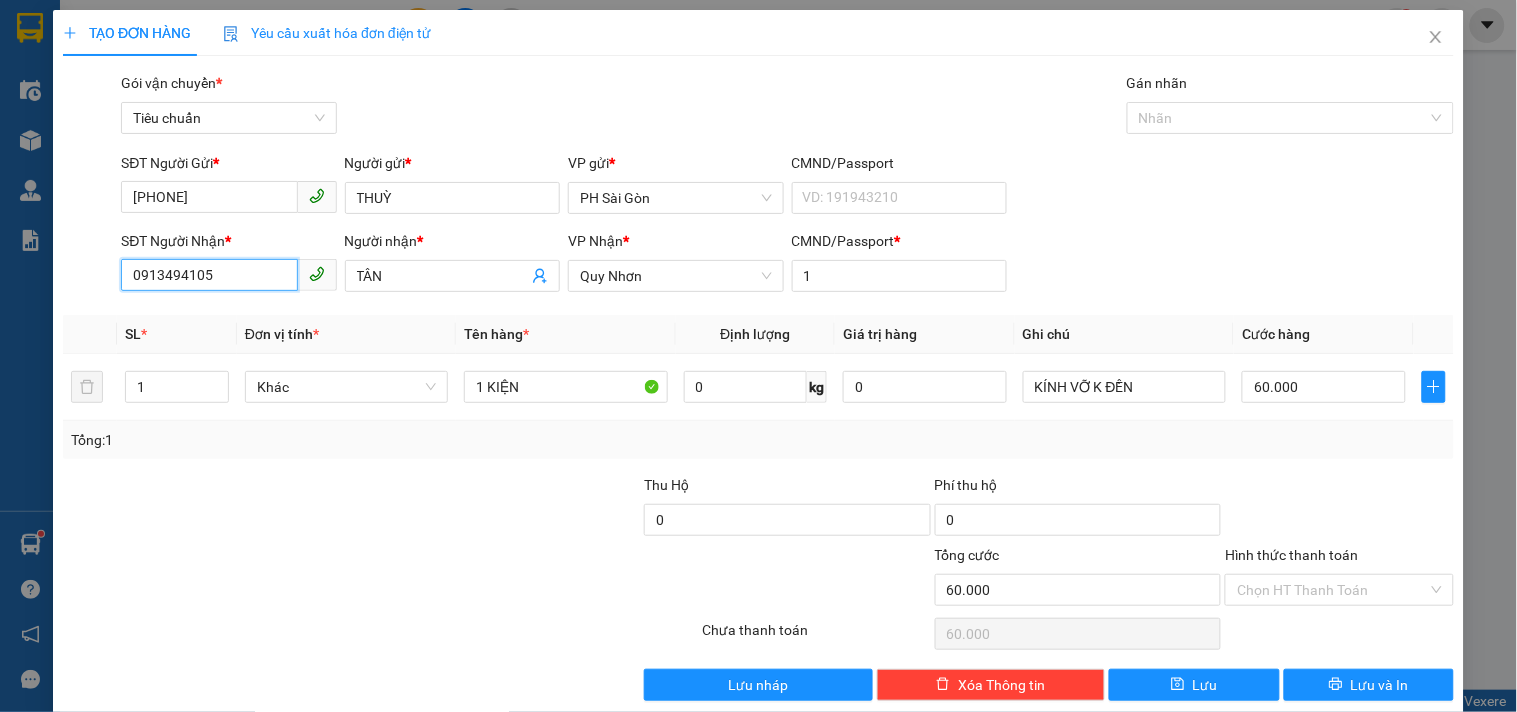 drag, startPoint x: 136, startPoint y: 281, endPoint x: 66, endPoint y: 288, distance: 70.34913 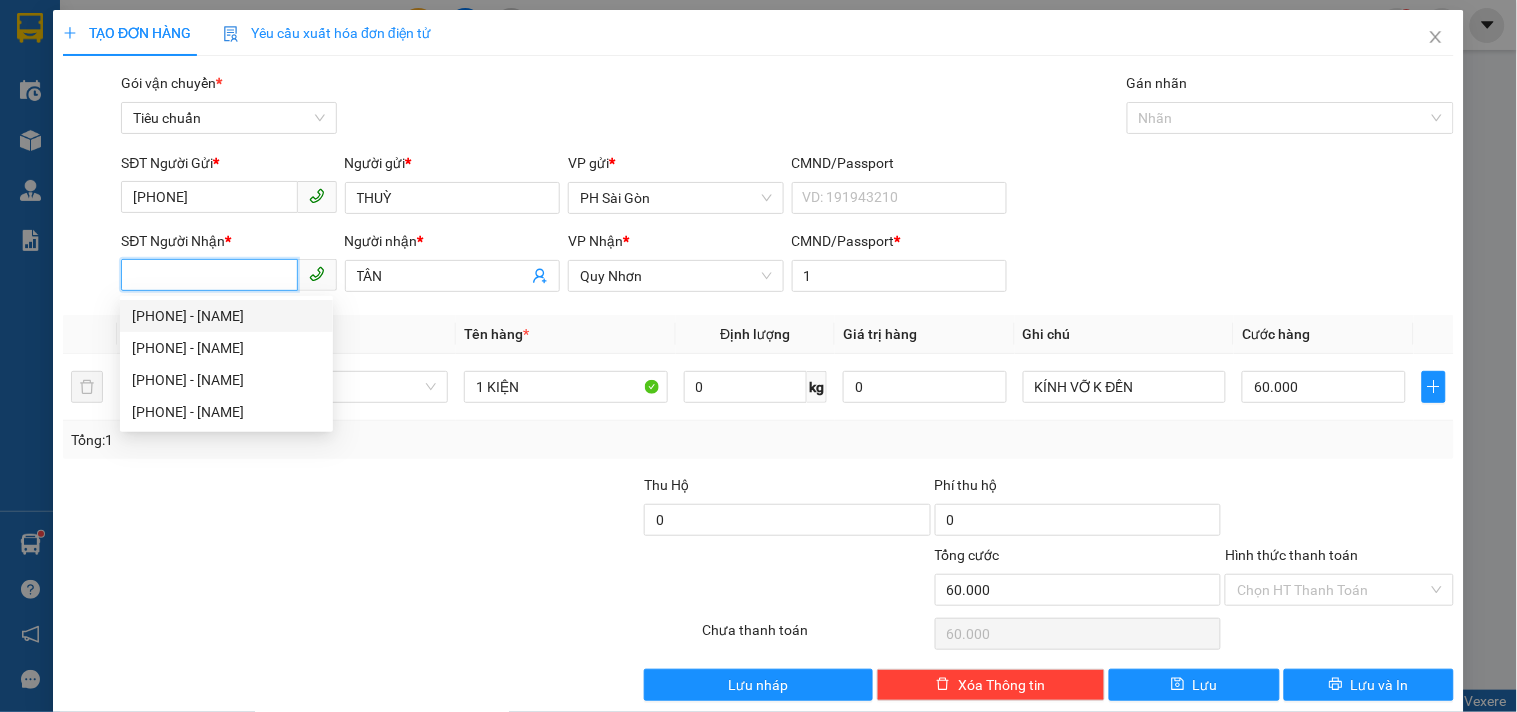 drag, startPoint x: 248, startPoint y: 318, endPoint x: 230, endPoint y: 338, distance: 26.907248 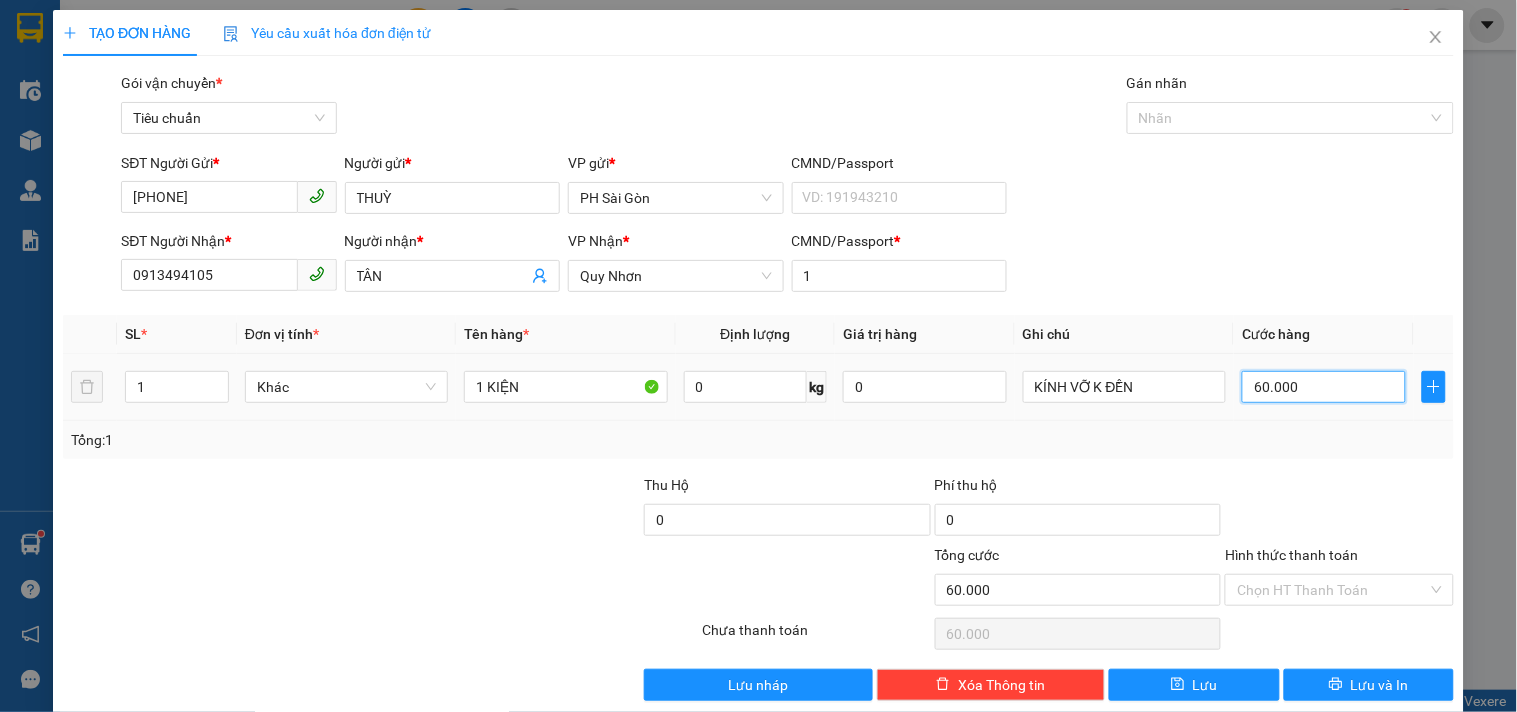click on "60.000" at bounding box center [1324, 387] 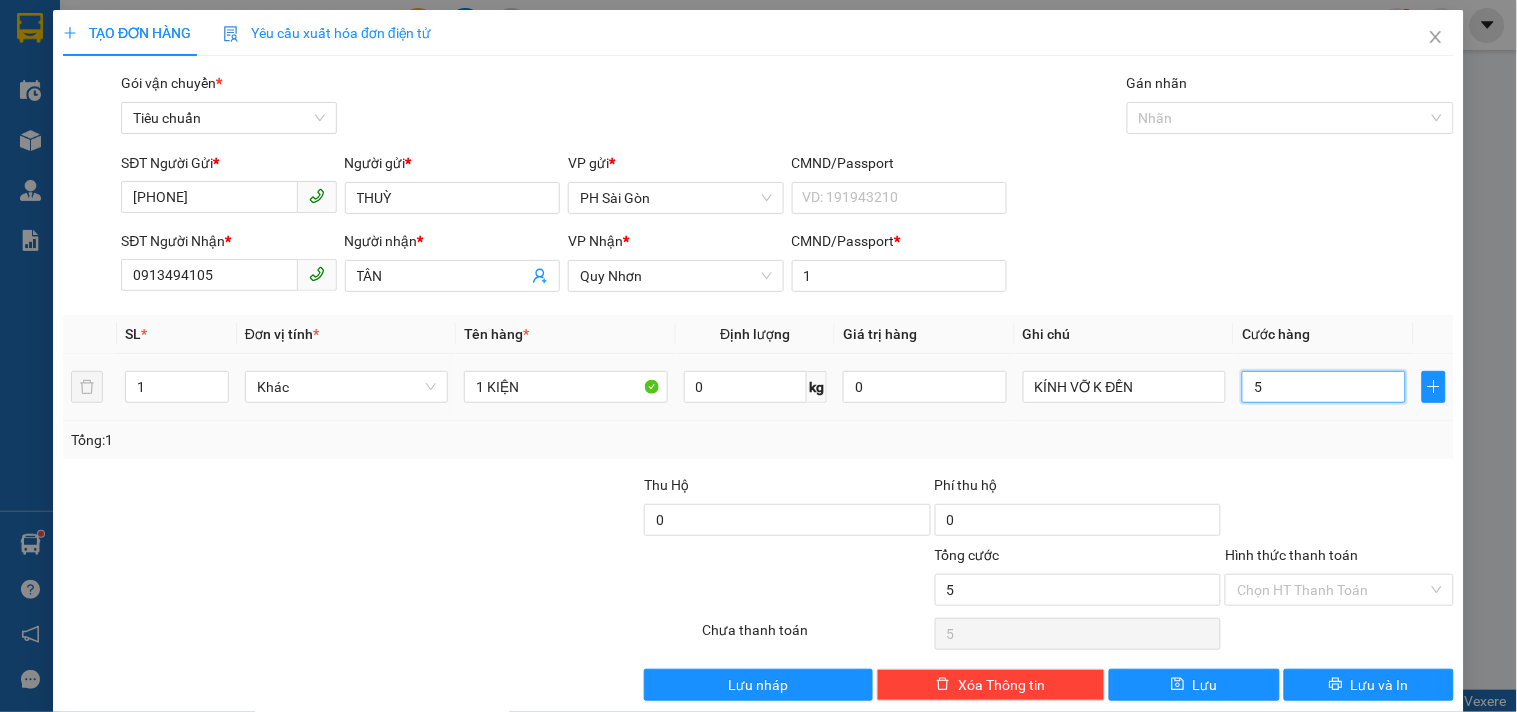 type on "50" 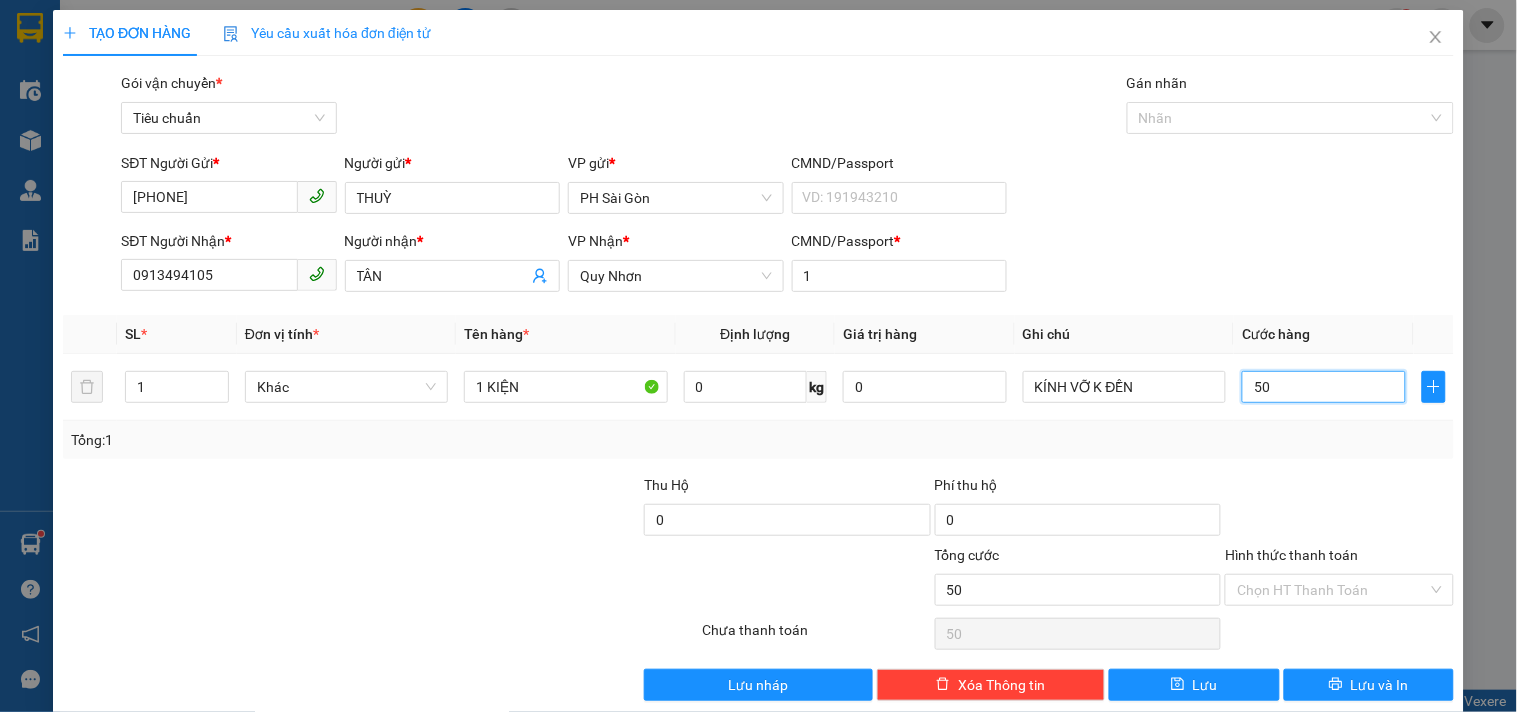 type on "50" 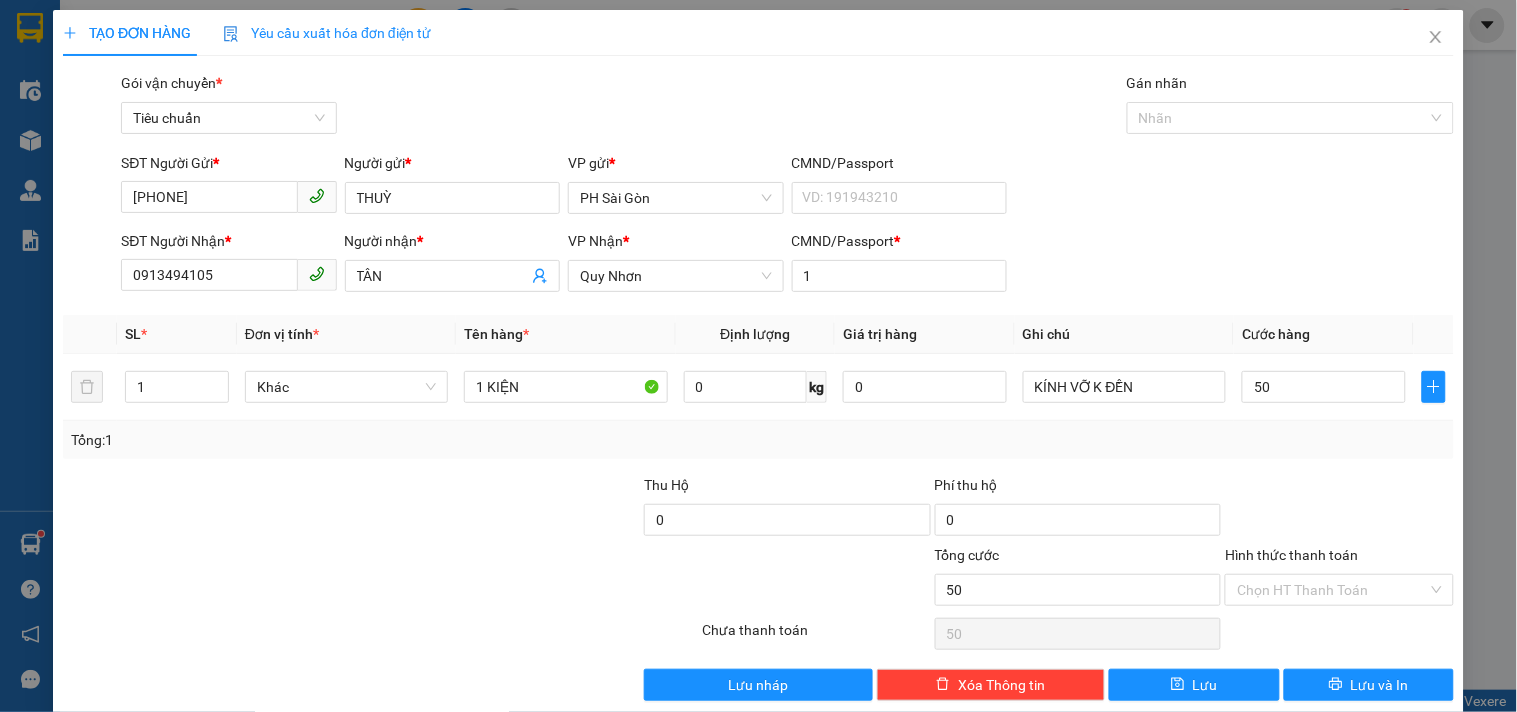 type on "50.000" 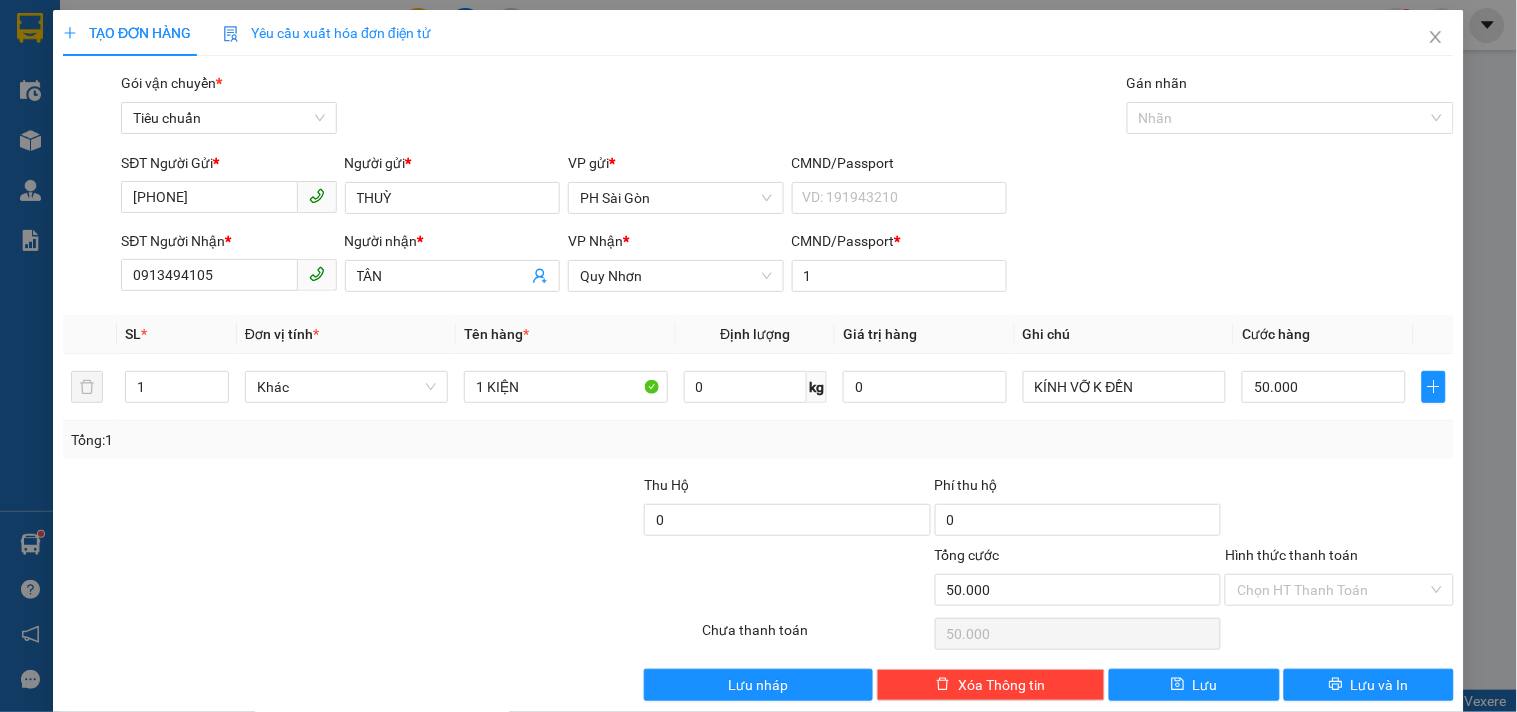 click at bounding box center (1339, 509) 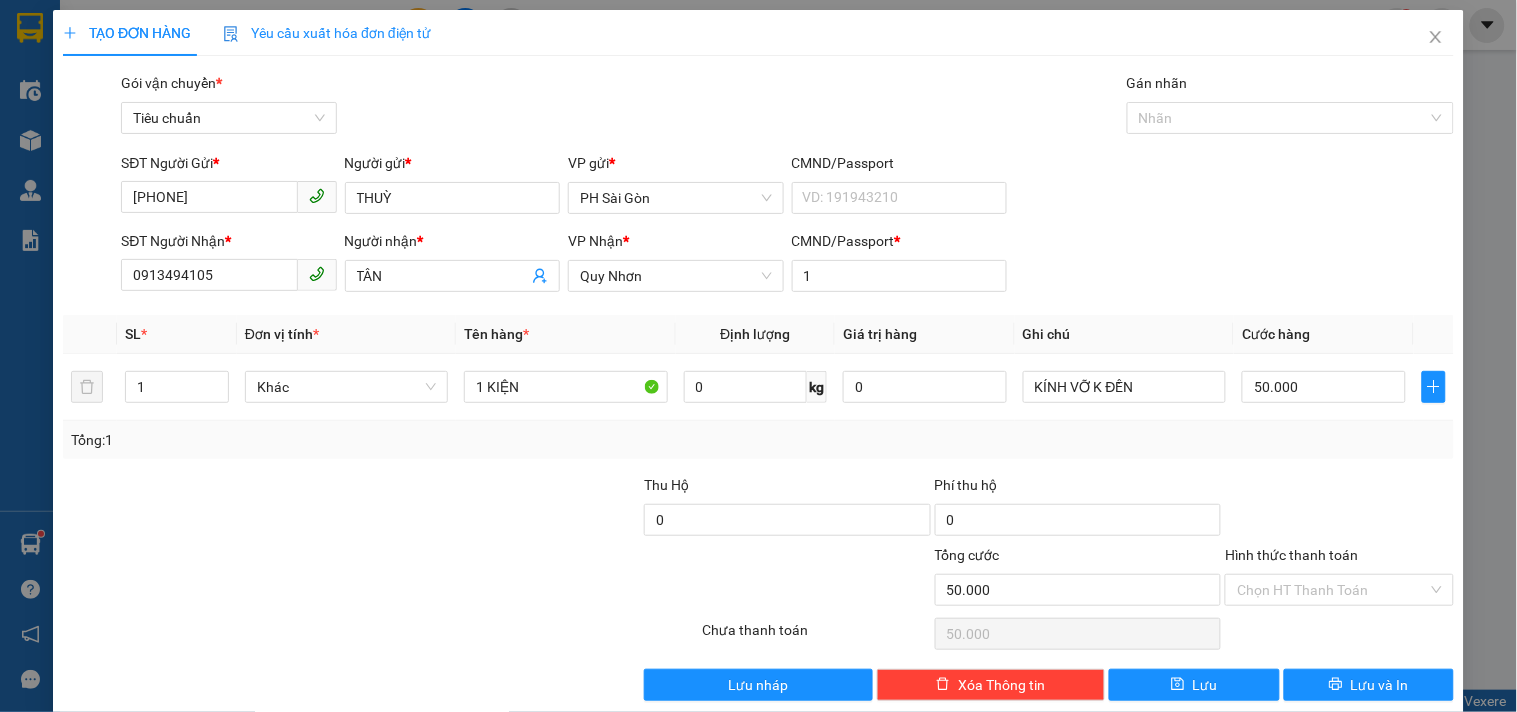 scroll, scrollTop: 27, scrollLeft: 0, axis: vertical 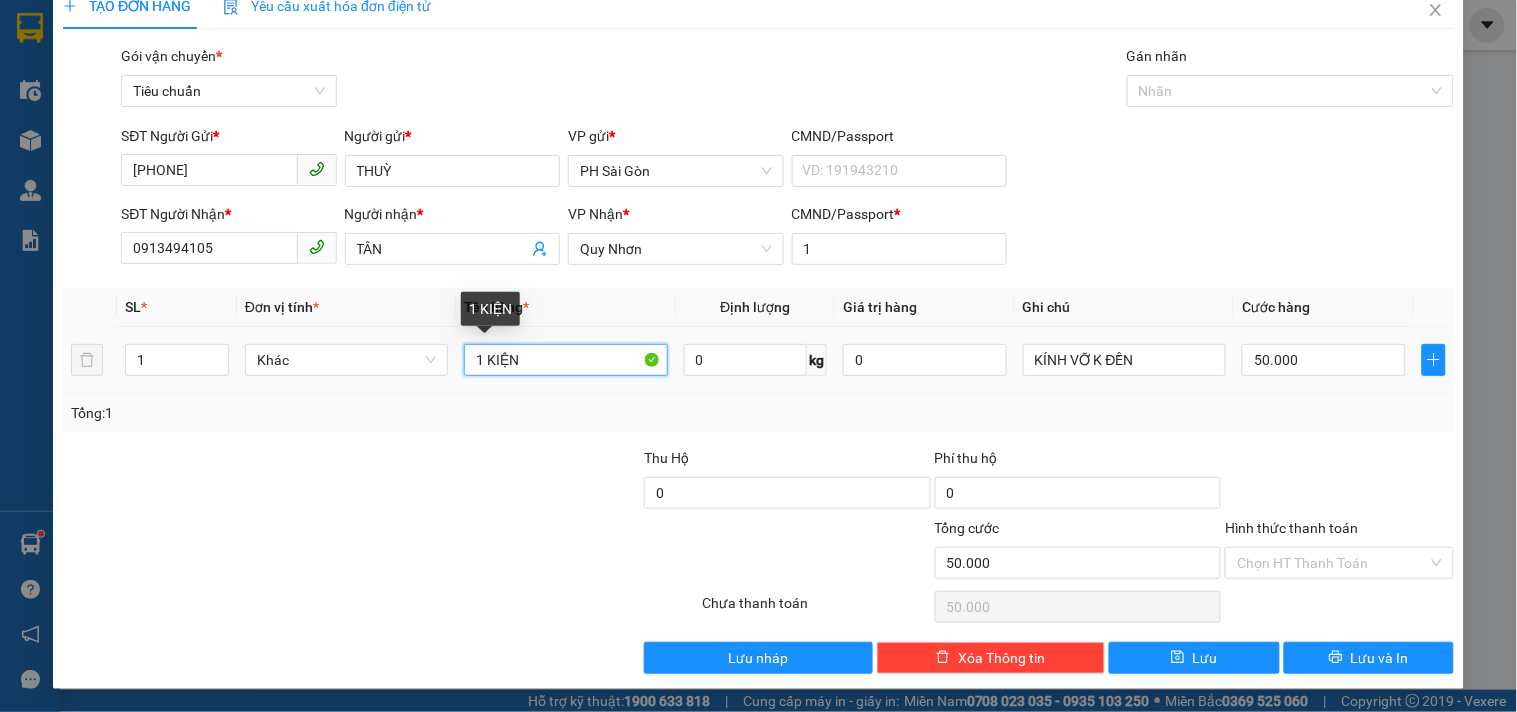 click on "1 KIỆN" at bounding box center [565, 360] 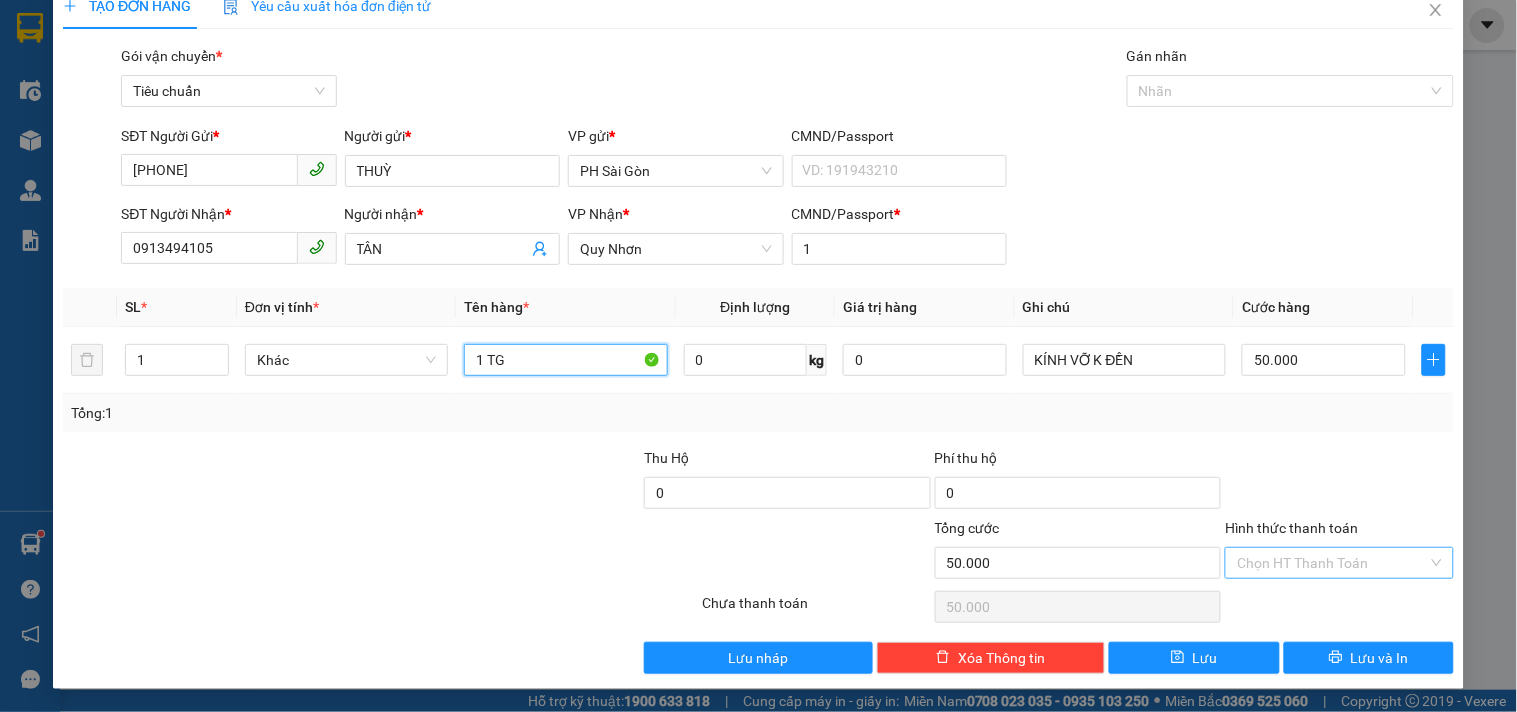 type on "1 TG" 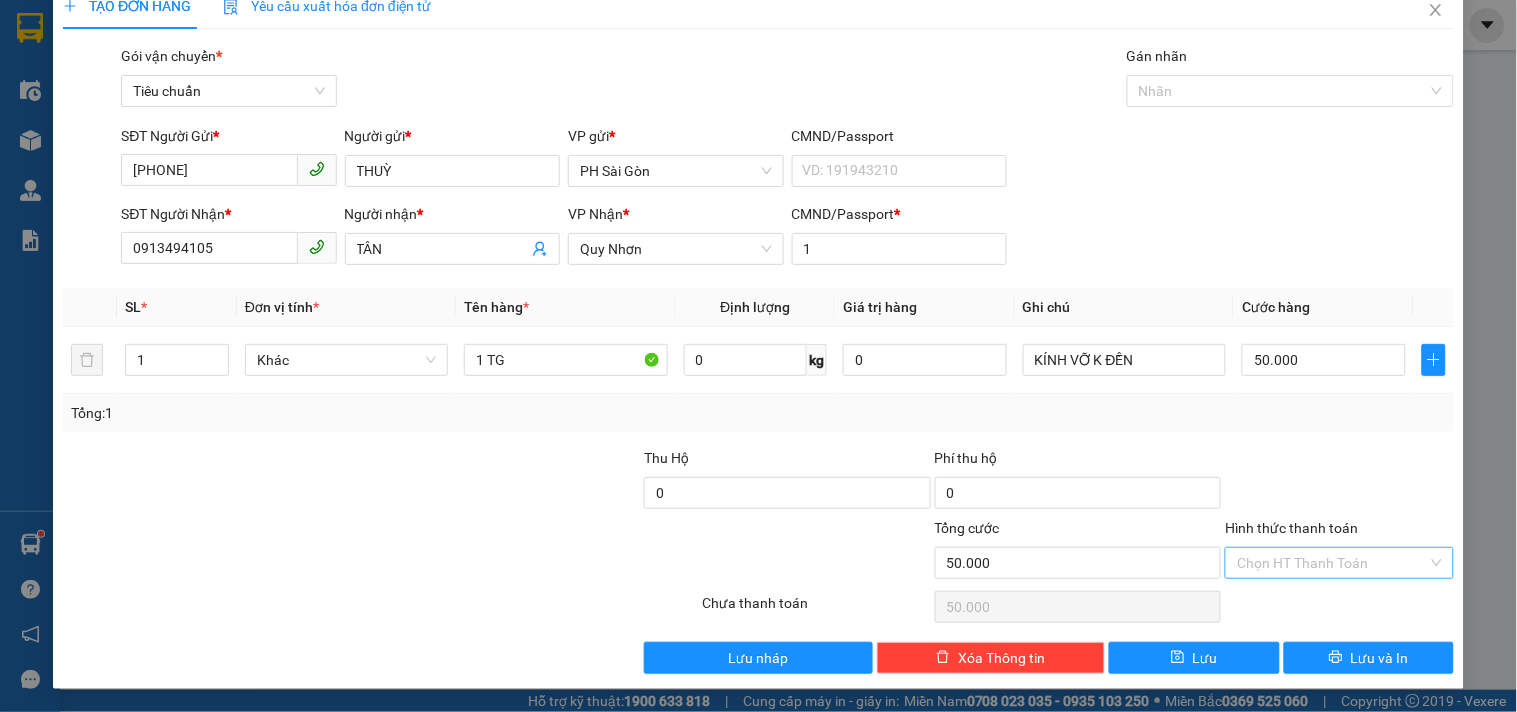 click on "Hình thức thanh toán" at bounding box center [1332, 563] 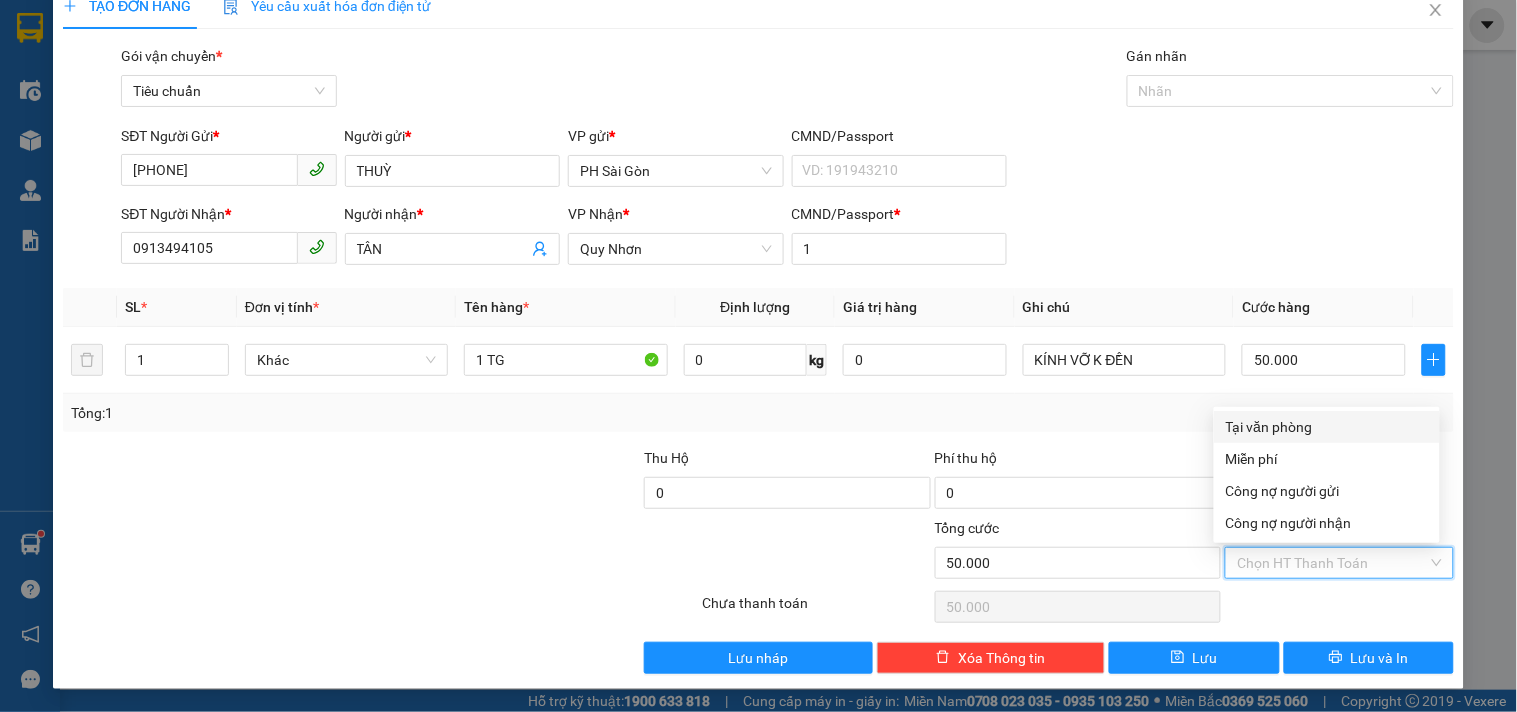 click on "Tại văn phòng" at bounding box center [1327, 427] 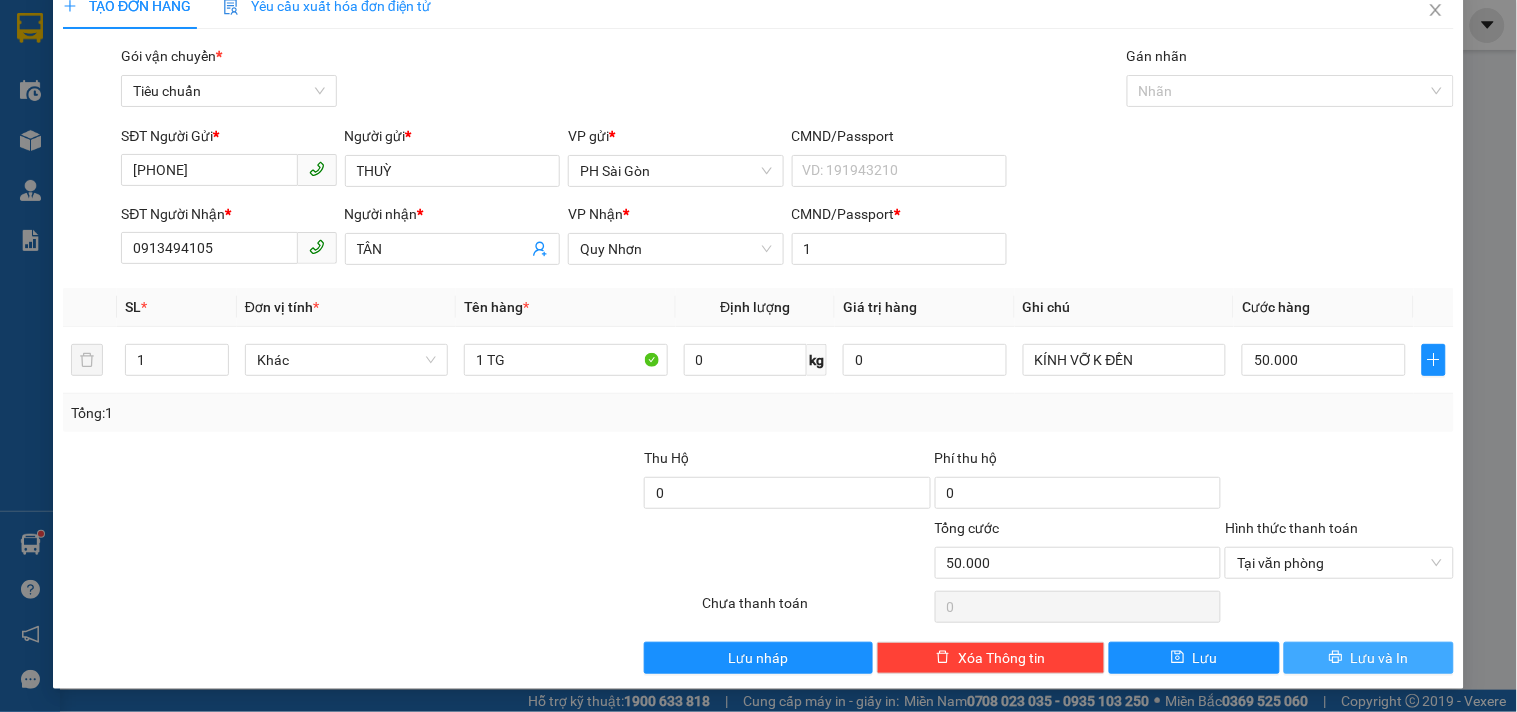 click at bounding box center [1336, 658] 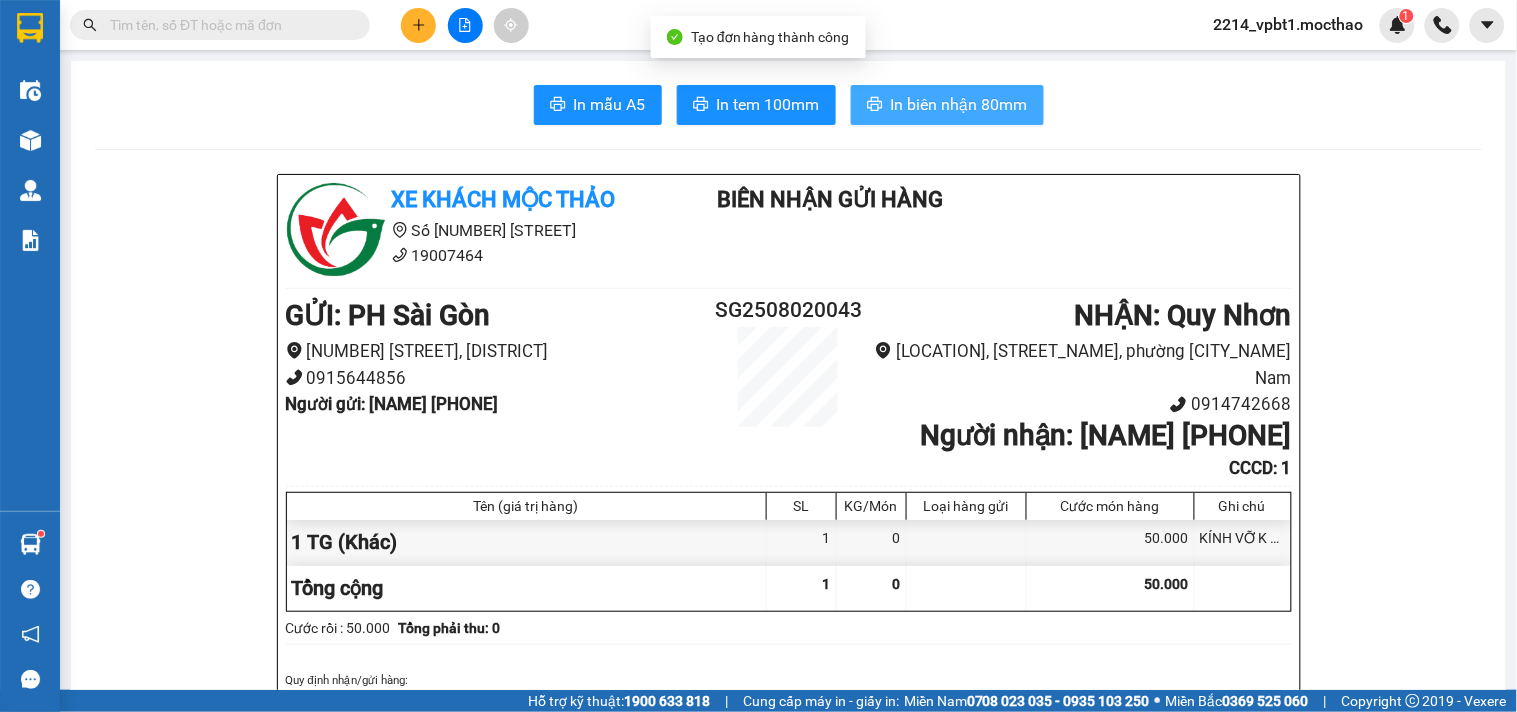 click on "In biên nhận 80mm" at bounding box center (959, 104) 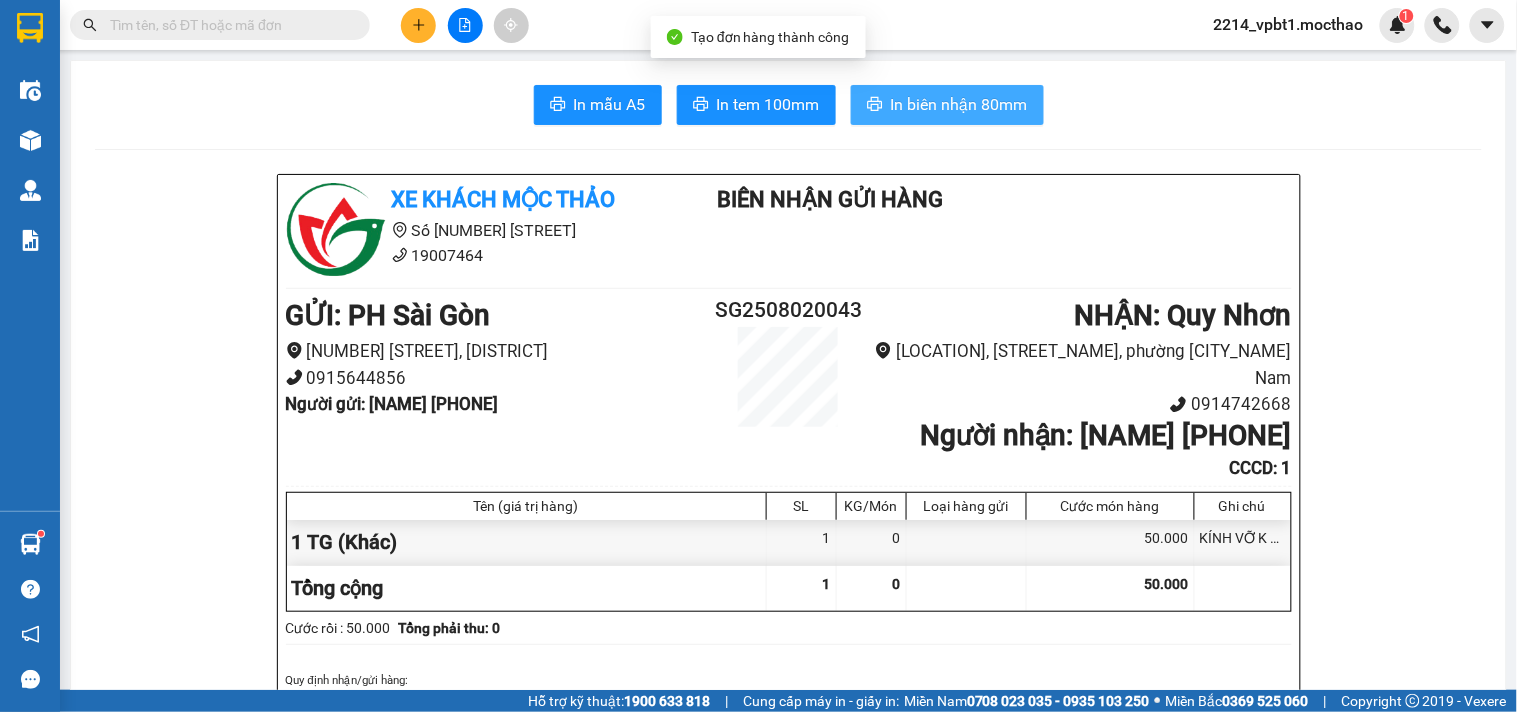 scroll, scrollTop: 0, scrollLeft: 0, axis: both 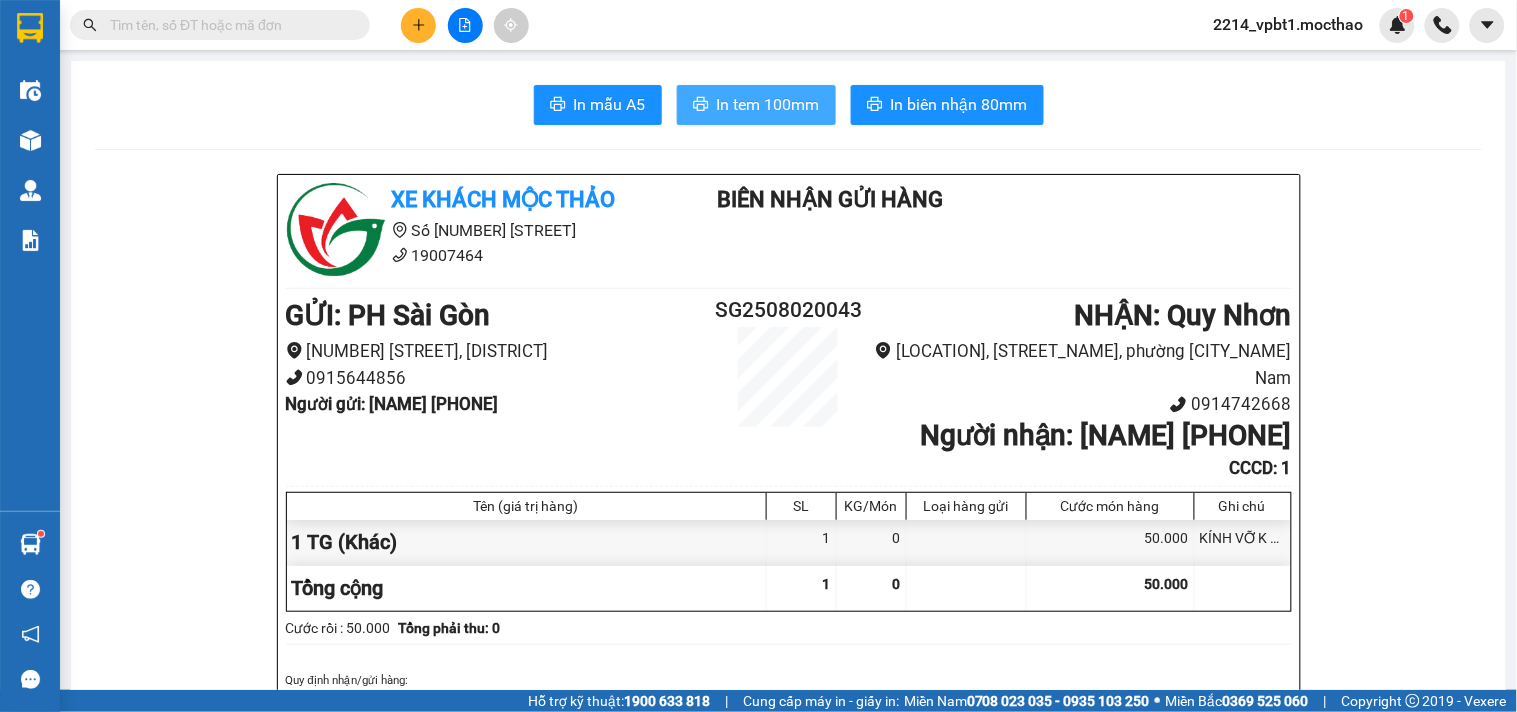 click on "In tem 100mm" at bounding box center [768, 104] 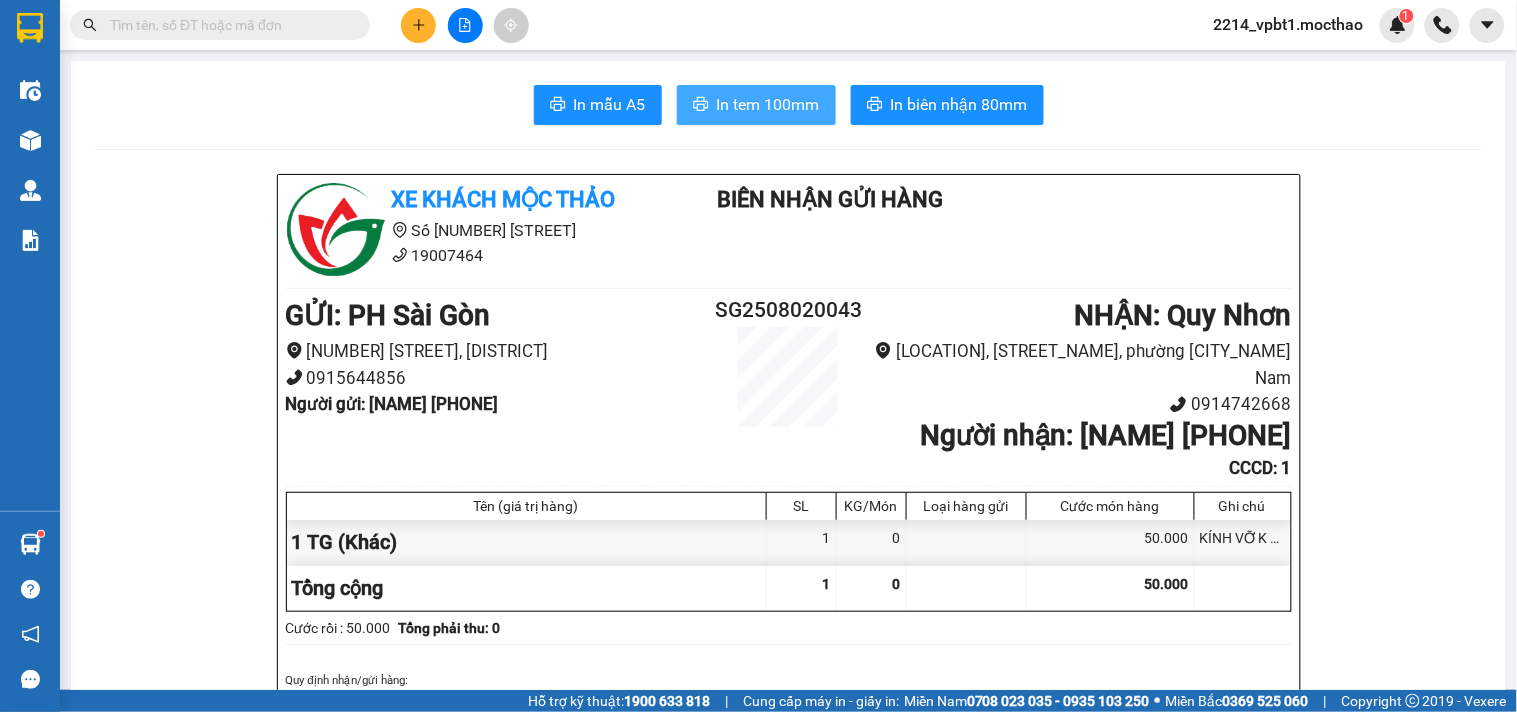 scroll, scrollTop: 0, scrollLeft: 0, axis: both 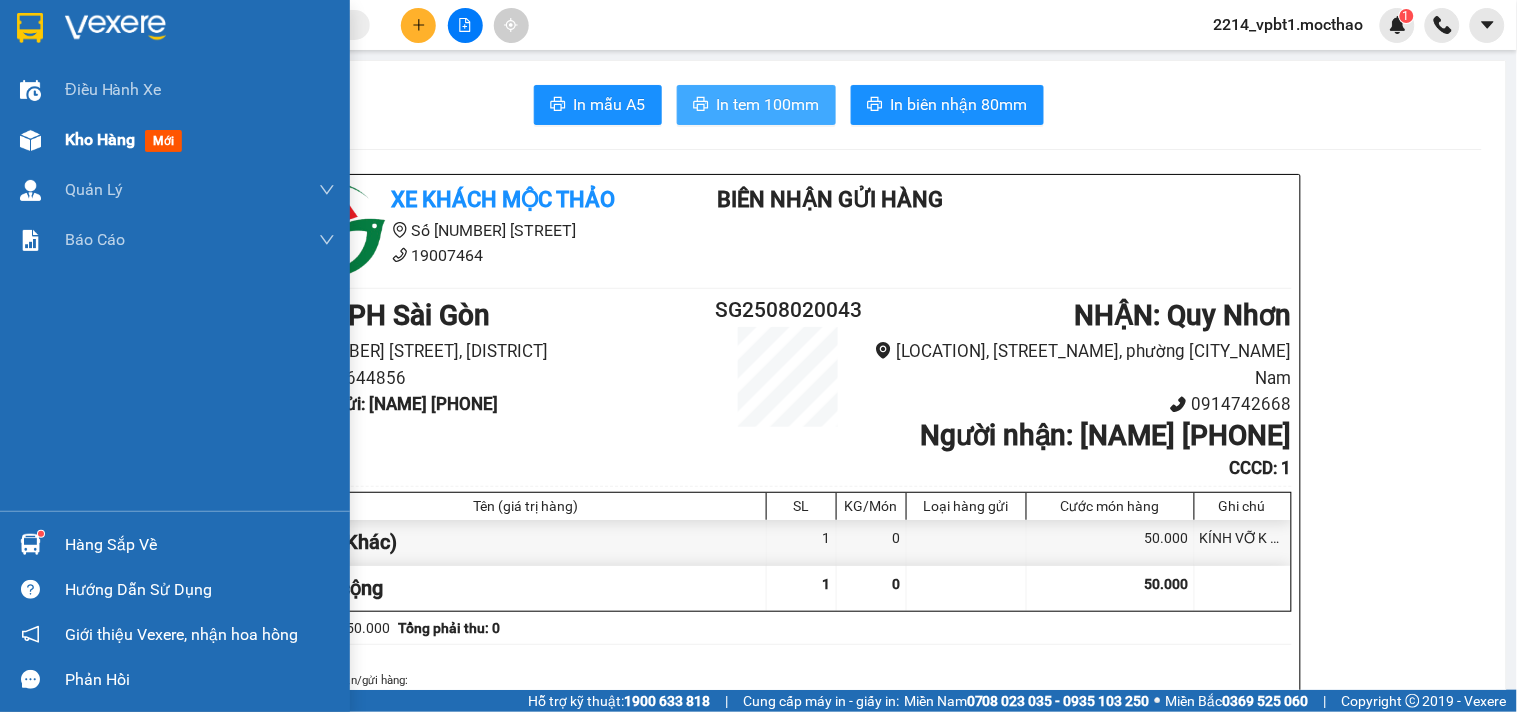 click on "Kho hàng" at bounding box center (100, 139) 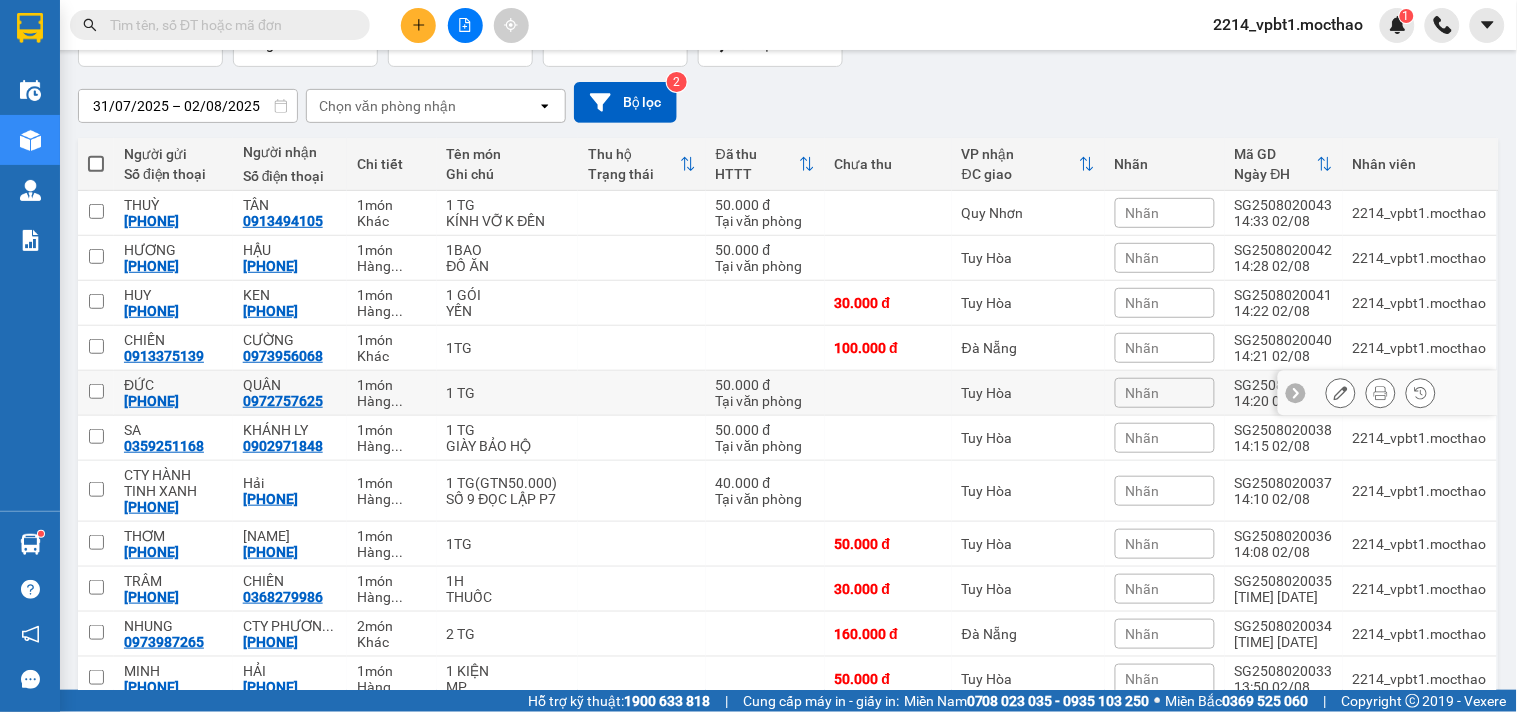 scroll, scrollTop: 0, scrollLeft: 0, axis: both 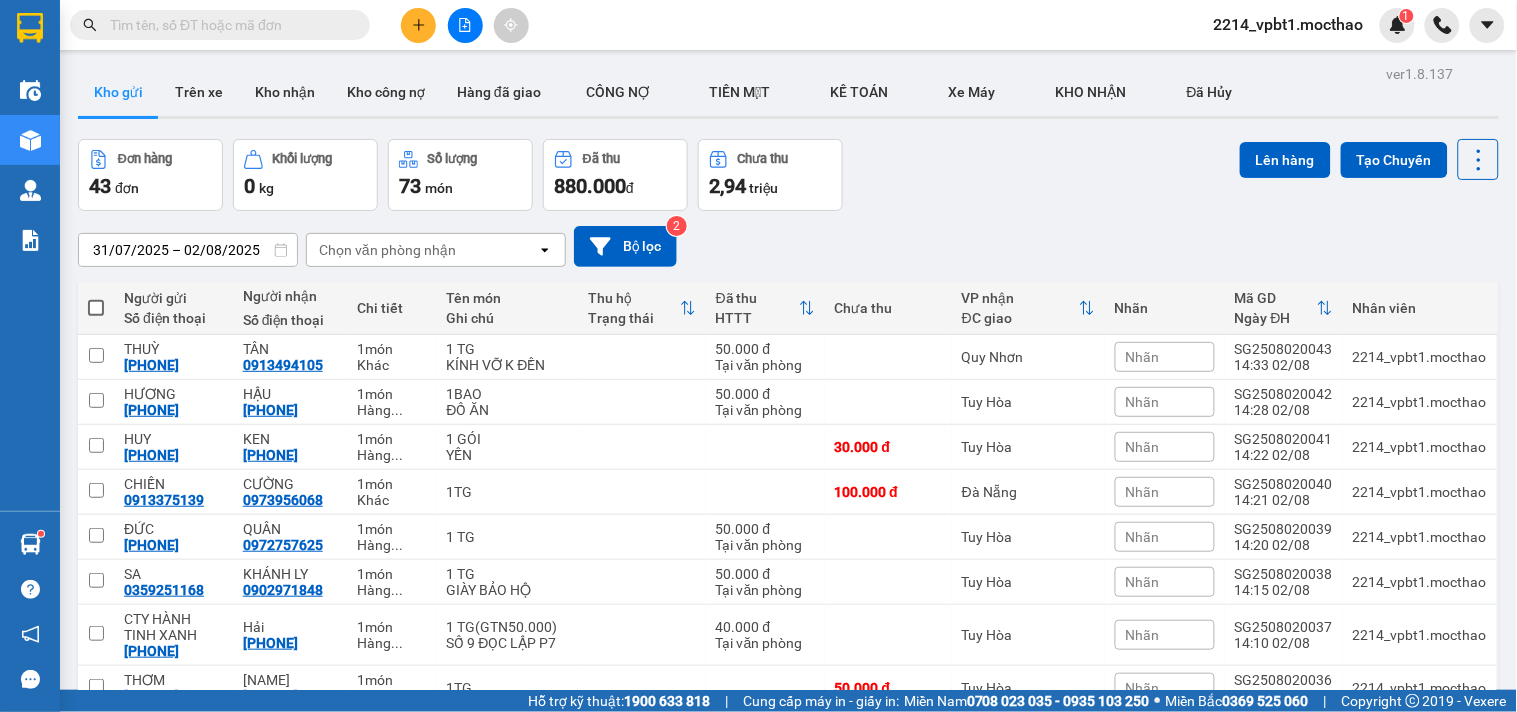 click 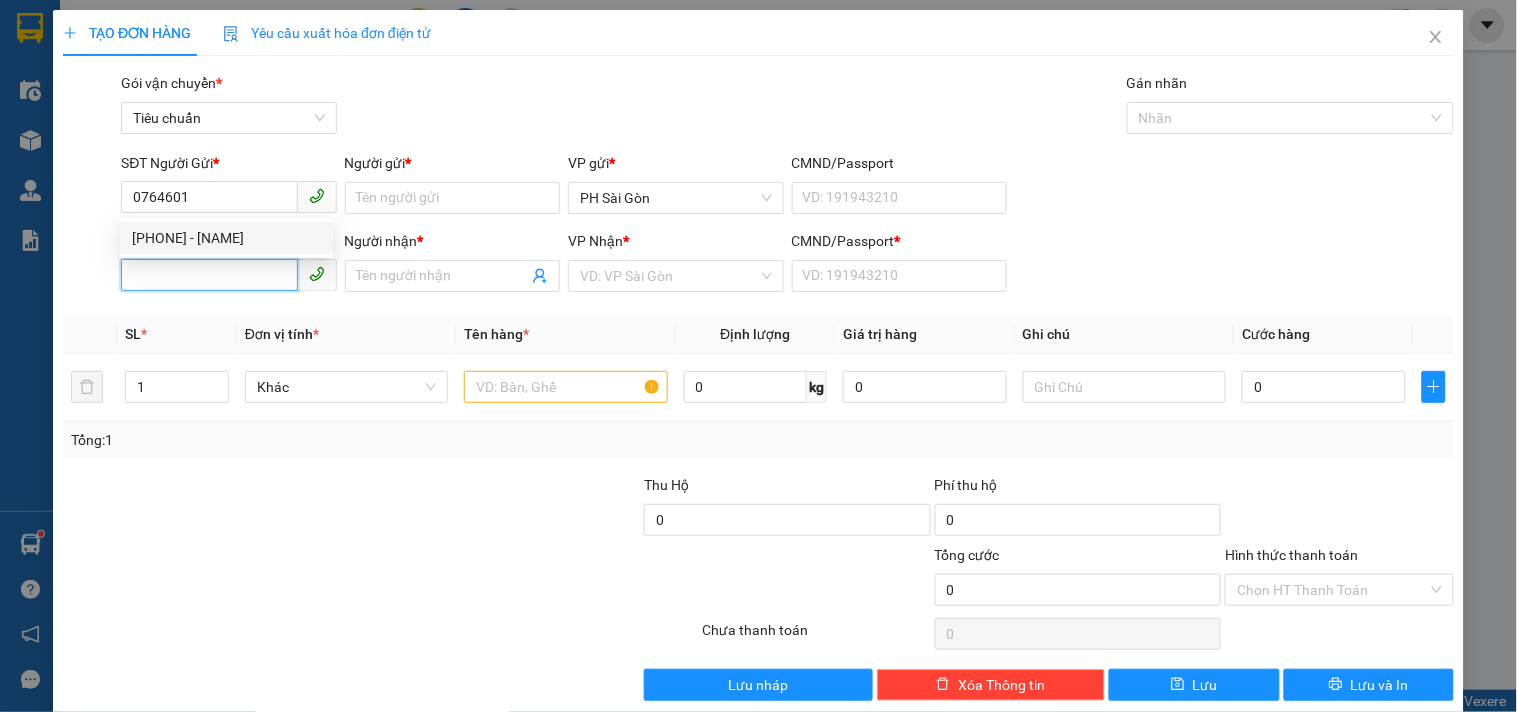 click on "SĐT Người Nhận  *" at bounding box center [209, 275] 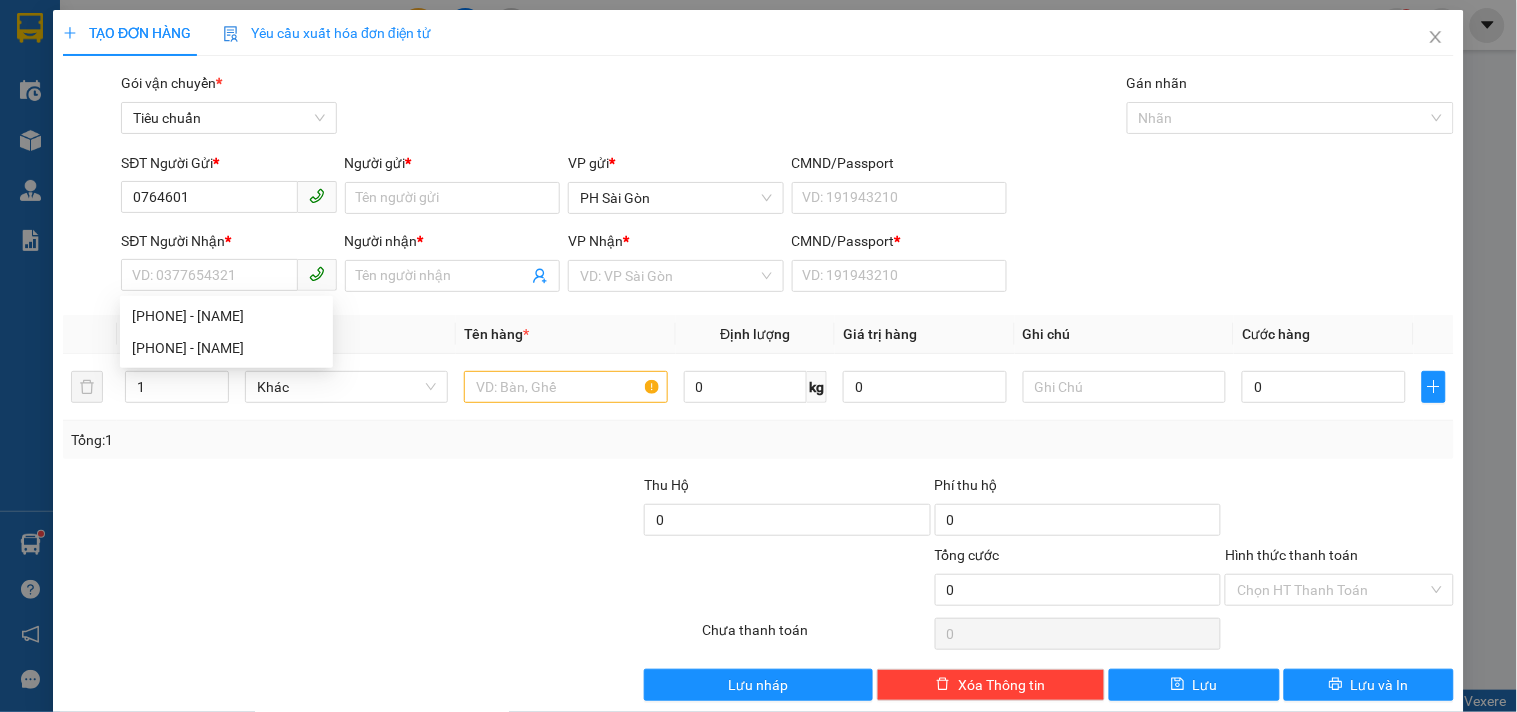click on "SĐT Người Nhận  *" at bounding box center (228, 241) 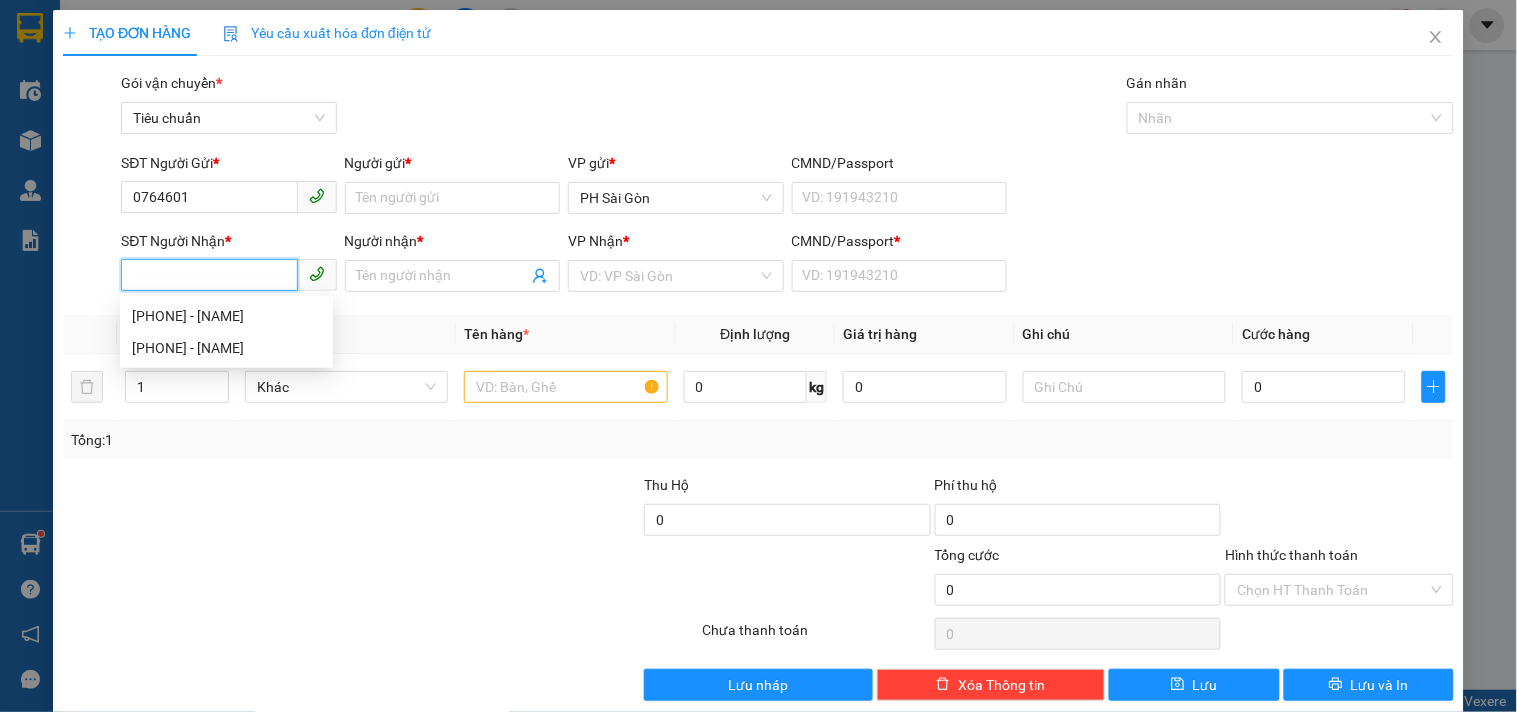 click on "SĐT Người Nhận  *" at bounding box center [209, 275] 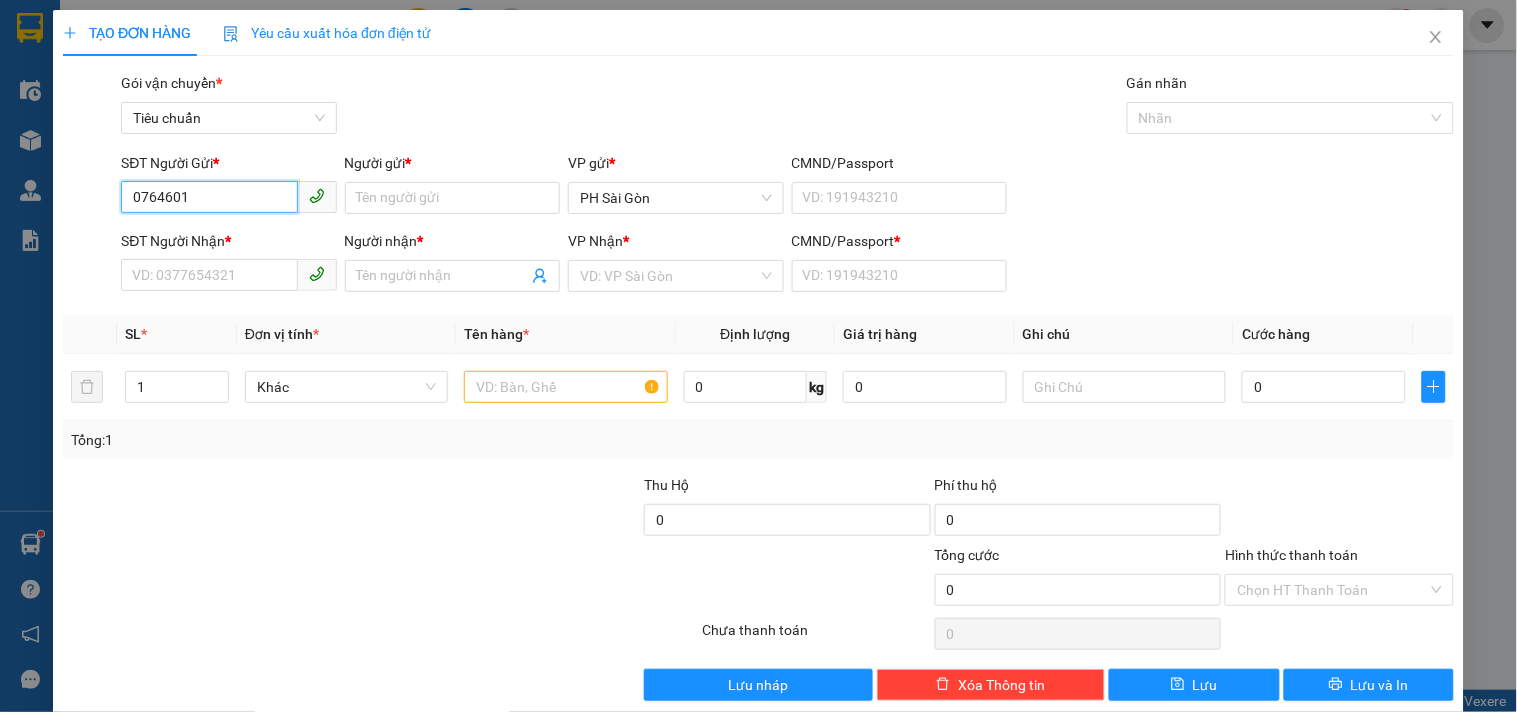 click on "0764601" at bounding box center [209, 197] 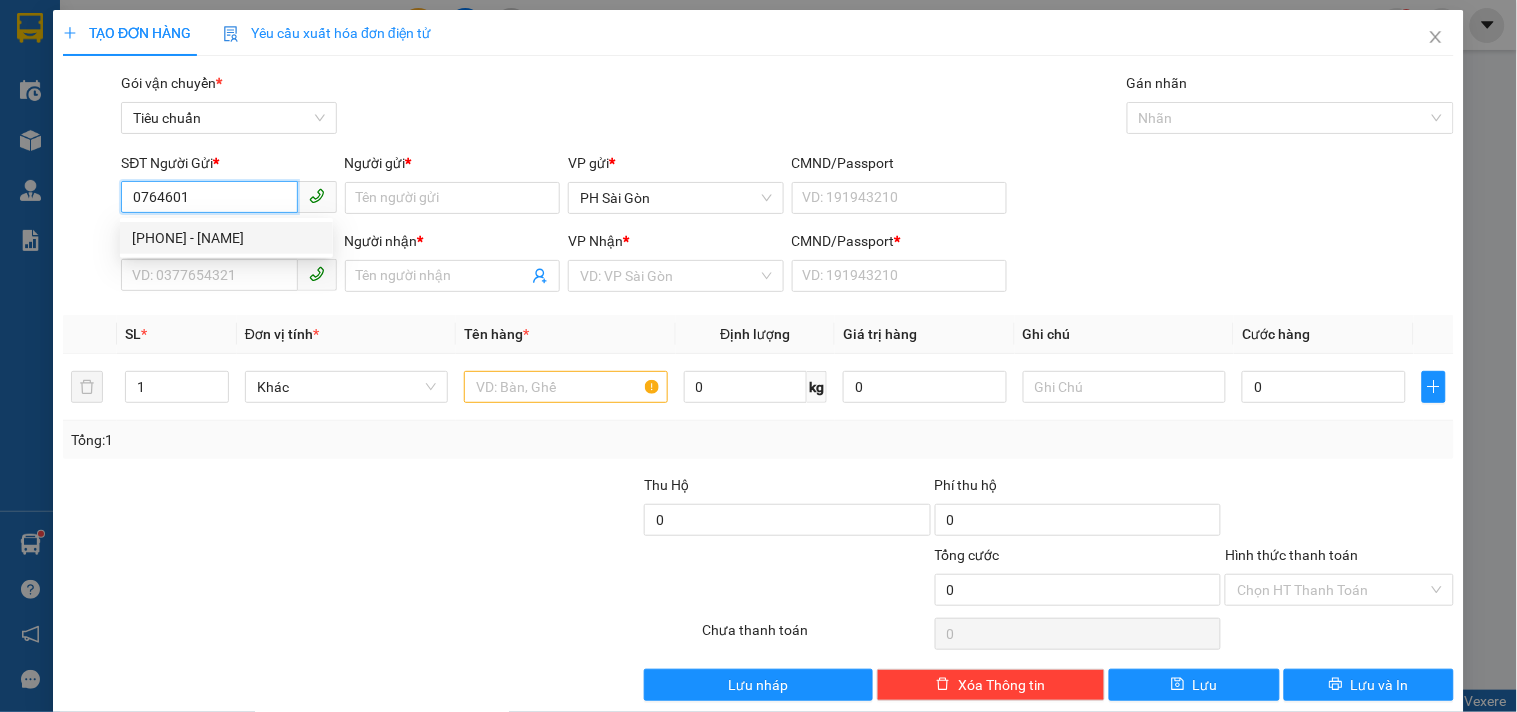 click on "0764601626 - DƯƠNG" at bounding box center (226, 238) 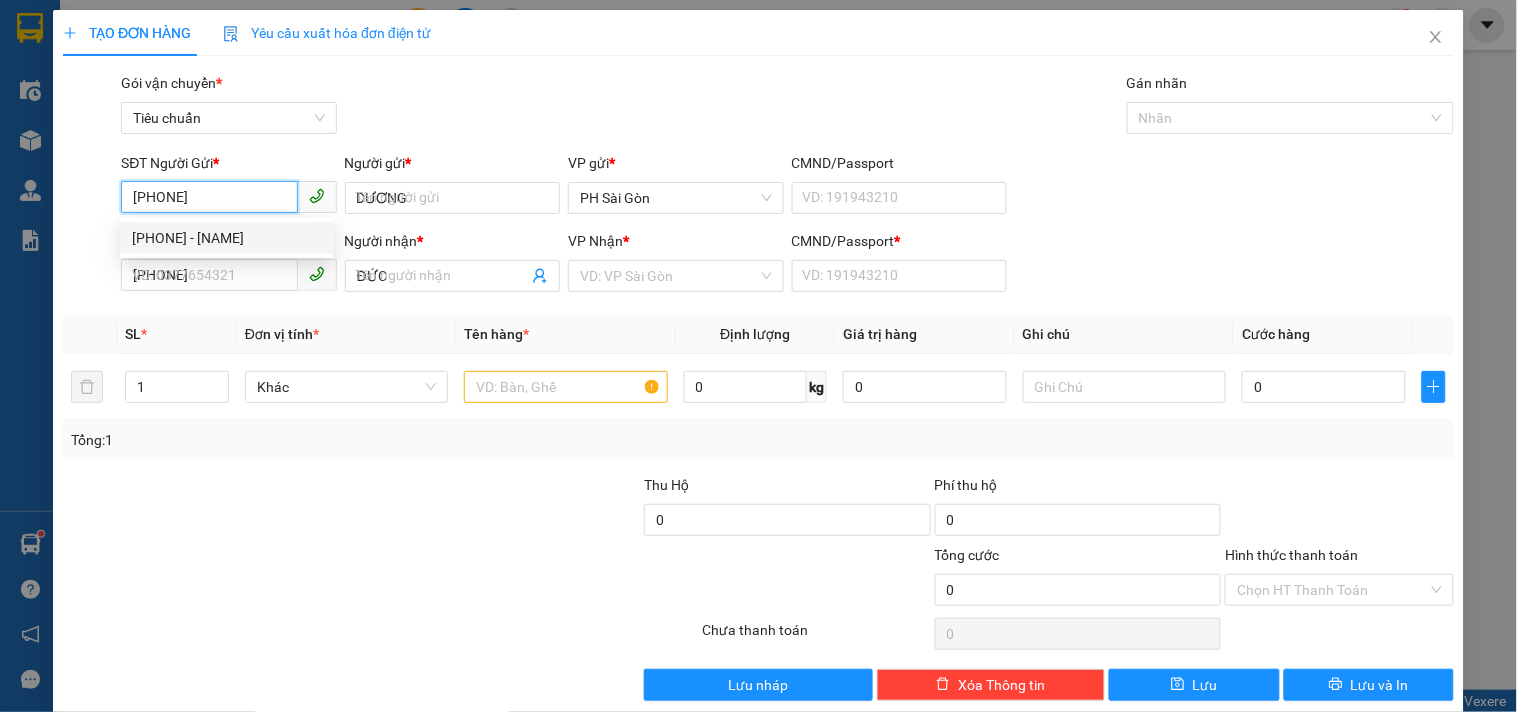 type on "40.000" 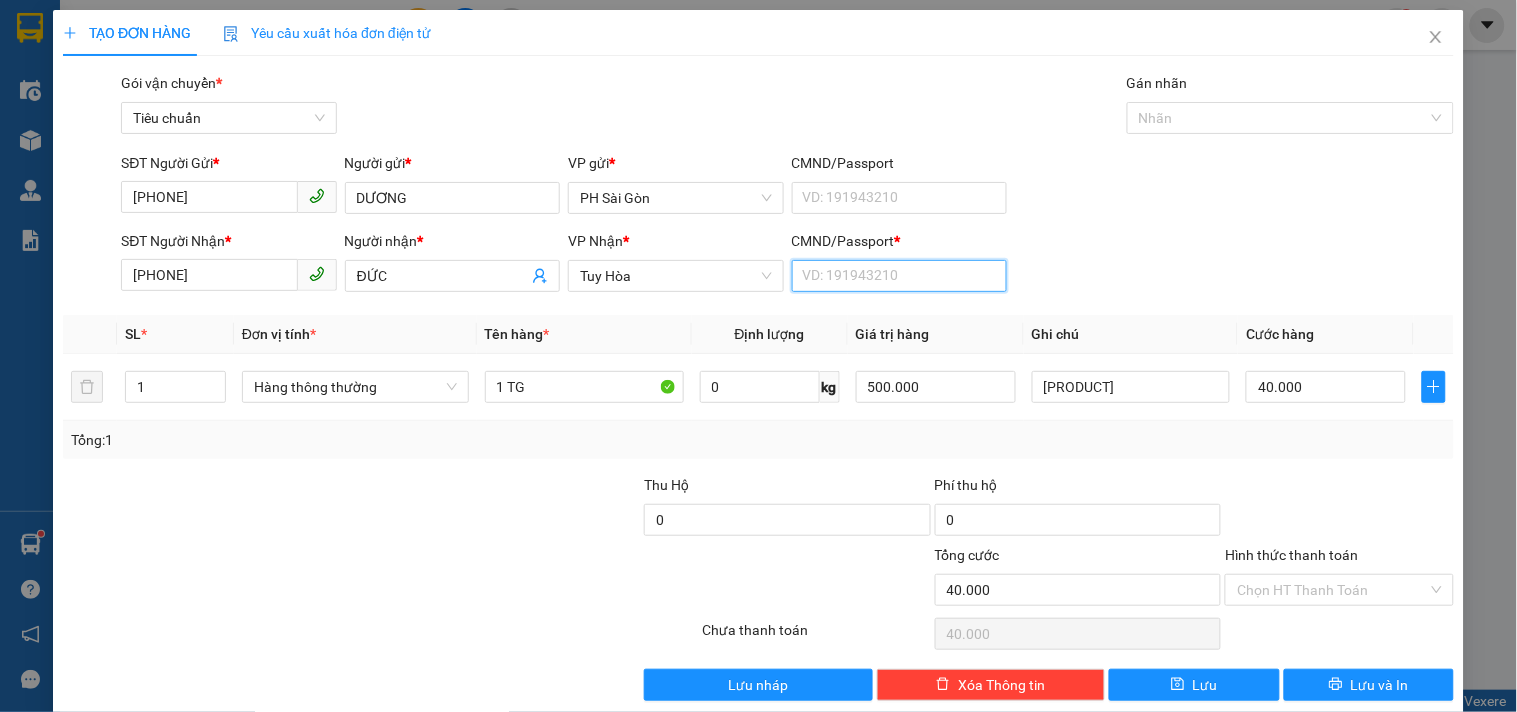 click on "CMND/Passport  *" at bounding box center [899, 276] 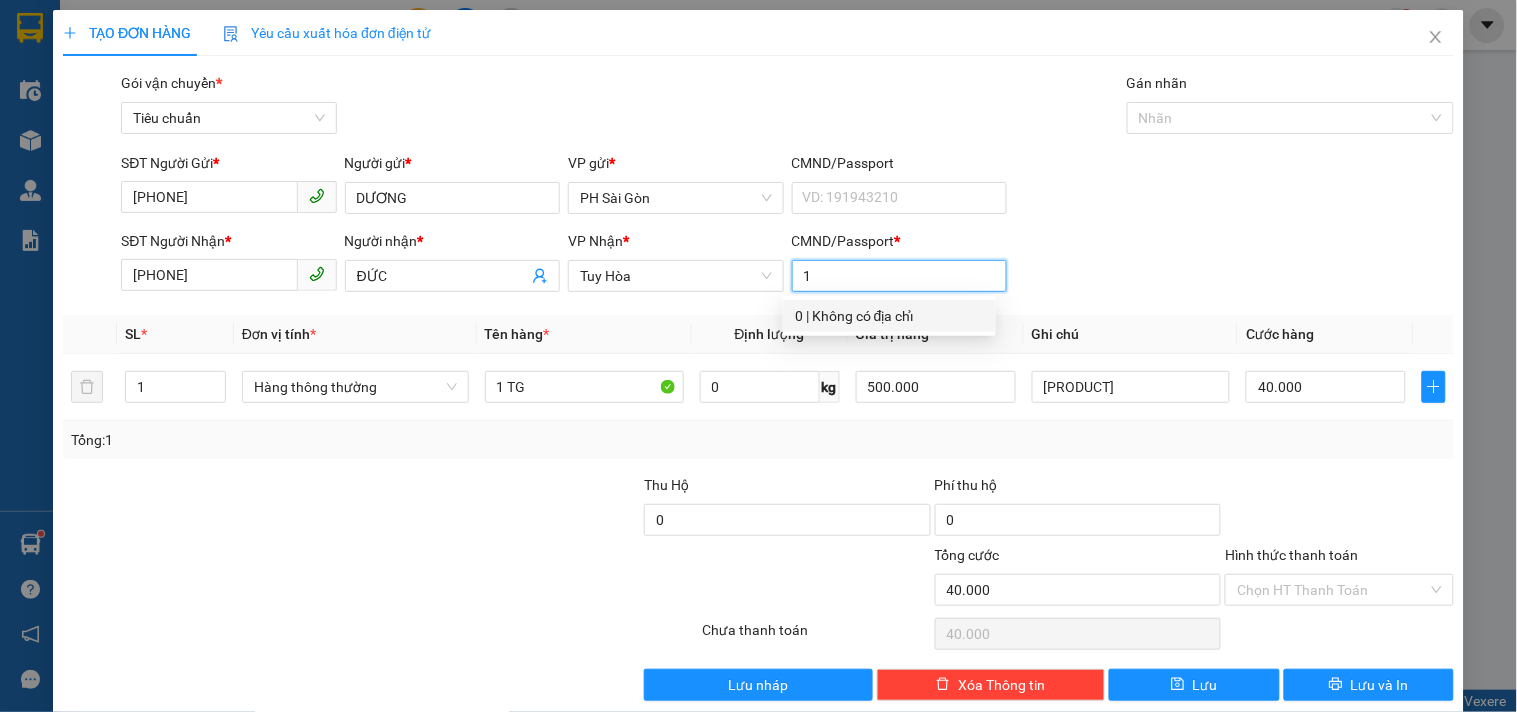 type on "1" 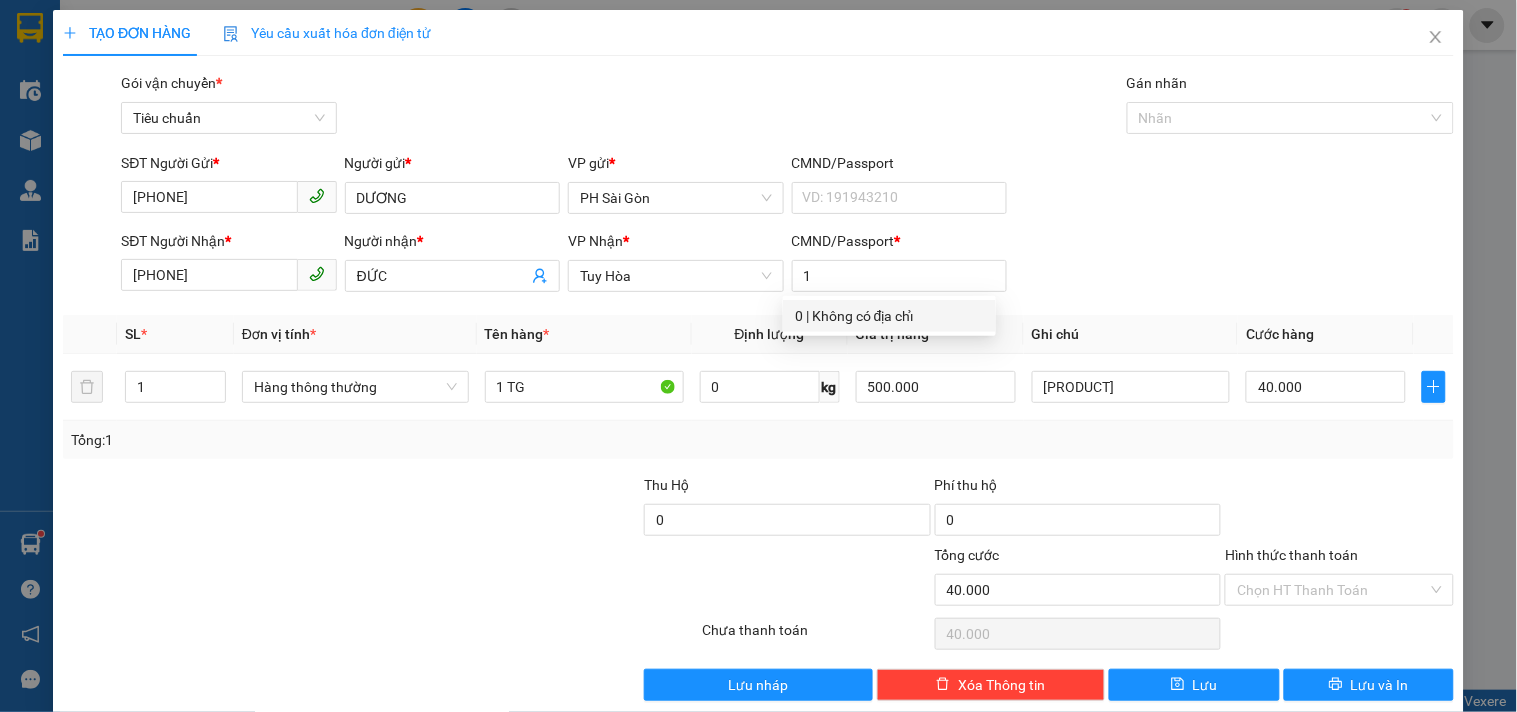 click on "SĐT Người Nhận  * 0918944792 Người nhận  * ĐỨC VP Nhận  * Tuy Hòa CMND/Passport  * 1" at bounding box center [787, 265] 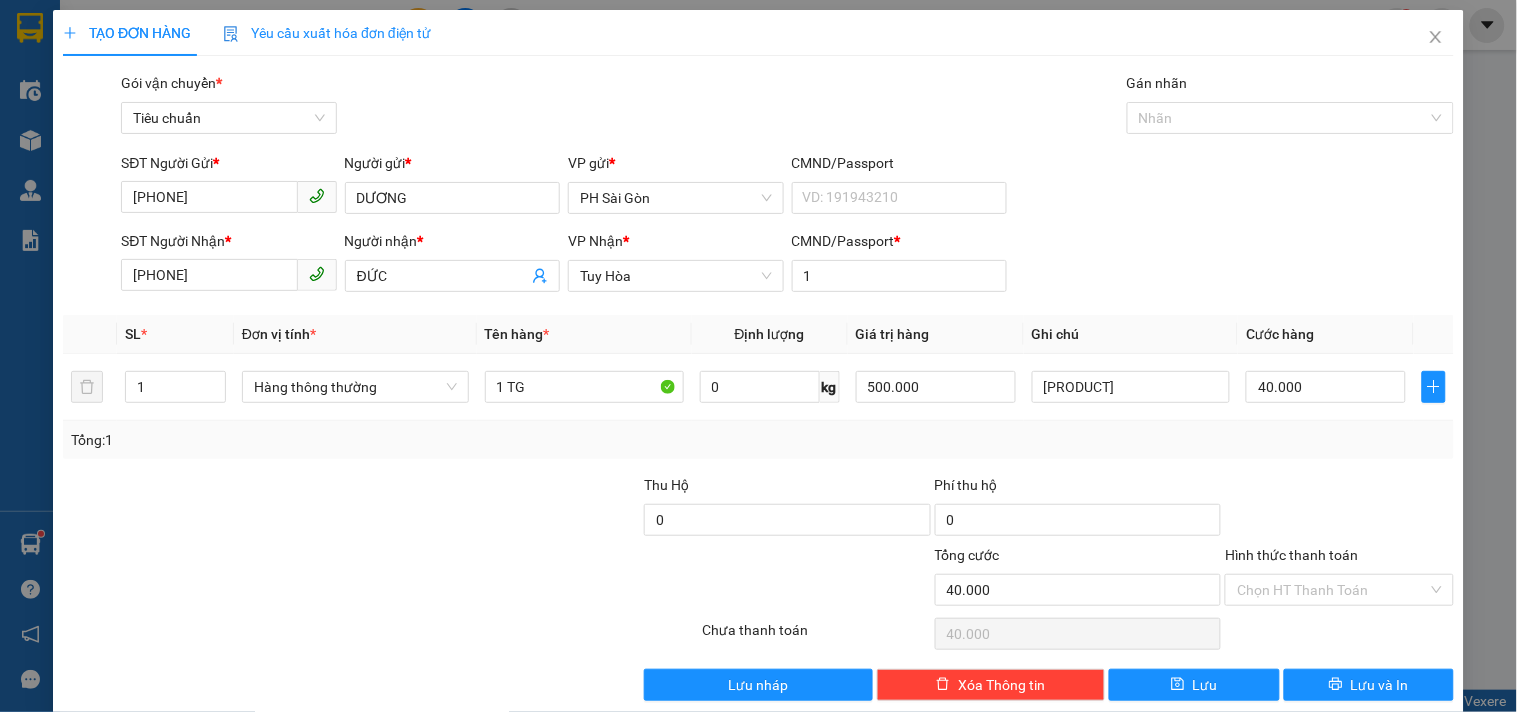 scroll, scrollTop: 27, scrollLeft: 0, axis: vertical 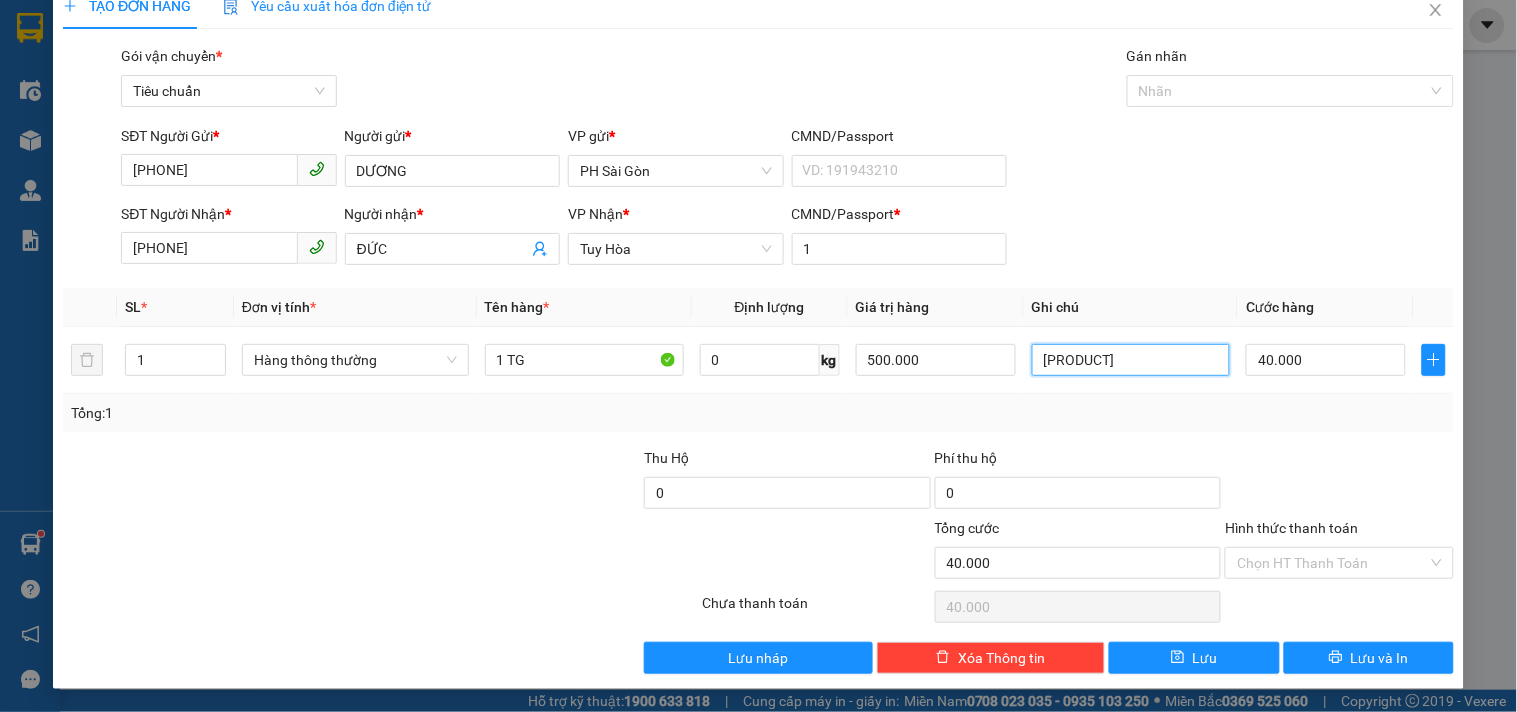 drag, startPoint x: 1150, startPoint y: 361, endPoint x: 945, endPoint y: 404, distance: 209.46121 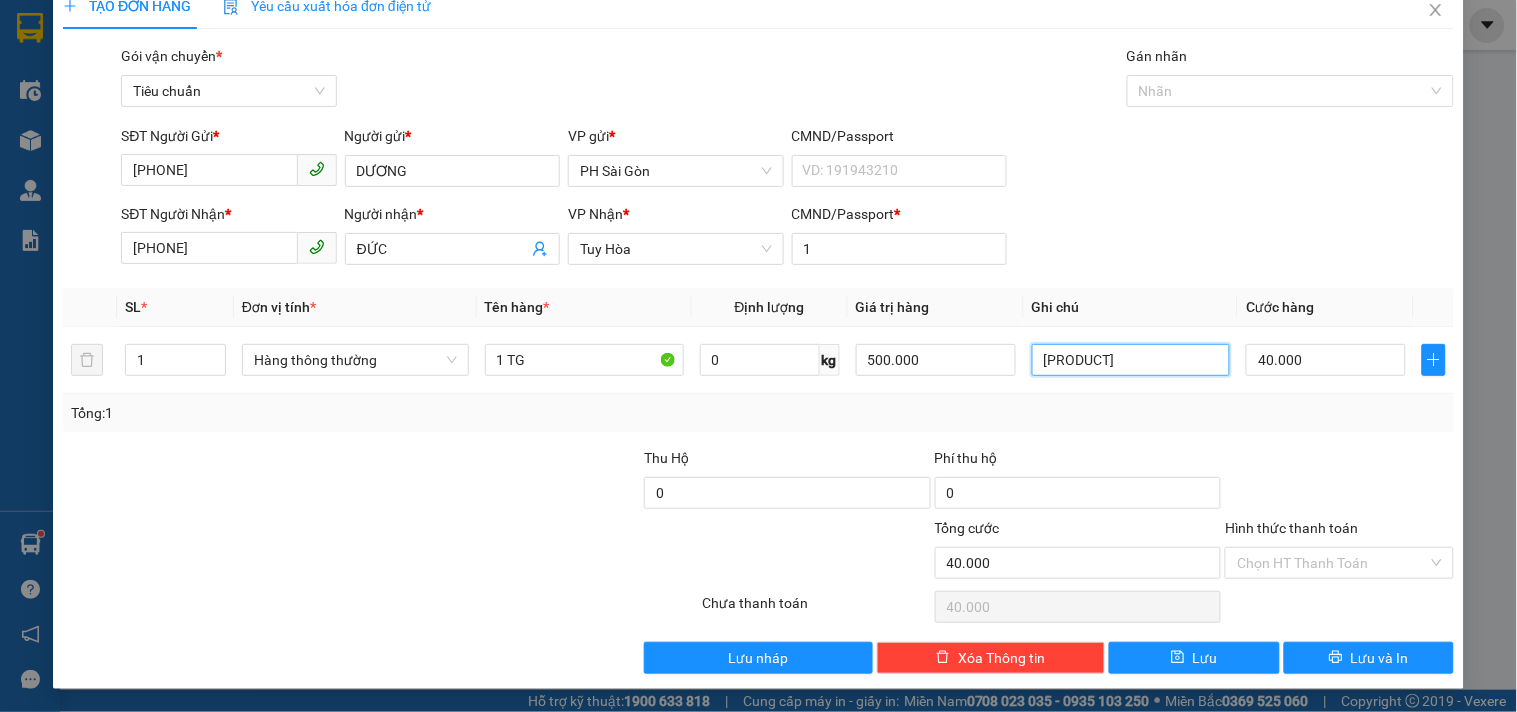 click on "SL  * Đơn vị tính  * Tên hàng  * Định lượng Giá trị hàng Ghi chú Cước hàng                   1 Hàng thông thường 1 TG 0 kg 500.000 BỘ TĂNG ÂM 40.000 Tổng:  1" at bounding box center [758, 360] 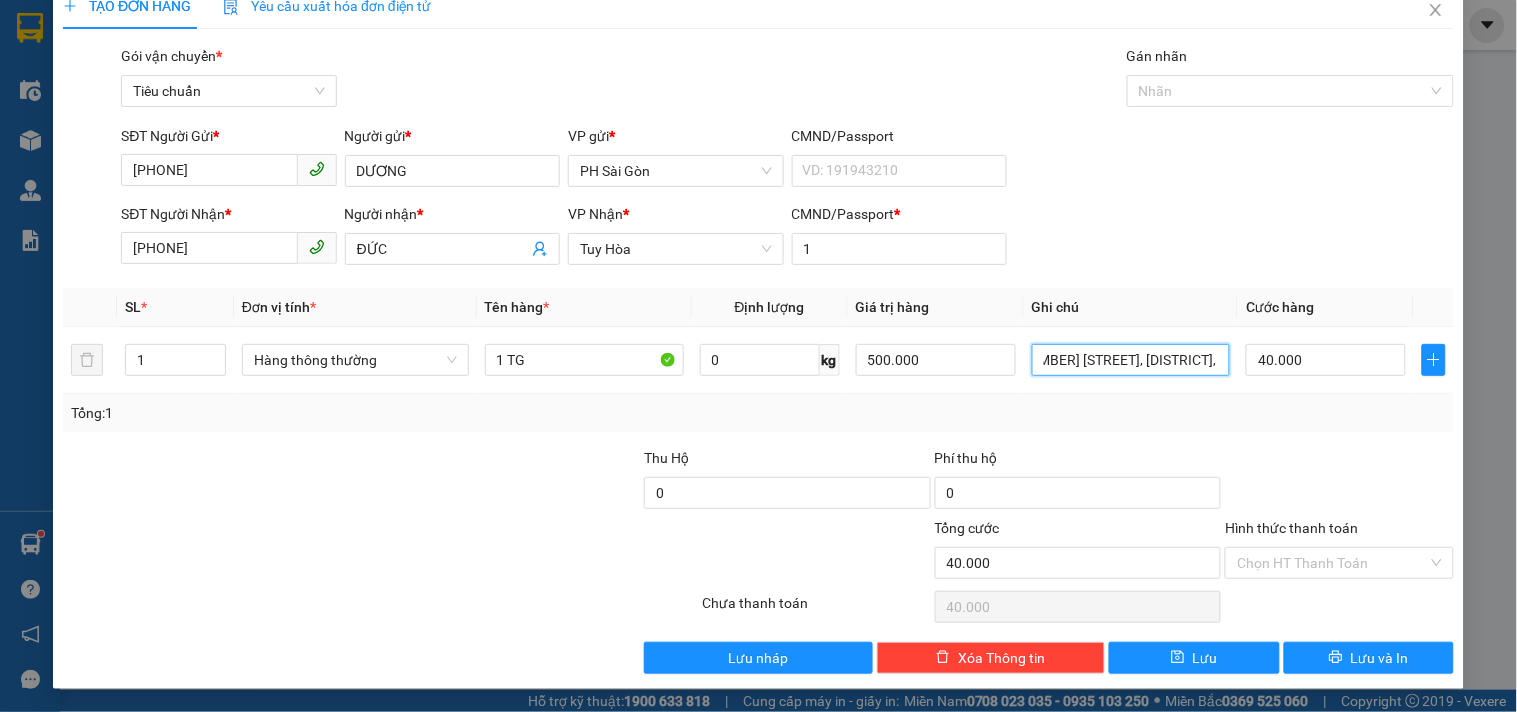 scroll, scrollTop: 0, scrollLeft: 37, axis: horizontal 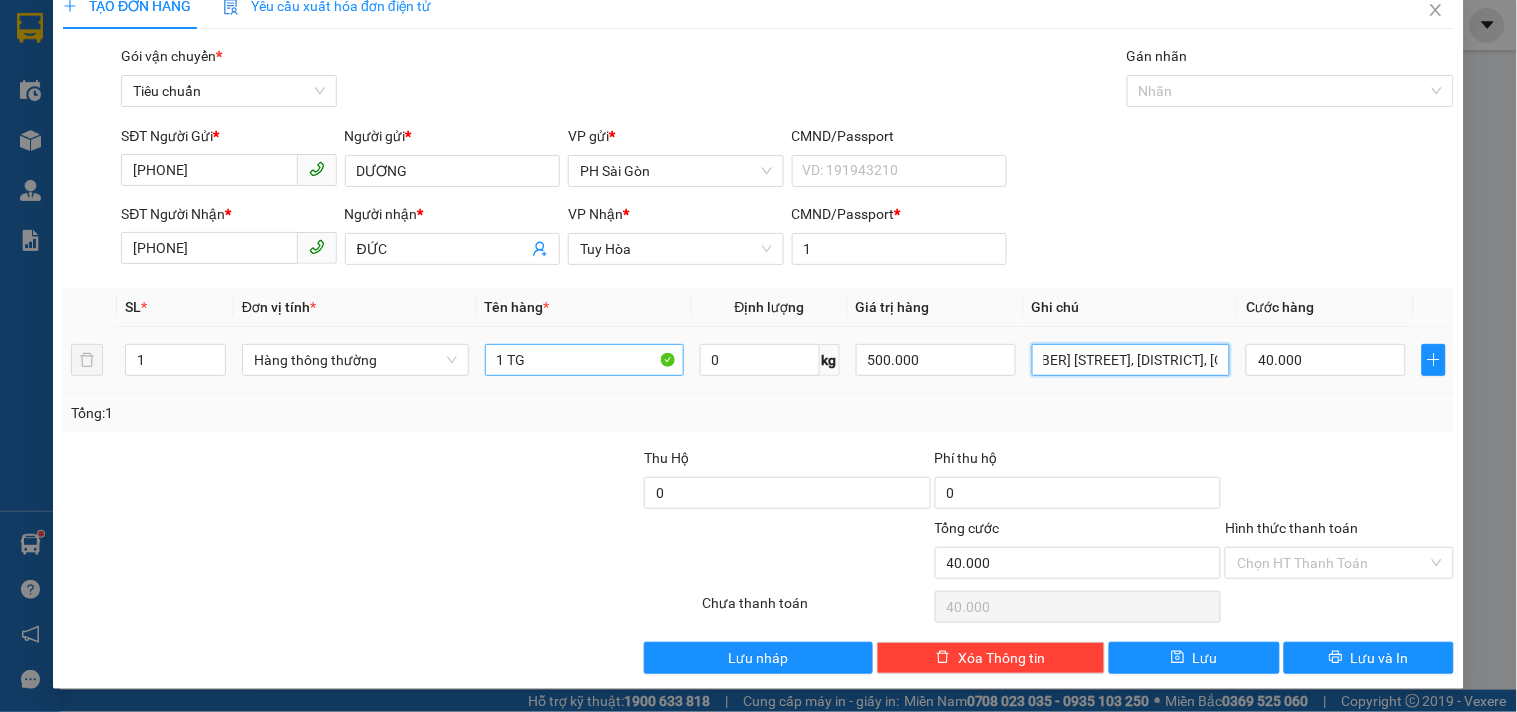 type on "114 LÊ TRUNG KIÊN, P2, TUY HOÀ" 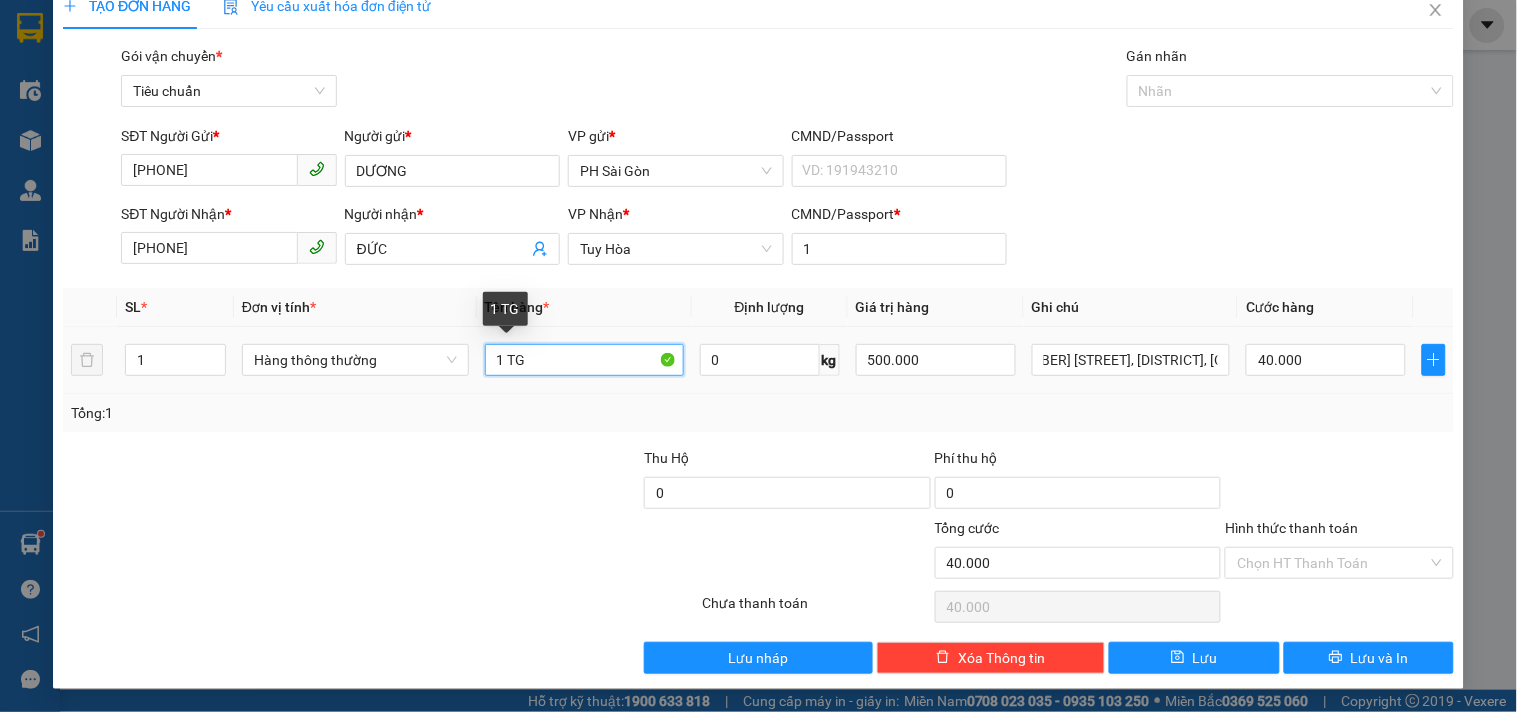 click on "1 TG" at bounding box center [584, 360] 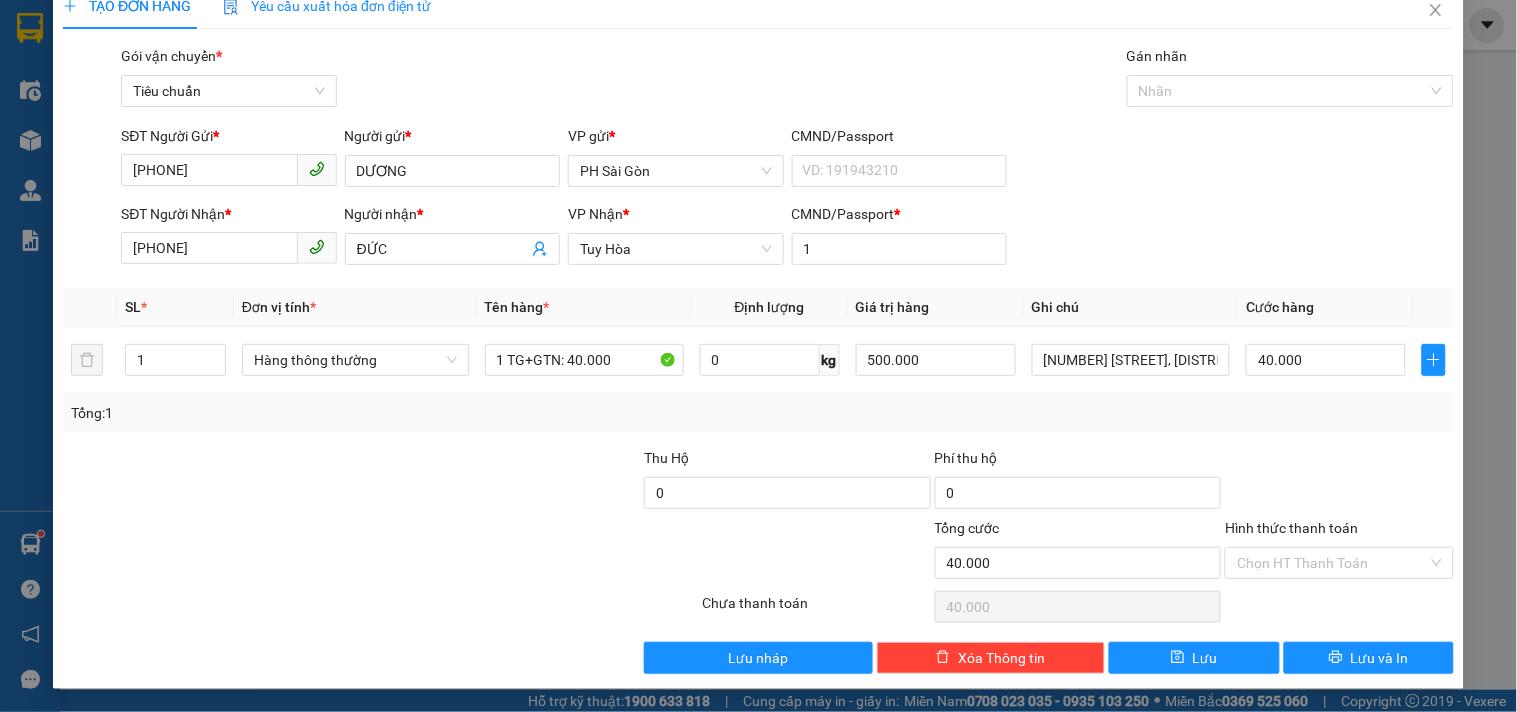 click on "Tổng:  1" at bounding box center (758, 413) 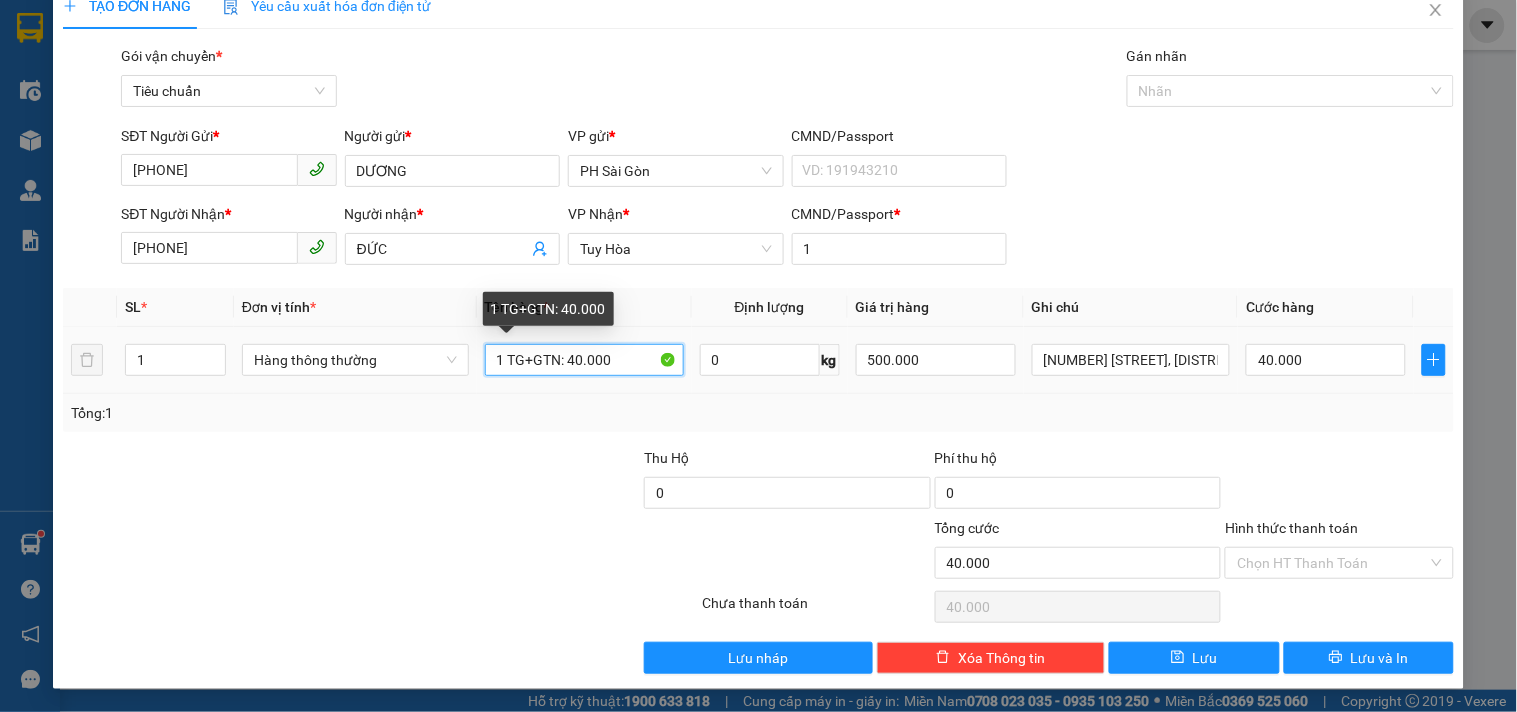 click on "1 TG+GTN: 40.000" at bounding box center [584, 360] 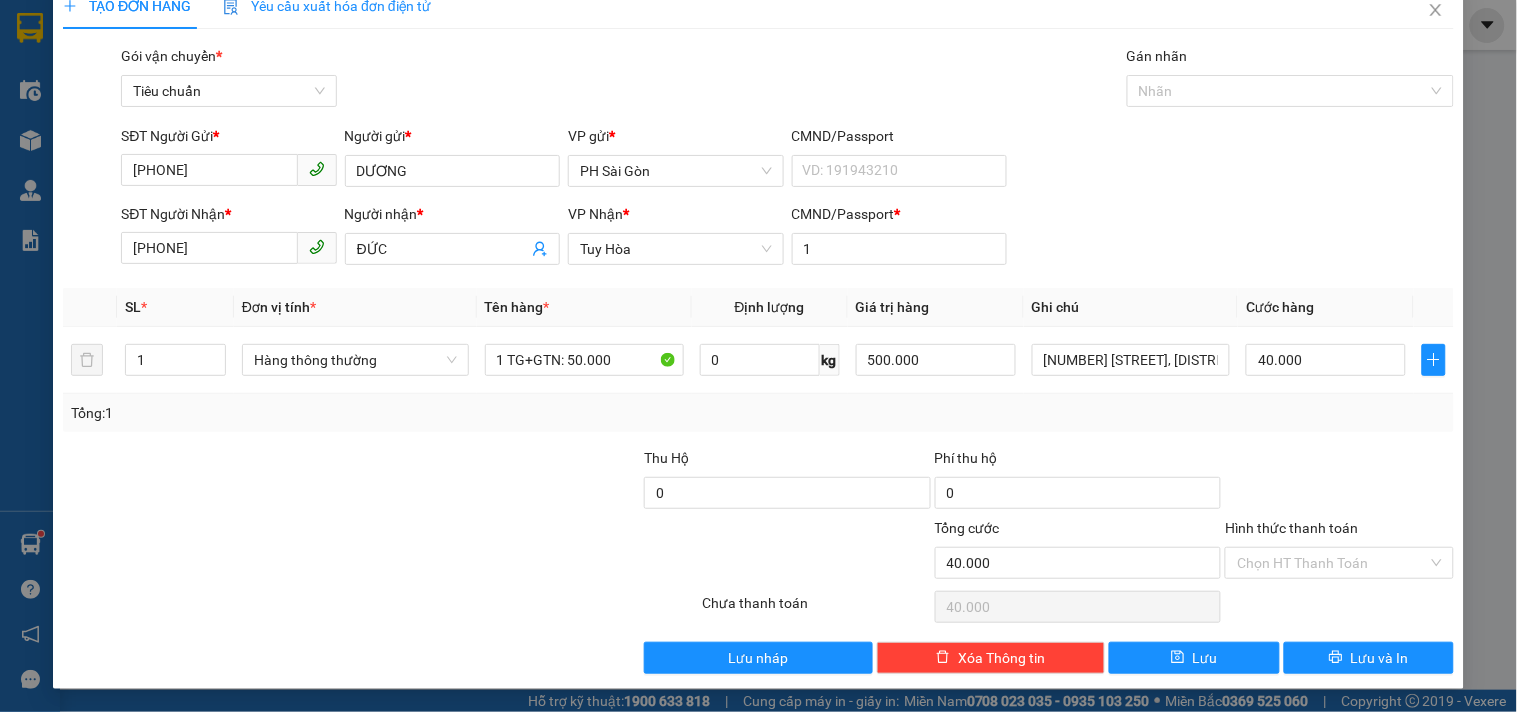 click on "Tổng:  1" at bounding box center (758, 413) 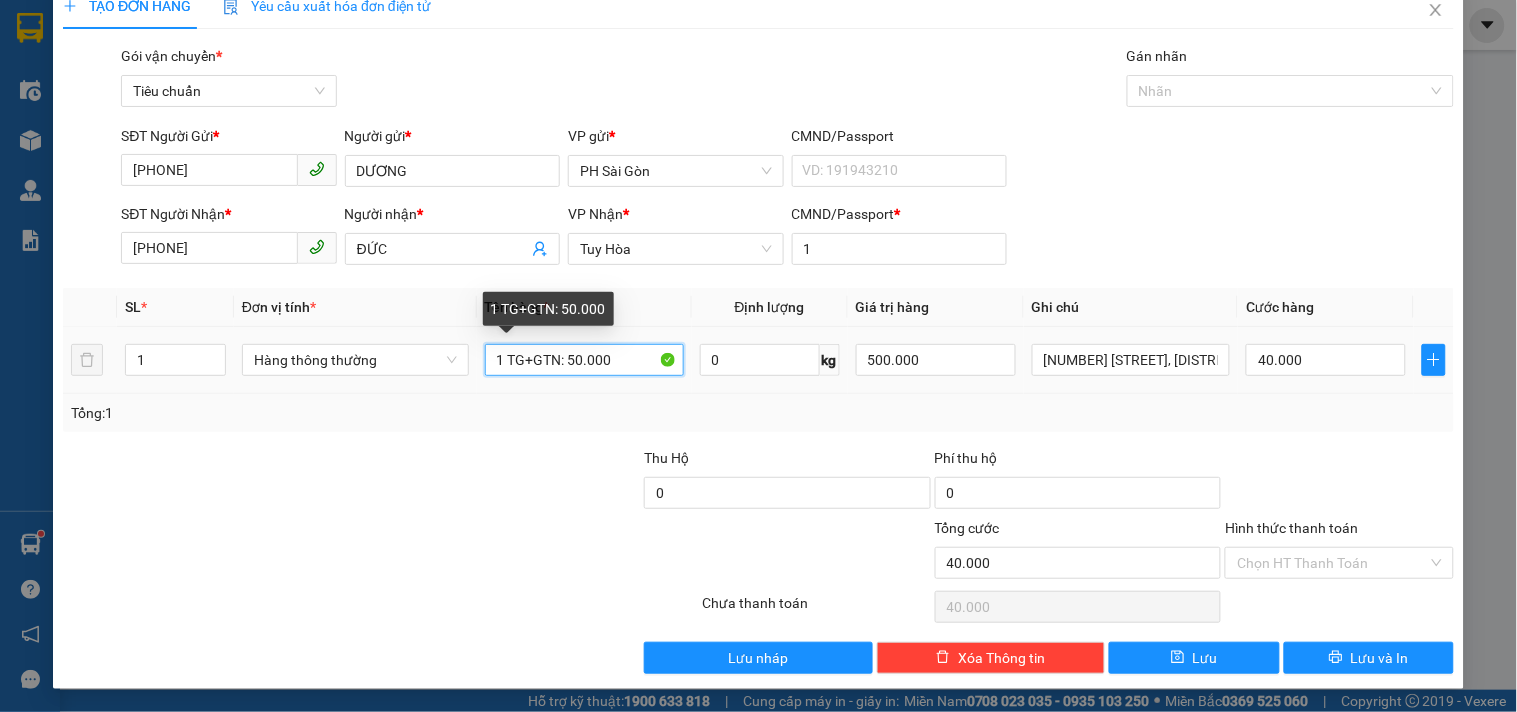 click on "1 TG+GTN: 50.000" at bounding box center [584, 360] 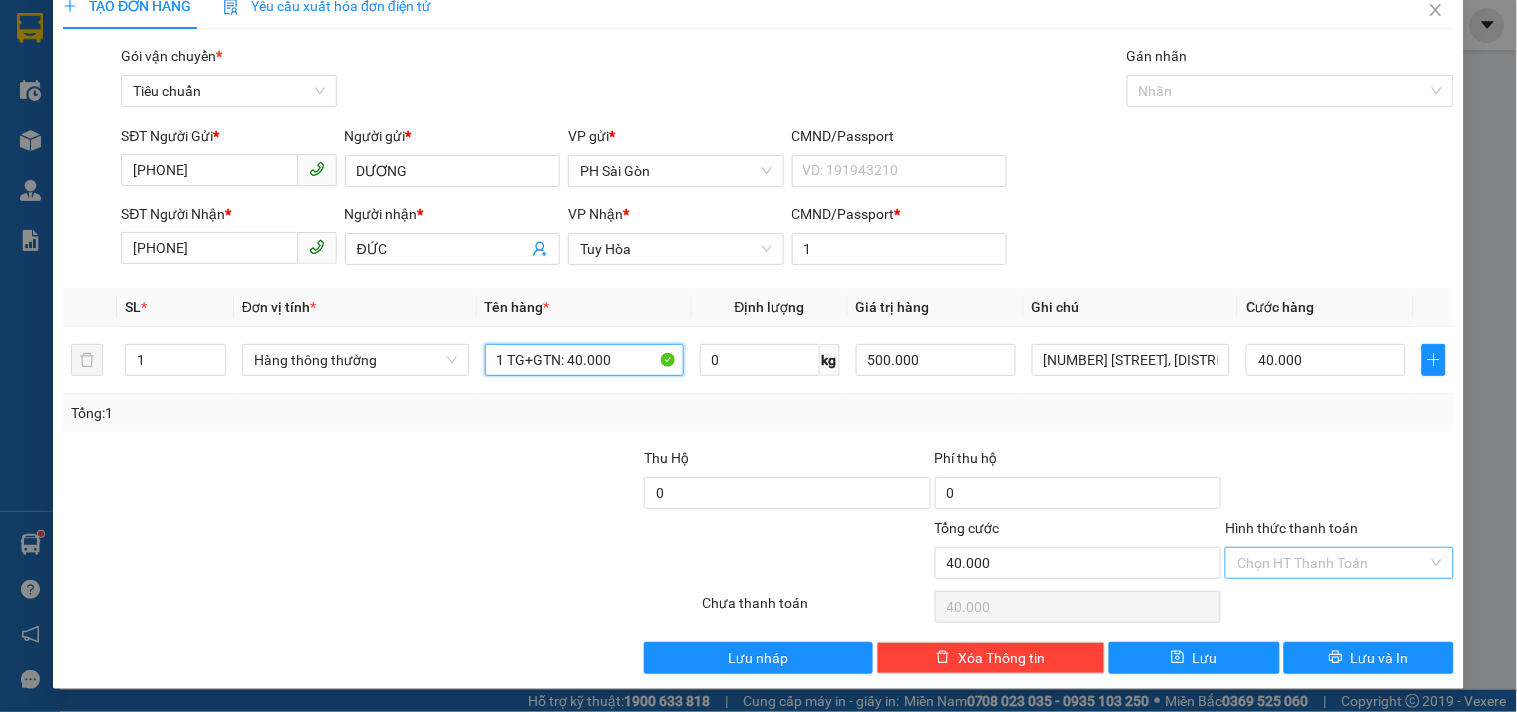 type on "1 TG+GTN: 40.000" 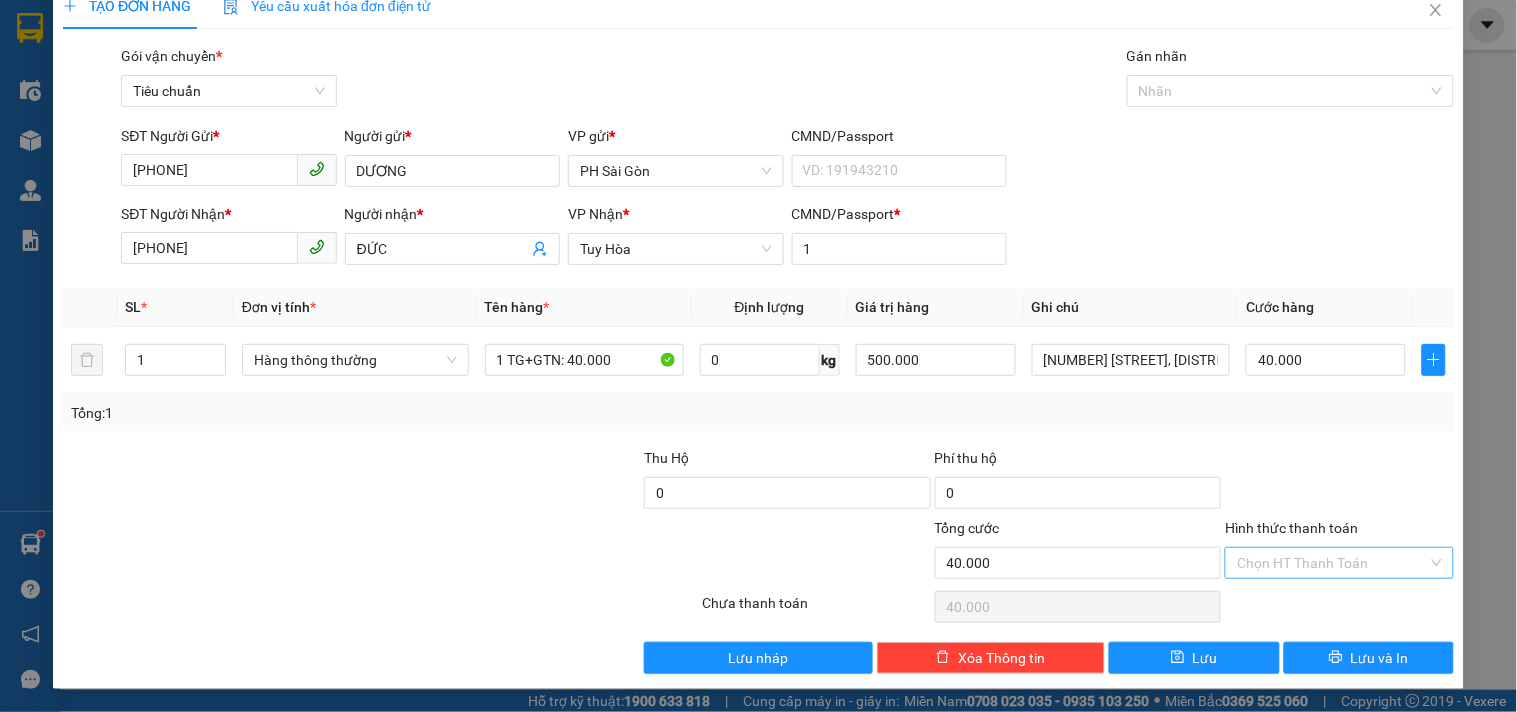click on "Hình thức thanh toán" at bounding box center [1332, 563] 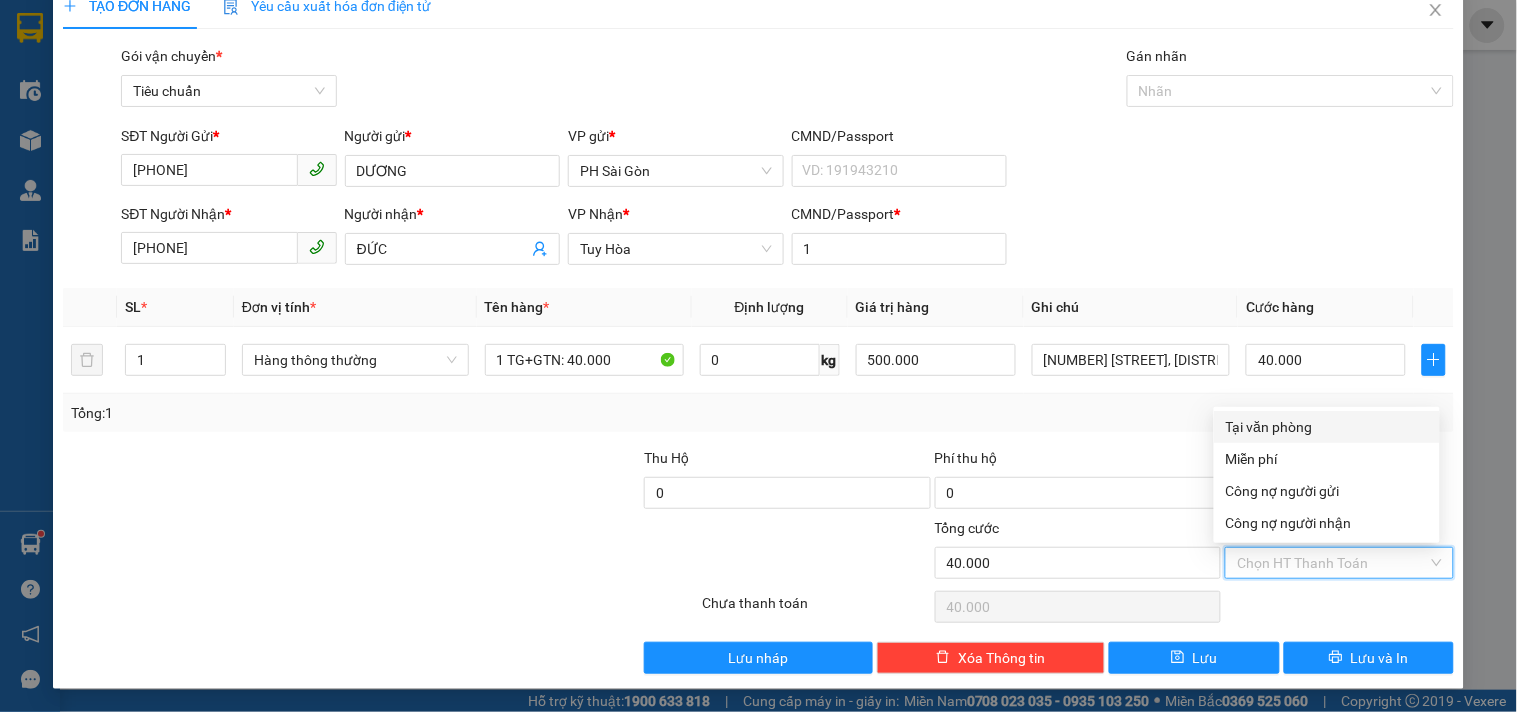 click on "Tại văn phòng" at bounding box center [1327, 427] 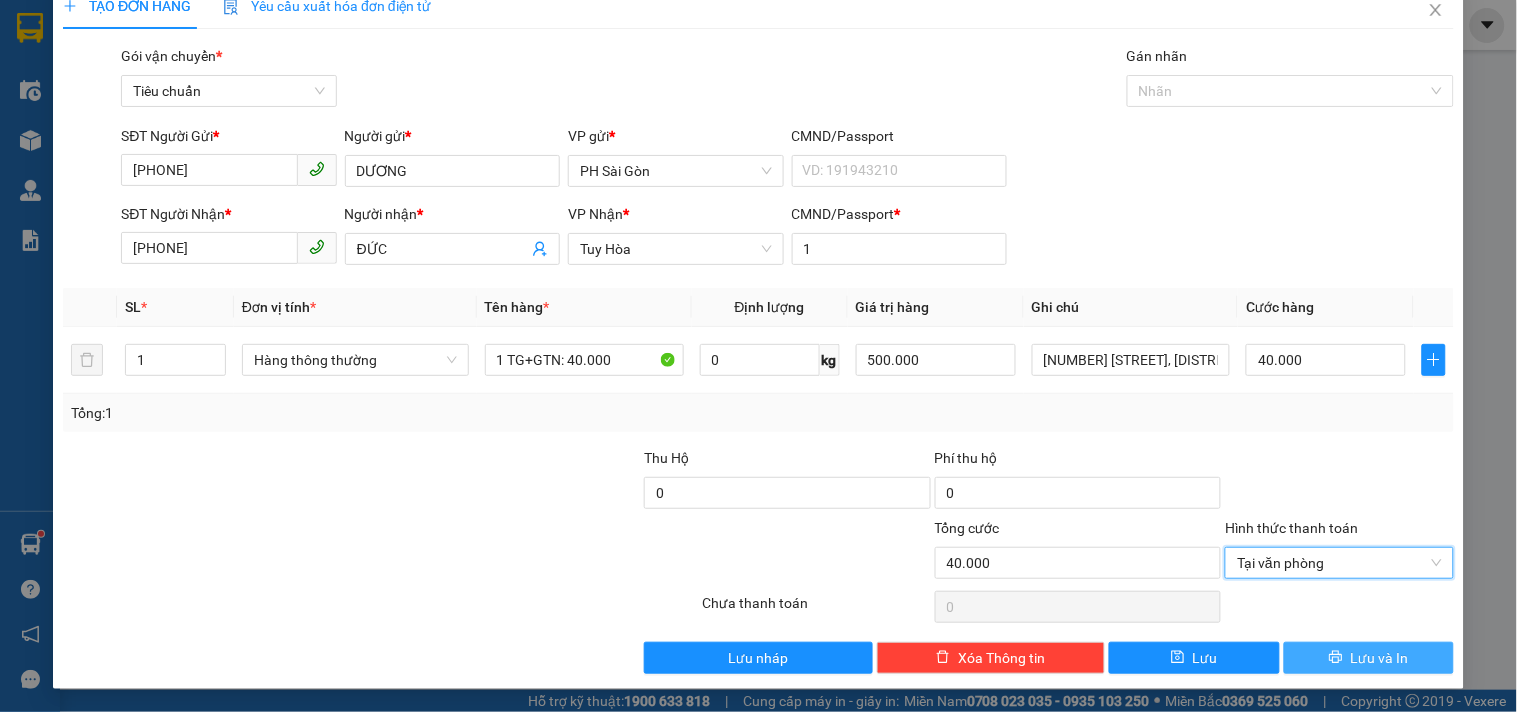 click 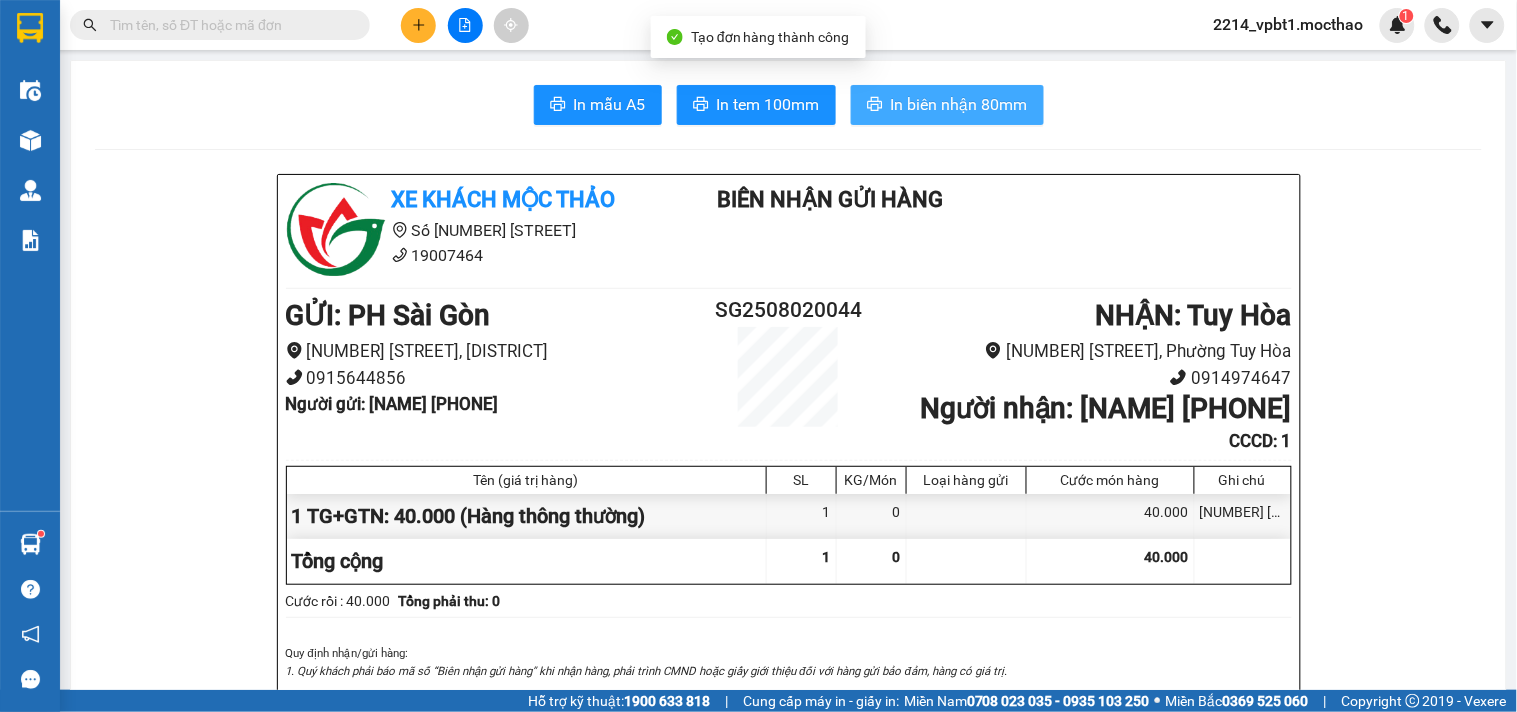 click on "In biên nhận 80mm" at bounding box center [959, 104] 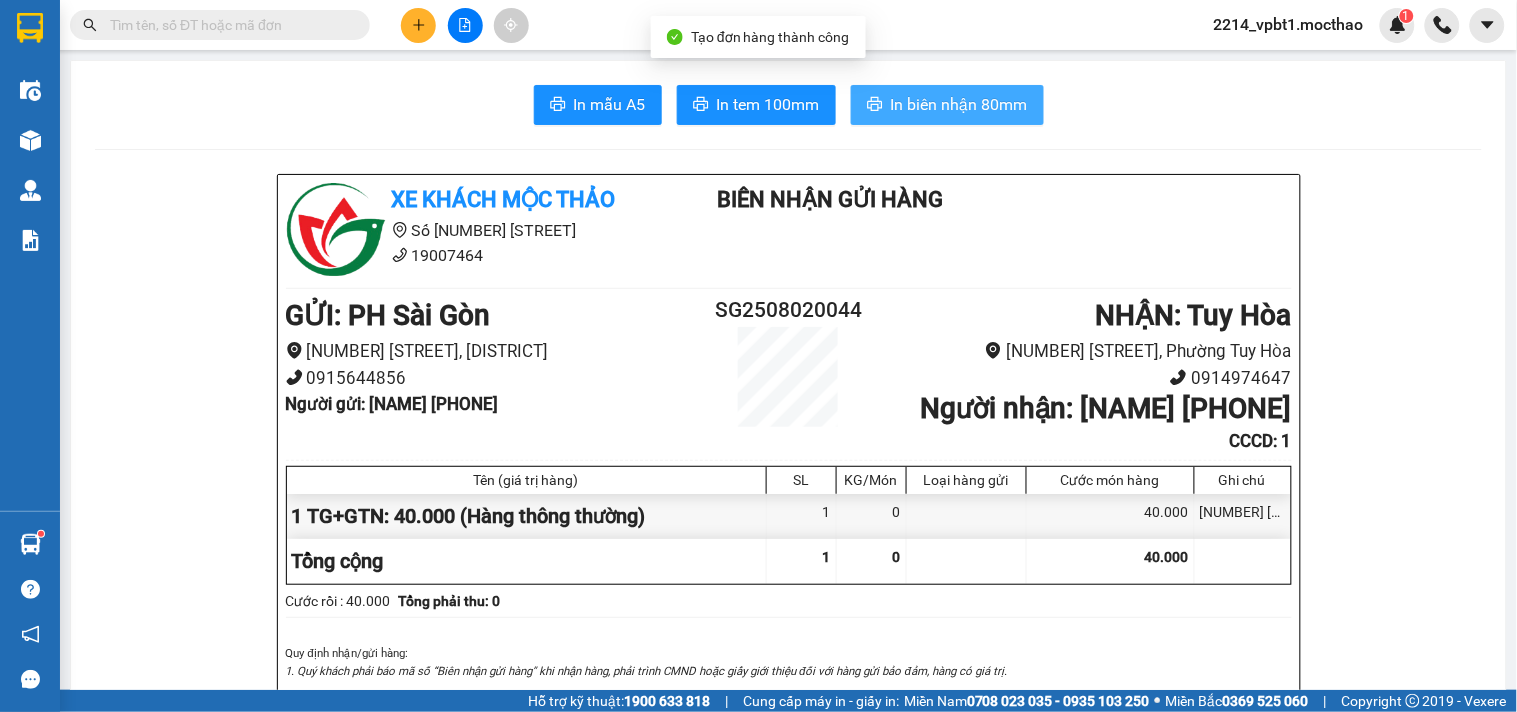 scroll, scrollTop: 0, scrollLeft: 0, axis: both 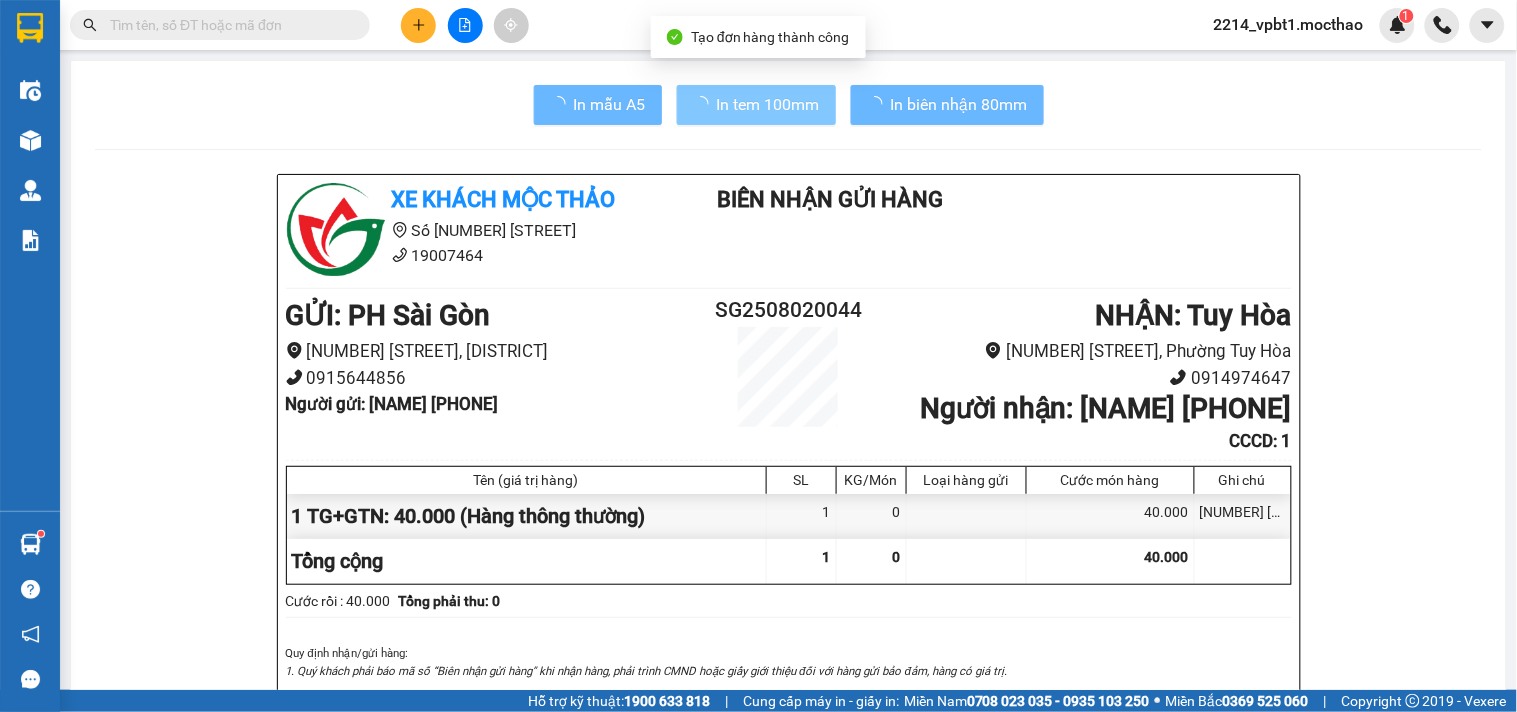 click on "In tem 100mm" at bounding box center [768, 104] 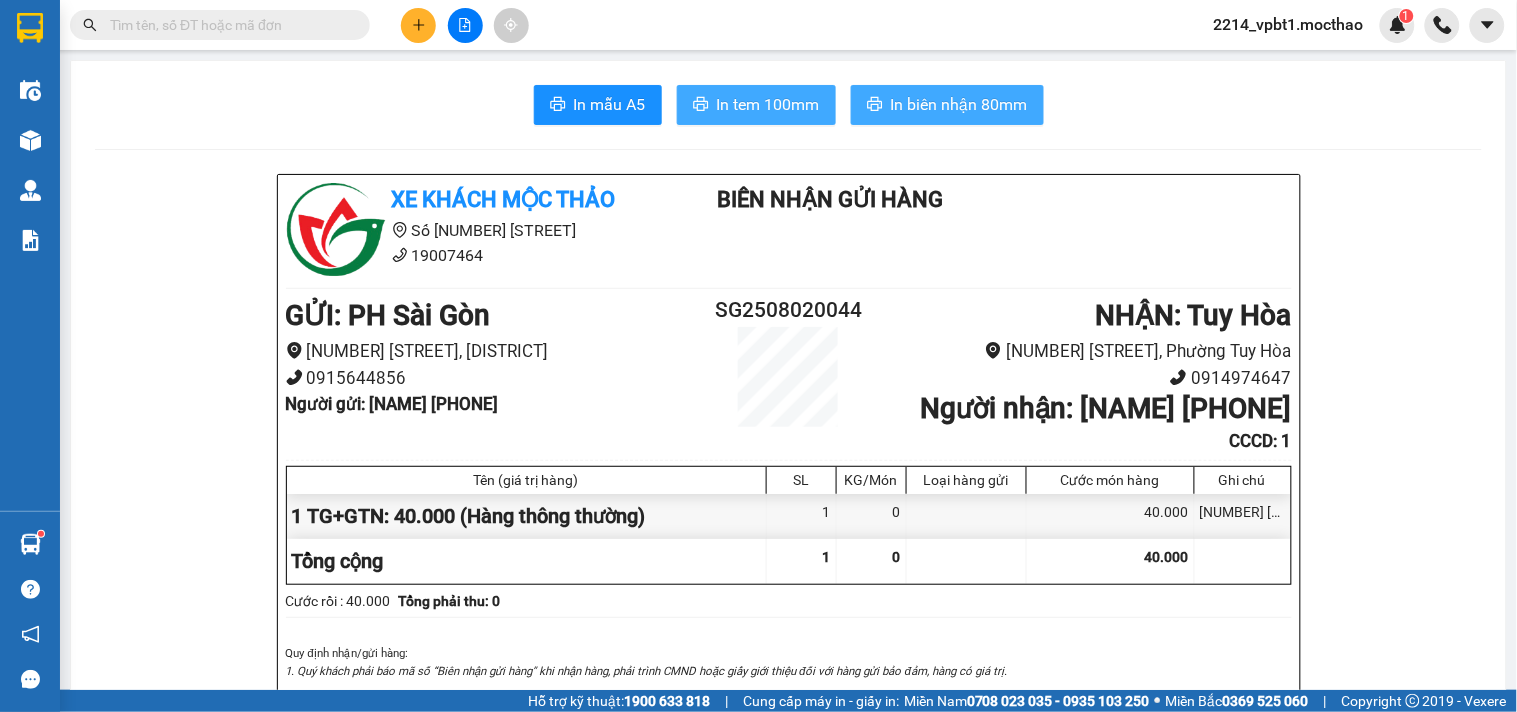 scroll, scrollTop: 0, scrollLeft: 0, axis: both 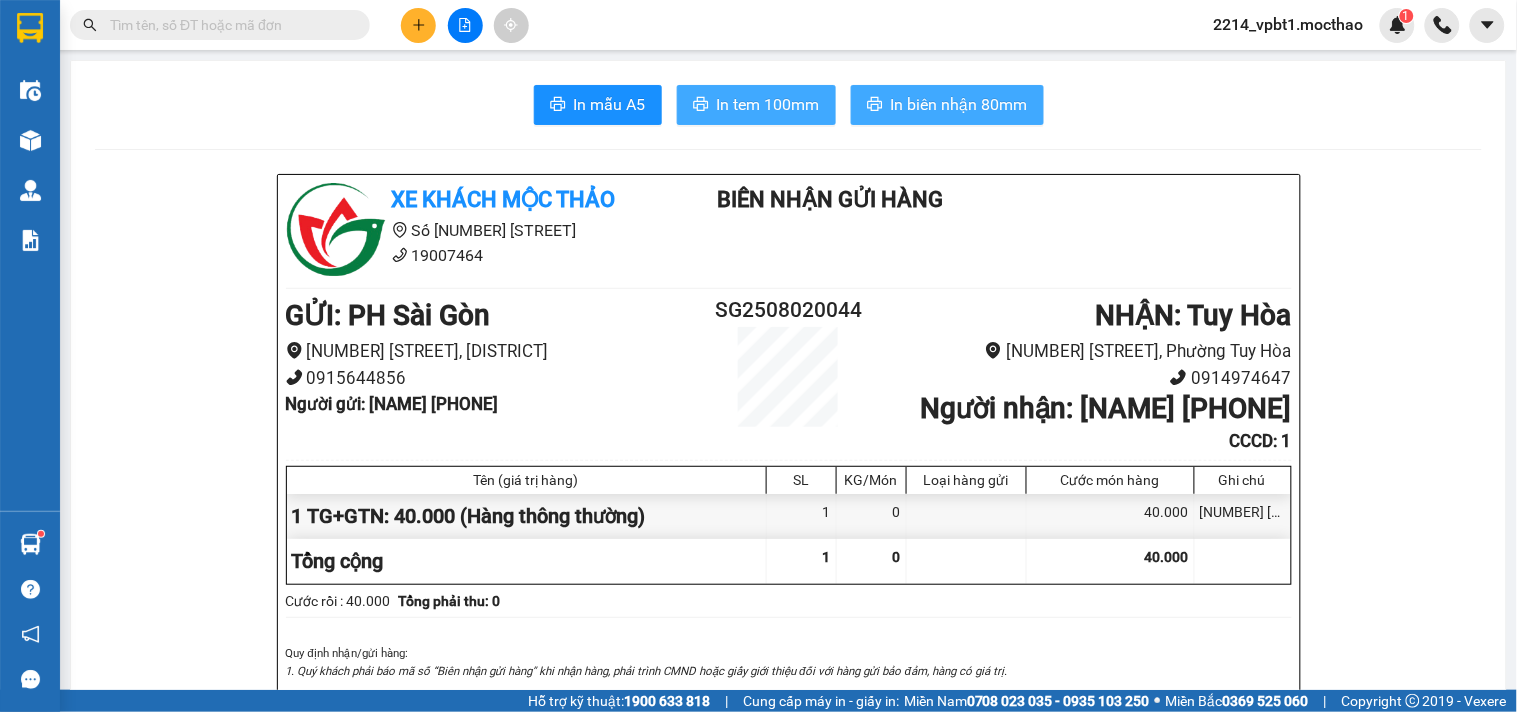click on "In tem 100mm" at bounding box center (768, 104) 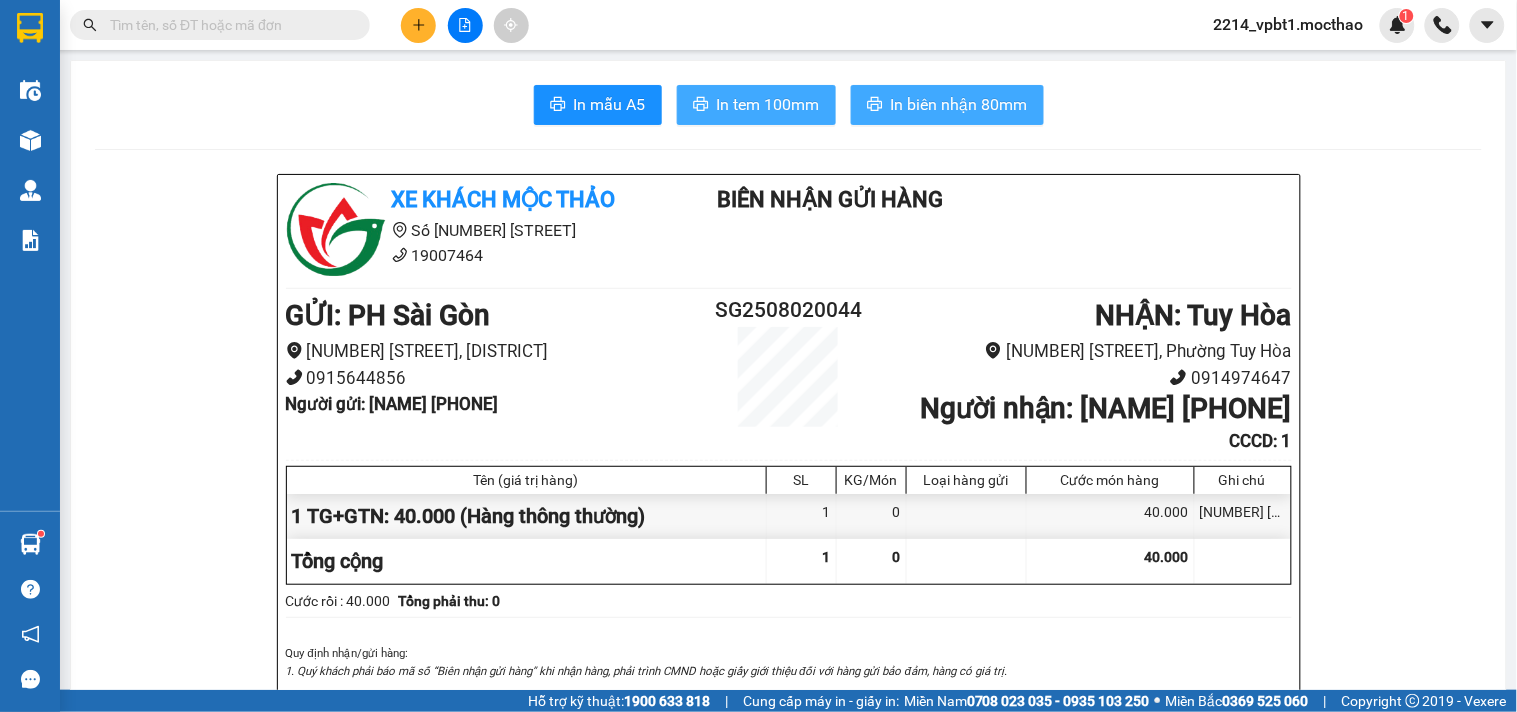 scroll, scrollTop: 0, scrollLeft: 0, axis: both 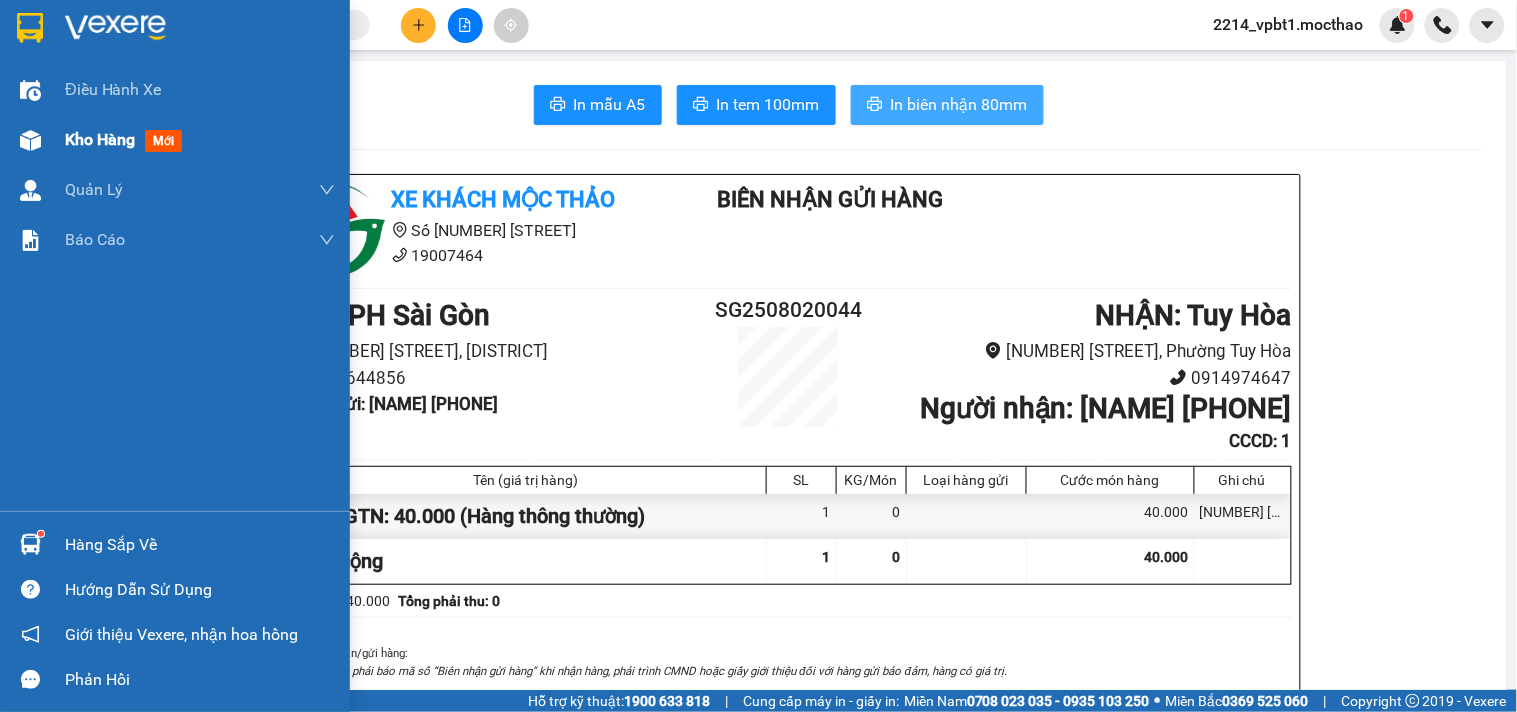 click on "Kho hàng" at bounding box center (100, 139) 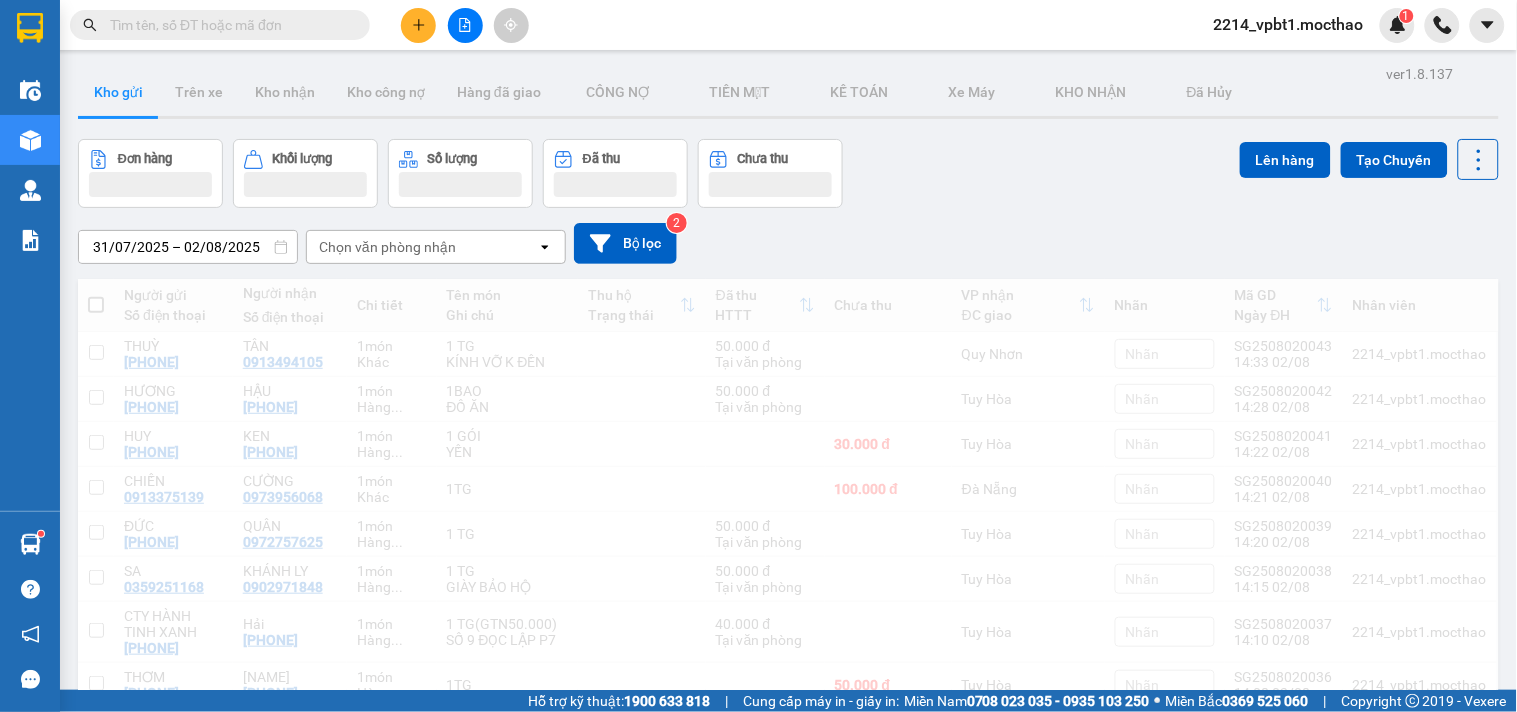 click 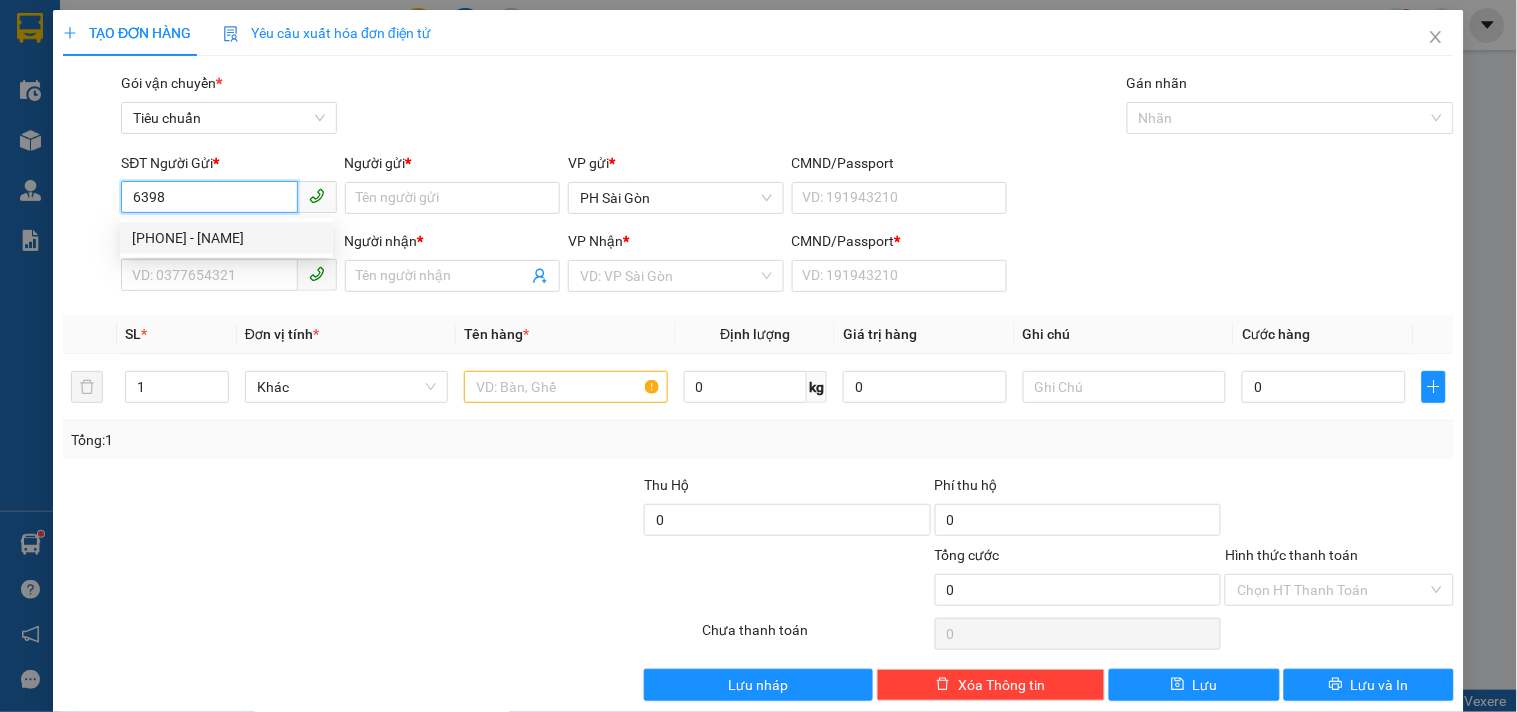 click on "0385306398 - HOÀI AN" at bounding box center (226, 238) 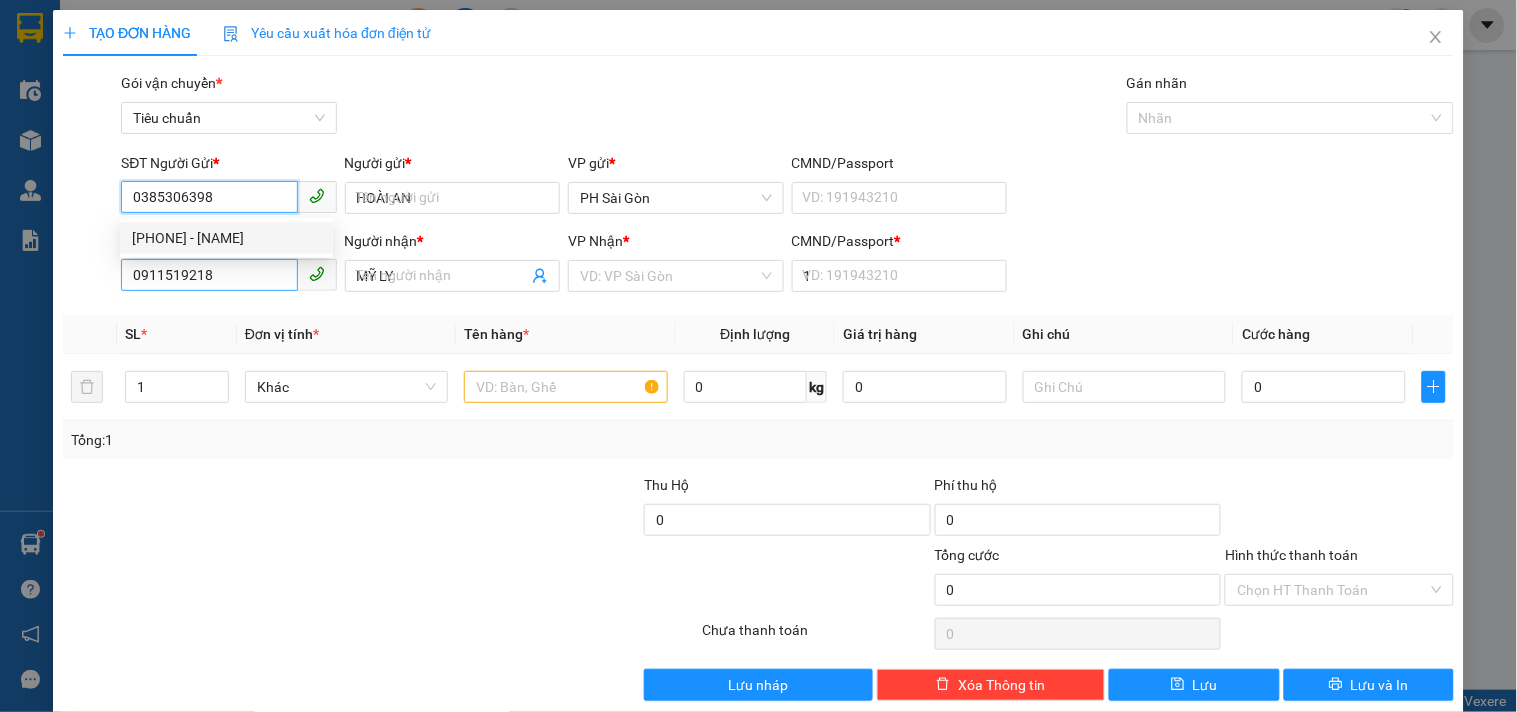 type on "40.000" 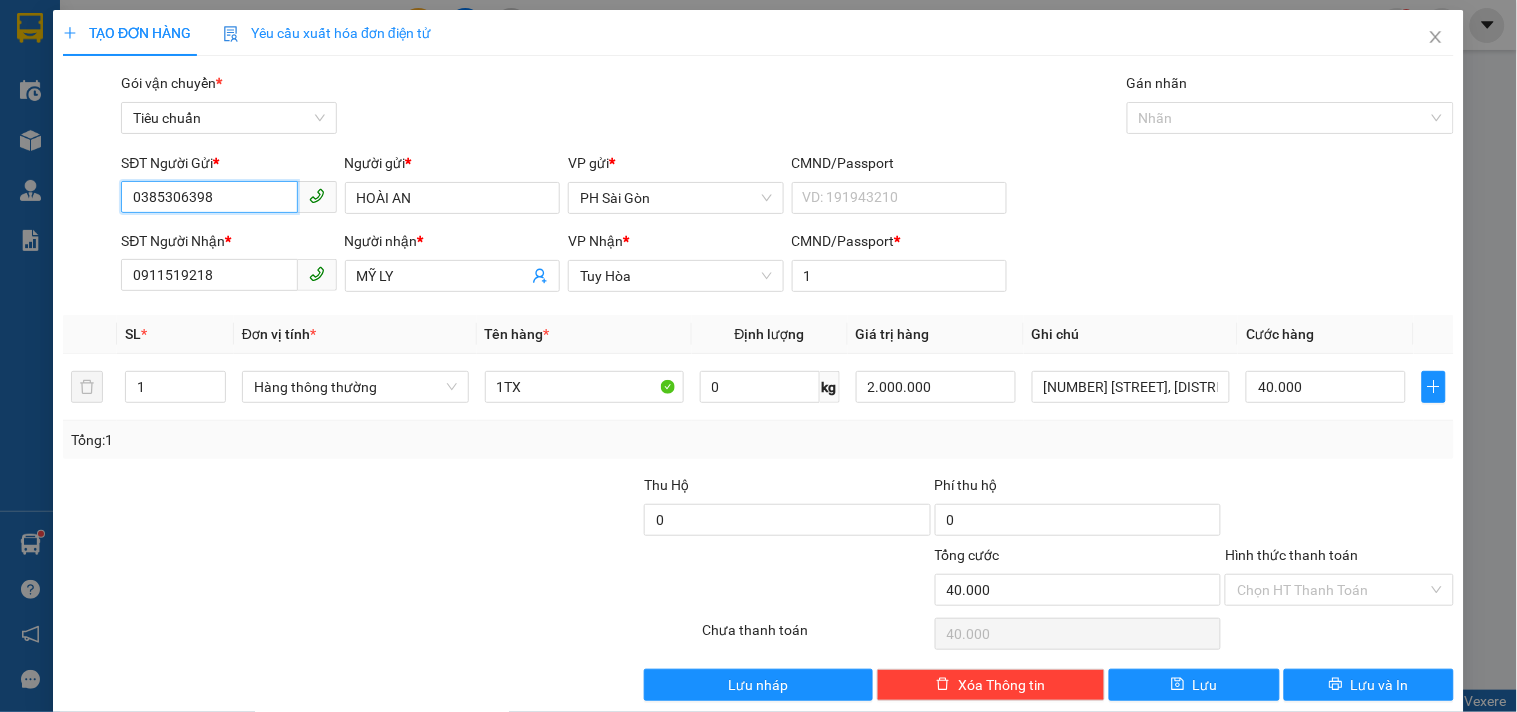 scroll, scrollTop: 27, scrollLeft: 0, axis: vertical 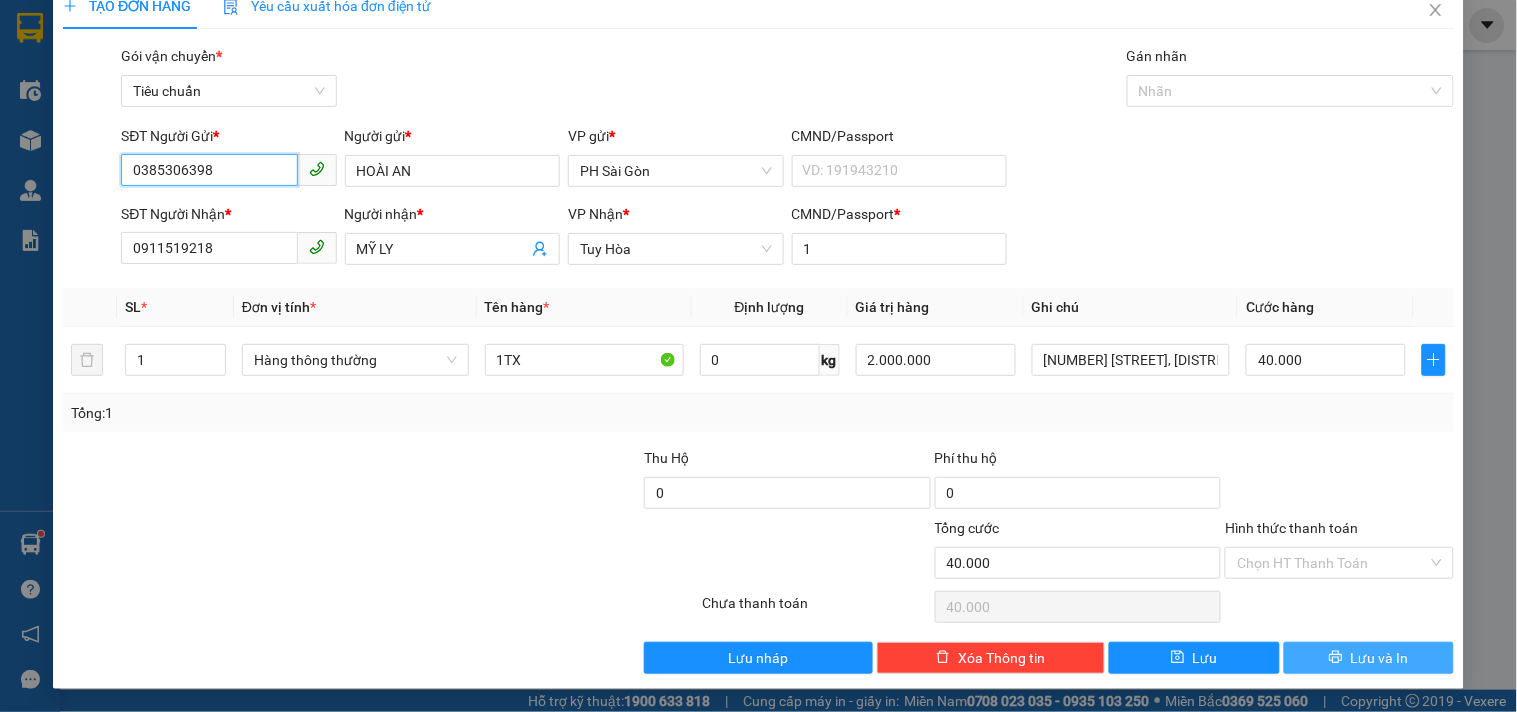 type on "0385306398" 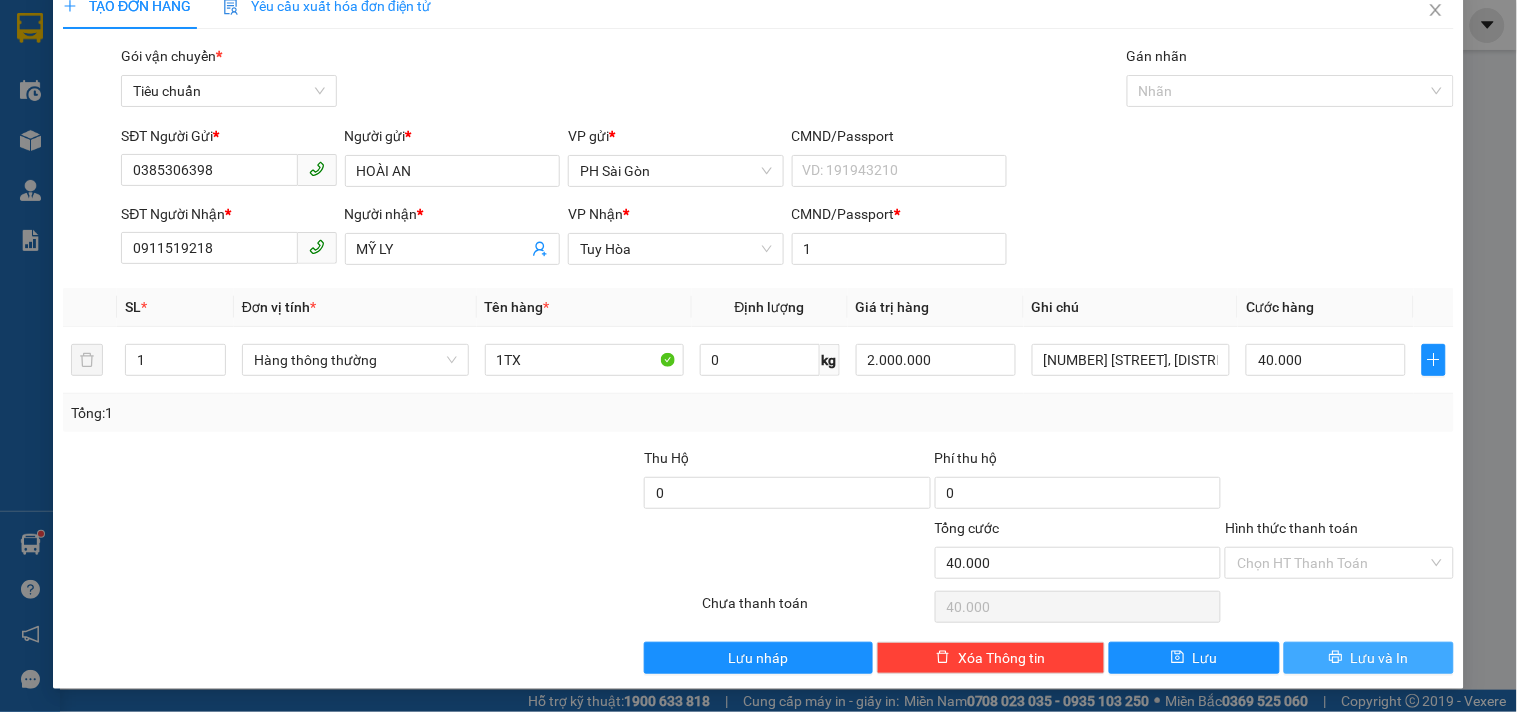 click on "Lưu và In" at bounding box center [1369, 658] 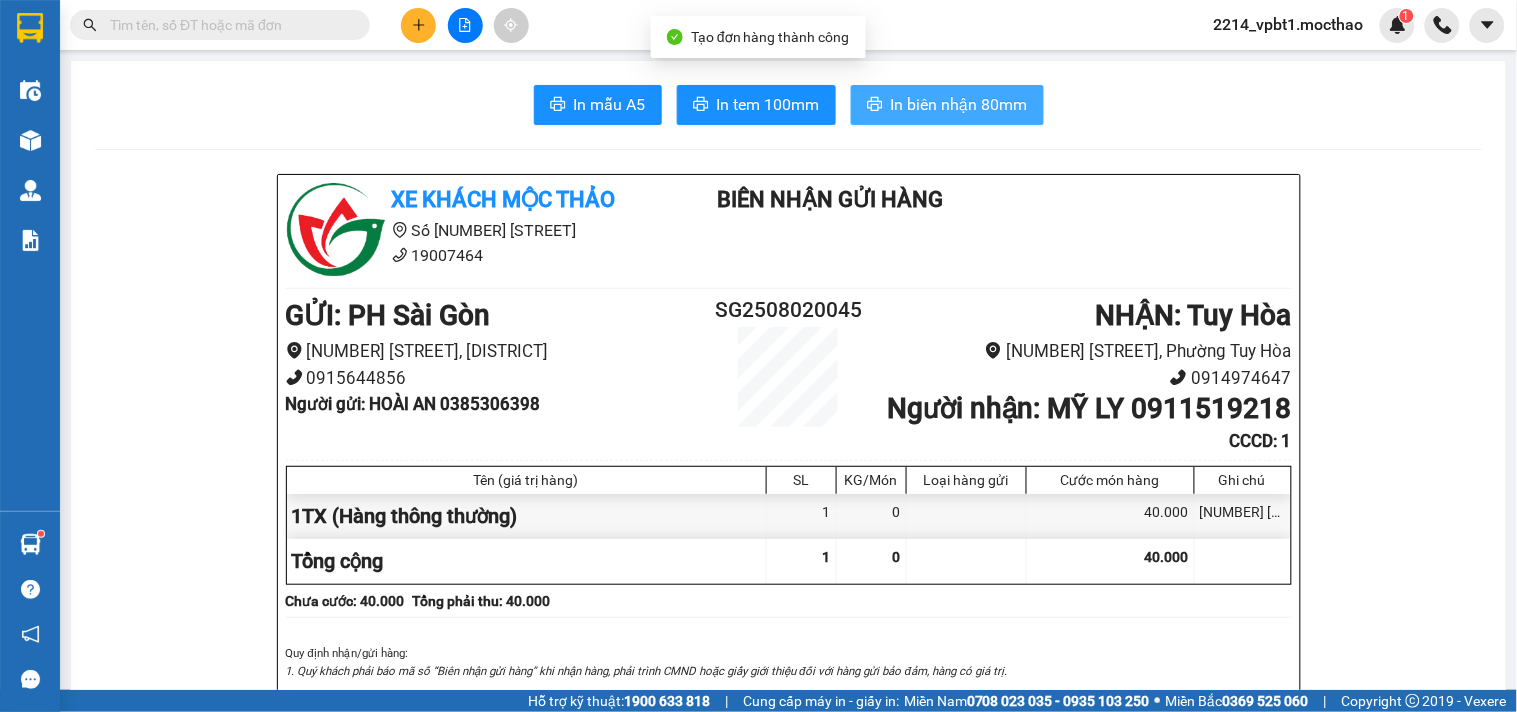 click on "In biên nhận 80mm" at bounding box center (959, 104) 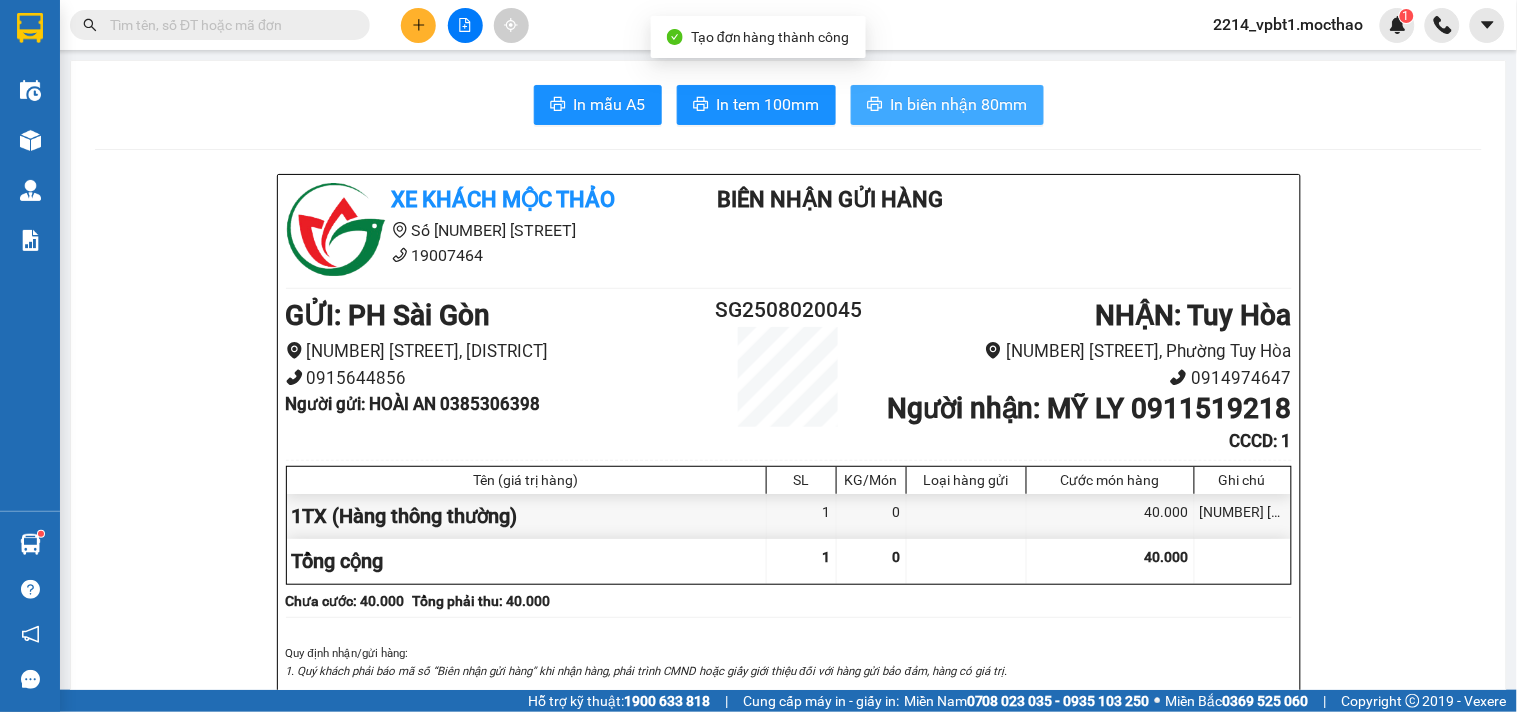 scroll, scrollTop: 0, scrollLeft: 0, axis: both 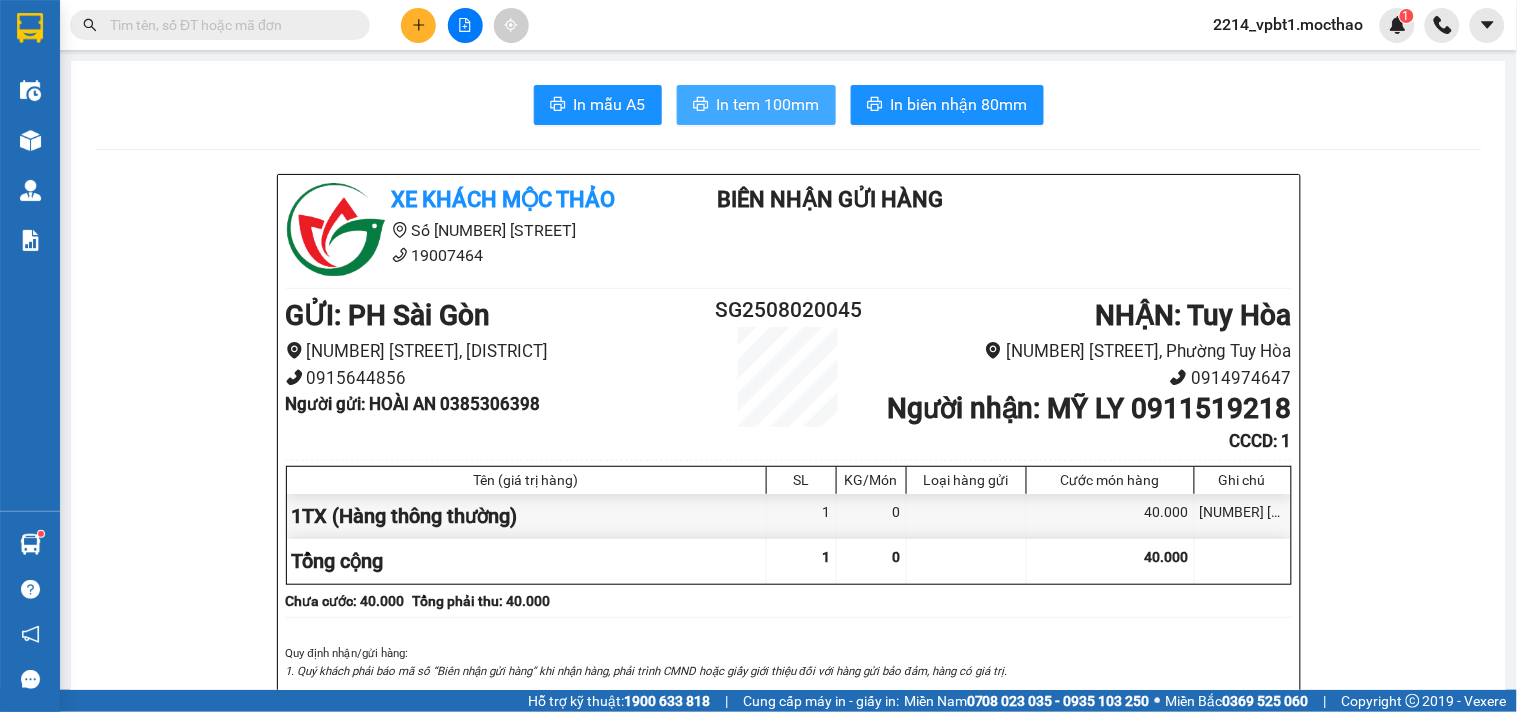 click on "In tem 100mm" at bounding box center [768, 104] 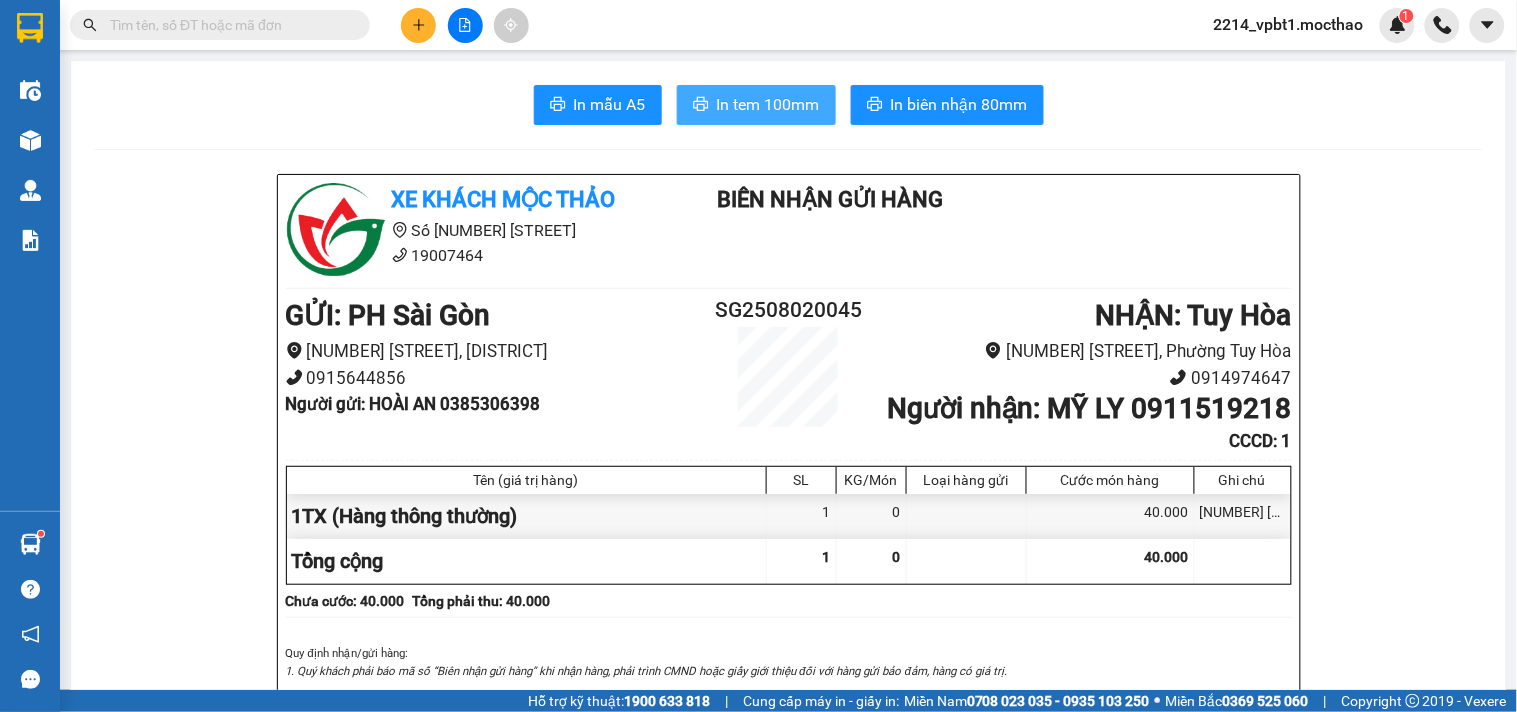 scroll, scrollTop: 0, scrollLeft: 0, axis: both 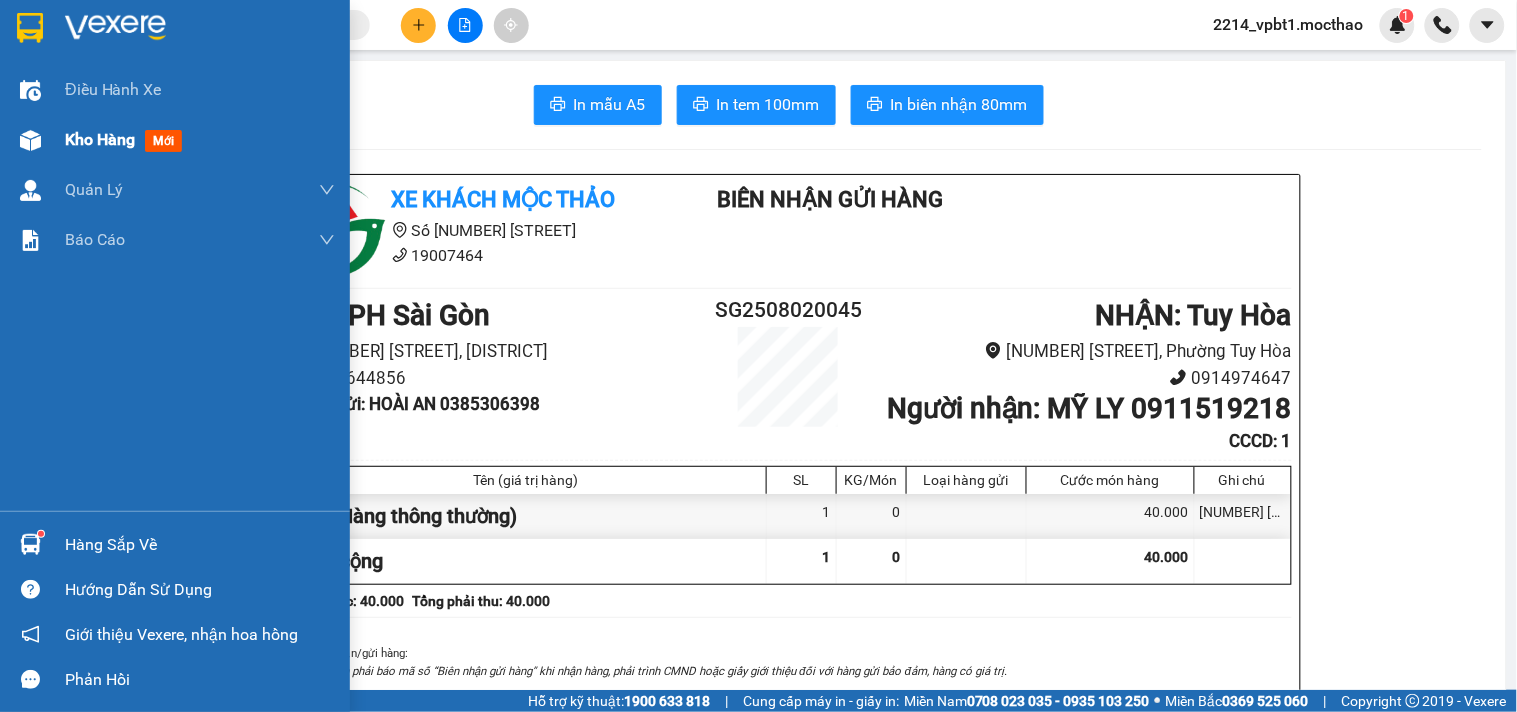 click on "Kho hàng" at bounding box center (100, 139) 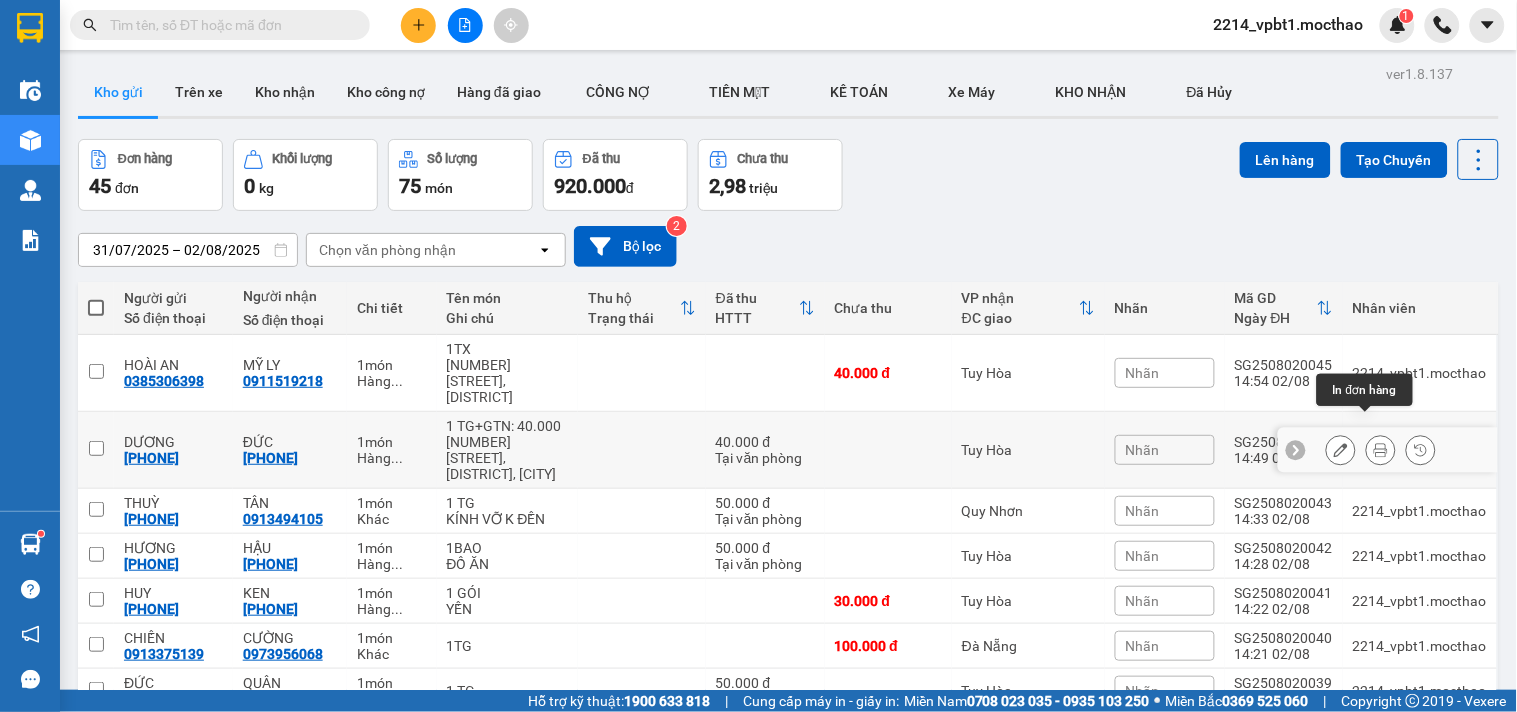click 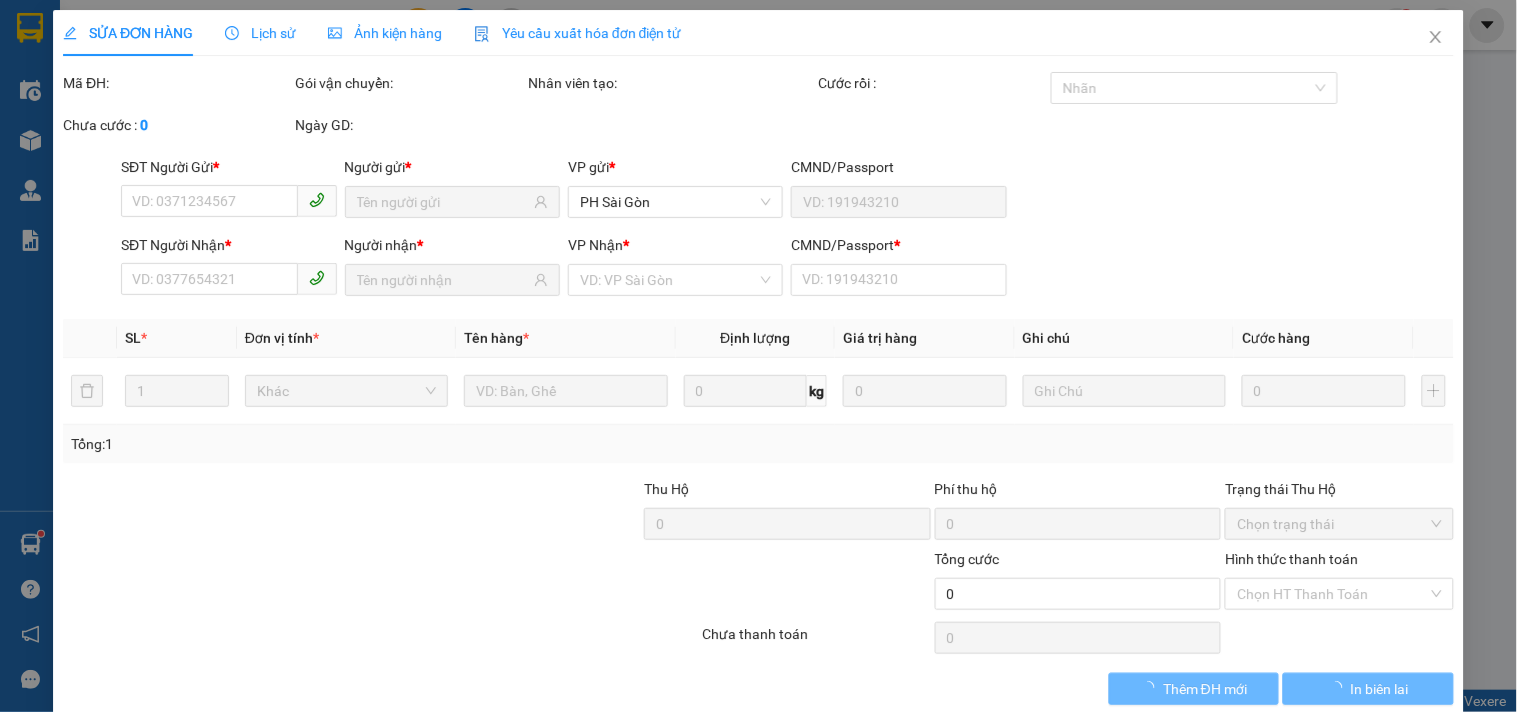 type on "0764601626" 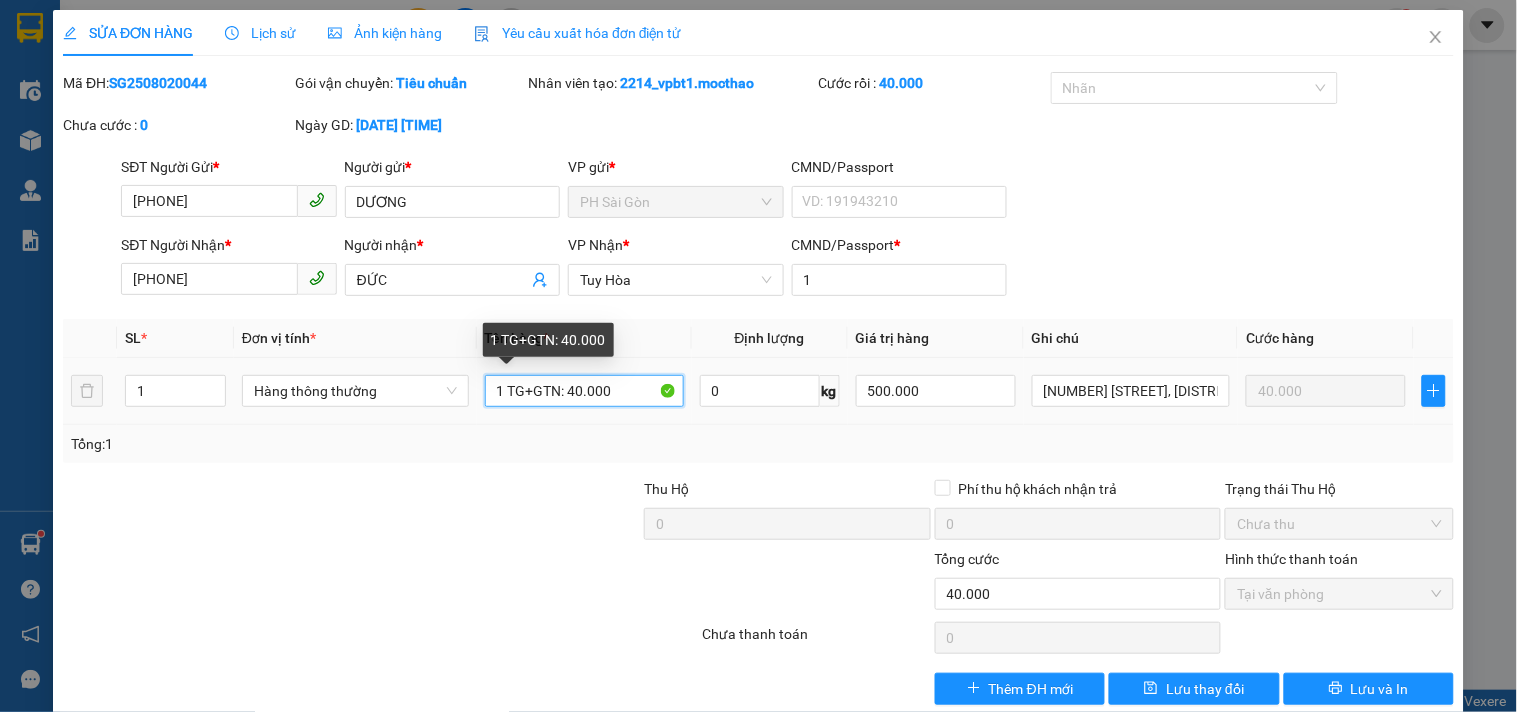 click on "1 TG+GTN: 40.000" at bounding box center (584, 391) 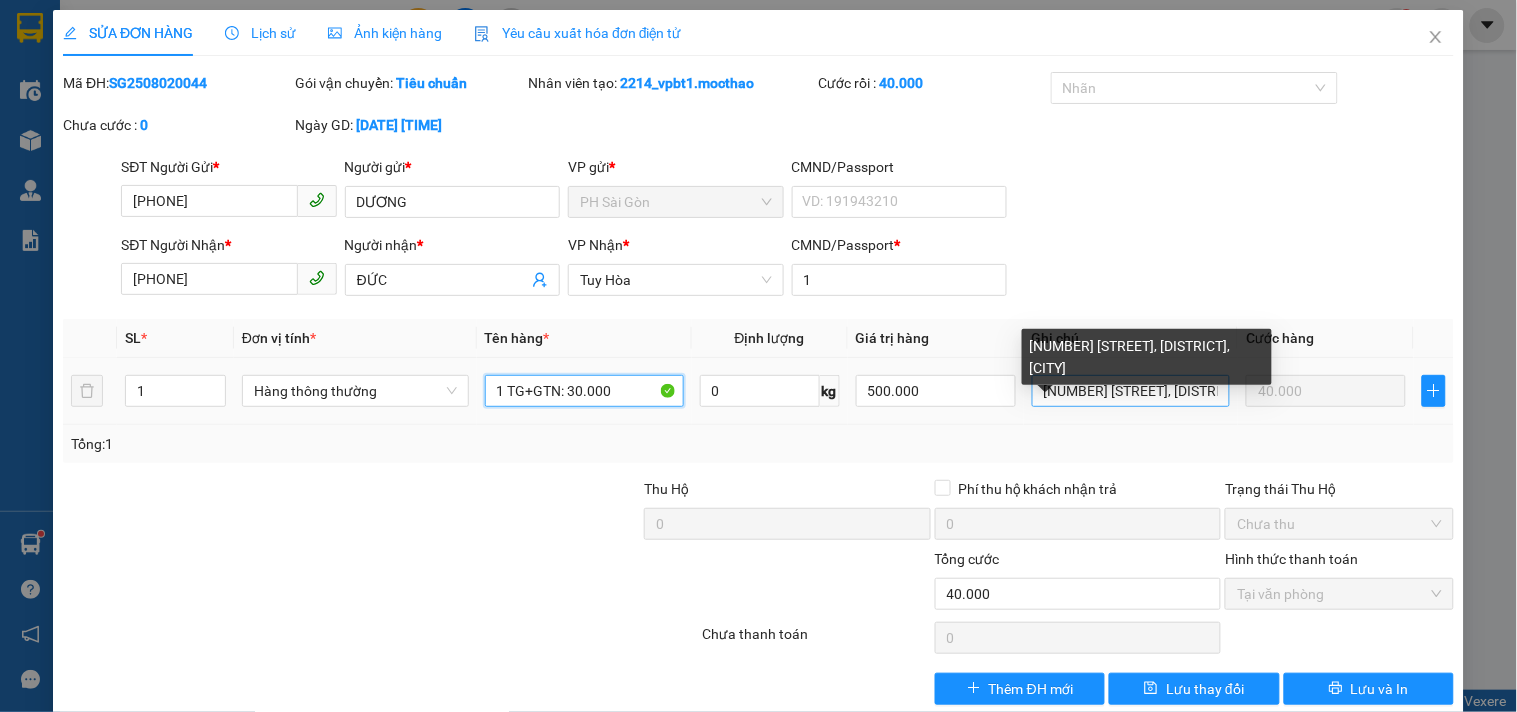 type on "1 TG+GTN: 30.000" 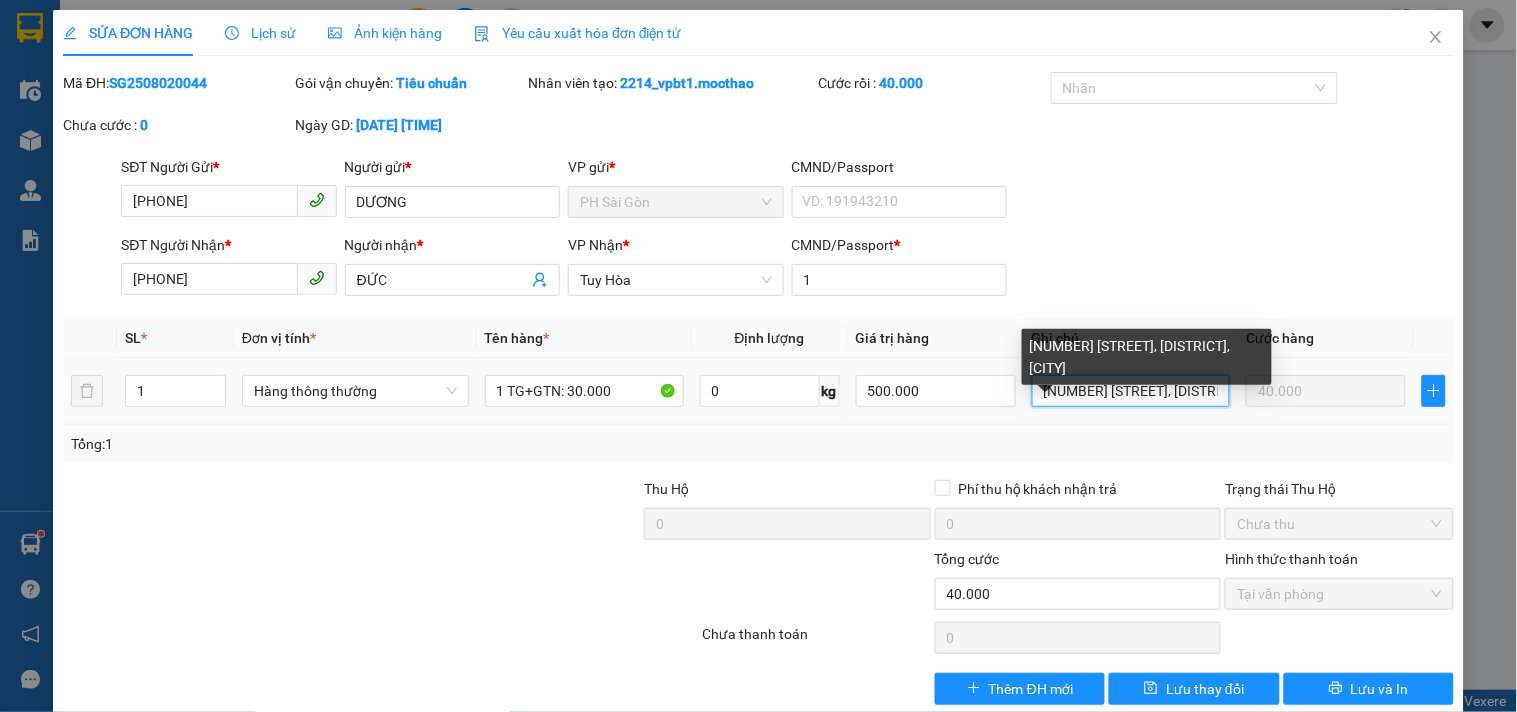 click on "114 LÊ TRUNG KIÊN, P2, TUY HOÀ" at bounding box center (1131, 391) 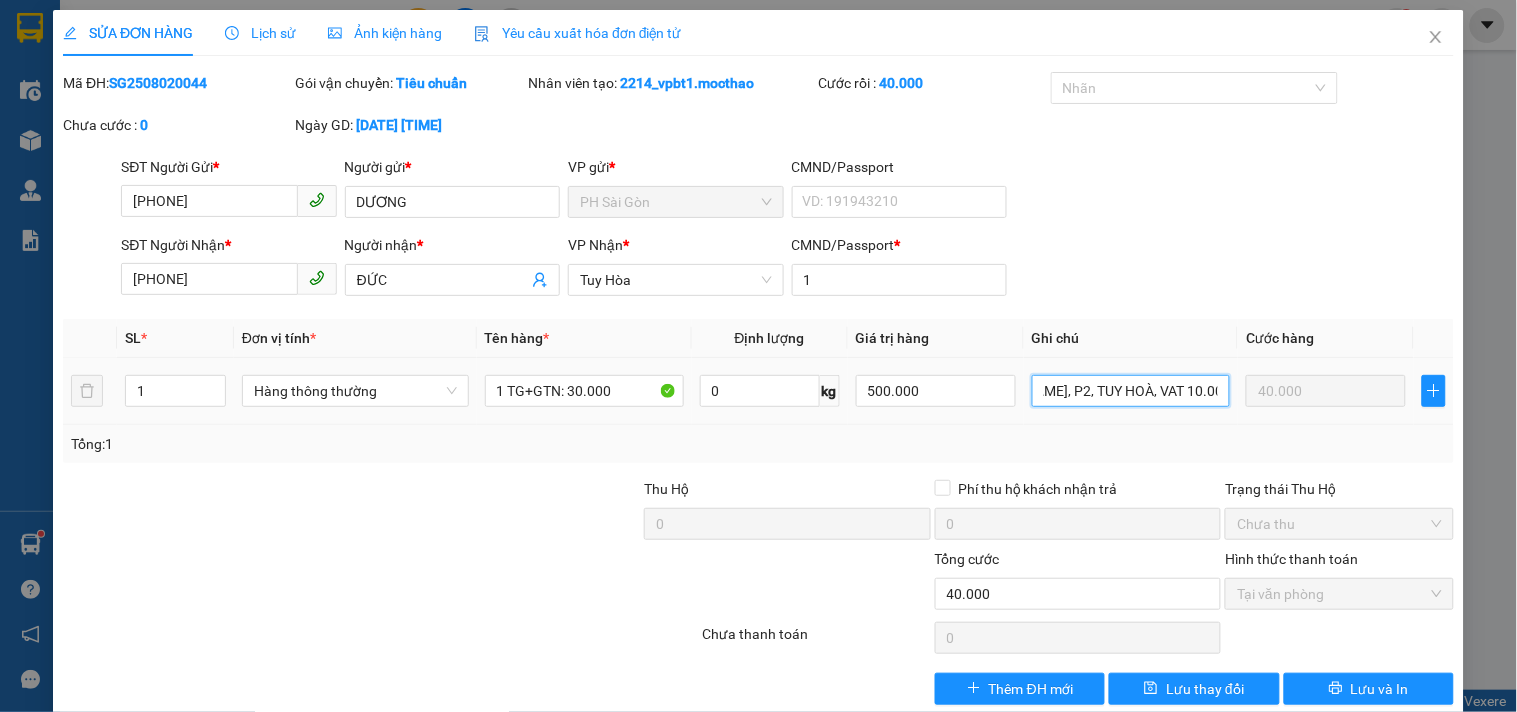 scroll, scrollTop: 0, scrollLeft: 112, axis: horizontal 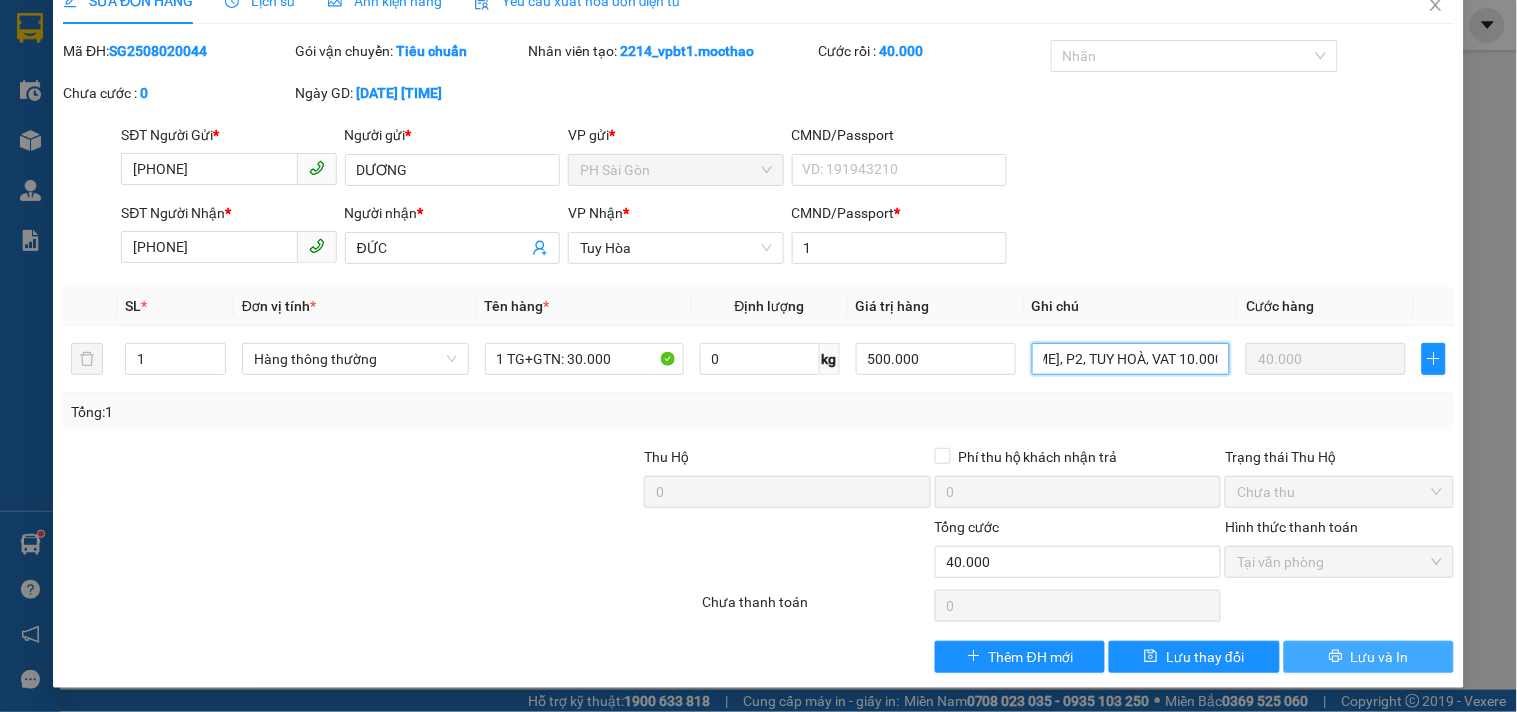 type on "[NUMBER] [FIRST], [CITY], [STATE] [PRICE]" 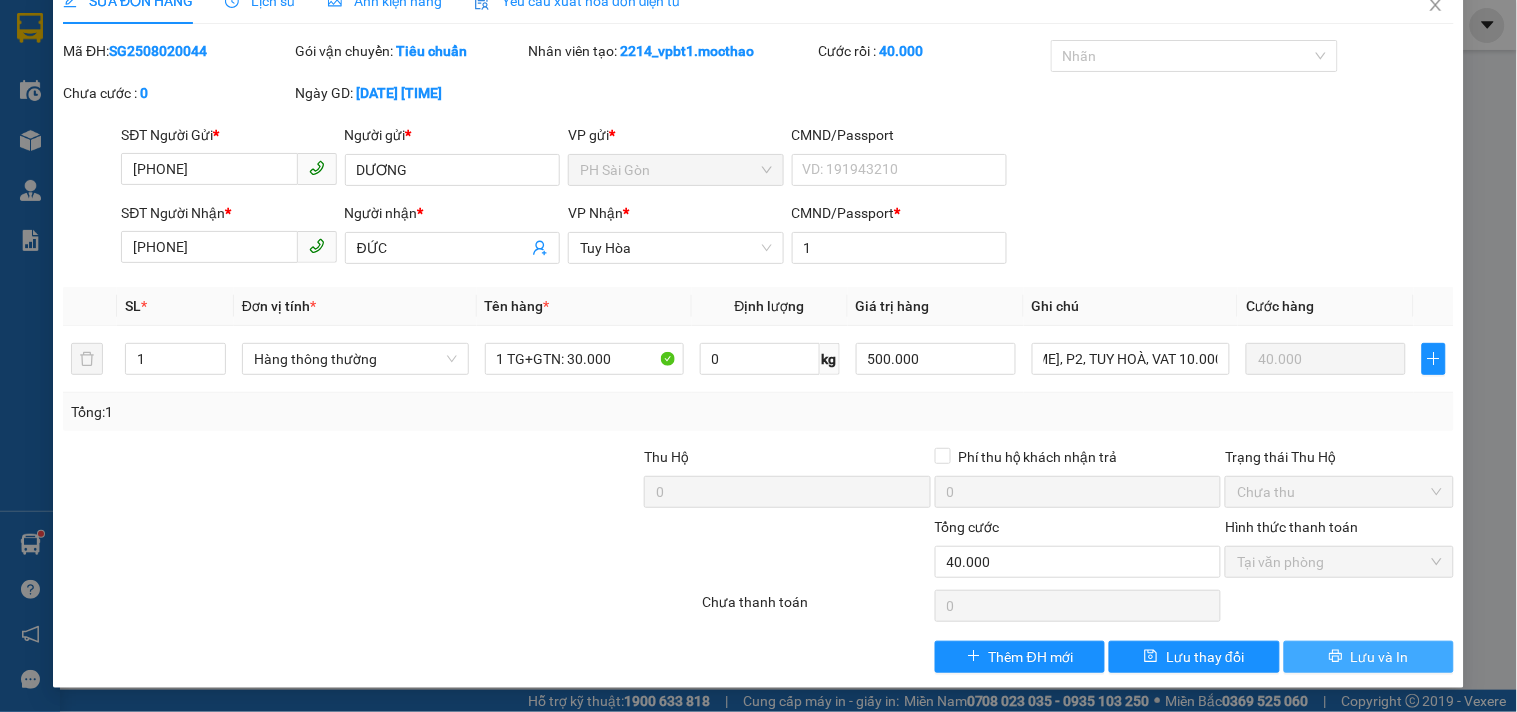 scroll, scrollTop: 0, scrollLeft: 0, axis: both 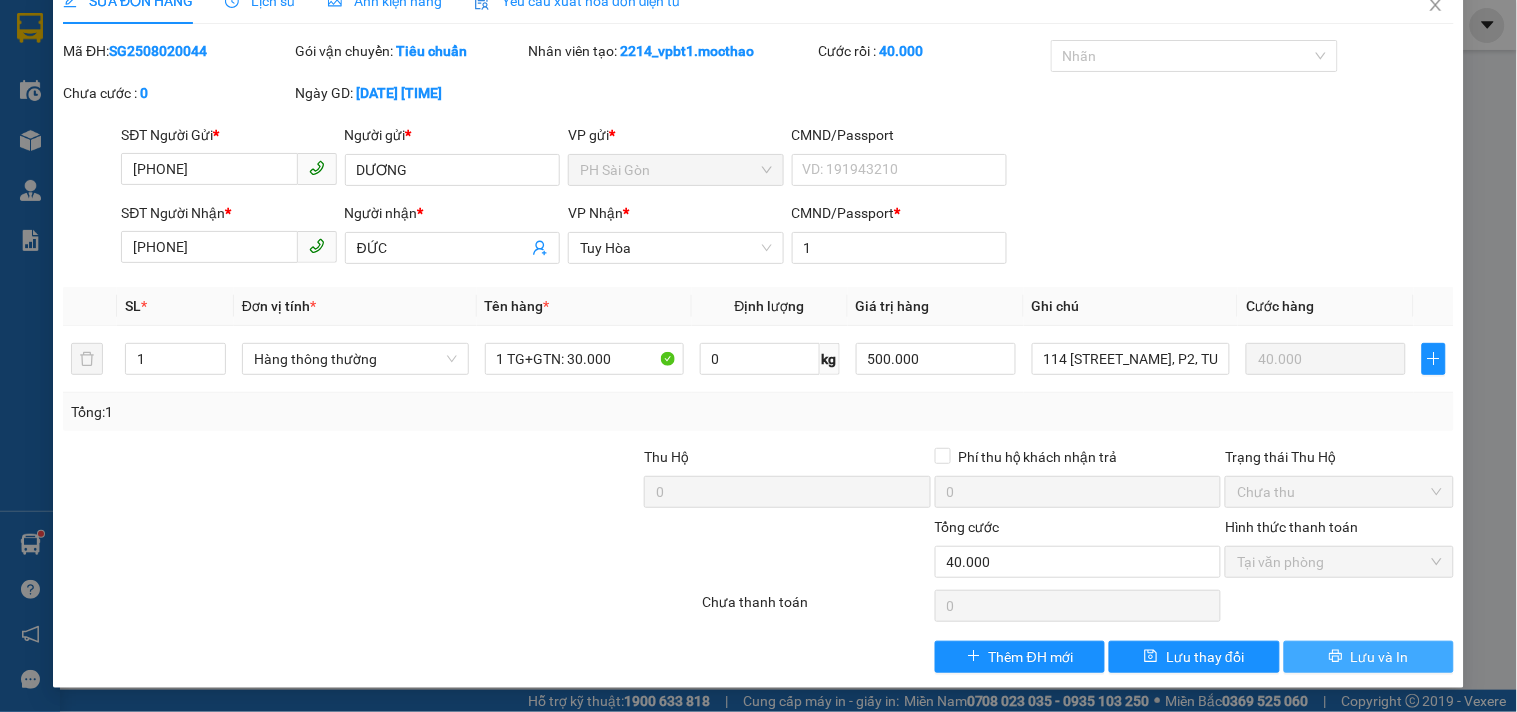 click on "Lưu và In" at bounding box center [1369, 657] 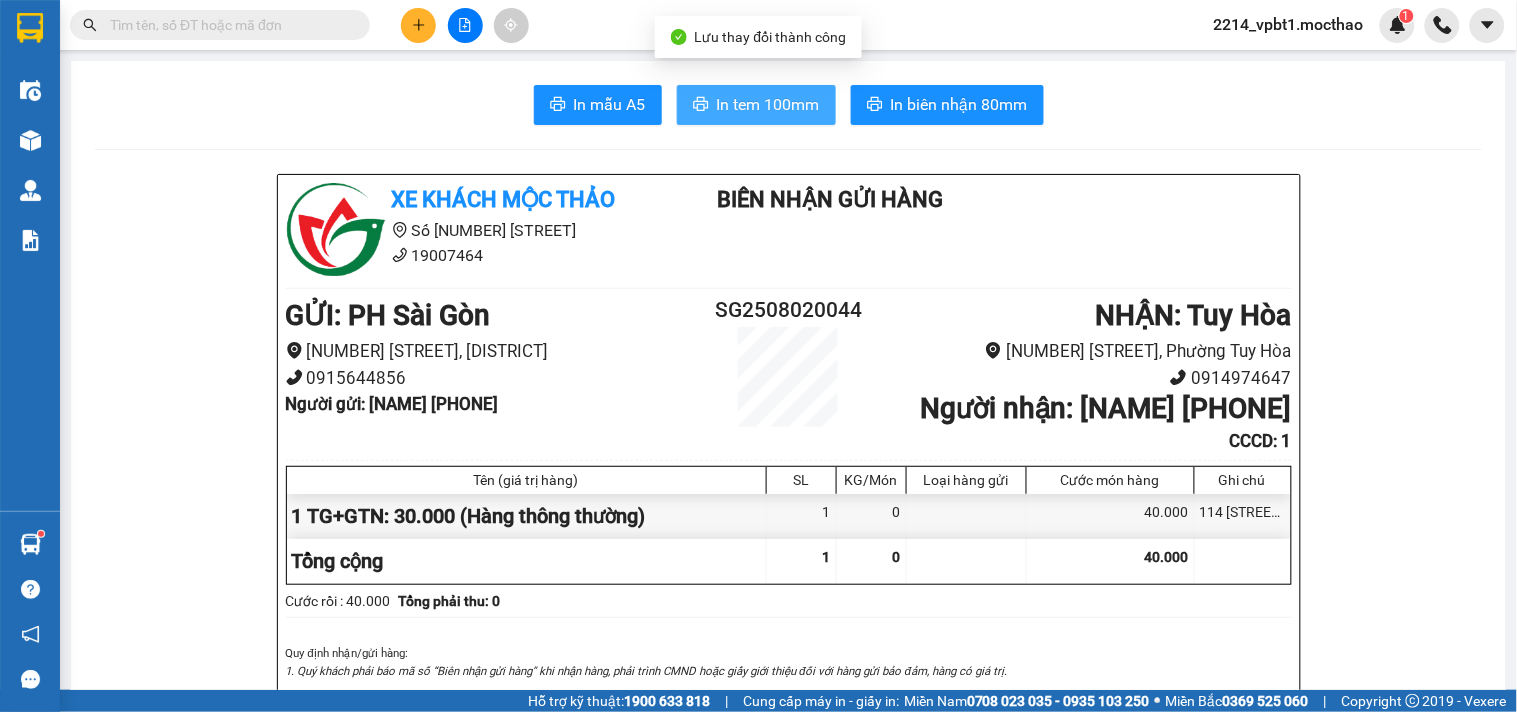 click on "In tem 100mm" at bounding box center (768, 104) 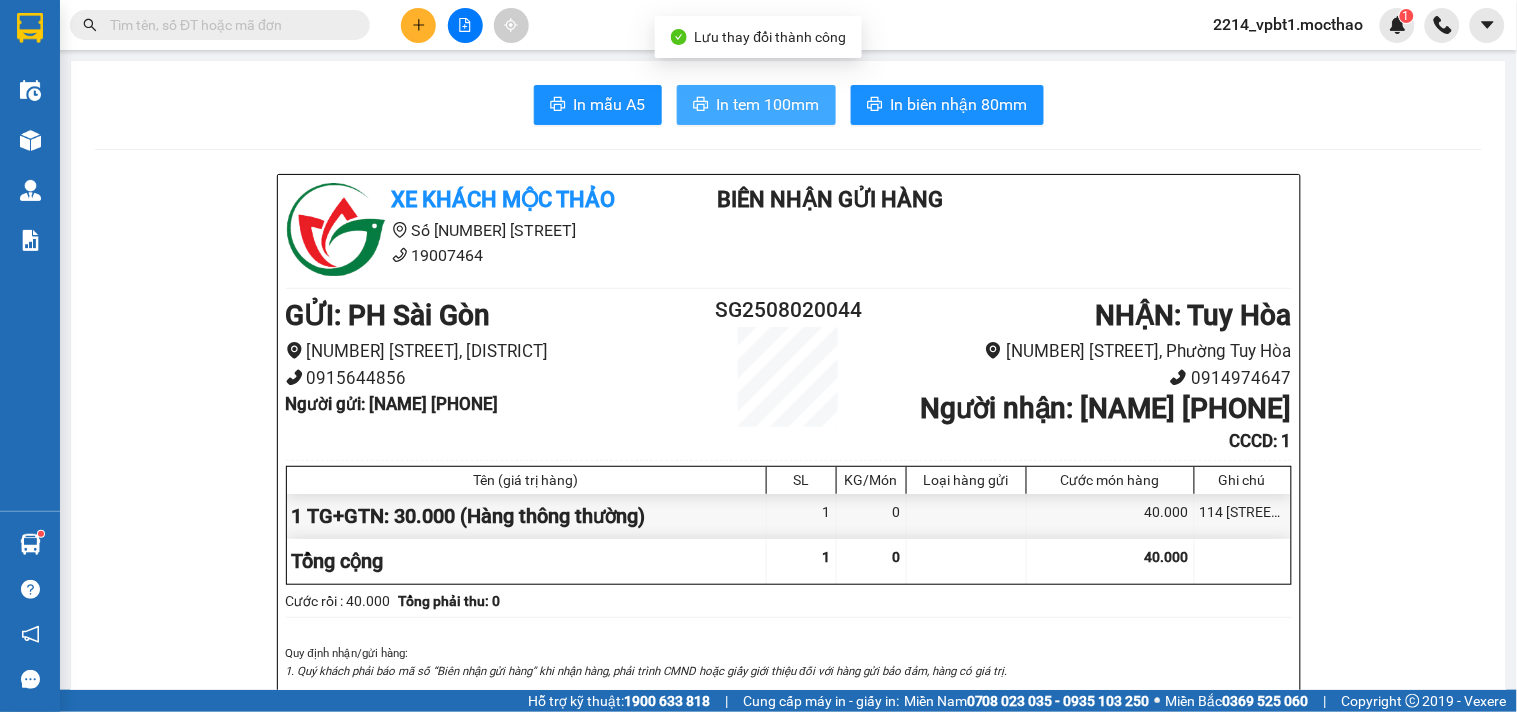 scroll, scrollTop: 0, scrollLeft: 0, axis: both 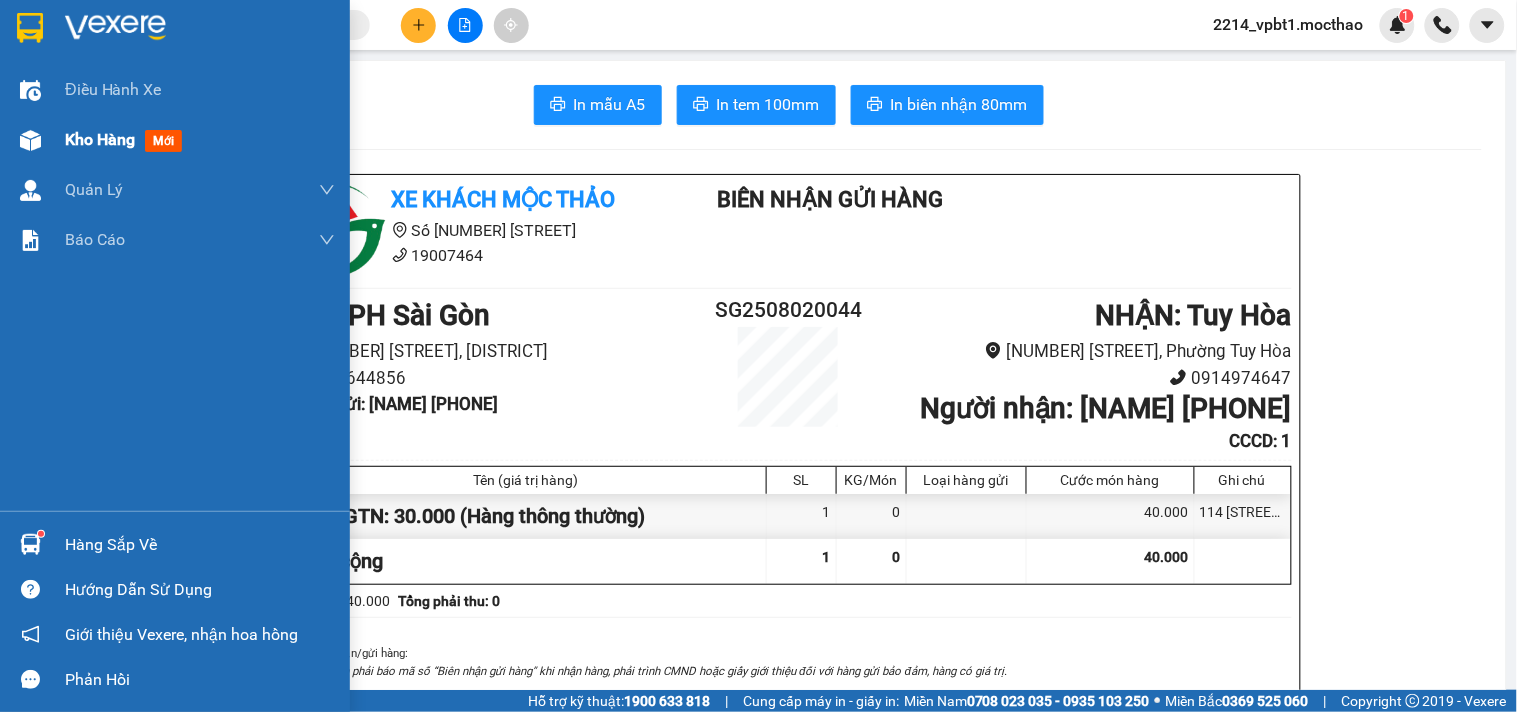 click on "Kho hàng" at bounding box center (100, 139) 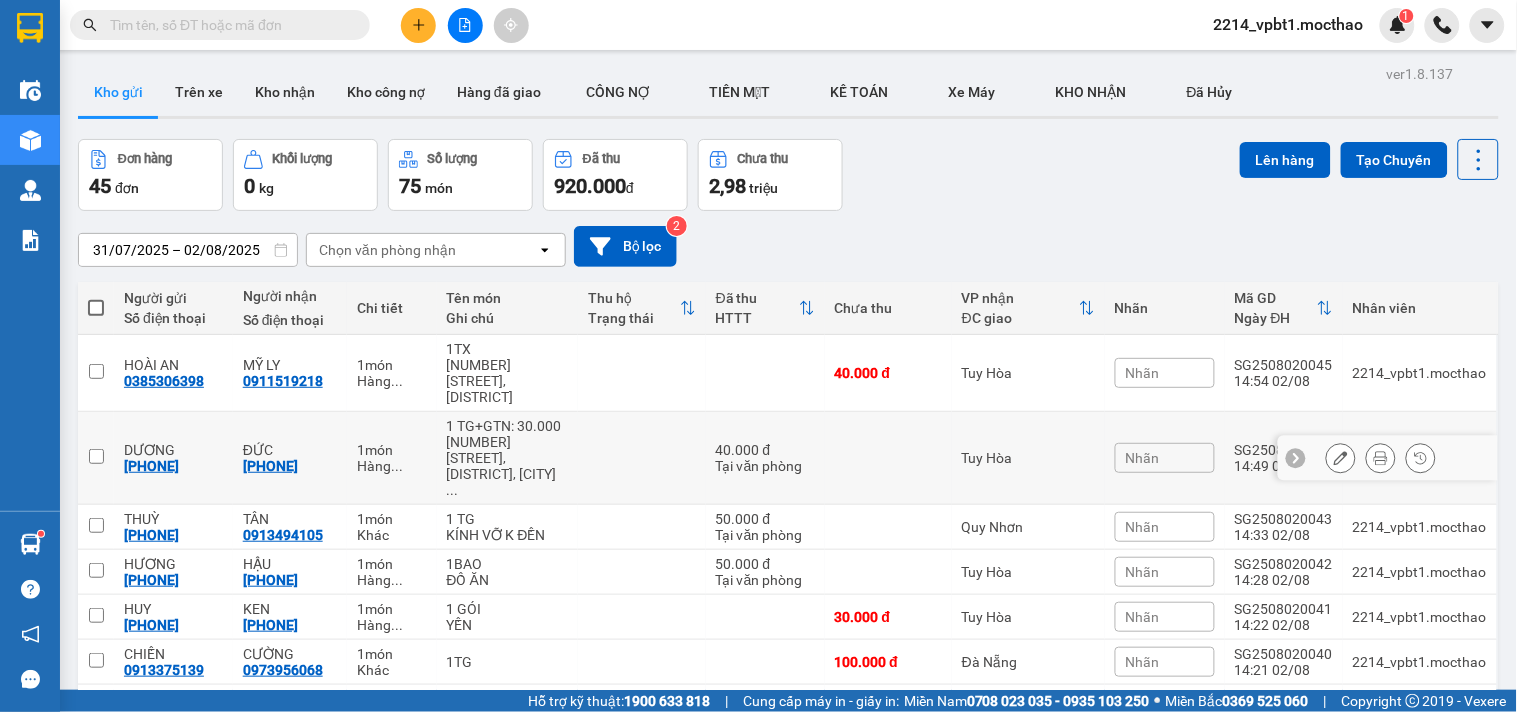 click 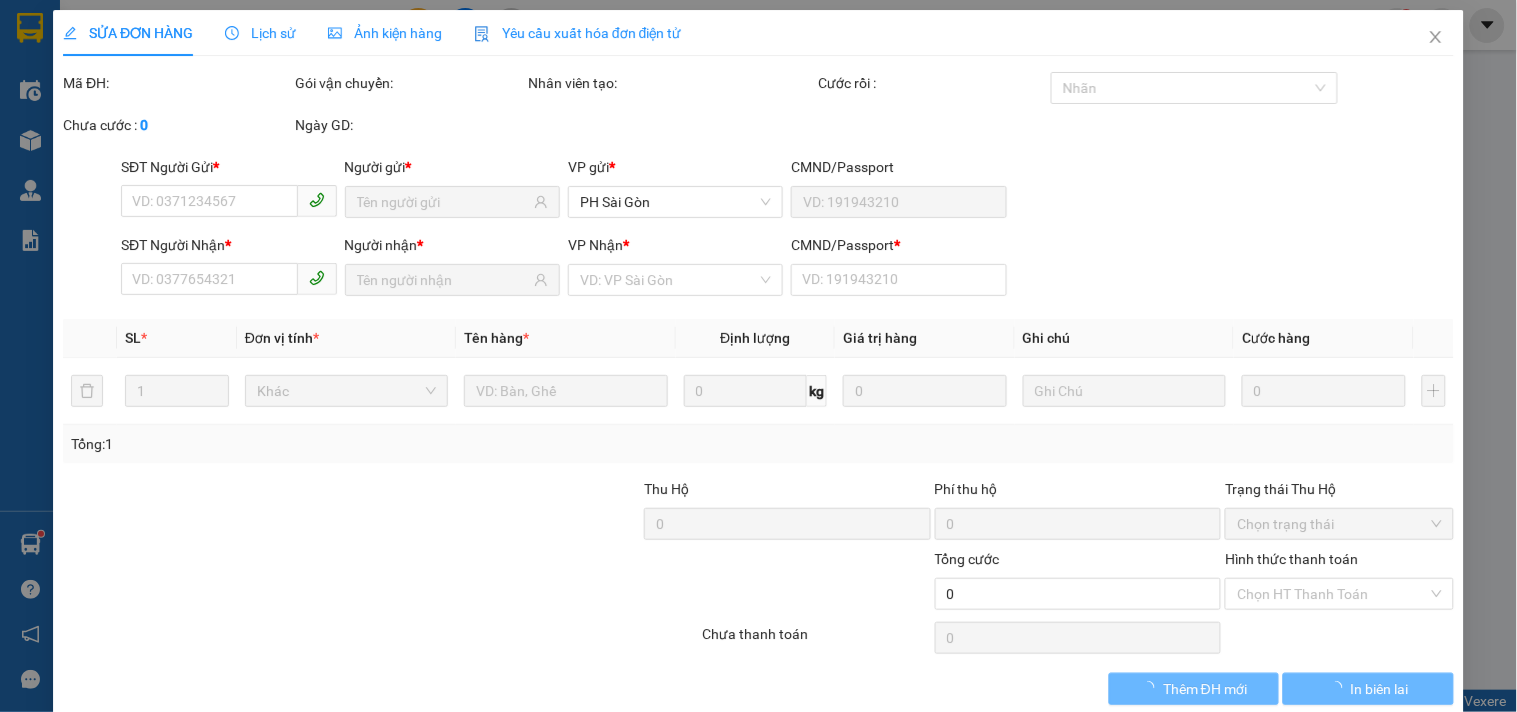 type on "0764601626" 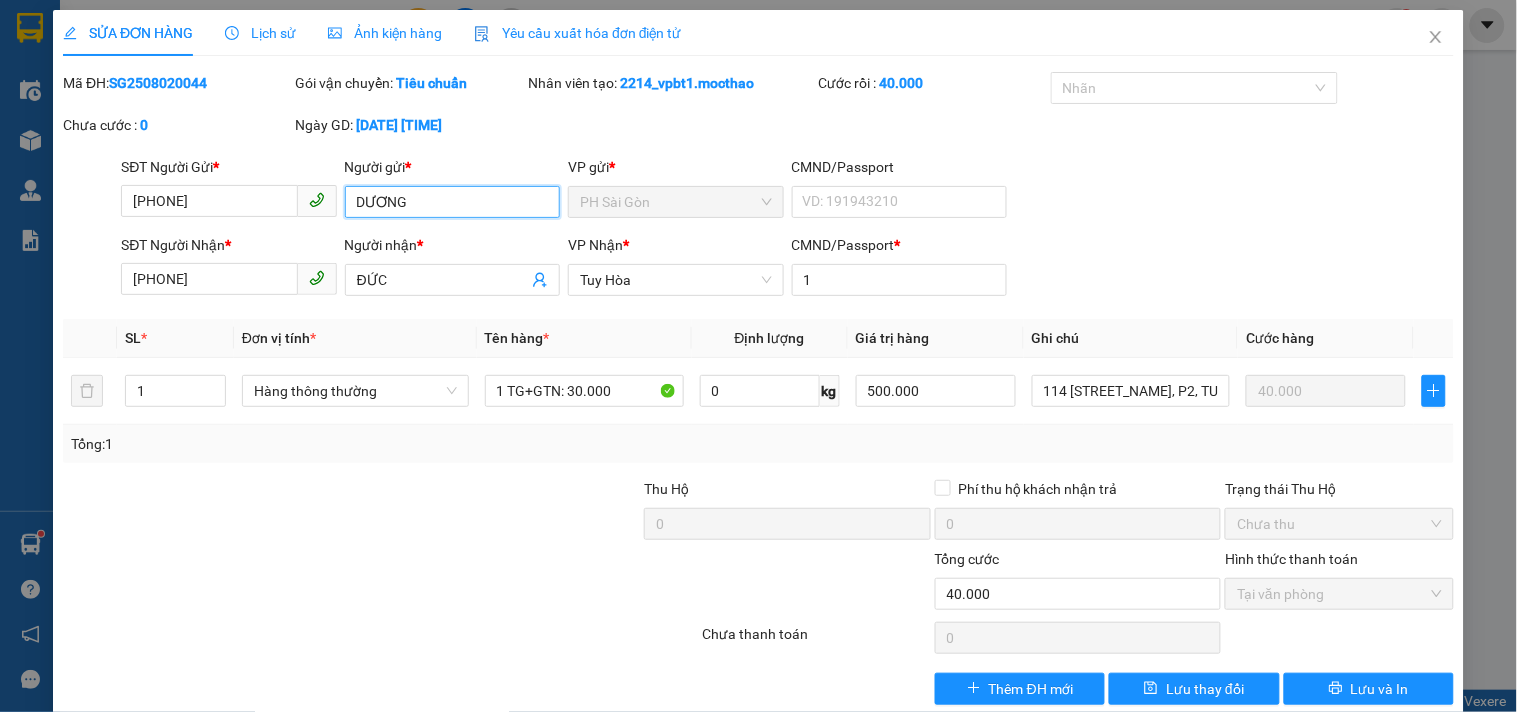 click on "DƯƠNG" at bounding box center (452, 202) 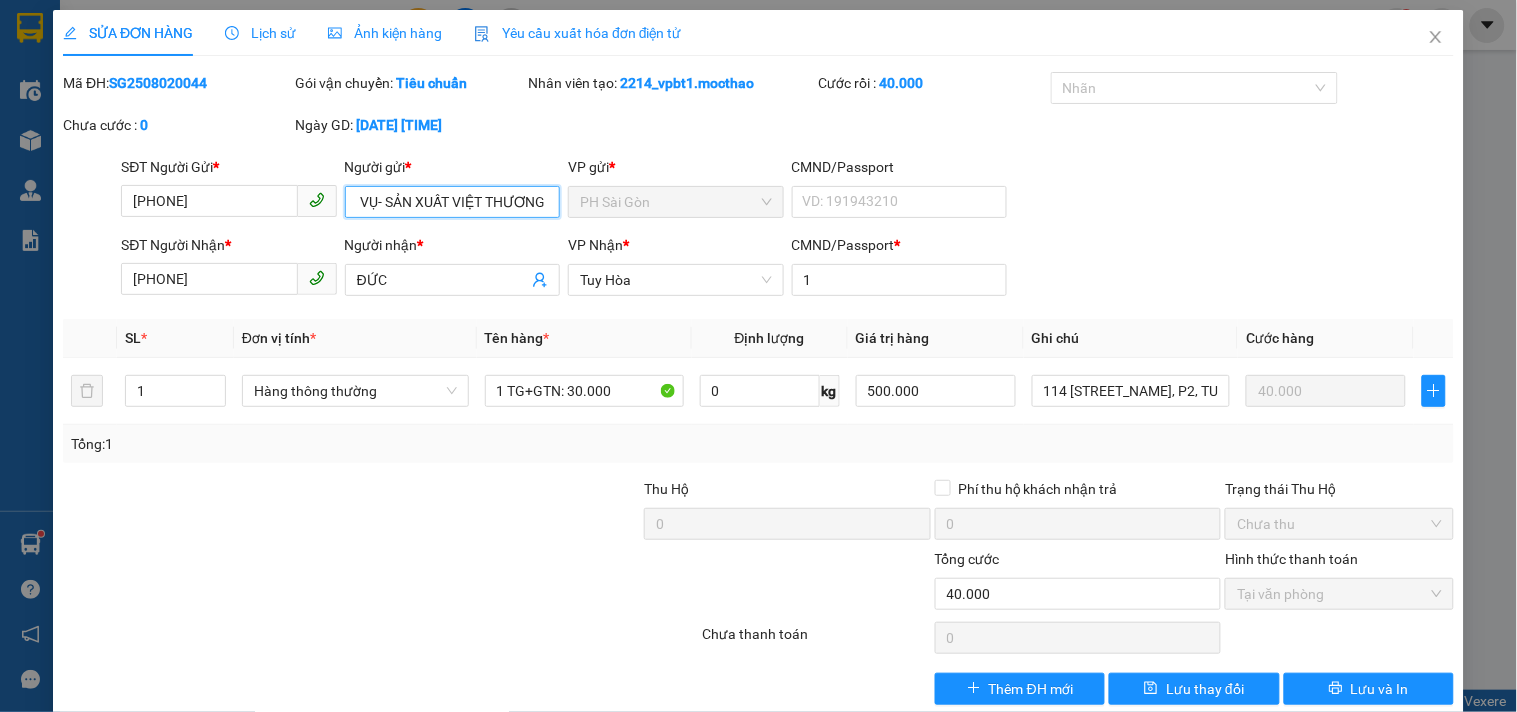 scroll, scrollTop: 0, scrollLeft: 274, axis: horizontal 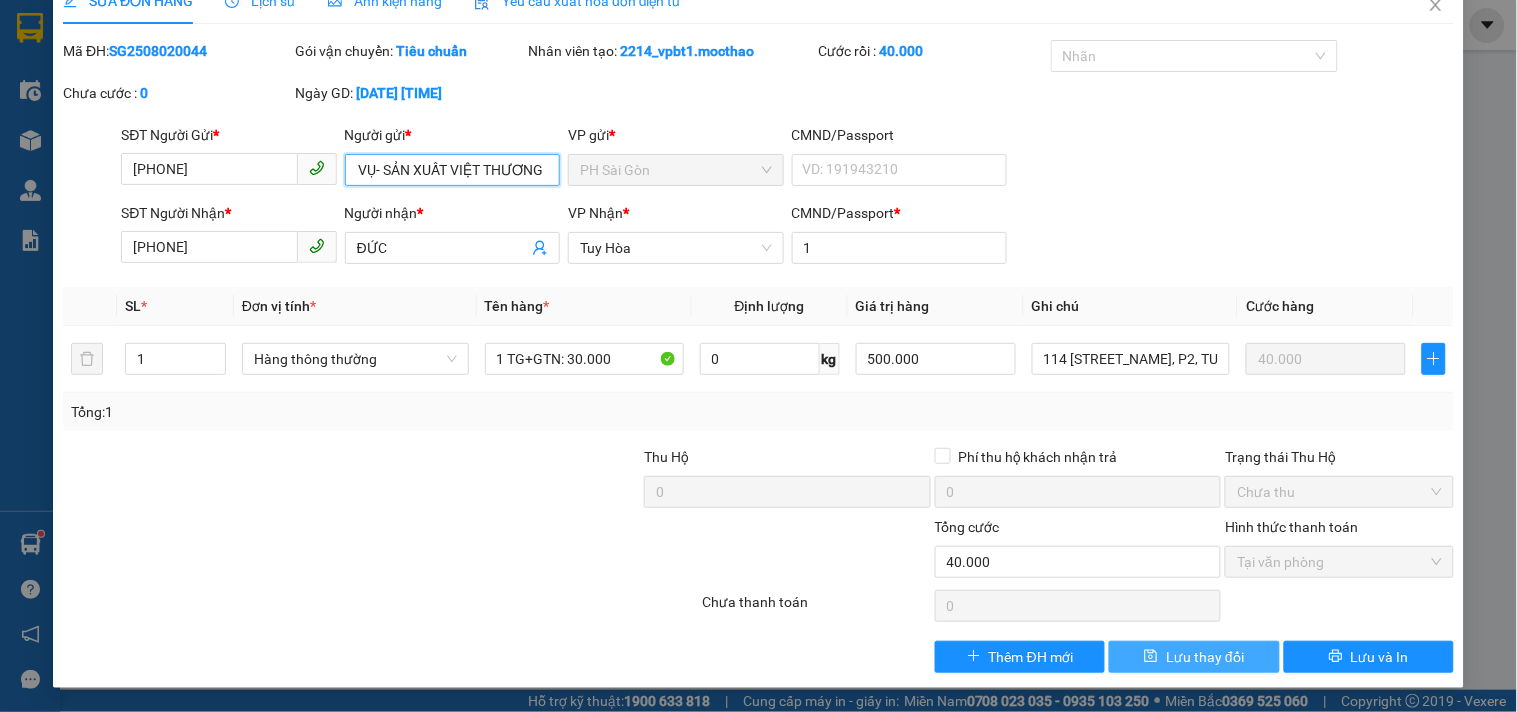 type on "DƯƠNG- CÔNG TY CP THƯƠNG MẠI -DỊCH VỤ- SẢN XUẤT VIỆT THƯƠNG" 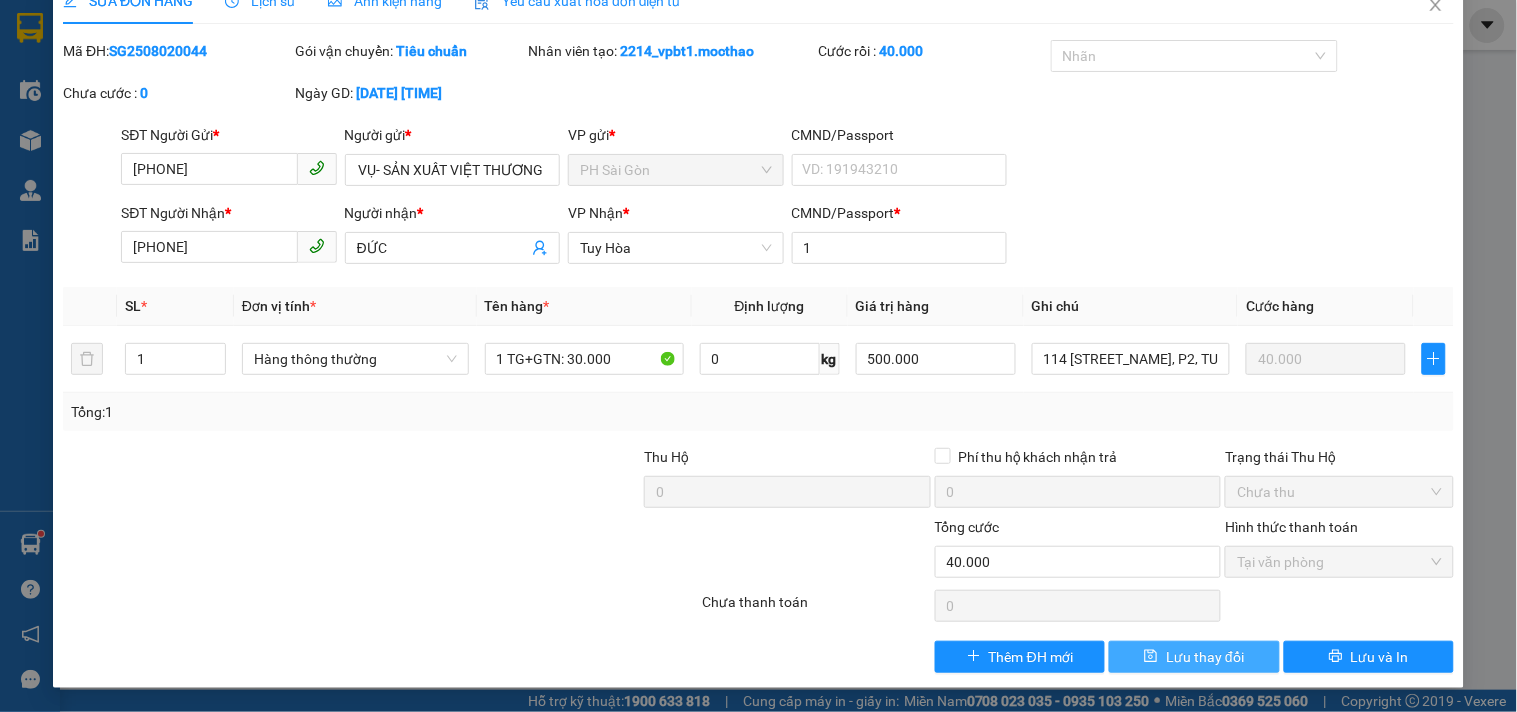 click on "Lưu thay đổi" at bounding box center [1205, 657] 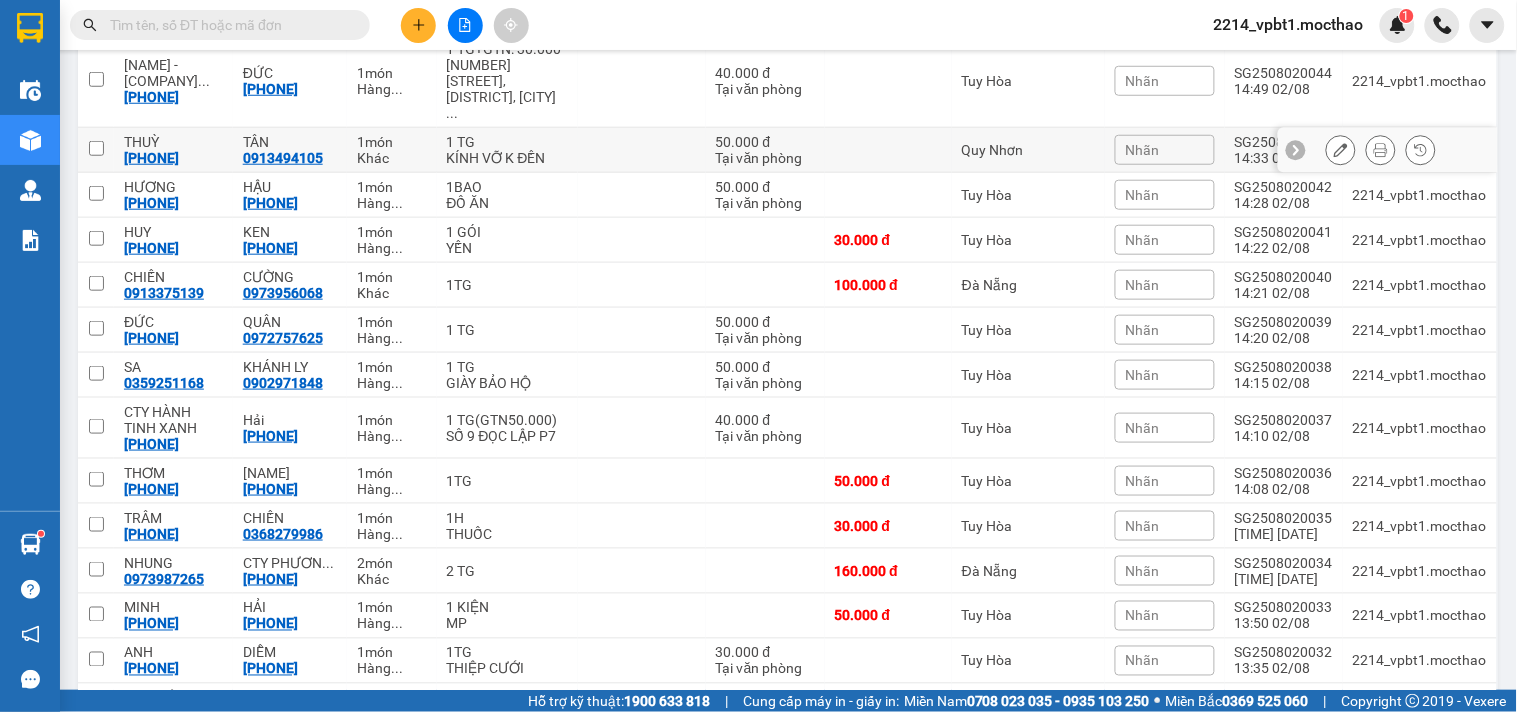 scroll, scrollTop: 0, scrollLeft: 0, axis: both 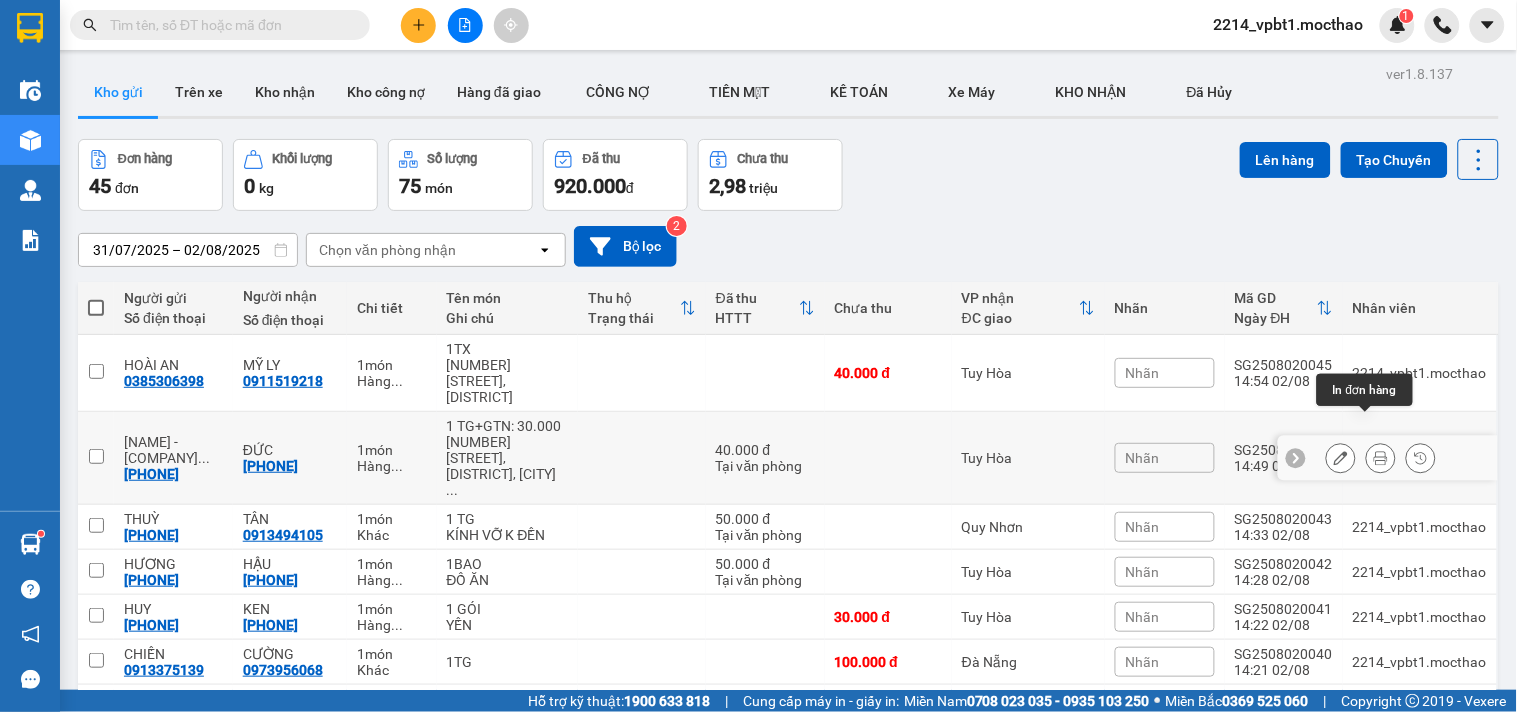 click 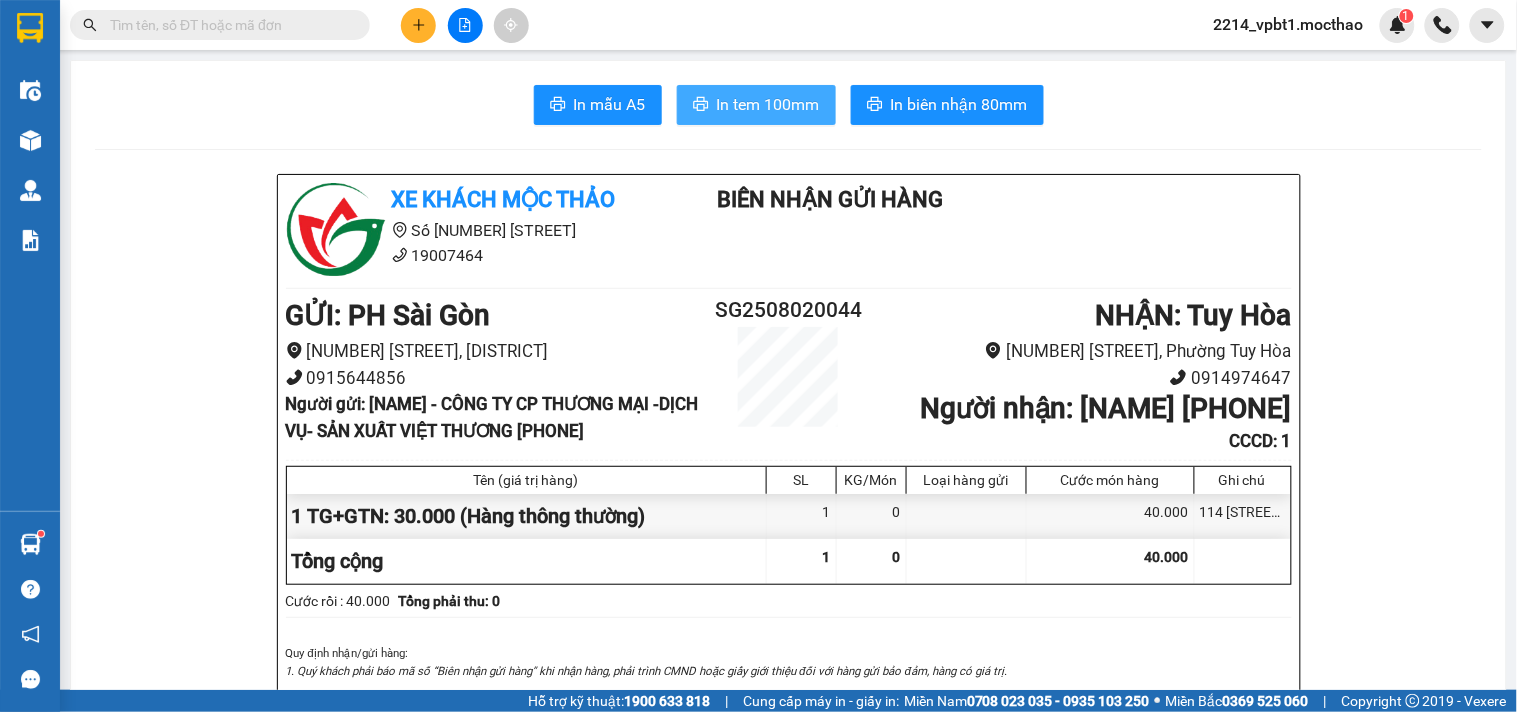 click on "In tem 100mm" at bounding box center (768, 104) 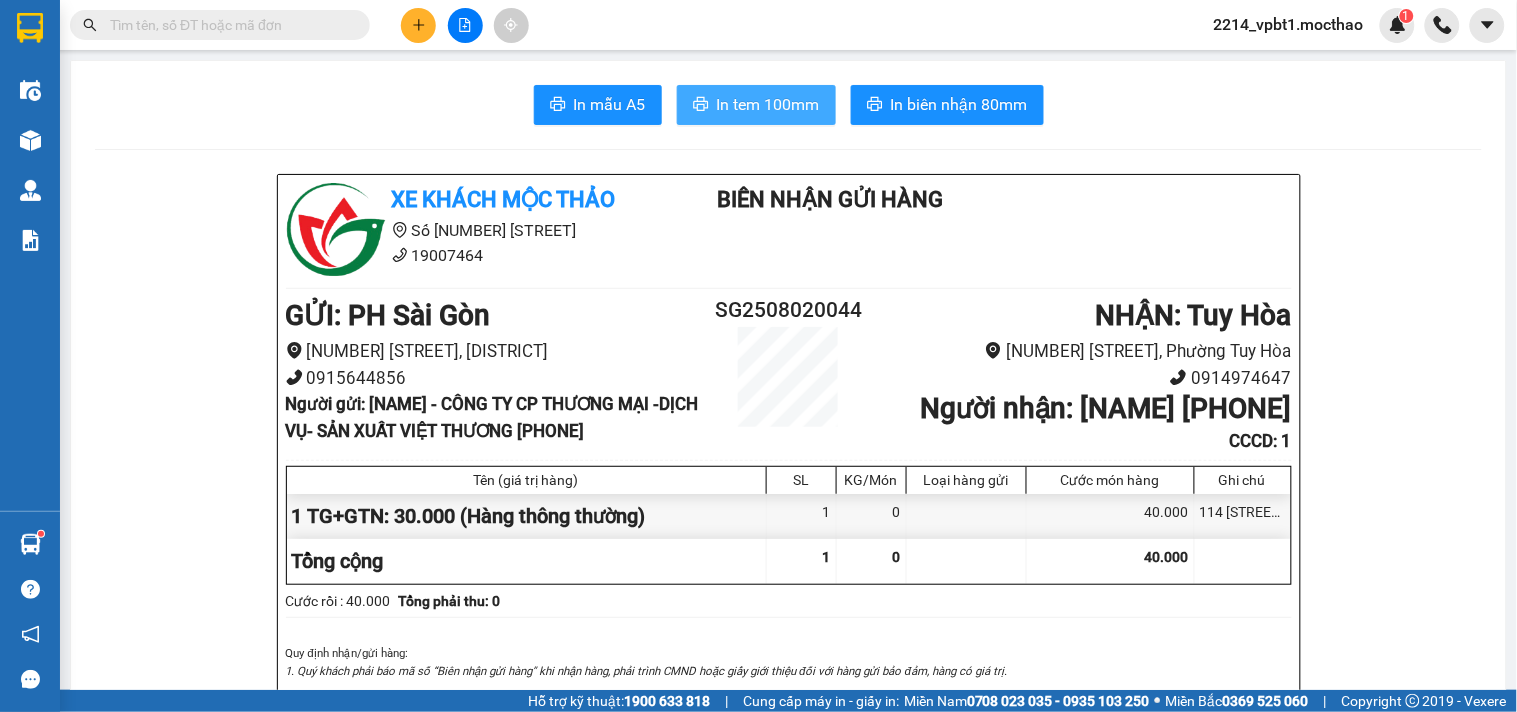 scroll, scrollTop: 0, scrollLeft: 0, axis: both 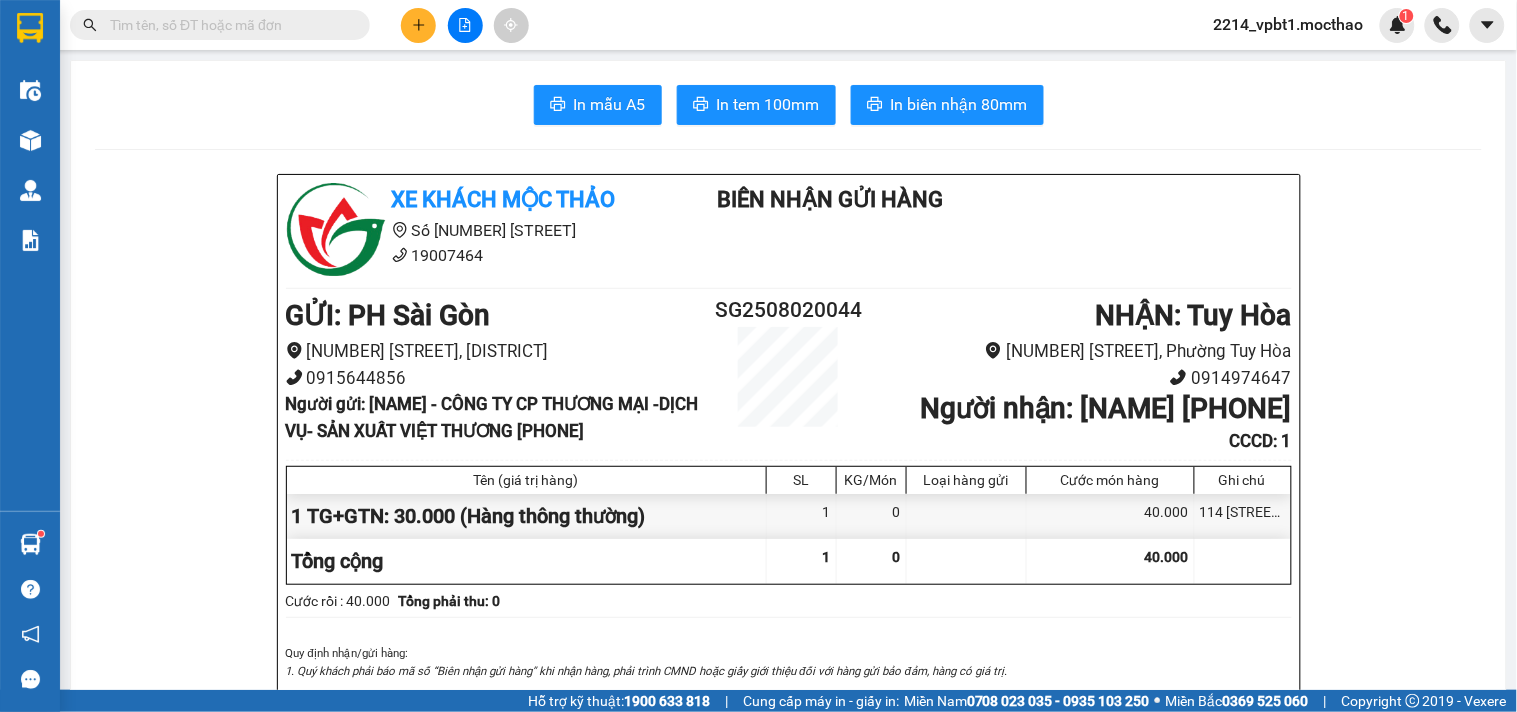 drag, startPoint x: 397, startPoint y: 25, endPoint x: 416, endPoint y: 24, distance: 19.026299 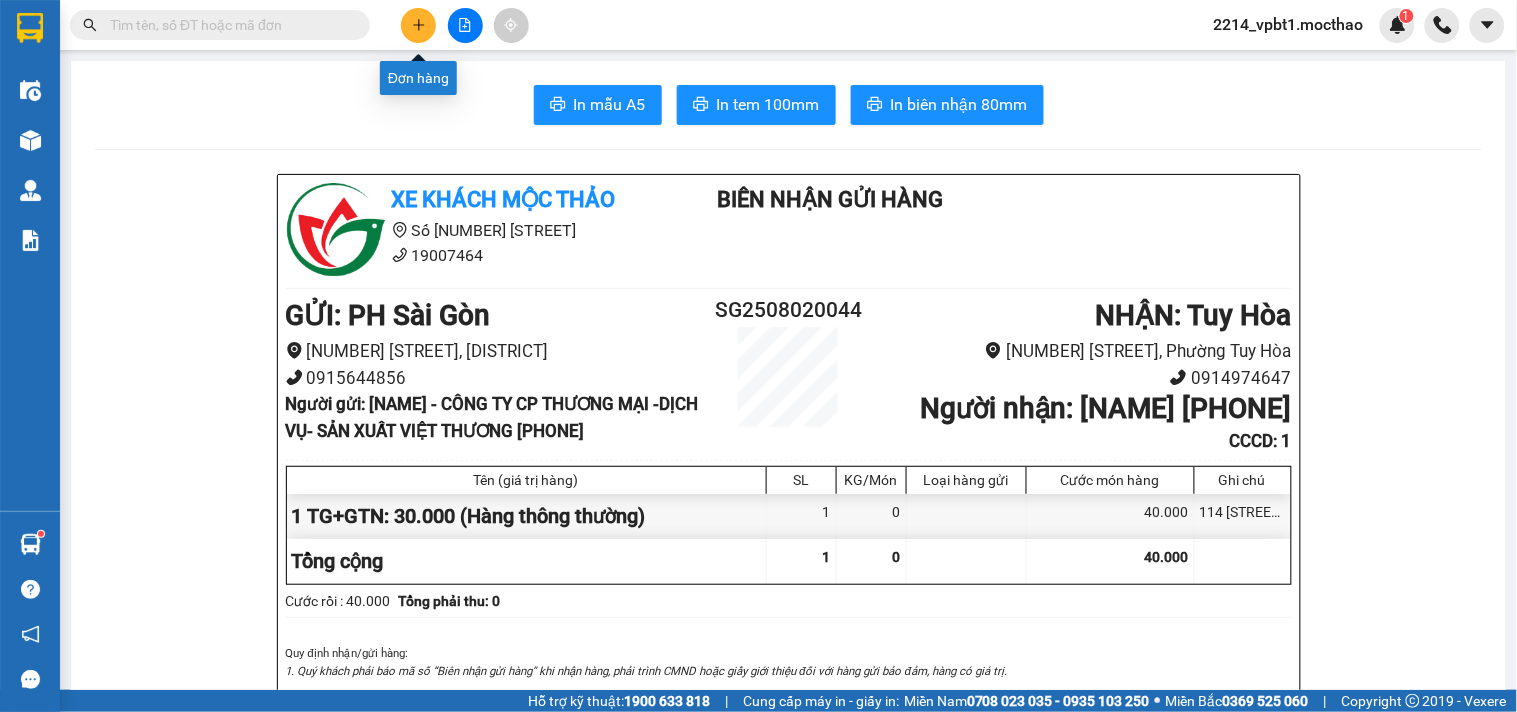 click 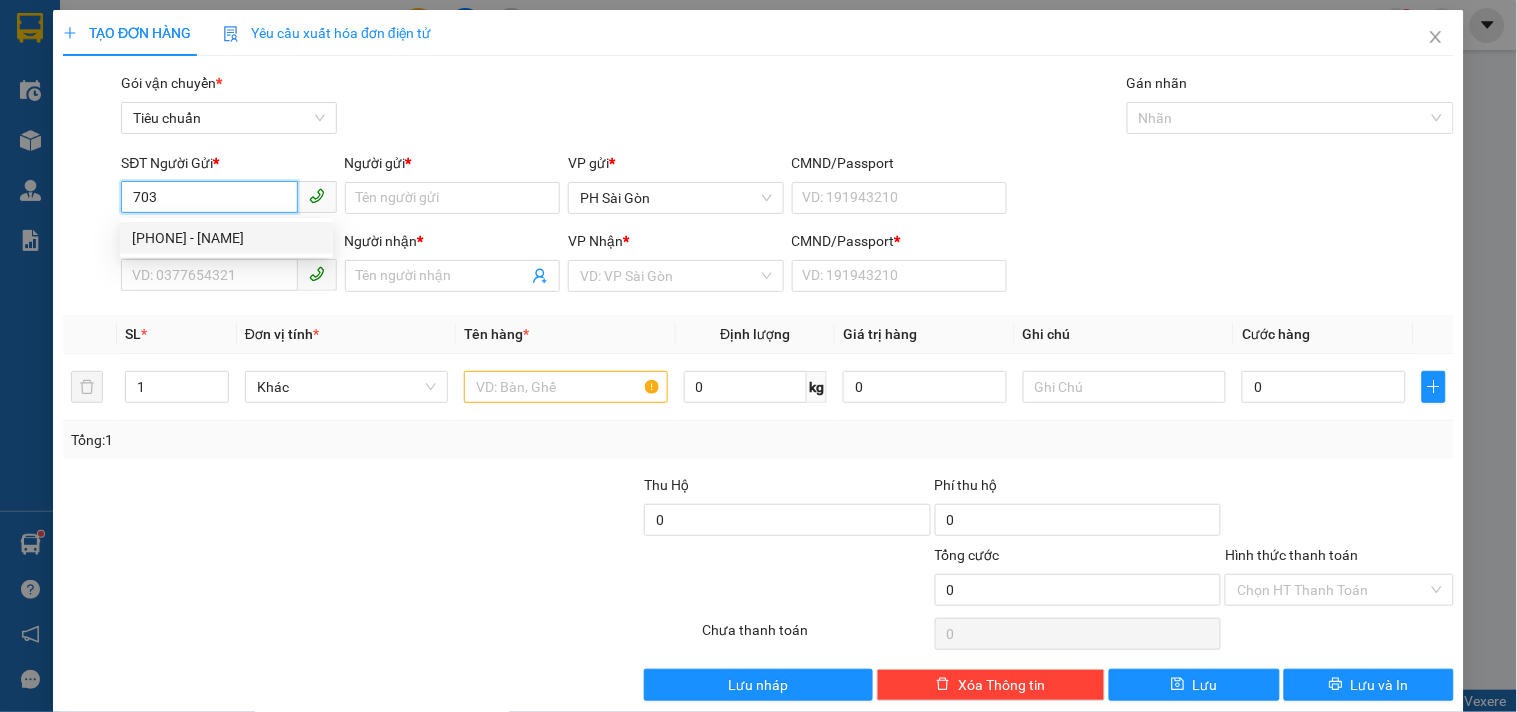 click on "703" at bounding box center (209, 197) 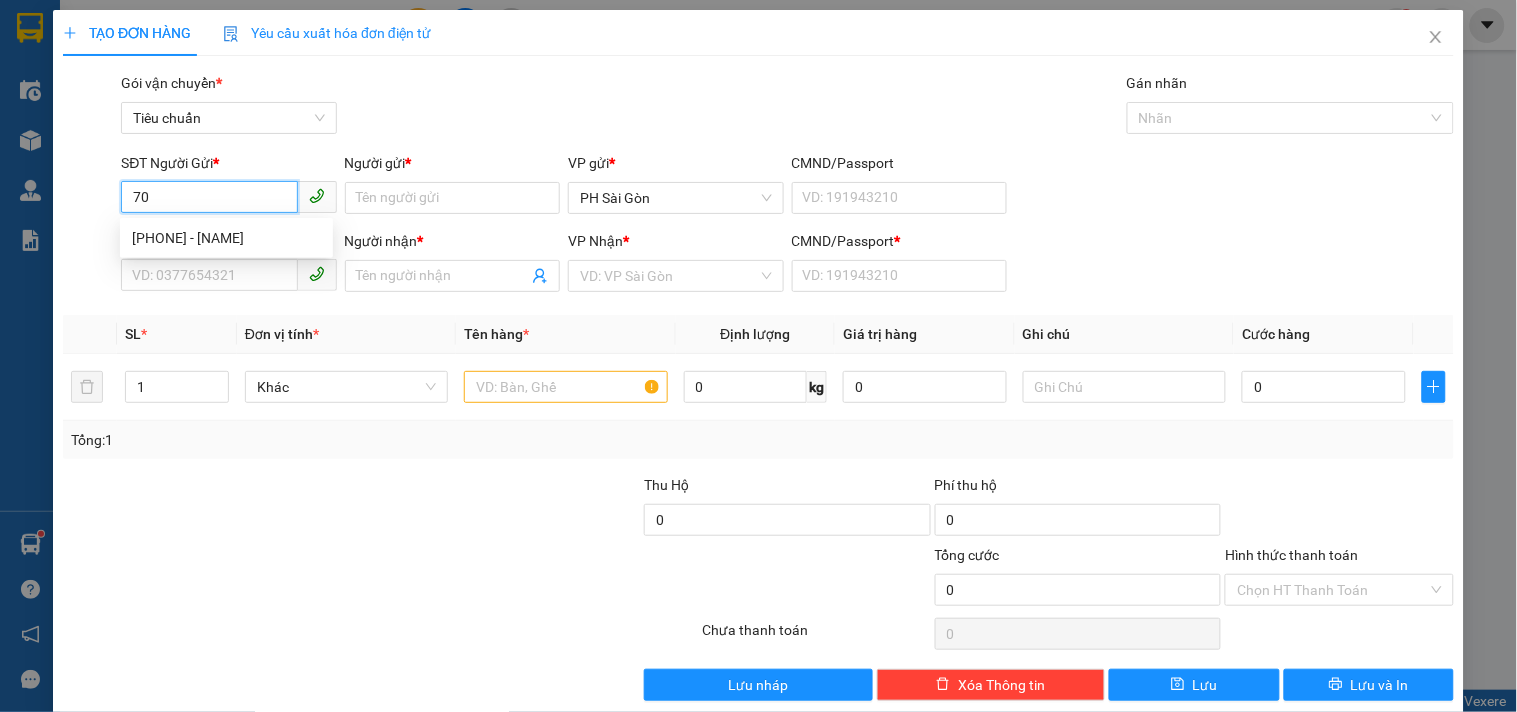 type on "7" 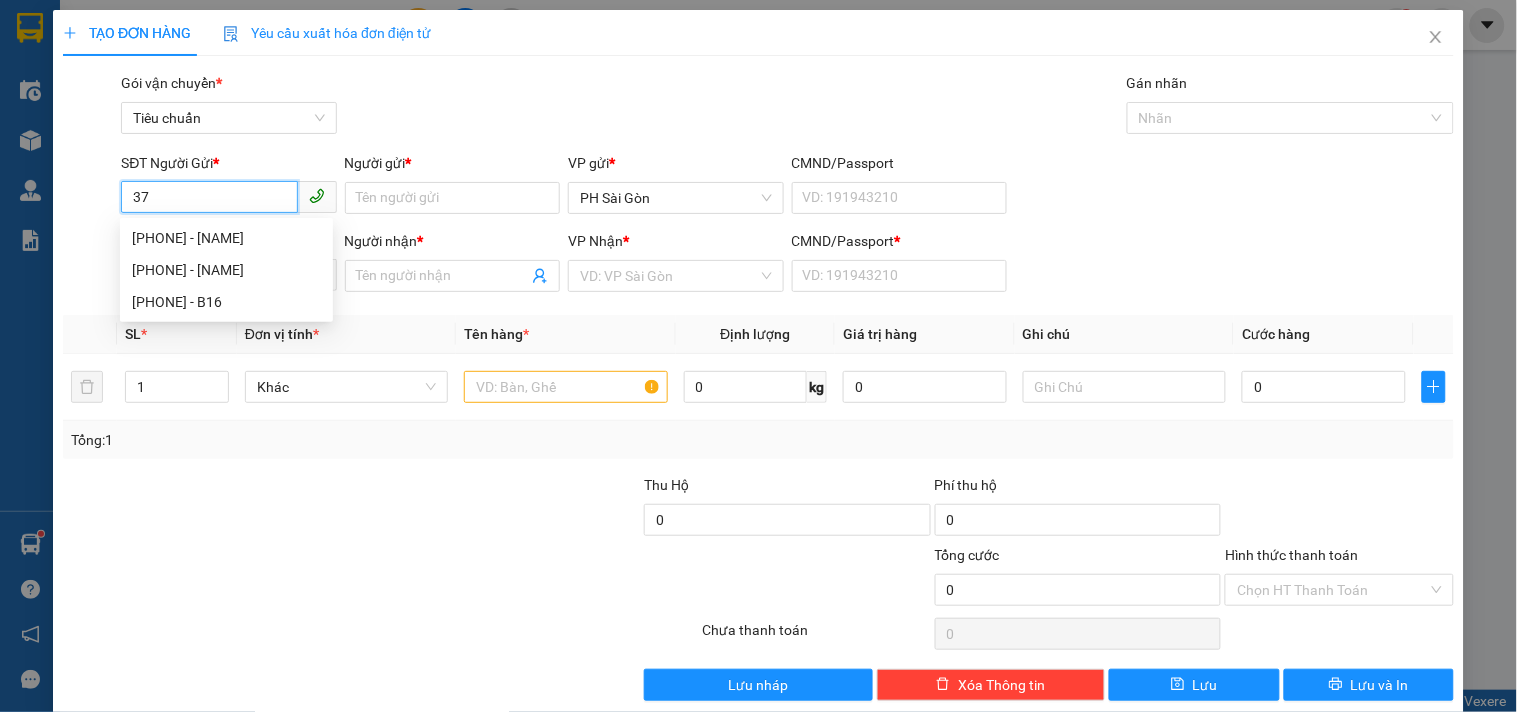 type on "3" 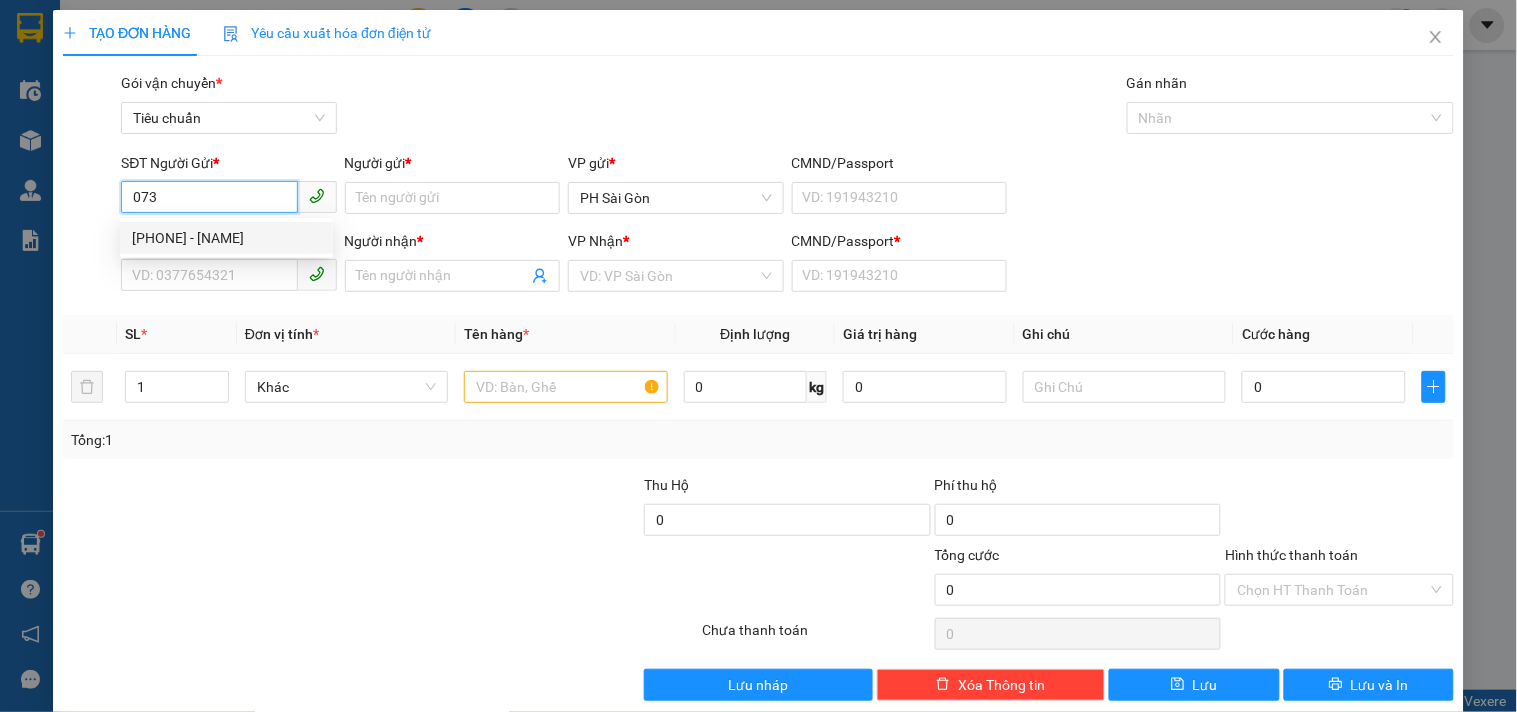 click on "0707666073 - Công Ty TNHH Thực Phẩm NHẬT KIM THÀNH" at bounding box center (226, 238) 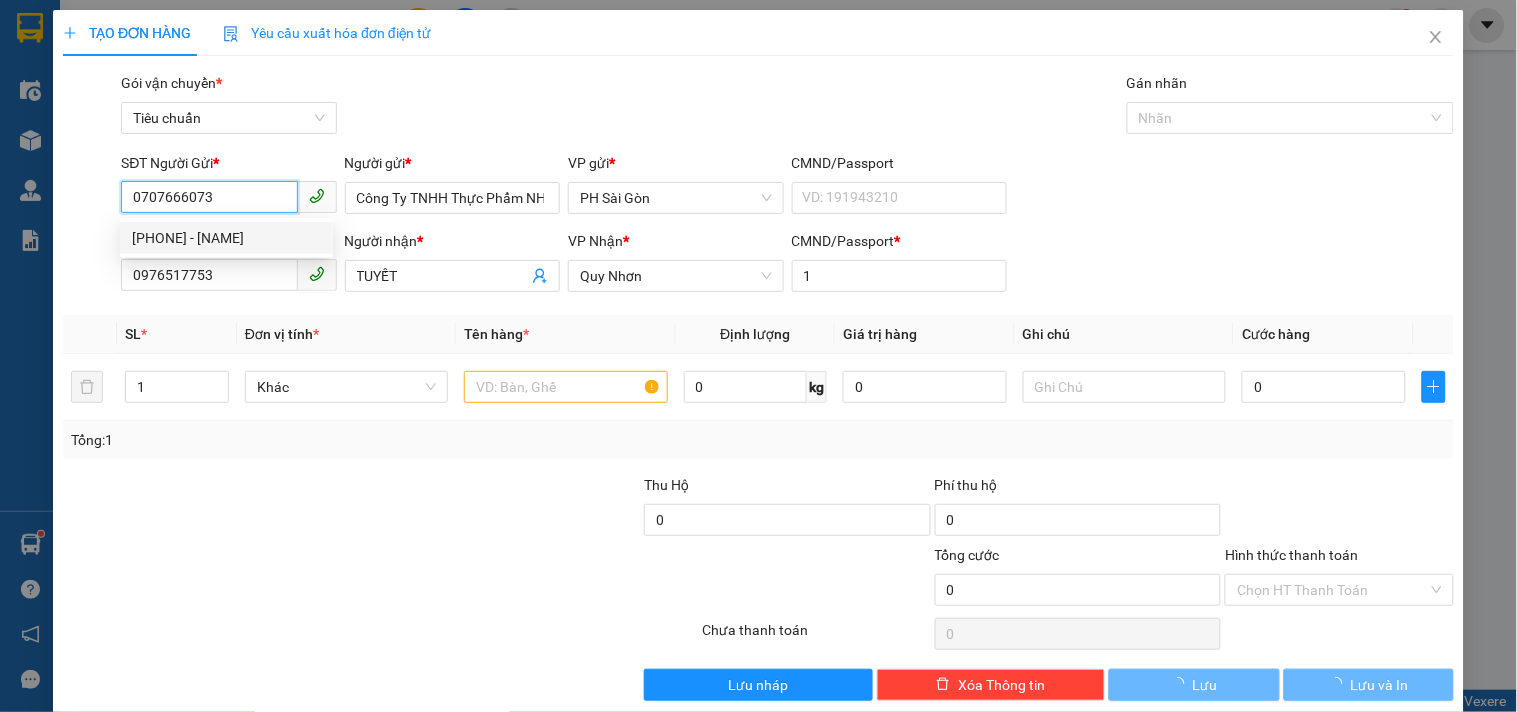 type on "110.000" 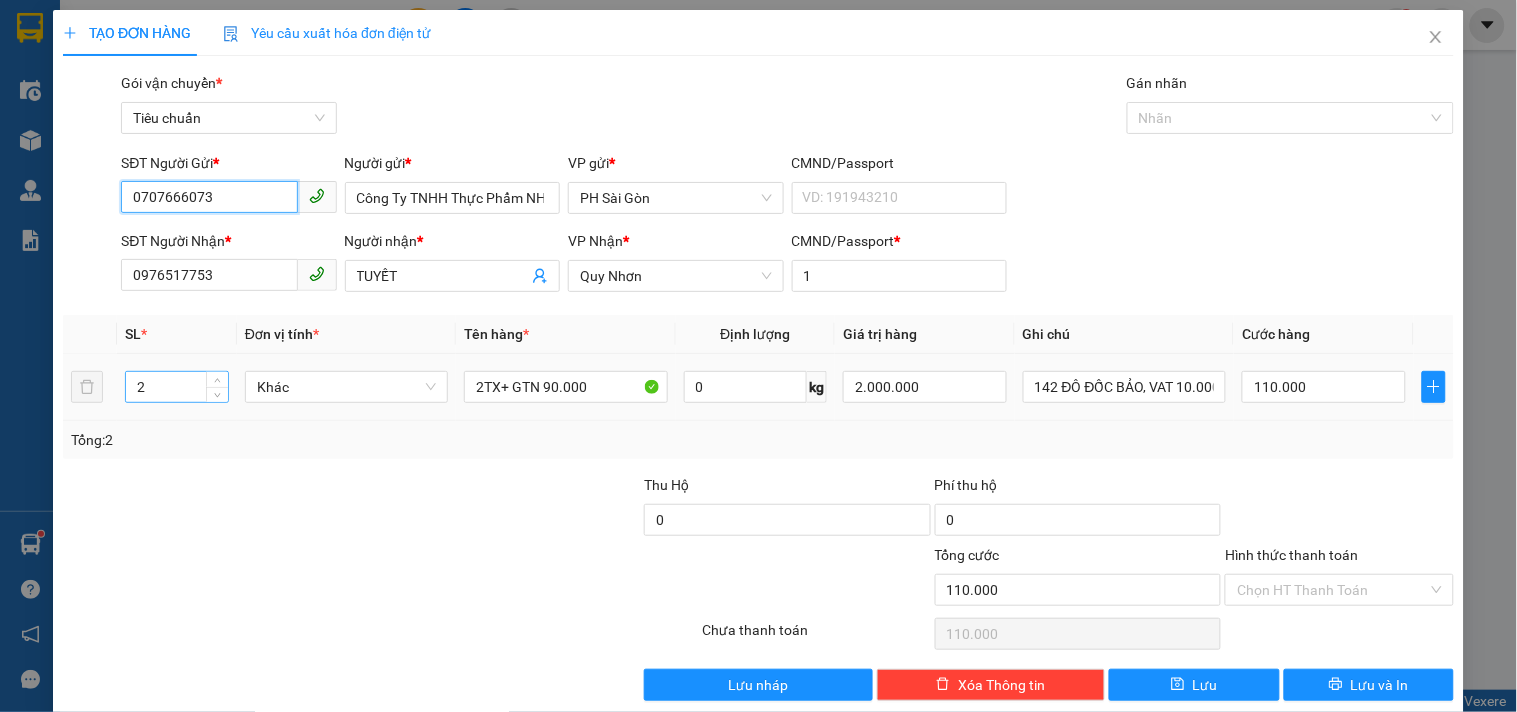 type on "0707666073" 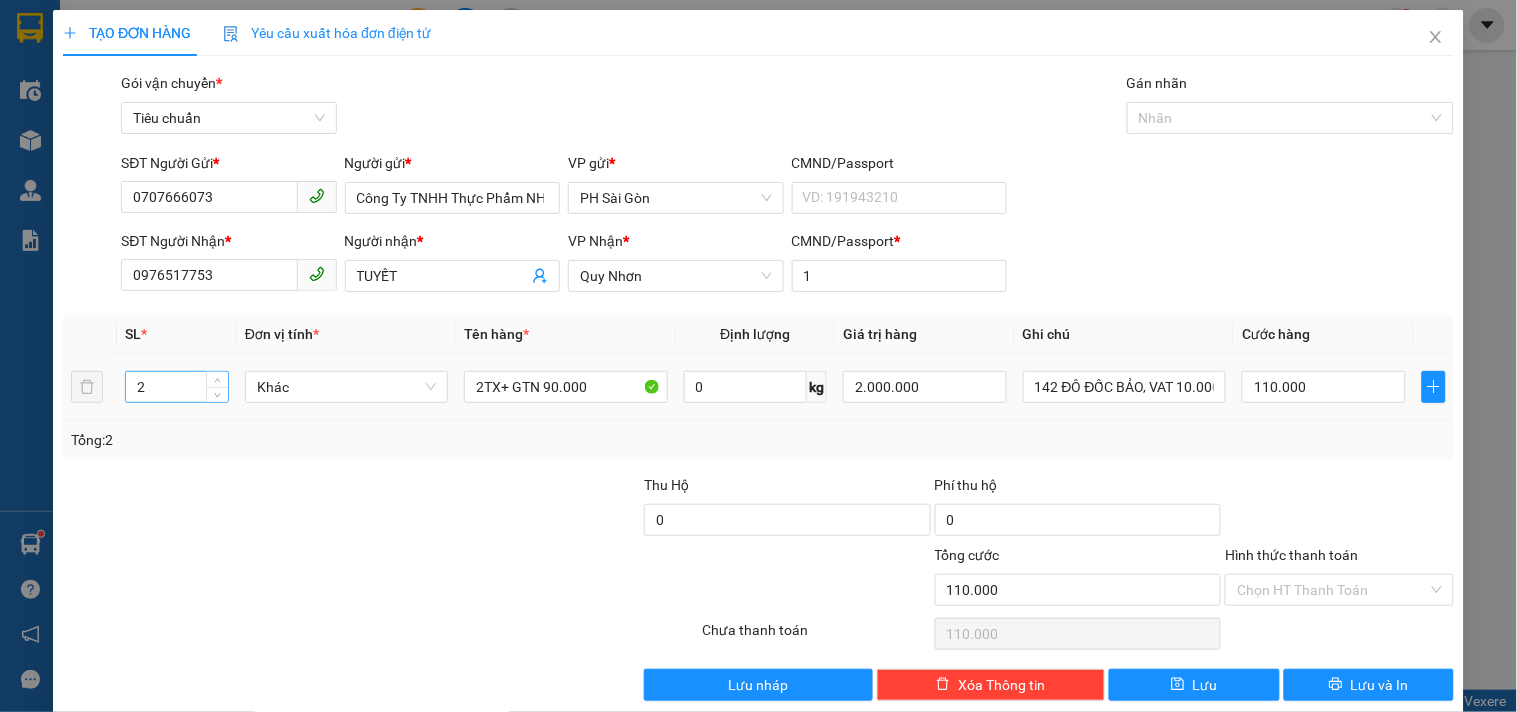click on "2" at bounding box center (177, 387) 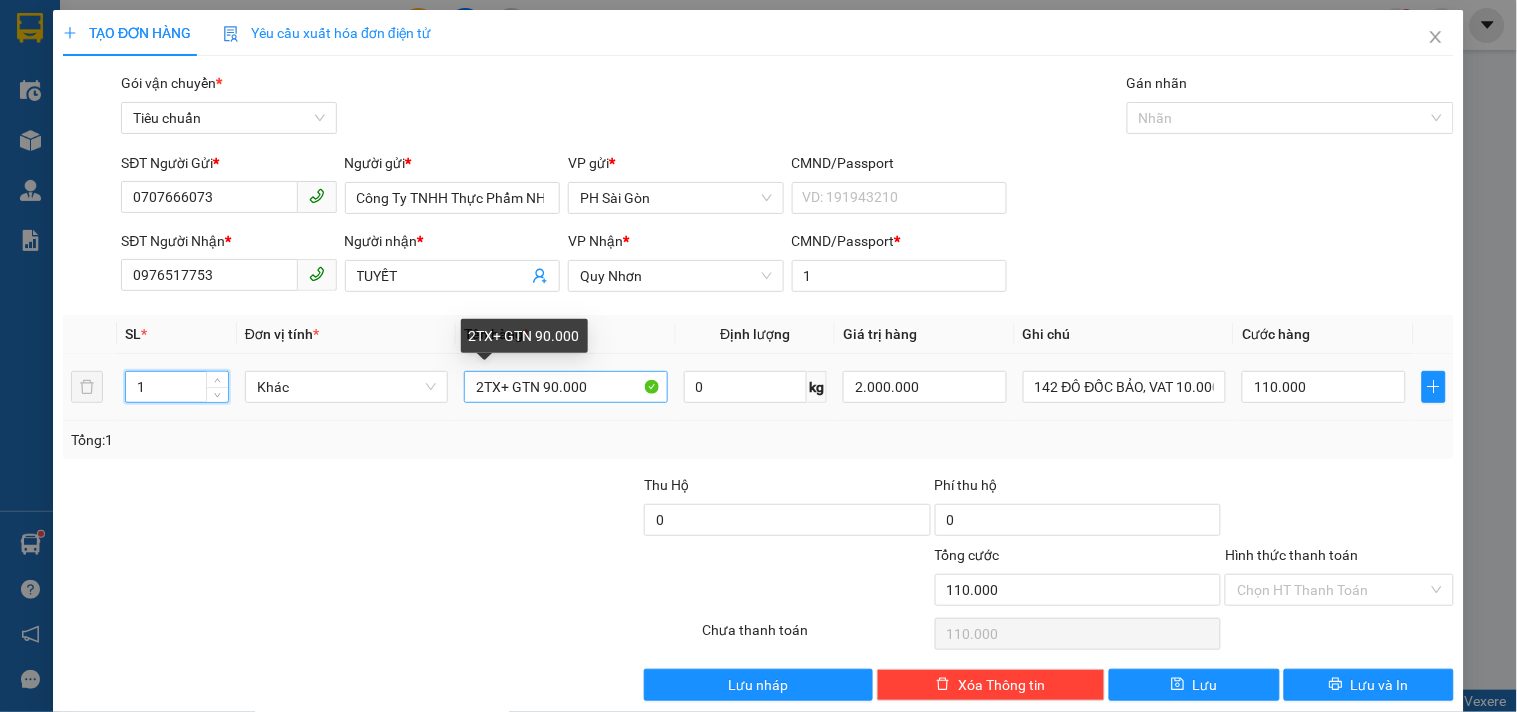 type on "1" 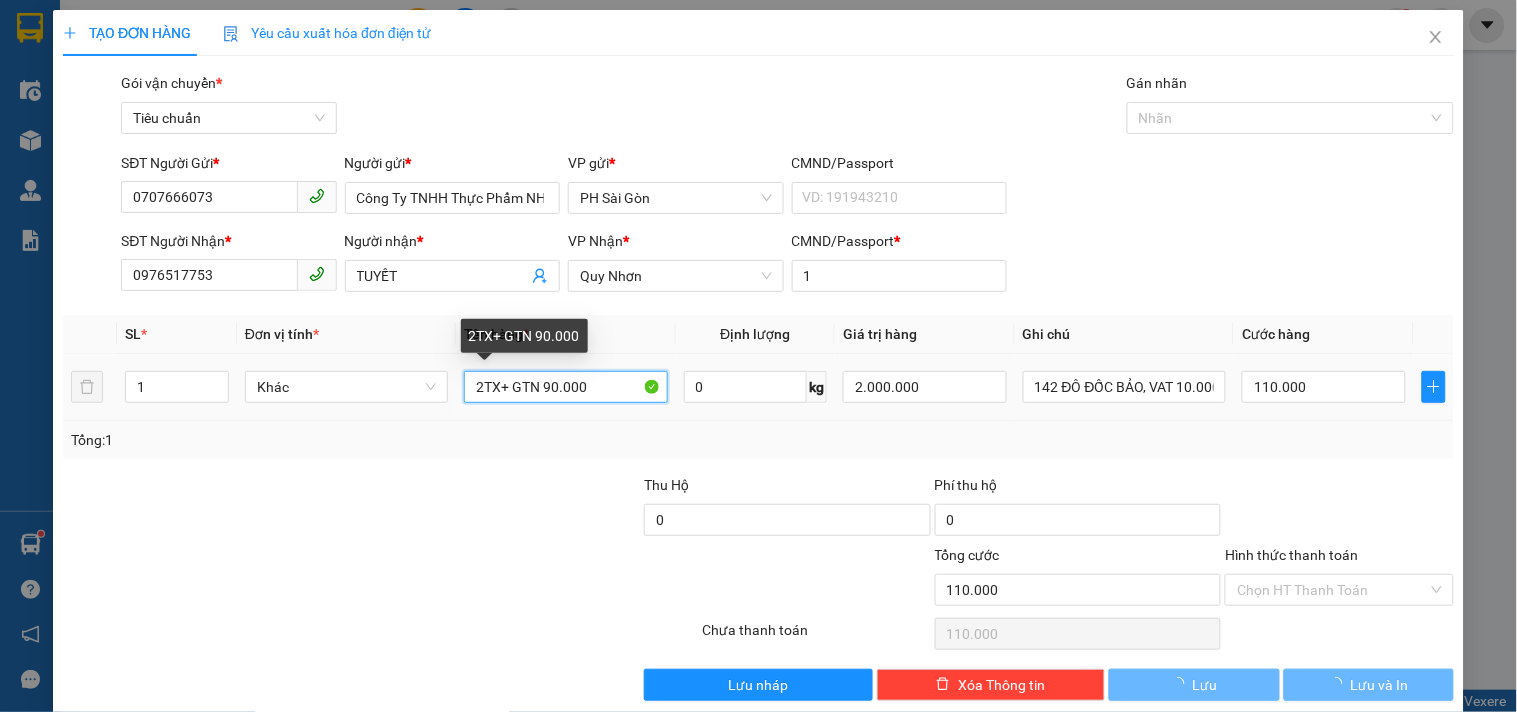 click on "2TX+ GTN 90.000" at bounding box center [565, 387] 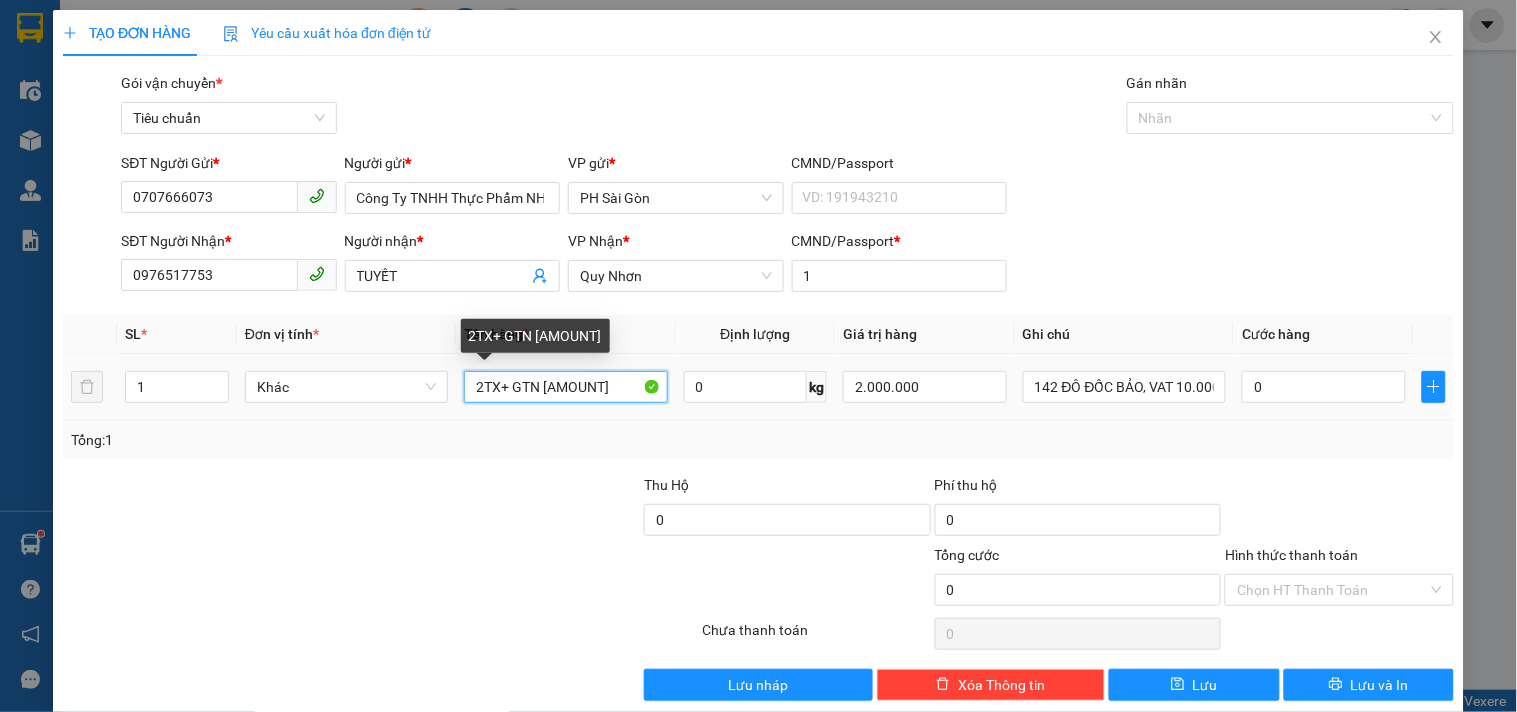 click on "2TX+ GTN 70.000" at bounding box center (565, 387) 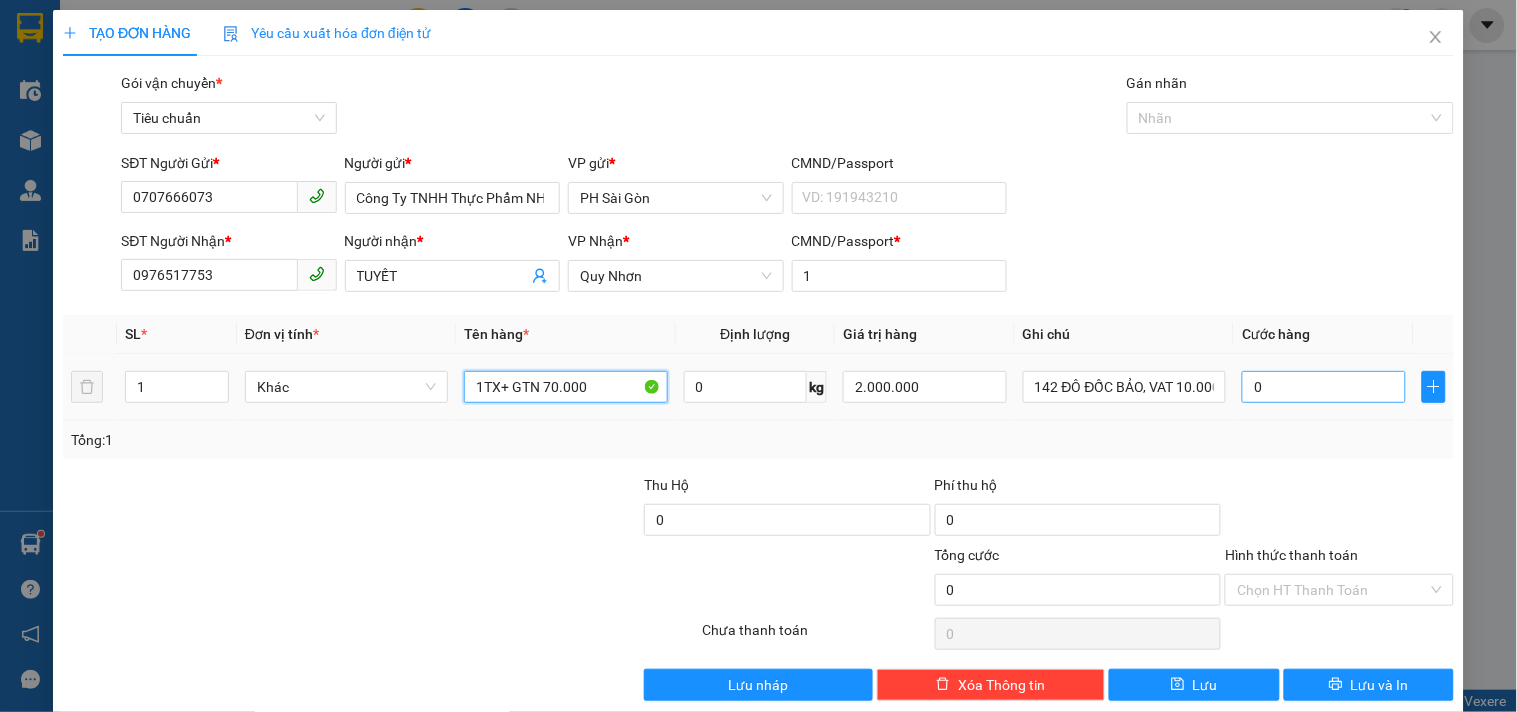 type on "1TX+ GTN 70.000" 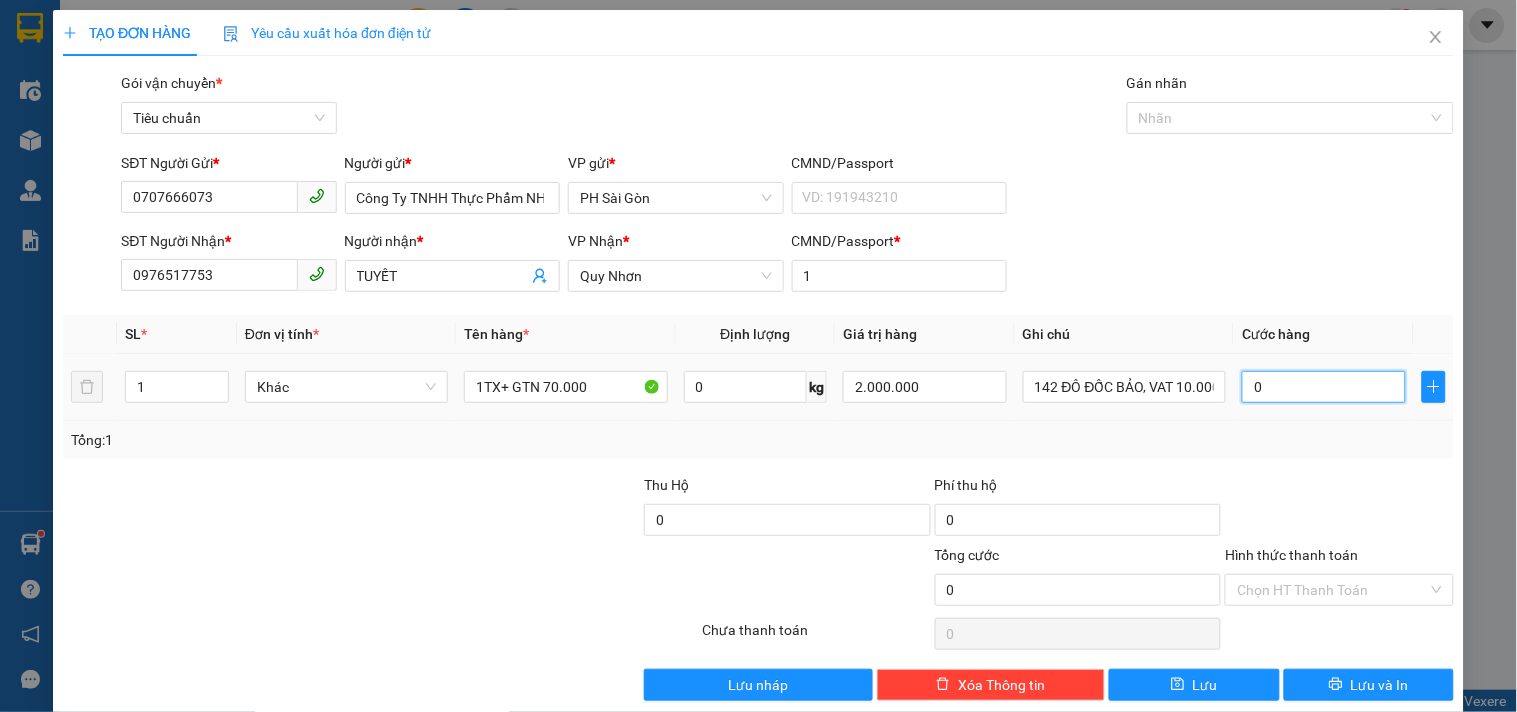 click on "0" at bounding box center (1324, 387) 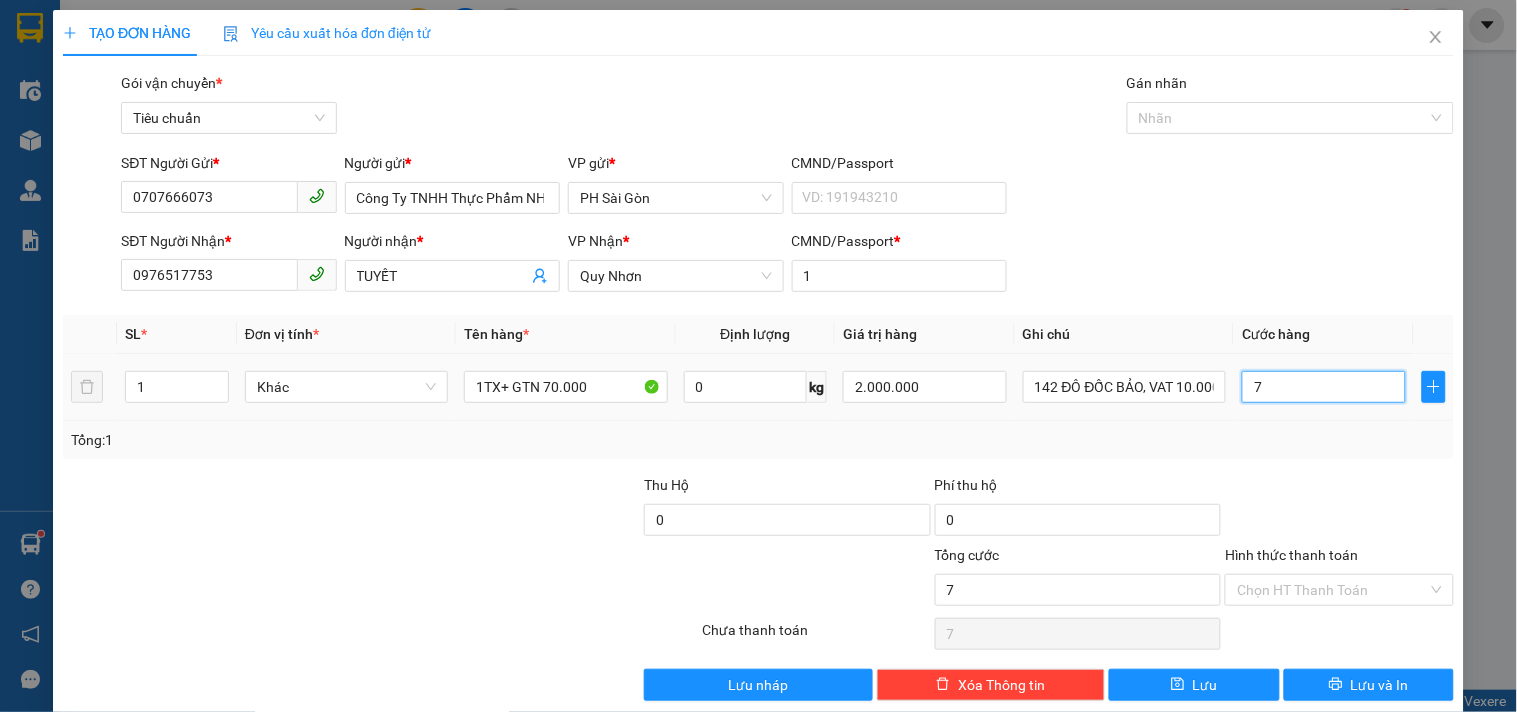 type on "70" 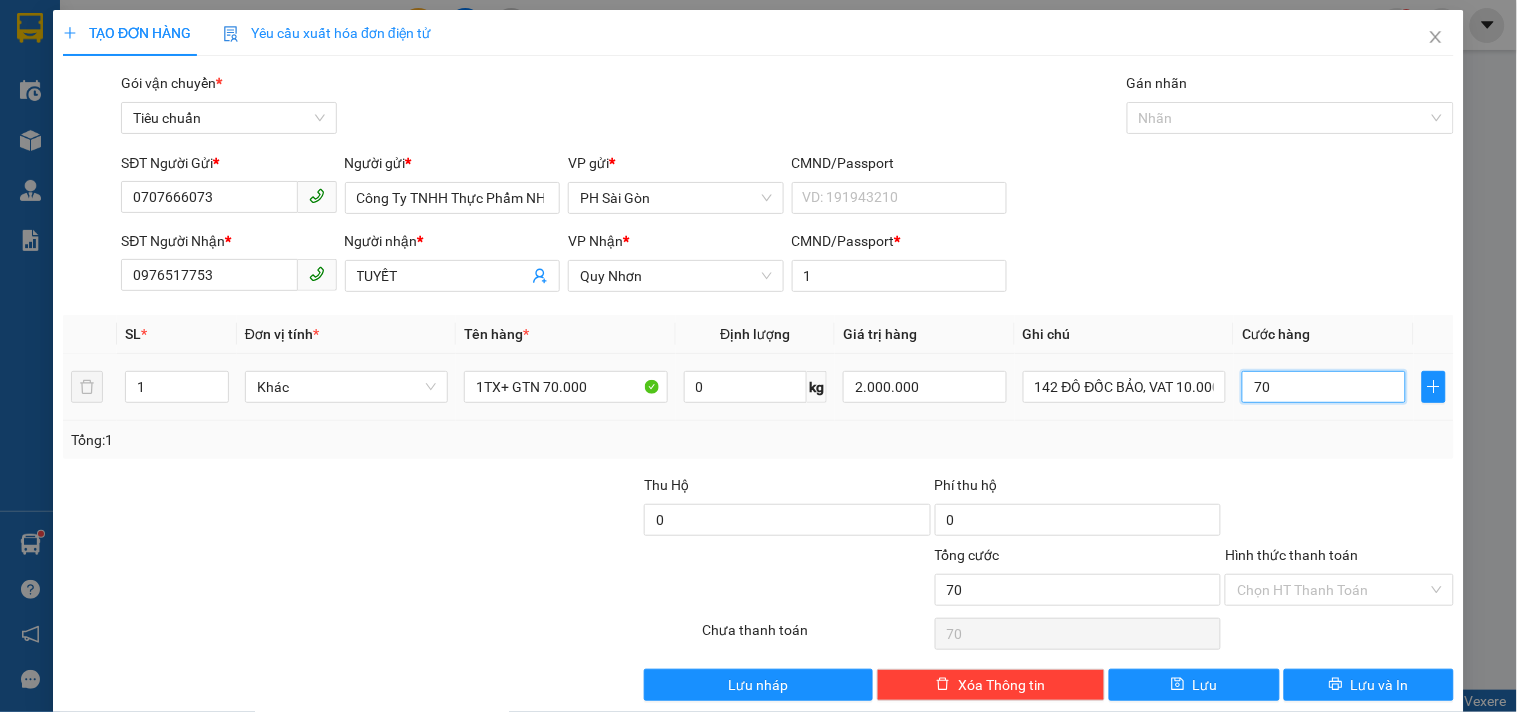 type on "70" 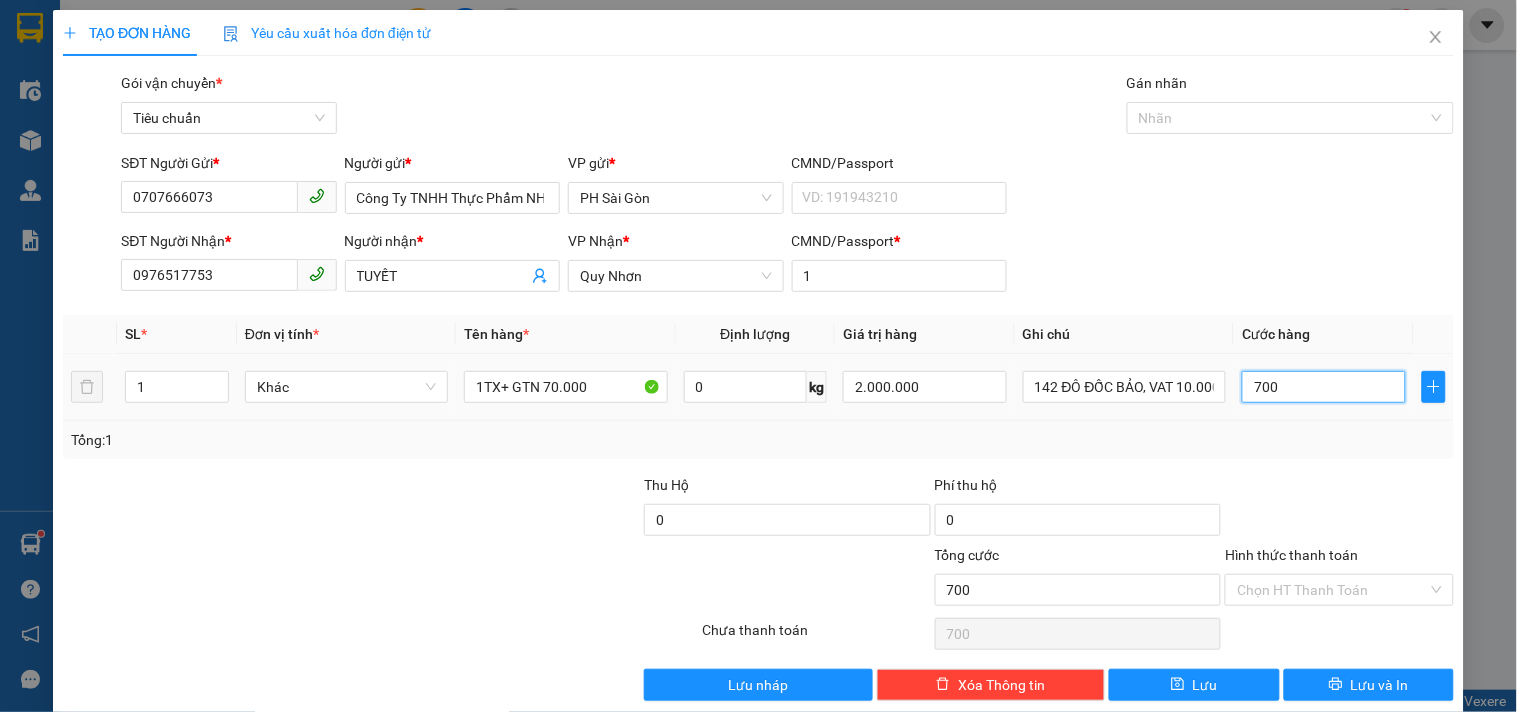 type on "7.000" 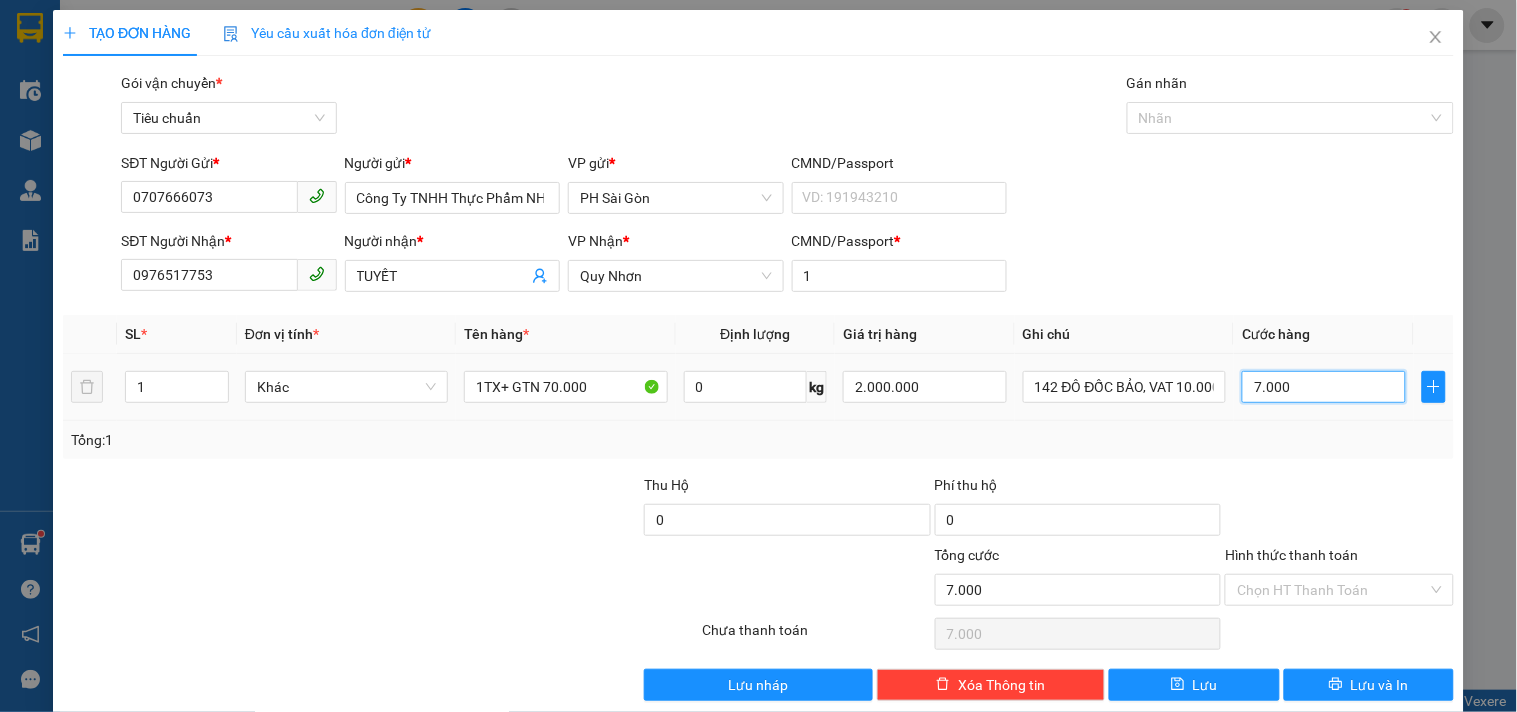 type on "70.000" 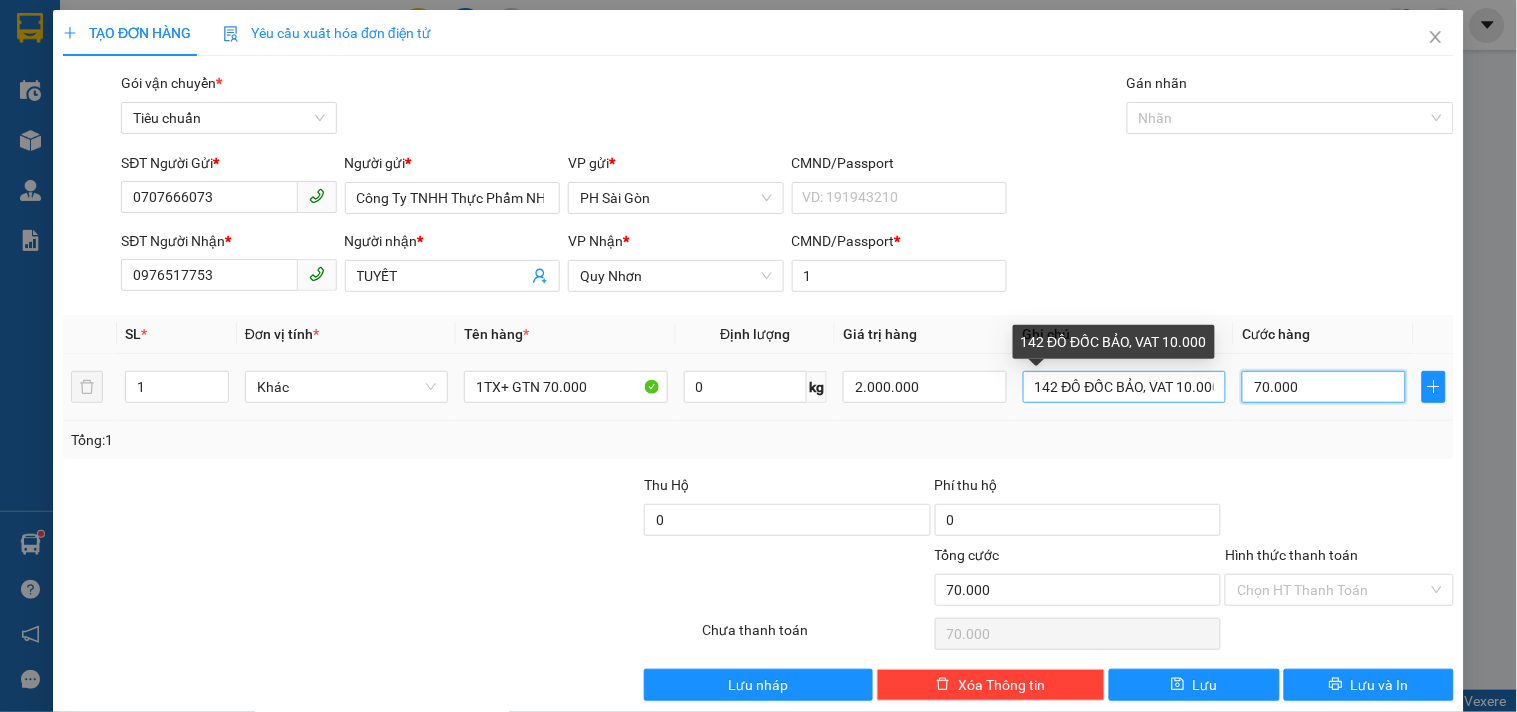 type on "70.000" 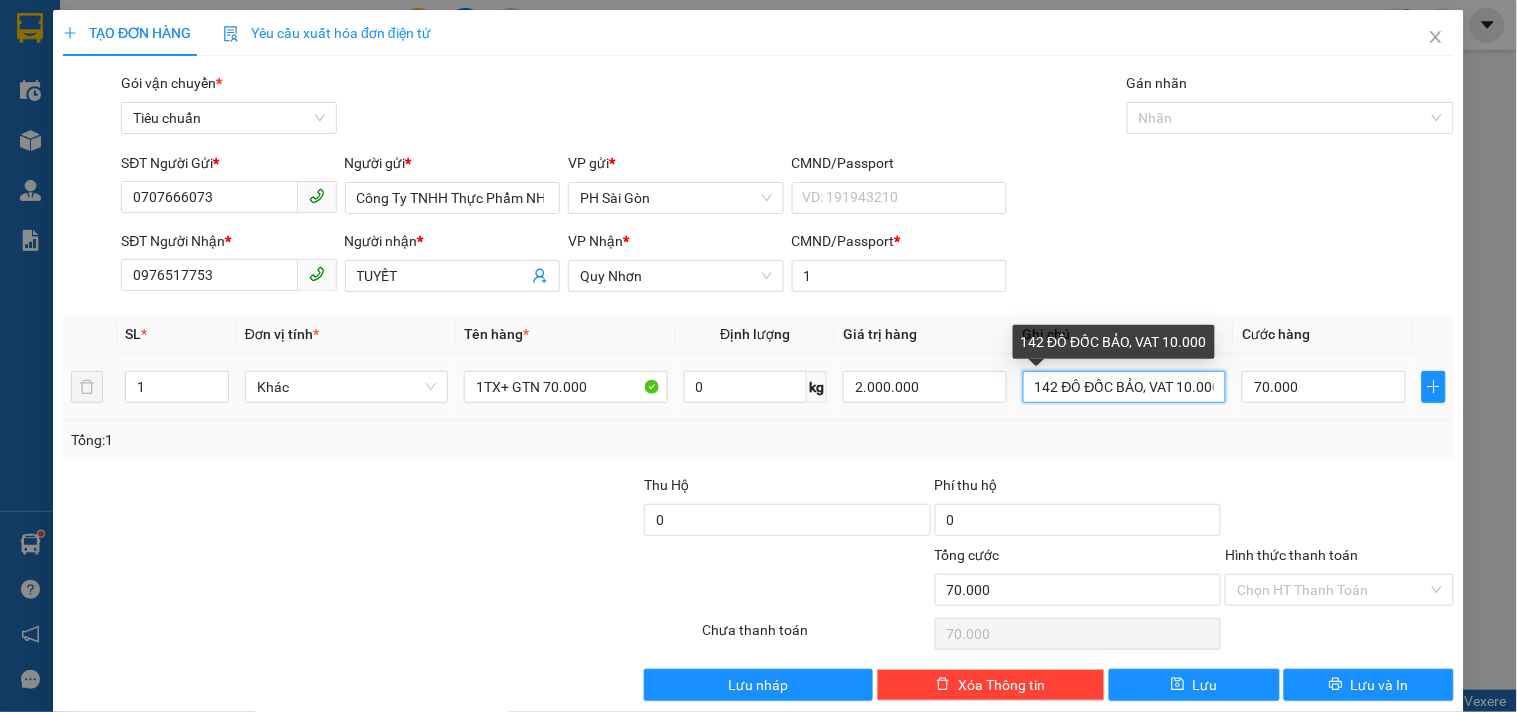 scroll, scrollTop: 0, scrollLeft: 8, axis: horizontal 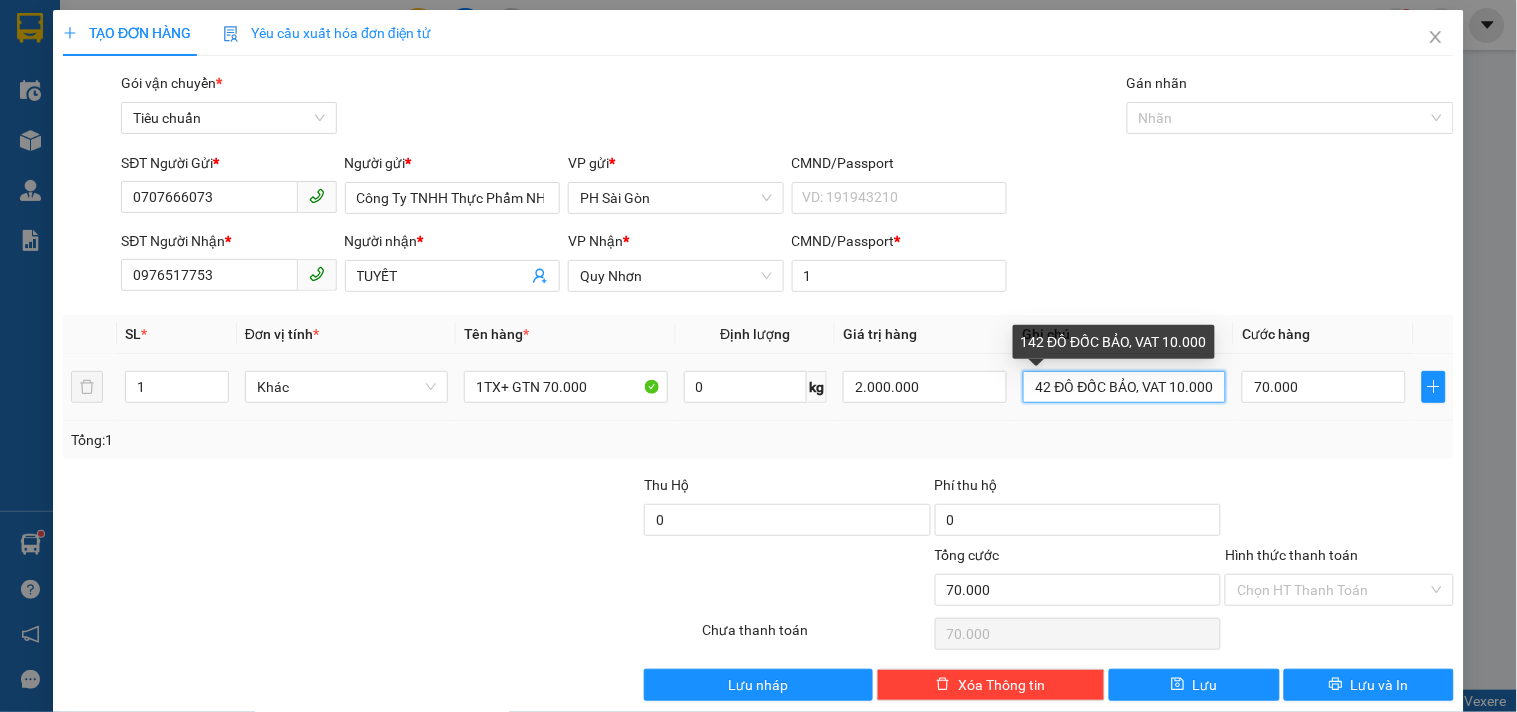 drag, startPoint x: 1135, startPoint y: 384, endPoint x: 1205, endPoint y: 382, distance: 70.028564 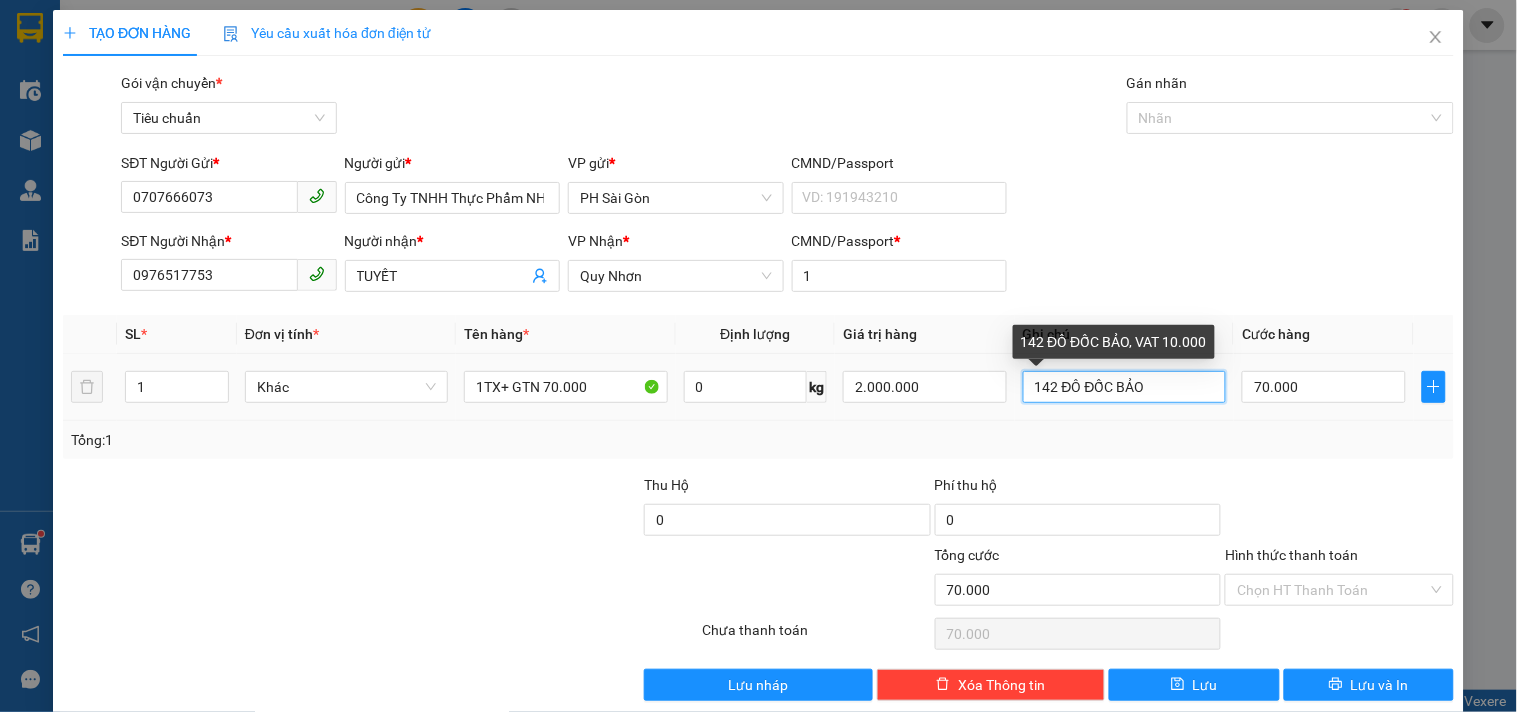 scroll, scrollTop: 0, scrollLeft: 0, axis: both 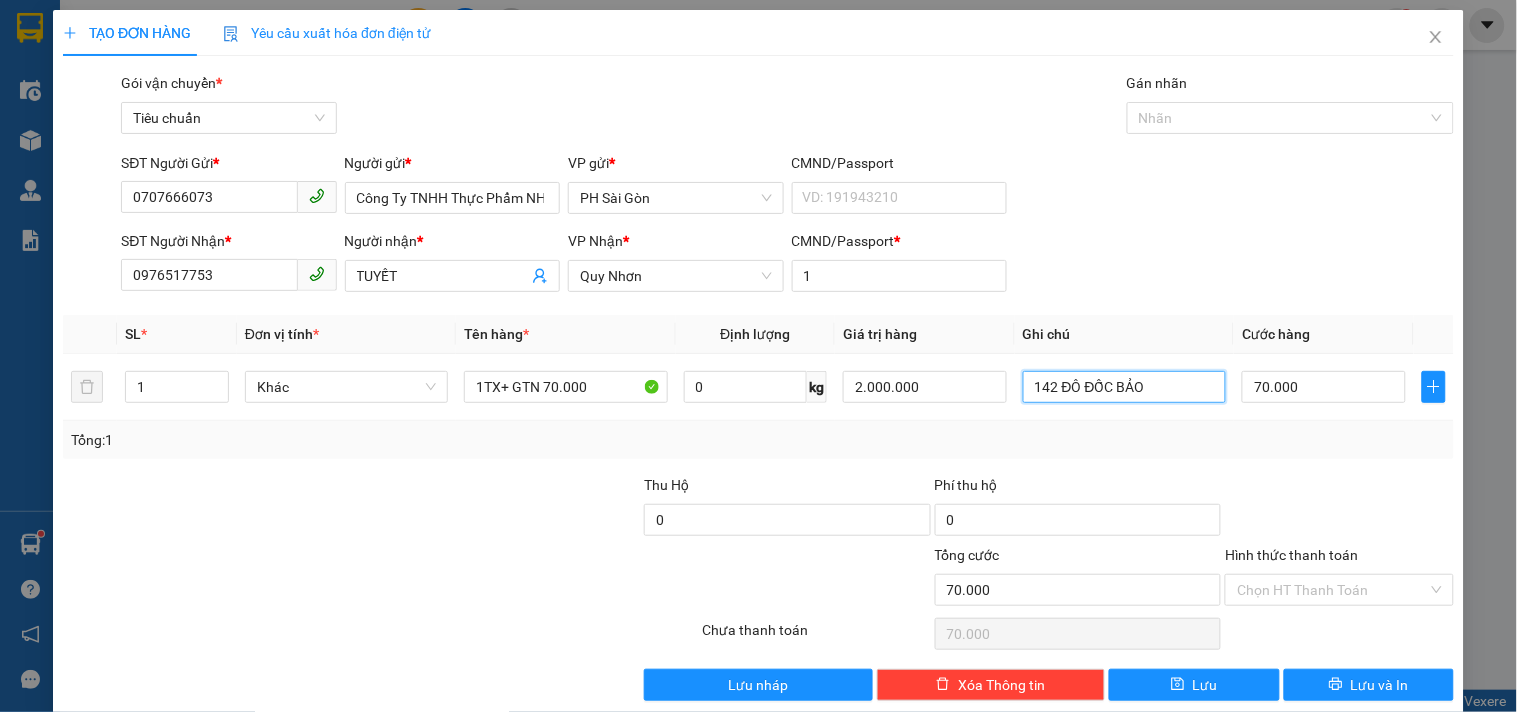 type on "142 ĐÔ ĐỐC BẢO" 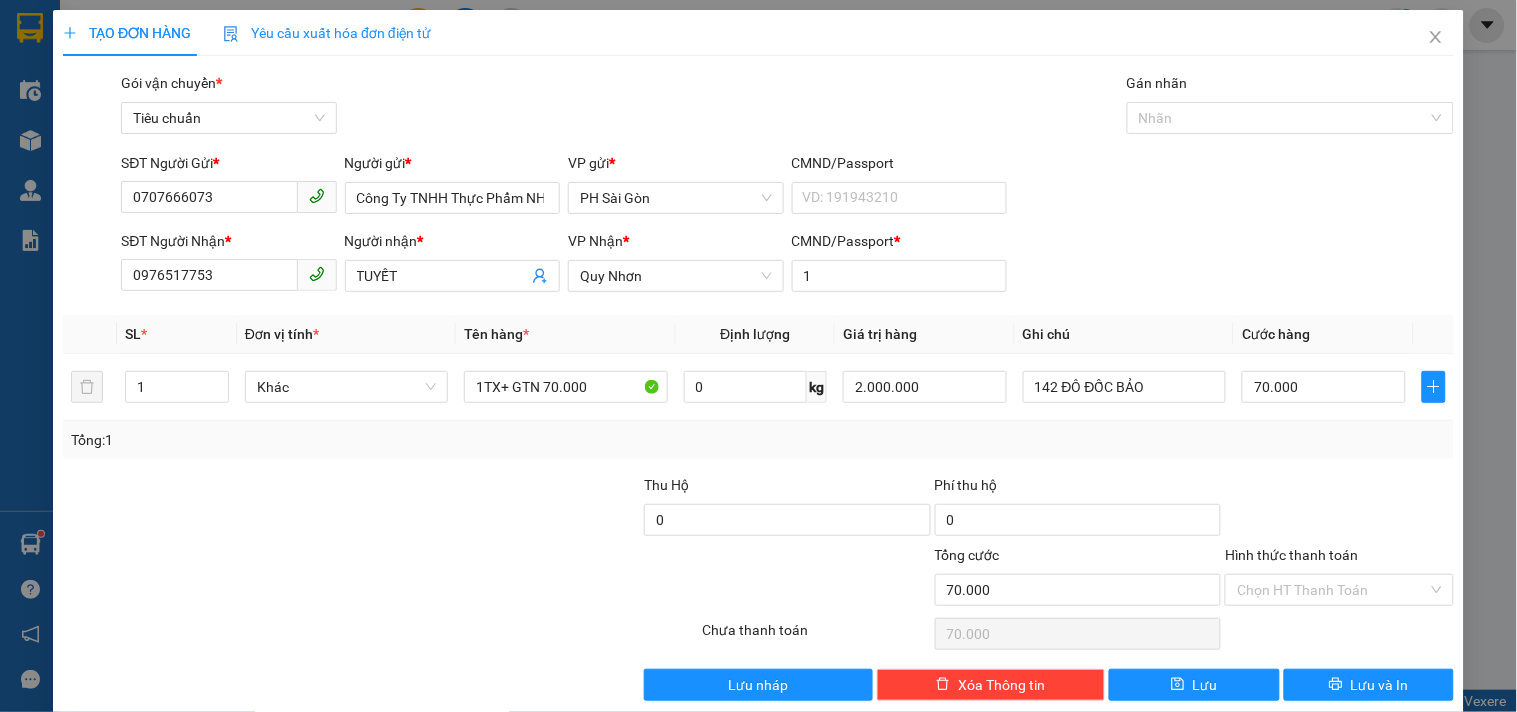 click on "Tổng:  1" at bounding box center (758, 440) 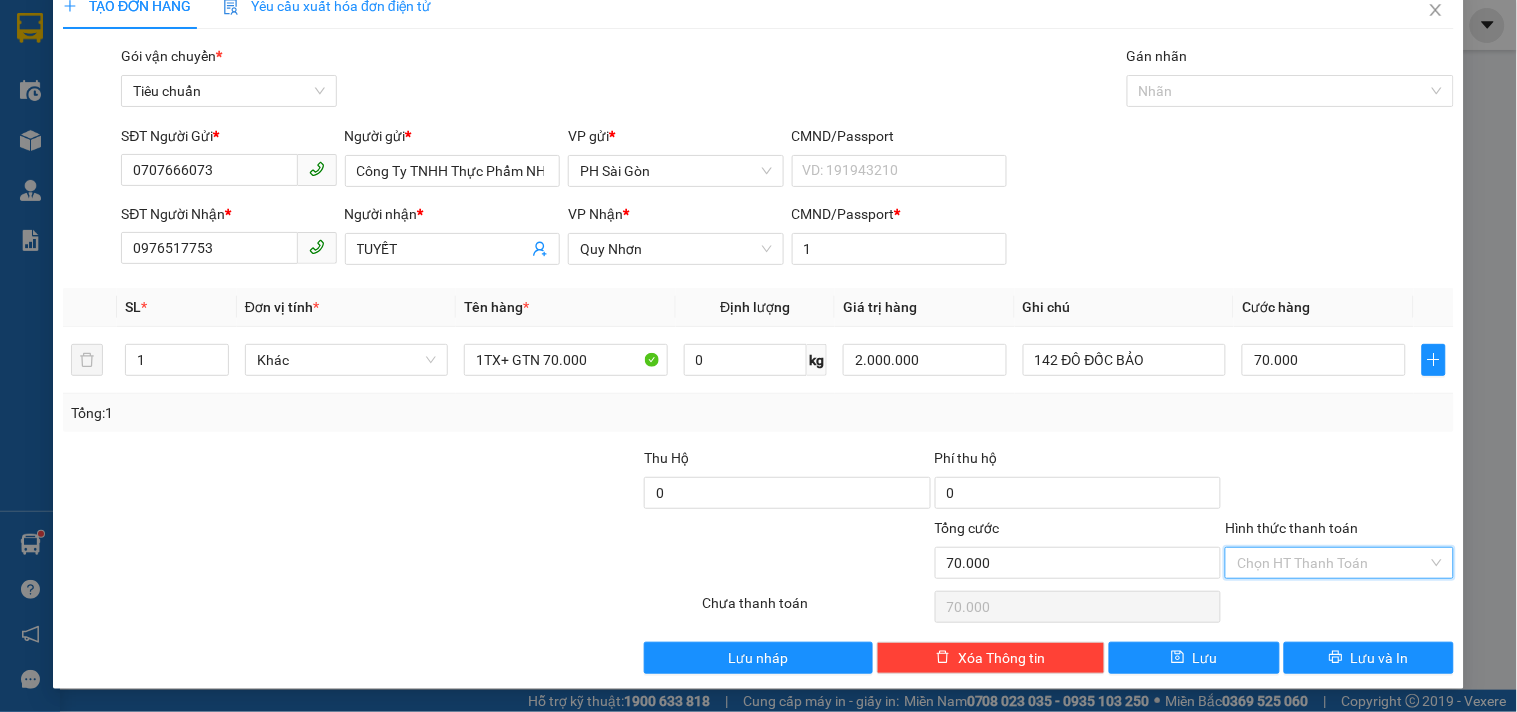 click on "Hình thức thanh toán" at bounding box center [1332, 563] 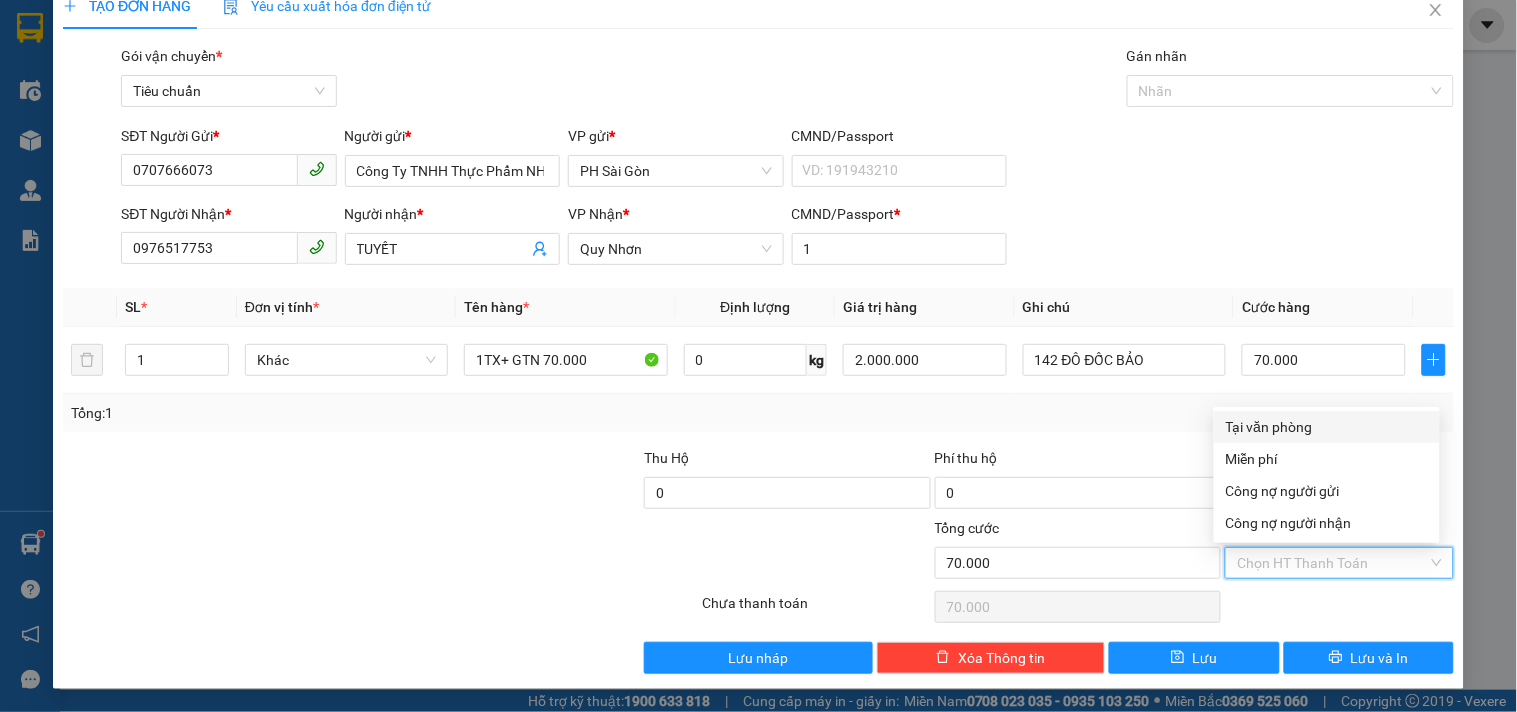 click on "Tại văn phòng" at bounding box center (1327, 427) 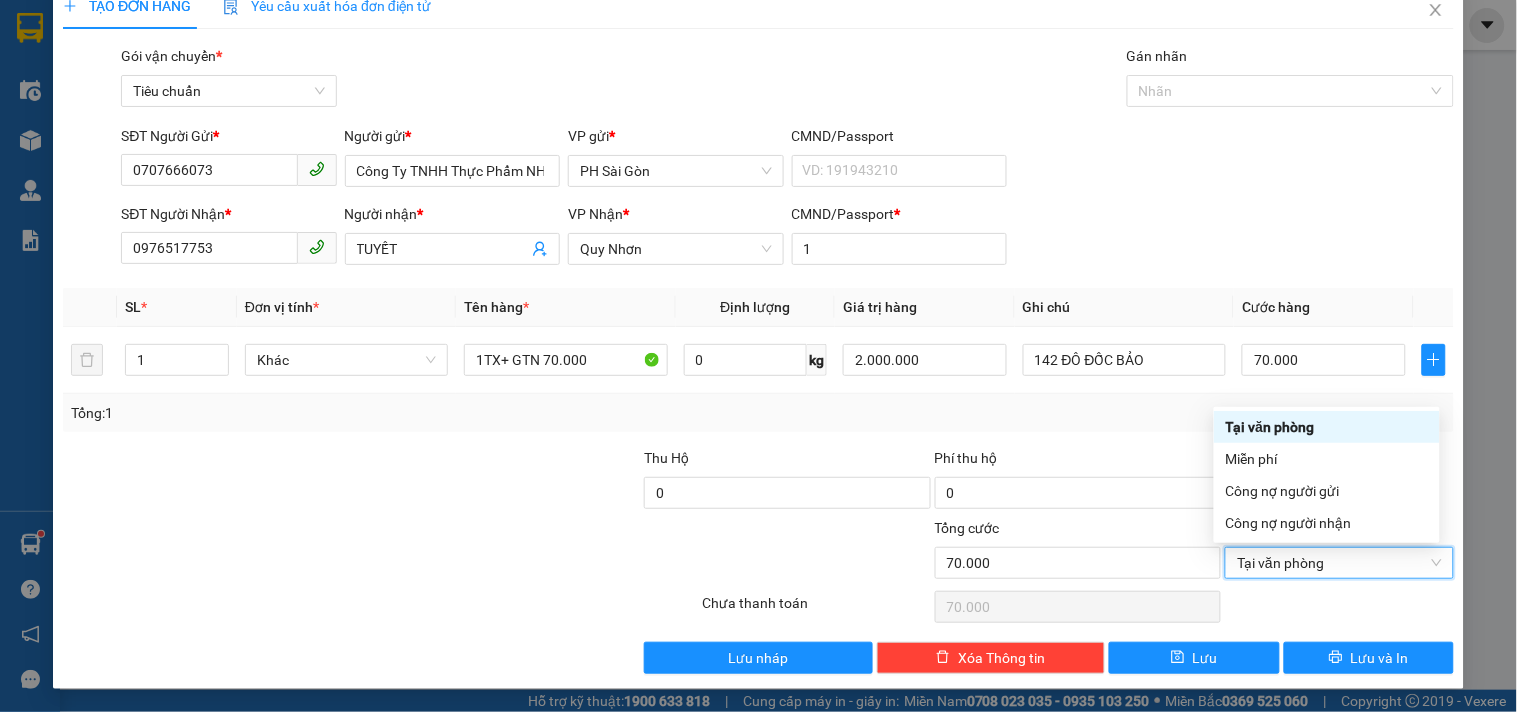 type on "0" 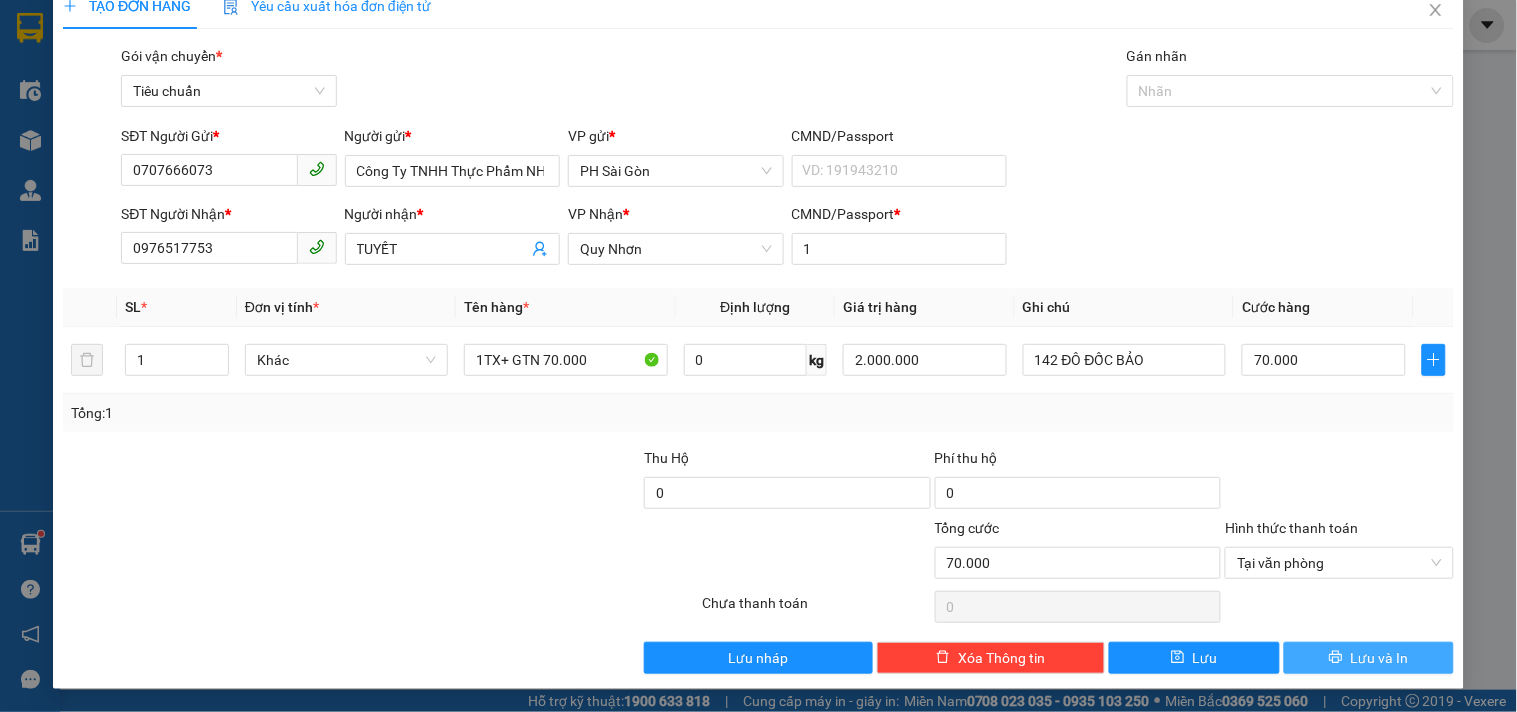 click on "Lưu và In" at bounding box center [1369, 658] 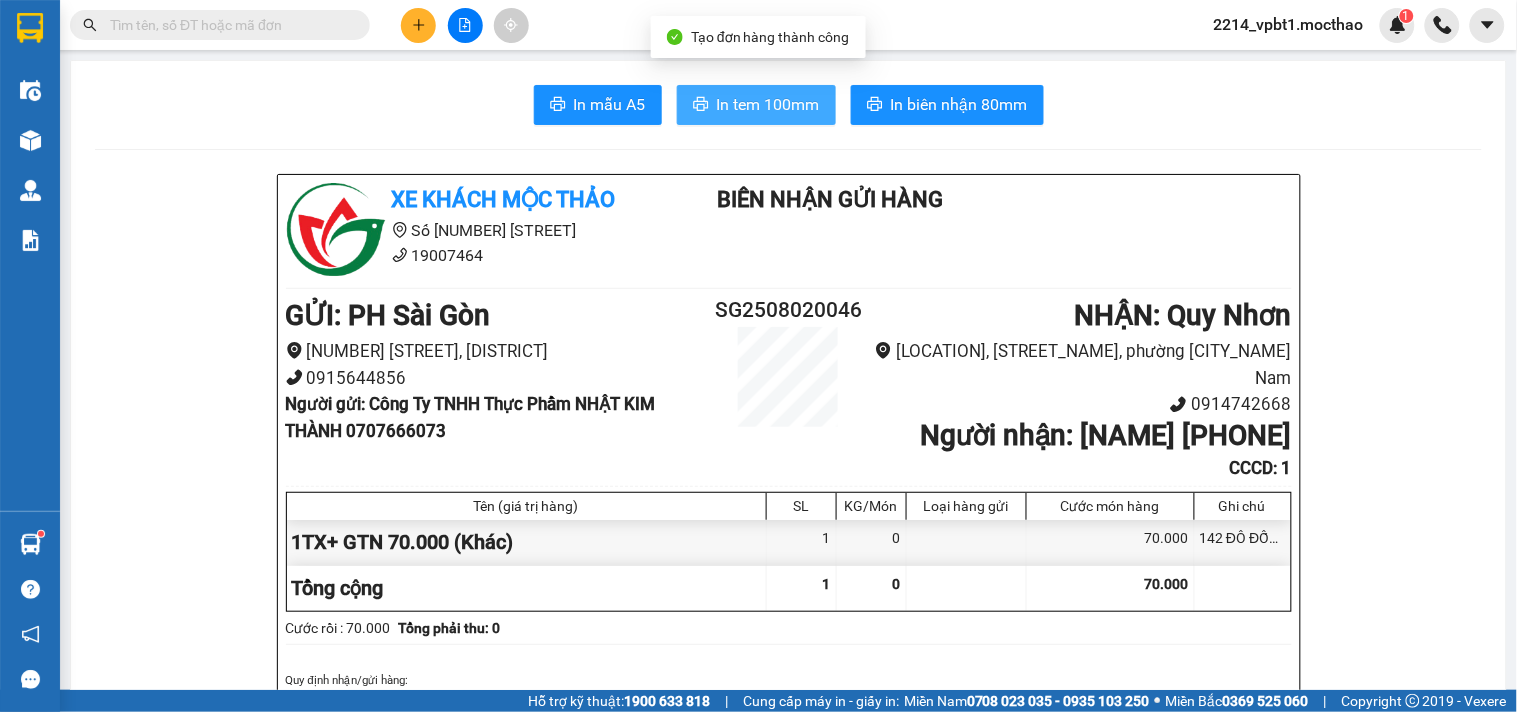 click on "In tem 100mm" at bounding box center (768, 104) 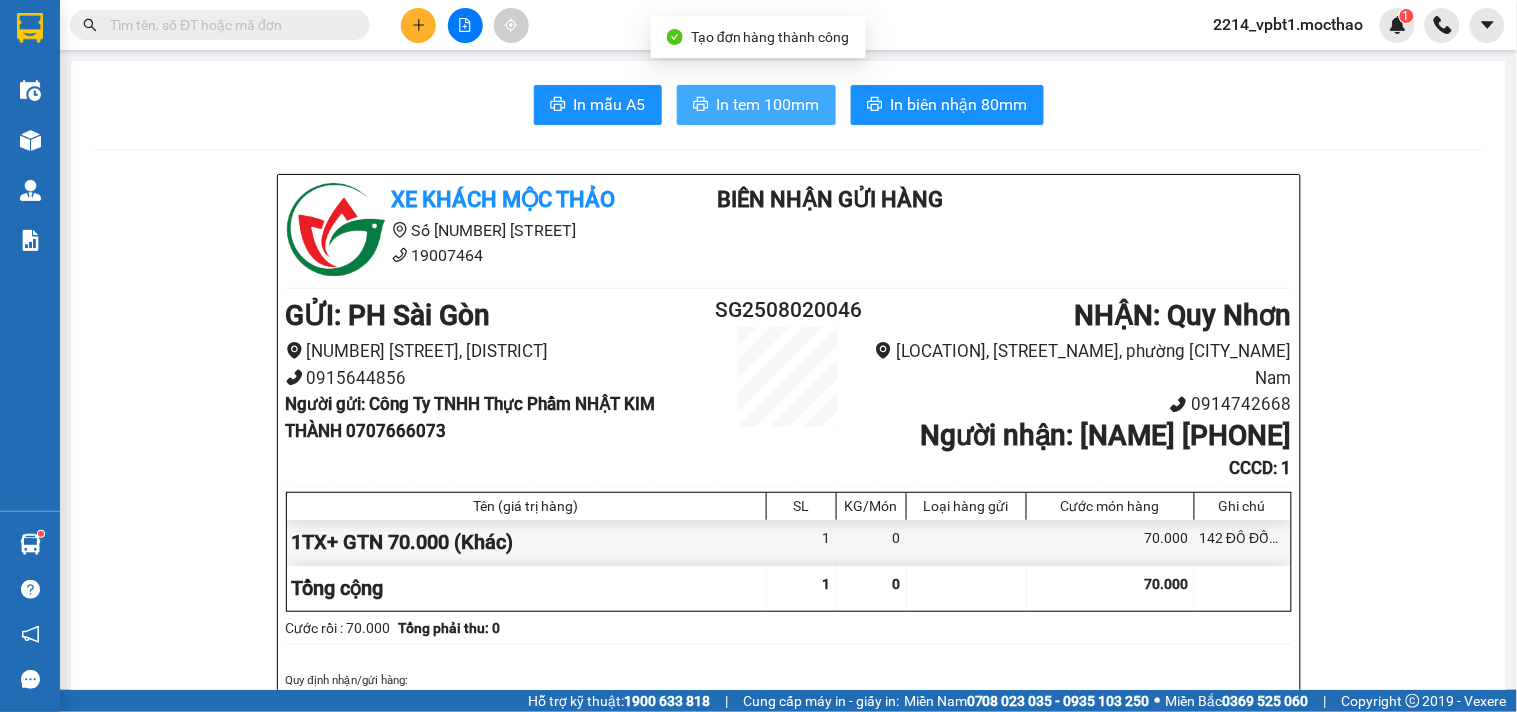 scroll, scrollTop: 0, scrollLeft: 0, axis: both 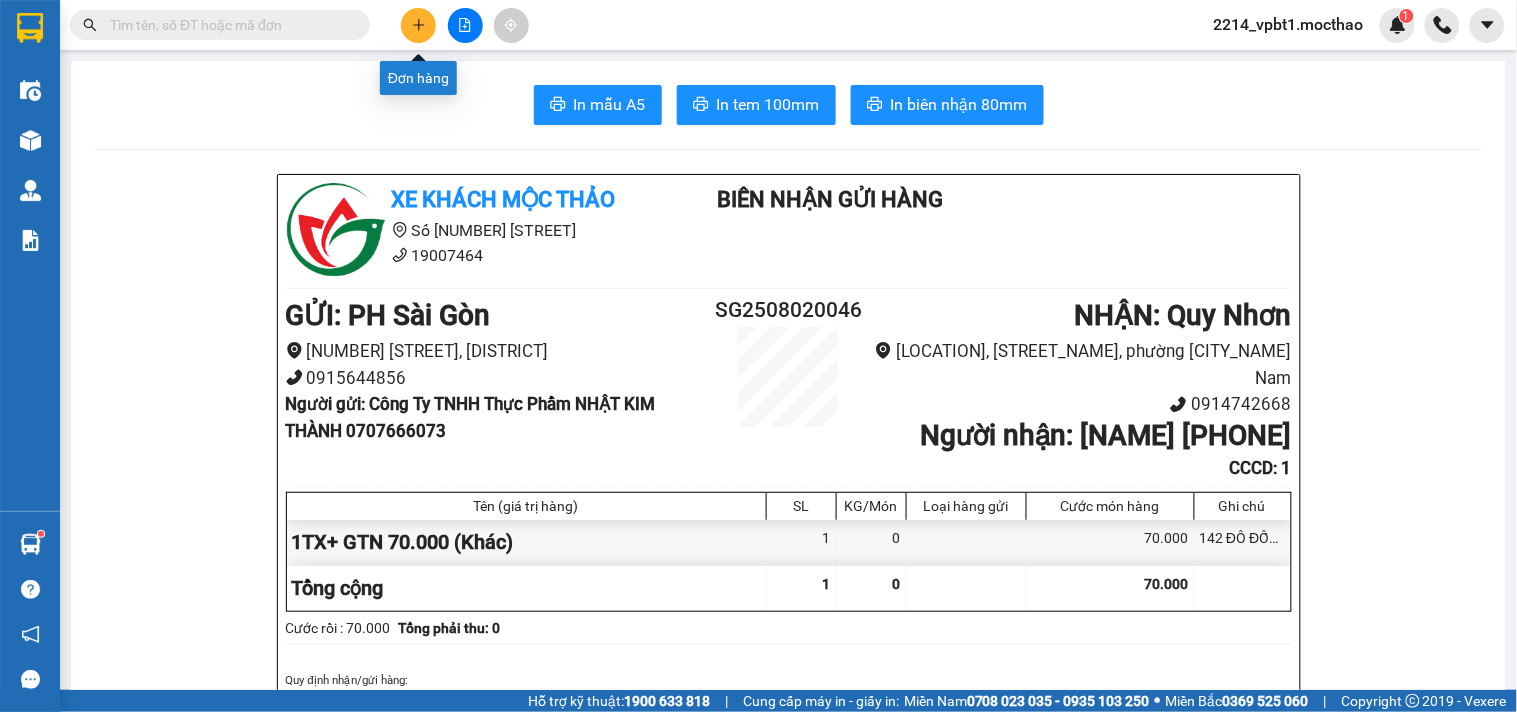 click 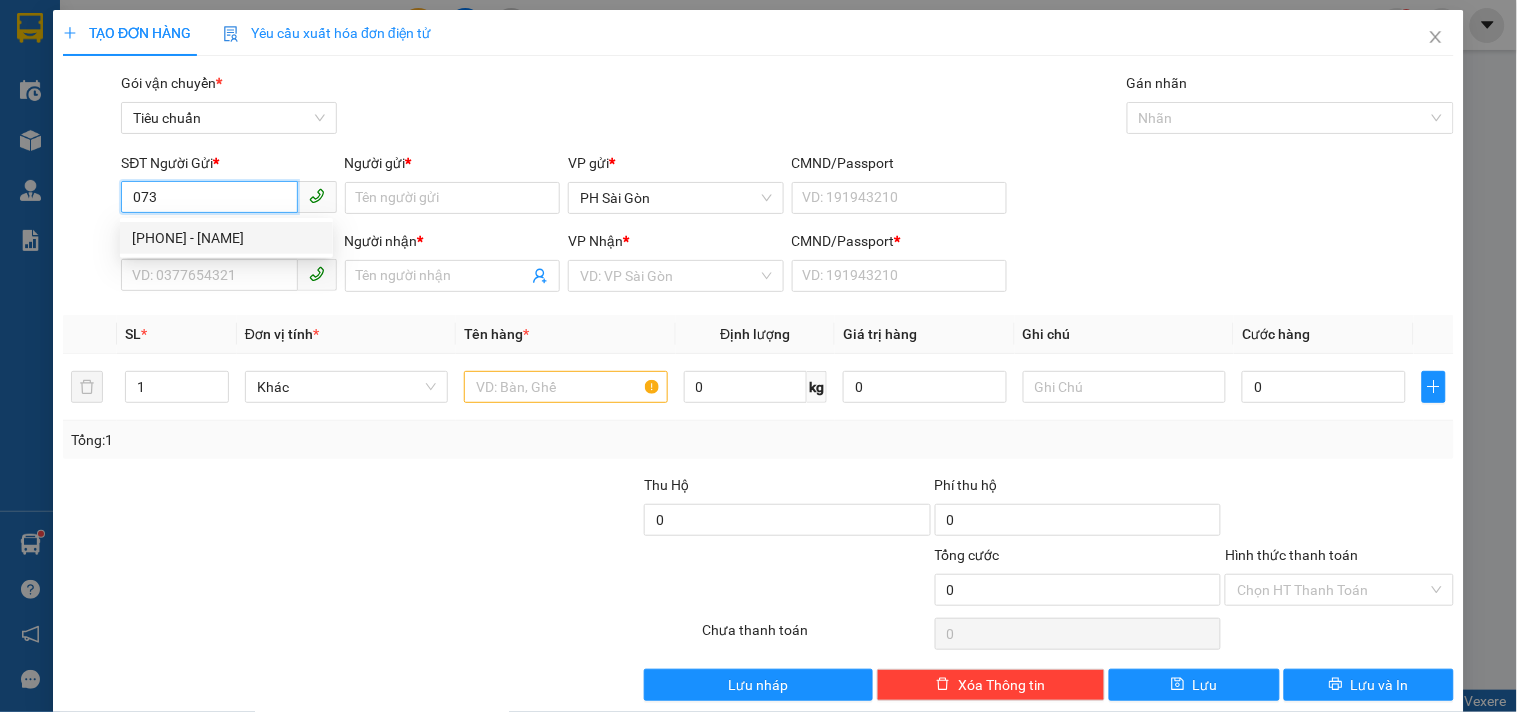 click on "0707666073 - Công Ty TNHH Thực Phẩm NHẬT KIM THÀNH" at bounding box center [226, 238] 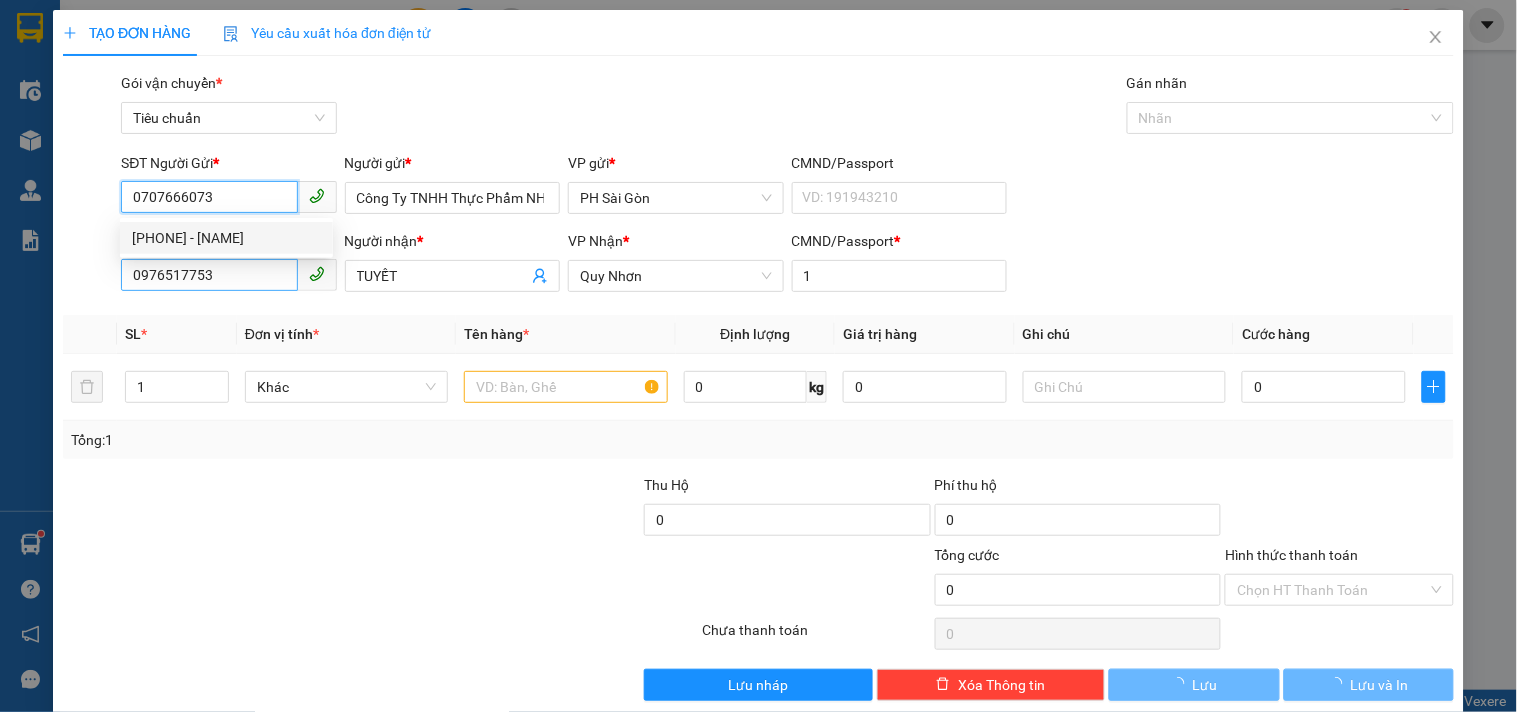 type on "70.000" 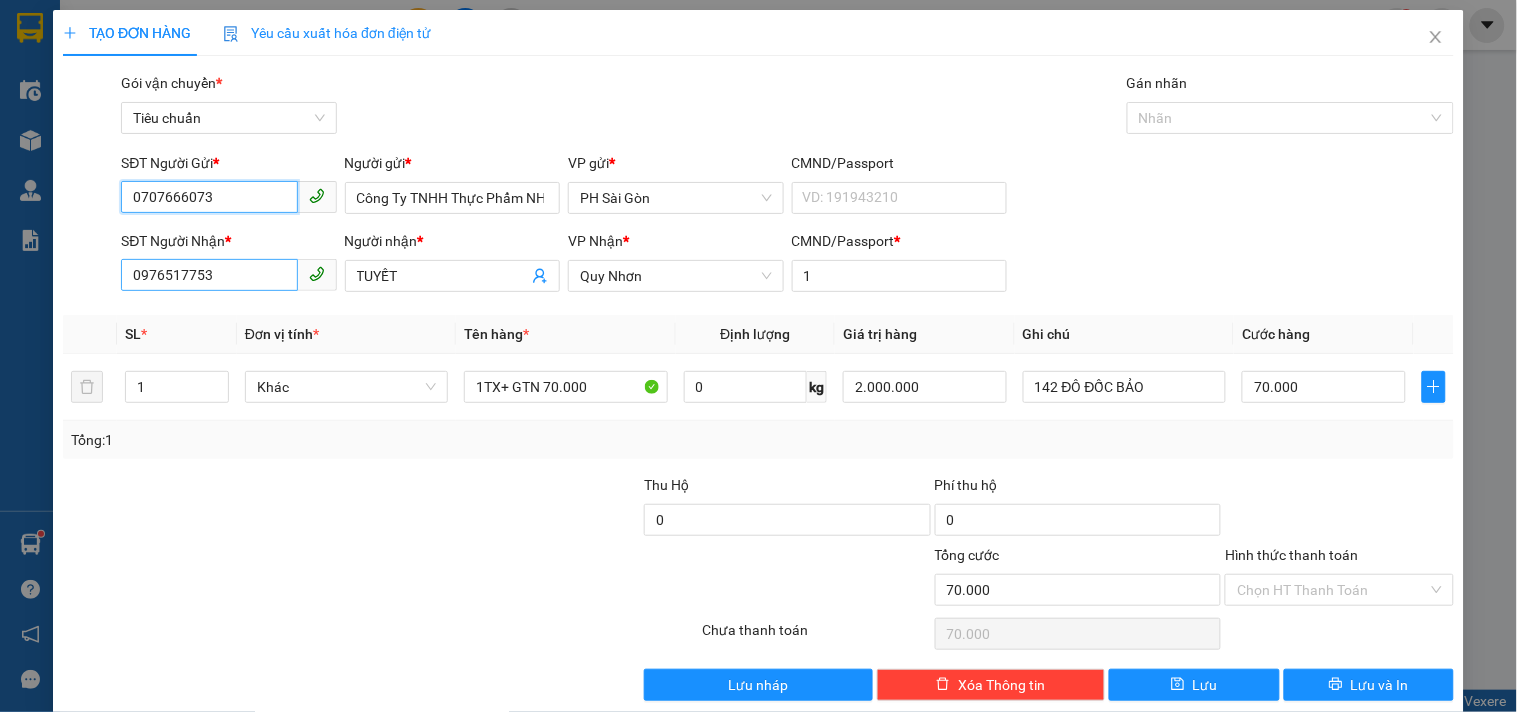 type on "0707666073" 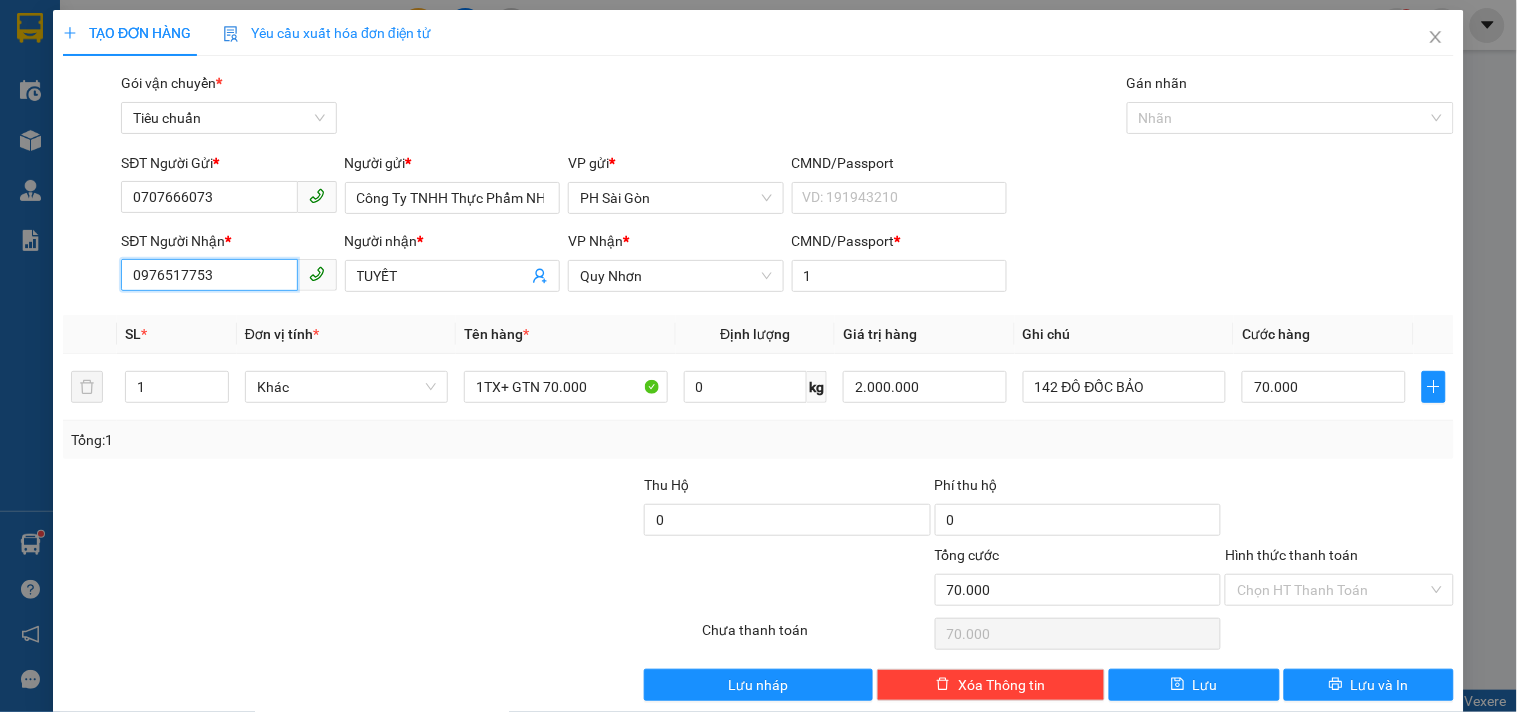 drag, startPoint x: 246, startPoint y: 291, endPoint x: 124, endPoint y: 272, distance: 123.47064 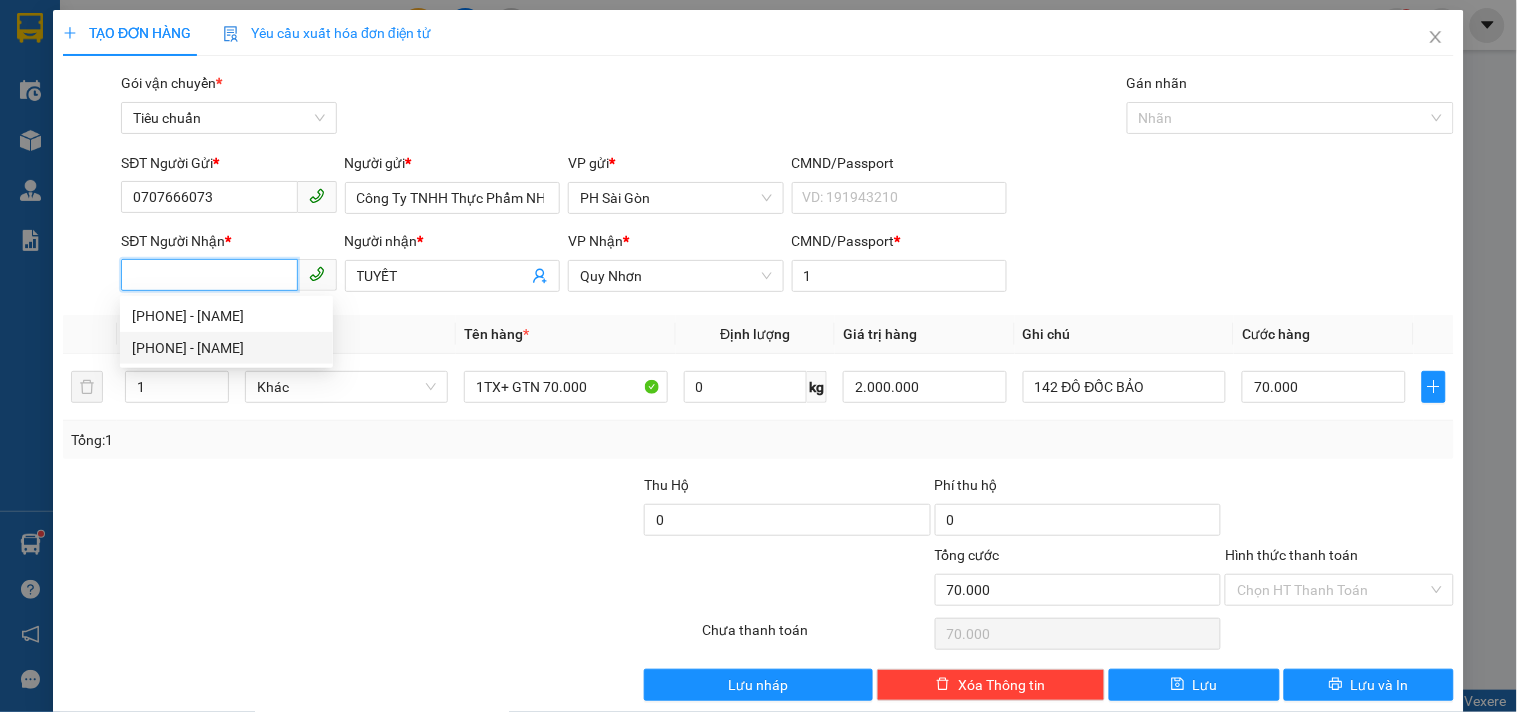 click on "0911519218 - MỸ LY" at bounding box center (226, 348) 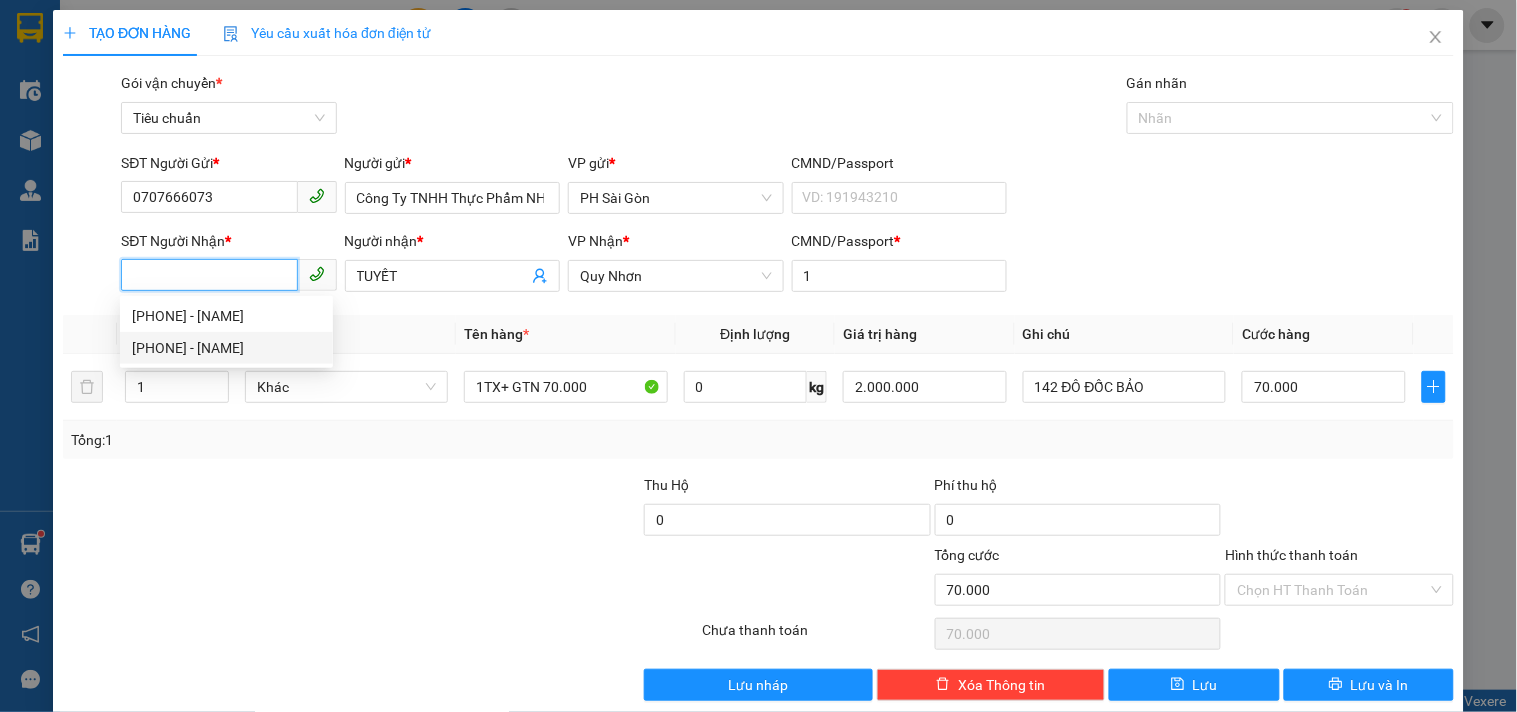 type on "0911519218" 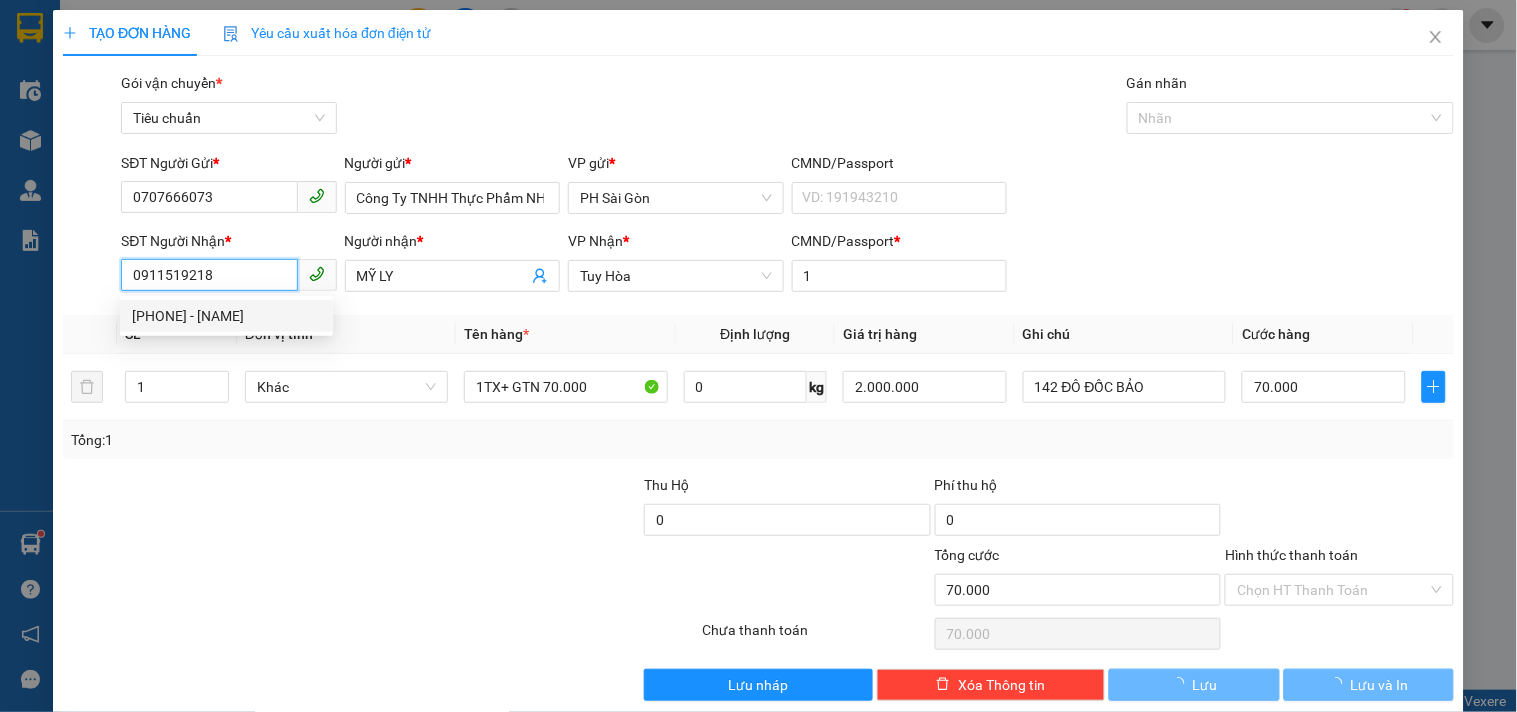 type on "60.000" 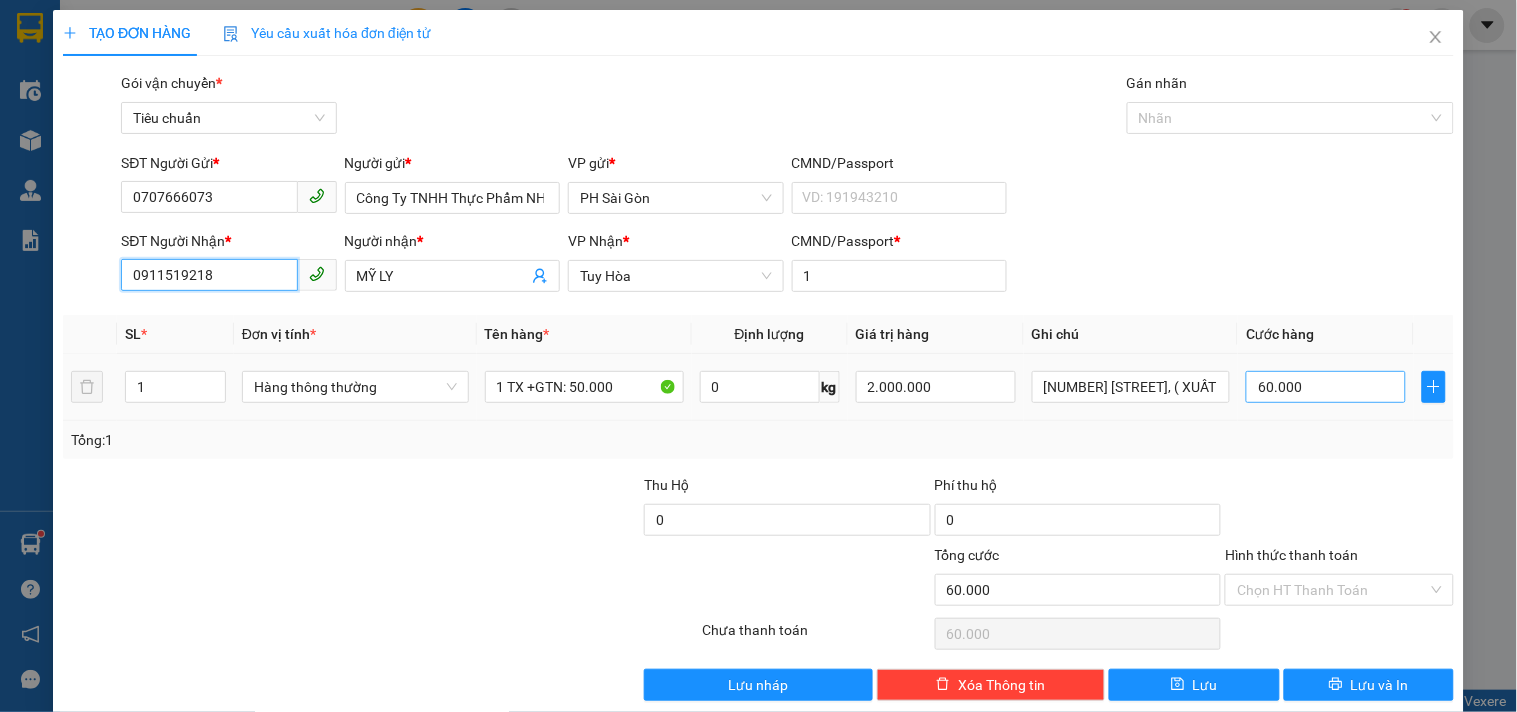 type on "0911519218" 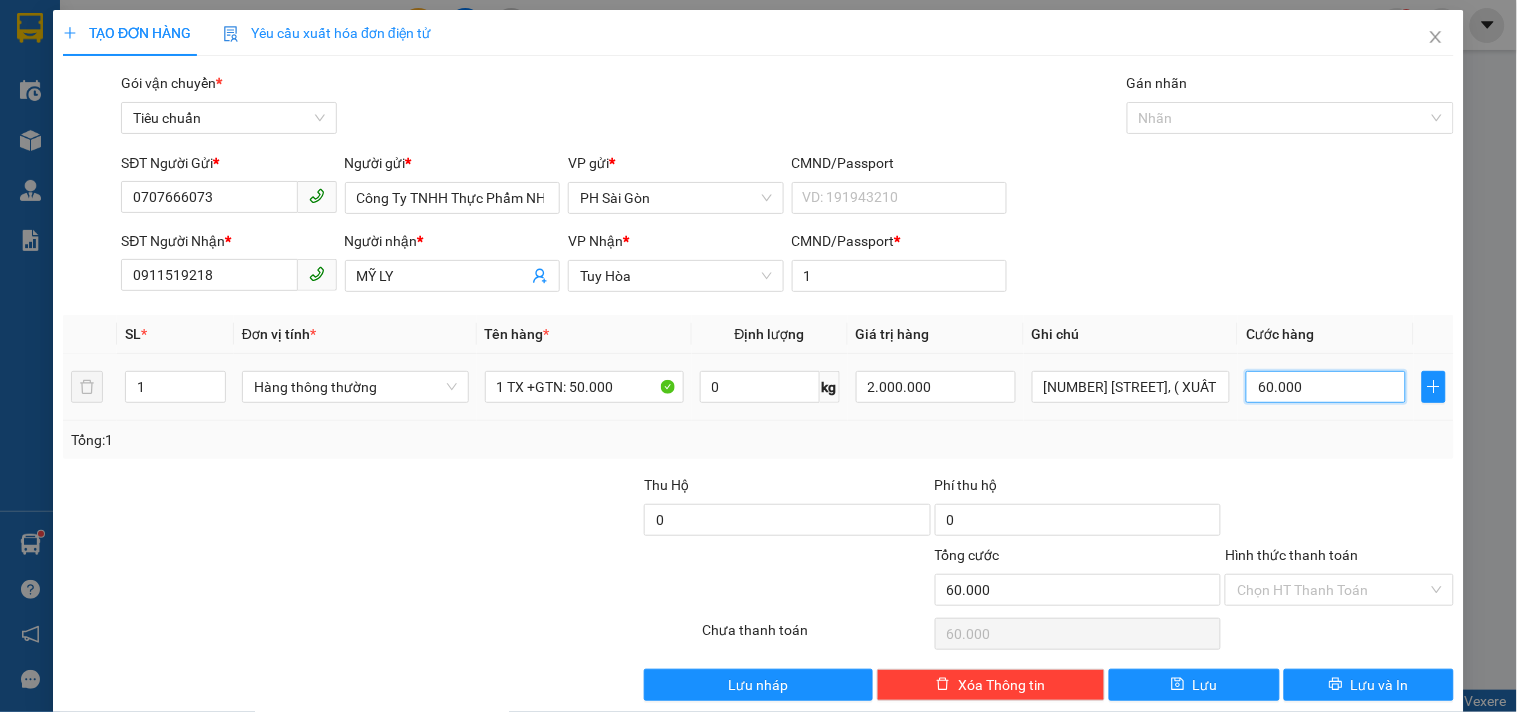 click on "60.000" at bounding box center (1326, 387) 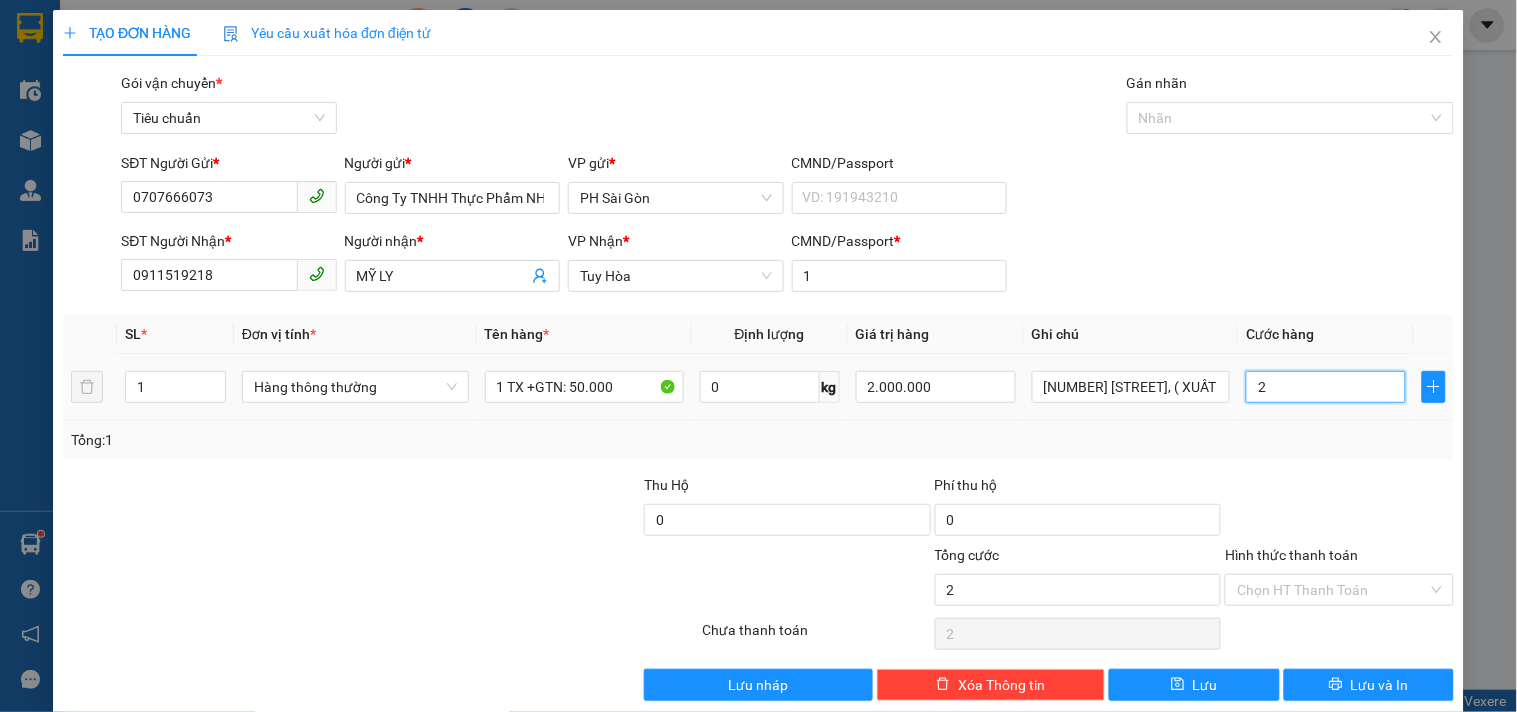 type on "22" 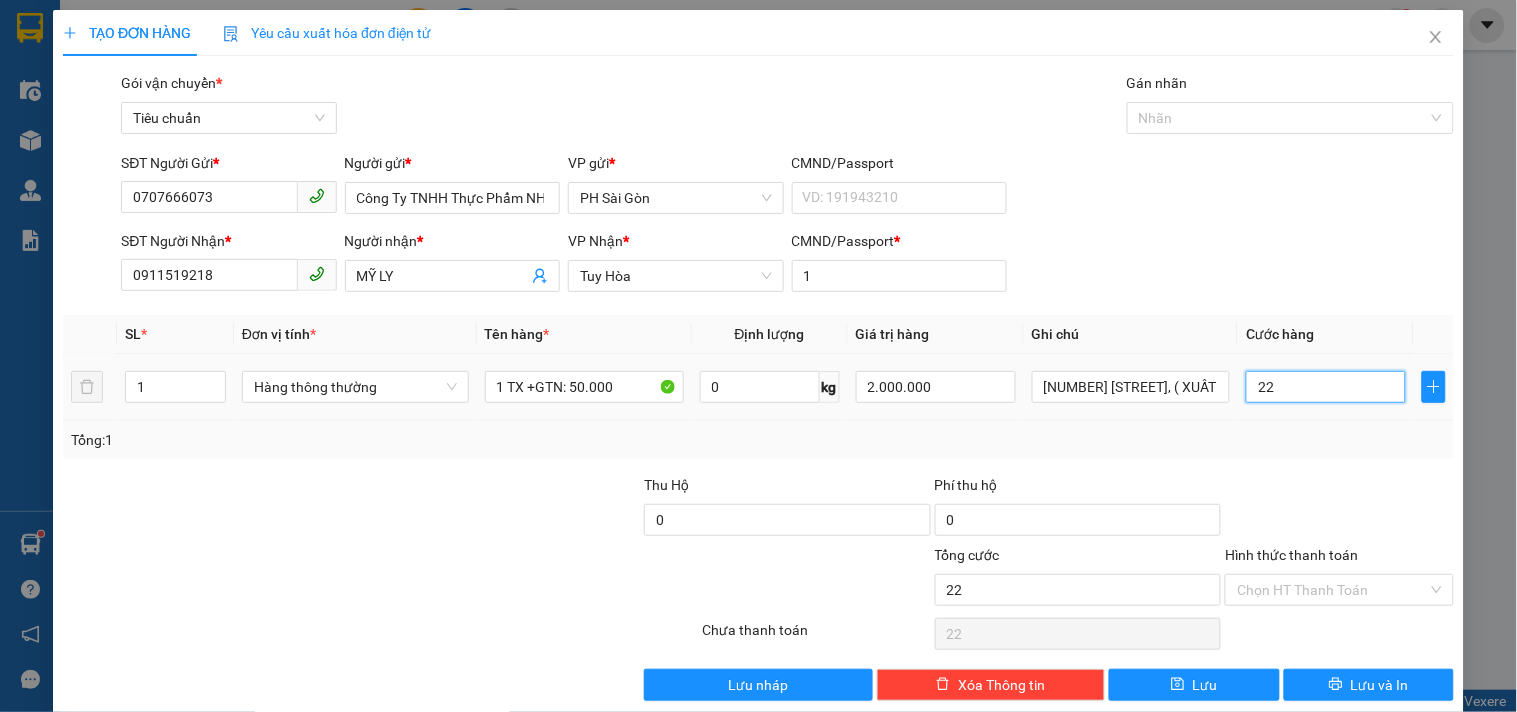 type on "220" 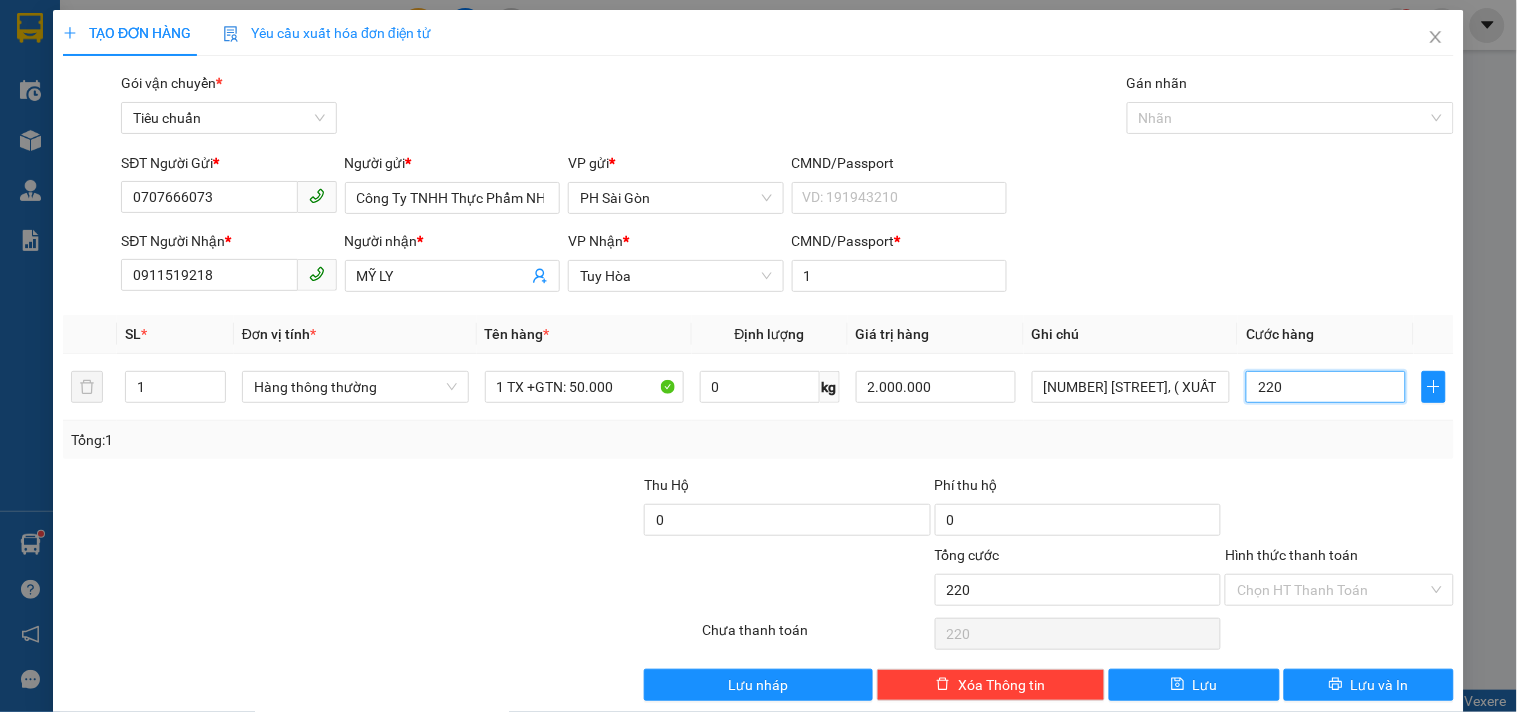 type on "220" 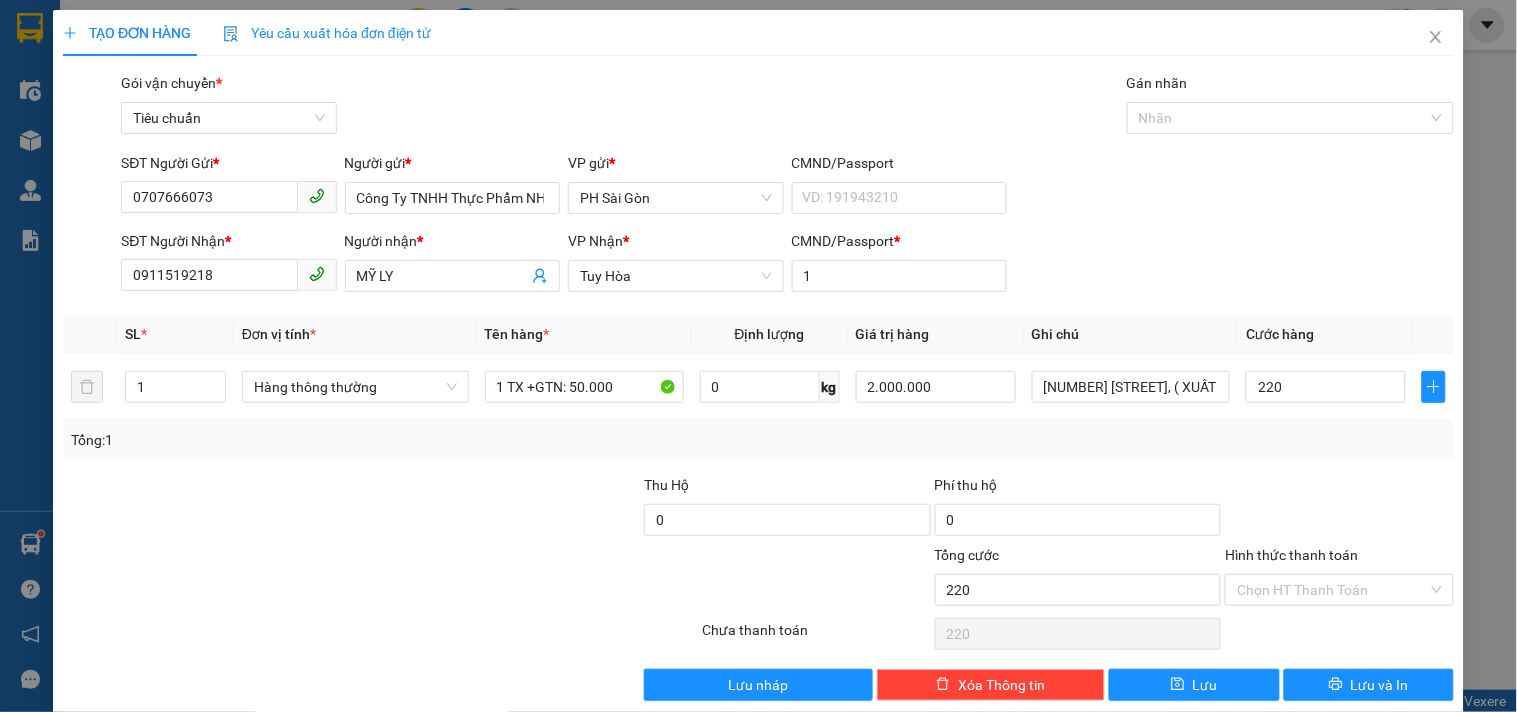 type on "220.000" 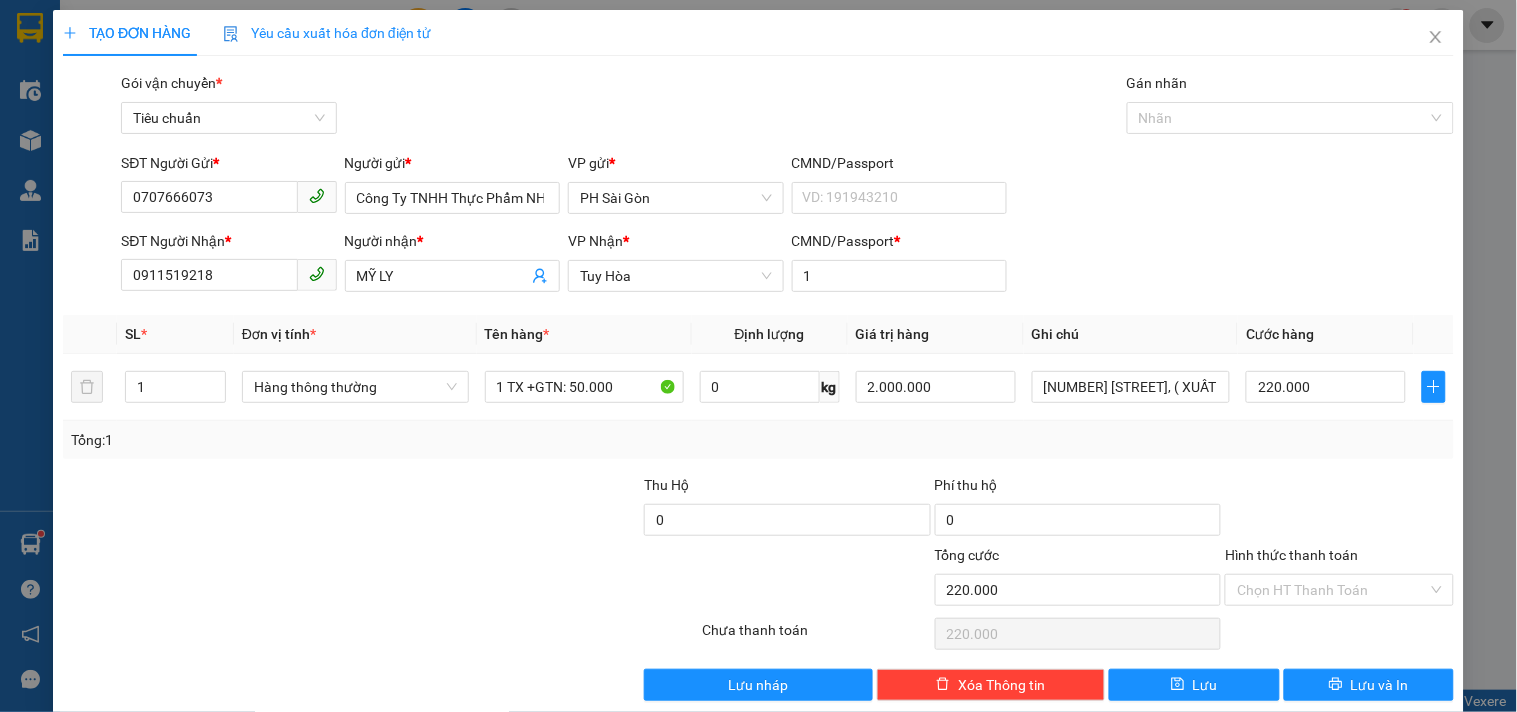 click on "Transit Pickup Surcharge Ids Transit Deliver Surcharge Ids Transit Deliver Surcharge Transit Deliver Surcharge Gói vận chuyển  * Tiêu chuẩn Gán nhãn   Nhãn SĐT Người Gửi  * 0707666073 Người gửi  * Công Ty TNHH Thực Phẩm NHẬT KIM THÀNH VP gửi  * PH Sài Gòn CMND/Passport VD: 191943210 SĐT Người Nhận  * 0911519218 Người nhận  * MỸ LY VP Nhận  * Tuy Hòa CMND/Passport  * 1 SL  * Đơn vị tính  * Tên hàng  * Định lượng Giá trị hàng Ghi chú Cước hàng                   1 Hàng thông thường 1 TX +GTN: 50.000 0 kg 2.000.000 359 NGUYỄN HUỆ, ( XUẤT HOÁ DƠN) 220.000 Tổng:  1 Thu Hộ 0 Phí thu hộ 0 Tổng cước 220.000 Hình thức thanh toán Chọn HT Thanh Toán Số tiền thu trước 0 Chưa thanh toán 220.000 Chọn HT Thanh Toán Lưu nháp Xóa Thông tin Lưu Lưu và In 1 TX +GTN: 50.000" at bounding box center [758, 386] 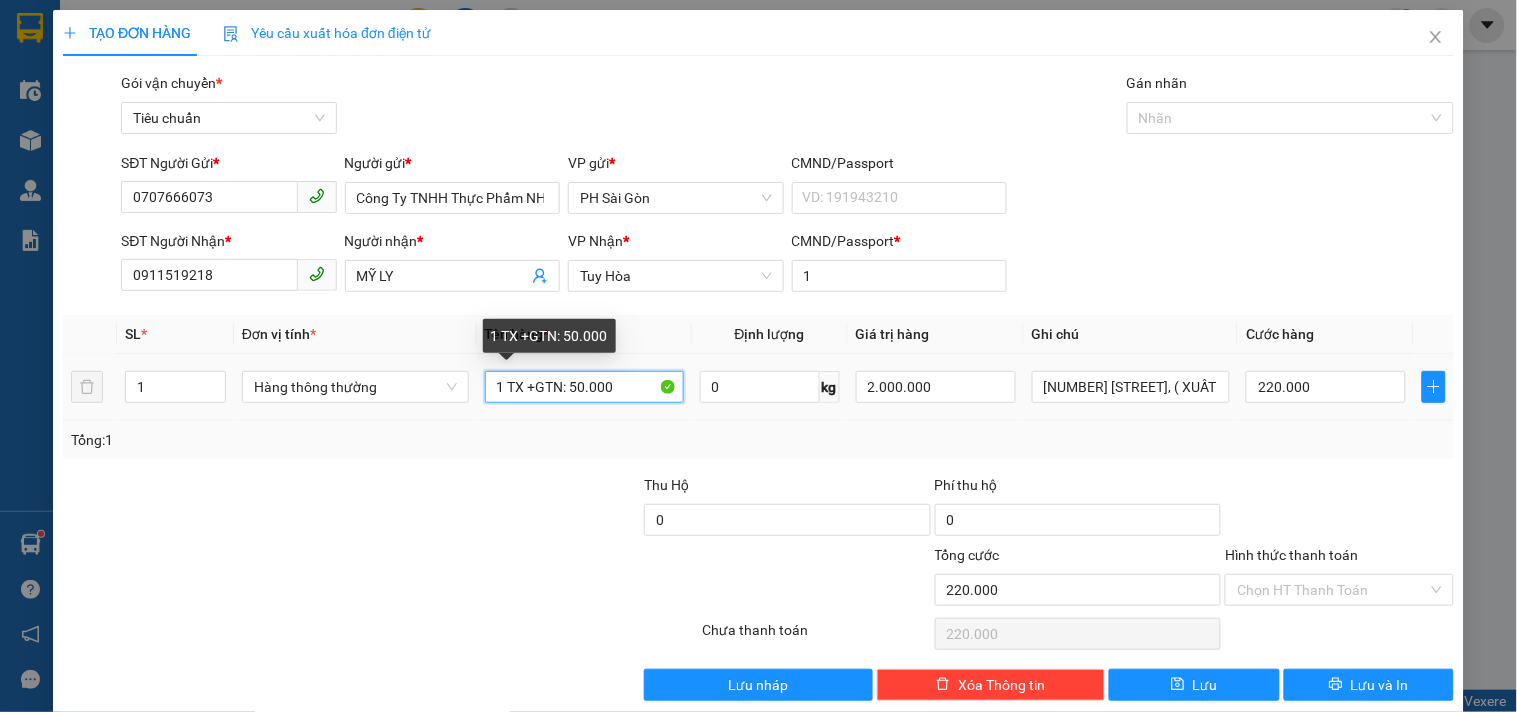 click on "1 TX +GTN: 50.000" at bounding box center (584, 387) 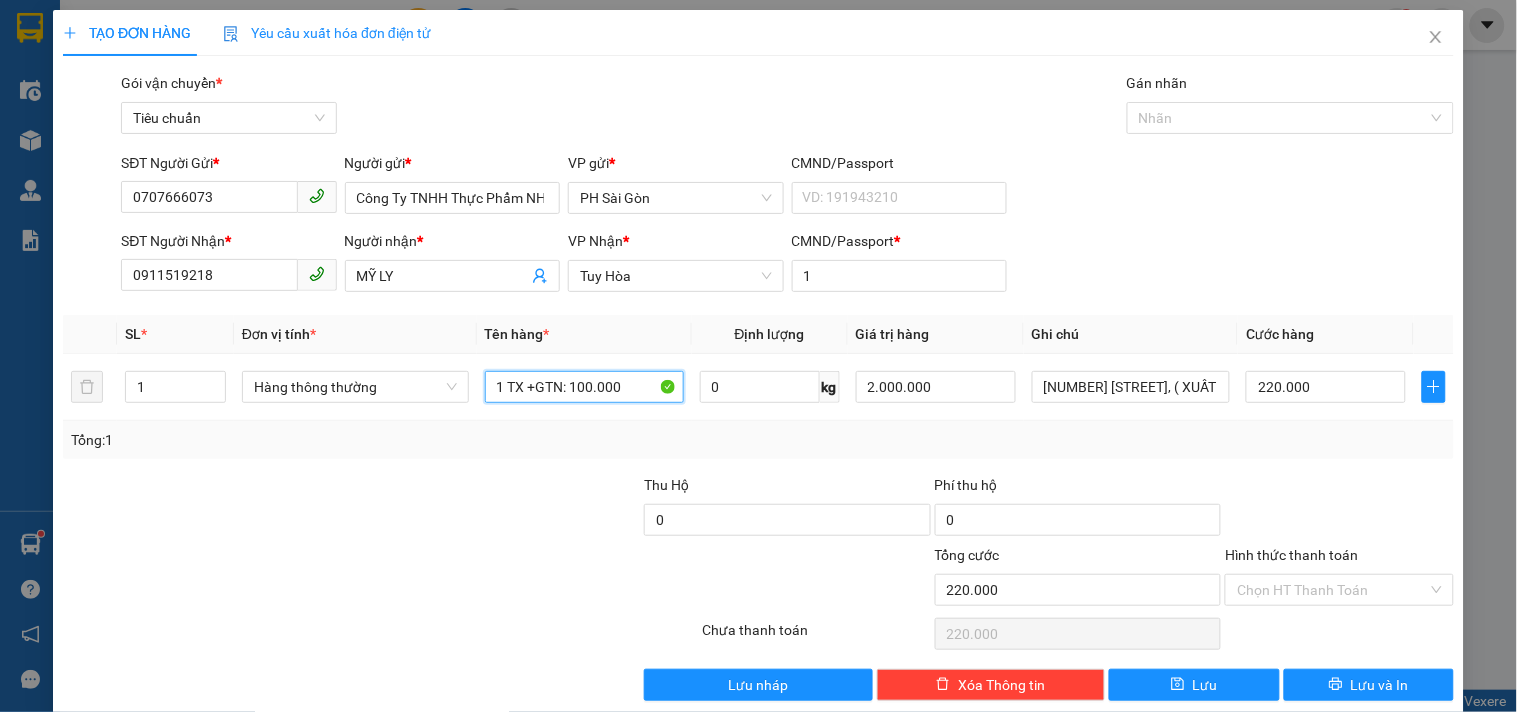 type on "1 TX +GTN: 100.000" 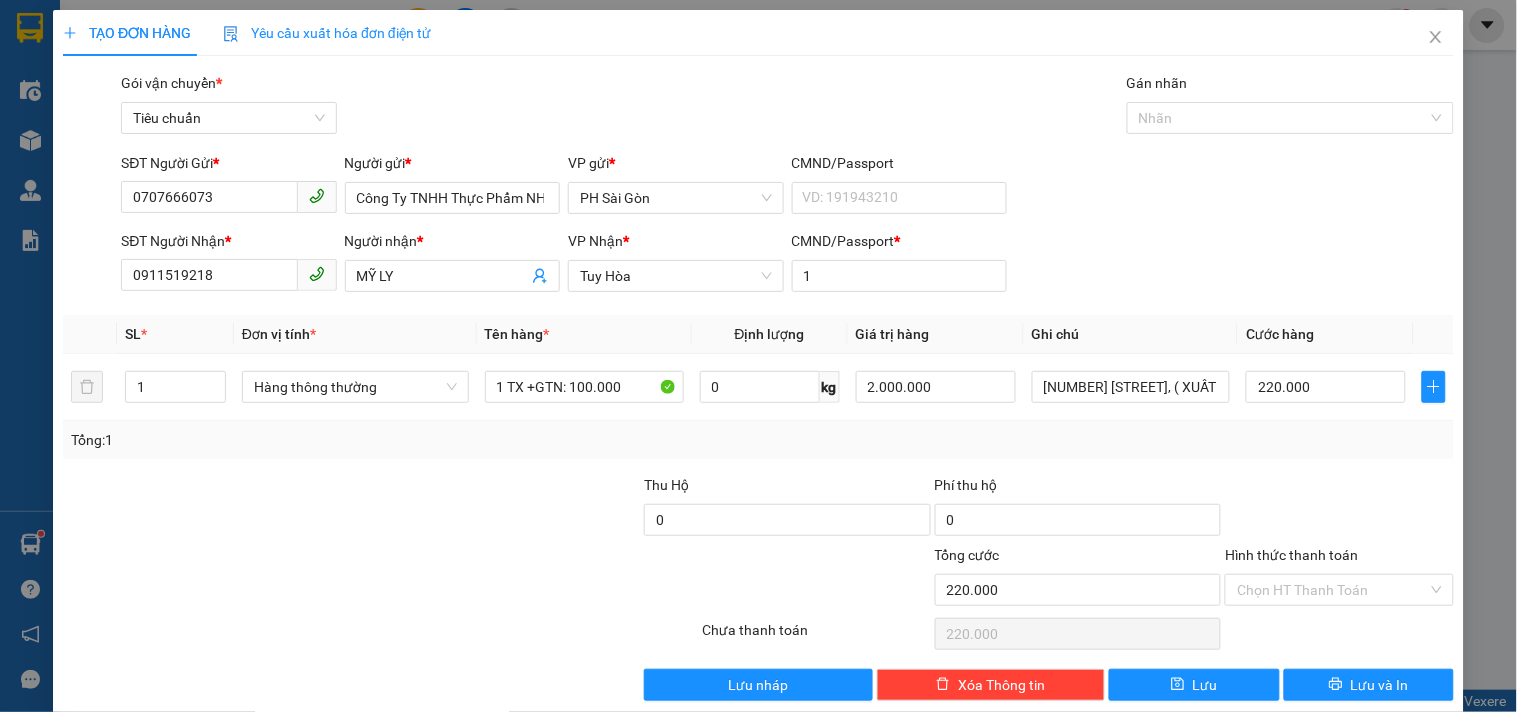 click on "Tổng:  1" at bounding box center [758, 440] 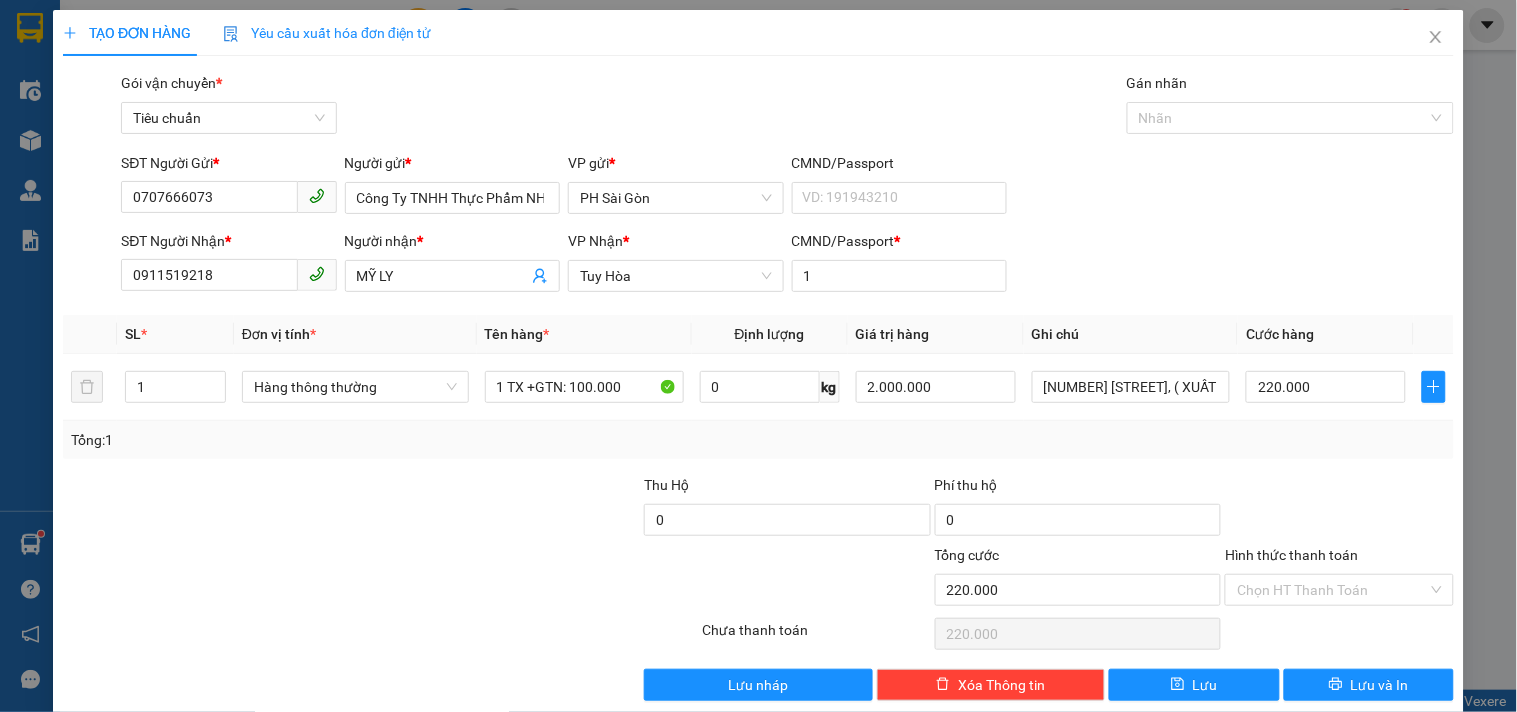 scroll, scrollTop: 27, scrollLeft: 0, axis: vertical 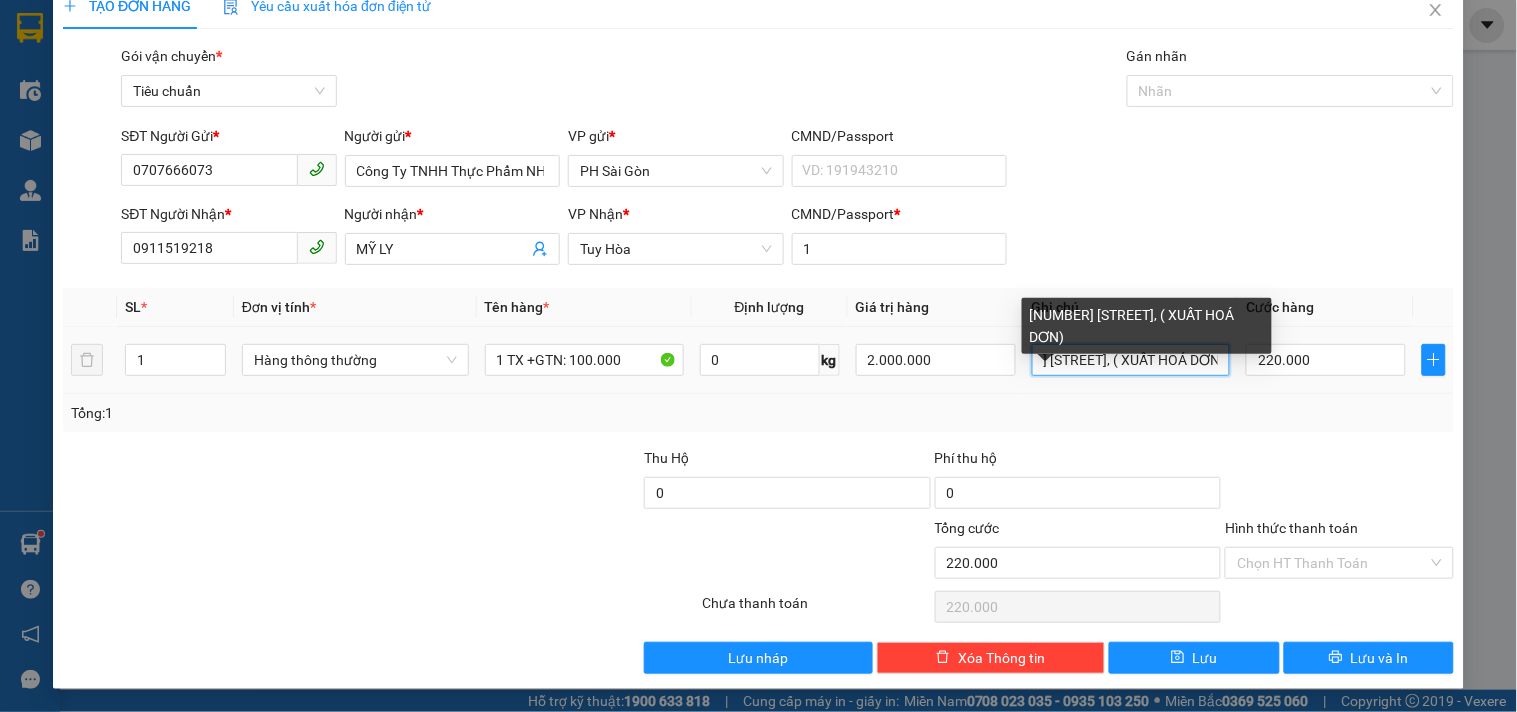 drag, startPoint x: 1151, startPoint y: 363, endPoint x: 1227, endPoint y: 361, distance: 76.02631 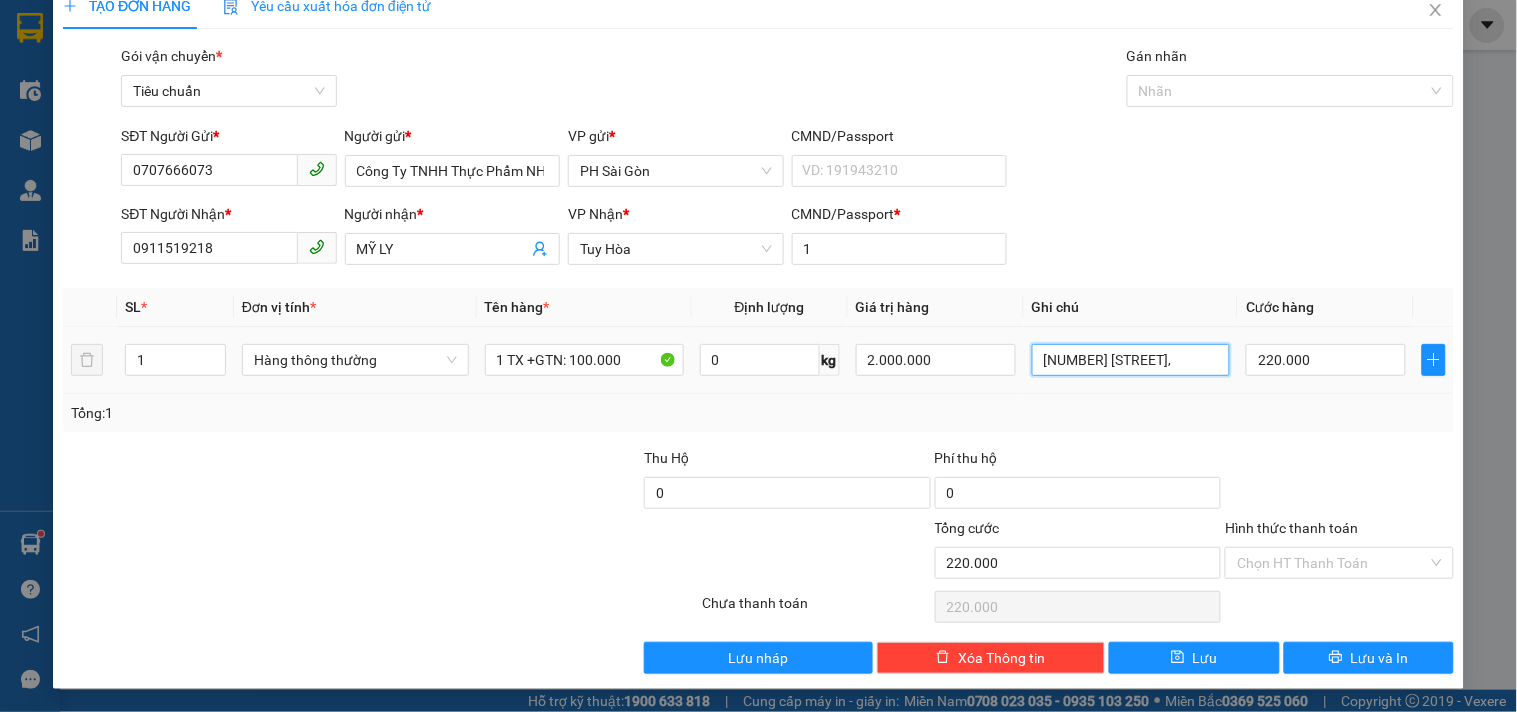 scroll, scrollTop: 0, scrollLeft: 0, axis: both 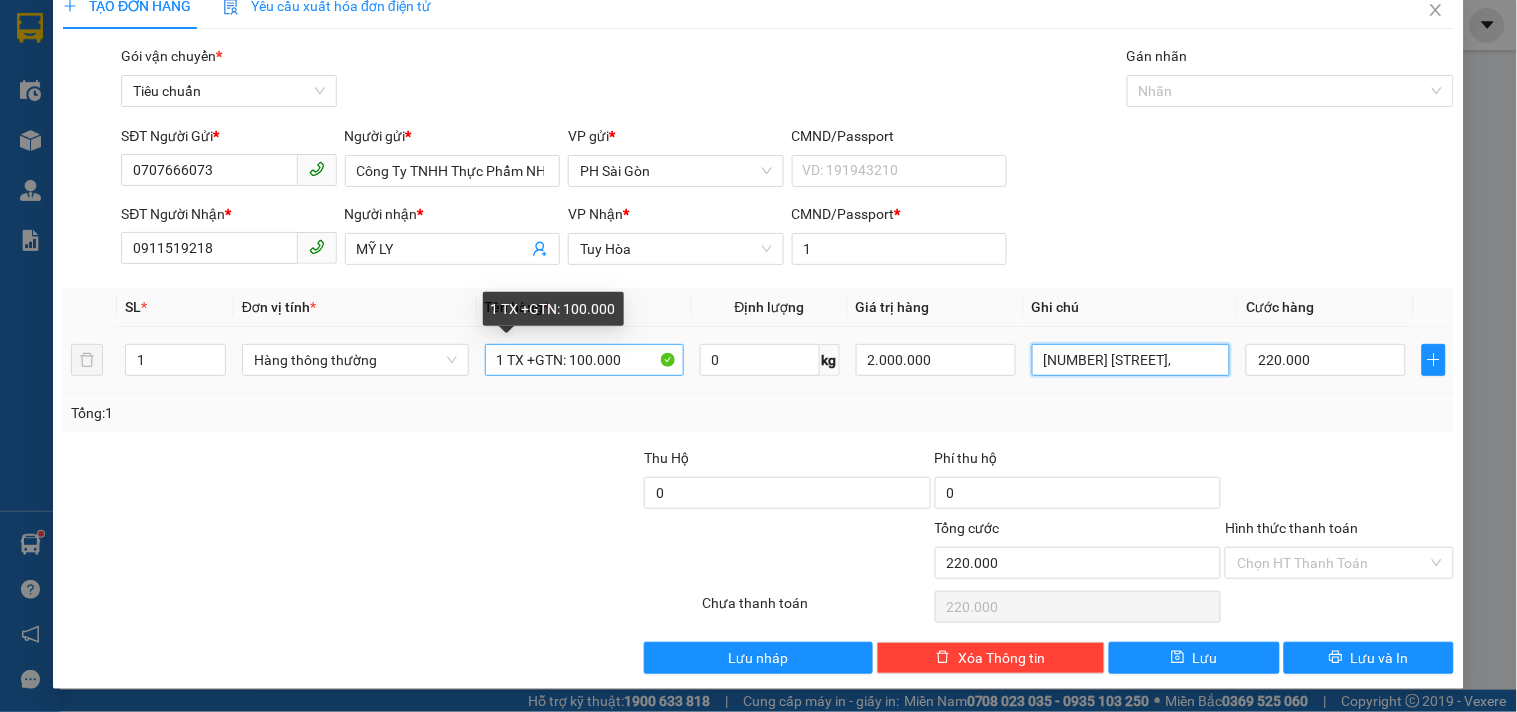 type on "359 NGUYỄN HUỆ," 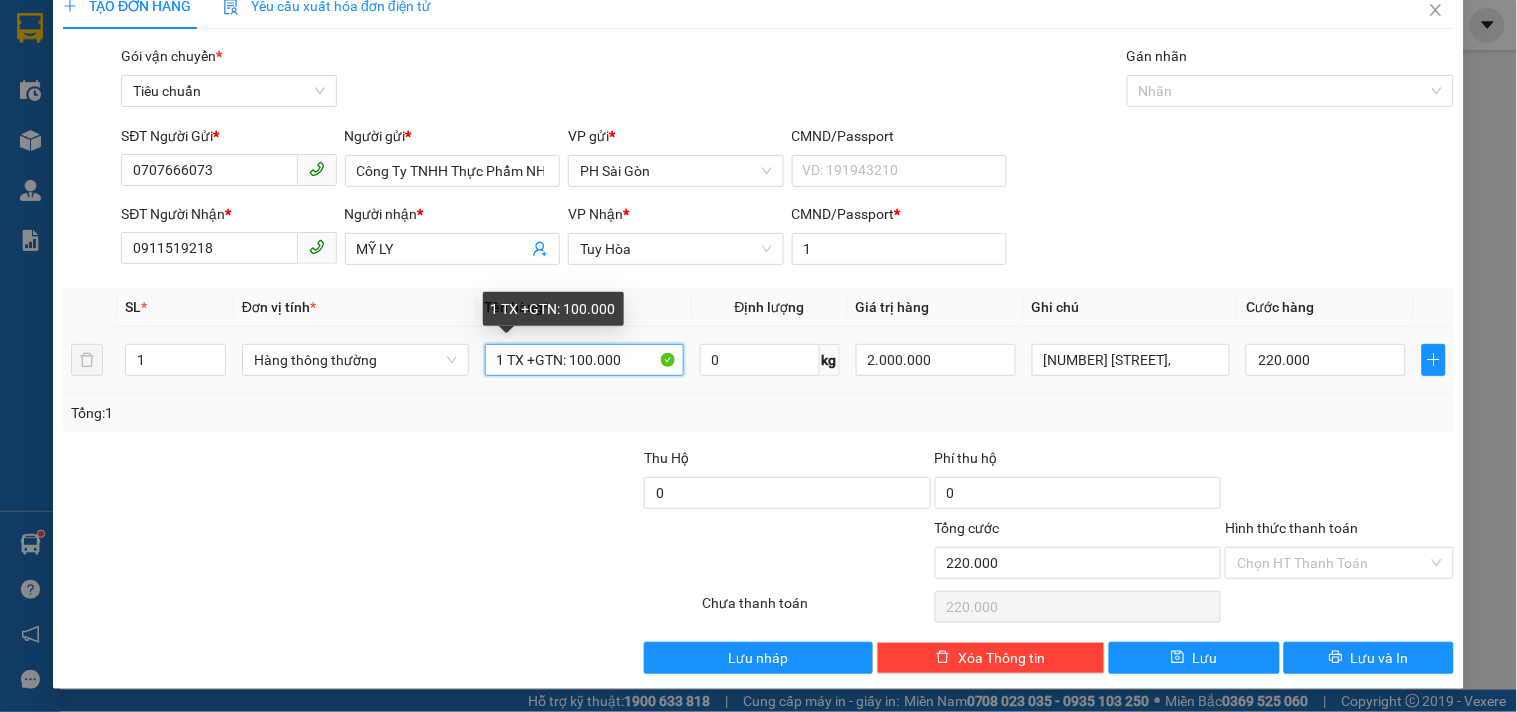 click on "1 TX +GTN: 100.000" at bounding box center [584, 360] 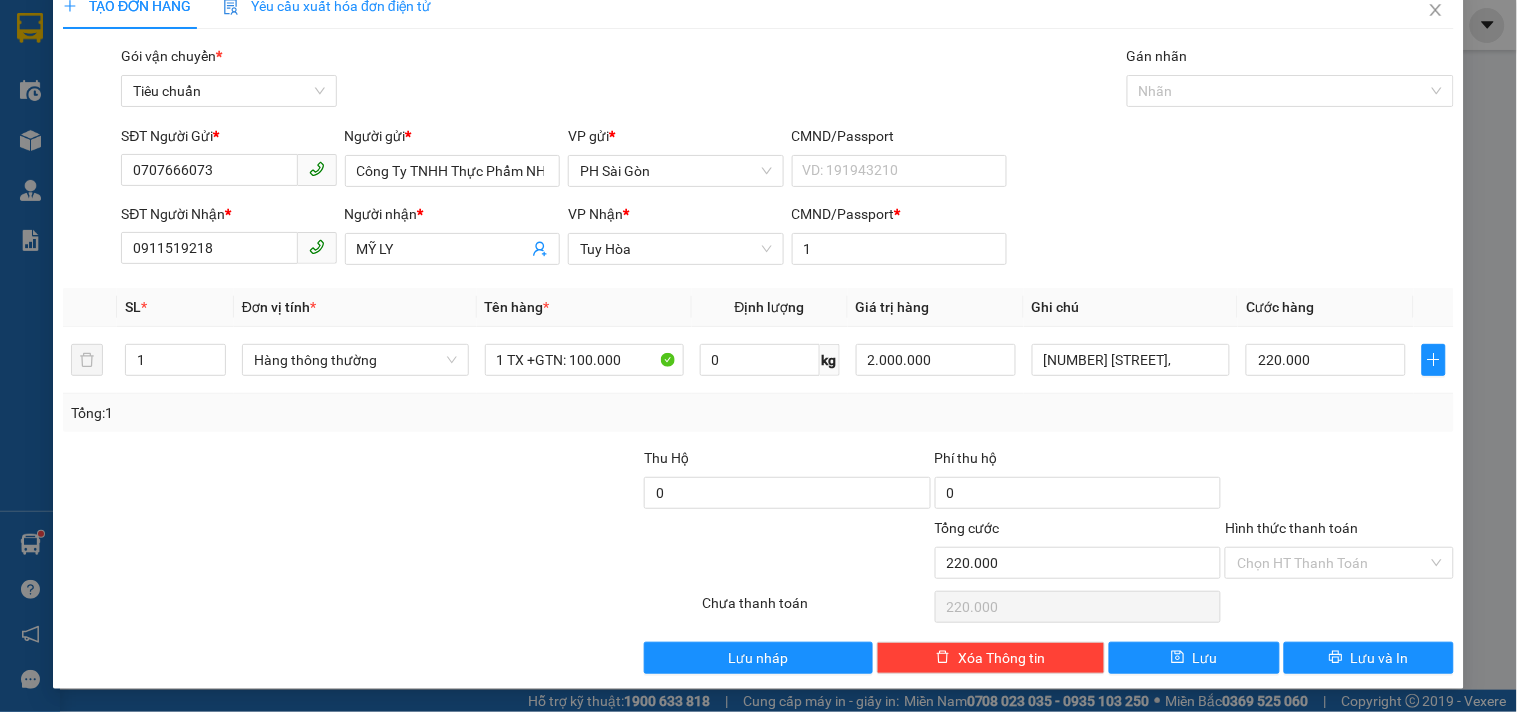 click on "Tổng:  1" at bounding box center (758, 413) 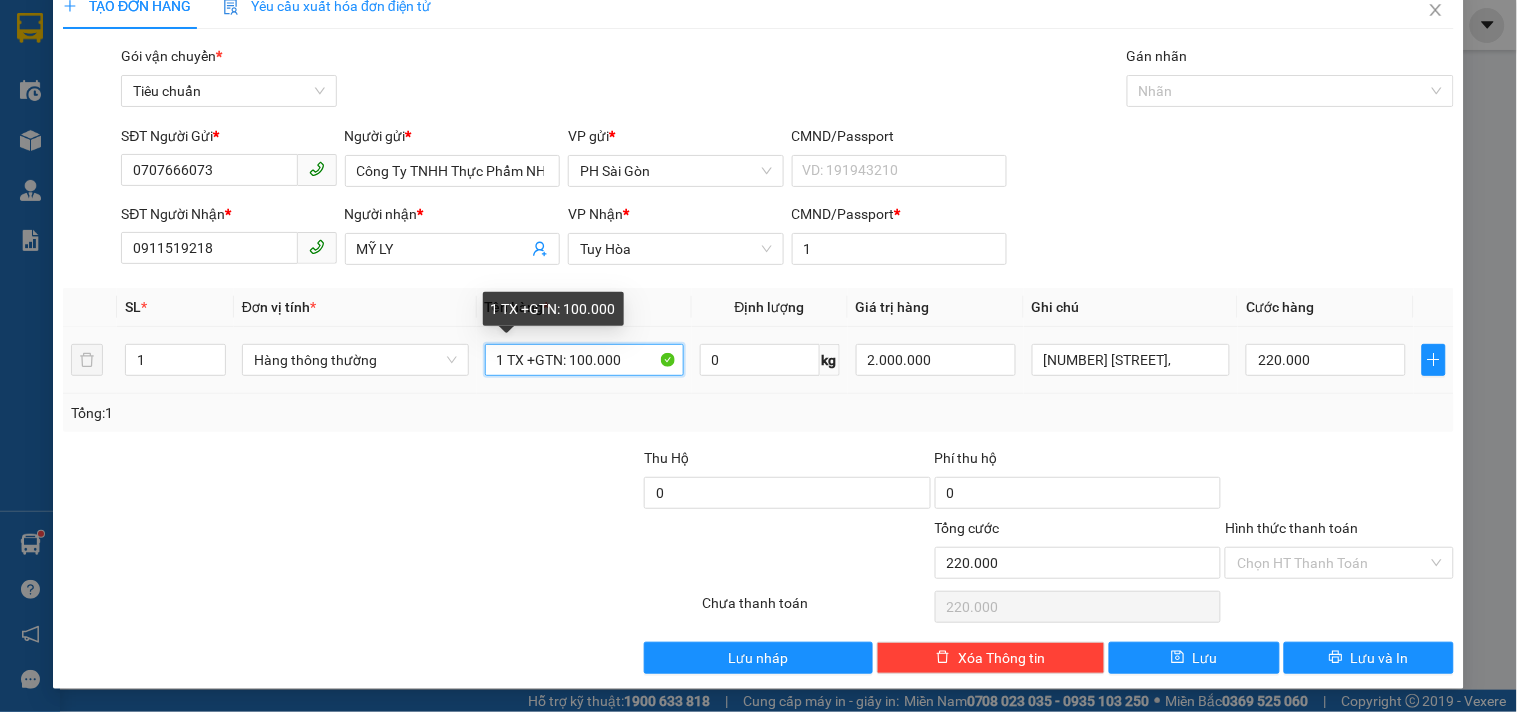 click on "1 TX +GTN: 100.000" at bounding box center (584, 360) 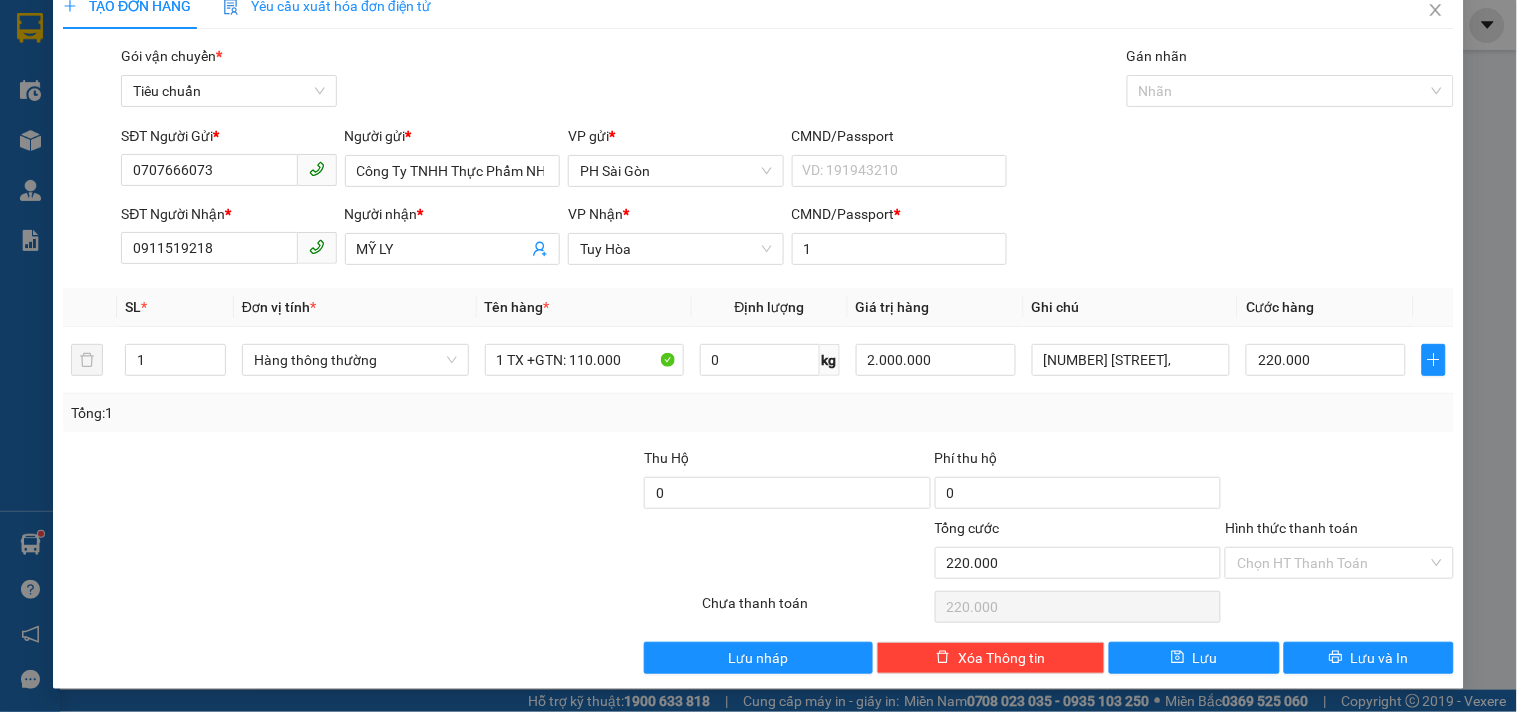 click on "Transit Pickup Surcharge Ids Transit Deliver Surcharge Ids Transit Deliver Surcharge Transit Deliver Surcharge Gói vận chuyển  * Tiêu chuẩn Gán nhãn   Nhãn SĐT Người Gửi  * 0707666073 Người gửi  * Công Ty TNHH Thực Phẩm NHẬT KIM THÀNH VP gửi  * PH Sài Gòn CMND/Passport VD: 191943210 SĐT Người Nhận  * 0911519218 Người nhận  * MỸ LY VP Nhận  * Tuy Hòa CMND/Passport  * 1 SL  * Đơn vị tính  * Tên hàng  * Định lượng Giá trị hàng Ghi chú Cước hàng                   1 Hàng thông thường 1 TX +GTN: 110.000 0 kg 2.000.000 359 NGUYỄN HUỆ, 220.000 Tổng:  1 Thu Hộ 0 Phí thu hộ 0 Tổng cước 220.000 Hình thức thanh toán Chọn HT Thanh Toán Số tiền thu trước 0 Chưa thanh toán 220.000 Chọn HT Thanh Toán Lưu nháp Xóa Thông tin Lưu Lưu và In 1 TX +GTN: 110.000 359 NGUYỄN HUỆ," at bounding box center [758, 359] 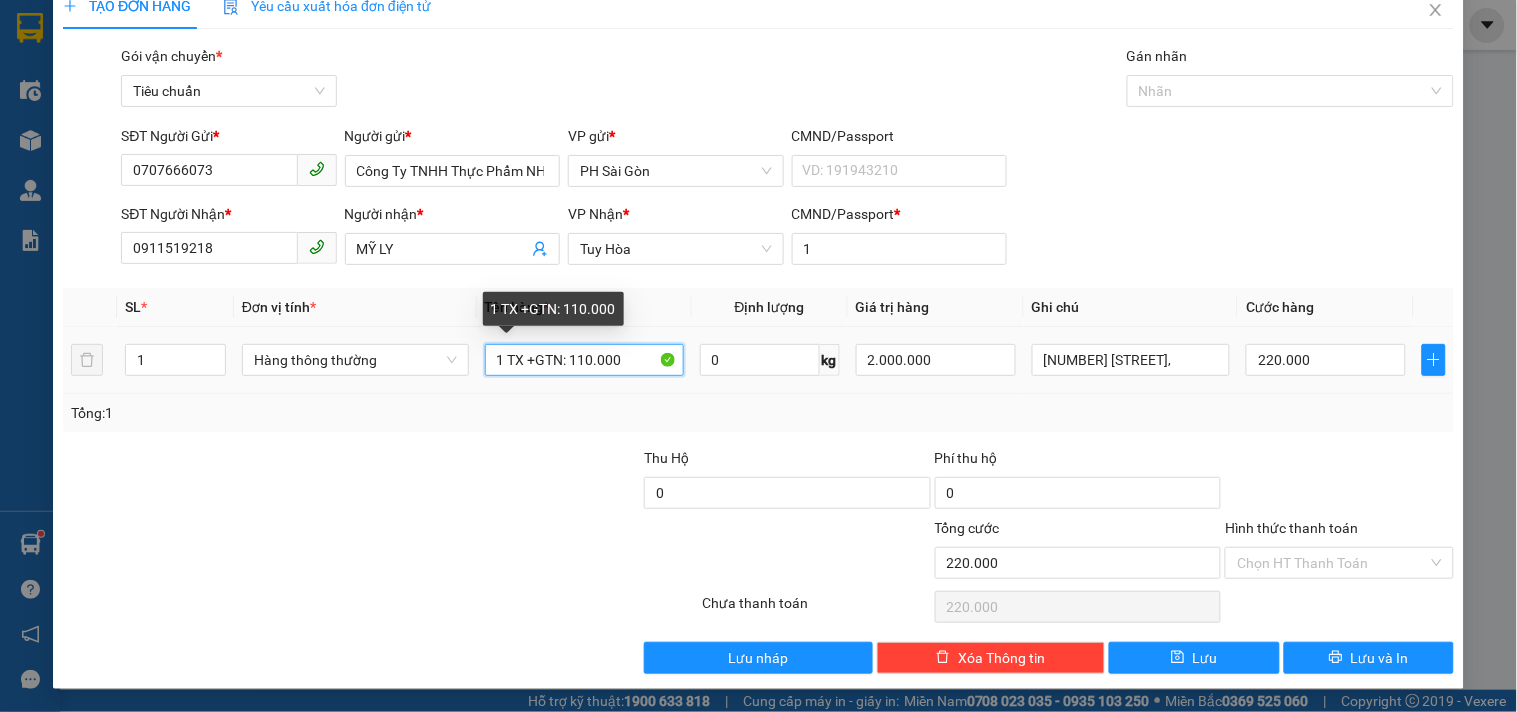 click on "1 TX +GTN: 110.000" at bounding box center [584, 360] 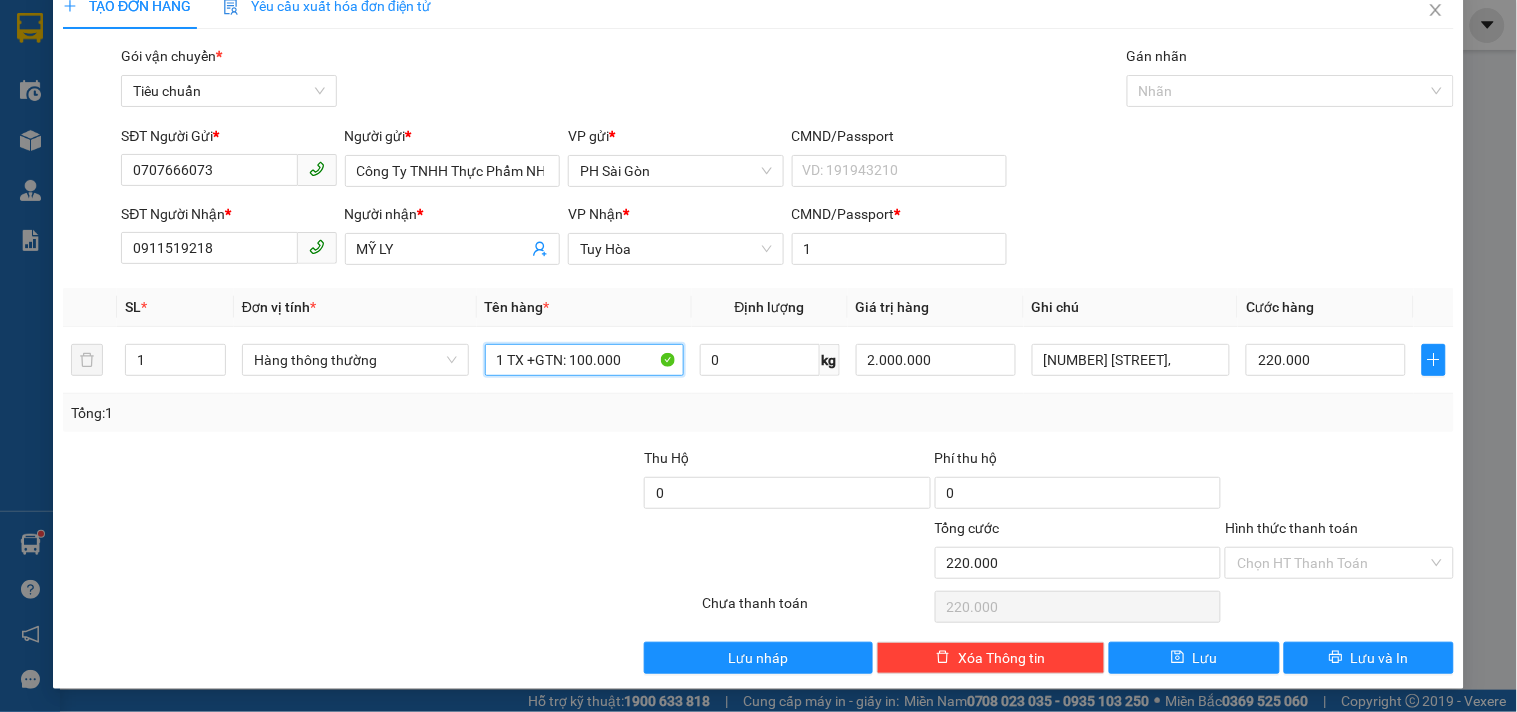 type on "1 TX +GTN: 100.000" 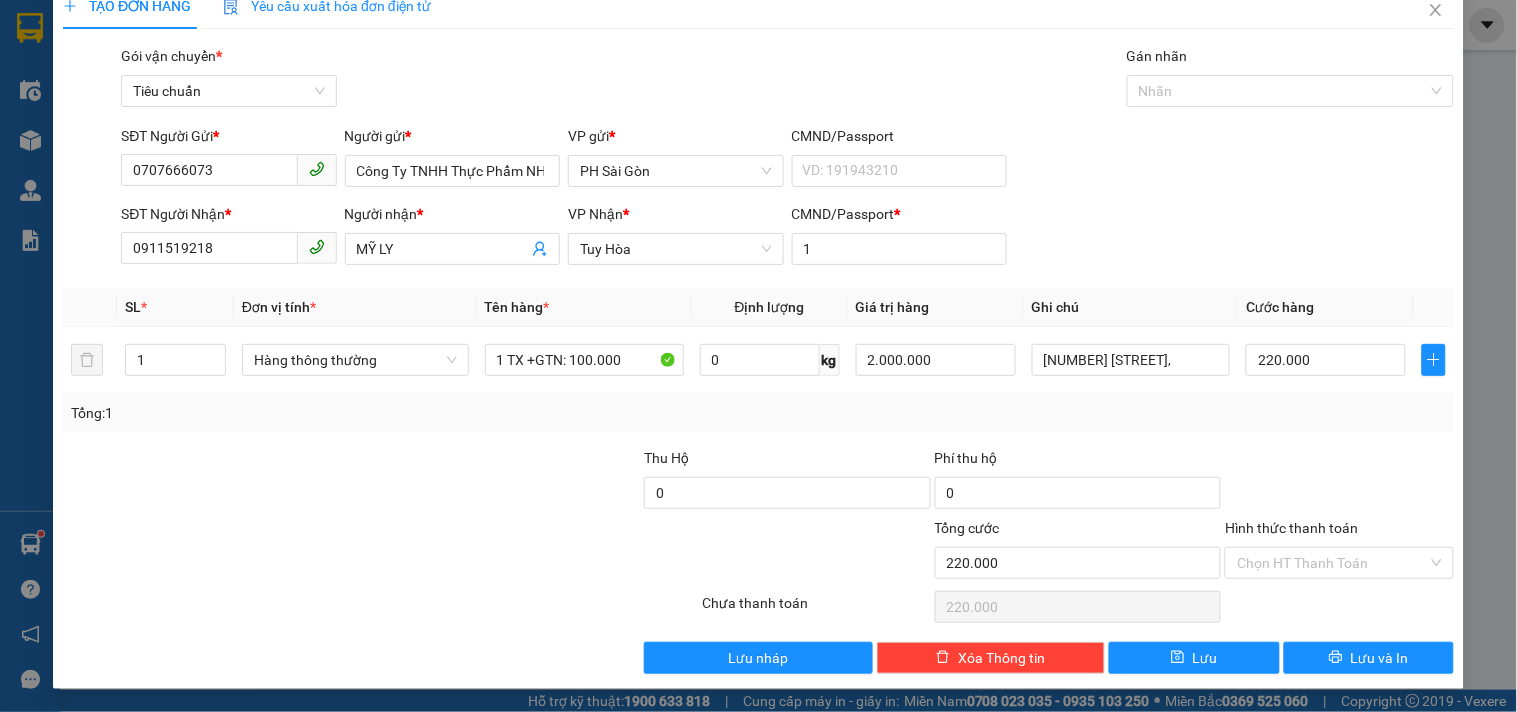 click on "Transit Pickup Surcharge Ids Transit Deliver Surcharge Ids Transit Deliver Surcharge Transit Deliver Surcharge Gói vận chuyển  * Tiêu chuẩn Gán nhãn   Nhãn SĐT Người Gửi  * 0707666073 Người gửi  * Công Ty TNHH Thực Phẩm NHẬT KIM THÀNH VP gửi  * PH Sài Gòn CMND/Passport VD: 191943210 SĐT Người Nhận  * 0911519218 Người nhận  * MỸ LY VP Nhận  * Tuy Hòa CMND/Passport  * 1 SL  * Đơn vị tính  * Tên hàng  * Định lượng Giá trị hàng Ghi chú Cước hàng                   1 Hàng thông thường 1 TX +GTN: 100.000 0 kg 2.000.000 359 NGUYỄN HUỆ, 220.000 Tổng:  1 Thu Hộ 0 Phí thu hộ 0 Tổng cước 220.000 Hình thức thanh toán Chọn HT Thanh Toán Số tiền thu trước 0 Chưa thanh toán 220.000 Chọn HT Thanh Toán Lưu nháp Xóa Thông tin Lưu Lưu và In 1 TX +GTN: 100.000 359 NGUYỄN HUỆ," at bounding box center [758, 359] 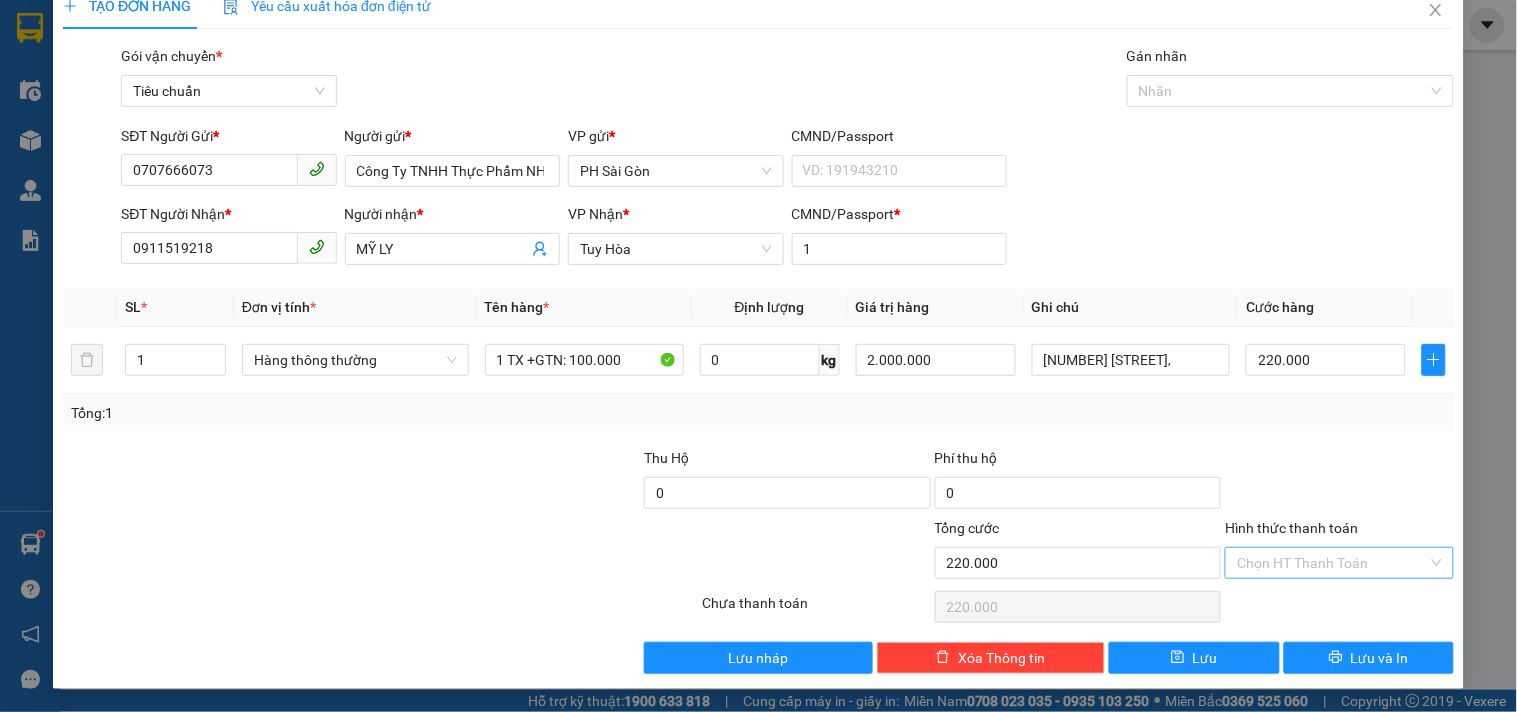 click on "Hình thức thanh toán" at bounding box center [1332, 563] 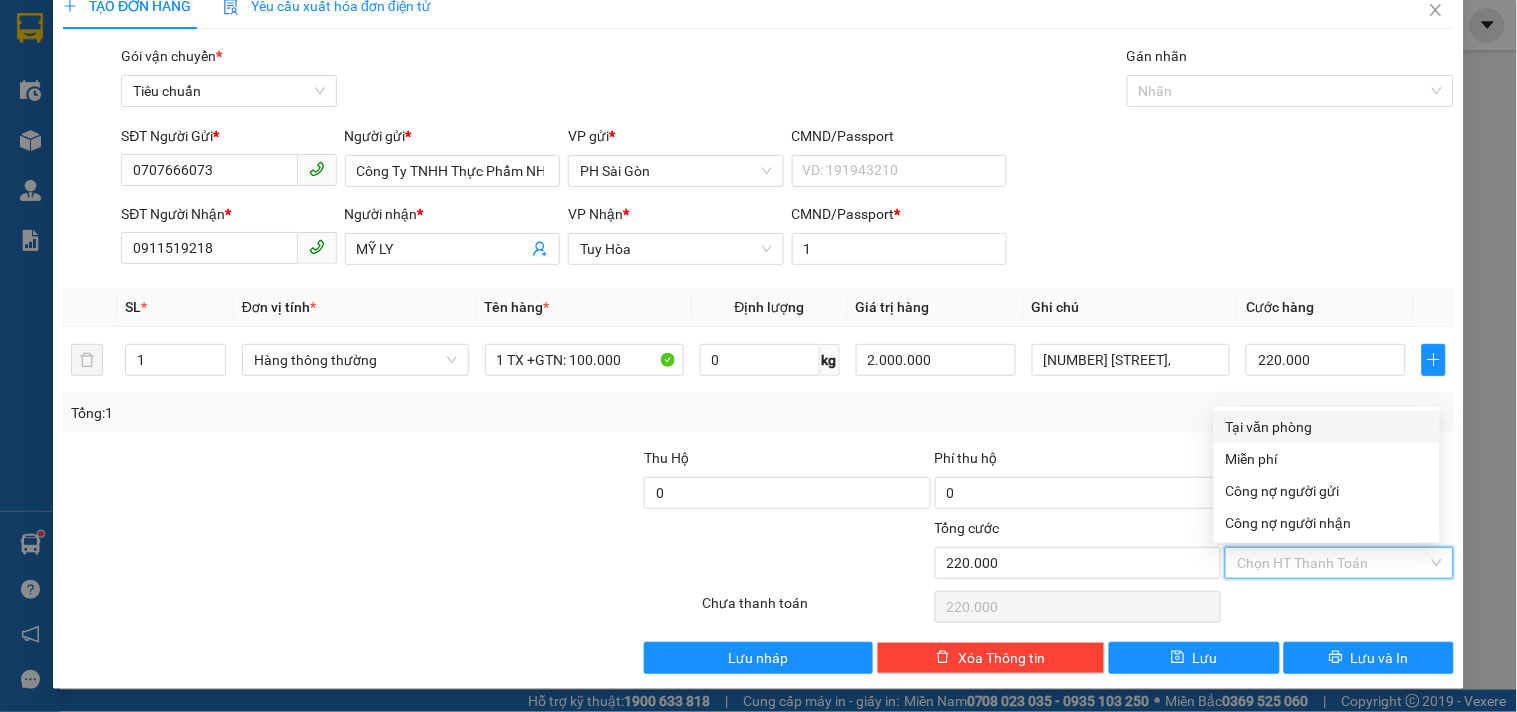 click on "Tại văn phòng" at bounding box center [1327, 427] 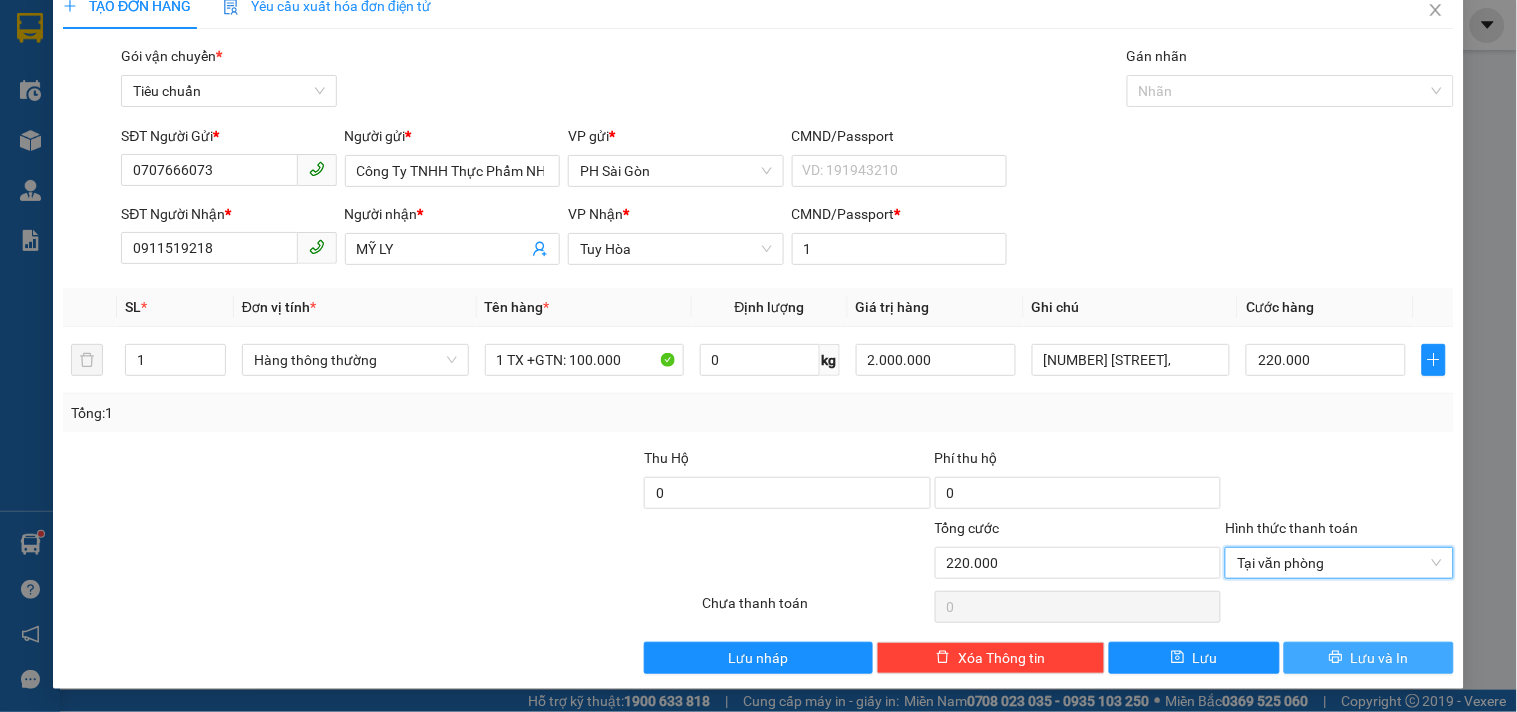 click on "Lưu và In" at bounding box center [1369, 658] 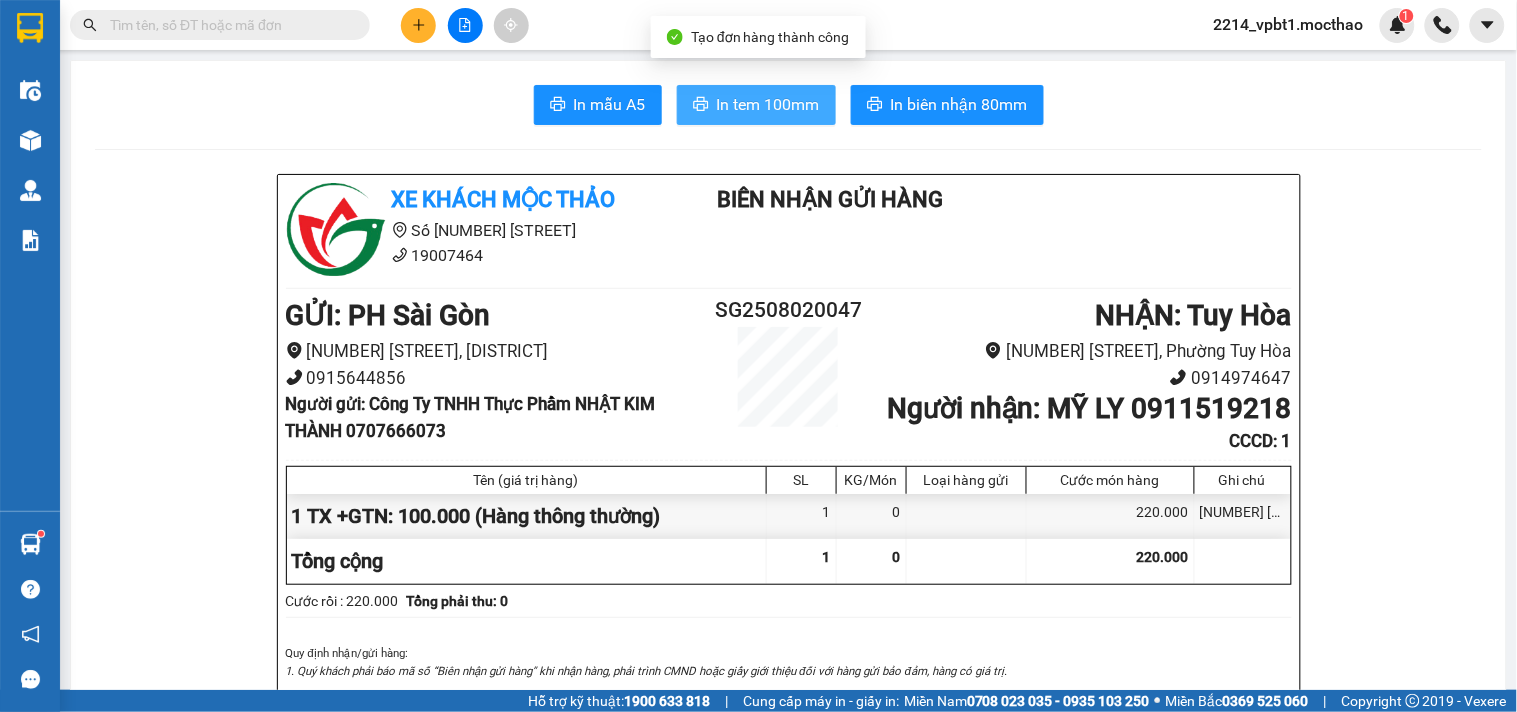 click on "In tem 100mm" at bounding box center (768, 104) 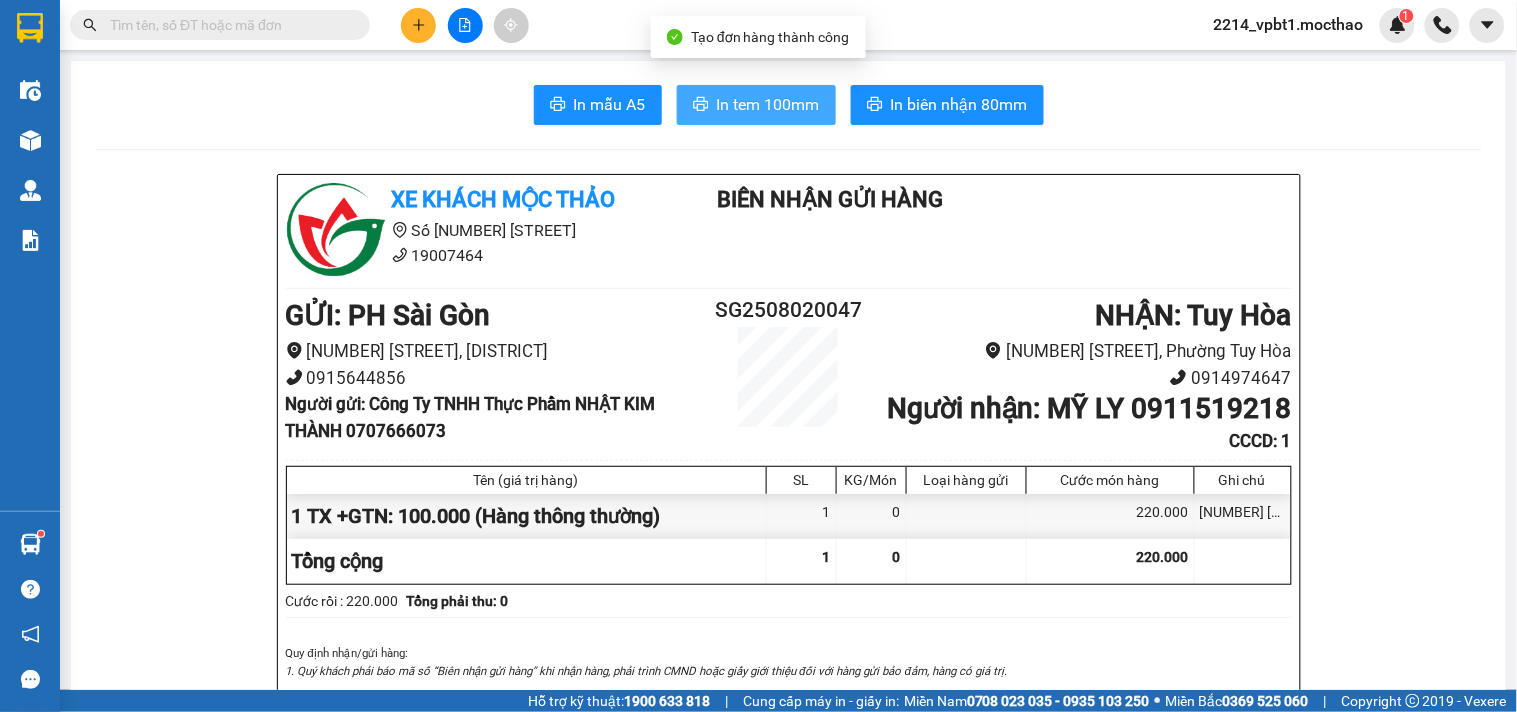 scroll, scrollTop: 0, scrollLeft: 0, axis: both 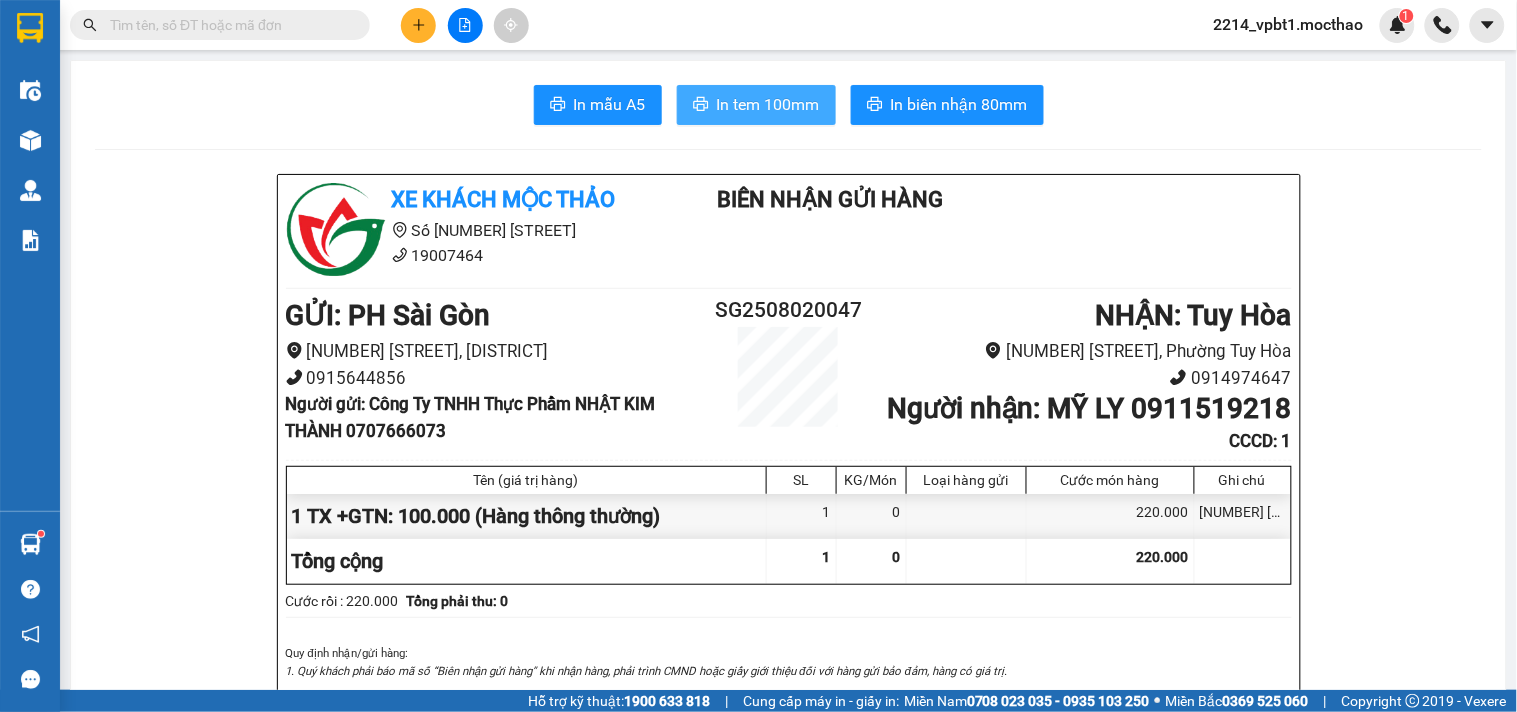 click on "In tem 100mm" at bounding box center [768, 104] 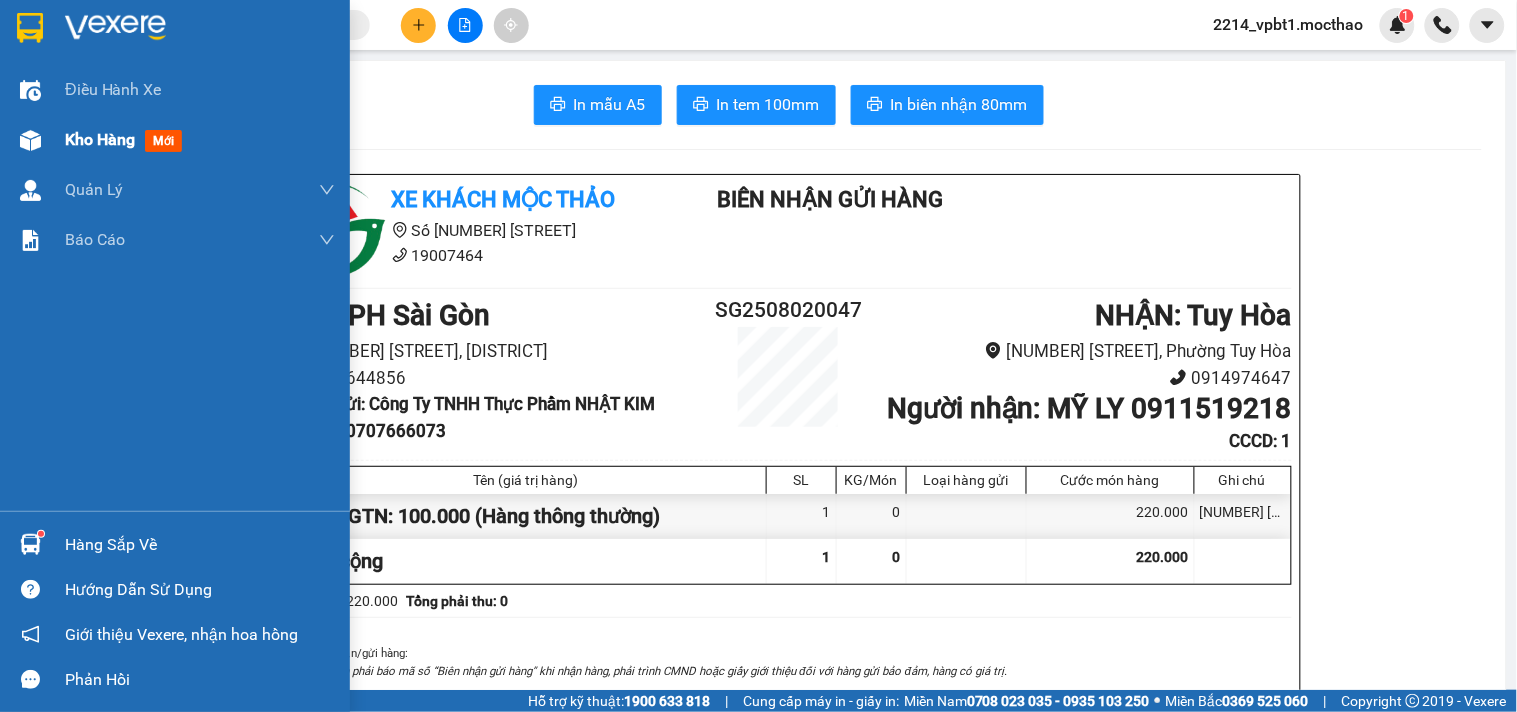 click on "Kho hàng" at bounding box center [100, 139] 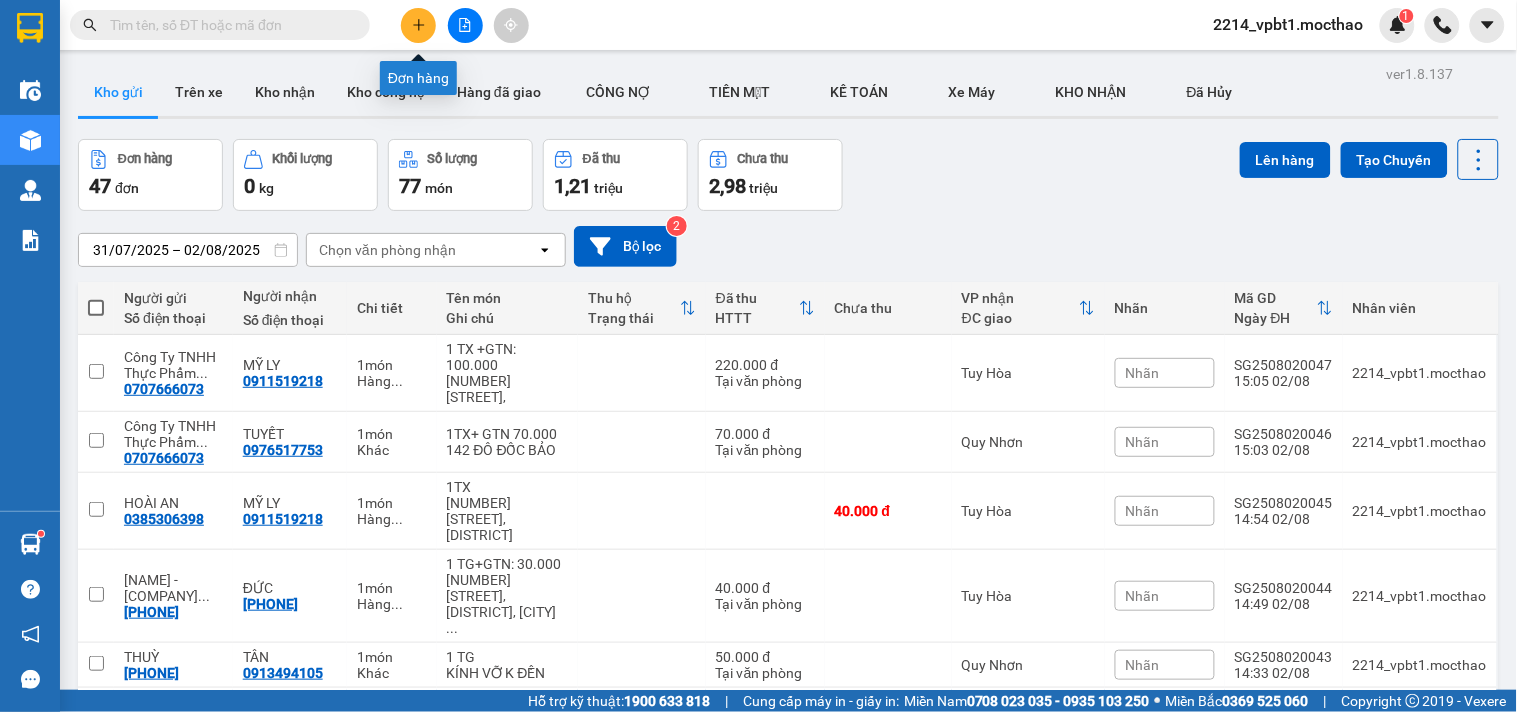 click at bounding box center (418, 25) 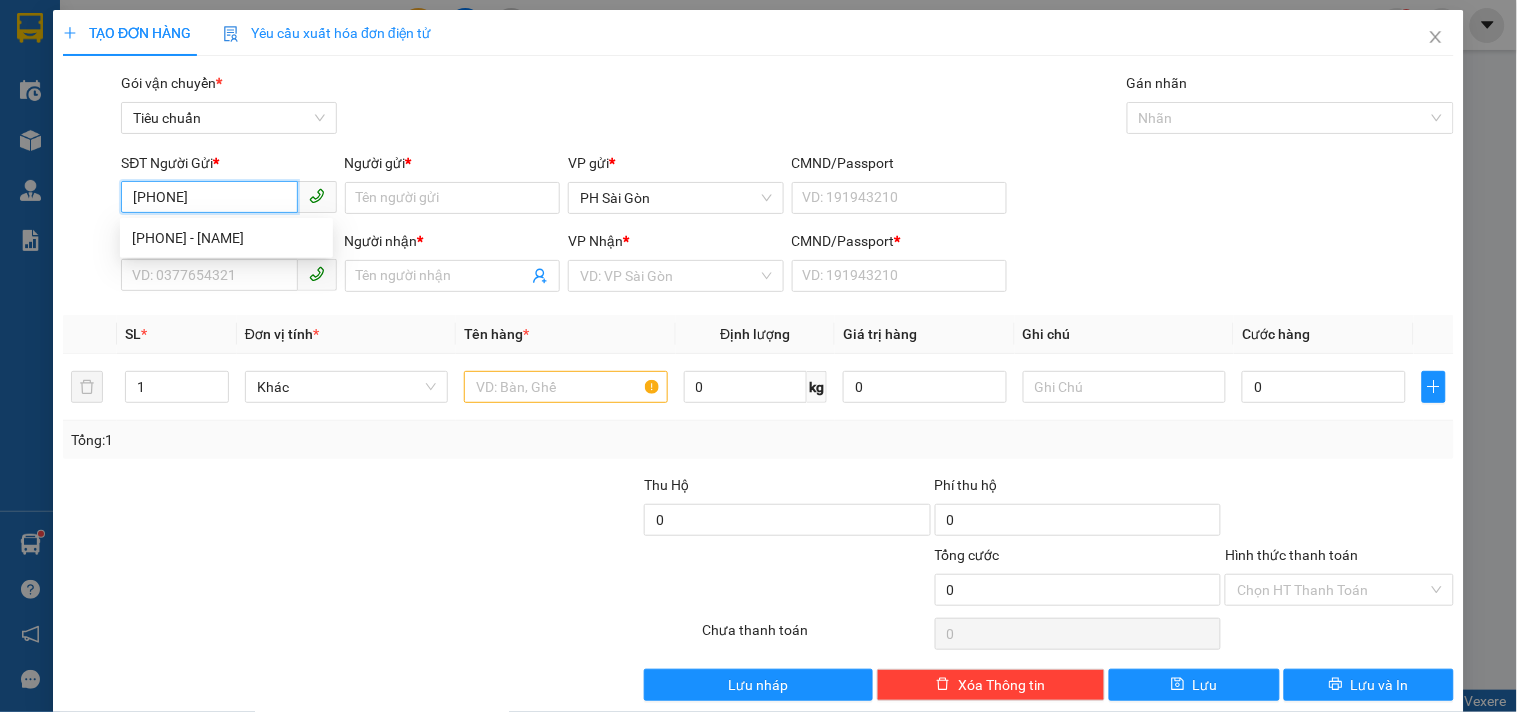 type on "0908339973" 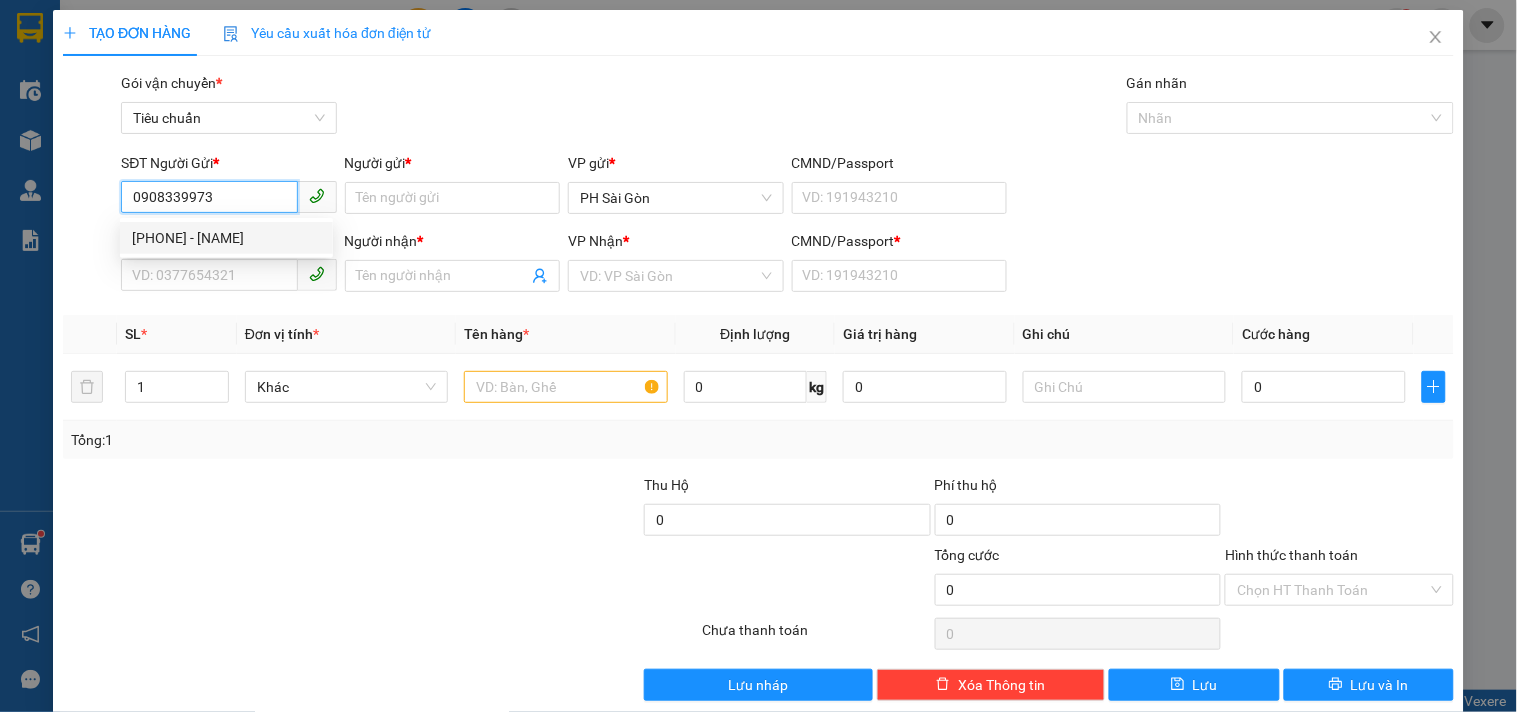 click on "0908339973 - ĐẰNG" at bounding box center (226, 238) 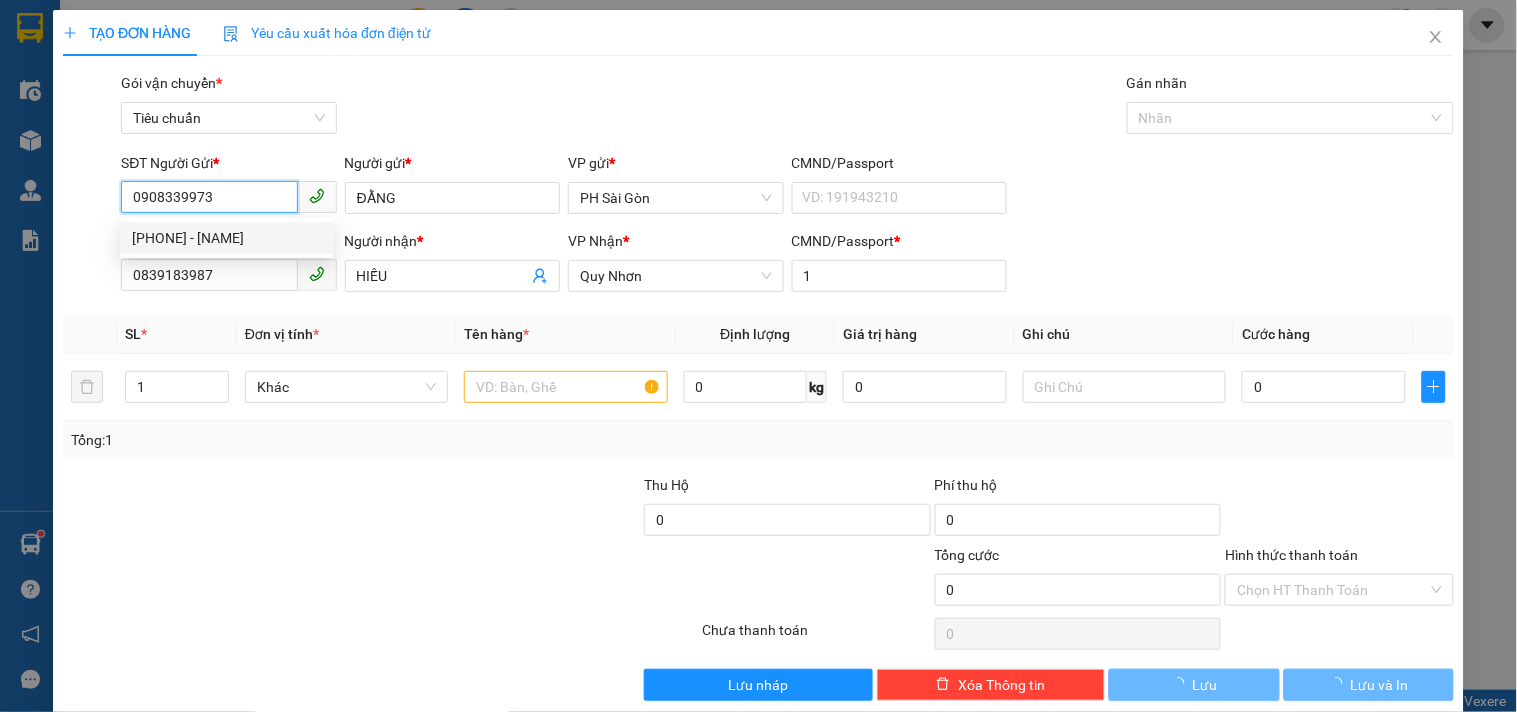 type on "100.000" 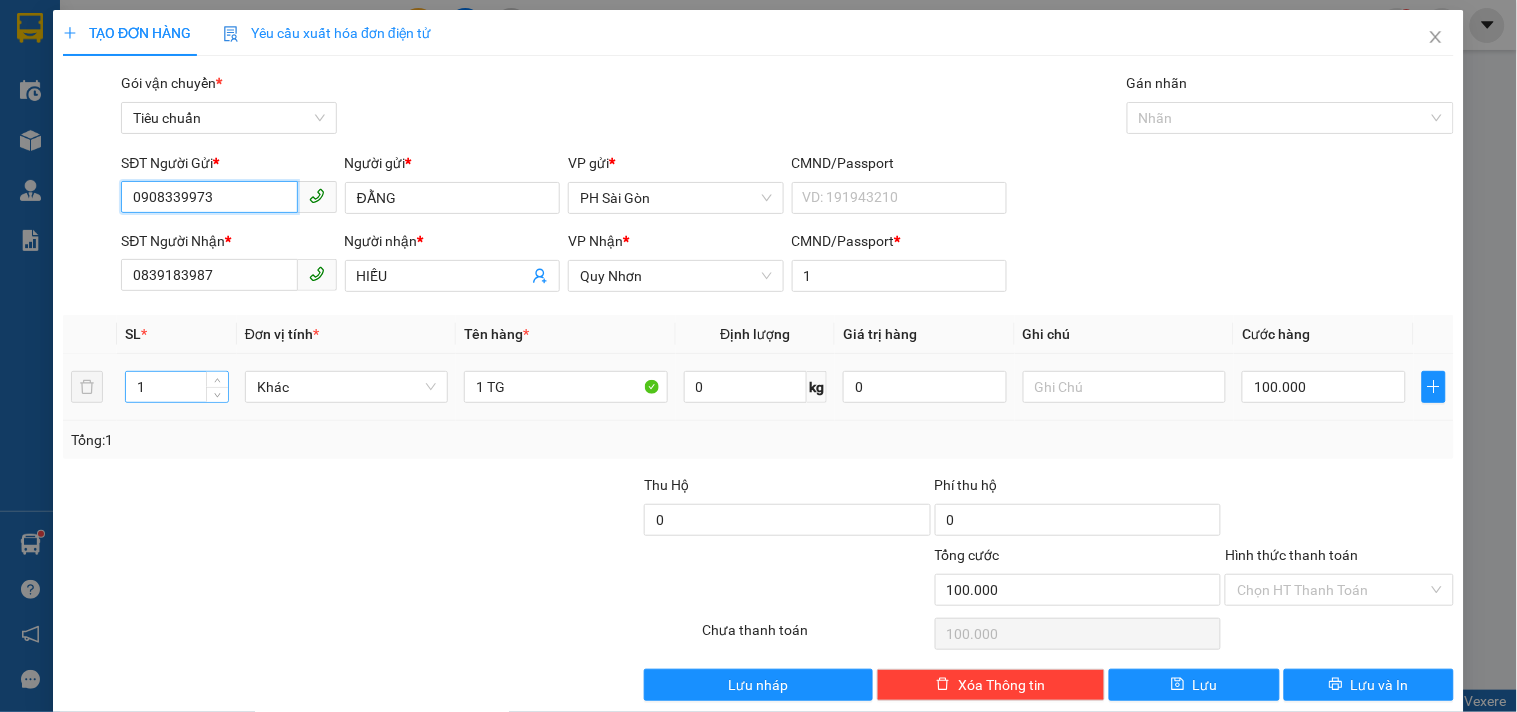 type on "0908339973" 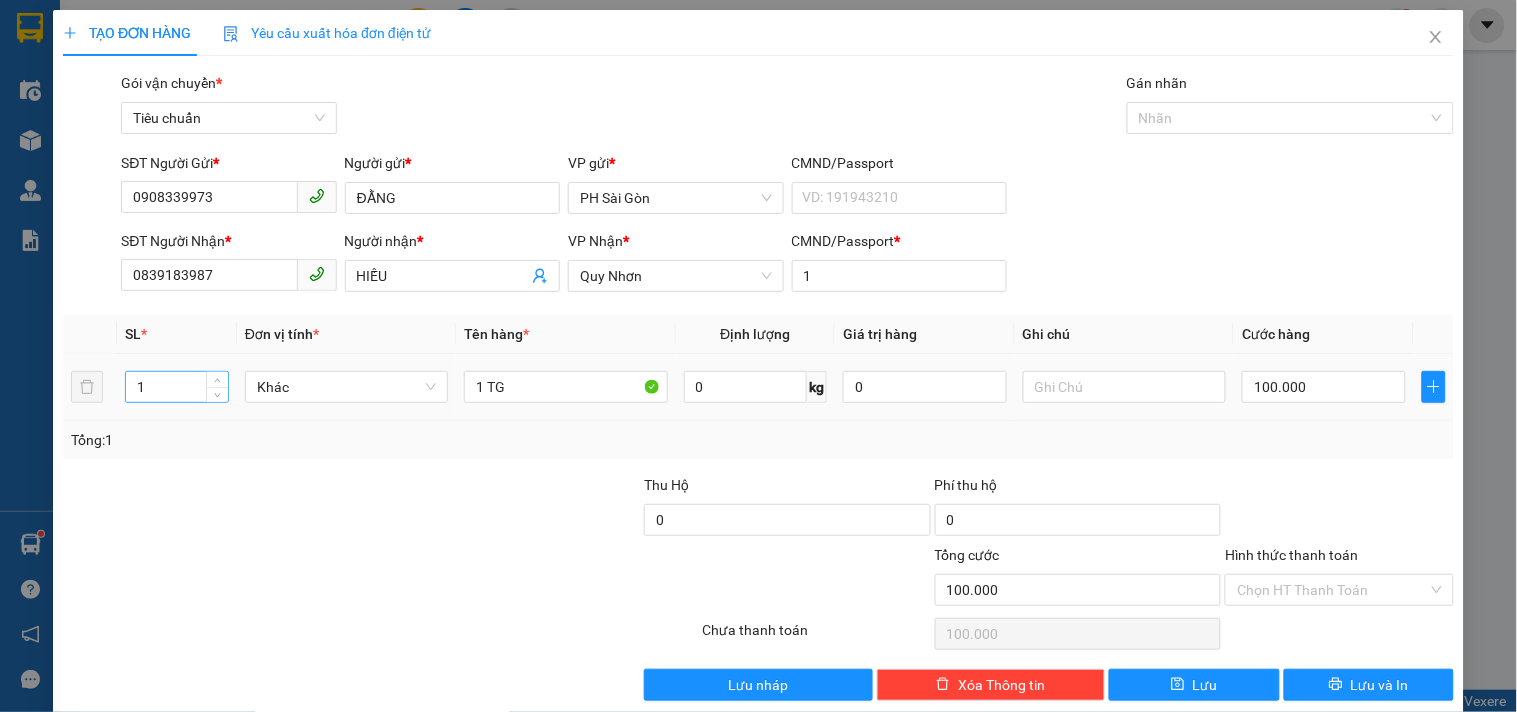 click on "1" at bounding box center (177, 387) 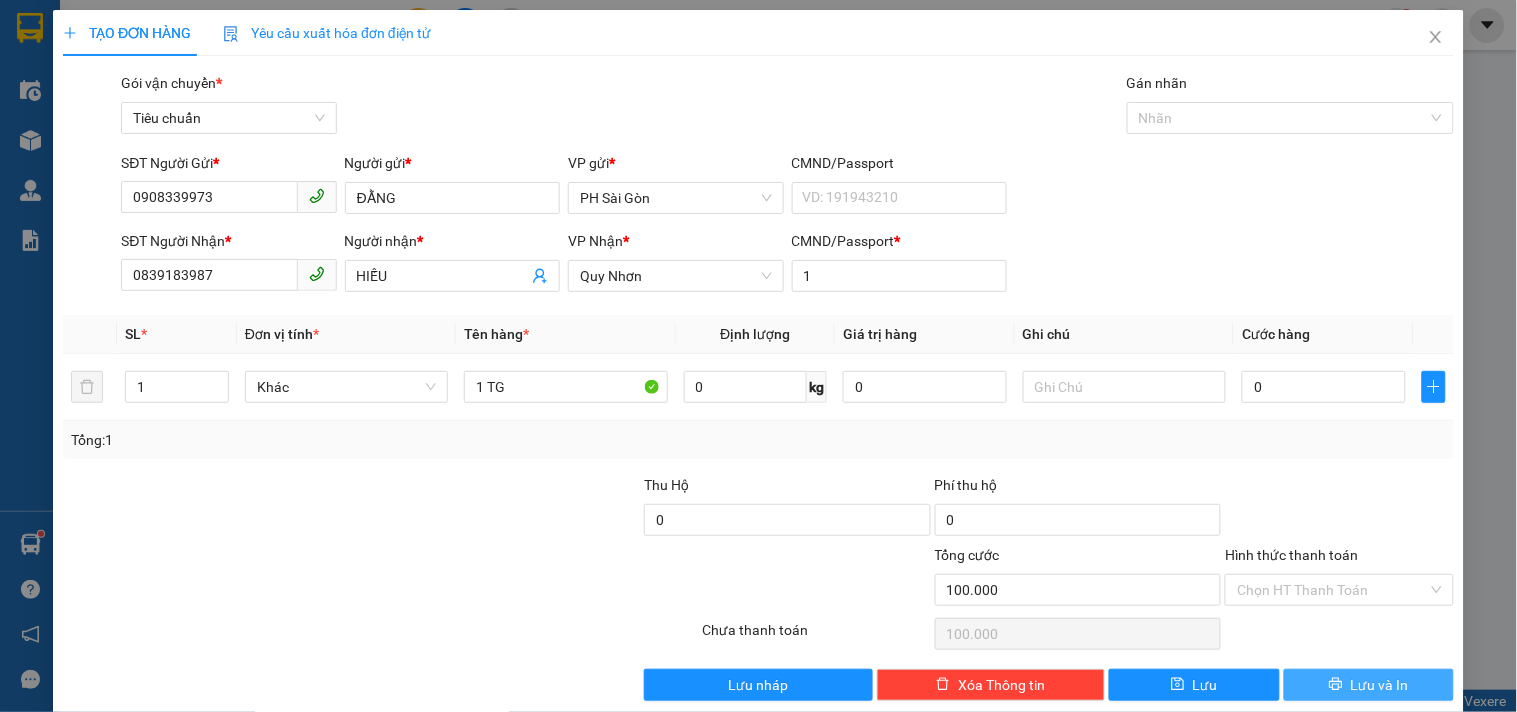 type on "0" 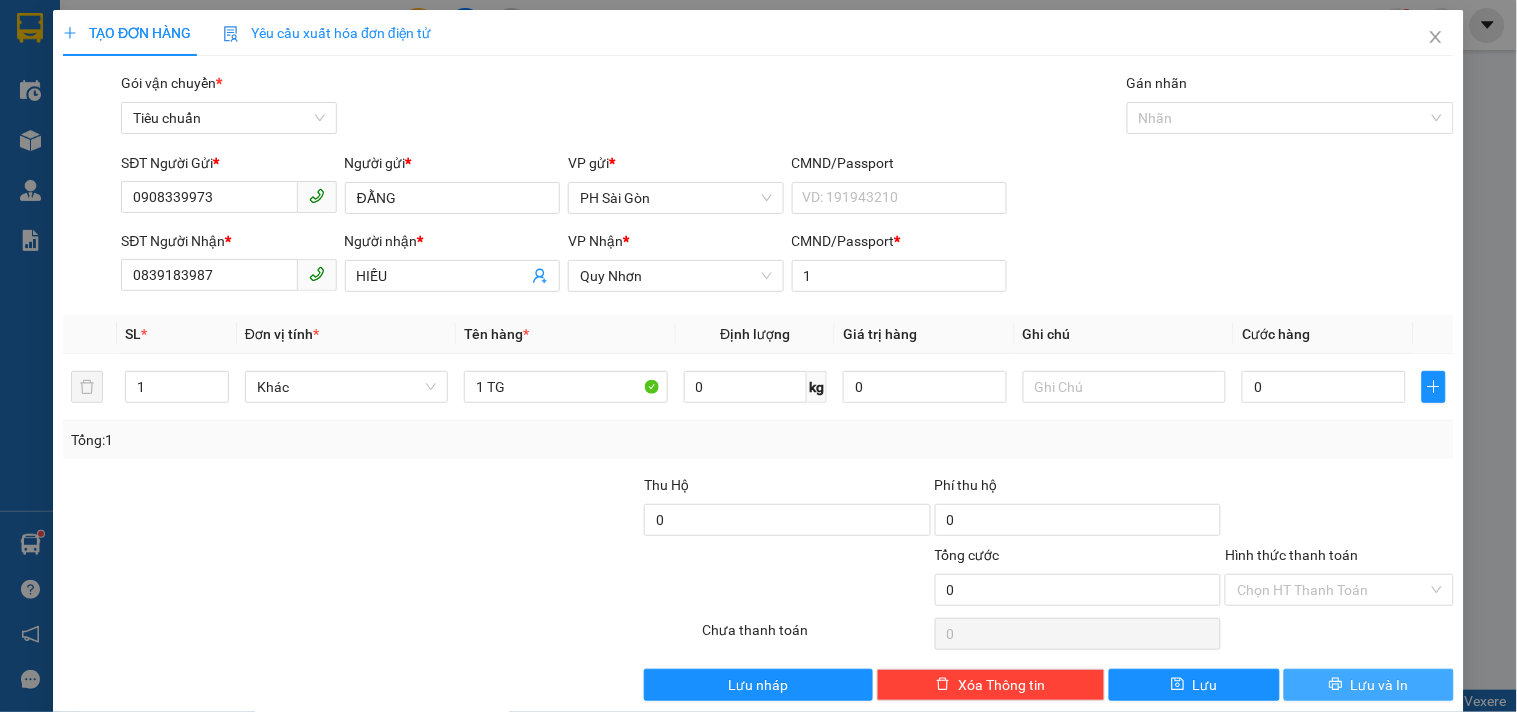 click on "Lưu và In" at bounding box center (1369, 685) 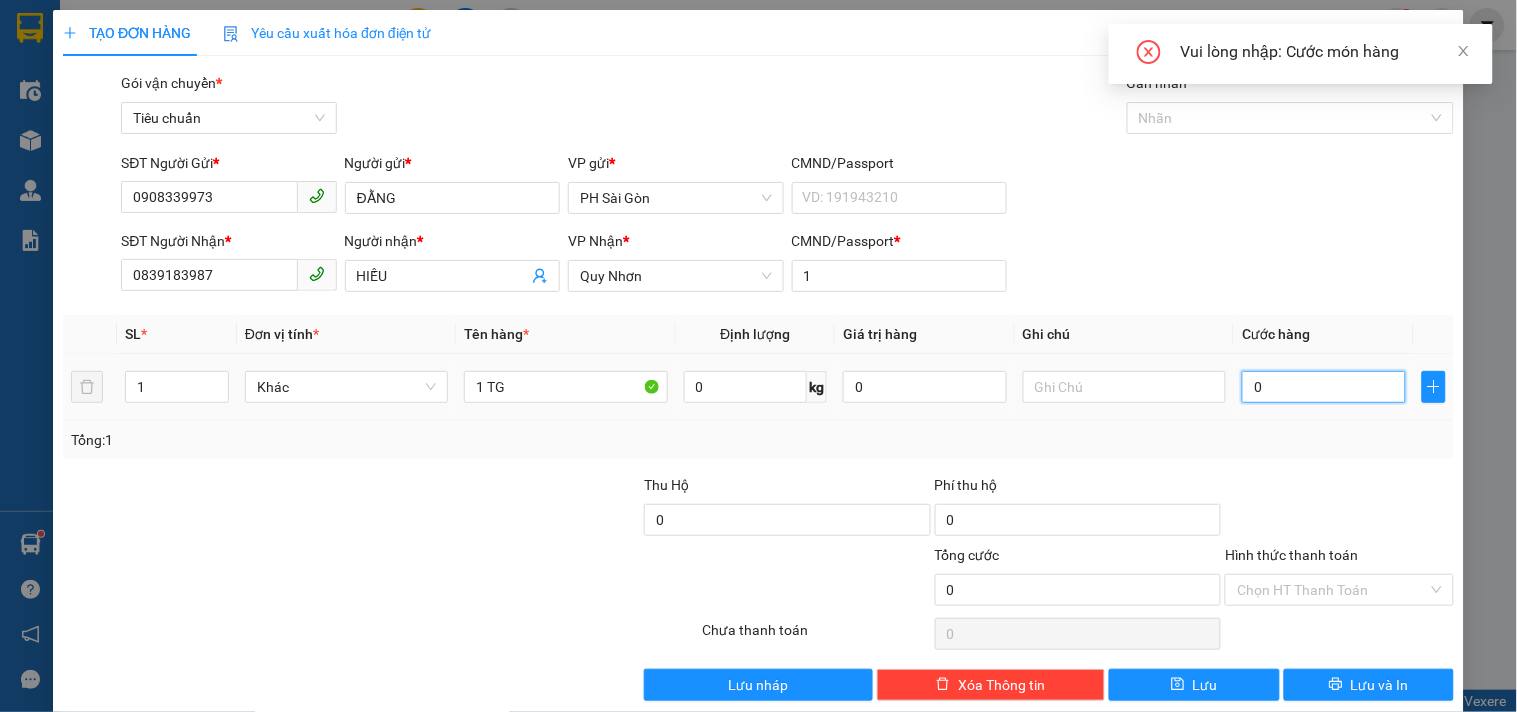 click on "0" at bounding box center [1324, 387] 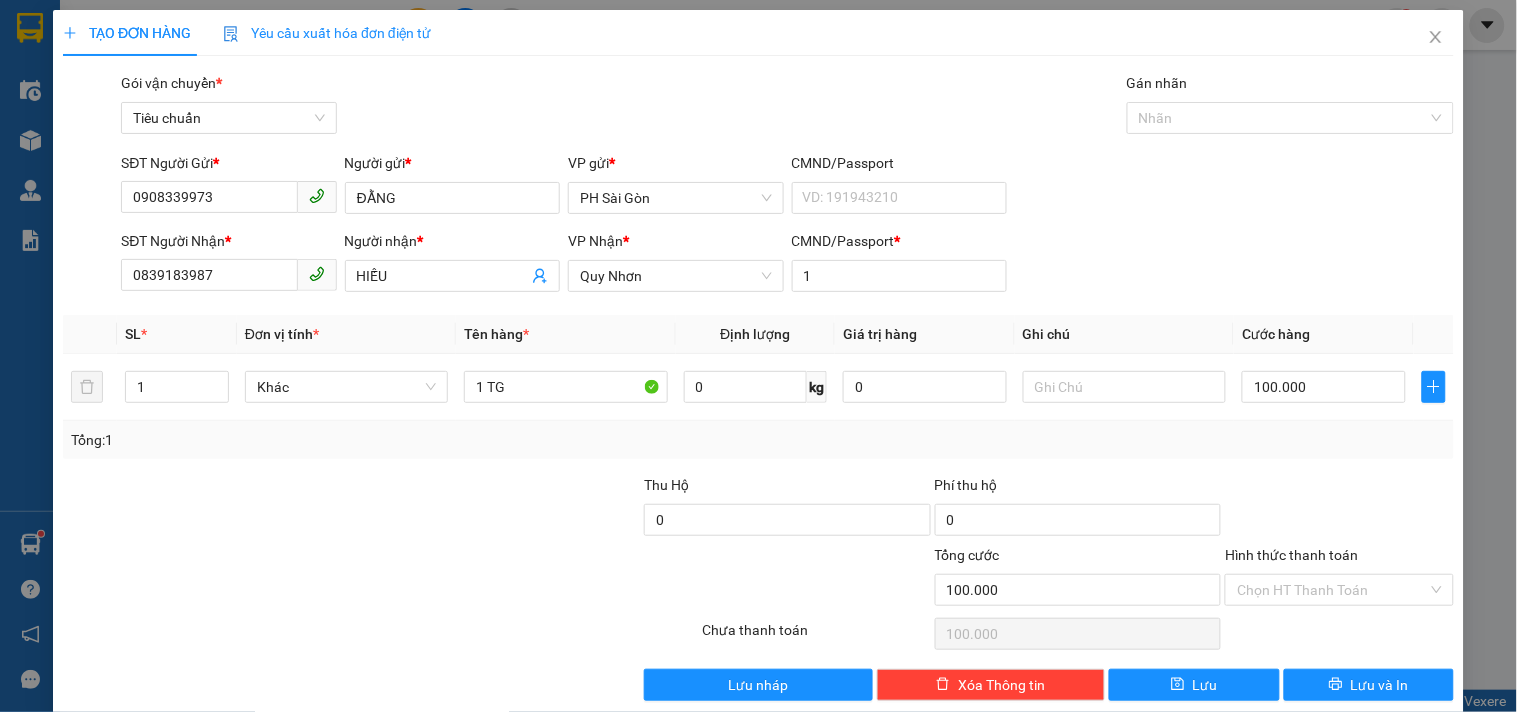 click on "Transit Pickup Surcharge Ids Transit Deliver Surcharge Ids Transit Deliver Surcharge Transit Deliver Surcharge Gói vận chuyển  * Tiêu chuẩn Gán nhãn   Nhãn SĐT Người Gửi  * 0908339973 Người gửi  * ĐẰNG VP gửi  * PH Sài Gòn CMND/Passport VD: 191943210 SĐT Người Nhận  * 0839183987 Người nhận  * HIẾU VP Nhận  * Quy Nhơn CMND/Passport  * 1 SL  * Đơn vị tính  * Tên hàng  * Định lượng Giá trị hàng Ghi chú Cước hàng                   1 Khác 1 TG 0 kg 0 100.000 Tổng:  1 Thu Hộ 0 Phí thu hộ 0 Tổng cước 100.000 Hình thức thanh toán Chọn HT Thanh Toán Số tiền thu trước 0 Chưa thanh toán 100.000 Chọn HT Thanh Toán Lưu nháp Xóa Thông tin Lưu Lưu và In" at bounding box center [758, 386] 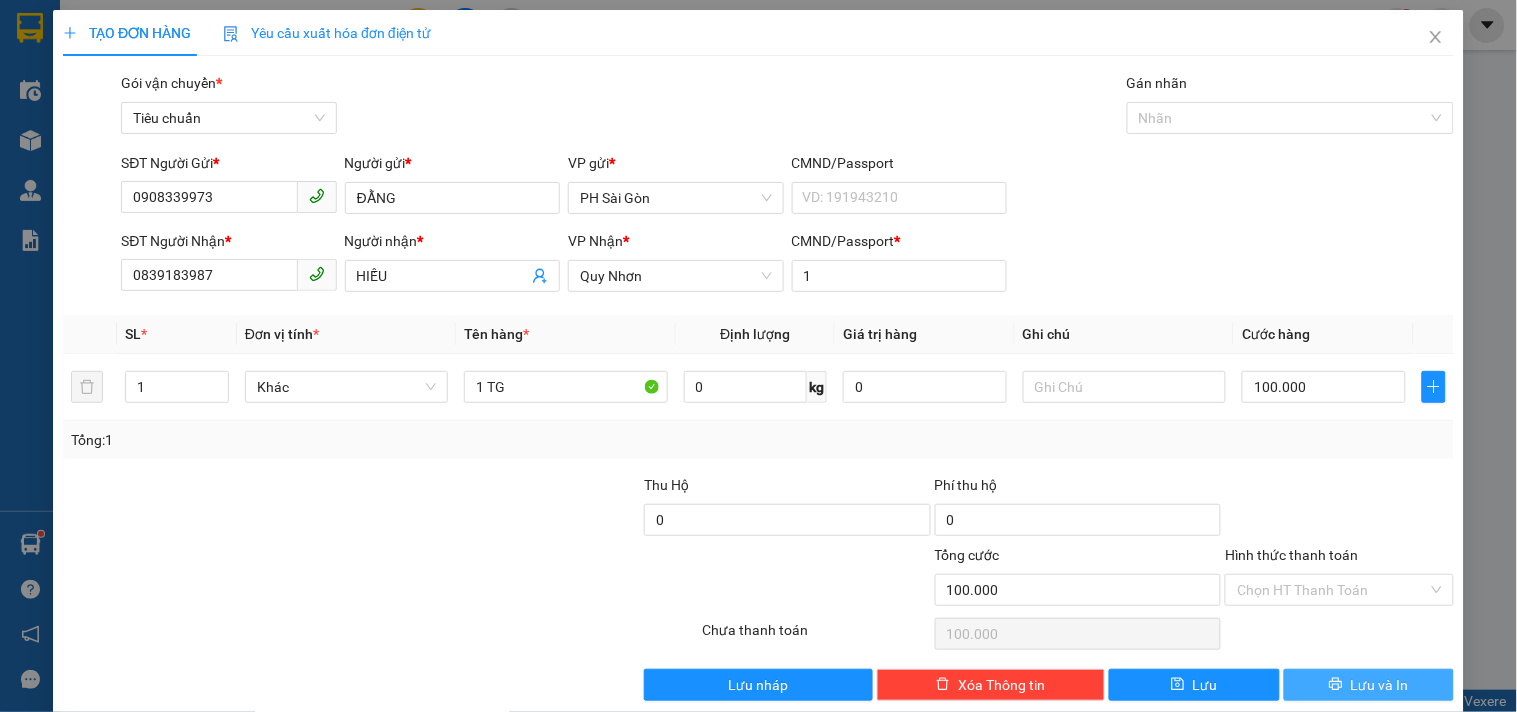 click 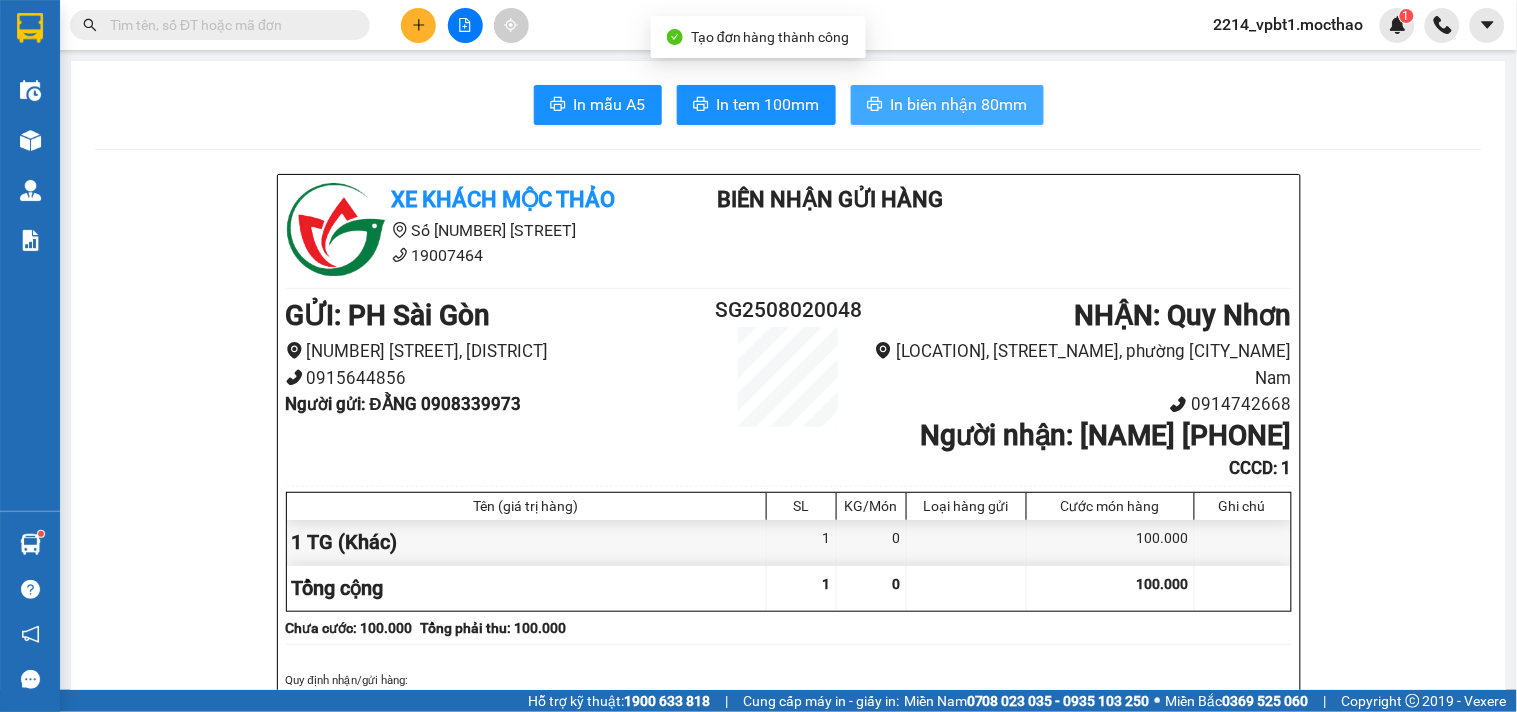 click on "In biên nhận 80mm" at bounding box center (947, 105) 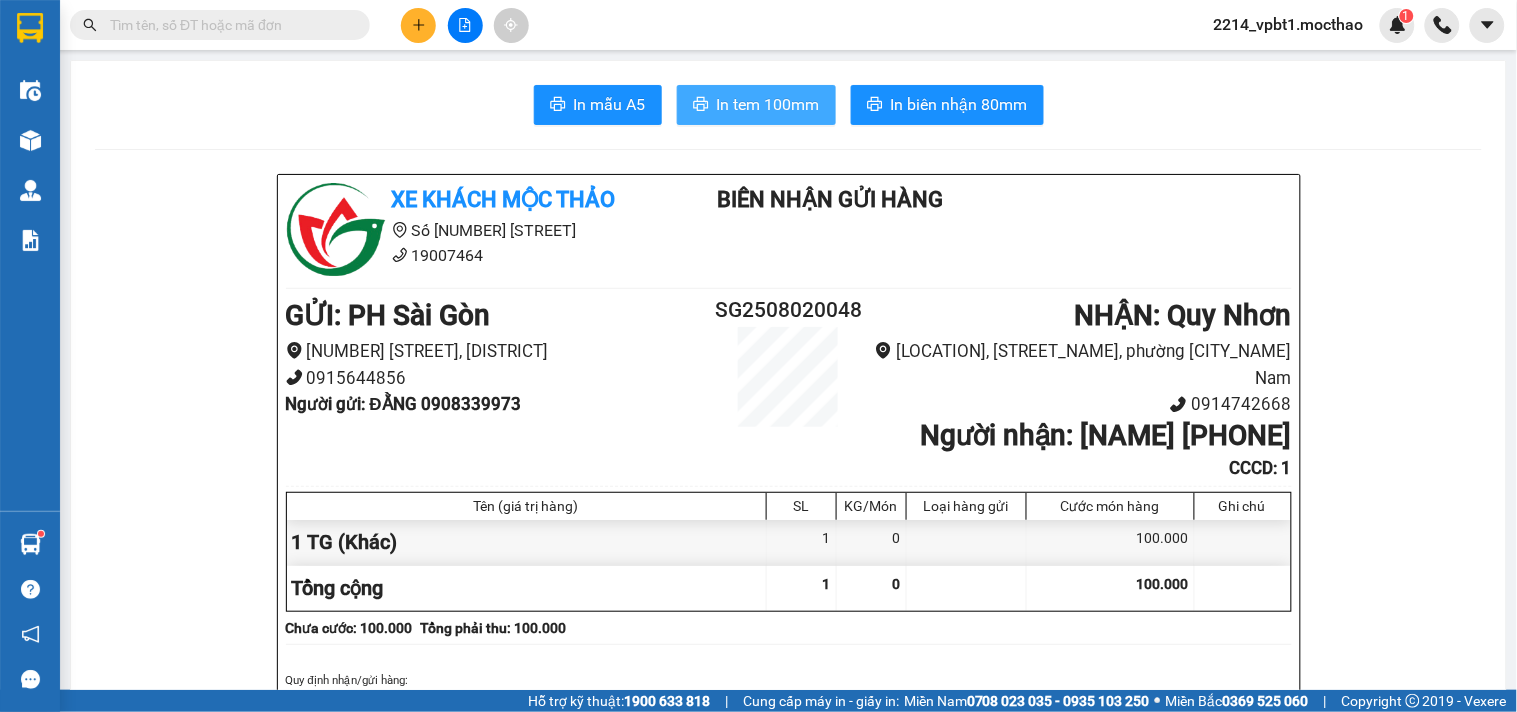 click on "In tem 100mm" at bounding box center (768, 104) 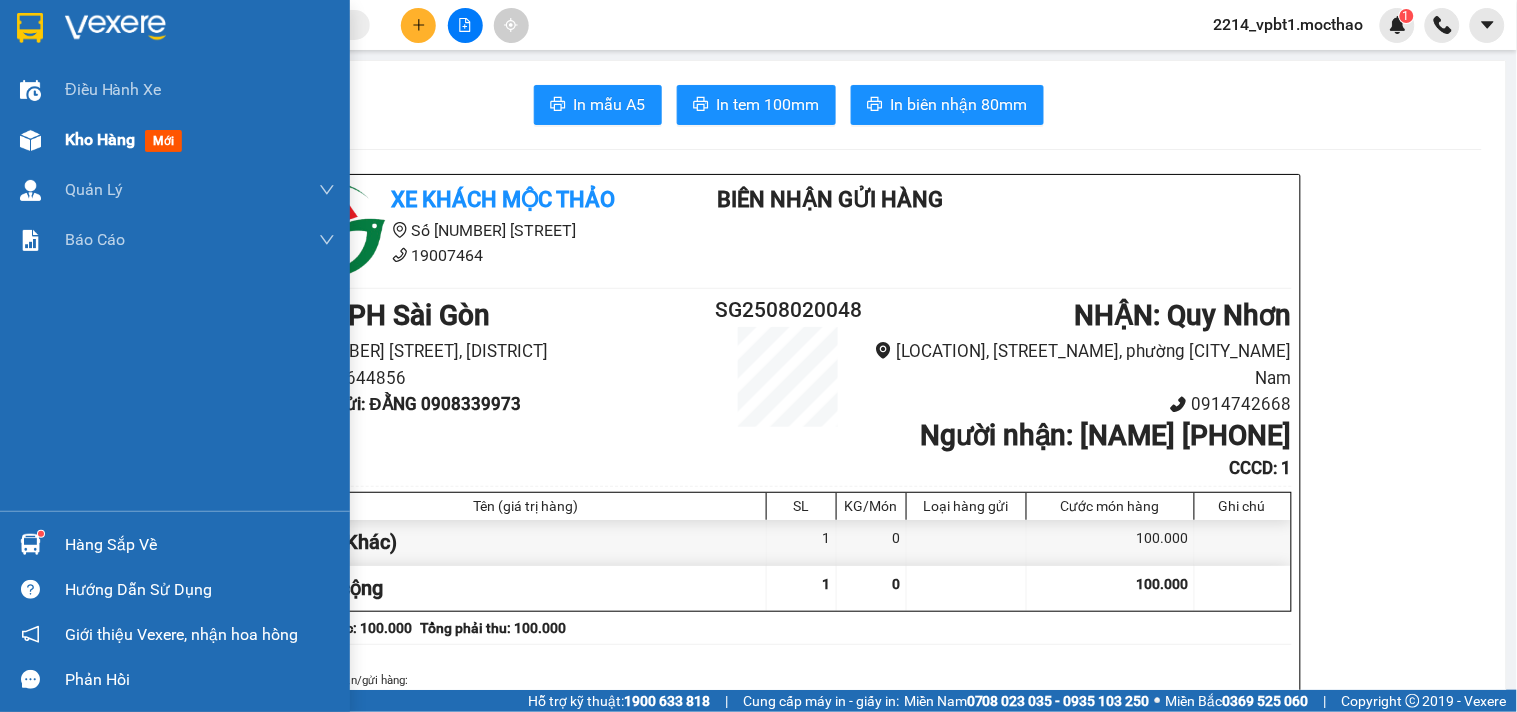 click on "Kho hàng" at bounding box center (100, 139) 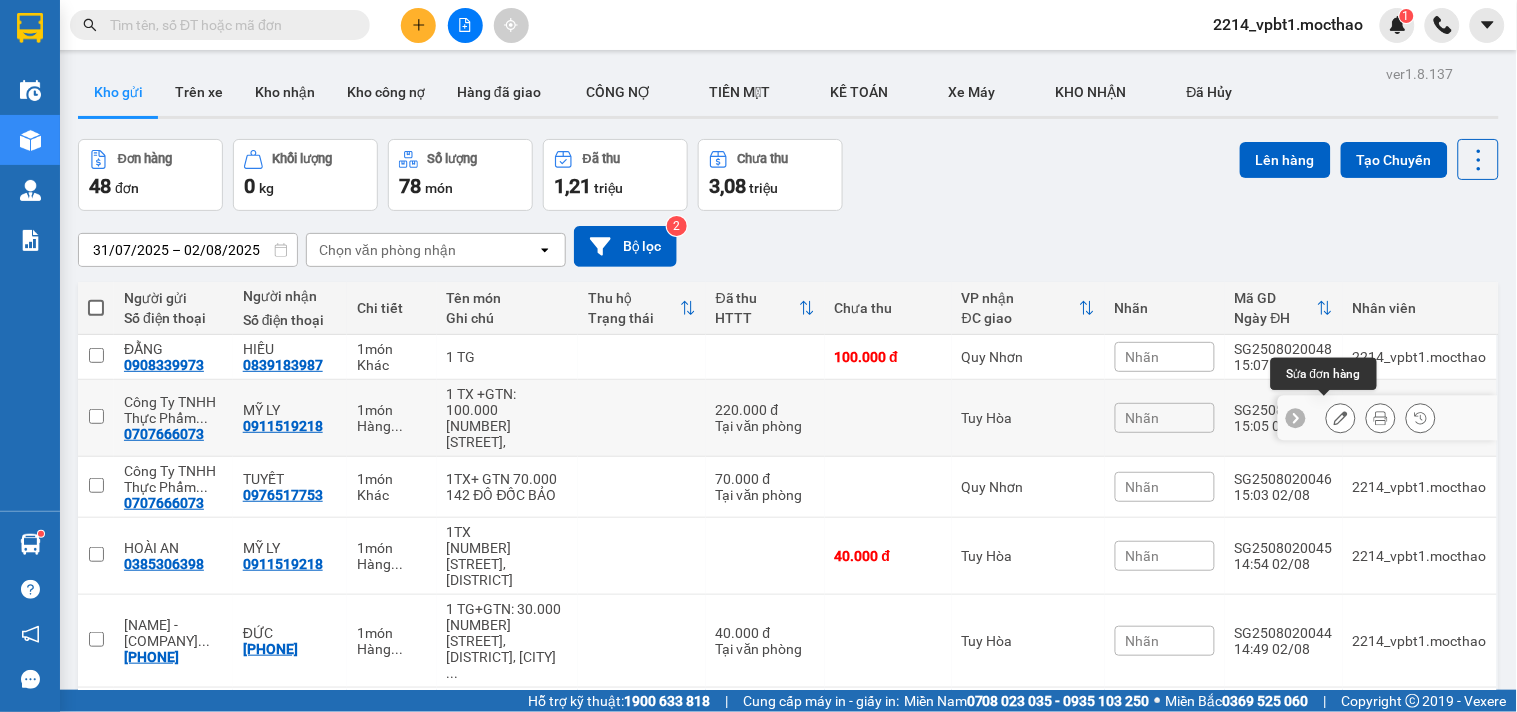 click at bounding box center (1341, 418) 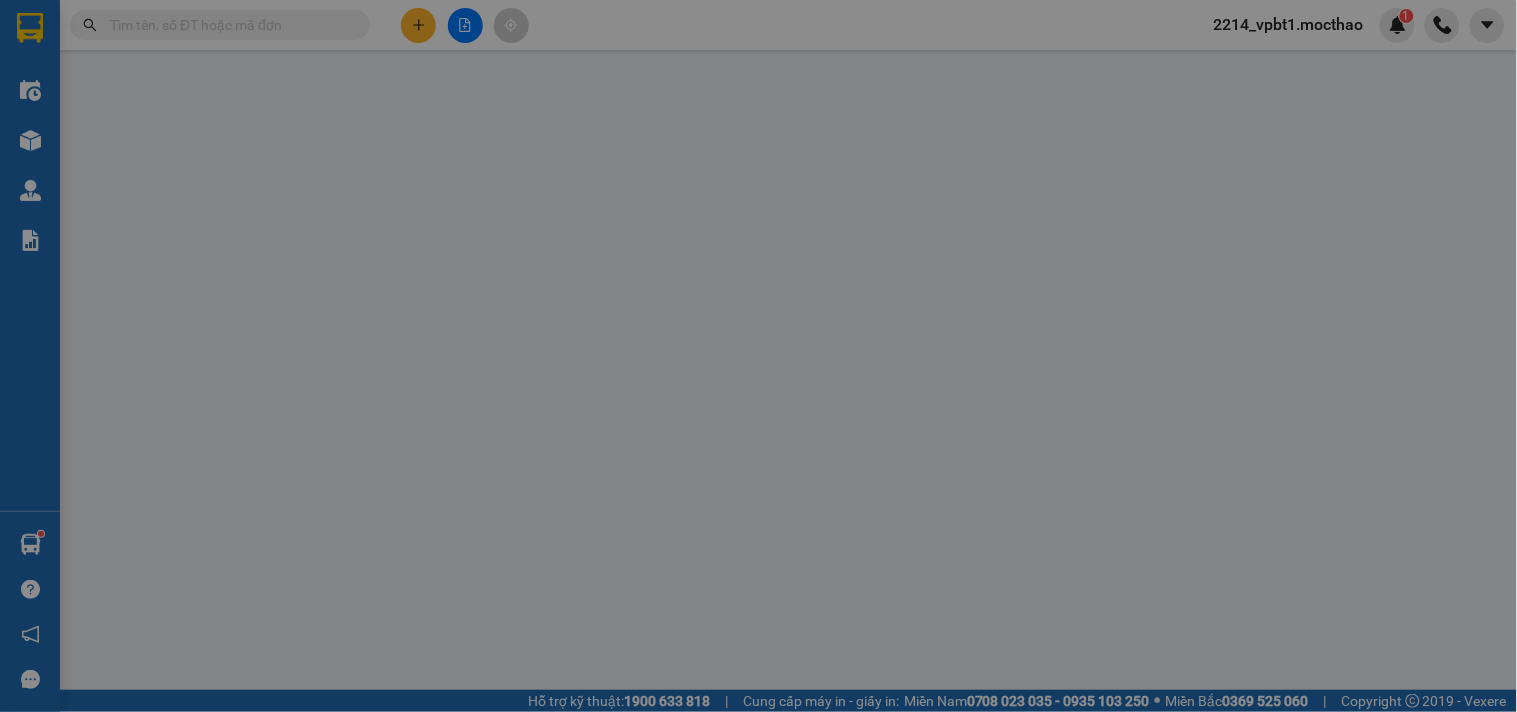 type on "0707666073" 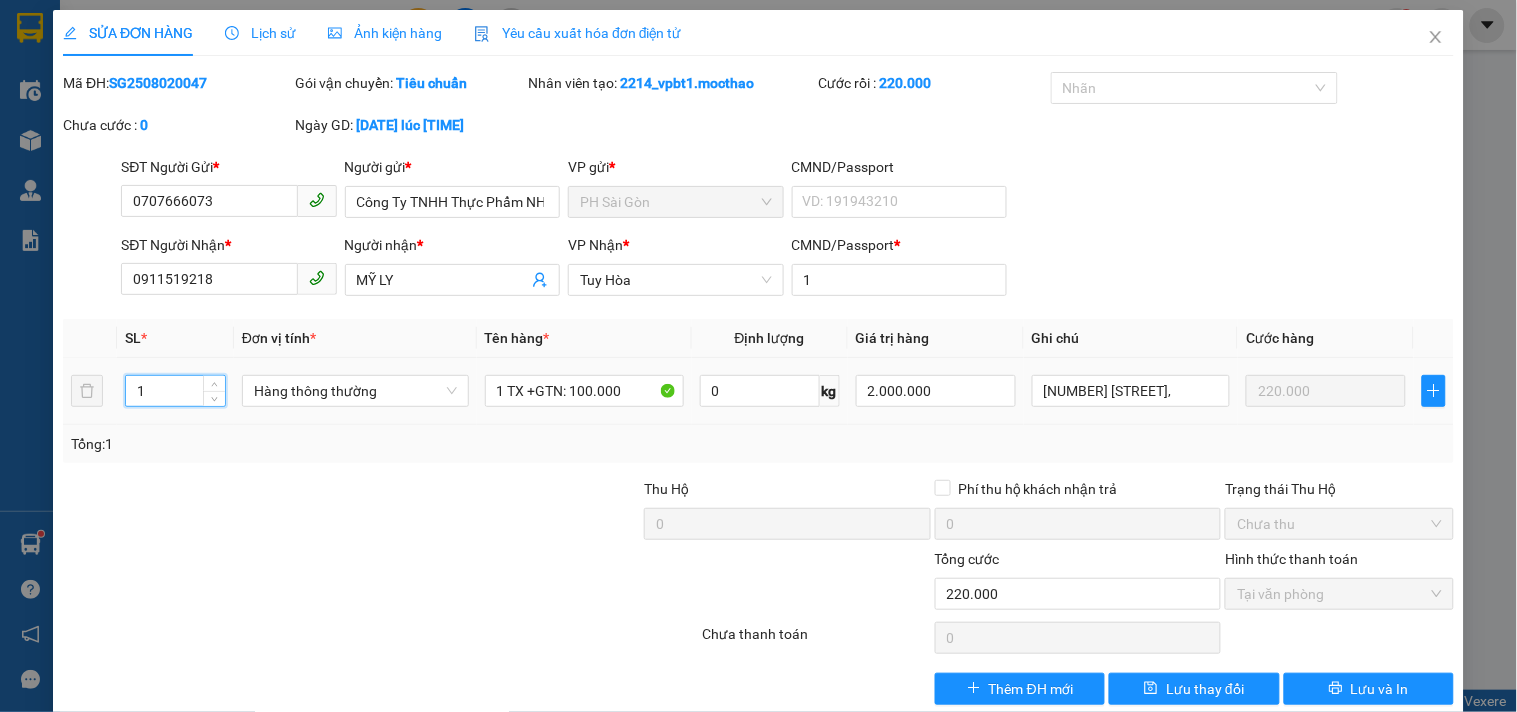 click on "1" at bounding box center (175, 391) 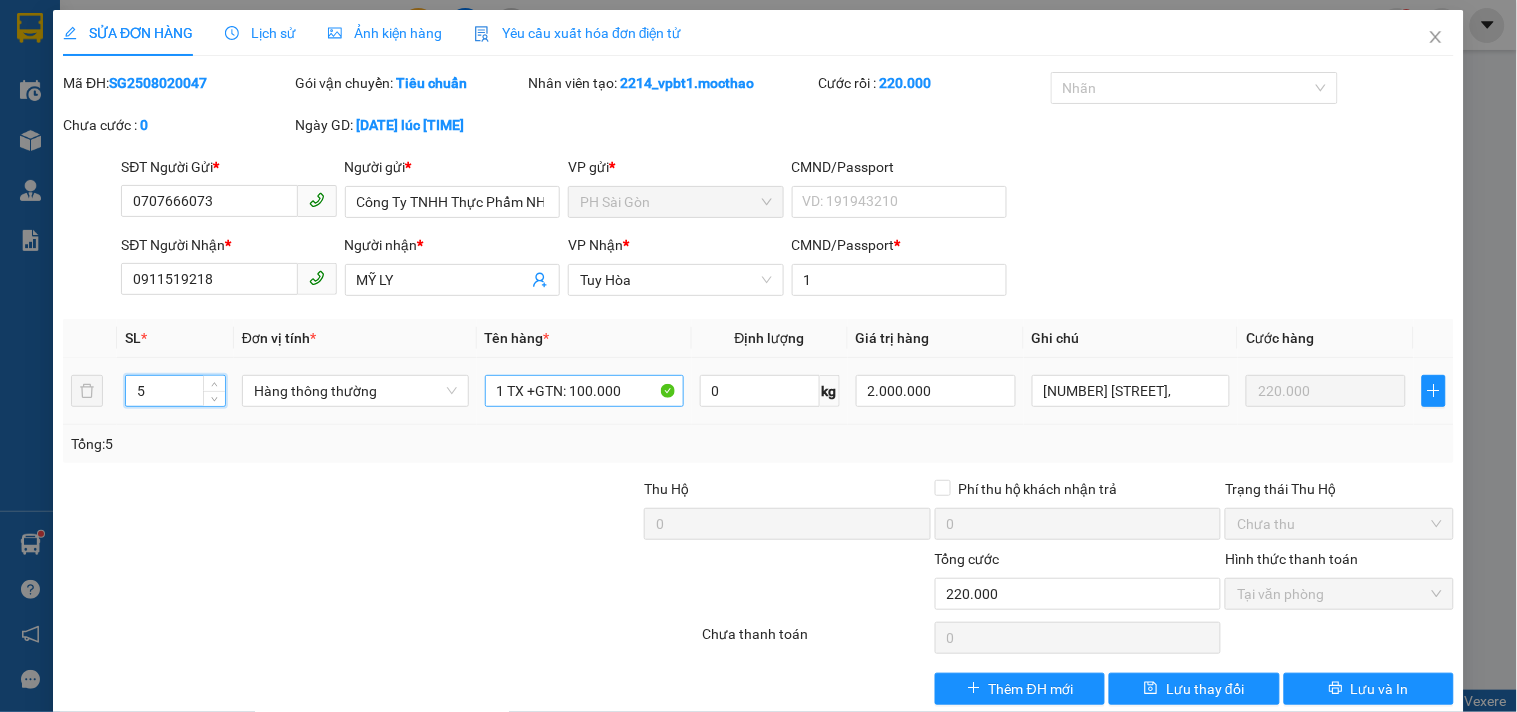 type on "5" 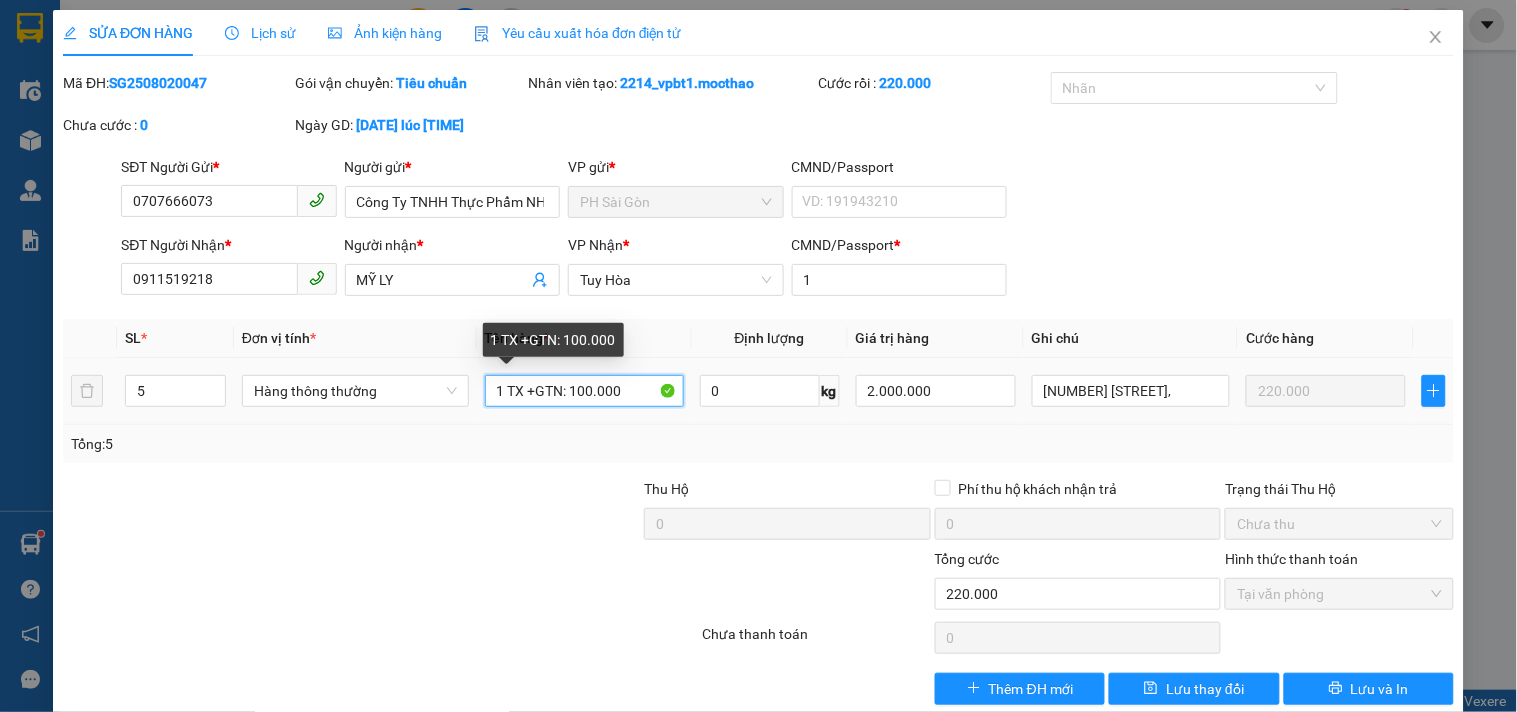 click on "1 TX +GTN: 100.000" at bounding box center [584, 391] 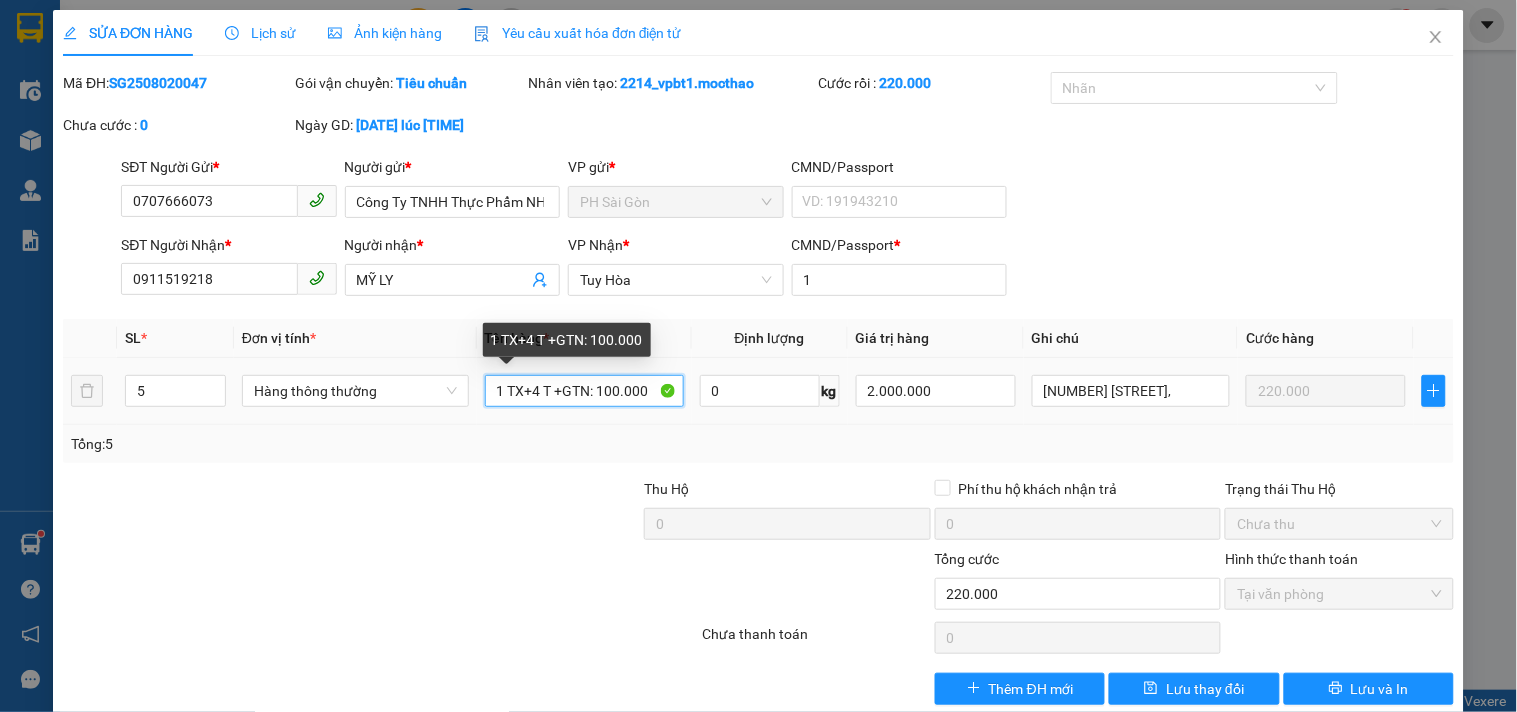 type on "1 TX+4 TG +GTN: 100.000" 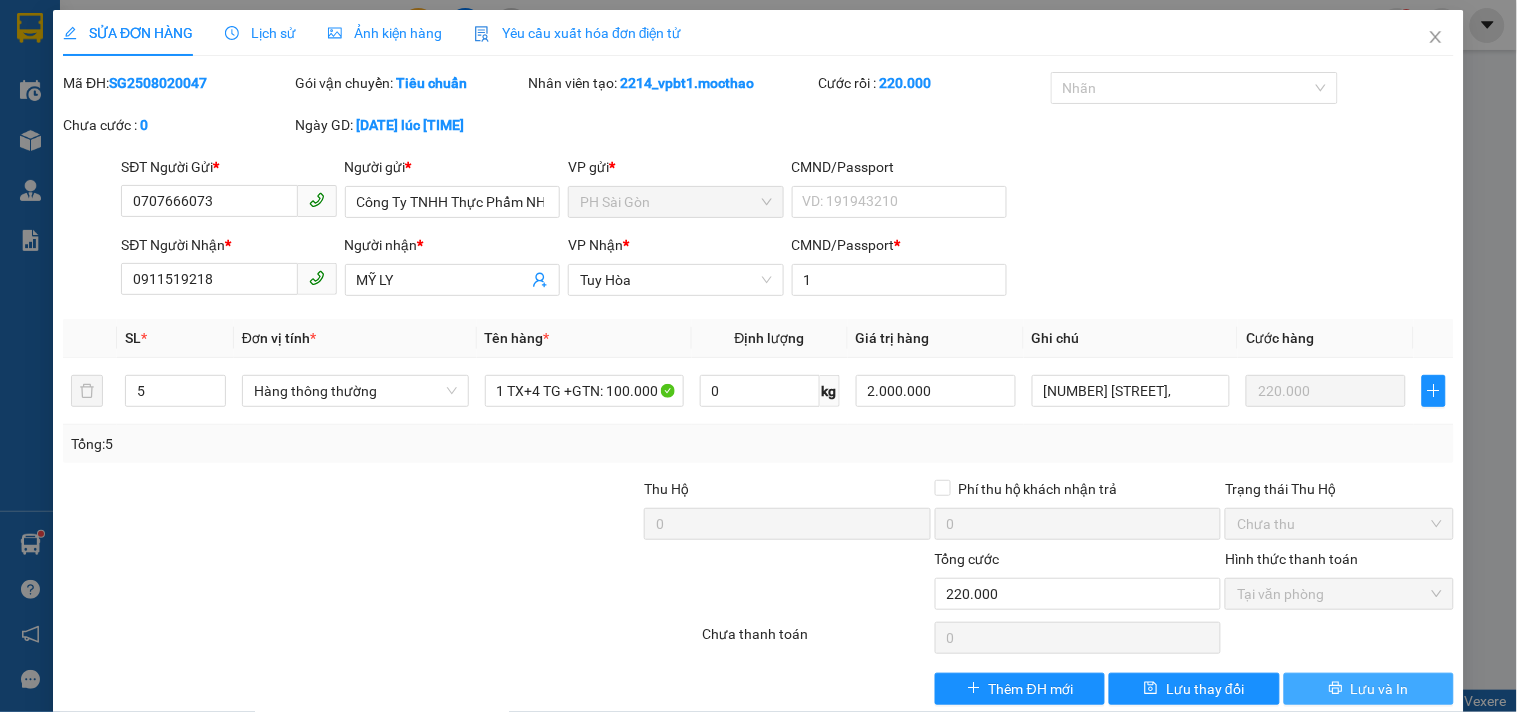 click on "Lưu và In" at bounding box center [1369, 689] 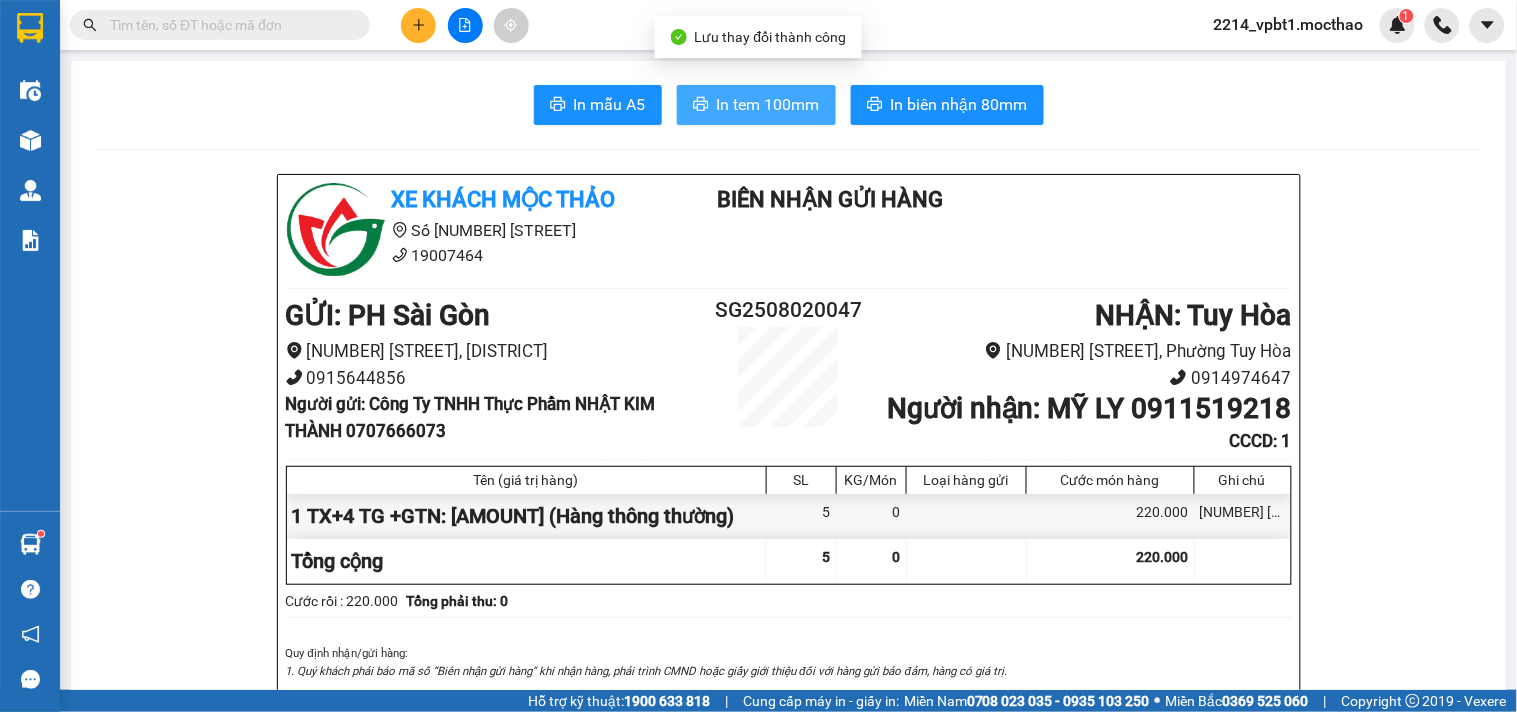 click on "In tem 100mm" at bounding box center (768, 104) 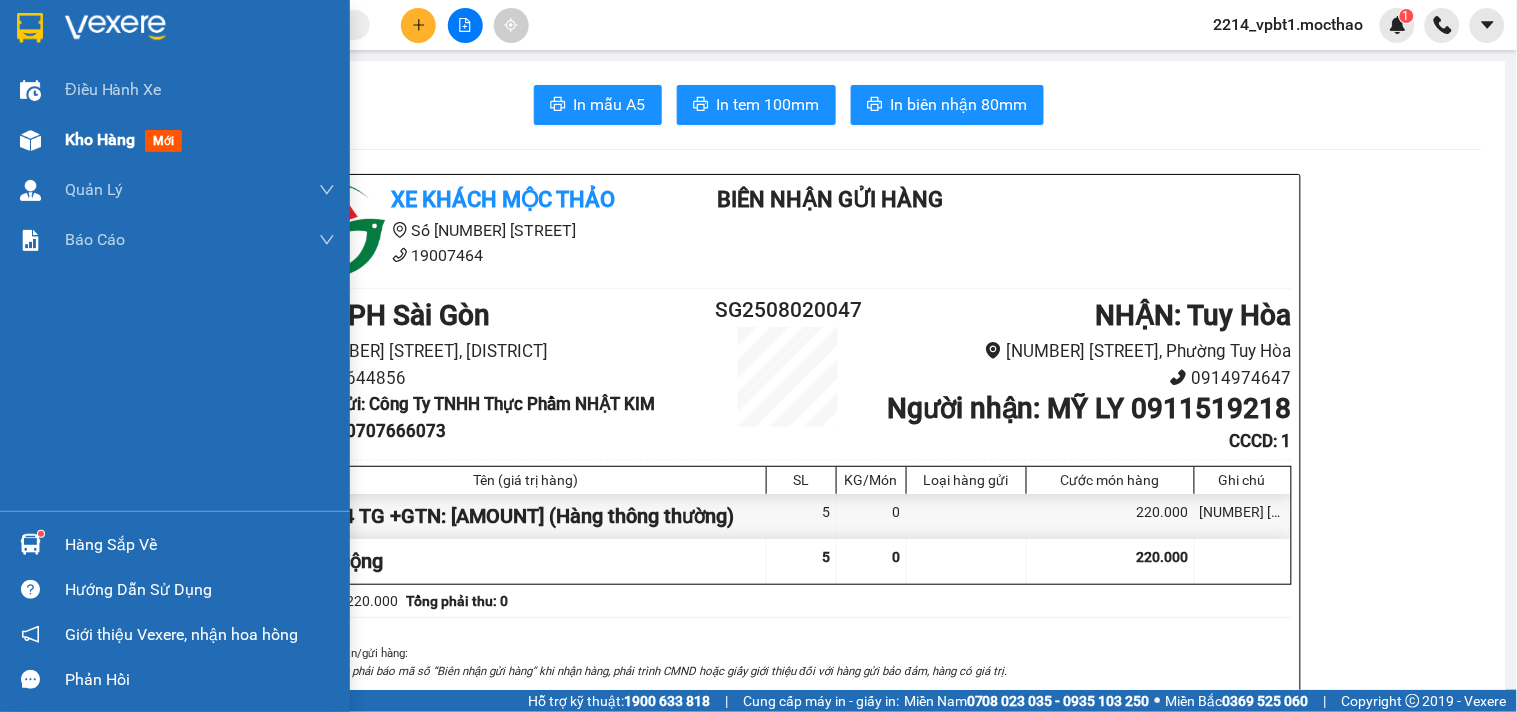 click on "Kho hàng" at bounding box center [100, 139] 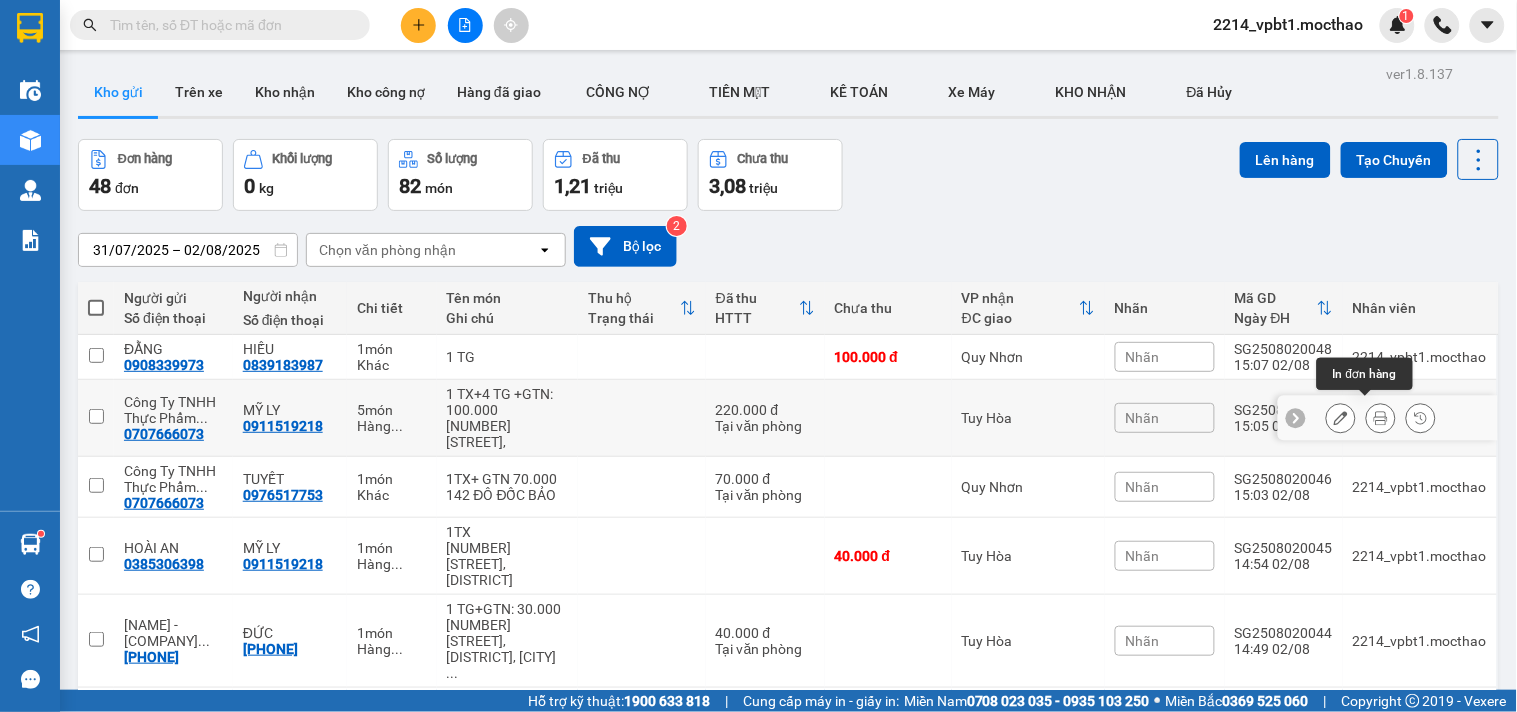 click 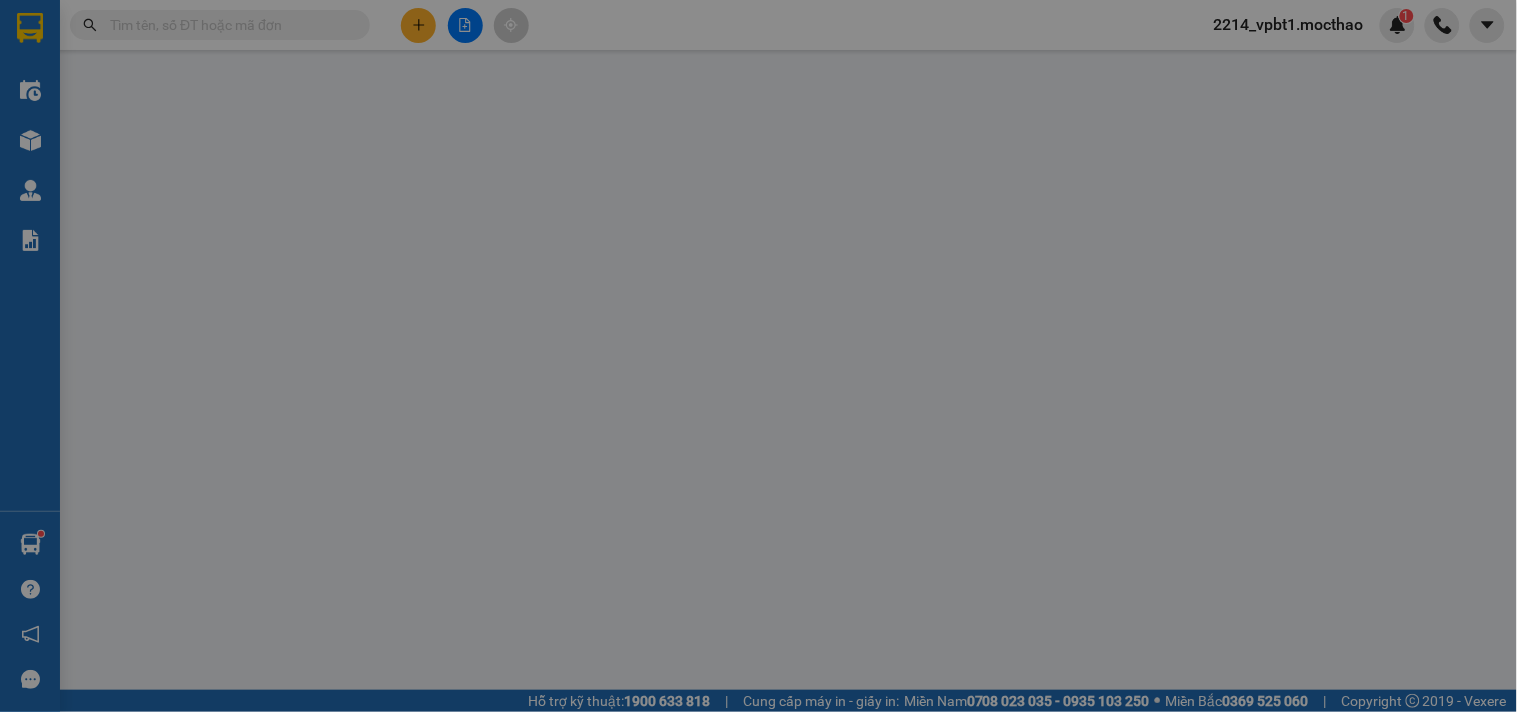 type on "0707666073" 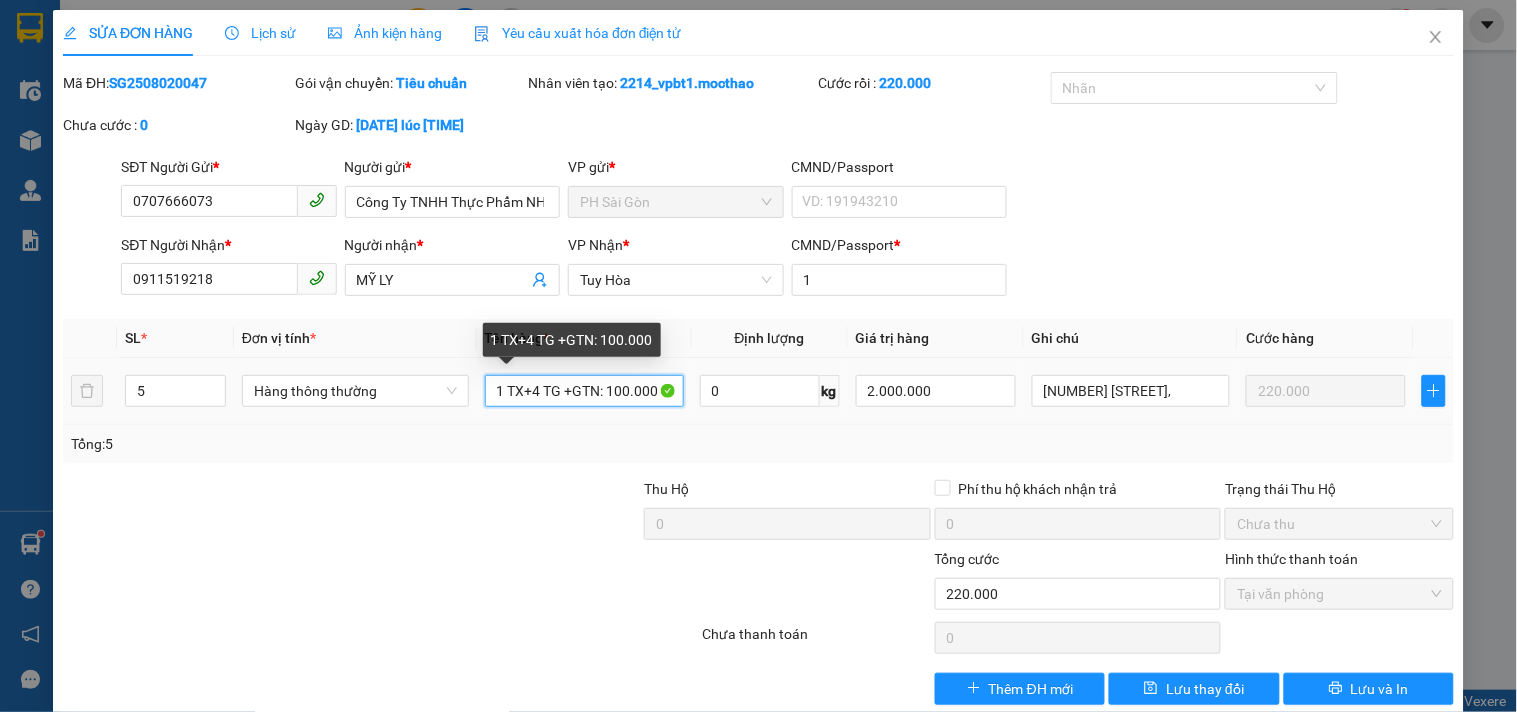 click on "1 TX+4 TG +GTN: 100.000" at bounding box center [584, 391] 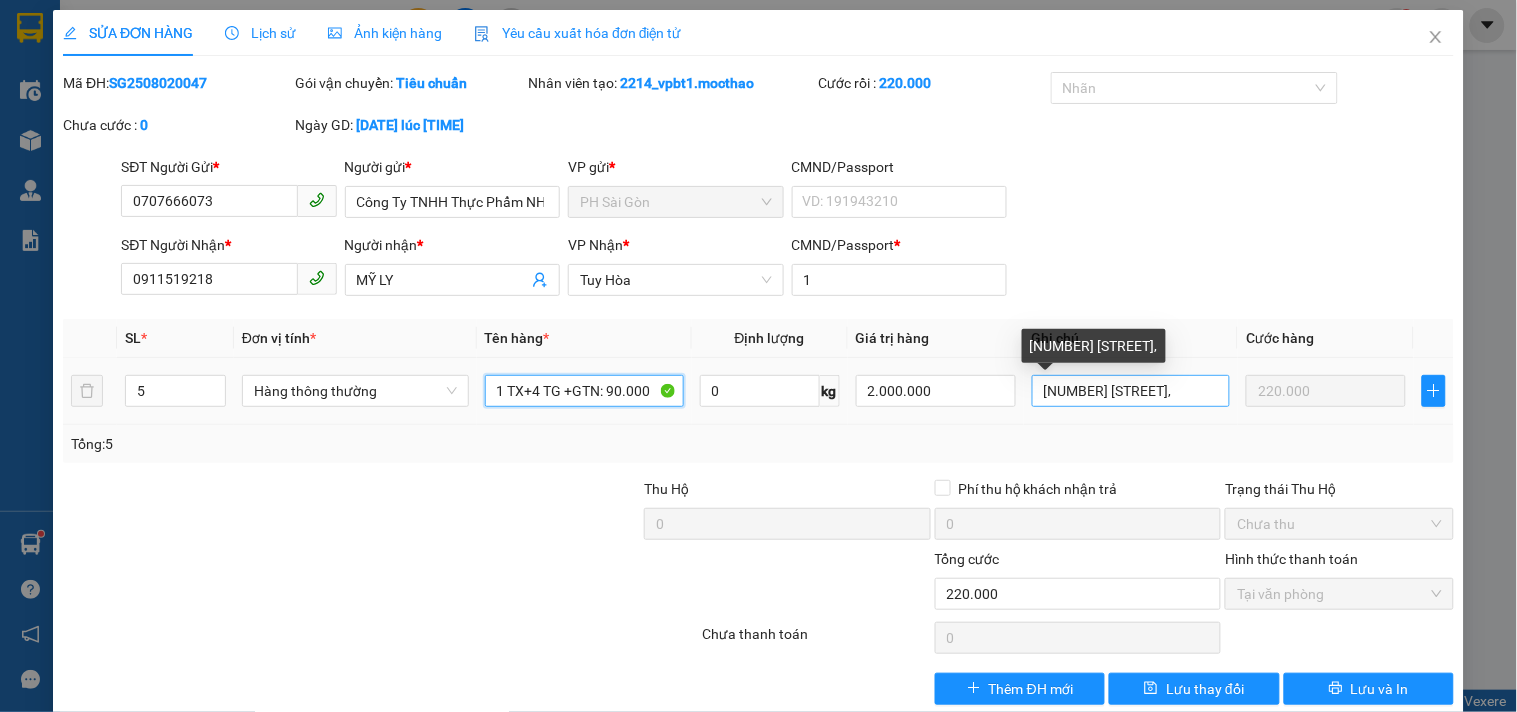 type on "1 TX+4 TG +GTN: 90.000" 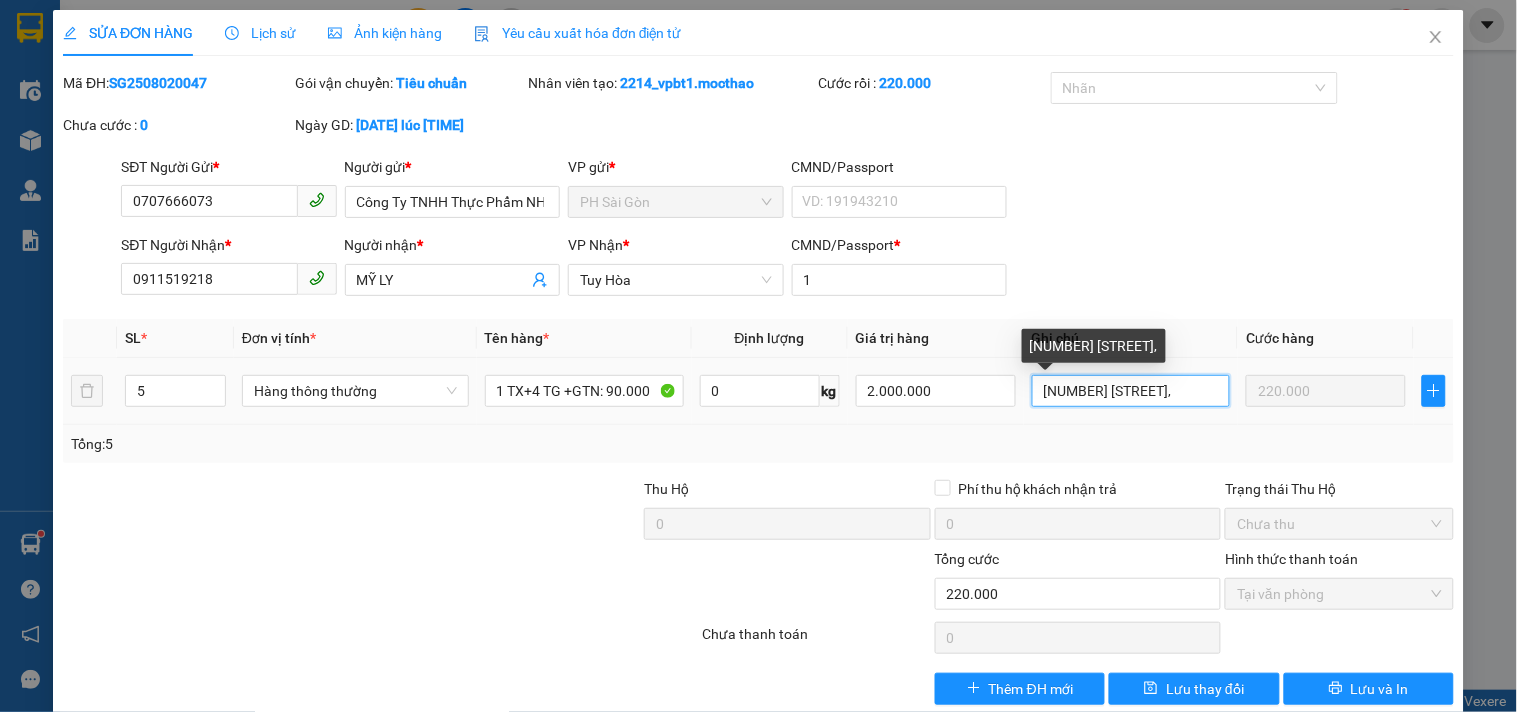 click on "359 NGUYỄN HUỆ," at bounding box center (1131, 391) 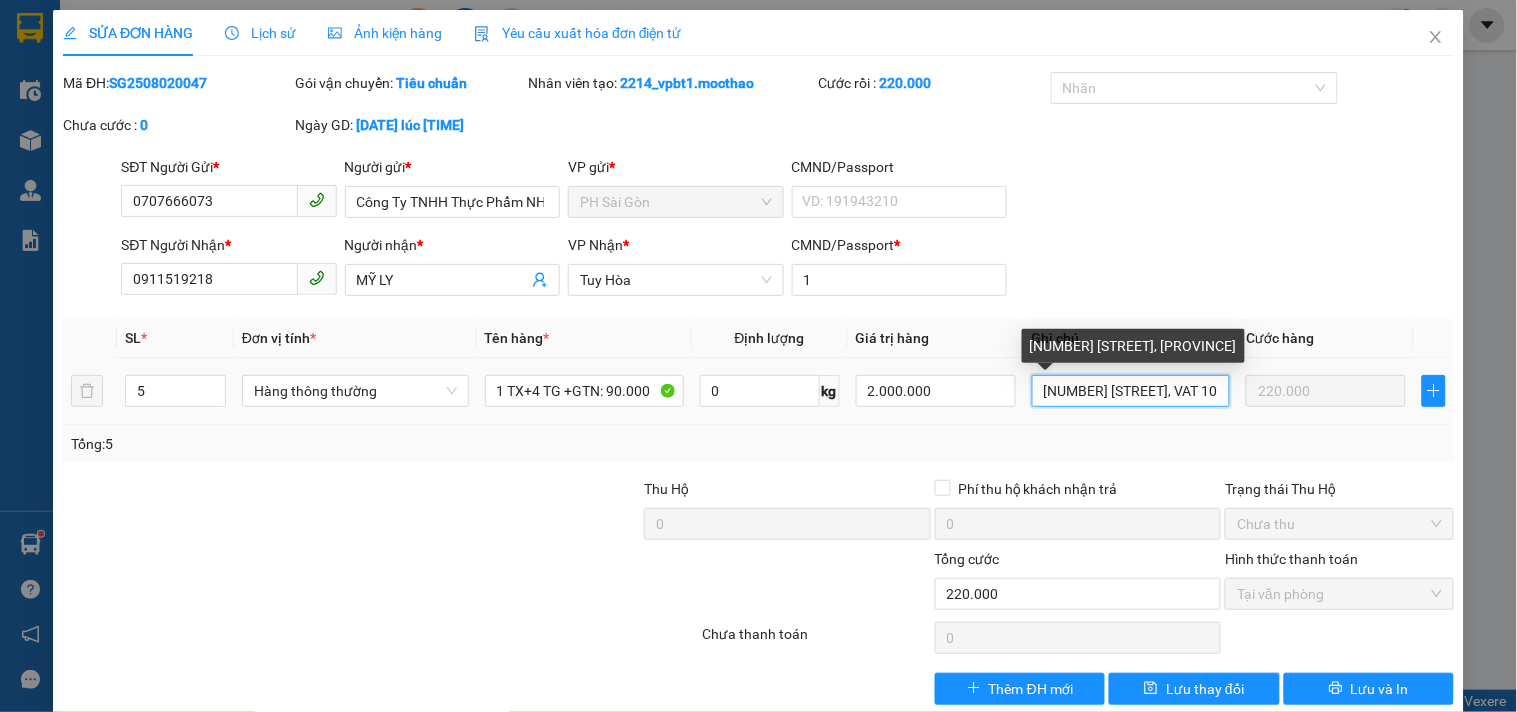 type on "359 NGUYỄN HUỆ, VAT 10.000" 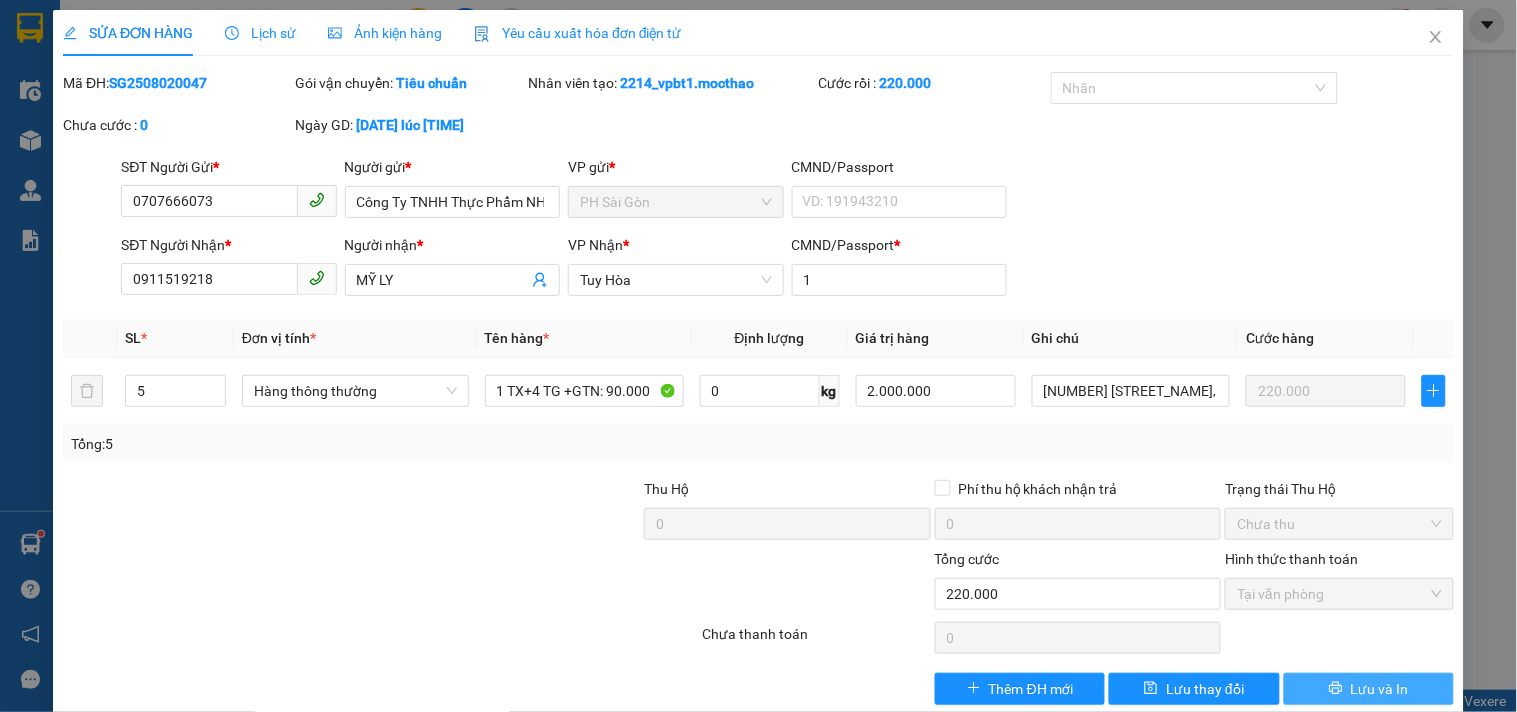 click 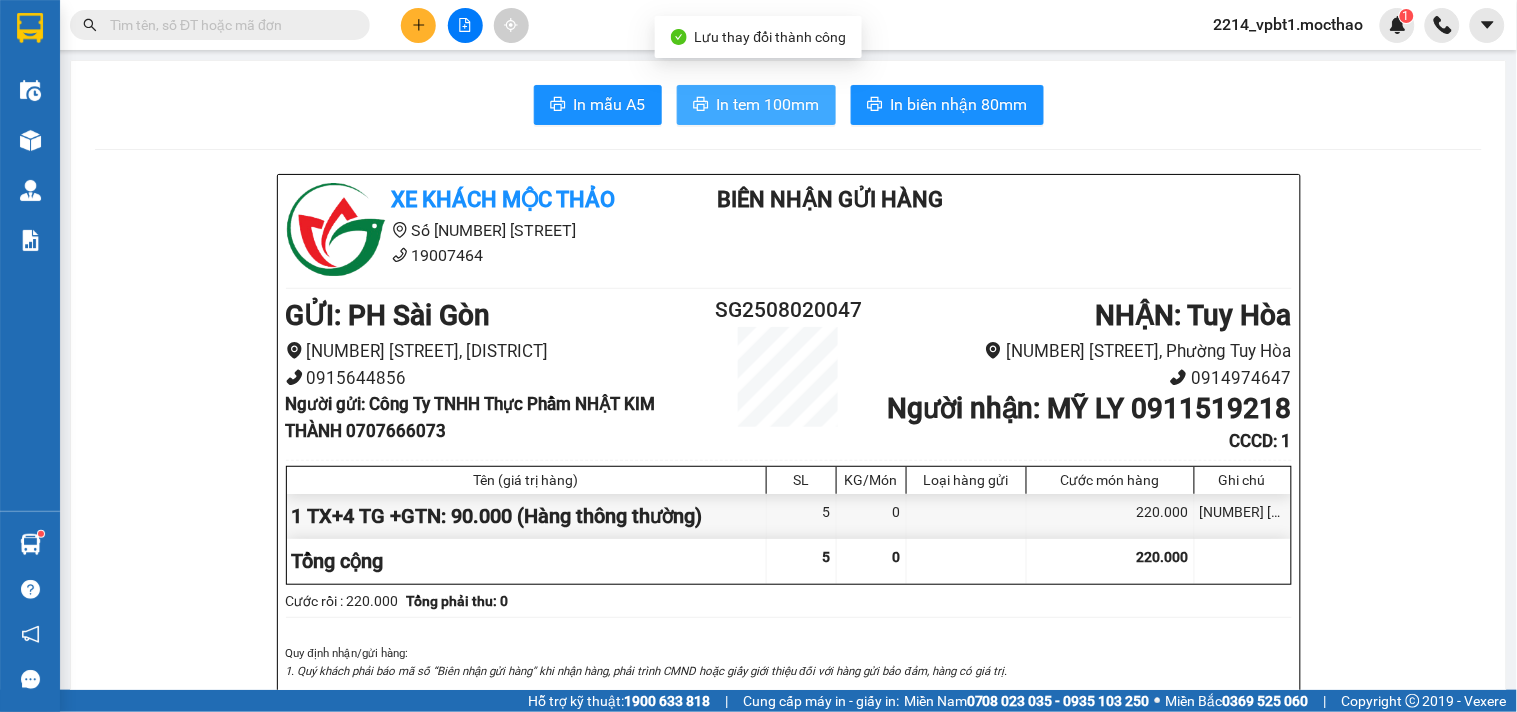 click on "In tem 100mm" at bounding box center (768, 104) 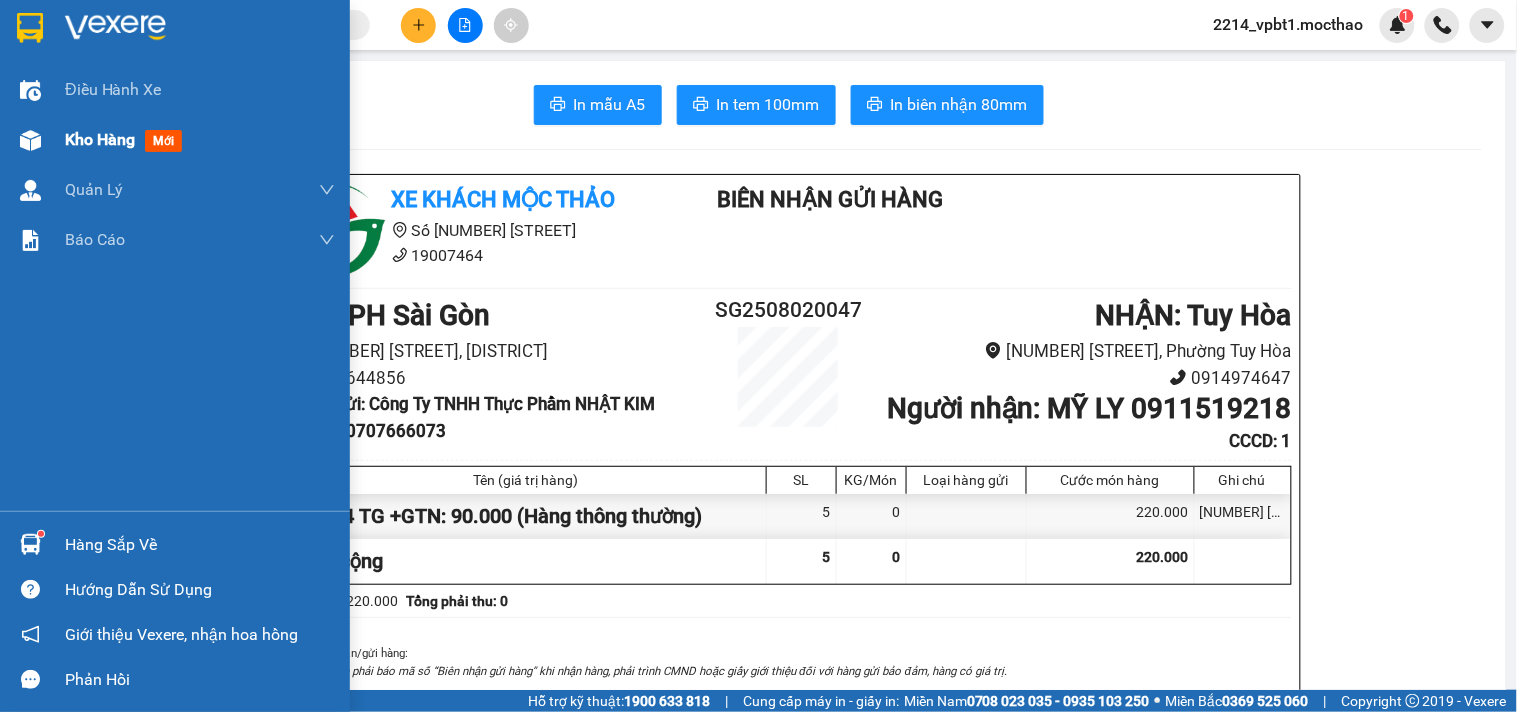 click on "Kho hàng" at bounding box center (100, 139) 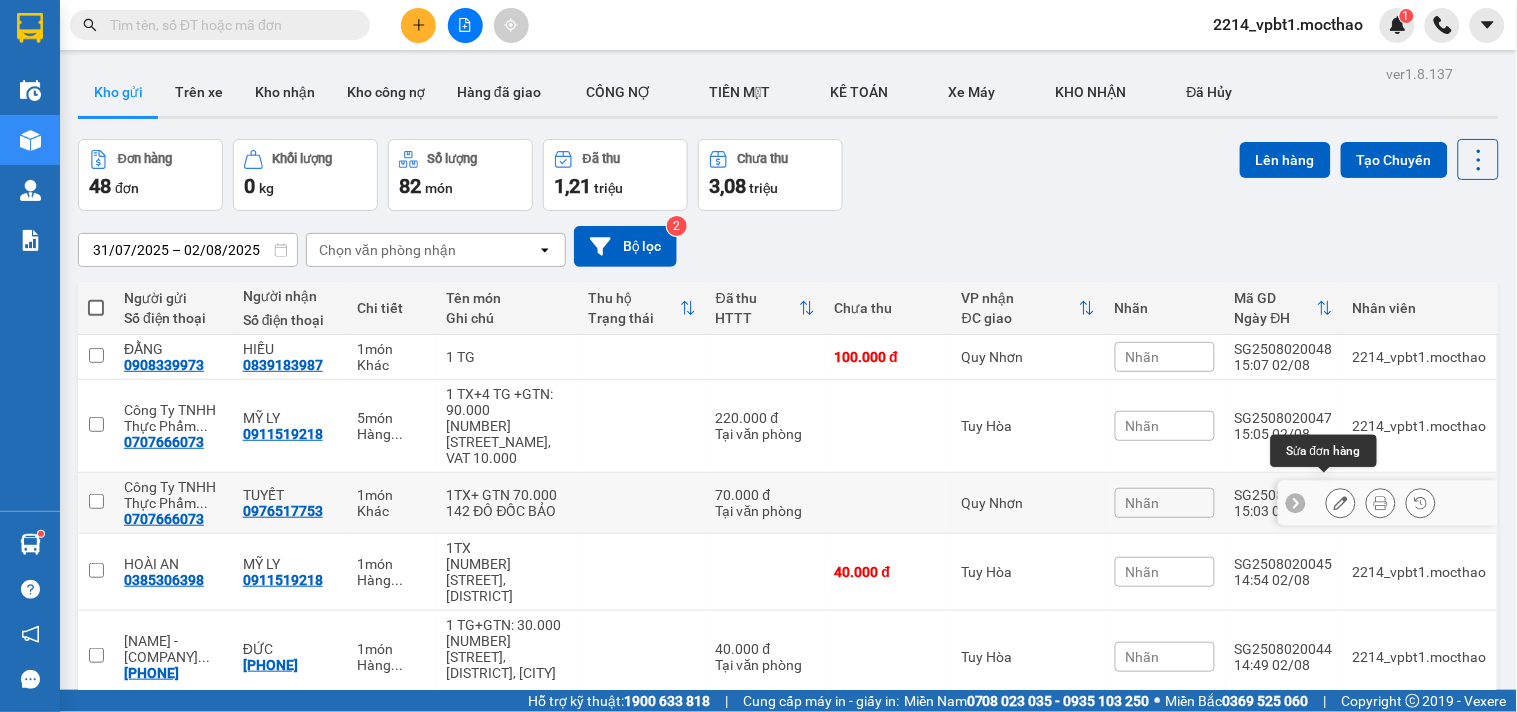 click 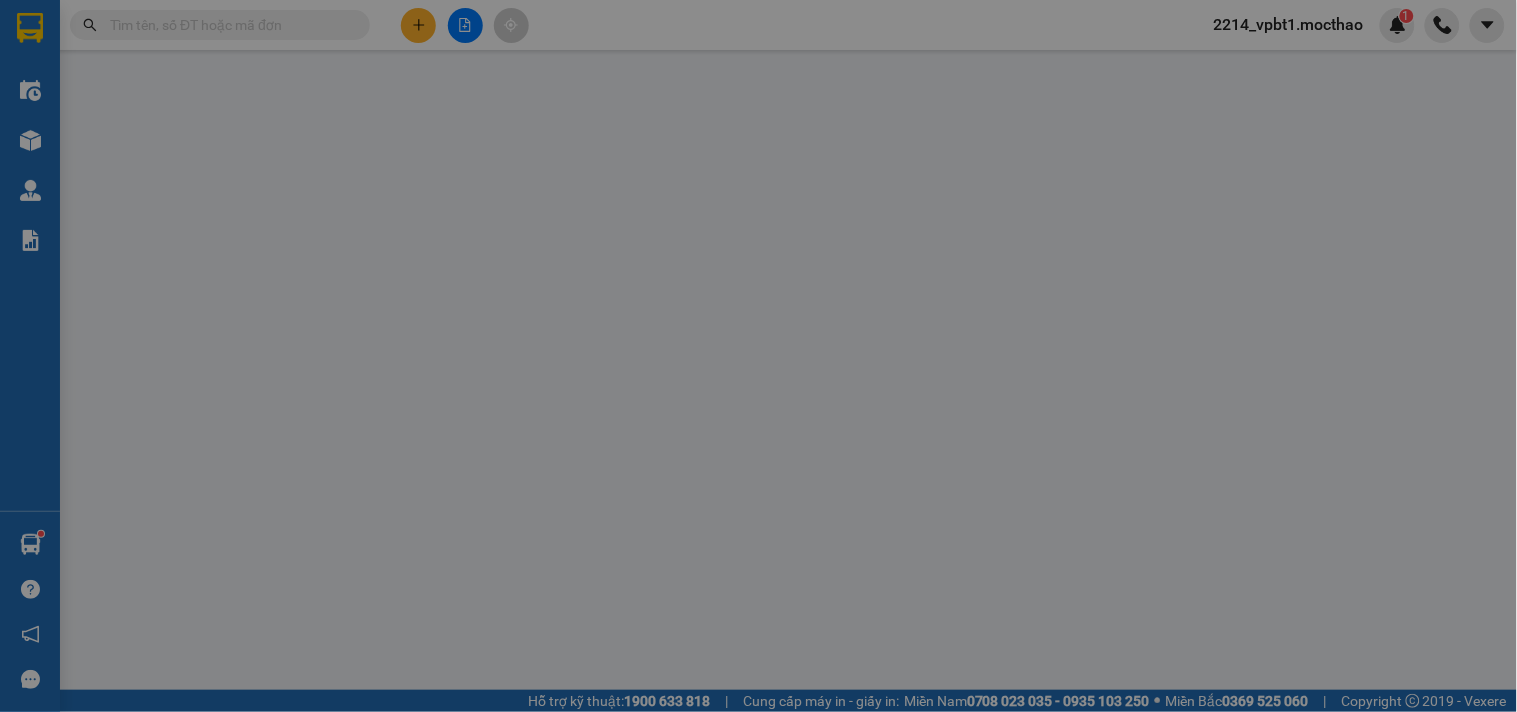 type on "0707666073" 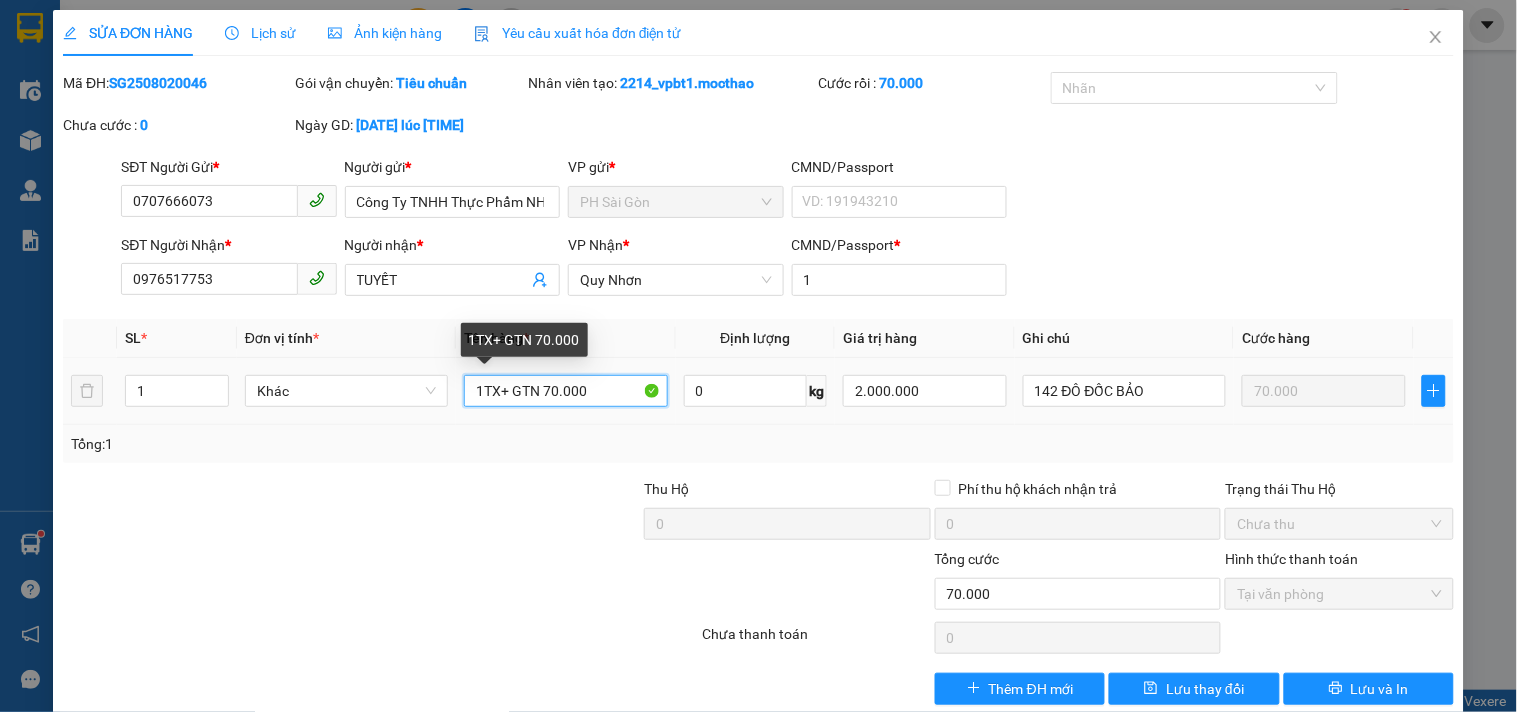 click on "1TX+ GTN 70.000" at bounding box center (565, 391) 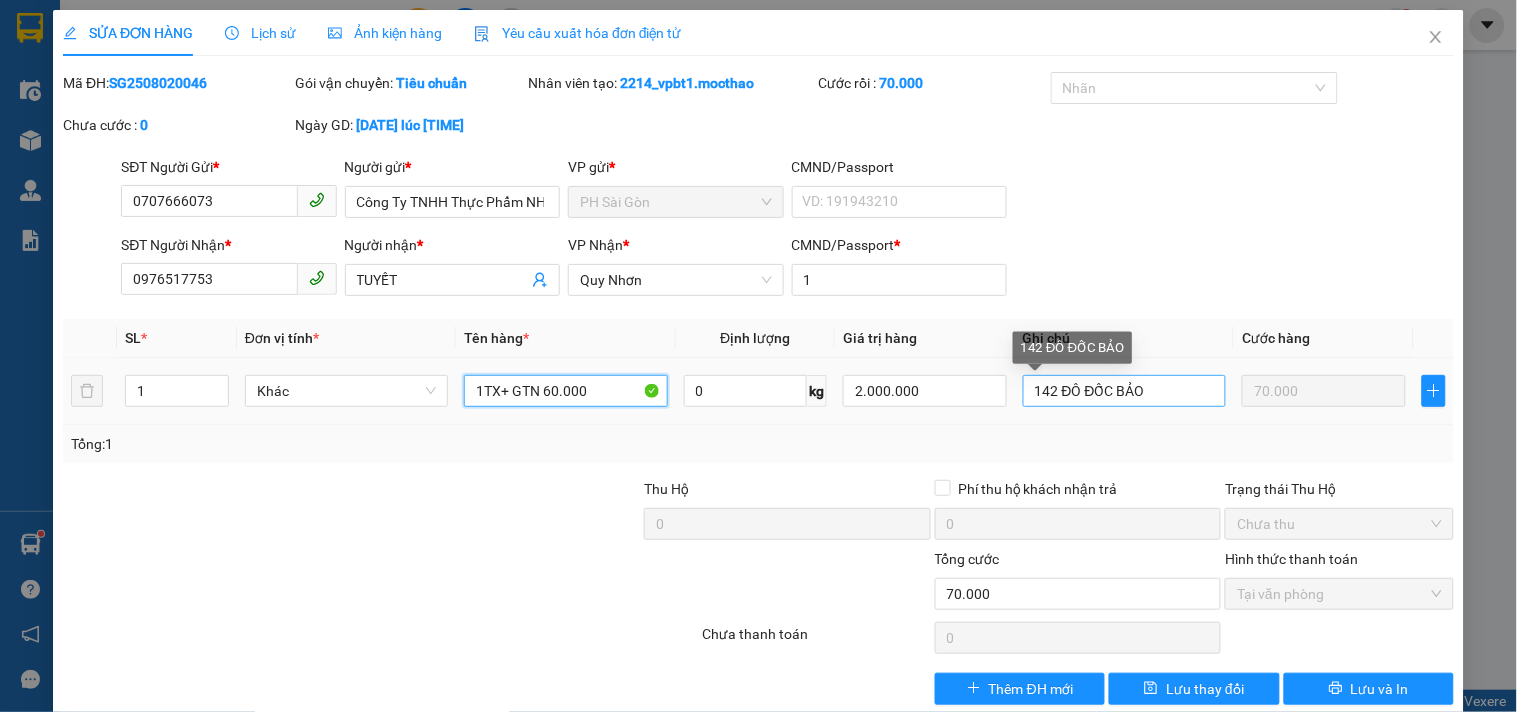 type on "1TX+ GTN 60.000" 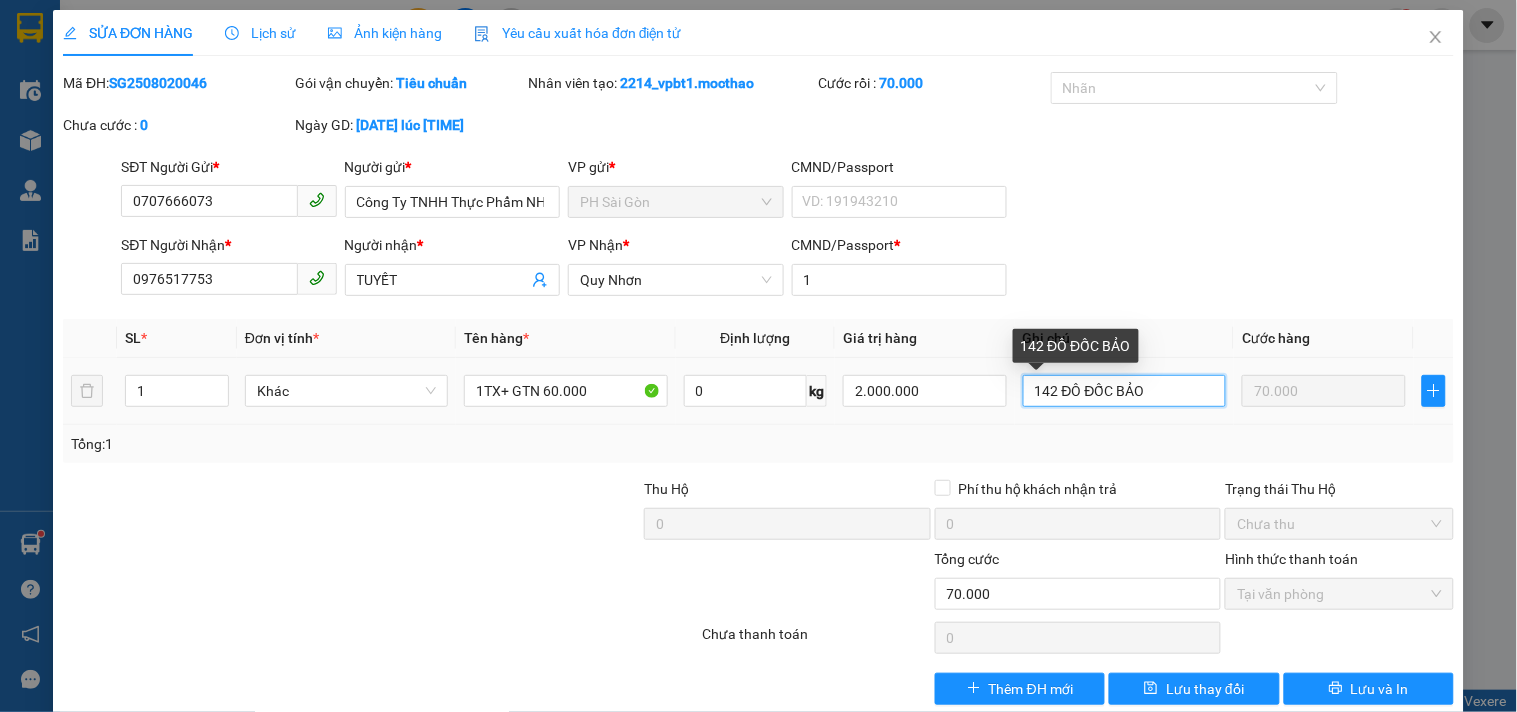 click on "142 ĐÔ ĐỐC BẢO" at bounding box center [1124, 391] 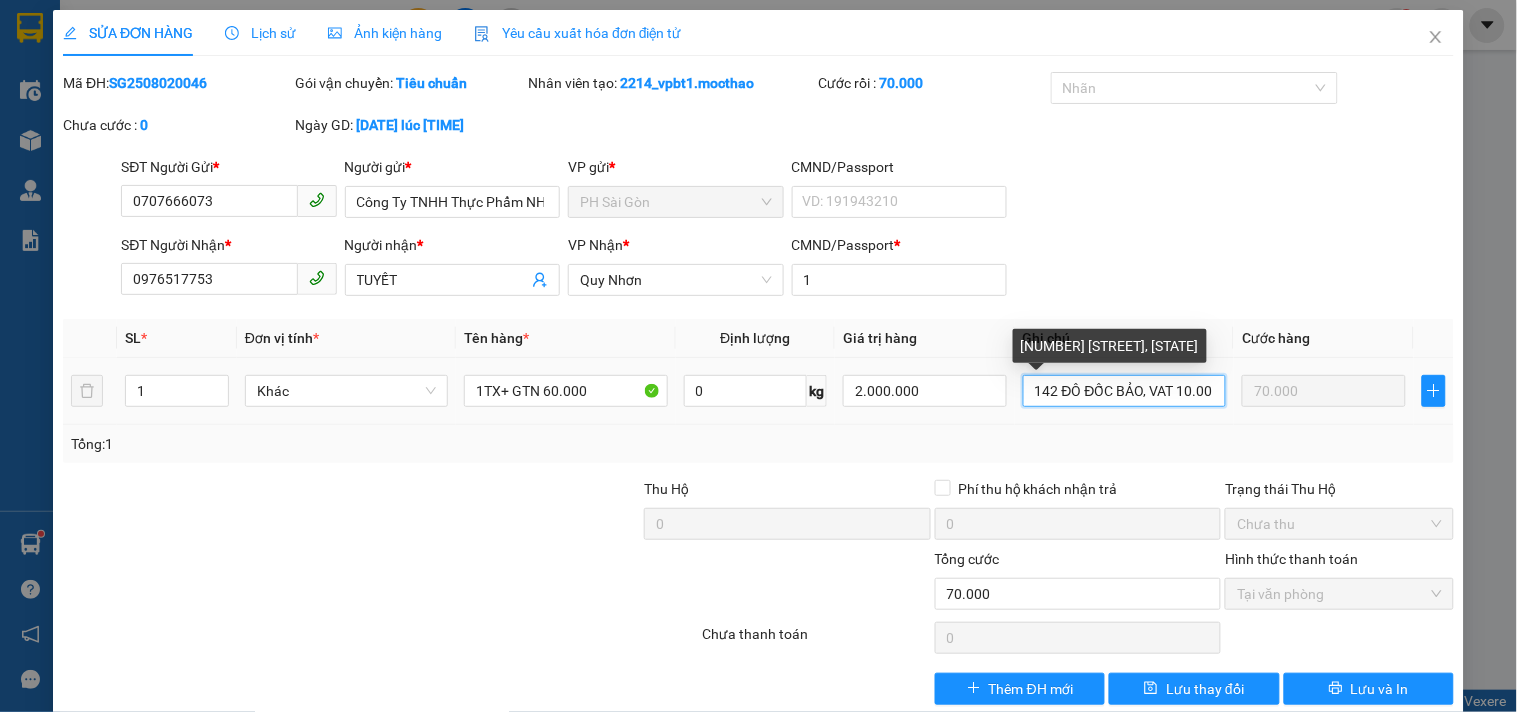 type on "142 ĐÔ ĐỐC BẢO, VAT 10.000" 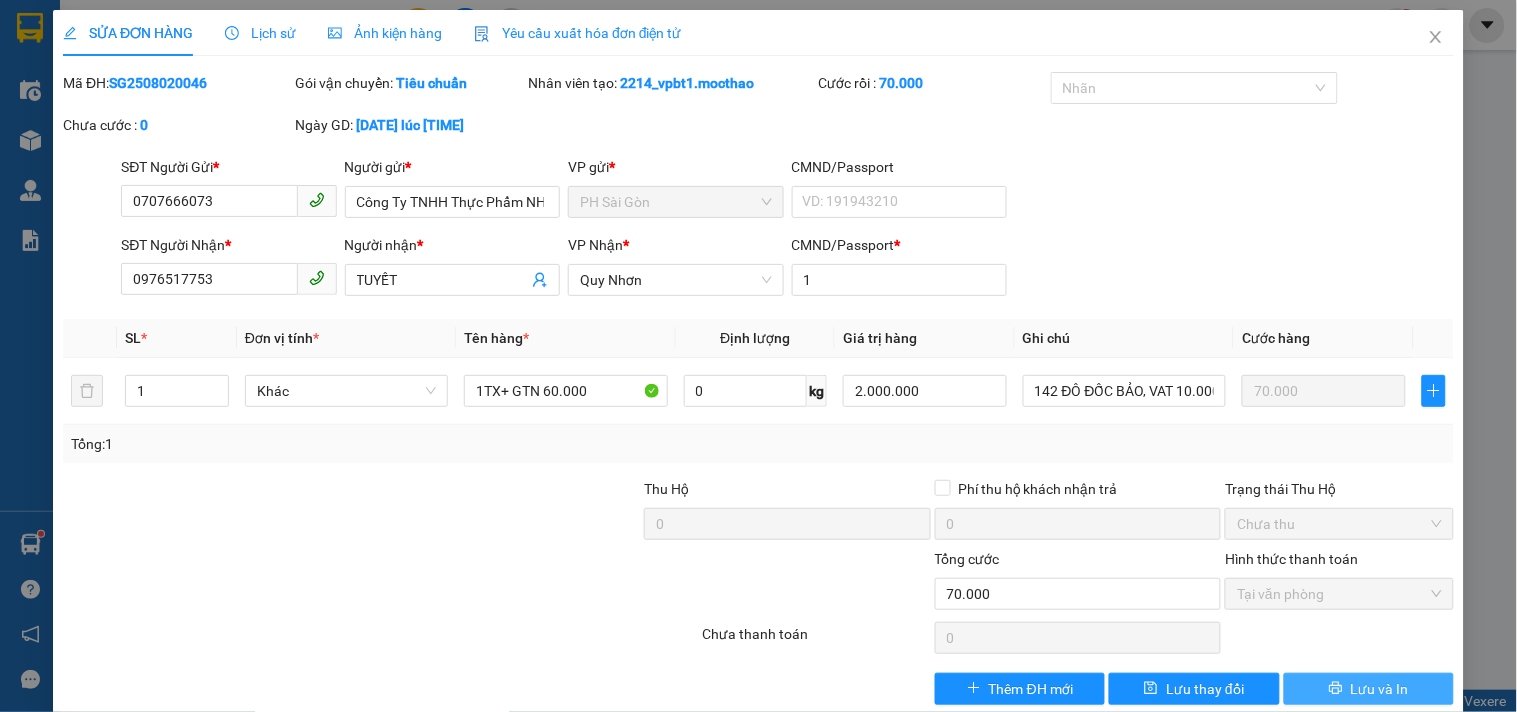 click on "Lưu và In" at bounding box center (1369, 689) 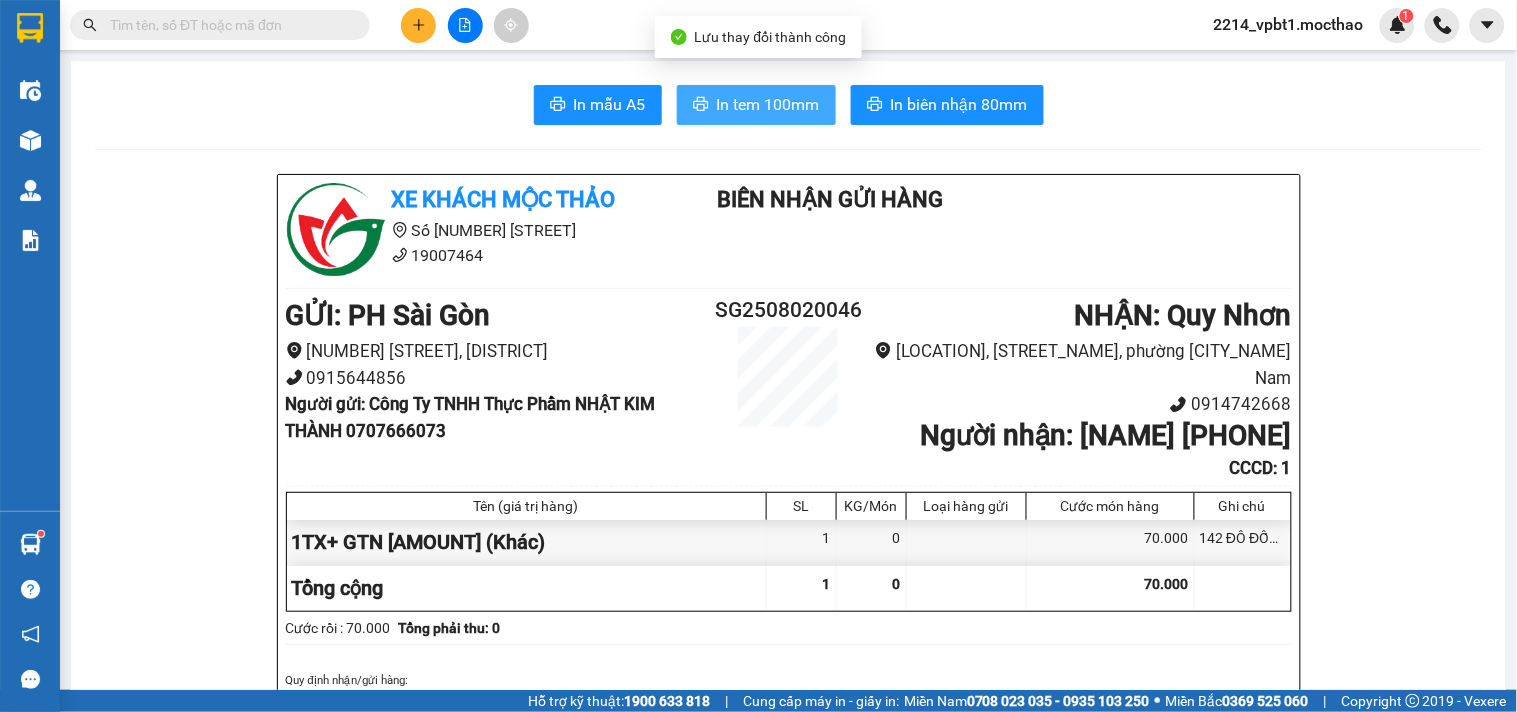 click on "In tem 100mm" at bounding box center (768, 104) 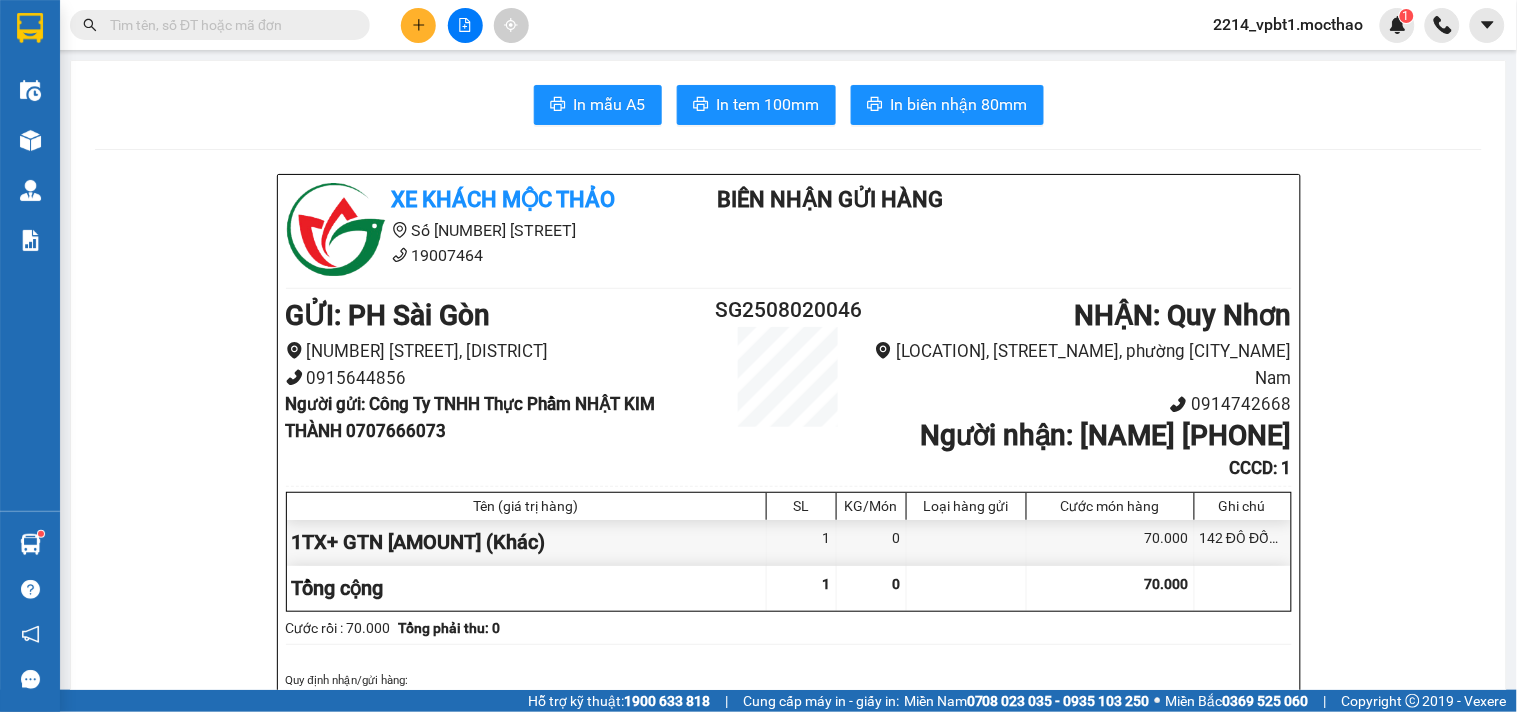 click 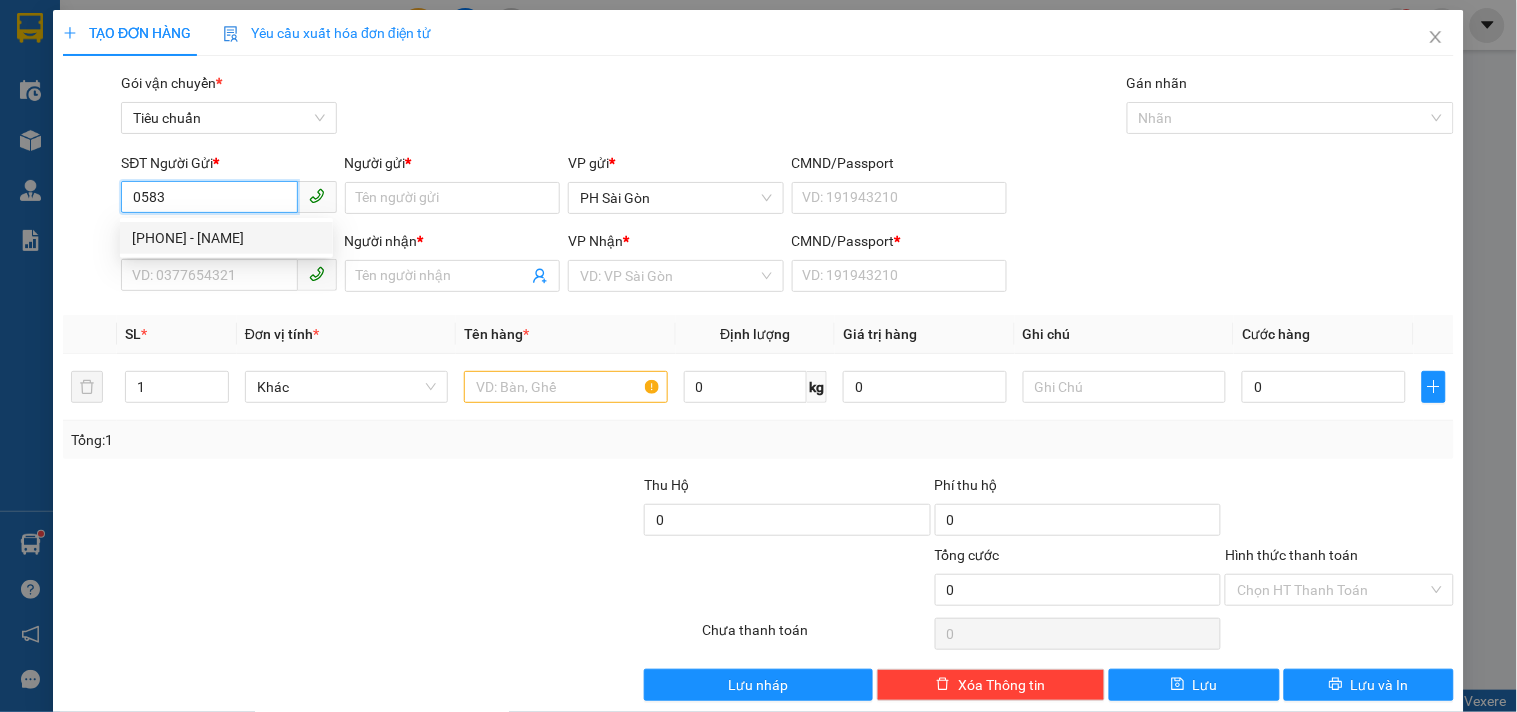 click on "0583165215 - PHIẾU" at bounding box center (226, 238) 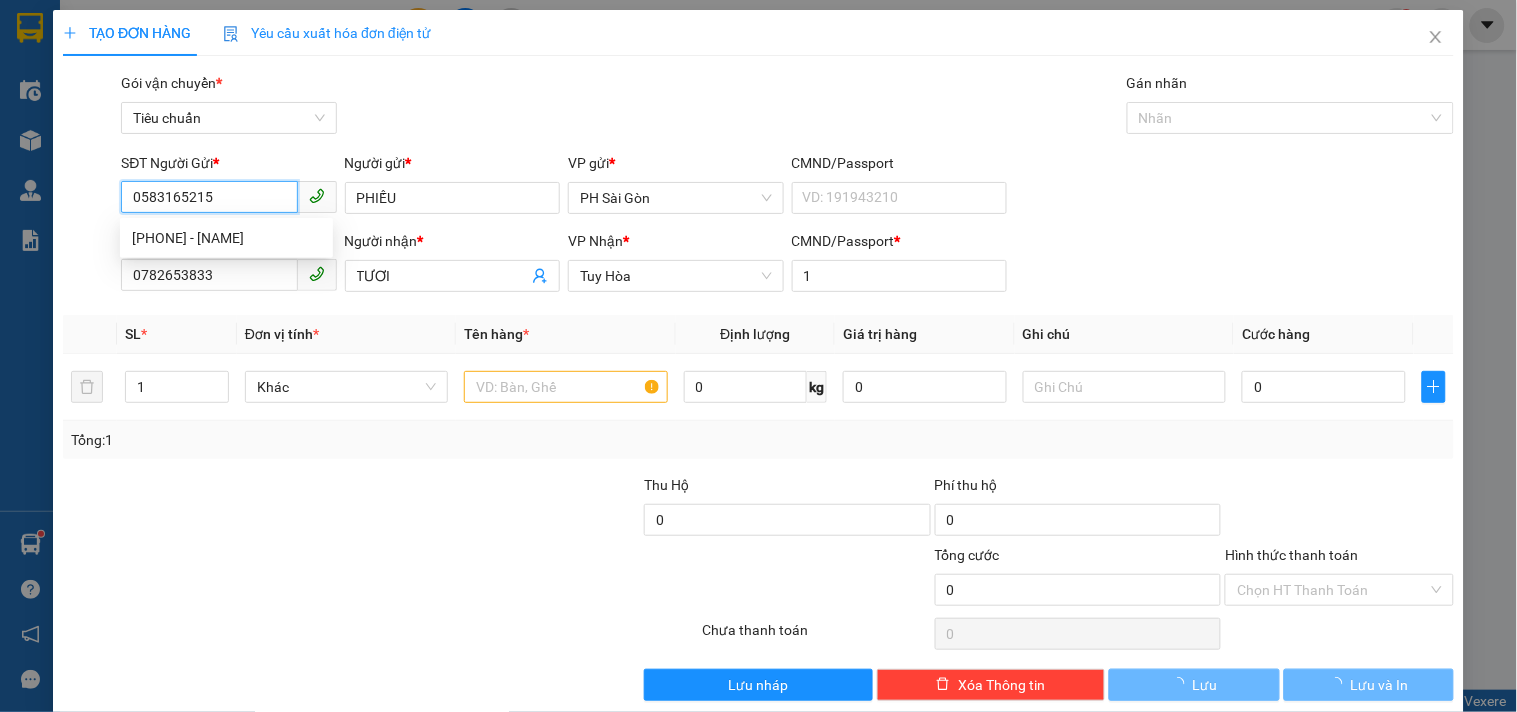 type on "30.000" 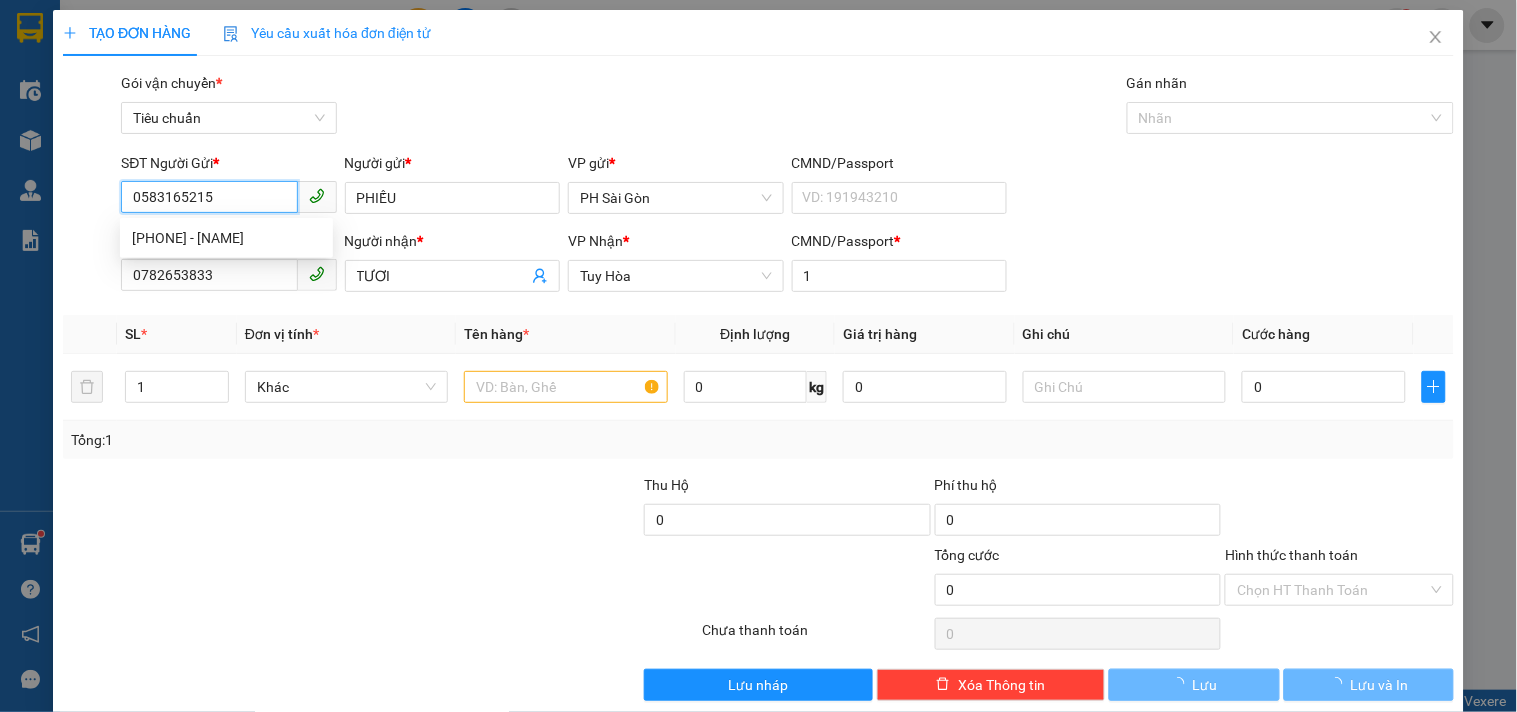 type on "30.000" 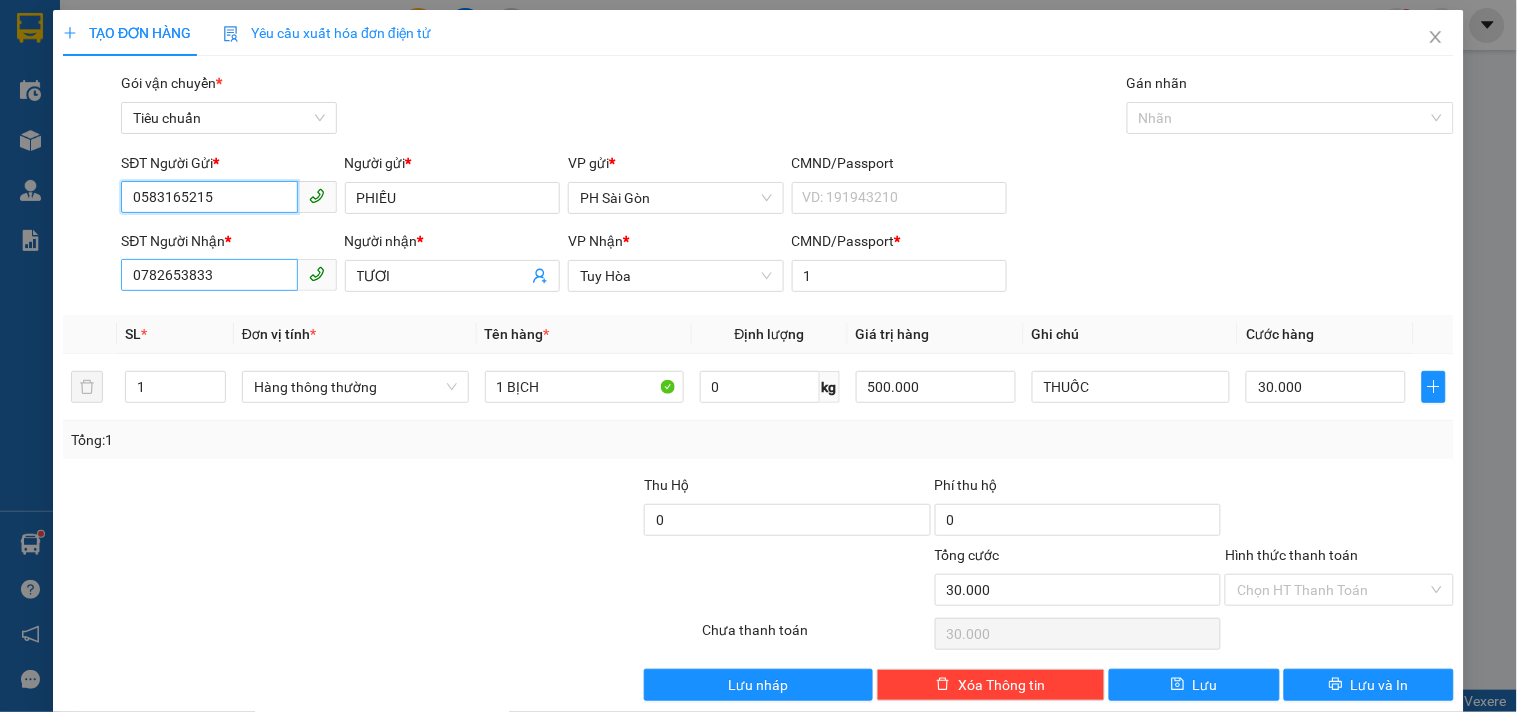 type on "0583165215" 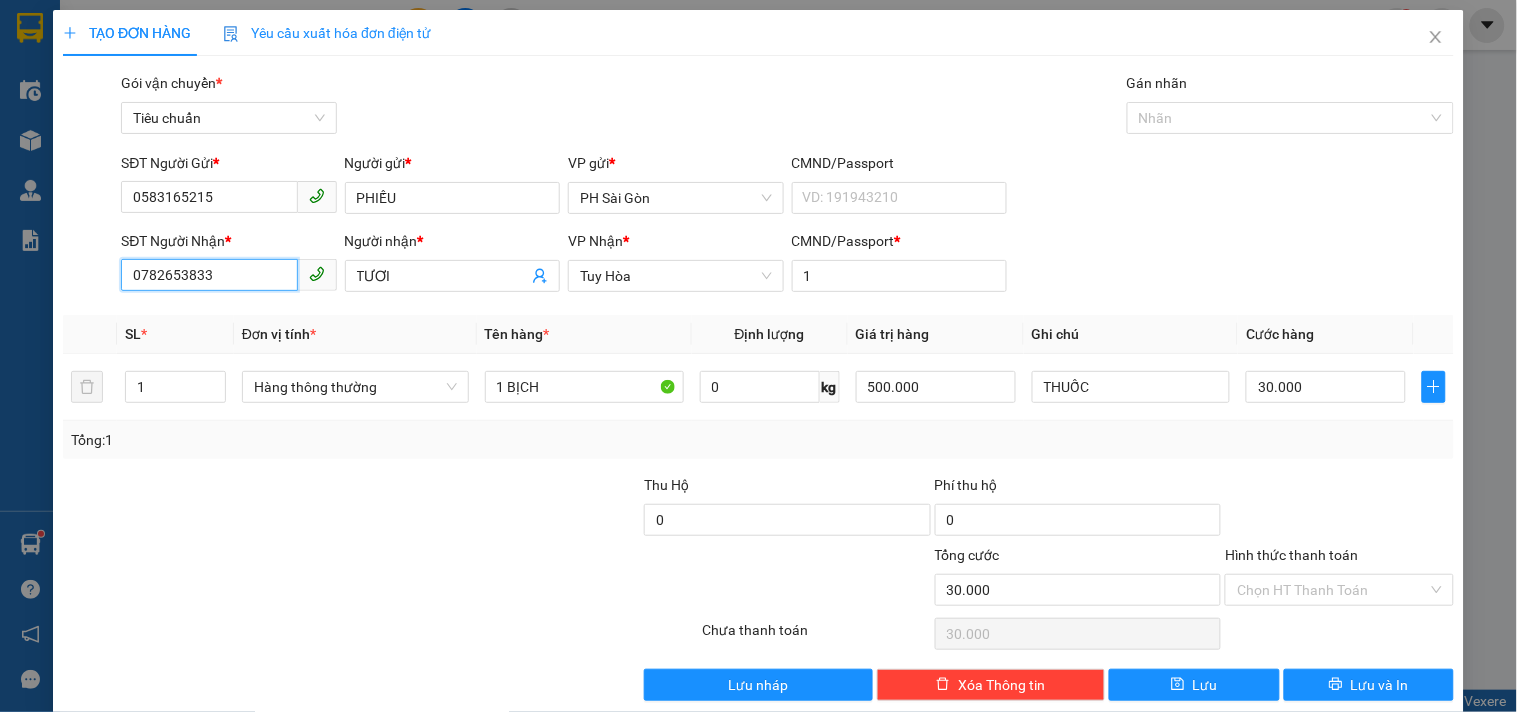 drag, startPoint x: 223, startPoint y: 277, endPoint x: 0, endPoint y: 266, distance: 223.27113 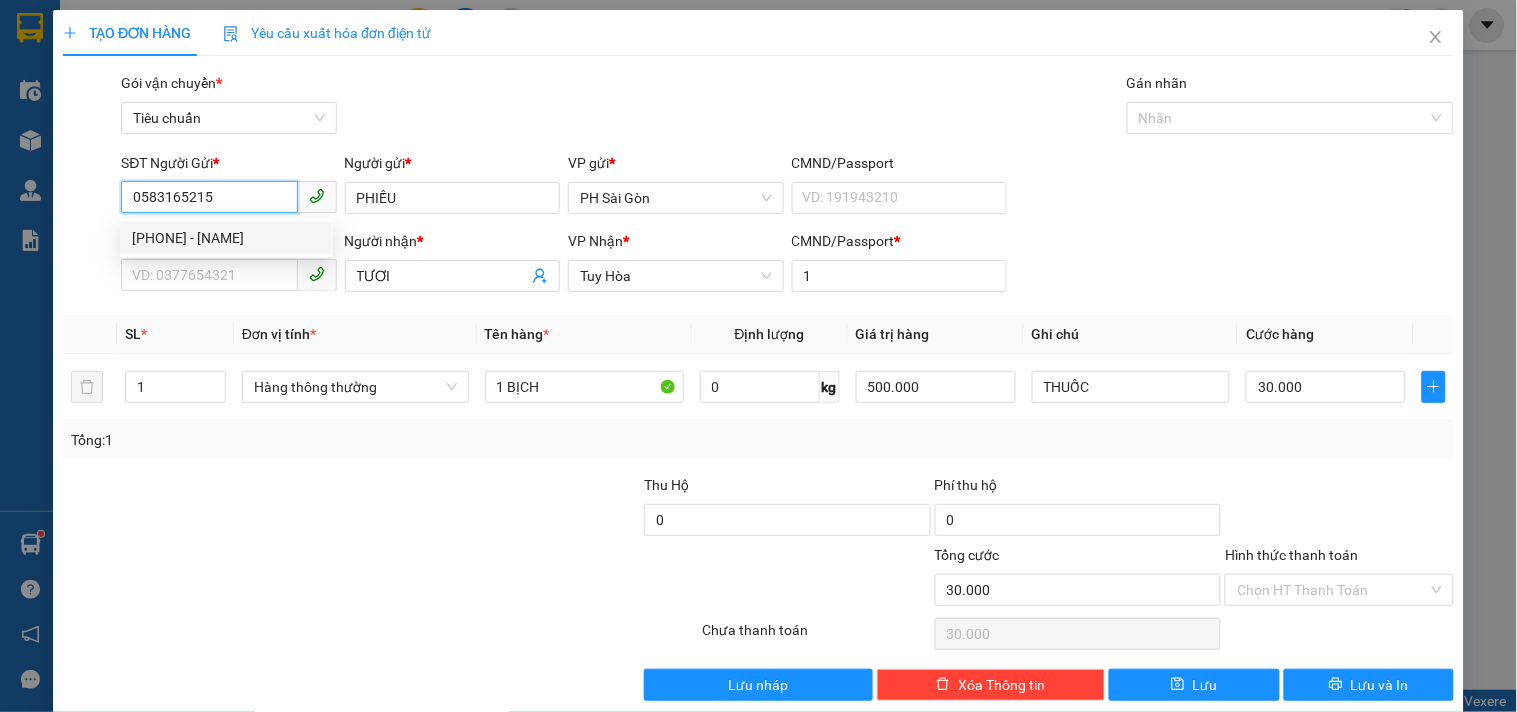 drag, startPoint x: 231, startPoint y: 195, endPoint x: 71, endPoint y: 215, distance: 161.24515 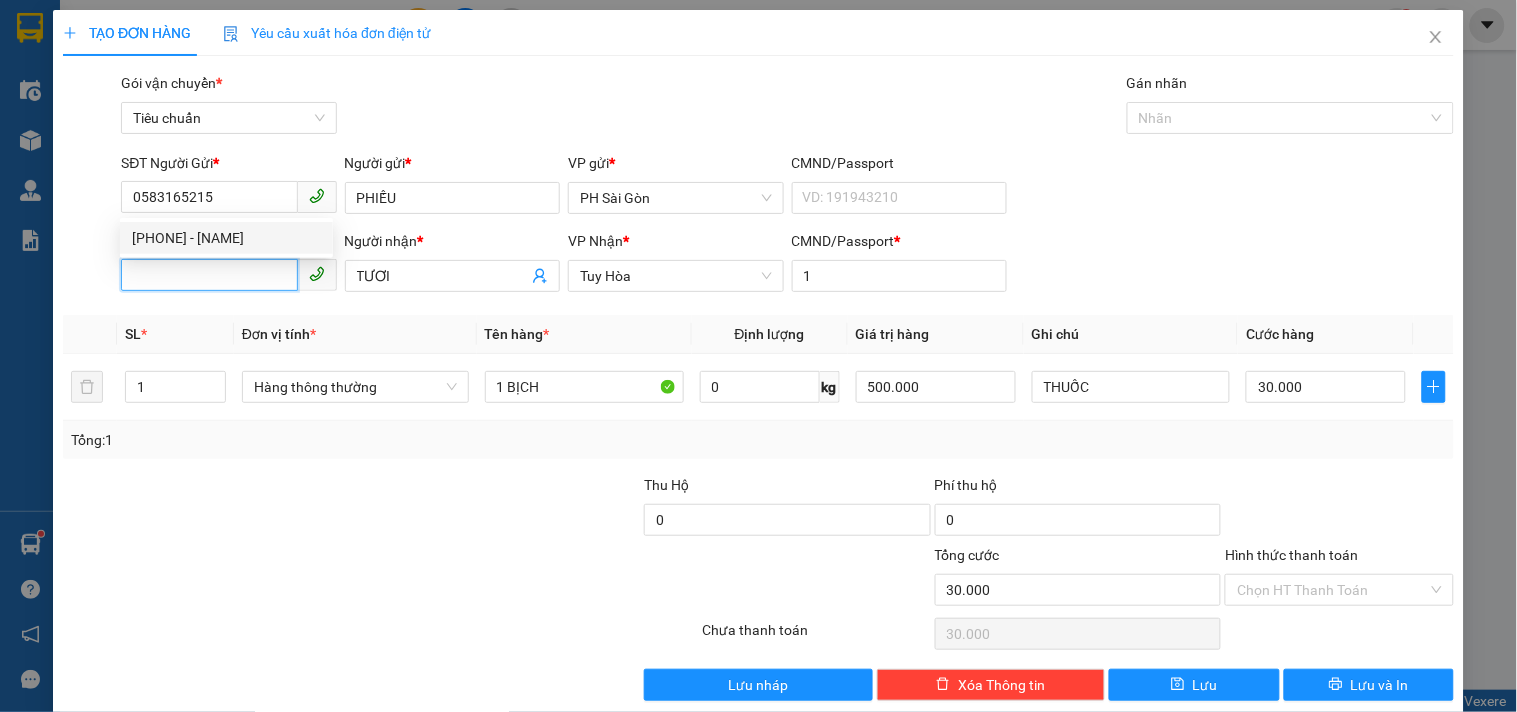 click on "SĐT Người Nhận  *" at bounding box center [209, 275] 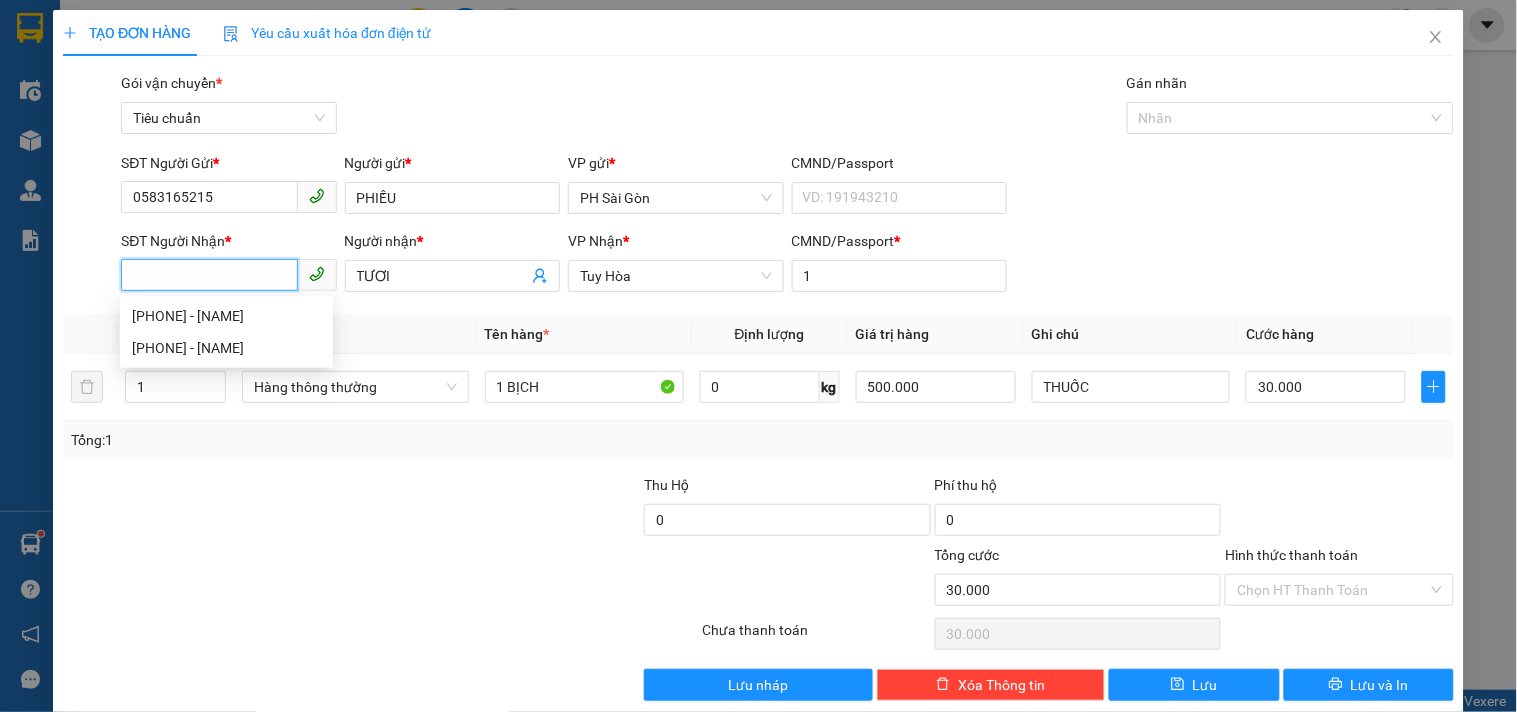 paste on "0583165215" 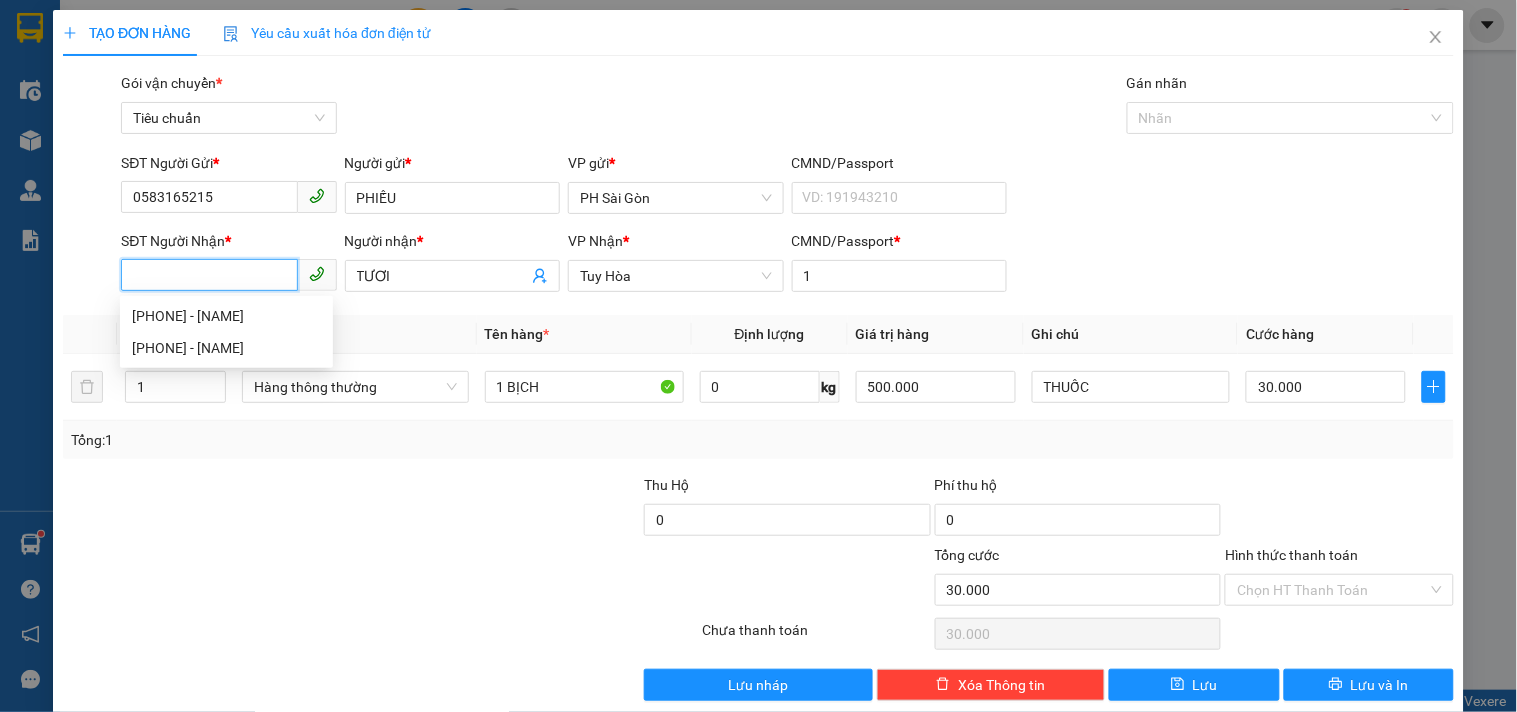 type on "0583165215" 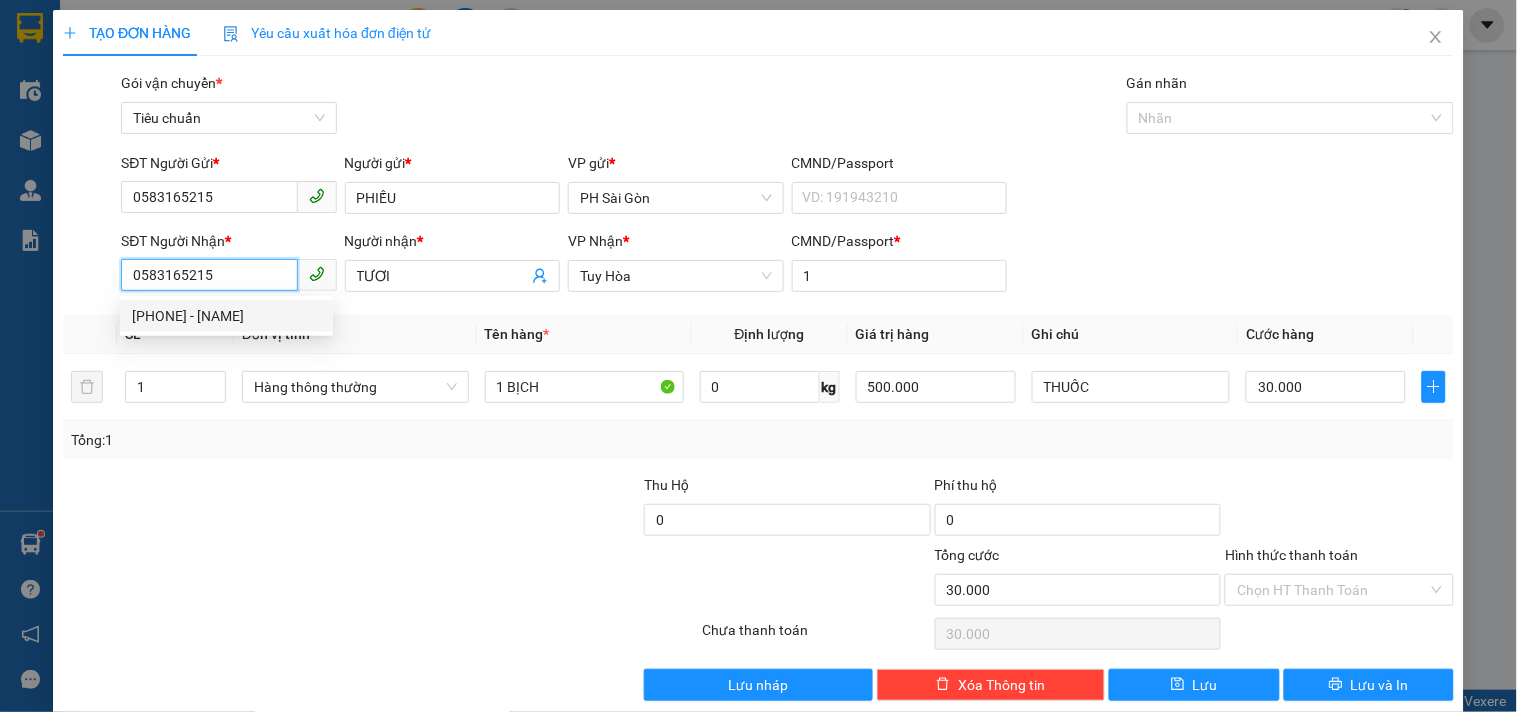 click on "0583165215 - PHIẾU" at bounding box center [226, 316] 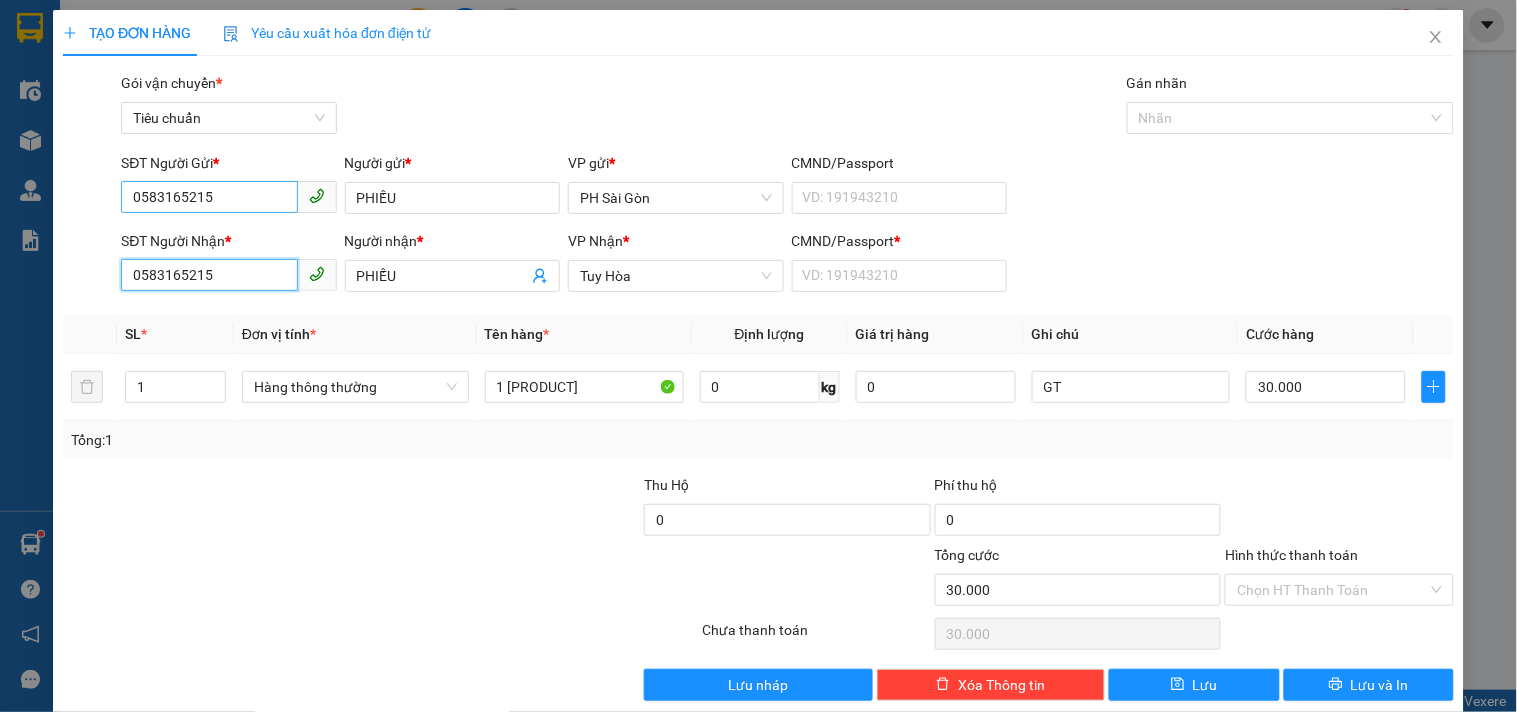 type on "0583165215" 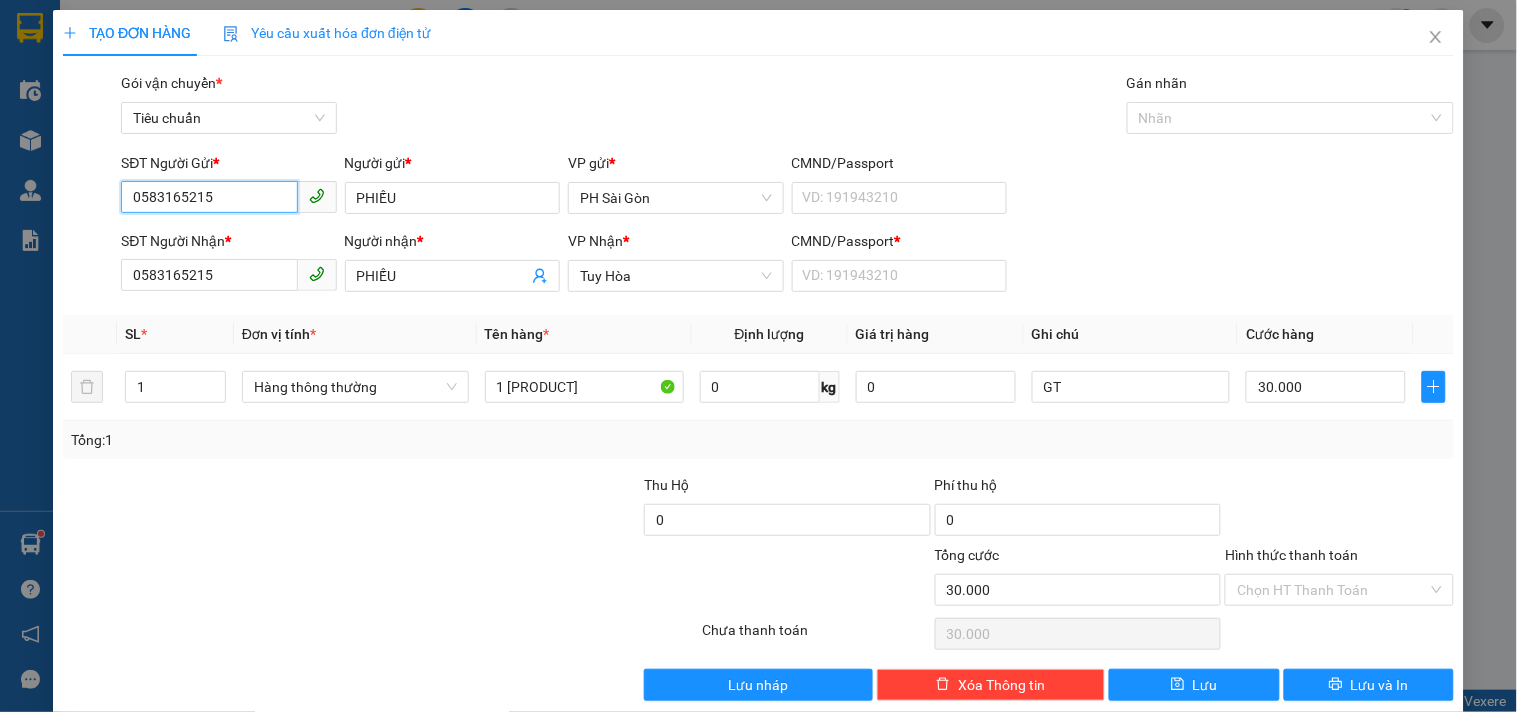 drag, startPoint x: 236, startPoint y: 187, endPoint x: 1, endPoint y: 180, distance: 235.10423 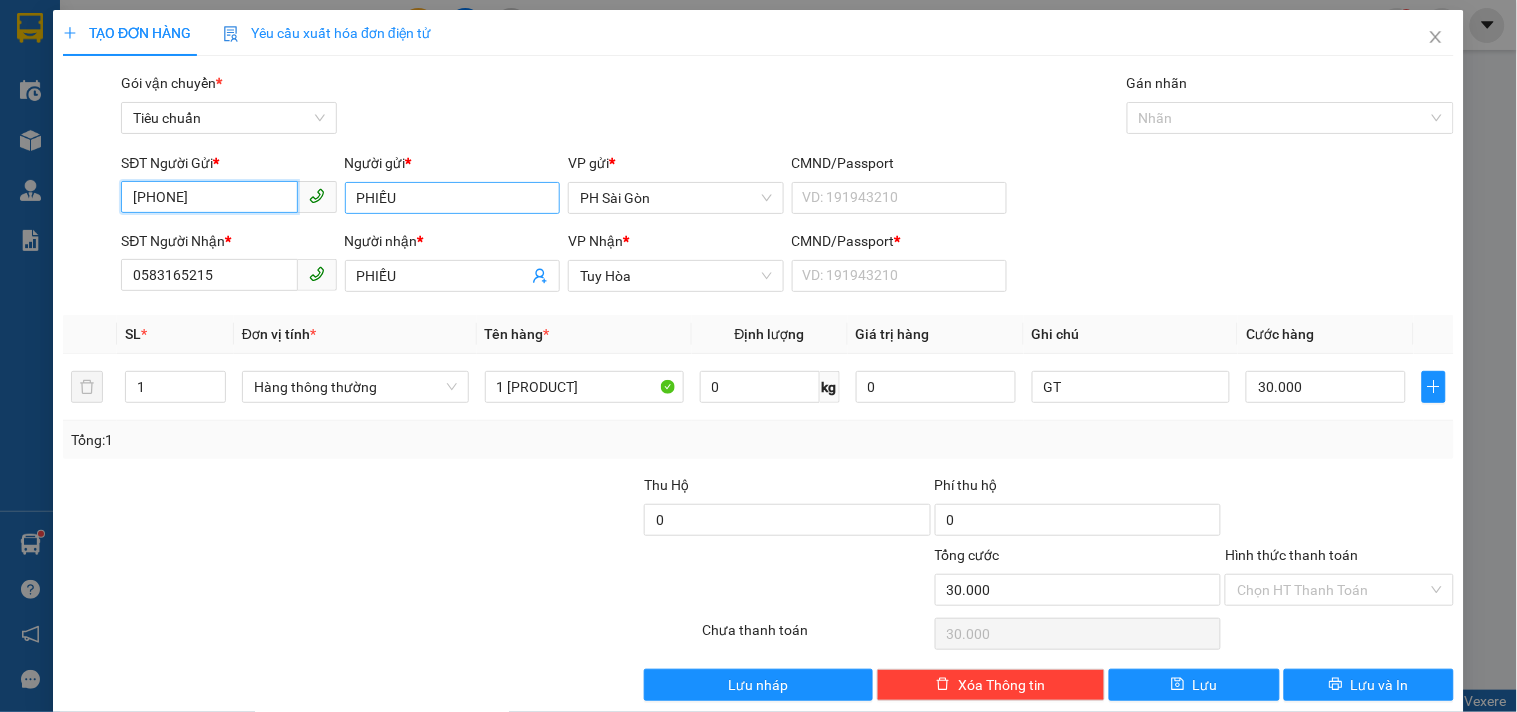 type on "03[PHONE]" 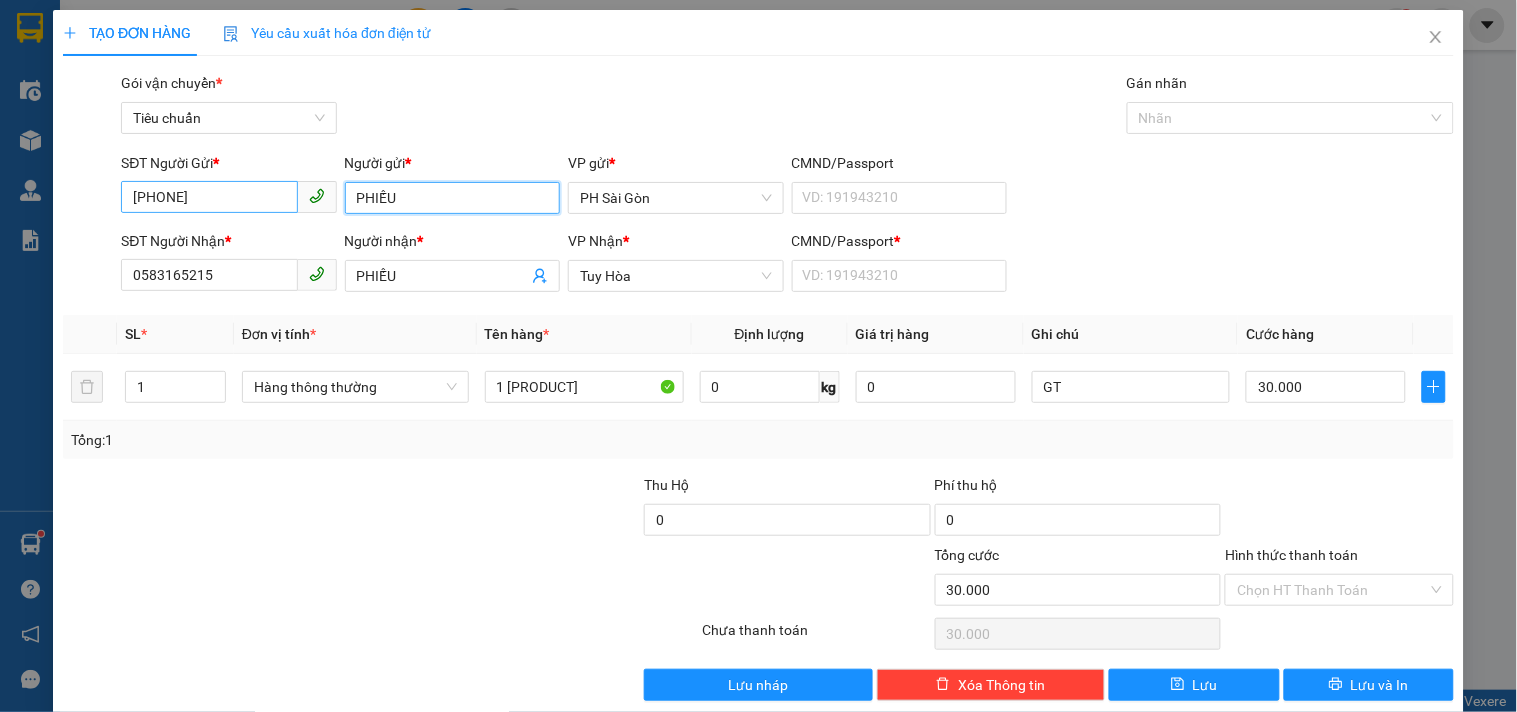 drag, startPoint x: 400, startPoint y: 202, endPoint x: 268, endPoint y: 200, distance: 132.01515 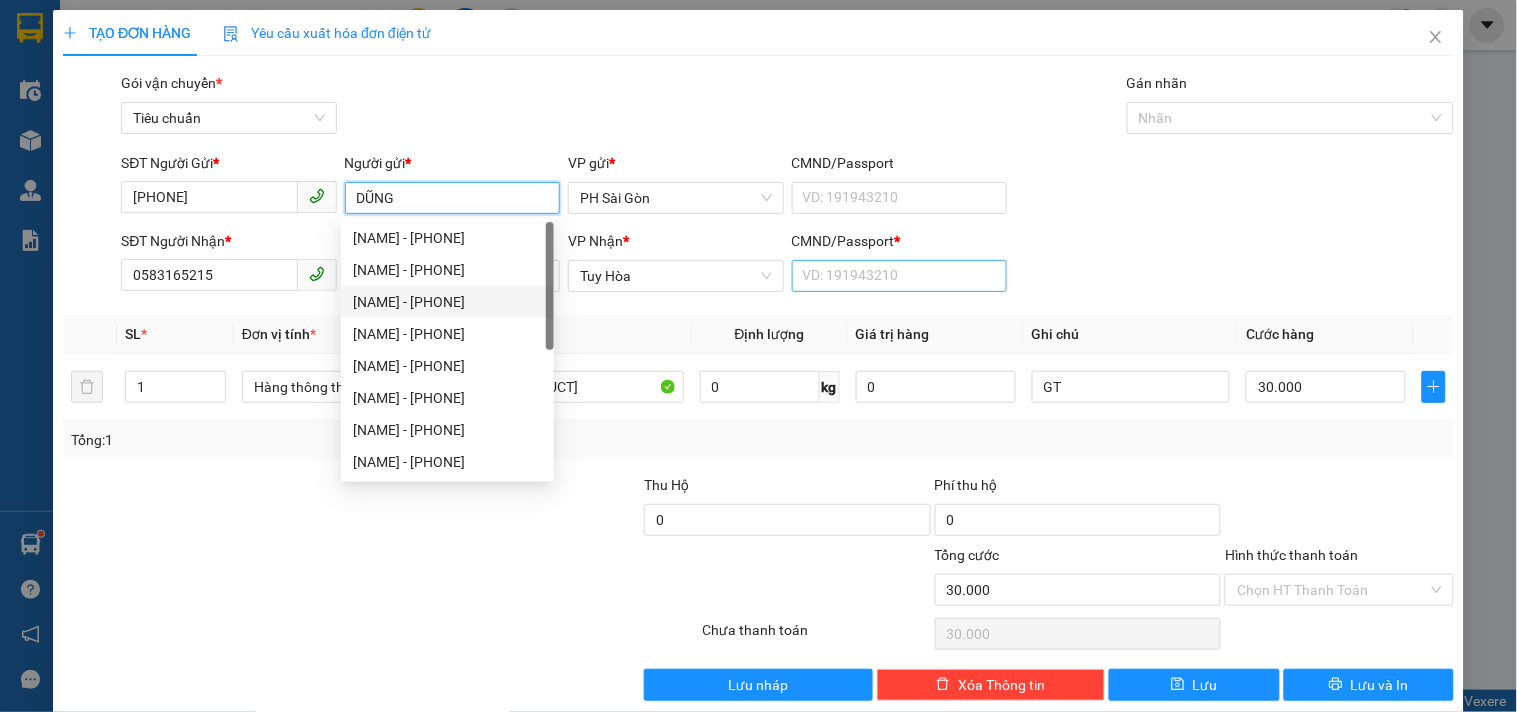 type on "DŨNG" 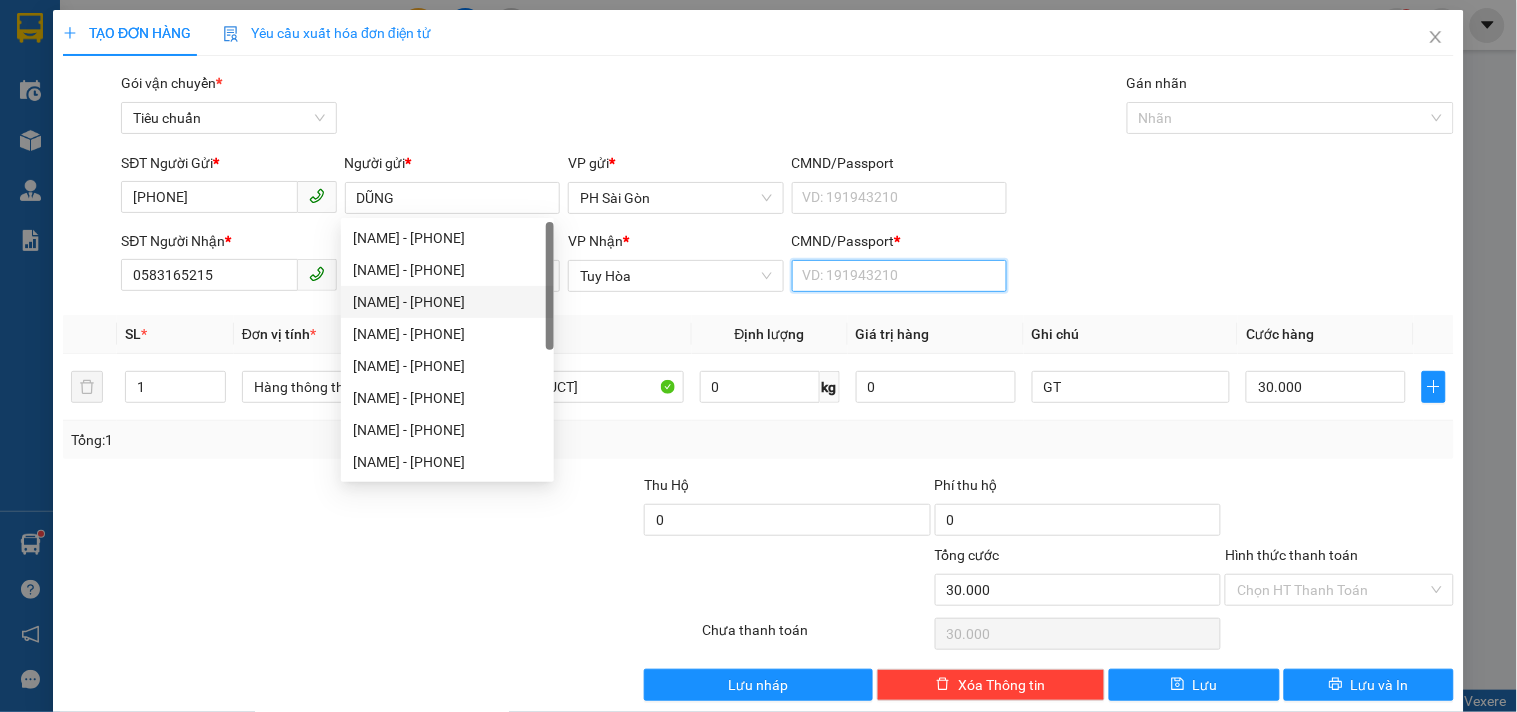 click on "CMND/Passport  *" at bounding box center (899, 276) 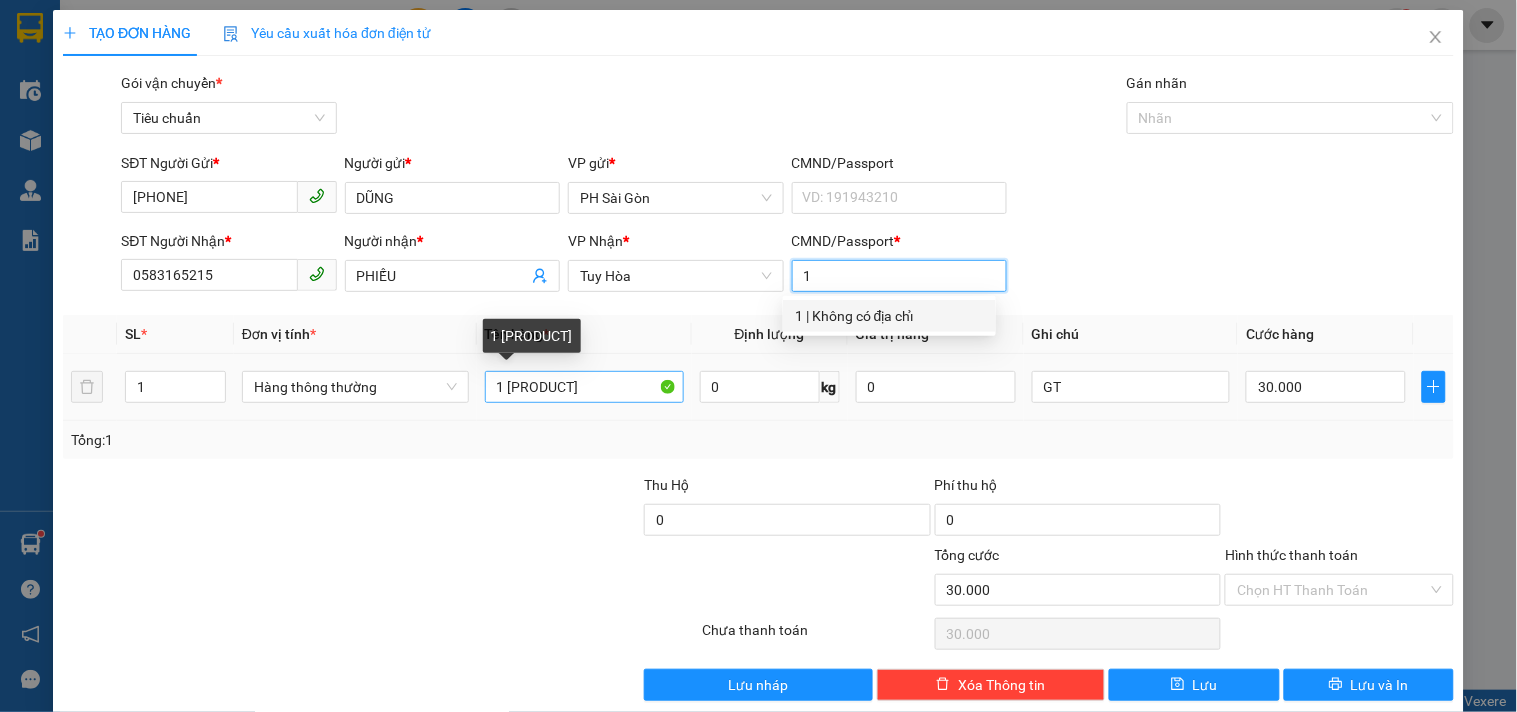 type on "1" 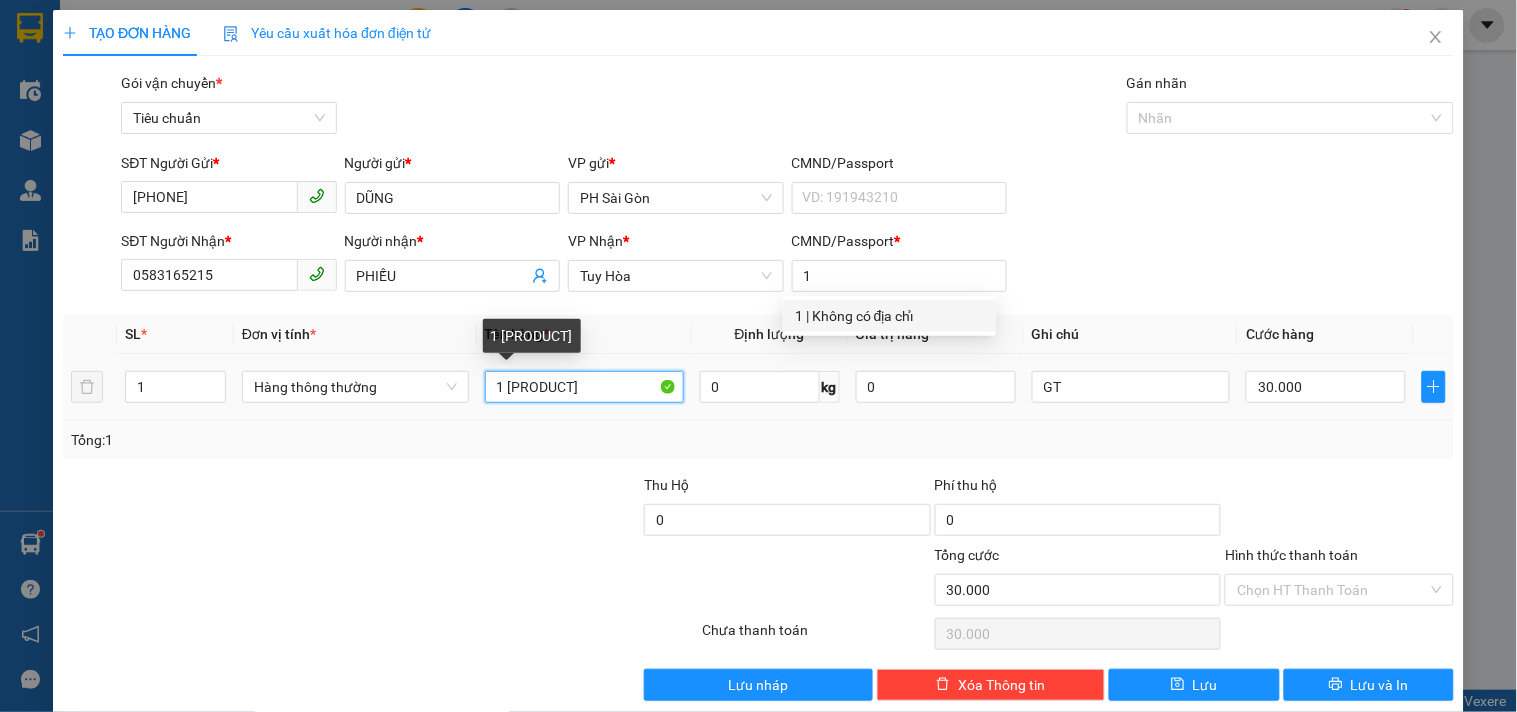 click on "1 BÓP" at bounding box center (584, 387) 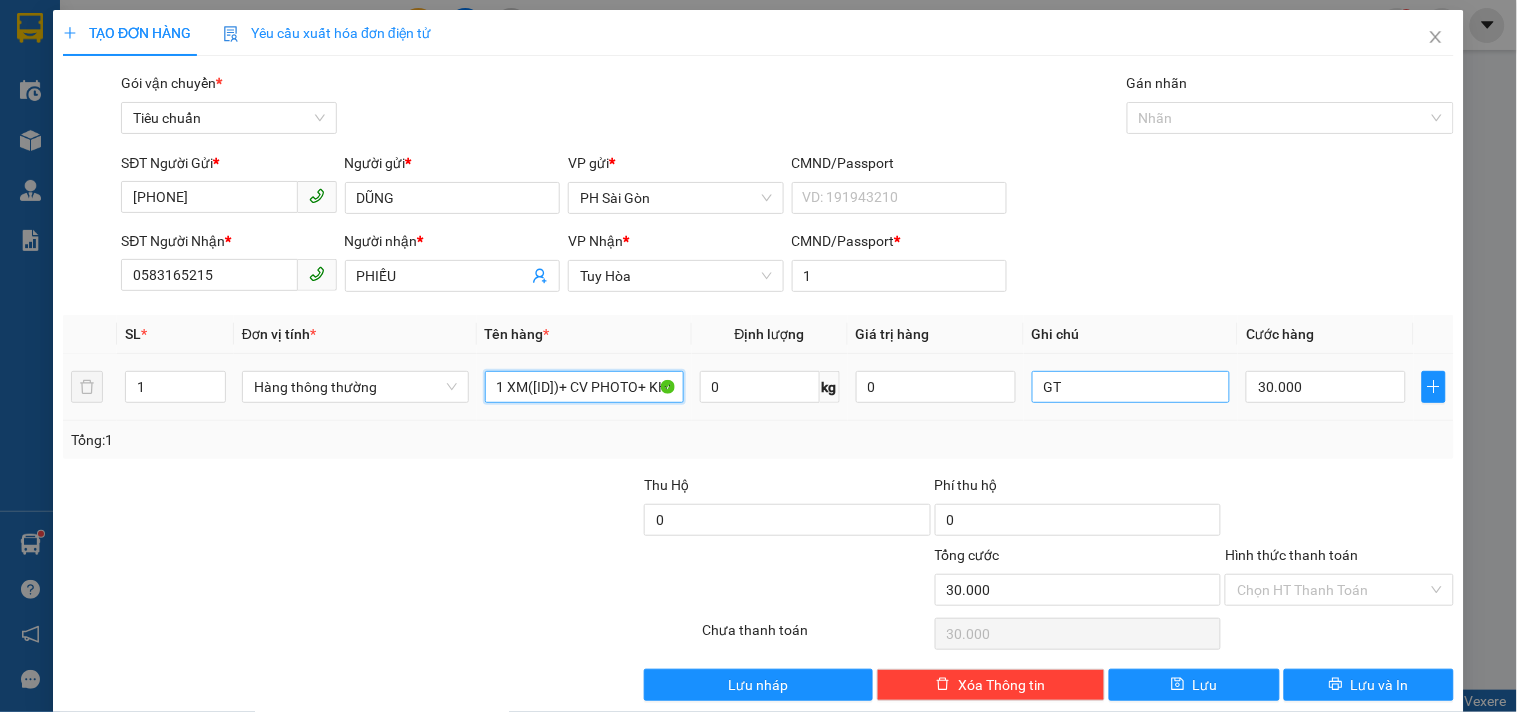 type on "1 XM( 63344)+ CV PHOTO+ KHOÁ" 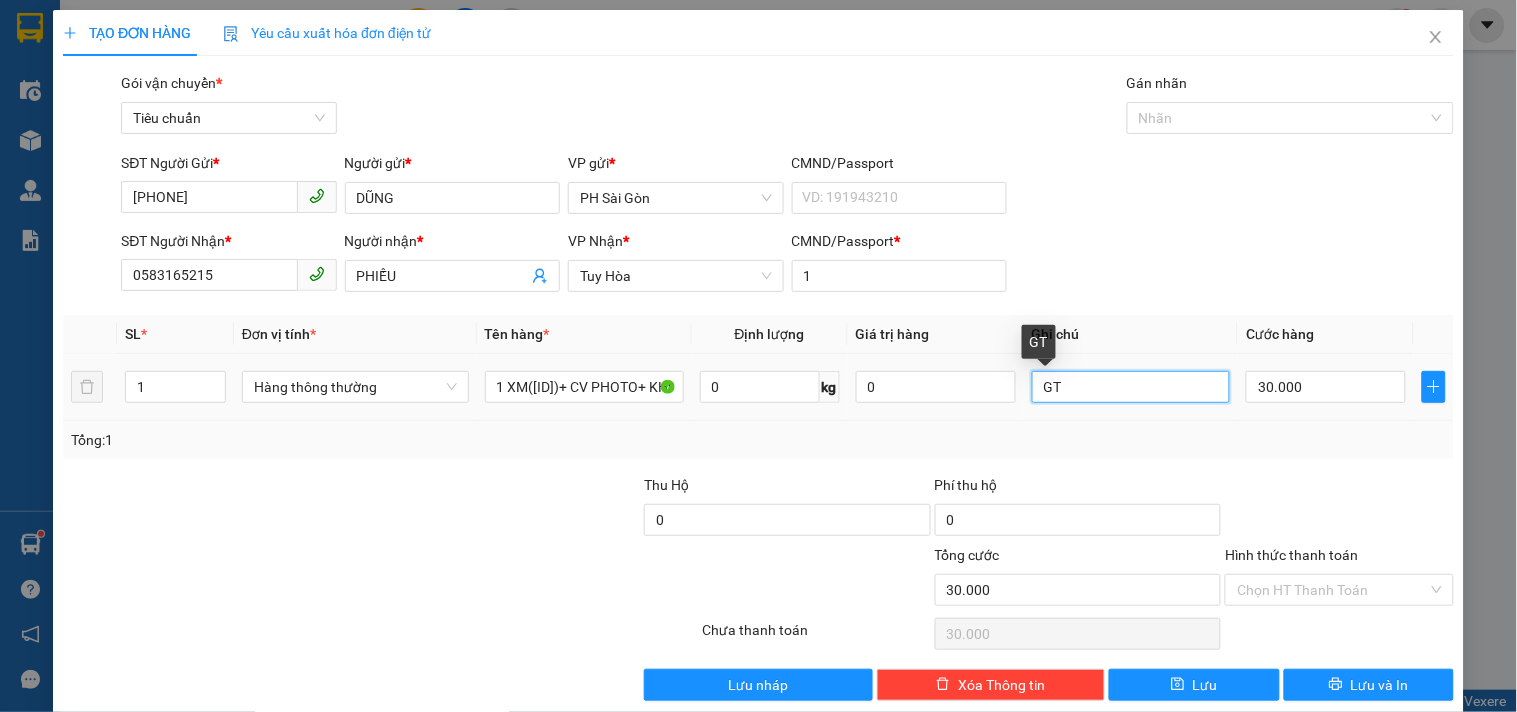 click on "GT" at bounding box center (1131, 387) 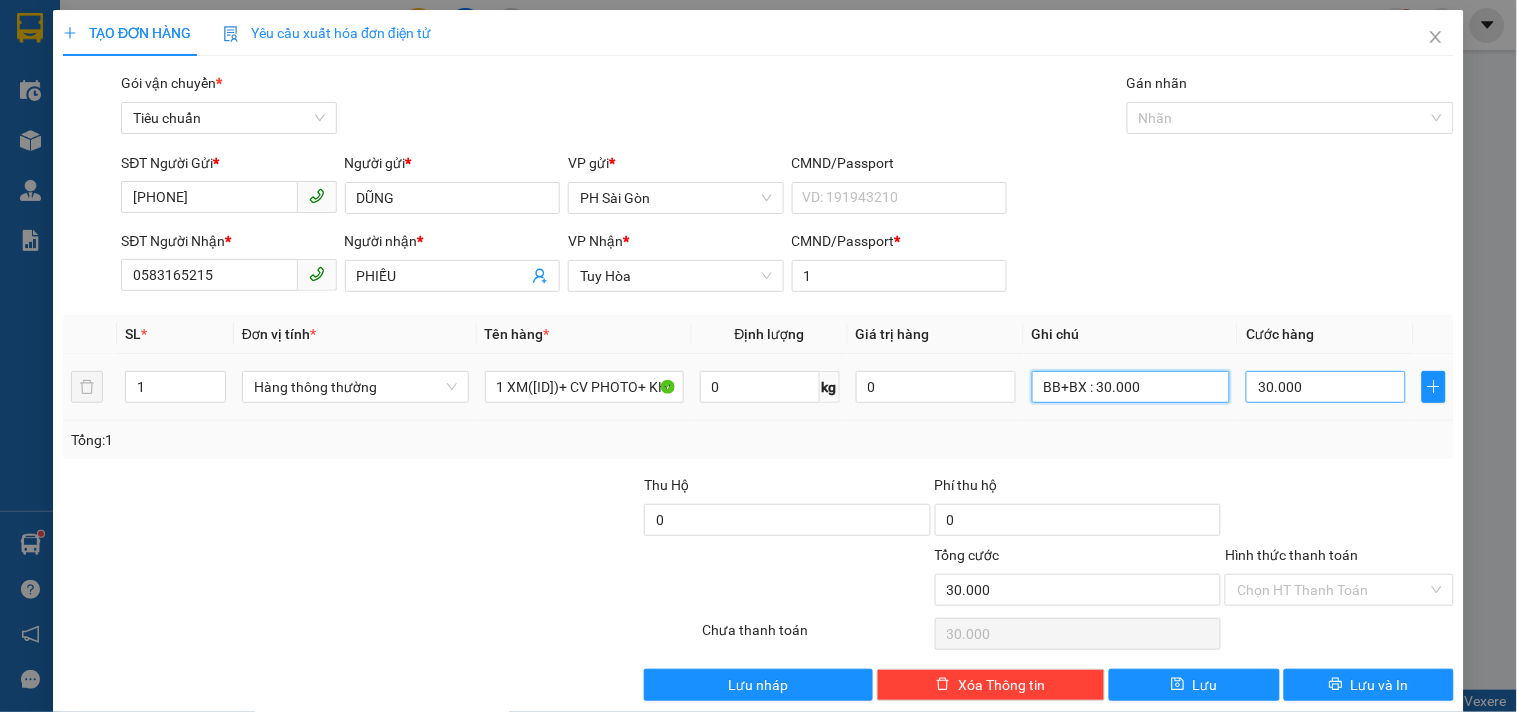 type on "BB+BX : 30.000" 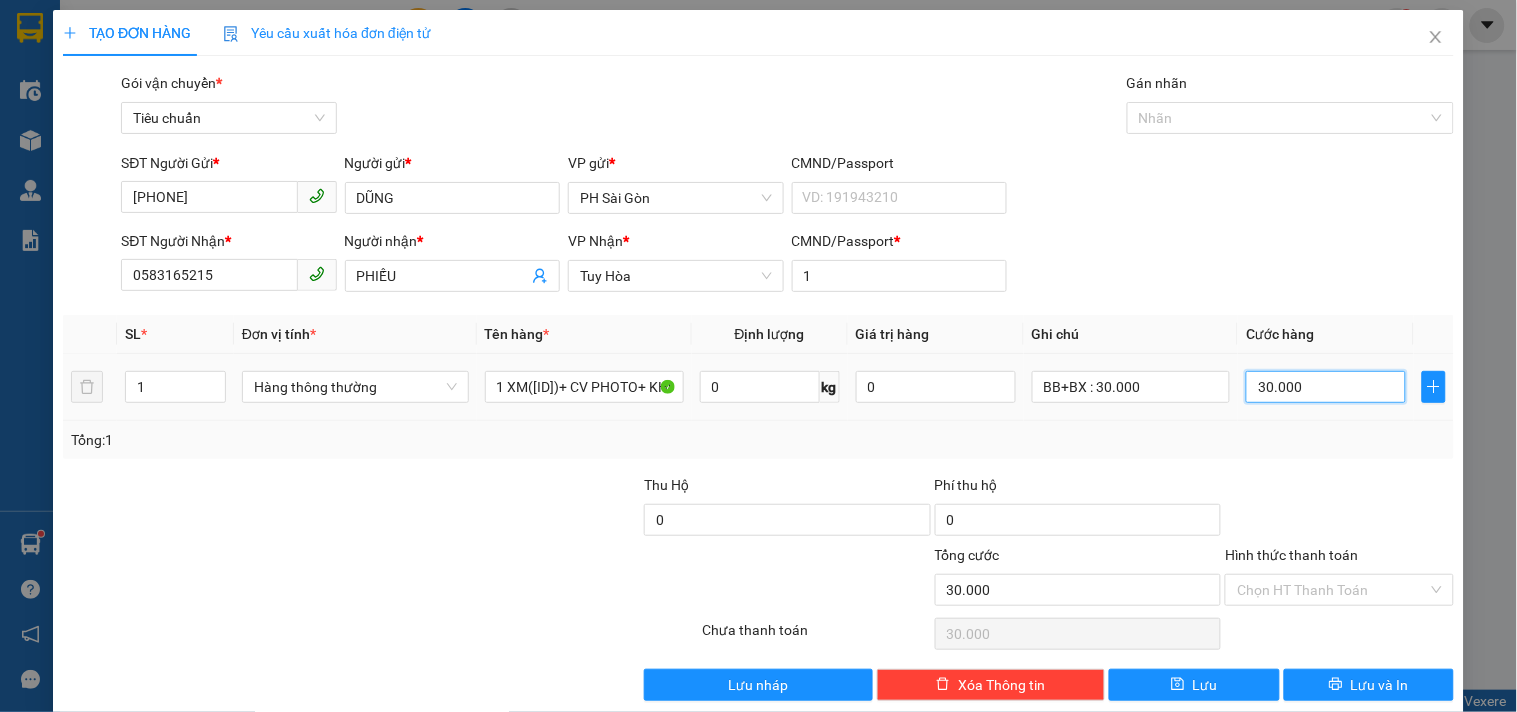 type on "0" 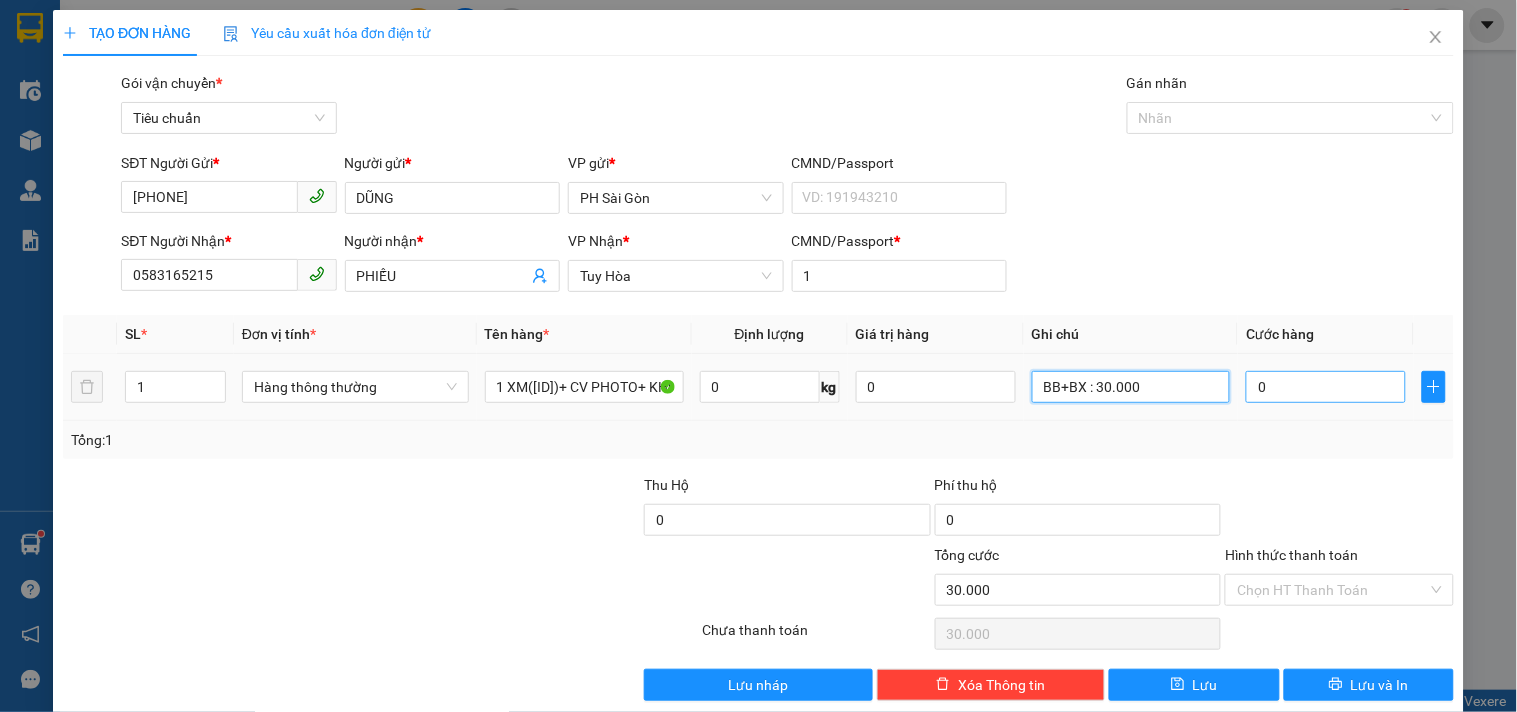 type on "0" 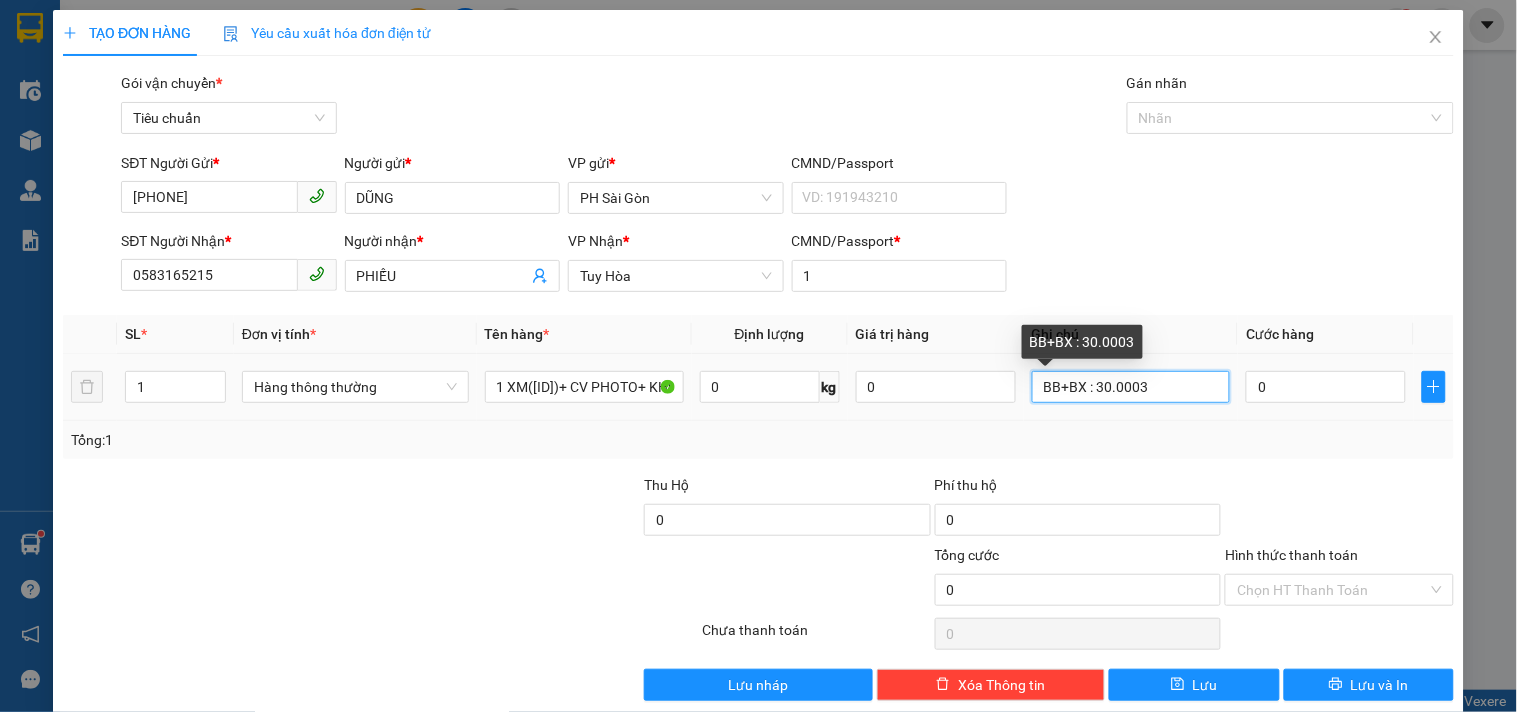 type on "BB+BX : 30.000" 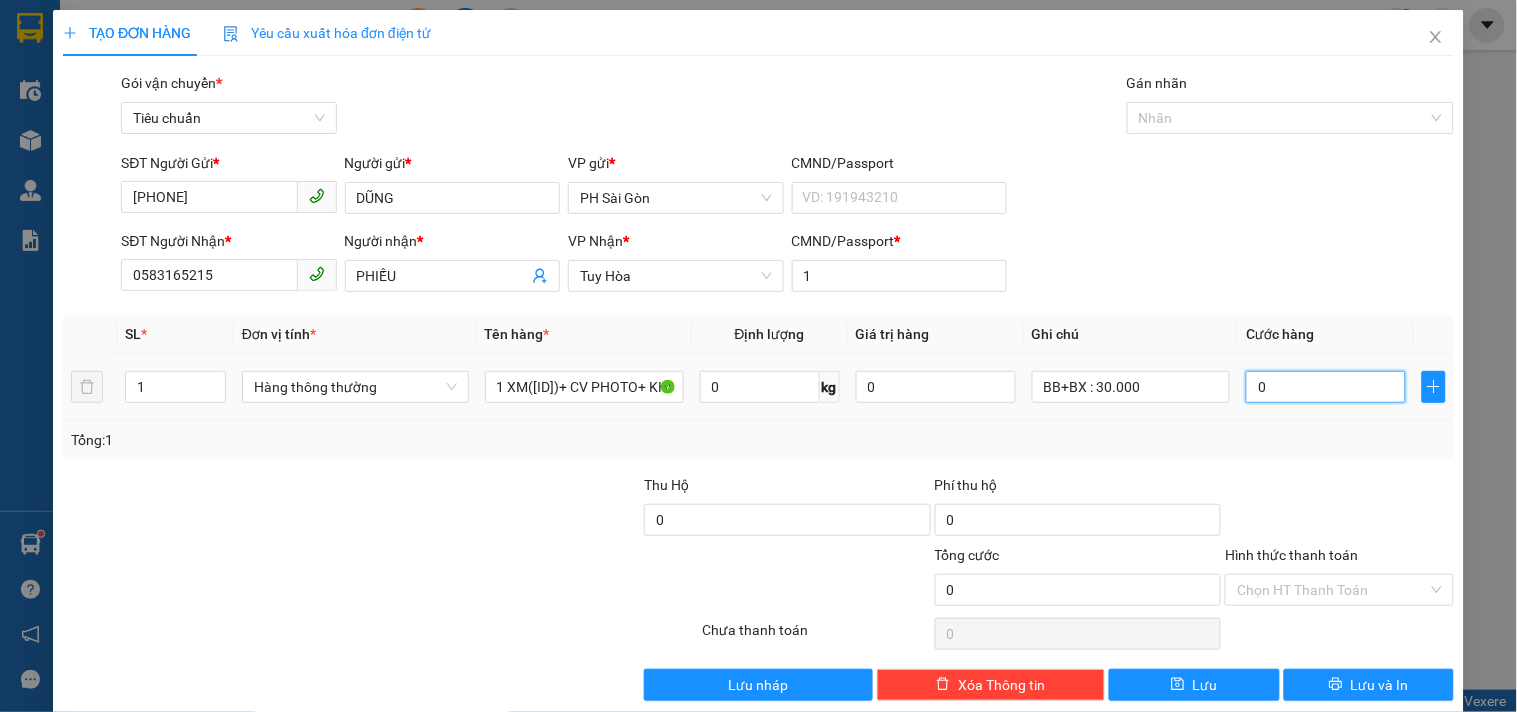 click on "0" at bounding box center [1326, 387] 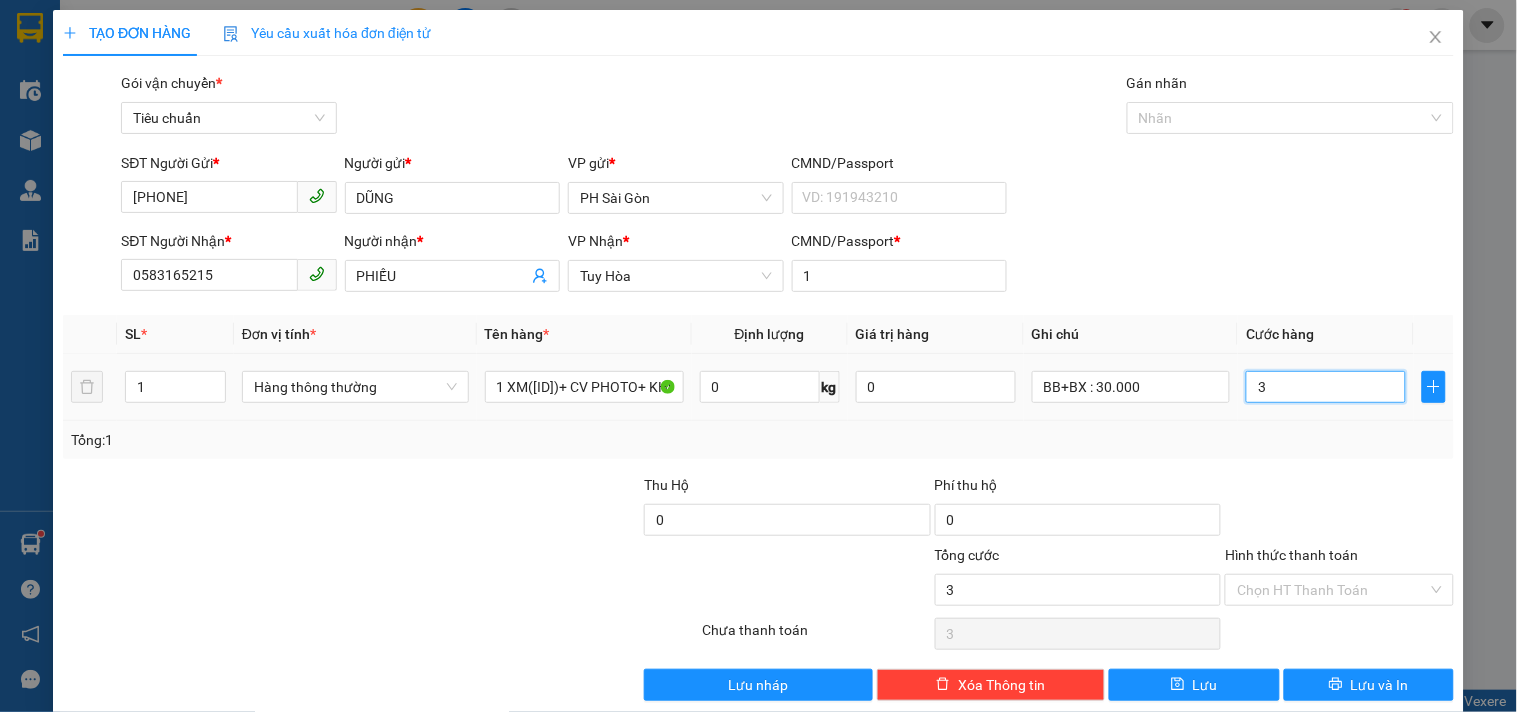 type on "30" 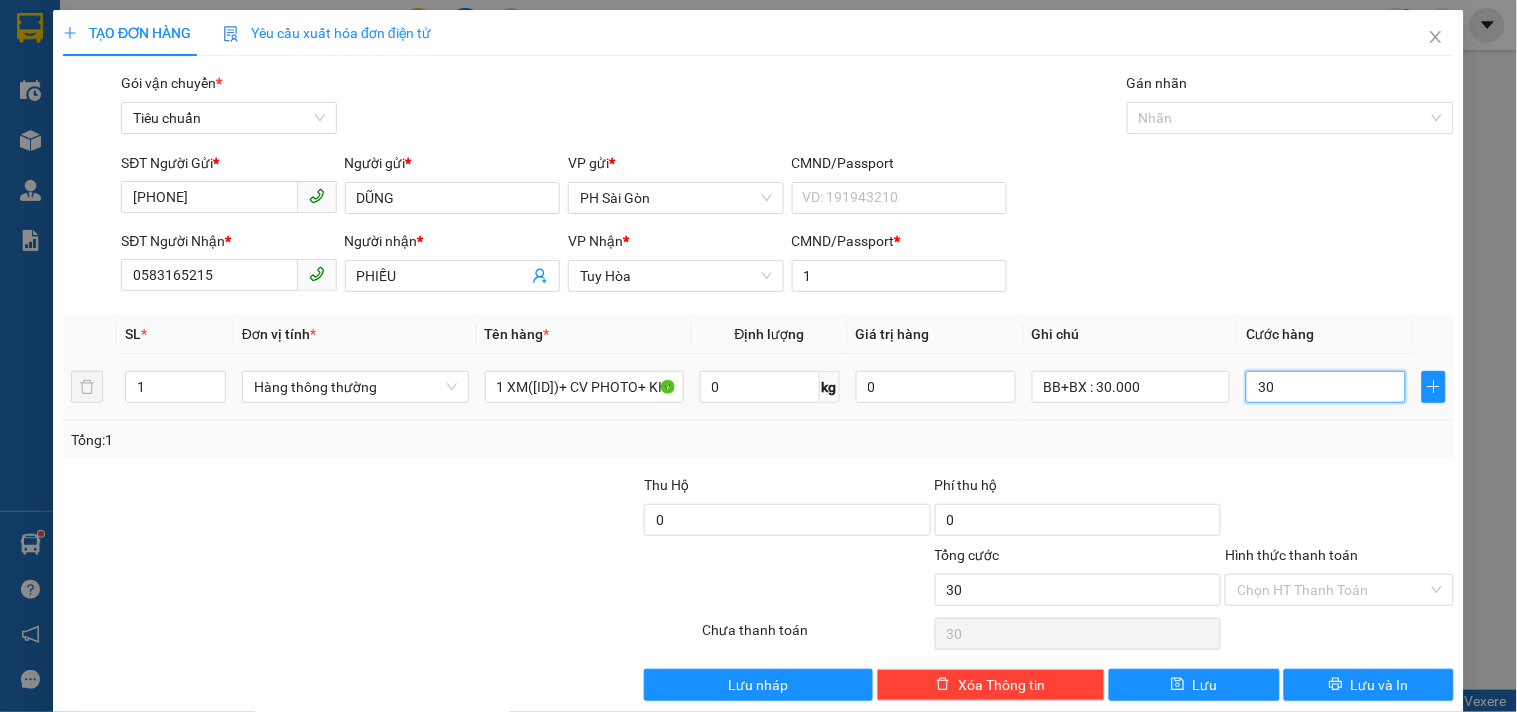 type on "300" 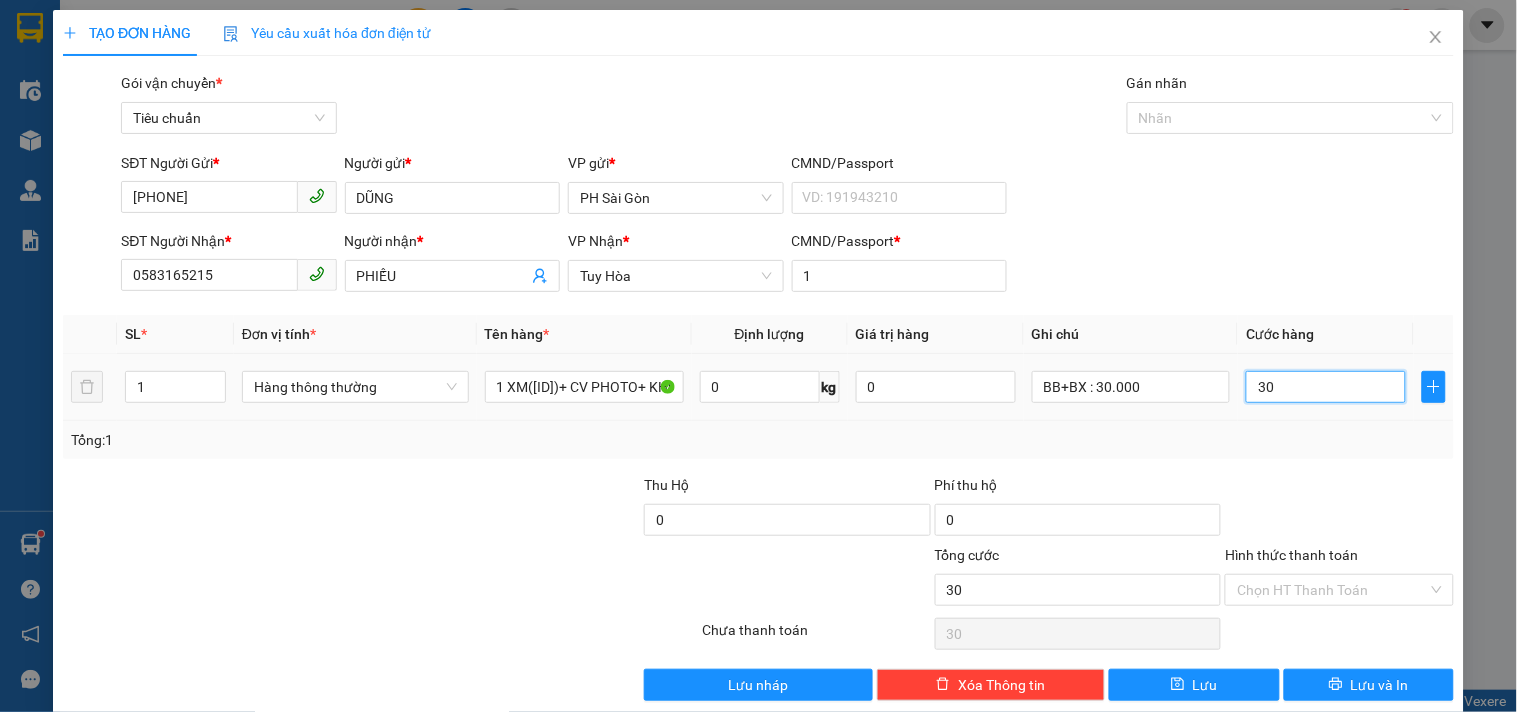 type on "300" 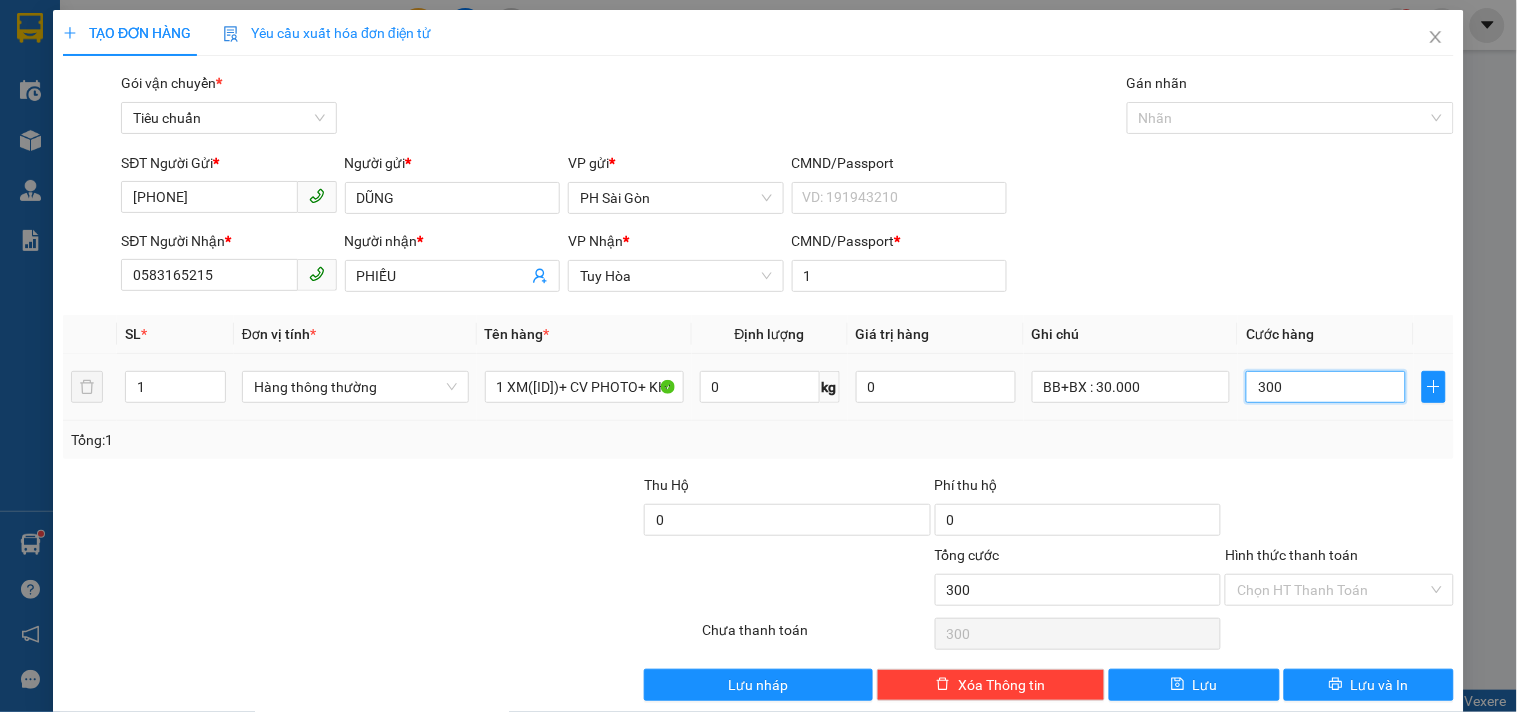 type on "300" 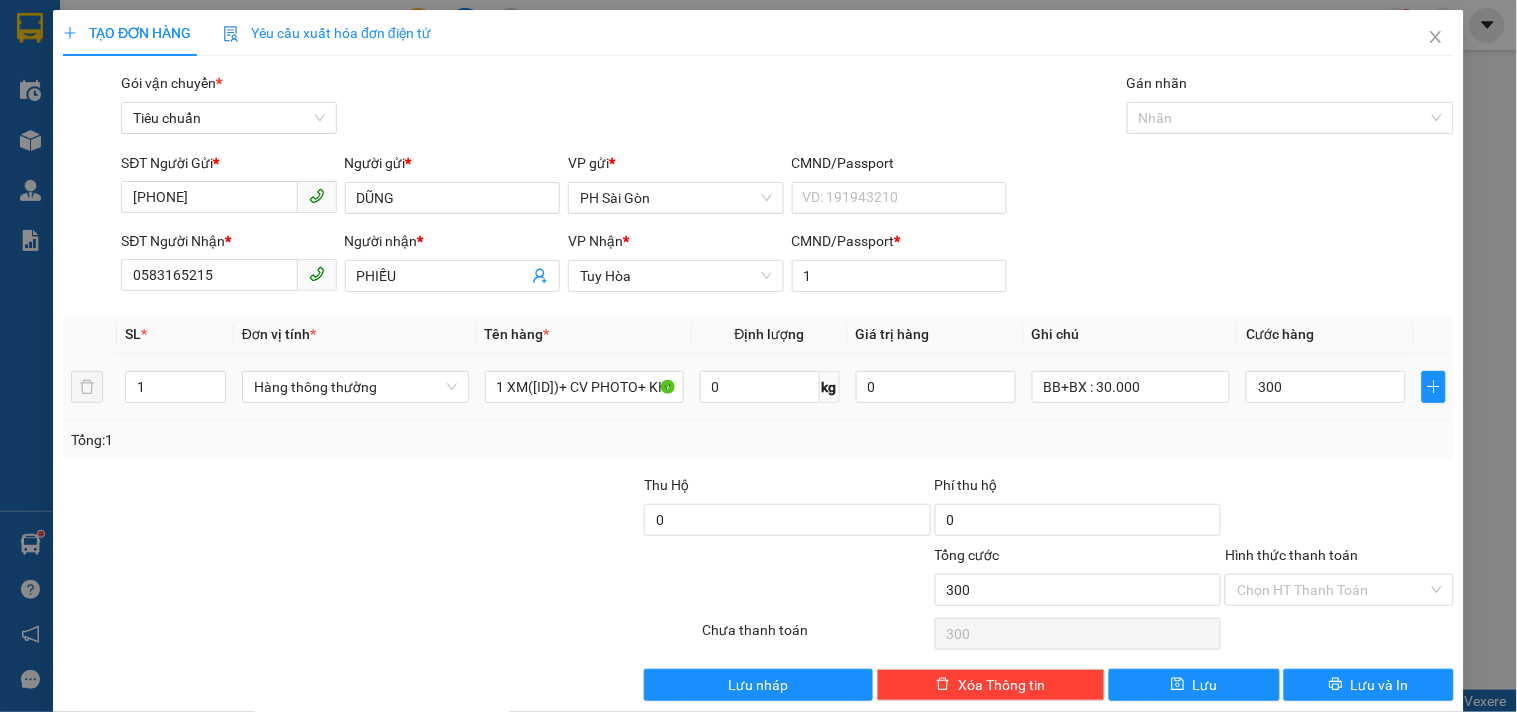 type on "300.000" 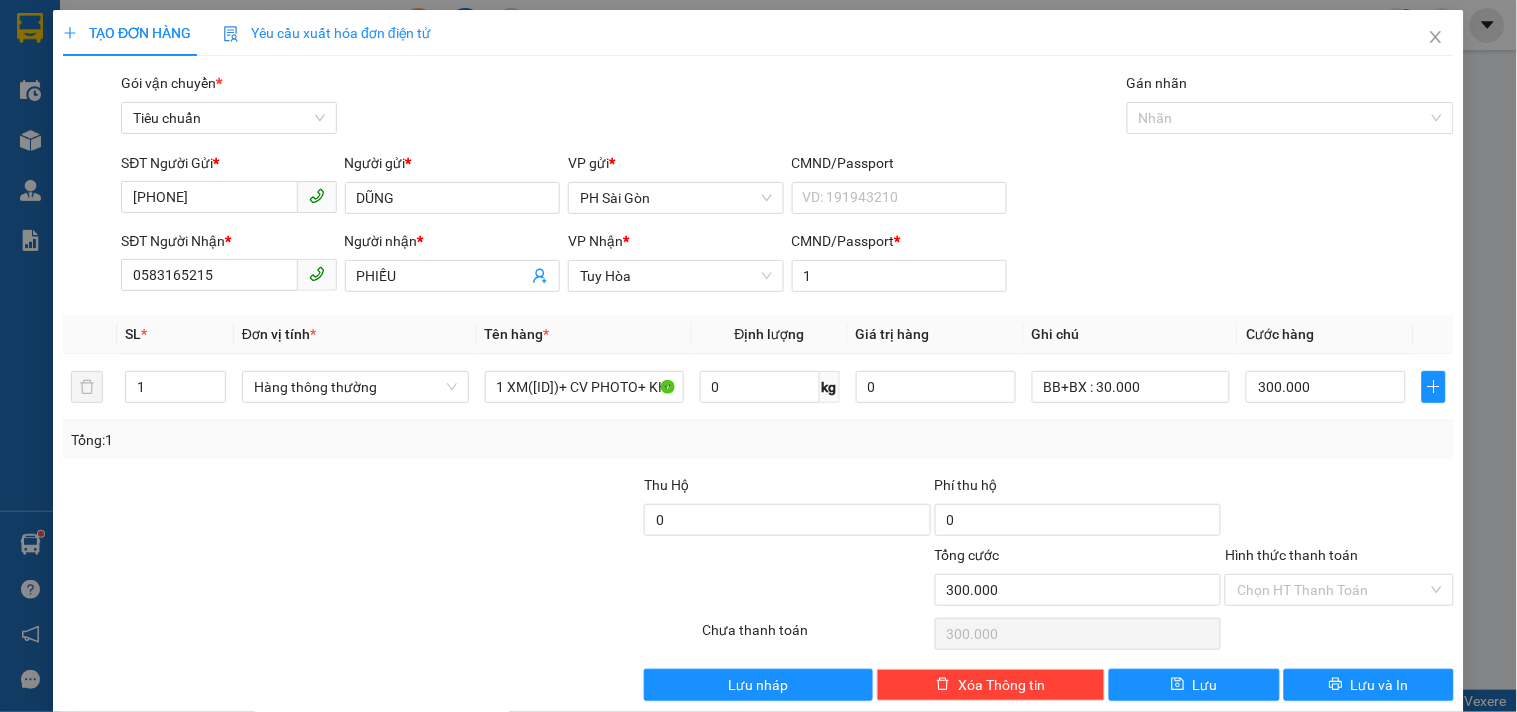 click on "Tổng:  1" at bounding box center [758, 440] 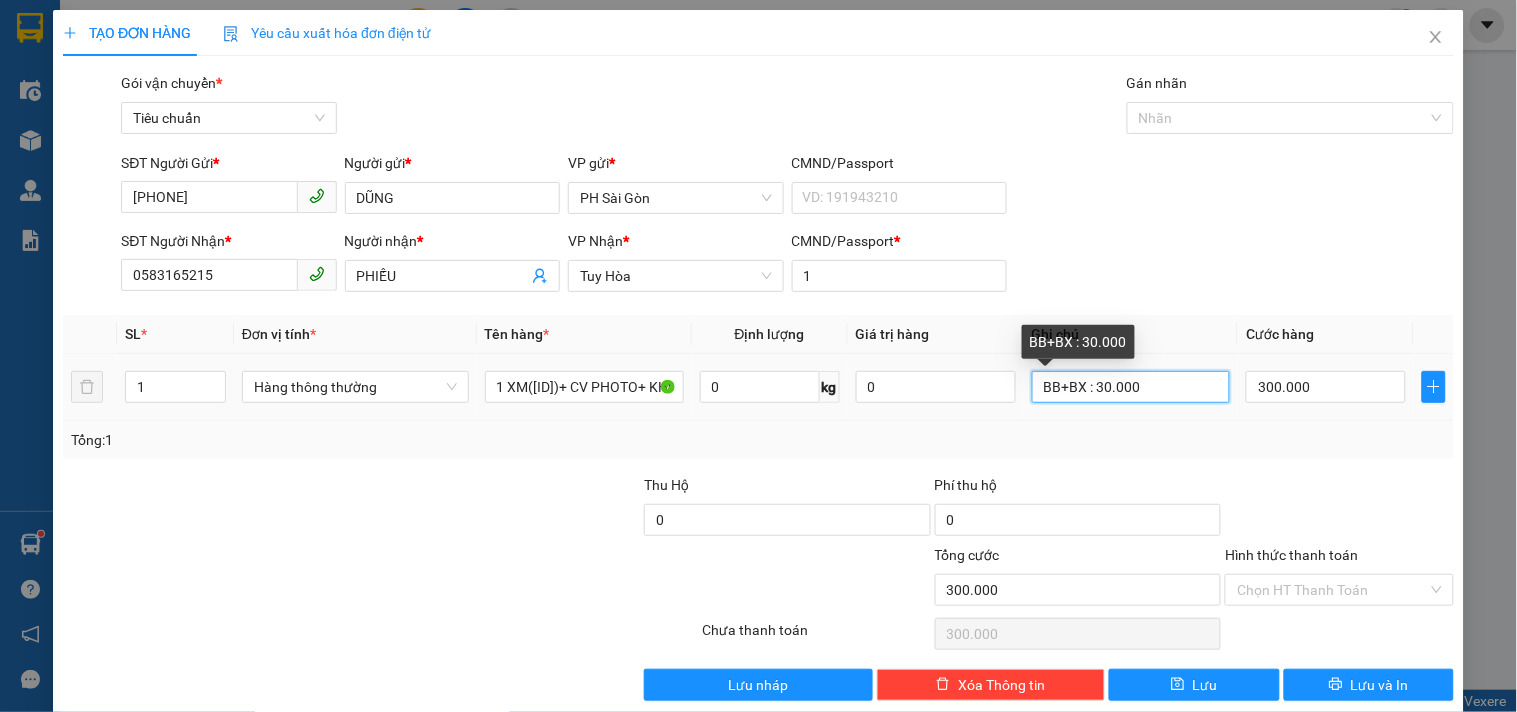 click on "BB+BX : 30.000" at bounding box center [1131, 387] 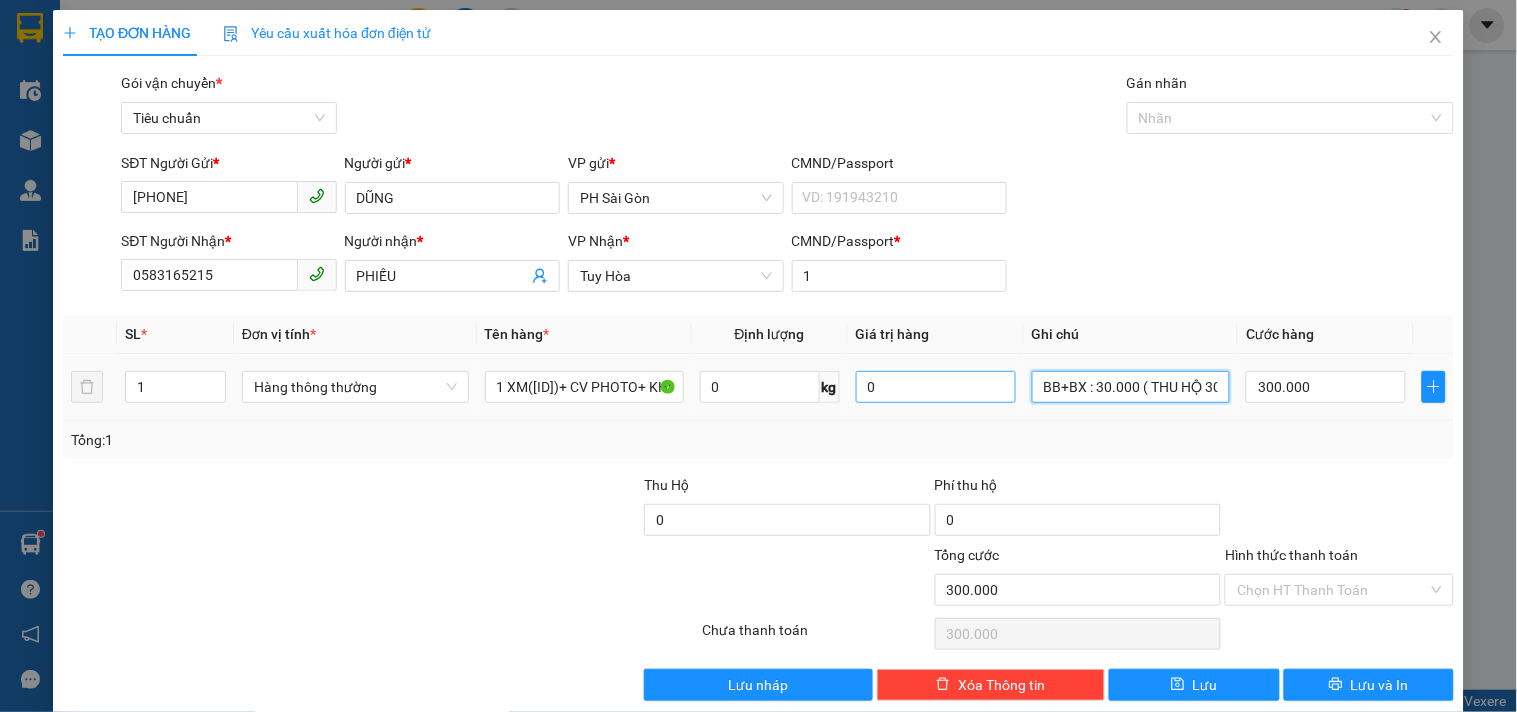 drag, startPoint x: 1056, startPoint y: 357, endPoint x: 938, endPoint y: 362, distance: 118.10589 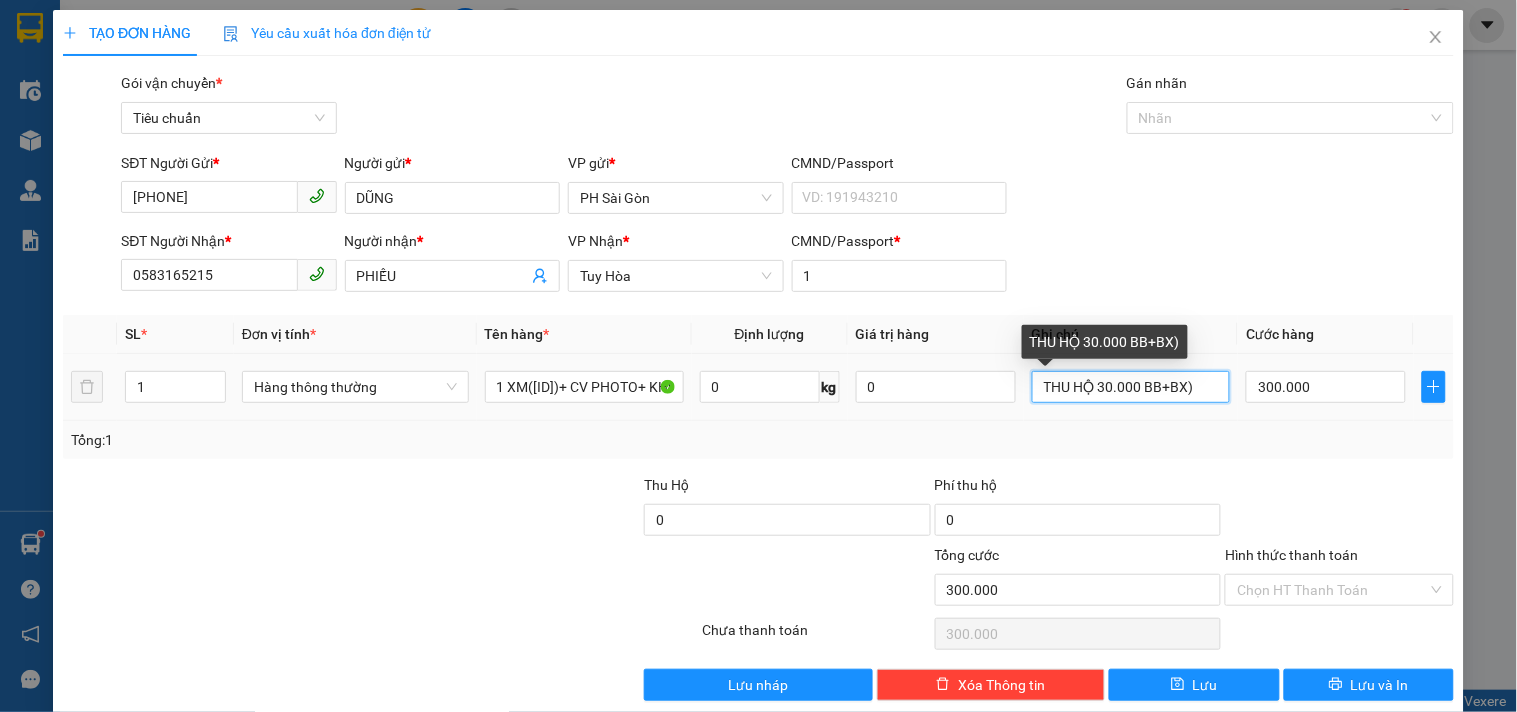 drag, startPoint x: 1135, startPoint y: 362, endPoint x: 1188, endPoint y: 357, distance: 53.235325 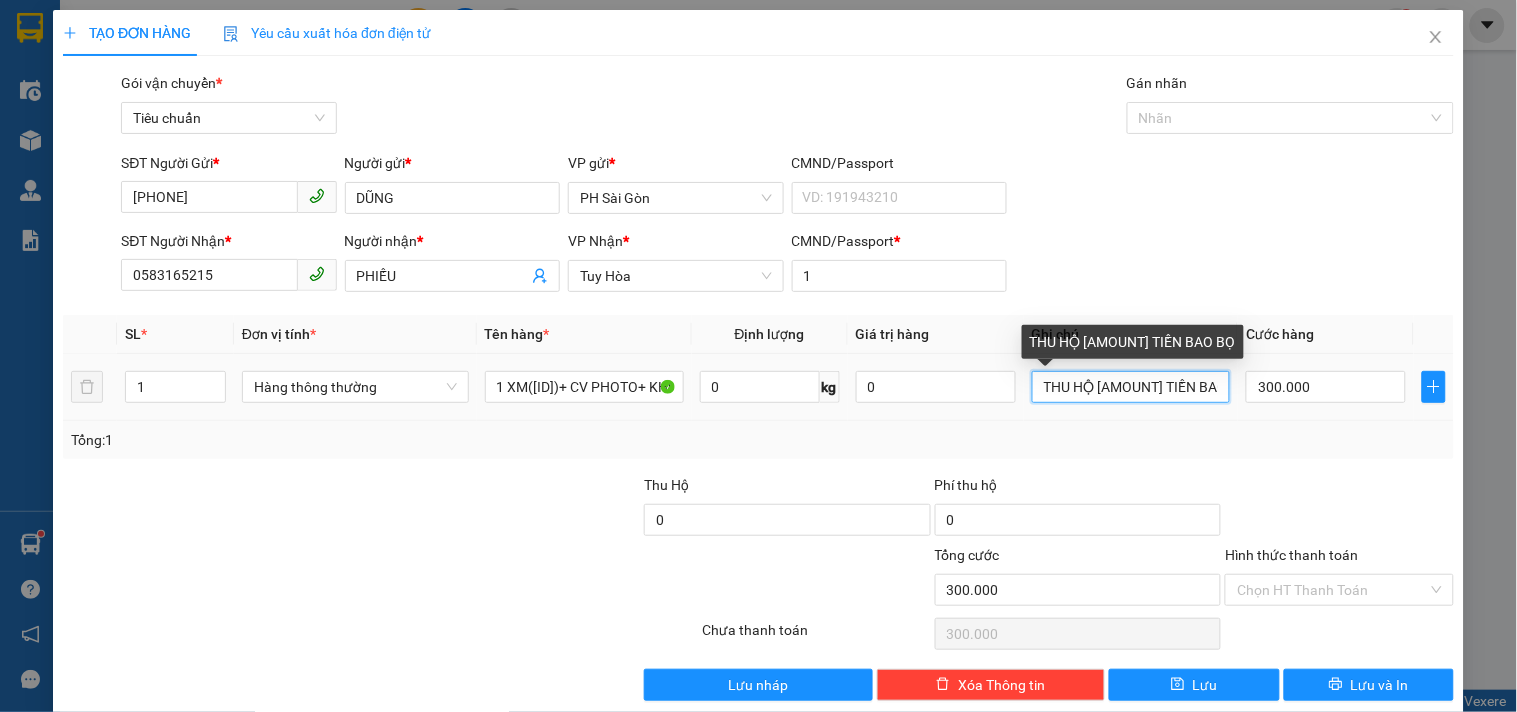type on "THU HỘ 30.000 TIỀN BAO BỌC" 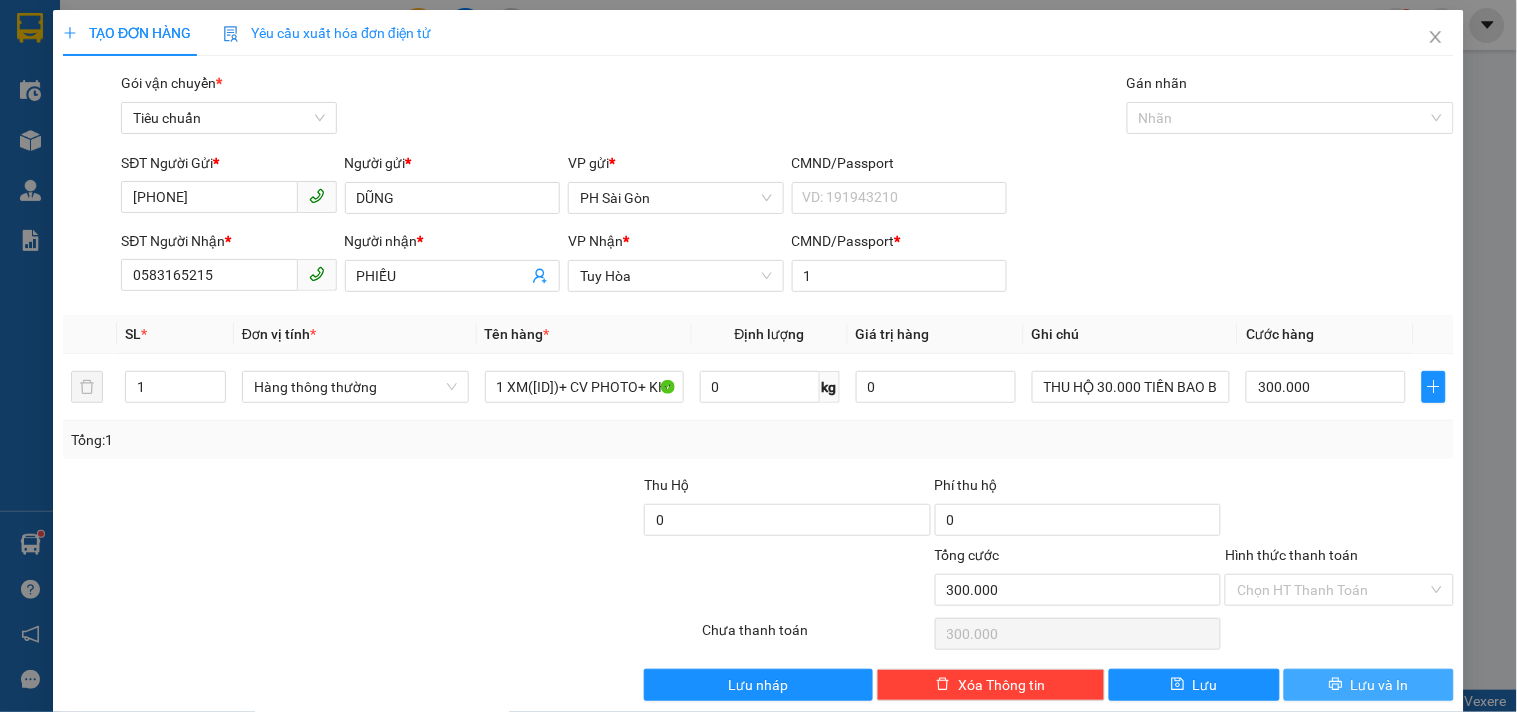 click on "Lưu và In" at bounding box center [1369, 685] 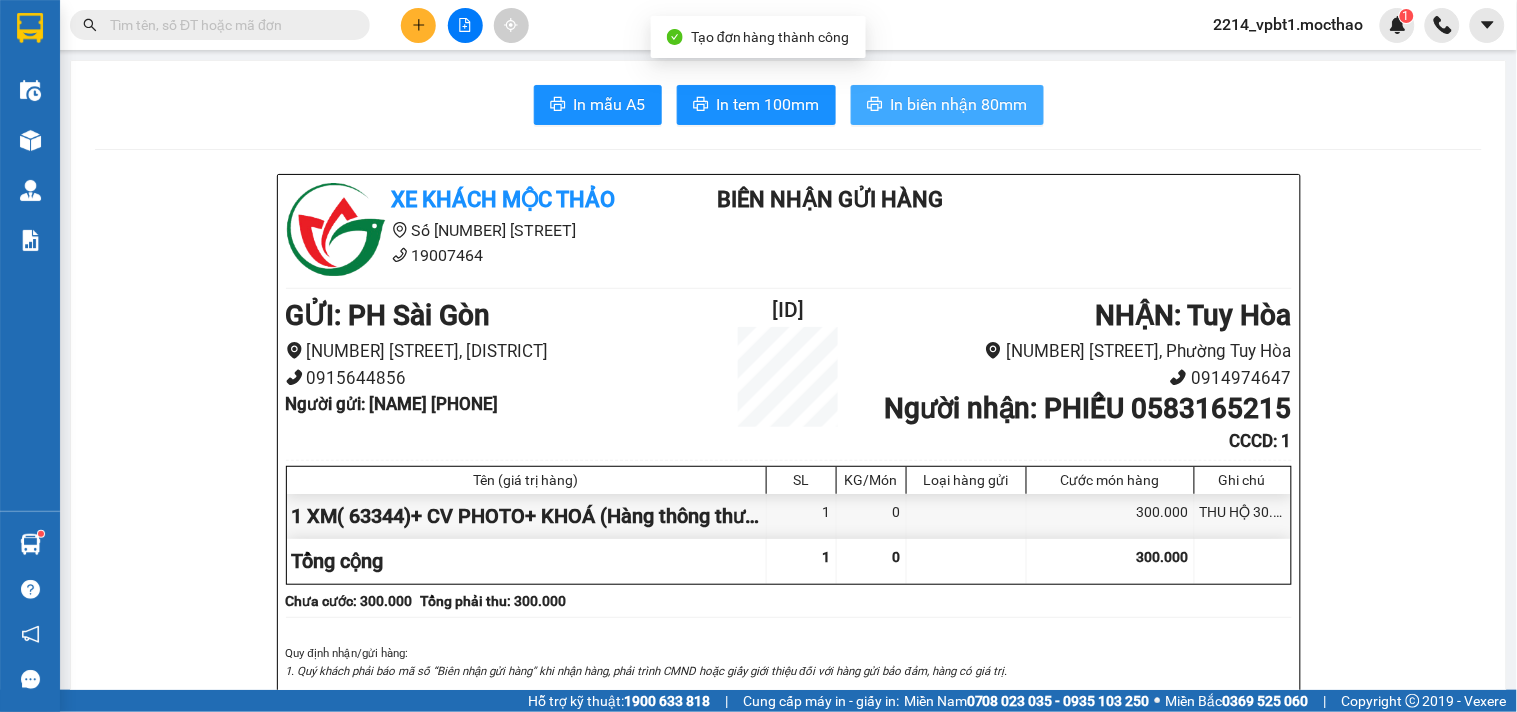 click on "In biên nhận 80mm" at bounding box center [959, 104] 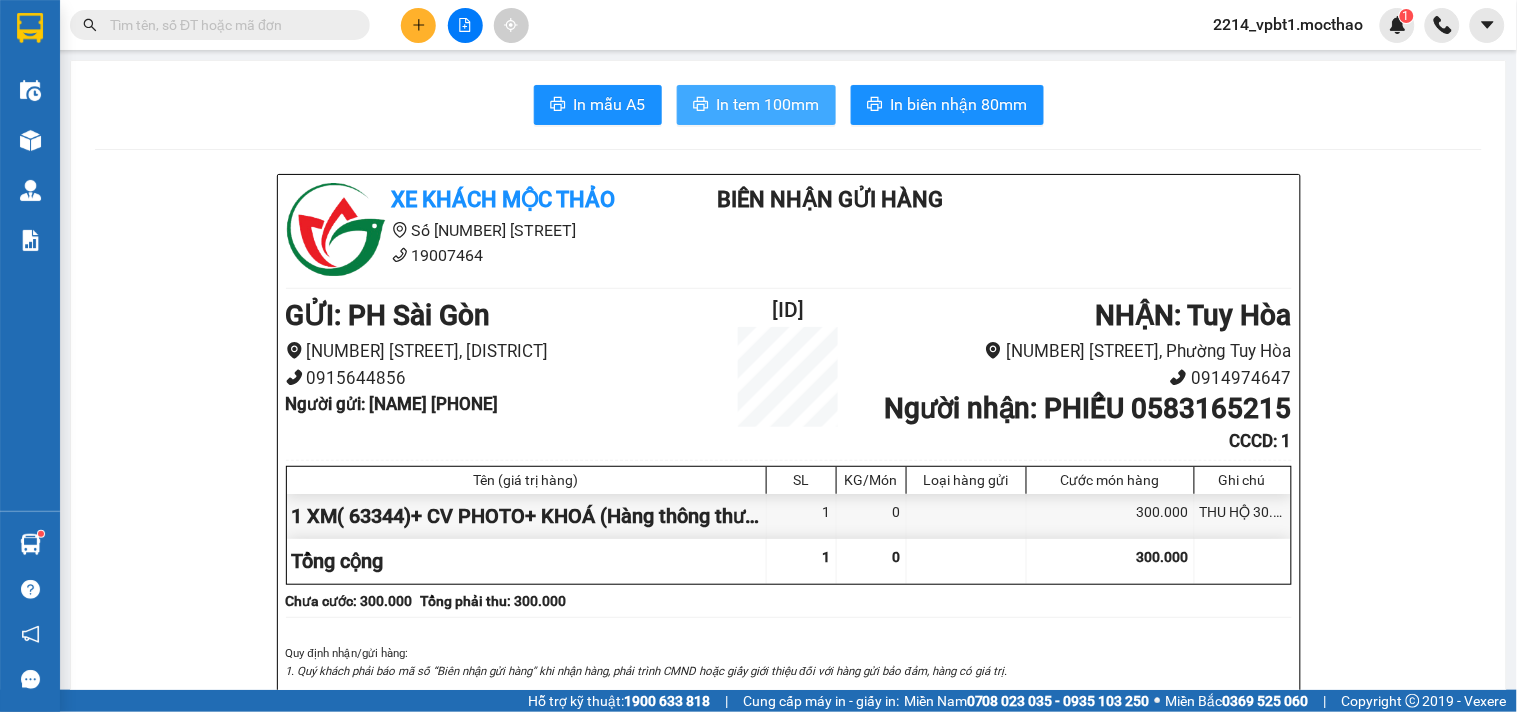 click on "In tem 100mm" at bounding box center [768, 104] 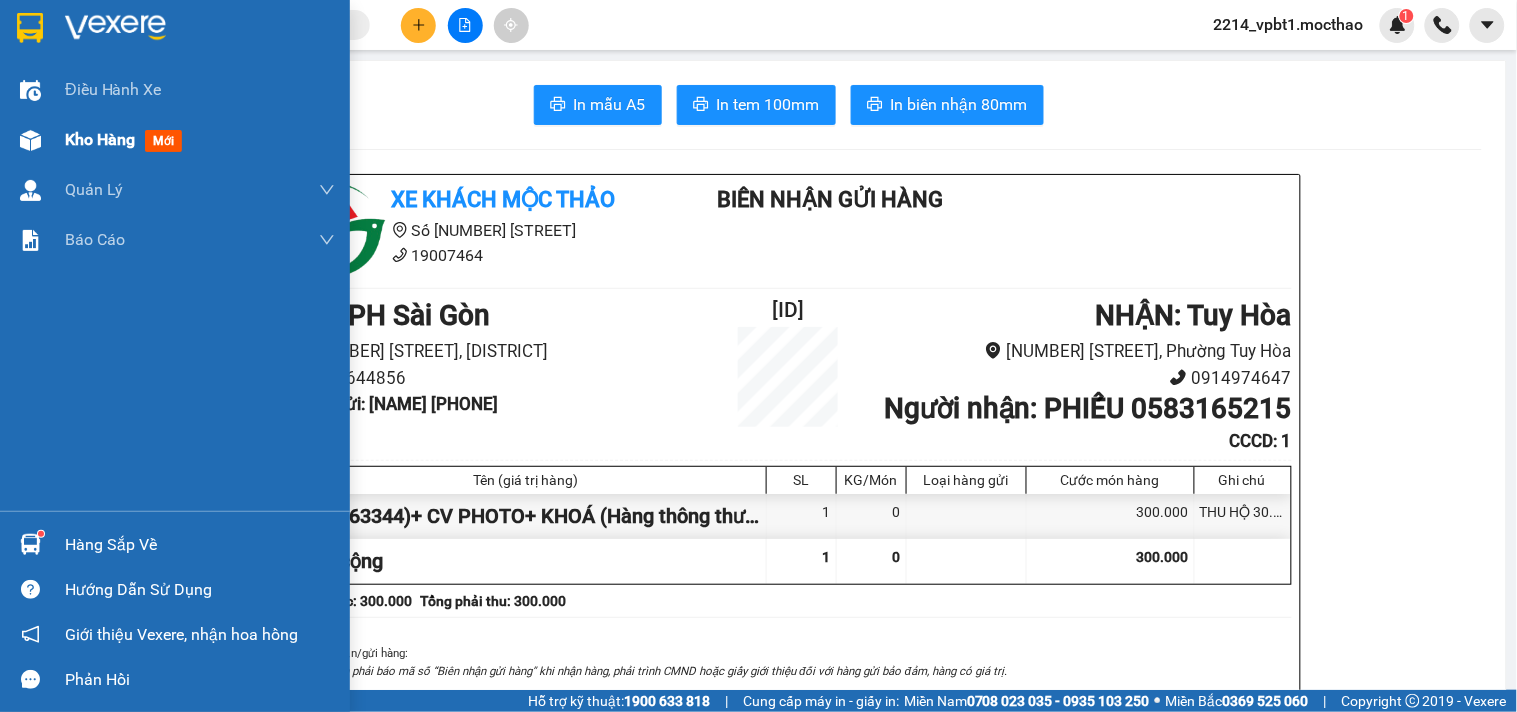 click on "Kho hàng" at bounding box center [100, 139] 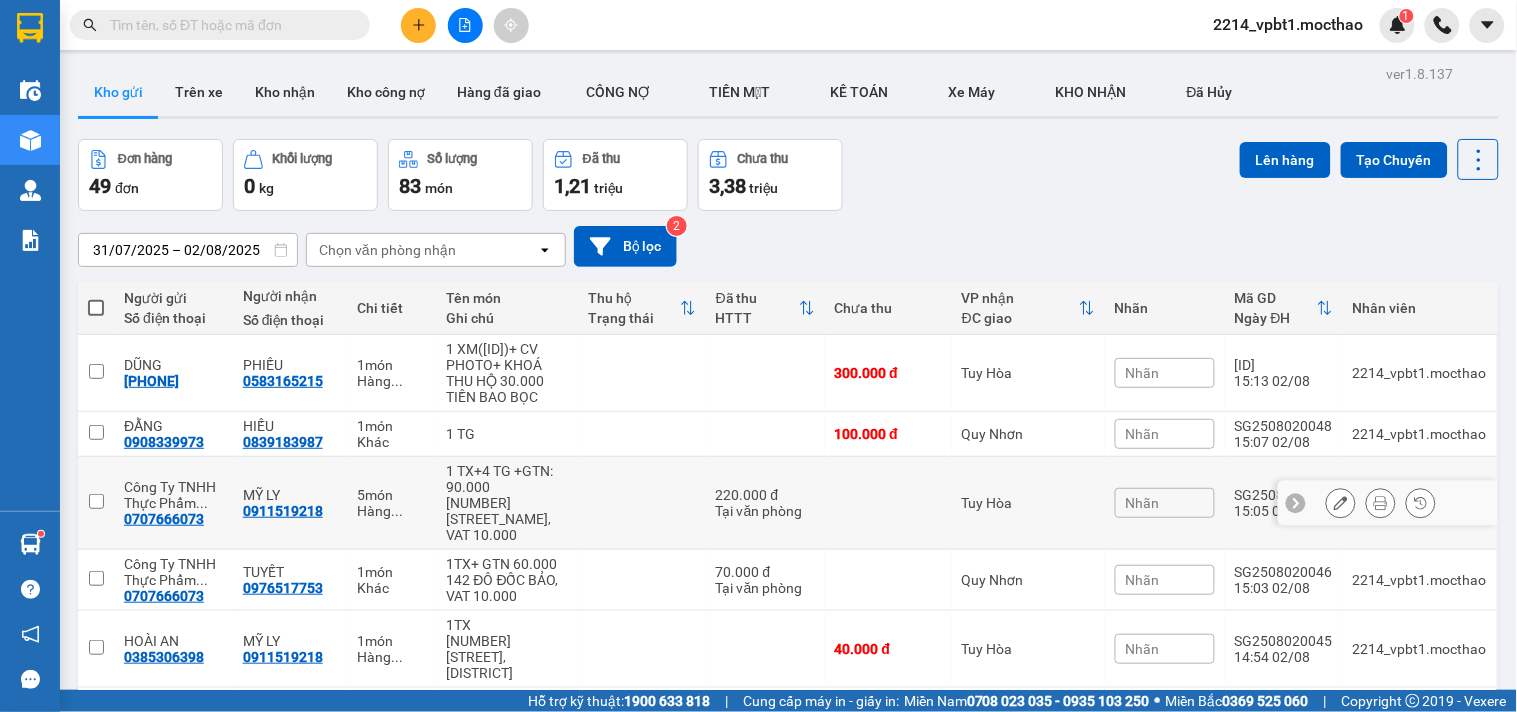 drag, startPoint x: 113, startPoint y: 517, endPoint x: 211, endPoint y: 531, distance: 98.99495 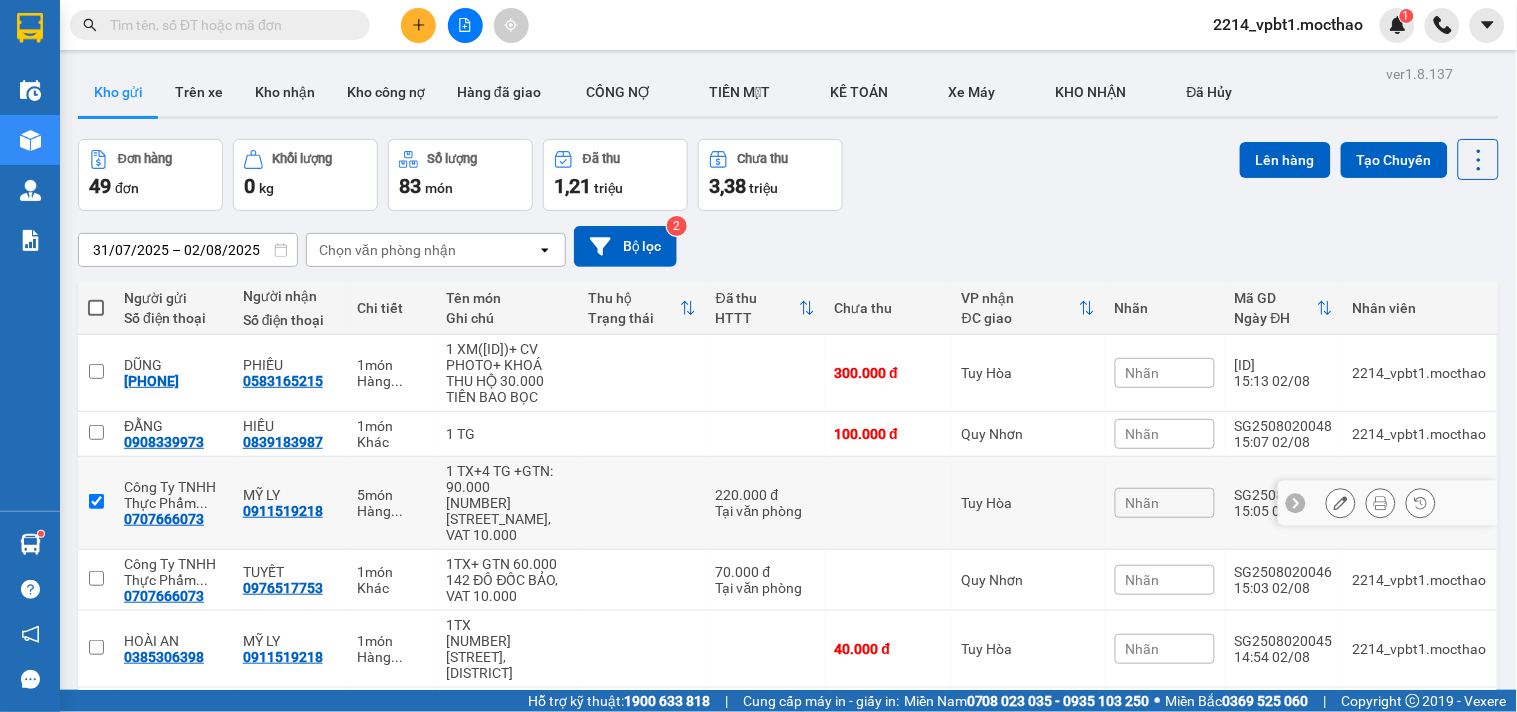 checkbox on "true" 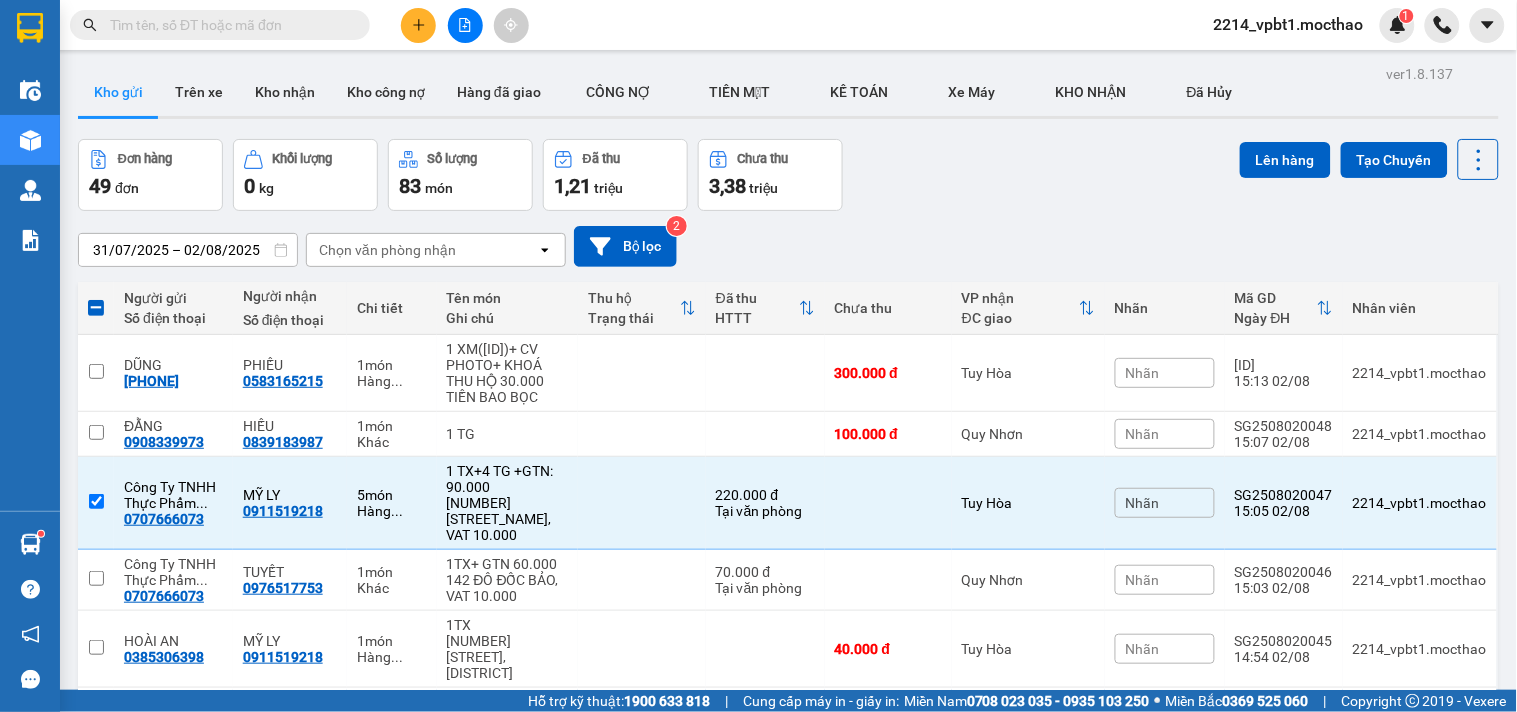 click at bounding box center [228, 25] 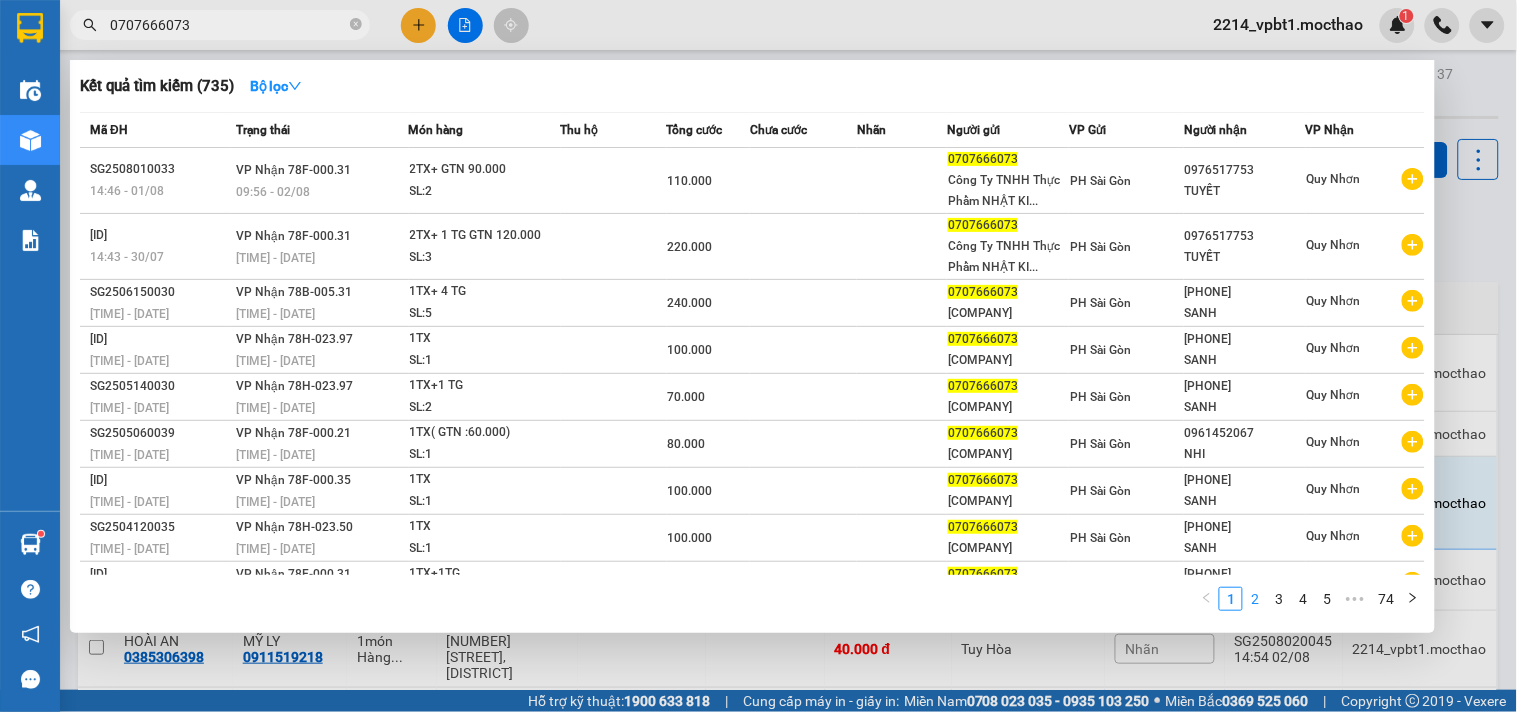 type on "0707666073" 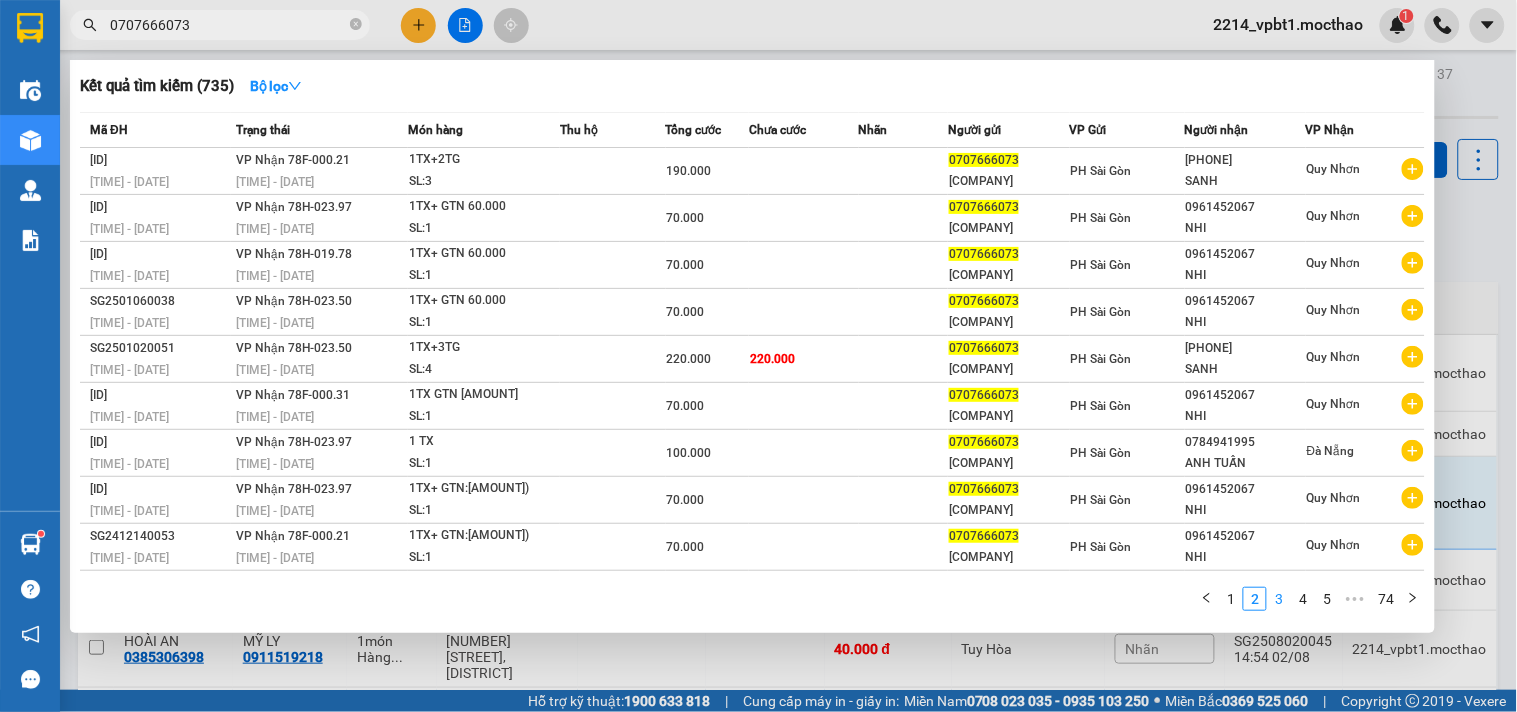 click on "3" at bounding box center [1279, 599] 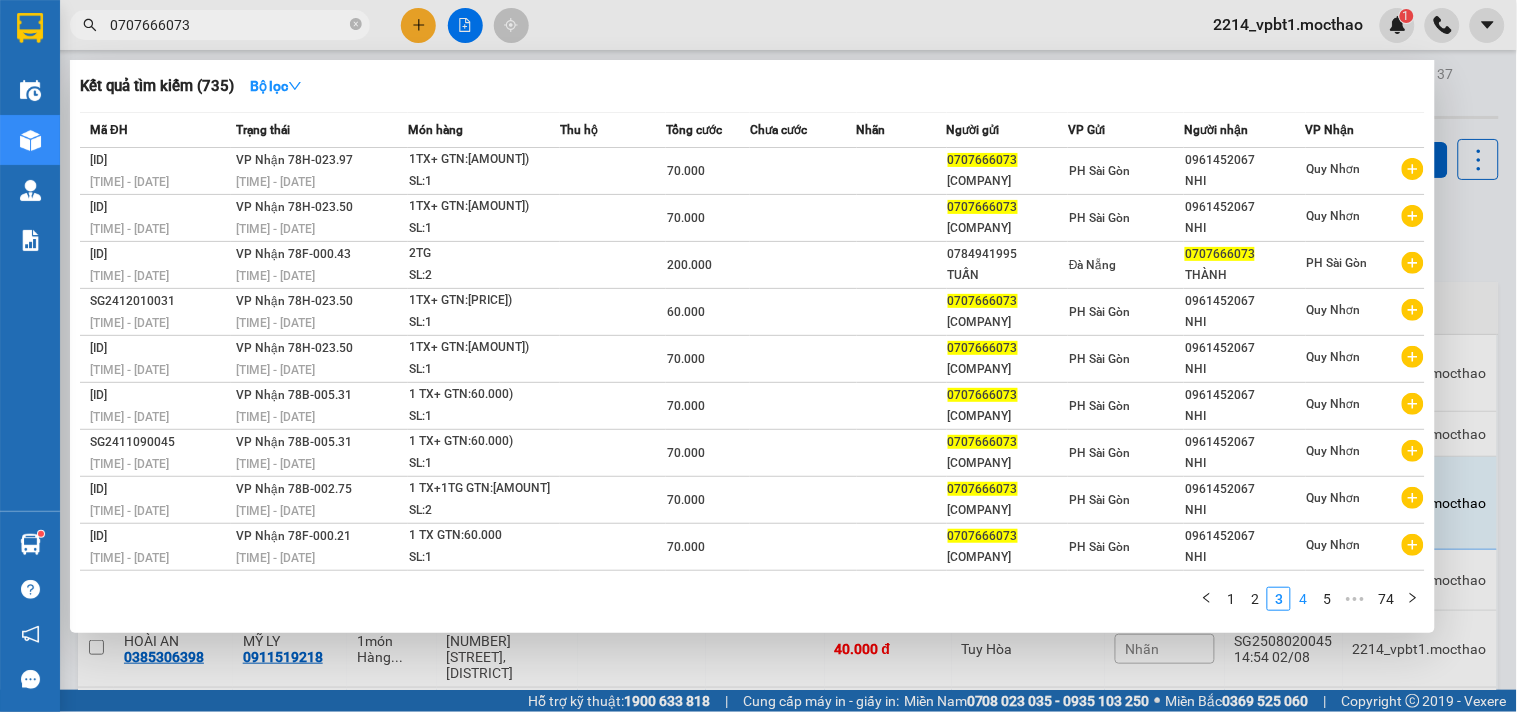 click on "4" at bounding box center (1303, 599) 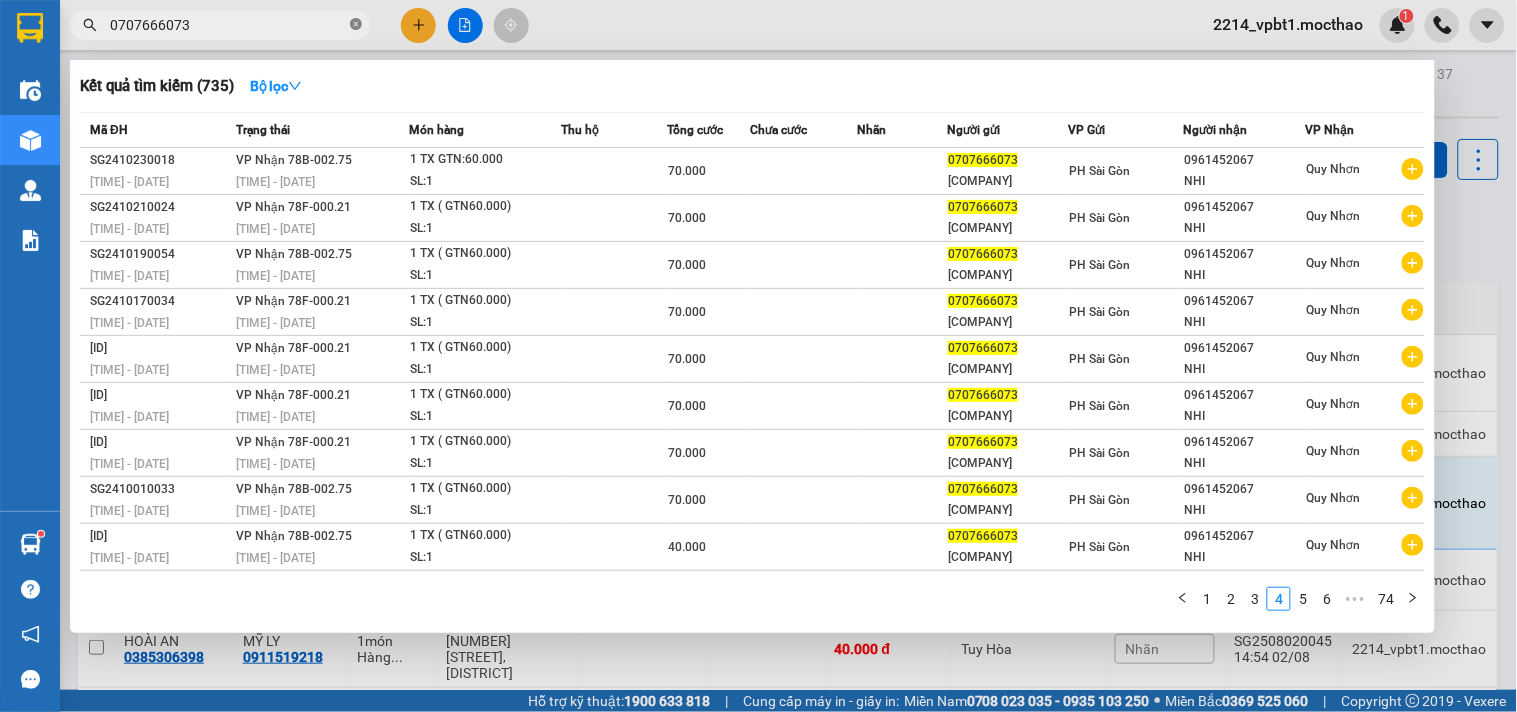 drag, startPoint x: 363, startPoint y: 26, endPoint x: 352, endPoint y: 28, distance: 11.18034 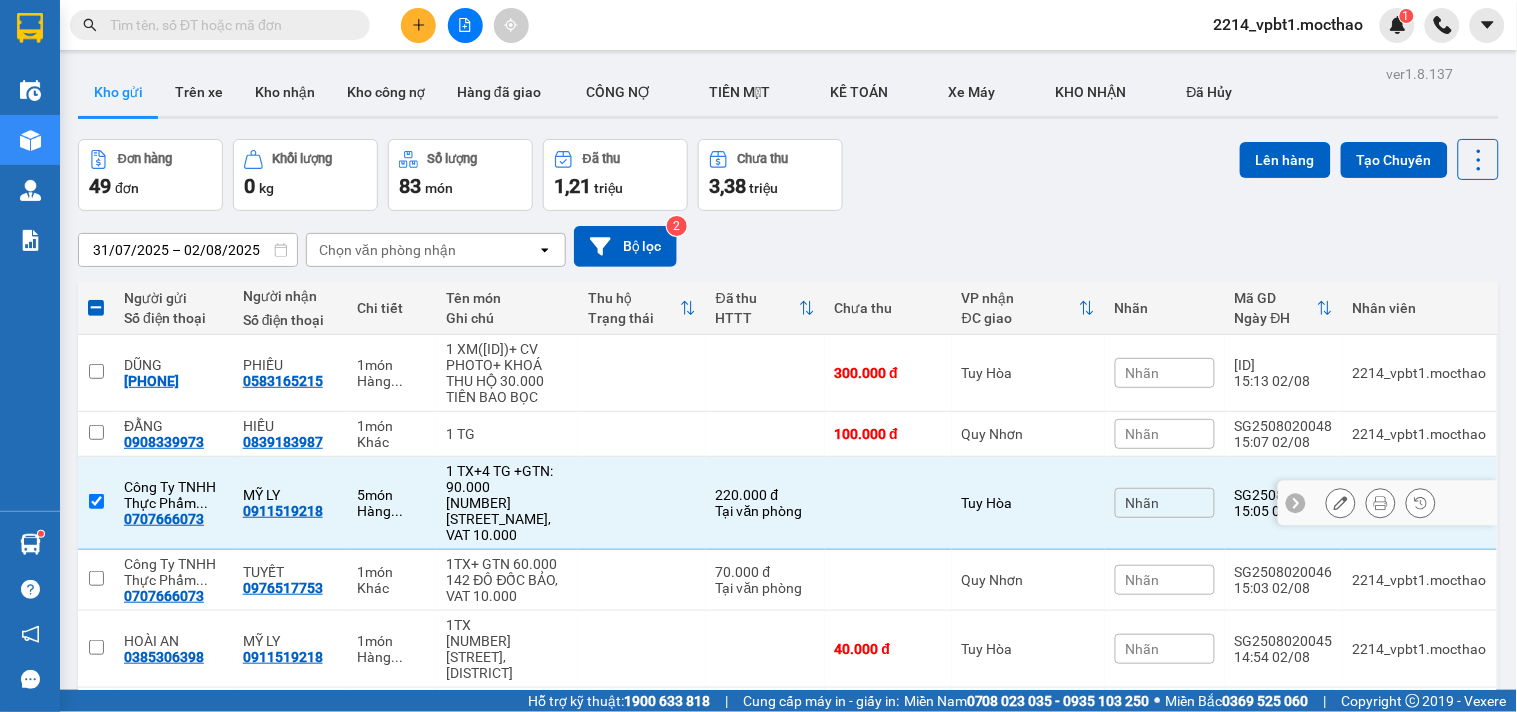 drag, startPoint x: 236, startPoint y: 498, endPoint x: 331, endPoint y: 512, distance: 96.02604 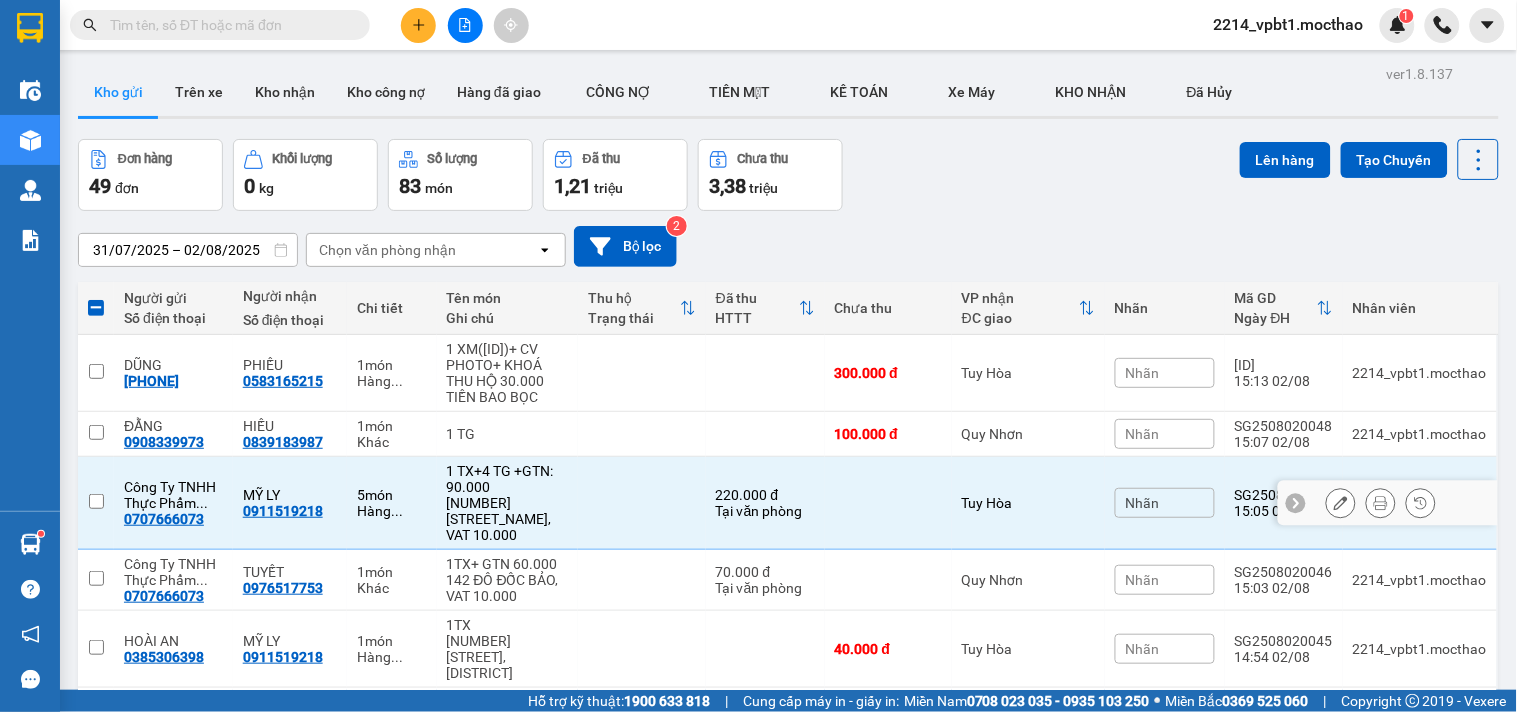 checkbox on "false" 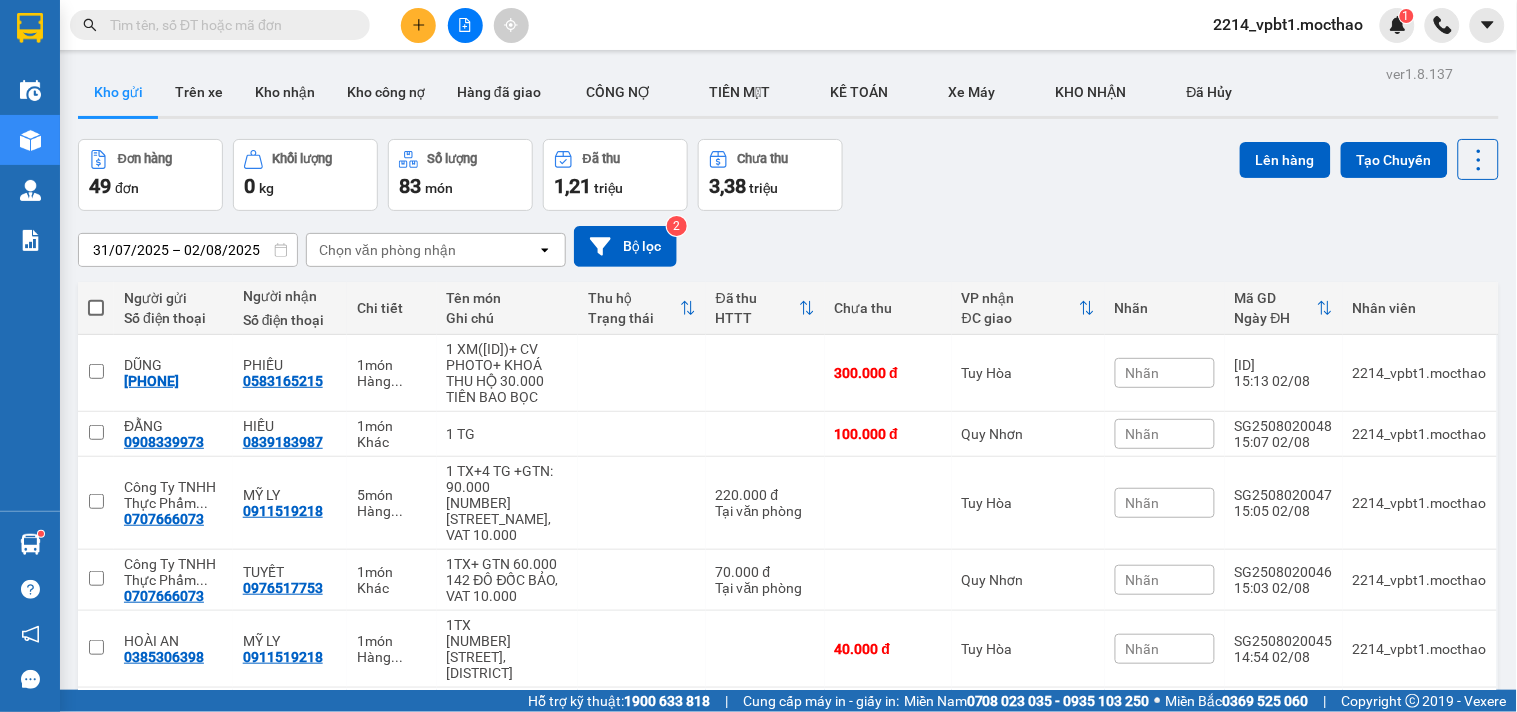 click at bounding box center [220, 25] 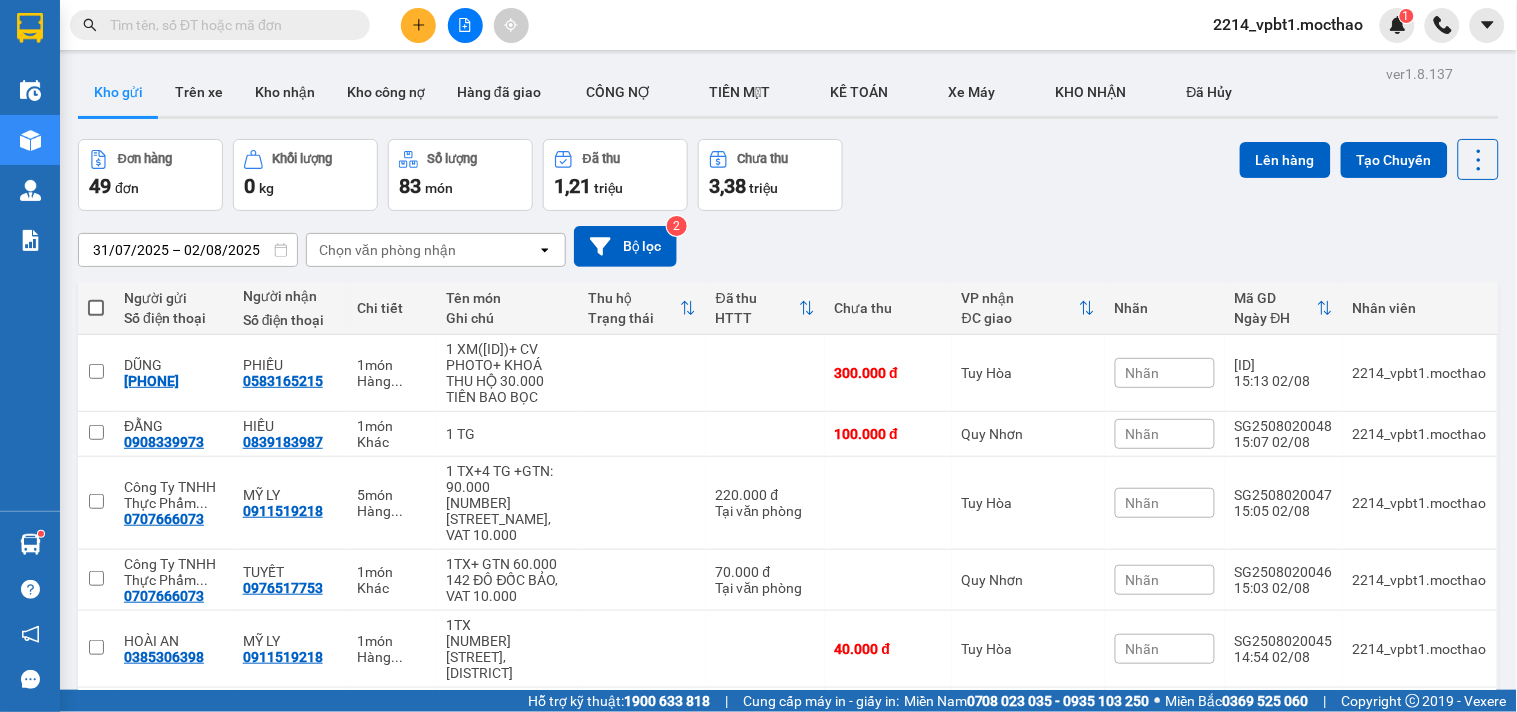 paste on "0911519218" 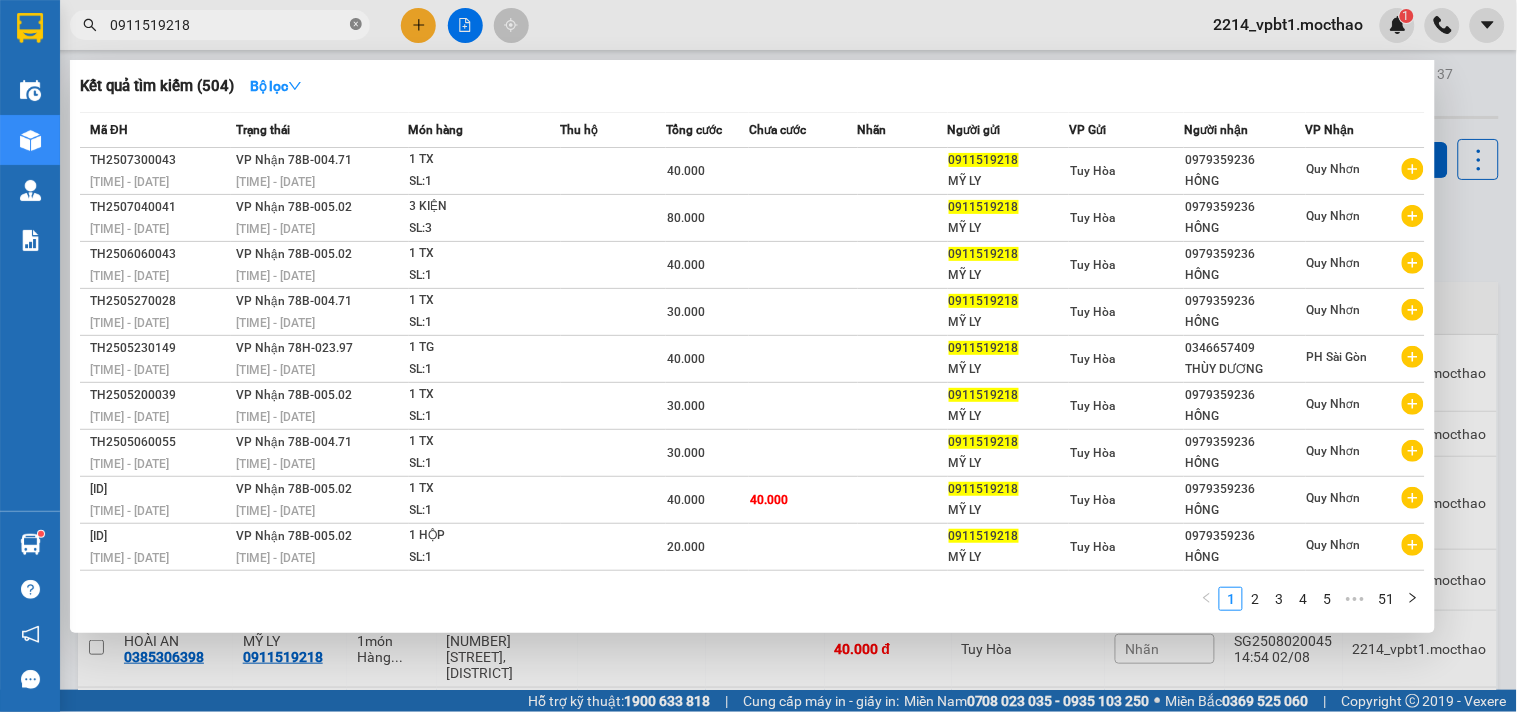 click 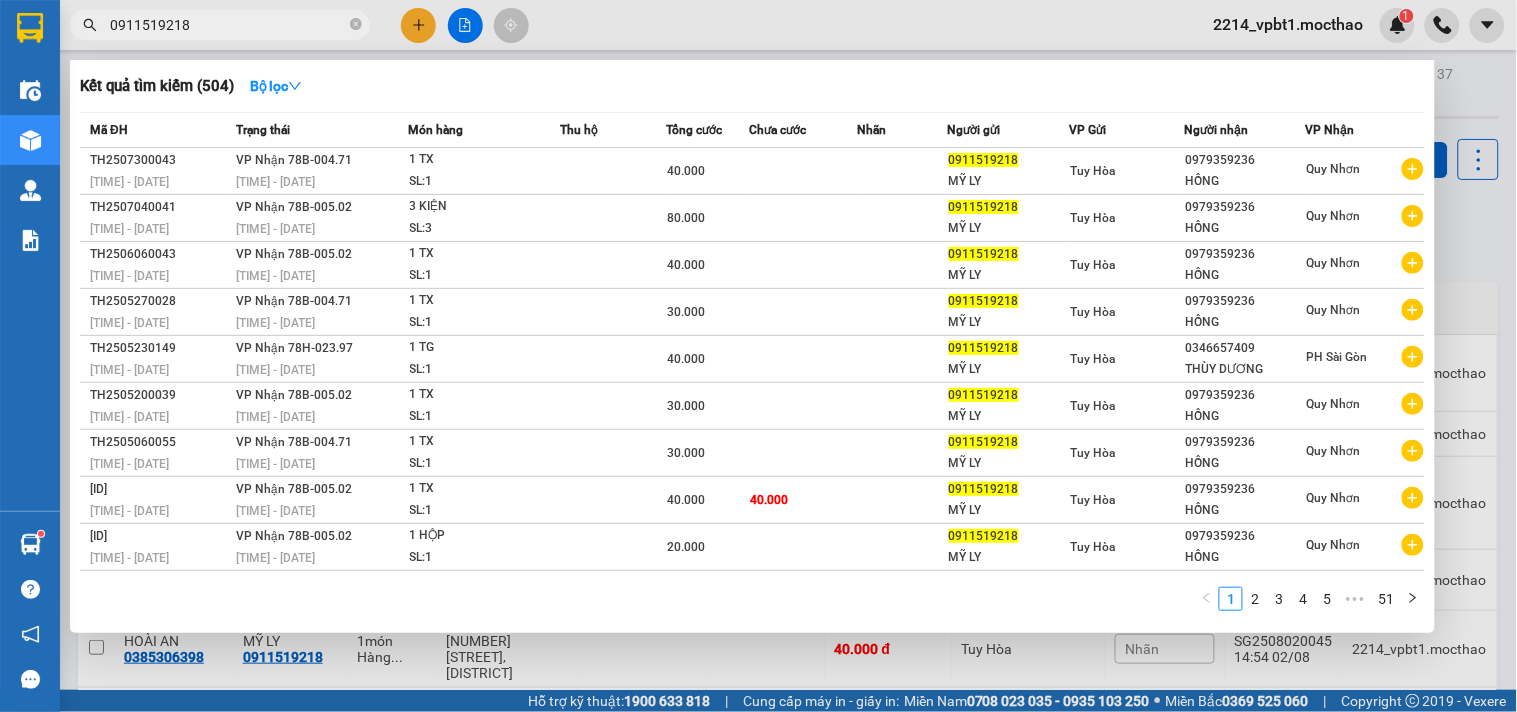 type 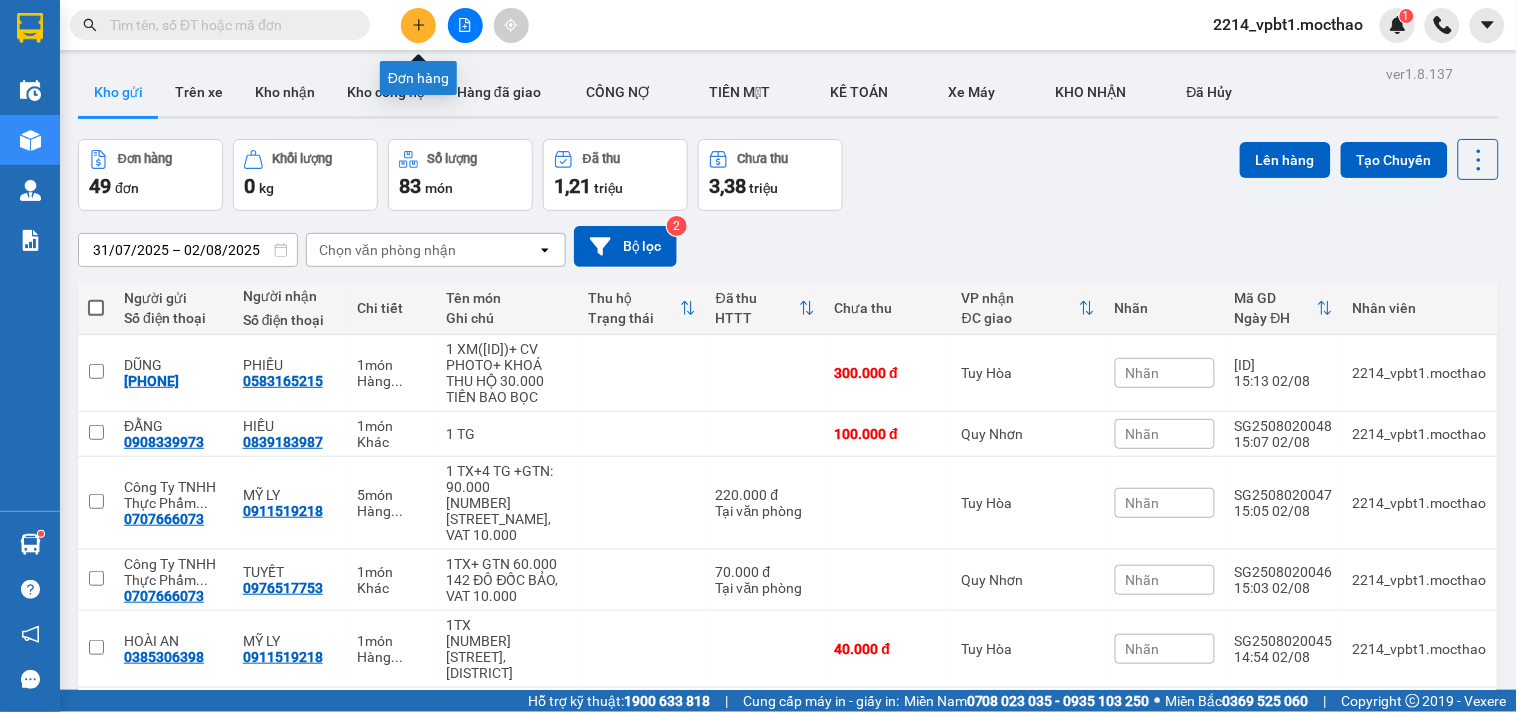 click at bounding box center (418, 25) 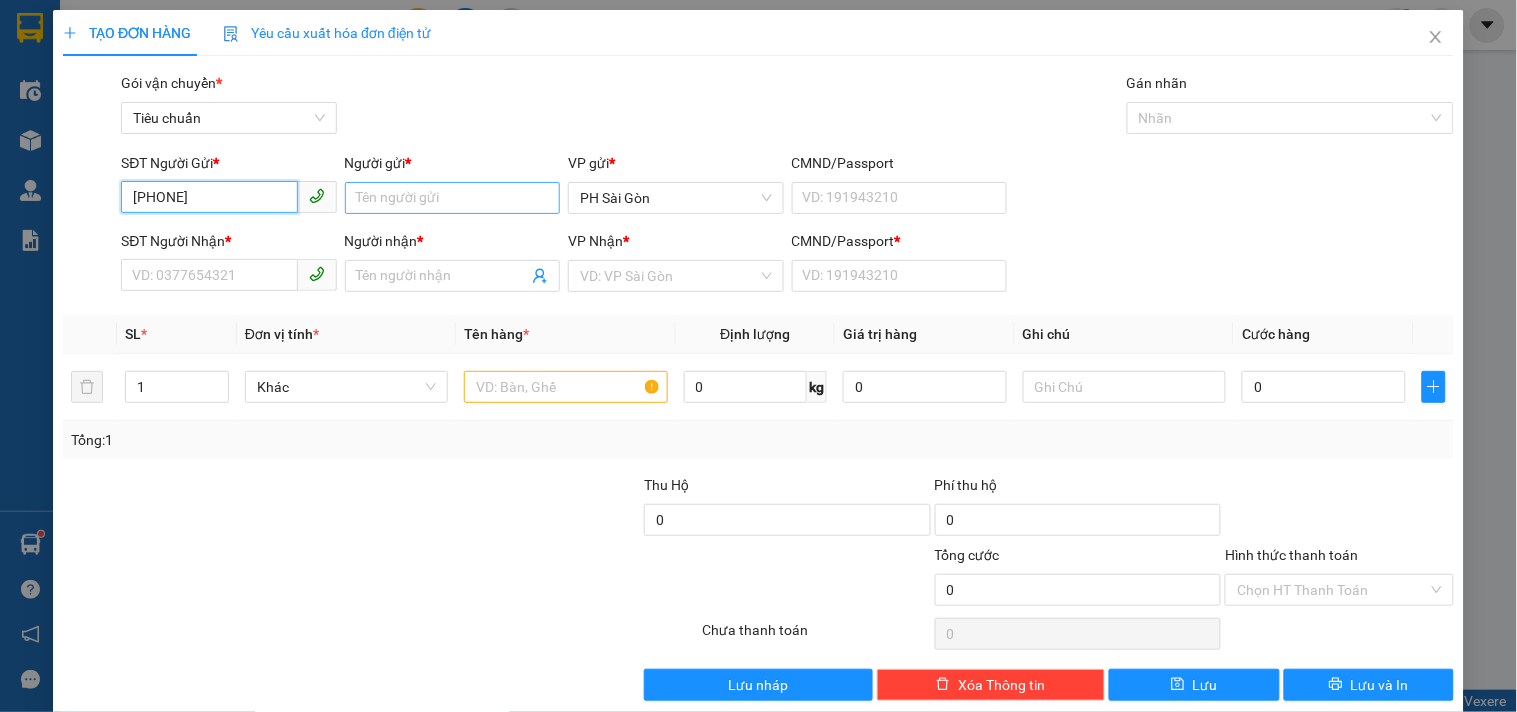 type on "07[PHONE]" 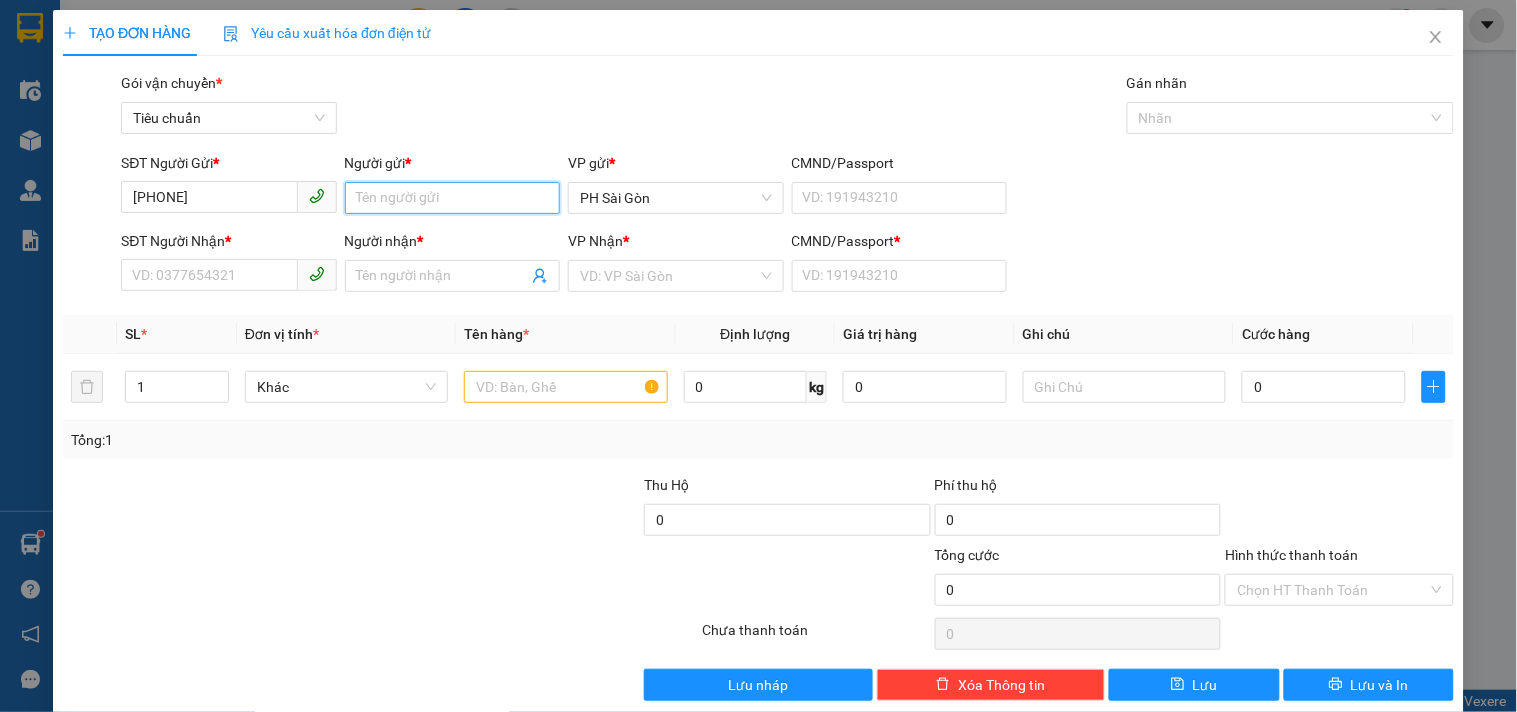 click on "Người gửi  *" at bounding box center [452, 198] 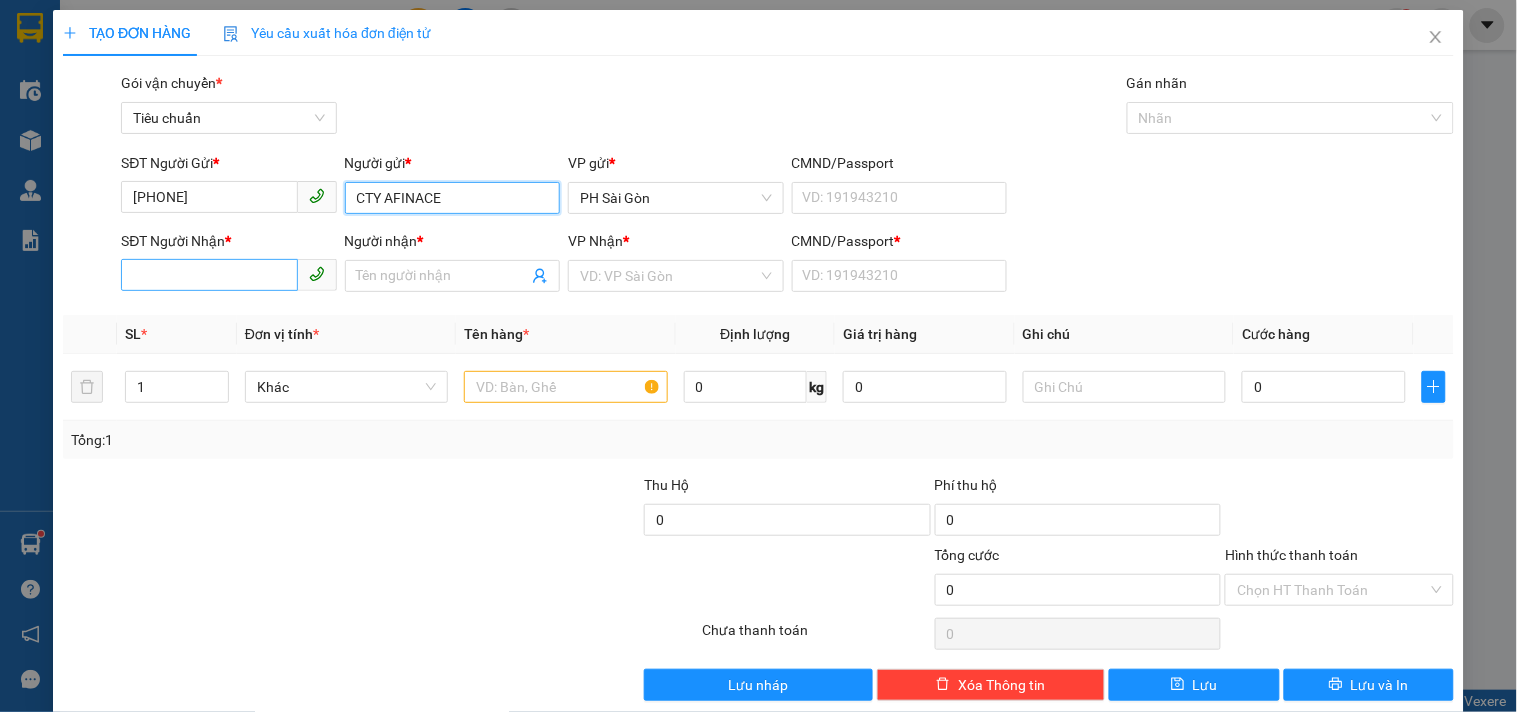 type on "CTY AFINACE" 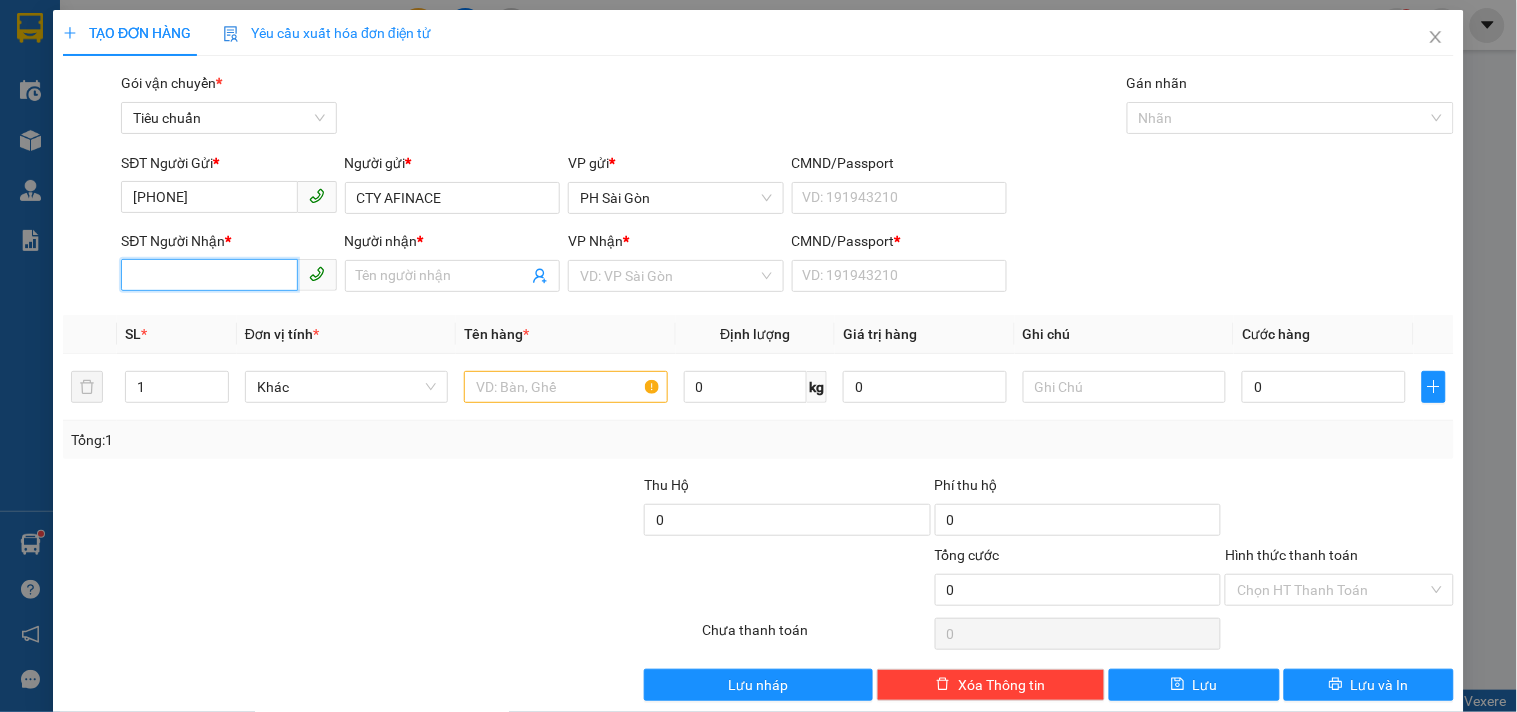 click on "SĐT Người Nhận  *" at bounding box center [209, 275] 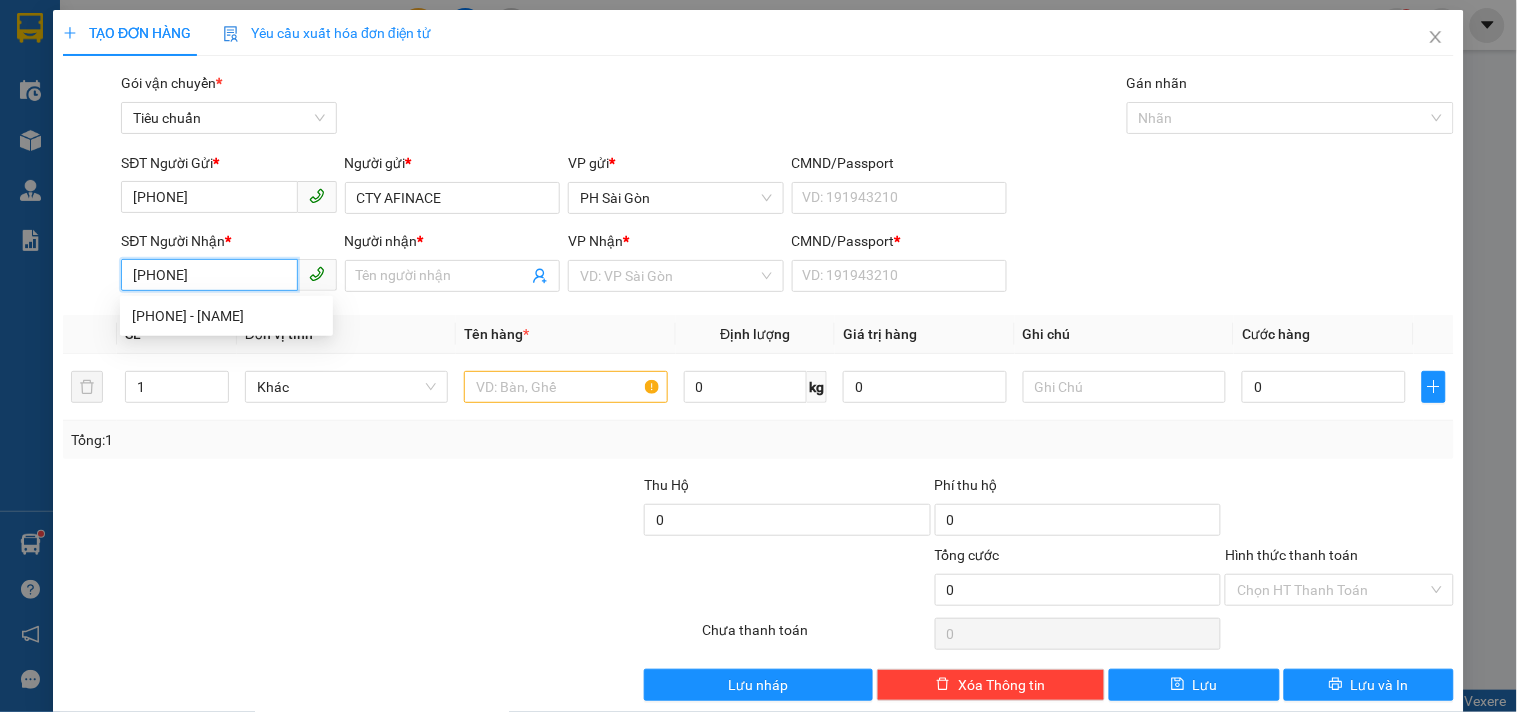 type 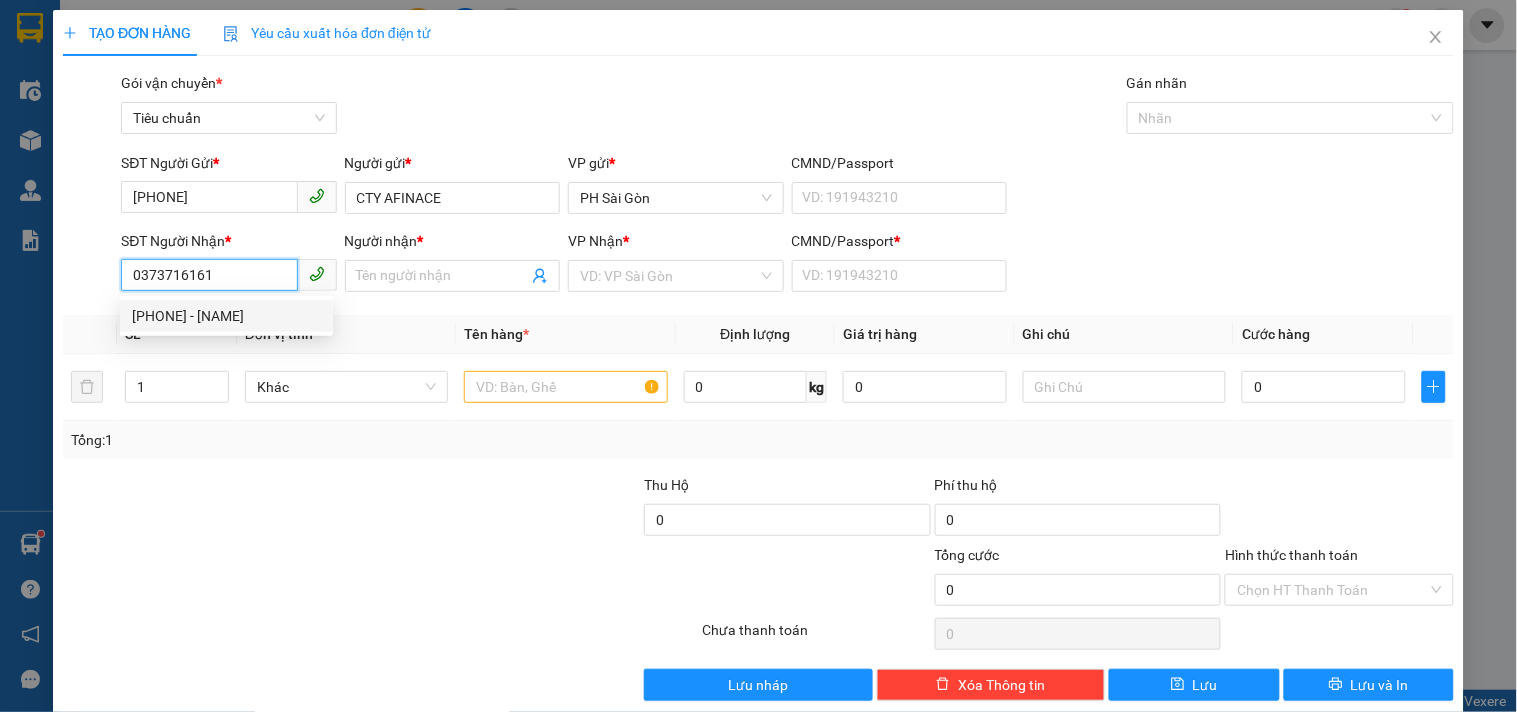 click on "0373716161 - PHONG" at bounding box center (226, 316) 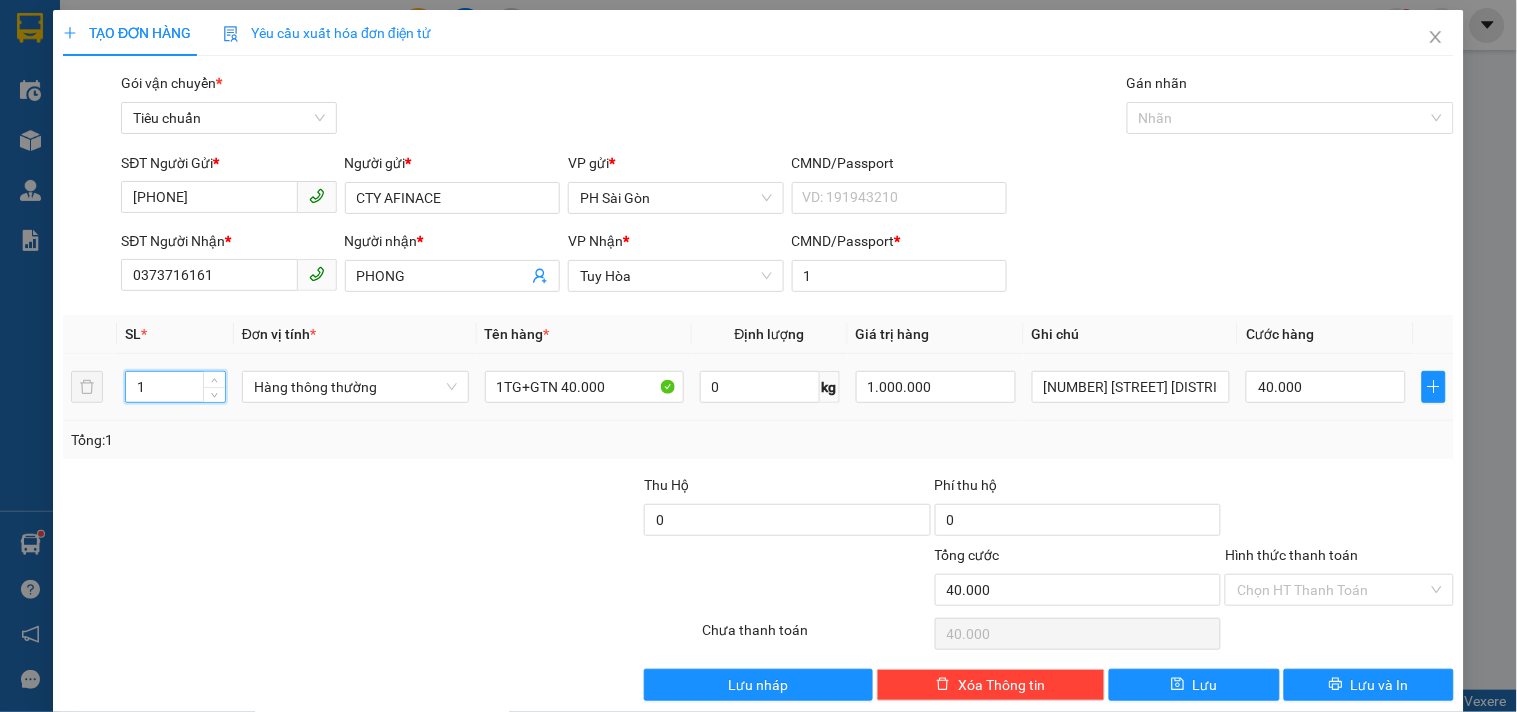 click on "1" at bounding box center [175, 387] 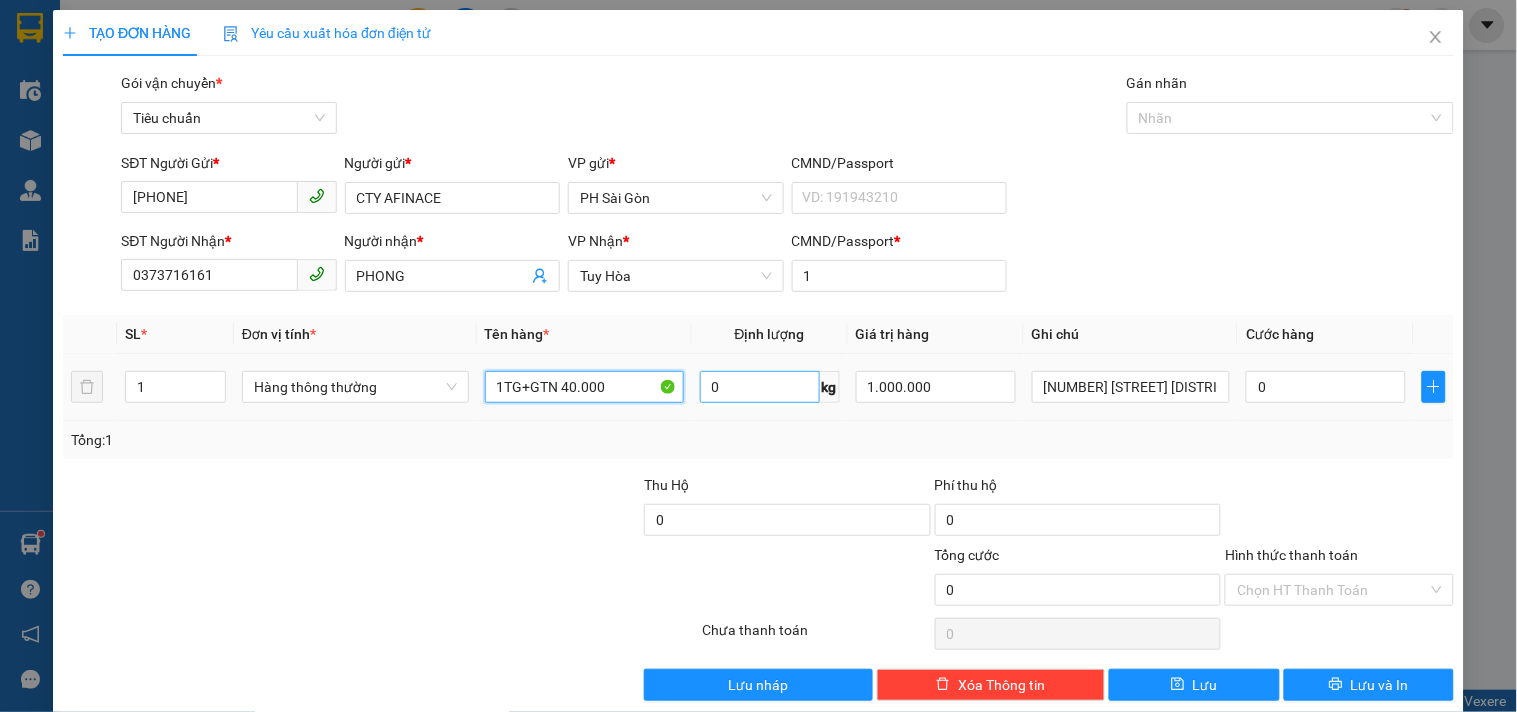 drag, startPoint x: 515, startPoint y: 388, endPoint x: 700, endPoint y: 376, distance: 185.38878 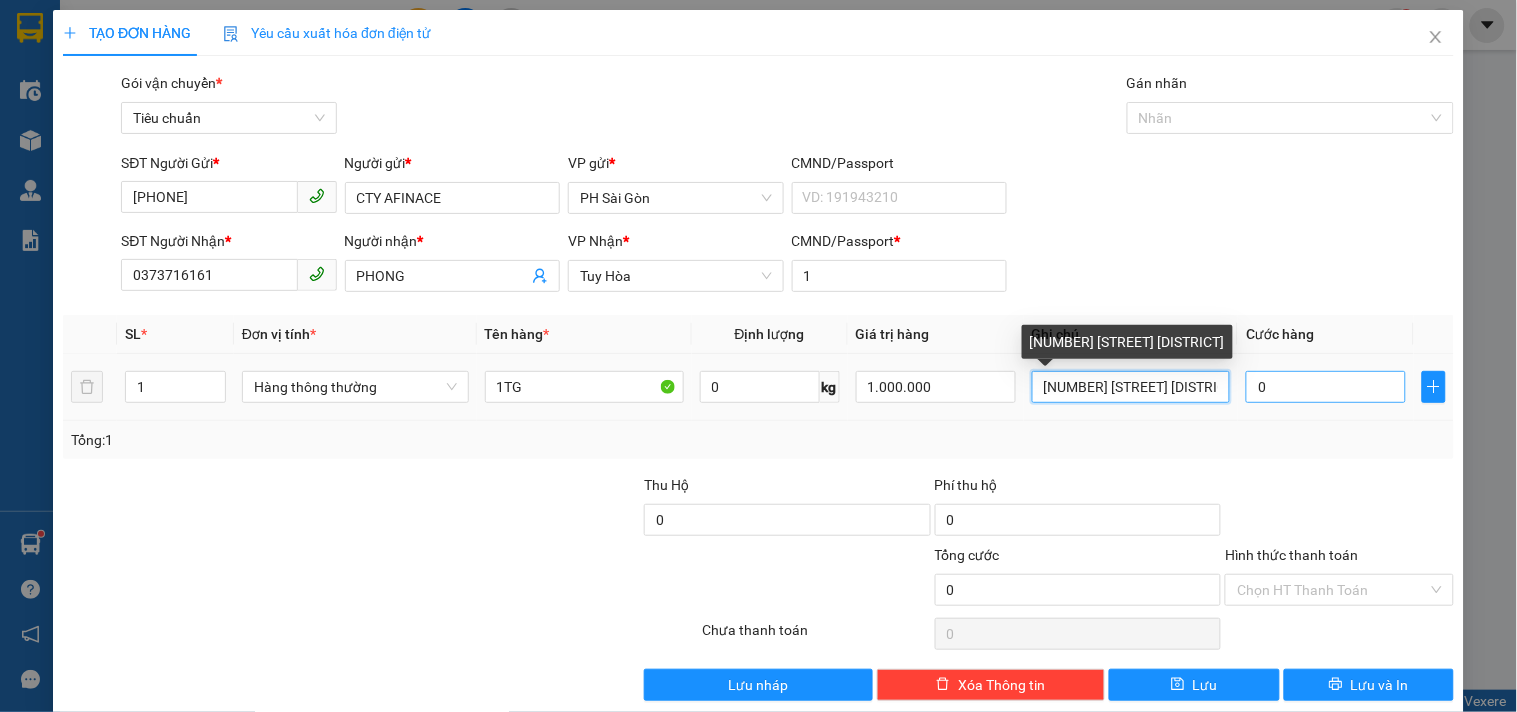 drag, startPoint x: 1030, startPoint y: 392, endPoint x: 1252, endPoint y: 395, distance: 222.02026 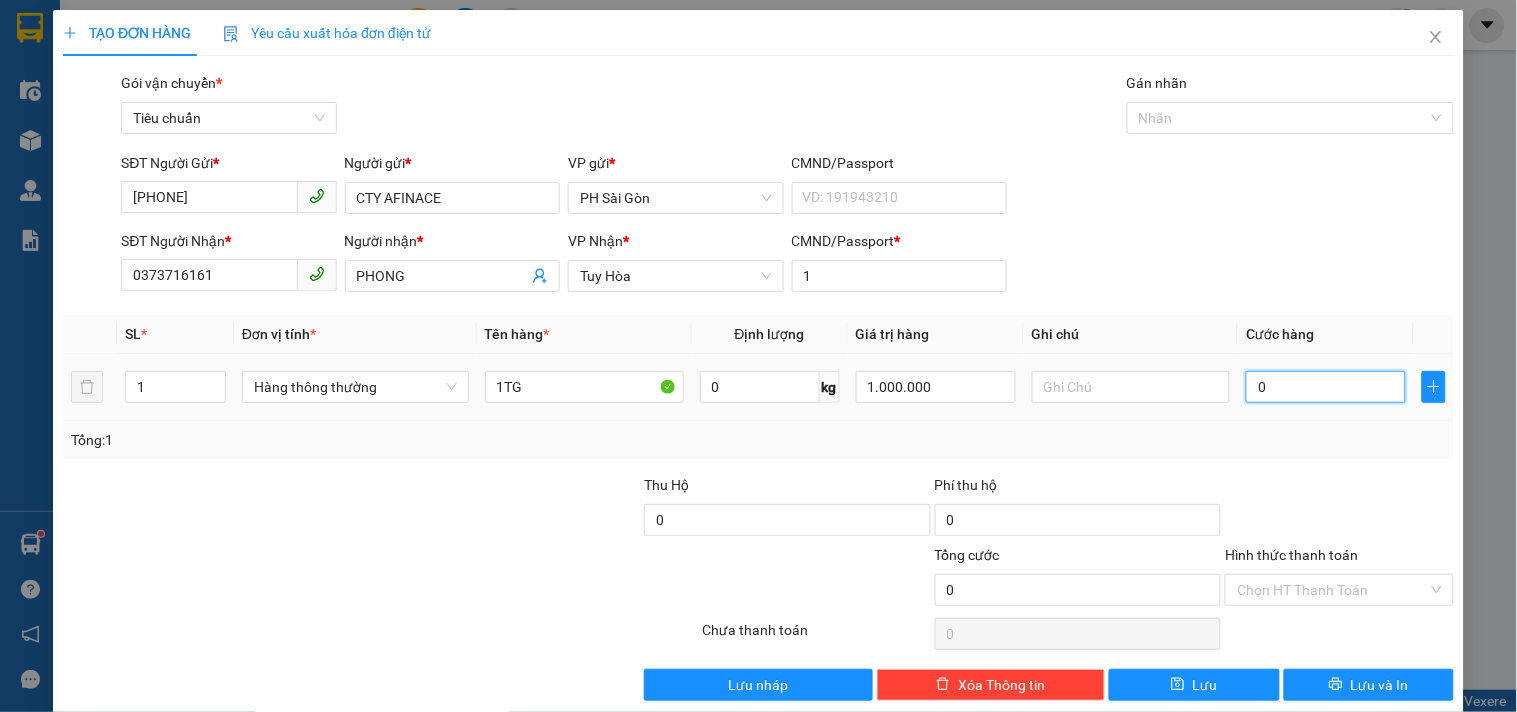click on "0" at bounding box center (1326, 387) 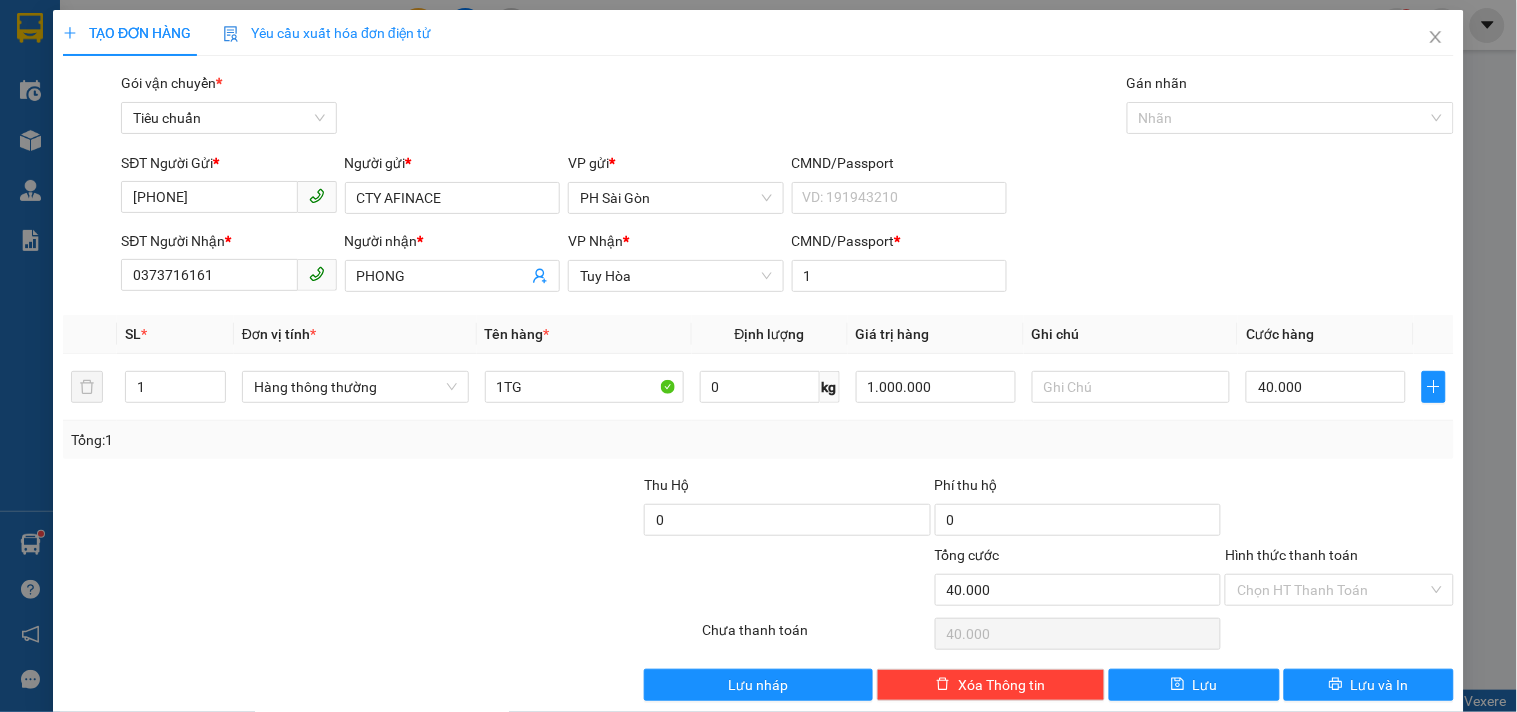 click at bounding box center (1339, 509) 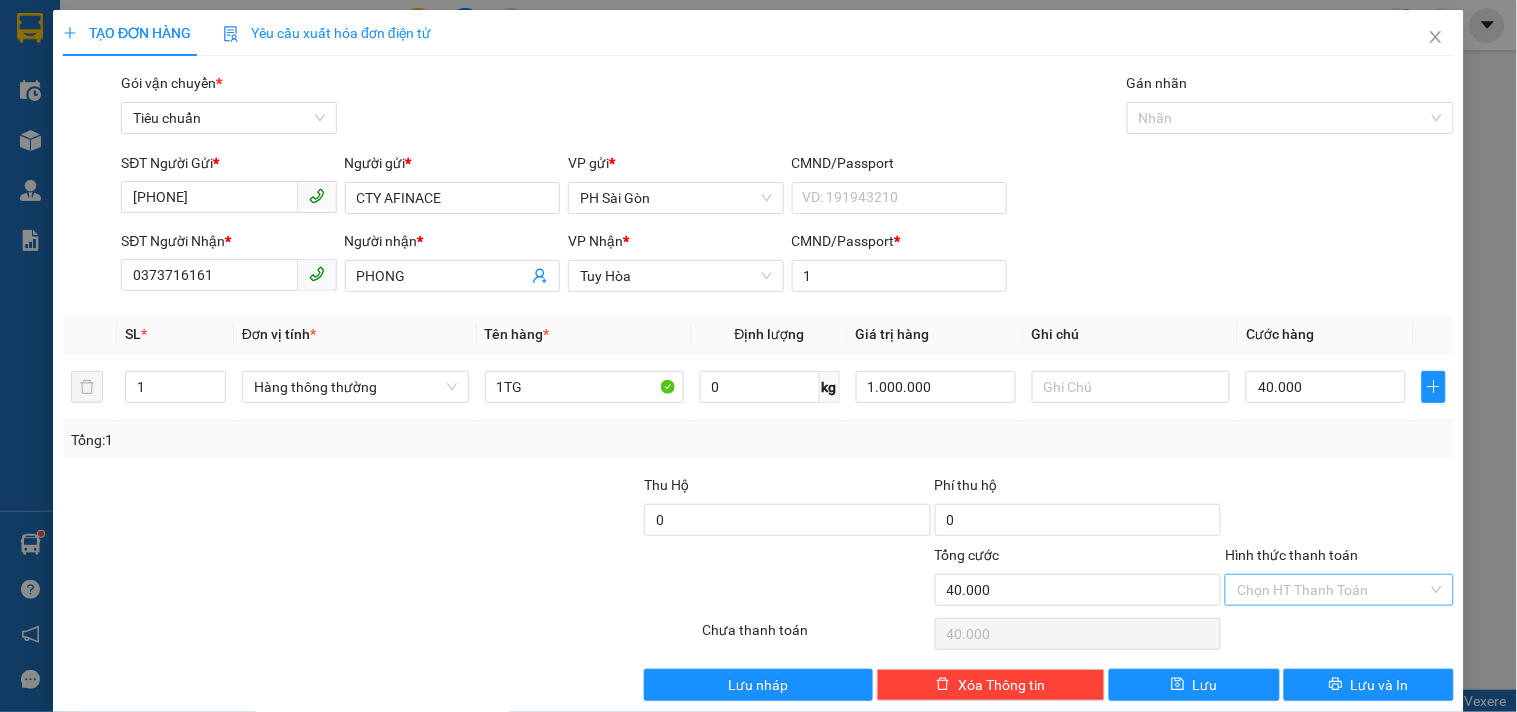 click on "Hình thức thanh toán" at bounding box center [1332, 590] 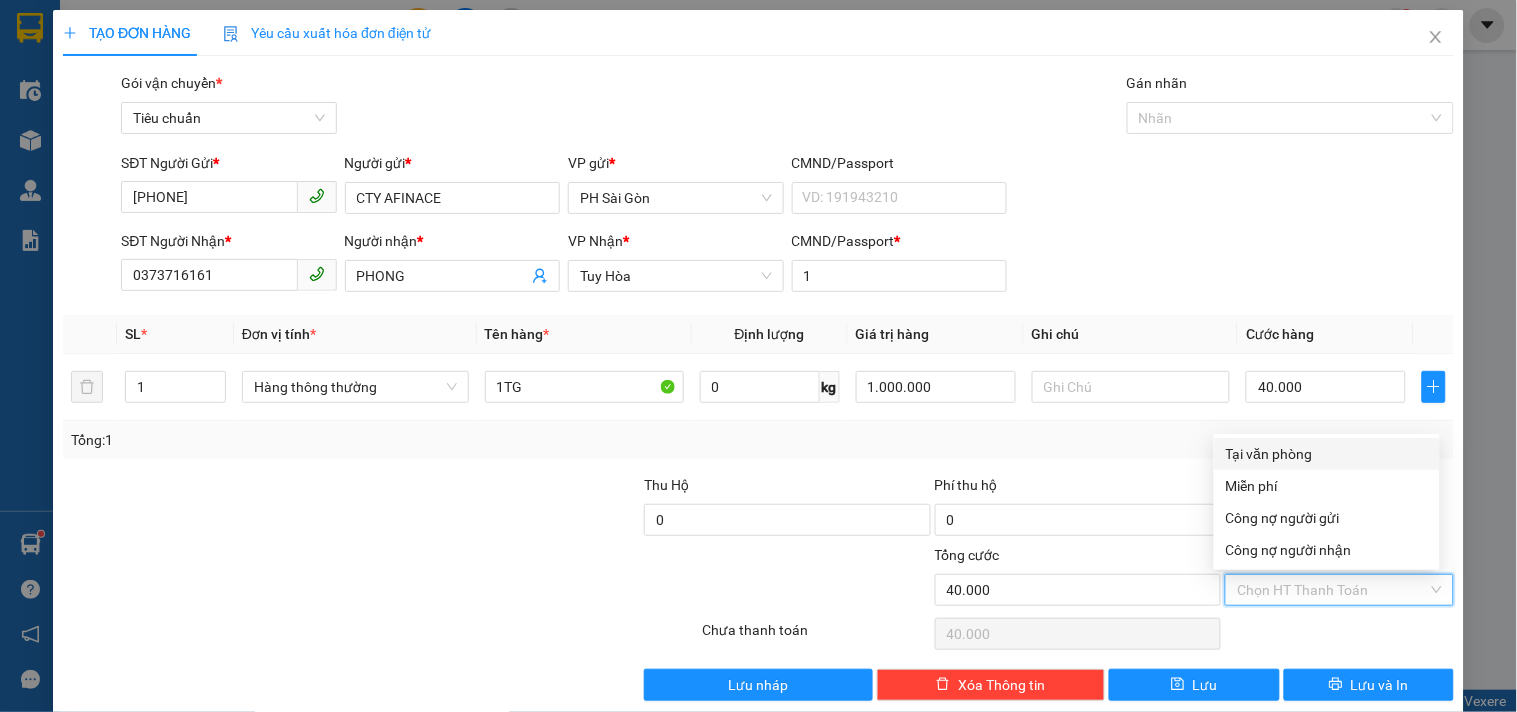 click on "Tại văn phòng" at bounding box center (1327, 454) 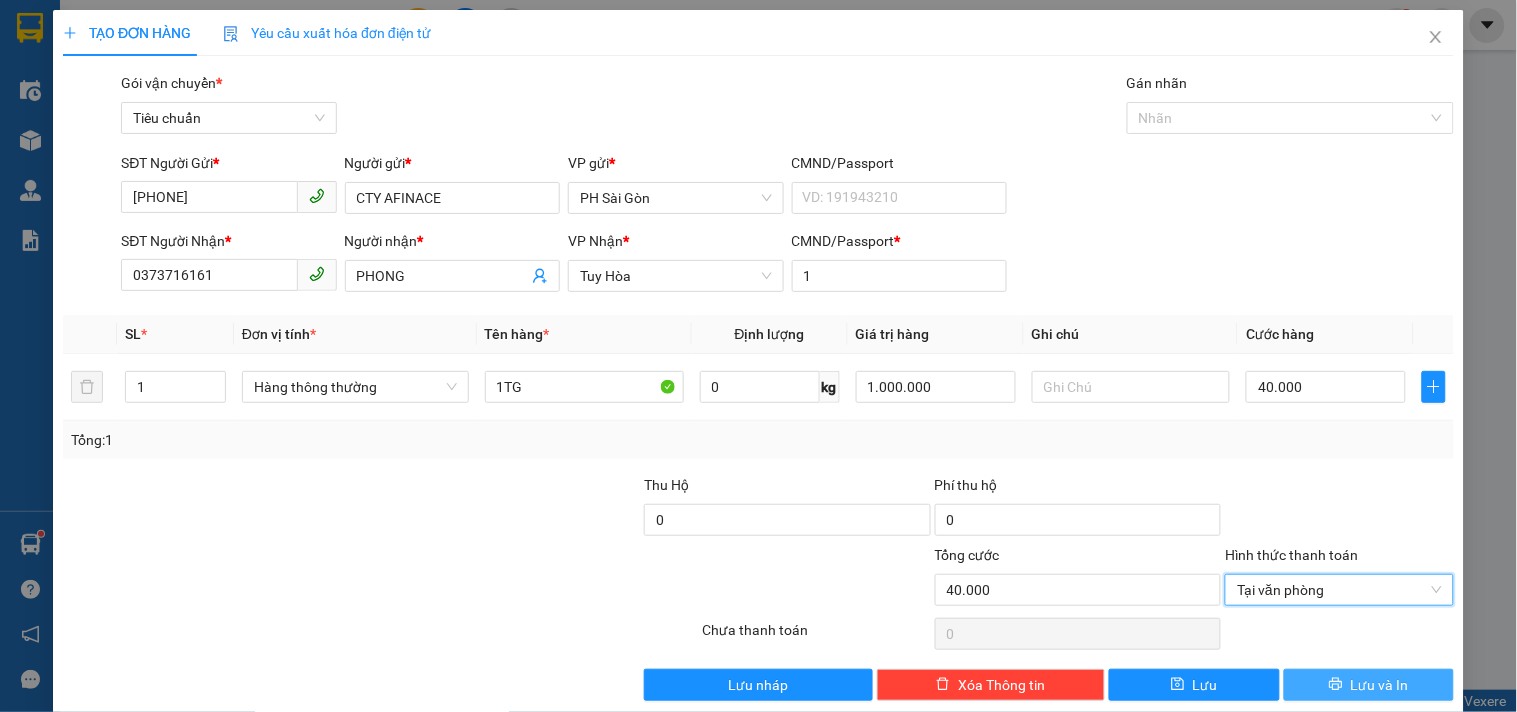 click on "Lưu và In" at bounding box center (1369, 685) 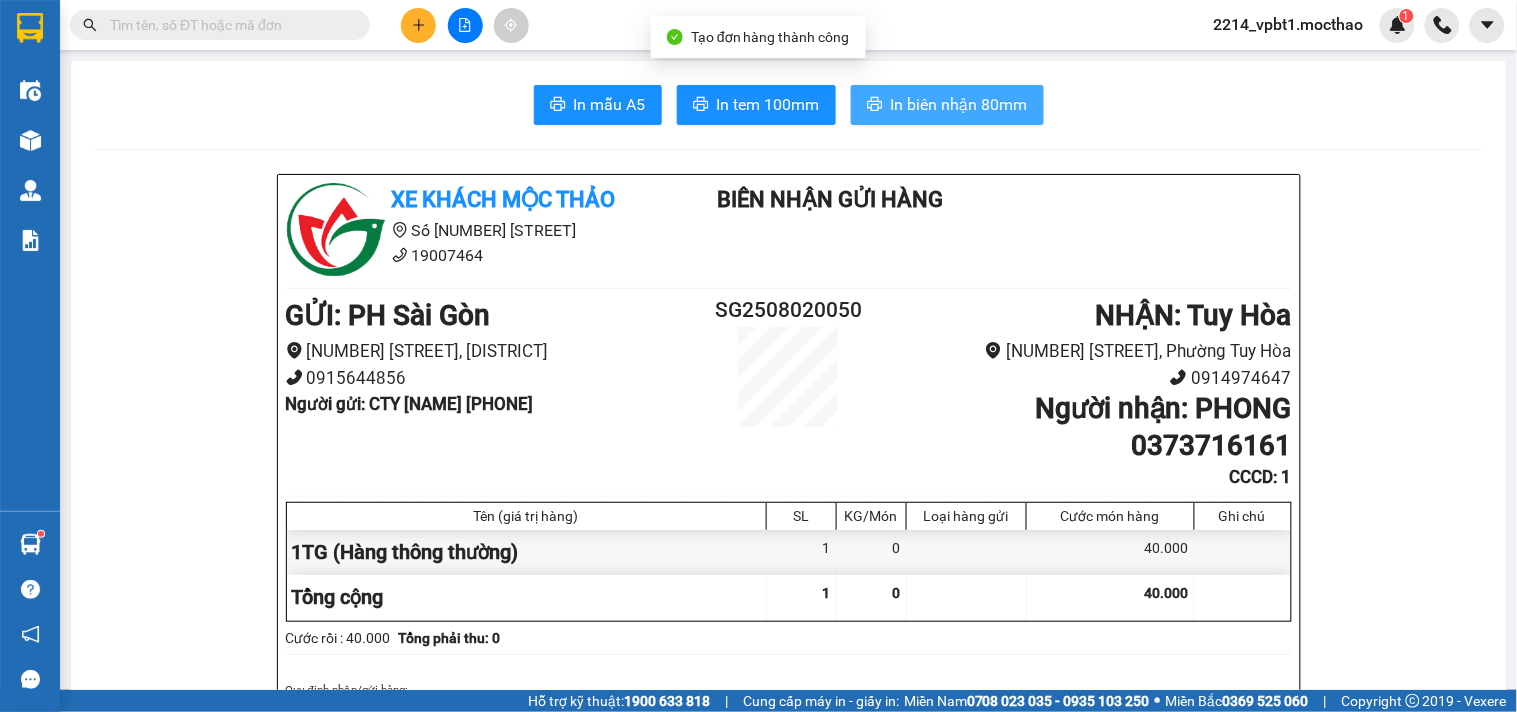 click on "In biên nhận 80mm" at bounding box center (959, 104) 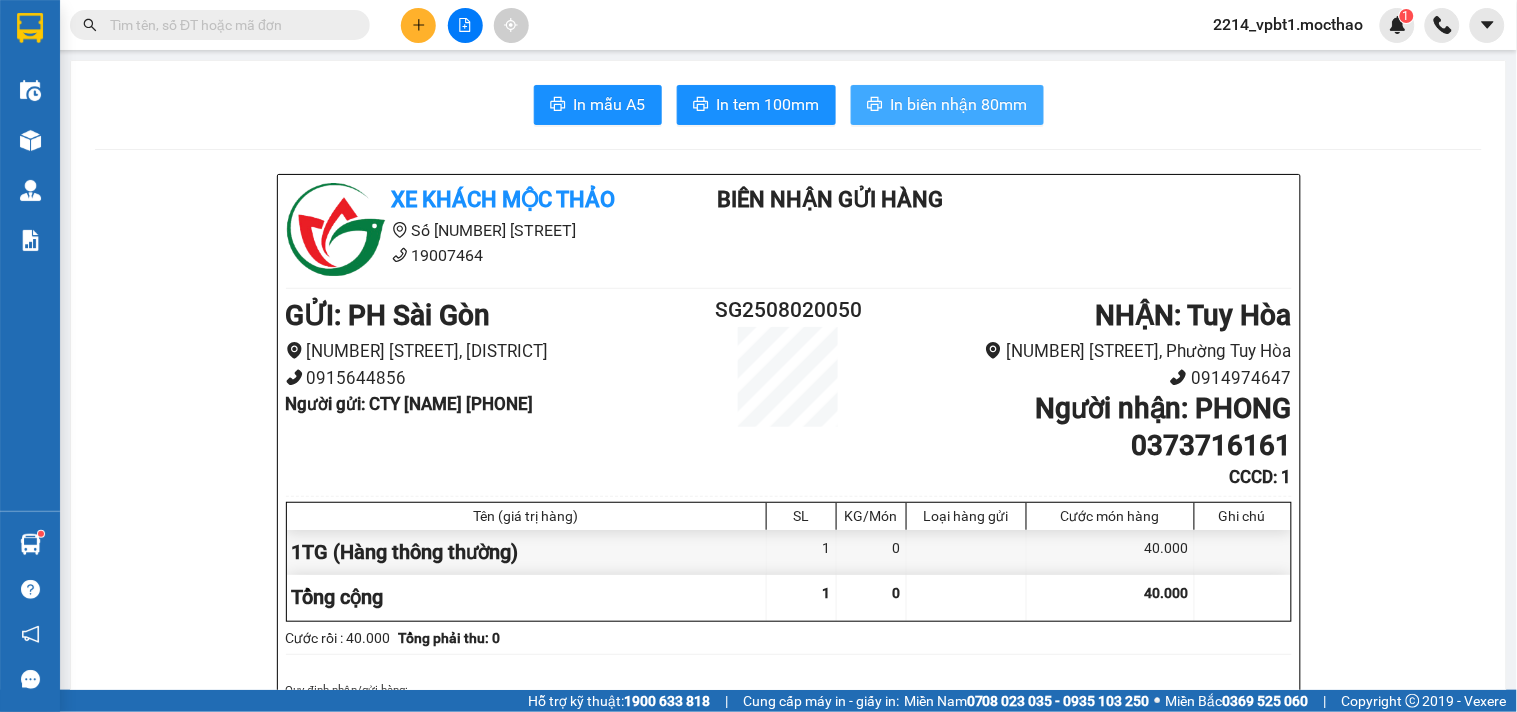 click on "In biên nhận 80mm" at bounding box center (959, 104) 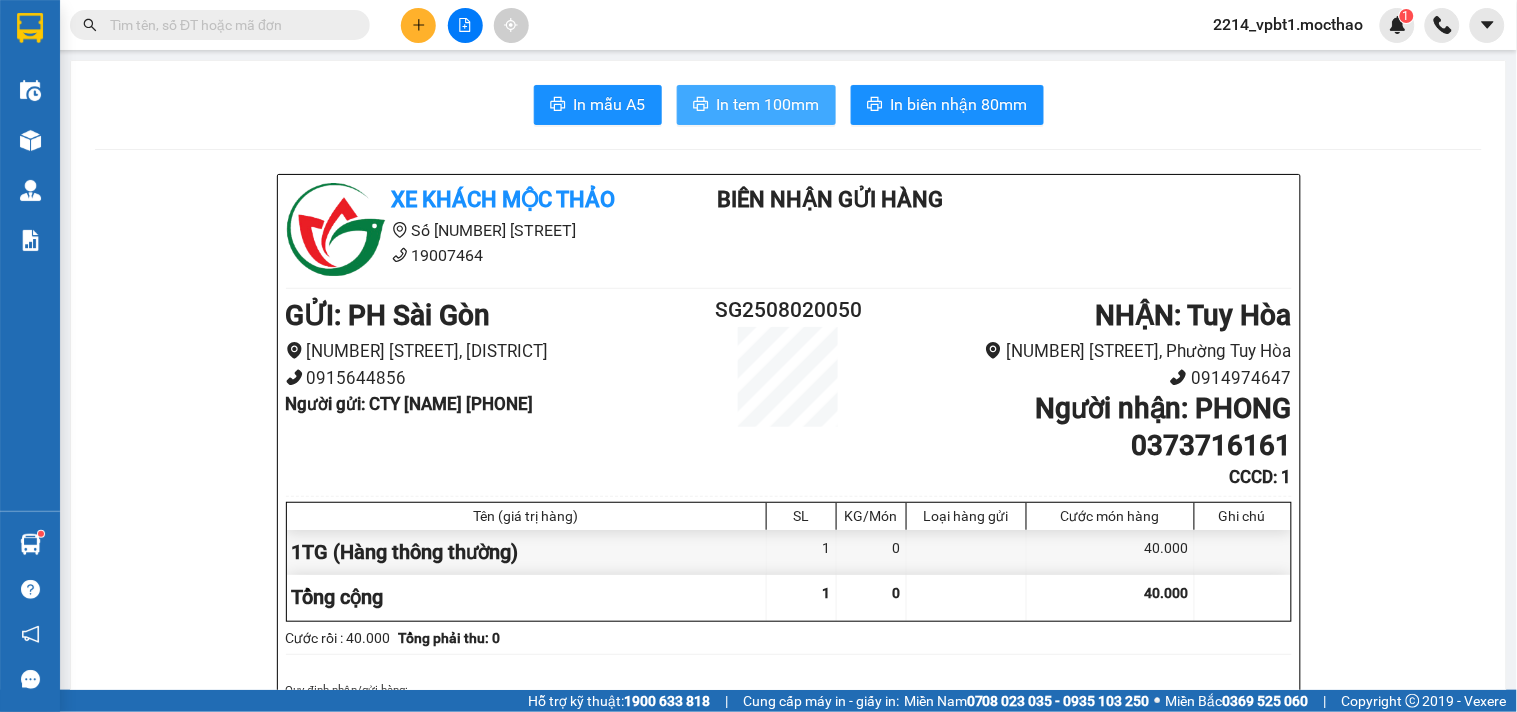 drag, startPoint x: 744, startPoint y: 103, endPoint x: 744, endPoint y: 124, distance: 21 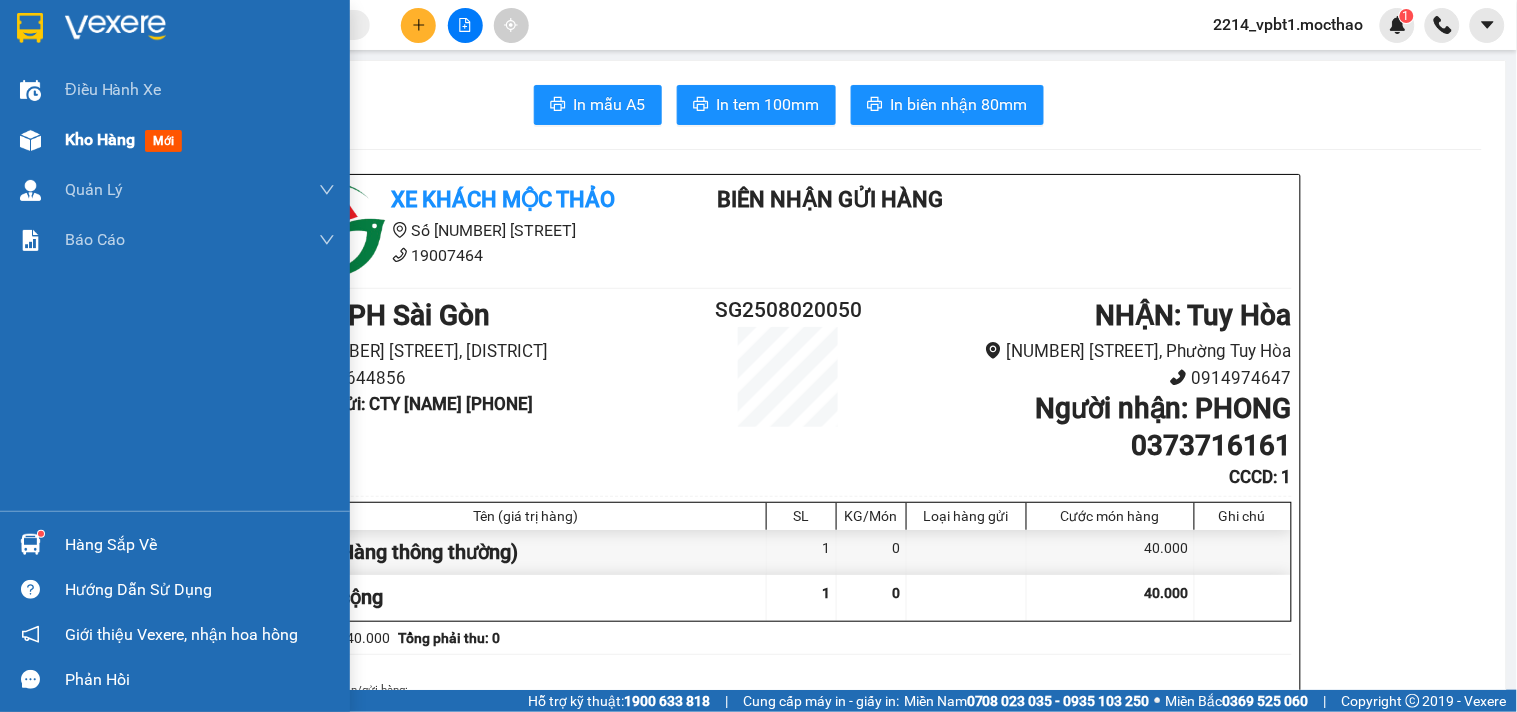 click on "Kho hàng" at bounding box center [100, 139] 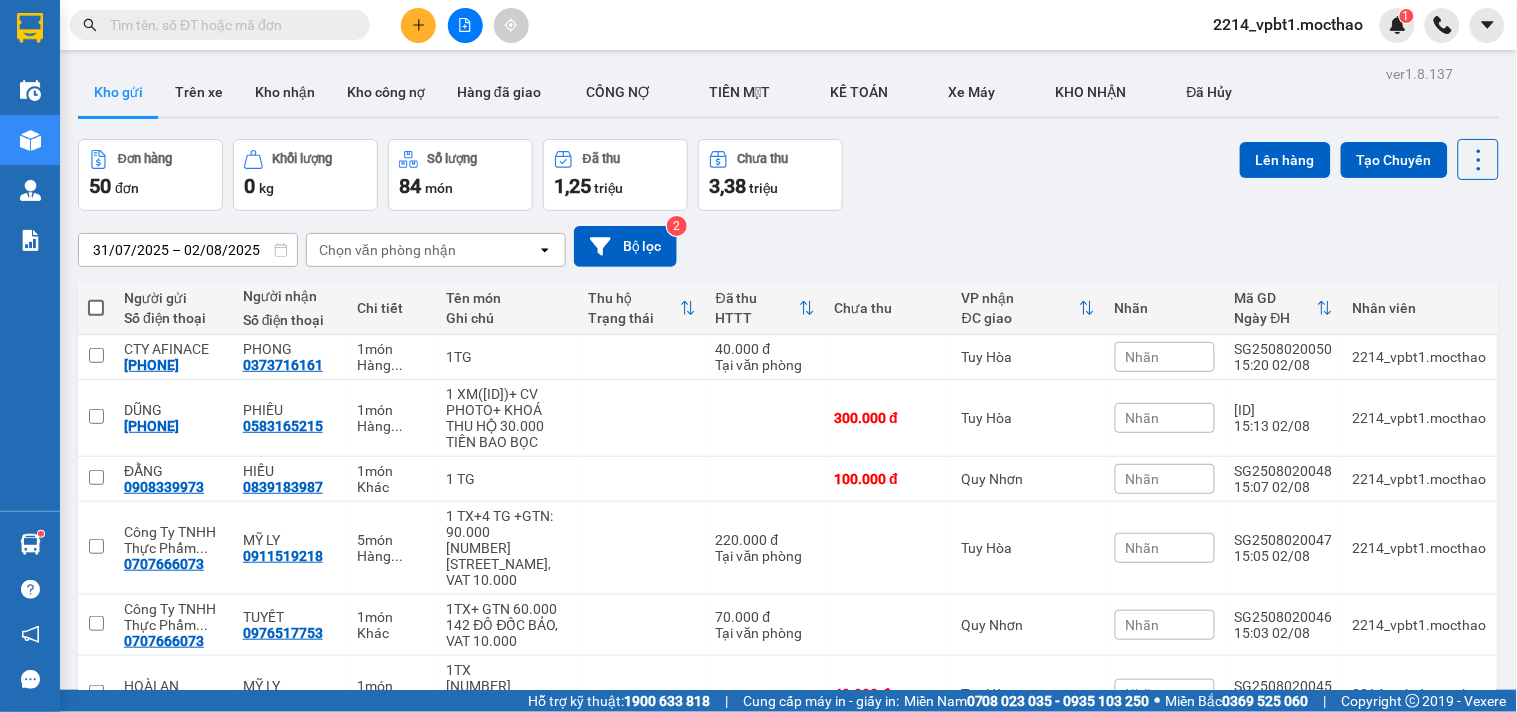 click at bounding box center [96, 308] 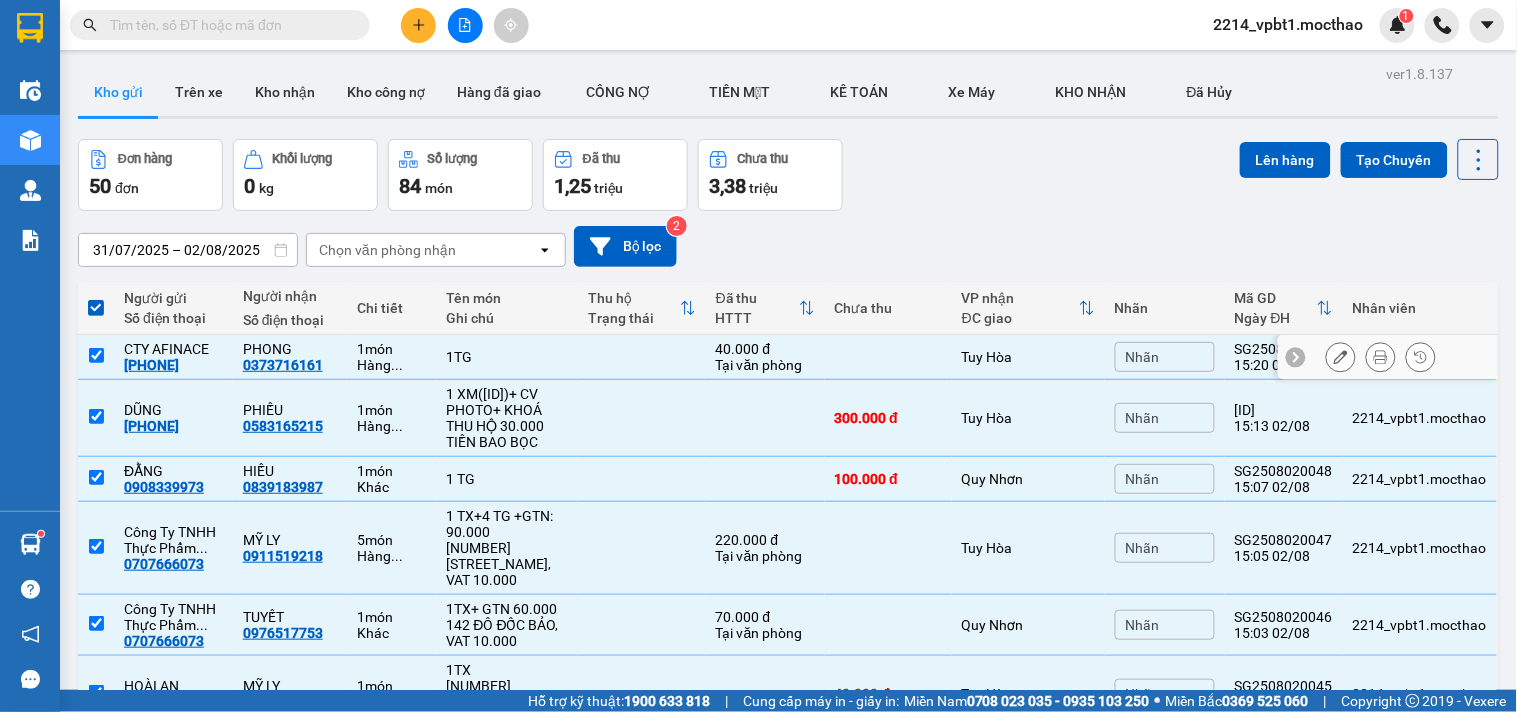 click at bounding box center (96, 355) 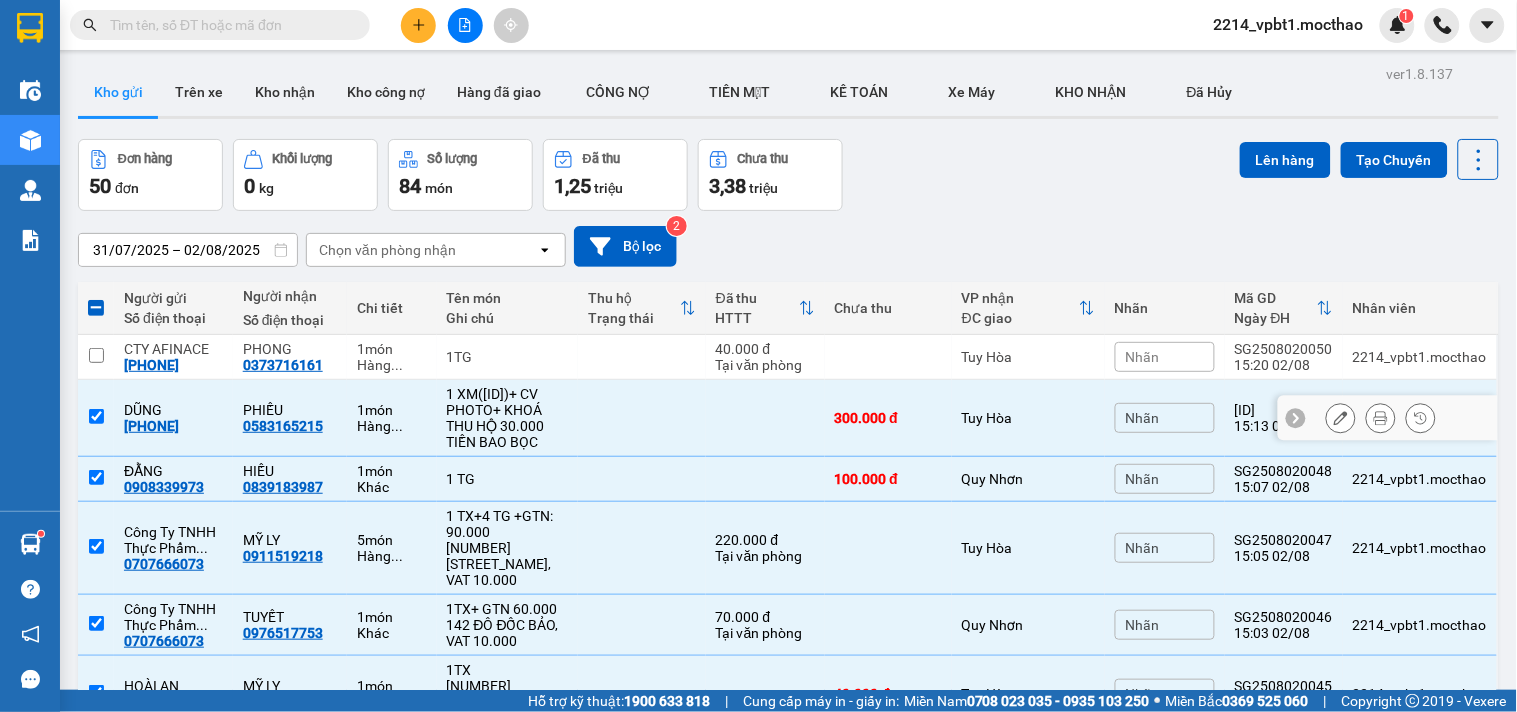 click at bounding box center (96, 416) 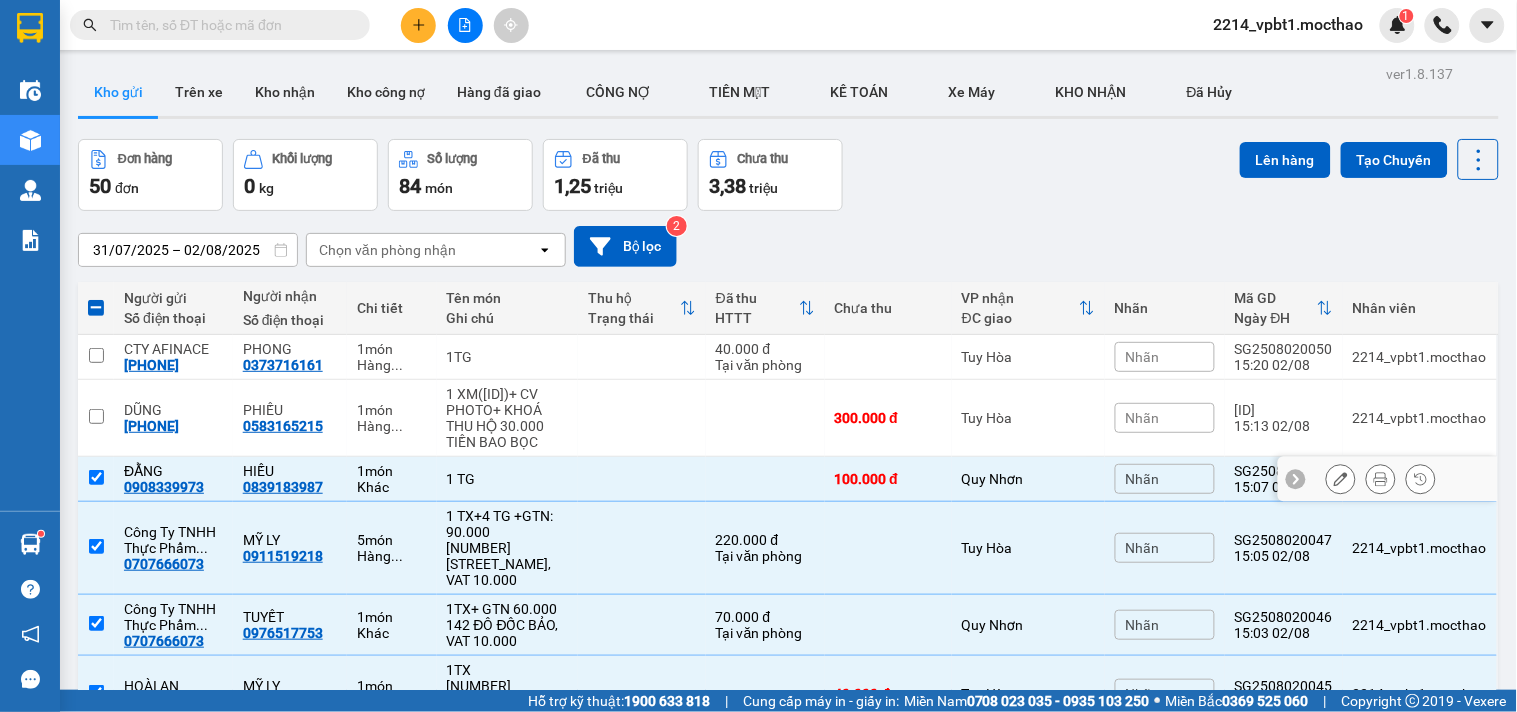 click at bounding box center [96, 477] 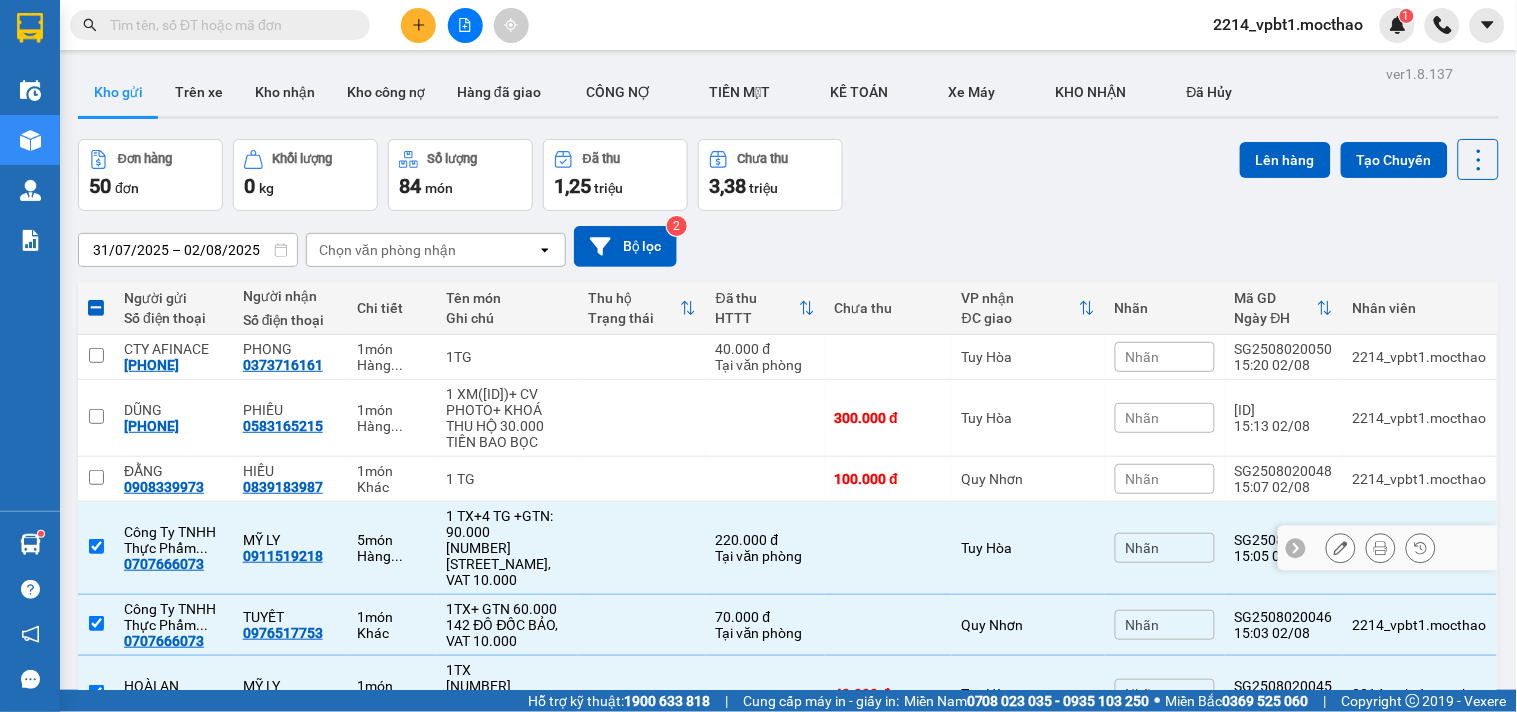 click at bounding box center (96, 546) 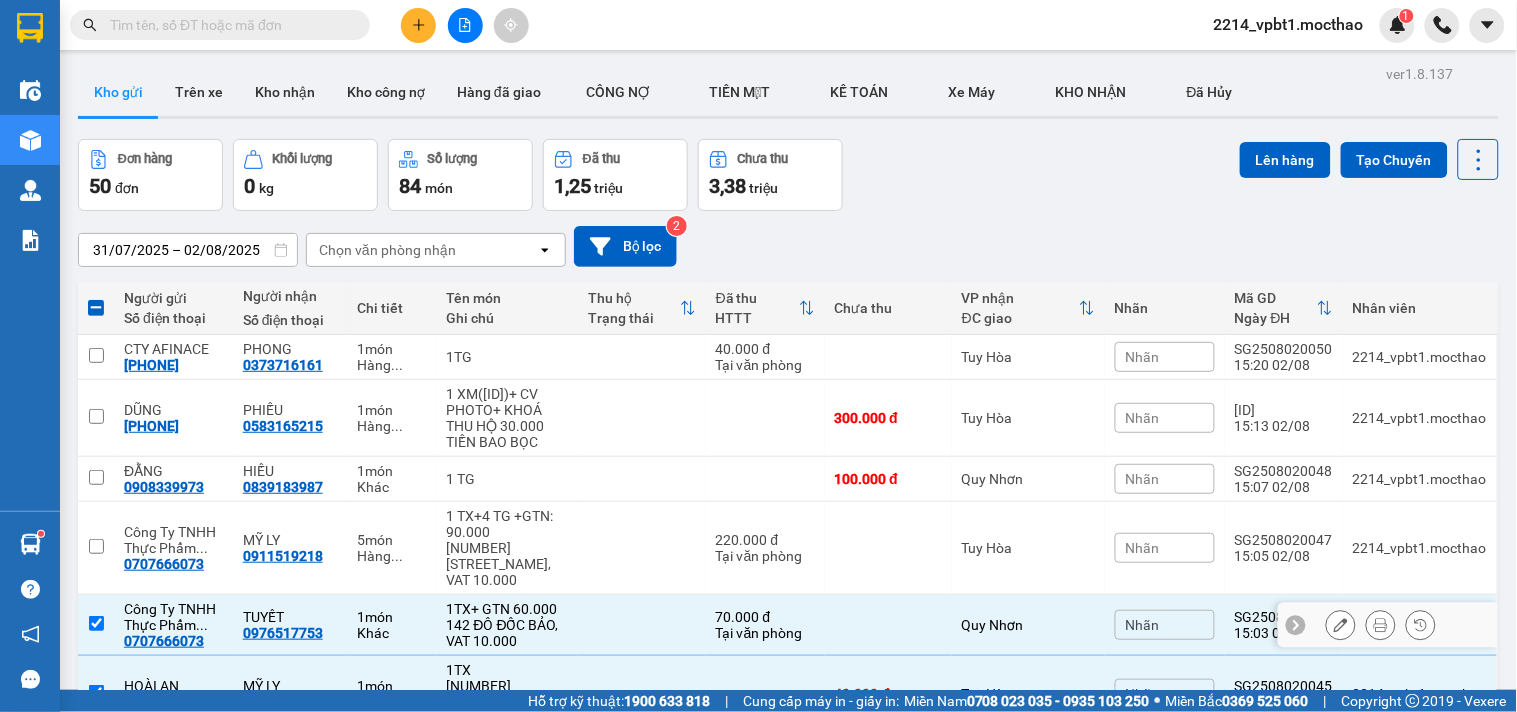 click at bounding box center (96, 623) 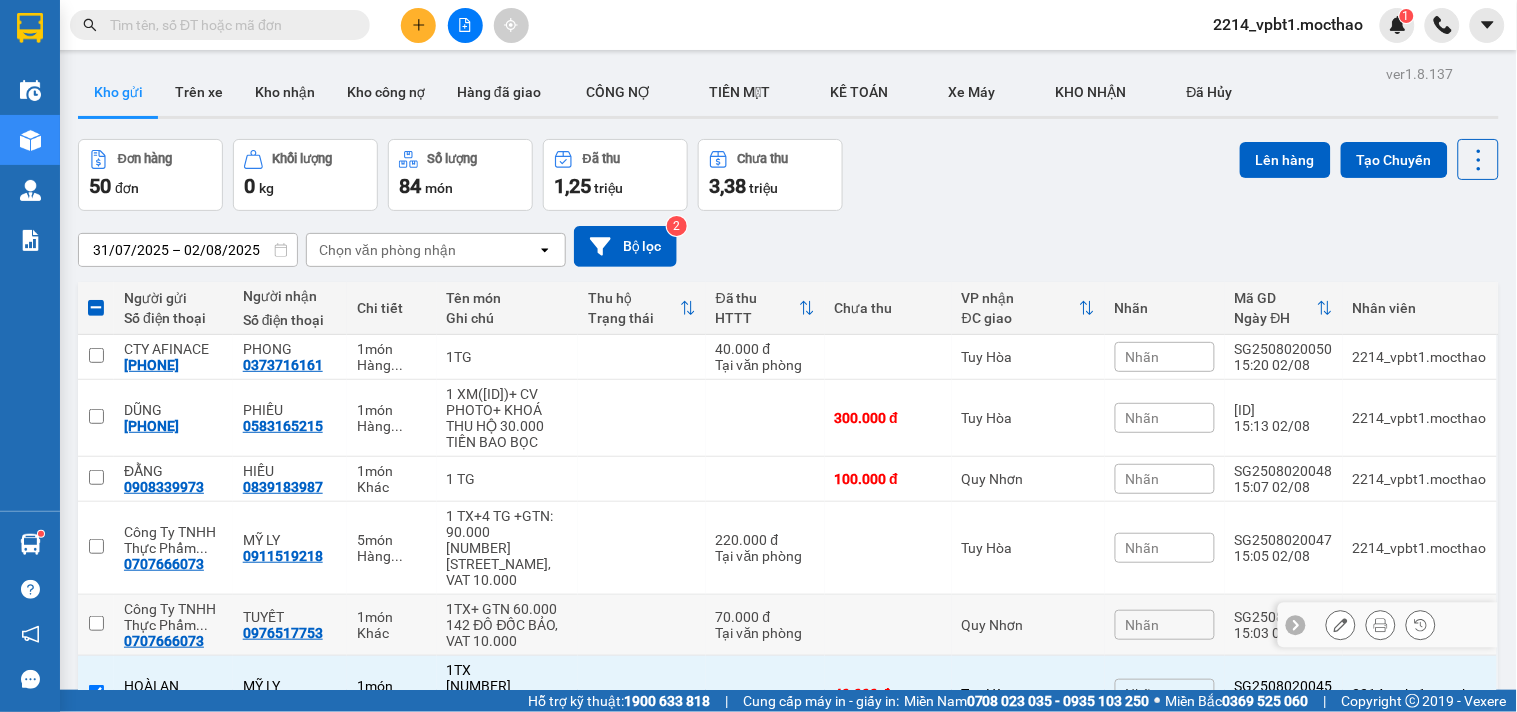 scroll, scrollTop: 222, scrollLeft: 0, axis: vertical 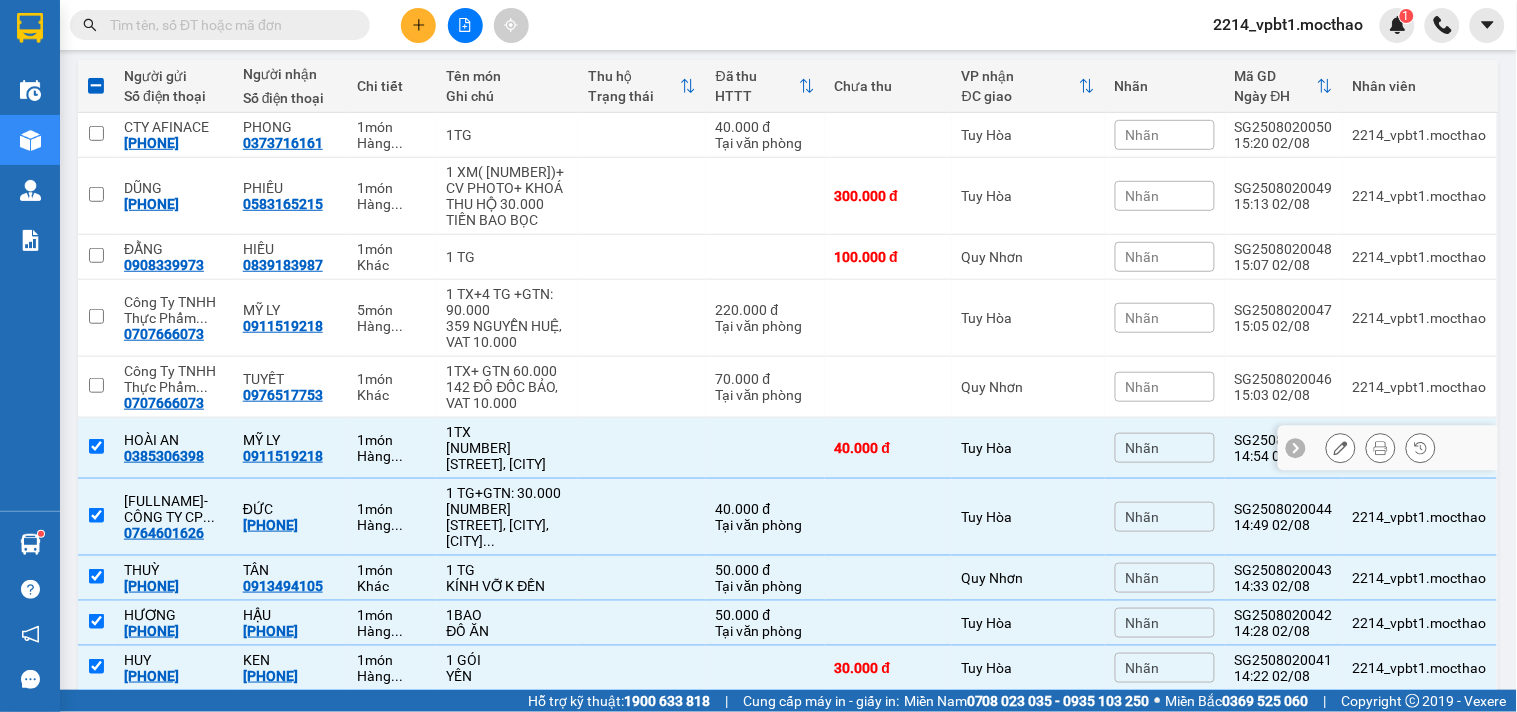 click at bounding box center (96, 446) 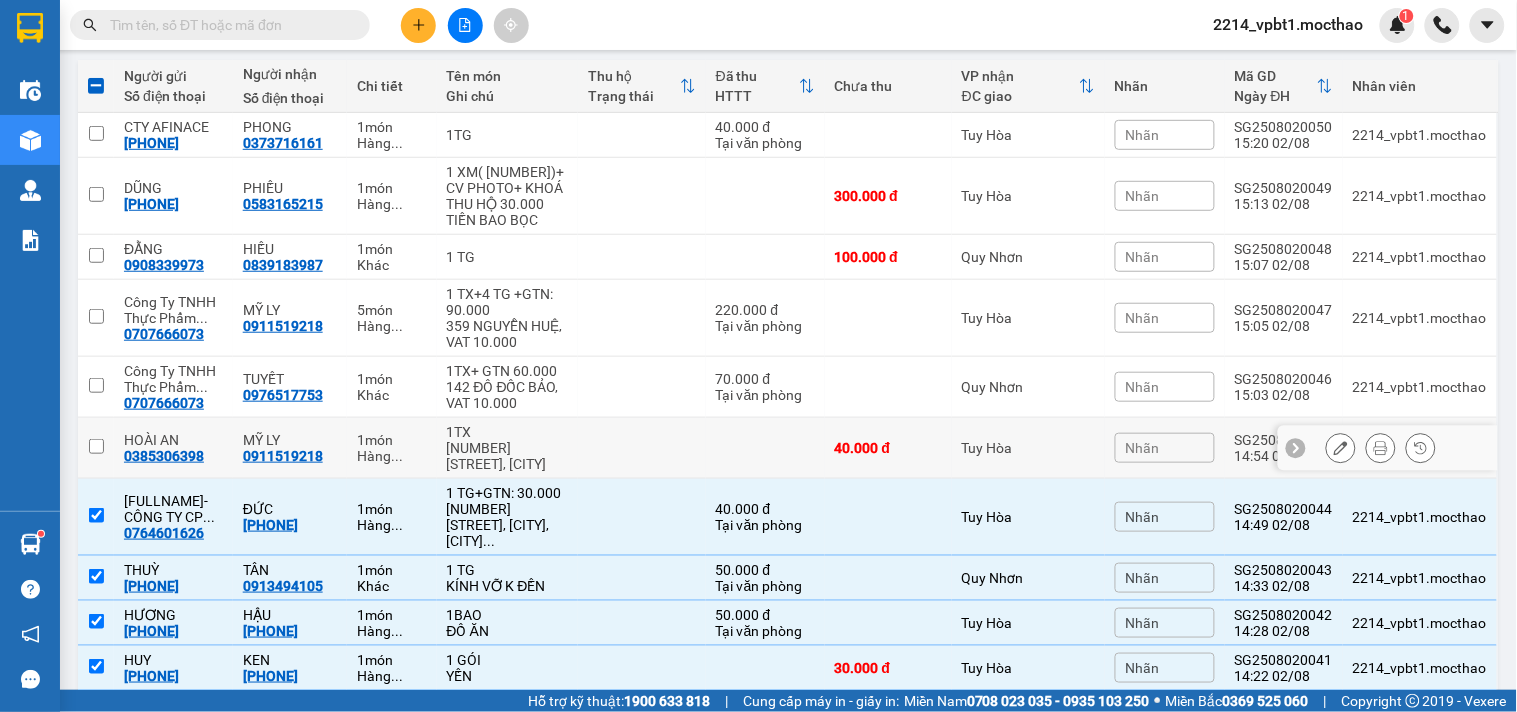 click at bounding box center [96, 446] 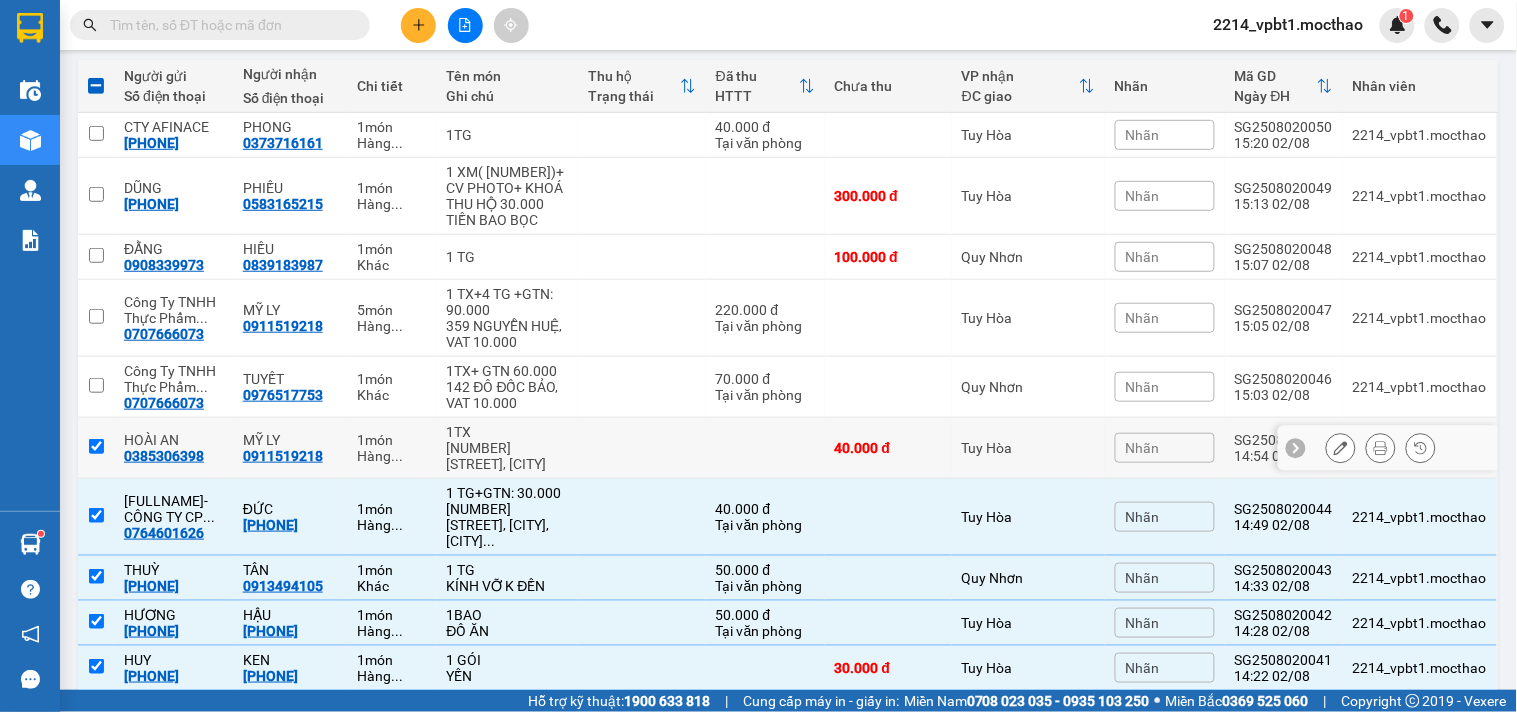 checkbox on "true" 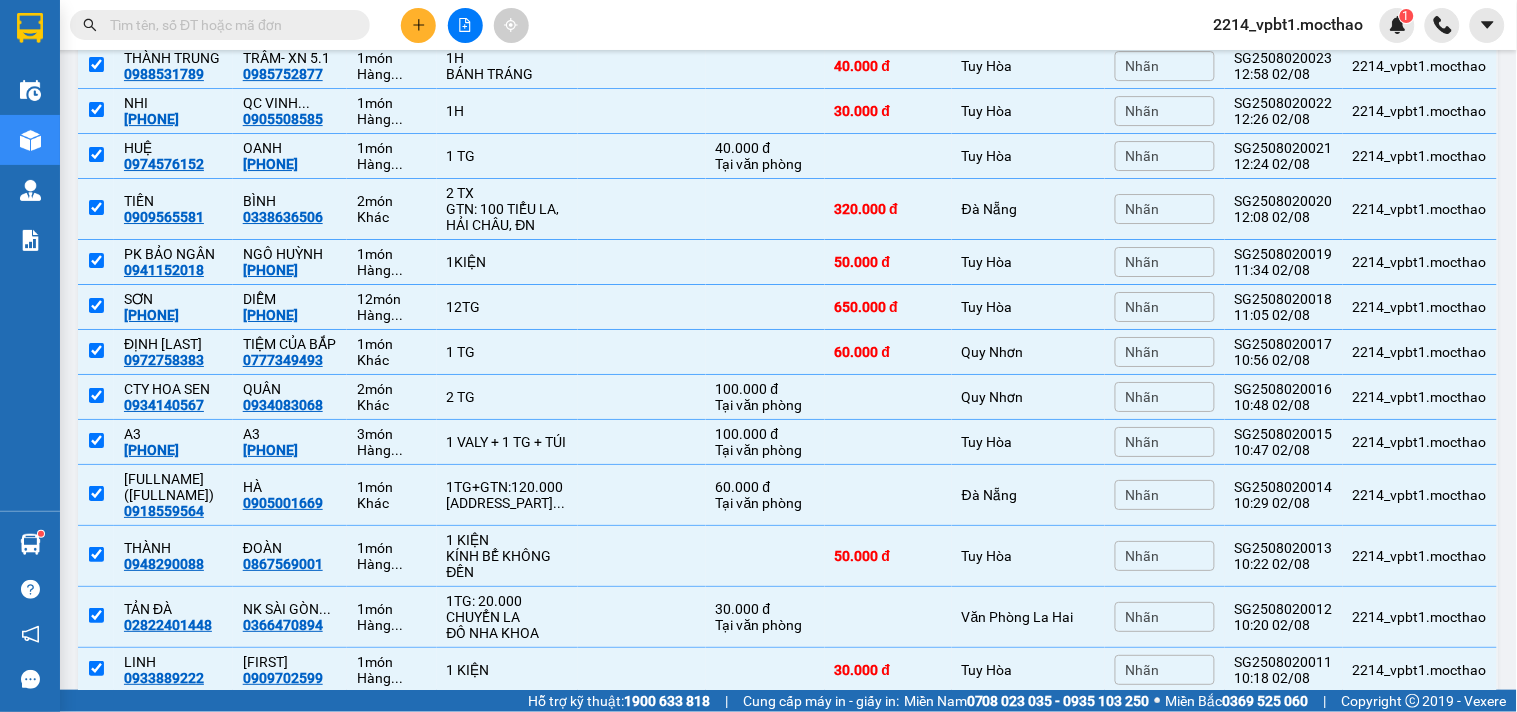 scroll, scrollTop: 2238, scrollLeft: 0, axis: vertical 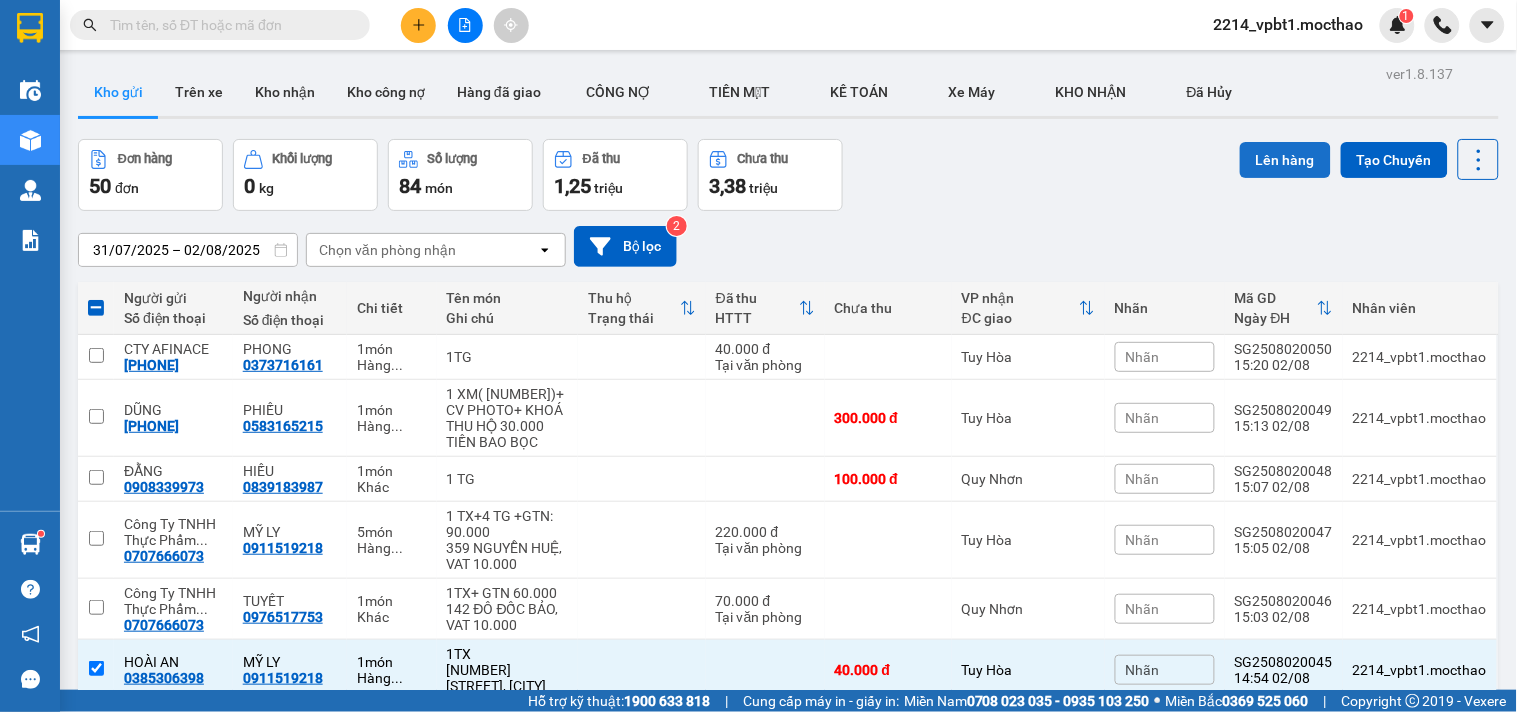 click on "Lên hàng" at bounding box center [1285, 160] 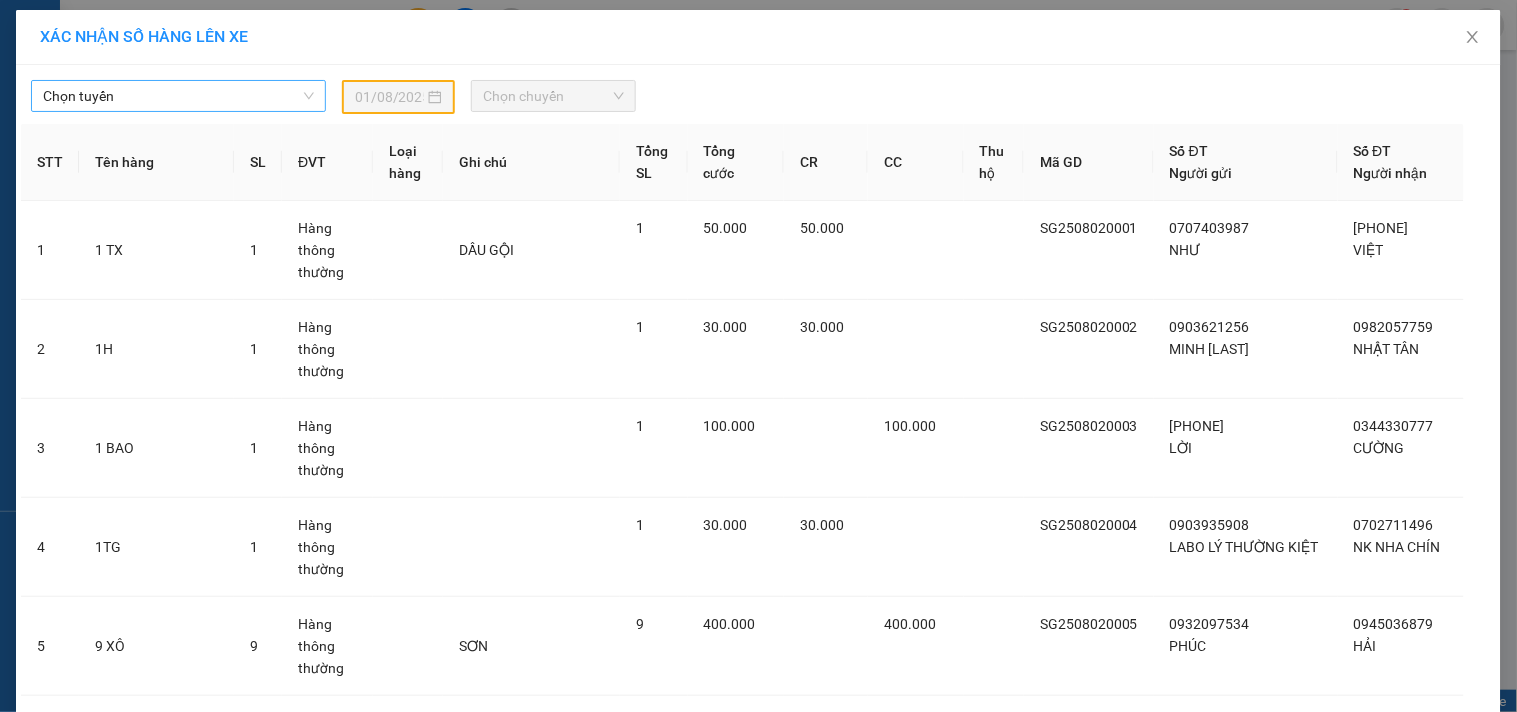 click on "Chọn tuyến" at bounding box center (178, 96) 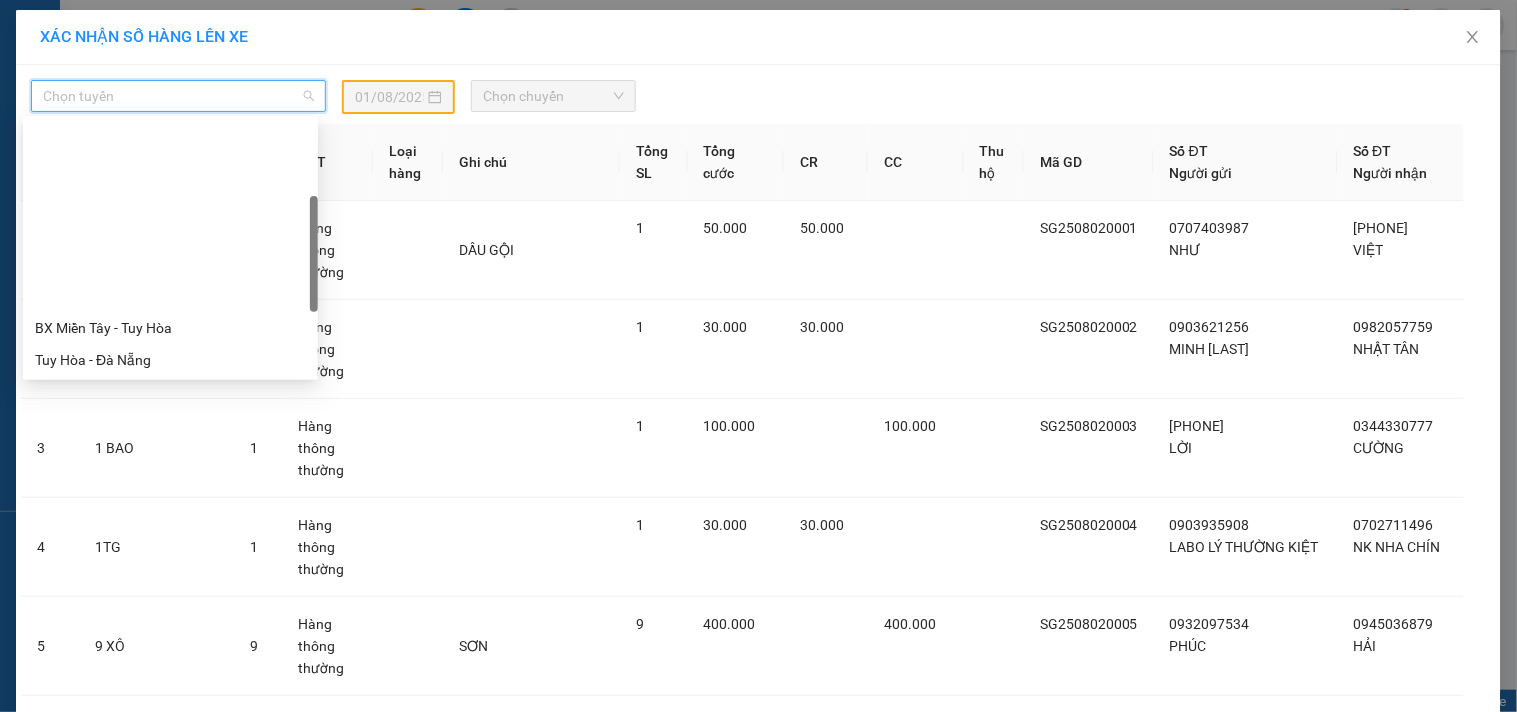 scroll, scrollTop: 222, scrollLeft: 0, axis: vertical 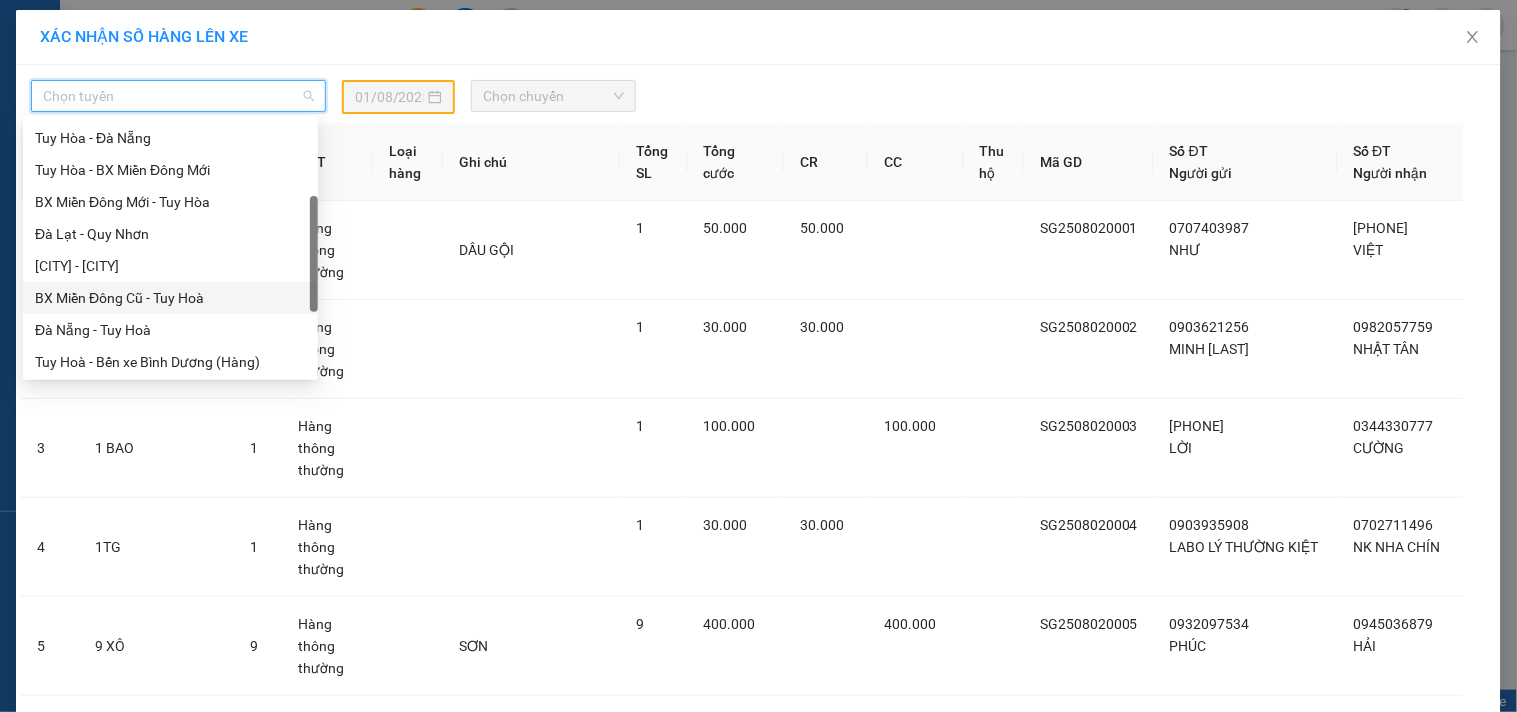 click on "BX Miền Đông Cũ - Tuy Hoà" at bounding box center [170, 298] 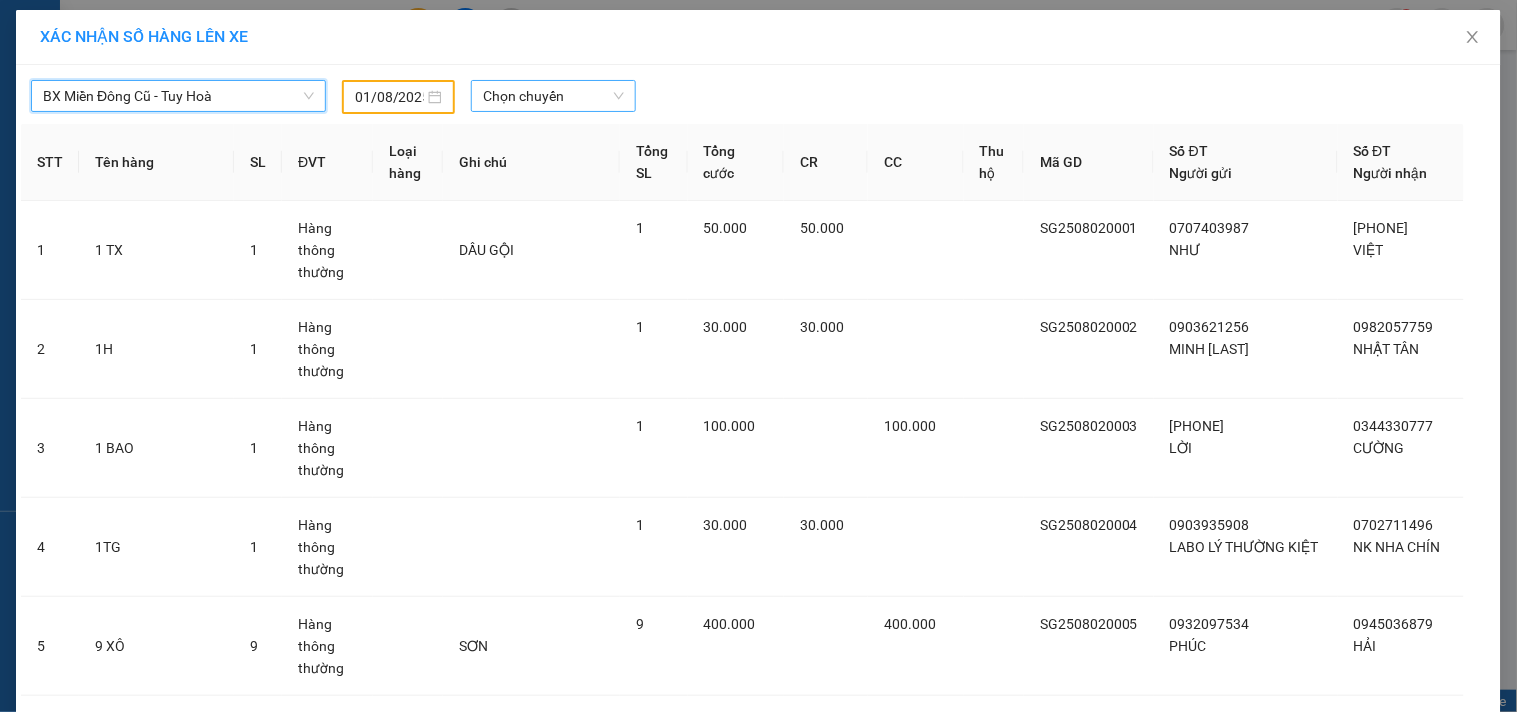 click on "Chọn chuyến" at bounding box center [553, 96] 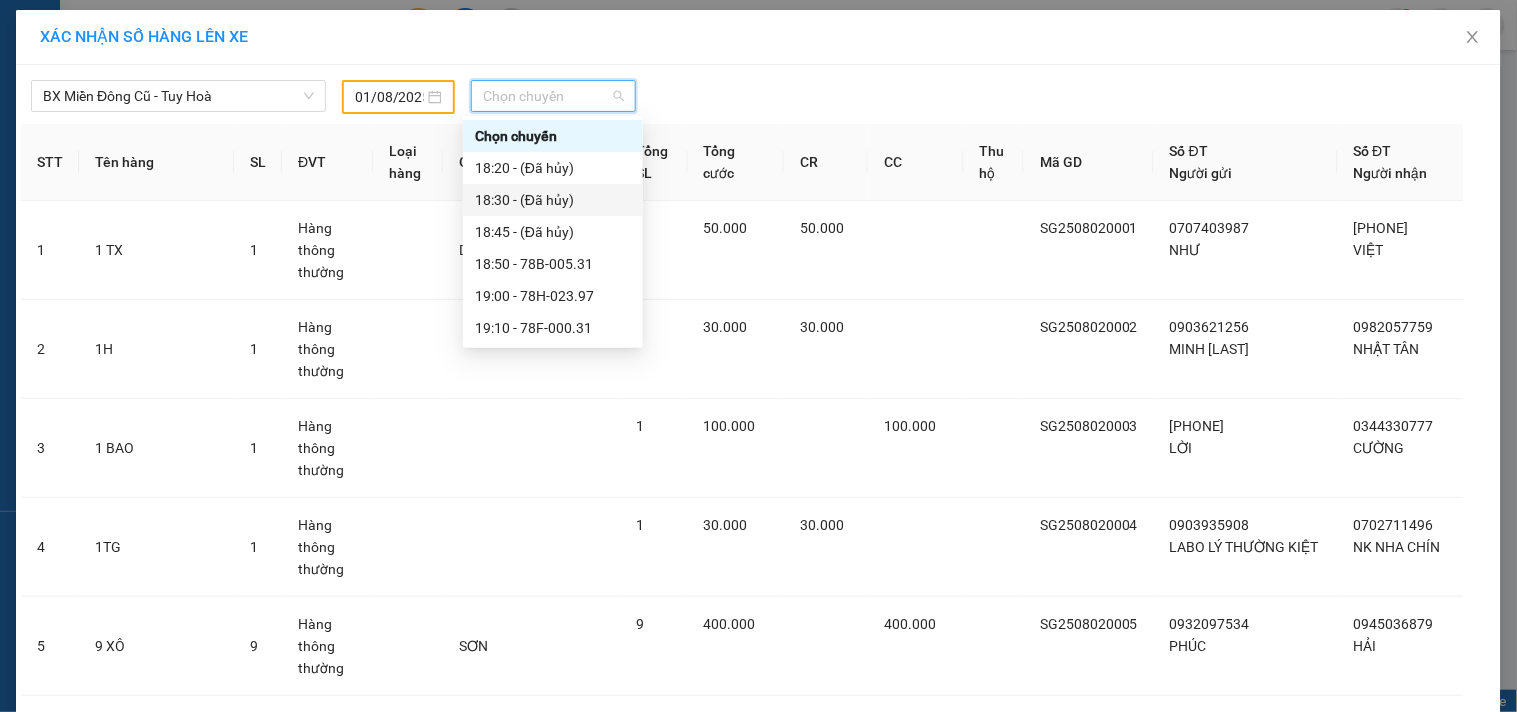 click on "01/08/2025" at bounding box center (389, 97) 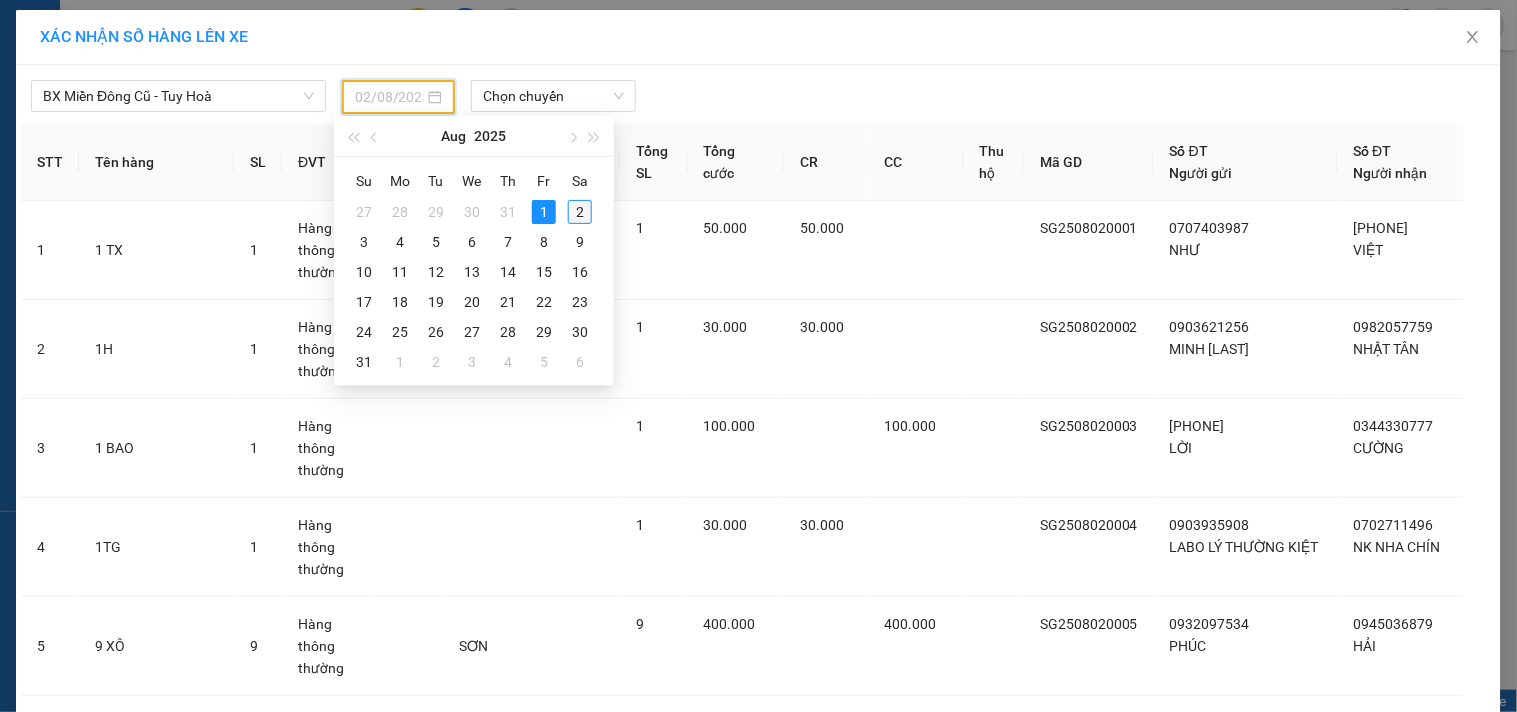click on "2" at bounding box center [580, 212] 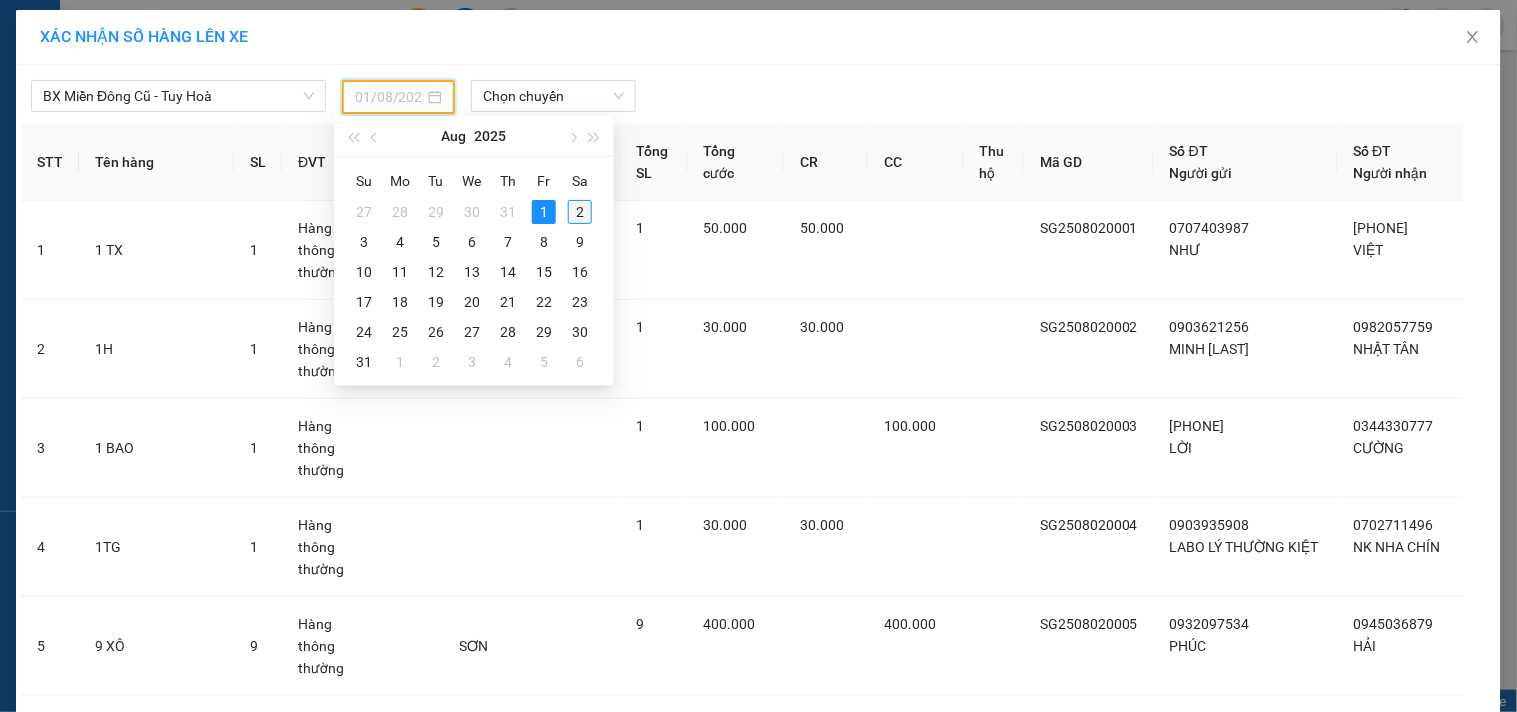 type on "02/08/2025" 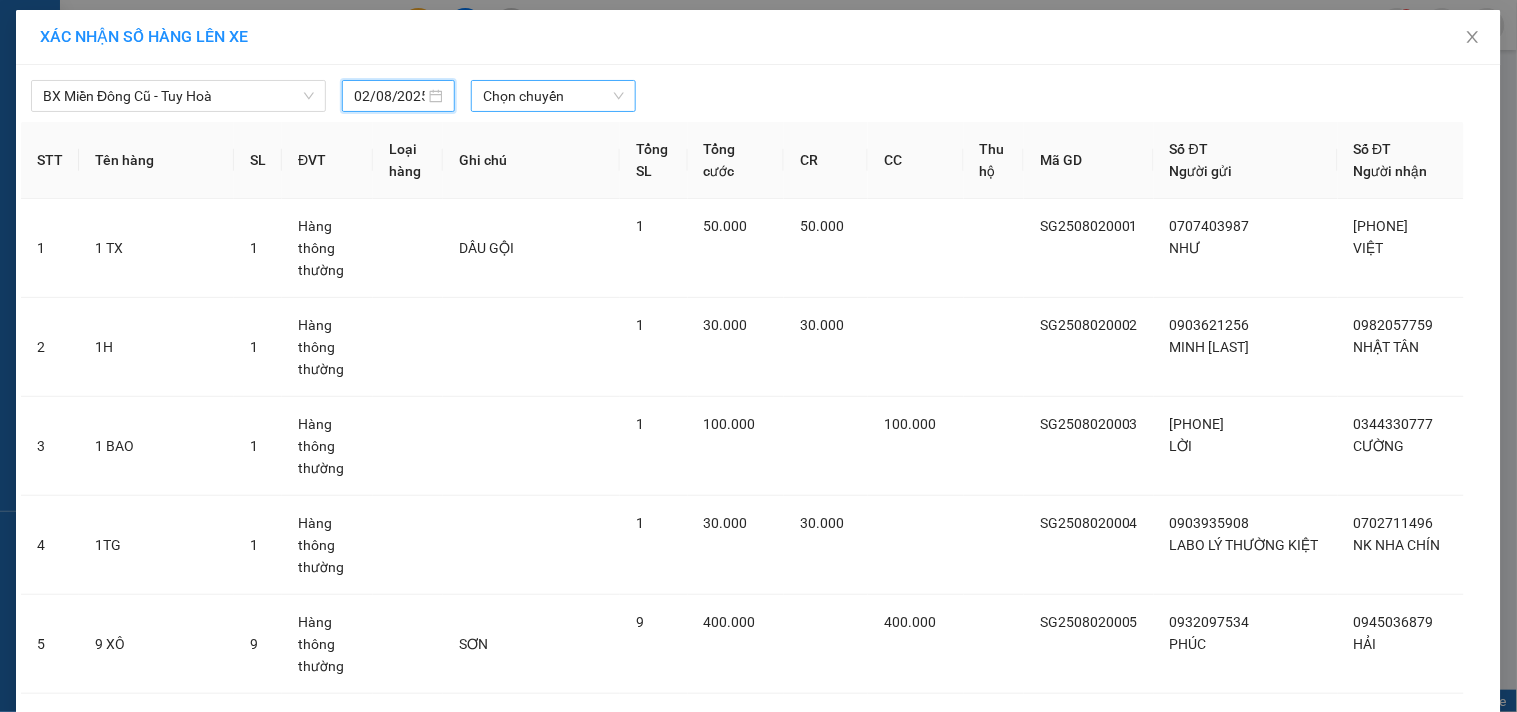 click on "Chọn chuyến" at bounding box center (553, 96) 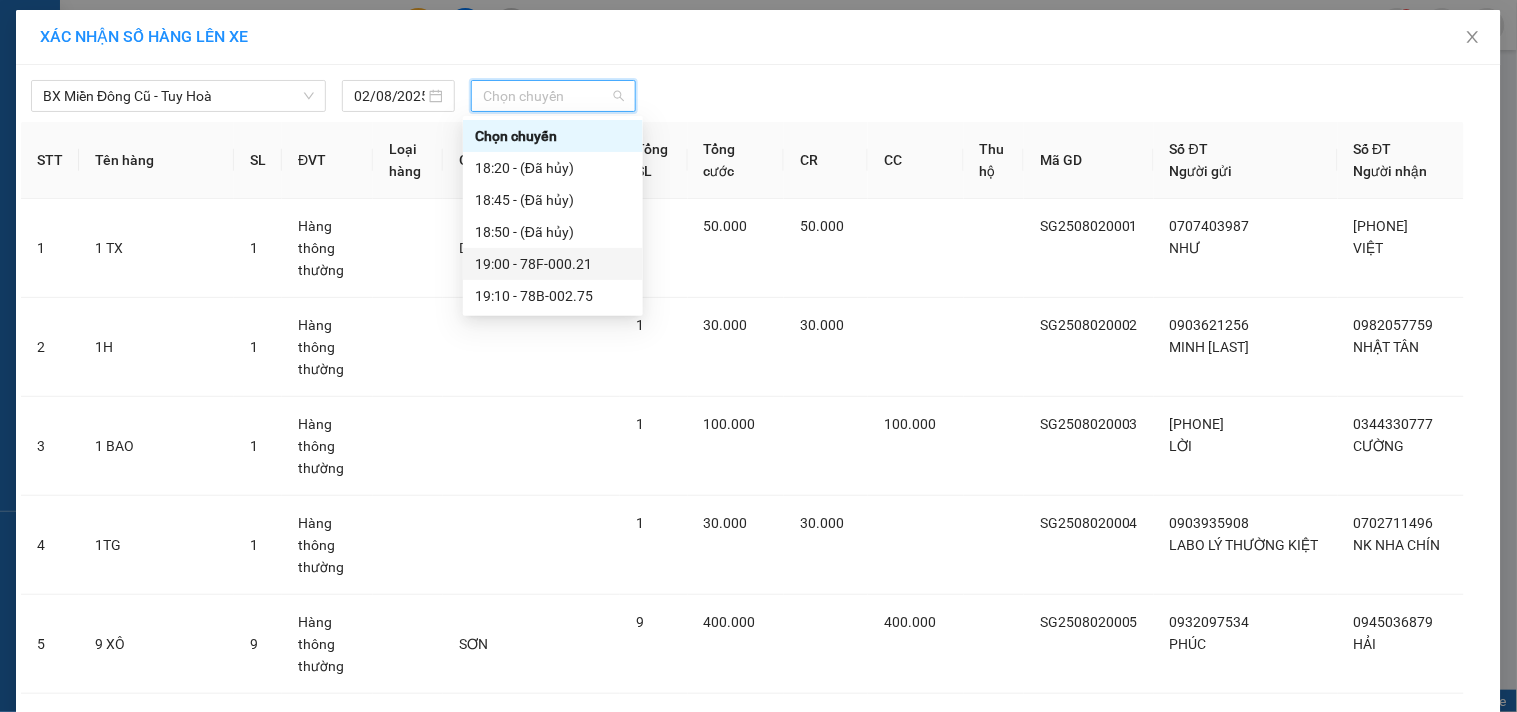 click on "19:00     - 78F-000.21" at bounding box center (553, 264) 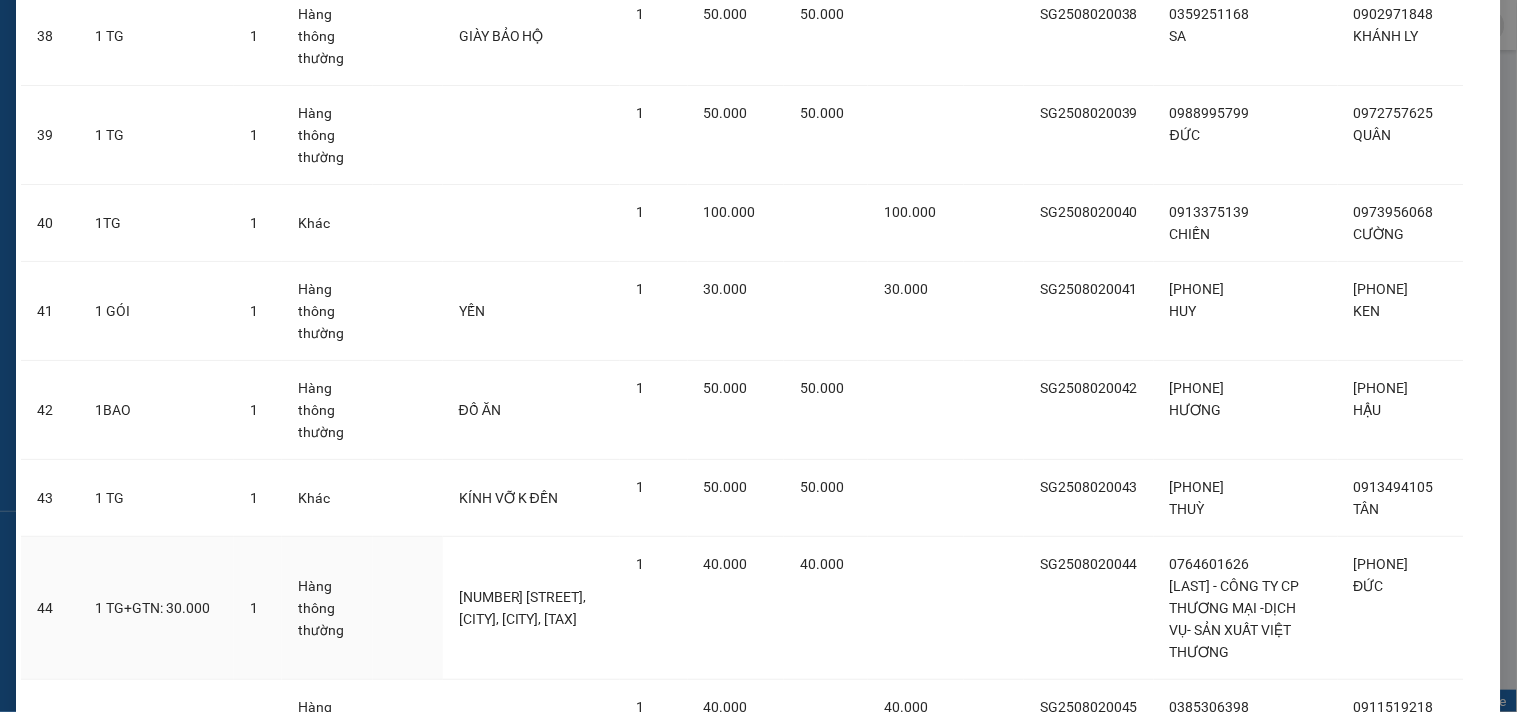 scroll, scrollTop: 3968, scrollLeft: 0, axis: vertical 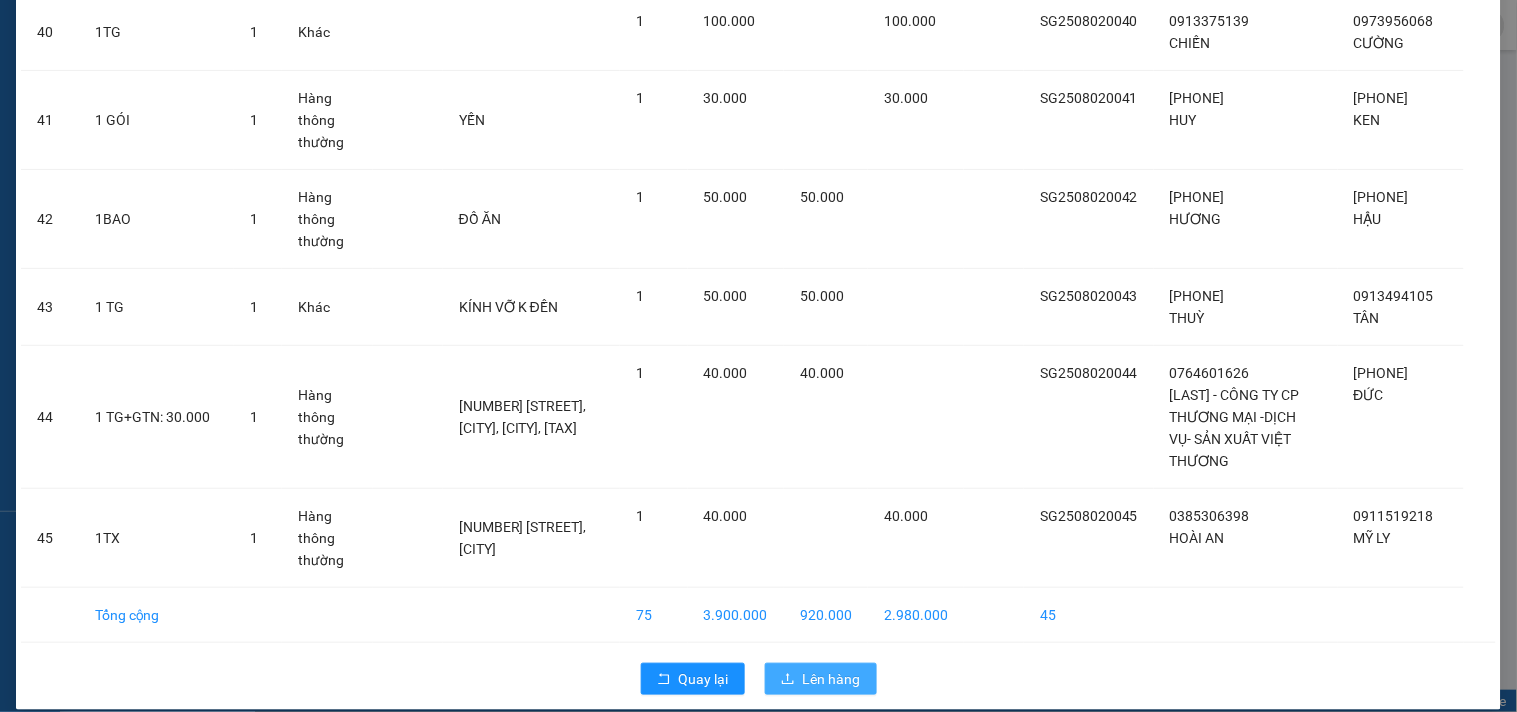 click on "Lên hàng" at bounding box center (832, 679) 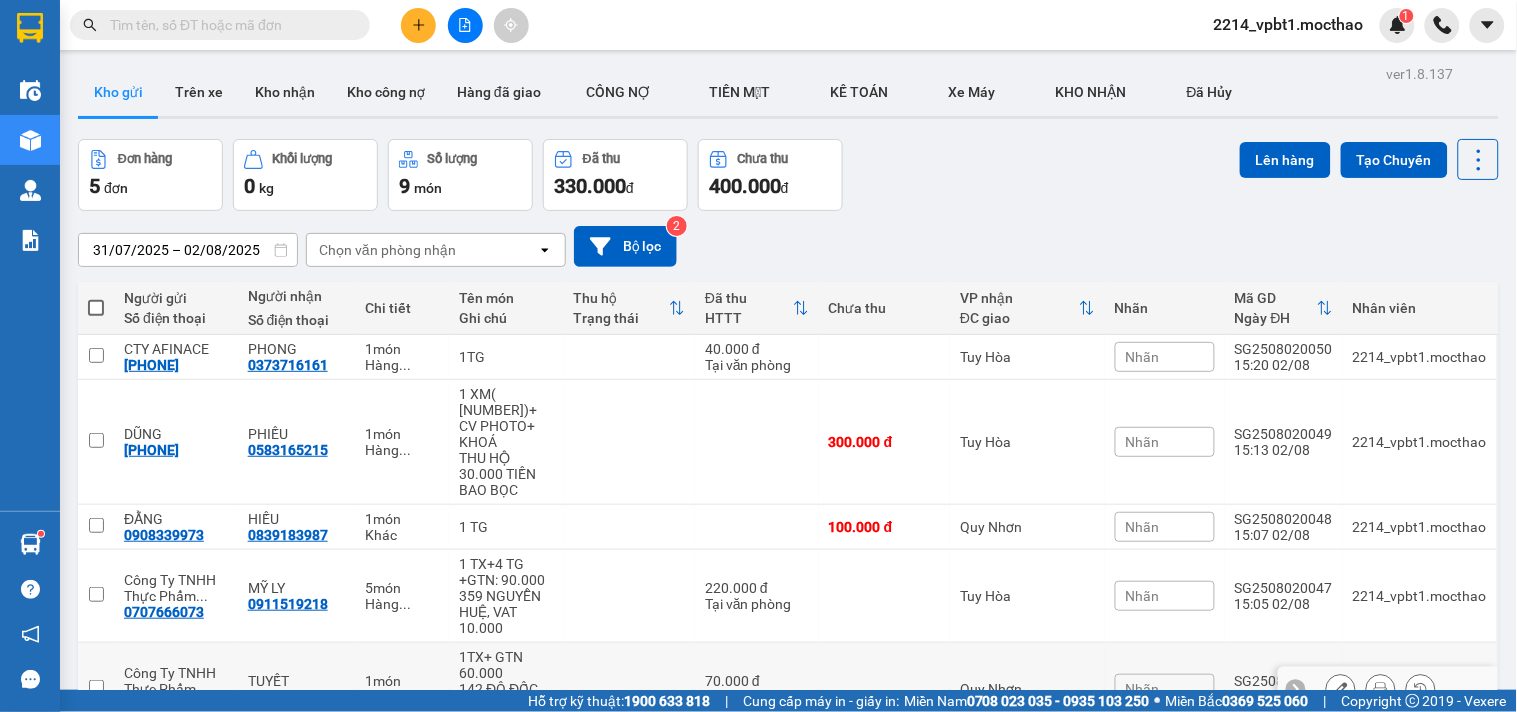 scroll, scrollTop: 128, scrollLeft: 0, axis: vertical 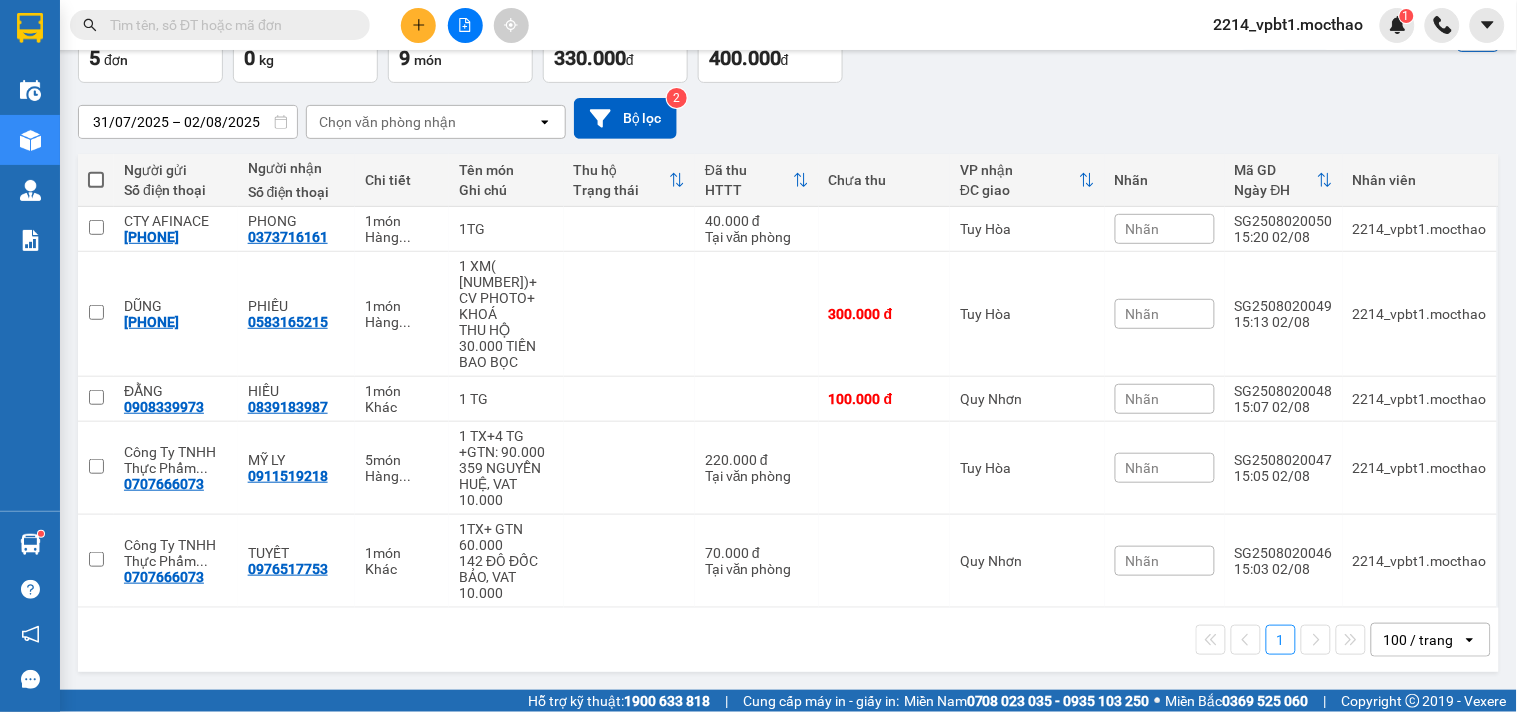 click on "Nhãn" at bounding box center [1165, 314] 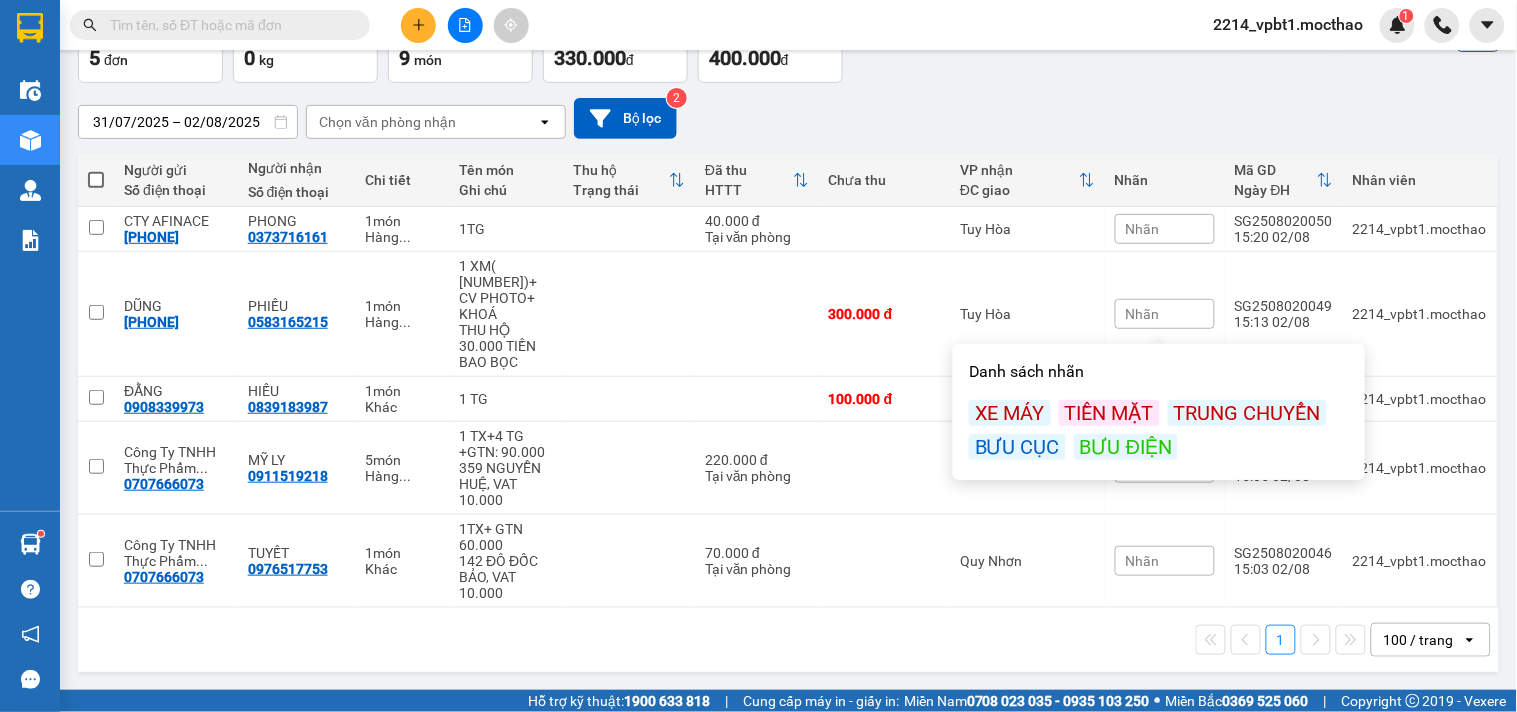 click on "TRUNG CHUYỂN" at bounding box center (1247, 413) 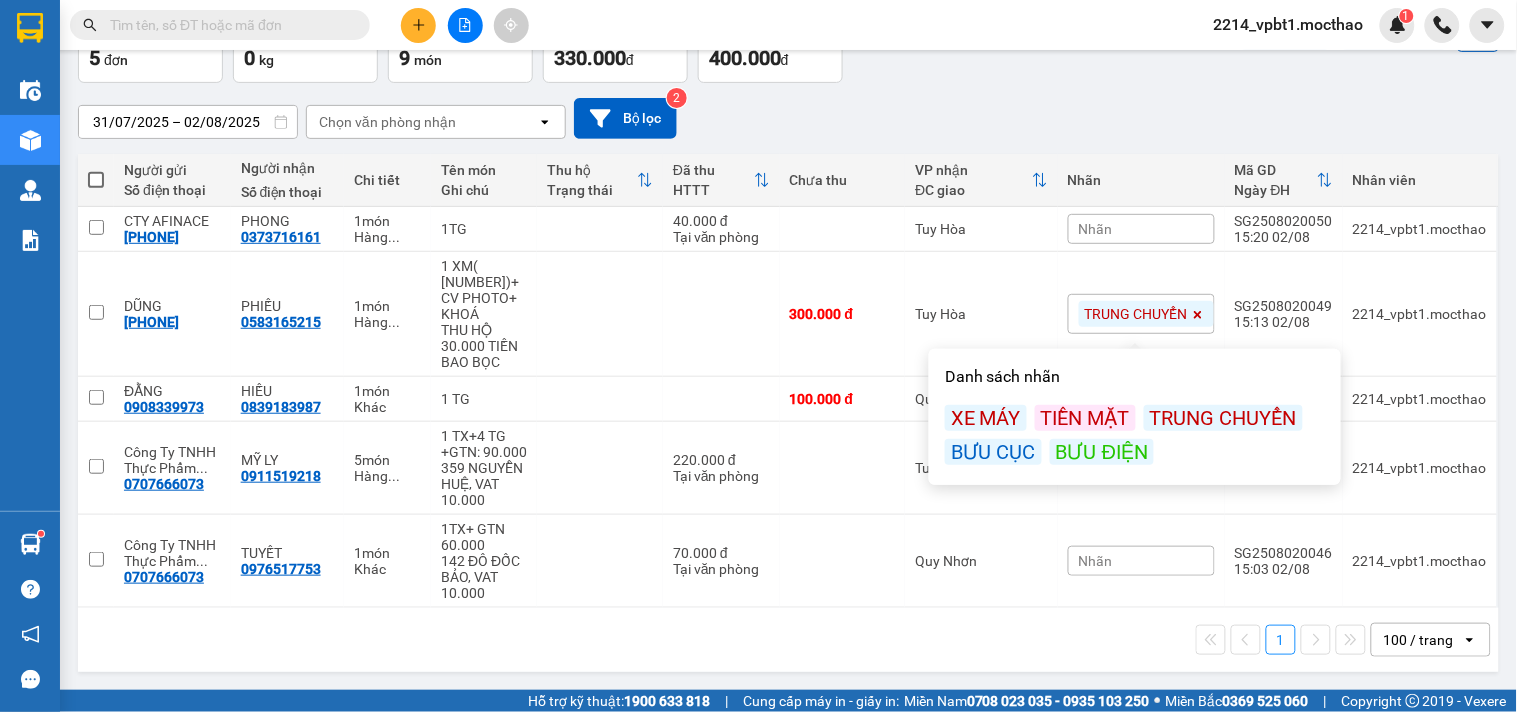 click on "TIỀN MẶT" at bounding box center [1085, 418] 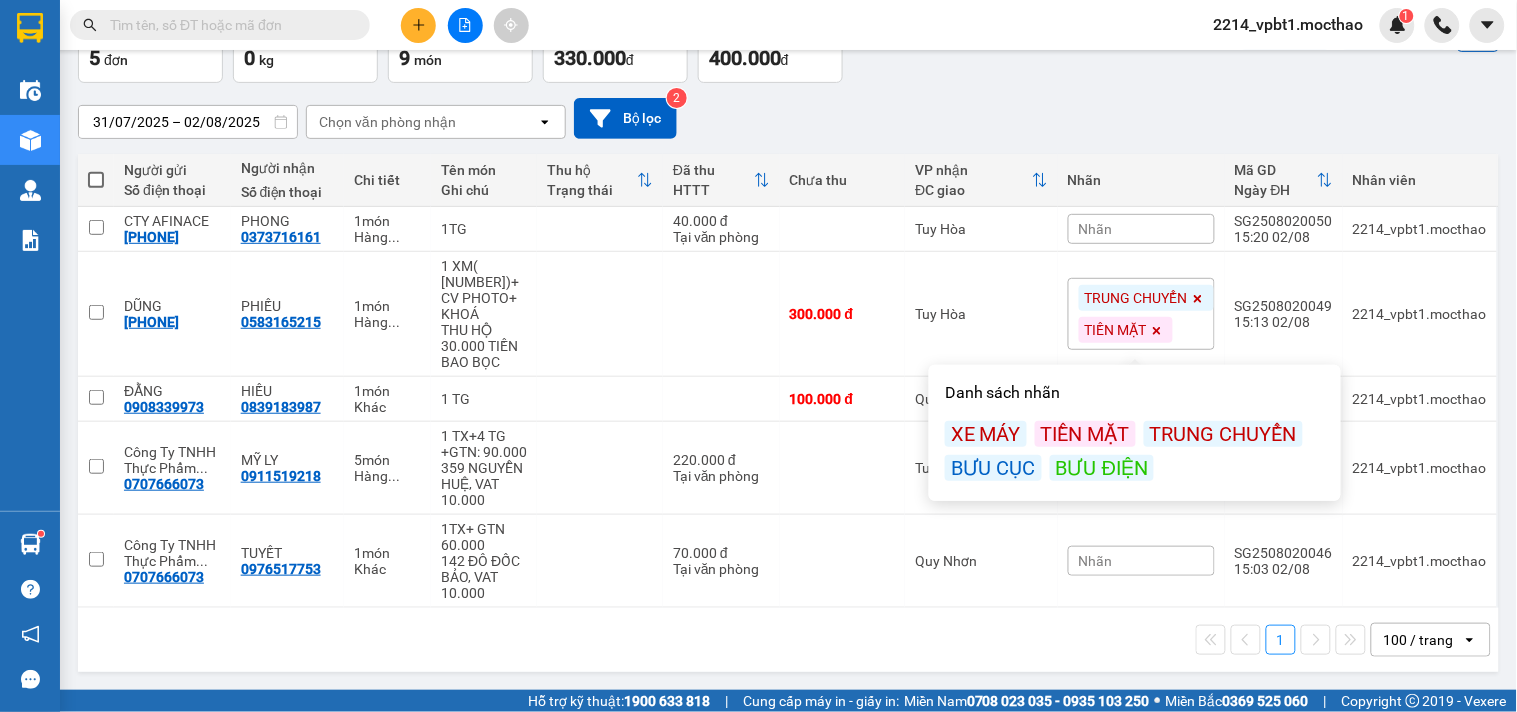 click on "31/07/2025 – 02/08/2025 Press the down arrow key to interact with the calendar and select a date. Press the escape button to close the calendar. Selected date range is from 31/07/2025 to 02/08/2025. Chọn văn phòng nhận open Bộ lọc 2" at bounding box center (788, 118) 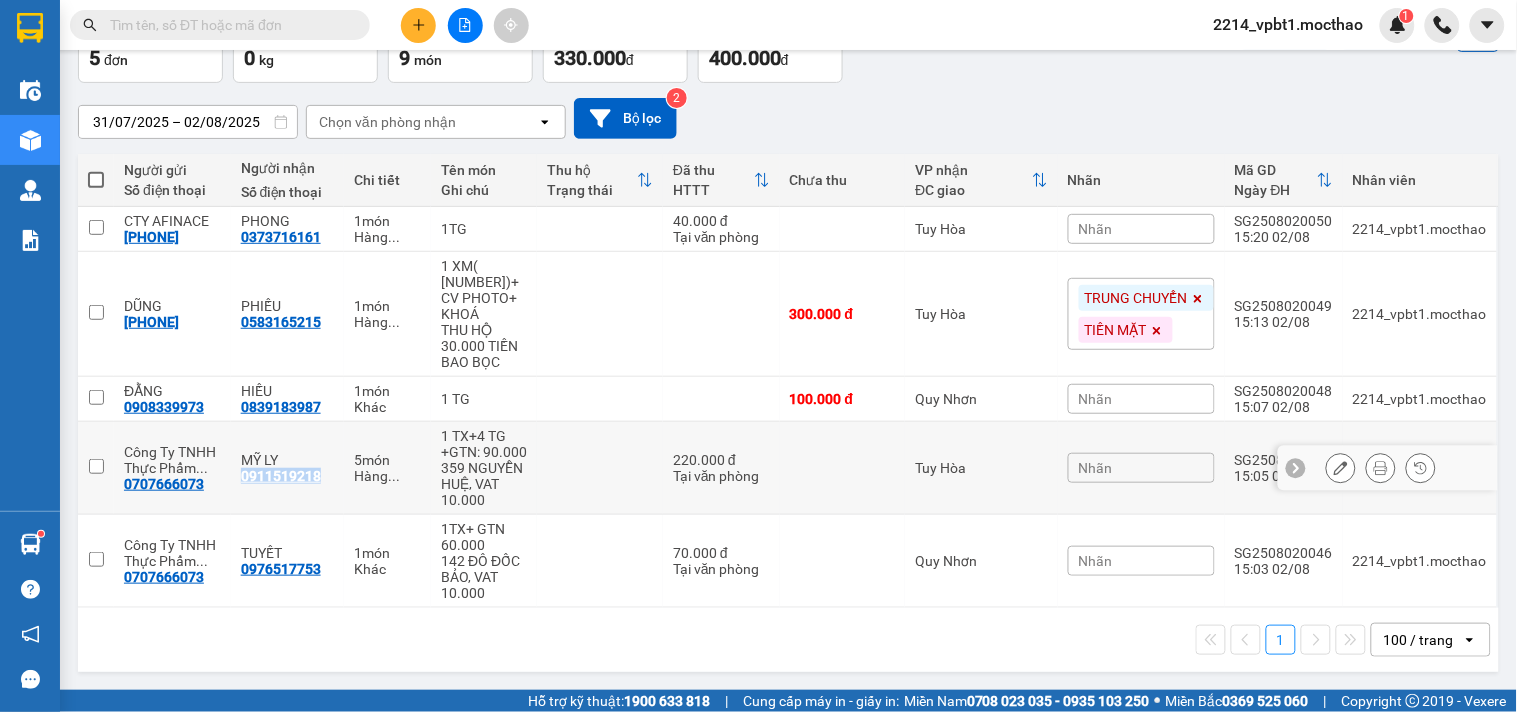 drag, startPoint x: 243, startPoint y: 488, endPoint x: 332, endPoint y: 498, distance: 89.560036 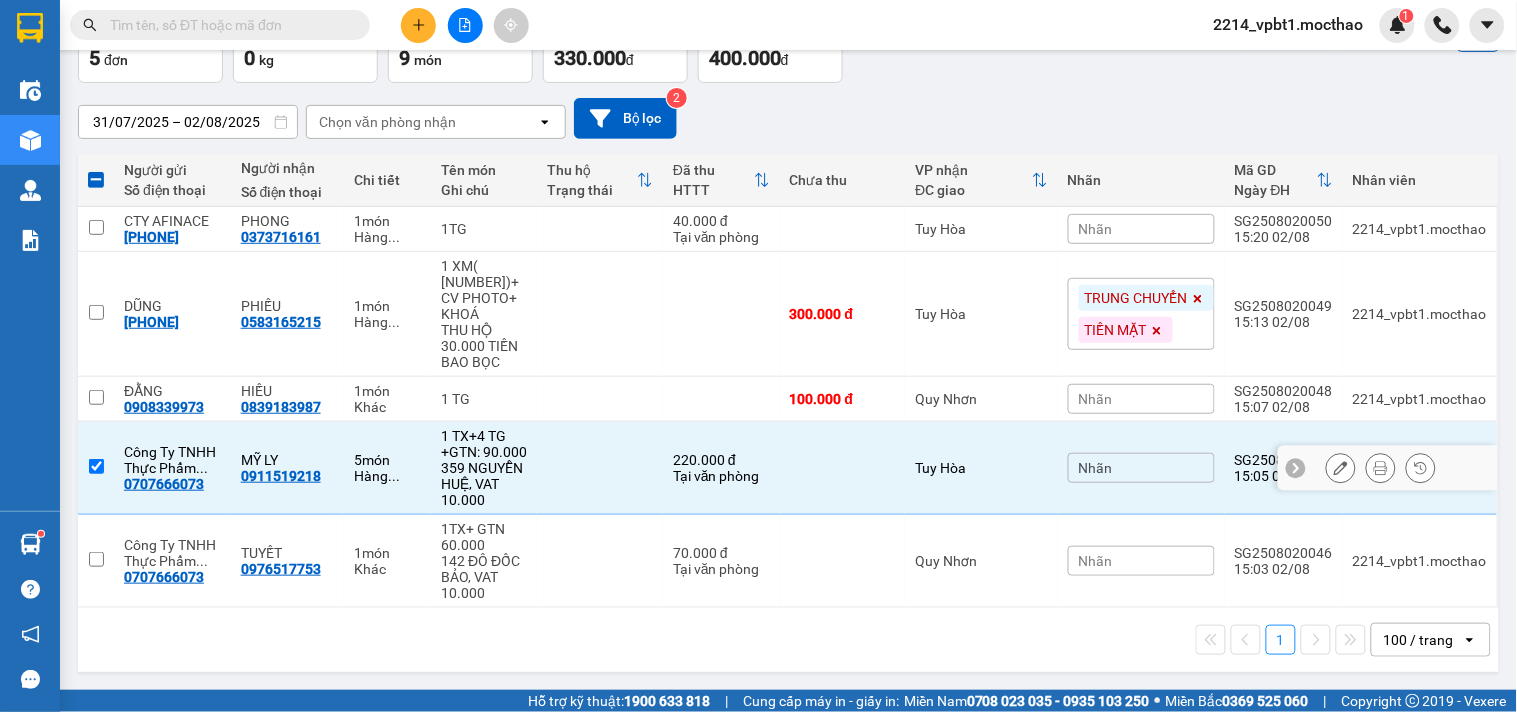 click on "MỸ LY 0911519218" at bounding box center (288, 468) 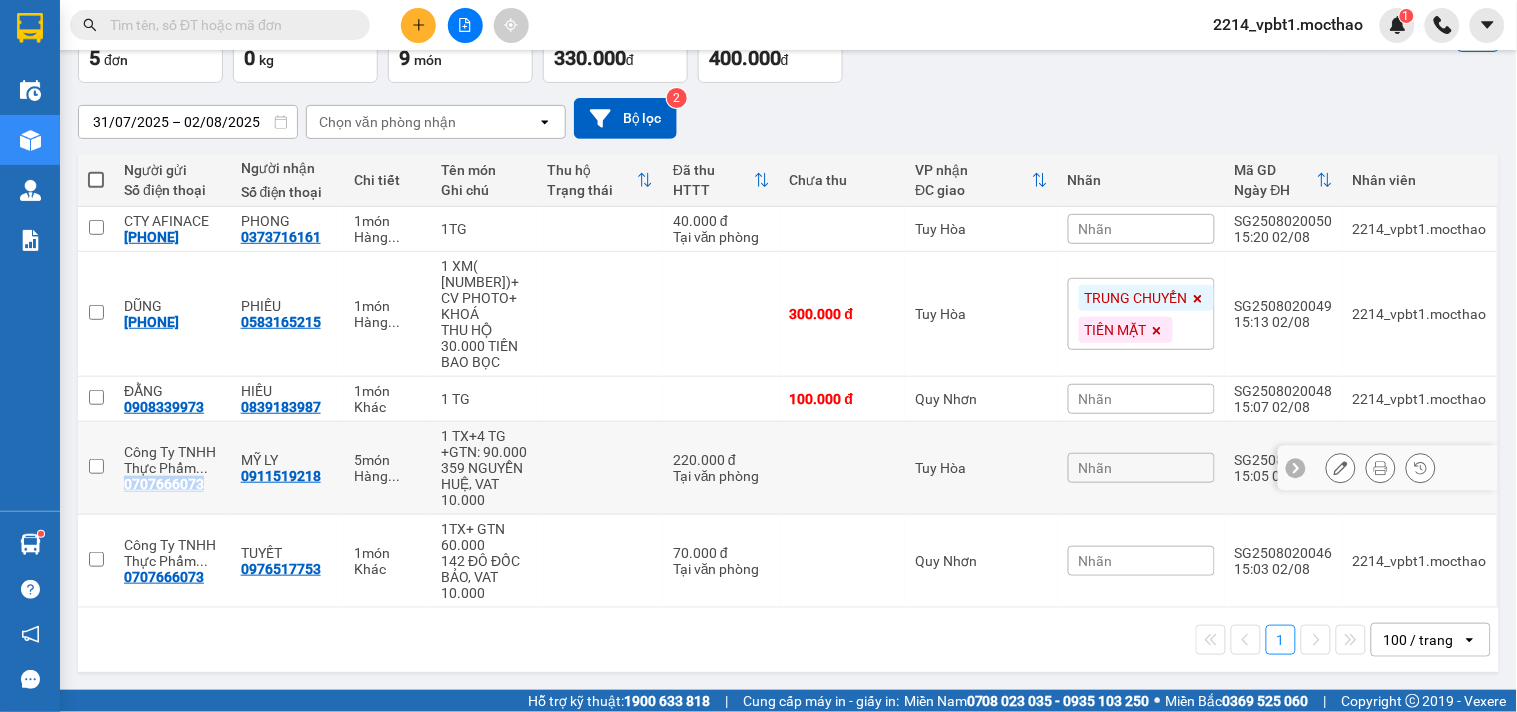 drag, startPoint x: 121, startPoint y: 502, endPoint x: 205, endPoint y: 506, distance: 84.095184 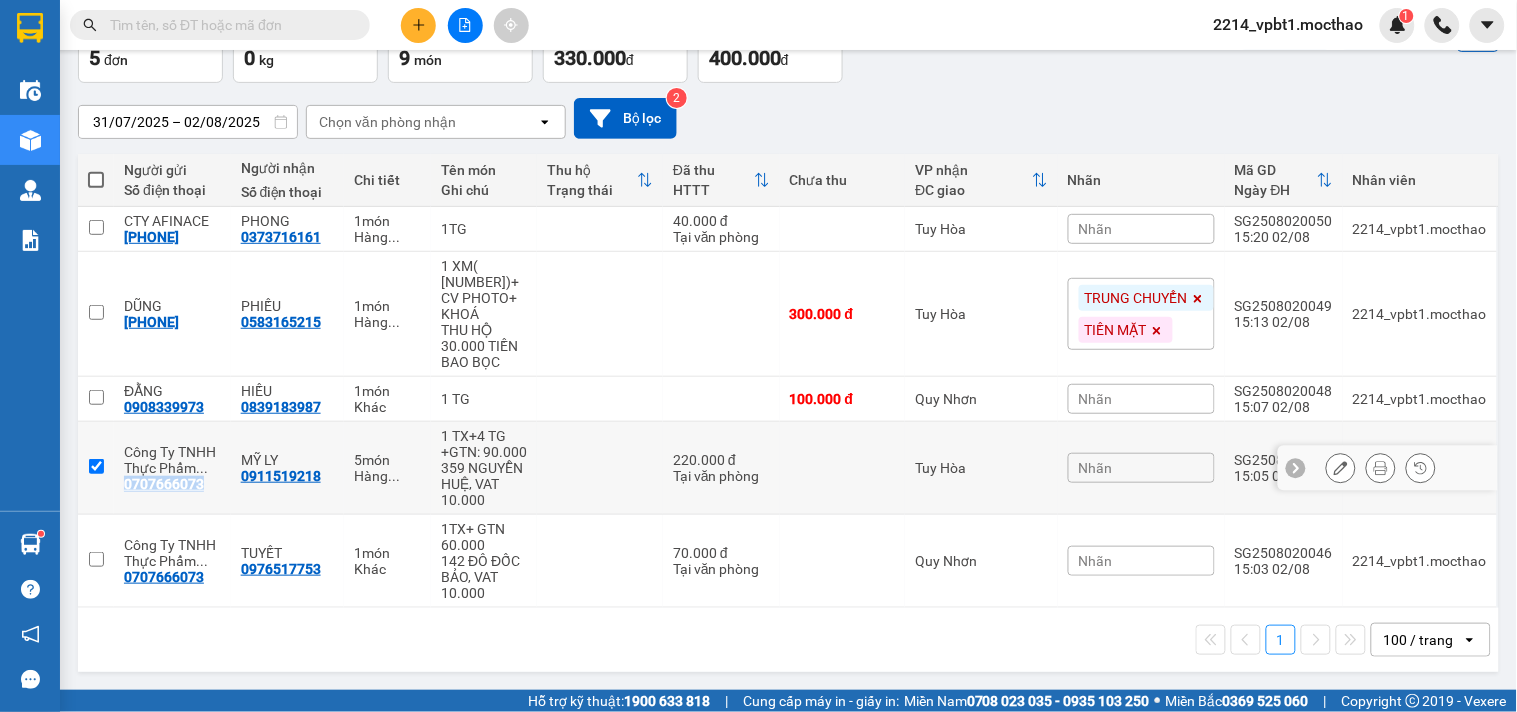 checkbox on "true" 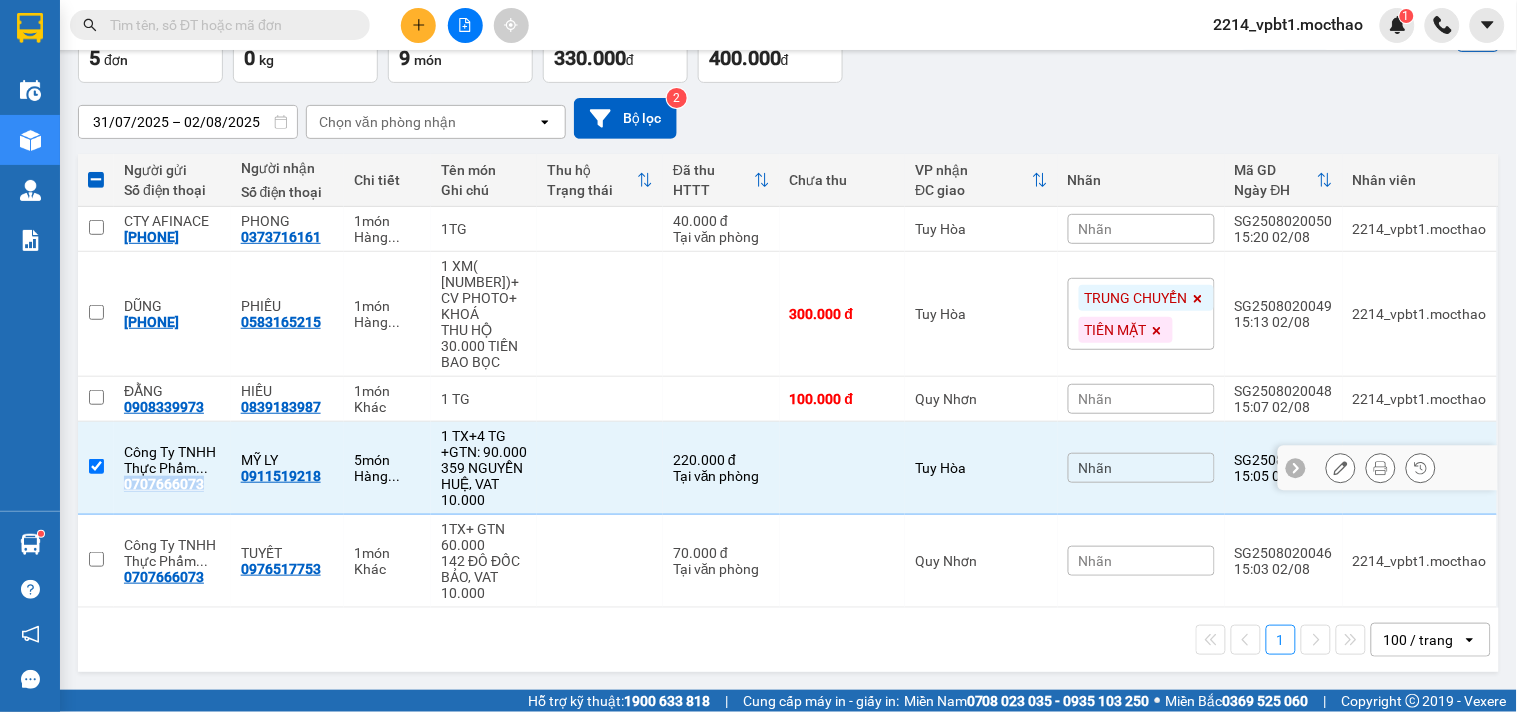 copy on "0707666073" 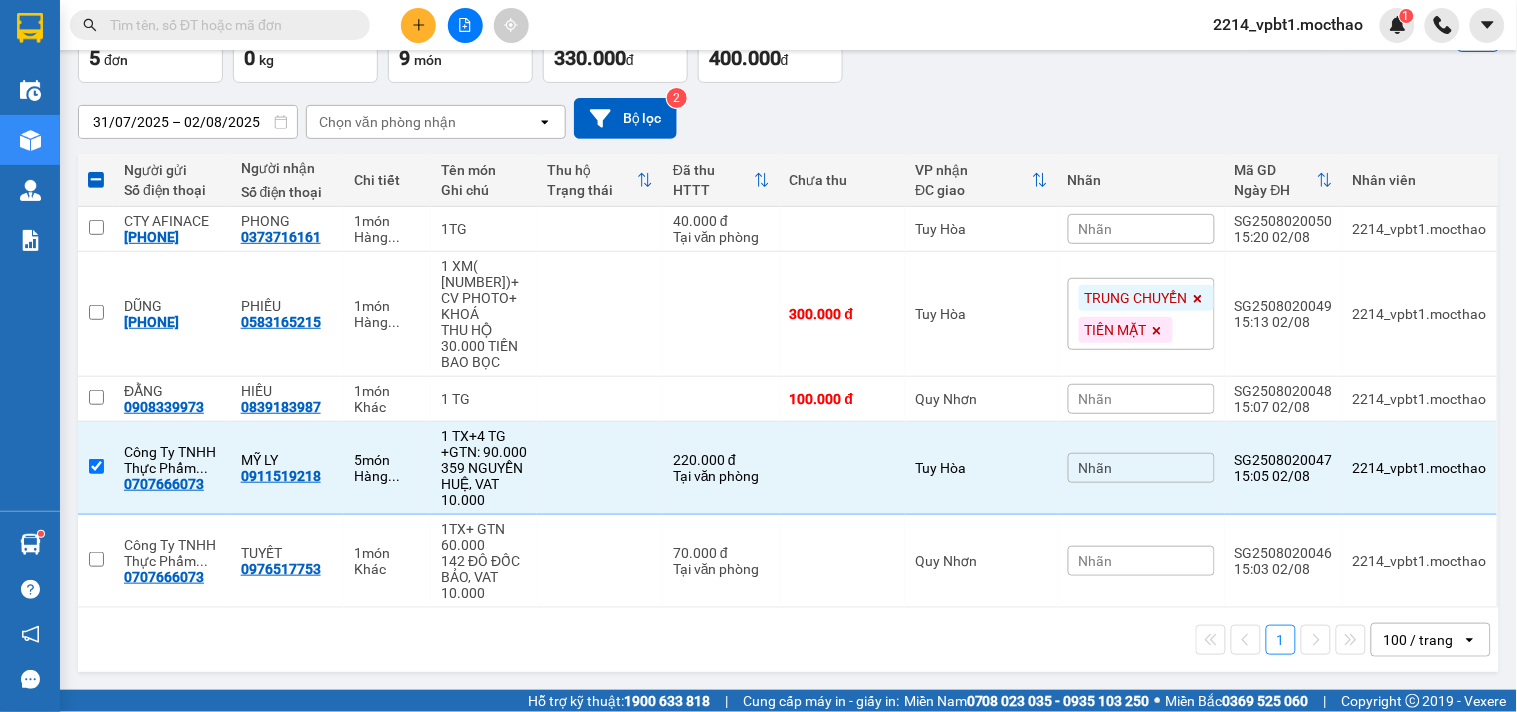 click at bounding box center [228, 25] 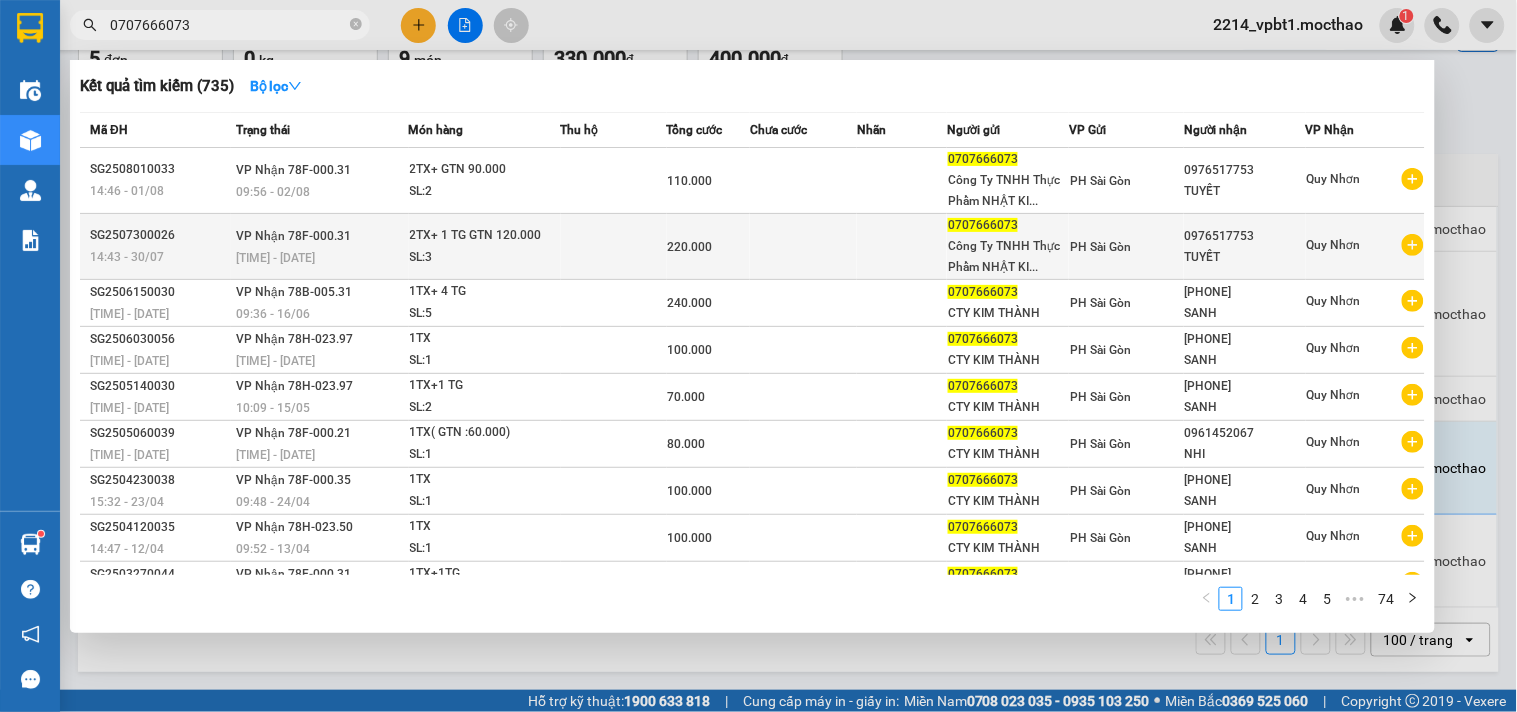 scroll, scrollTop: 83, scrollLeft: 0, axis: vertical 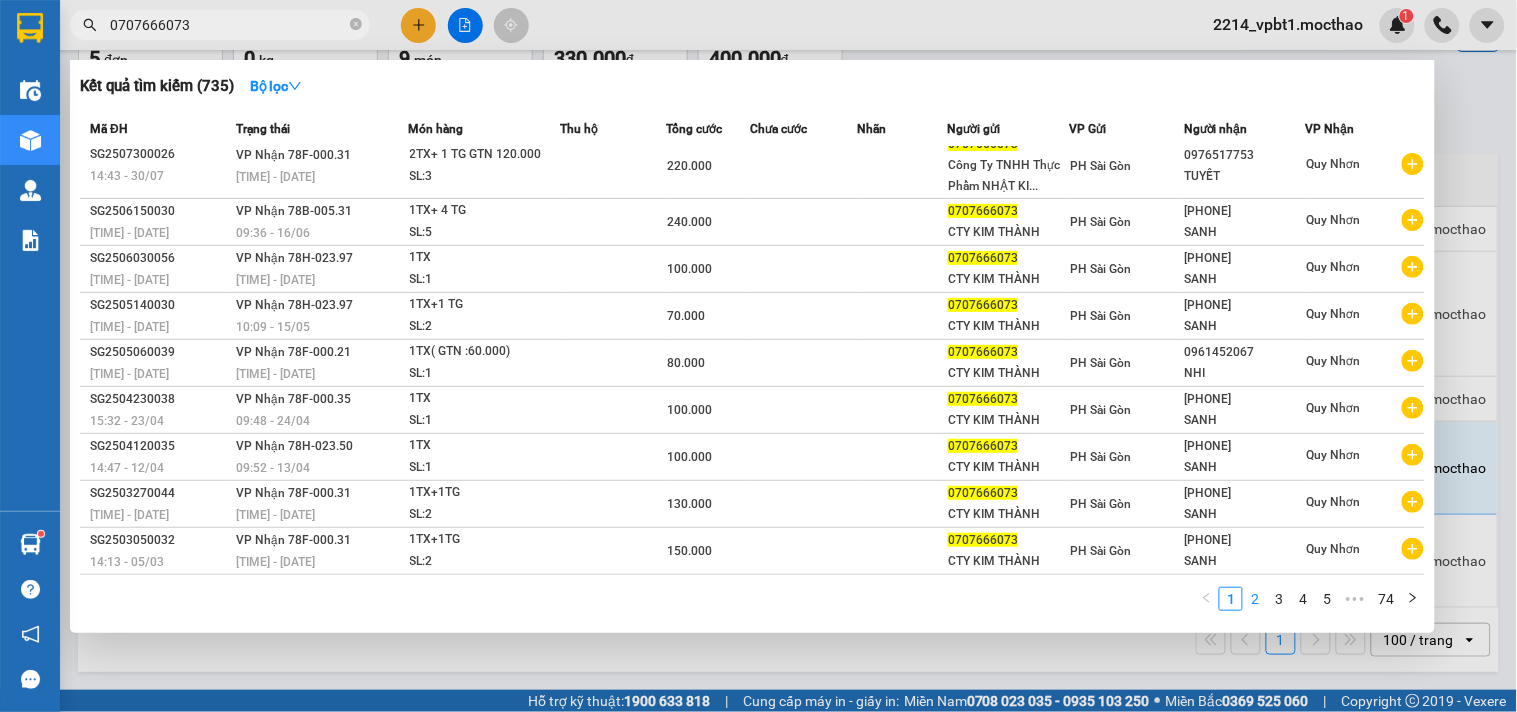 type on "0707666073" 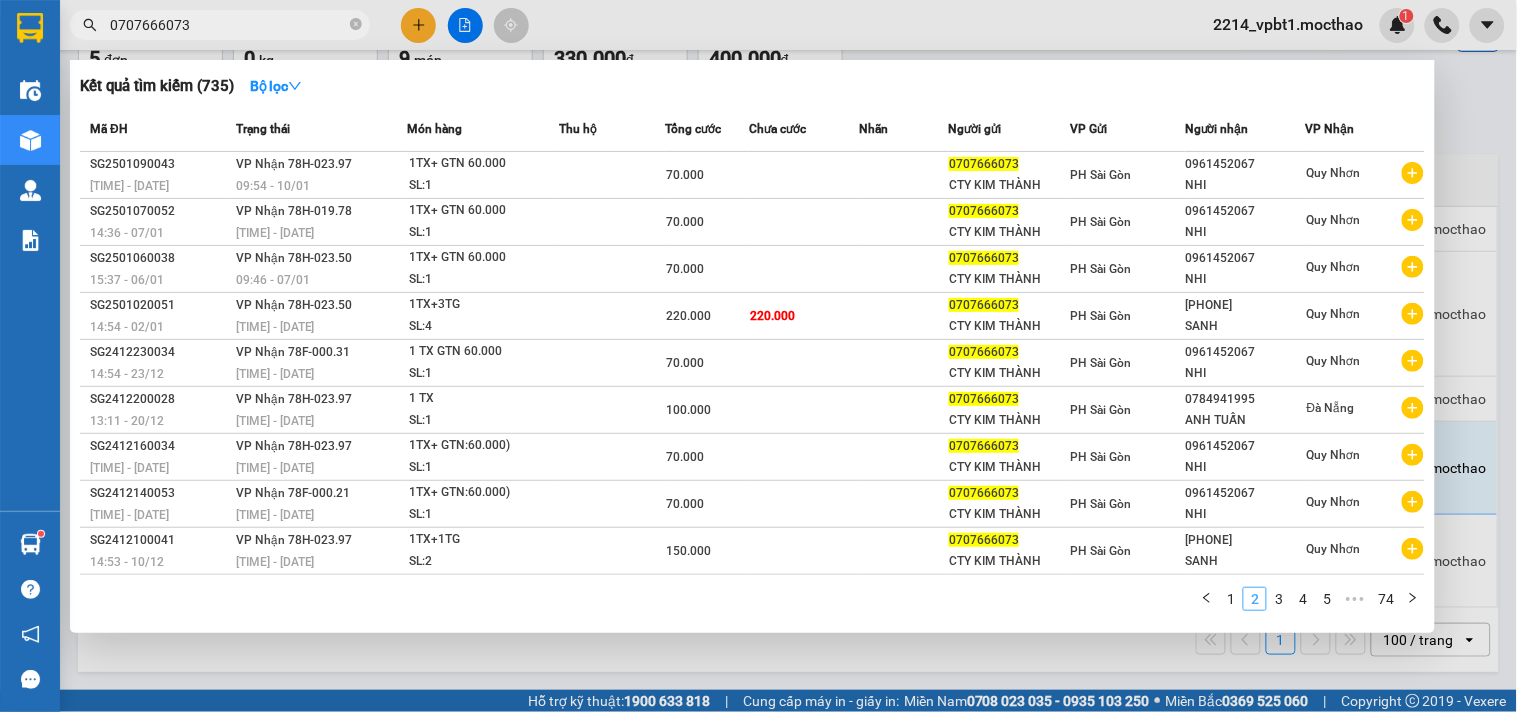scroll, scrollTop: 45, scrollLeft: 0, axis: vertical 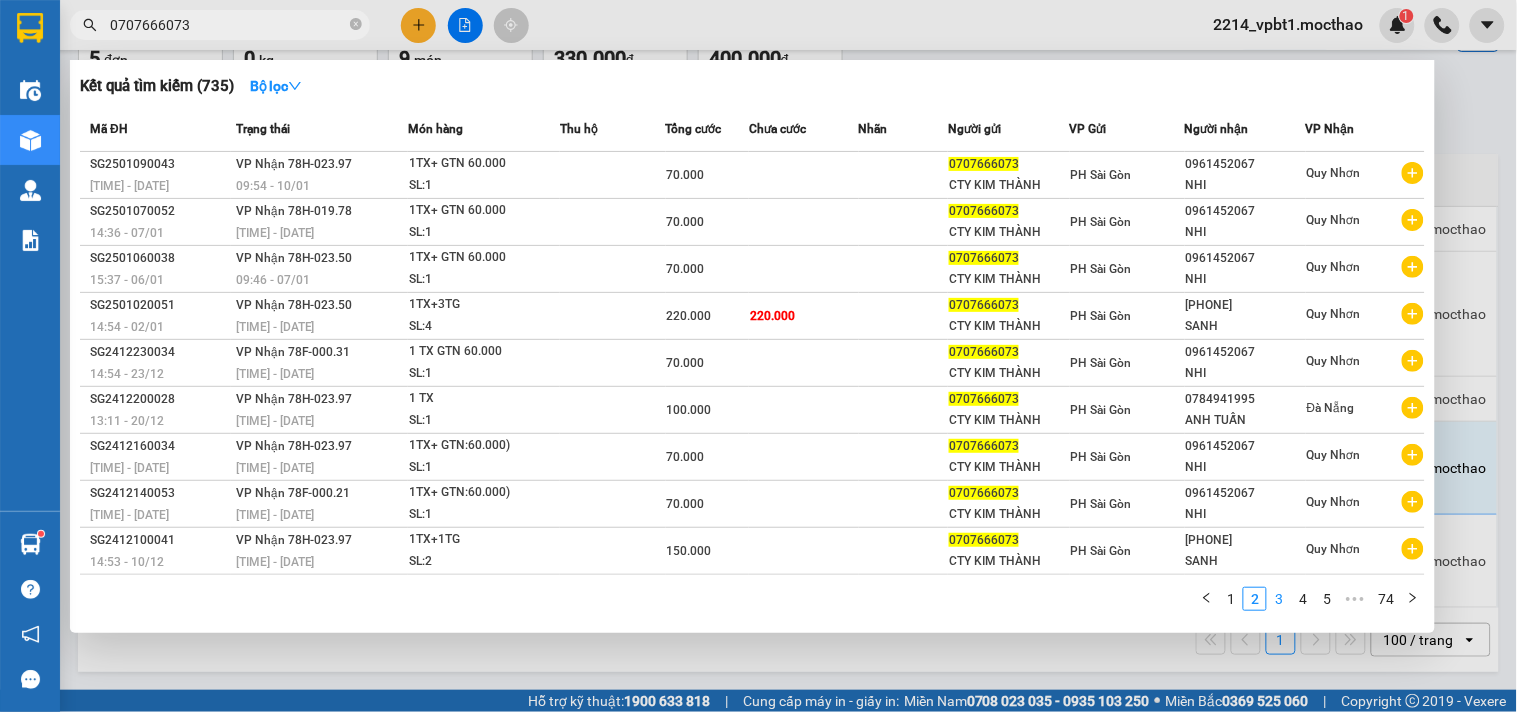 click on "3" at bounding box center [1279, 599] 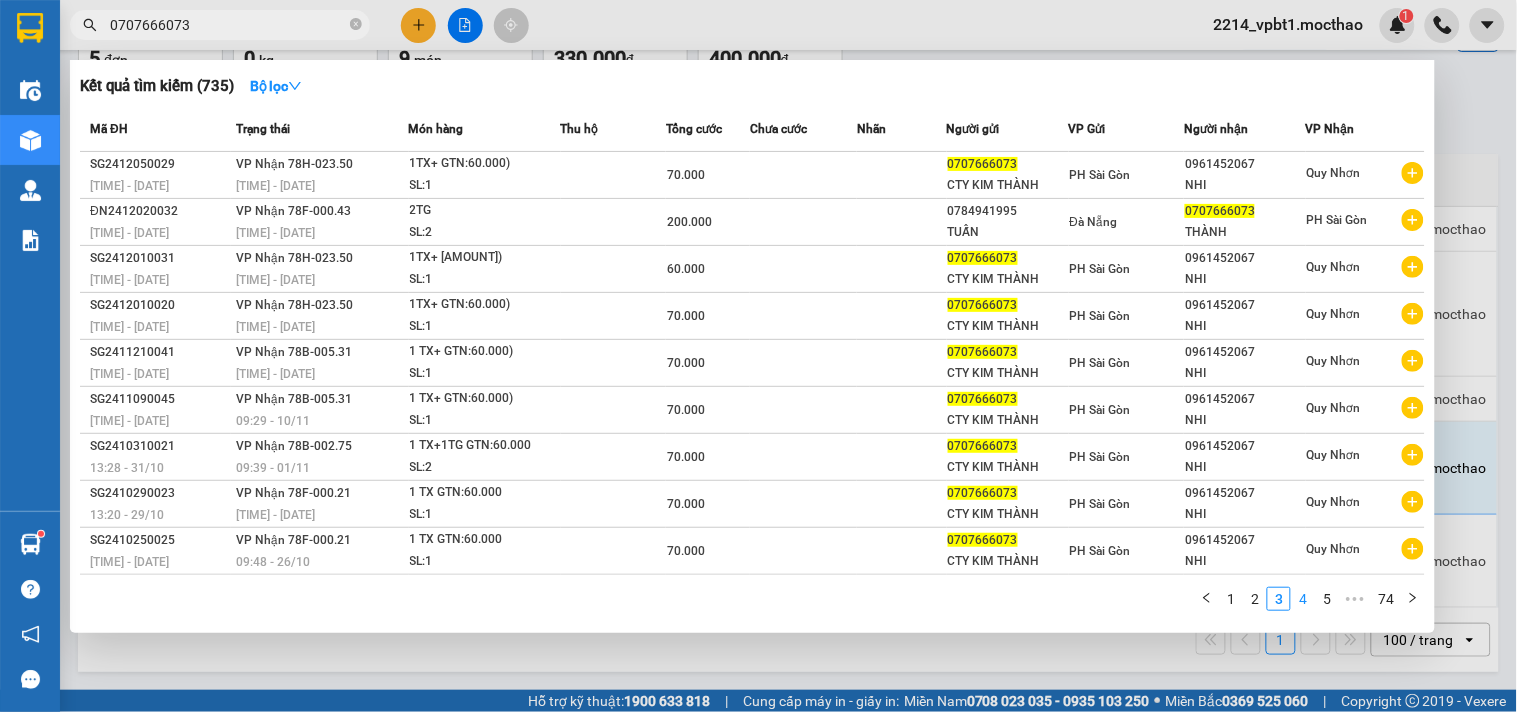 click on "4" at bounding box center [1303, 599] 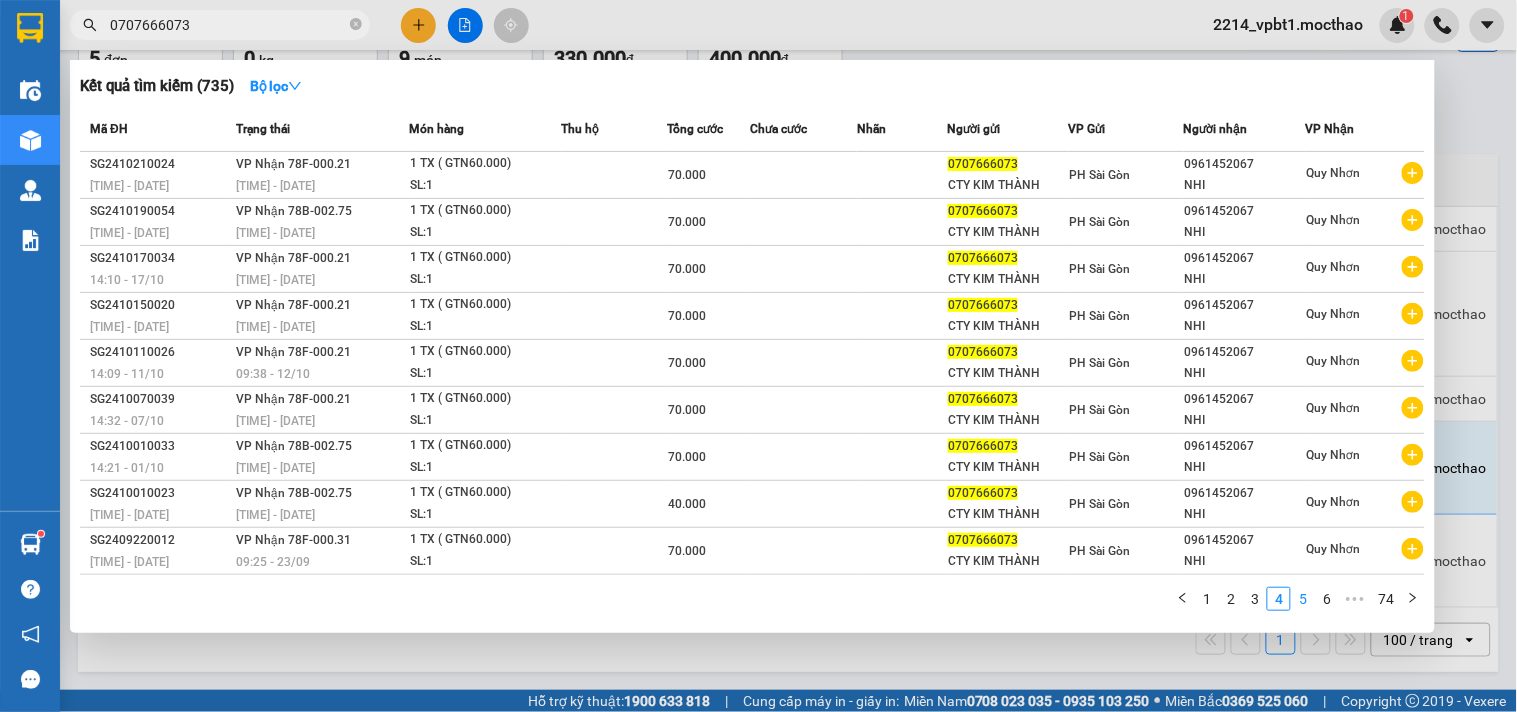 click on "5" at bounding box center (1303, 599) 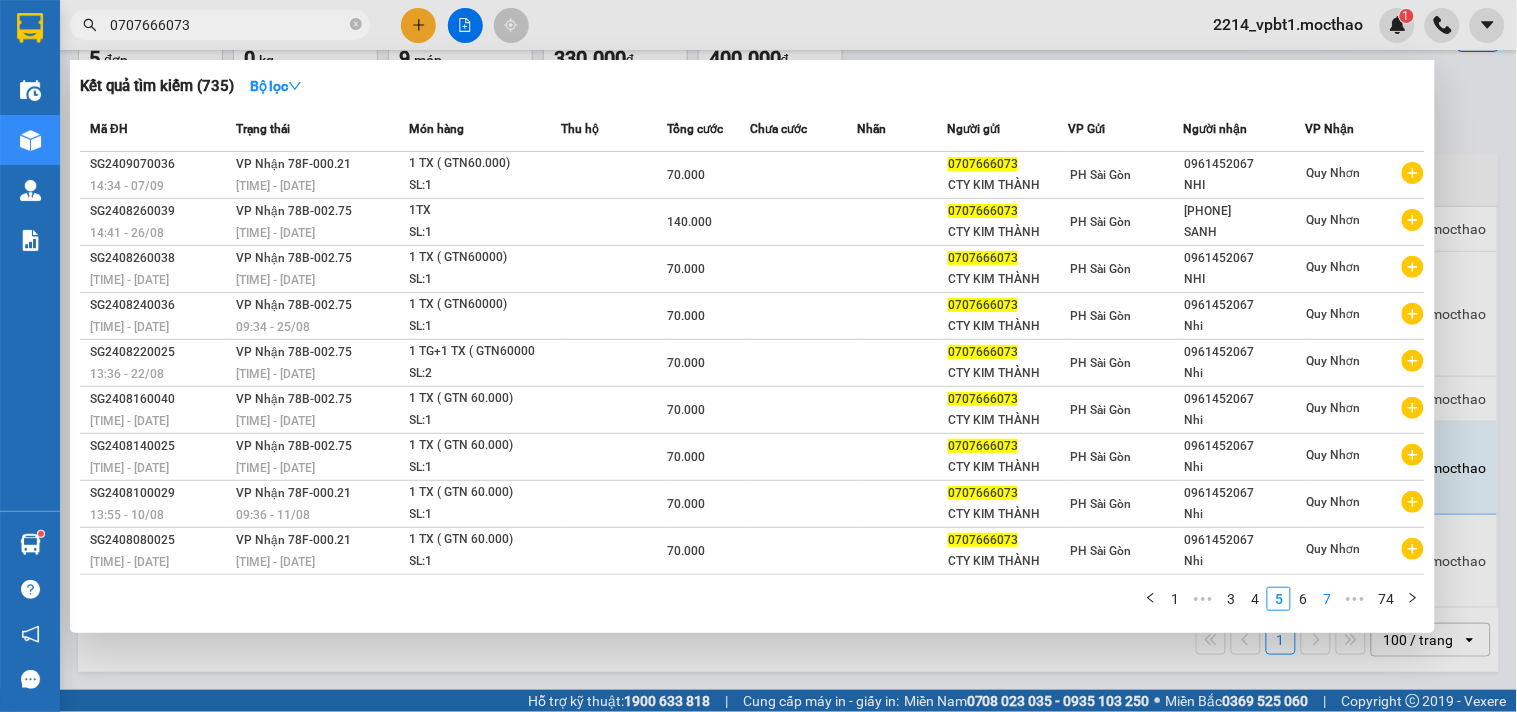 click on "7" at bounding box center (1327, 599) 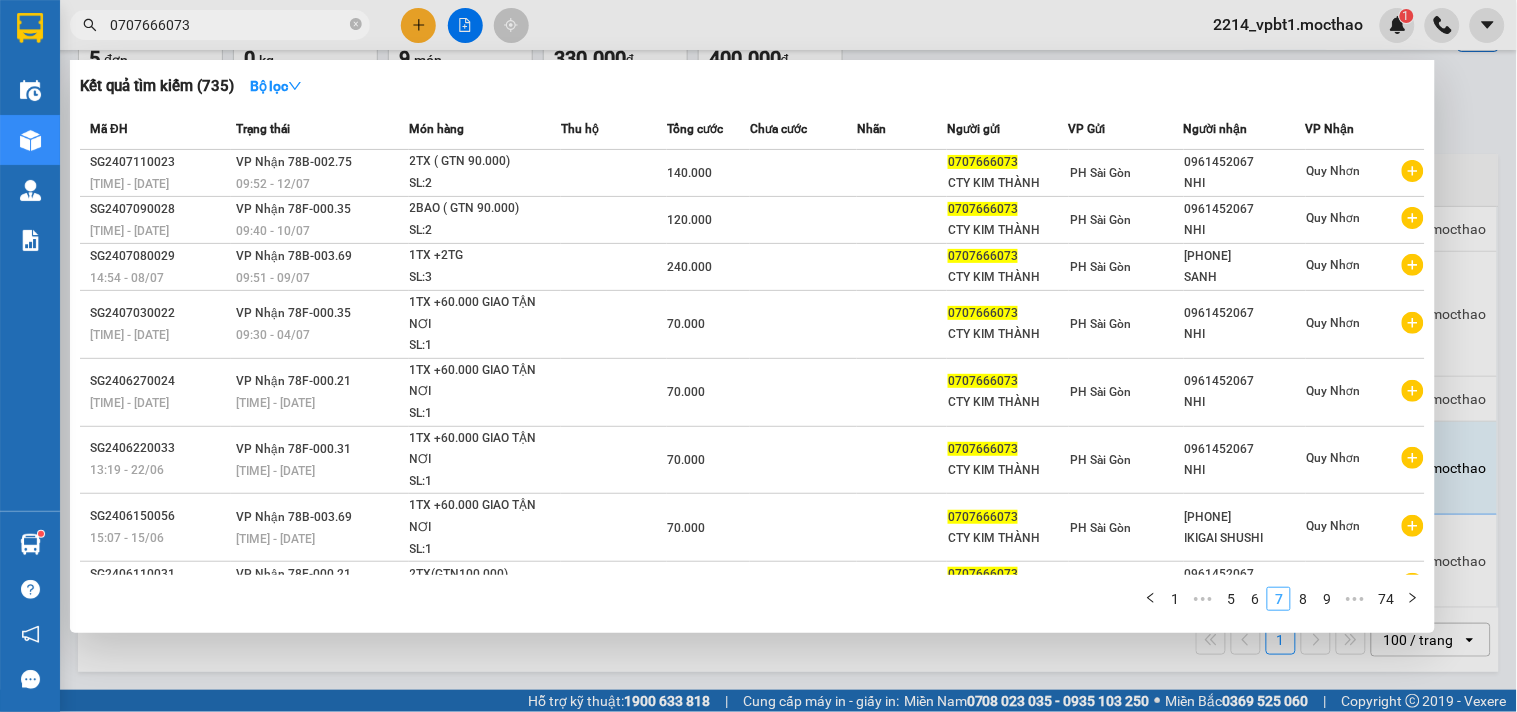 scroll, scrollTop: 83, scrollLeft: 0, axis: vertical 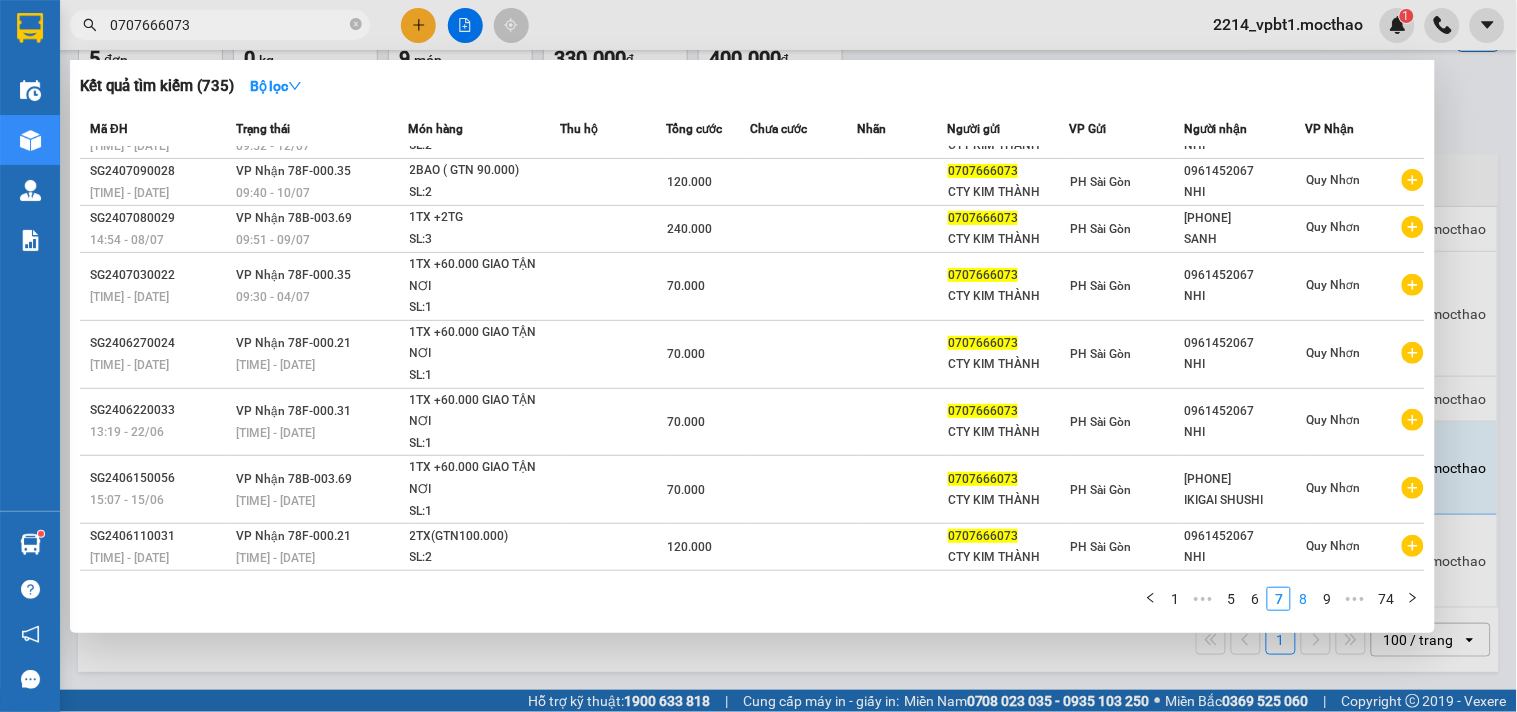 click on "8" at bounding box center (1303, 599) 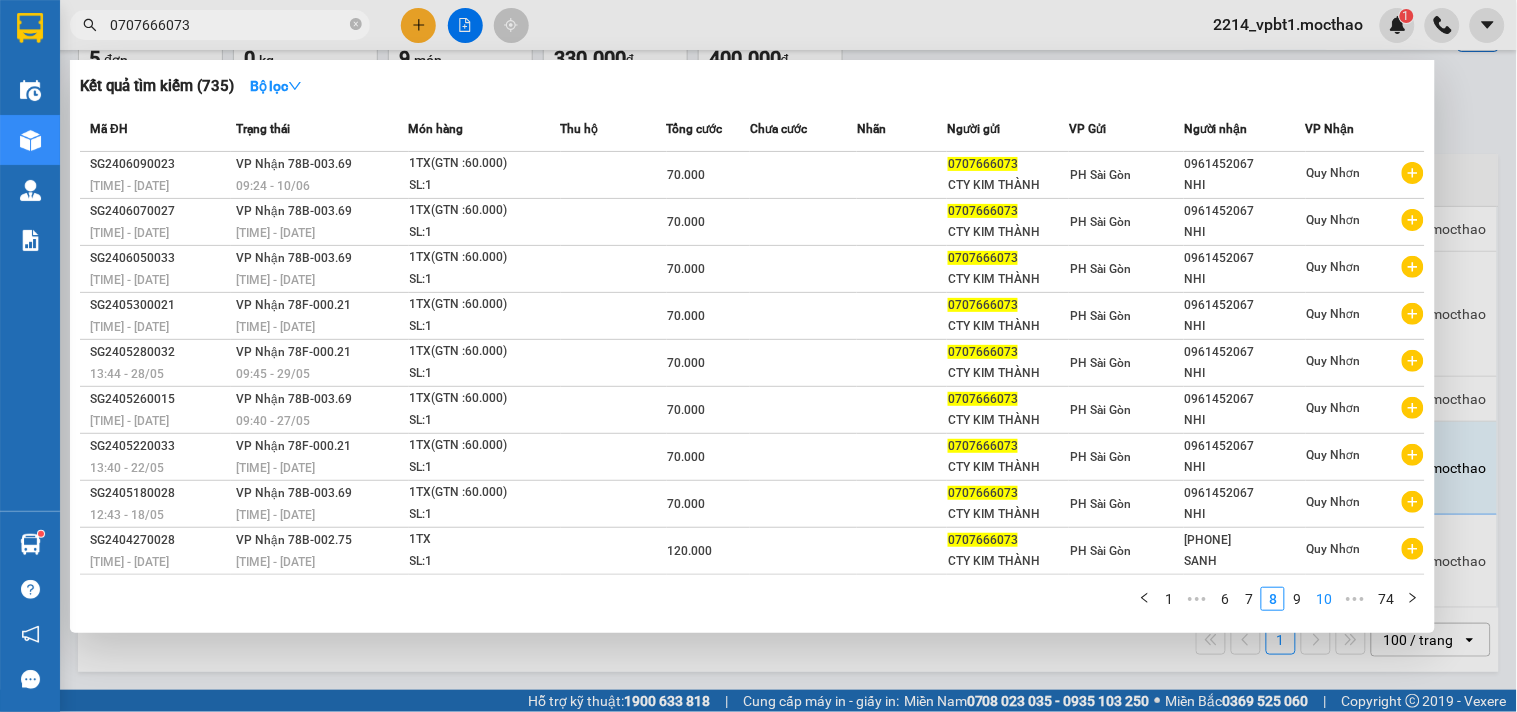 scroll, scrollTop: 45, scrollLeft: 0, axis: vertical 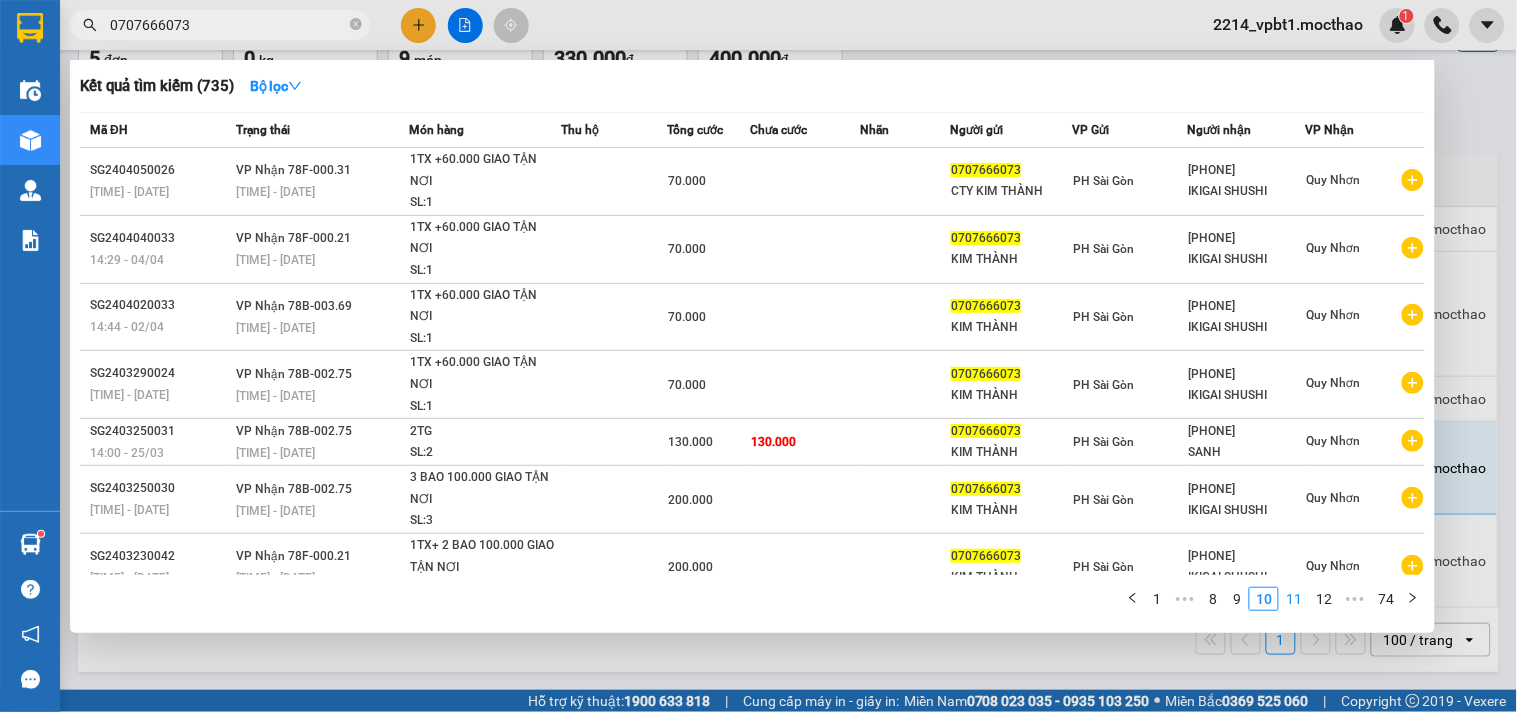 click on "11" at bounding box center [1294, 599] 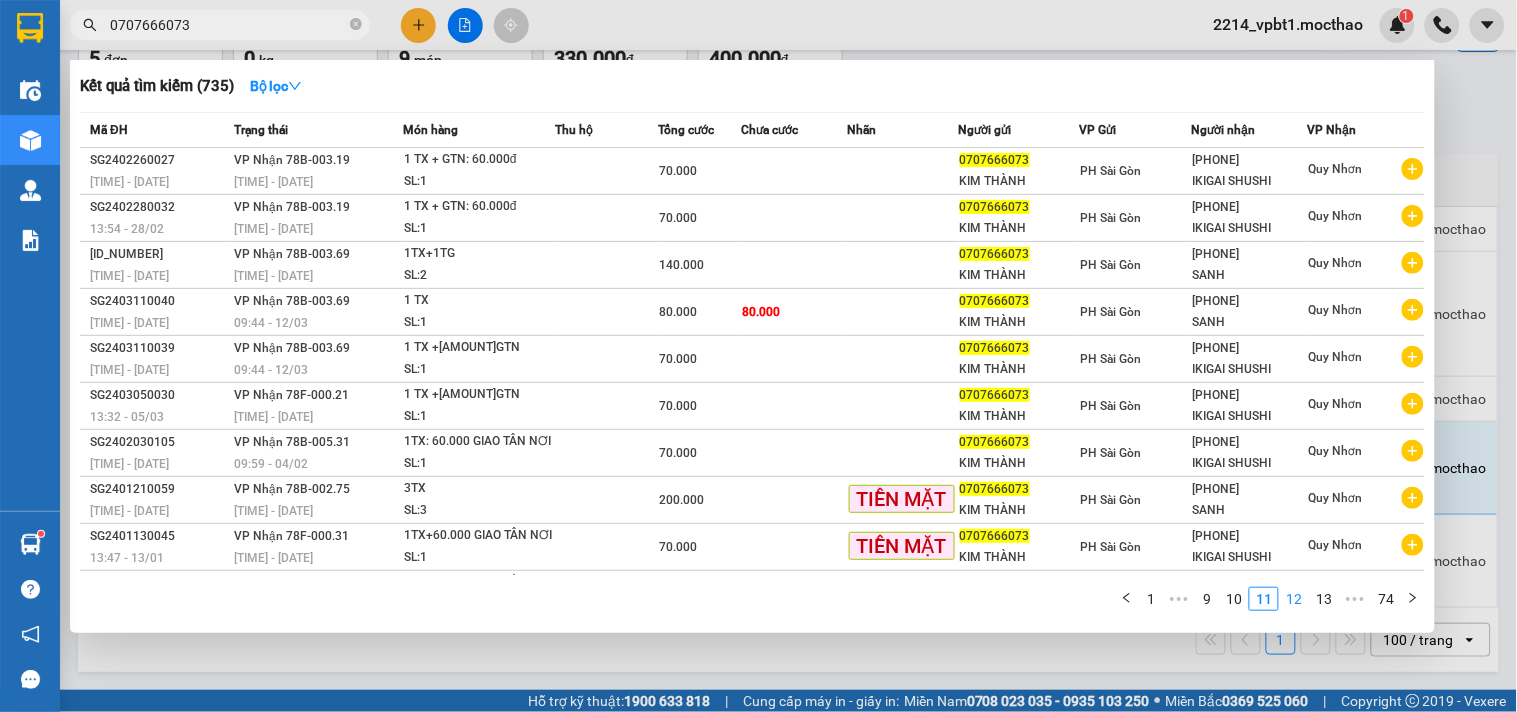 click on "12" at bounding box center [1294, 599] 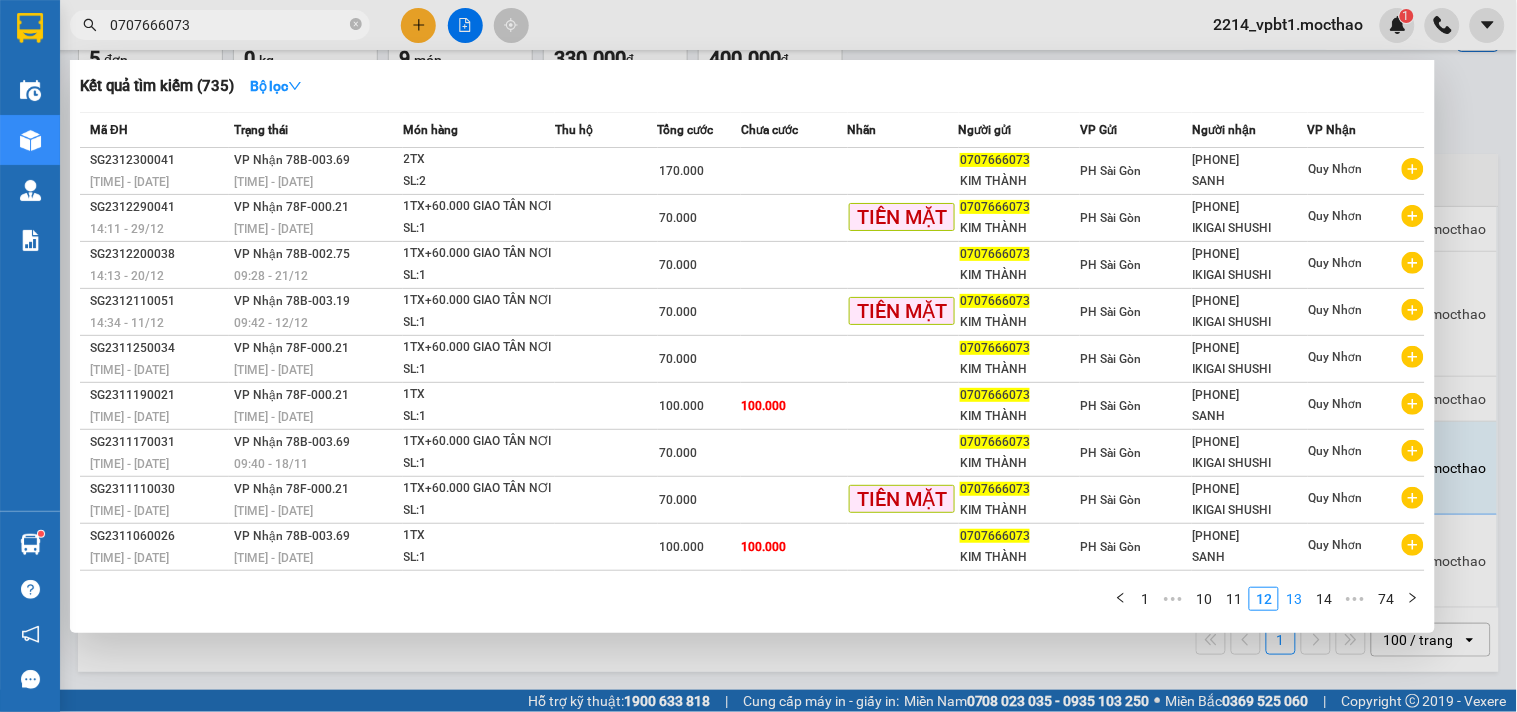 click on "13" at bounding box center (1294, 599) 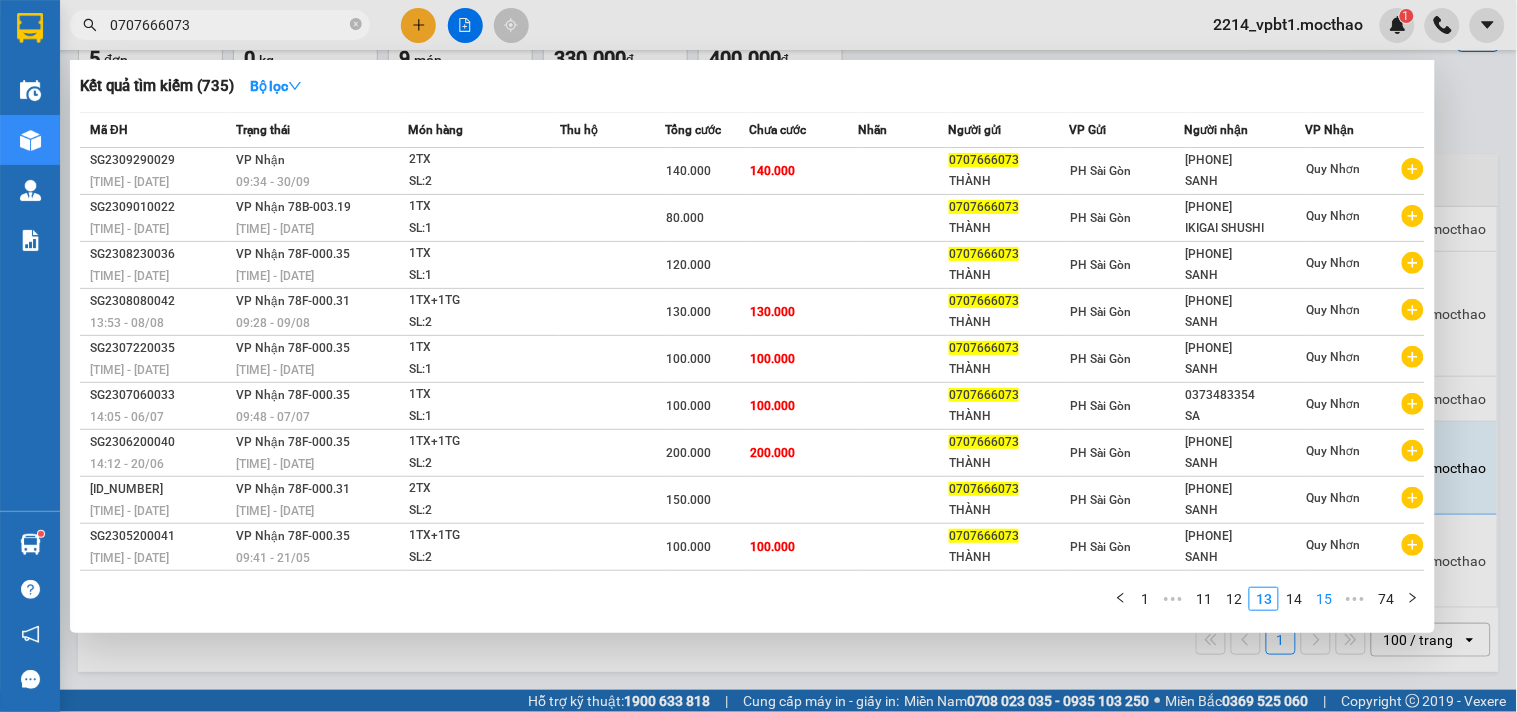 click on "15" at bounding box center (1324, 599) 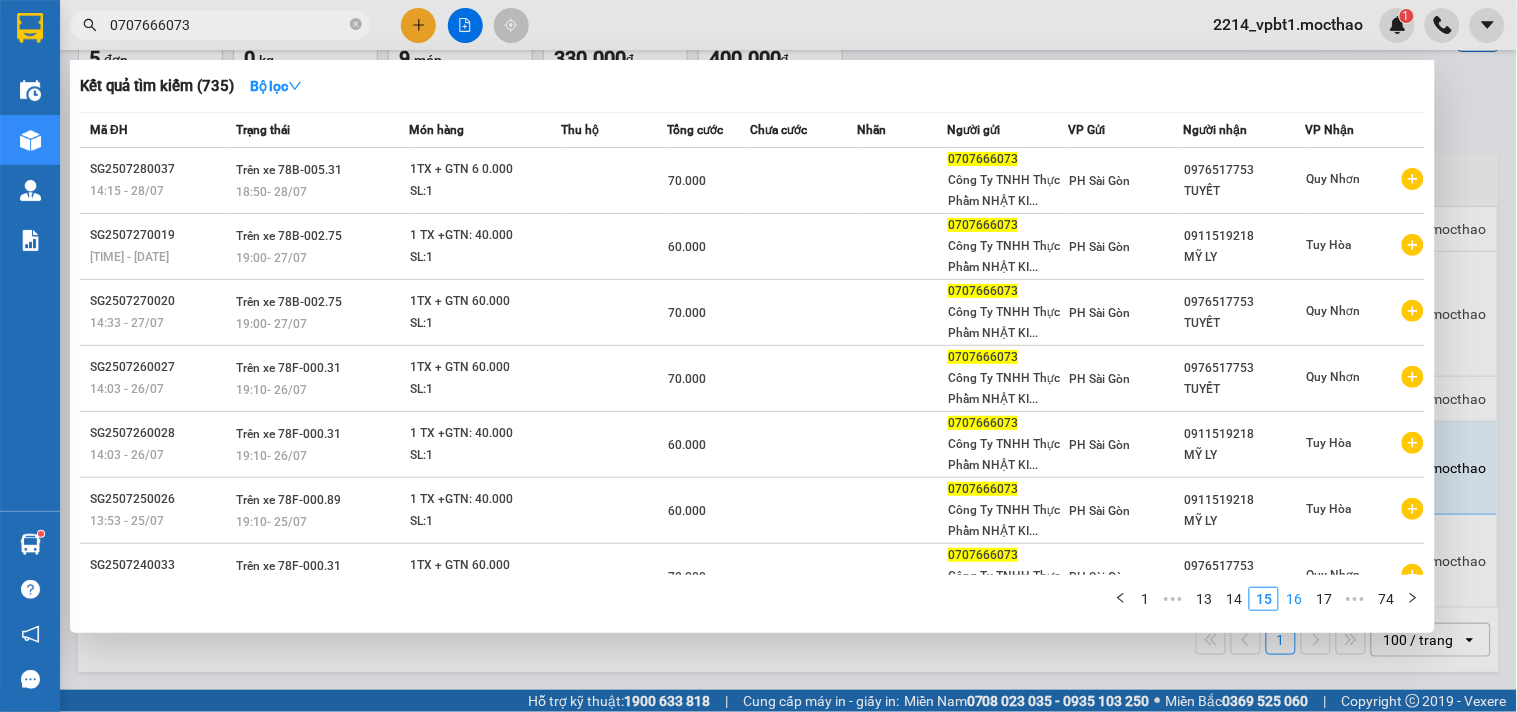 click on "16" at bounding box center [1294, 599] 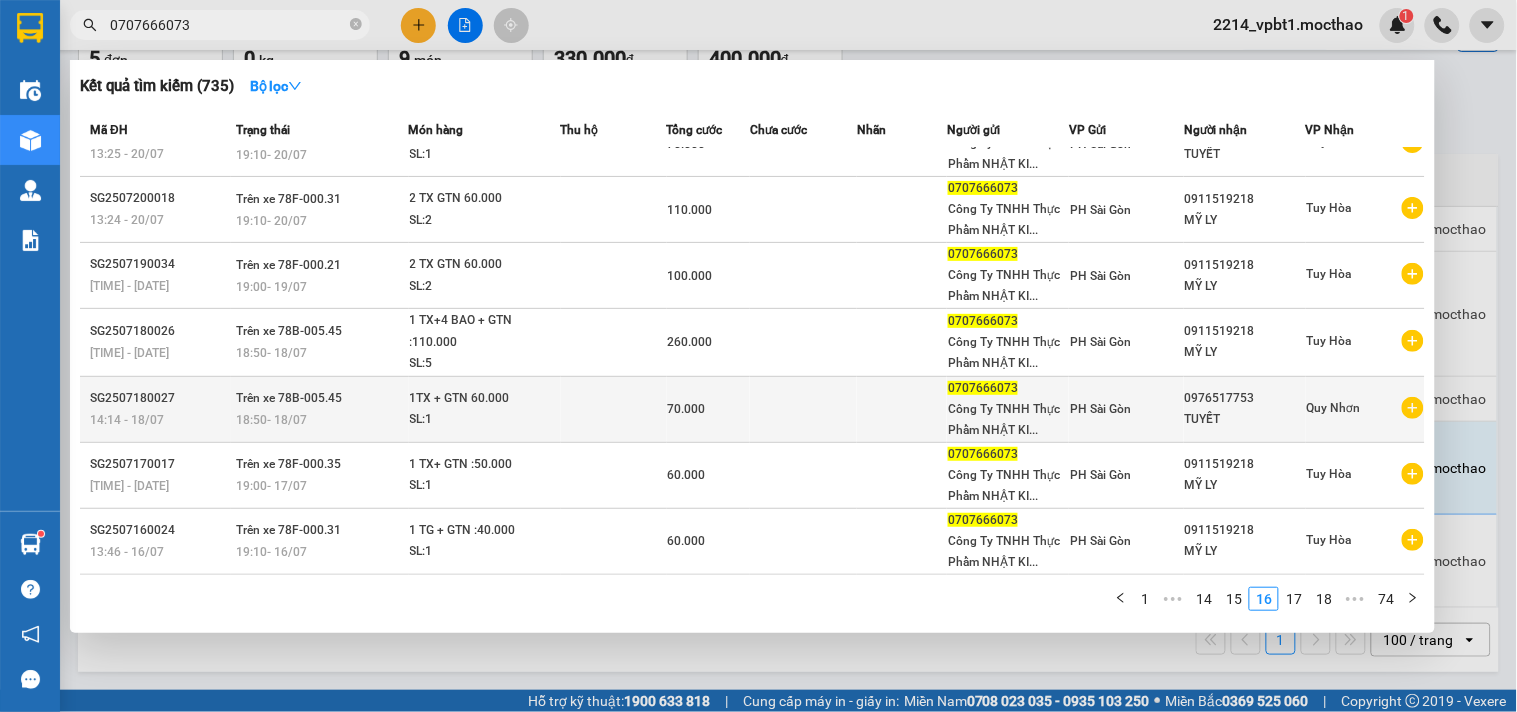 scroll, scrollTop: 0, scrollLeft: 0, axis: both 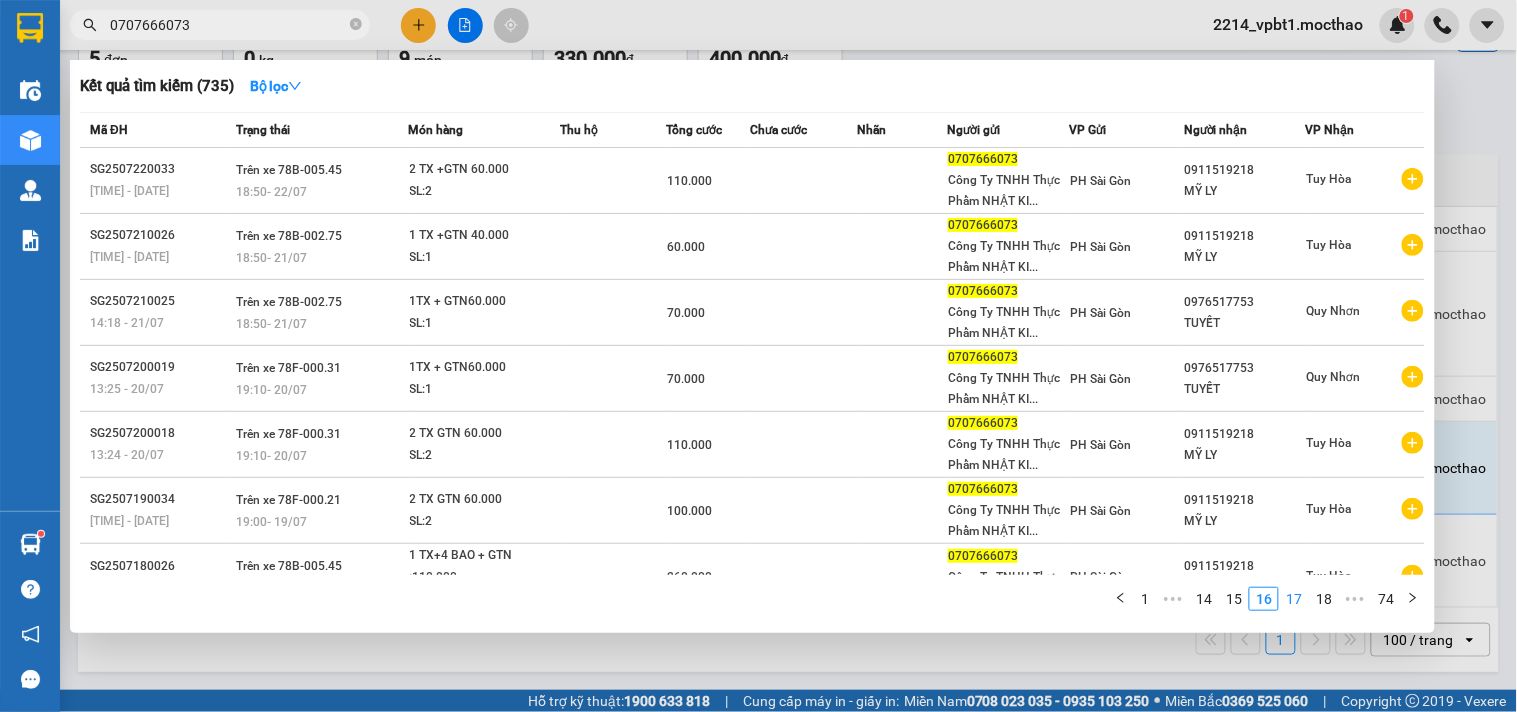 click on "17" at bounding box center (1294, 599) 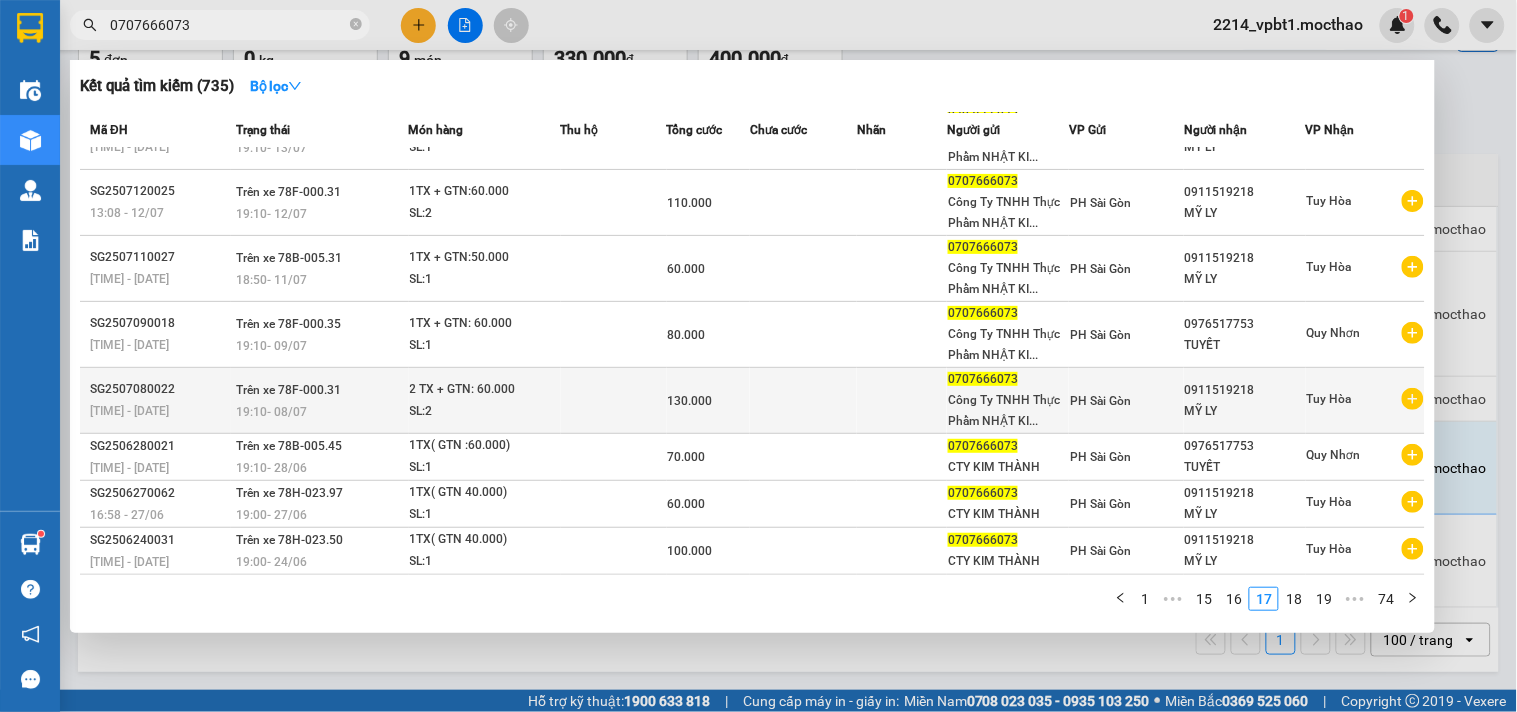 scroll, scrollTop: 0, scrollLeft: 0, axis: both 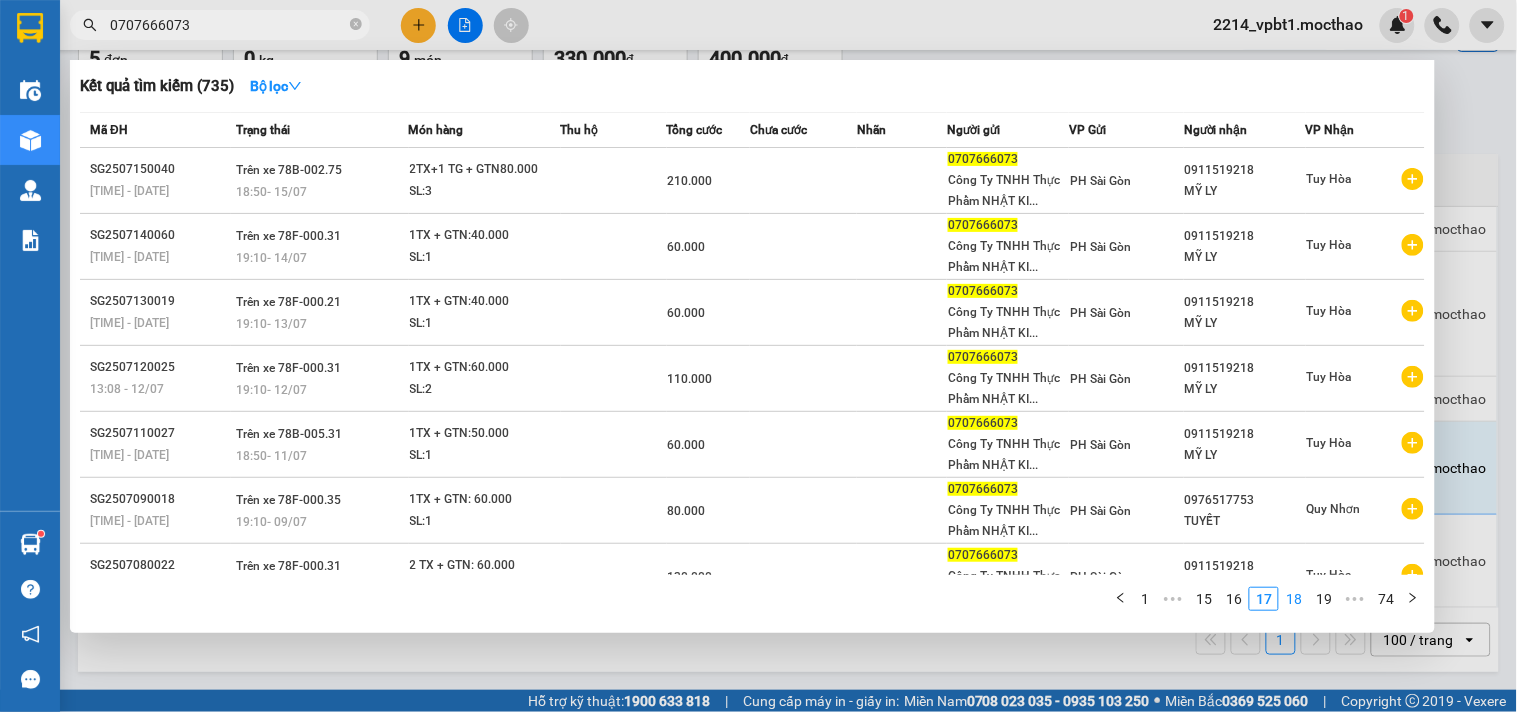 click on "18" at bounding box center (1294, 599) 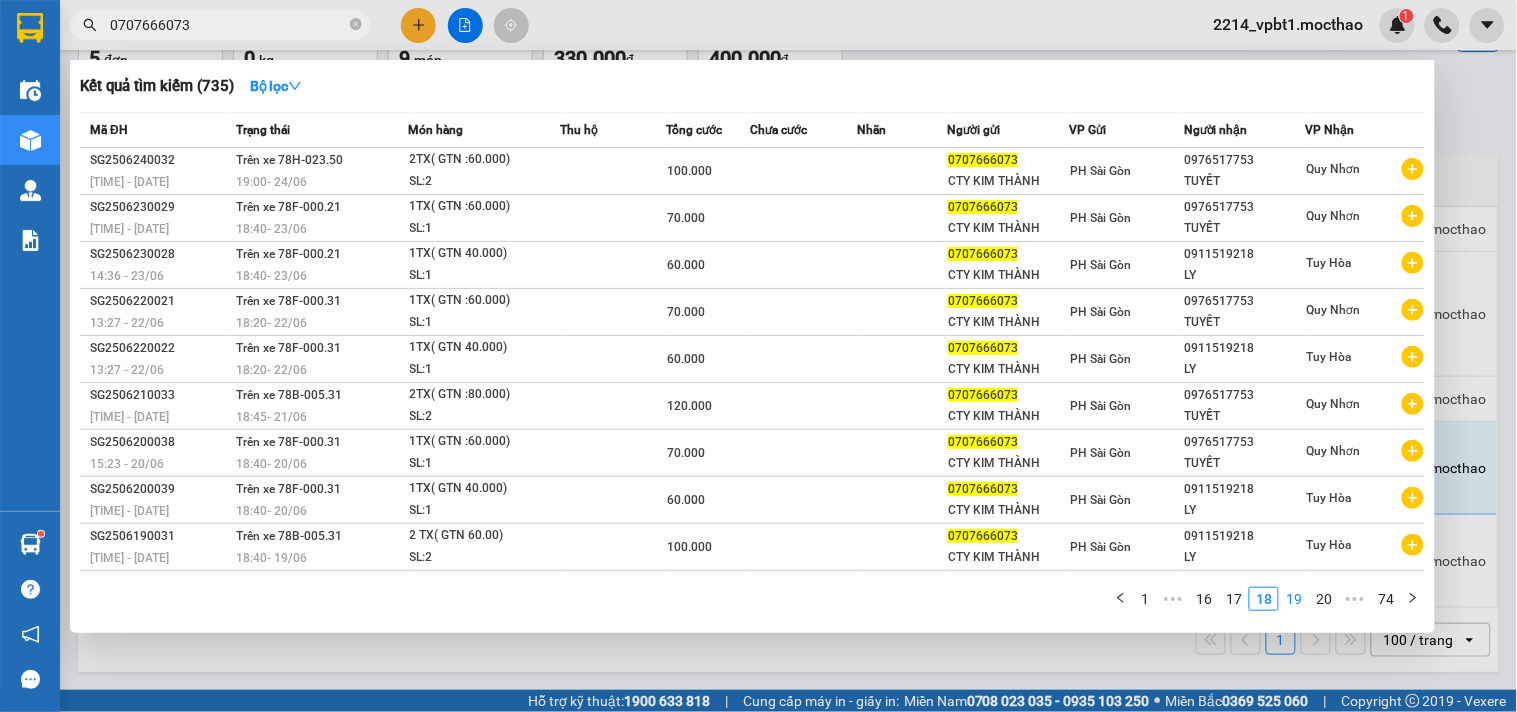 click on "19" at bounding box center [1294, 599] 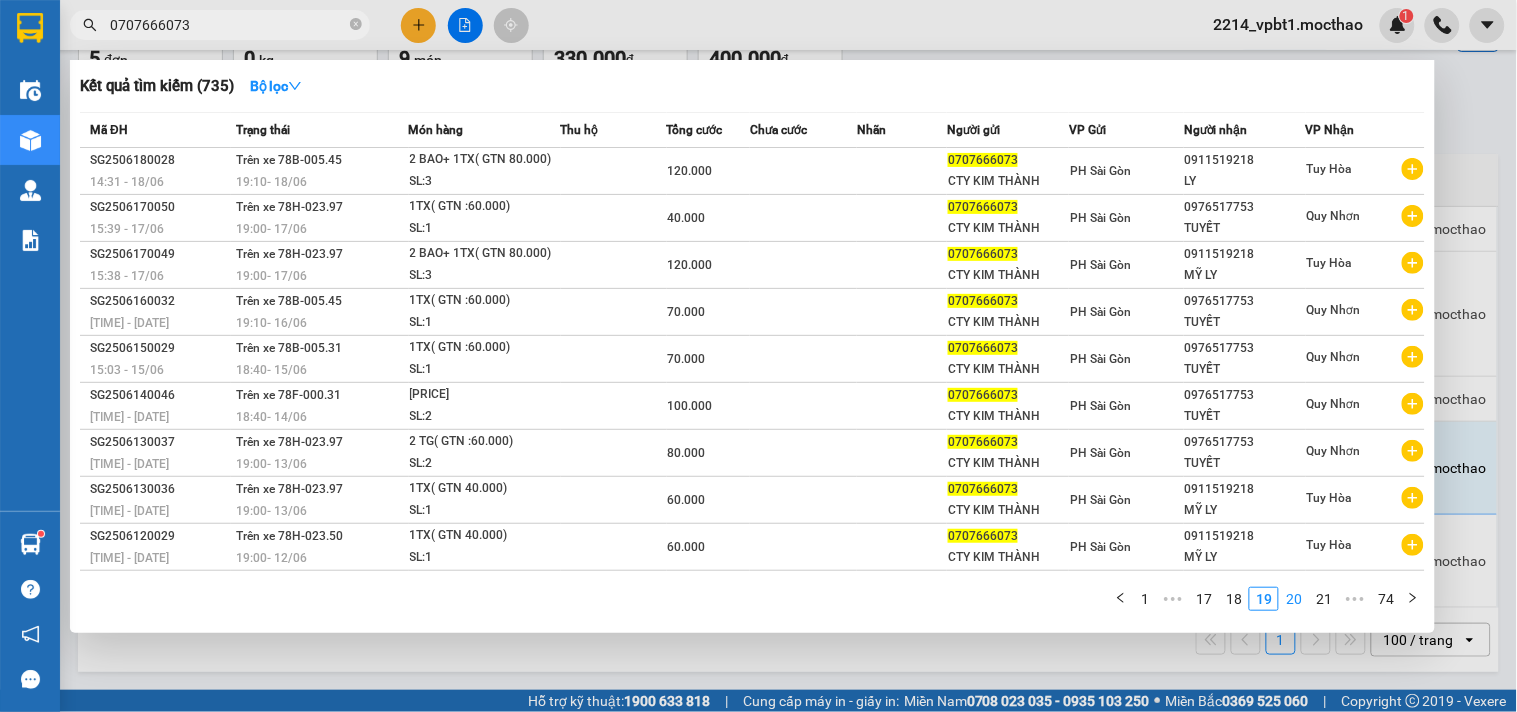 click on "20" at bounding box center [1294, 599] 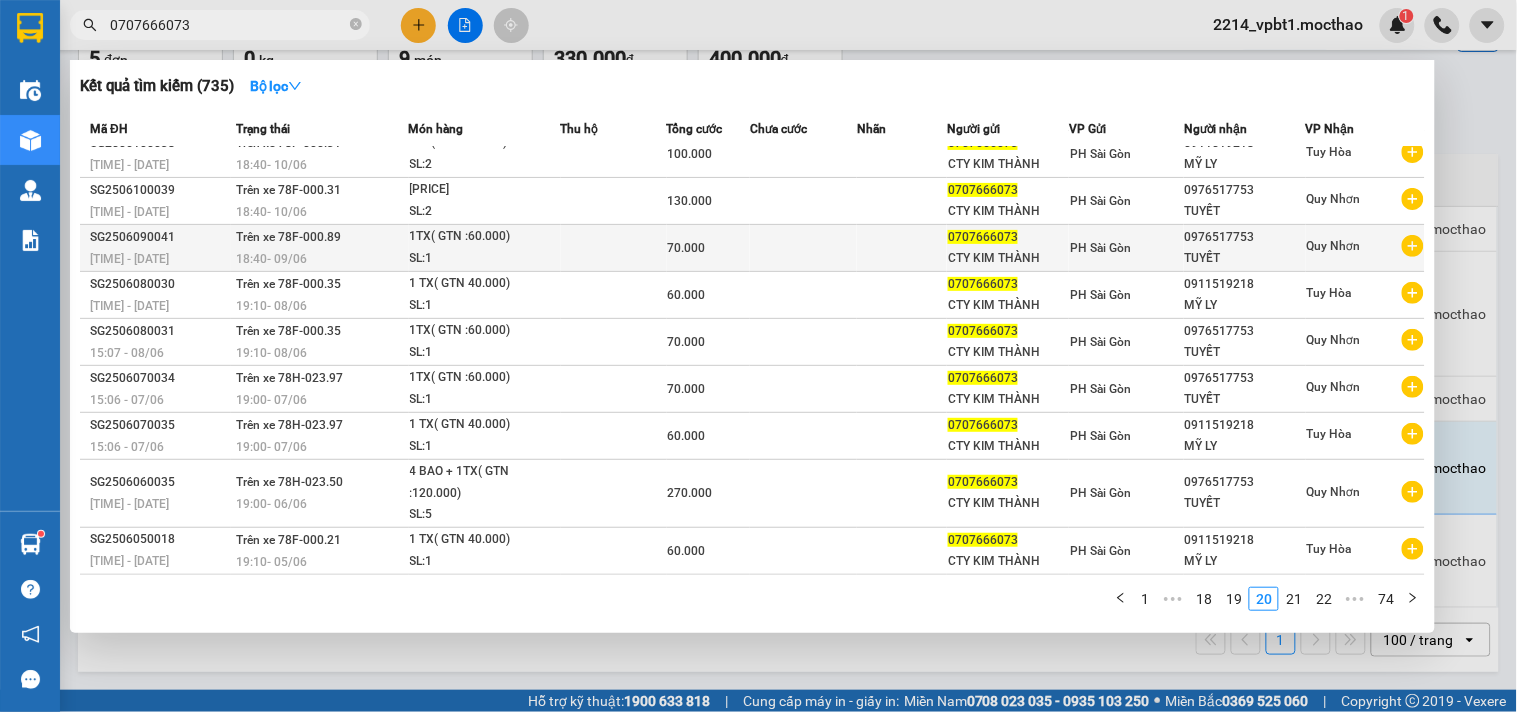 scroll, scrollTop: 0, scrollLeft: 0, axis: both 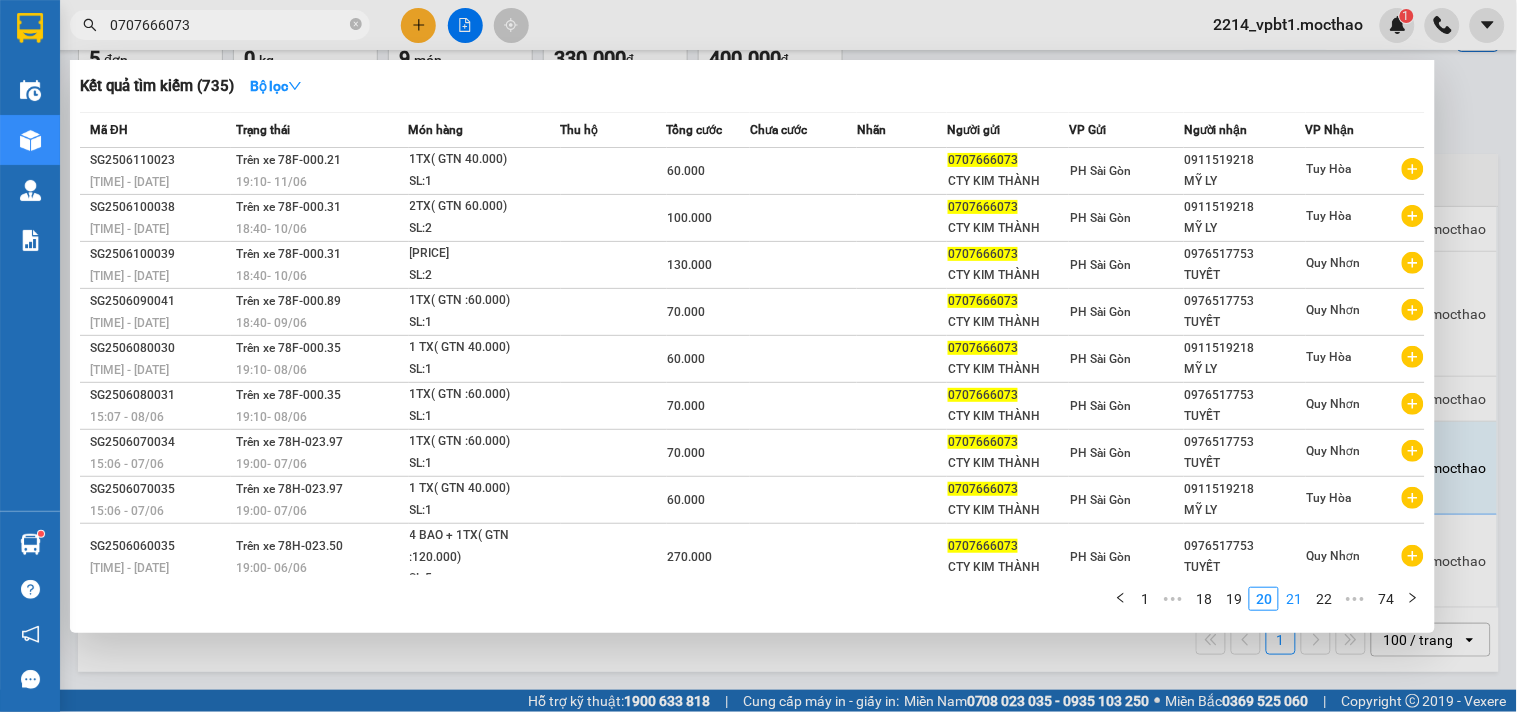 click on "21" at bounding box center [1294, 599] 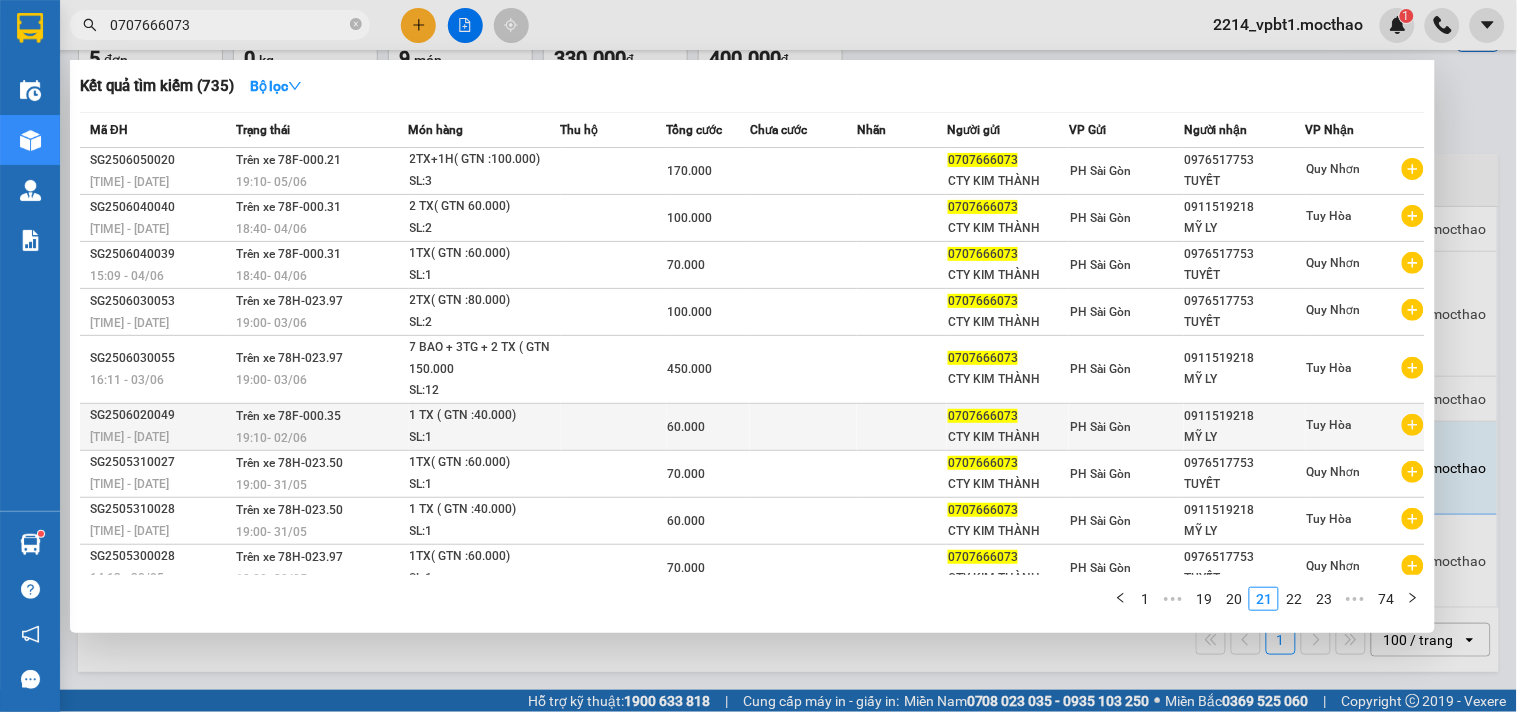 scroll, scrollTop: 66, scrollLeft: 0, axis: vertical 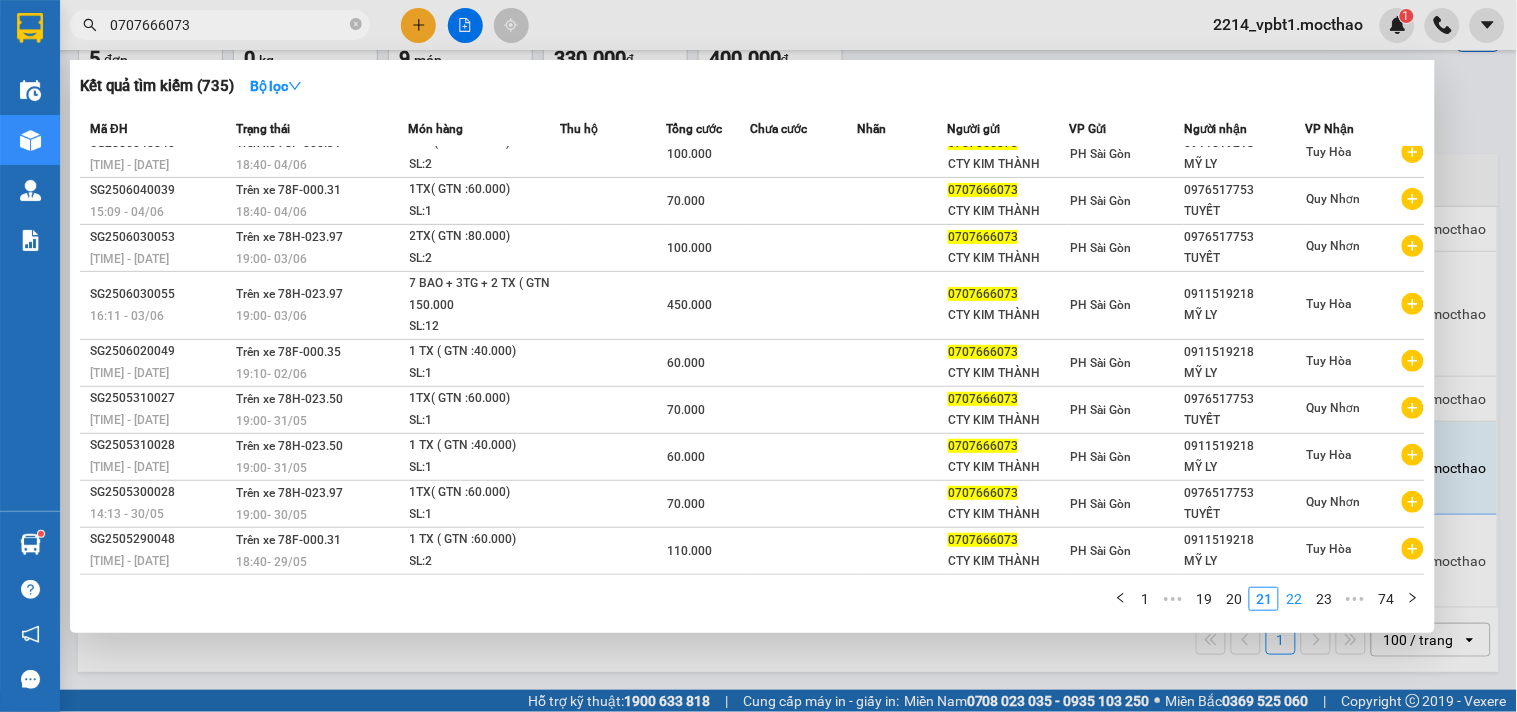 click on "22" at bounding box center (1294, 599) 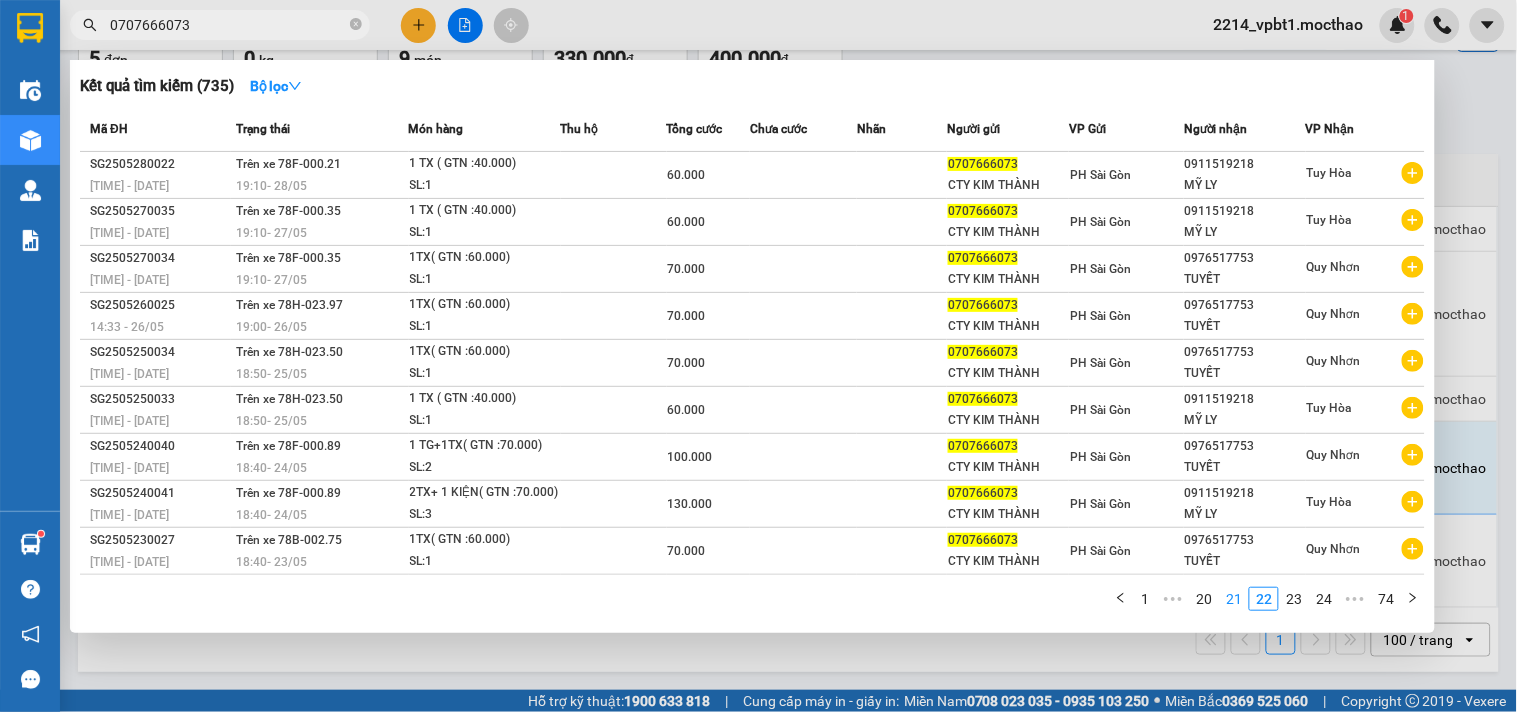 scroll, scrollTop: 45, scrollLeft: 0, axis: vertical 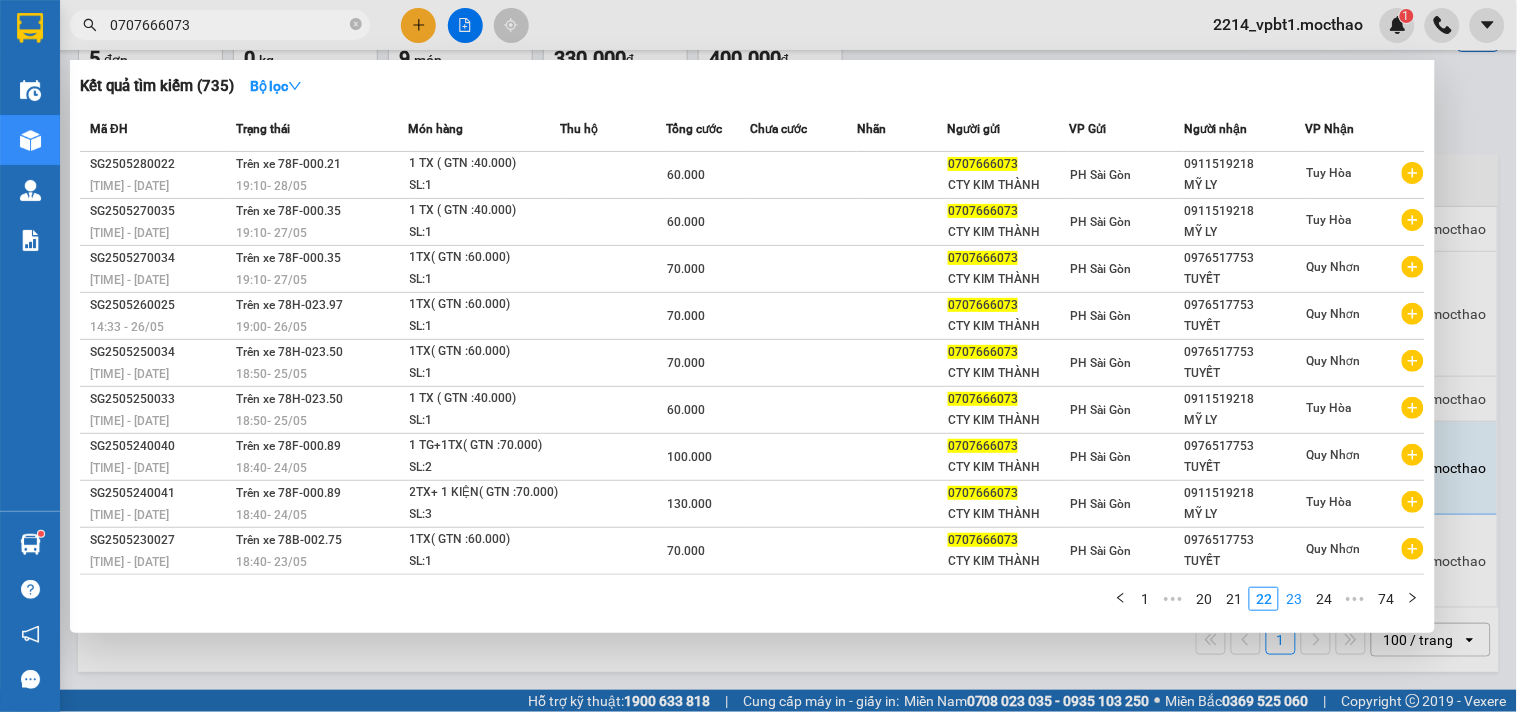 click on "23" at bounding box center (1294, 599) 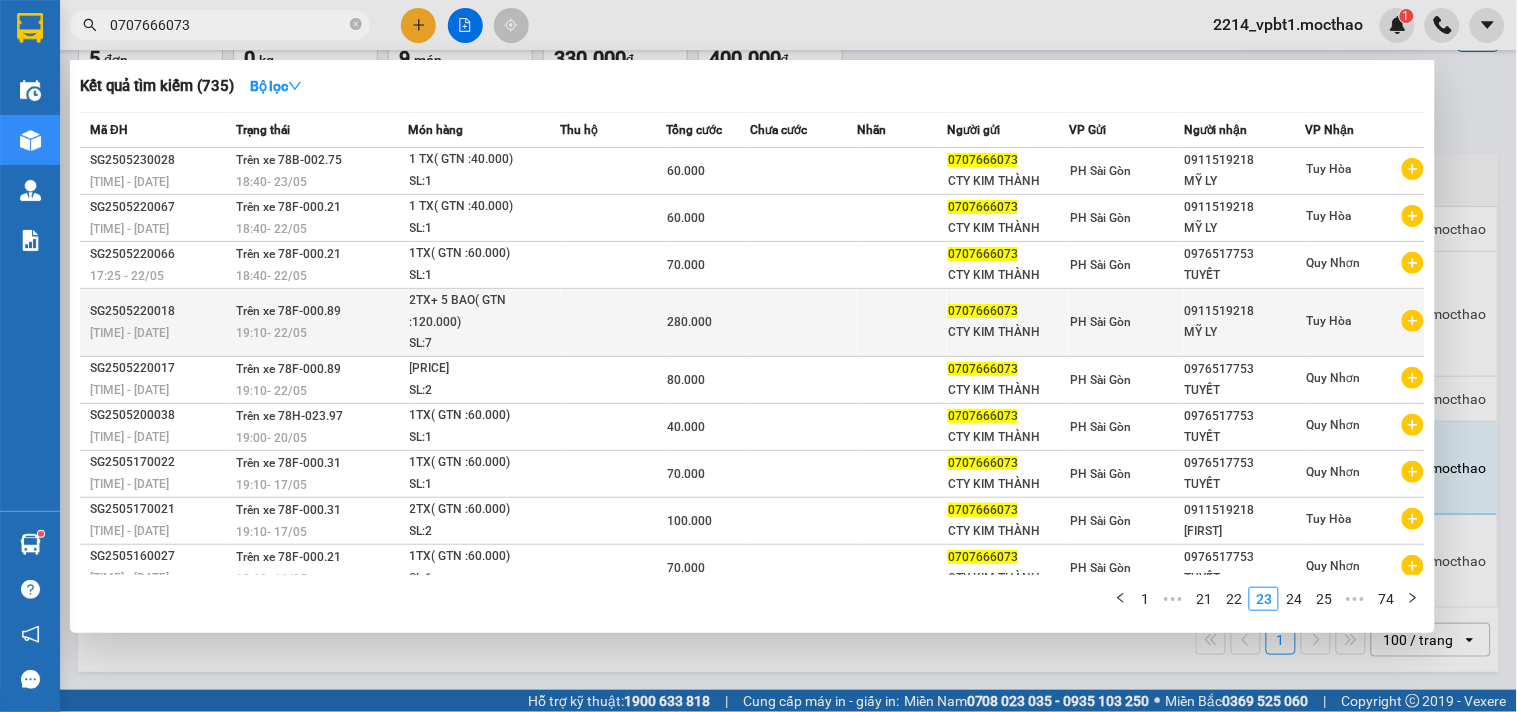 scroll, scrollTop: 66, scrollLeft: 0, axis: vertical 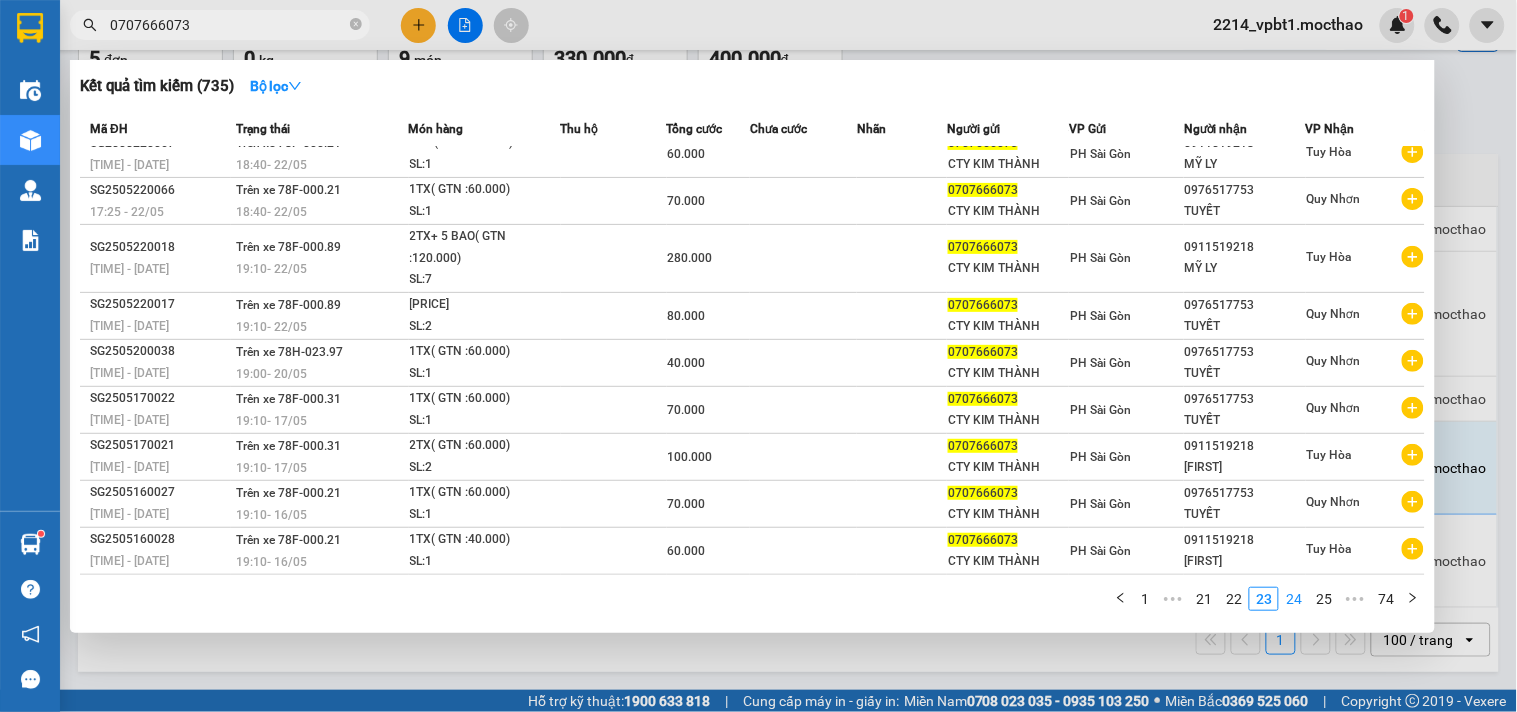 click on "24" at bounding box center [1294, 599] 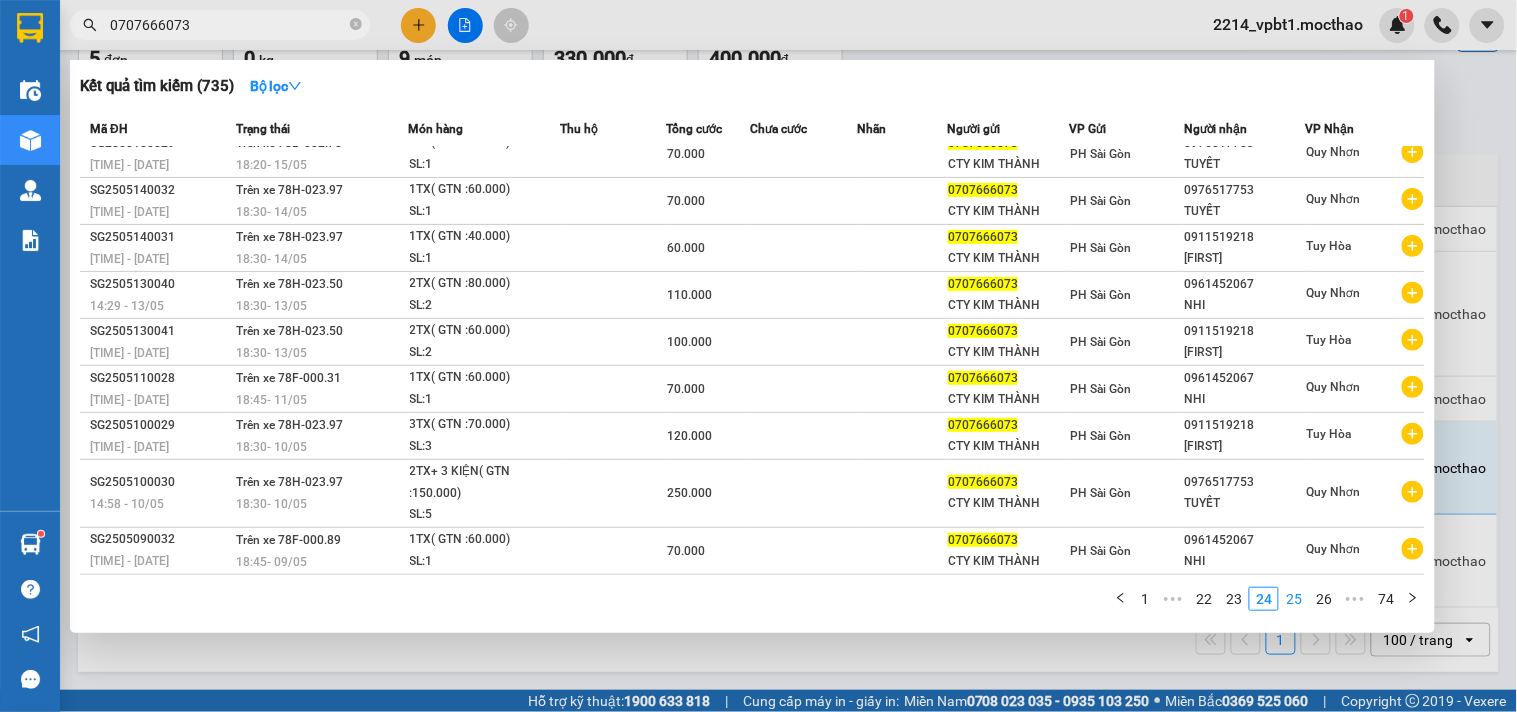 click on "25" at bounding box center [1294, 599] 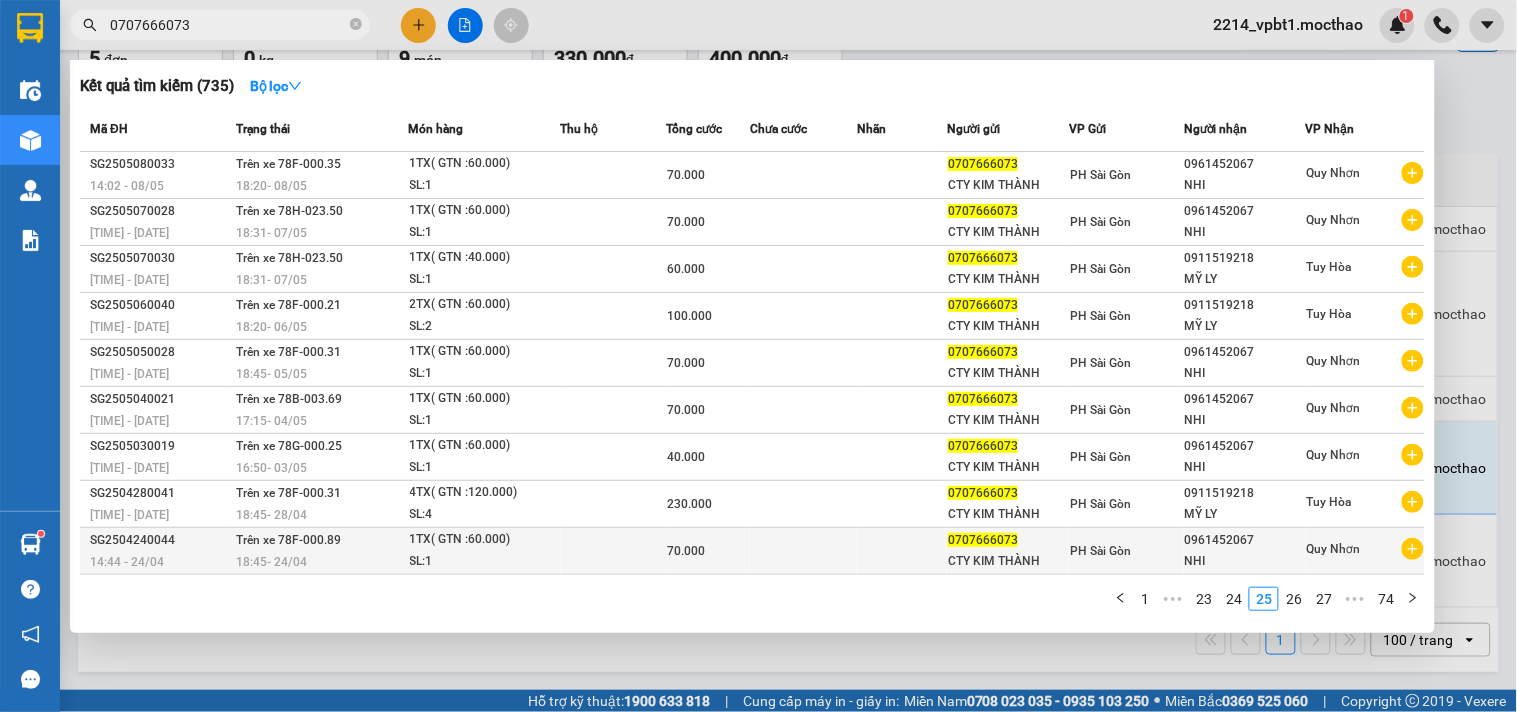 scroll, scrollTop: 45, scrollLeft: 0, axis: vertical 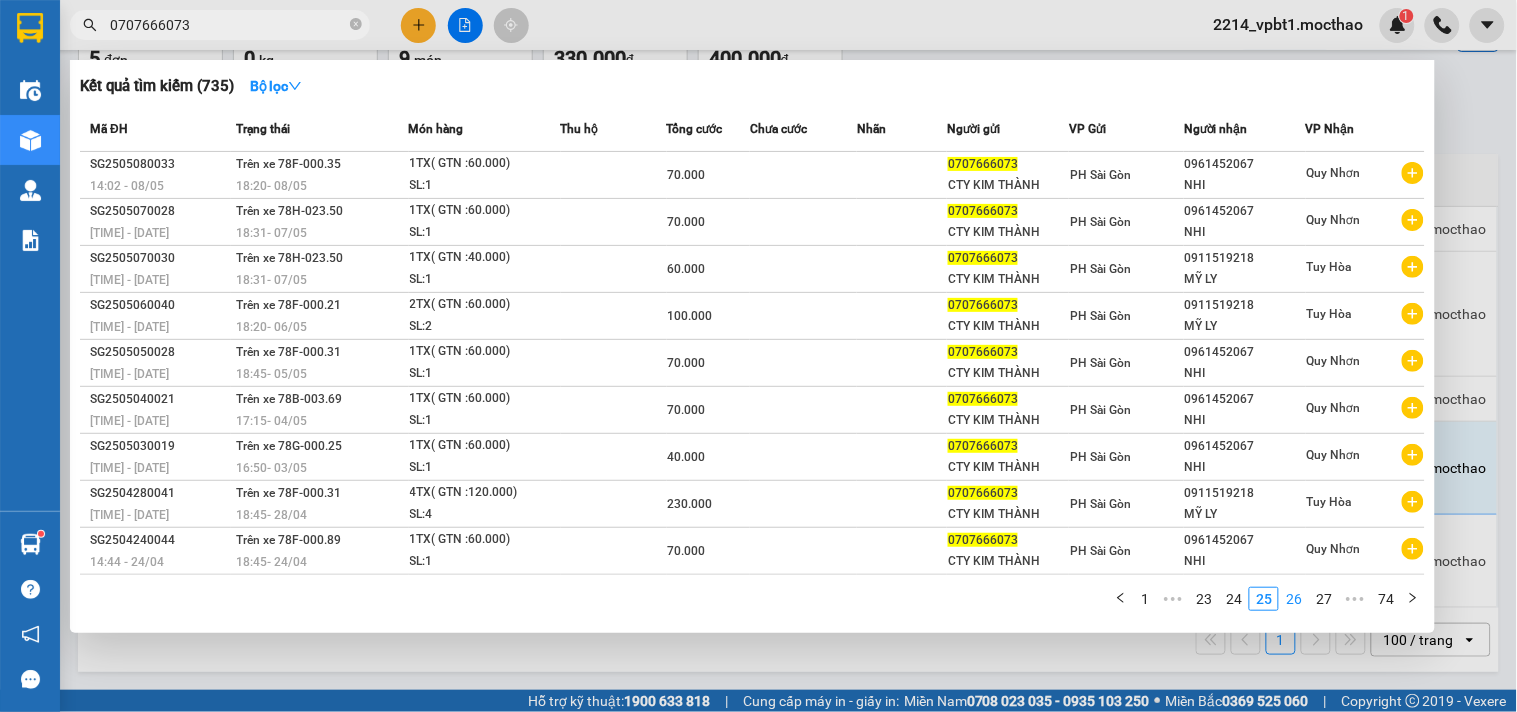 click on "26" at bounding box center [1294, 599] 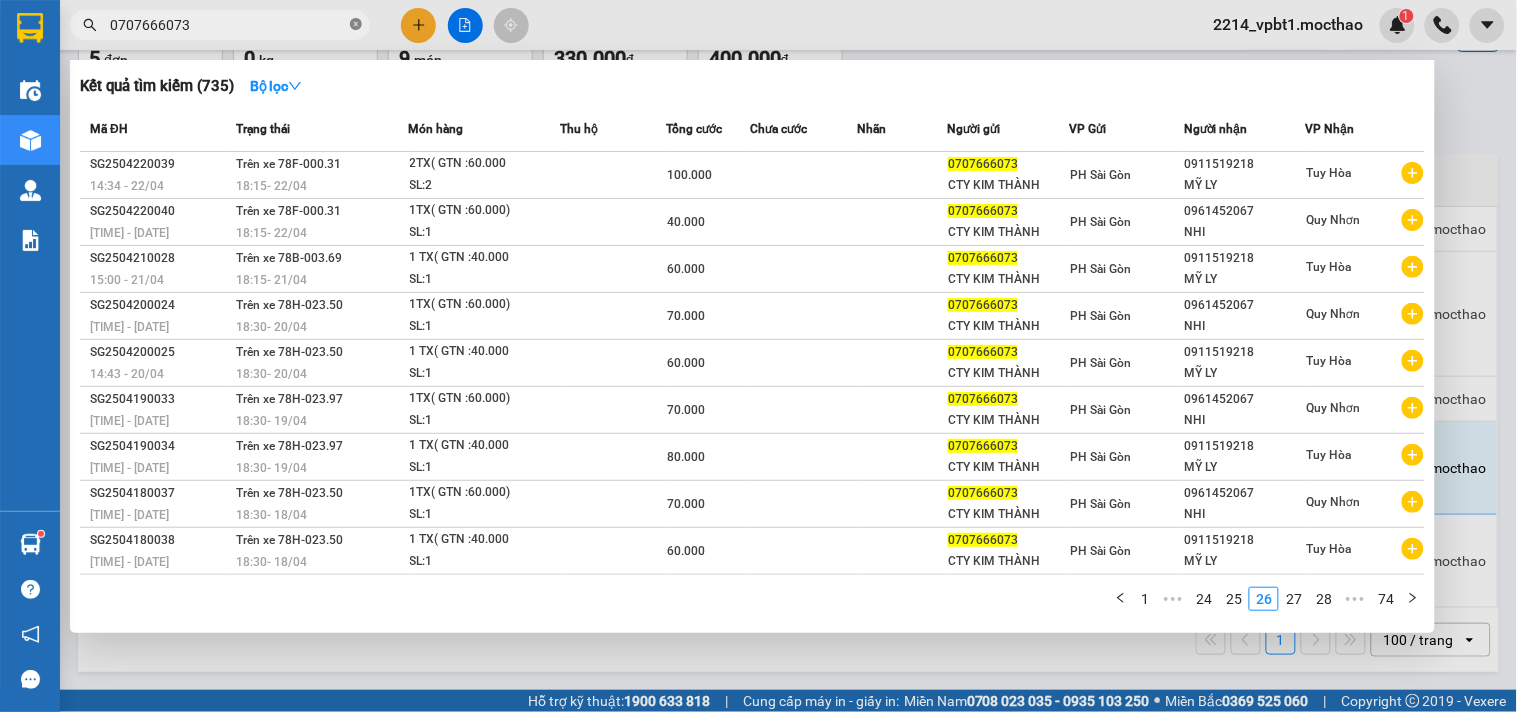 click 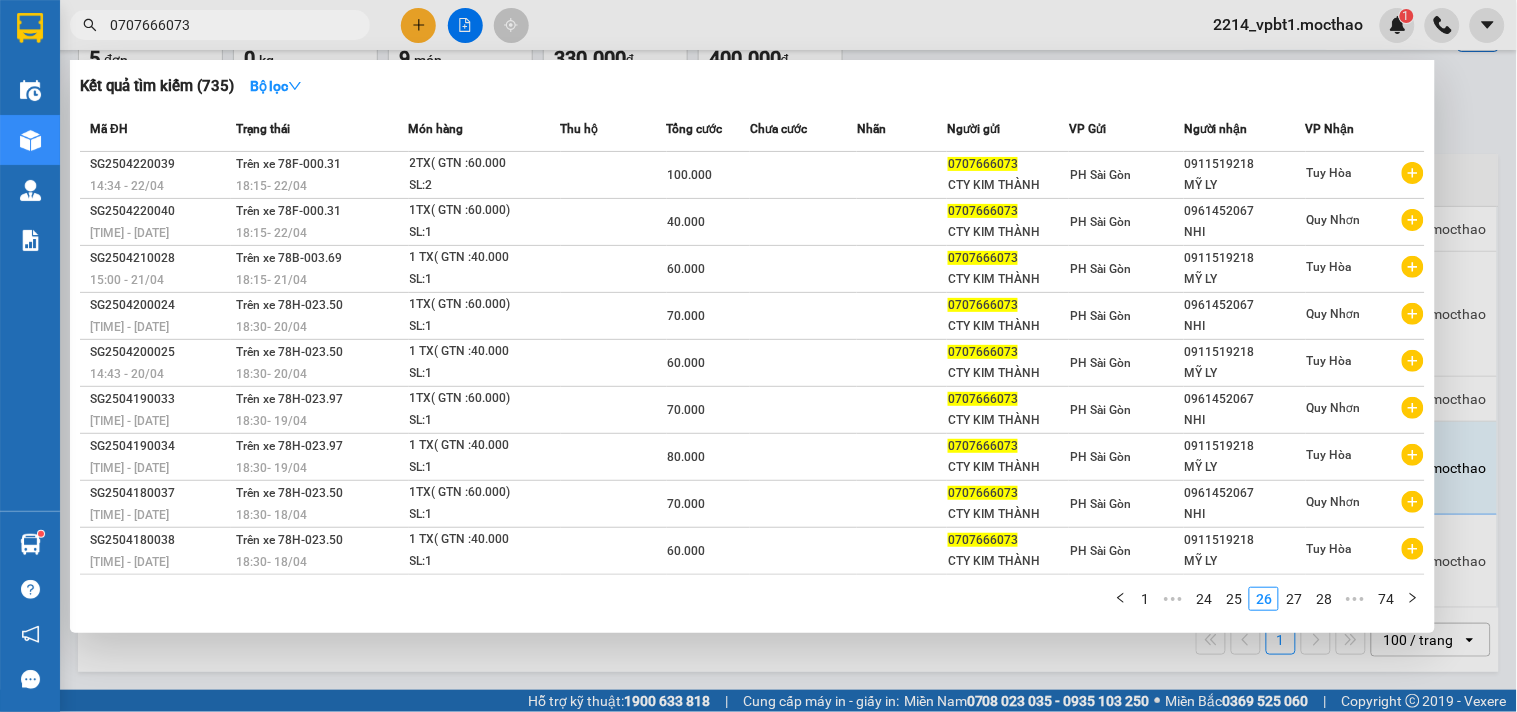 type 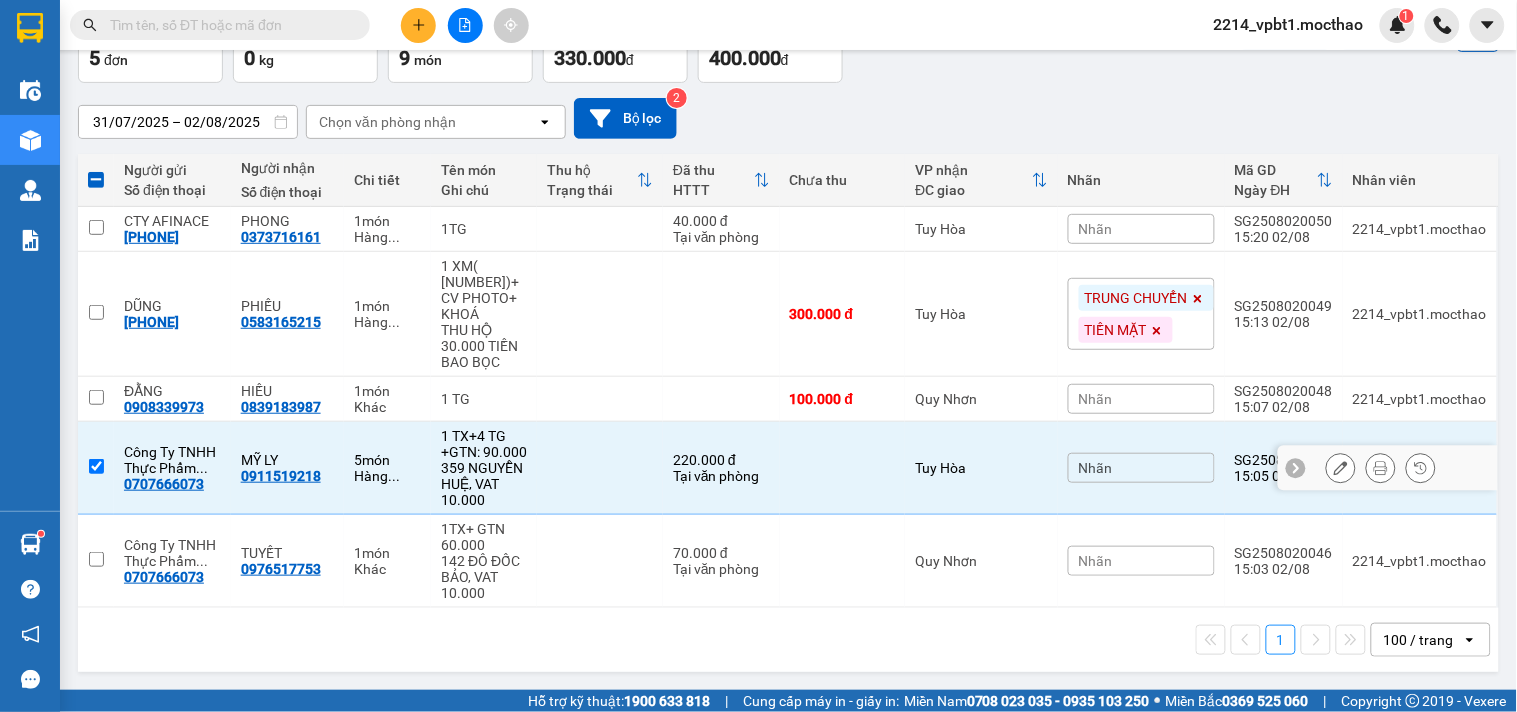 click at bounding box center (600, 468) 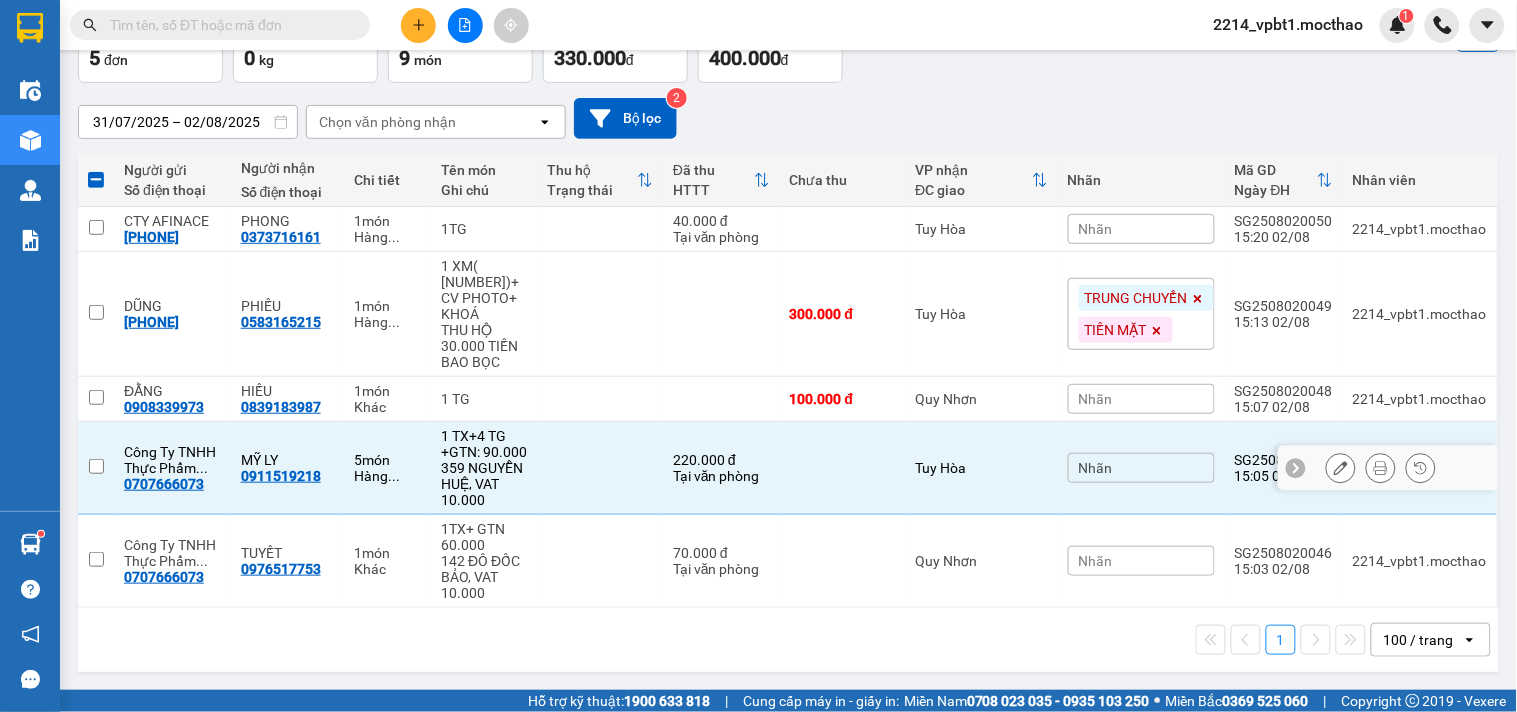 checkbox on "false" 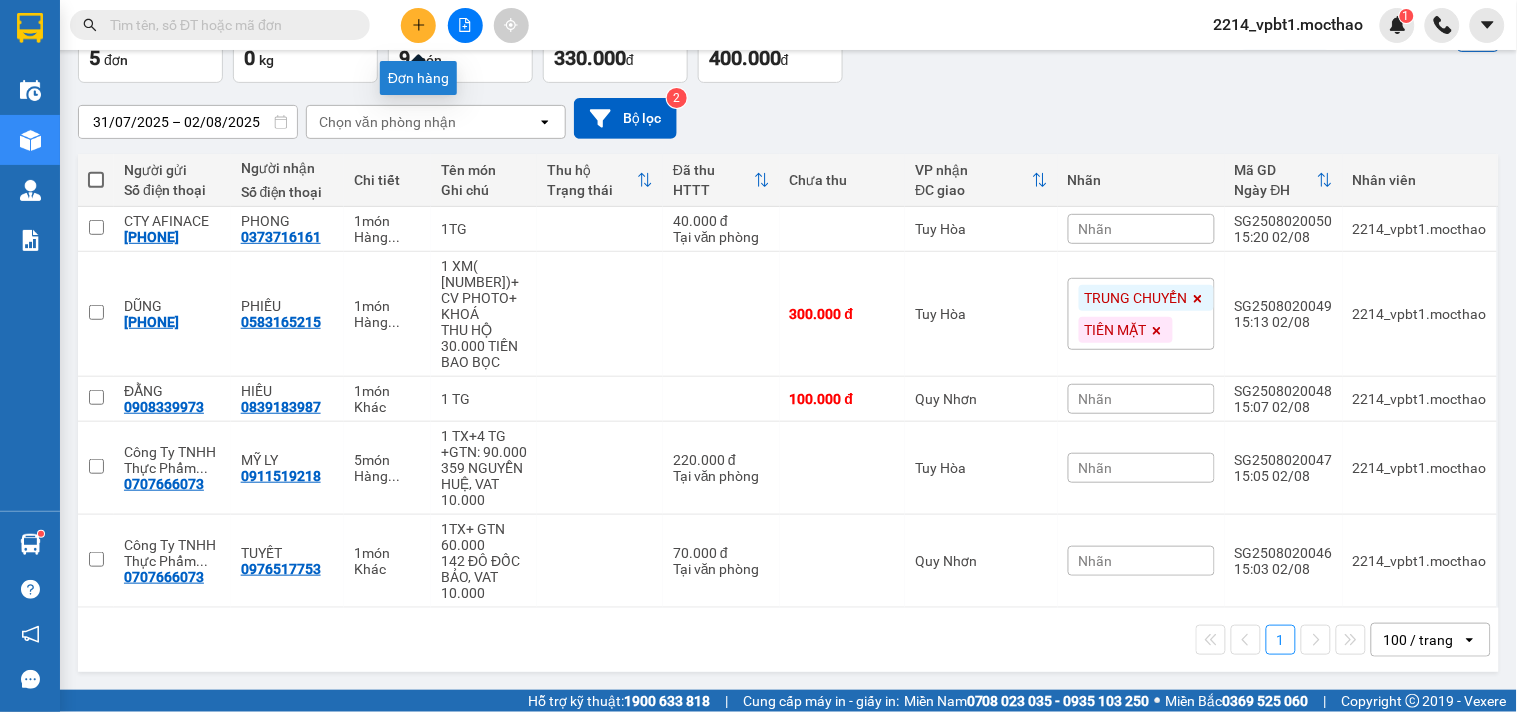 click at bounding box center [418, 25] 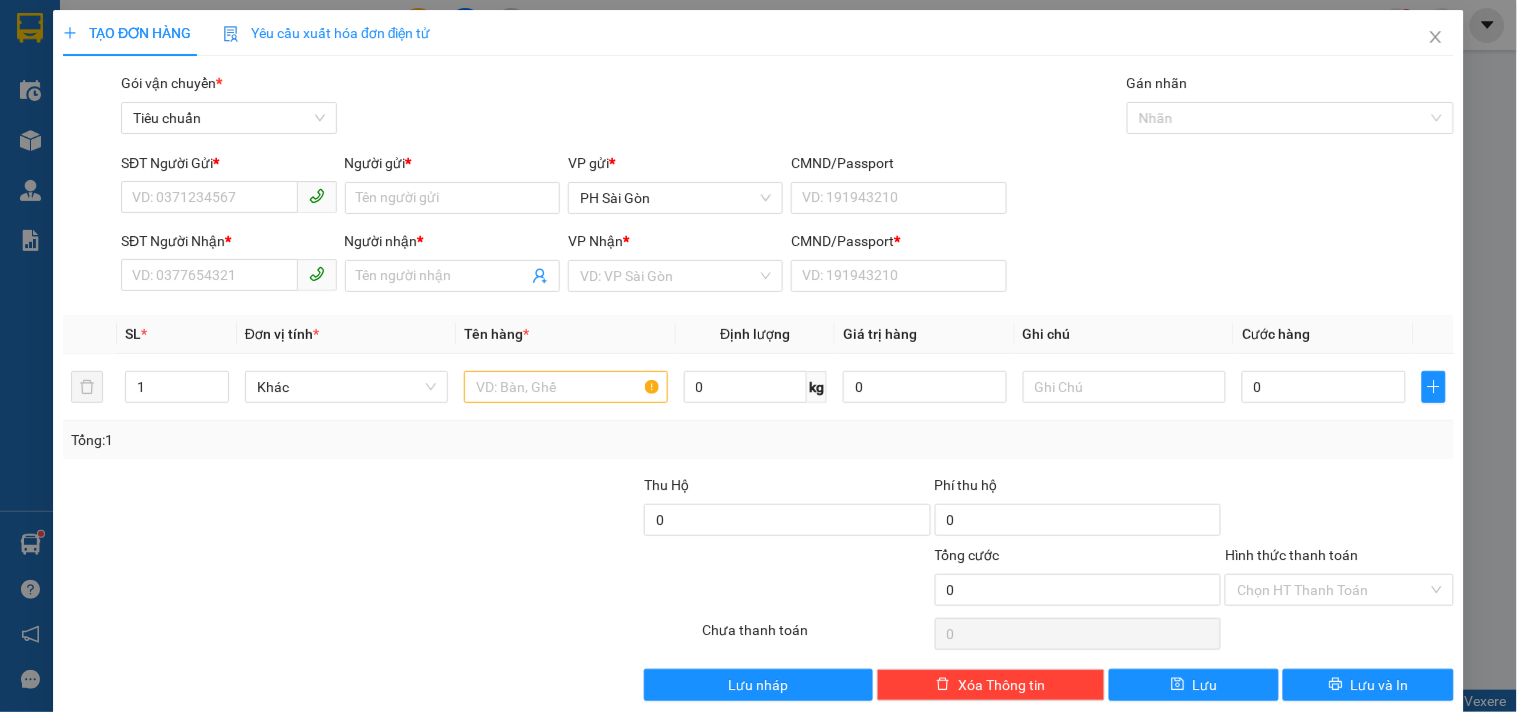 scroll, scrollTop: 0, scrollLeft: 0, axis: both 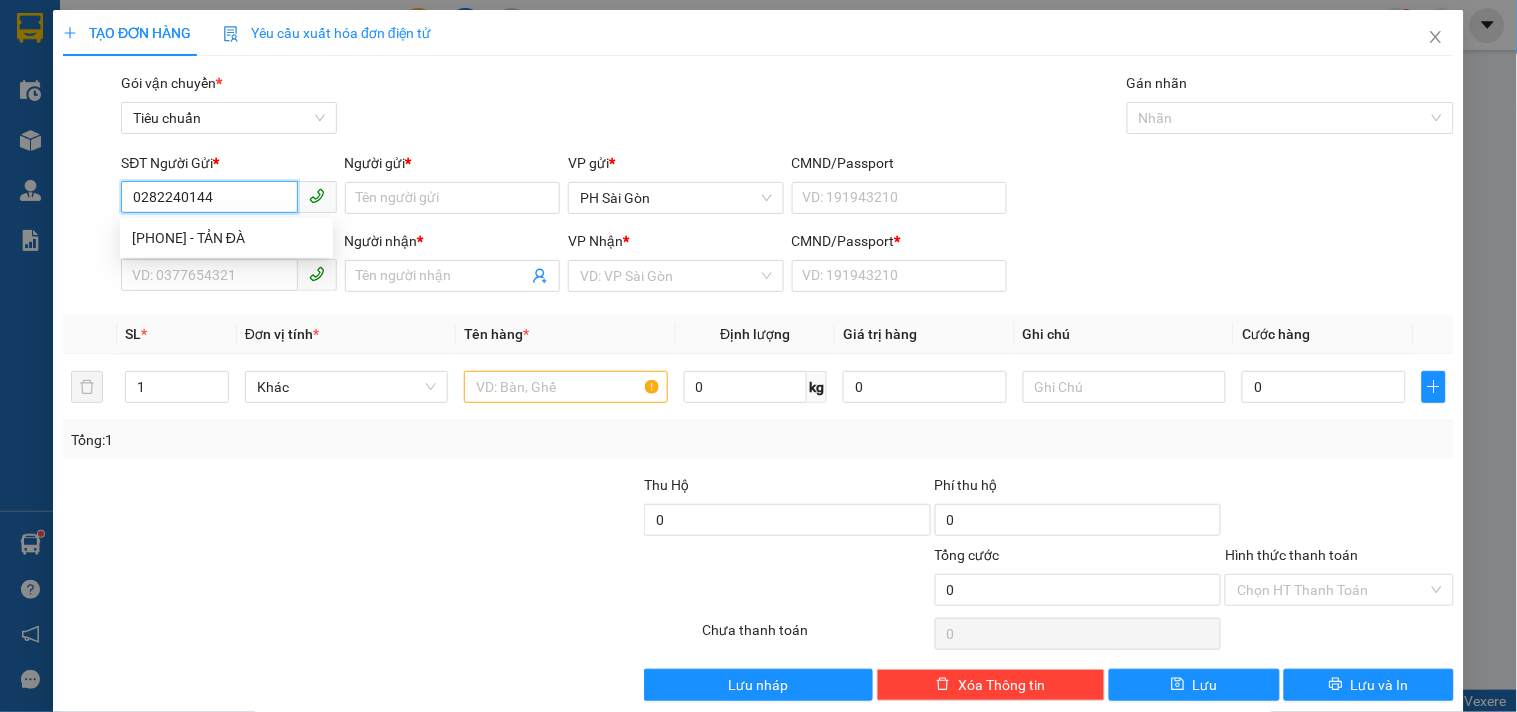 type on "02822401448" 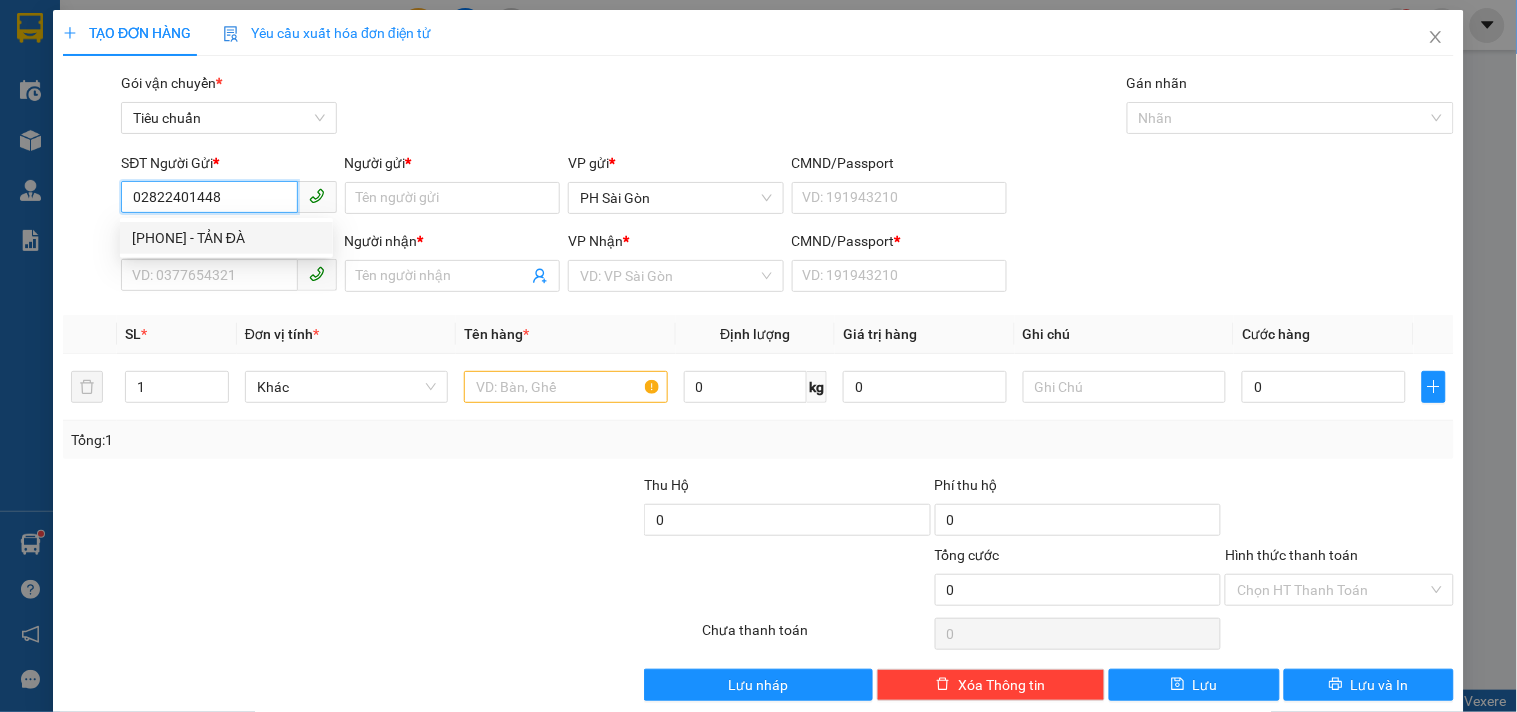 click on "02822401448 - TẢN ĐÀ" at bounding box center (226, 238) 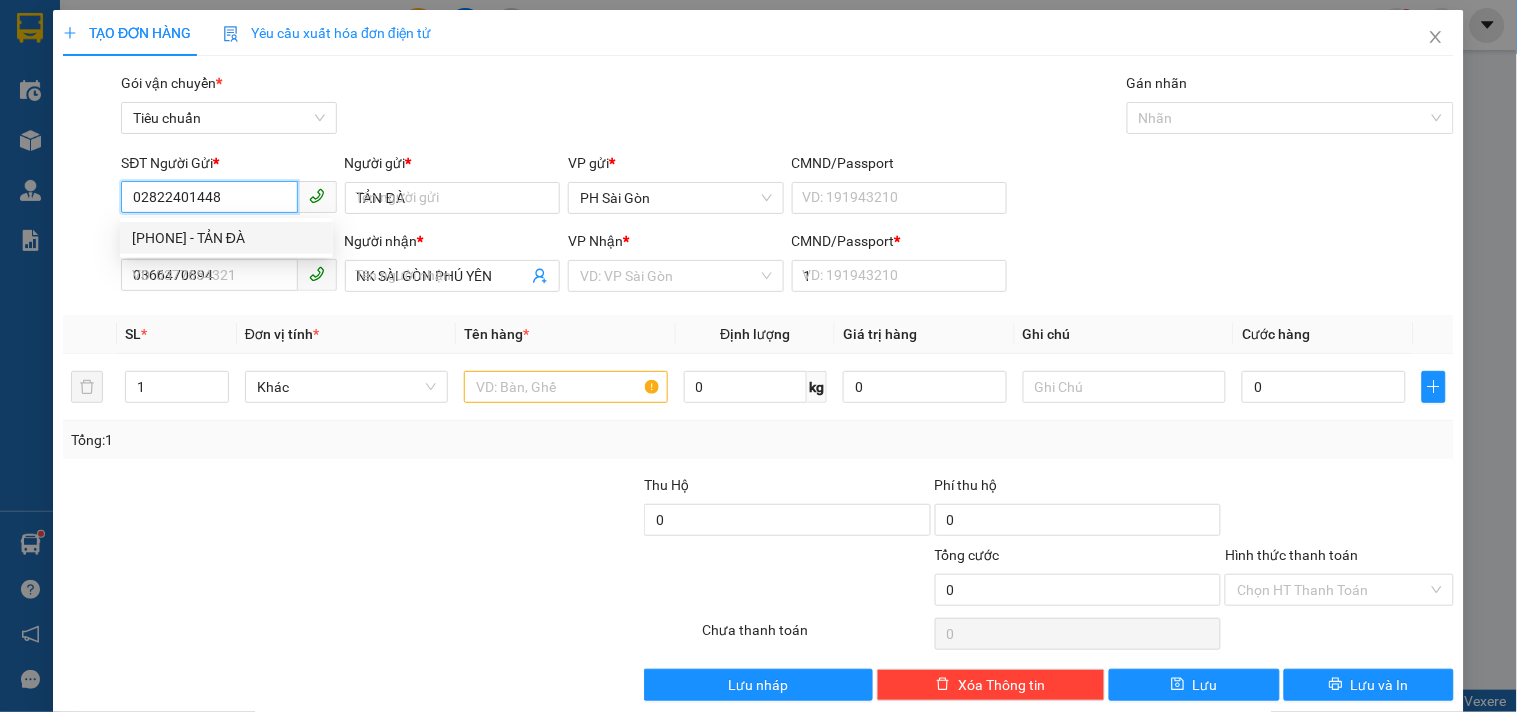 type on "30.000" 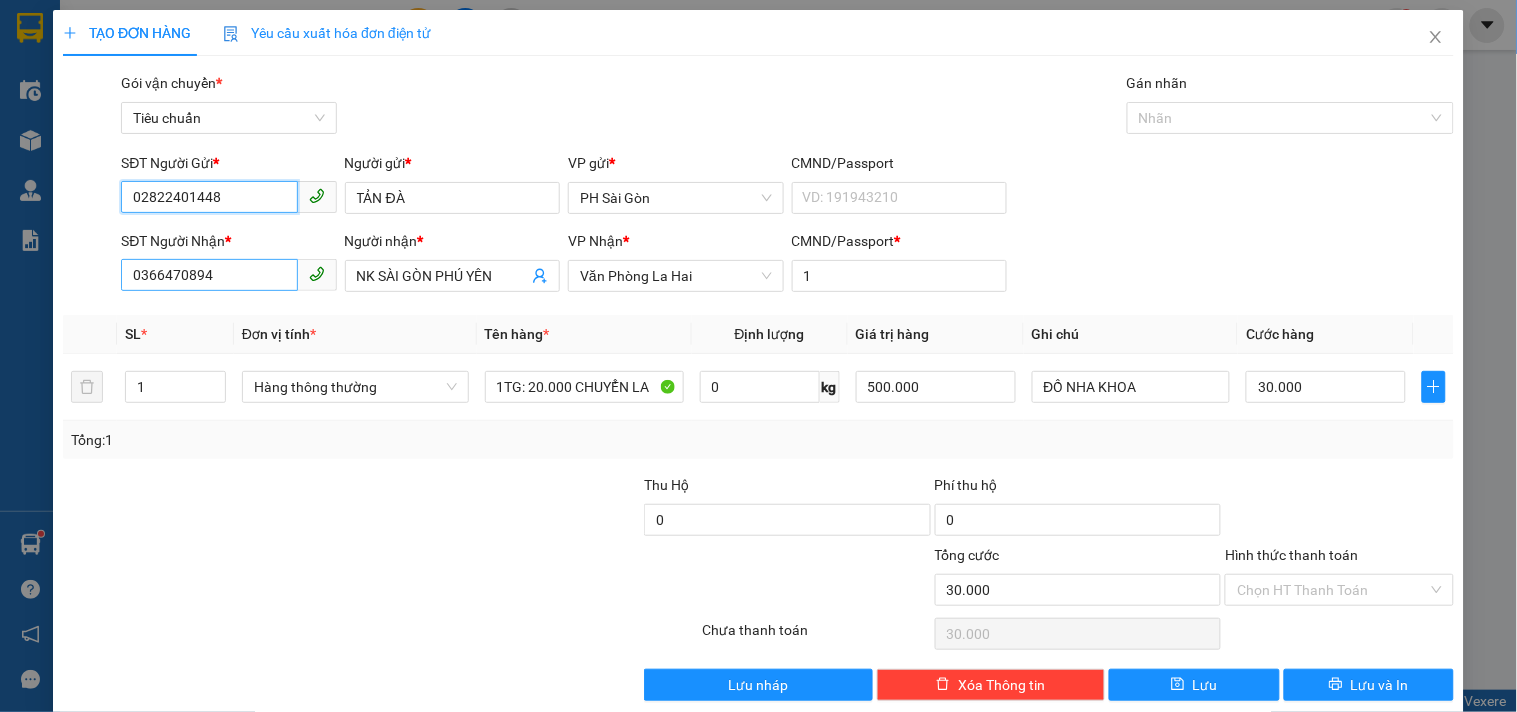 type on "02822401448" 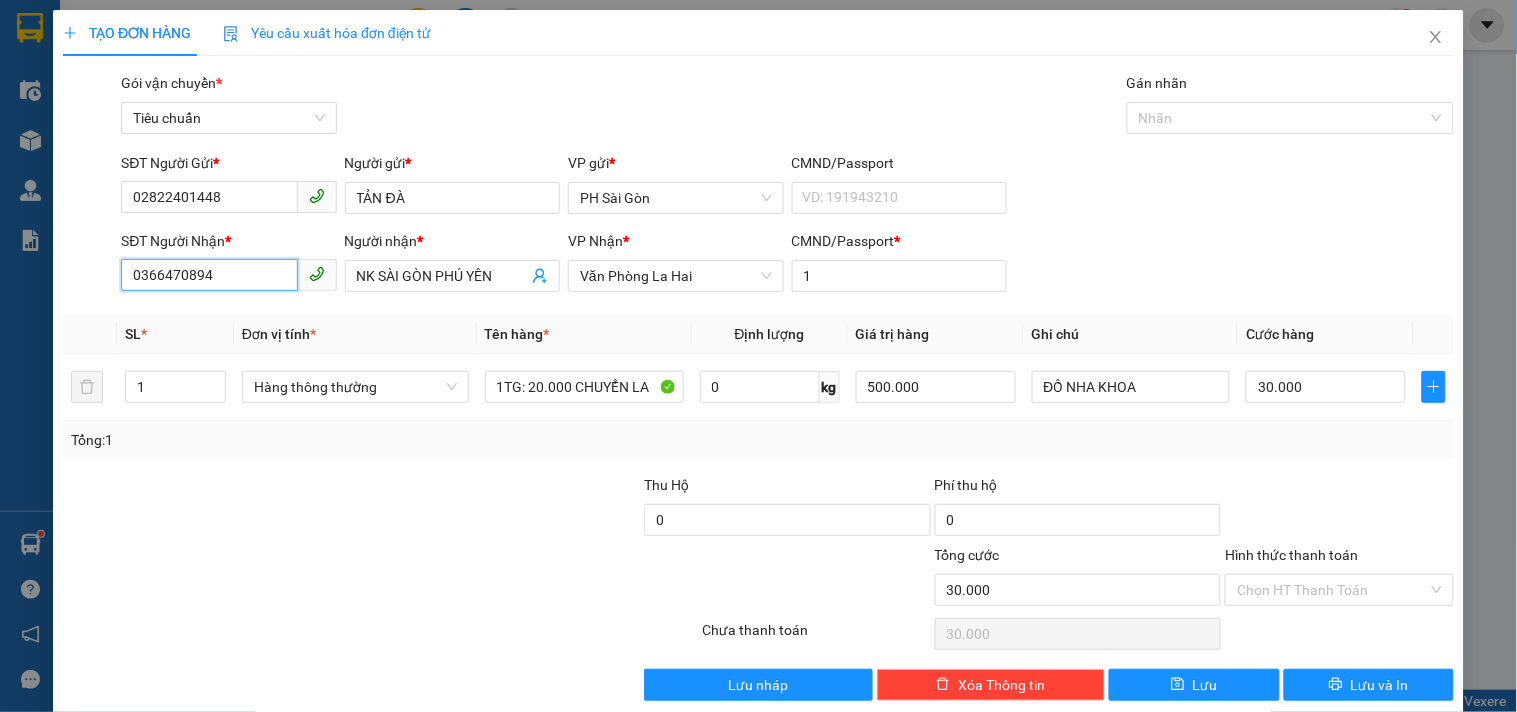 drag, startPoint x: 213, startPoint y: 277, endPoint x: 84, endPoint y: 278, distance: 129.00388 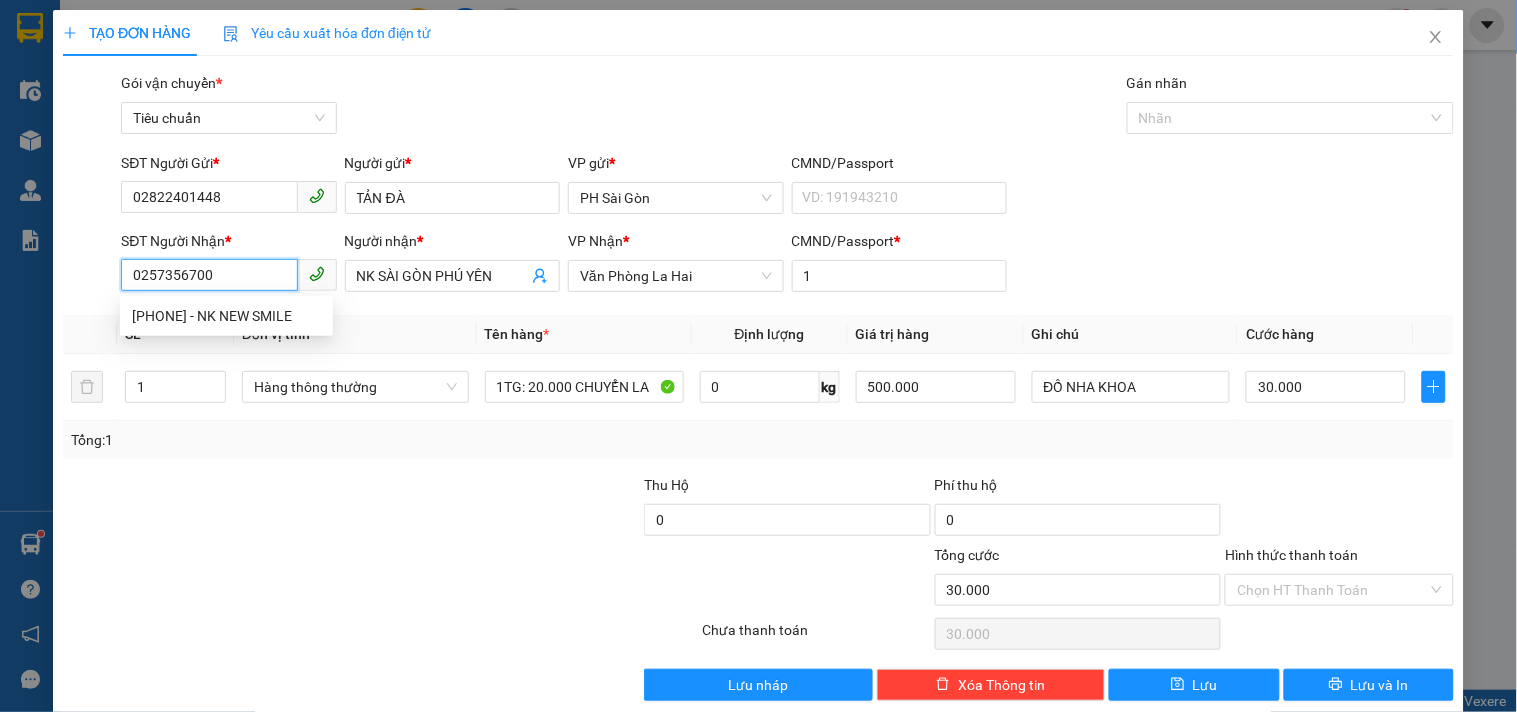 type on "02573567000" 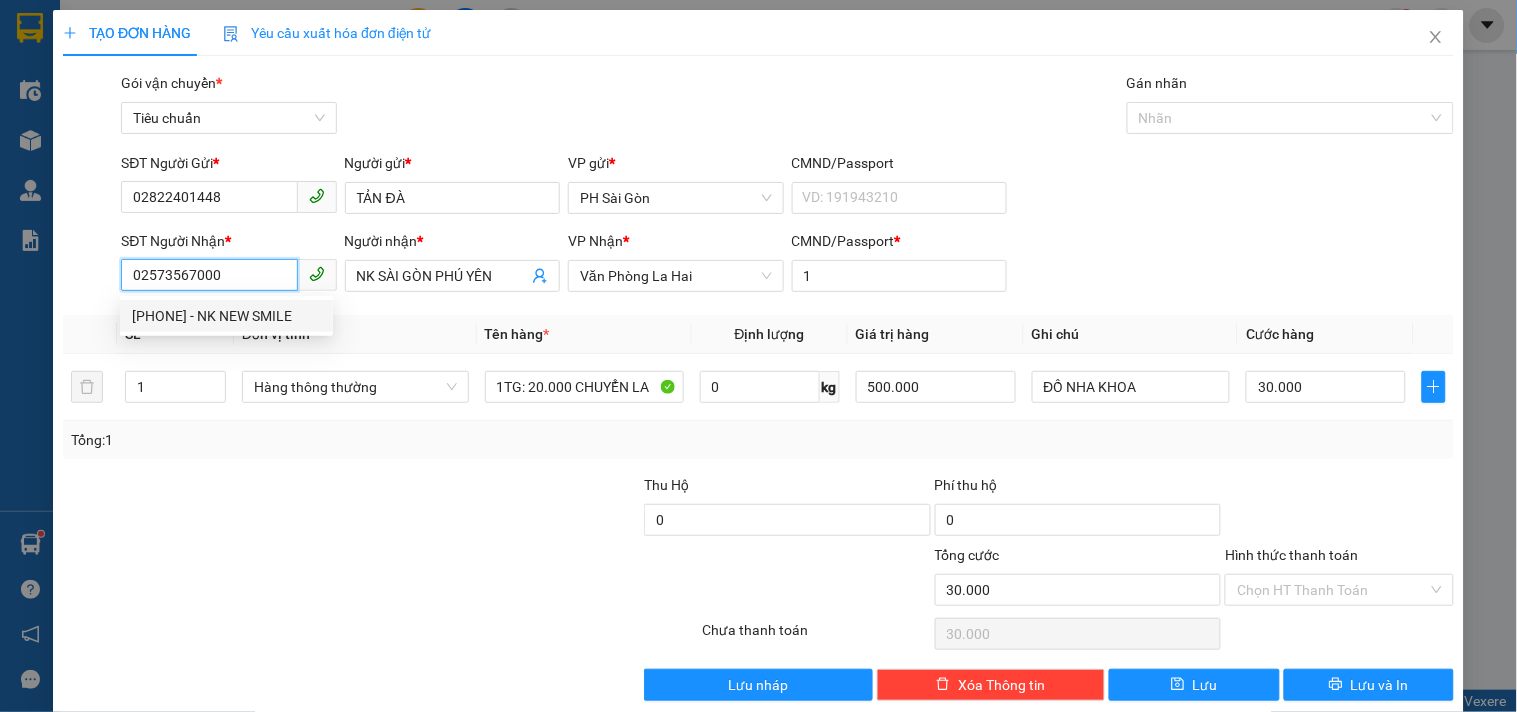 click on "02573567000 - NK NEW SMILE" at bounding box center (226, 316) 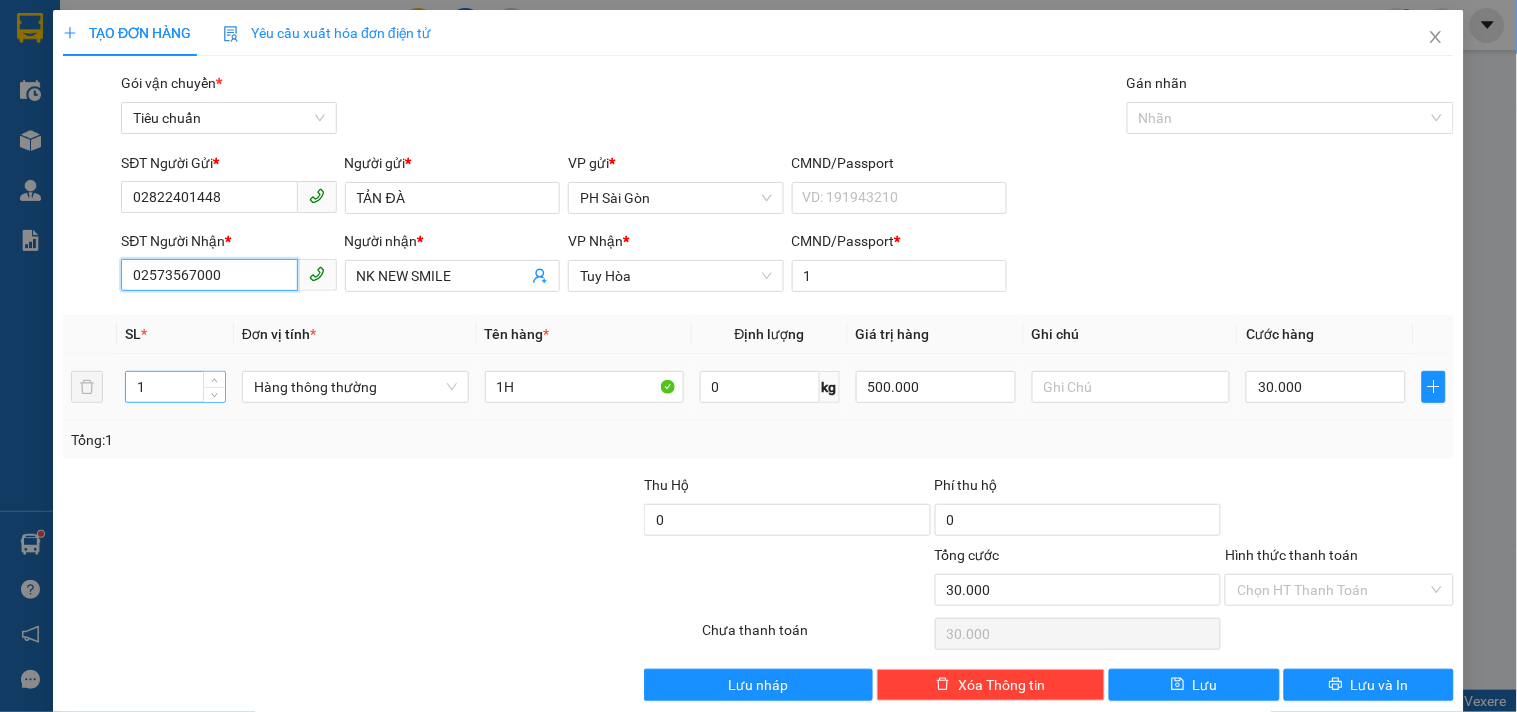 type on "02573567000" 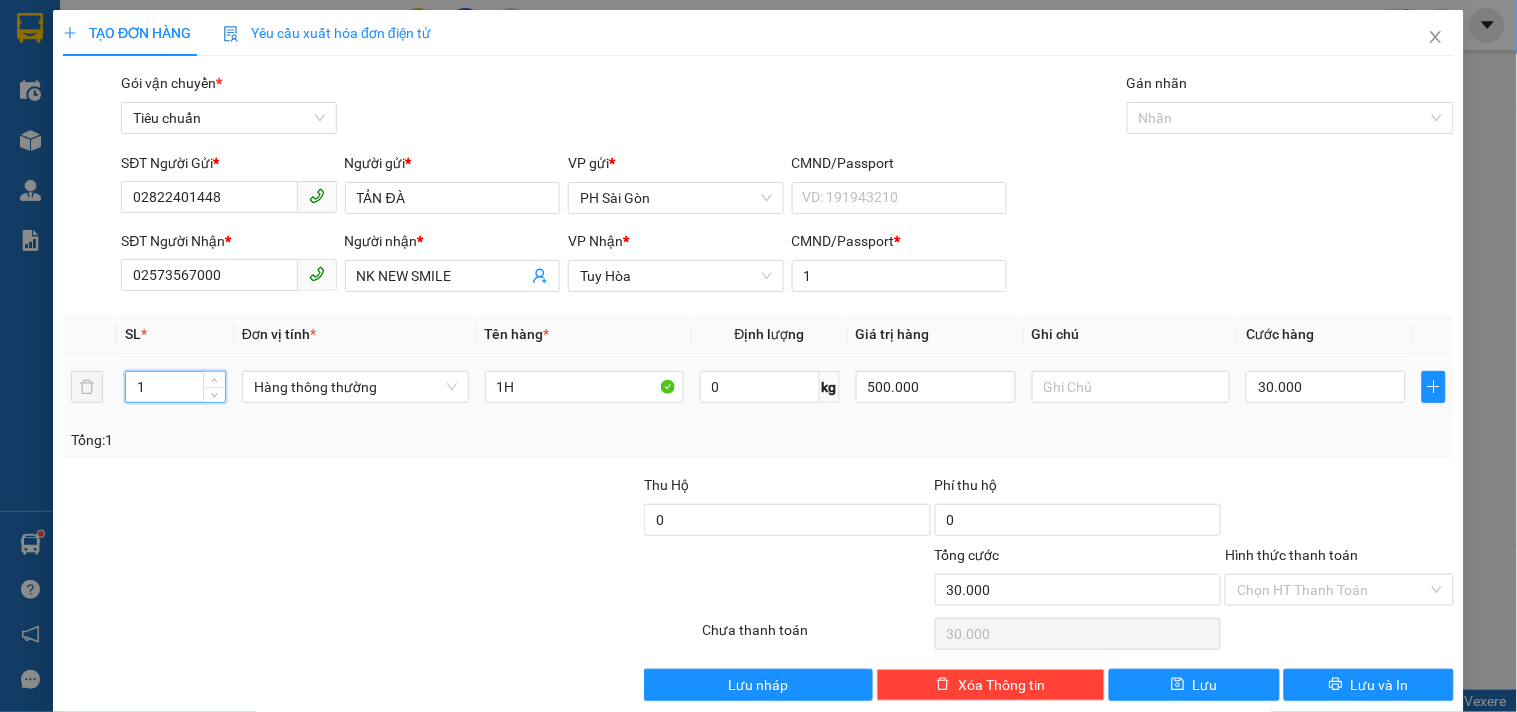 click on "1" at bounding box center [175, 387] 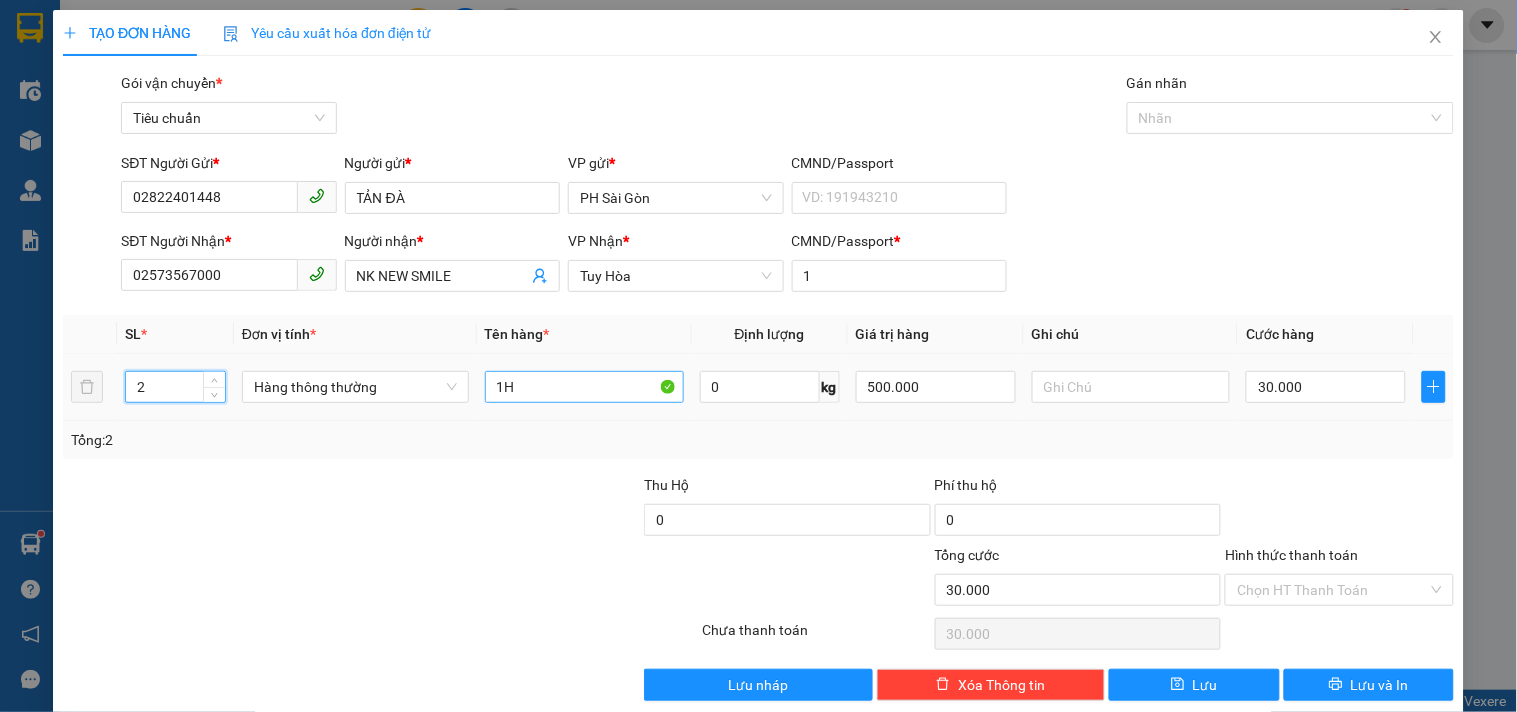 type on "2" 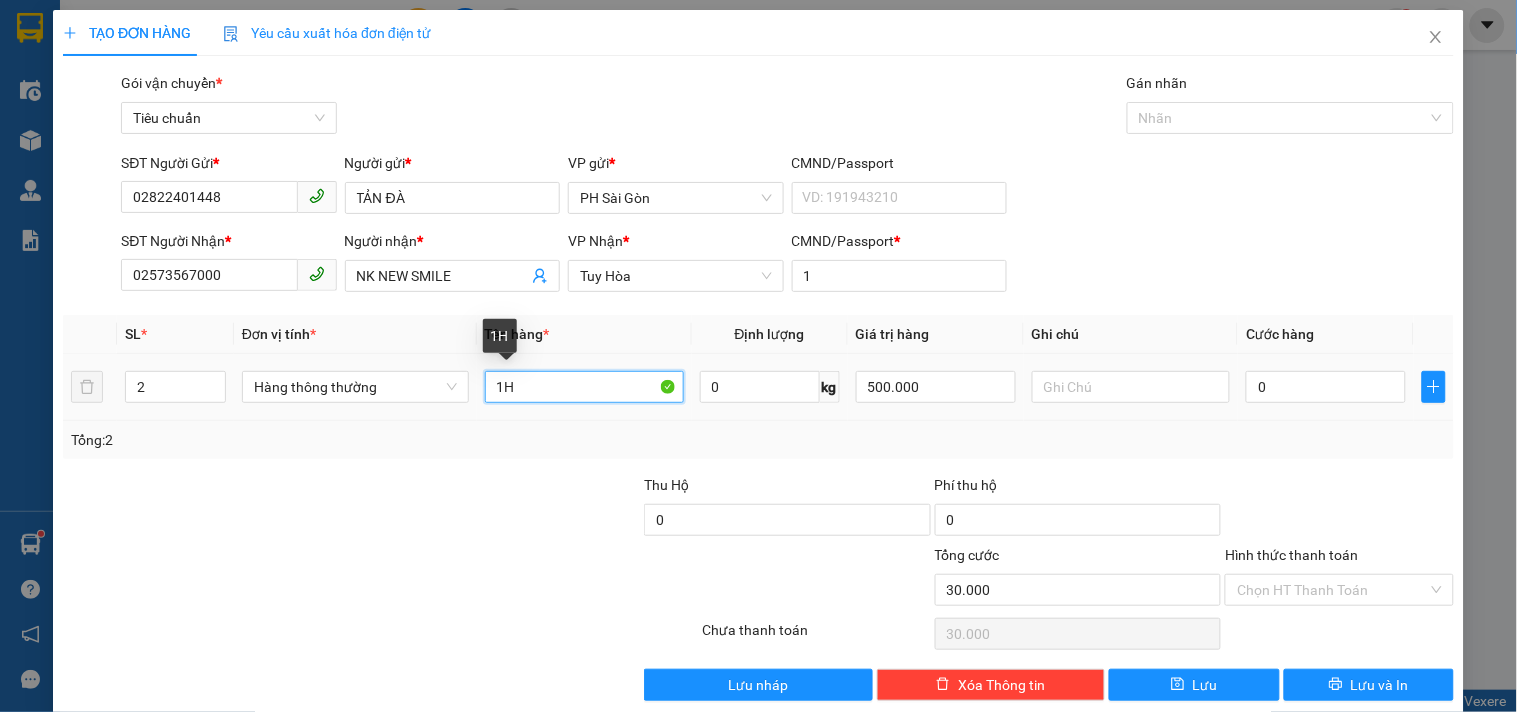 type on "0" 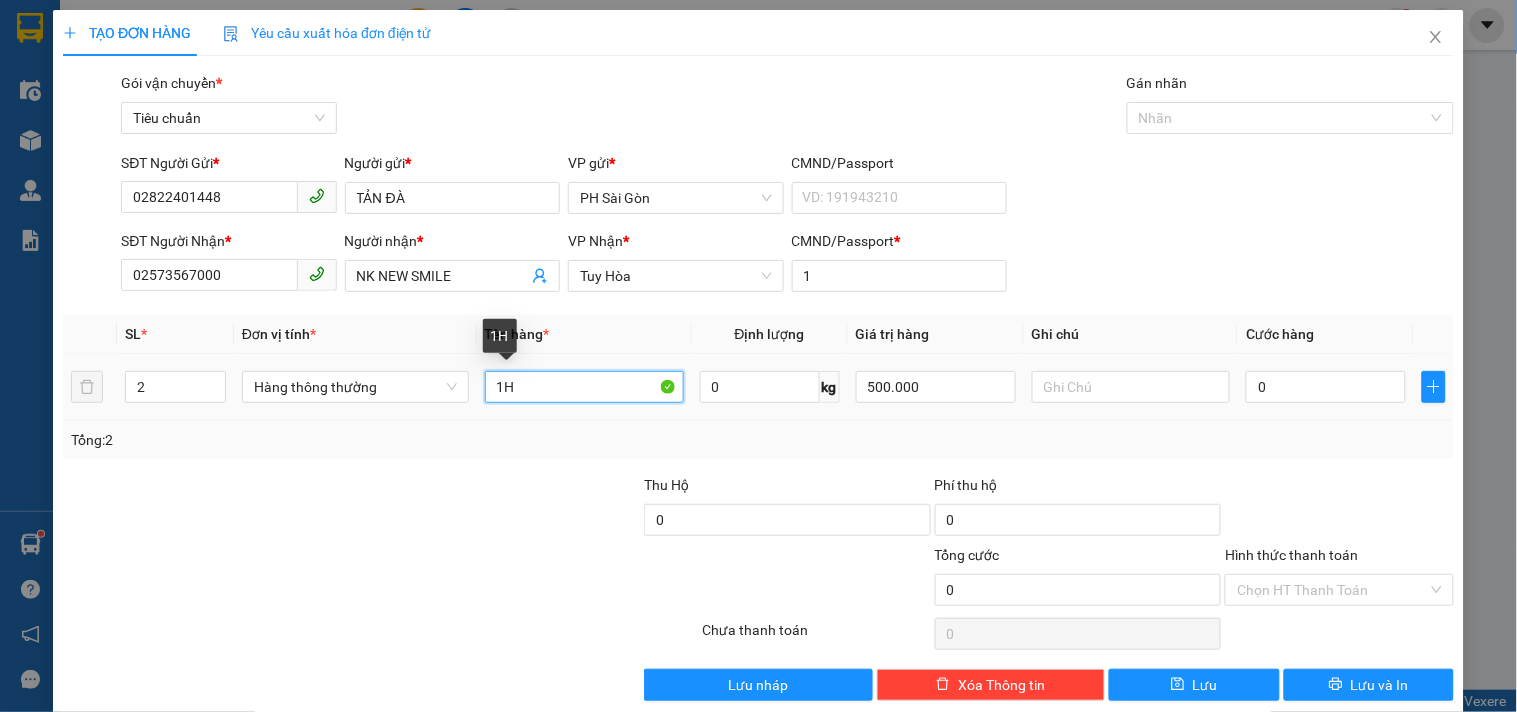 drag, startPoint x: 557, startPoint y: 386, endPoint x: 436, endPoint y: 411, distance: 123.55566 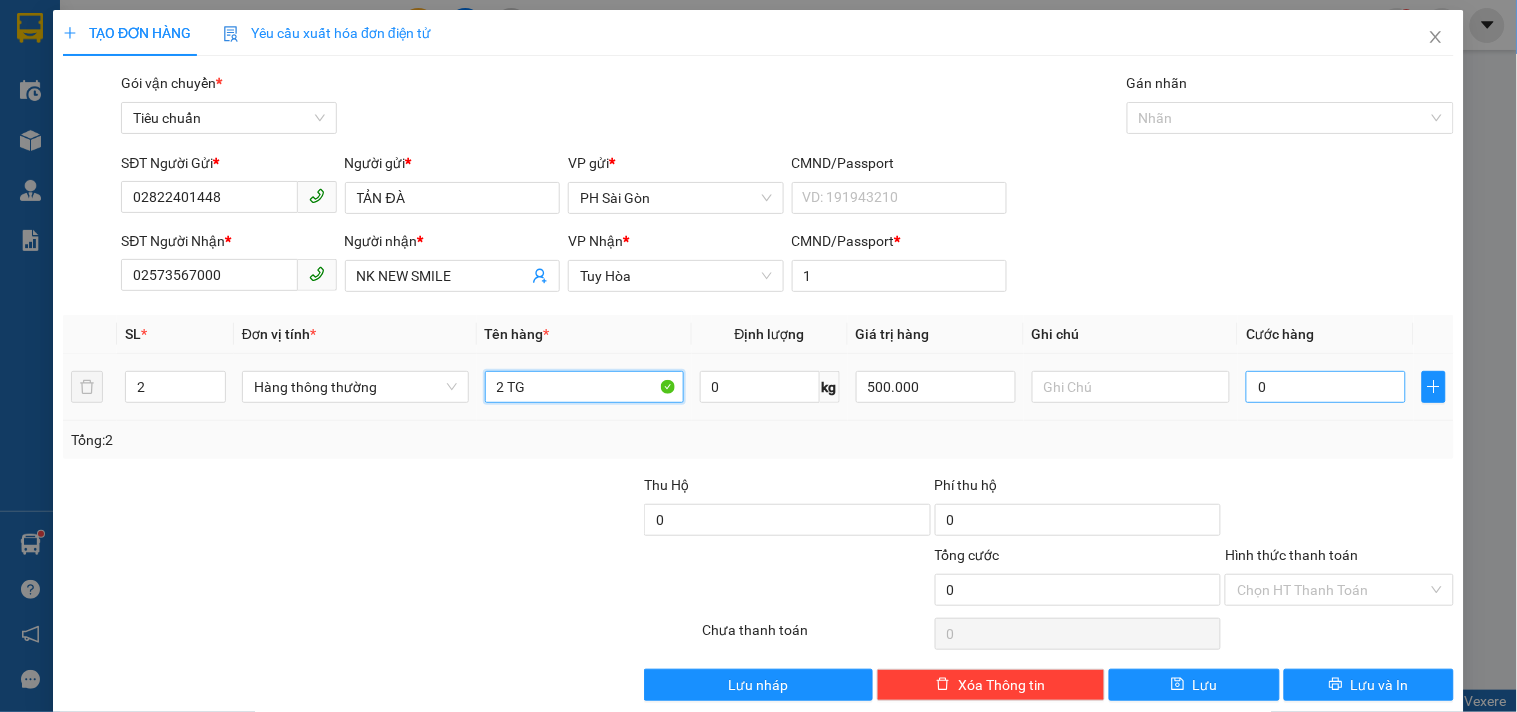 type on "2 TG" 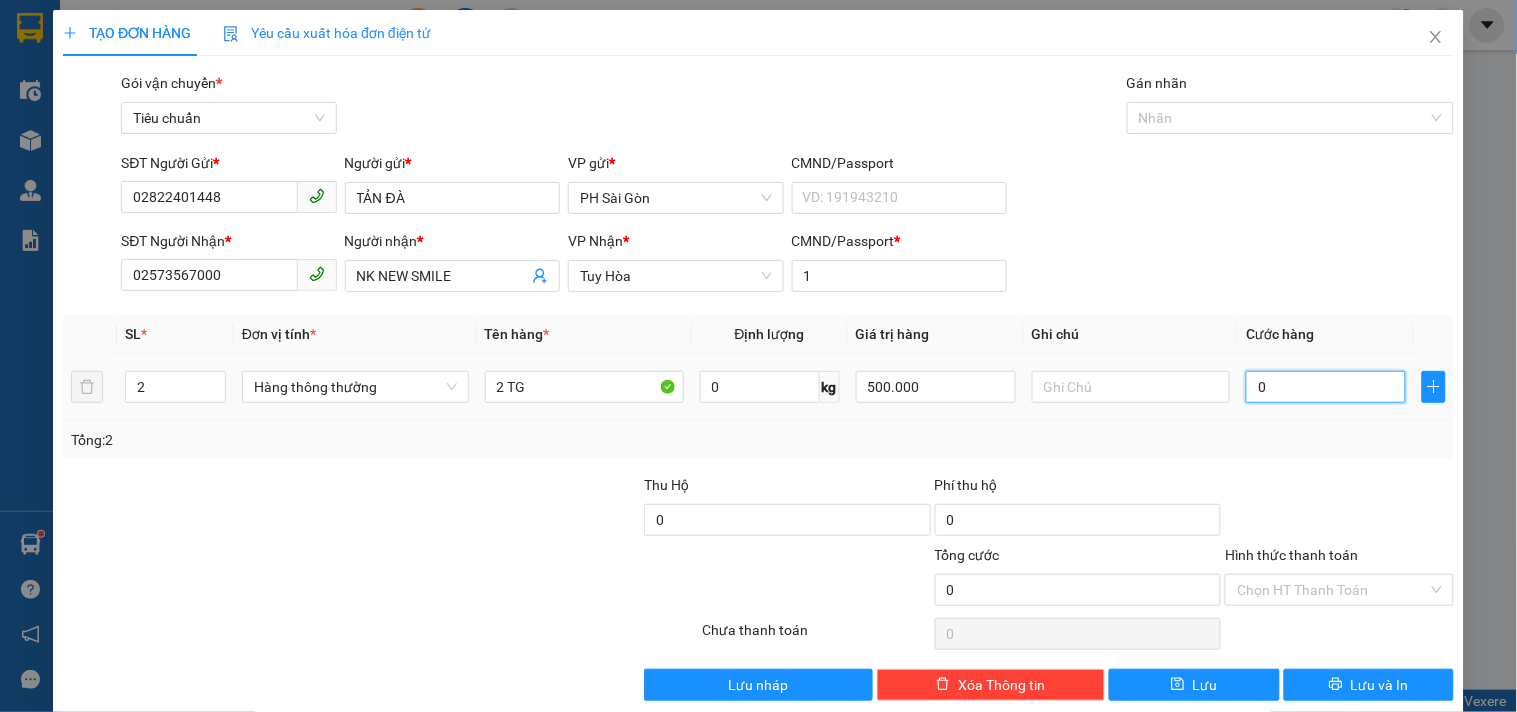 click on "0" at bounding box center (1326, 387) 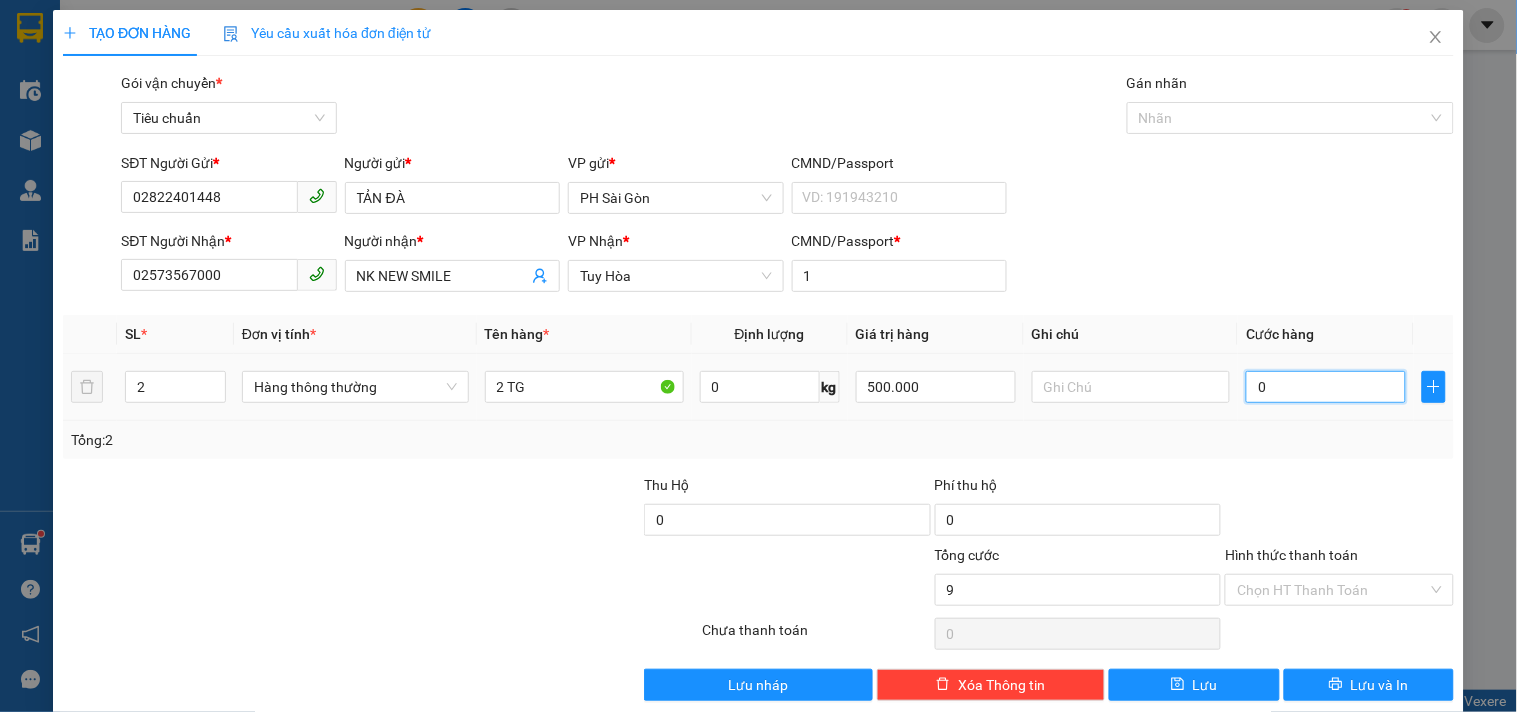 type on "9" 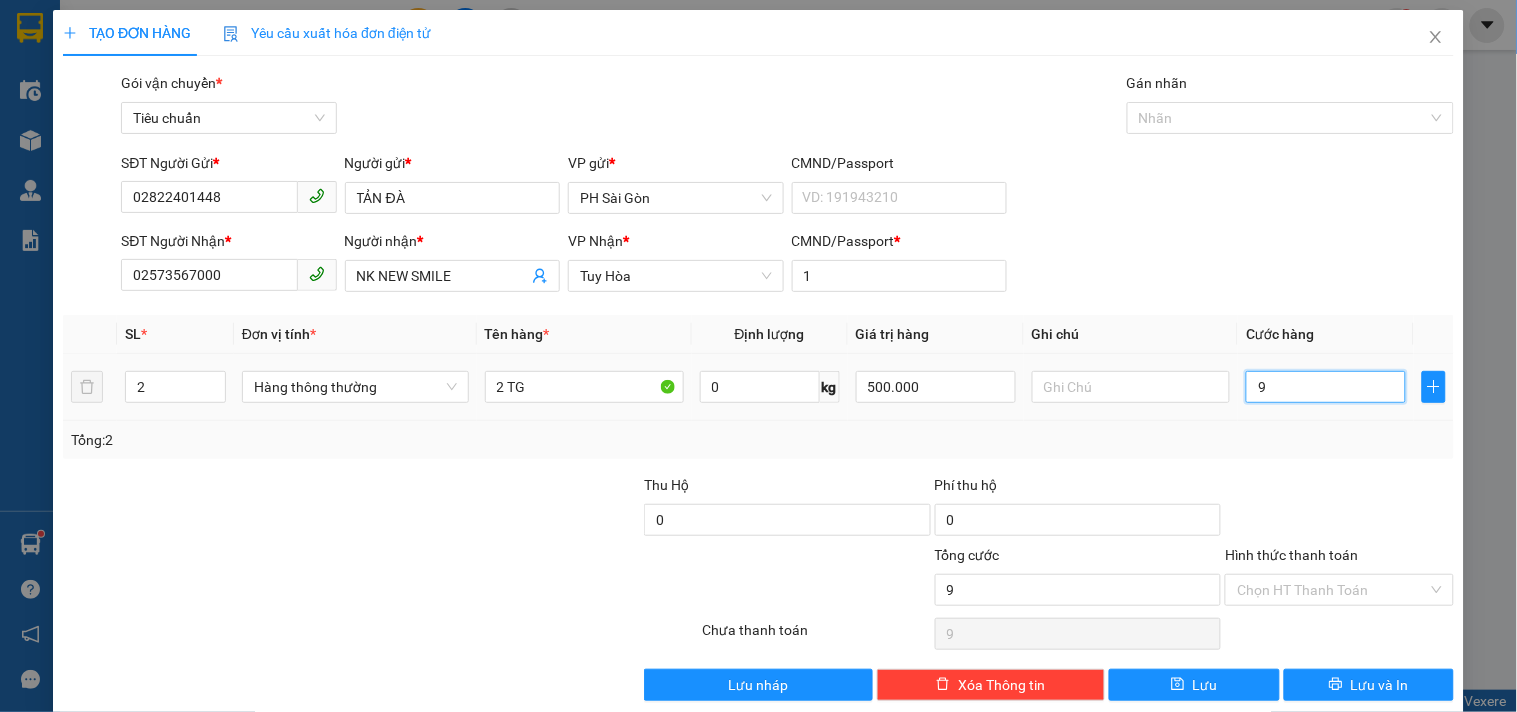 type on "90" 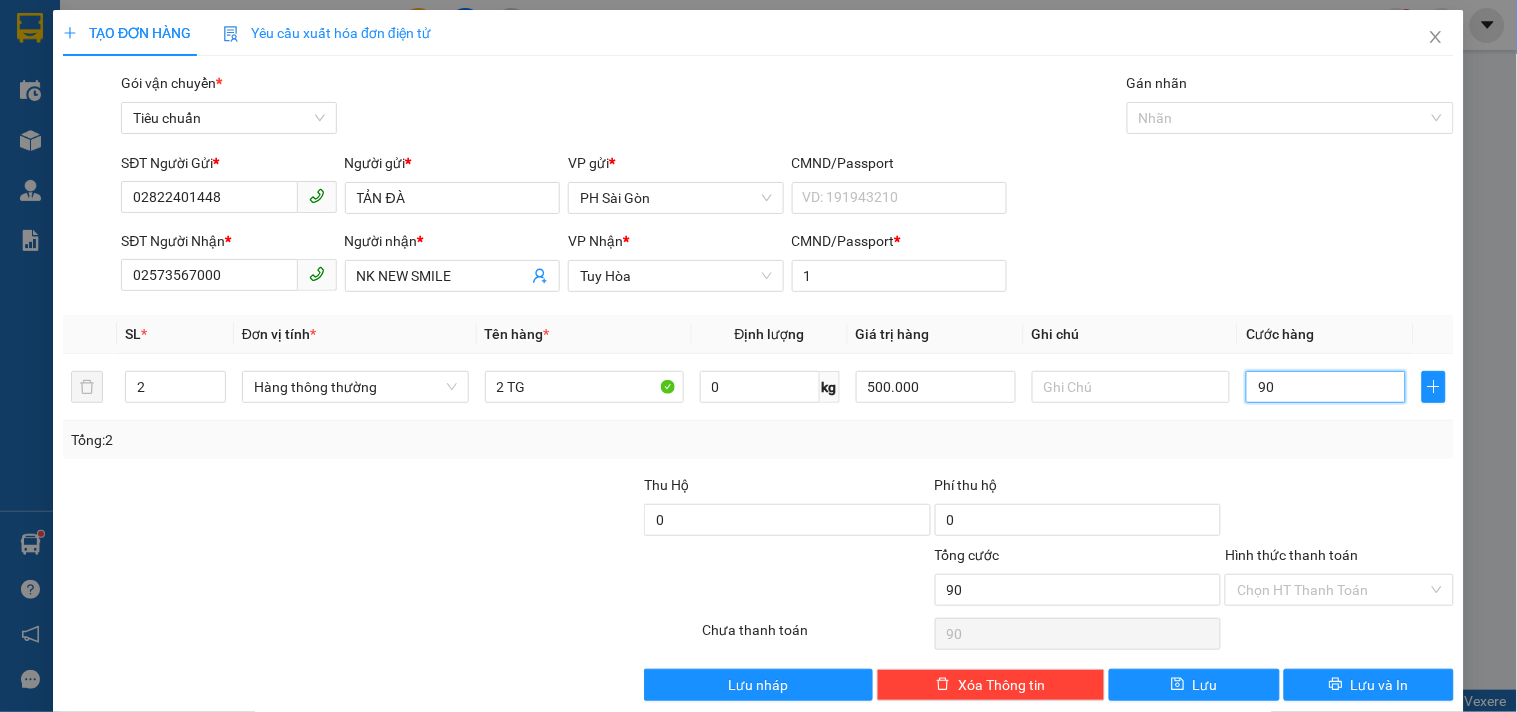 type on "90" 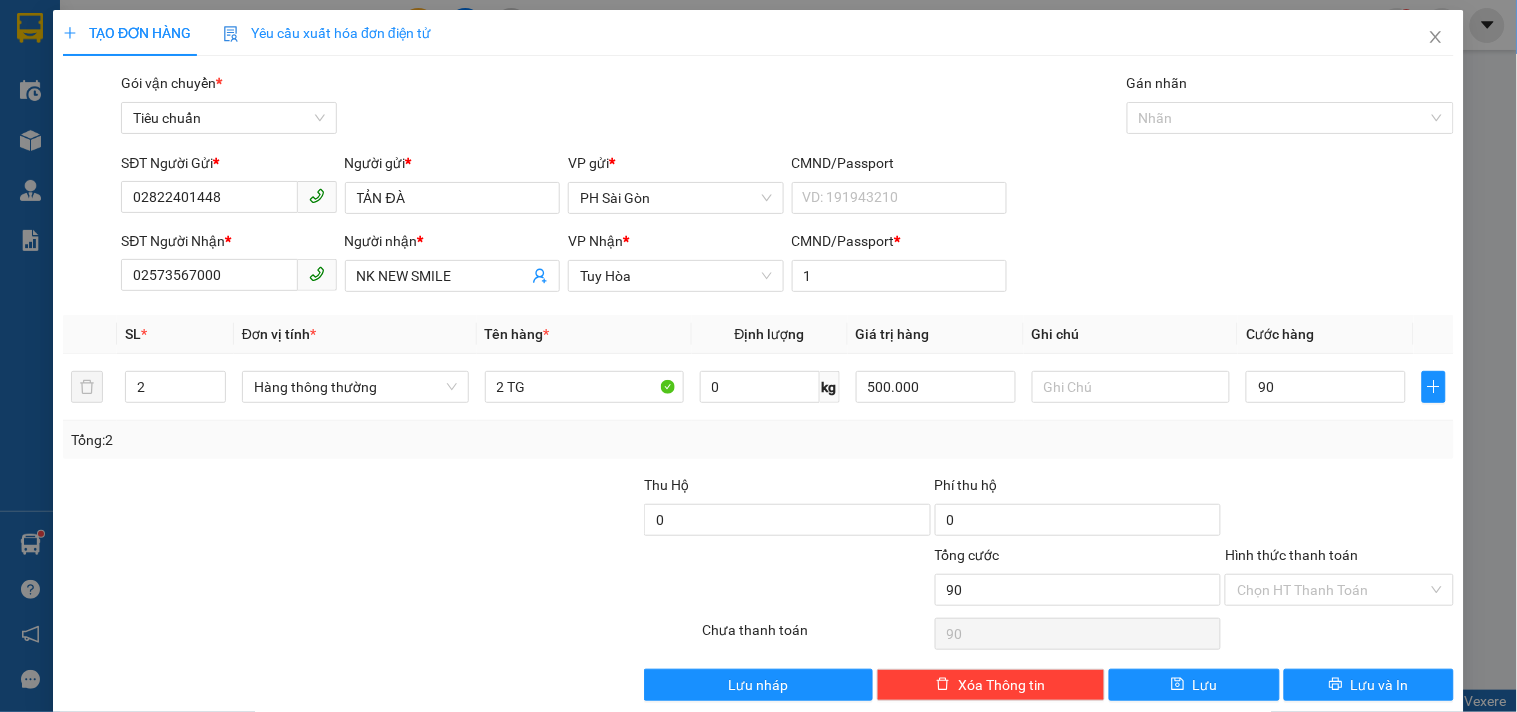 type on "90.000" 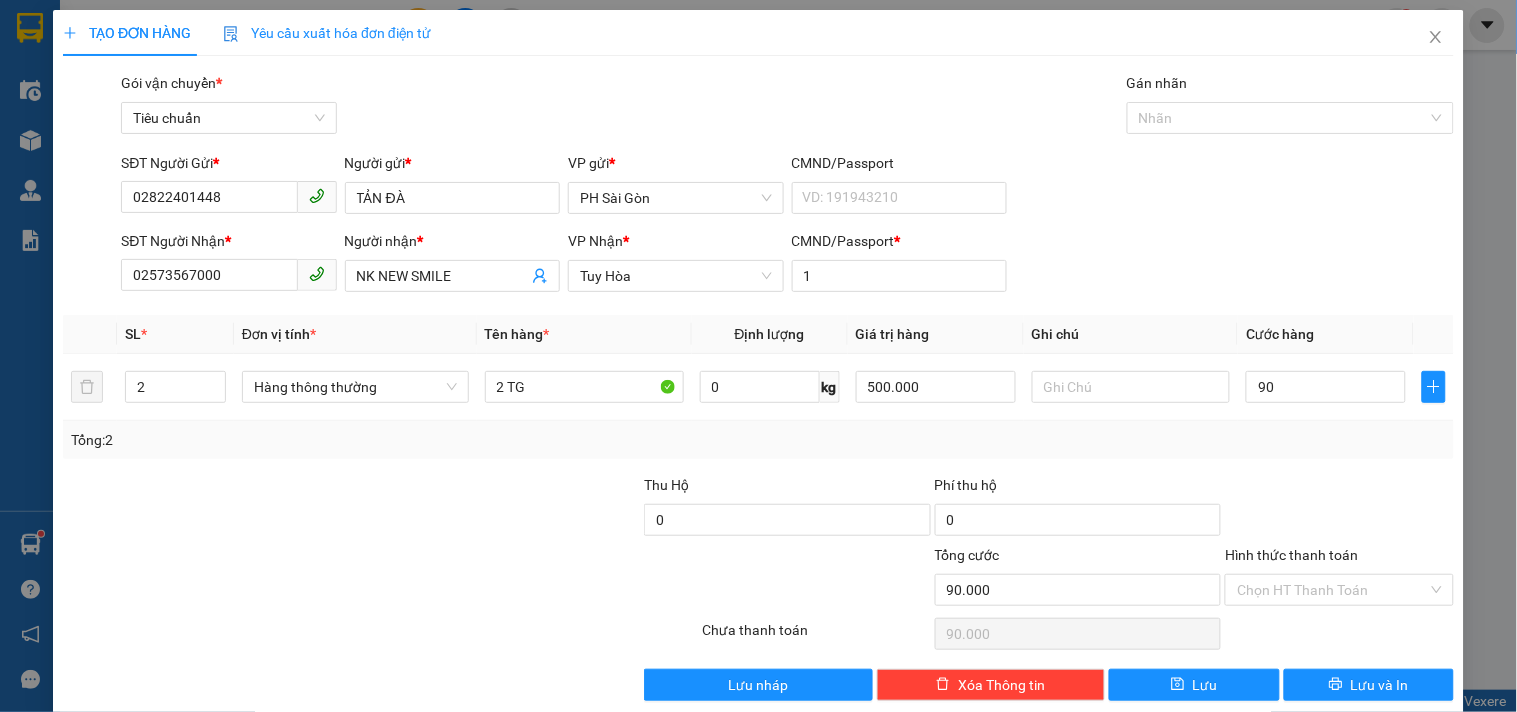 type on "90.000" 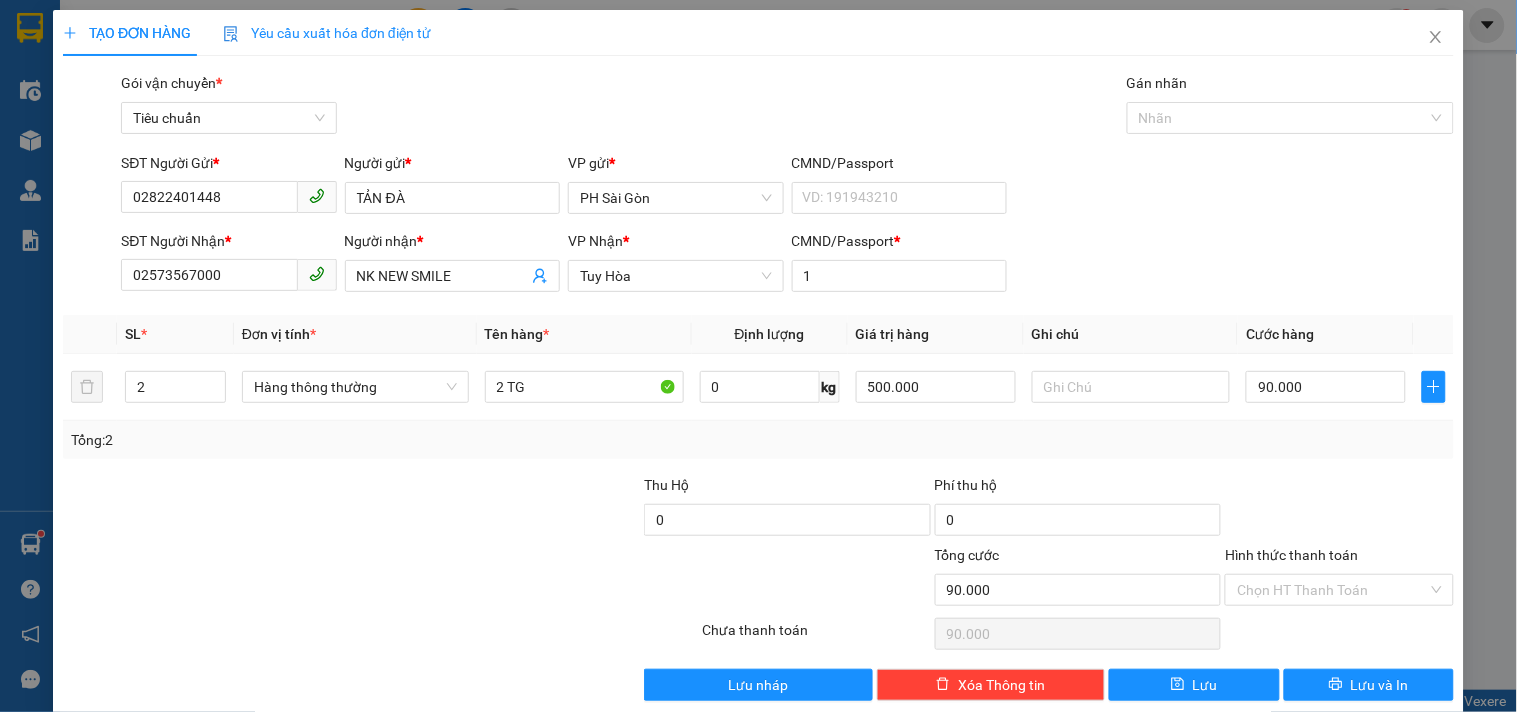 click on "Tổng:  2" at bounding box center [758, 440] 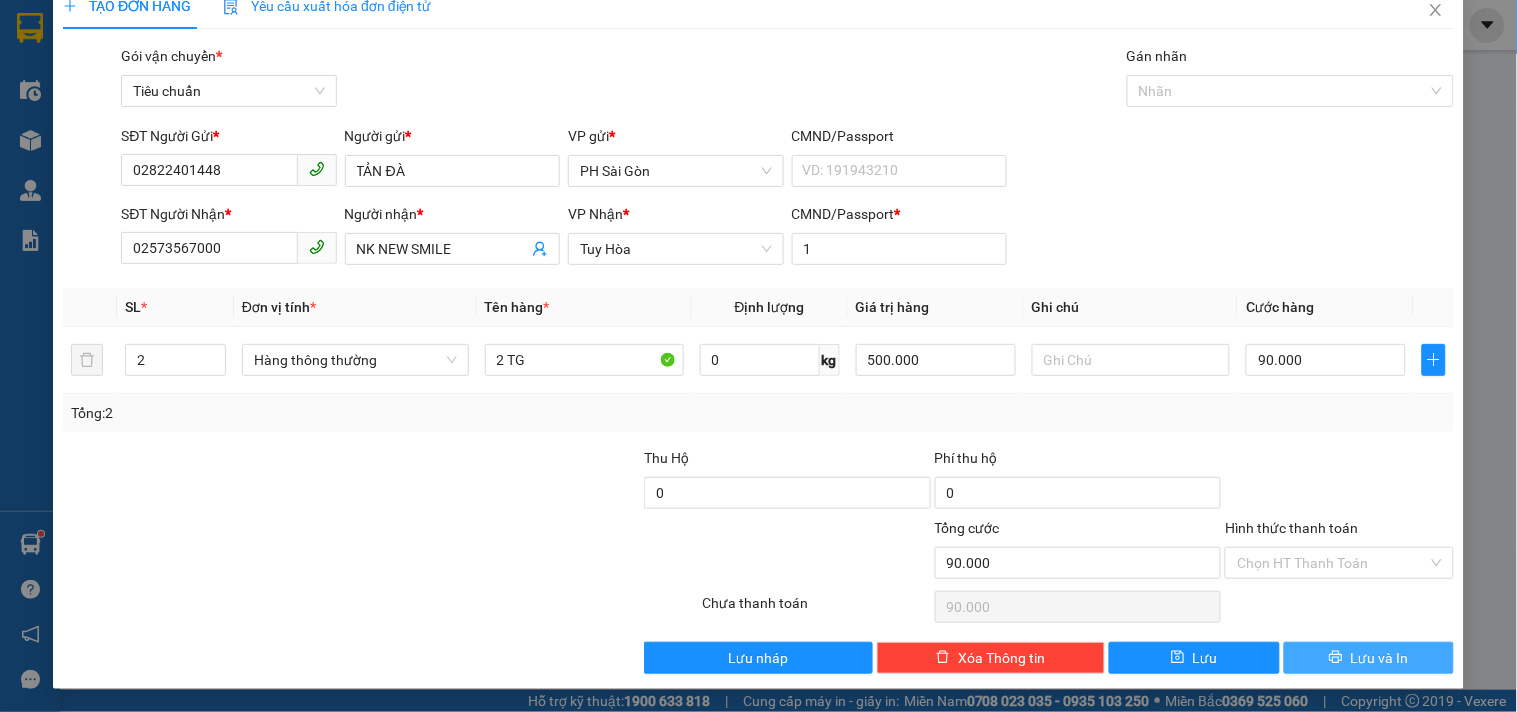 click on "Lưu và In" at bounding box center [1380, 658] 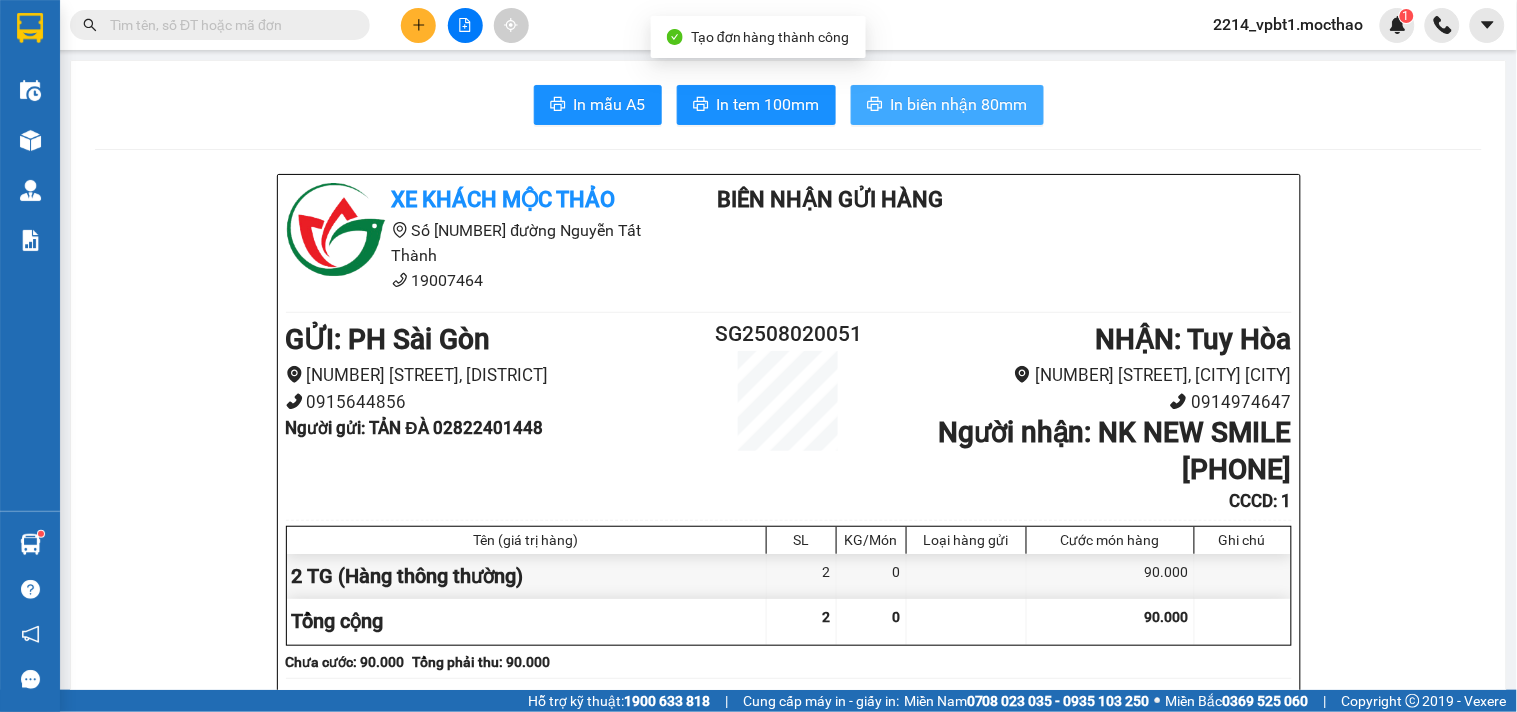 click on "In biên nhận 80mm" at bounding box center [959, 104] 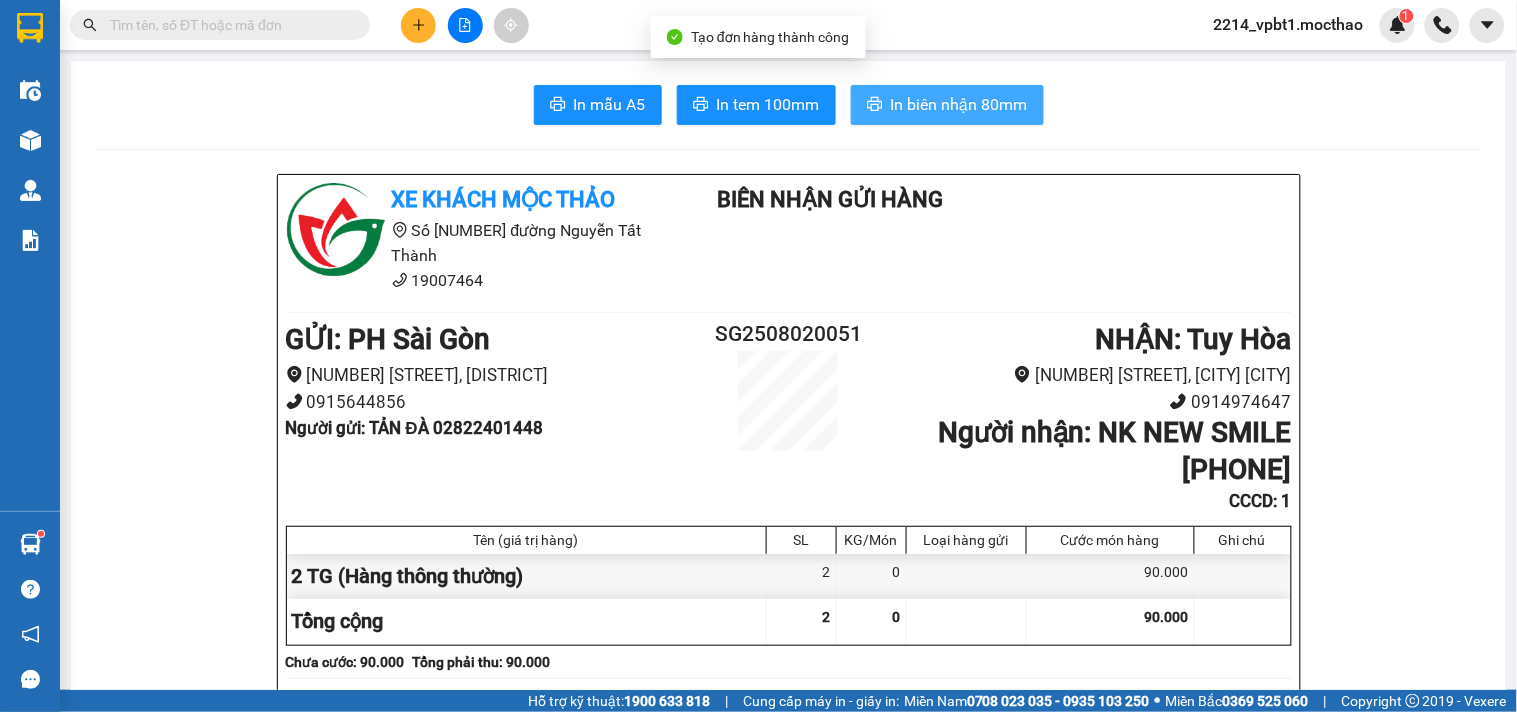 scroll, scrollTop: 0, scrollLeft: 0, axis: both 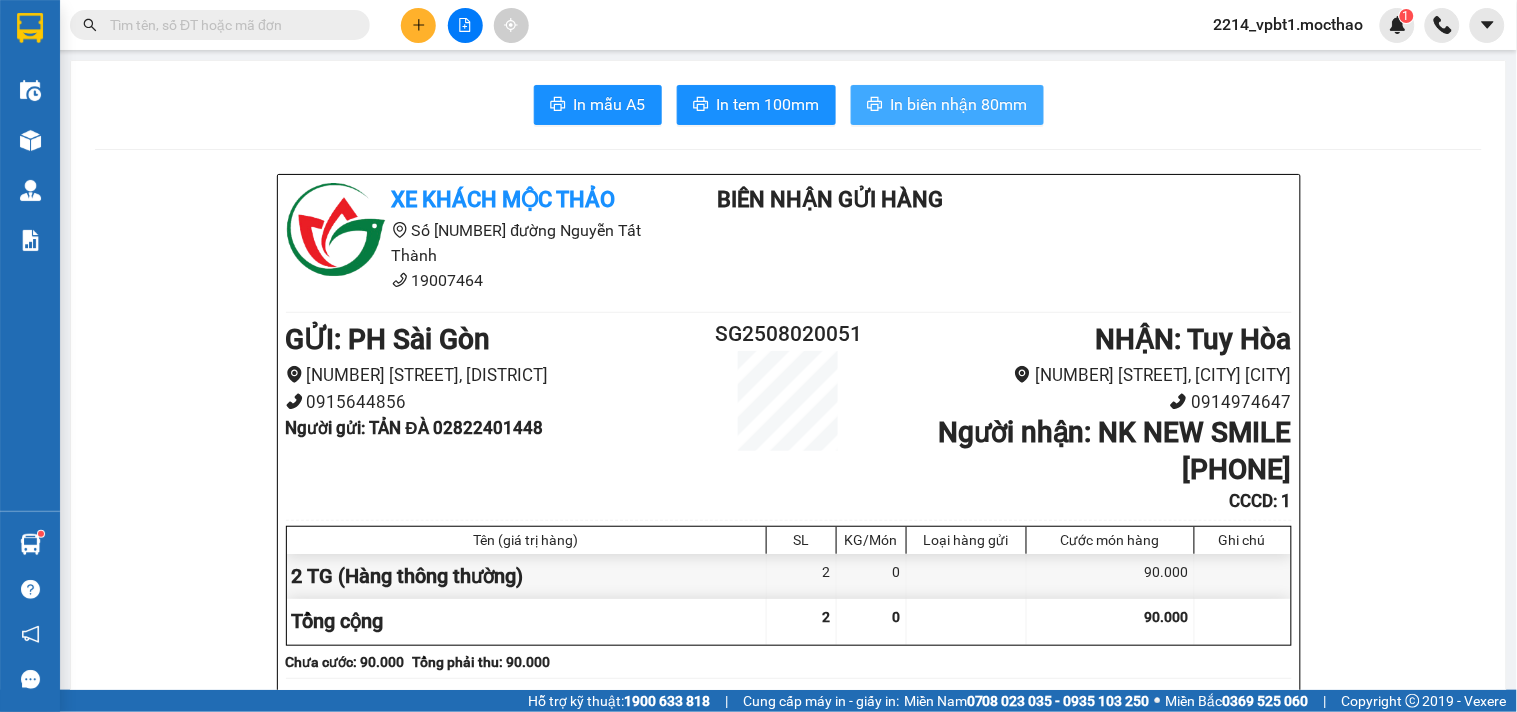 click on "In biên nhận 80mm" at bounding box center (959, 104) 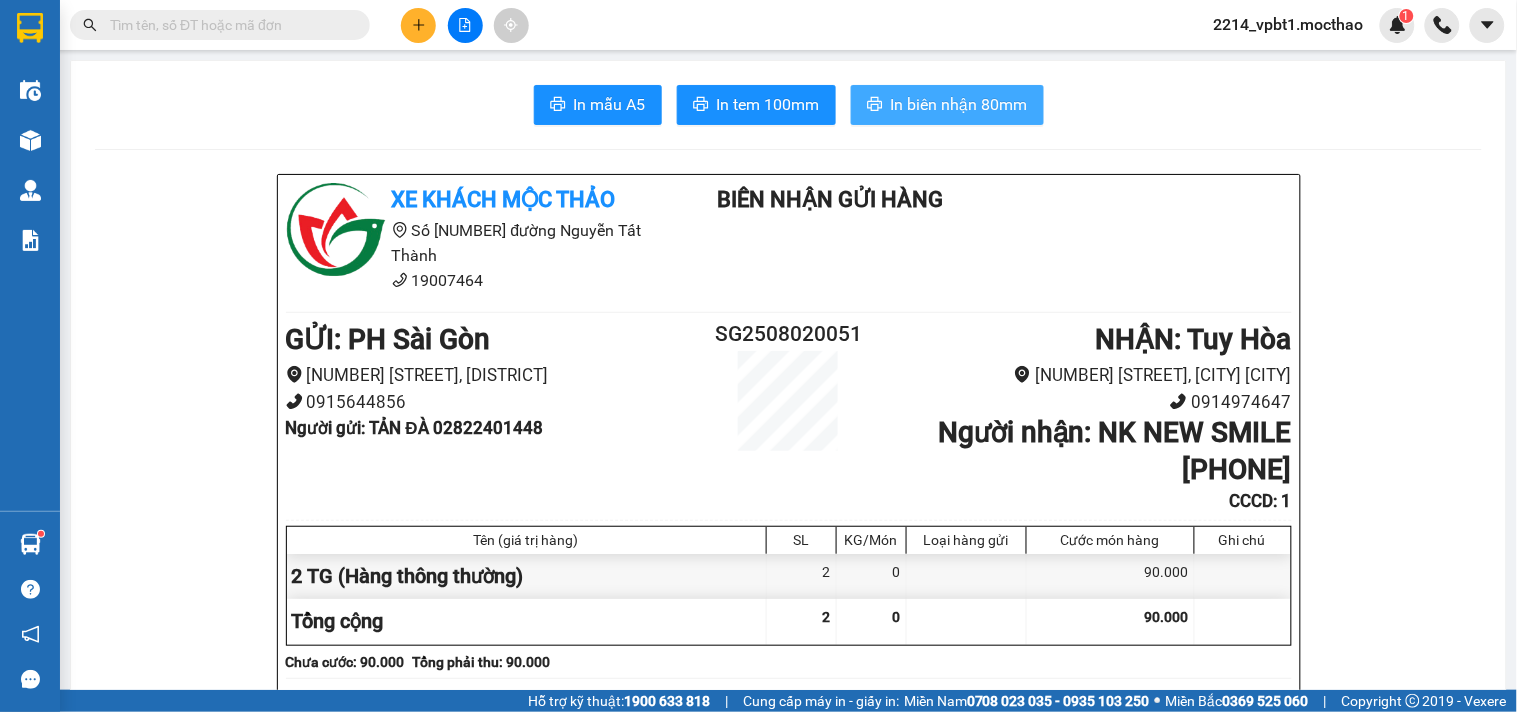 scroll, scrollTop: 0, scrollLeft: 0, axis: both 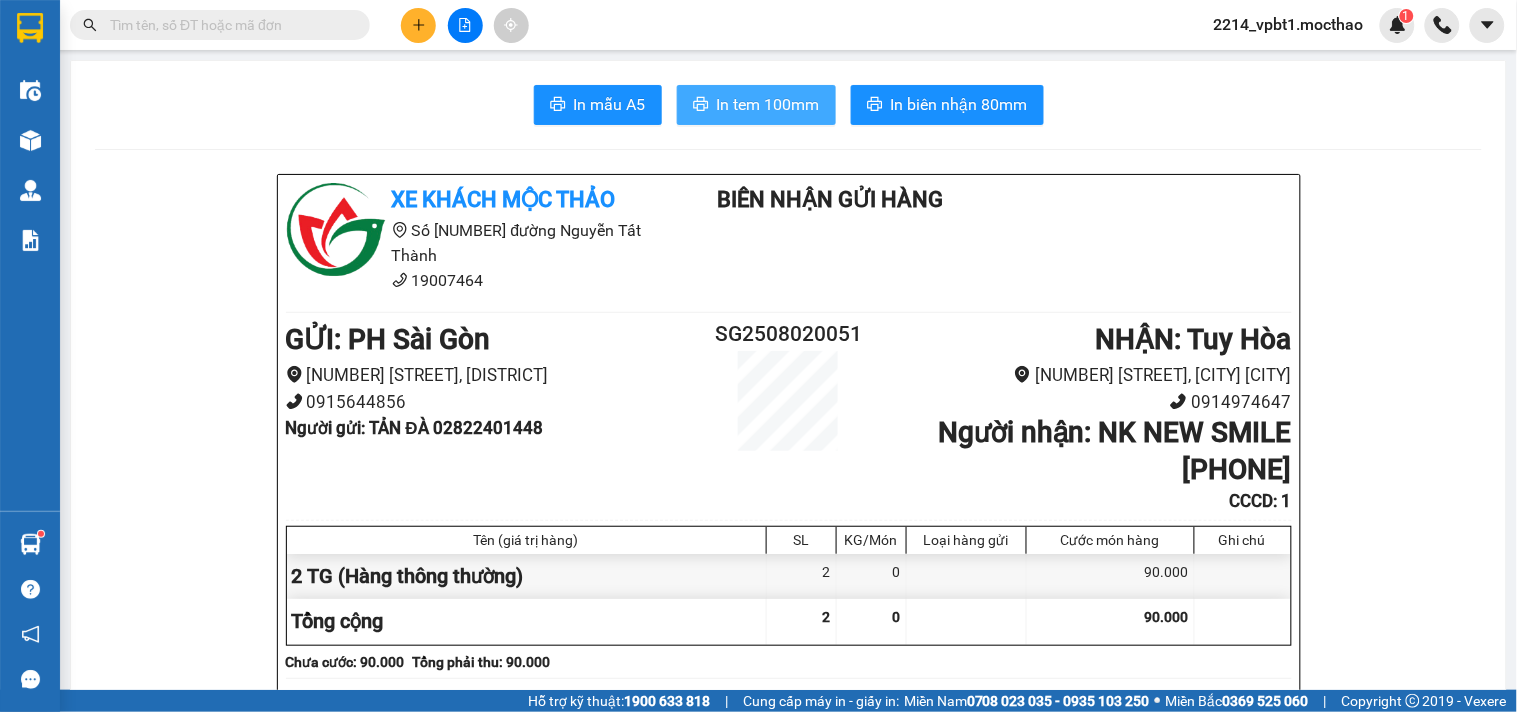 click on "In tem 100mm" at bounding box center (756, 105) 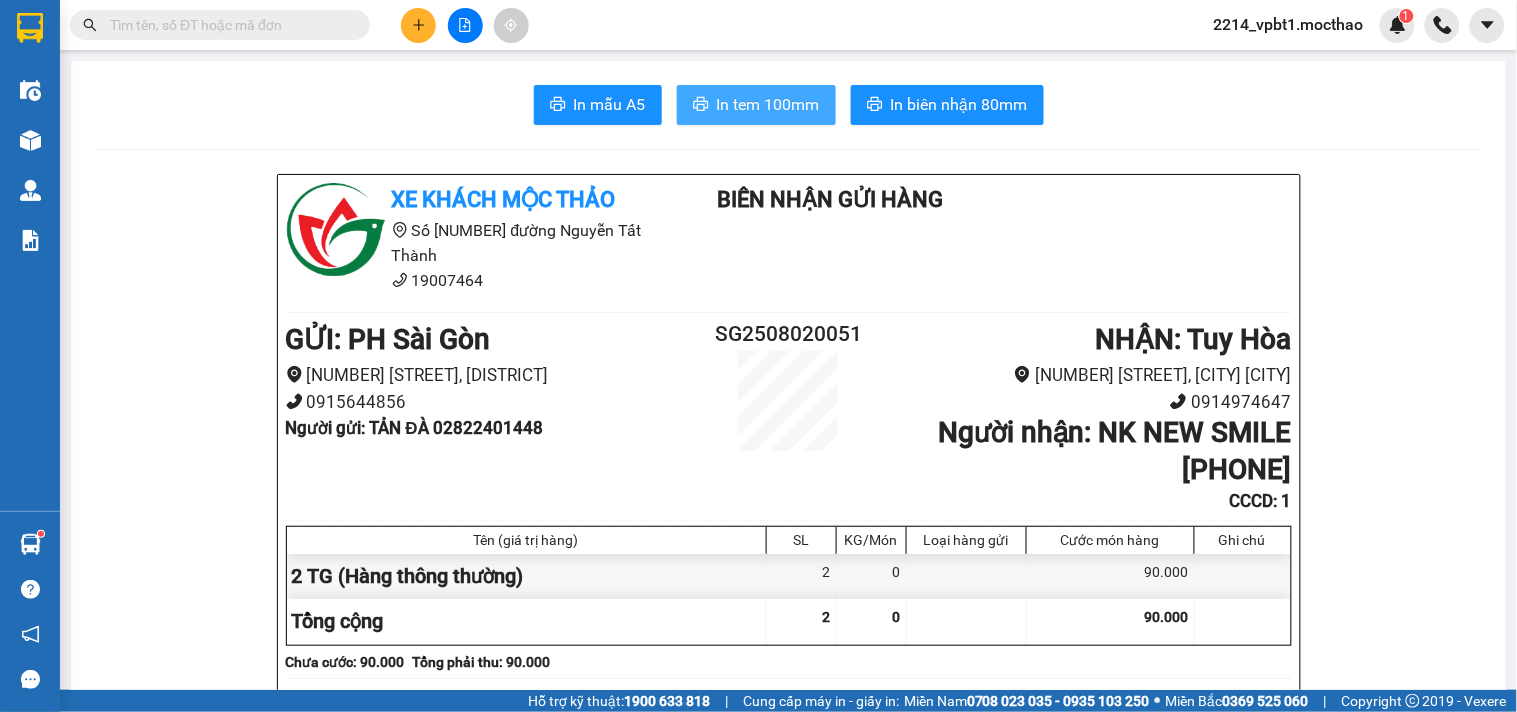 scroll, scrollTop: 0, scrollLeft: 0, axis: both 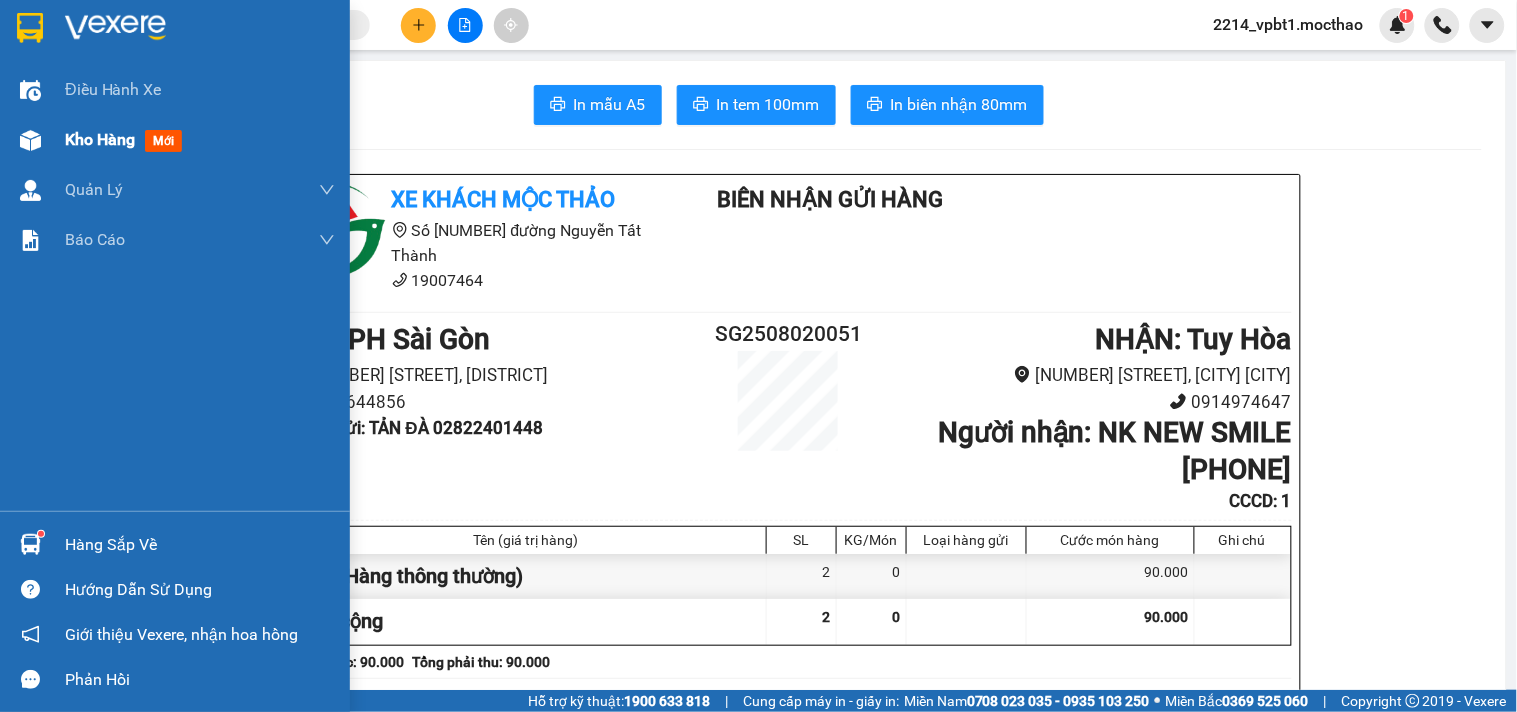click on "Kho hàng" at bounding box center [100, 139] 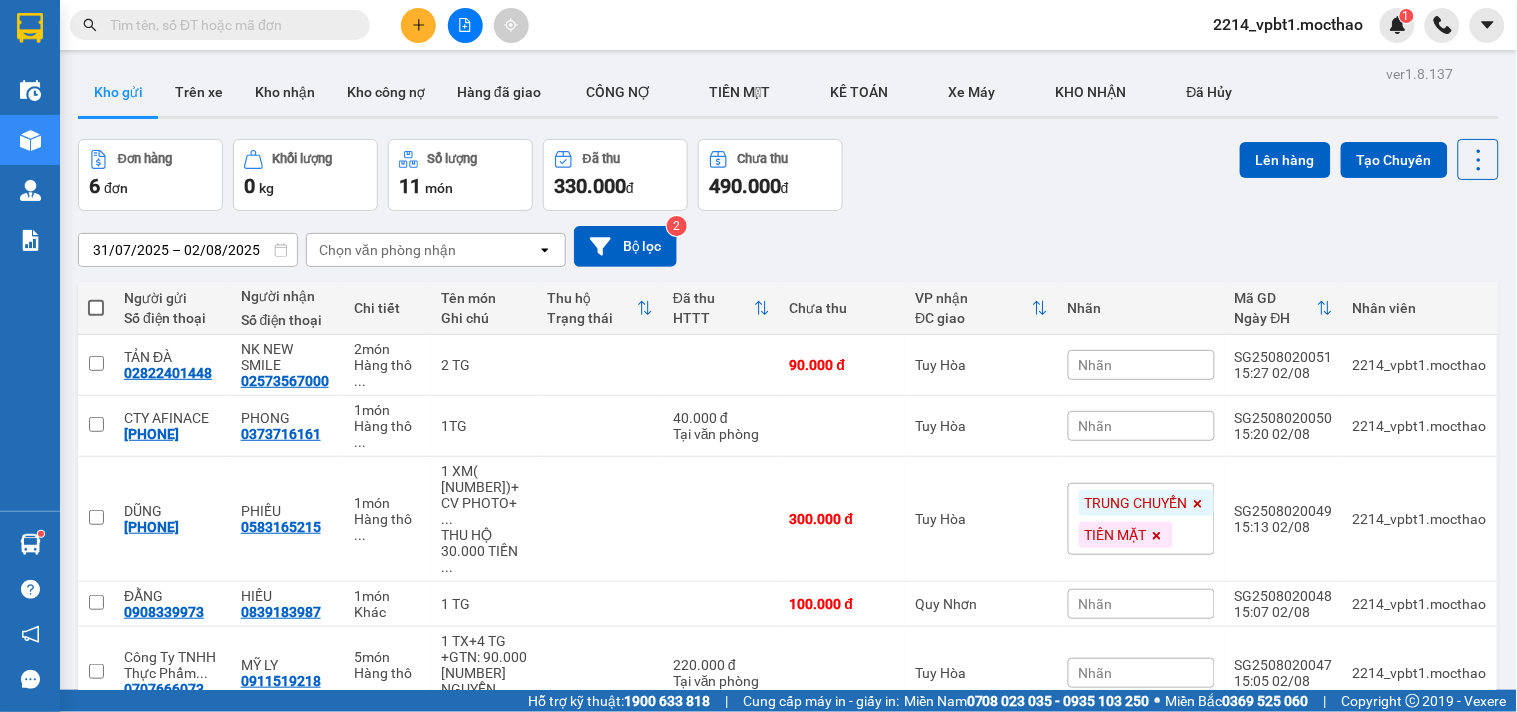 click at bounding box center [418, 25] 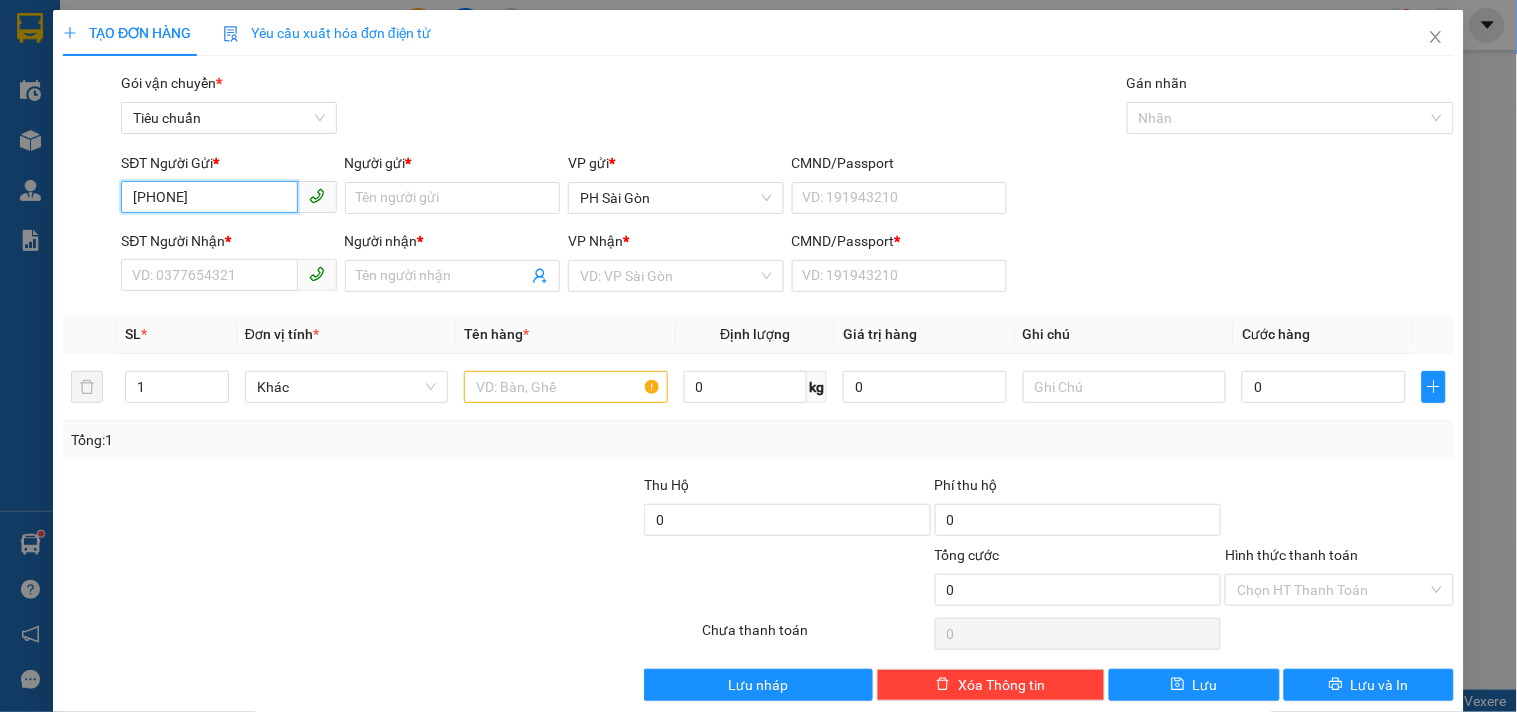 type on "[PHONE]" 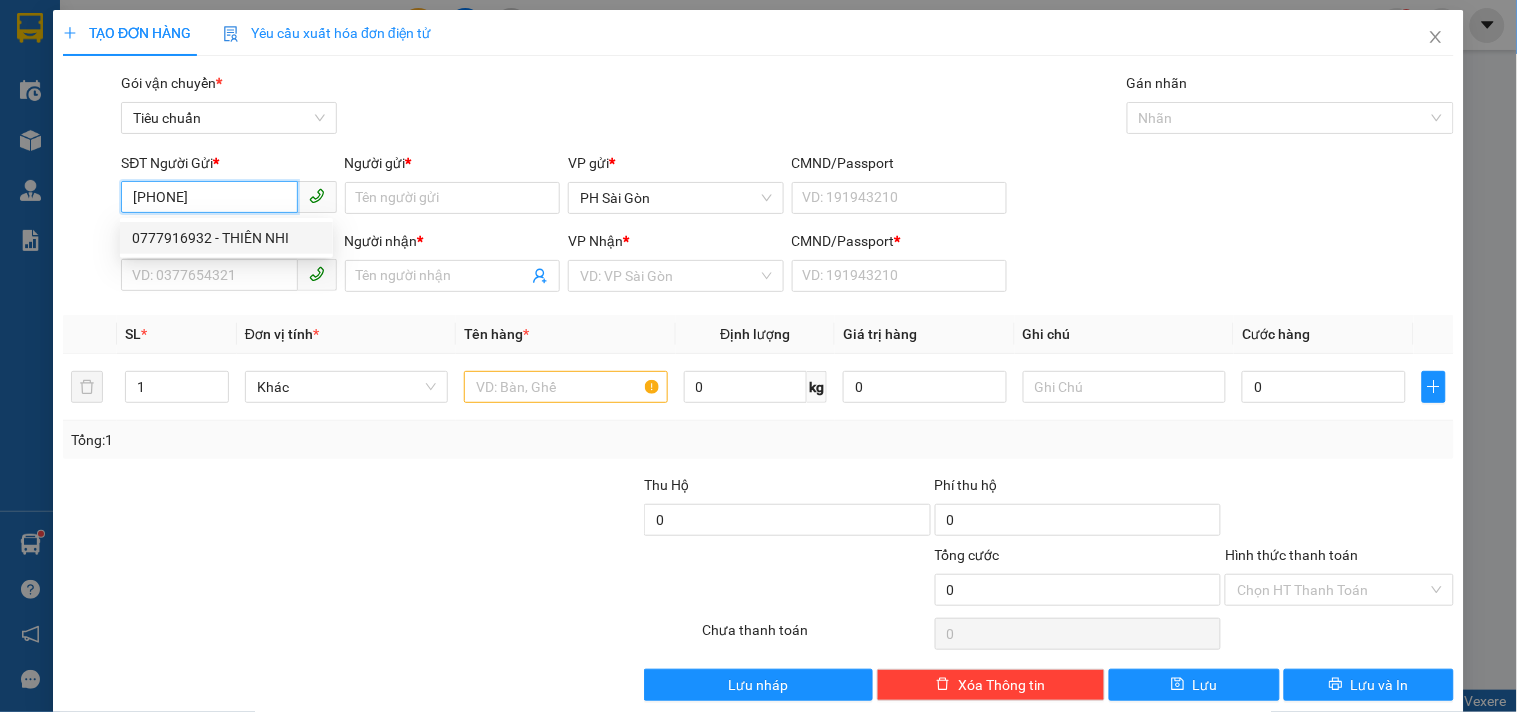 click on "0777916932 - THIÊN NHI" at bounding box center (226, 238) 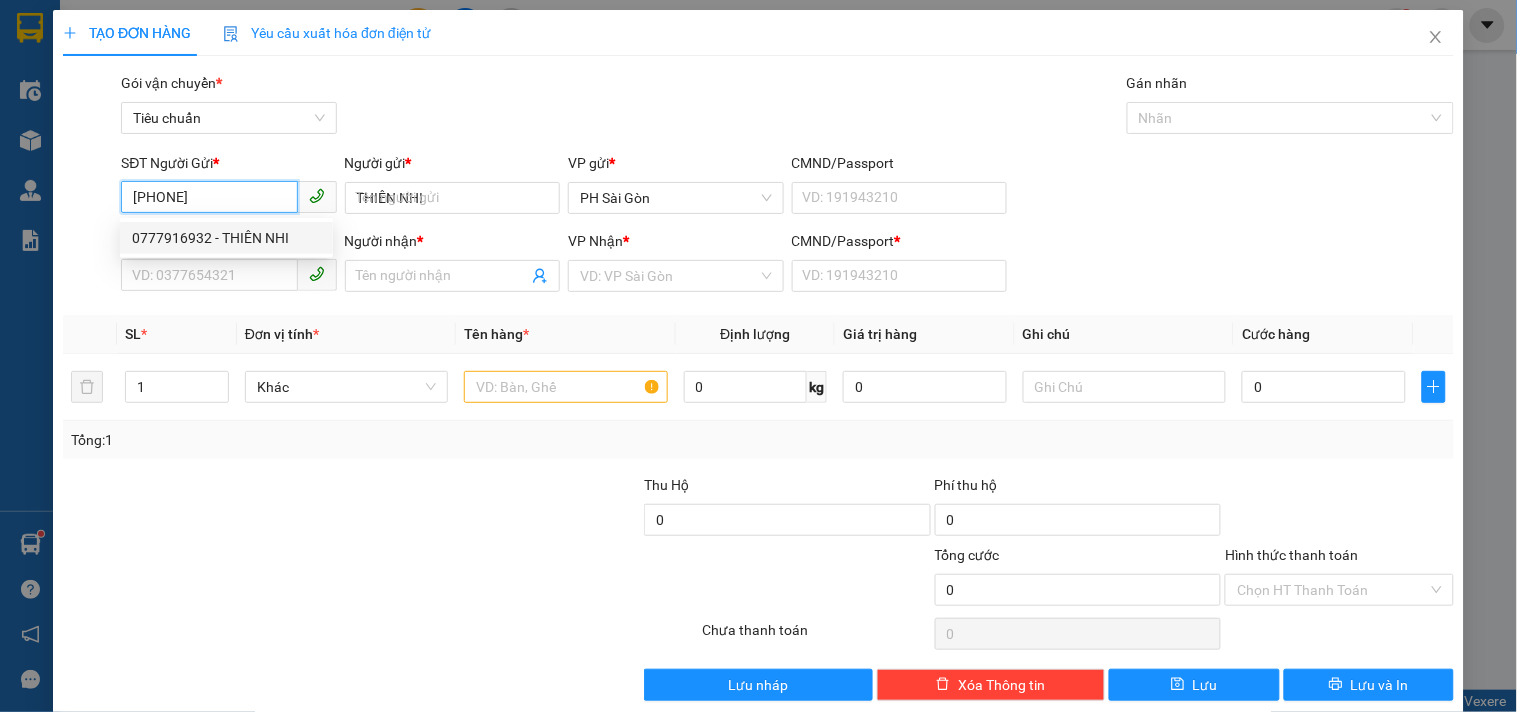 type on "09[PHONE]" 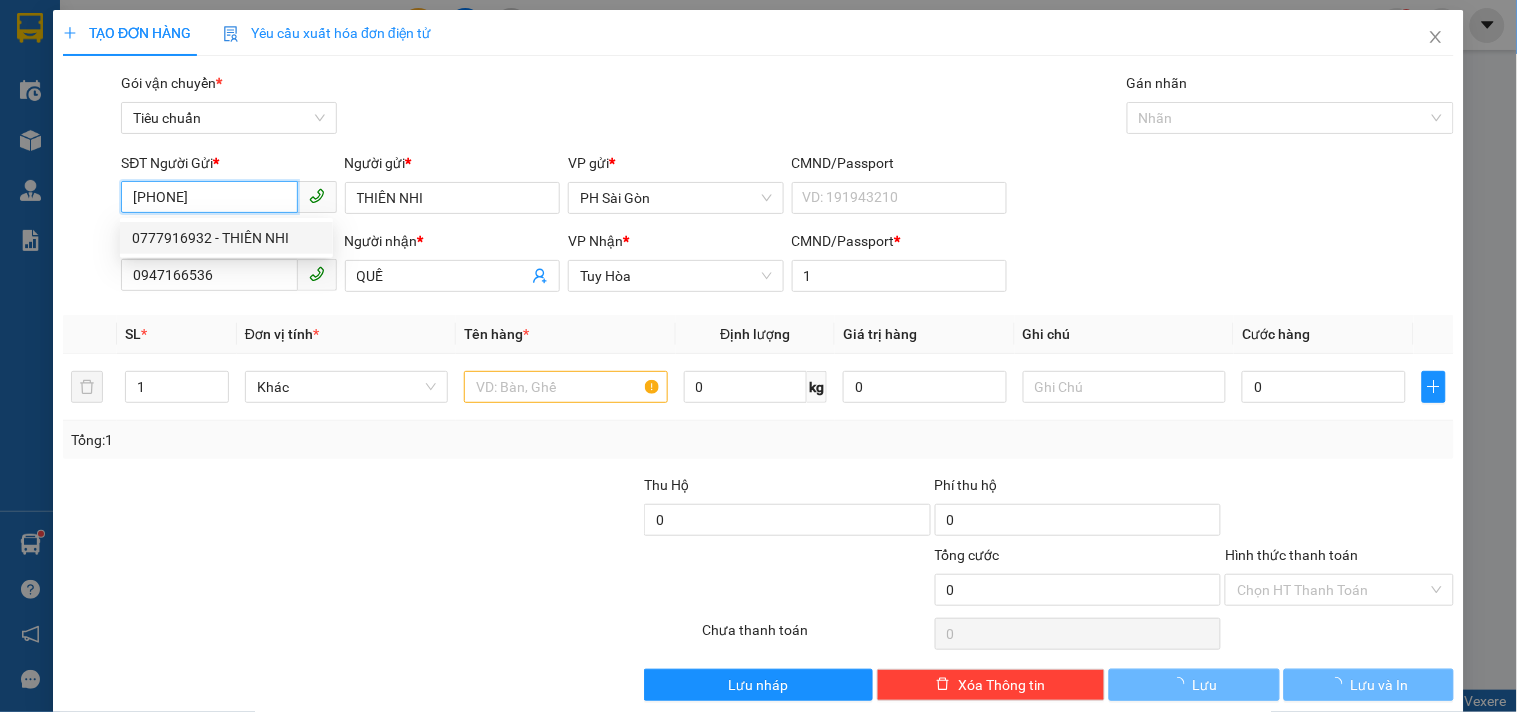 type on "100.000" 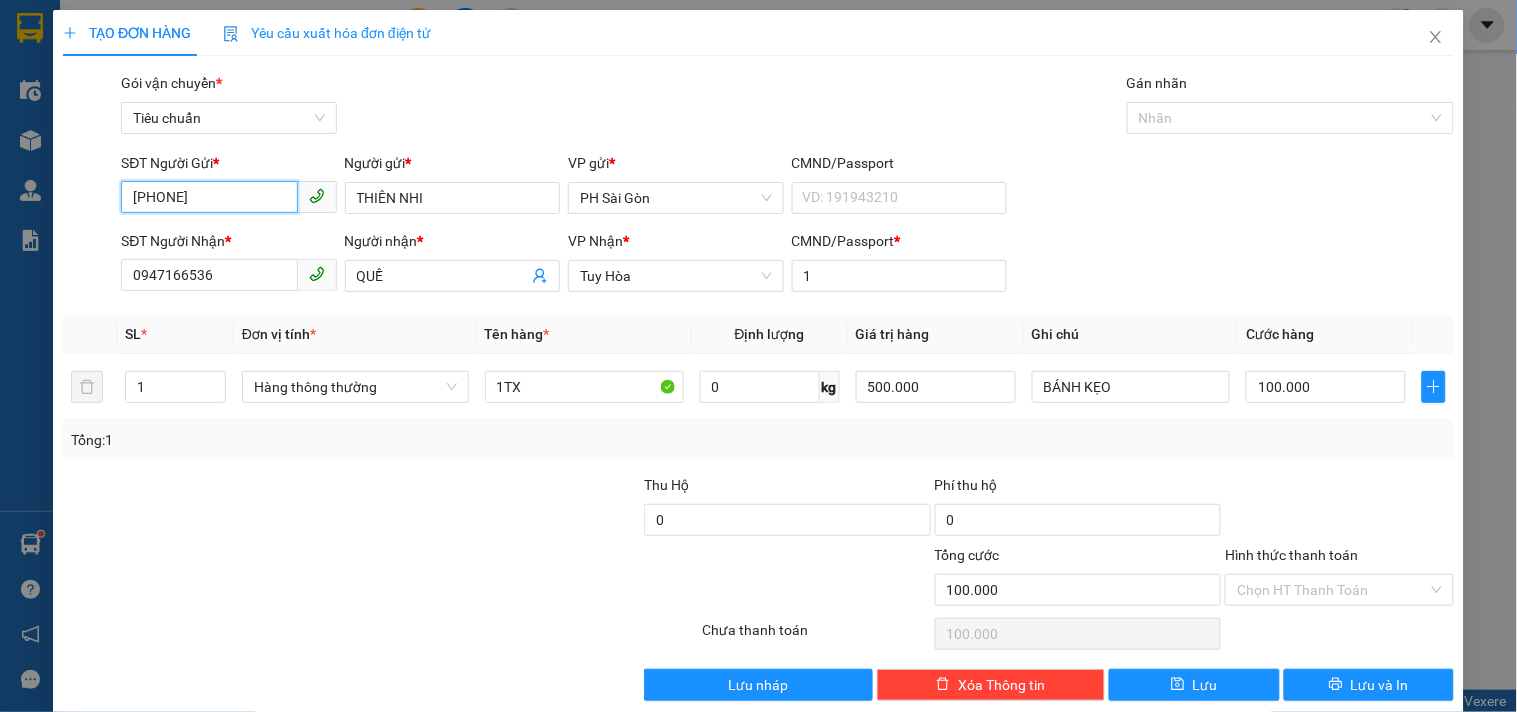 type on "[PHONE]" 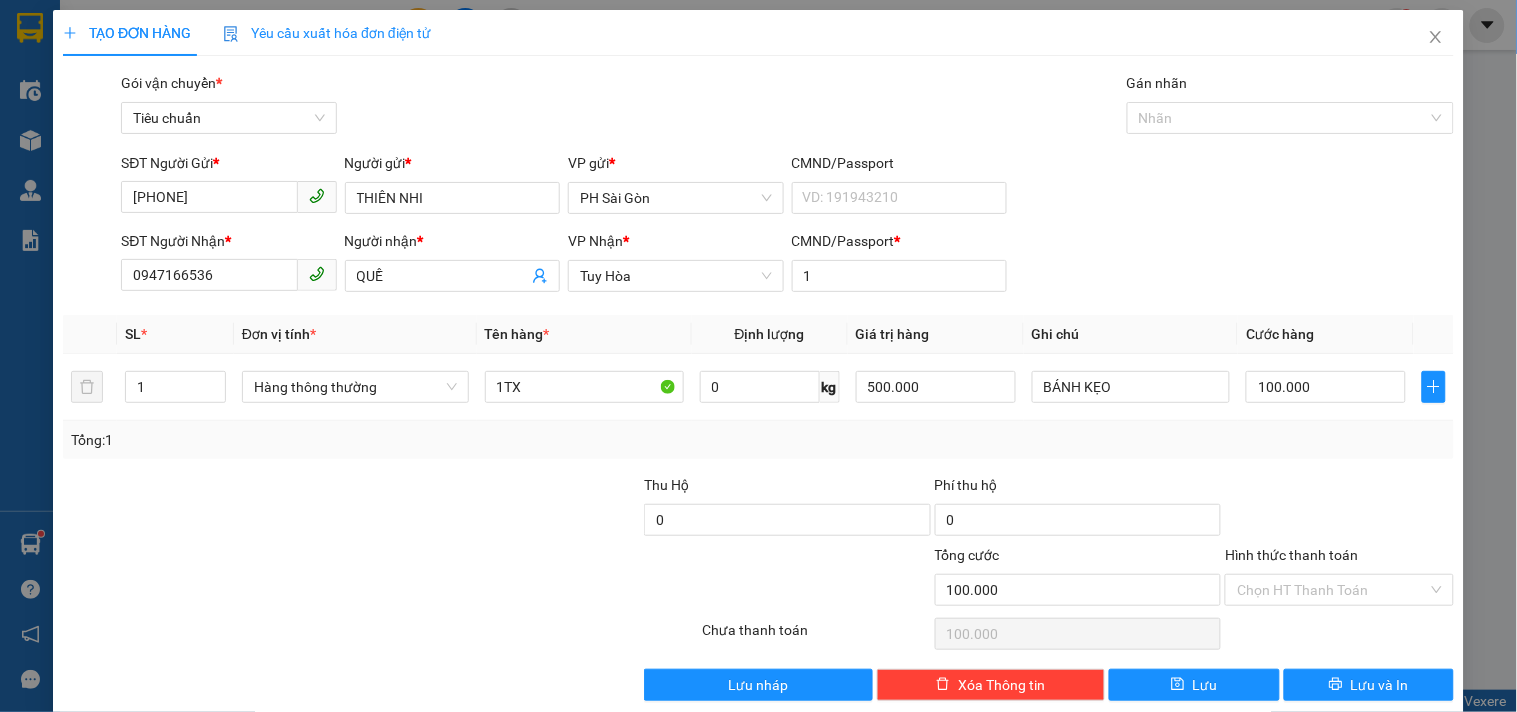 click on "SĐT Người Nhận  *" at bounding box center (228, 241) 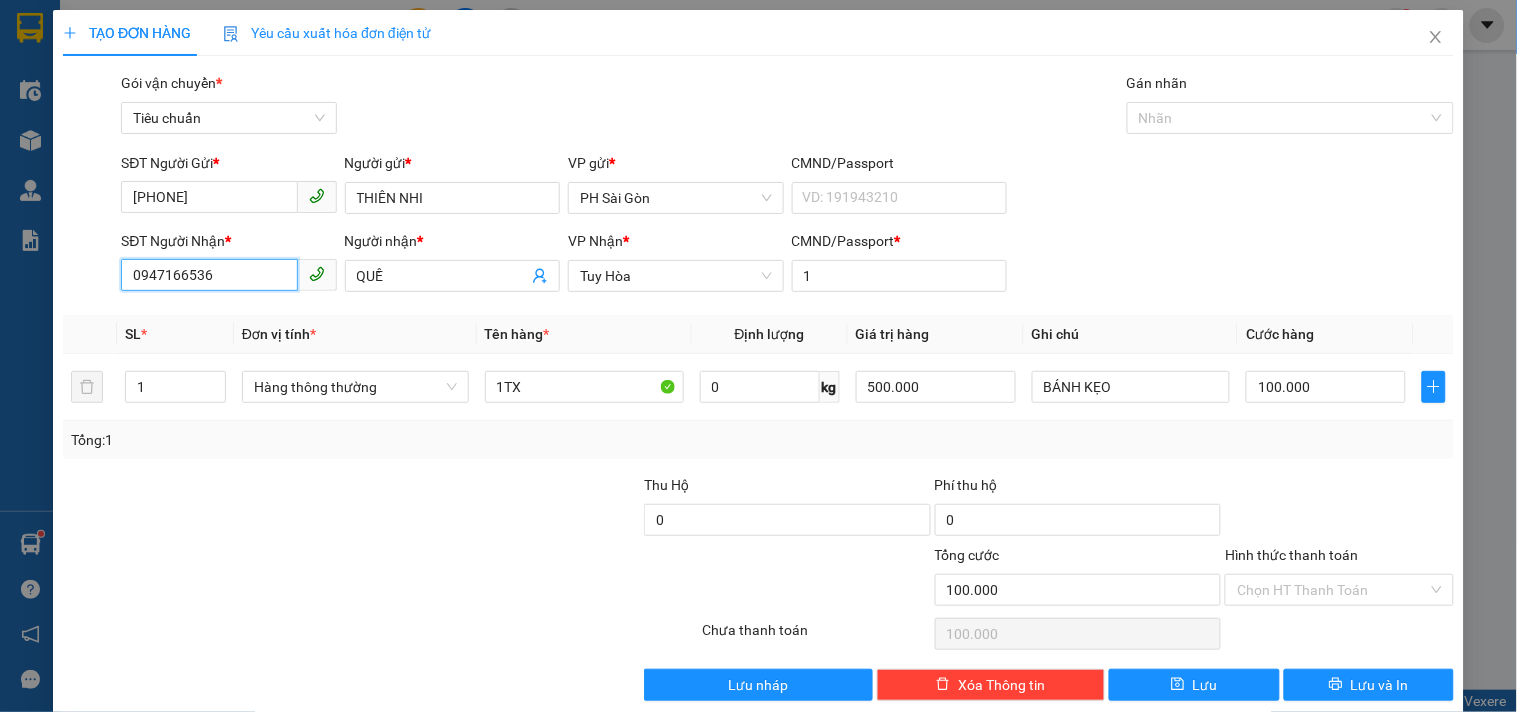 click on "09[PHONE]" at bounding box center (209, 275) 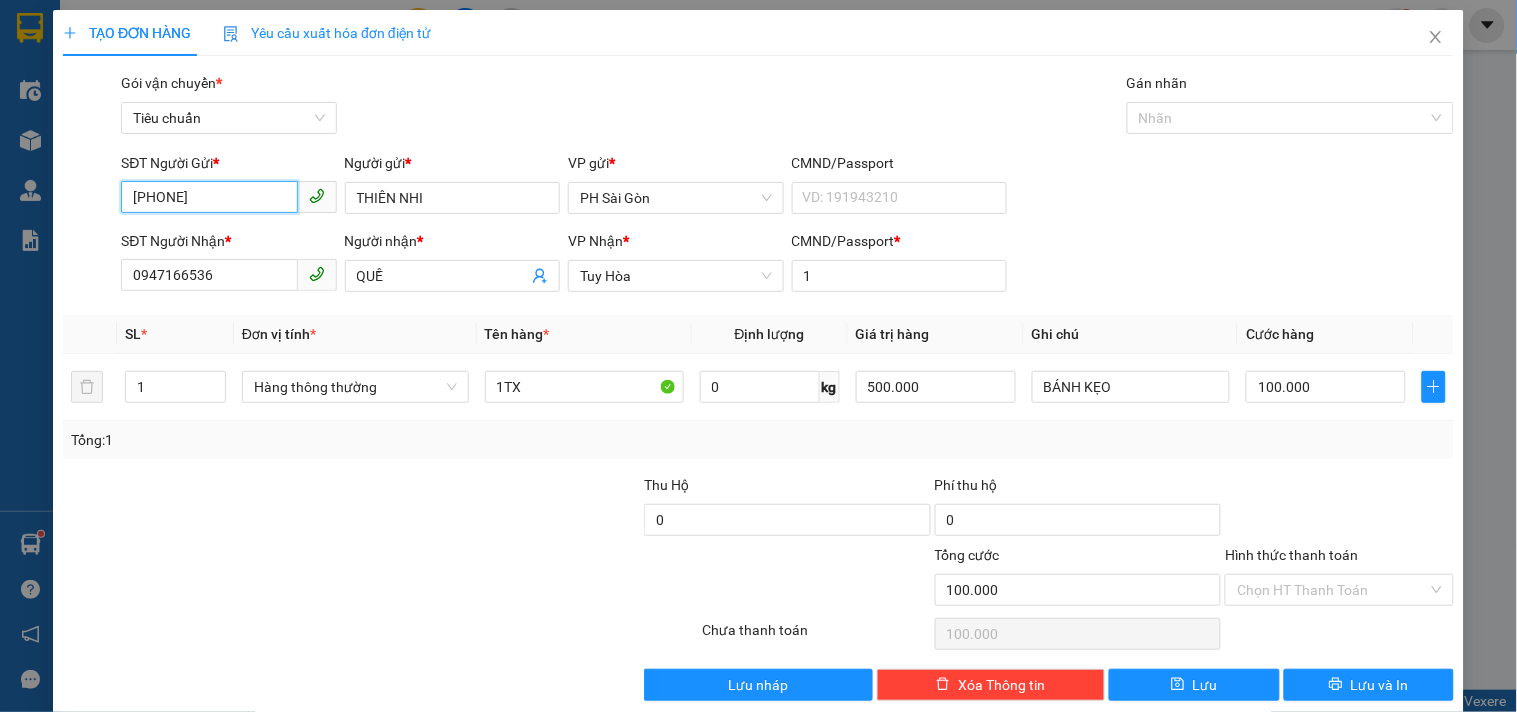 click on "[PHONE]" at bounding box center (209, 197) 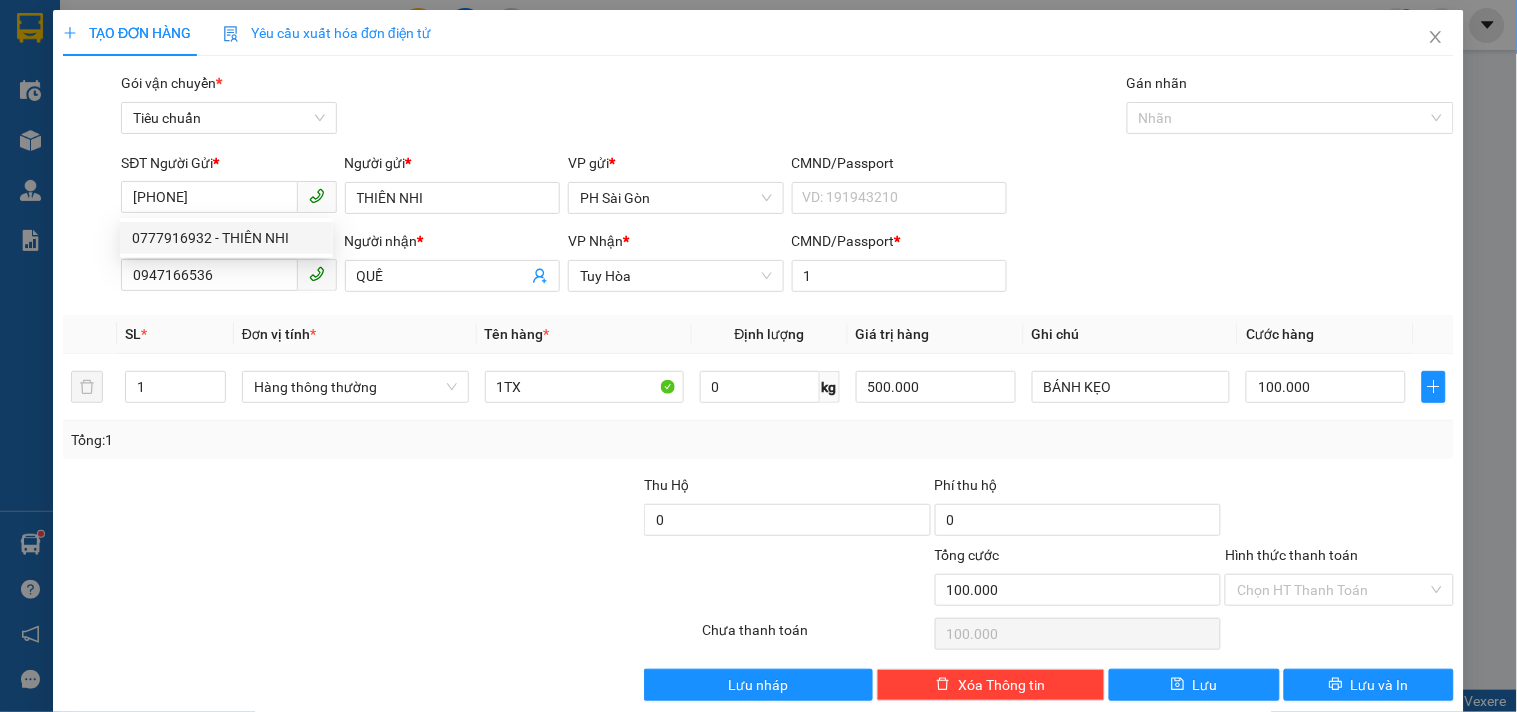 click at bounding box center [497, 509] 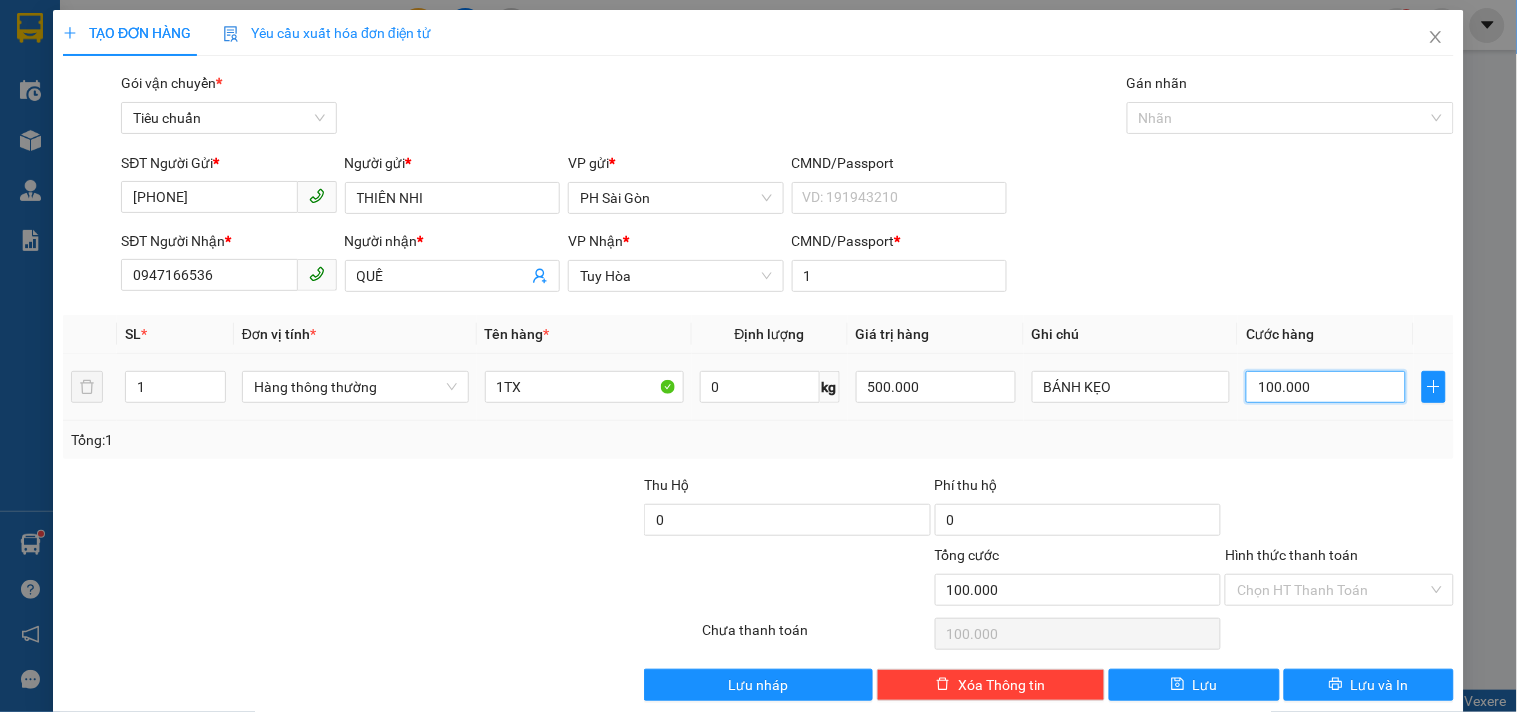 click on "100.000" at bounding box center (1326, 387) 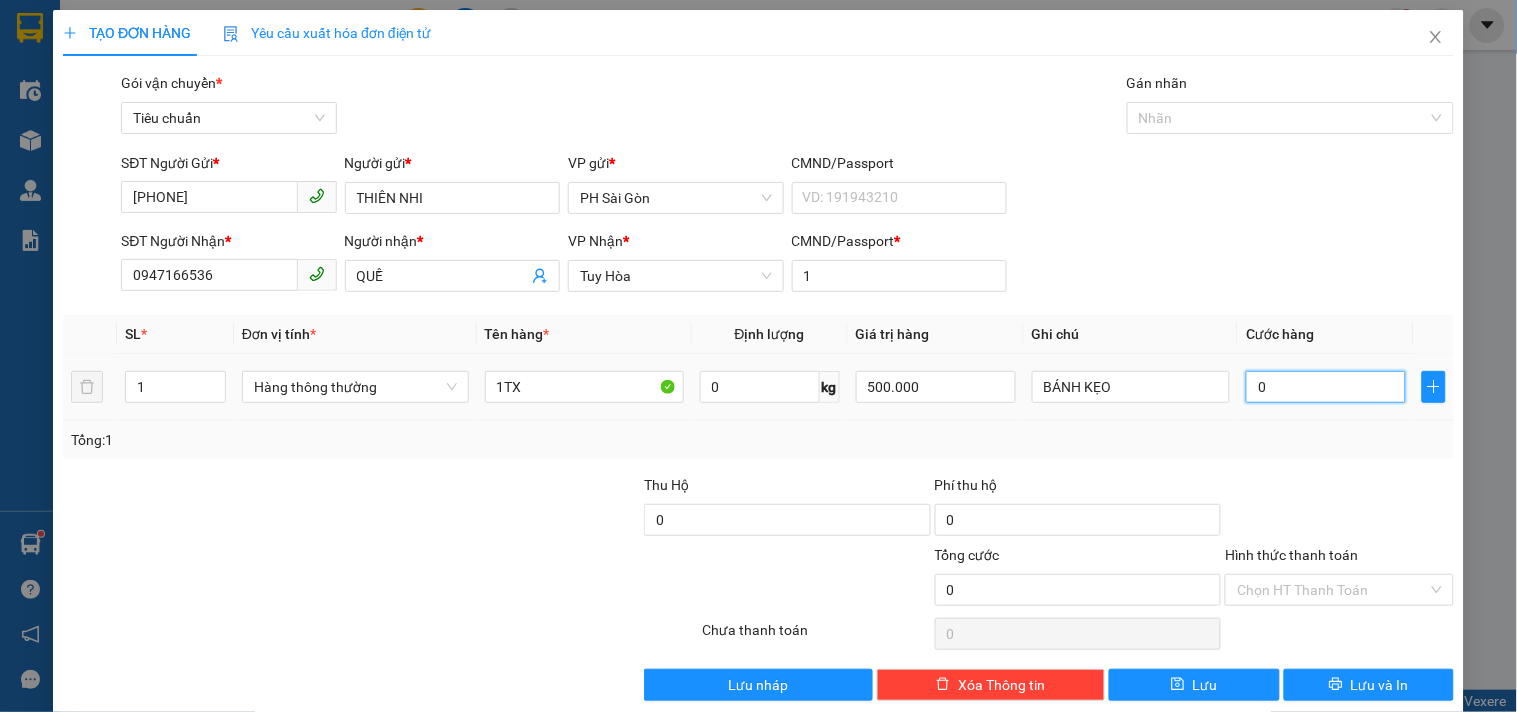 type on "6" 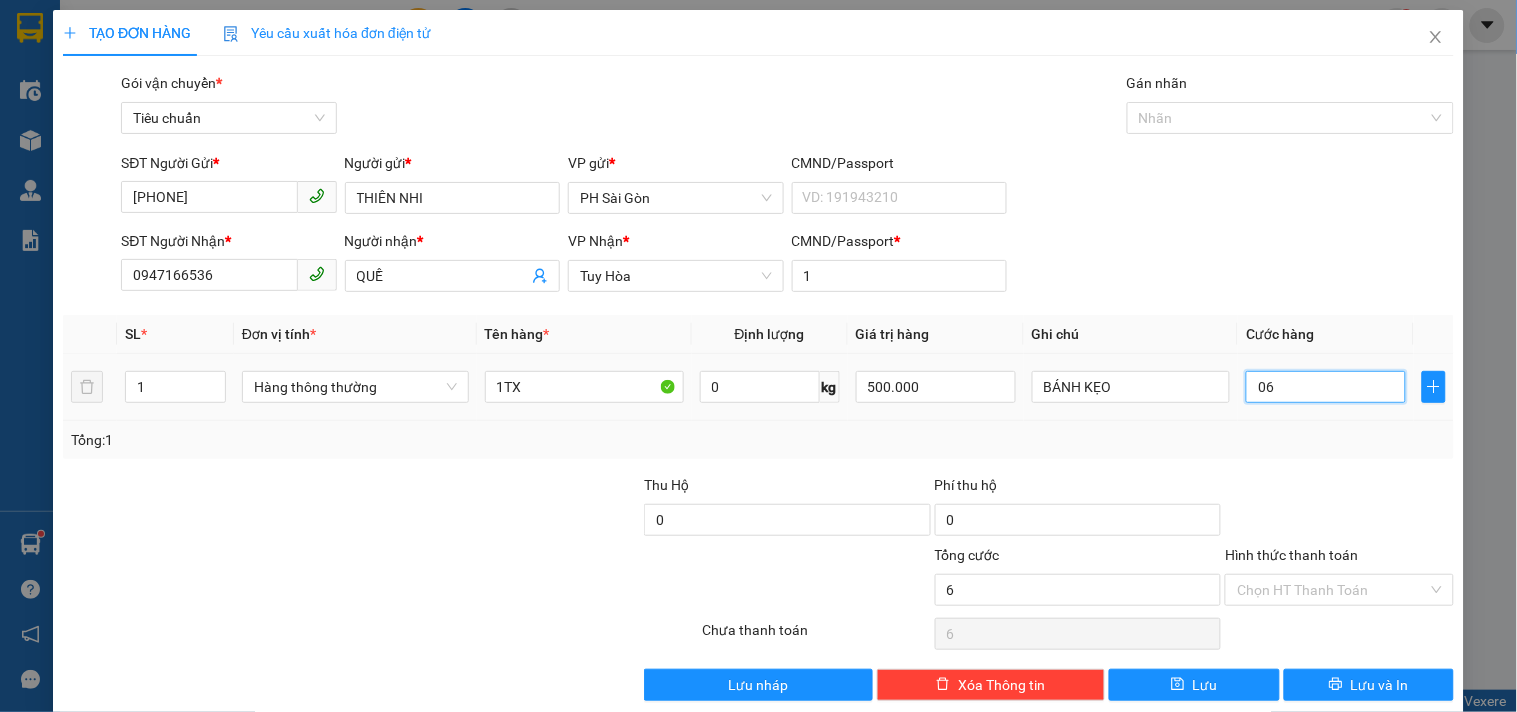 type on "60" 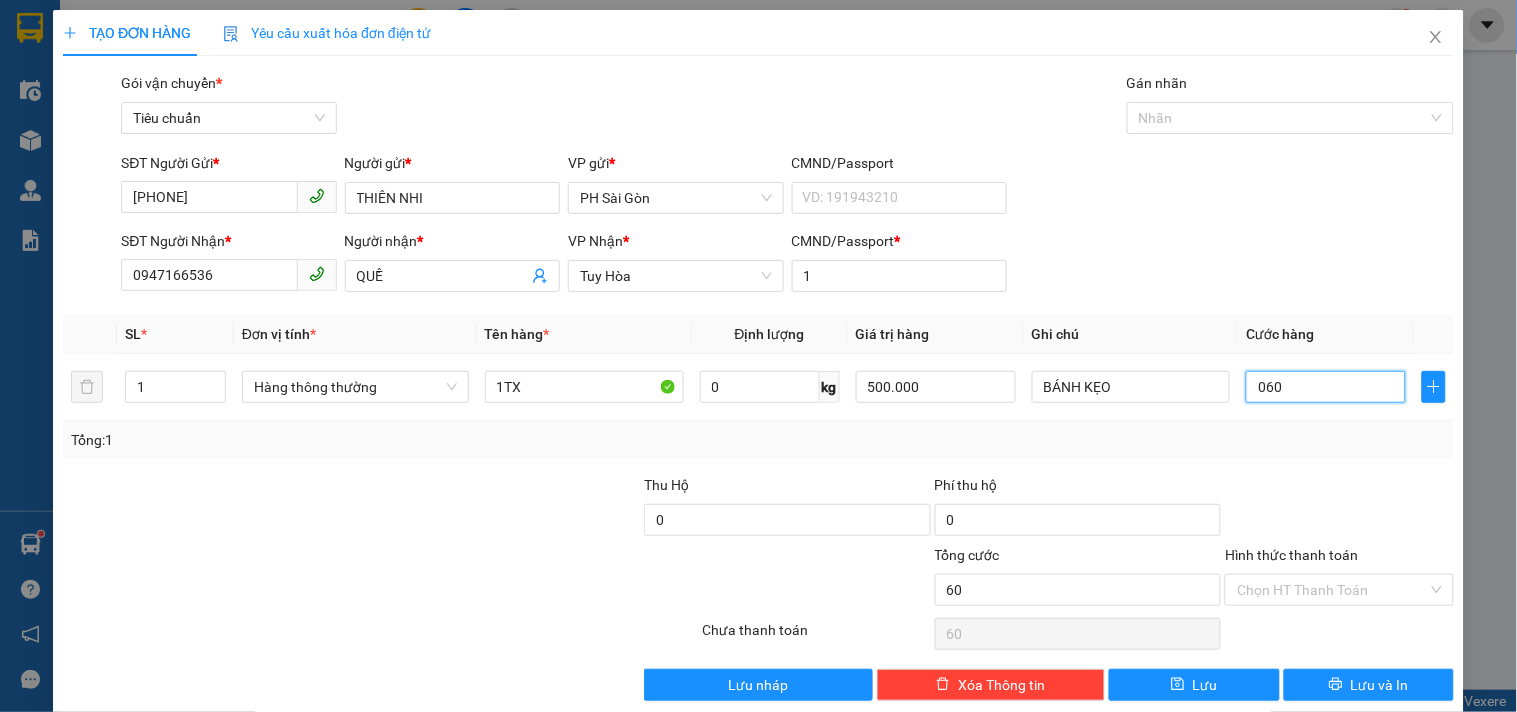 type on "060" 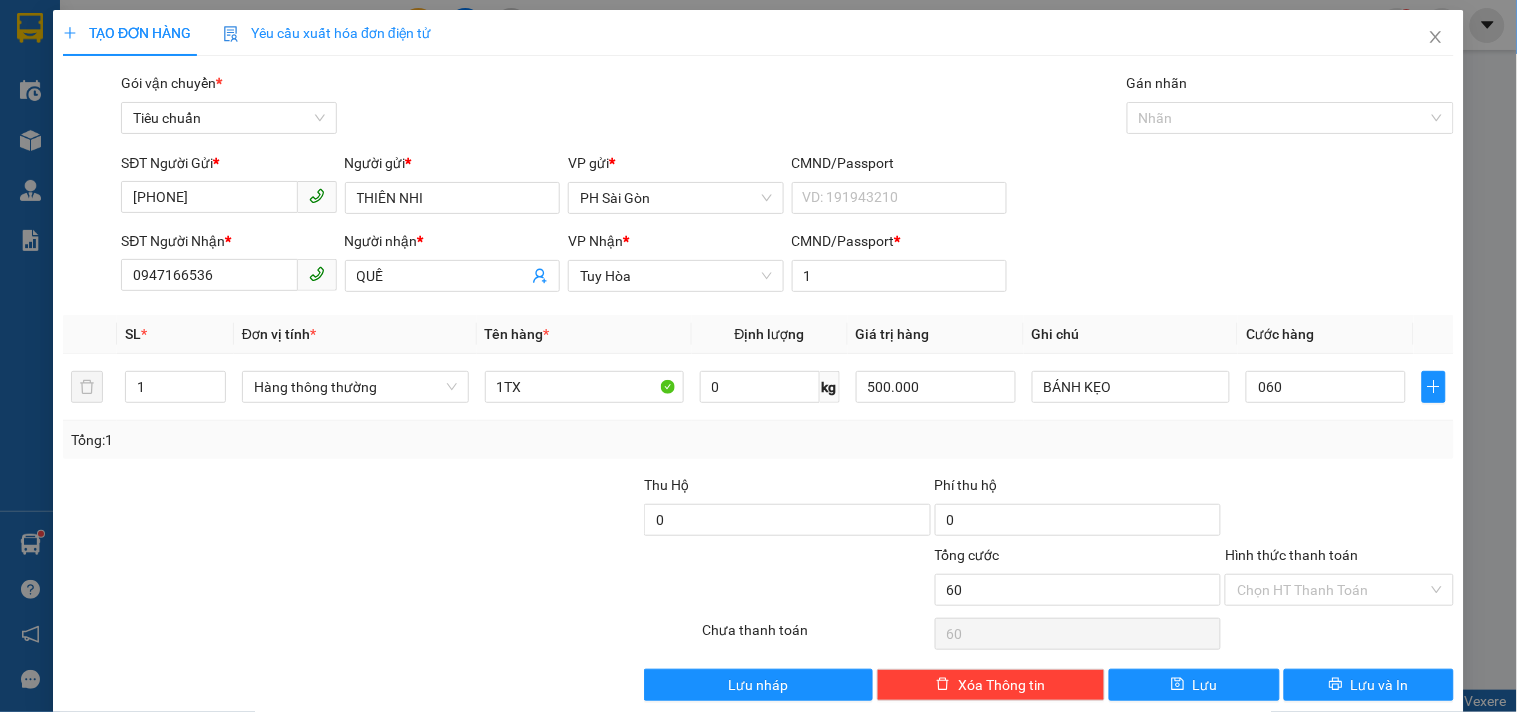 type on "60.000" 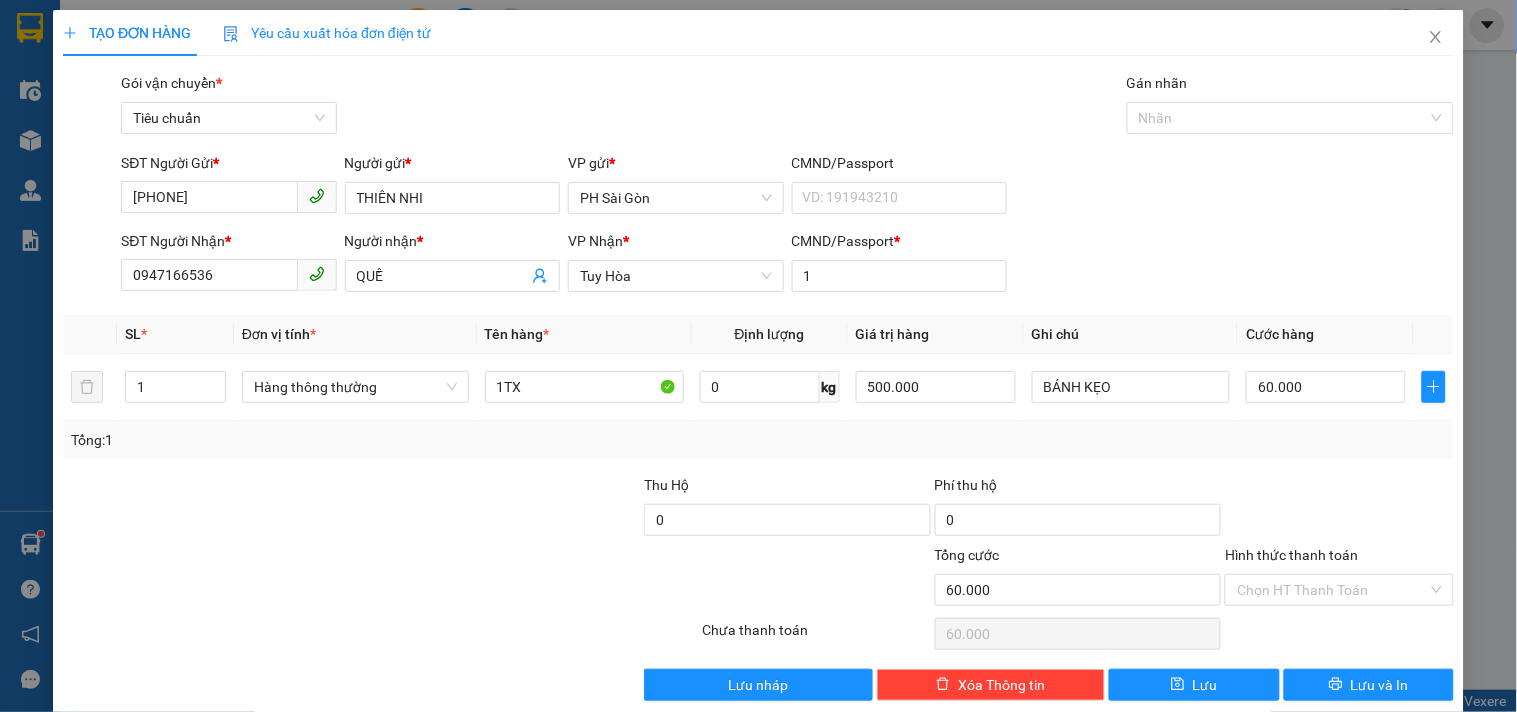 click on "Transit Pickup Surcharge Ids Transit Deliver Surcharge Ids Transit Deliver Surcharge Transit Deliver Surcharge Gói vận chuyển  * Tiêu chuẩn Gán nhãn   Nhãn SĐT Người Gửi  * 0777916932 Người gửi  * THIÊN NHI VP gửi  * PH Sài Gòn CMND/Passport VD: 191943210 SĐT Người Nhận  * 0947166536 Người nhận  * QUỀ VP Nhận  * Tuy Hòa CMND/Passport  * 1 SL  * Đơn vị tính  * Tên hàng  * Định lượng Giá trị hàng Ghi chú Cước hàng                   1 Hàng thông thường 1TX 0 kg 500.000 BÁNH KẸO 60.000 Tổng:  1 Thu Hộ 0 Phí thu hộ 0 Tổng cước 60.000 Hình thức thanh toán Chọn HT Thanh Toán Số tiền thu trước 0 Chưa thanh toán 60.000 Chọn HT Thanh Toán Lưu nháp Xóa Thông tin Lưu Lưu và In 1TX BÁNH KẸO" at bounding box center (758, 386) 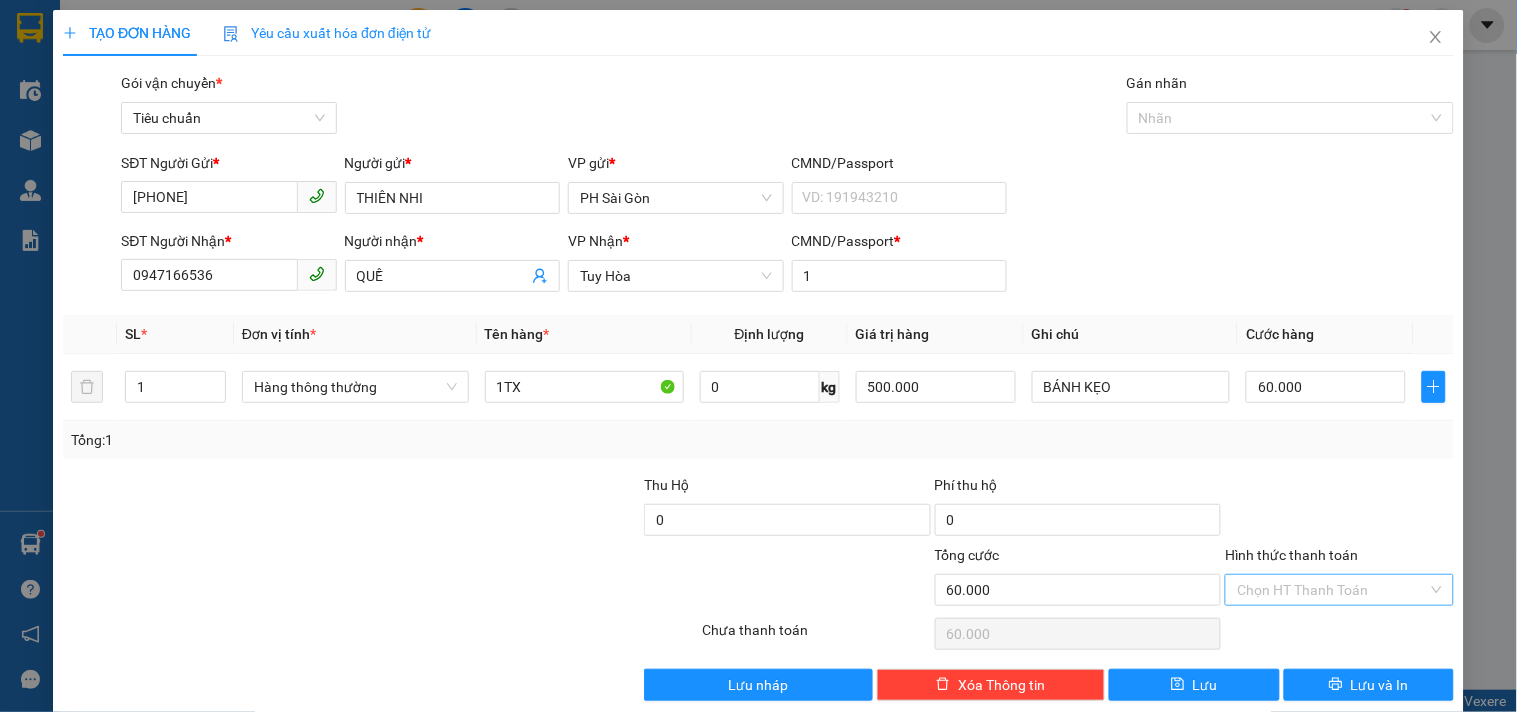 click on "Hình thức thanh toán" at bounding box center (1332, 590) 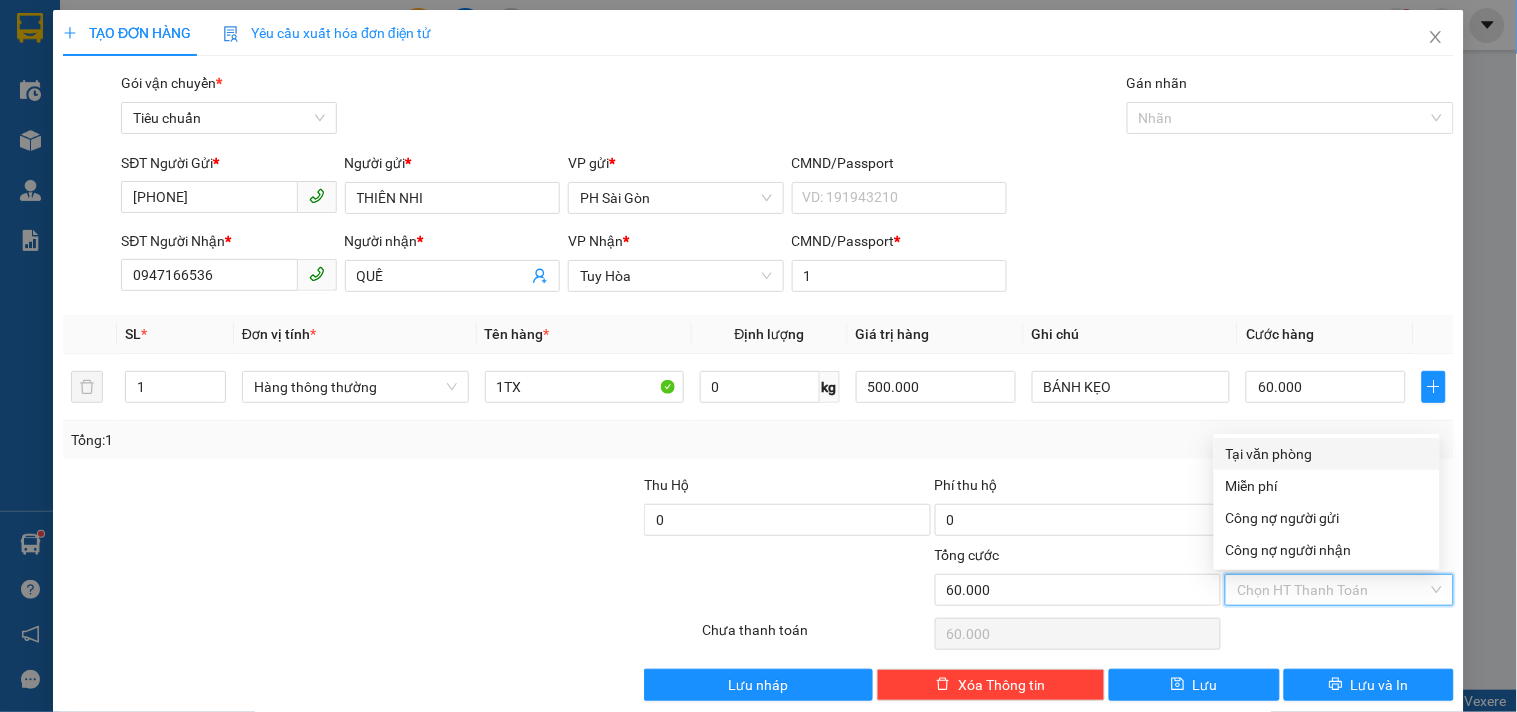 click on "Tại văn phòng" at bounding box center [1327, 454] 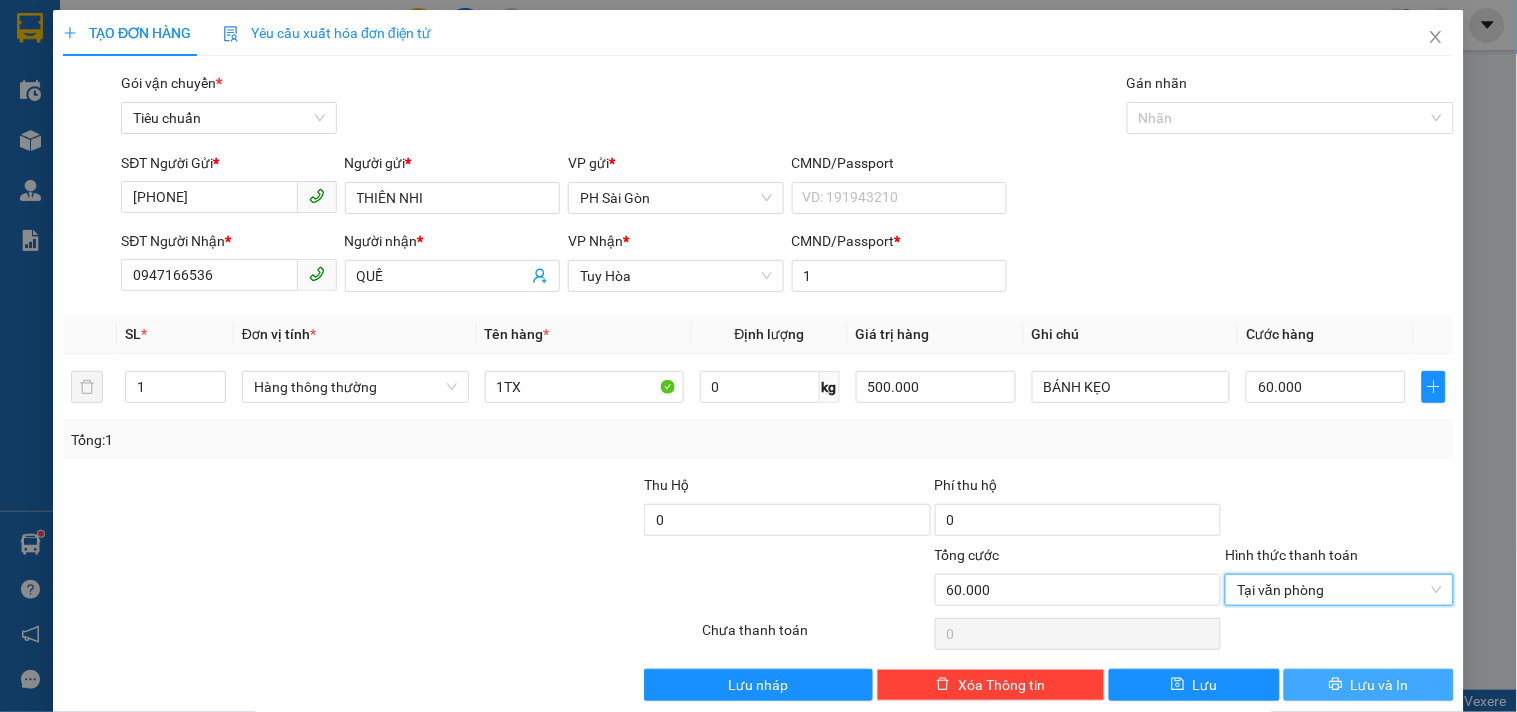 click on "Lưu và In" at bounding box center (1369, 685) 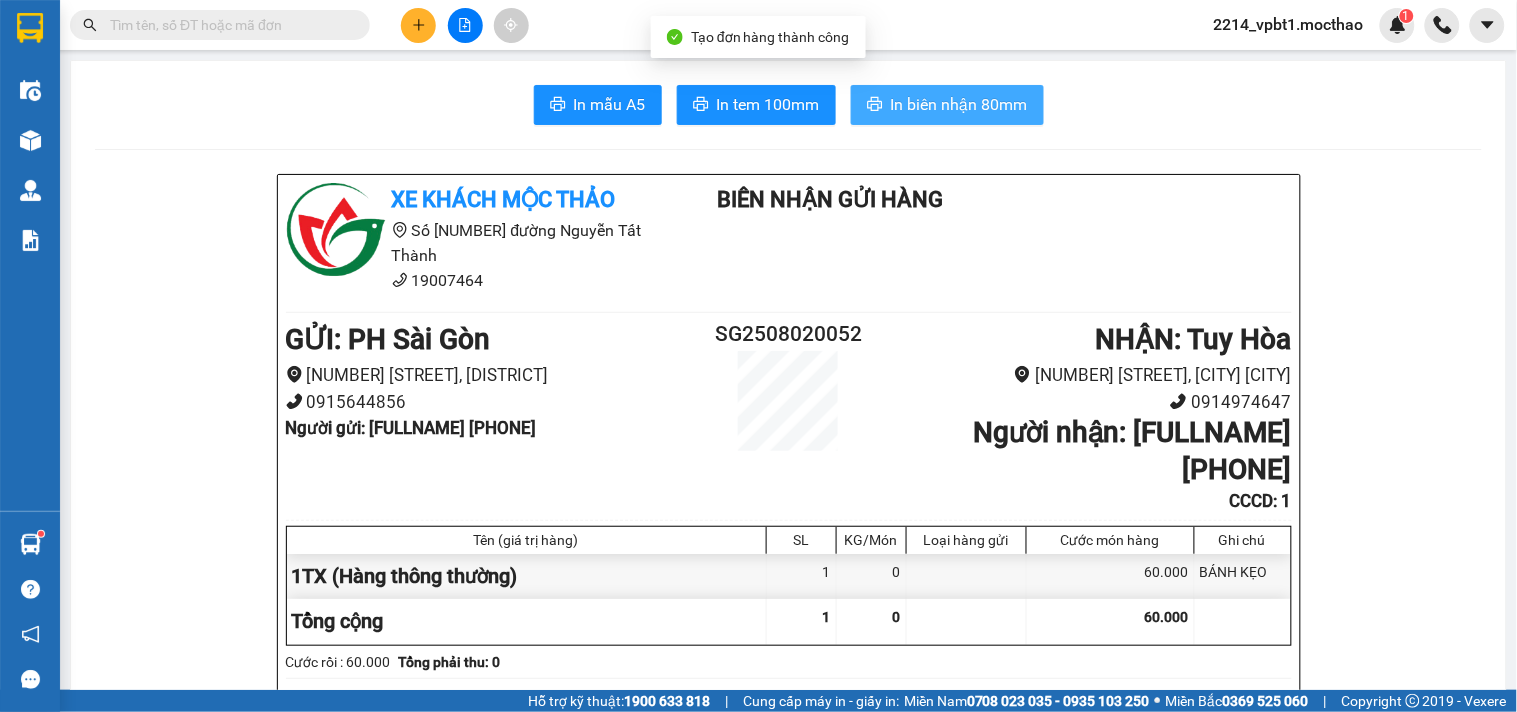 click on "In biên nhận 80mm" at bounding box center [959, 104] 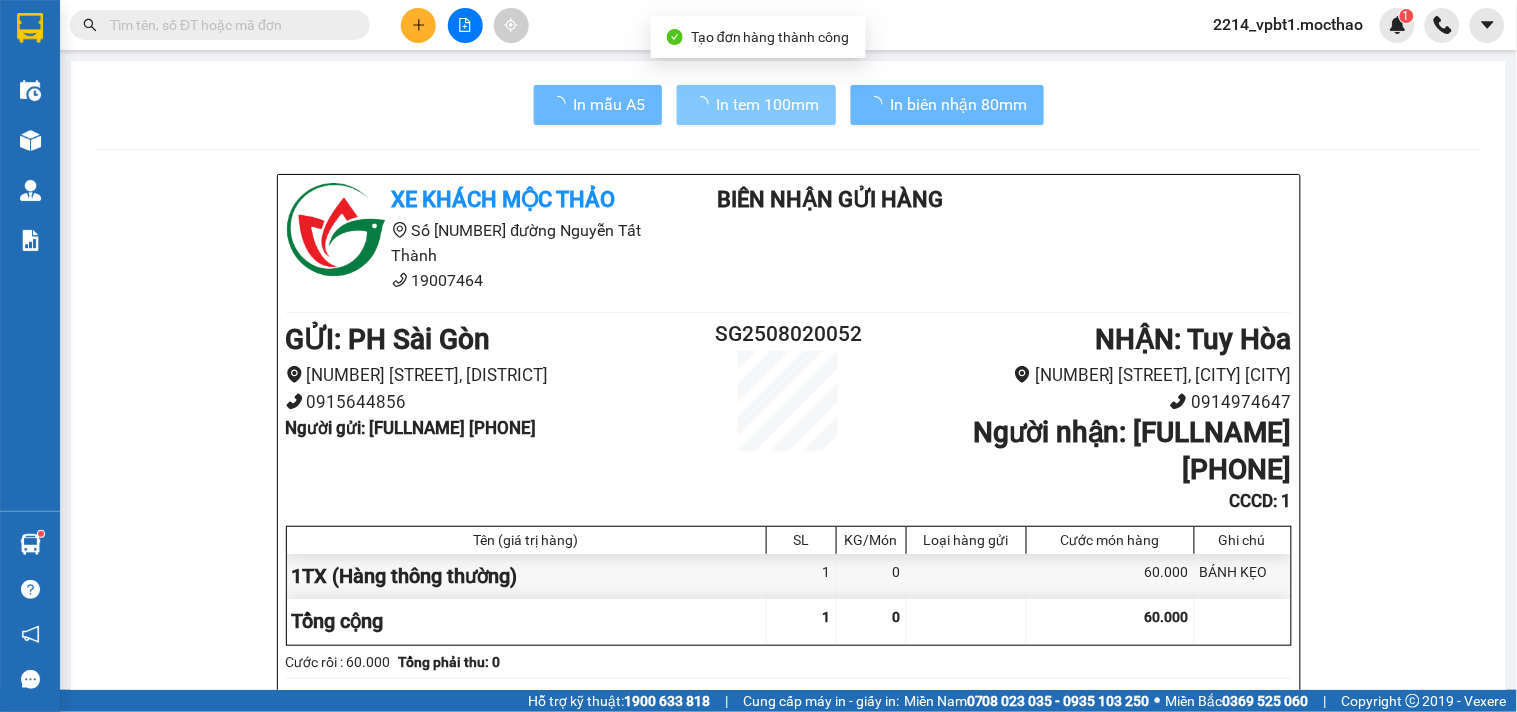 scroll, scrollTop: 0, scrollLeft: 0, axis: both 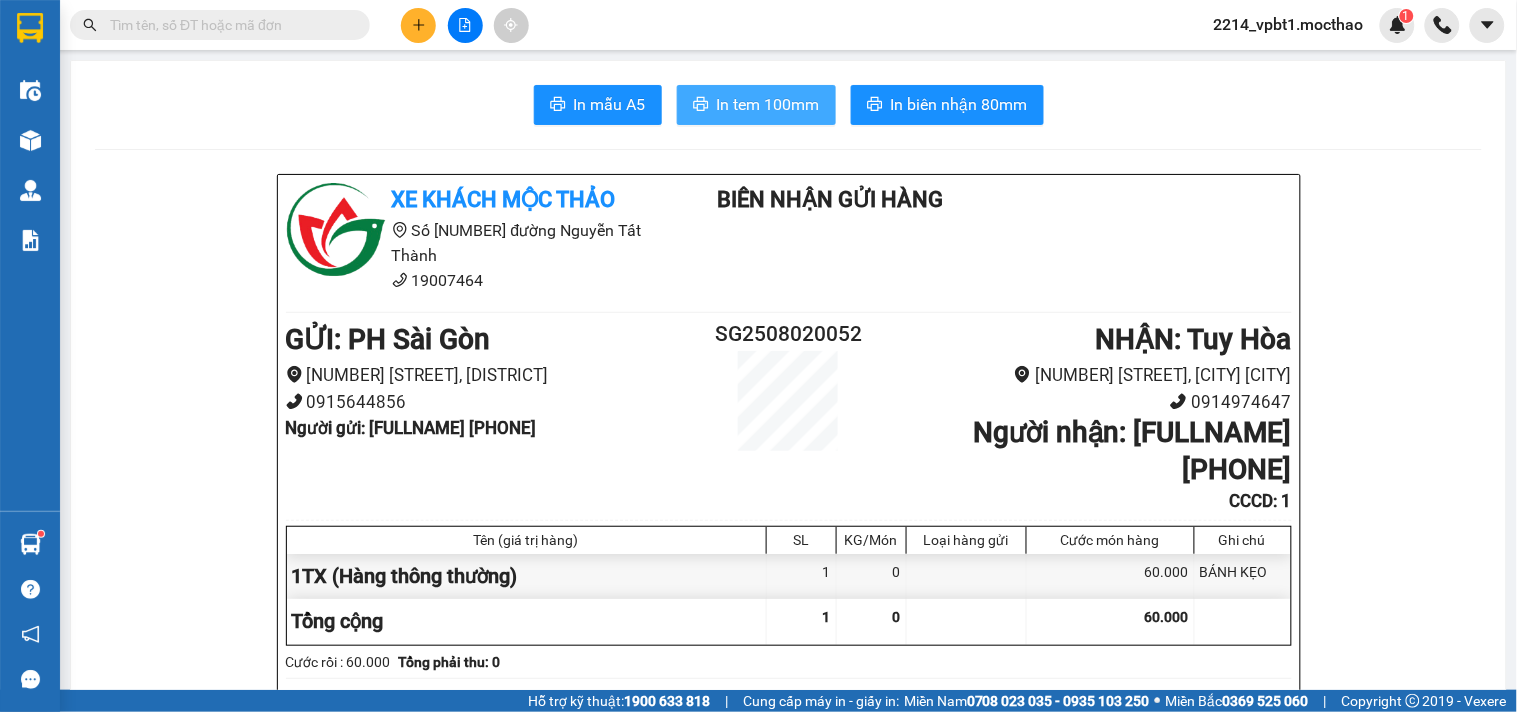 click on "In tem 100mm" at bounding box center [768, 104] 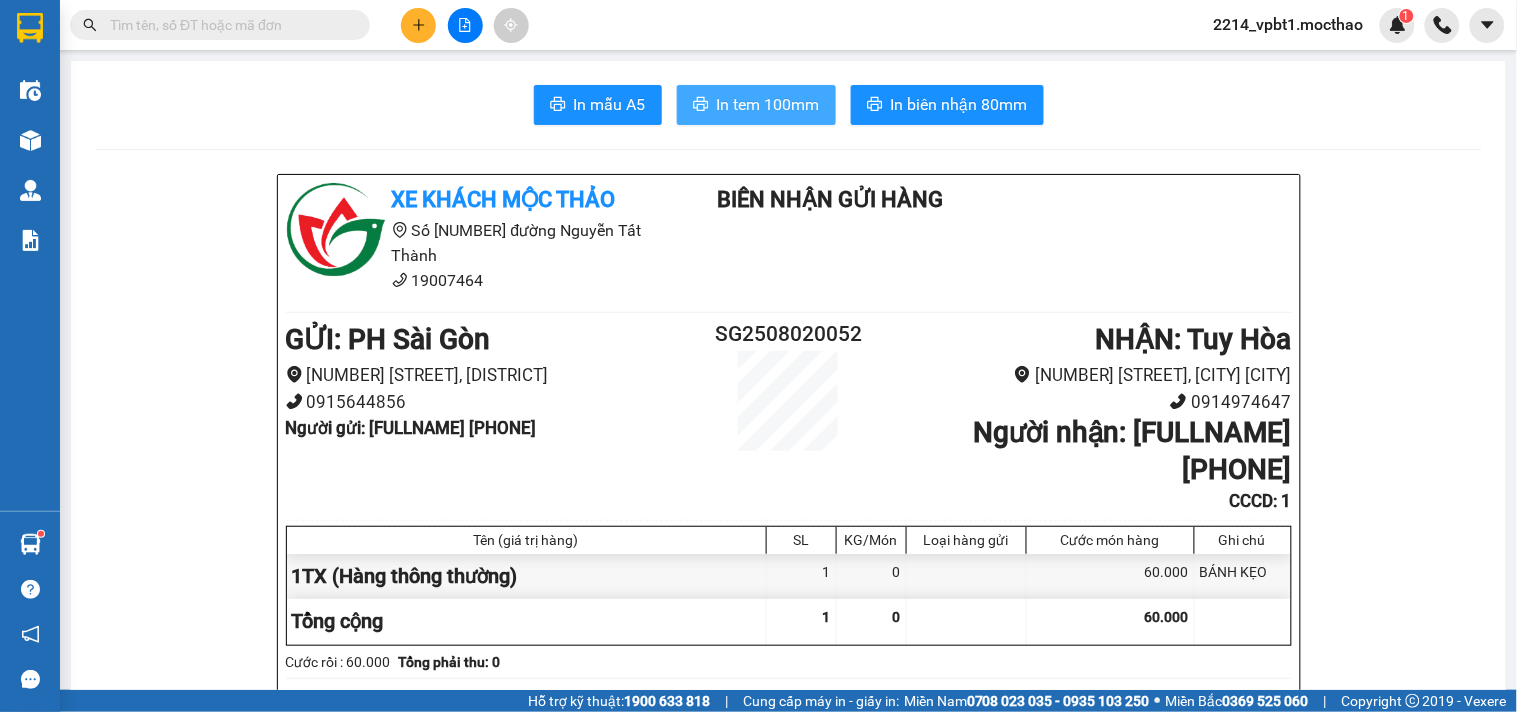 scroll, scrollTop: 0, scrollLeft: 0, axis: both 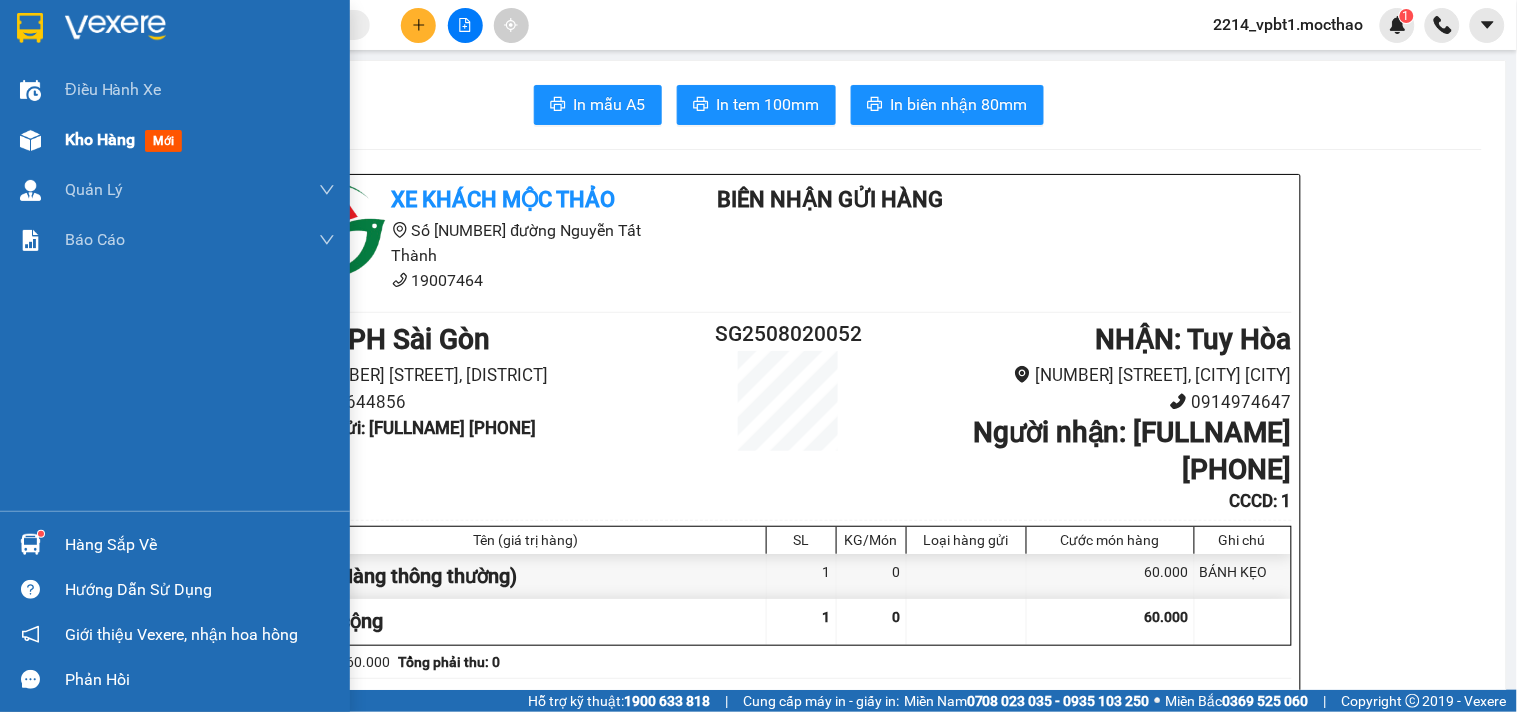click on "Kho hàng" at bounding box center (100, 139) 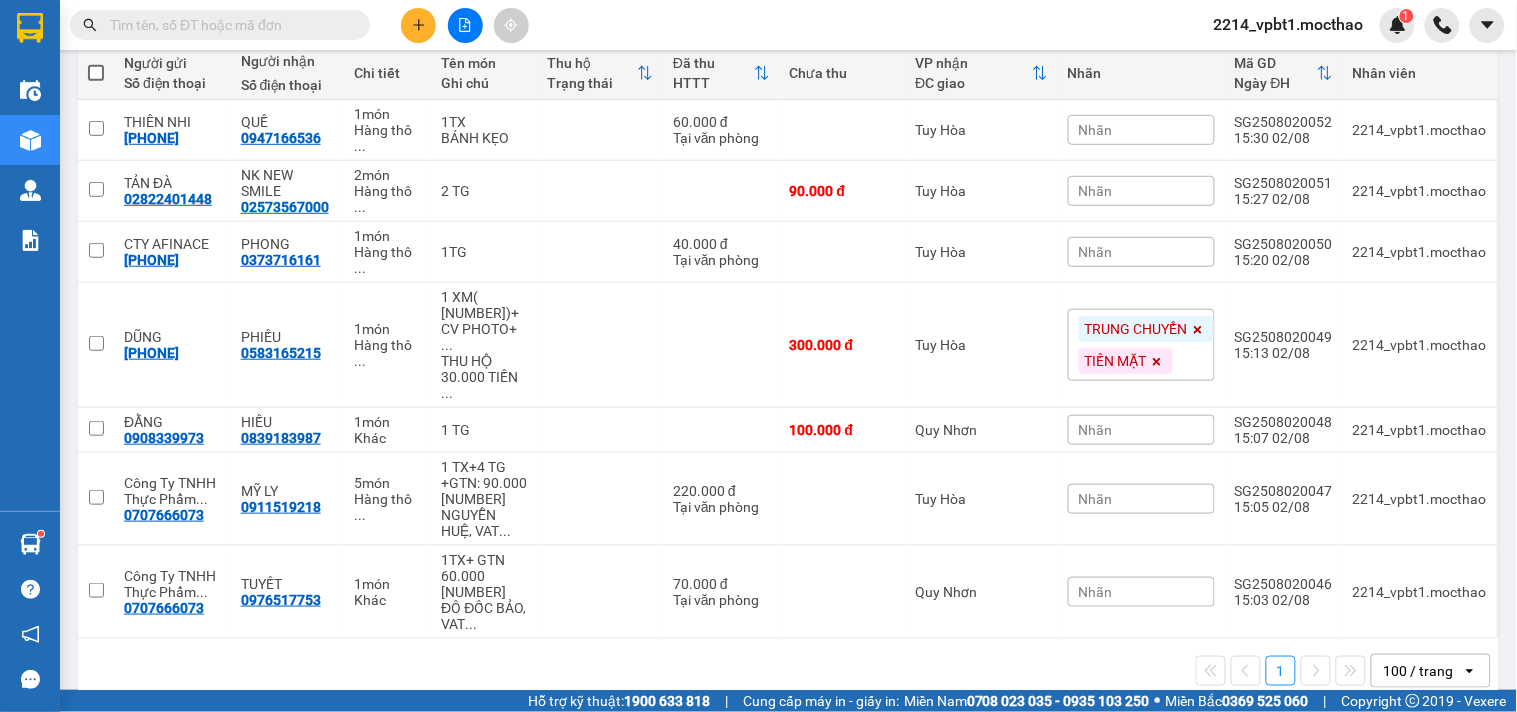 scroll, scrollTop: 124, scrollLeft: 0, axis: vertical 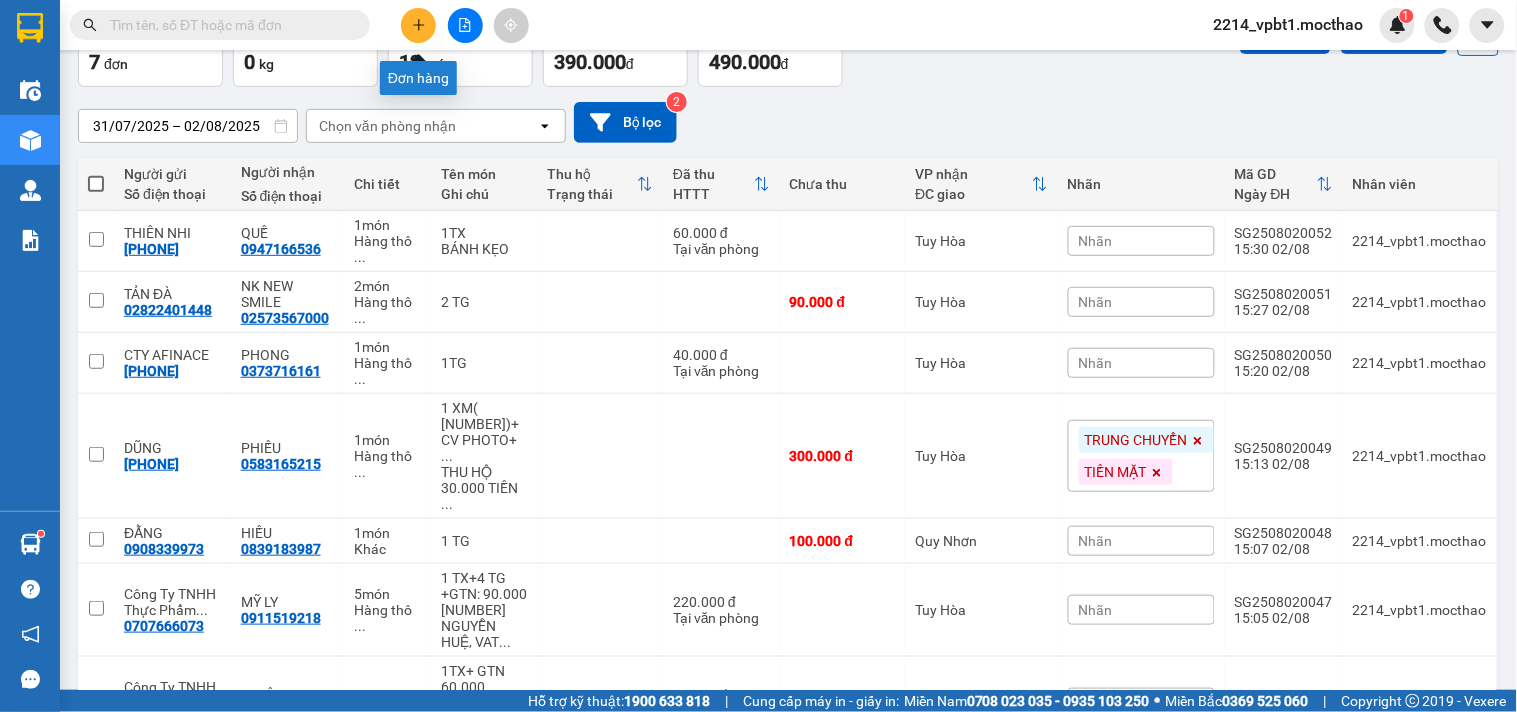 click 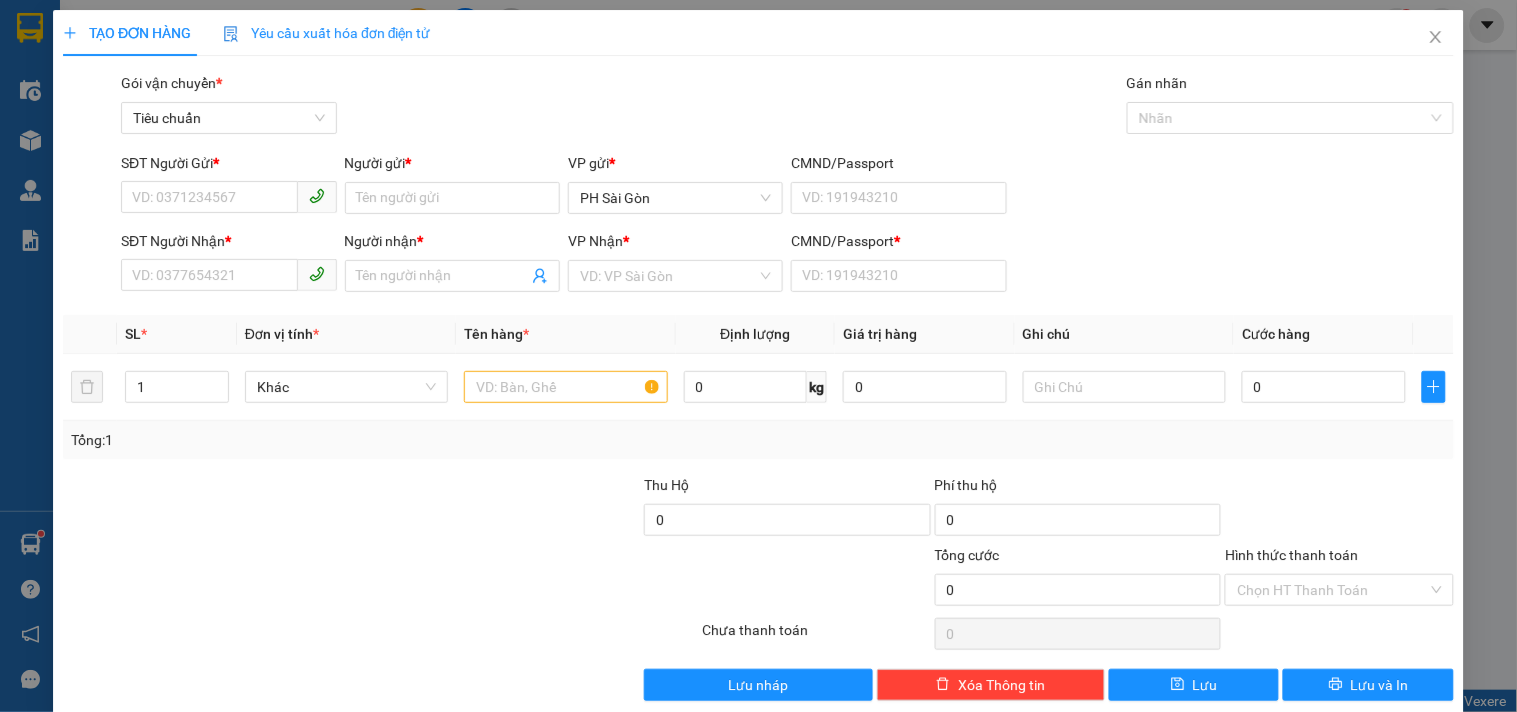scroll, scrollTop: 0, scrollLeft: 0, axis: both 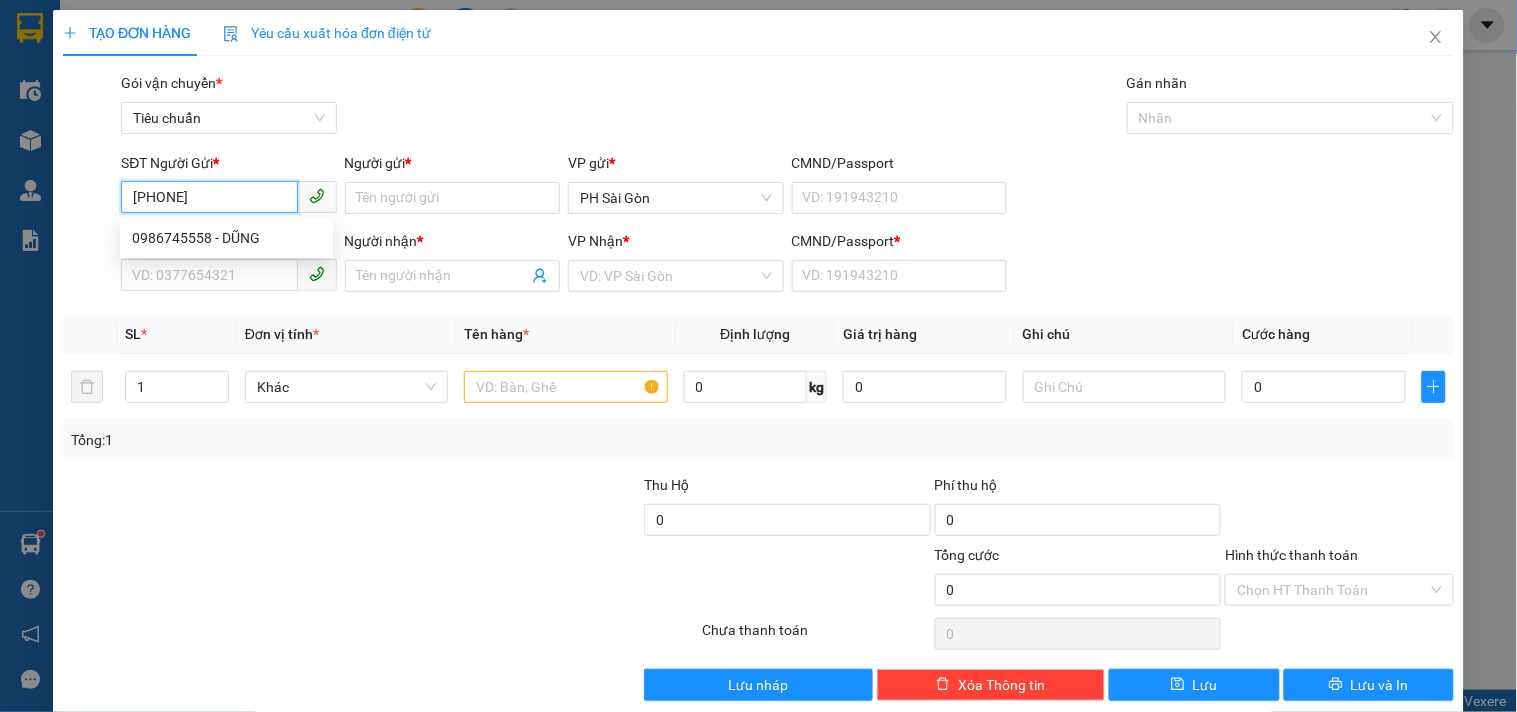 type on "0986745558" 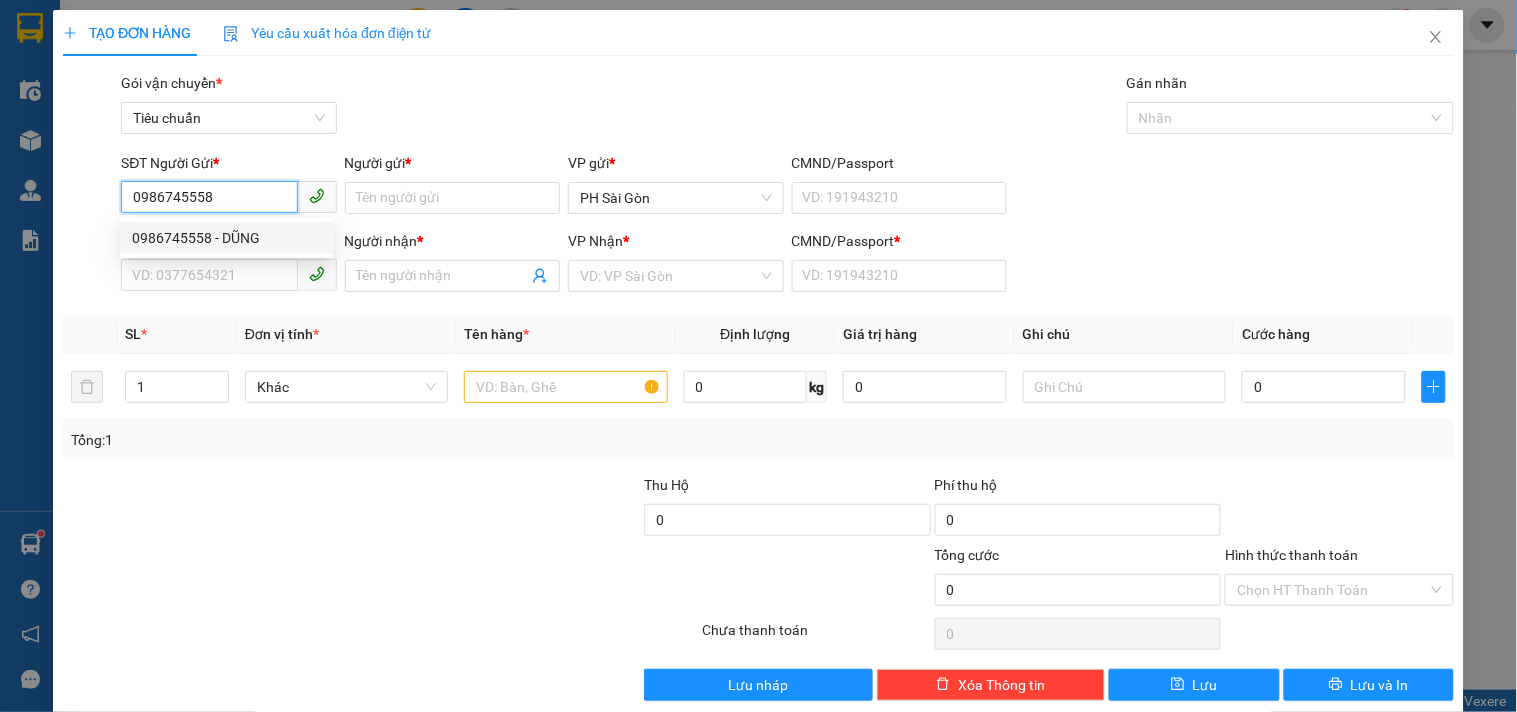 click on "0986745558 - DŨNG" at bounding box center [226, 238] 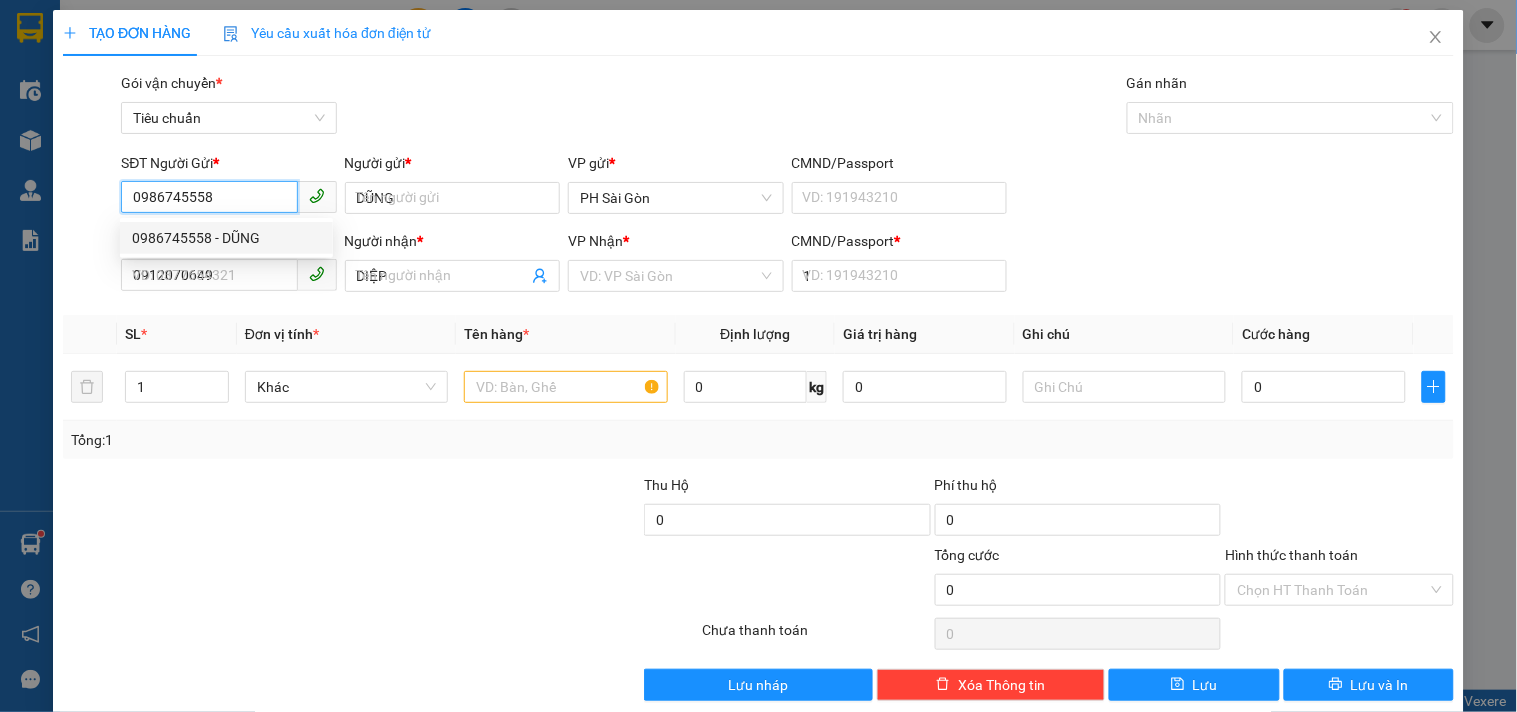 type on "30.000" 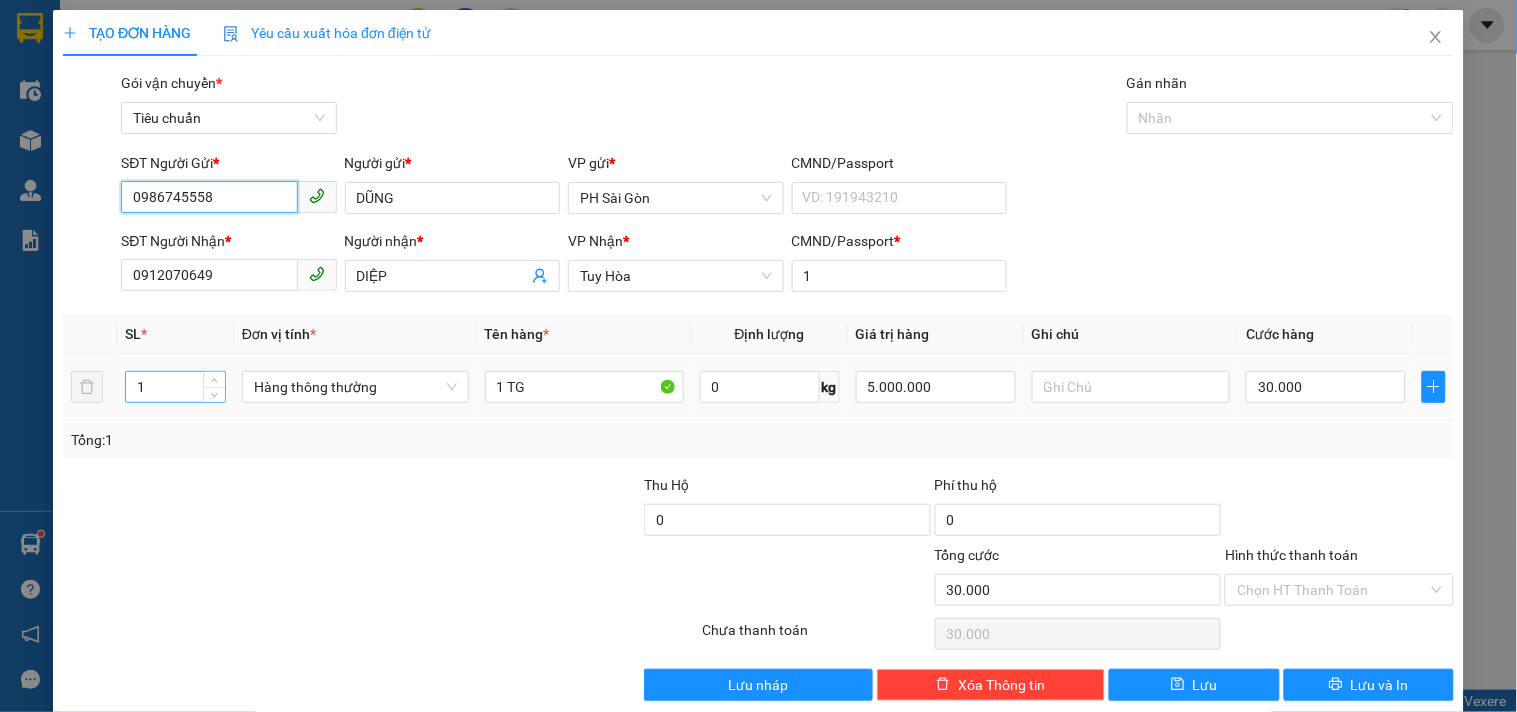 type on "0986745558" 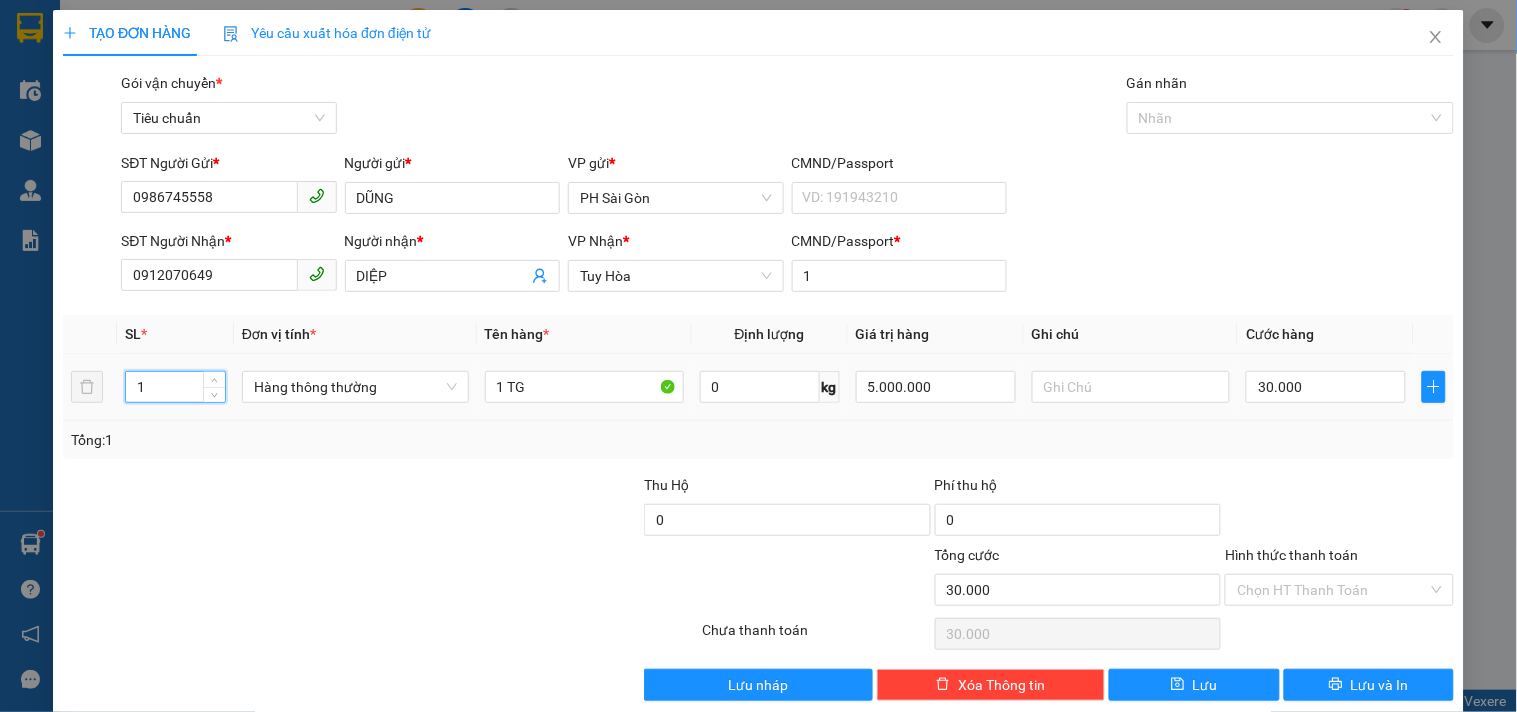 click on "1" at bounding box center [175, 387] 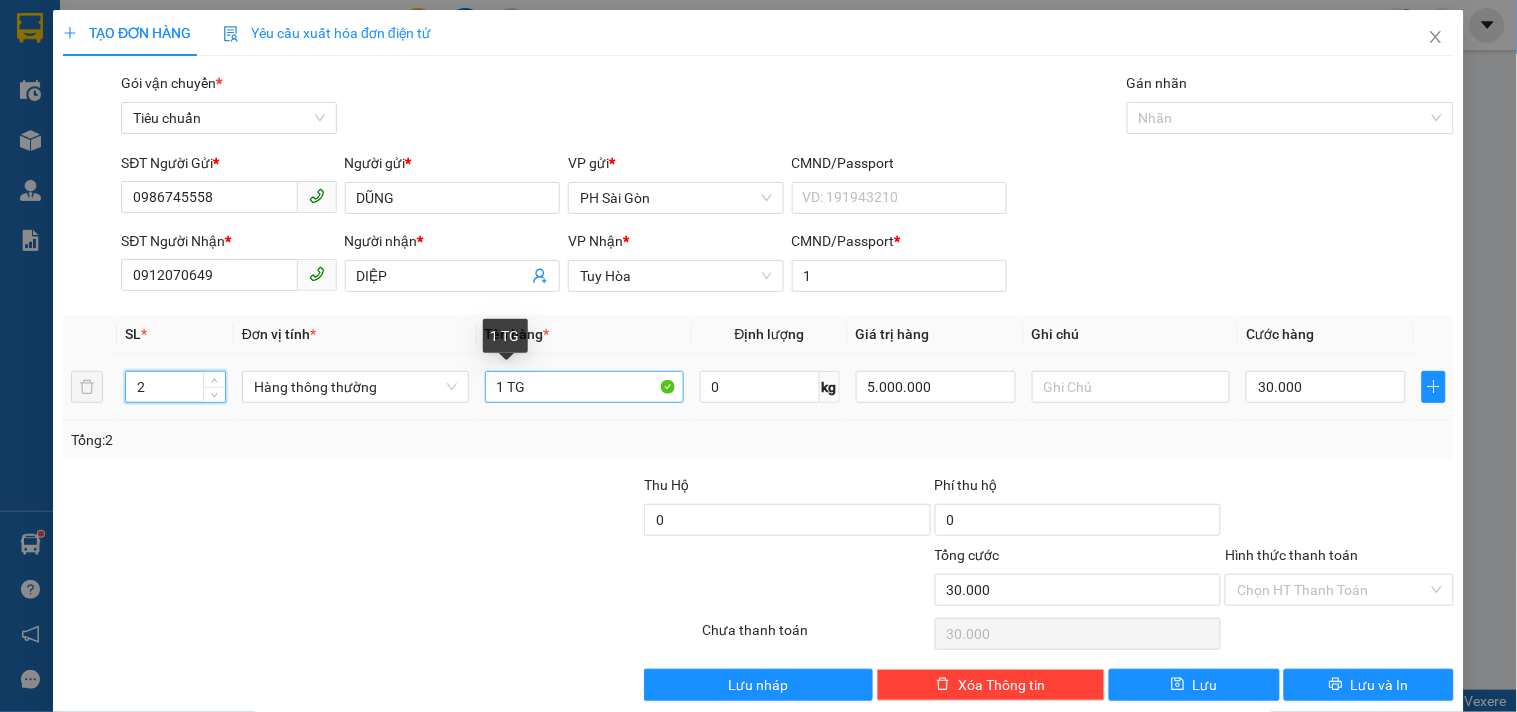 type on "2" 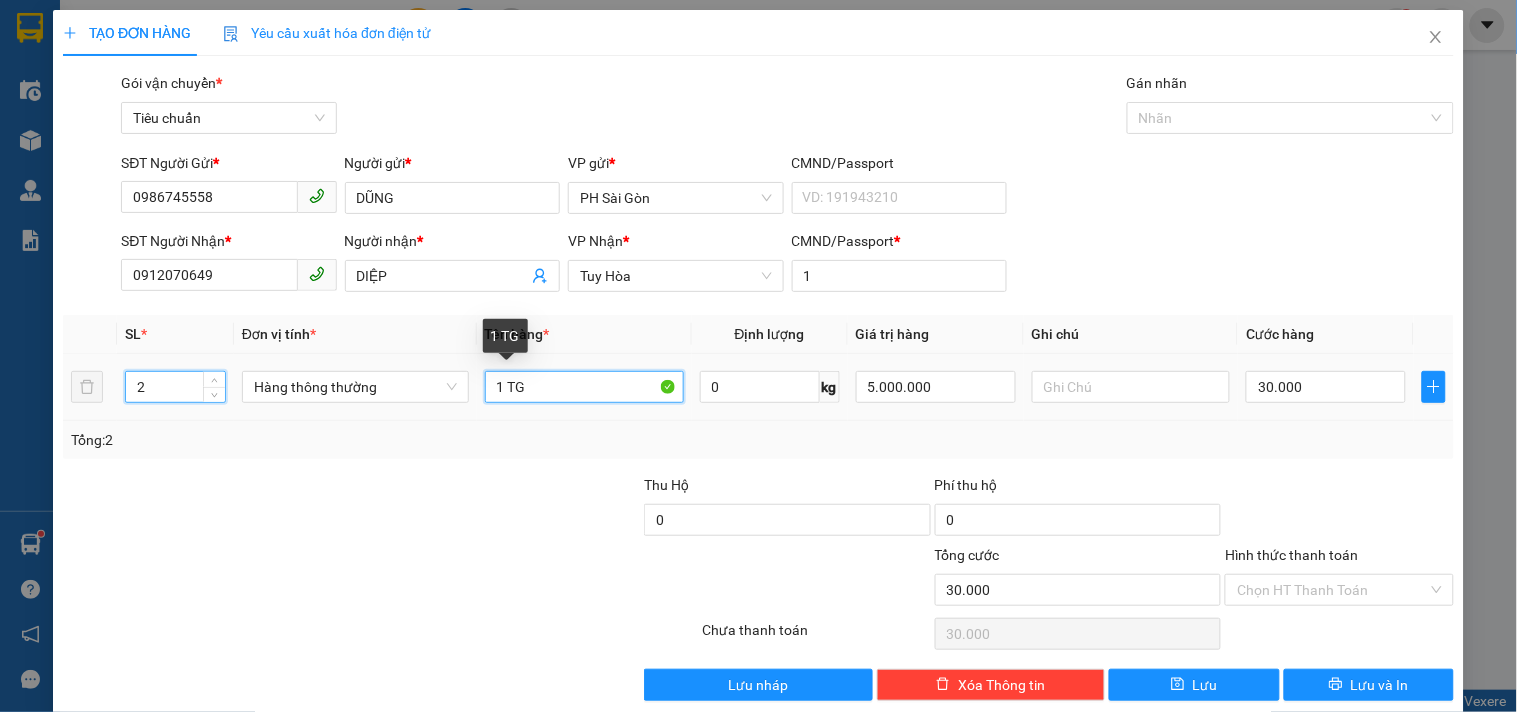 click on "1 TG" at bounding box center (584, 387) 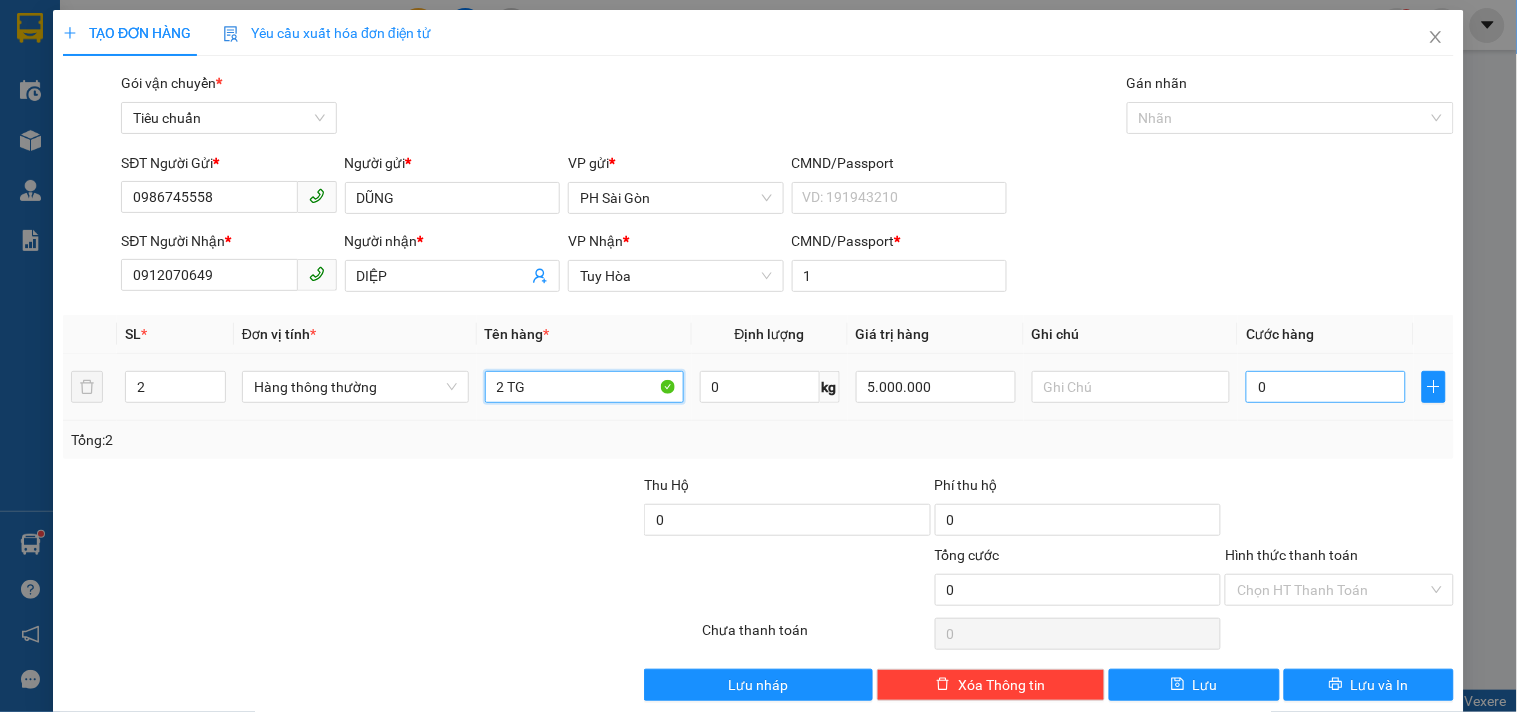 type on "2 TG" 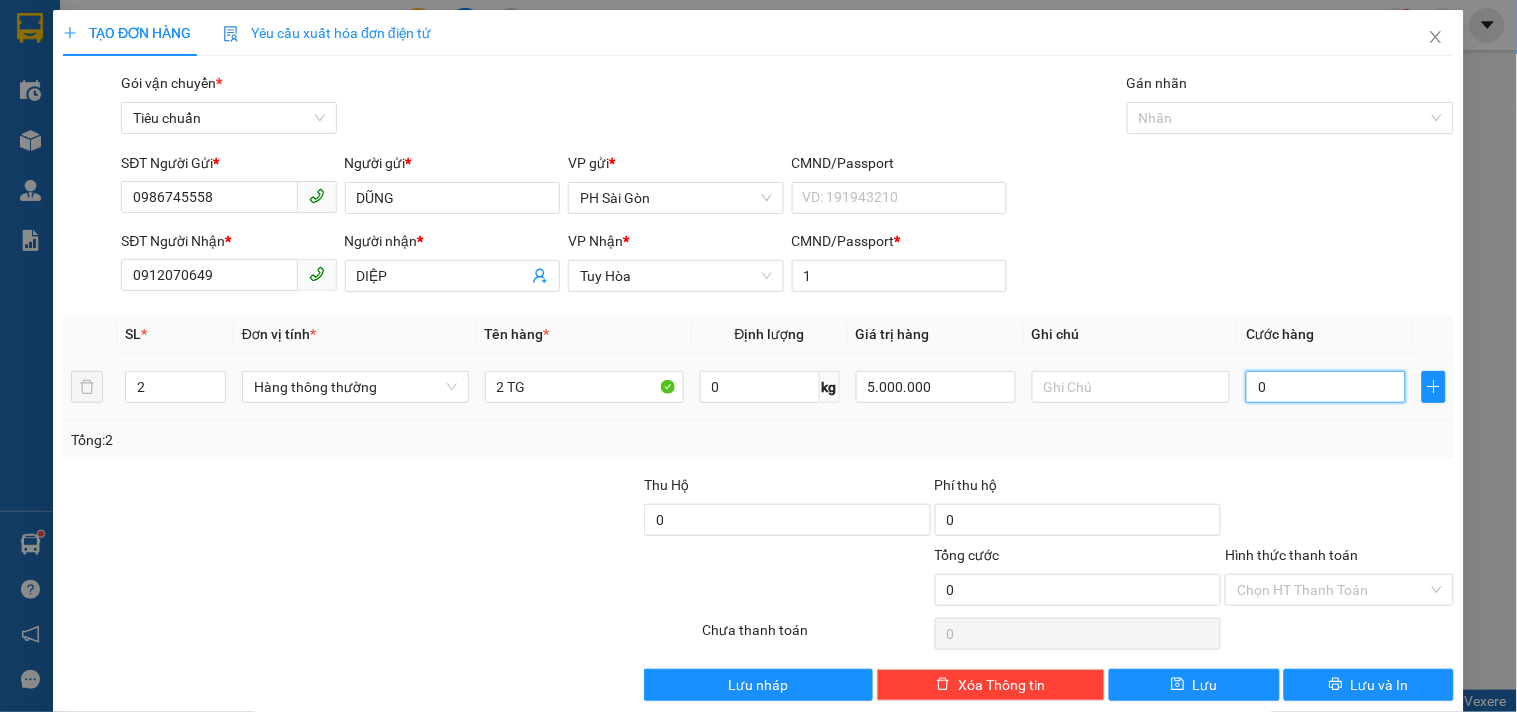click on "0" at bounding box center (1326, 387) 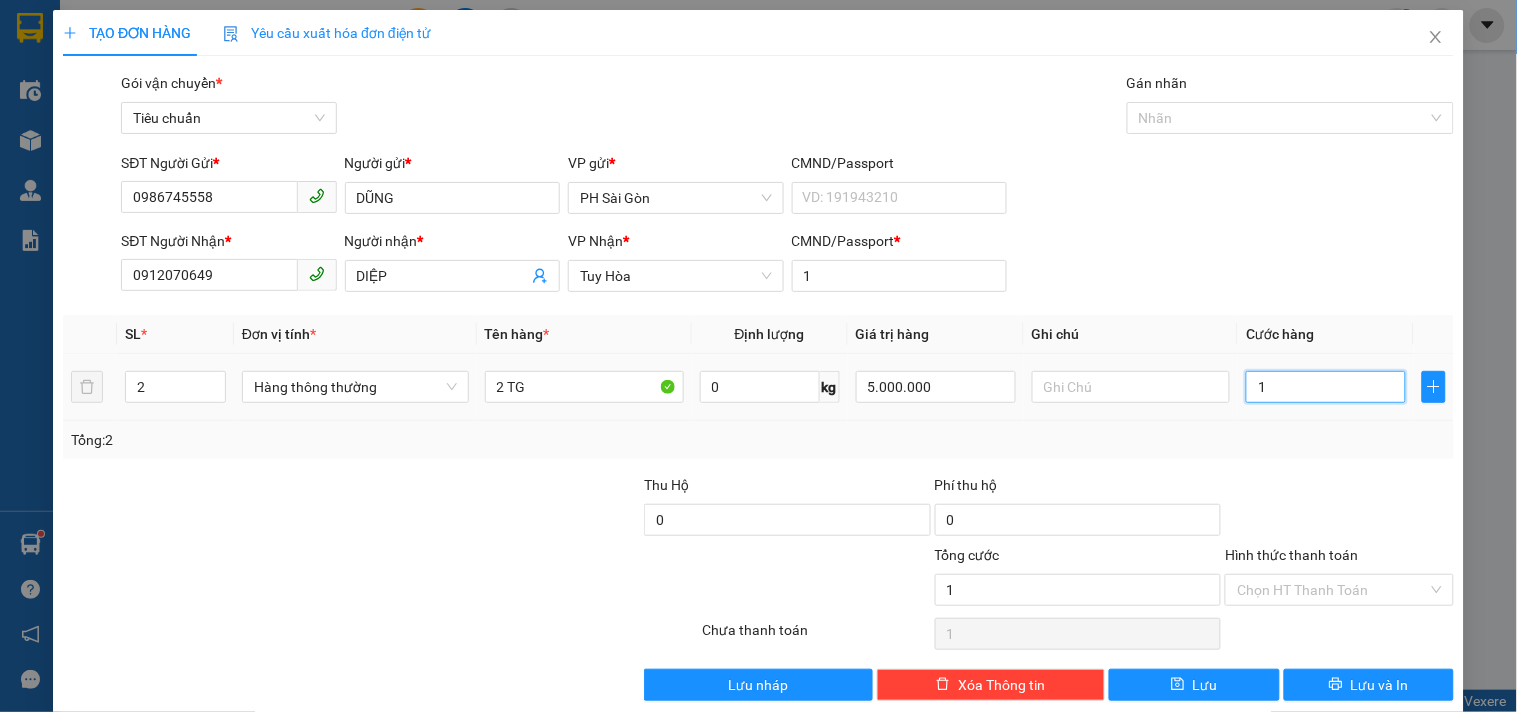 type on "11" 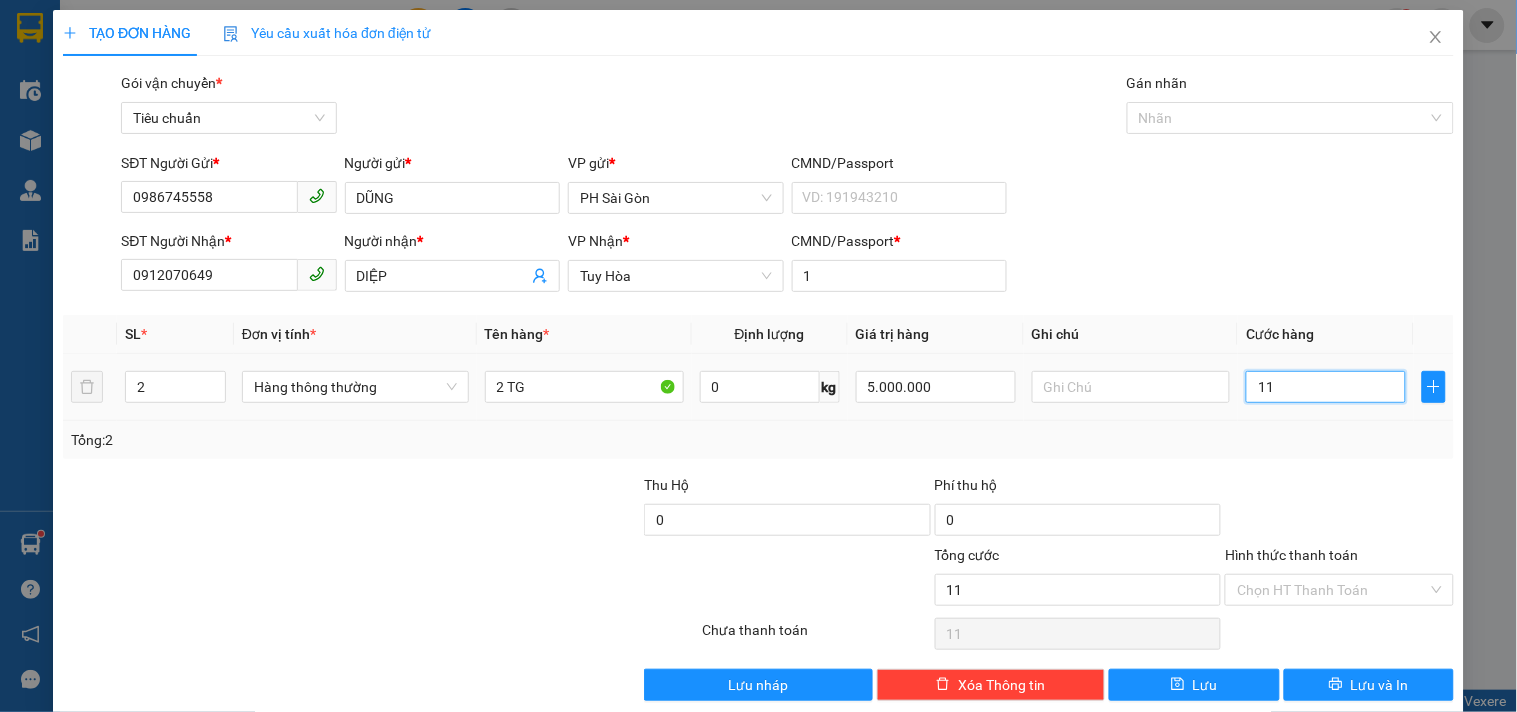 type on "110" 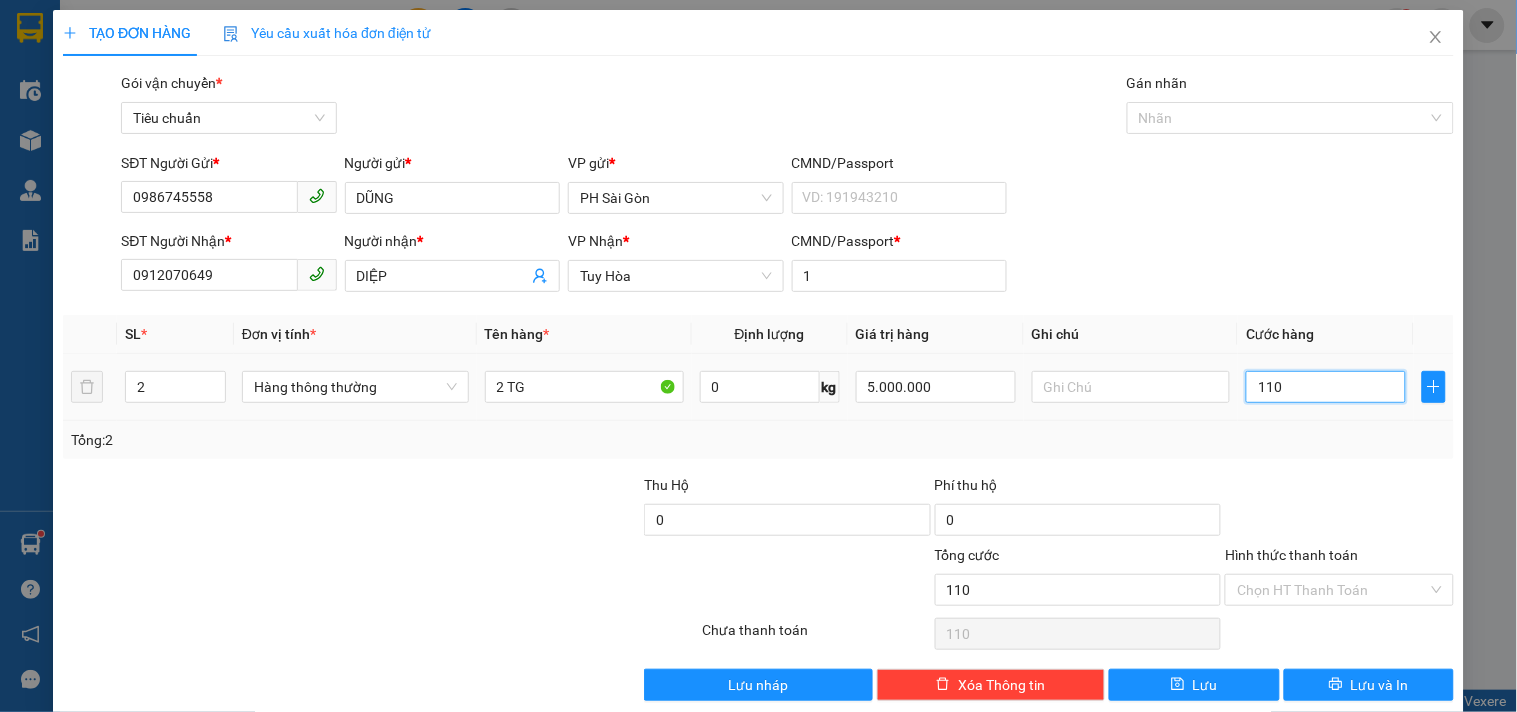 type on "110" 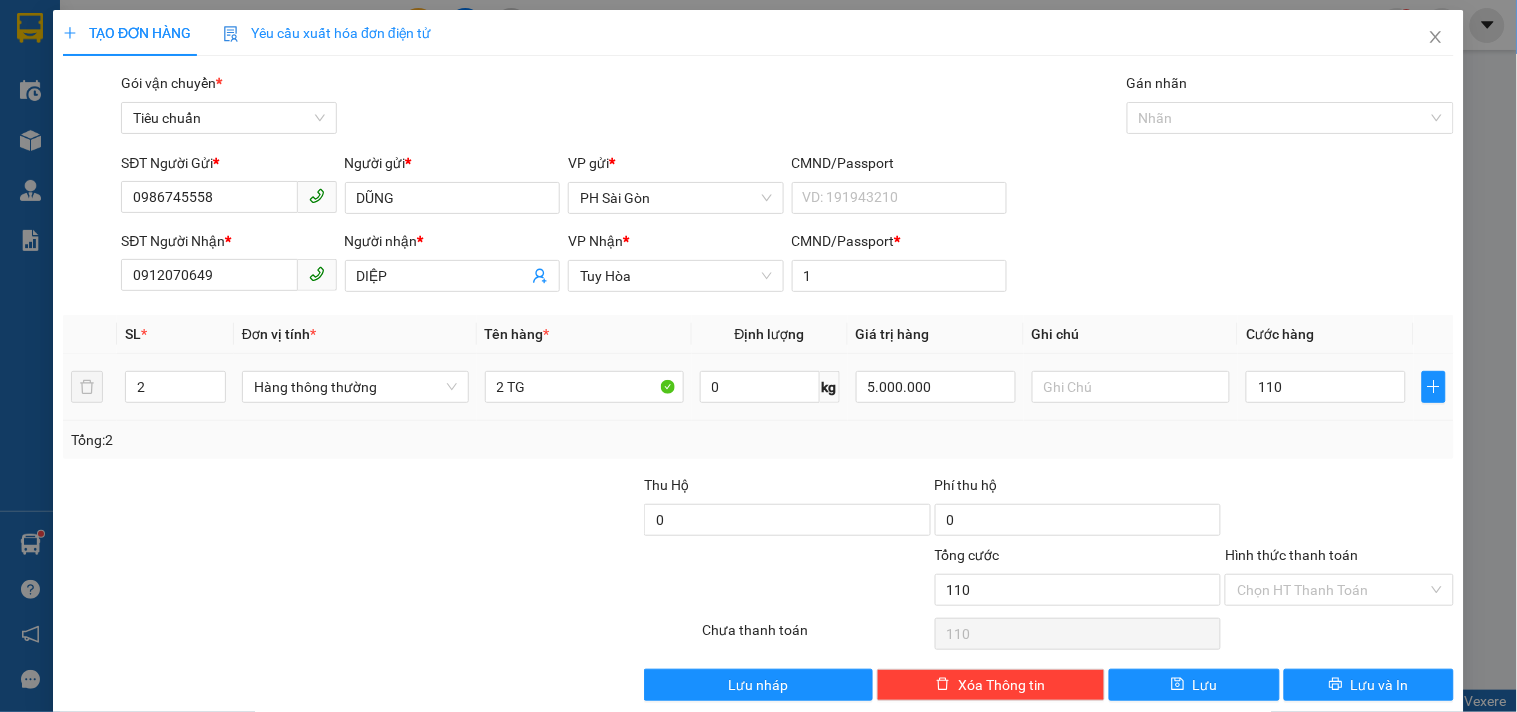 type on "110.000" 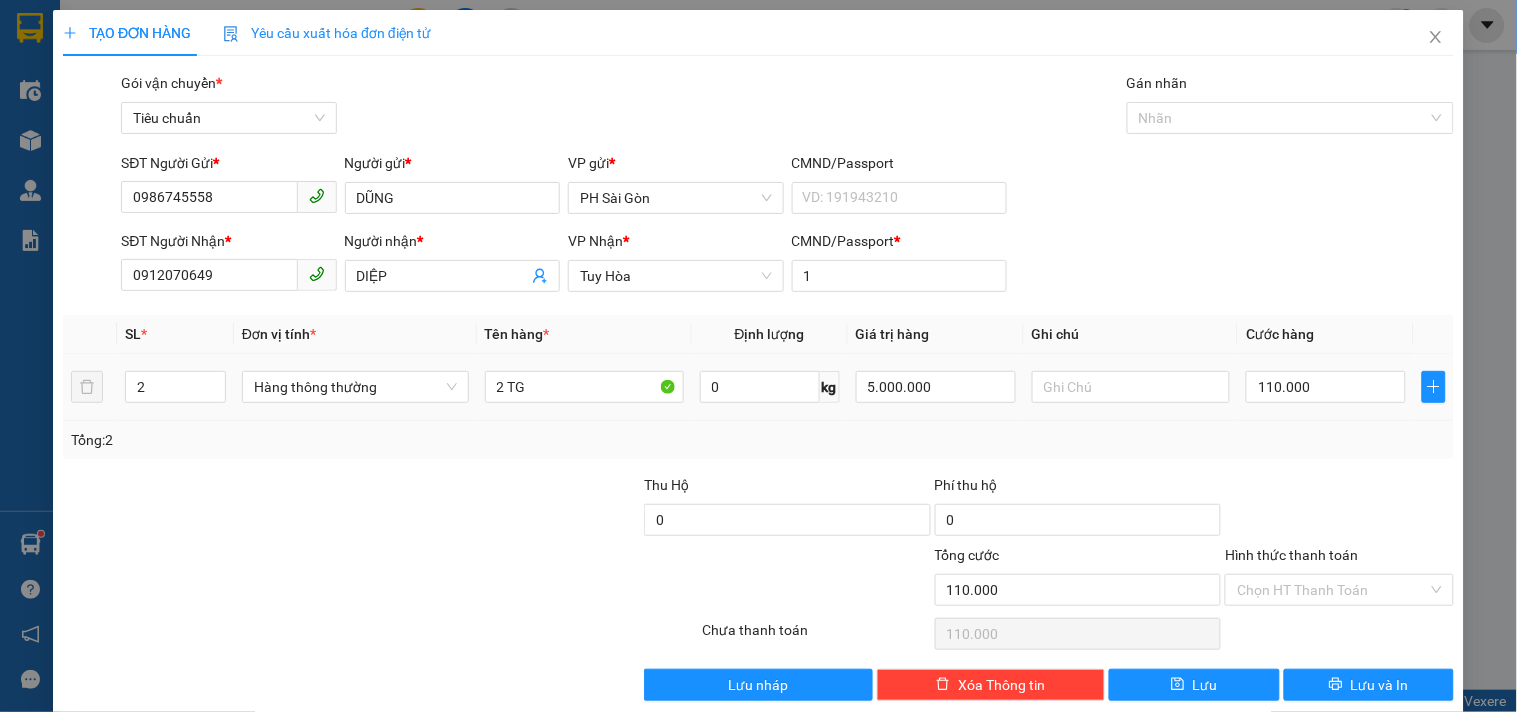 click on "Tổng:  2" at bounding box center (758, 440) 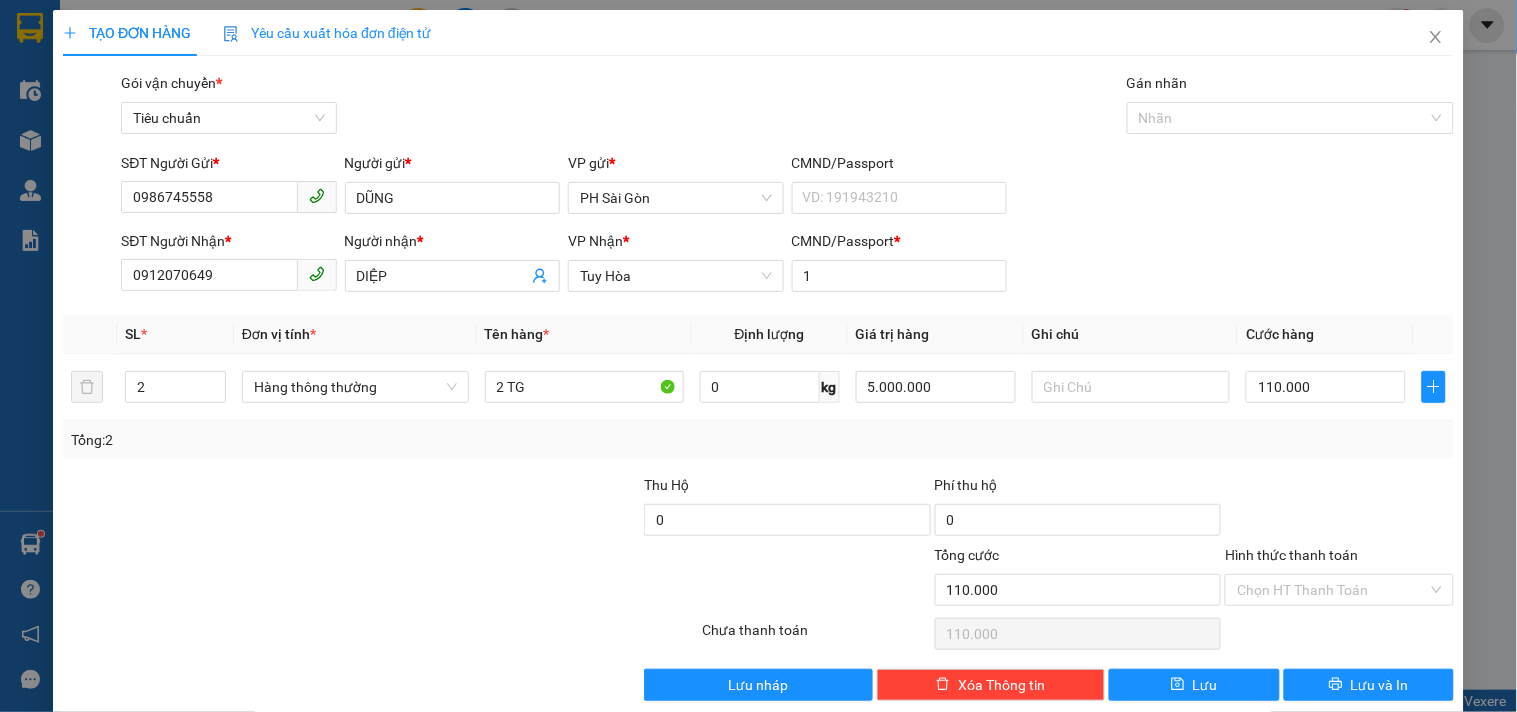 scroll, scrollTop: 27, scrollLeft: 0, axis: vertical 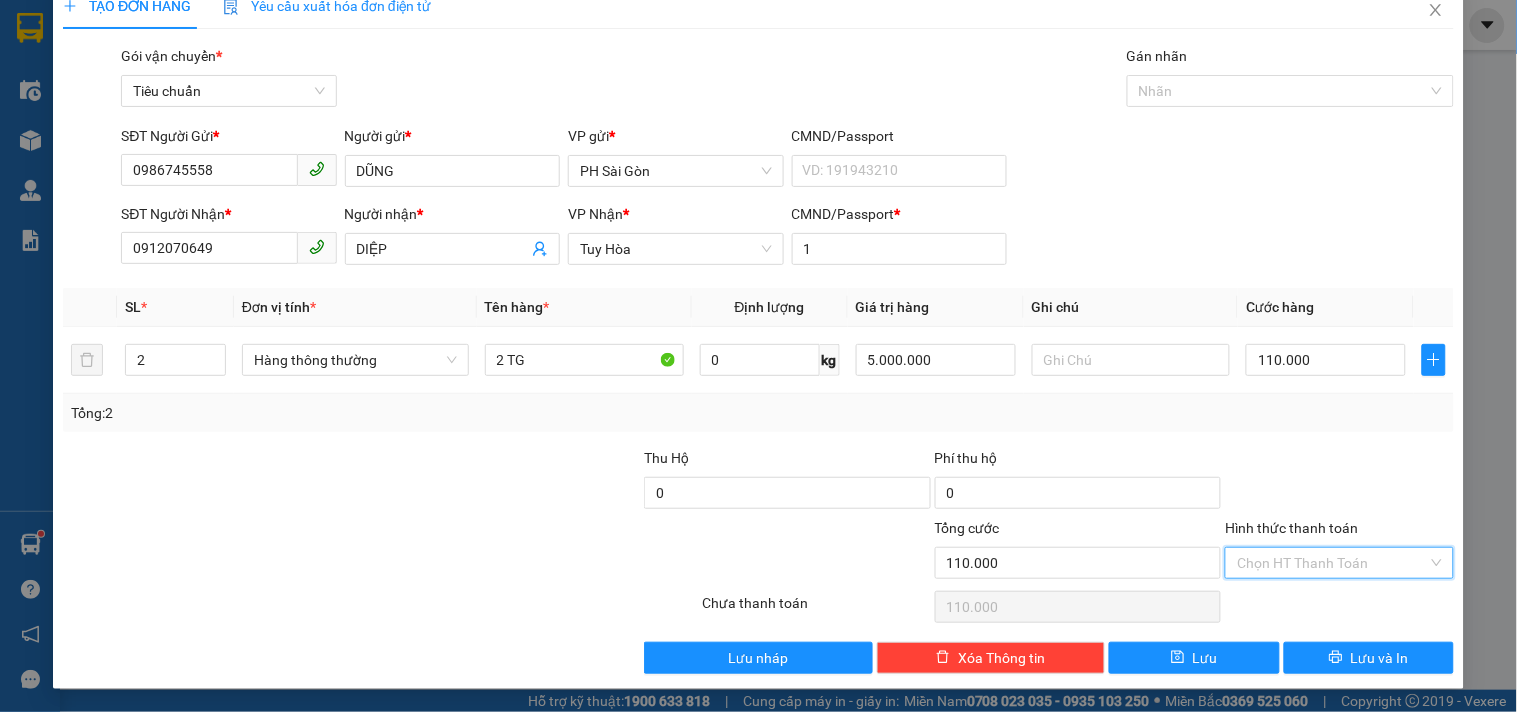 click on "Hình thức thanh toán" at bounding box center [1332, 563] 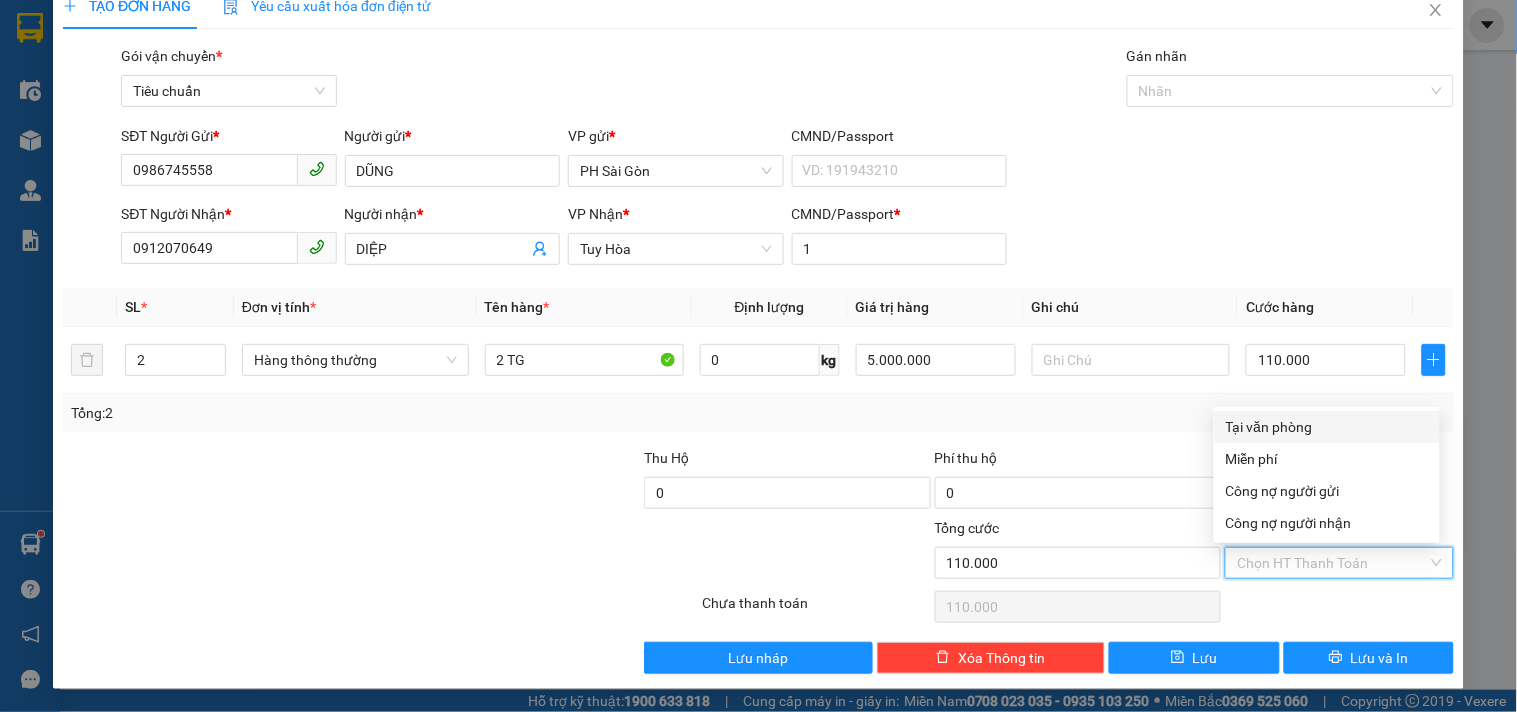 click on "Tại văn phòng" at bounding box center [1327, 427] 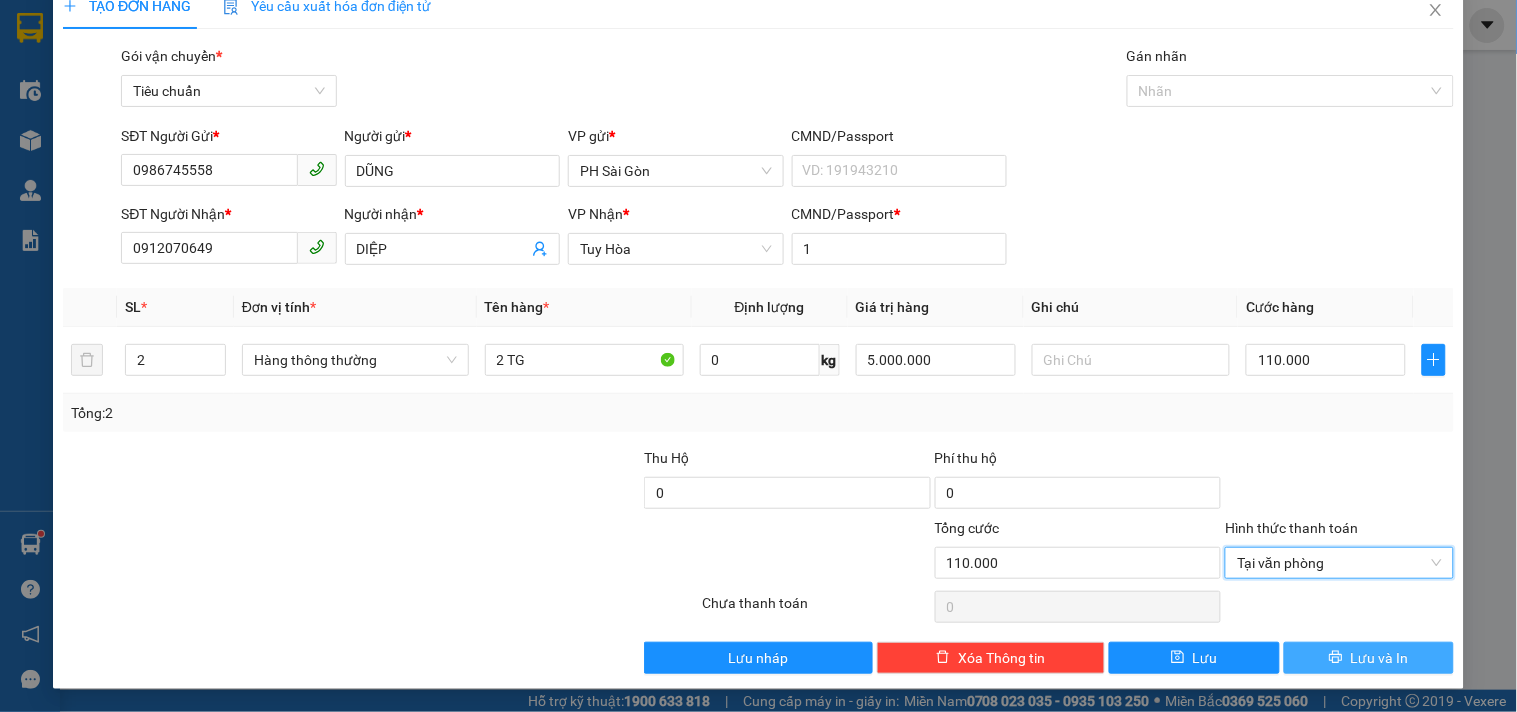 click on "Lưu và In" at bounding box center [1369, 658] 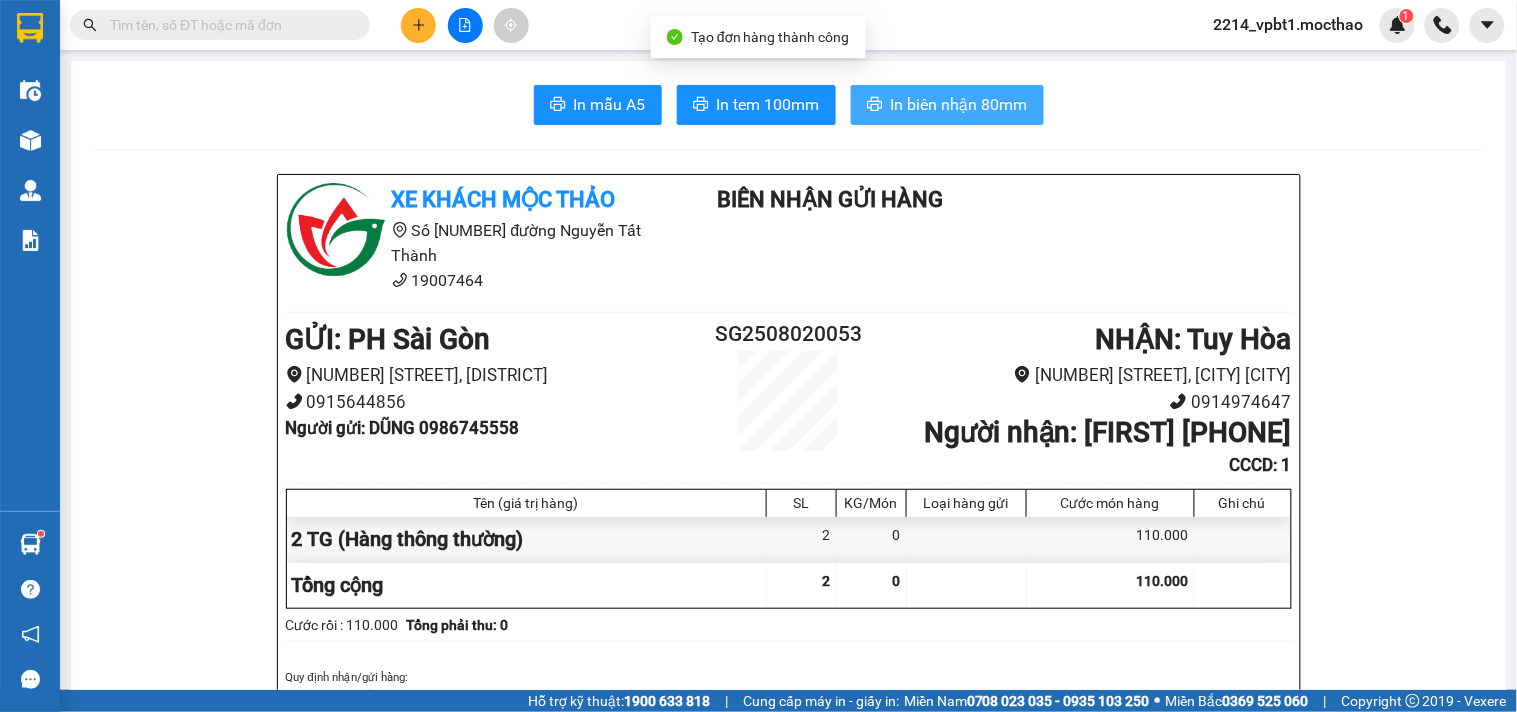click on "In biên nhận 80mm" at bounding box center (959, 104) 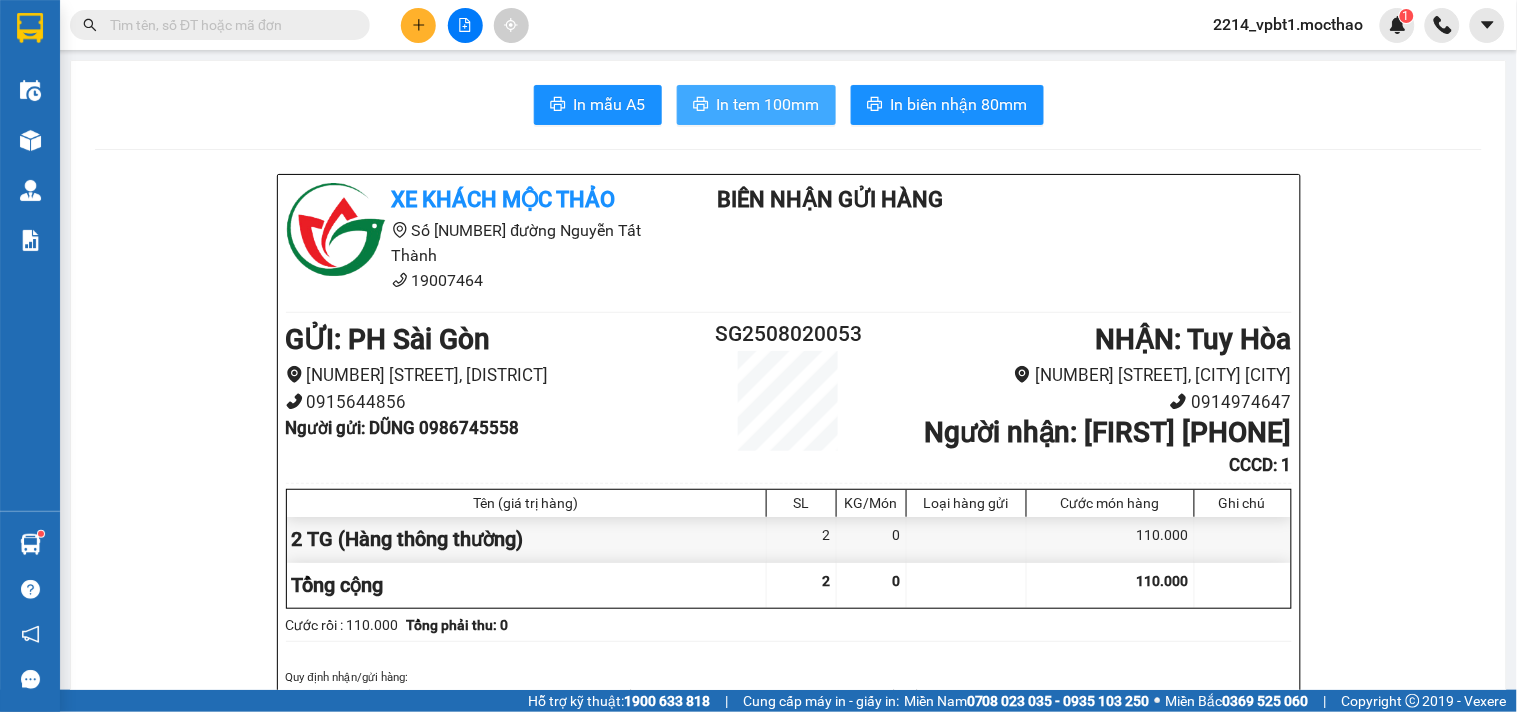 click on "In tem 100mm" at bounding box center (768, 104) 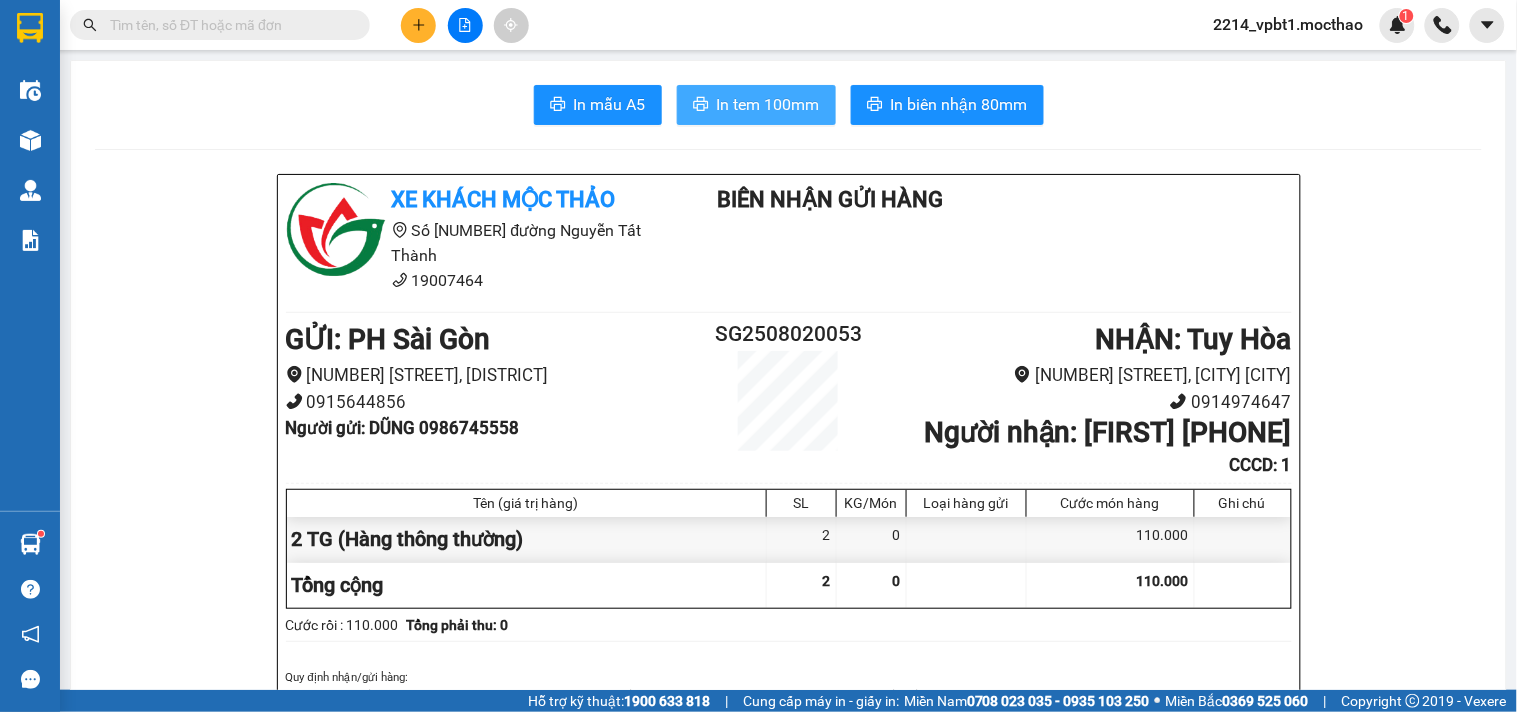 scroll, scrollTop: 0, scrollLeft: 0, axis: both 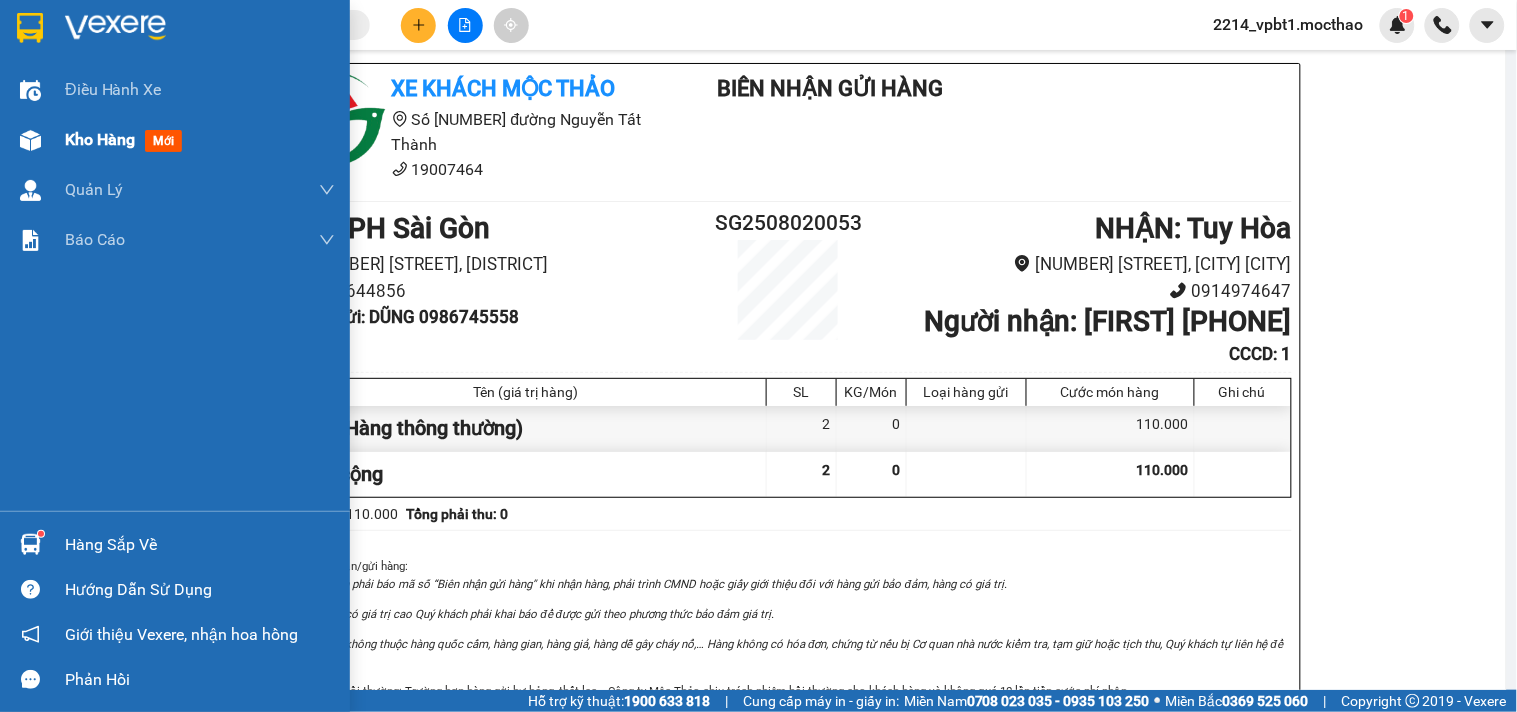 click on "Kho hàng" at bounding box center (100, 139) 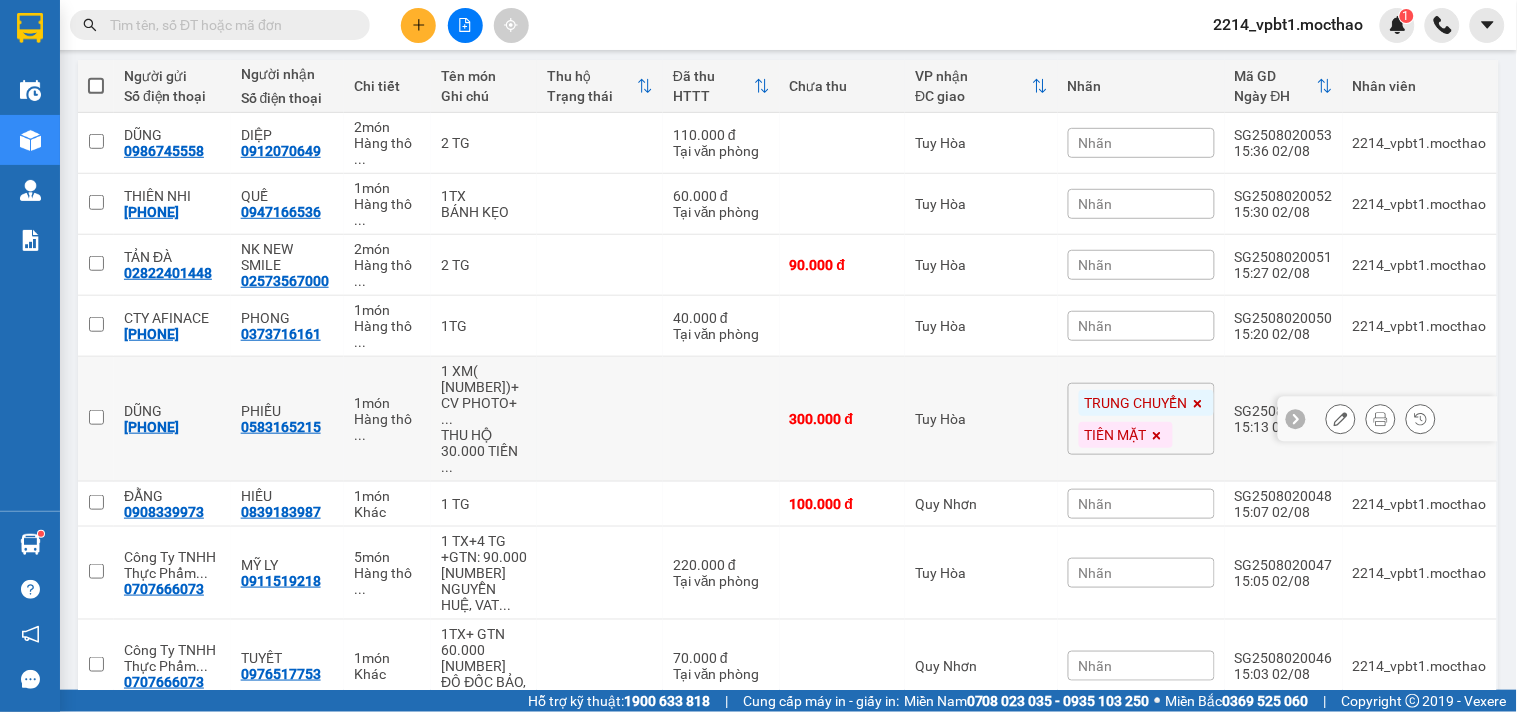 scroll, scrollTop: 0, scrollLeft: 0, axis: both 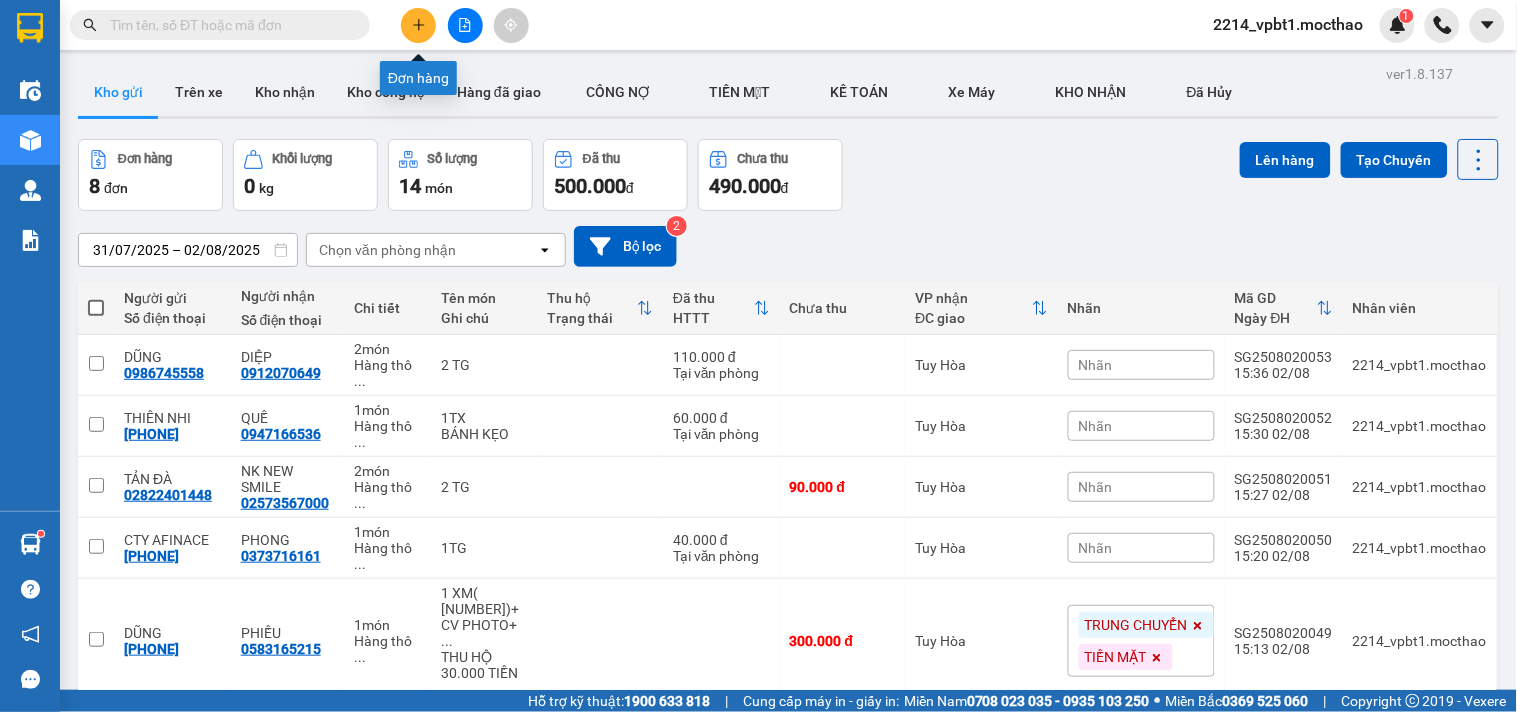 click at bounding box center (418, 25) 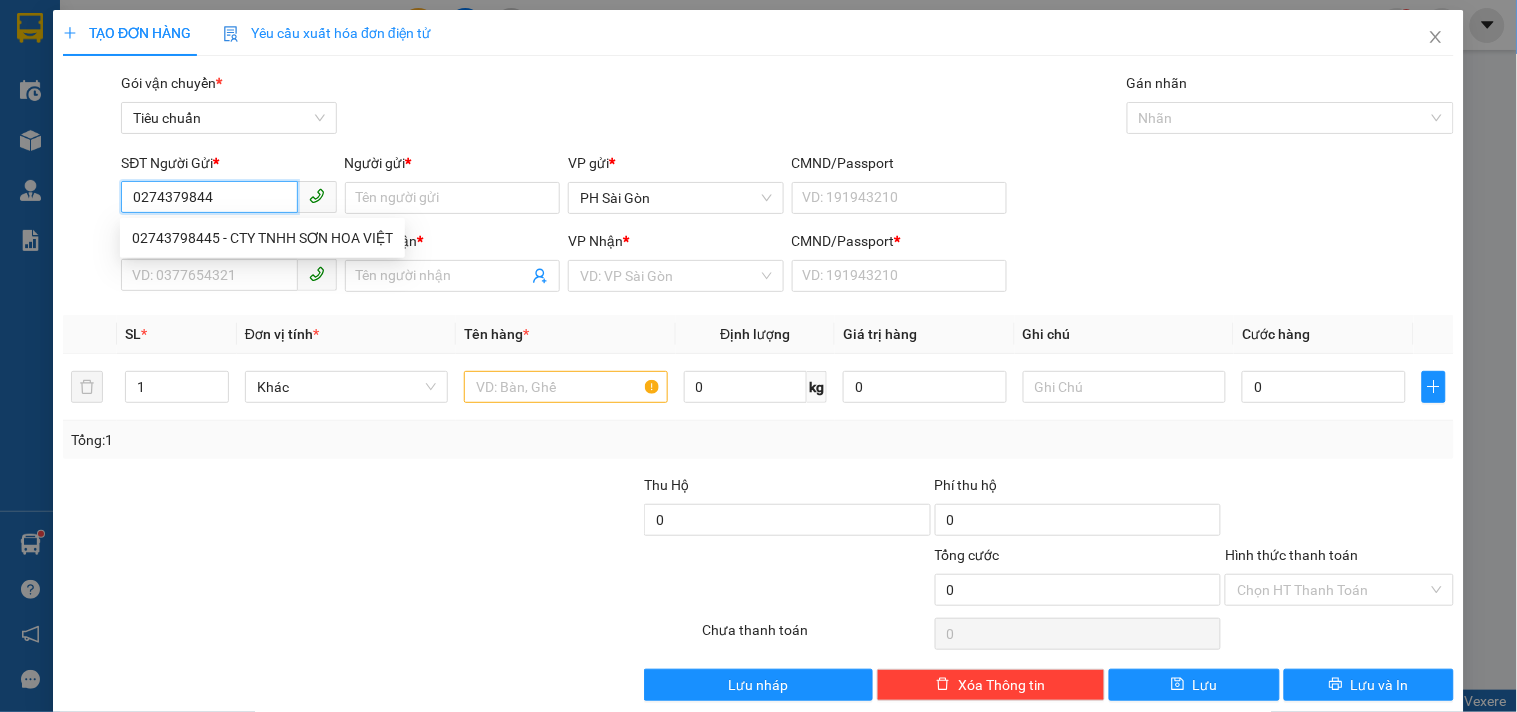 type on "02743798445" 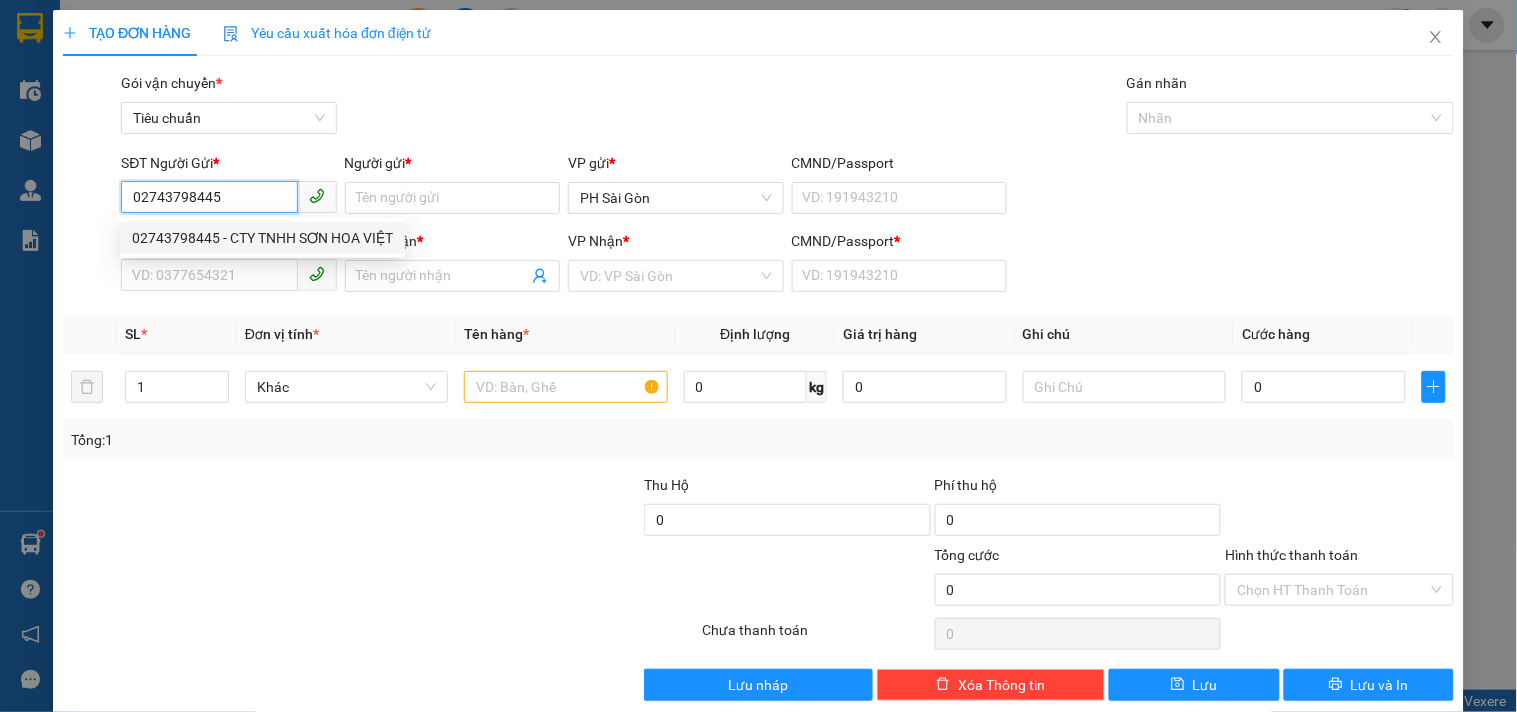 click on "02743798445 - CTY TNHH SƠN HOA VIỆT" at bounding box center (262, 238) 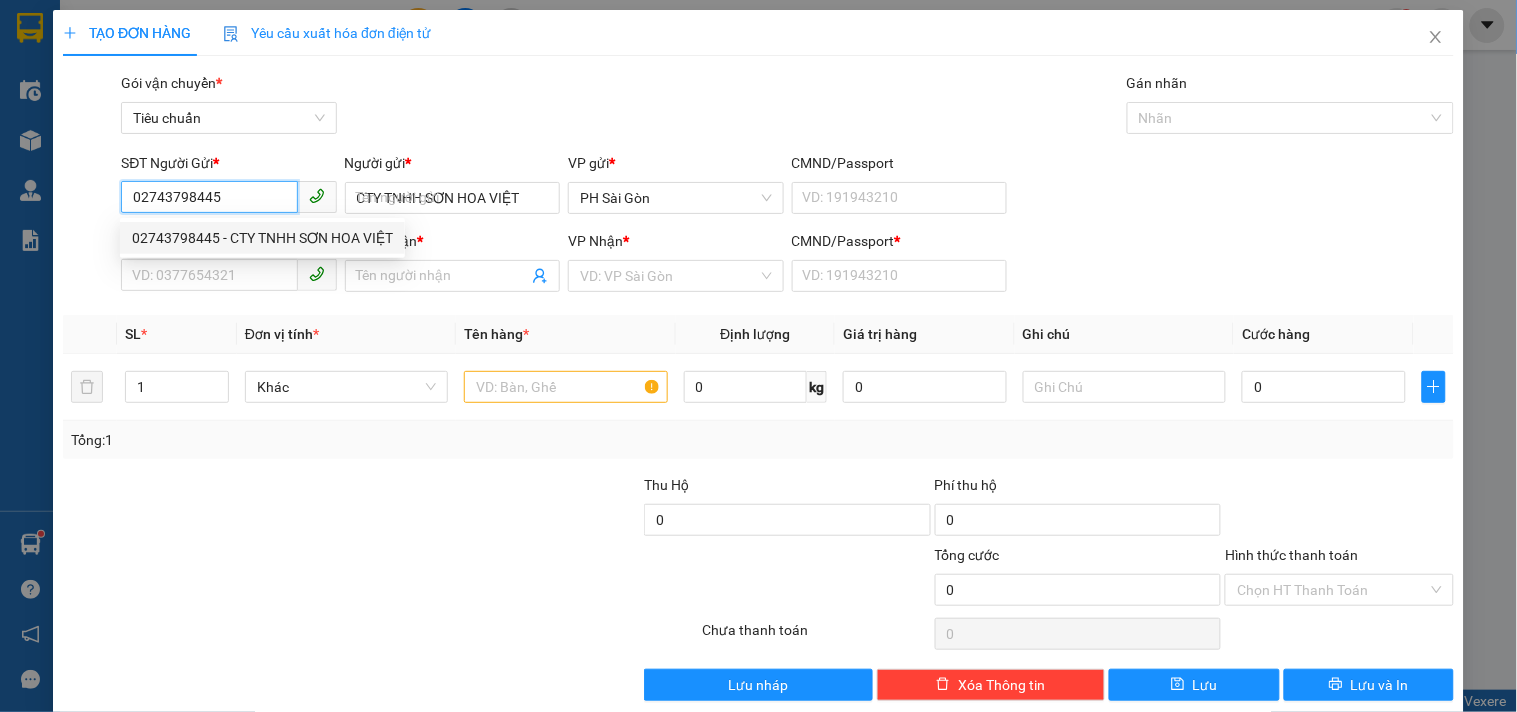 type on "0938378233" 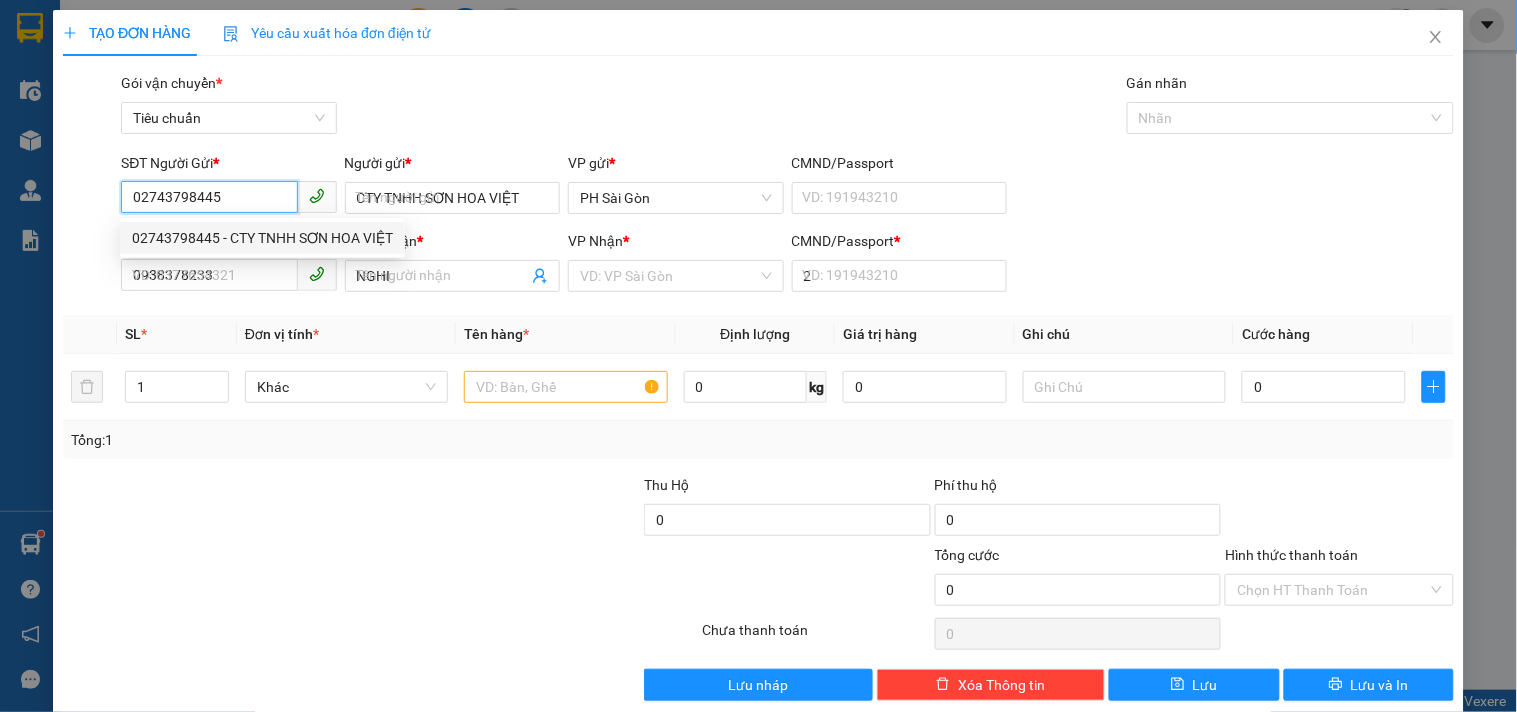 type on "280.000" 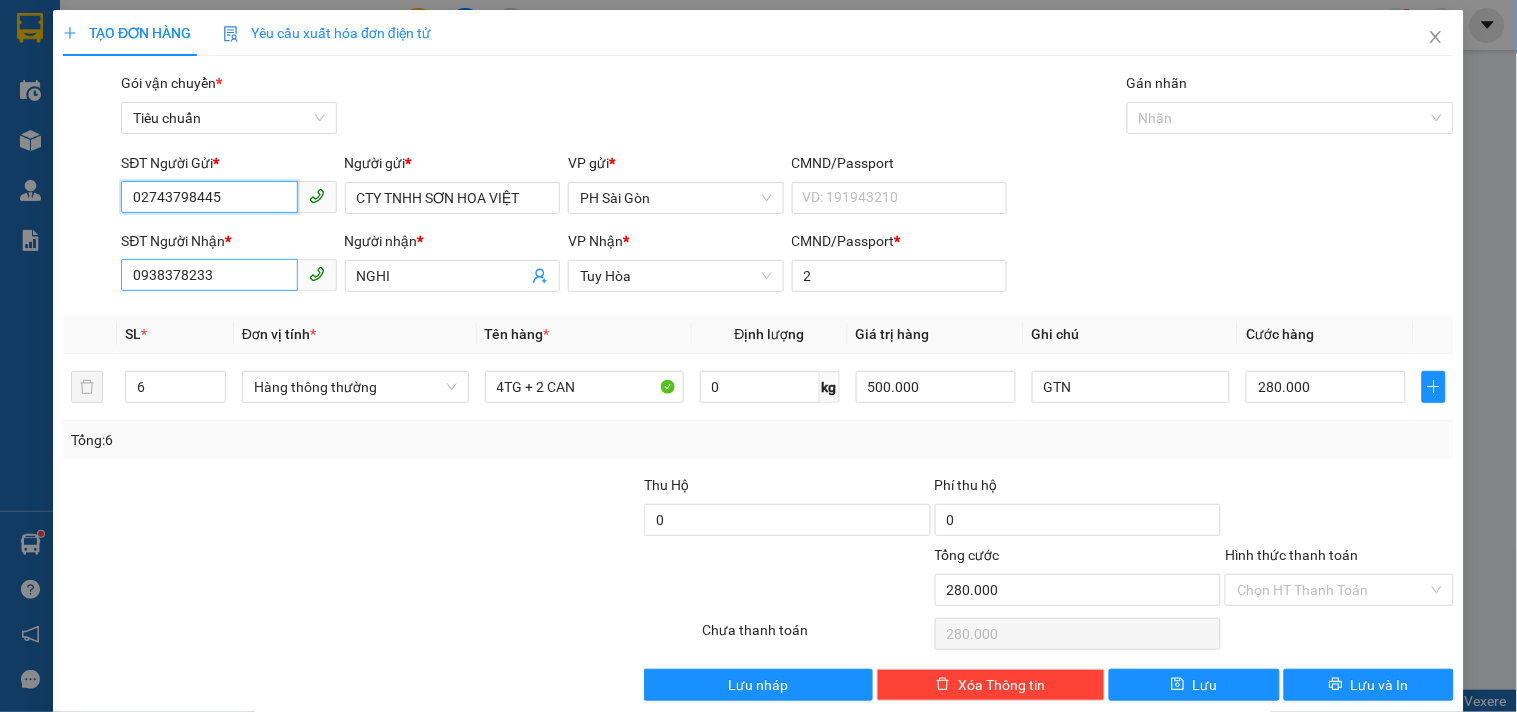 type on "02743798445" 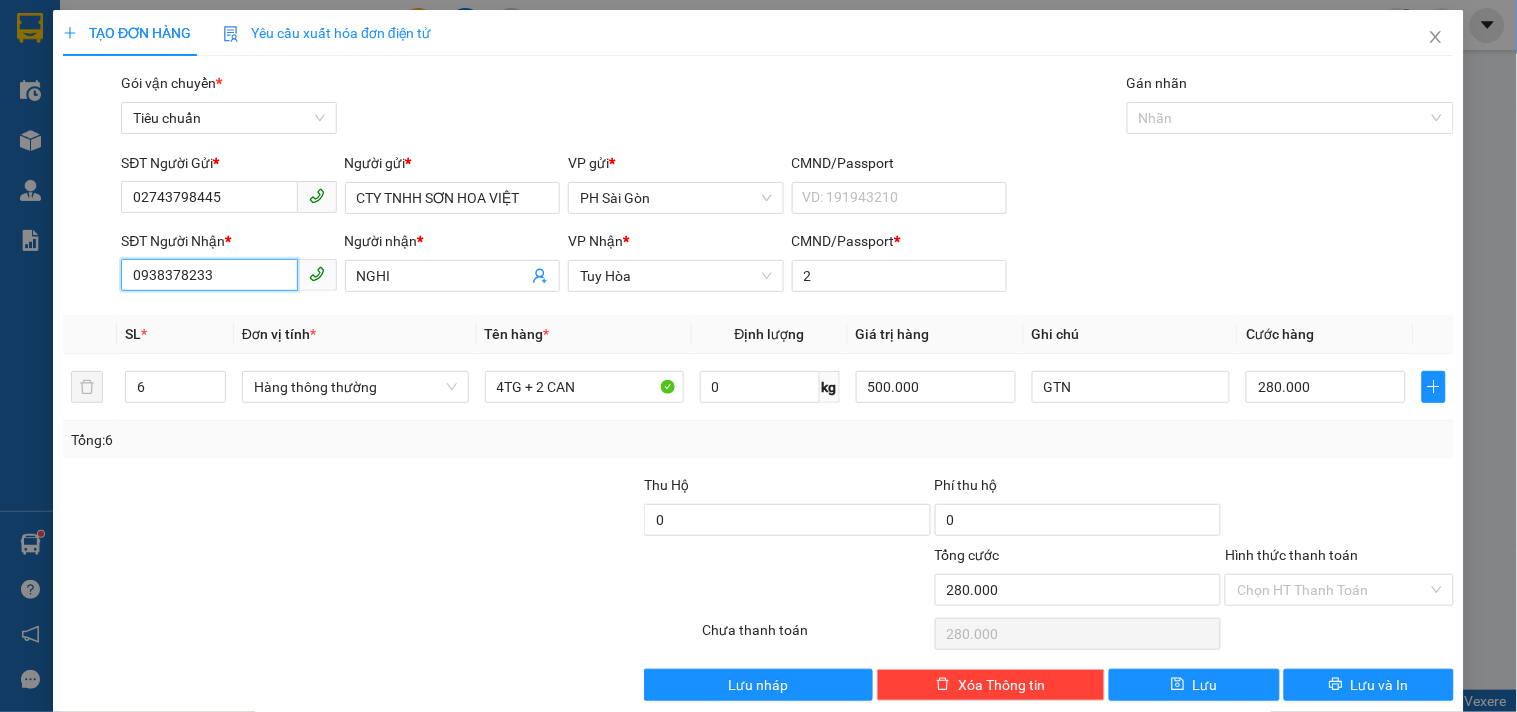 drag, startPoint x: 243, startPoint y: 275, endPoint x: 0, endPoint y: 292, distance: 243.59392 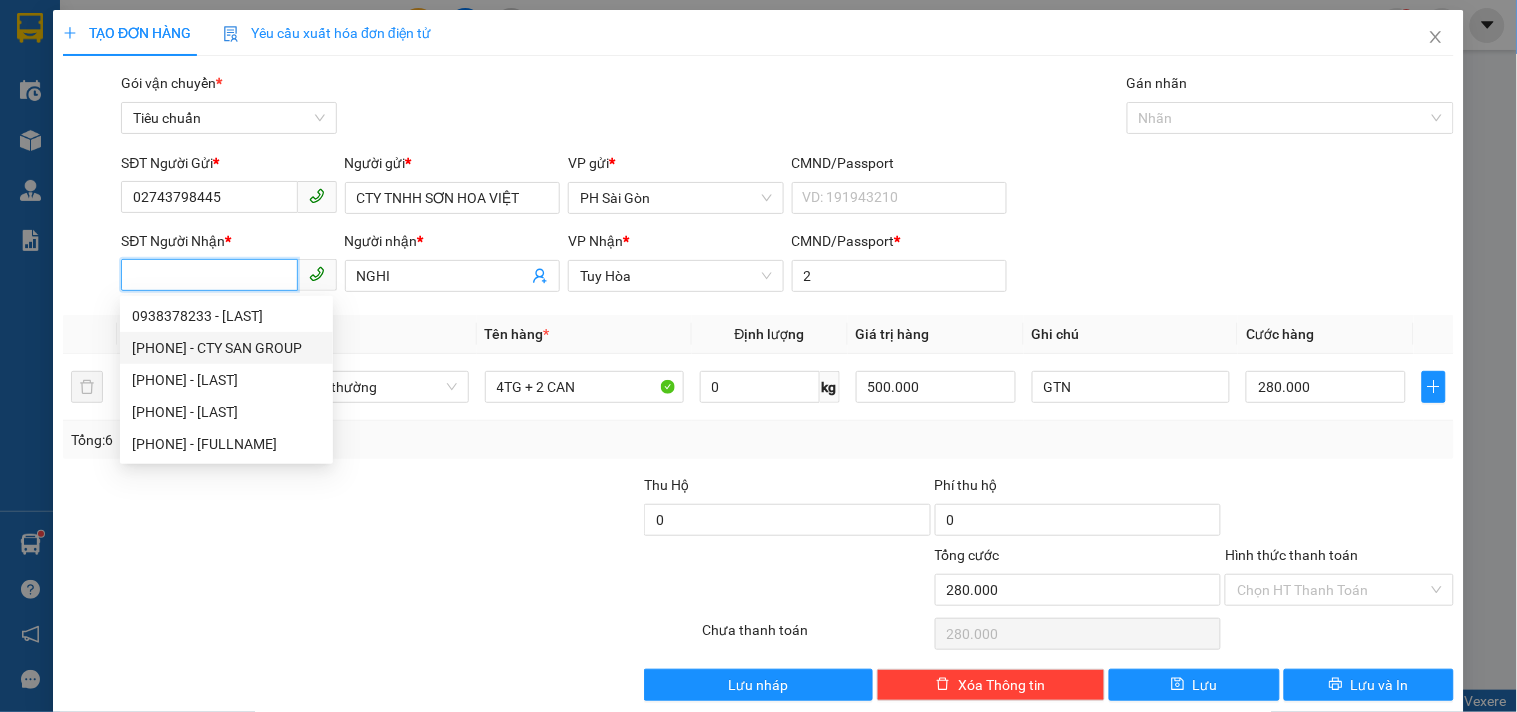click on "0916768298 - CTY SAN GROUP" at bounding box center (226, 348) 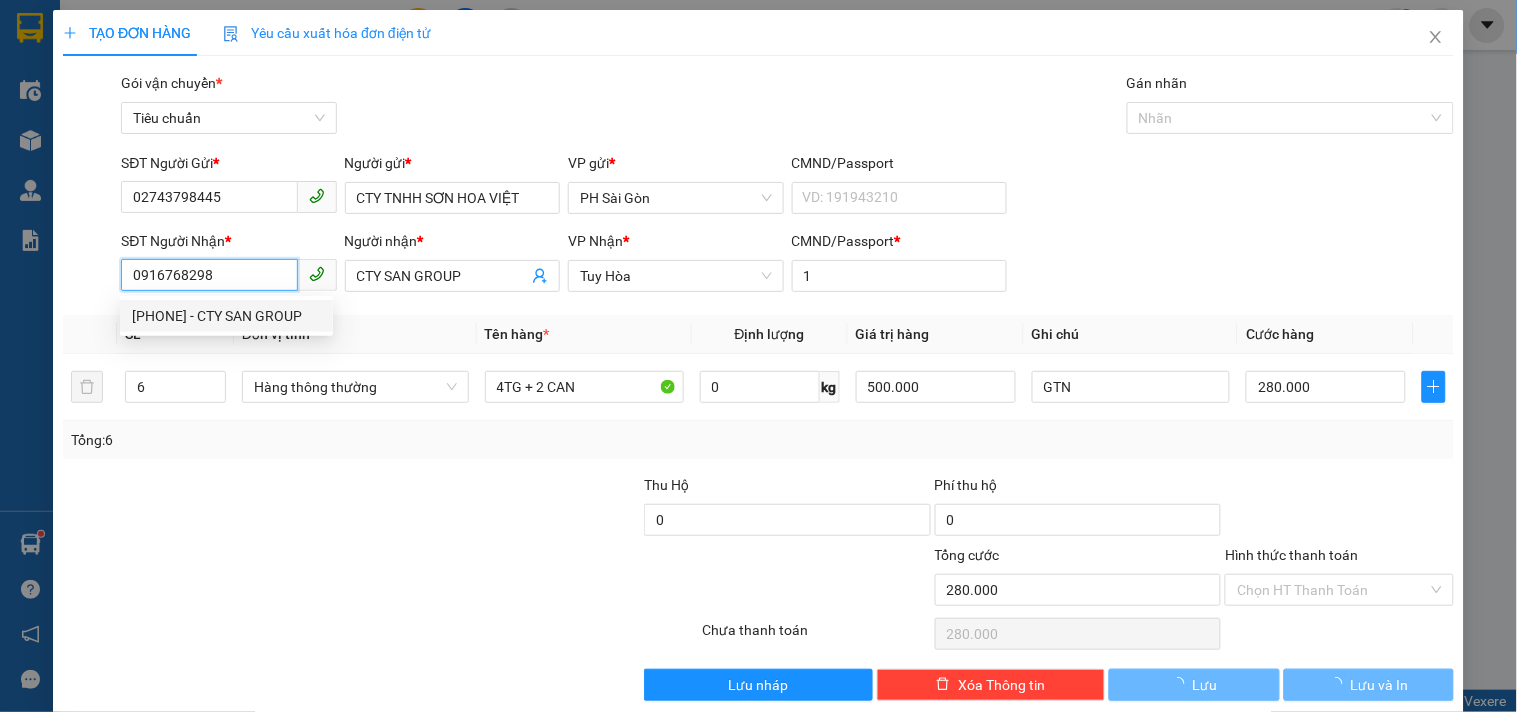 type on "180.000" 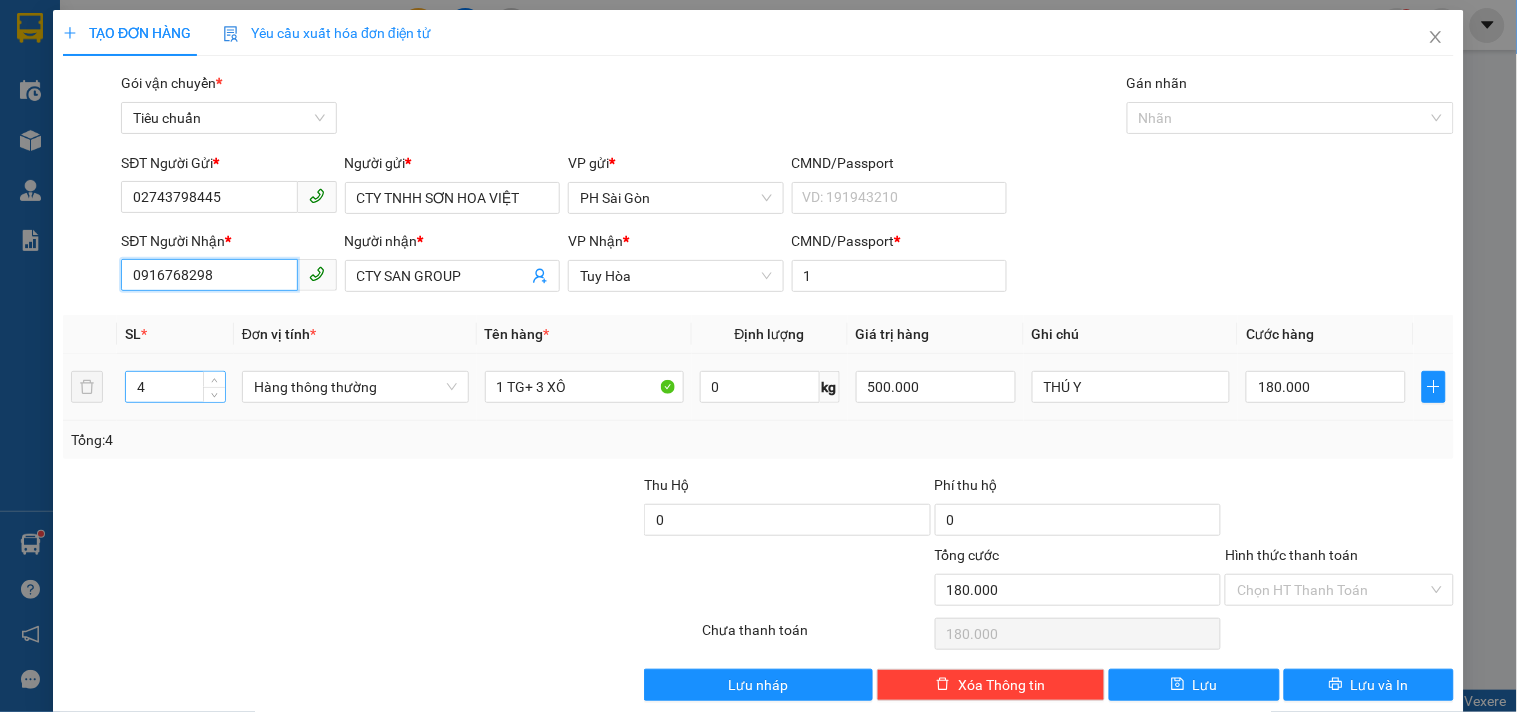 type on "0916768298" 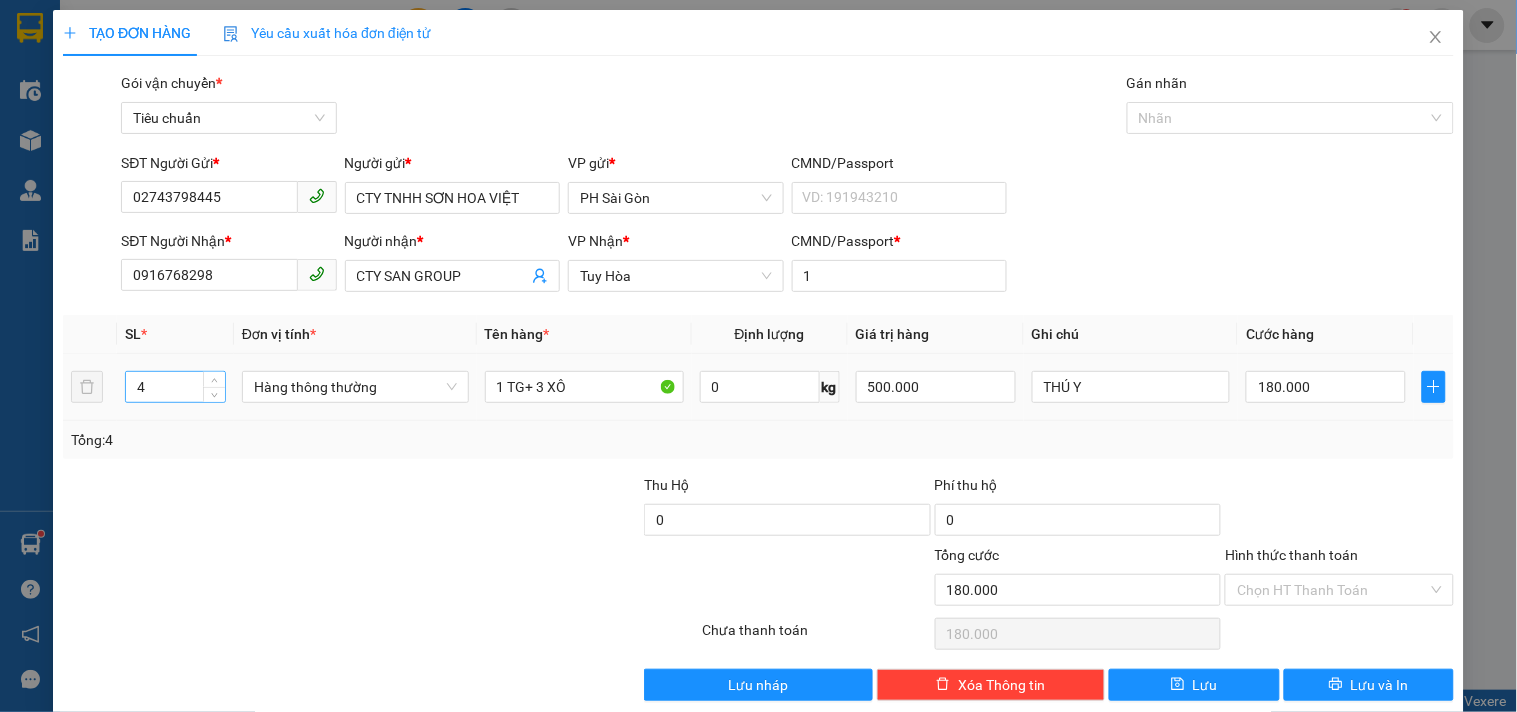 click on "4" at bounding box center [175, 387] 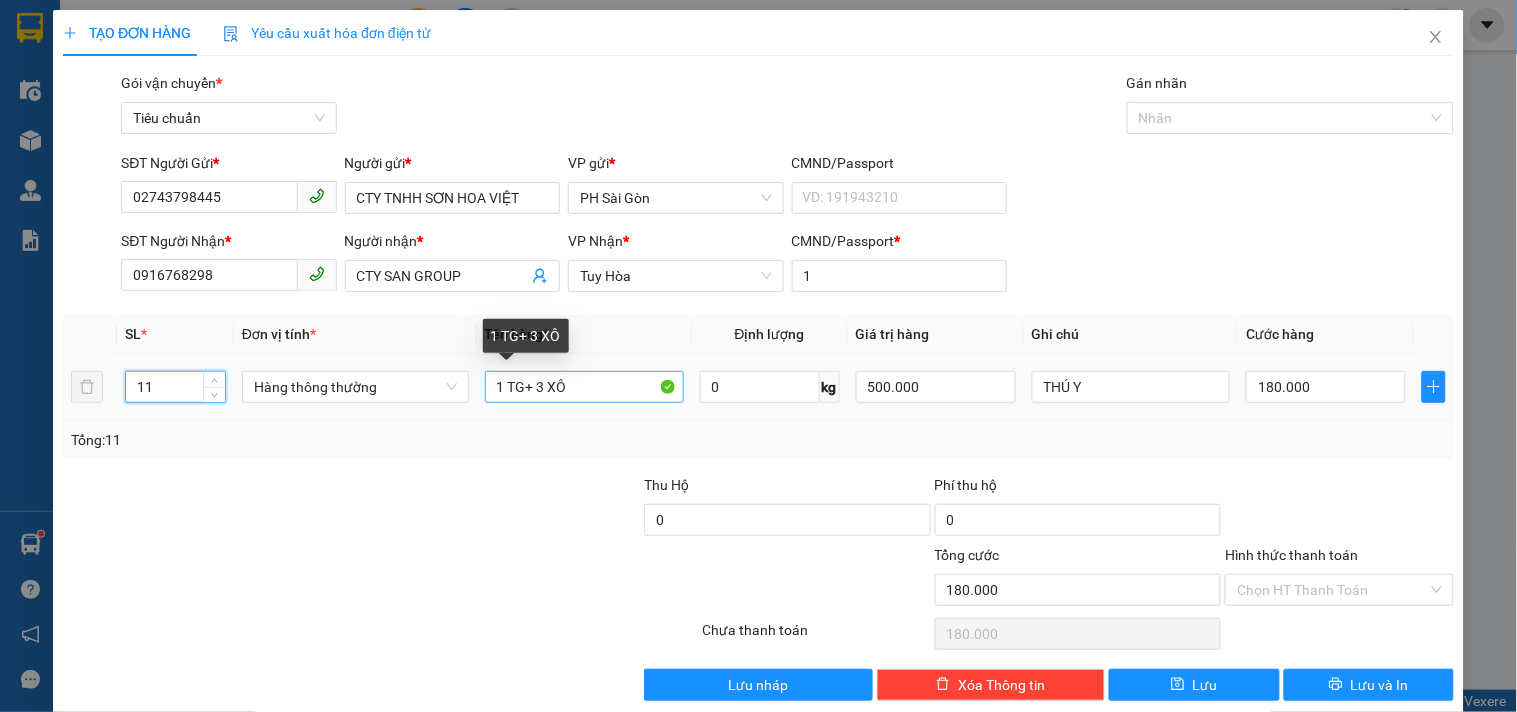 type on "11" 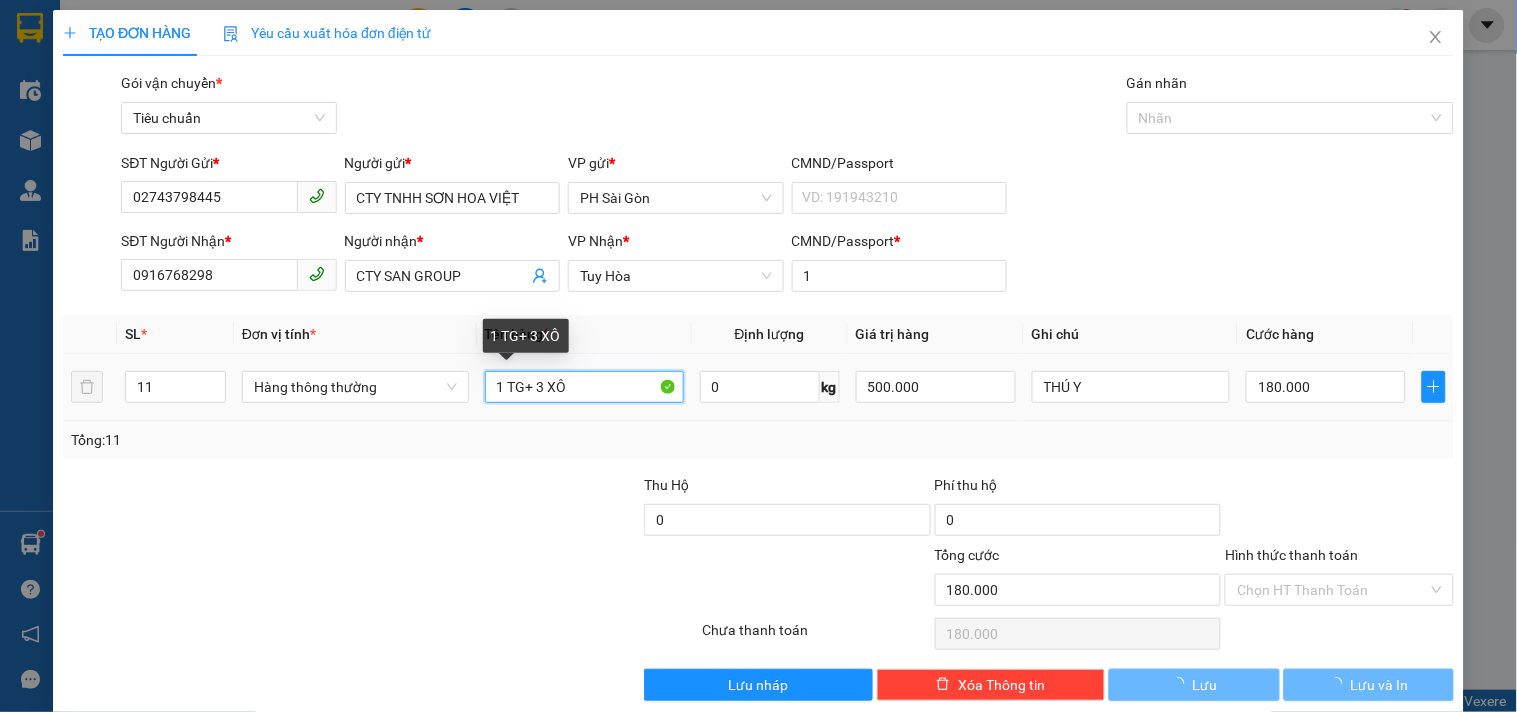 click on "1 TG+ 3 XÔ" at bounding box center [584, 387] 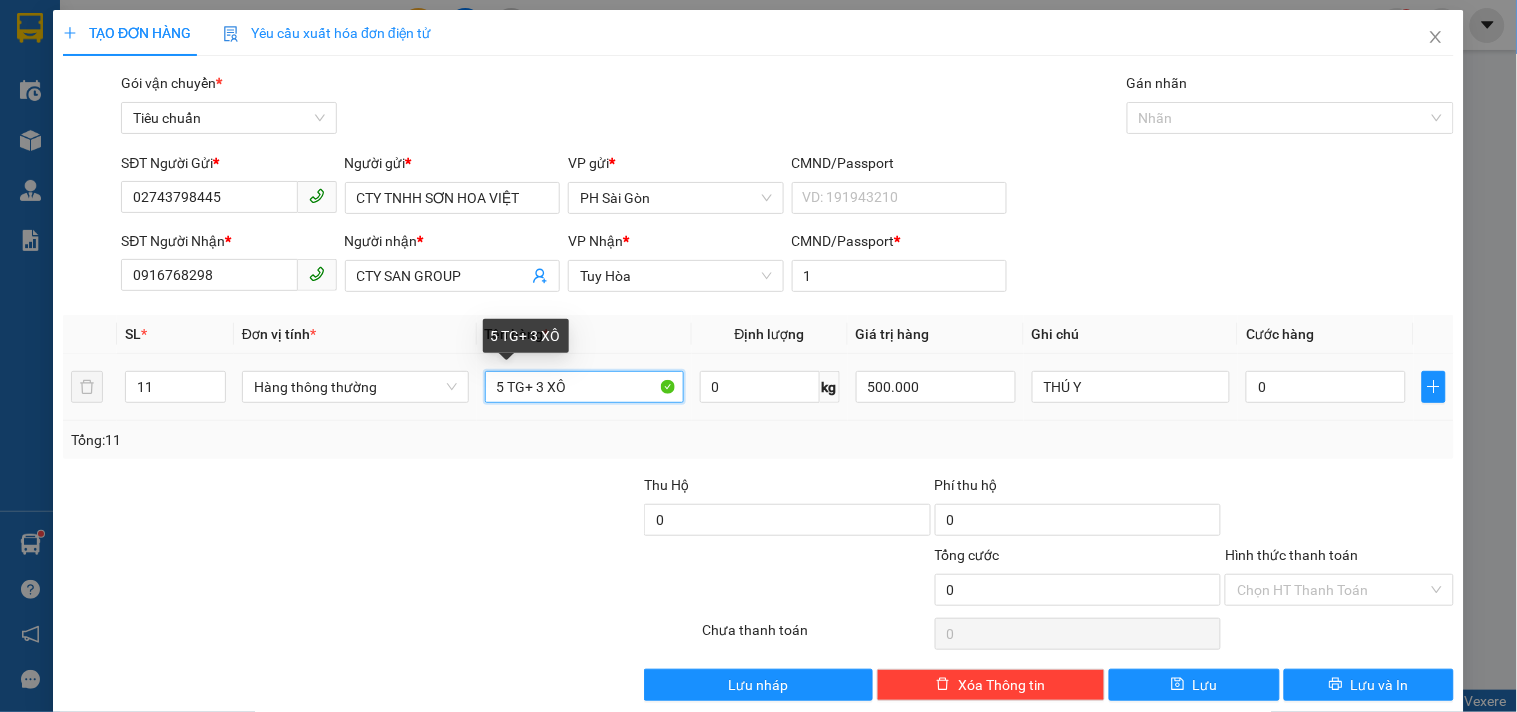 click on "5 TG+ 3 XÔ" at bounding box center [584, 387] 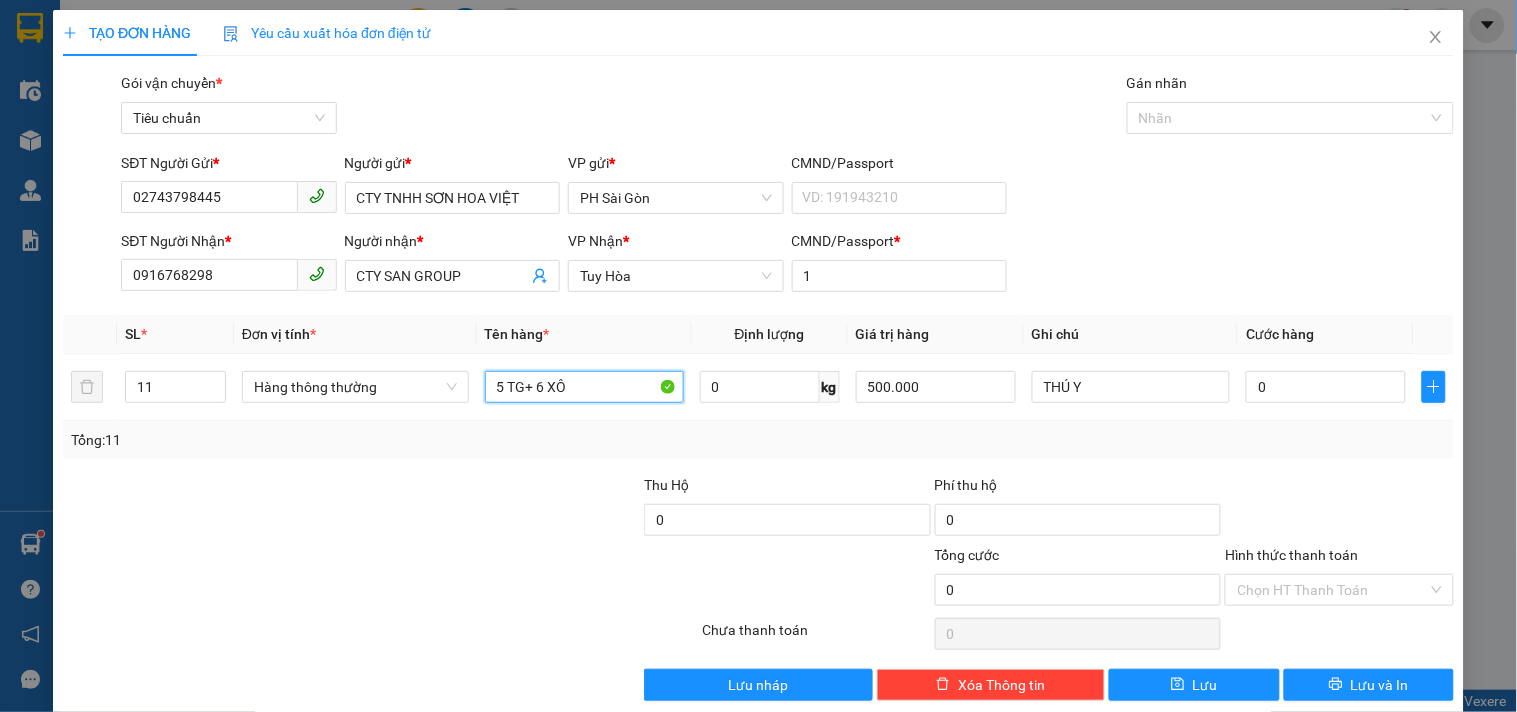 type on "5 TG+ 6 XÔ" 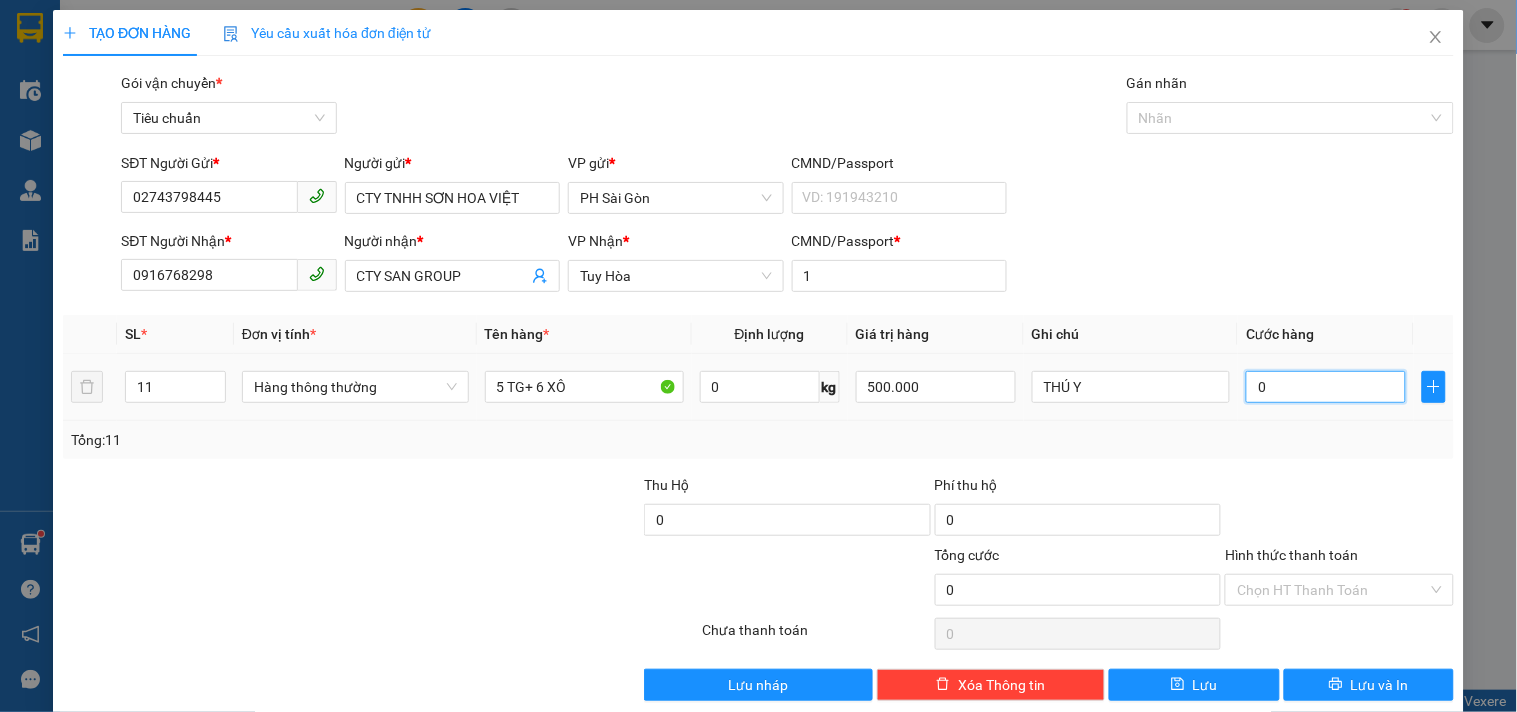 click on "0" at bounding box center [1326, 387] 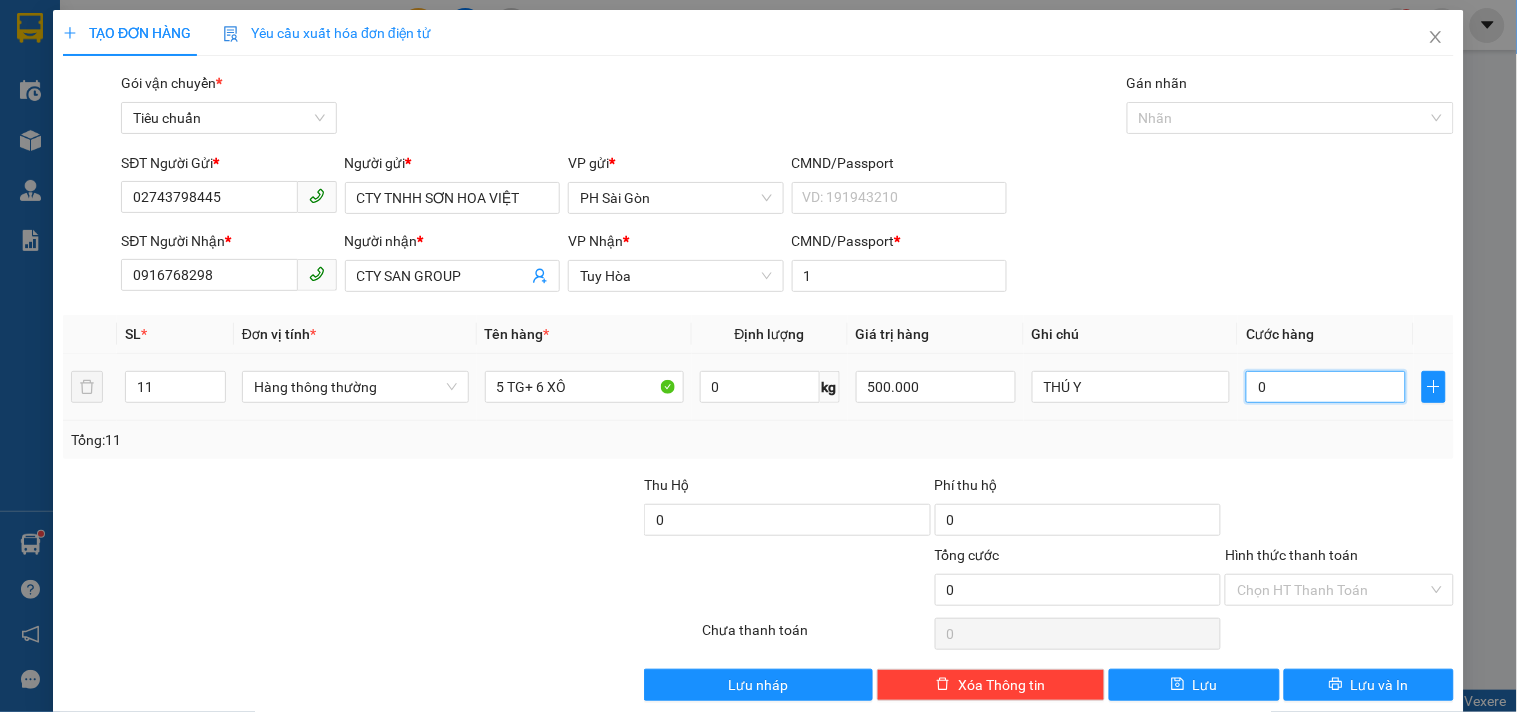 type on "4" 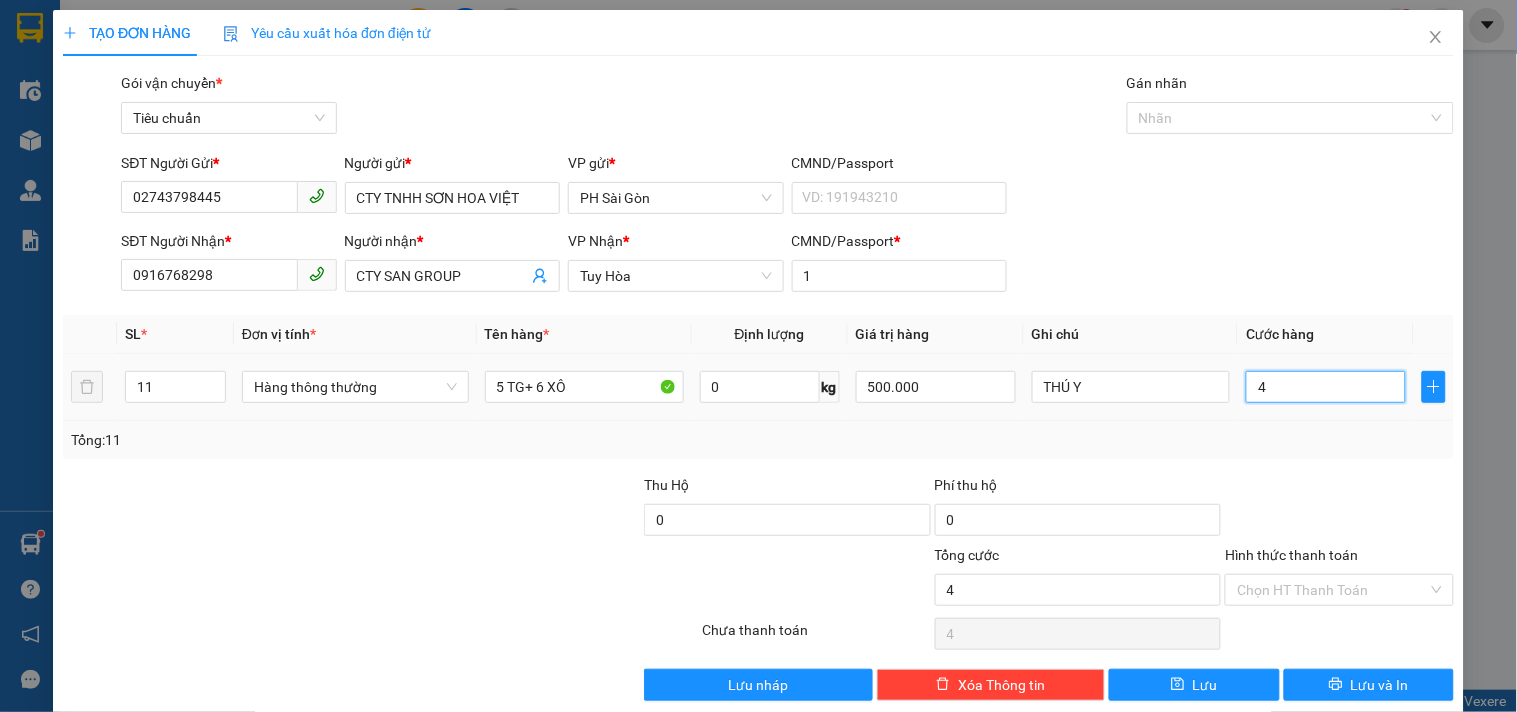type on "49" 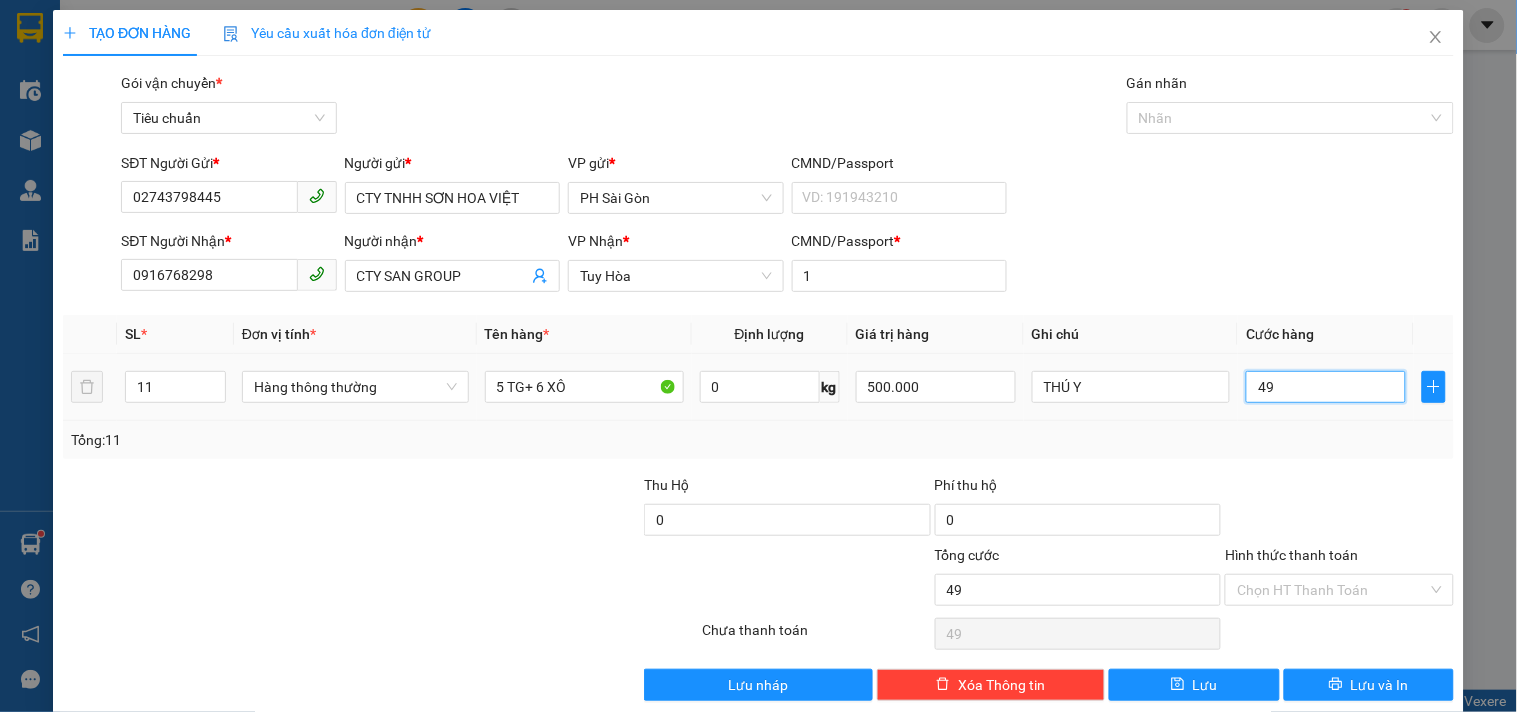 type on "490" 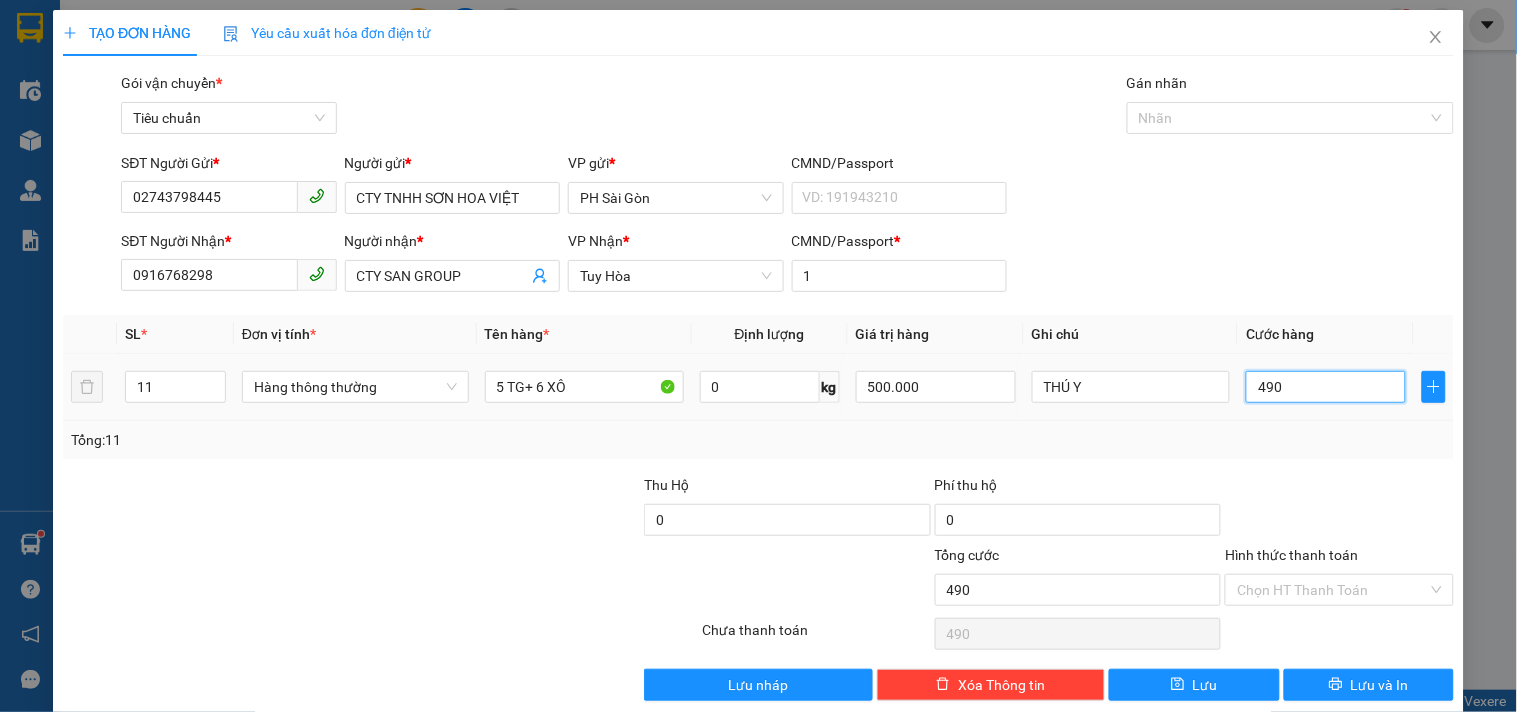 type on "49" 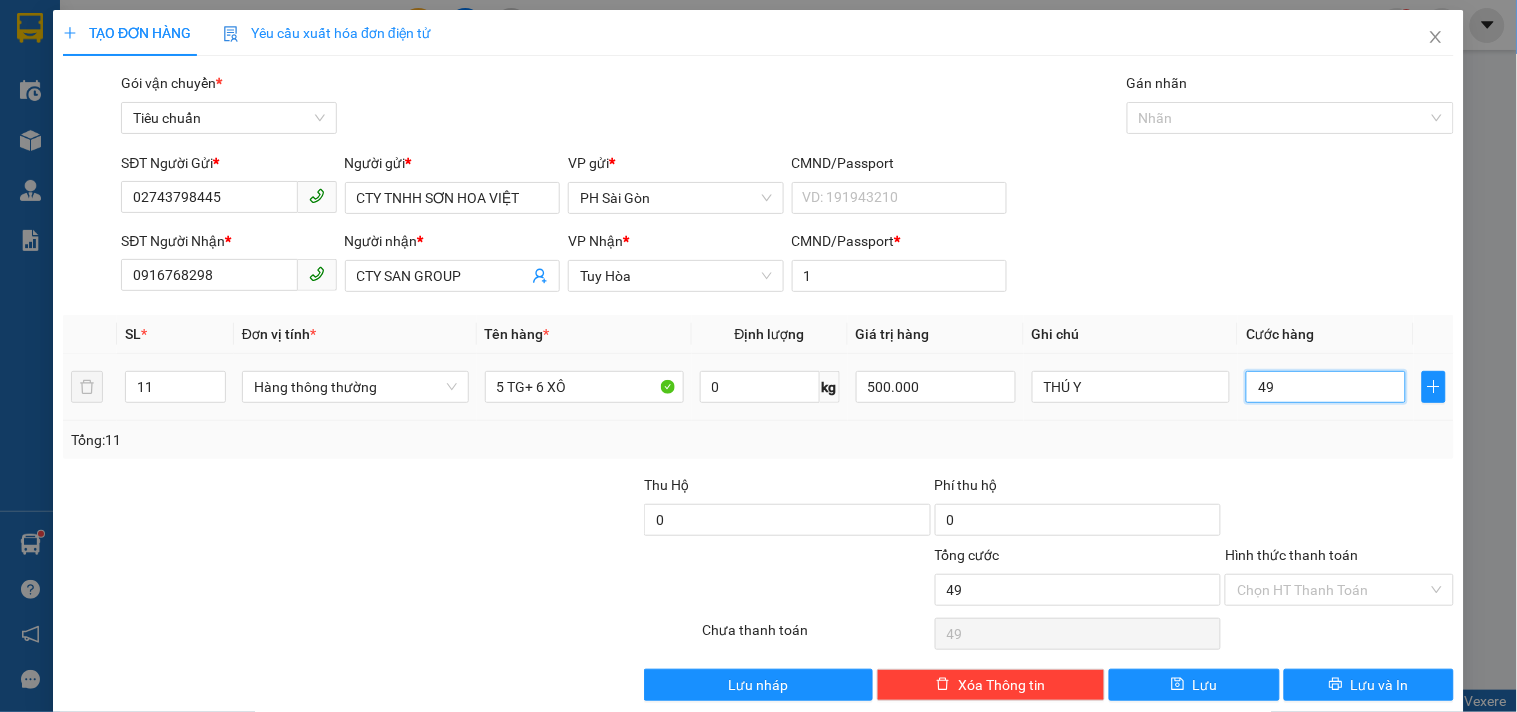 type on "4" 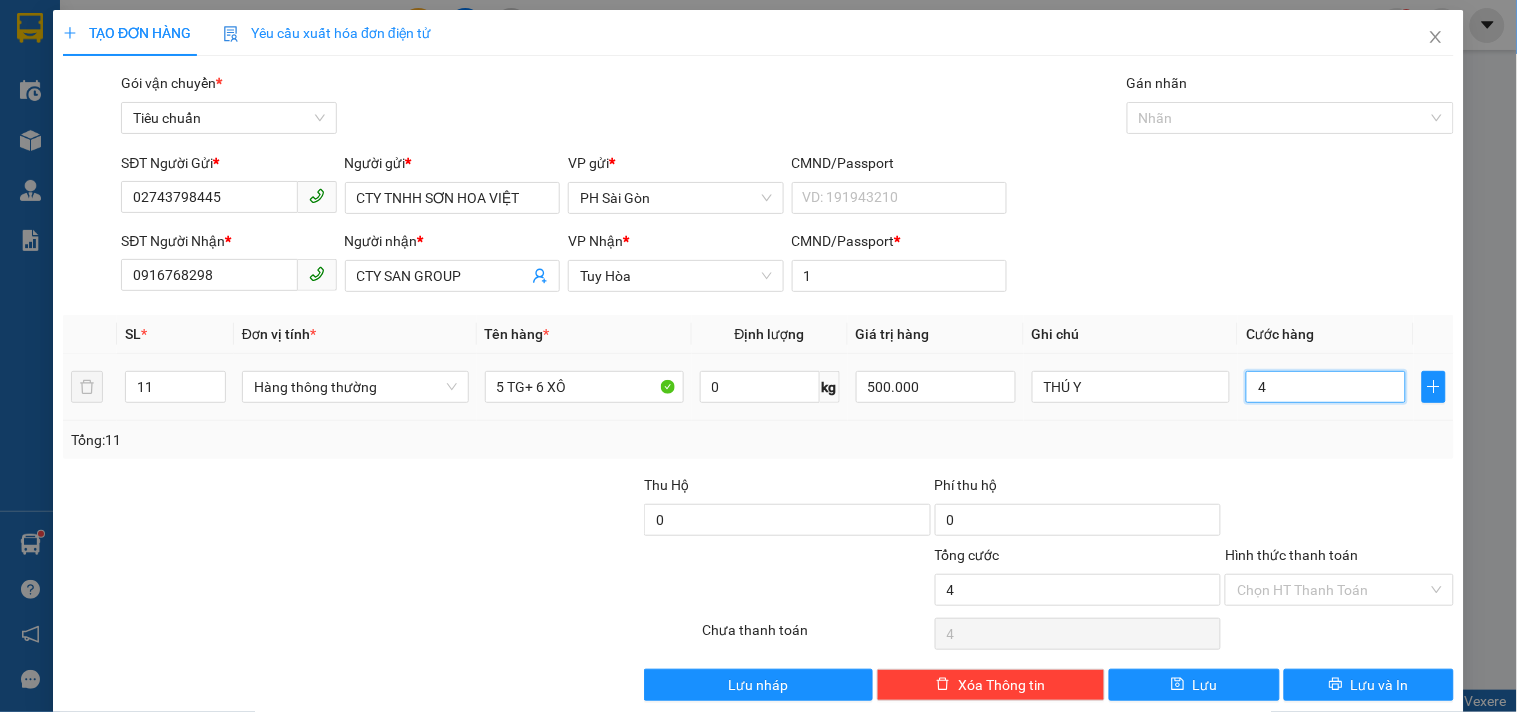 type on "48" 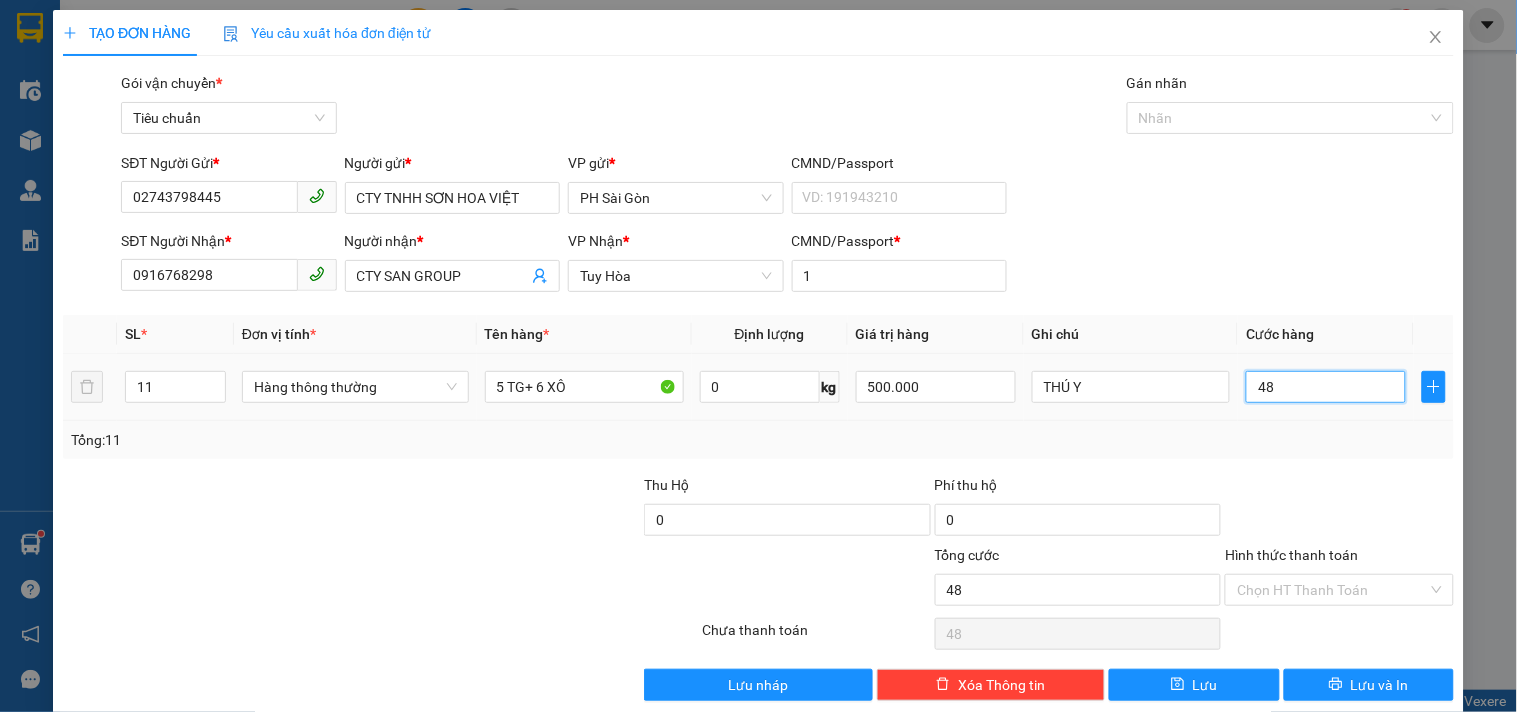 type on "480" 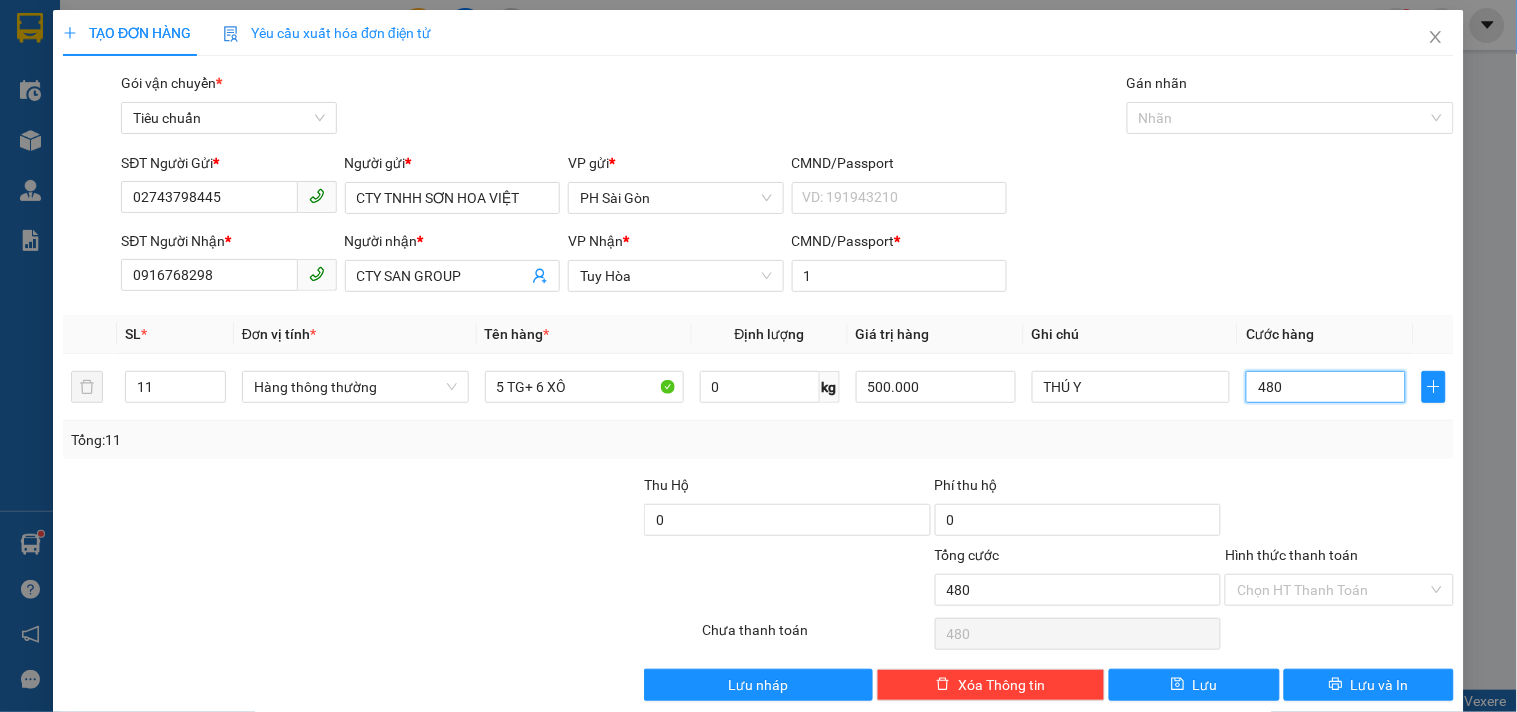 type on "480" 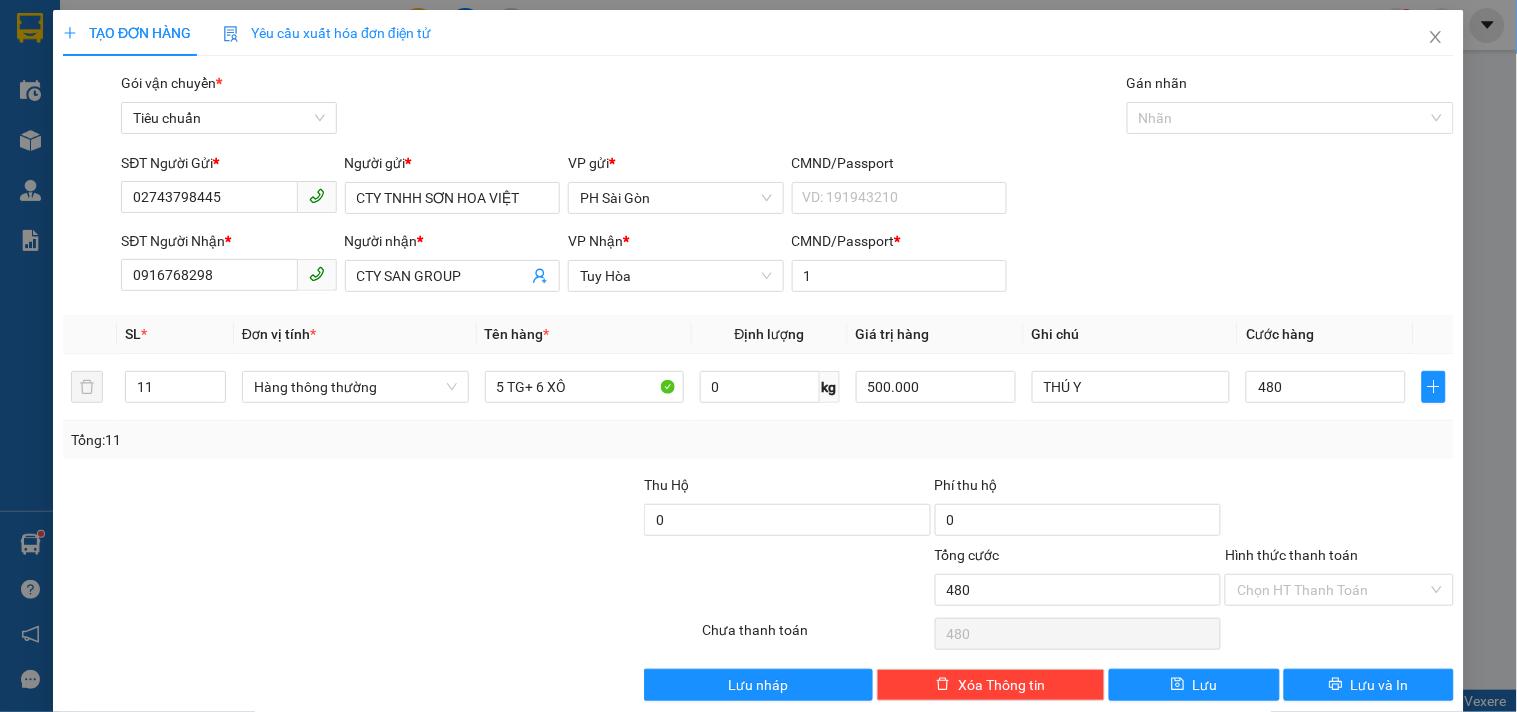 type on "480.000" 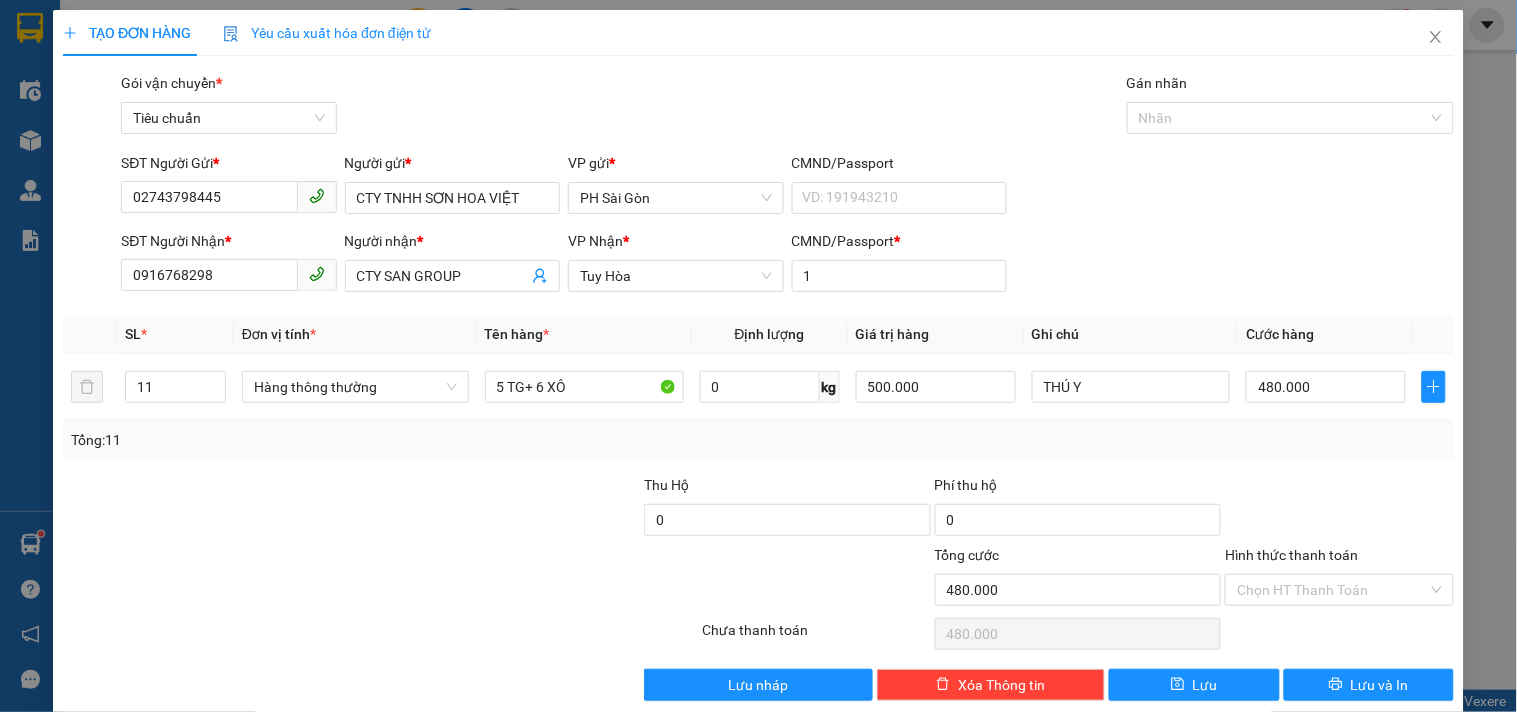 click on "Tổng:  11" at bounding box center [758, 440] 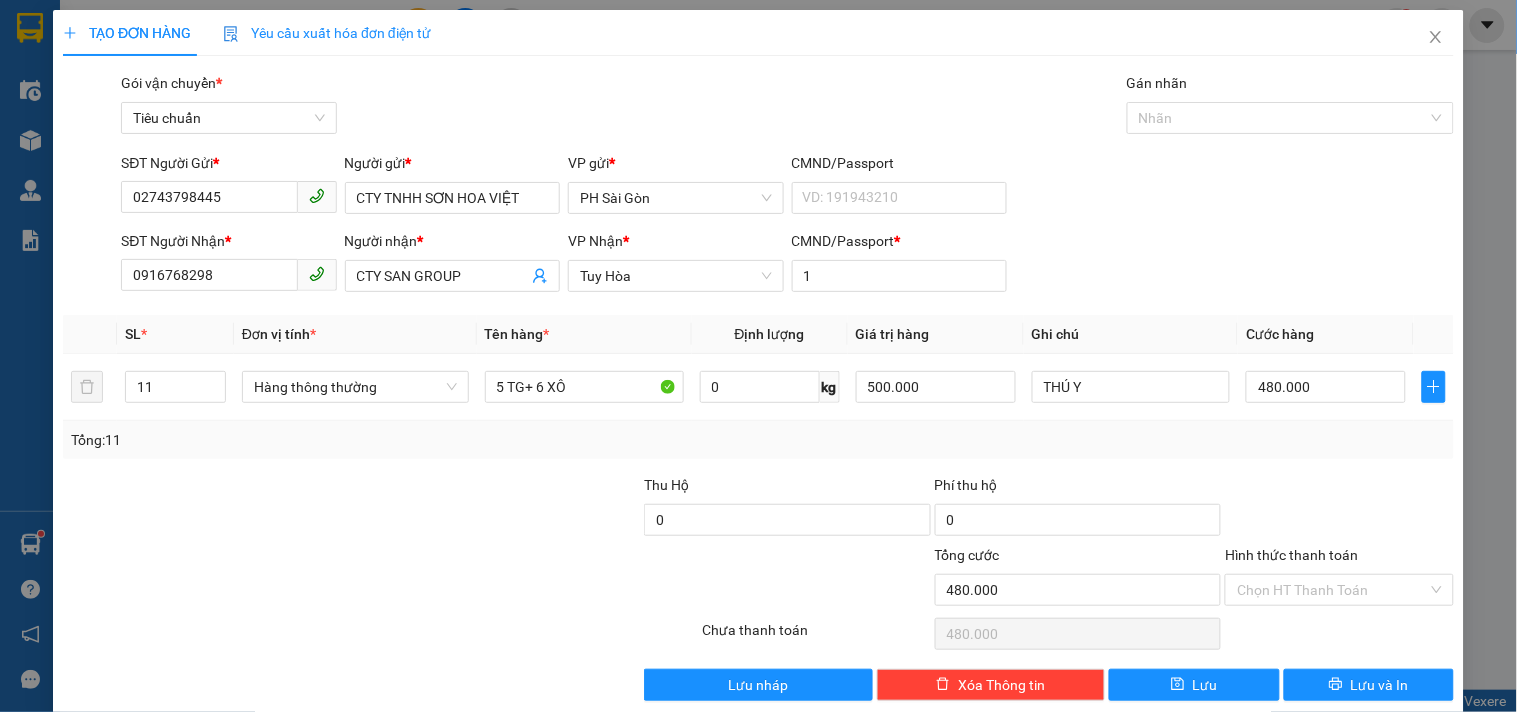 scroll, scrollTop: 27, scrollLeft: 0, axis: vertical 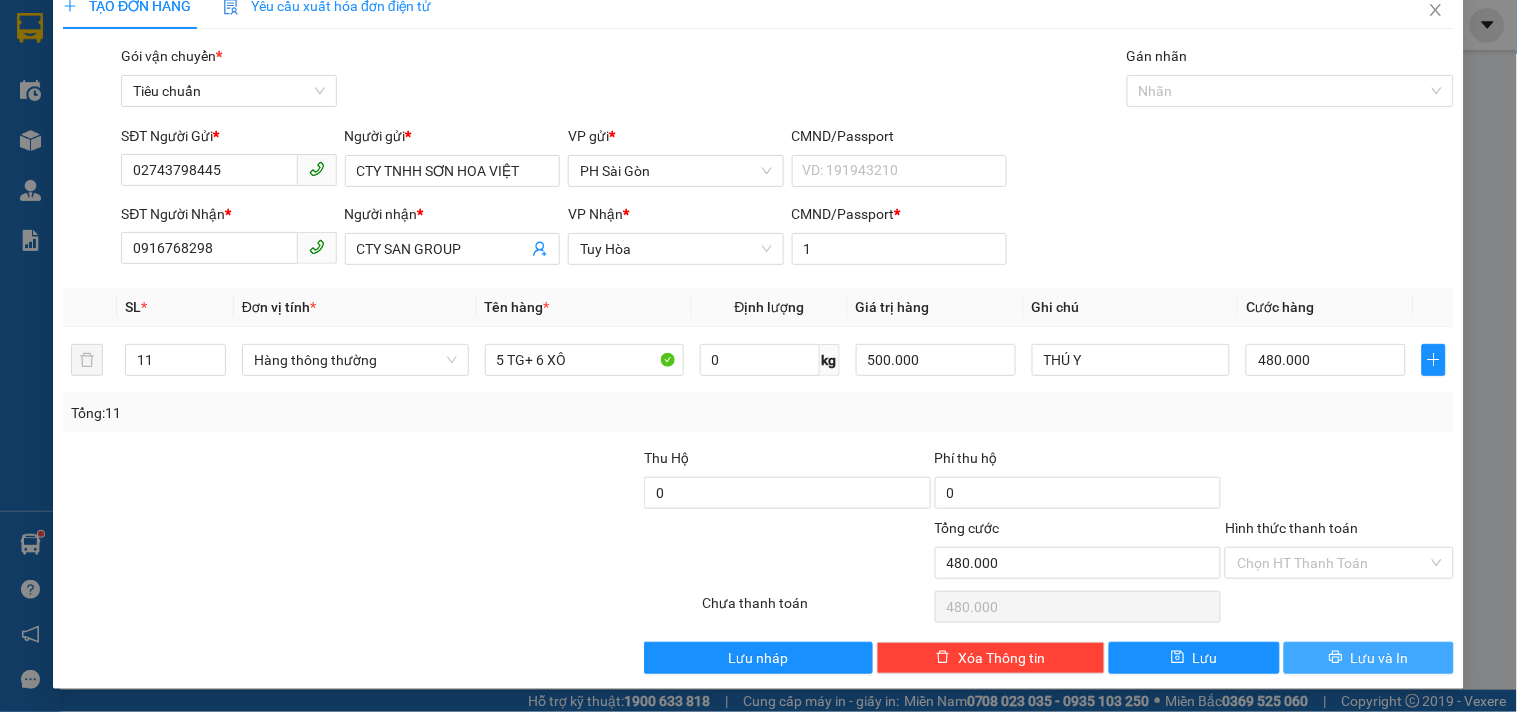 click on "Lưu và In" at bounding box center (1369, 658) 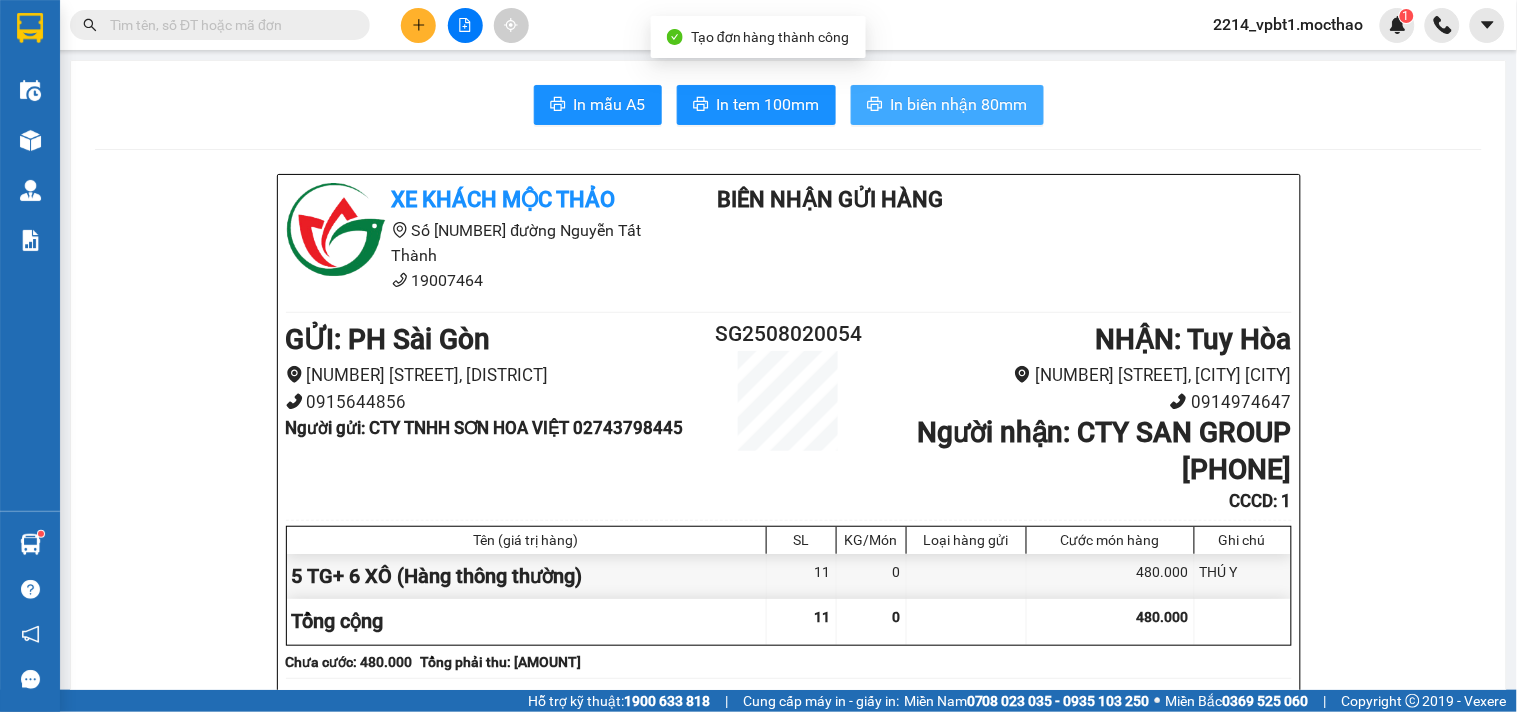 click on "In biên nhận 80mm" at bounding box center [959, 104] 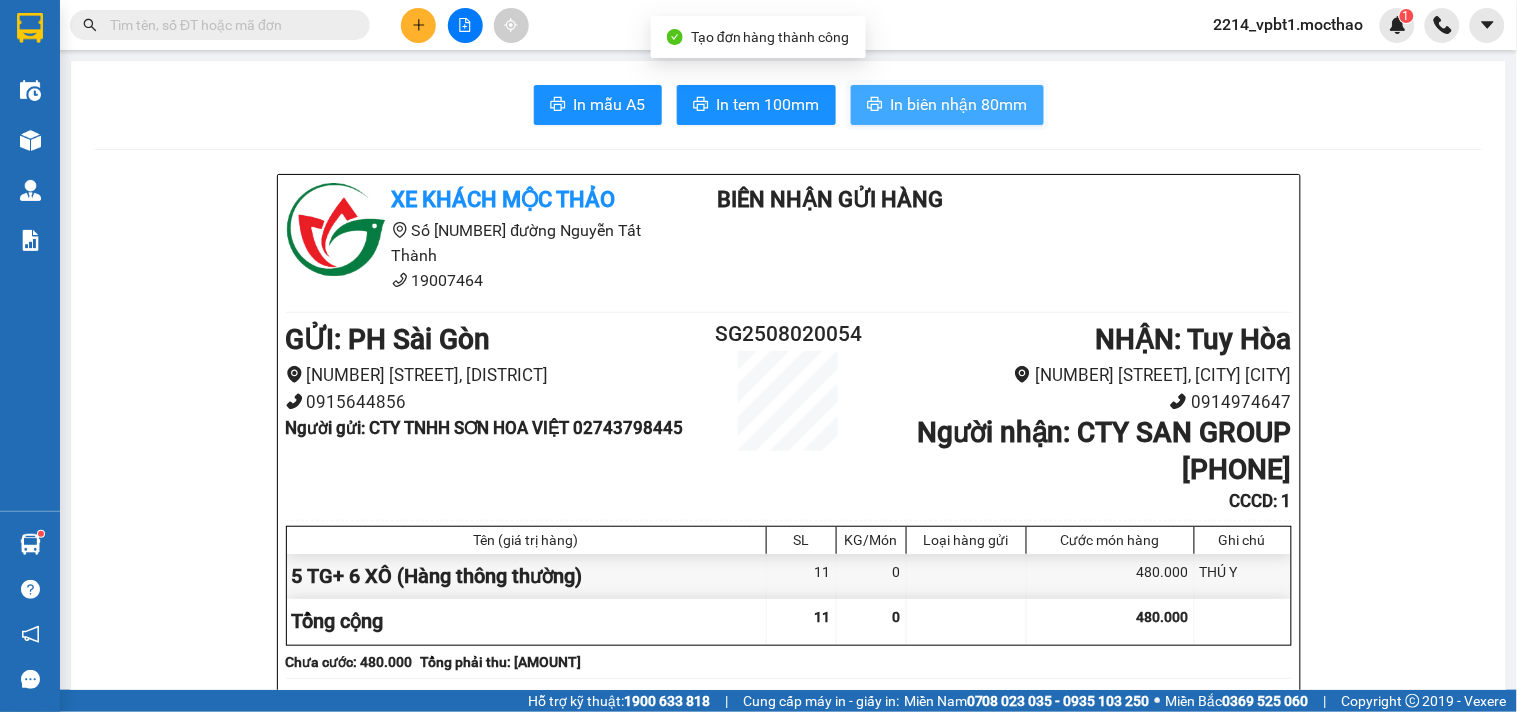 scroll, scrollTop: 0, scrollLeft: 0, axis: both 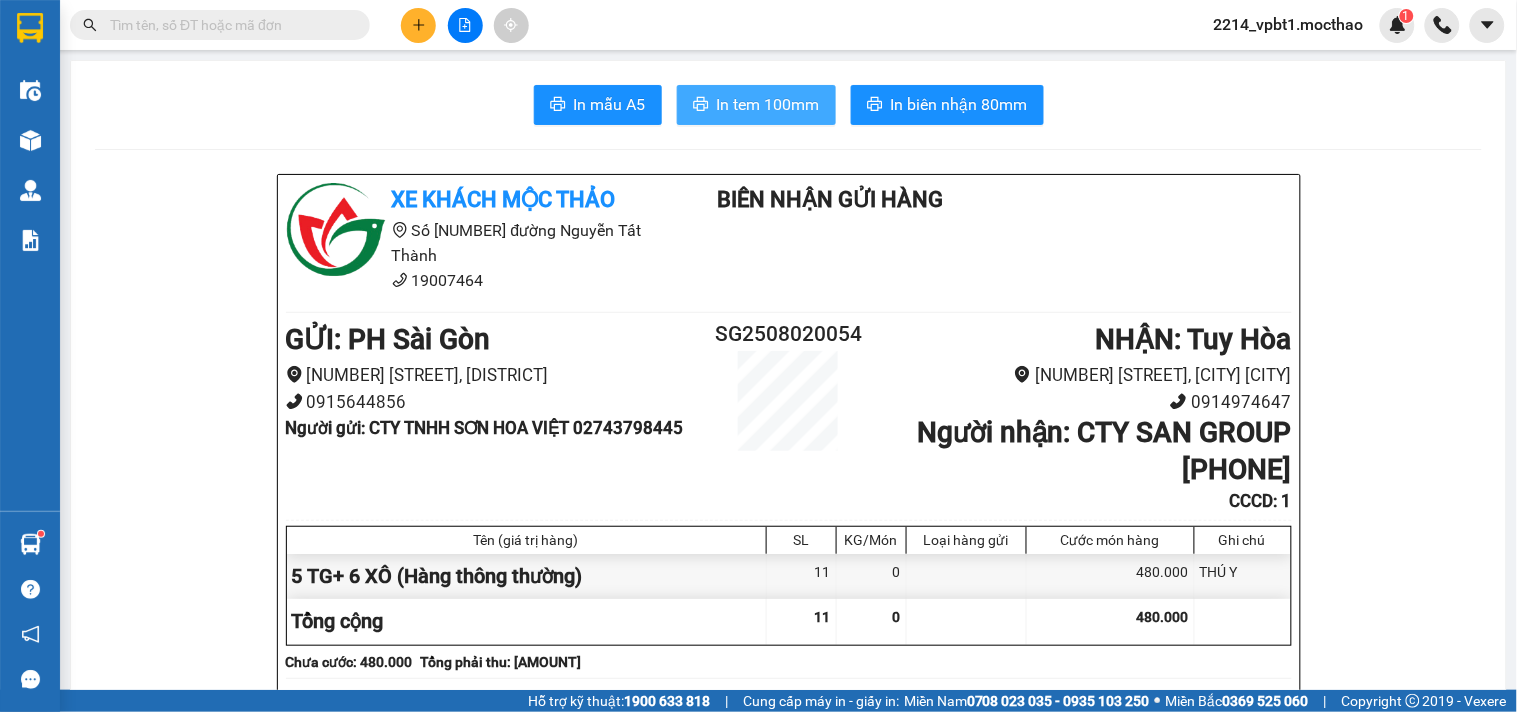 click on "In tem 100mm" at bounding box center [768, 104] 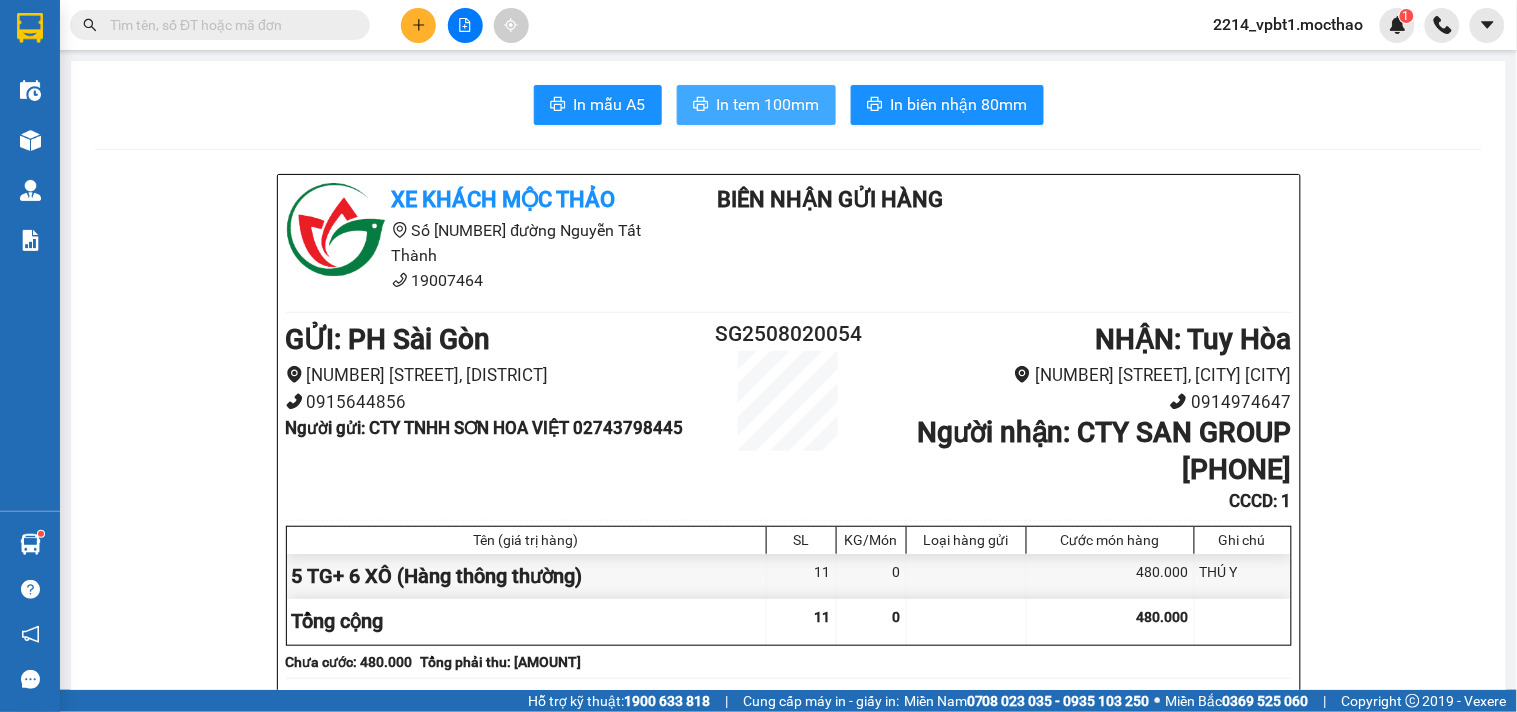 scroll, scrollTop: 0, scrollLeft: 0, axis: both 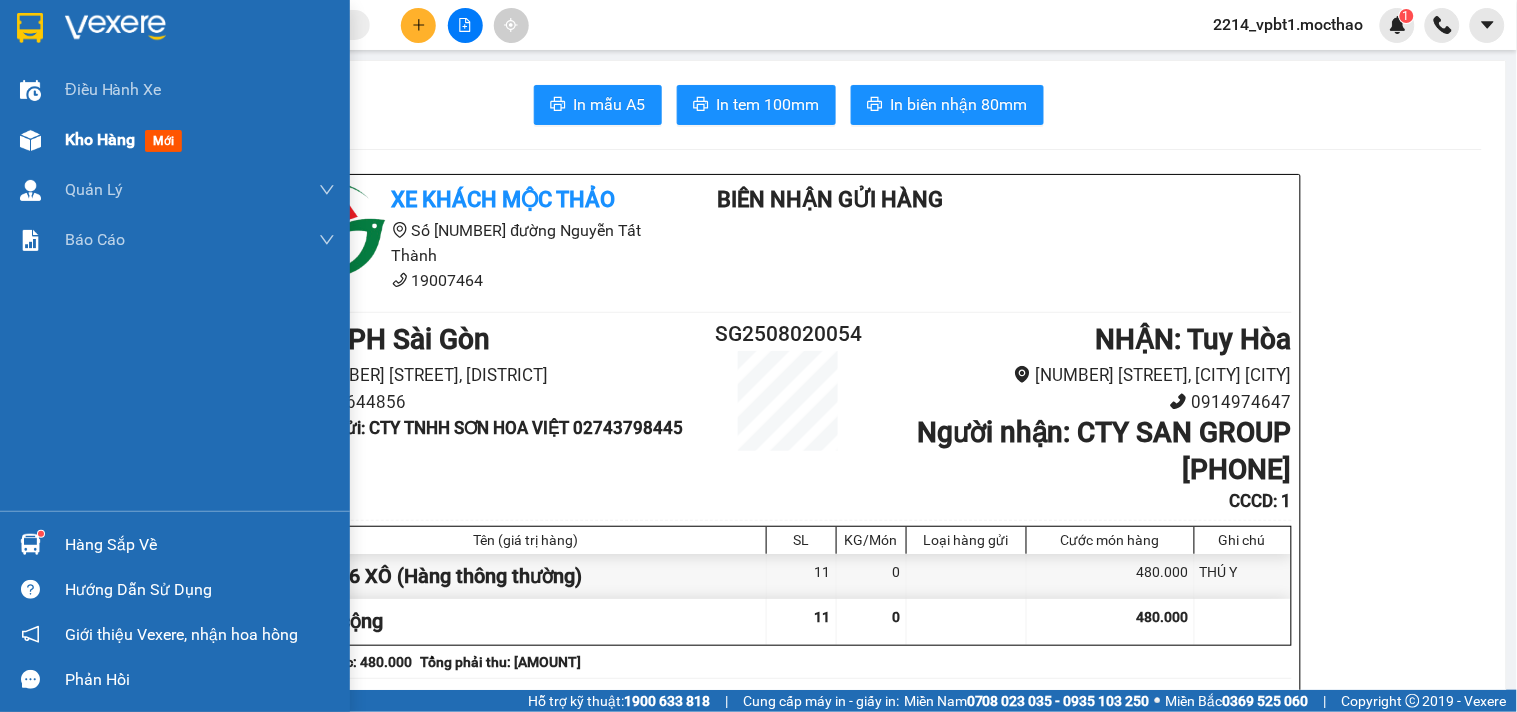 click on "Kho hàng" at bounding box center [100, 139] 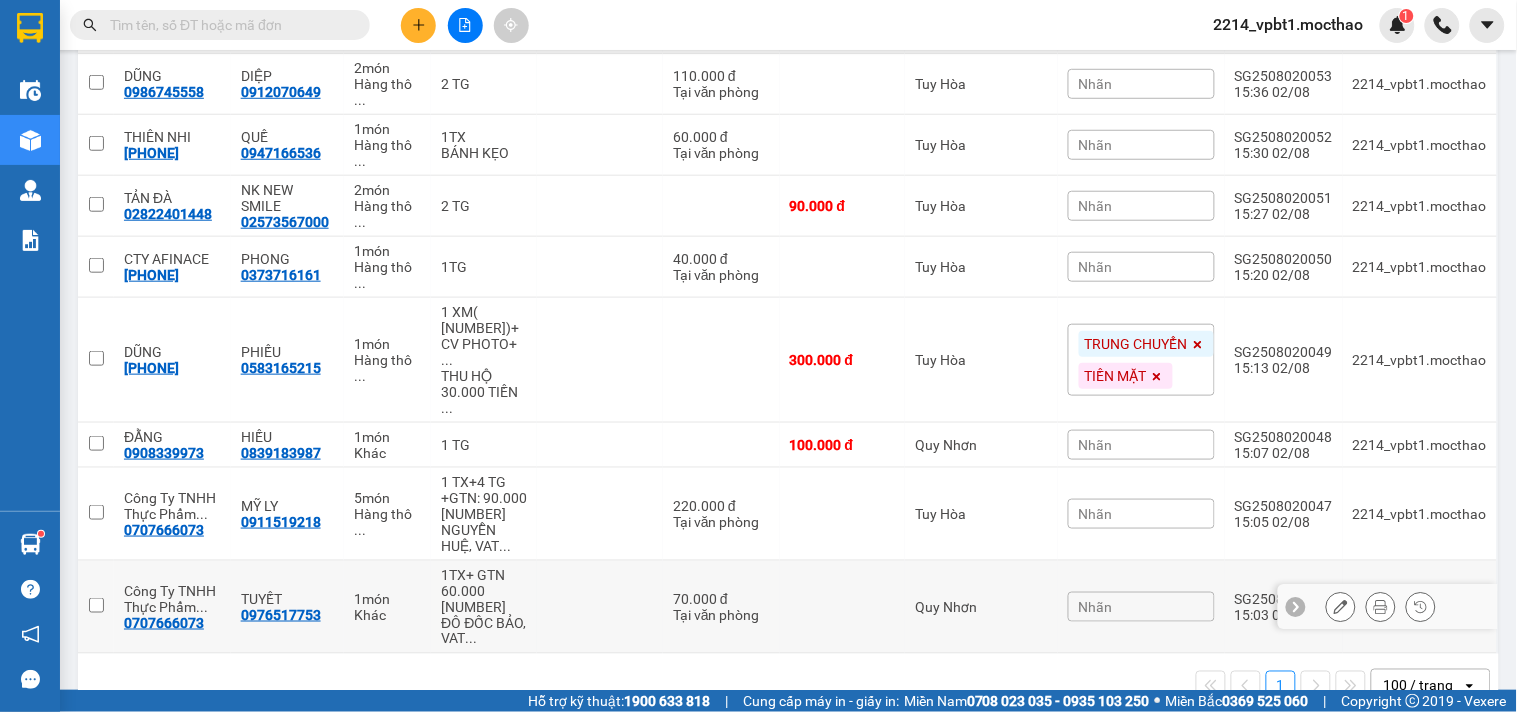 scroll, scrollTop: 0, scrollLeft: 0, axis: both 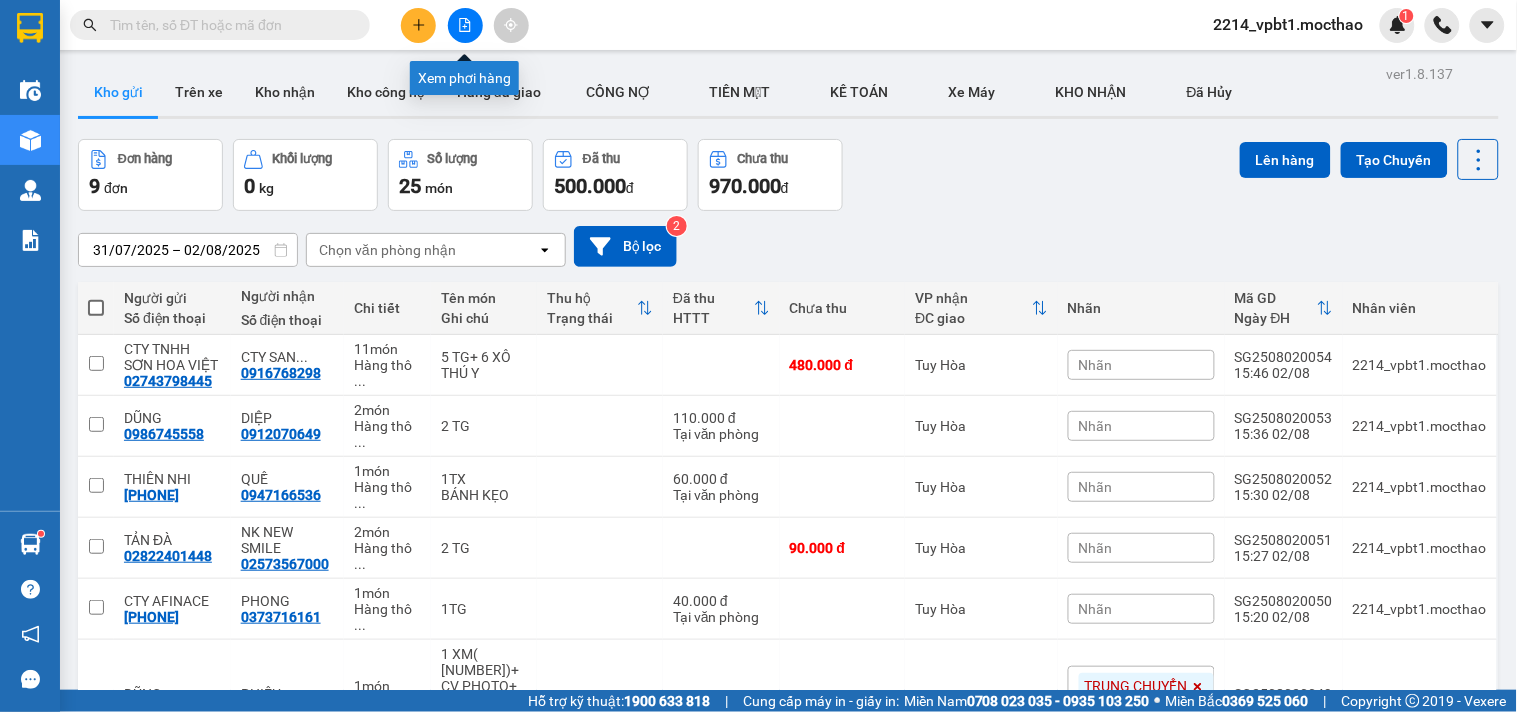 click 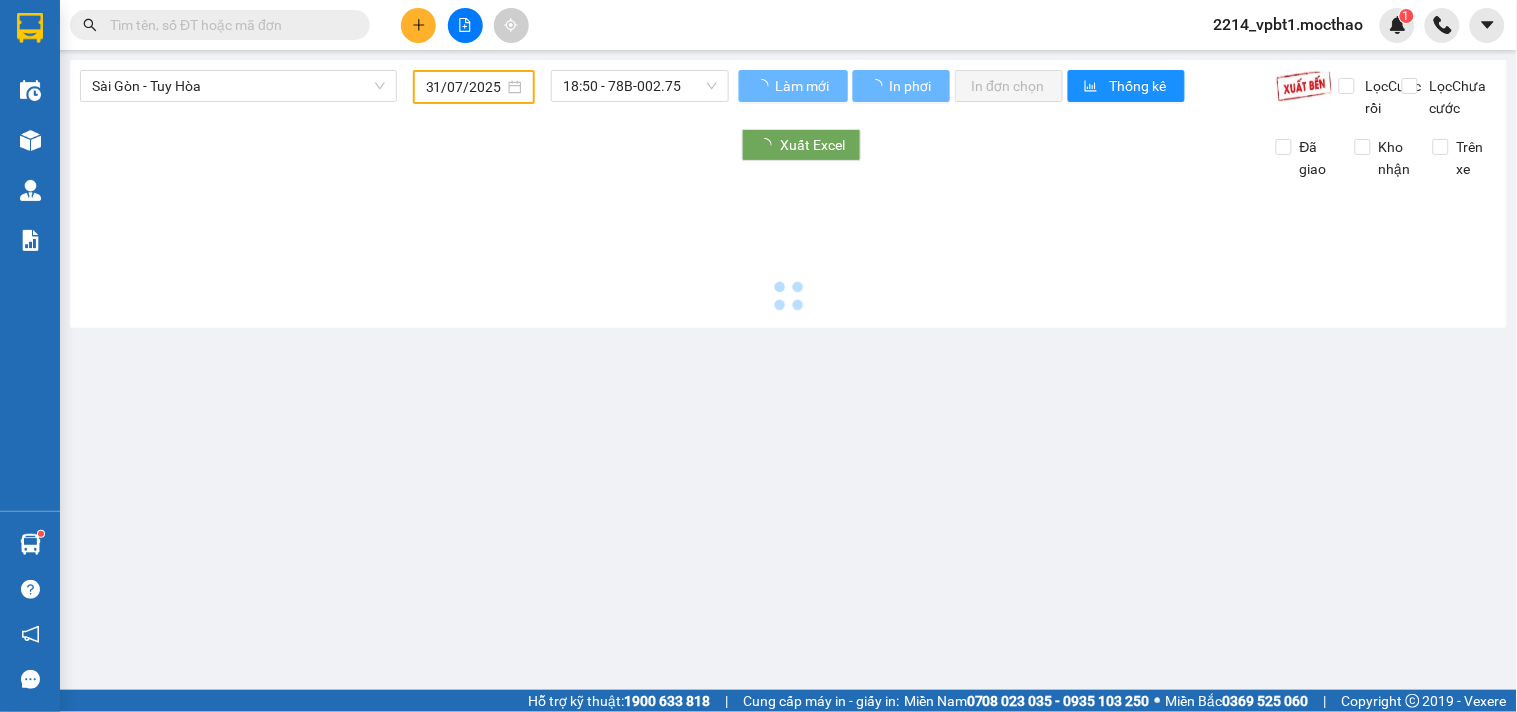 type on "02/08/2025" 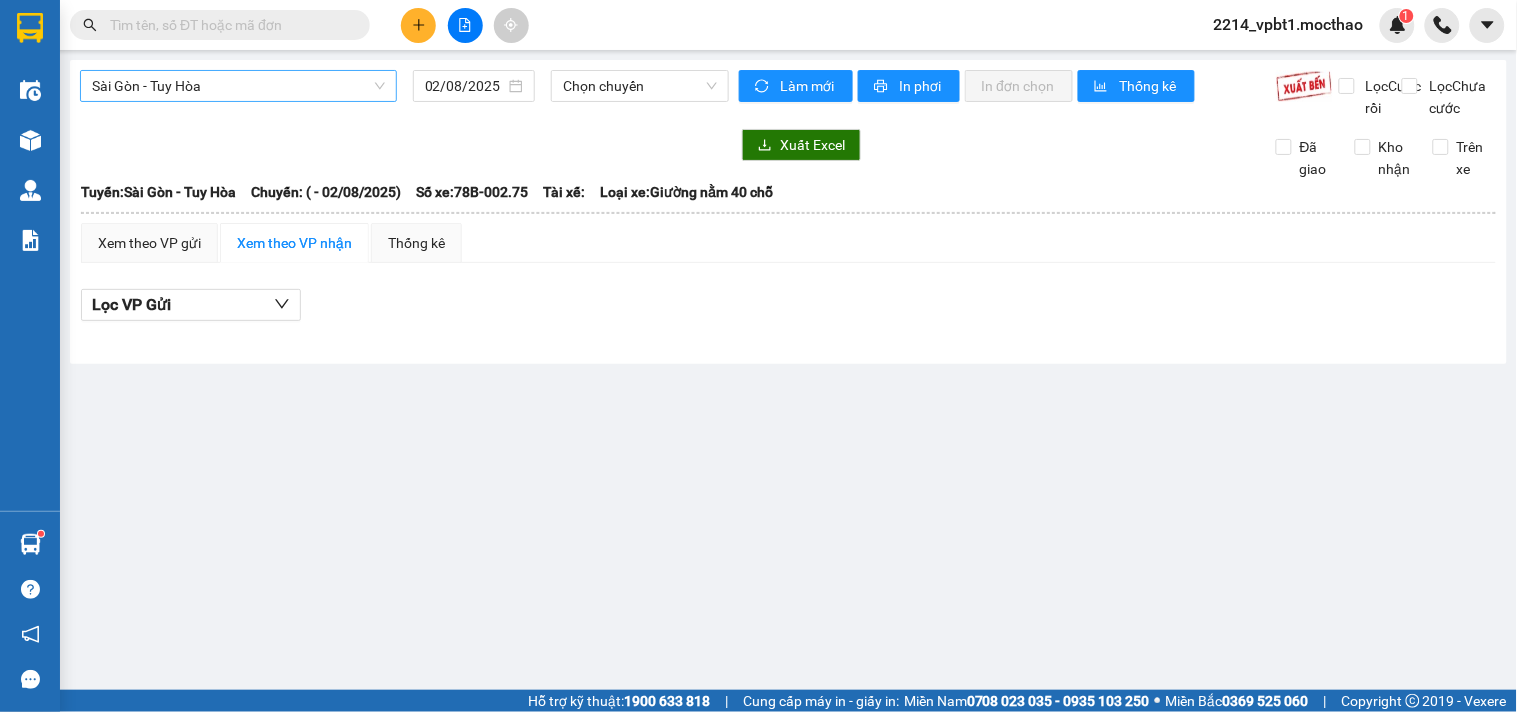 click on "Sài Gòn - Tuy Hòa" at bounding box center [238, 86] 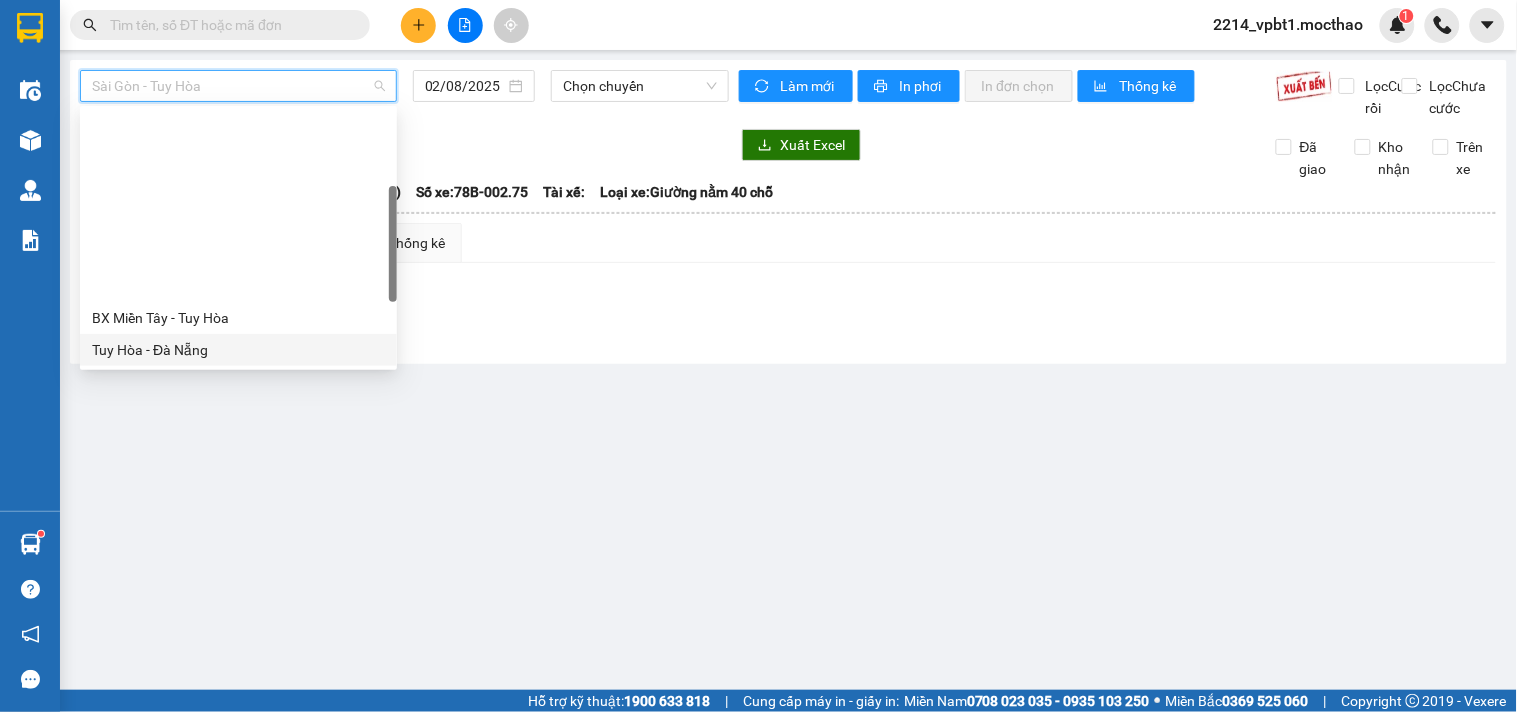 scroll, scrollTop: 333, scrollLeft: 0, axis: vertical 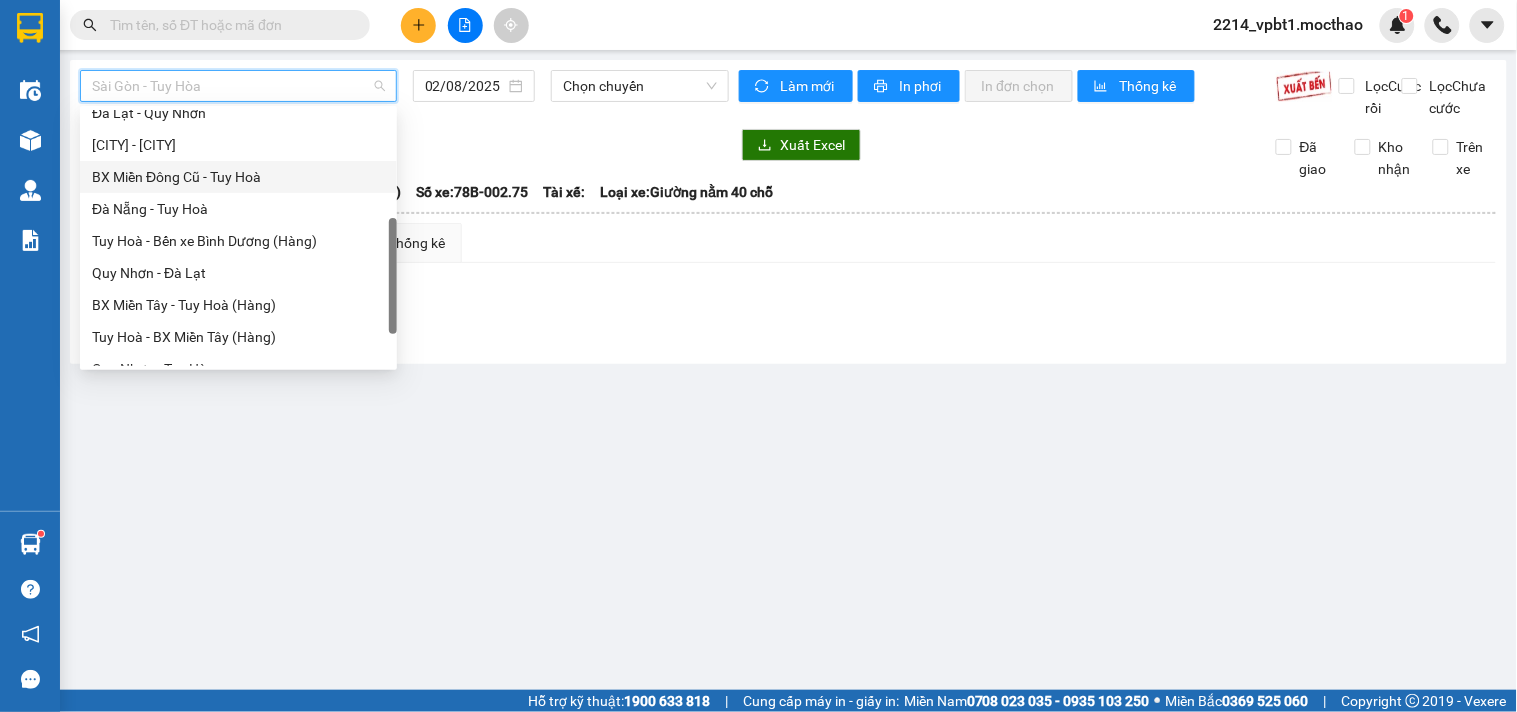 click on "BX Miền Đông Cũ - Tuy Hoà" at bounding box center (238, 177) 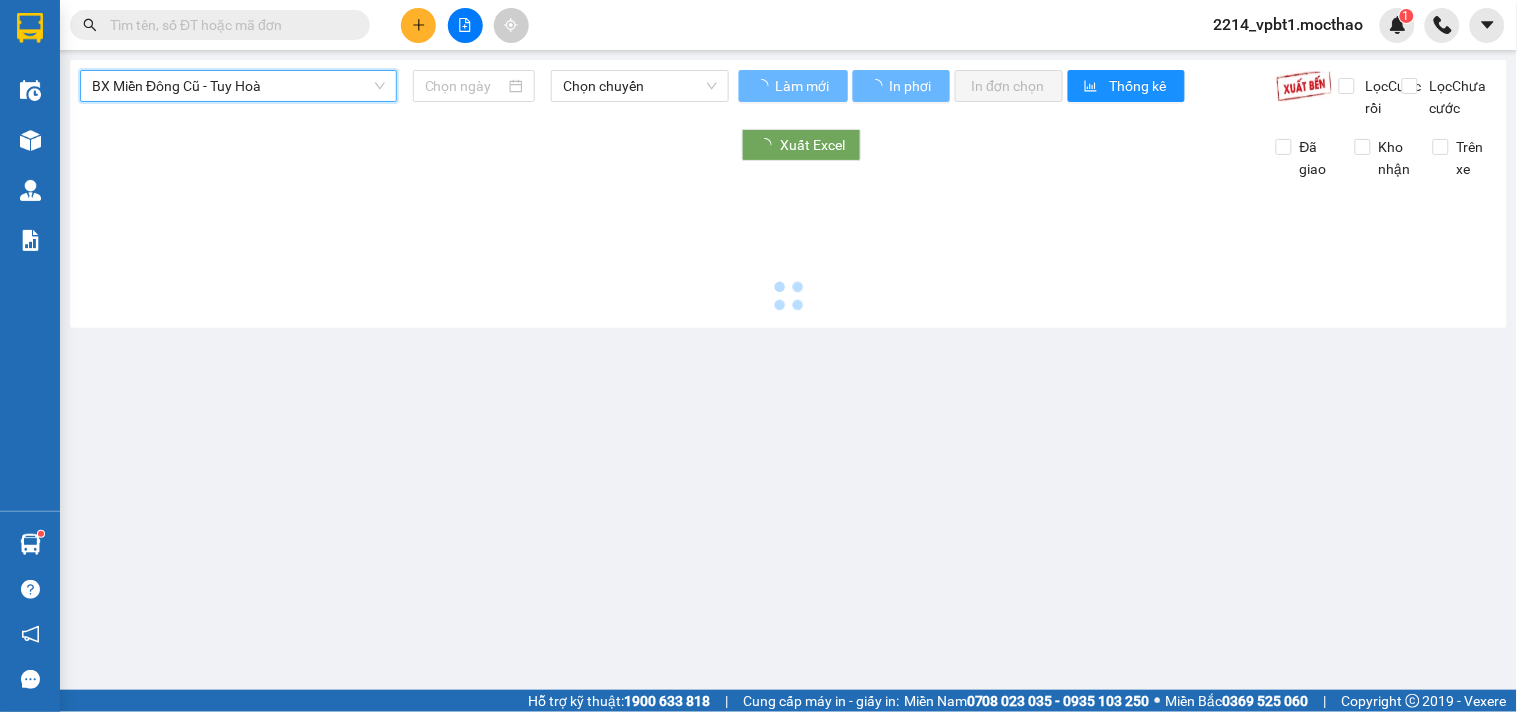 type on "02/08/2025" 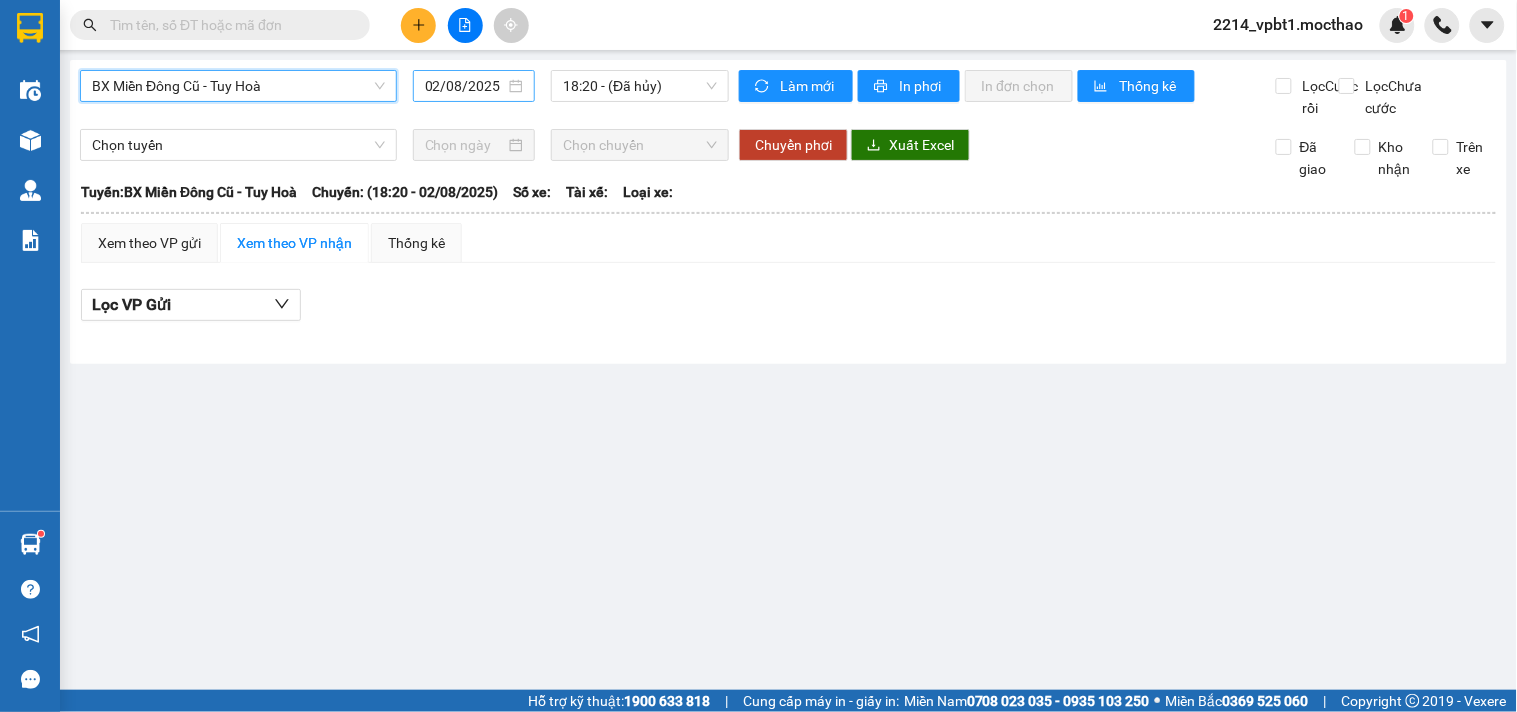 click on "02/08/2025" at bounding box center (465, 86) 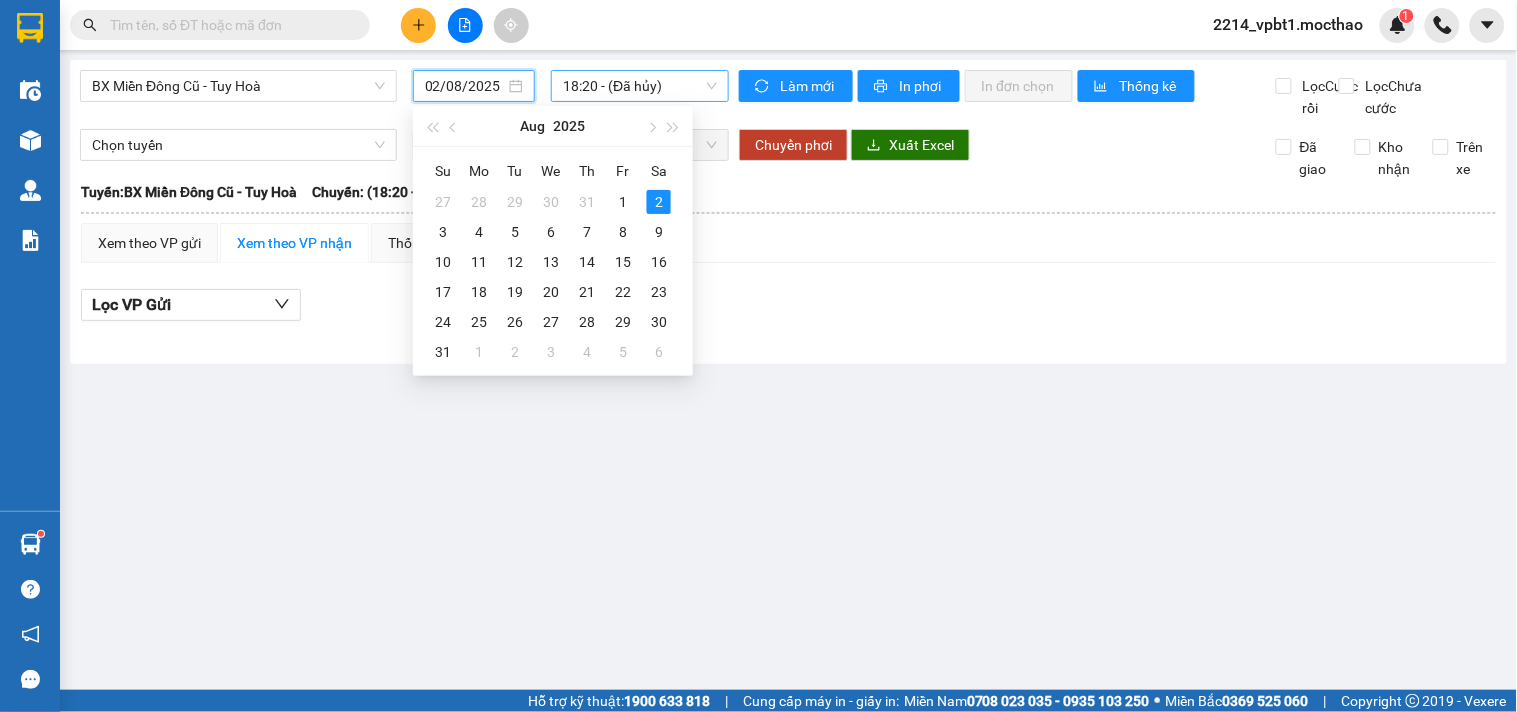 click on "18:20     - (Đã hủy)" at bounding box center [640, 86] 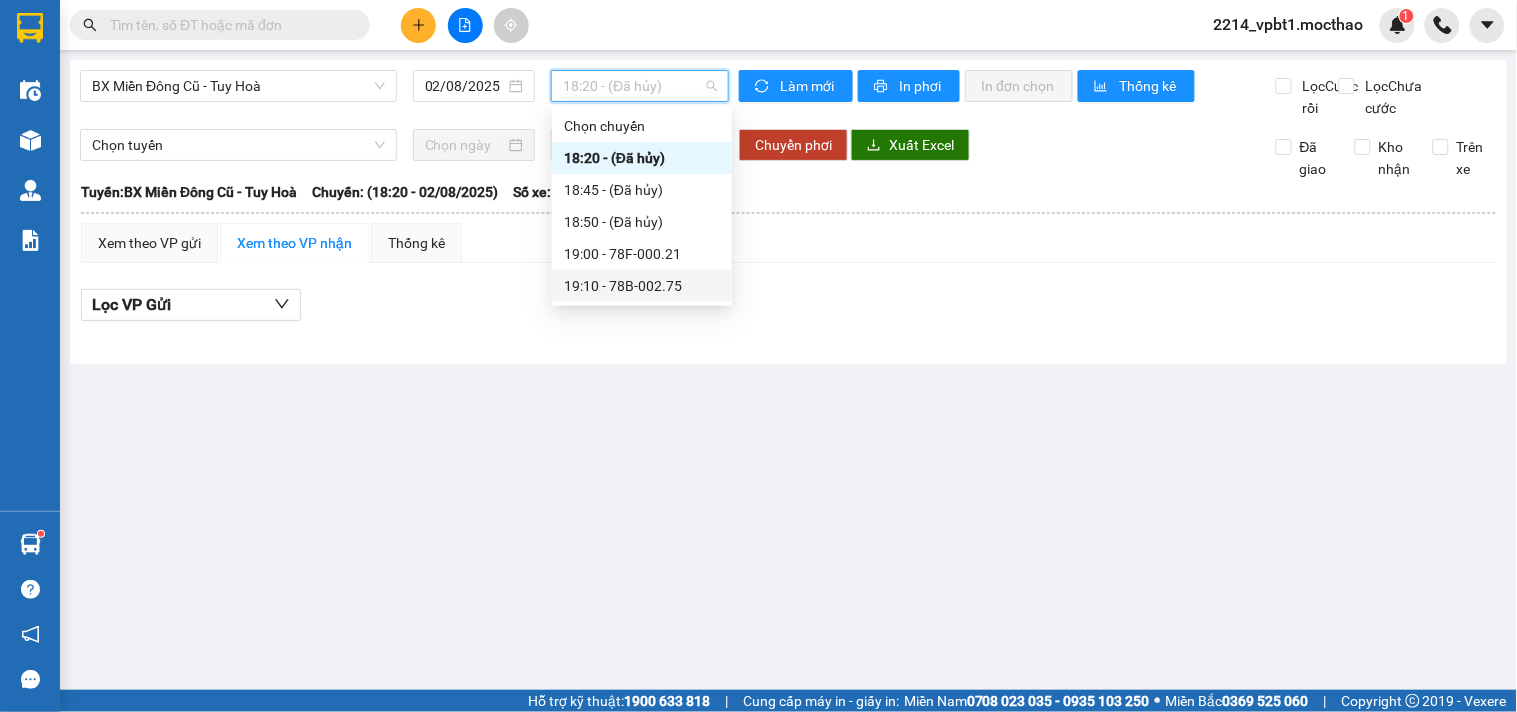 click on "19:10     - 78B-002.75" at bounding box center [642, 286] 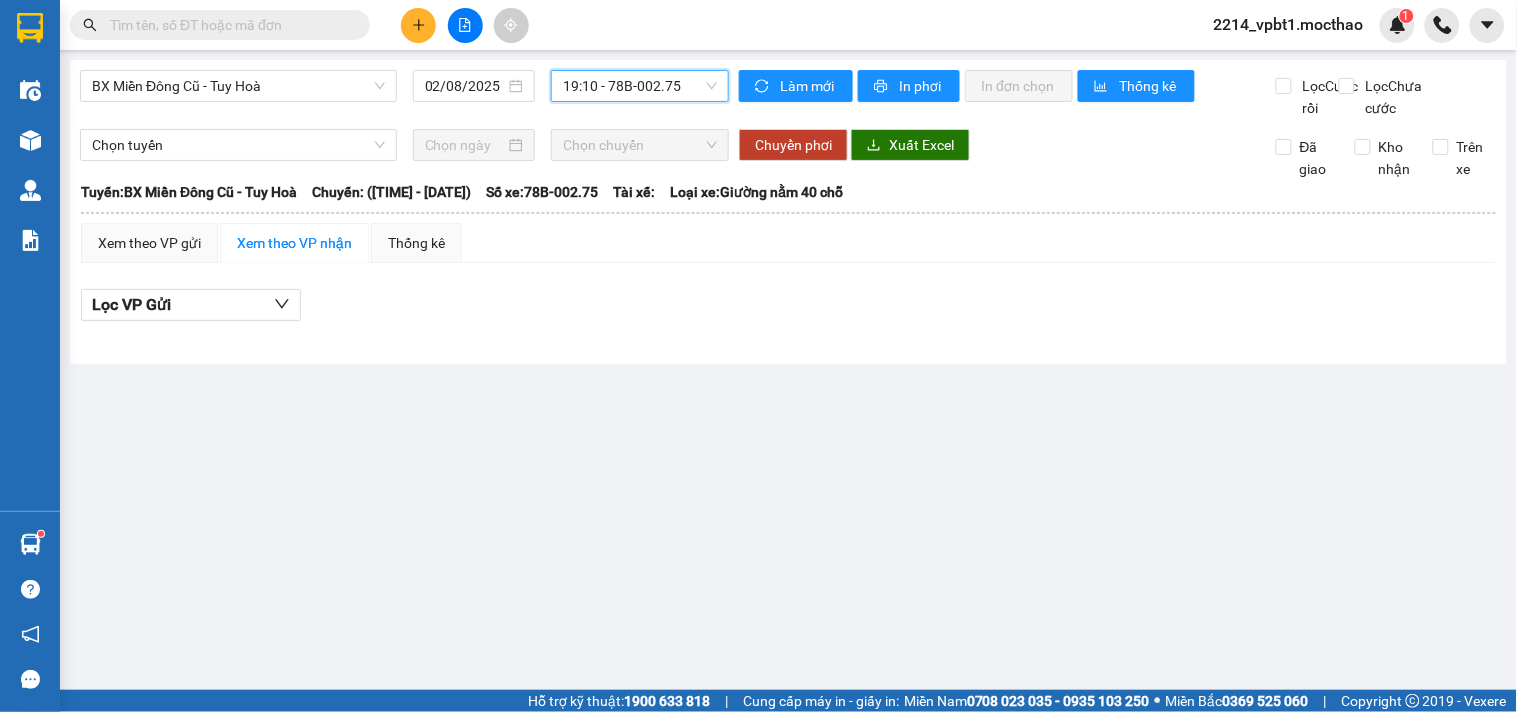 click on "19:10     - 78B-002.75" at bounding box center (640, 86) 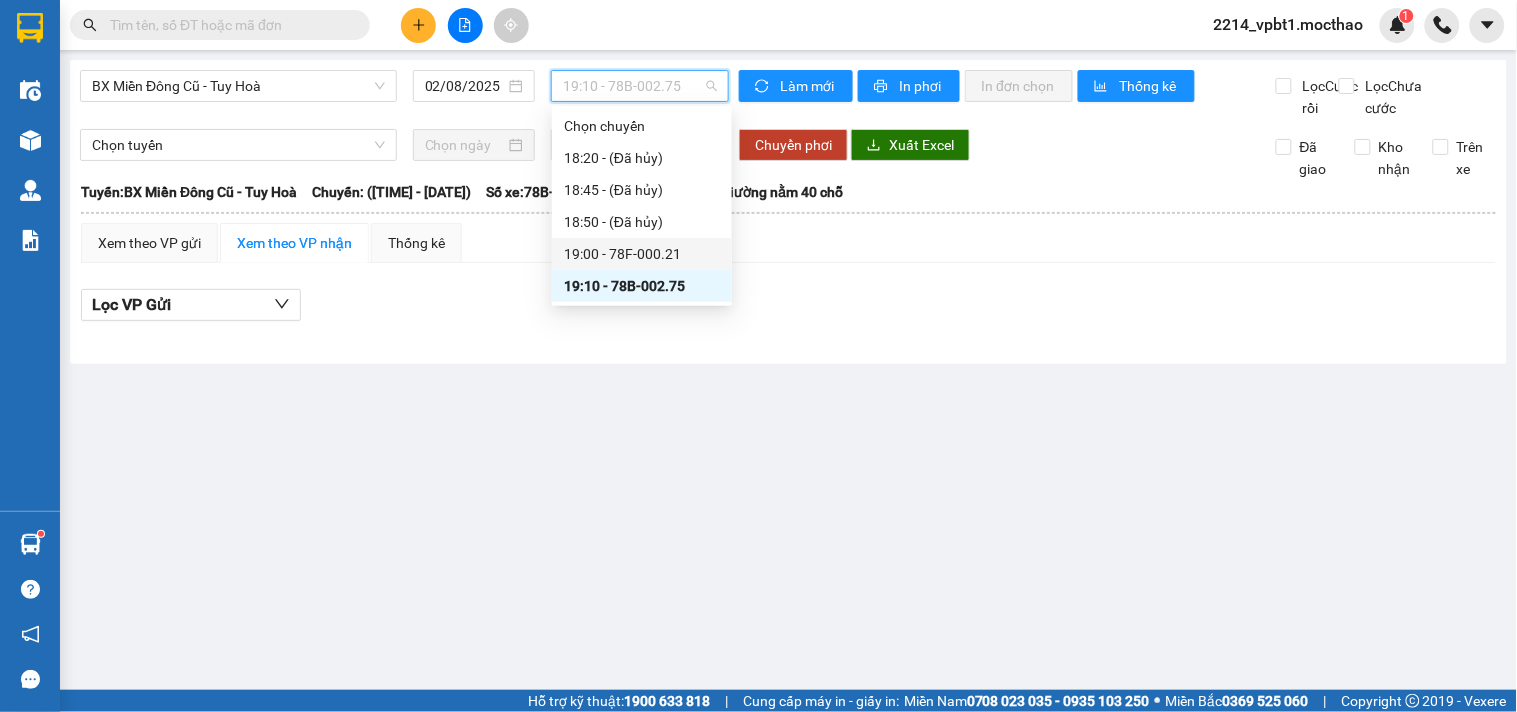 click on "19:00     - 78F-000.21" at bounding box center [642, 254] 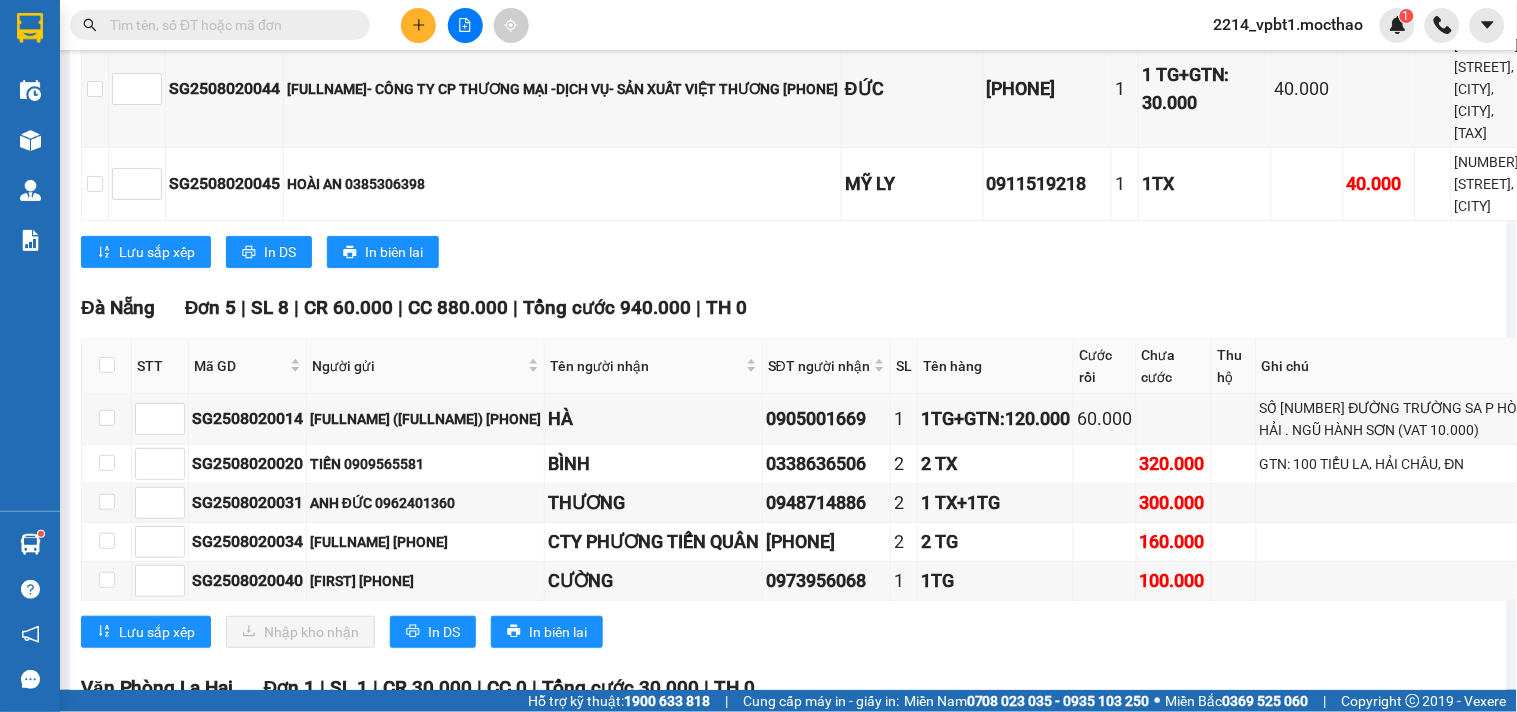 scroll, scrollTop: 1222, scrollLeft: 0, axis: vertical 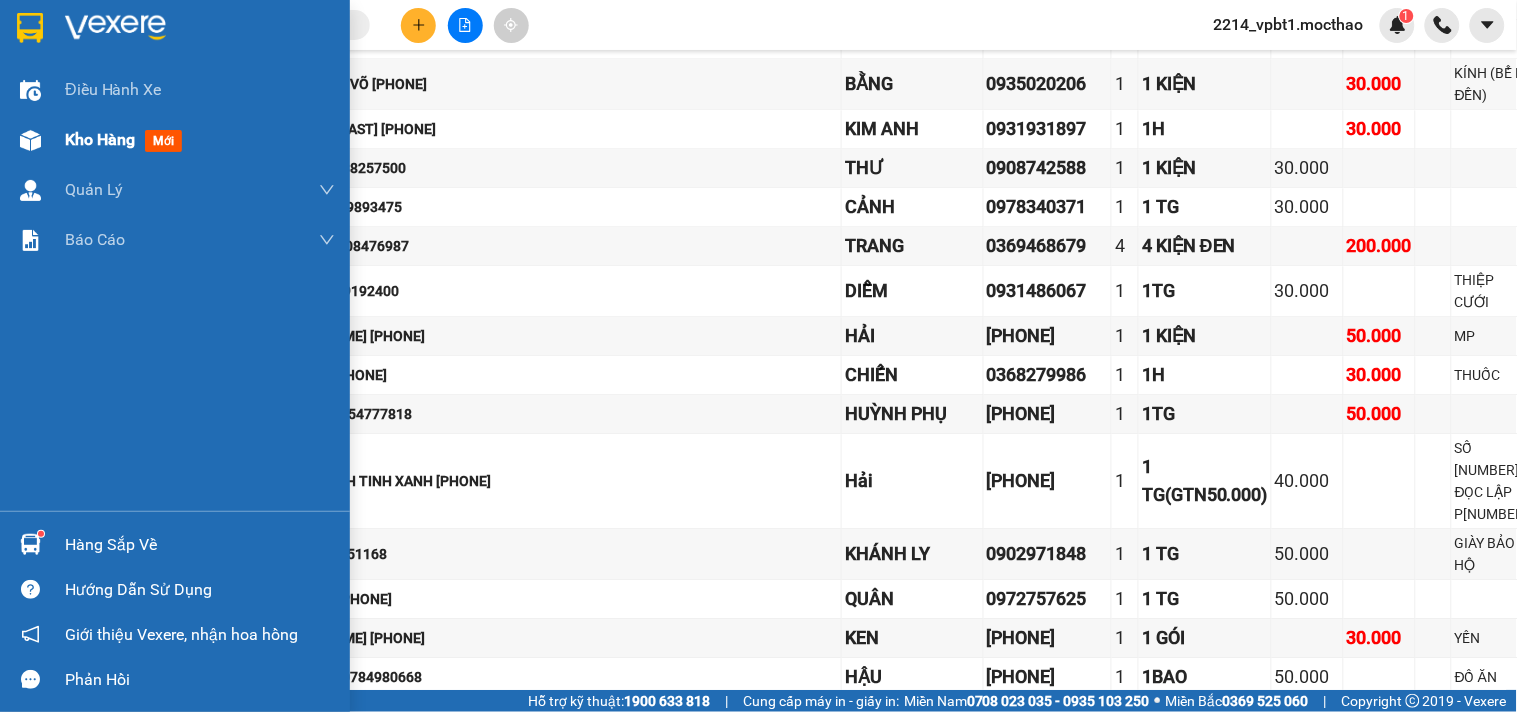 click on "Kho hàng" at bounding box center (100, 139) 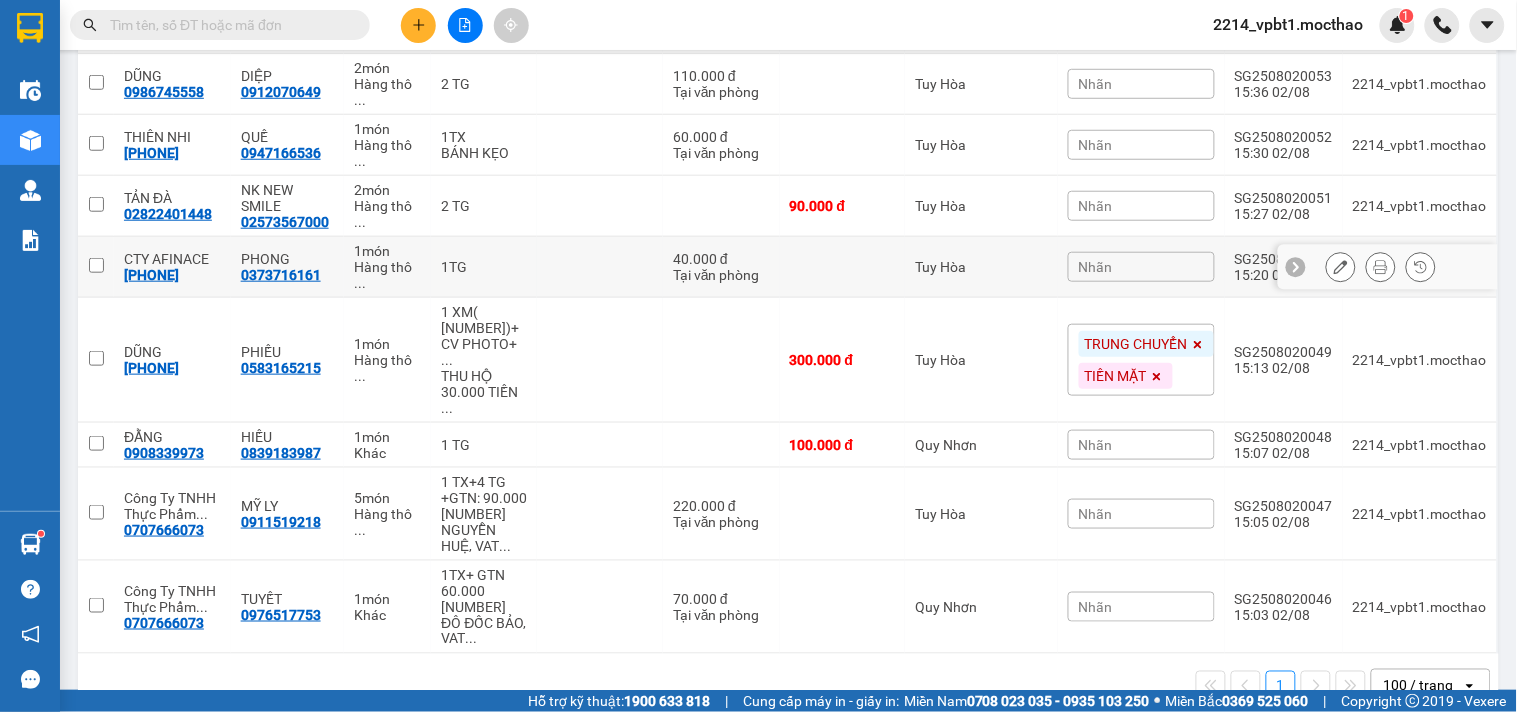 scroll, scrollTop: 0, scrollLeft: 0, axis: both 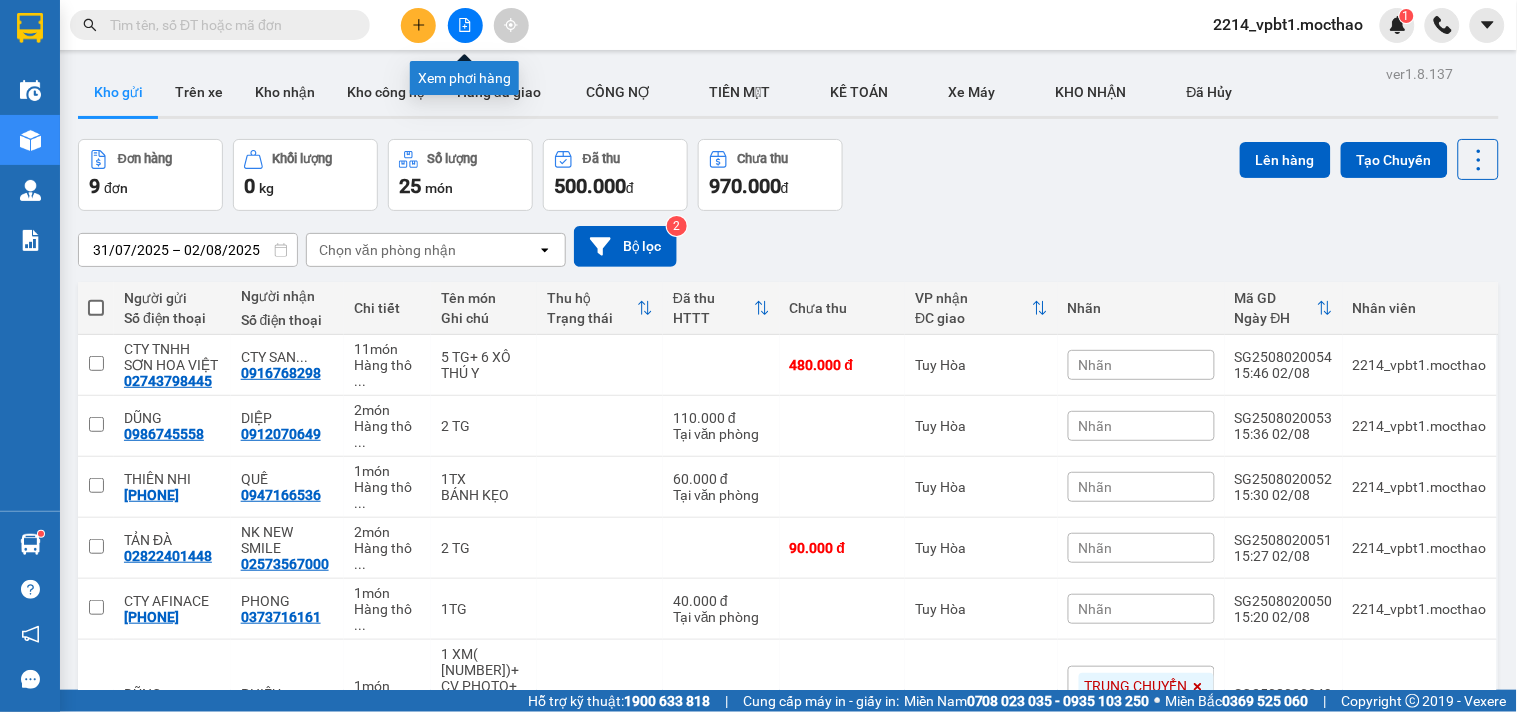 click 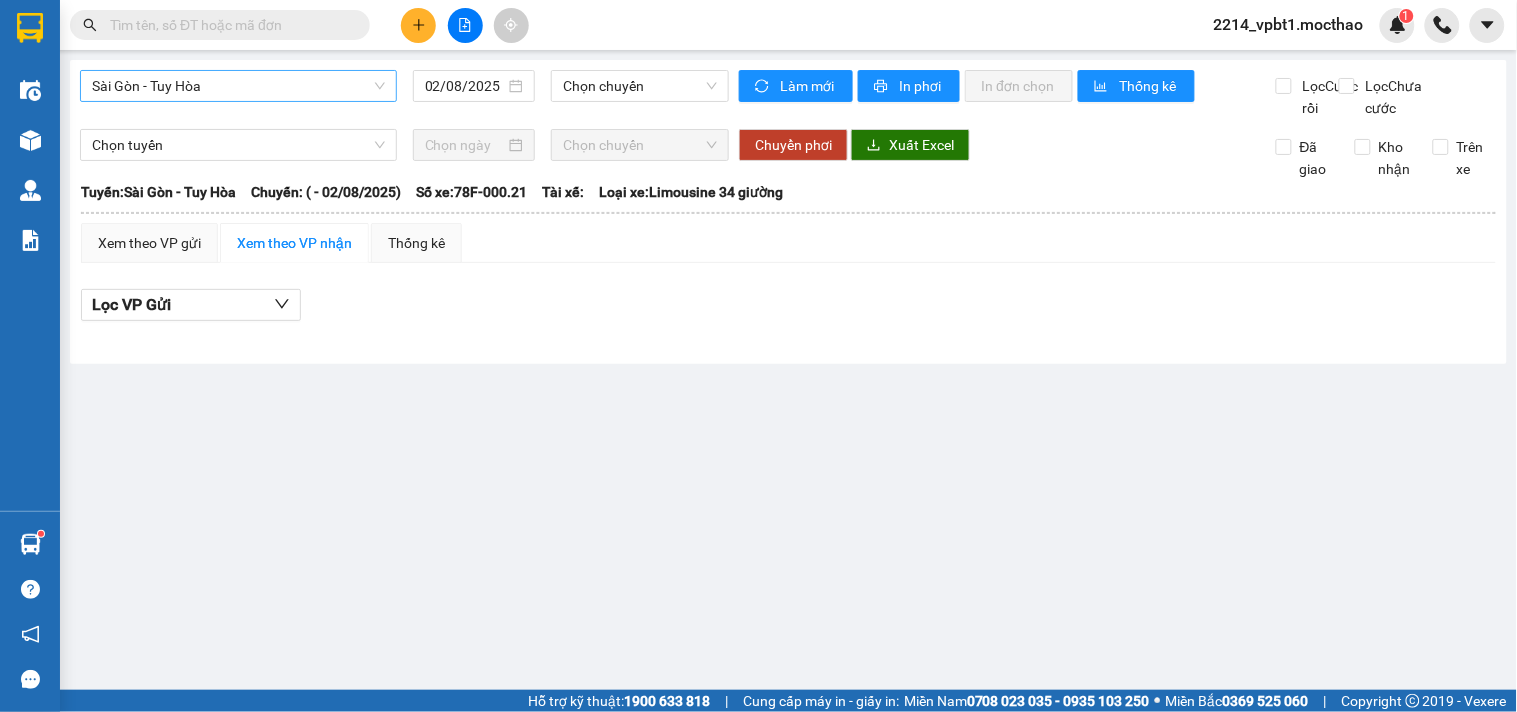 click on "Sài Gòn - Tuy Hòa" at bounding box center [238, 86] 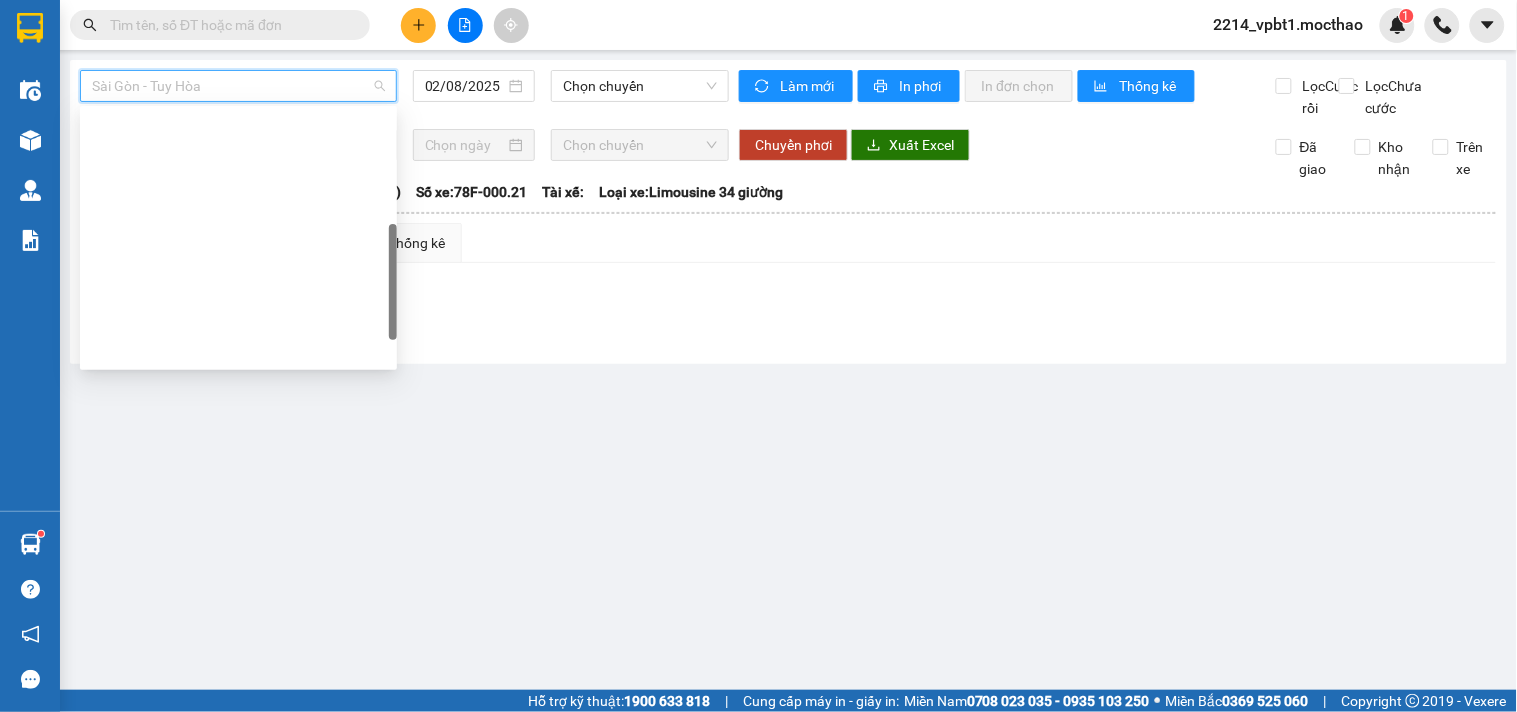 scroll, scrollTop: 333, scrollLeft: 0, axis: vertical 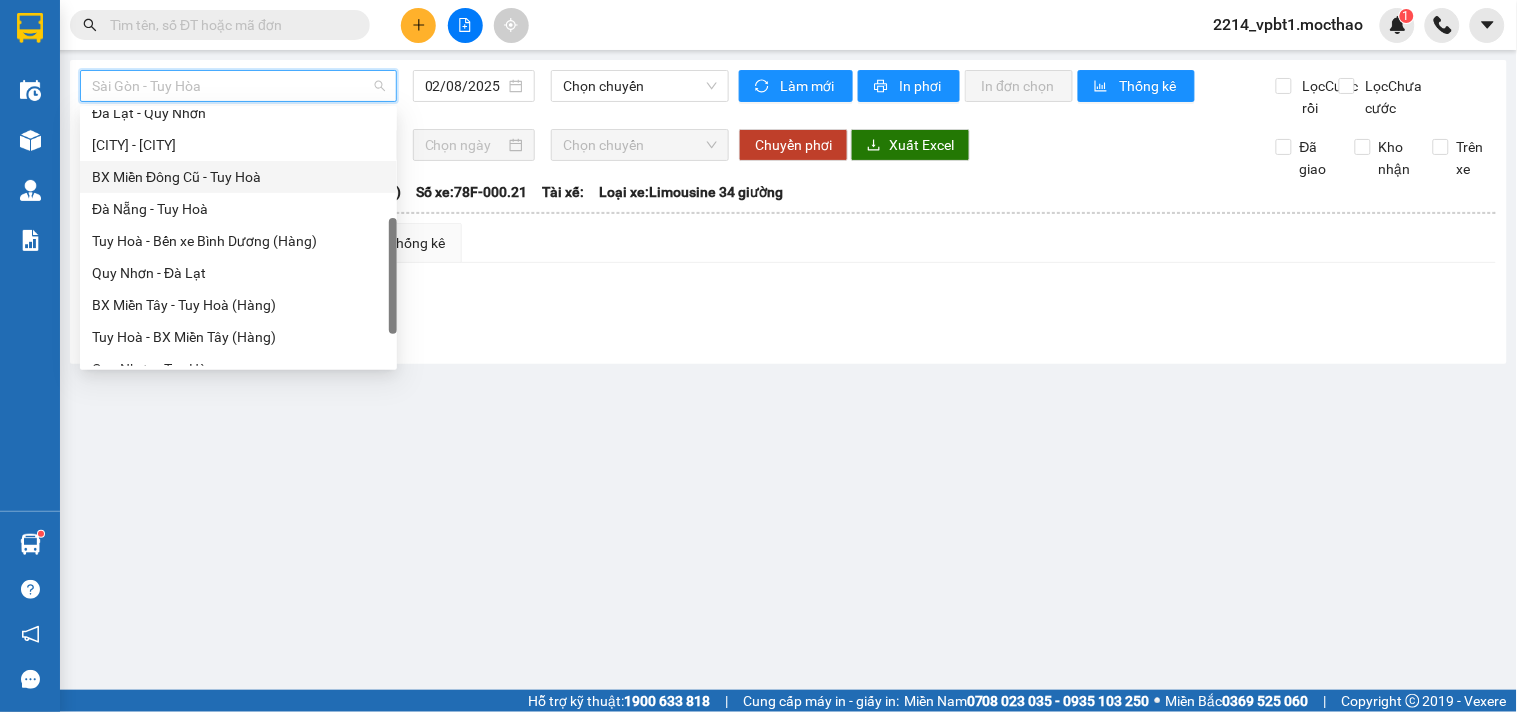 click on "BX Miền Đông Cũ - Tuy Hoà" at bounding box center [238, 177] 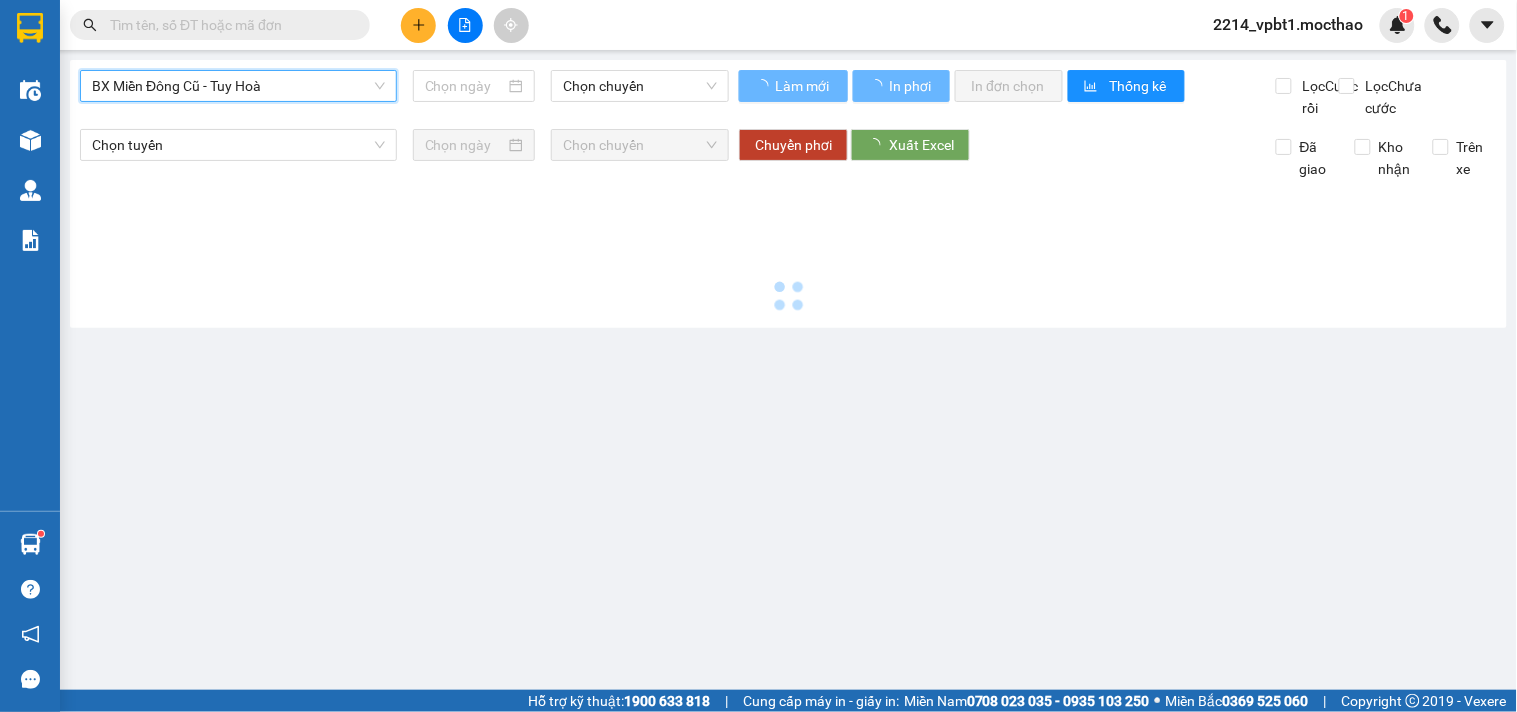type on "02/08/2025" 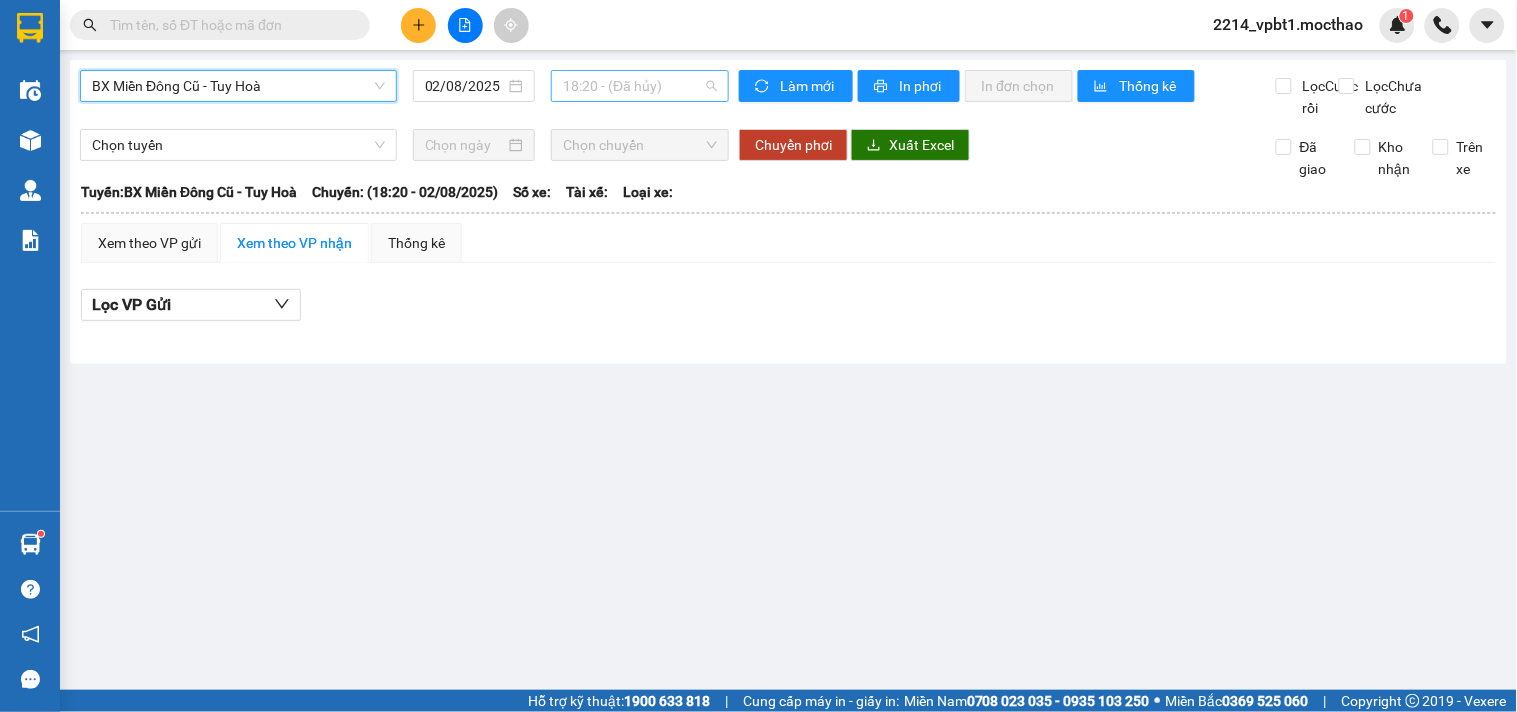 click on "18:20     - (Đã hủy)" at bounding box center (640, 86) 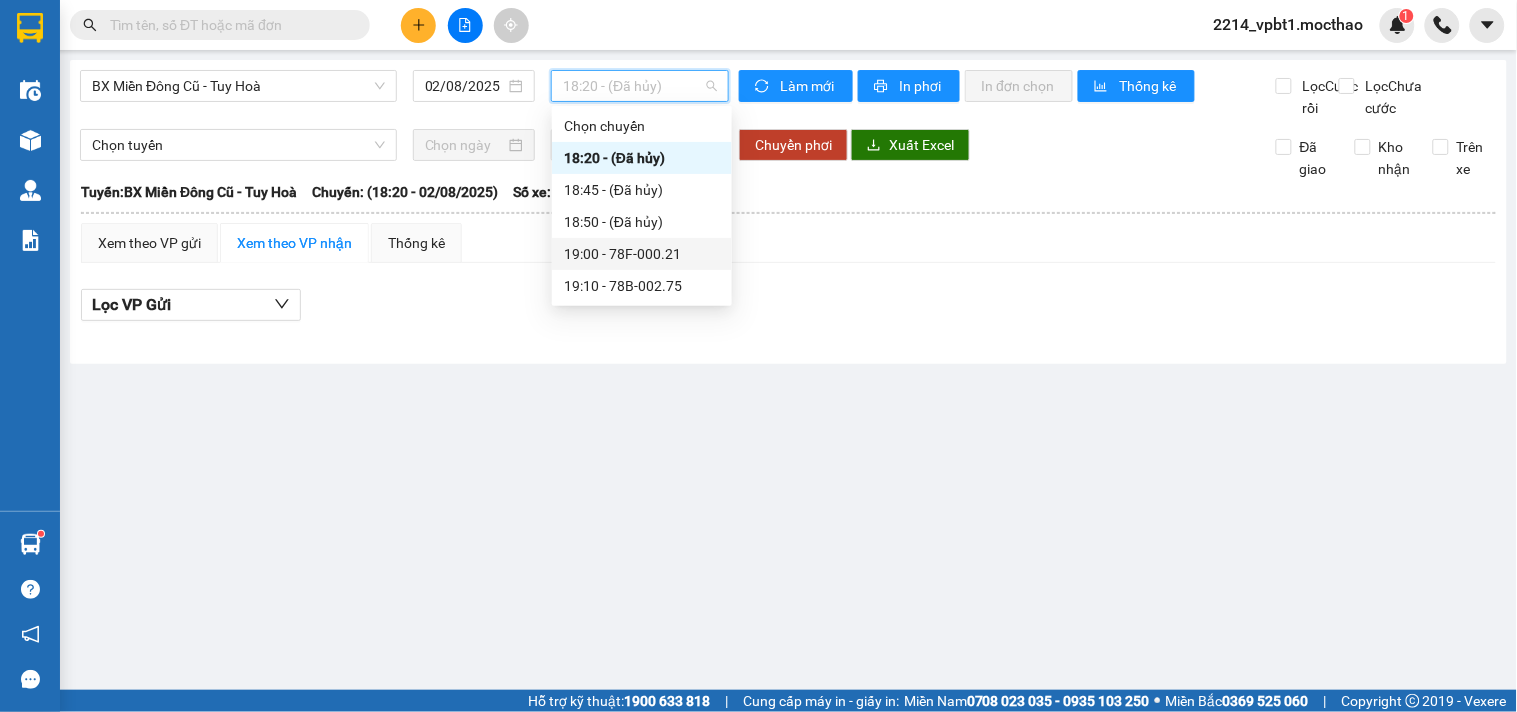 click on "19:00     - 78F-000.21" at bounding box center (642, 254) 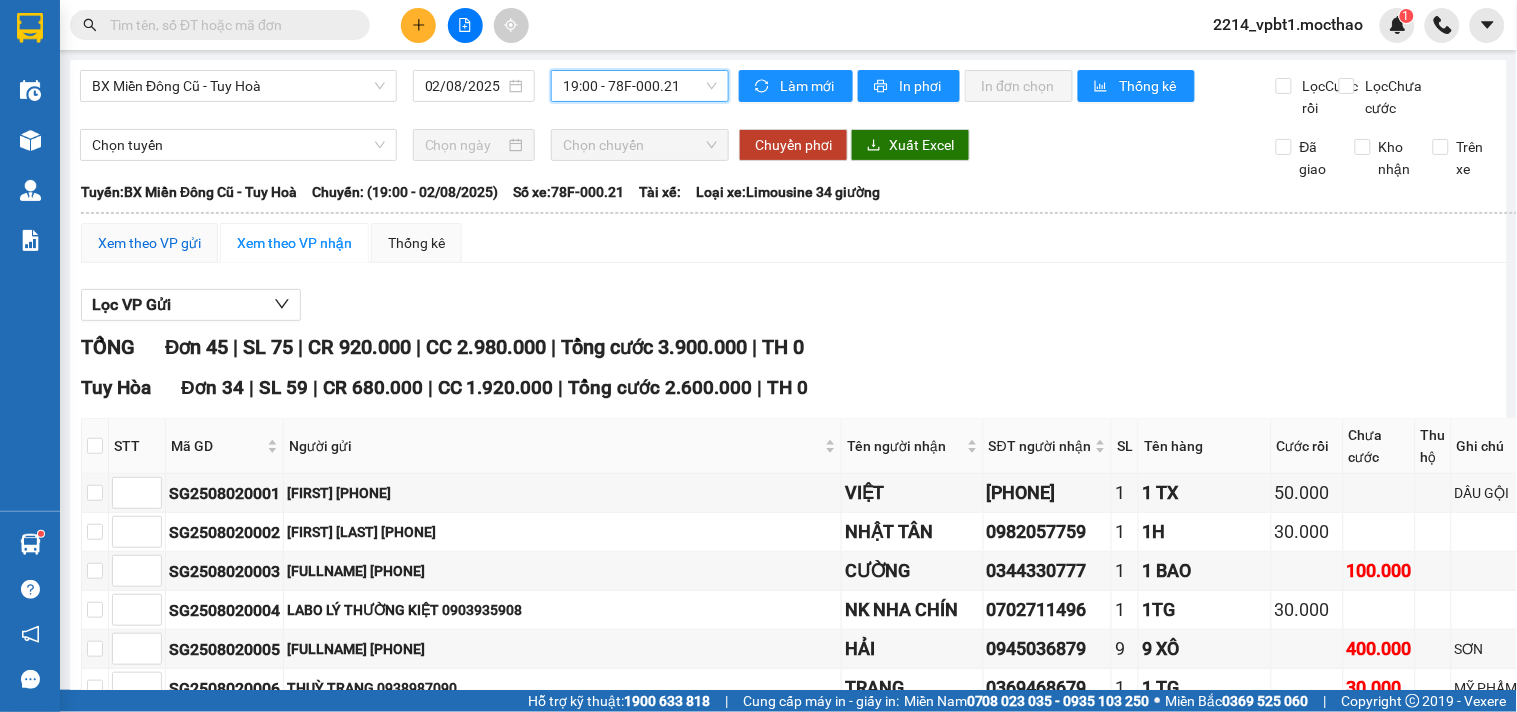 click on "Xem theo VP gửi" at bounding box center [149, 243] 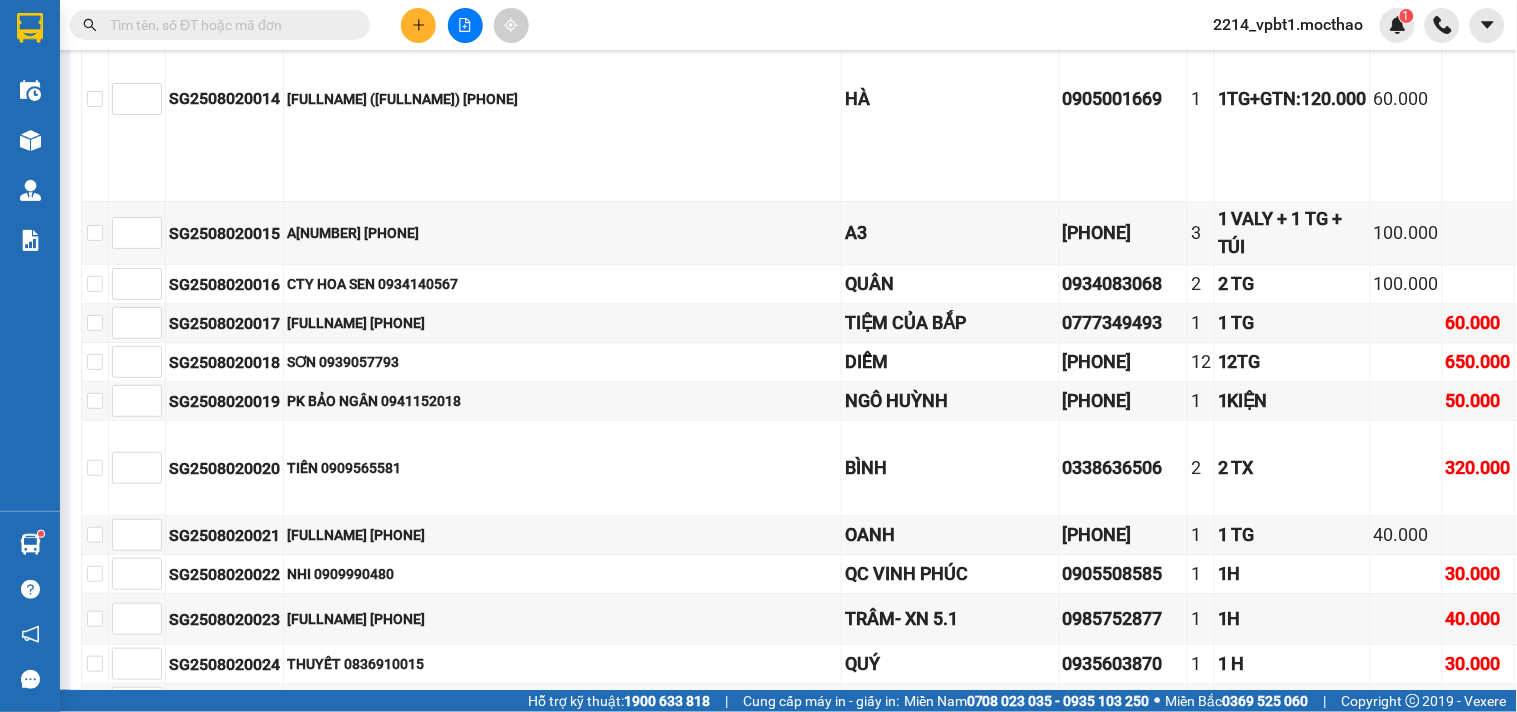 scroll, scrollTop: 1444, scrollLeft: 0, axis: vertical 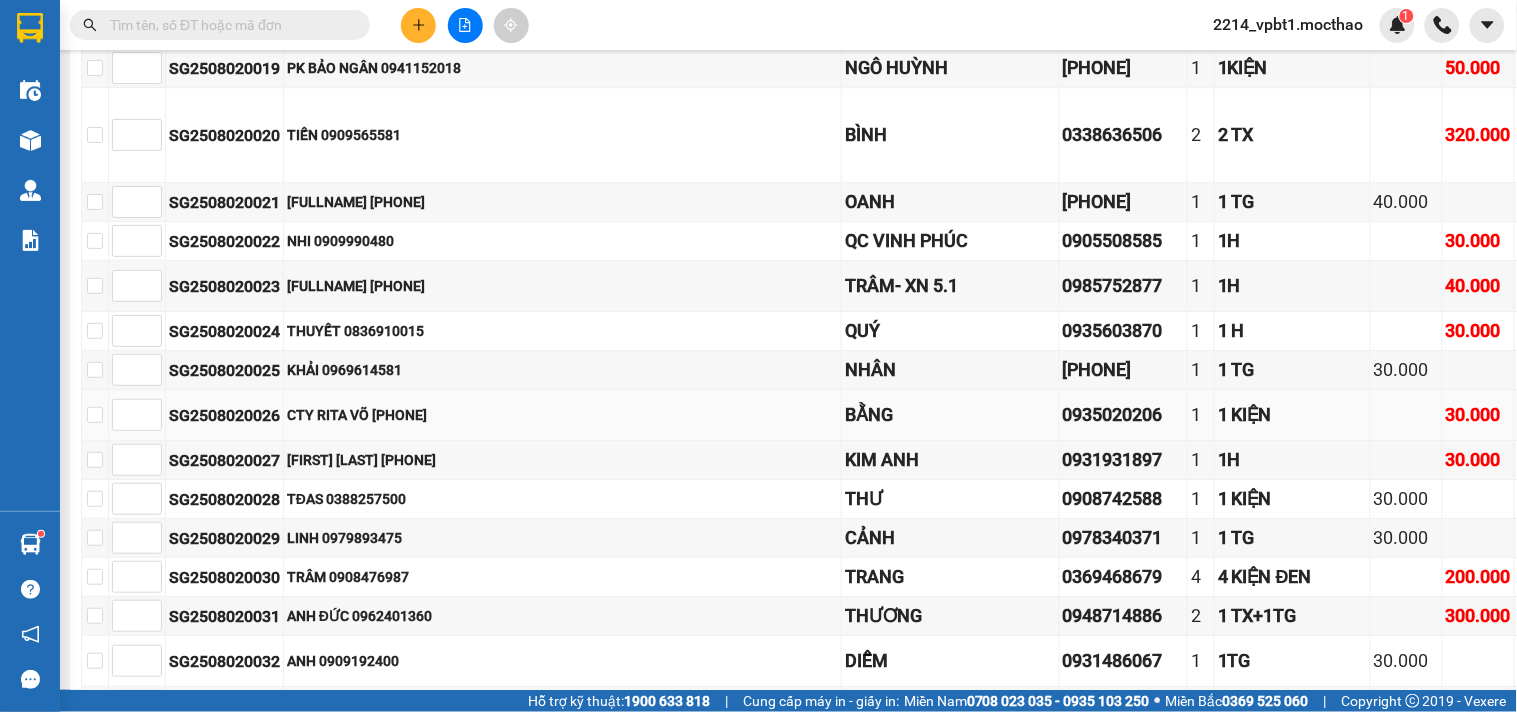 click on "CTY RITA VÕ 0901449058" at bounding box center [562, 415] 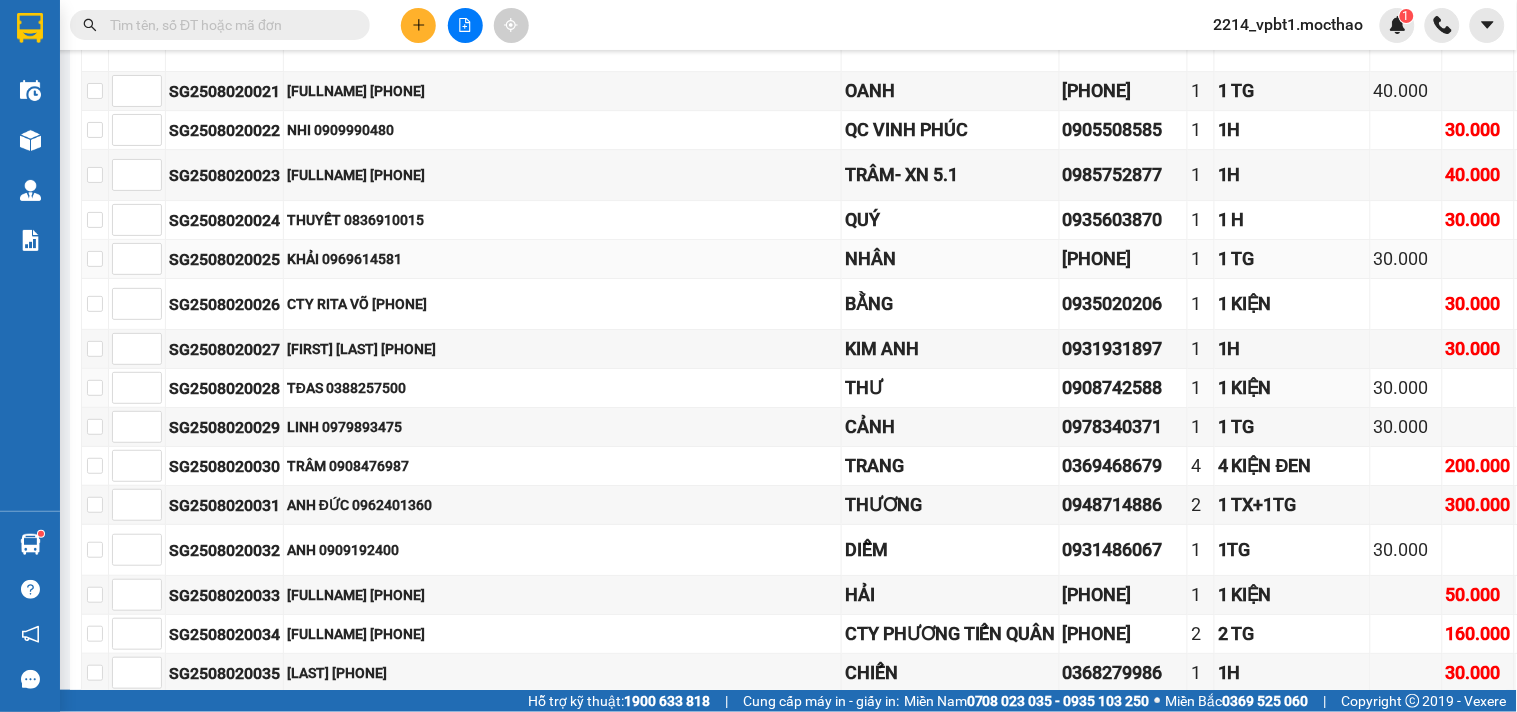 scroll, scrollTop: 2000, scrollLeft: 0, axis: vertical 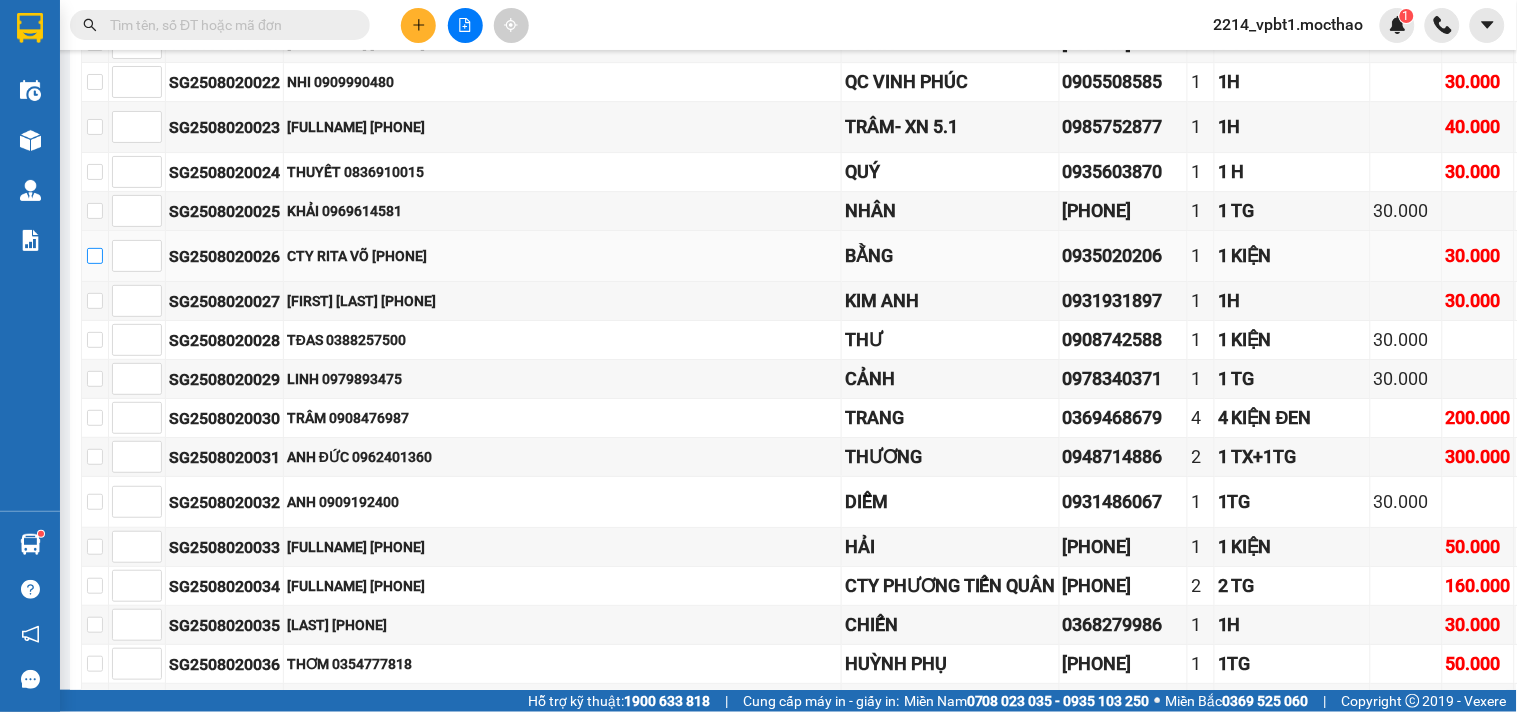 click at bounding box center (95, 256) 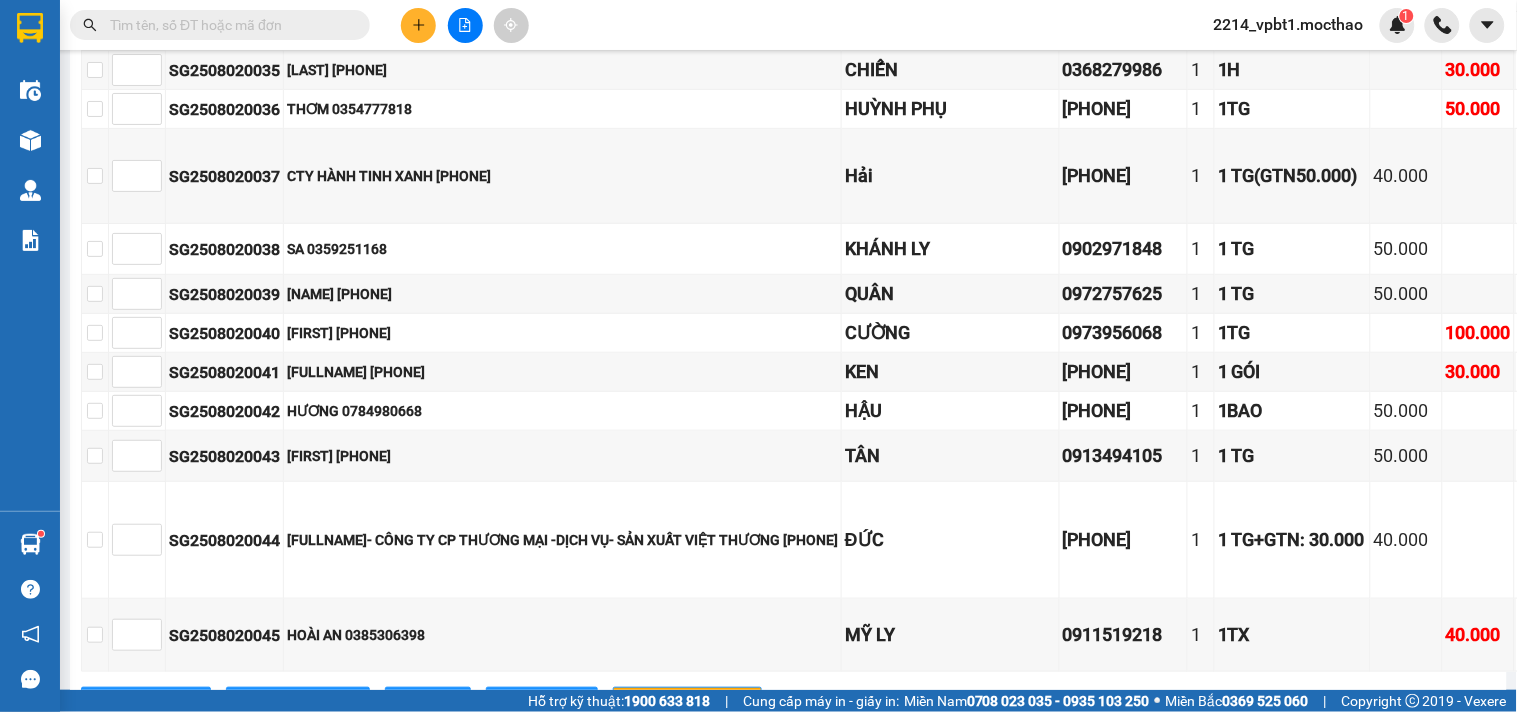 scroll, scrollTop: 2381, scrollLeft: 0, axis: vertical 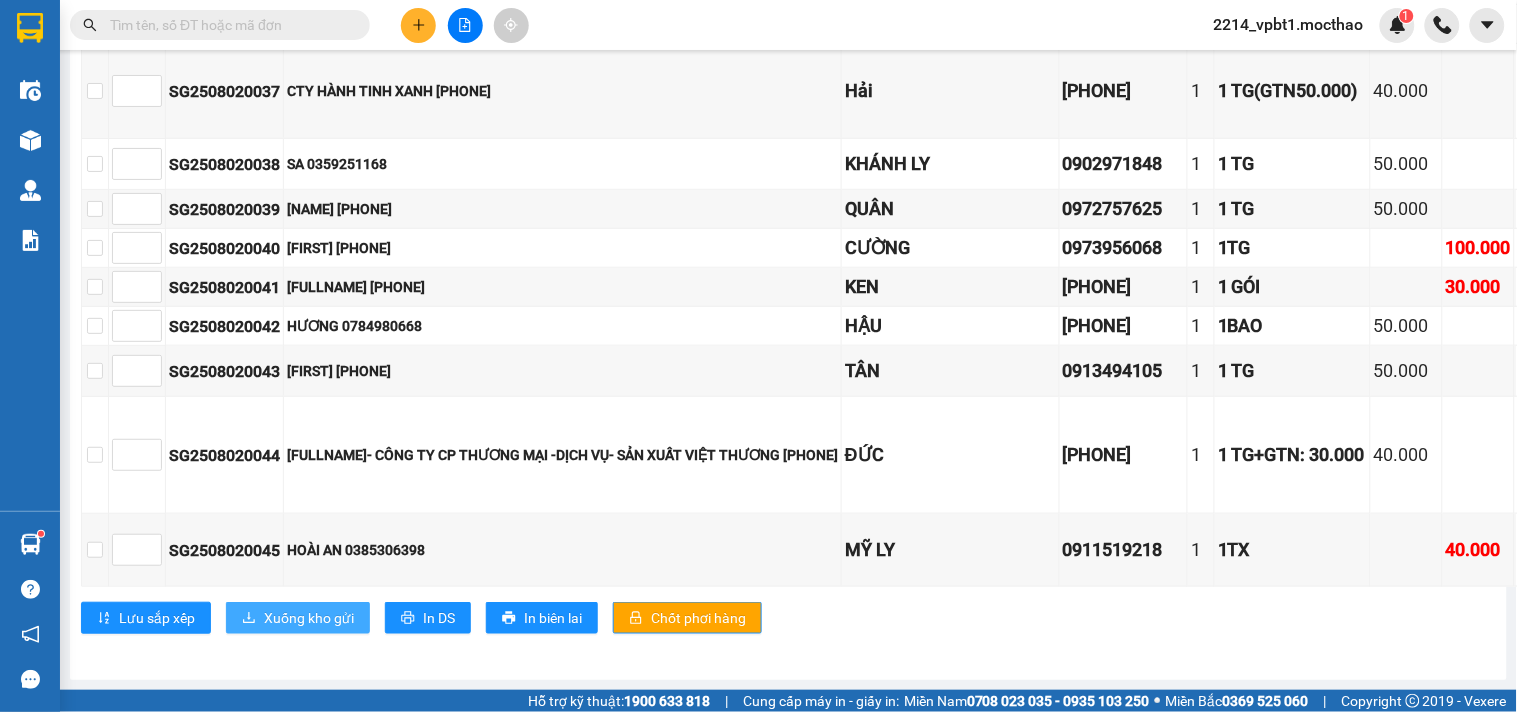 click on "Xuống kho gửi" at bounding box center [309, 618] 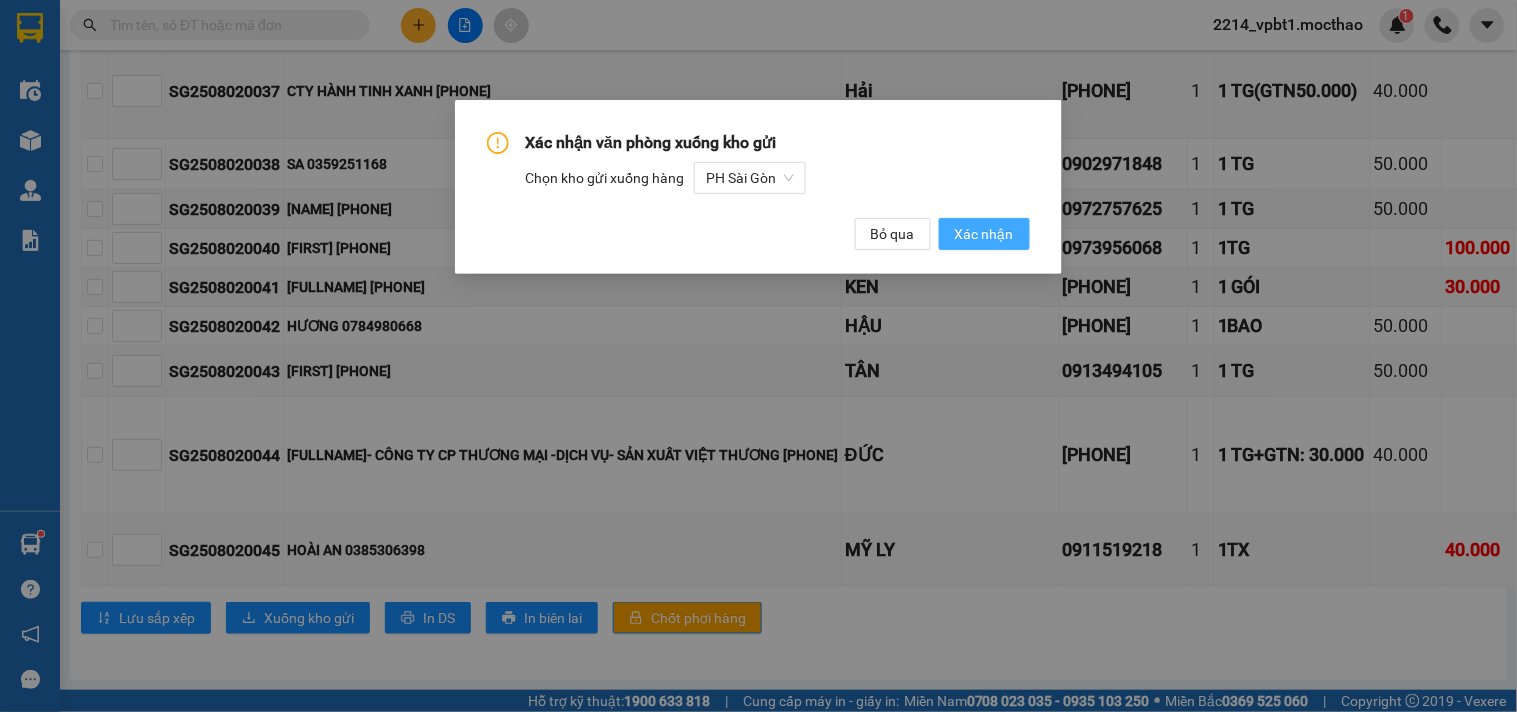 click on "Xác nhận" at bounding box center [984, 234] 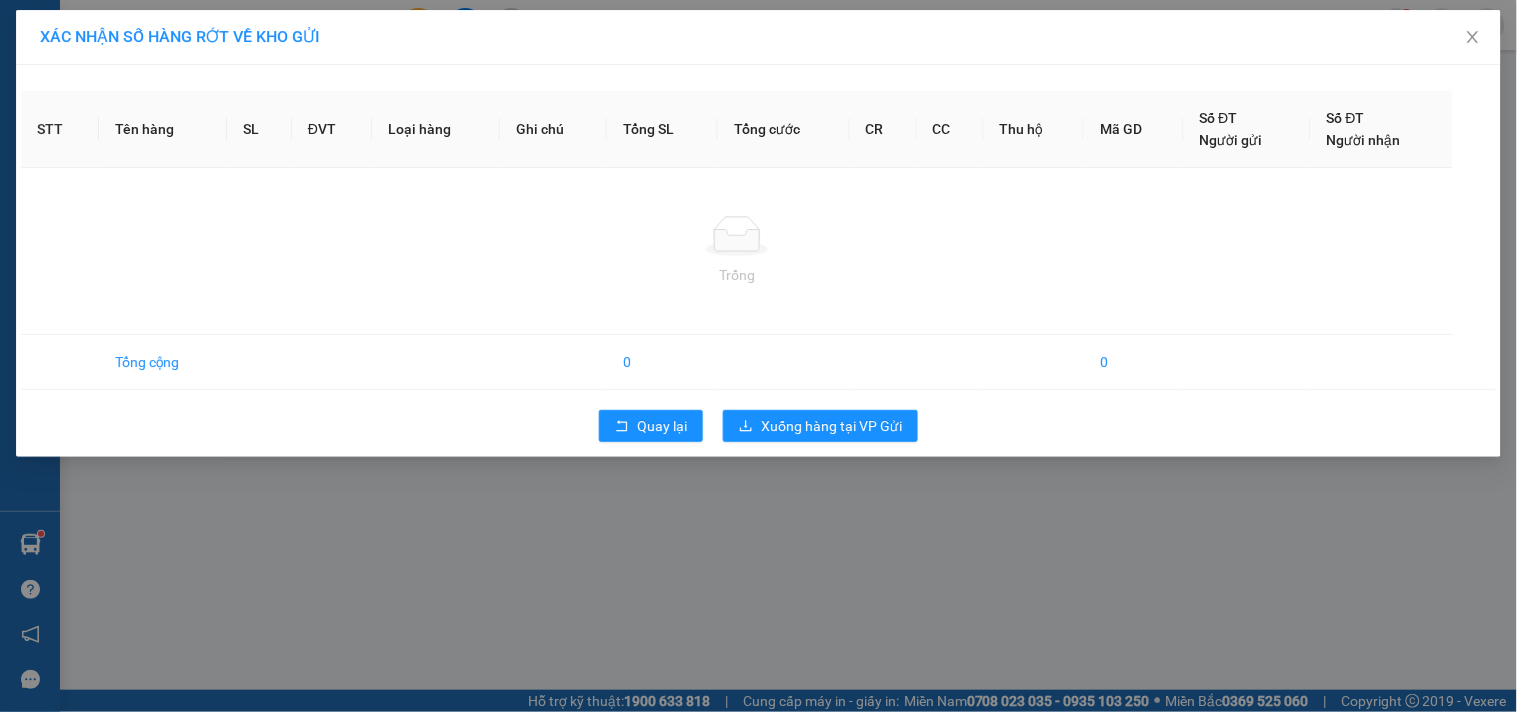 scroll, scrollTop: 0, scrollLeft: 0, axis: both 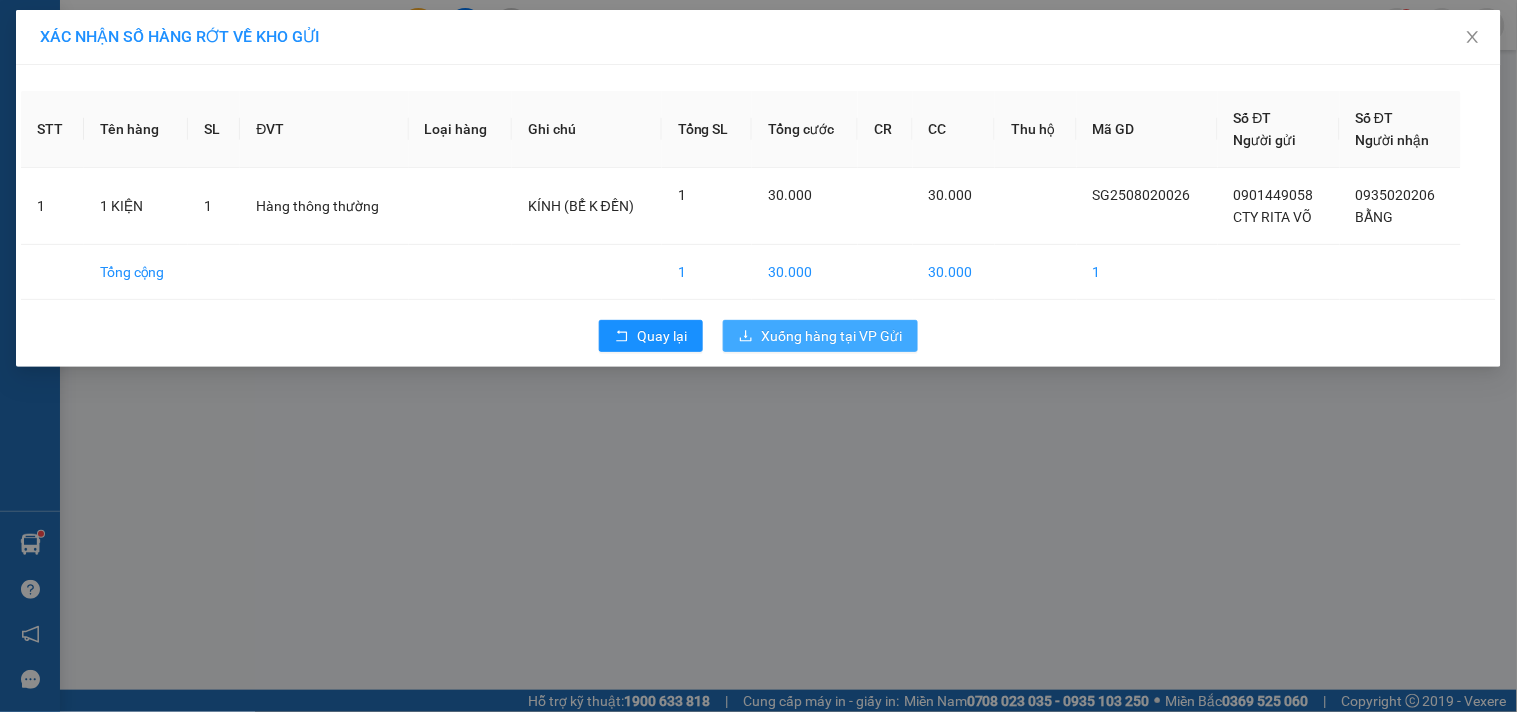 click on "Xuống hàng tại VP Gửi" at bounding box center (820, 336) 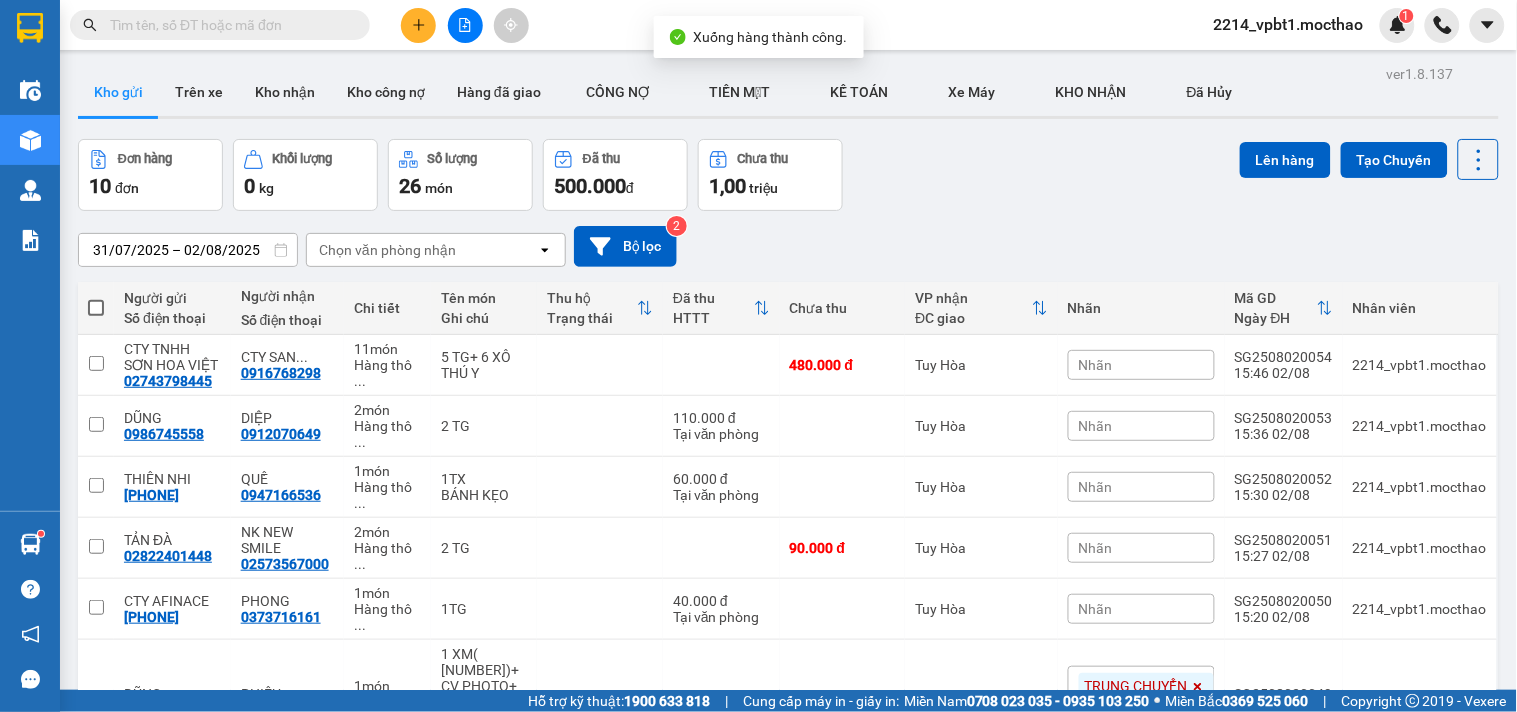scroll, scrollTop: 403, scrollLeft: 0, axis: vertical 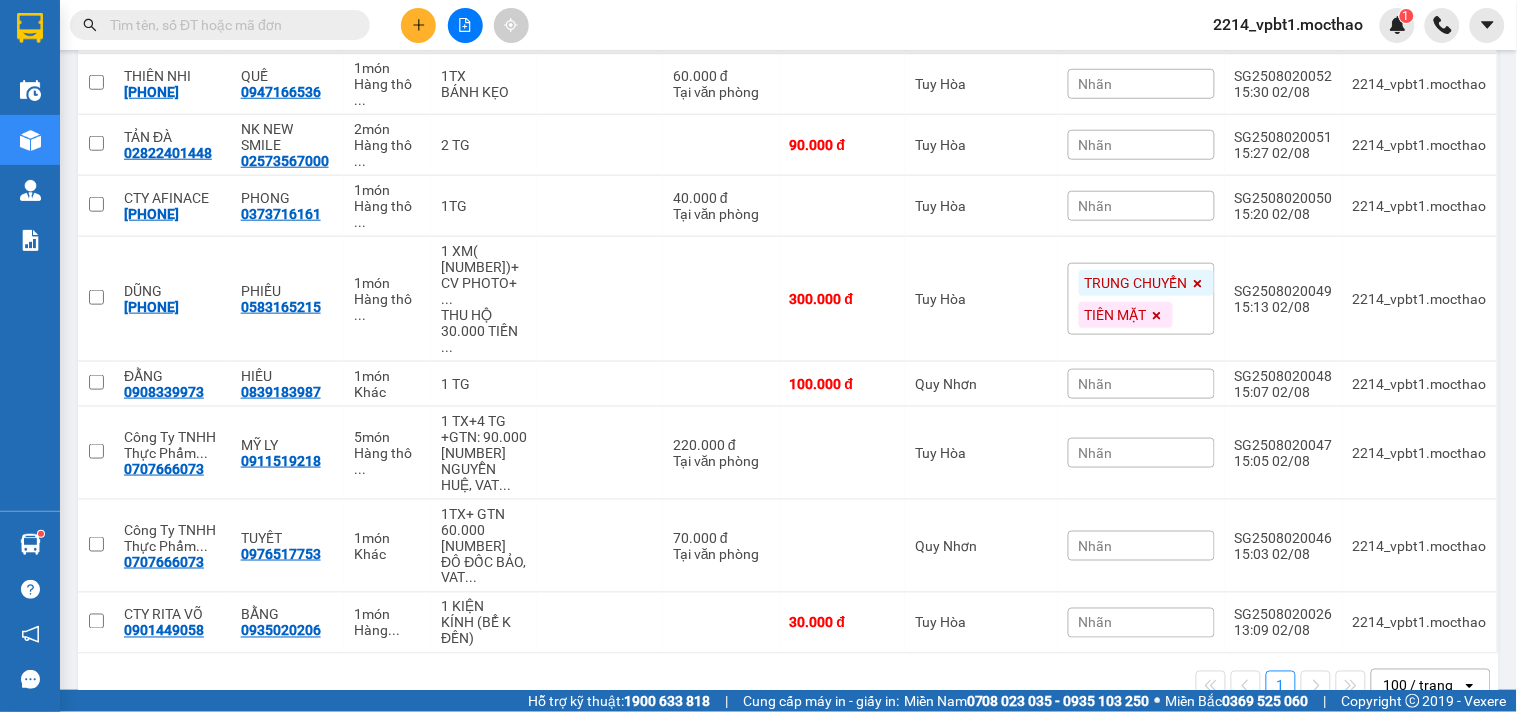click on "Nhãn" at bounding box center (1141, 623) 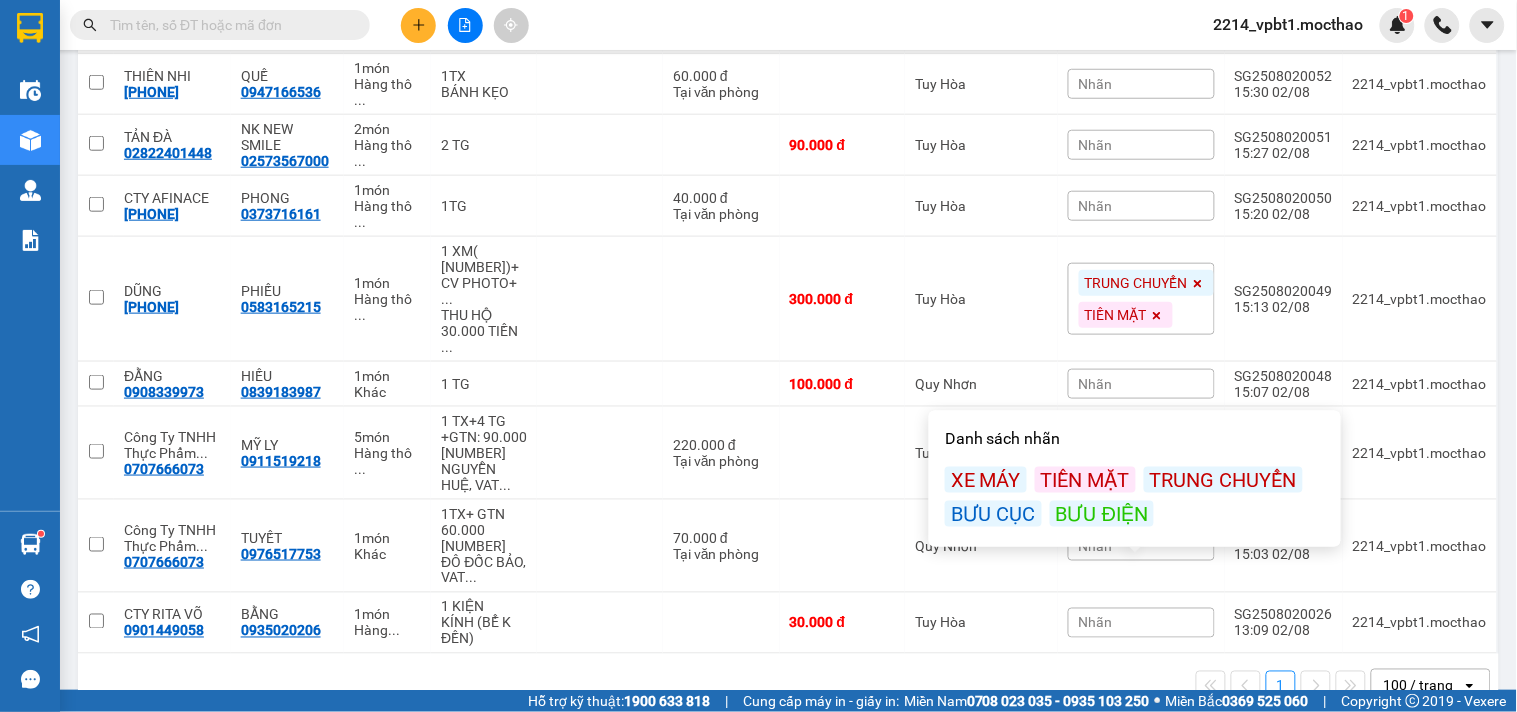 click on "BƯU ĐIỆN" at bounding box center [1102, 514] 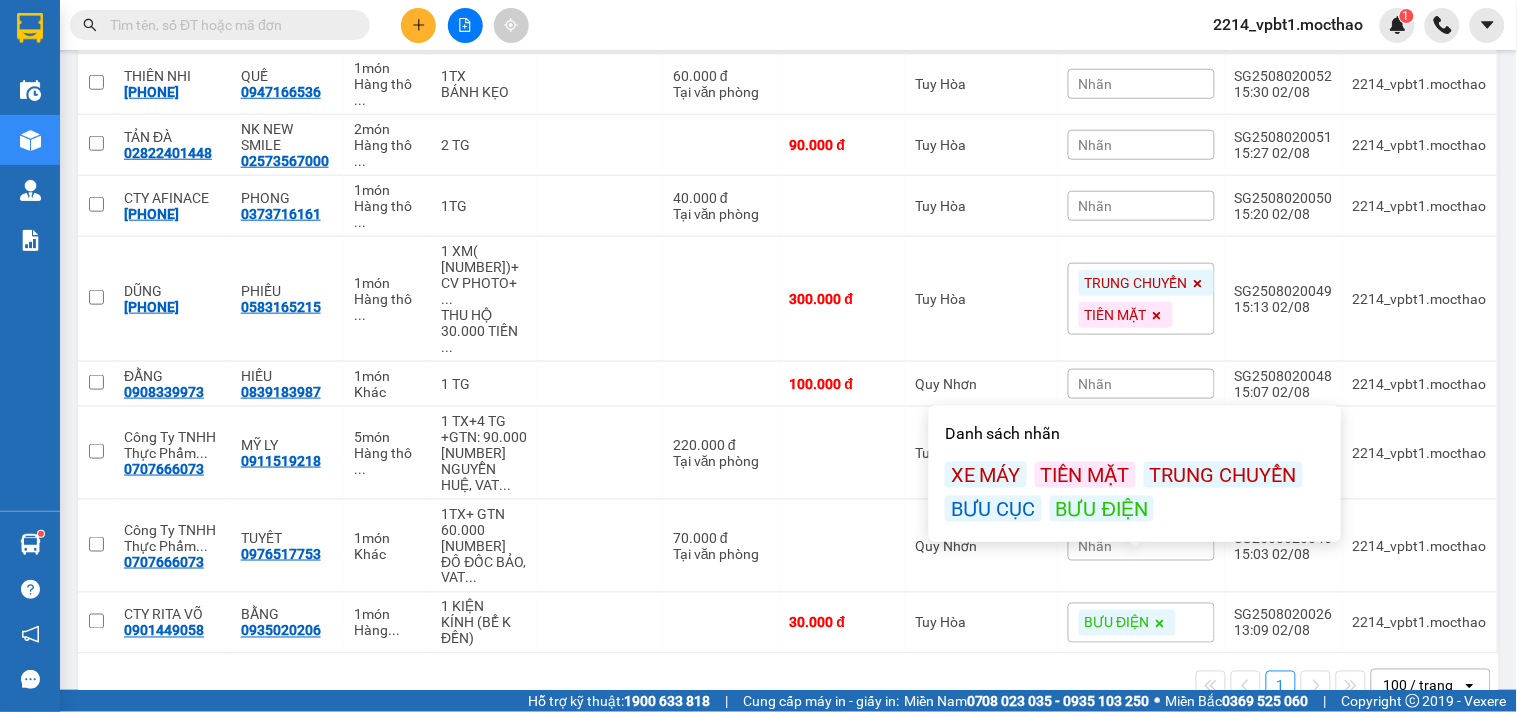 click on "1 100 / trang open" at bounding box center [788, 686] 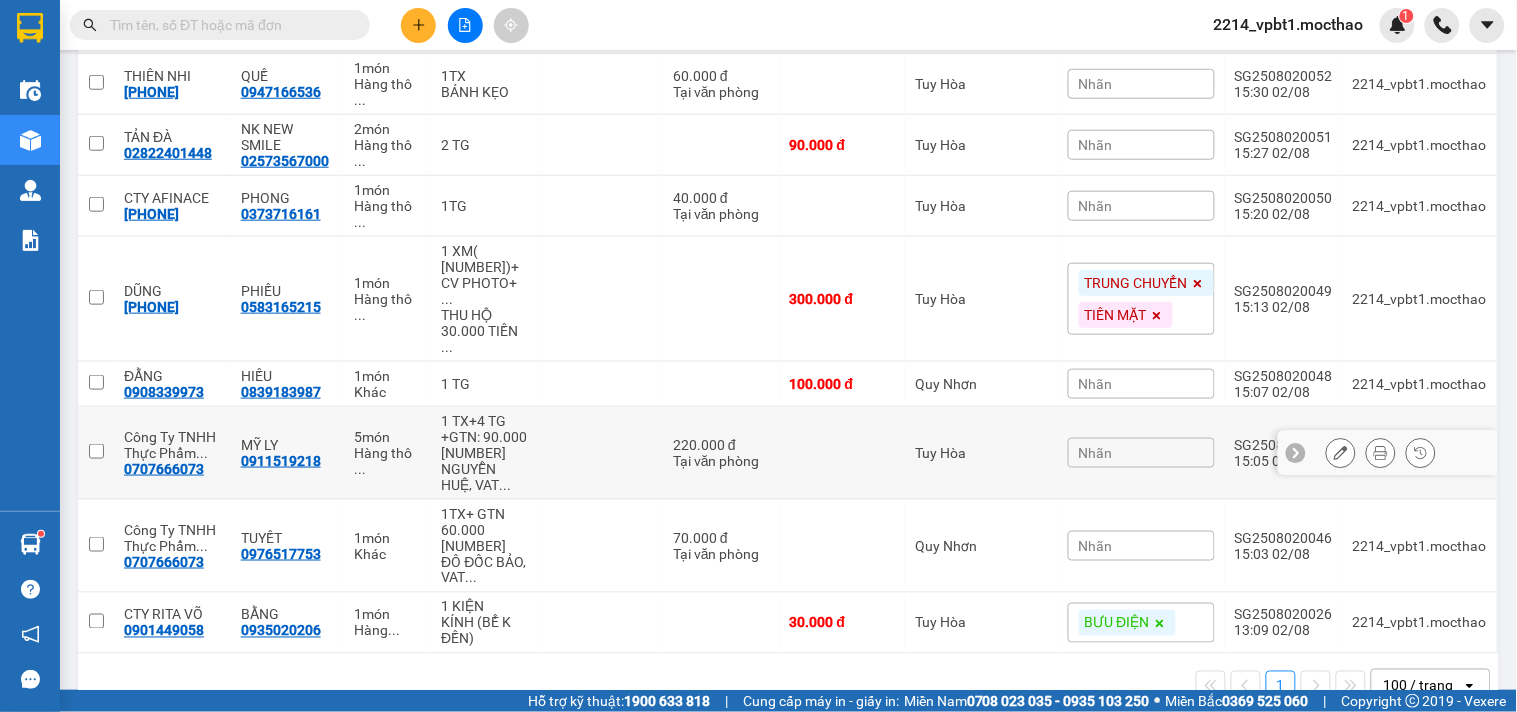 scroll, scrollTop: 0, scrollLeft: 0, axis: both 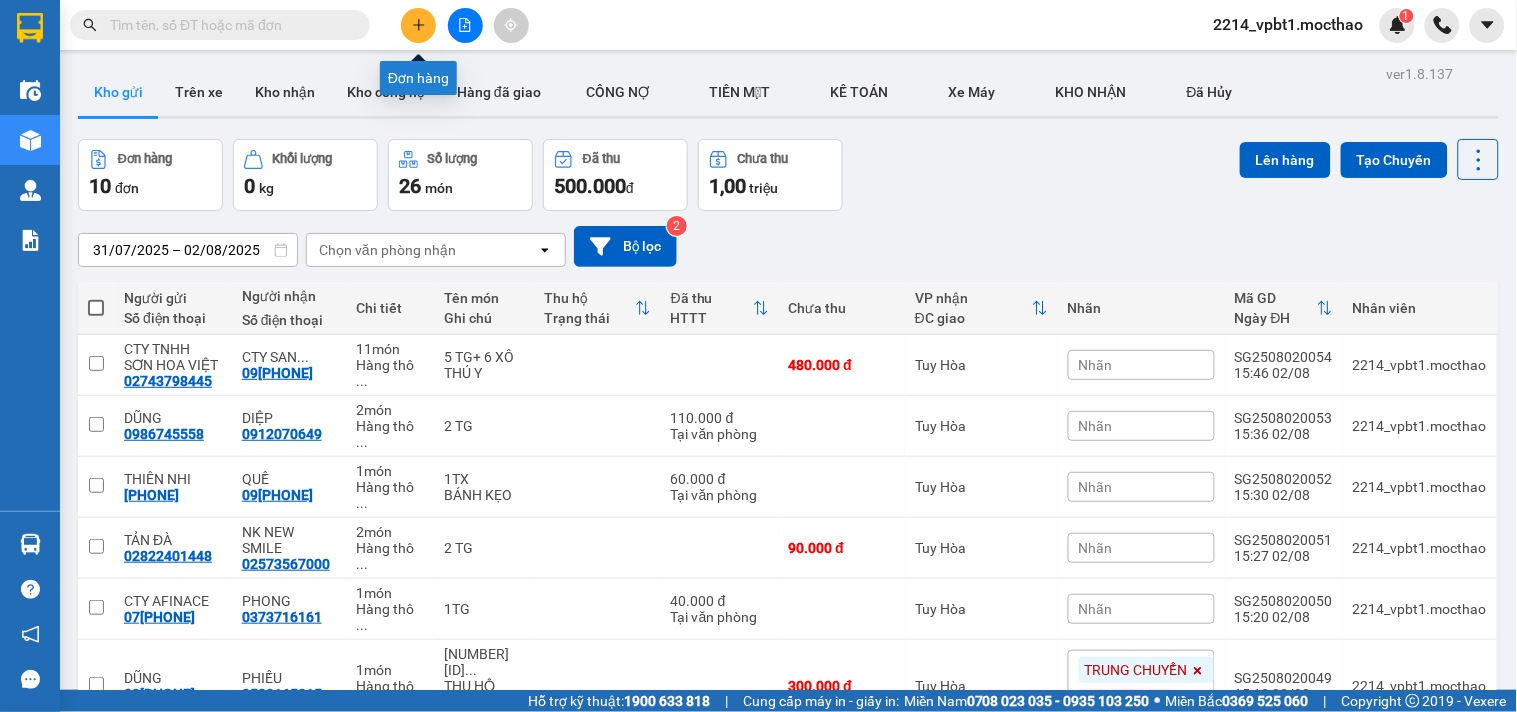click at bounding box center [418, 25] 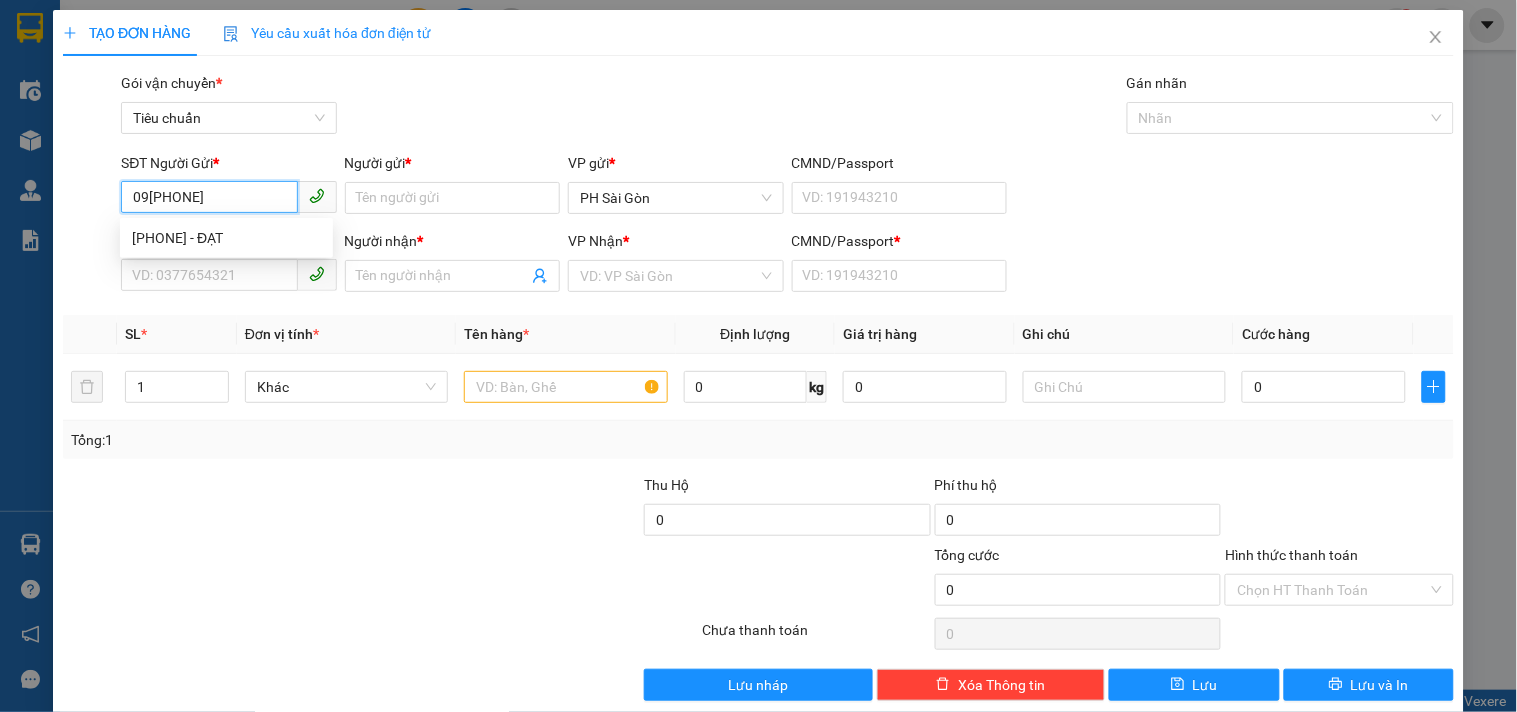 type on "[PHONE]" 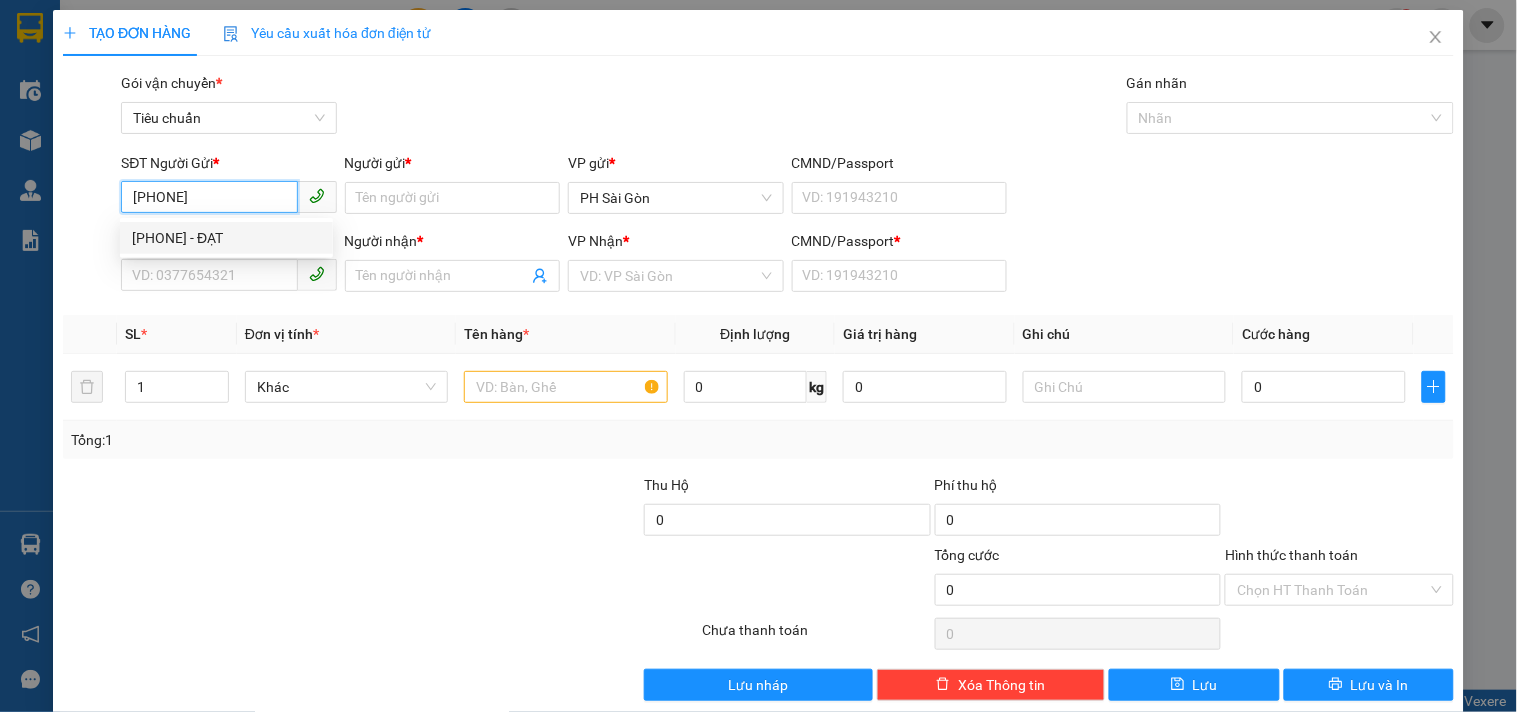 click on "[PHONE] - ĐẠT" at bounding box center (226, 238) 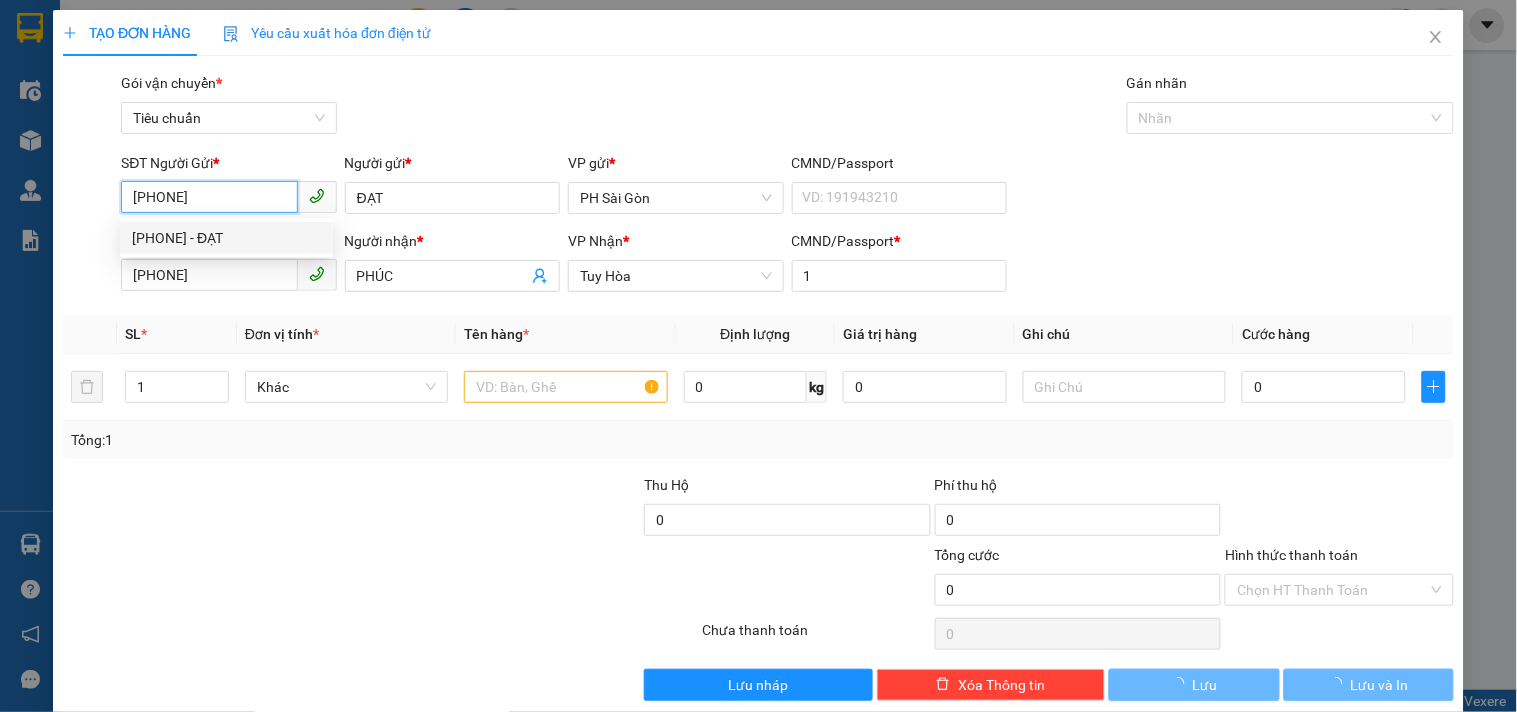 type on "30.000" 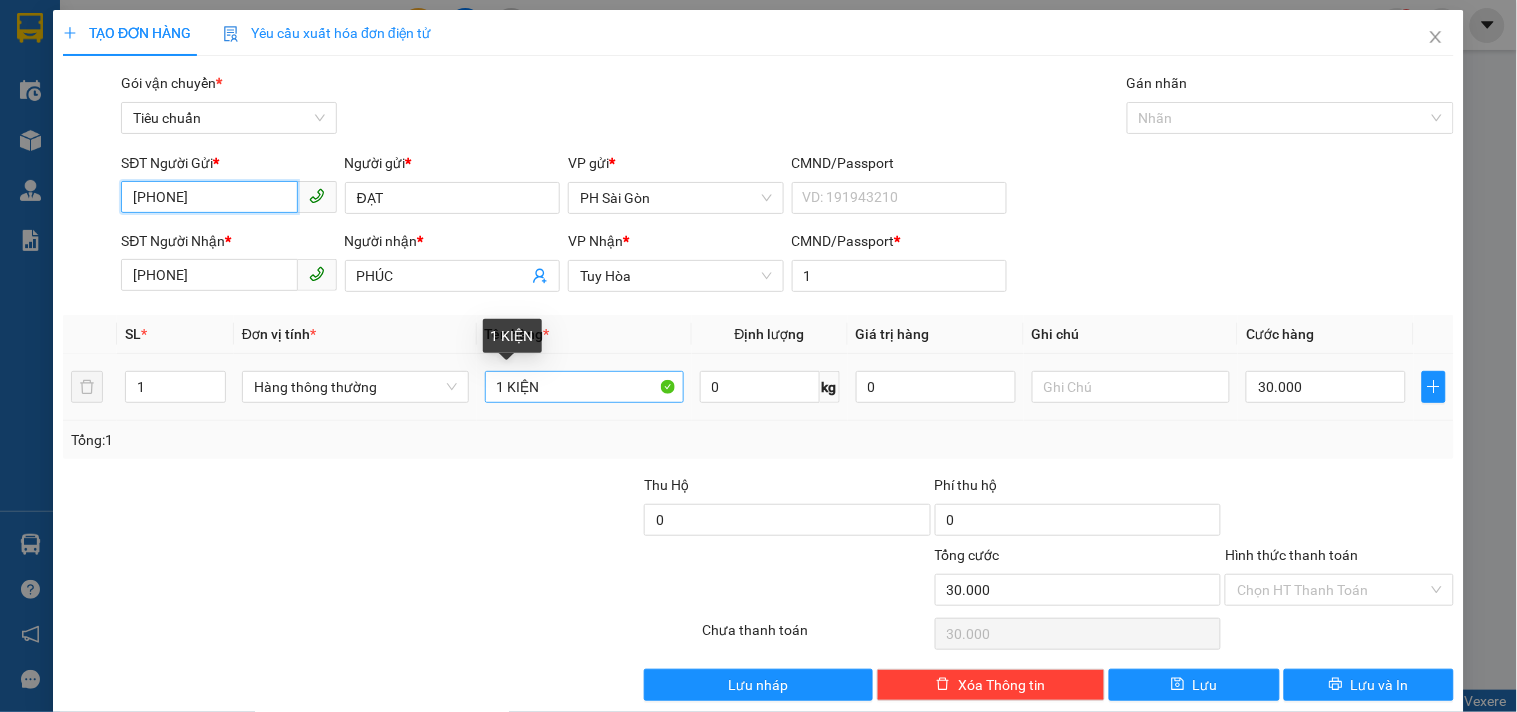 type on "[PHONE]" 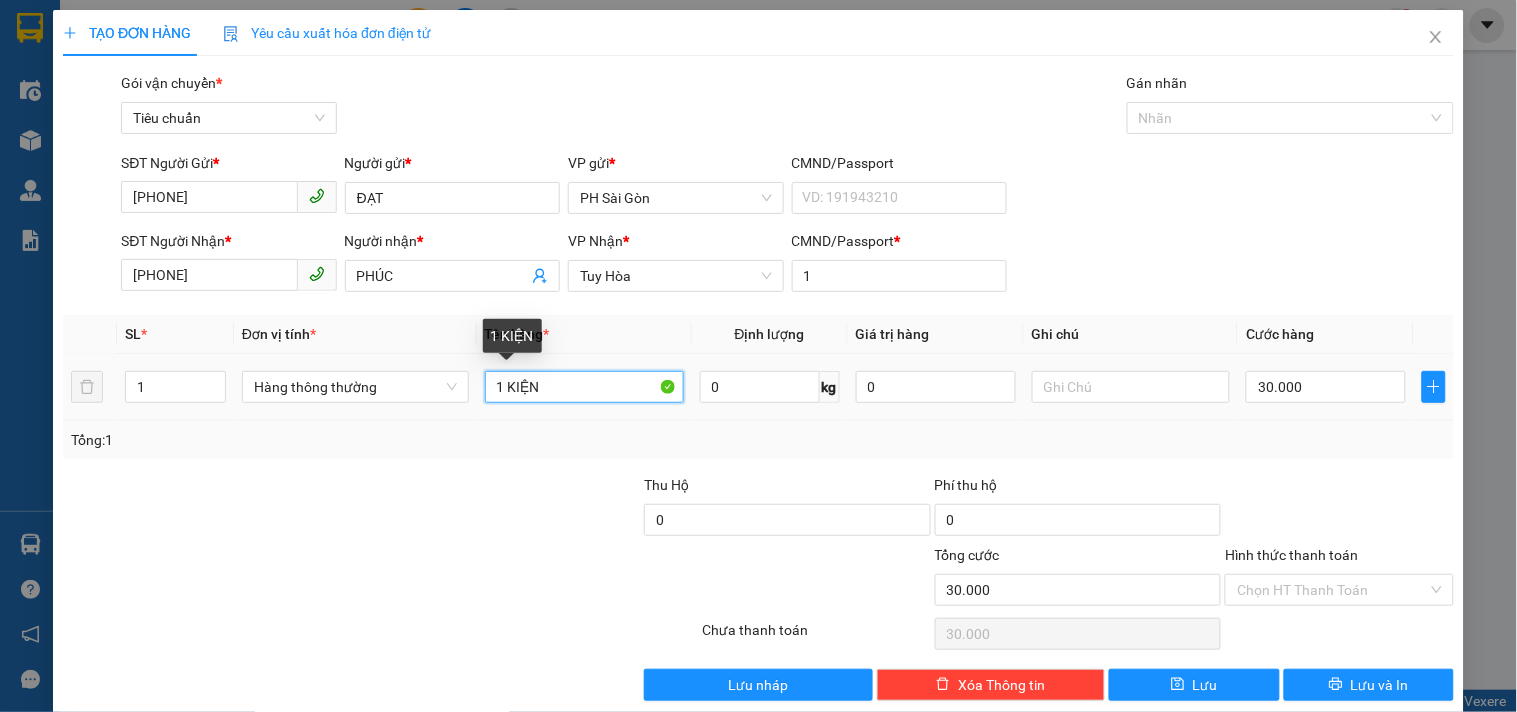click on "1 KIỆN" at bounding box center (584, 387) 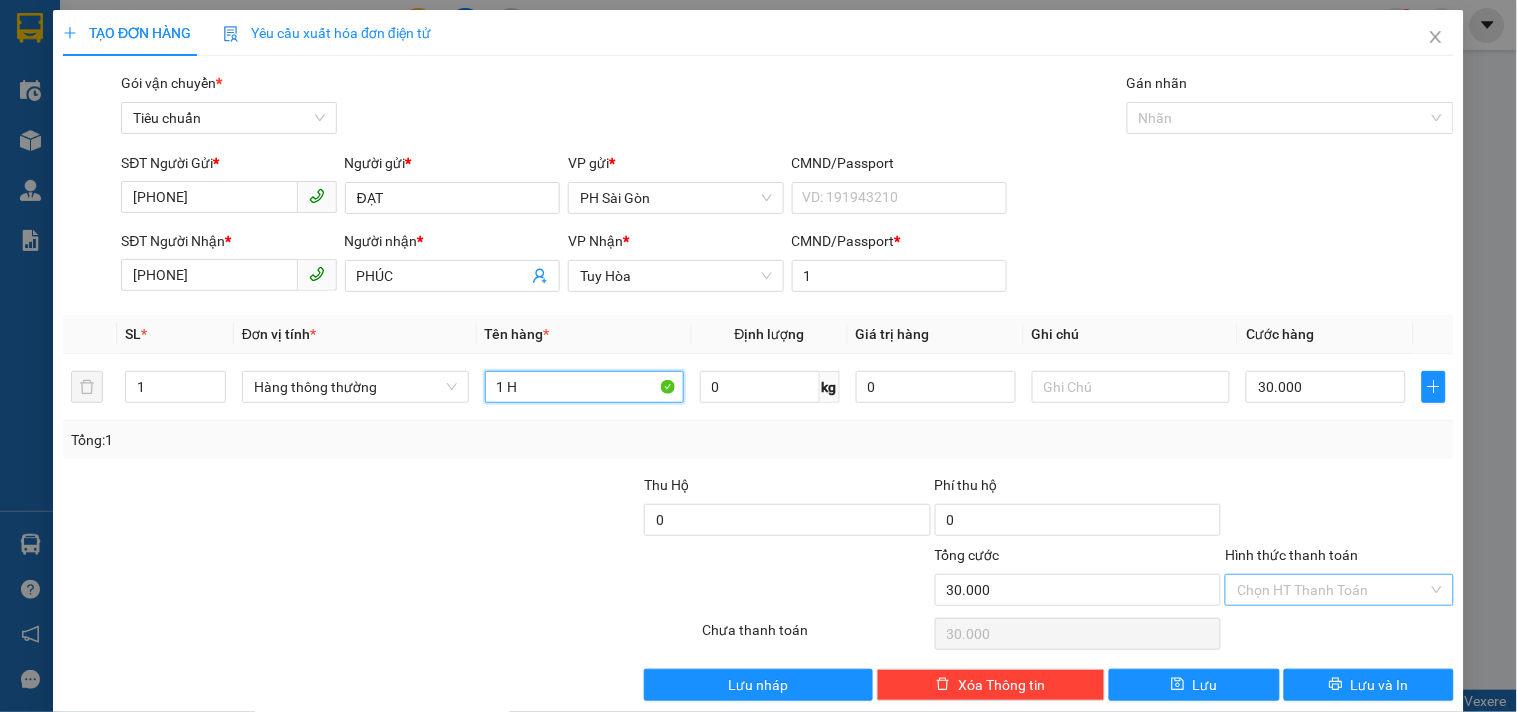 type on "1 H" 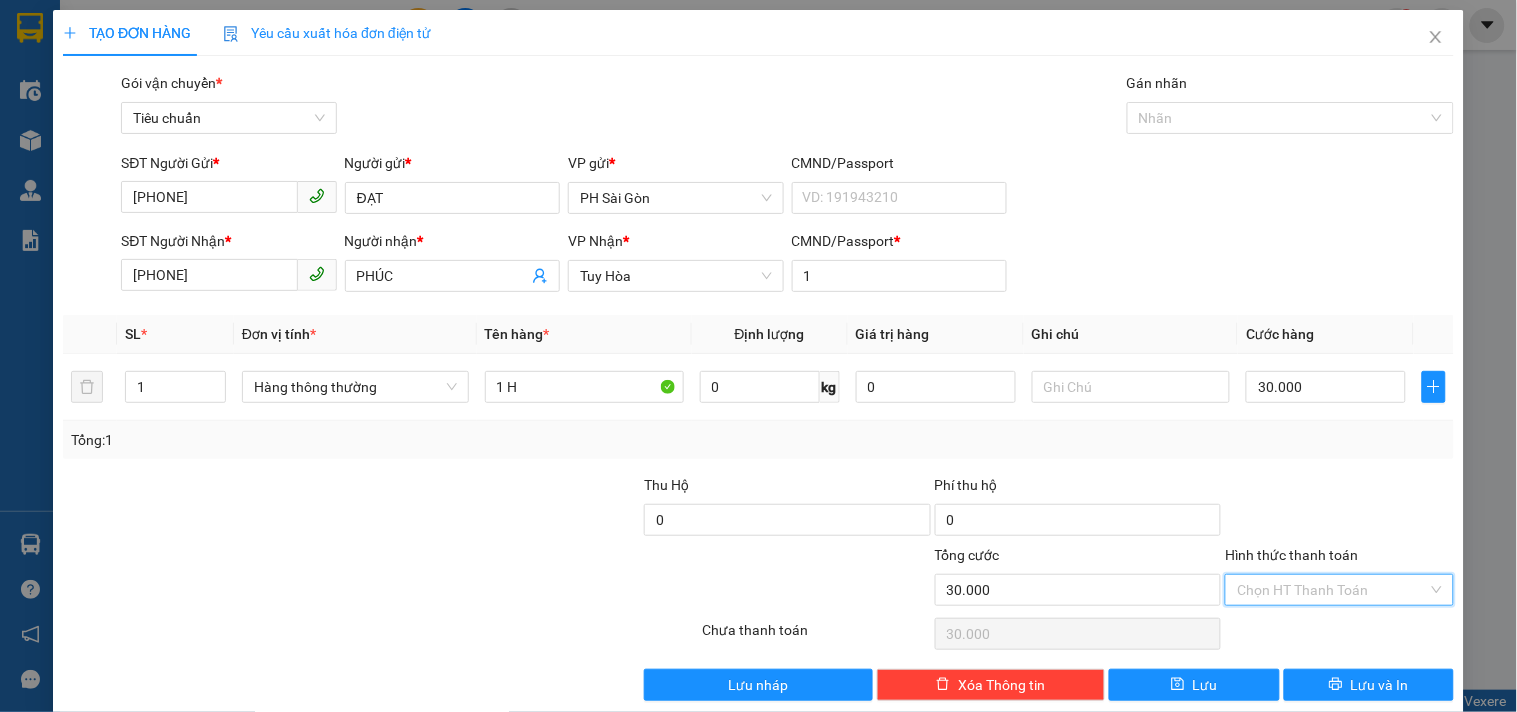 click on "Hình thức thanh toán" at bounding box center (1332, 590) 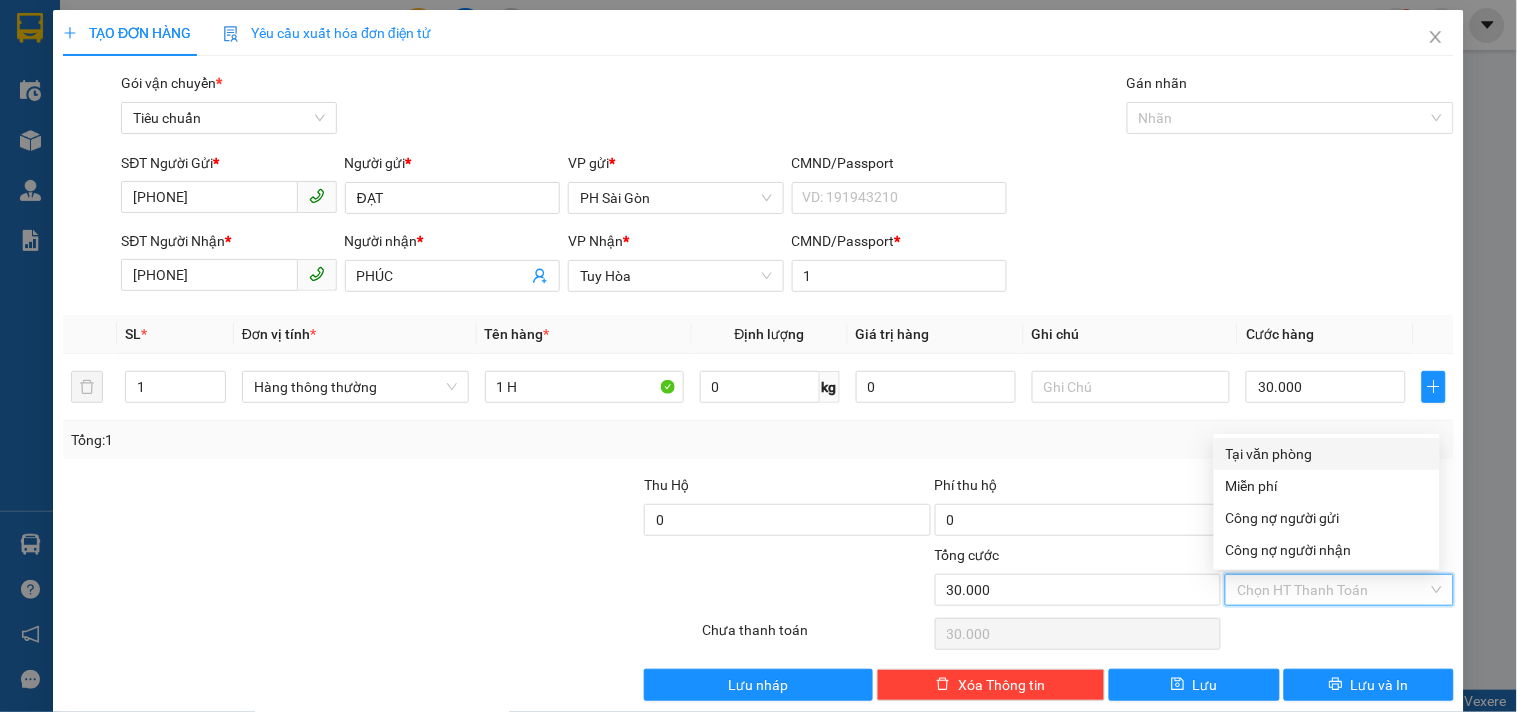 click on "Tại văn phòng" at bounding box center (1327, 454) 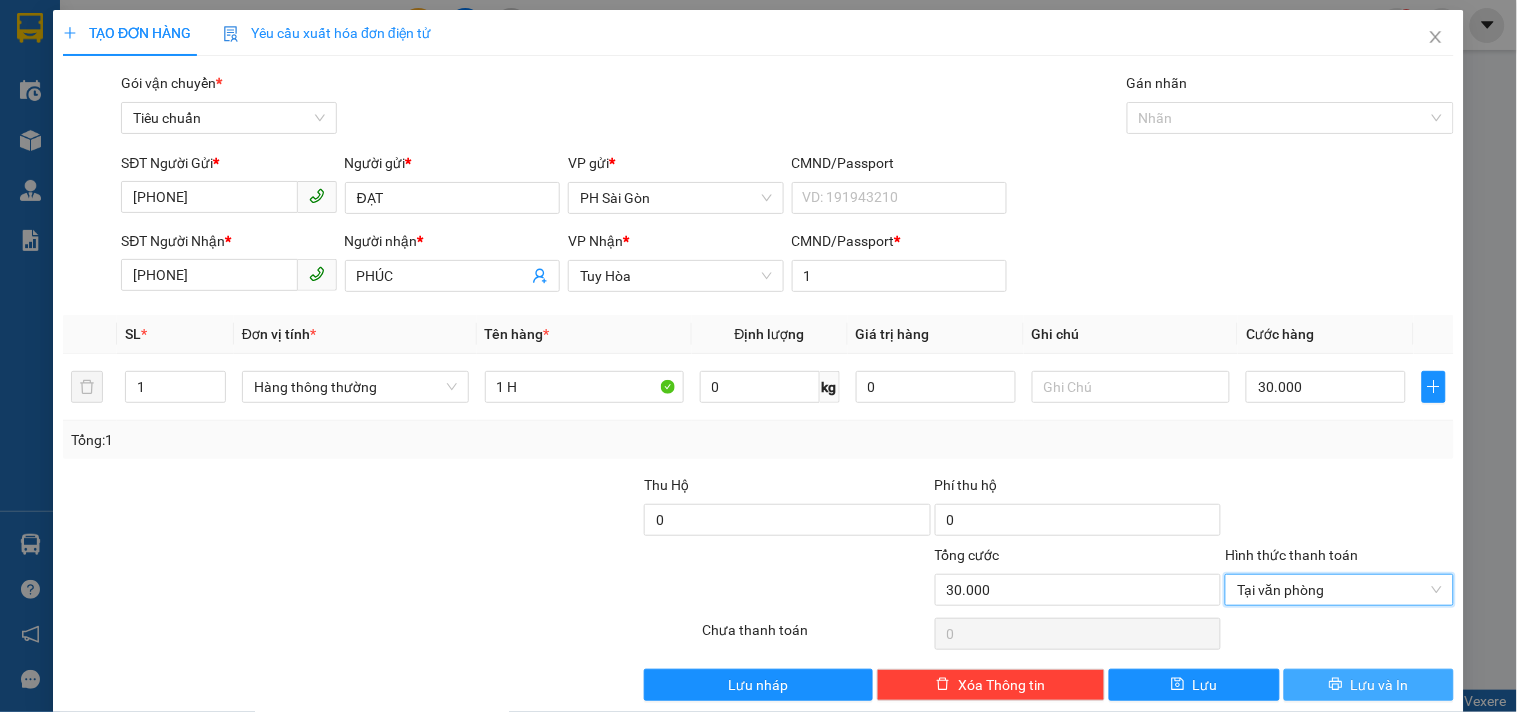 click on "Lưu và In" at bounding box center (1369, 685) 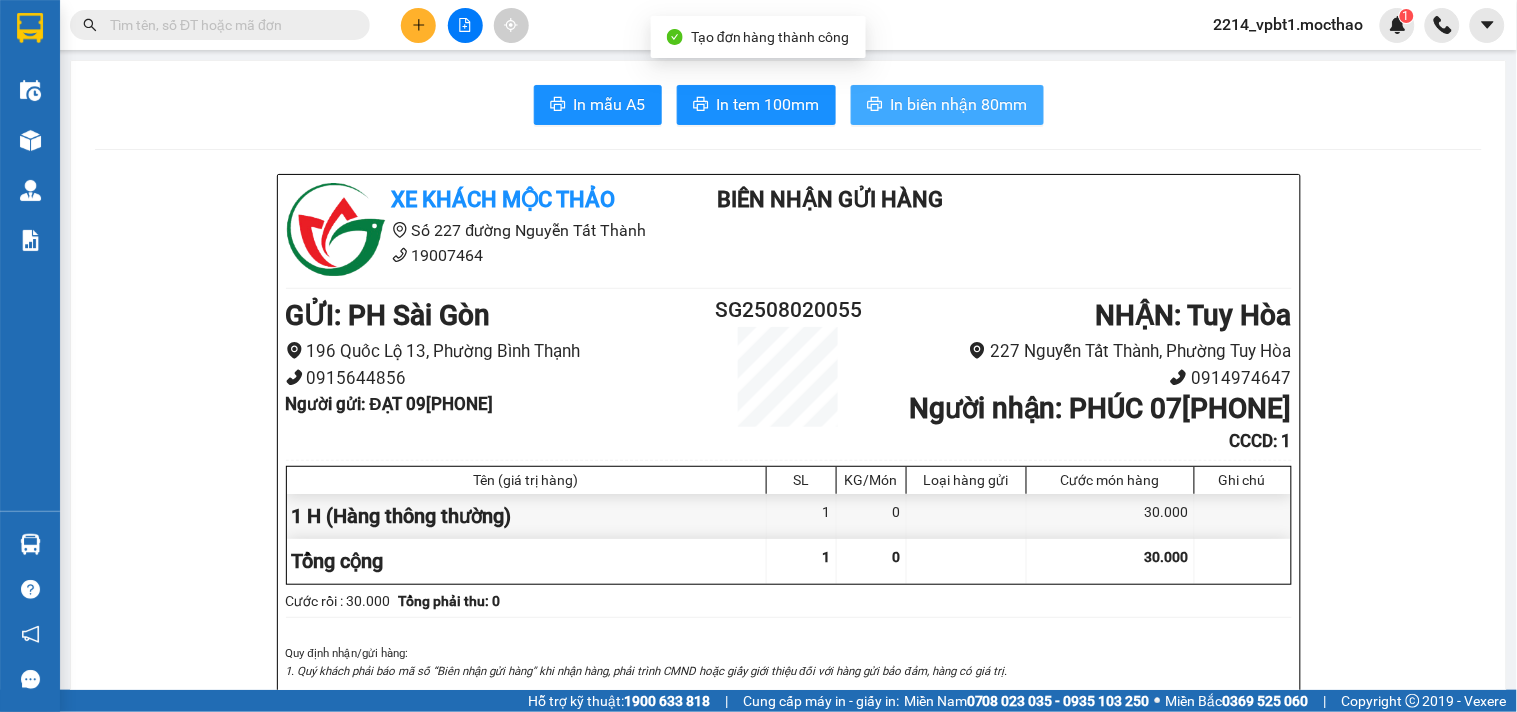 click on "In biên nhận 80mm" at bounding box center (959, 104) 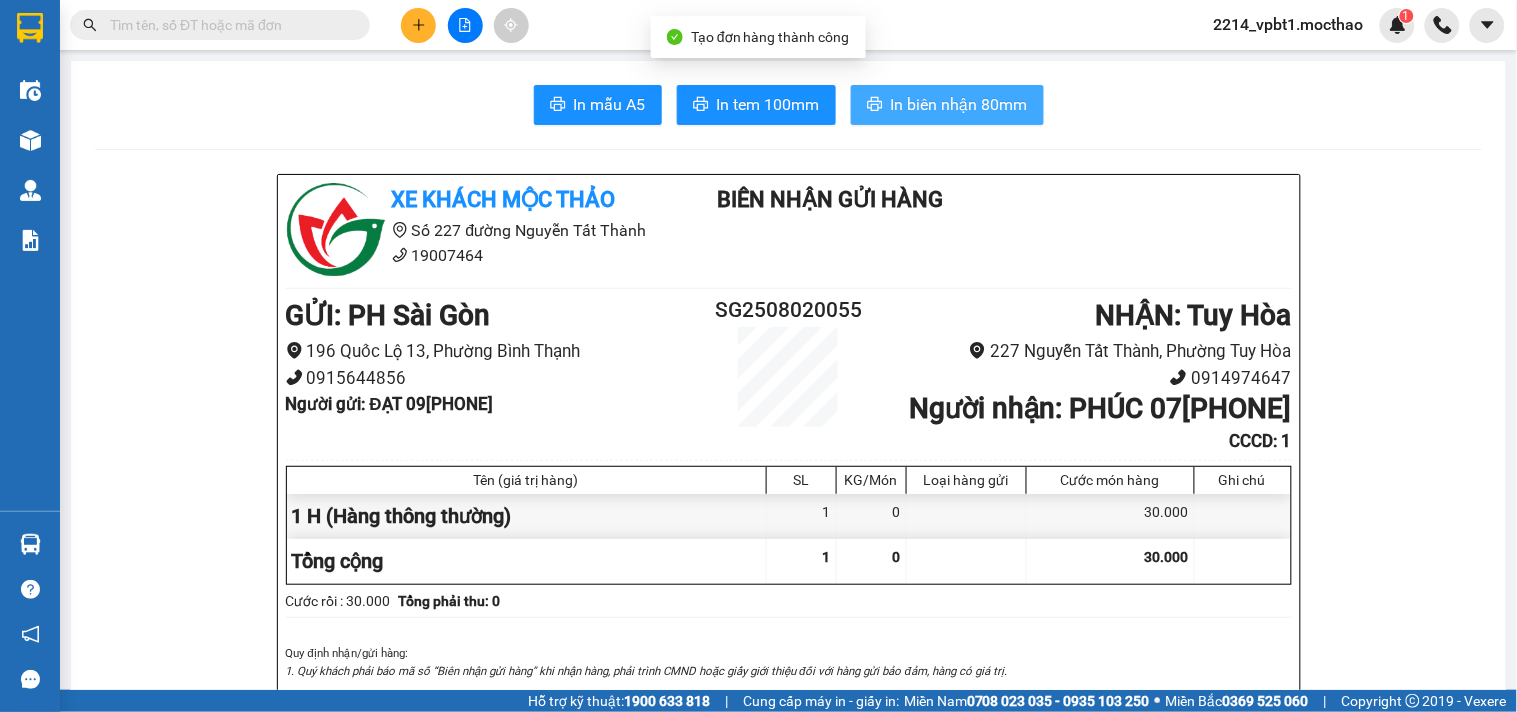 scroll, scrollTop: 0, scrollLeft: 0, axis: both 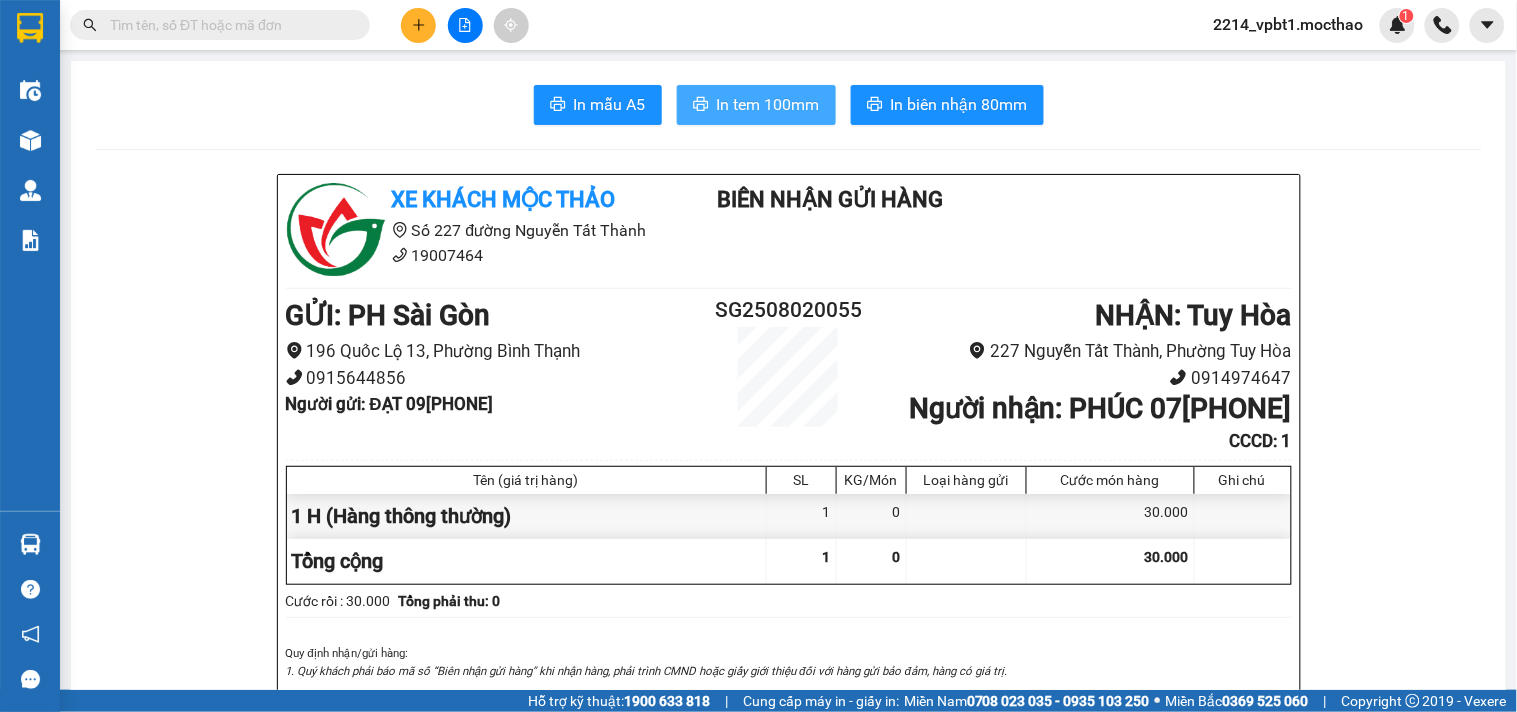click on "In tem 100mm" at bounding box center [768, 104] 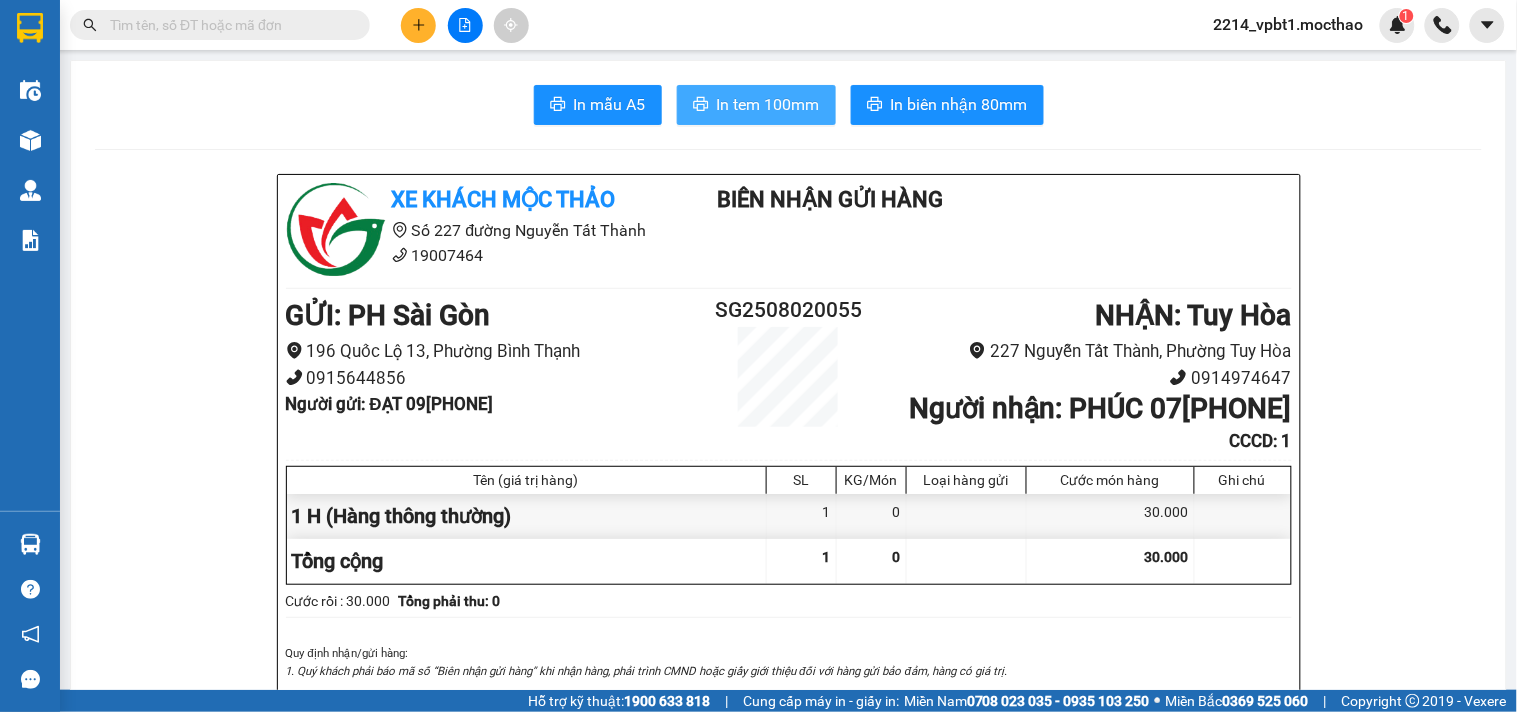 scroll, scrollTop: 0, scrollLeft: 0, axis: both 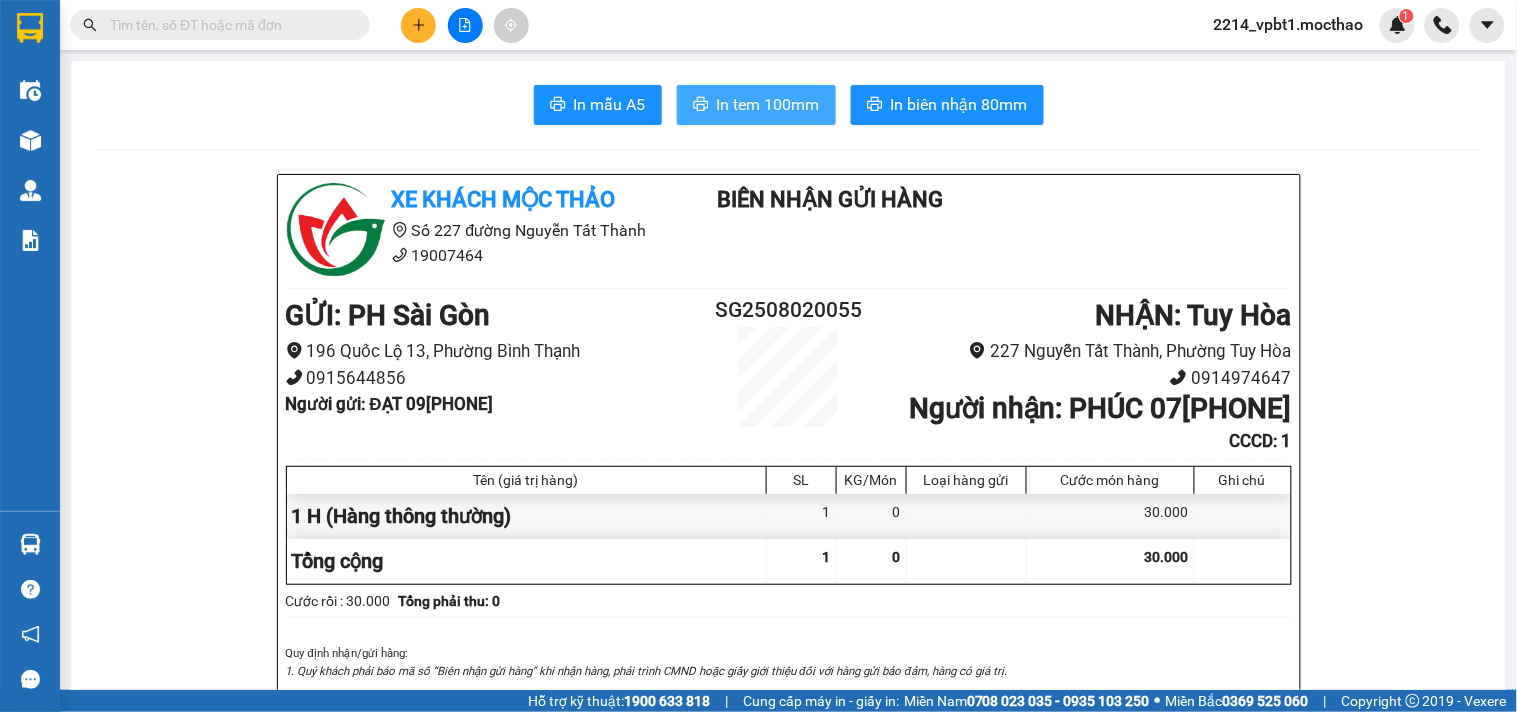 drag, startPoint x: 751, startPoint y: 86, endPoint x: 735, endPoint y: 110, distance: 28.84441 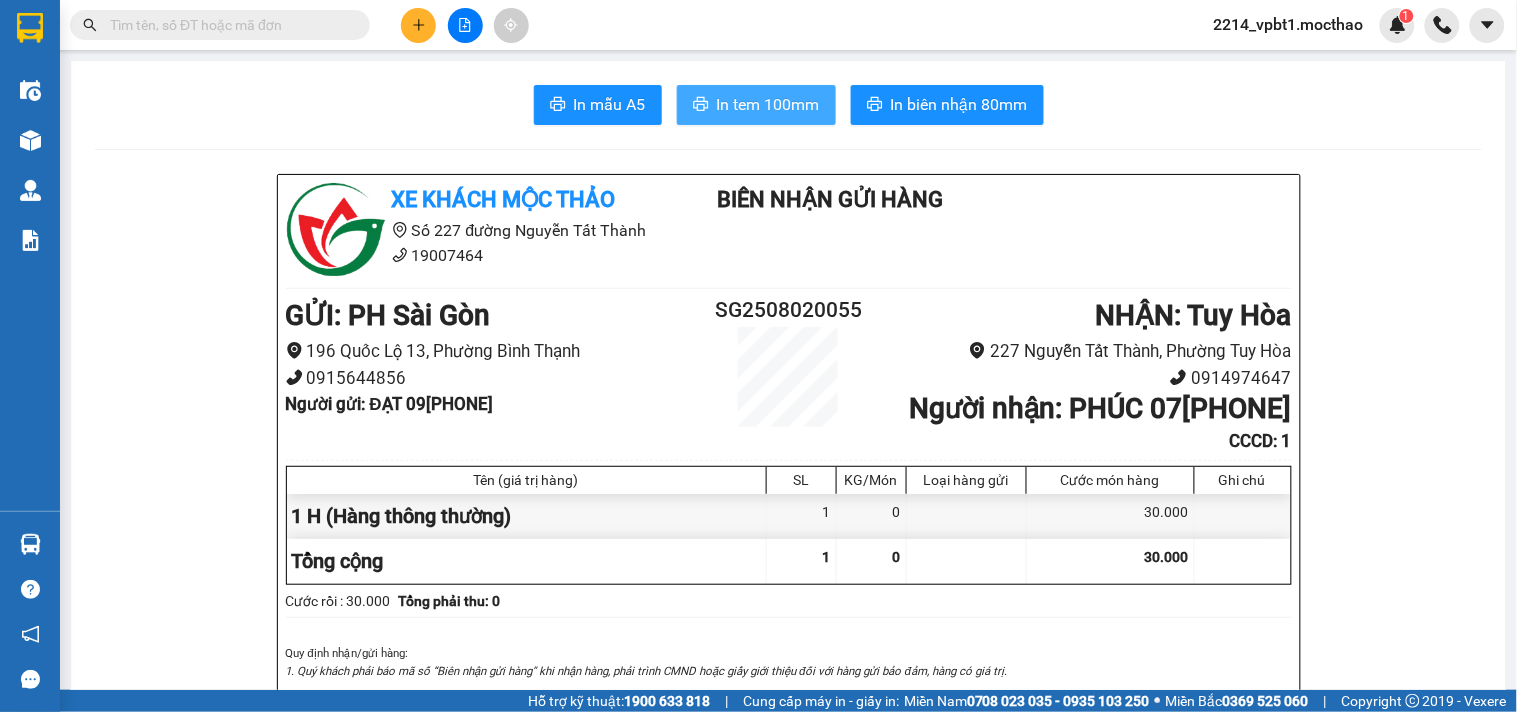scroll, scrollTop: 0, scrollLeft: 0, axis: both 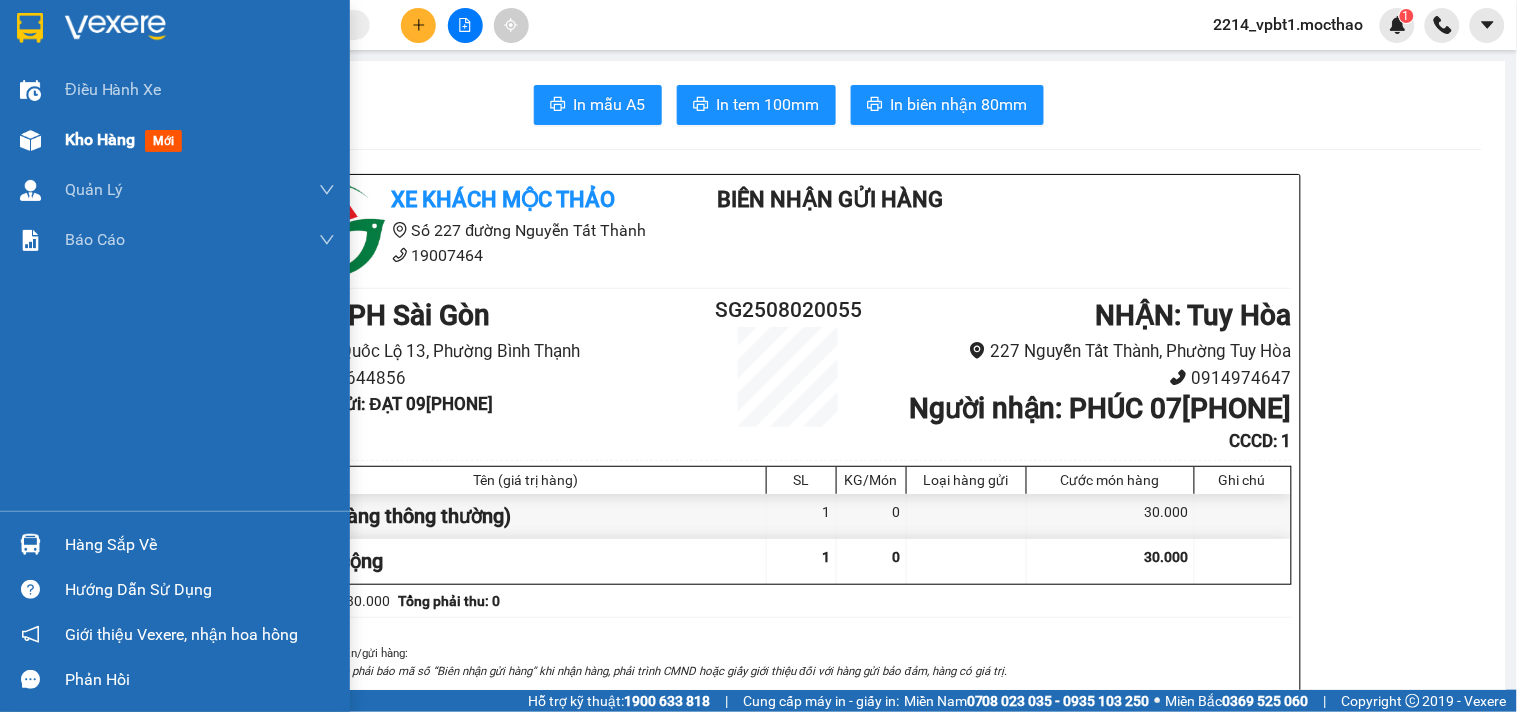 click on "Kho hàng" at bounding box center (100, 139) 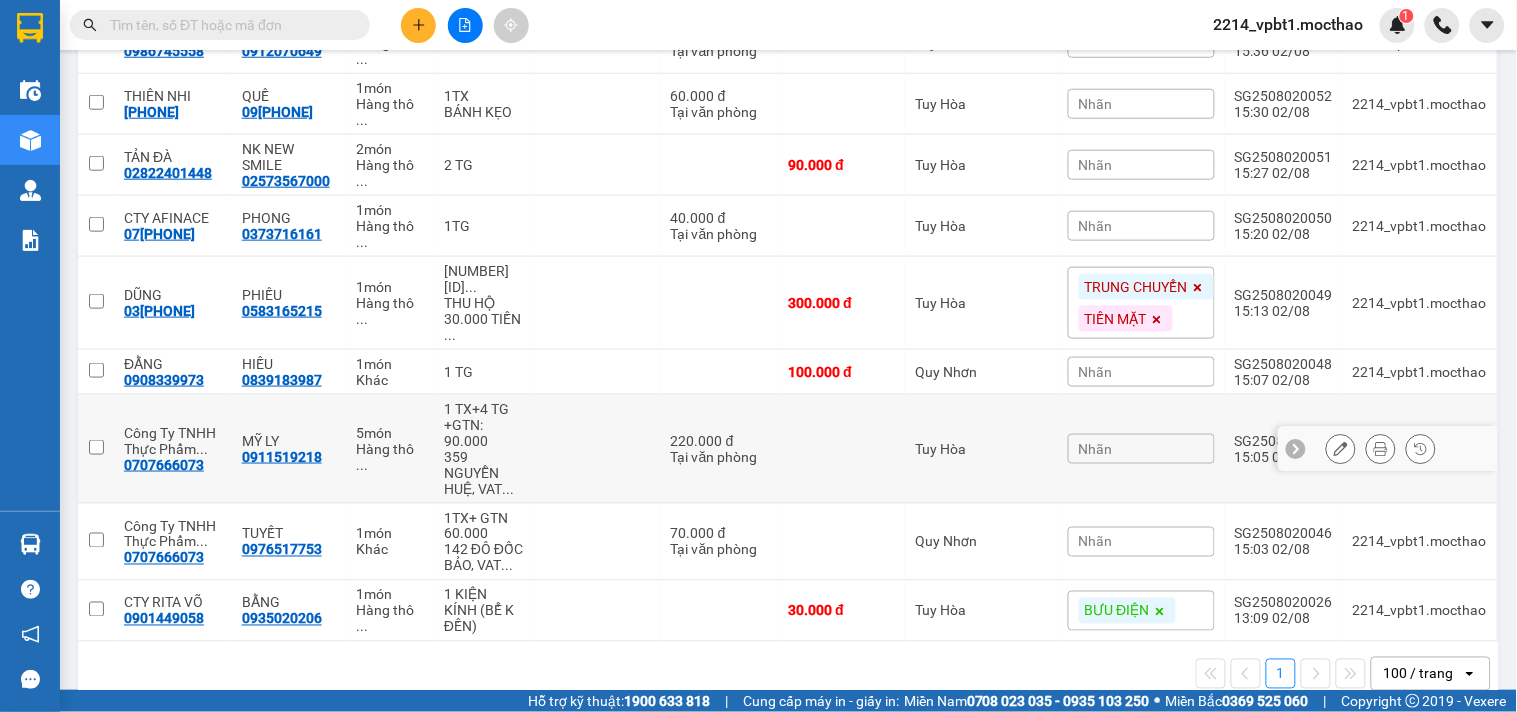 scroll, scrollTop: 111, scrollLeft: 0, axis: vertical 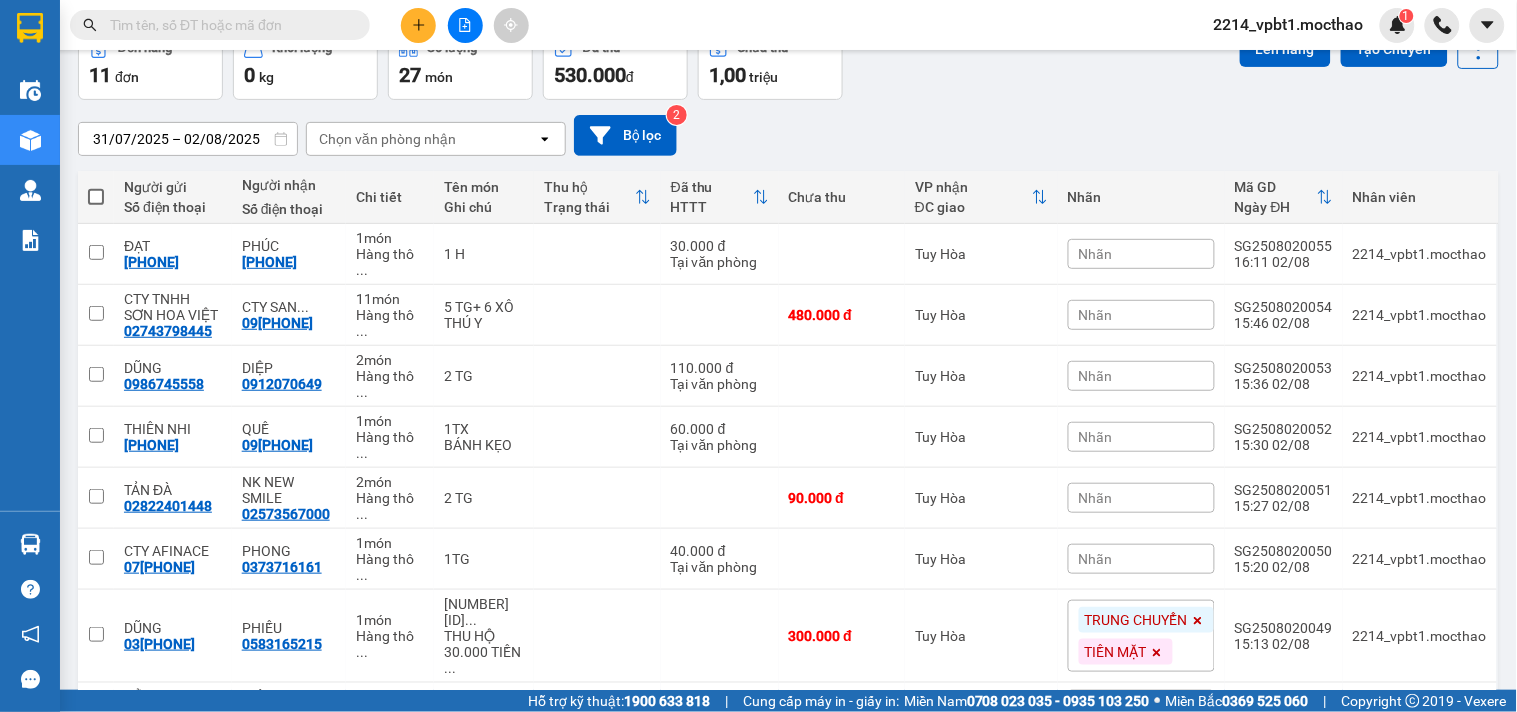 click at bounding box center (96, 197) 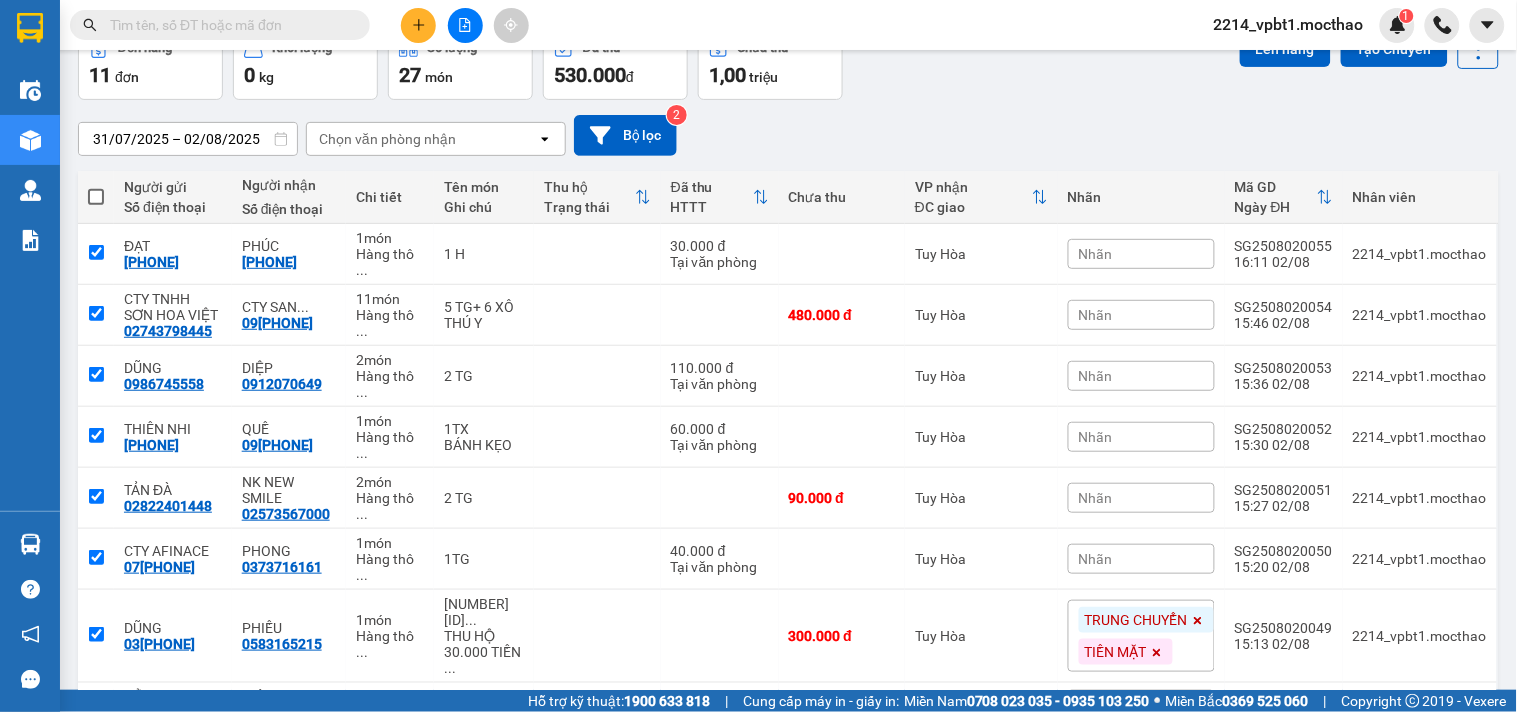 checkbox on "true" 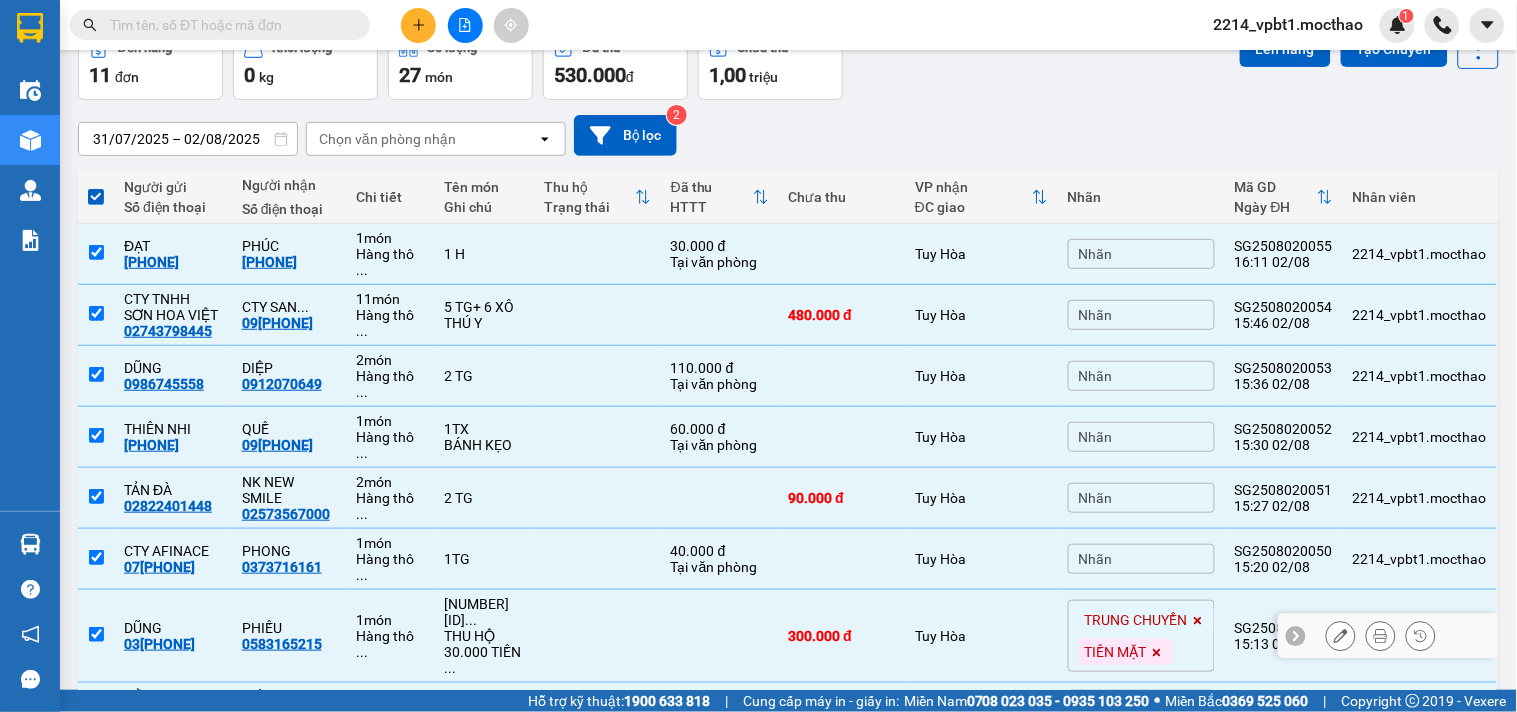 click at bounding box center [597, 636] 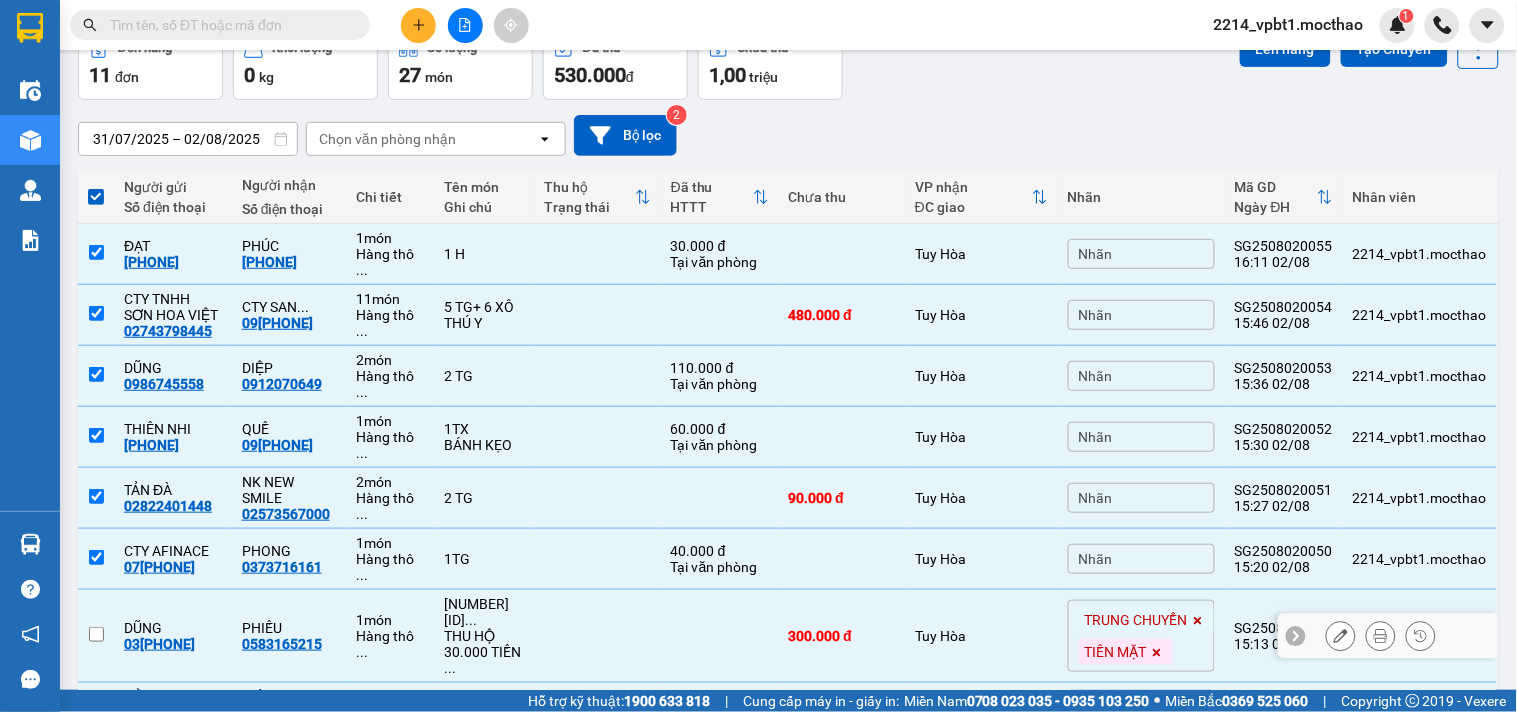 checkbox on "false" 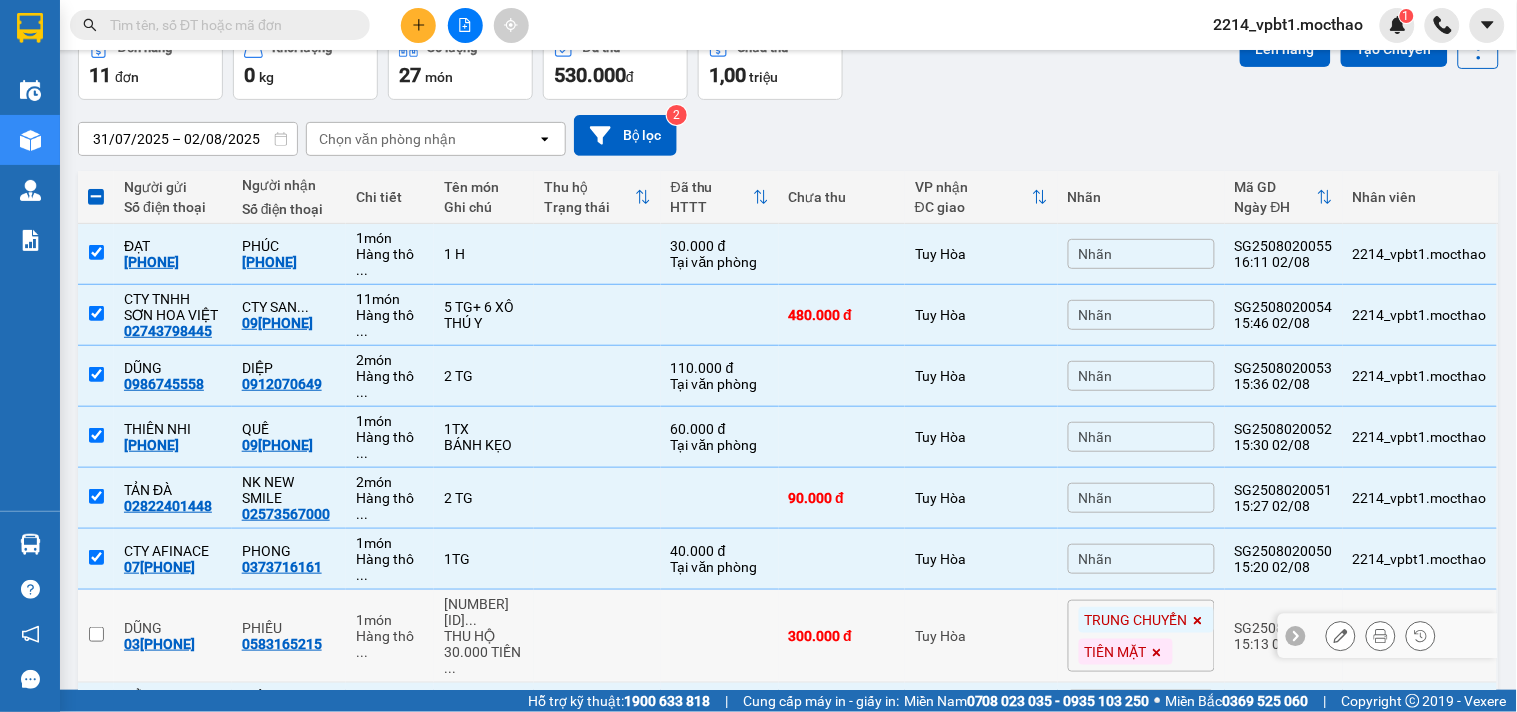 scroll, scrollTop: 447, scrollLeft: 0, axis: vertical 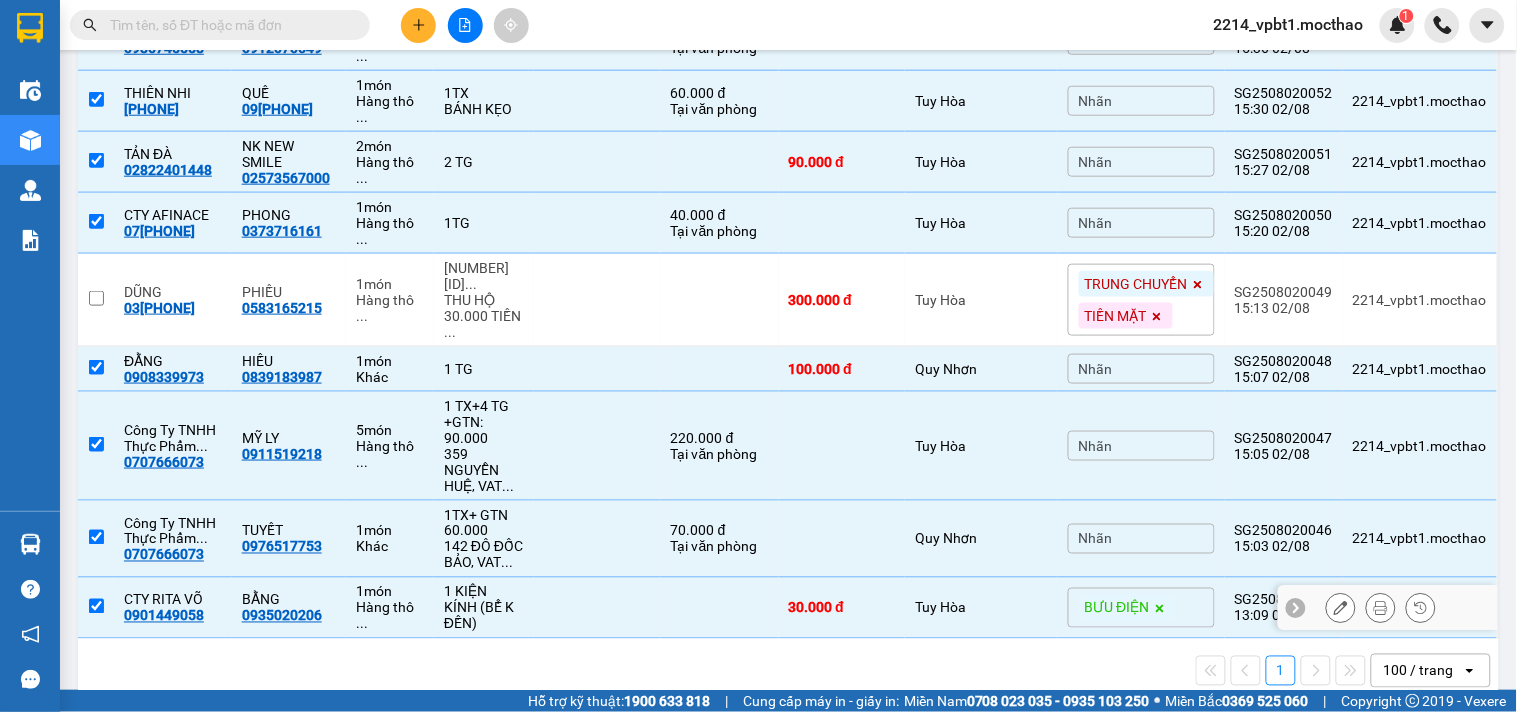 click at bounding box center [720, 608] 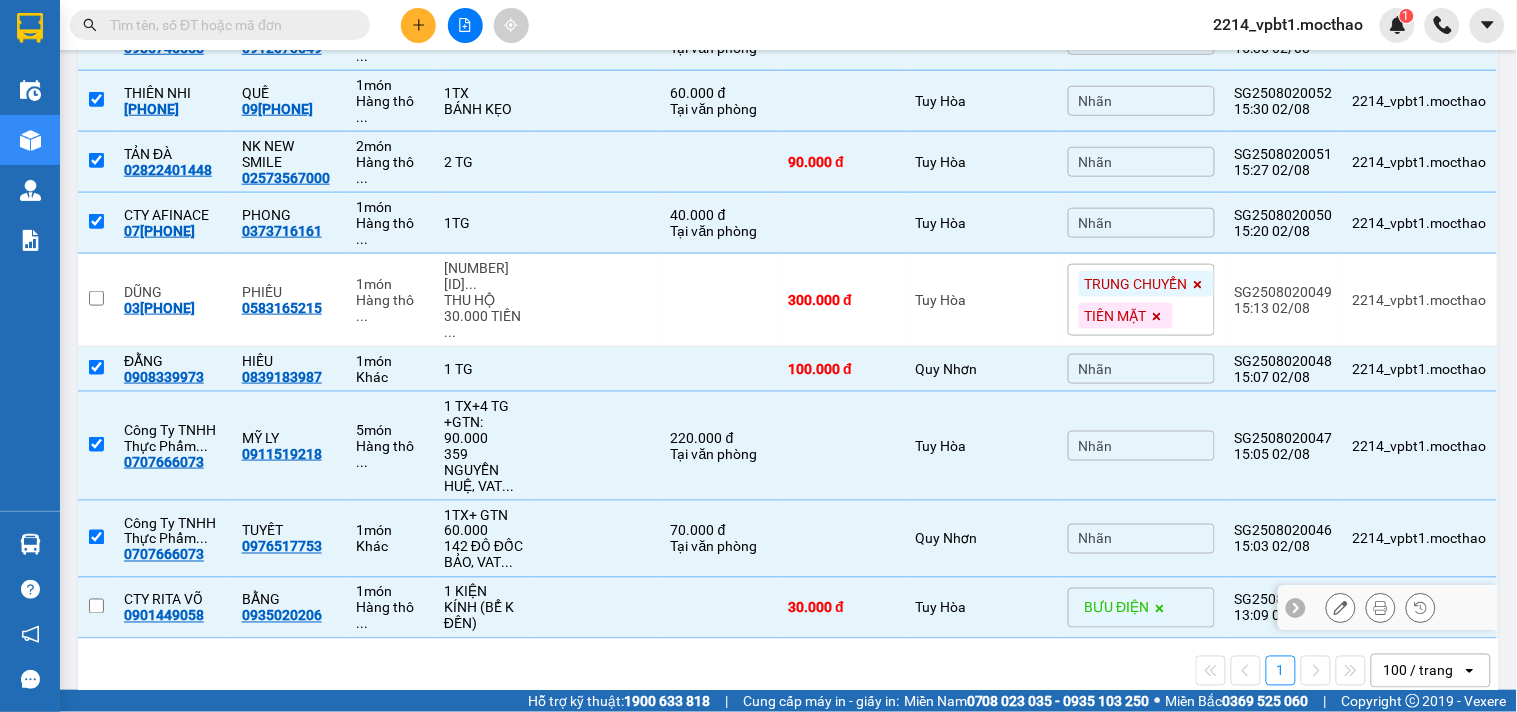checkbox on "false" 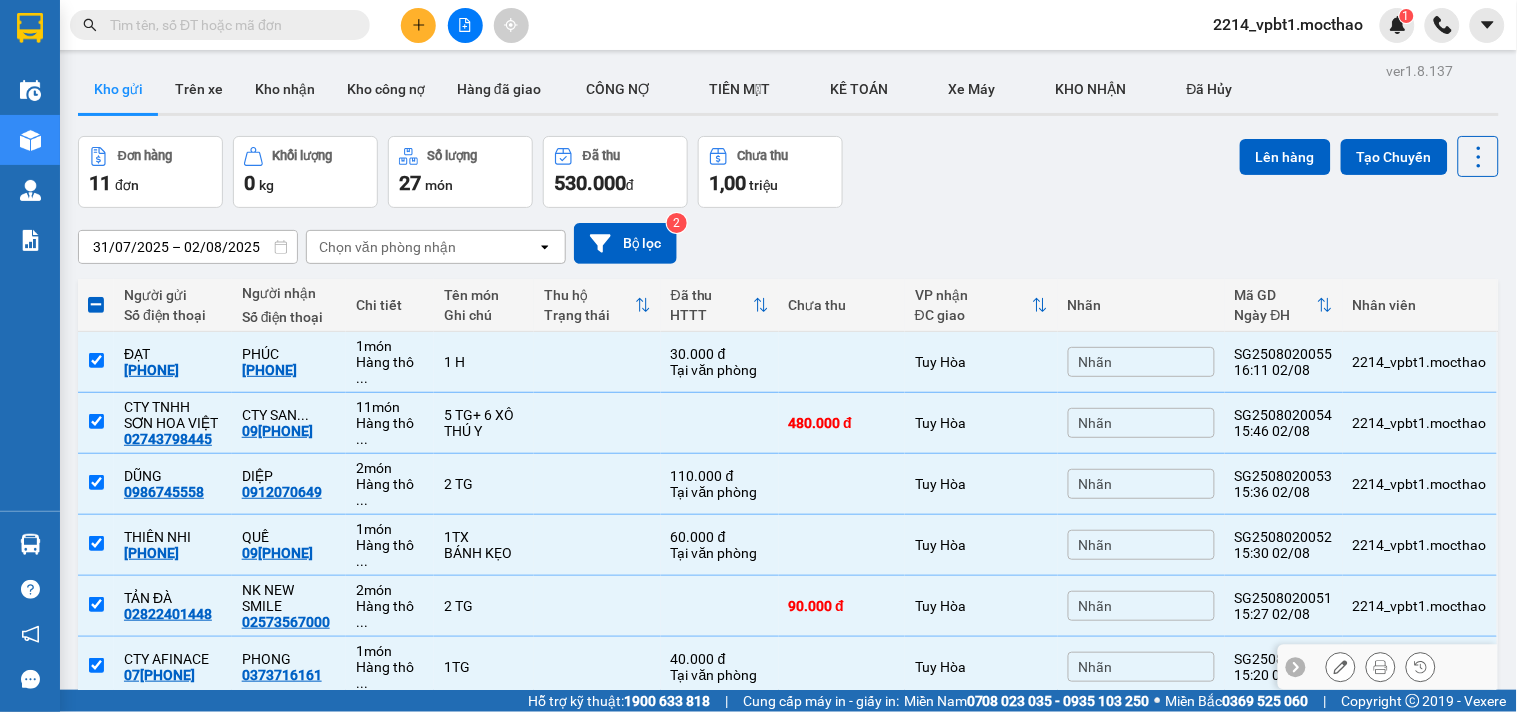 scroll, scrollTop: 0, scrollLeft: 0, axis: both 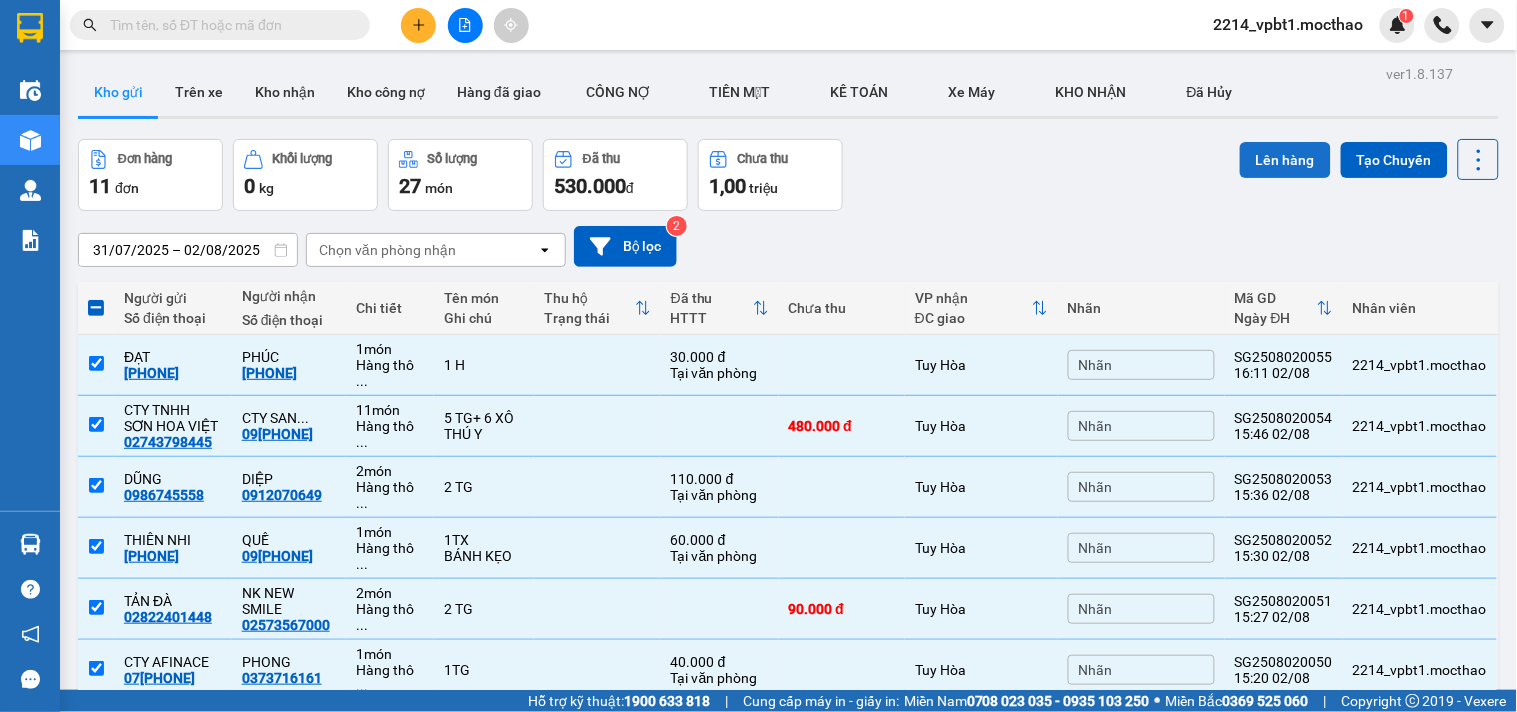 click on "Lên hàng" at bounding box center [1285, 160] 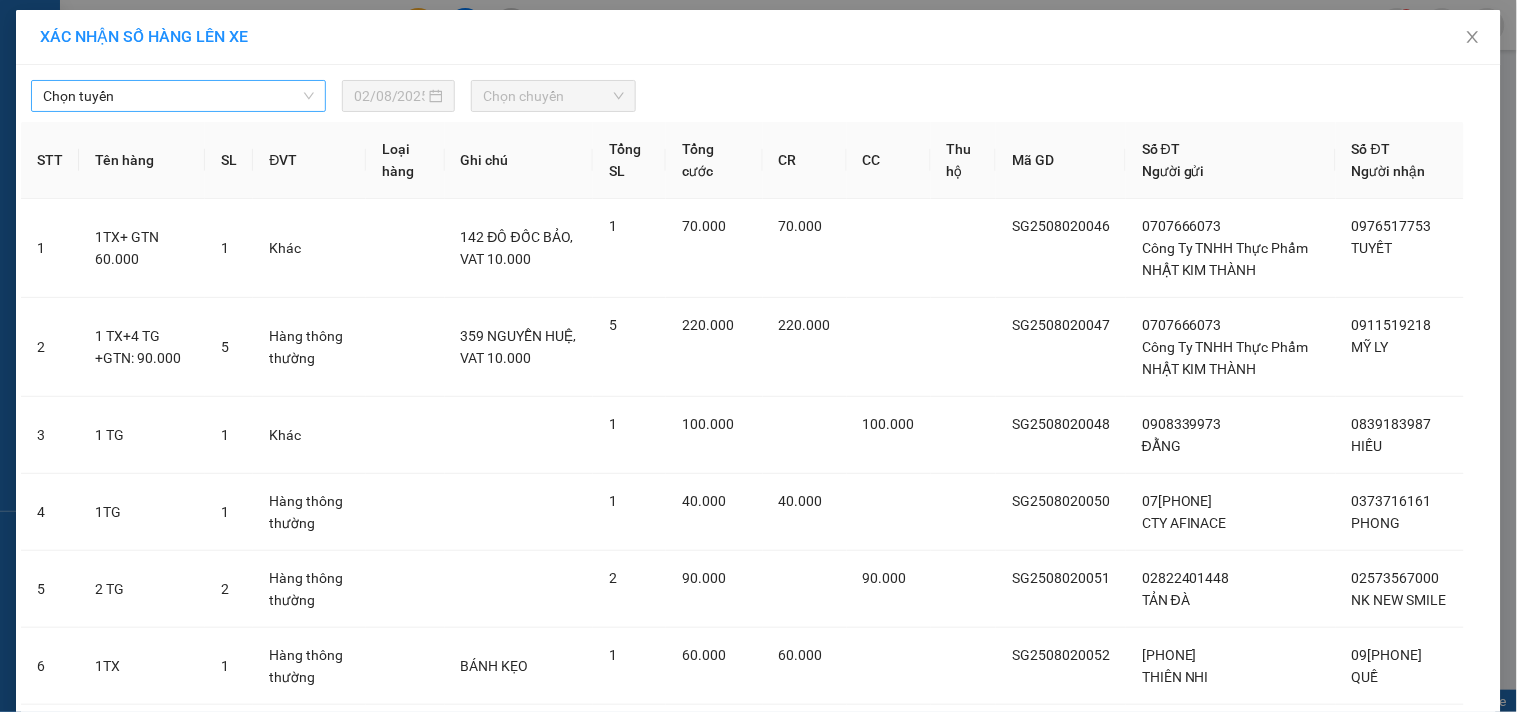 click on "Chọn tuyến" at bounding box center (178, 96) 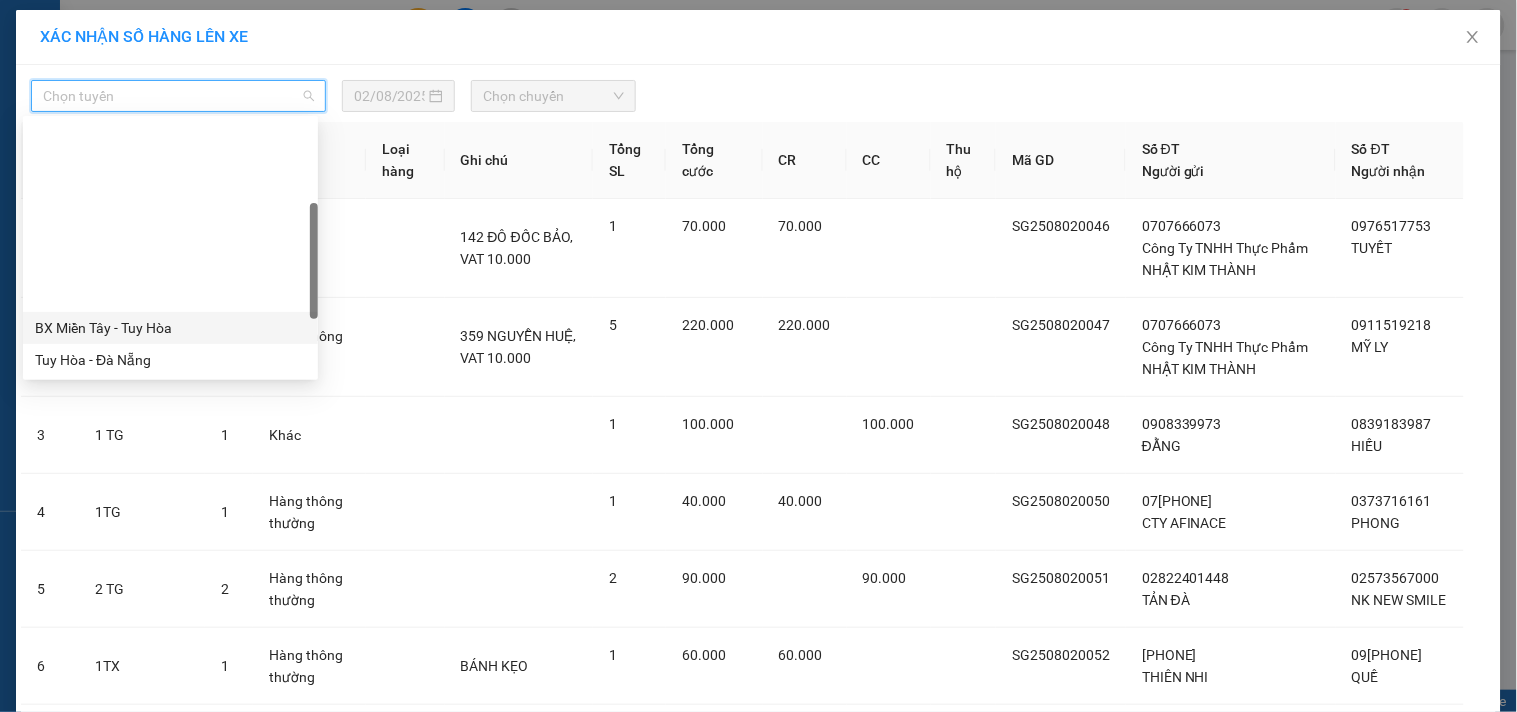 scroll, scrollTop: 333, scrollLeft: 0, axis: vertical 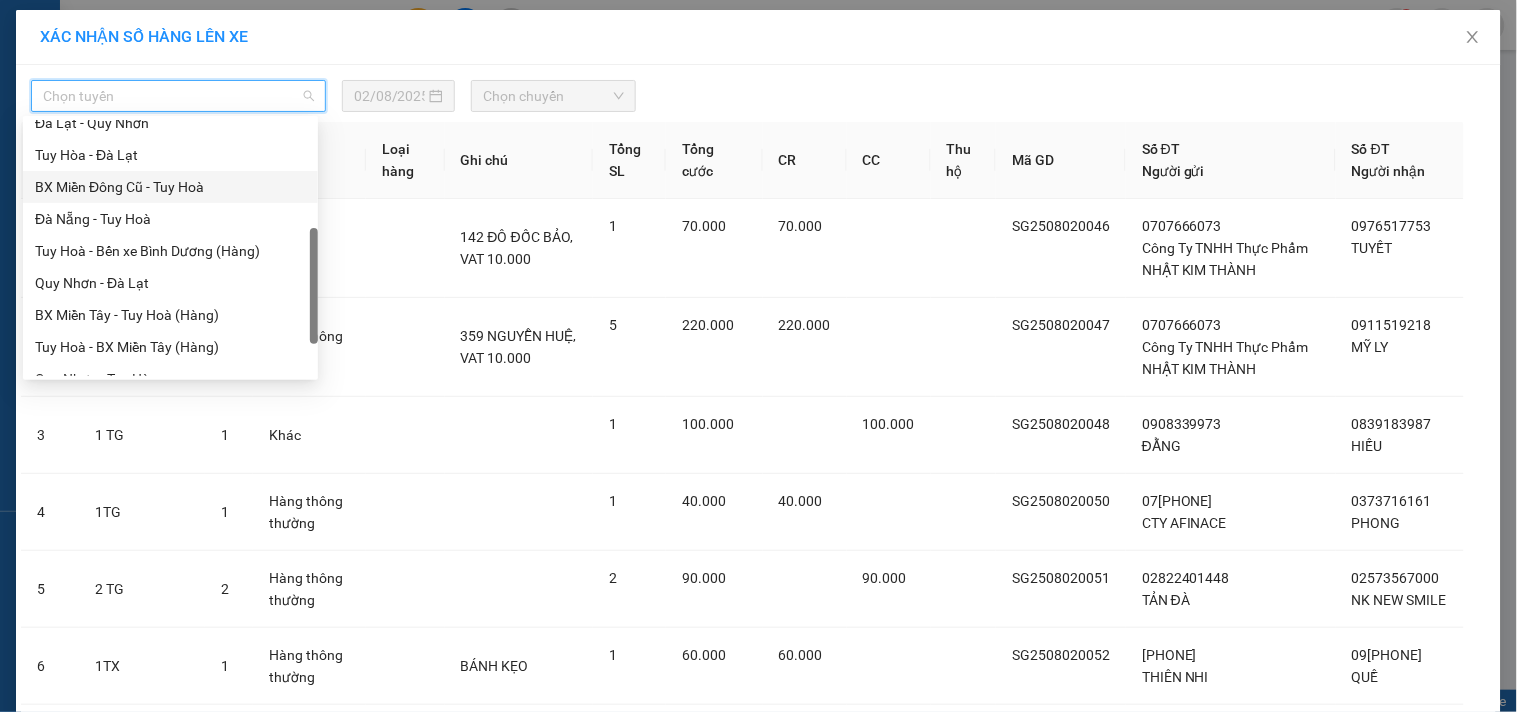 click on "BX Miền Đông Cũ - Tuy Hoà" at bounding box center (170, 187) 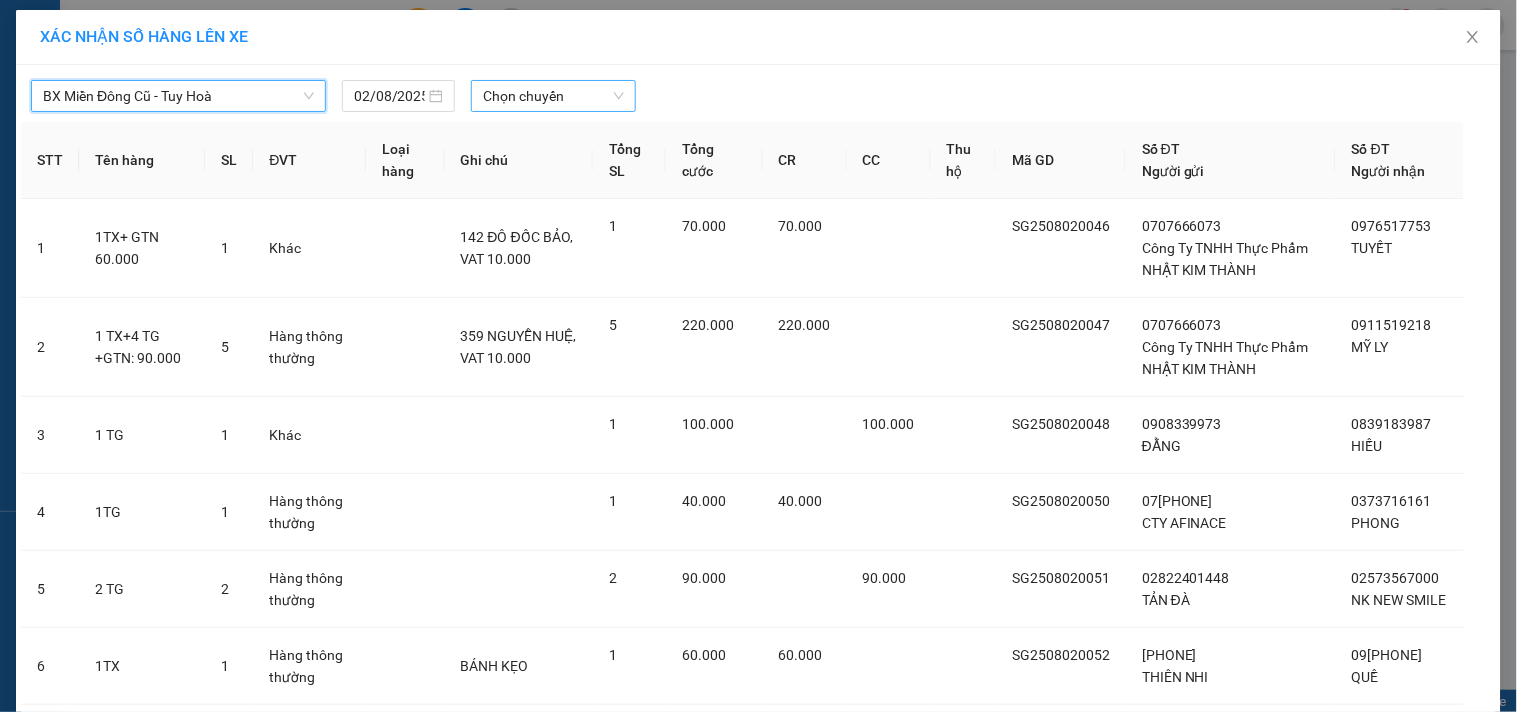 click on "Chọn chuyến" at bounding box center [553, 96] 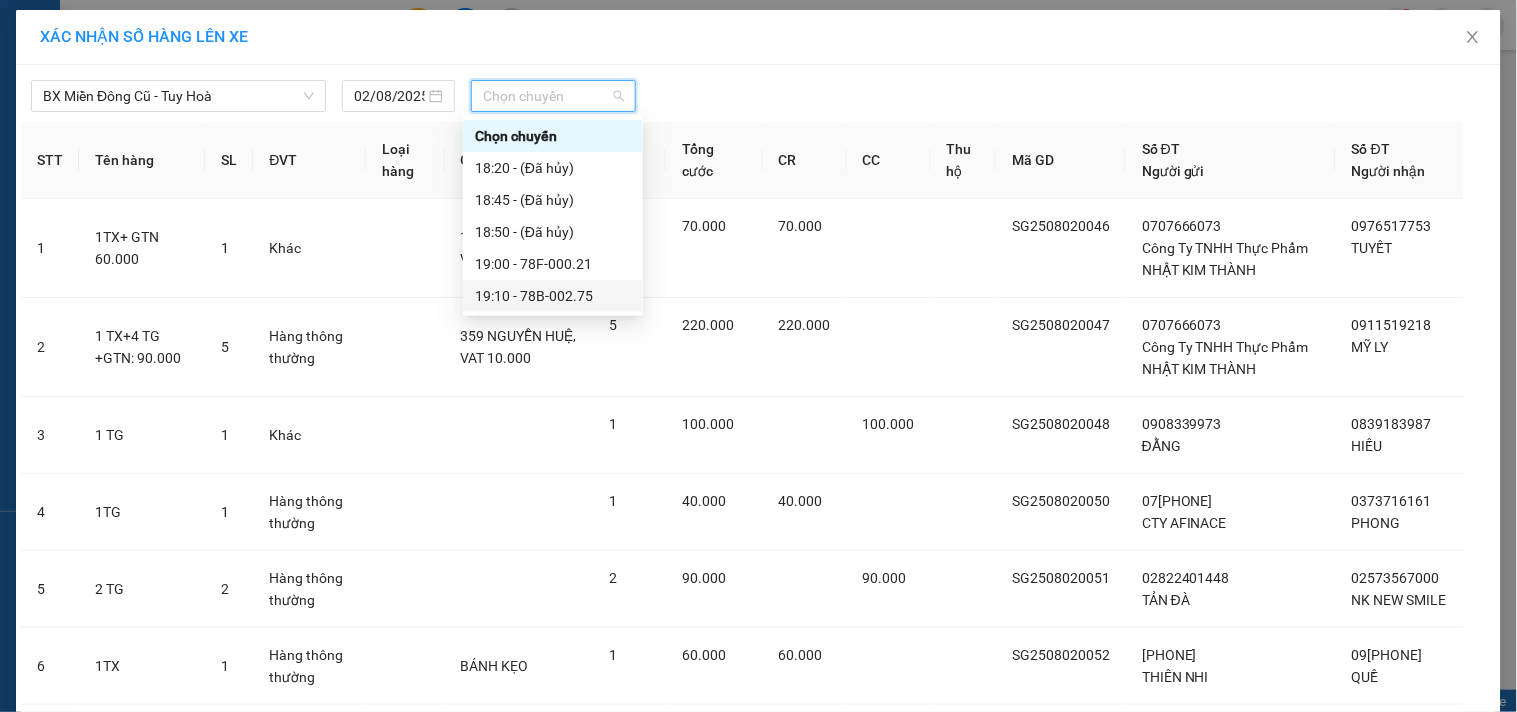 click on "[TIME]     - 78B-002.75" at bounding box center (553, 296) 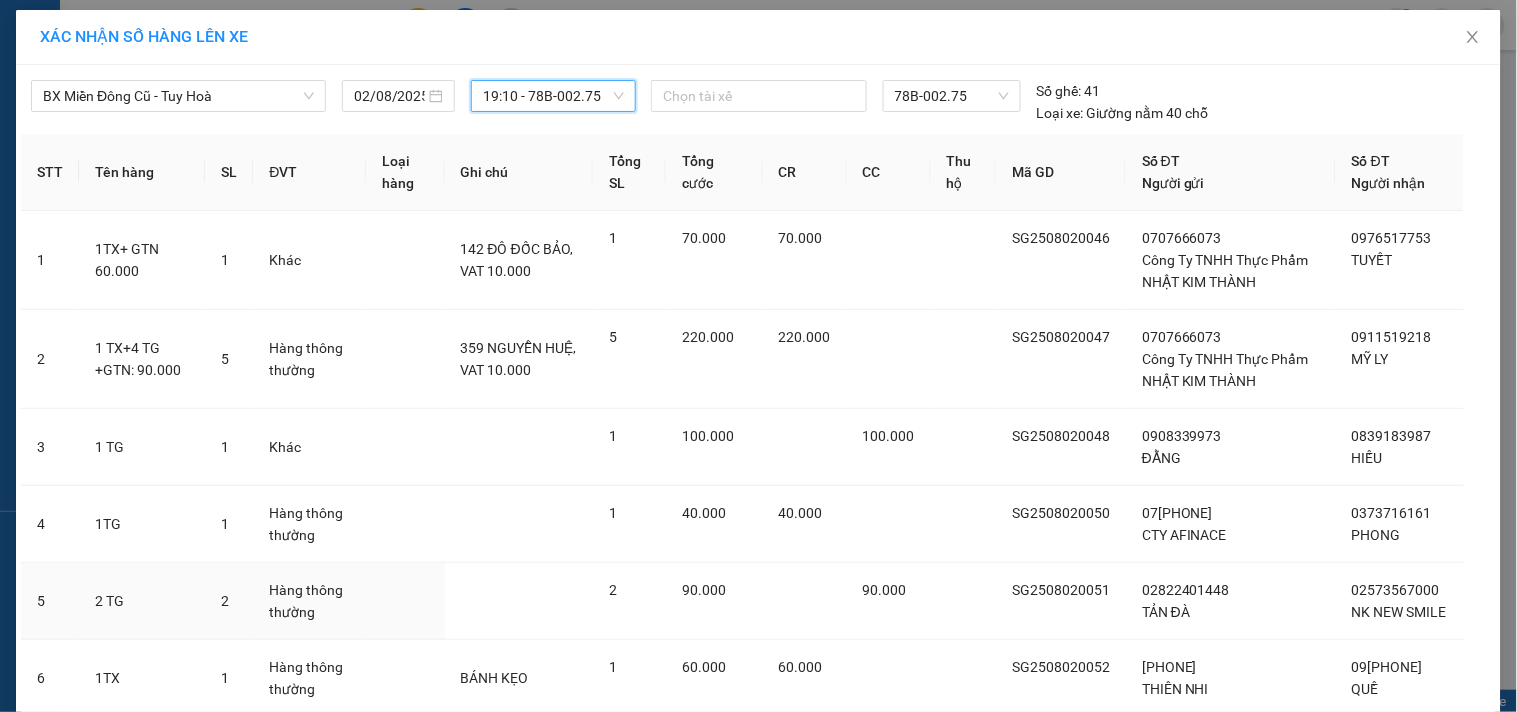 scroll, scrollTop: 426, scrollLeft: 0, axis: vertical 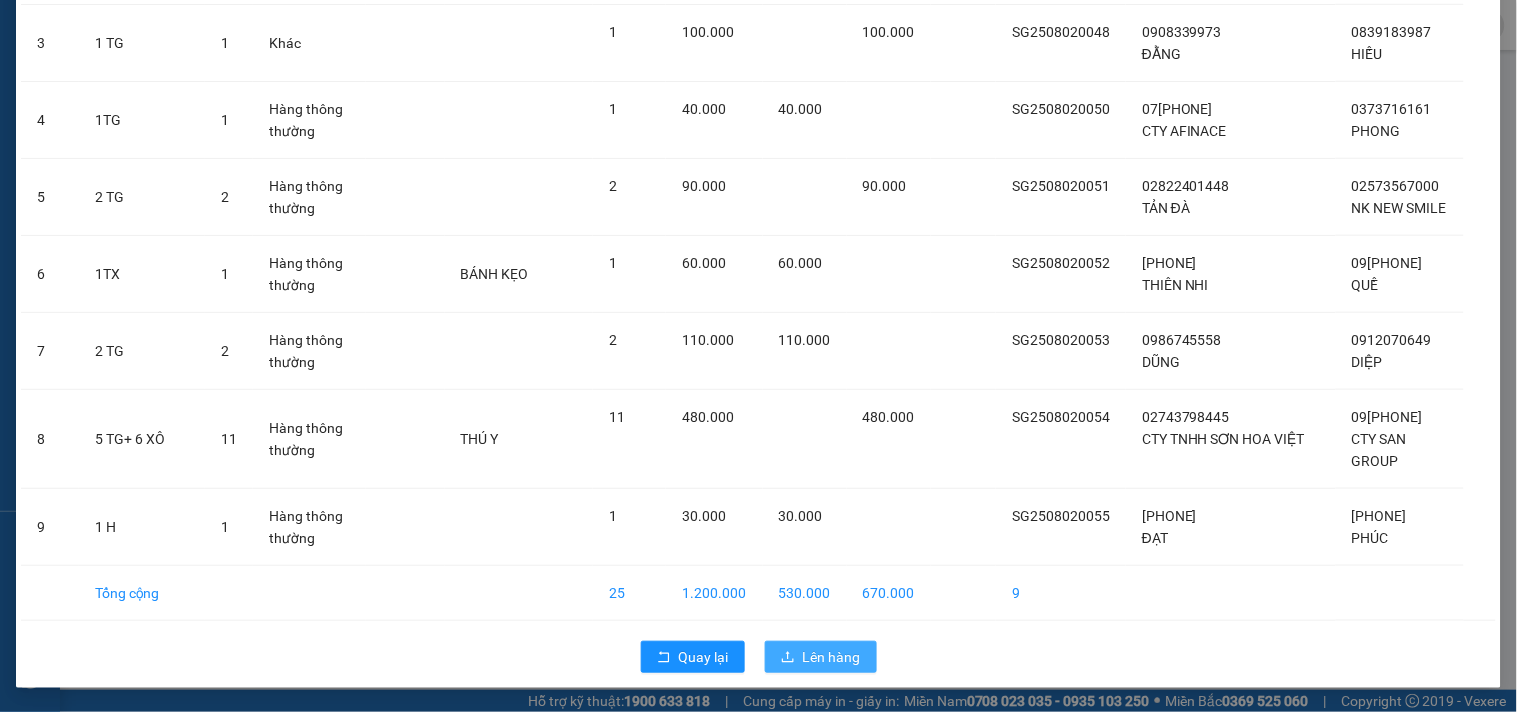 click on "Lên hàng" at bounding box center (832, 657) 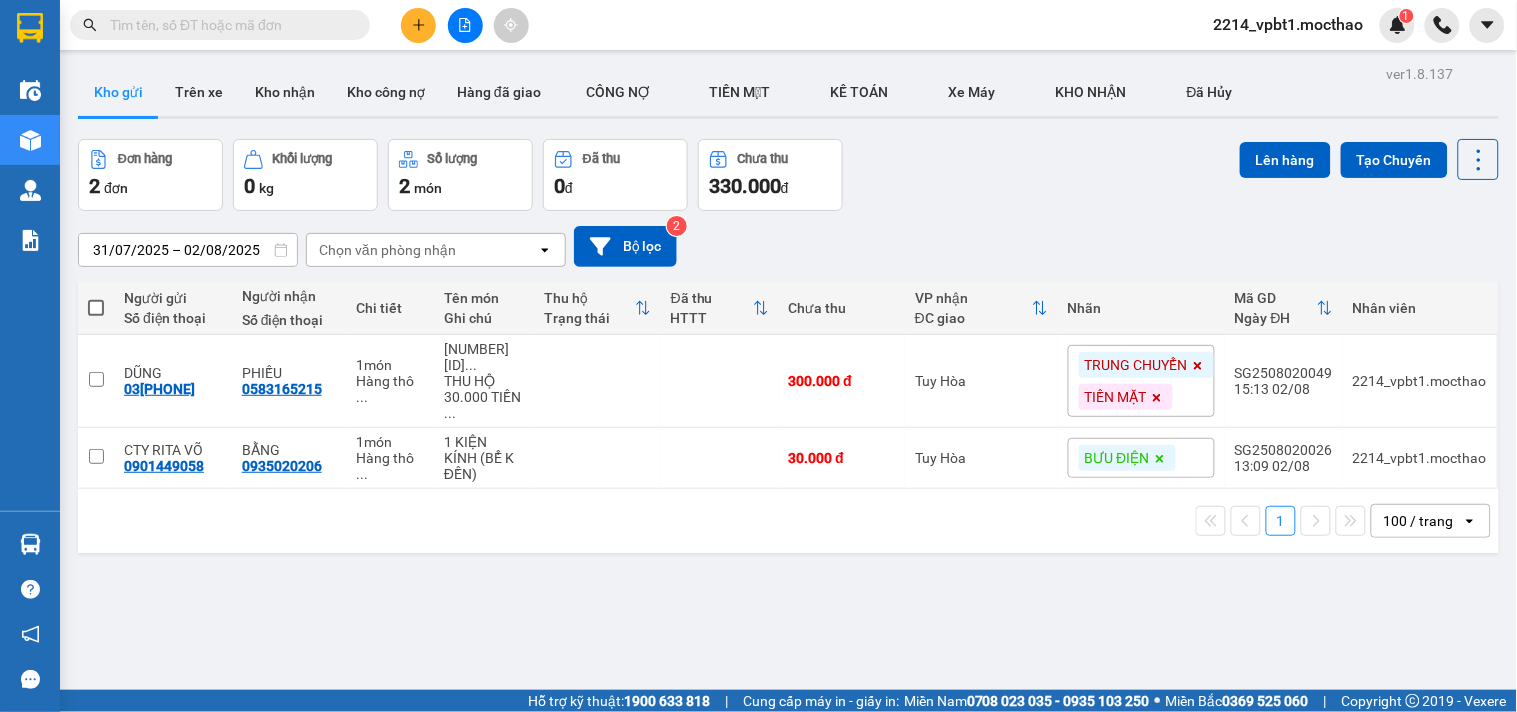 click at bounding box center [465, 25] 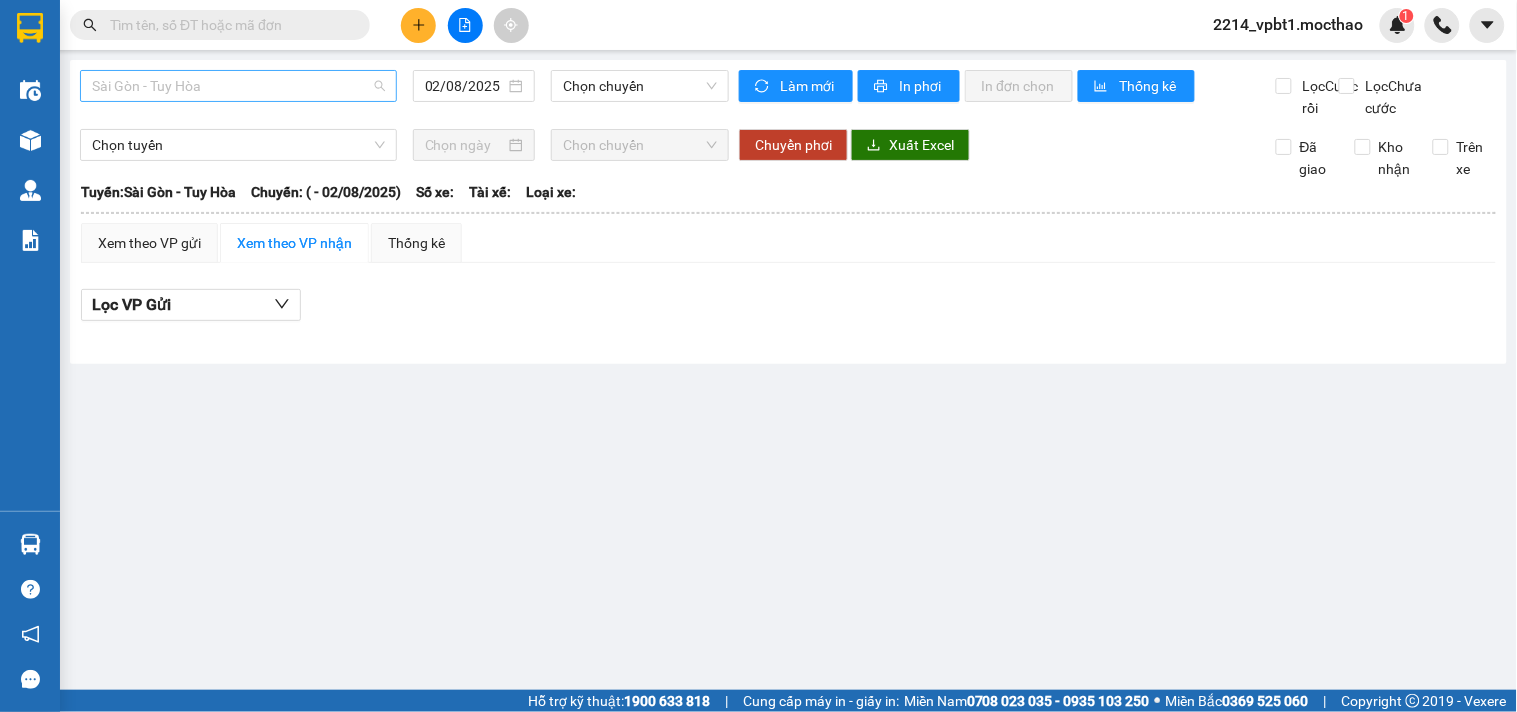 click on "Sài Gòn - Tuy Hòa" at bounding box center [238, 86] 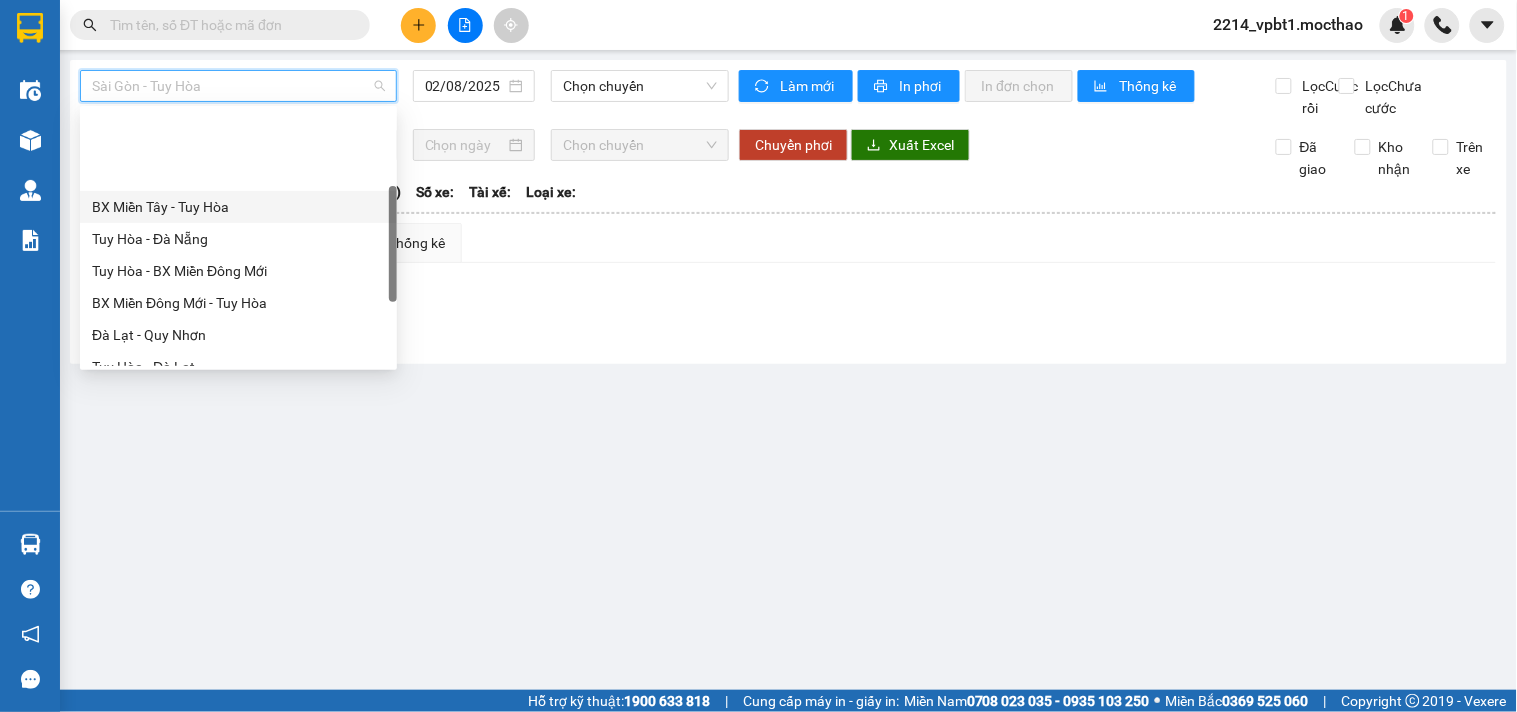 scroll, scrollTop: 222, scrollLeft: 0, axis: vertical 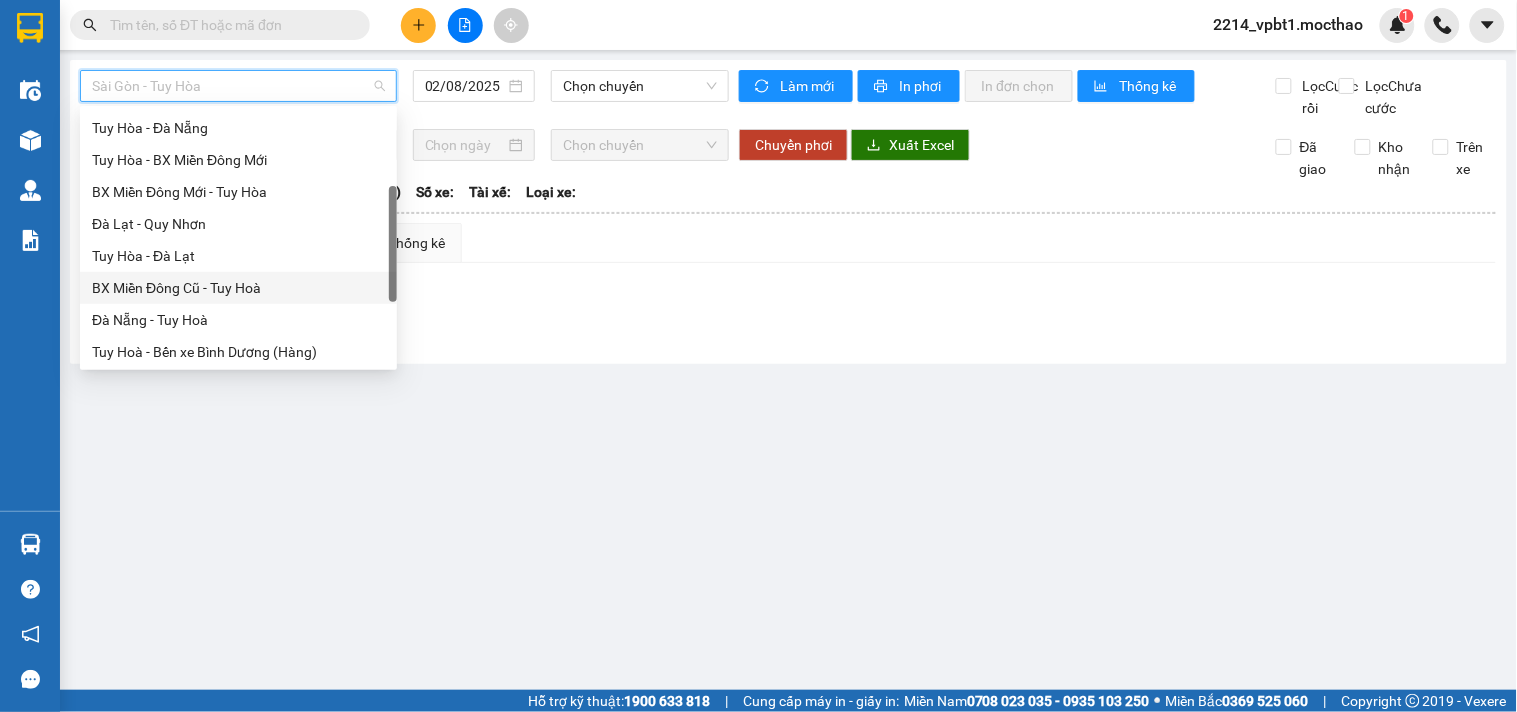 click on "BX Miền Đông Cũ - Tuy Hoà" at bounding box center (238, 288) 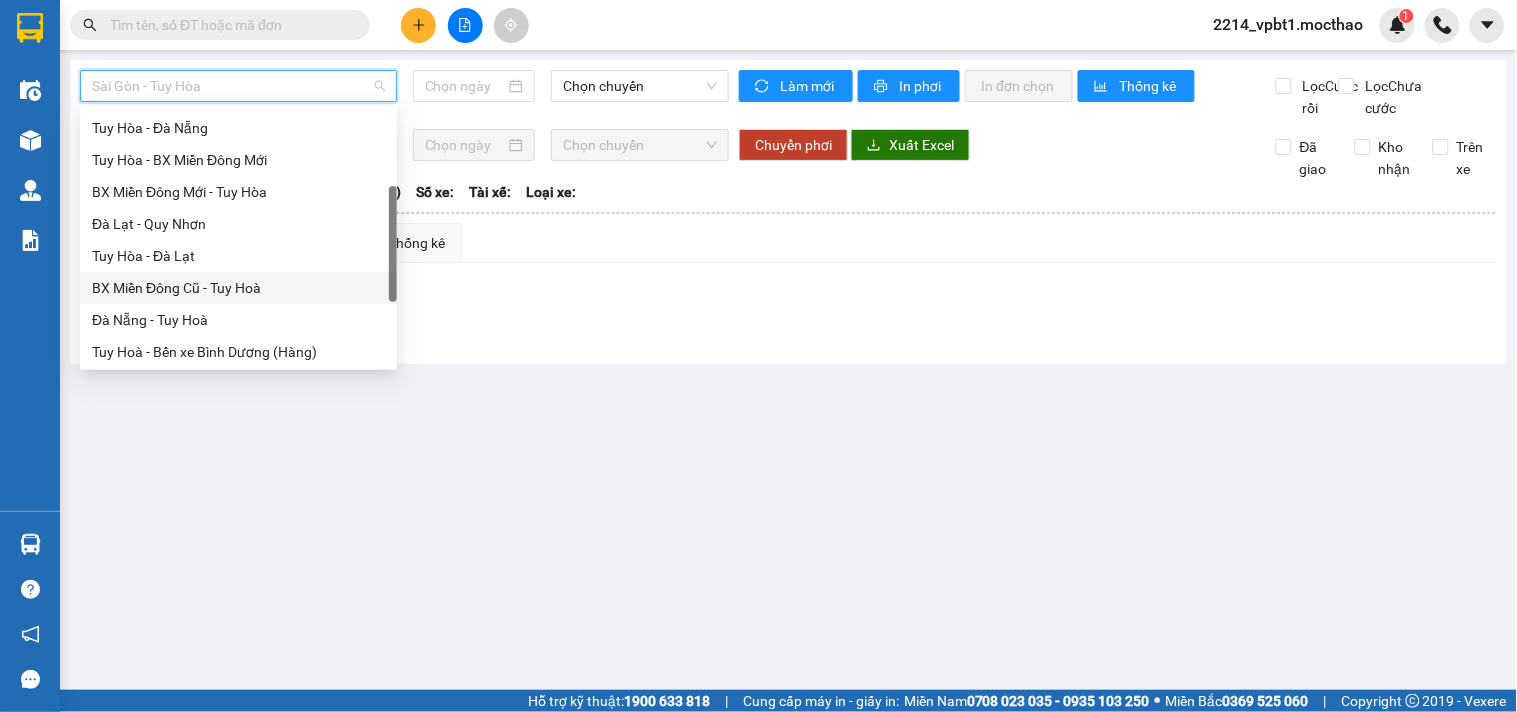 type on "02/08/2025" 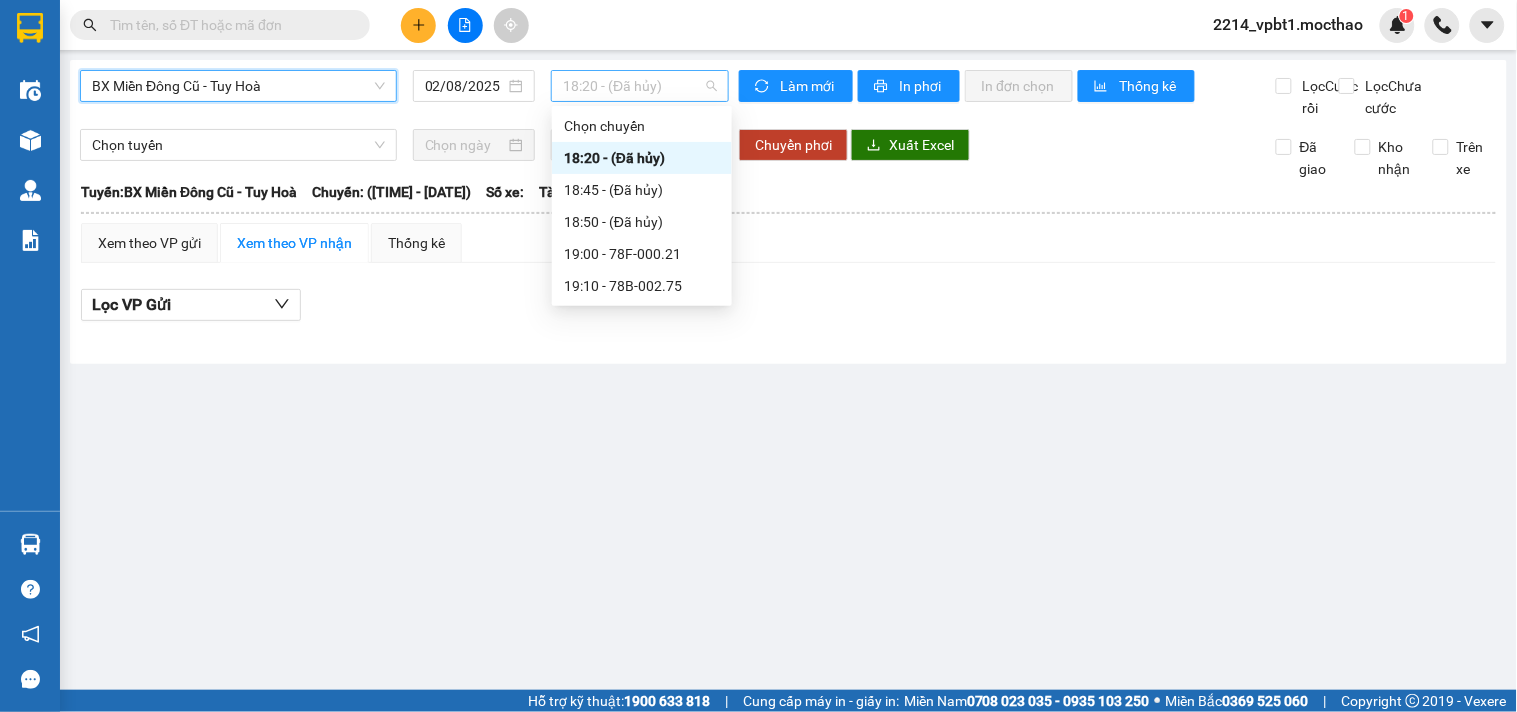 click on "18:20     - (Đã hủy)" at bounding box center (640, 86) 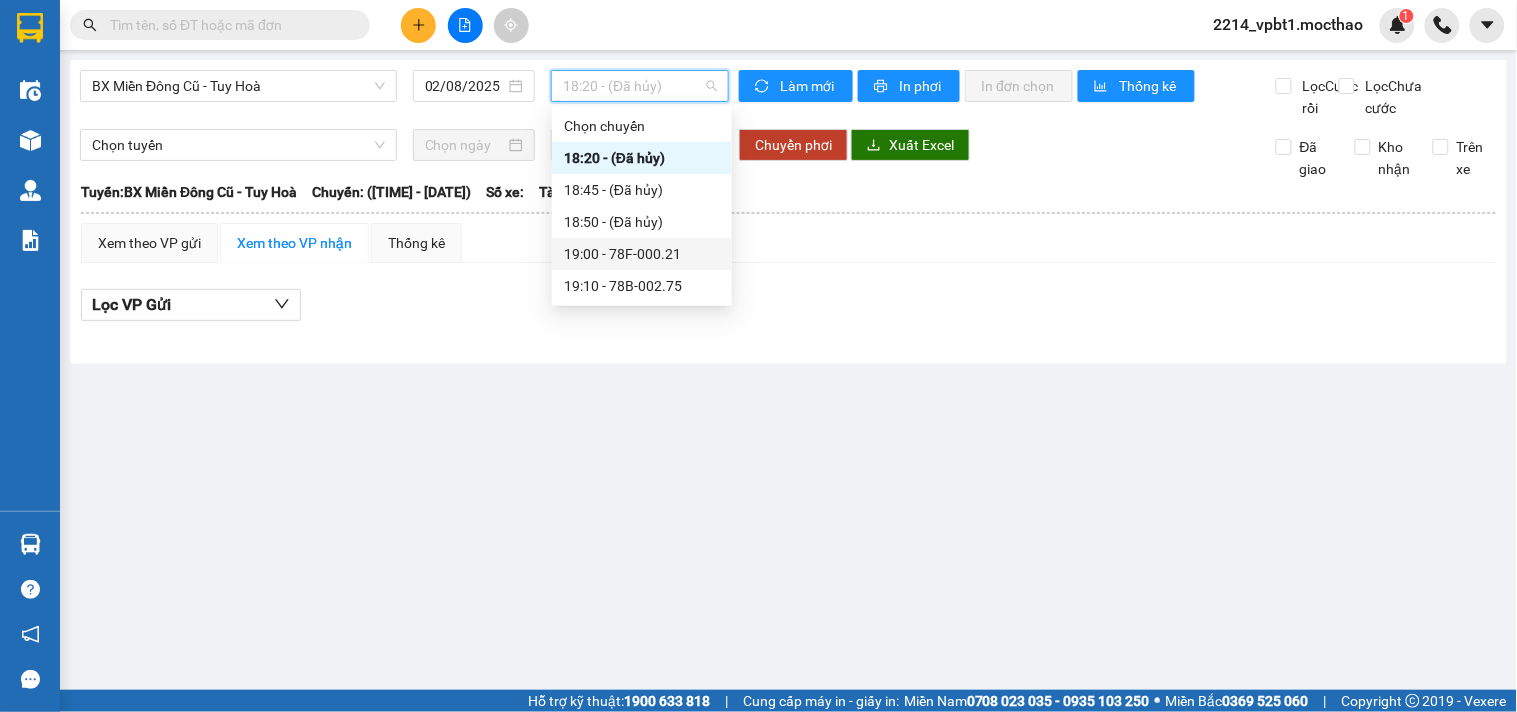 click on "19:00     - 78F-000.21" at bounding box center [642, 254] 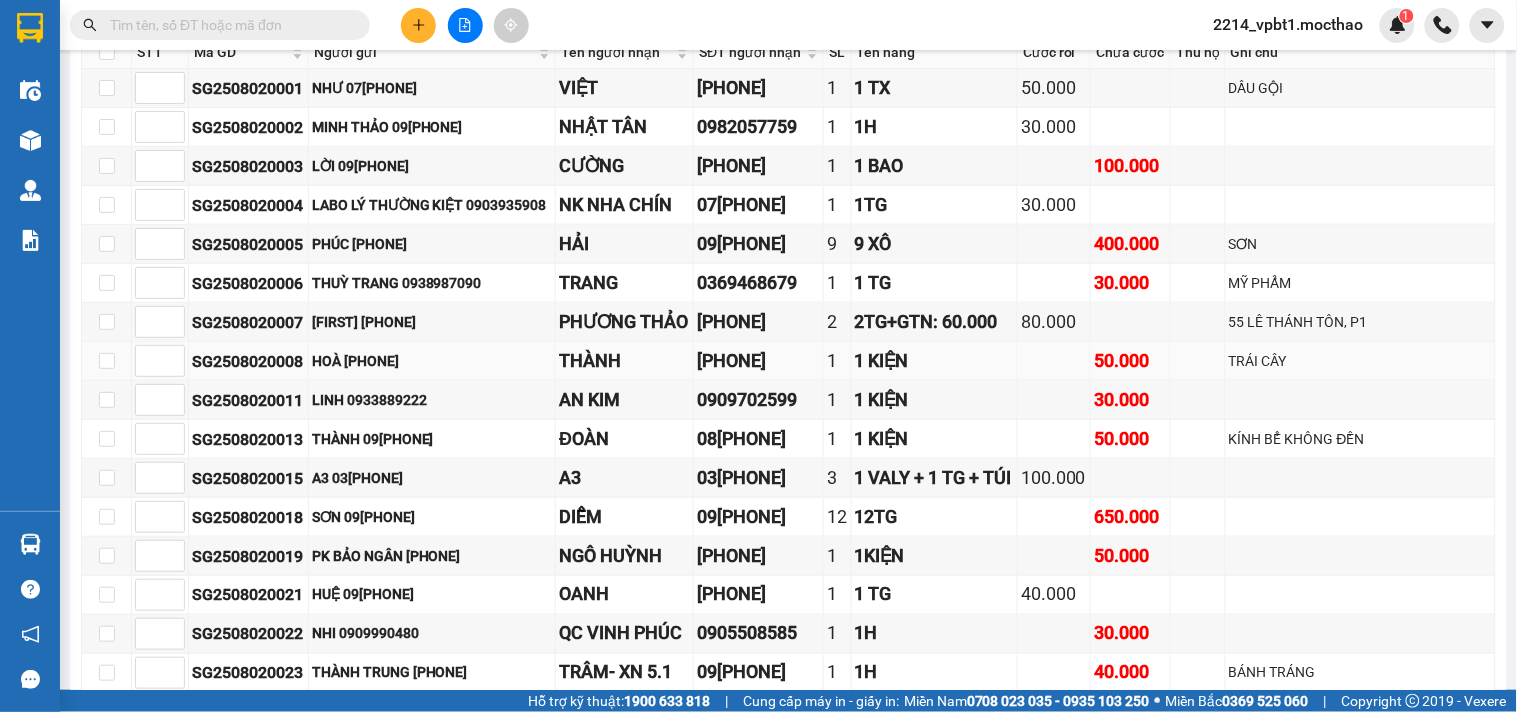 scroll, scrollTop: 0, scrollLeft: 0, axis: both 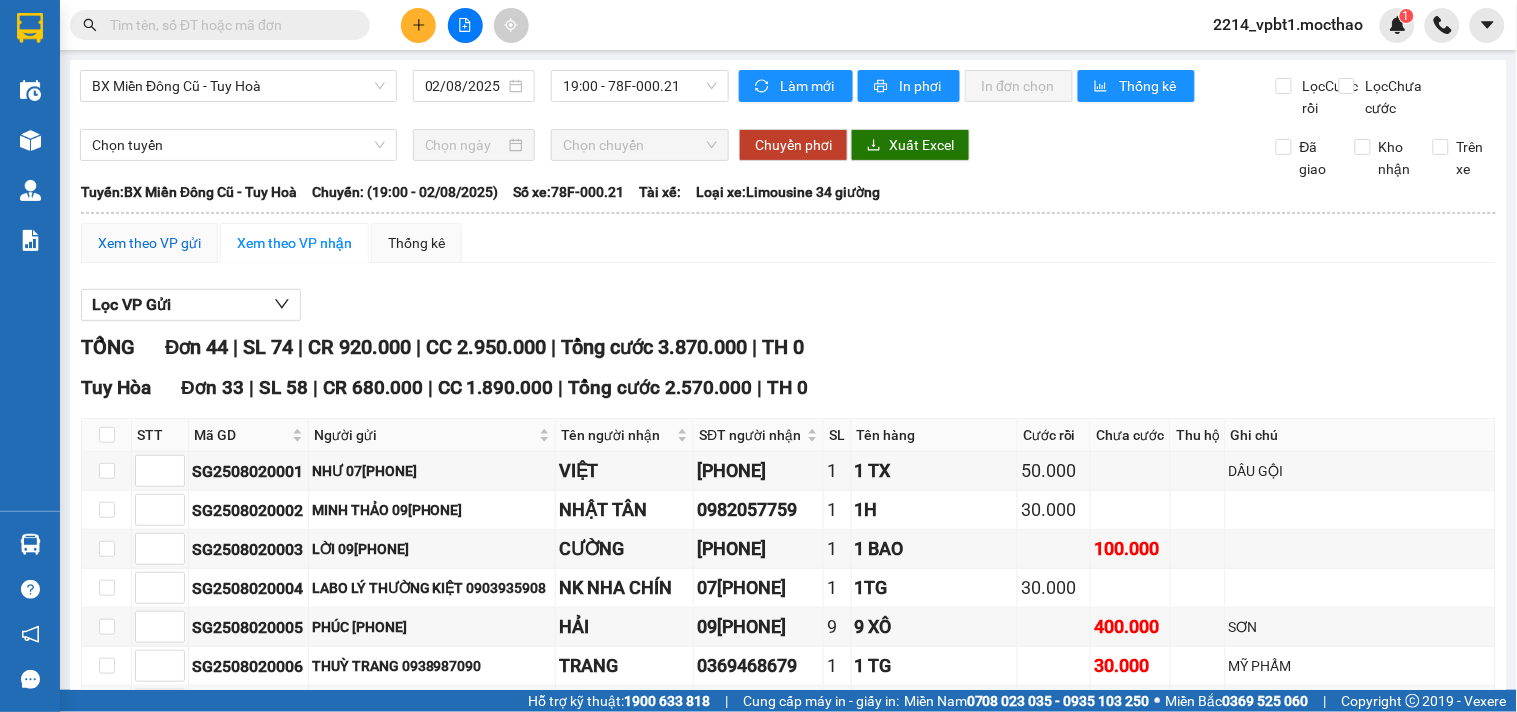 click on "Xem theo VP gửi" at bounding box center (149, 243) 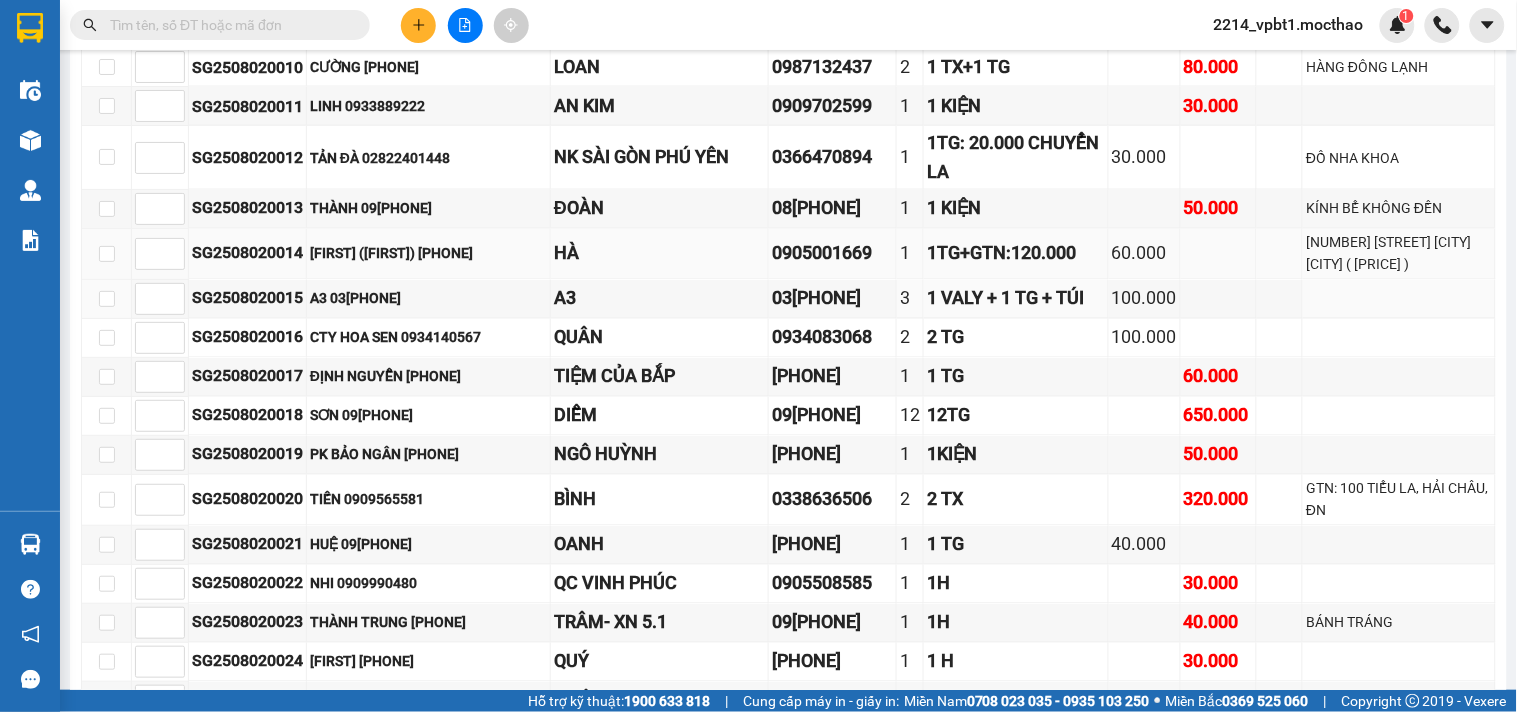 scroll, scrollTop: 1000, scrollLeft: 0, axis: vertical 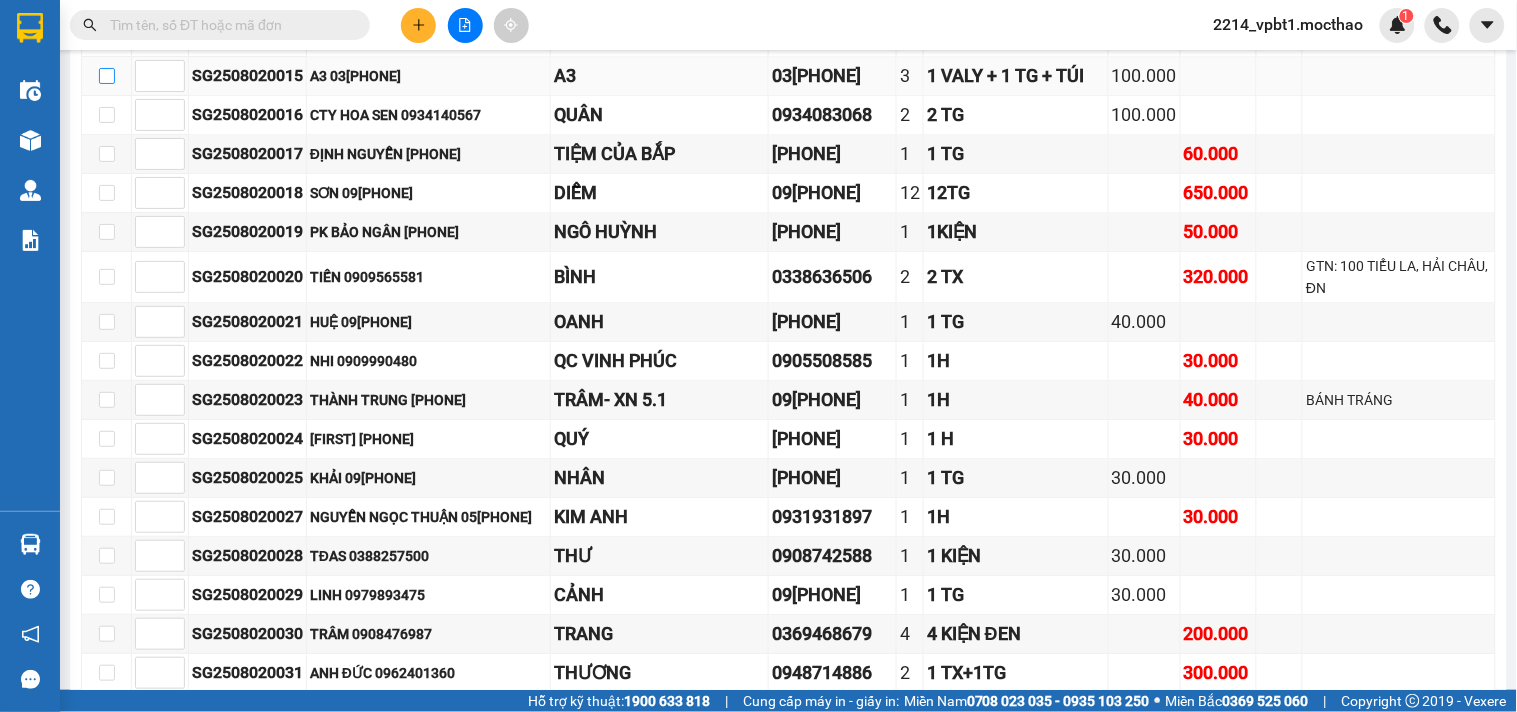 click at bounding box center [107, 76] 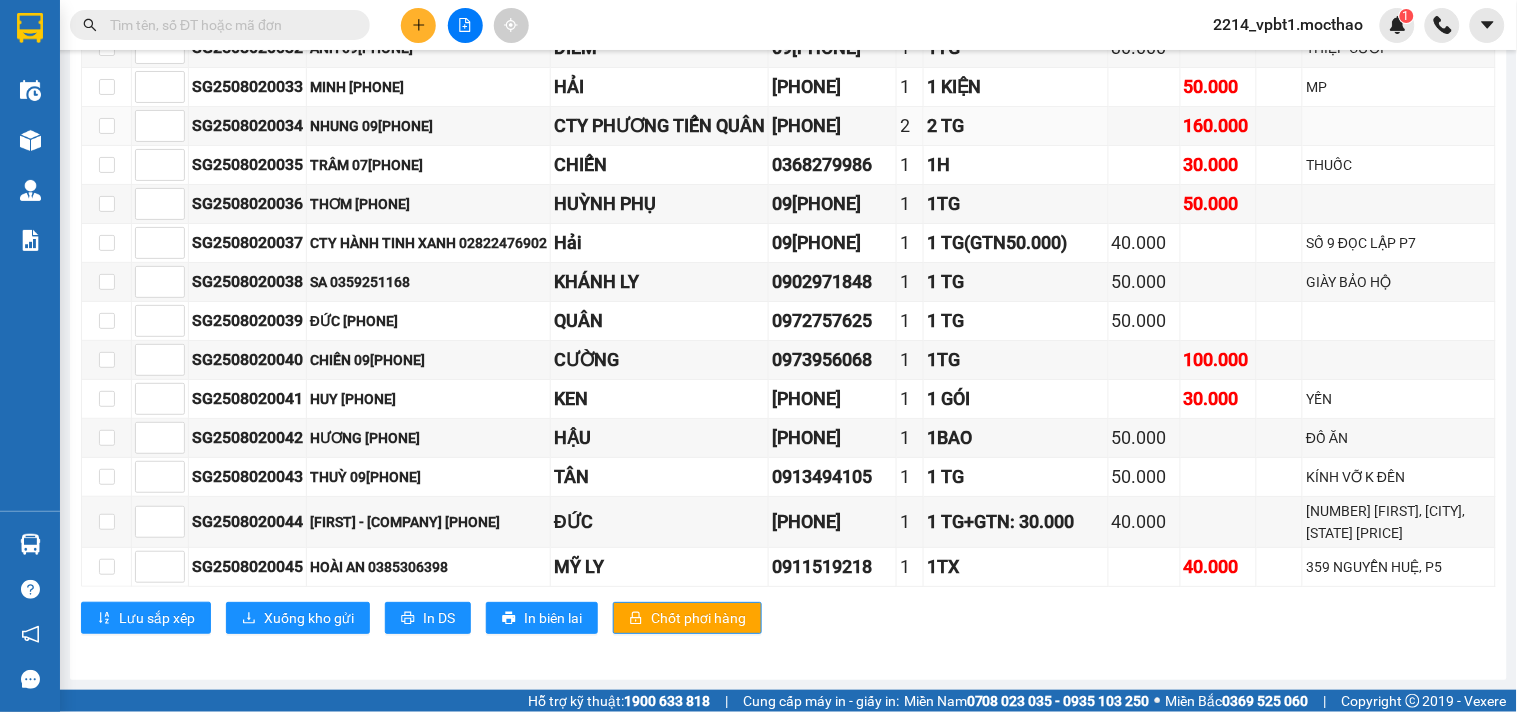 scroll, scrollTop: 2330, scrollLeft: 0, axis: vertical 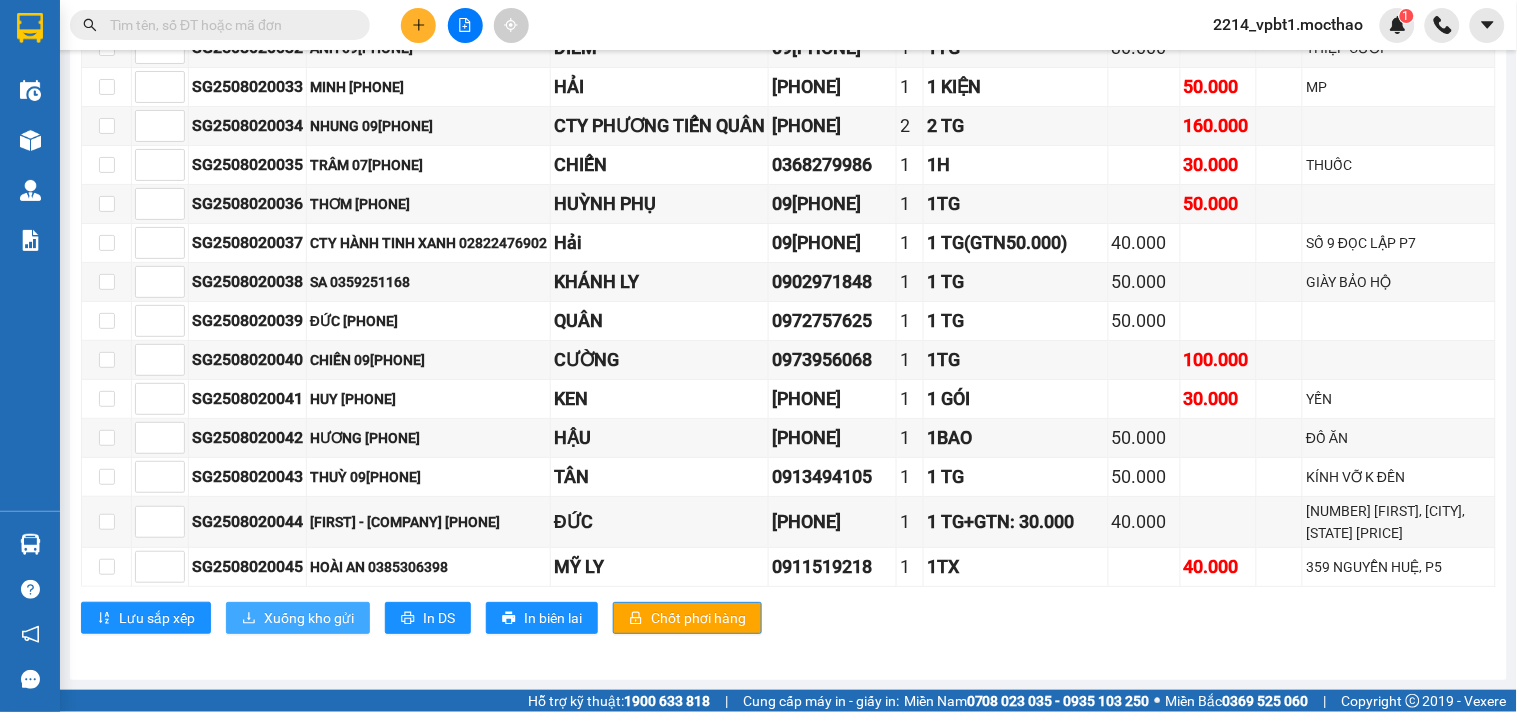 click on "Xuống kho gửi" at bounding box center [309, 618] 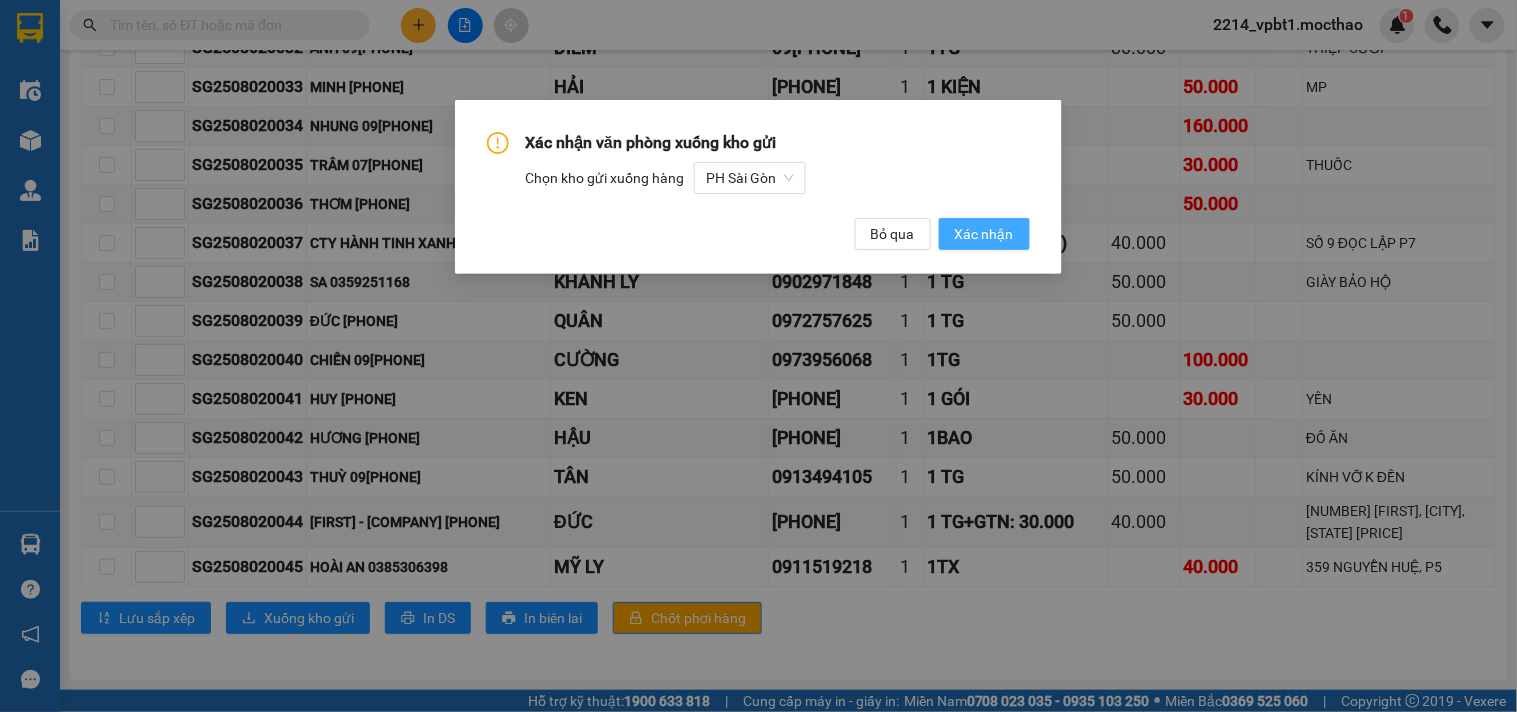 click on "Xác nhận" at bounding box center [984, 234] 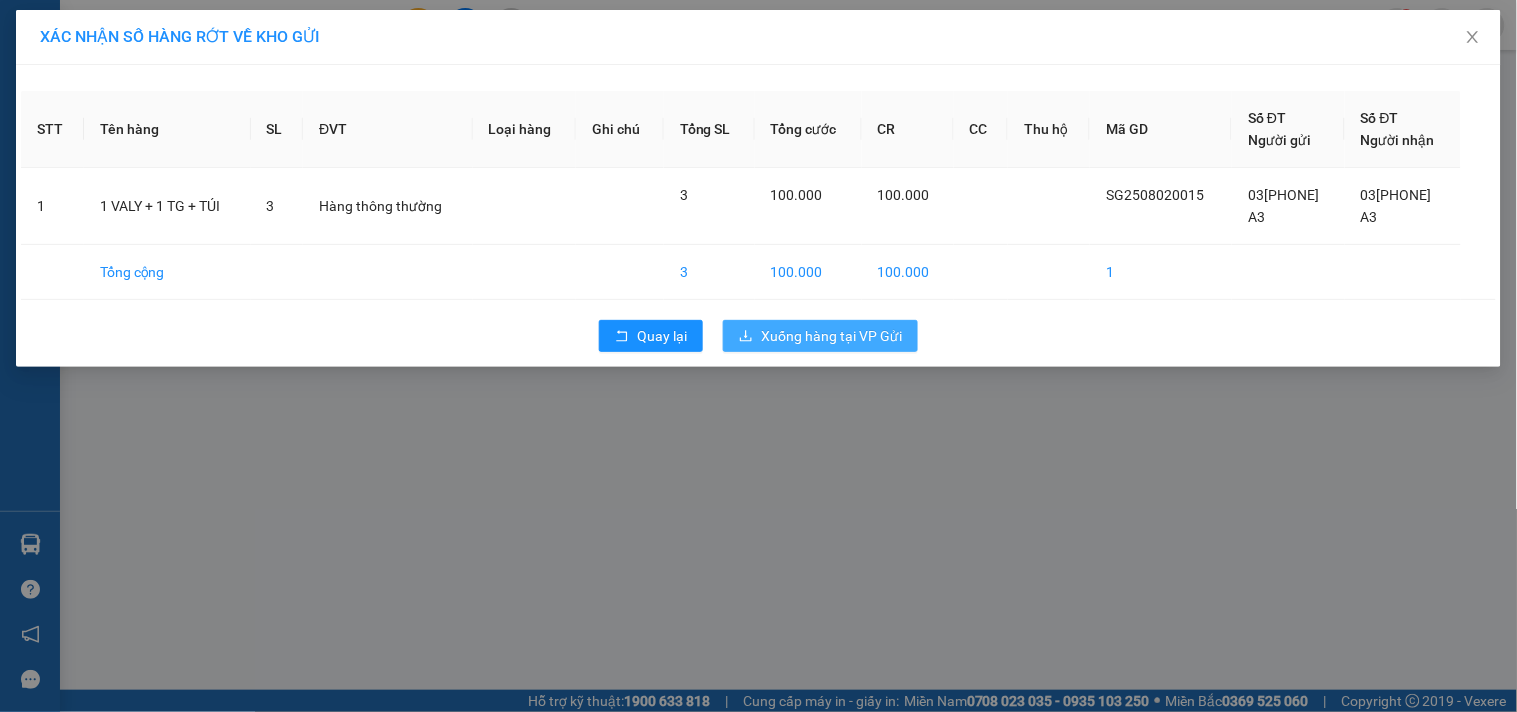 click on "Xuống hàng tại VP Gửi" at bounding box center (831, 336) 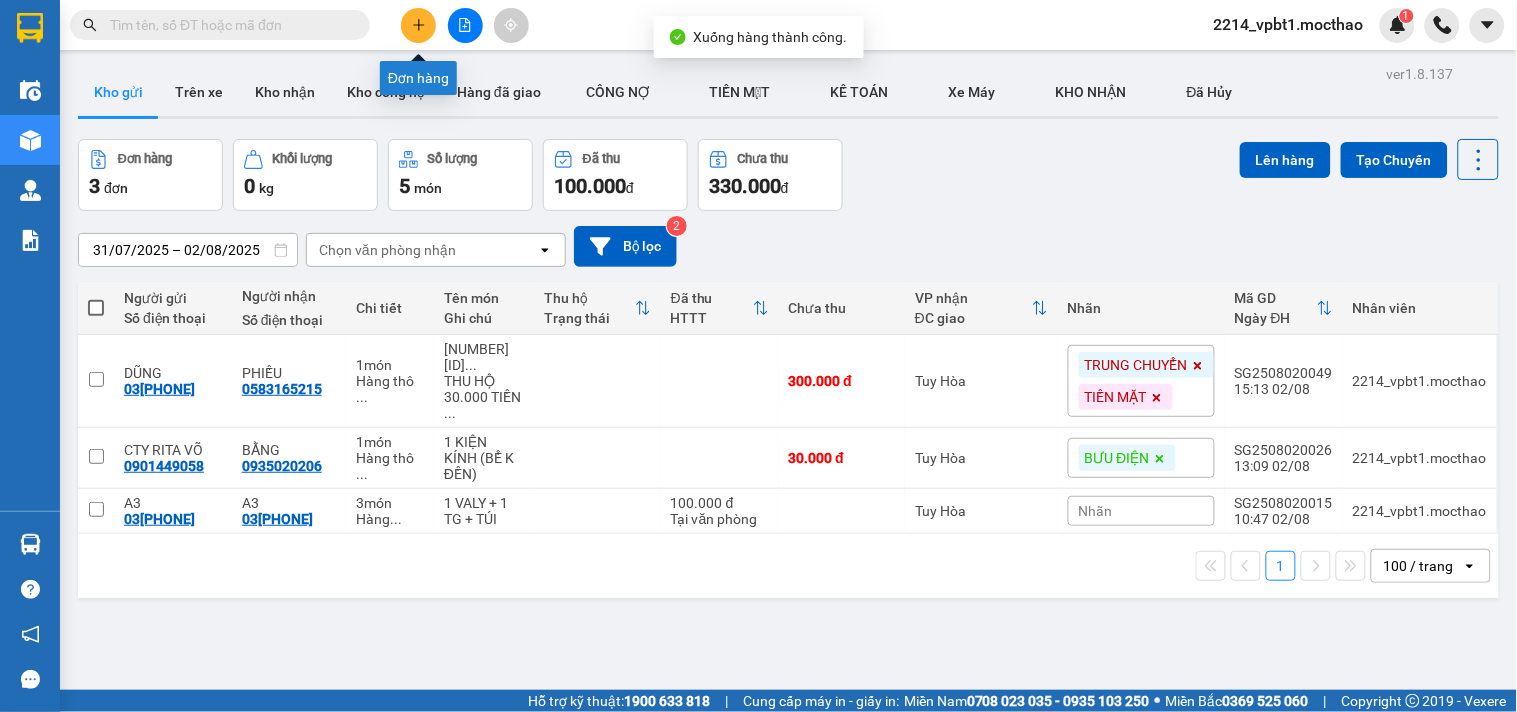 click at bounding box center (418, 25) 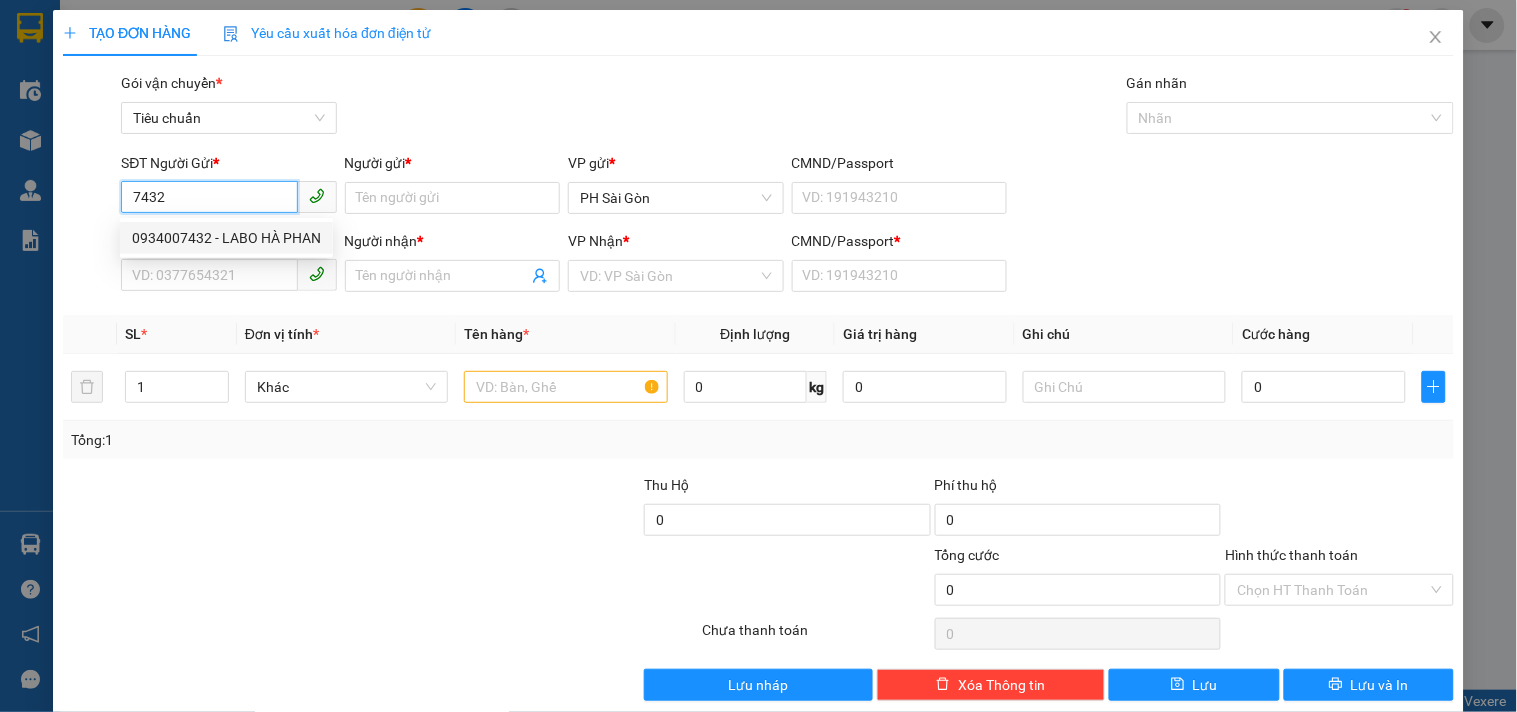 click on "0934007432 - LABO HÀ PHAN" at bounding box center (226, 238) 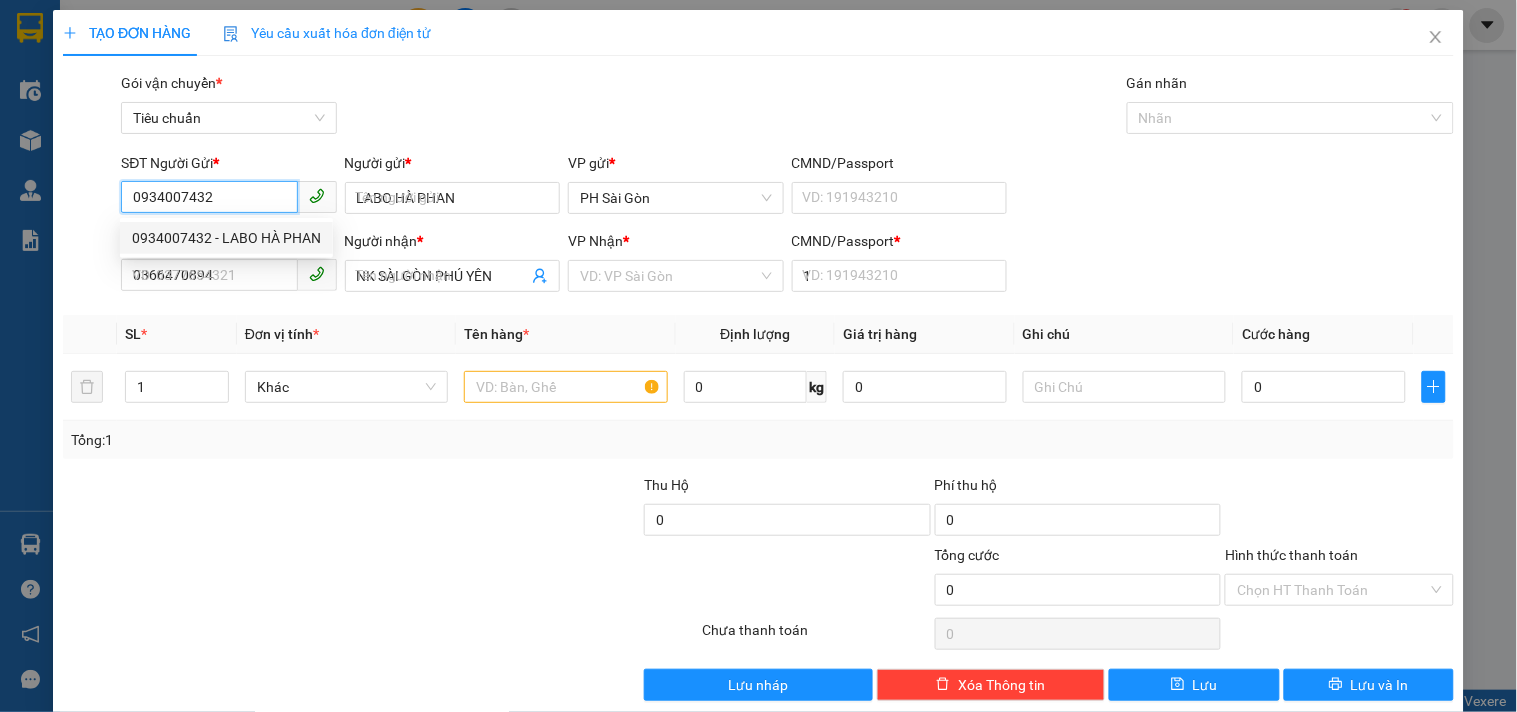 type on "30.000" 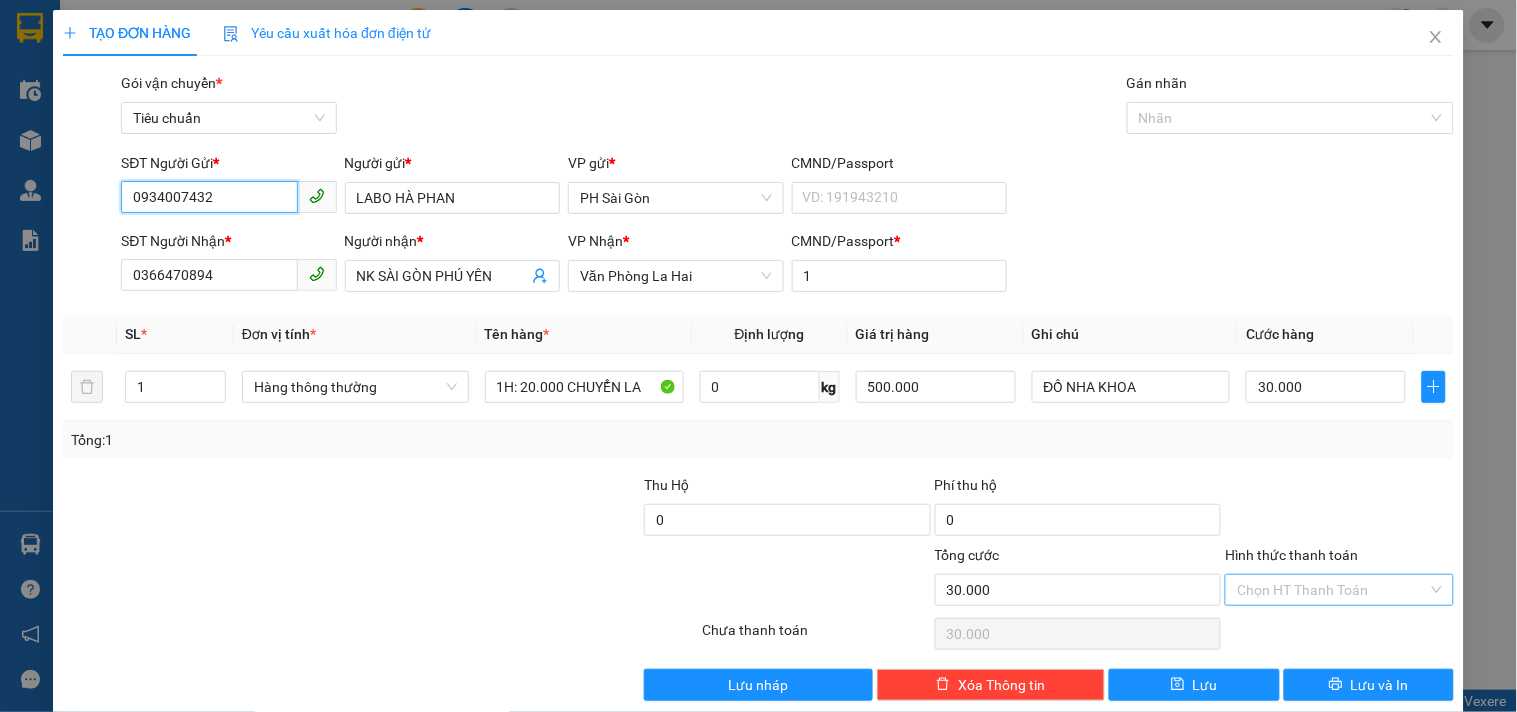 type on "0934007432" 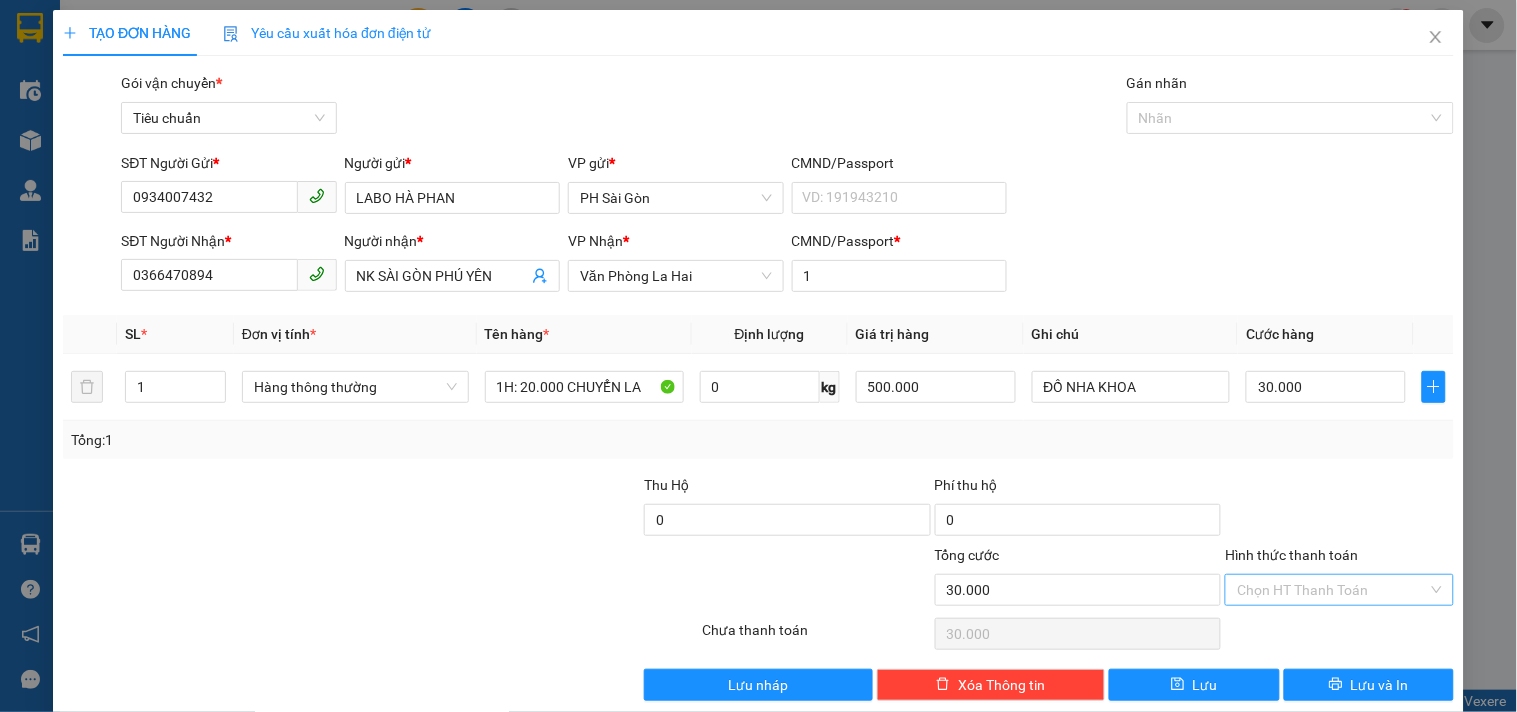 click on "Hình thức thanh toán" at bounding box center (1332, 590) 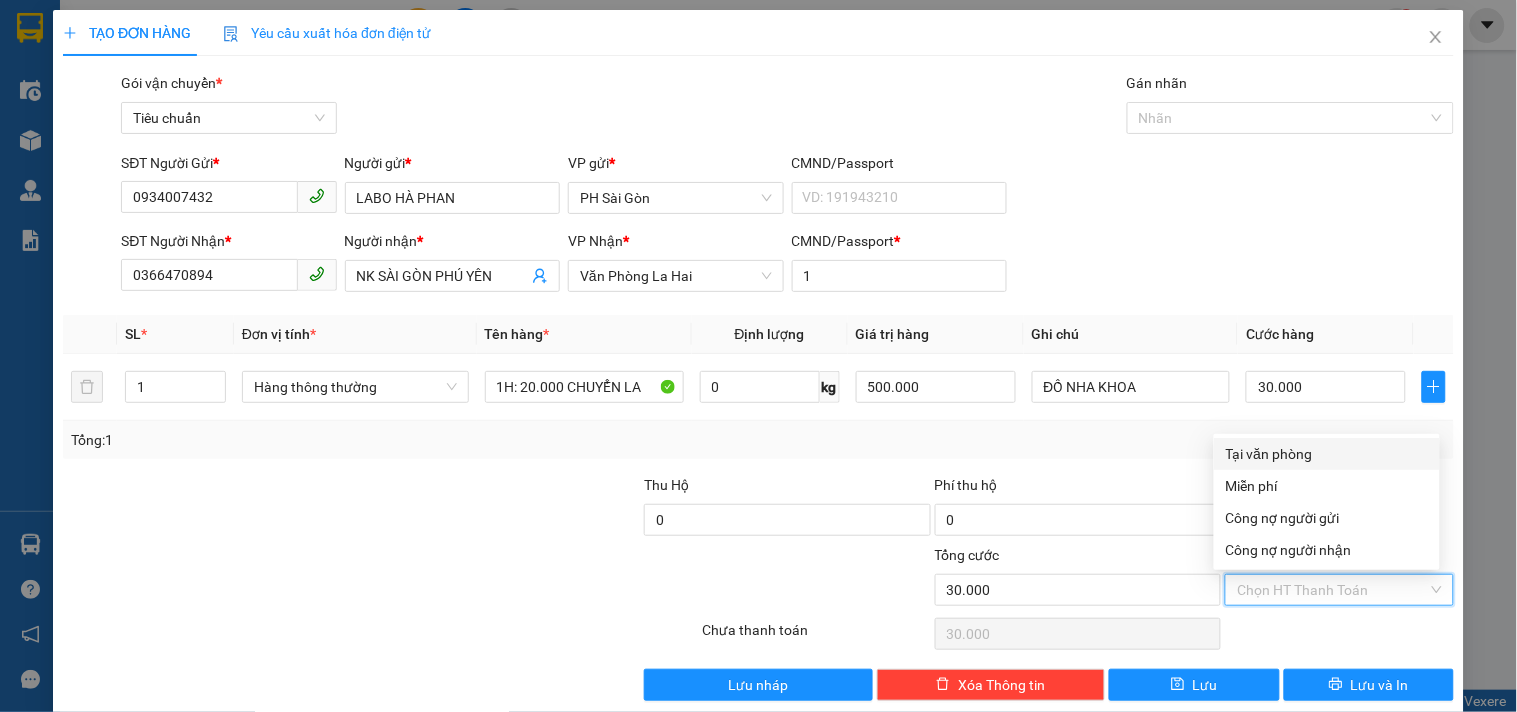 click on "Tại văn phòng" at bounding box center [1327, 454] 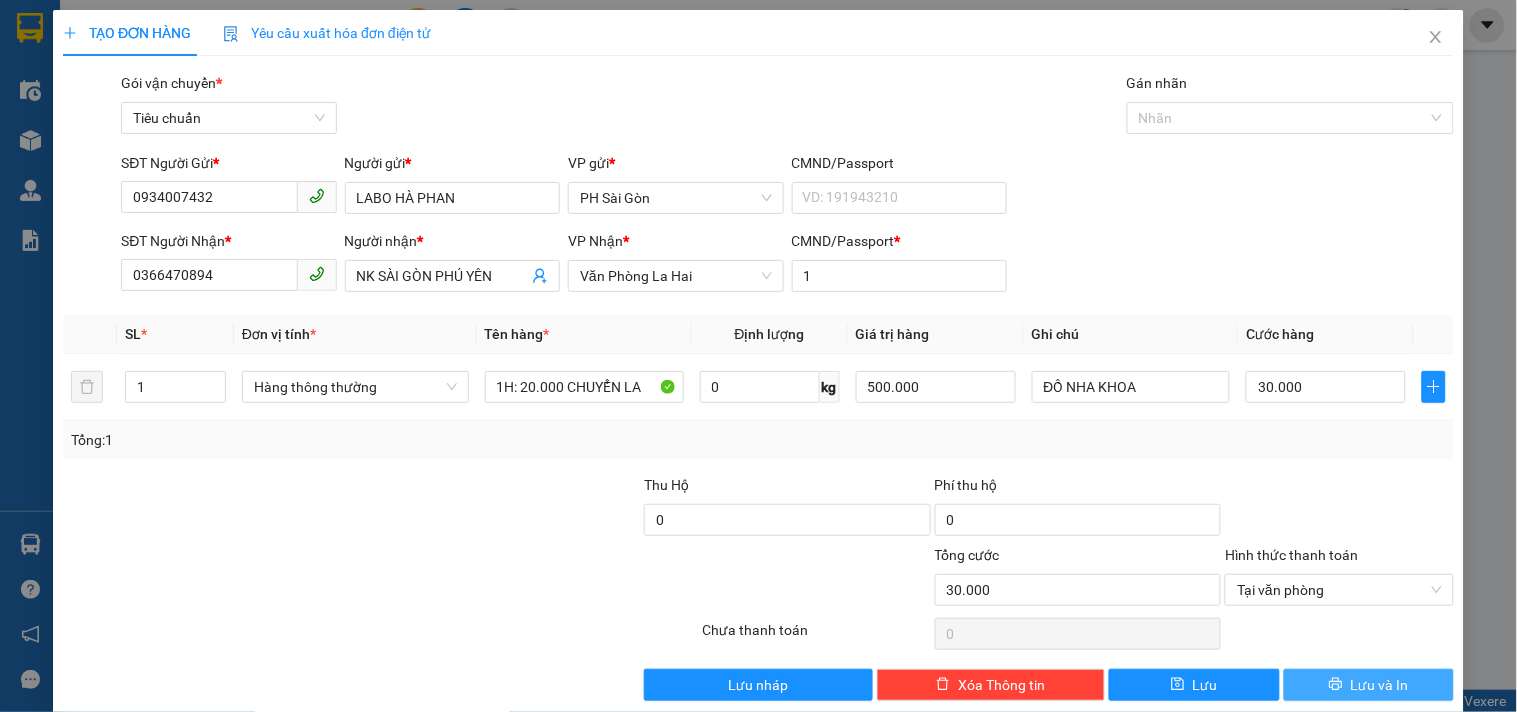 click on "Lưu và In" at bounding box center (1369, 685) 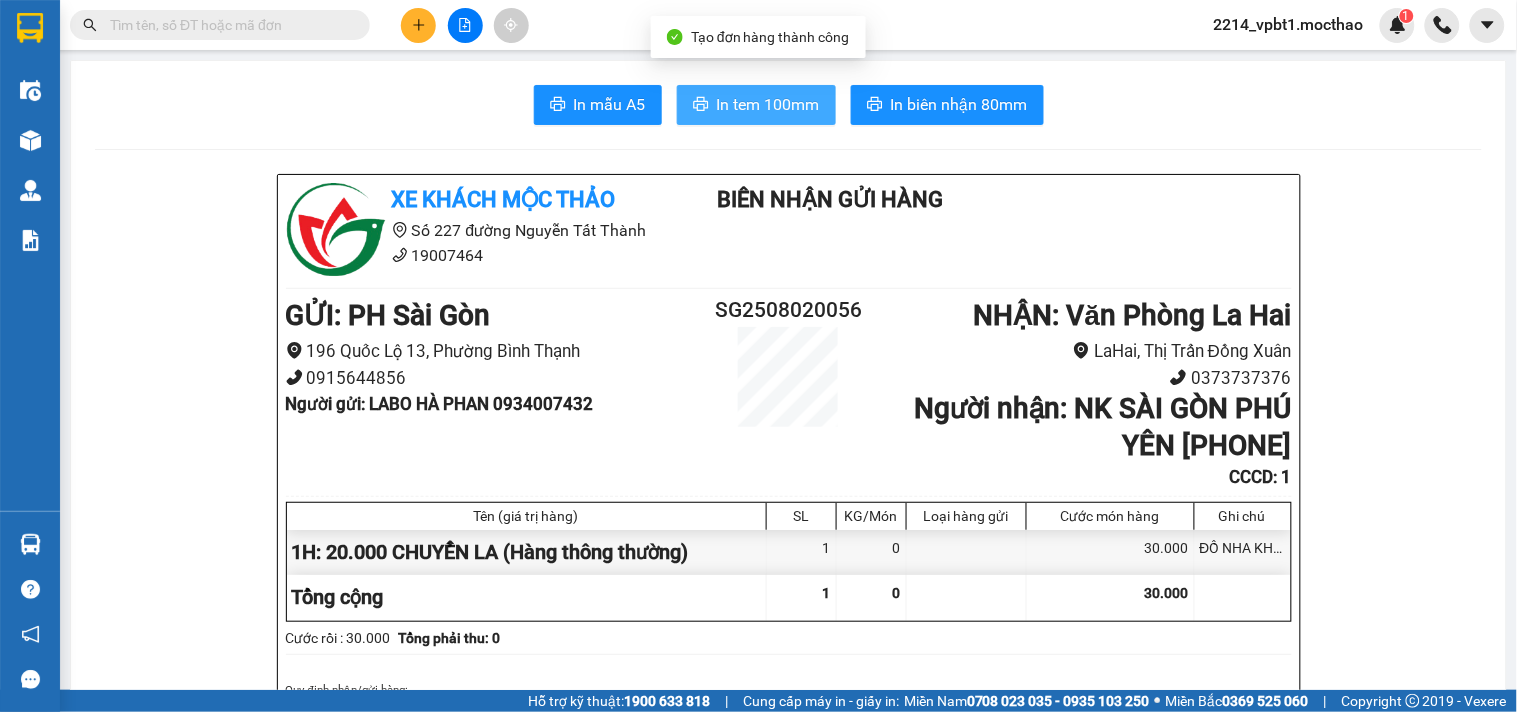 click on "In tem 100mm" at bounding box center [756, 105] 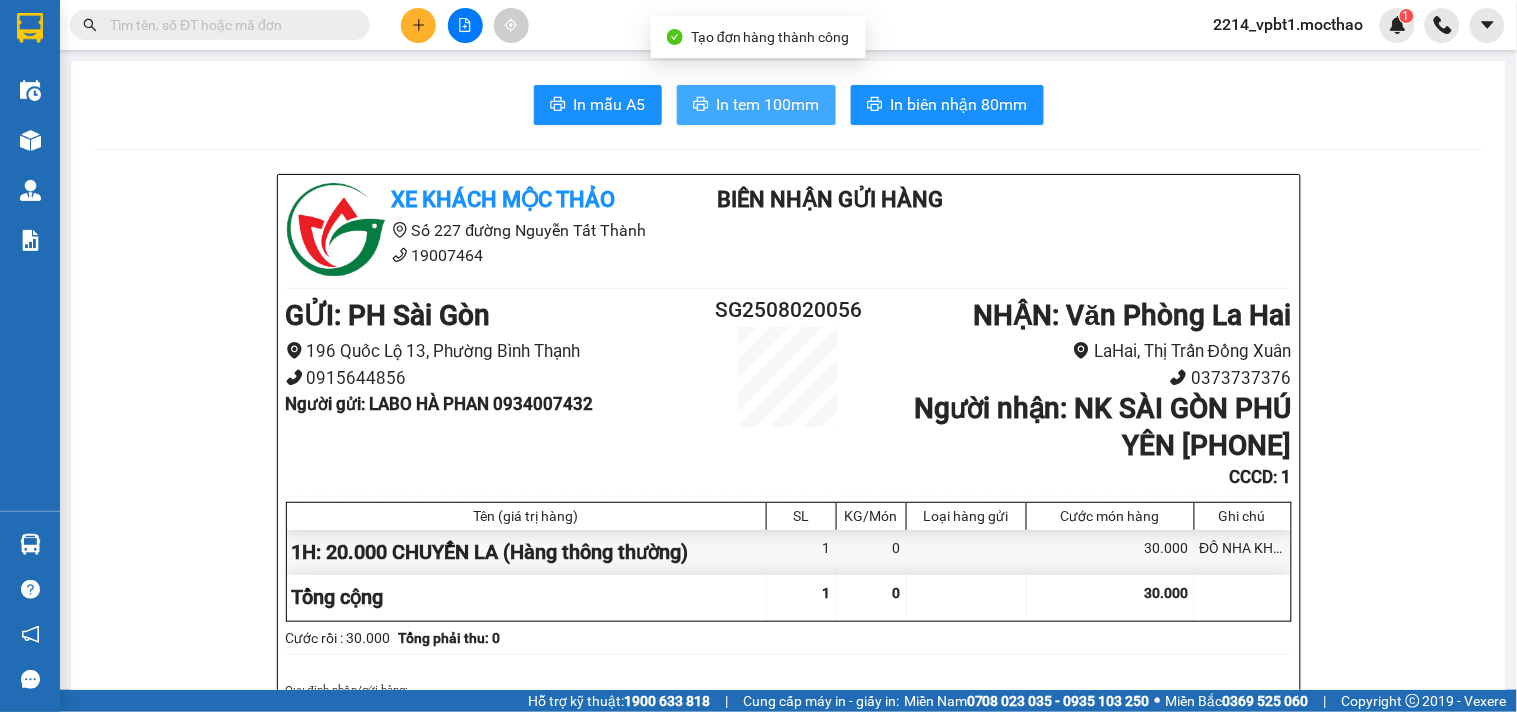scroll, scrollTop: 0, scrollLeft: 0, axis: both 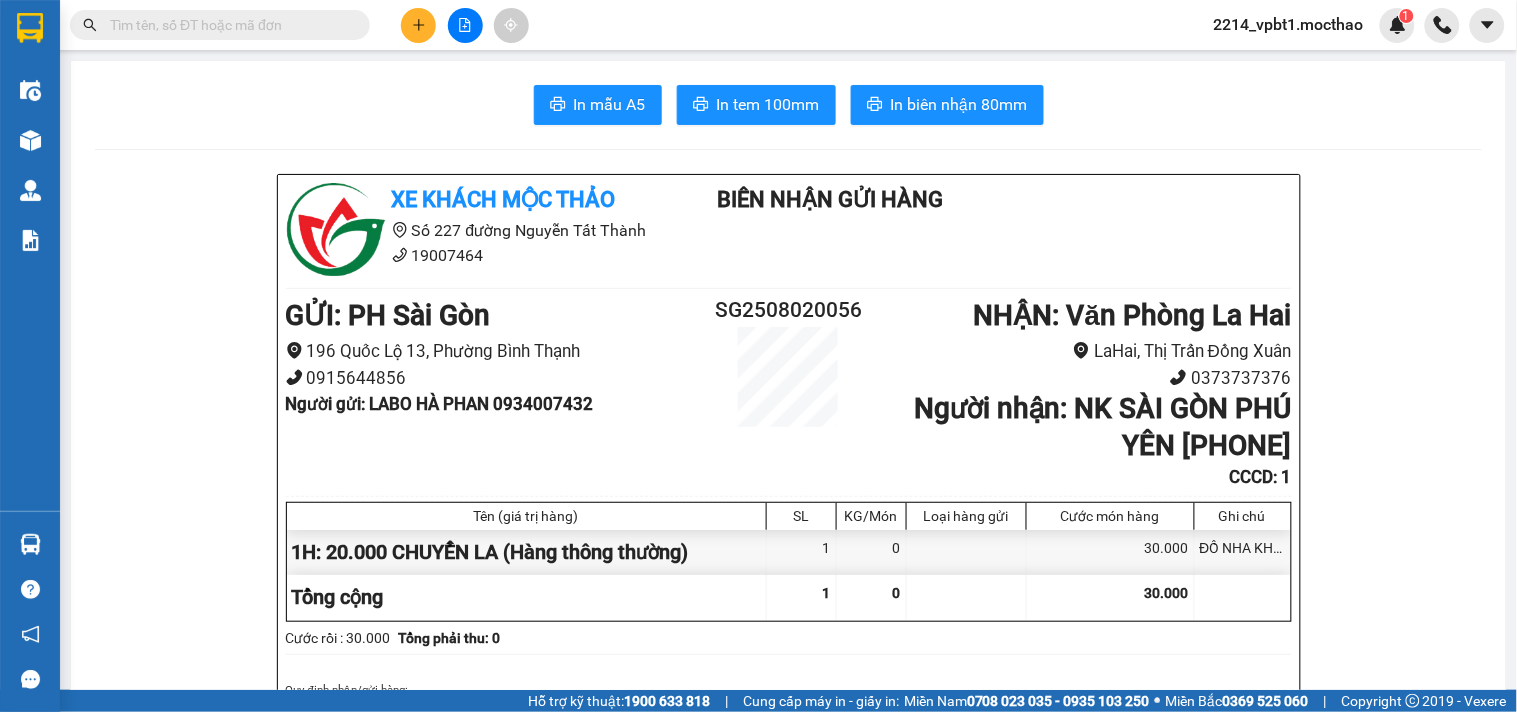 click on "In mẫu A5
In tem 100mm
In biên nhận 80mm Xe khách Mộc Thảo   Số 227 đường Nguyễn Tất Thành   19007464 Biên Nhận Gửi Hàng GỬI :   PH Sài Gòn   196 Quốc Lộ 13, Phường Bình Thạnh   09[PHONE] Người gửi :   LABO HÀ PHAN 09[PHONE] SG2508020056 NHẬN :   Văn Phòng La Hai   LaHai, Thị Trấn Đồng Xuân   03[PHONE] Người nhận :   NK SÀI GÒN PHÚ YÊN 03[PHONE] CCCD :   1 Tên (giá trị hàng) SL KG/Món Loại hàng gửi Cước món hàng Ghi chú 1H: 20.000 CHUYỂN LA (Hàng thông thường) 1 0 30.000 ĐỒ NHA KHOA Tổng cộng 1 0 30.000 Loading... Cước rồi   : 30.000 Tổng phải thu: 0 Quy định nhận/gửi hàng : 1. Quý khách phải báo mã số “Biên nhận gửi hàng” khi nhận hàng, phải trình CMND hoặc giấy giới thiệu đối với hàng gửi bảo đảm, hàng có giá trị. TRACKING :  https://xemocthao.vn/kiem-tra-don-hang Đặt vé Online Mộc Thảo:  https://xemocthao.vn/   -" at bounding box center (788, 1829) 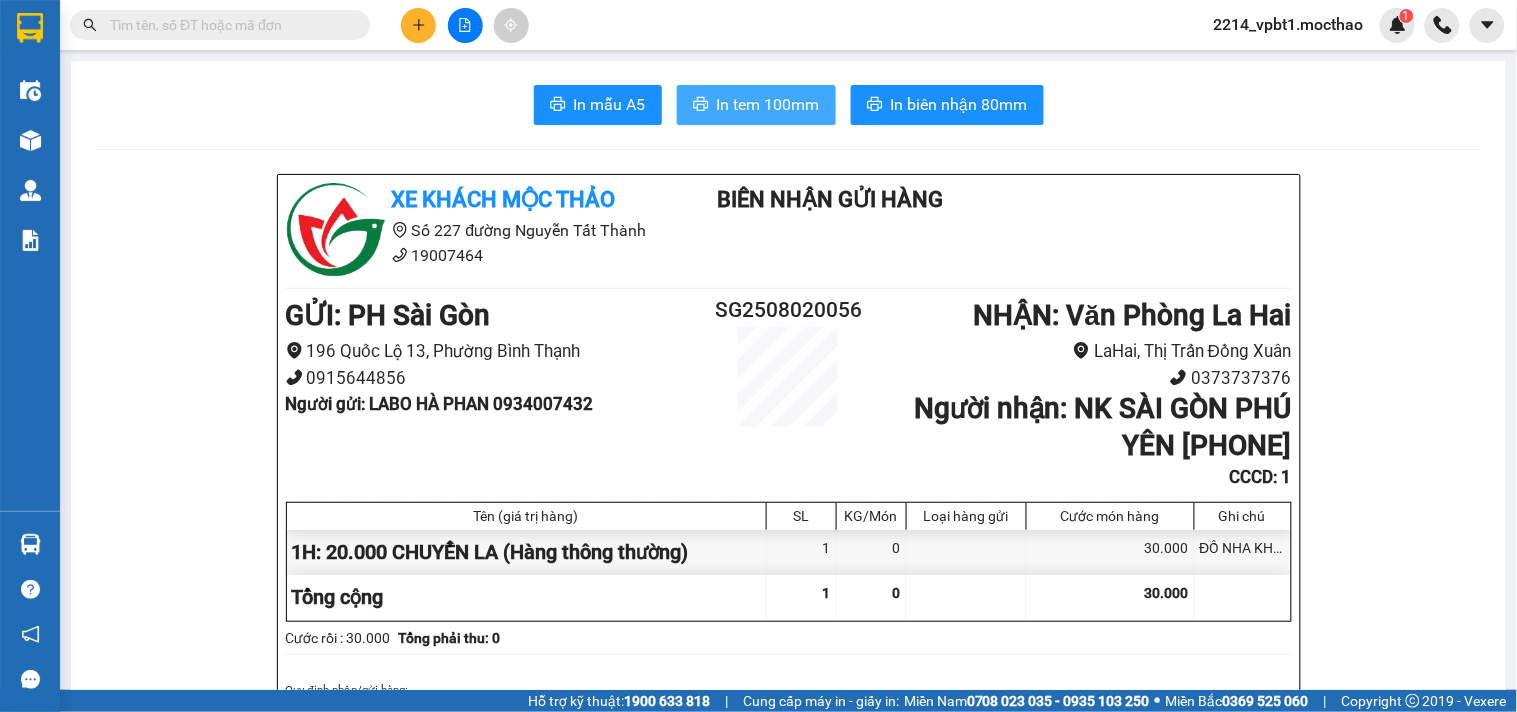click on "In tem 100mm" at bounding box center [768, 104] 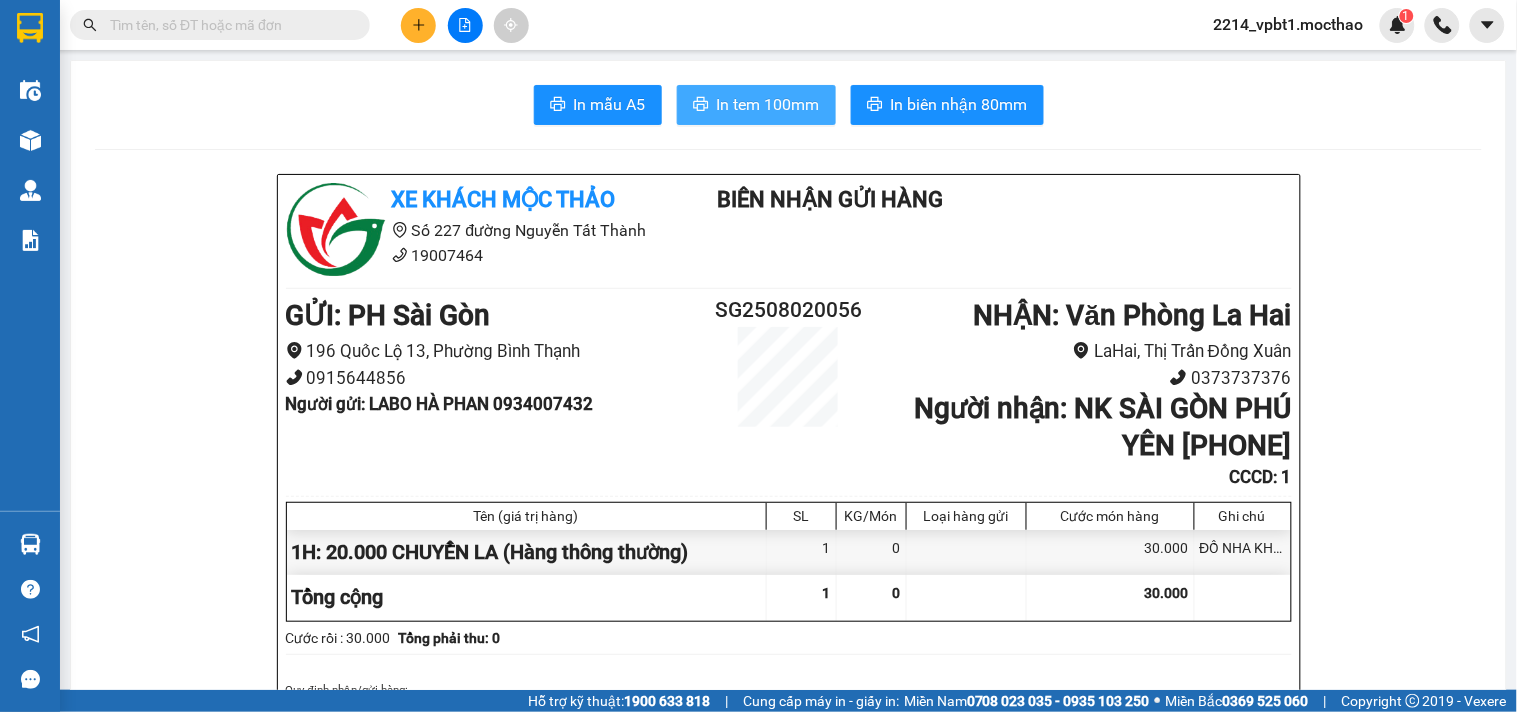 scroll, scrollTop: 0, scrollLeft: 0, axis: both 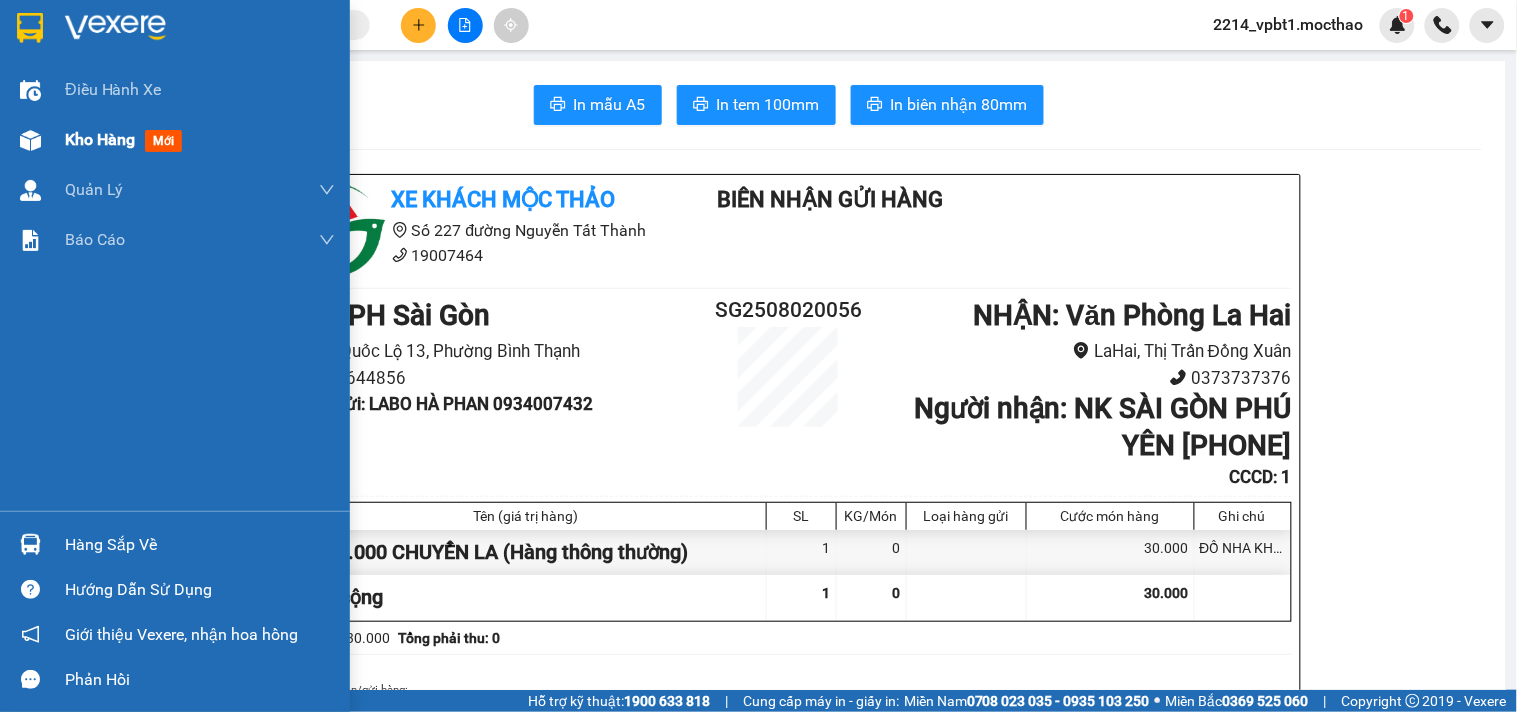 click on "Kho hàng" at bounding box center [100, 139] 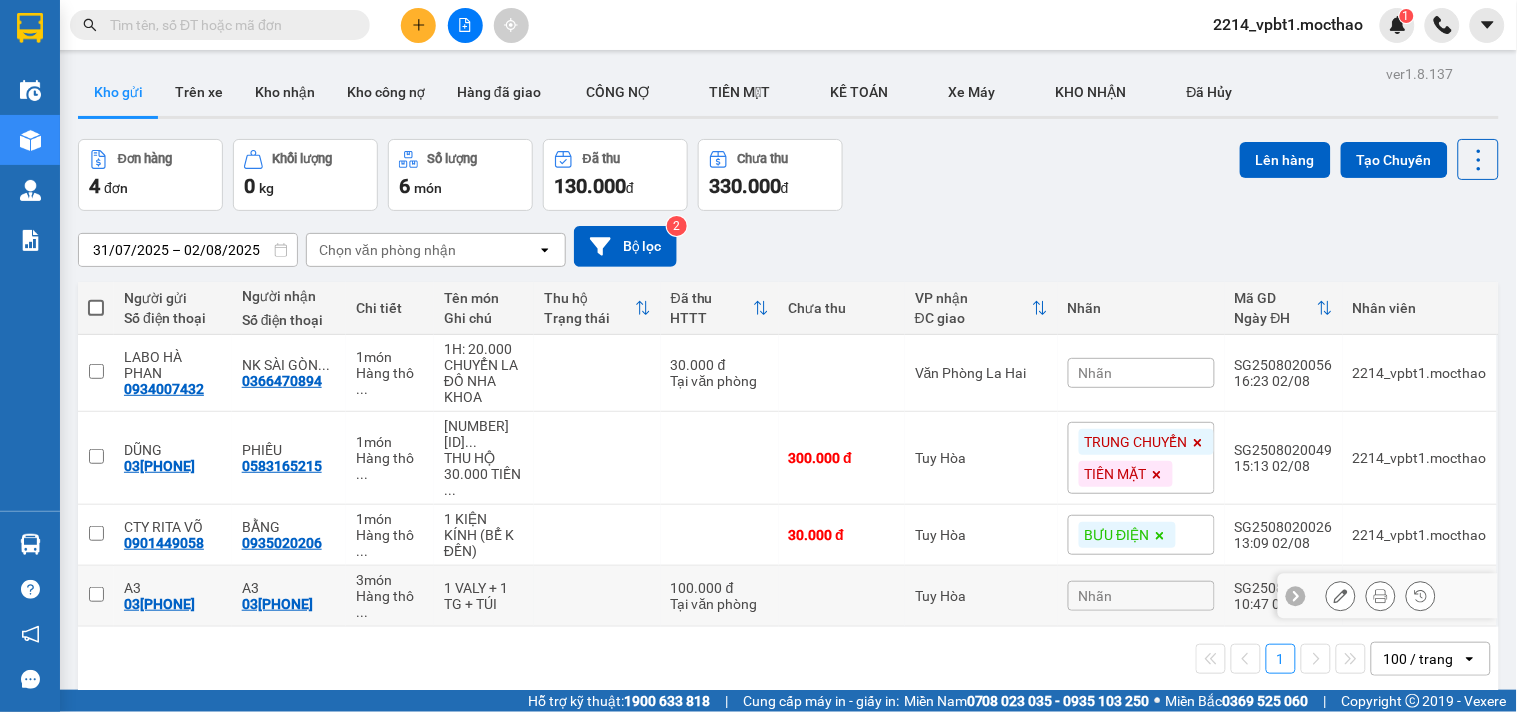 scroll, scrollTop: 92, scrollLeft: 0, axis: vertical 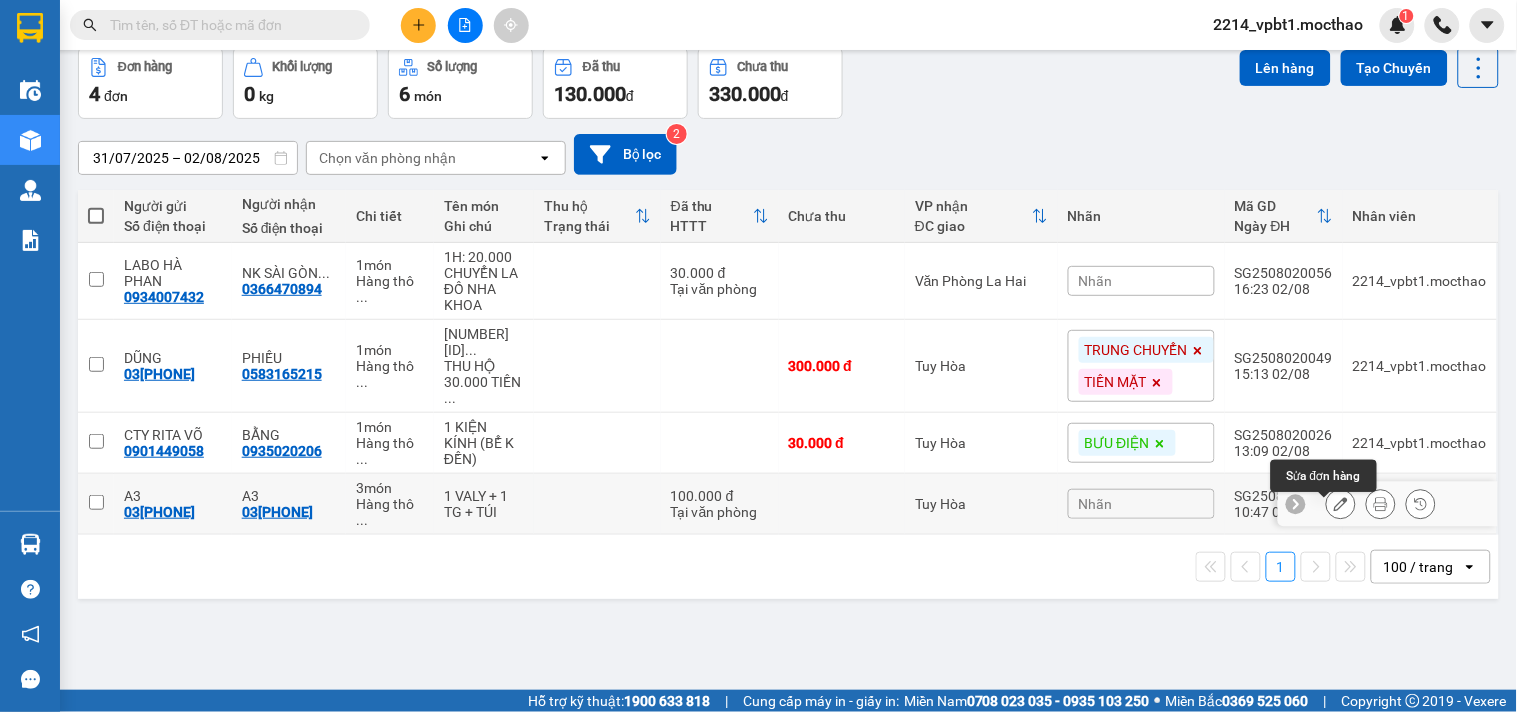 click 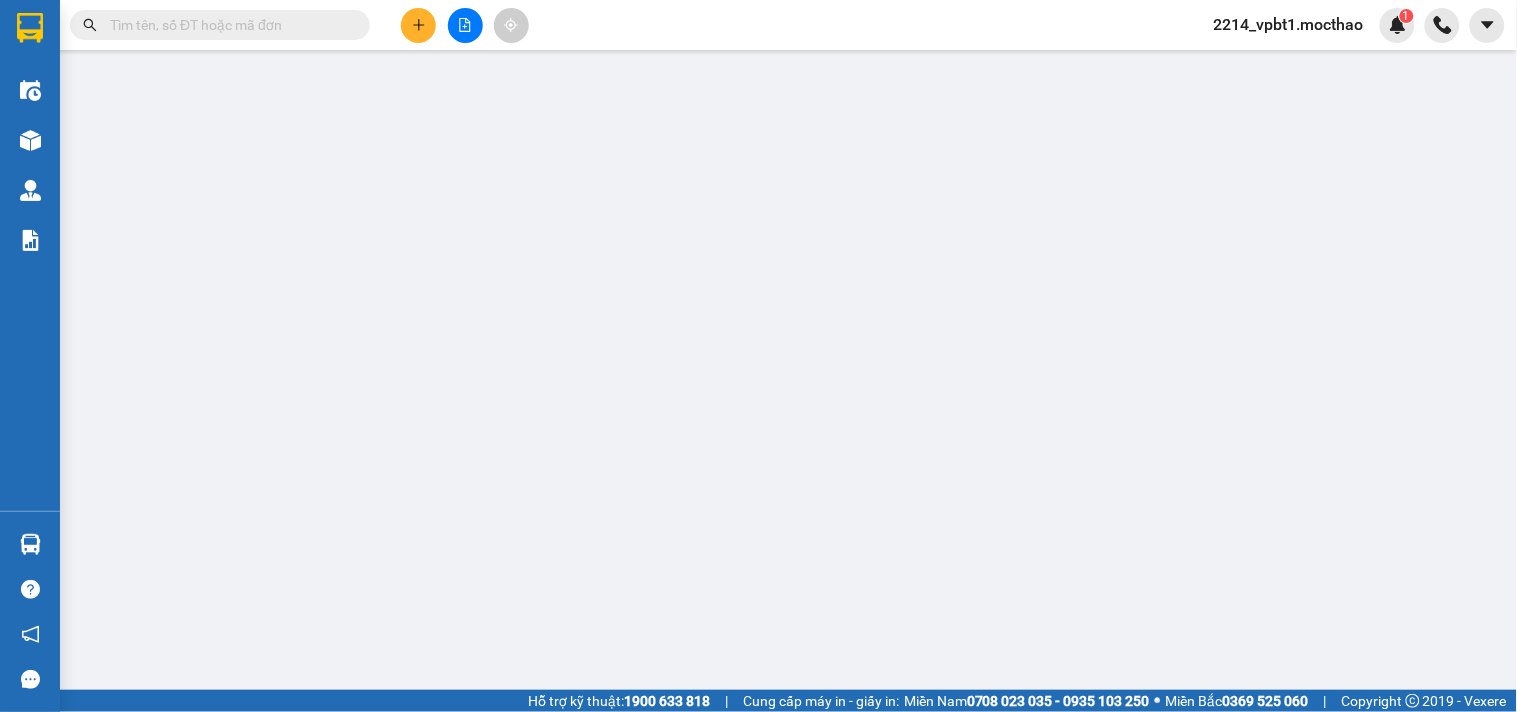 type on "03[PHONE]" 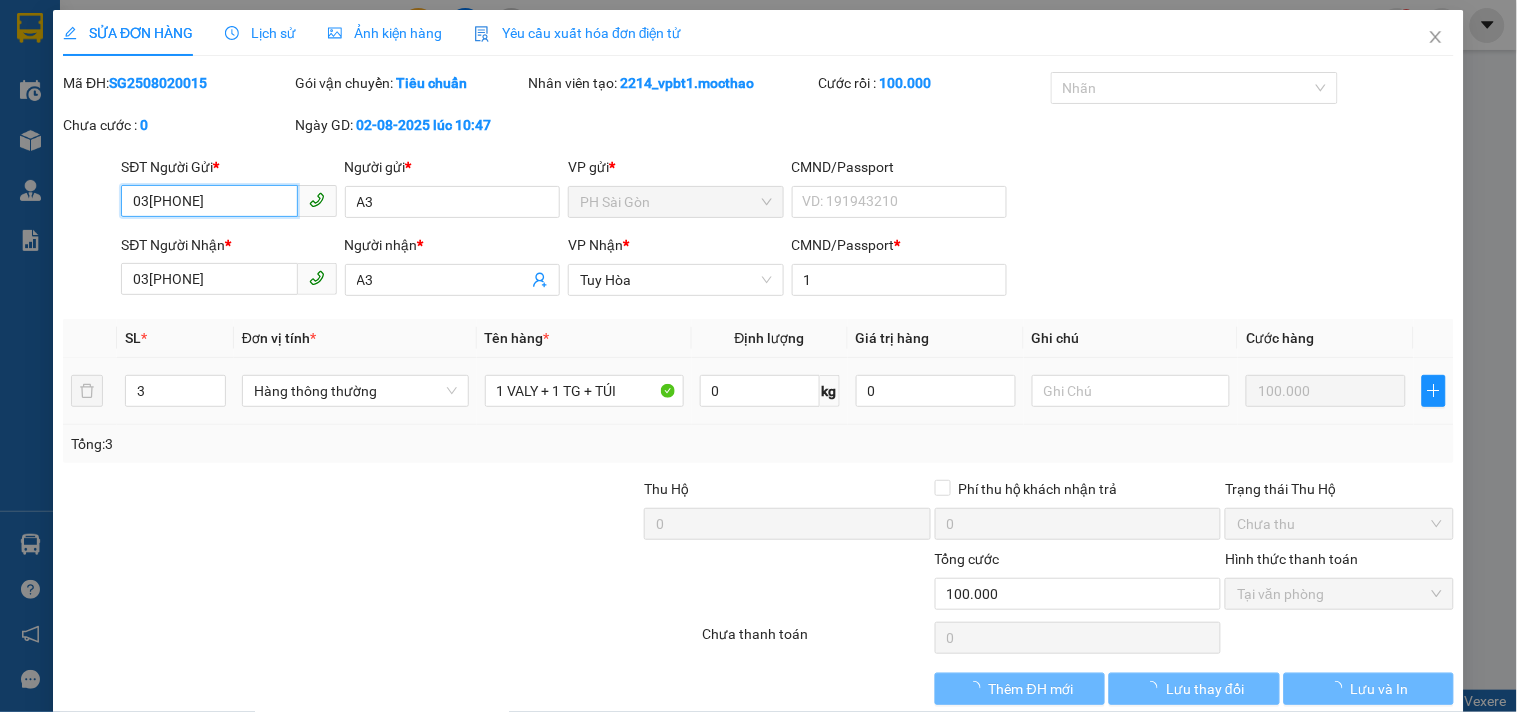 scroll, scrollTop: 0, scrollLeft: 0, axis: both 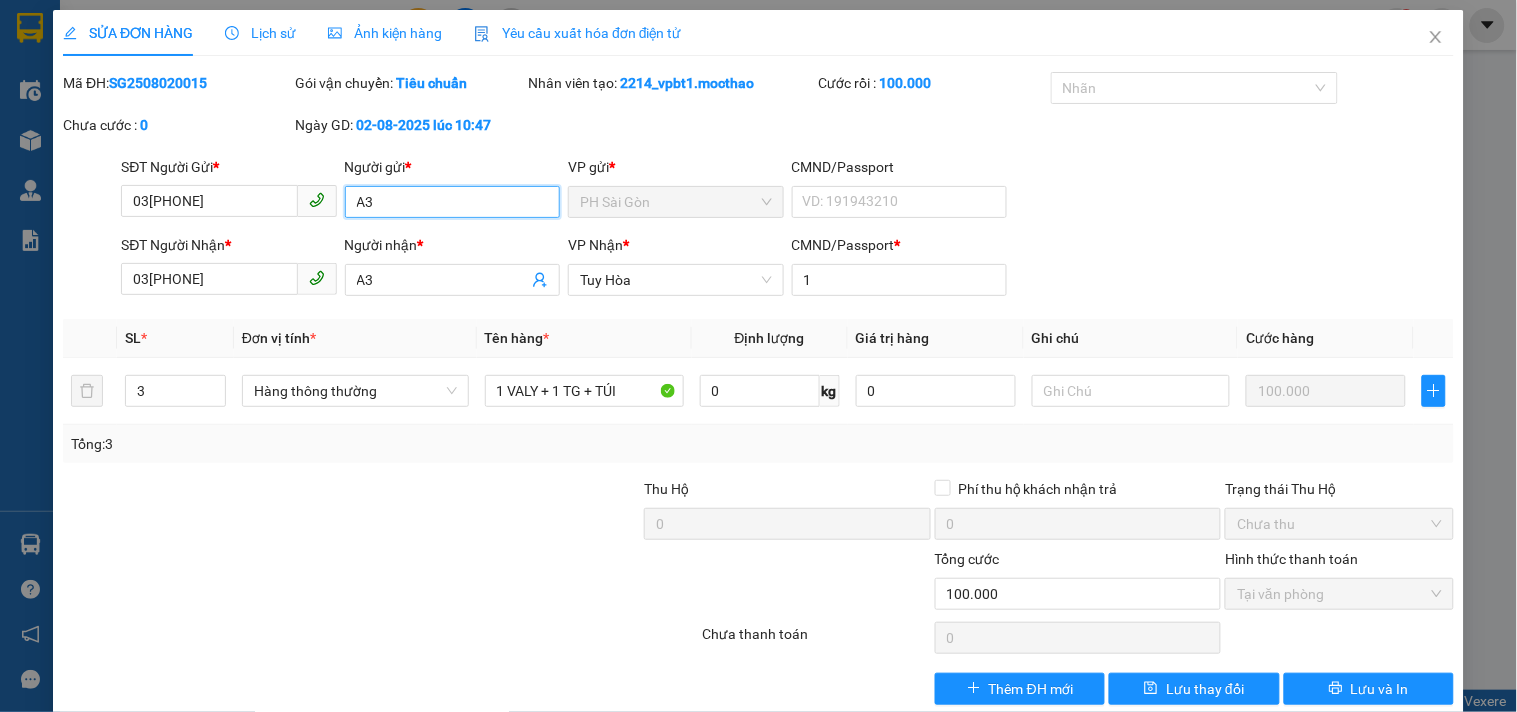 click on "A3" at bounding box center (452, 202) 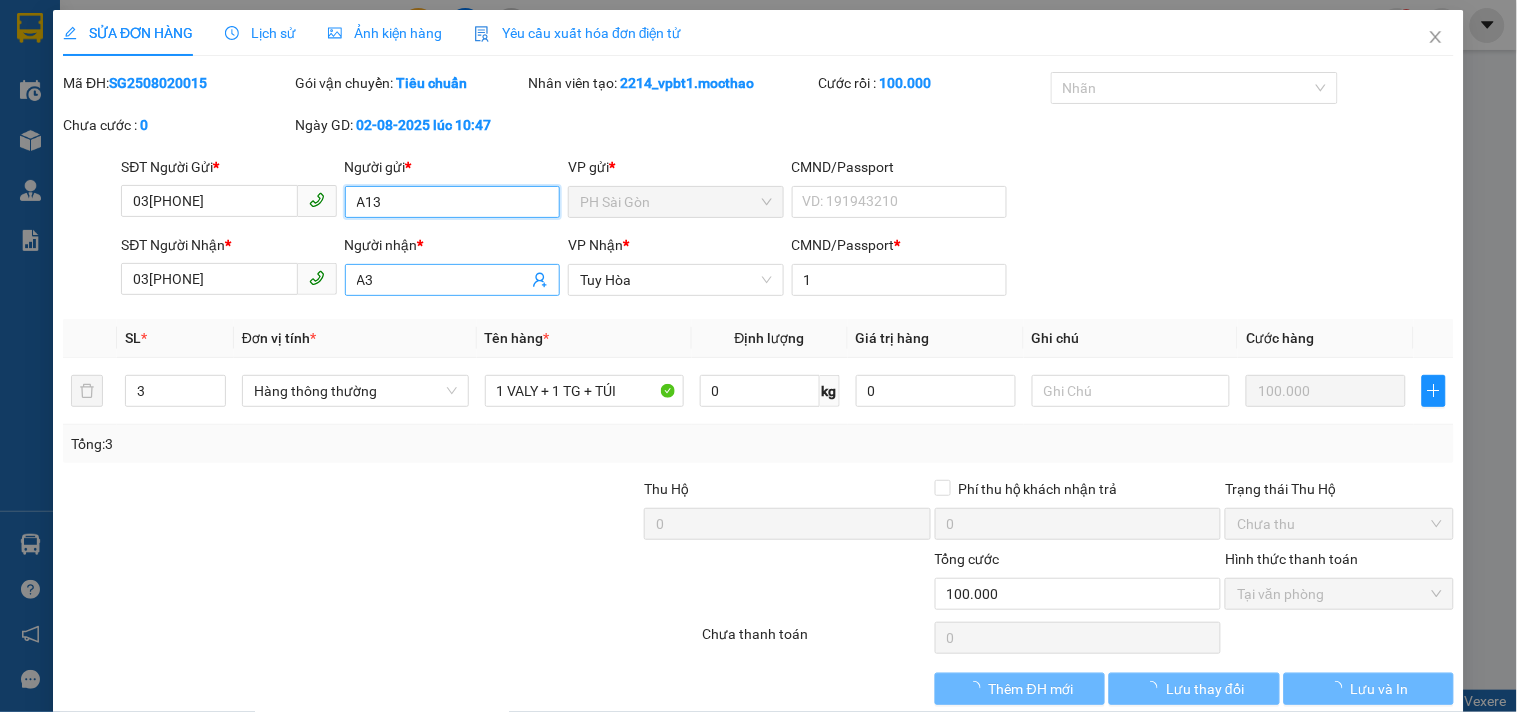 type on "A13" 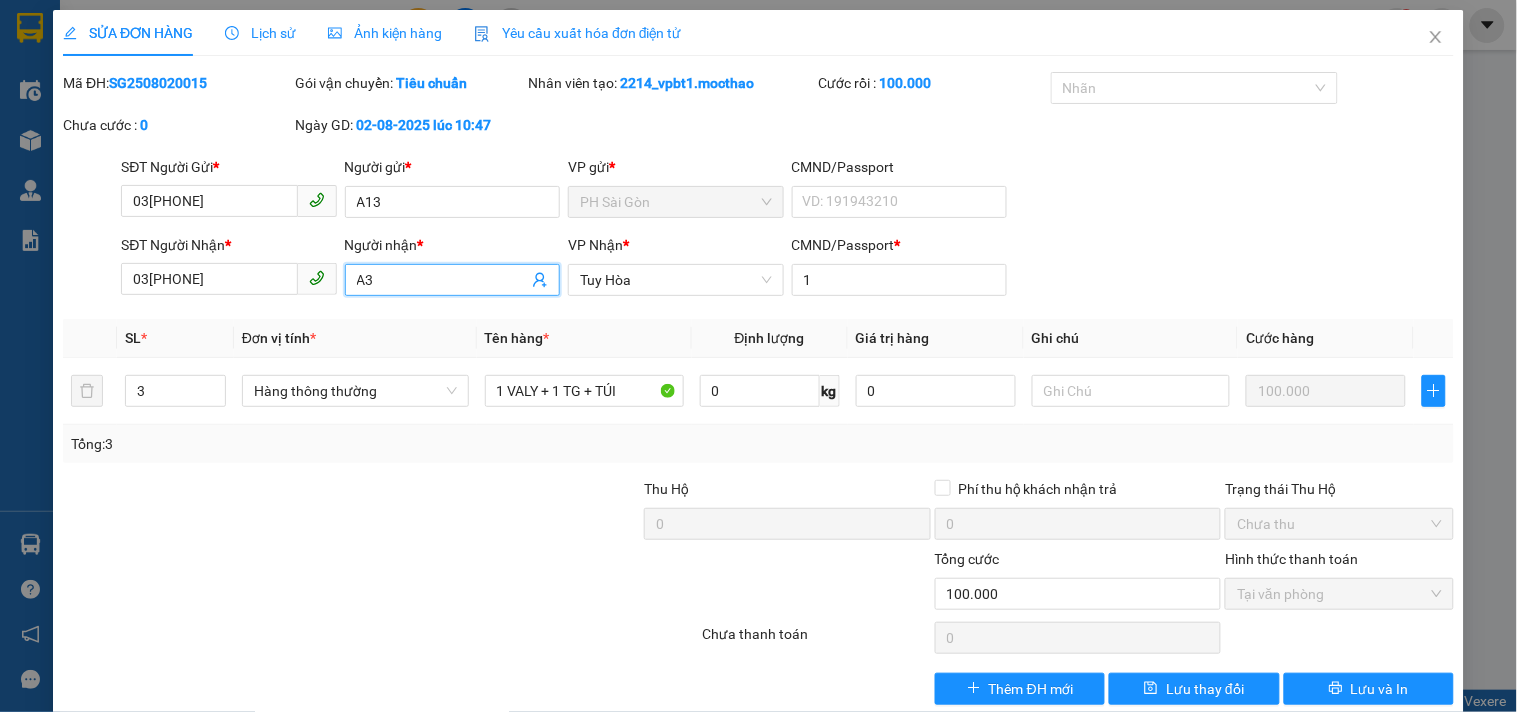 click on "Kết quả tìm kiếm ( 0 )  Bộ lọc  No Data 2214_vpbt1.mocthao 1     Điều hành xe     Kho hàng mới     Quản Lý Quản lý chuyến Quản lý khách hàng Quản lý khách hàng mới     Báo cáo Báo cáo dòng tiền (nhân viên) Báo cáo theo chuyến Báo cáo theo chuyến (new version) Doanh số tạo đơn theo VP gửi (nhà xe) Hàng sắp về Hướng dẫn sử dụng Giới thiệu Vexere, nhận hoa hồng Phản hồi Phần mềm hỗ trợ bạn tốt chứ? Hỗ trợ kỹ thuật:  1900 633 818 | Cung cấp máy in - giấy in:  Miền Nam  0708 023 035 - 0935 103 250 ⚪️ Miền Bắc  0369 525 060 | Copyright   2019 - Vexere Thông báo Thông báo của bạn Tính năng mới Chưa có thông báo mới SỬA ĐƠN HÀNG Lịch sử Ảnh kiện hàng Yêu cầu xuất hóa đơn điện tử Total Paid Fee 100.000 Total UnPaid Fee 0 Cash Collection Total Fee Mã ĐH:  SG2508020015 Gói vận chuyển:   Tiêu chuẩn Nhân viên tạo:   2214_vpbt1.mocthao" at bounding box center (758, 356) 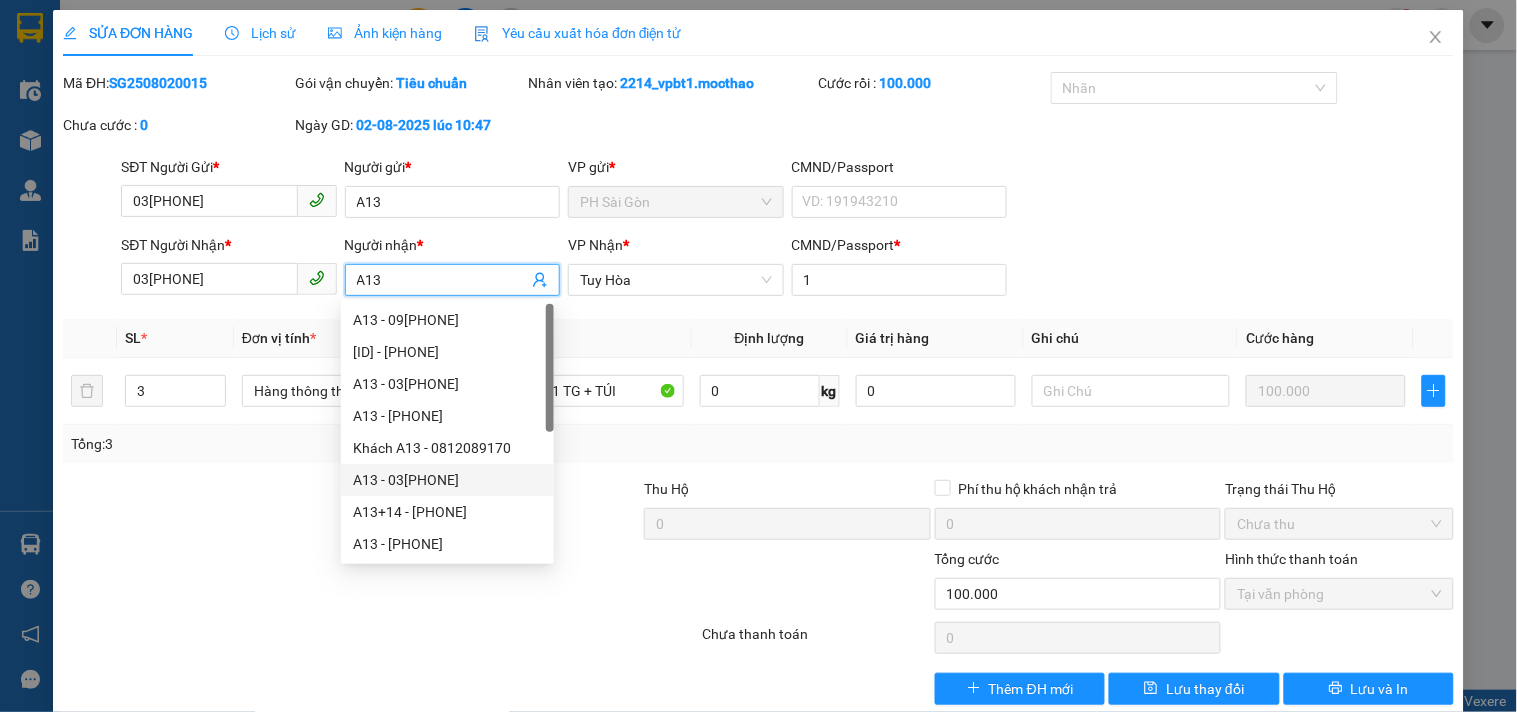 type on "A13" 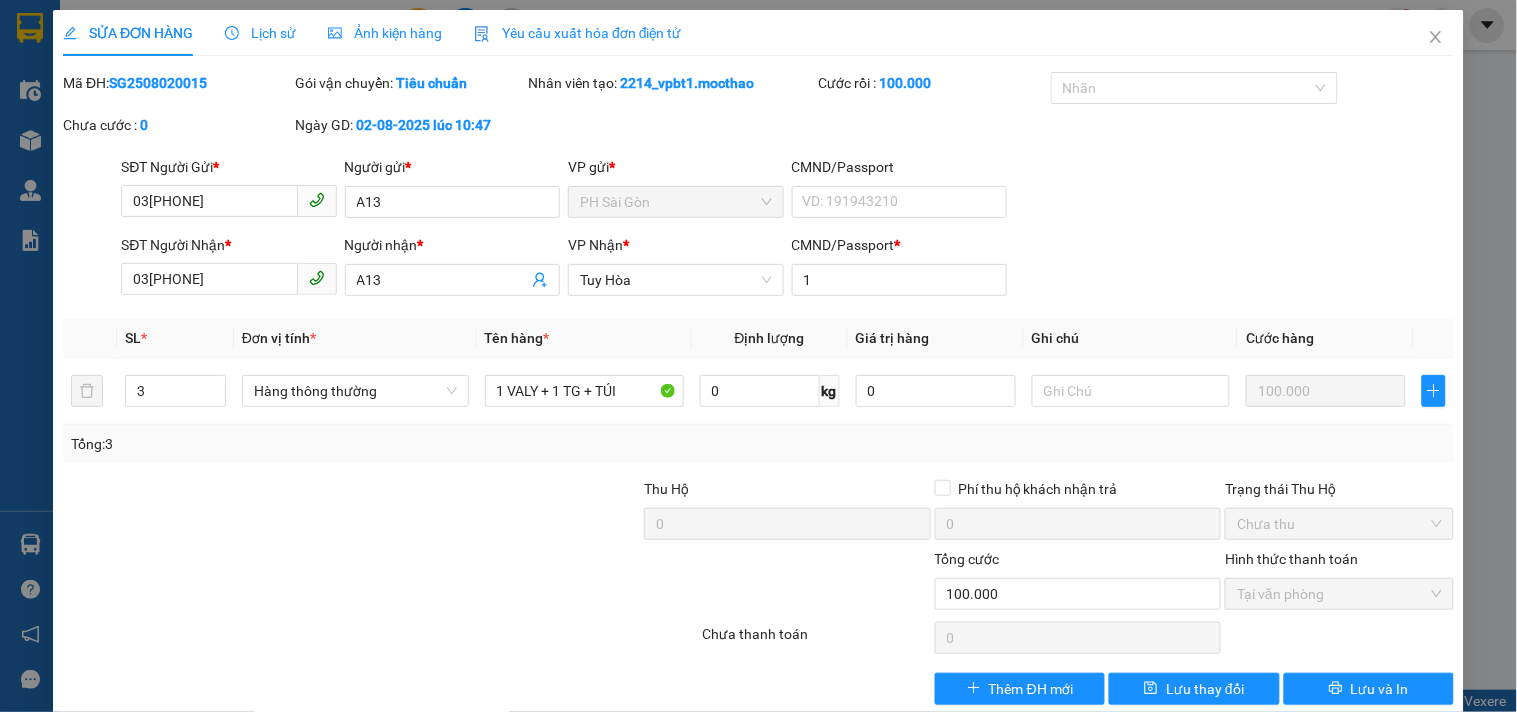 scroll, scrollTop: 32, scrollLeft: 0, axis: vertical 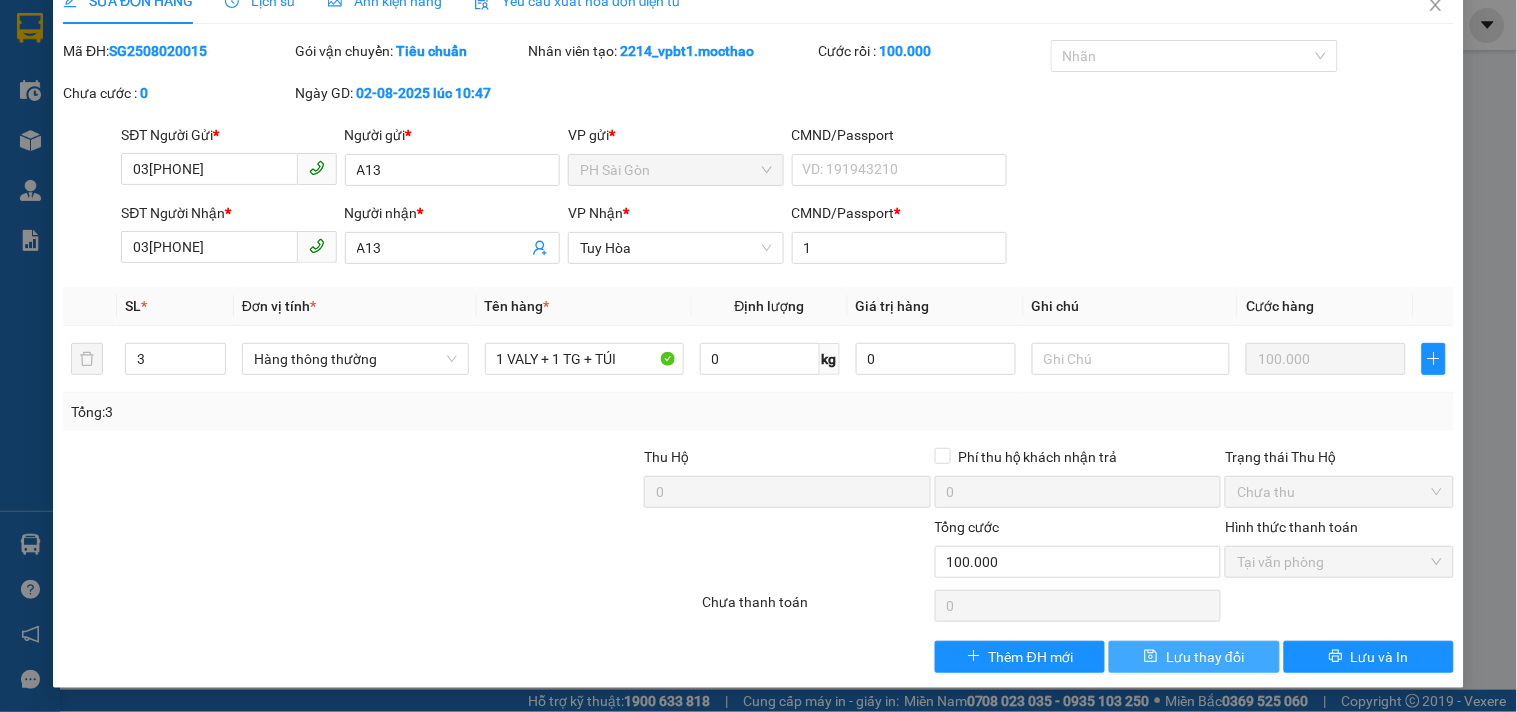 click on "Lưu thay đổi" at bounding box center (1205, 657) 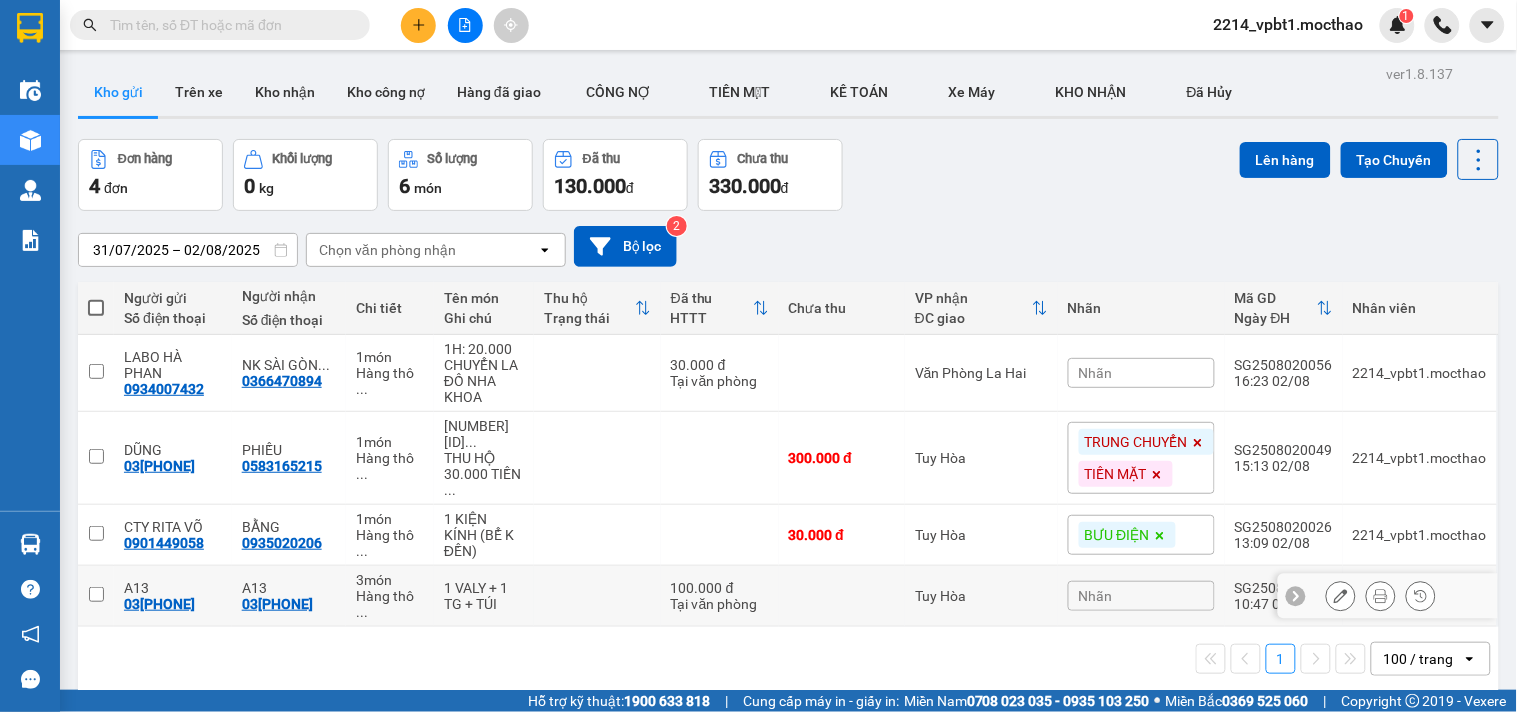 click at bounding box center [842, 596] 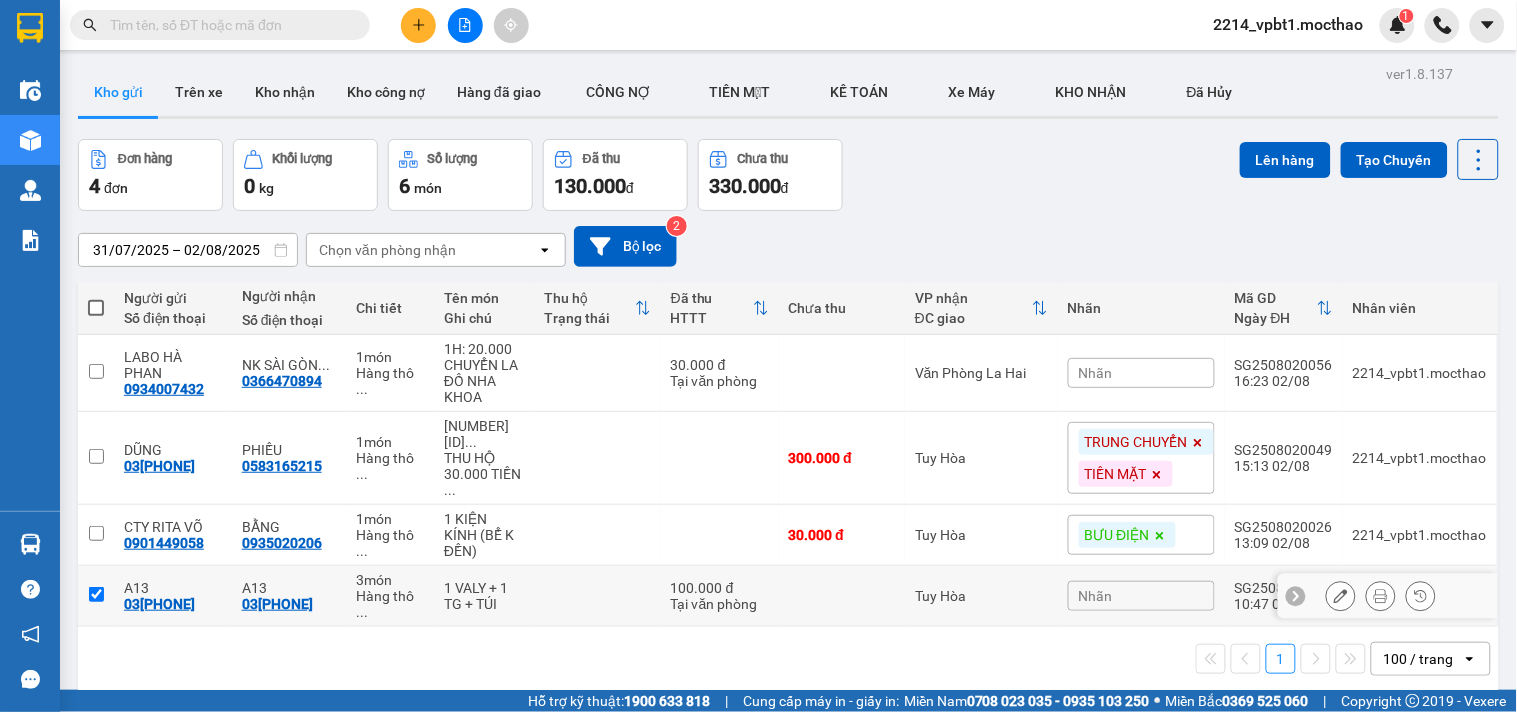 checkbox on "true" 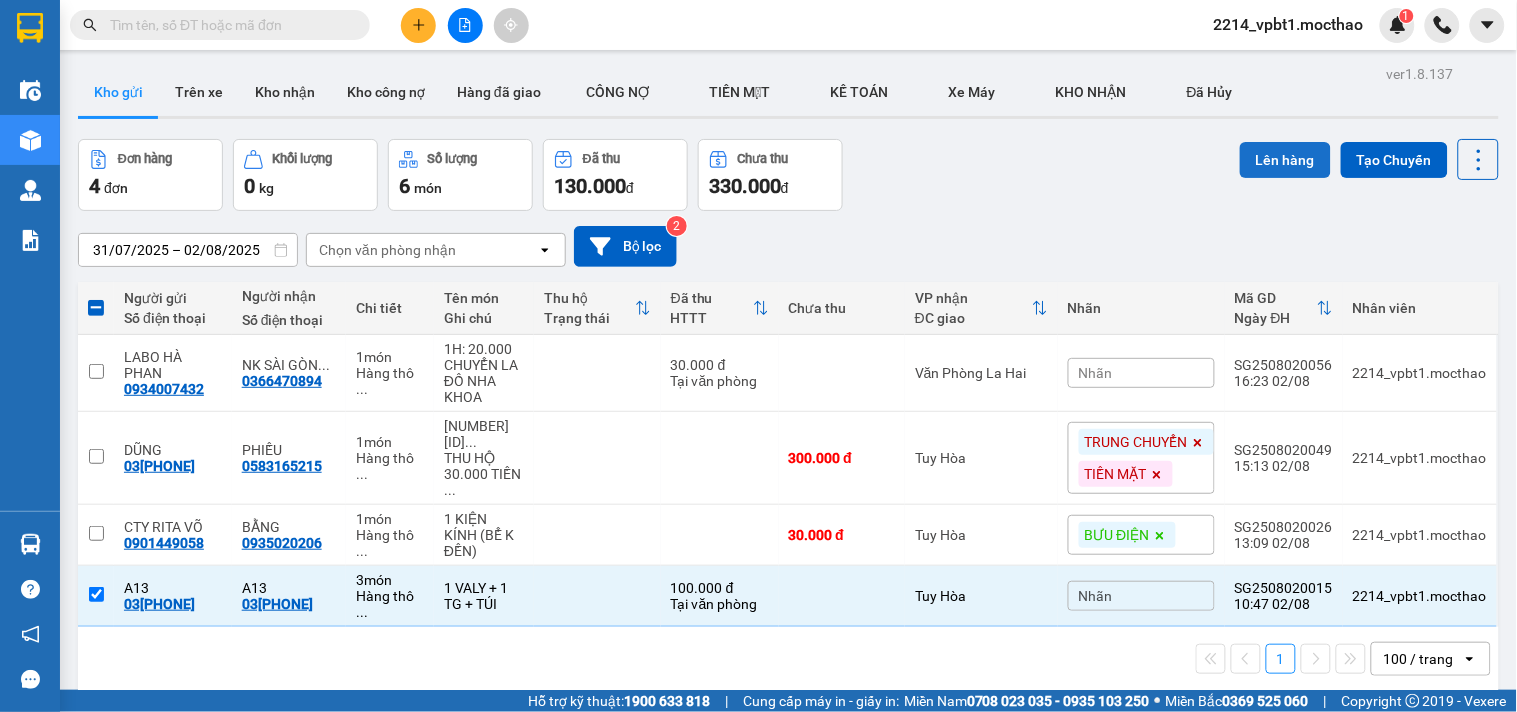 click on "Lên hàng" at bounding box center [1285, 160] 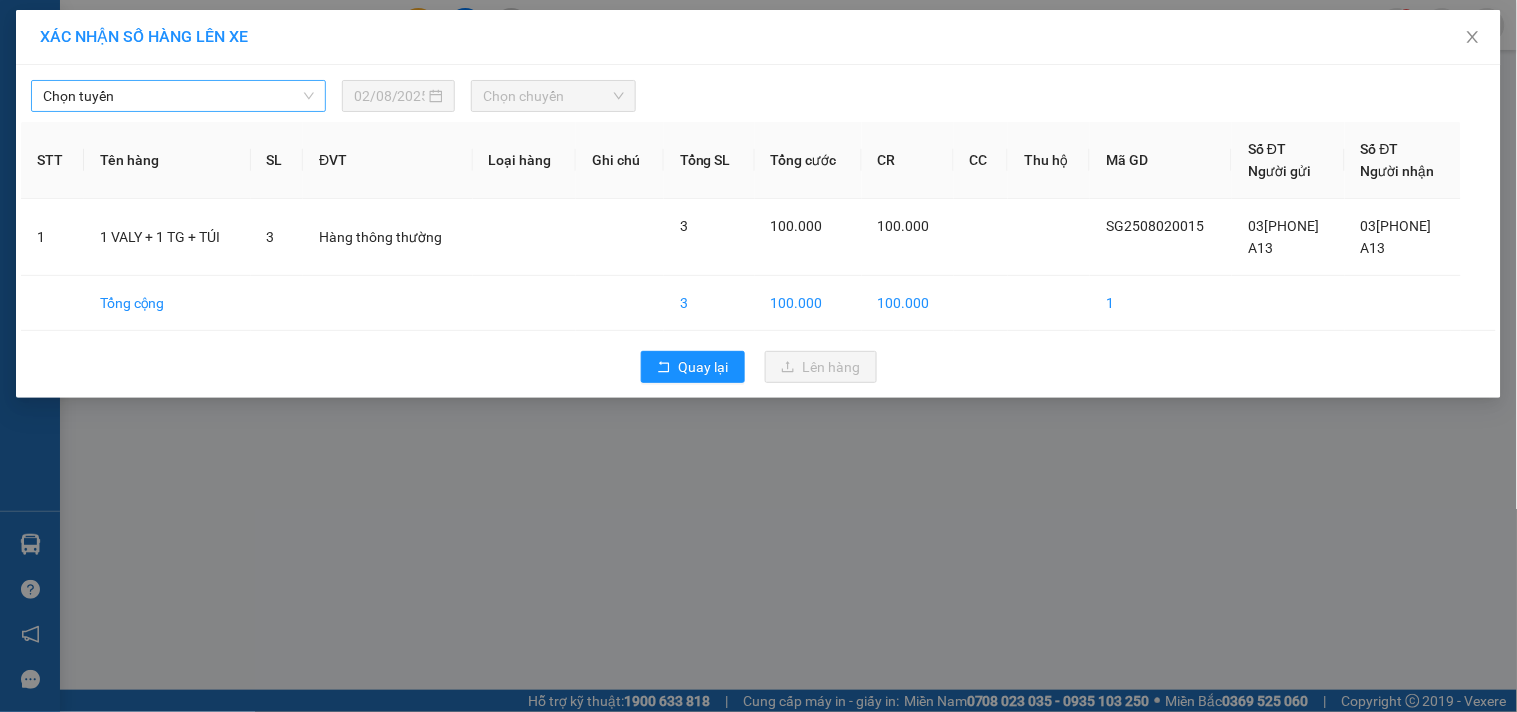 click on "Chọn tuyến" at bounding box center (178, 96) 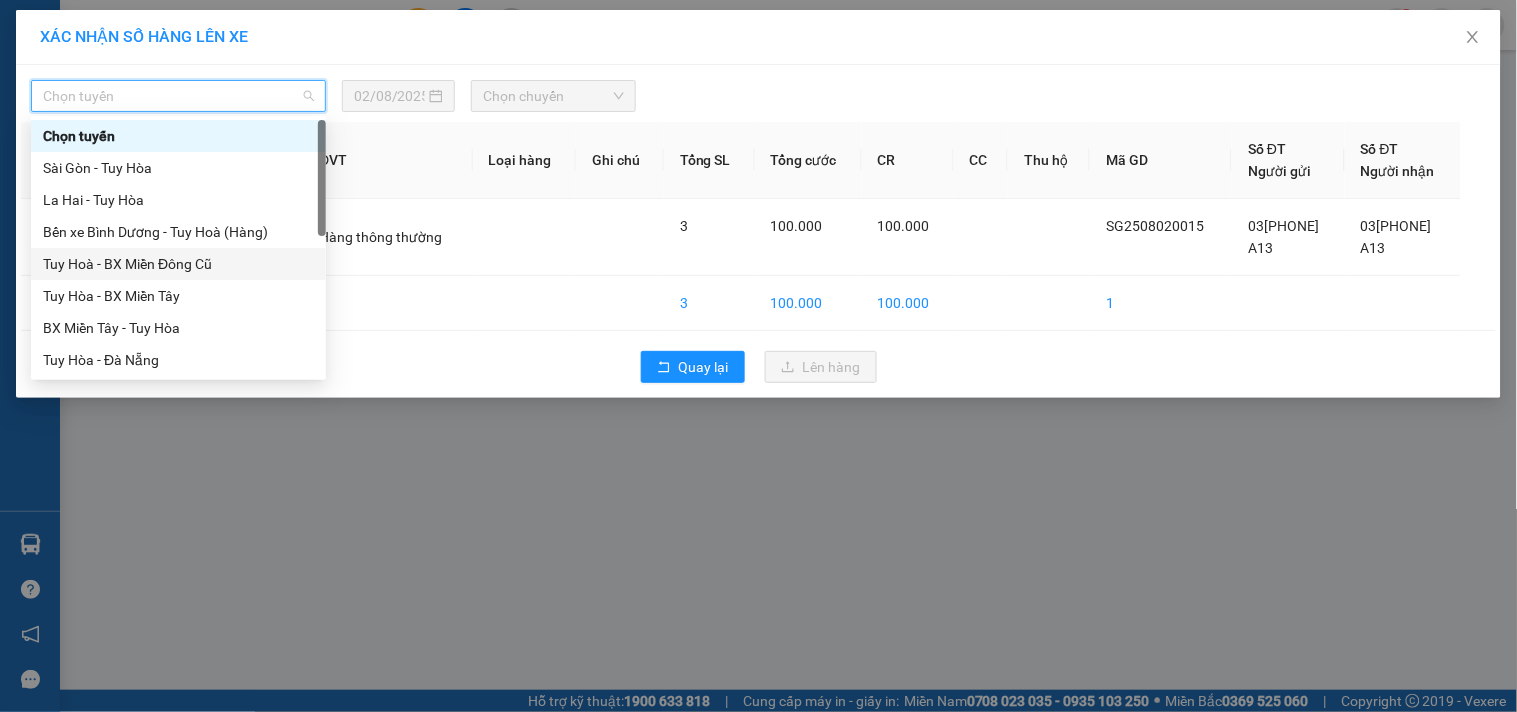 scroll, scrollTop: 333, scrollLeft: 0, axis: vertical 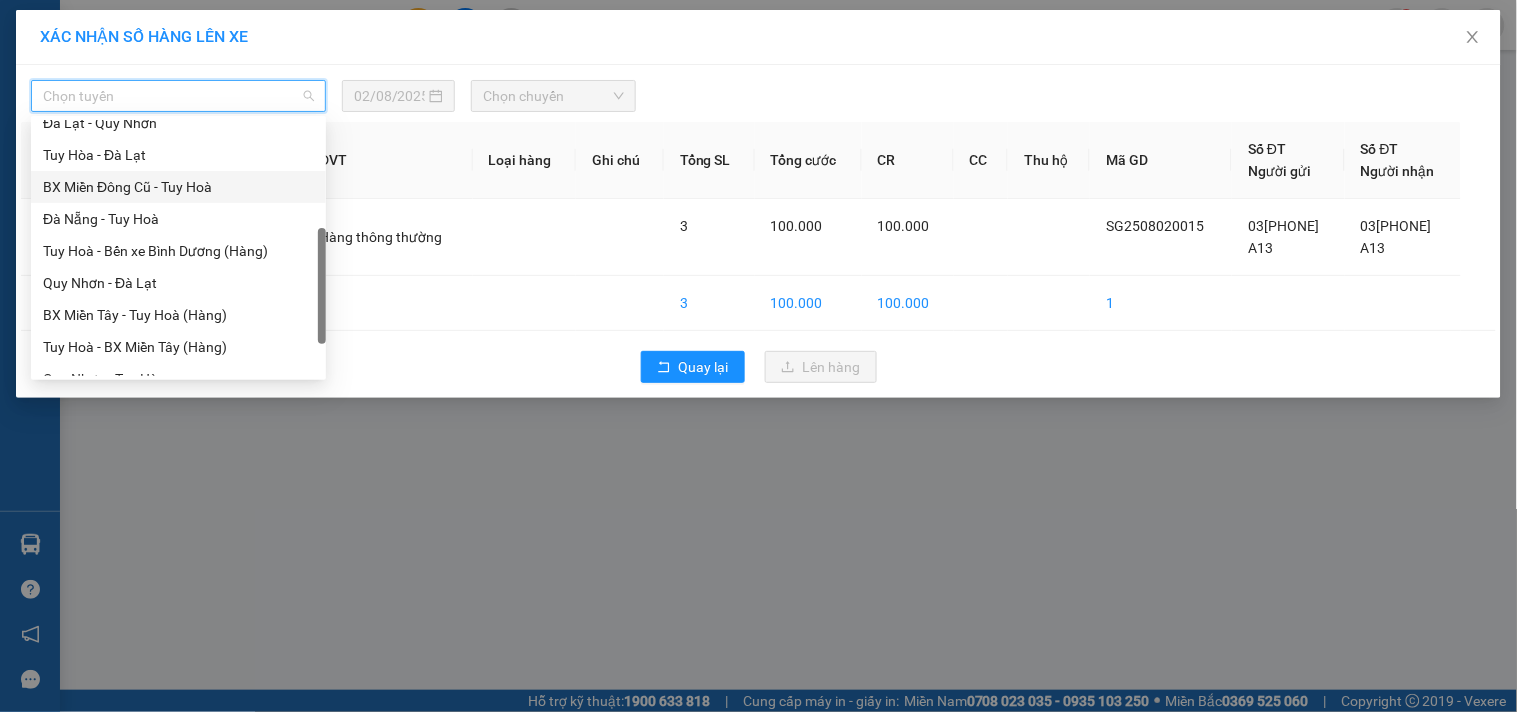 click on "BX Miền Đông Cũ - Tuy Hoà" at bounding box center [178, 187] 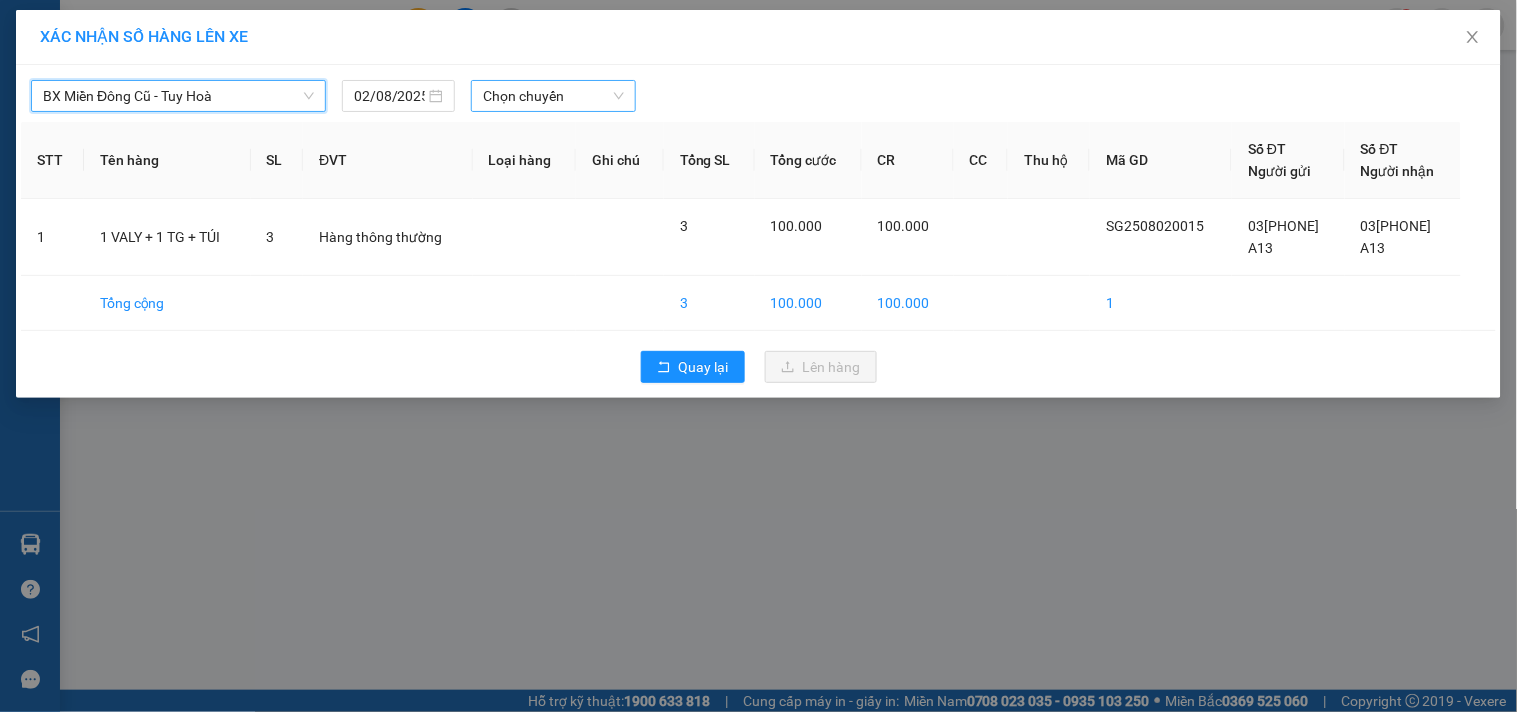 click on "Chọn chuyến" at bounding box center (553, 96) 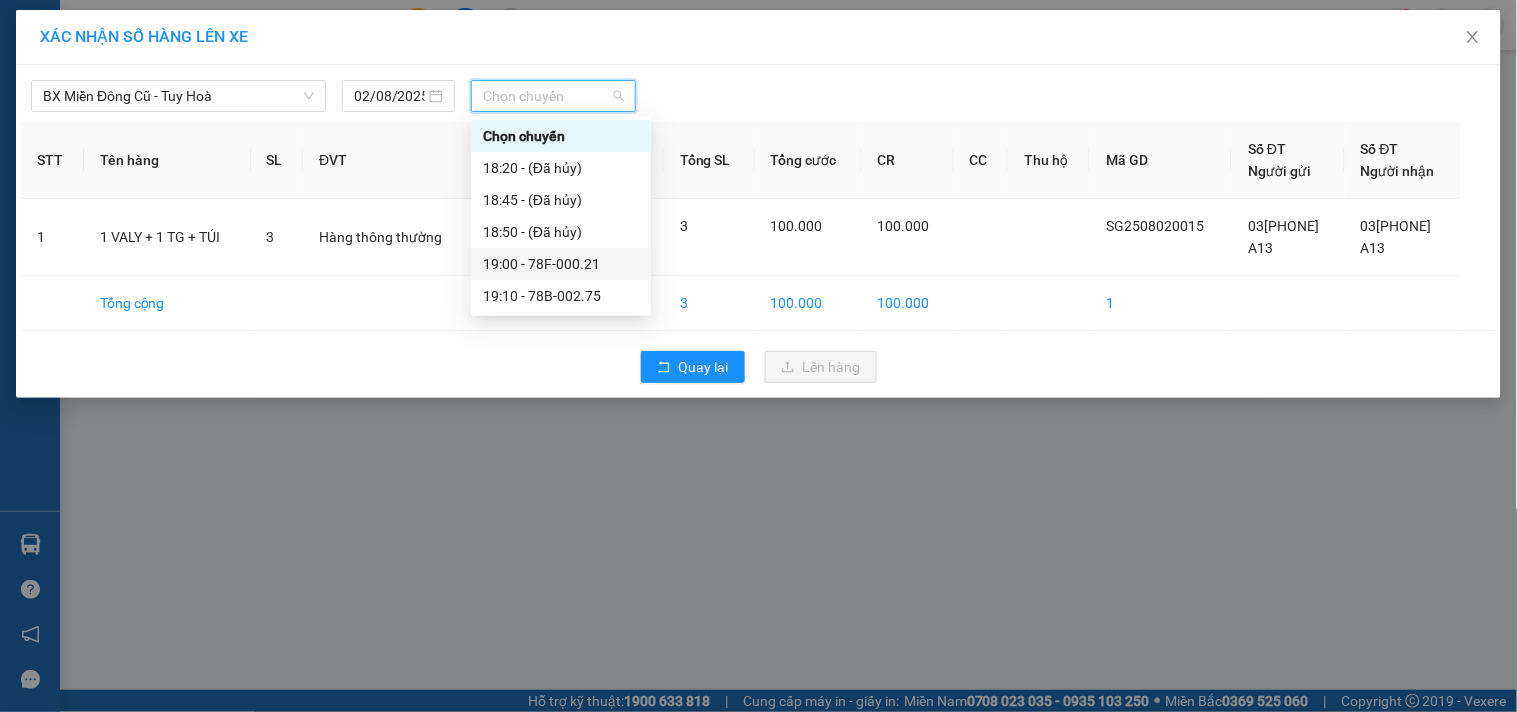 click on "19:00     - 78F-000.21" at bounding box center [561, 264] 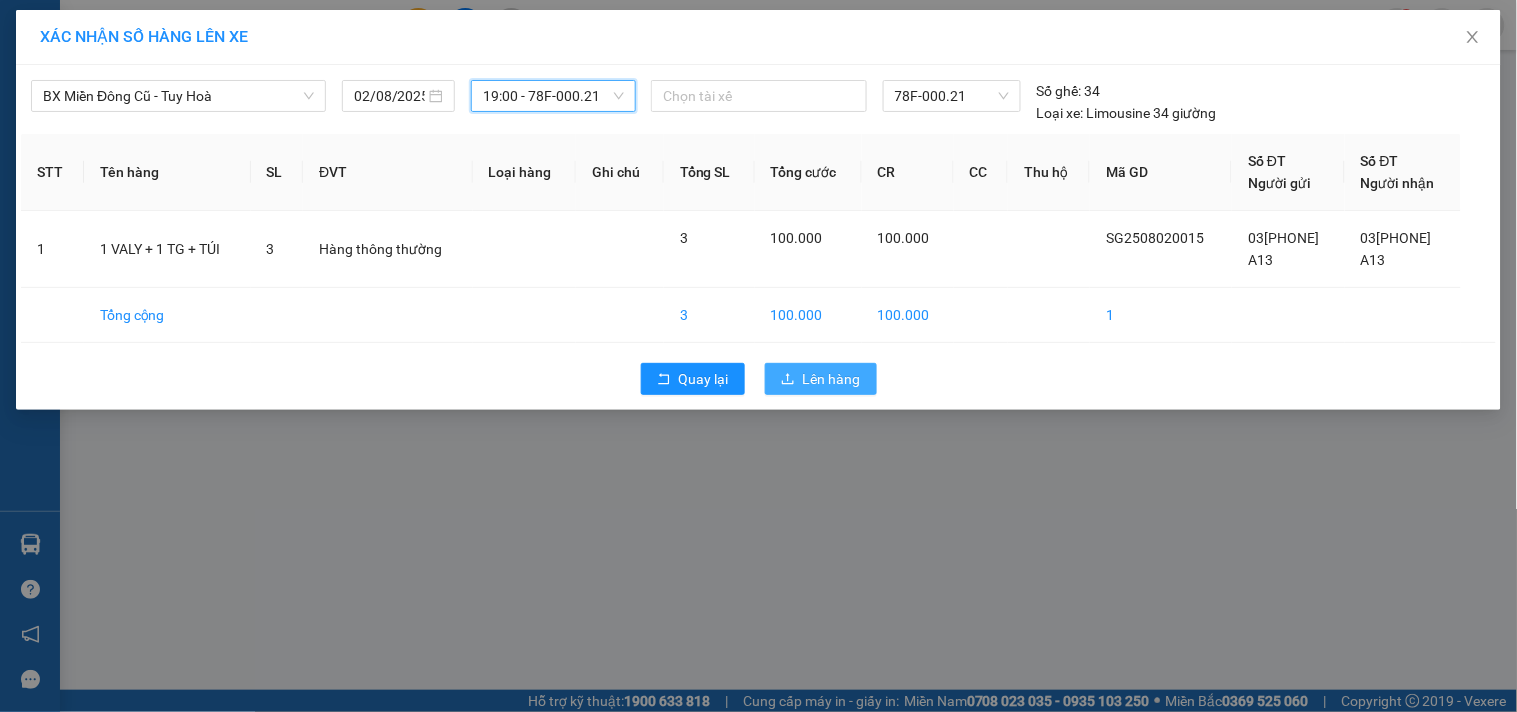 click on "Lên hàng" at bounding box center (832, 379) 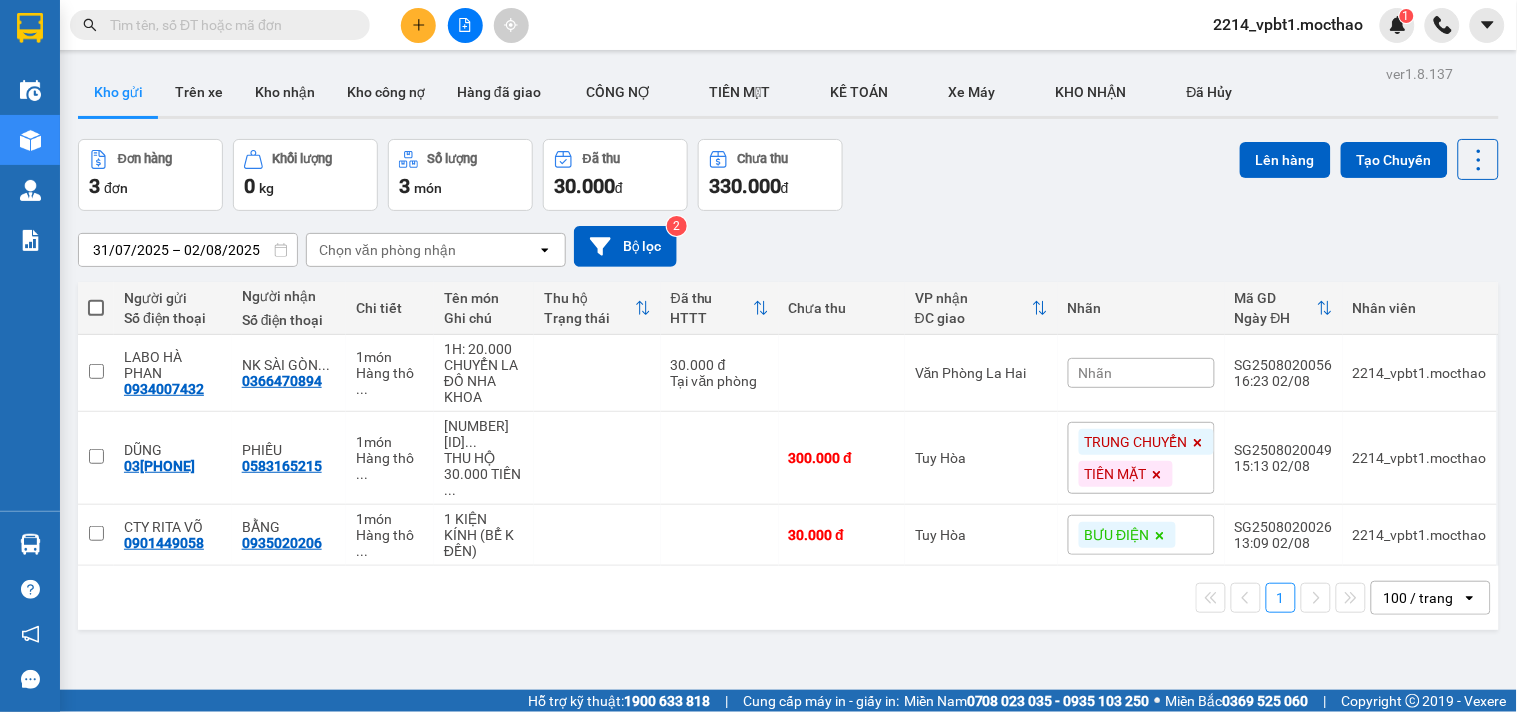 click 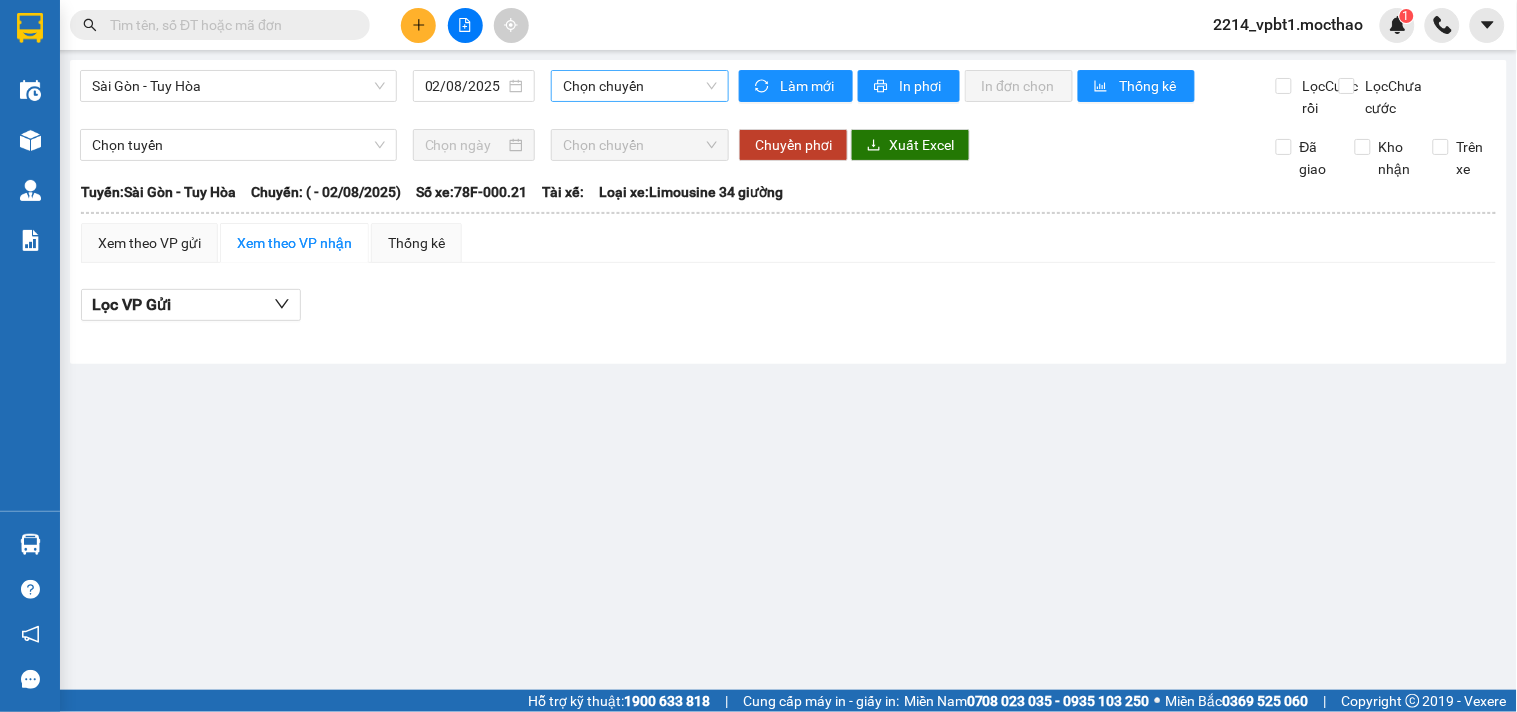 click on "Chọn chuyến" at bounding box center (640, 86) 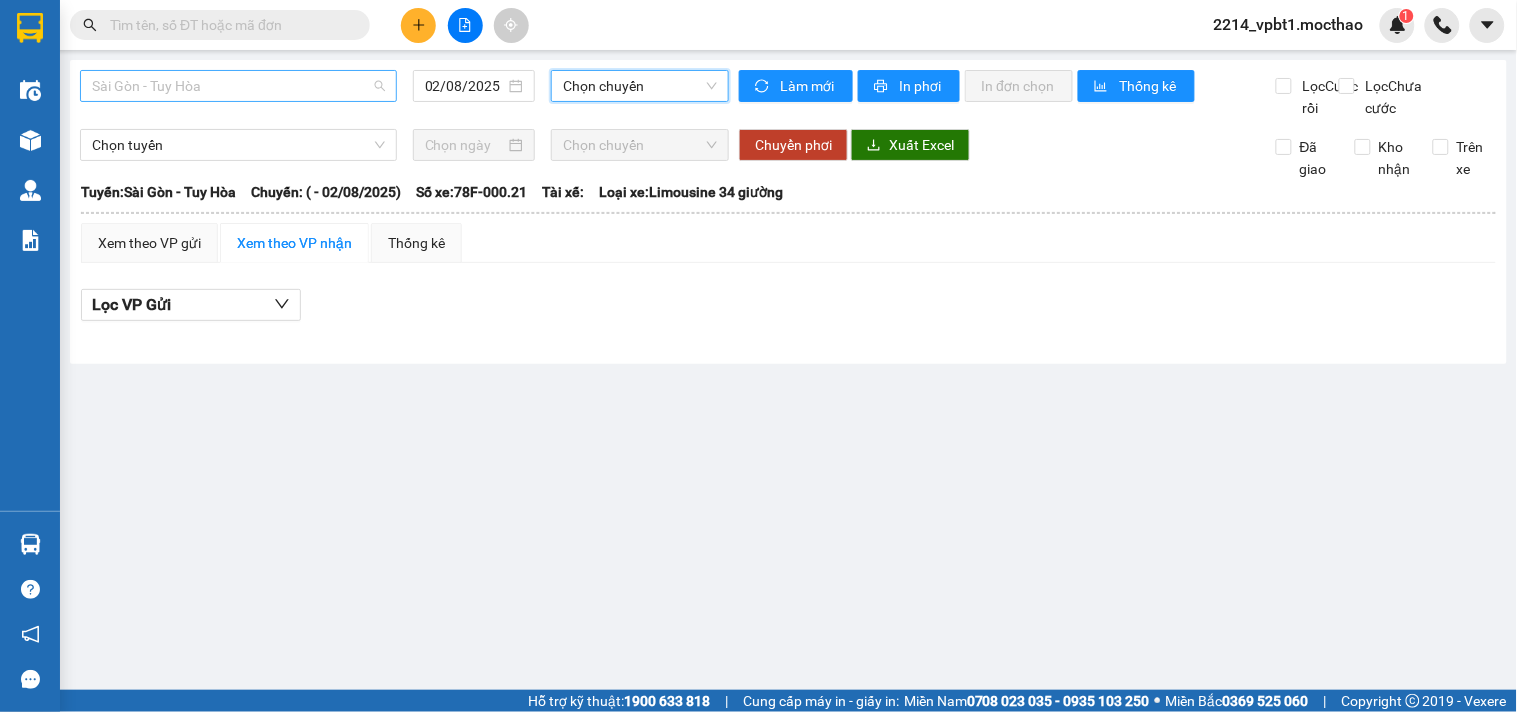 click on "Sài Gòn - Tuy Hòa" at bounding box center (238, 86) 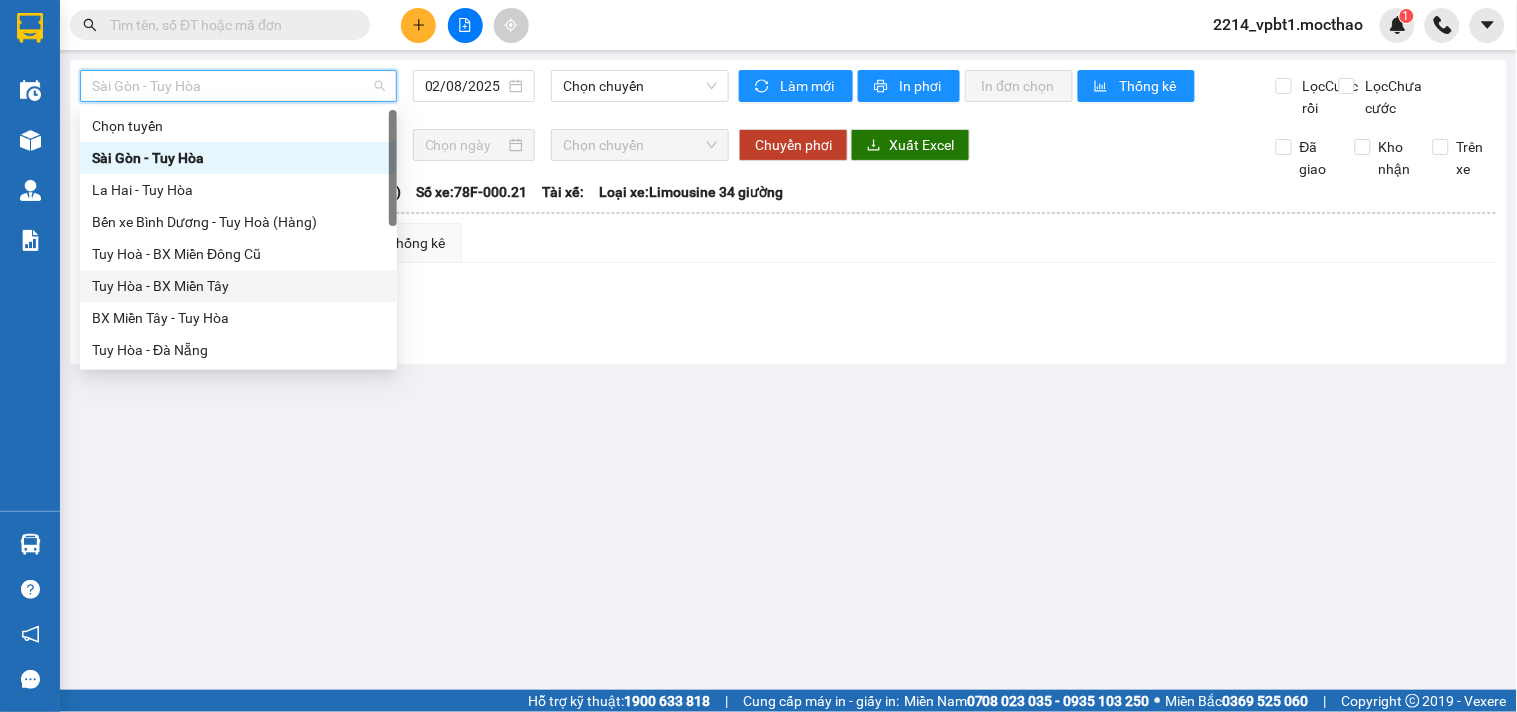 scroll, scrollTop: 222, scrollLeft: 0, axis: vertical 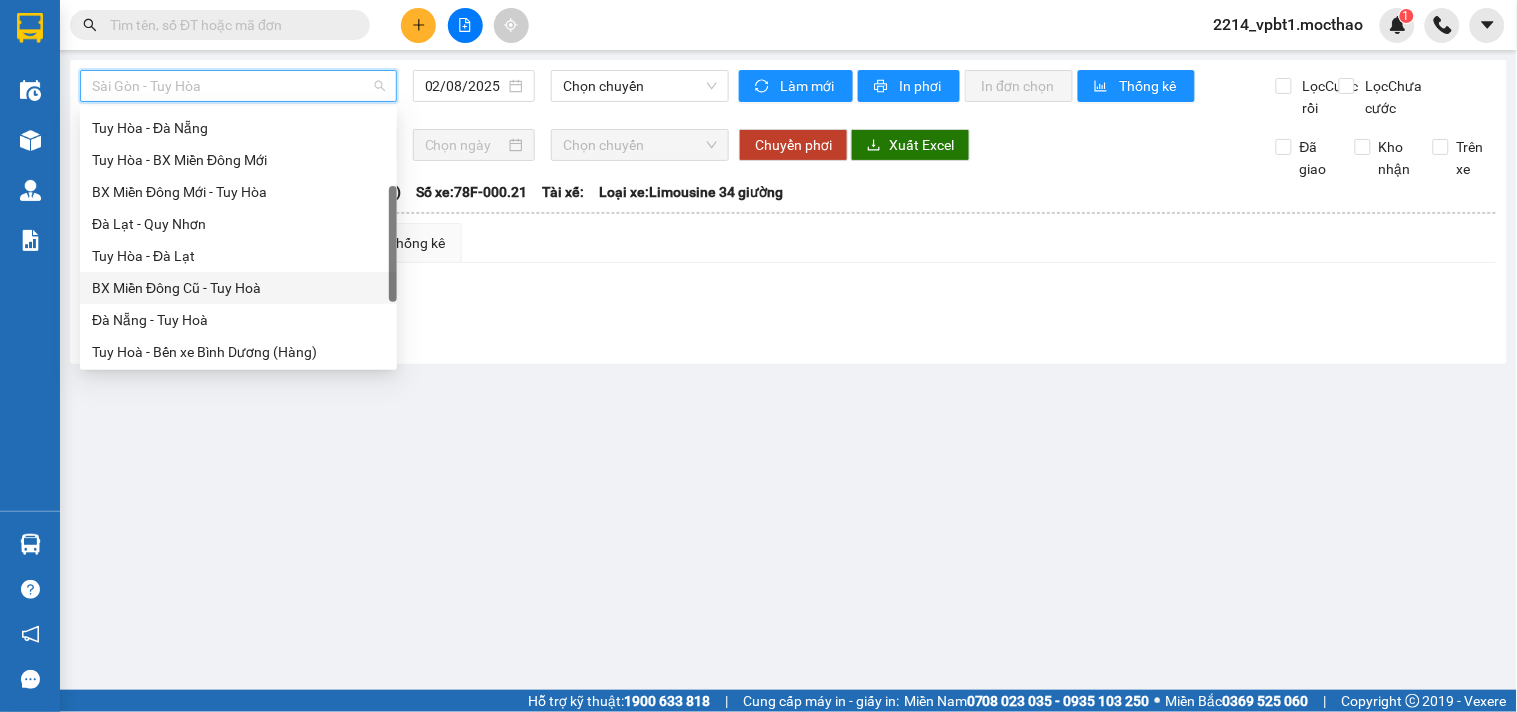 click on "BX Miền Đông Cũ - Tuy Hoà" at bounding box center (238, 288) 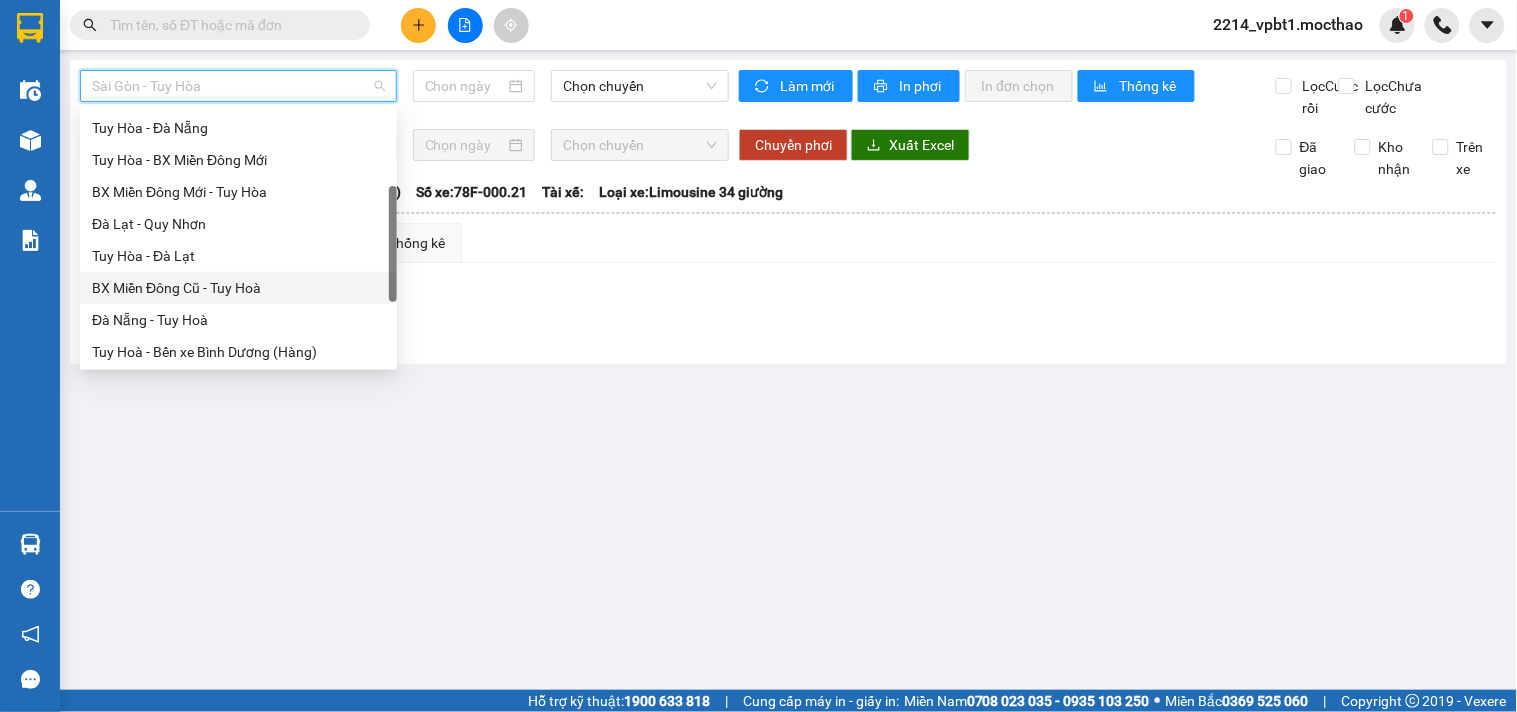 type on "02/08/2025" 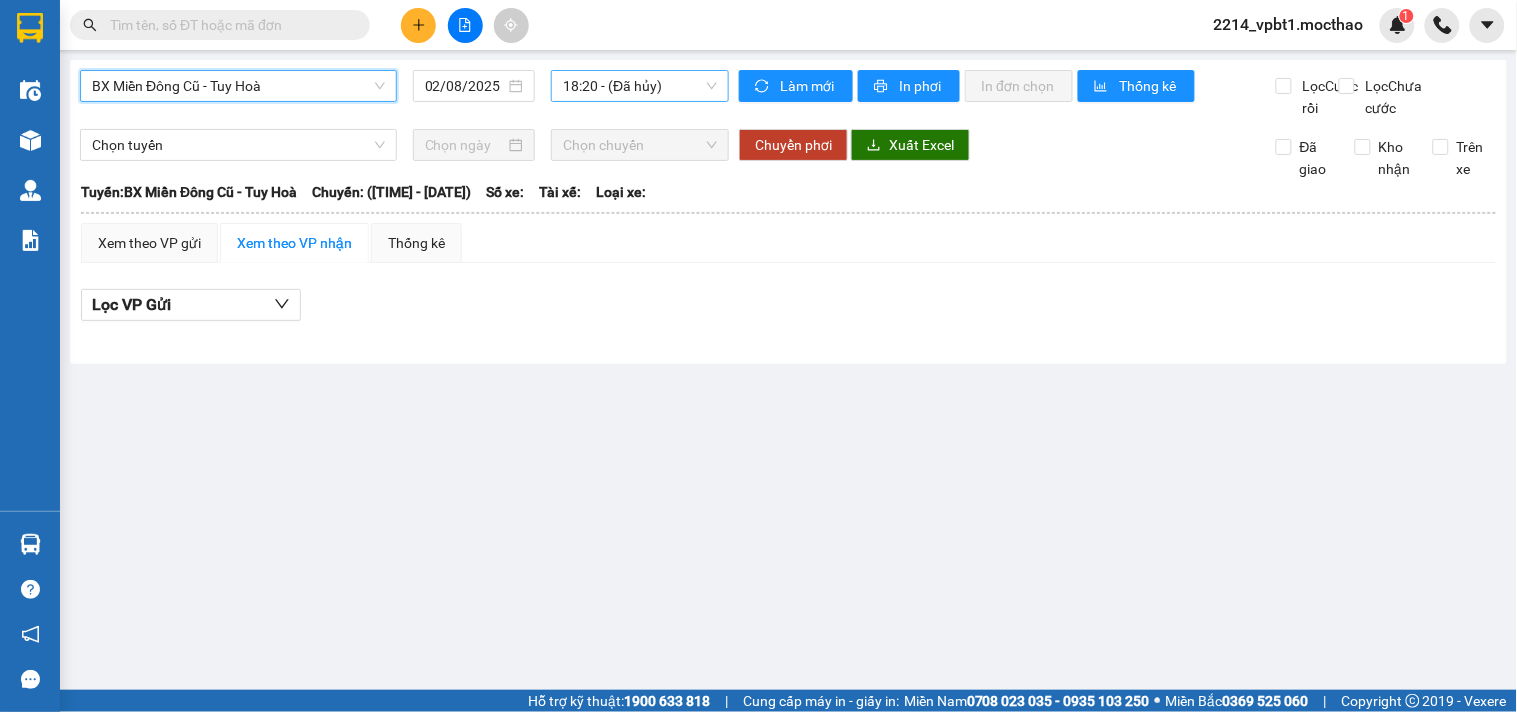 click on "18:20     - (Đã hủy)" at bounding box center [640, 86] 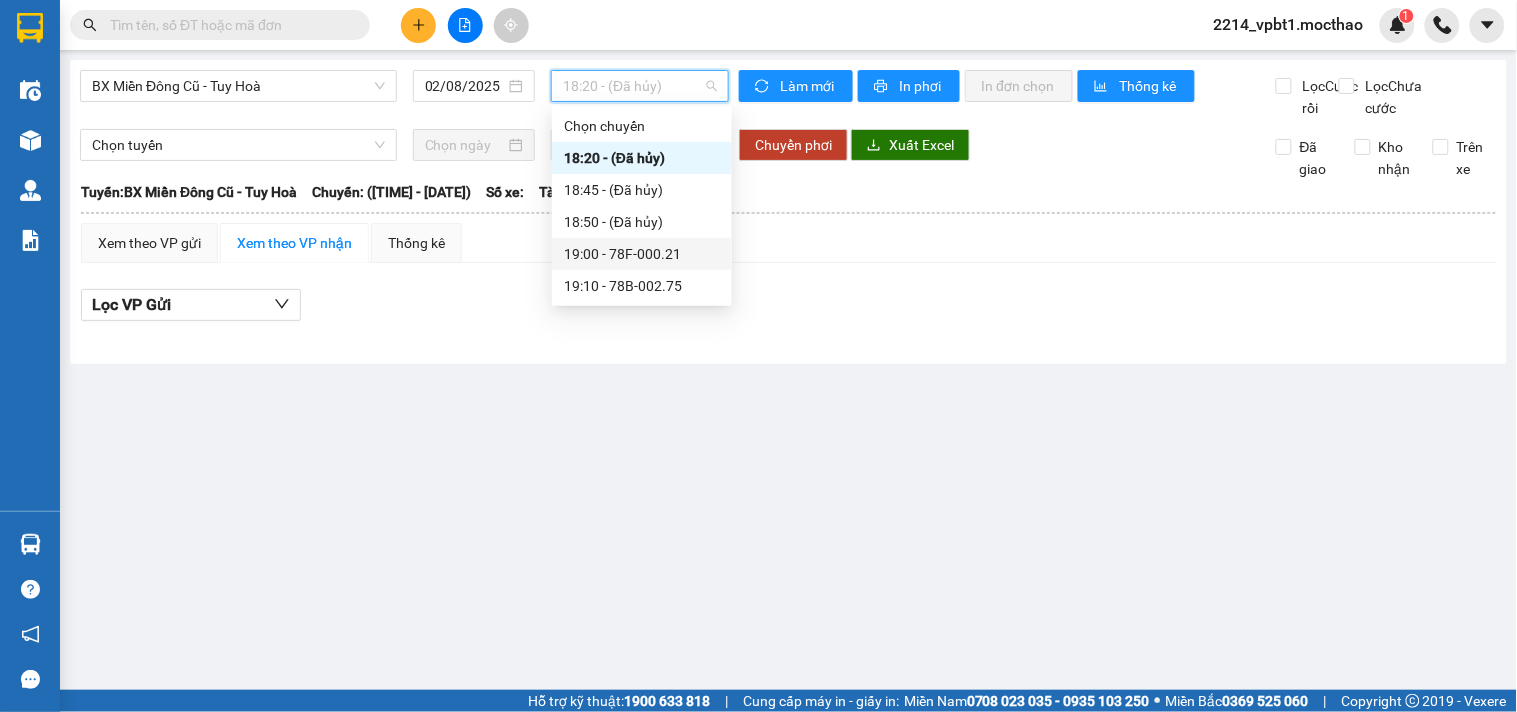 click on "19:00     - 78F-000.21" at bounding box center (642, 254) 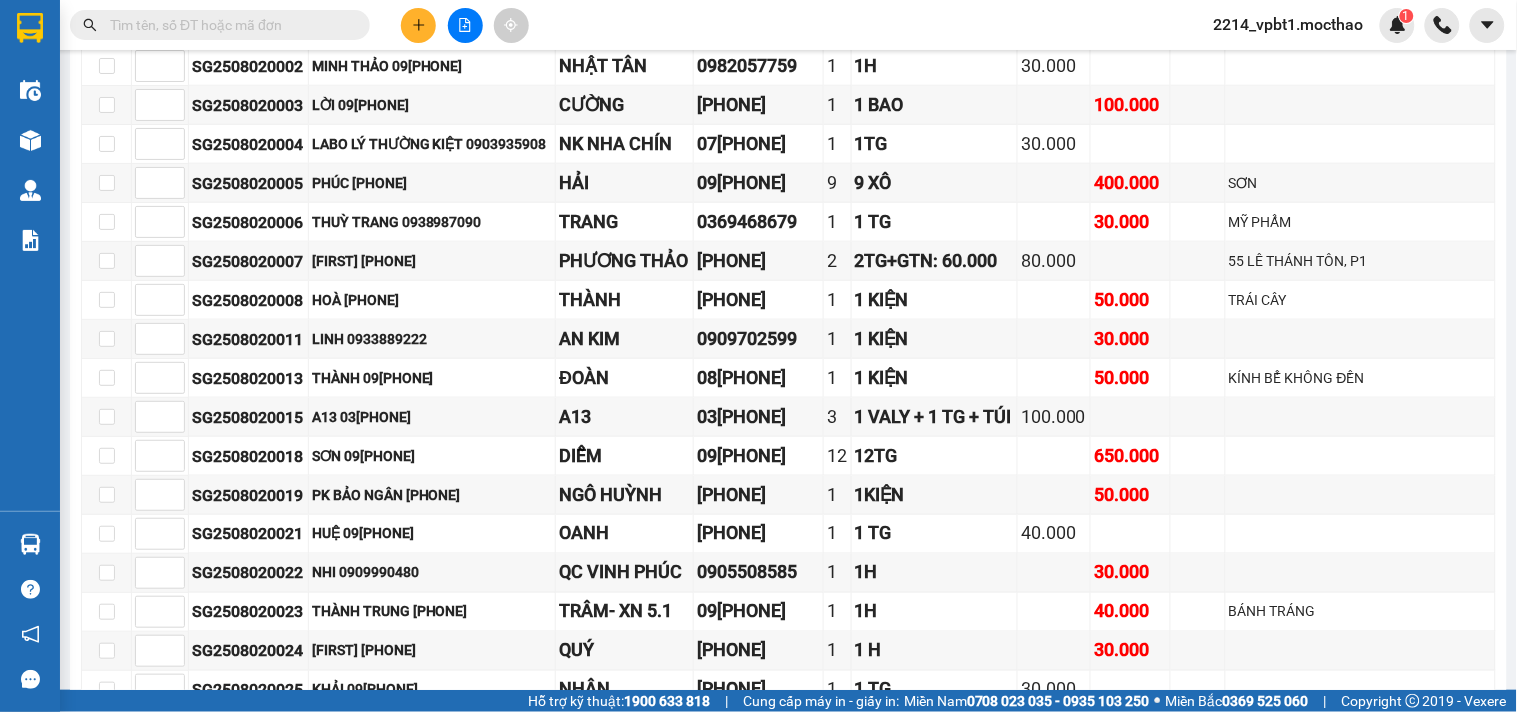 scroll, scrollTop: 0, scrollLeft: 0, axis: both 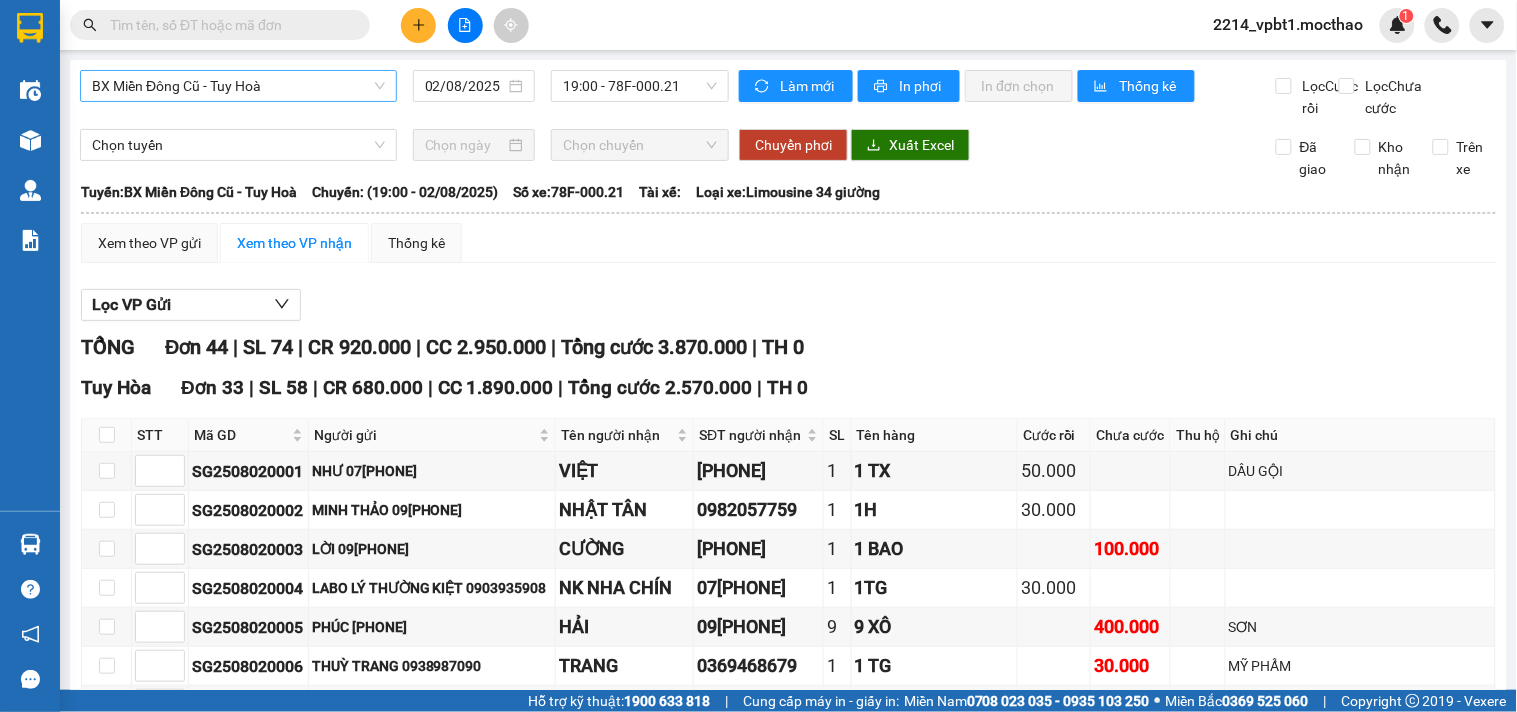 click on "BX Miền Đông Cũ - Tuy Hoà" at bounding box center (238, 86) 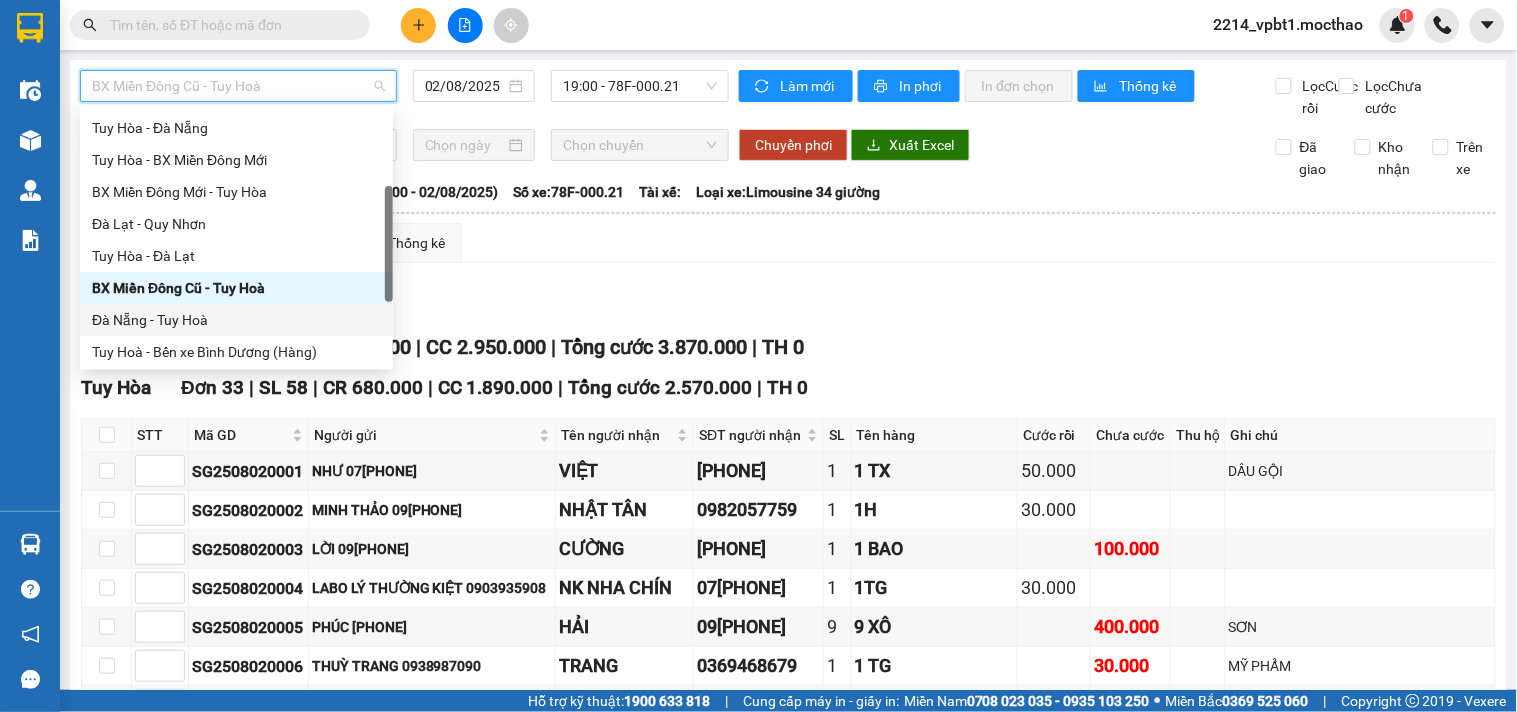 click on "Đà Nẵng - Tuy Hoà" at bounding box center (236, 320) 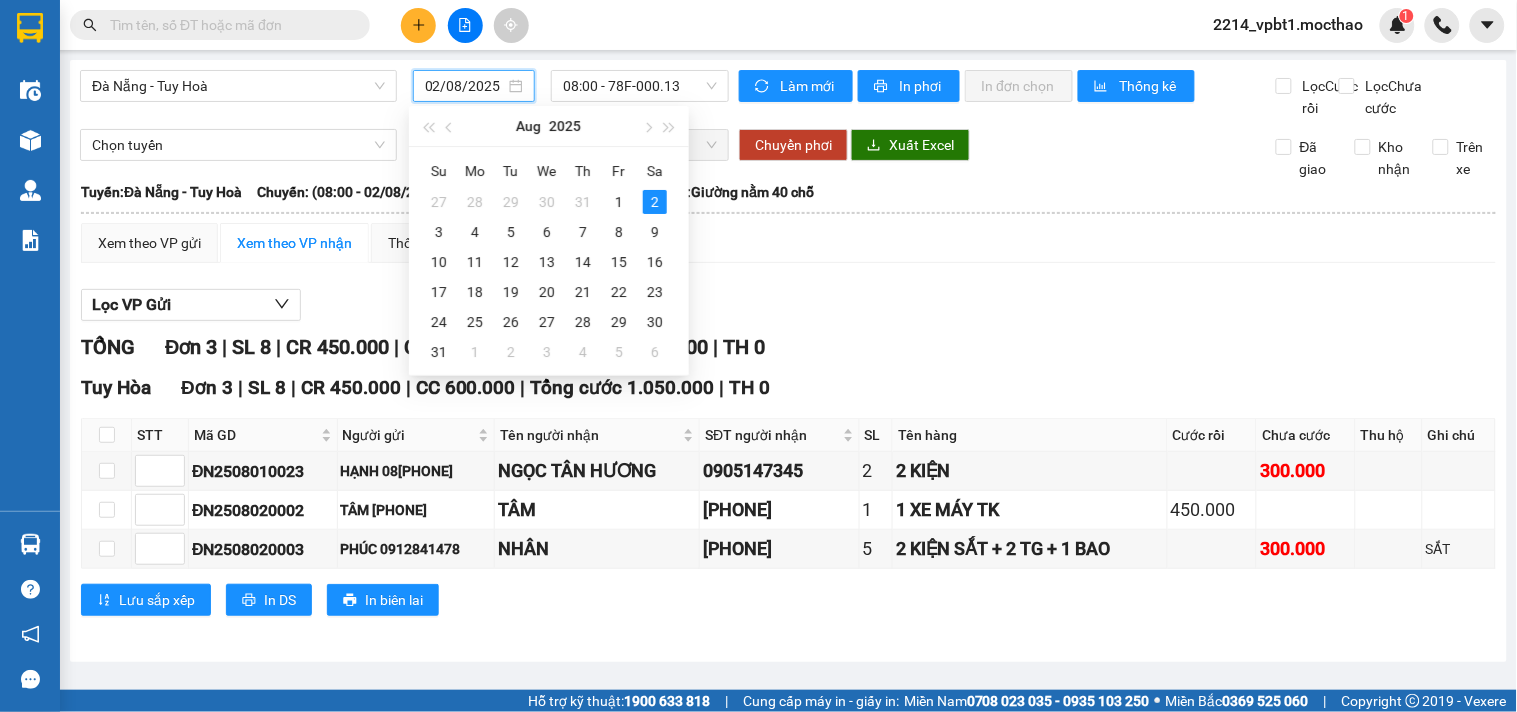 click on "02/08/2025" at bounding box center [465, 86] 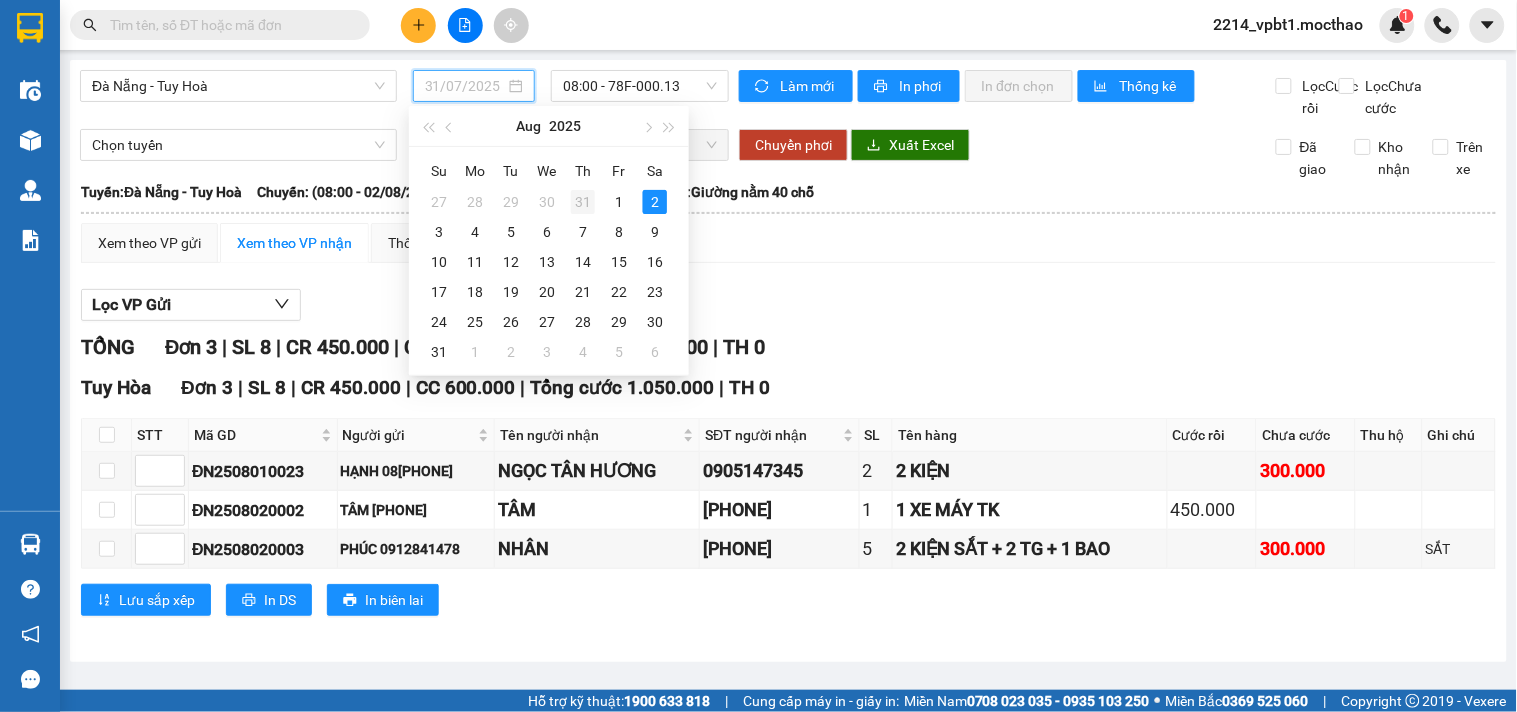 click on "31" at bounding box center (583, 202) 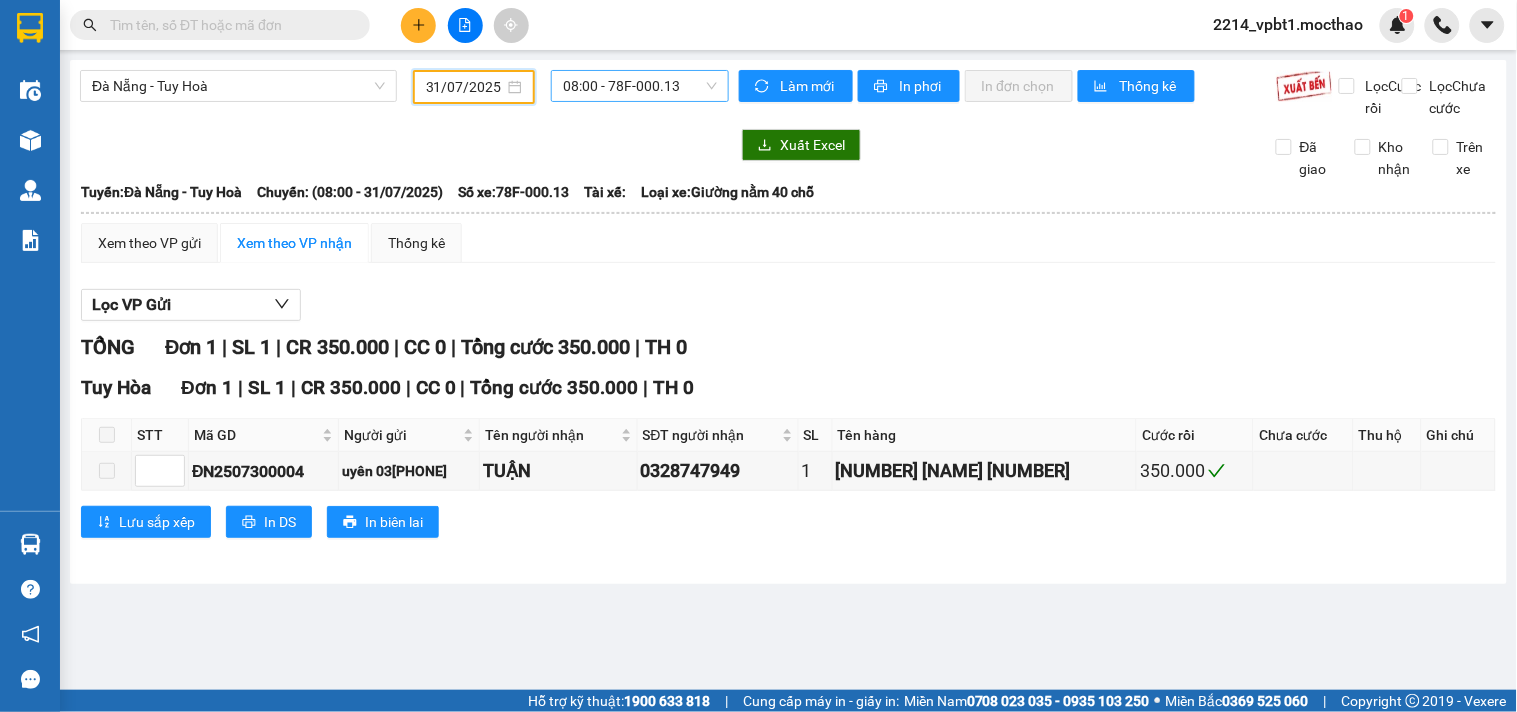 click on "08:00     - 78F-000.13" at bounding box center (640, 86) 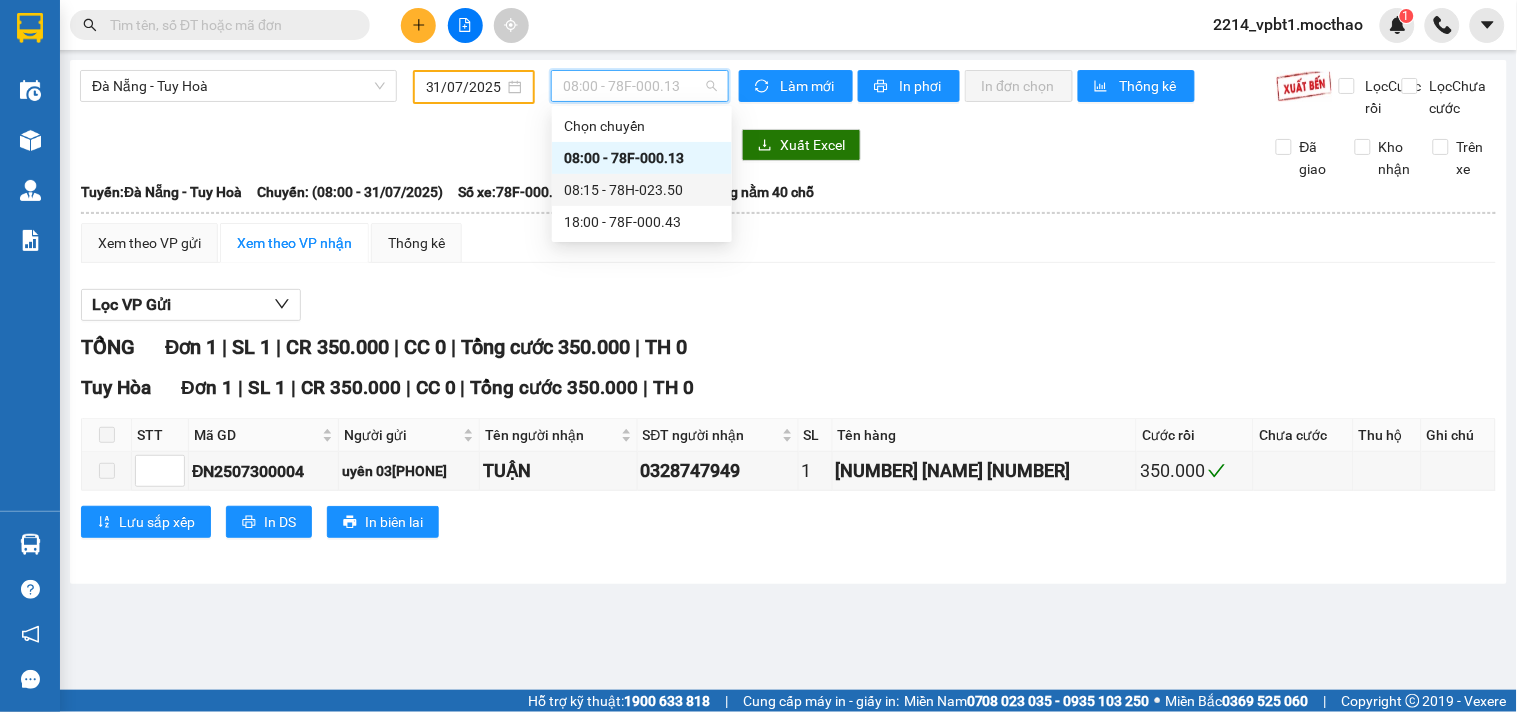 click on "08:15     - 78H-023.50" at bounding box center [642, 190] 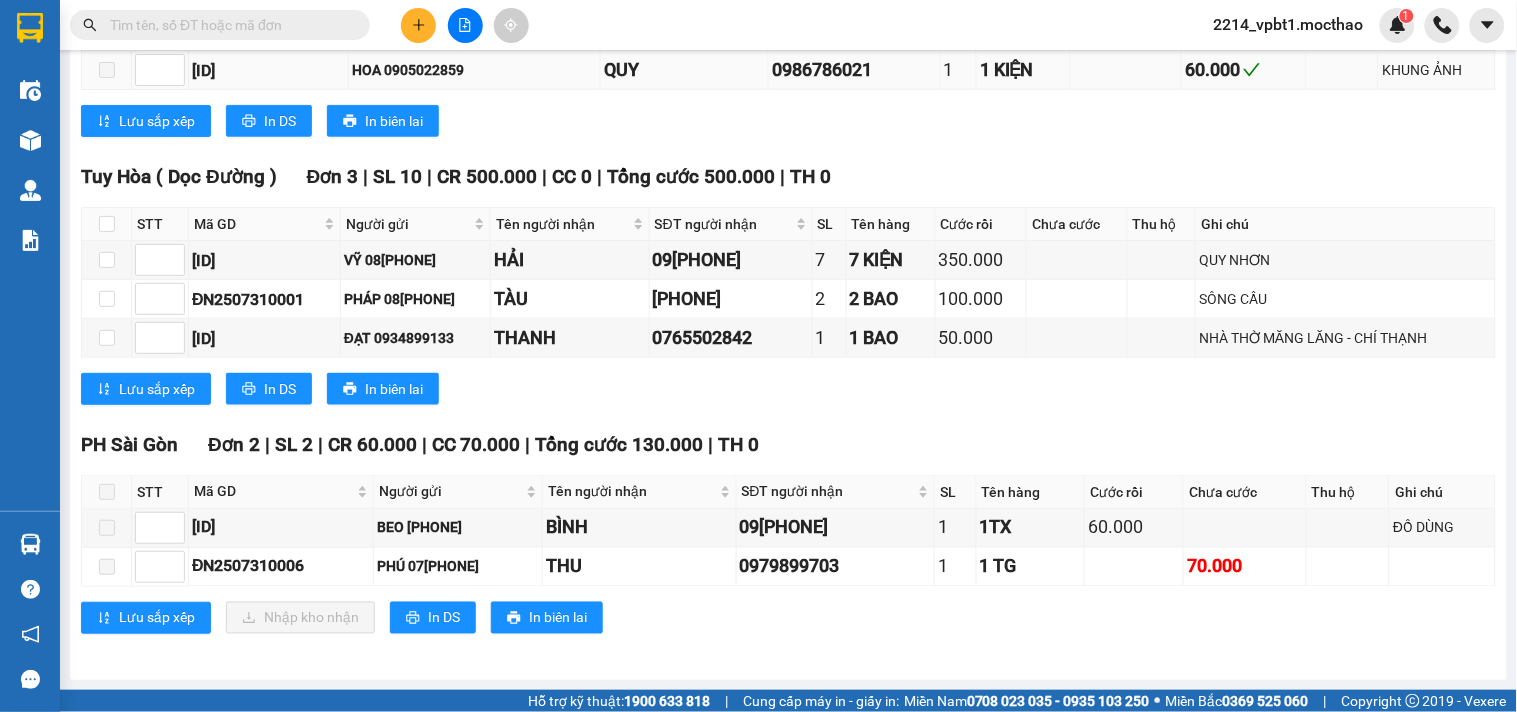 scroll, scrollTop: 0, scrollLeft: 0, axis: both 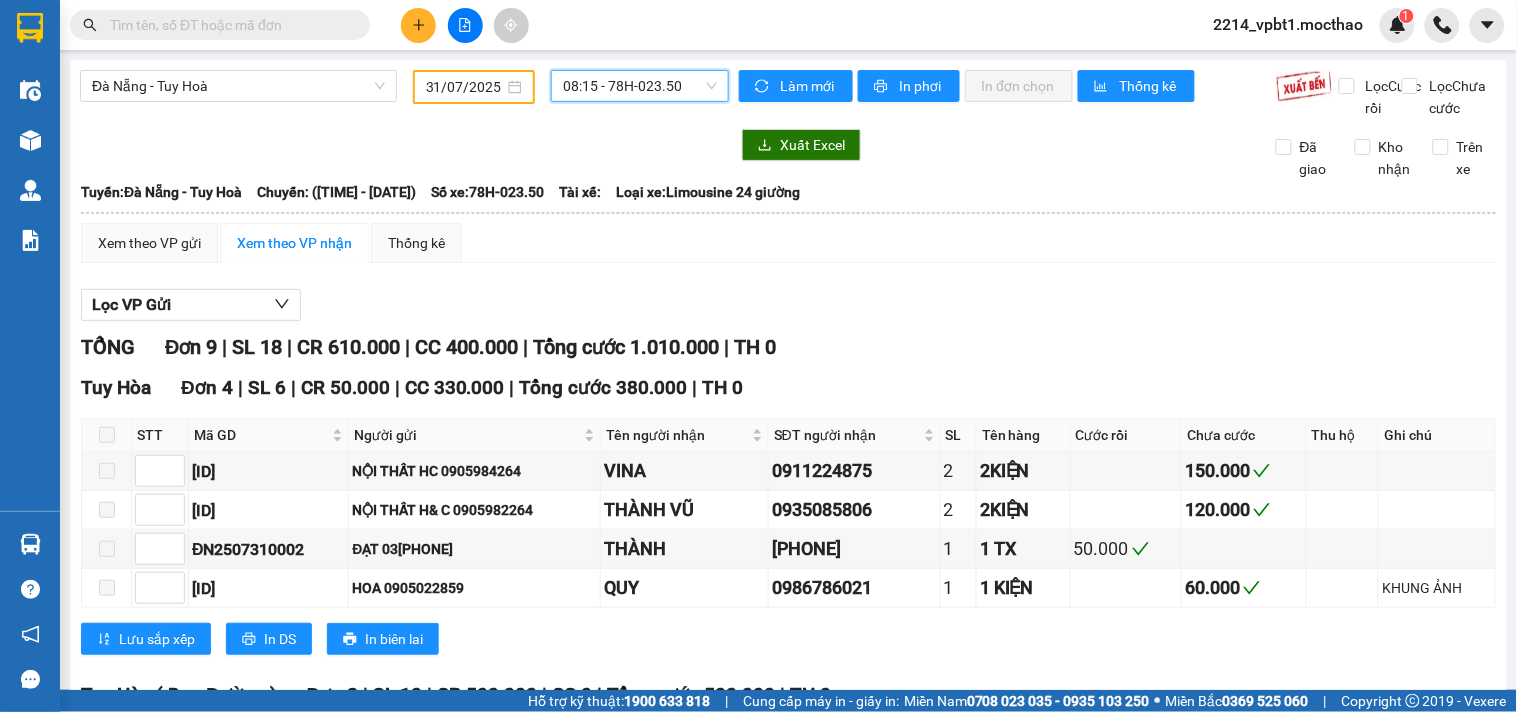 click on "08:15     - 78H-023.50" at bounding box center [640, 86] 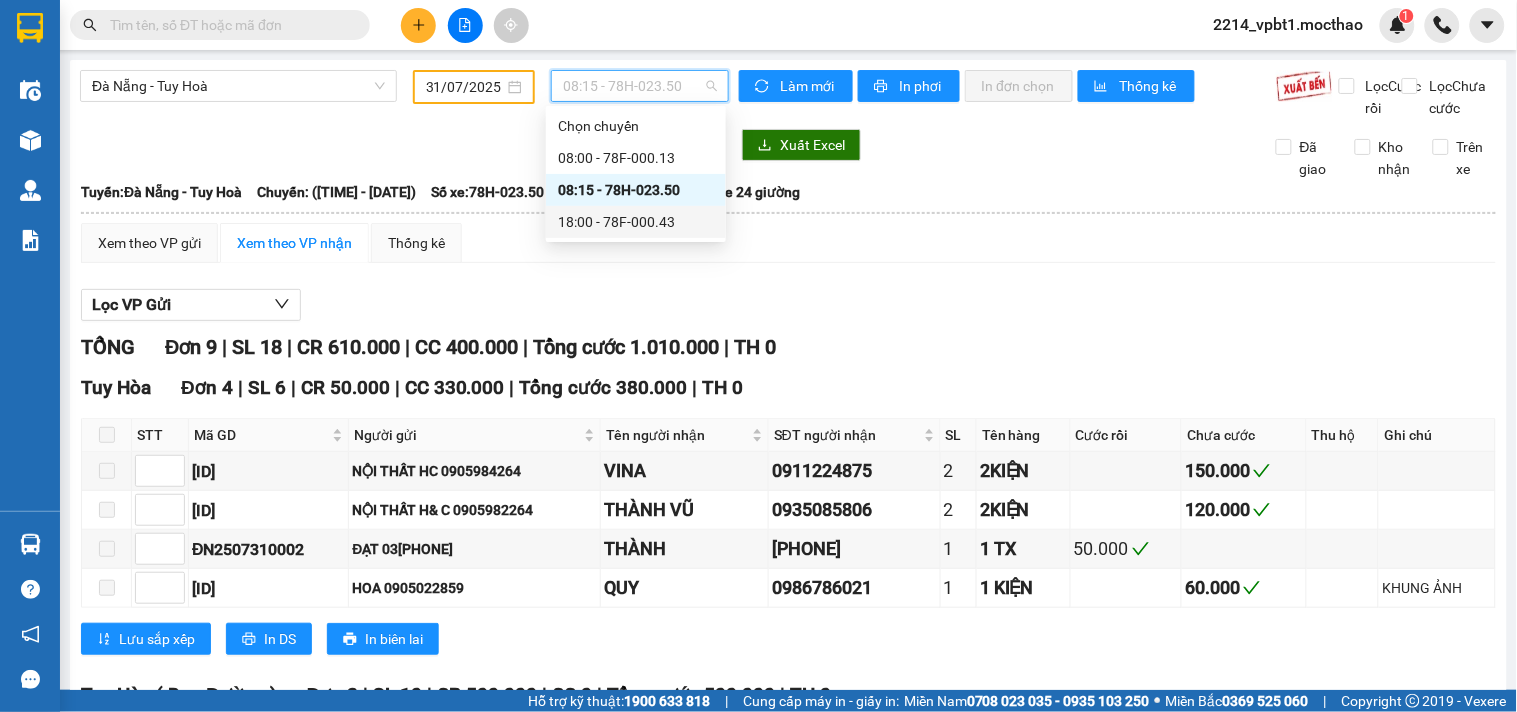 click on "18:00     - 78F-000.43" at bounding box center [636, 222] 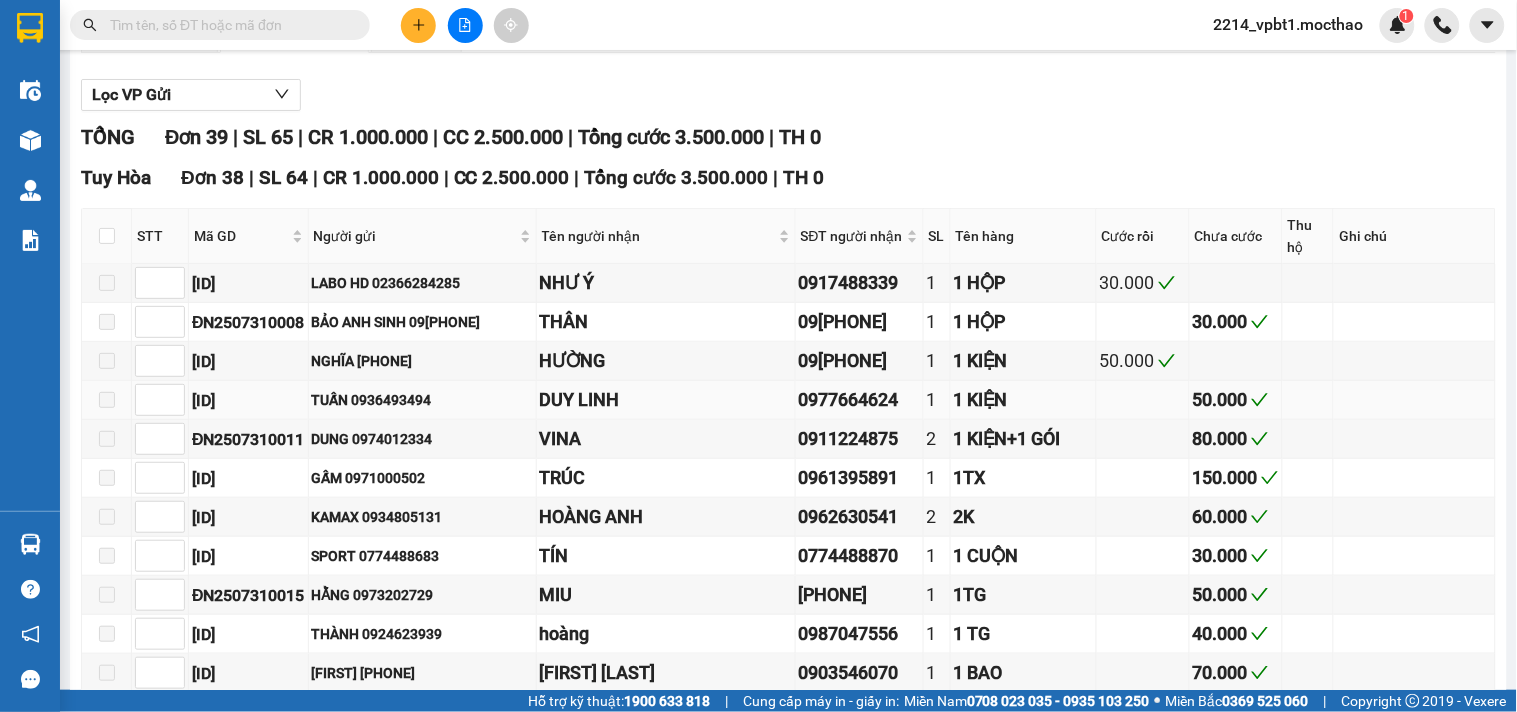 scroll, scrollTop: 0, scrollLeft: 0, axis: both 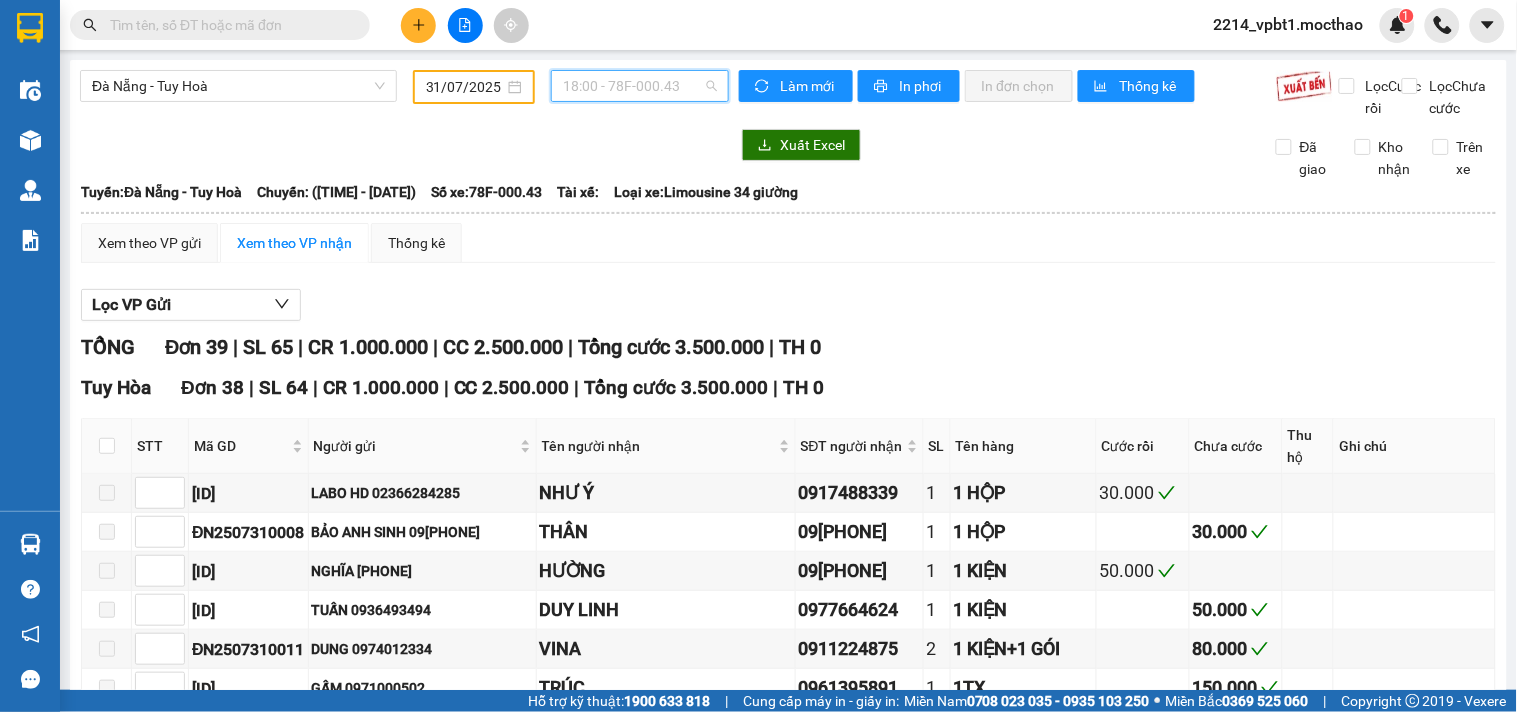 click on "18:00     - 78F-000.43" at bounding box center [640, 86] 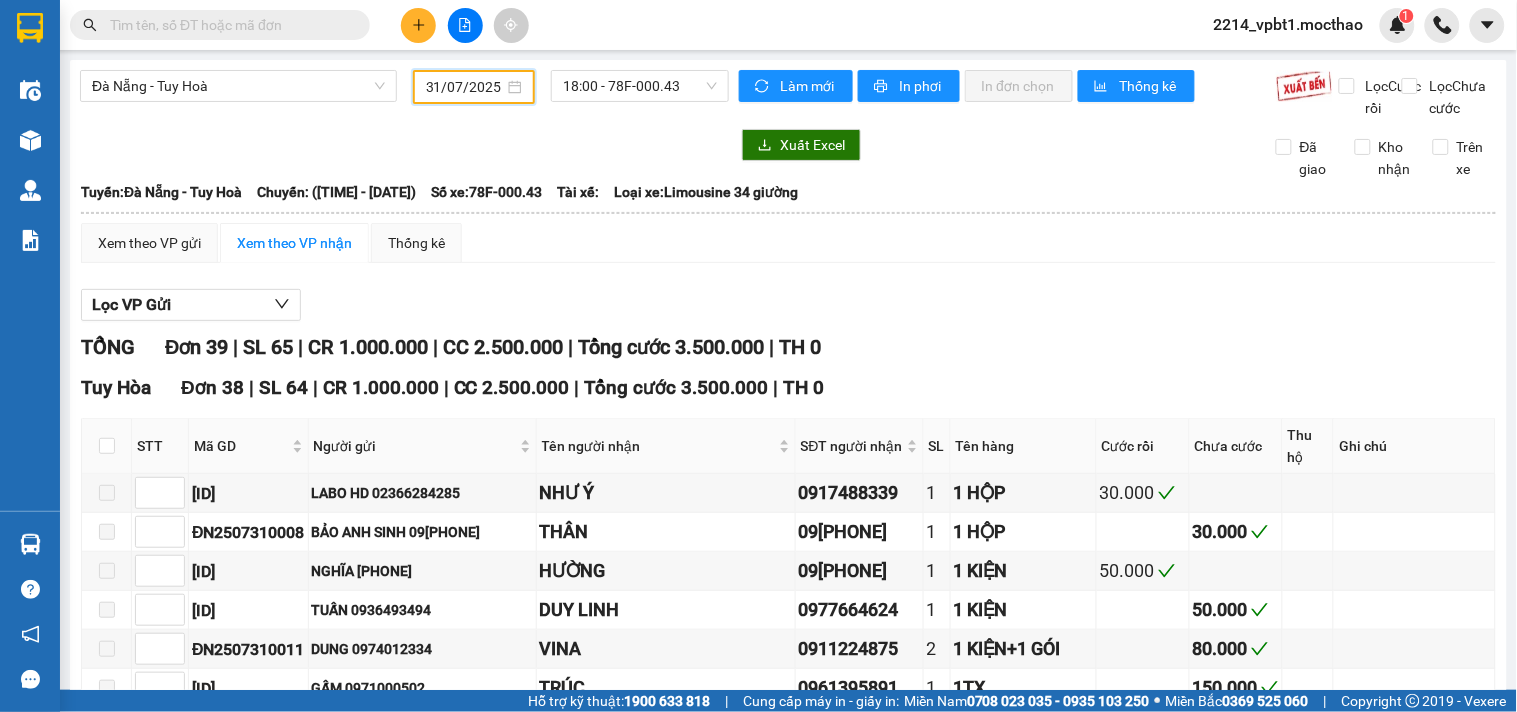click on "31/07/2025" at bounding box center [465, 87] 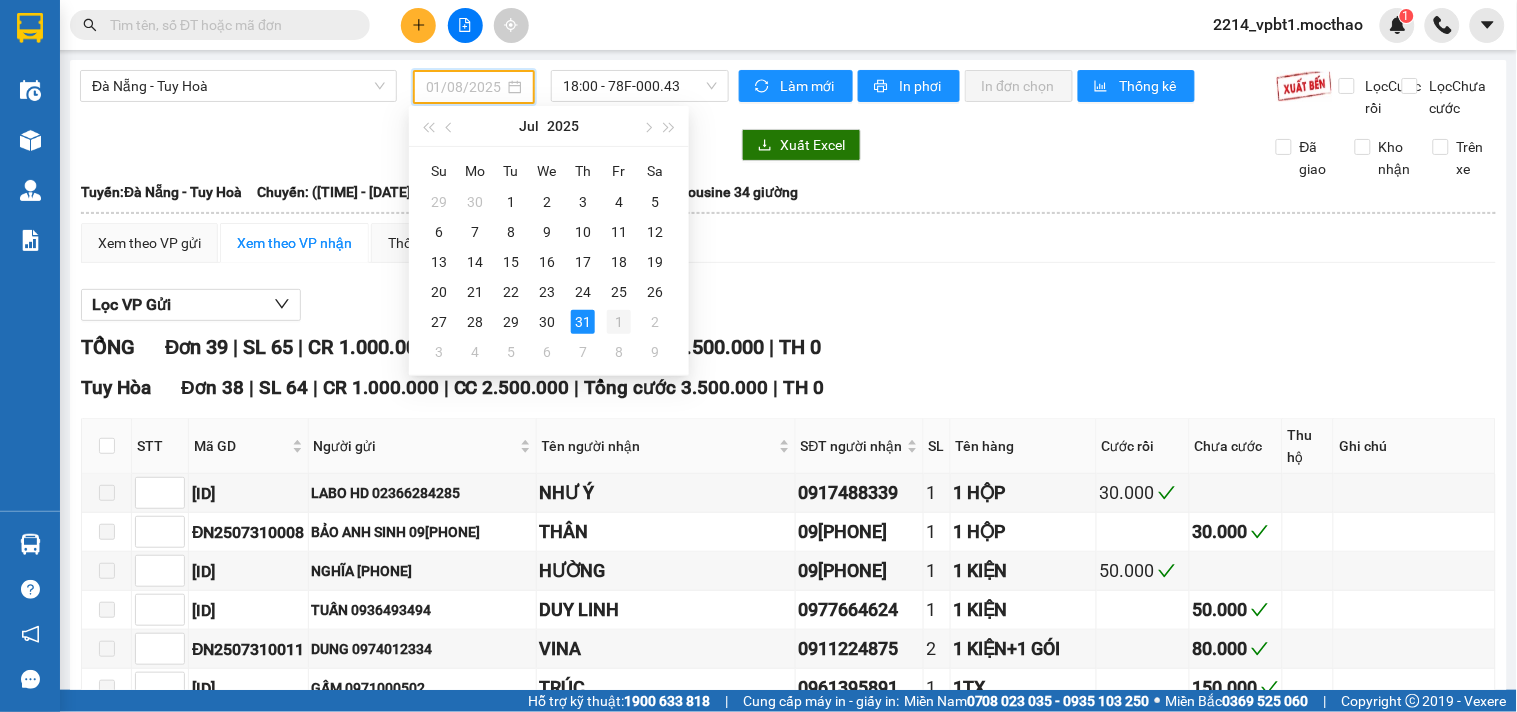 click on "1" at bounding box center [619, 322] 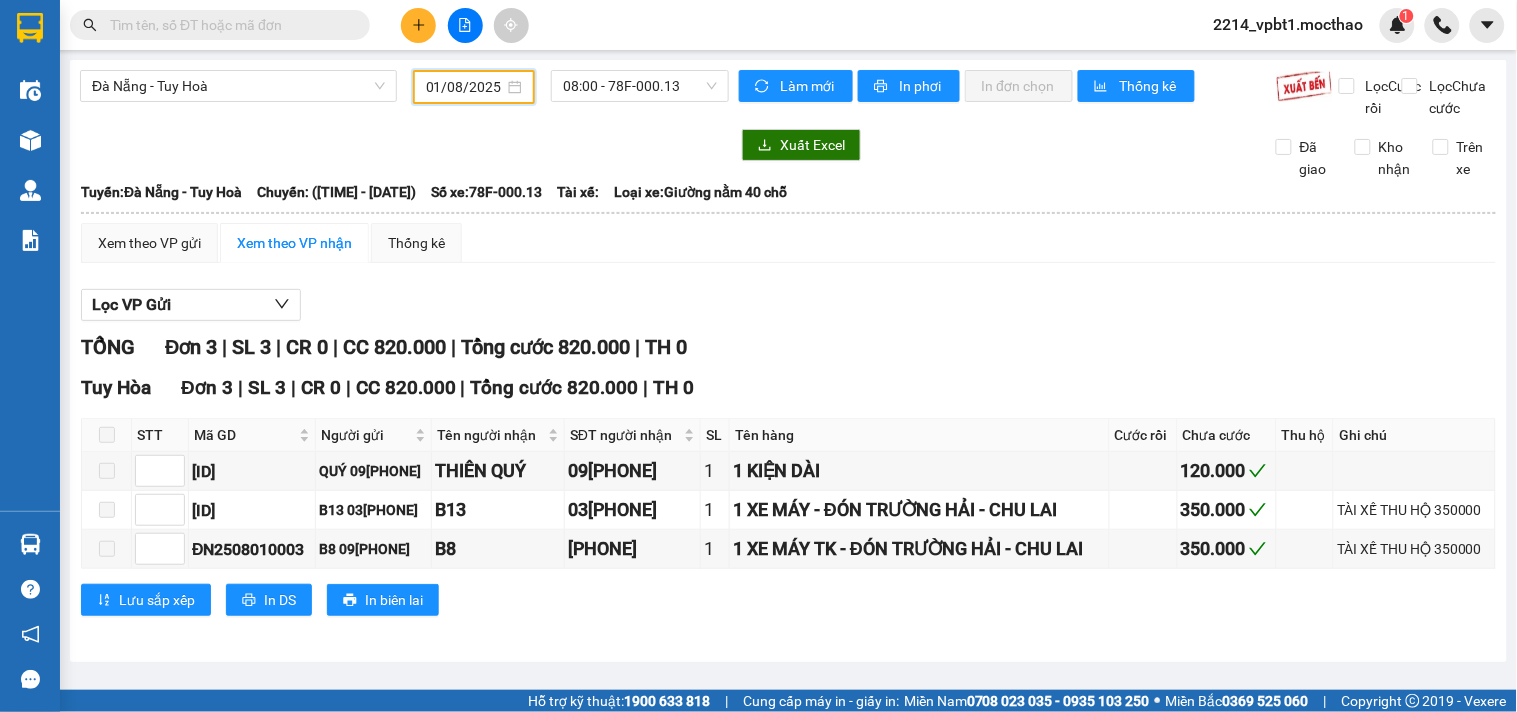 scroll, scrollTop: 0, scrollLeft: 0, axis: both 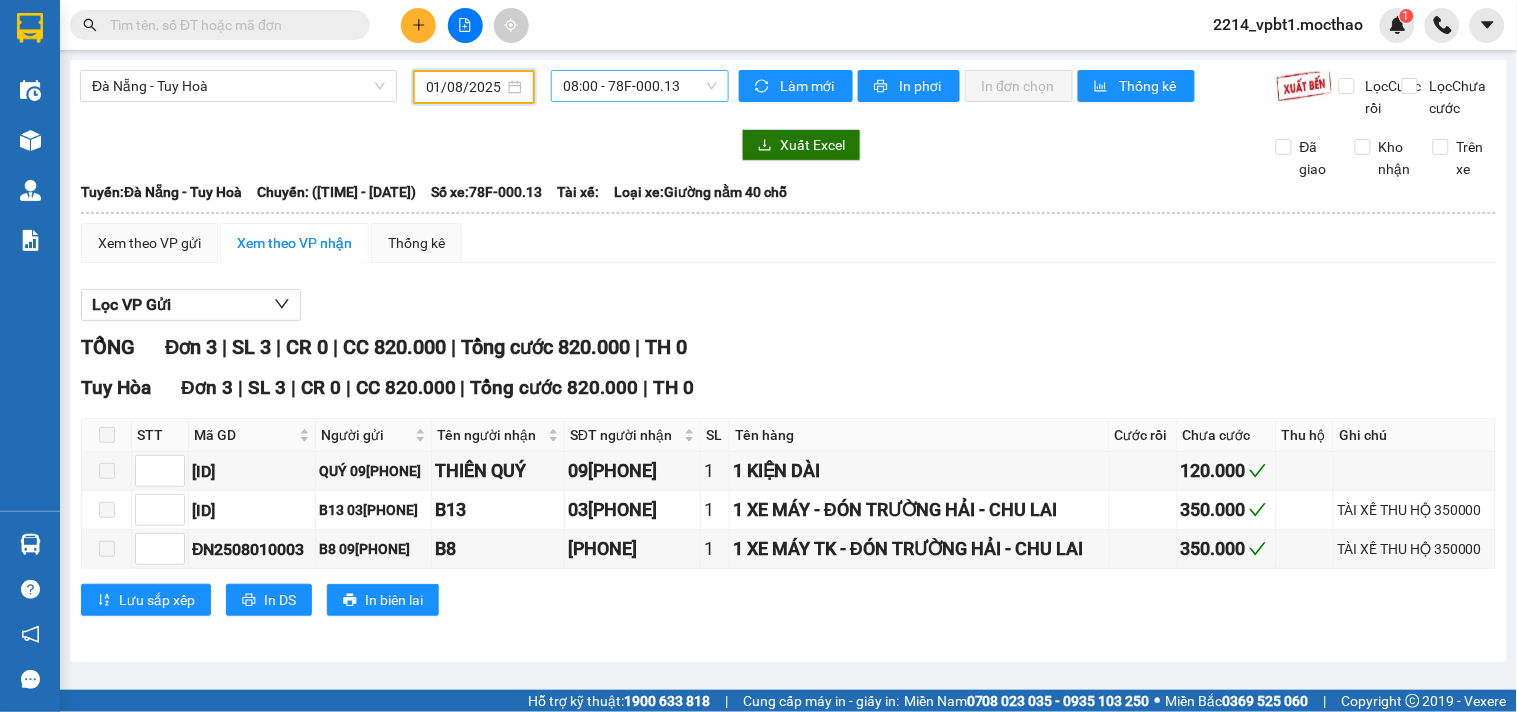 click on "08:00     - 78F-000.13" at bounding box center [640, 86] 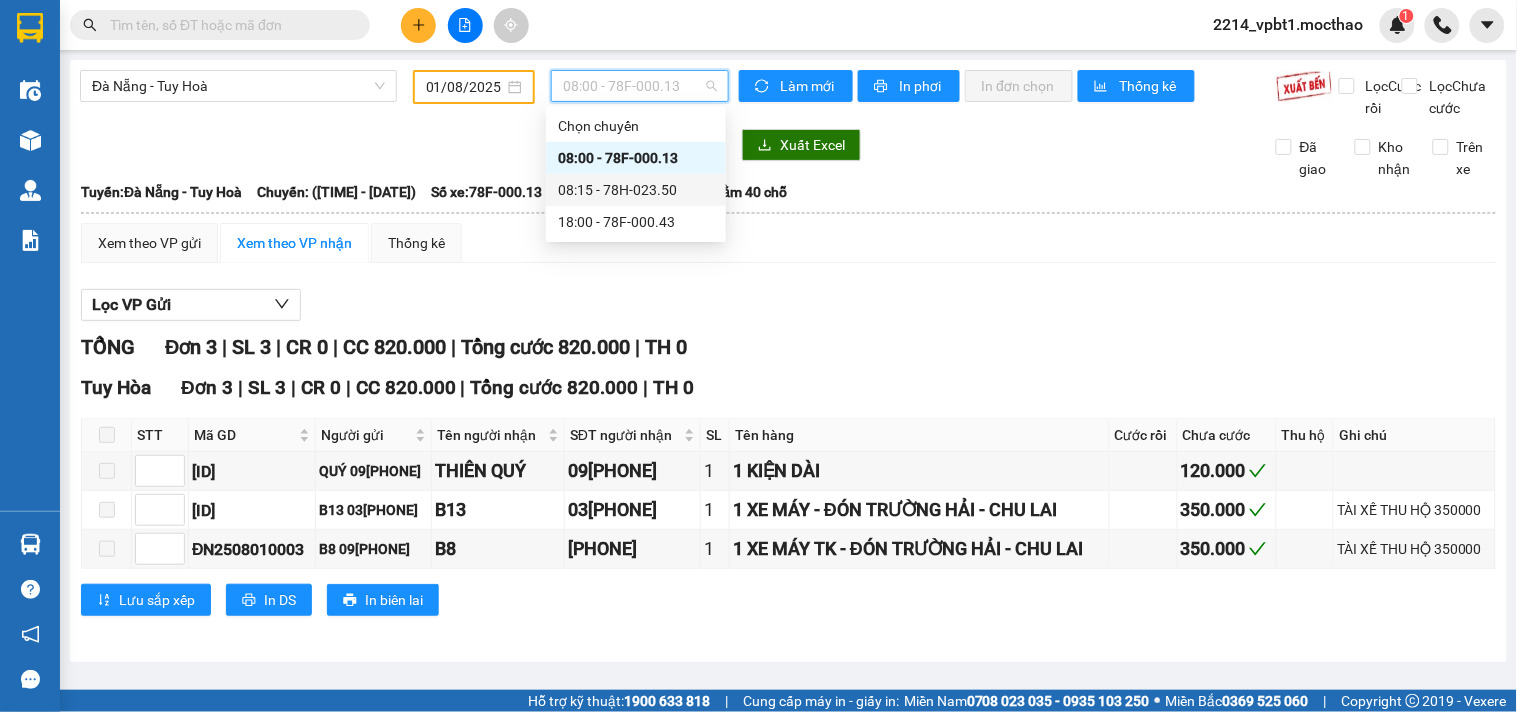 click on "08:15     - 78H-023.50" at bounding box center (636, 190) 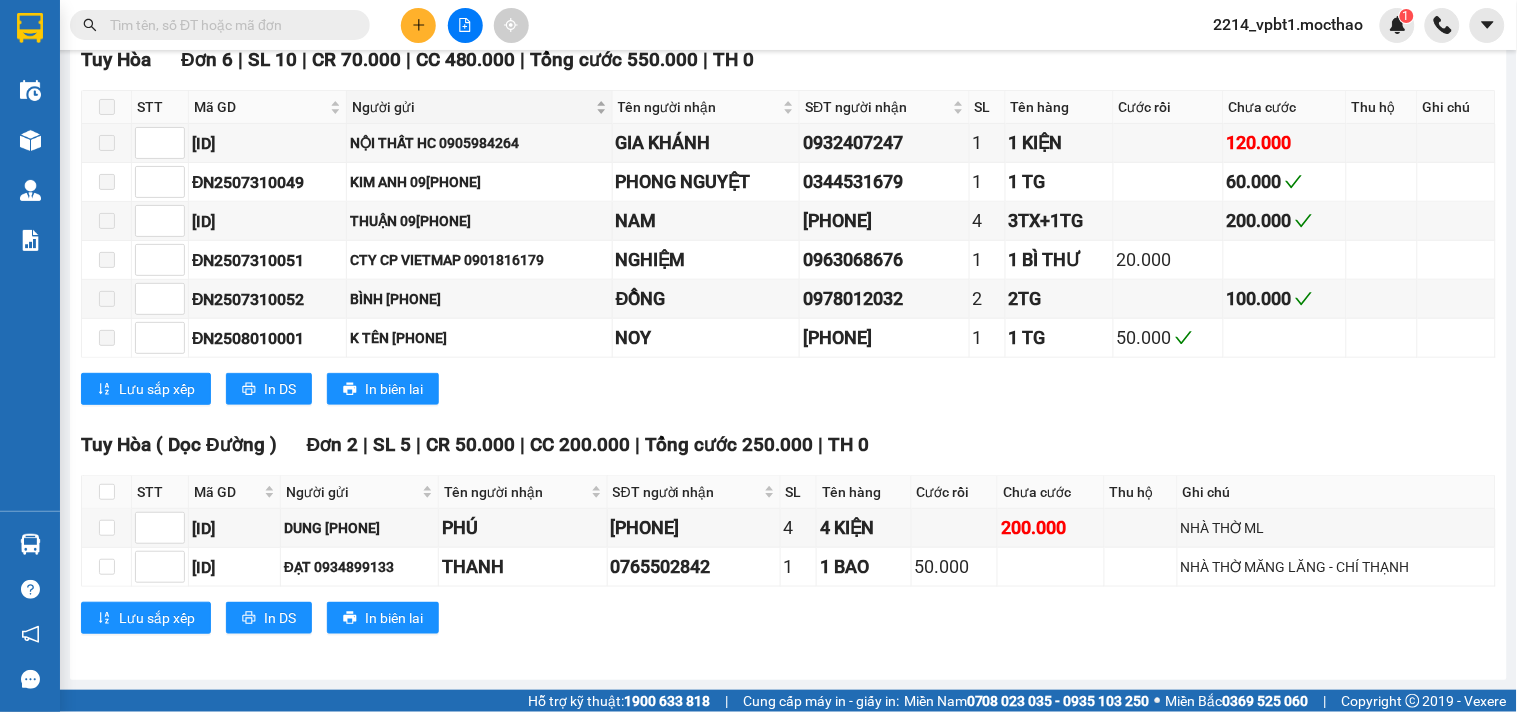 scroll, scrollTop: 0, scrollLeft: 0, axis: both 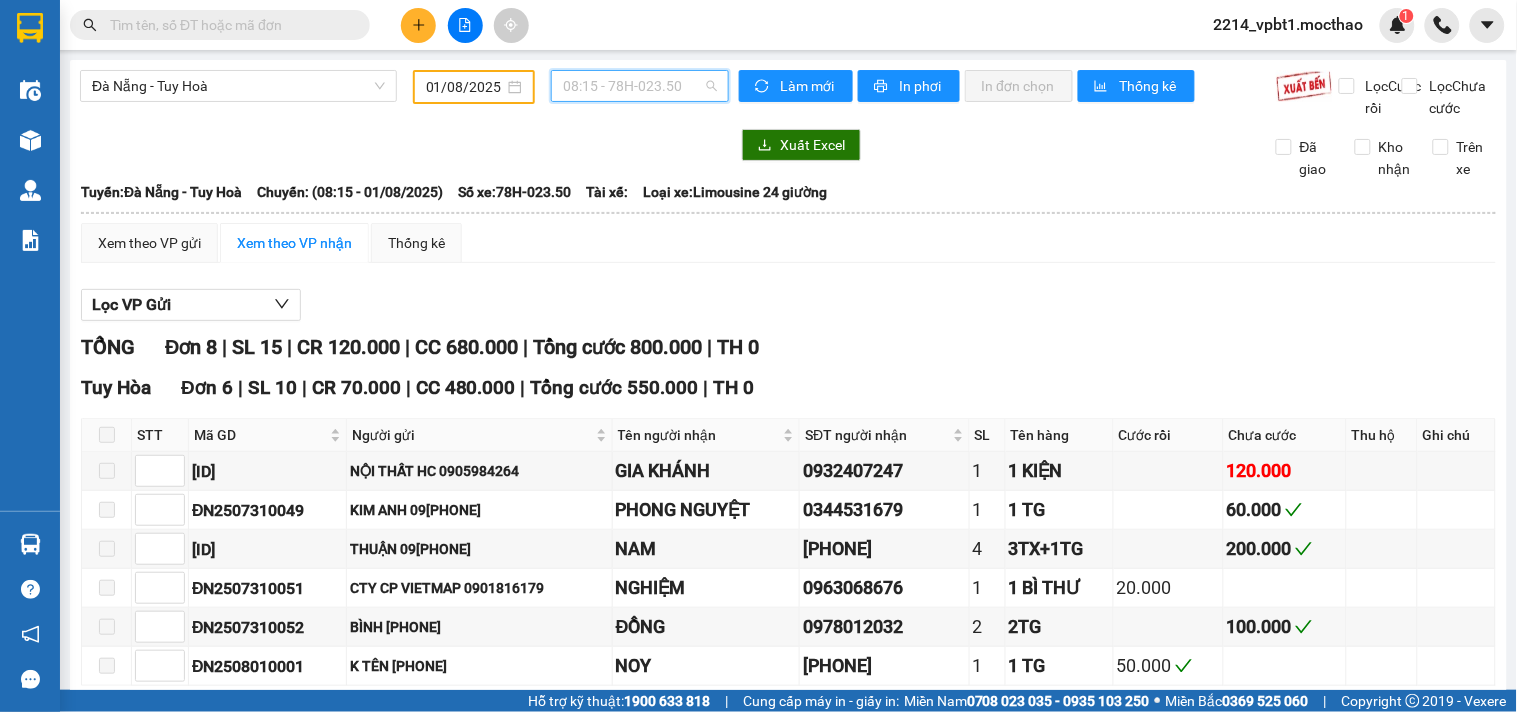 click on "08:15     - 78H-023.50" at bounding box center (640, 86) 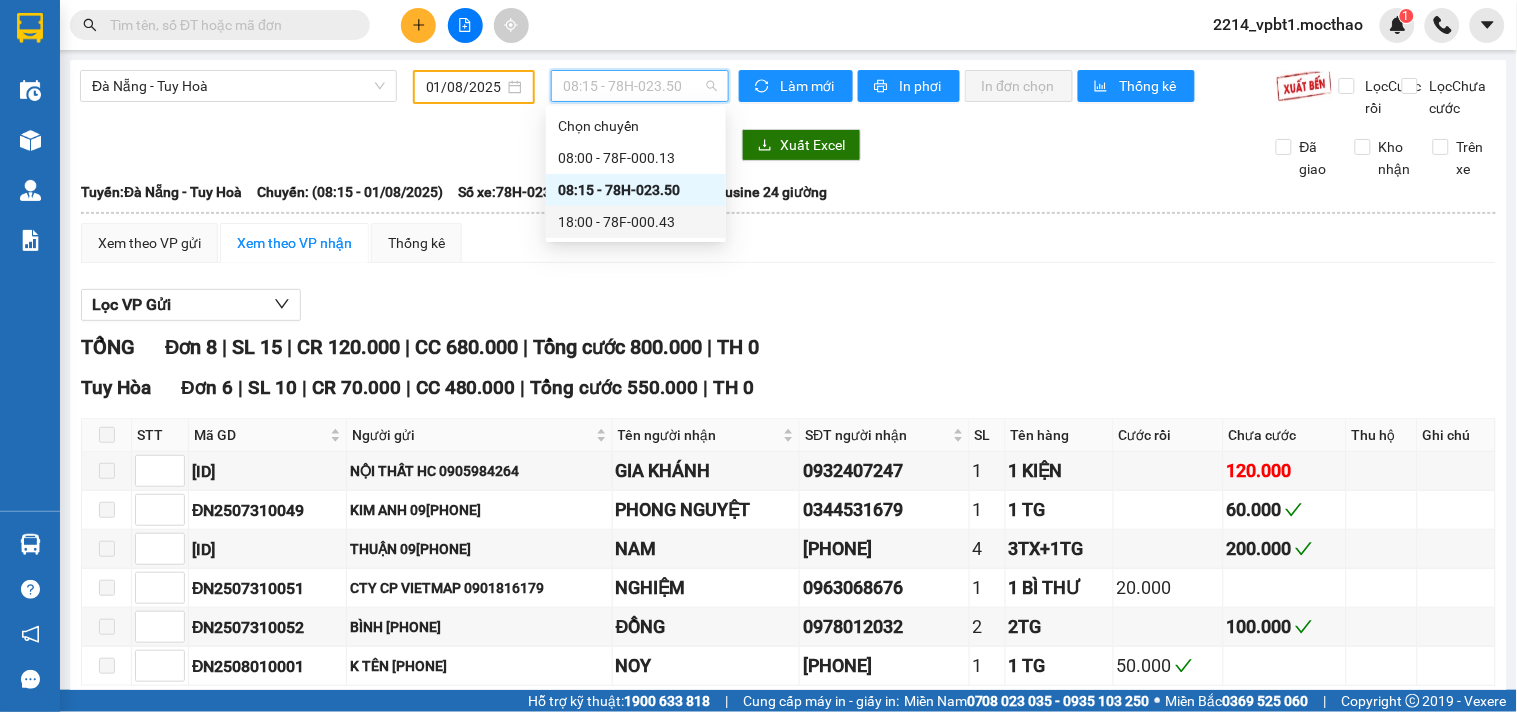 click on "18:00     - 78F-000.43" at bounding box center (636, 222) 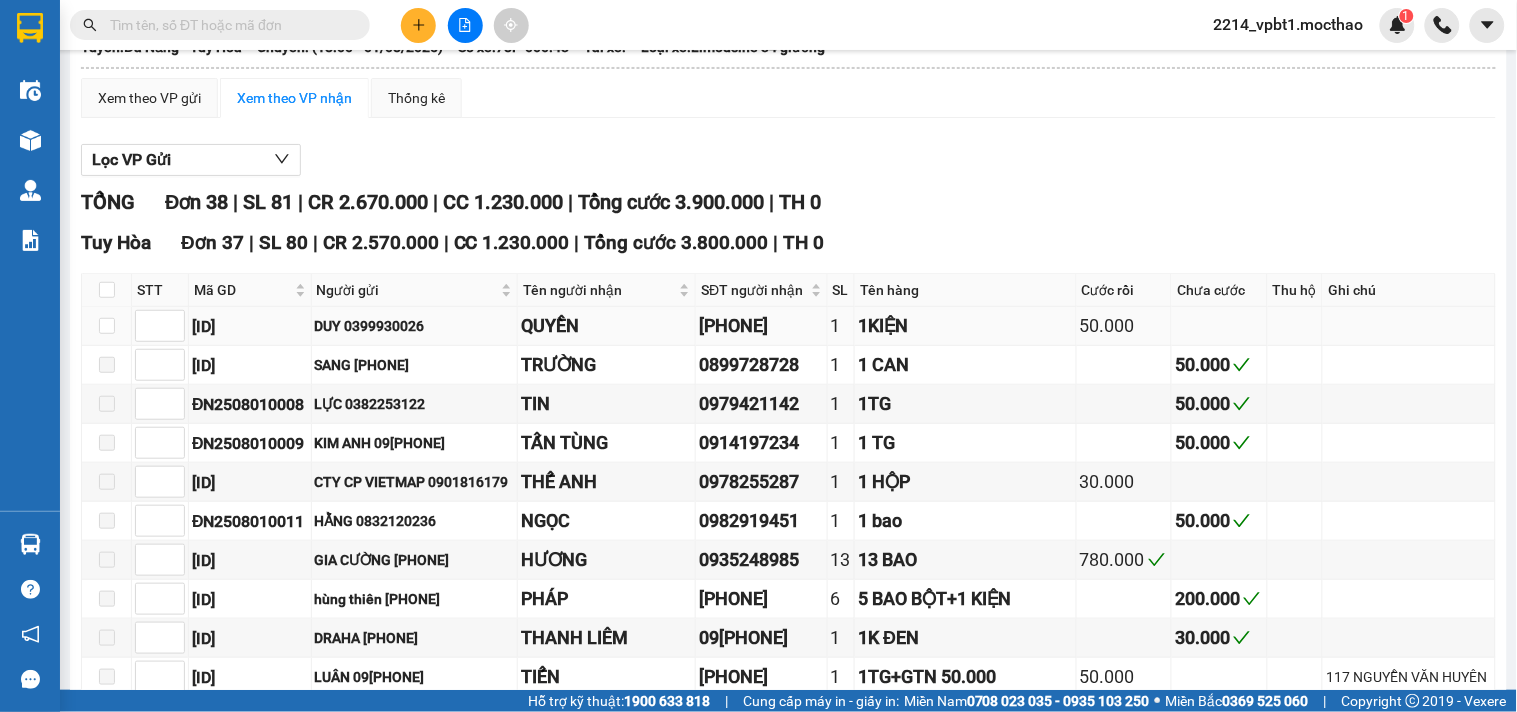 scroll, scrollTop: 0, scrollLeft: 0, axis: both 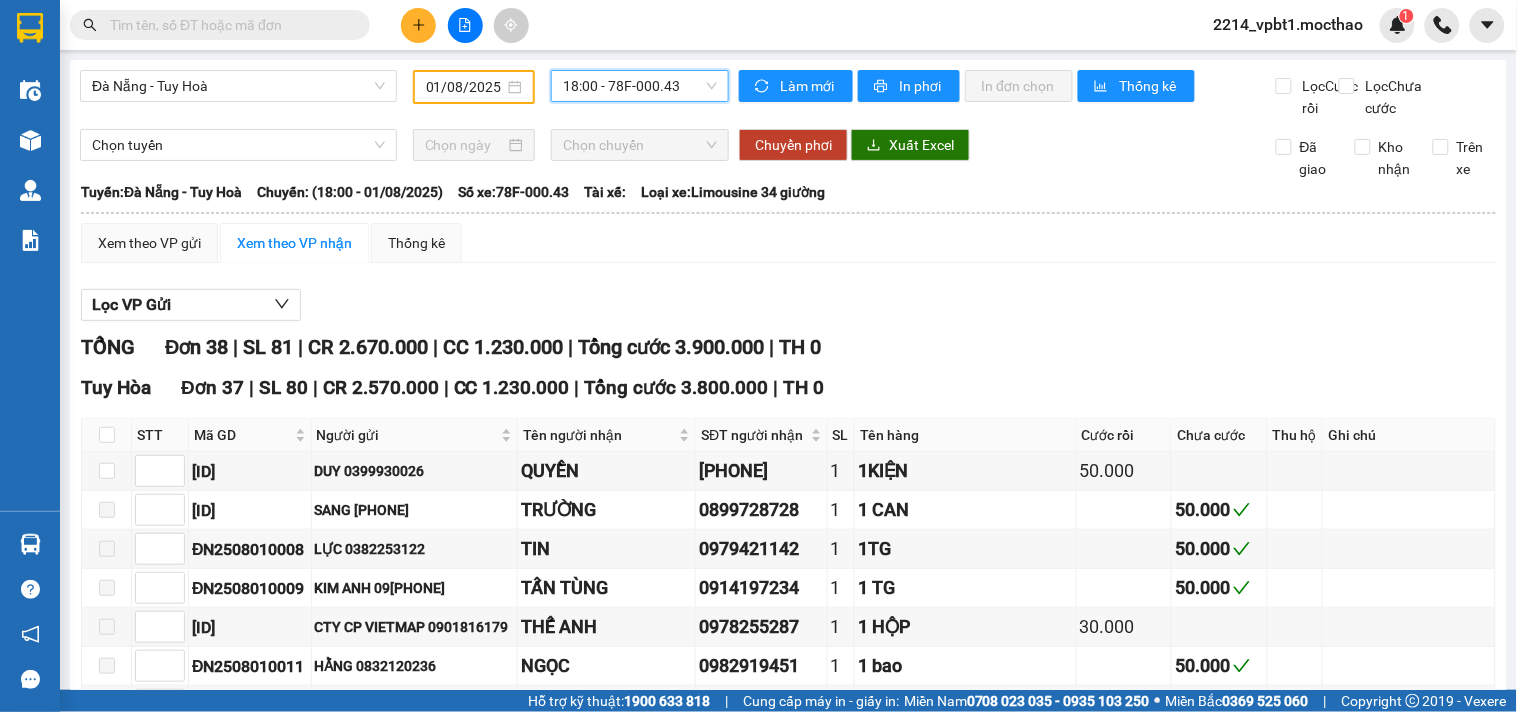 click on "Đà Nẵng - Tuy Hoà 01/08/2025 18:00 18:00     - 78F-000.43" at bounding box center (404, 94) 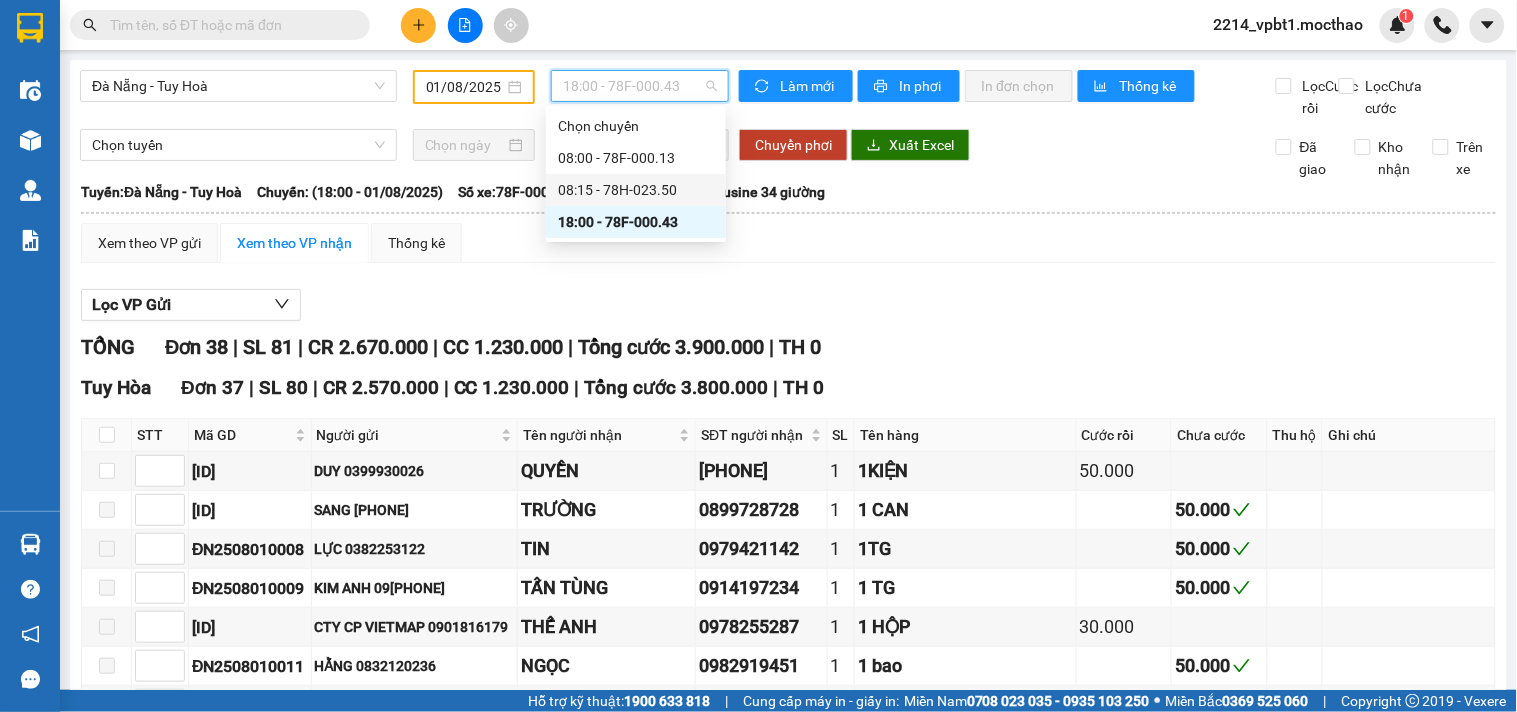 click on "08:15     - 78H-023.50" at bounding box center (636, 190) 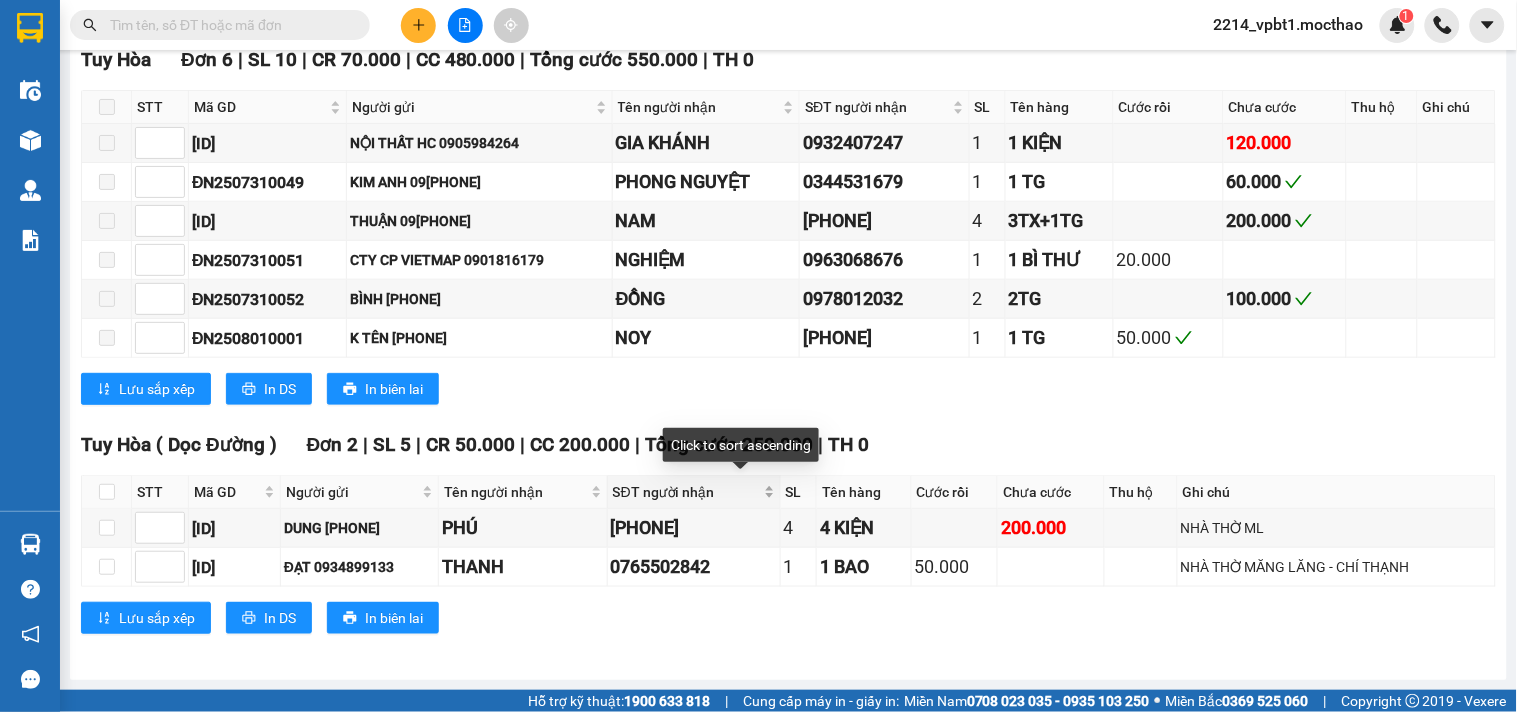 scroll, scrollTop: 0, scrollLeft: 0, axis: both 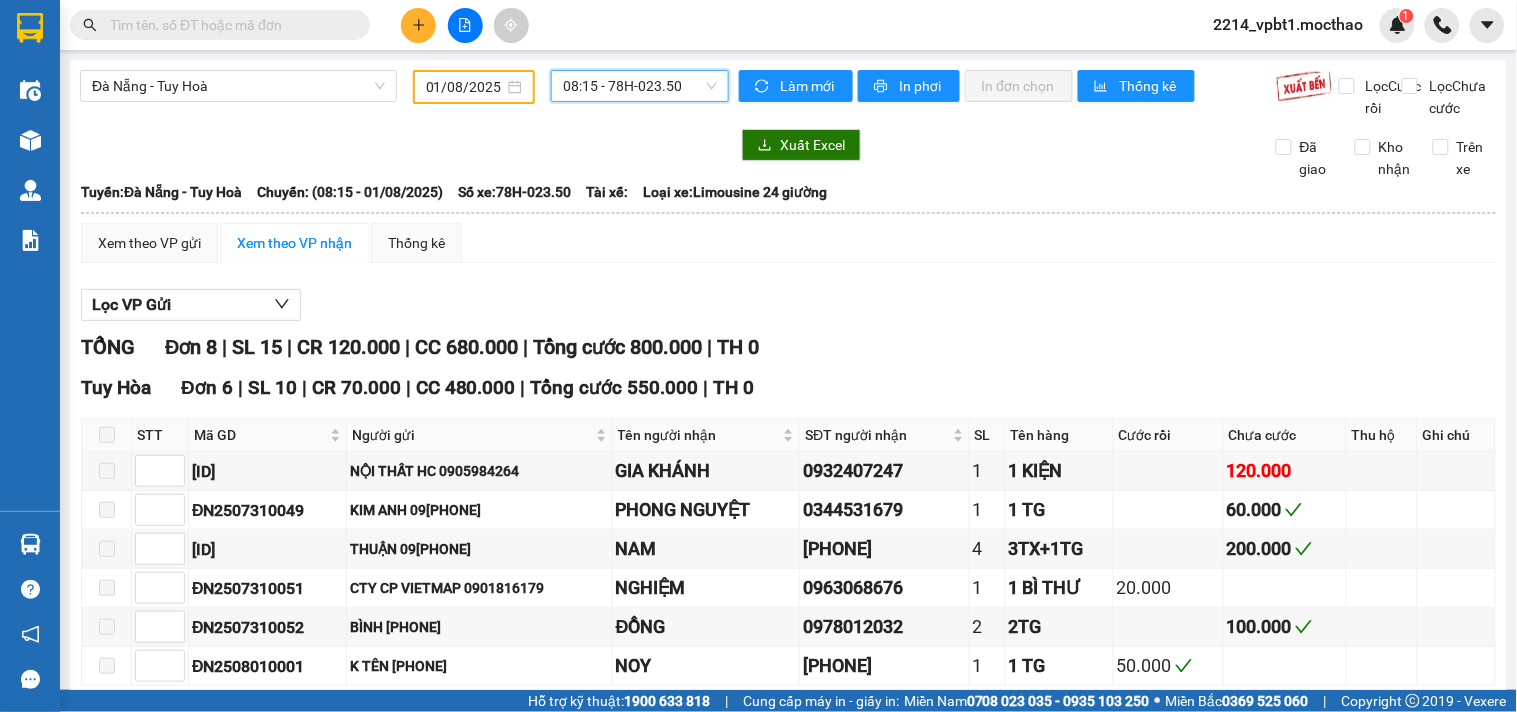 click on "01/08/2025" at bounding box center [465, 87] 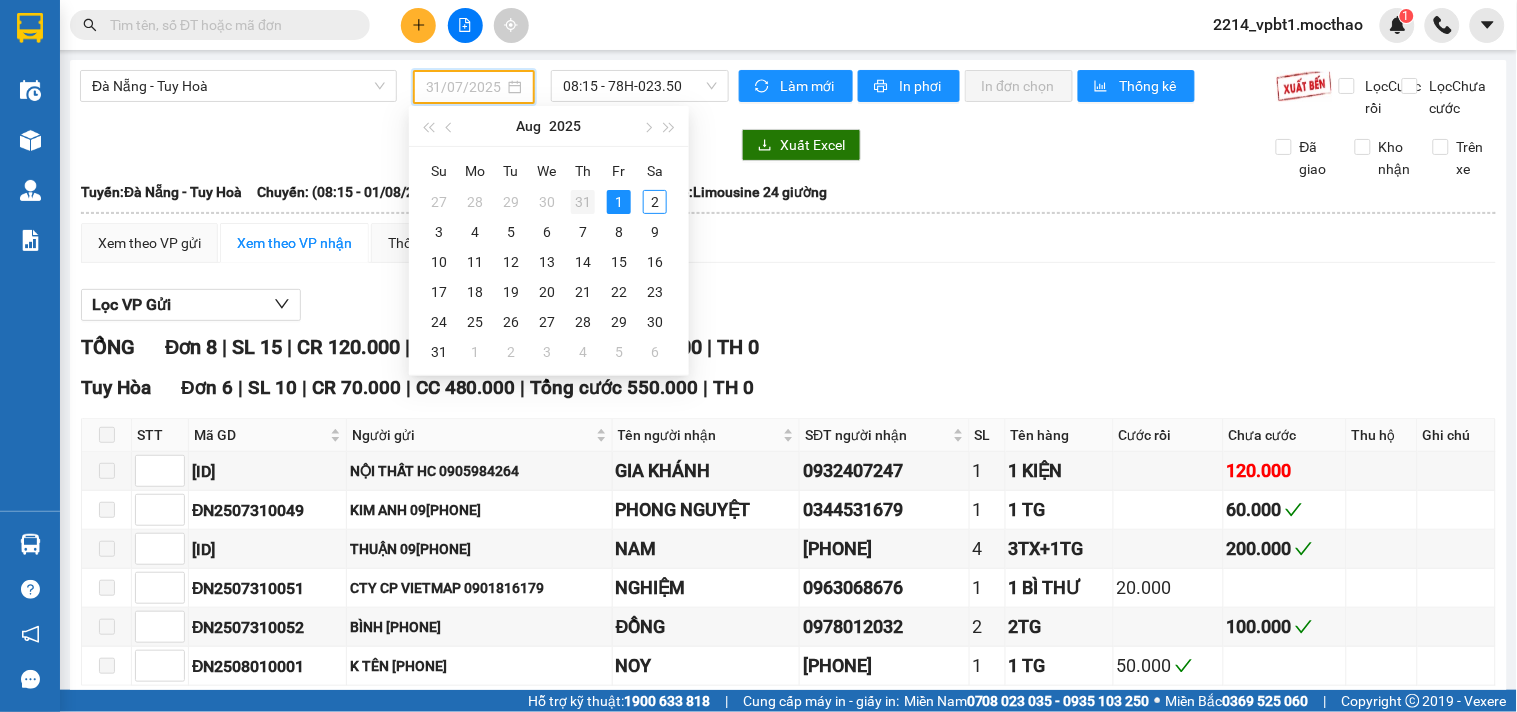 click on "31" at bounding box center (583, 202) 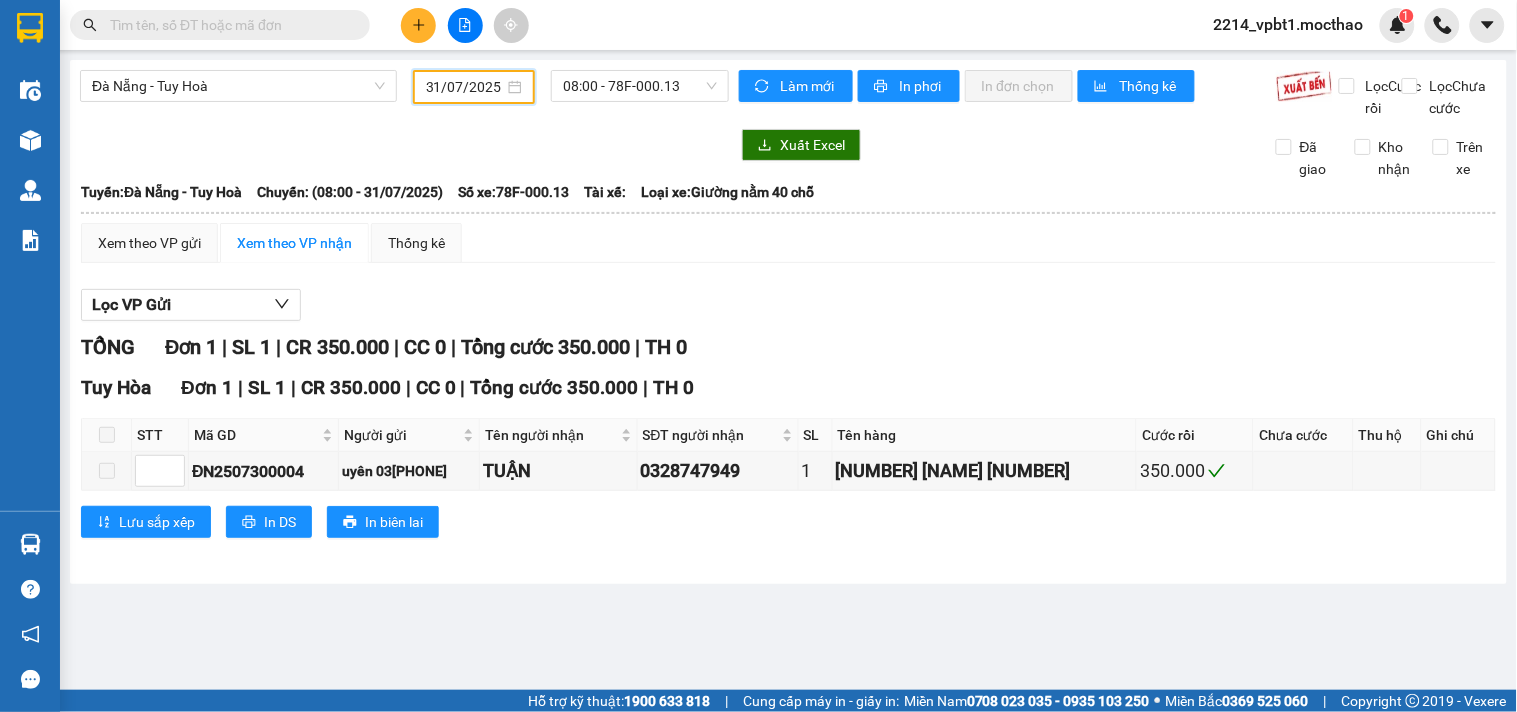click on "31/07/2025" at bounding box center (465, 87) 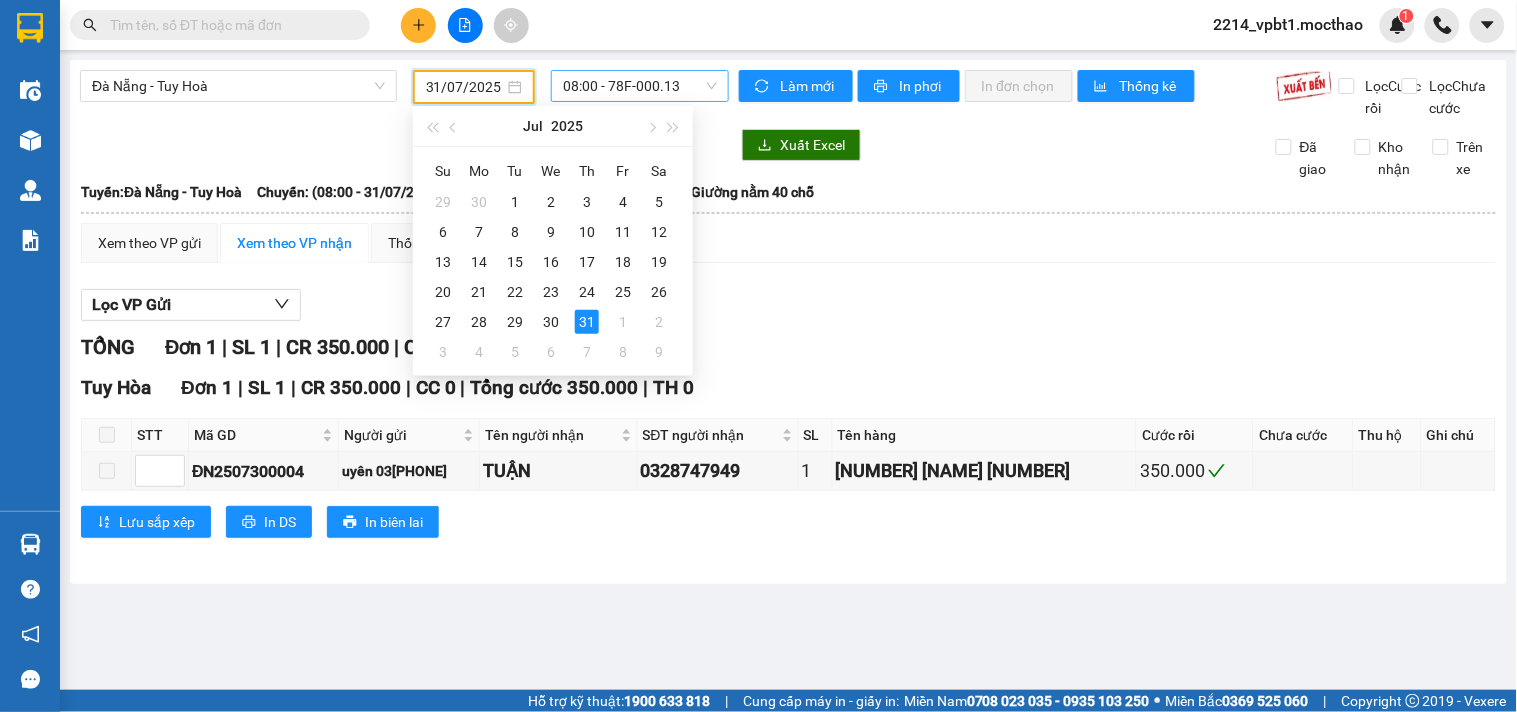 click on "08:00     - 78F-000.13" at bounding box center (640, 86) 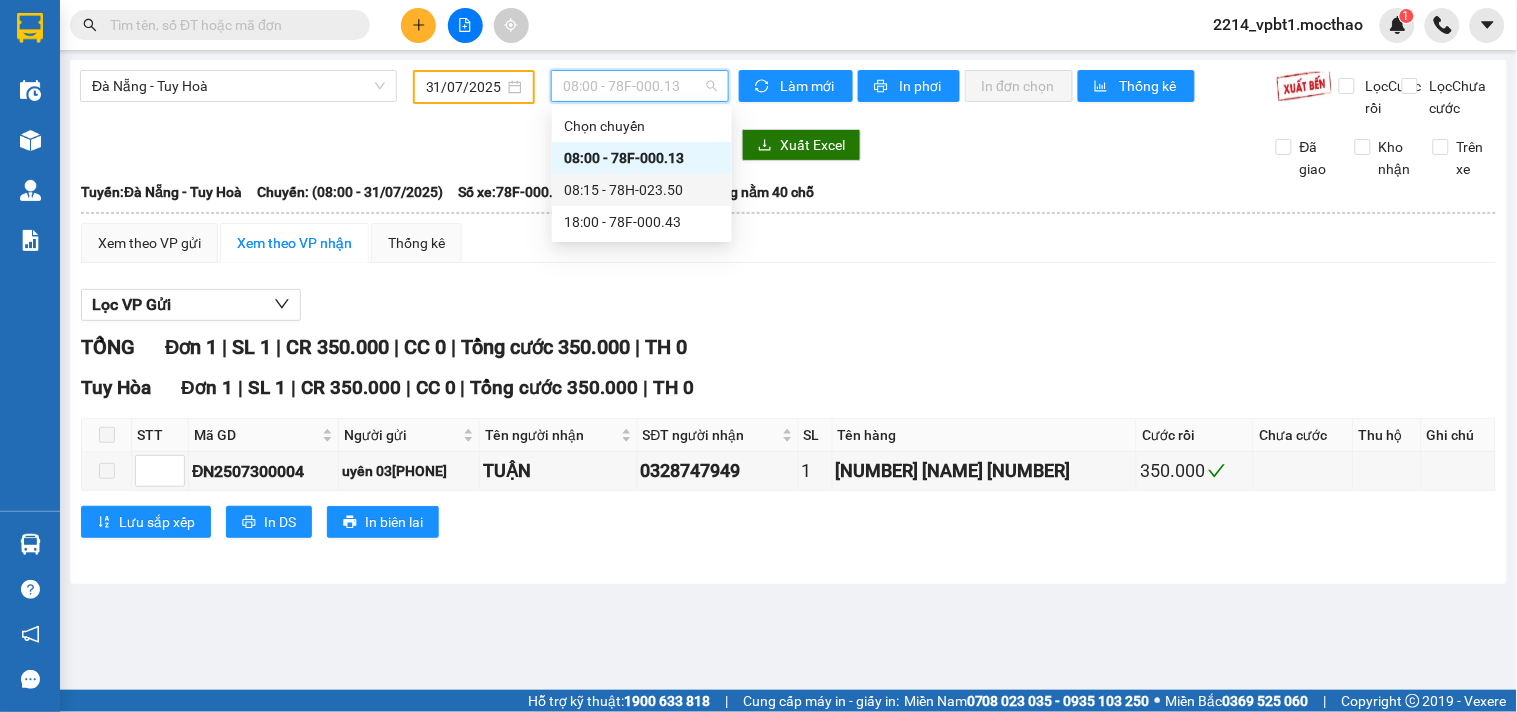 click on "08:15     - 78H-023.50" at bounding box center (642, 190) 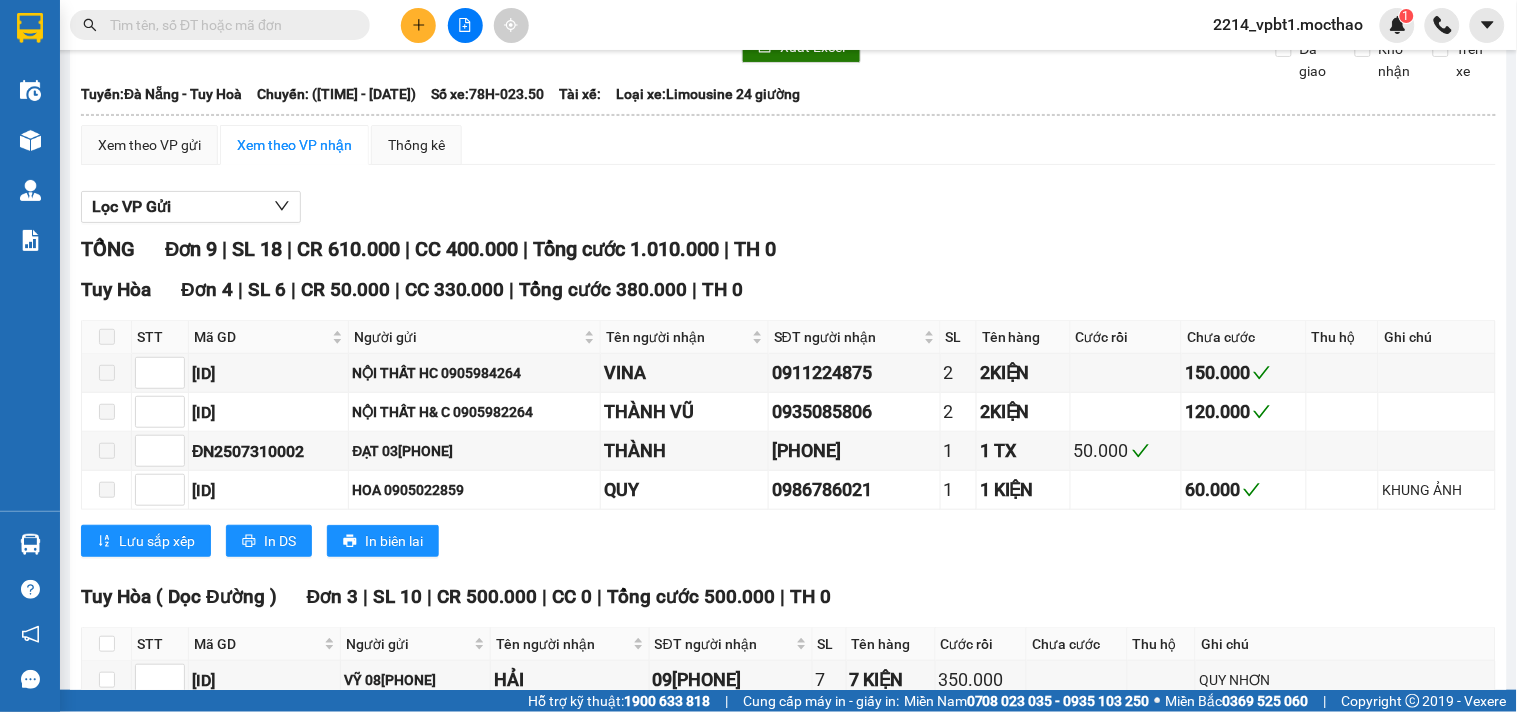 scroll, scrollTop: 0, scrollLeft: 0, axis: both 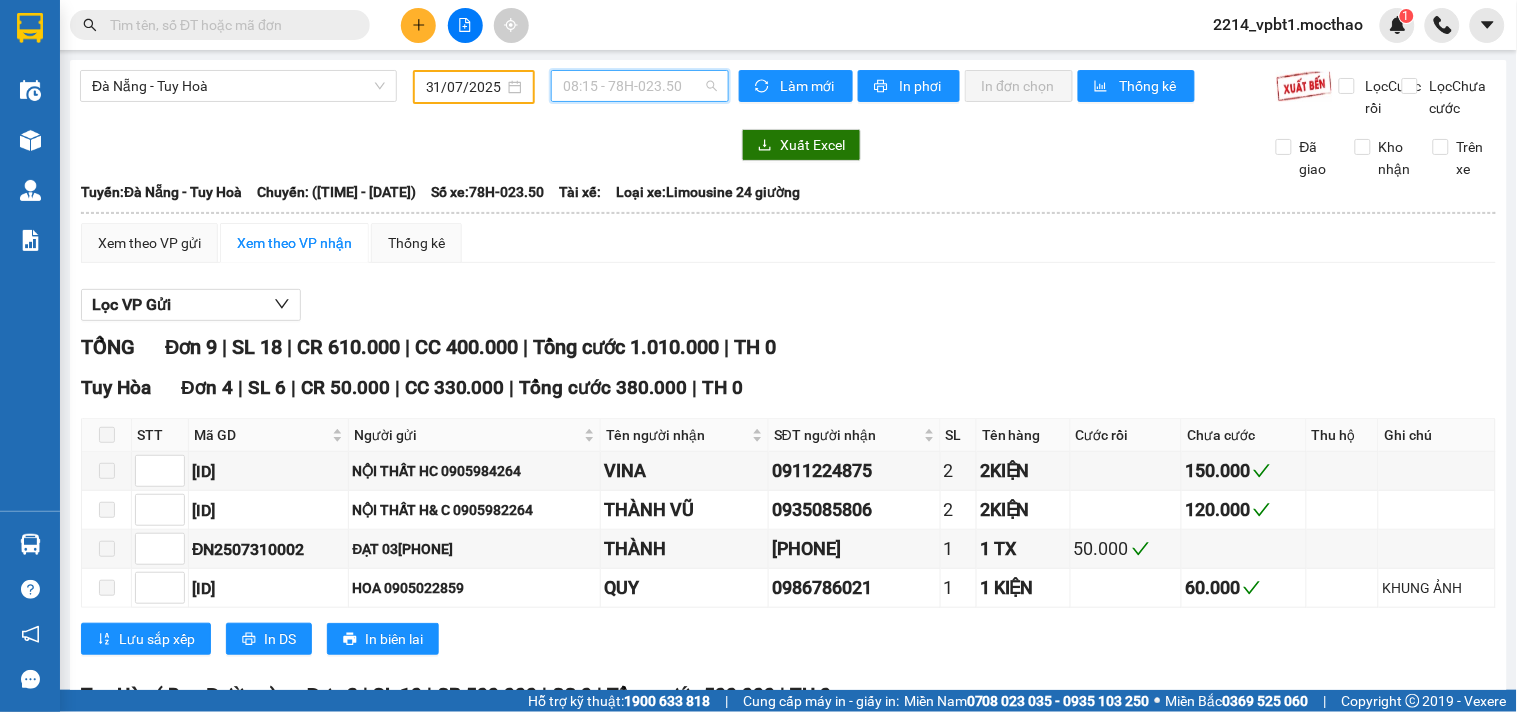 click on "08:15     - 78H-023.50" at bounding box center [640, 86] 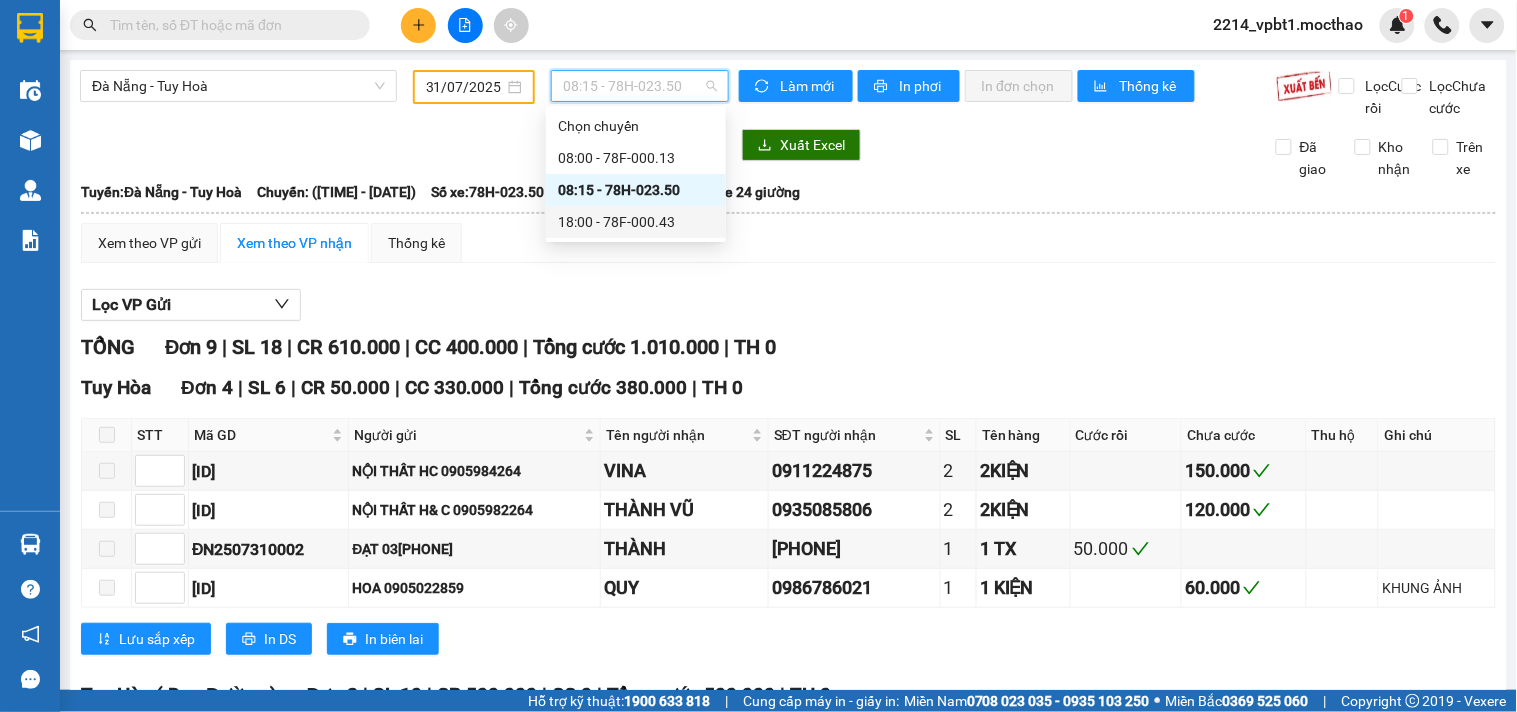 click on "18:00     - 78F-000.43" at bounding box center (636, 222) 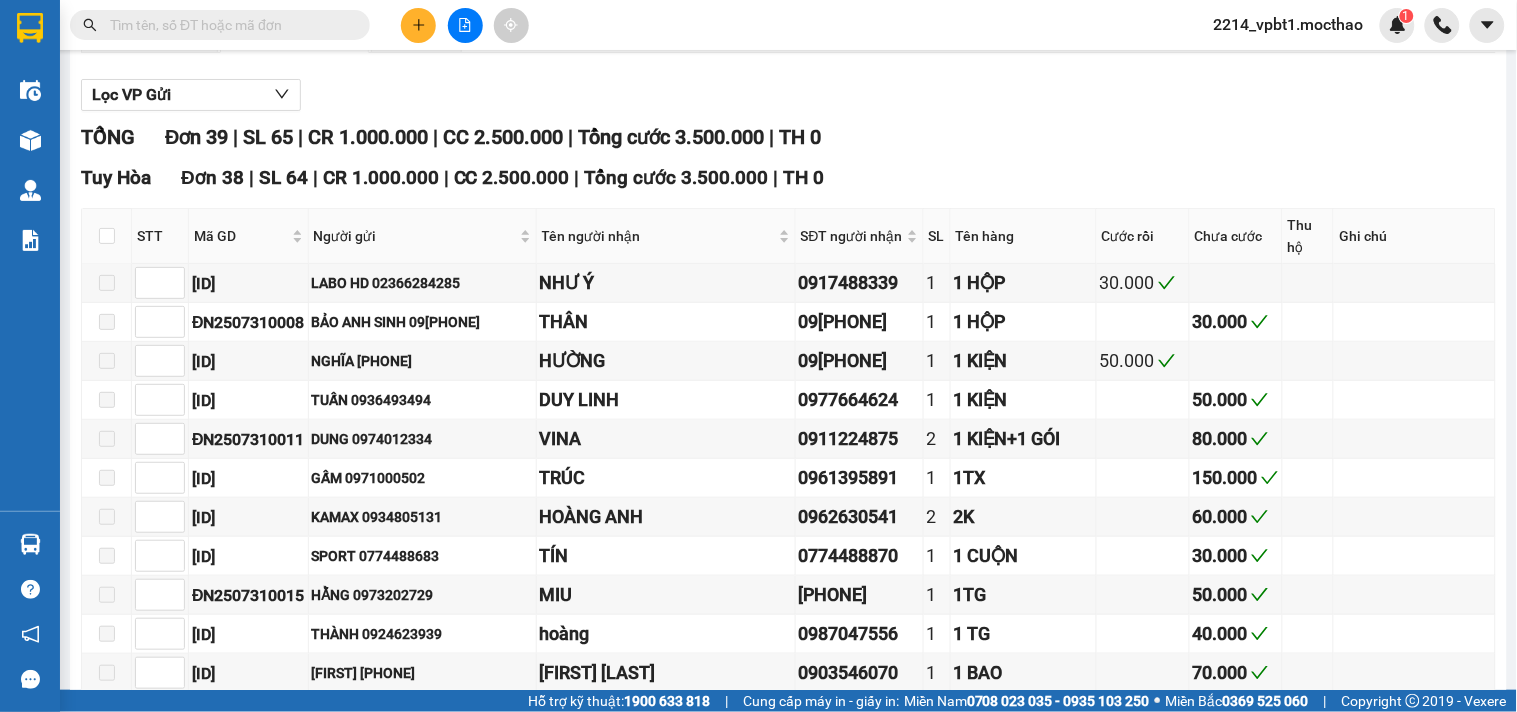 scroll, scrollTop: 0, scrollLeft: 0, axis: both 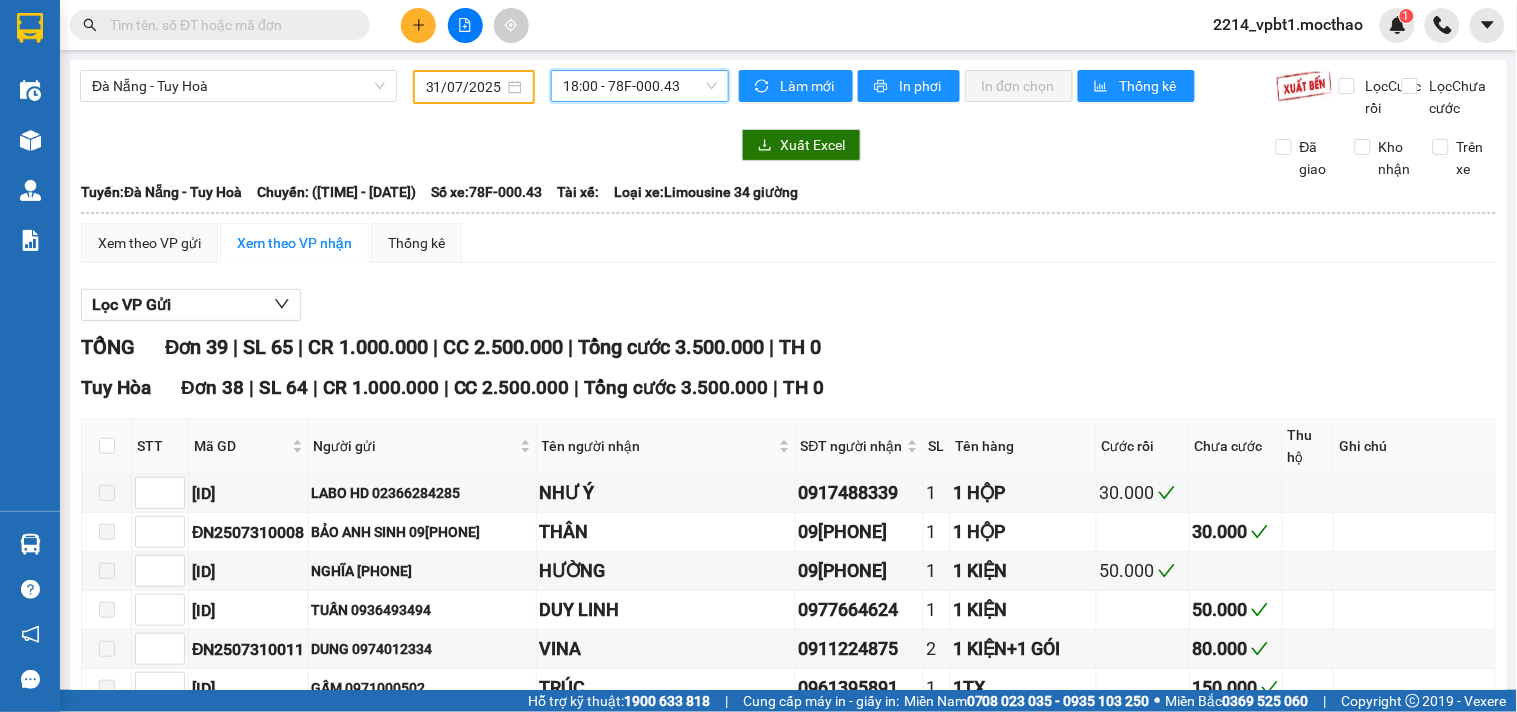 click on "31/07/2025" at bounding box center [465, 87] 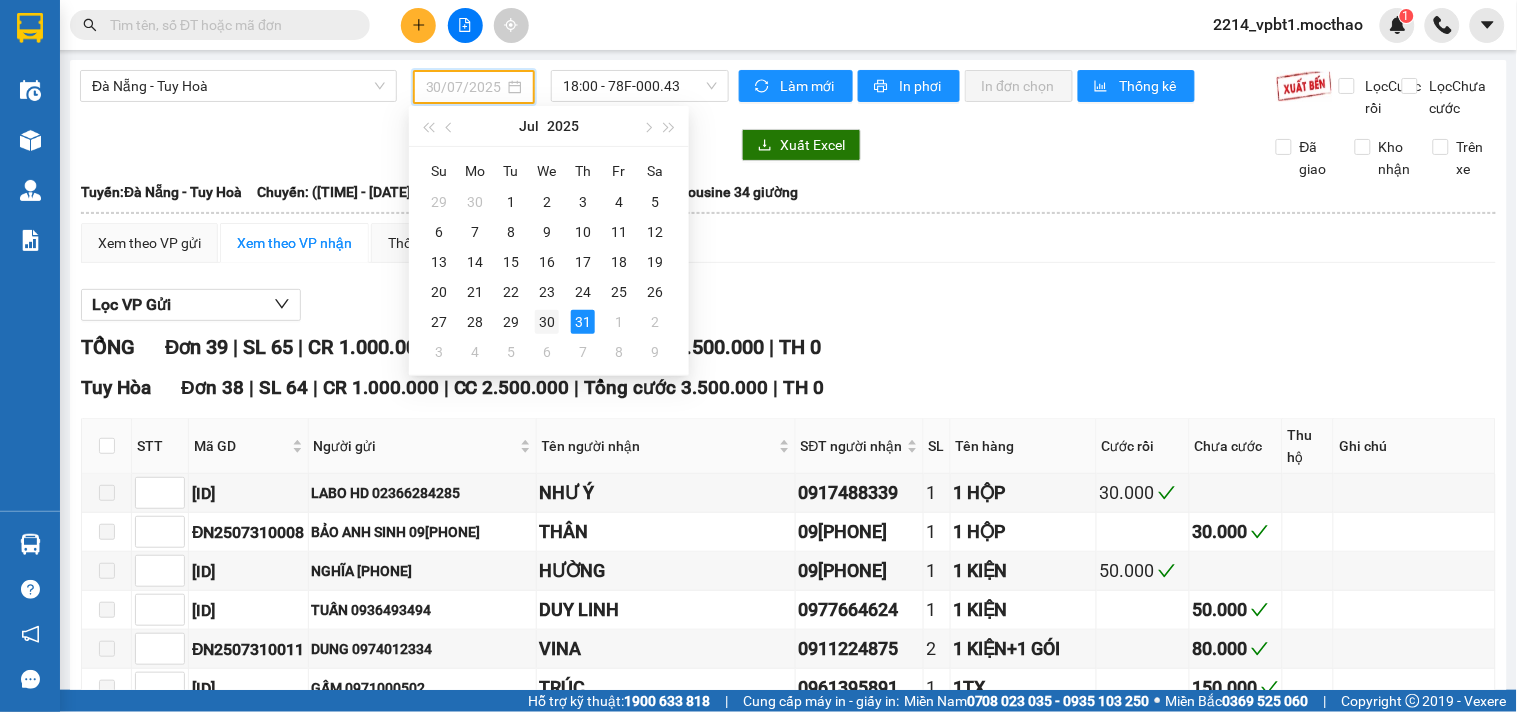 click on "30" at bounding box center [547, 322] 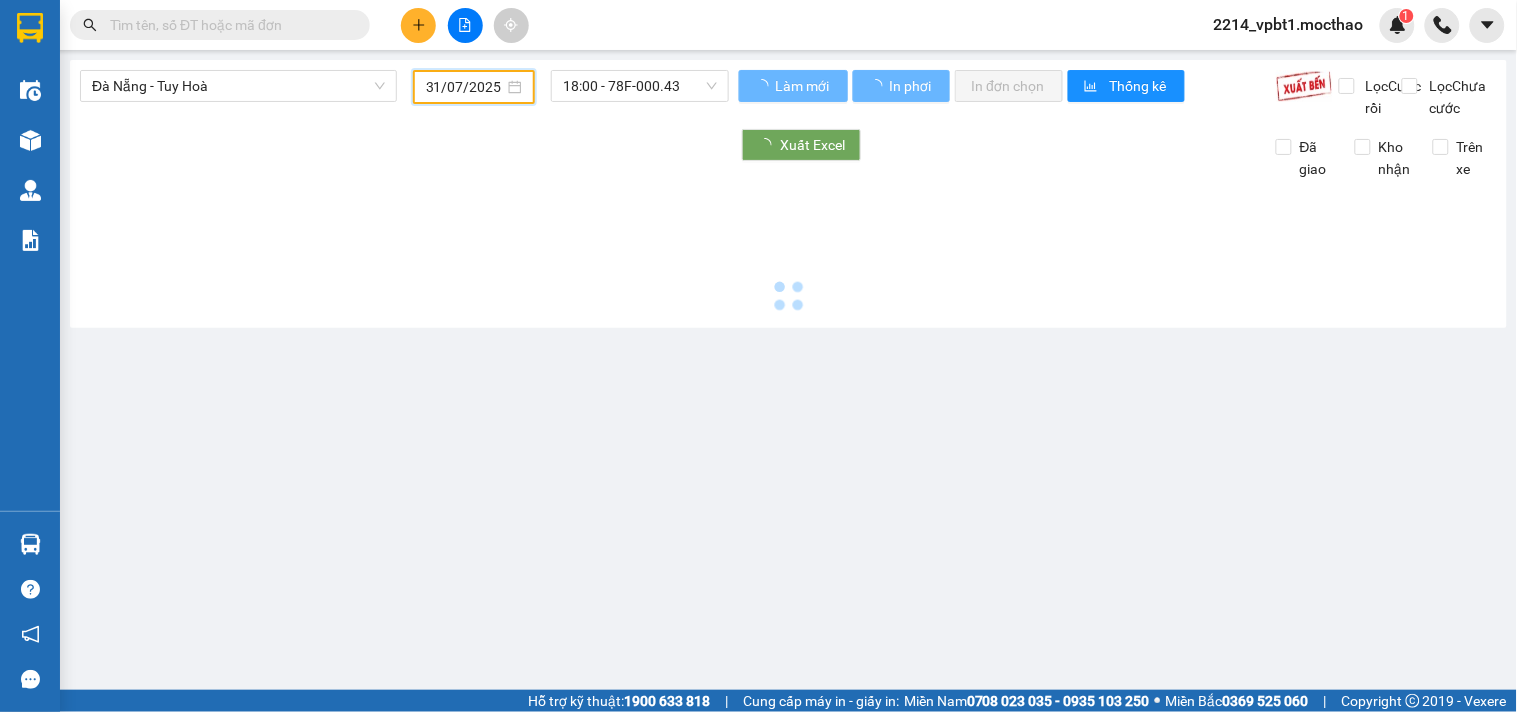 type on "30/07/2025" 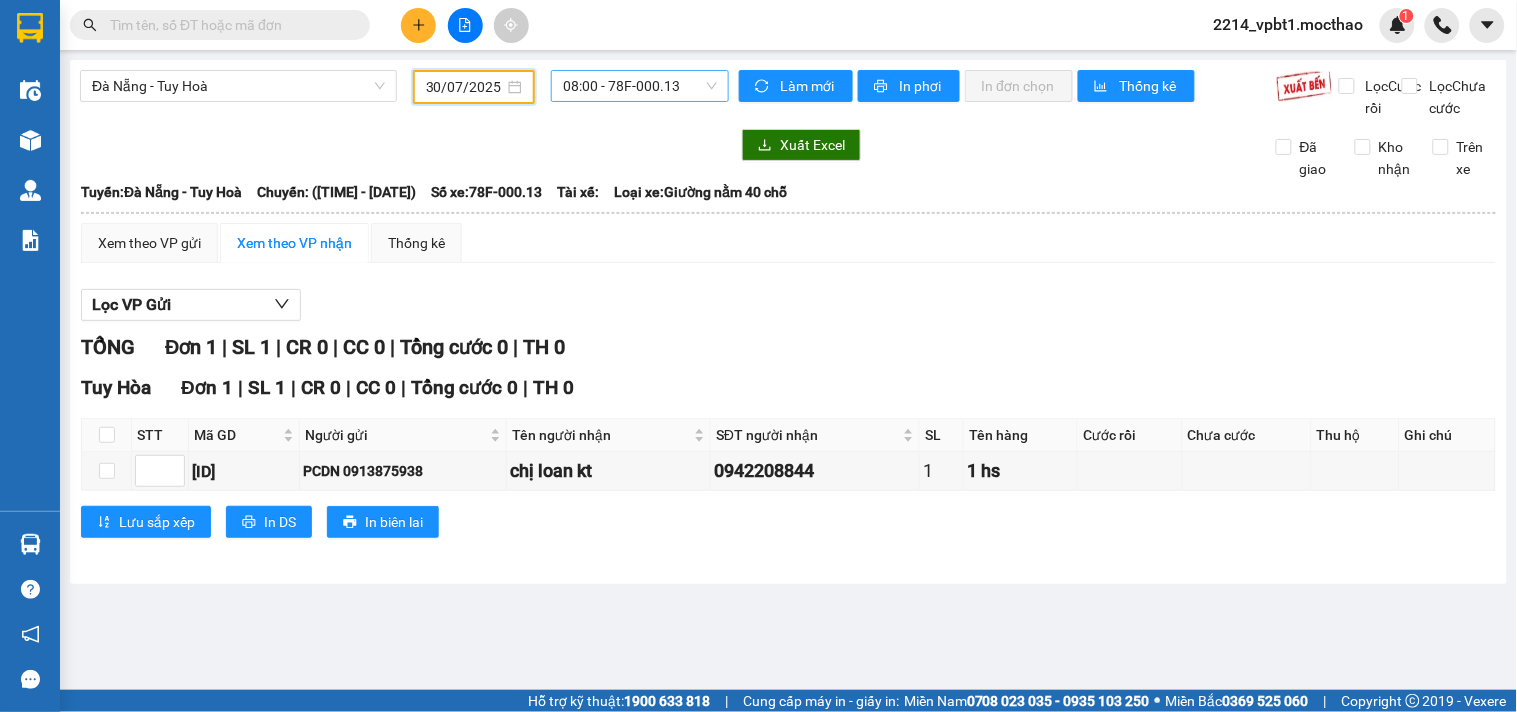 click on "08:00     - 78F-000.13" at bounding box center (640, 86) 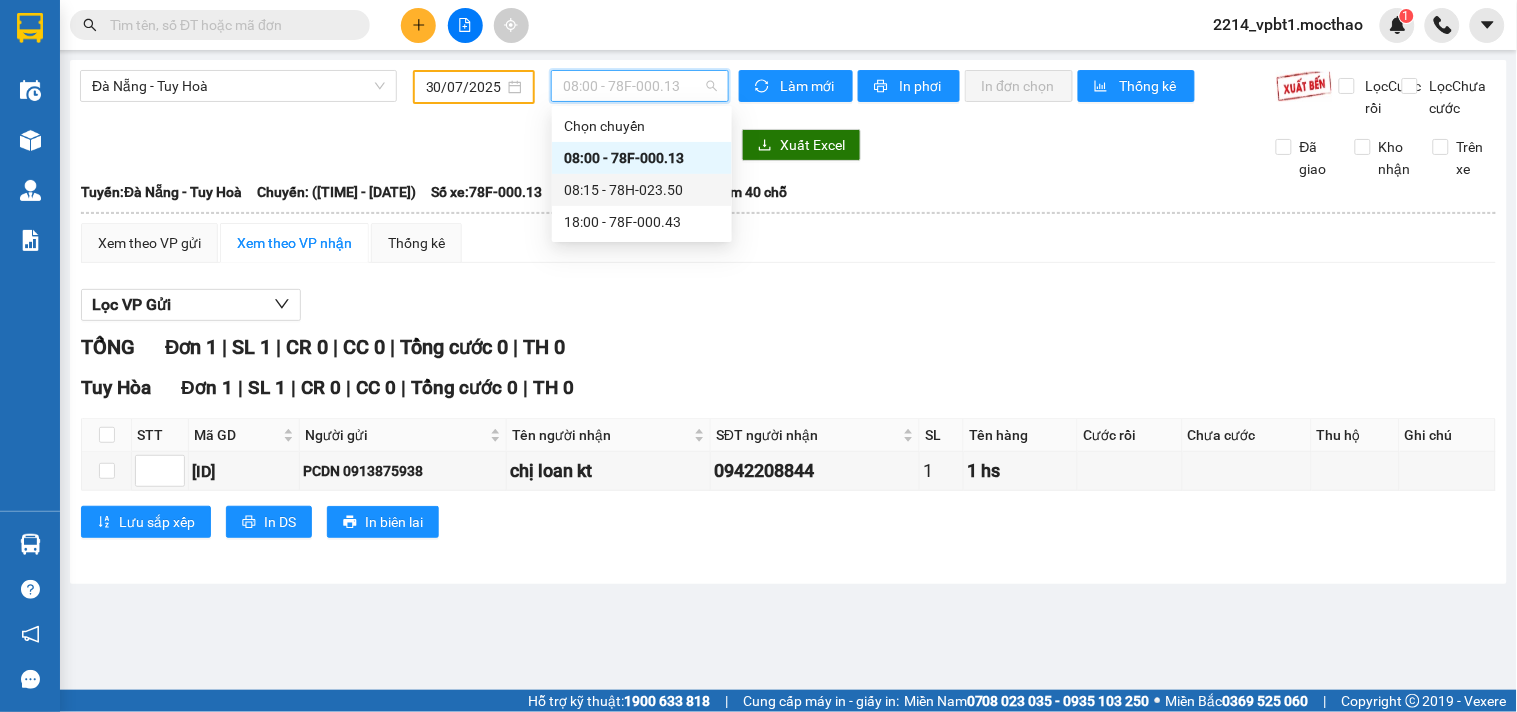 click on "08:15     - 78H-023.50" at bounding box center (642, 190) 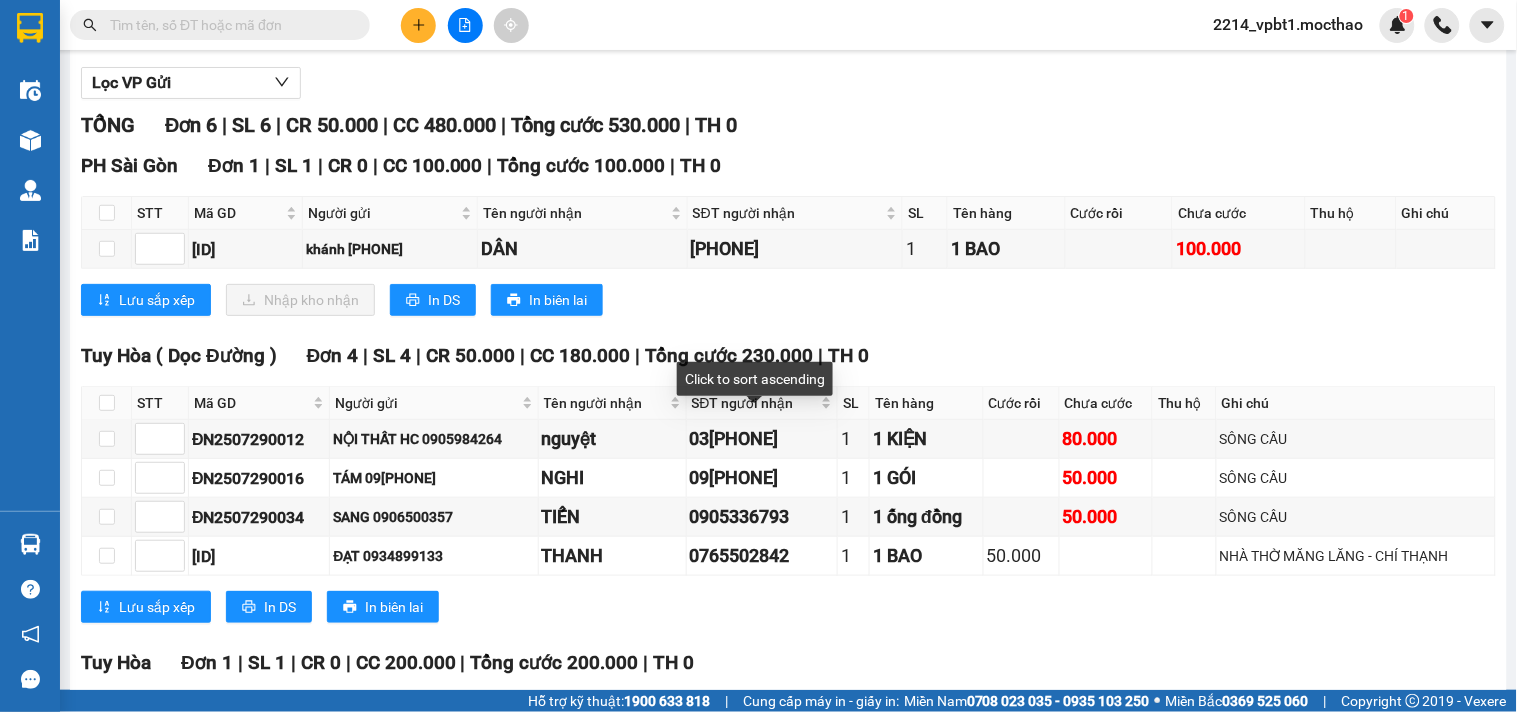 scroll, scrollTop: 0, scrollLeft: 0, axis: both 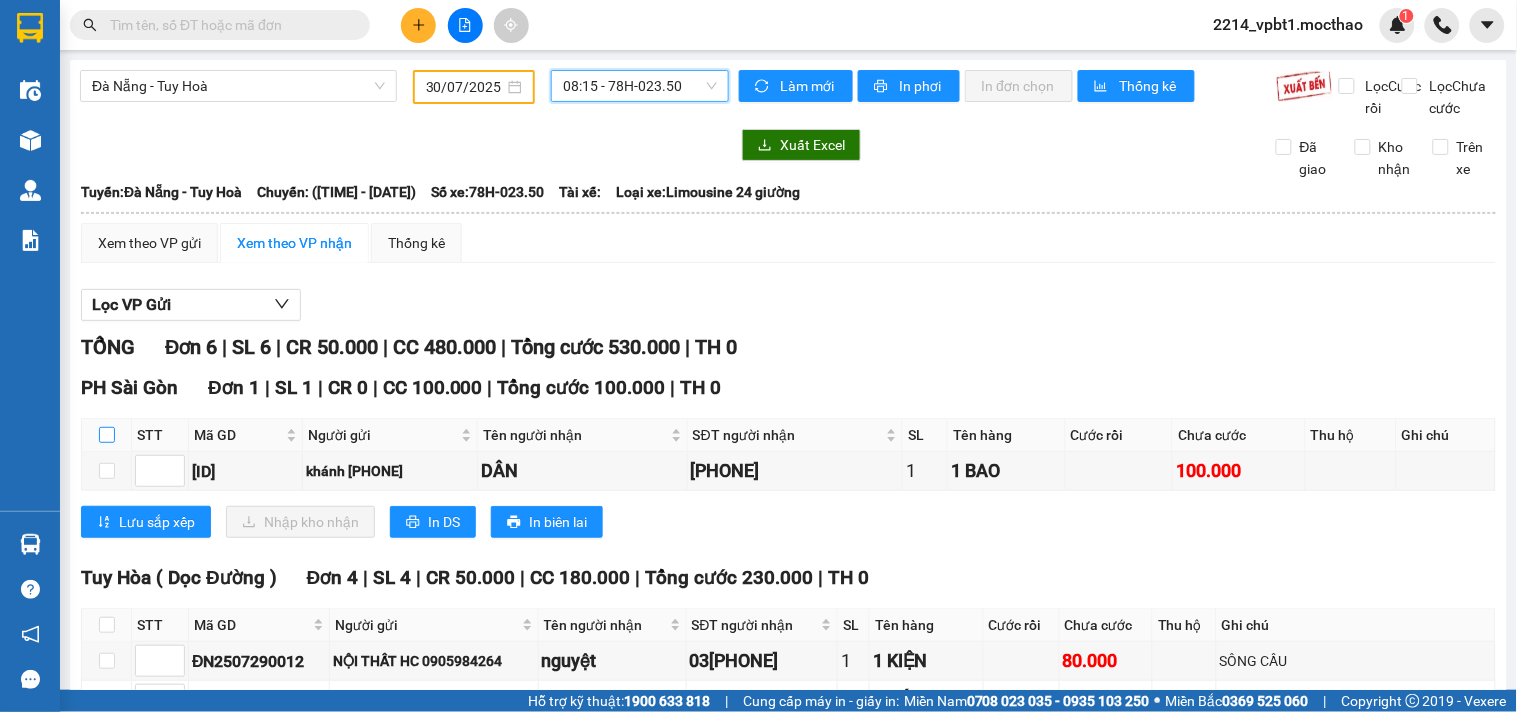 click at bounding box center (107, 435) 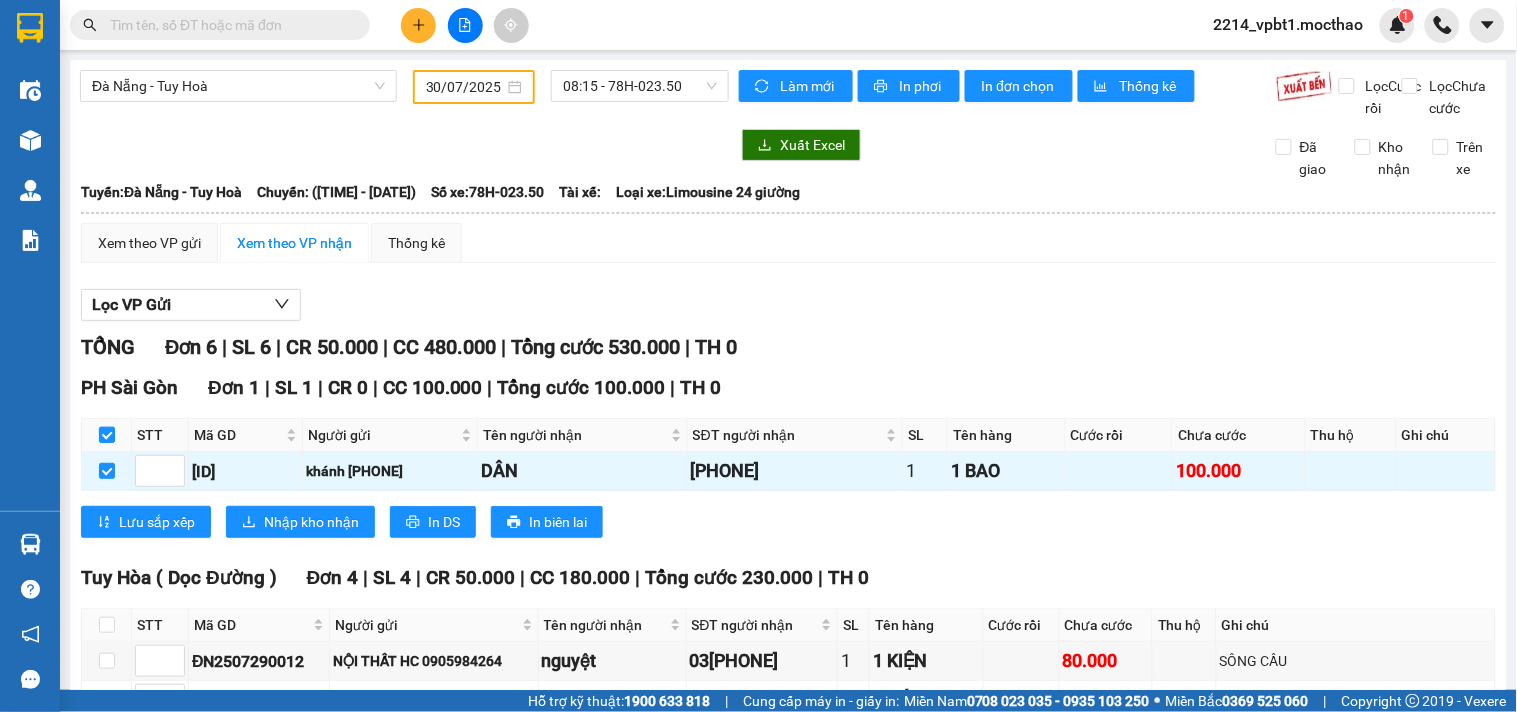 click at bounding box center [107, 435] 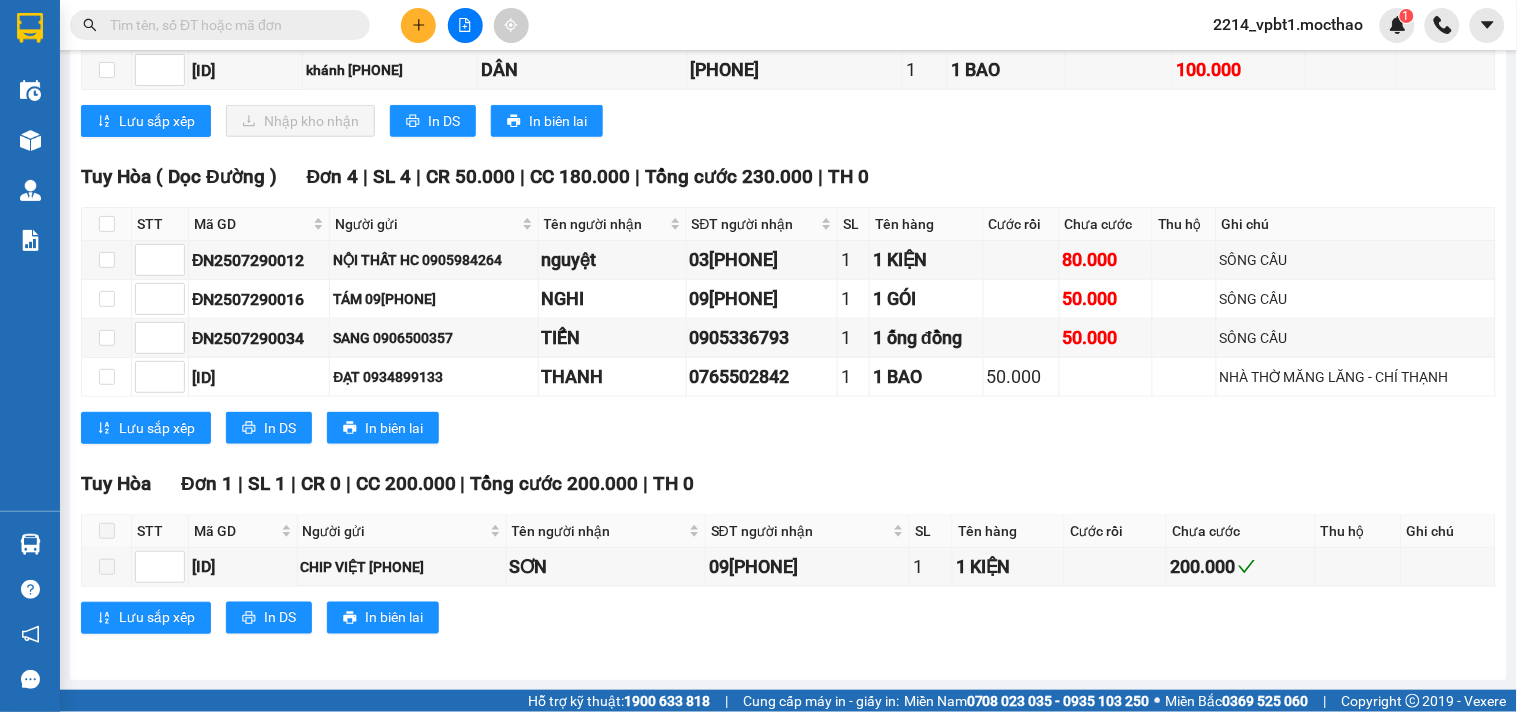 scroll, scrollTop: 0, scrollLeft: 0, axis: both 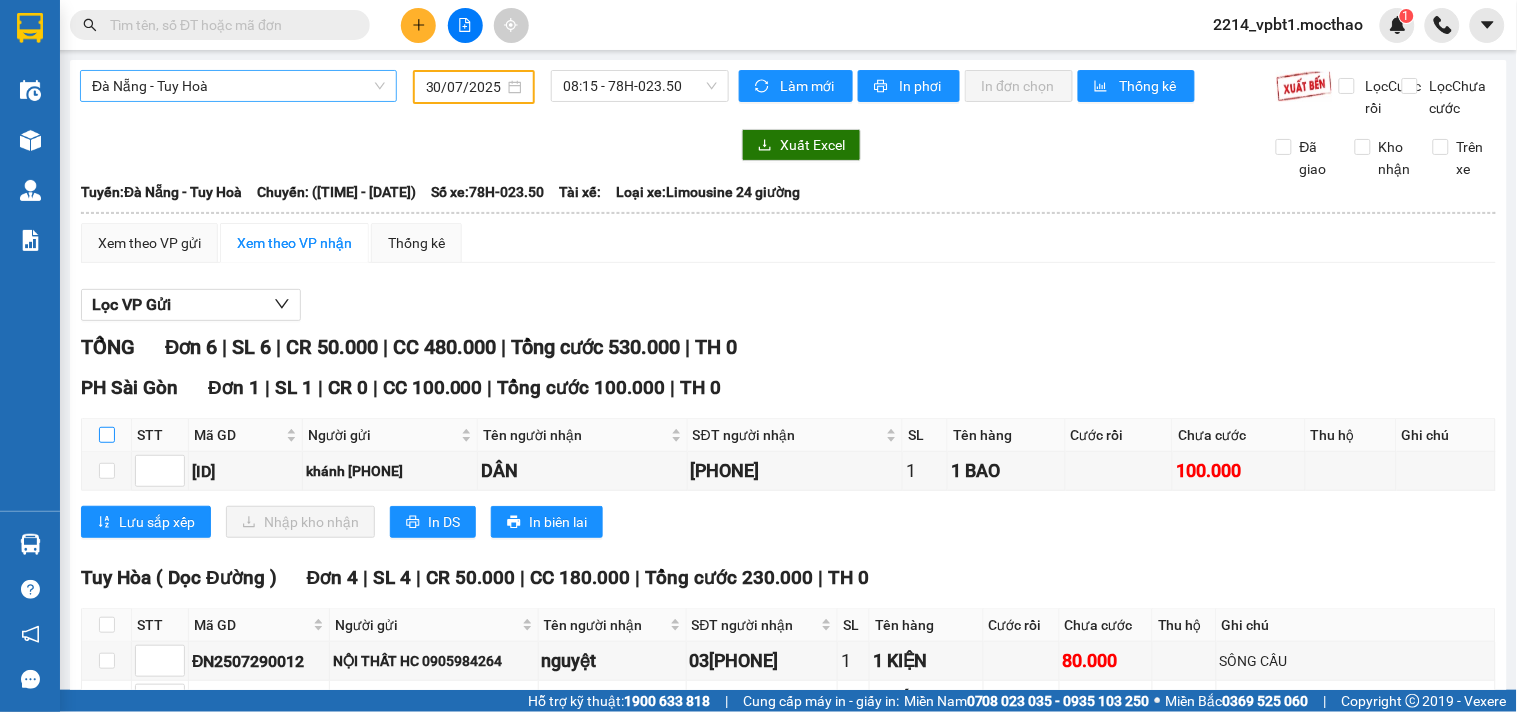 click on "Đà Nẵng - Tuy Hoà" at bounding box center (238, 86) 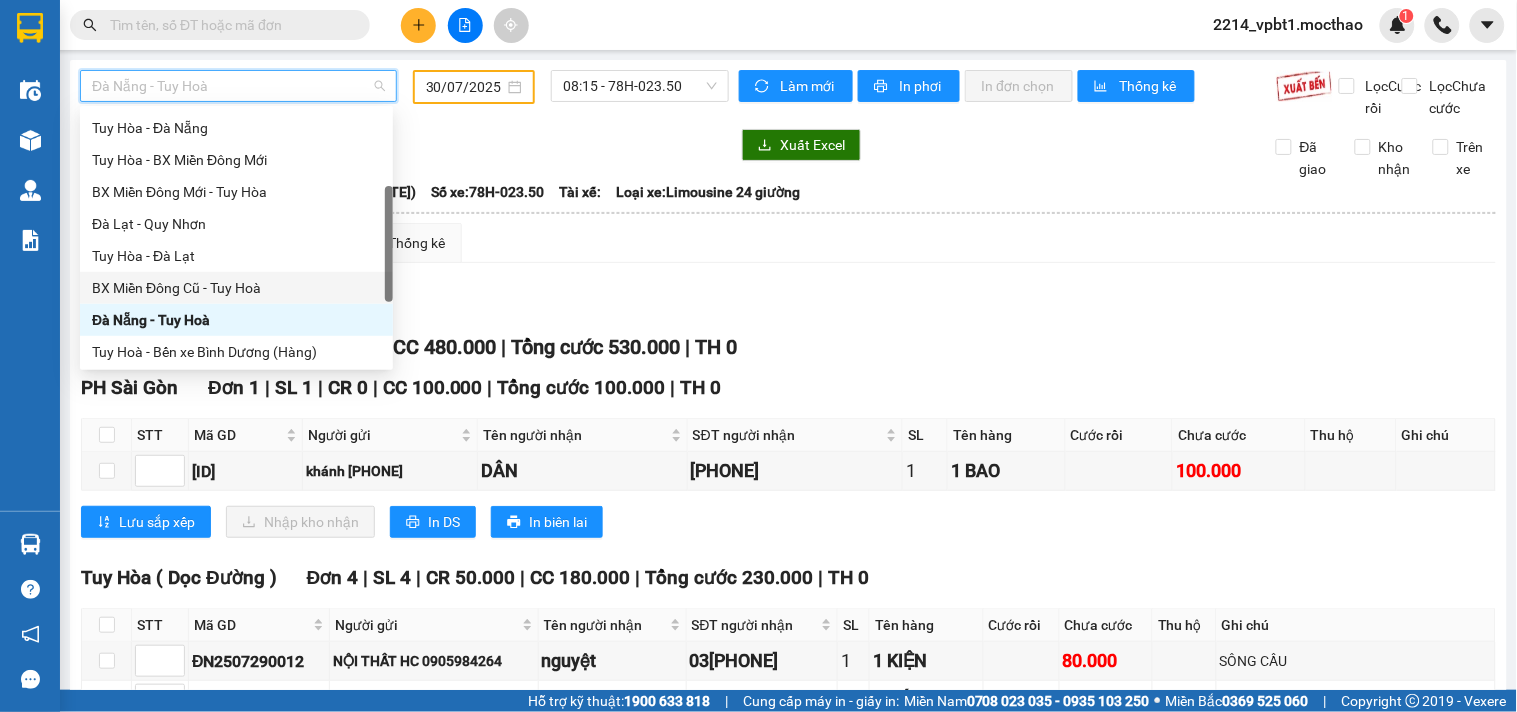click on "BX Miền Đông Cũ - Tuy Hoà" at bounding box center (236, 288) 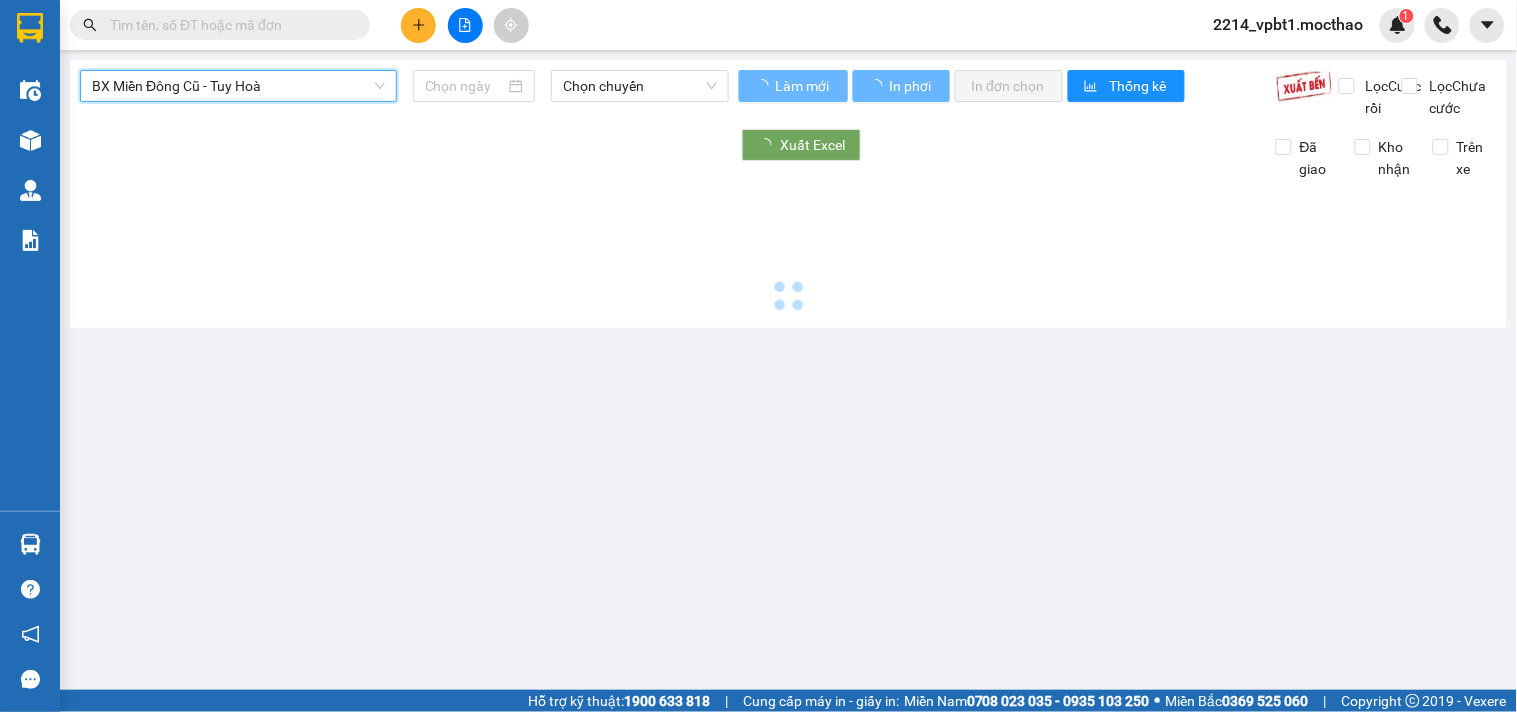 type on "02/08/2025" 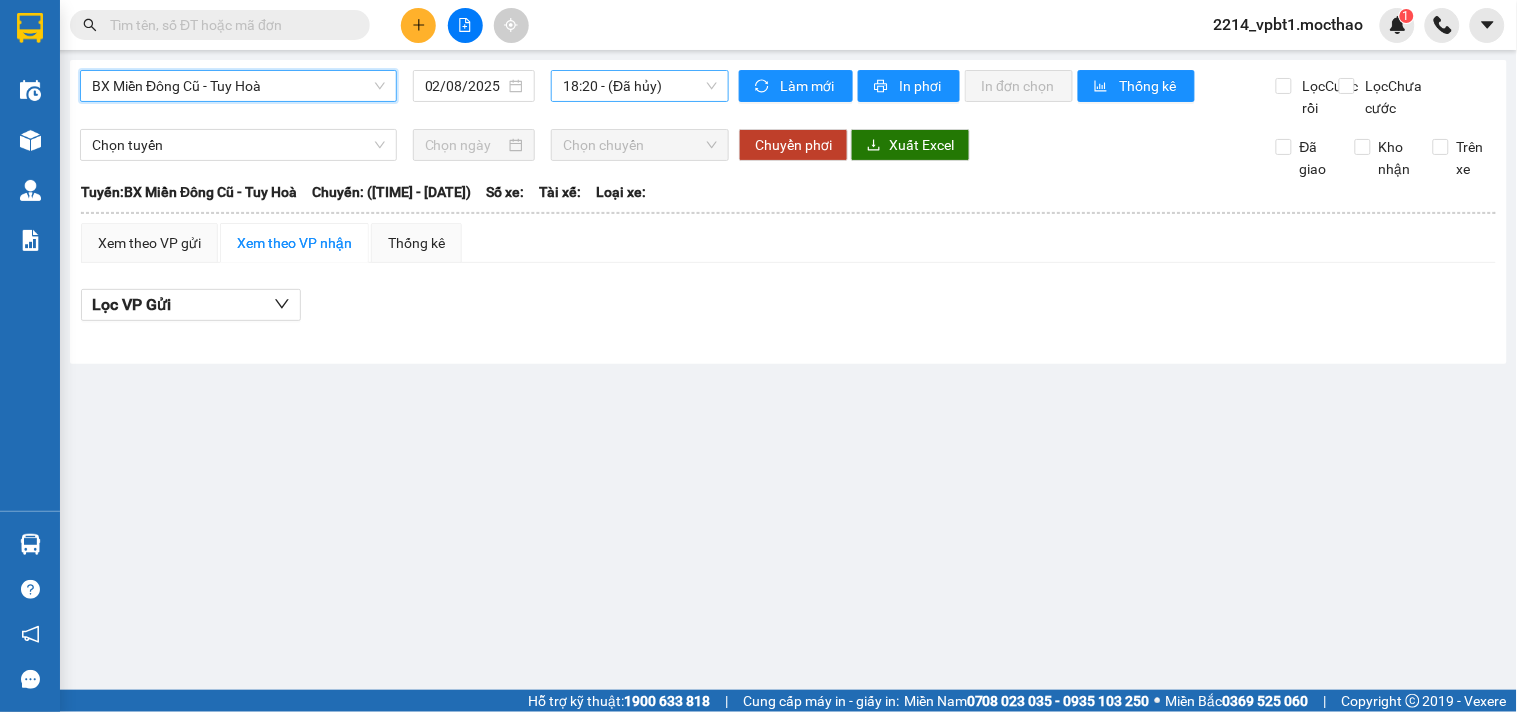 click on "18:20     - (Đã hủy)" at bounding box center (640, 86) 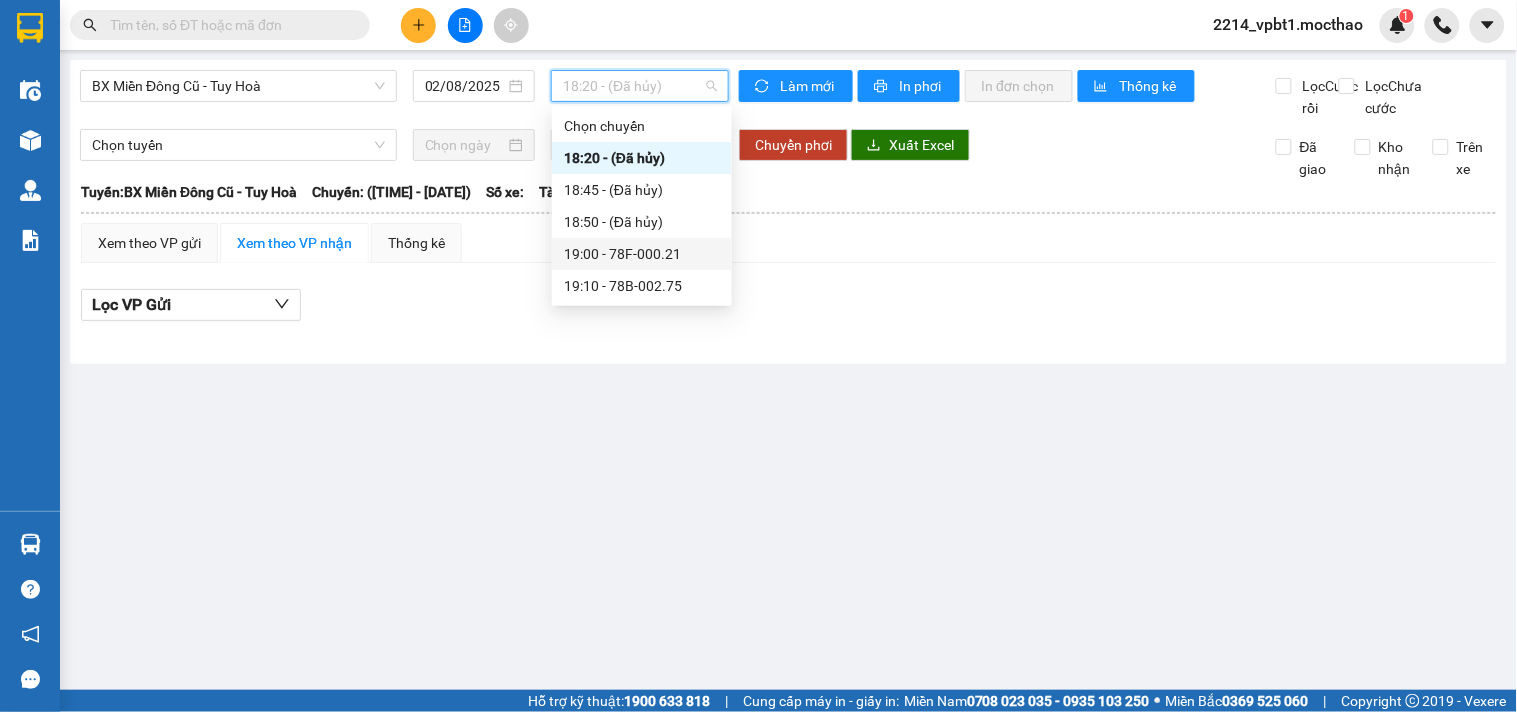 click on "19:00     - 78F-000.21" at bounding box center [642, 254] 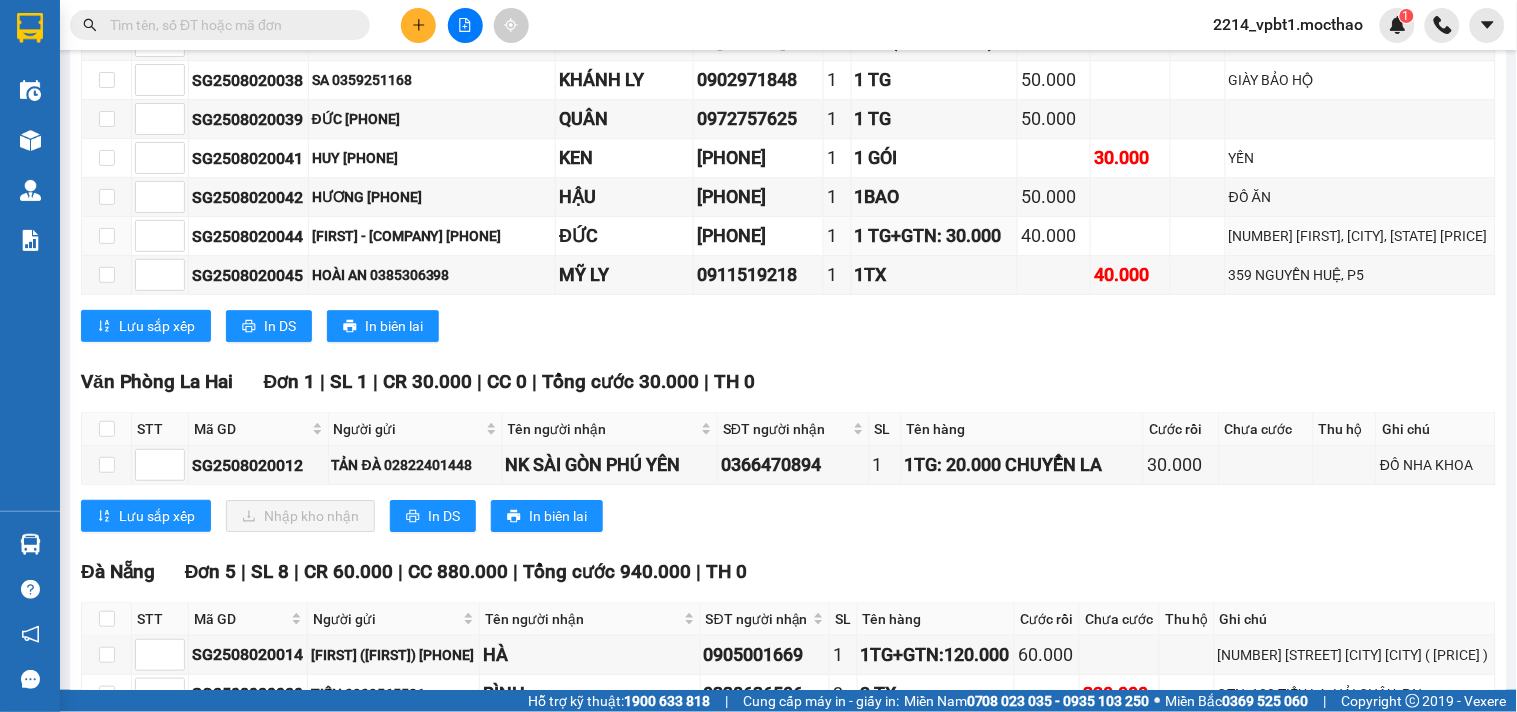 scroll, scrollTop: 1222, scrollLeft: 0, axis: vertical 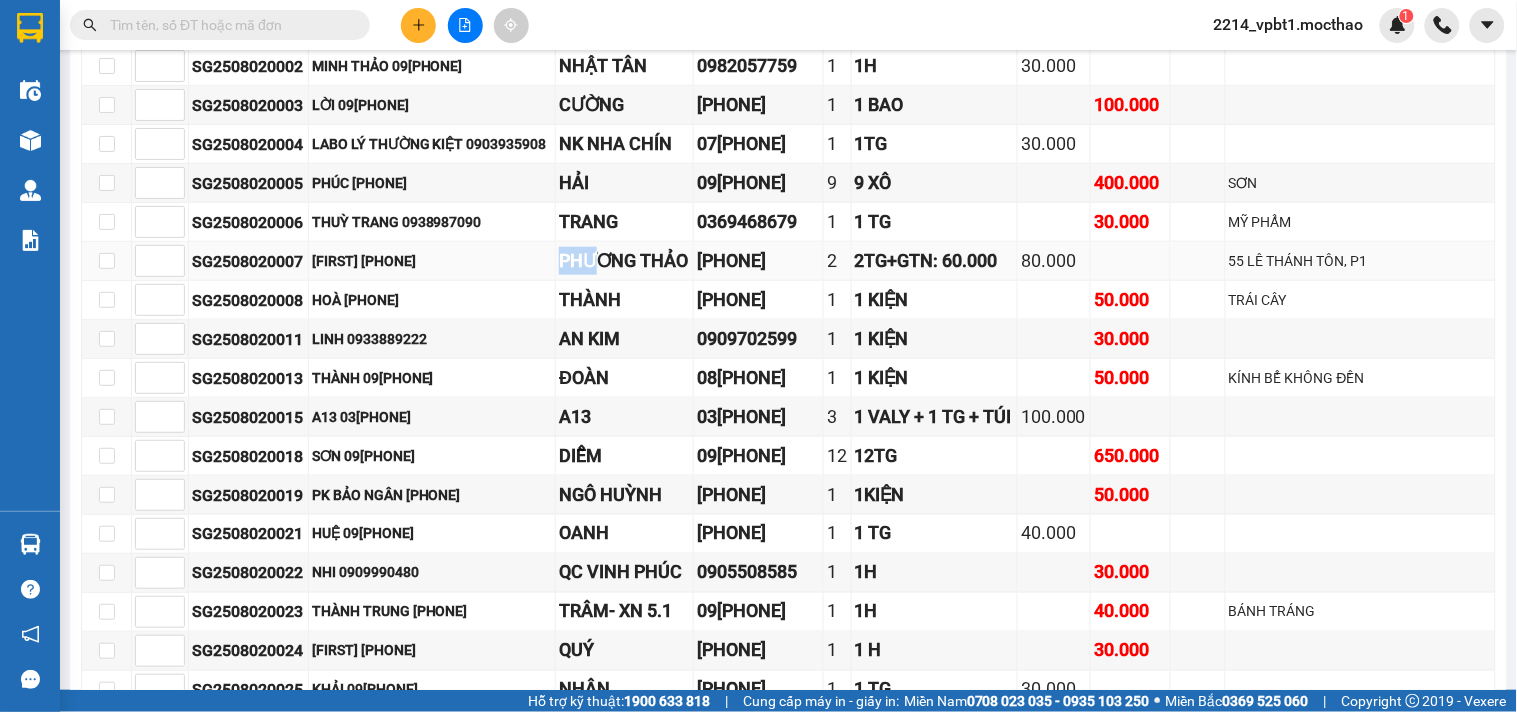 drag, startPoint x: 911, startPoint y: 362, endPoint x: 843, endPoint y: 366, distance: 68.117546 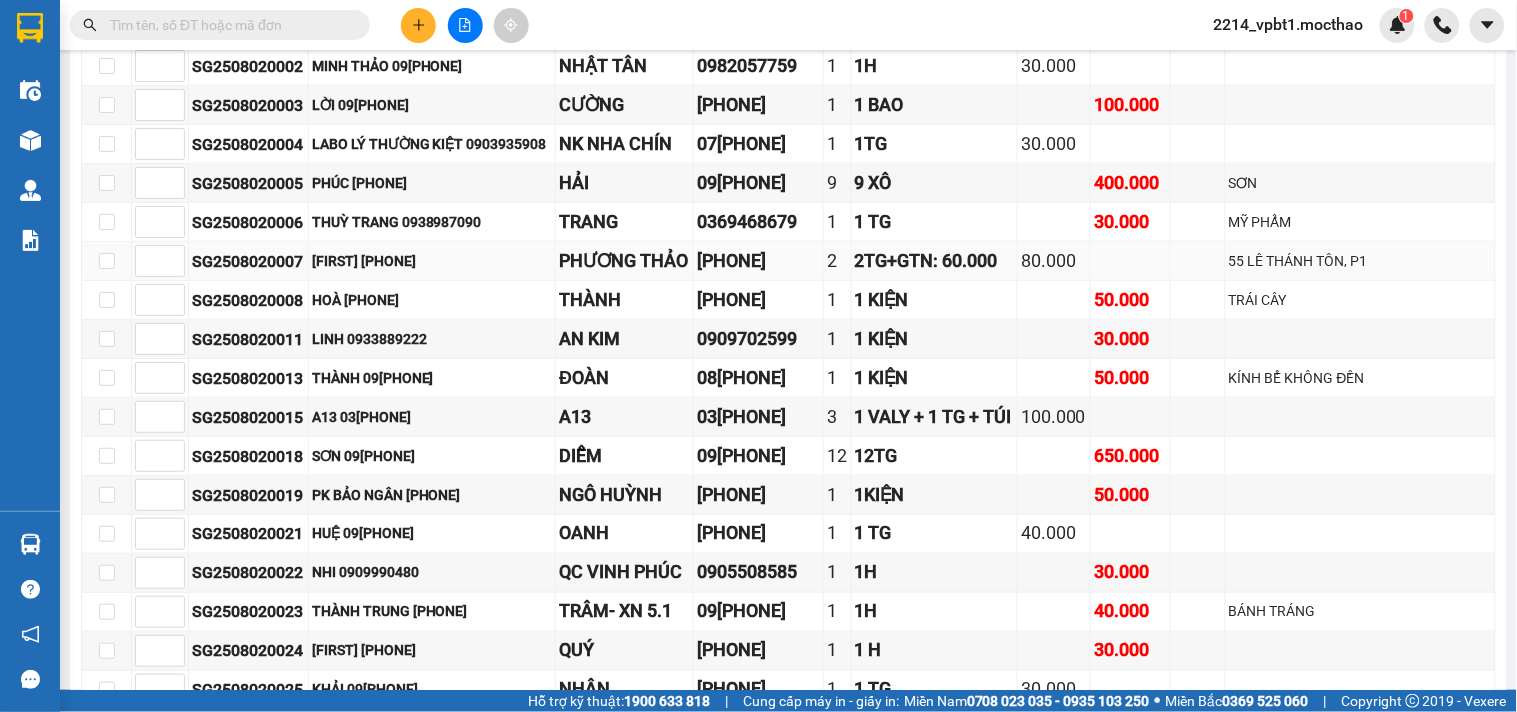 click on "PHƯƠNG THẢO" at bounding box center [625, 261] 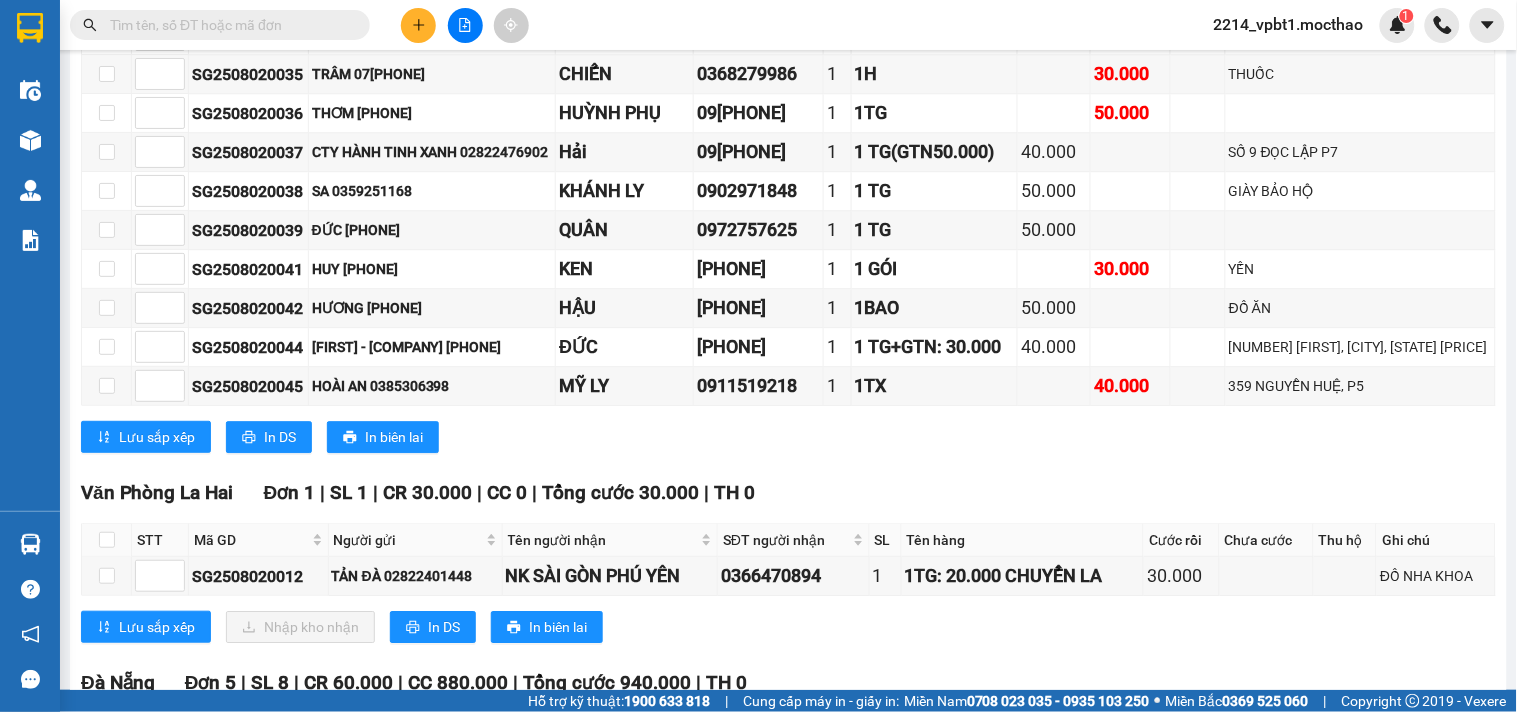 scroll, scrollTop: 1555, scrollLeft: 0, axis: vertical 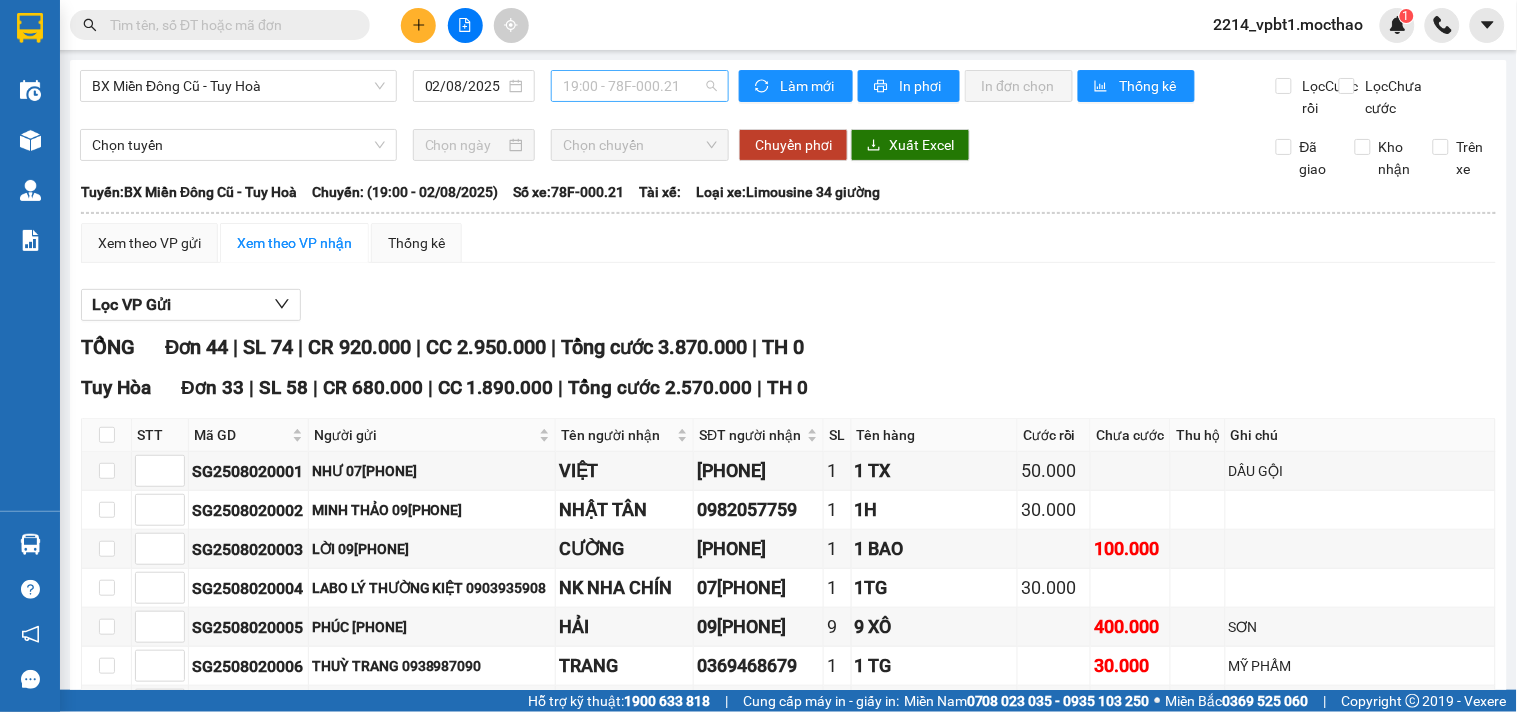 click on "19:00     - 78F-000.21" at bounding box center (640, 86) 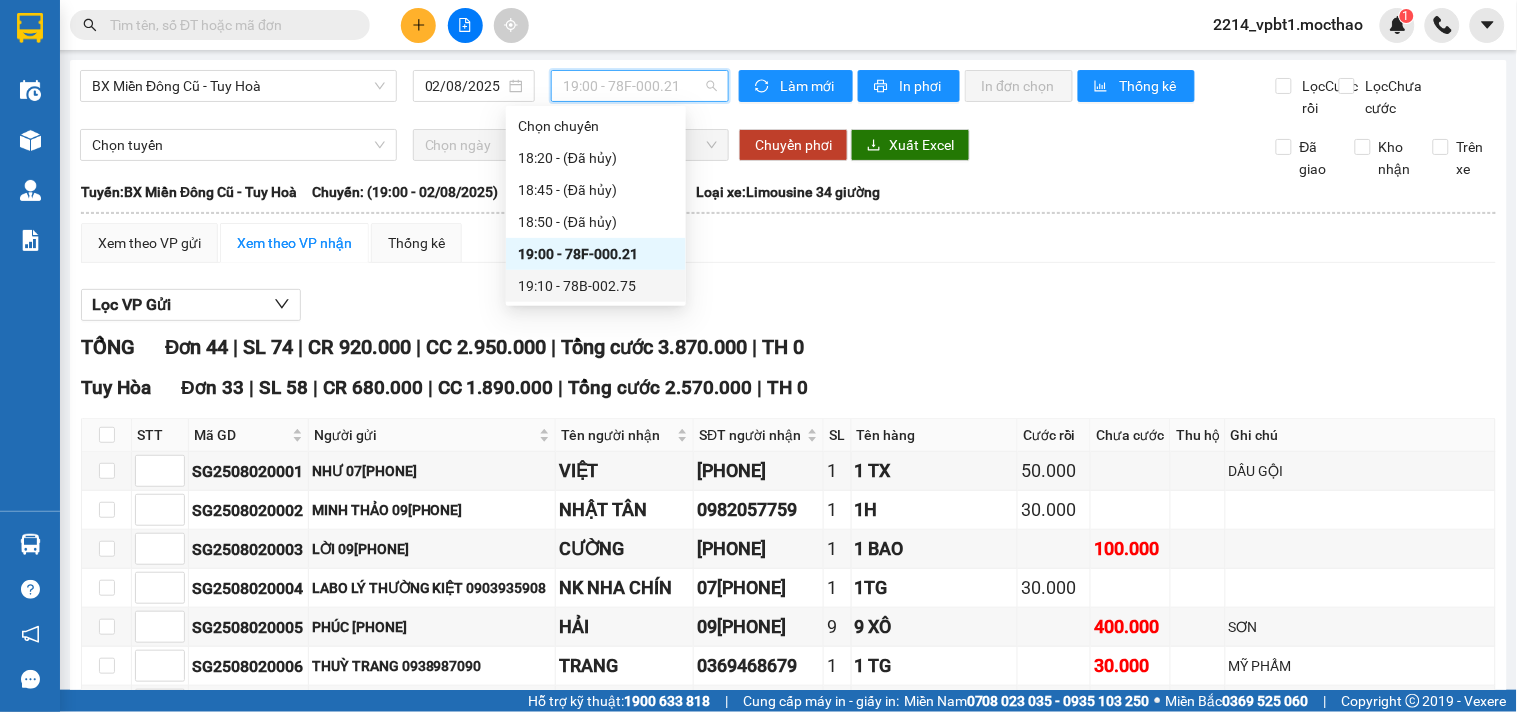 click on "19:10     - 78B-002.75" at bounding box center (596, 286) 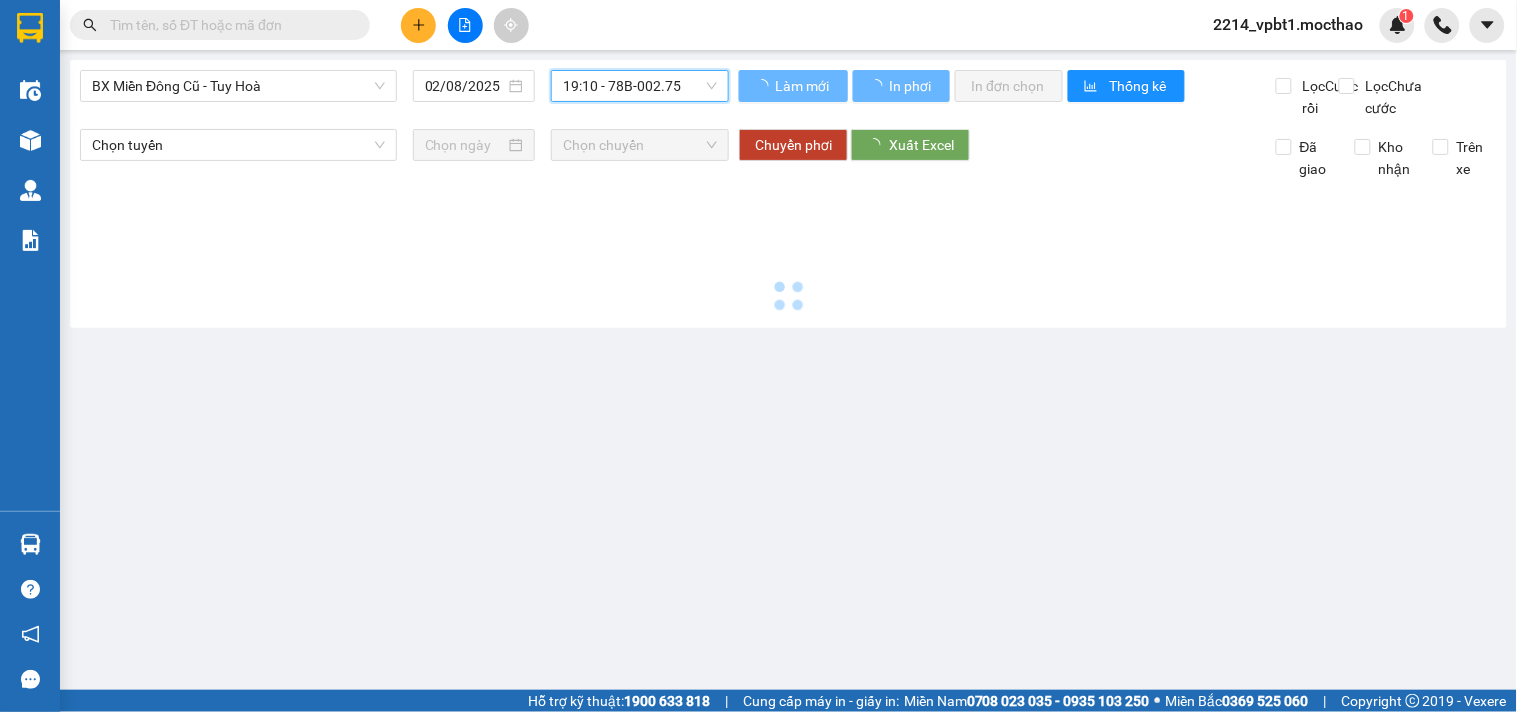 scroll, scrollTop: 0, scrollLeft: 0, axis: both 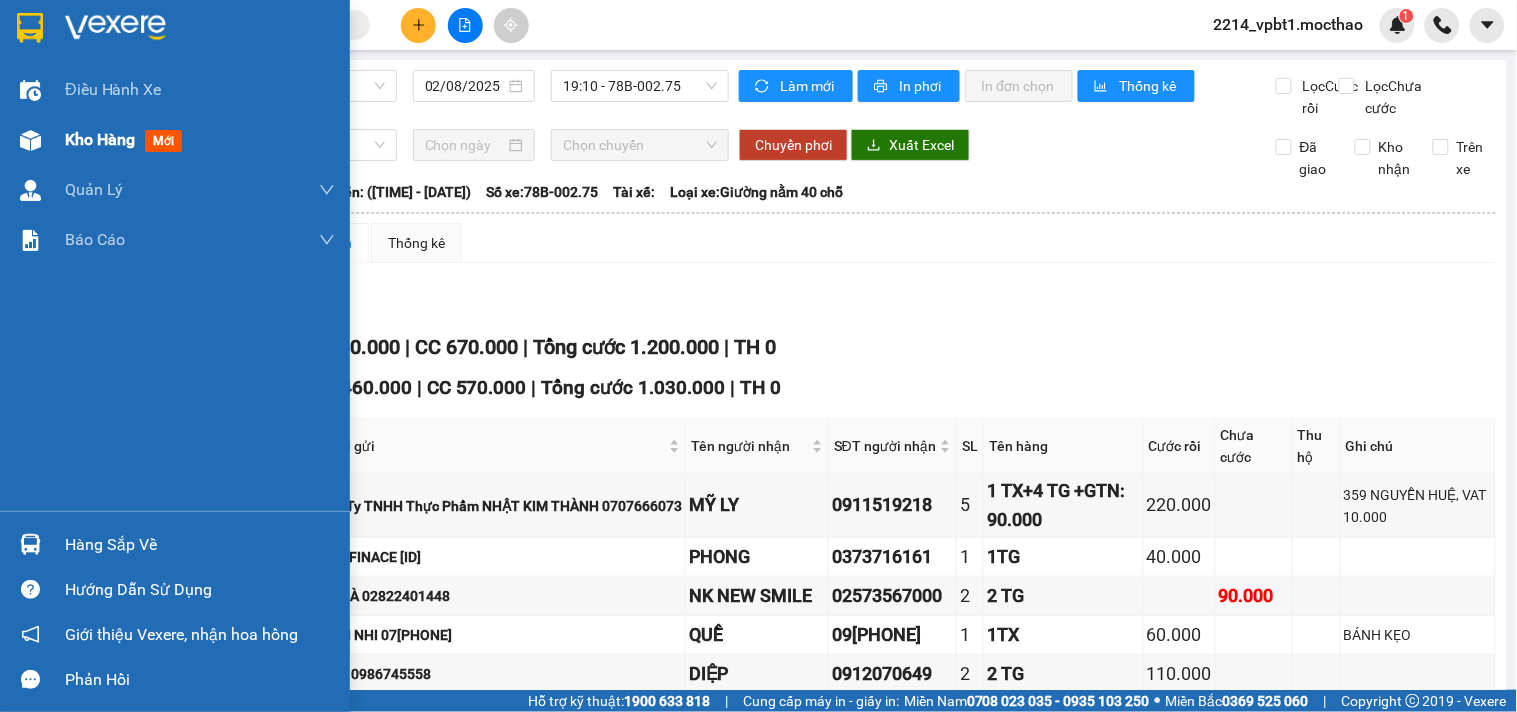 click on "Kho hàng" at bounding box center (100, 139) 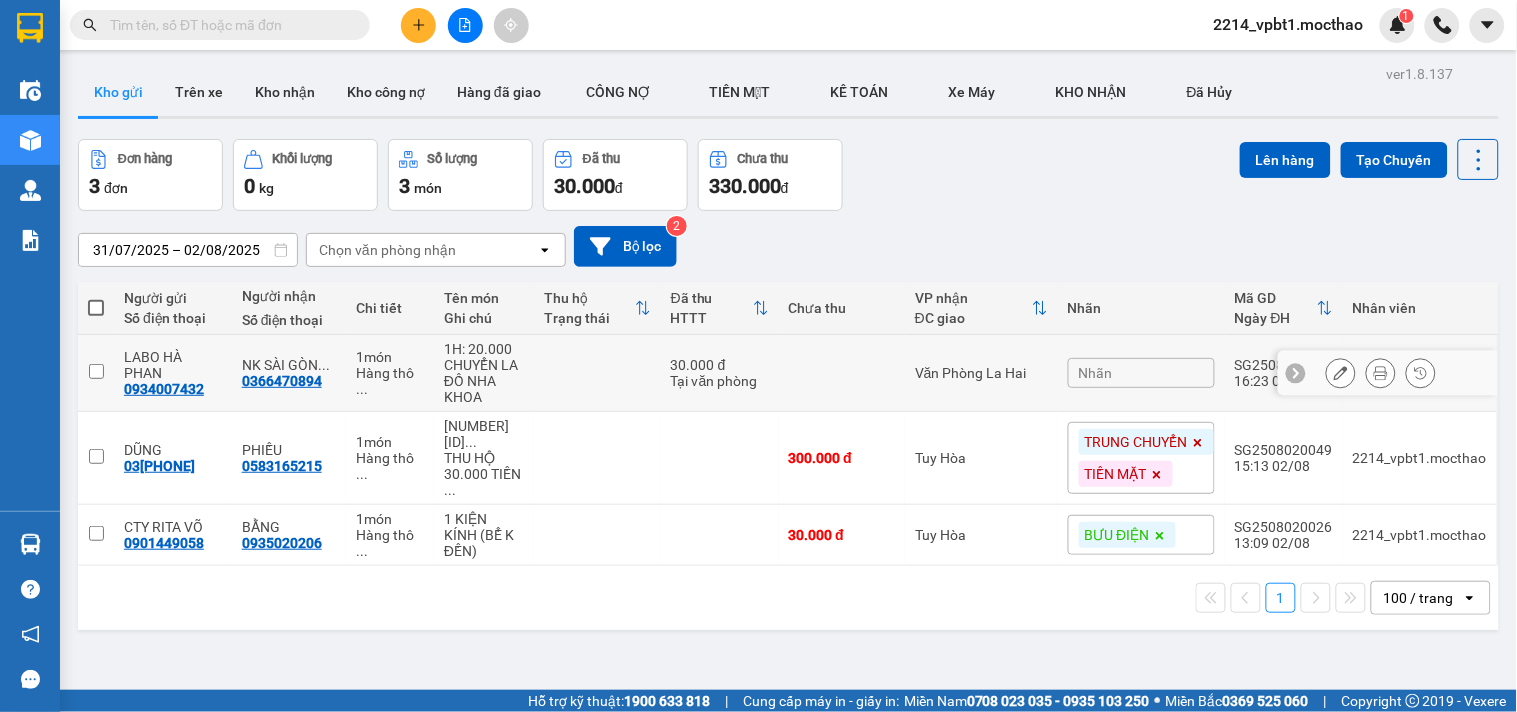 click at bounding box center (842, 373) 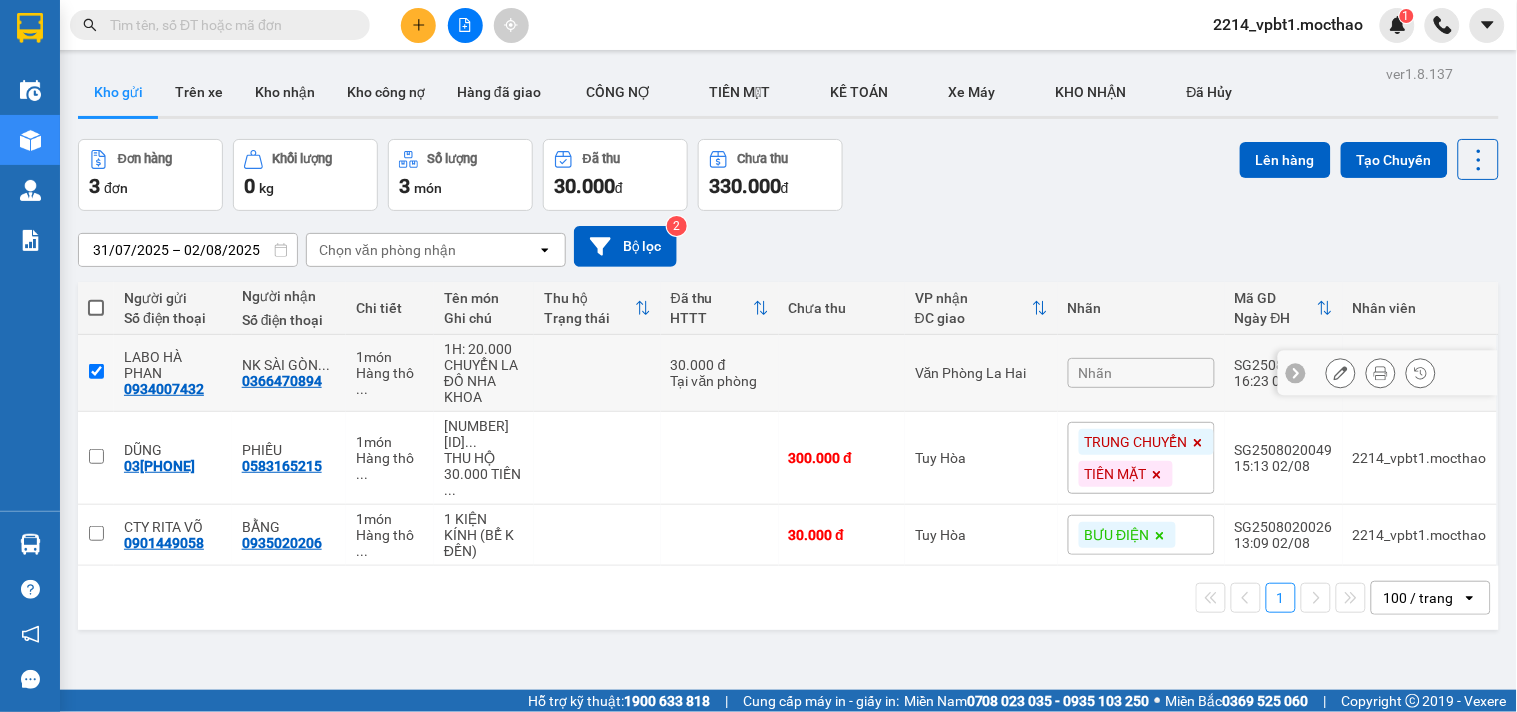 checkbox on "true" 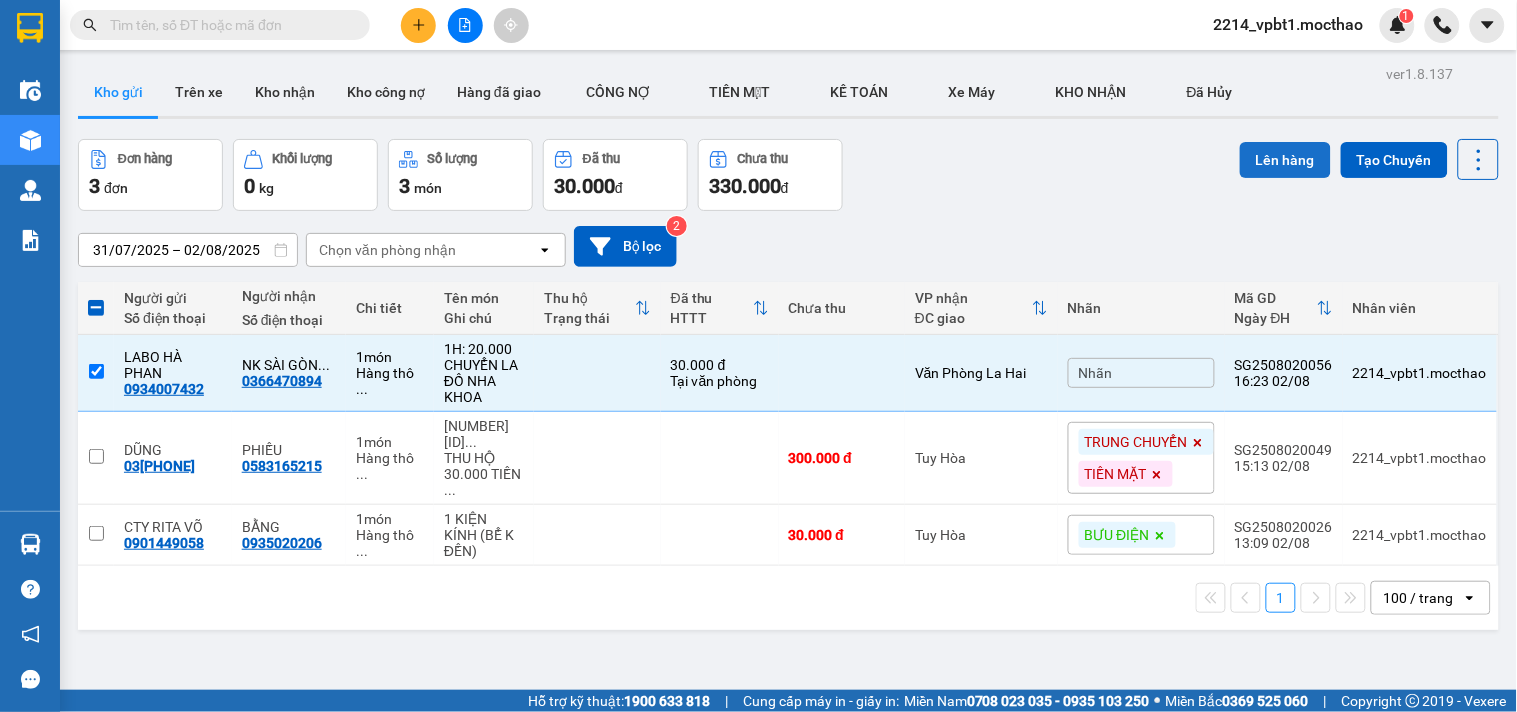 click on "Lên hàng" at bounding box center (1285, 160) 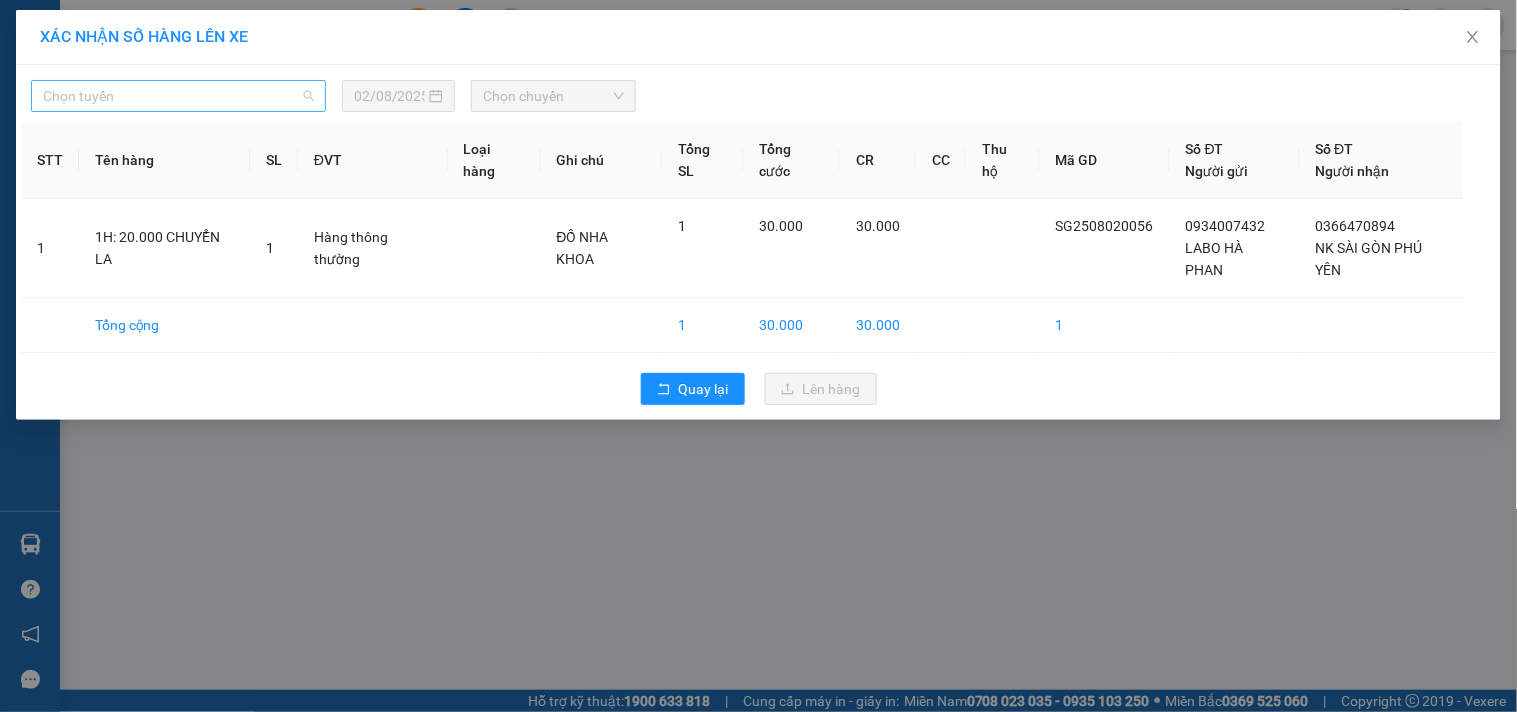 click on "Chọn tuyến" at bounding box center (178, 96) 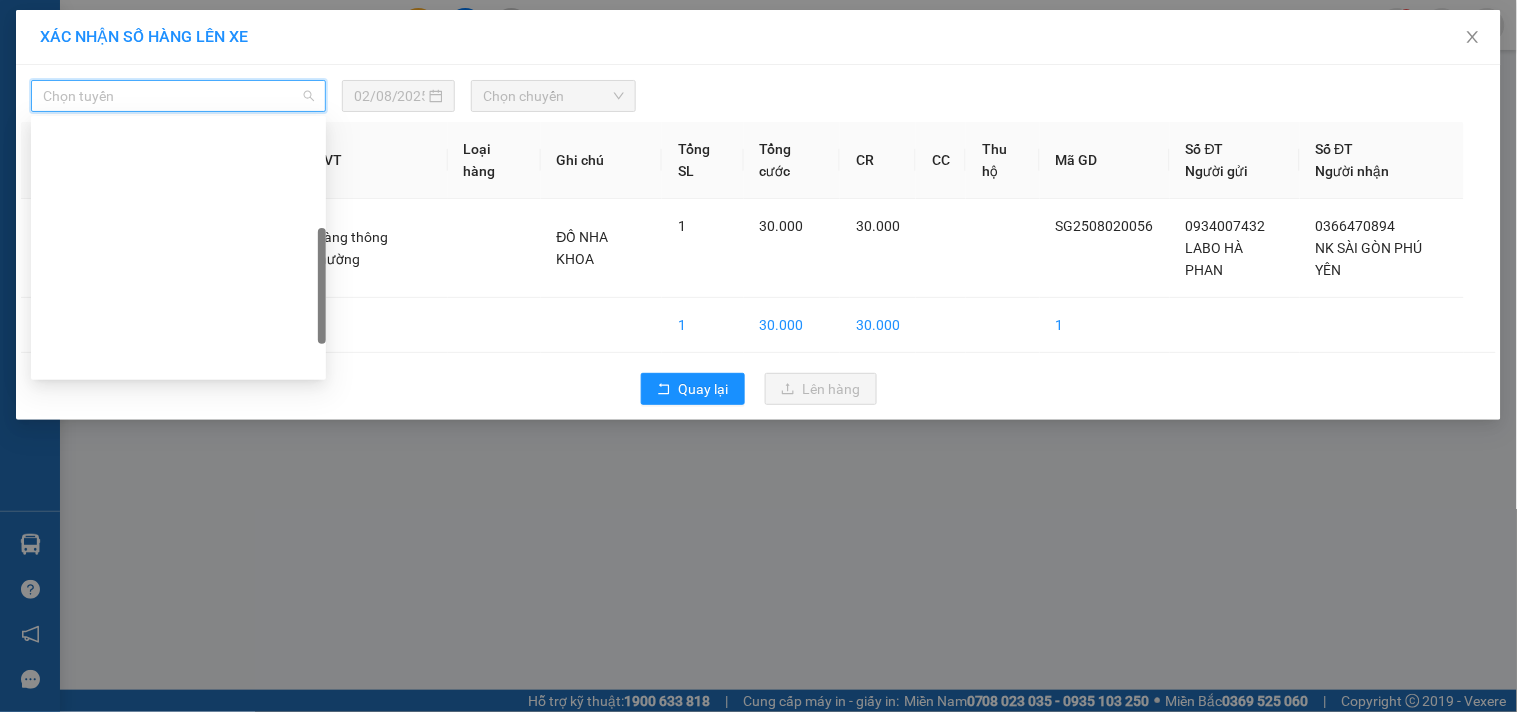 scroll, scrollTop: 333, scrollLeft: 0, axis: vertical 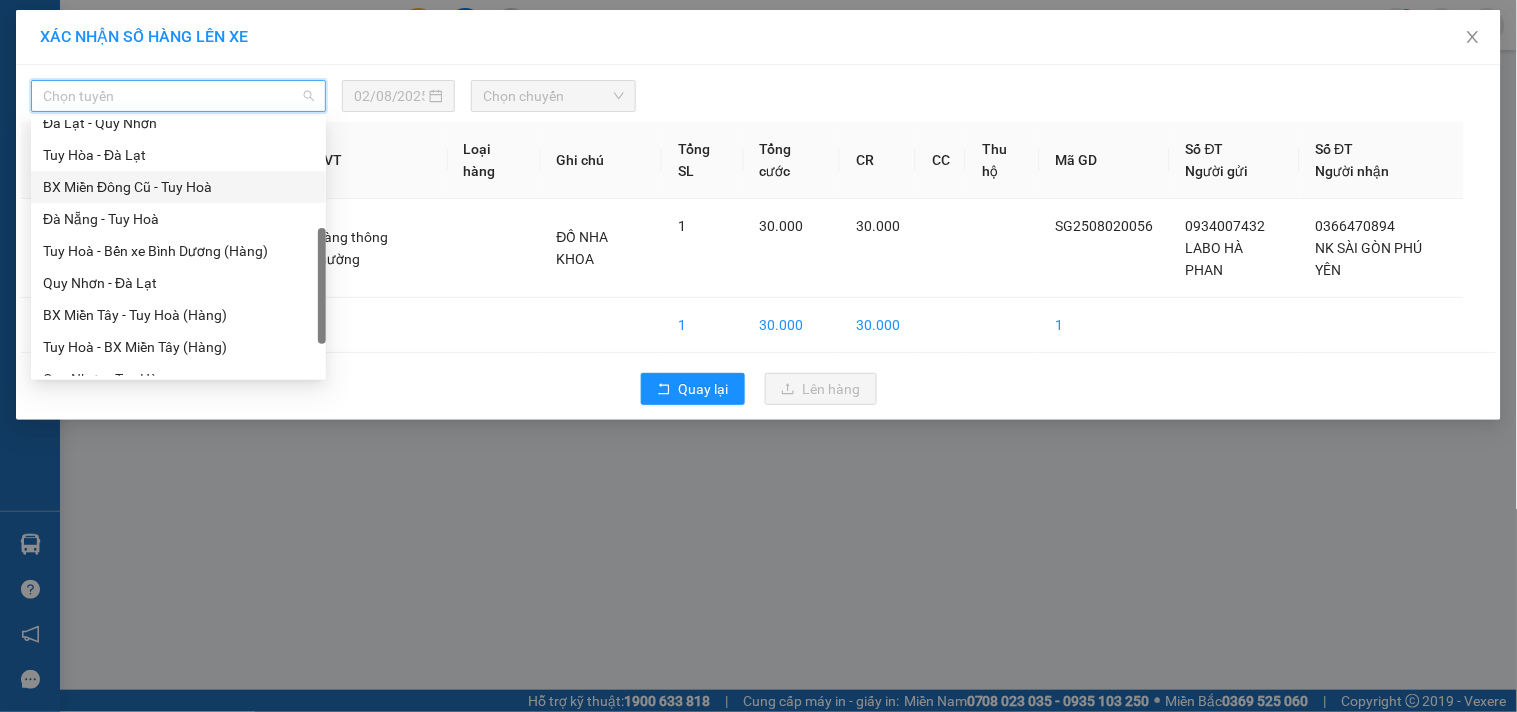 click on "BX Miền Đông Cũ - Tuy Hoà" at bounding box center (178, 187) 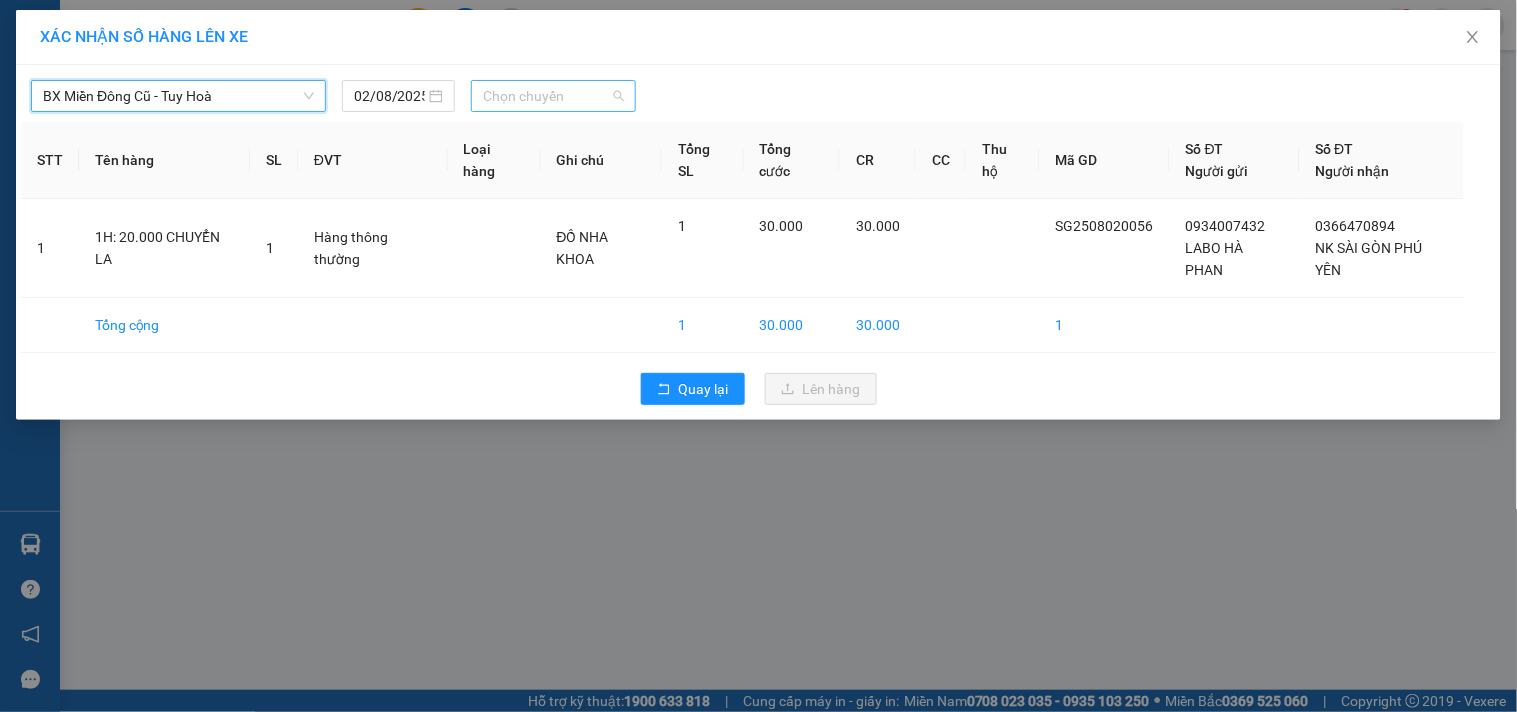 click on "Chọn chuyến" at bounding box center (553, 96) 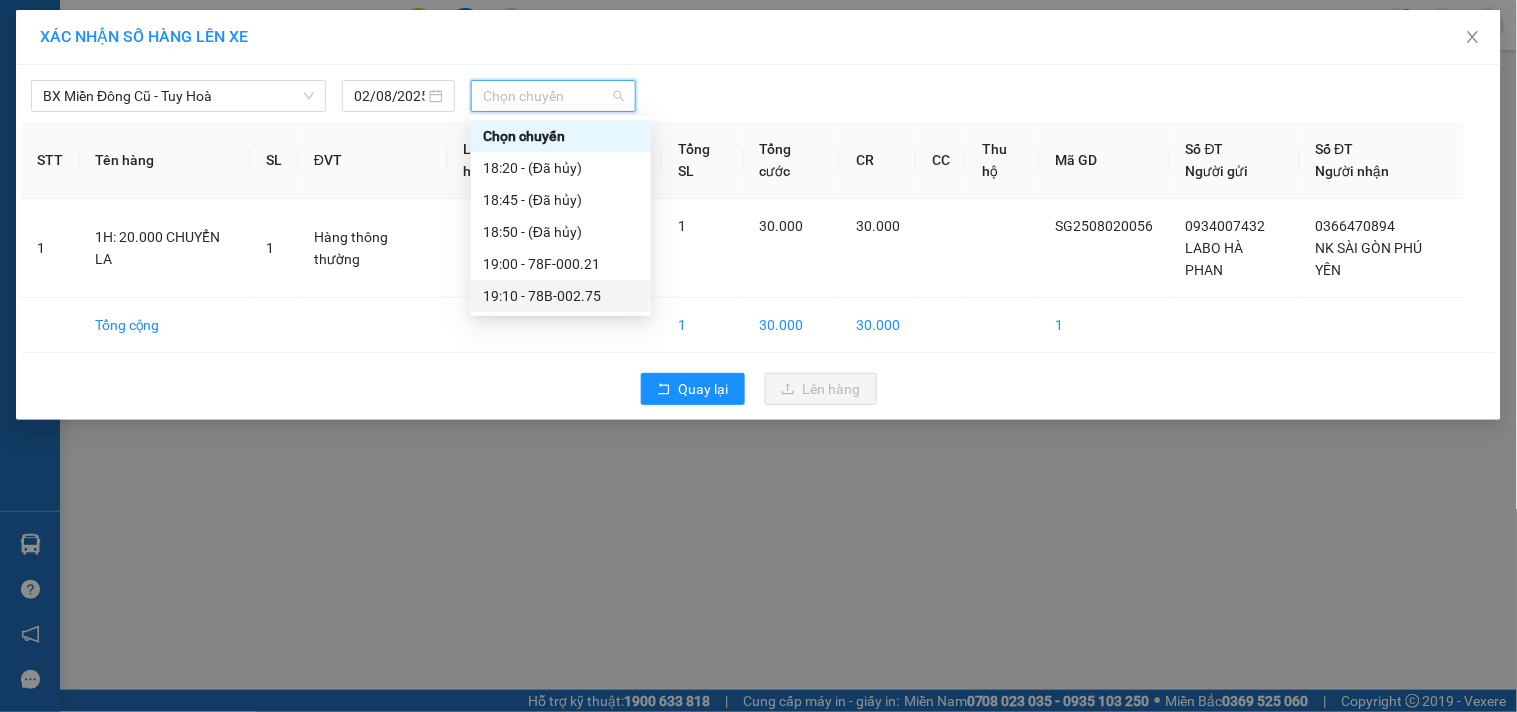 click on "19:10     - 78B-002.75" at bounding box center [561, 296] 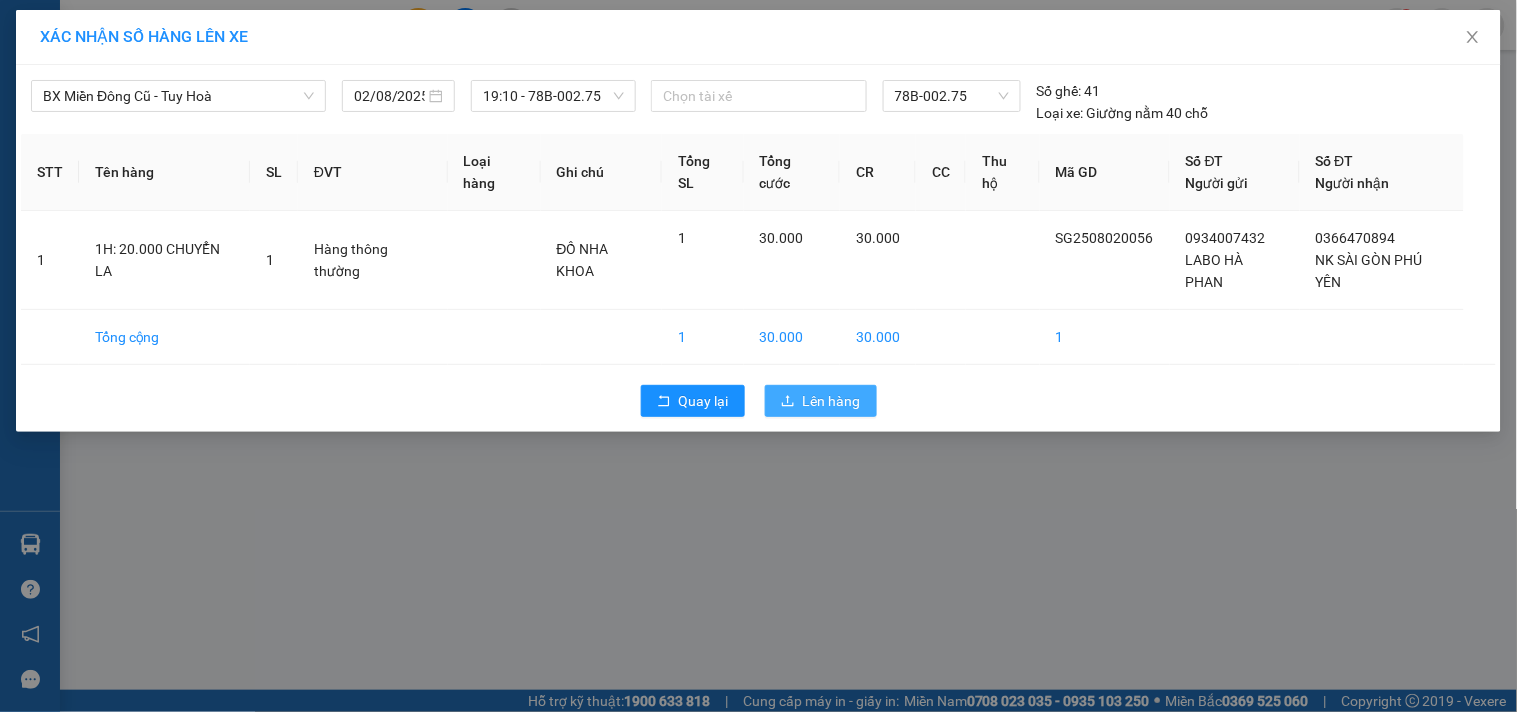 click on "Lên hàng" at bounding box center (821, 401) 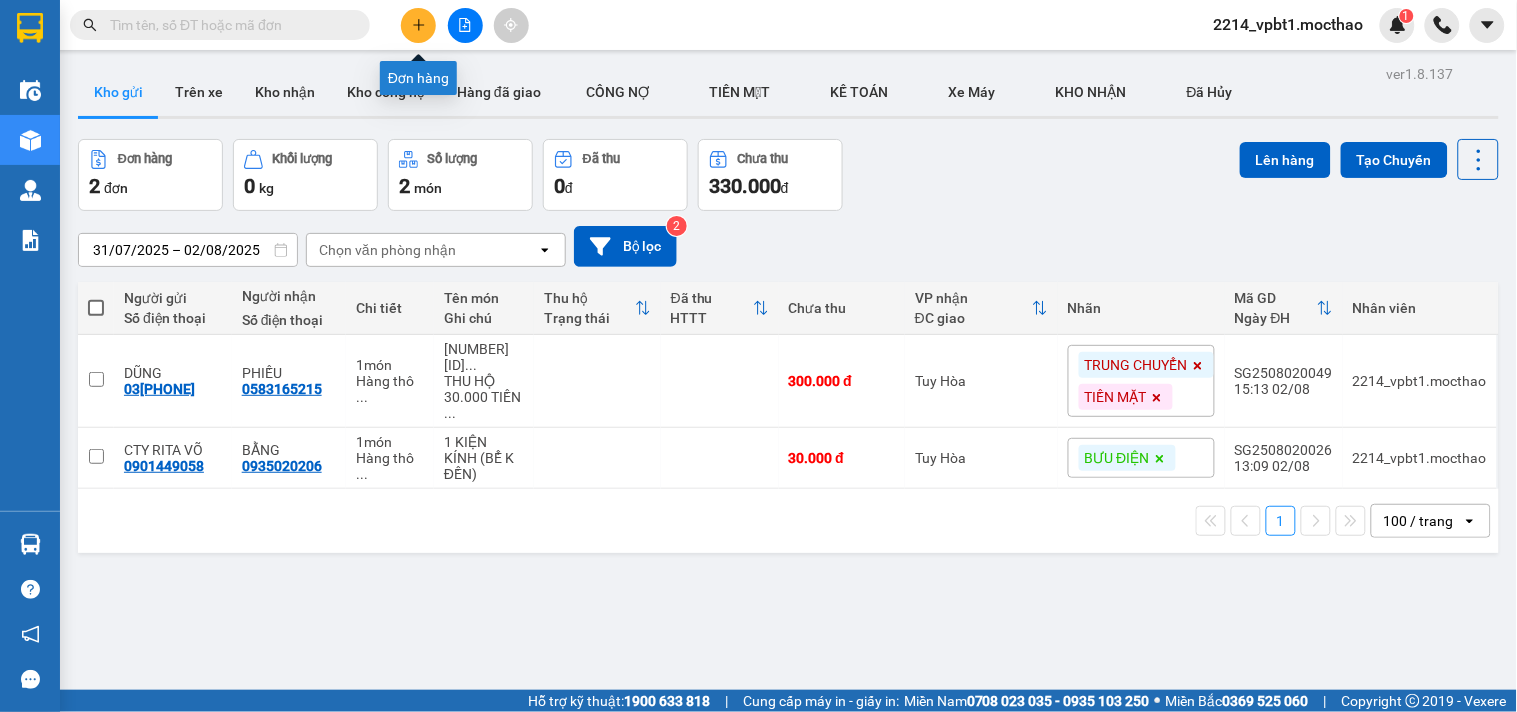 click 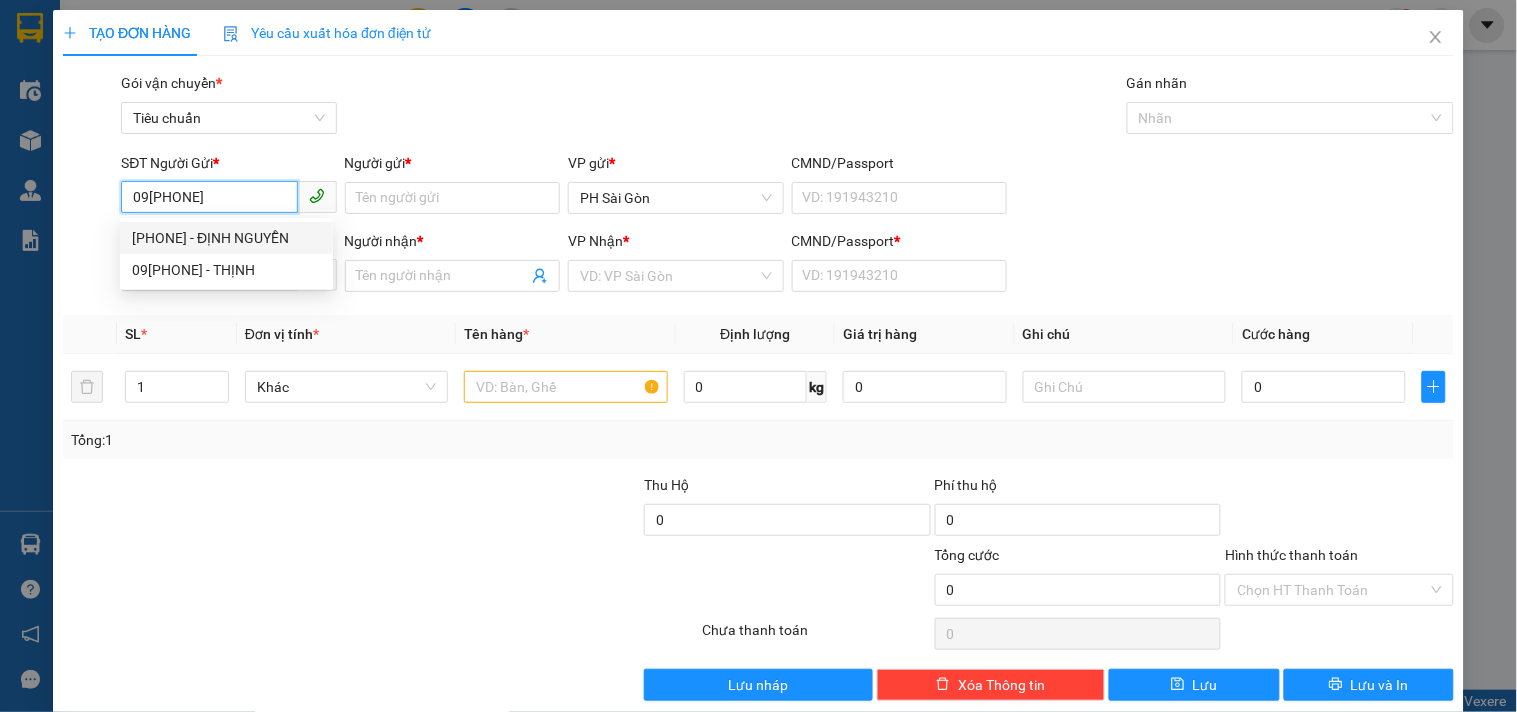 click on "0972758383 - ĐỊNH NGUYỄN" at bounding box center [226, 238] 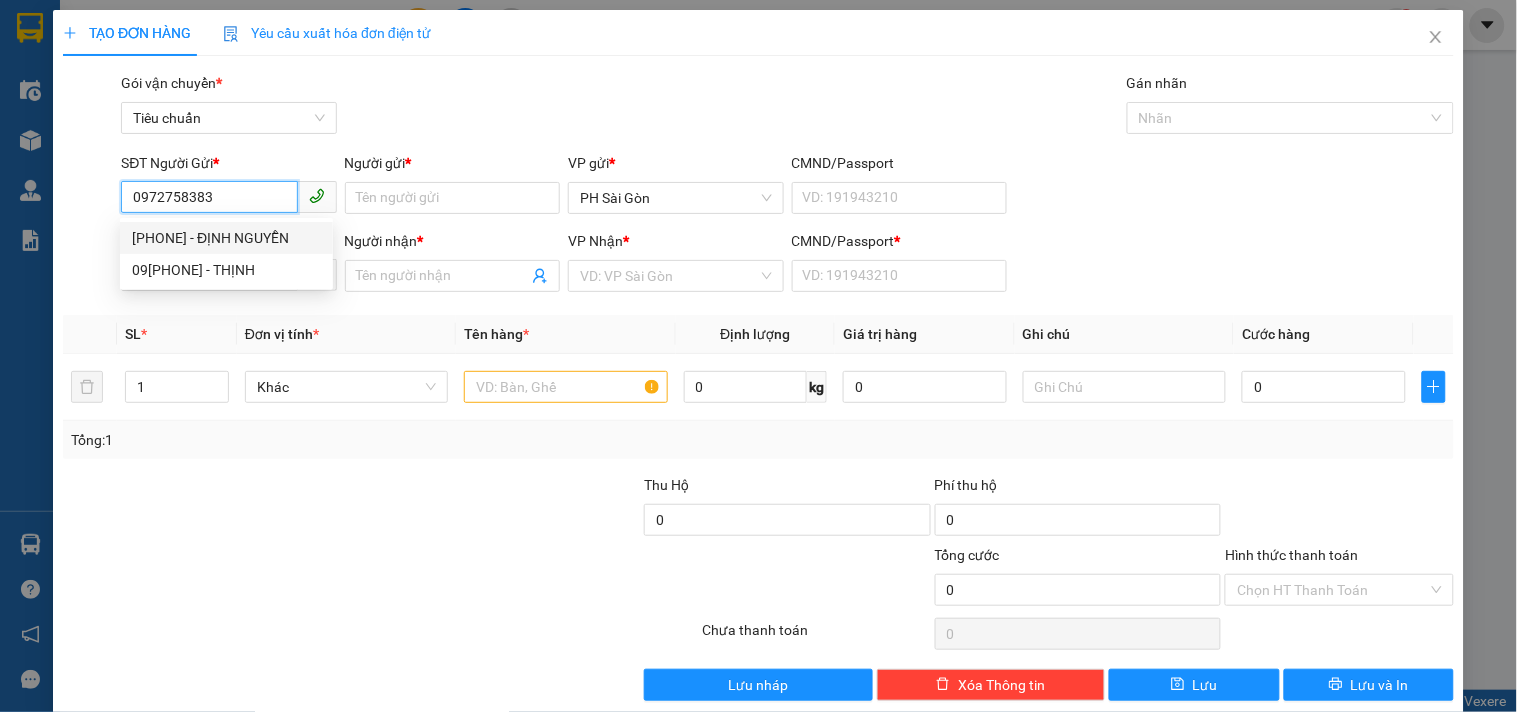 type on "ĐỊNH NGUYỄN" 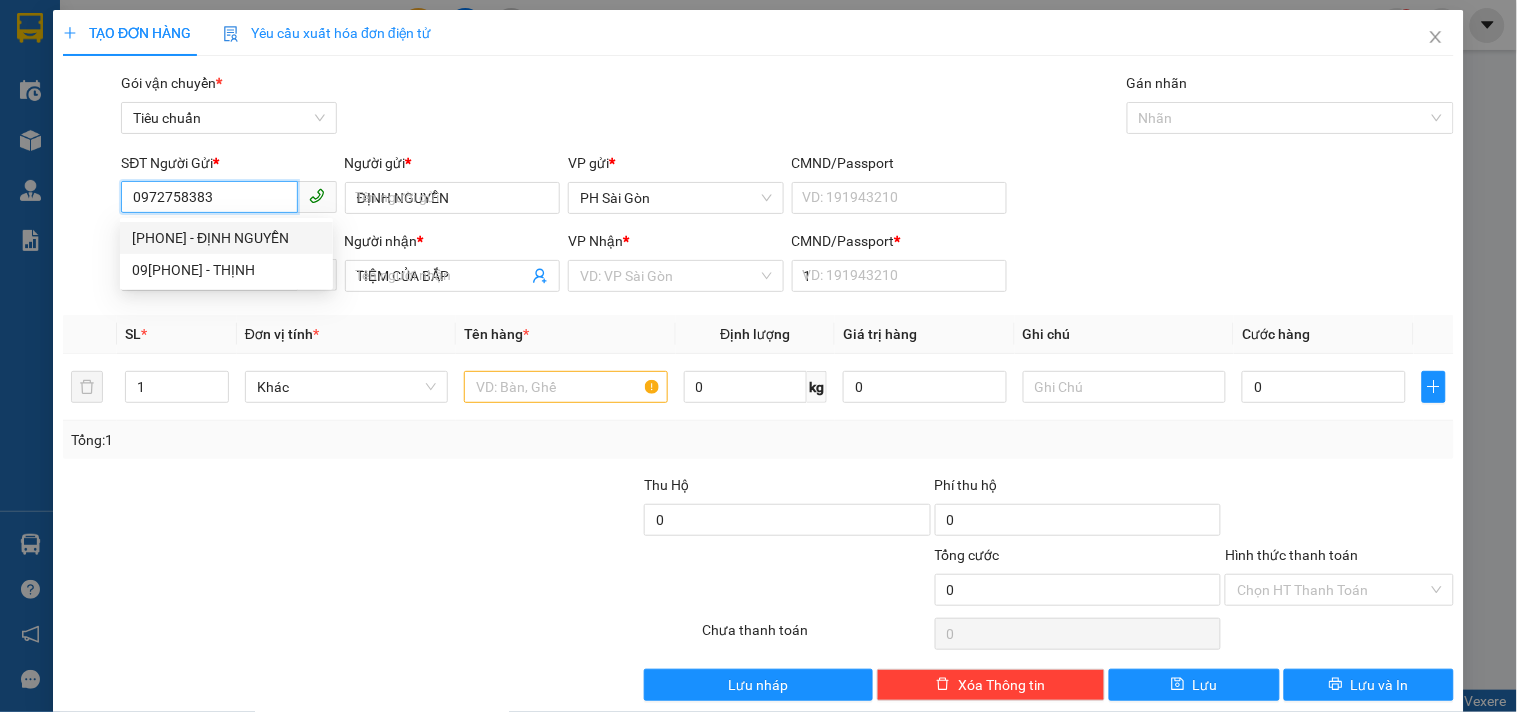 type on "60.000" 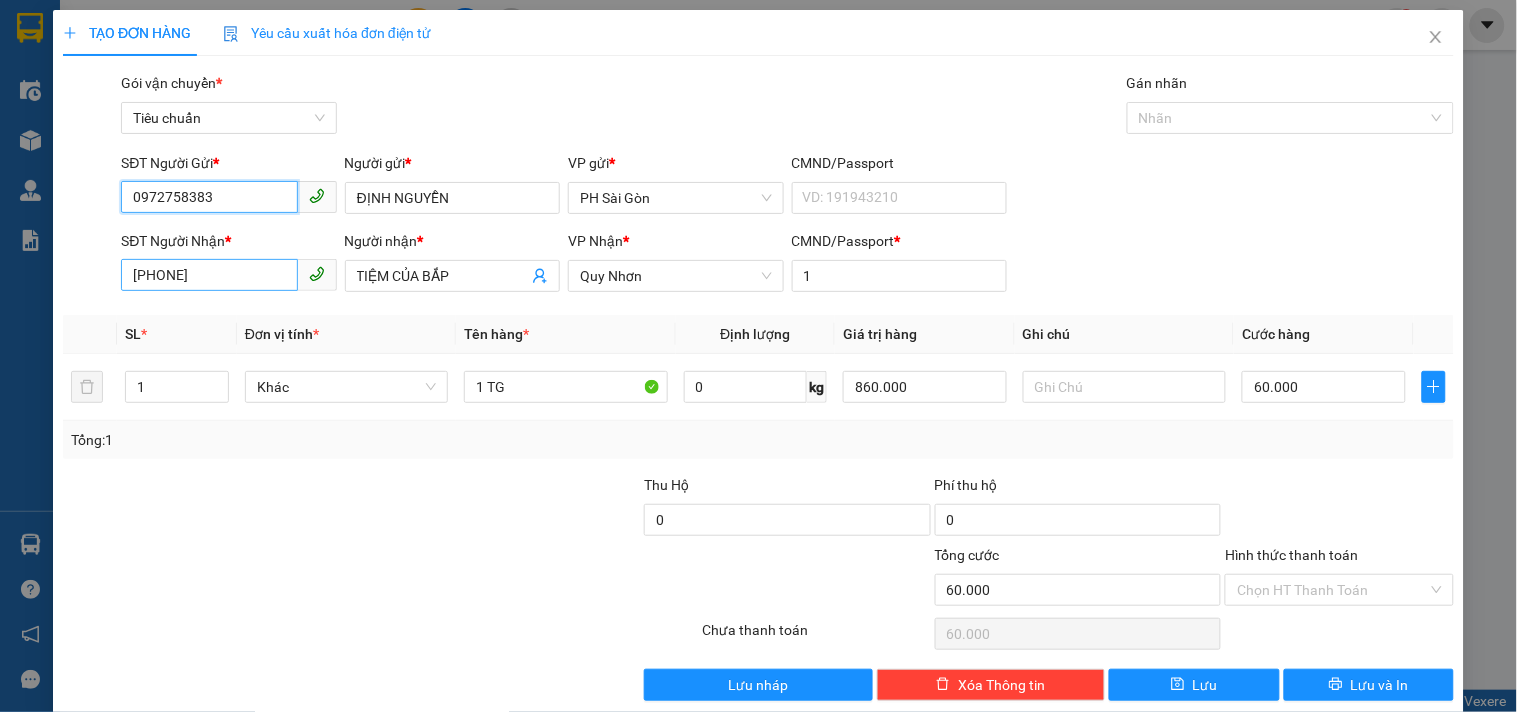 type on "0972758383" 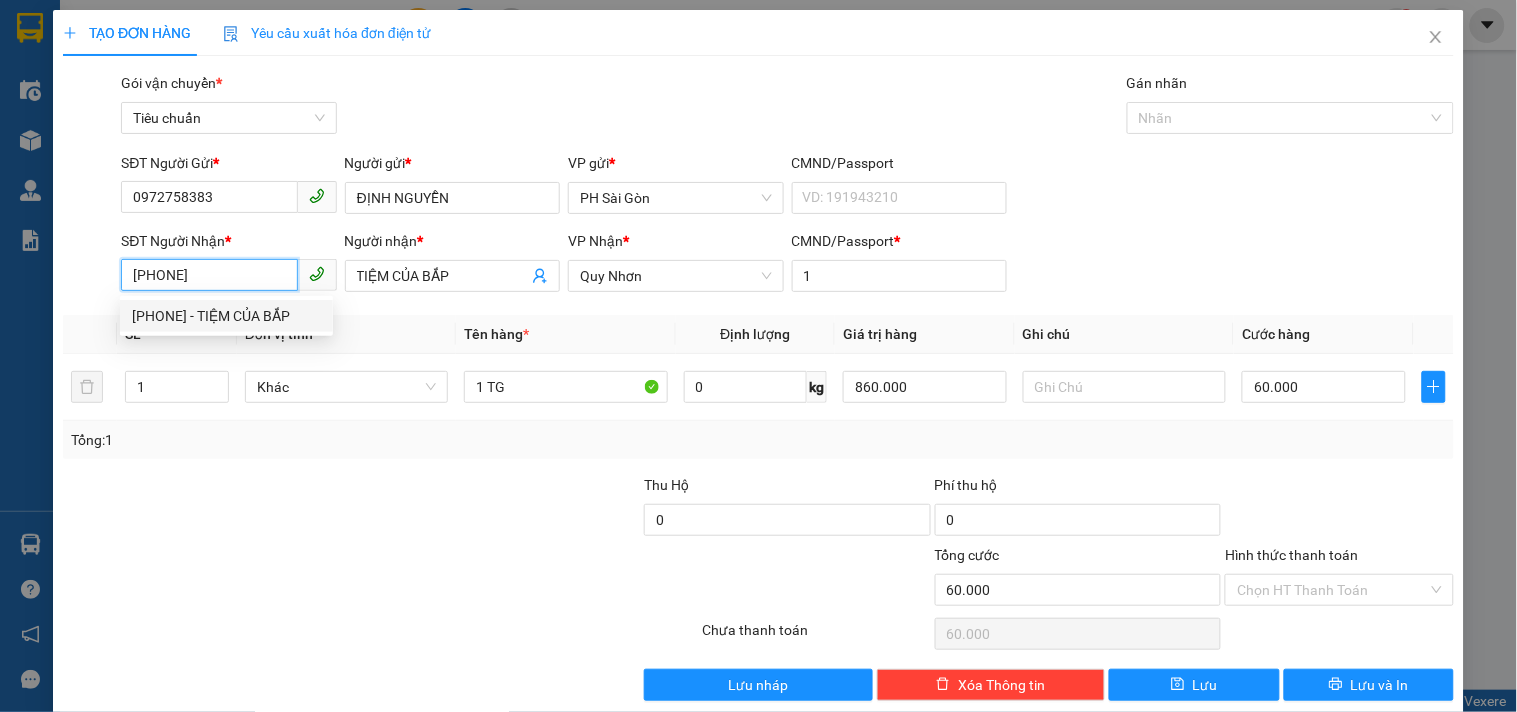 drag, startPoint x: 228, startPoint y: 274, endPoint x: 82, endPoint y: 293, distance: 147.23111 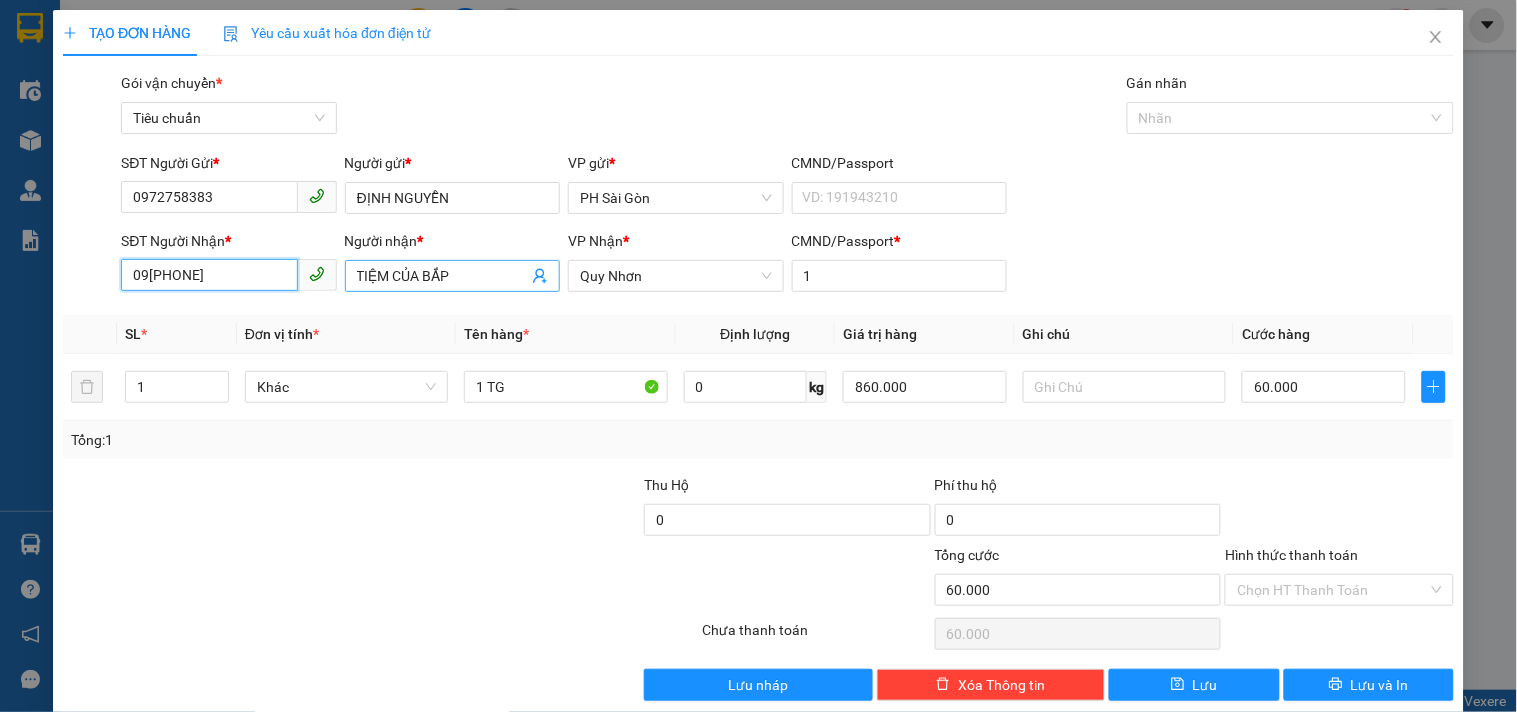 type on "0935113313" 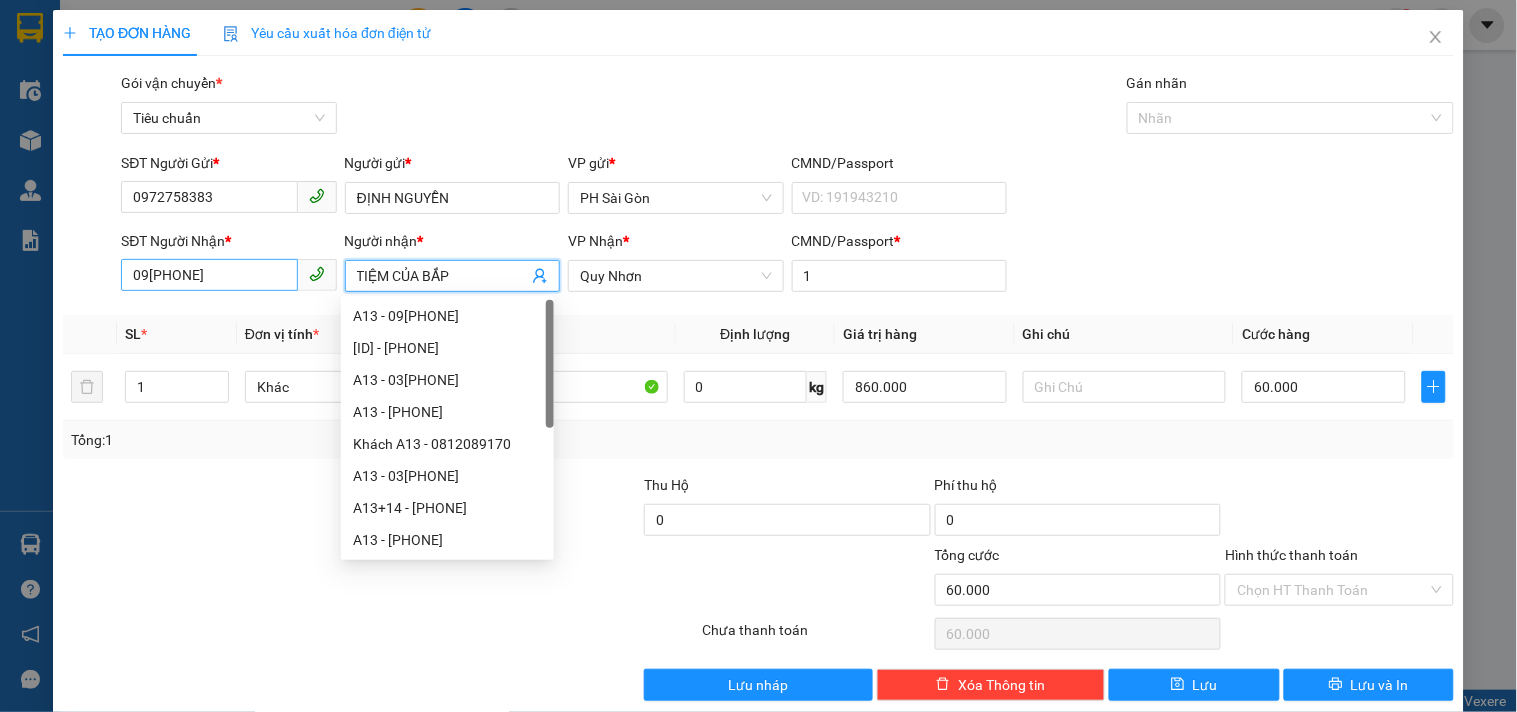 drag, startPoint x: 452, startPoint y: 282, endPoint x: 263, endPoint y: 286, distance: 189.04233 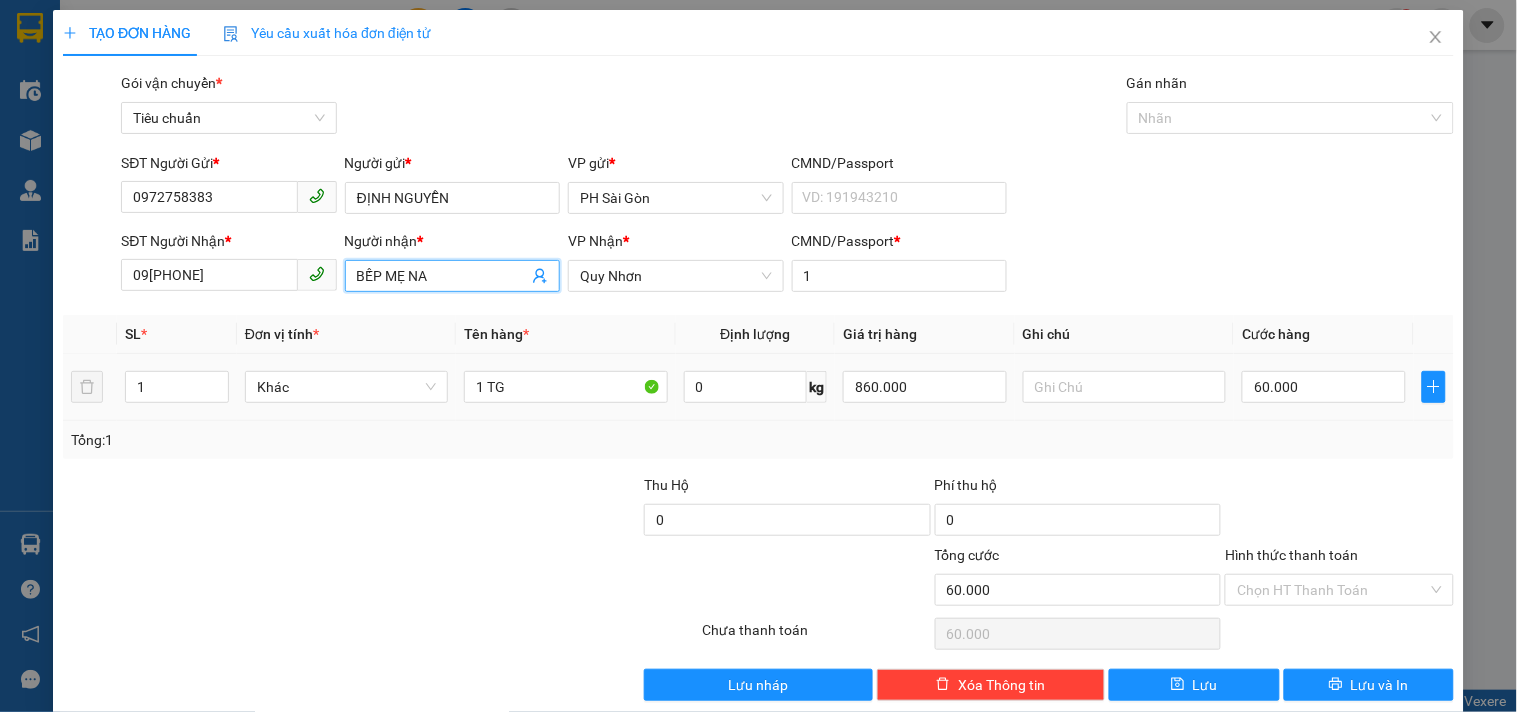 type on "BẾP MẸ NA" 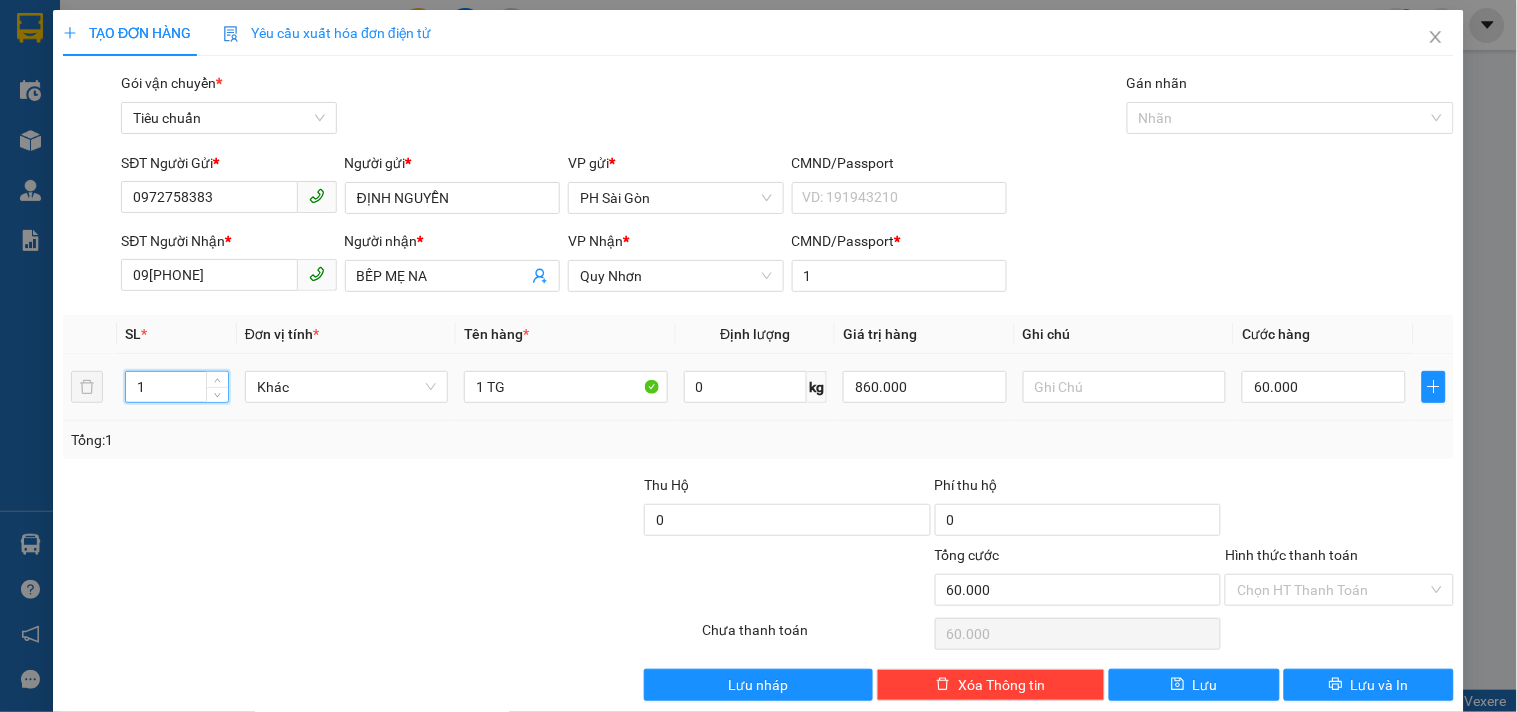 click on "1" at bounding box center [177, 387] 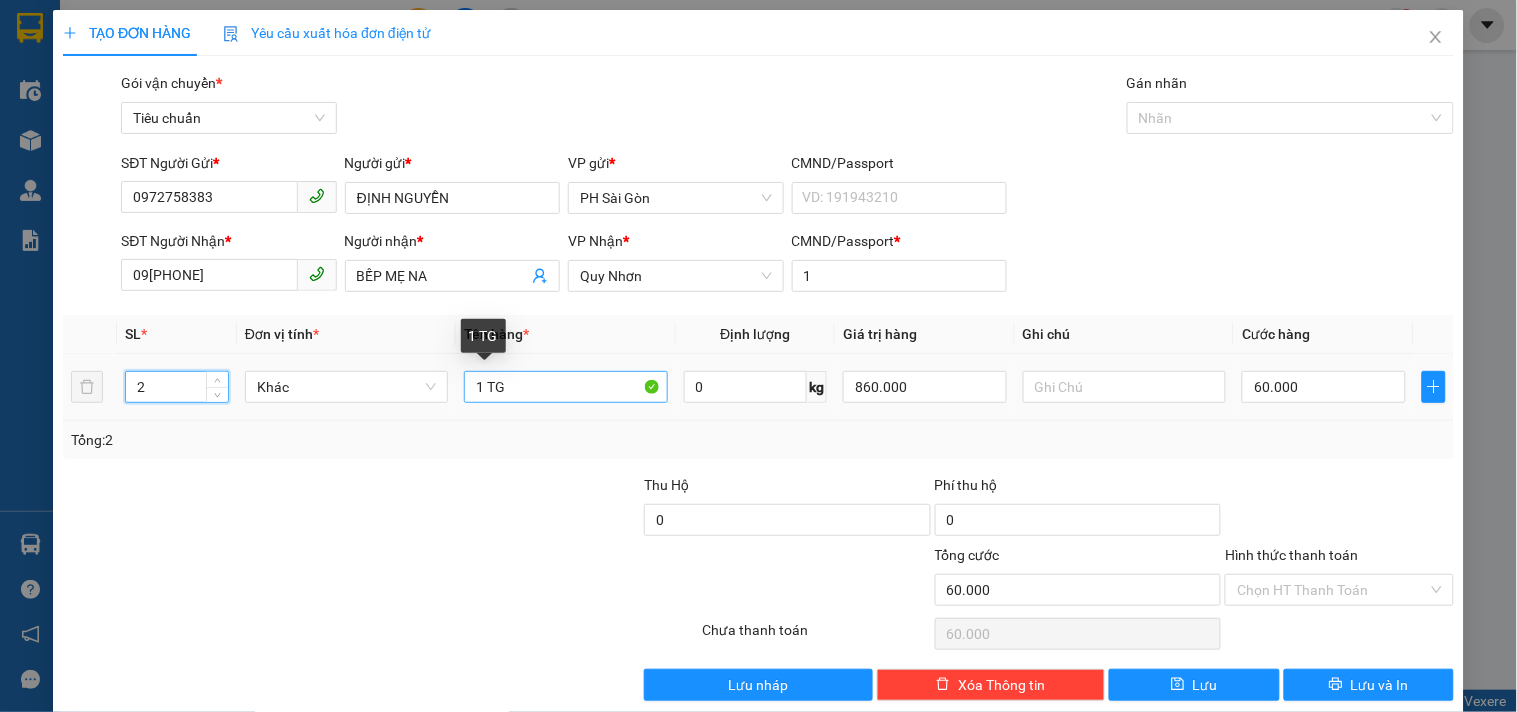 type on "2" 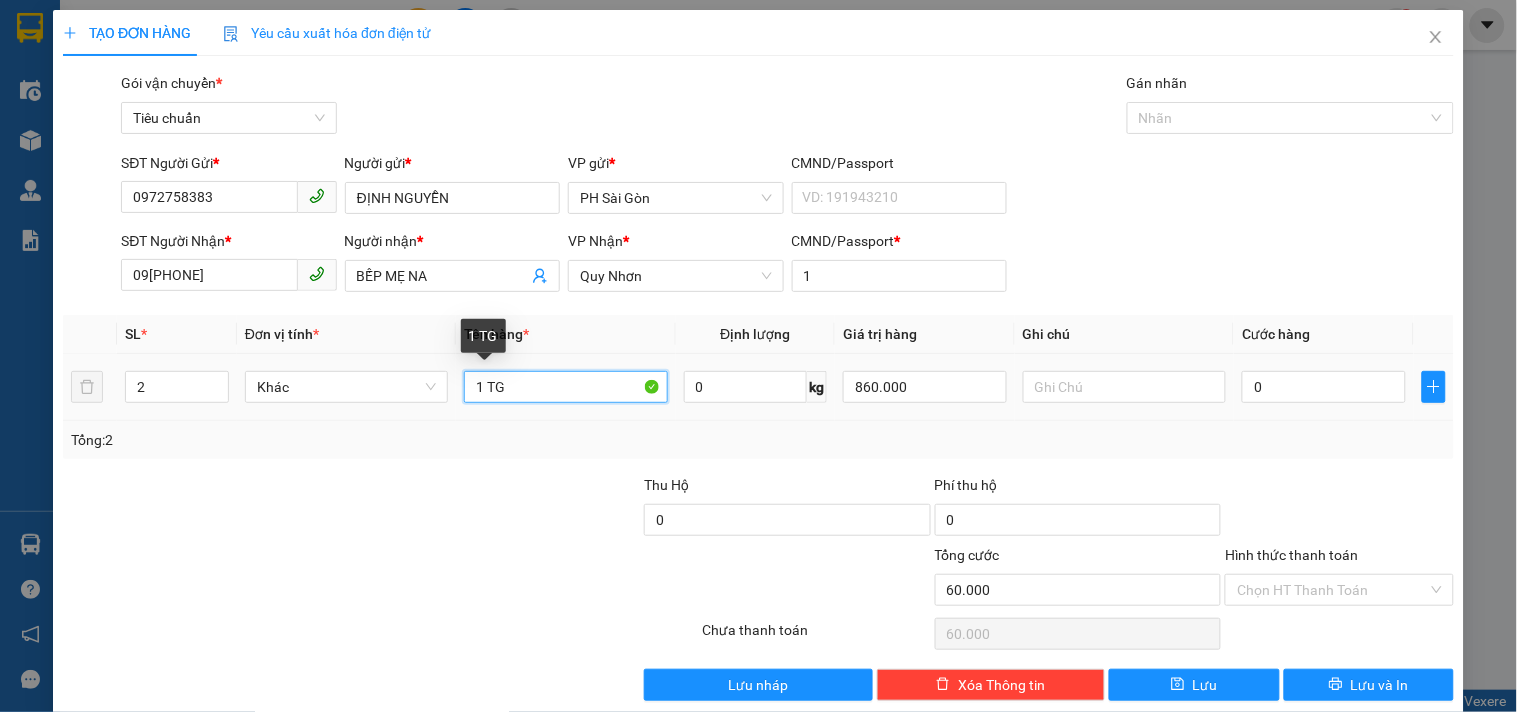 type on "0" 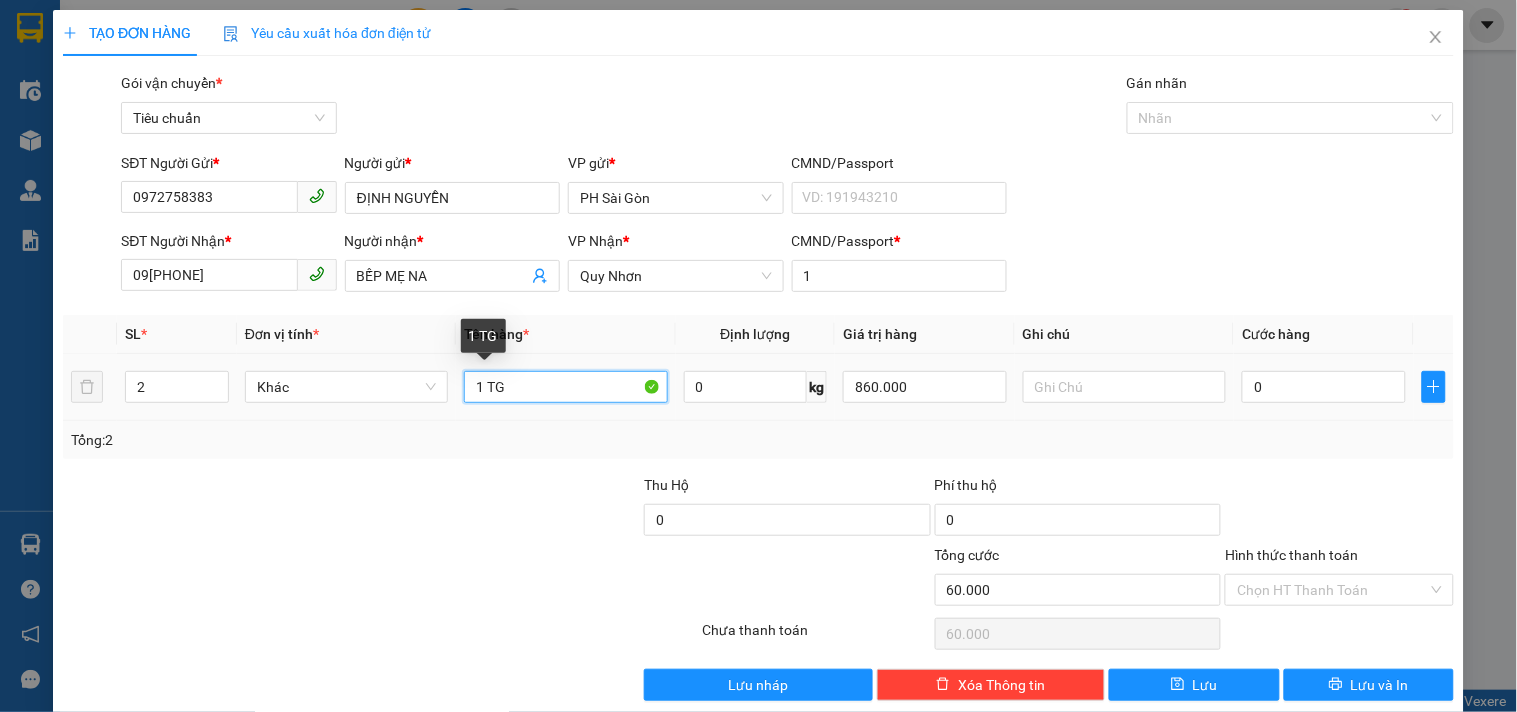 type on "0" 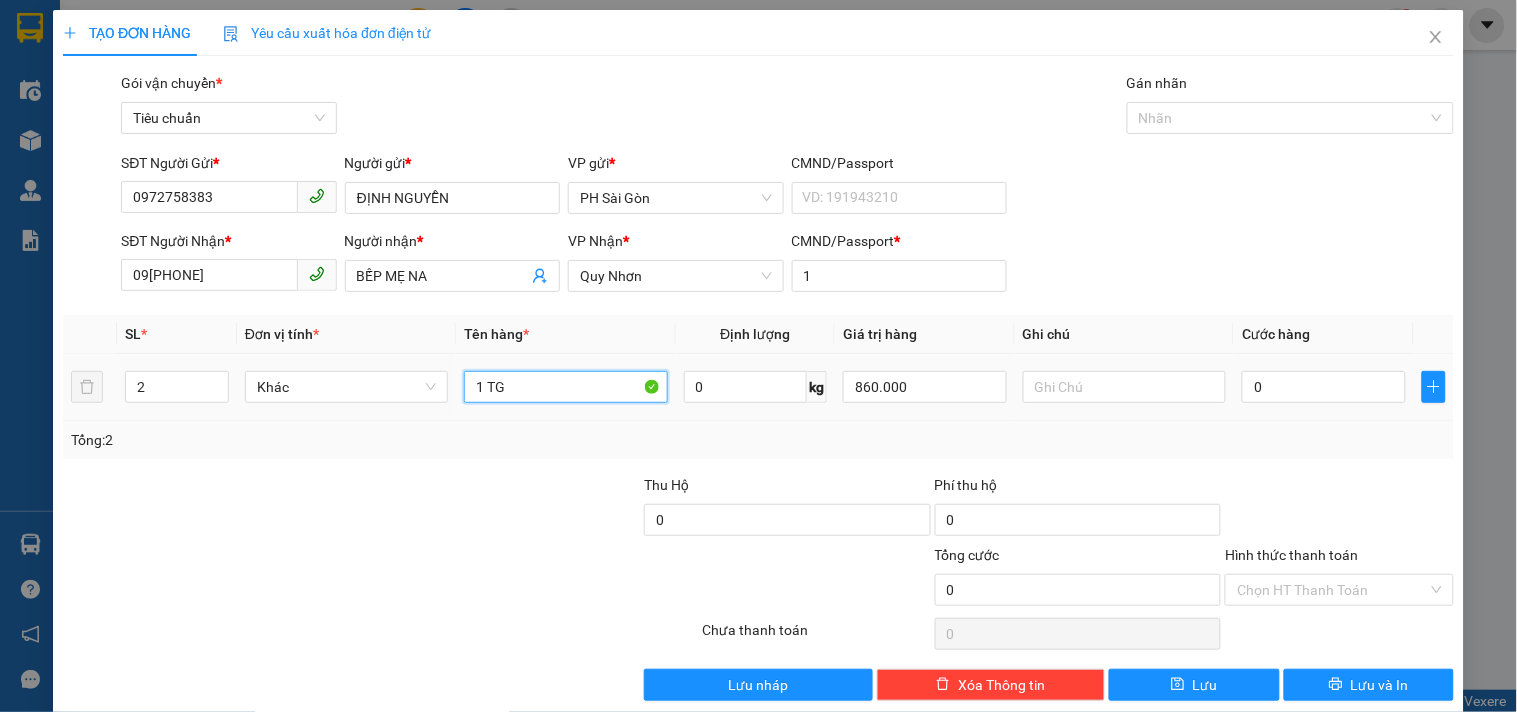 drag, startPoint x: 521, startPoint y: 386, endPoint x: 446, endPoint y: 407, distance: 77.88453 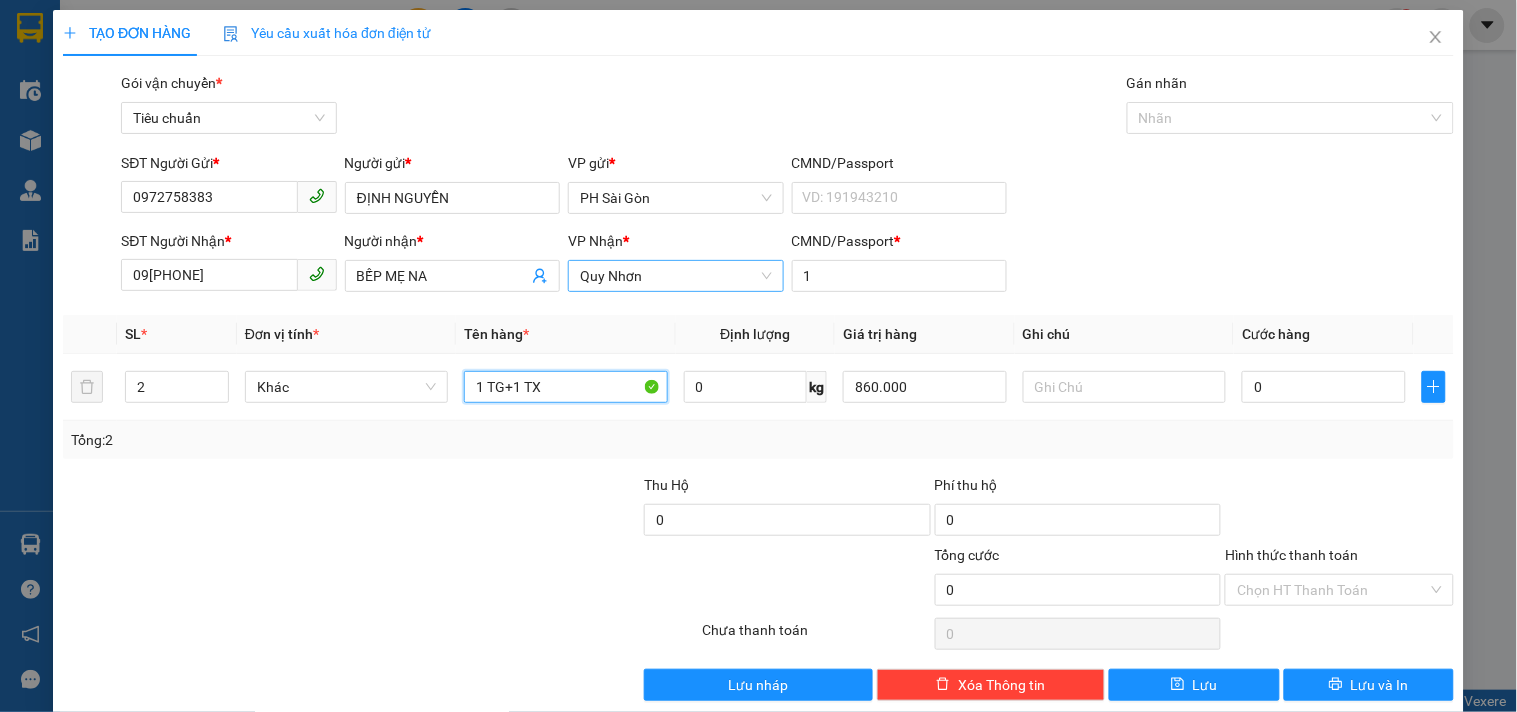 click on "Quy Nhơn" at bounding box center (675, 276) 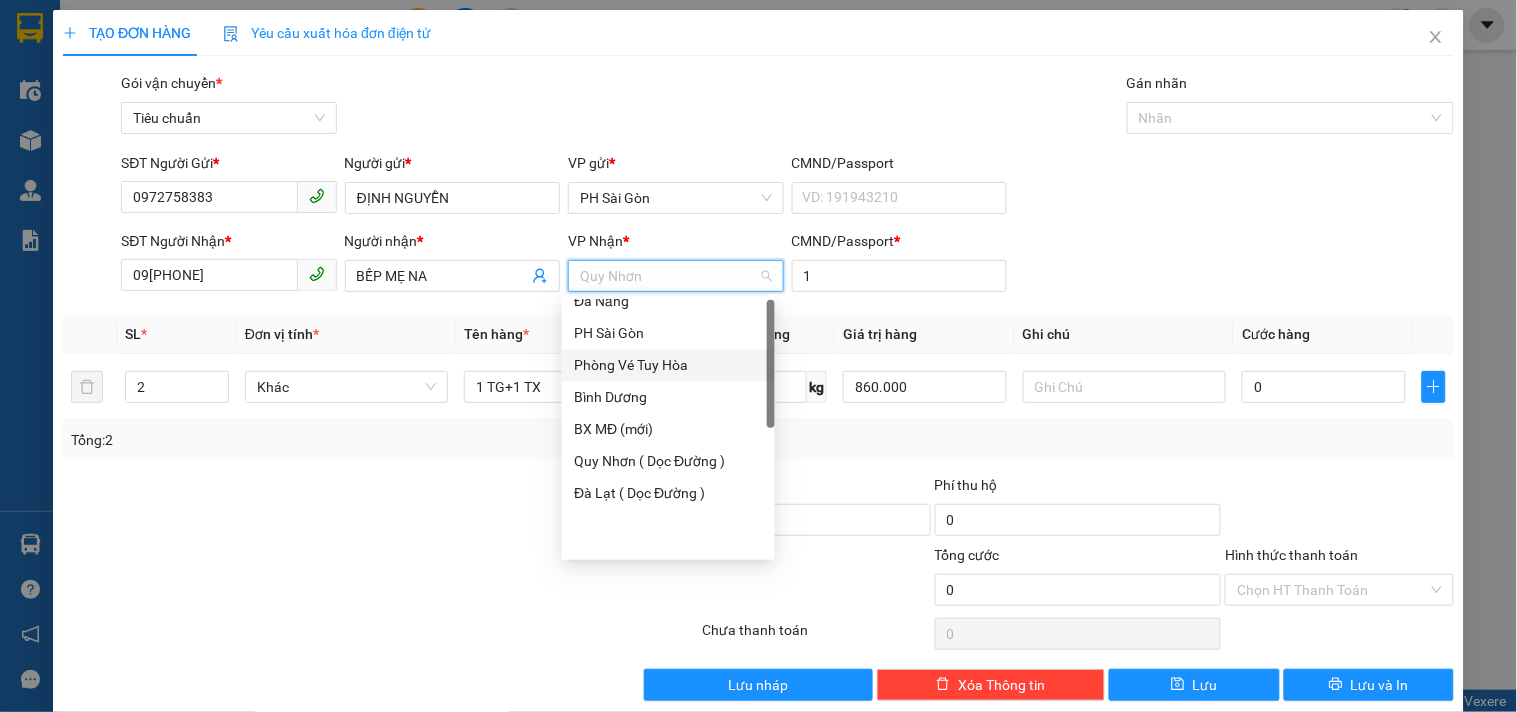 scroll, scrollTop: 0, scrollLeft: 0, axis: both 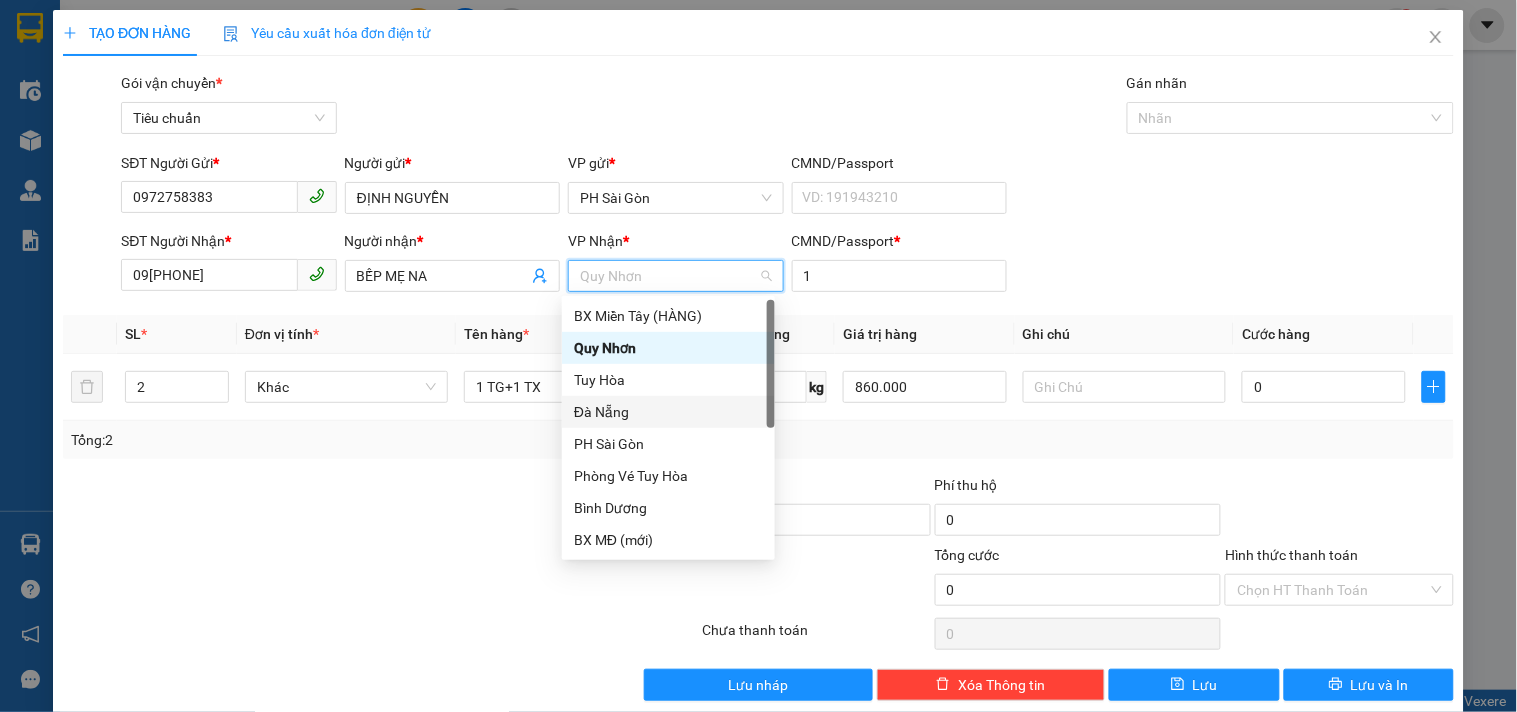 click on "Đà Nẵng" at bounding box center [668, 412] 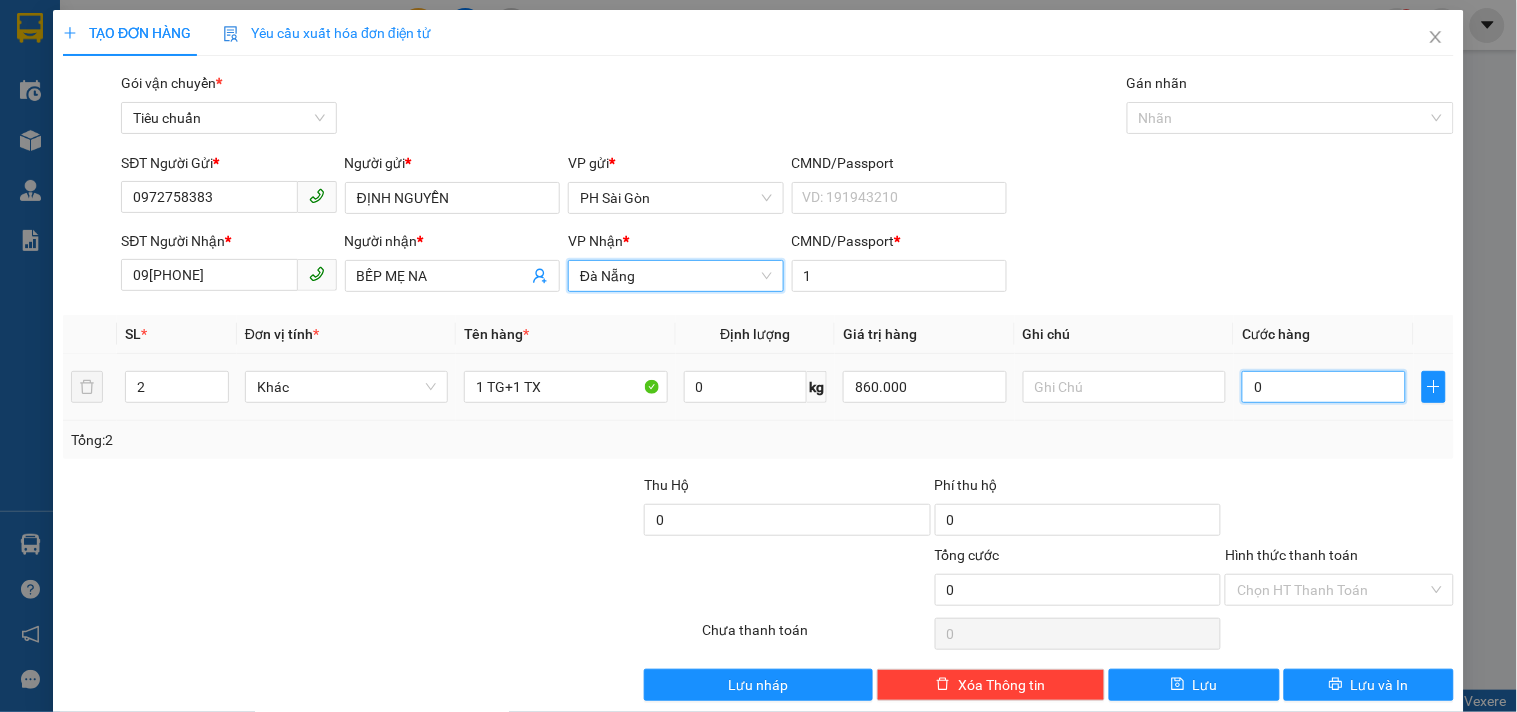 click on "0" at bounding box center (1324, 387) 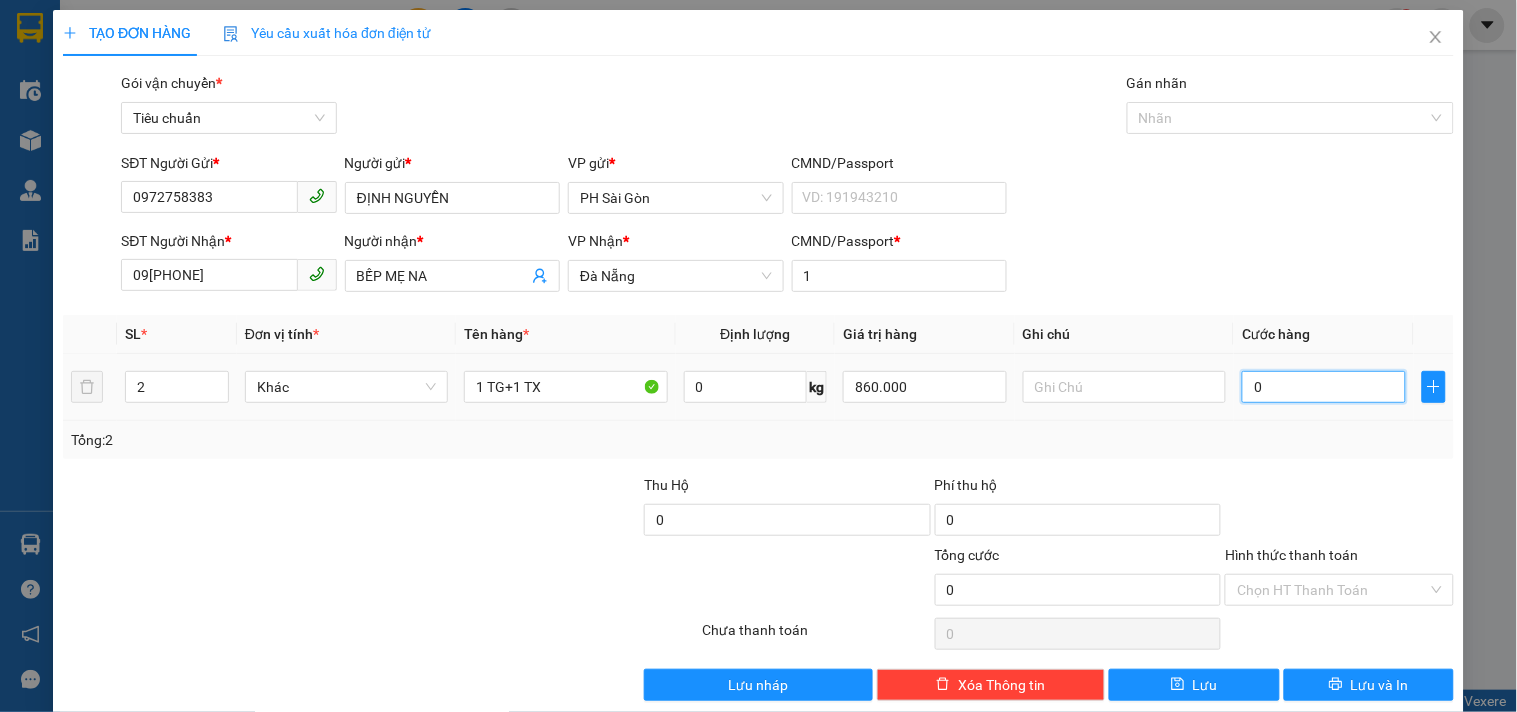 type on "1" 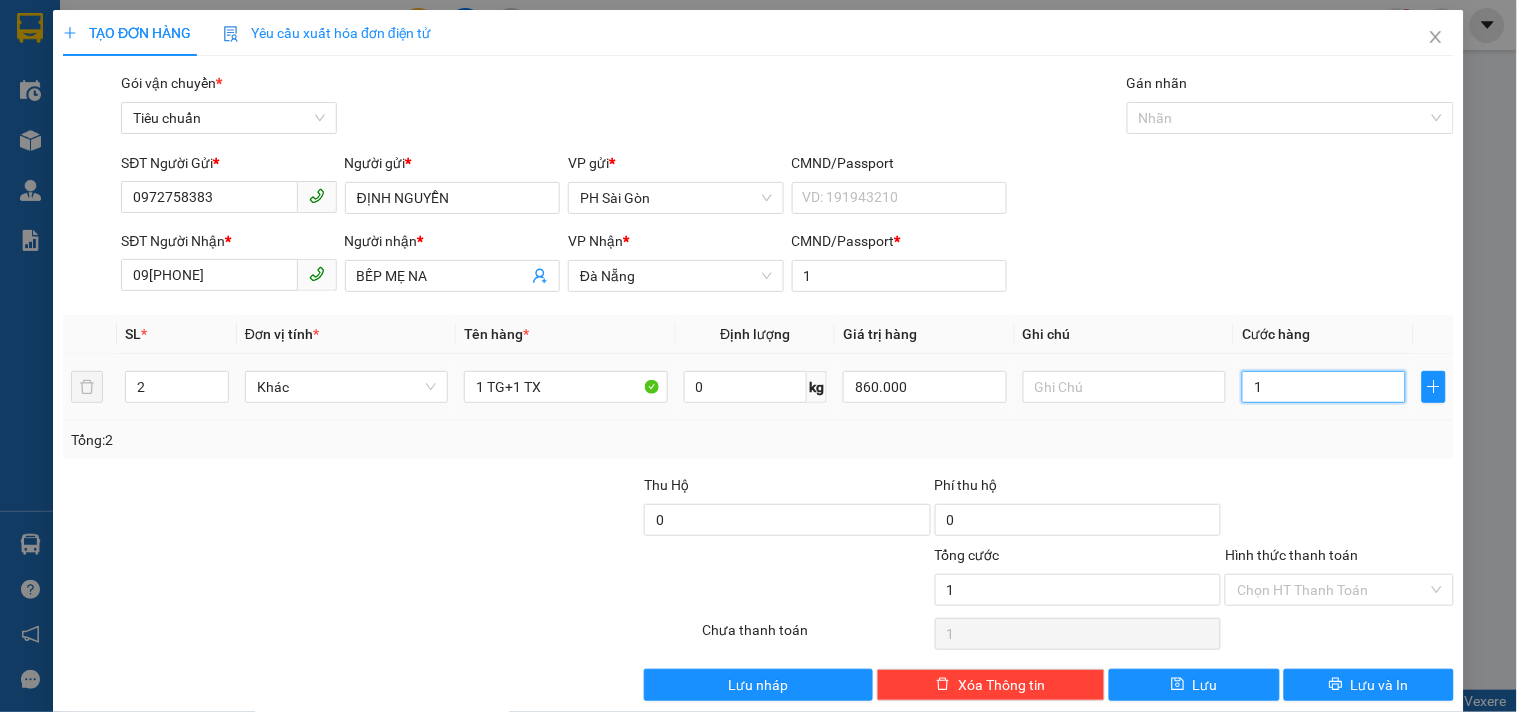 type on "18" 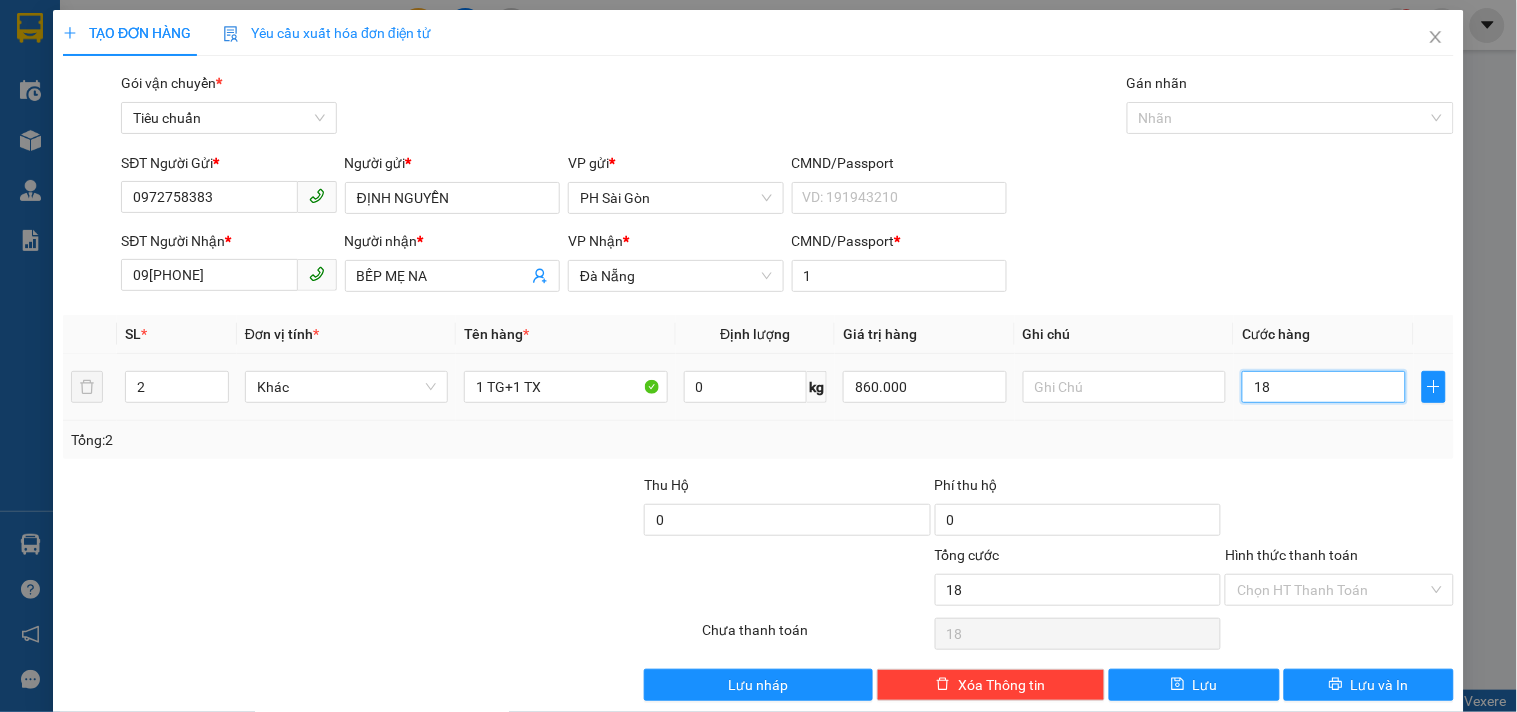 type on "180" 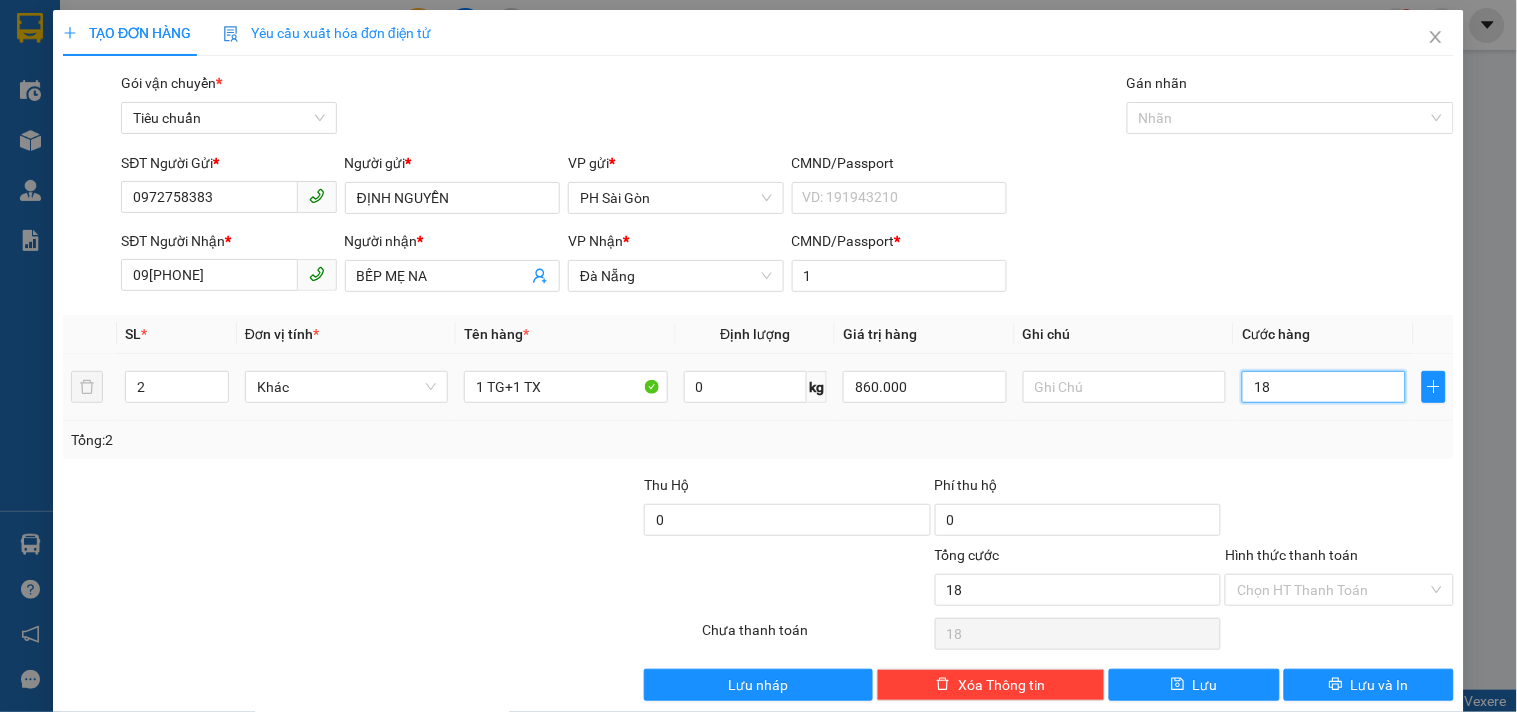 type on "180" 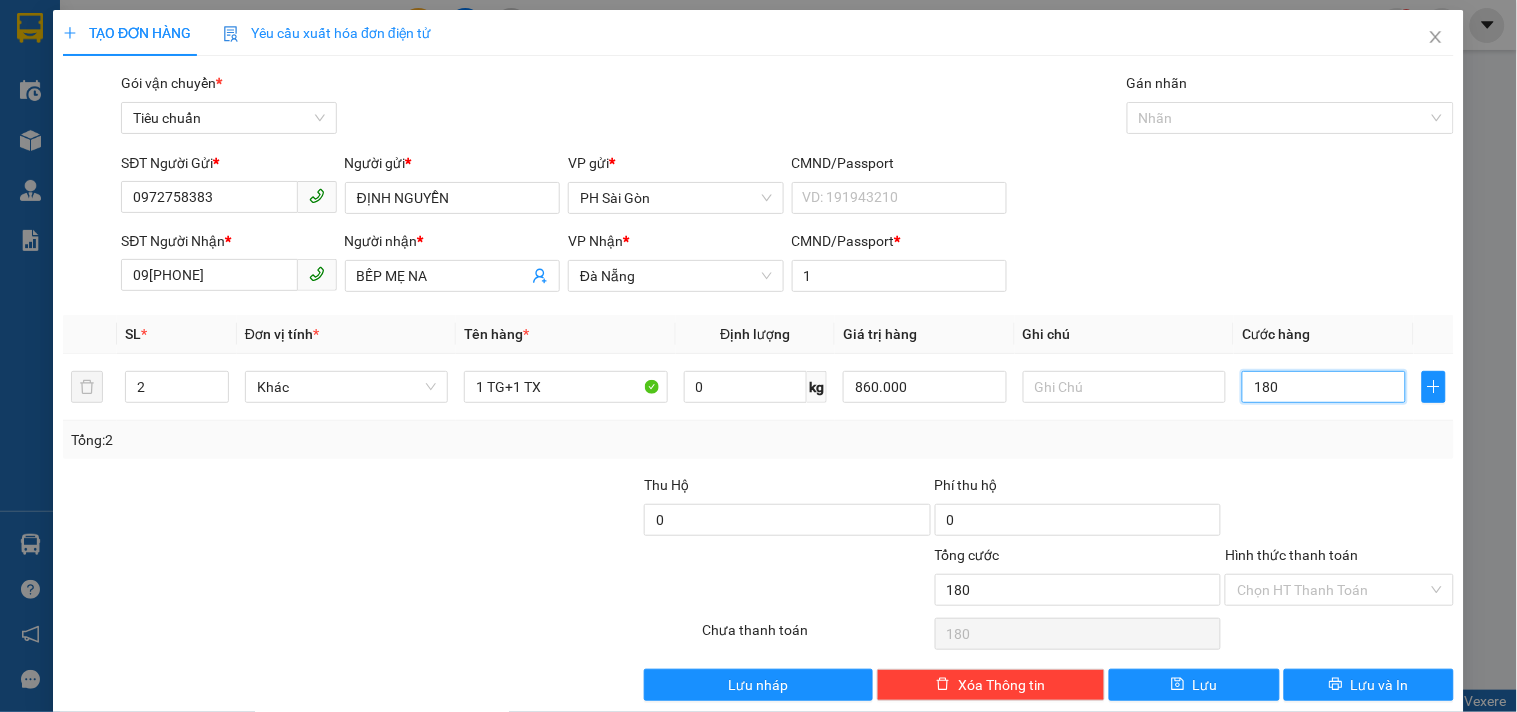 type on "180" 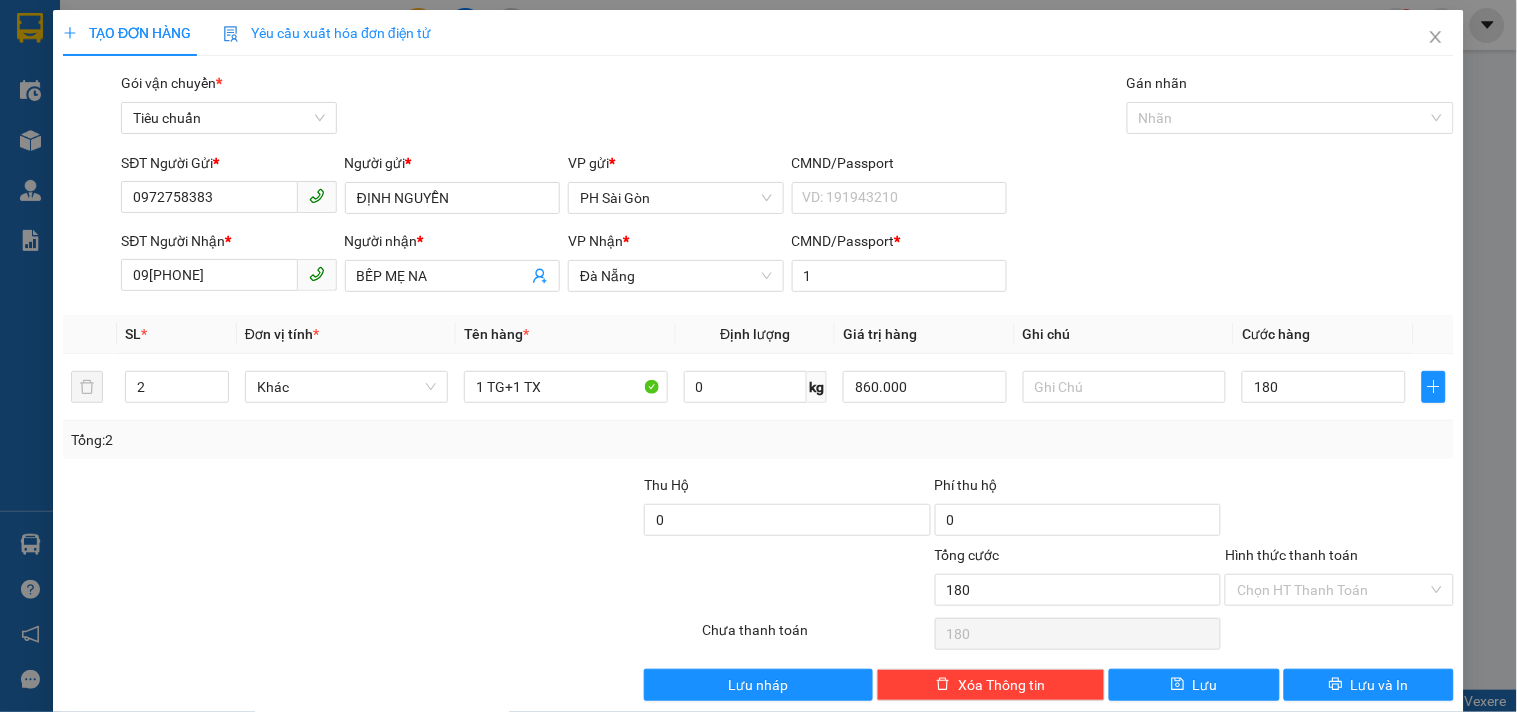 type on "180.000" 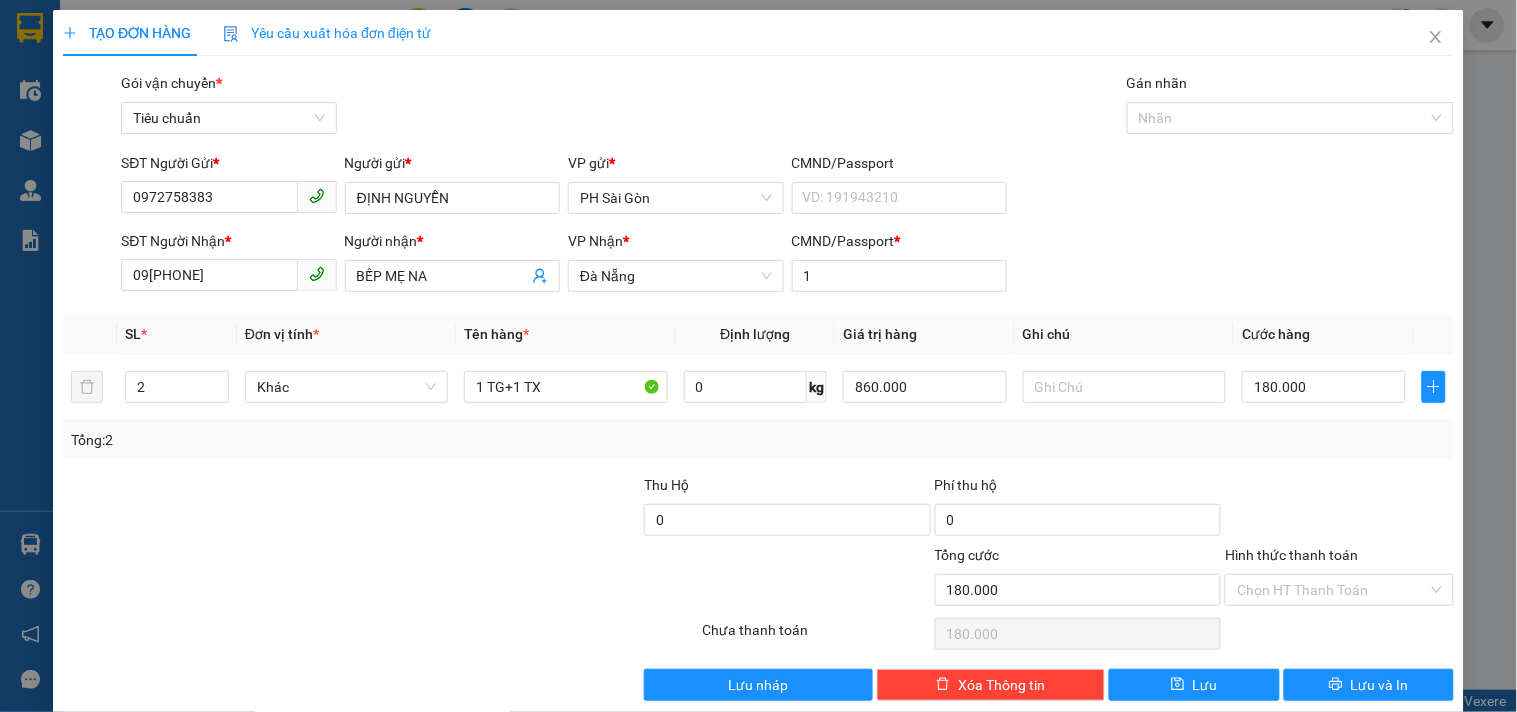 click on "Tổng:  2" at bounding box center (758, 440) 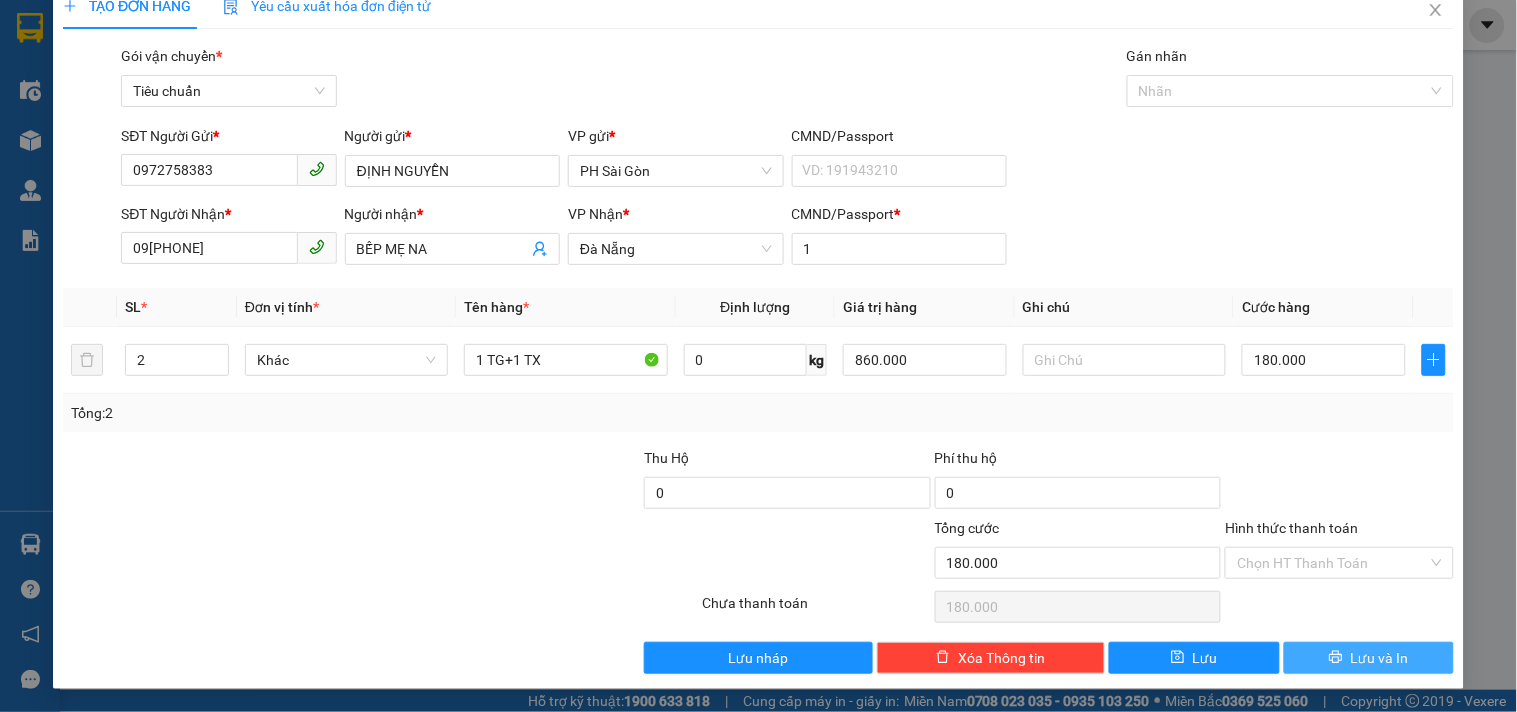 click on "Lưu và In" at bounding box center (1369, 658) 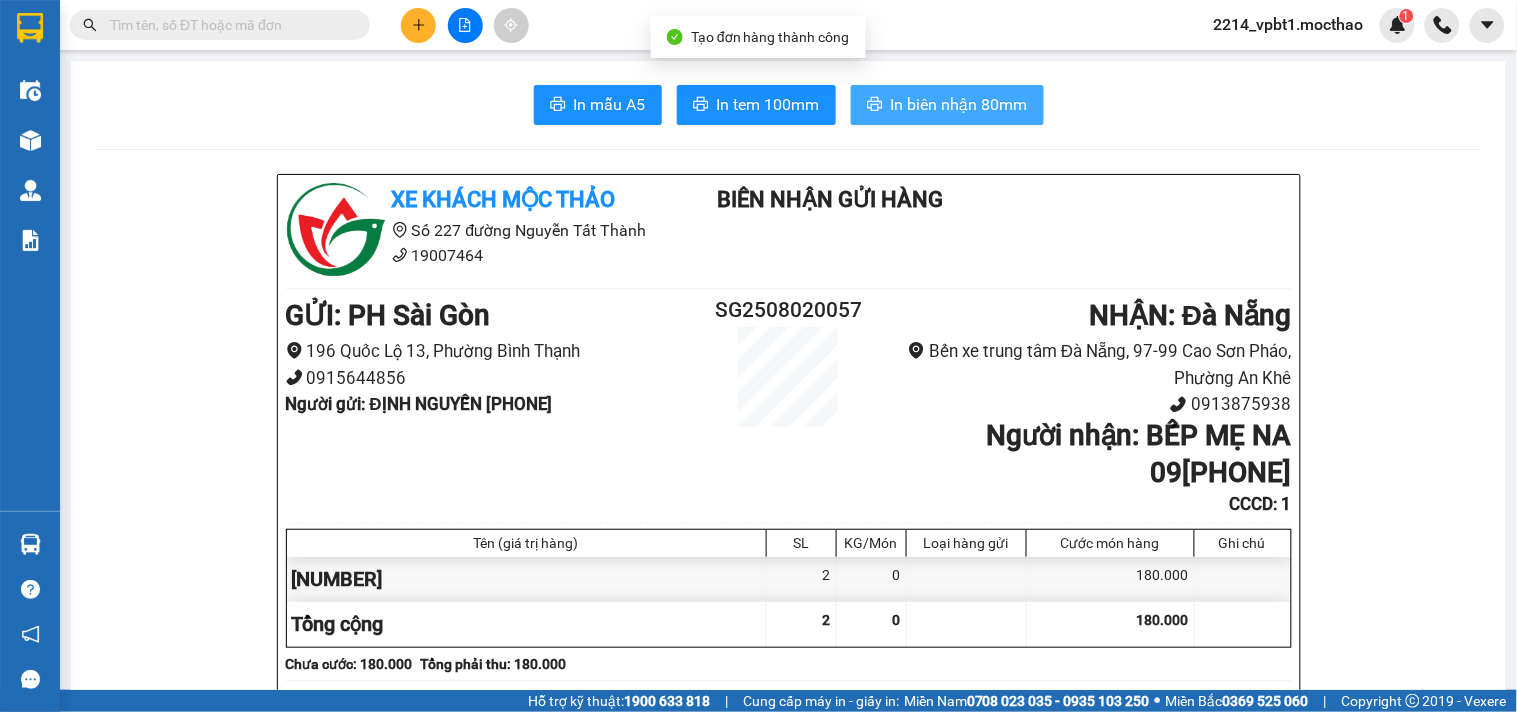 drag, startPoint x: 932, startPoint y: 87, endPoint x: 912, endPoint y: 108, distance: 29 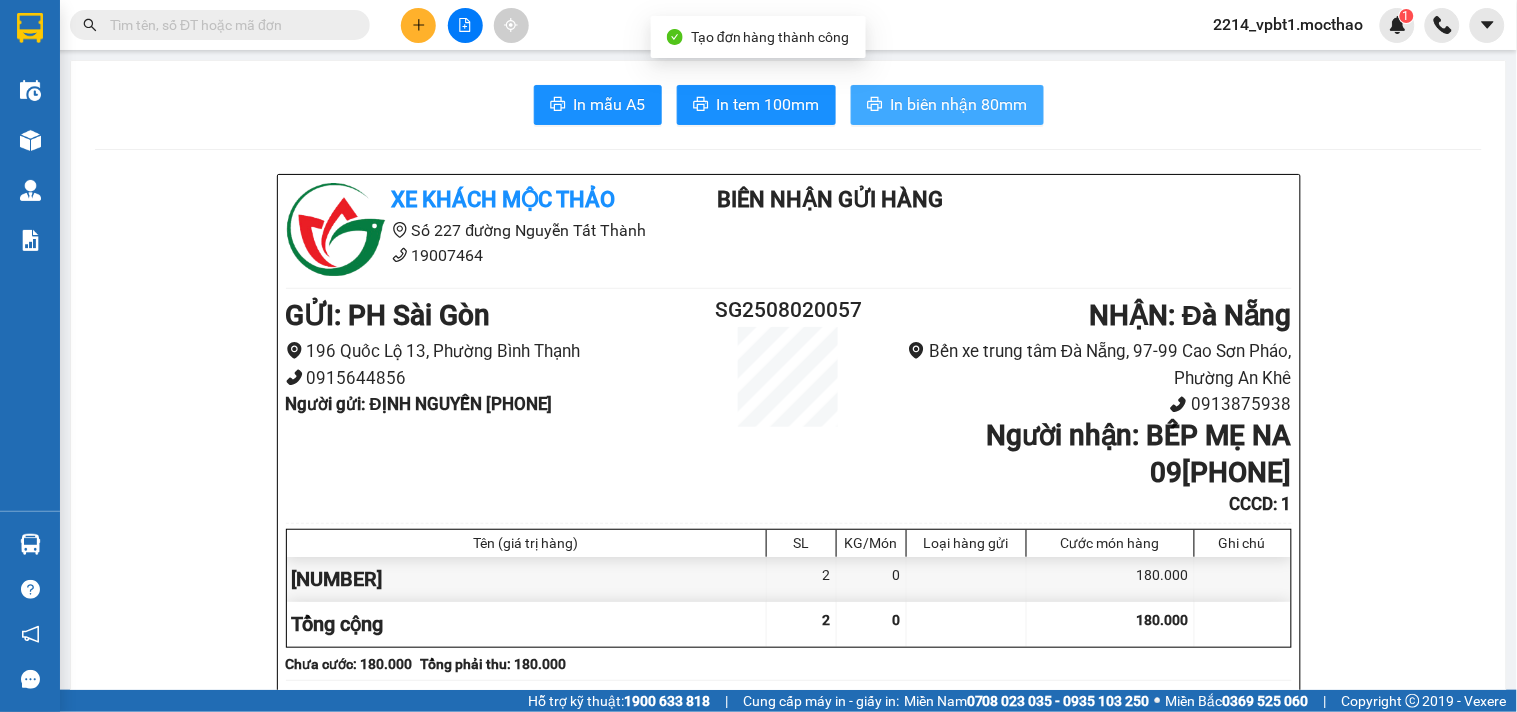 scroll, scrollTop: 0, scrollLeft: 0, axis: both 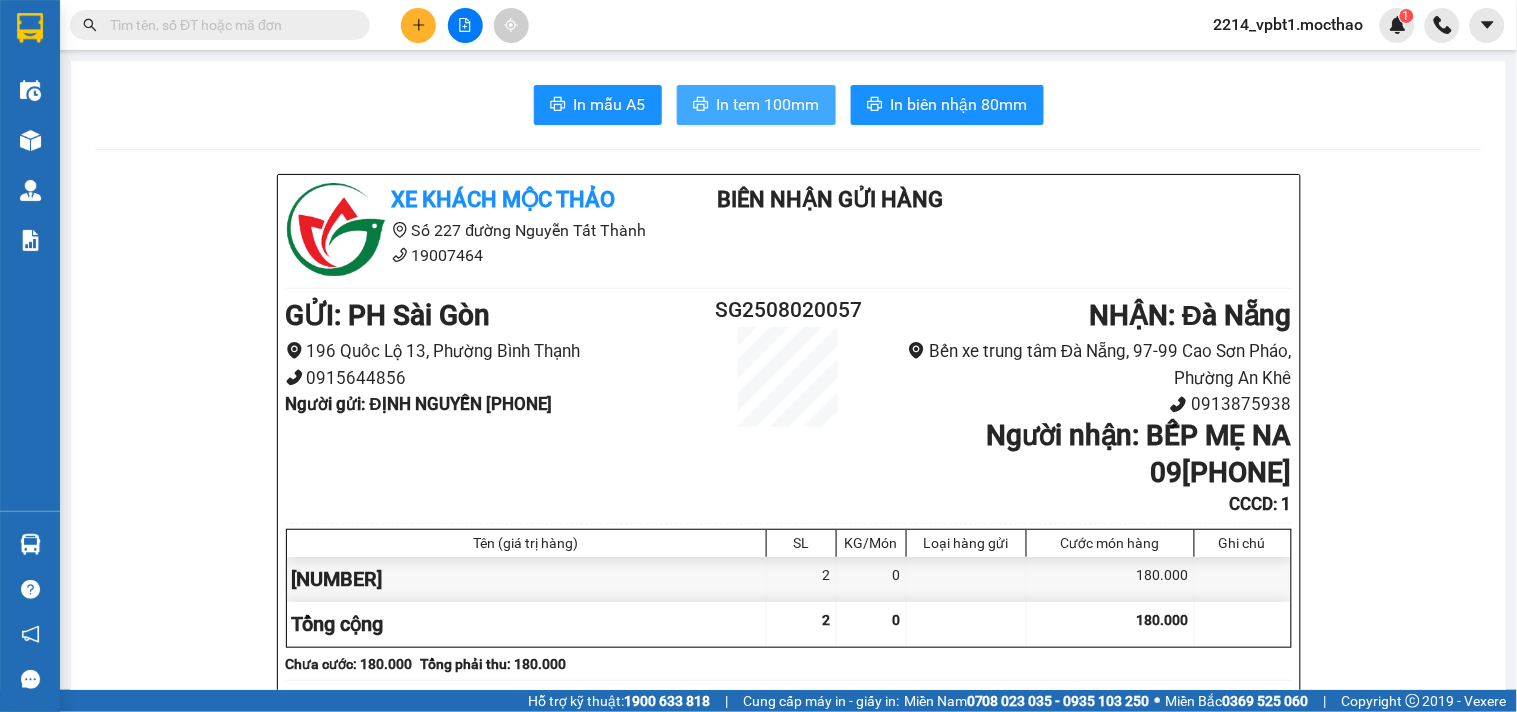 click on "In tem 100mm" at bounding box center (768, 104) 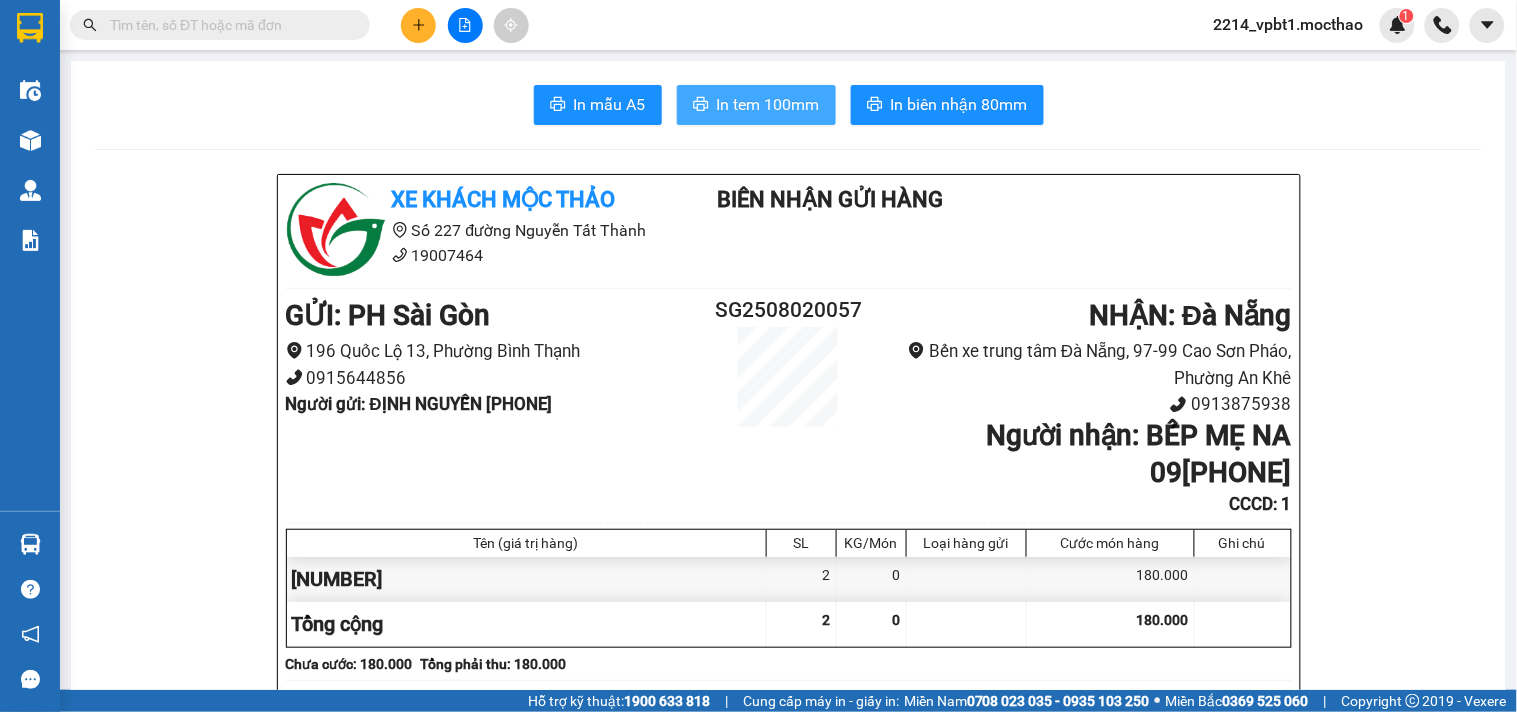 scroll, scrollTop: 0, scrollLeft: 0, axis: both 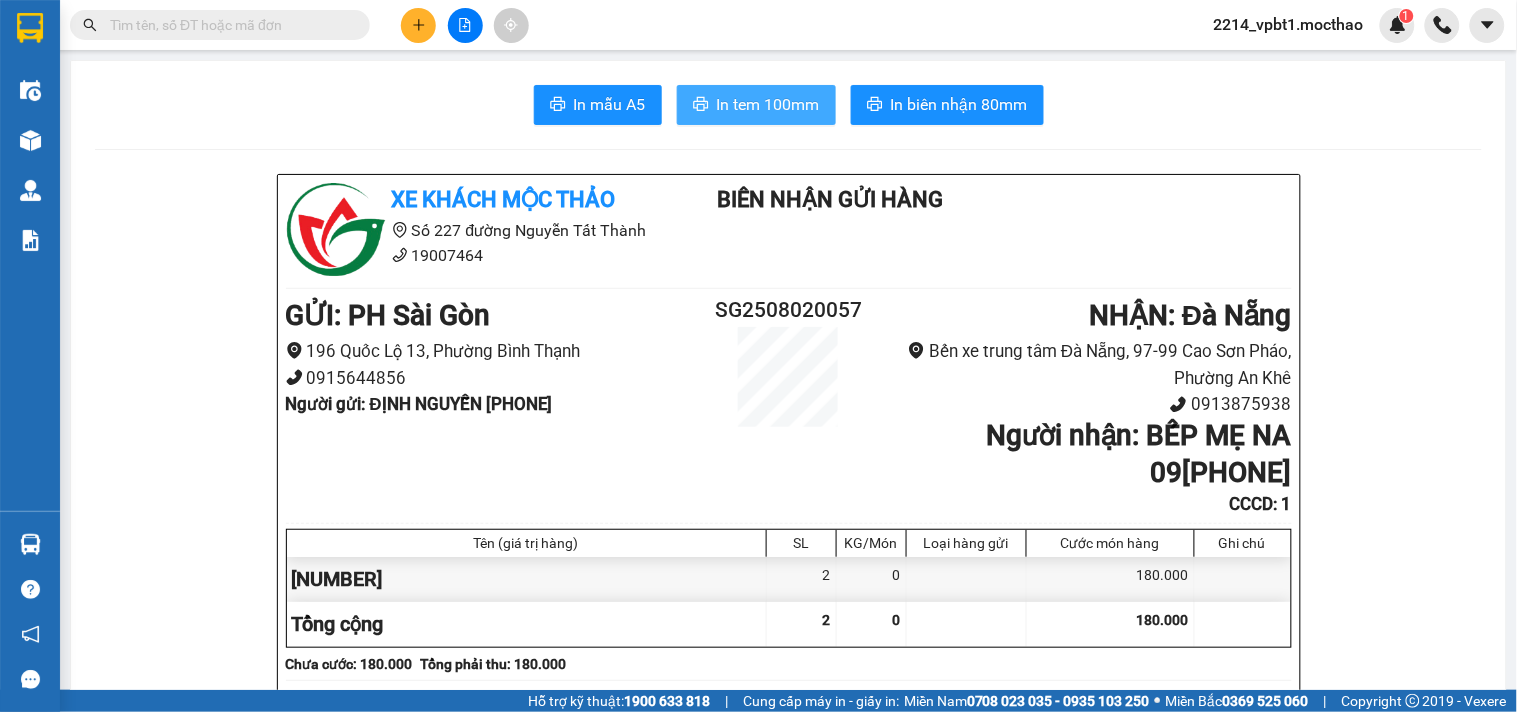 click on "In tem 100mm" at bounding box center (768, 104) 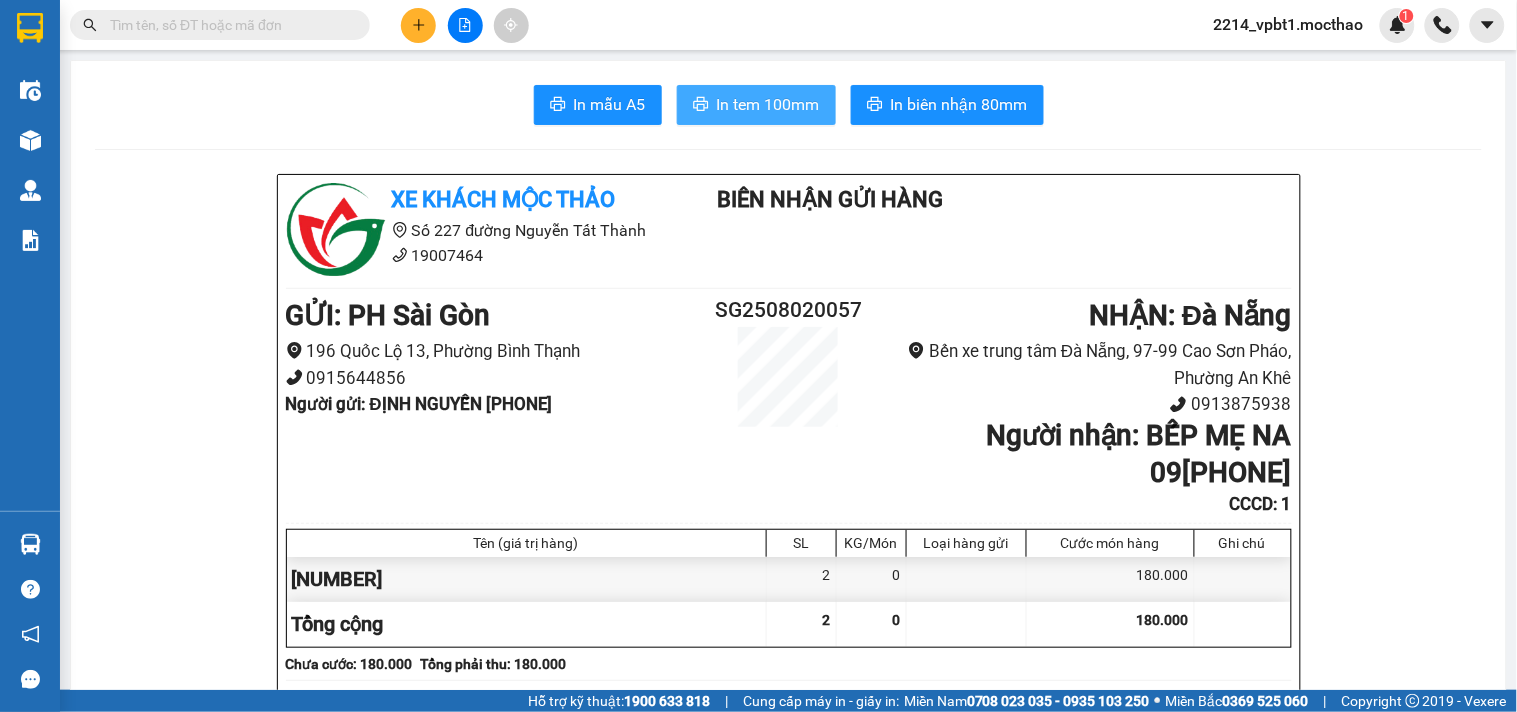 scroll, scrollTop: 0, scrollLeft: 0, axis: both 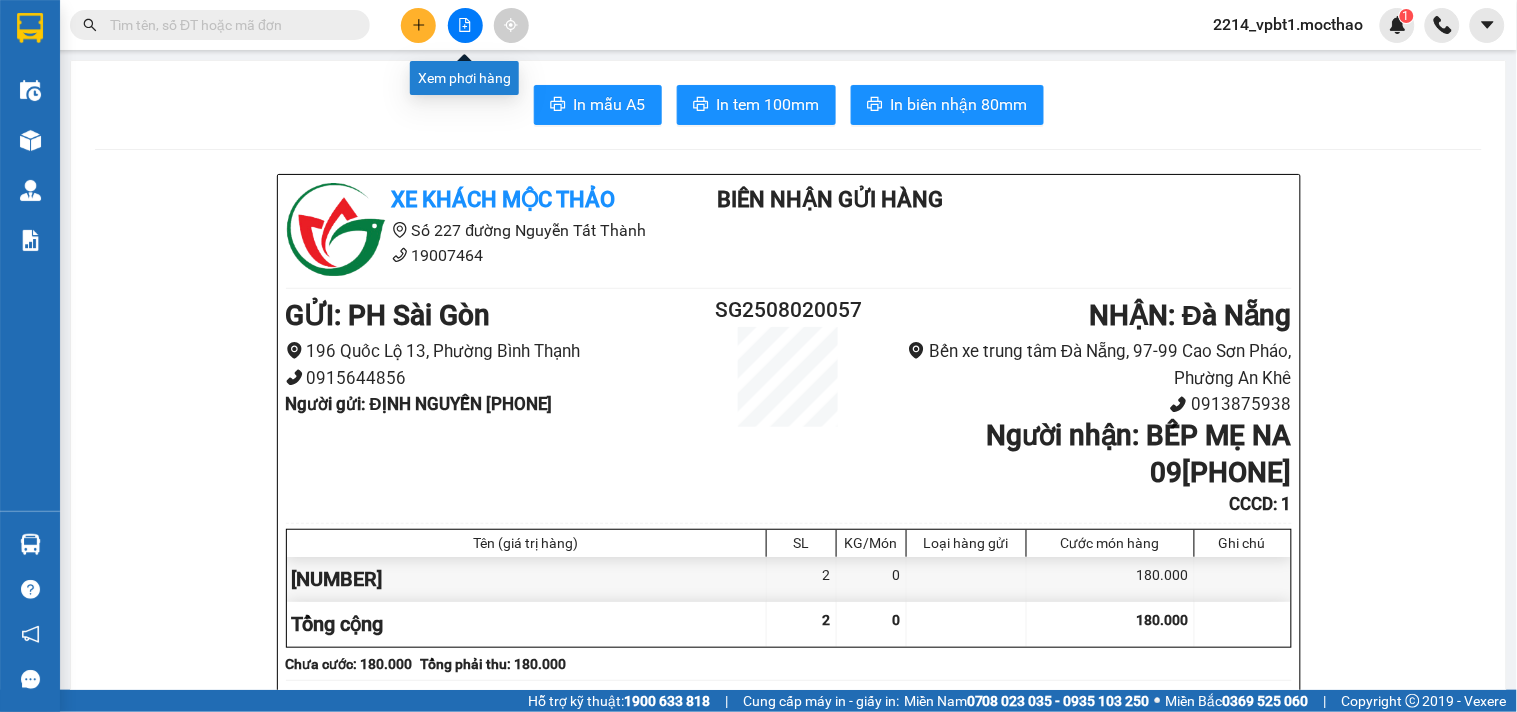 click 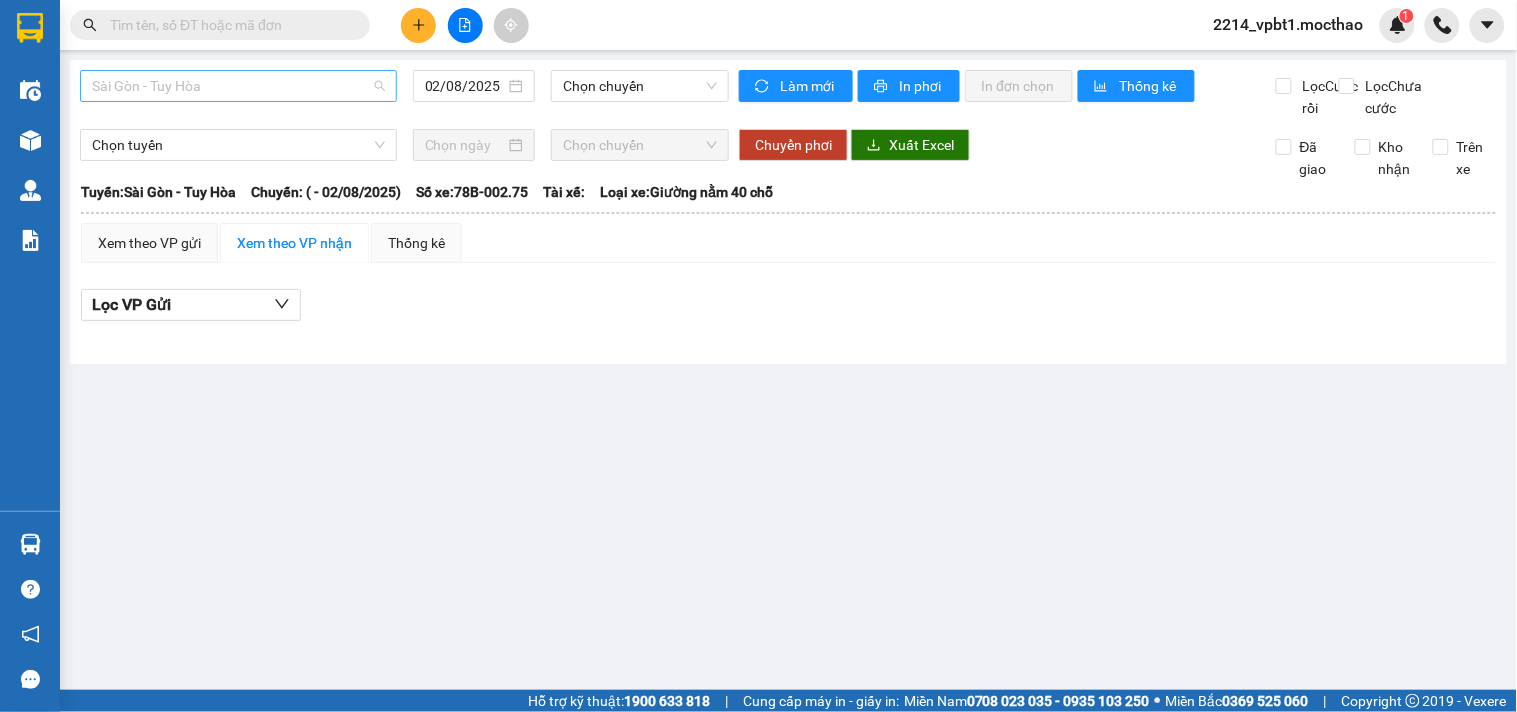 click on "Sài Gòn - Tuy Hòa" at bounding box center (238, 86) 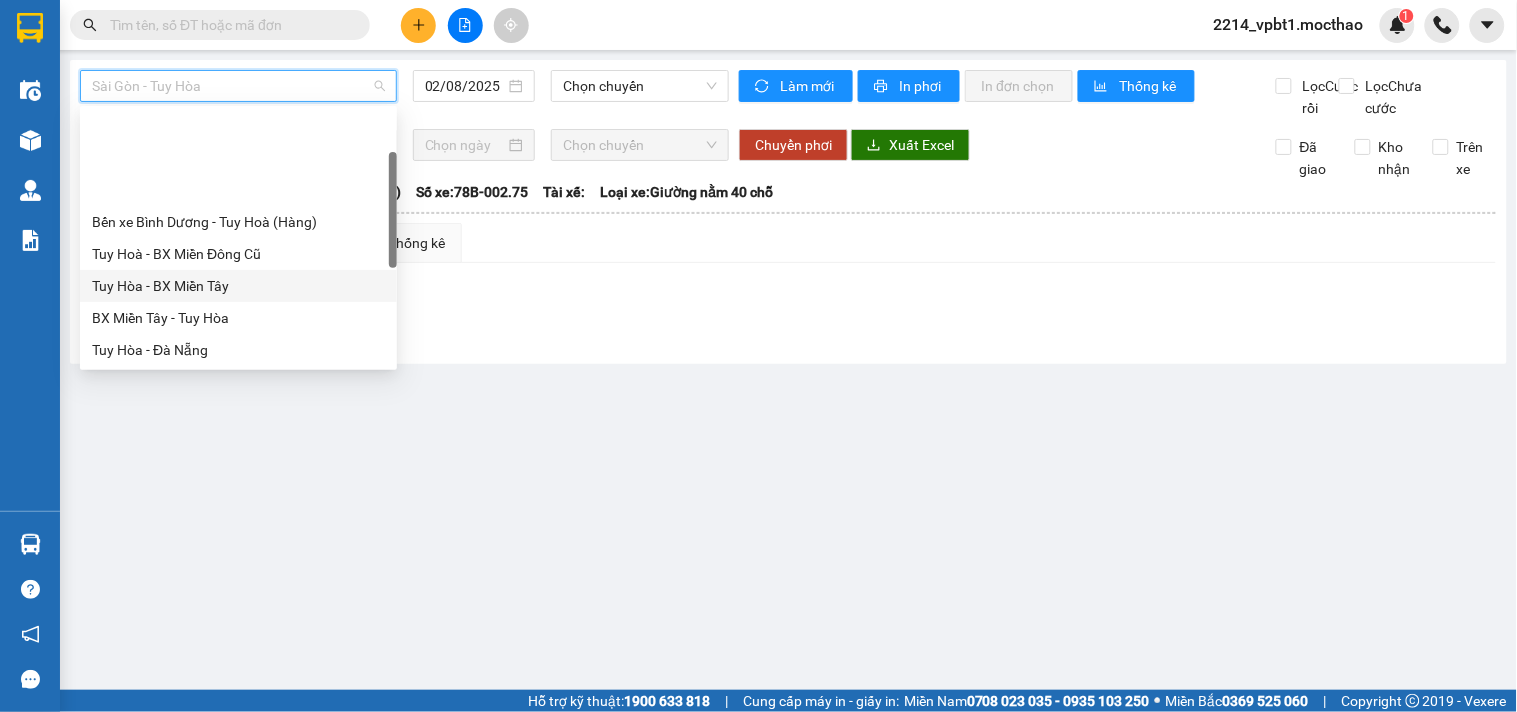 scroll, scrollTop: 333, scrollLeft: 0, axis: vertical 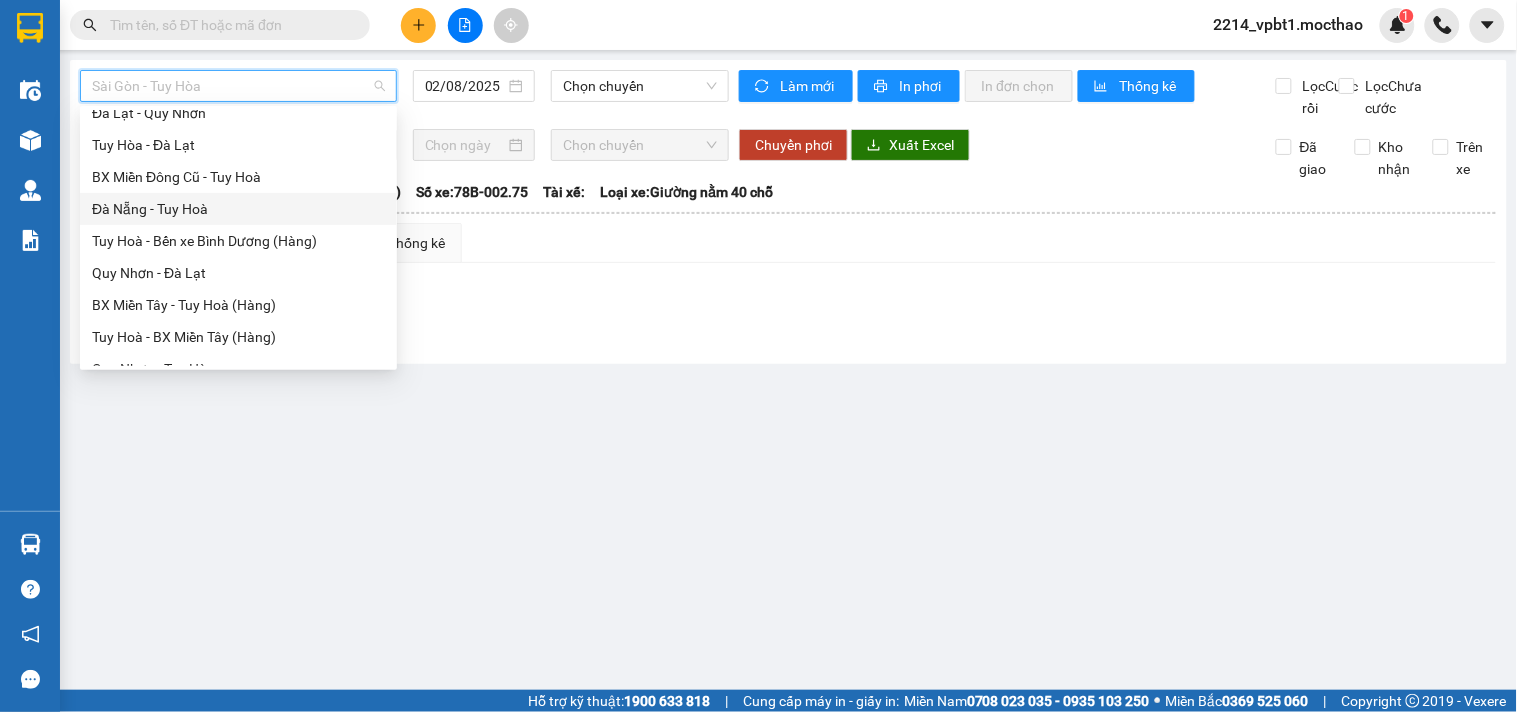 click on "Đà Nẵng - Tuy Hoà" at bounding box center (238, 209) 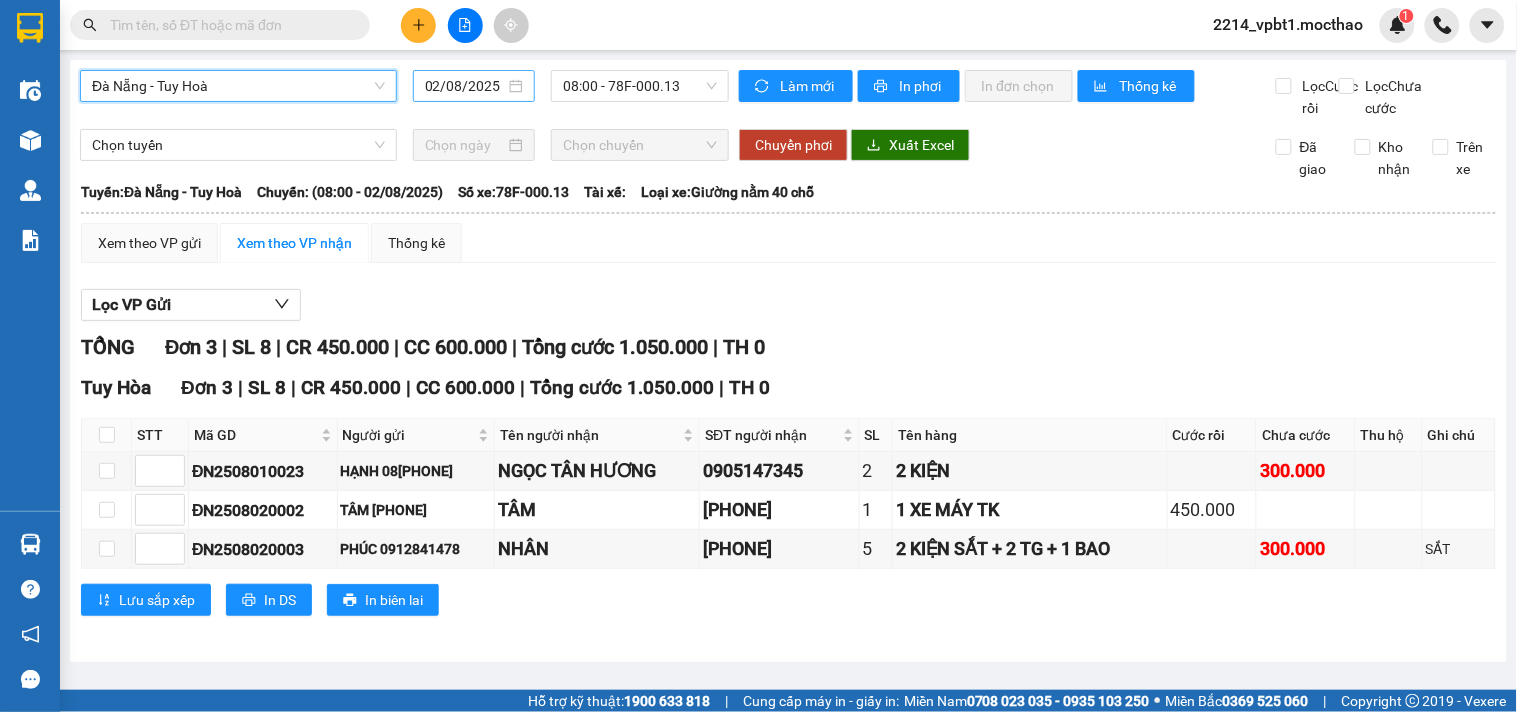 click on "02/08/2025" at bounding box center [465, 86] 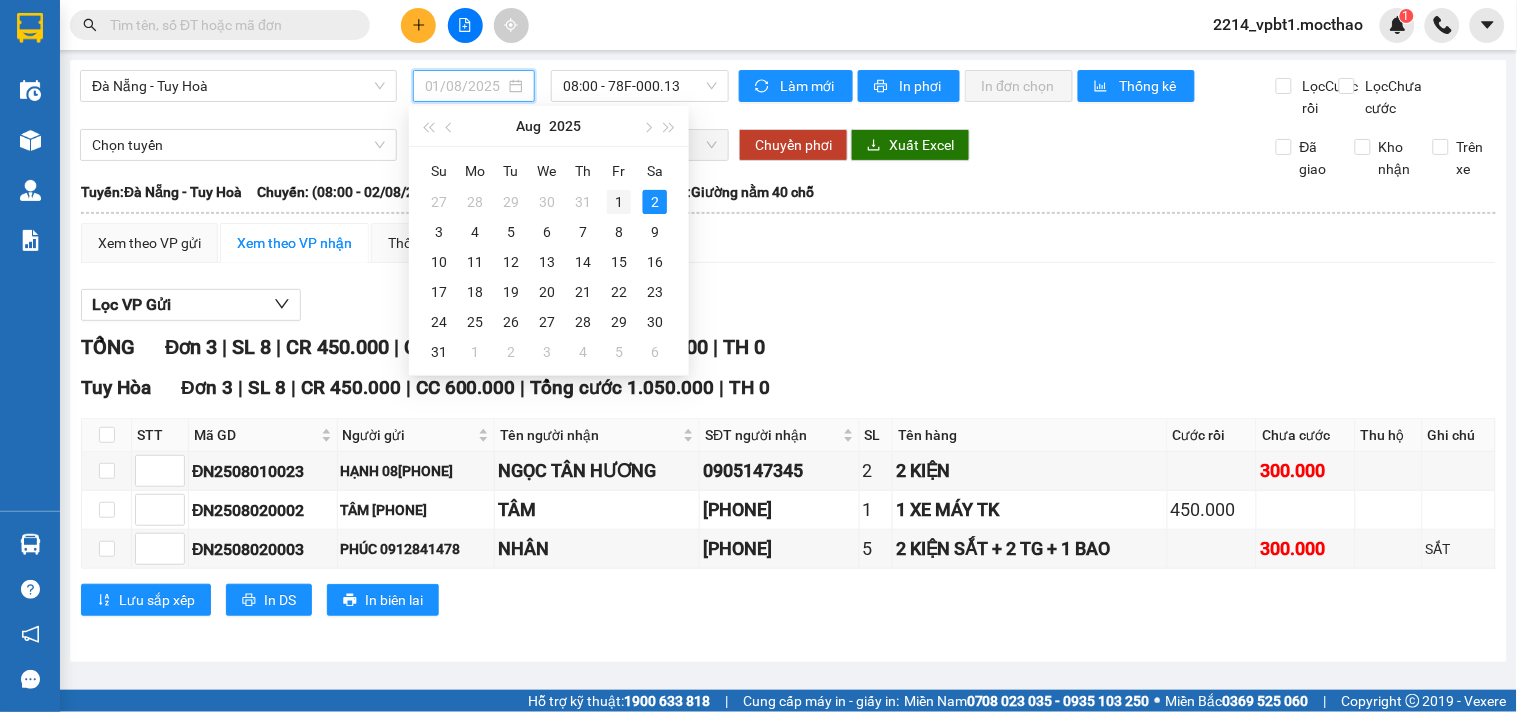 click on "1" at bounding box center (619, 202) 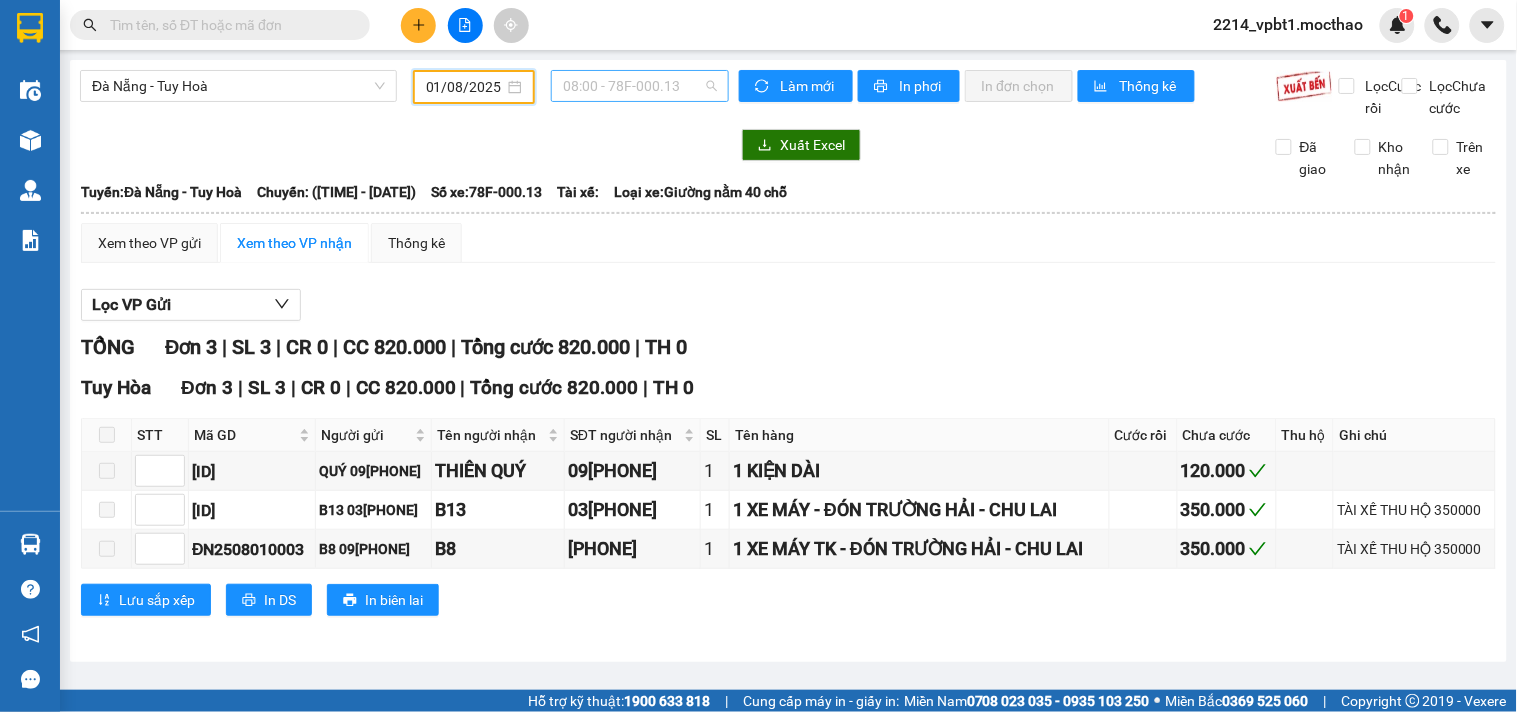 click on "08:00     - 78F-000.13" at bounding box center (640, 86) 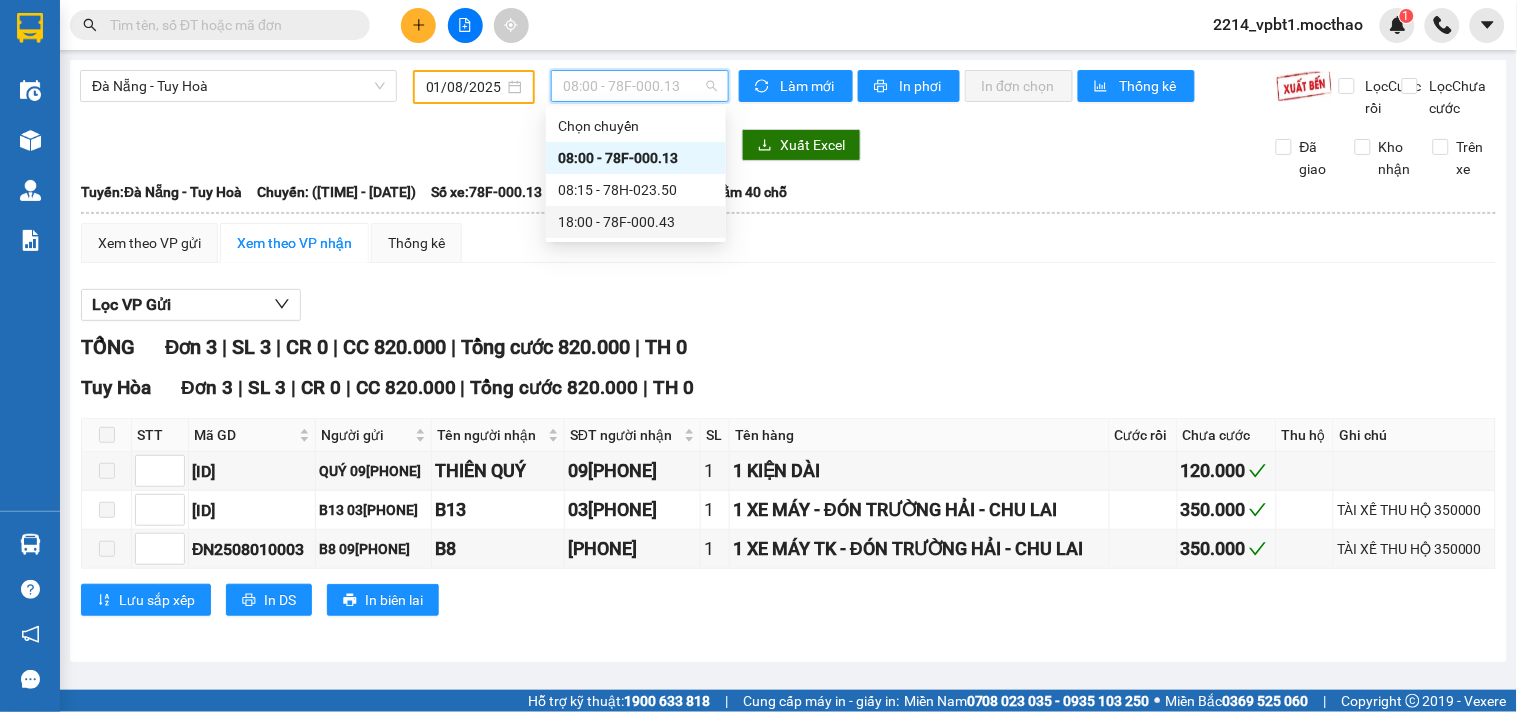 click on "18:00     - 78F-000.43" at bounding box center (636, 222) 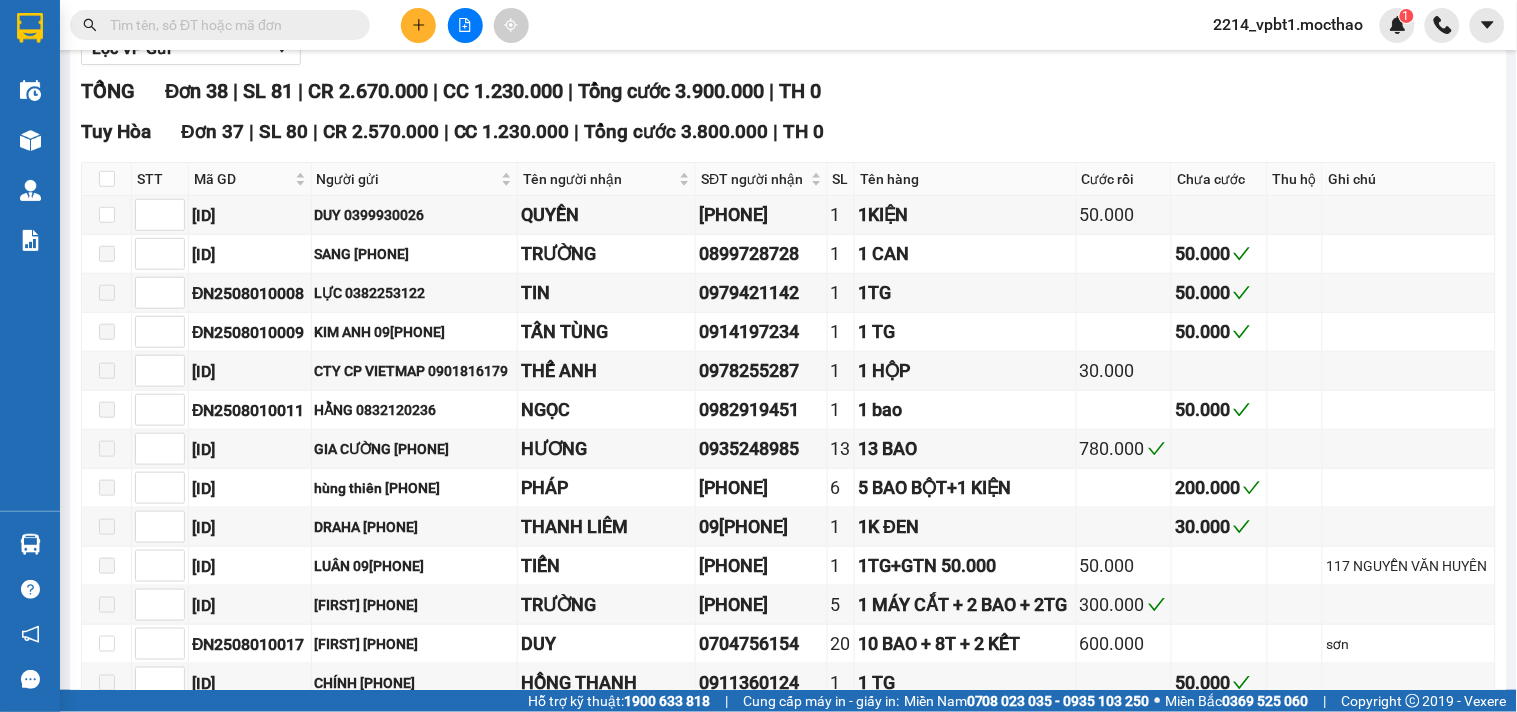 scroll, scrollTop: 0, scrollLeft: 0, axis: both 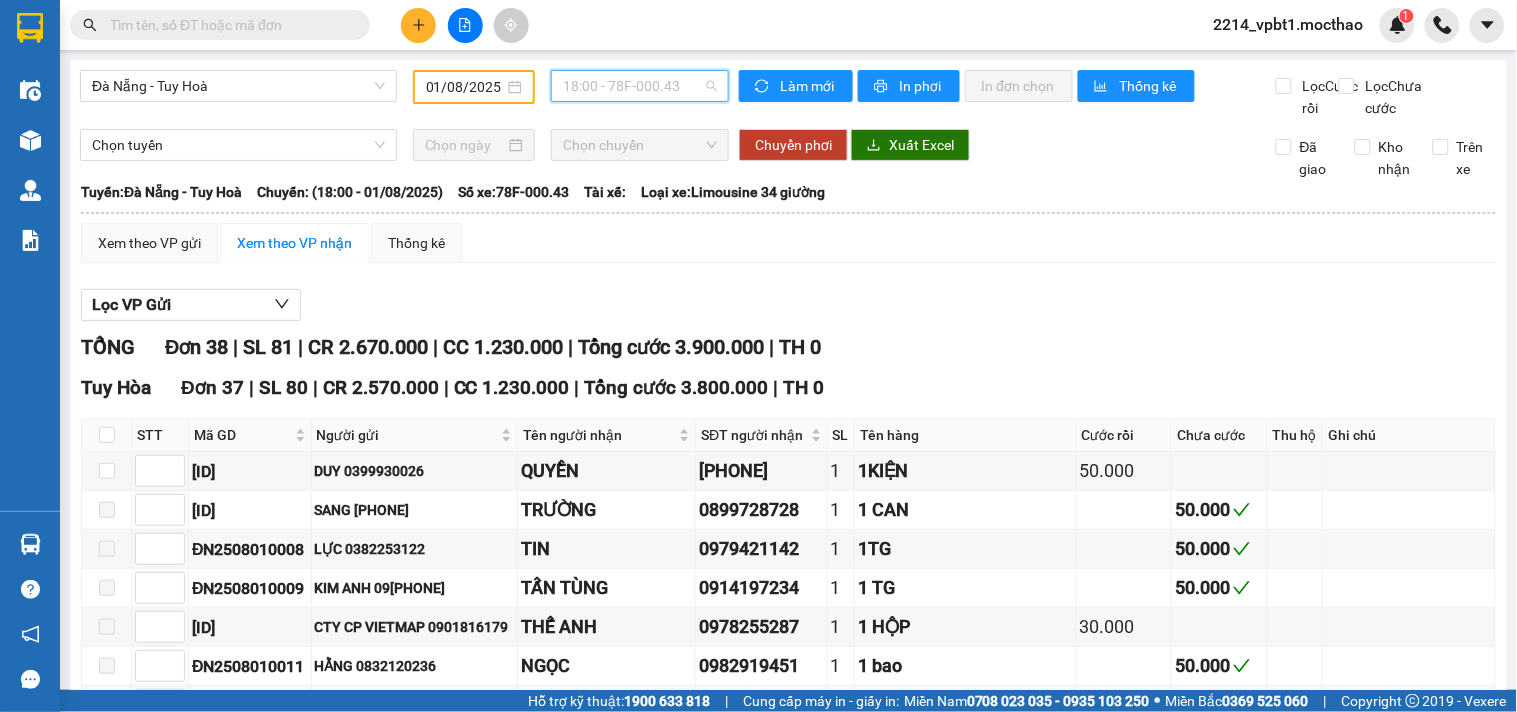 click on "18:00     - 78F-000.43" at bounding box center [640, 86] 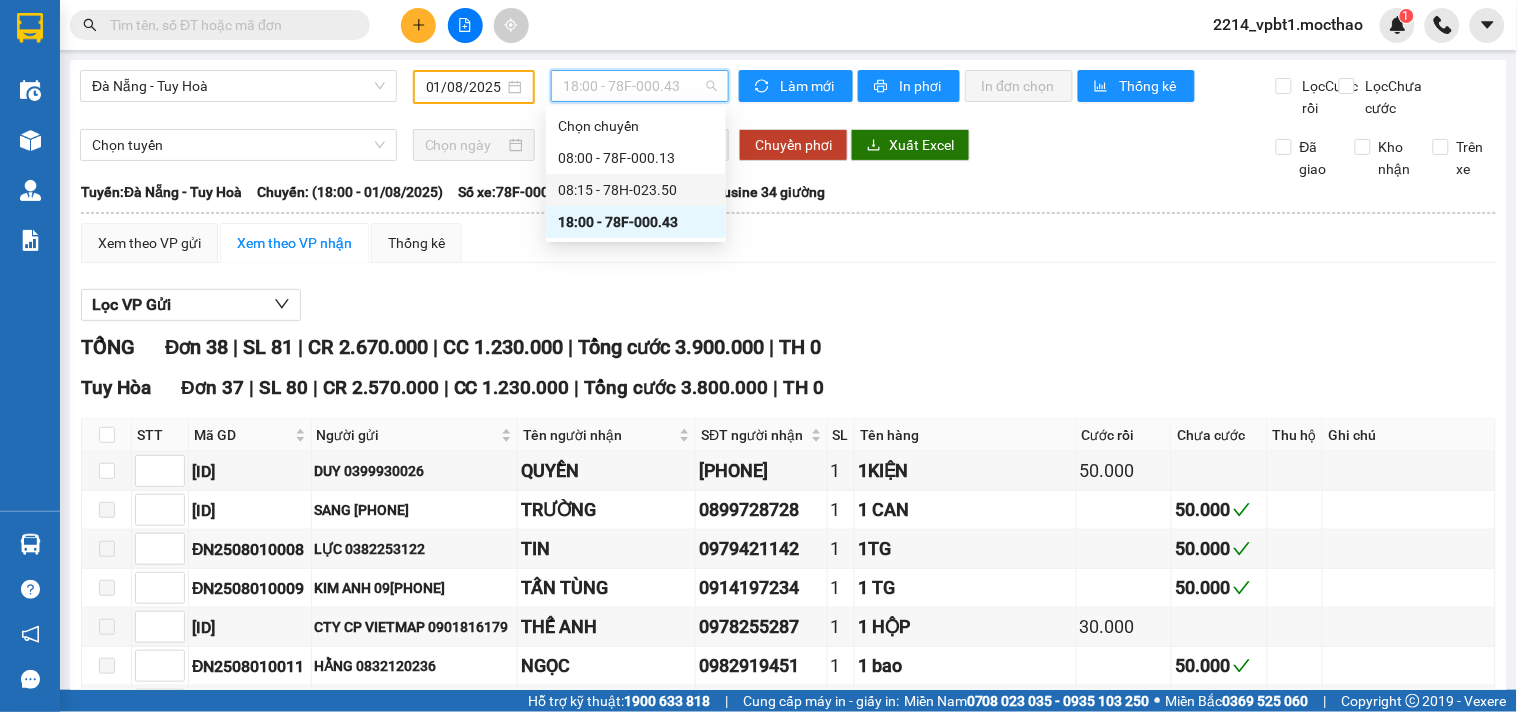 click on "08:15     - 78H-023.50" at bounding box center [636, 190] 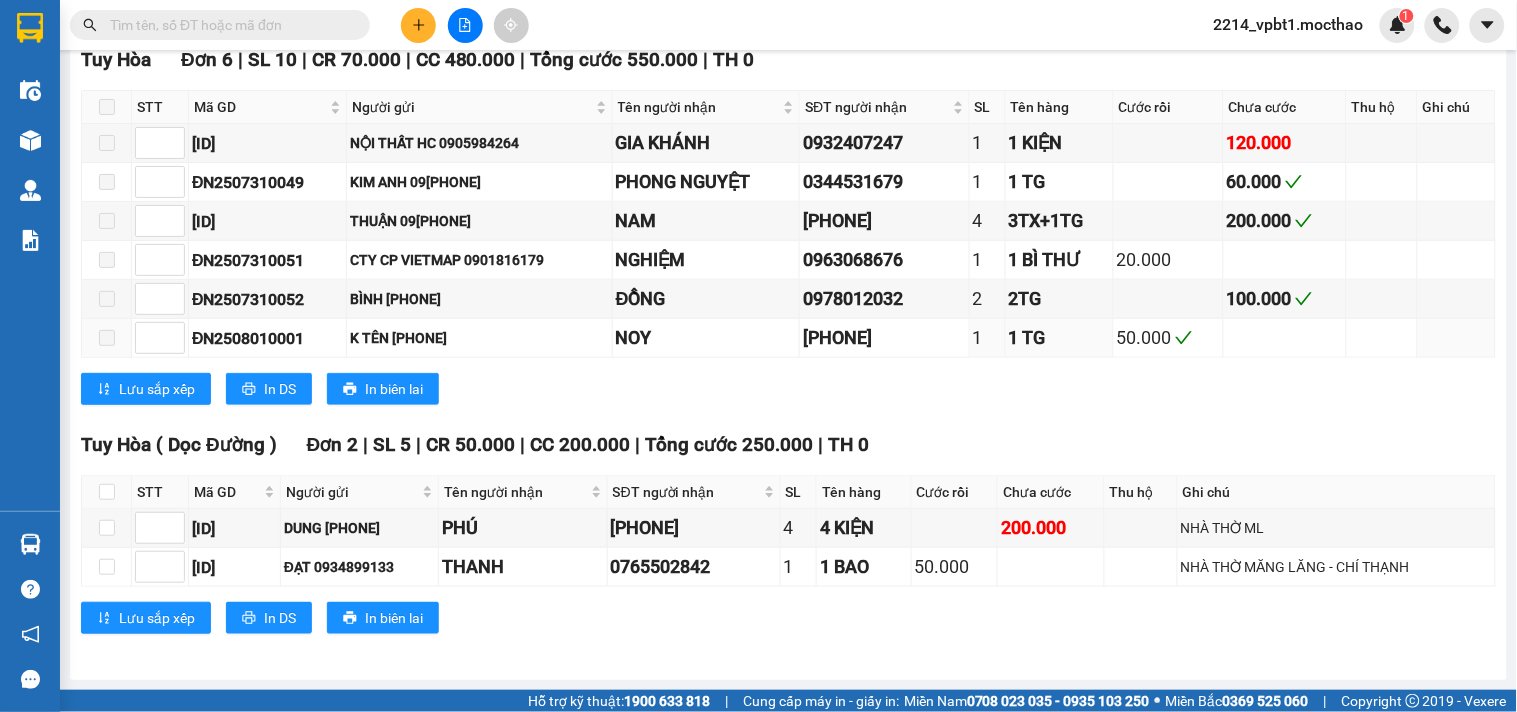 scroll, scrollTop: 0, scrollLeft: 0, axis: both 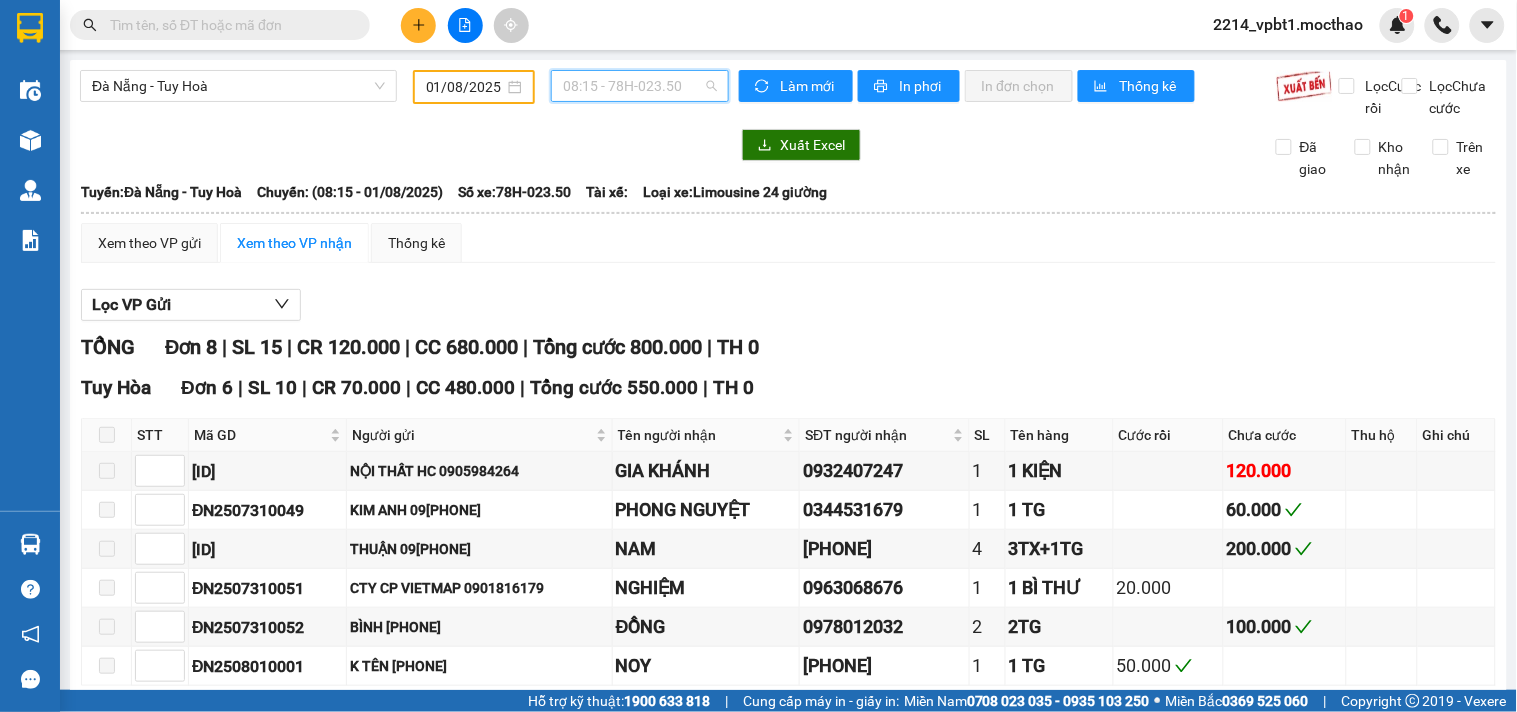 click on "08:15     - 78H-023.50" at bounding box center [640, 86] 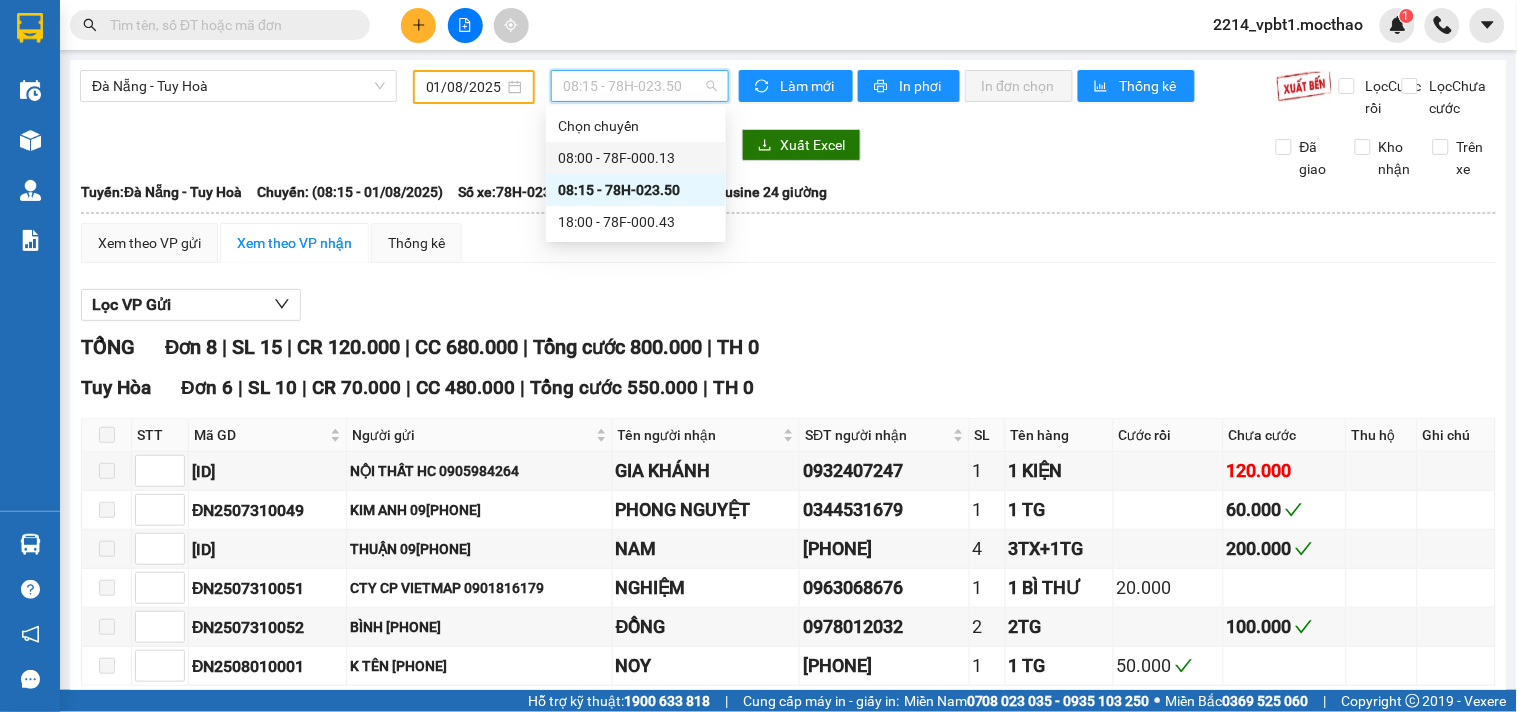 click on "08:00     - 78F-000.13" at bounding box center (636, 158) 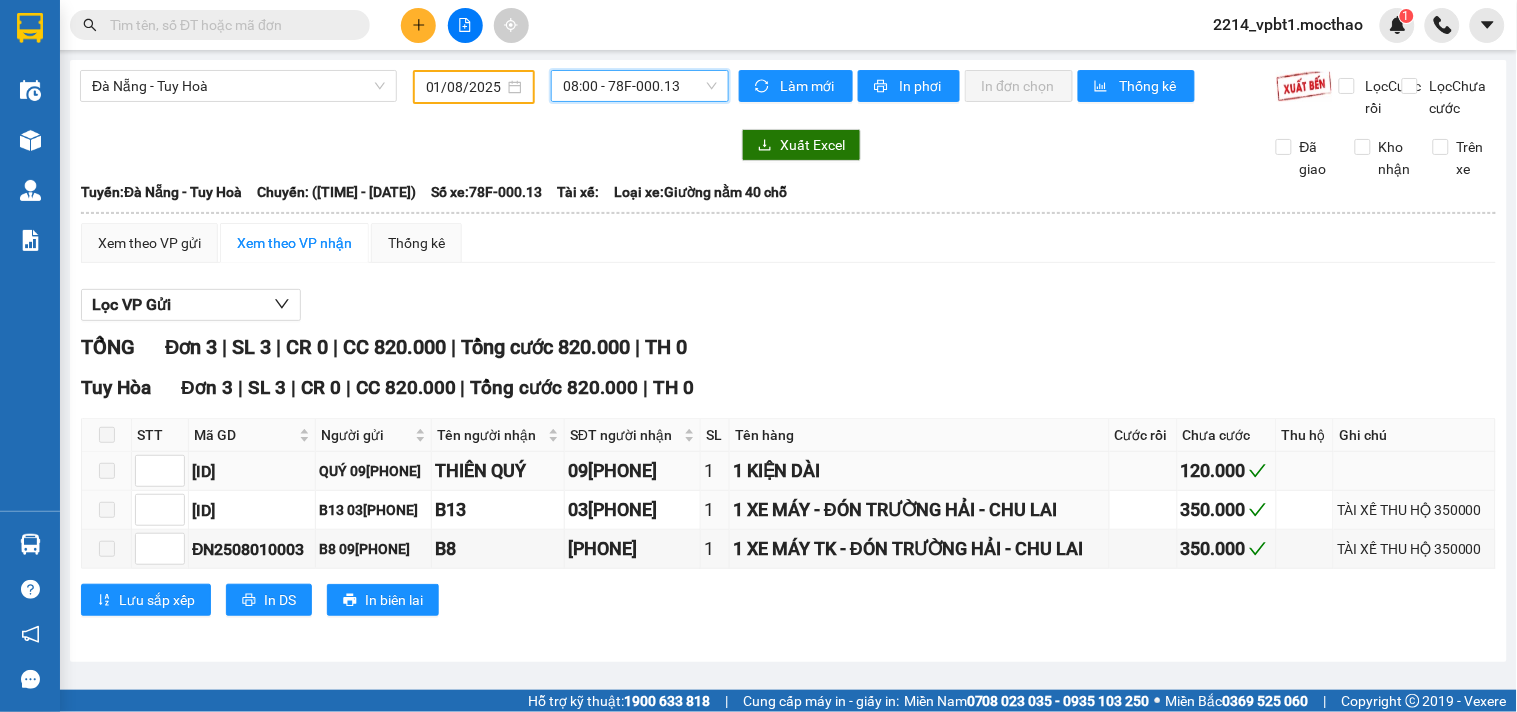 scroll, scrollTop: 0, scrollLeft: 0, axis: both 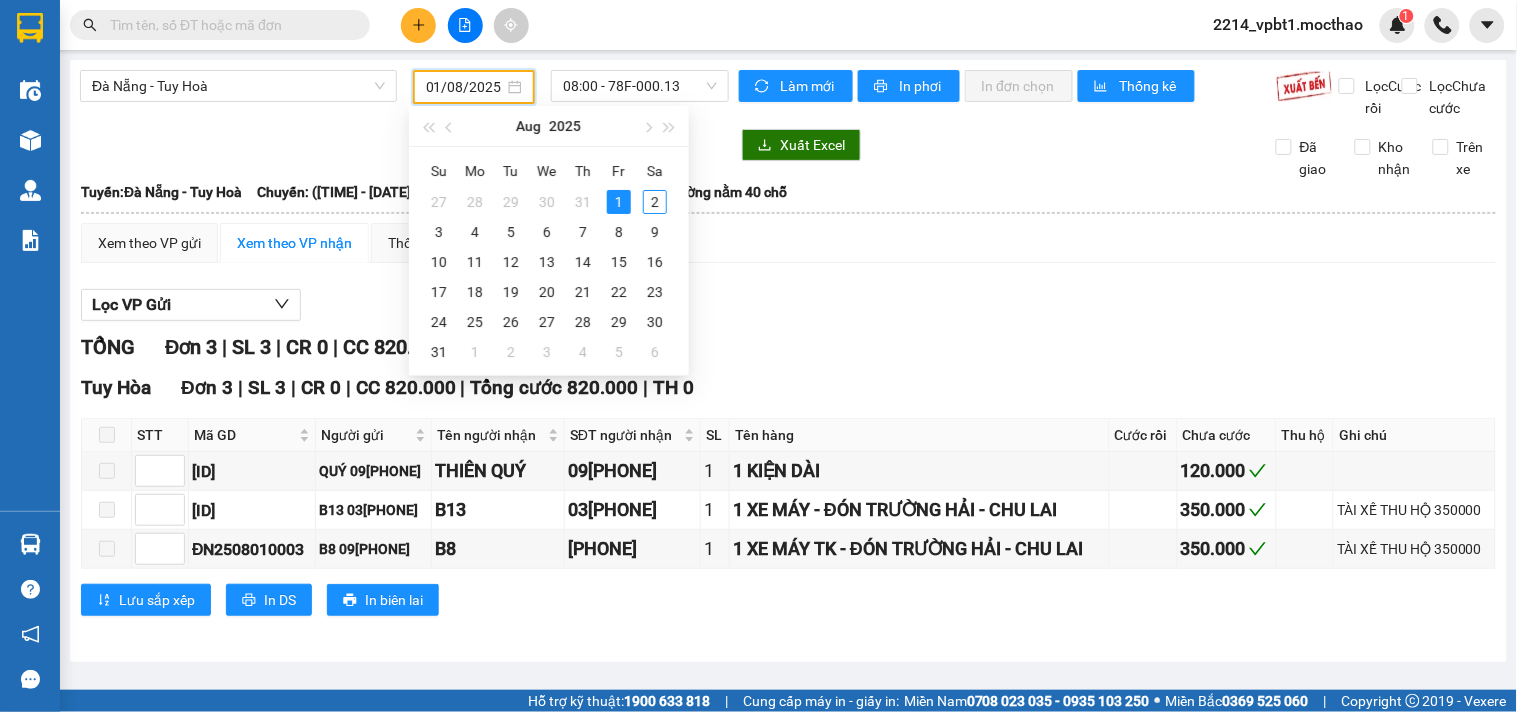click on "01/08/2025" at bounding box center [465, 87] 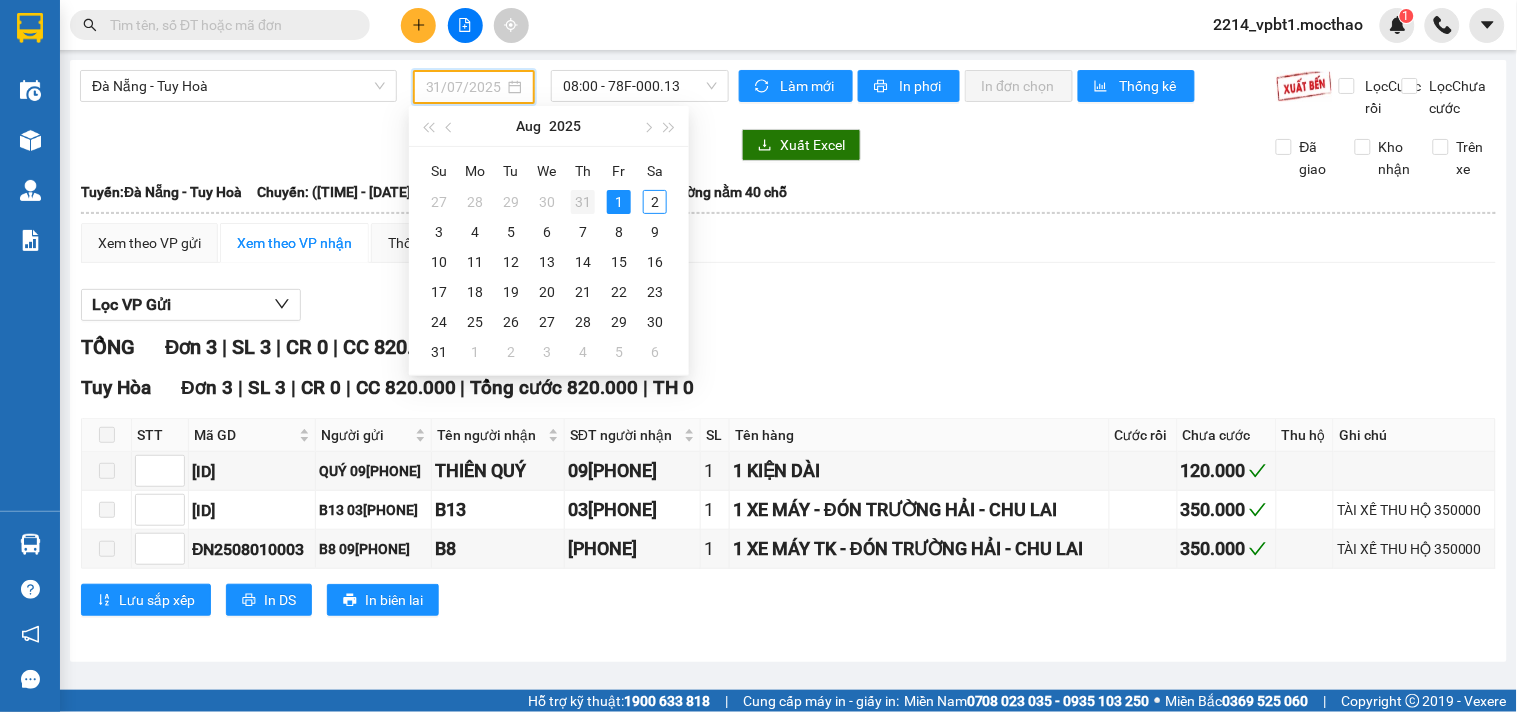 click on "31" at bounding box center (583, 202) 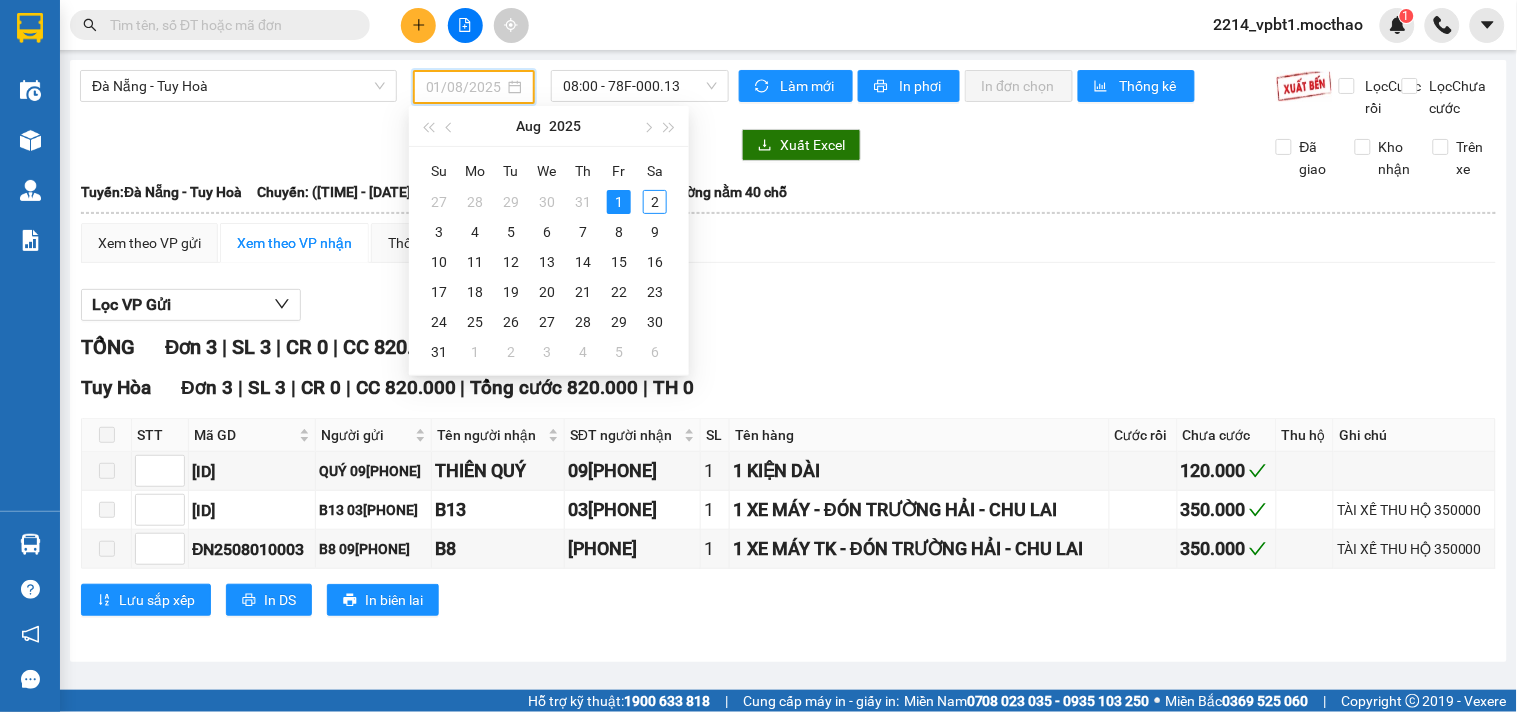 type on "31/07/2025" 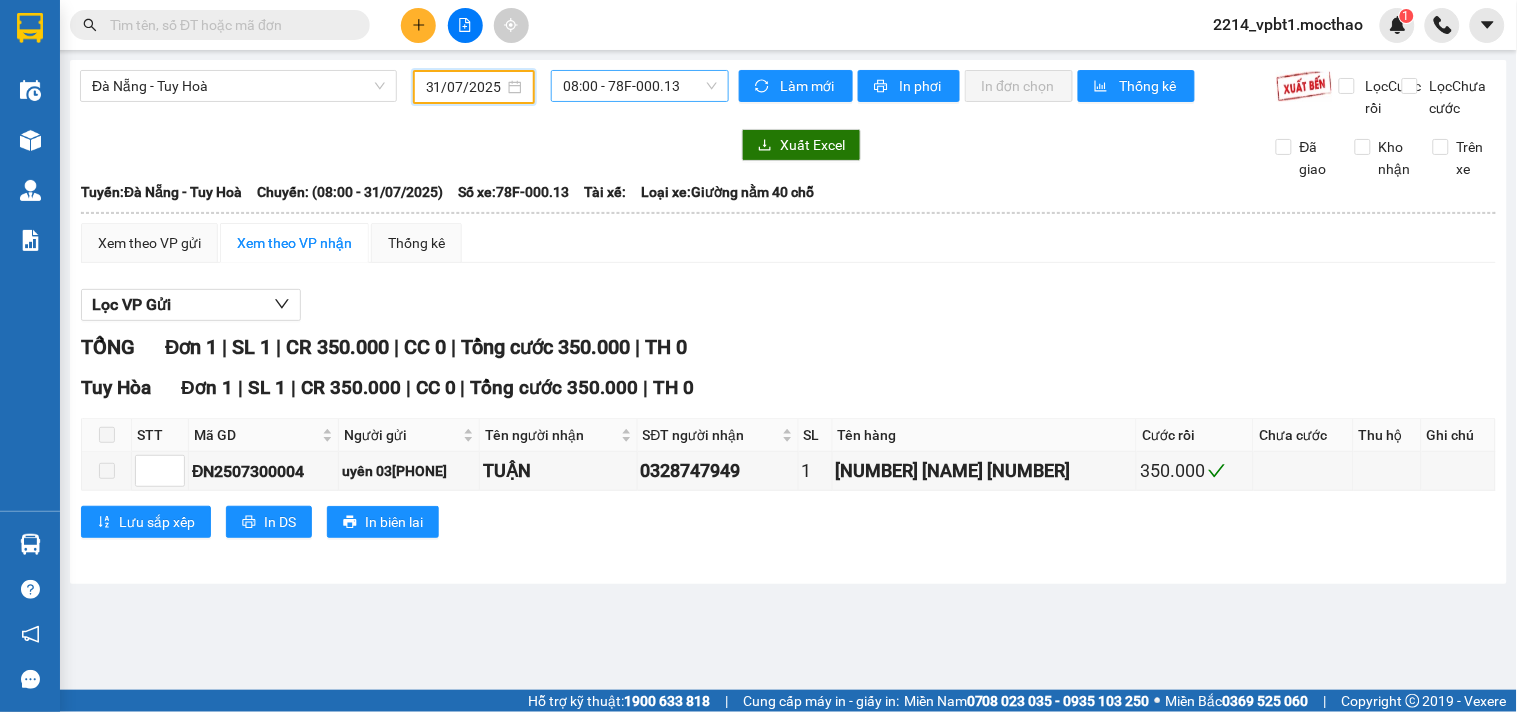 click on "08:00     - 78F-000.13" at bounding box center (640, 86) 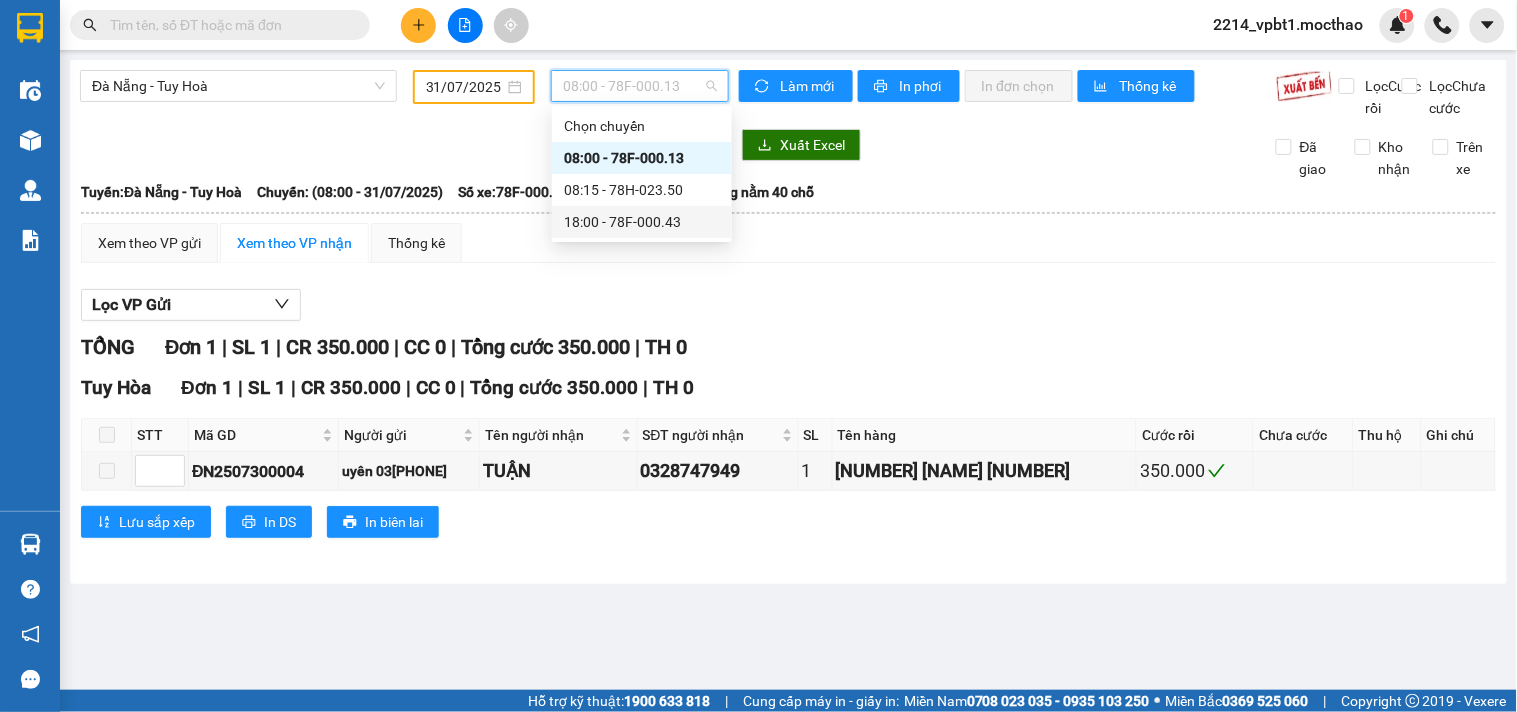 click on "18:00     - 78F-000.43" at bounding box center [642, 222] 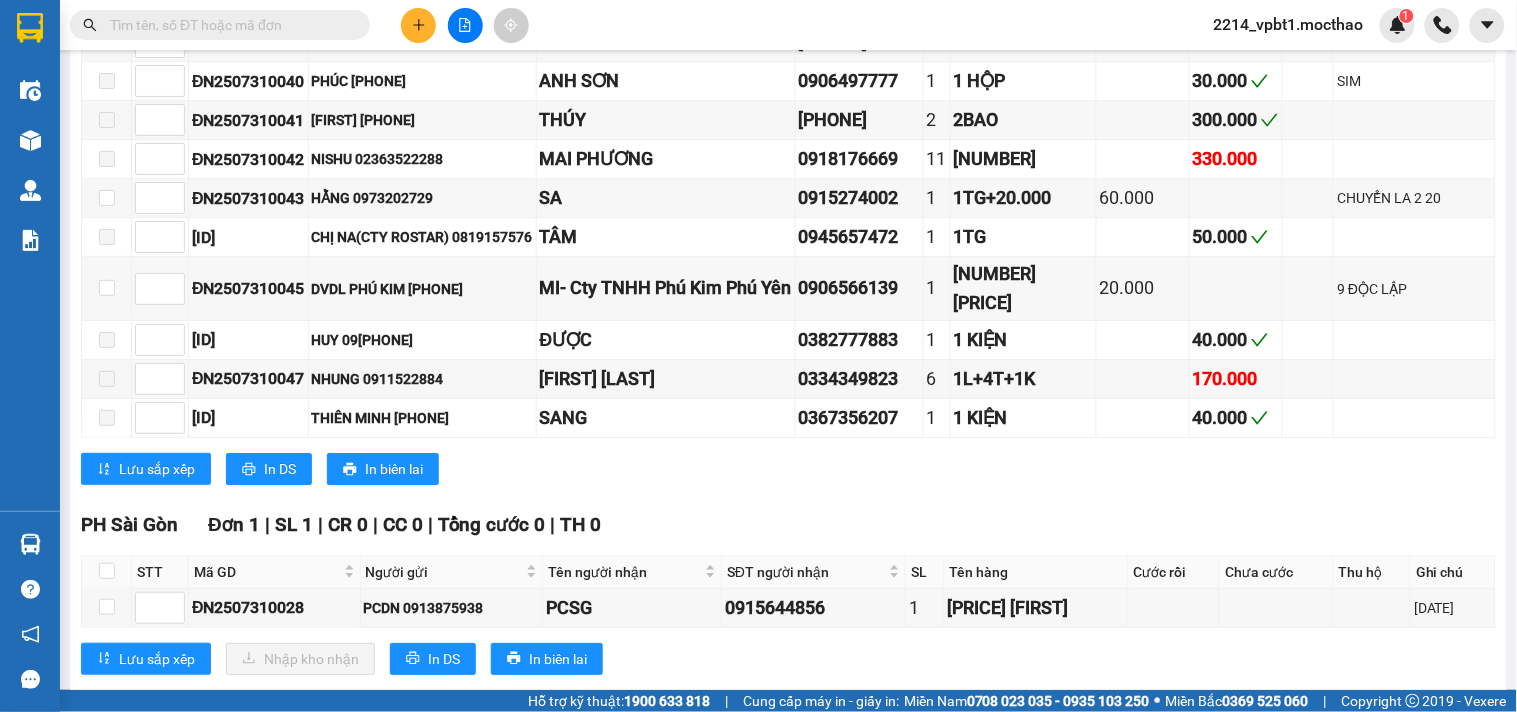 scroll, scrollTop: 1654, scrollLeft: 0, axis: vertical 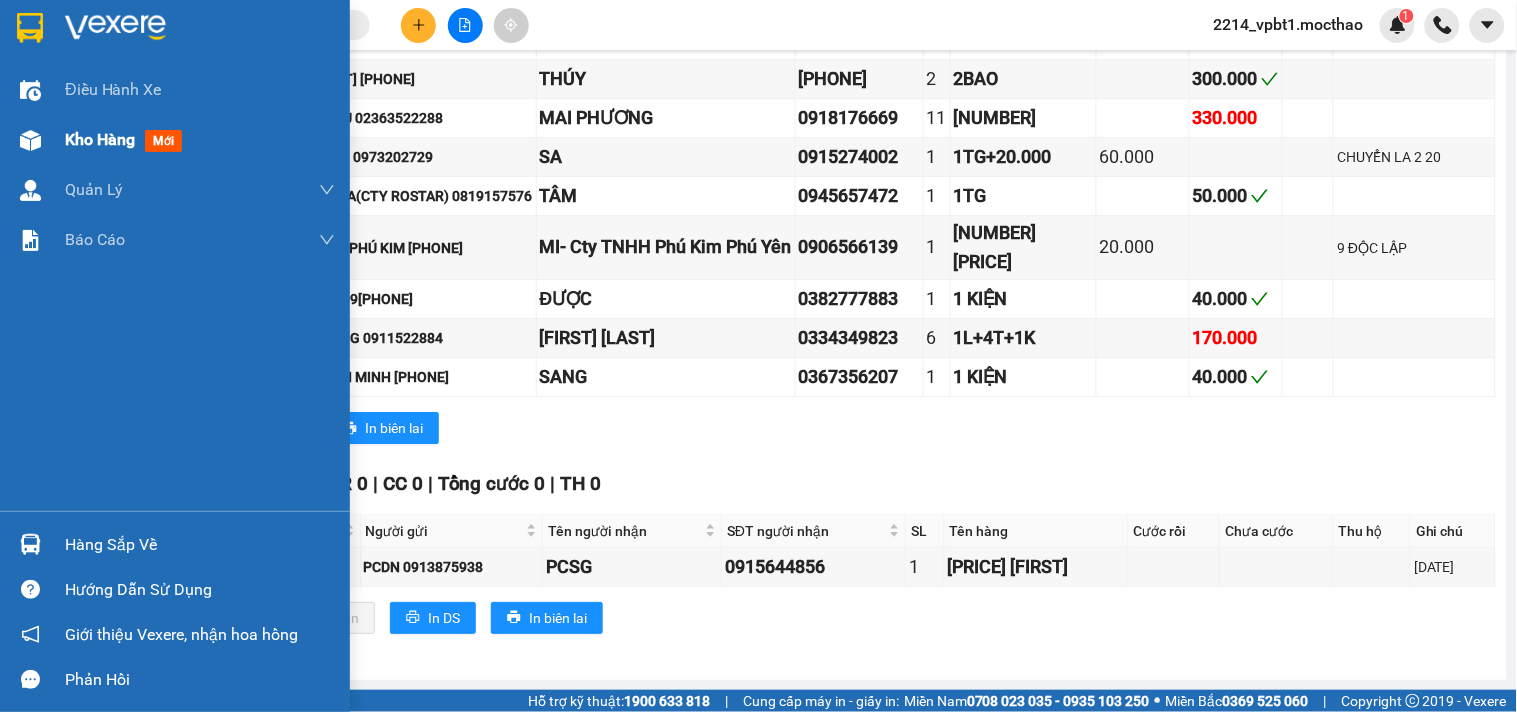 click on "Kho hàng" at bounding box center [100, 139] 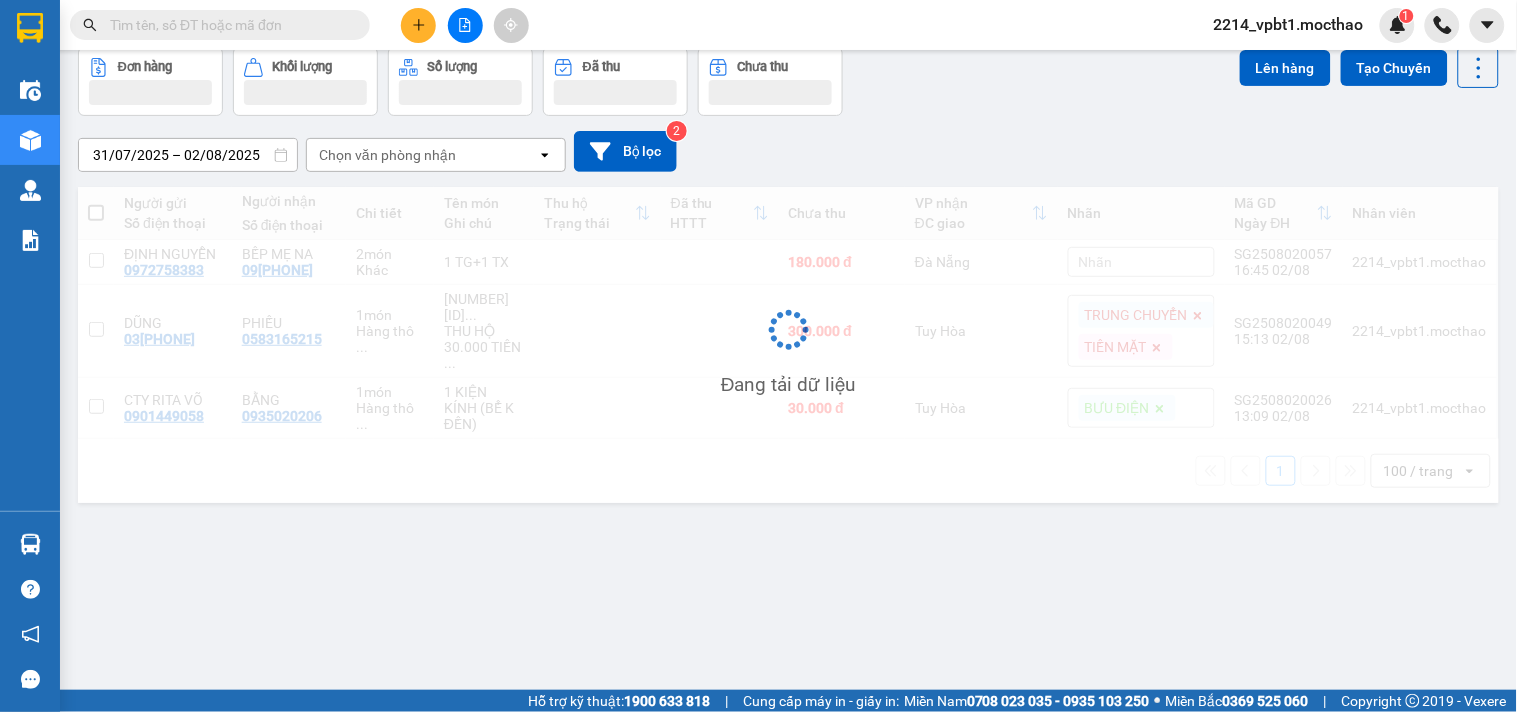 scroll, scrollTop: 92, scrollLeft: 0, axis: vertical 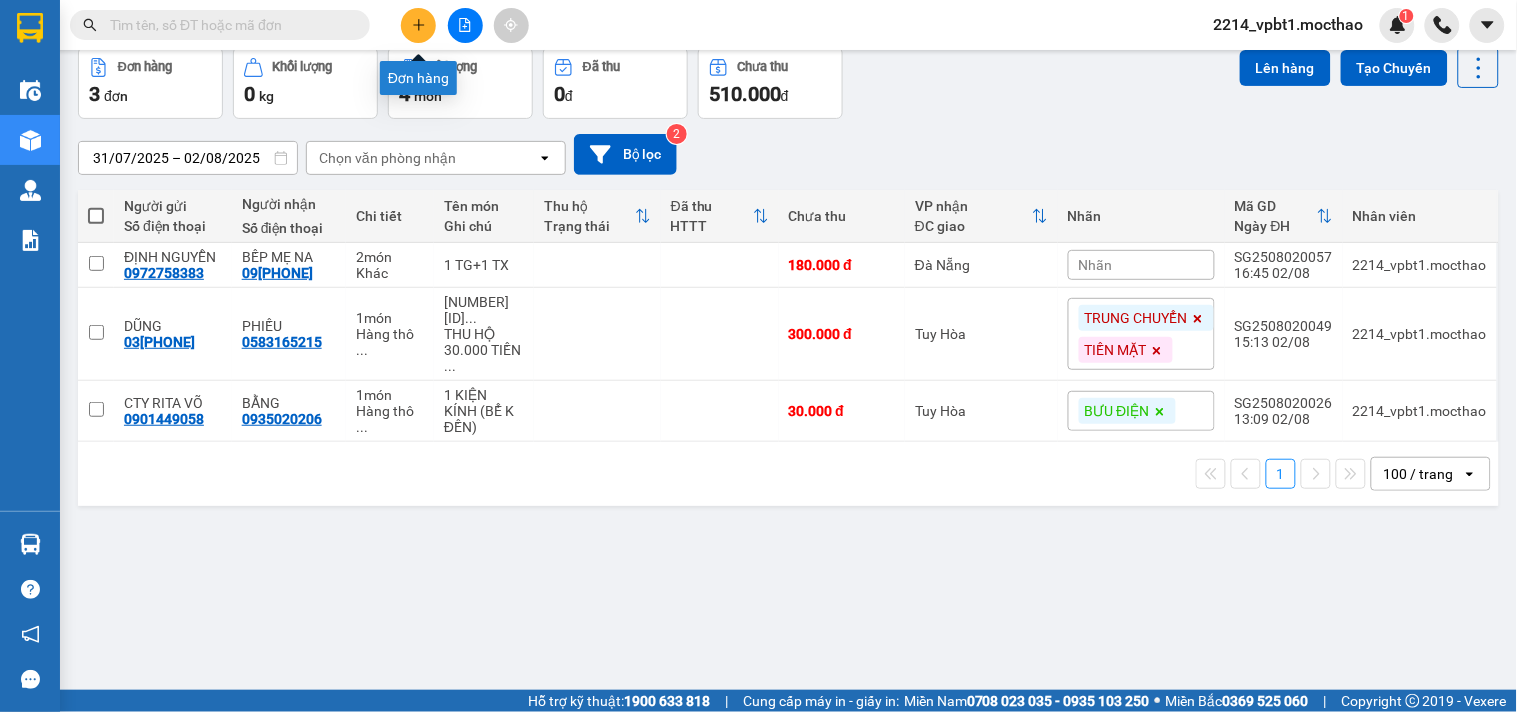 click 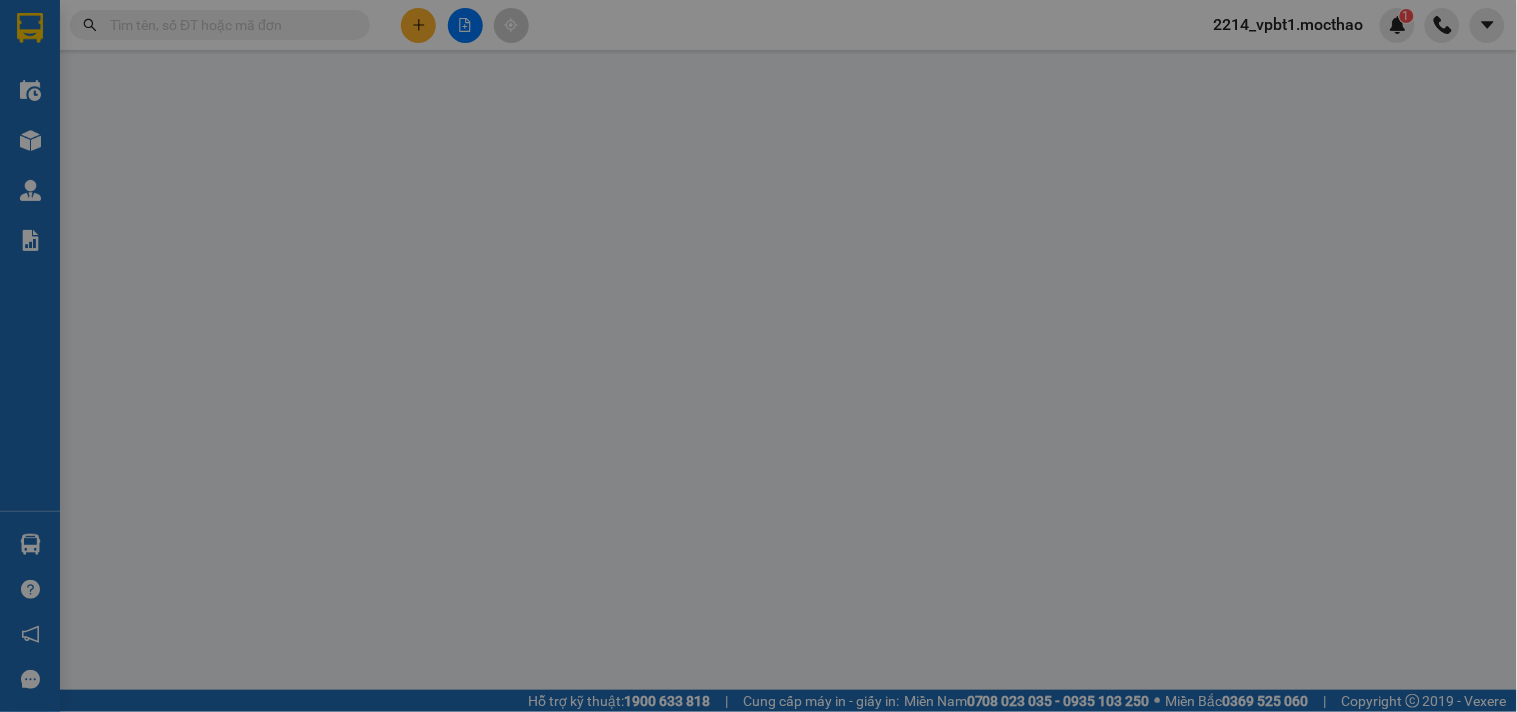 scroll, scrollTop: 0, scrollLeft: 0, axis: both 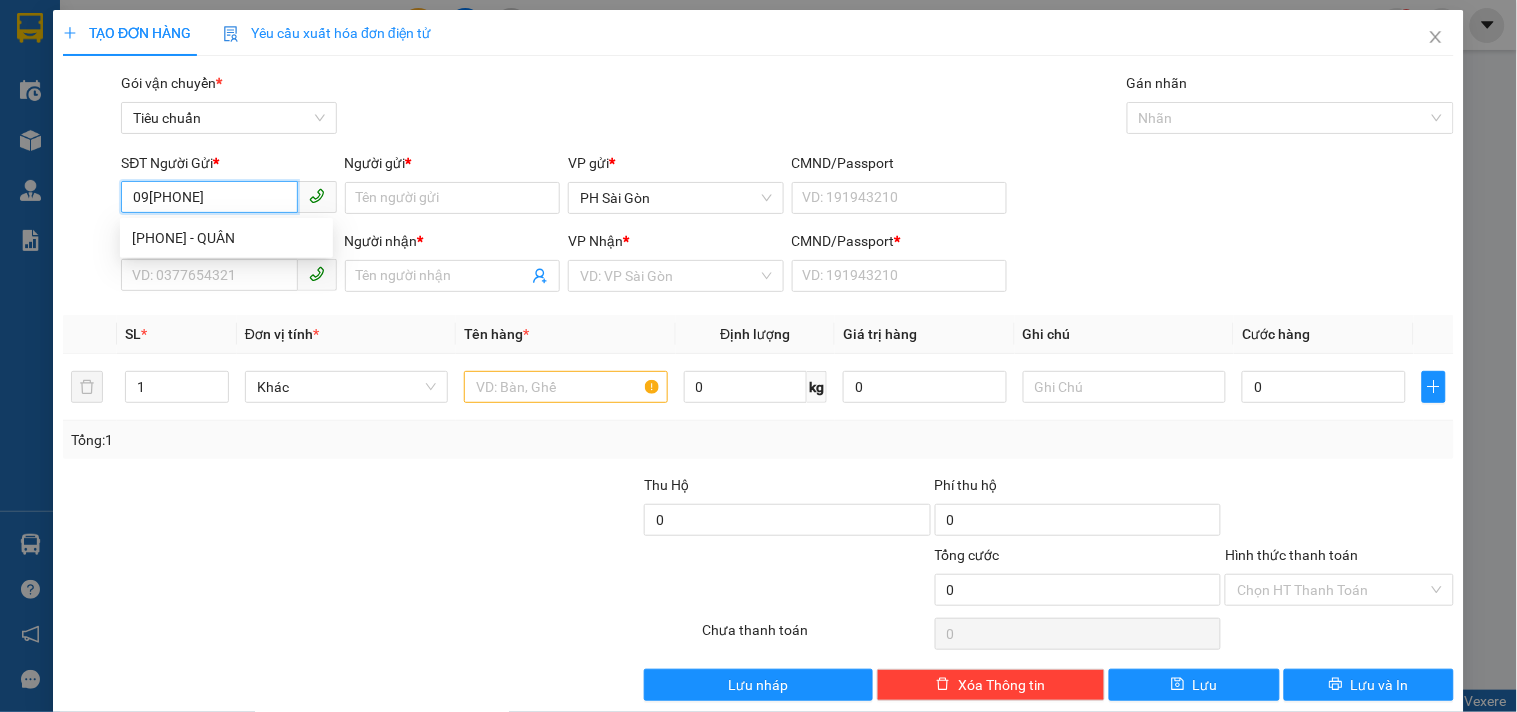 type on "0989781729" 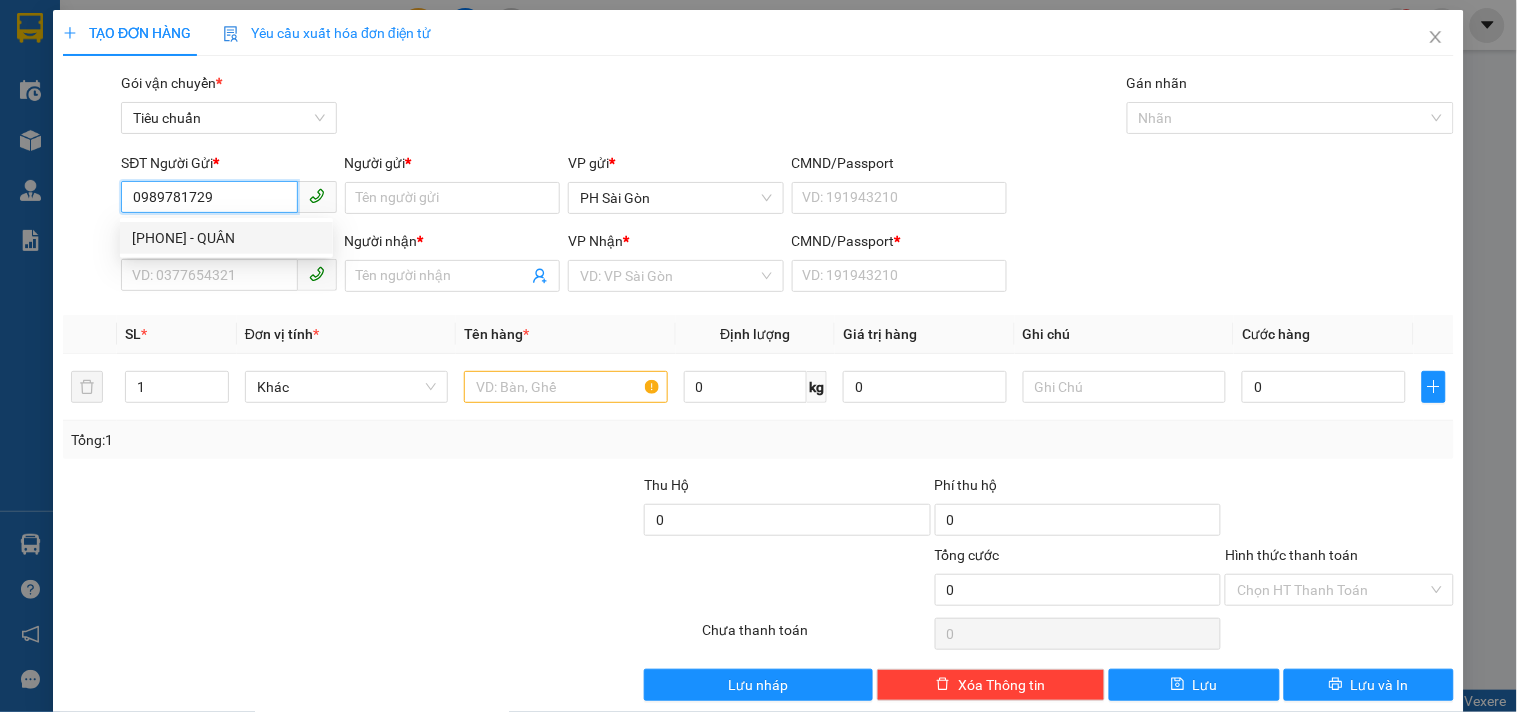 click on "0989781729 - QUÂN" at bounding box center [226, 238] 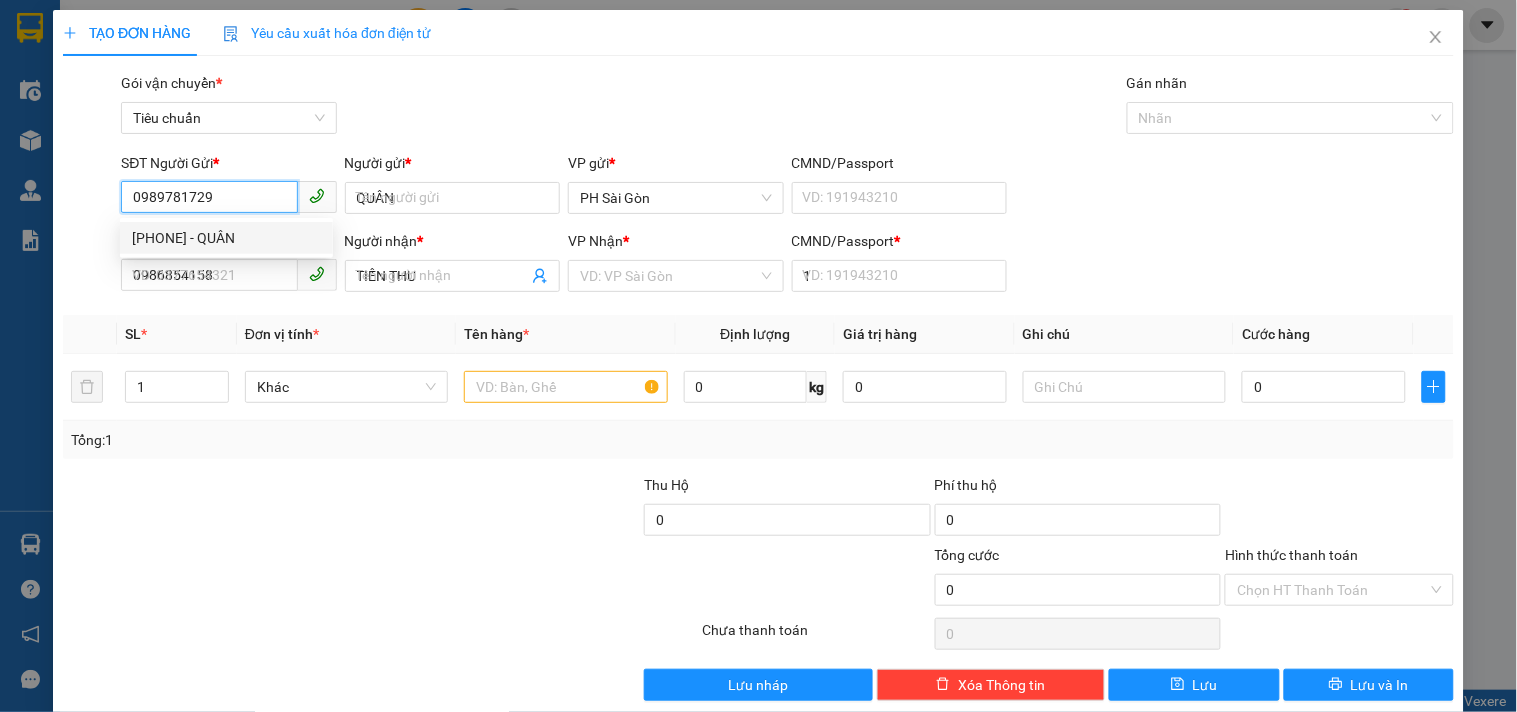 type on "50.000" 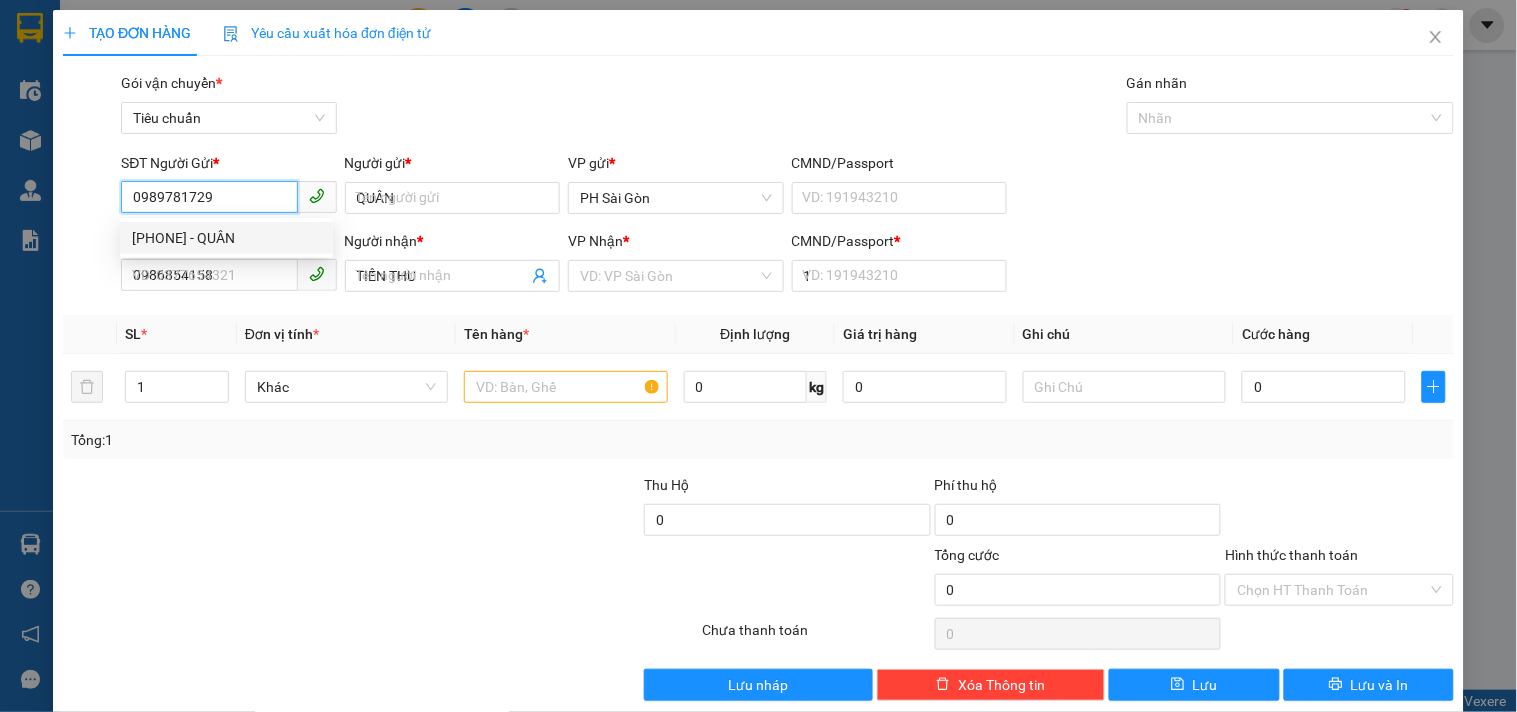type on "50.000" 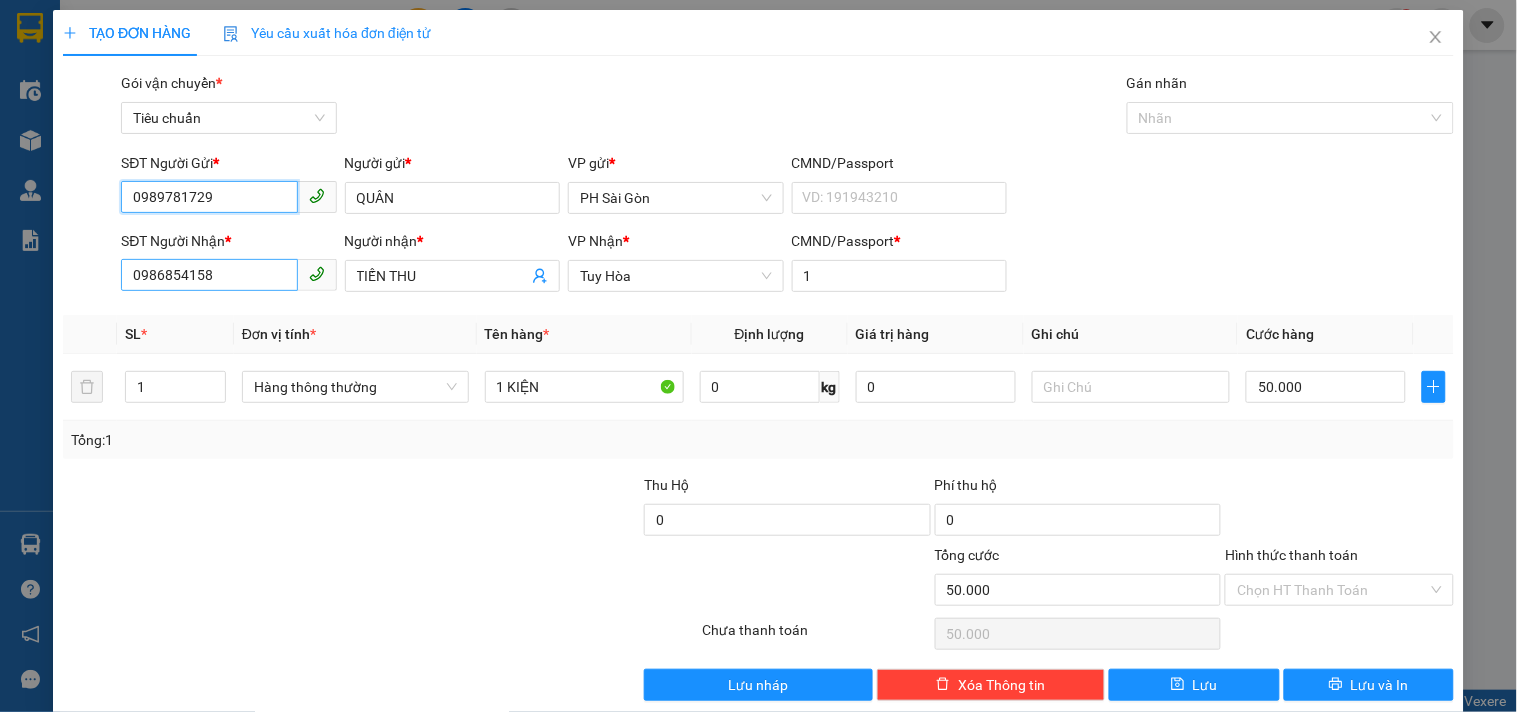 type on "0989781729" 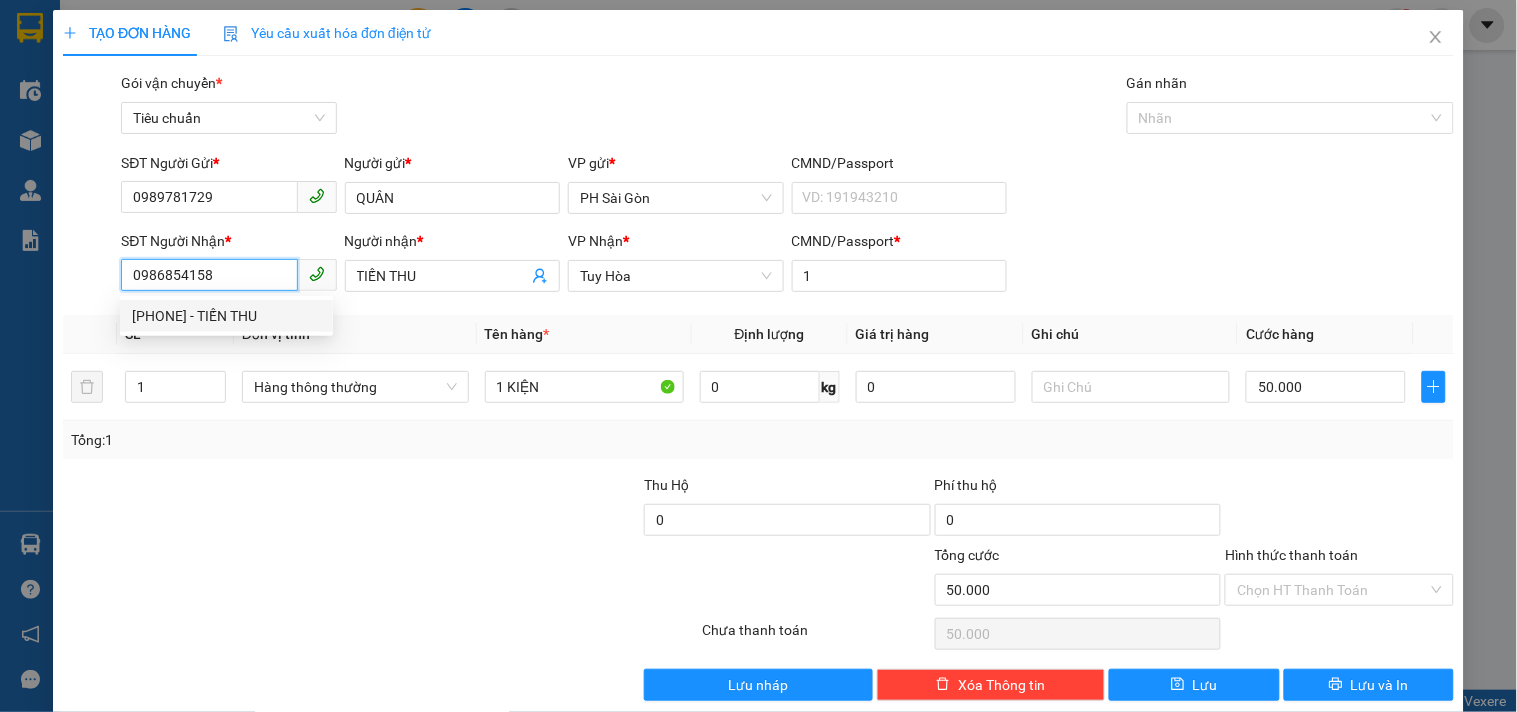 drag, startPoint x: 222, startPoint y: 272, endPoint x: 123, endPoint y: 286, distance: 99.985 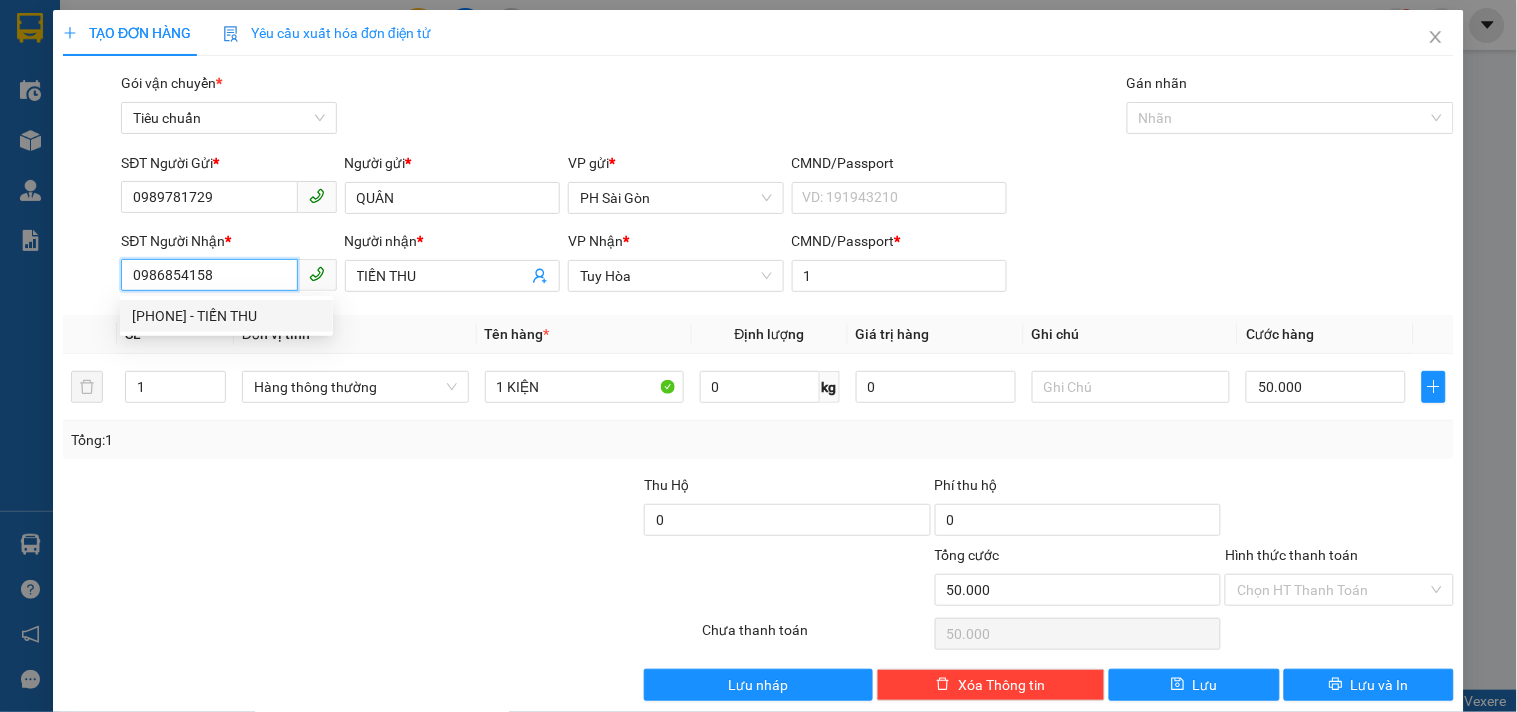 click on "0986854158" at bounding box center [209, 275] 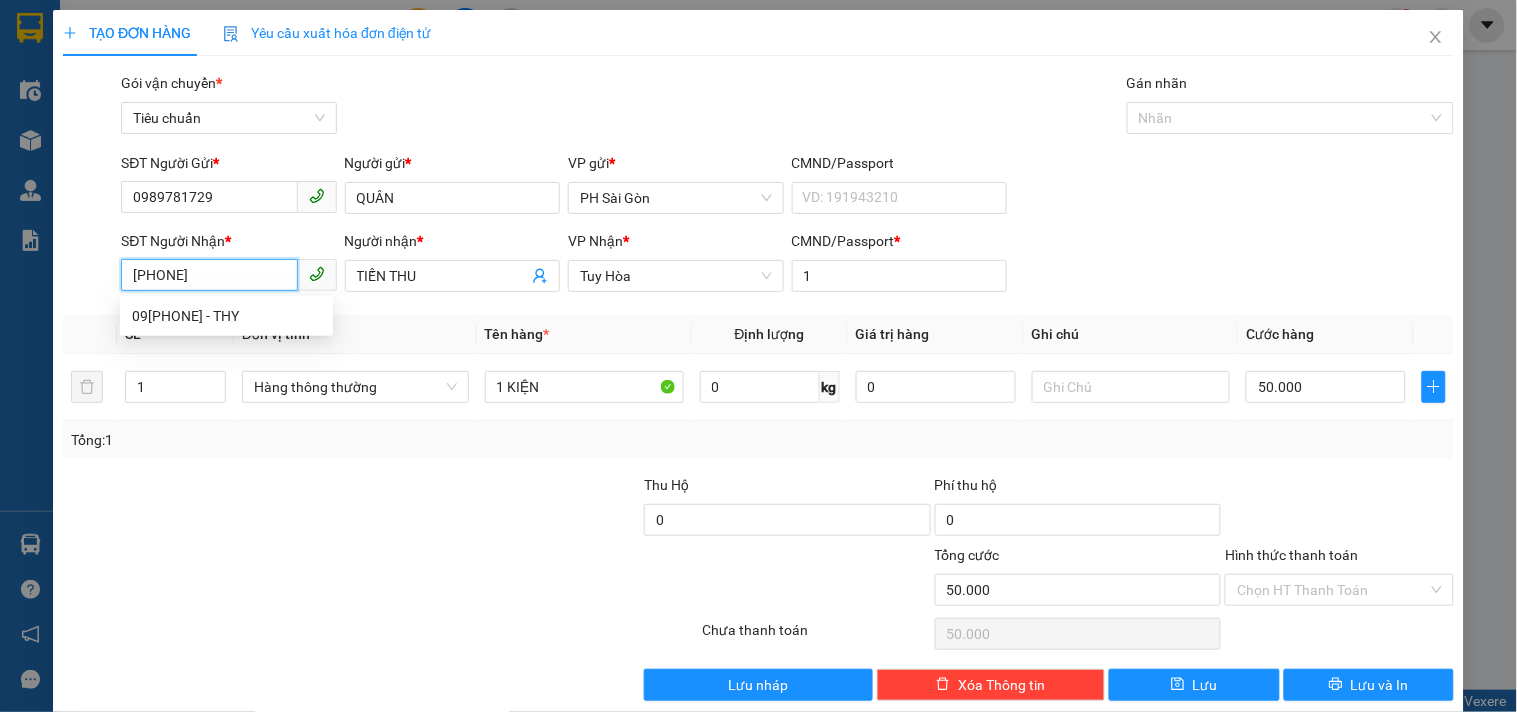 type on "0987175957" 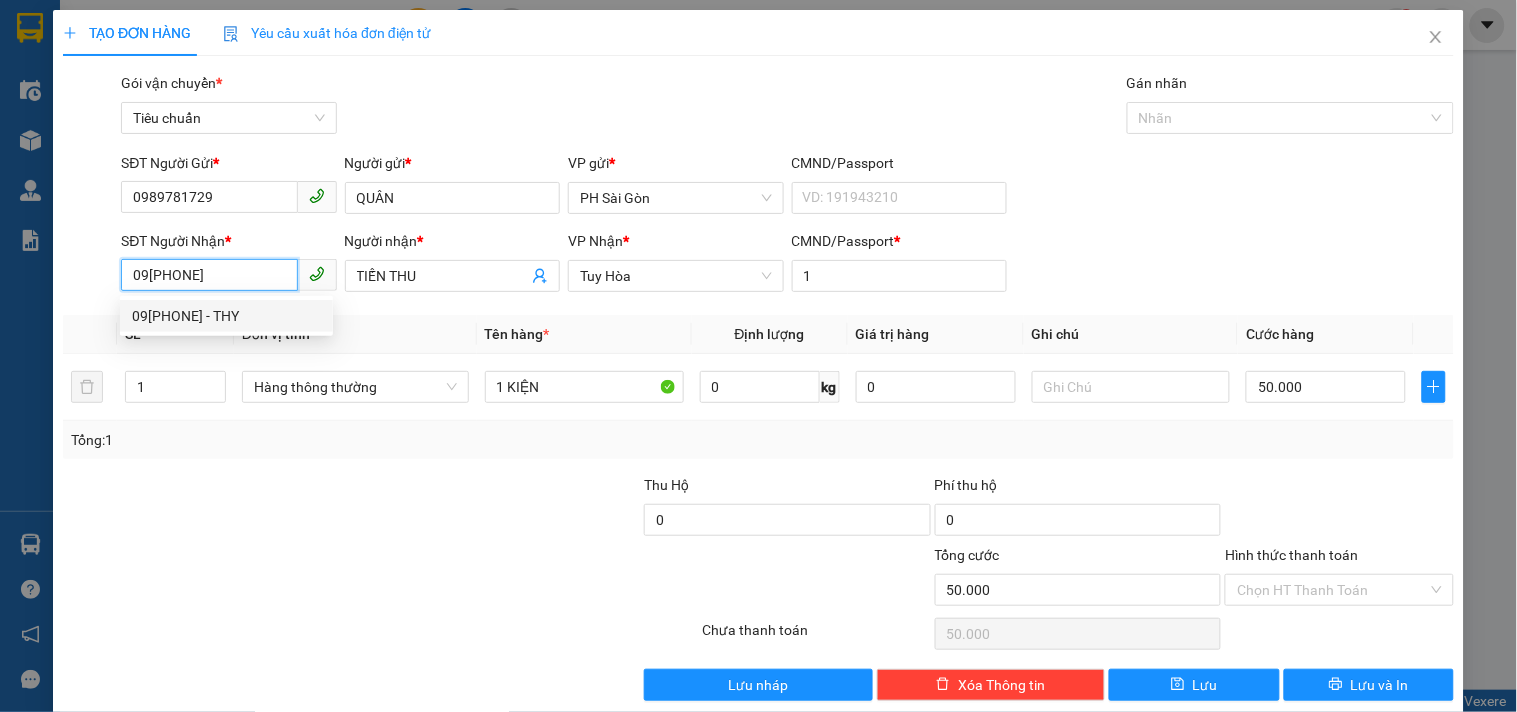 click on "0987175957 - THY" at bounding box center [226, 316] 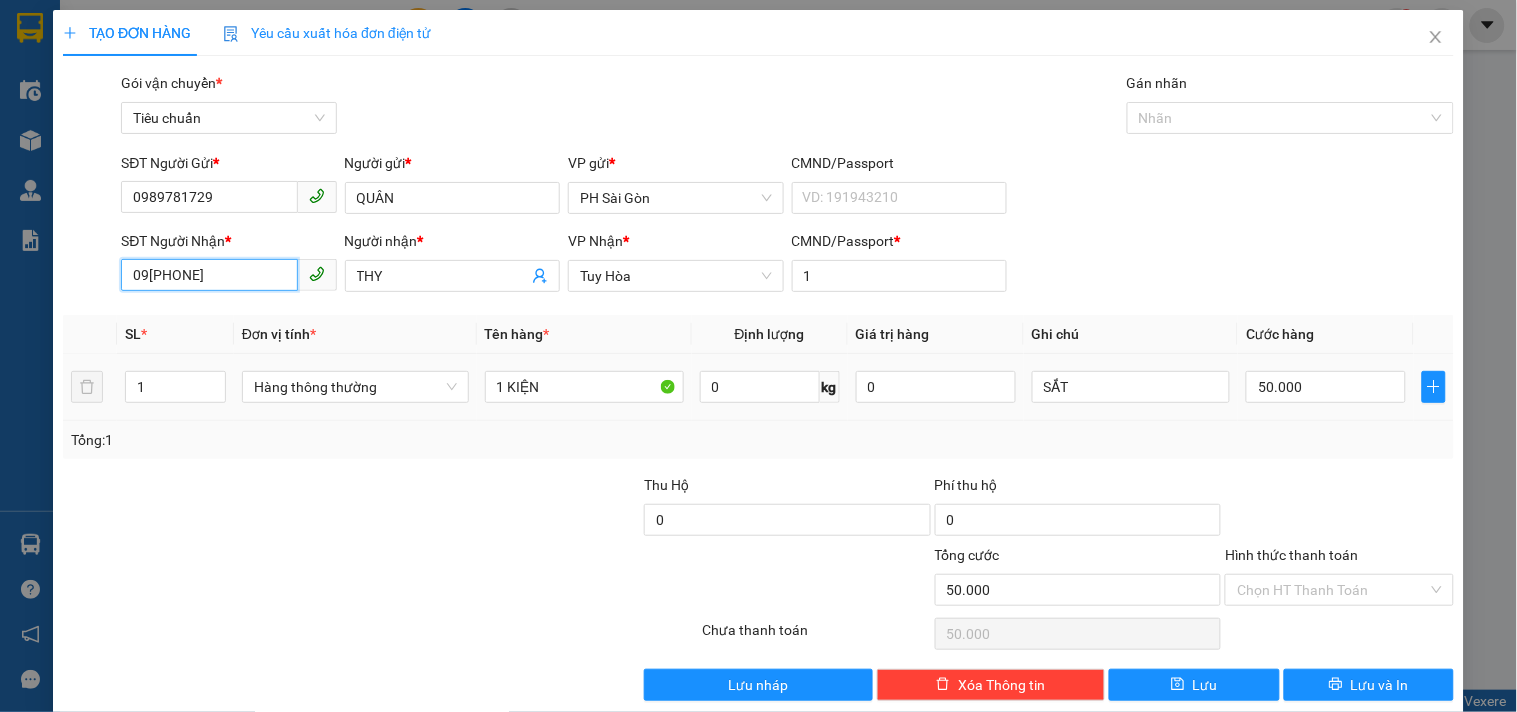 scroll, scrollTop: 27, scrollLeft: 0, axis: vertical 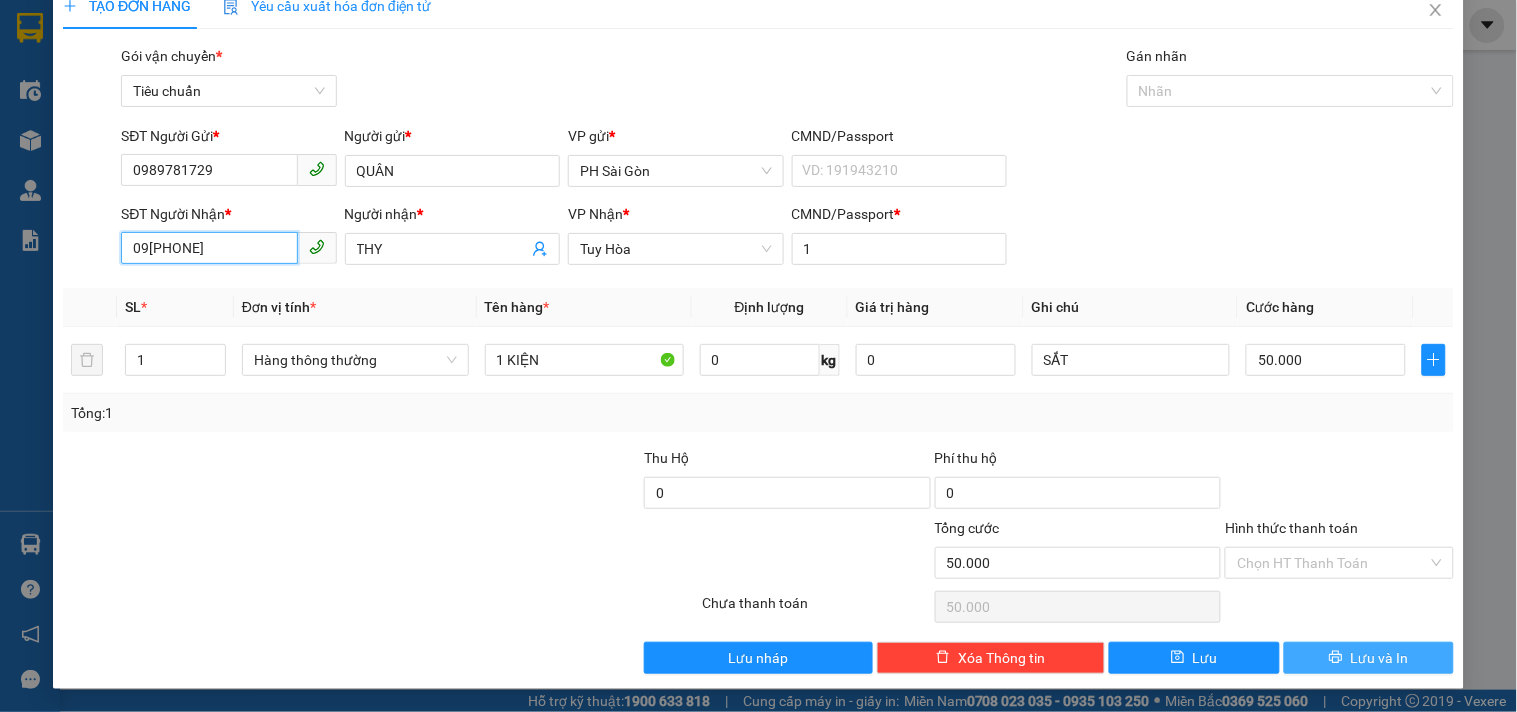 type on "0987175957" 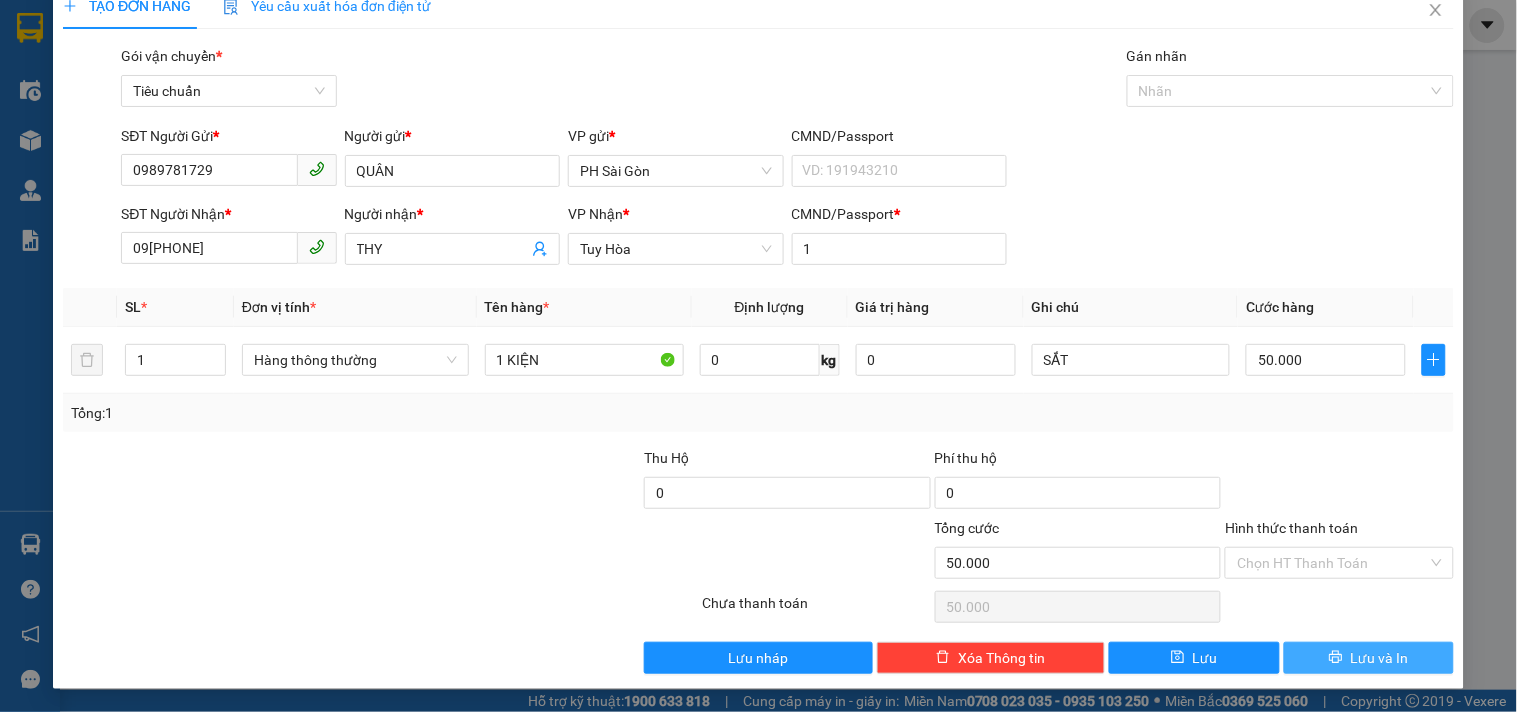 click at bounding box center [1336, 658] 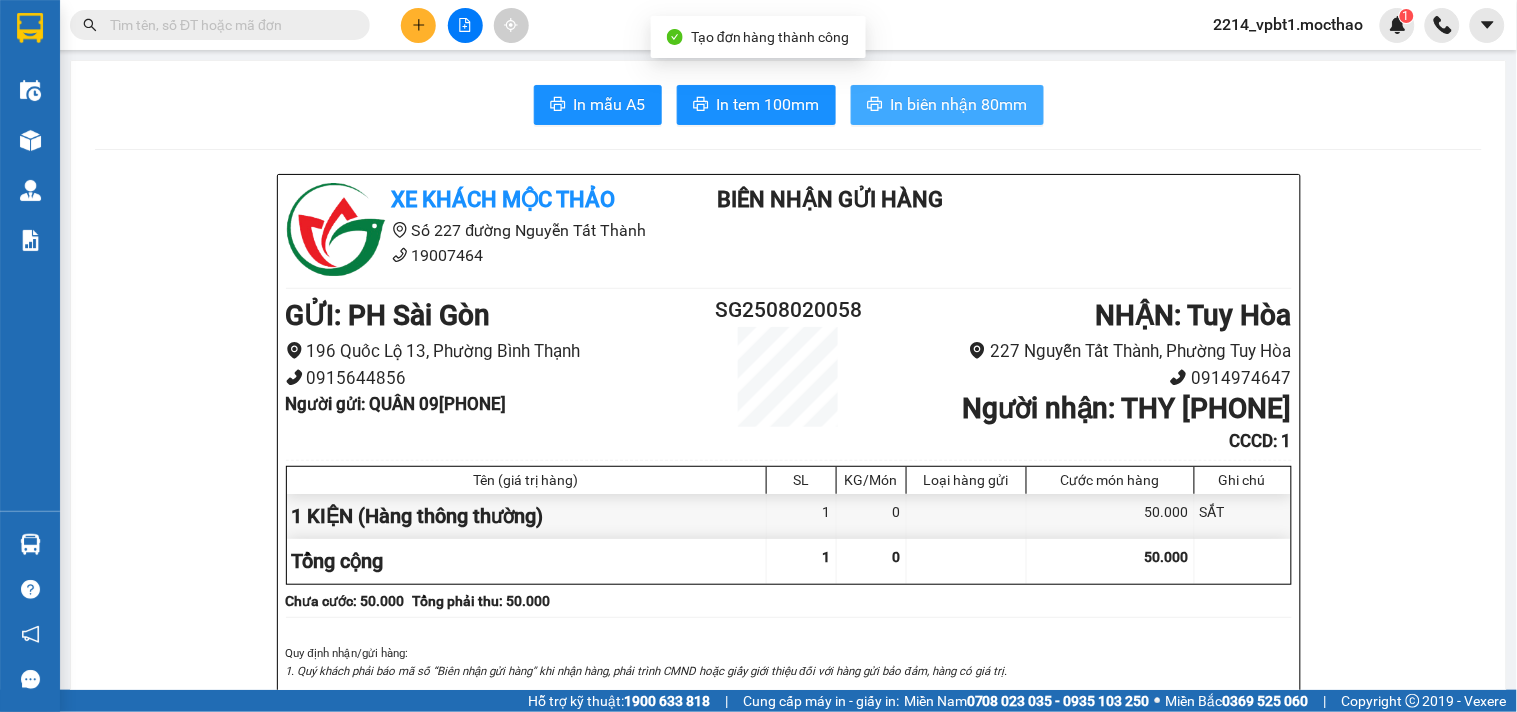 click on "In biên nhận 80mm" at bounding box center (959, 104) 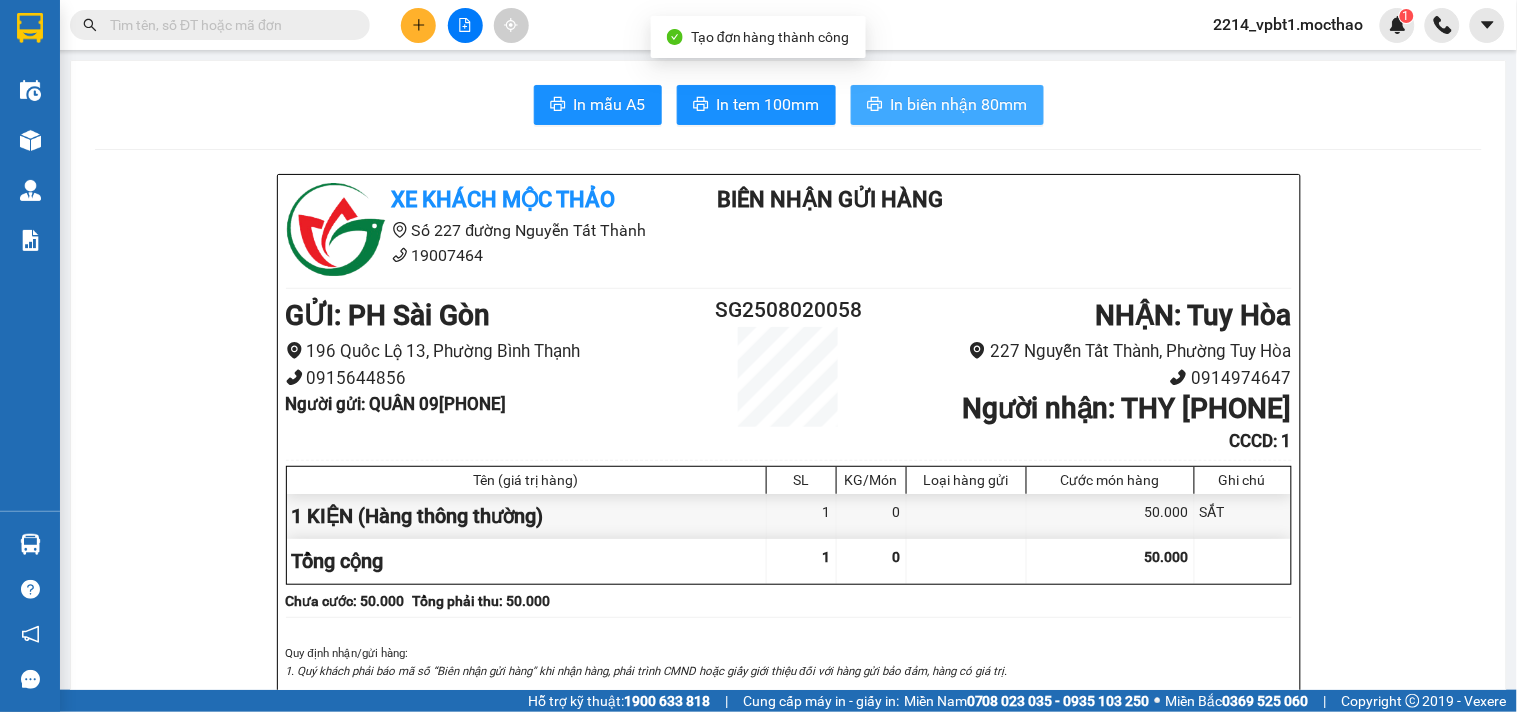 scroll, scrollTop: 0, scrollLeft: 0, axis: both 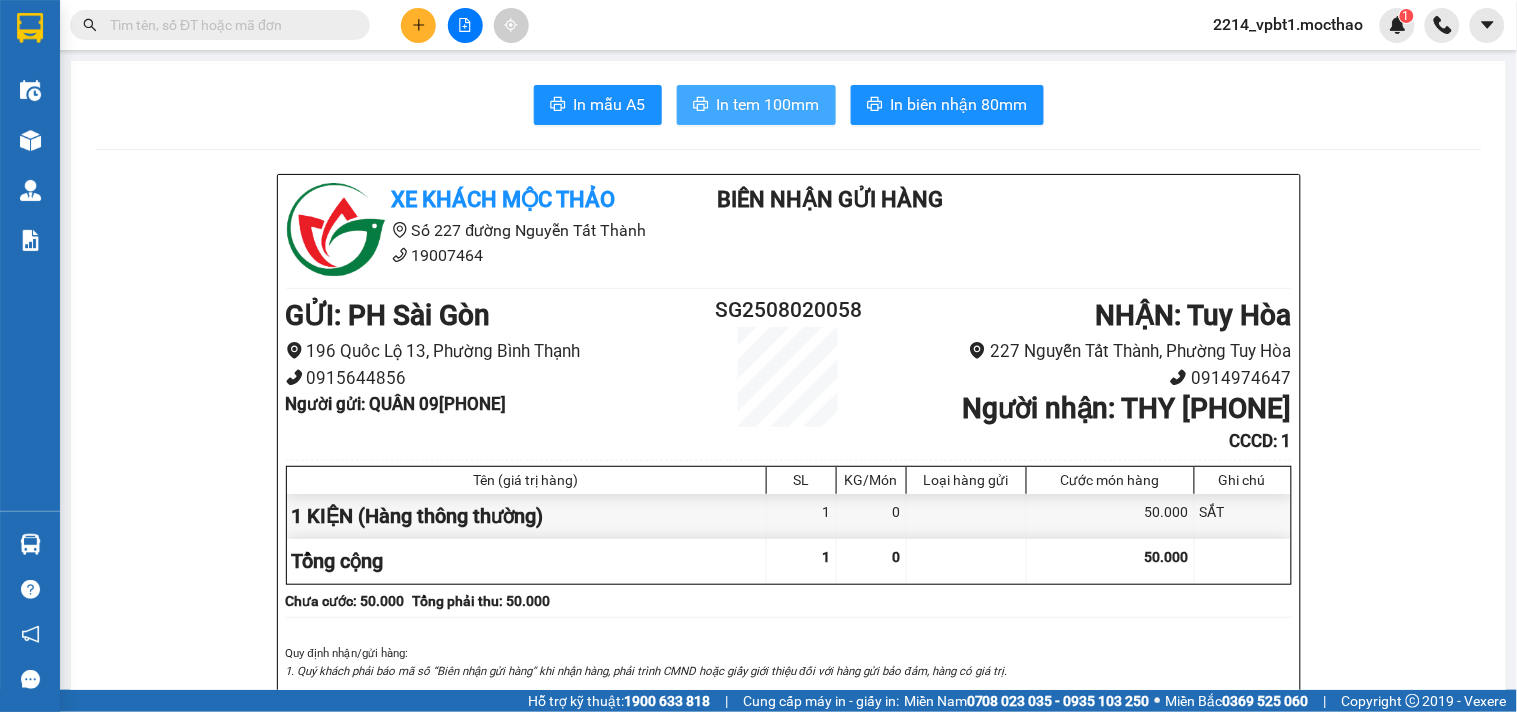 click on "In tem 100mm" at bounding box center (768, 104) 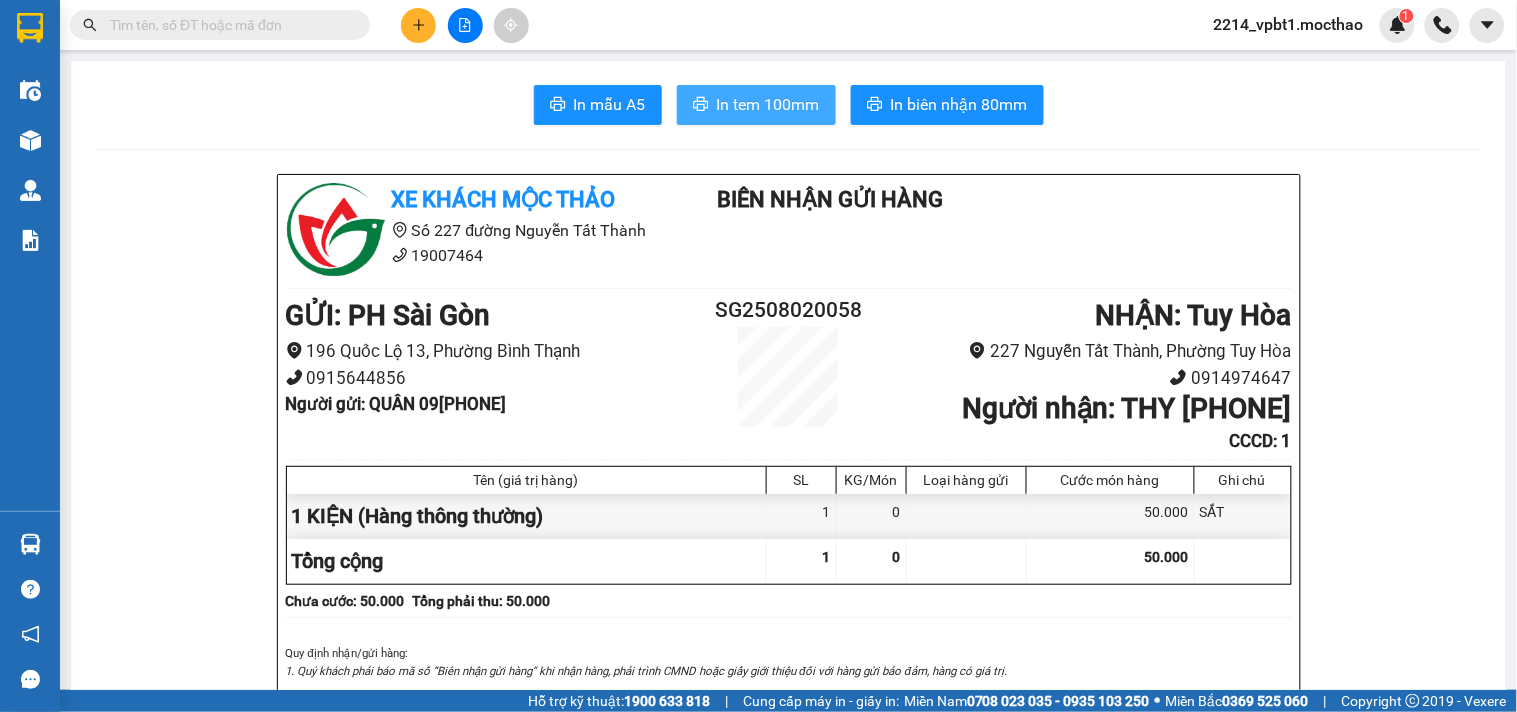 scroll, scrollTop: 0, scrollLeft: 0, axis: both 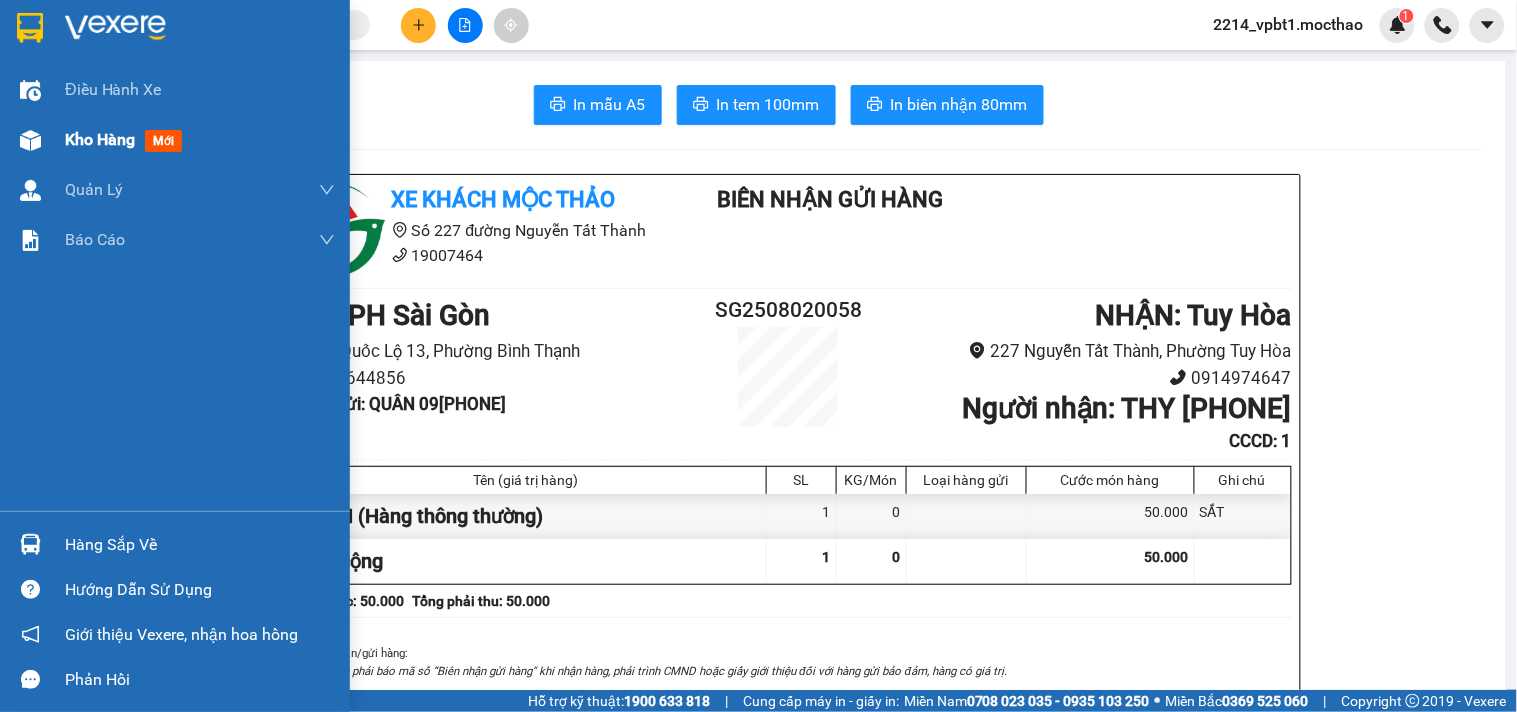 click on "Kho hàng" at bounding box center (100, 139) 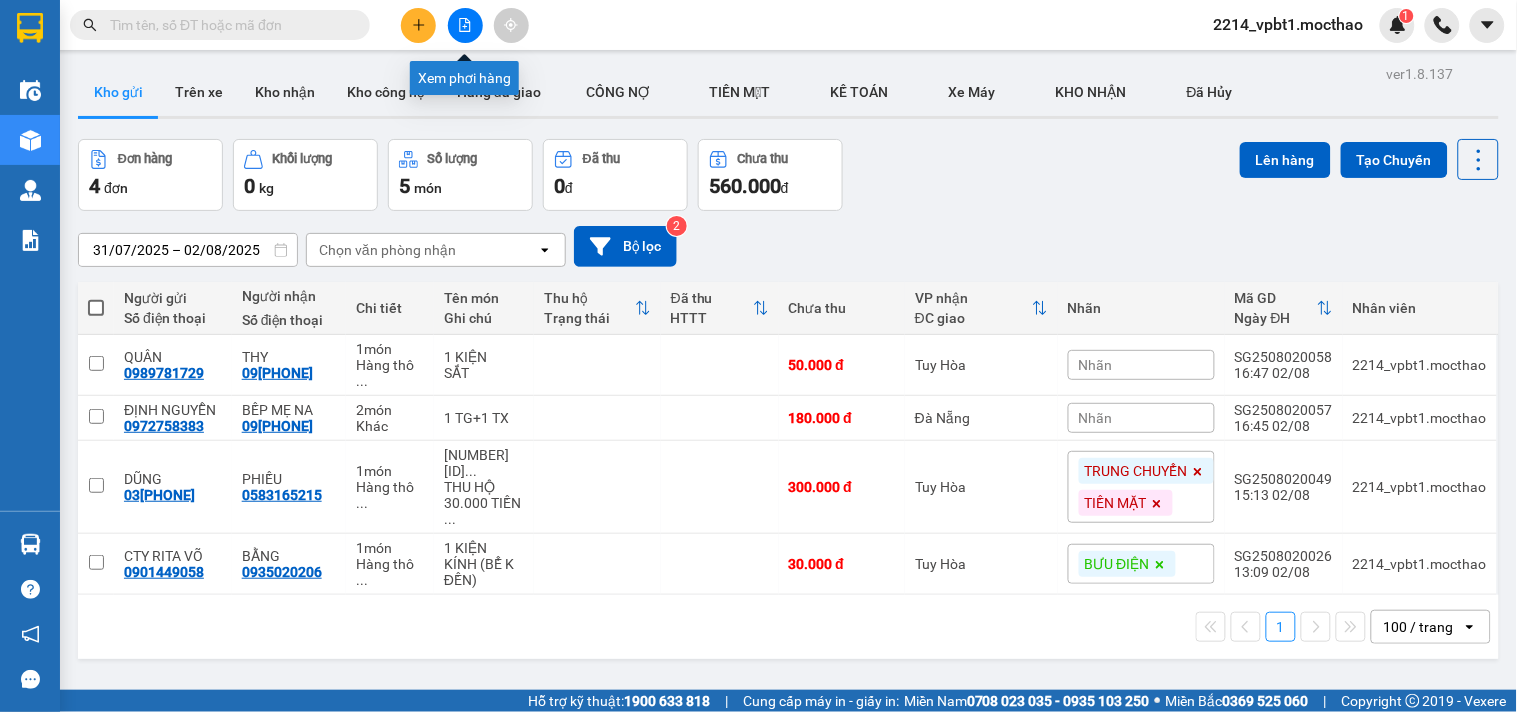 click 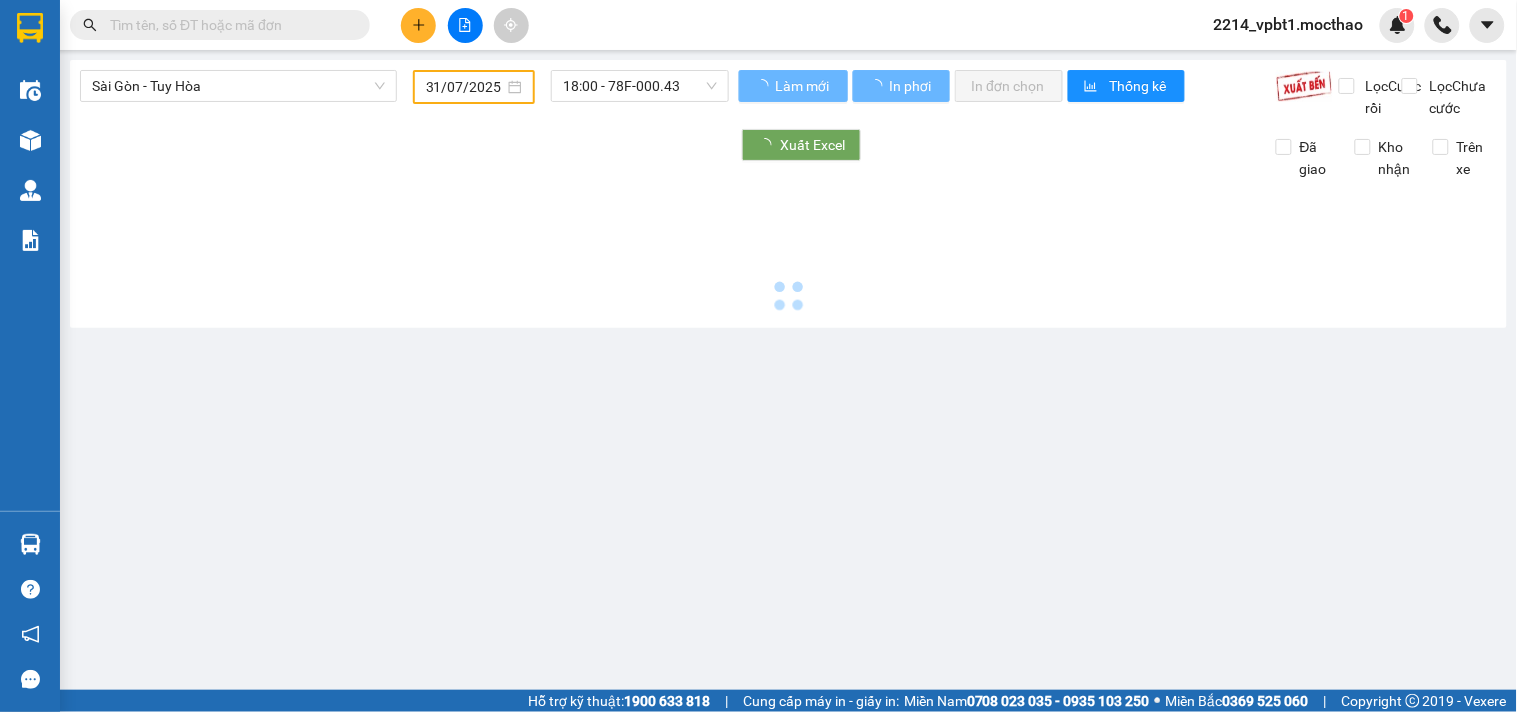 type on "02/08/2025" 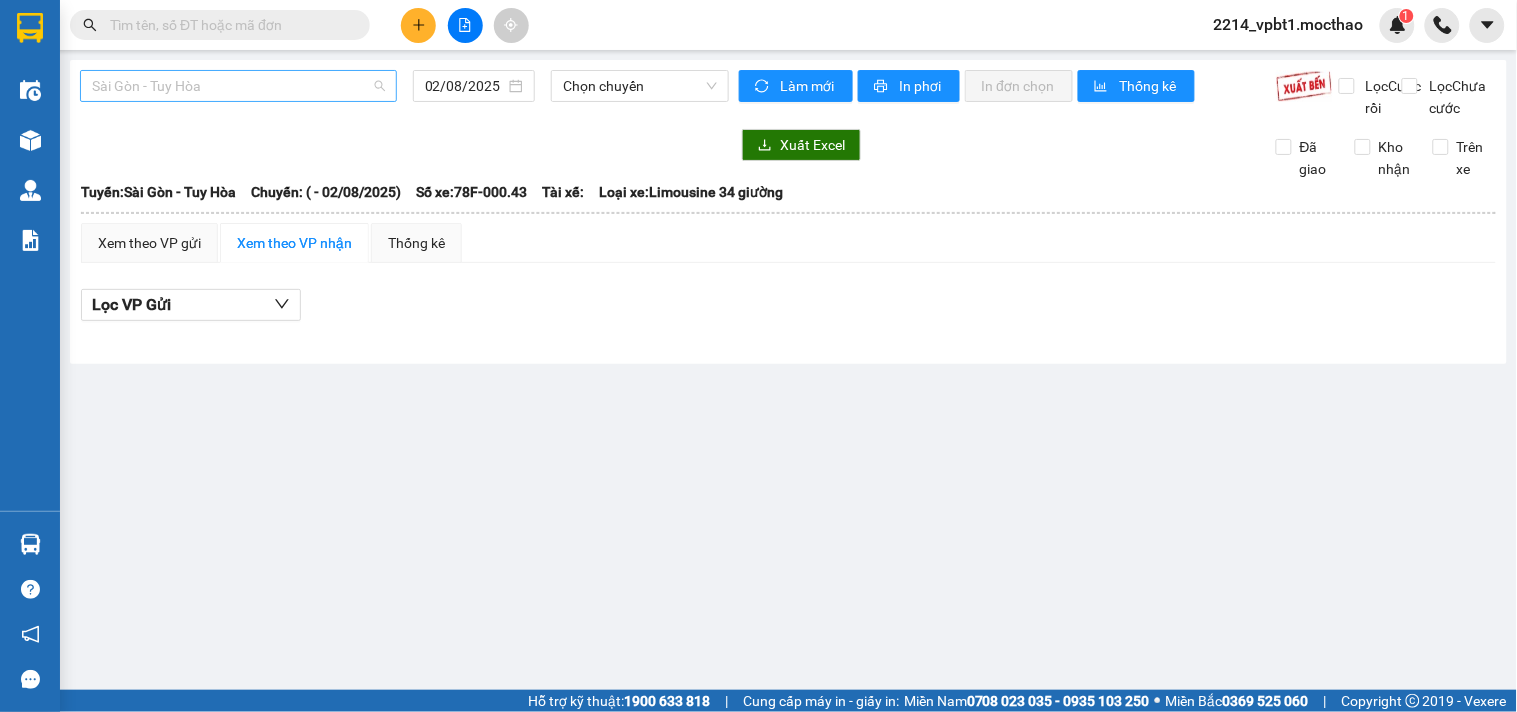 click on "Sài Gòn - Tuy Hòa" at bounding box center [238, 86] 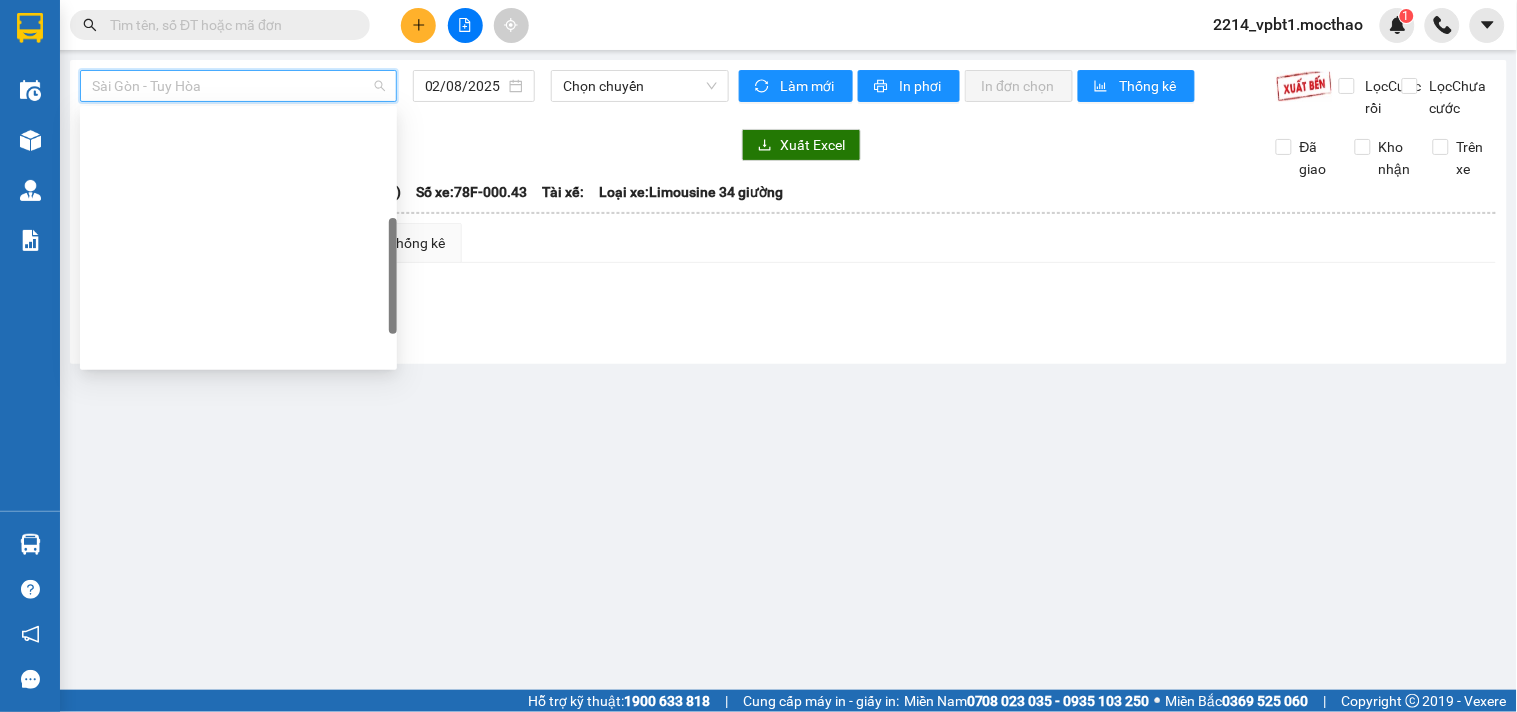 scroll, scrollTop: 333, scrollLeft: 0, axis: vertical 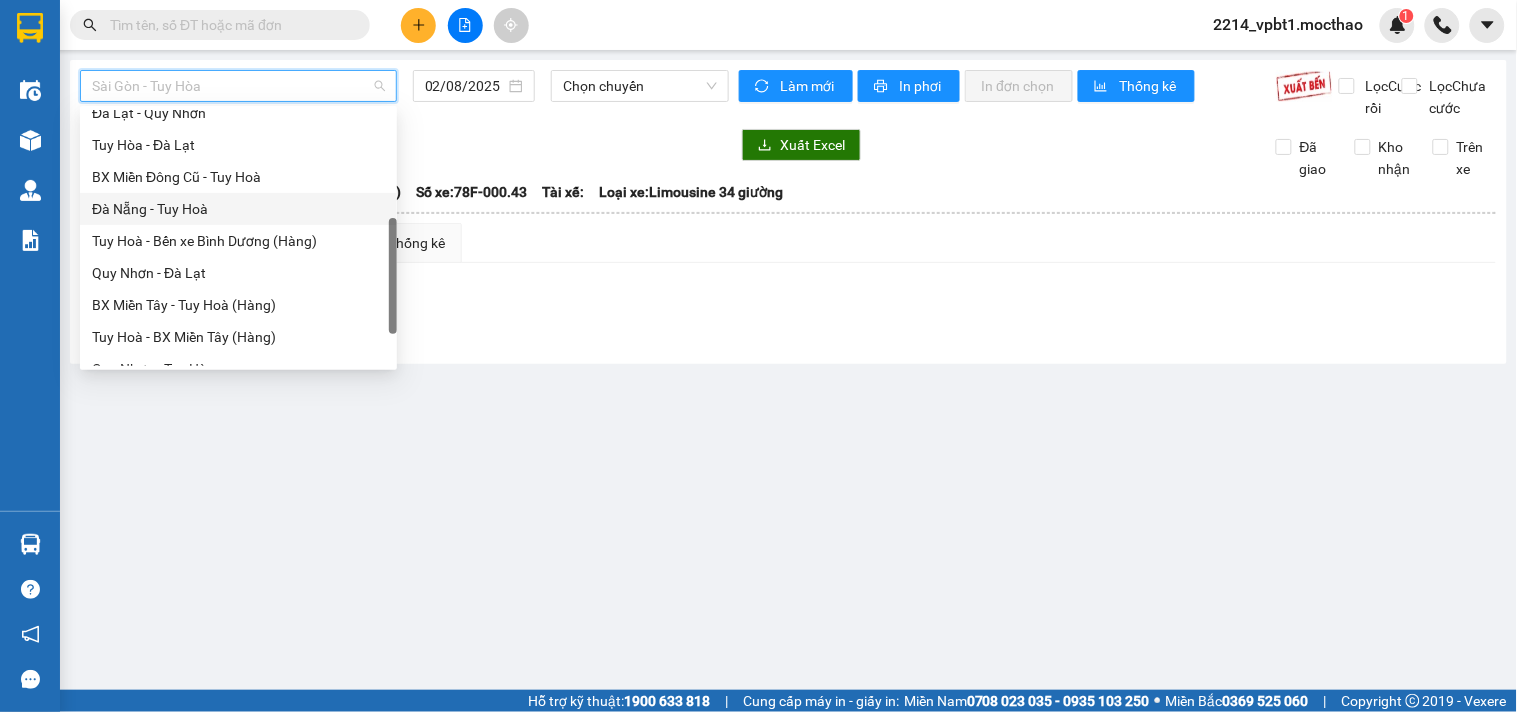click on "Đà Nẵng - Tuy Hoà" at bounding box center [238, 209] 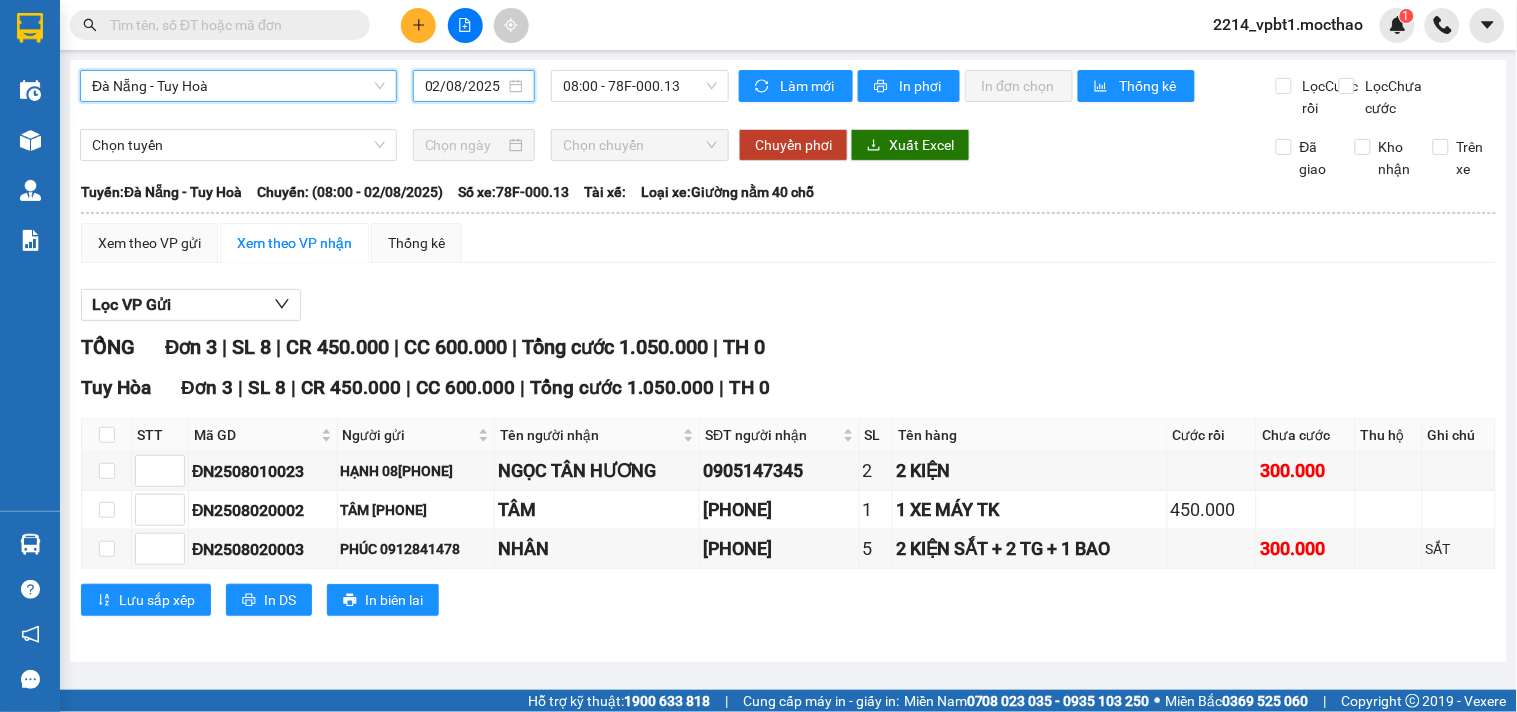 click on "02/08/2025" at bounding box center (465, 86) 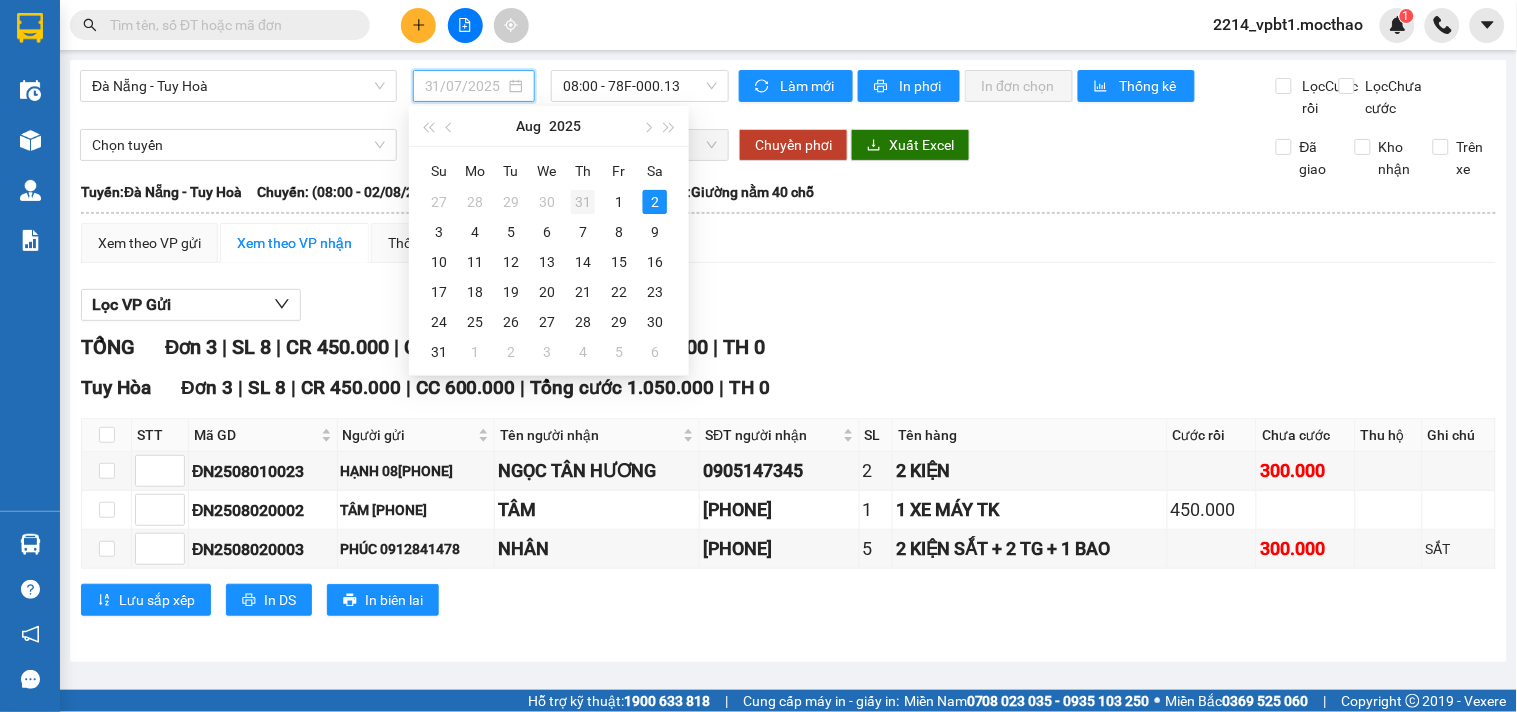 click on "31" at bounding box center (583, 202) 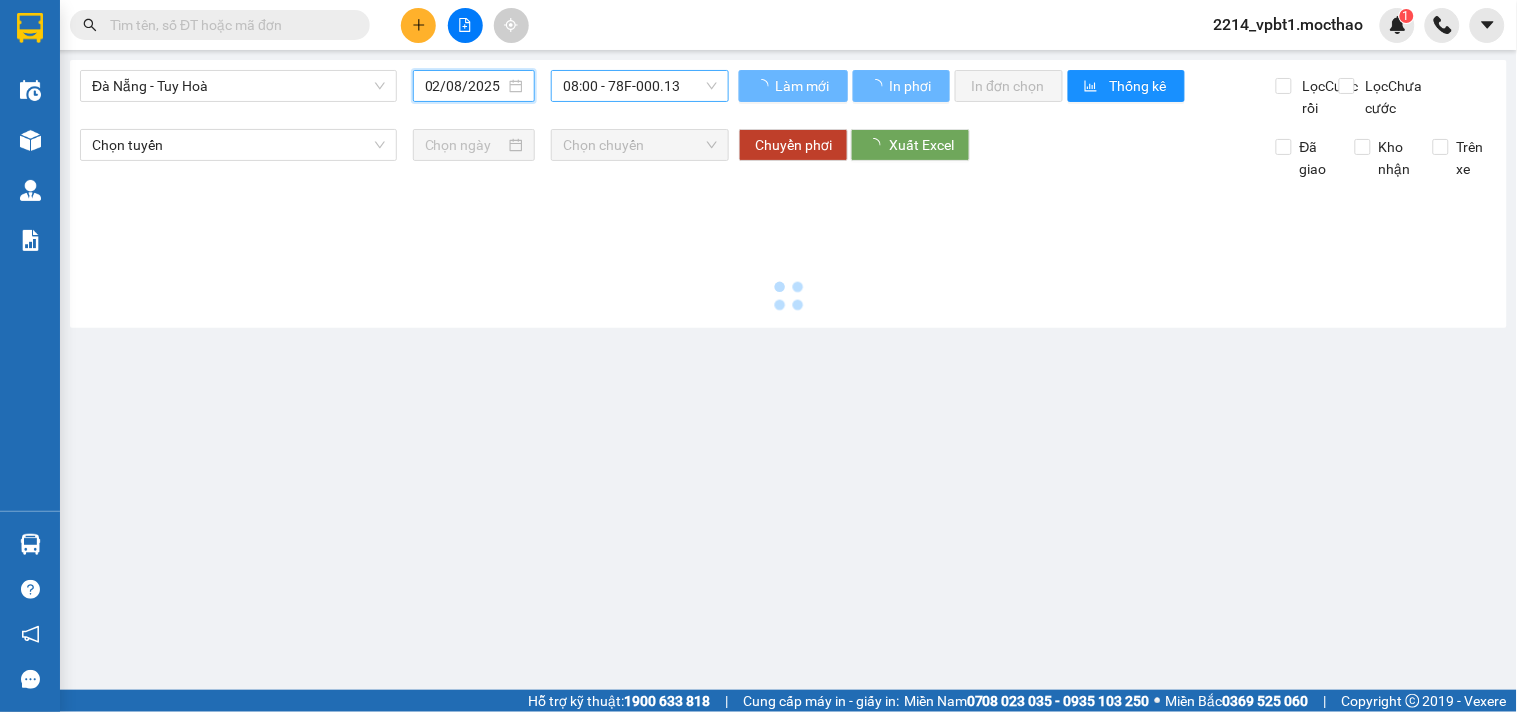 type on "31/07/2025" 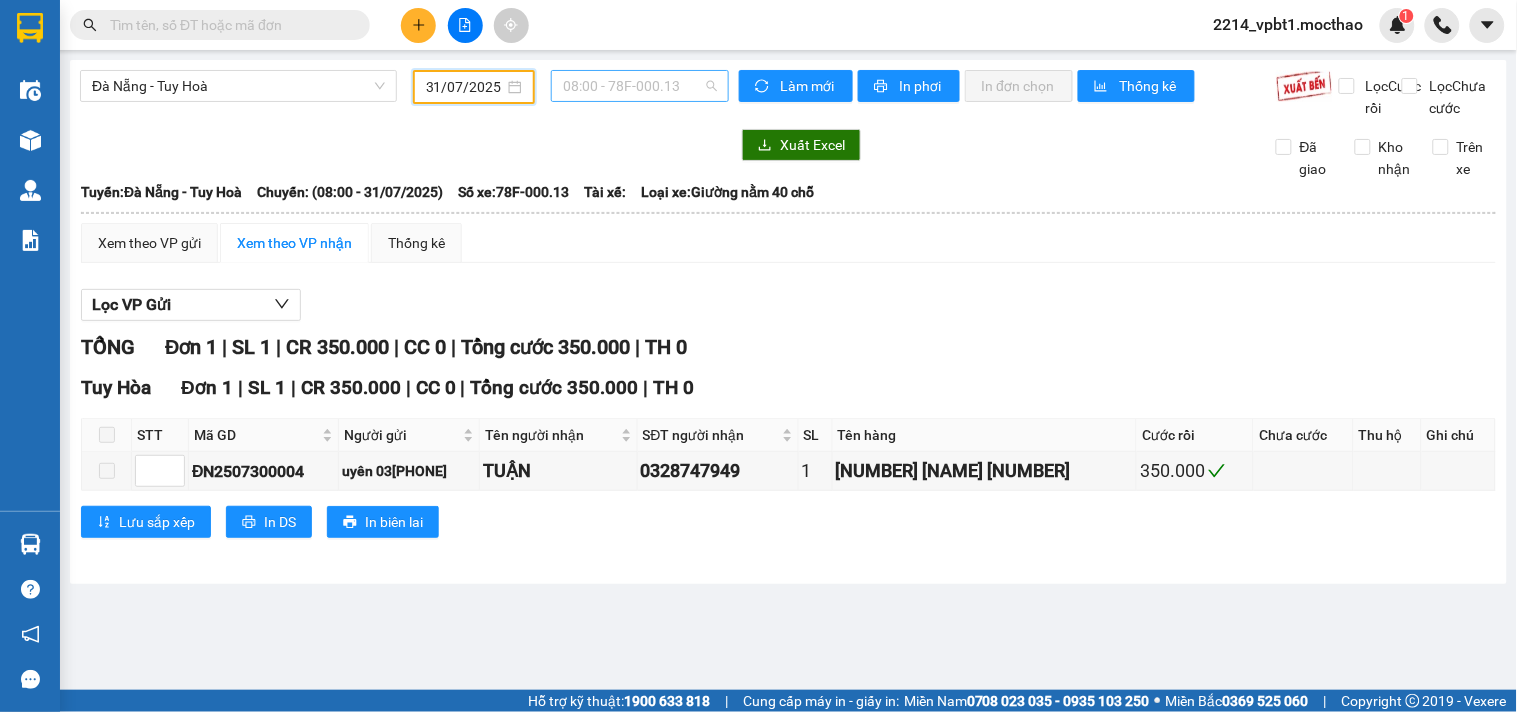 click on "08:00     - 78F-000.13" at bounding box center (640, 86) 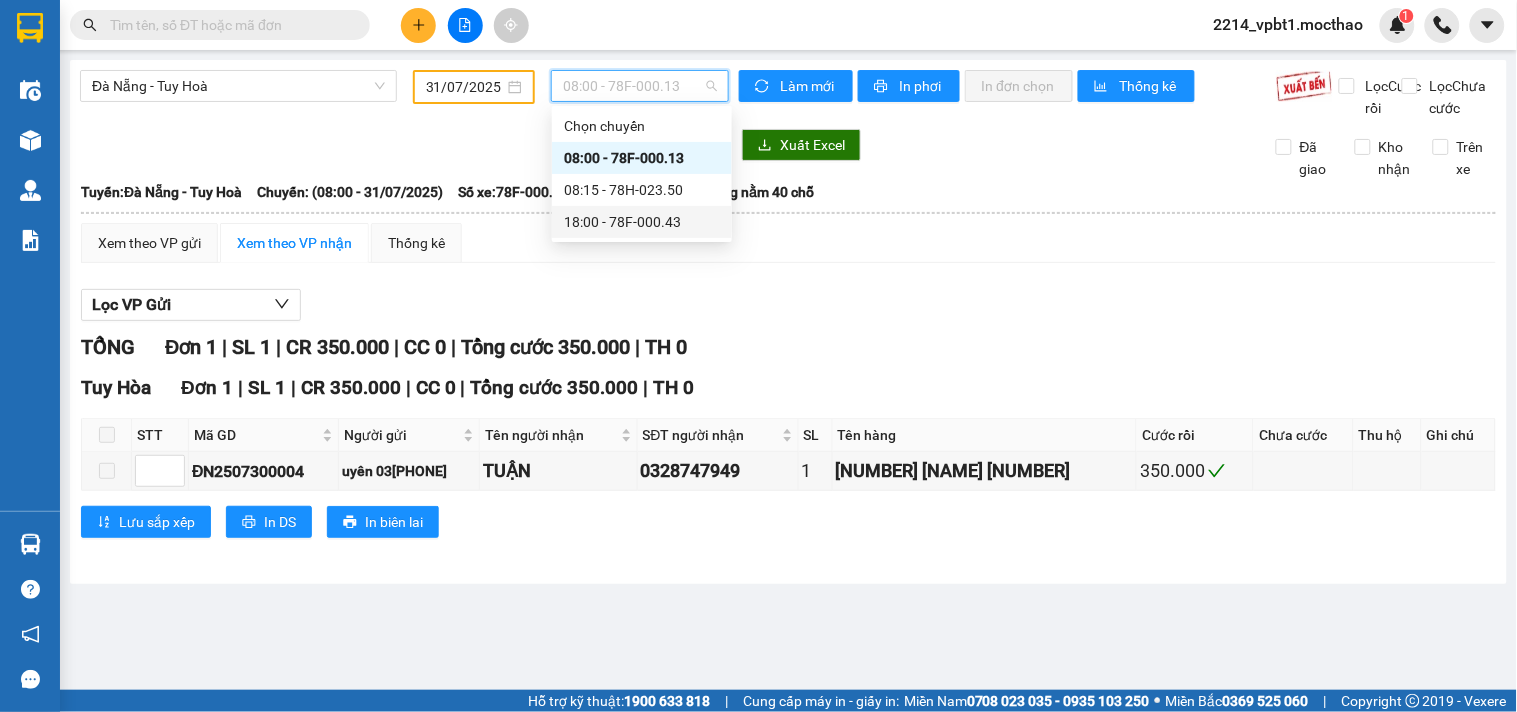 click on "18:00     - 78F-000.43" at bounding box center [642, 222] 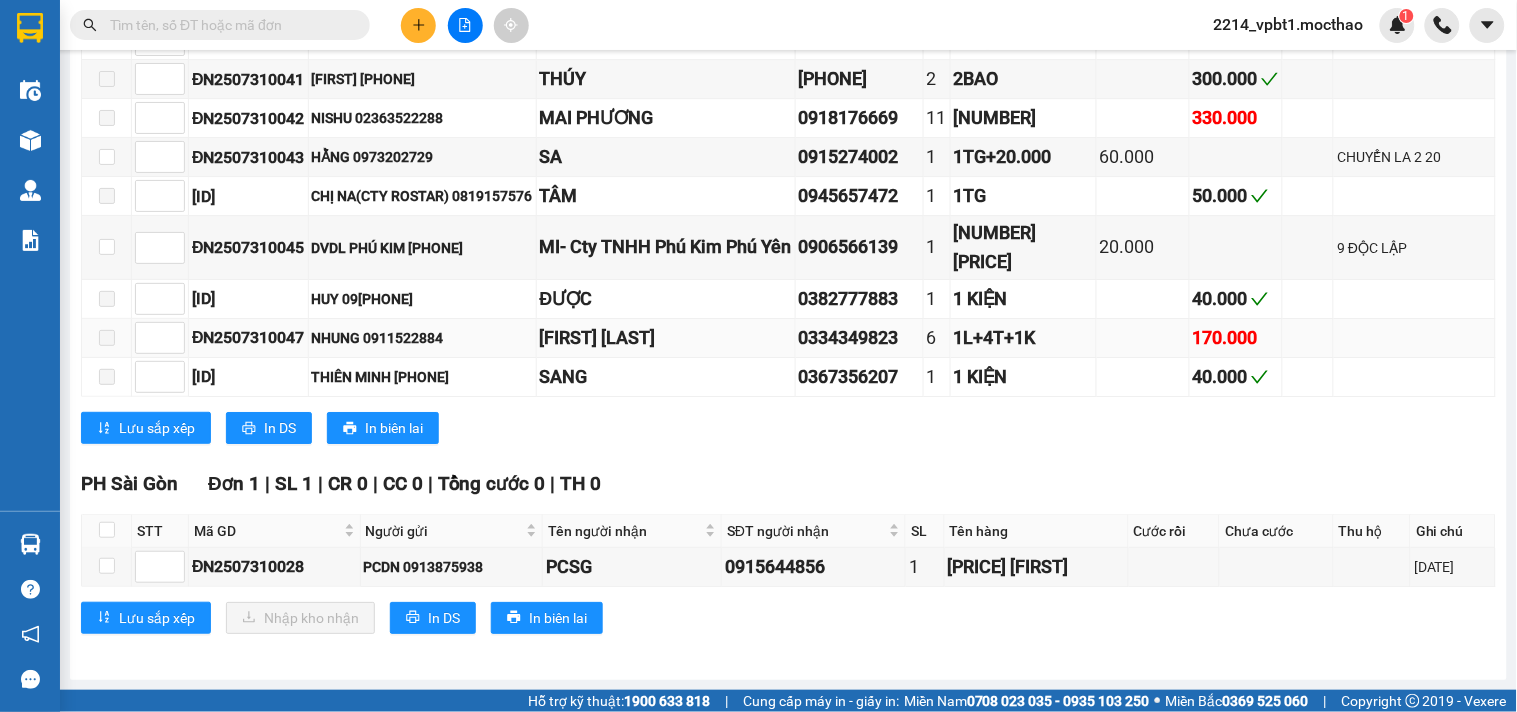 scroll, scrollTop: 987, scrollLeft: 0, axis: vertical 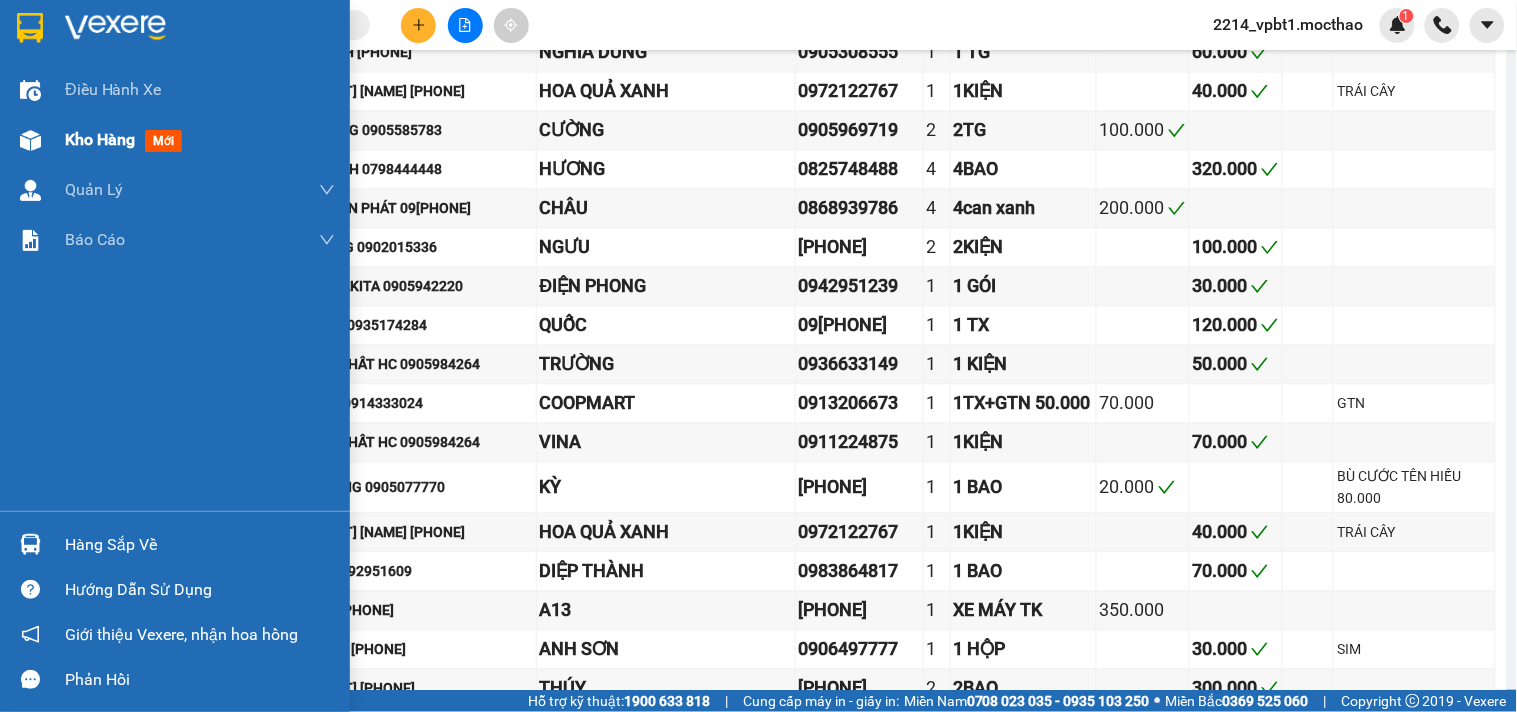 click on "Kho hàng" at bounding box center [100, 139] 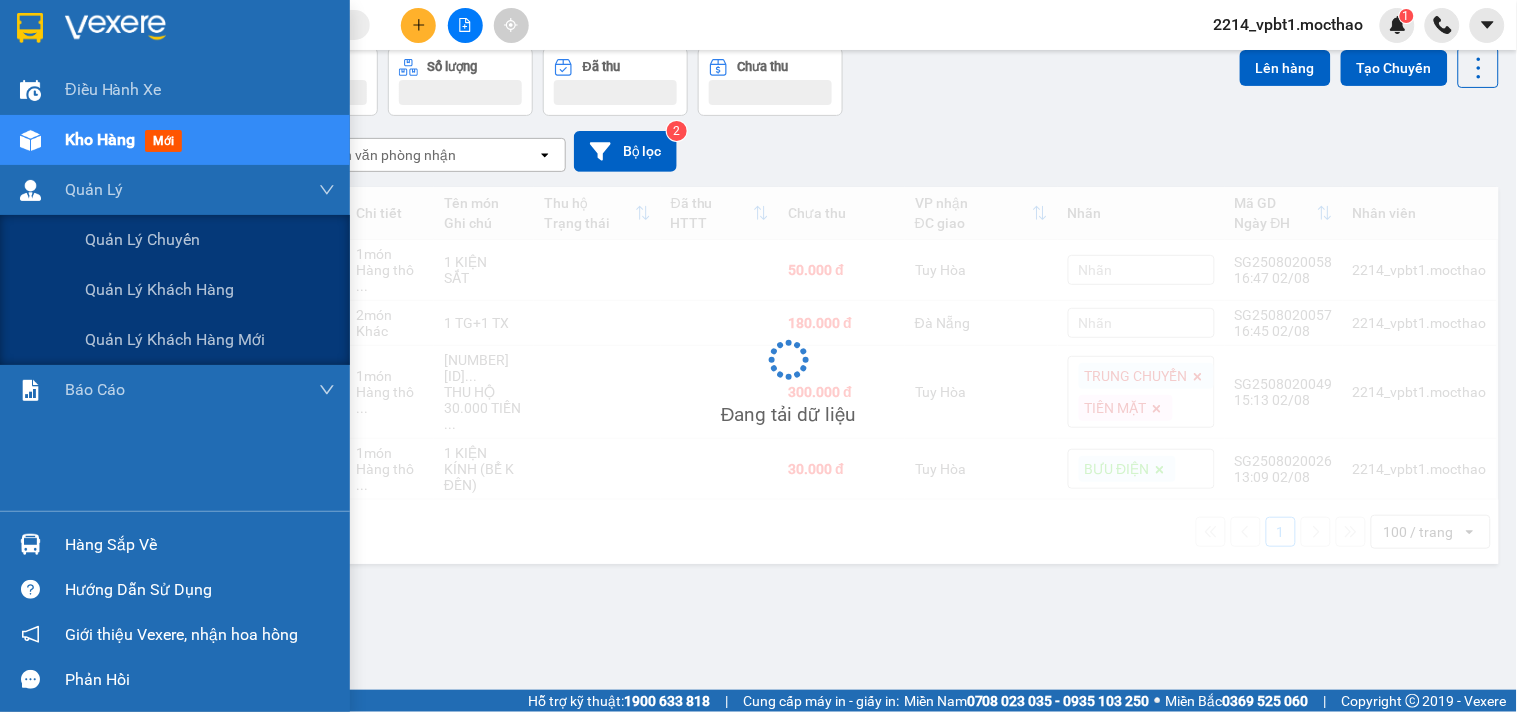 scroll, scrollTop: 92, scrollLeft: 0, axis: vertical 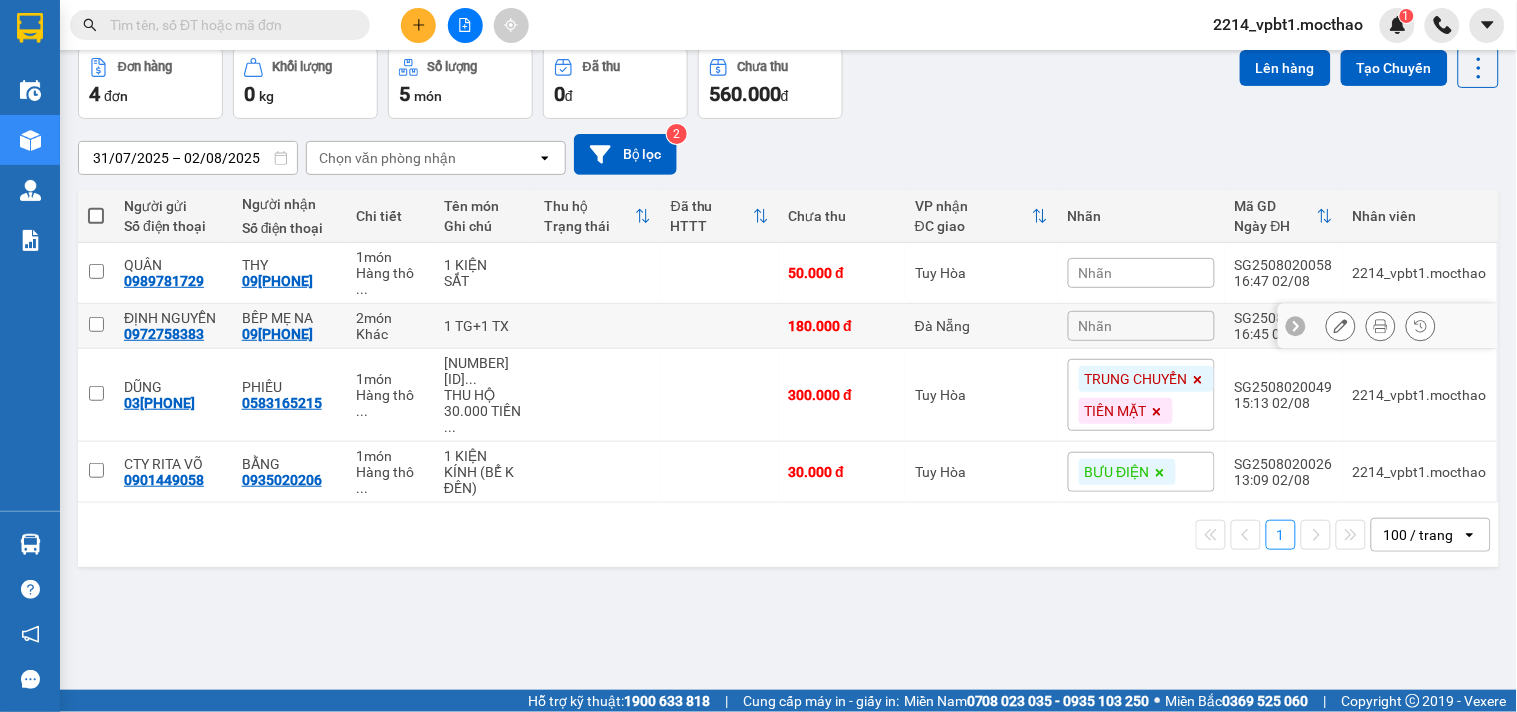 click at bounding box center (720, 326) 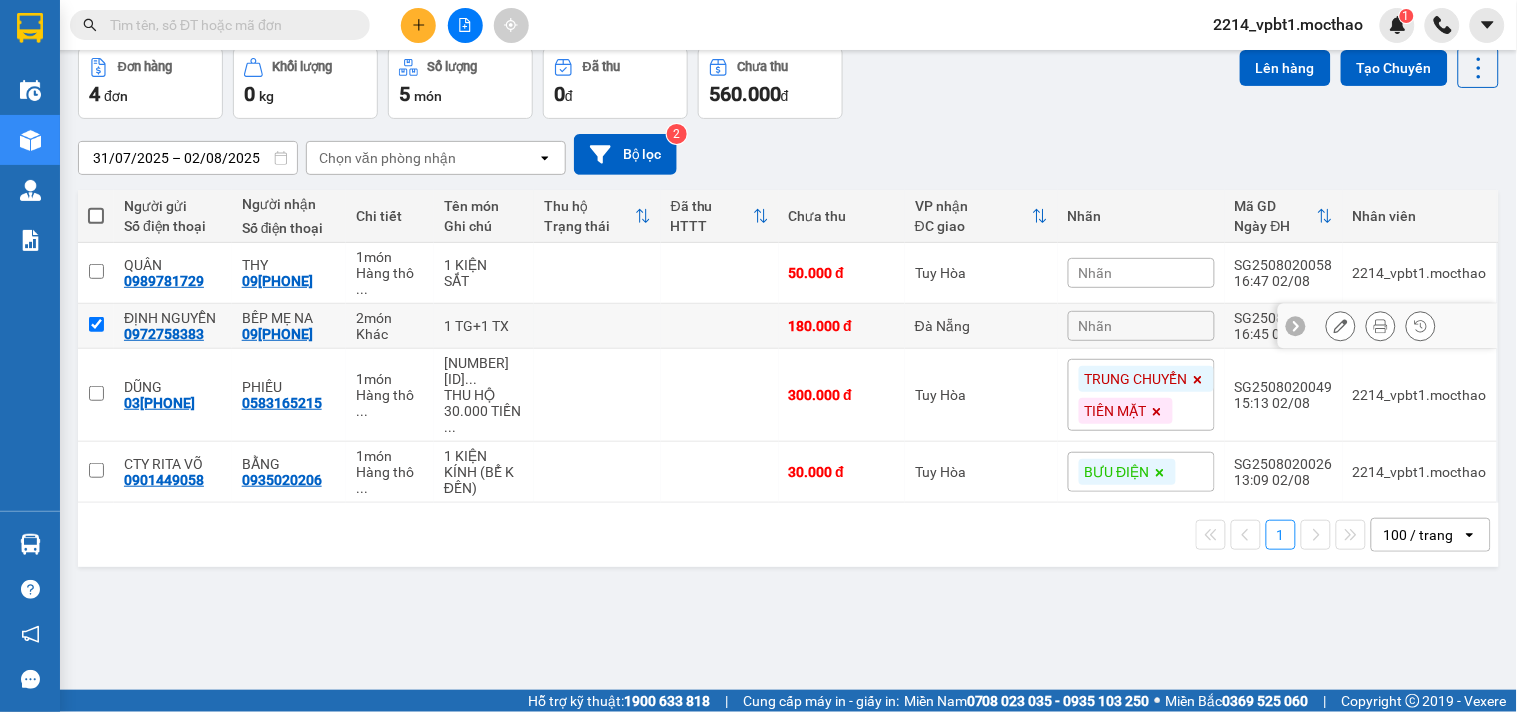 checkbox on "true" 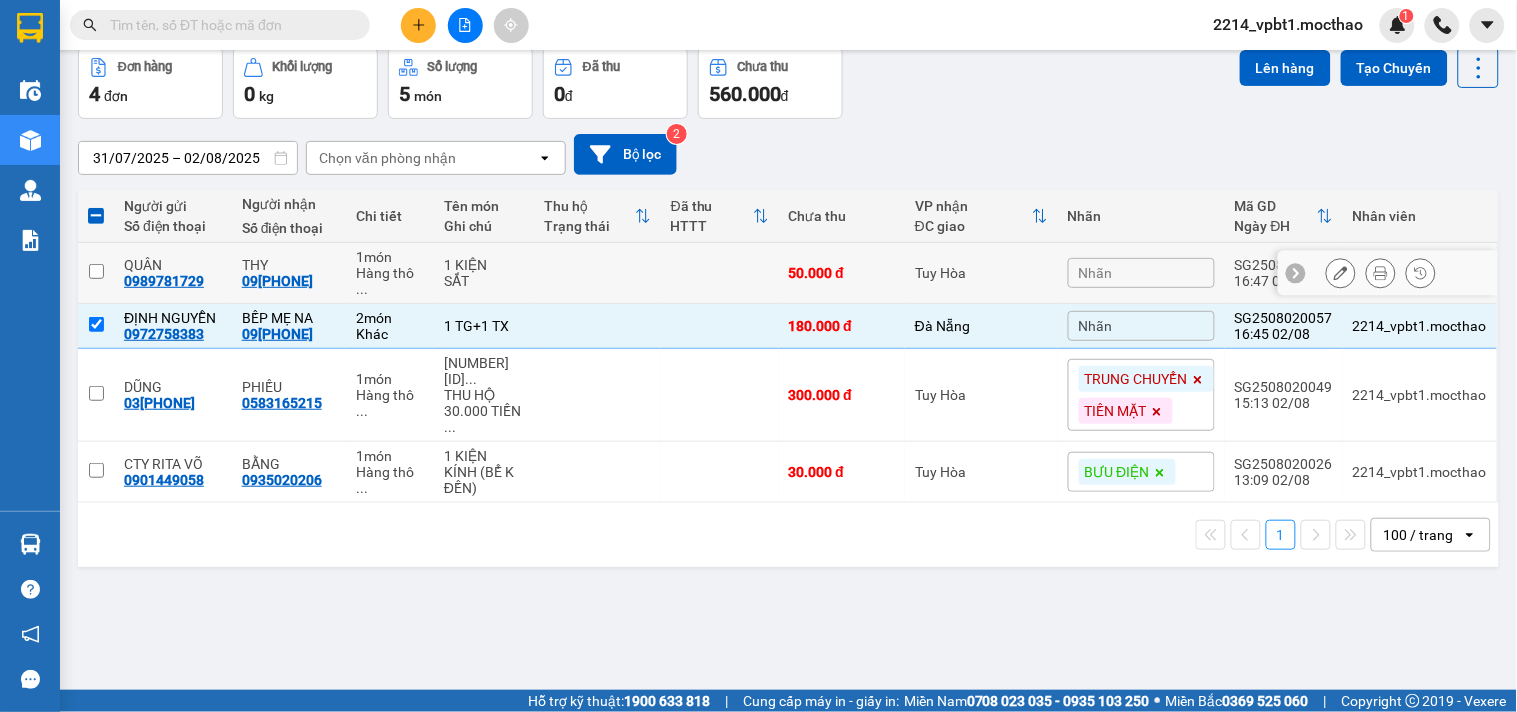 click at bounding box center (720, 273) 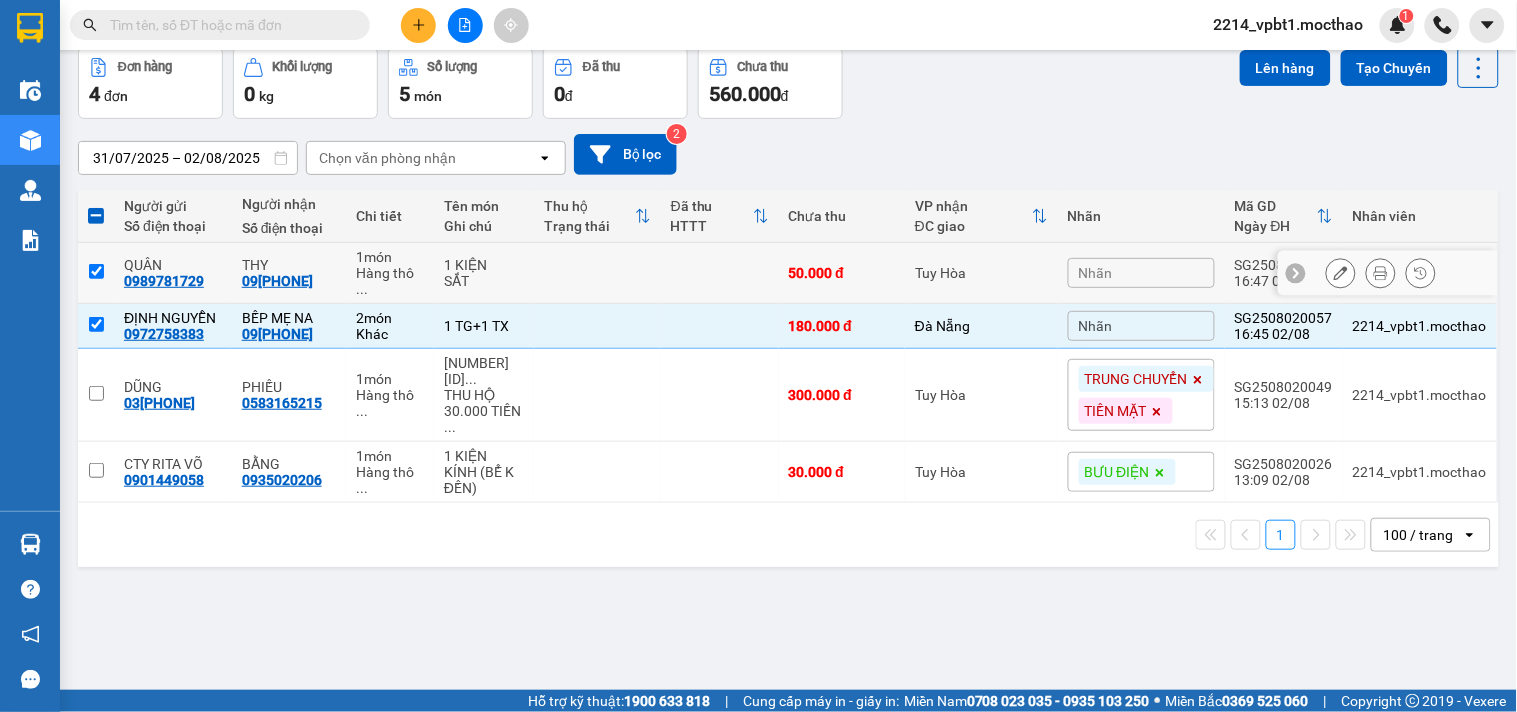 checkbox on "true" 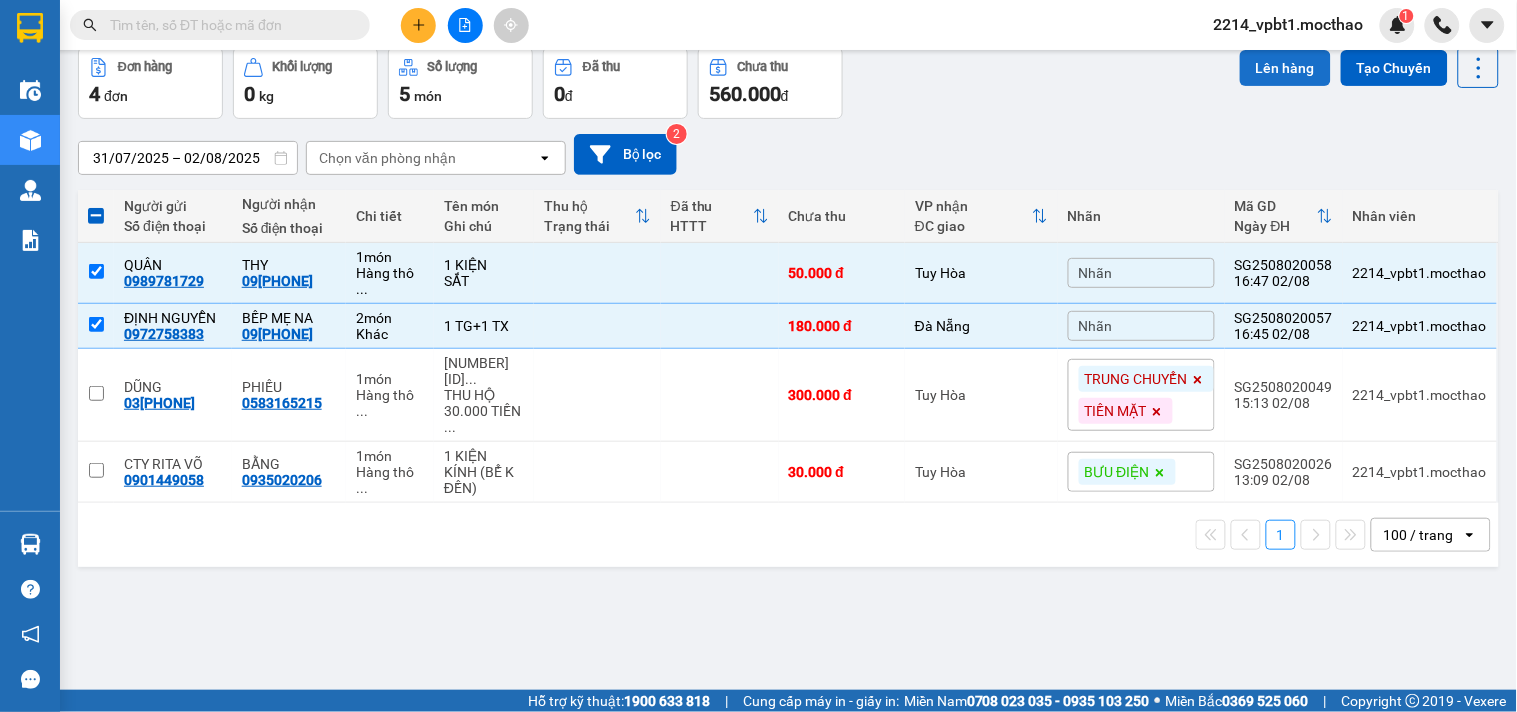 click on "Lên hàng" at bounding box center [1285, 68] 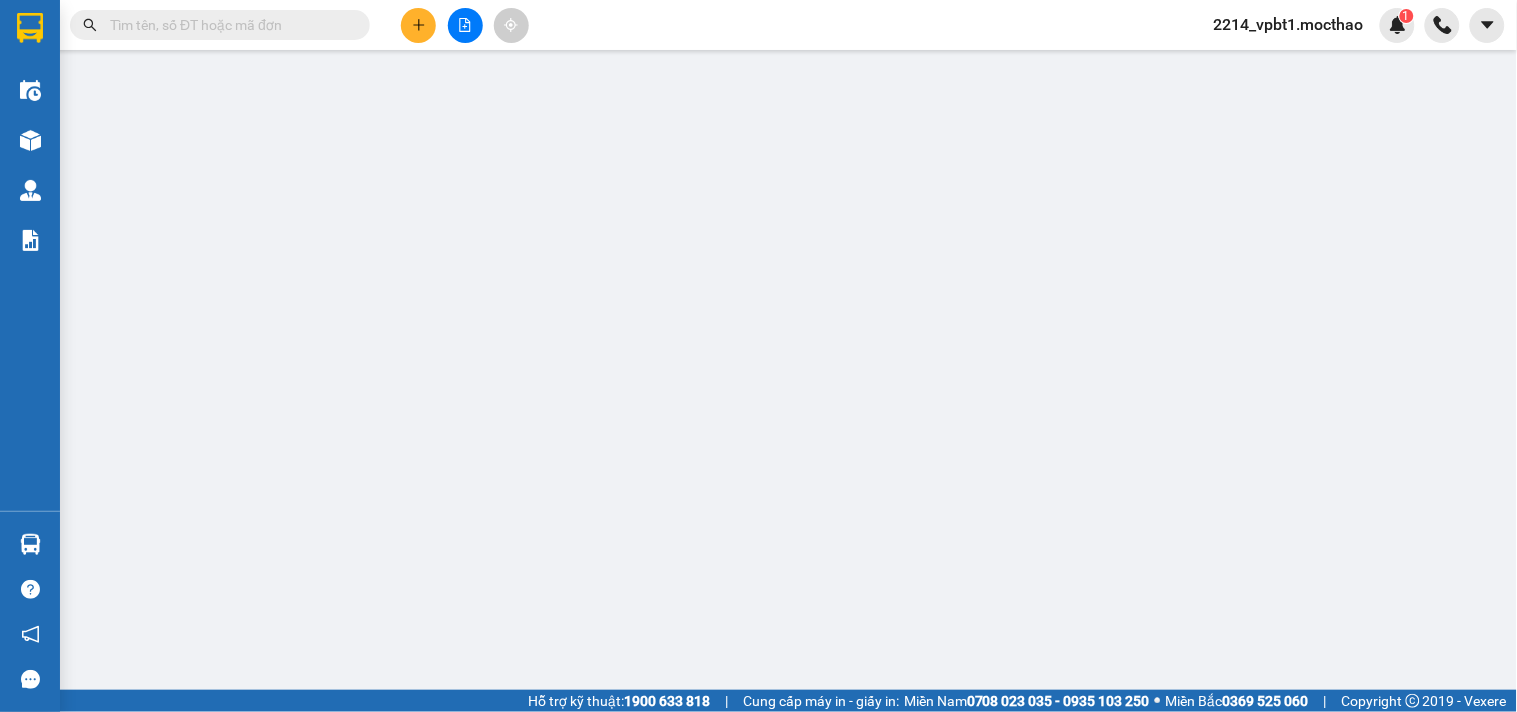 scroll, scrollTop: 0, scrollLeft: 0, axis: both 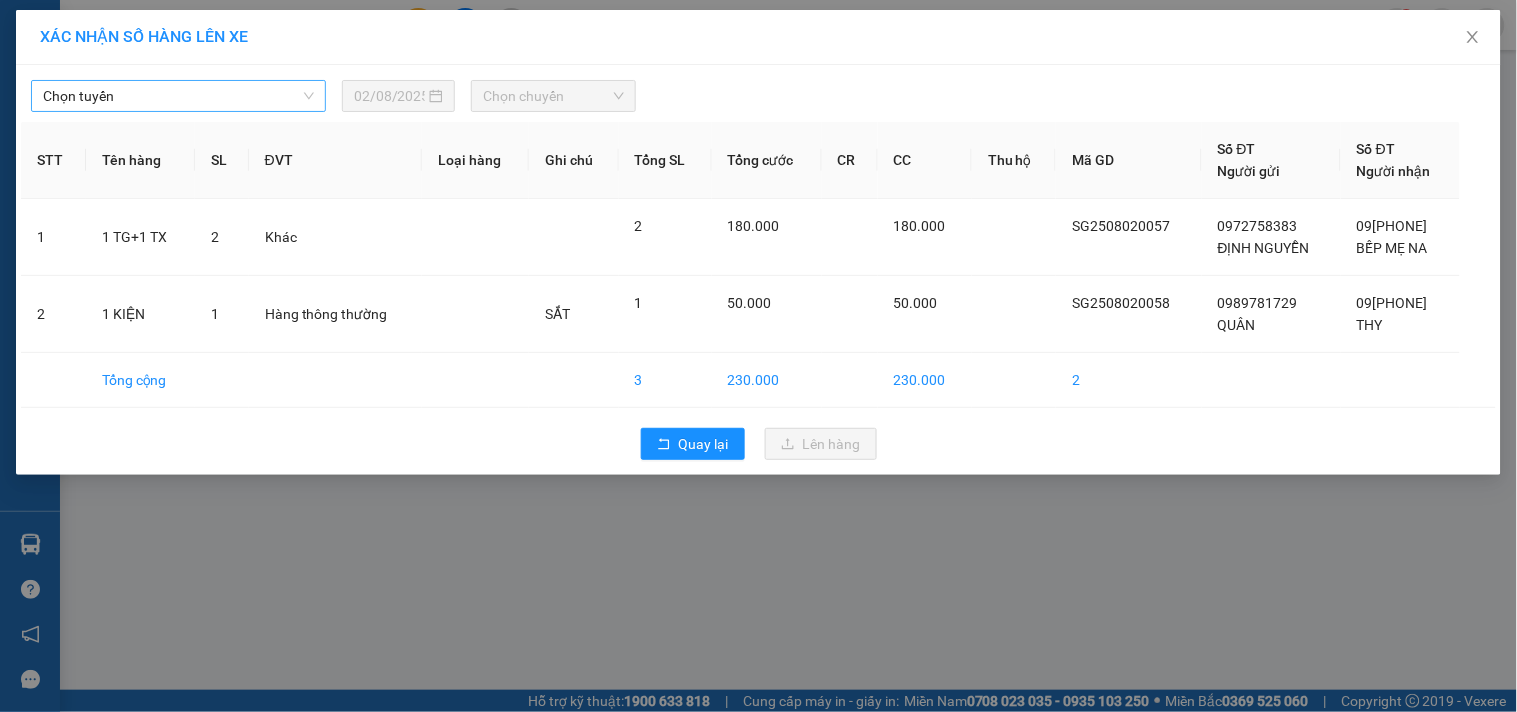 click on "Chọn tuyến" at bounding box center [178, 96] 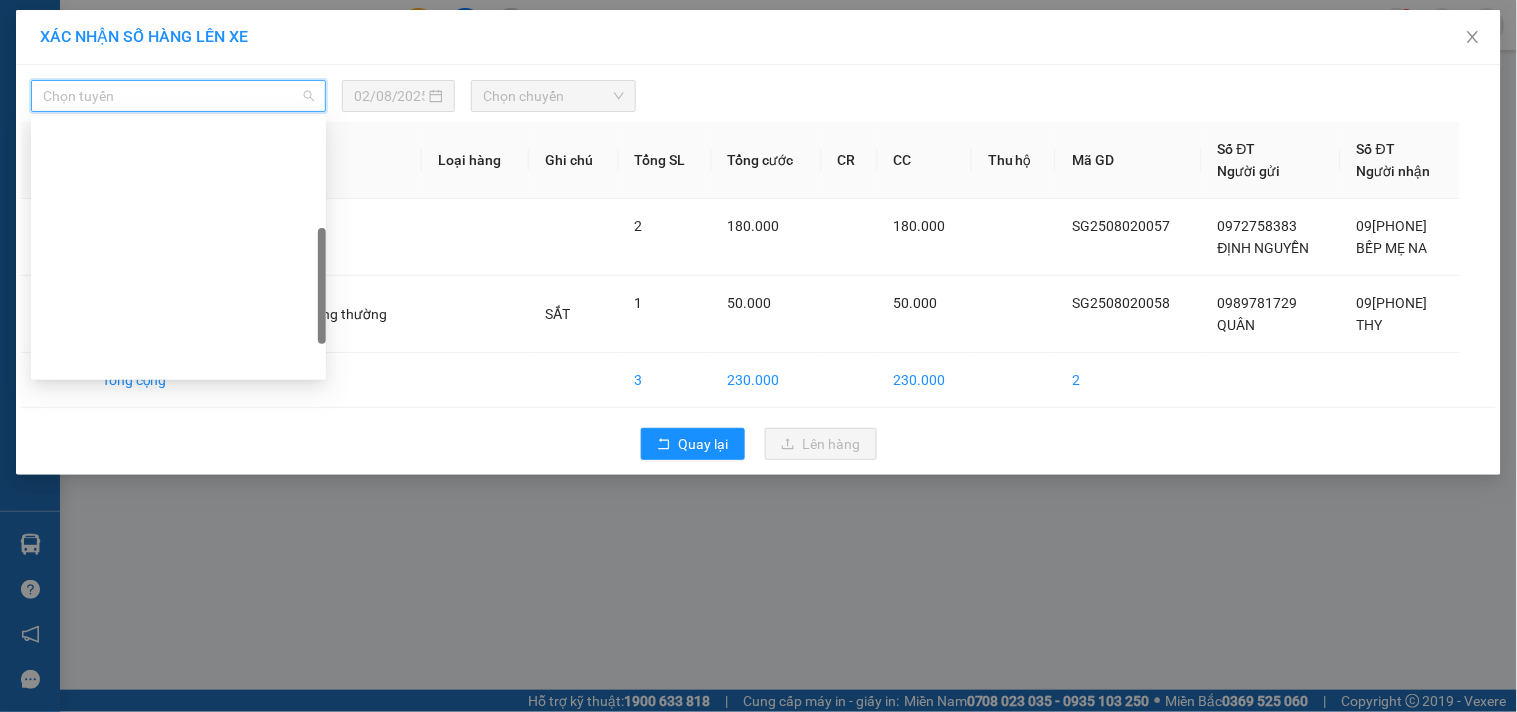 scroll, scrollTop: 333, scrollLeft: 0, axis: vertical 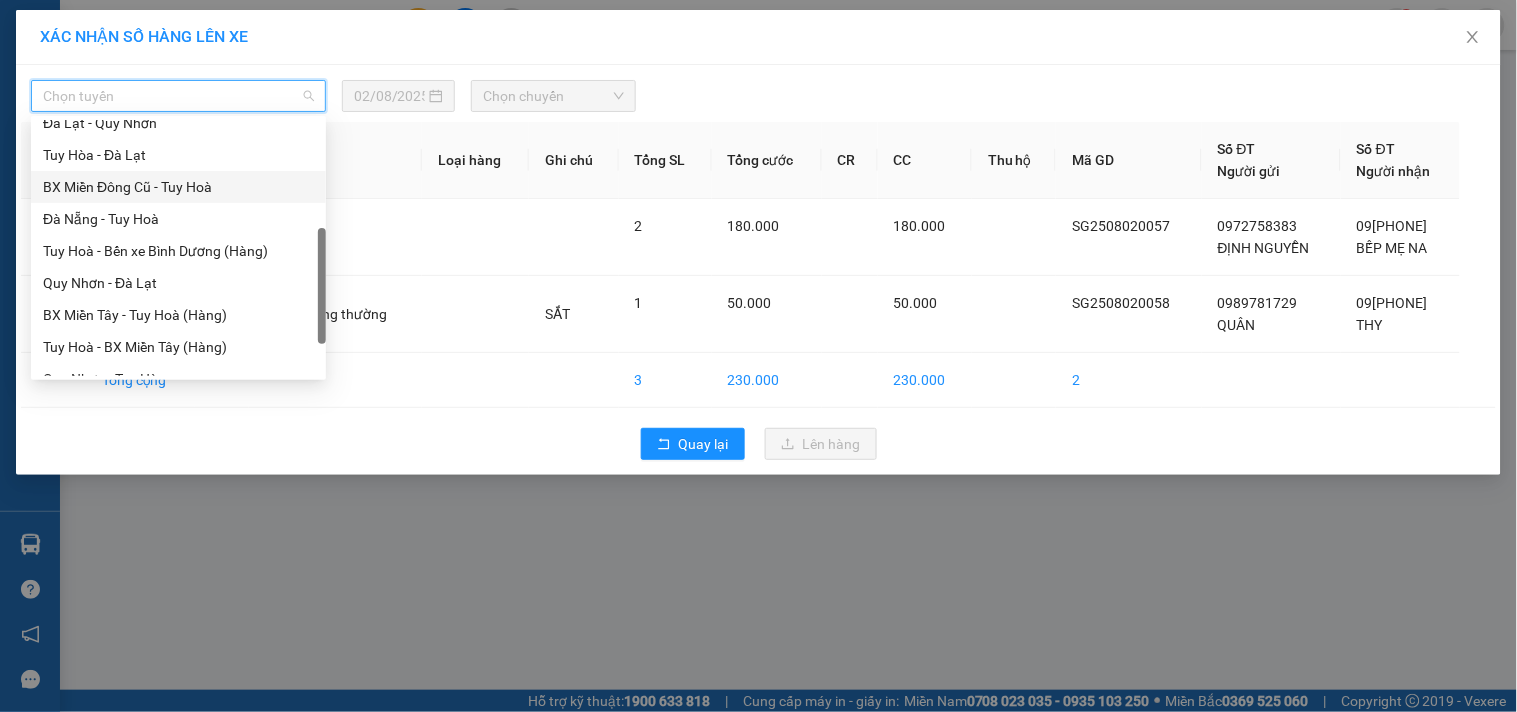 click on "BX Miền Đông Cũ - Tuy Hoà" at bounding box center (178, 187) 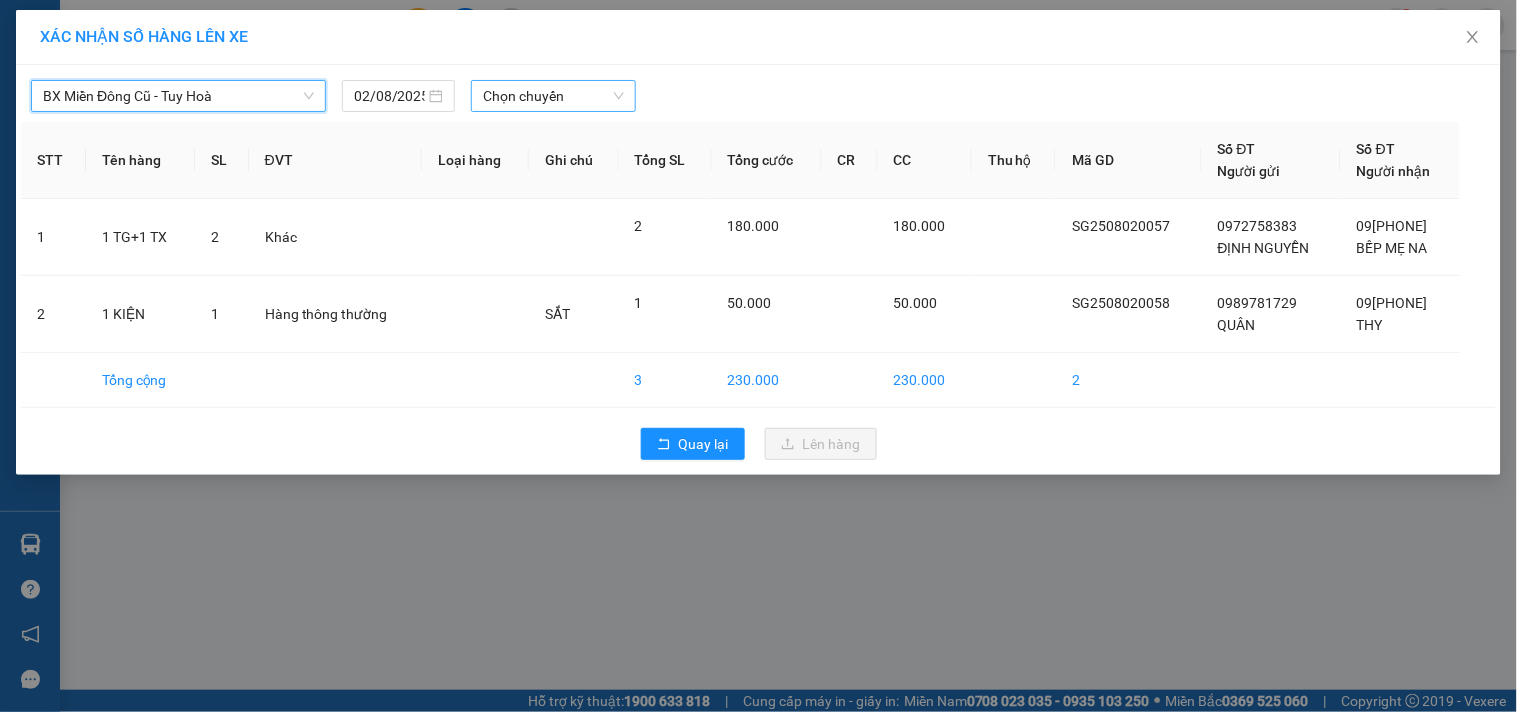click on "Chọn chuyến" at bounding box center (553, 96) 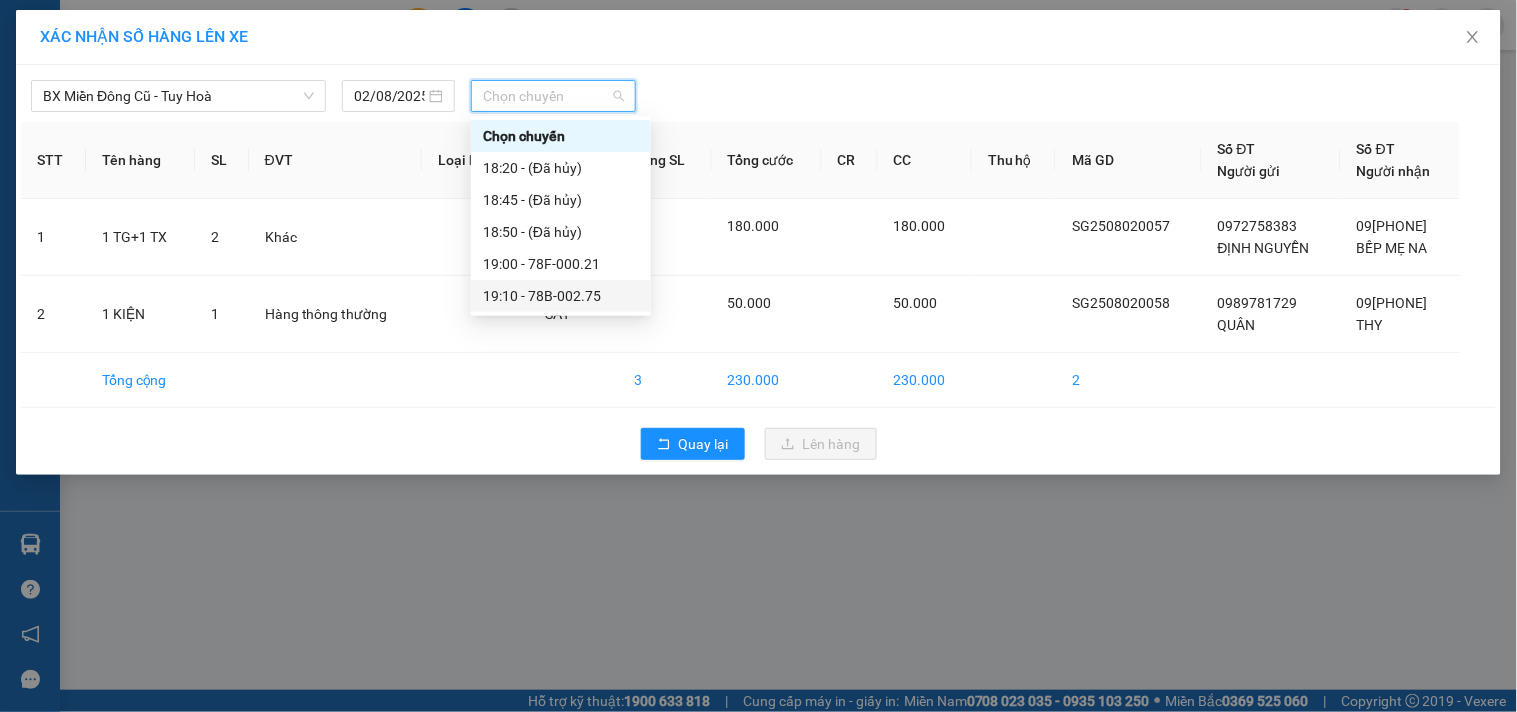 click on "19:10     - 78B-002.75" at bounding box center [561, 296] 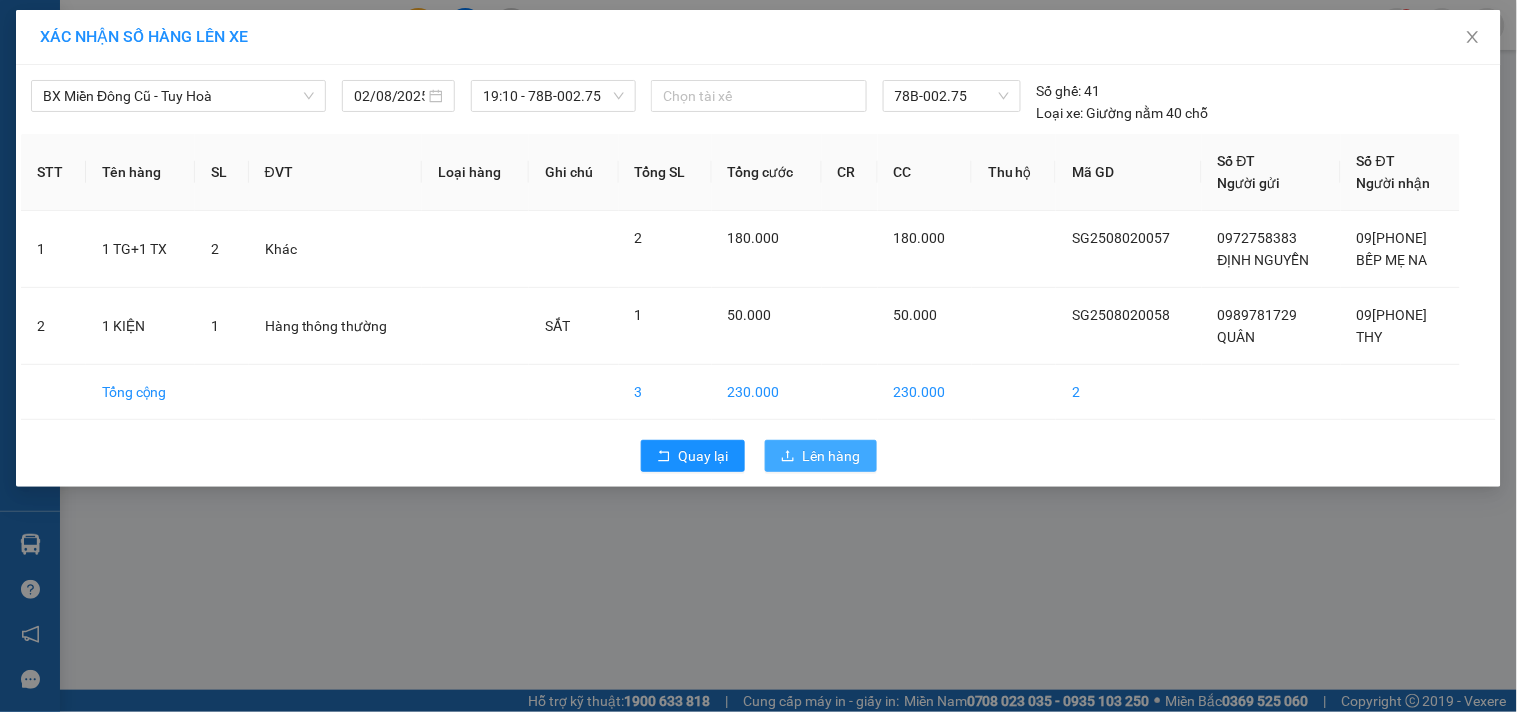 click on "Lên hàng" at bounding box center (821, 456) 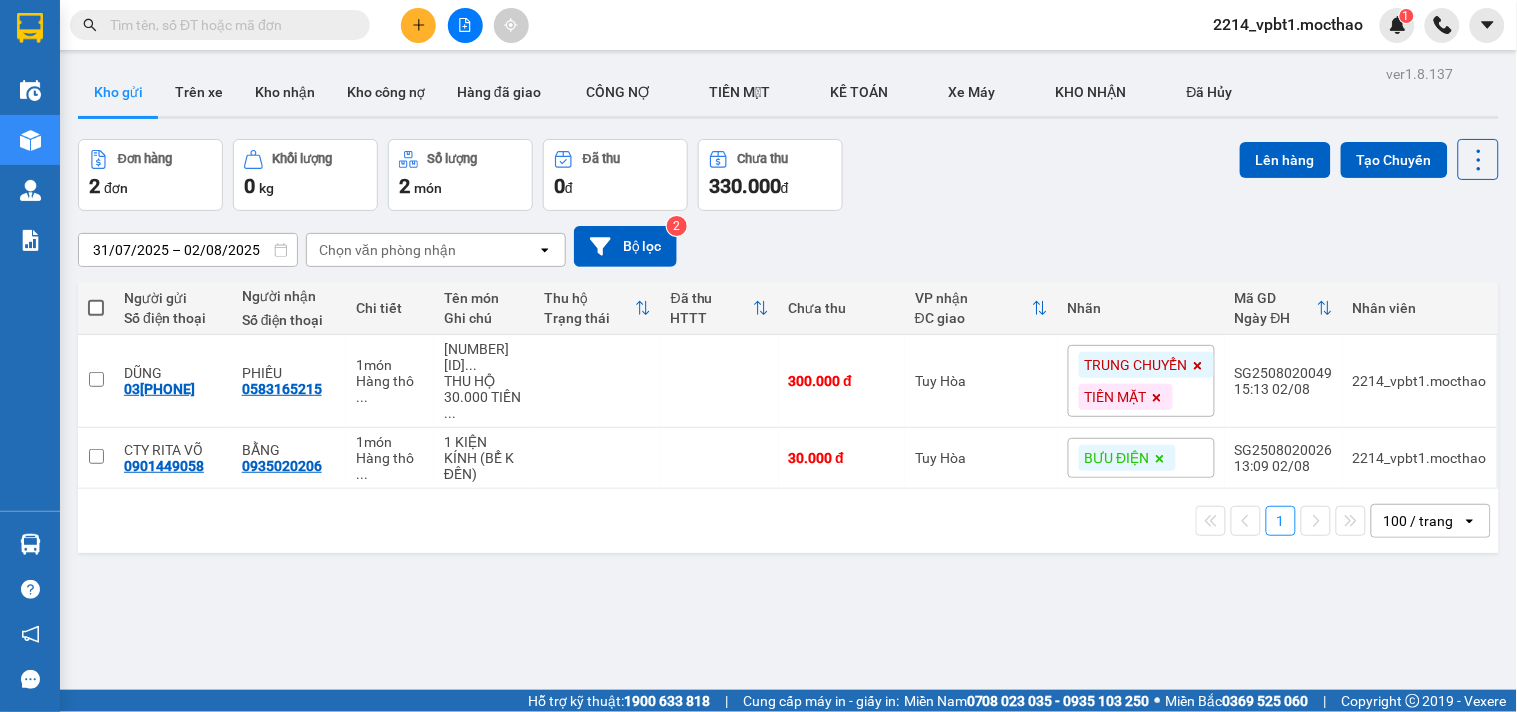 click at bounding box center (418, 25) 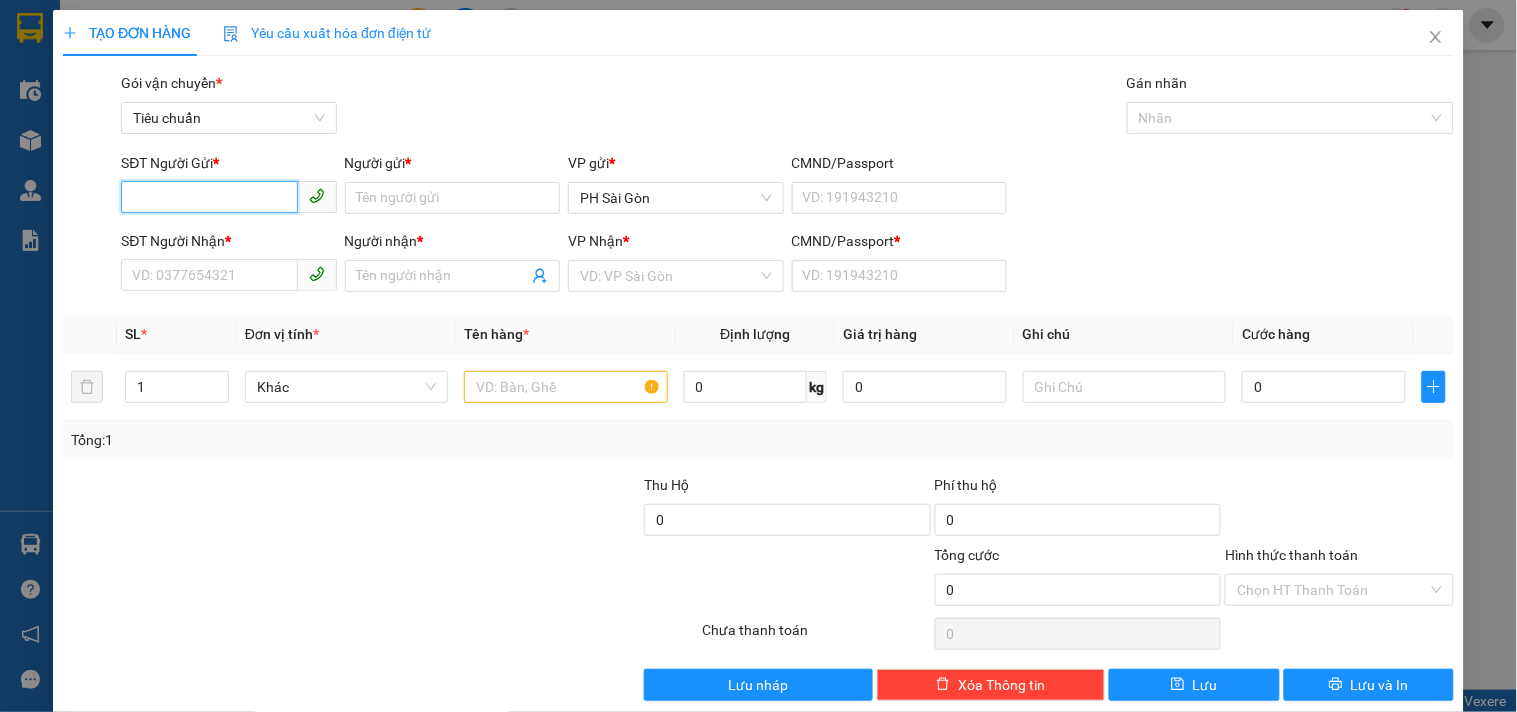 paste on "0355619317" 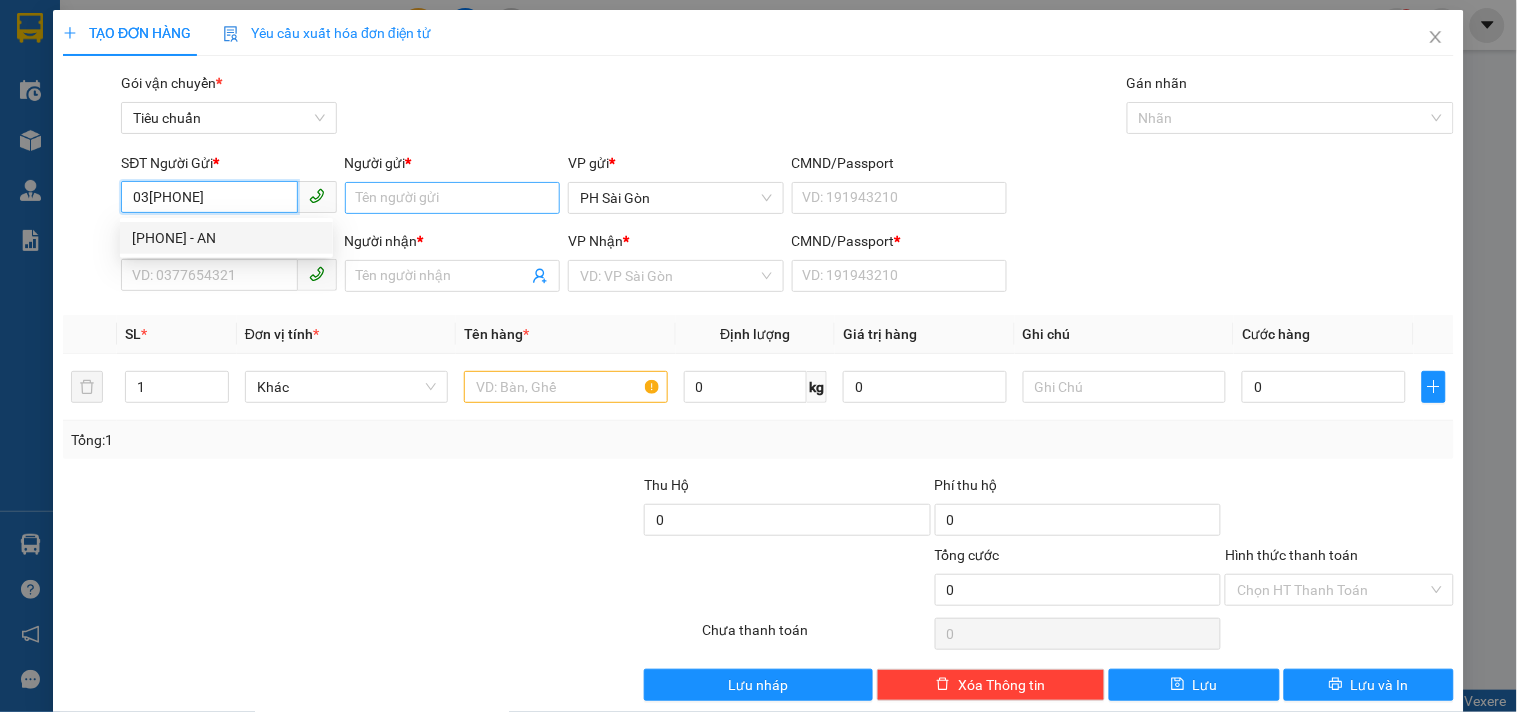type on "0355619317" 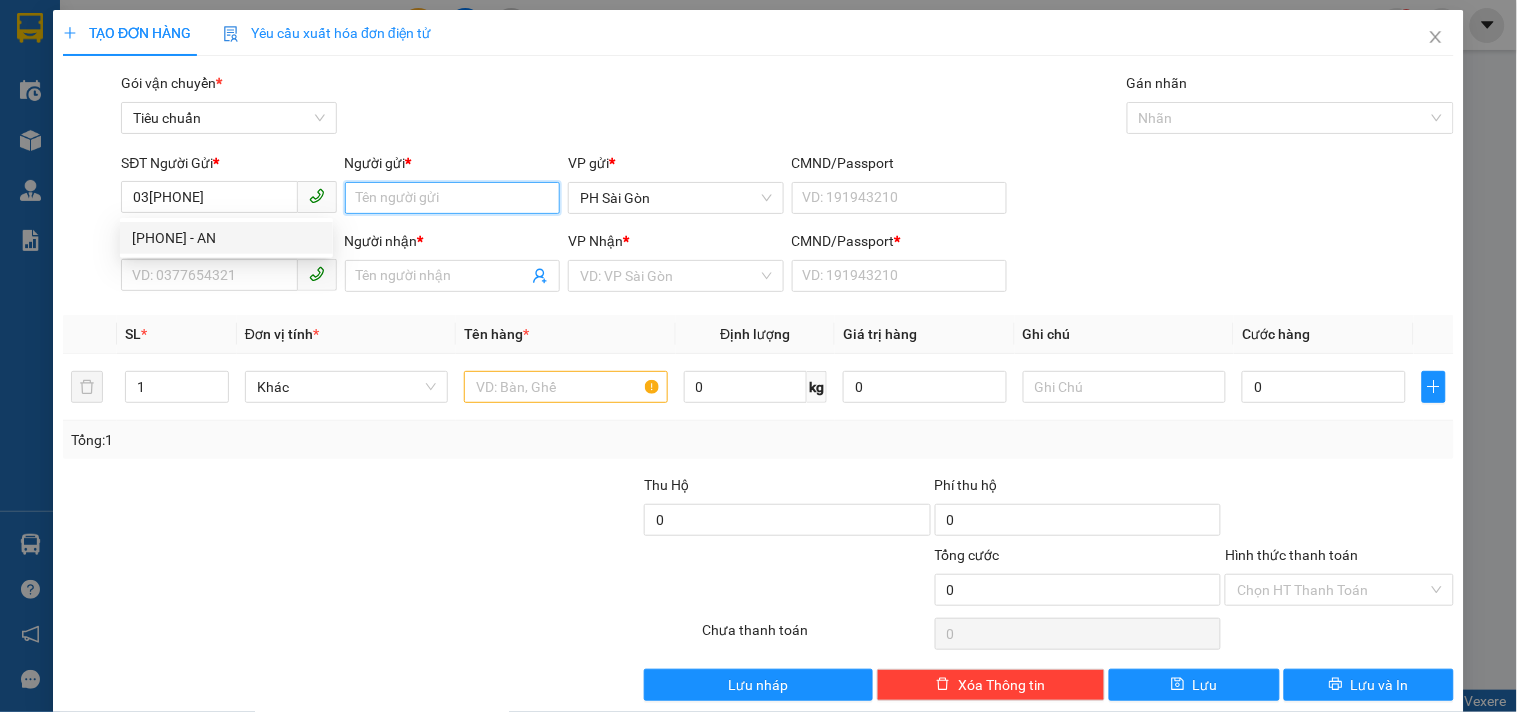 click on "Người gửi  *" at bounding box center (452, 198) 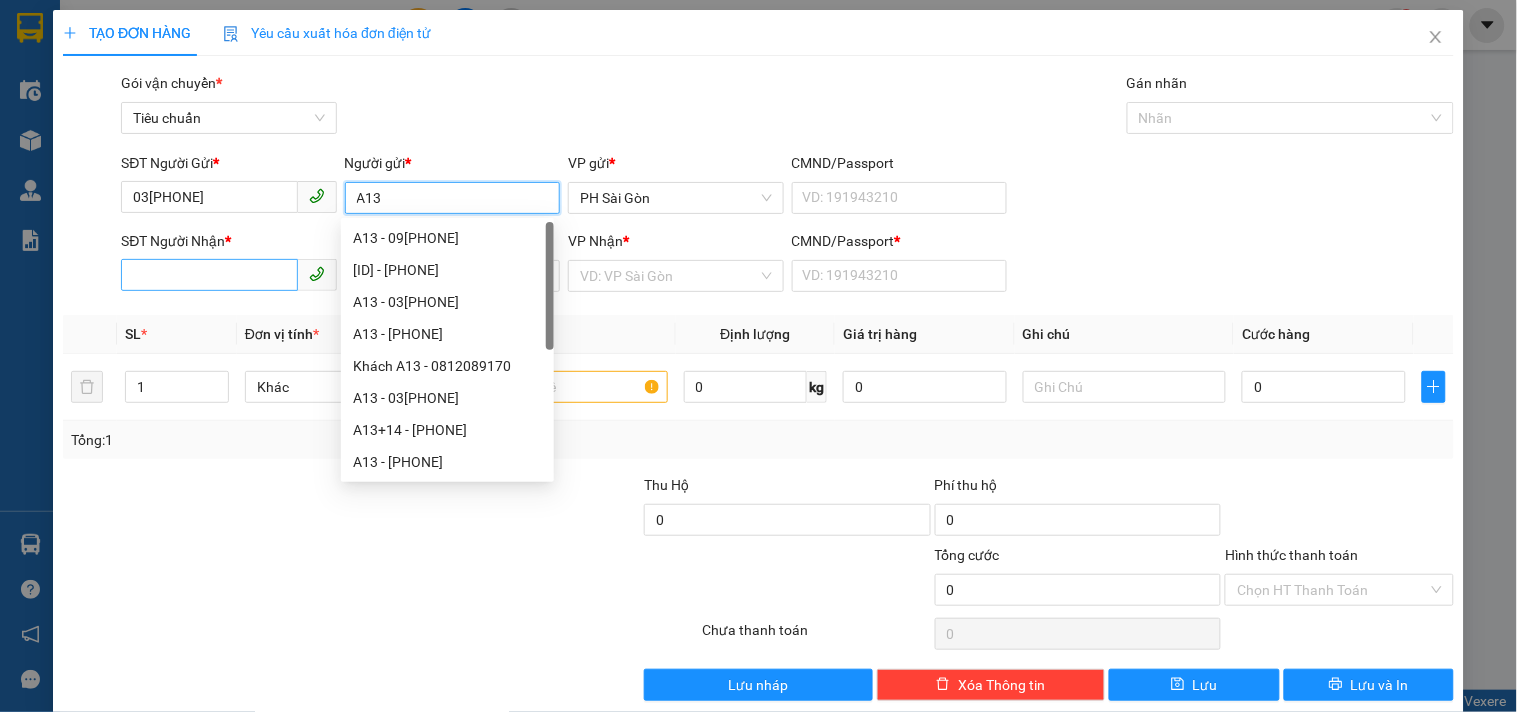 type on "A13" 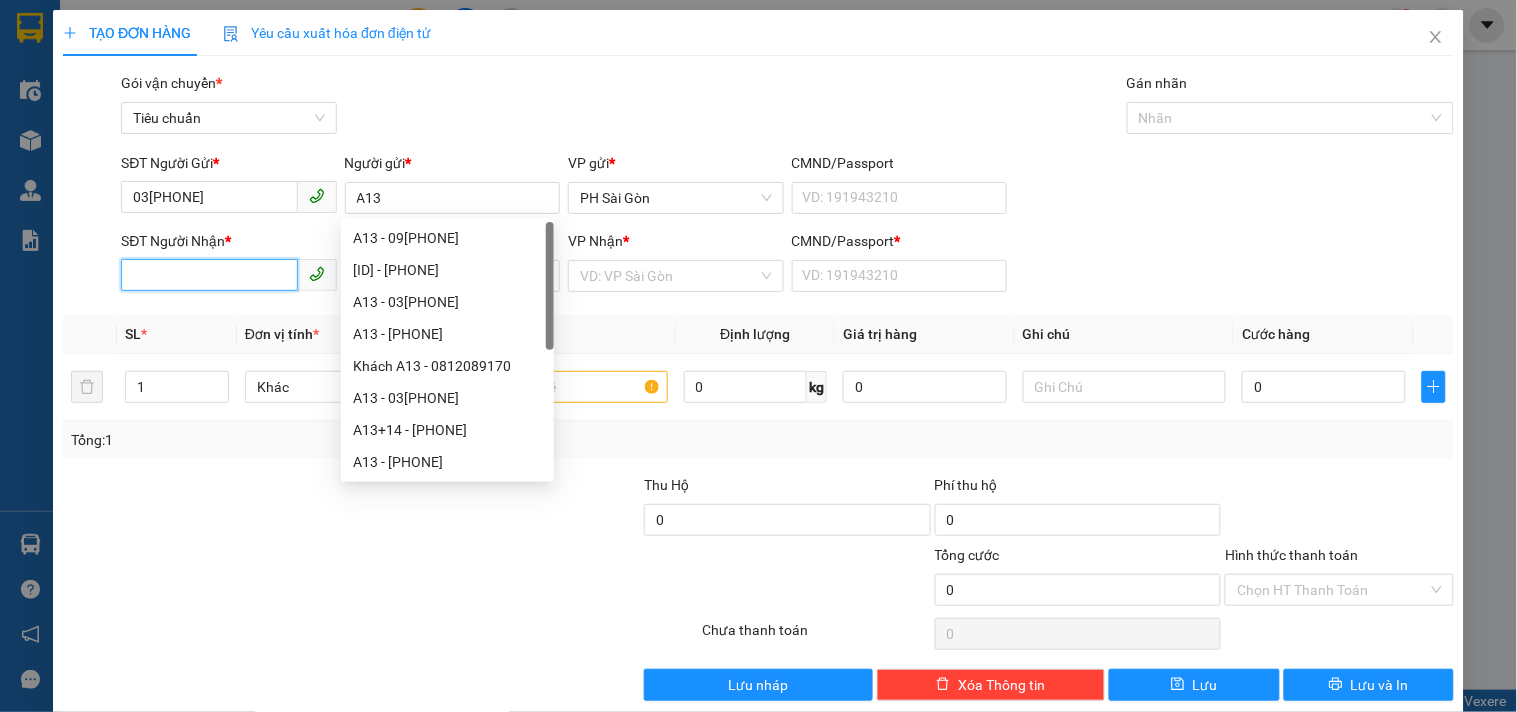 click on "SĐT Người Nhận  *" at bounding box center (209, 275) 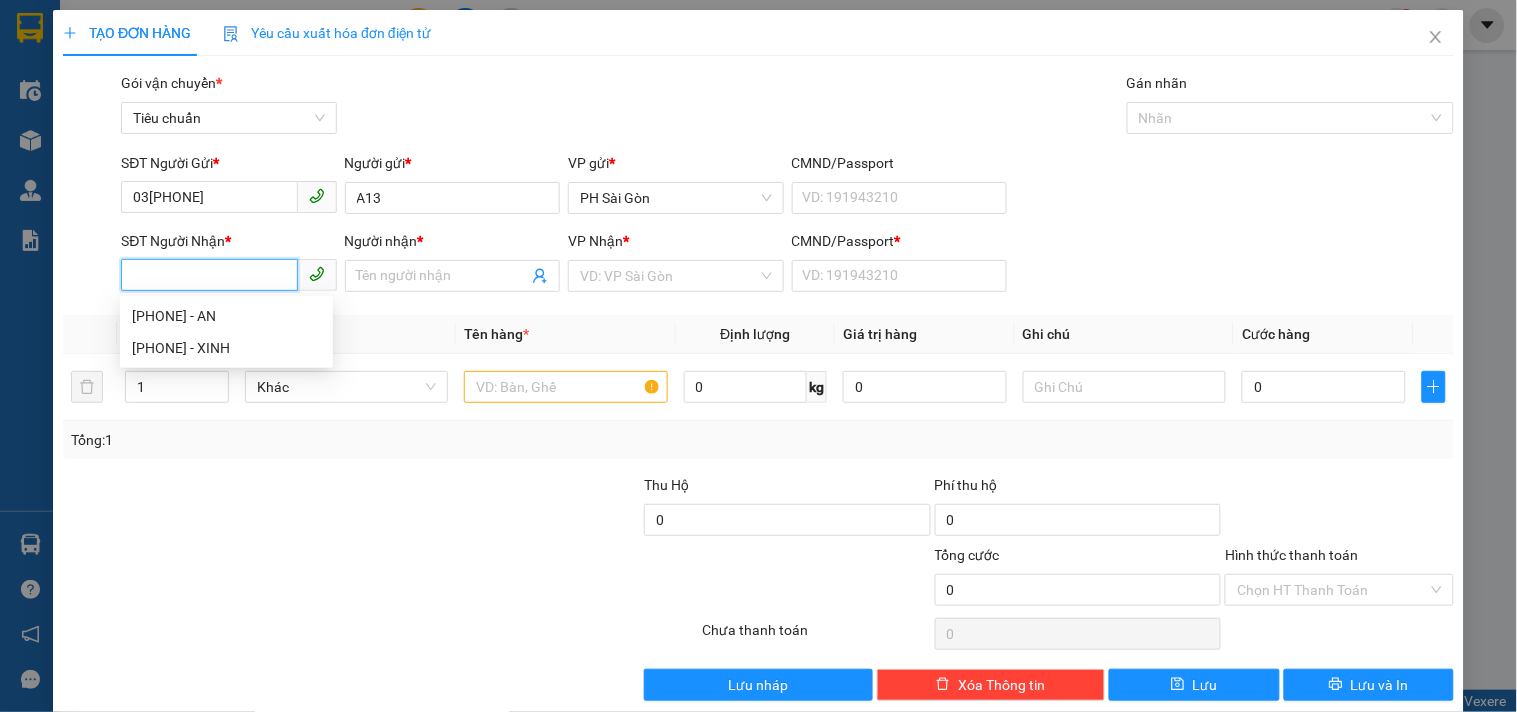 paste on "0355619317" 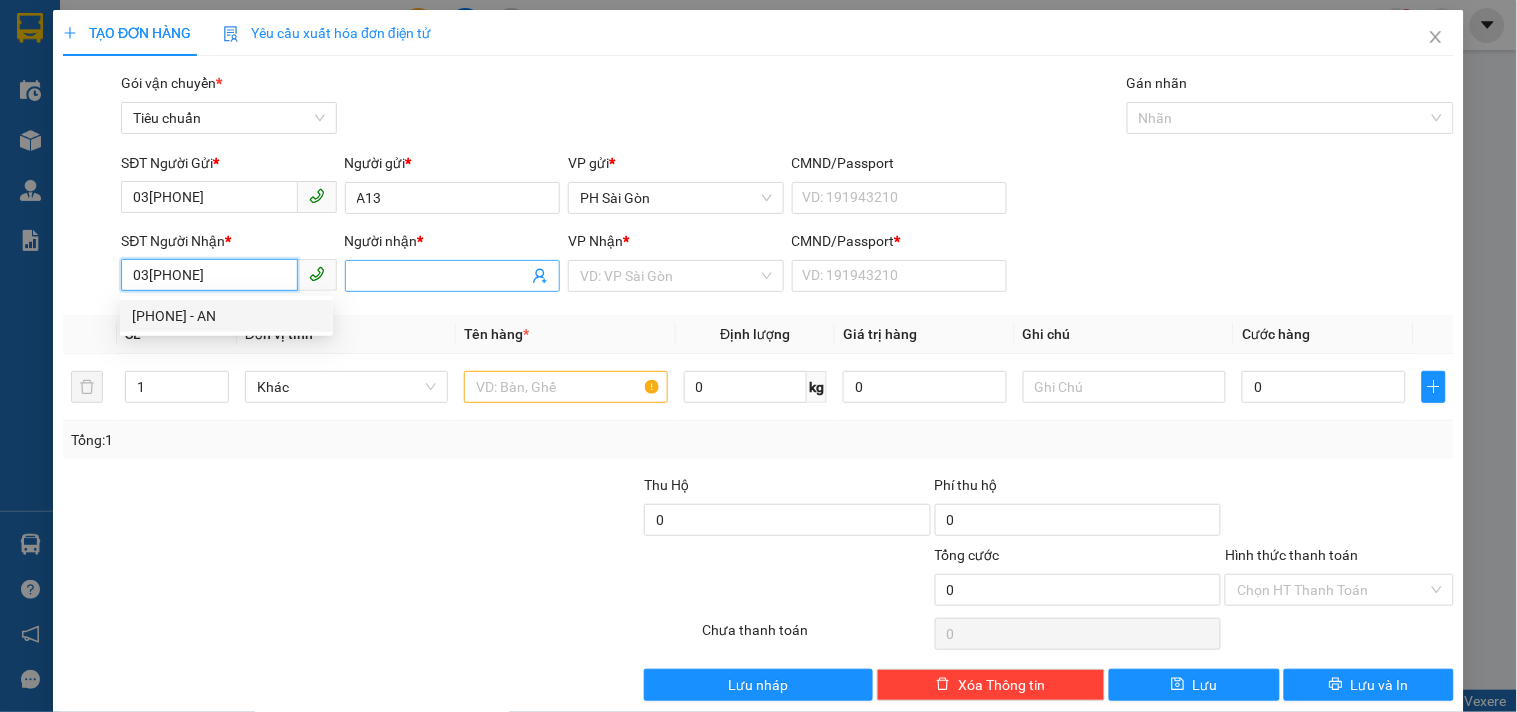 type on "0355619317" 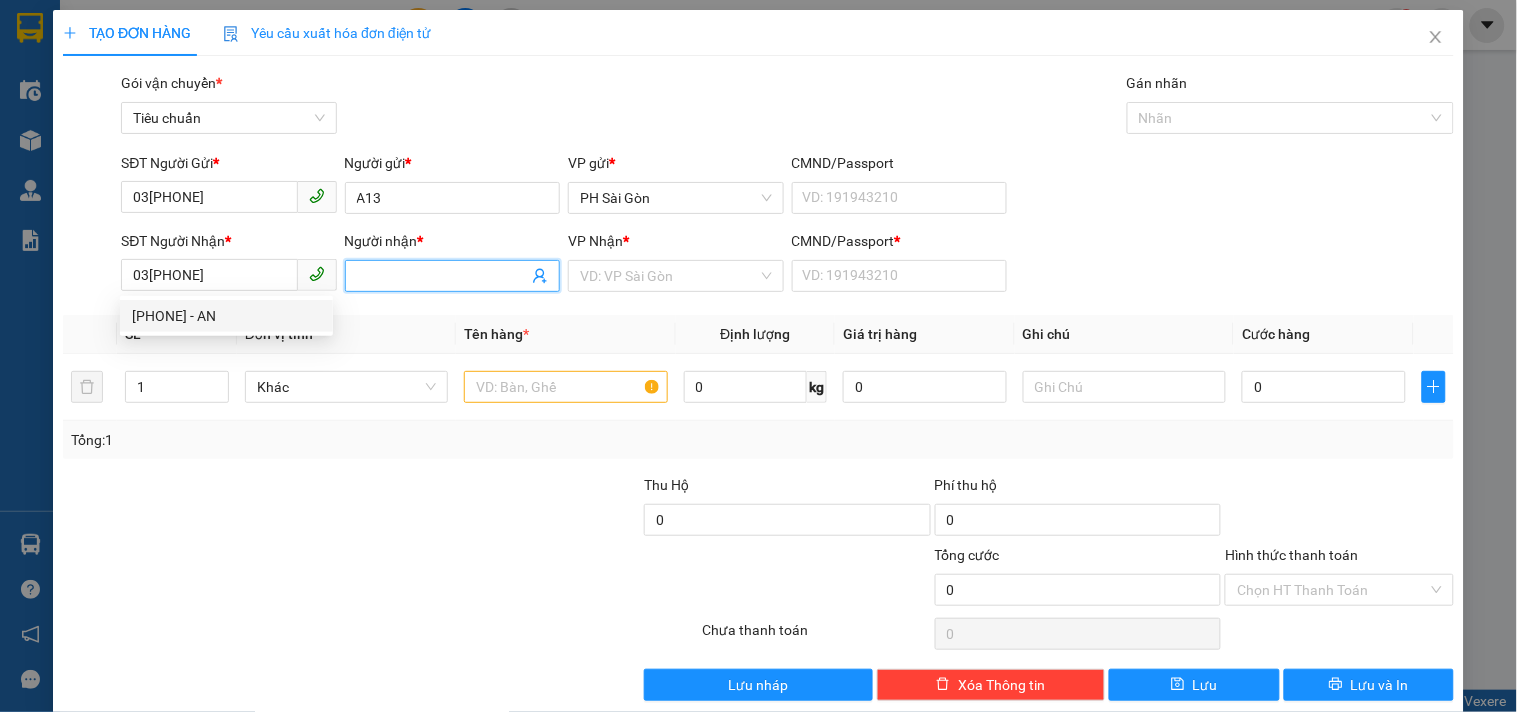 click on "Người nhận  *" at bounding box center (442, 276) 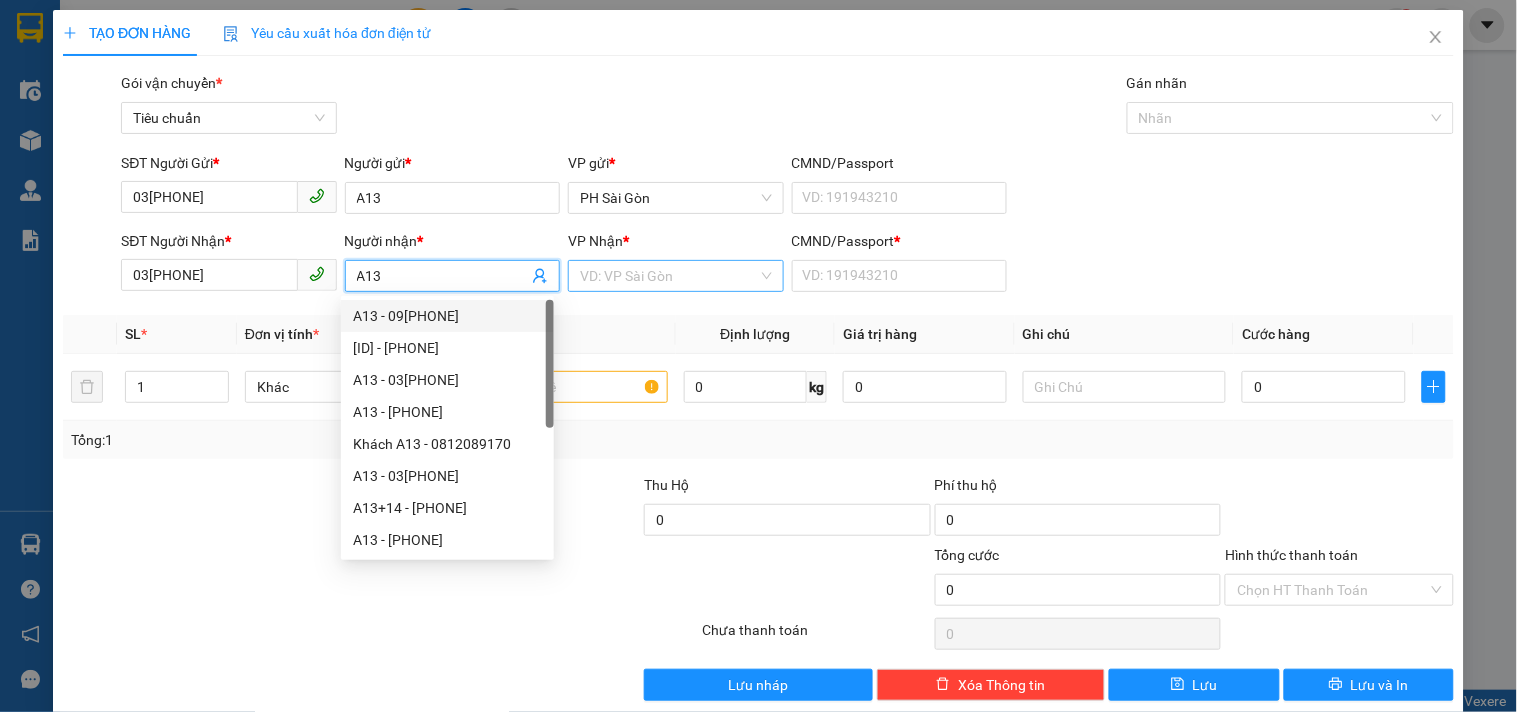 type on "A13" 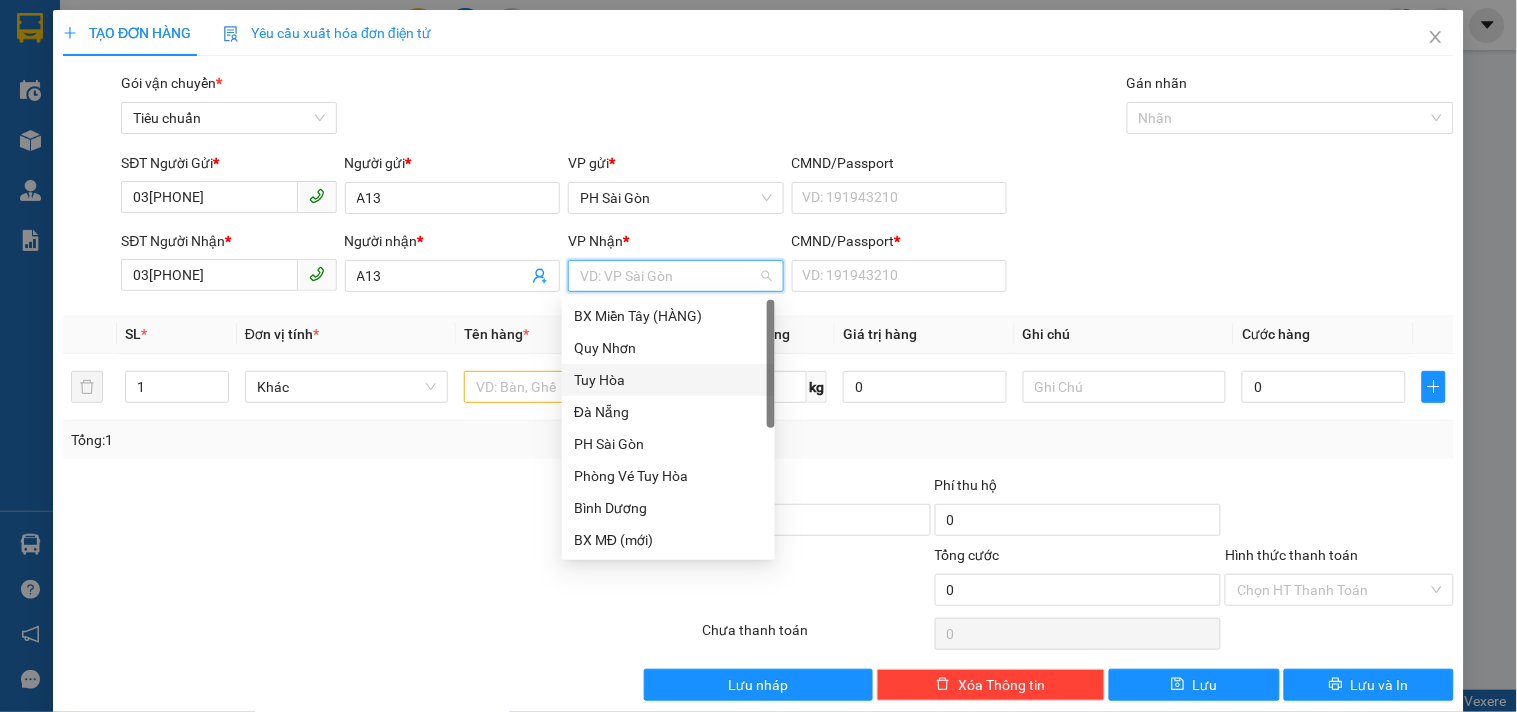 click on "Tuy Hòa" at bounding box center [668, 380] 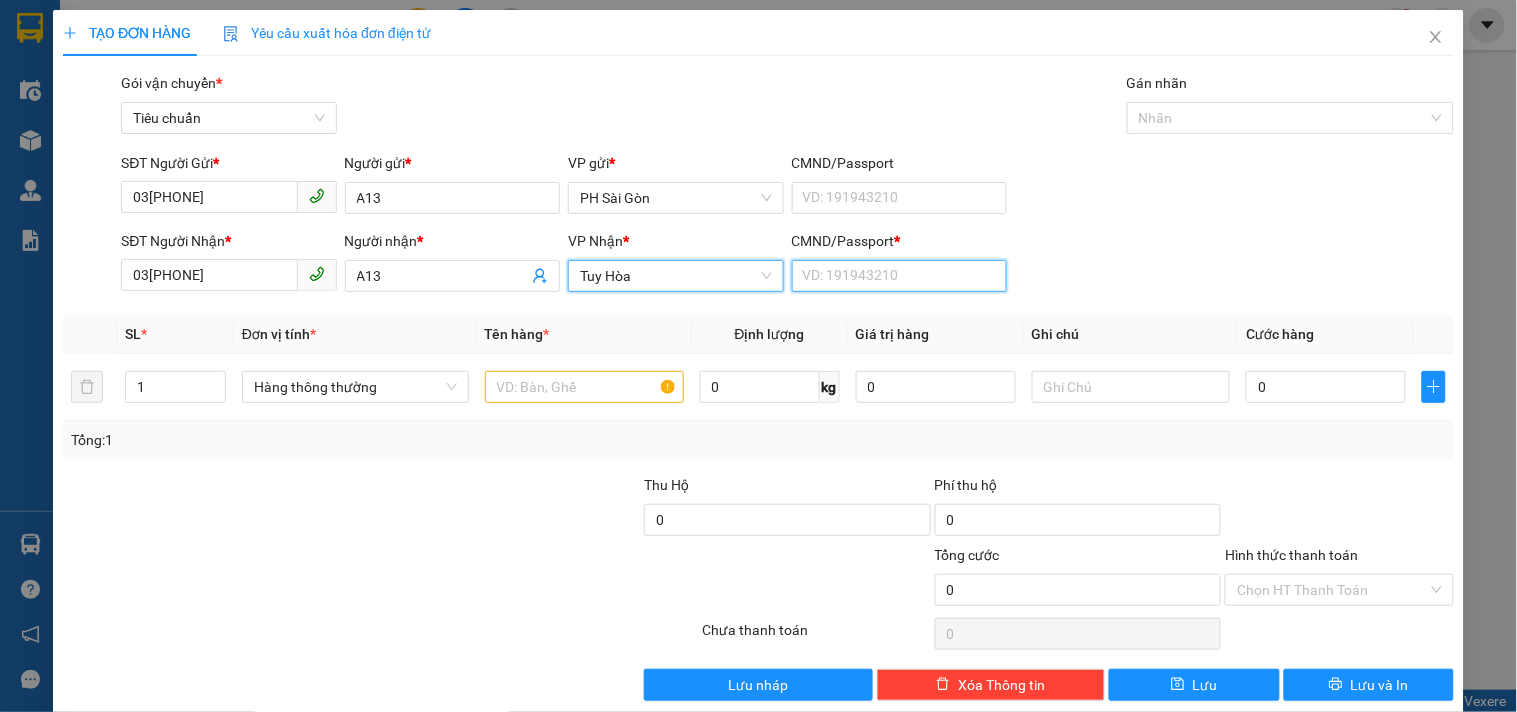 click on "CMND/Passport  *" at bounding box center [899, 276] 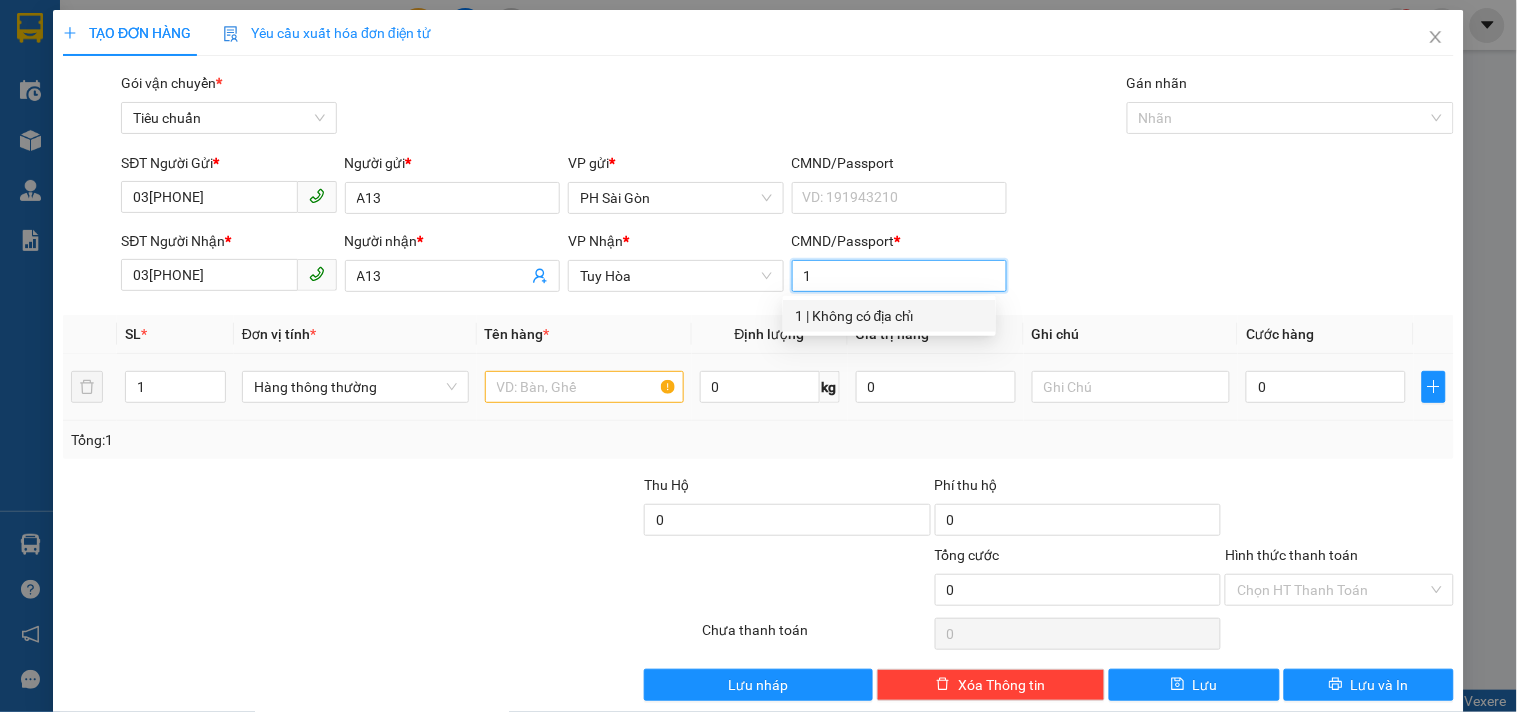 type on "1" 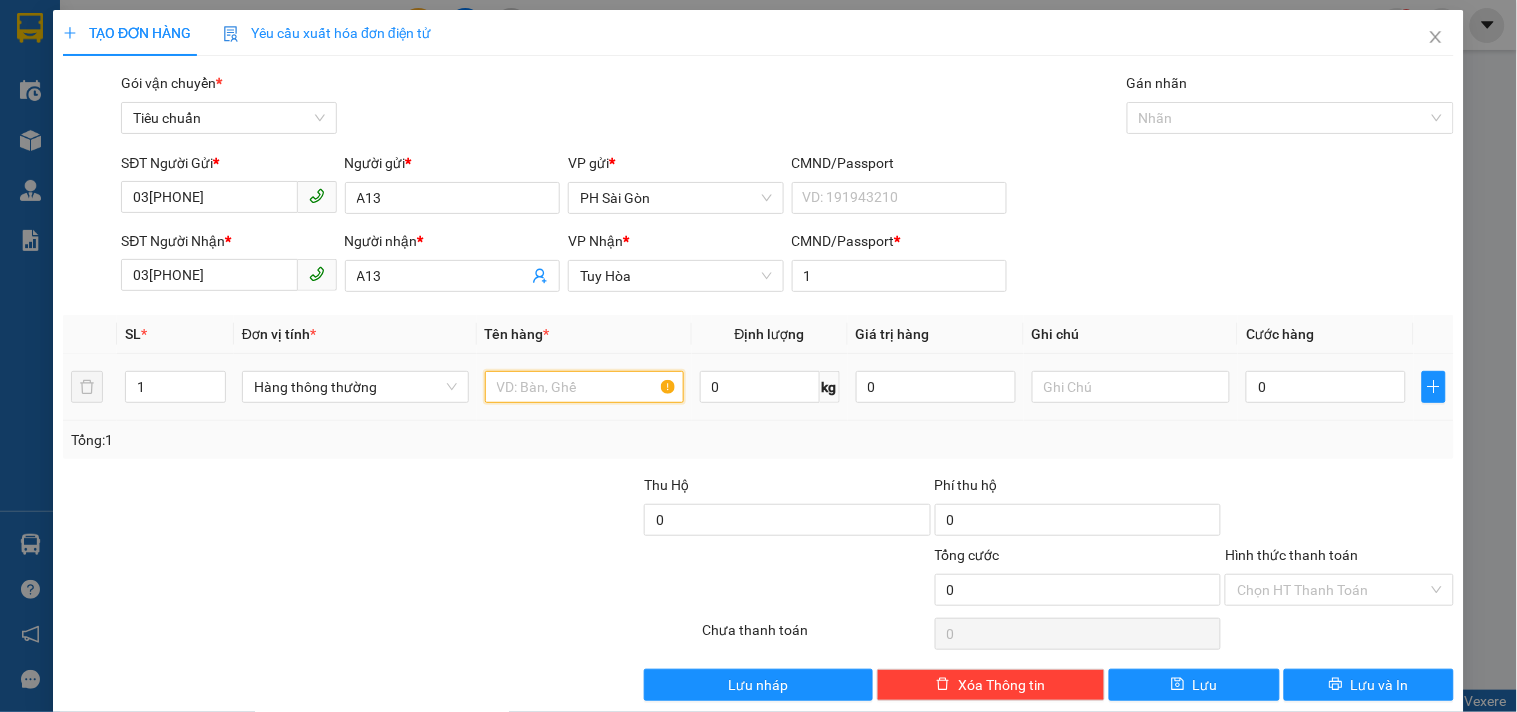 click at bounding box center (584, 387) 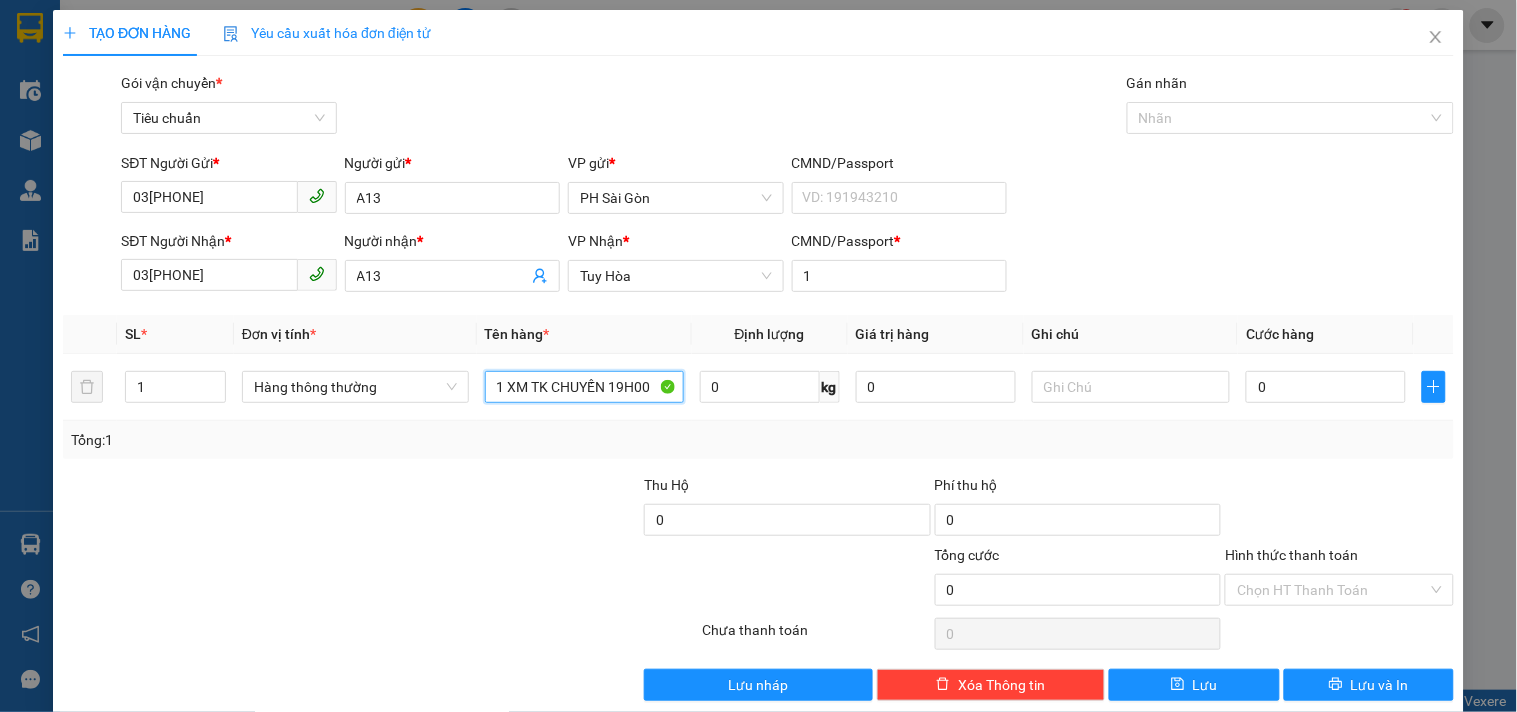 type on "1 XM TK CHUYẾN 19H00" 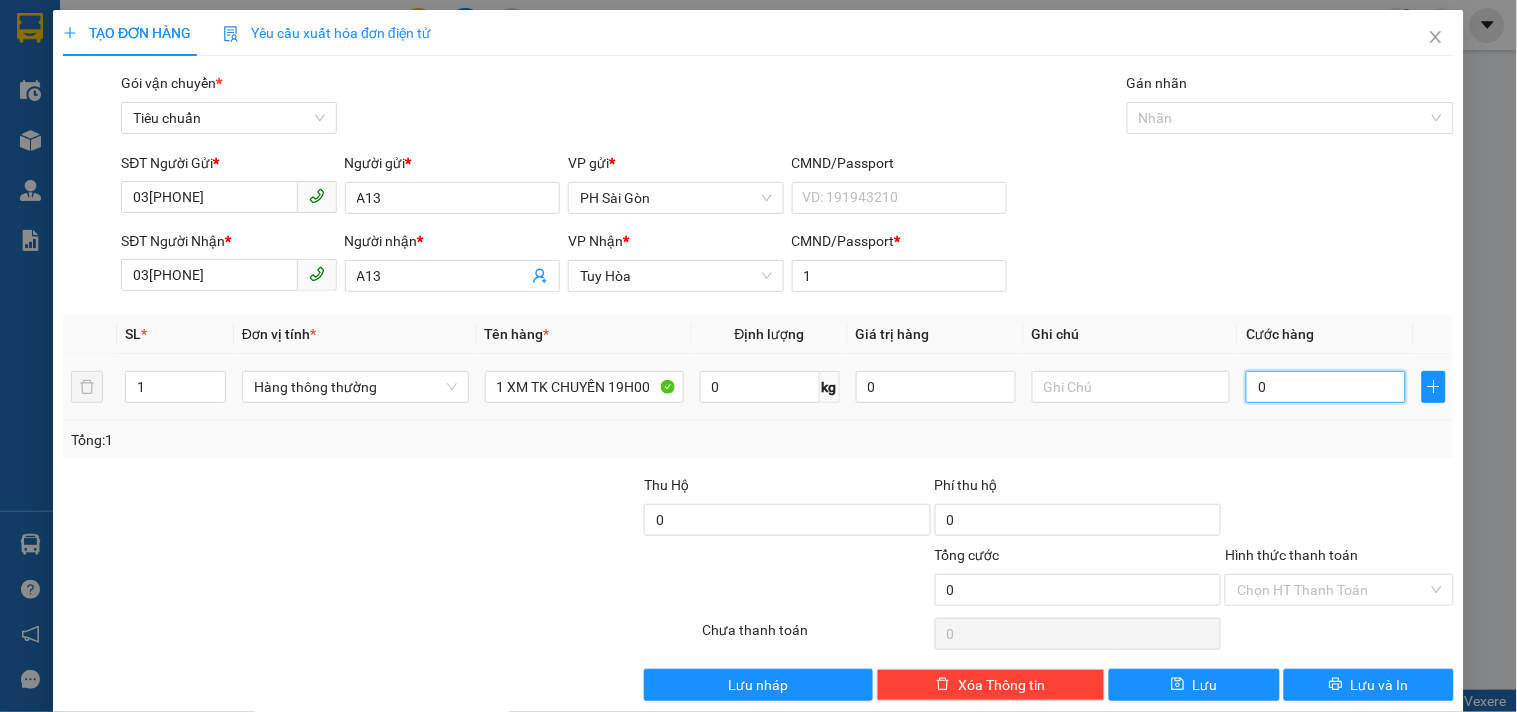 click on "0" at bounding box center (1326, 387) 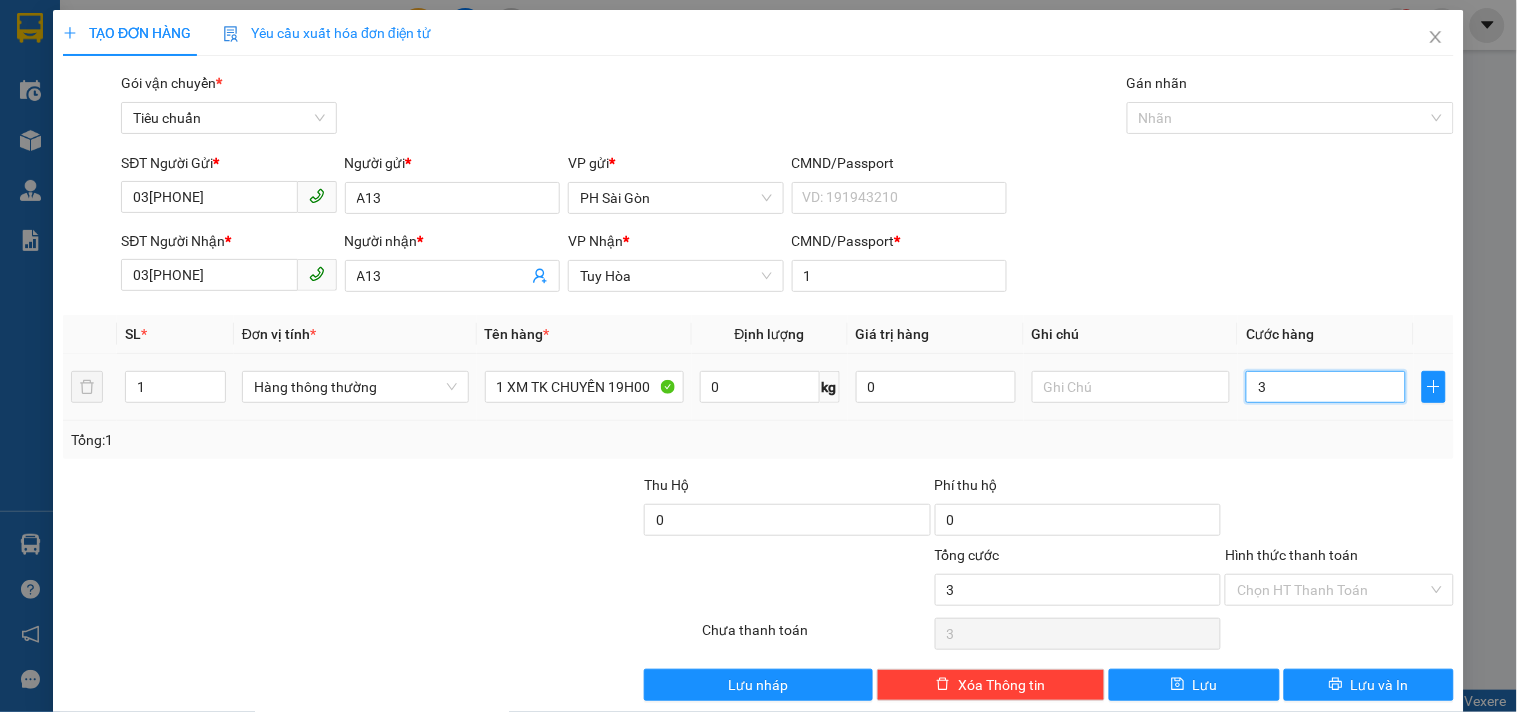 type on "30" 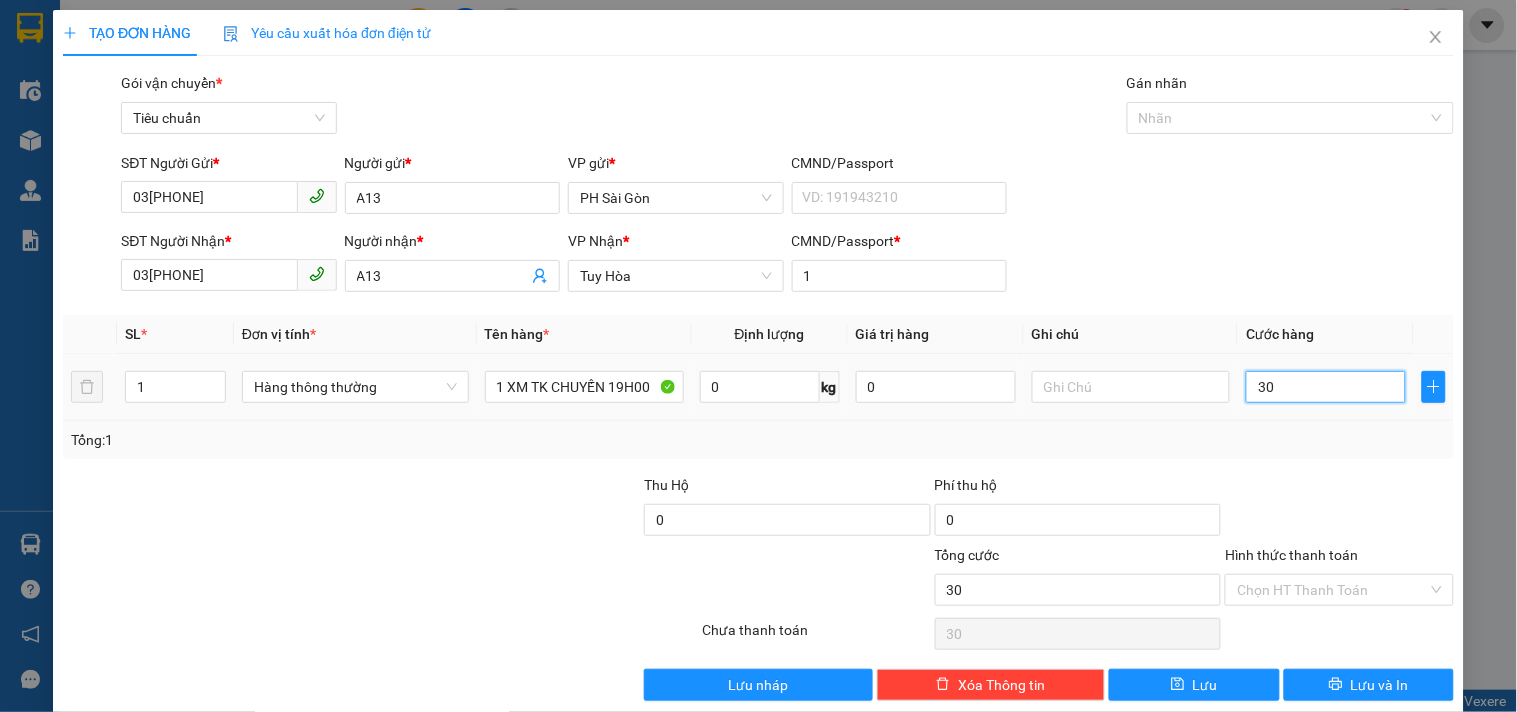 type on "300" 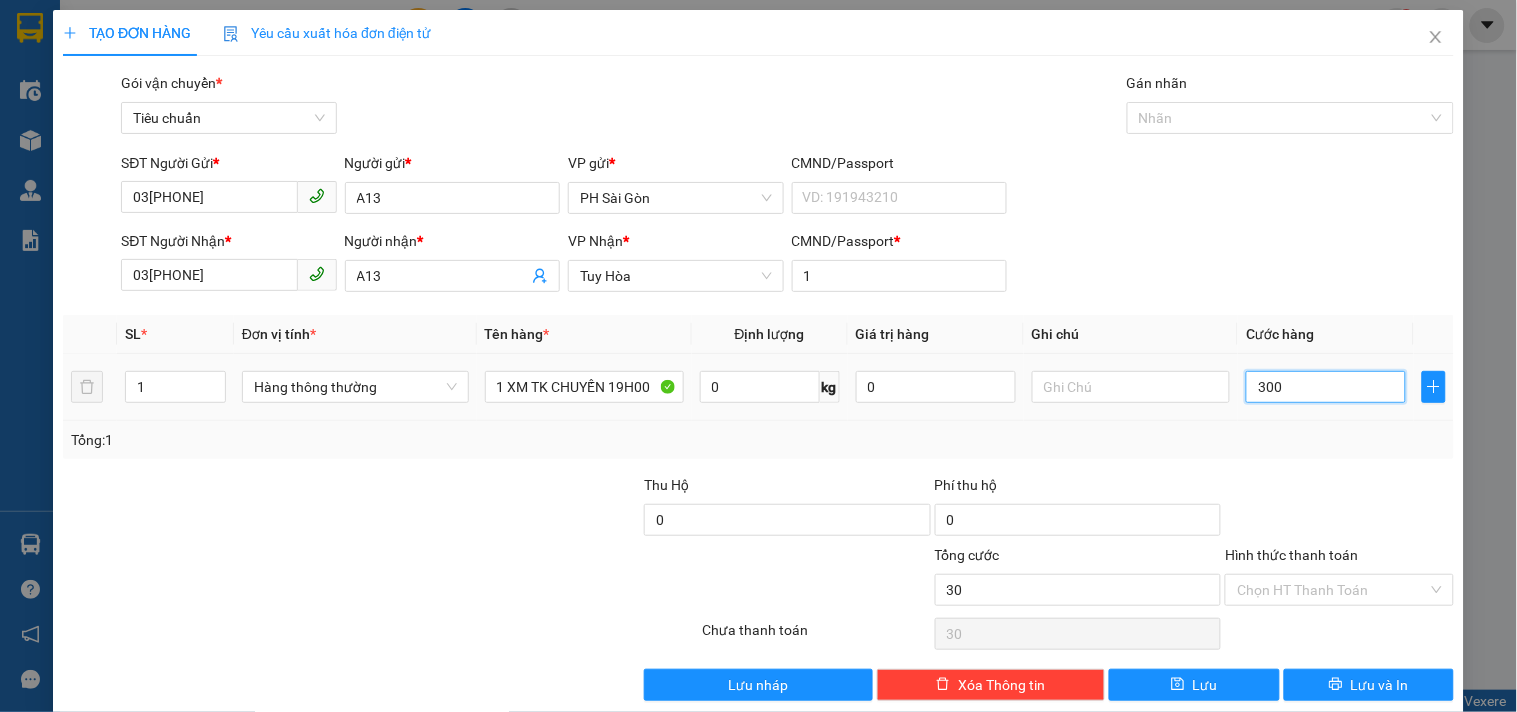 type on "300" 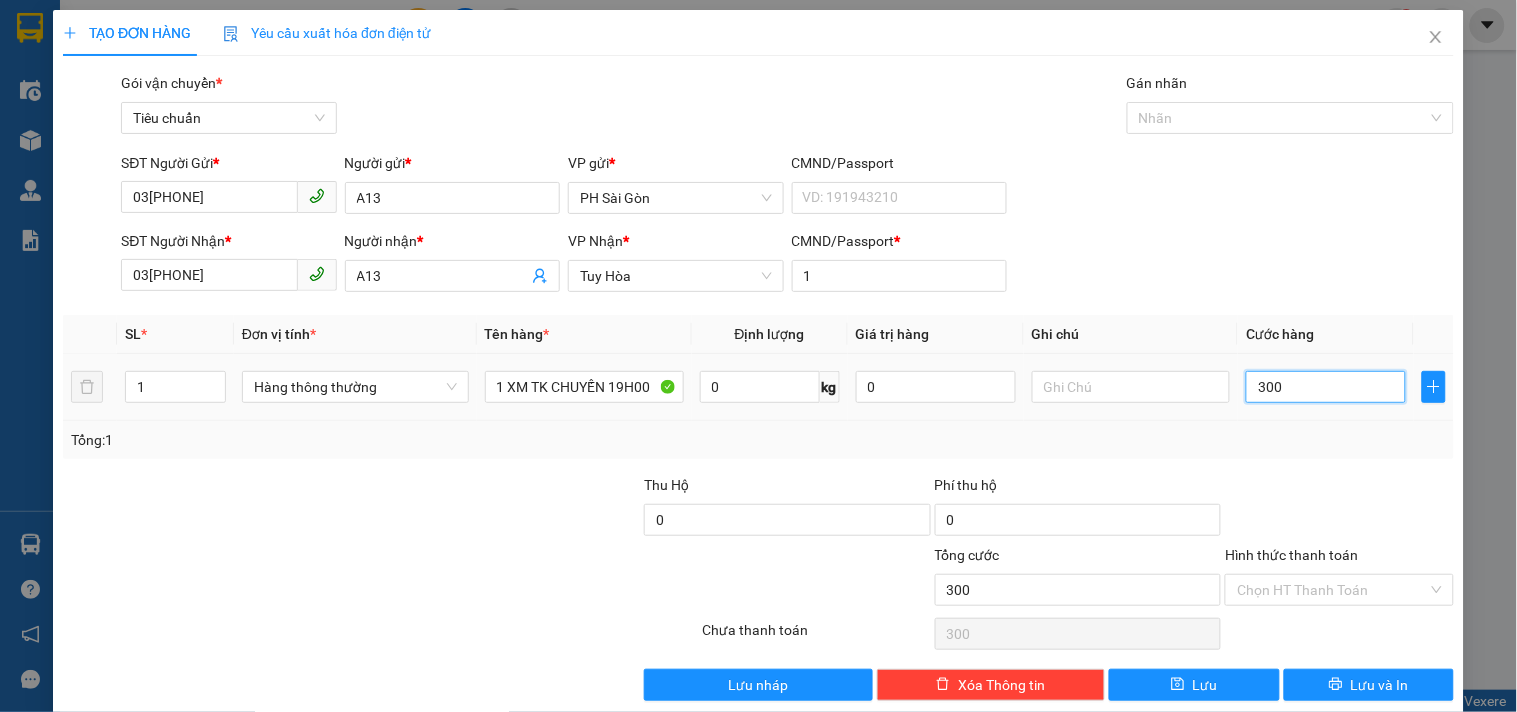 type on "3.000" 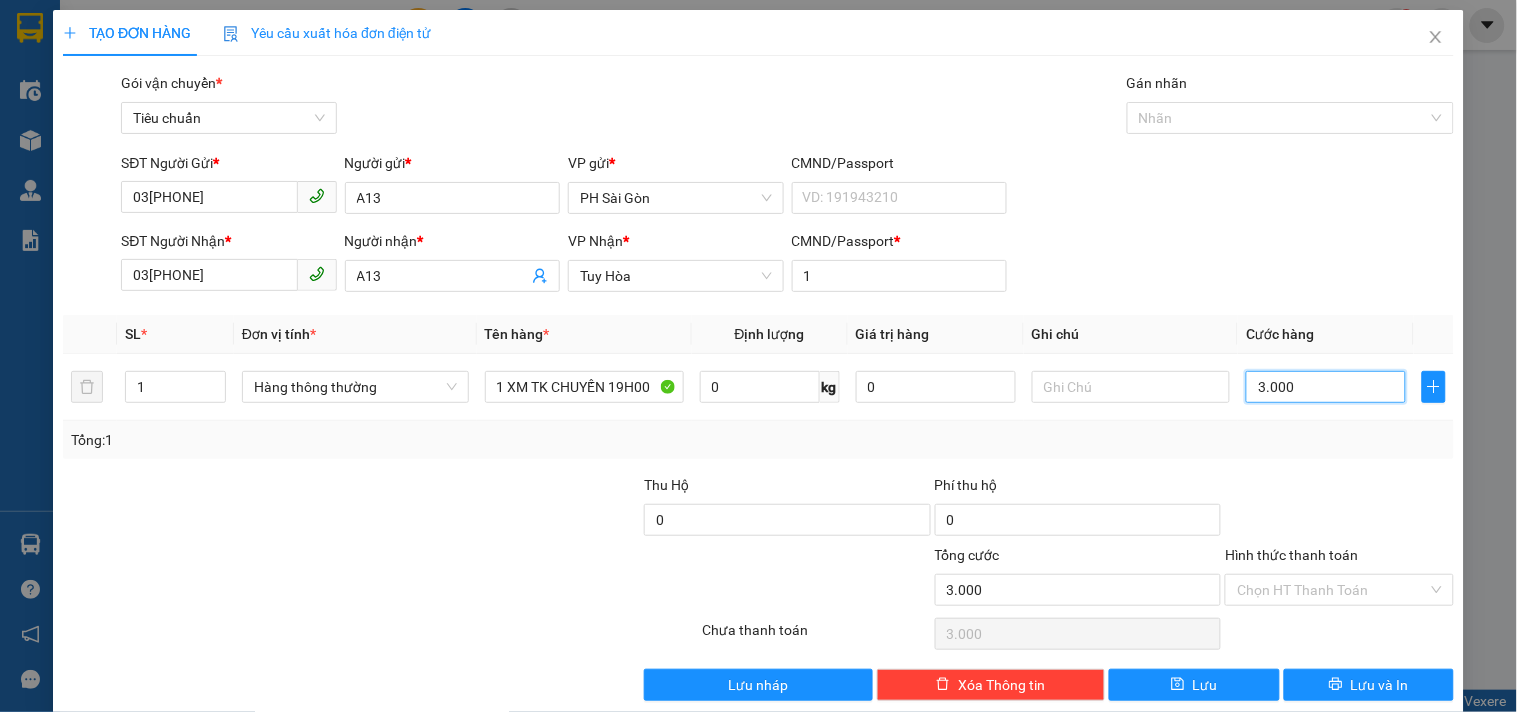 type on "300" 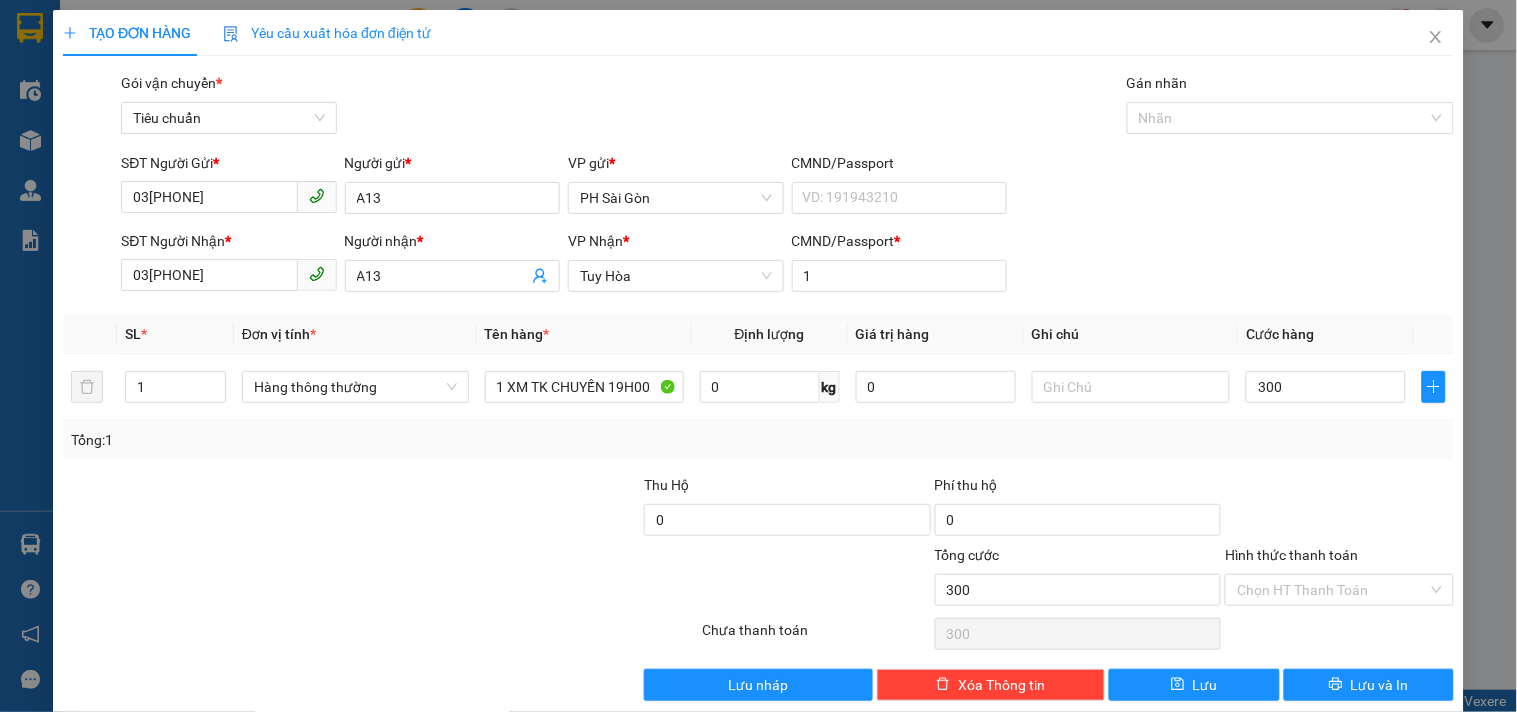 type on "300.000" 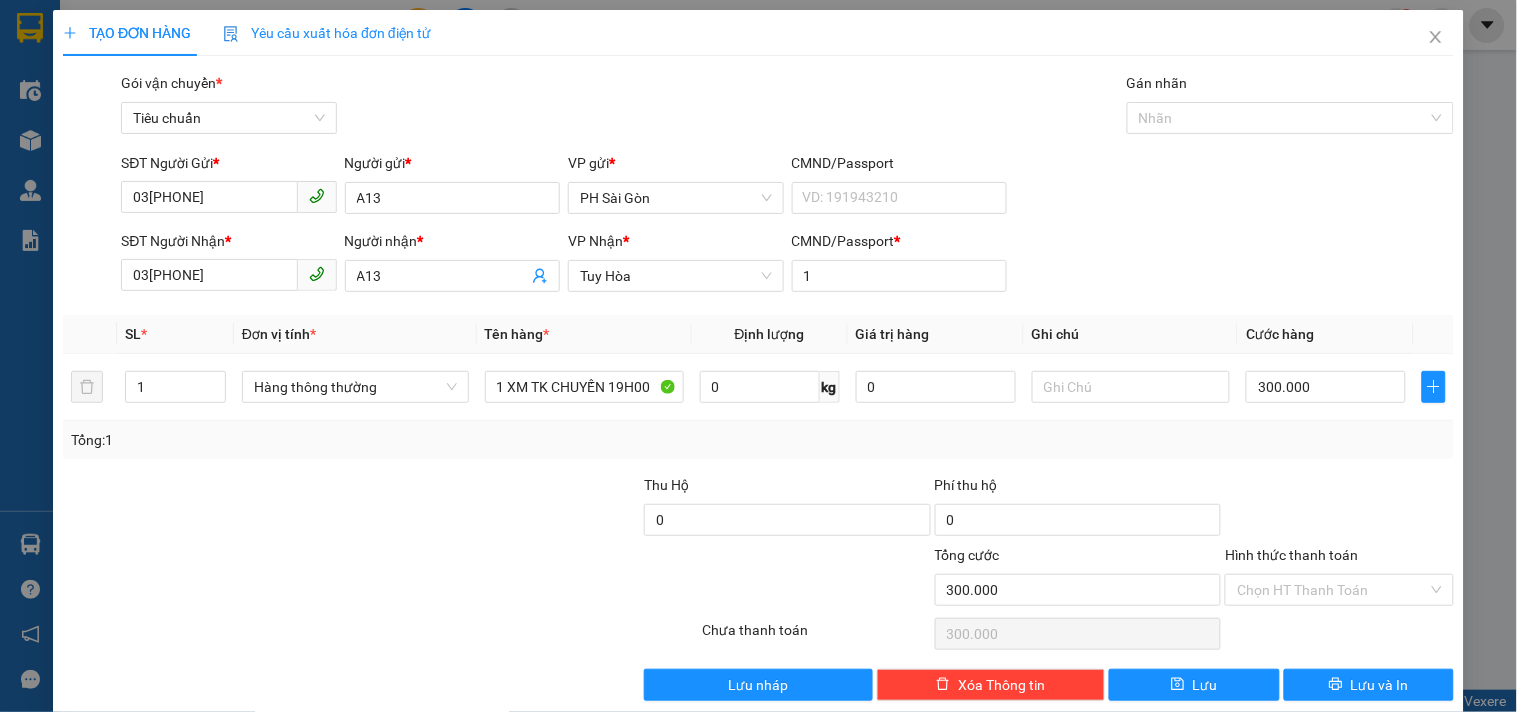 click on "Tổng:  1" at bounding box center [758, 440] 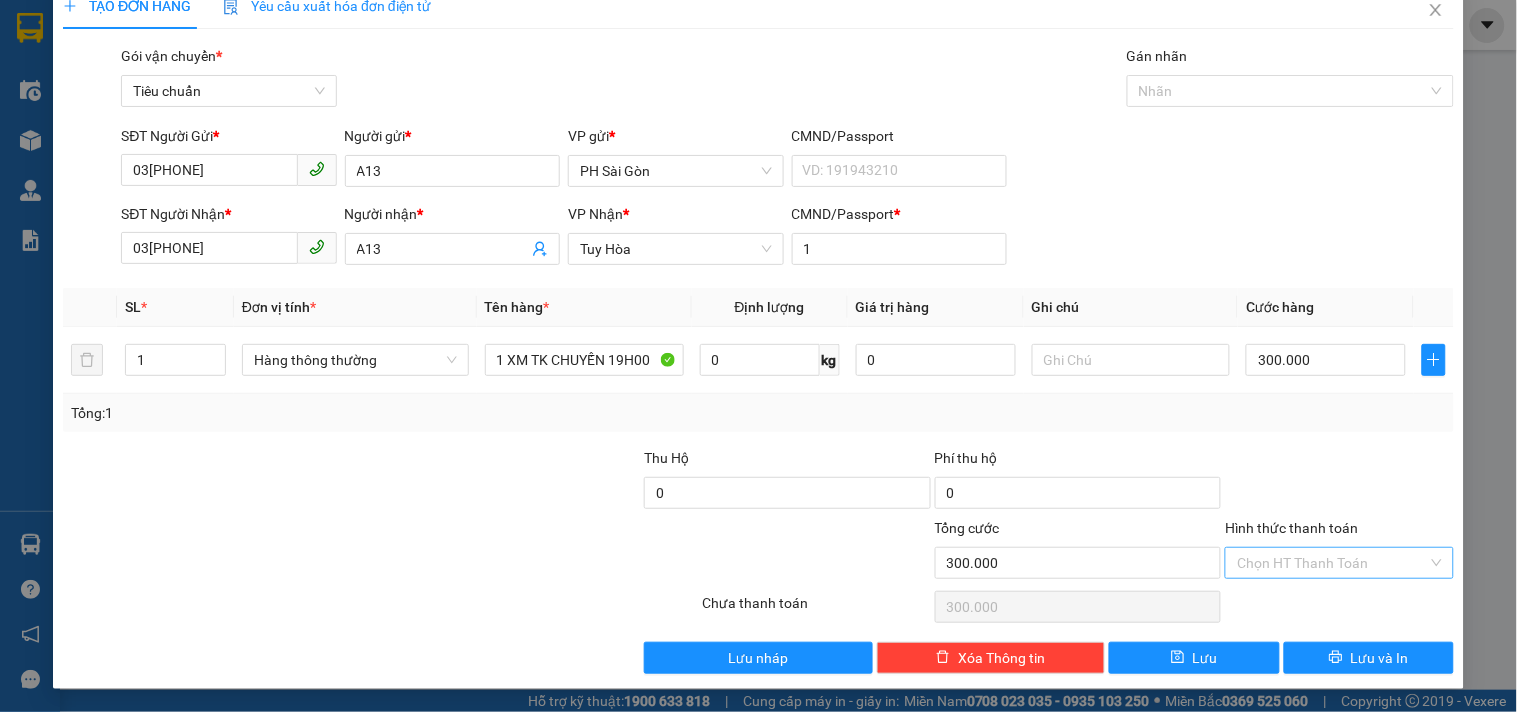 click on "Hình thức thanh toán" at bounding box center (1332, 563) 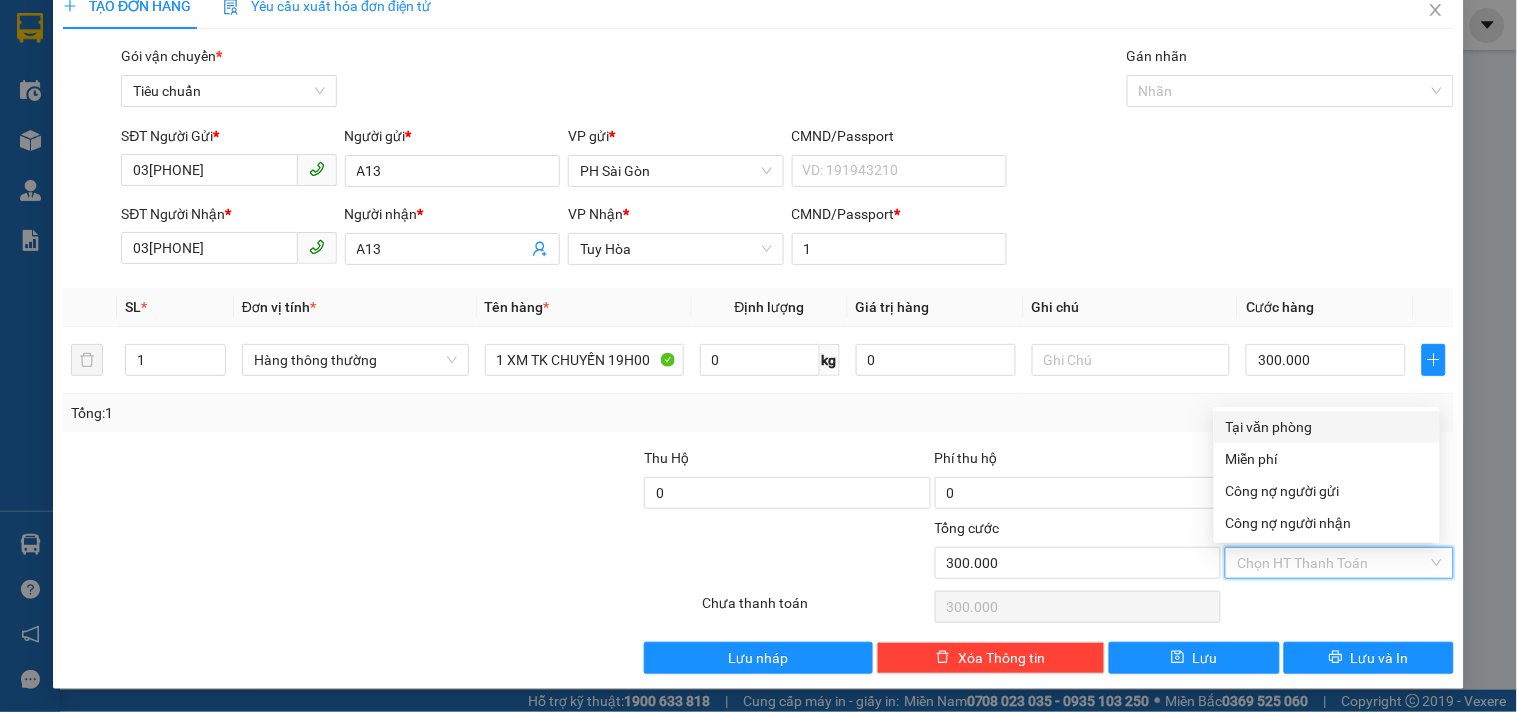 click on "Tại văn phòng" at bounding box center (1327, 427) 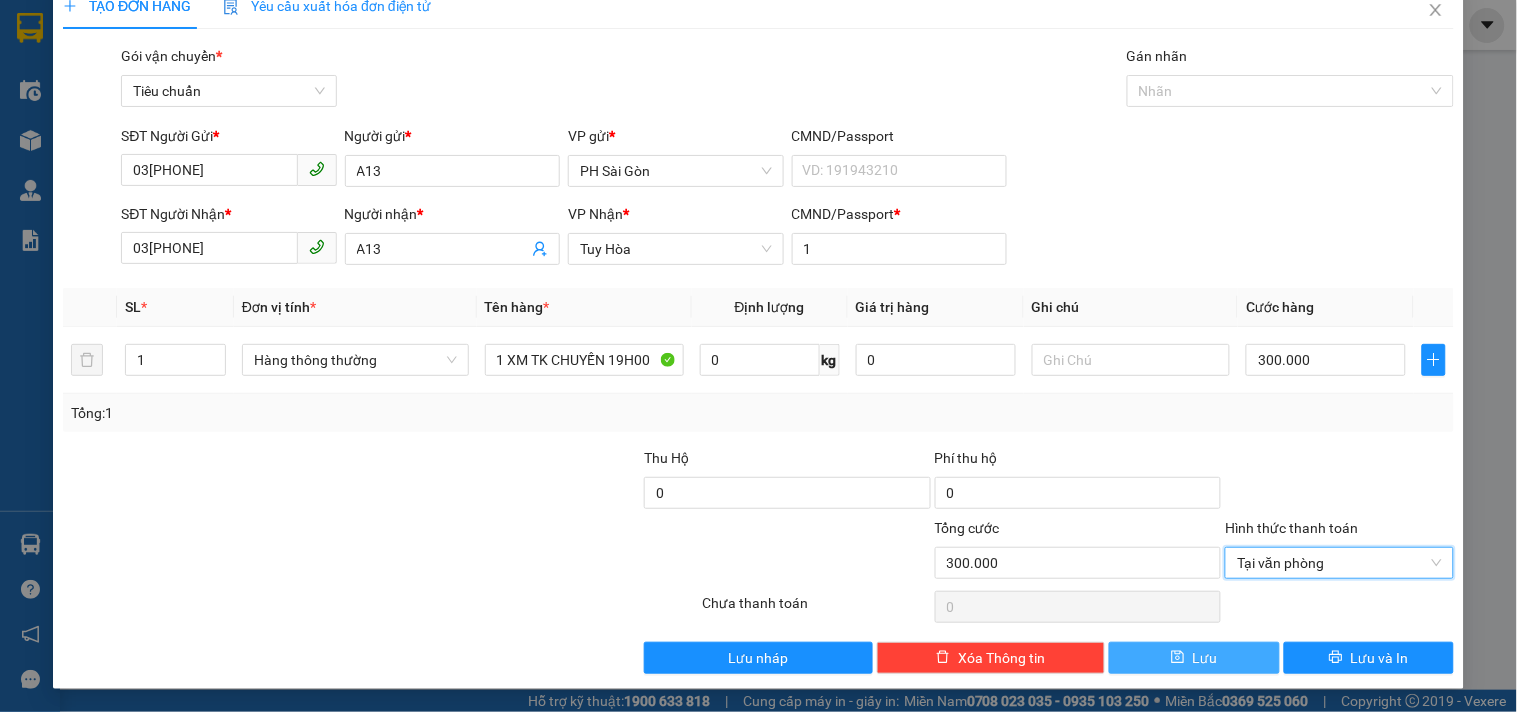 click on "Lưu" at bounding box center [1194, 658] 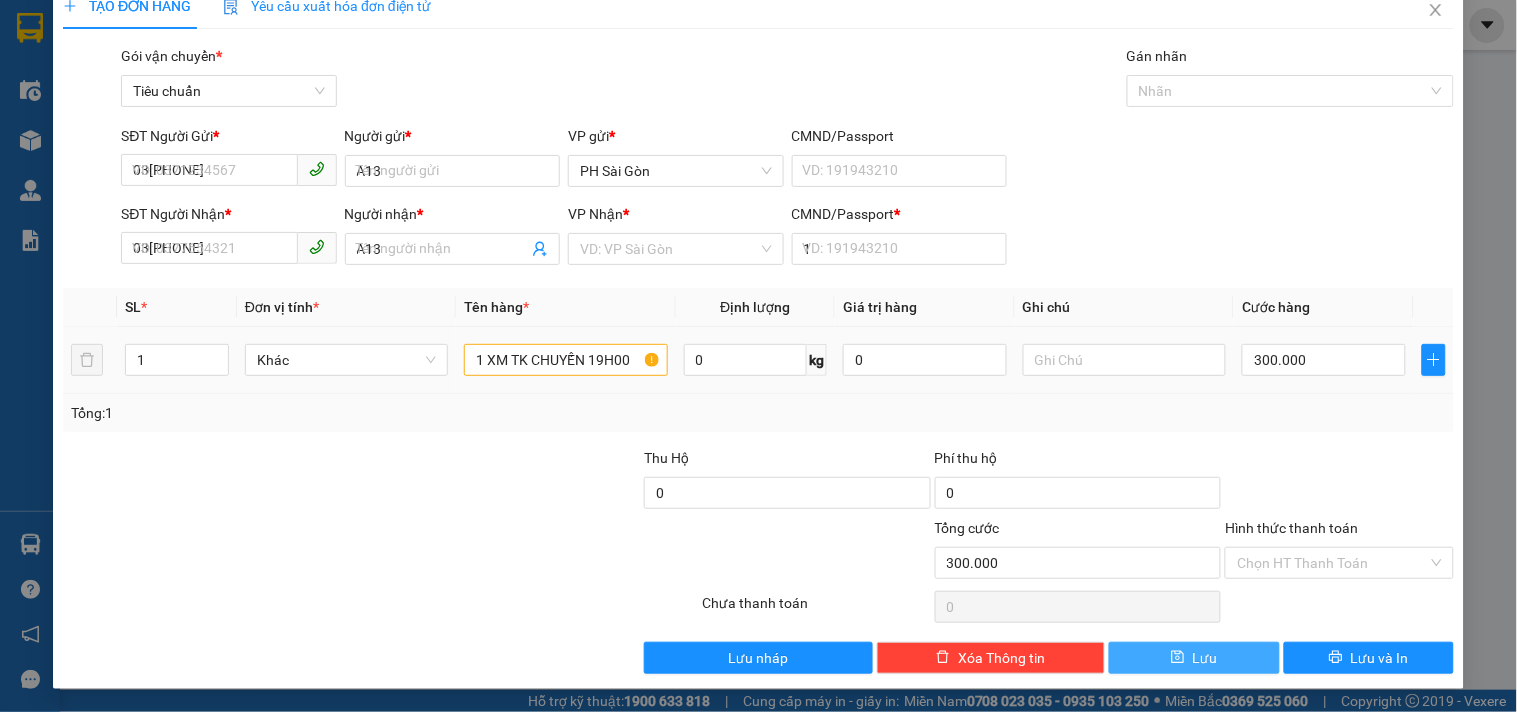 type 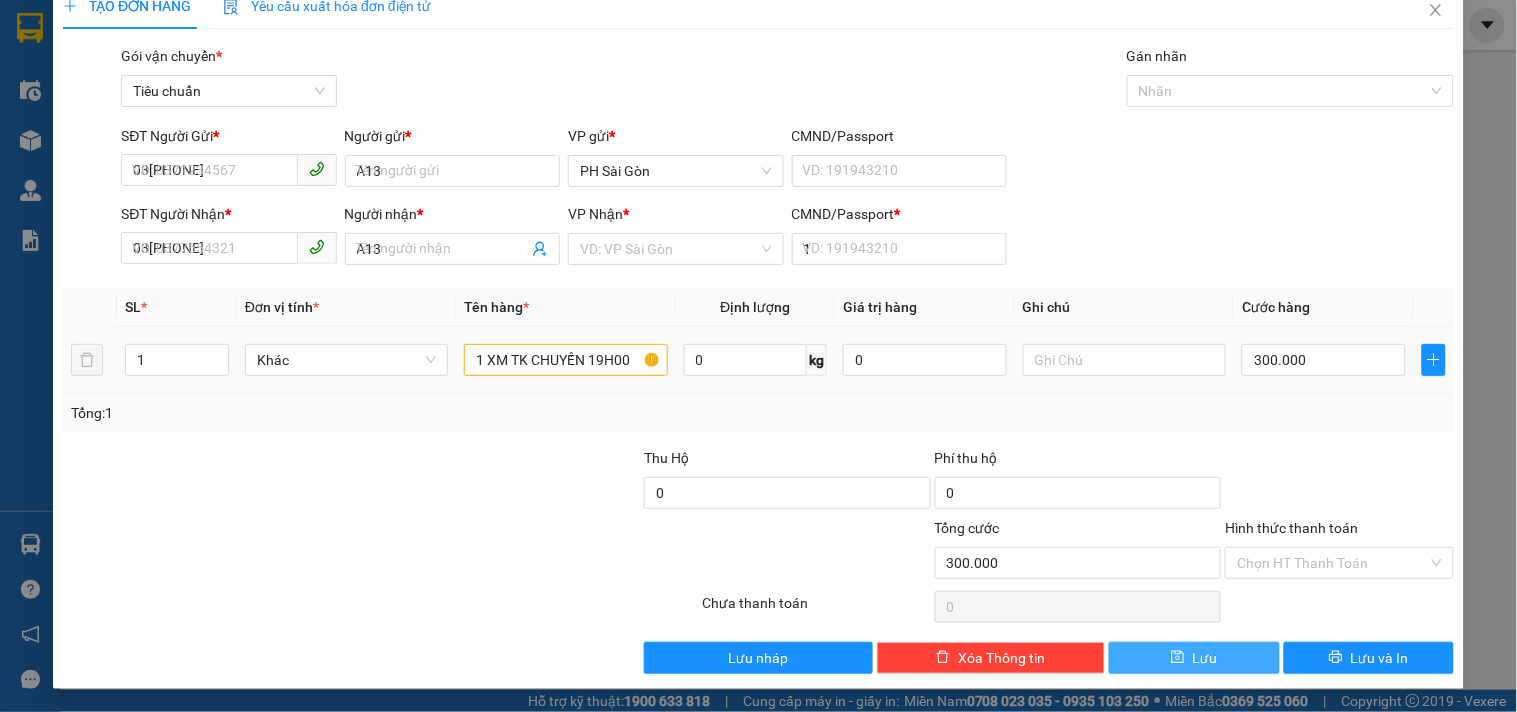 type 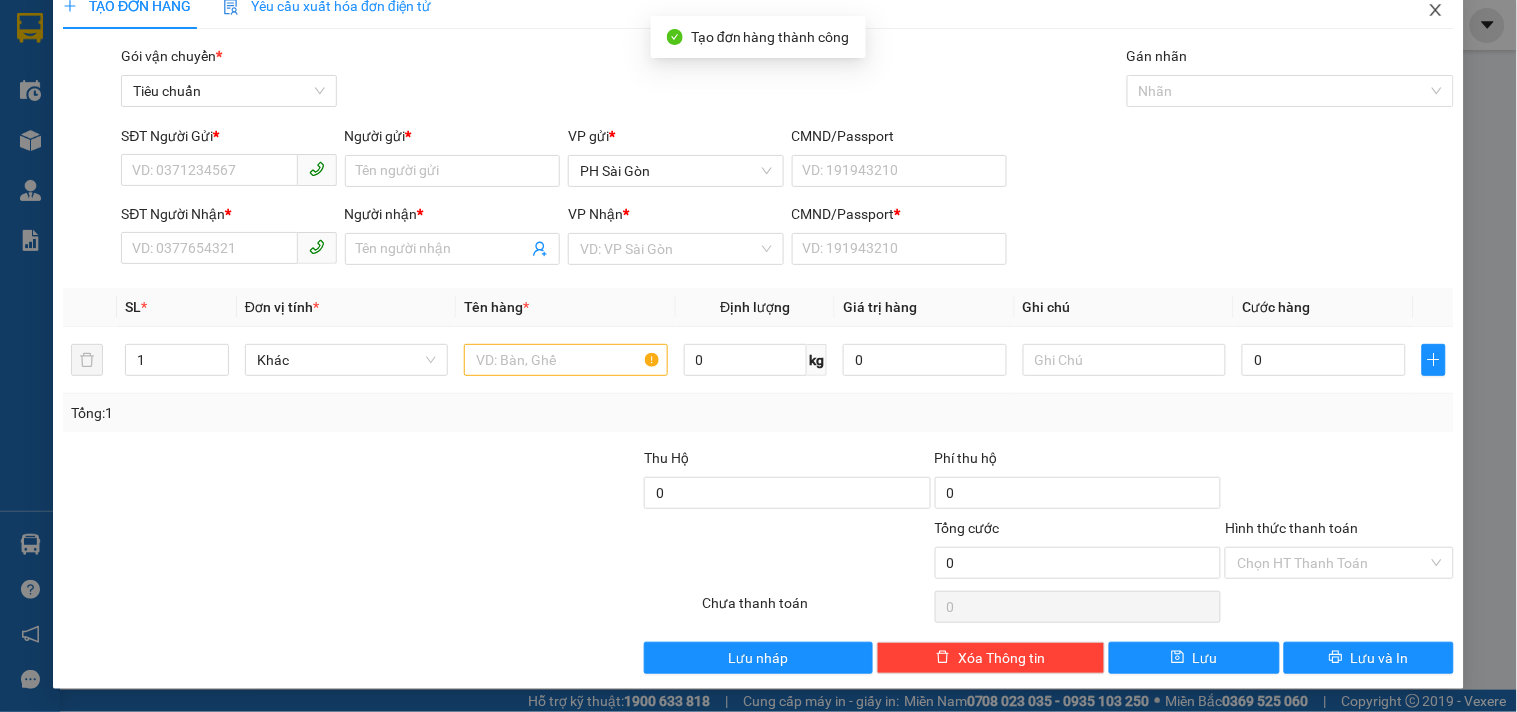 click 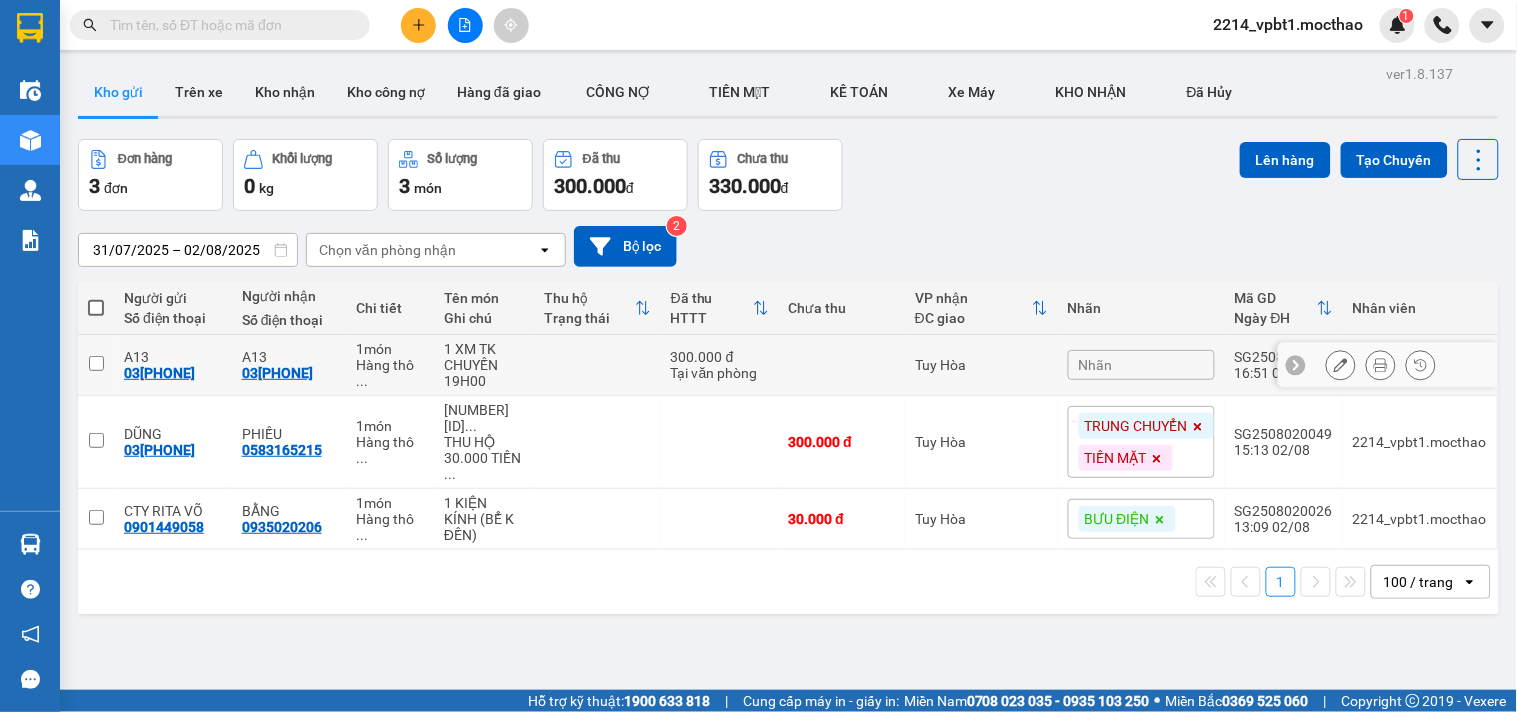 click on "1 XM TK CHUYẾN 19H00" at bounding box center [484, 365] 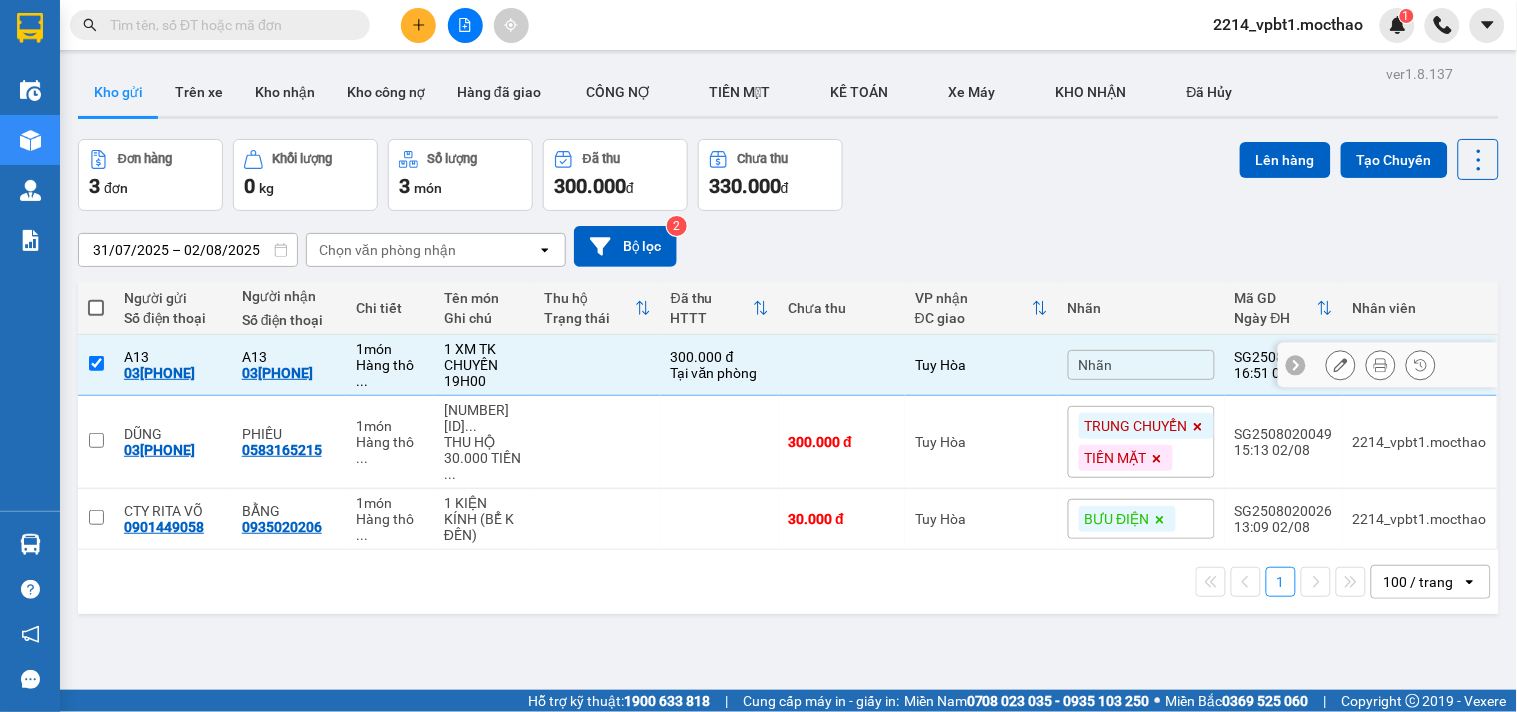 checkbox on "true" 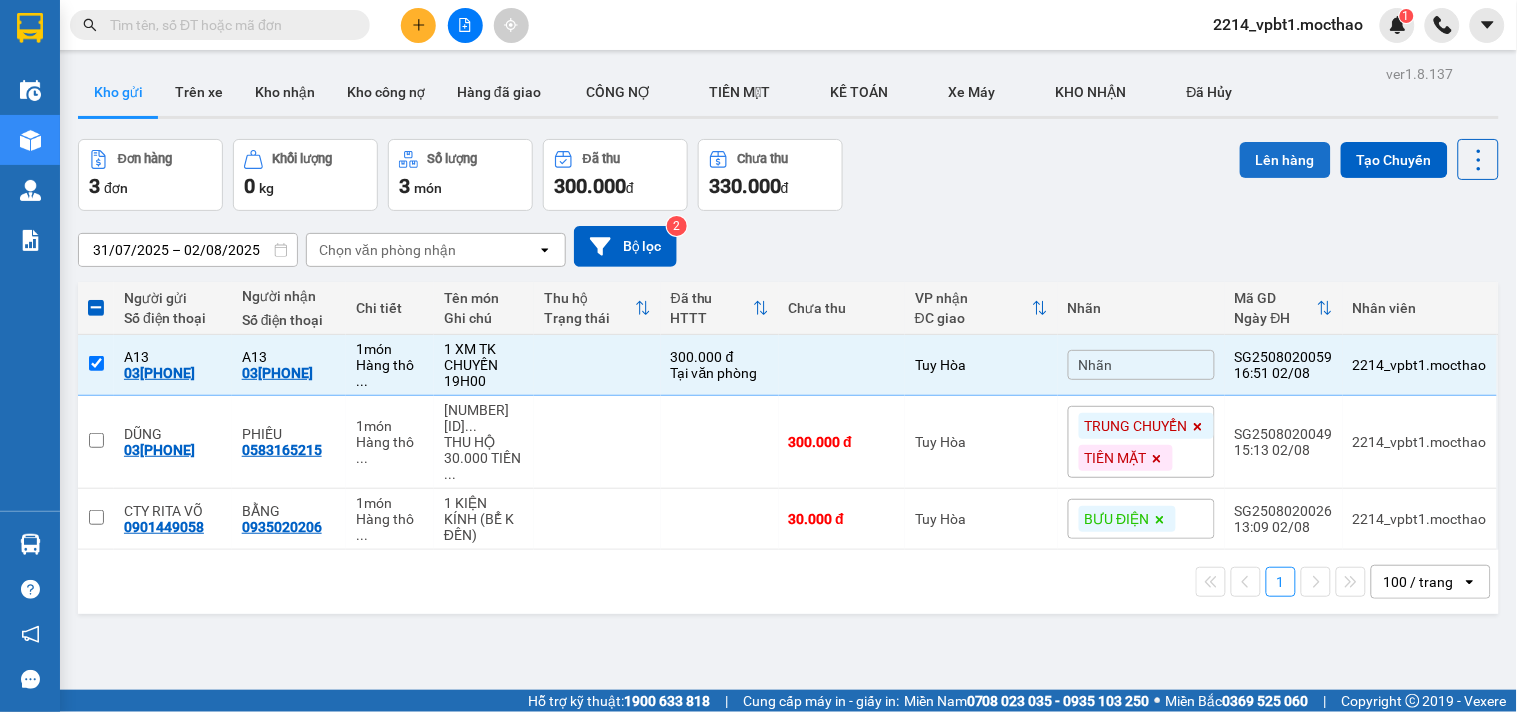 click on "Lên hàng" at bounding box center [1285, 160] 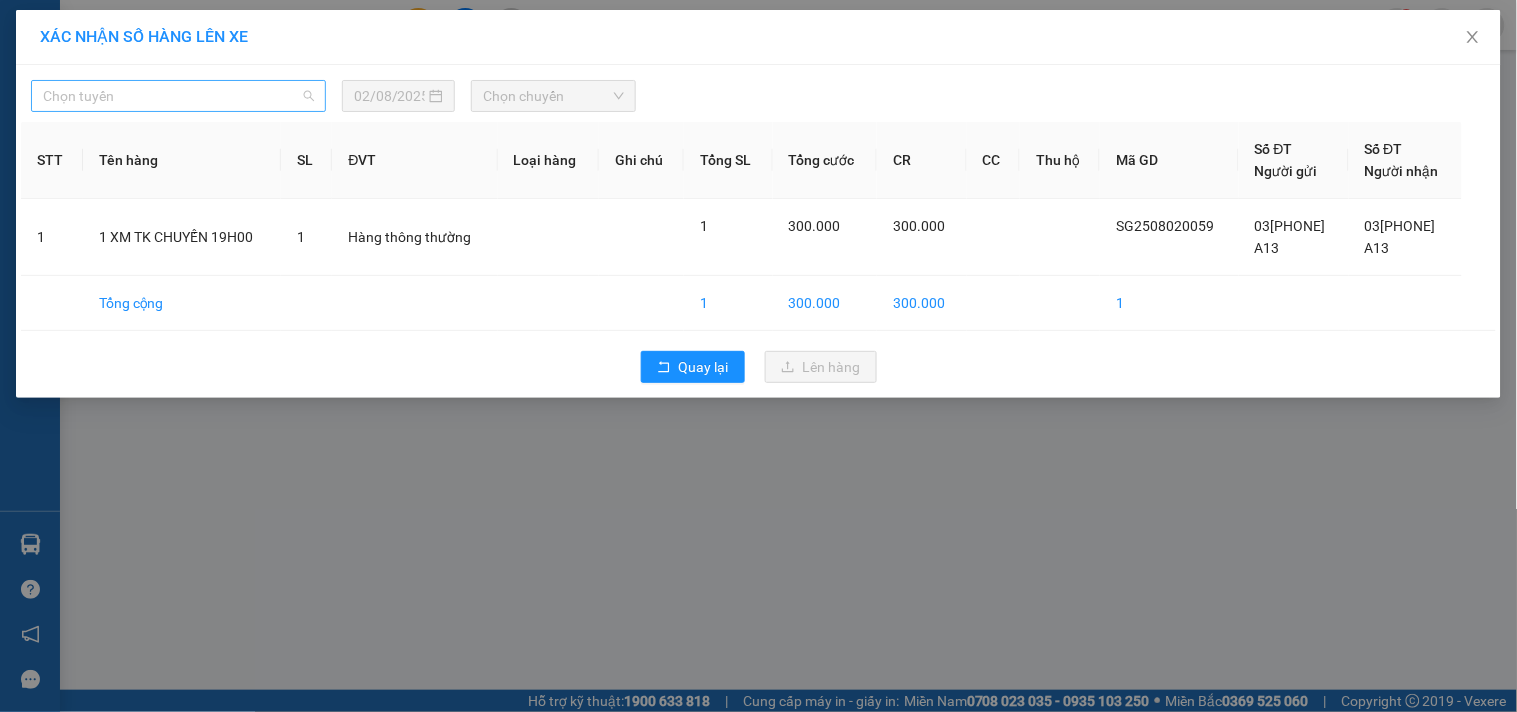 click on "Chọn tuyến" at bounding box center [178, 96] 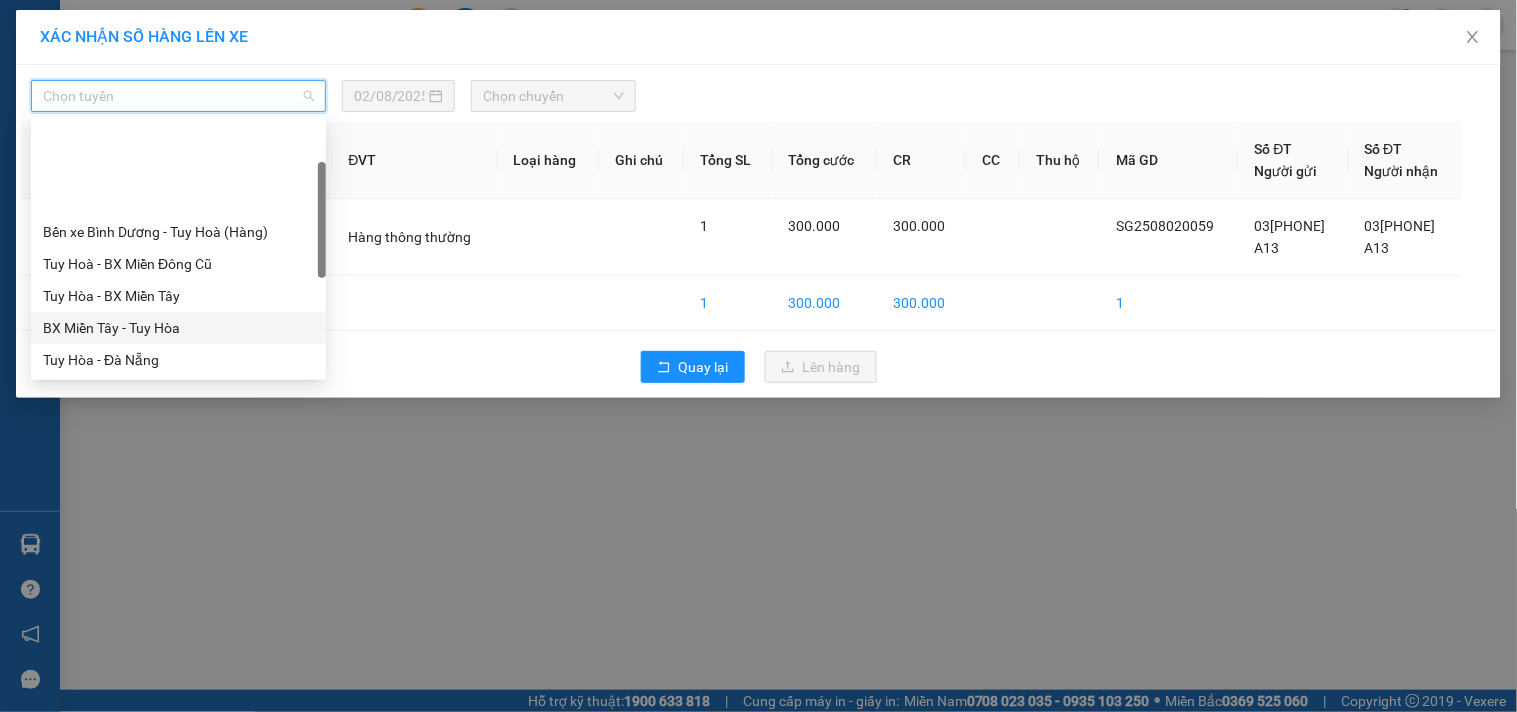 scroll, scrollTop: 222, scrollLeft: 0, axis: vertical 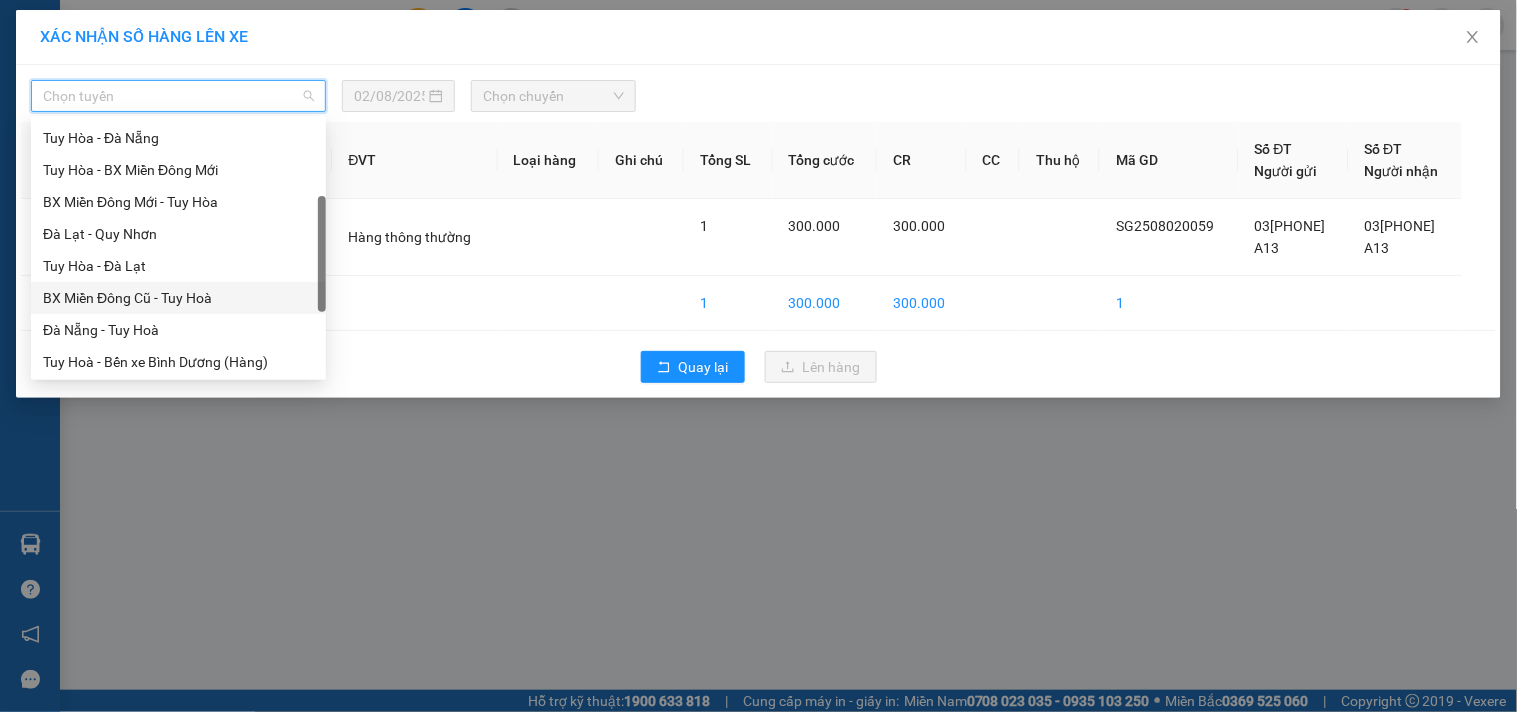 click on "BX Miền Đông Cũ - Tuy Hoà" at bounding box center [178, 298] 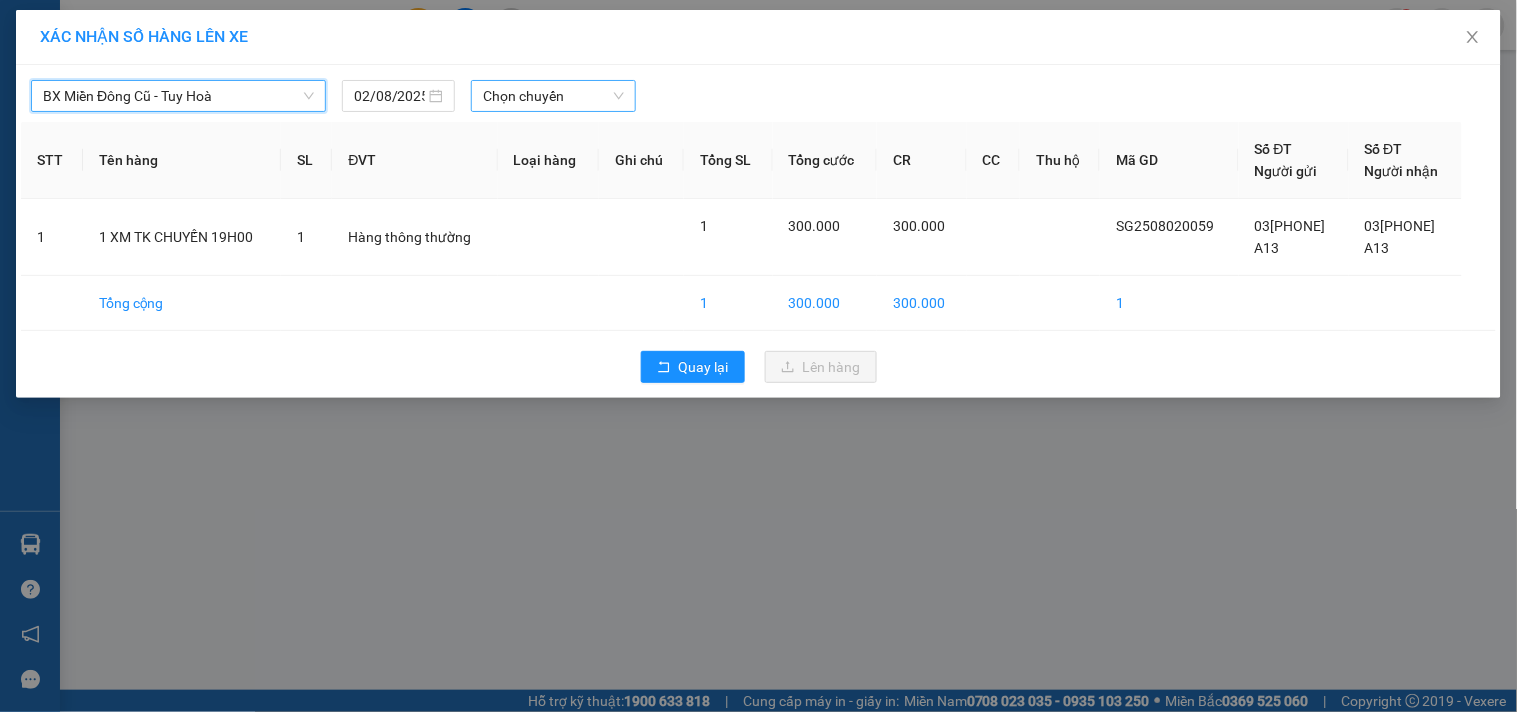 click on "Chọn chuyến" at bounding box center (553, 96) 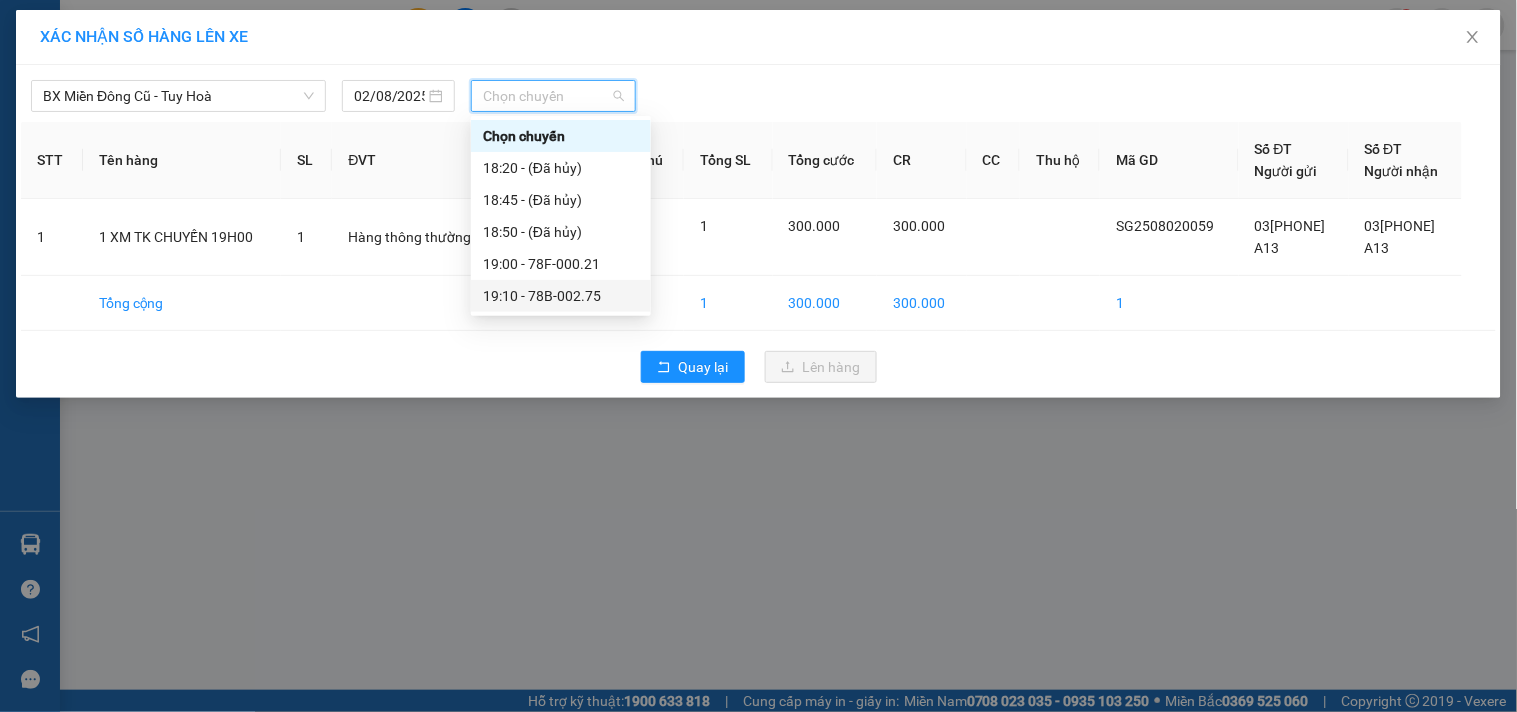 click on "19:10     - 78B-002.75" at bounding box center (561, 296) 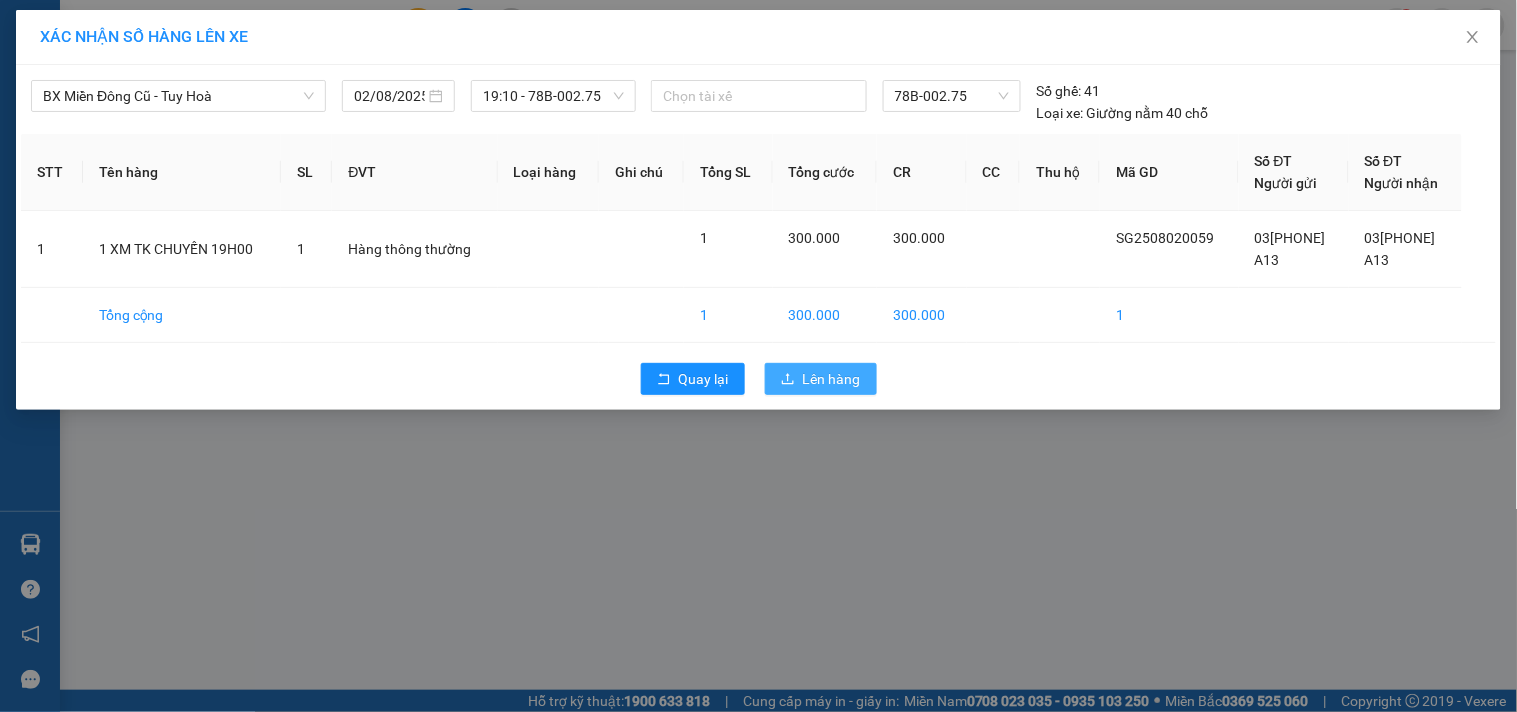 click on "Lên hàng" at bounding box center (832, 379) 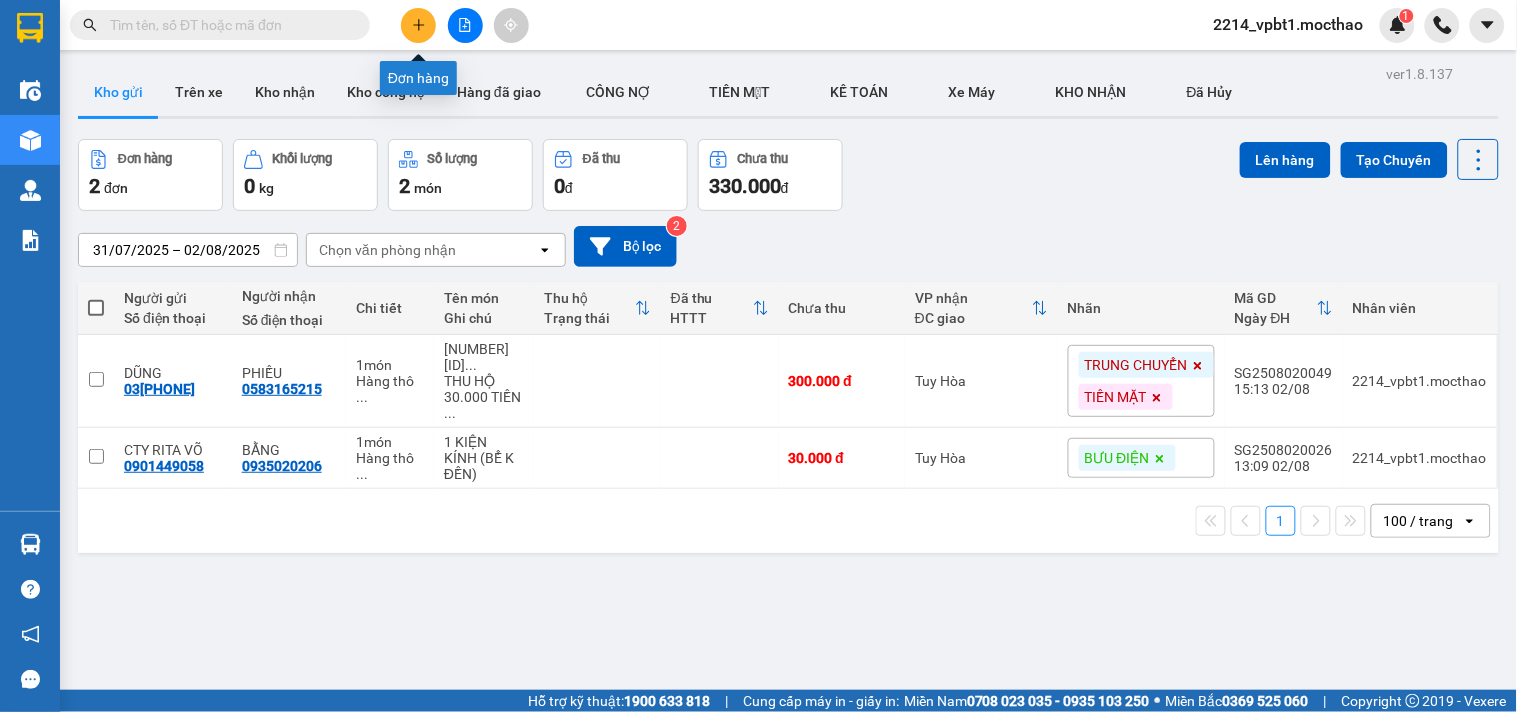 click at bounding box center [418, 25] 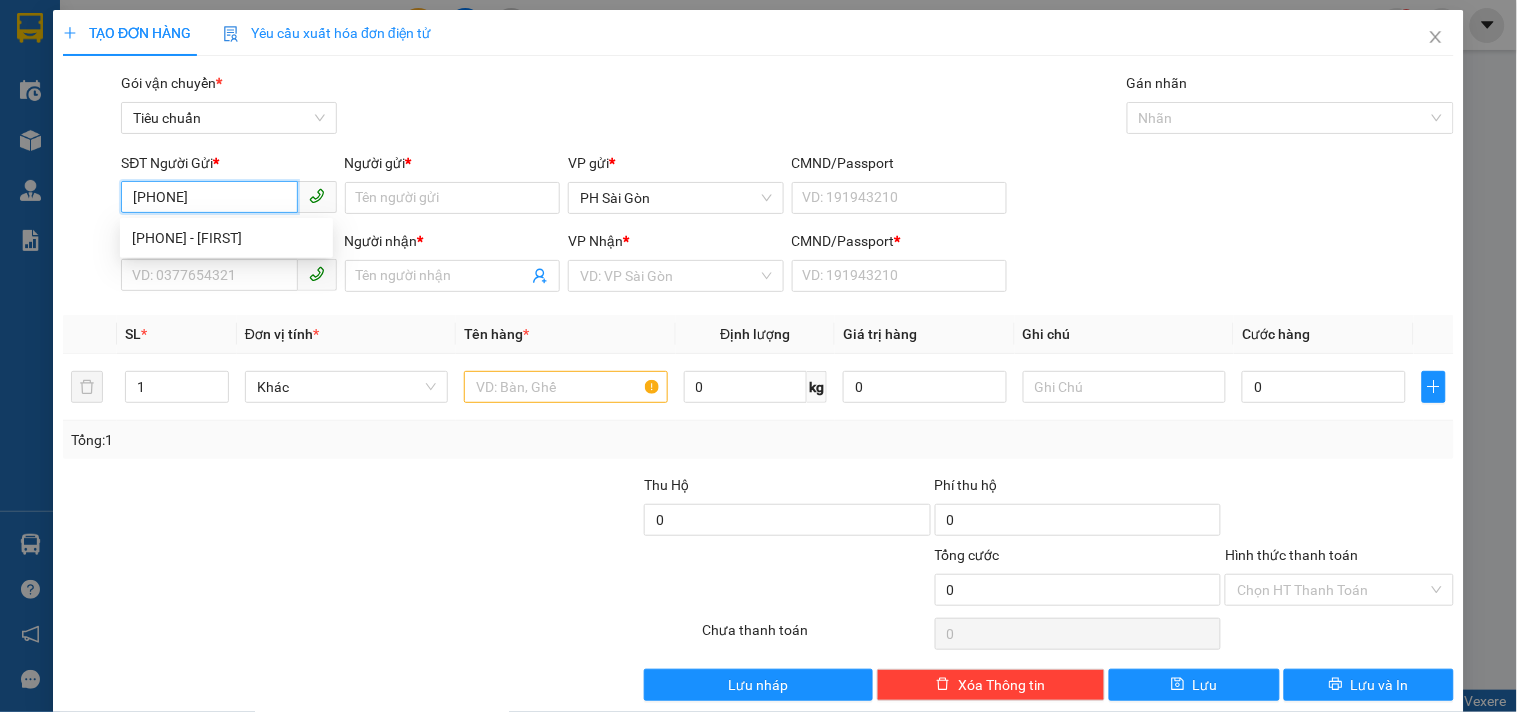 type on "0972404635" 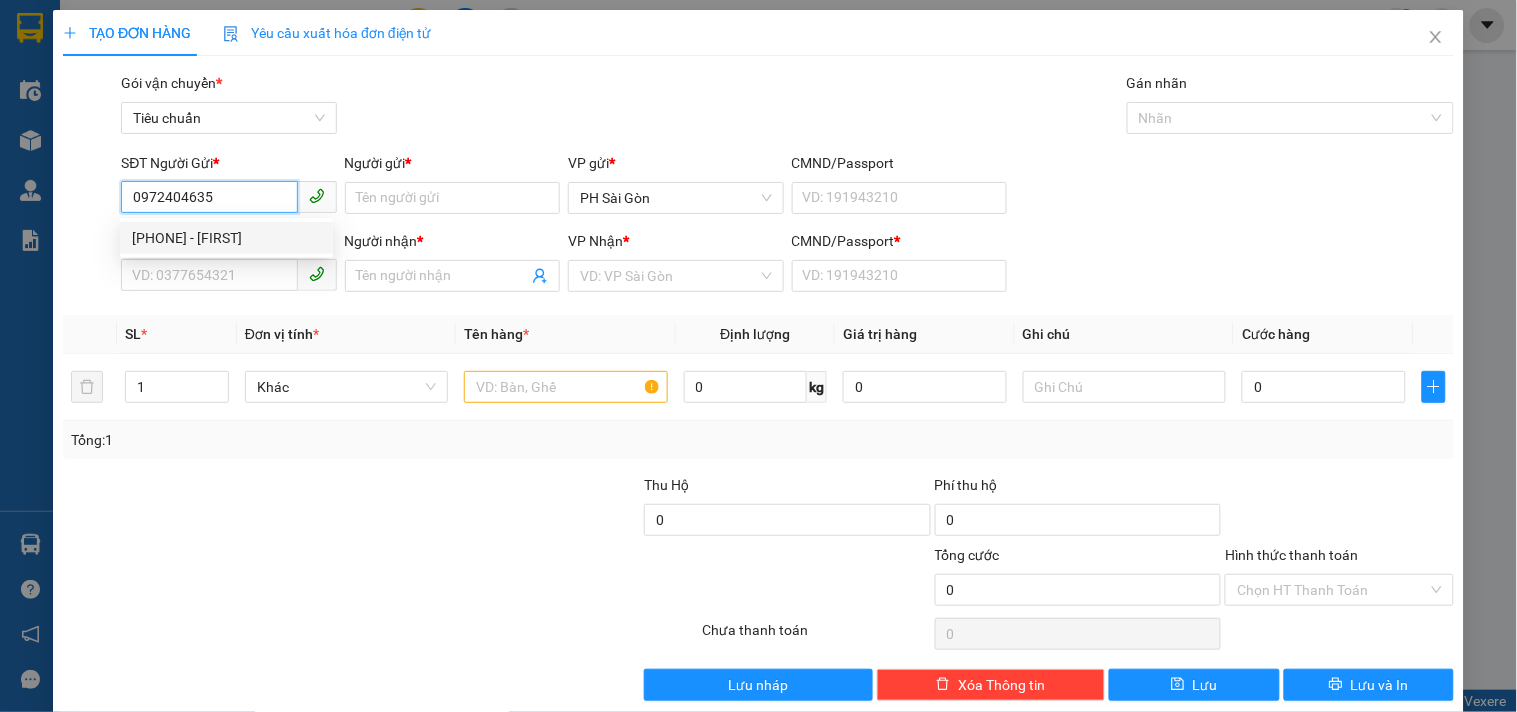 click on "0972404635 - HOÀI" at bounding box center (226, 238) 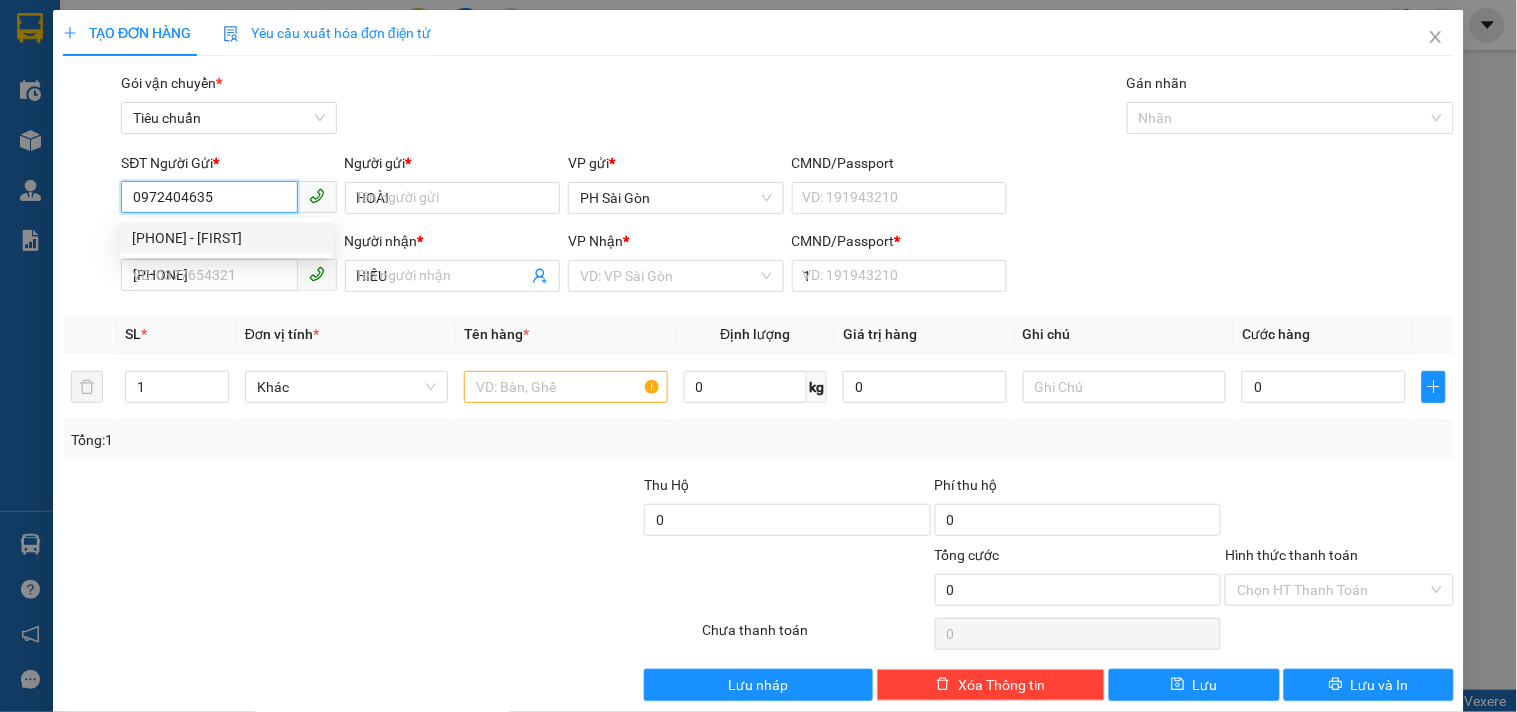 type on "160.000" 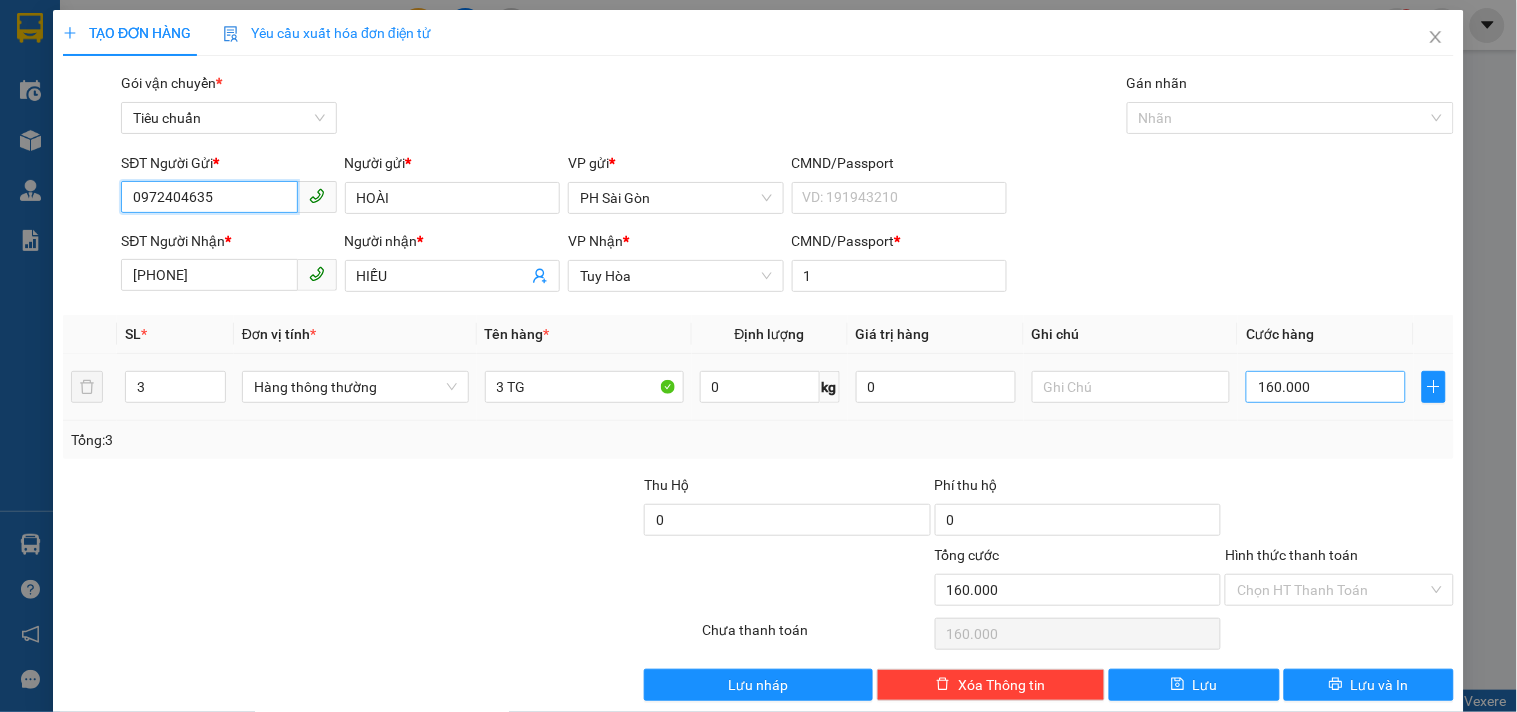 type on "0972404635" 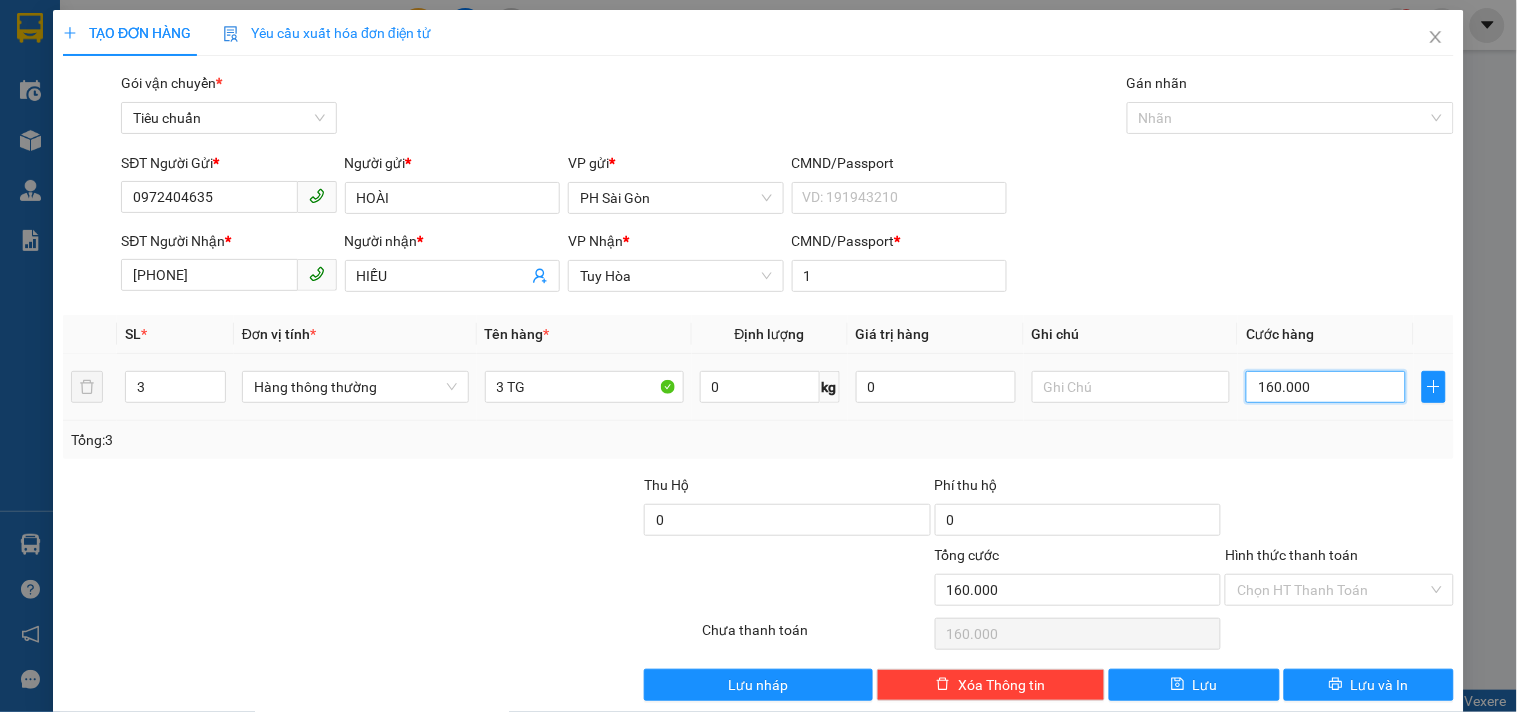 click on "160.000" at bounding box center (1326, 387) 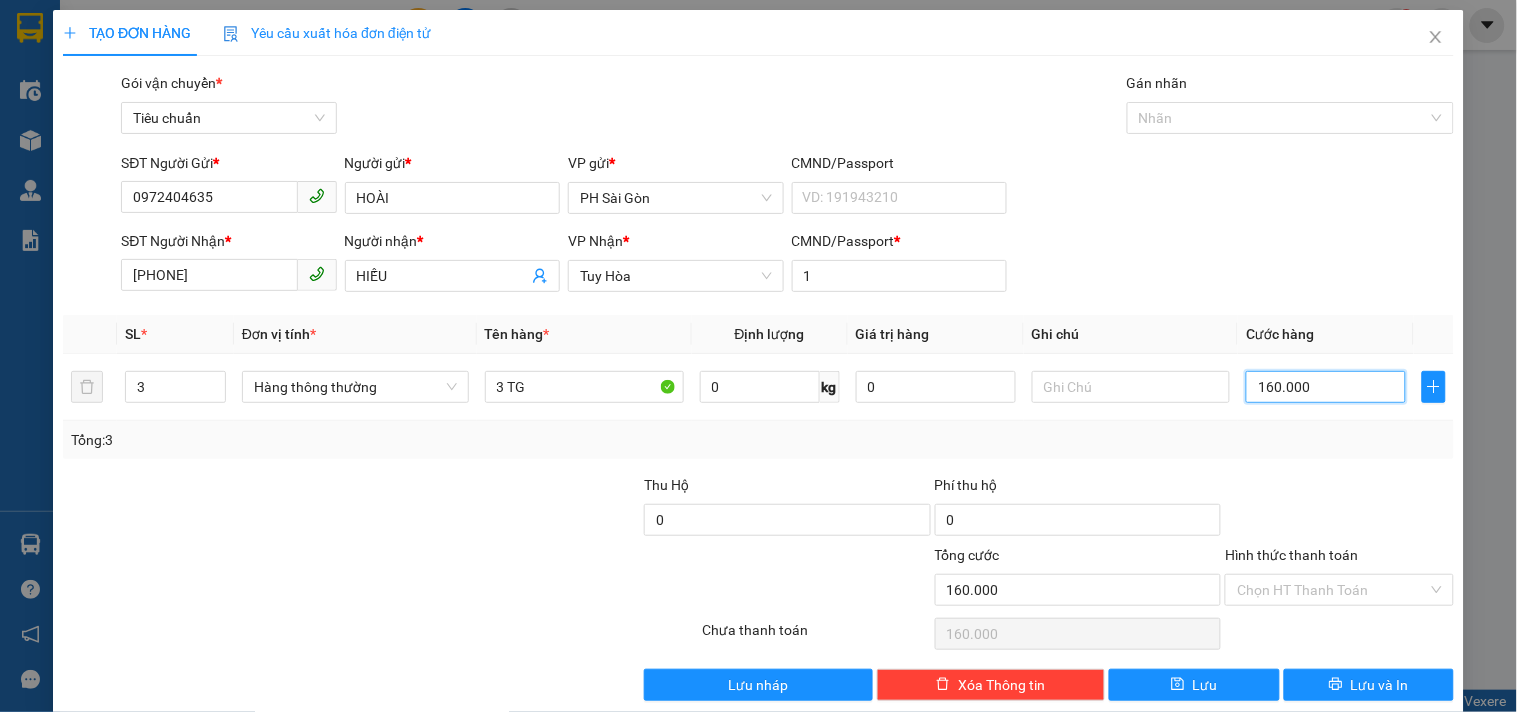 type on "1" 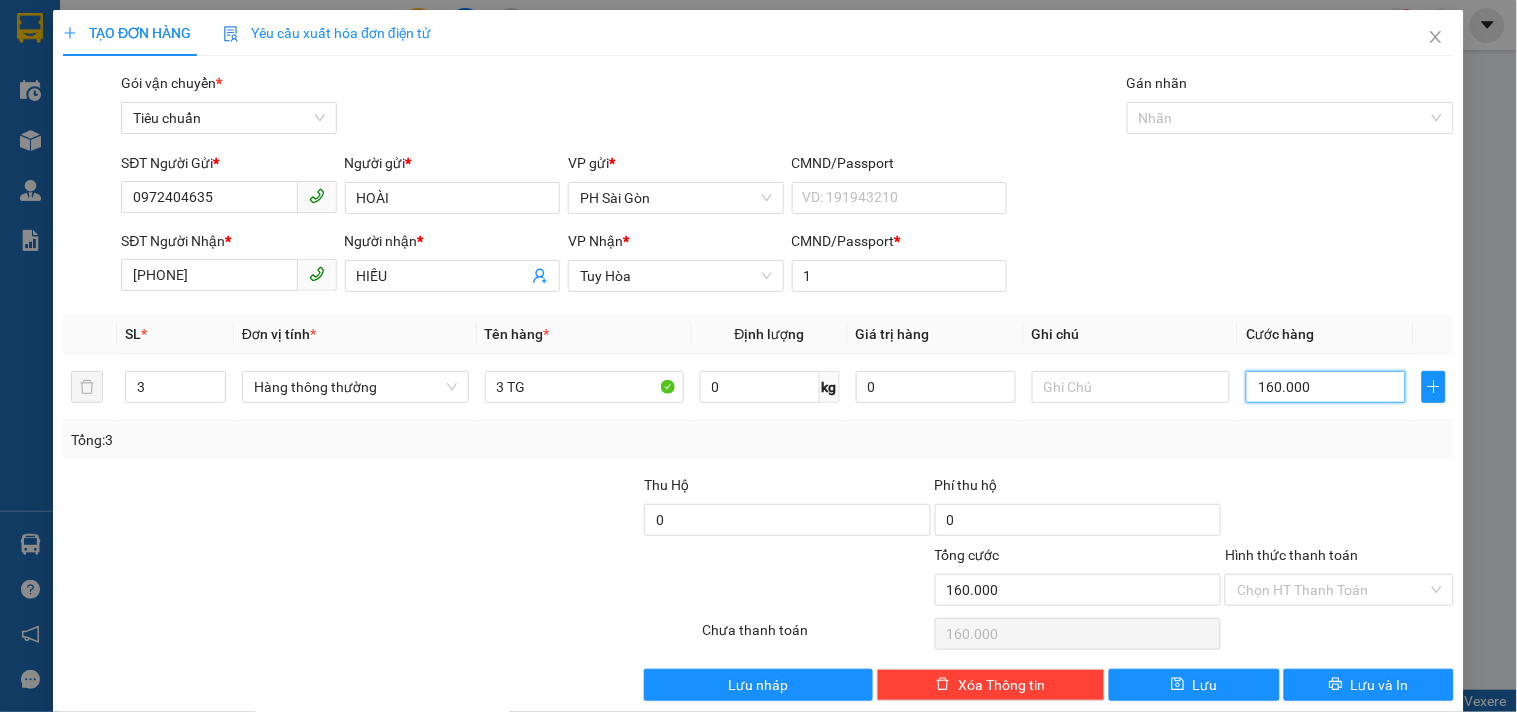 type on "1" 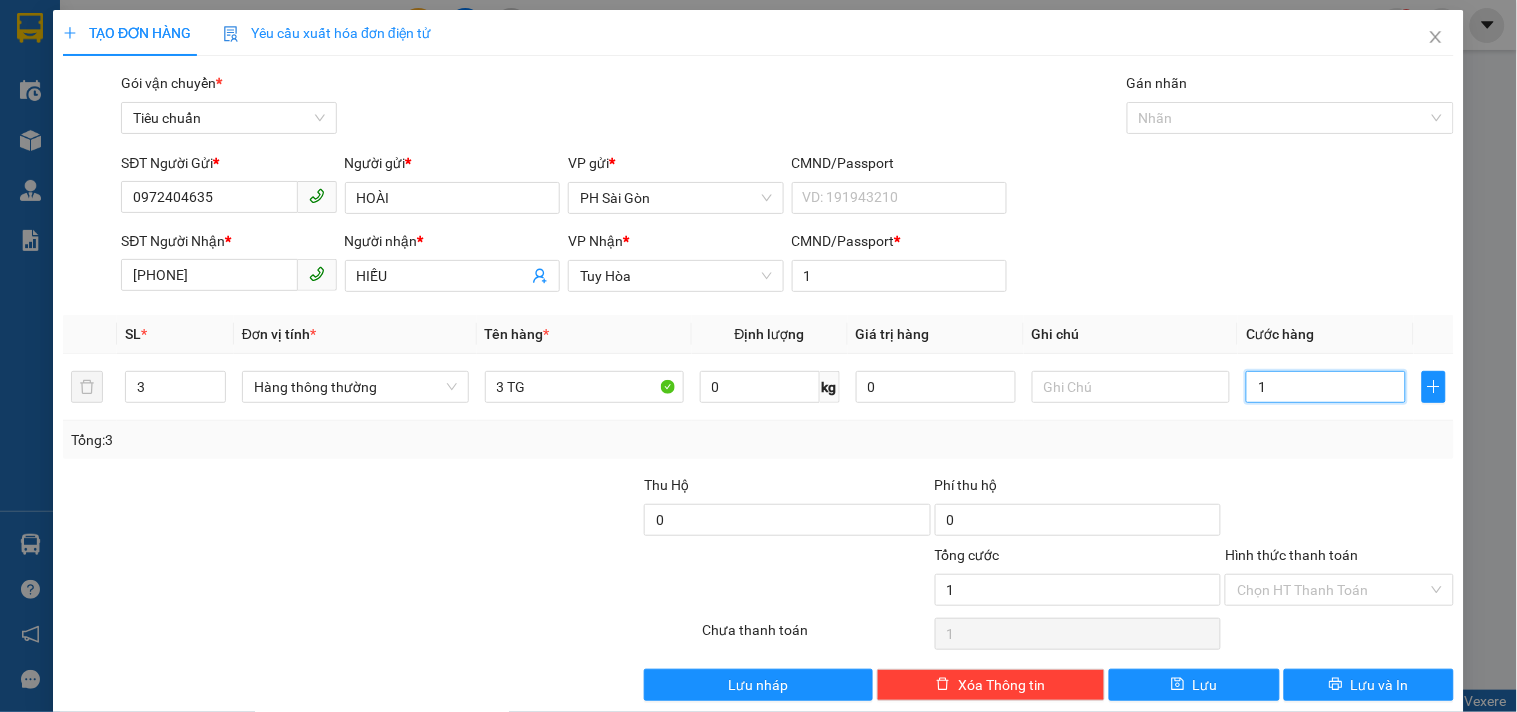 type on "14" 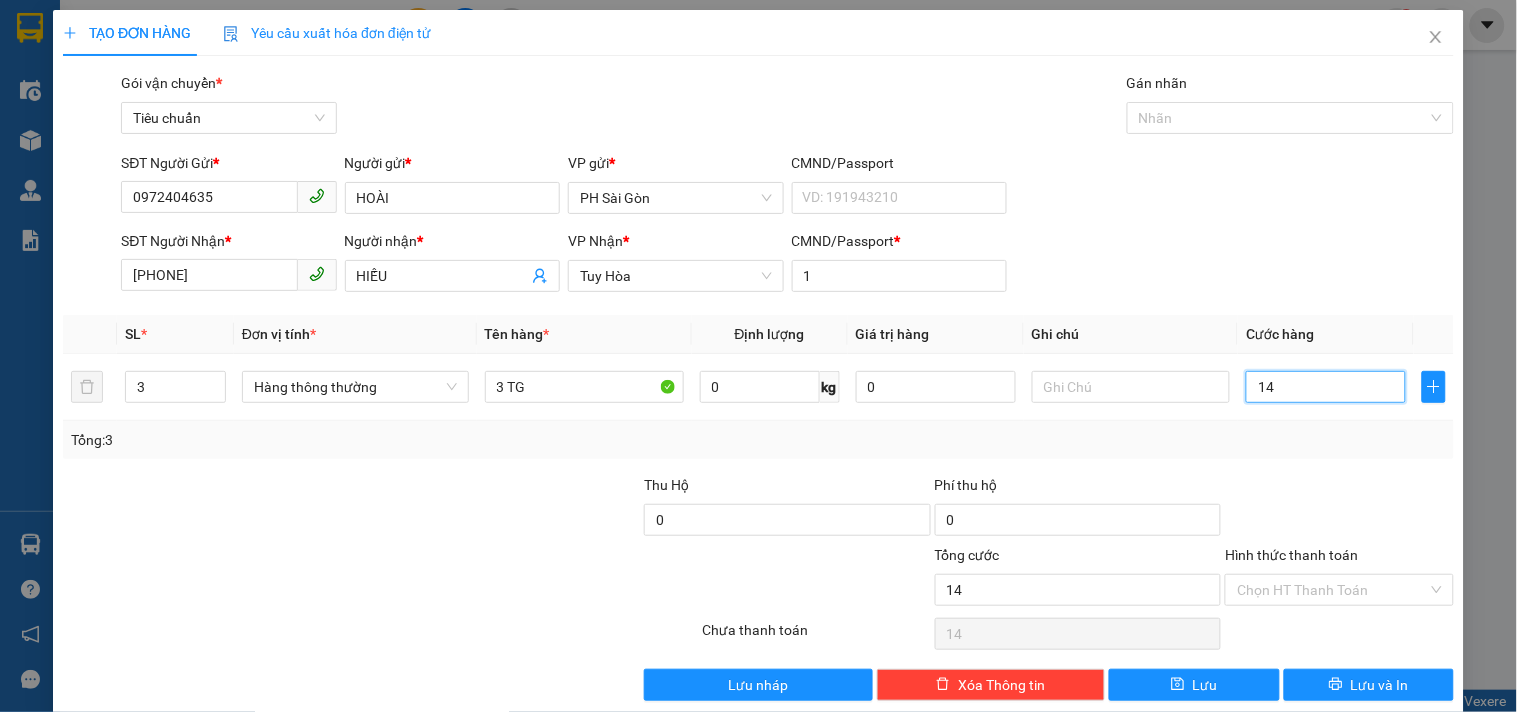 type on "140" 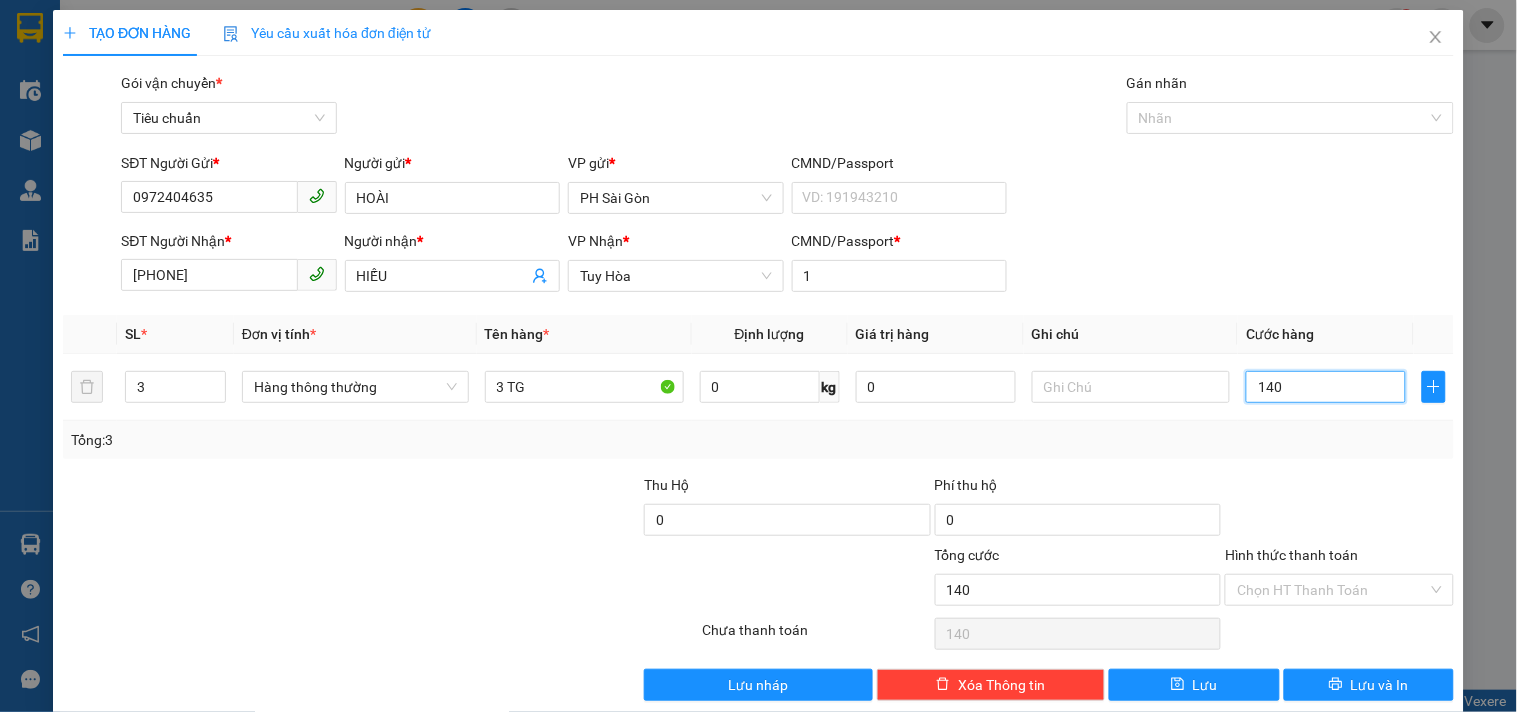 type on "140" 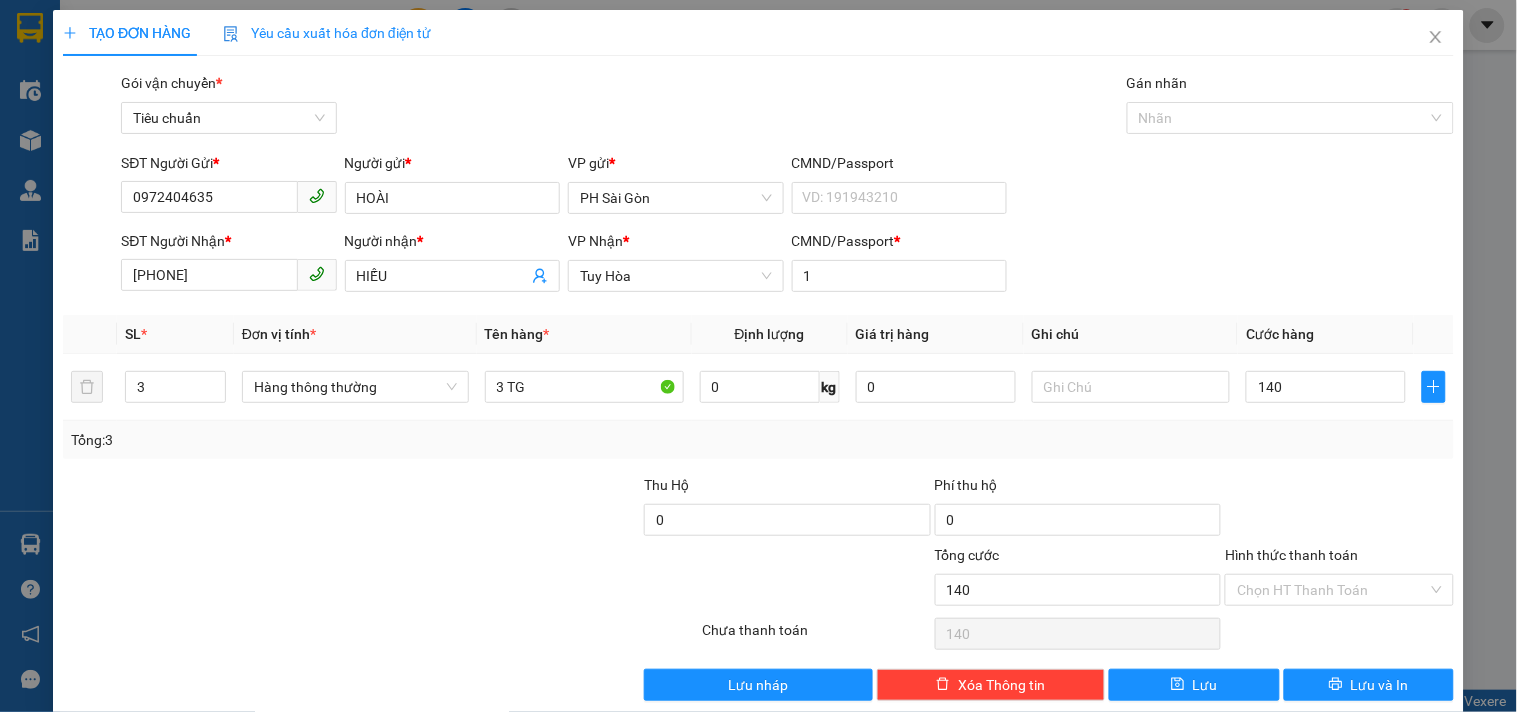 type on "140.000" 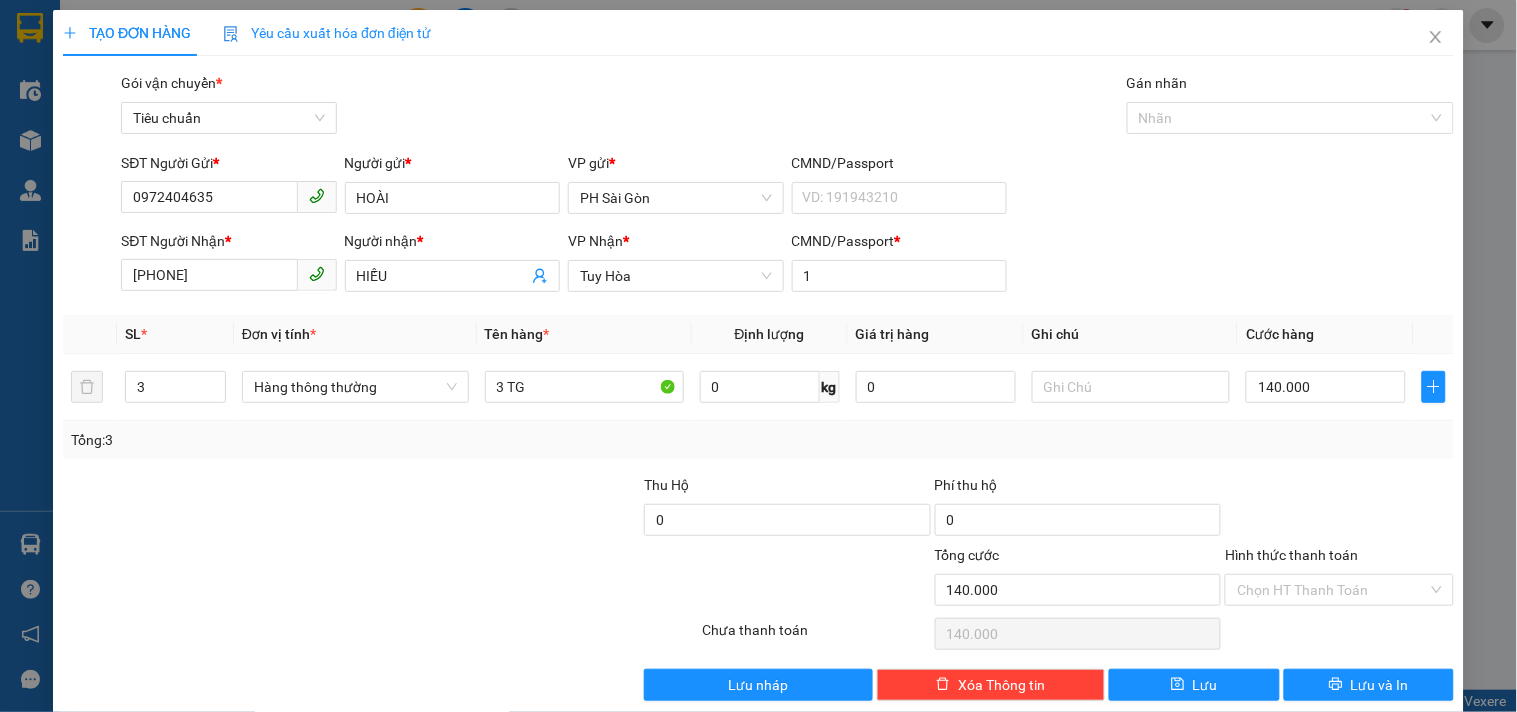 click on "Transit Pickup Surcharge Ids Transit Deliver Surcharge Ids Transit Deliver Surcharge Transit Deliver Surcharge Gói vận chuyển  * Tiêu chuẩn Gán nhãn   Nhãn SĐT Người Gửi  * 0972404635 Người gửi  * HOÀI VP gửi  * PH Sài Gòn CMND/Passport VD: 191943210 SĐT Người Nhận  * 0981085556 Người nhận  * HIẾU VP Nhận  * Tuy Hòa CMND/Passport  * 1 SL  * Đơn vị tính  * Tên hàng  * Định lượng Giá trị hàng Ghi chú Cước hàng                   3 Hàng thông thường 3 TG 0 kg 0 140.000 Tổng:  3 Thu Hộ 0 Phí thu hộ 0 Tổng cước 140.000 Hình thức thanh toán Chọn HT Thanh Toán Số tiền thu trước 0 Chưa thanh toán 140.000 Chọn HT Thanh Toán Lưu nháp Xóa Thông tin Lưu Lưu và In" at bounding box center [758, 386] 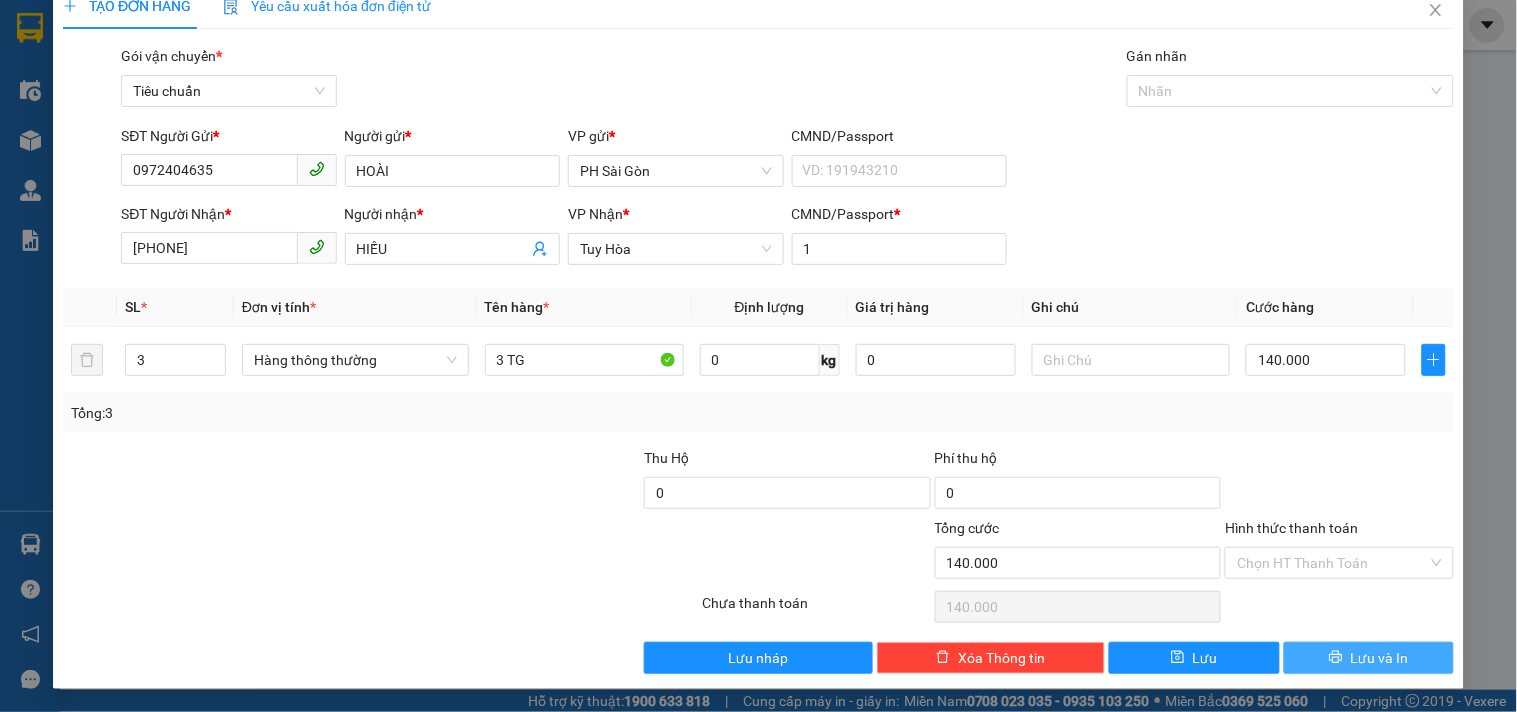 click on "Lưu và In" at bounding box center [1369, 658] 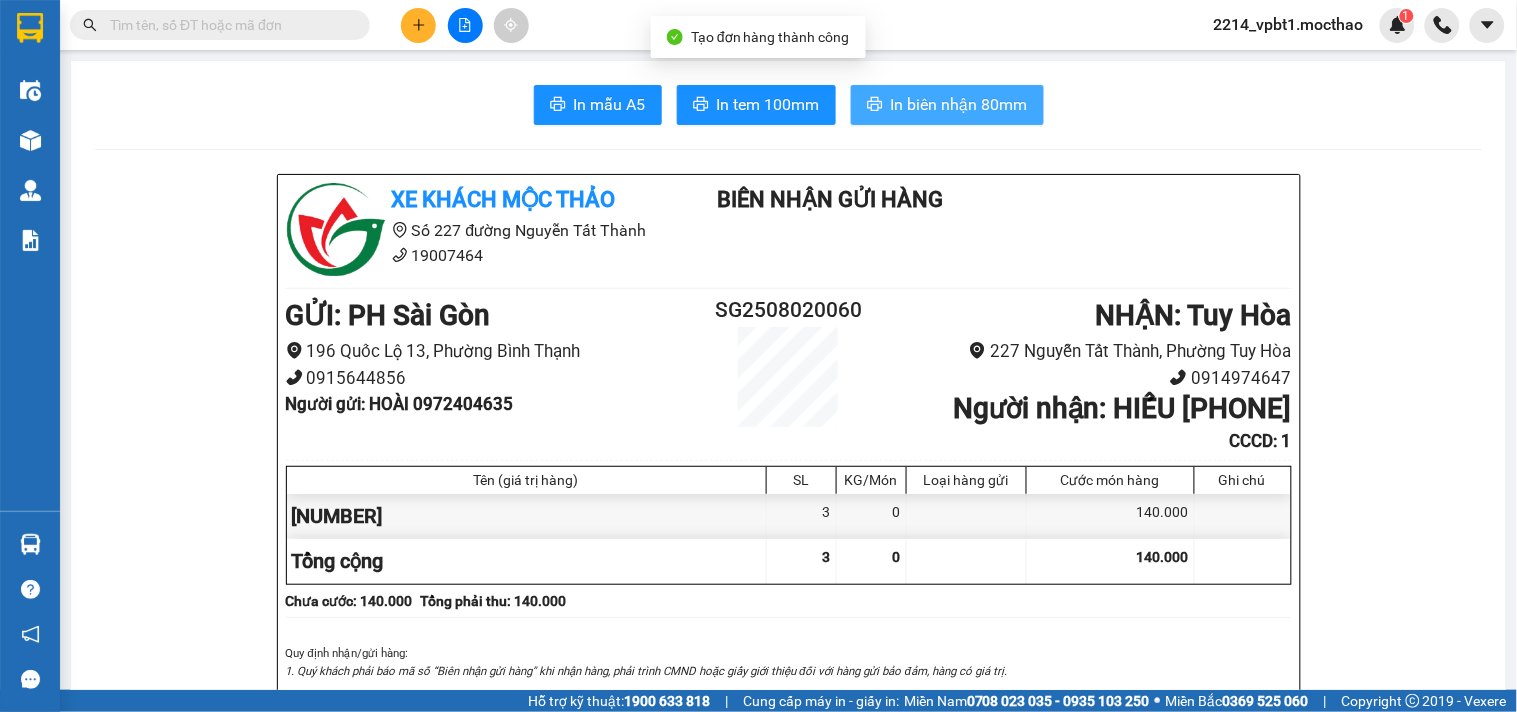 click 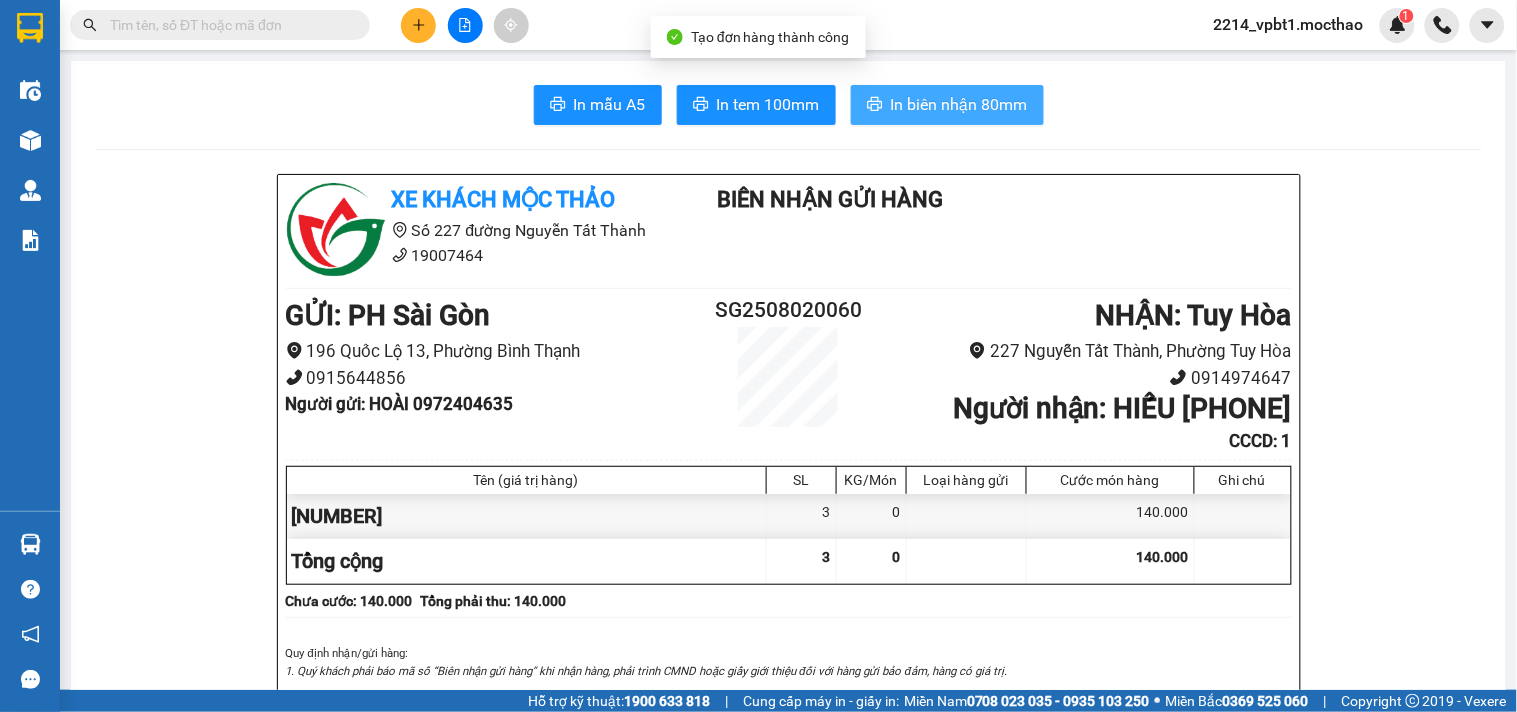 scroll, scrollTop: 0, scrollLeft: 0, axis: both 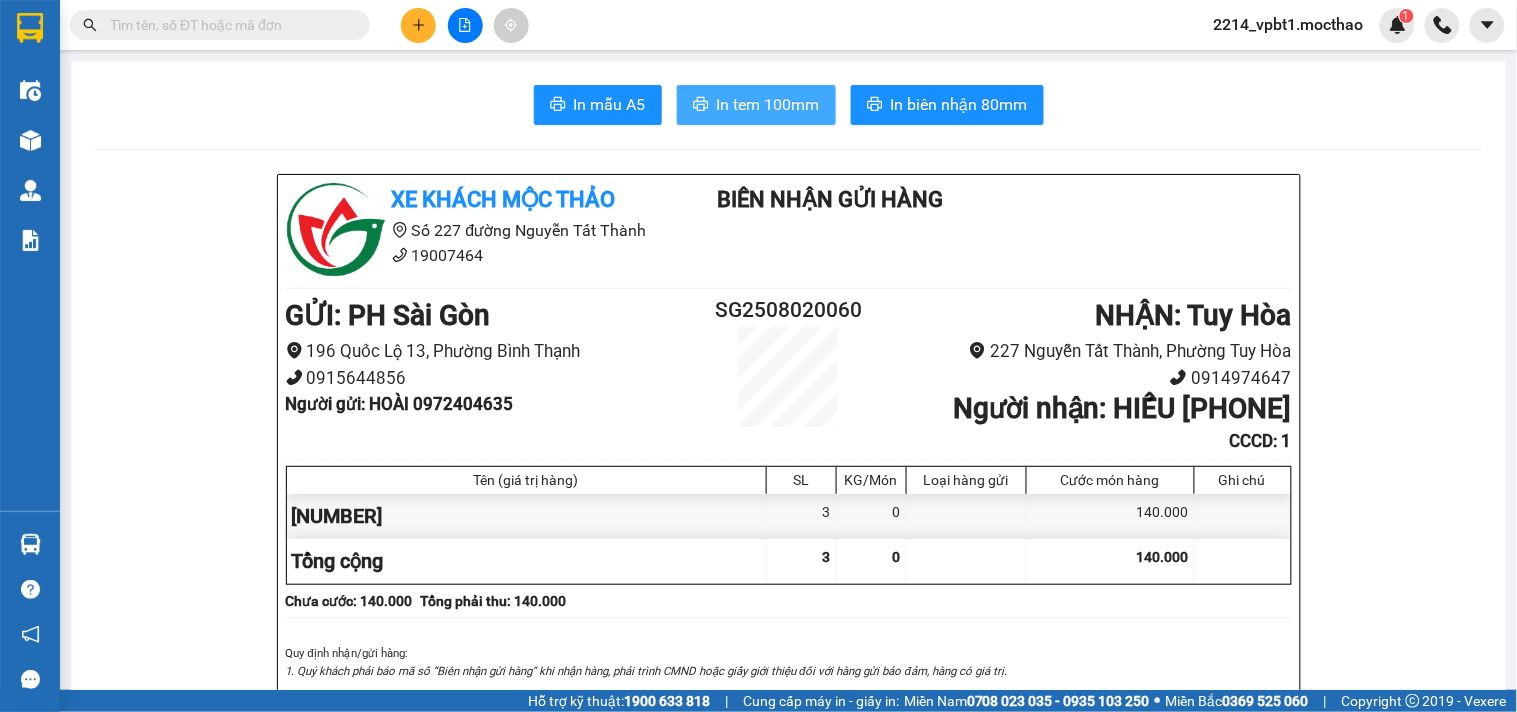 click on "In tem 100mm" at bounding box center (768, 104) 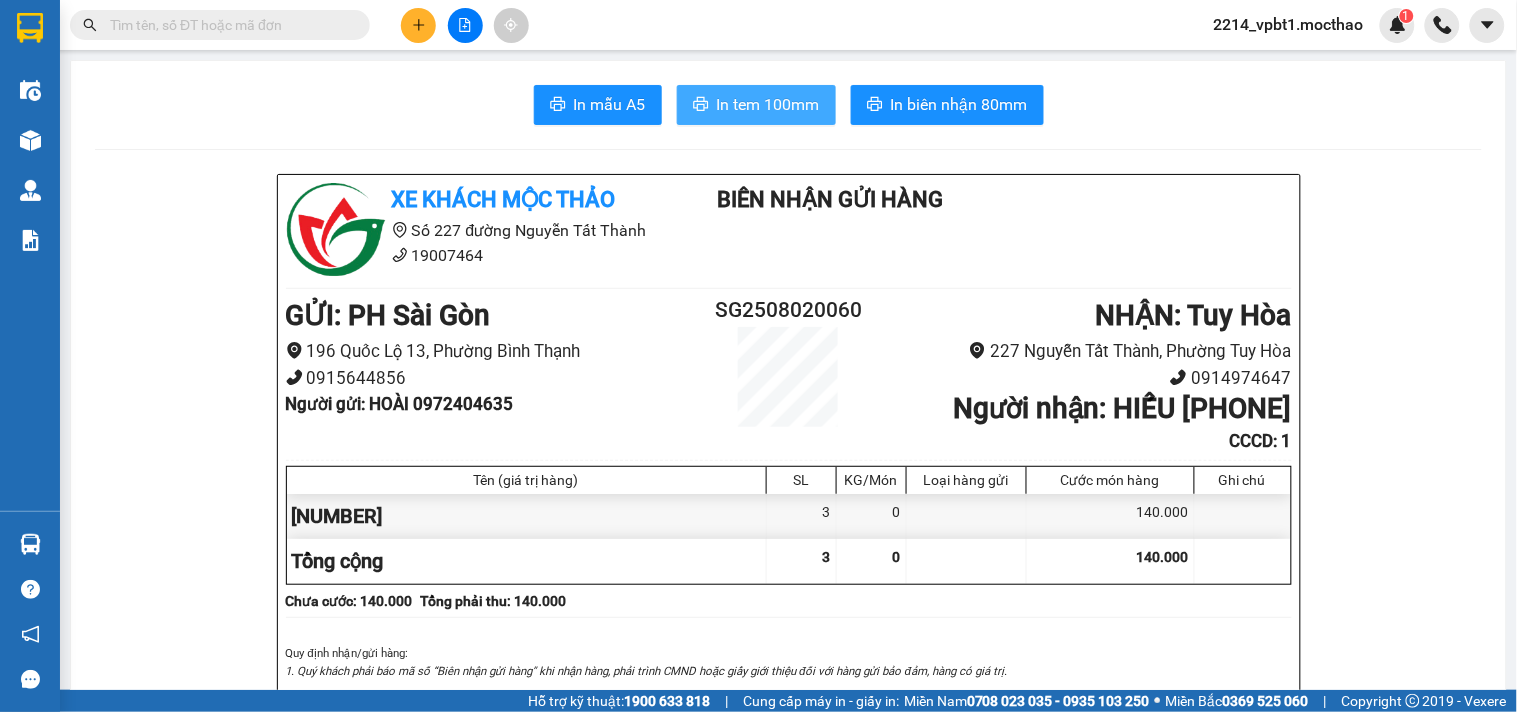 scroll, scrollTop: 0, scrollLeft: 0, axis: both 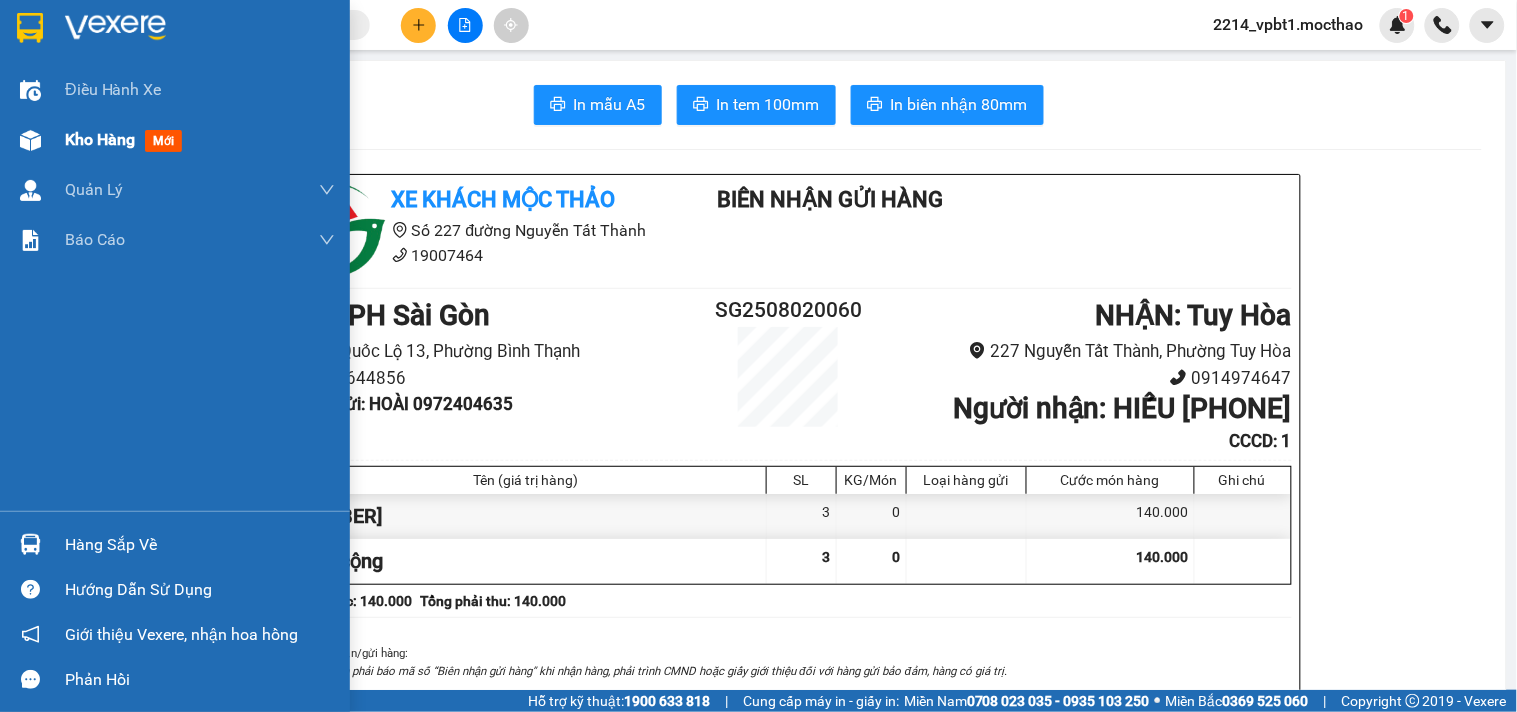 click on "Kho hàng" at bounding box center [100, 139] 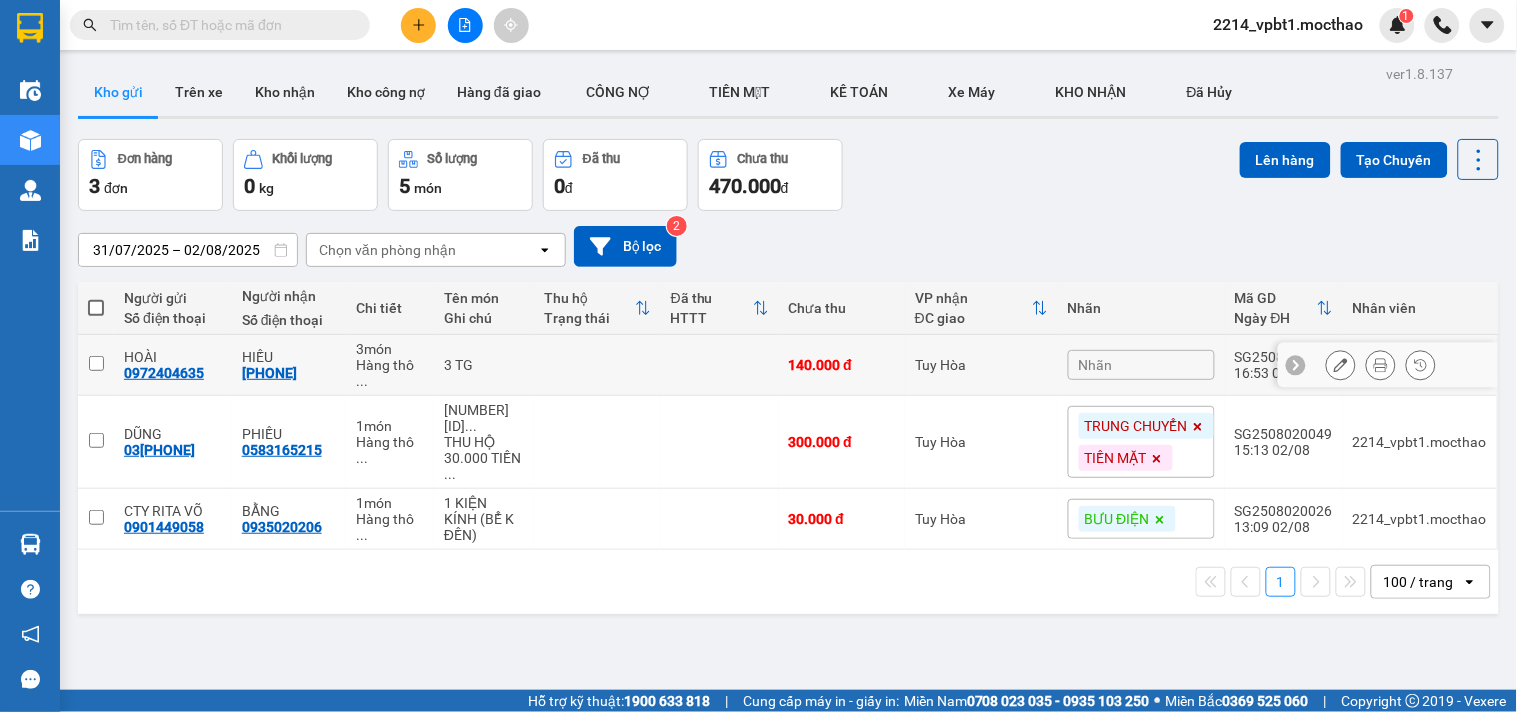 click at bounding box center (597, 365) 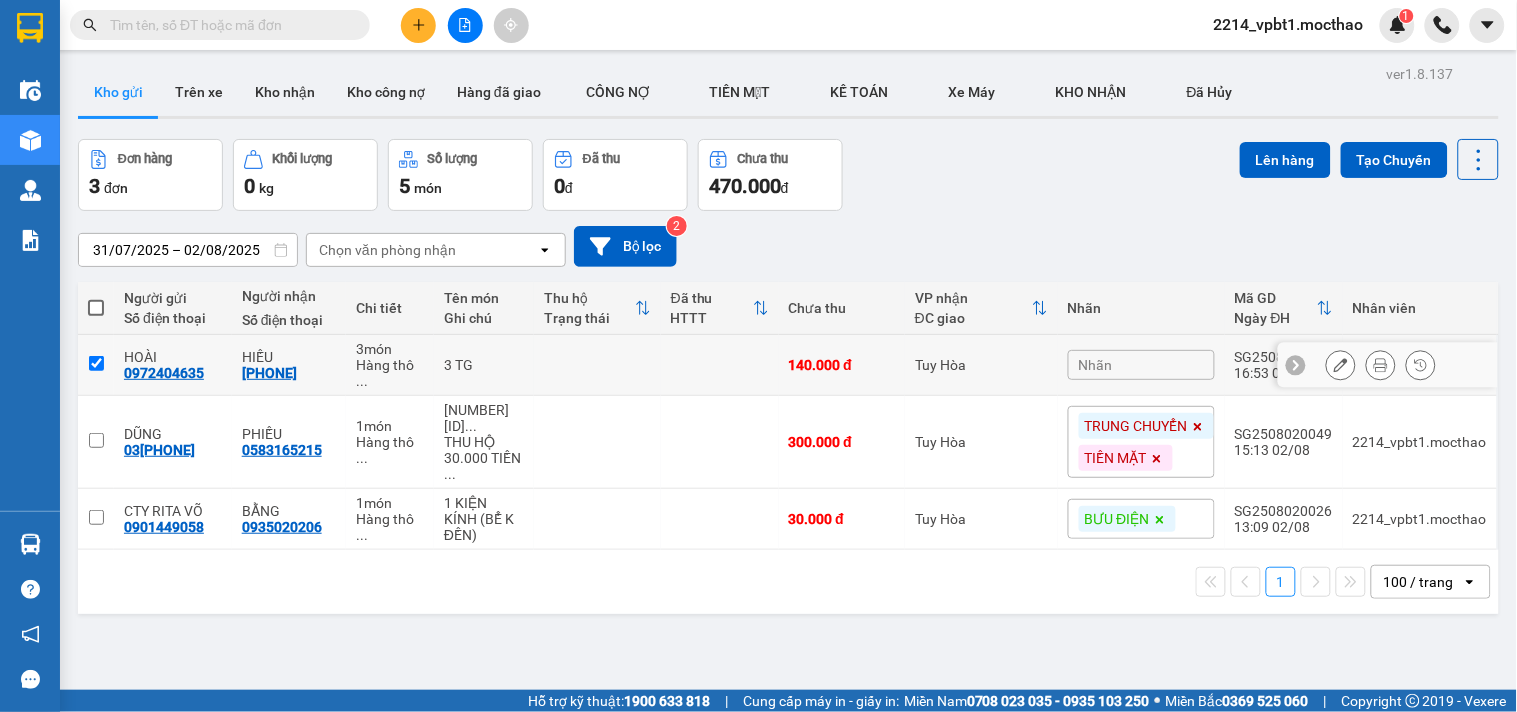 checkbox on "true" 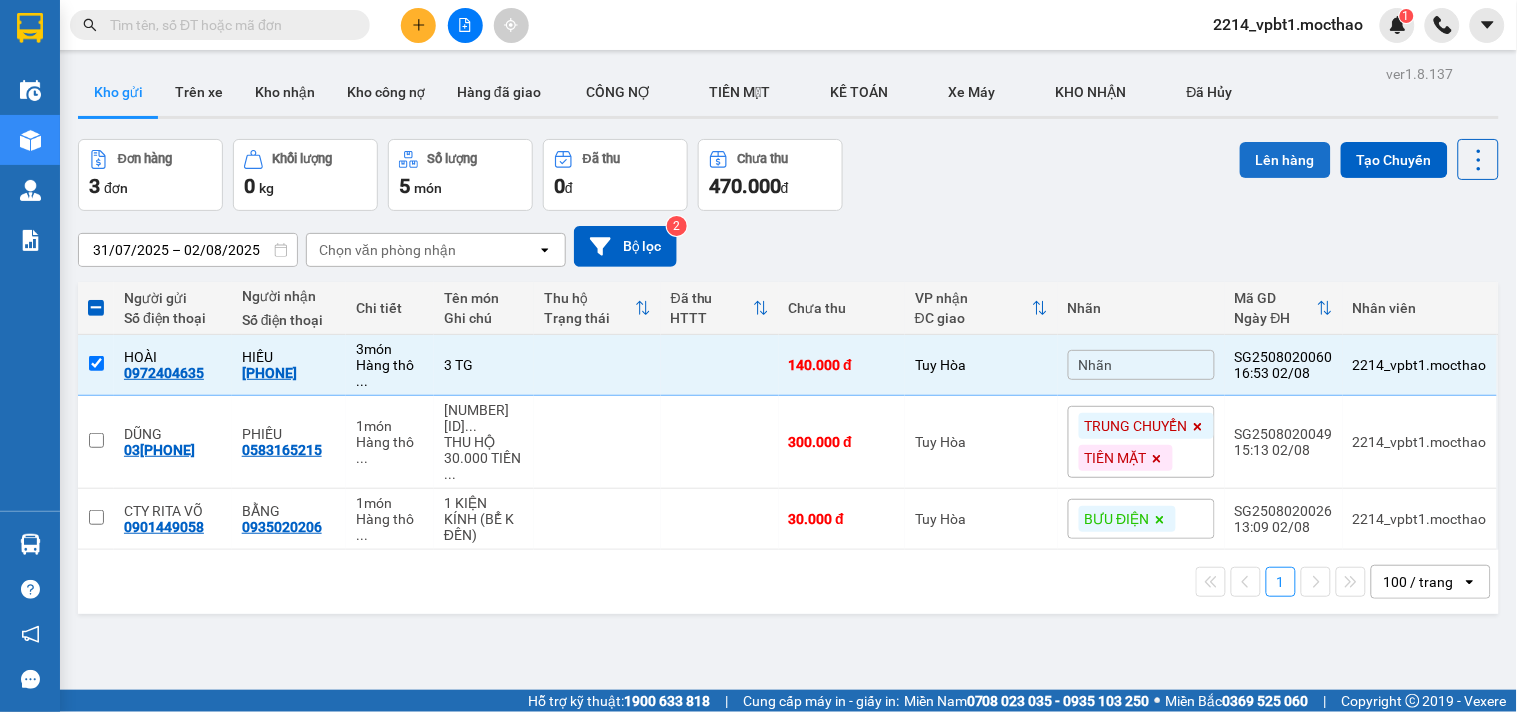 click on "Lên hàng" at bounding box center (1285, 160) 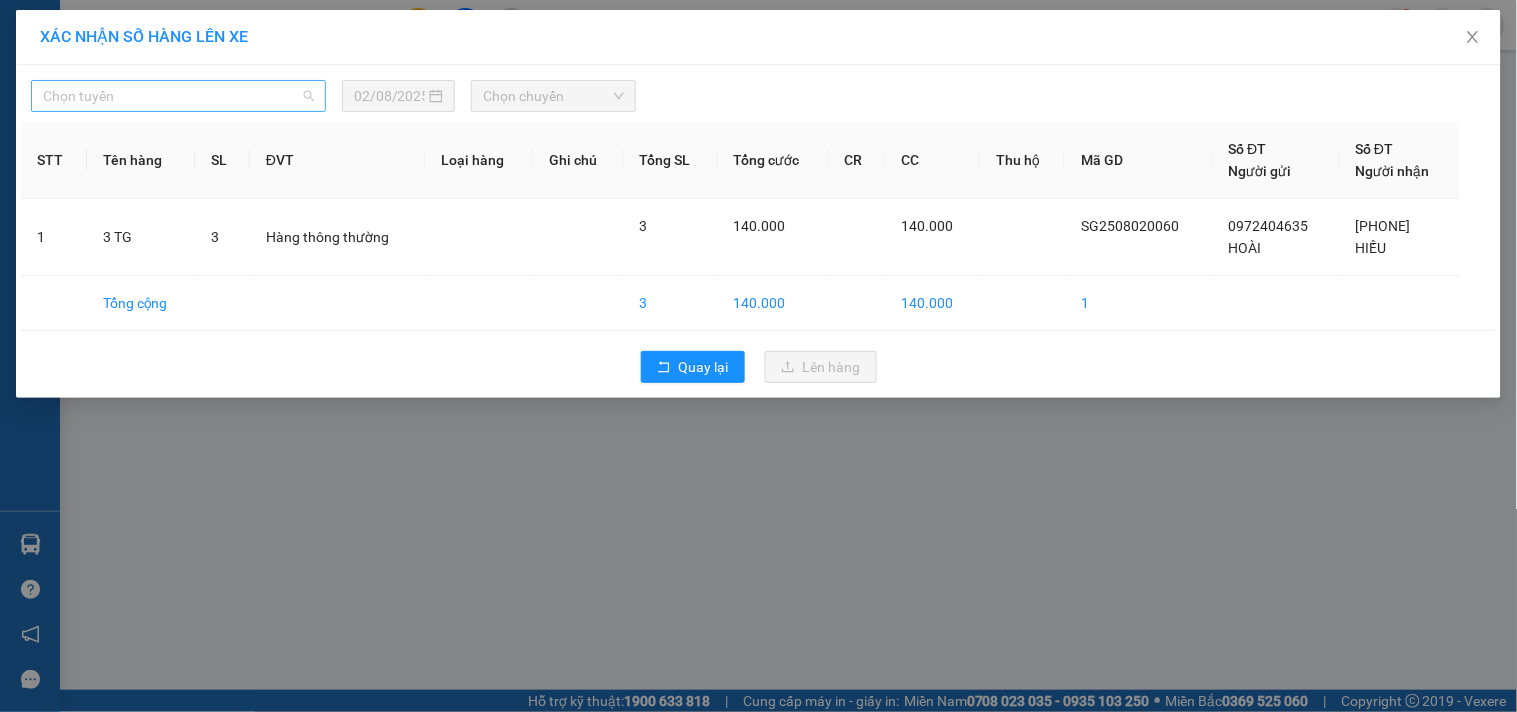 click on "Chọn tuyến" at bounding box center [178, 96] 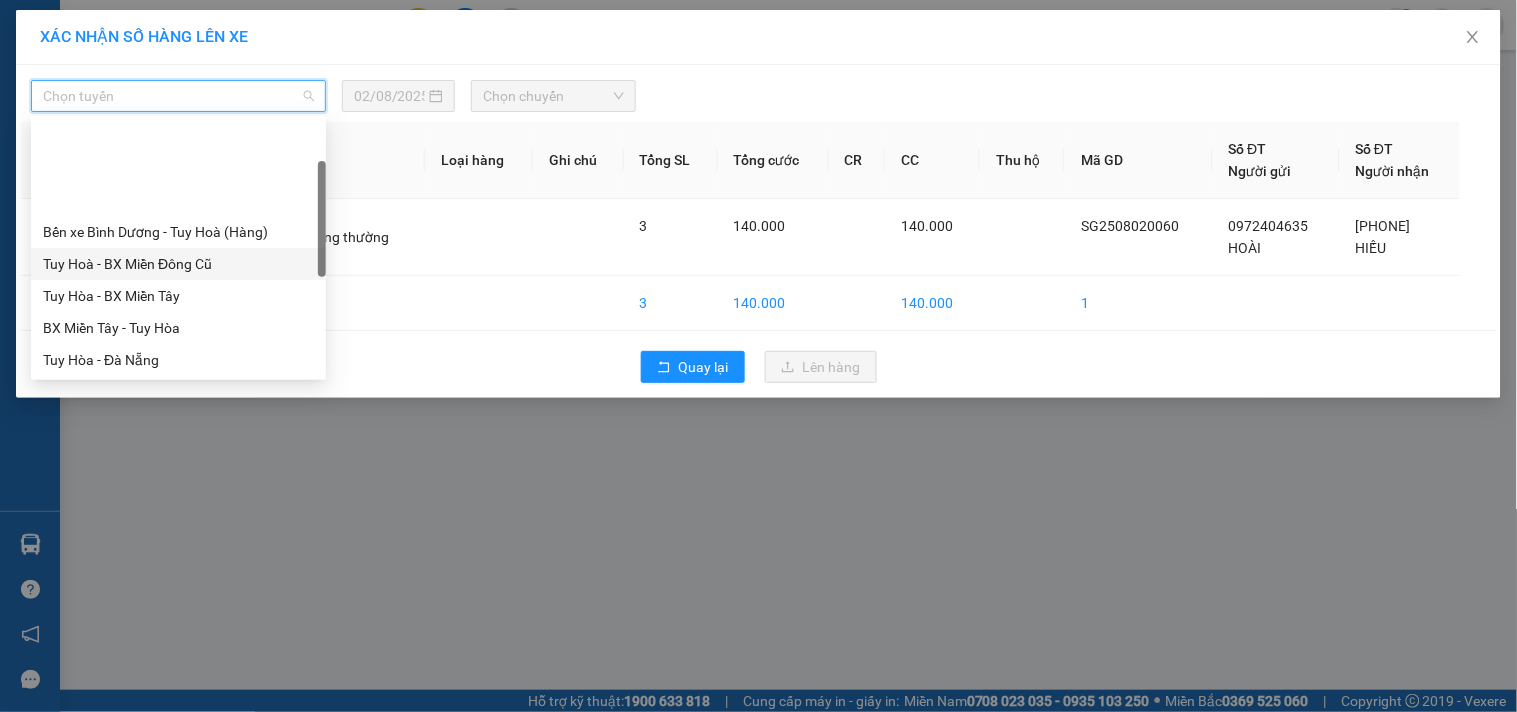 scroll, scrollTop: 222, scrollLeft: 0, axis: vertical 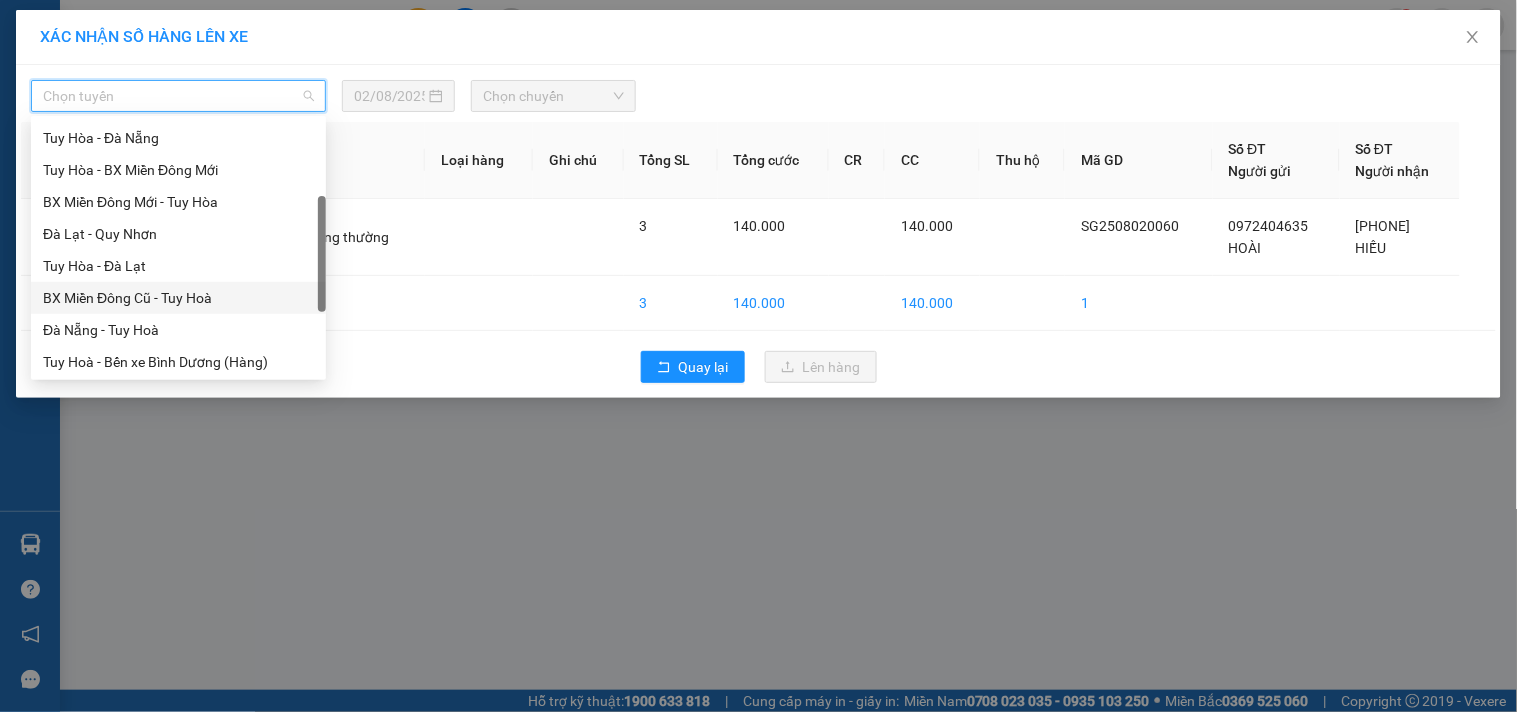 click on "BX Miền Đông Cũ - Tuy Hoà" at bounding box center [178, 298] 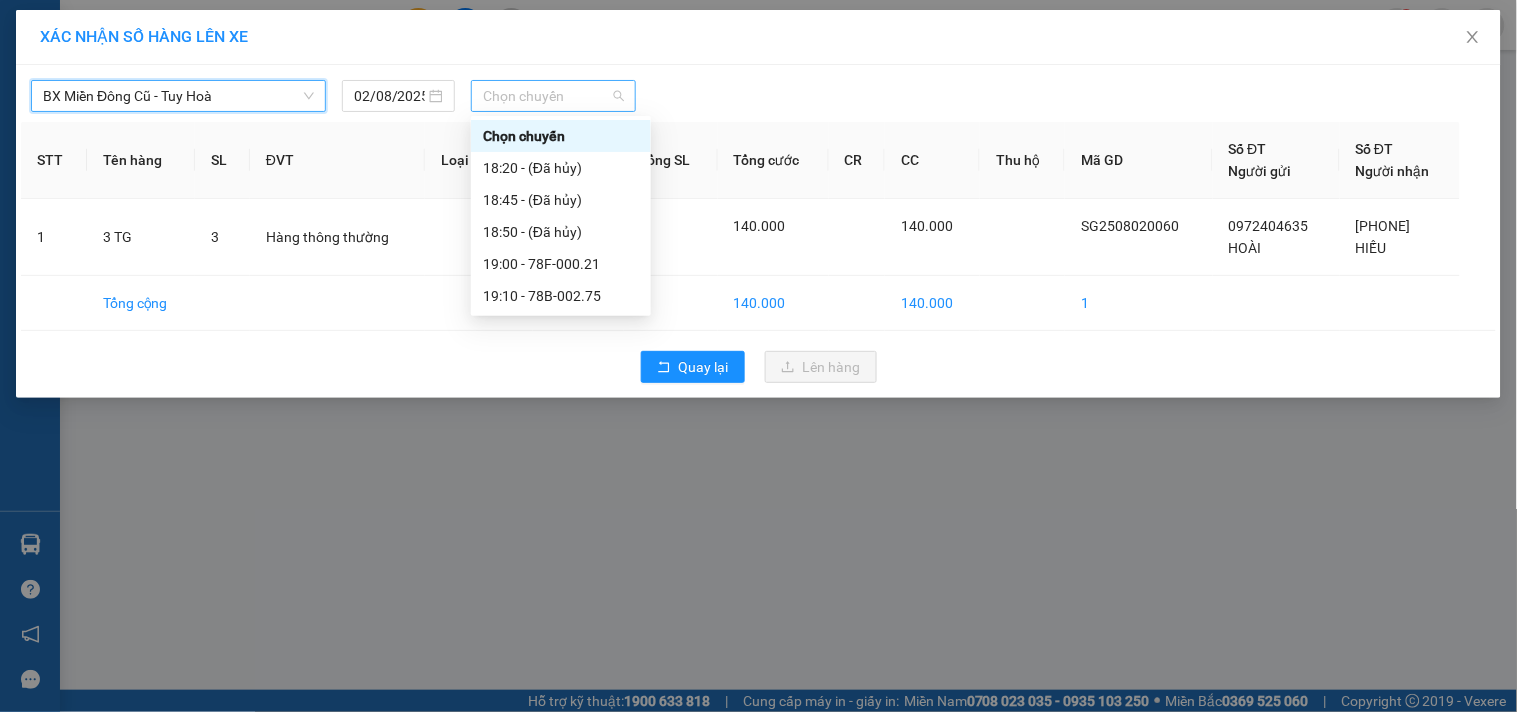 click on "Chọn chuyến" at bounding box center [553, 96] 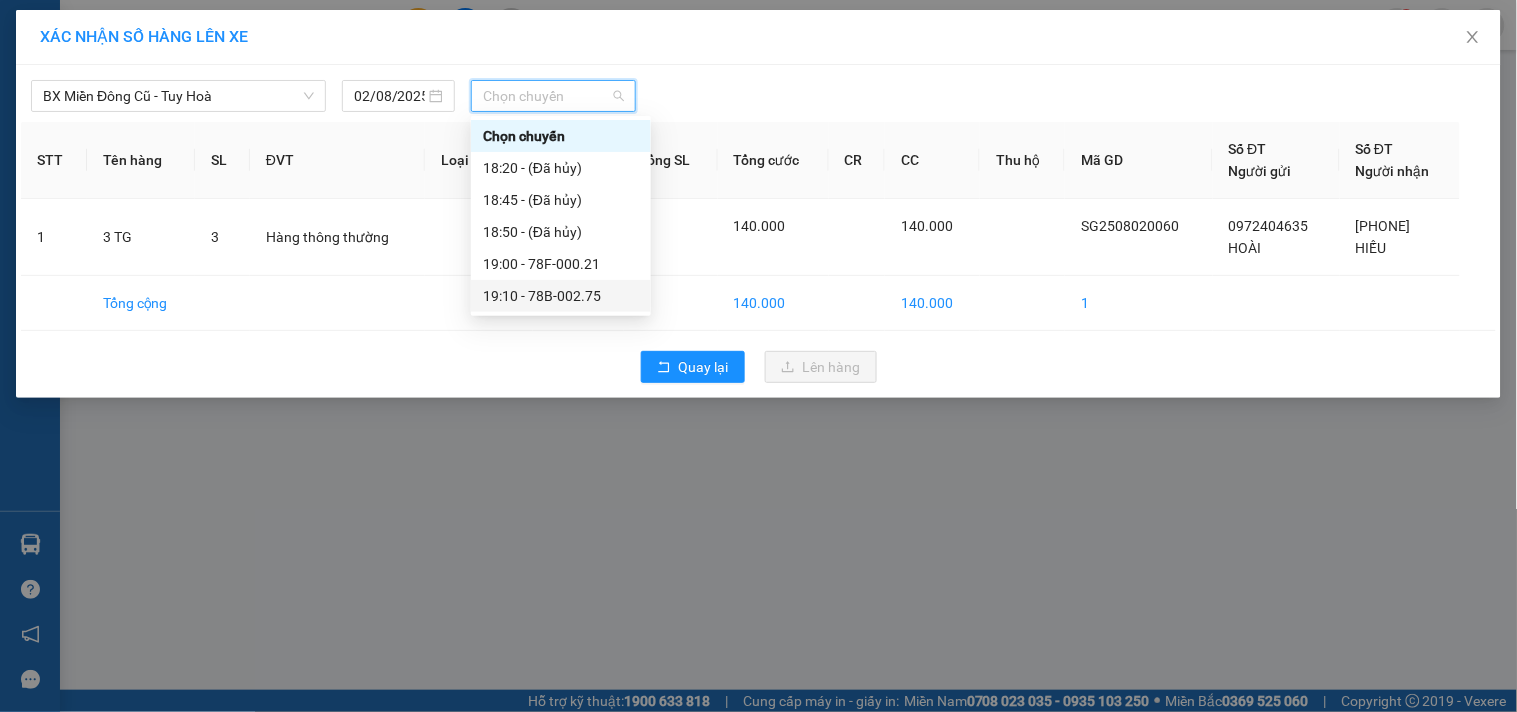click on "19:10     - 78B-002.75" at bounding box center (561, 296) 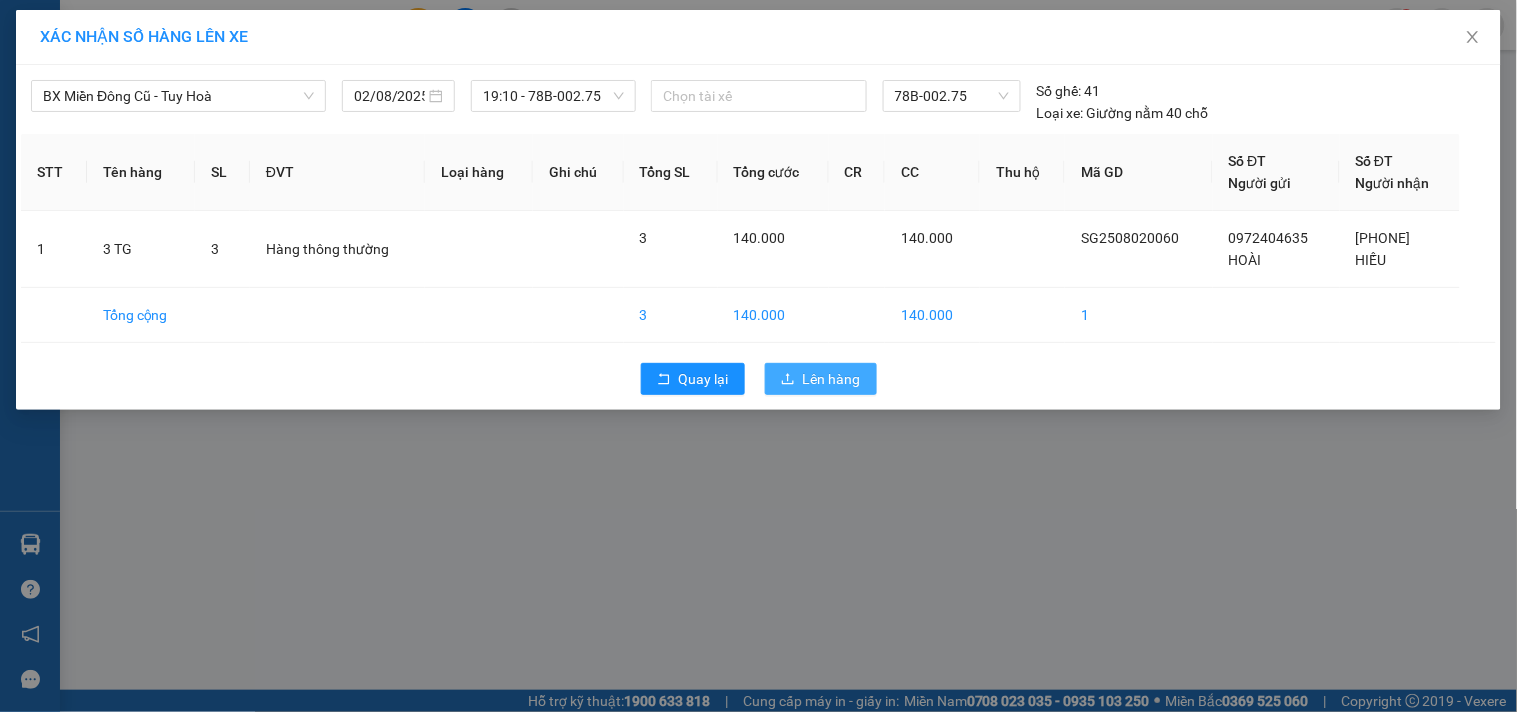 click on "Lên hàng" at bounding box center [832, 379] 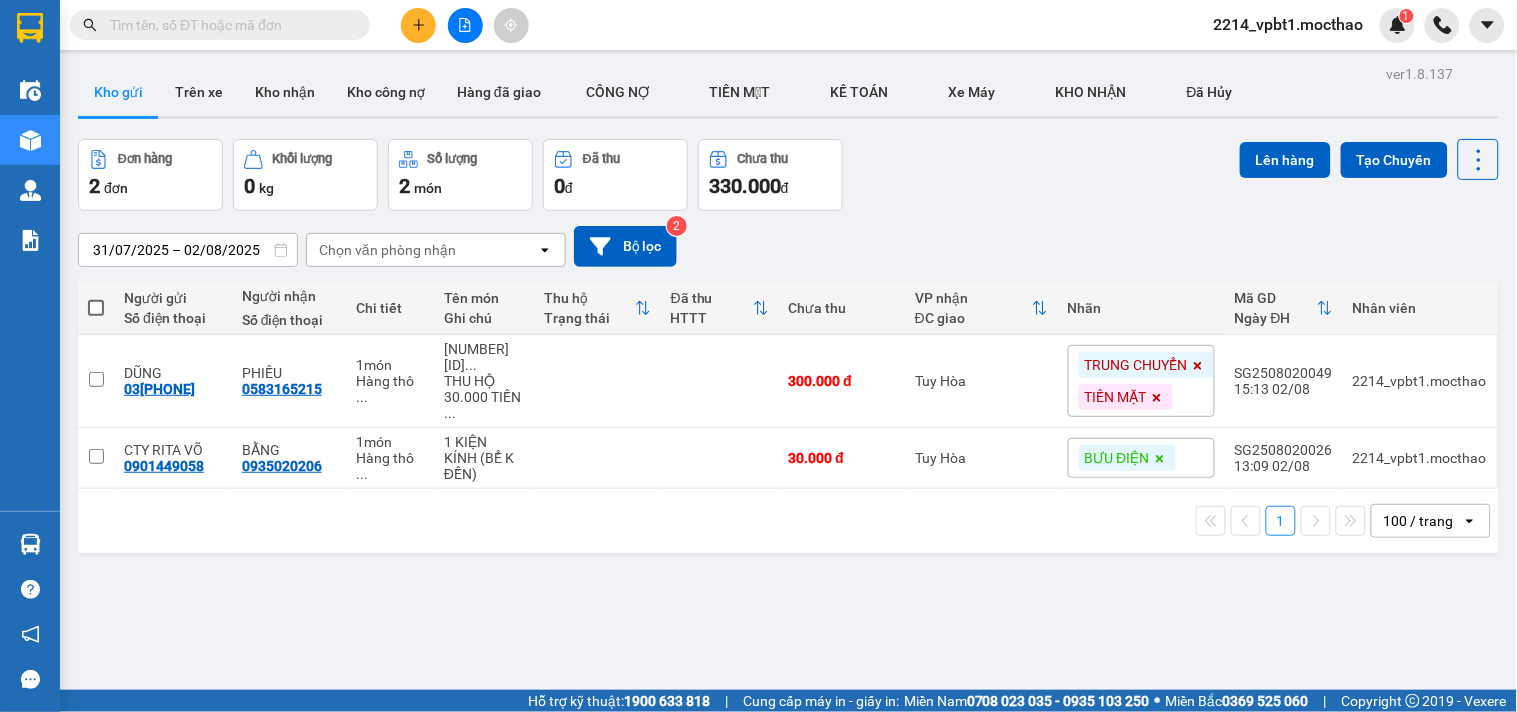 click at bounding box center (465, 25) 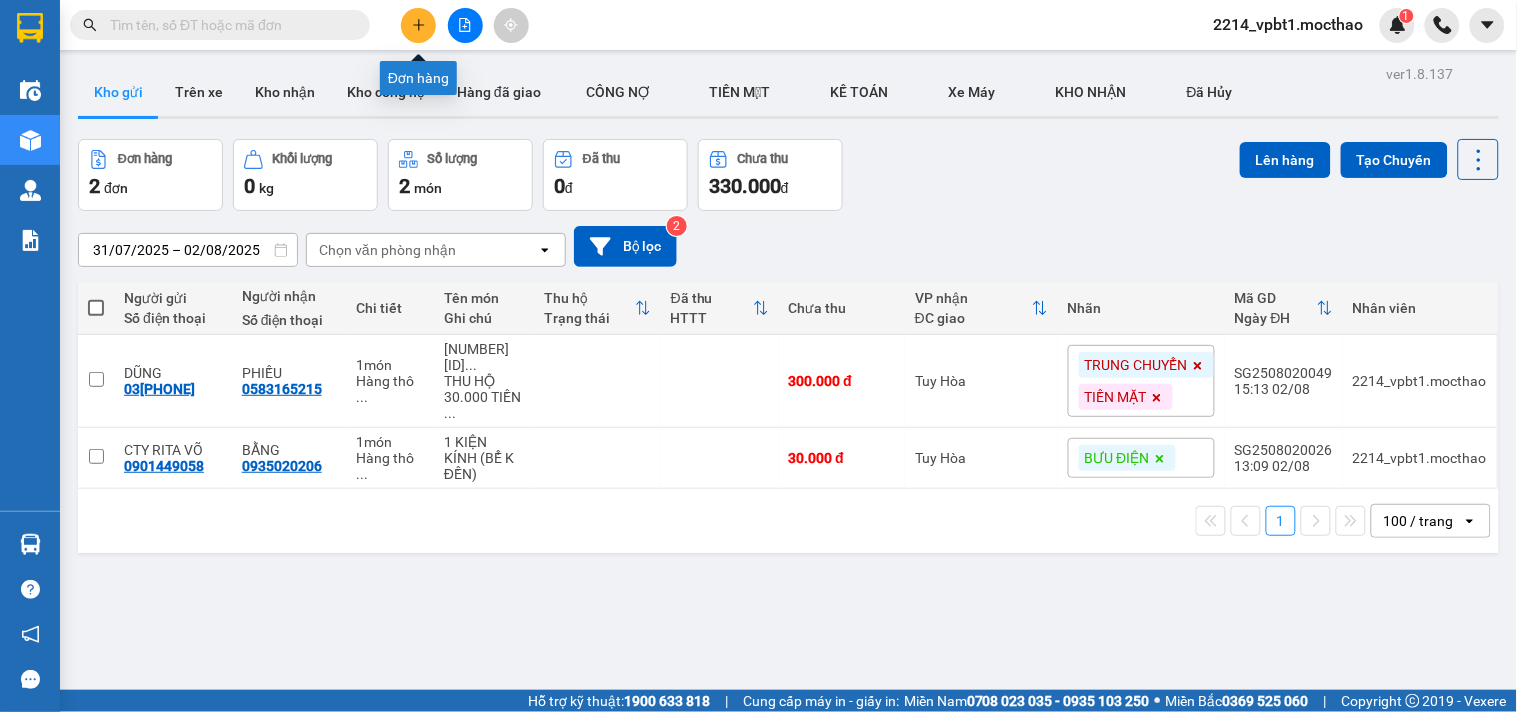click 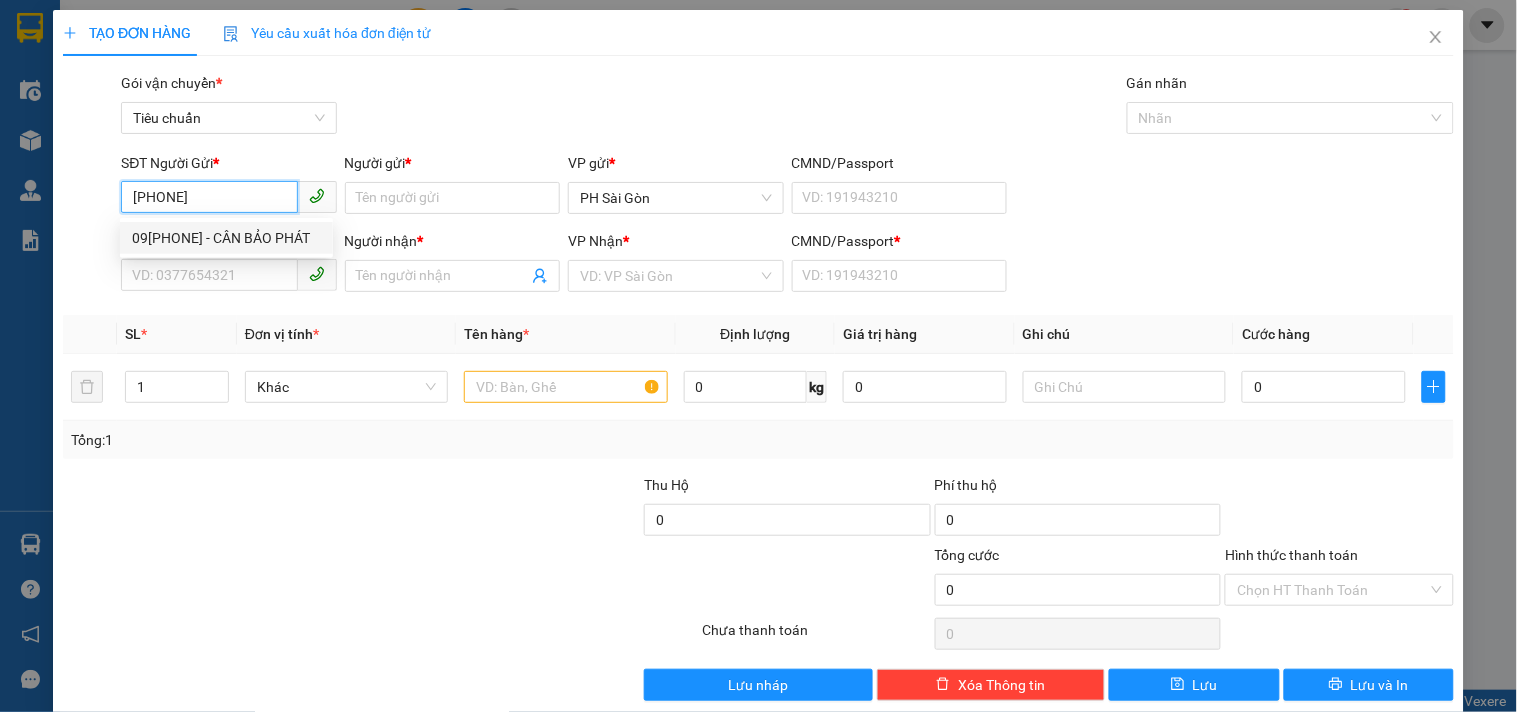 click on "0906147777 - CÂN BẢO PHÁT" at bounding box center (226, 238) 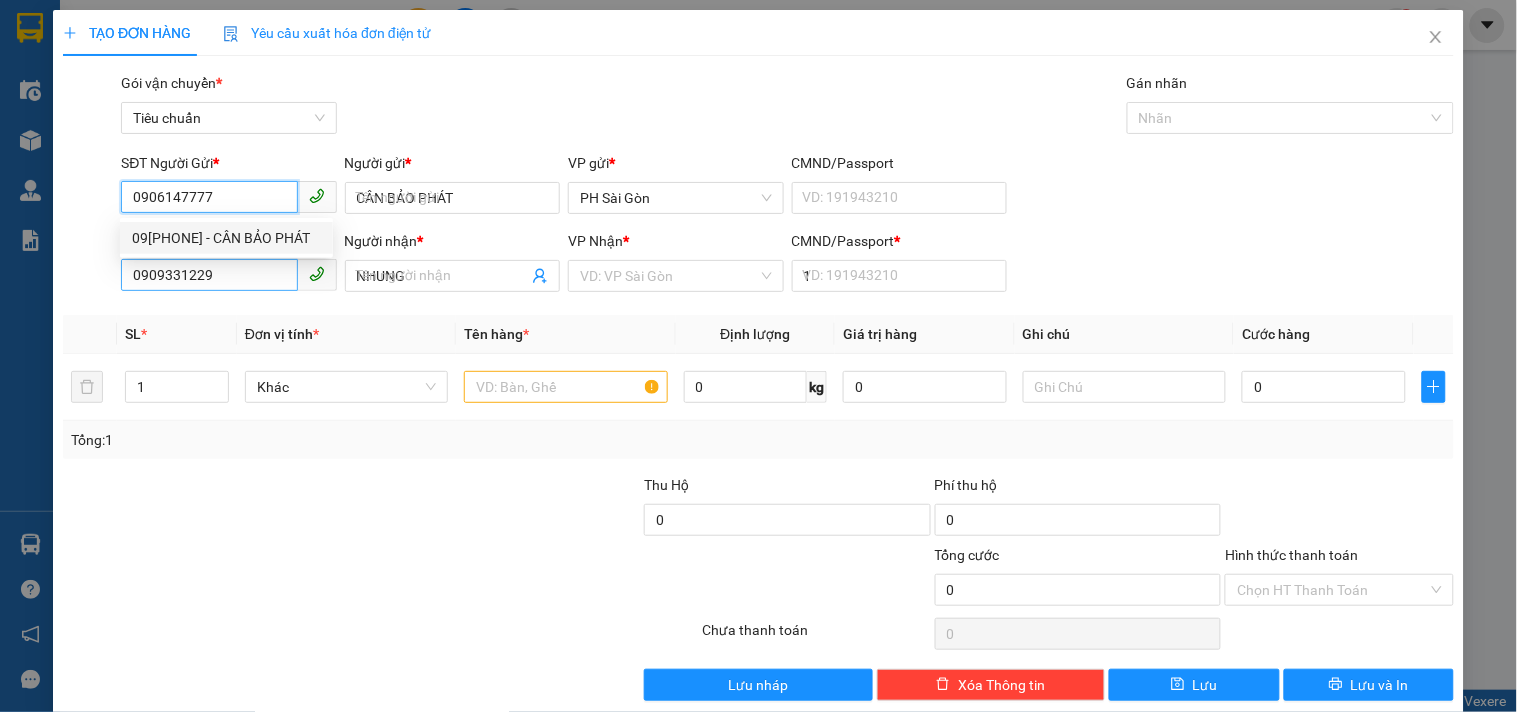 type on "180.000" 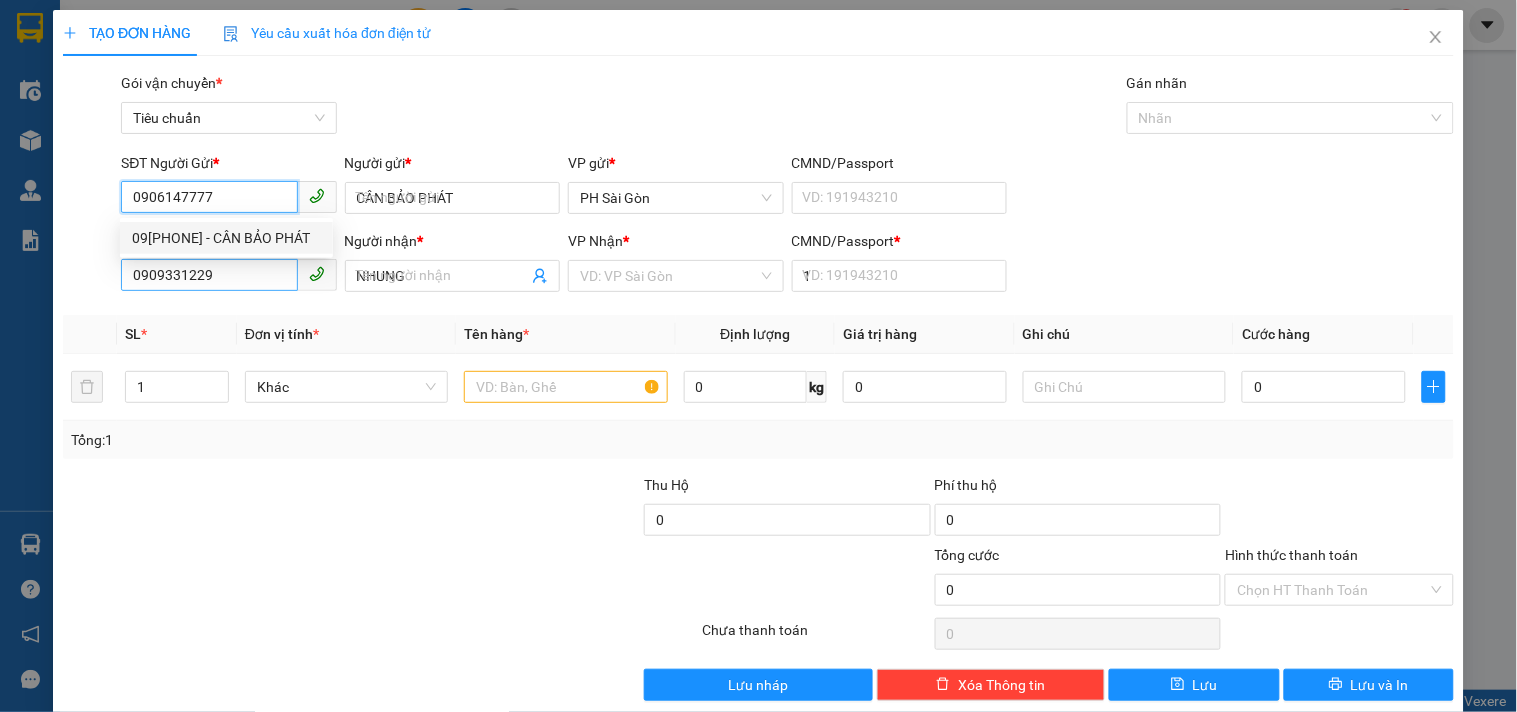type on "180.000" 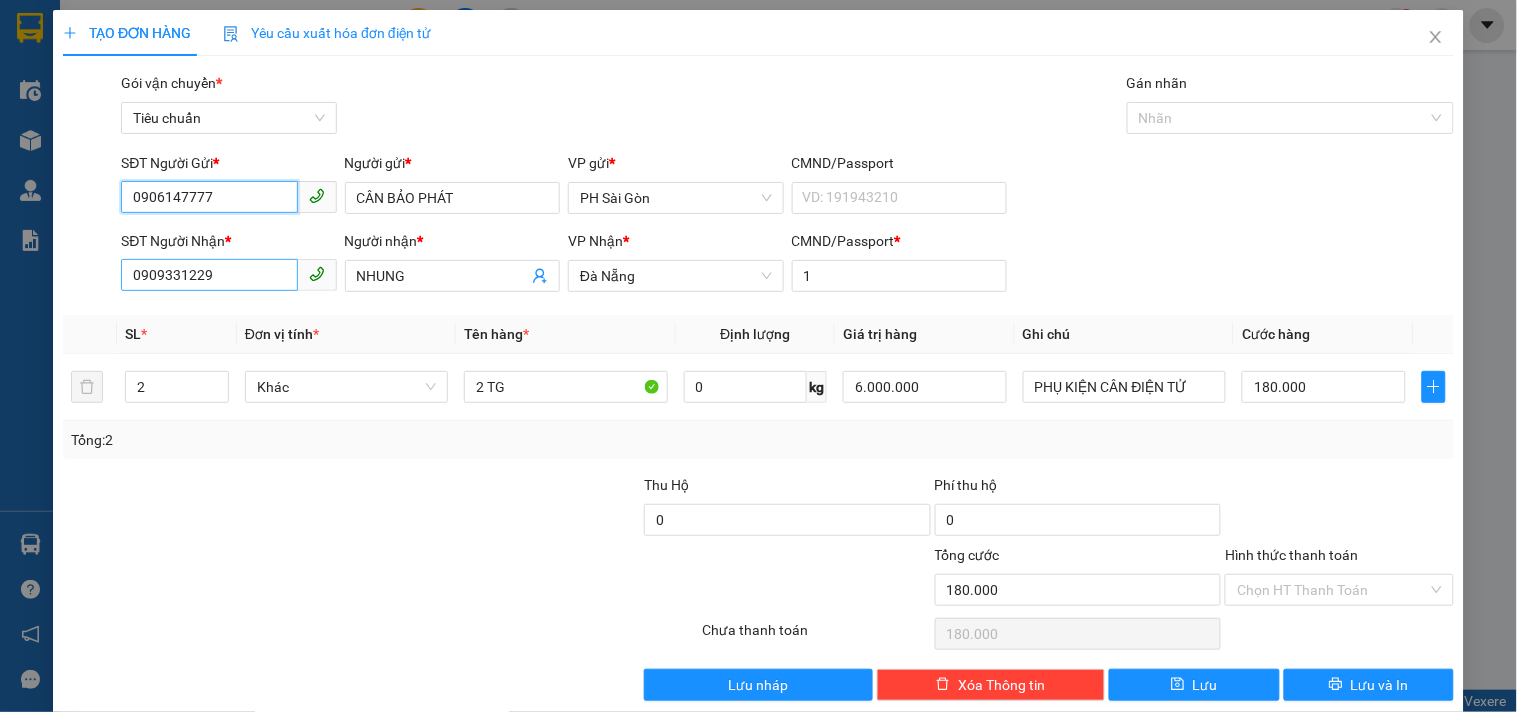 type on "0906147777" 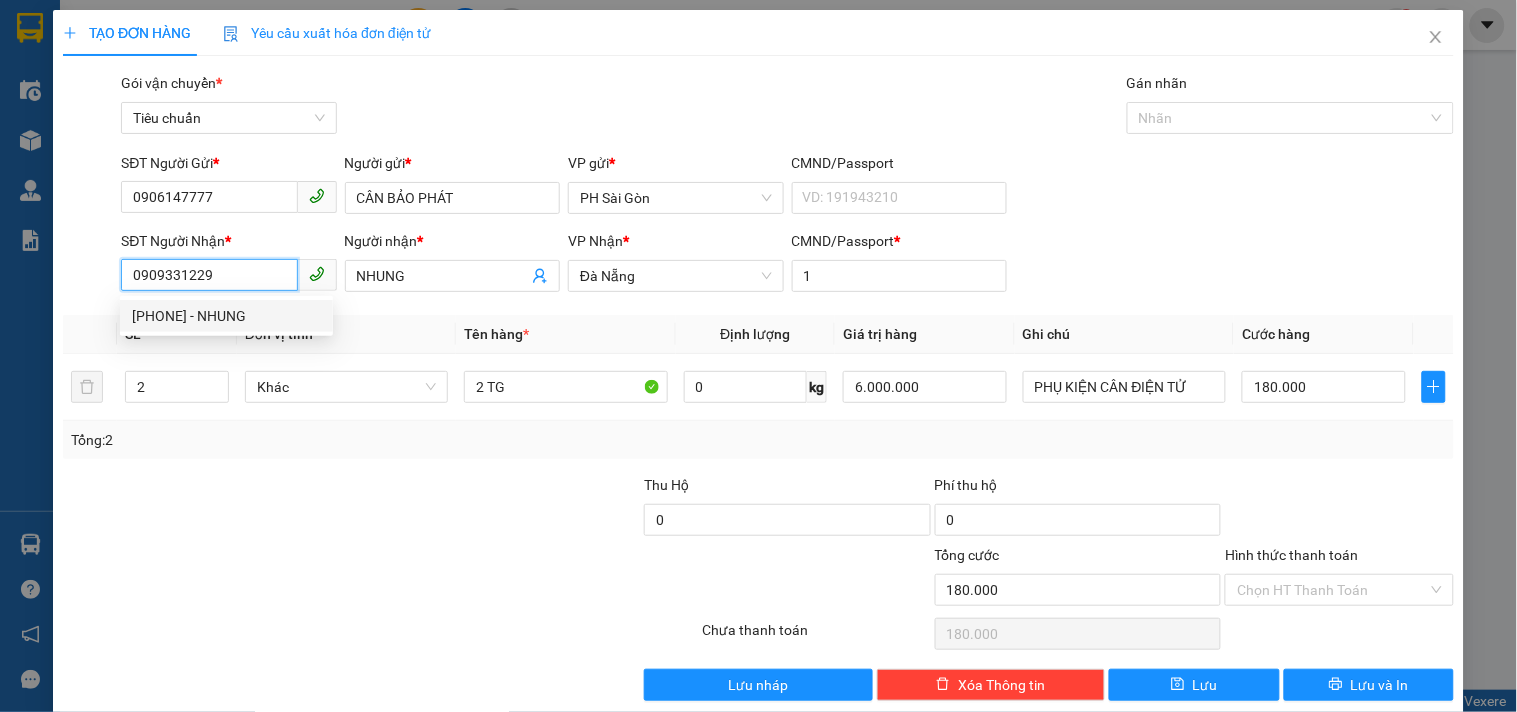 drag, startPoint x: 218, startPoint y: 278, endPoint x: 0, endPoint y: 311, distance: 220.48357 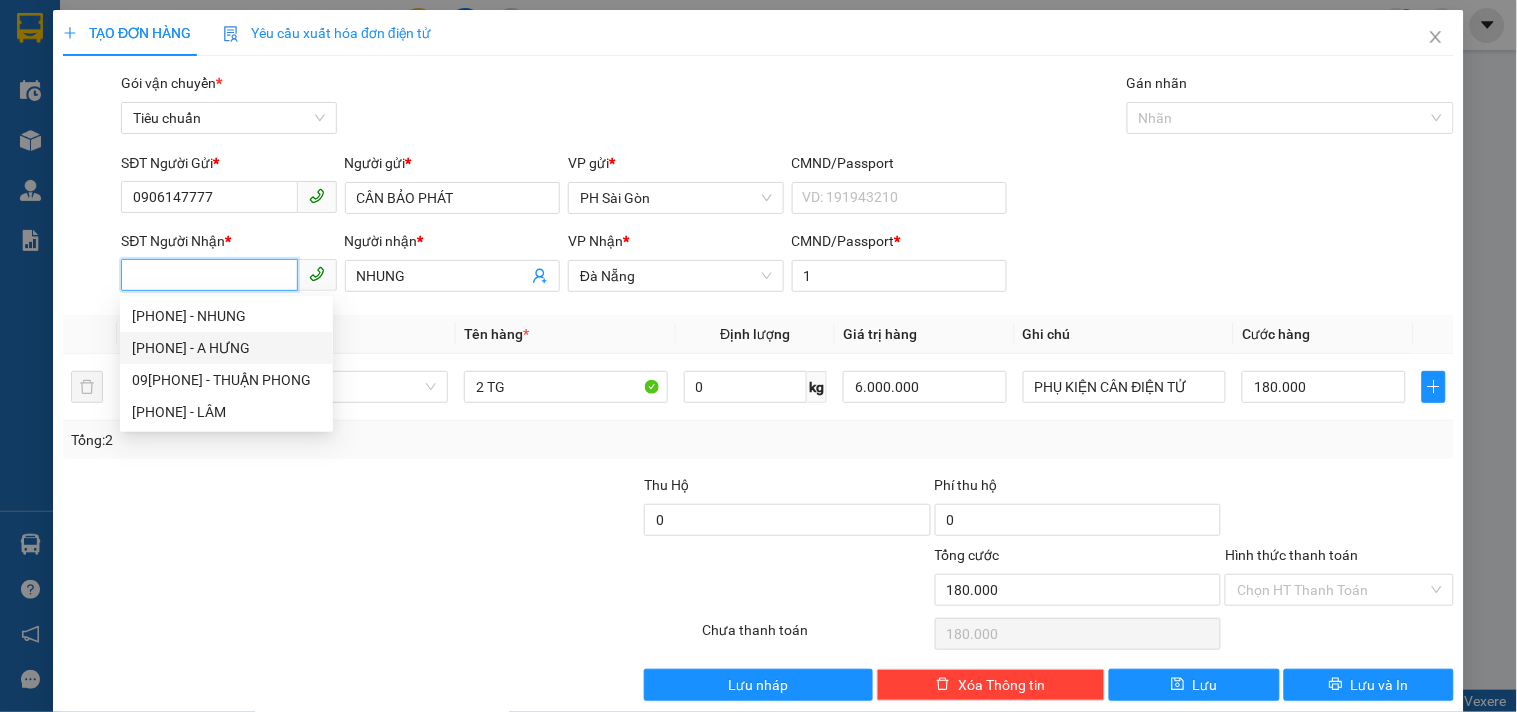 click on "0905838367 - A HƯNG" at bounding box center [226, 348] 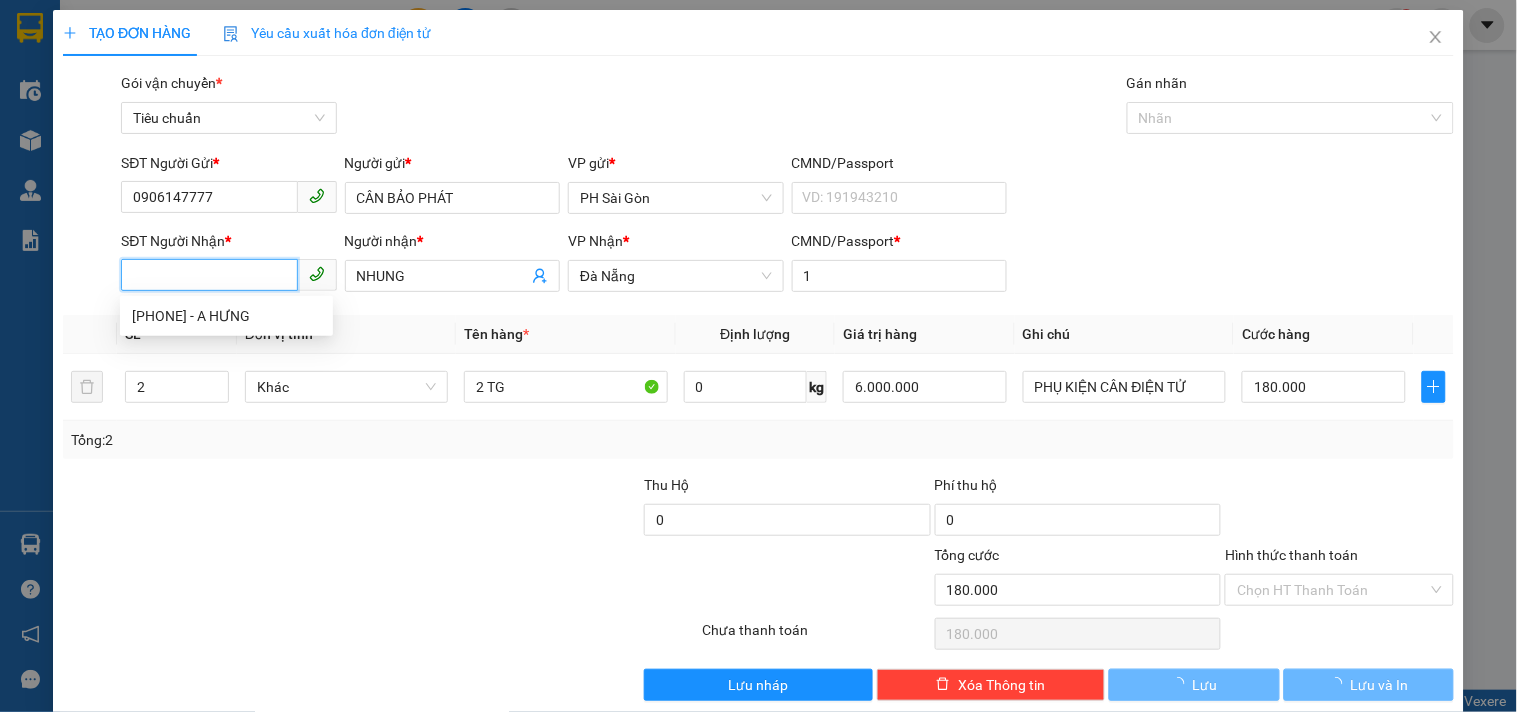 type on "0905838367" 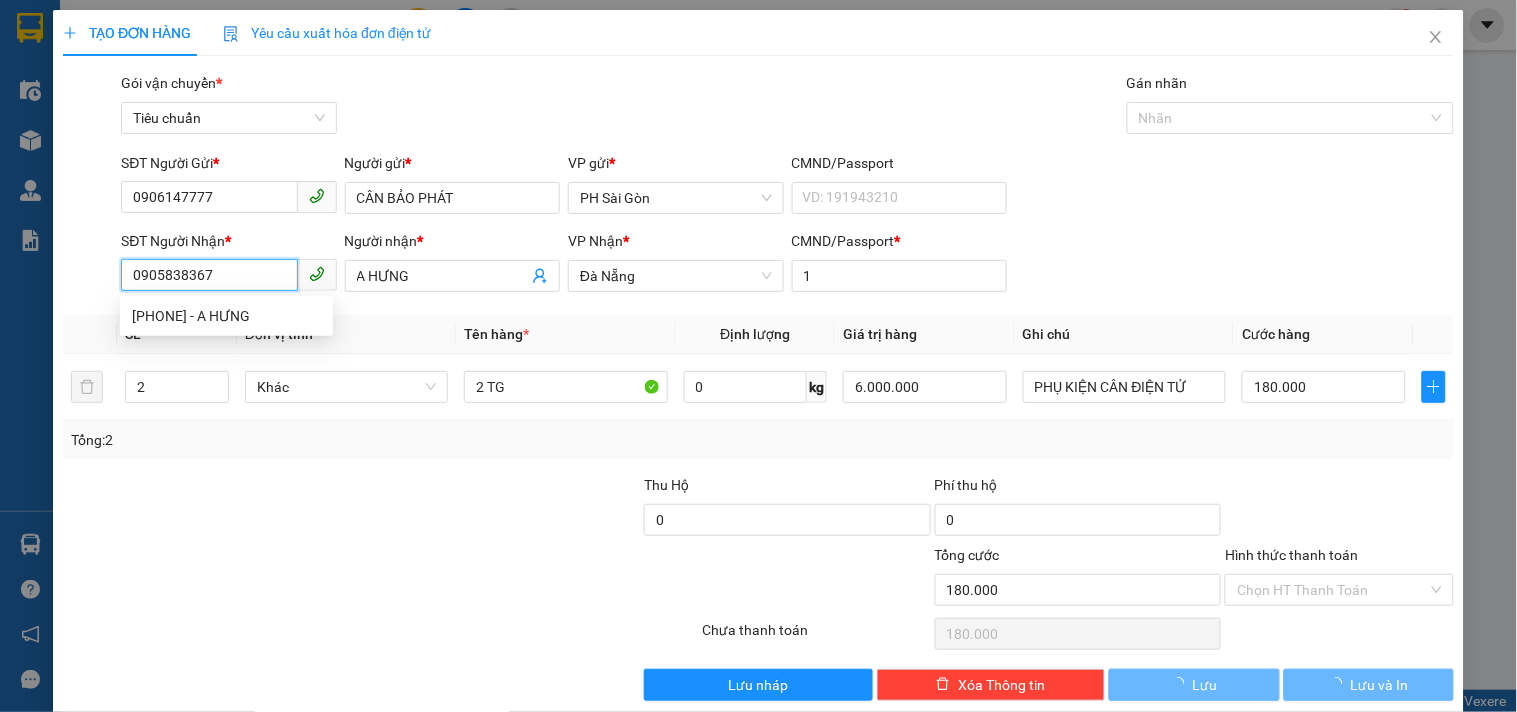 type on "300.000" 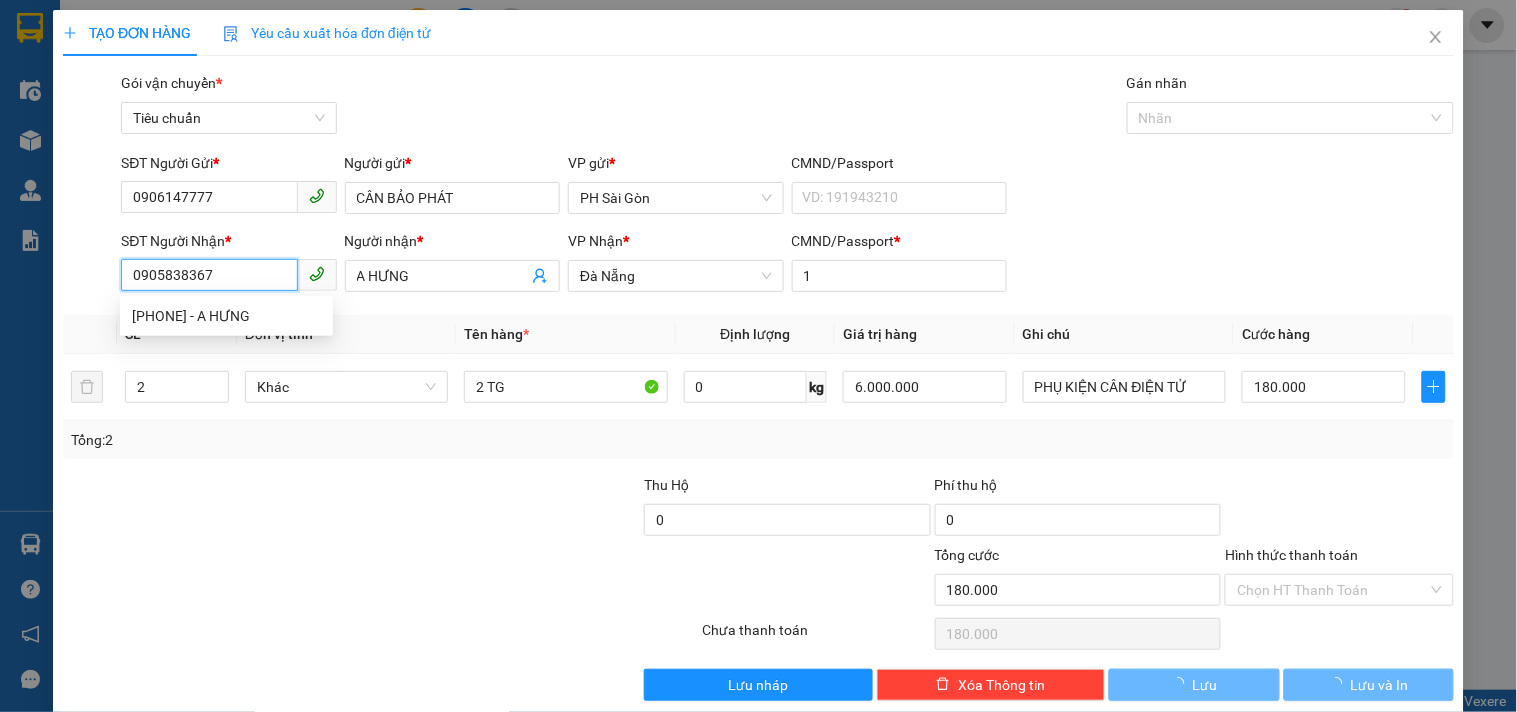 type on "300.000" 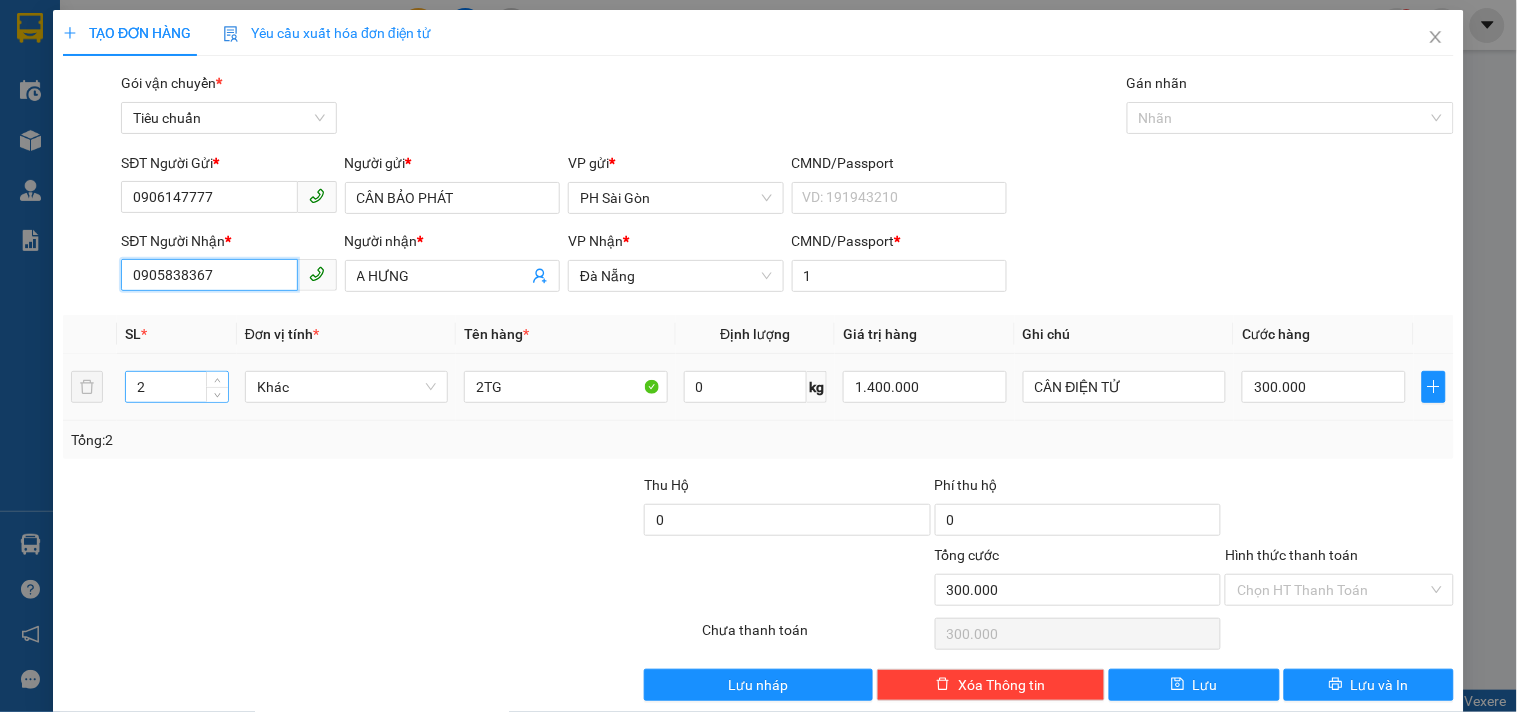 type on "0905838367" 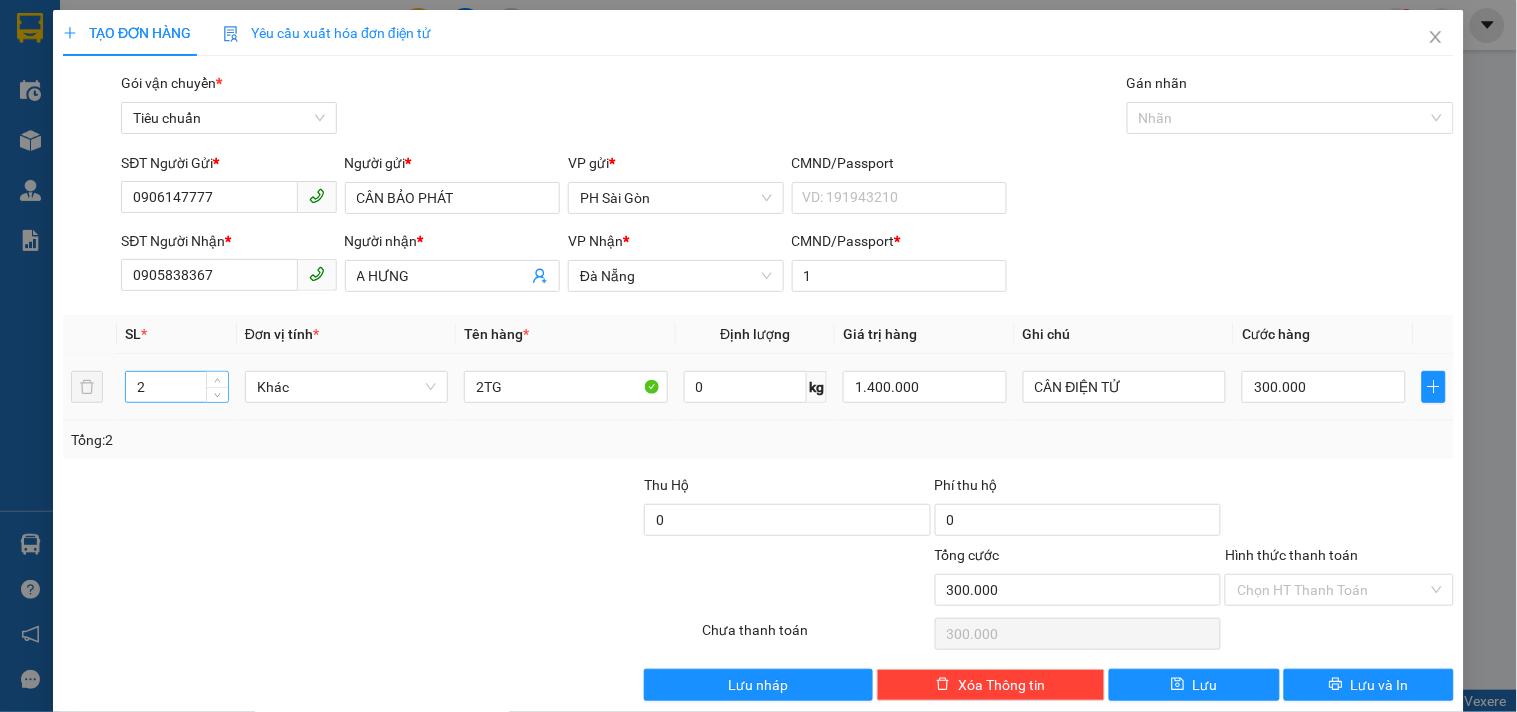 click on "2" at bounding box center [177, 387] 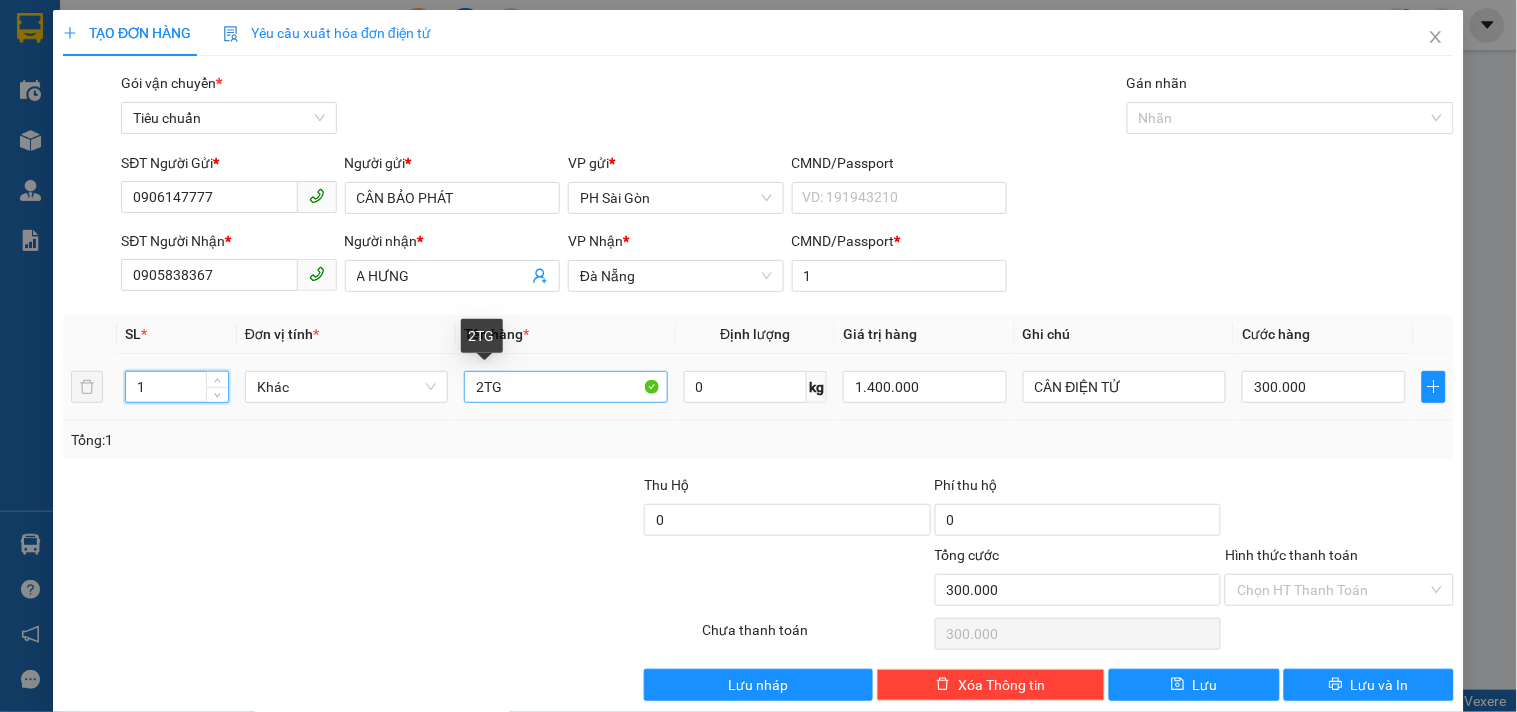 type on "1" 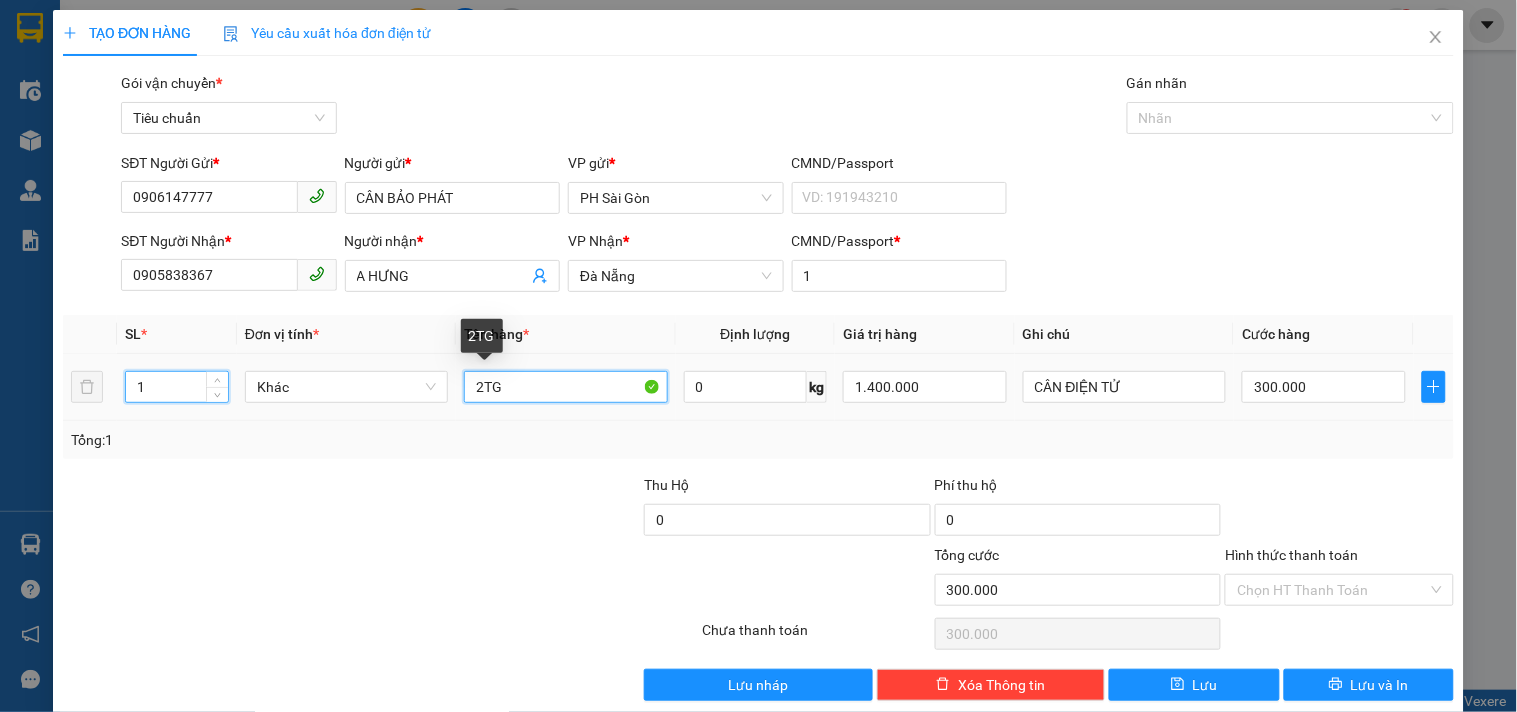 click on "2TG" at bounding box center [565, 387] 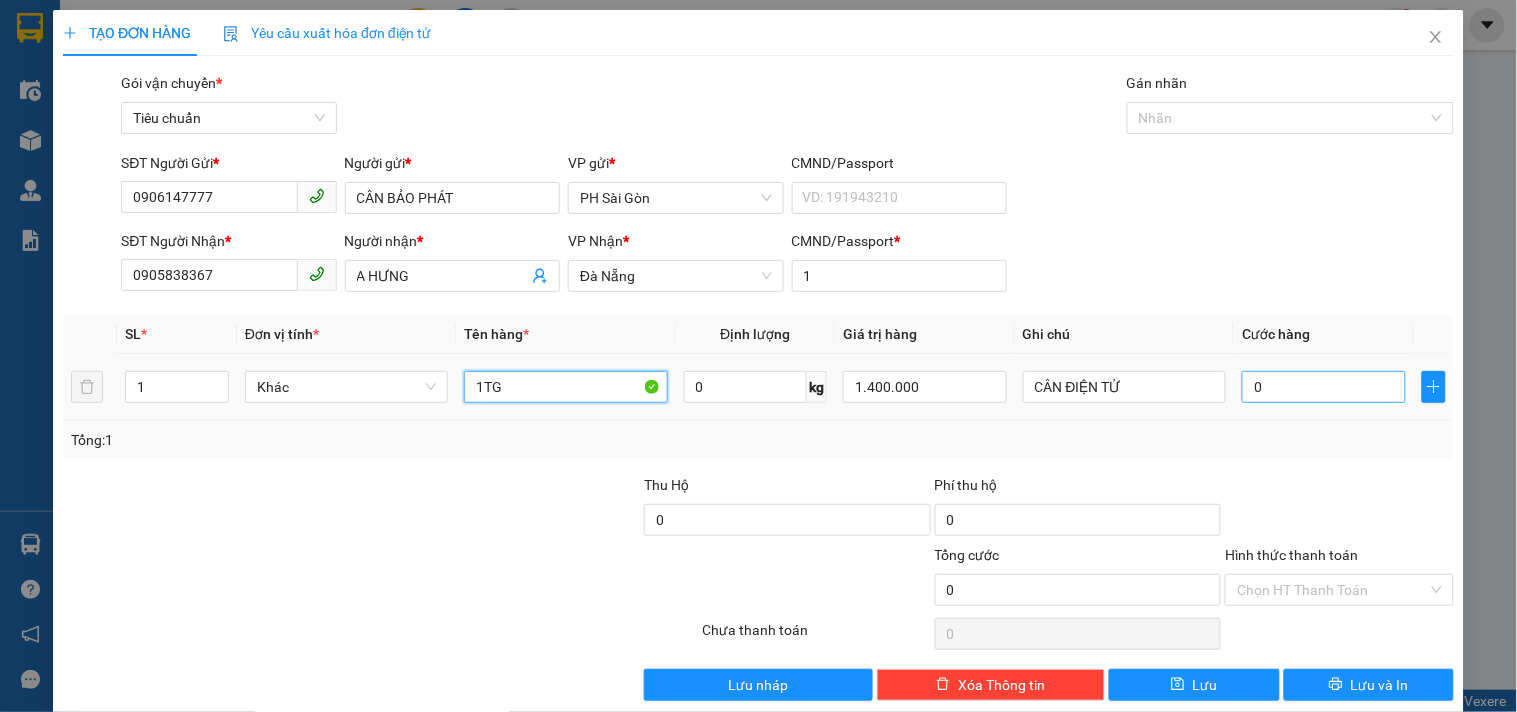 type on "1TG" 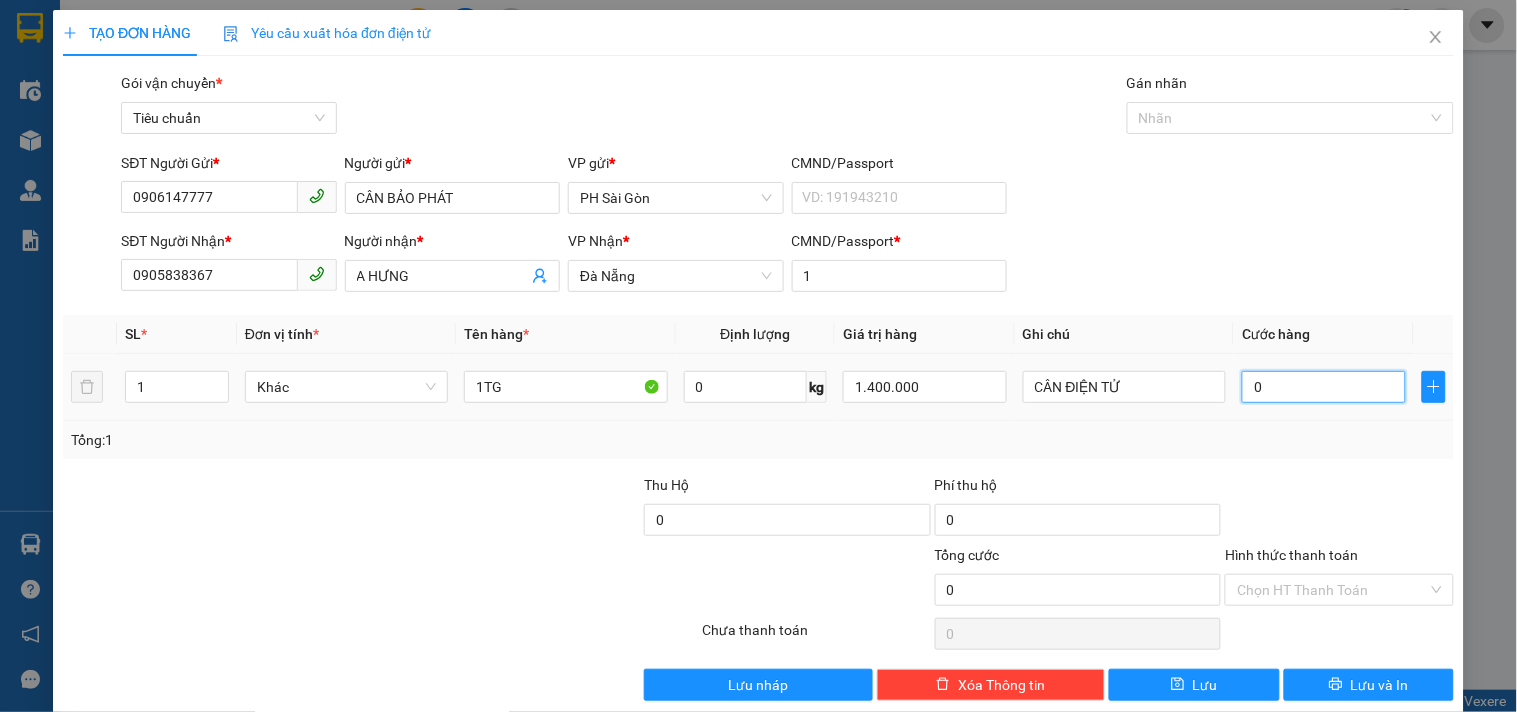 click on "0" at bounding box center (1324, 387) 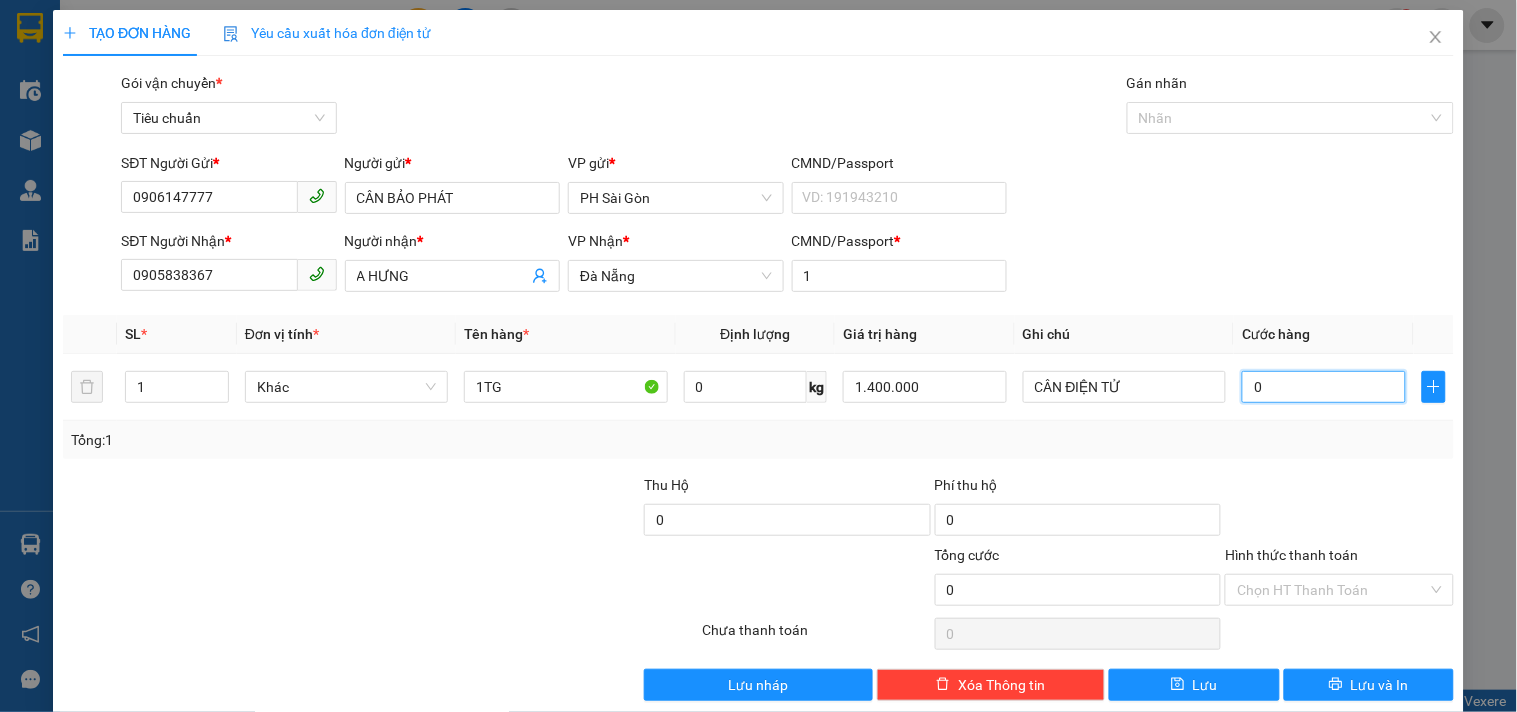 type on "7" 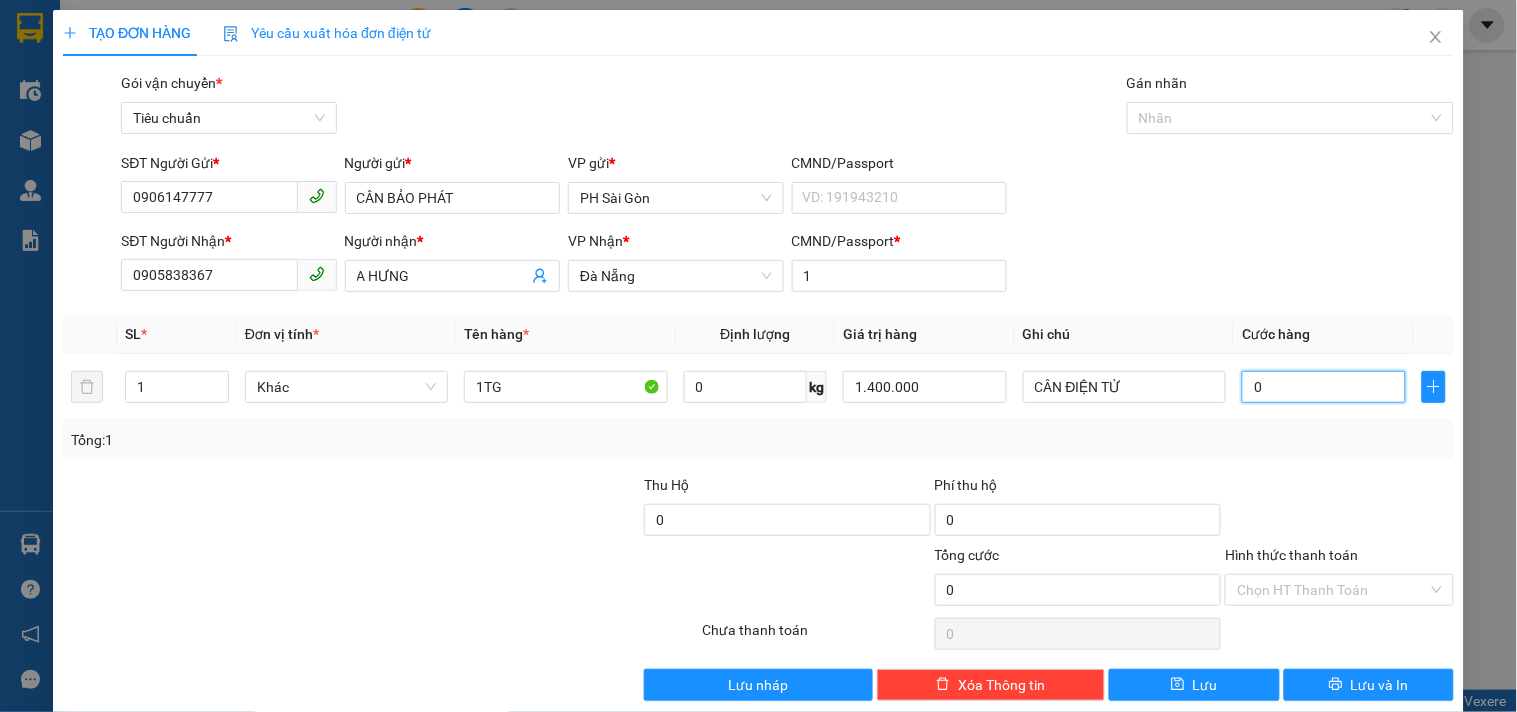type on "7" 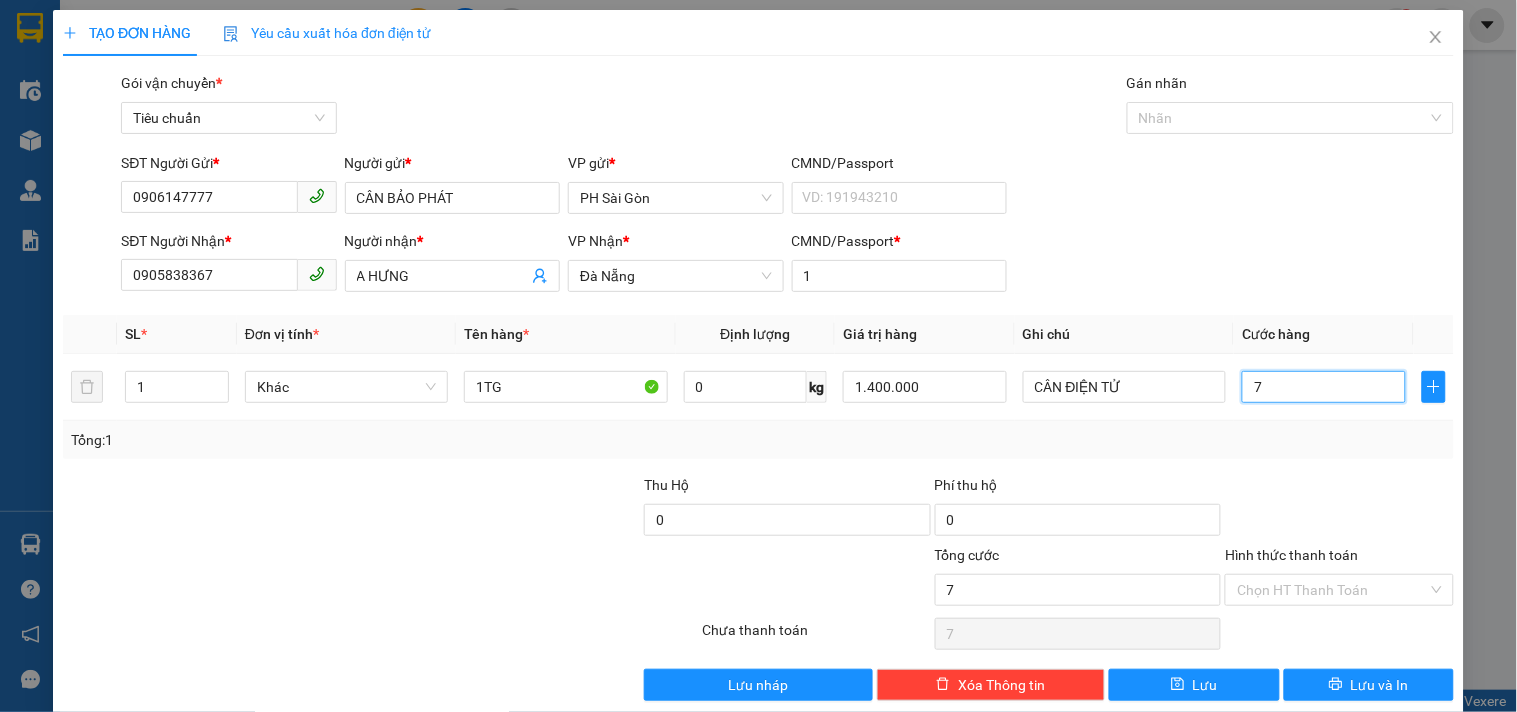 type on "70" 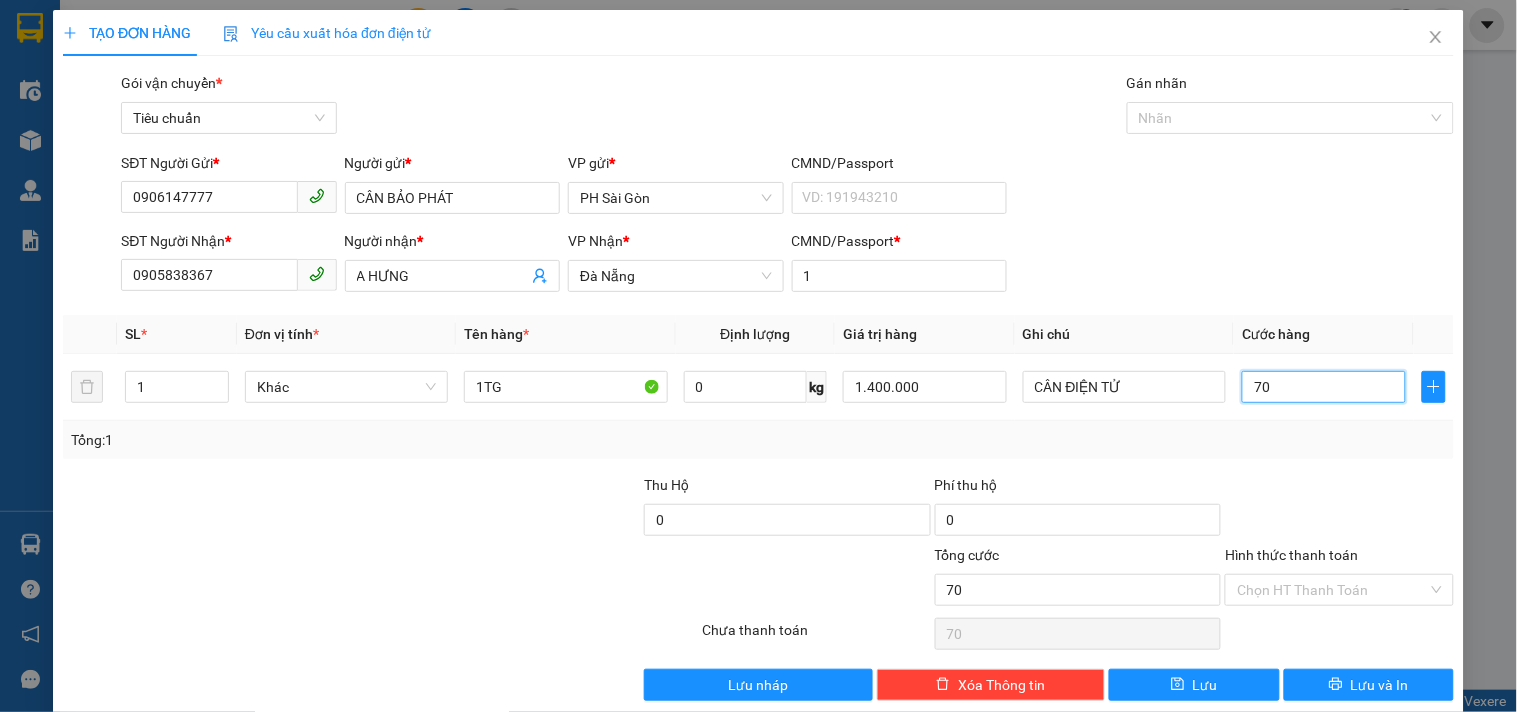 type on "70" 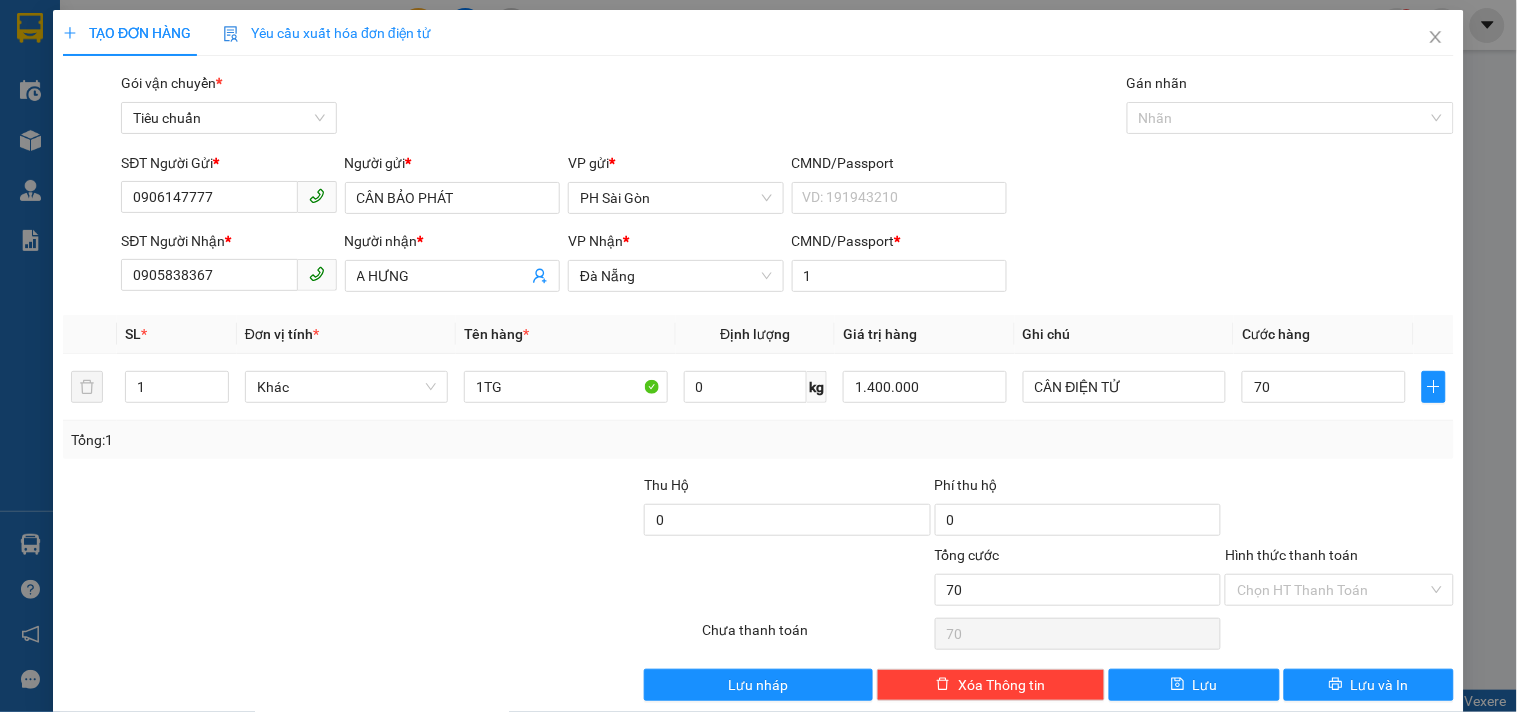 type on "70.000" 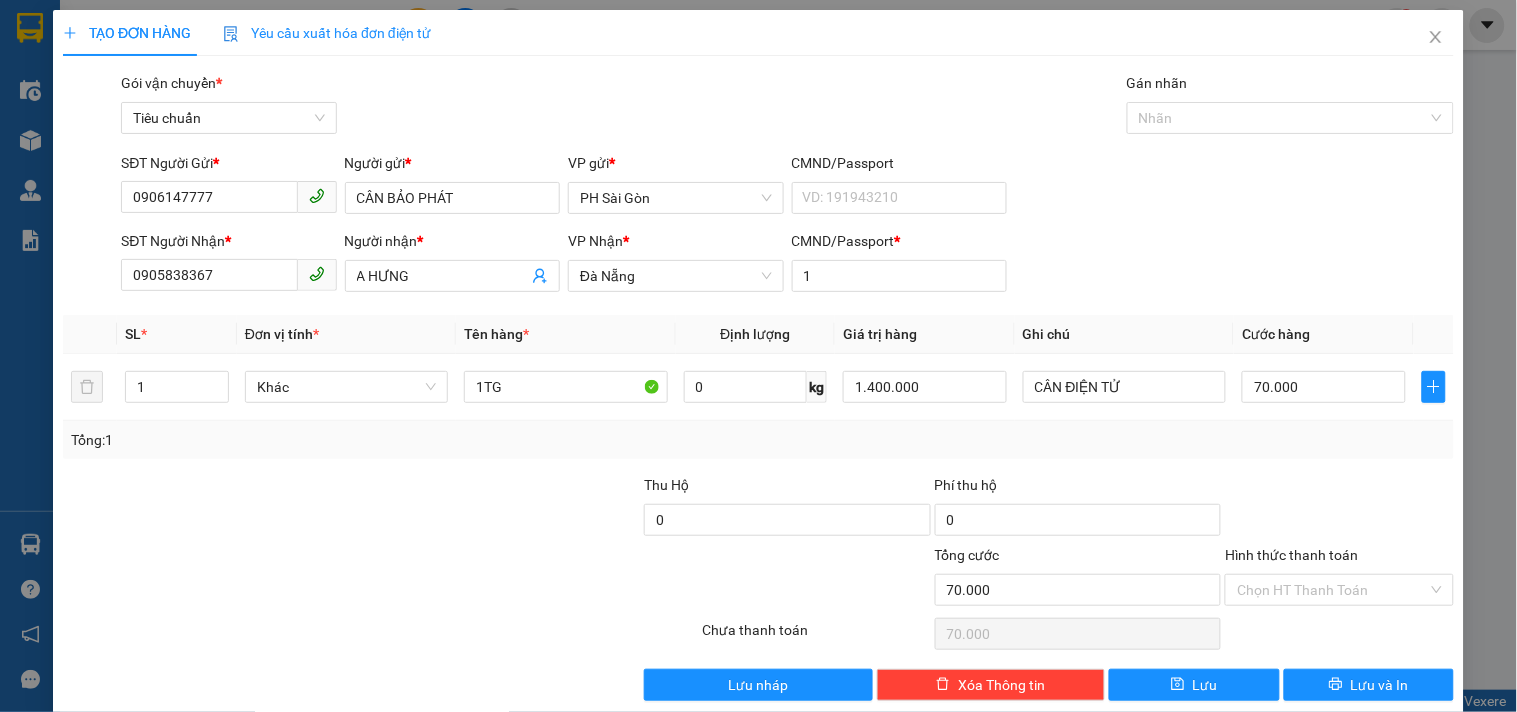 click on "Tổng:  1" at bounding box center (758, 440) 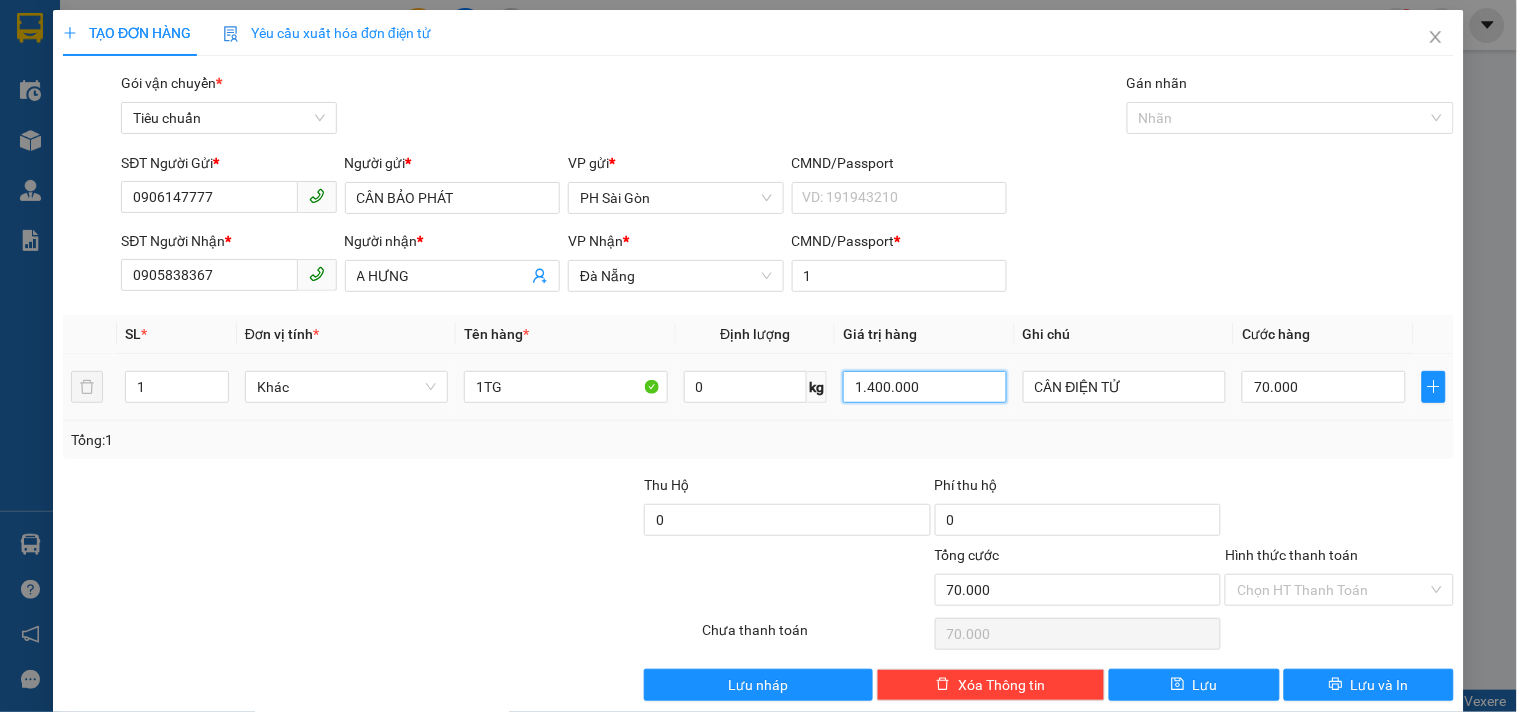 drag, startPoint x: 922, startPoint y: 388, endPoint x: 830, endPoint y: 397, distance: 92.43917 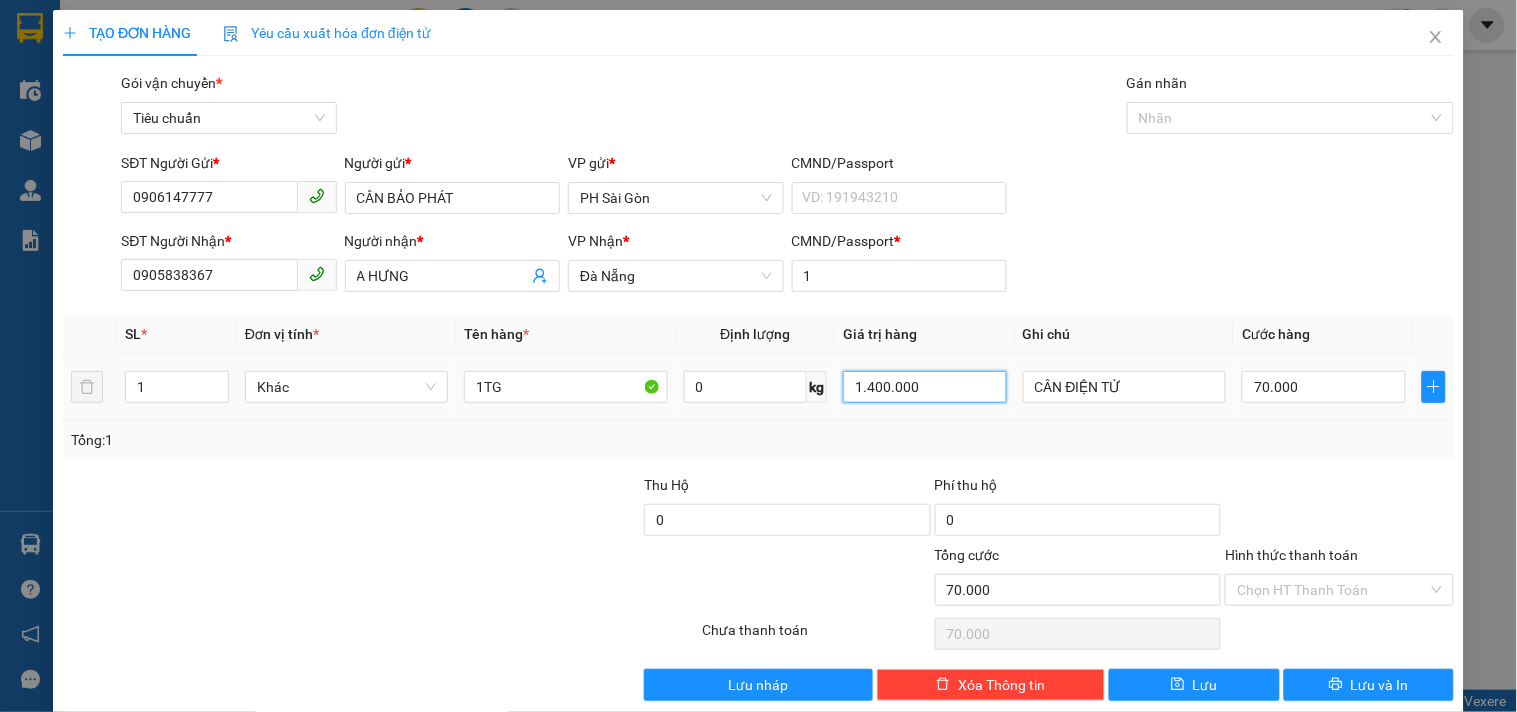 click on "1.400.000" at bounding box center (925, 387) 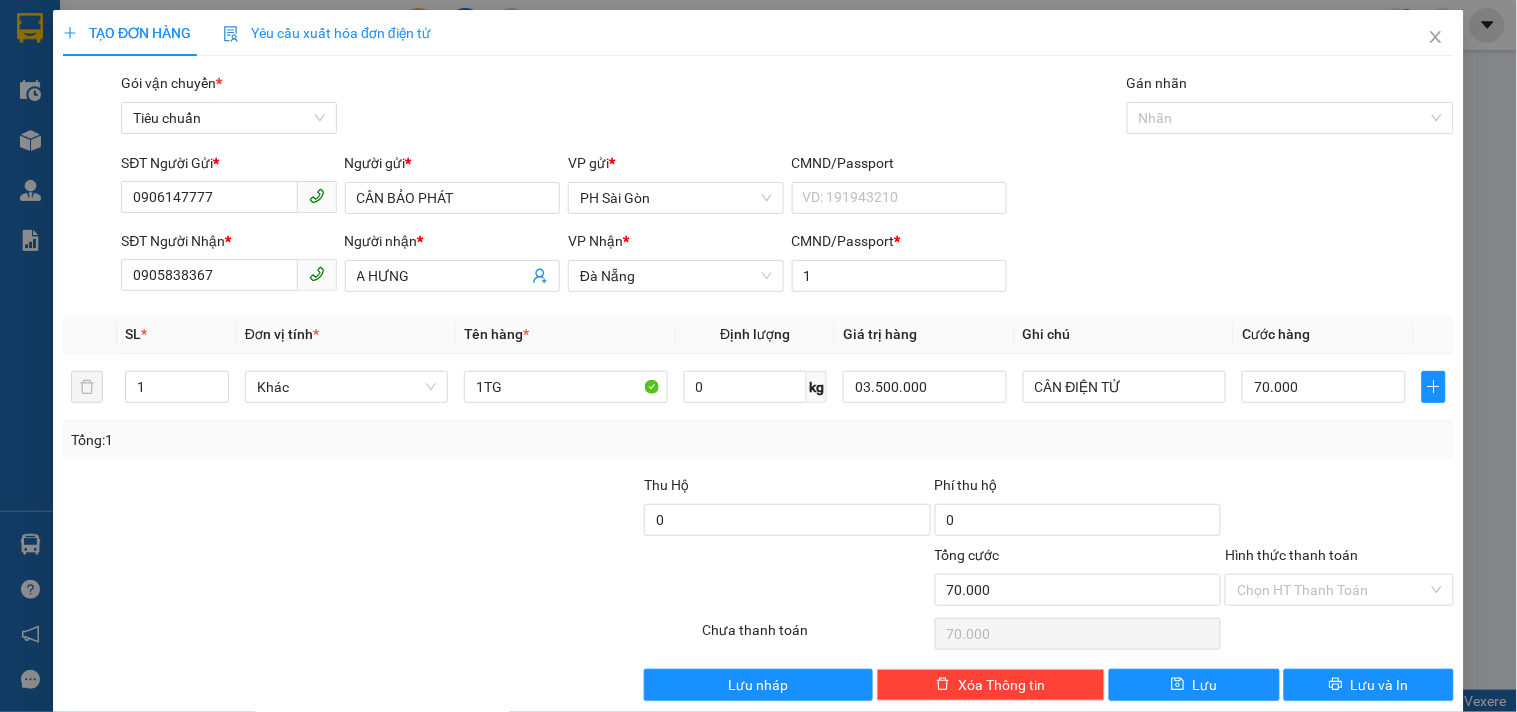 type on "3.500.000" 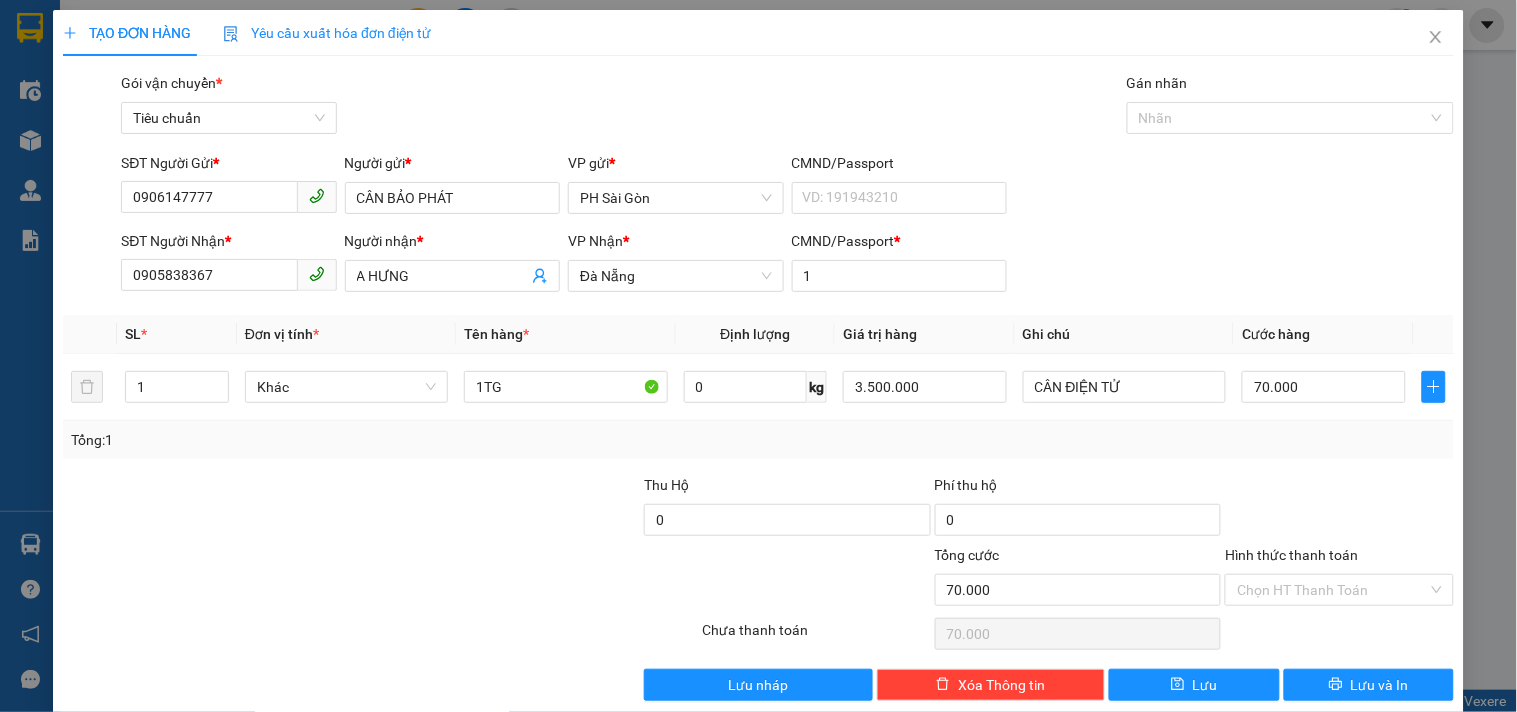 click on "Tổng:  1" at bounding box center (758, 440) 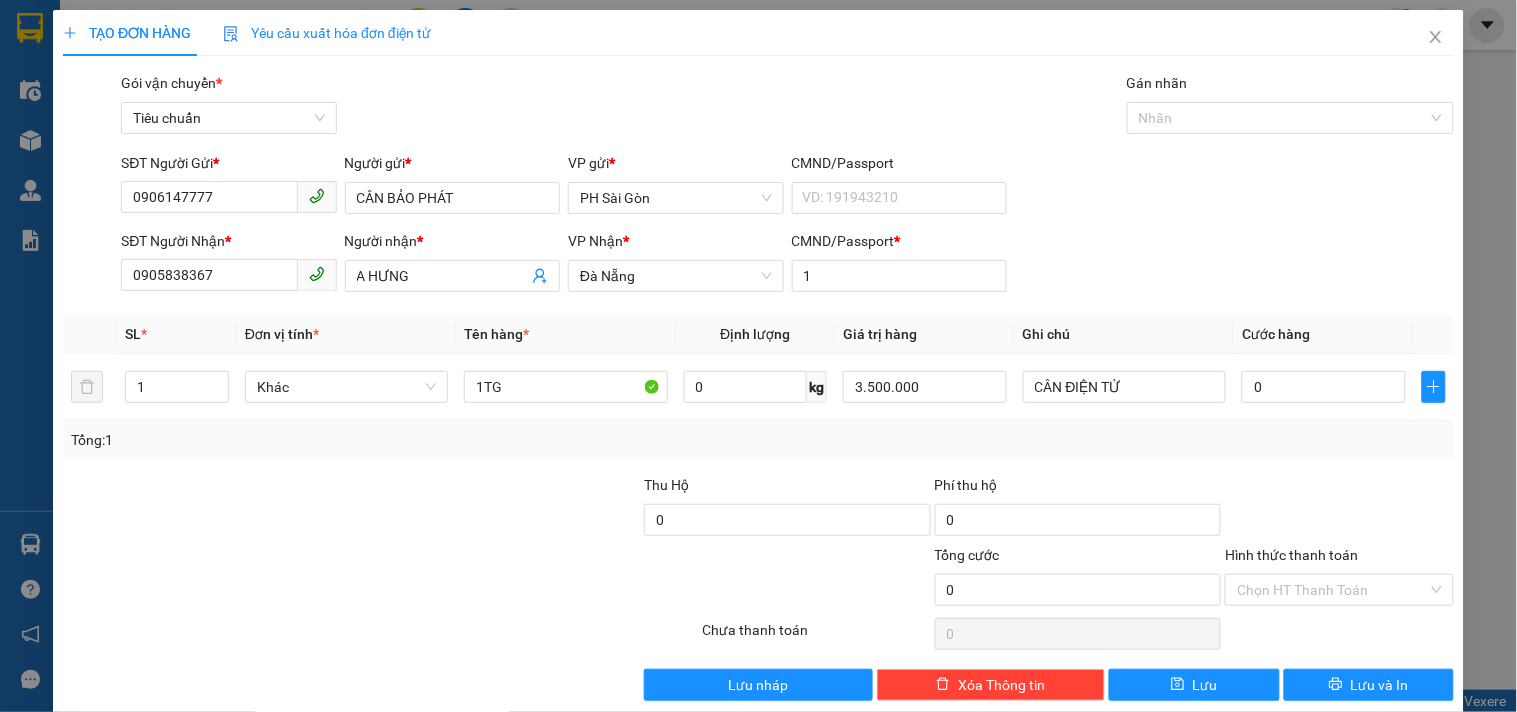scroll, scrollTop: 27, scrollLeft: 0, axis: vertical 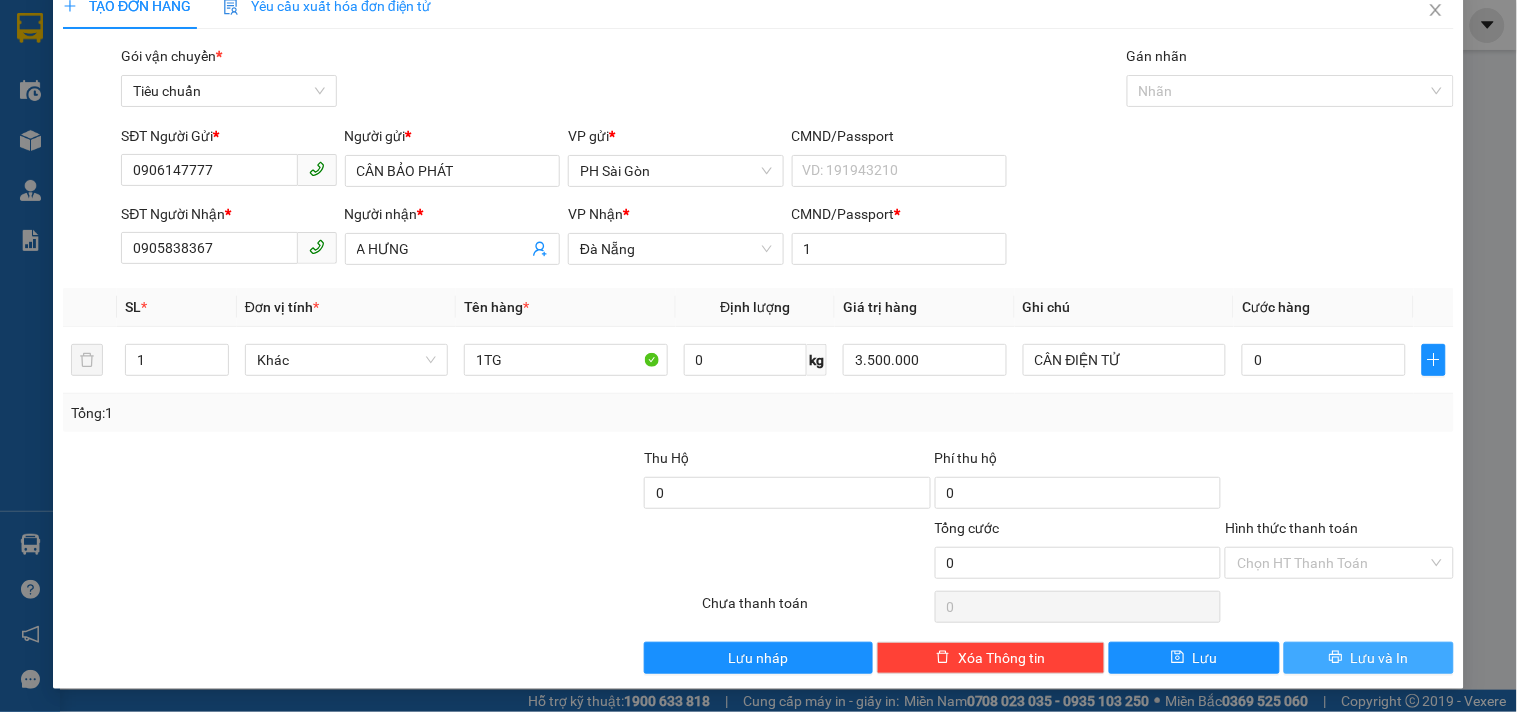 click on "Lưu và In" at bounding box center [1380, 658] 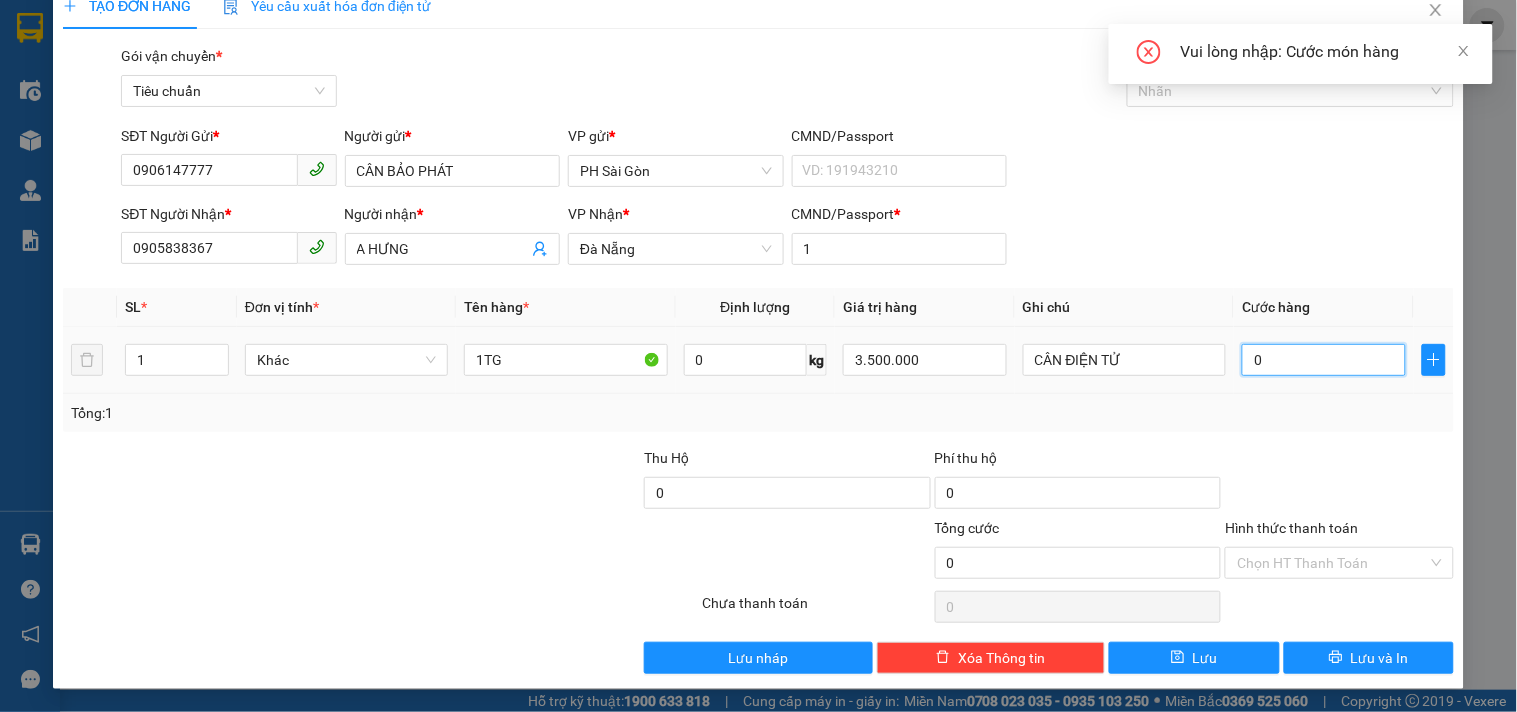 click on "0" at bounding box center (1324, 360) 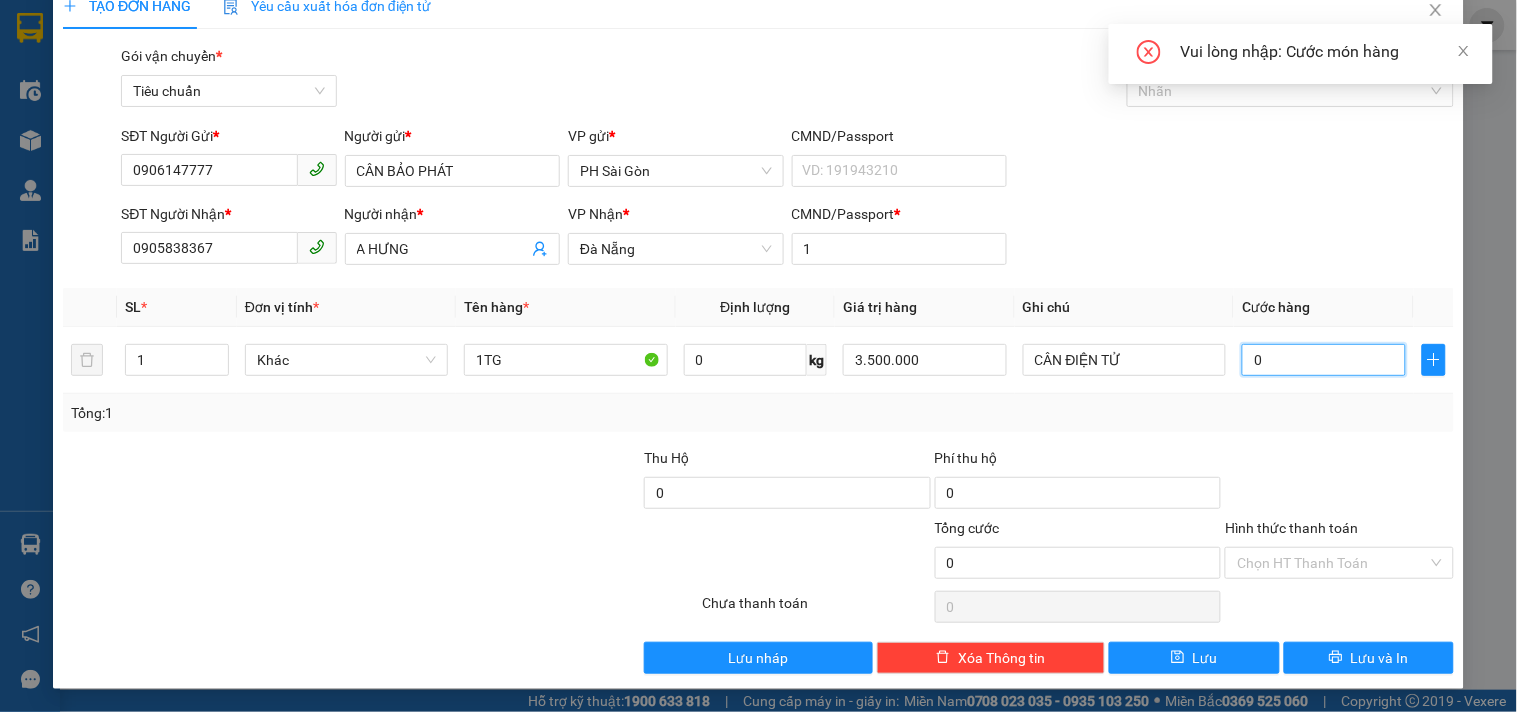 type on "7" 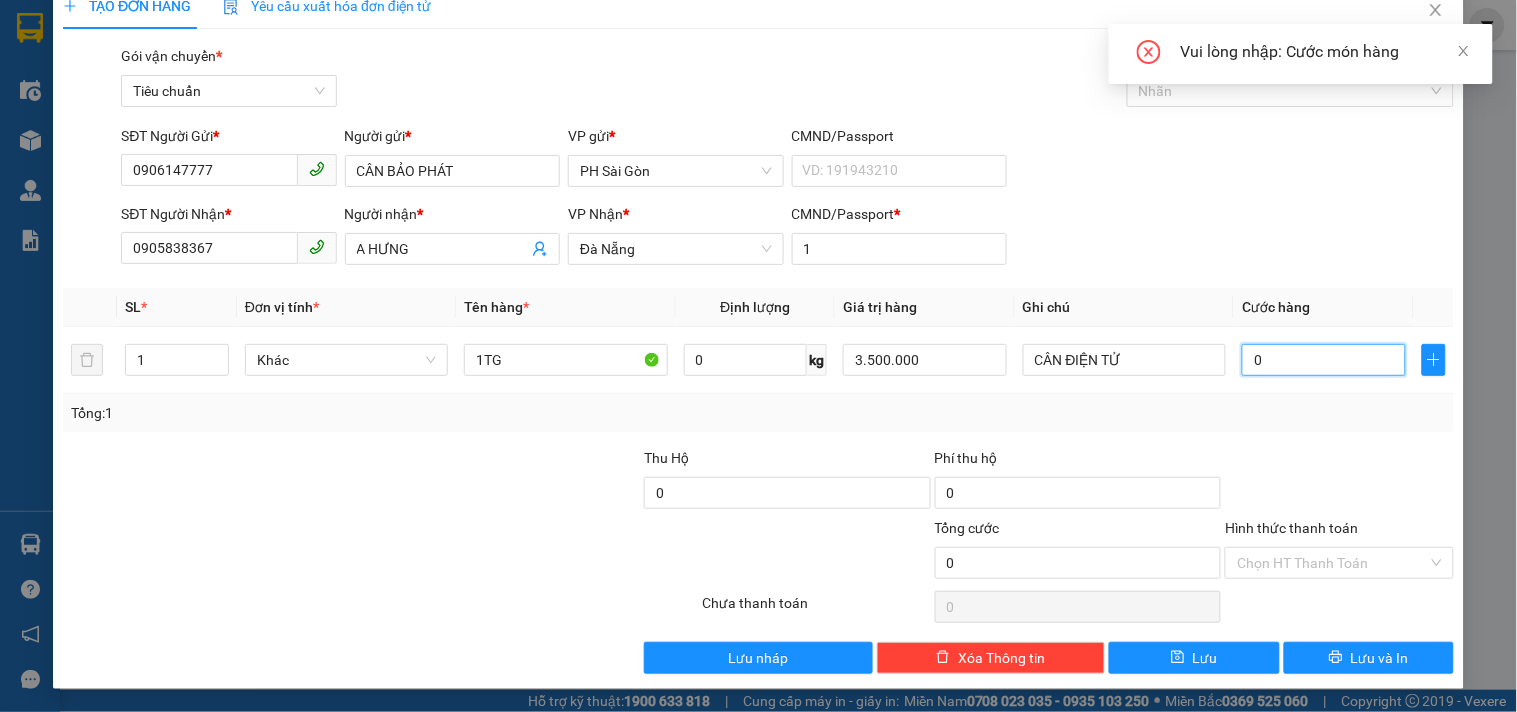 type on "7" 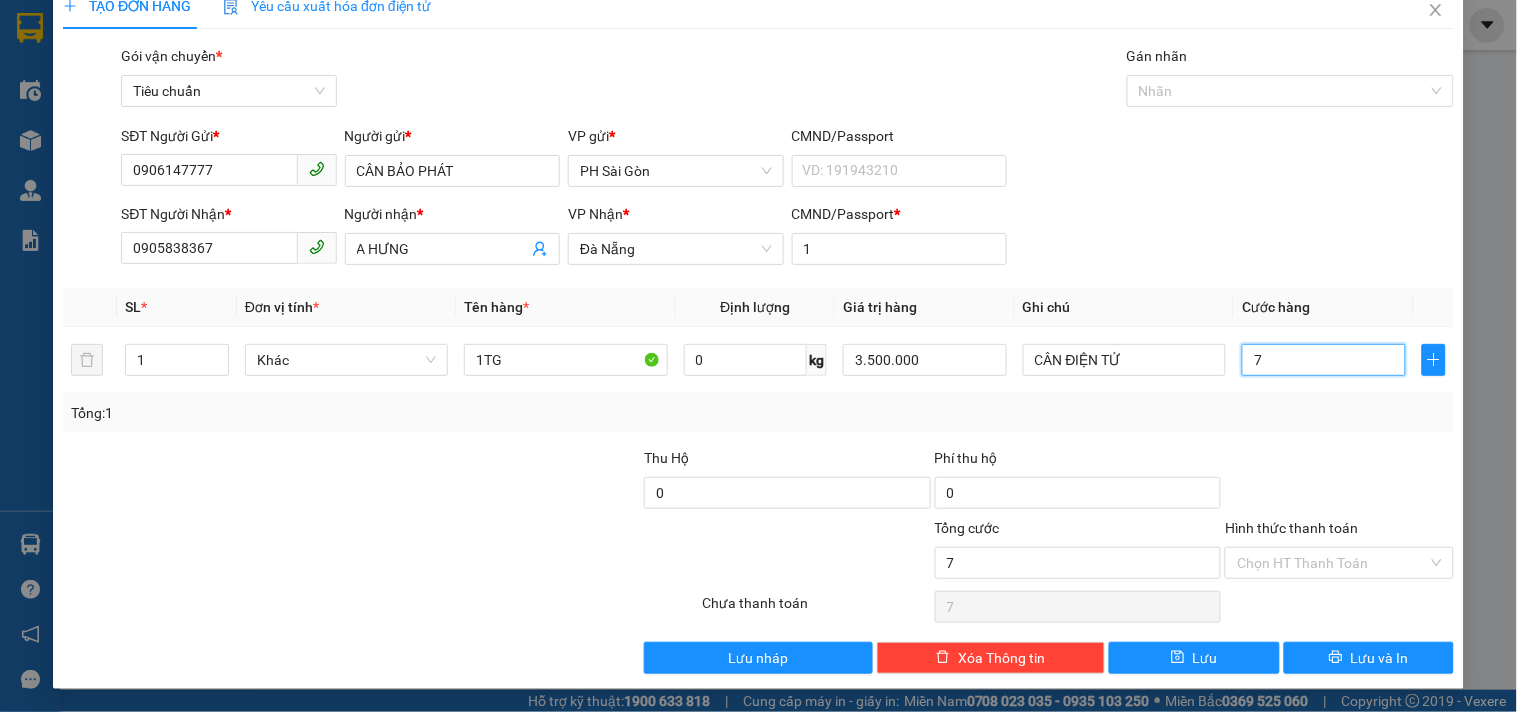 type on "70" 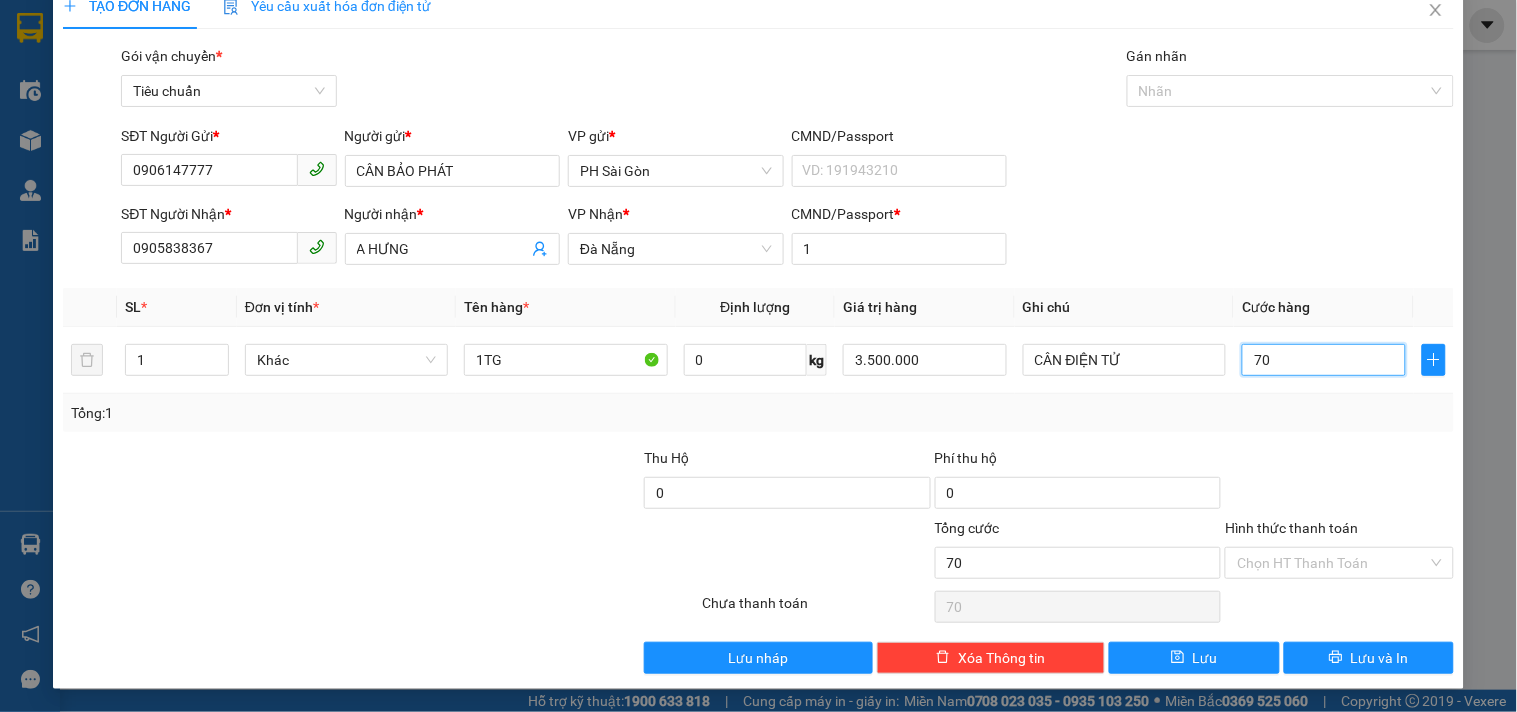 type on "70" 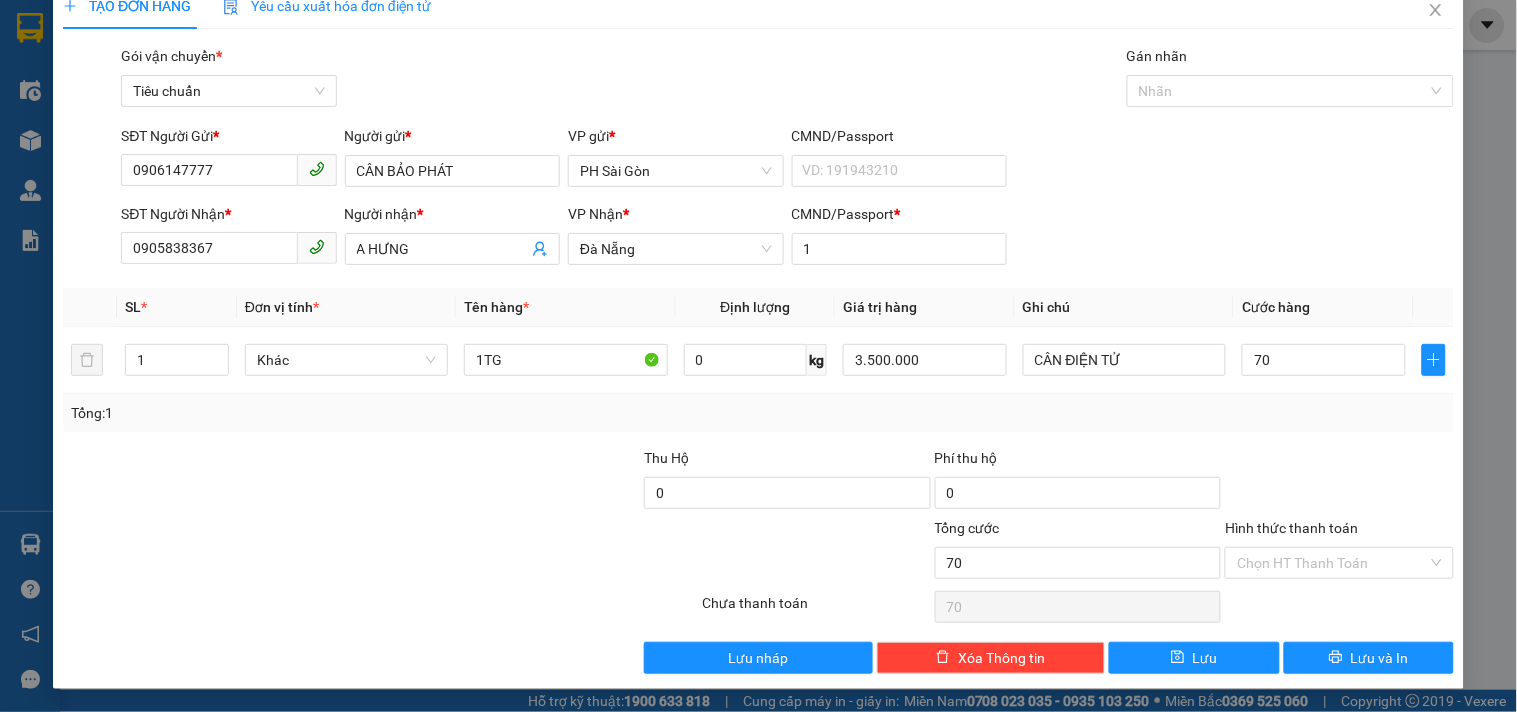 type on "70.000" 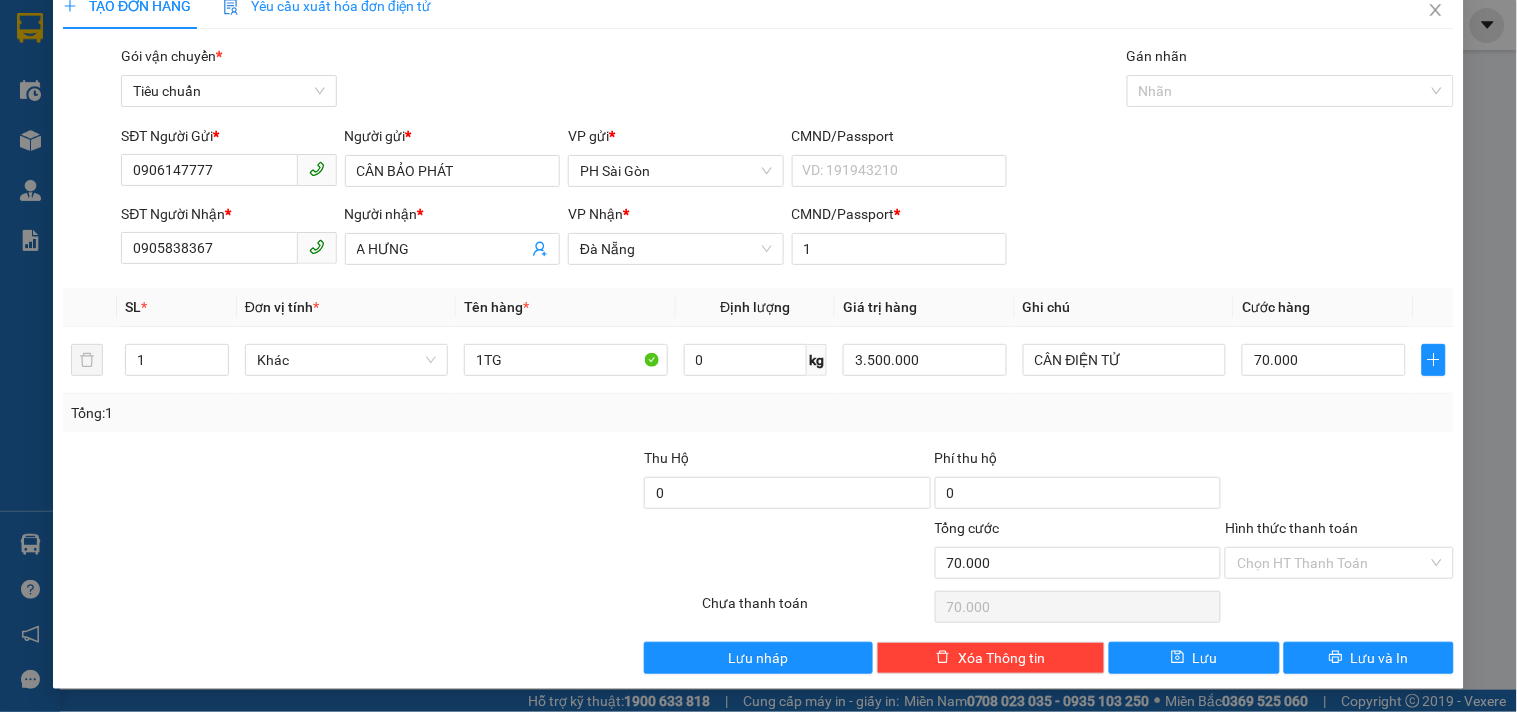click on "Tổng:  1" at bounding box center (758, 413) 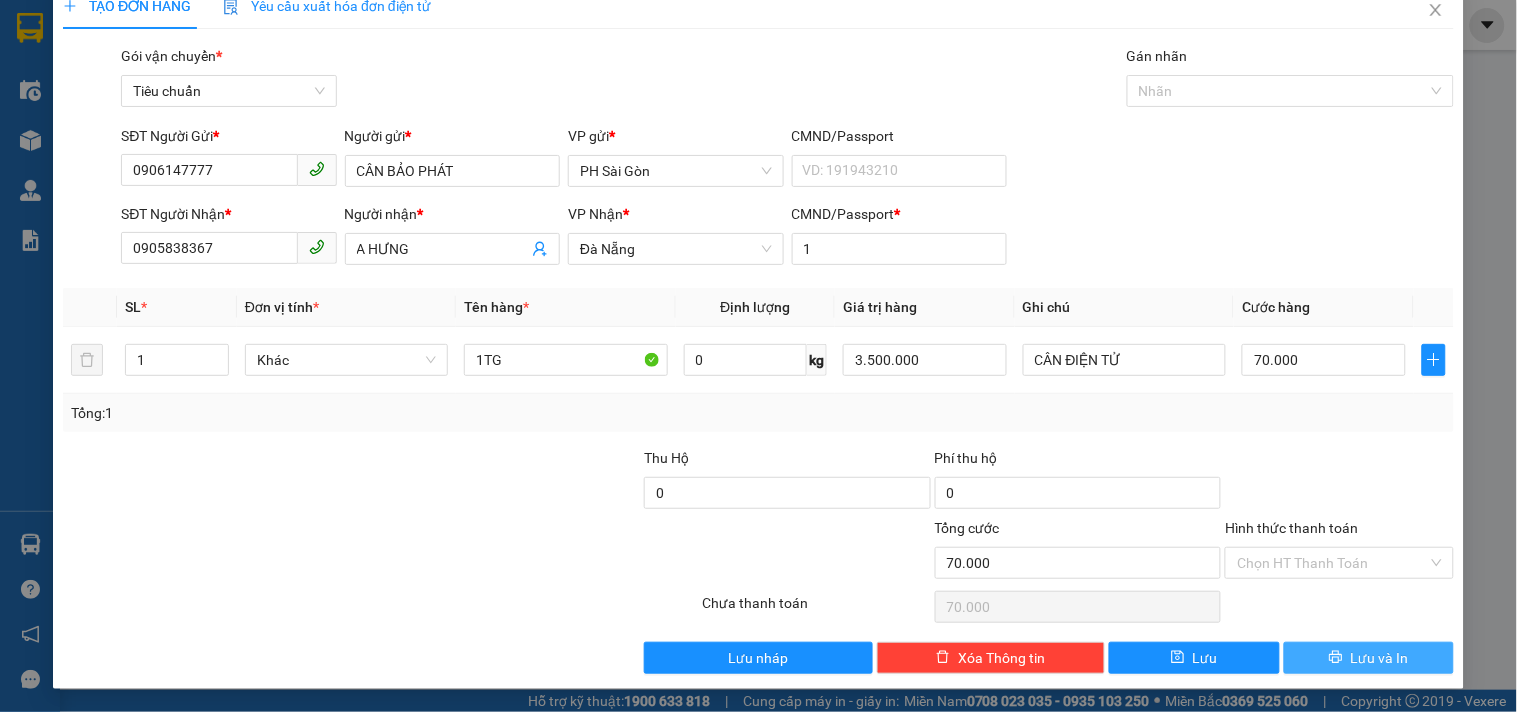 click on "Lưu và In" at bounding box center [1369, 658] 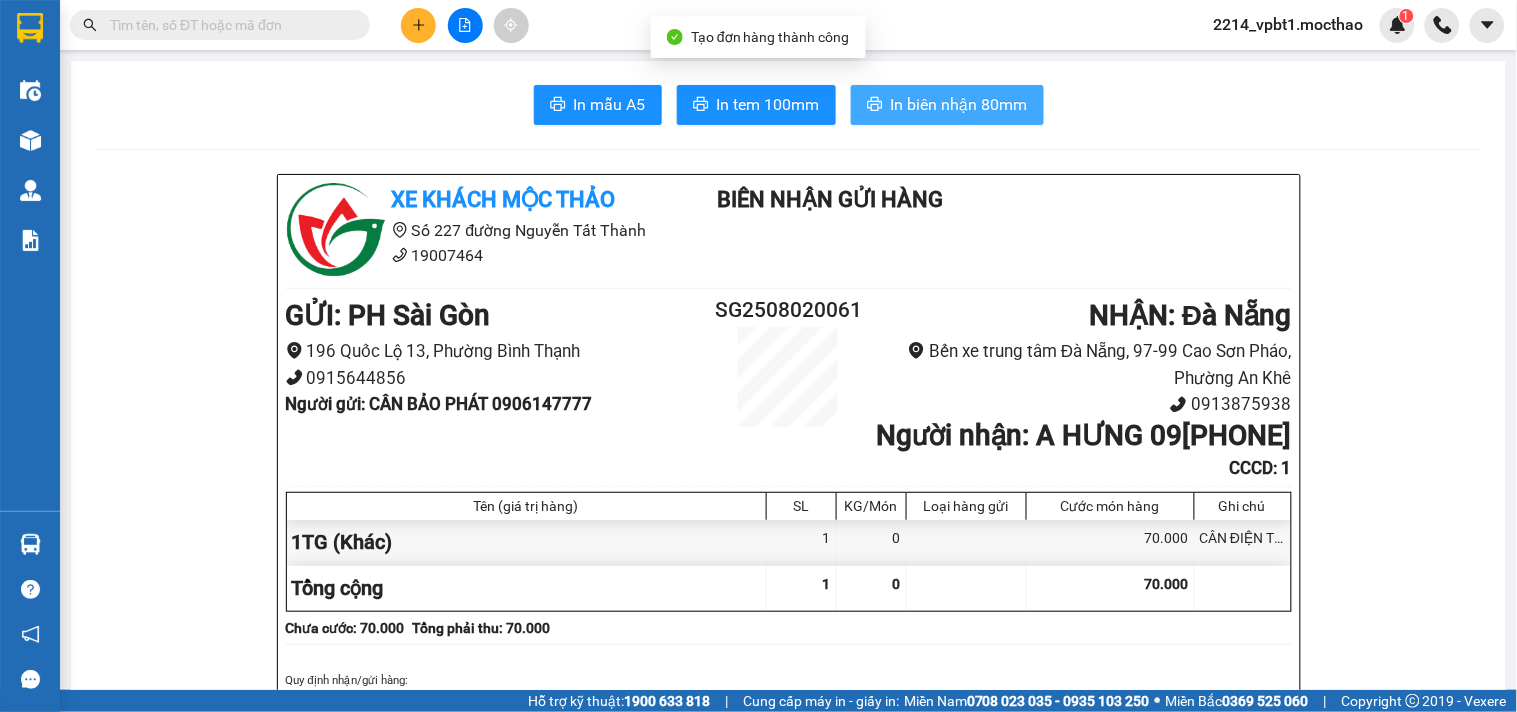 click on "In biên nhận 80mm" at bounding box center [959, 104] 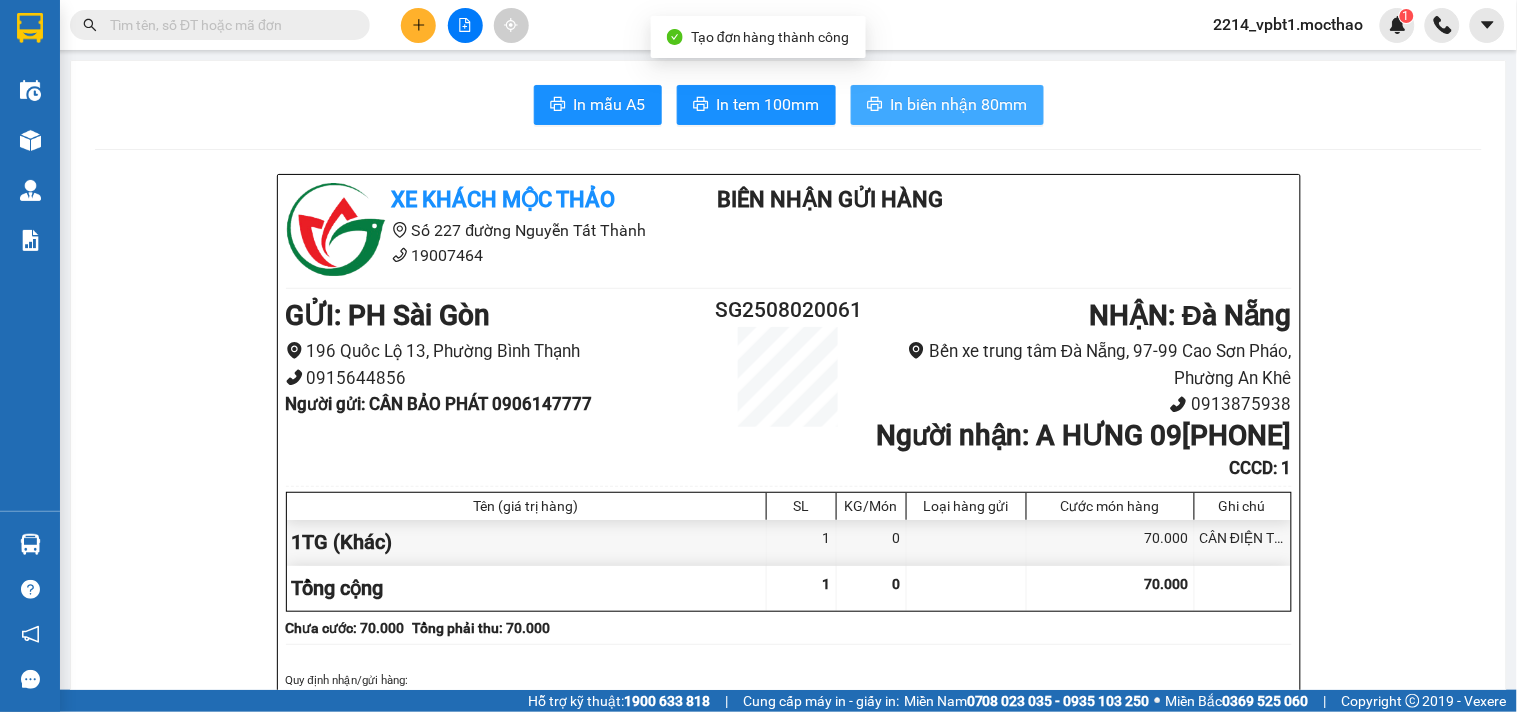 scroll, scrollTop: 0, scrollLeft: 0, axis: both 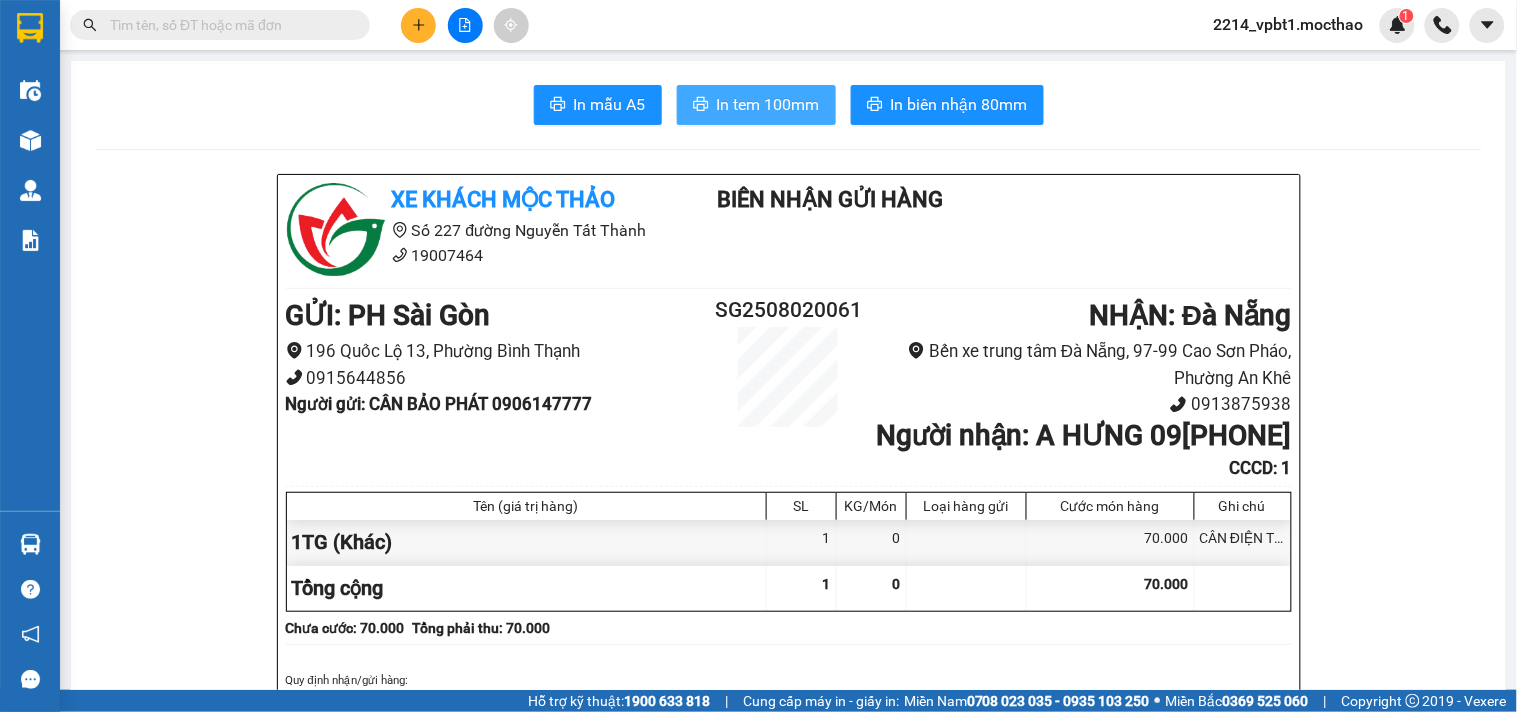click on "In tem 100mm" at bounding box center [768, 104] 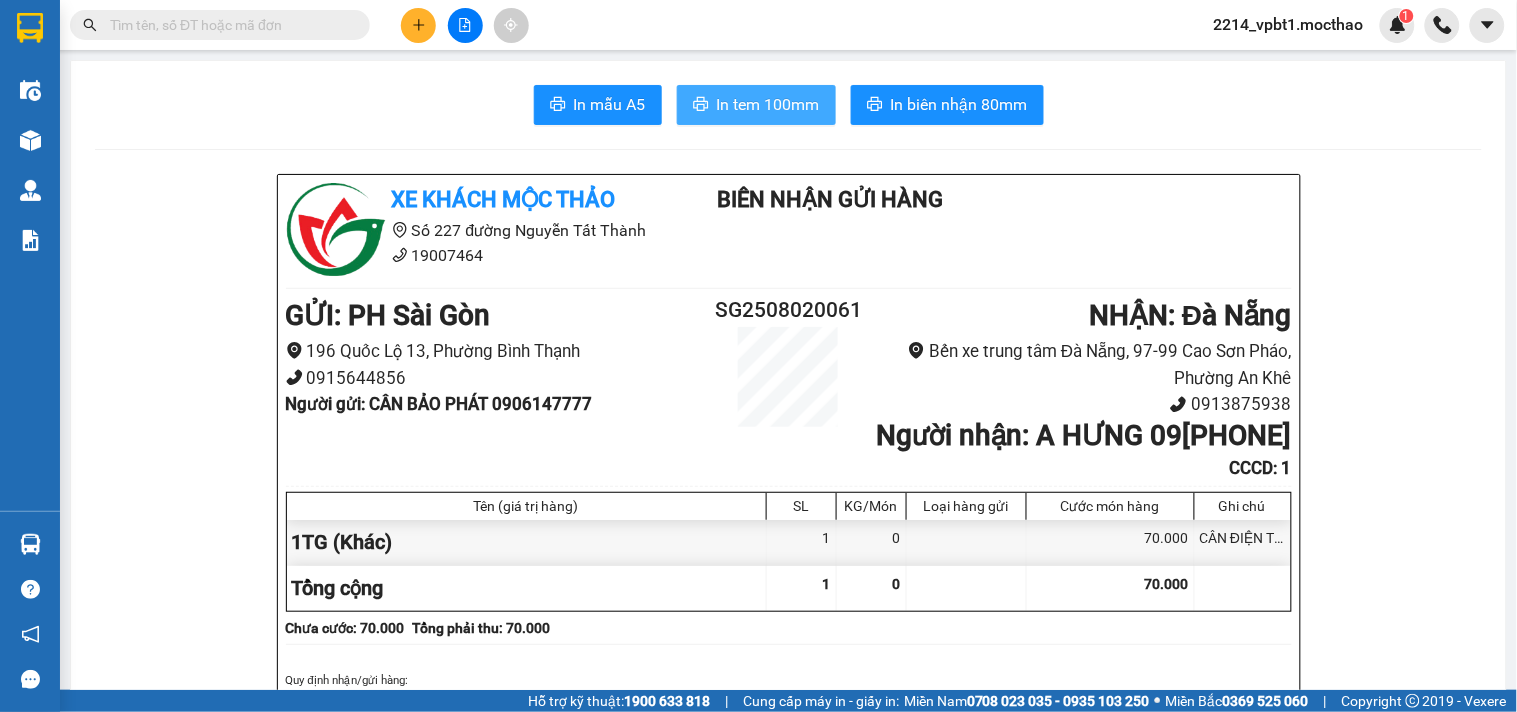 scroll, scrollTop: 0, scrollLeft: 0, axis: both 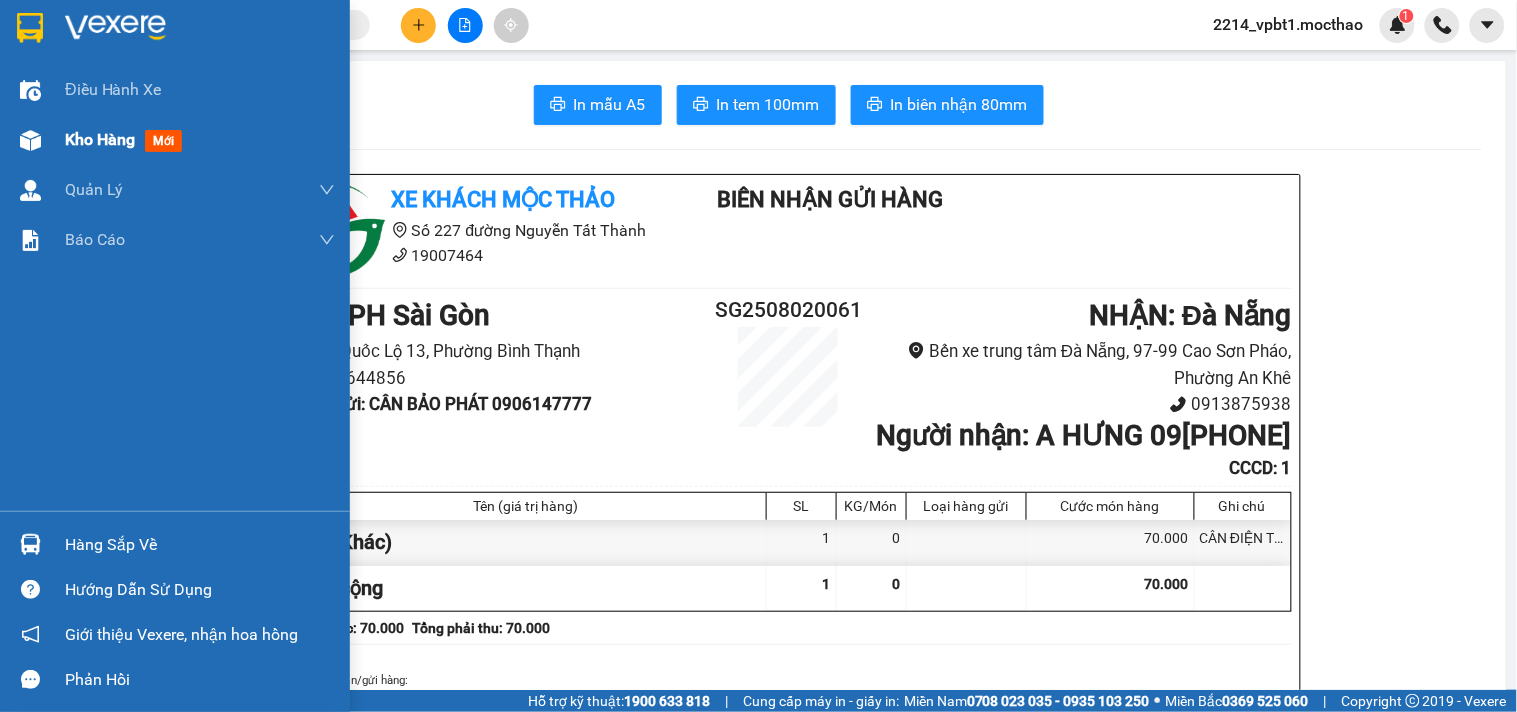 click on "Kho hàng" at bounding box center (100, 139) 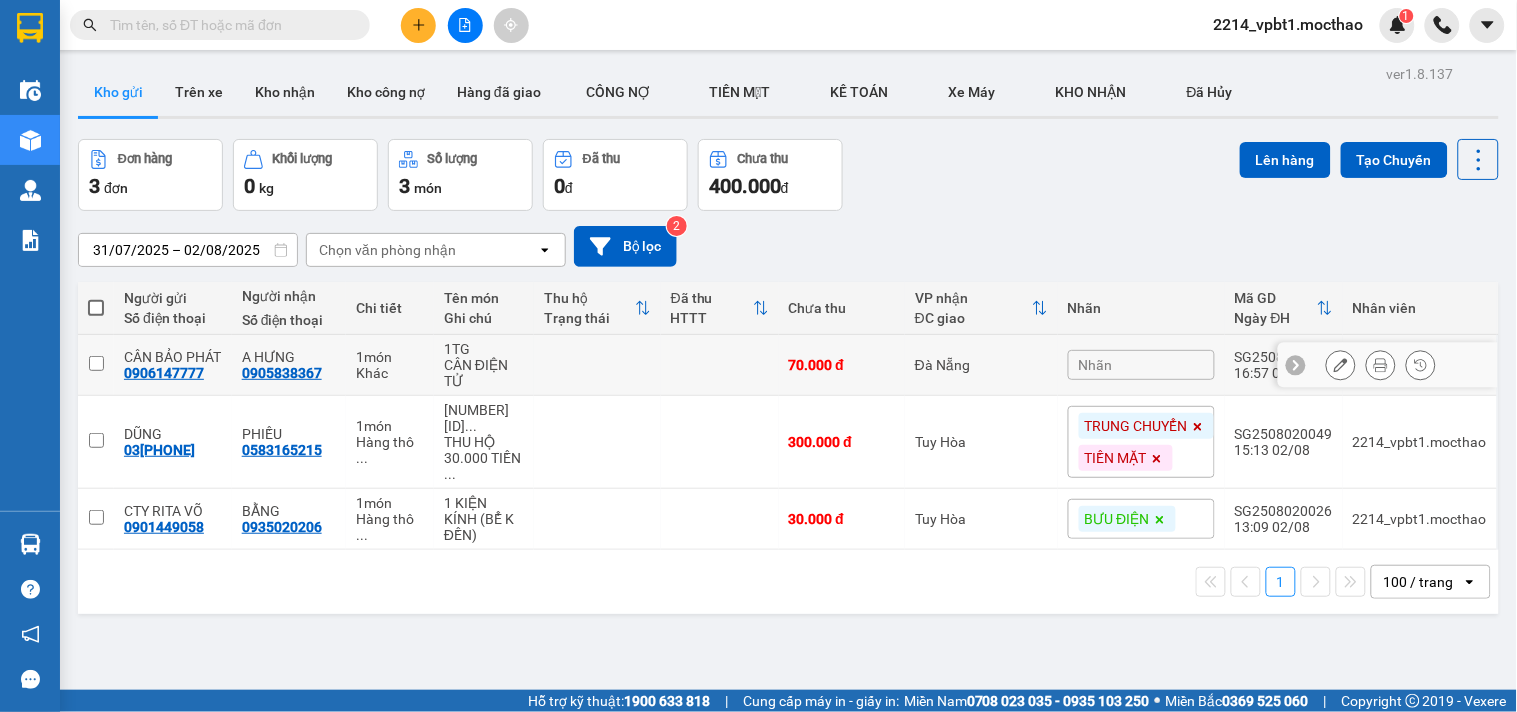 click at bounding box center [597, 365] 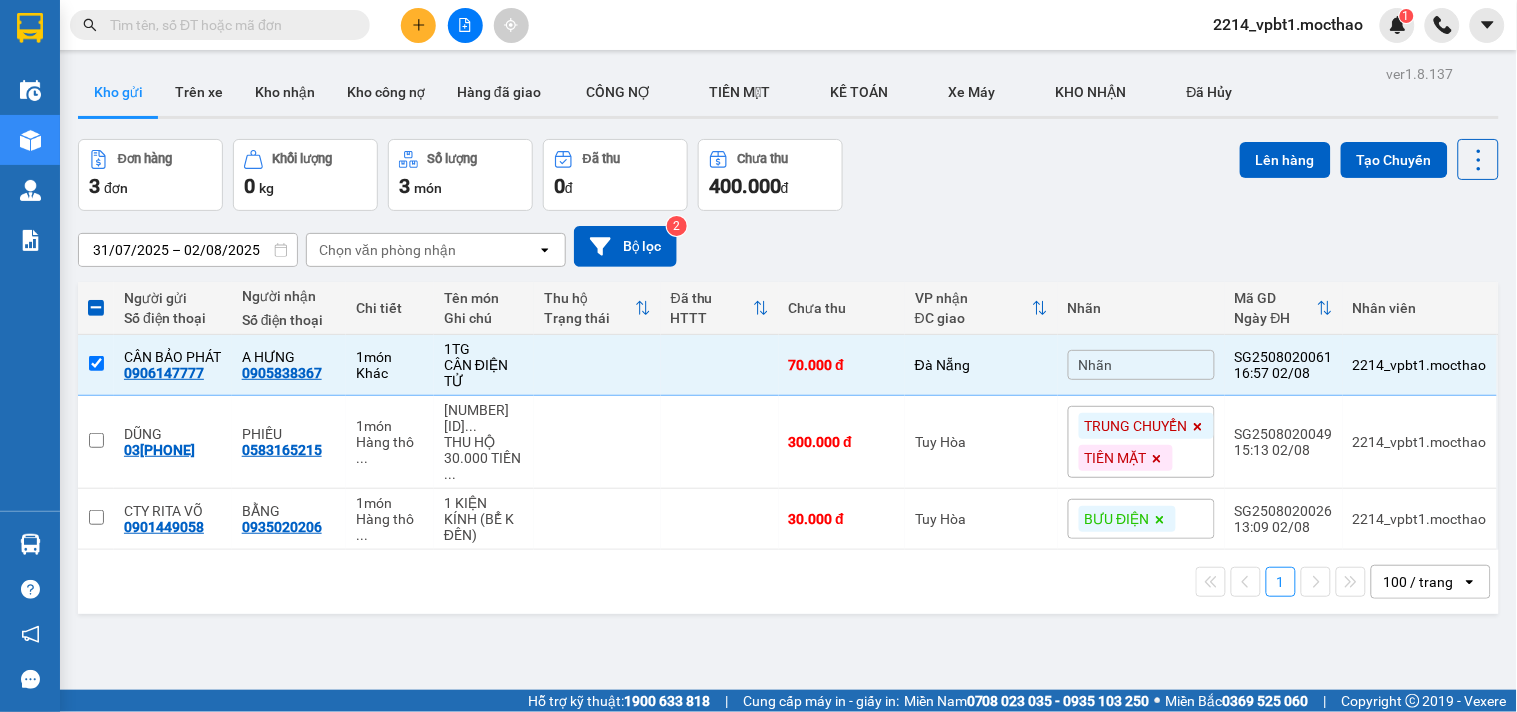 click on "31/07/2025 – 02/08/2025 Press the down arrow key to interact with the calendar and select a date. Press the escape button to close the calendar. Selected date range is from 31/07/2025 to 02/08/2025. Chọn văn phòng nhận open Bộ lọc 2" at bounding box center (788, 246) 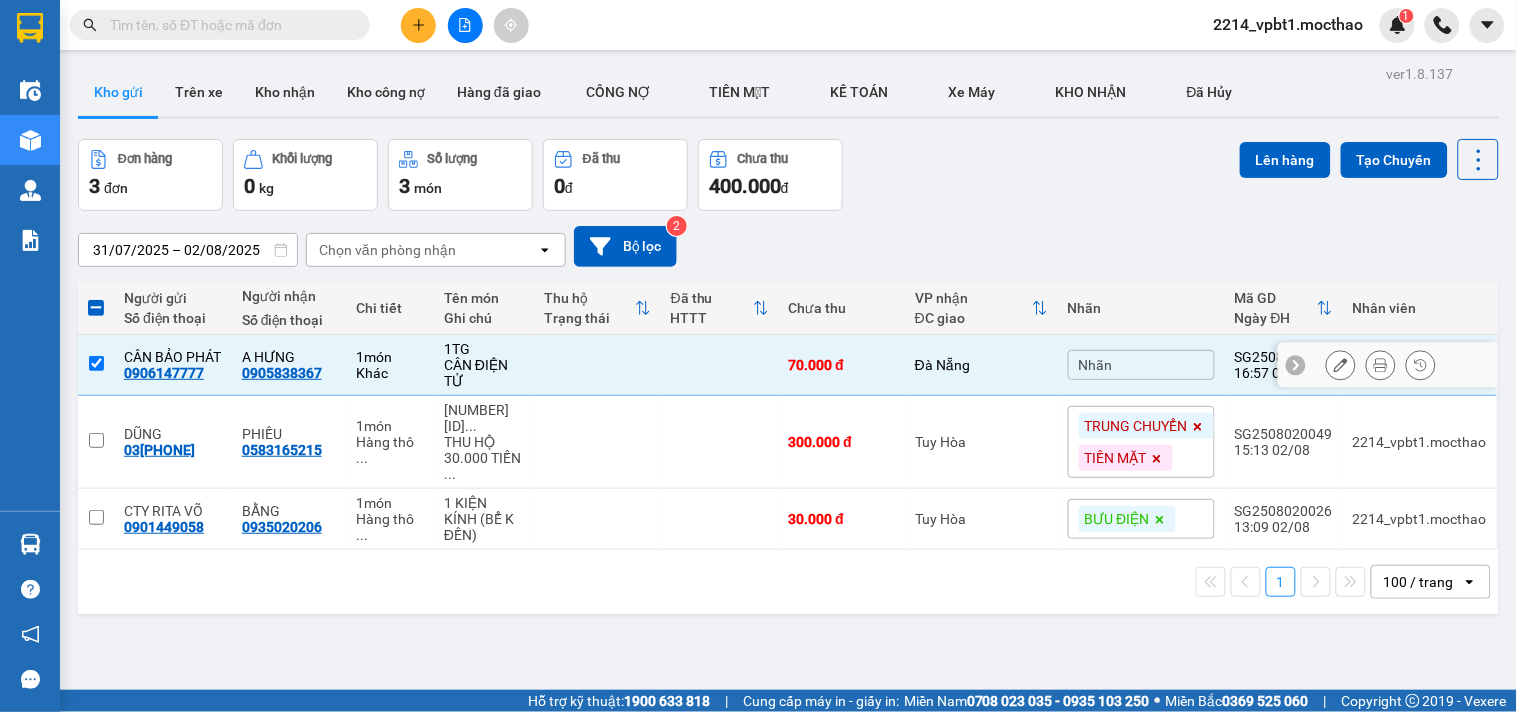 click at bounding box center (720, 365) 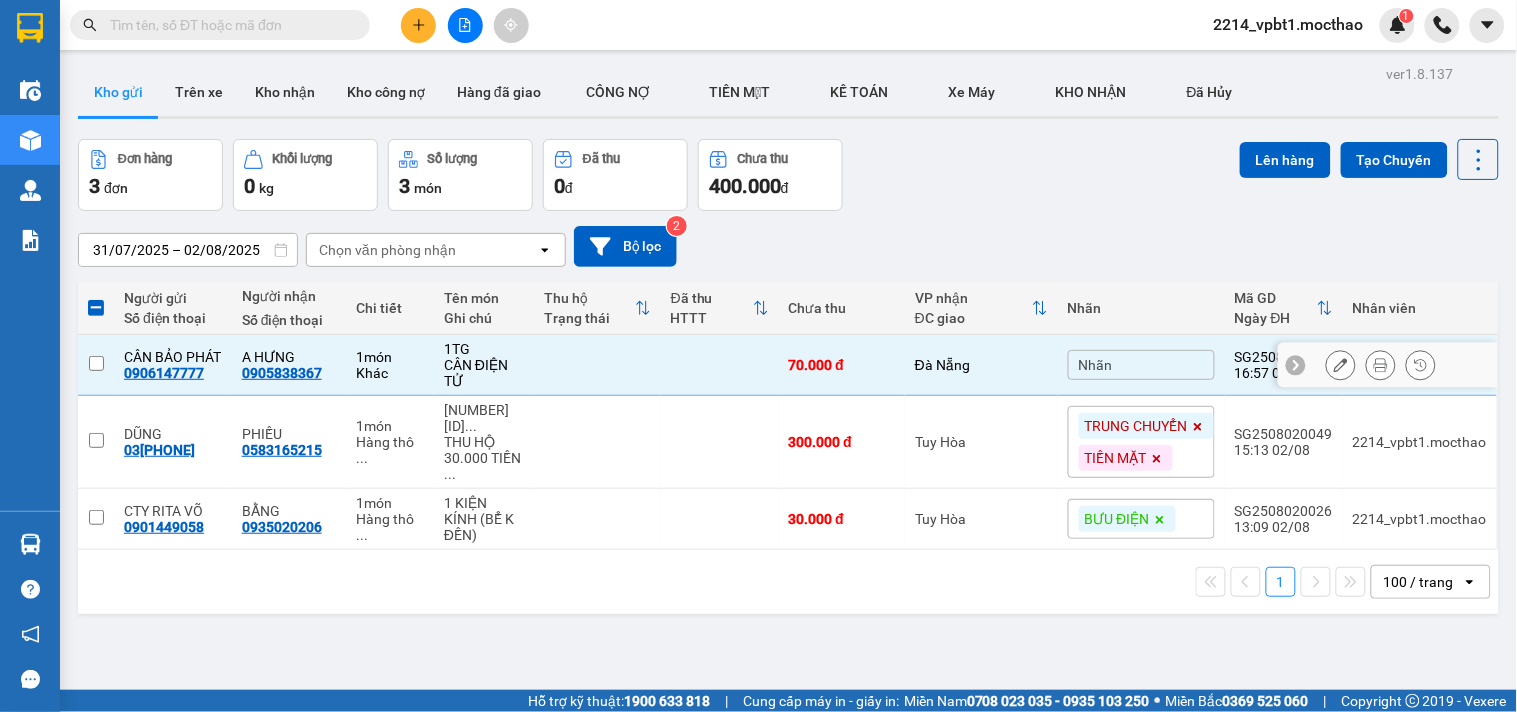 checkbox on "false" 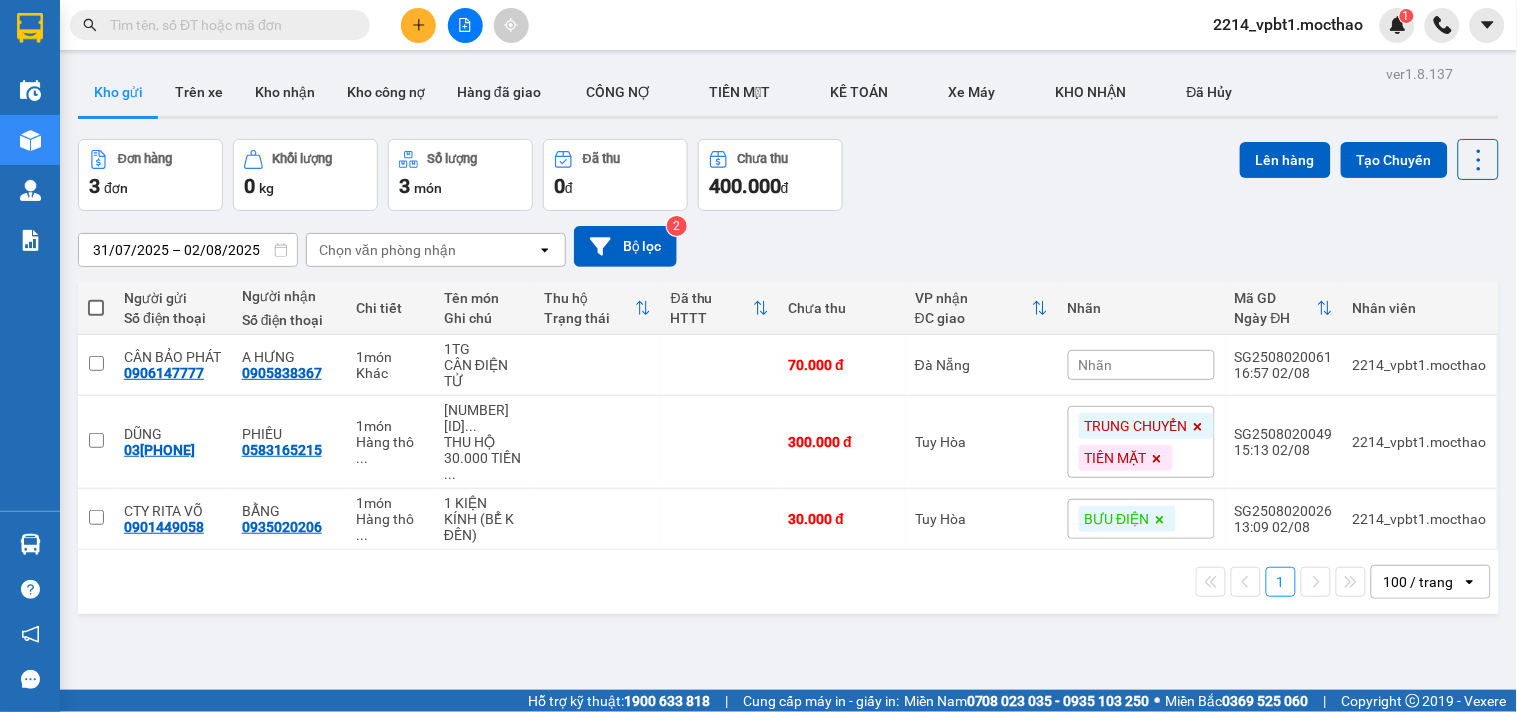 click 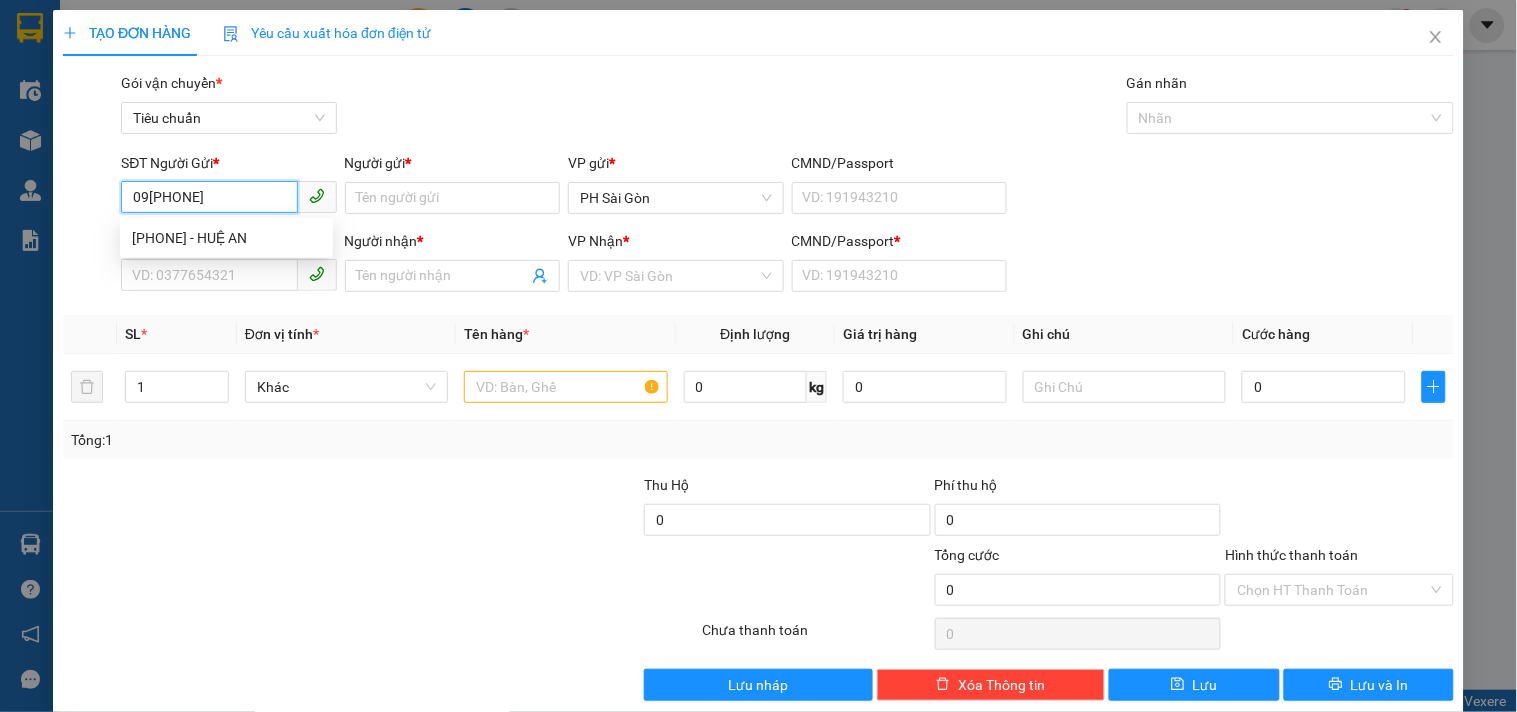 type on "0909690009" 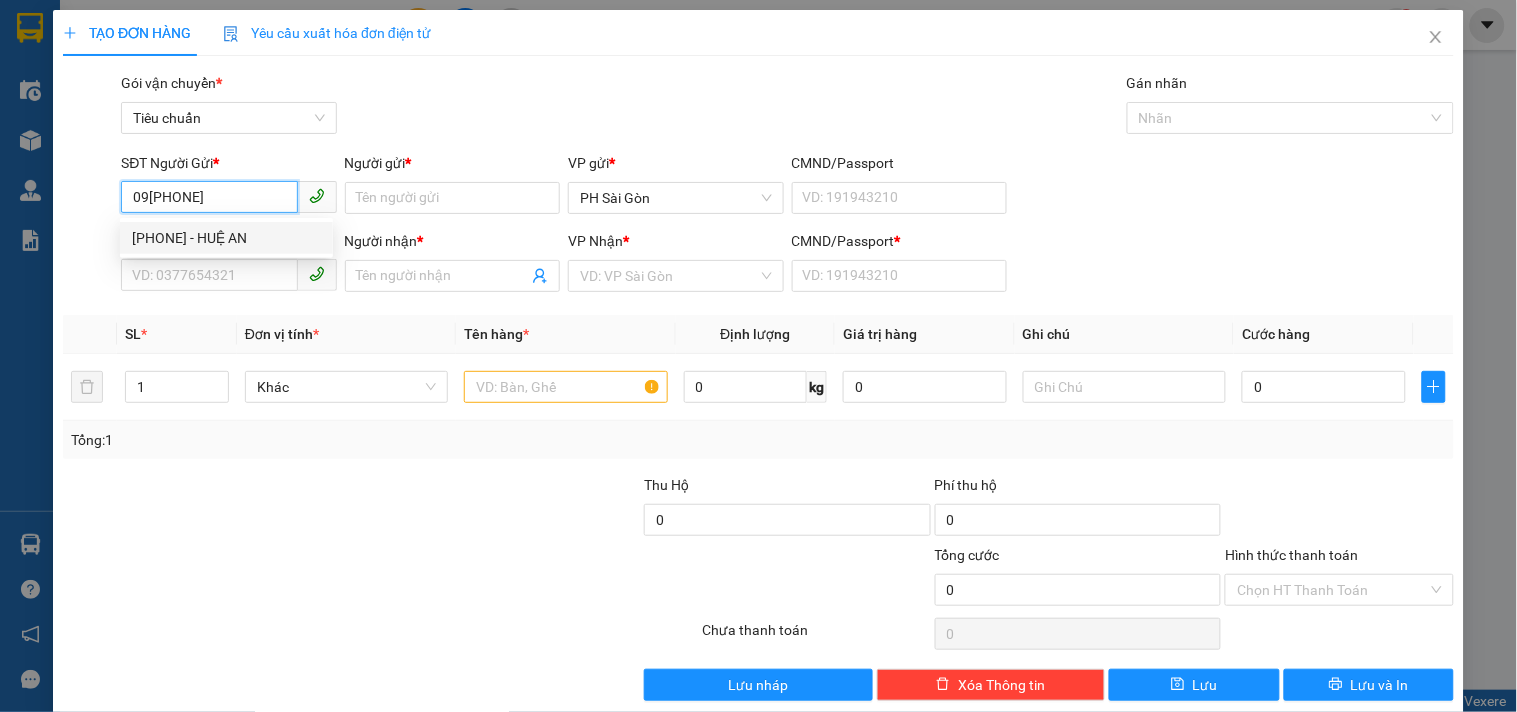click on "0909690009 - HUỆ AN" at bounding box center [226, 238] 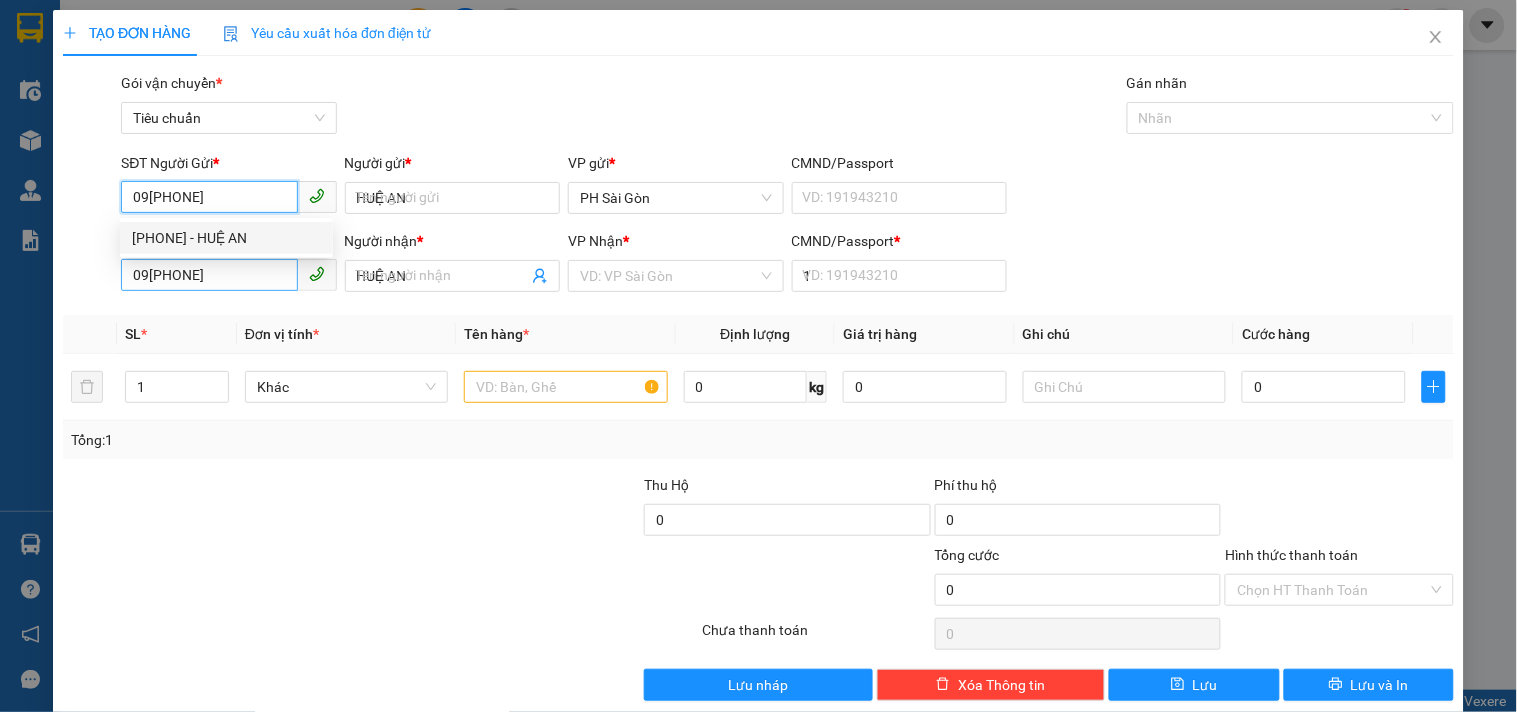 type on "40.000" 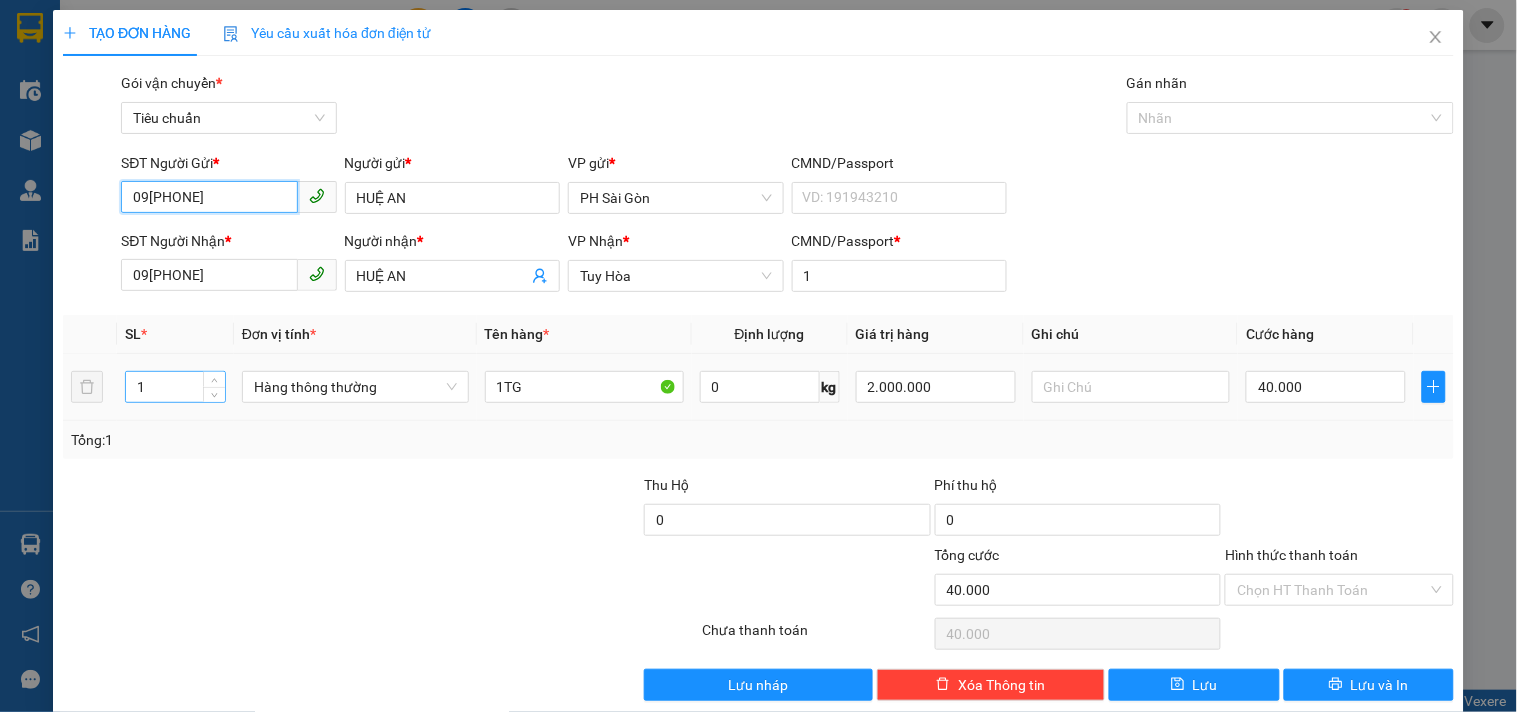 type on "0909690009" 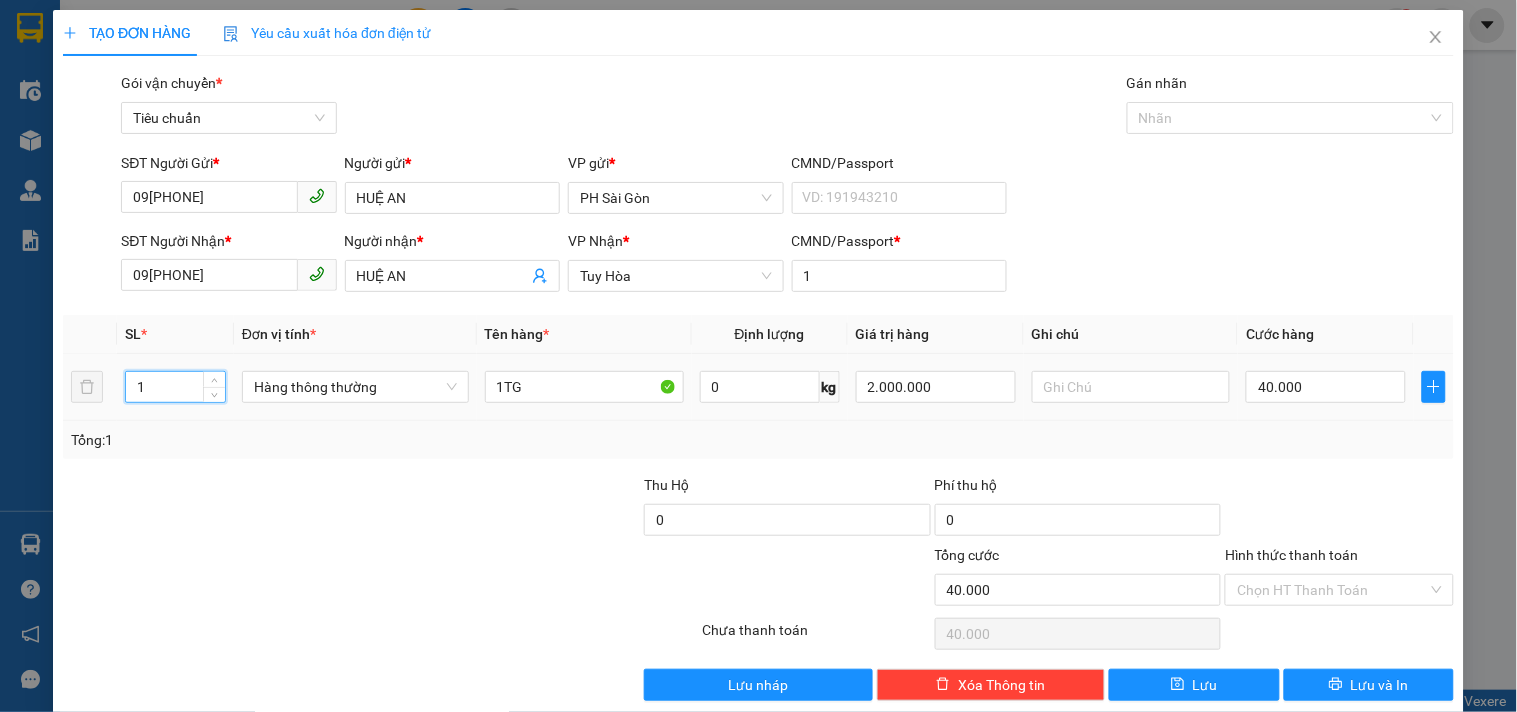 click on "1" at bounding box center (175, 387) 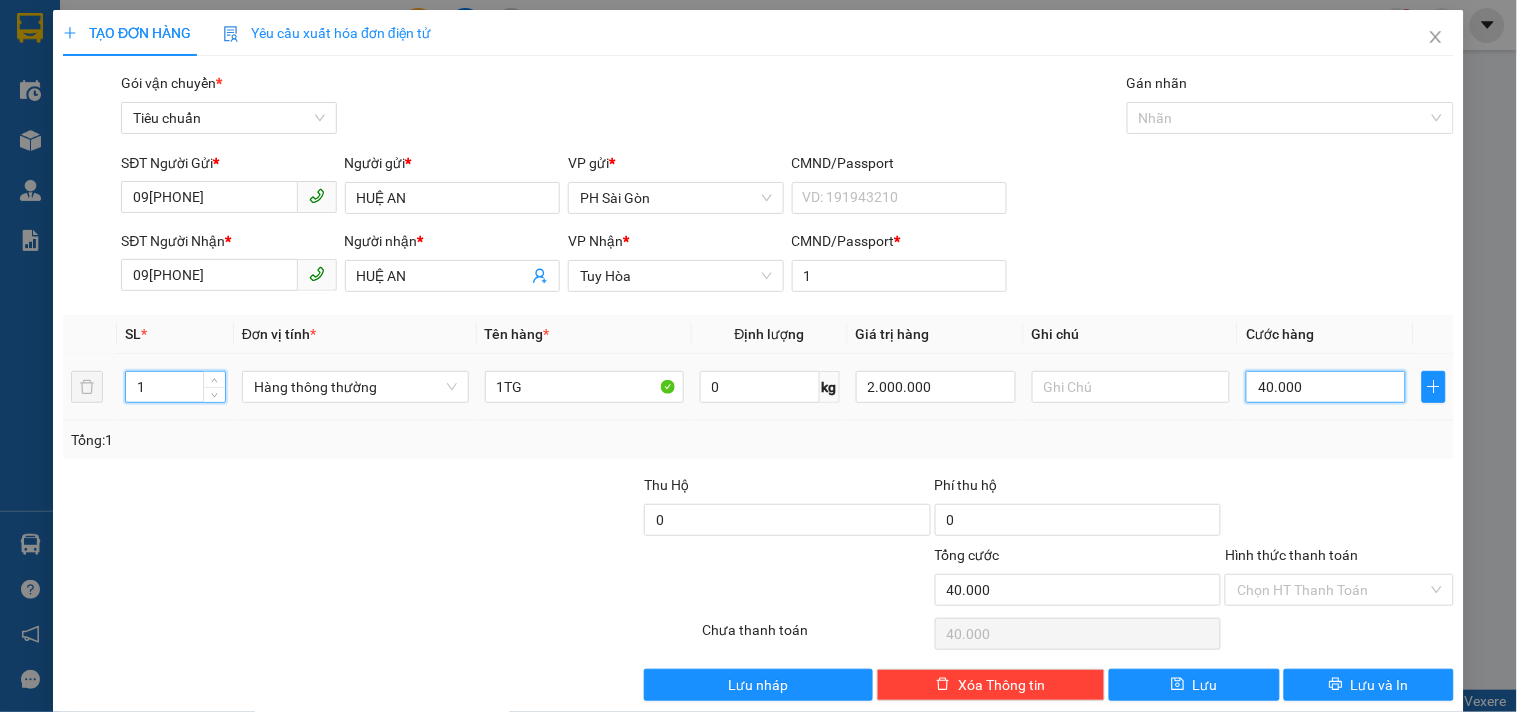 click on "40.000" at bounding box center [1326, 387] 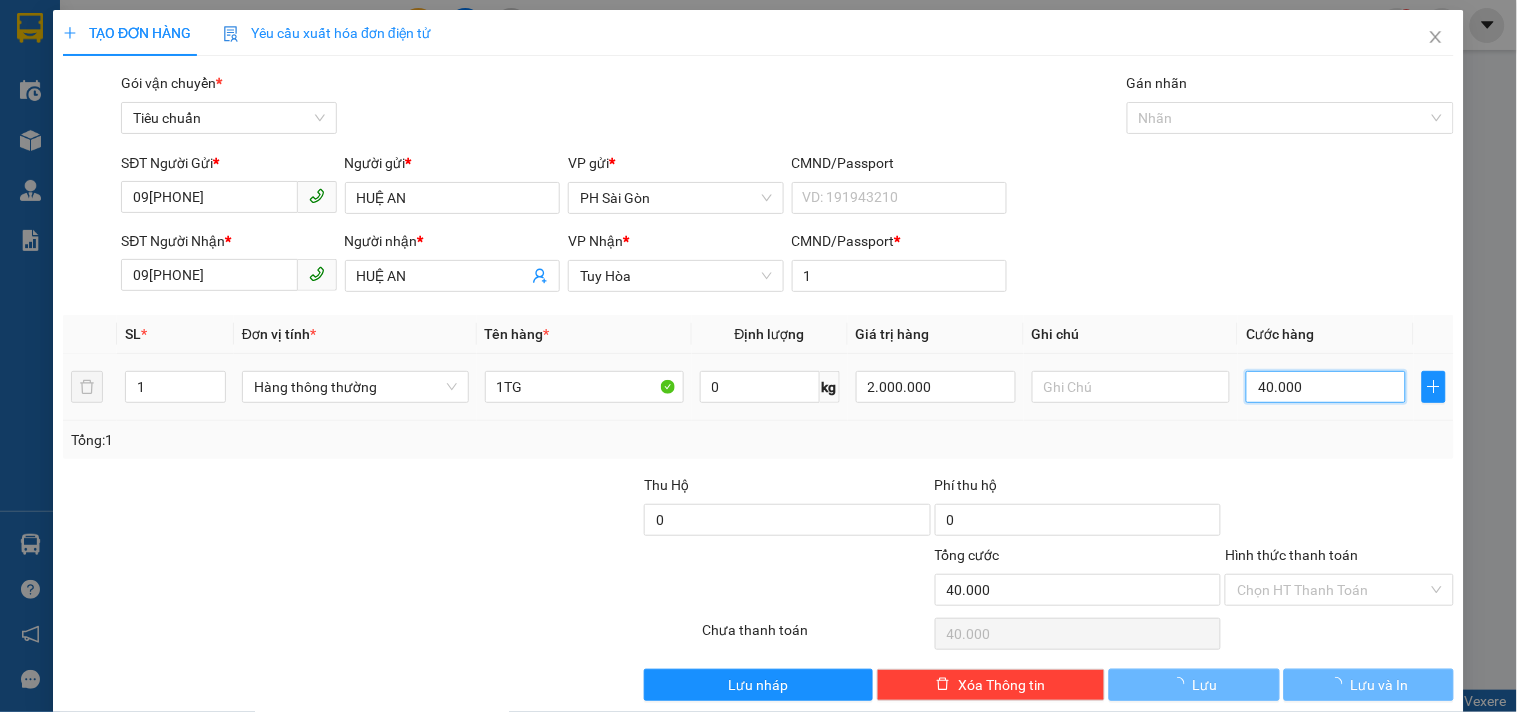 type on "0" 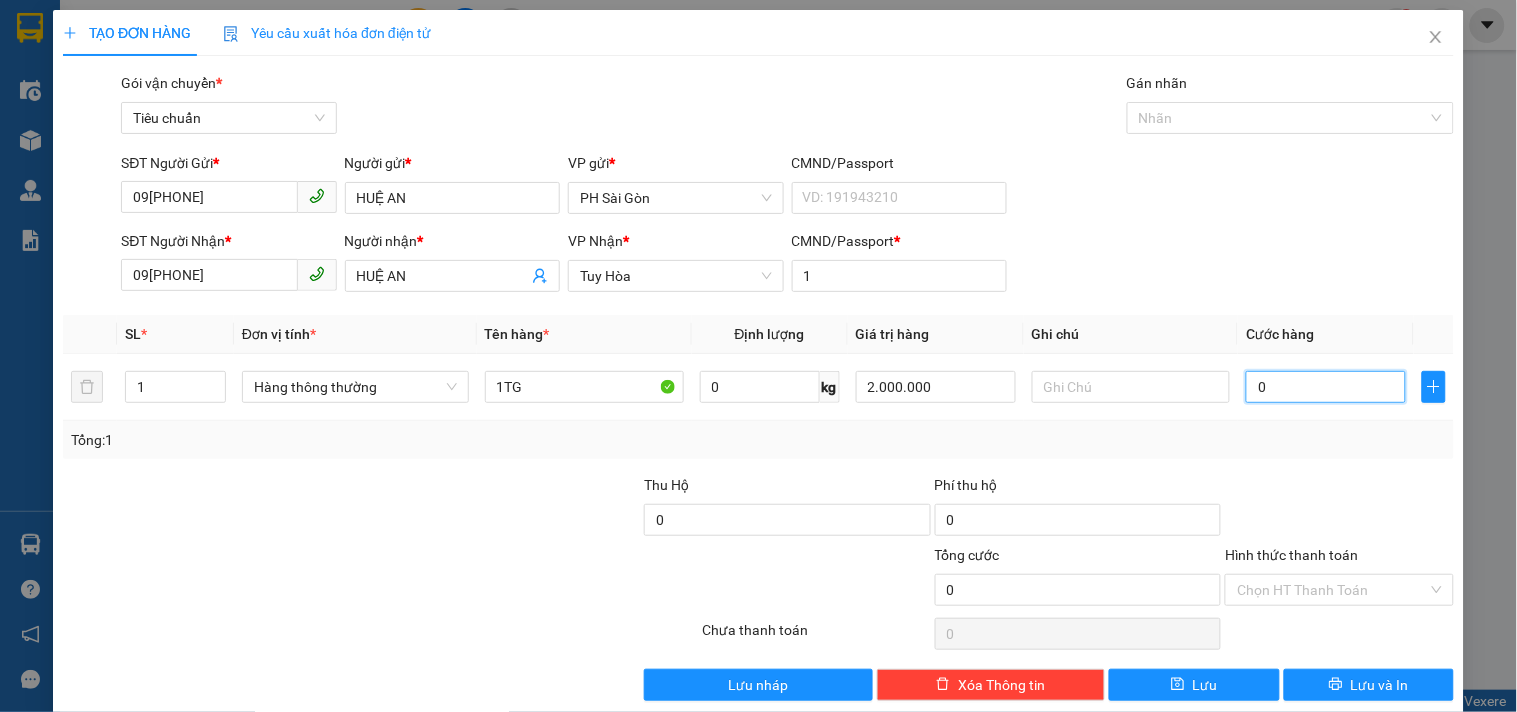 type on "8" 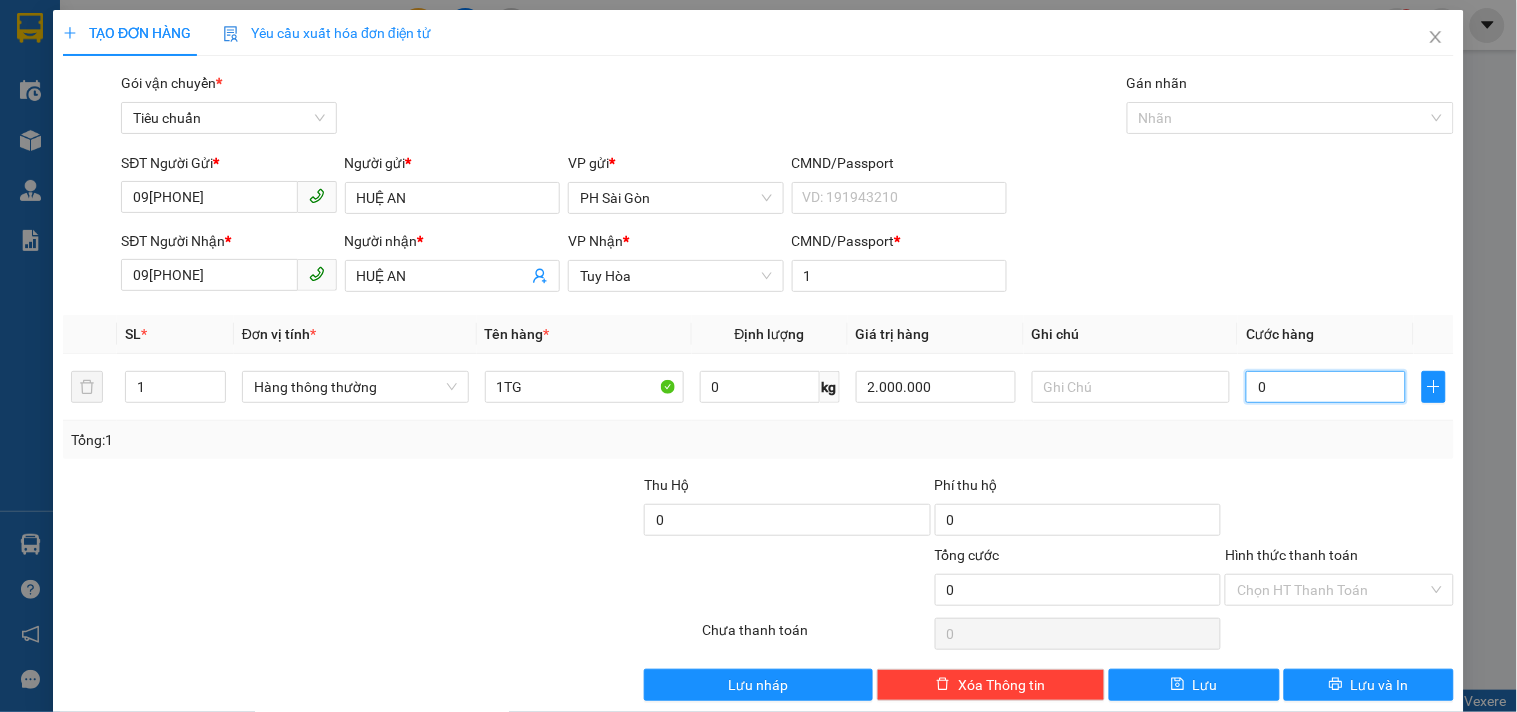 type on "8" 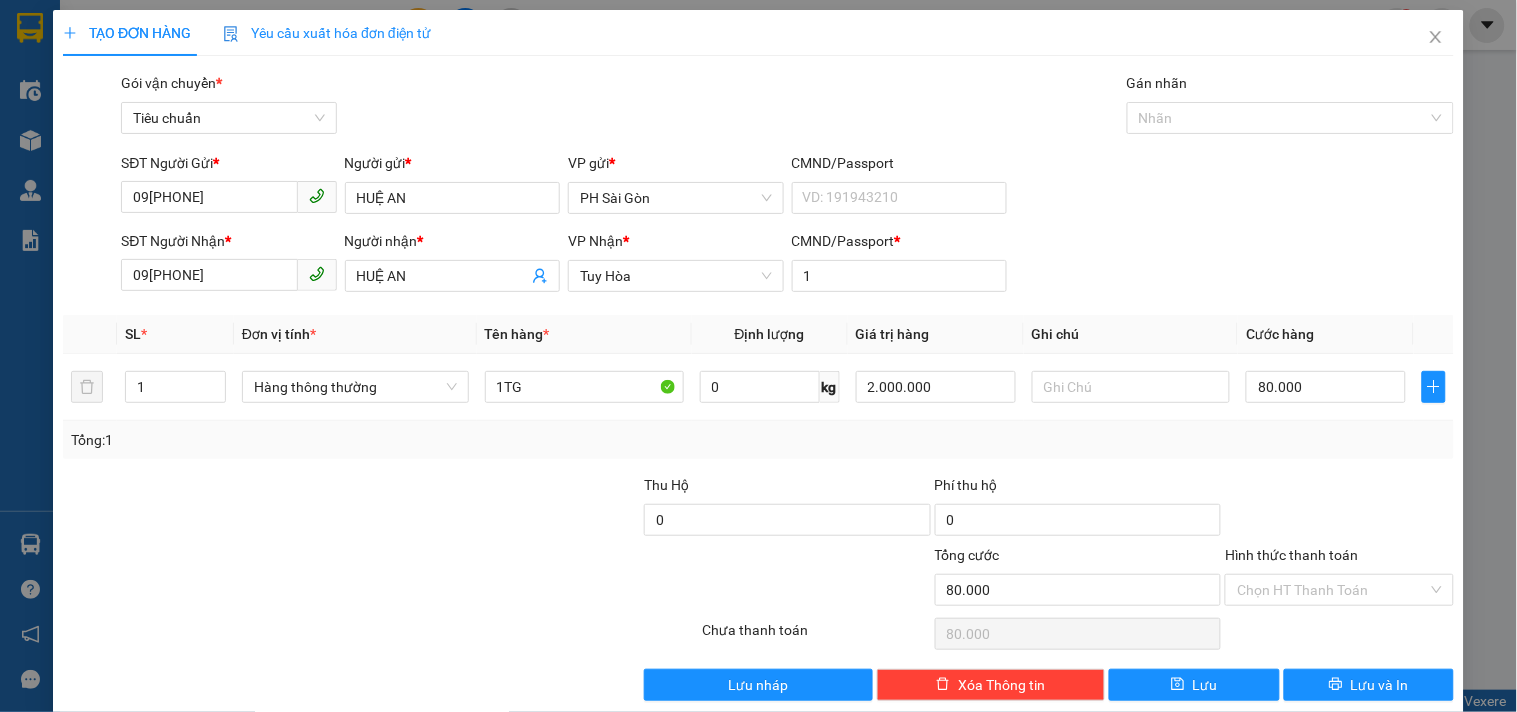 click at bounding box center [1339, 509] 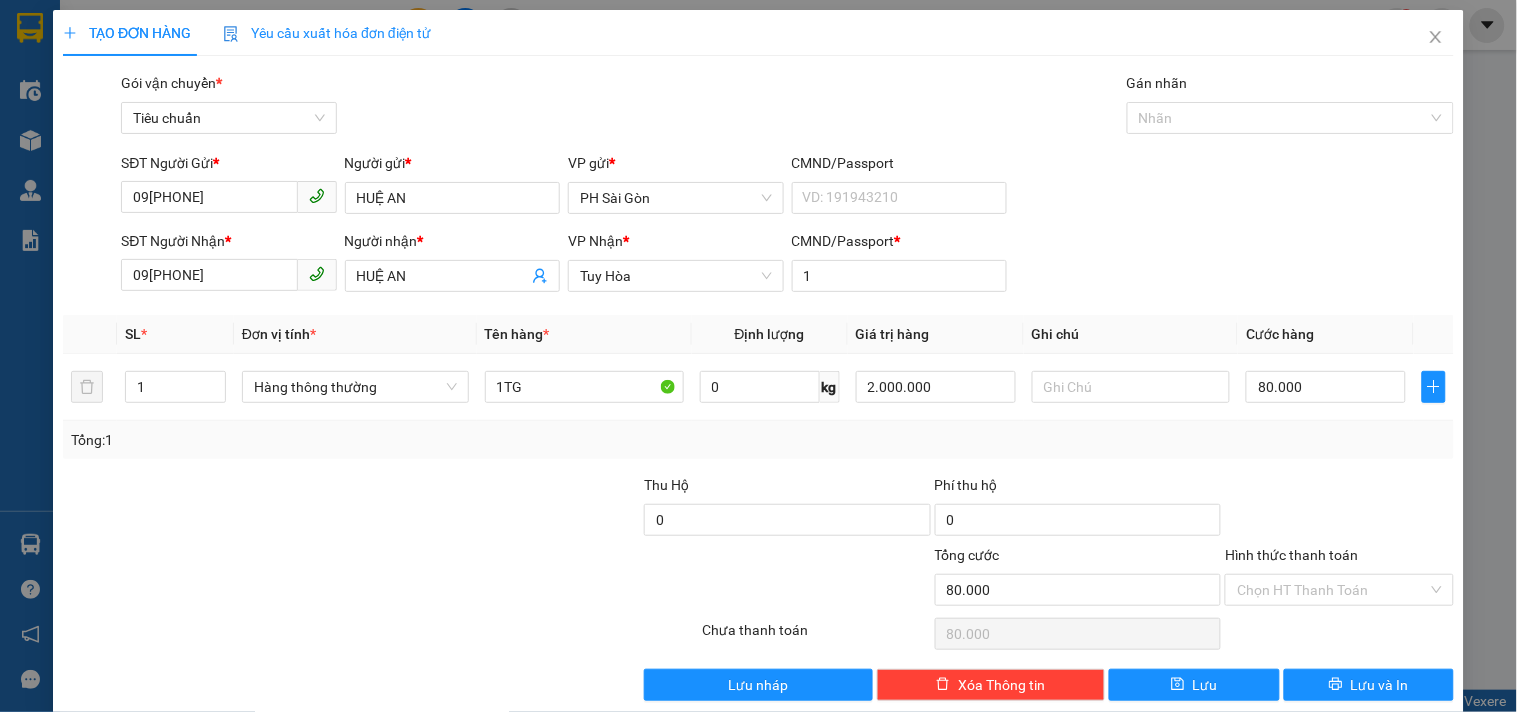 scroll, scrollTop: 27, scrollLeft: 0, axis: vertical 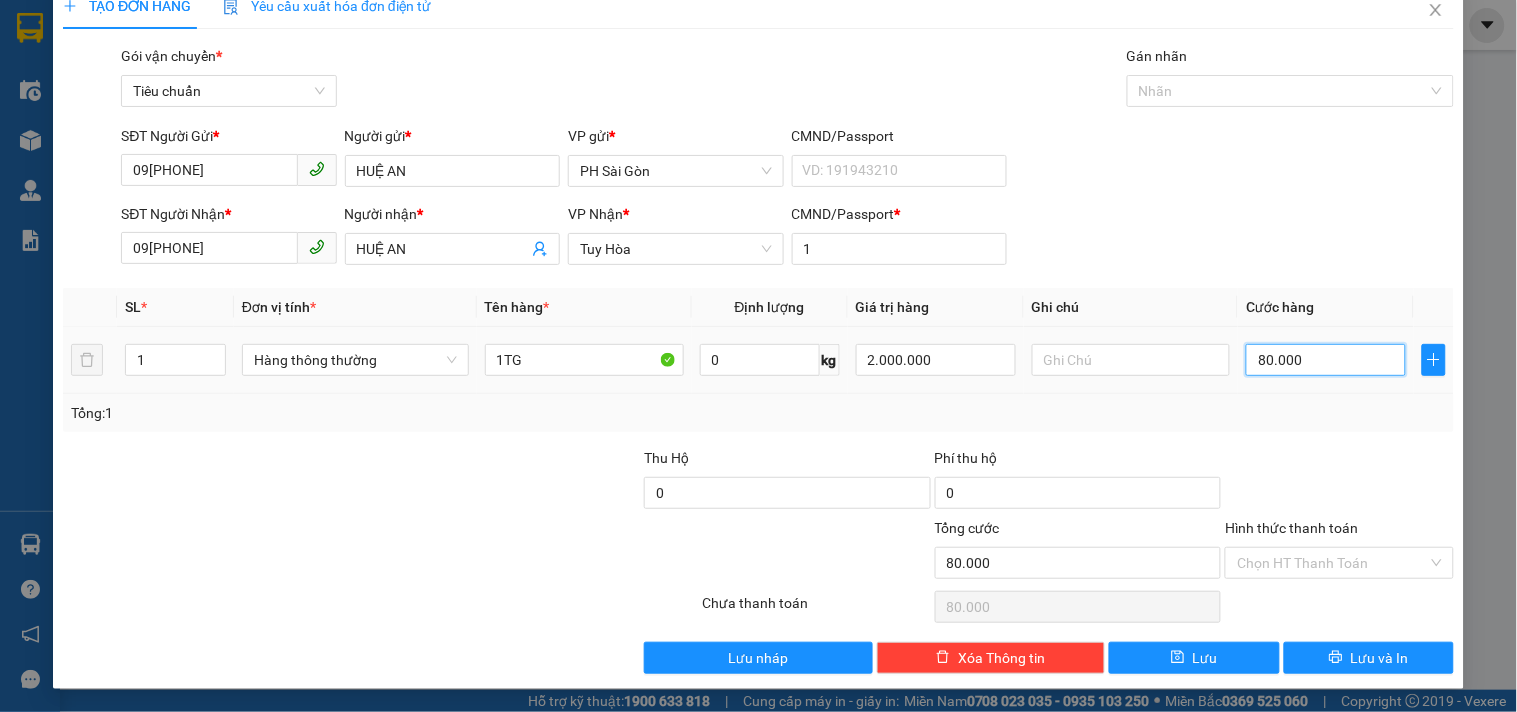 click on "80.000" at bounding box center (1326, 360) 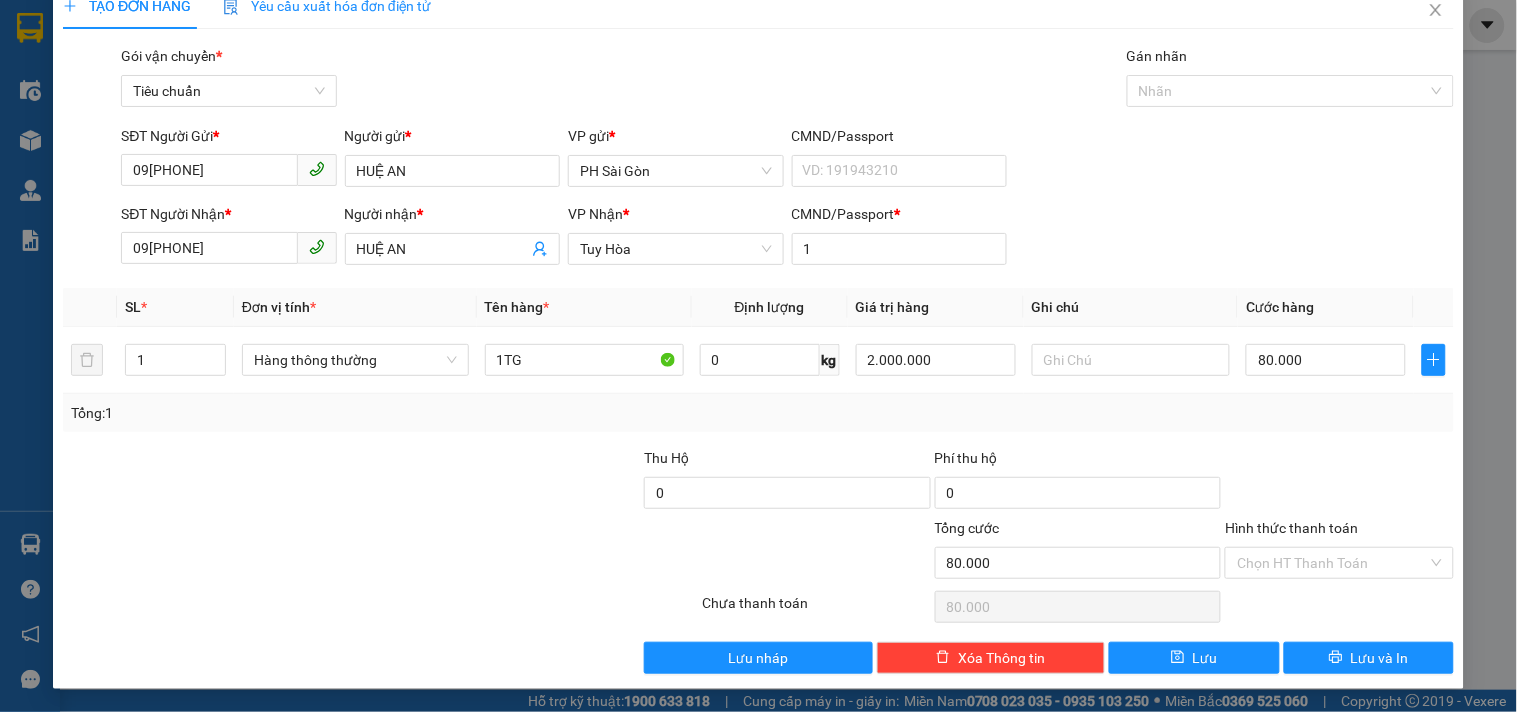 click on "SĐT Người Gửi  * 0909690009 Người gửi  * HUỆ AN VP gửi  * PH Sài Gòn CMND/Passport VD: 191943210 SĐT Người Nhận  * 0909690009 Người nhận  * HUỆ AN VP Nhận  * Tuy Hòa CMND/Passport  * 1" at bounding box center [758, 199] 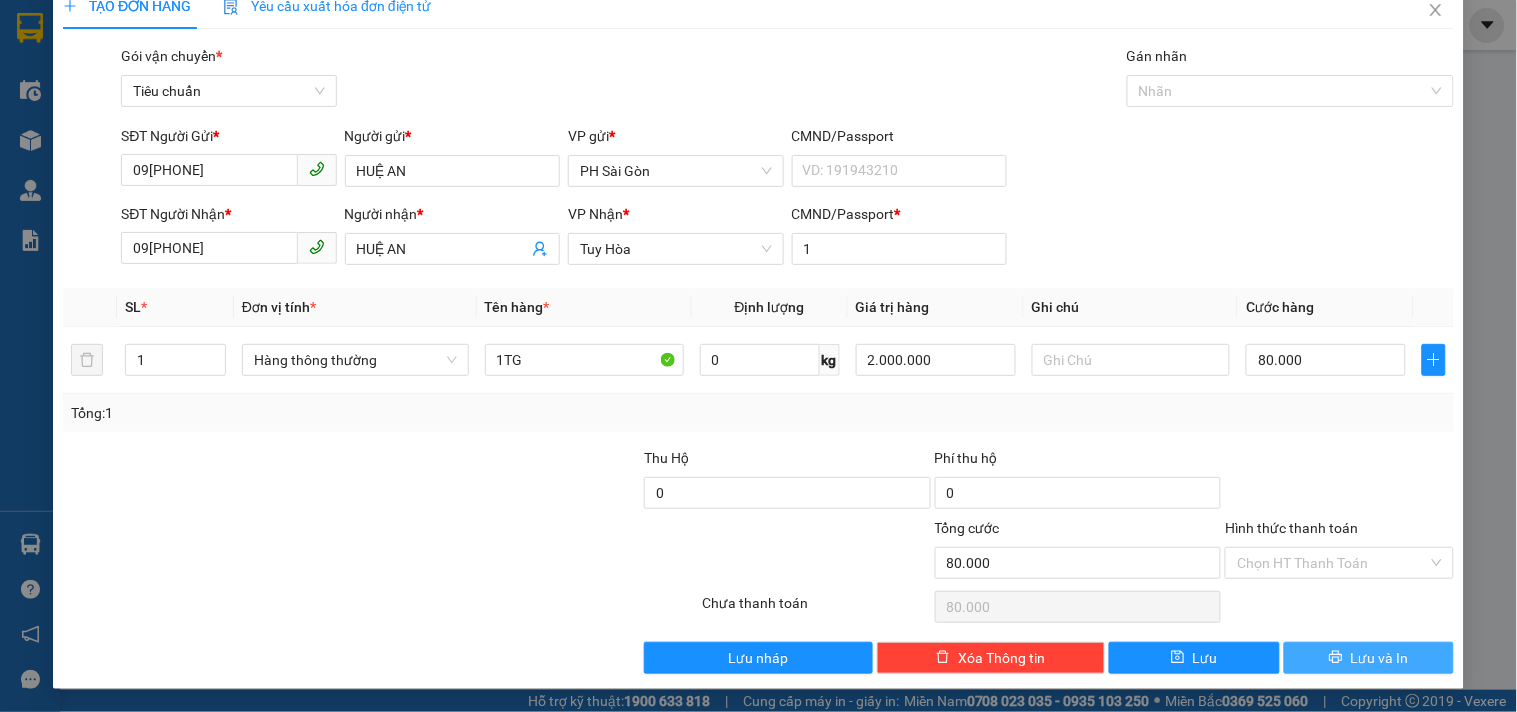 click on "Lưu và In" at bounding box center [1369, 658] 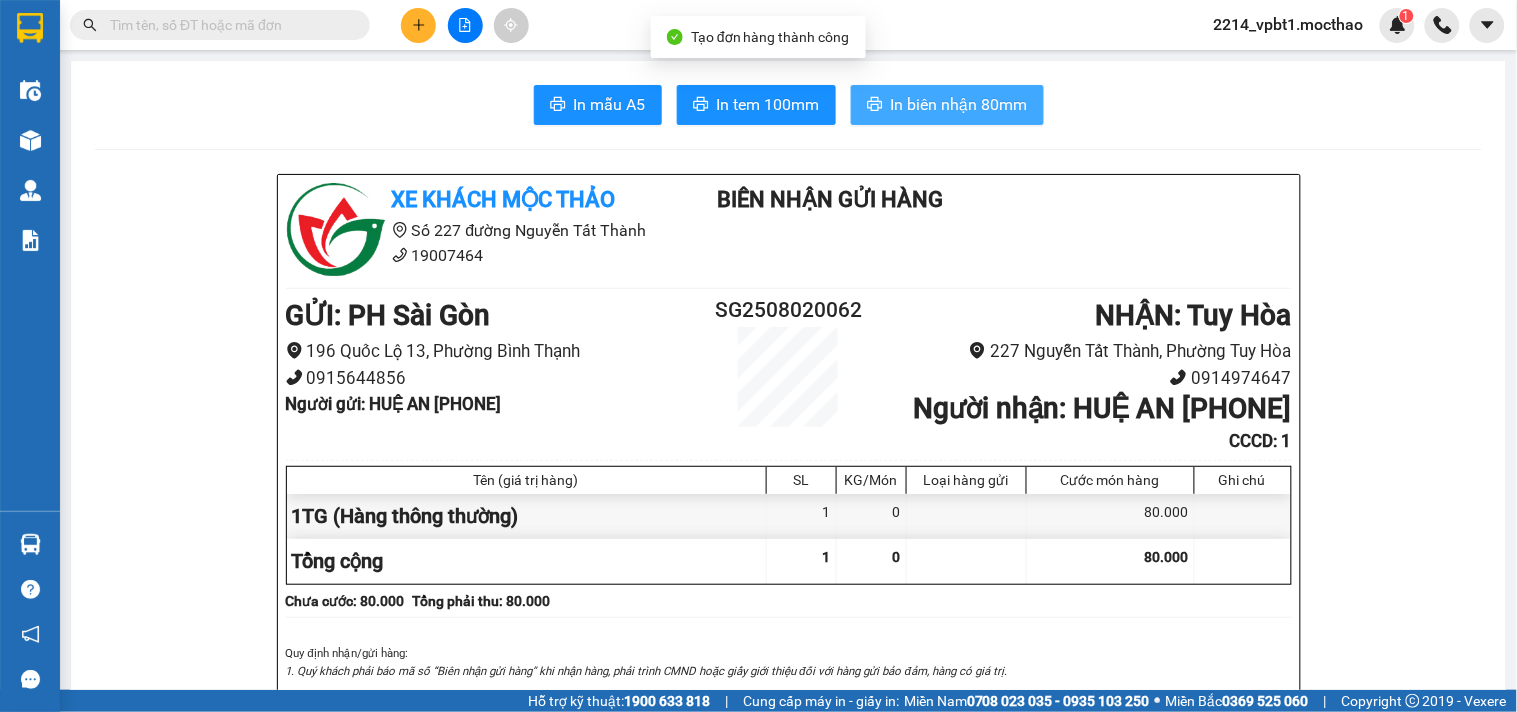 click on "In biên nhận 80mm" at bounding box center [959, 104] 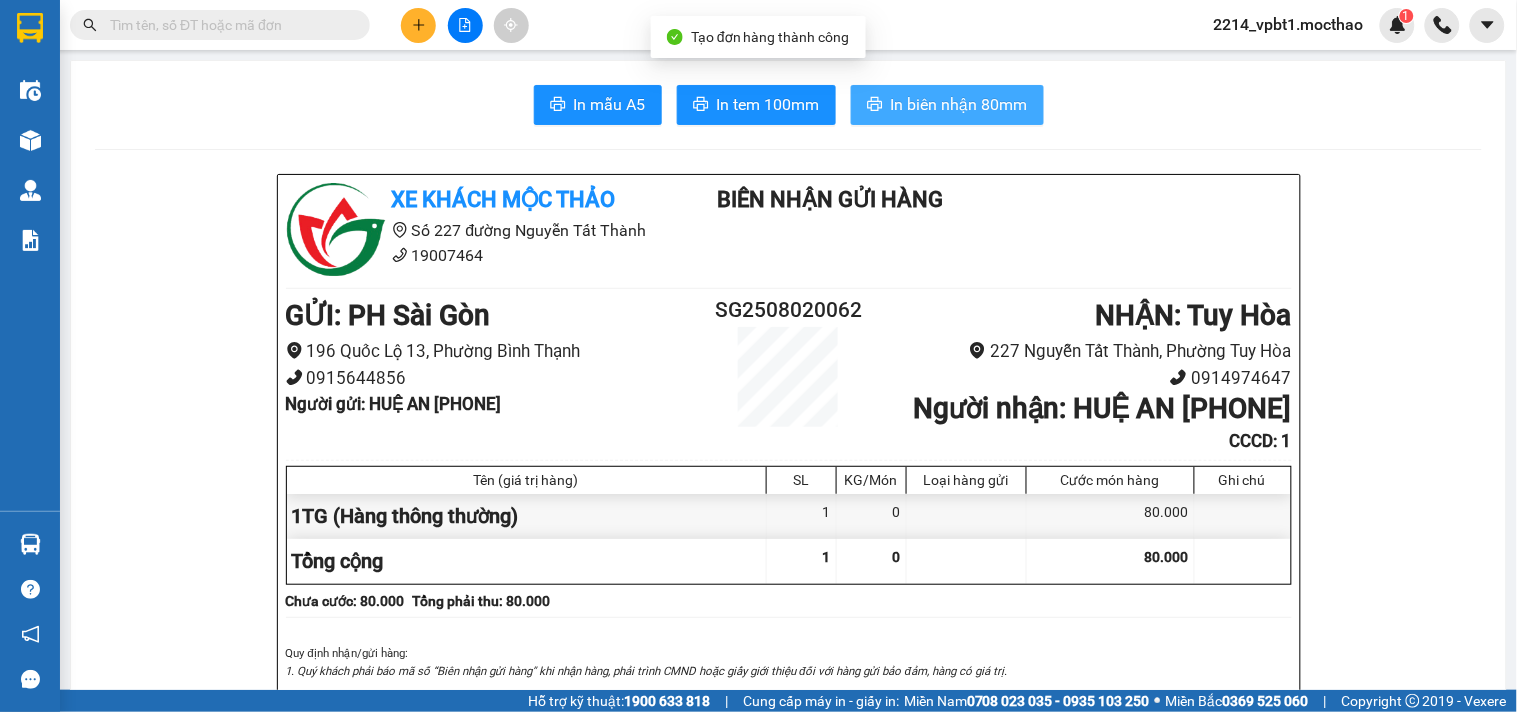 scroll, scrollTop: 0, scrollLeft: 0, axis: both 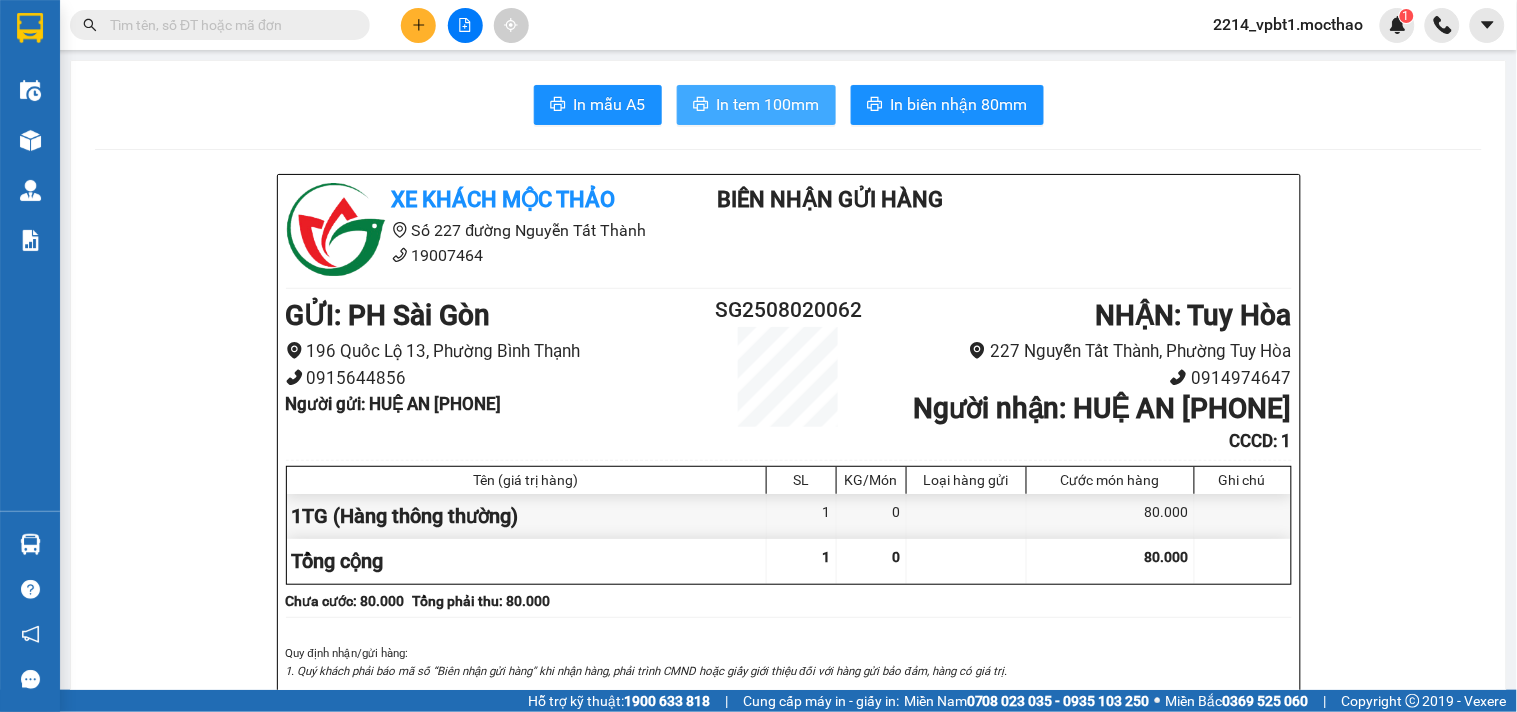 click on "In tem 100mm" at bounding box center (768, 104) 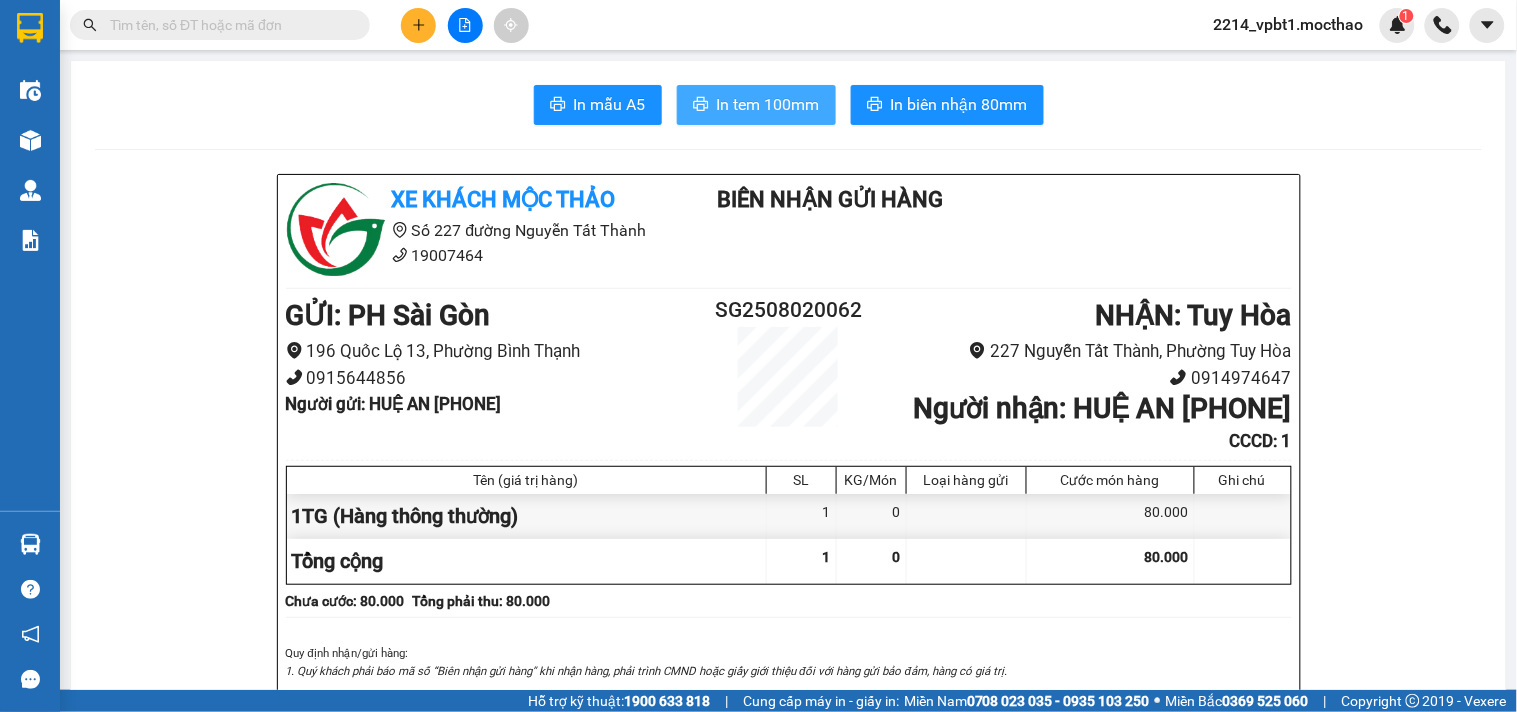 scroll, scrollTop: 0, scrollLeft: 0, axis: both 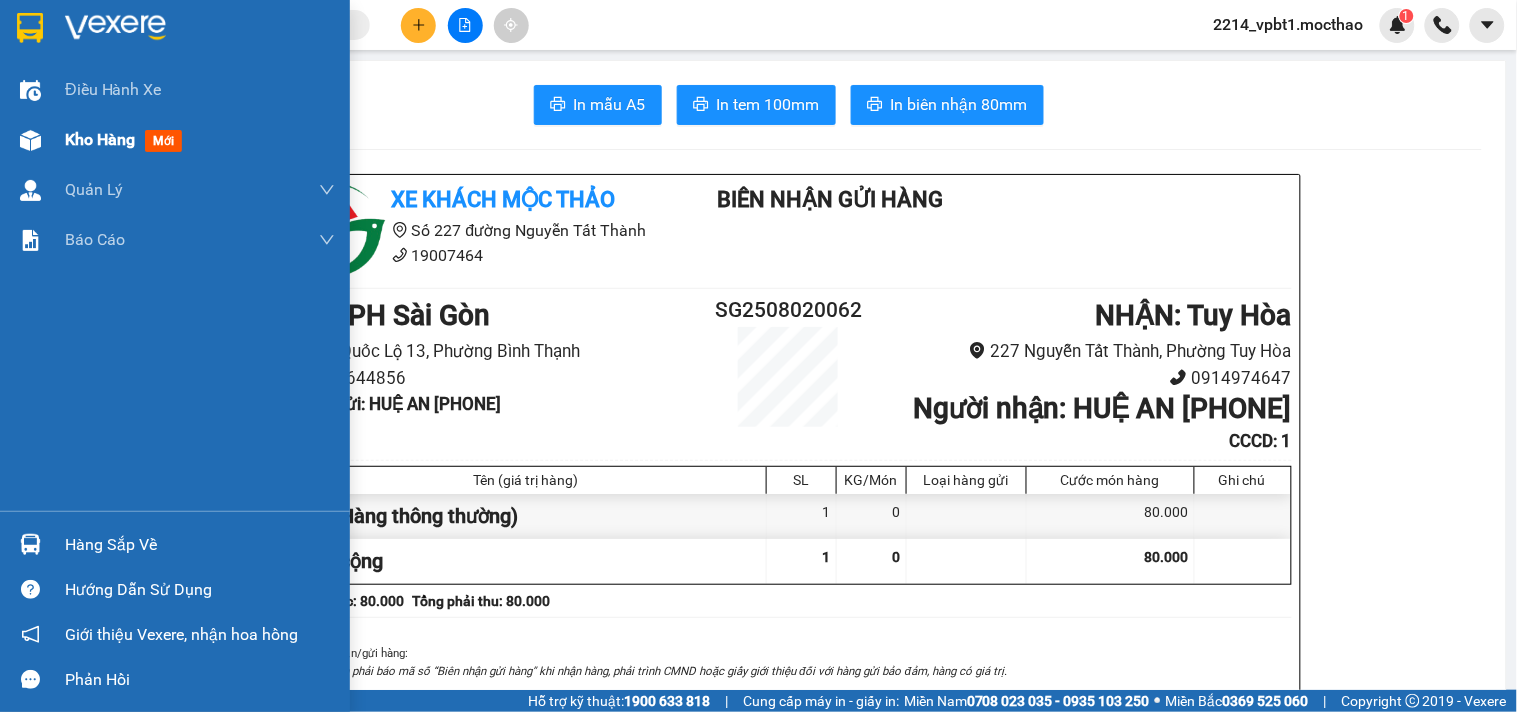 click on "Kho hàng" at bounding box center (100, 139) 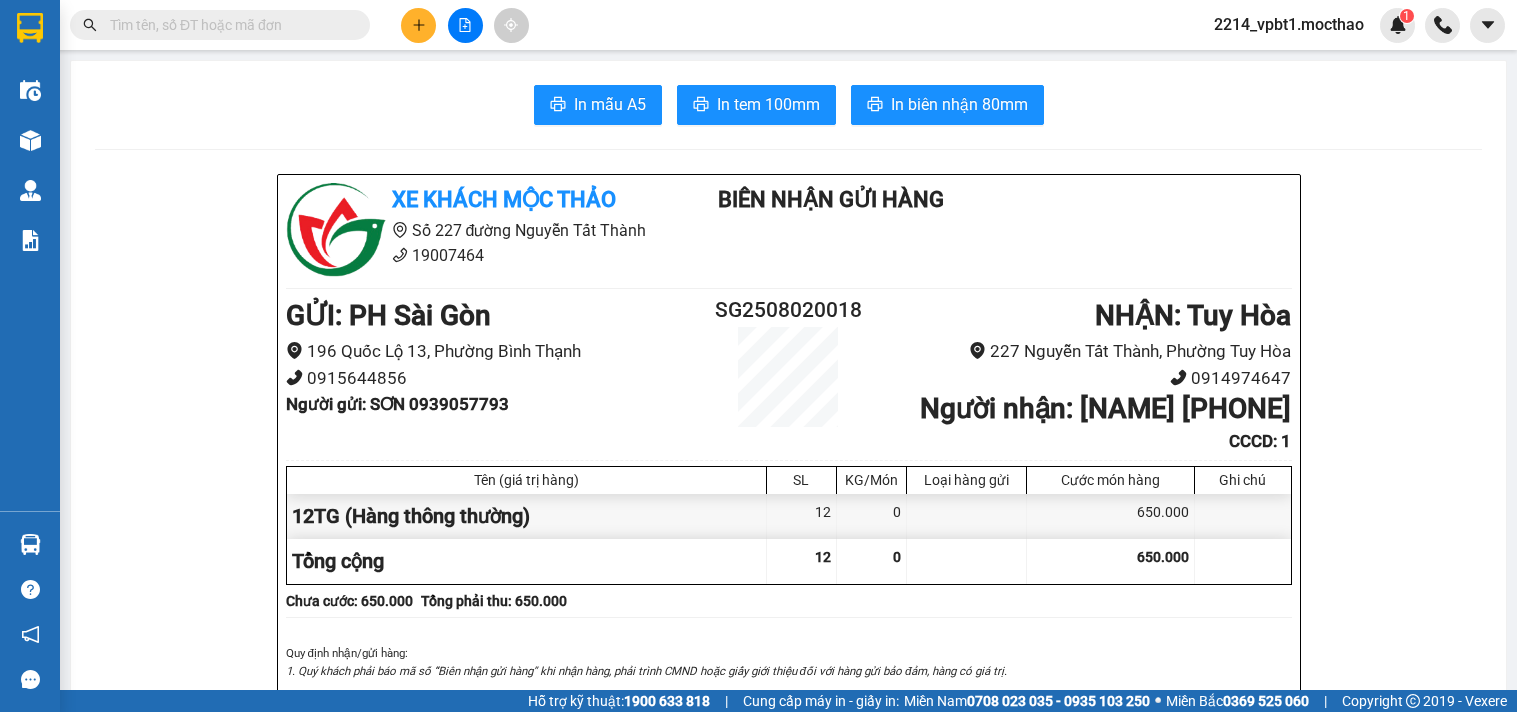 scroll, scrollTop: 0, scrollLeft: 0, axis: both 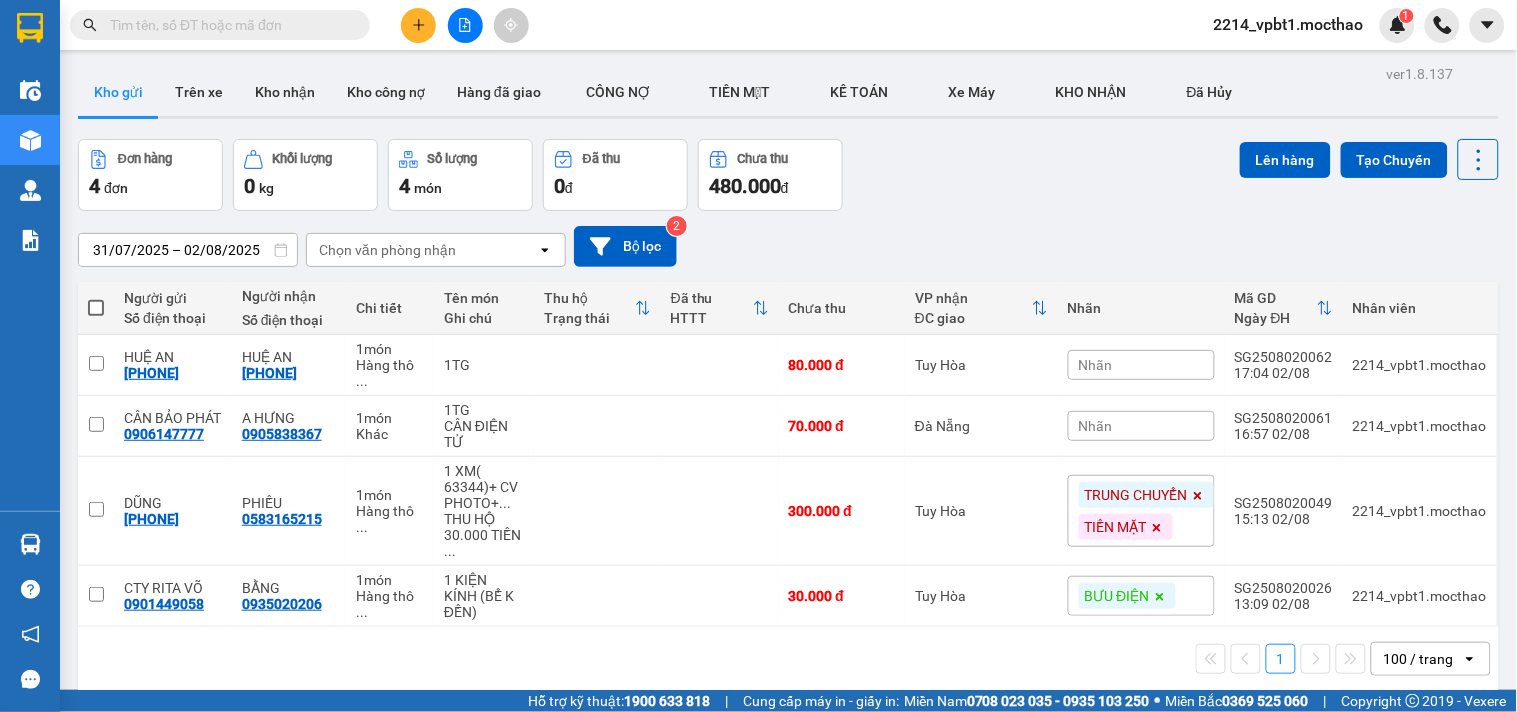 click at bounding box center [465, 25] 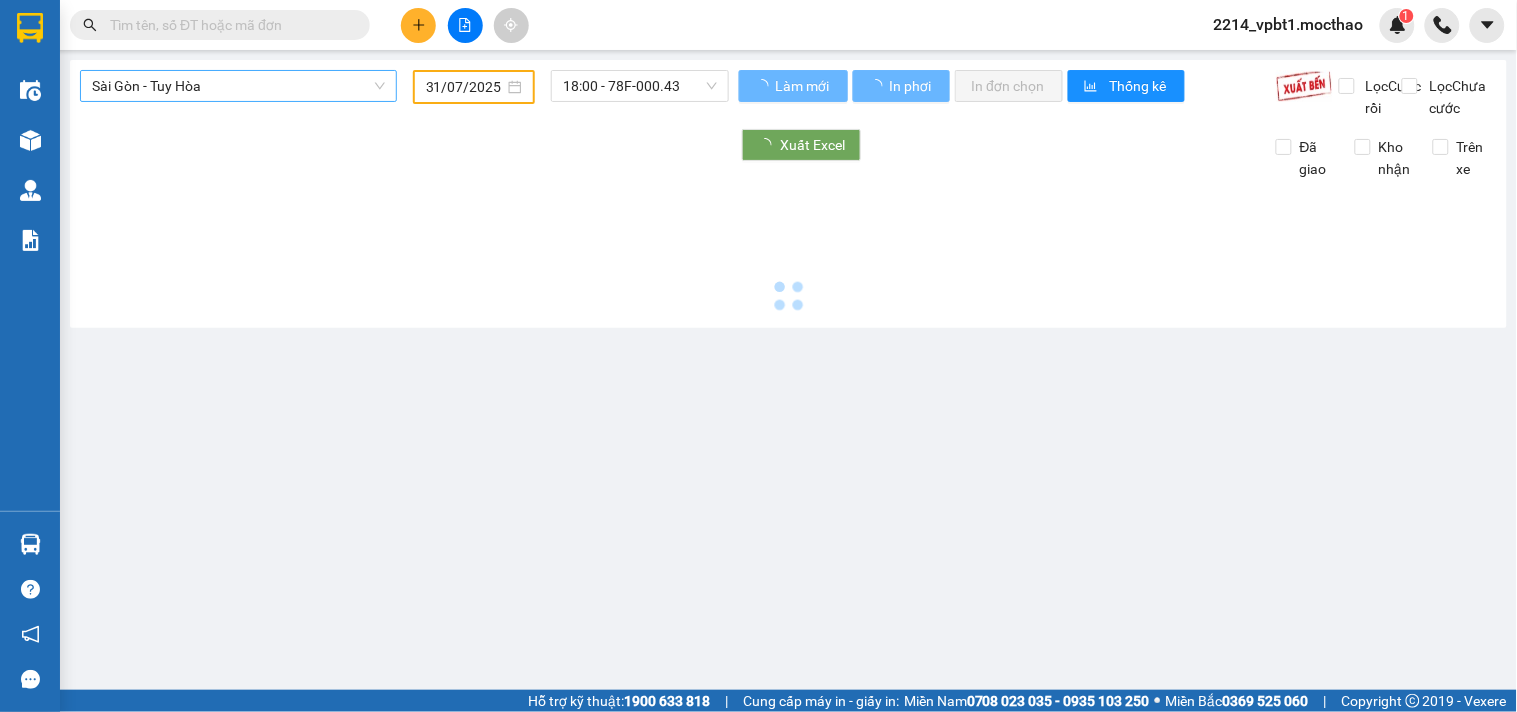 type on "02/08/2025" 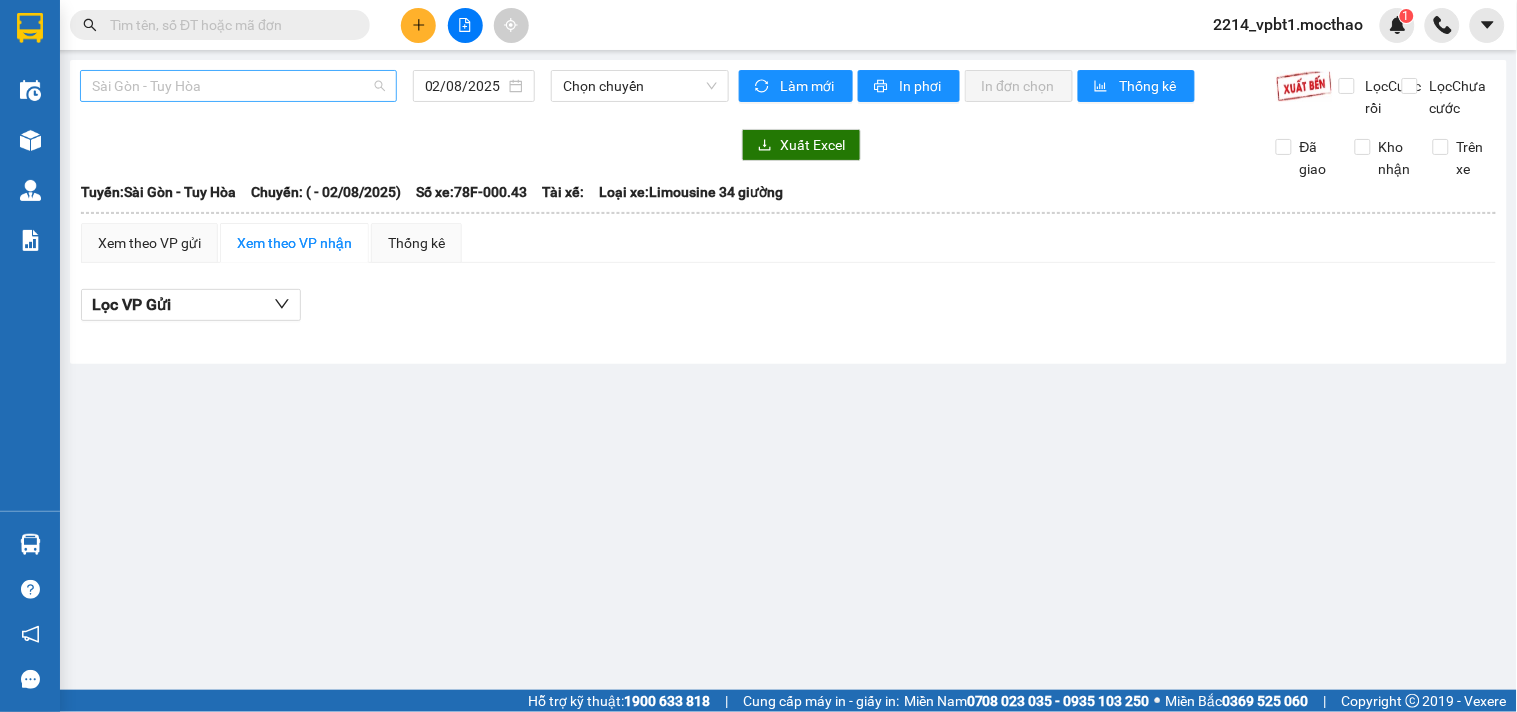 click on "Sài Gòn - Tuy Hòa" at bounding box center [238, 86] 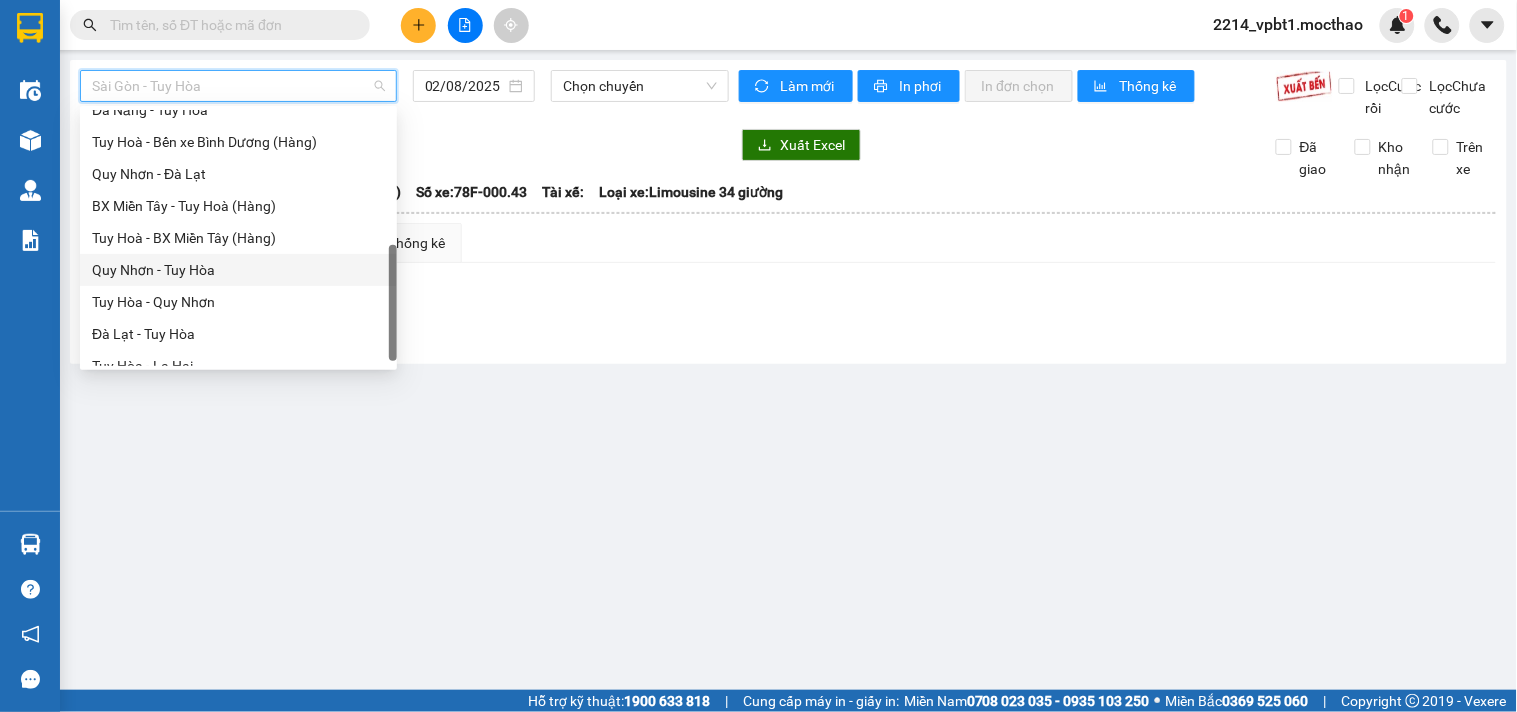 scroll, scrollTop: 321, scrollLeft: 0, axis: vertical 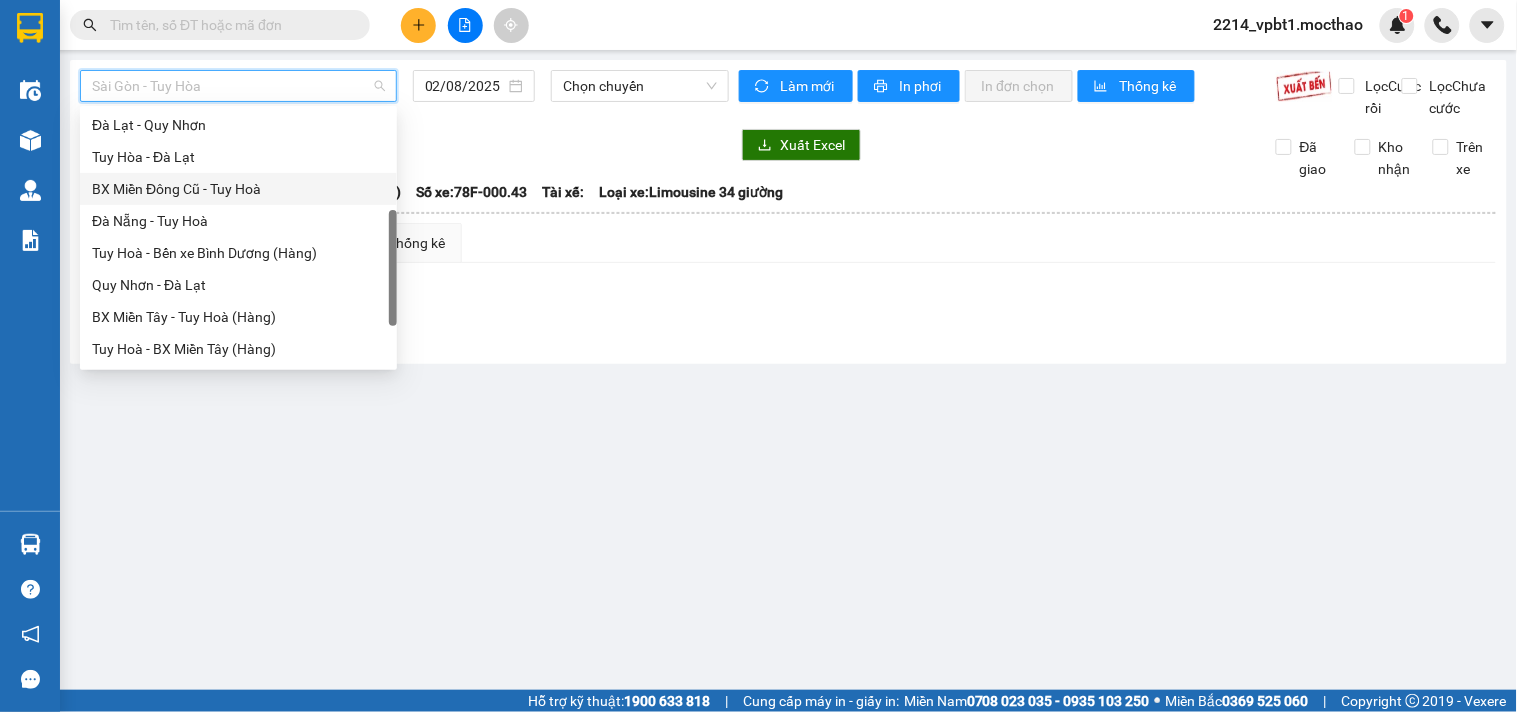 click on "BX Miền Đông Cũ - Tuy Hoà" at bounding box center (238, 189) 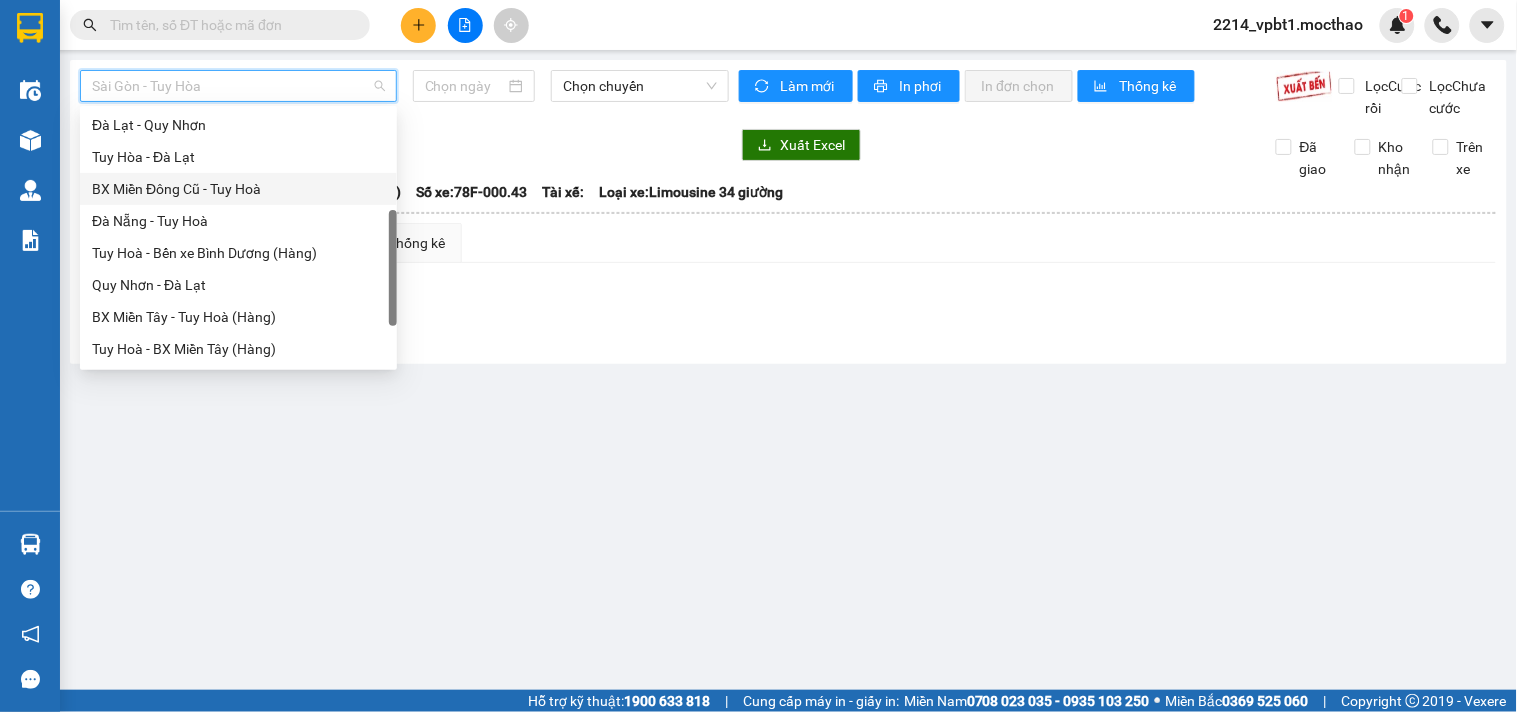 type on "02/08/2025" 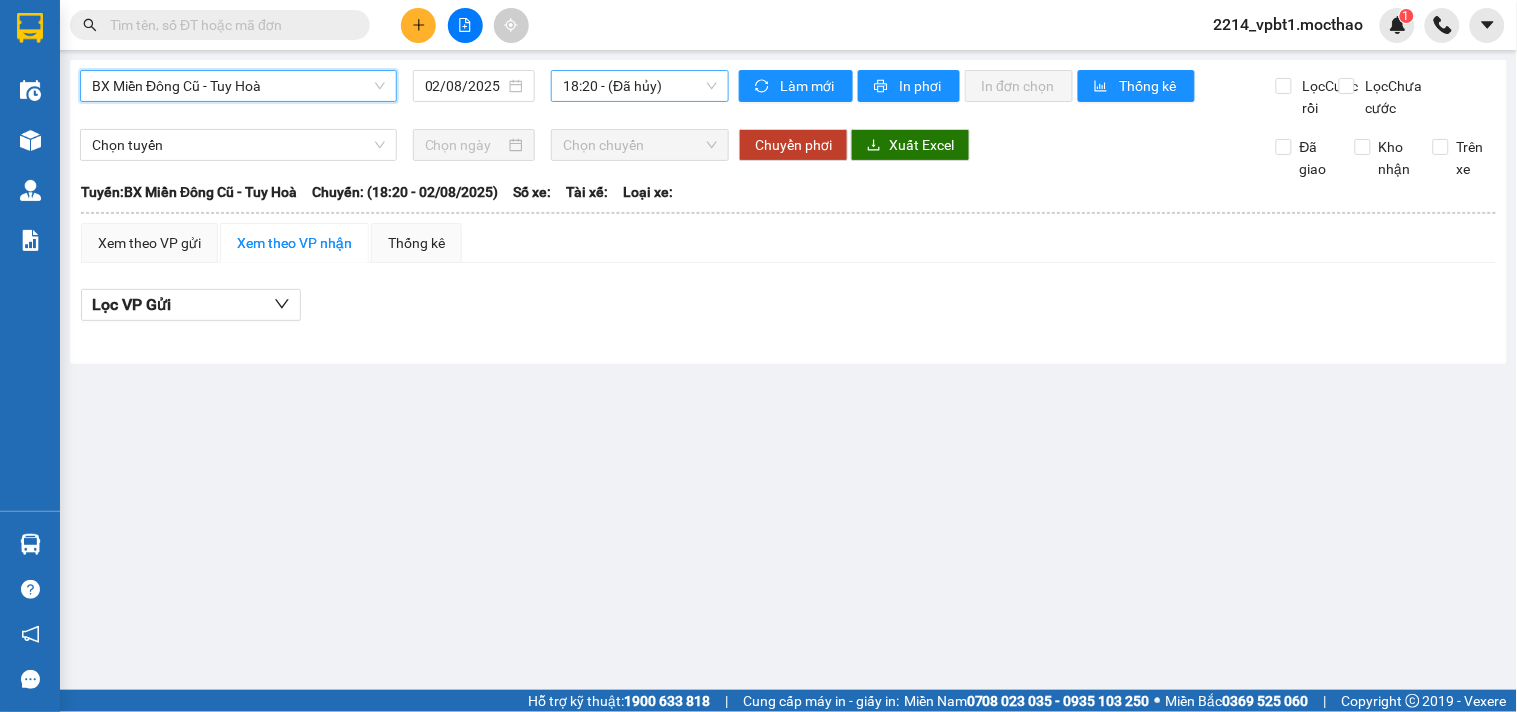 click on "18:20     - (Đã hủy)" at bounding box center (640, 86) 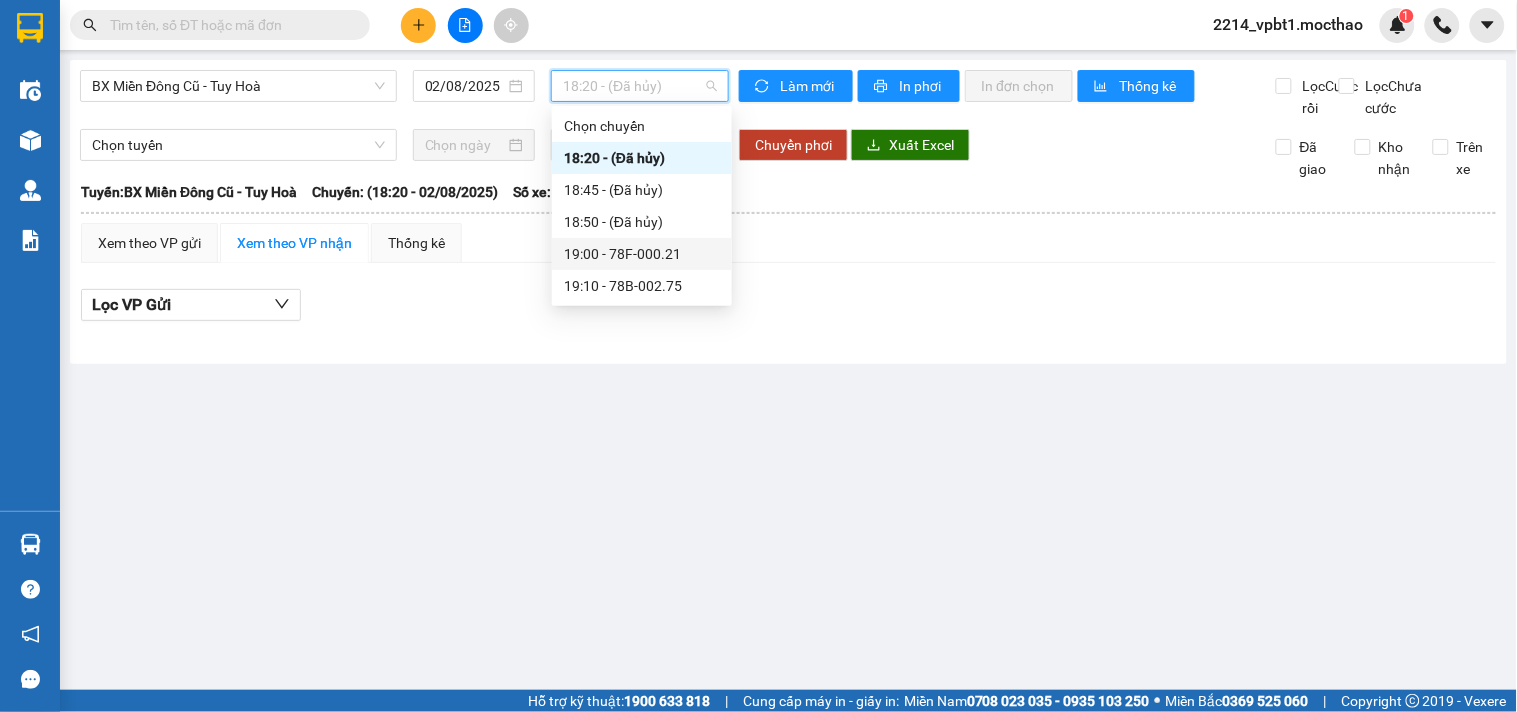 click on "19:00     - 78F-000.21" at bounding box center (642, 254) 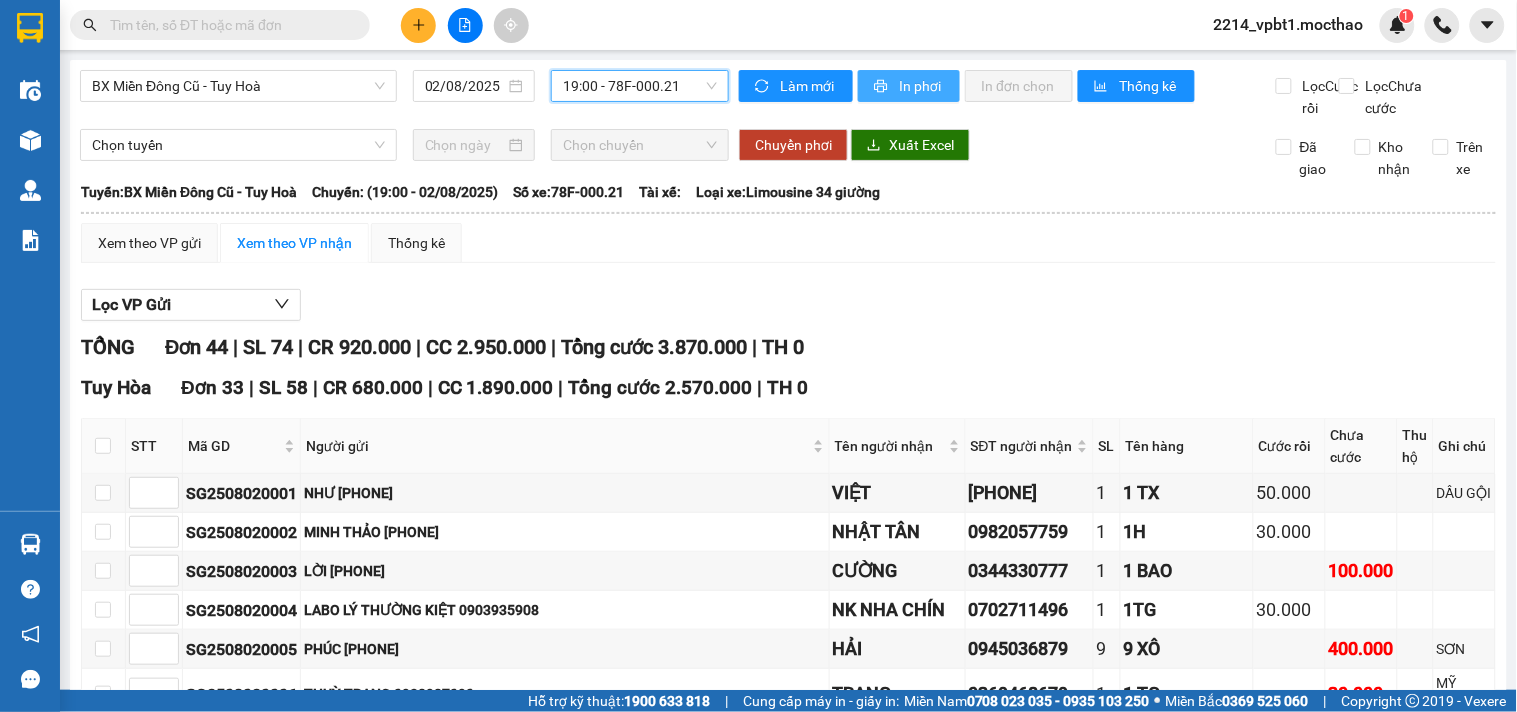 click on "In phơi" at bounding box center (909, 86) 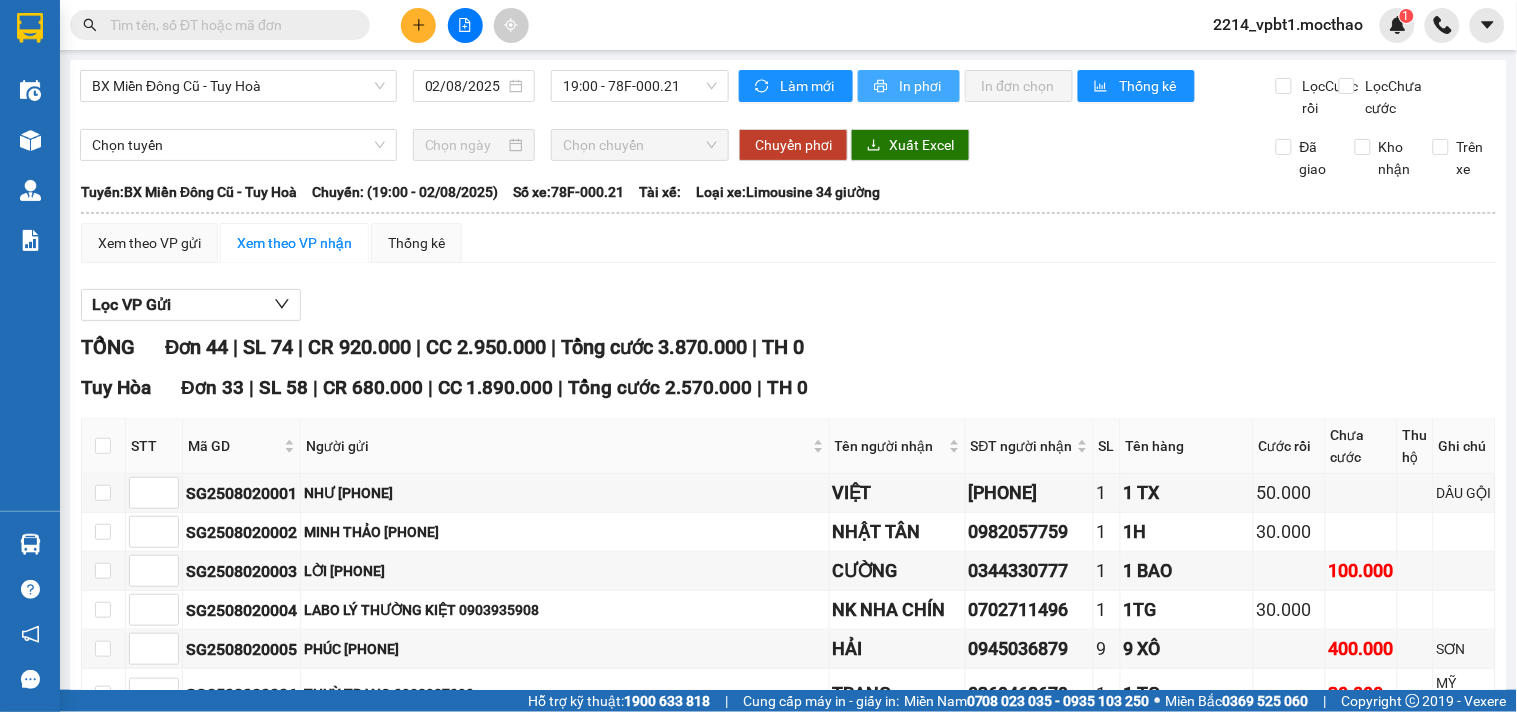 scroll, scrollTop: 0, scrollLeft: 0, axis: both 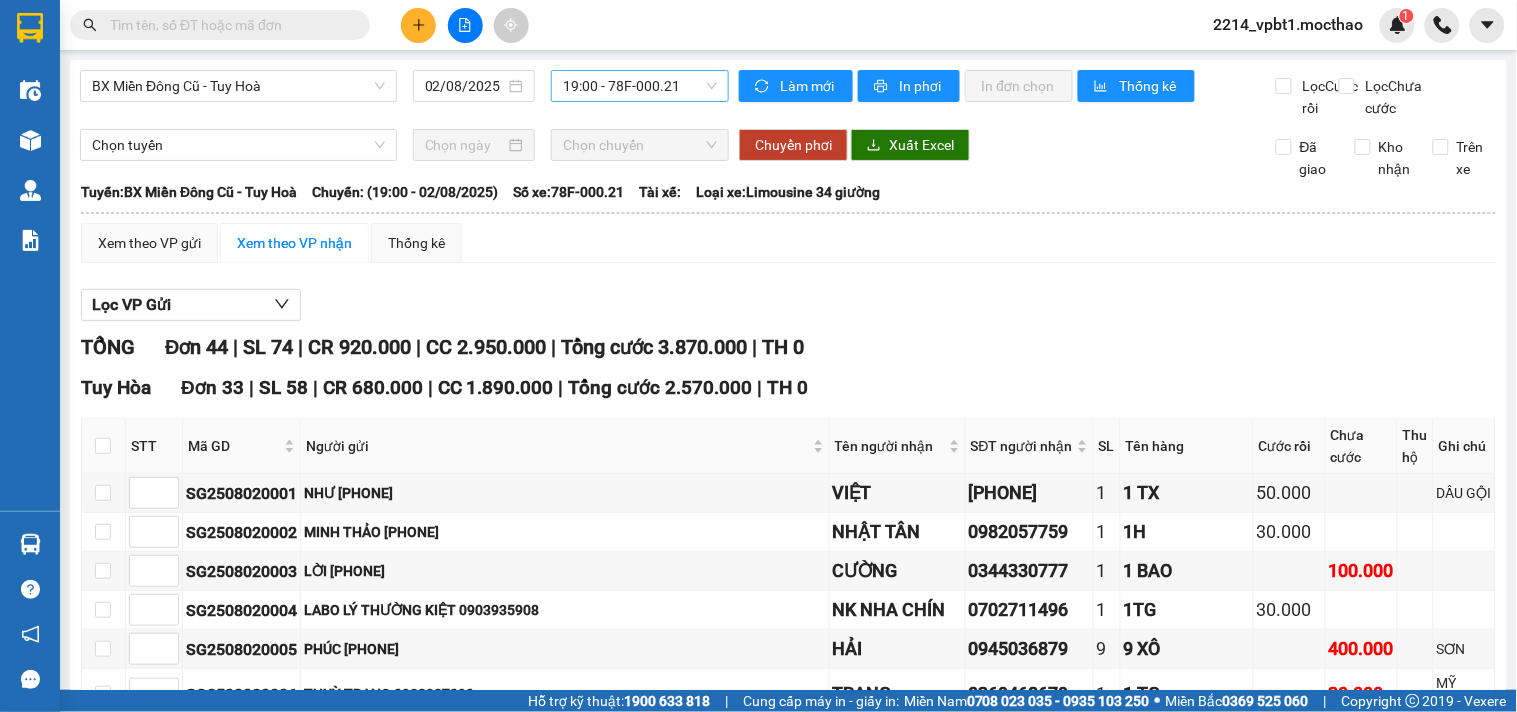 click on "19:00     - 78F-000.21" at bounding box center (640, 86) 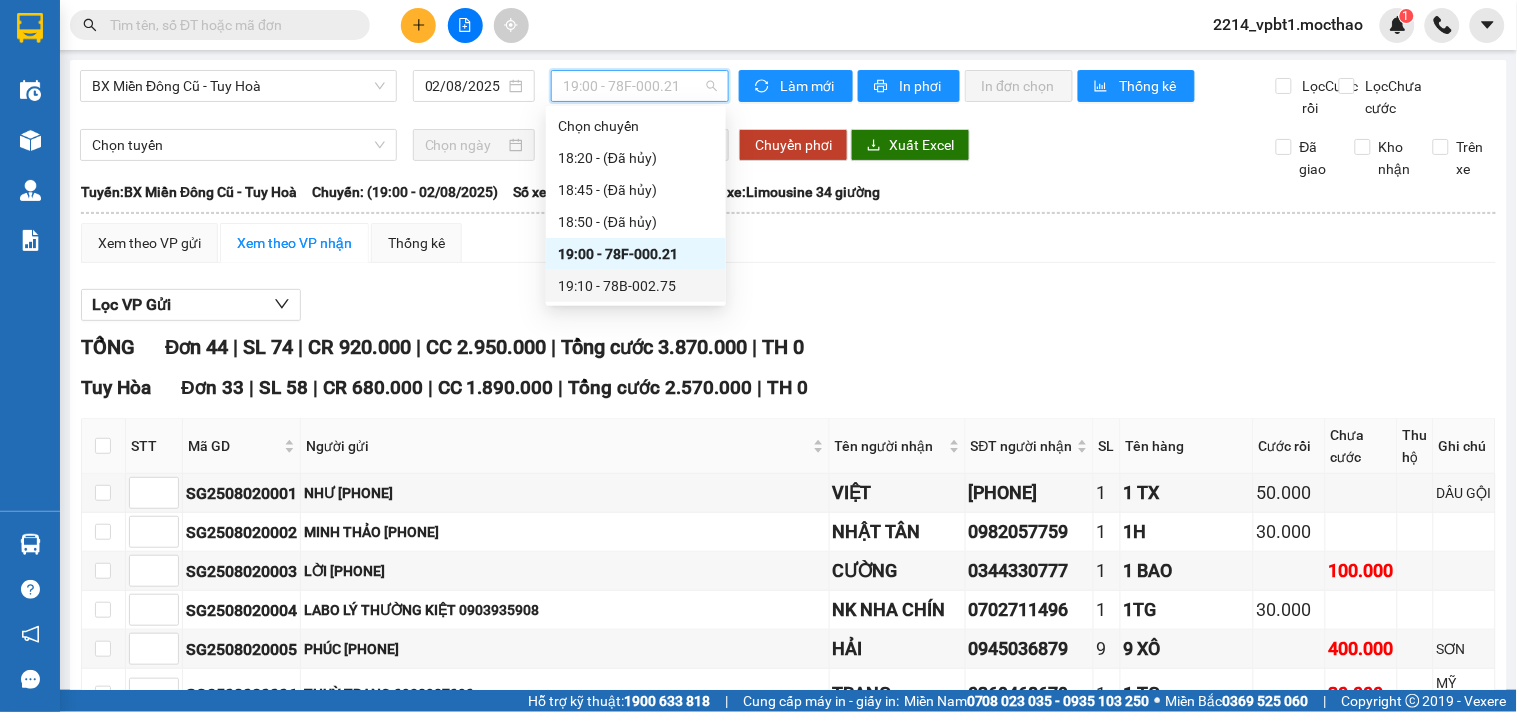click on "19:10     - 78B-002.75" at bounding box center [636, 286] 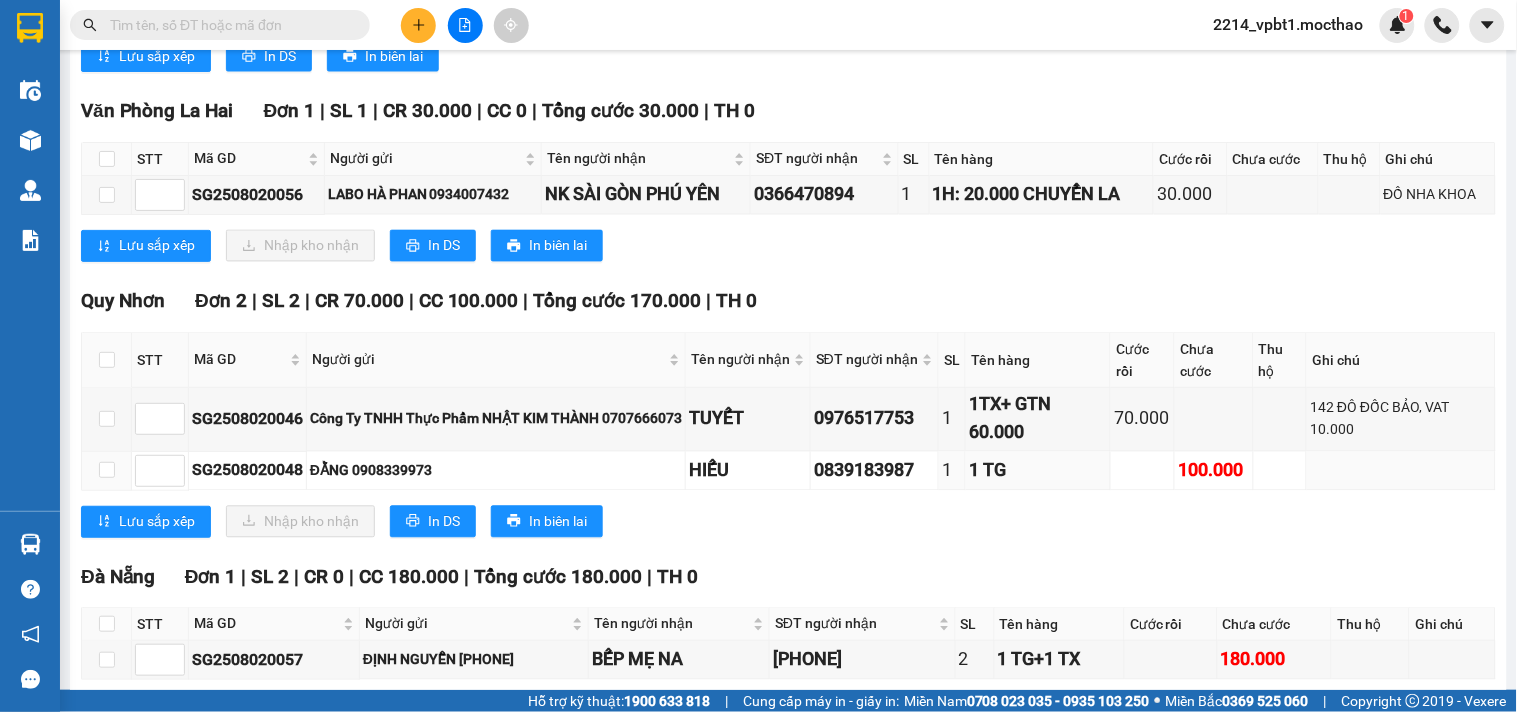 scroll, scrollTop: 1007, scrollLeft: 0, axis: vertical 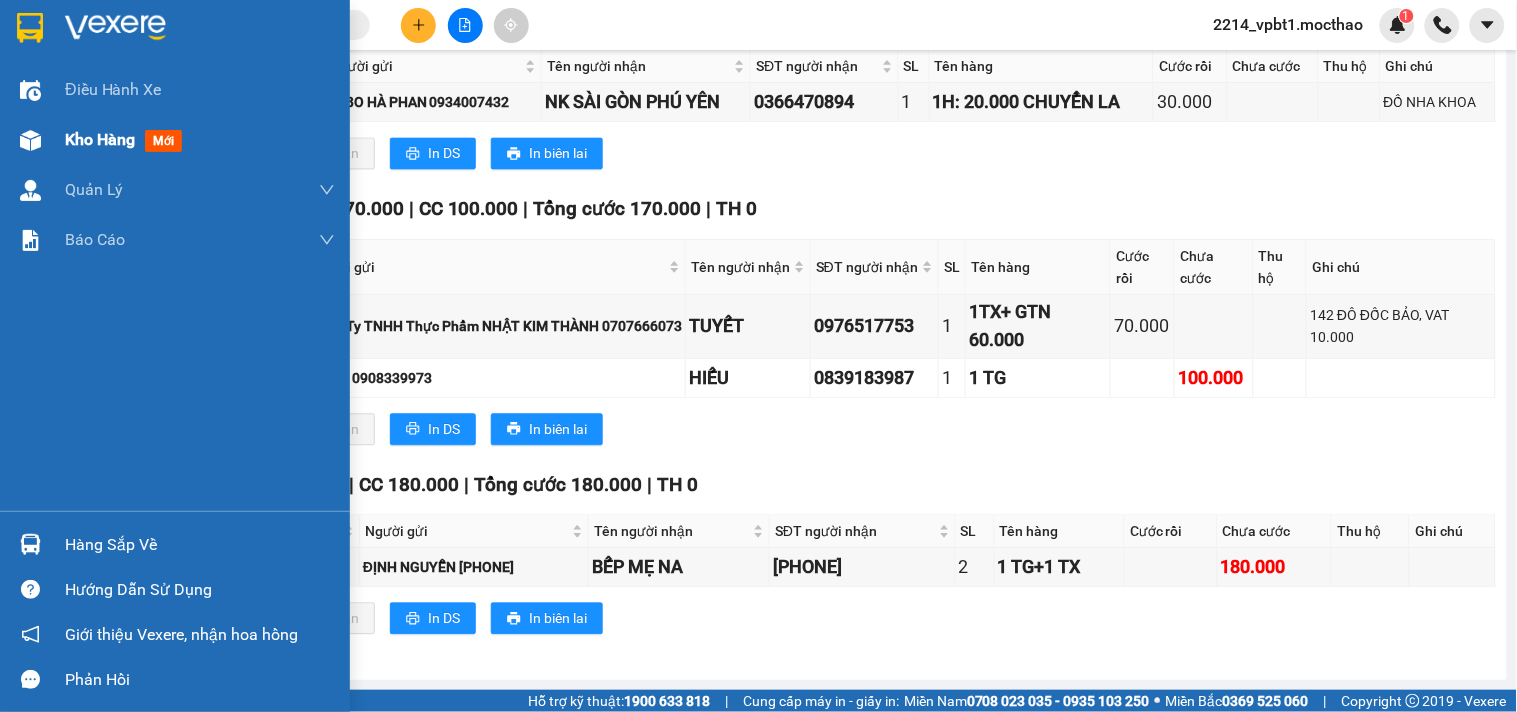 click on "Kho hàng" at bounding box center (100, 139) 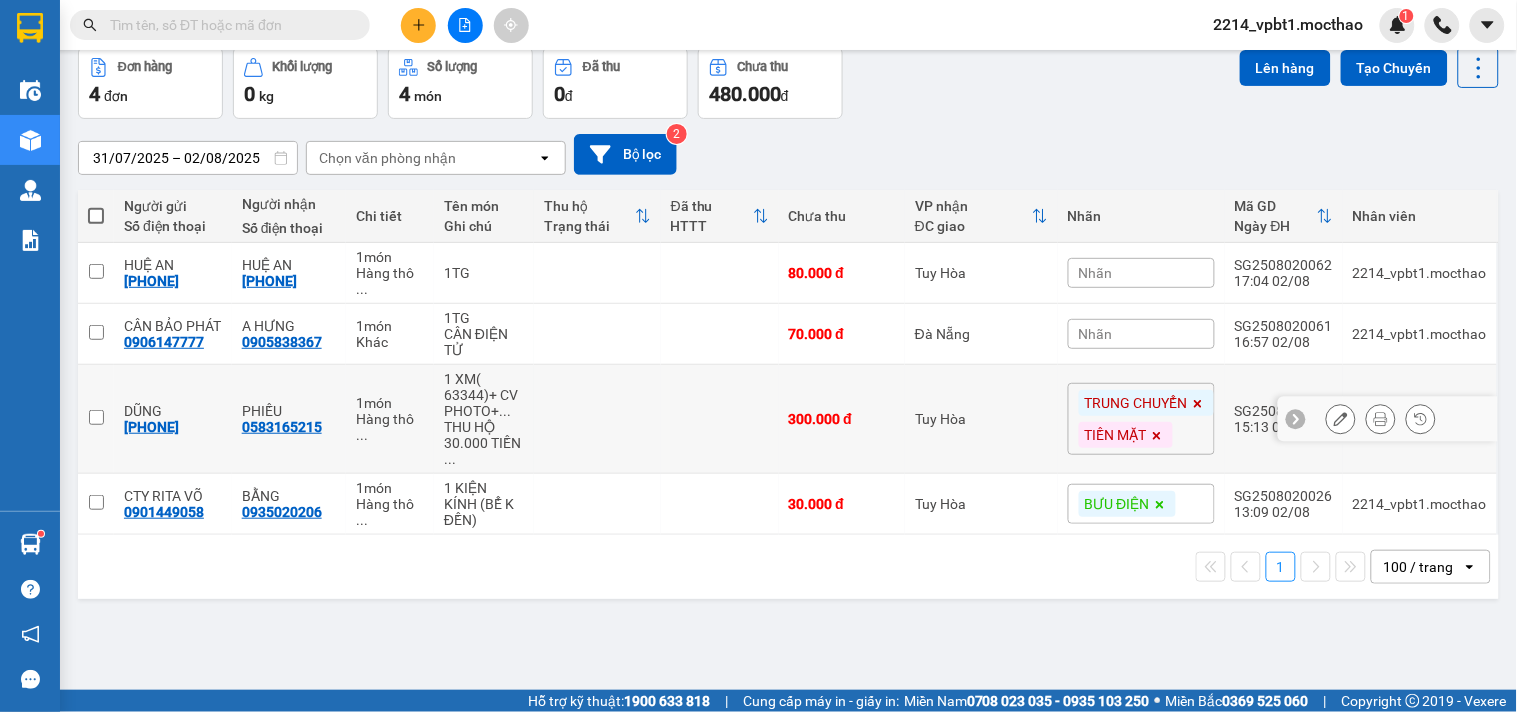 scroll, scrollTop: 0, scrollLeft: 0, axis: both 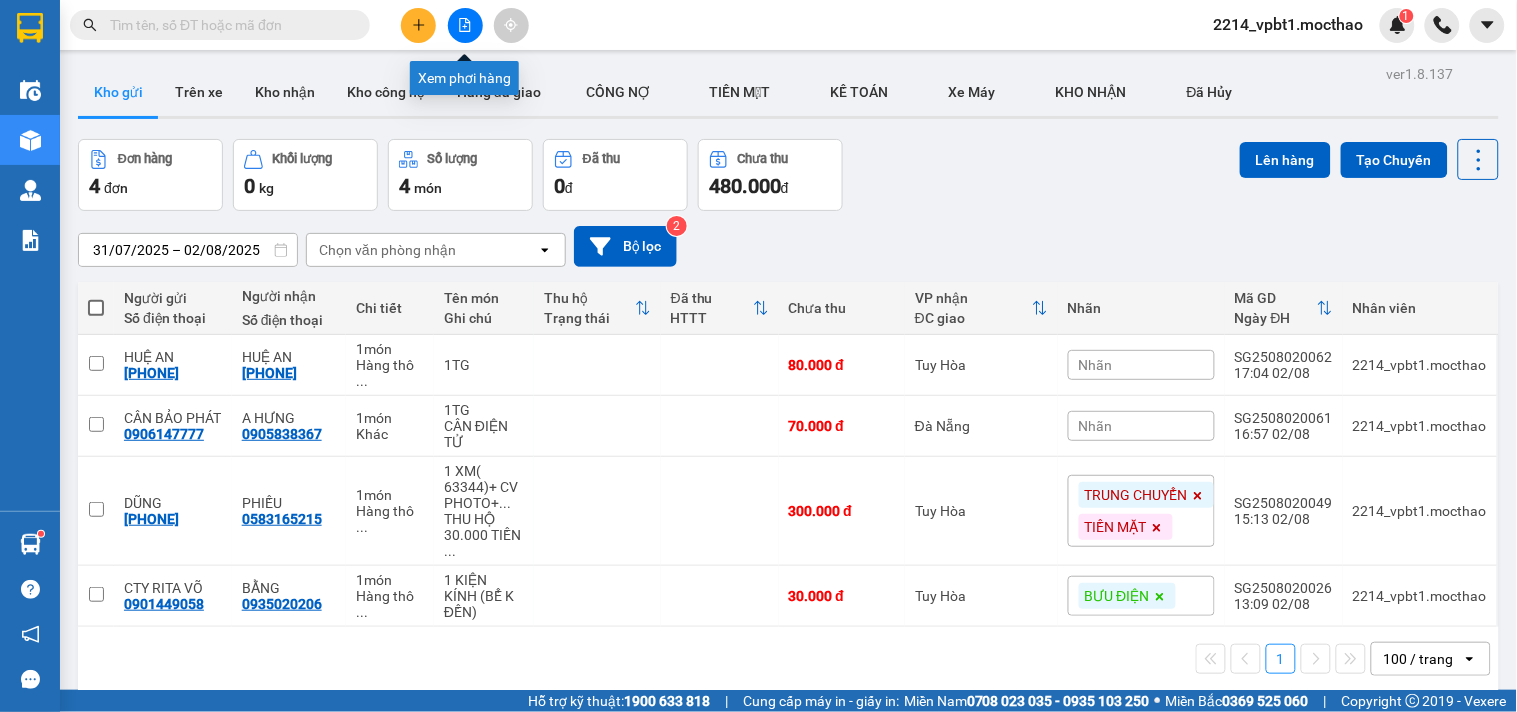 click at bounding box center [465, 25] 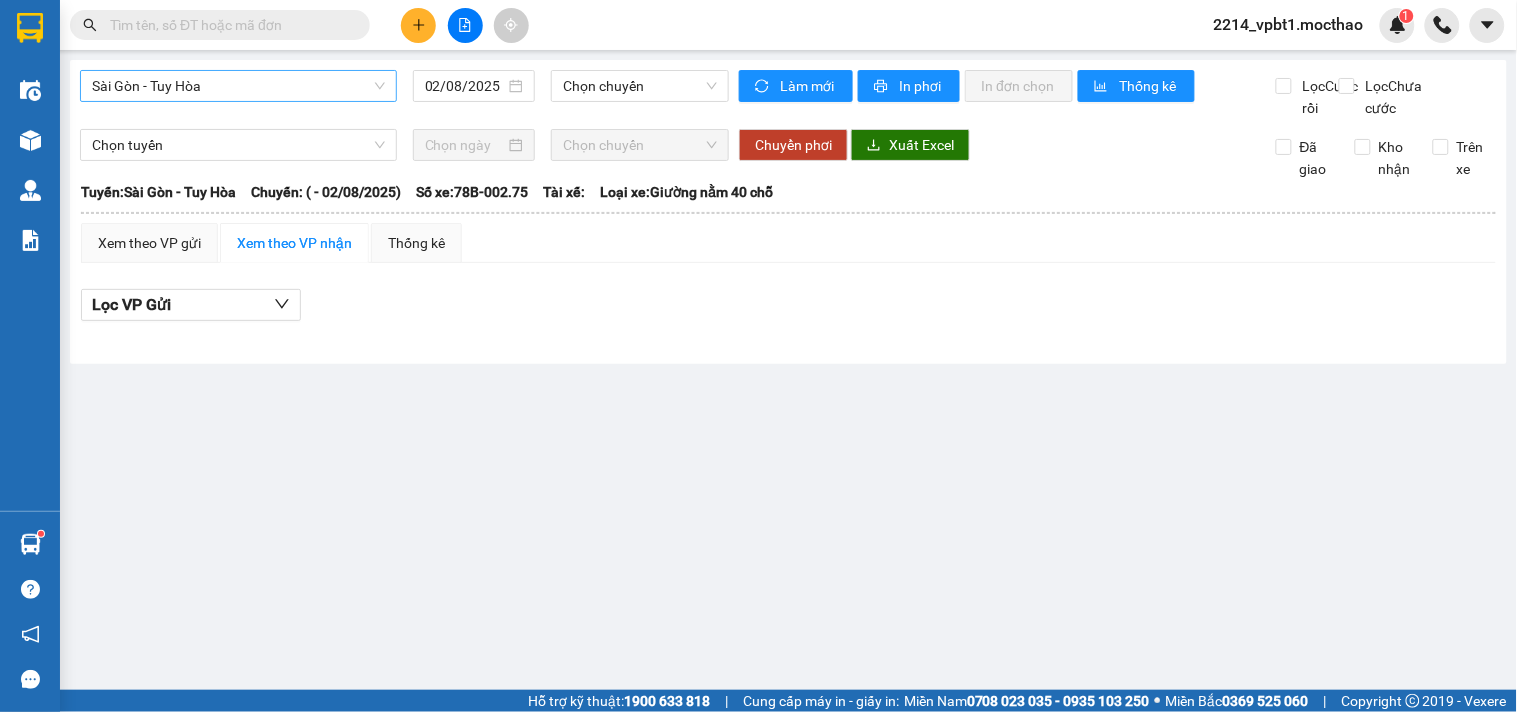 click on "Sài Gòn - Tuy Hòa" at bounding box center [238, 86] 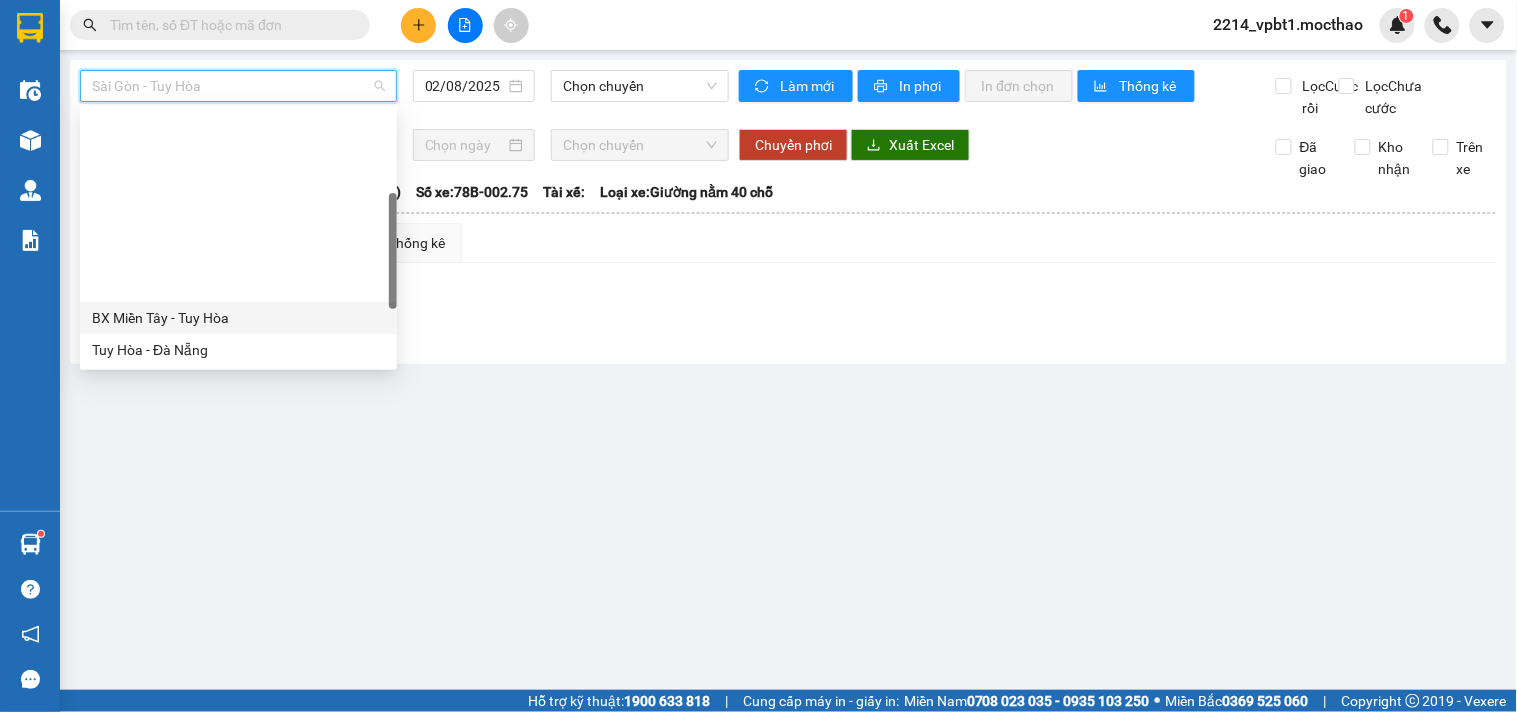 scroll, scrollTop: 222, scrollLeft: 0, axis: vertical 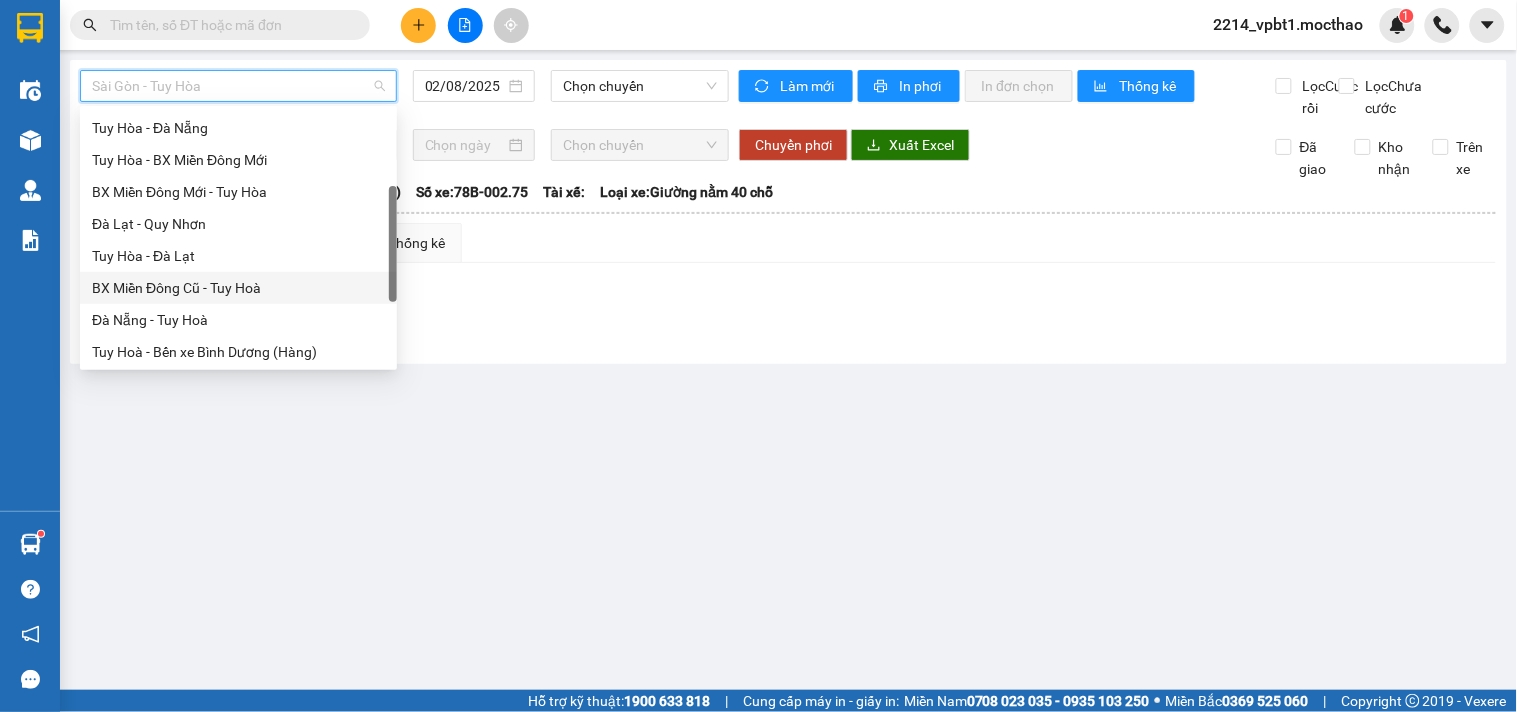 click on "BX Miền Đông Cũ - Tuy Hoà" at bounding box center (238, 288) 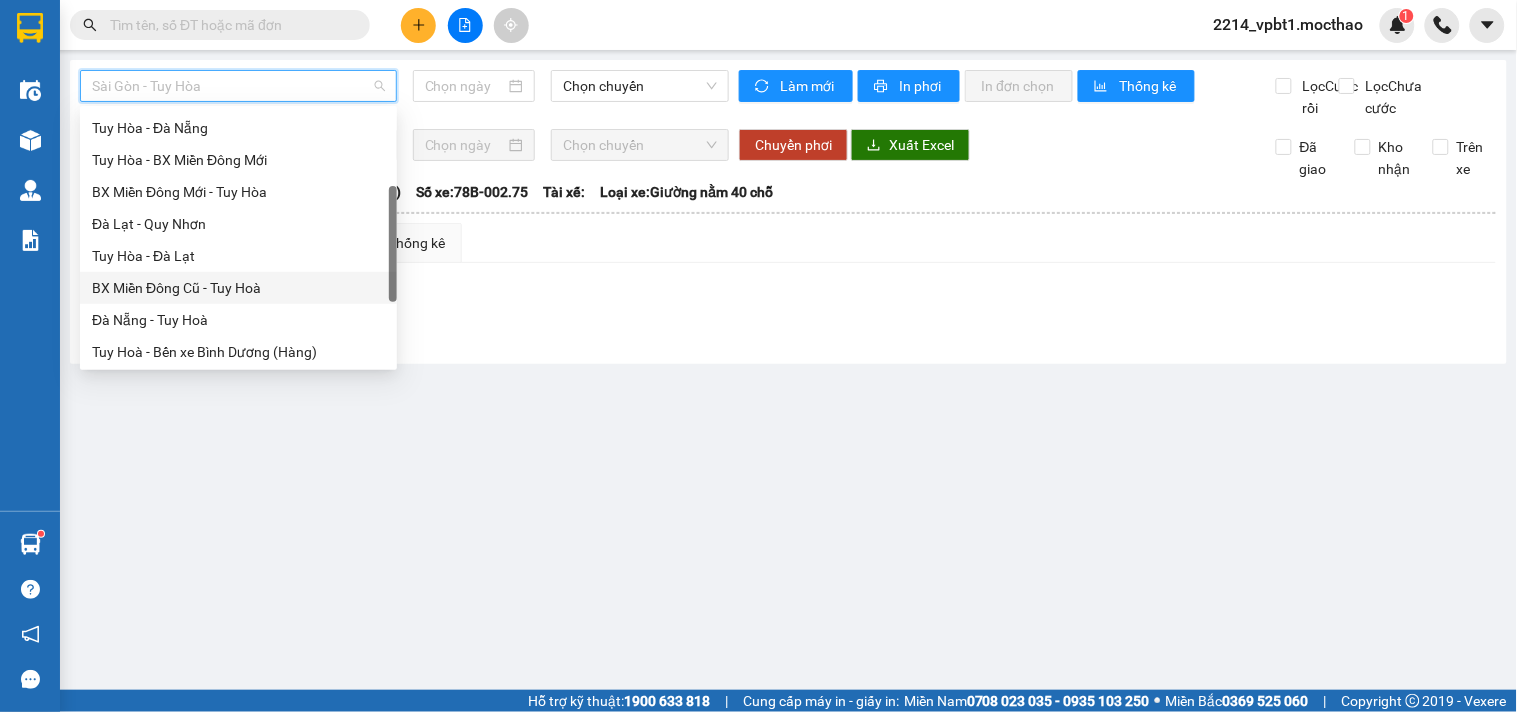 type on "02/08/2025" 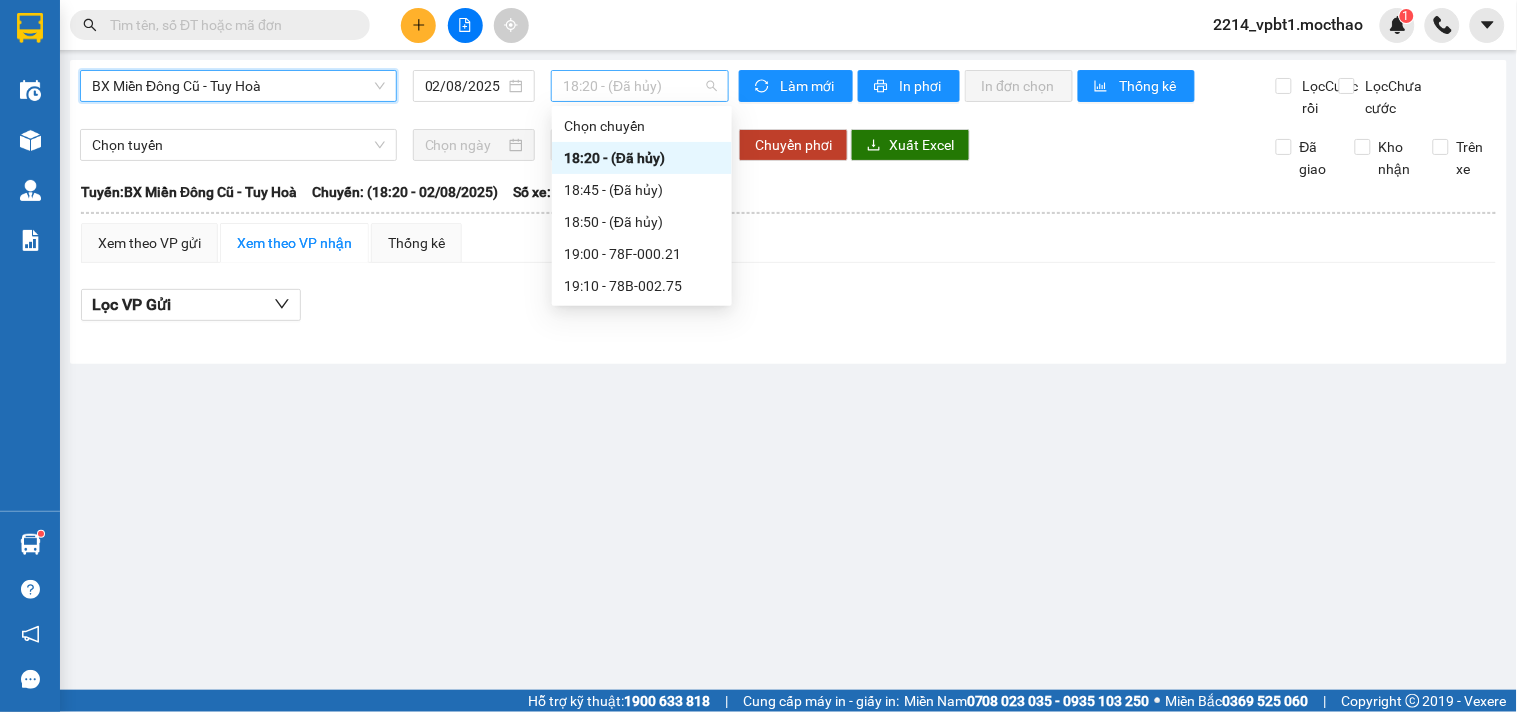 click on "18:20     - (Đã hủy)" at bounding box center [640, 86] 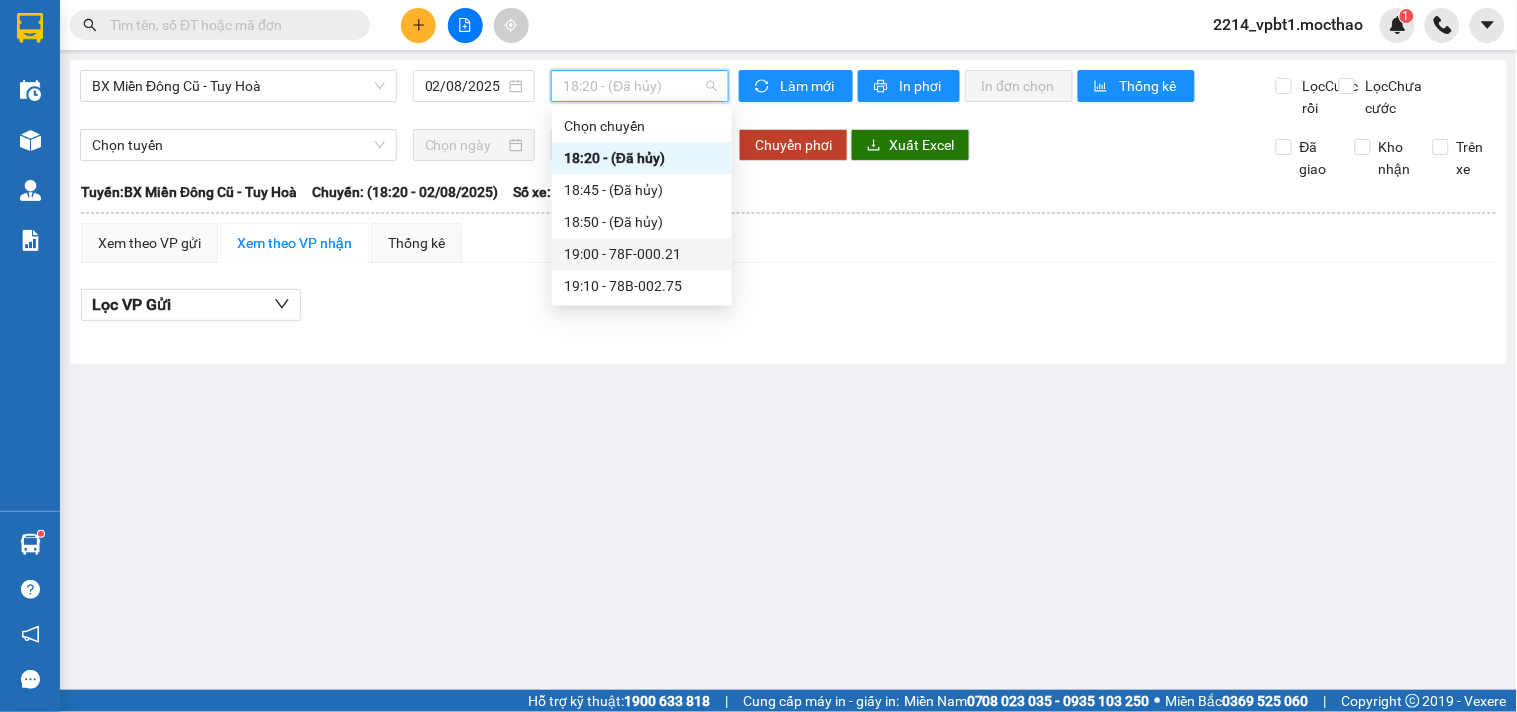 click on "19:00     - 78F-000.21" at bounding box center [642, 254] 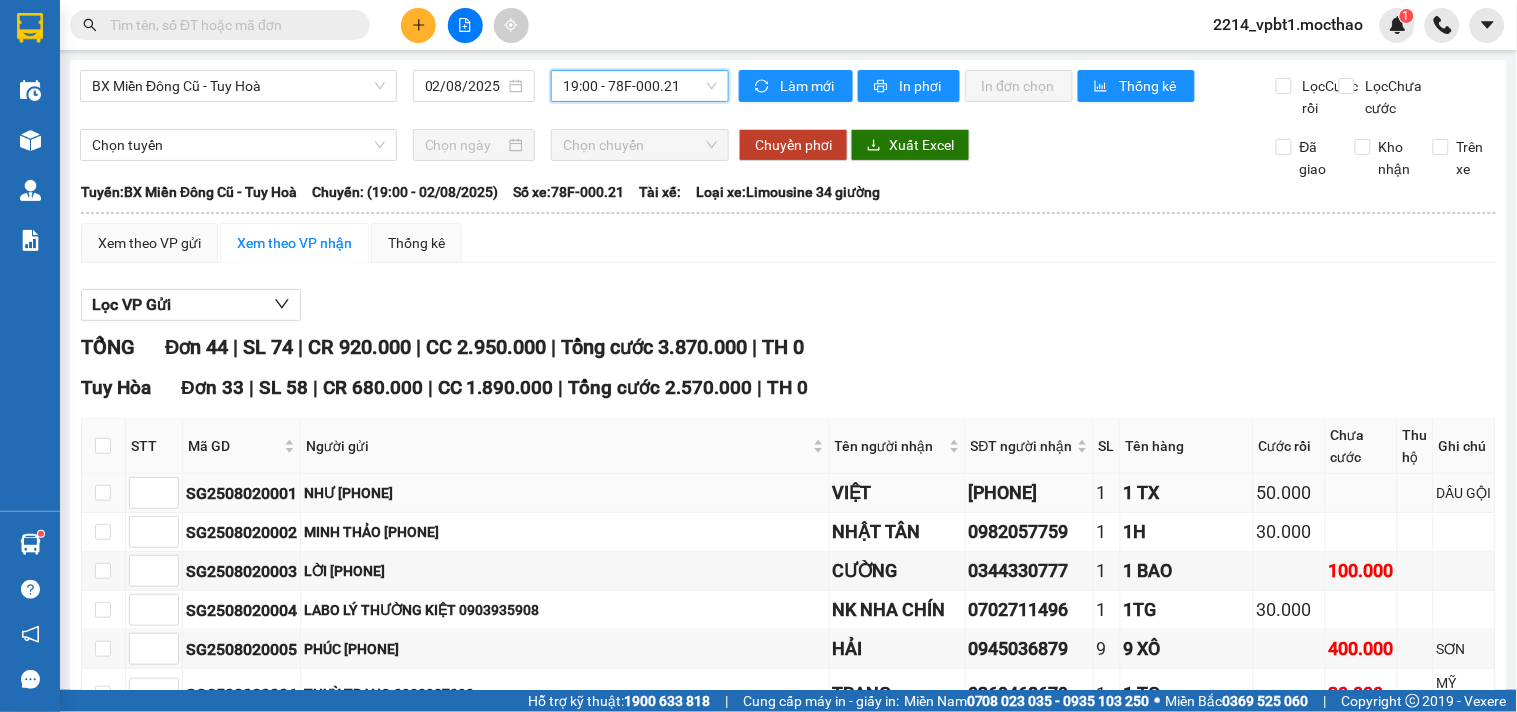 scroll, scrollTop: 444, scrollLeft: 0, axis: vertical 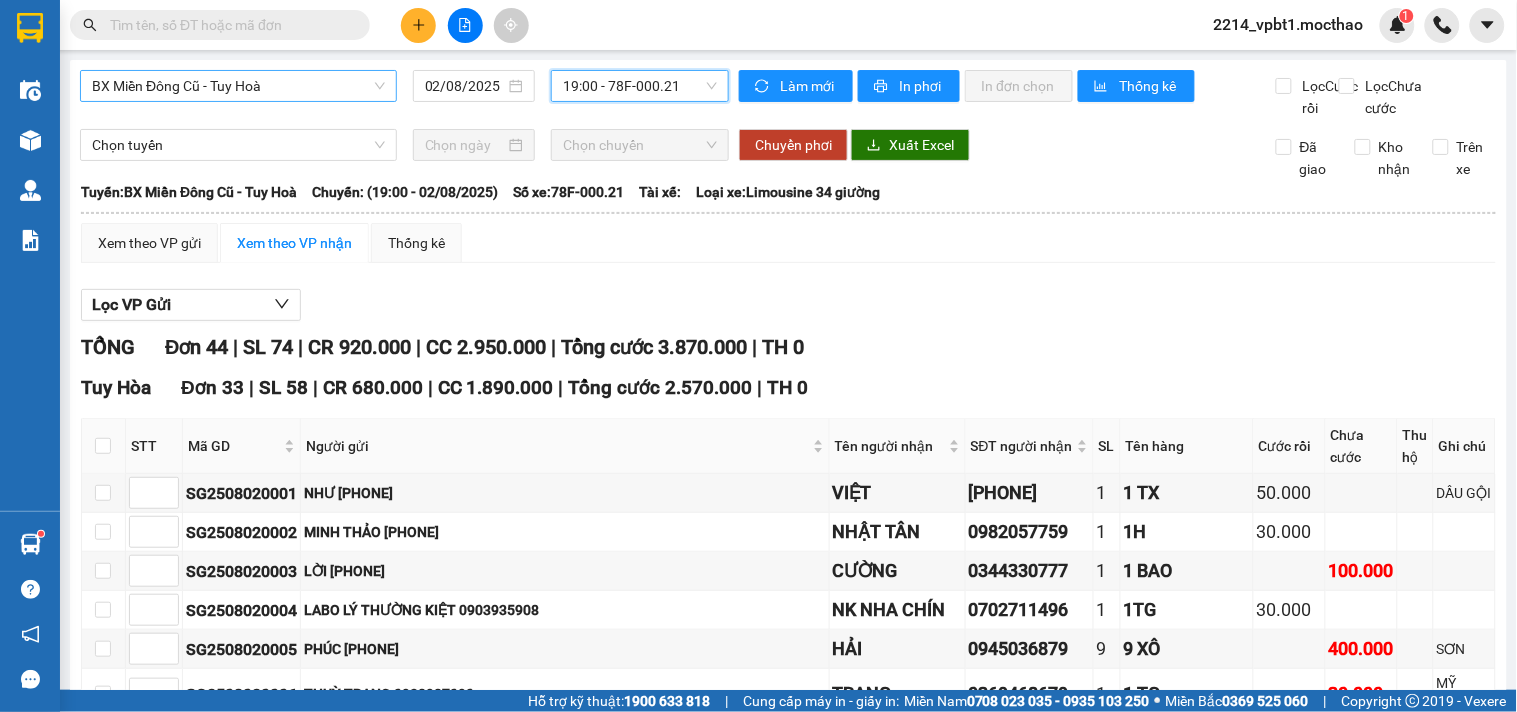 click on "BX Miền Đông Cũ - Tuy Hoà" at bounding box center (238, 86) 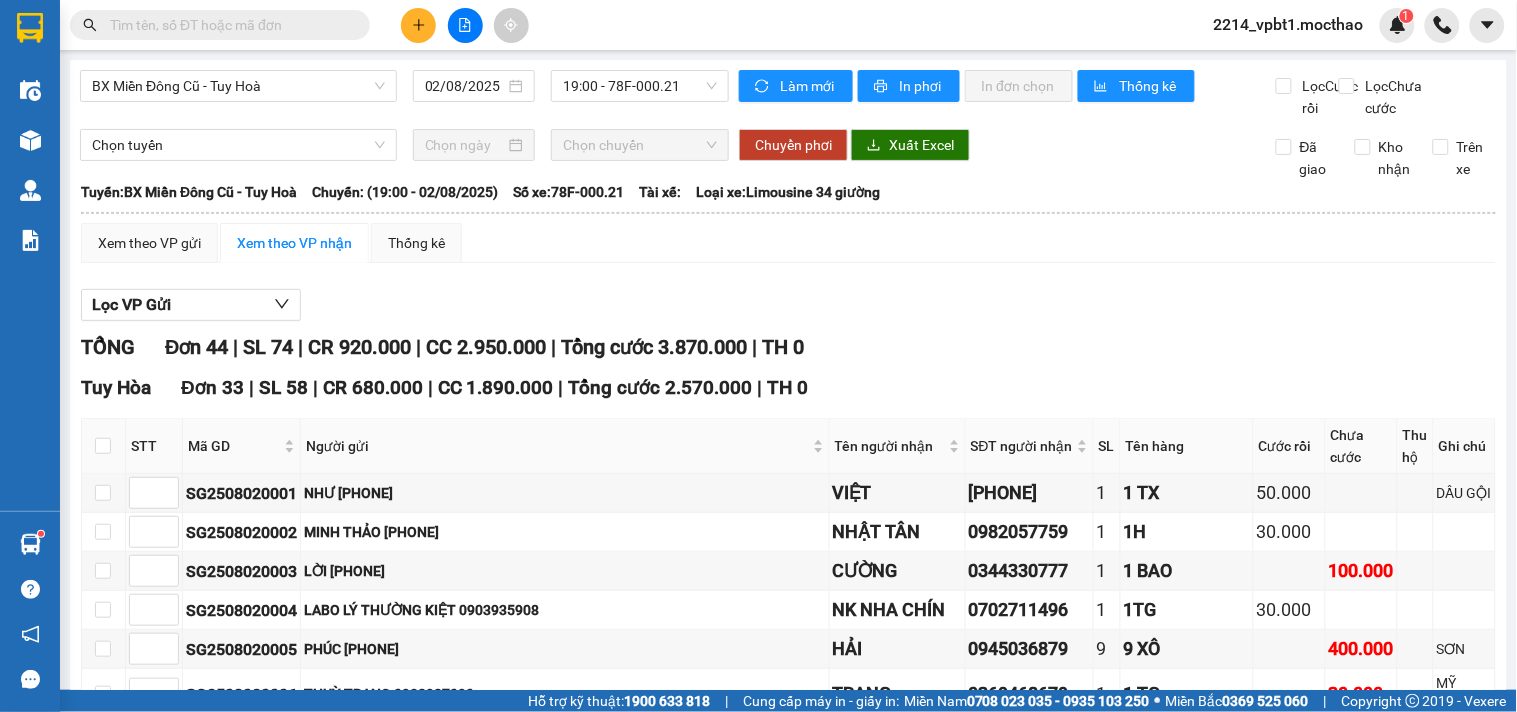 click on "Xem theo VP gửi Xem theo VP nhận Thống kê Lọc VP Gửi TỔNG Đơn   44 | SL   74 | CR   920.000 | CC   2.950.000 | Tổng cước   3.870.000 | TH   0 Tuy Hòa Đơn   33 | SL   58 | CR   680.000 | CC   1.890.000 | Tổng cước   2.570.000 | TH   0 STT Mã GD Người gửi Tên người nhận SĐT người nhận SL Tên hàng Cước rồi Chưa cước Thu hộ Ghi chú Ký nhận                           SG2508020001 NHƯ 0707403987 VIỆT 0944774175 1 1 TX 50.000 DẦU GỘI SG2508020002 MINH THẢO 0903621256 NHẬT TÂN 0982057759 1 1H 30.000 SG2508020003 LỜI 0902509157 CƯỜNG 0344330777 1 1 BAO  100.000 SG2508020004 LABO LÝ THƯỜNG KIỆT 0903935908 NK NHA CHÍN 0702711496 1 1TG 30.000 SG2508020005 PHÚC 0932097534 HẢI 0945036879 9 9 XÔ  400.000  SƠN SG2508020006 THUỲ TRANG 0938987090 TRANG 0369468679 1 1 TG 30.000 MỸ PHẨM SG2508020007 HIỀN 0903328246 PHƯƠNG THẢO 0979196369 2 2TG+GTN: 60.000 80.000 55 LÊ THÁNH TÔN, P1 SG2508020008 HOÀ 0909558884" at bounding box center [788, 1640] 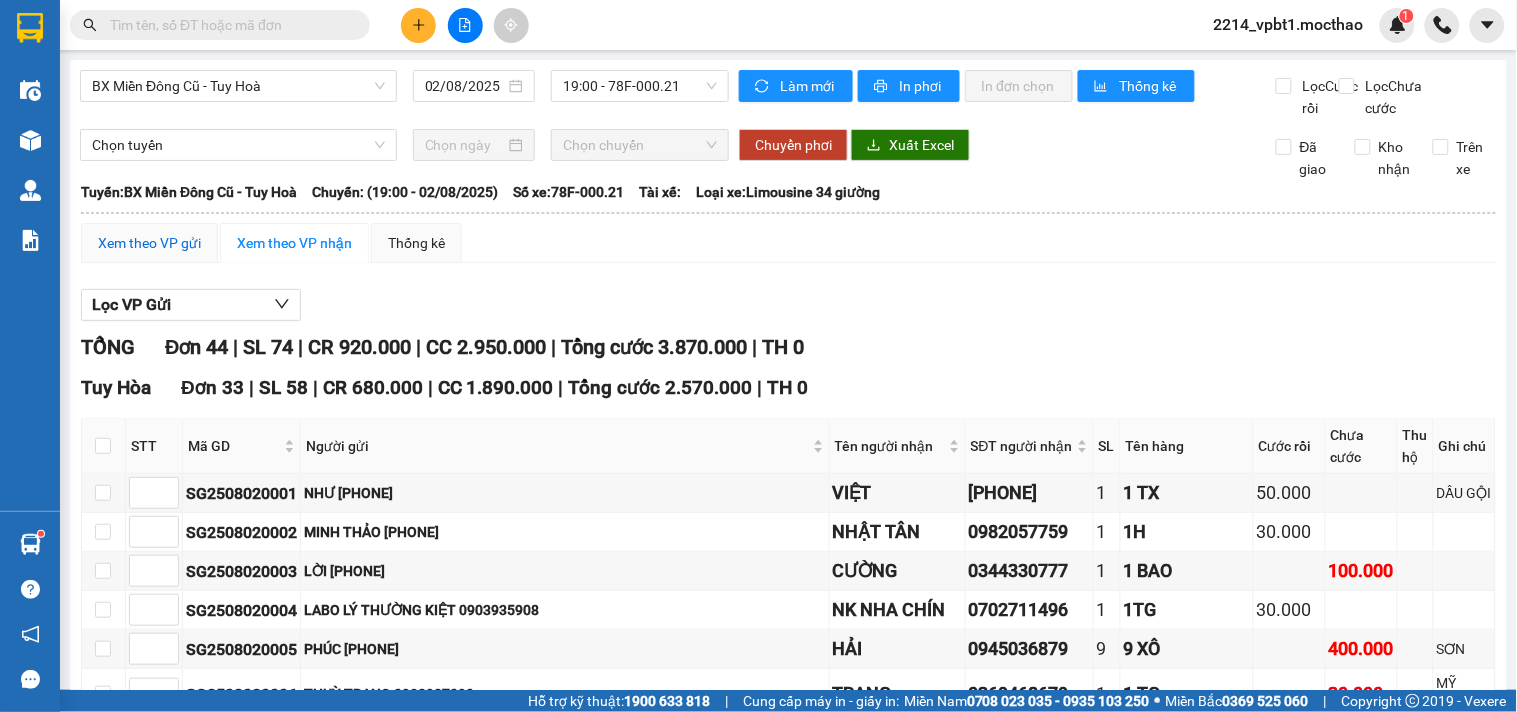 click on "Xem theo VP gửi" at bounding box center (149, 243) 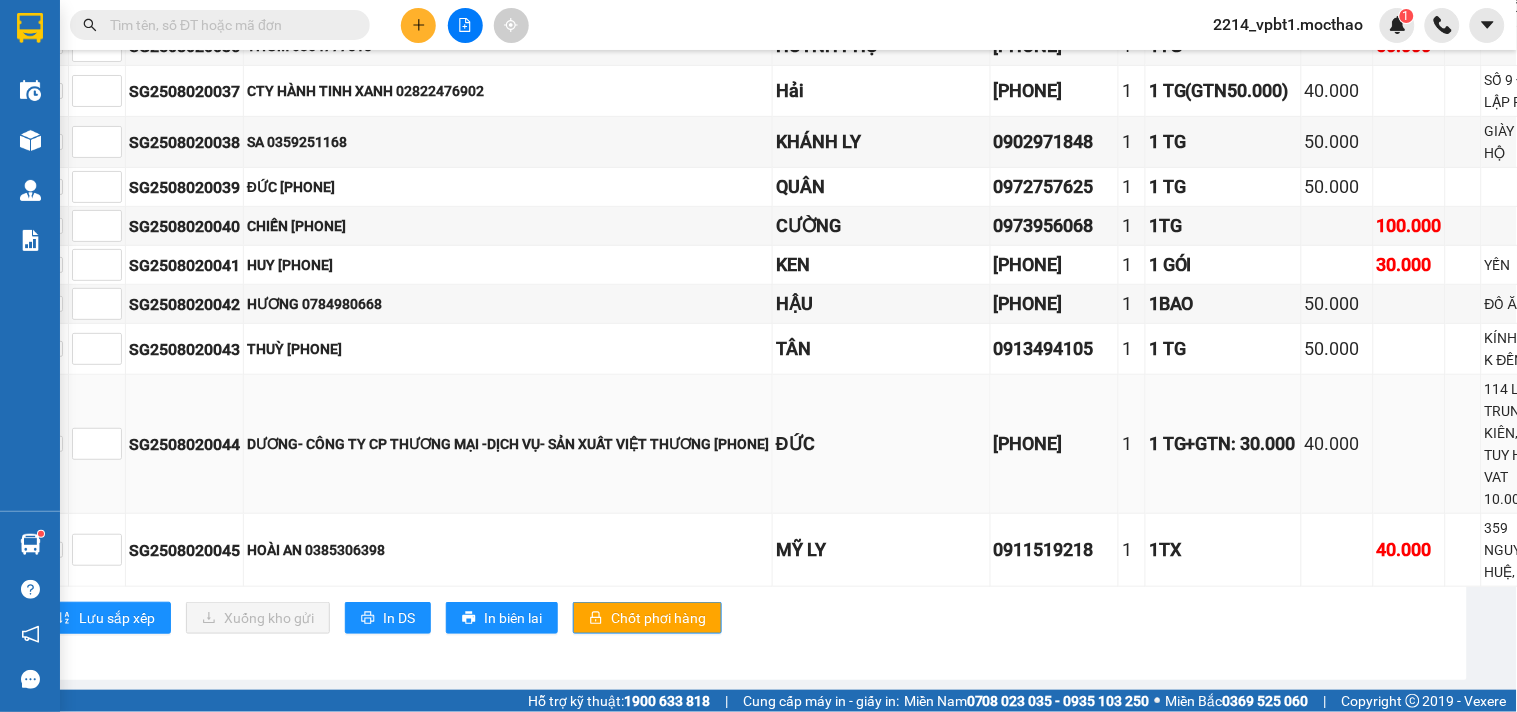 scroll, scrollTop: 2107, scrollLeft: 40, axis: both 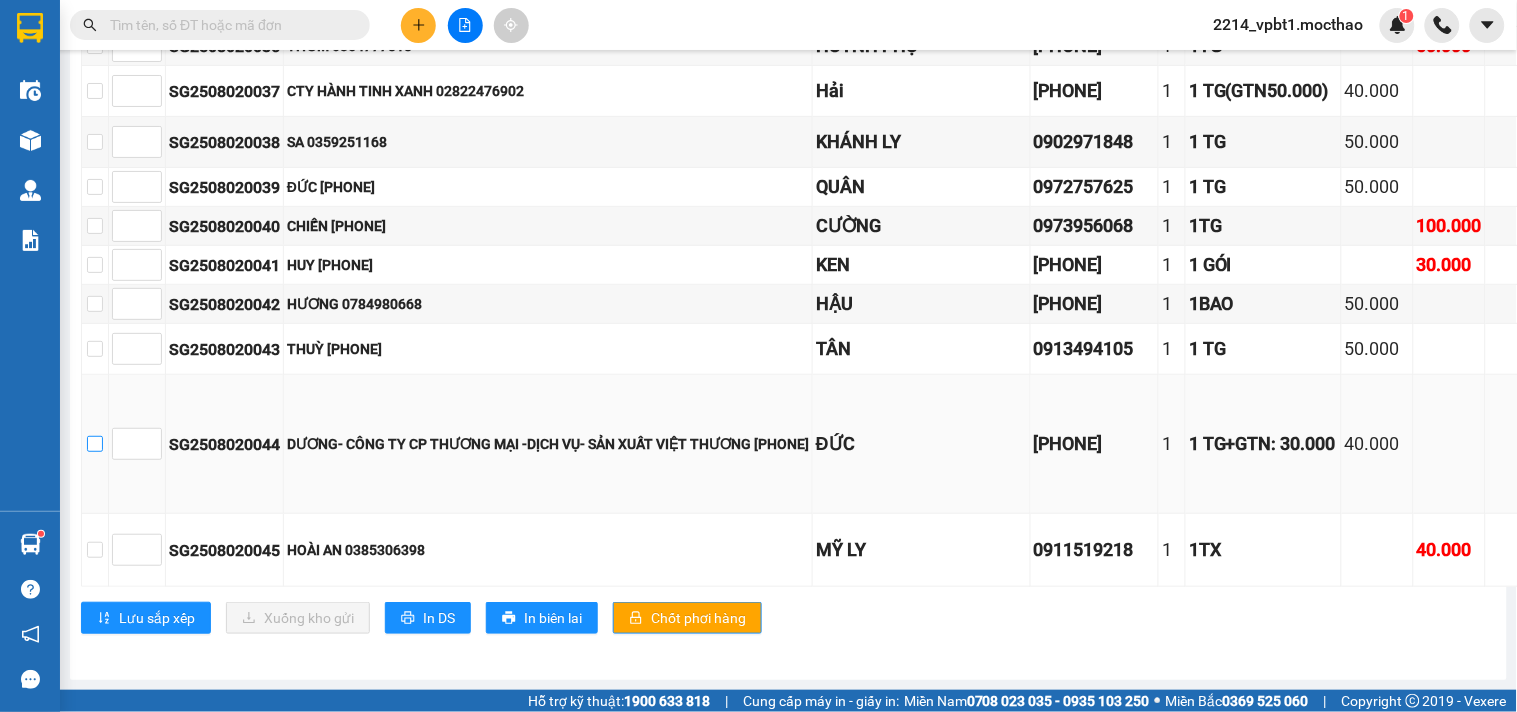 click at bounding box center [95, 444] 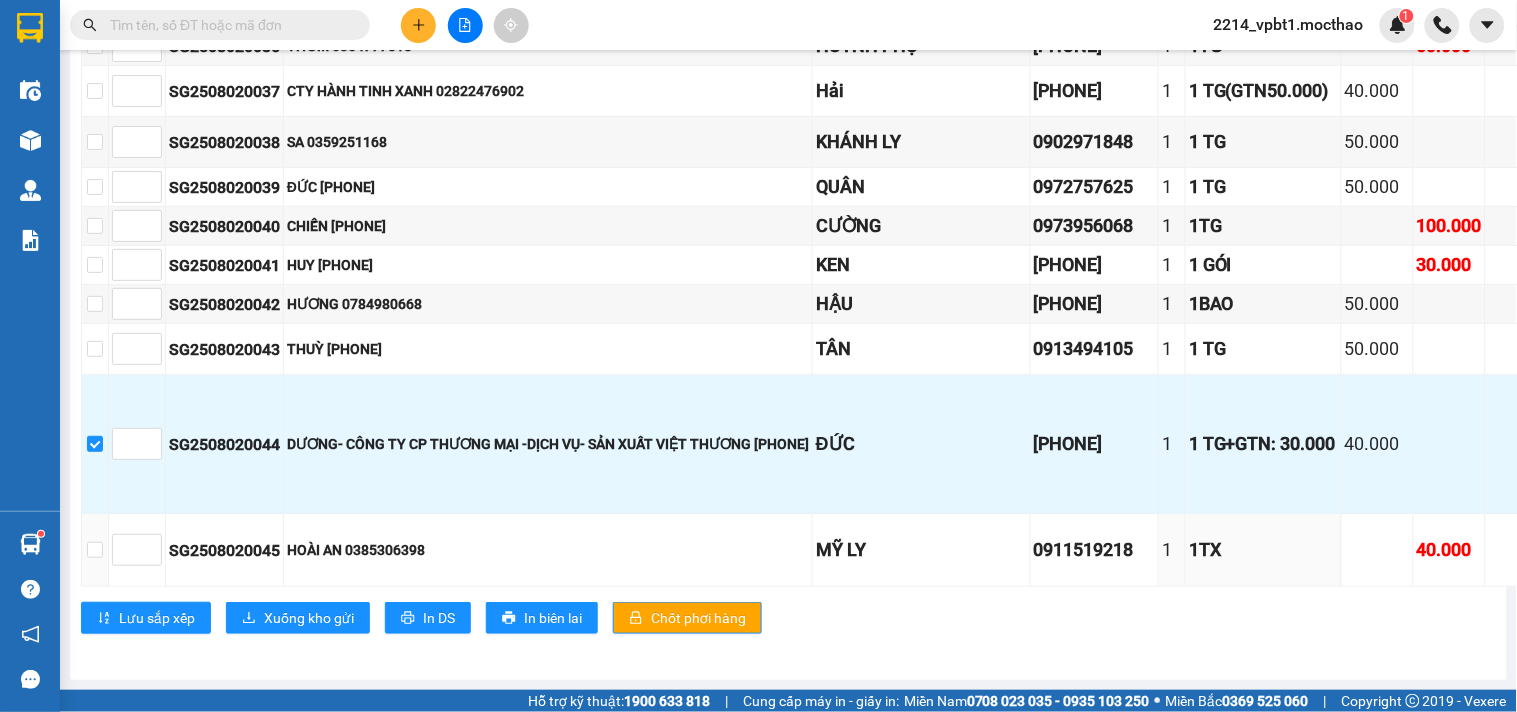 scroll, scrollTop: 2330, scrollLeft: 0, axis: vertical 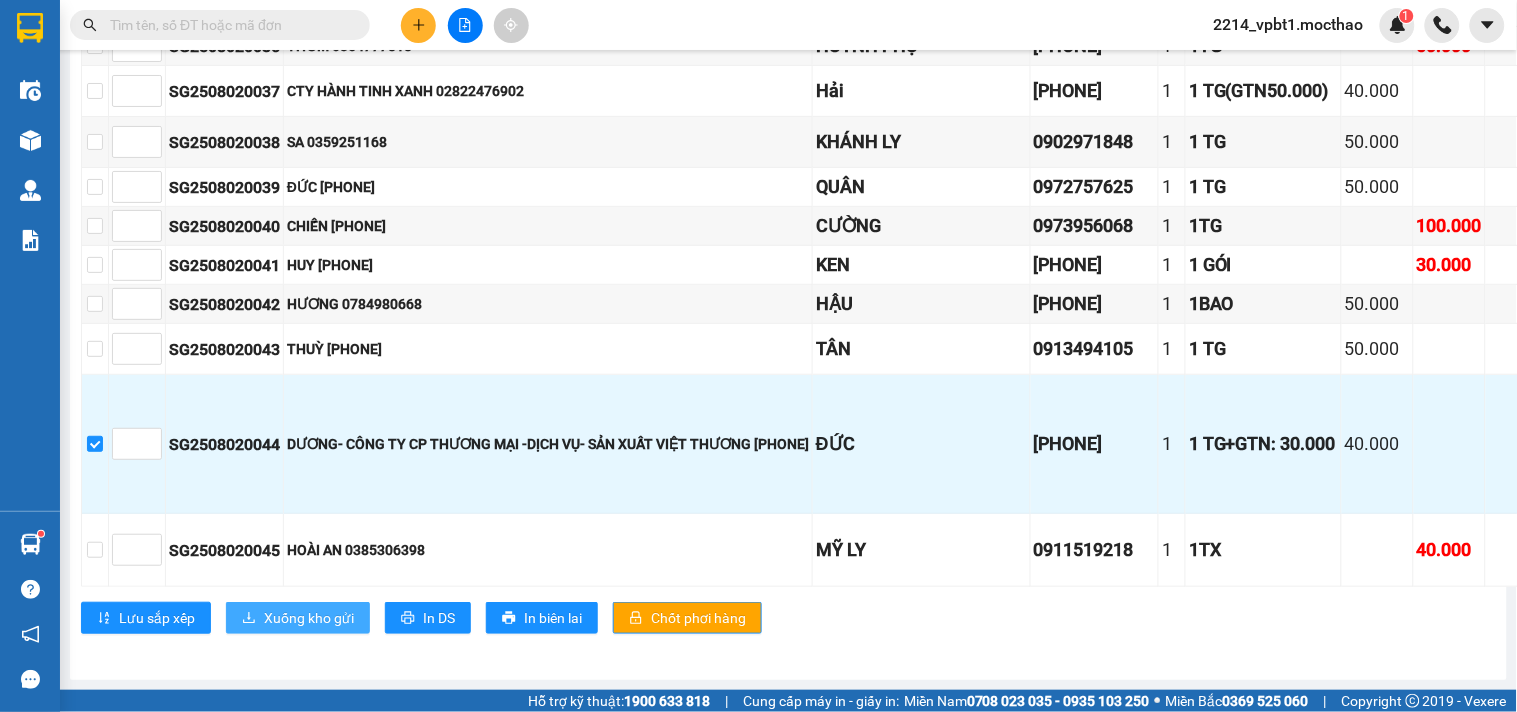 click on "Xuống kho gửi" at bounding box center (309, 618) 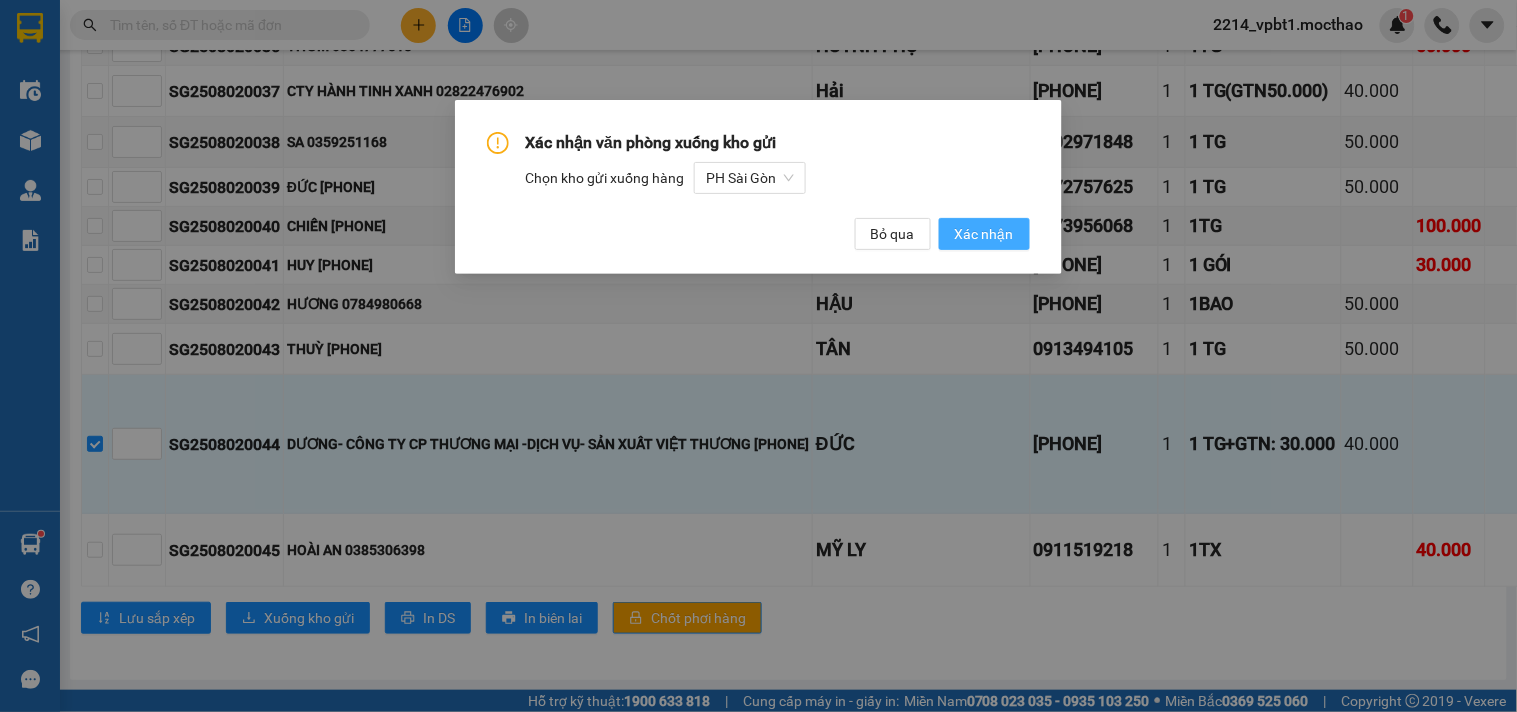 click on "Xác nhận" at bounding box center [984, 234] 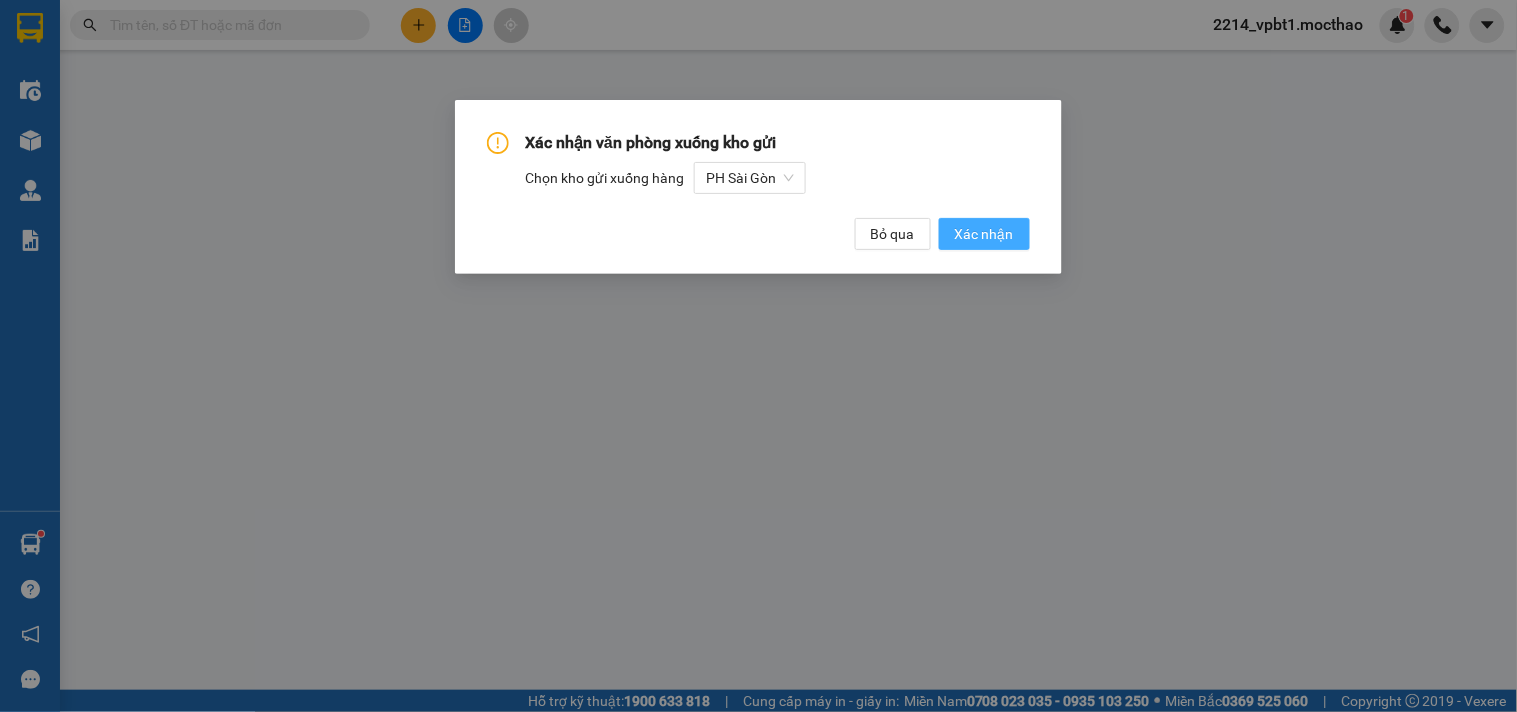 scroll, scrollTop: 0, scrollLeft: 0, axis: both 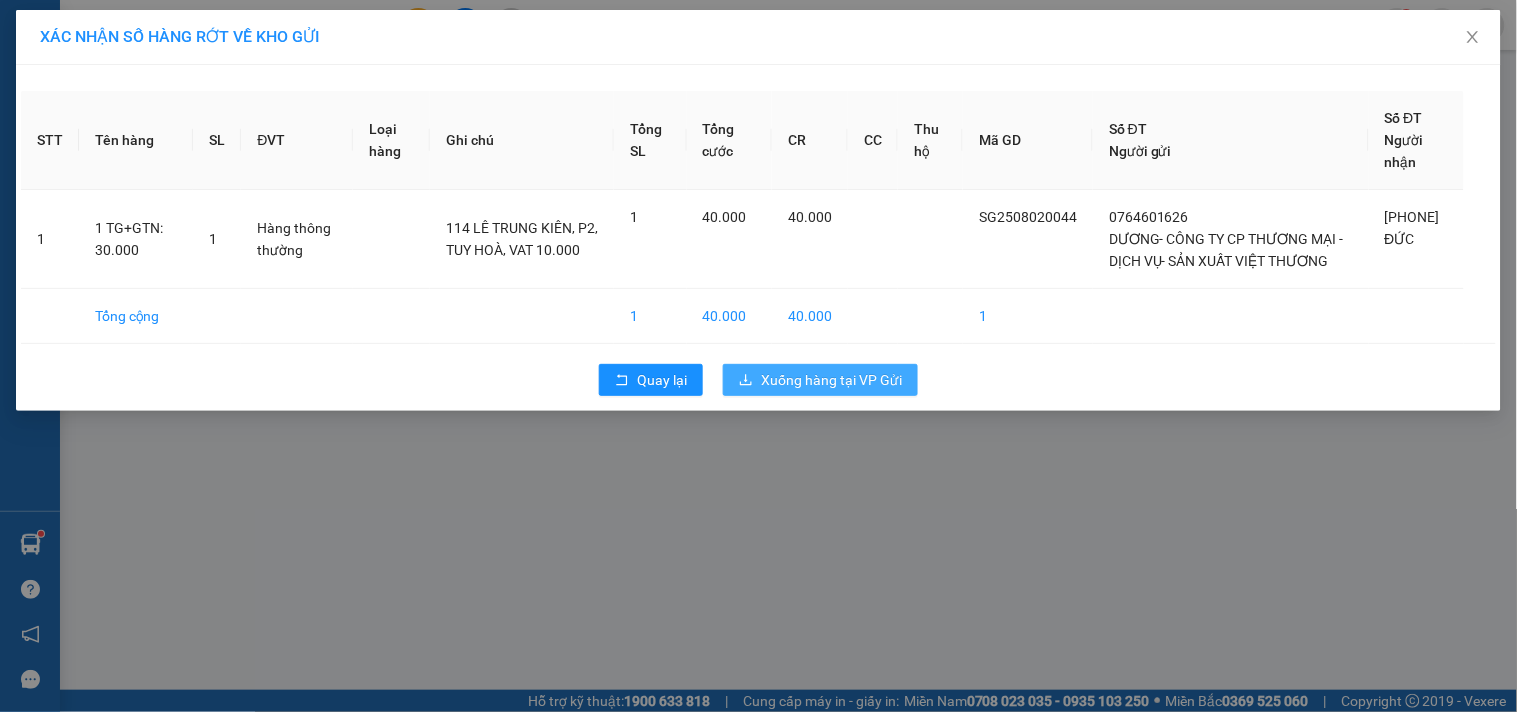 click on "Xuống hàng tại VP Gửi" at bounding box center (831, 380) 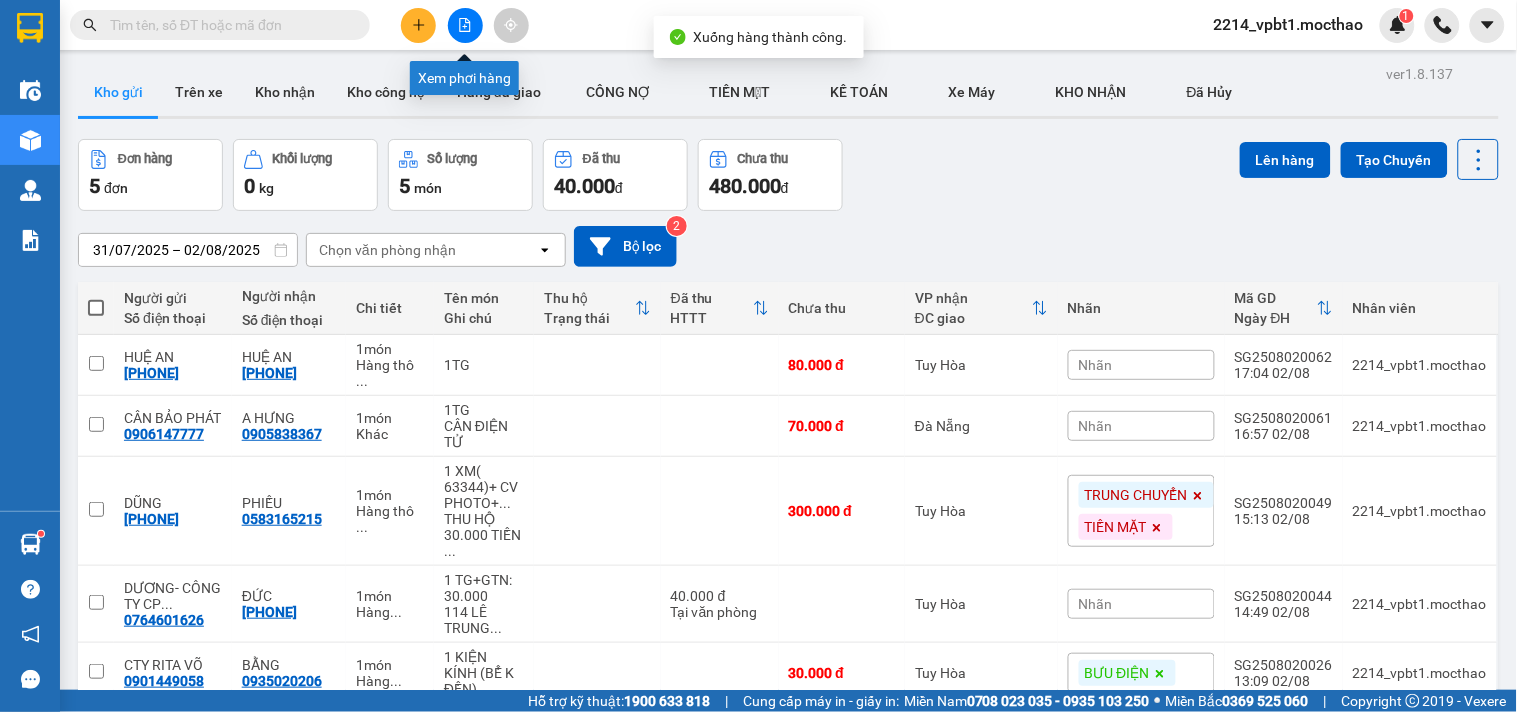 click 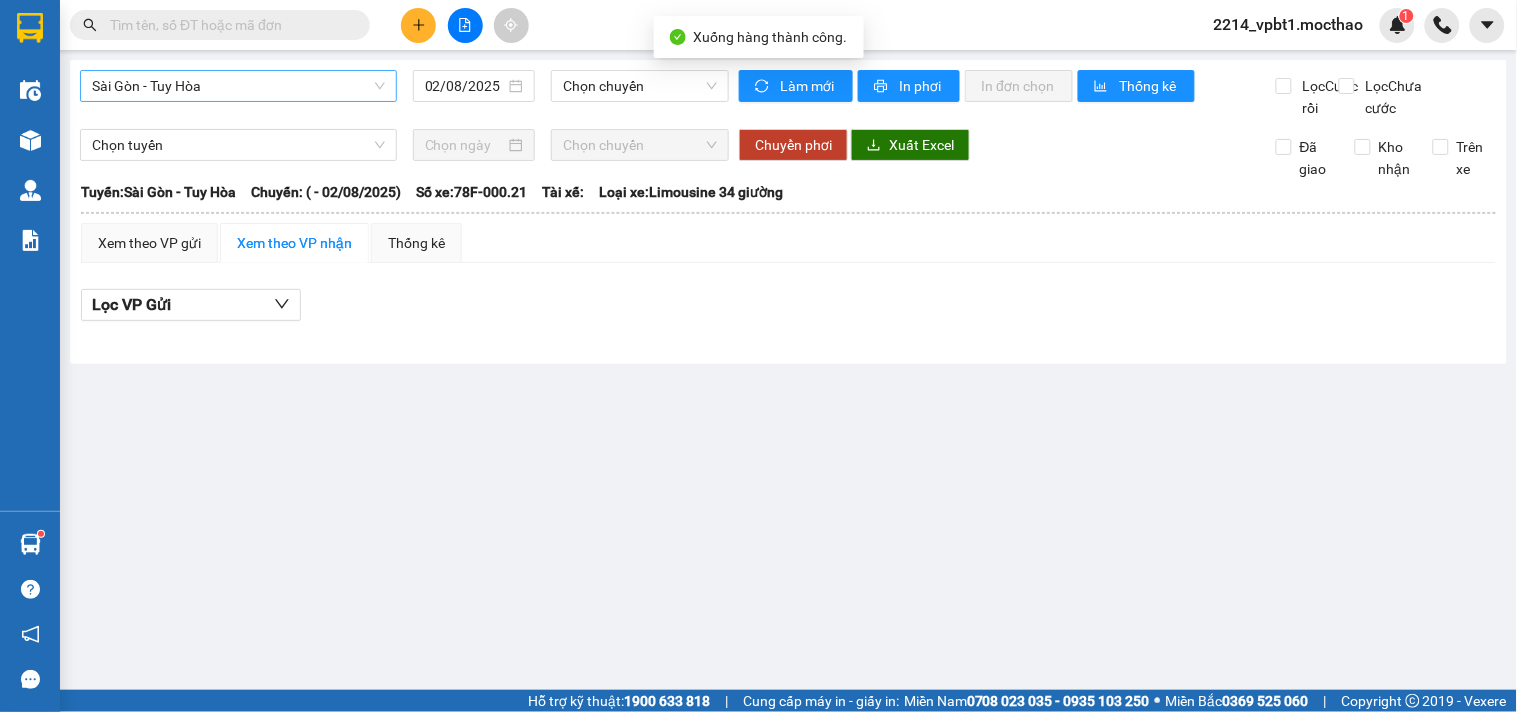click on "Sài Gòn - Tuy Hòa" at bounding box center (238, 86) 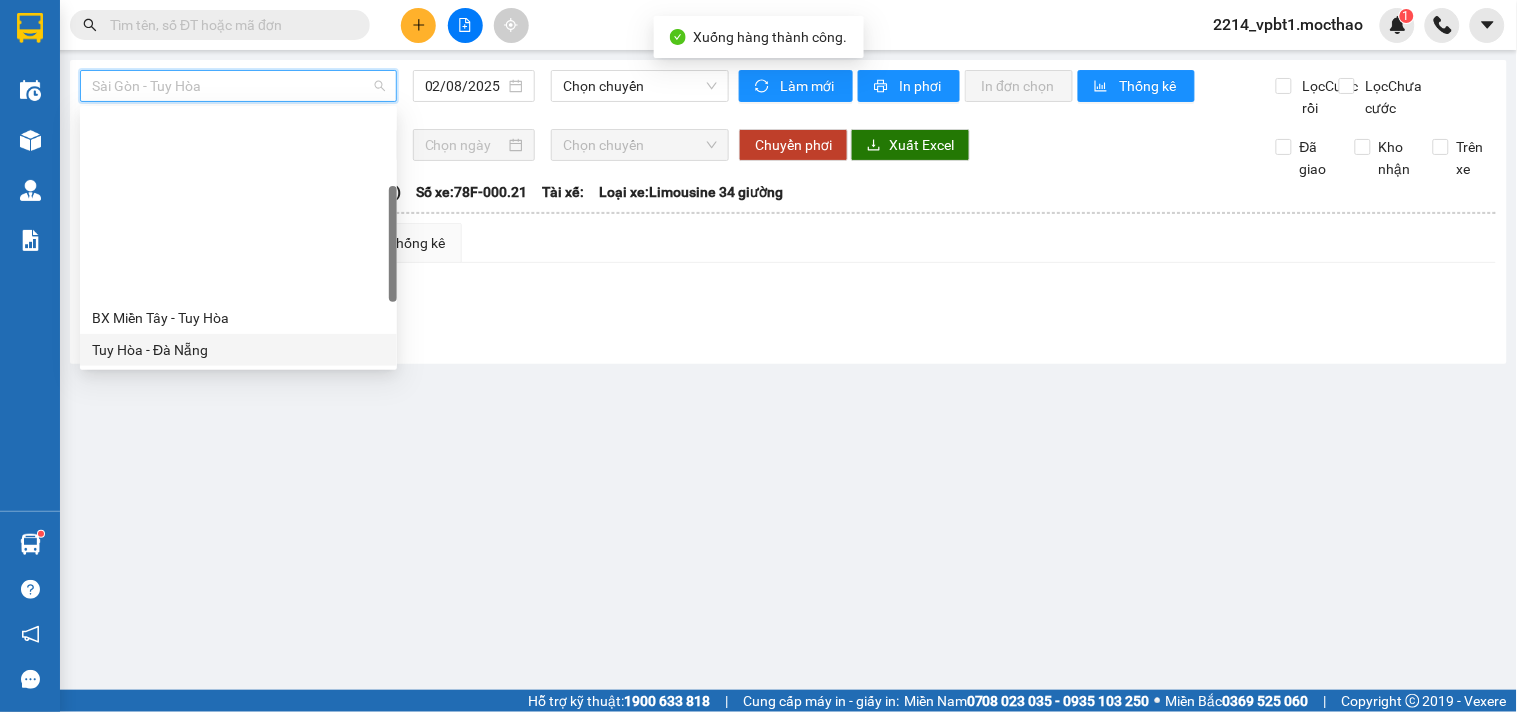 scroll, scrollTop: 222, scrollLeft: 0, axis: vertical 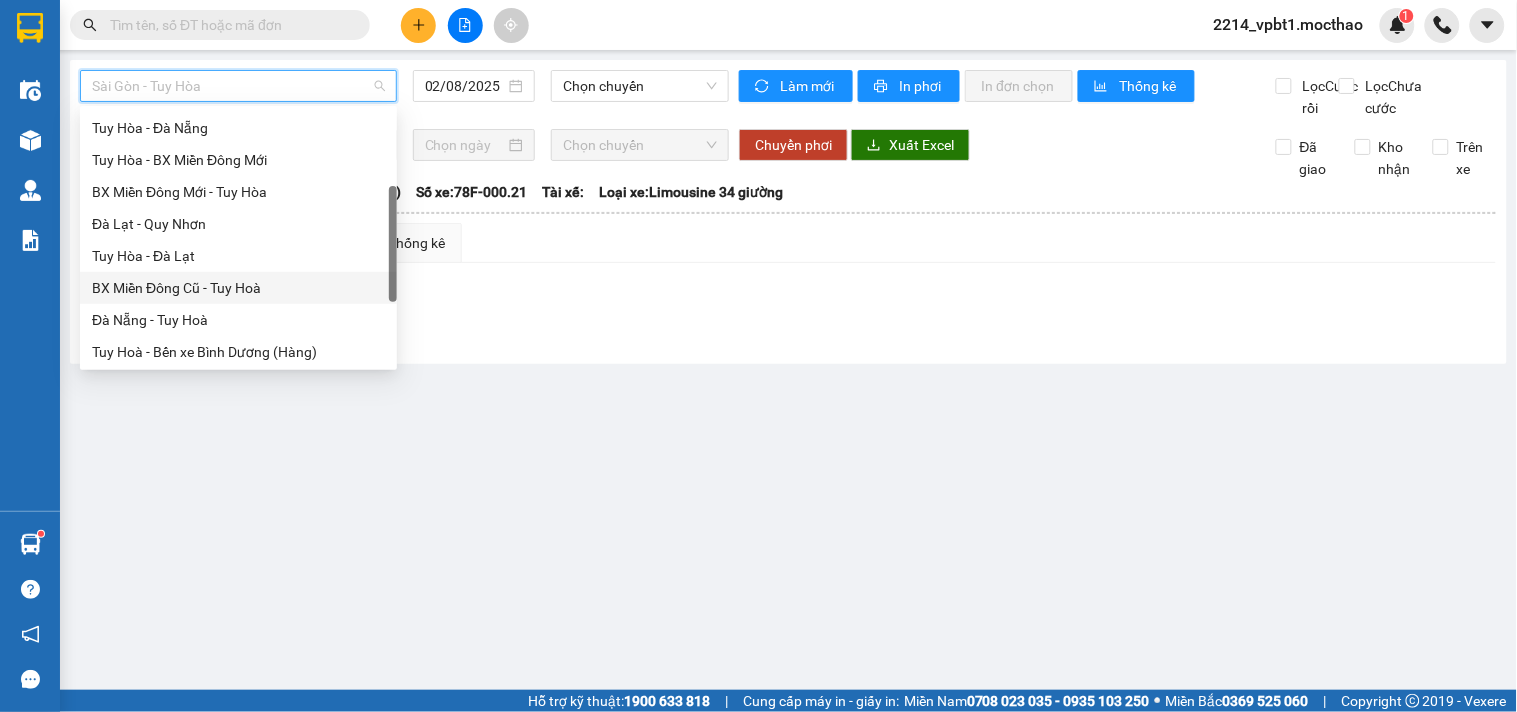 click on "BX Miền Đông Cũ - Tuy Hoà" at bounding box center [238, 288] 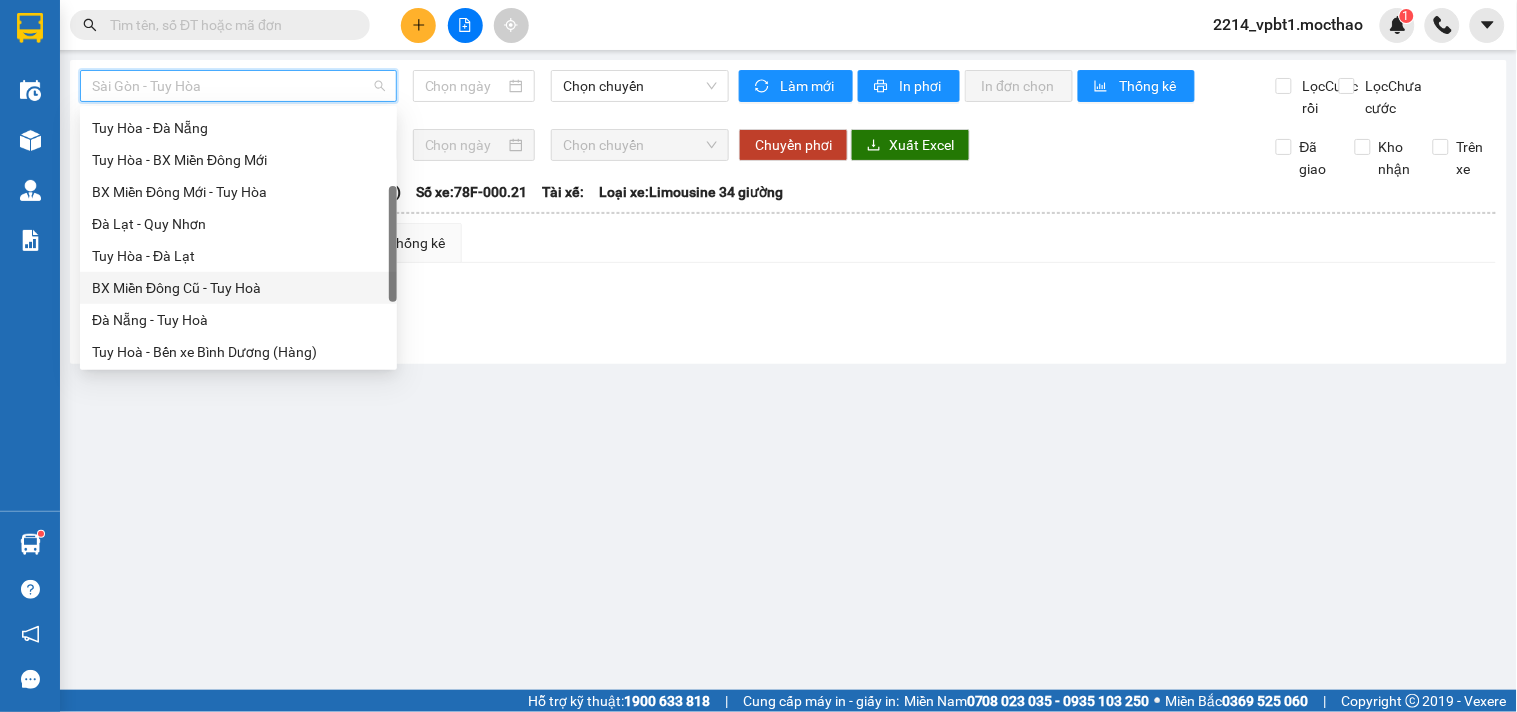 type on "02/08/2025" 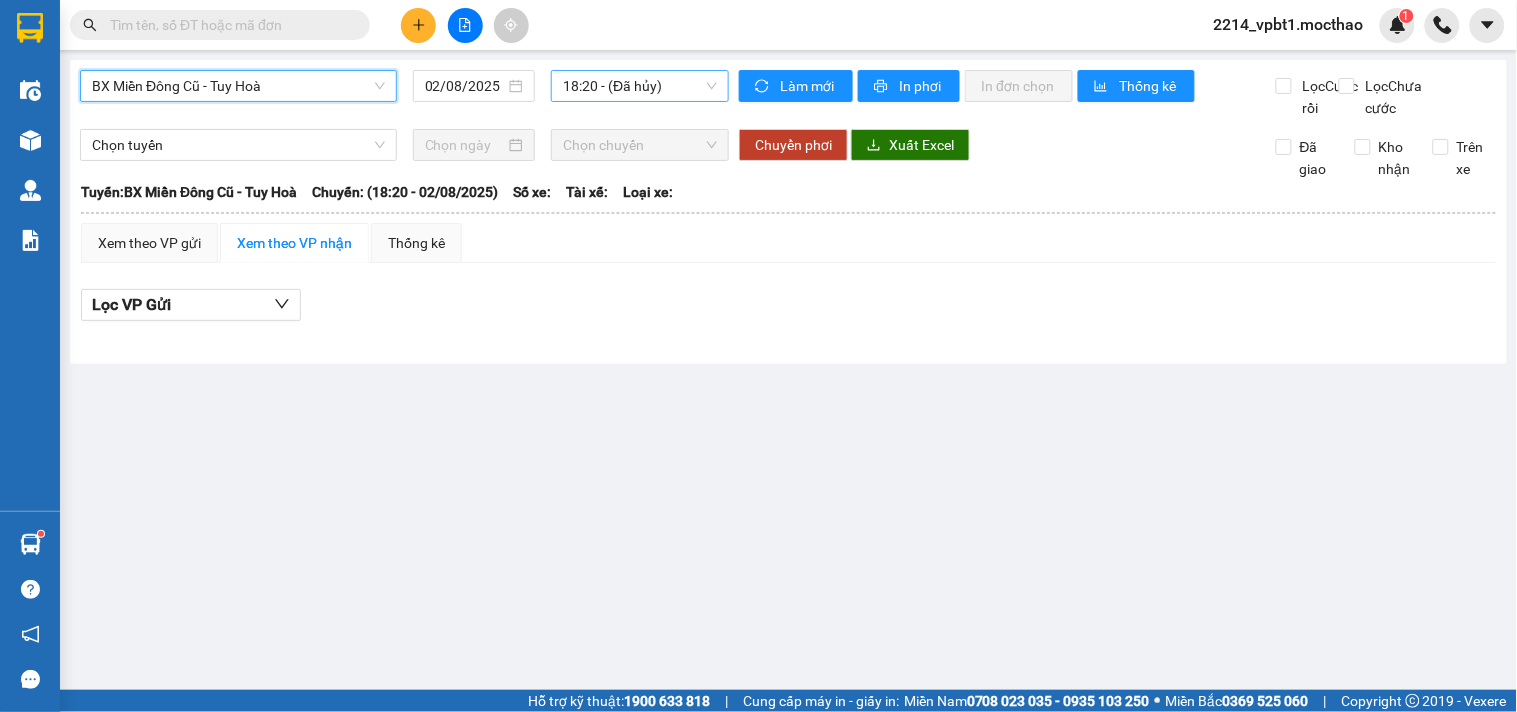 click on "18:20     - (Đã hủy)" at bounding box center [640, 86] 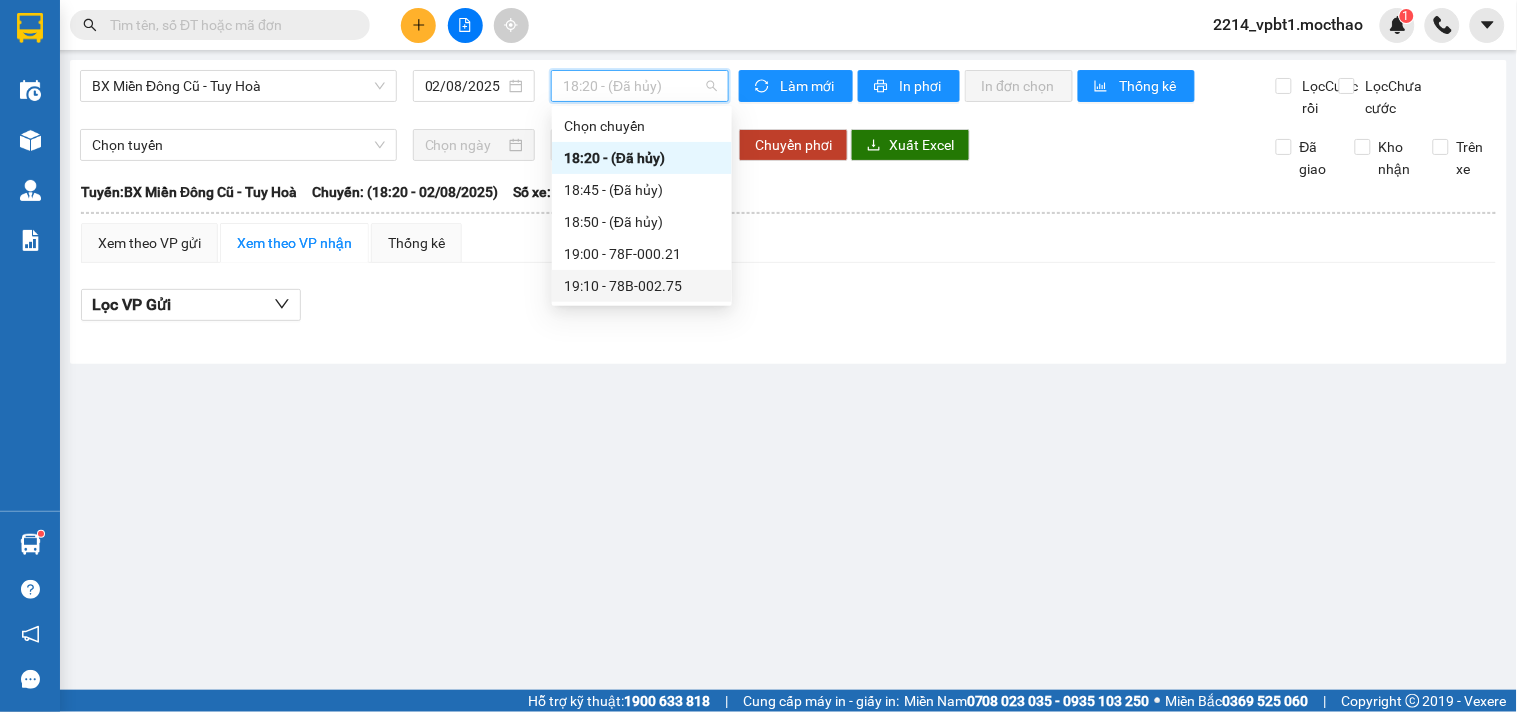 click on "19:10     - 78B-002.75" at bounding box center [642, 286] 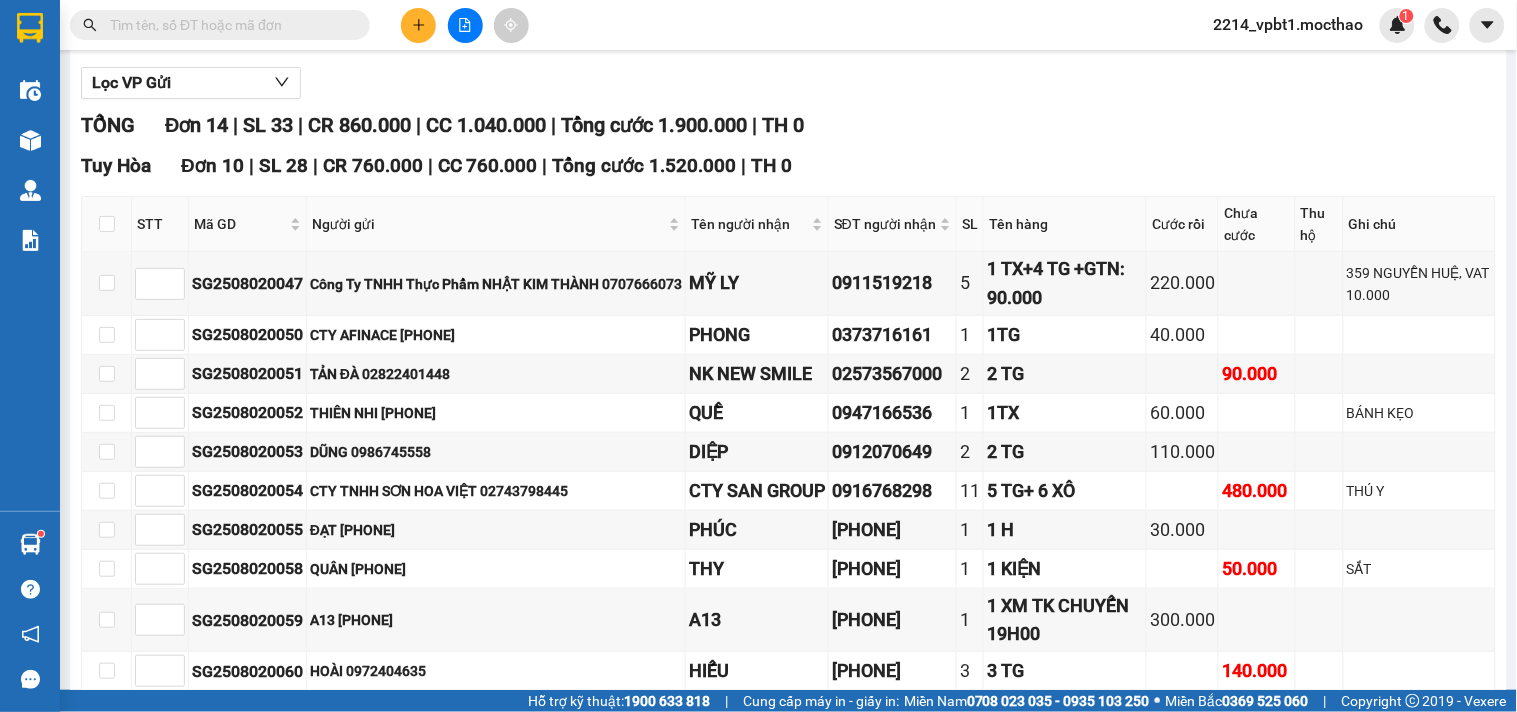 scroll, scrollTop: 0, scrollLeft: 0, axis: both 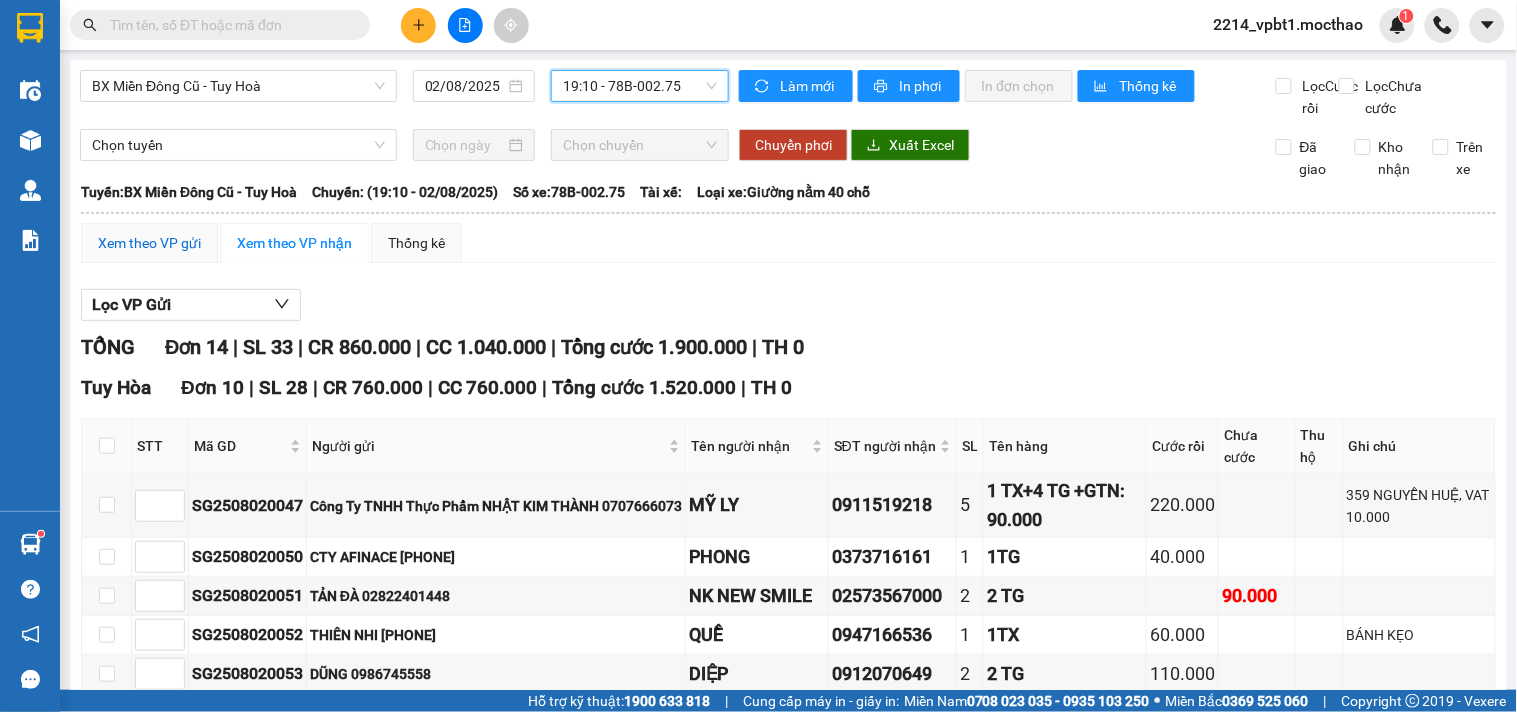 click on "Xem theo VP gửi" at bounding box center (149, 243) 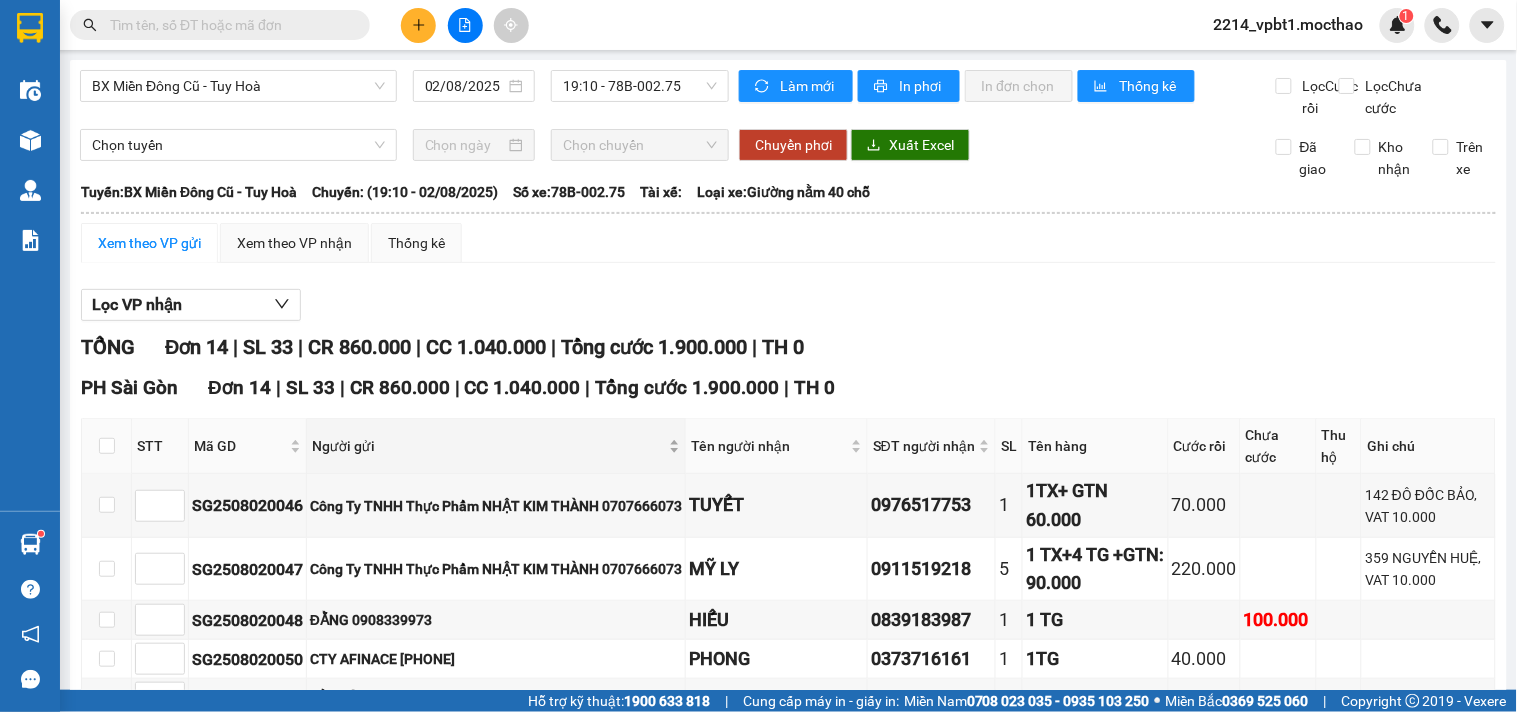 scroll, scrollTop: 222, scrollLeft: 0, axis: vertical 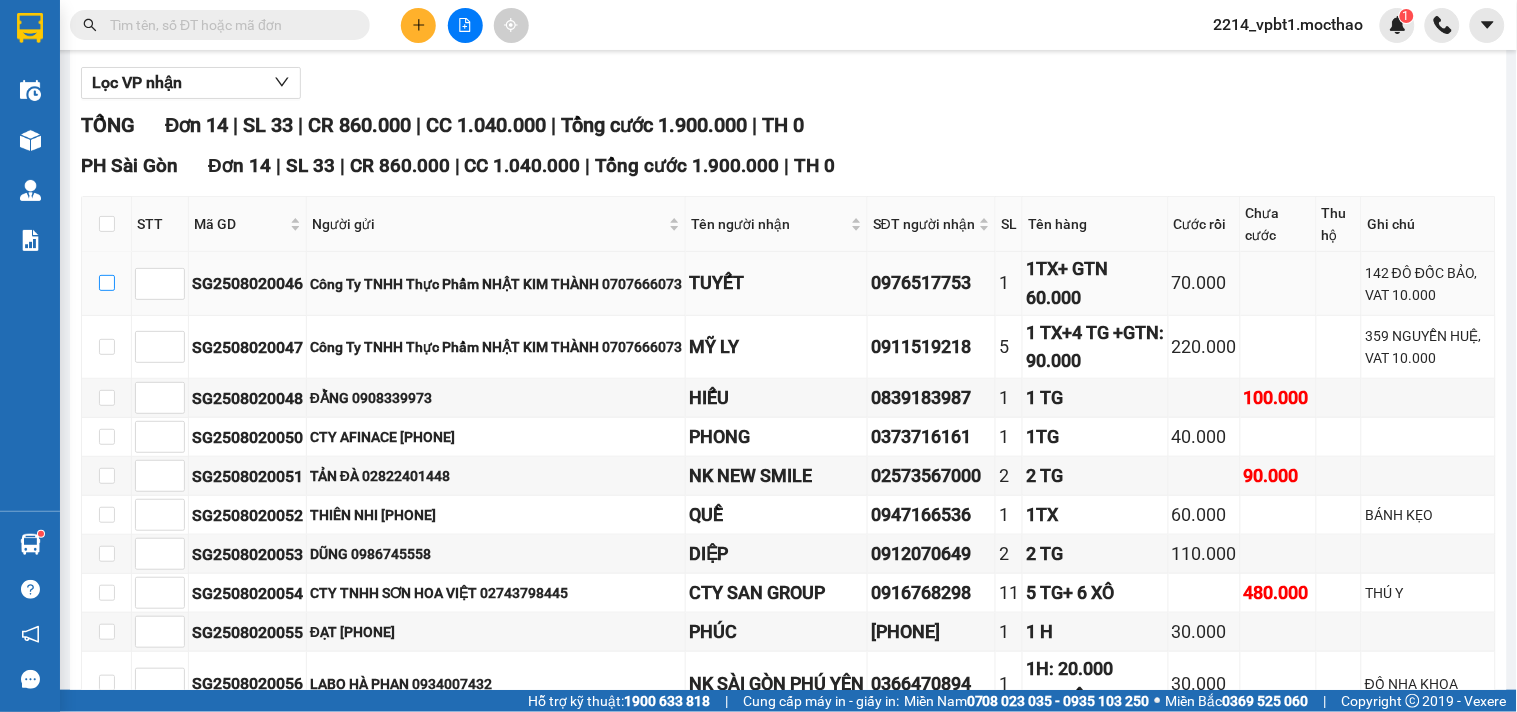 click at bounding box center [107, 283] 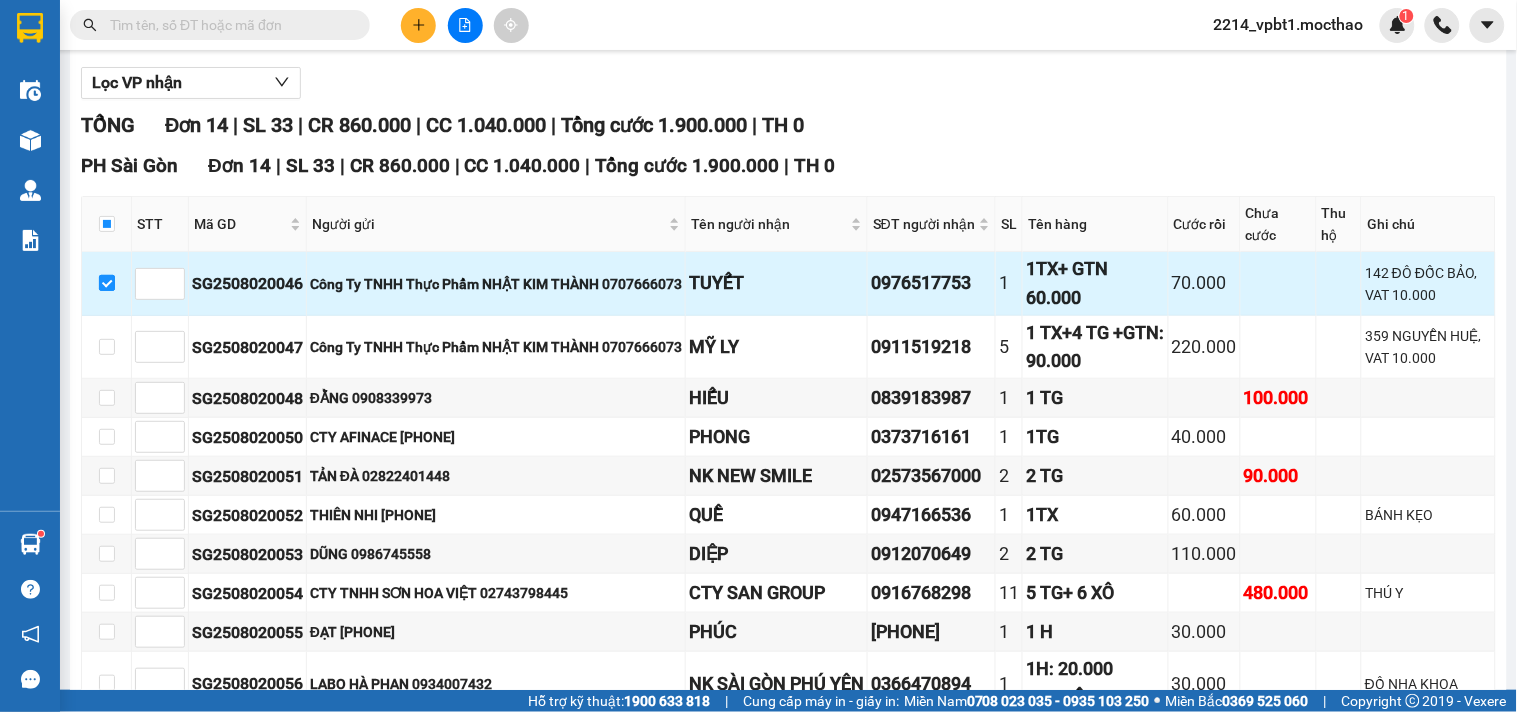 click at bounding box center [107, 283] 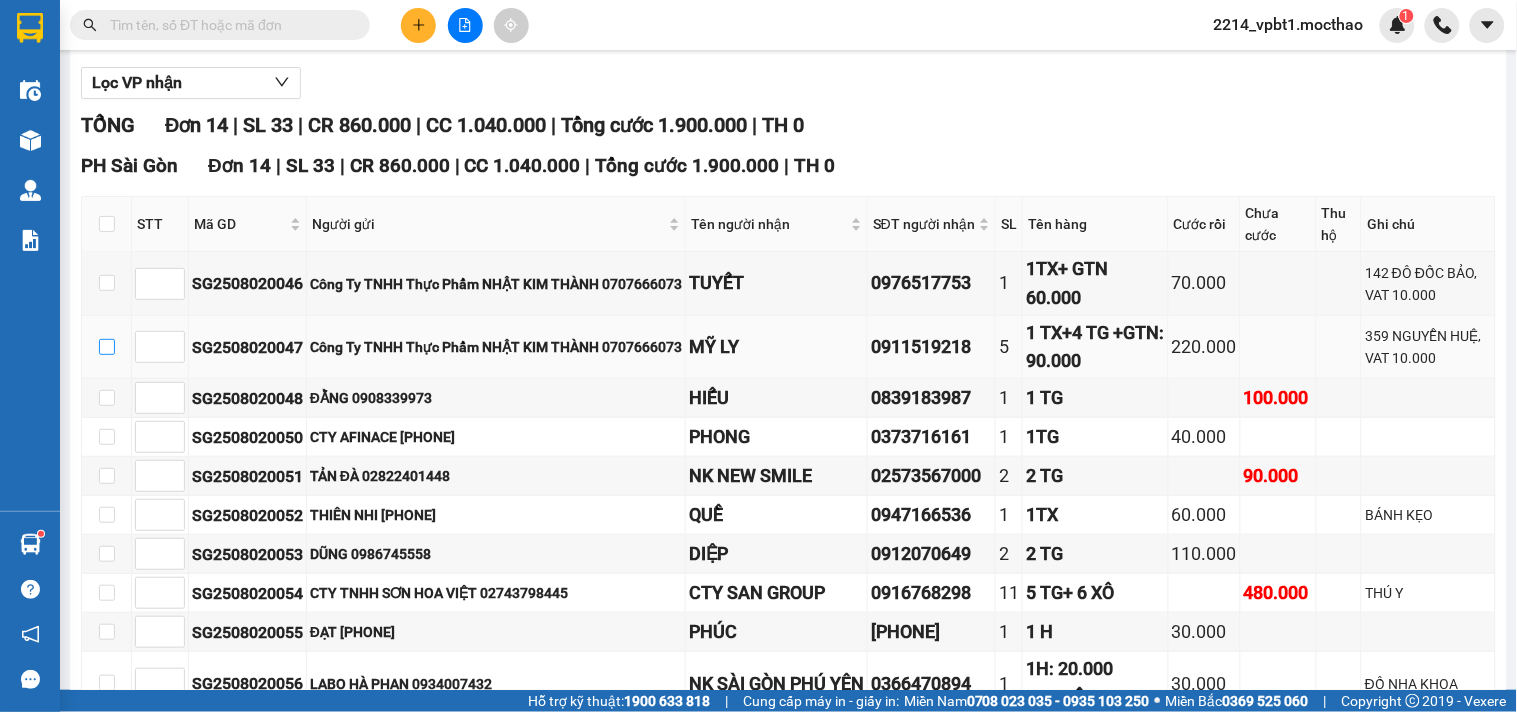 click at bounding box center (107, 347) 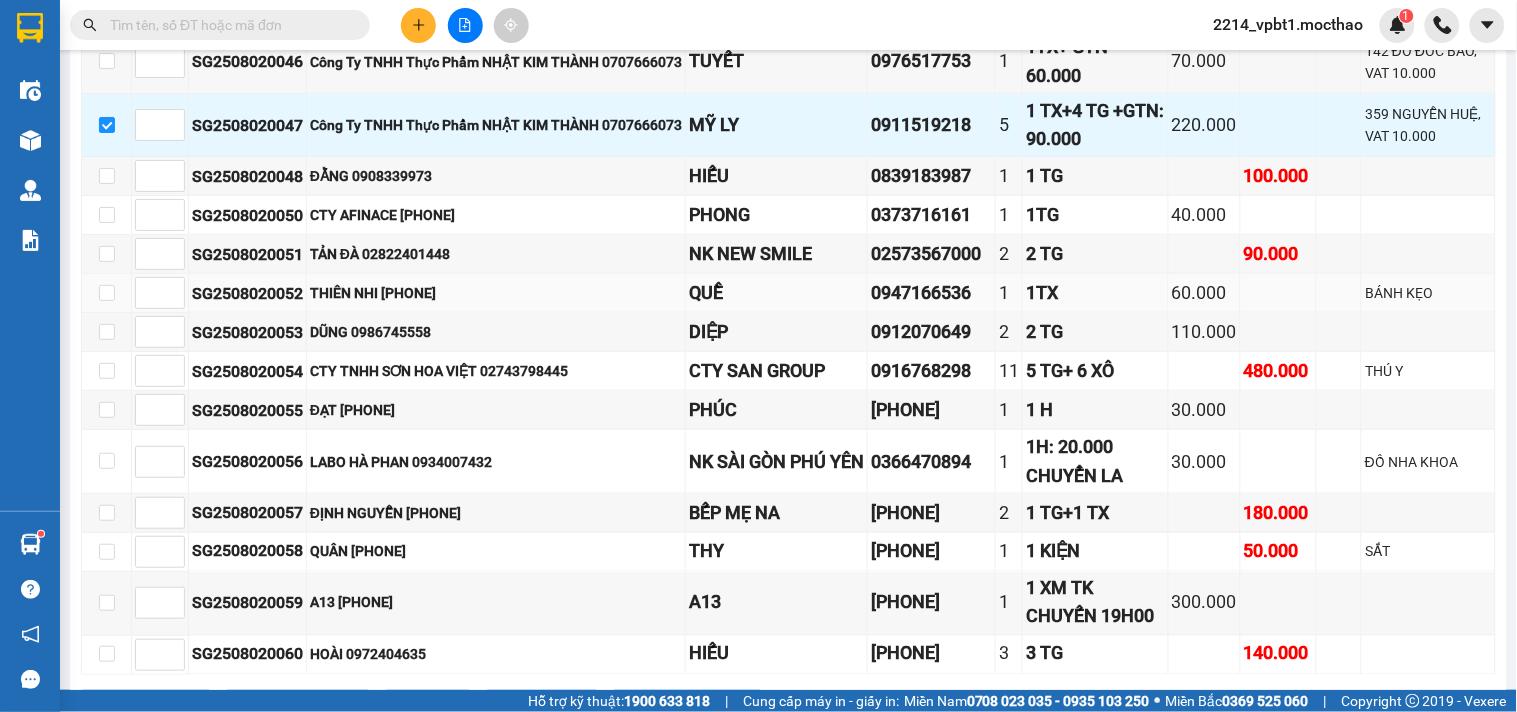 scroll, scrollTop: 585, scrollLeft: 0, axis: vertical 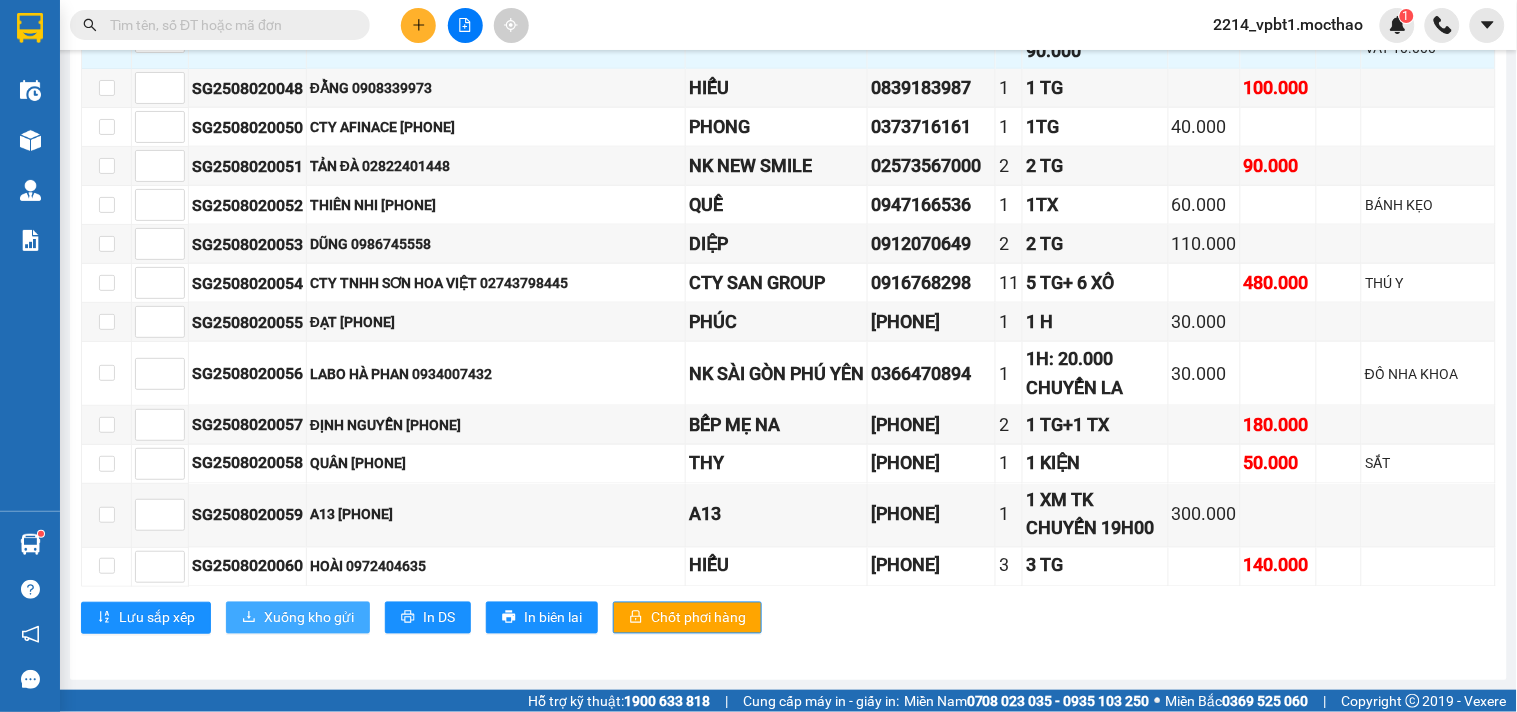 click on "Xuống kho gửi" at bounding box center (309, 618) 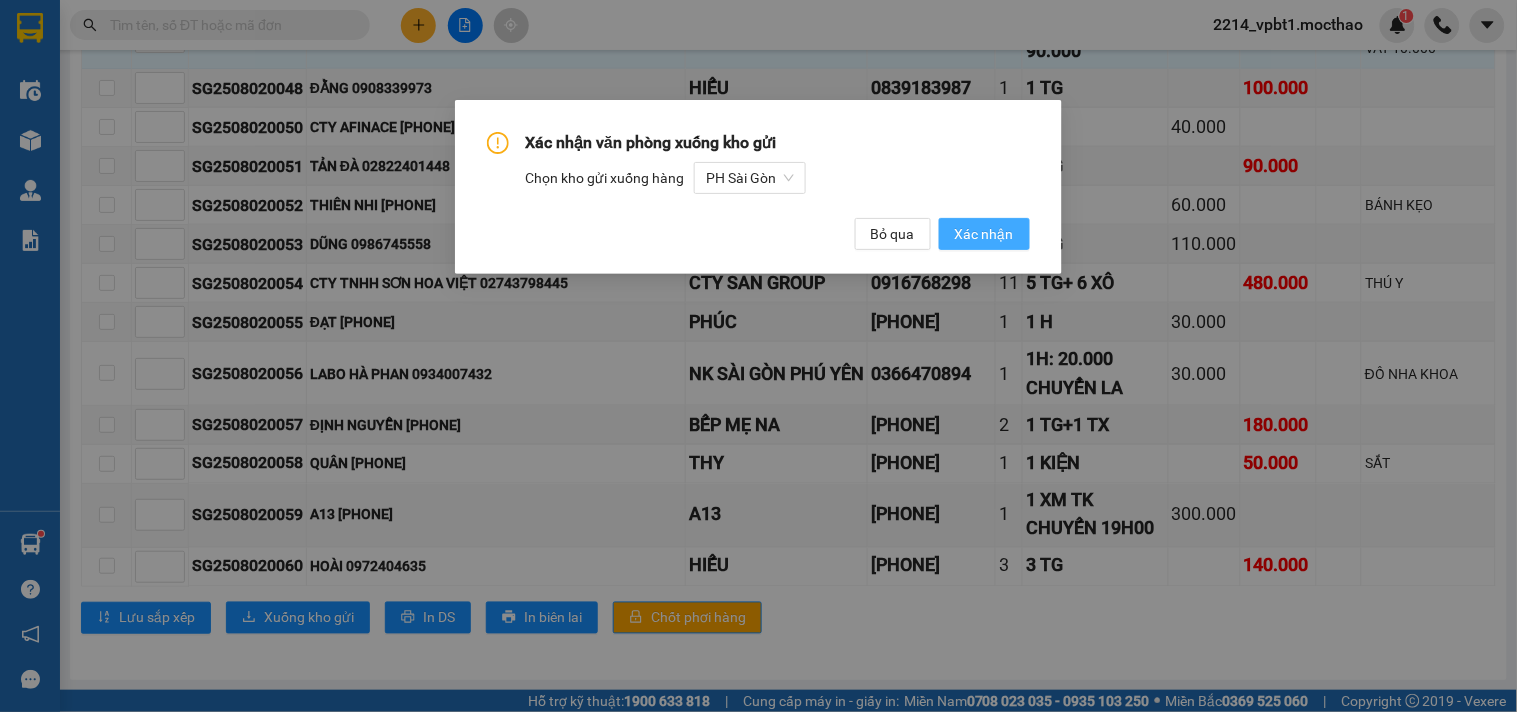 click on "Xác nhận" at bounding box center (984, 234) 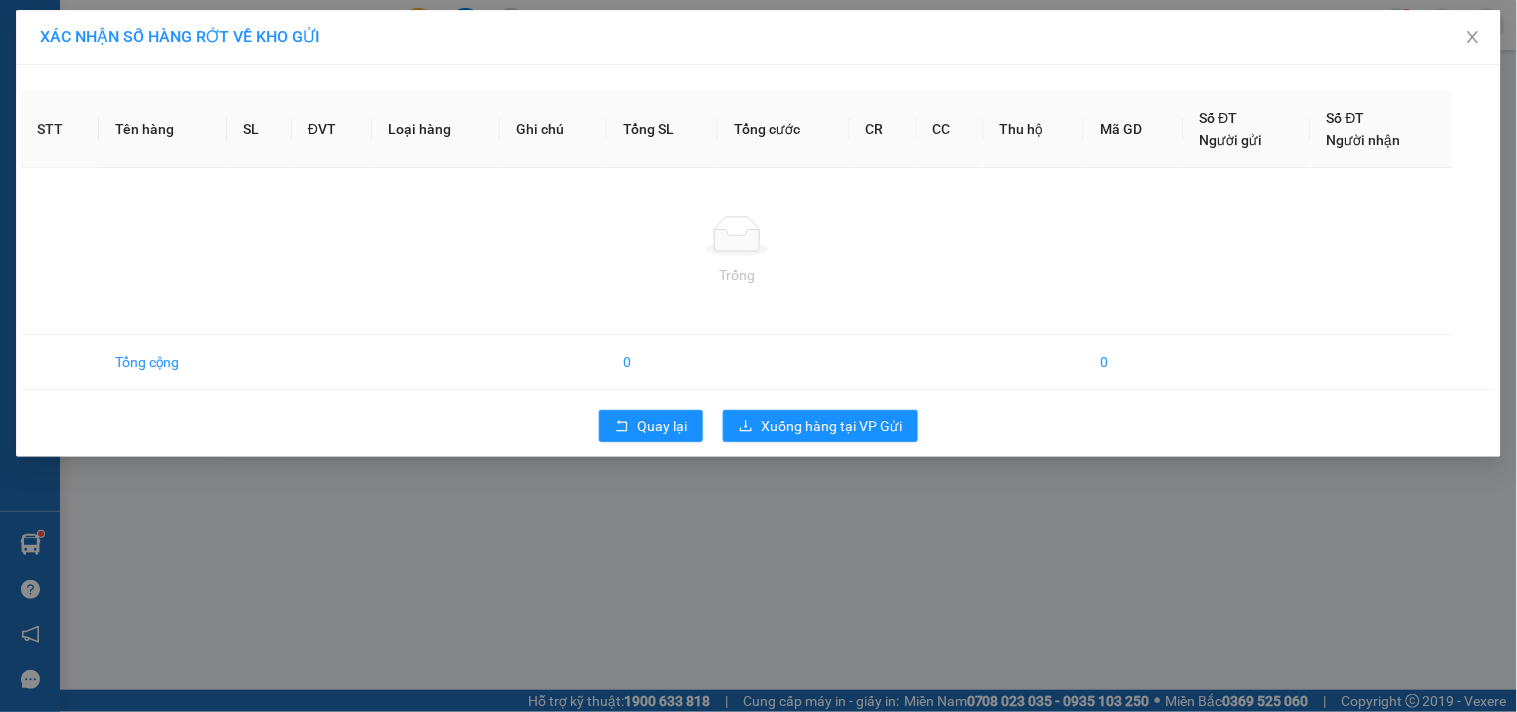 scroll, scrollTop: 0, scrollLeft: 0, axis: both 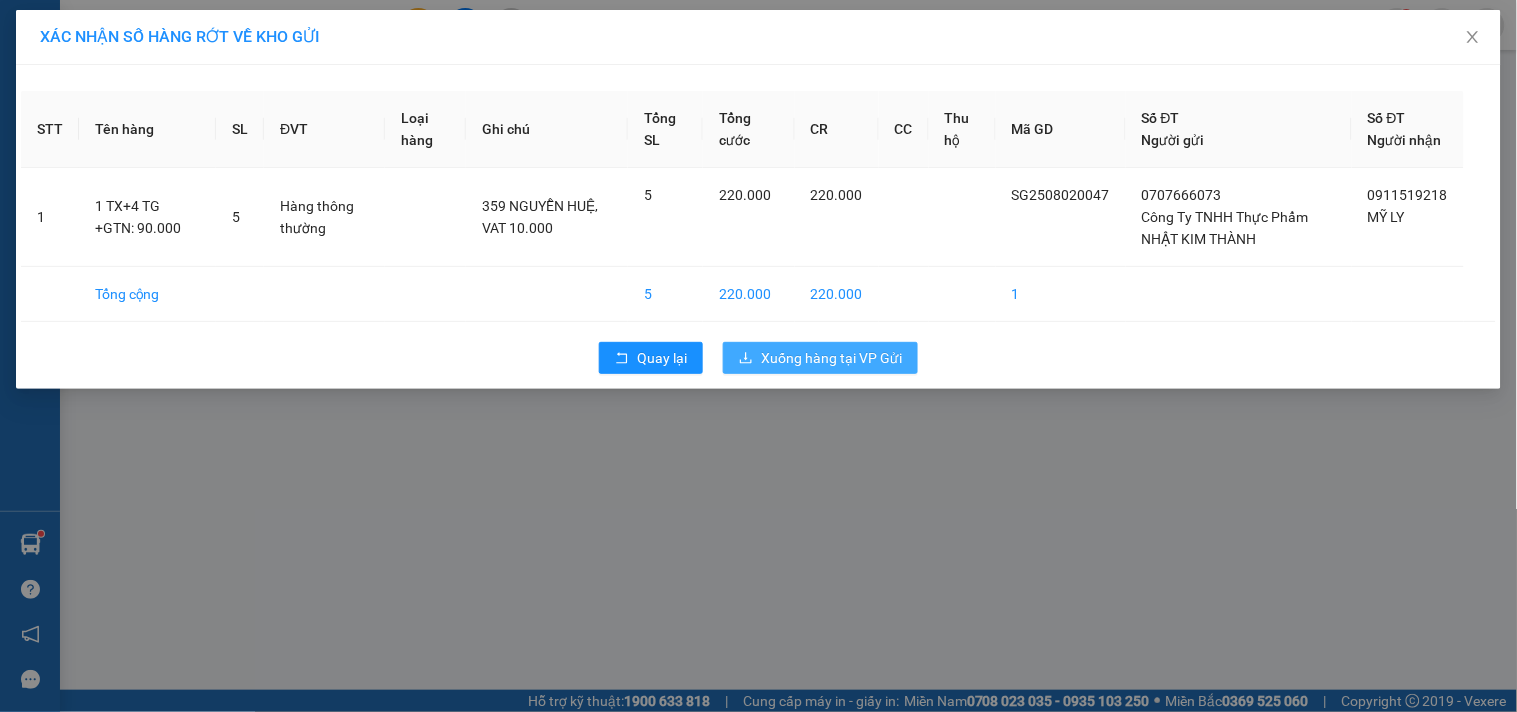 click on "Xuống hàng tại VP Gửi" at bounding box center [831, 358] 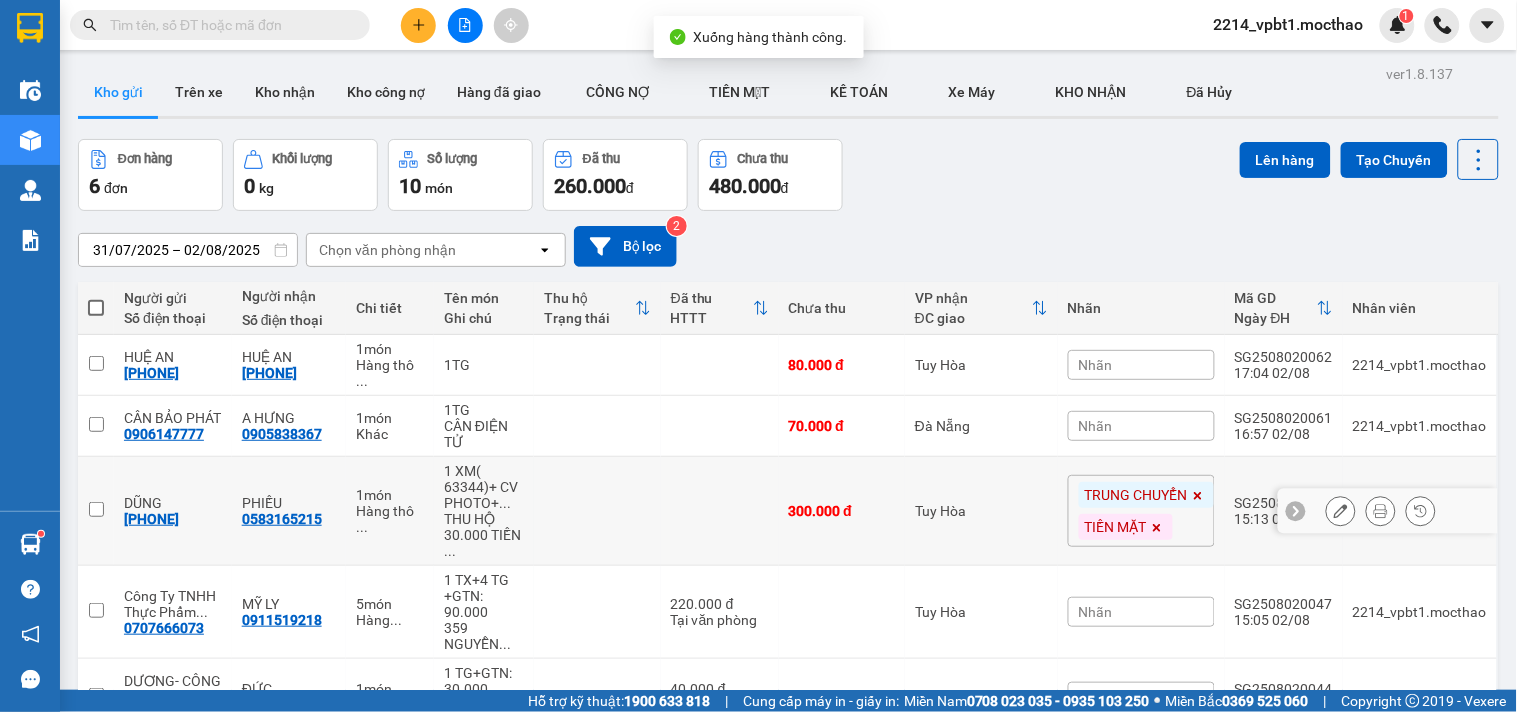 scroll, scrollTop: 174, scrollLeft: 0, axis: vertical 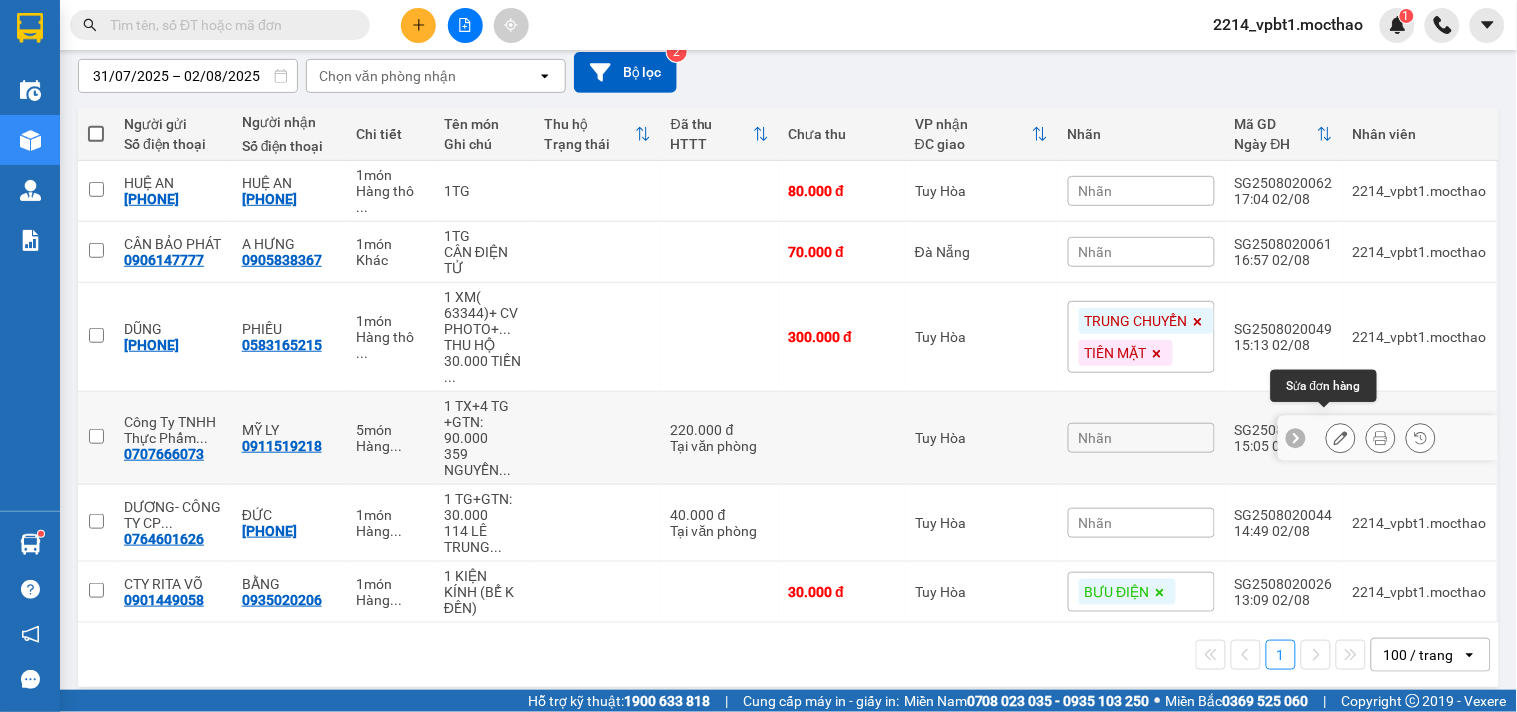 click 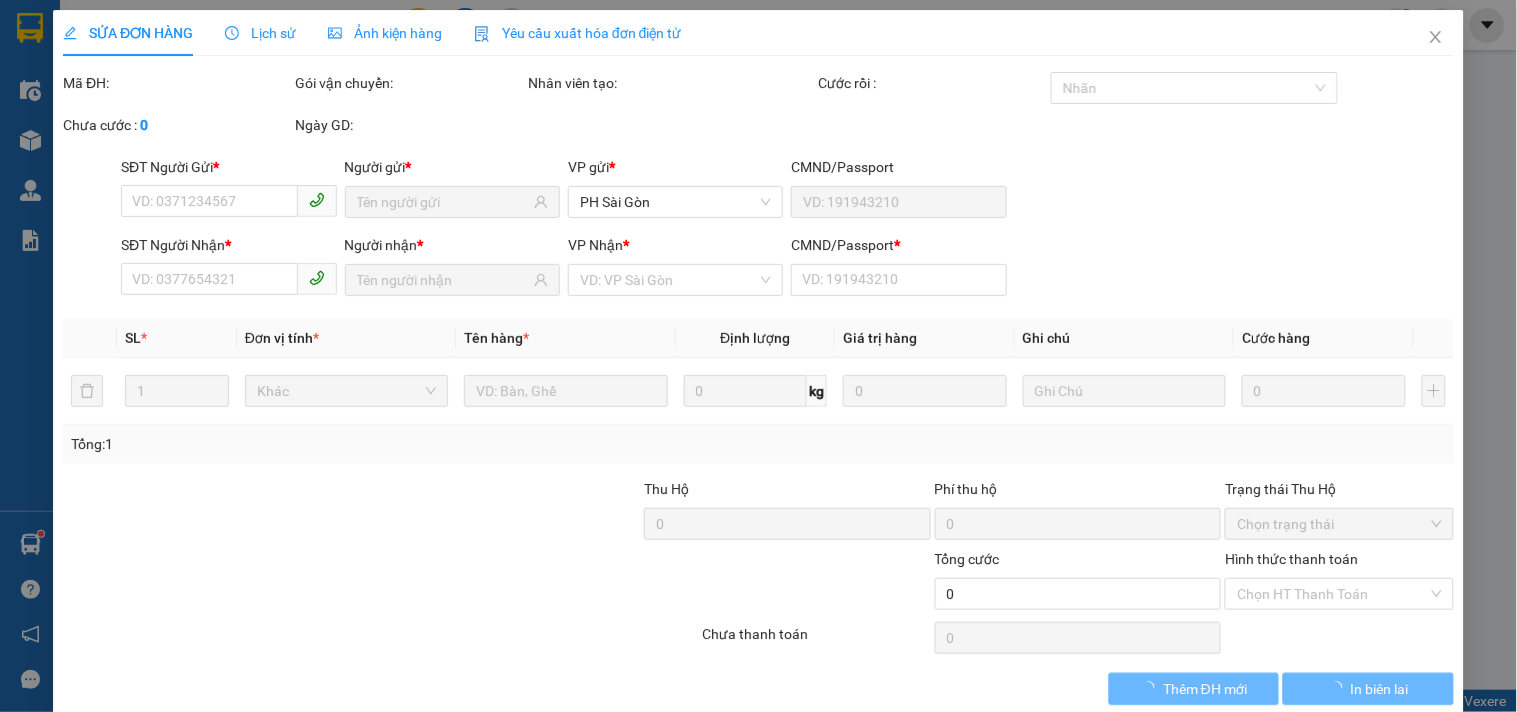 scroll, scrollTop: 0, scrollLeft: 0, axis: both 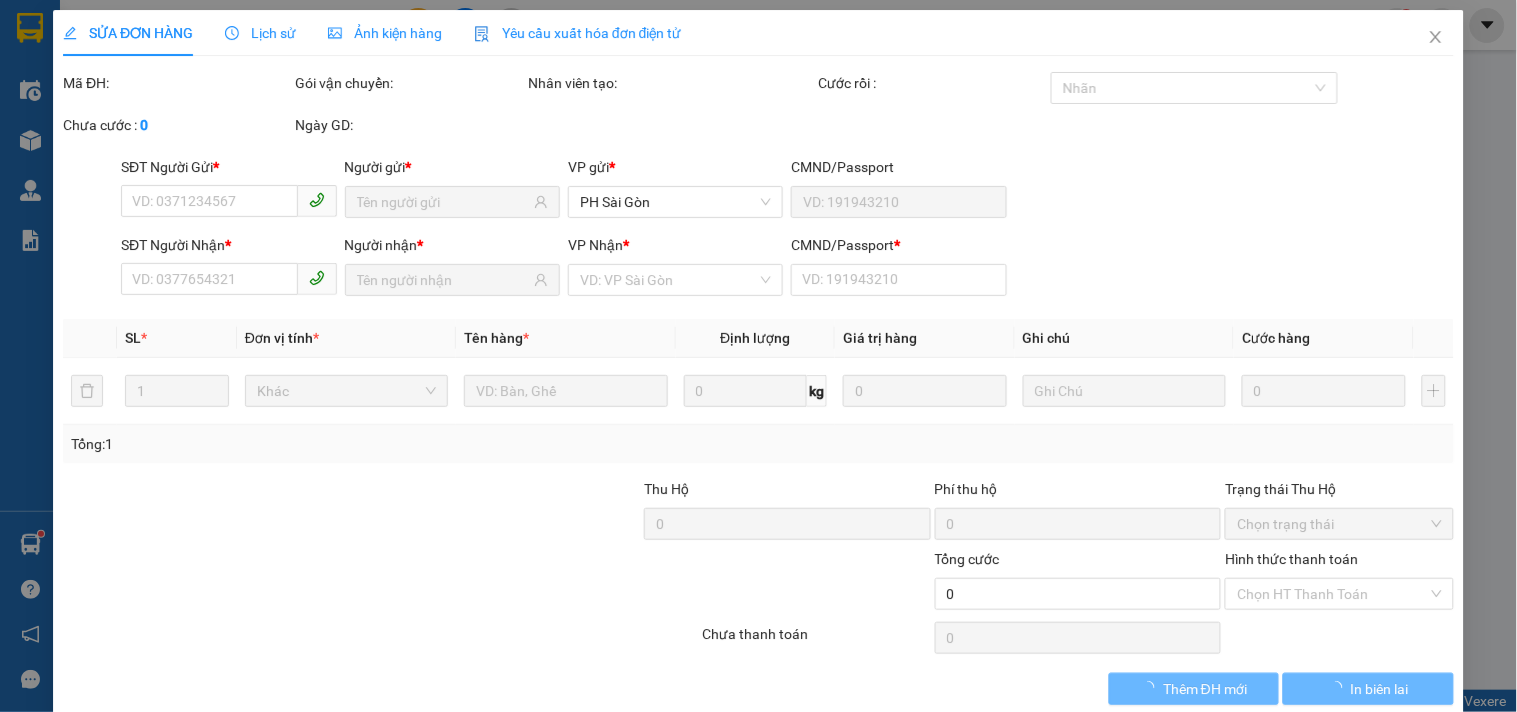 type on "0707666073" 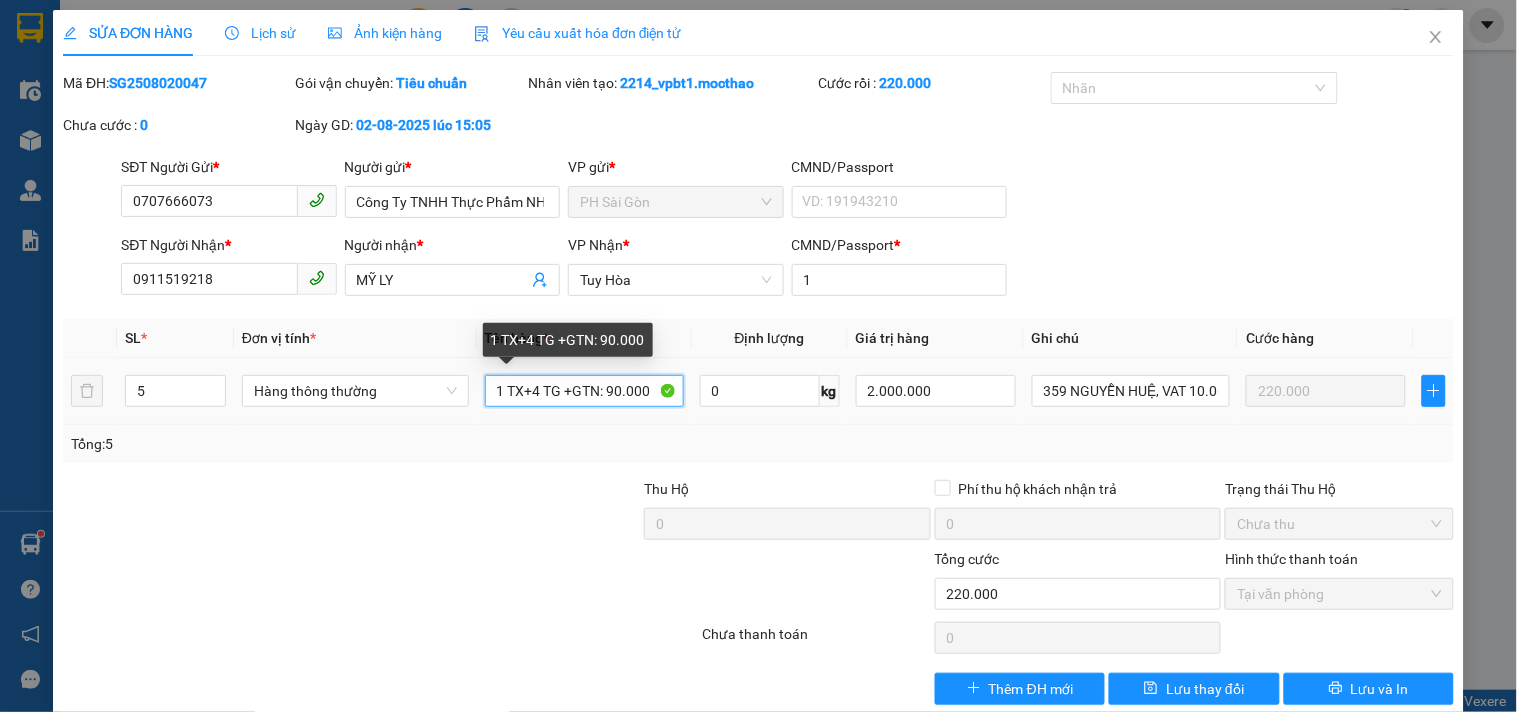 click on "1 TX+4 TG +GTN: 90.000" at bounding box center [584, 391] 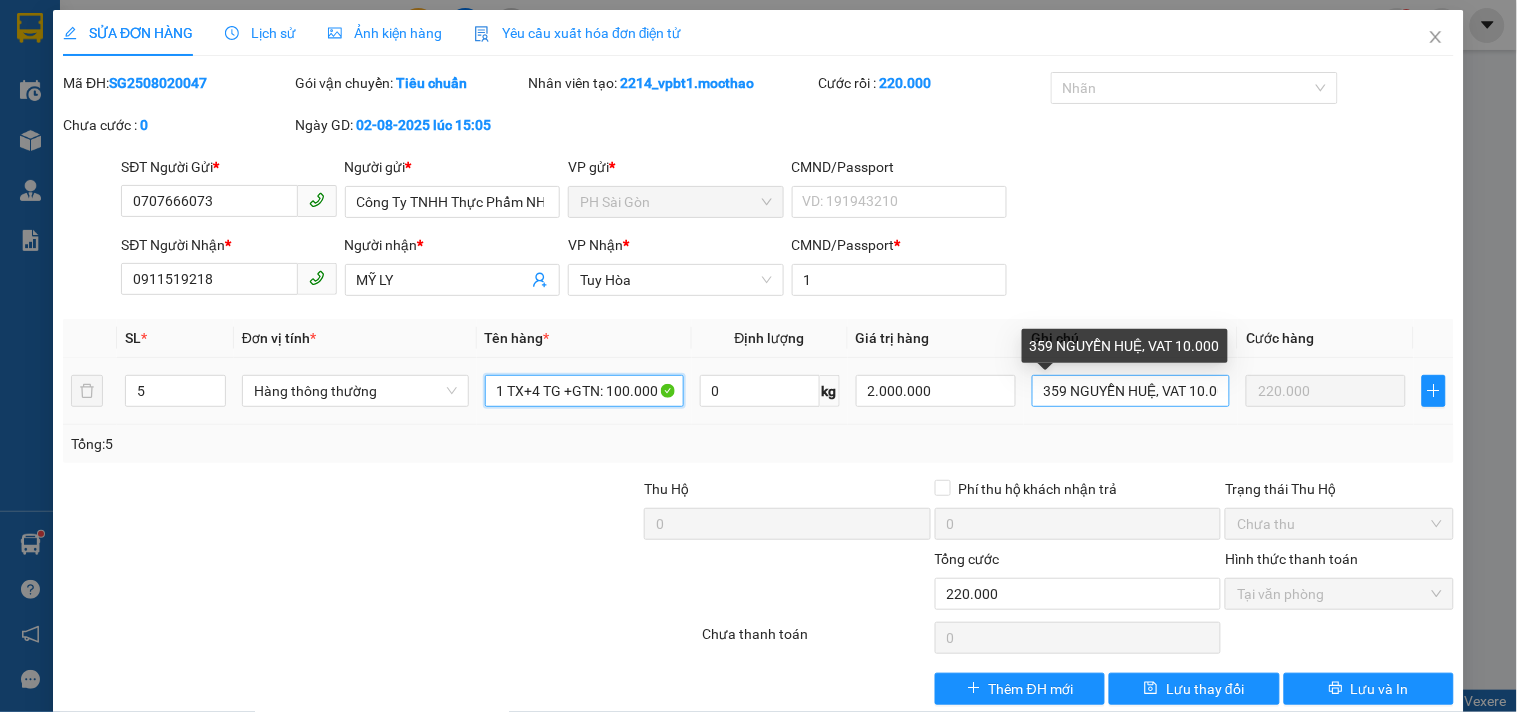 type on "1 TX+4 TG +GTN: 100.000" 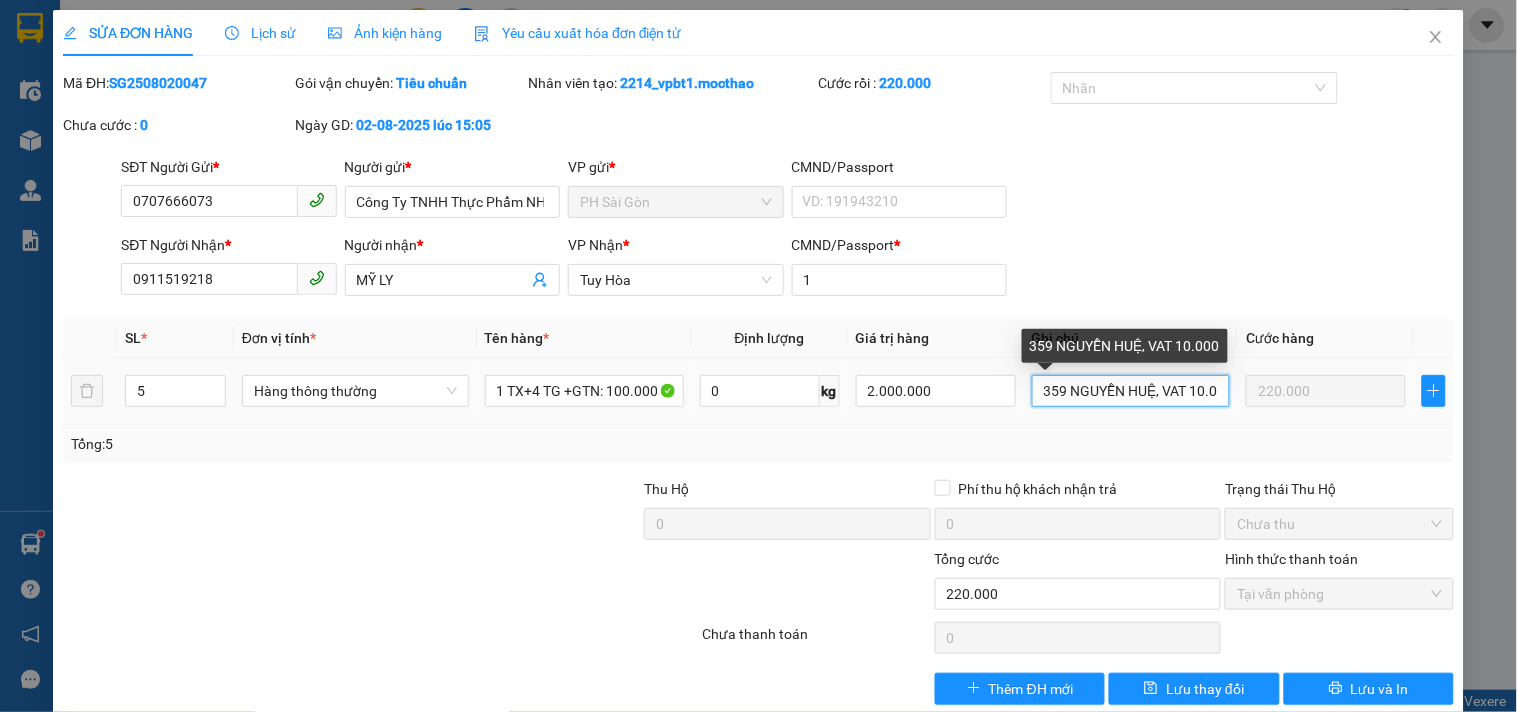 scroll, scrollTop: 0, scrollLeft: 14, axis: horizontal 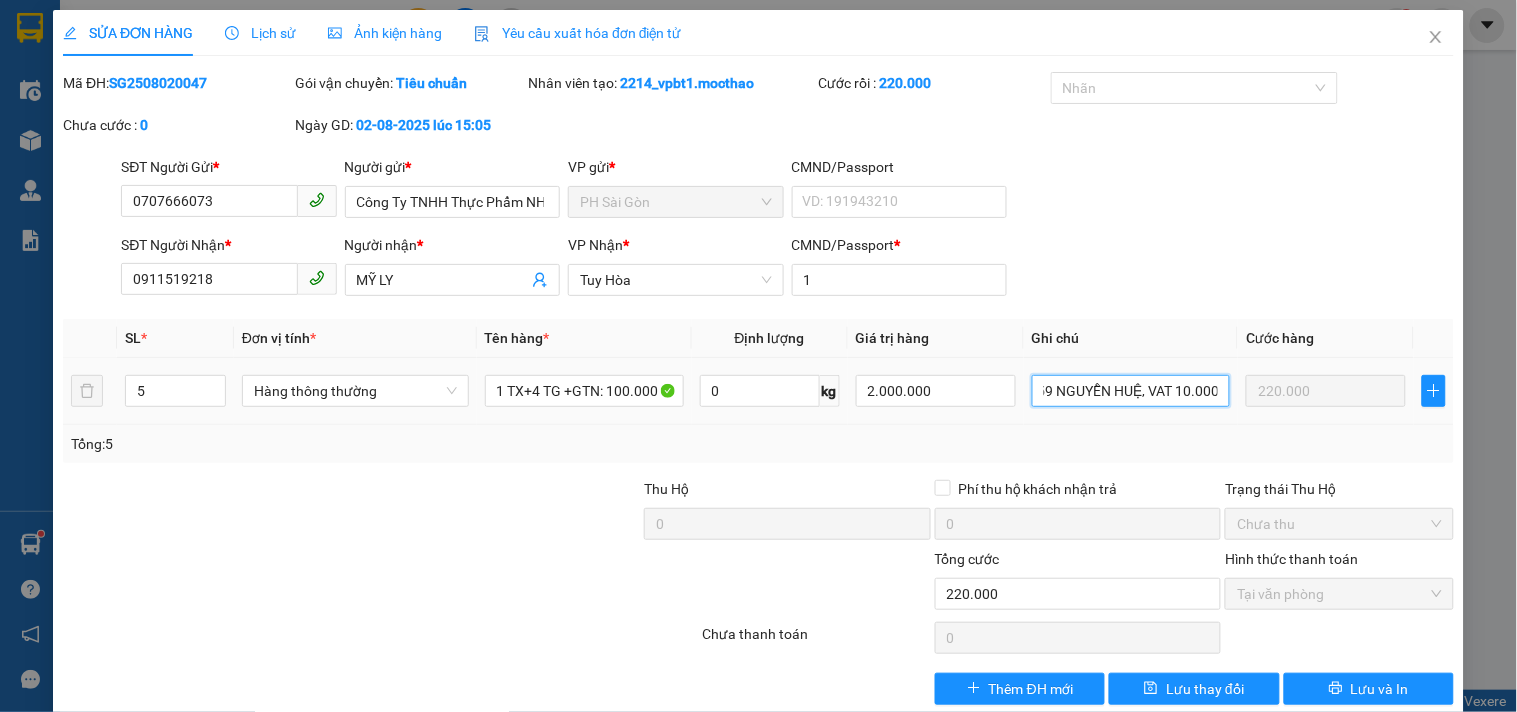 click on "5 Hàng thông thường 1 TX+4 TG +GTN: 100.000 0 kg 2.000.000 359 NGUYỄN HUỆ, VAT 10.000 220.000" at bounding box center [758, 391] 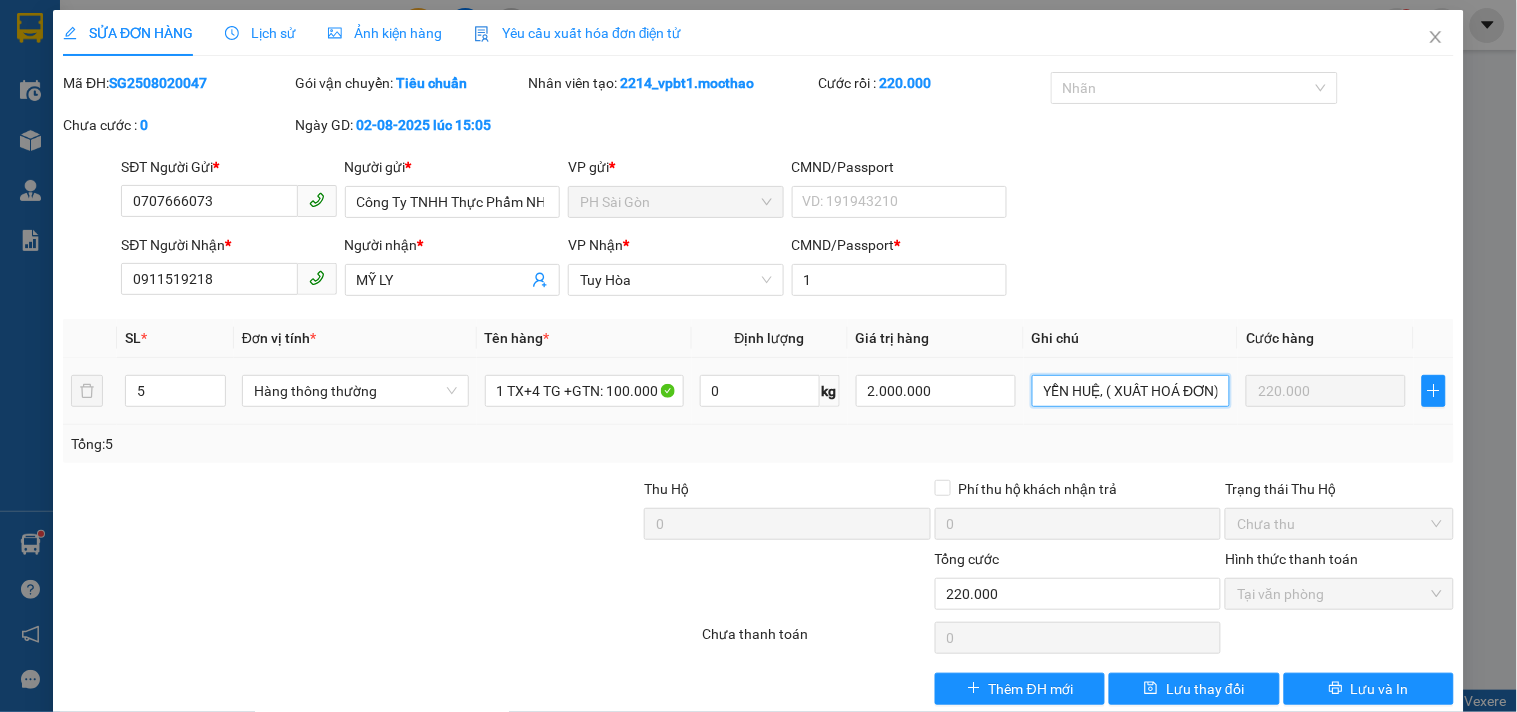 scroll, scrollTop: 0, scrollLeft: 61, axis: horizontal 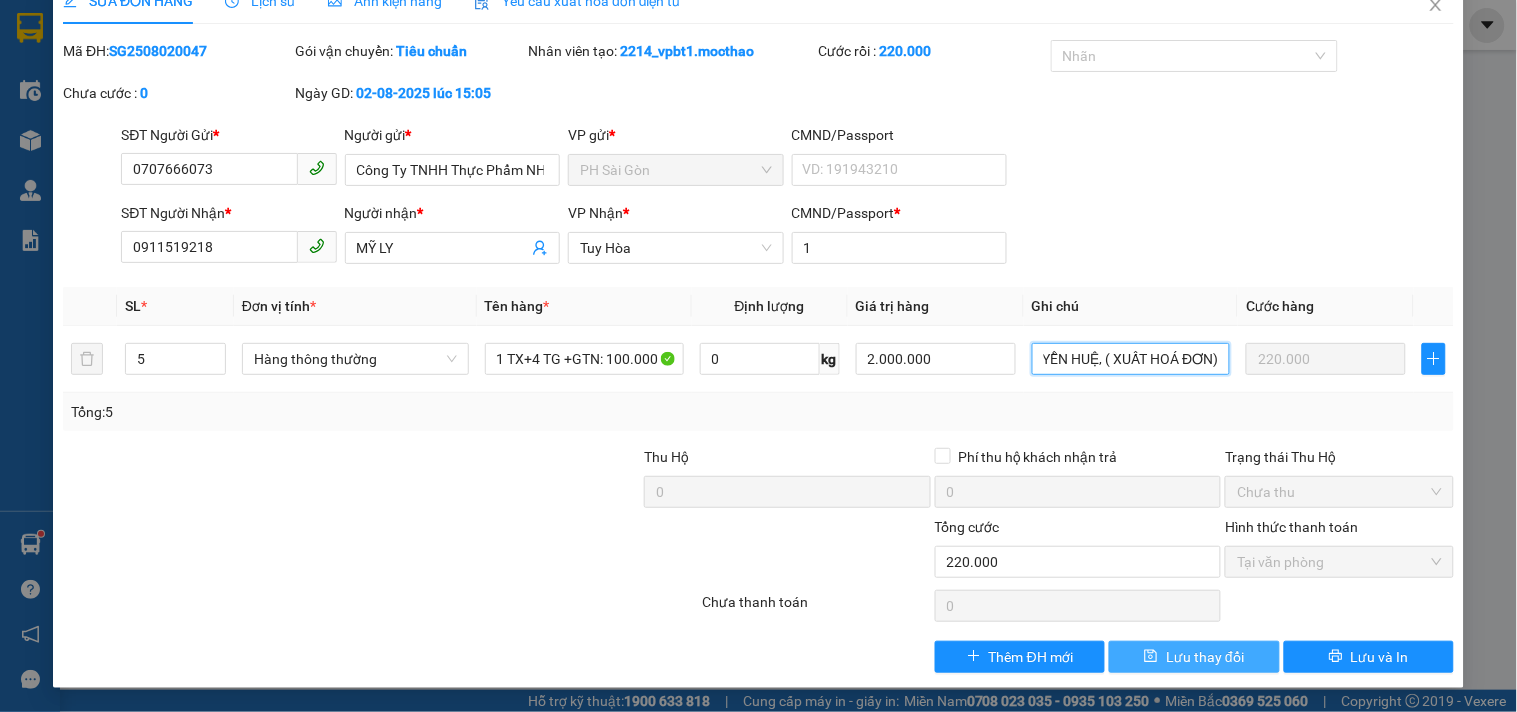type on "359 NGUYỄN HUỆ, ( XUẤT HOÁ ĐƠN)" 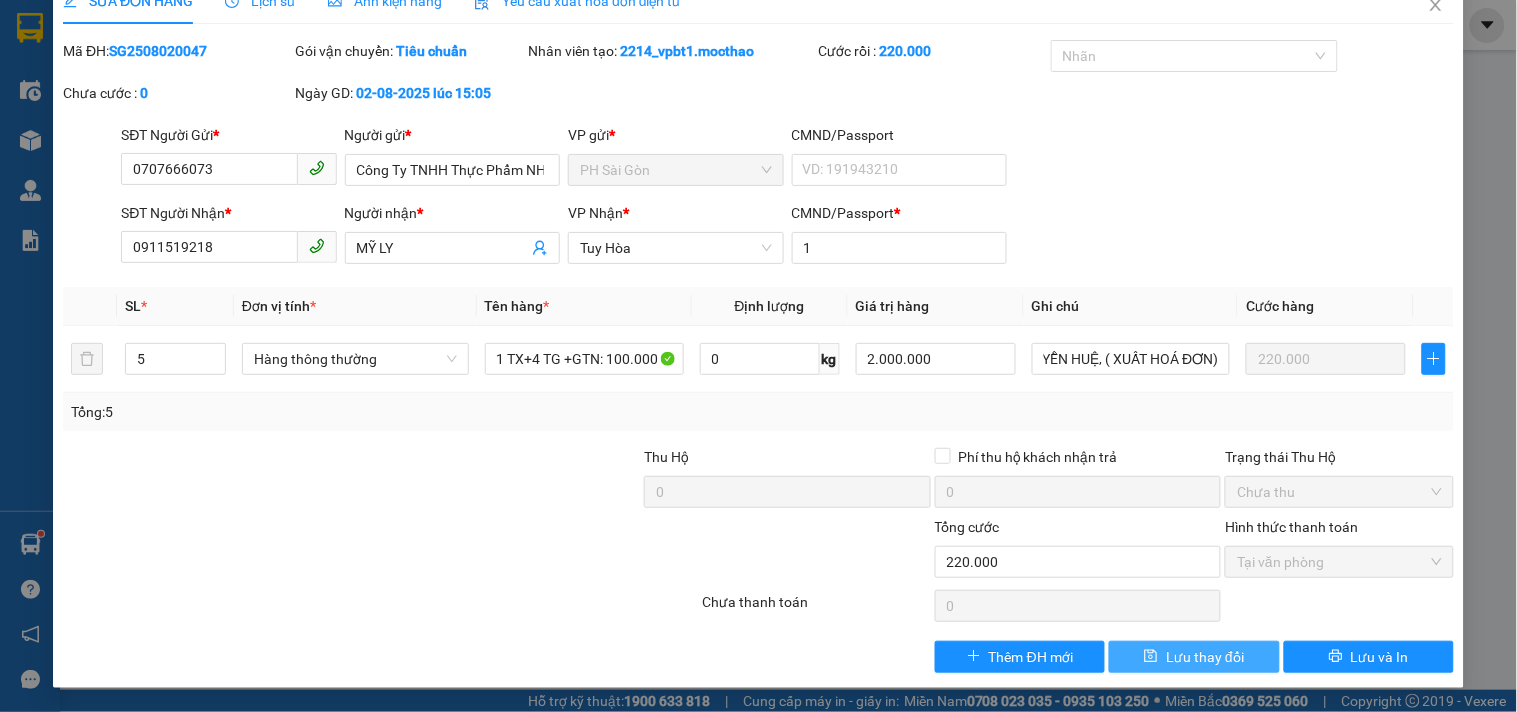 scroll, scrollTop: 0, scrollLeft: 0, axis: both 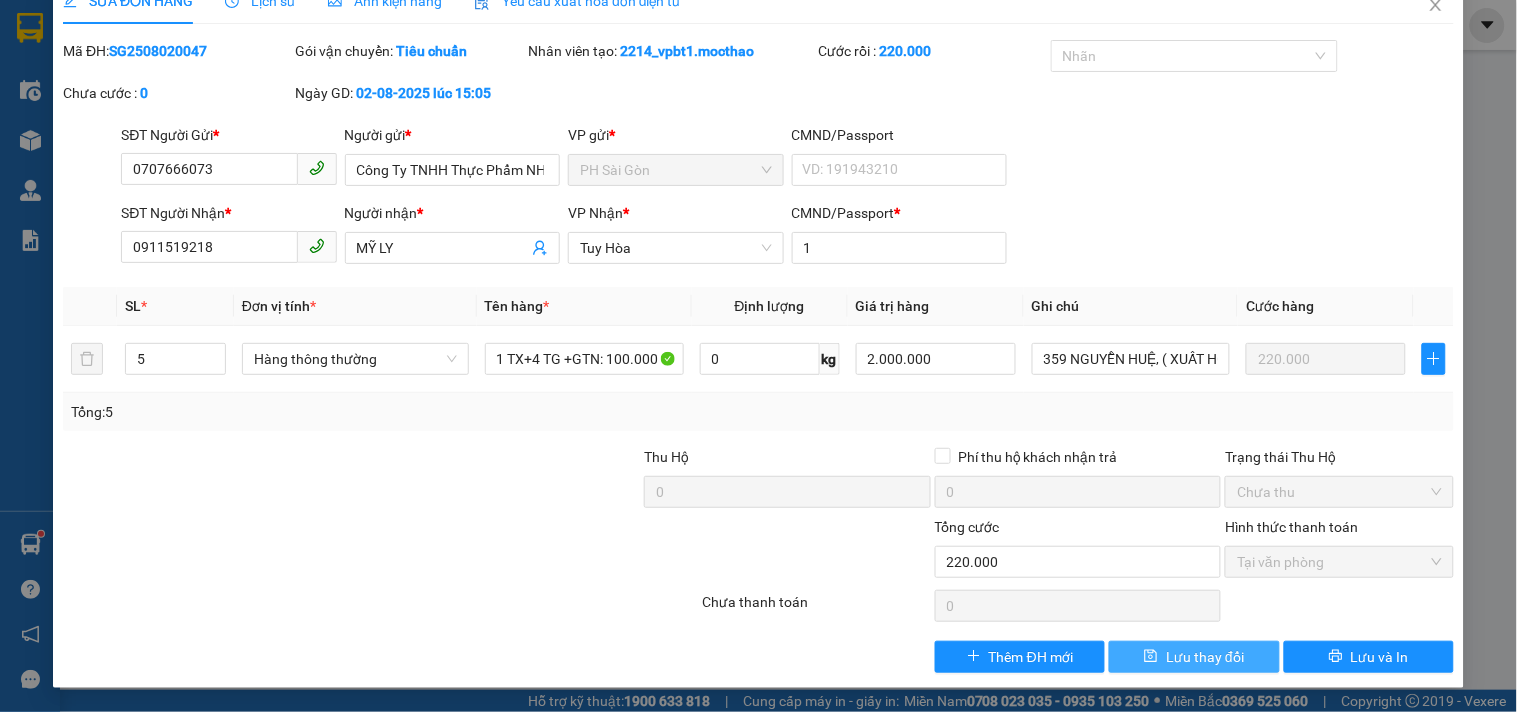 click on "Lưu thay đổi" at bounding box center [1205, 657] 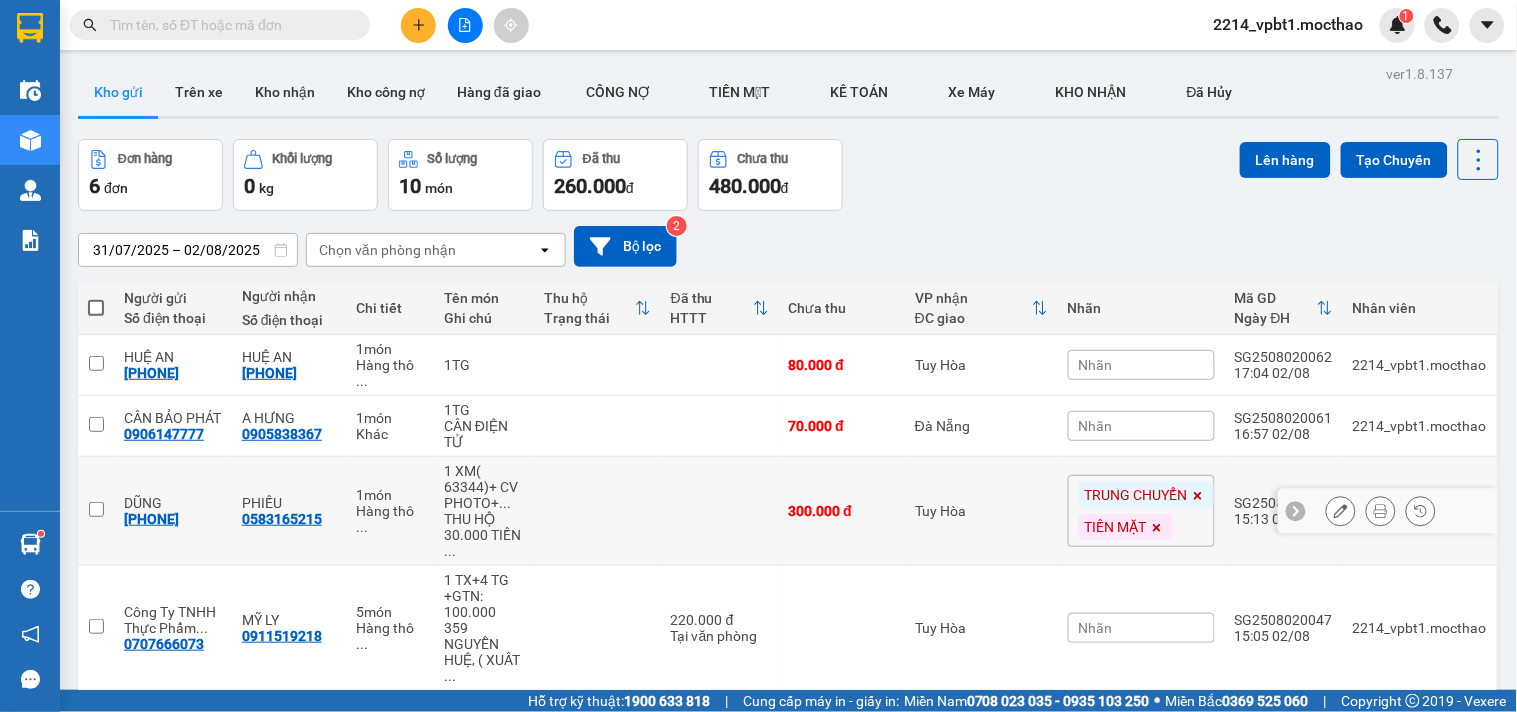 scroll, scrollTop: 222, scrollLeft: 0, axis: vertical 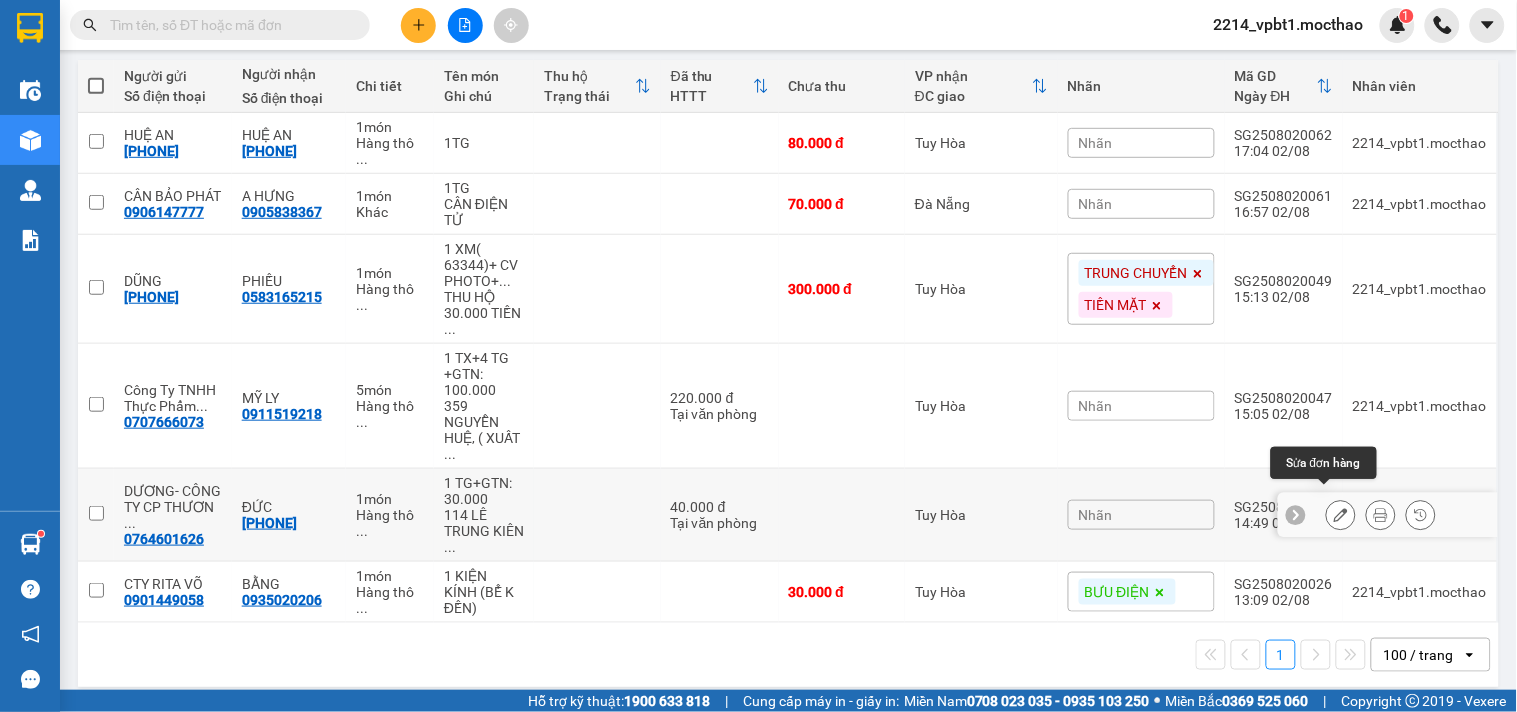 click 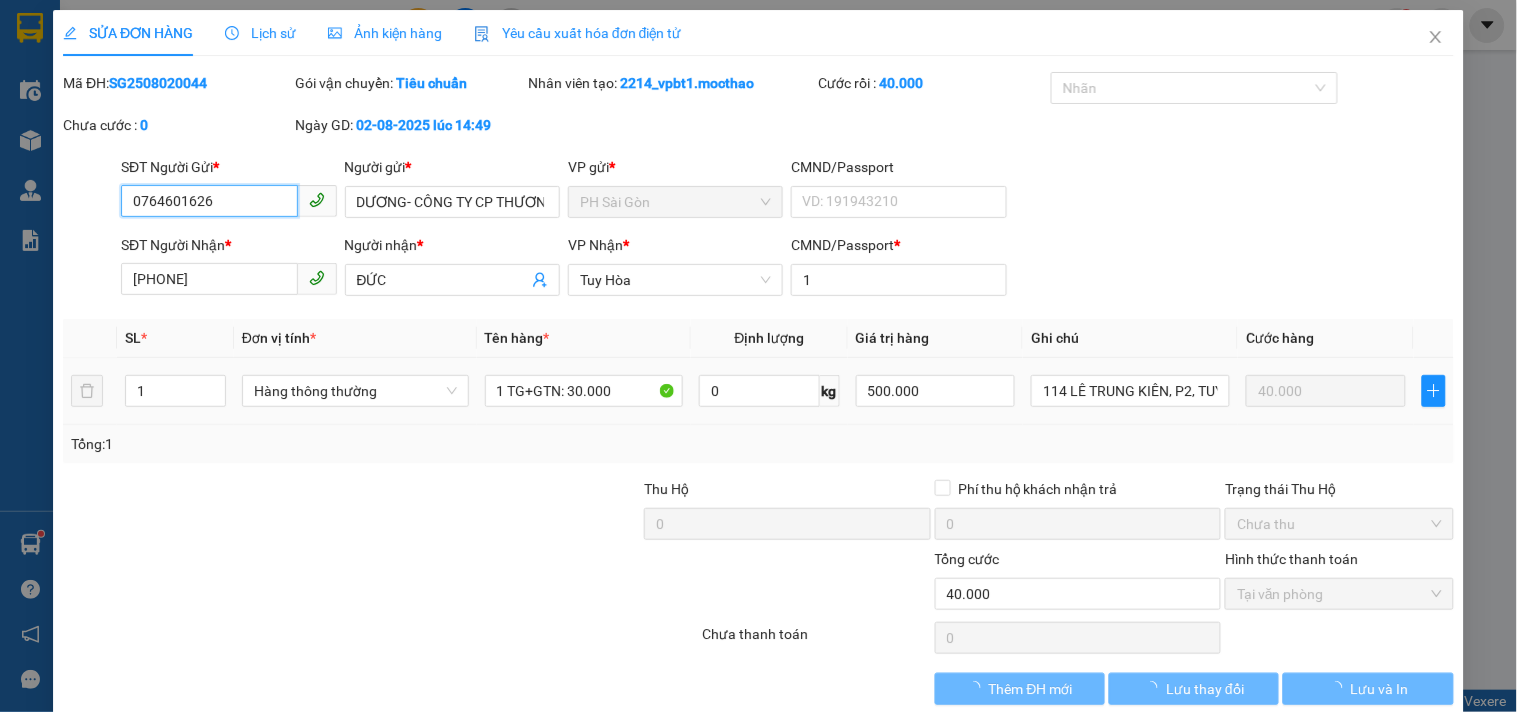 scroll, scrollTop: 0, scrollLeft: 0, axis: both 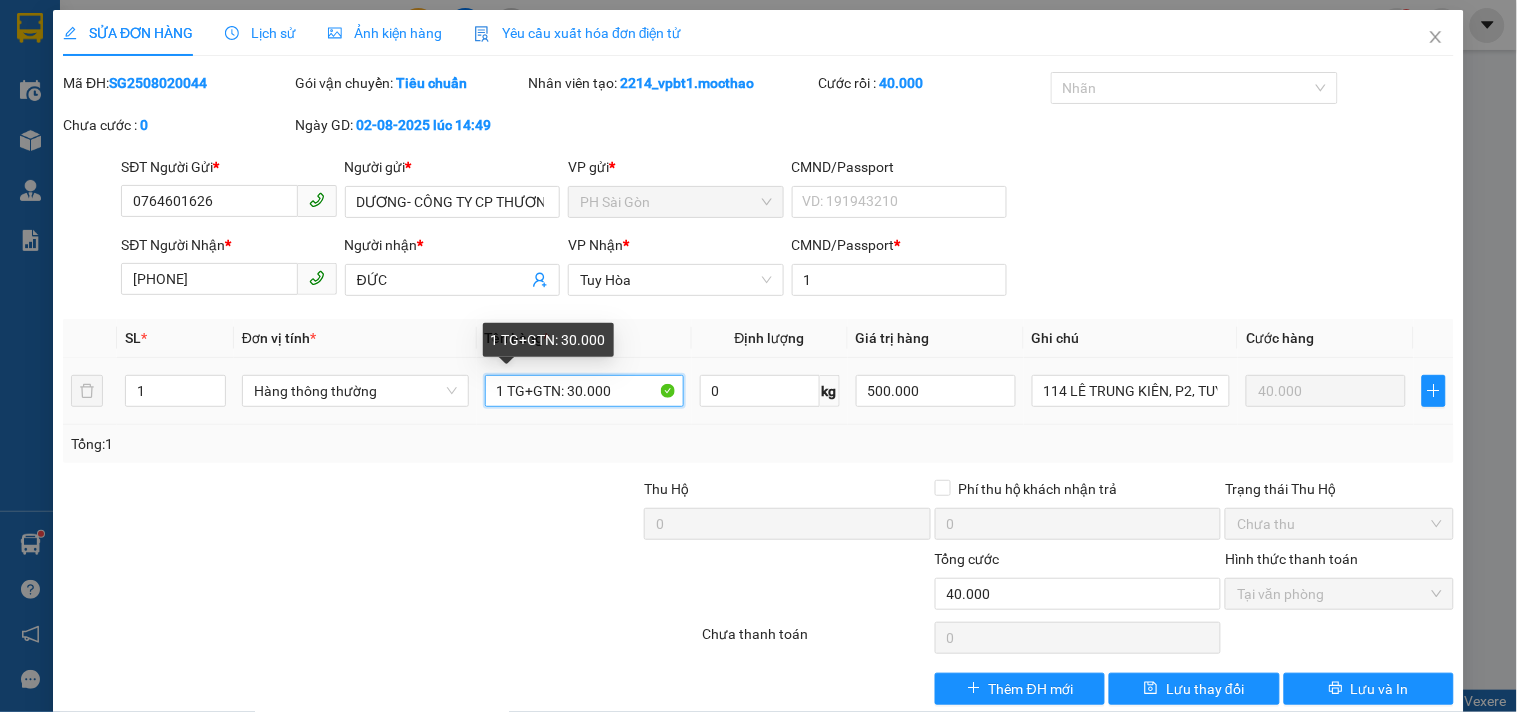 click on "1 TG+GTN: 30.000" at bounding box center (584, 391) 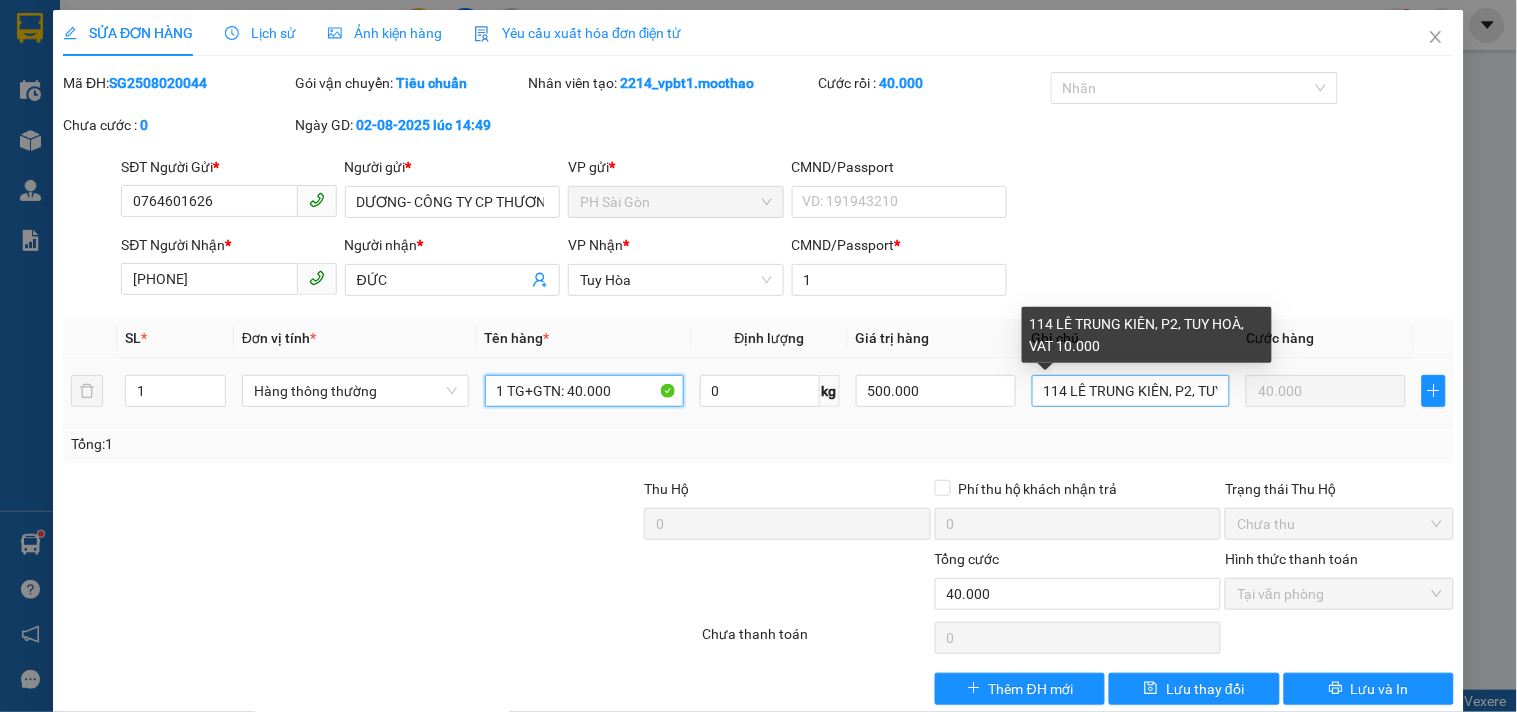 type on "1 TG+GTN: 40.000" 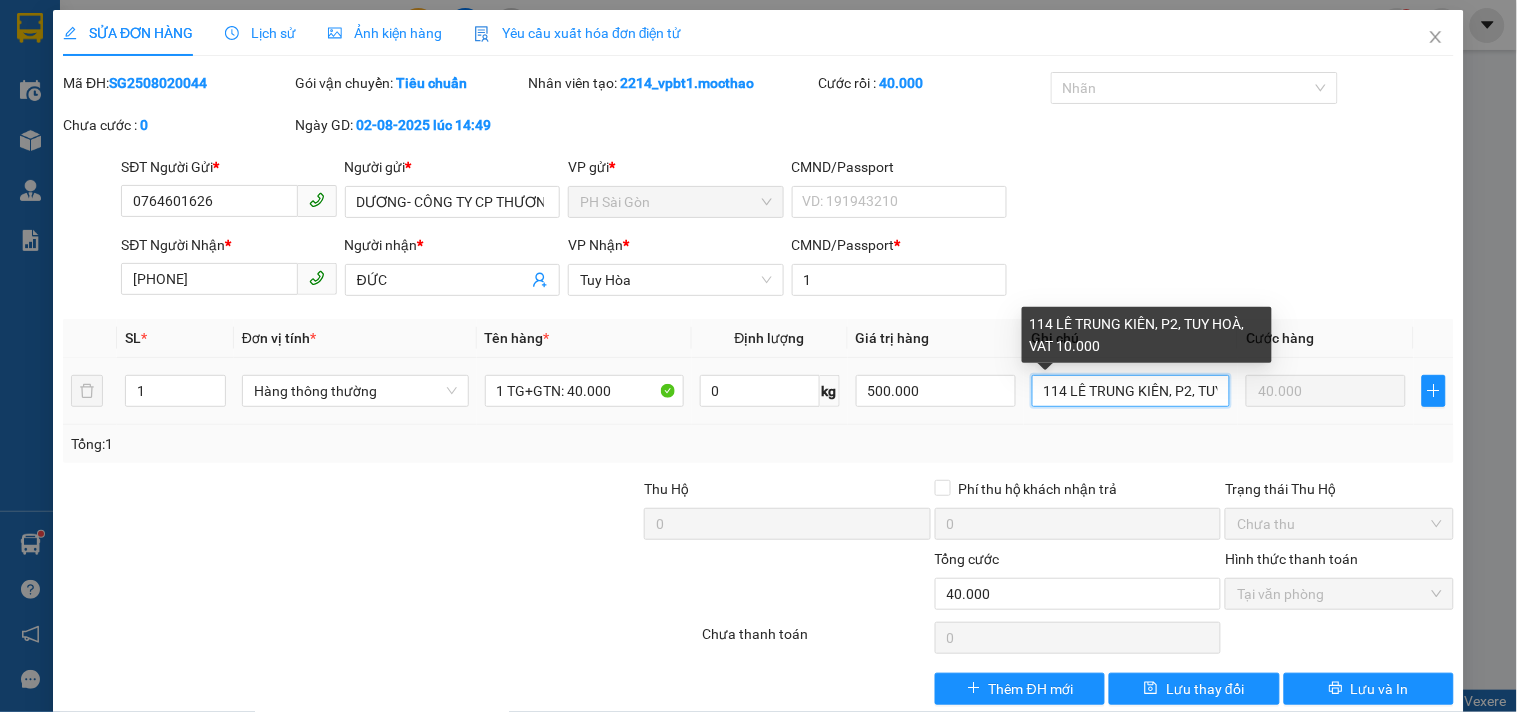 click on "114 LÊ TRUNG KIÊN, P2, TUY HOÀ, VAT 10.000" at bounding box center (1131, 391) 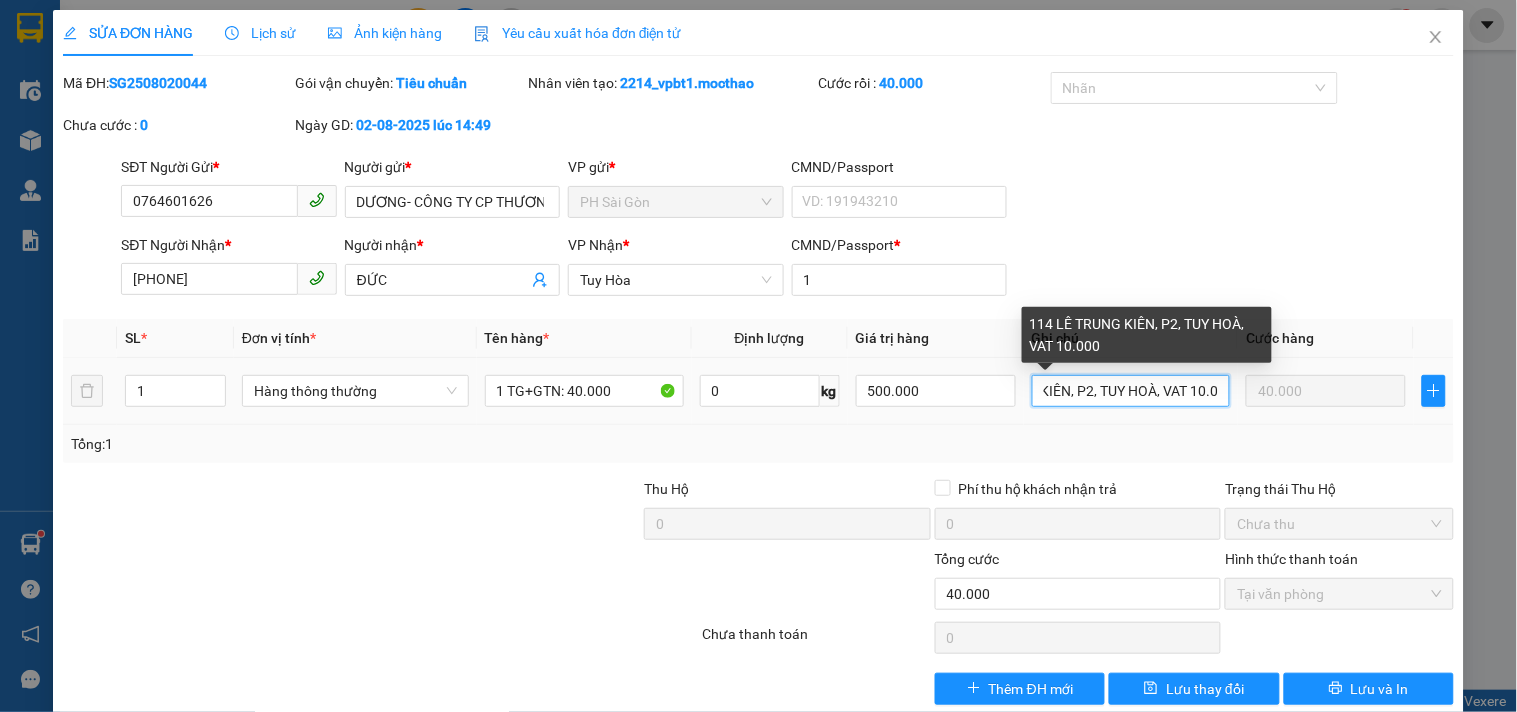 scroll, scrollTop: 0, scrollLeft: 112, axis: horizontal 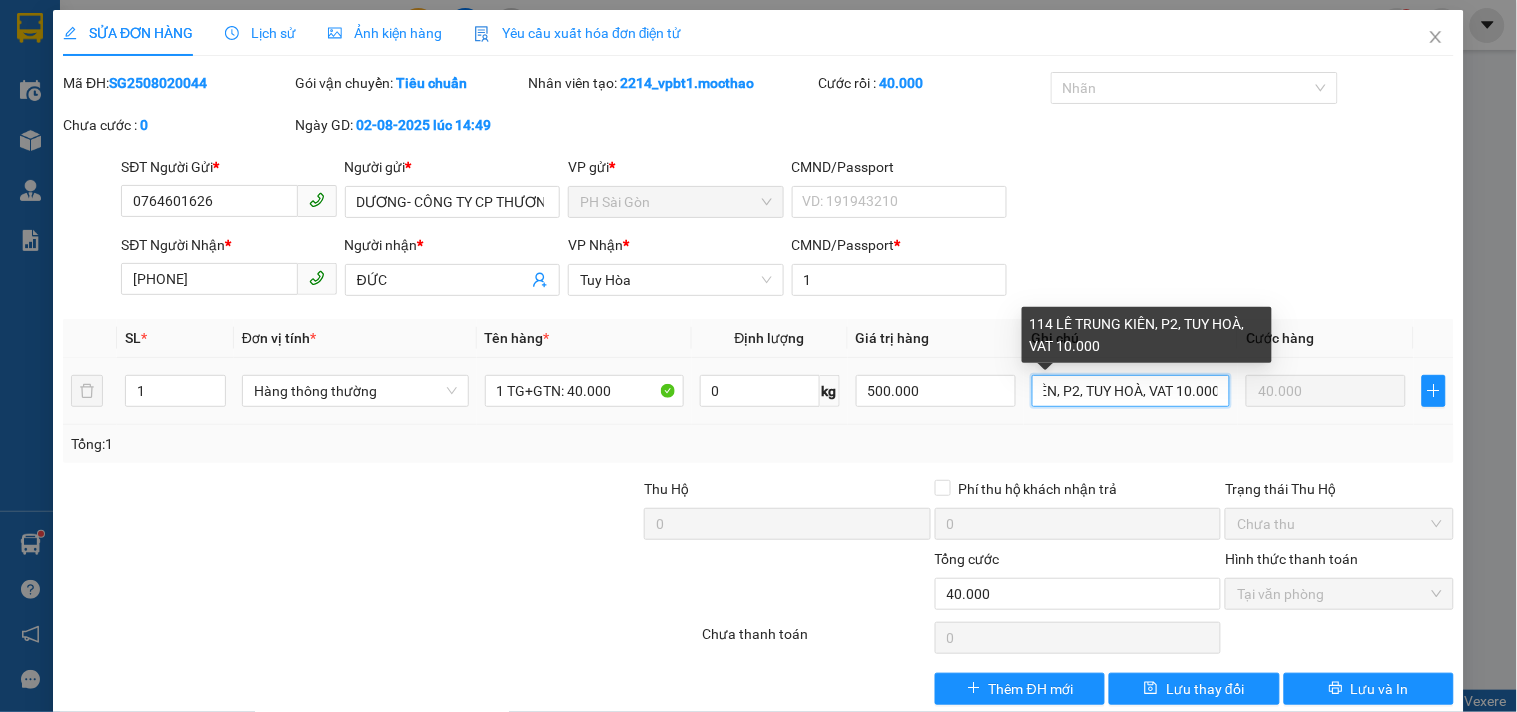drag, startPoint x: 1135, startPoint y: 398, endPoint x: 1214, endPoint y: 393, distance: 79.15807 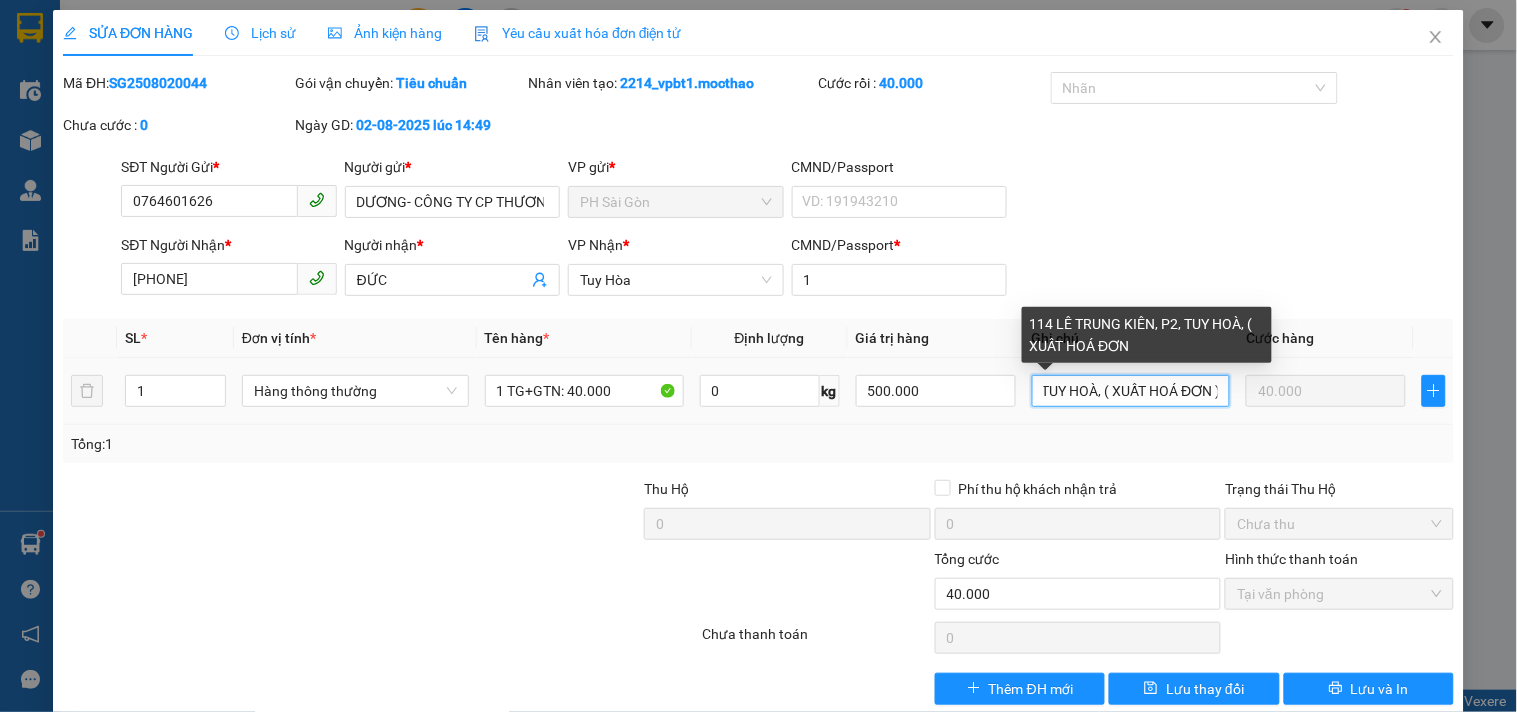 scroll, scrollTop: 0, scrollLeft: 162, axis: horizontal 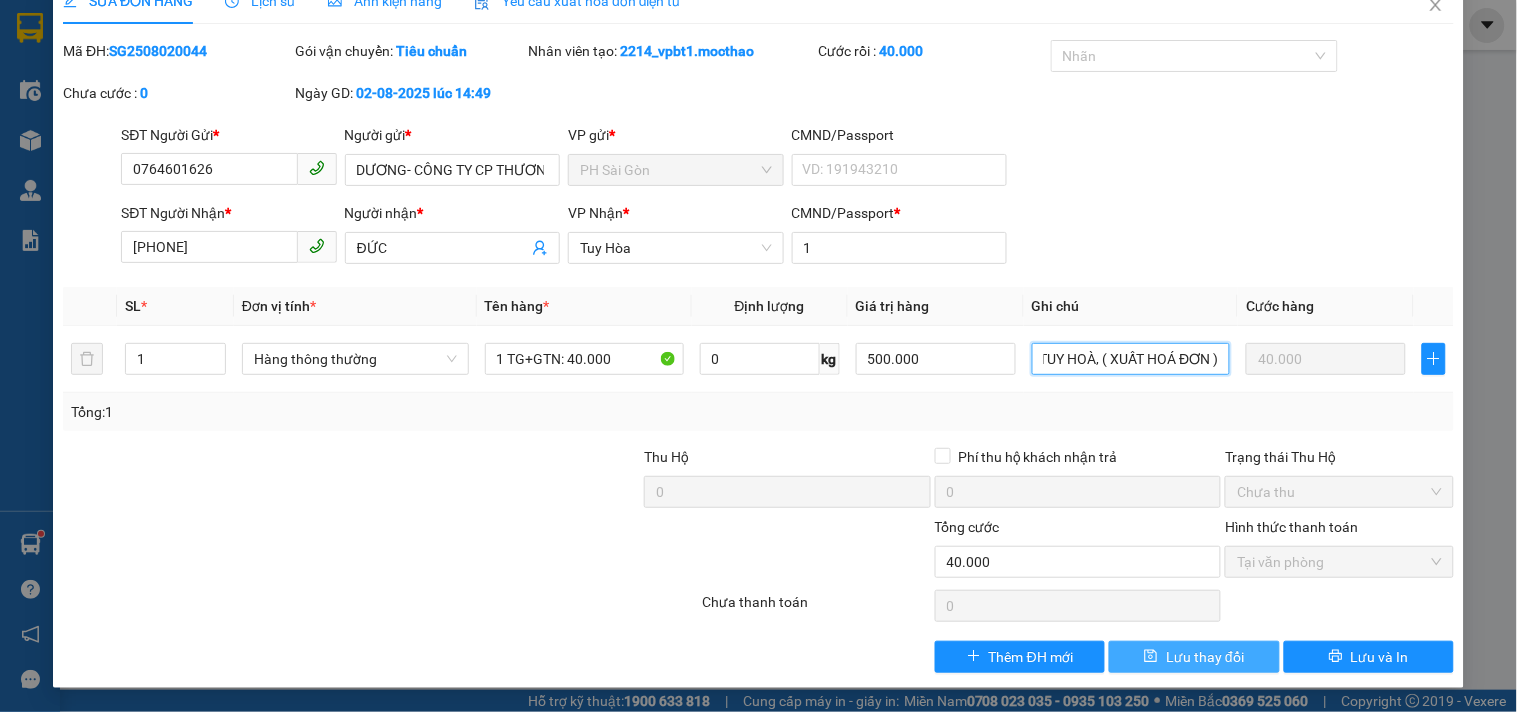 type on "114 LÊ TRUNG KIÊN, P2, TUY HOÀ, ( XUẤT HOÁ ĐƠN )" 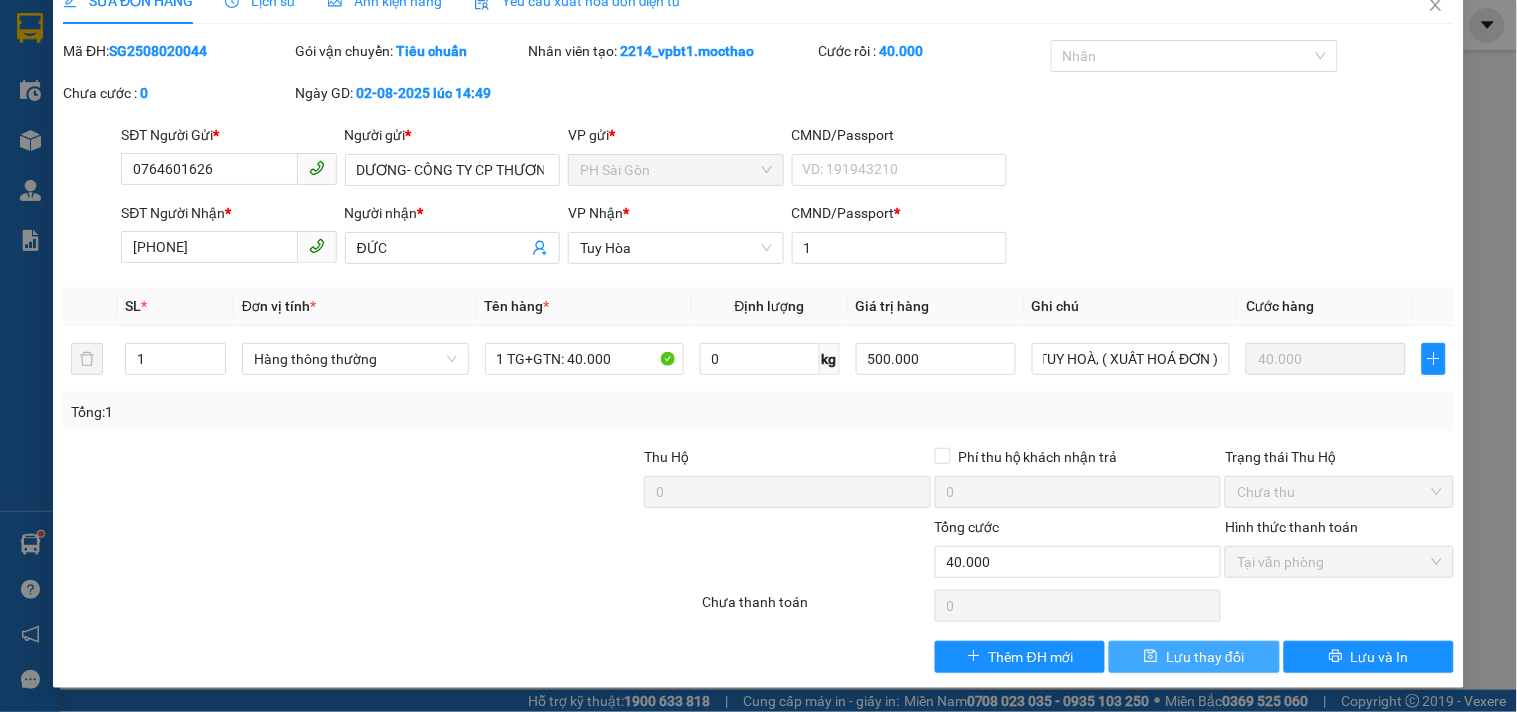 click on "Lưu thay đổi" at bounding box center [1205, 657] 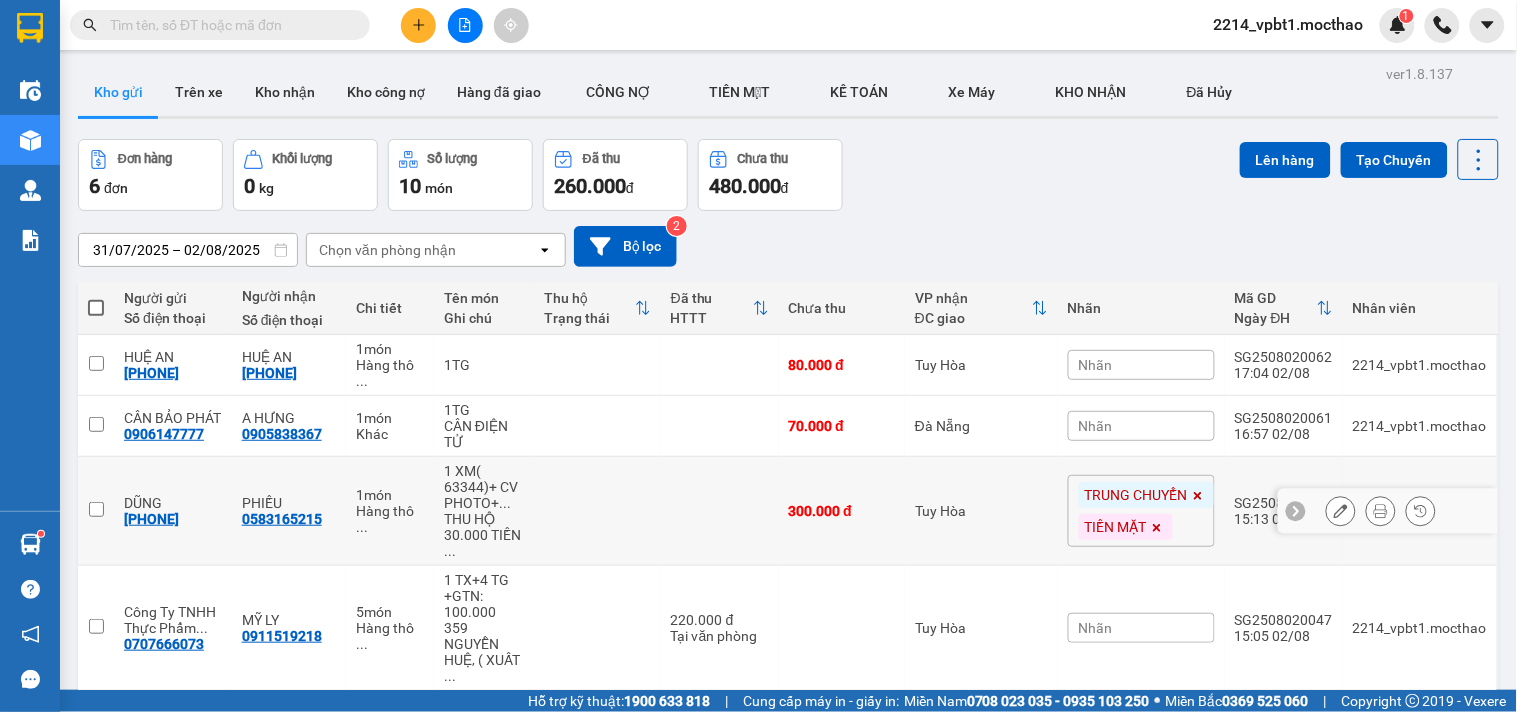 scroll, scrollTop: 222, scrollLeft: 0, axis: vertical 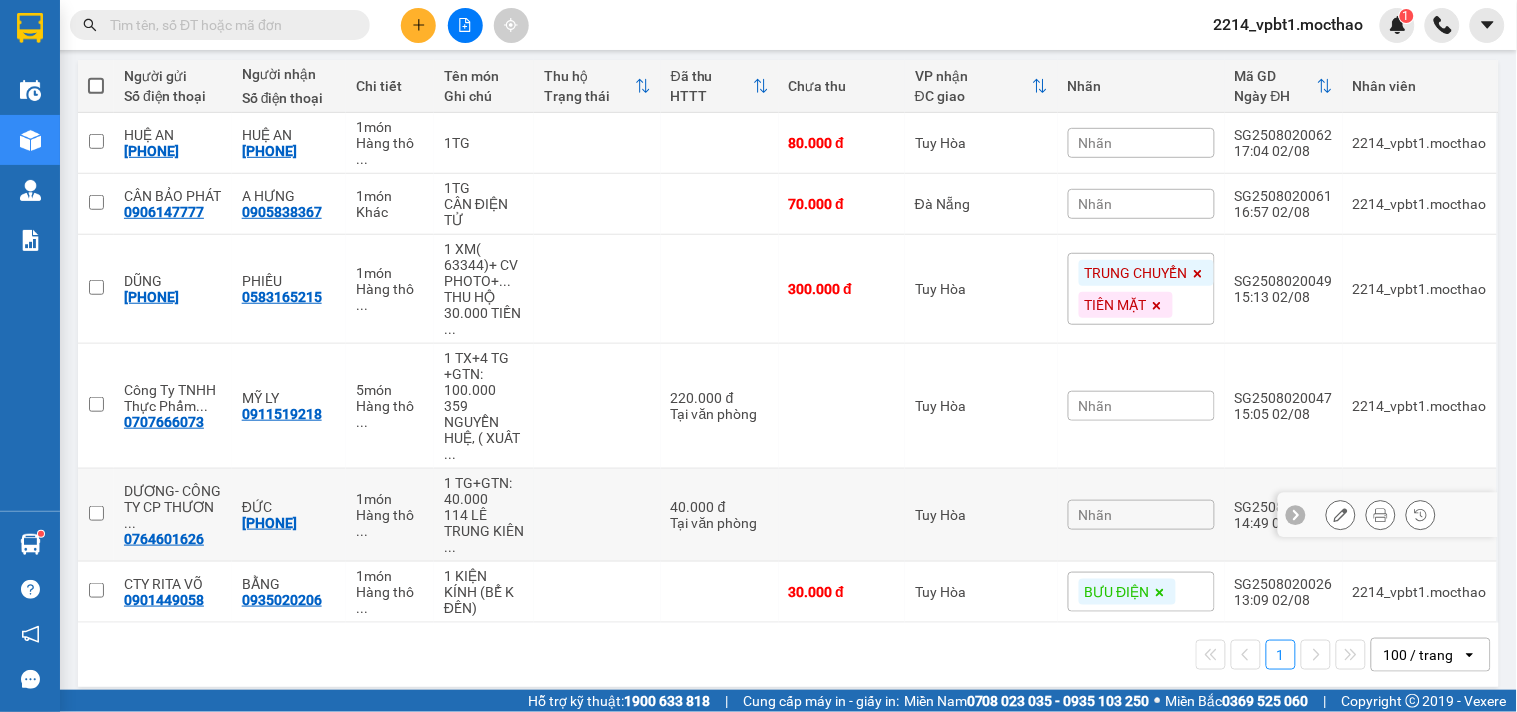 click at bounding box center [842, 515] 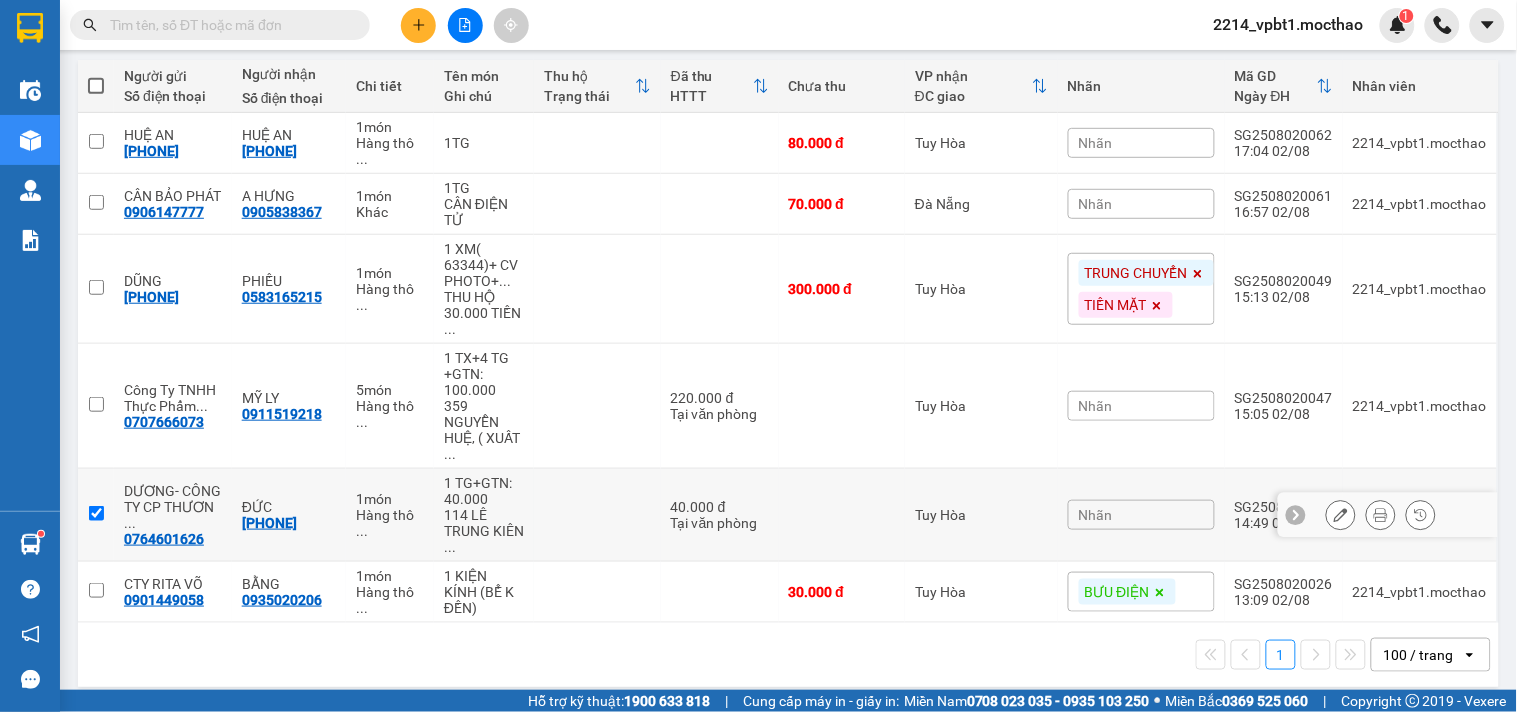 checkbox on "true" 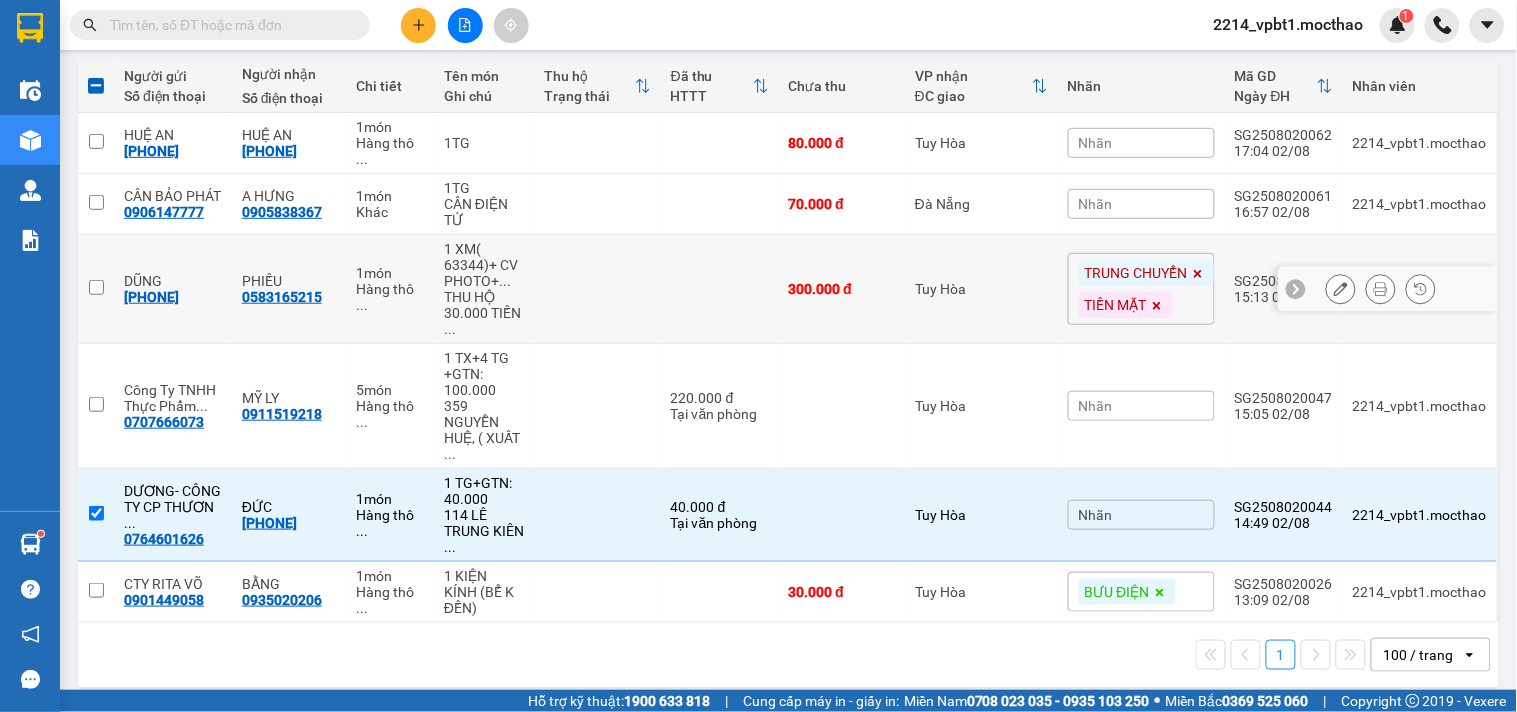scroll, scrollTop: 0, scrollLeft: 0, axis: both 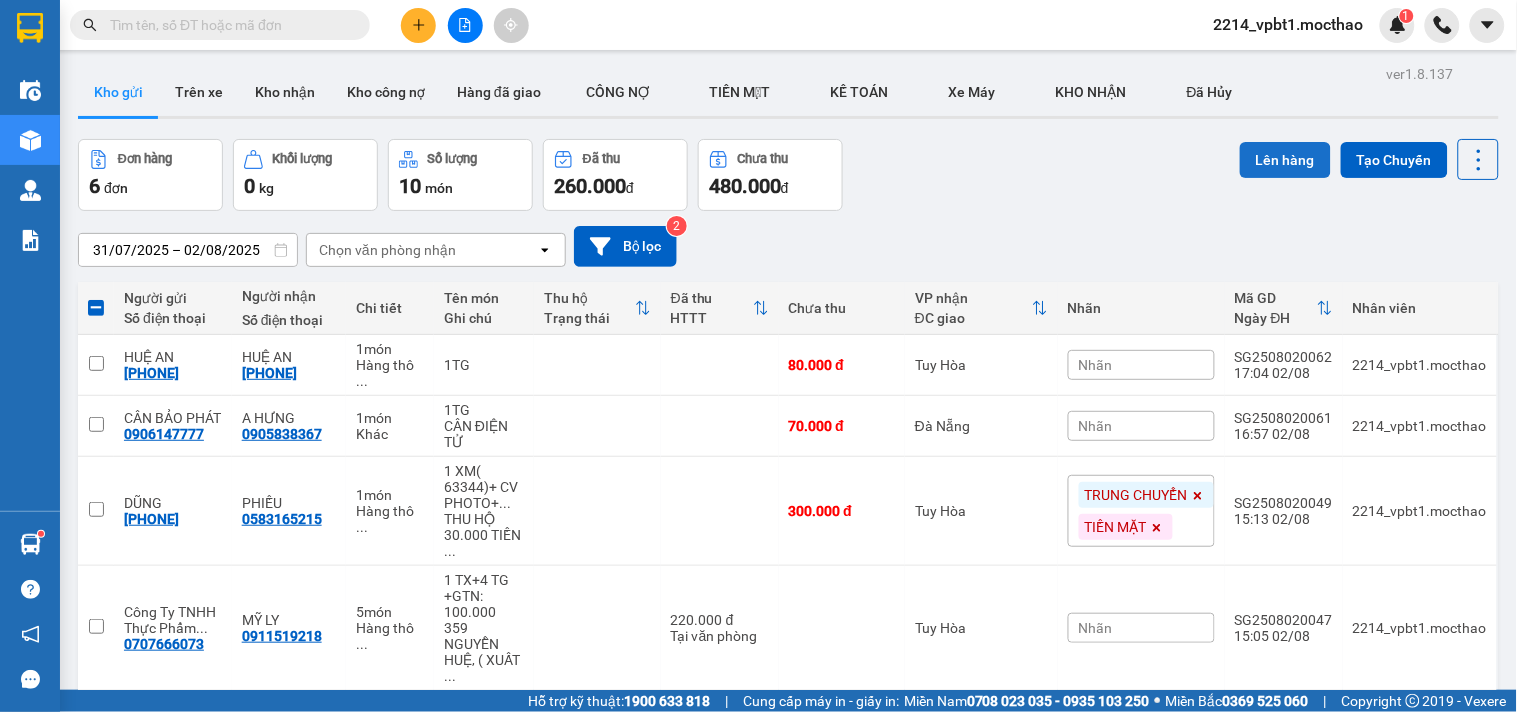 click on "Lên hàng" at bounding box center [1285, 160] 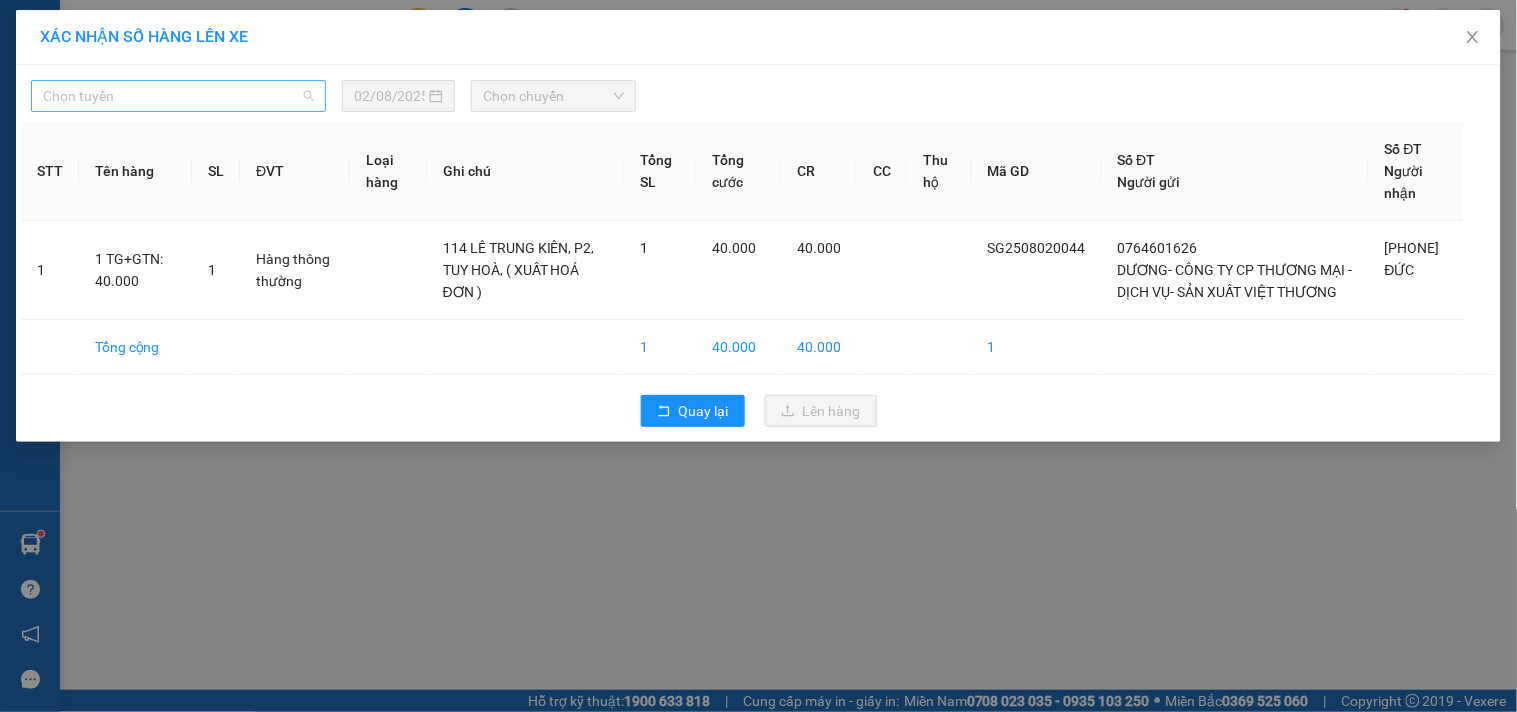 click on "Chọn tuyến" at bounding box center (178, 96) 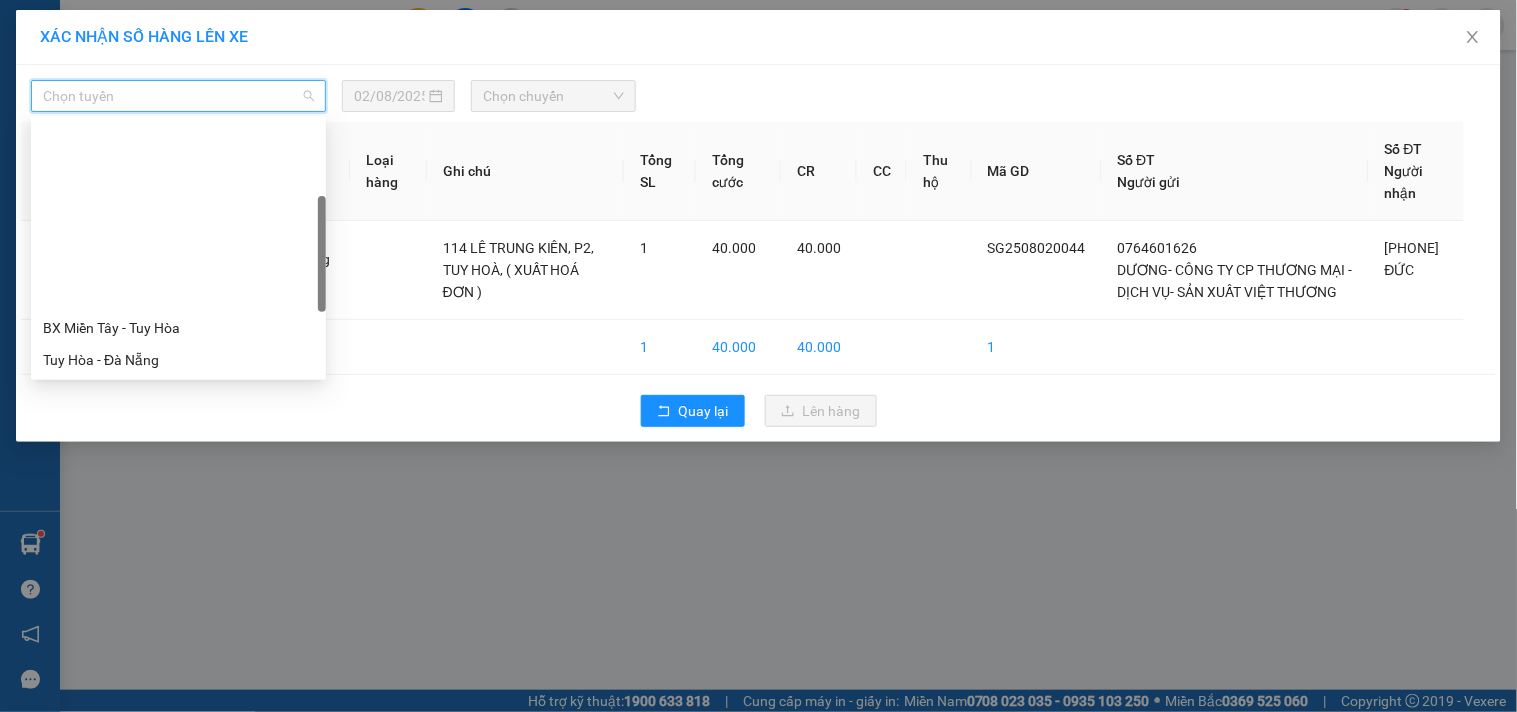 scroll, scrollTop: 333, scrollLeft: 0, axis: vertical 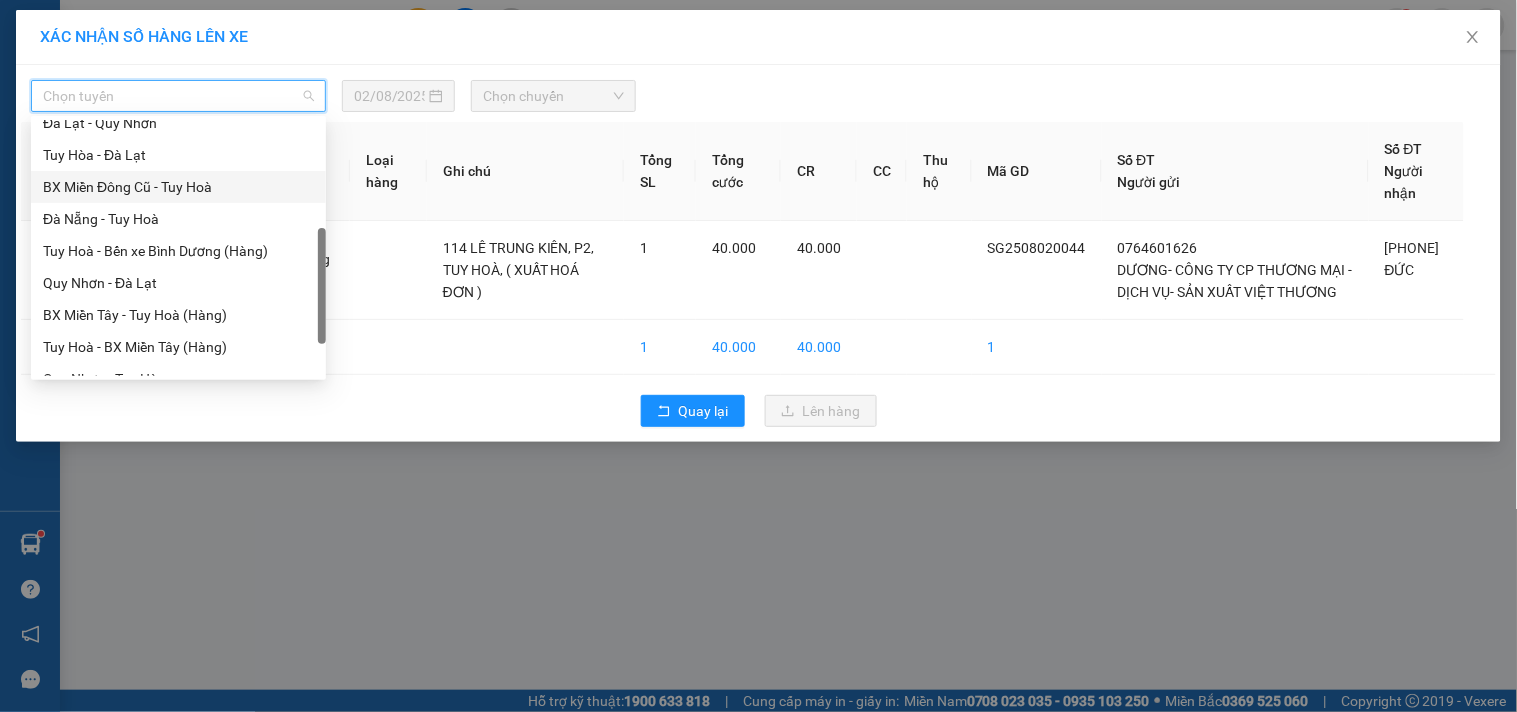 click on "BX Miền Đông Cũ - Tuy Hoà" at bounding box center [178, 187] 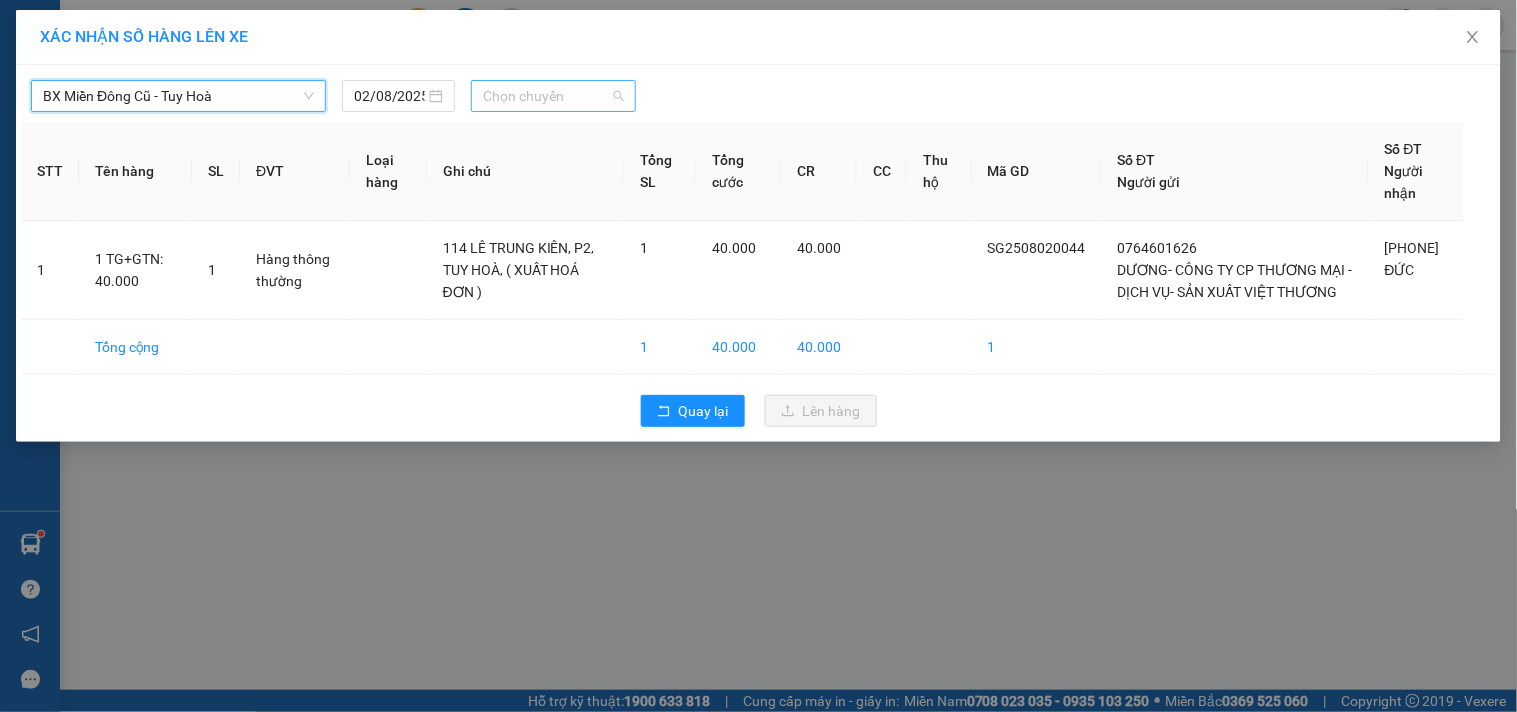 click on "Chọn chuyến" at bounding box center [553, 96] 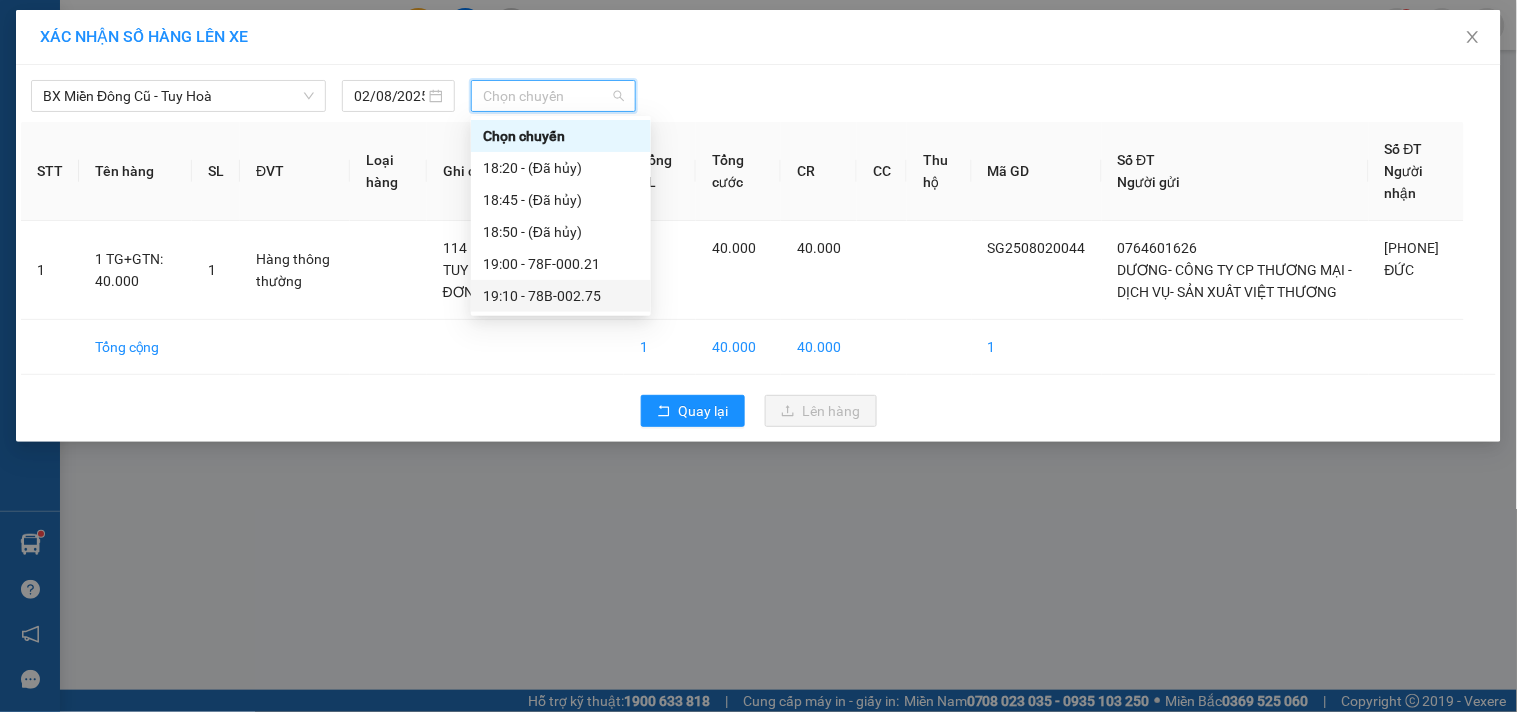 click on "19:10     - 78B-002.75" at bounding box center [561, 296] 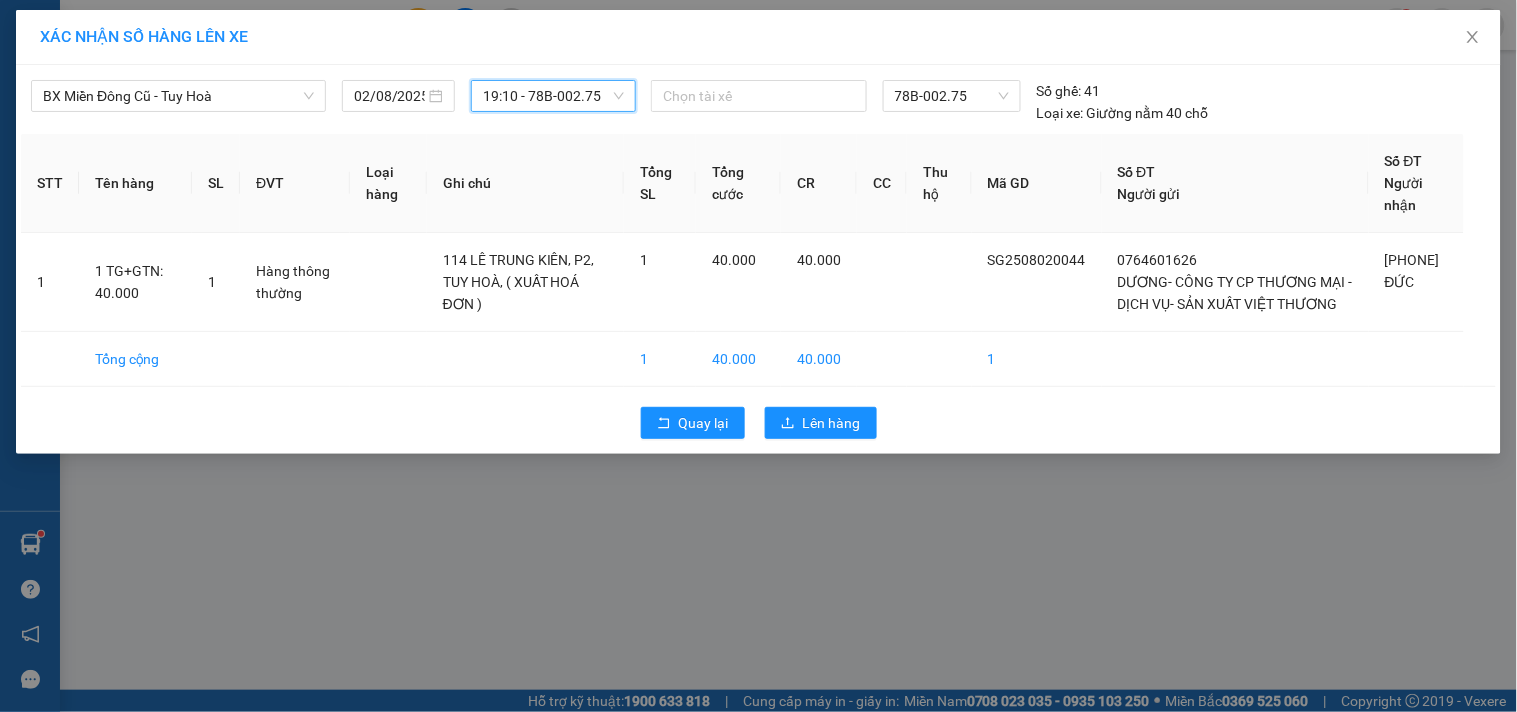 click on "19:10     - 78B-002.75" at bounding box center [553, 96] 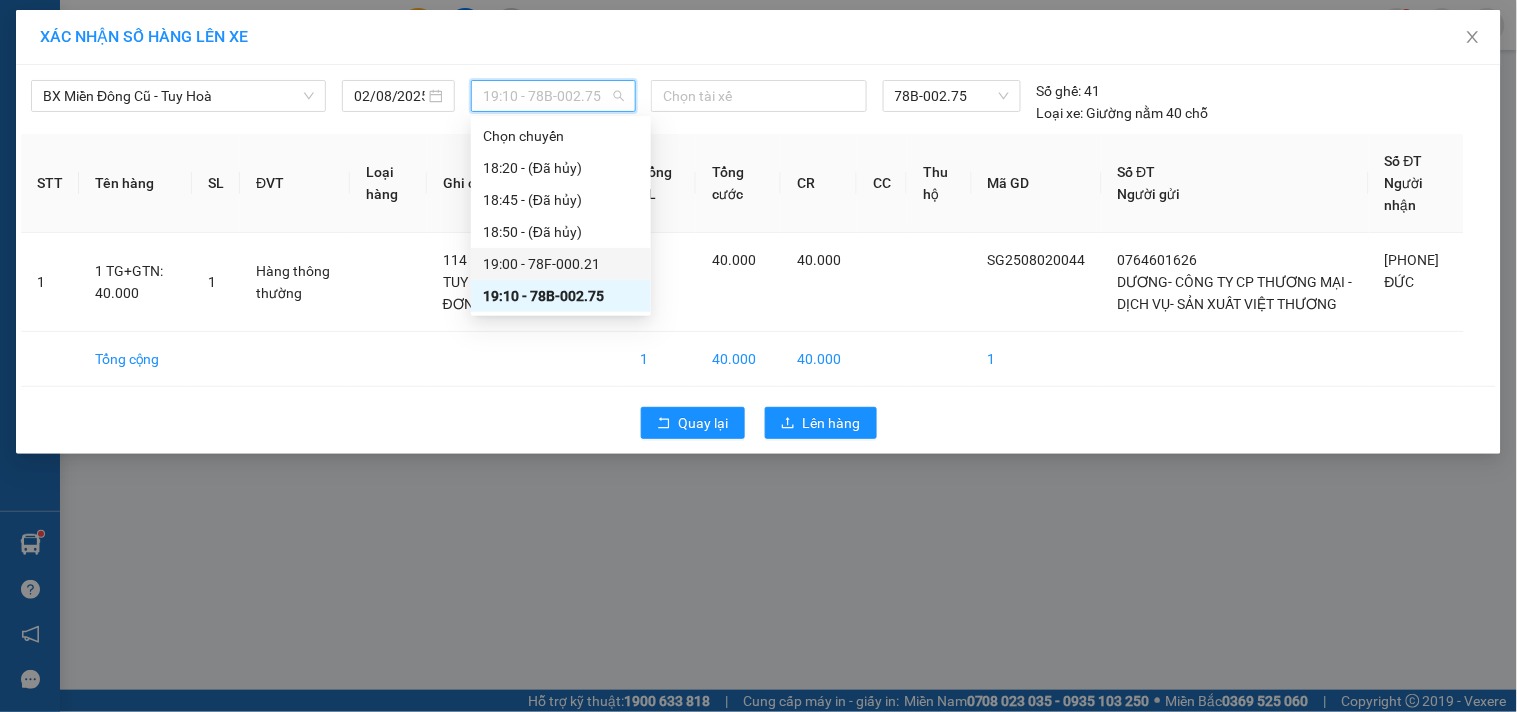 click on "19:00     - 78F-000.21" at bounding box center (561, 264) 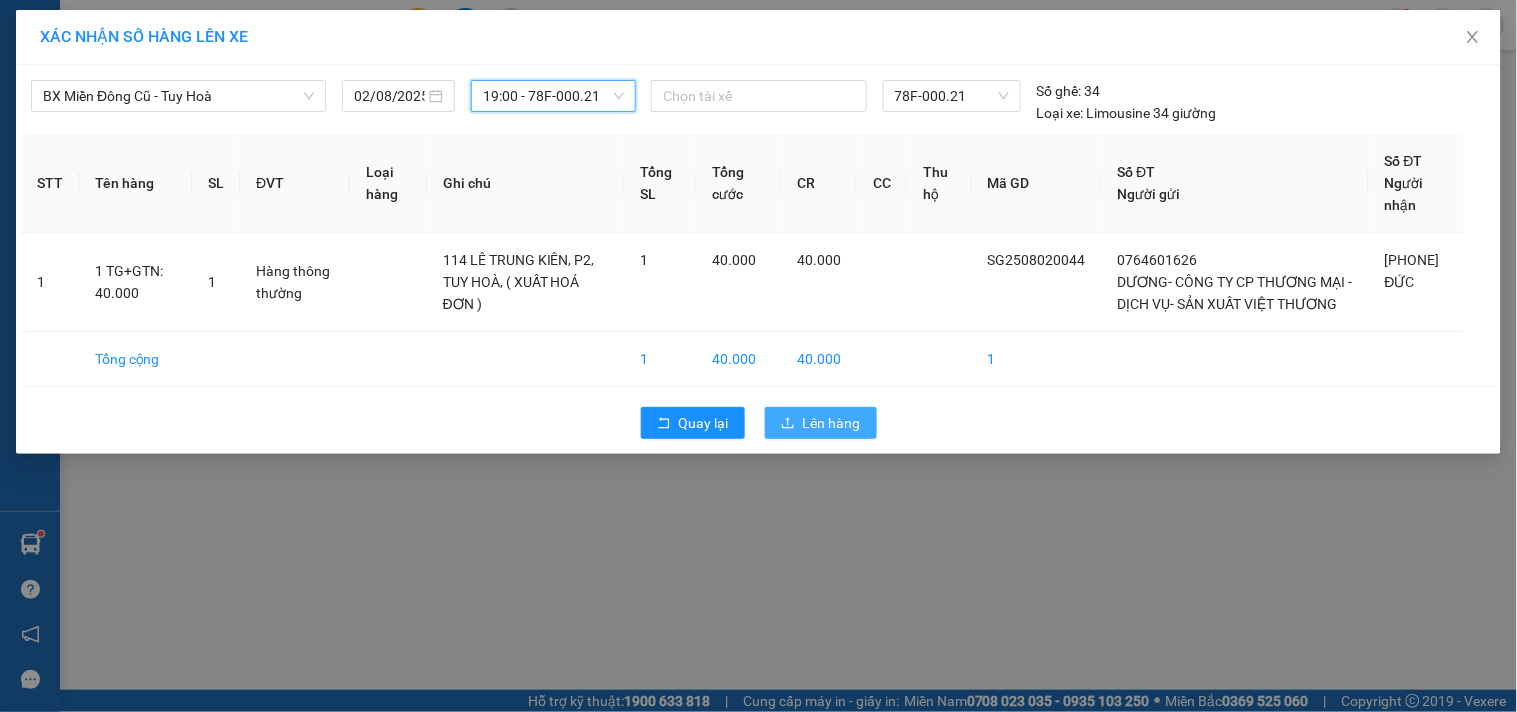 click on "Lên hàng" at bounding box center (832, 423) 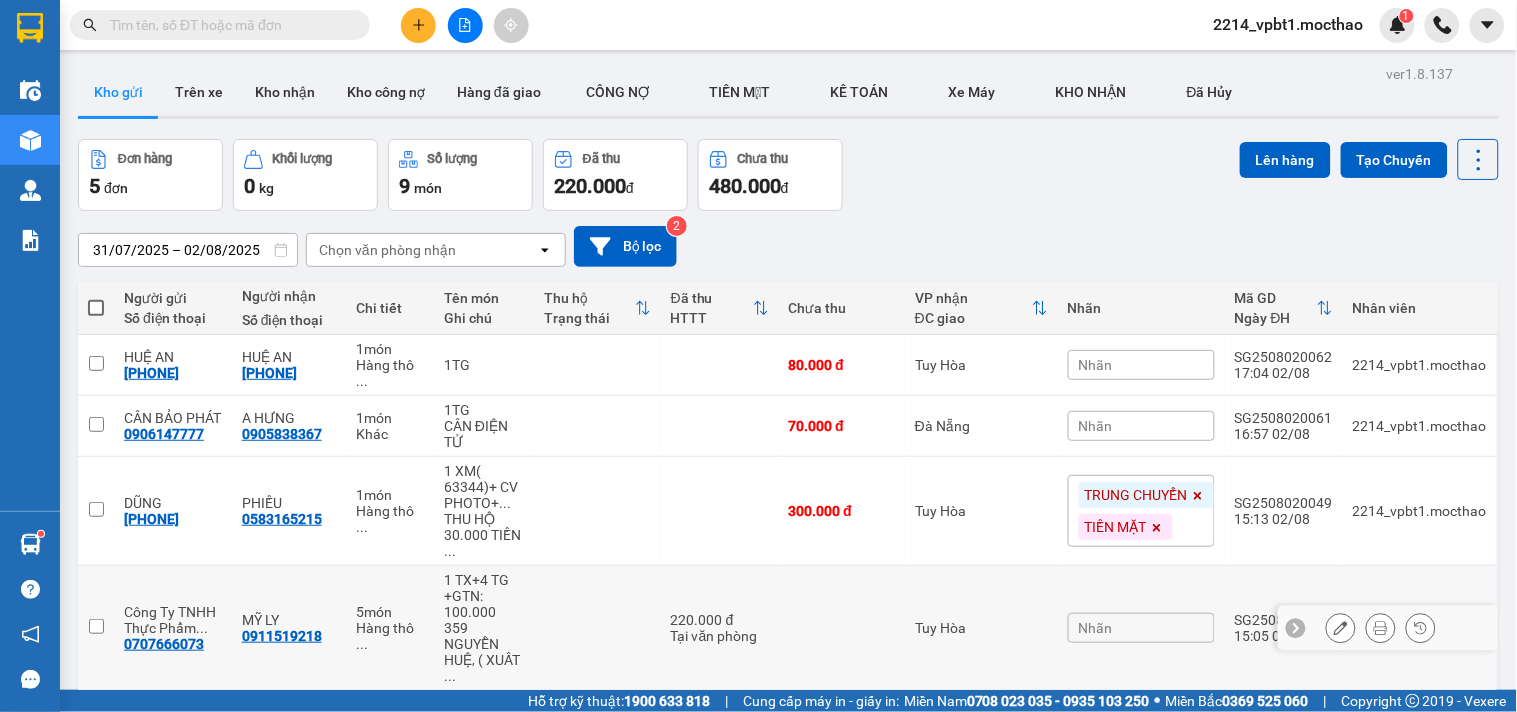 scroll, scrollTop: 128, scrollLeft: 0, axis: vertical 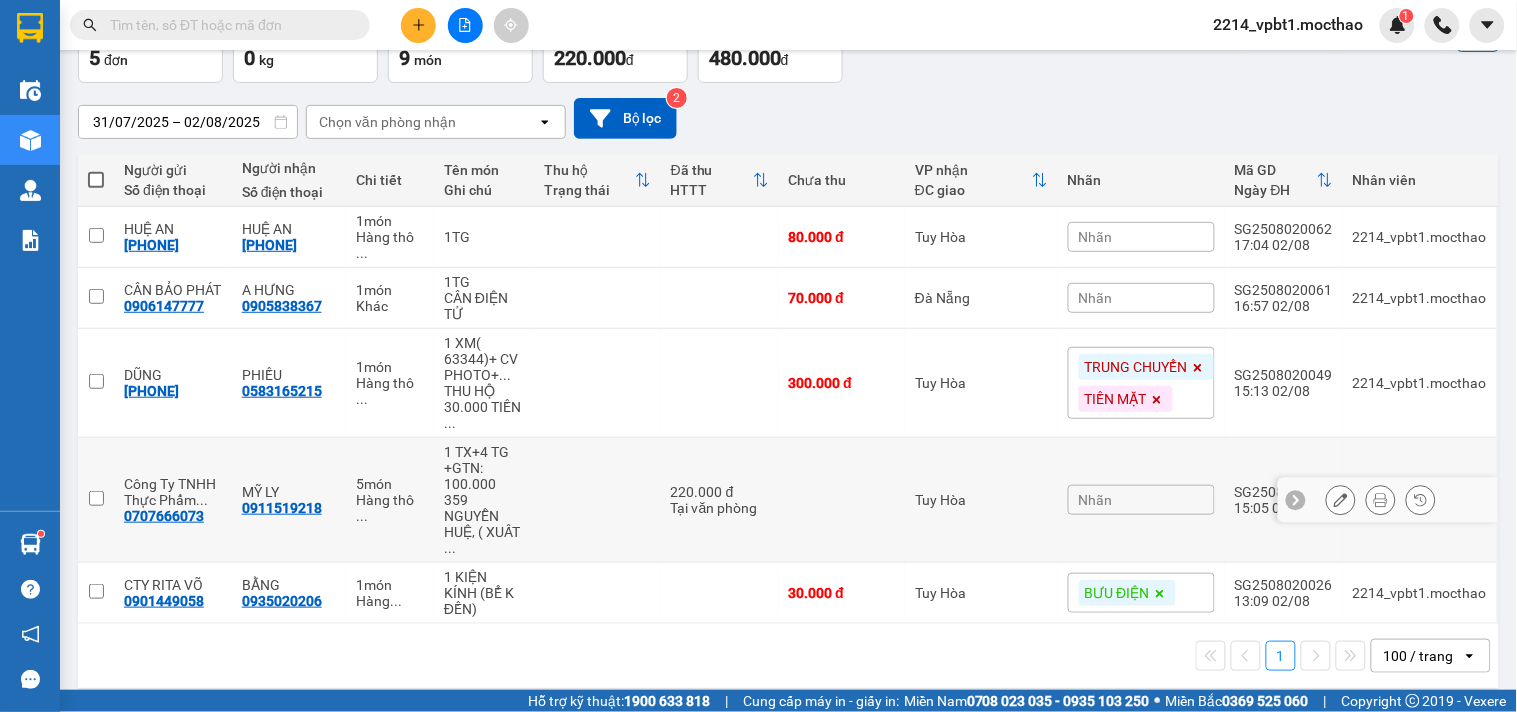 click at bounding box center (597, 500) 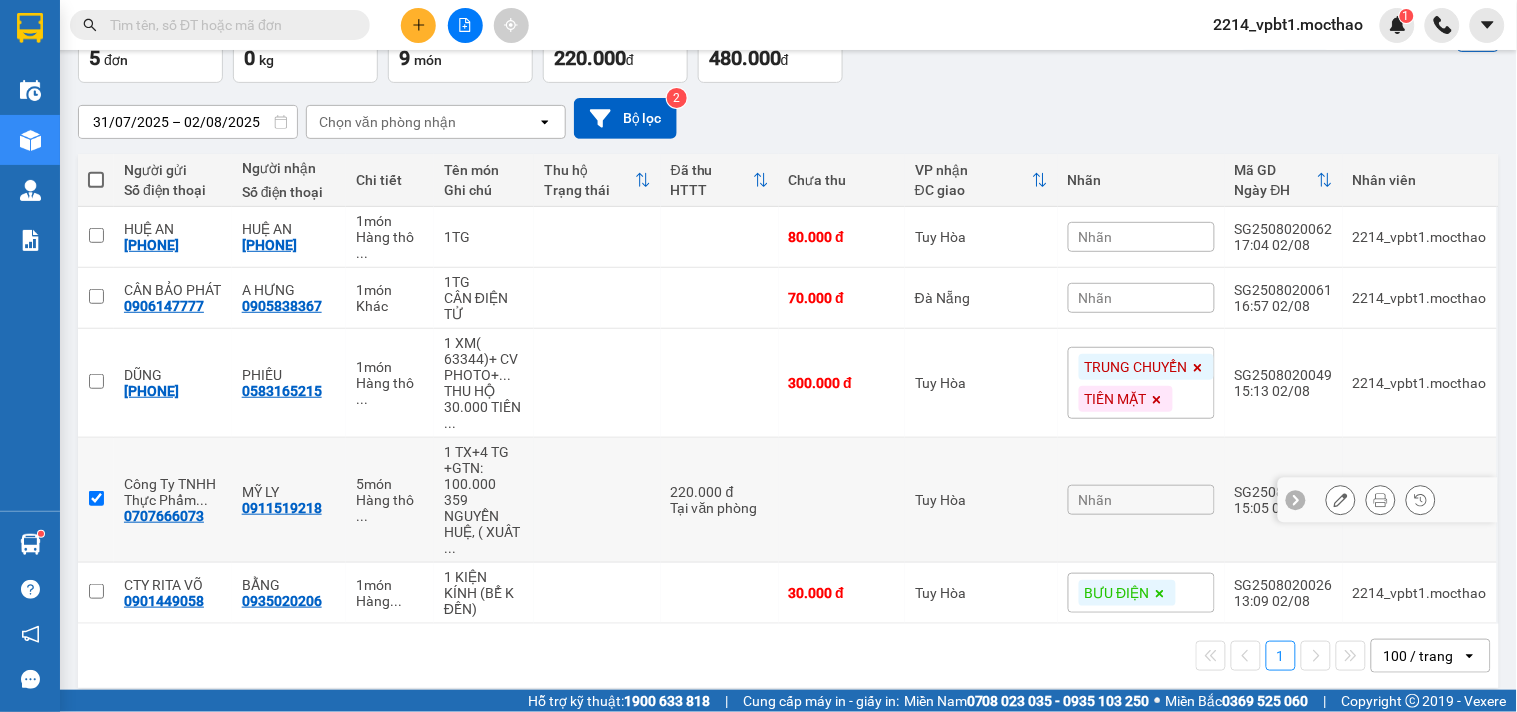 checkbox on "true" 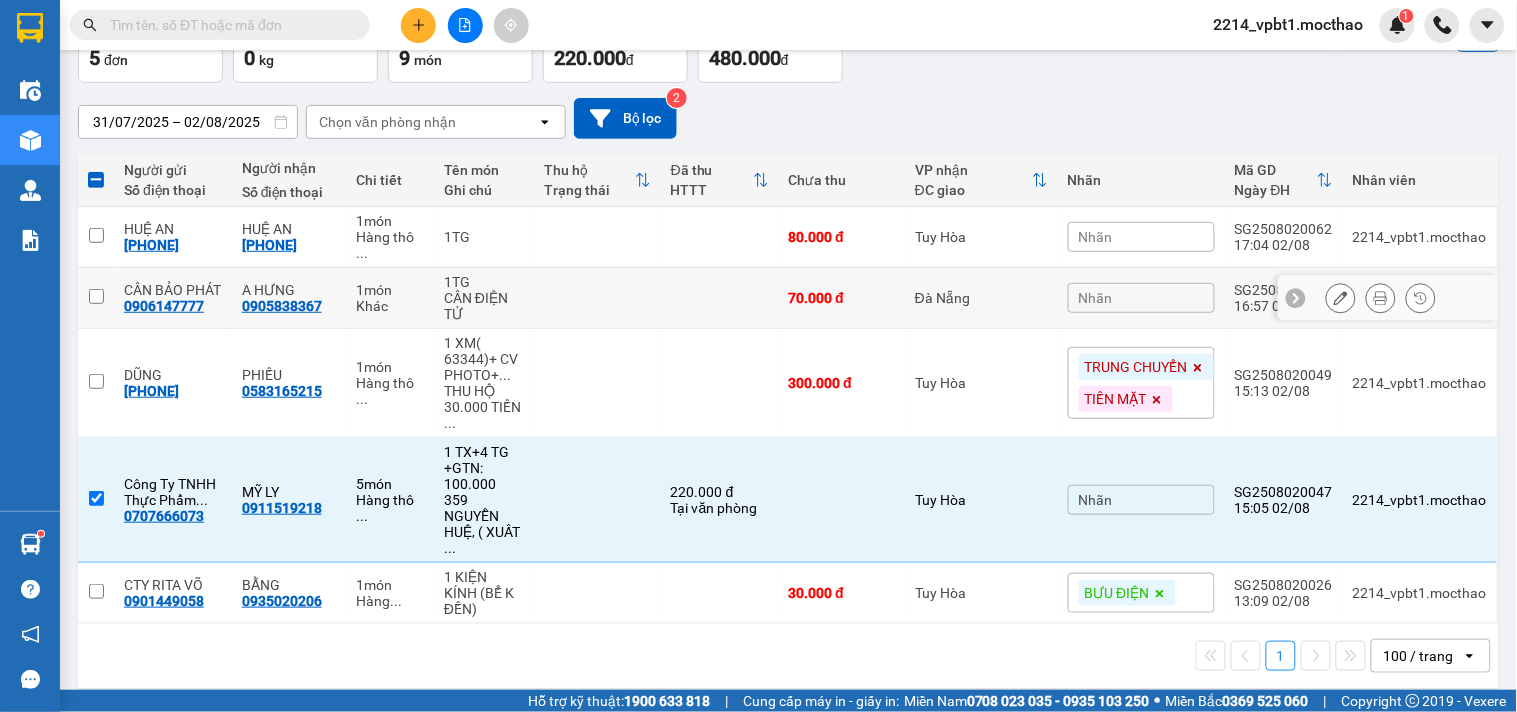 scroll, scrollTop: 0, scrollLeft: 0, axis: both 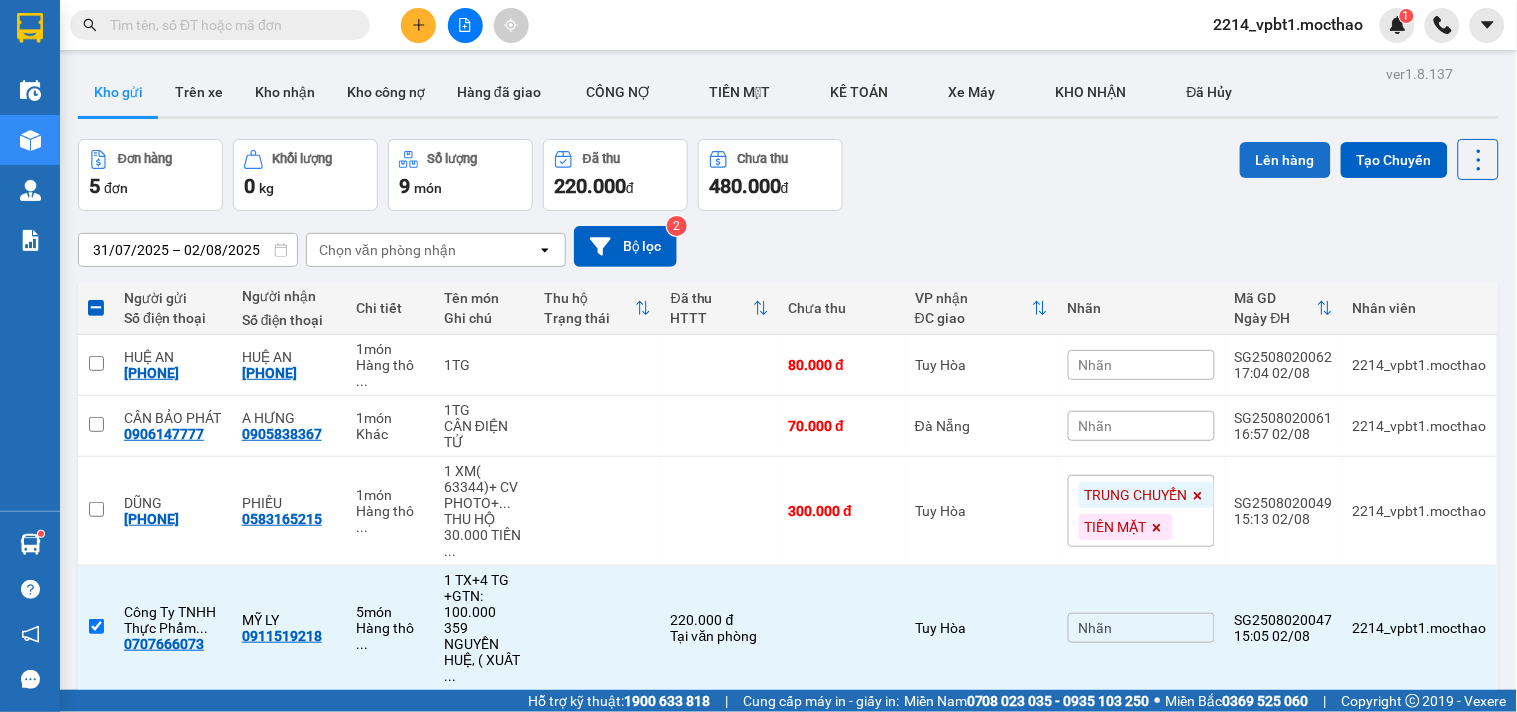 click on "Lên hàng" at bounding box center (1285, 160) 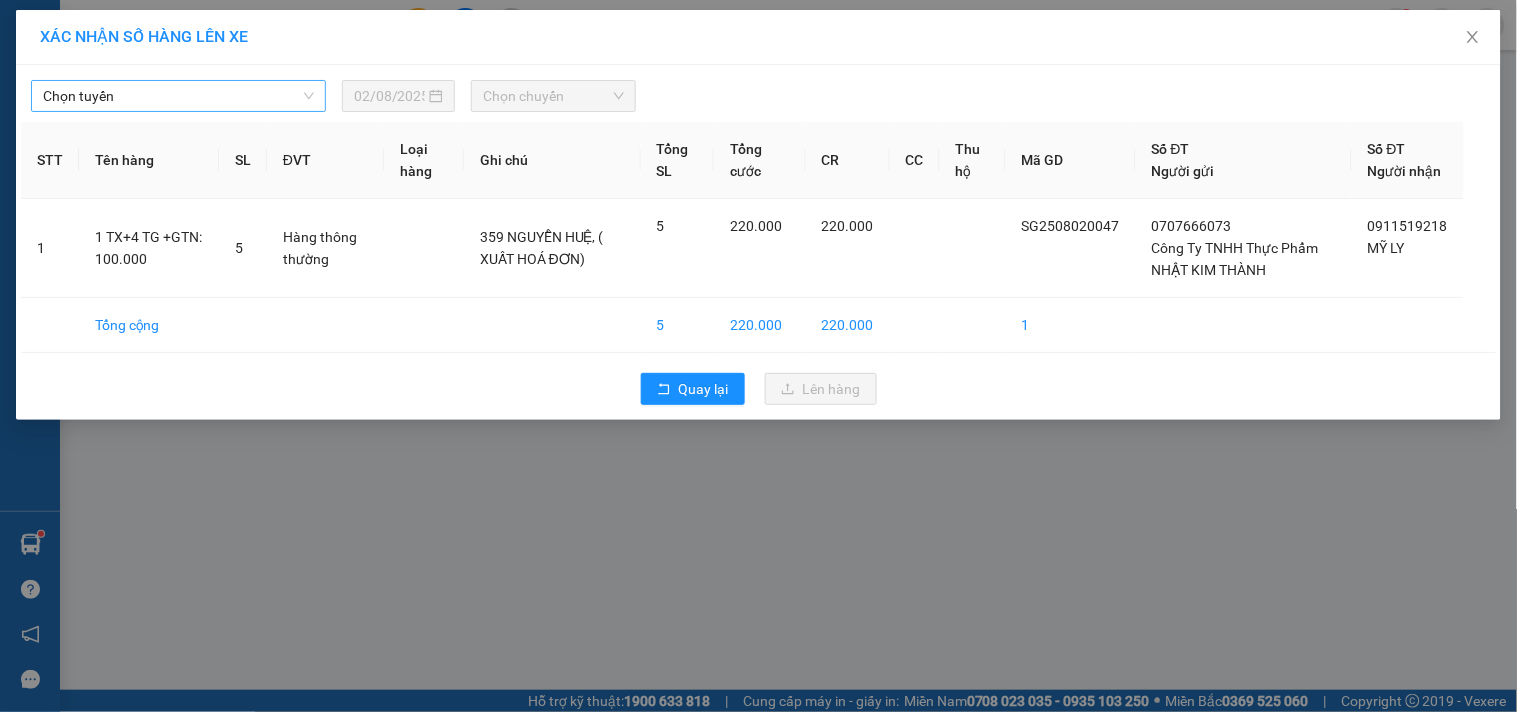 click on "Chọn tuyến" at bounding box center [178, 96] 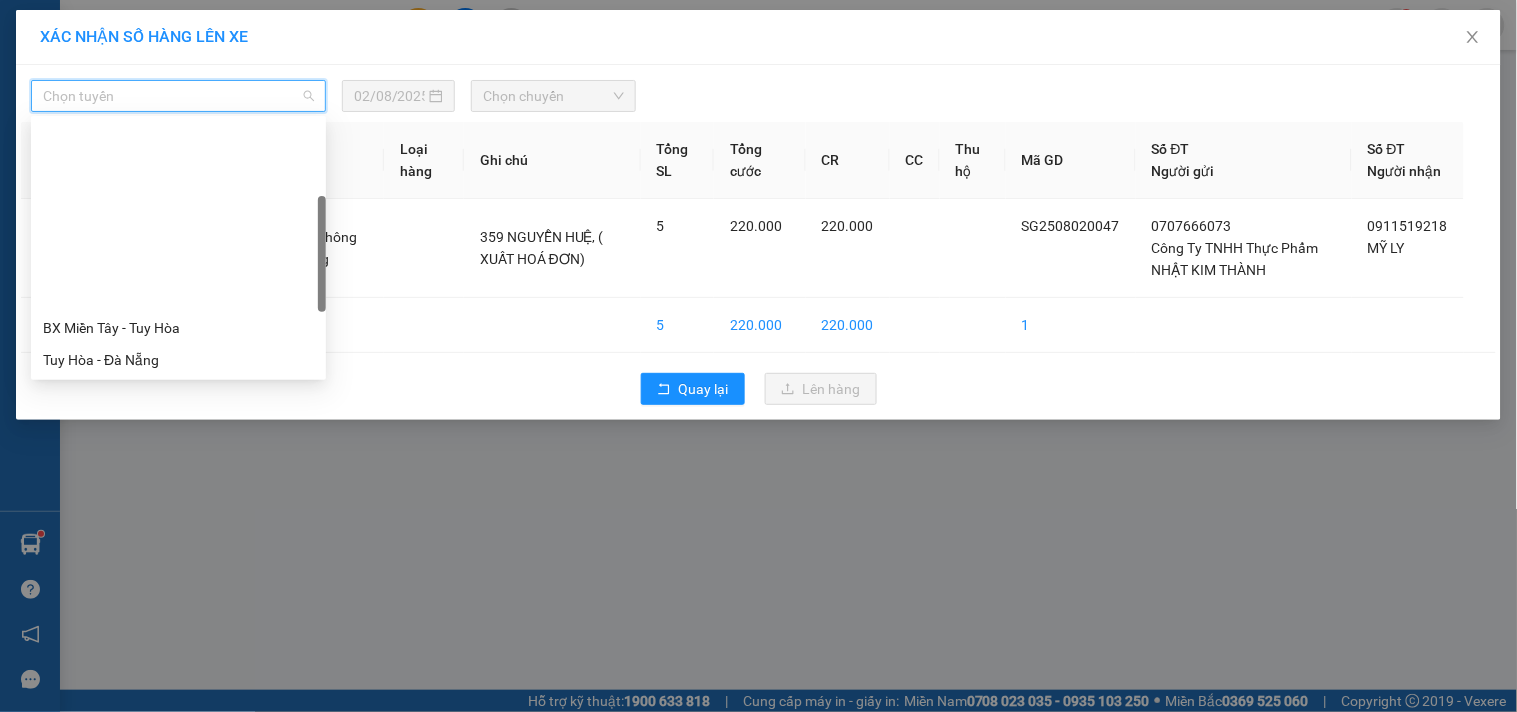 scroll, scrollTop: 333, scrollLeft: 0, axis: vertical 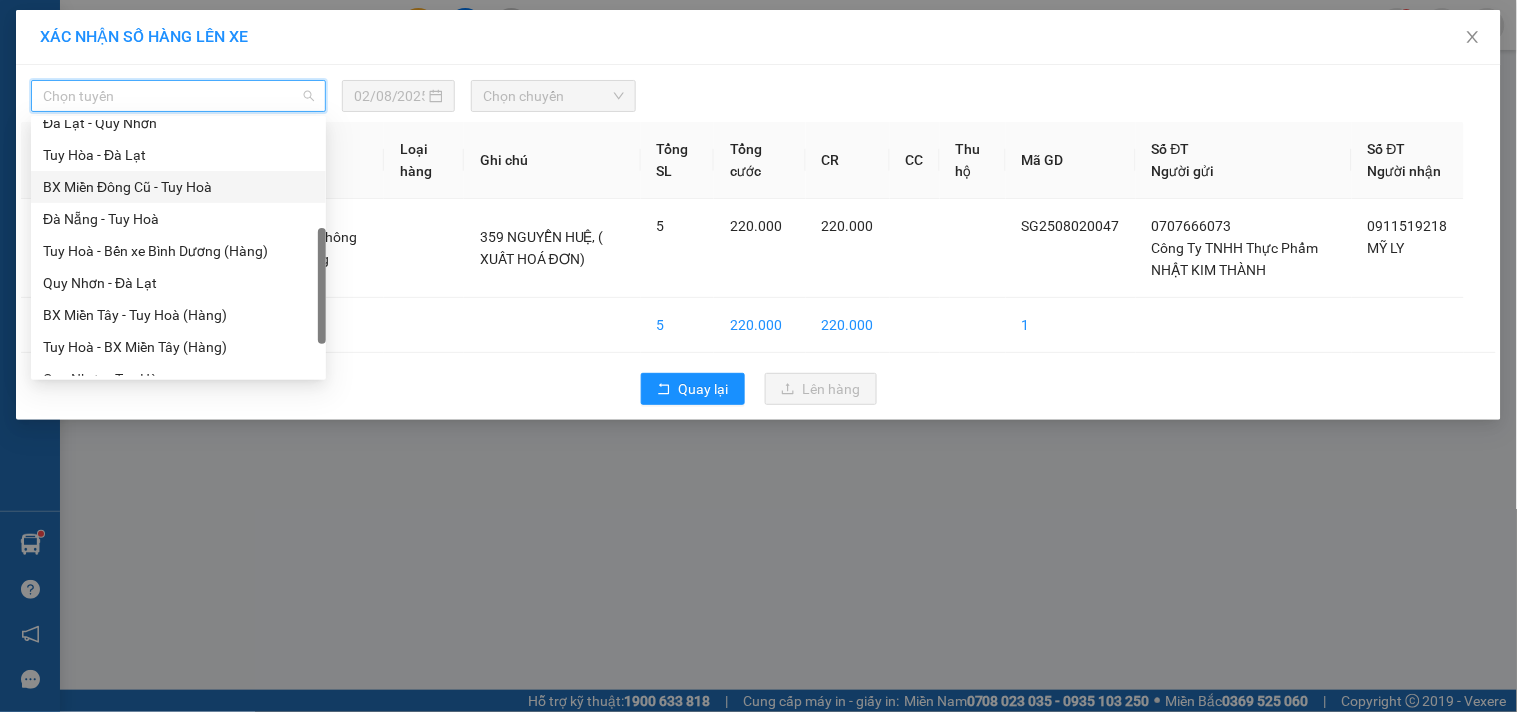 click on "BX Miền Đông Cũ - Tuy Hoà" at bounding box center (178, 187) 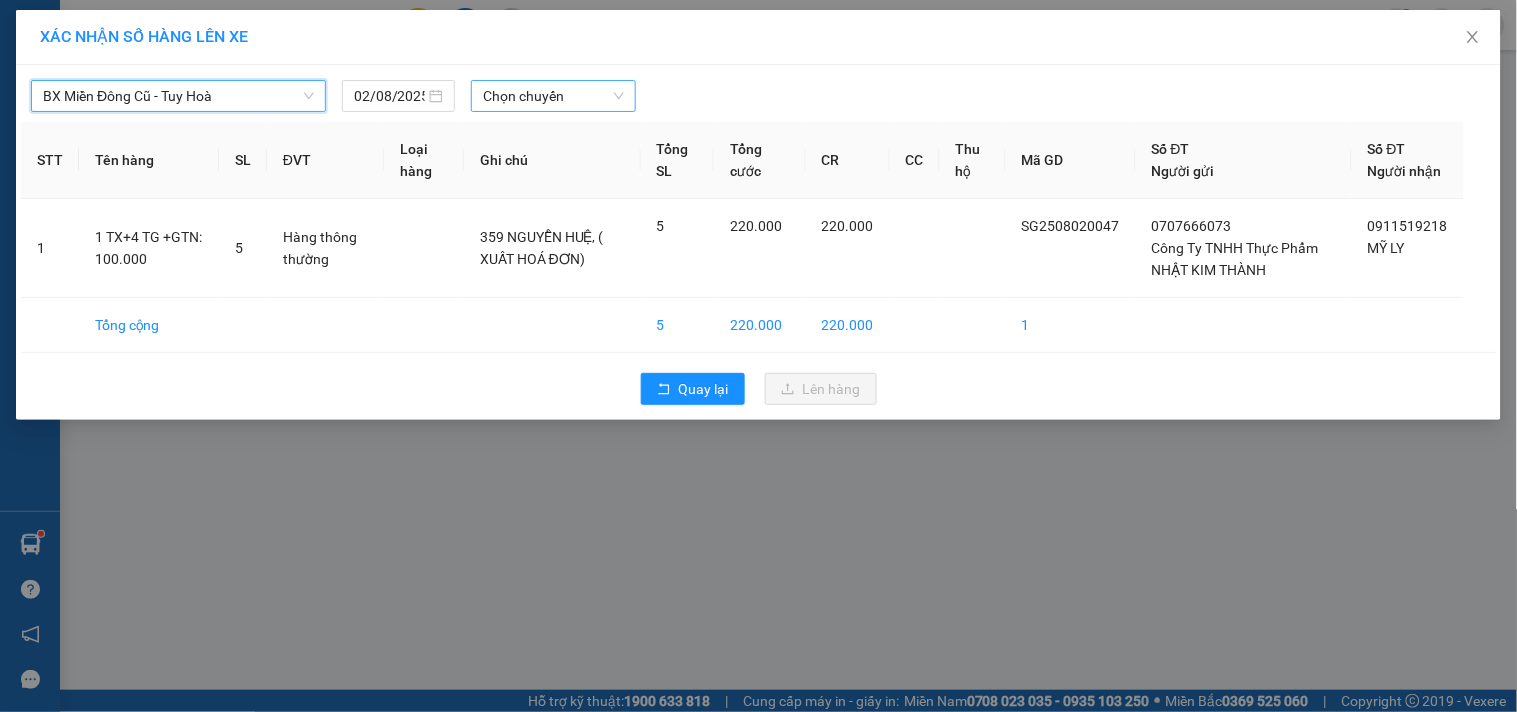 click on "Chọn chuyến" at bounding box center [553, 96] 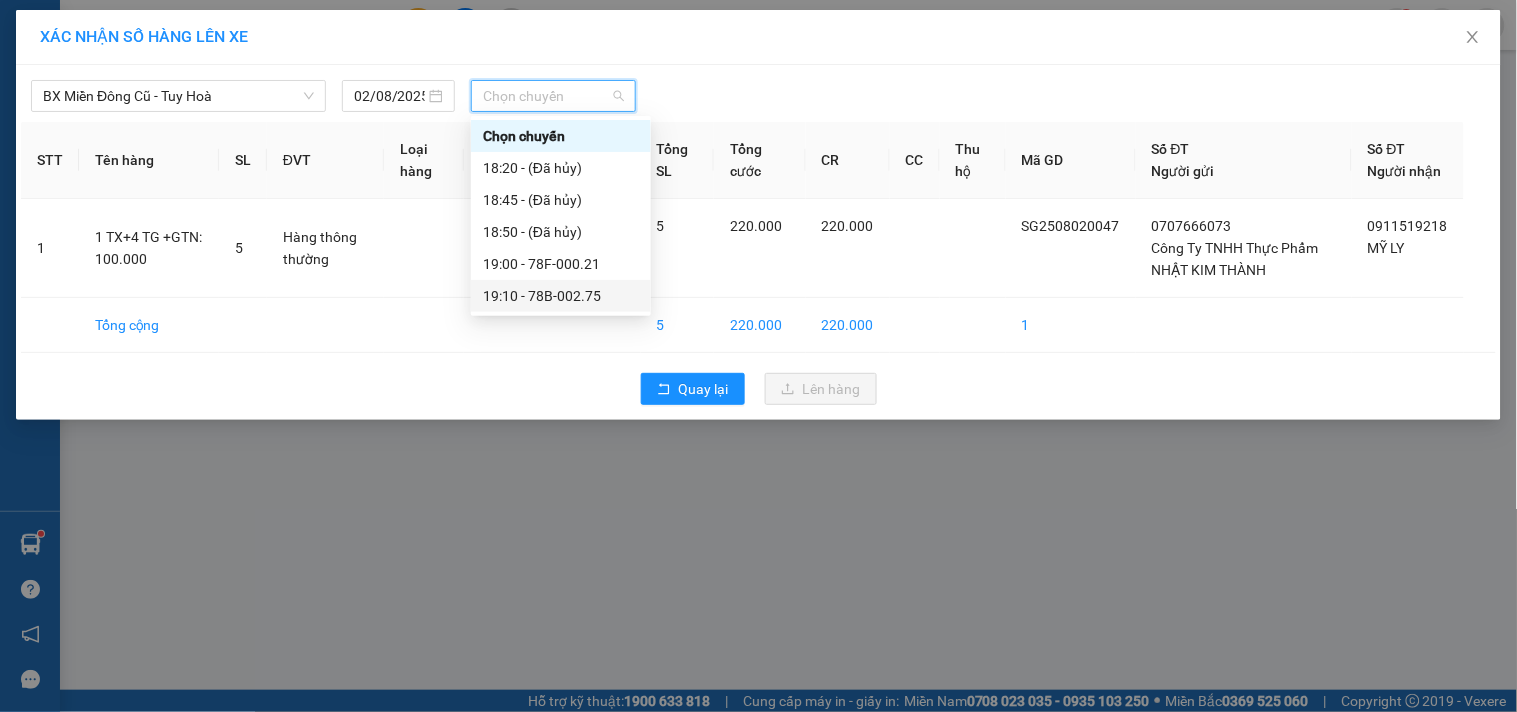 click on "19:10     - 78B-002.75" at bounding box center [561, 296] 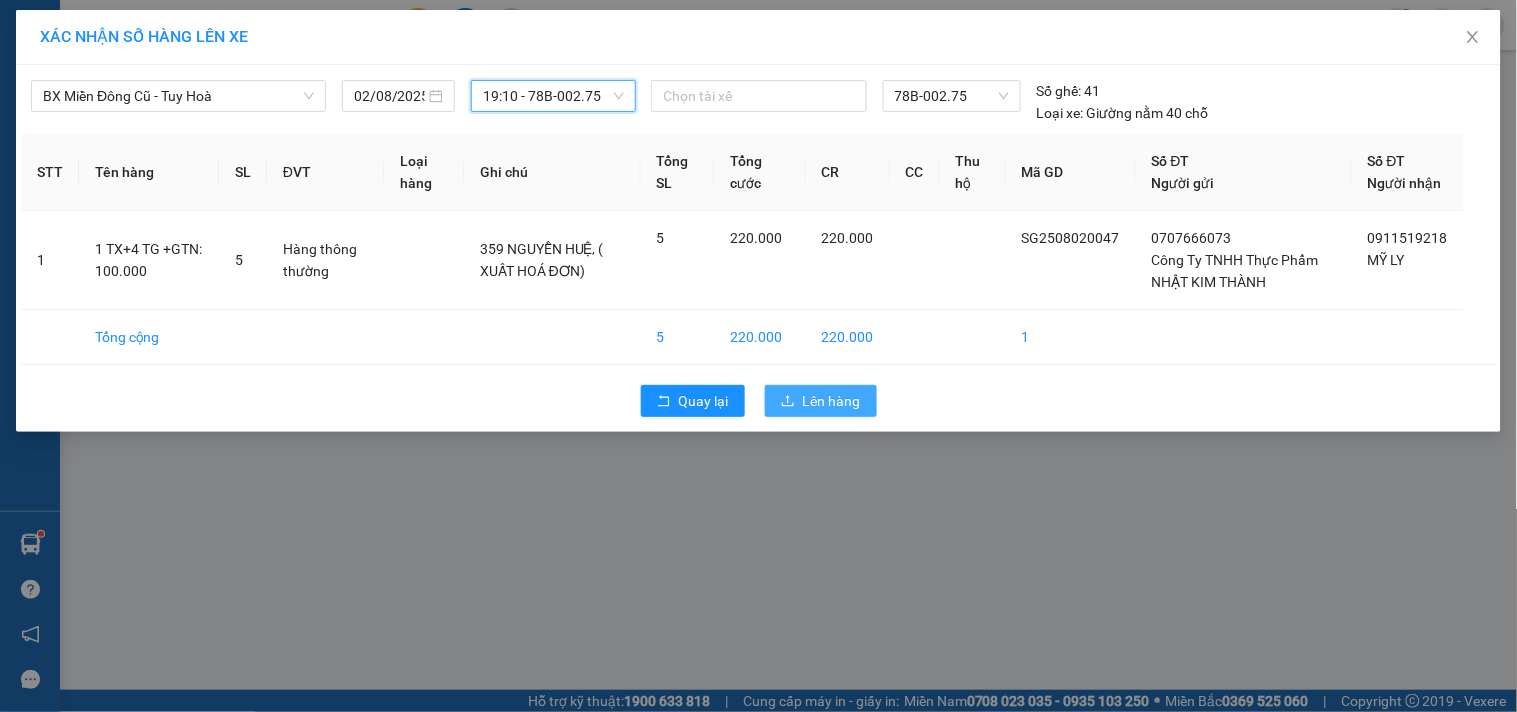 click on "Lên hàng" at bounding box center (832, 401) 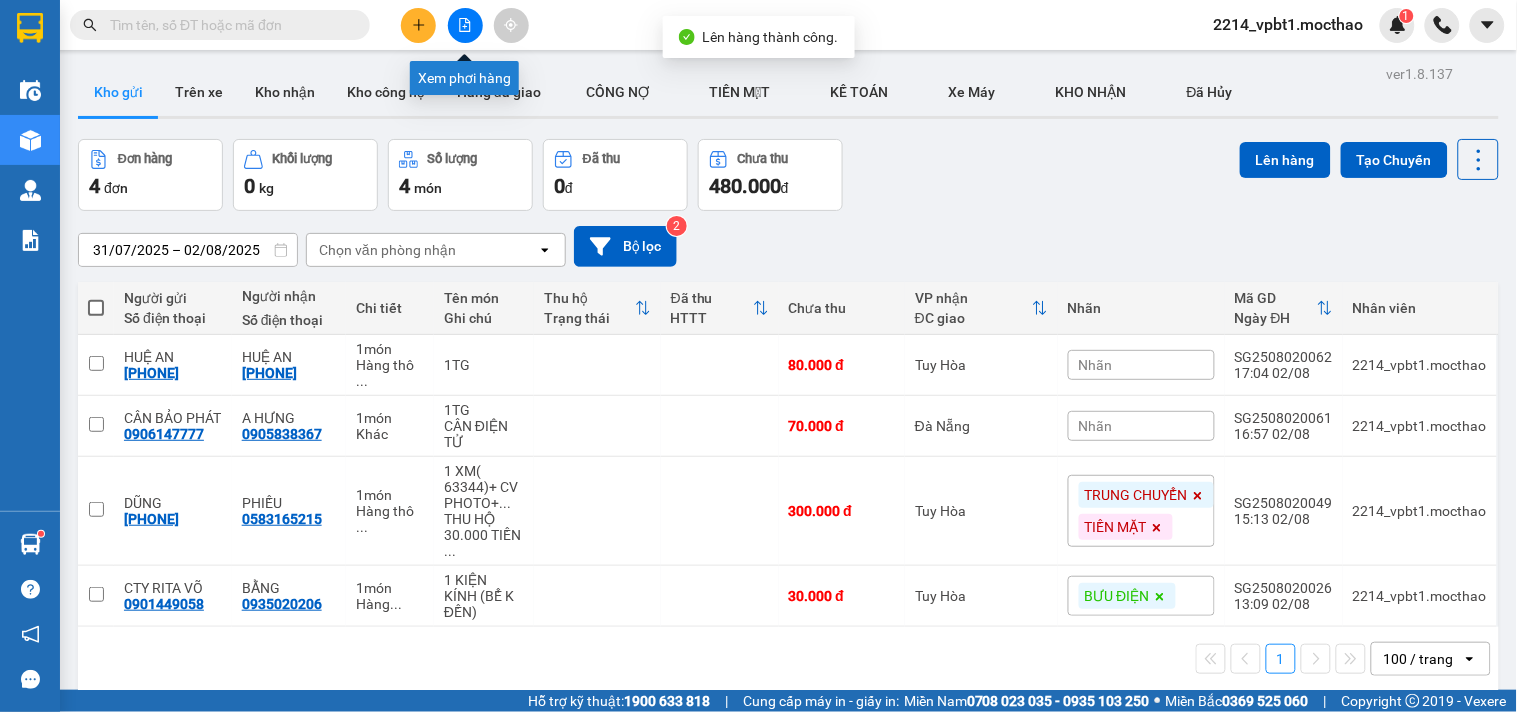 click at bounding box center (465, 25) 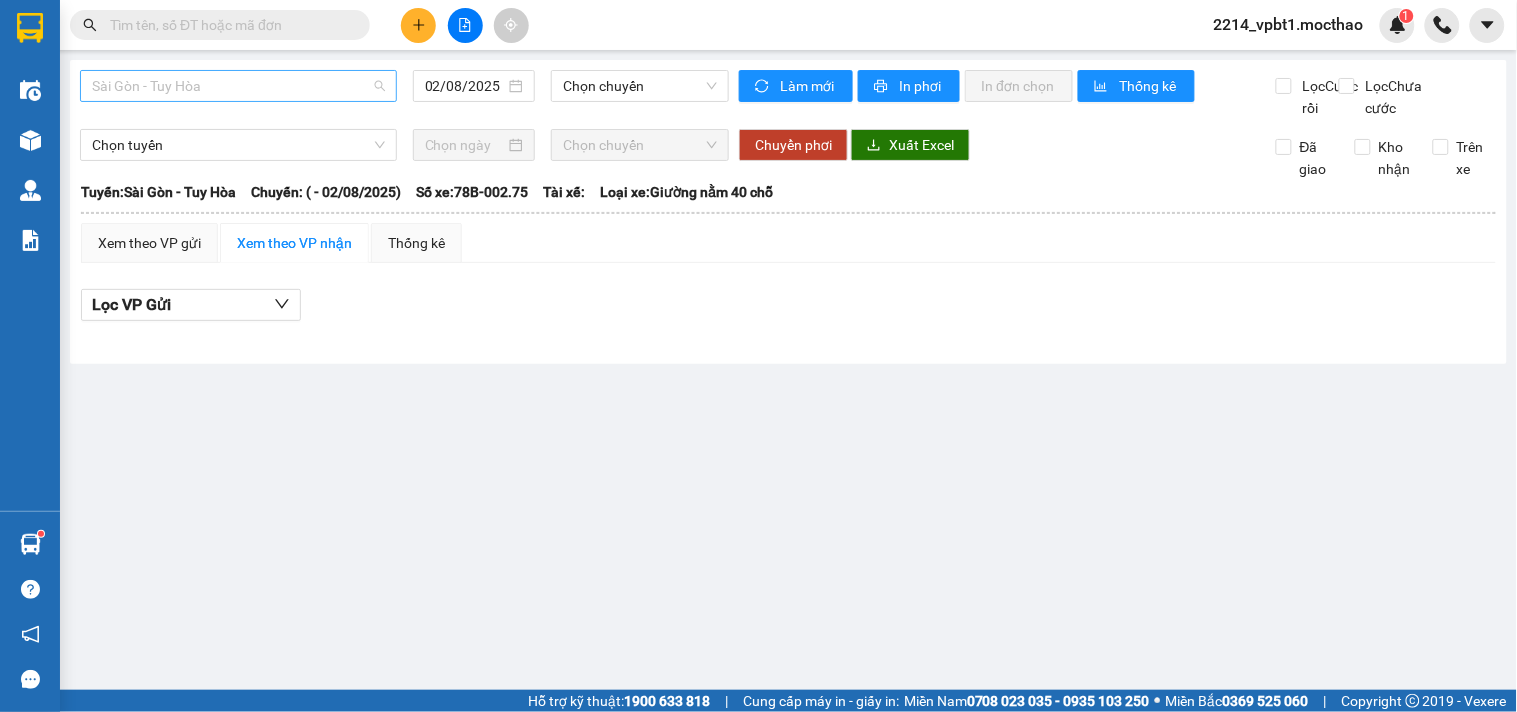 click on "Sài Gòn - Tuy Hòa" at bounding box center [238, 86] 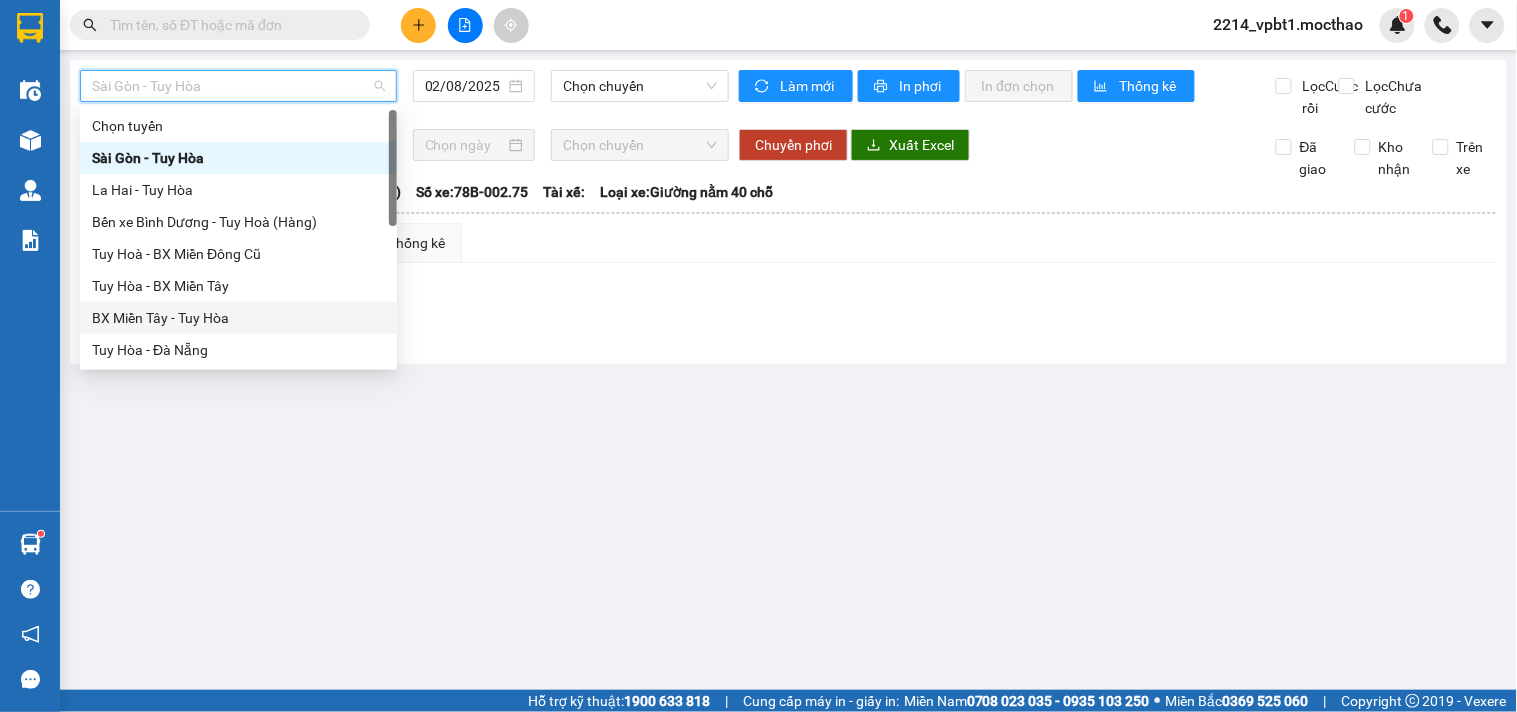 scroll, scrollTop: 222, scrollLeft: 0, axis: vertical 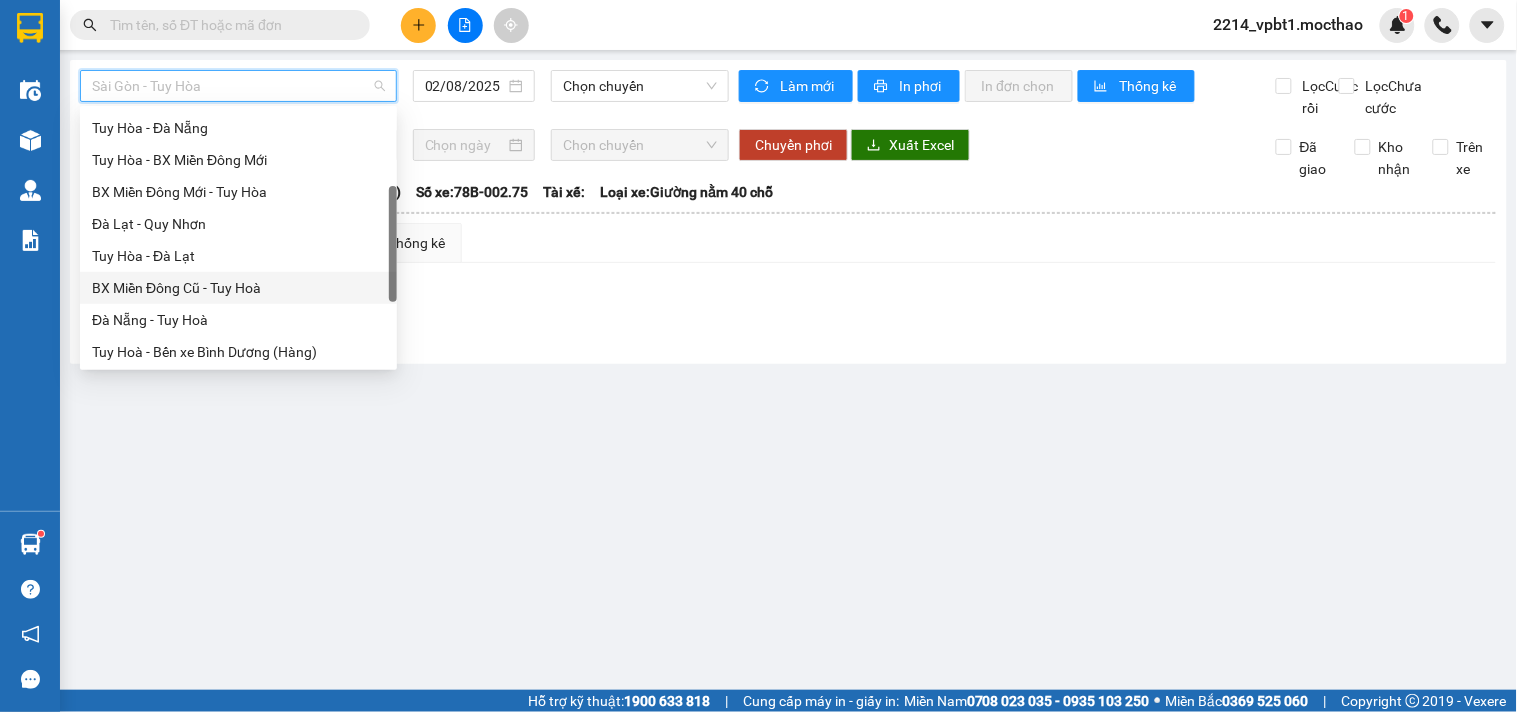 click on "BX Miền Đông Cũ - Tuy Hoà" at bounding box center [238, 288] 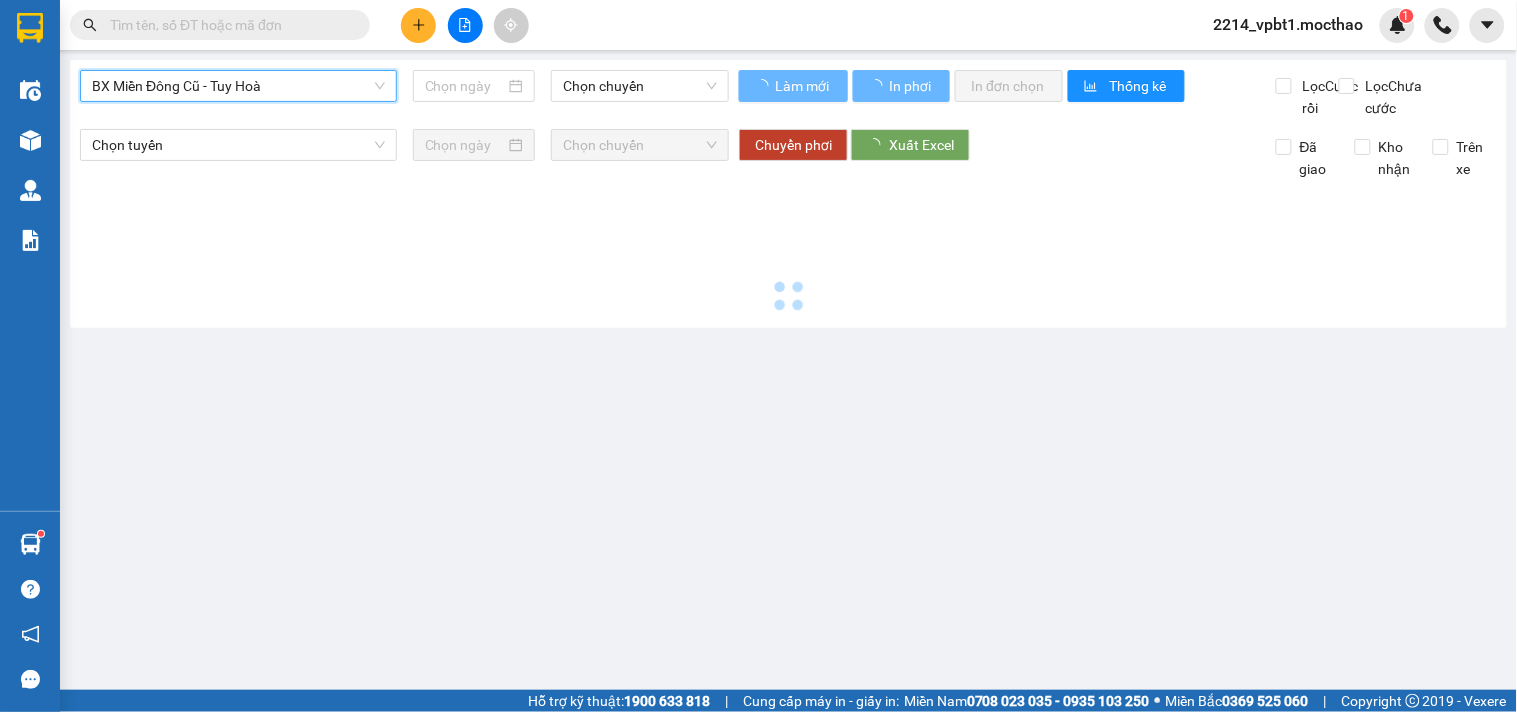 type on "02/08/2025" 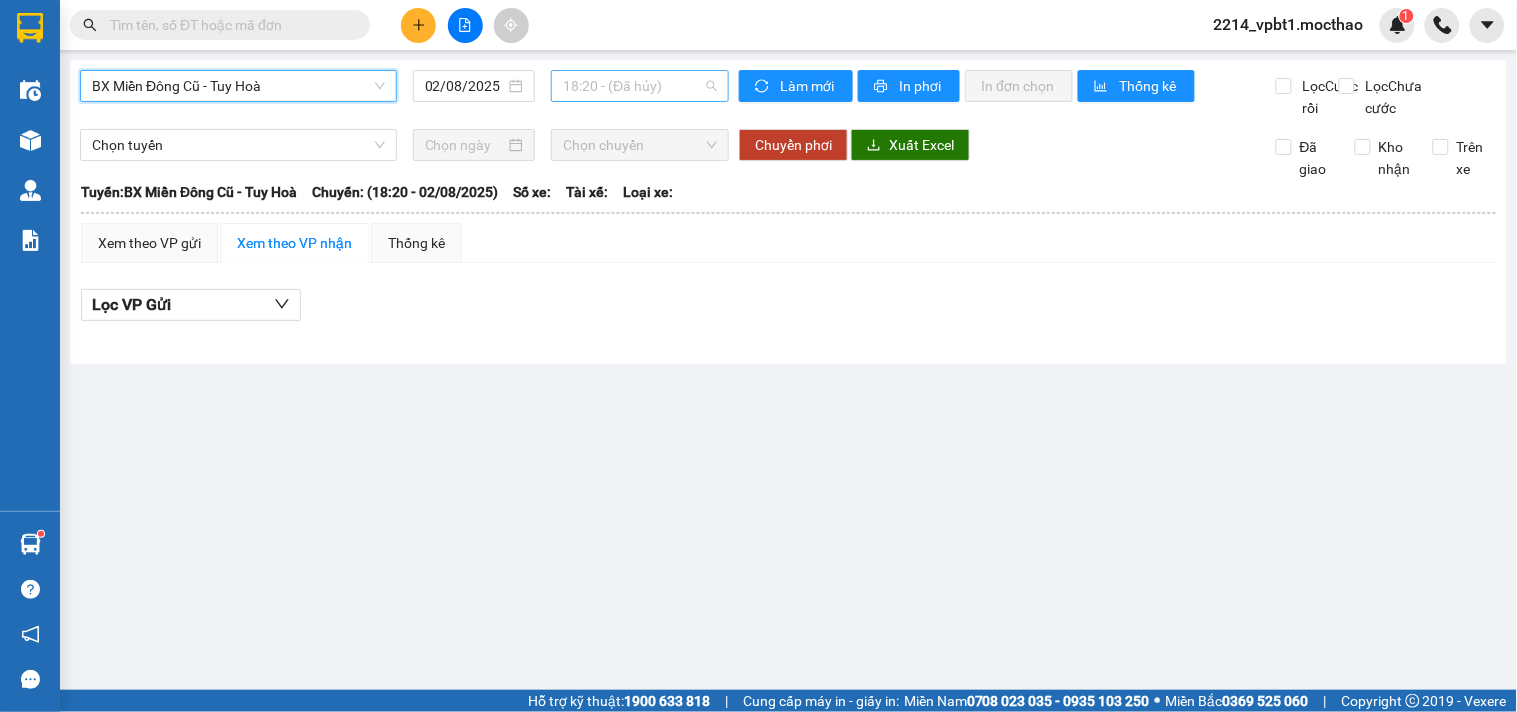 click on "18:20     - (Đã hủy)" at bounding box center [640, 86] 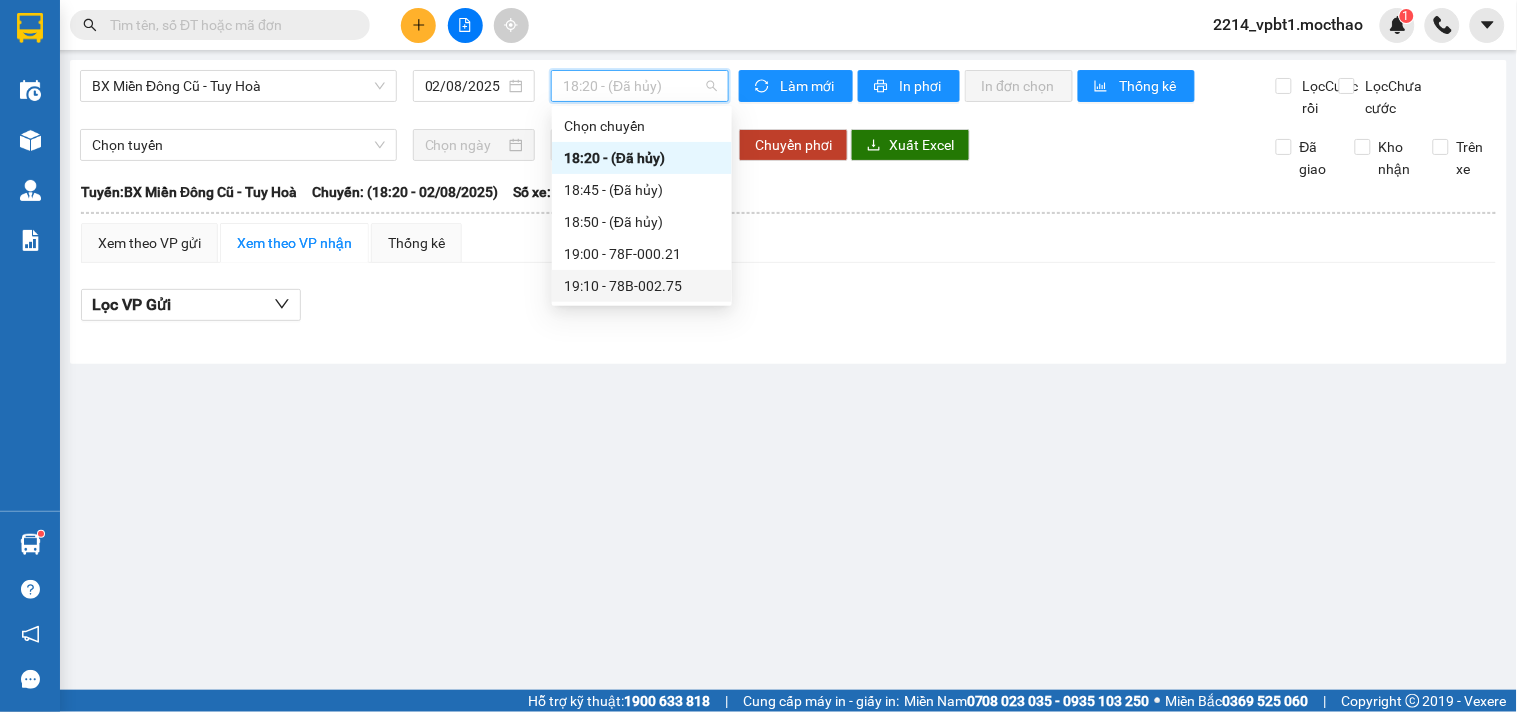 click on "19:10     - 78B-002.75" at bounding box center [642, 286] 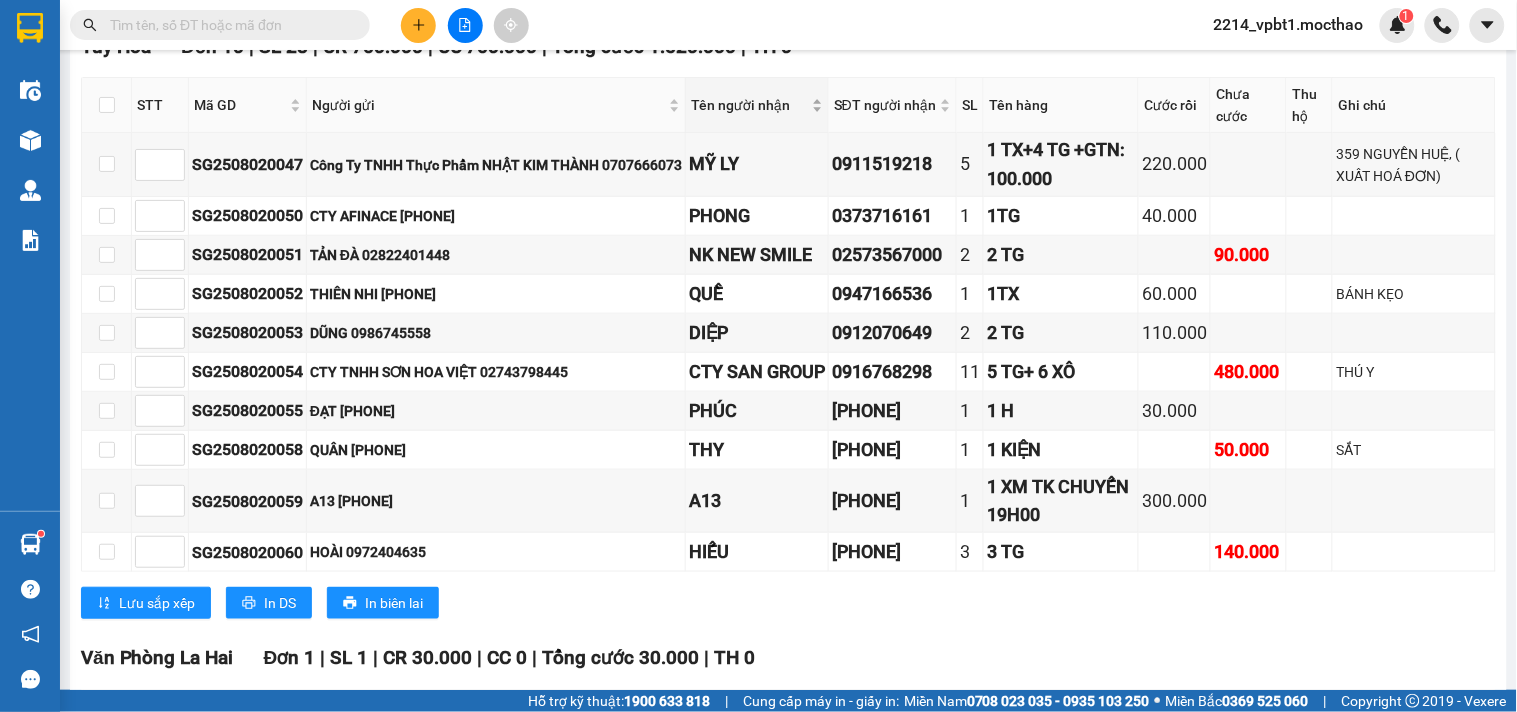 scroll, scrollTop: 0, scrollLeft: 0, axis: both 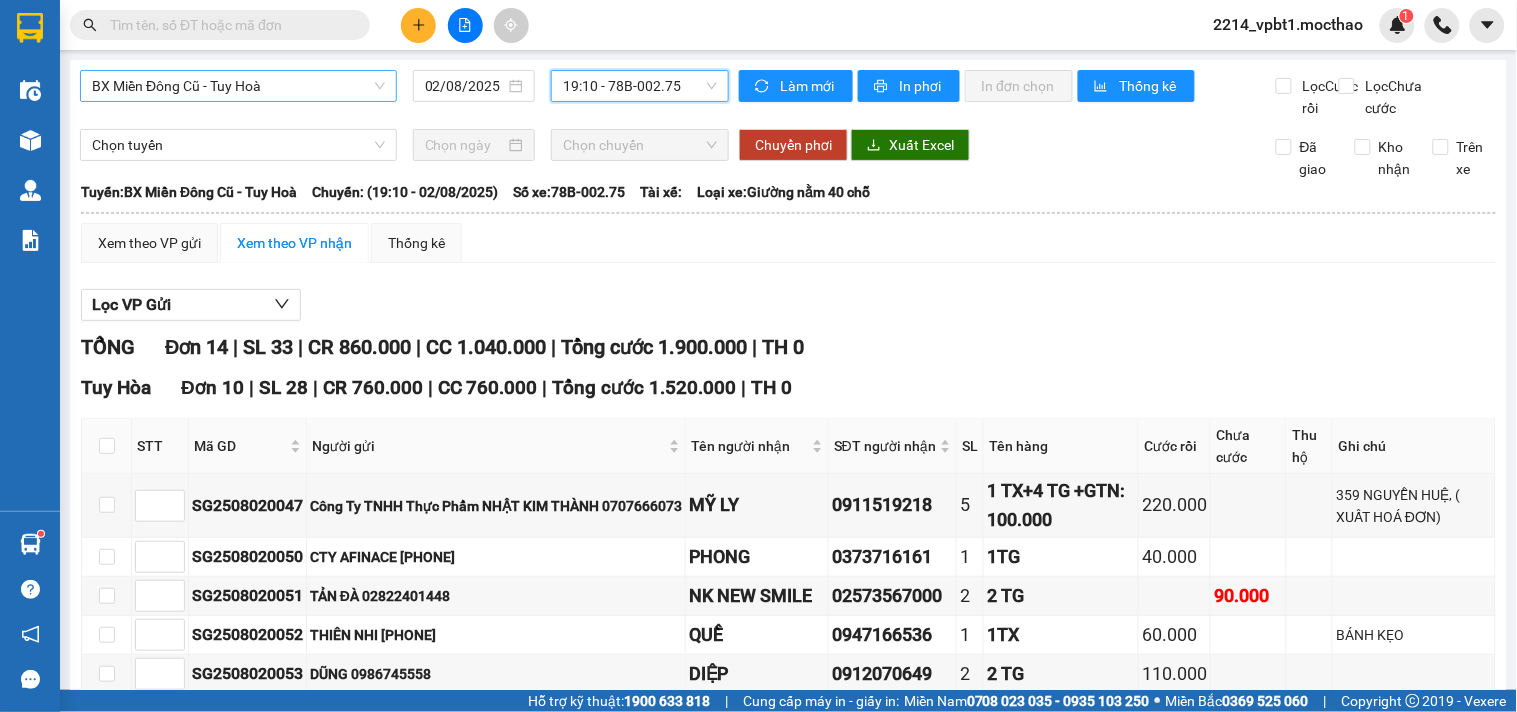 click on "BX Miền Đông Cũ - Tuy Hoà" at bounding box center (238, 86) 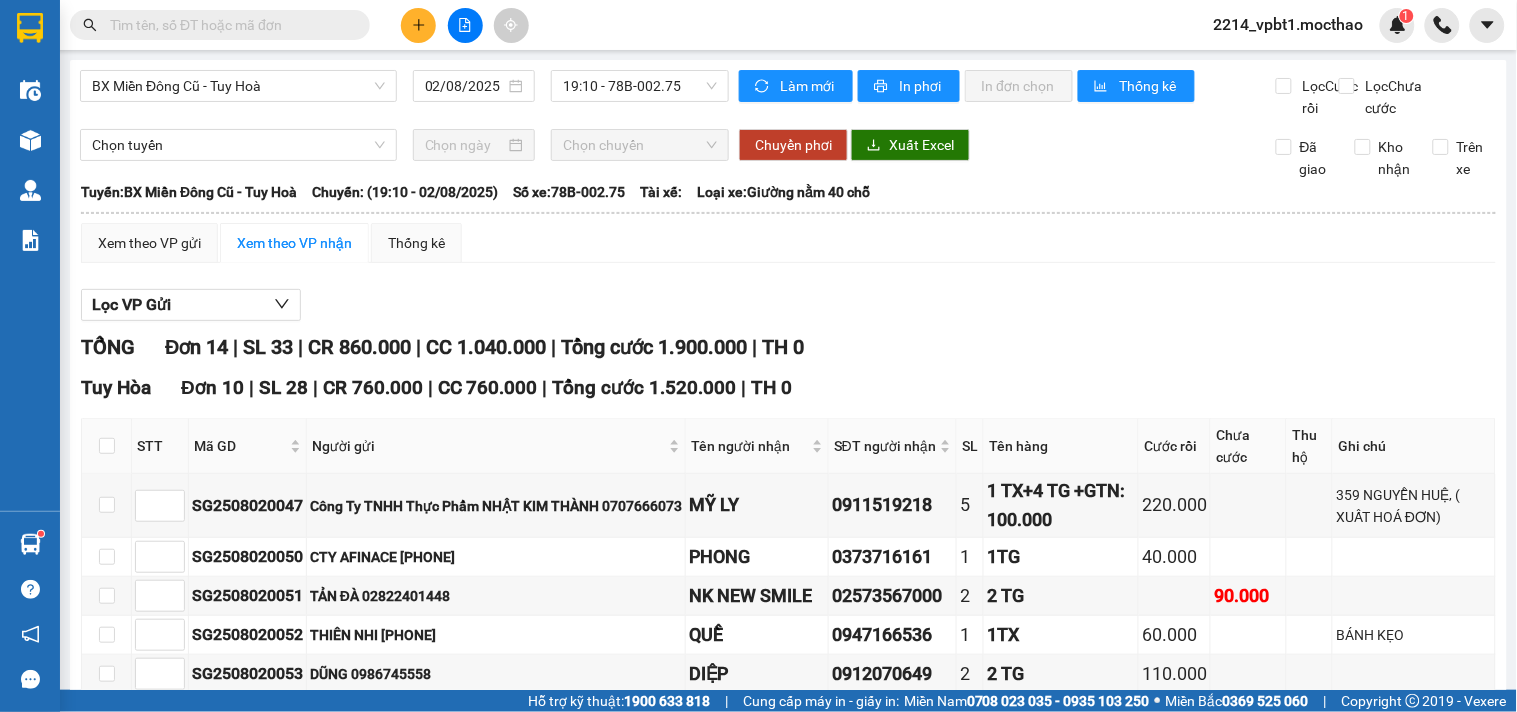 click on "Xem theo VP gửi Xem theo VP nhận Thống kê Lọc VP Gửi TỔNG Đơn   14 | SL   33 | CR   860.000 | CC   1.040.000 | Tổng cước   1.900.000 | TH   0 Tuy Hòa Đơn   10 | SL   28 | CR   760.000 | CC   760.000 | Tổng cước   1.520.000 | TH   0 STT Mã GD Người gửi Tên người nhận SĐT người nhận SL Tên hàng Cước rồi Chưa cước Thu hộ Ghi chú Ký nhận                           SG2508020047 Công Ty TNHH Thực Phẩm NHẬT KIM THÀNH 0707666073 MỸ LY 0911519218 5 1 TX+4 TG +GTN: 100.000 220.000 359 NGUYỄN HUỆ, ( XUẤT HOÁ ĐƠN) SG2508020050 CTY AFINACE 0707041776 PHONG 0373716161 1 1TG 40.000 SG2508020051 TẢN ĐÀ 02822401448 NK NEW SMILE 02573567000 2 2 TG 90.000 SG2508020052 THIÊN NHI 0777916932 QUỀ 0947166536 1 1TX 60.000 BÁNH KẸO SG2508020053 DŨNG 0986745558 DIỆP 0912070649 2 2 TG 110.000 SG2508020054 CTY TNHH SƠN HOA VIỆT 02743798445 CTY SAN GROUP 0916768298 11 5 TG+ 6 XÔ 480.000 THÚ Y SG2508020055 ĐẠT 0915922415 1 1" at bounding box center (788, 931) 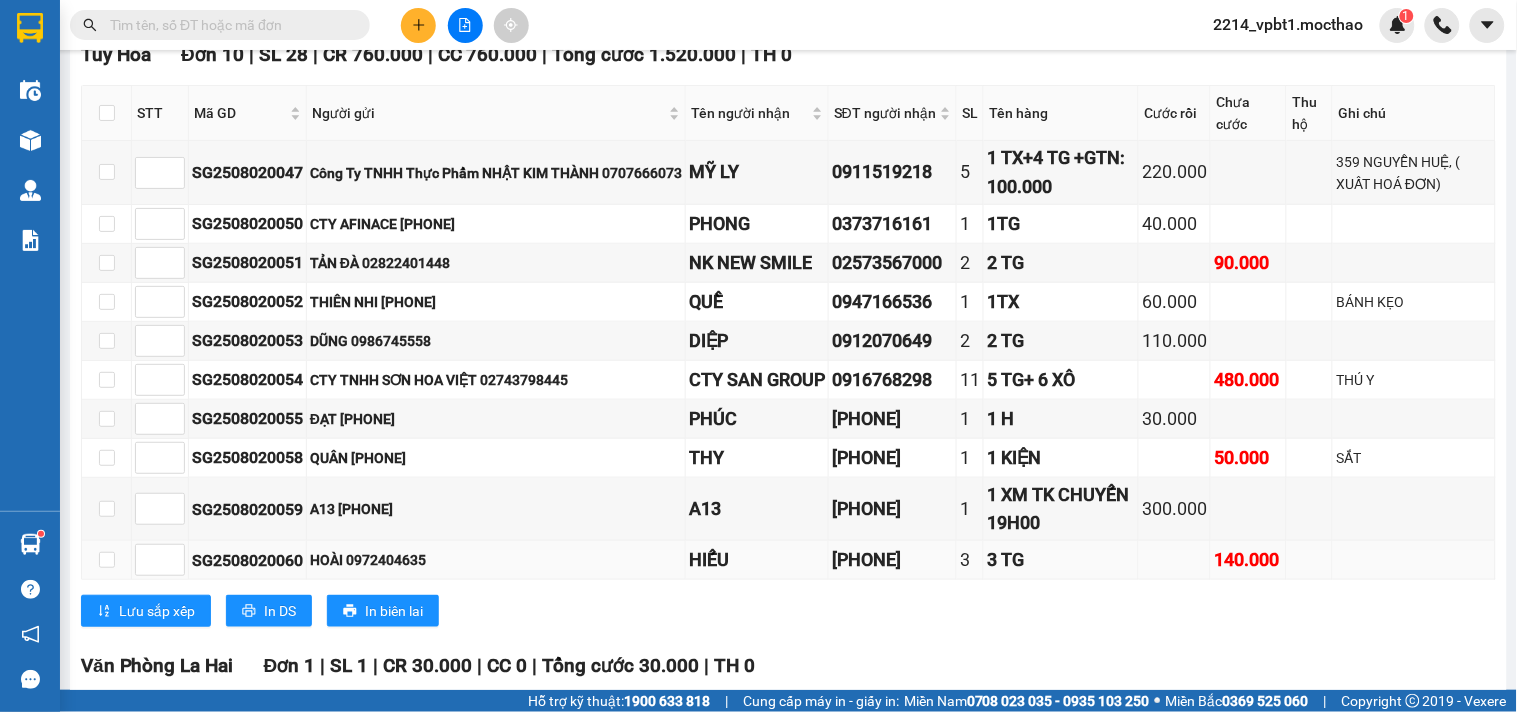 scroll, scrollTop: 0, scrollLeft: 0, axis: both 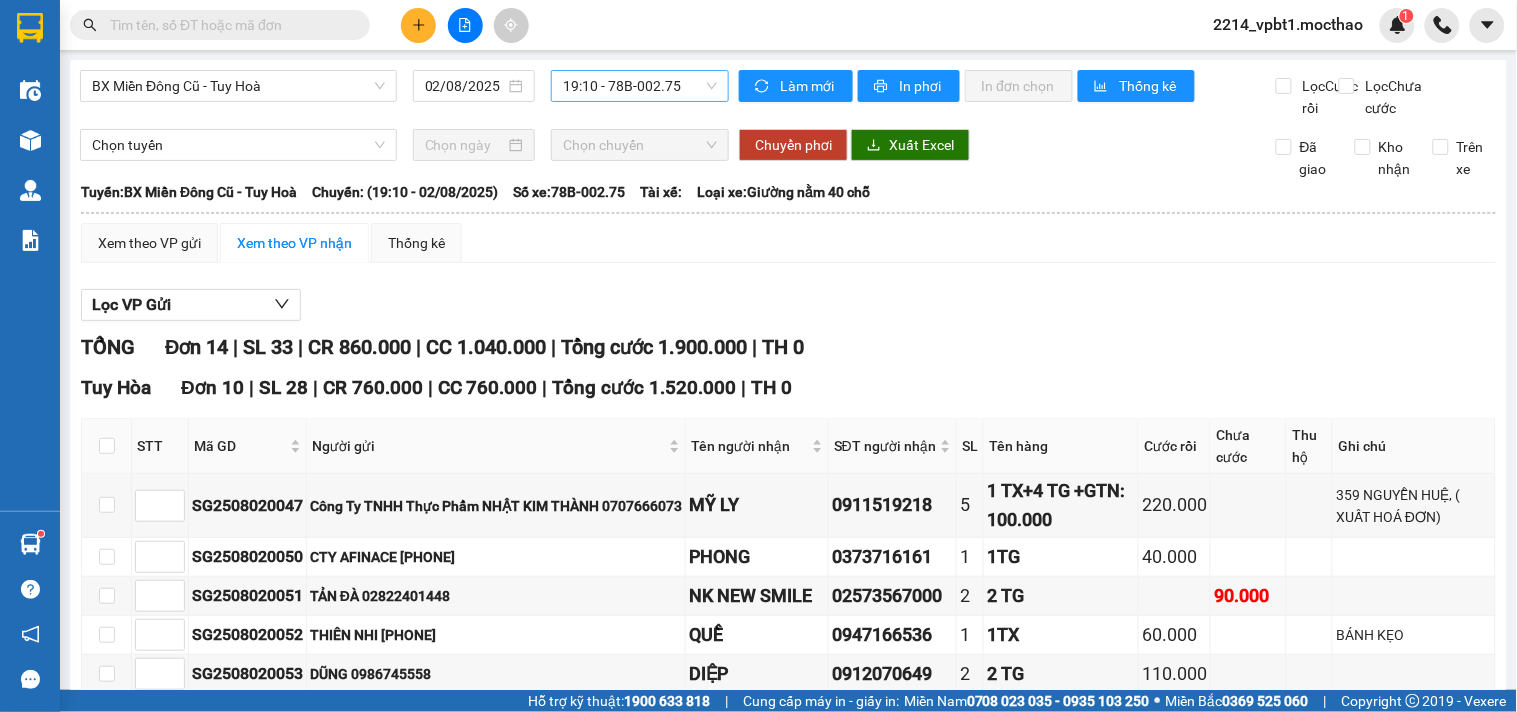 click on "19:10     - 78B-002.75" at bounding box center (640, 86) 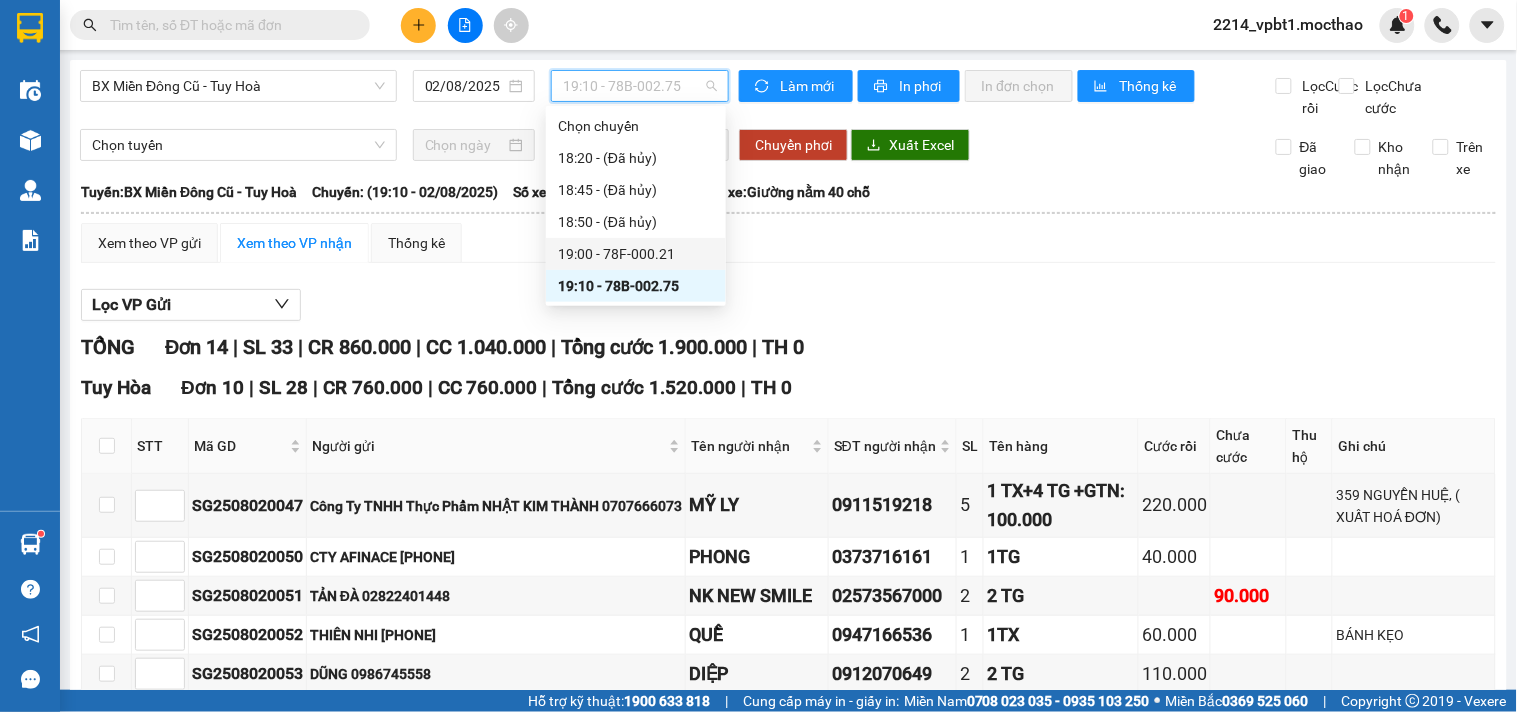 click on "19:00     - 78F-000.21" at bounding box center (636, 254) 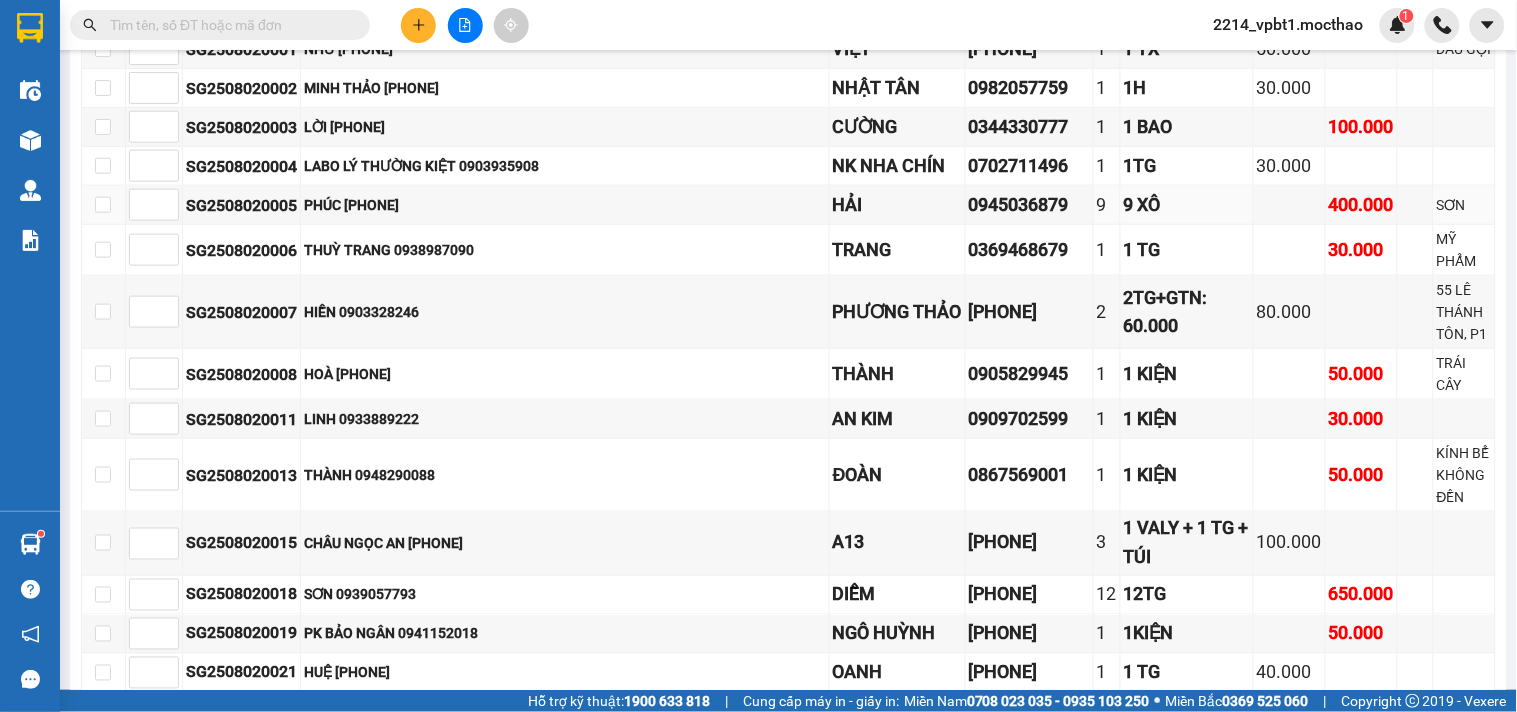 scroll, scrollTop: 555, scrollLeft: 0, axis: vertical 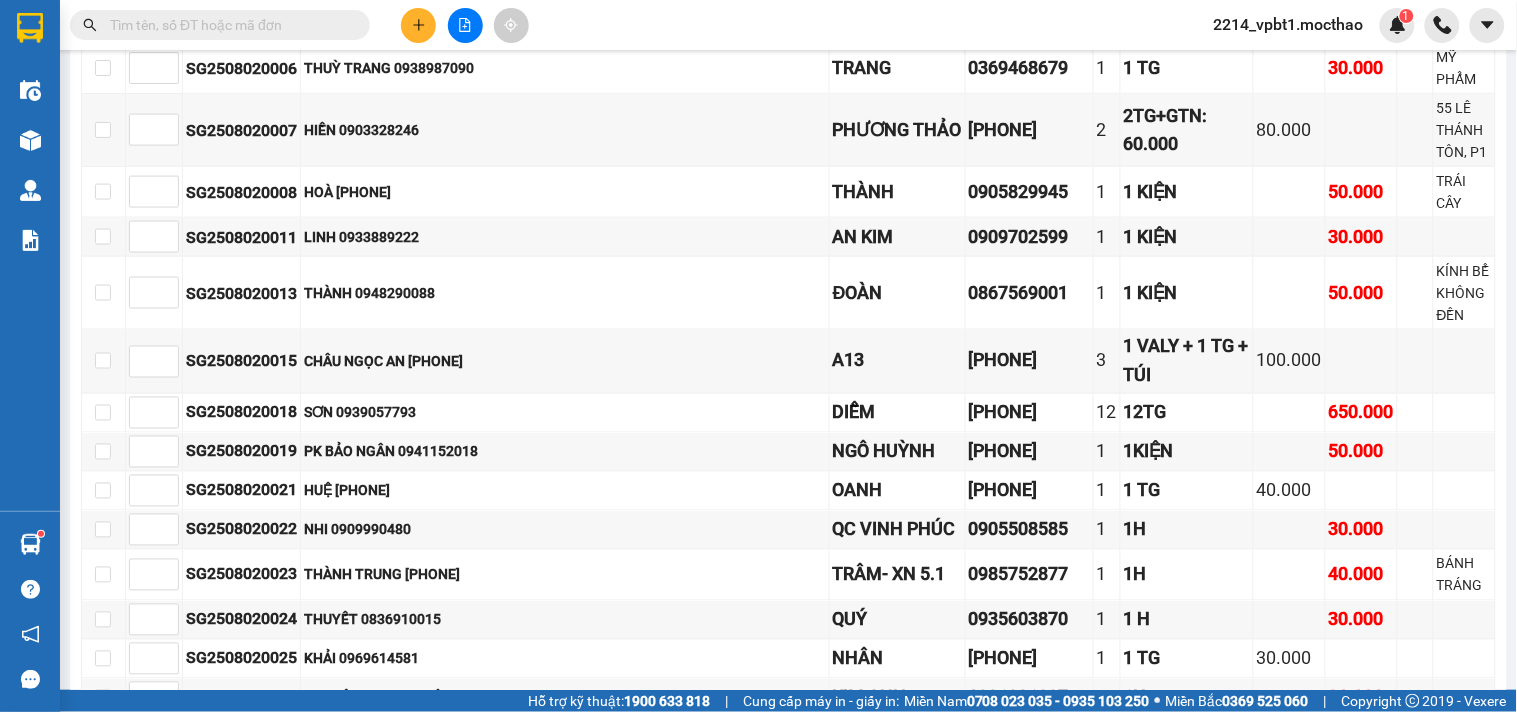 click 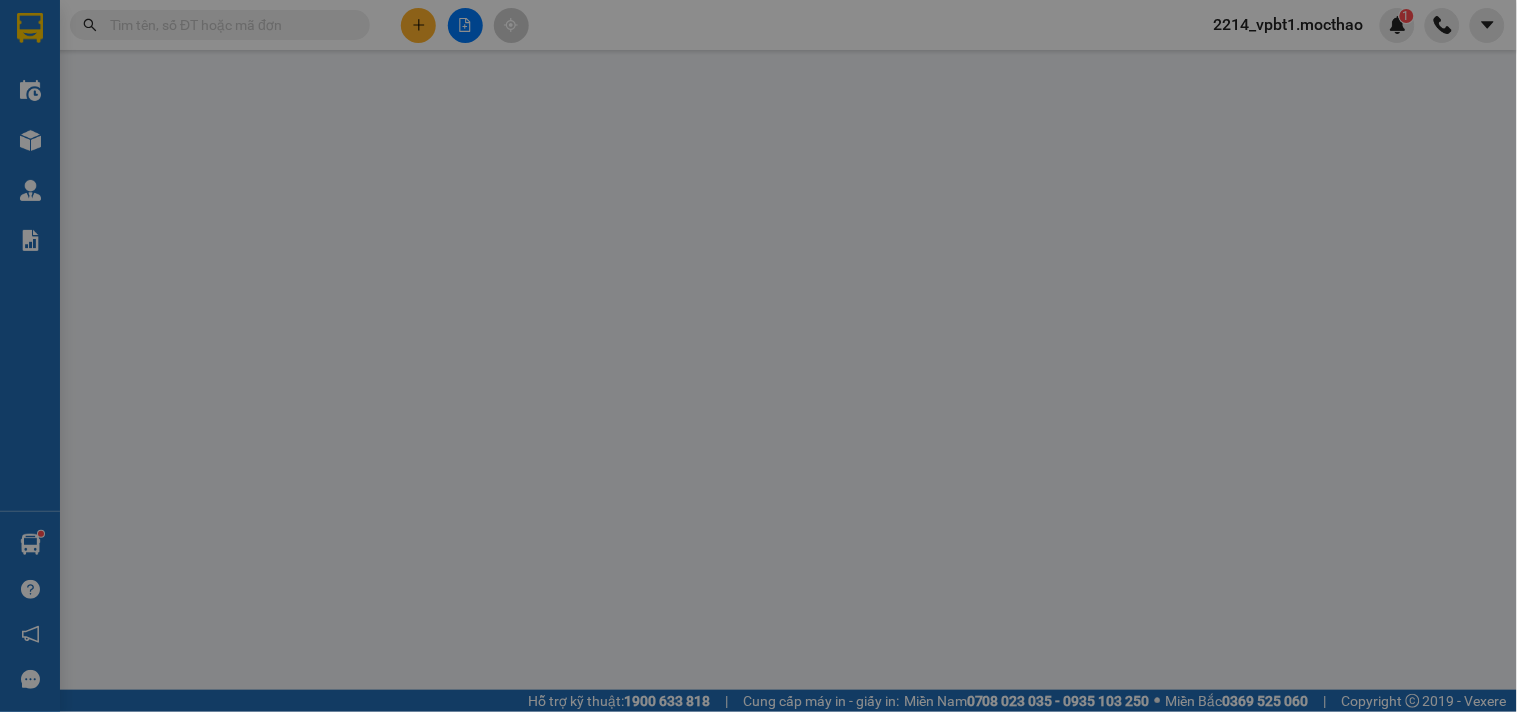 scroll, scrollTop: 0, scrollLeft: 0, axis: both 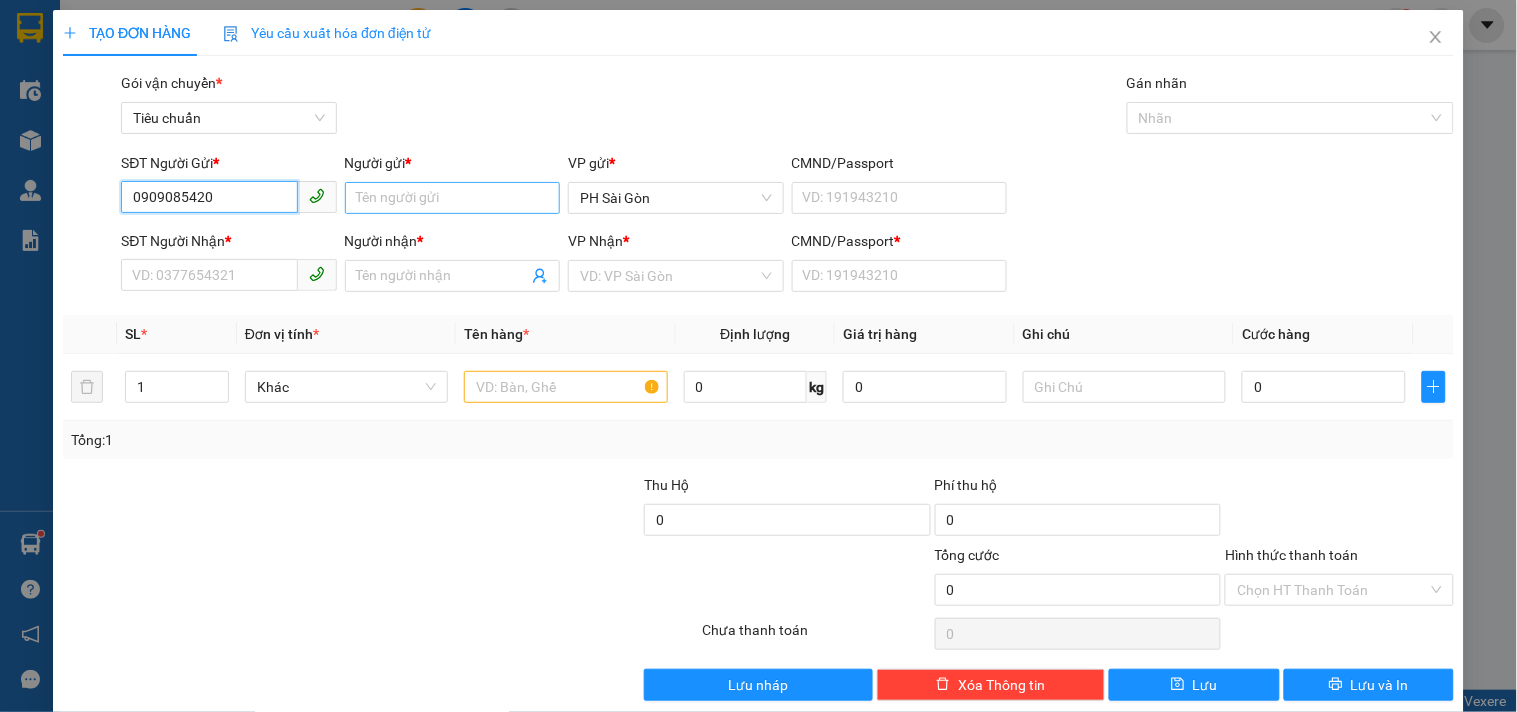 type on "0909085420" 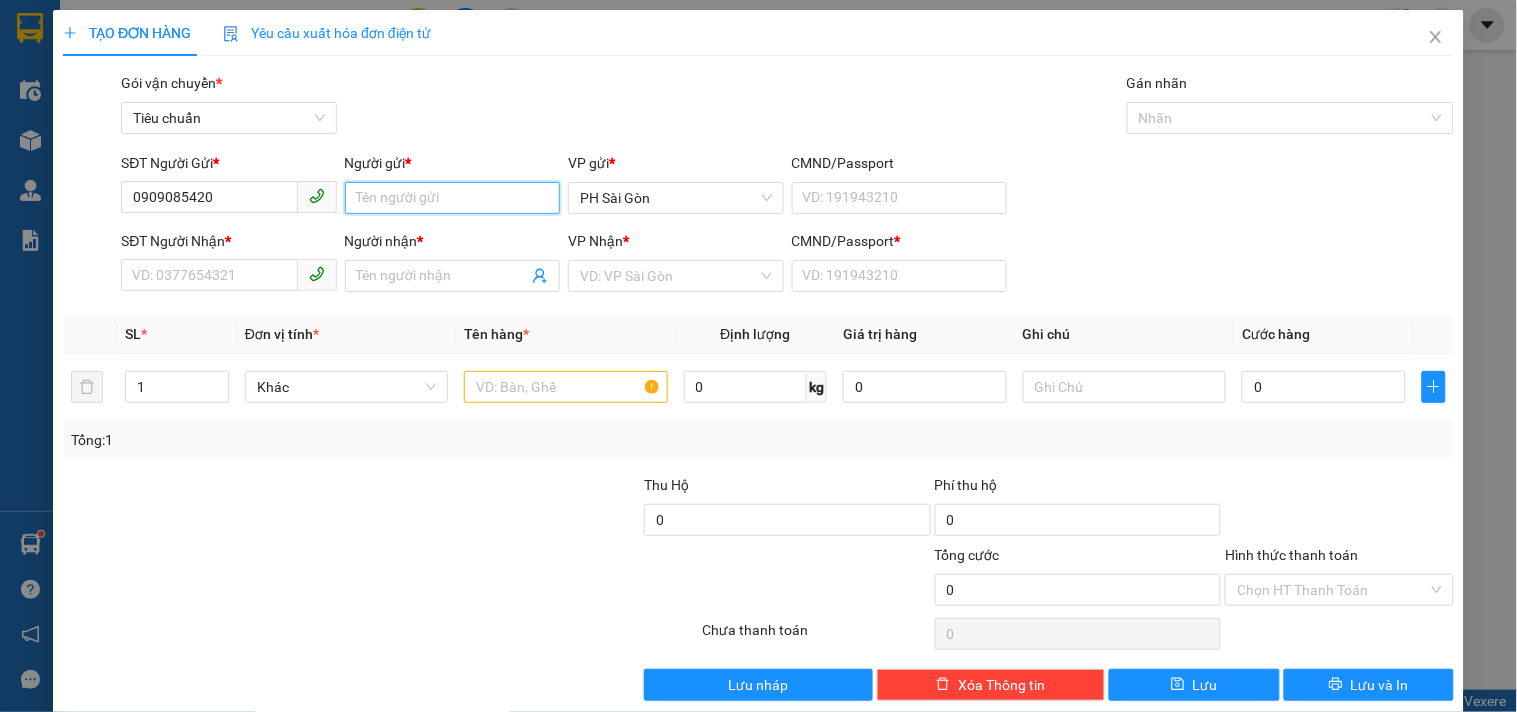 click on "Người gửi  *" at bounding box center [452, 198] 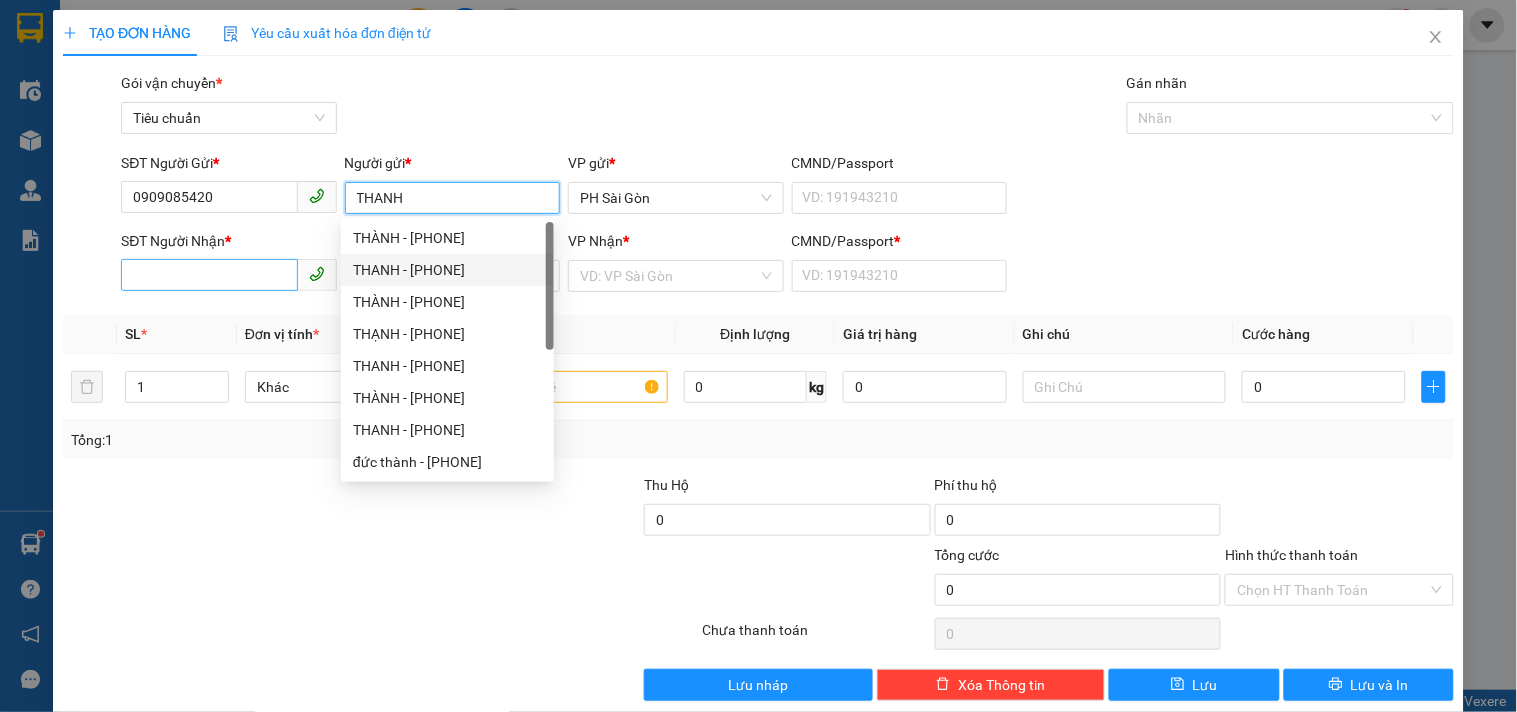 type on "THANH" 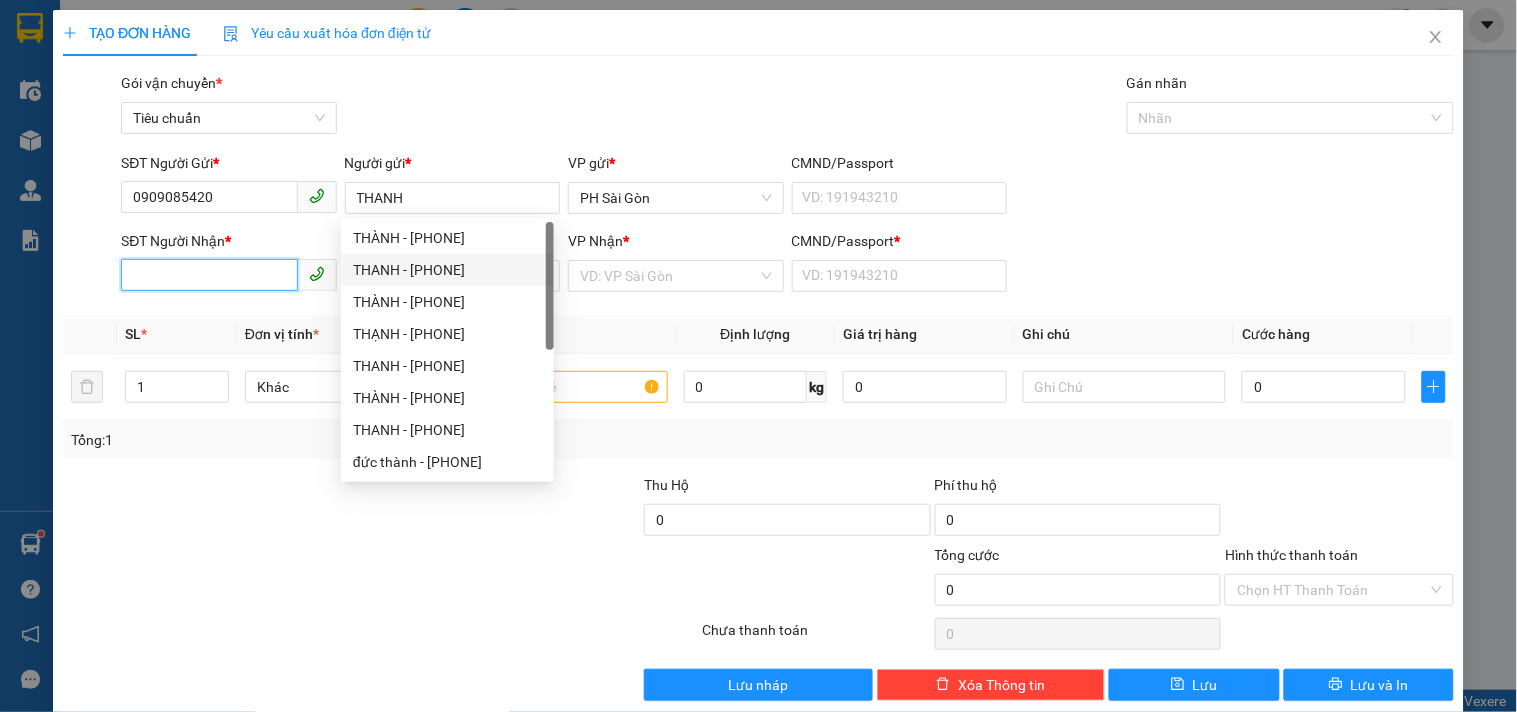 click on "SĐT Người Nhận  *" at bounding box center (209, 275) 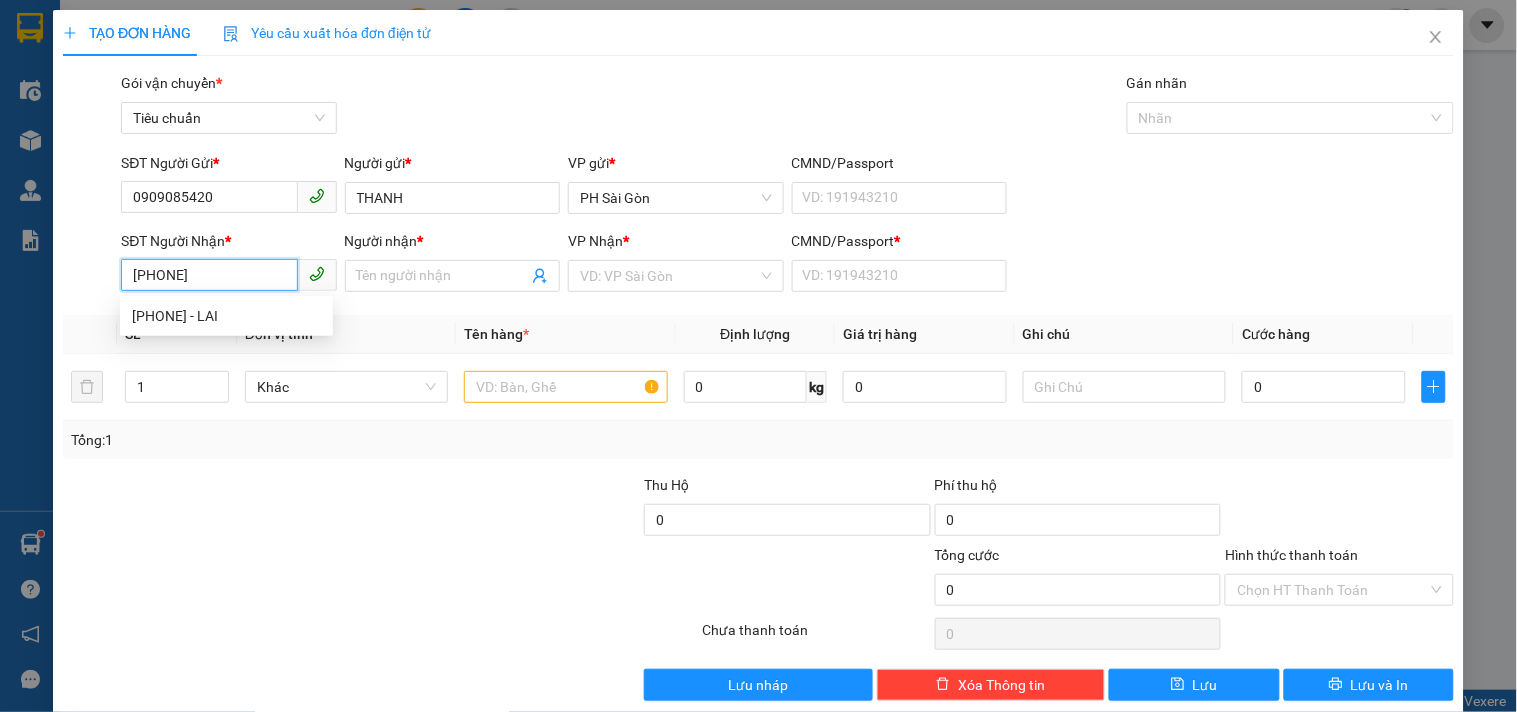 type on "0966689274" 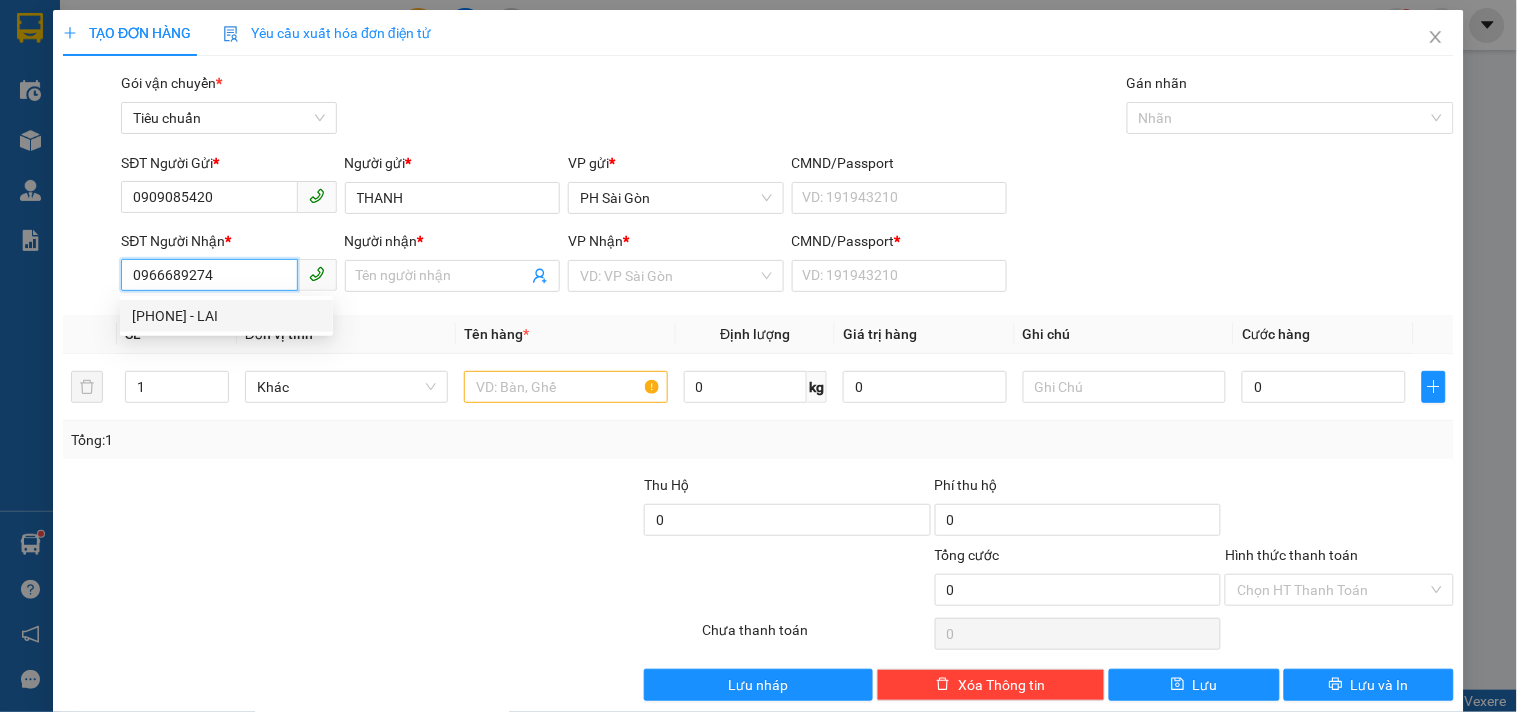 click on "0966689274 - LAI" at bounding box center [226, 316] 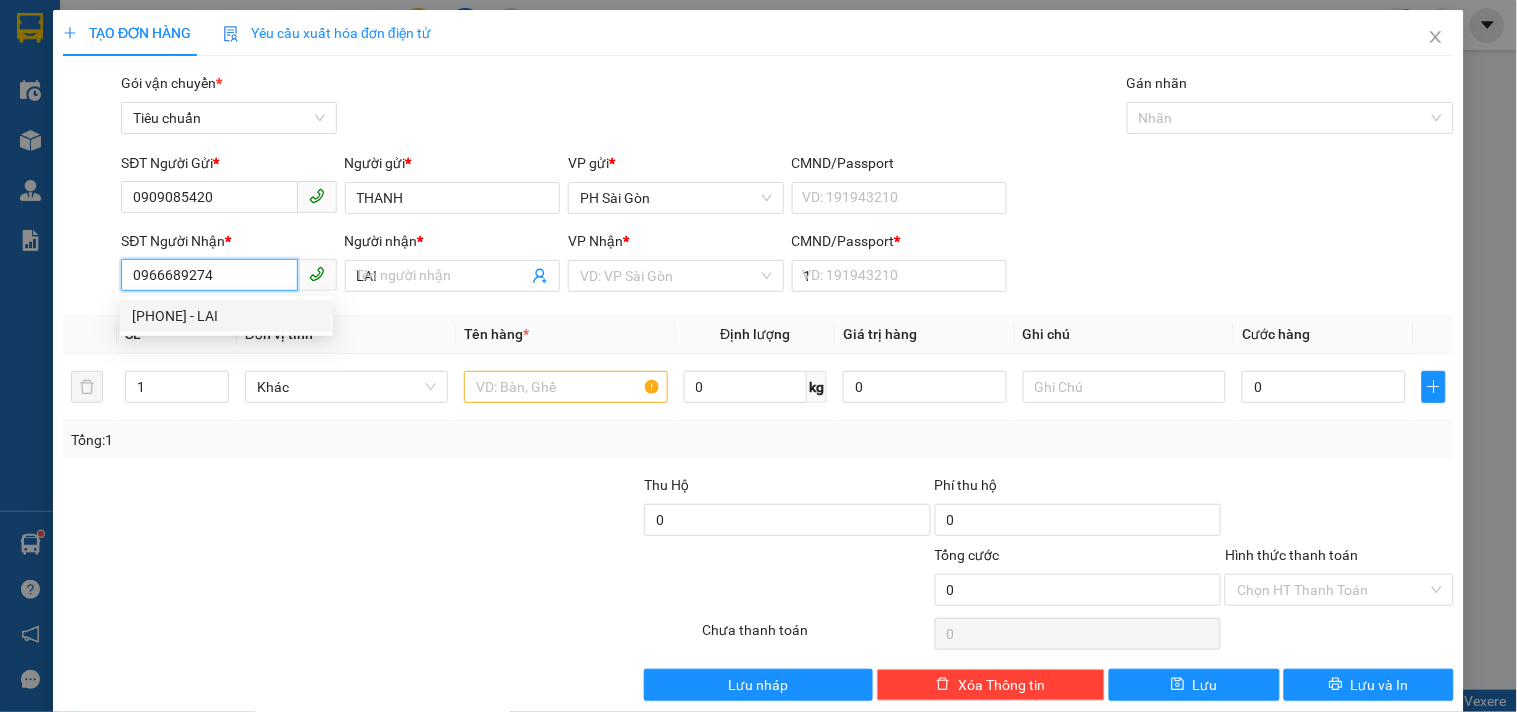type on "600.000" 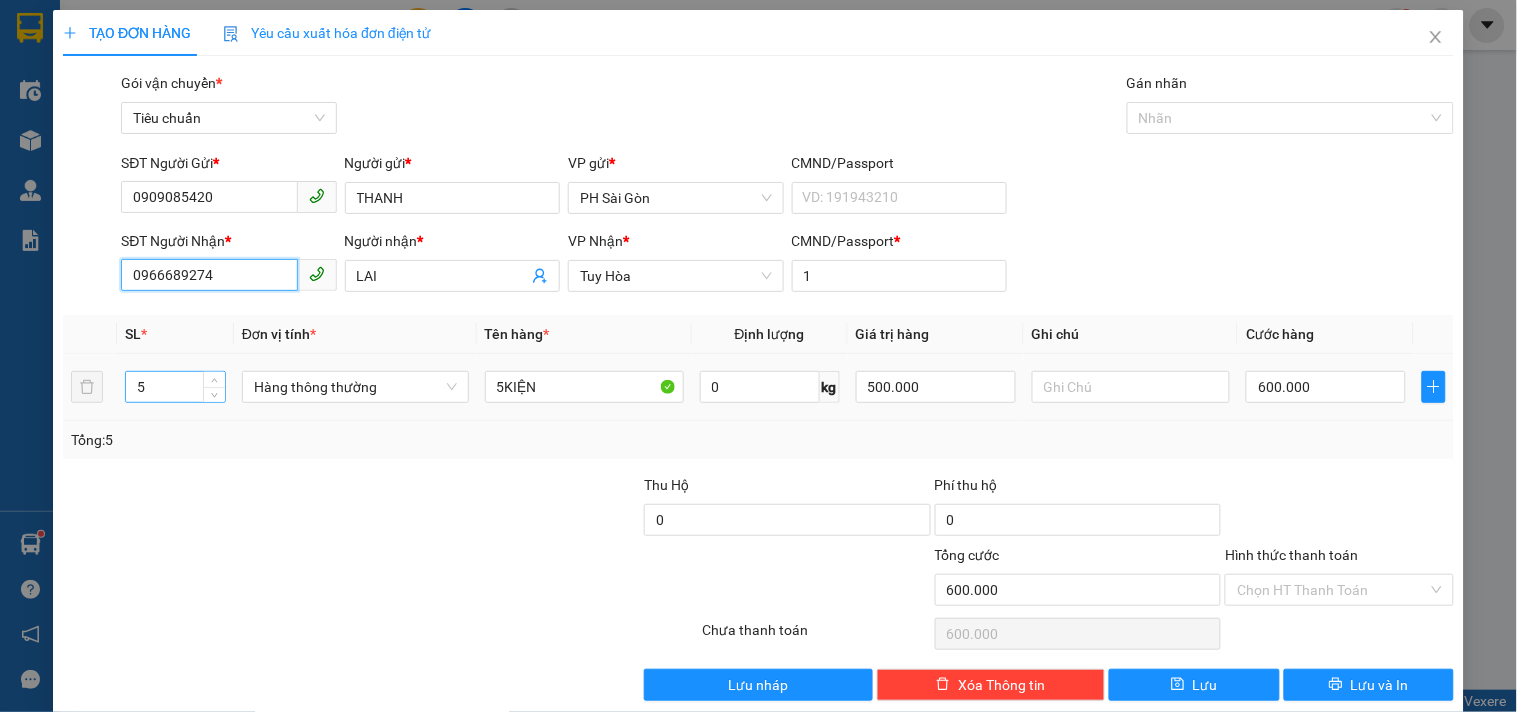 type on "0966689274" 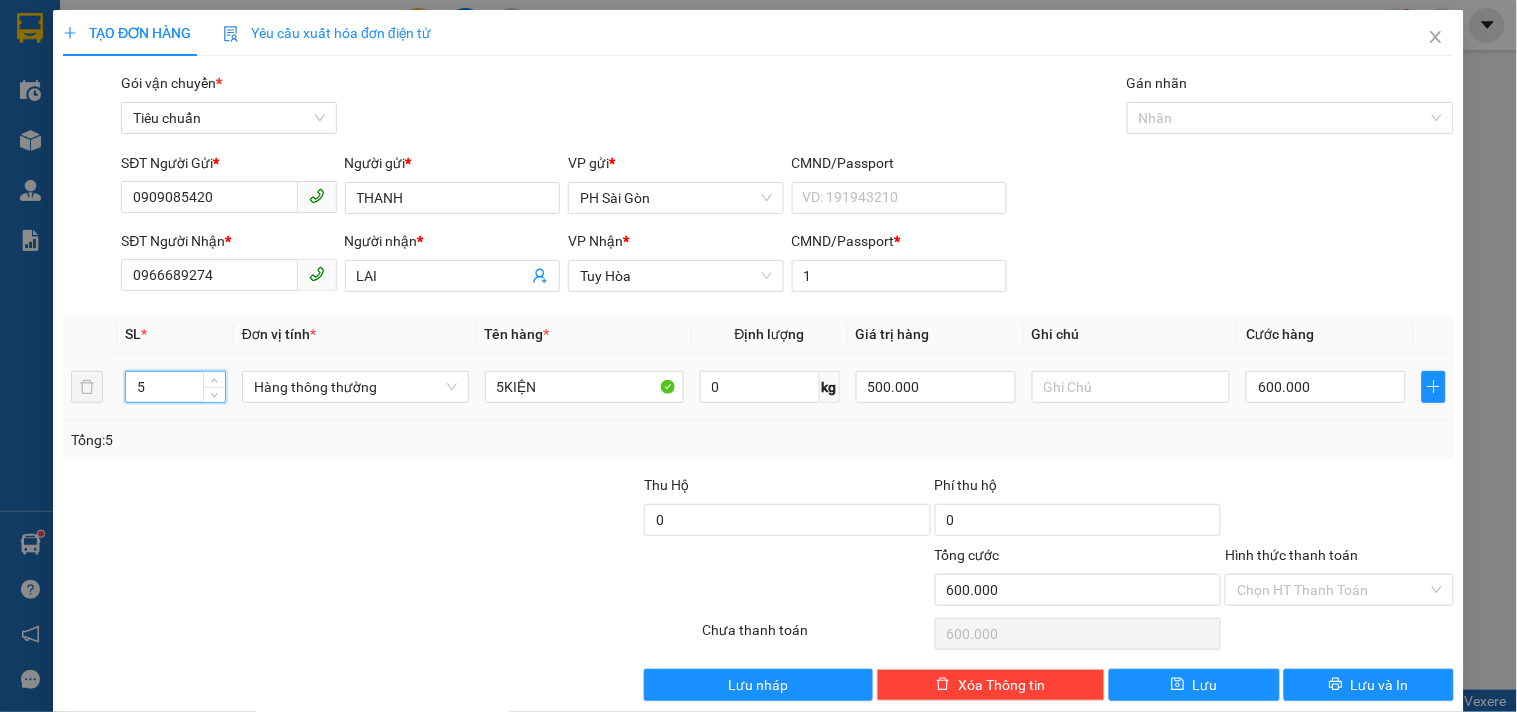 click on "5" at bounding box center [175, 387] 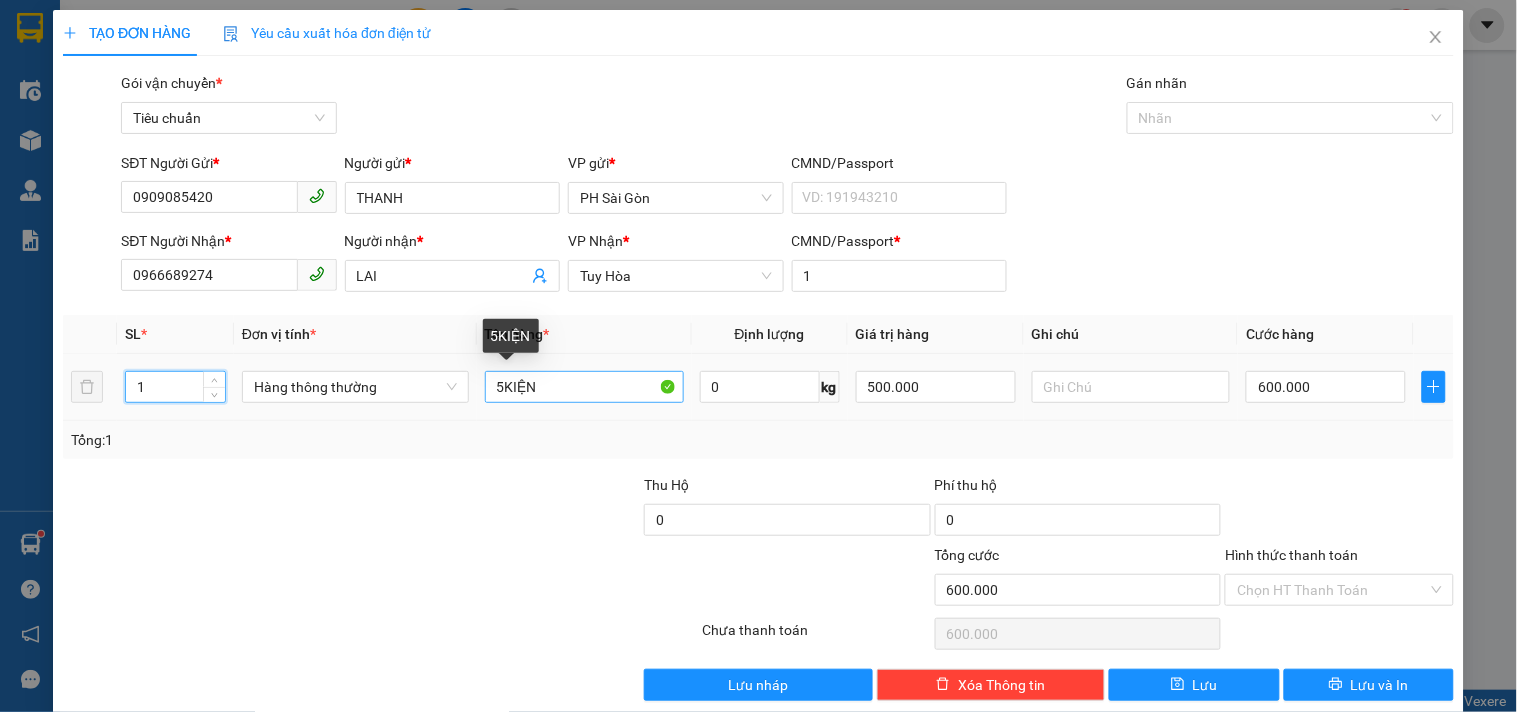 type on "1" 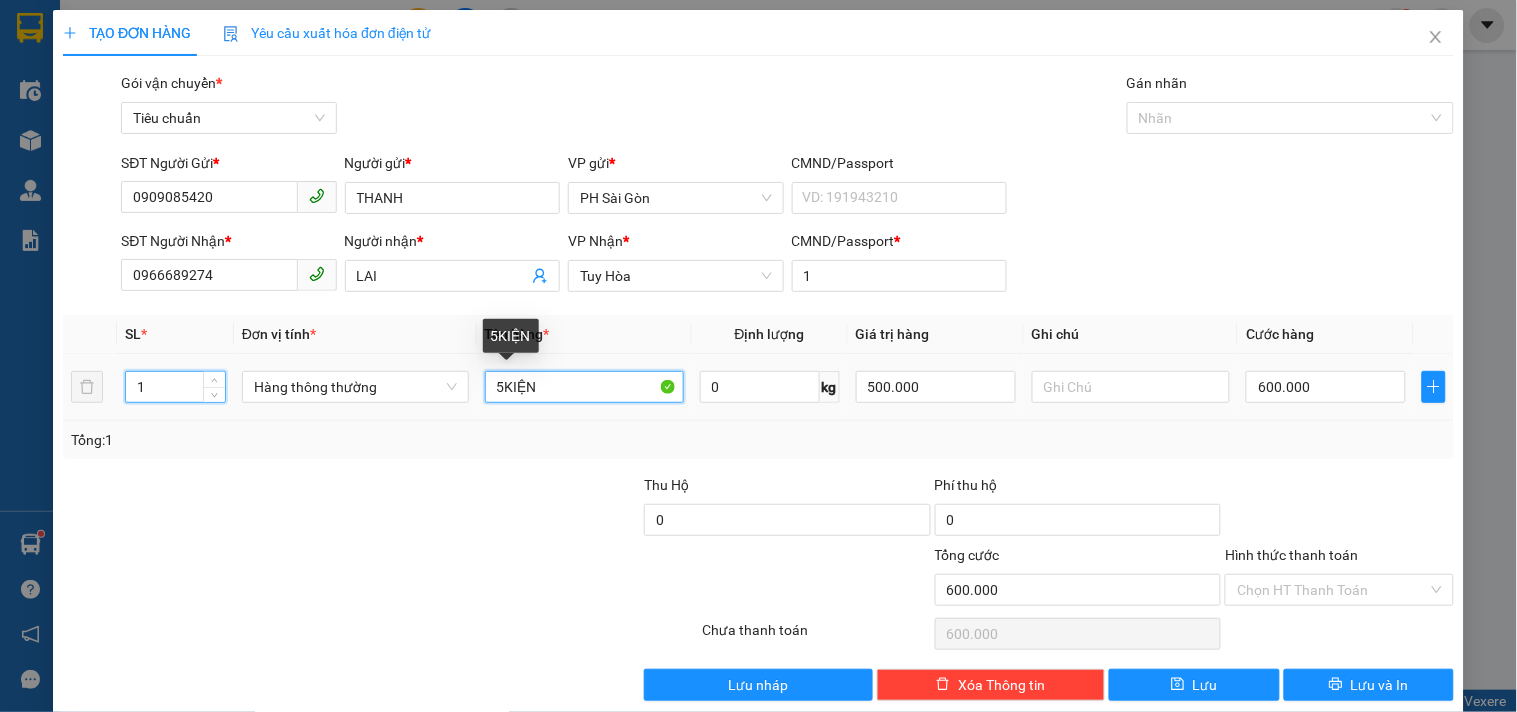 click on "5KIỆN" at bounding box center [584, 387] 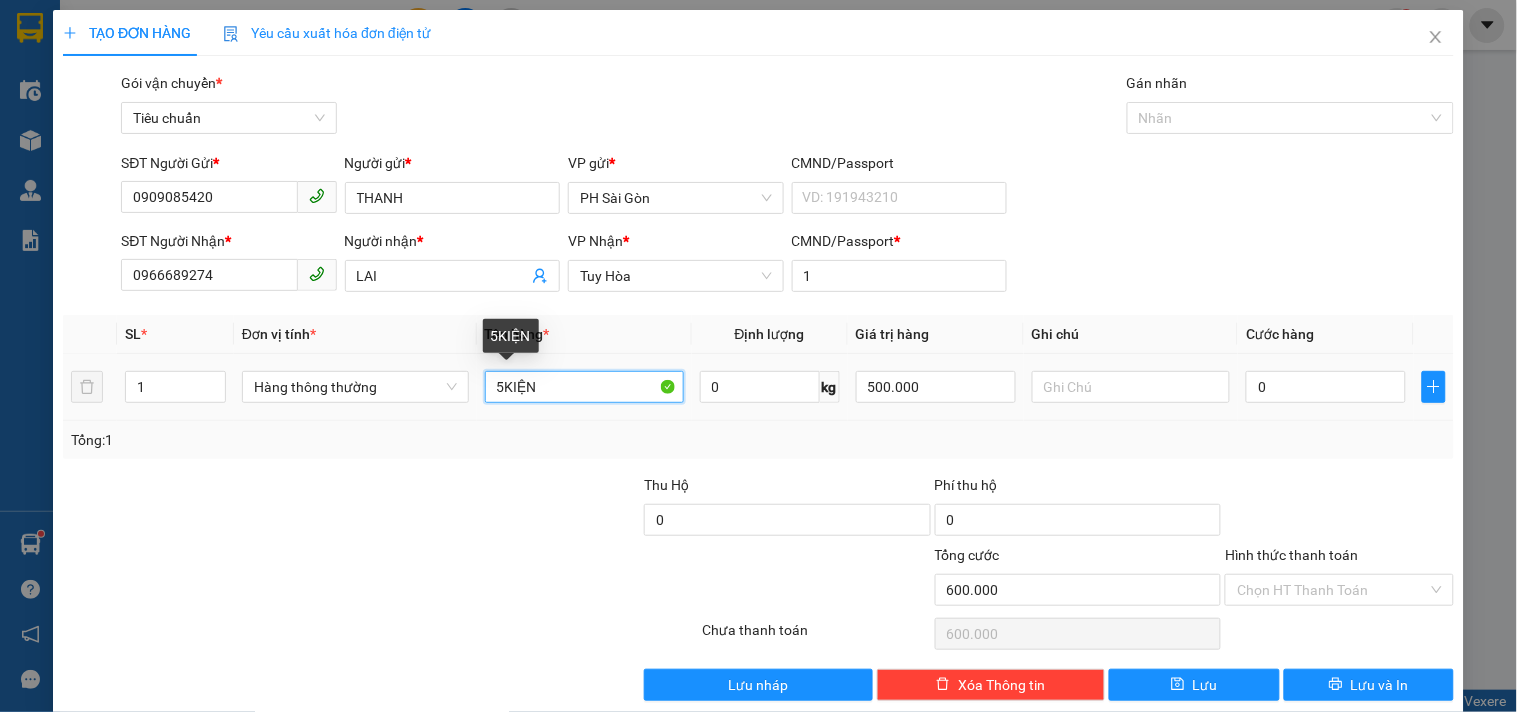 type on "0" 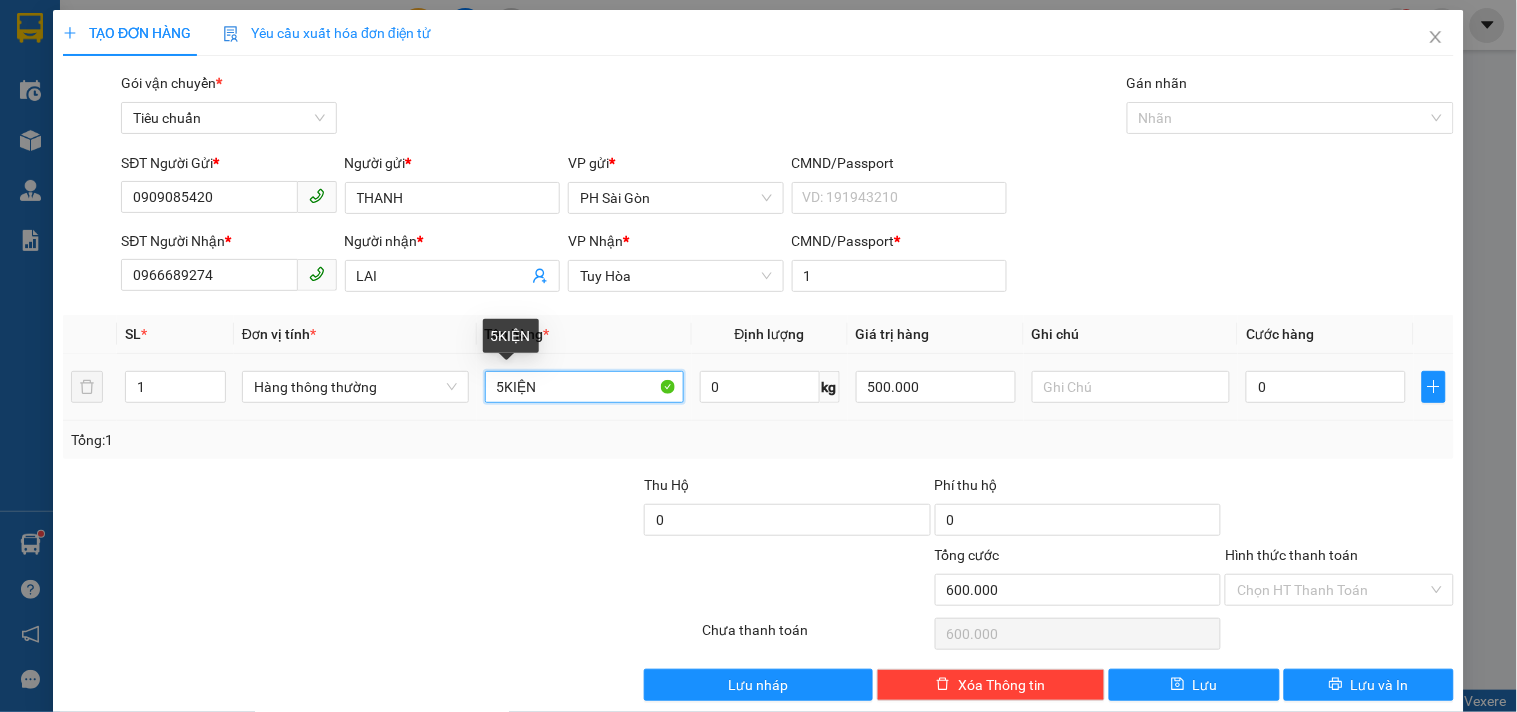 type on "0" 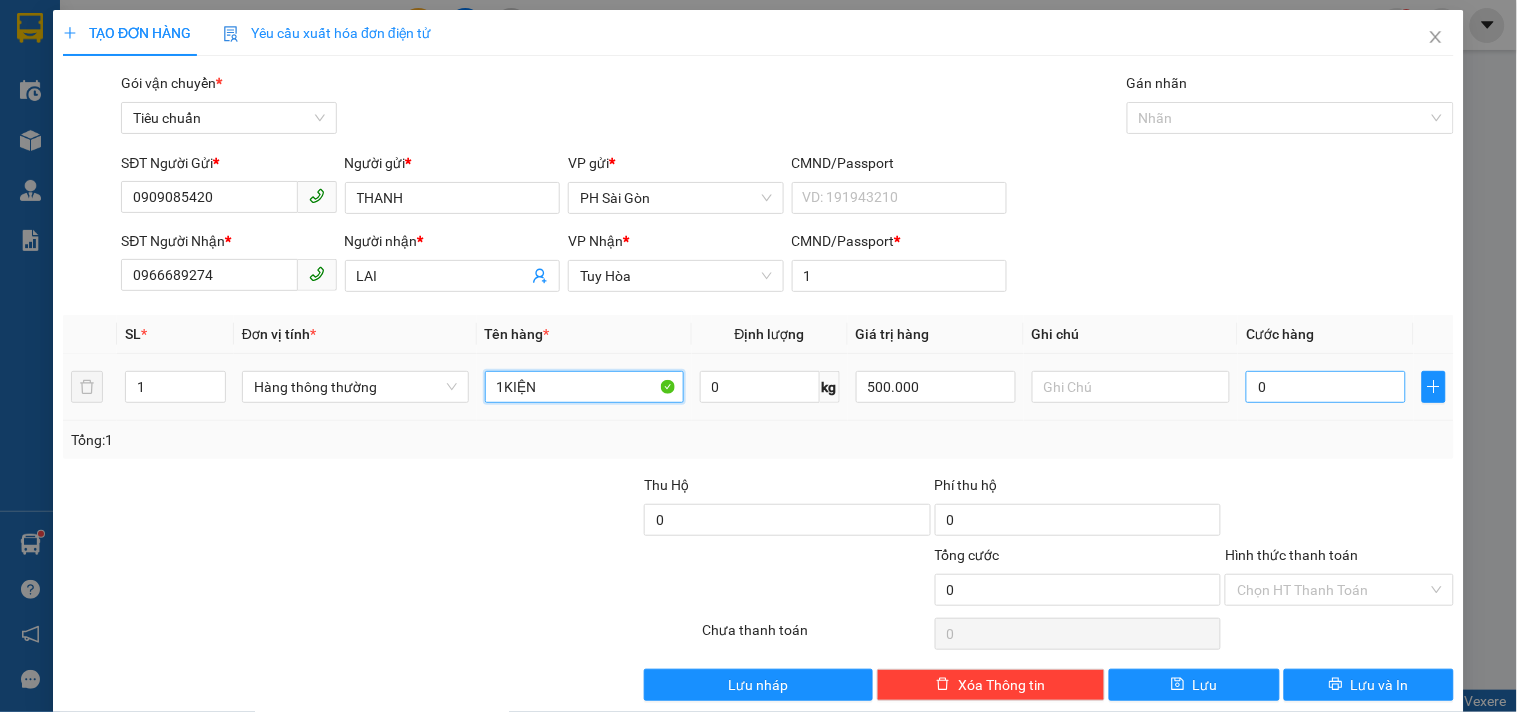 type on "1KIỆN" 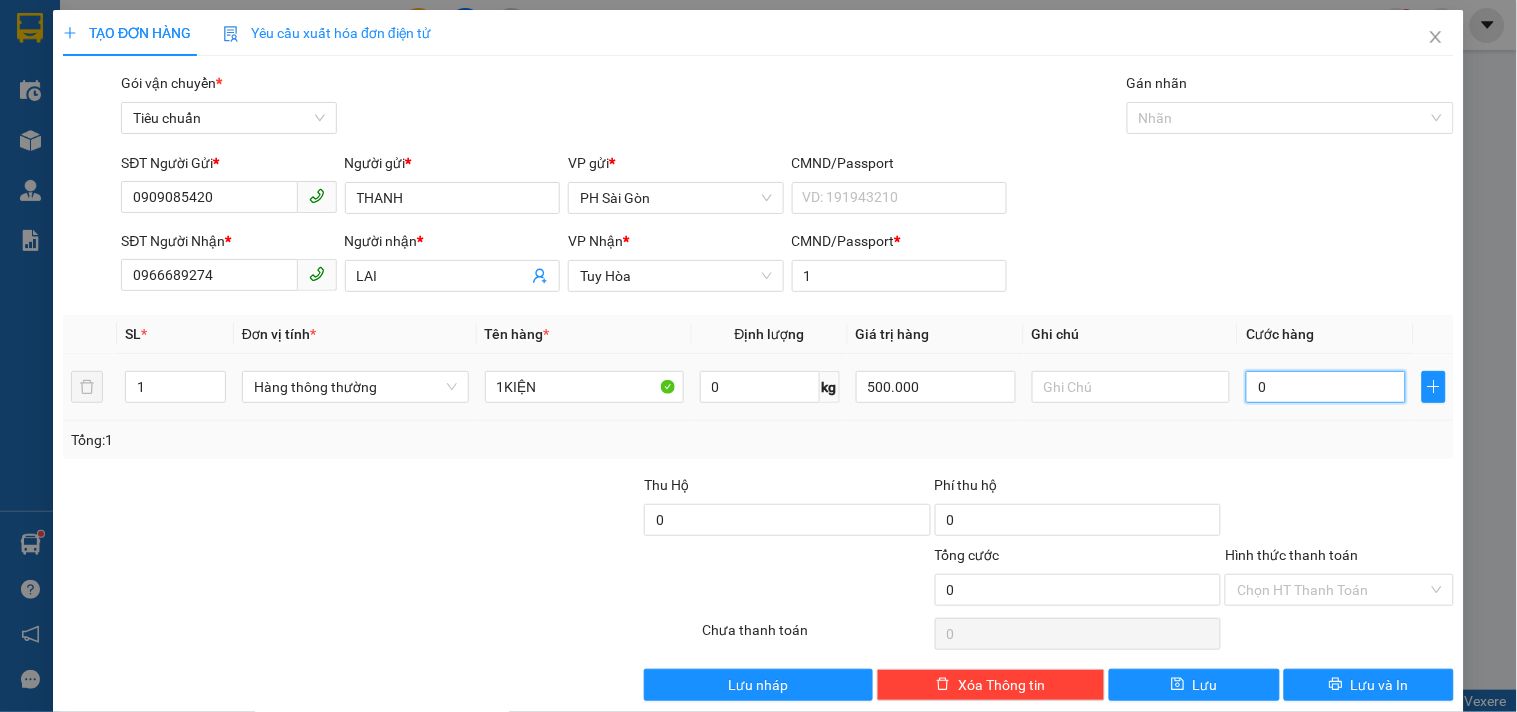 click on "0" at bounding box center (1326, 387) 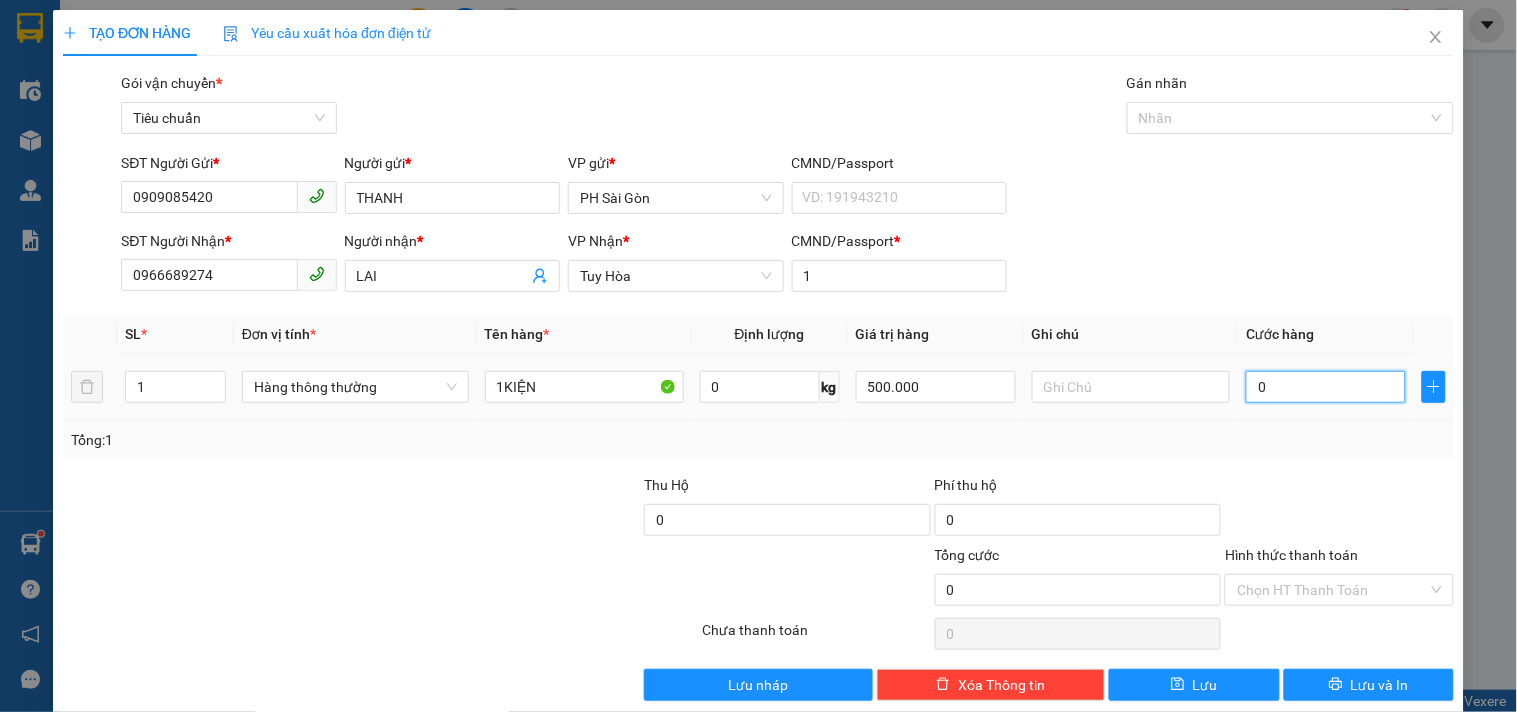 type on "3" 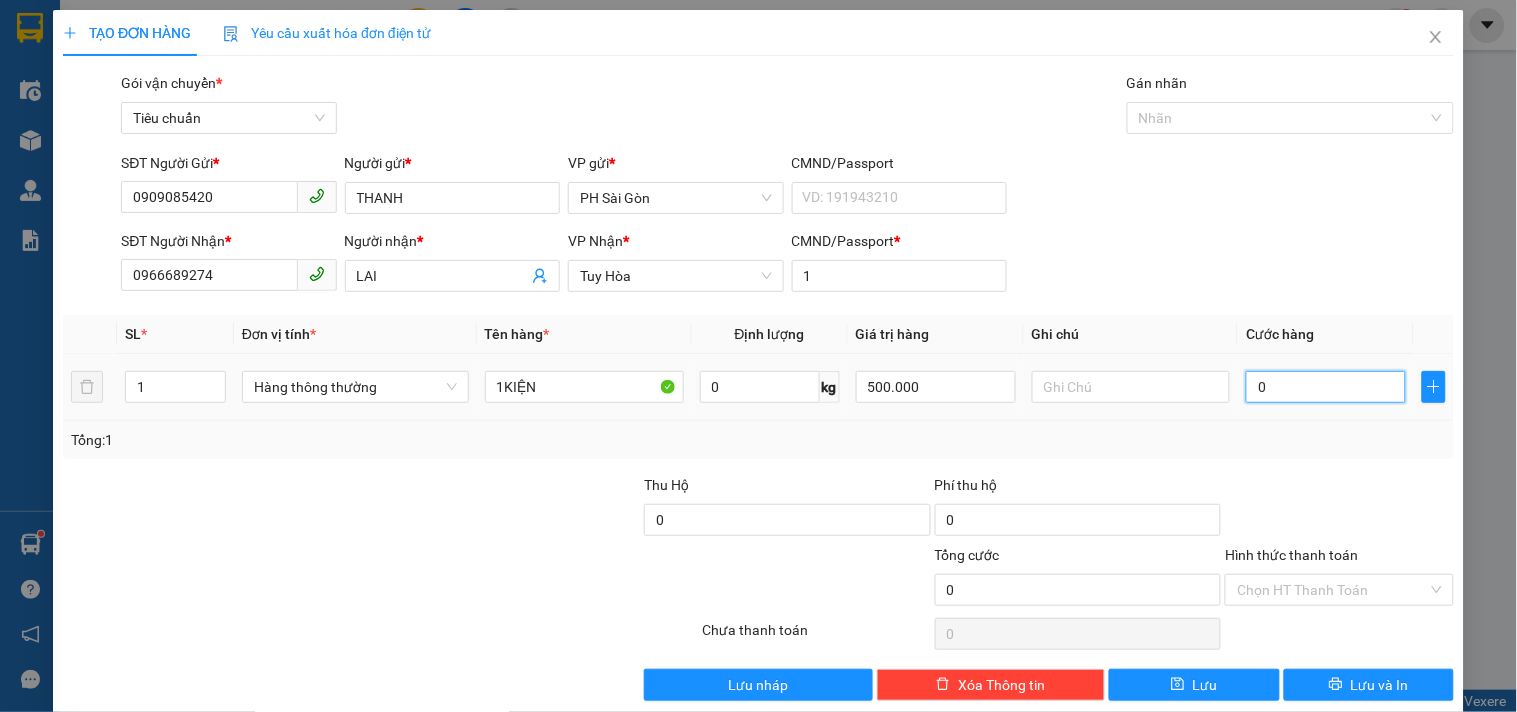 type on "3" 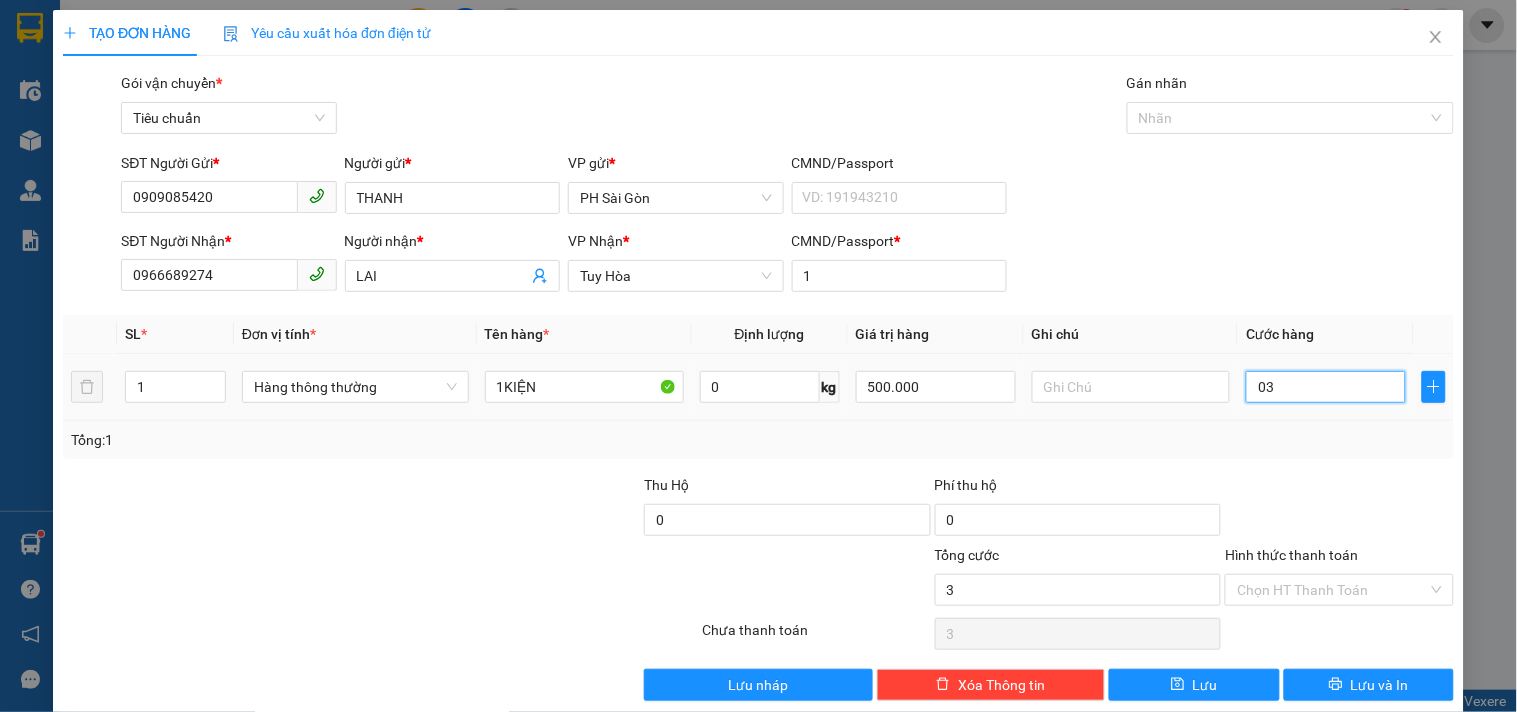 type on "30" 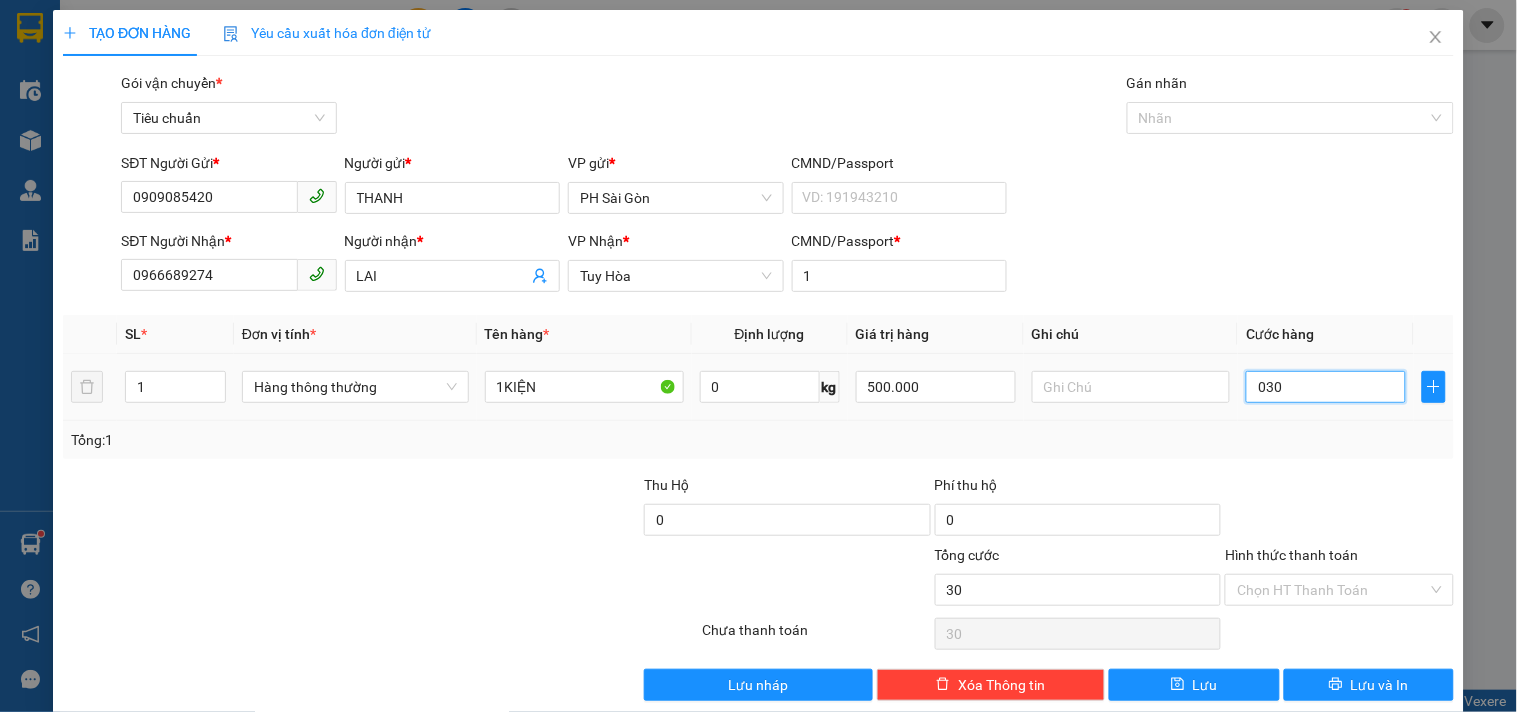 type on "030" 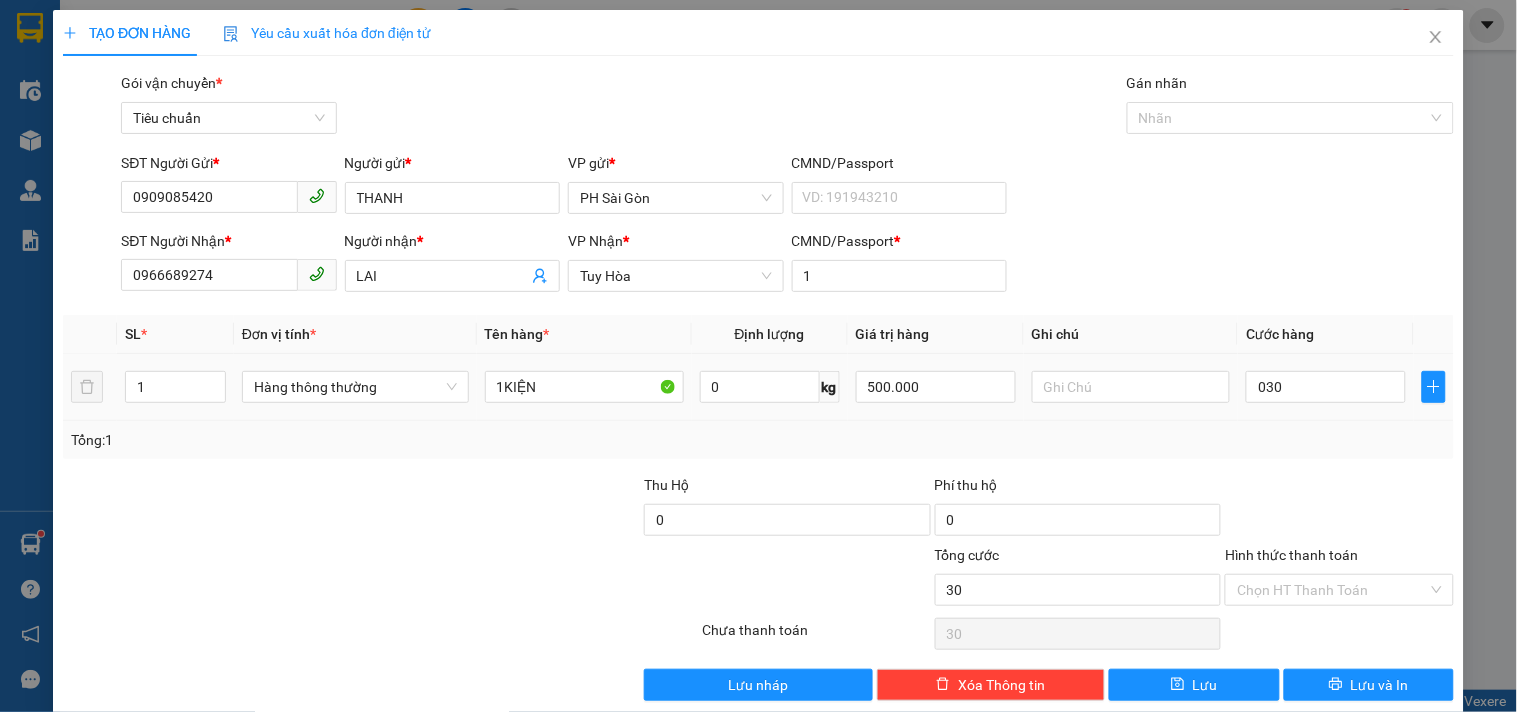 type on "30.000" 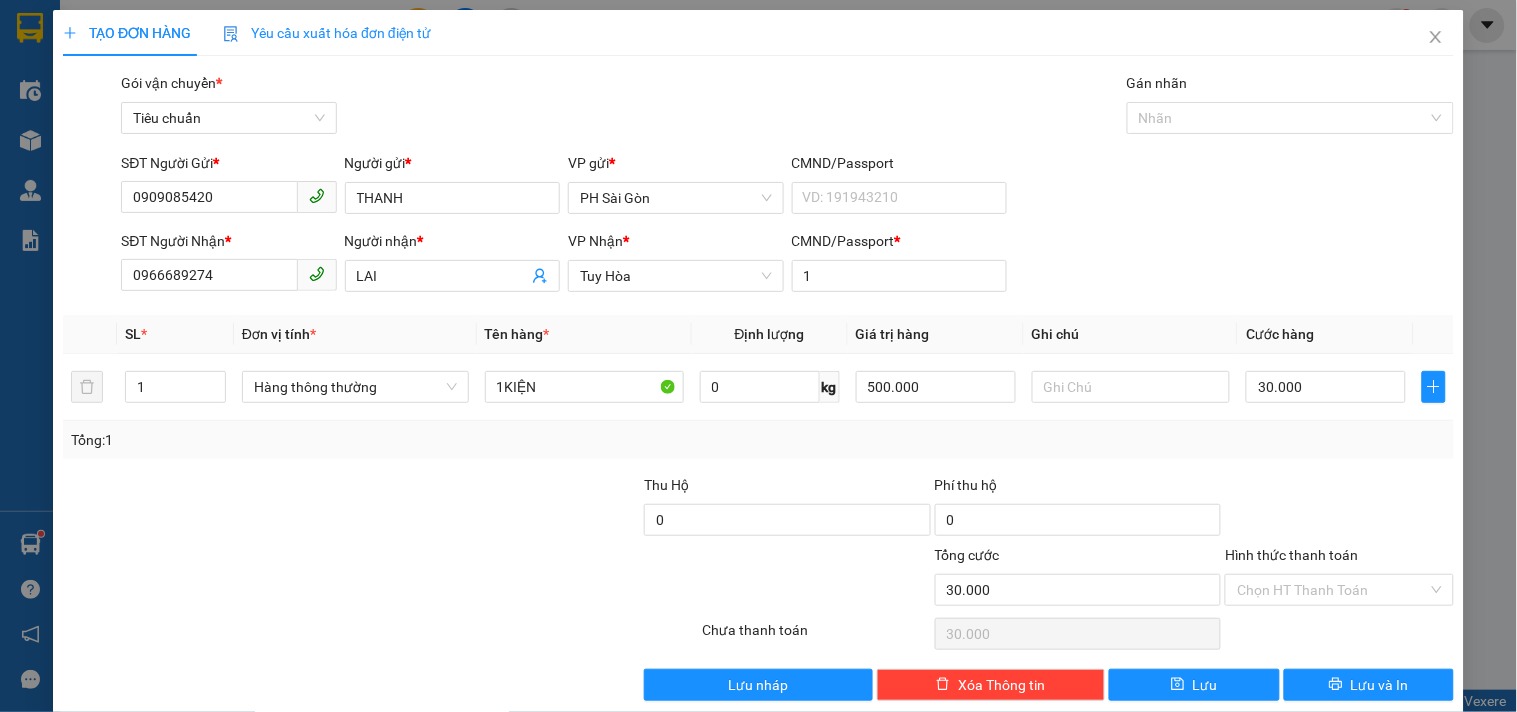 click at bounding box center (1339, 509) 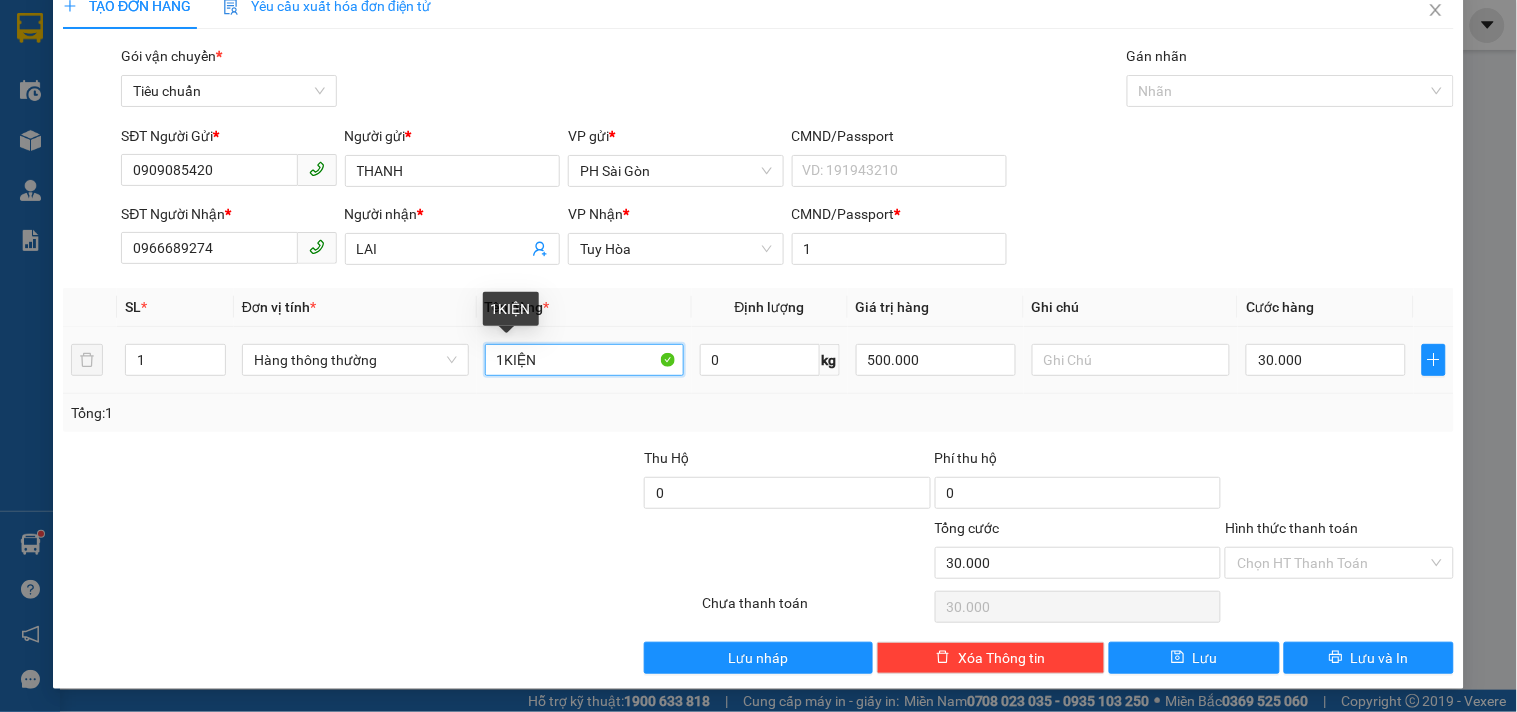 click on "1KIỆN" at bounding box center (584, 360) 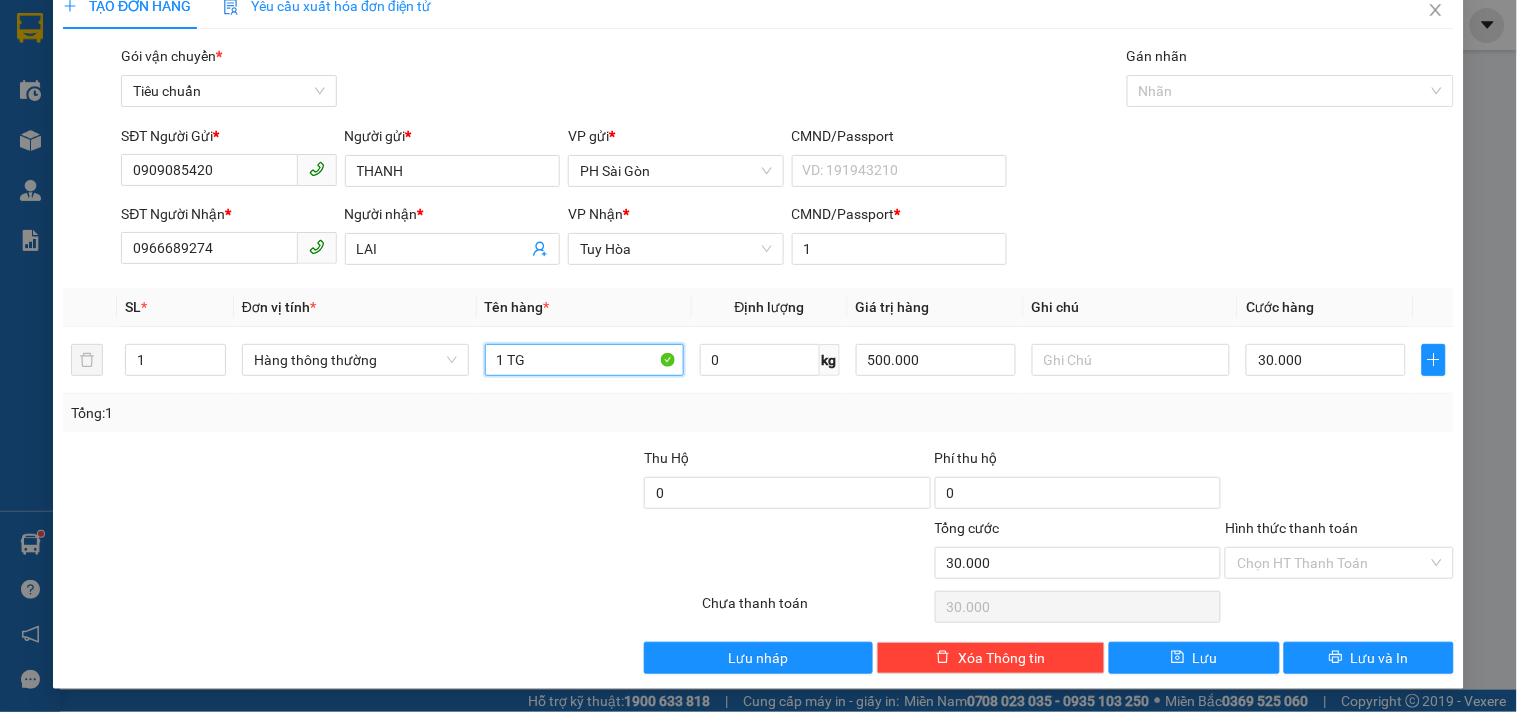 type on "1 TG" 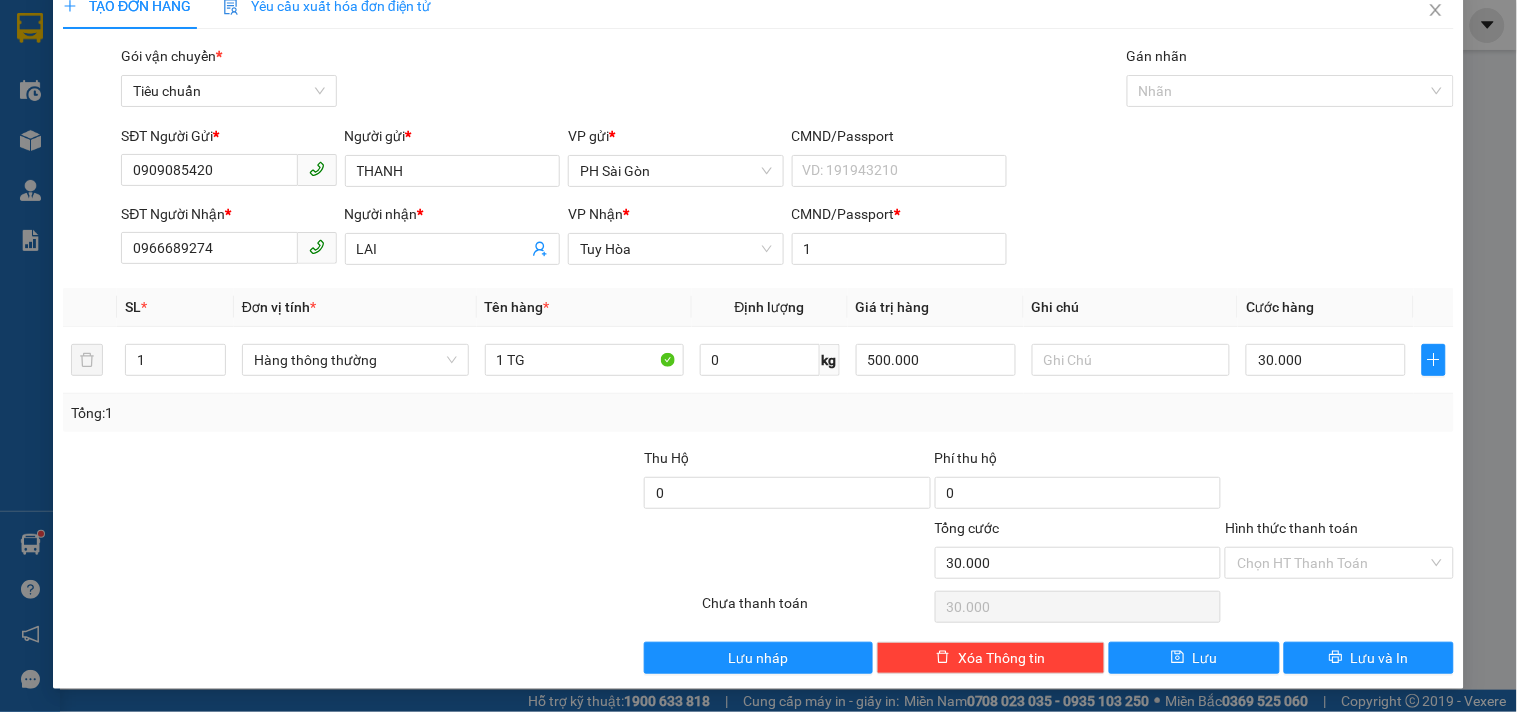click on "Tổng:  1" at bounding box center [758, 413] 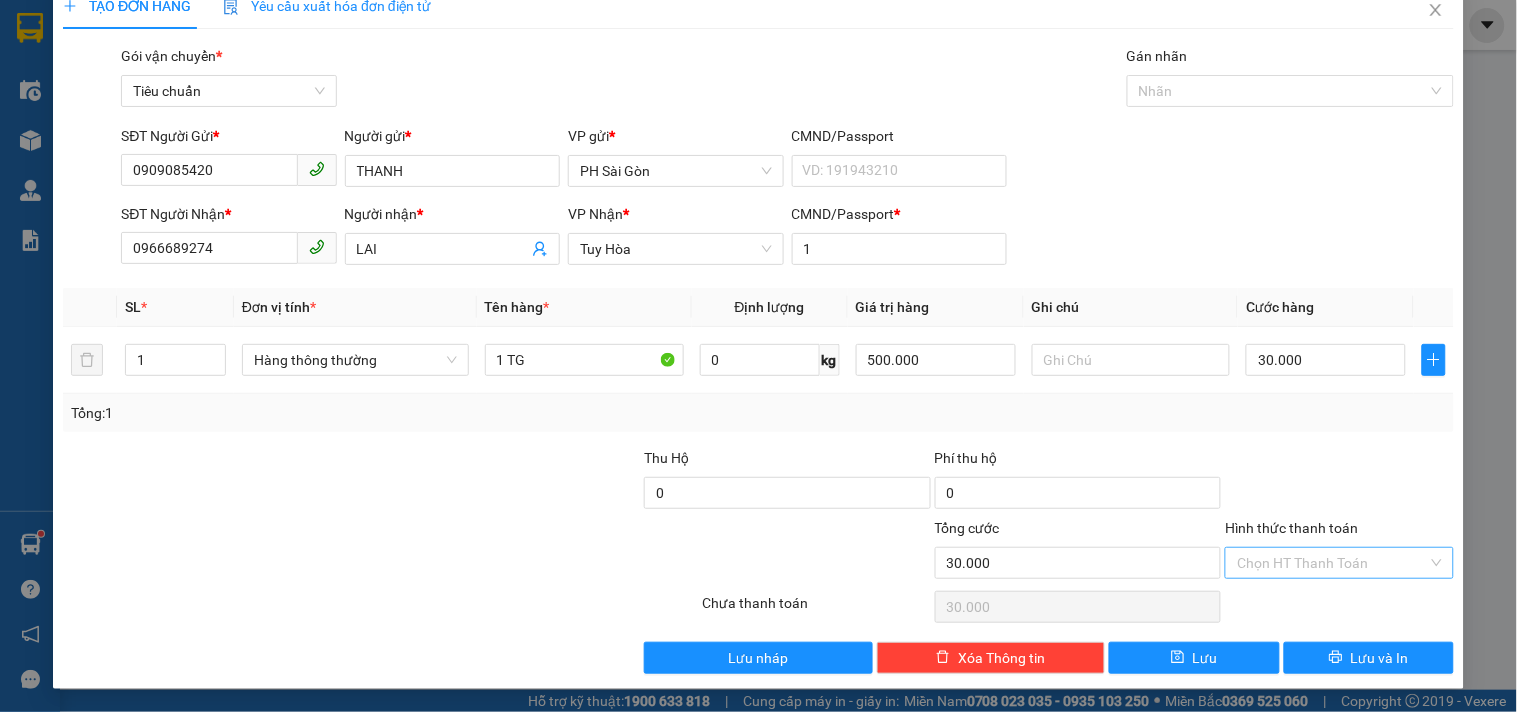 click on "Hình thức thanh toán" at bounding box center (1332, 563) 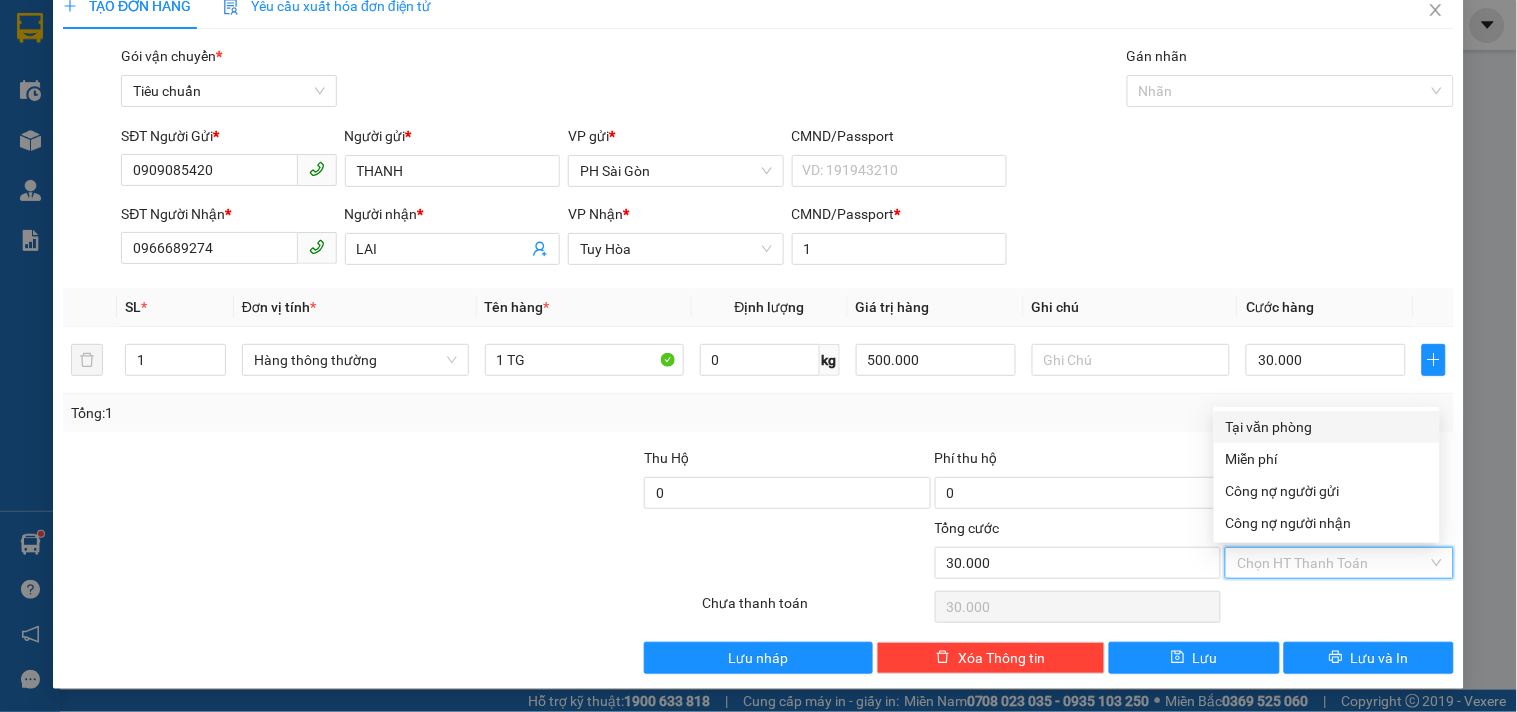 click on "Tại văn phòng" at bounding box center [1327, 427] 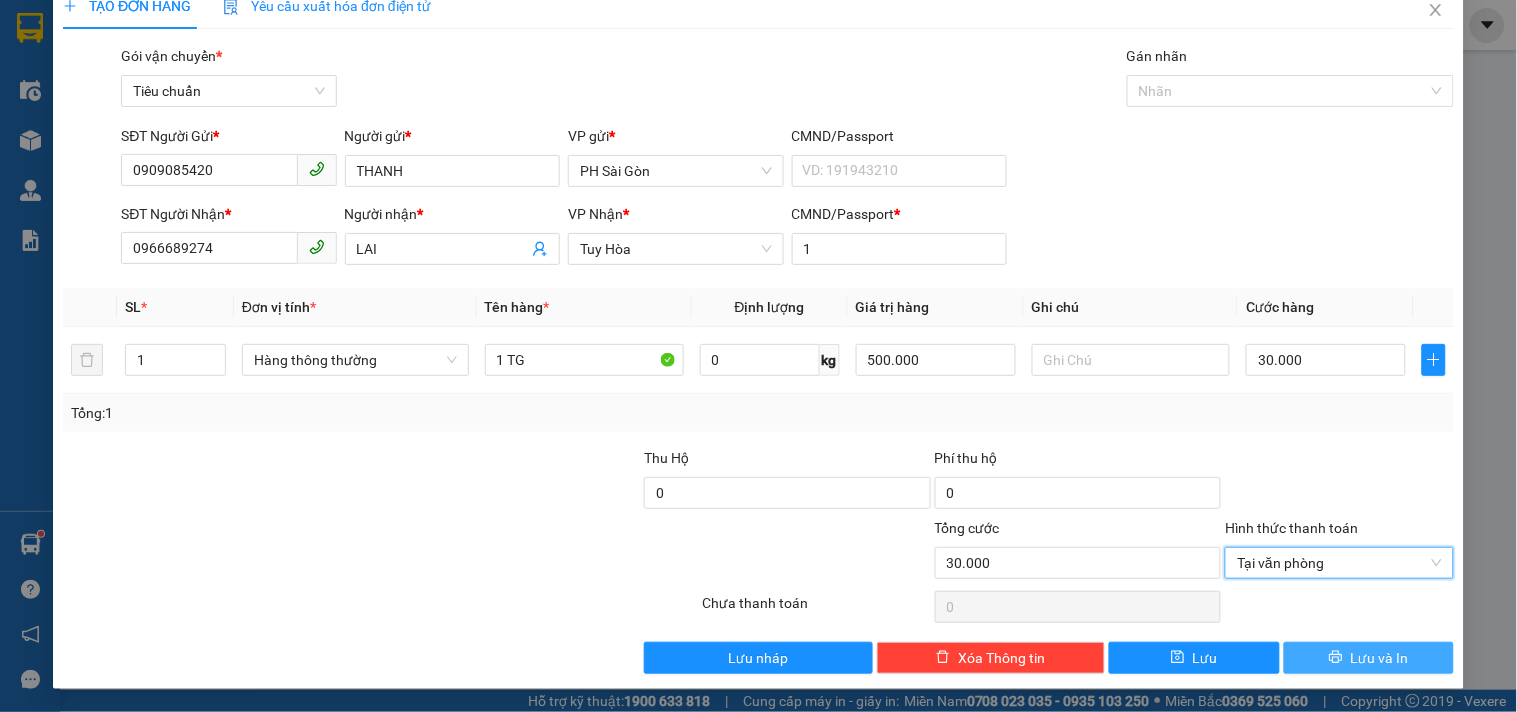 click 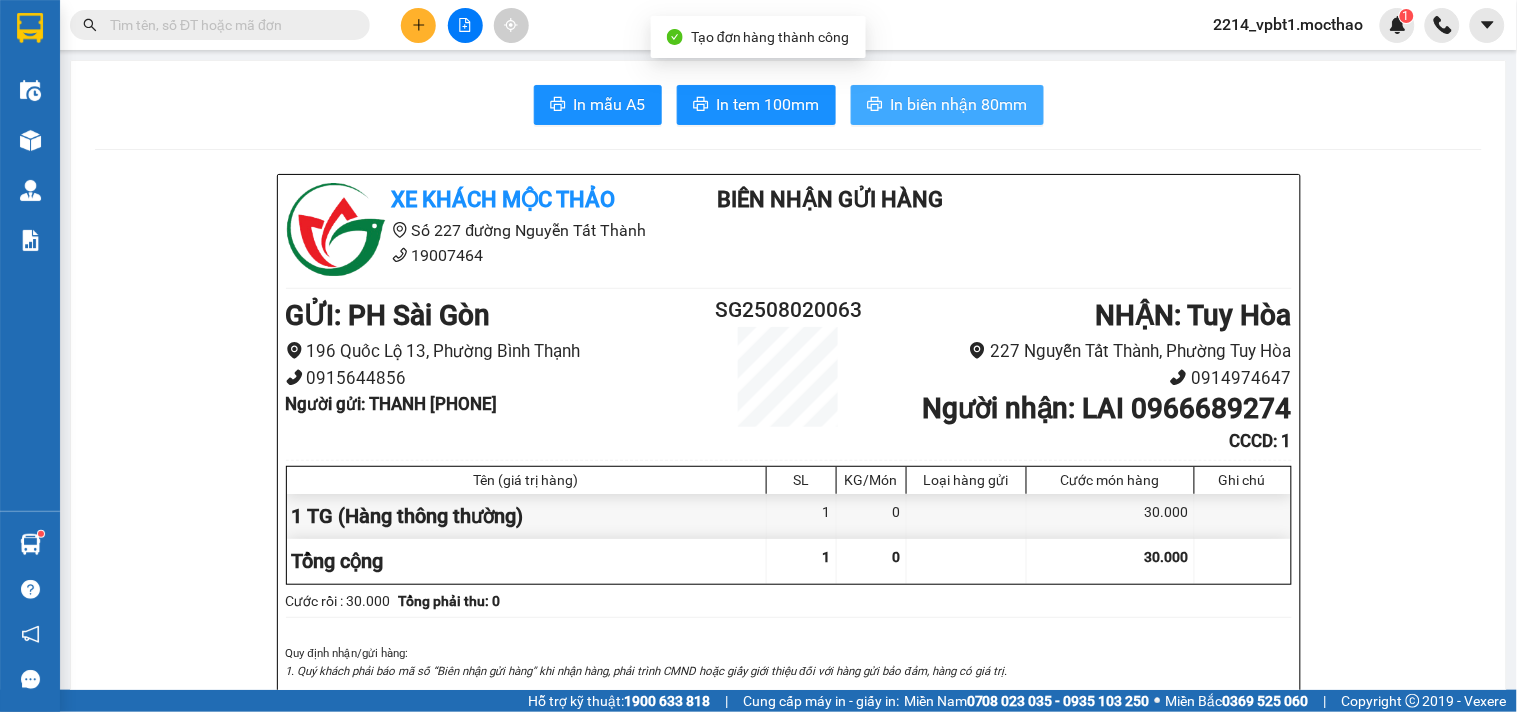click on "In biên nhận 80mm" at bounding box center (959, 104) 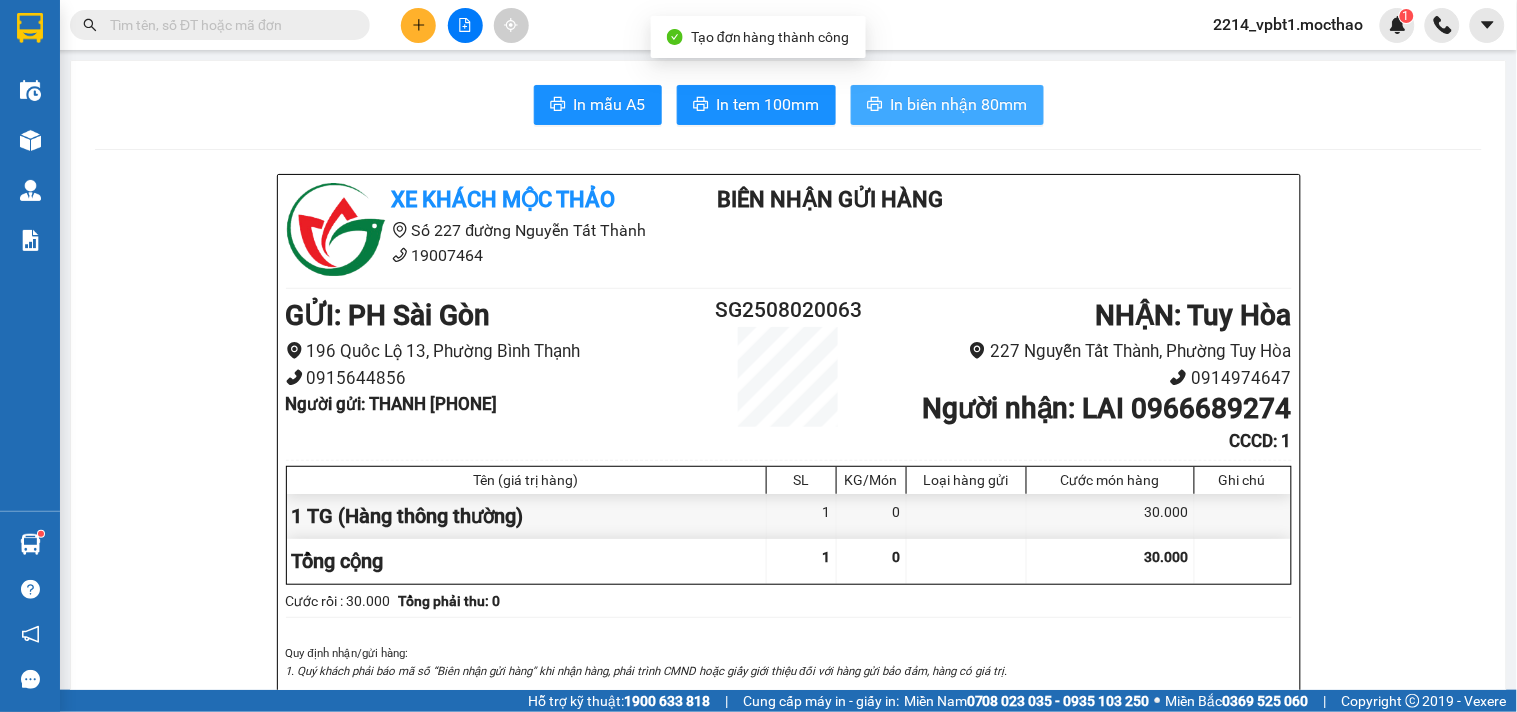 scroll, scrollTop: 0, scrollLeft: 0, axis: both 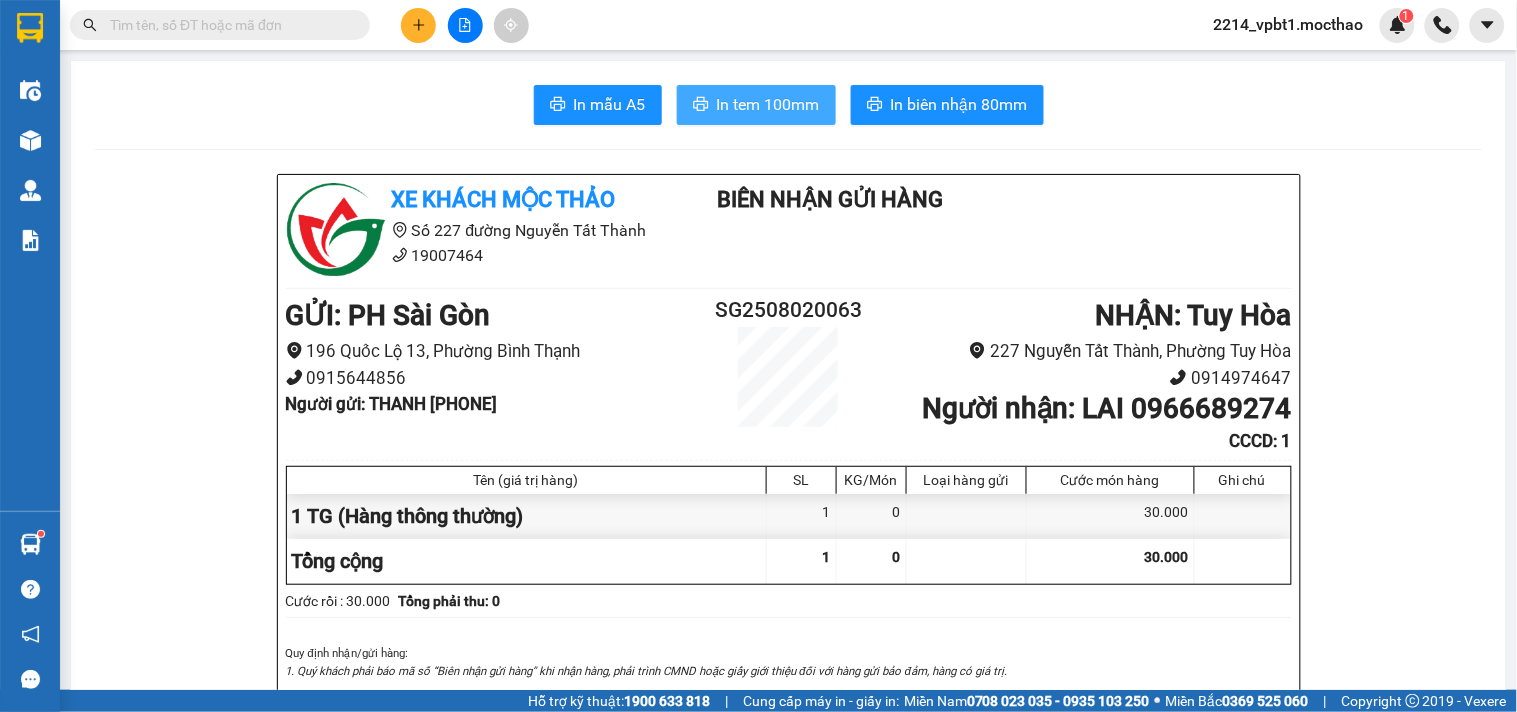 click on "In tem 100mm" at bounding box center (768, 104) 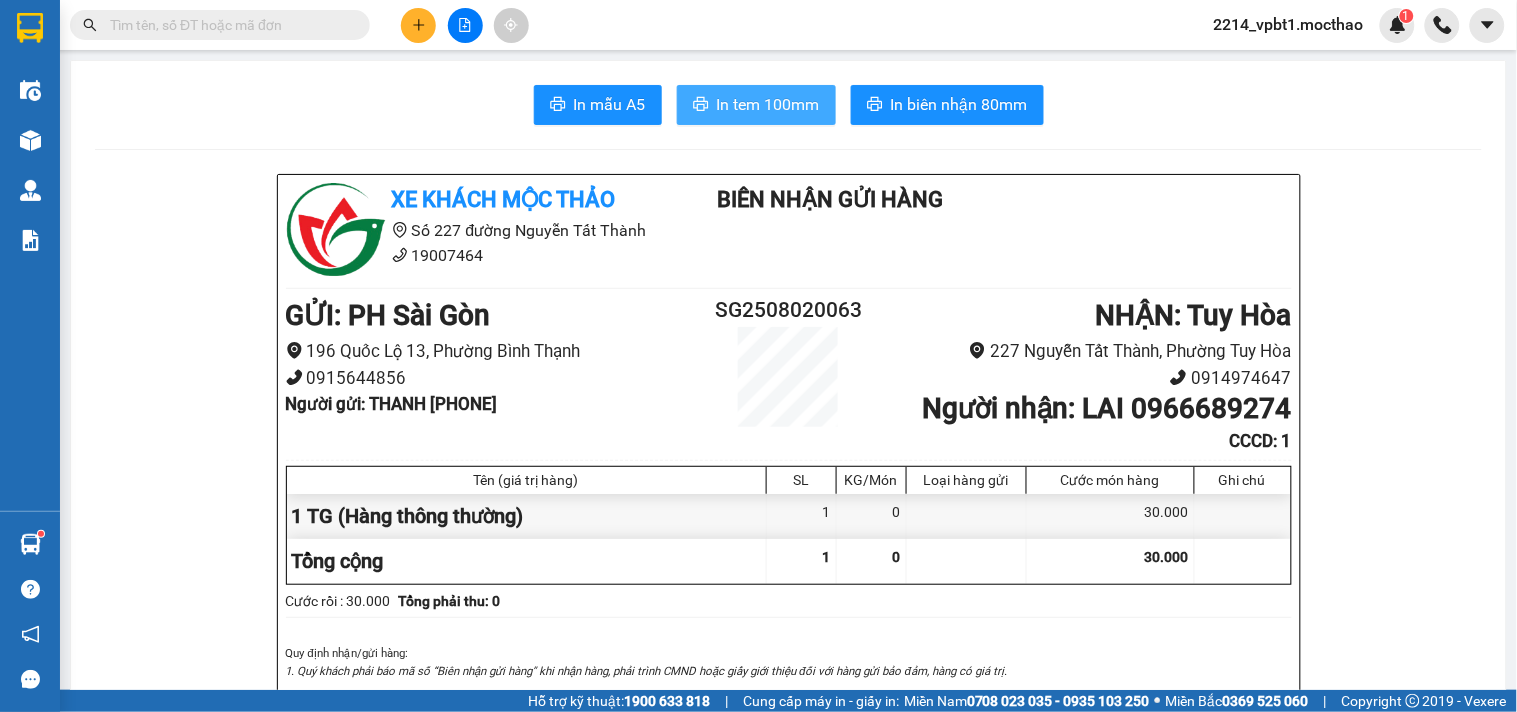 scroll, scrollTop: 0, scrollLeft: 0, axis: both 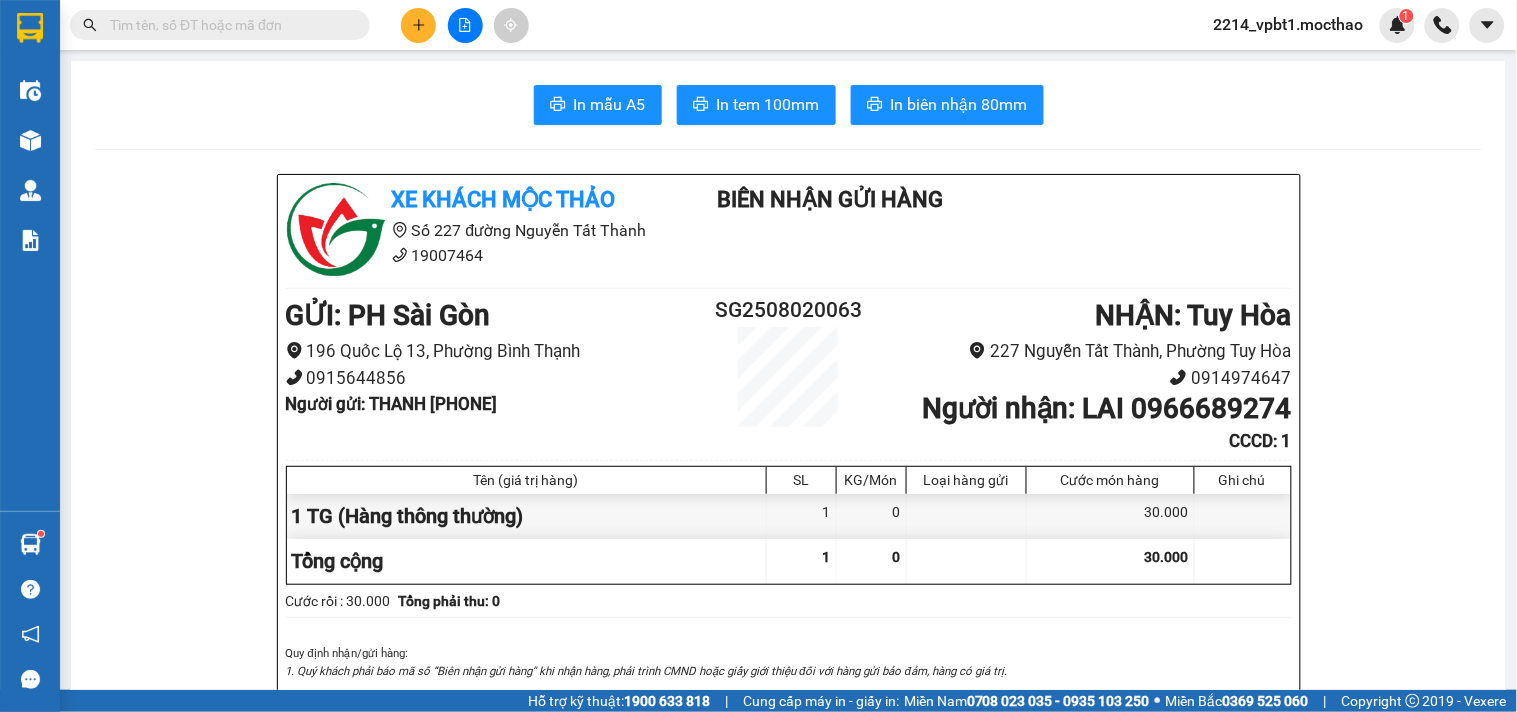 click at bounding box center [465, 25] 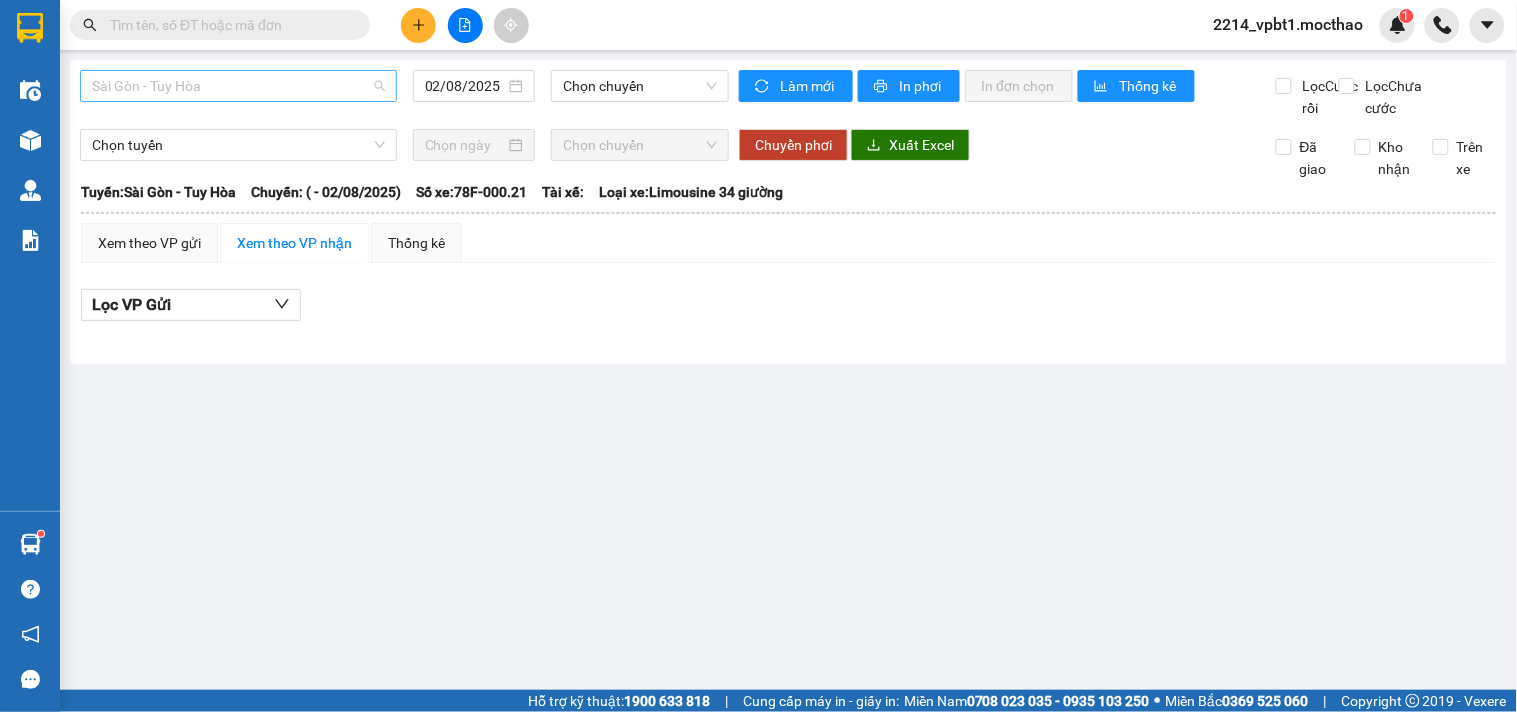 click on "Sài Gòn - Tuy Hòa" at bounding box center (238, 86) 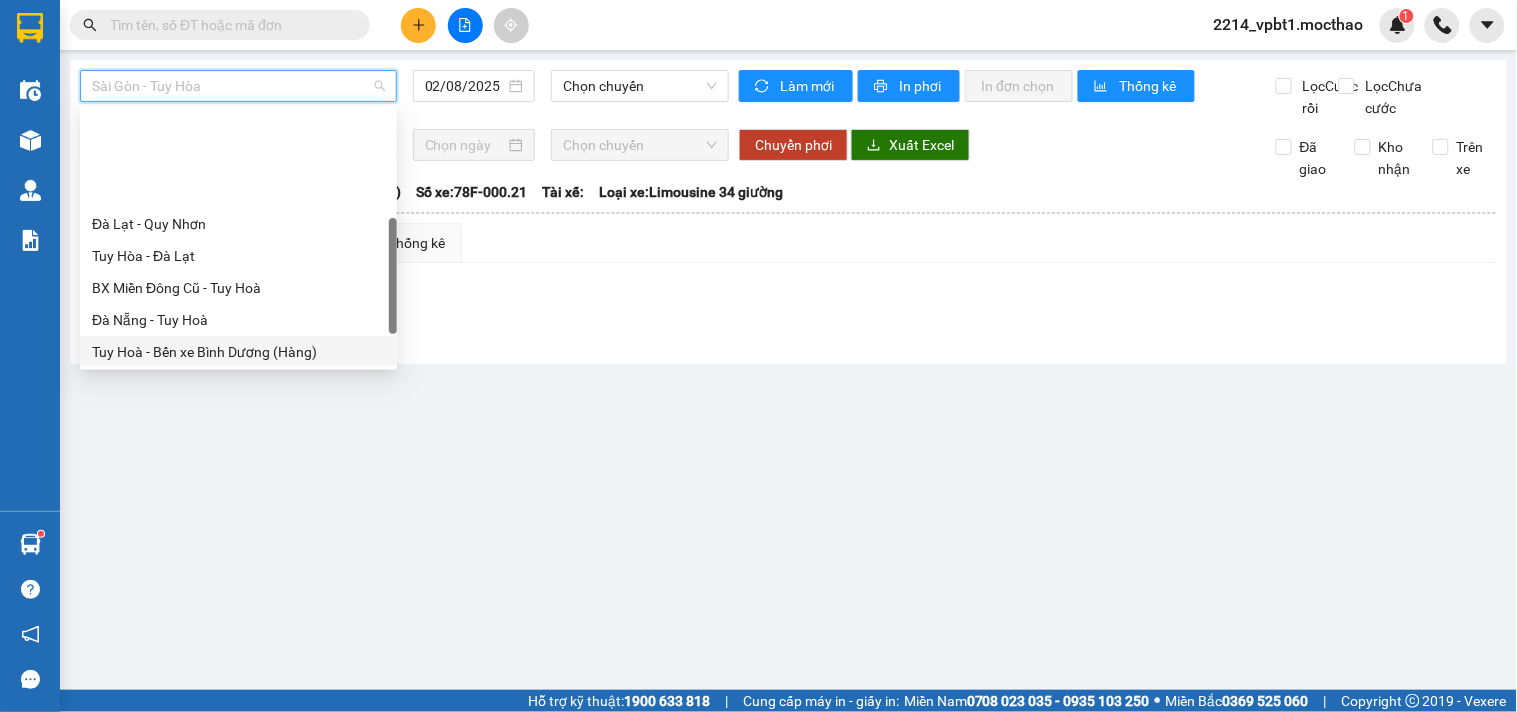 scroll, scrollTop: 333, scrollLeft: 0, axis: vertical 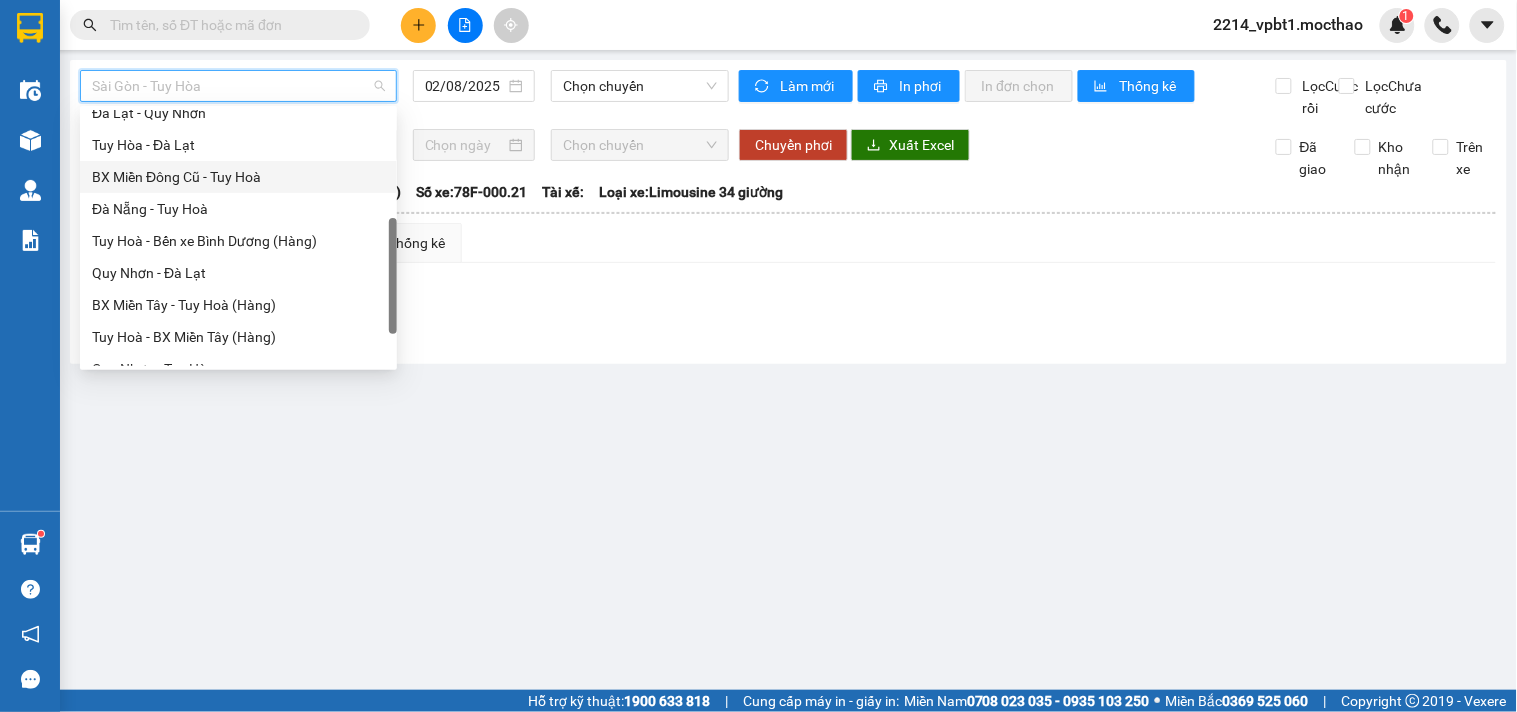 click on "BX Miền Đông Cũ - Tuy Hoà" at bounding box center (238, 177) 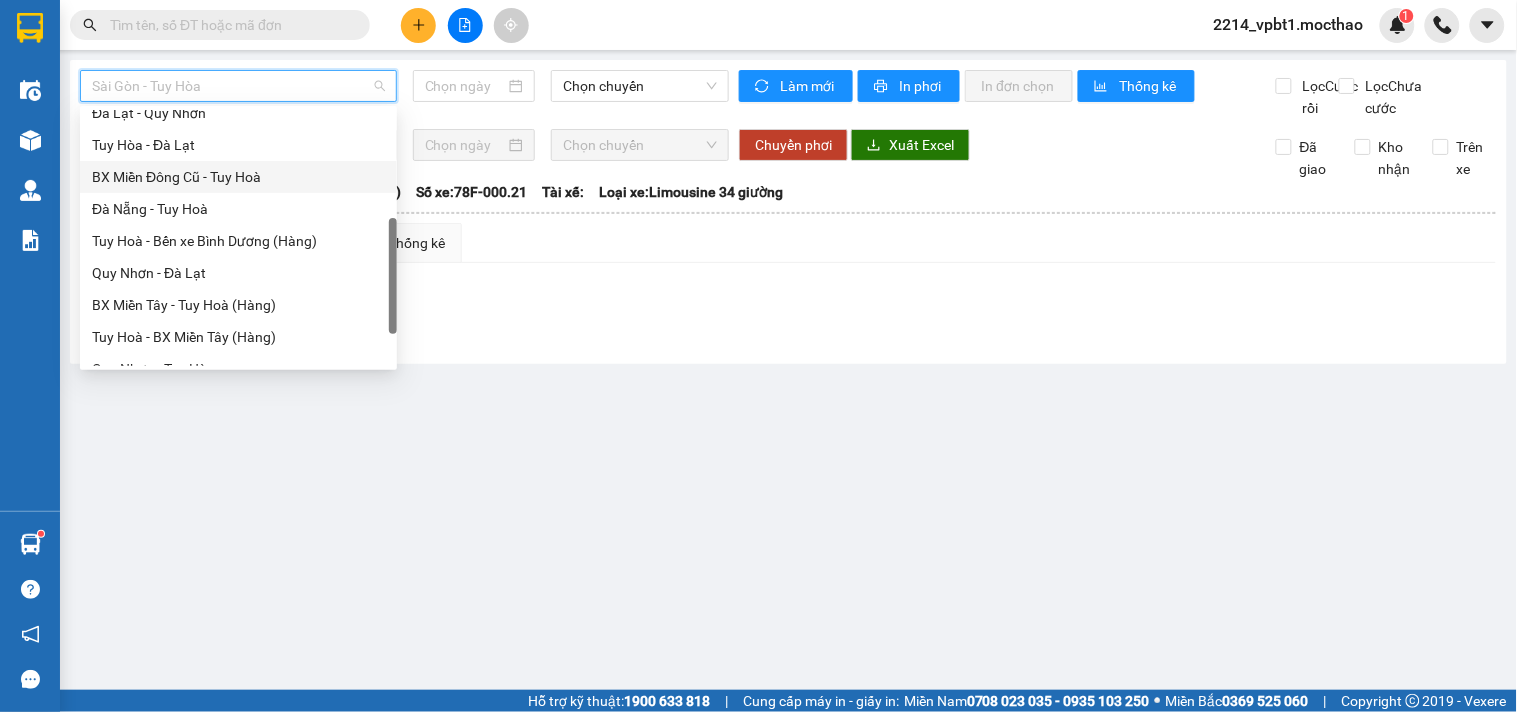 type on "02/08/2025" 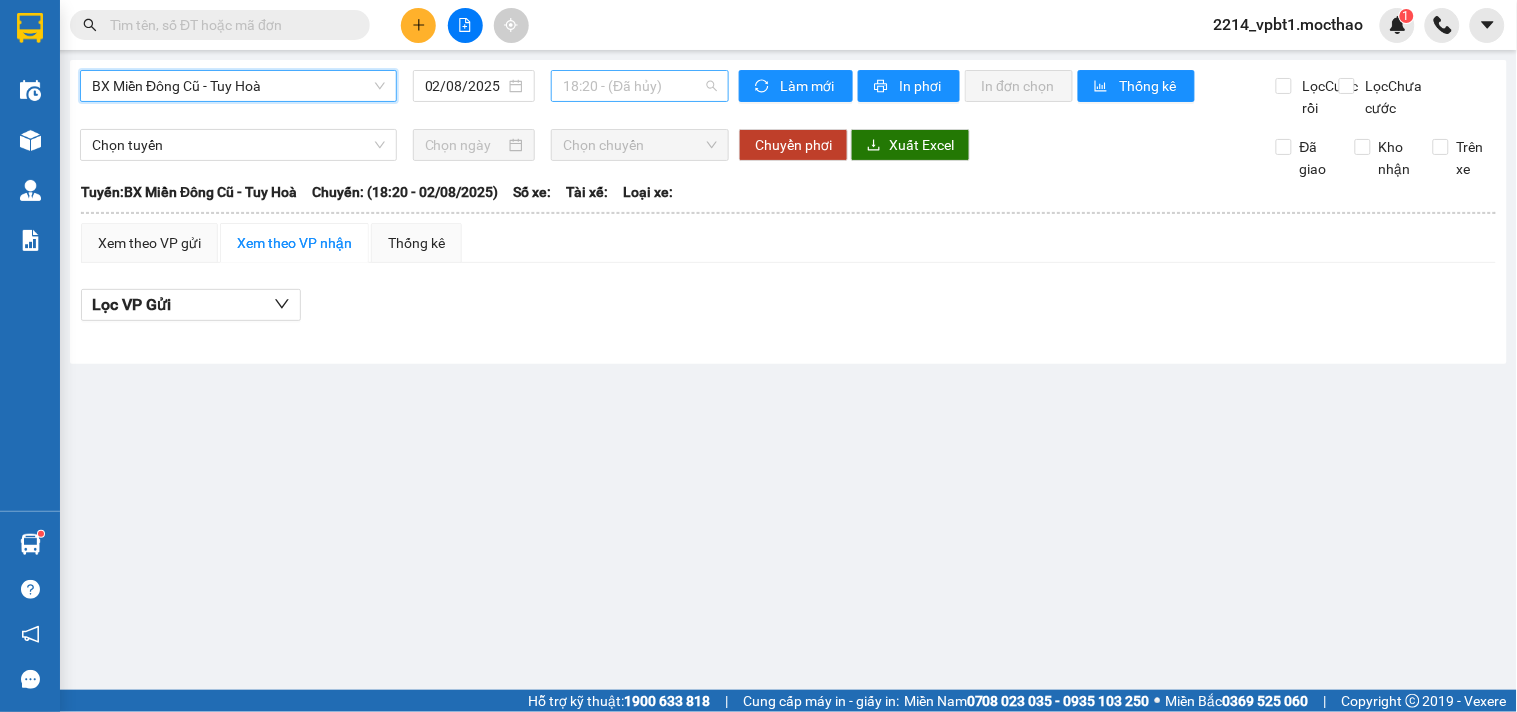 click on "18:20     - (Đã hủy)" at bounding box center [640, 86] 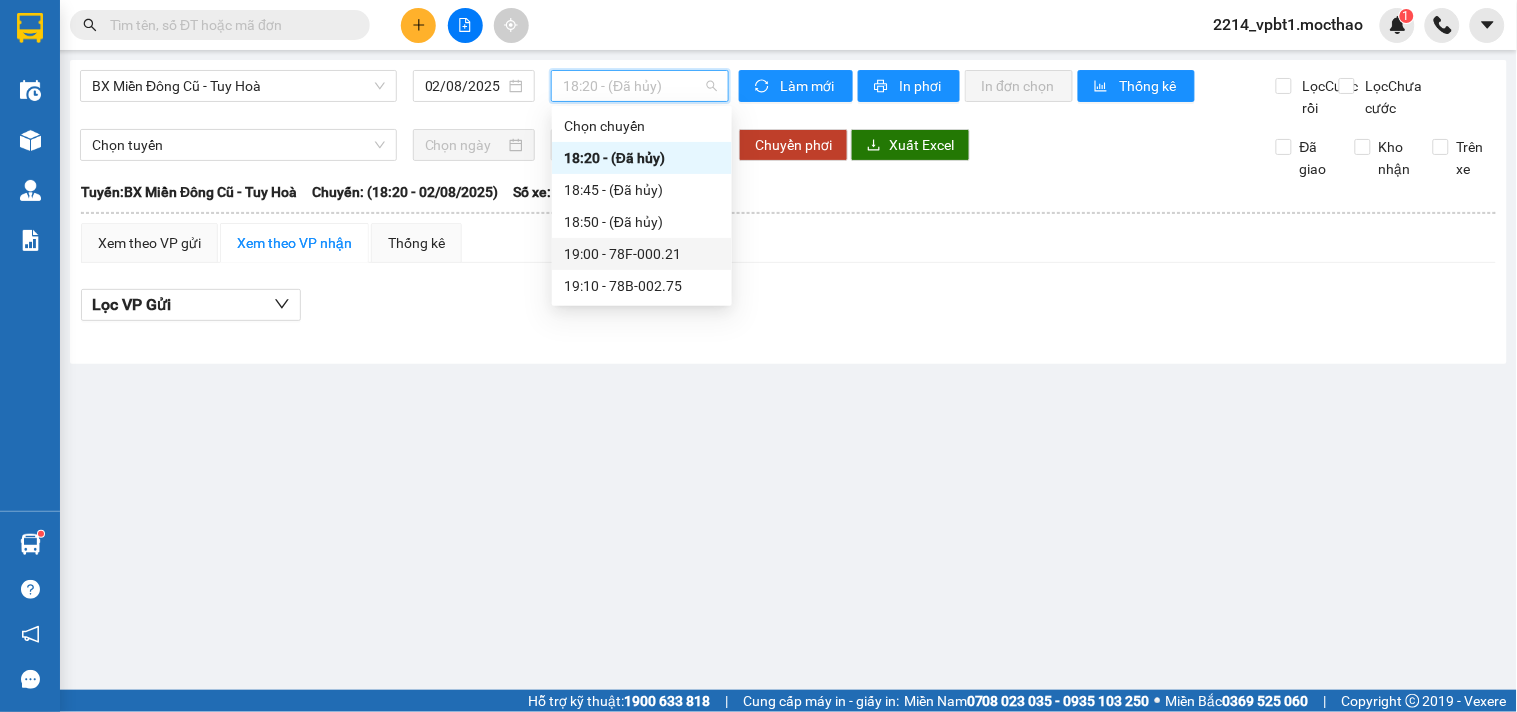 click on "19:00     - 78F-000.21" at bounding box center [642, 254] 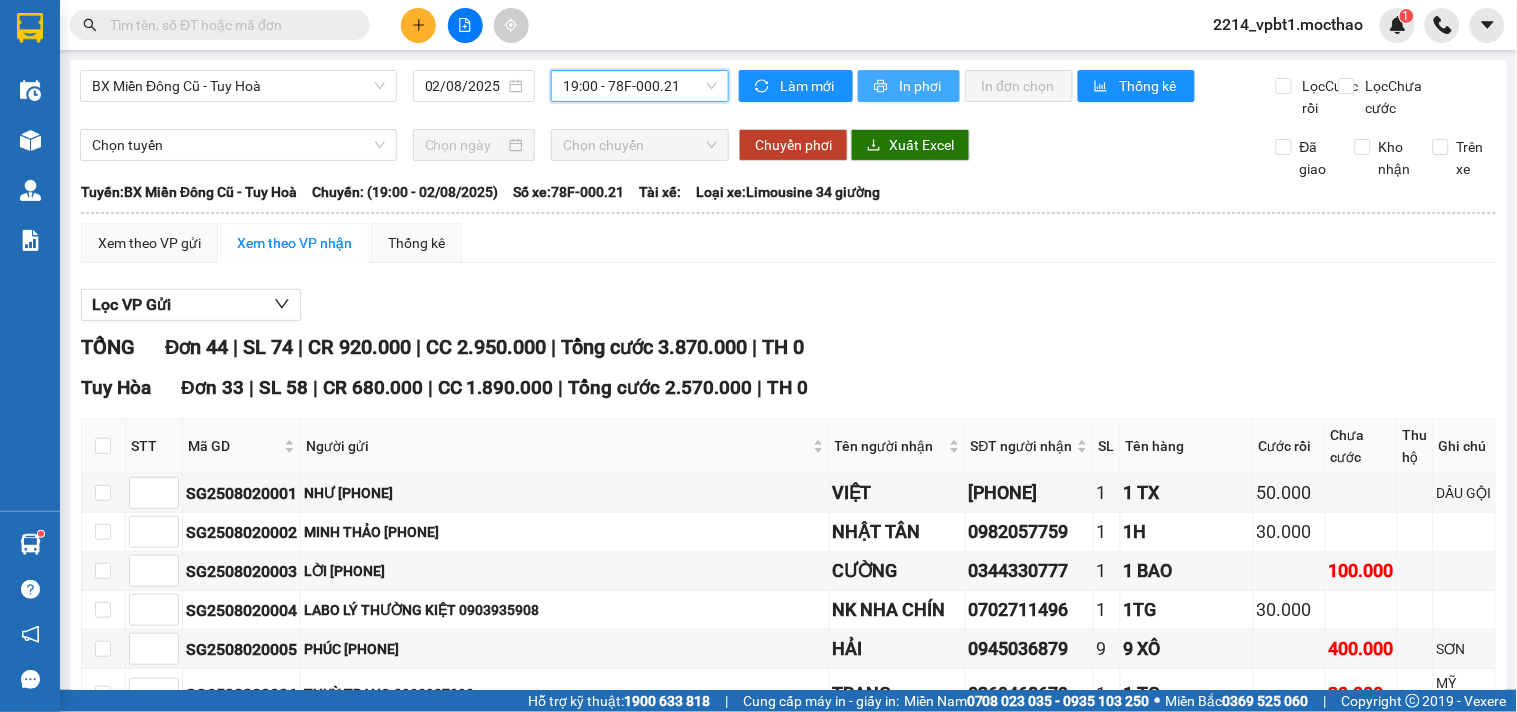 click at bounding box center (882, 87) 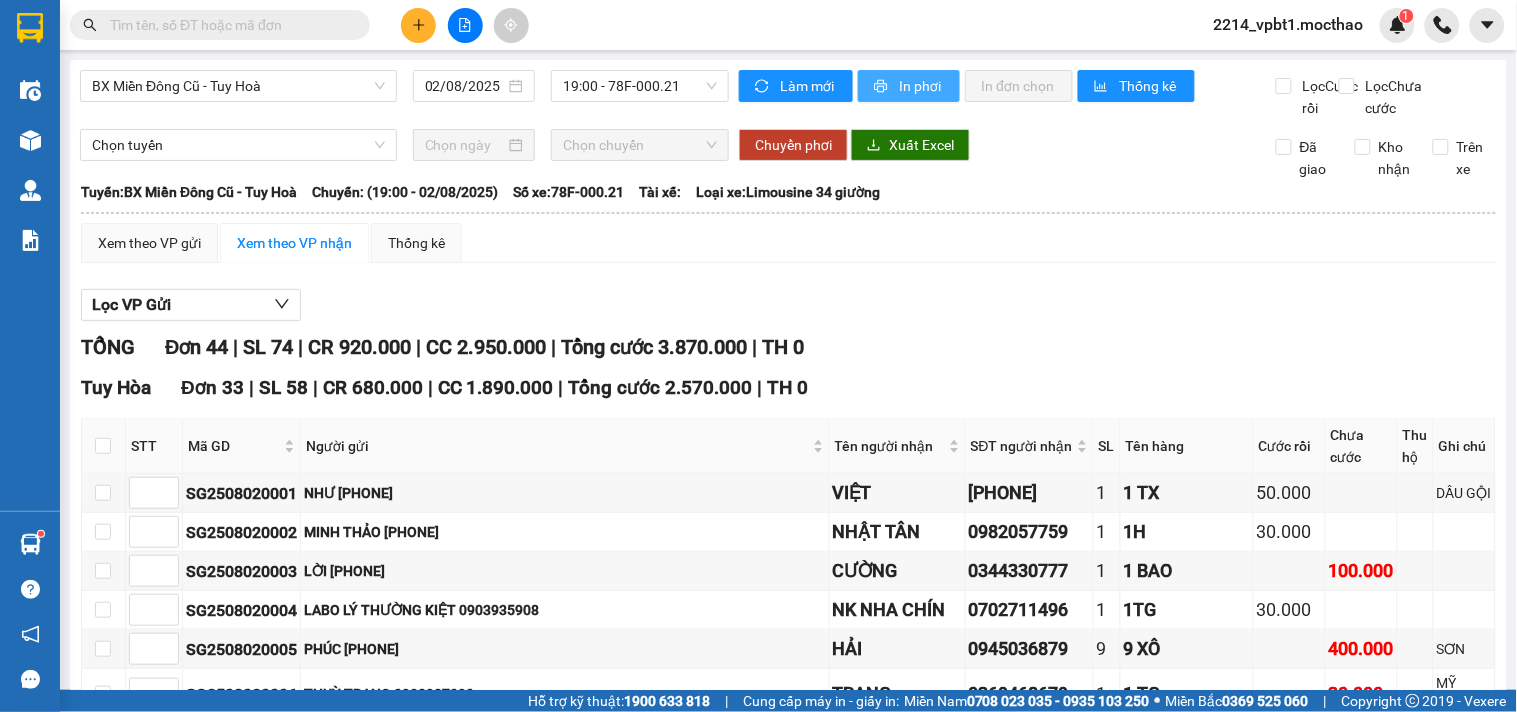 scroll, scrollTop: 0, scrollLeft: 0, axis: both 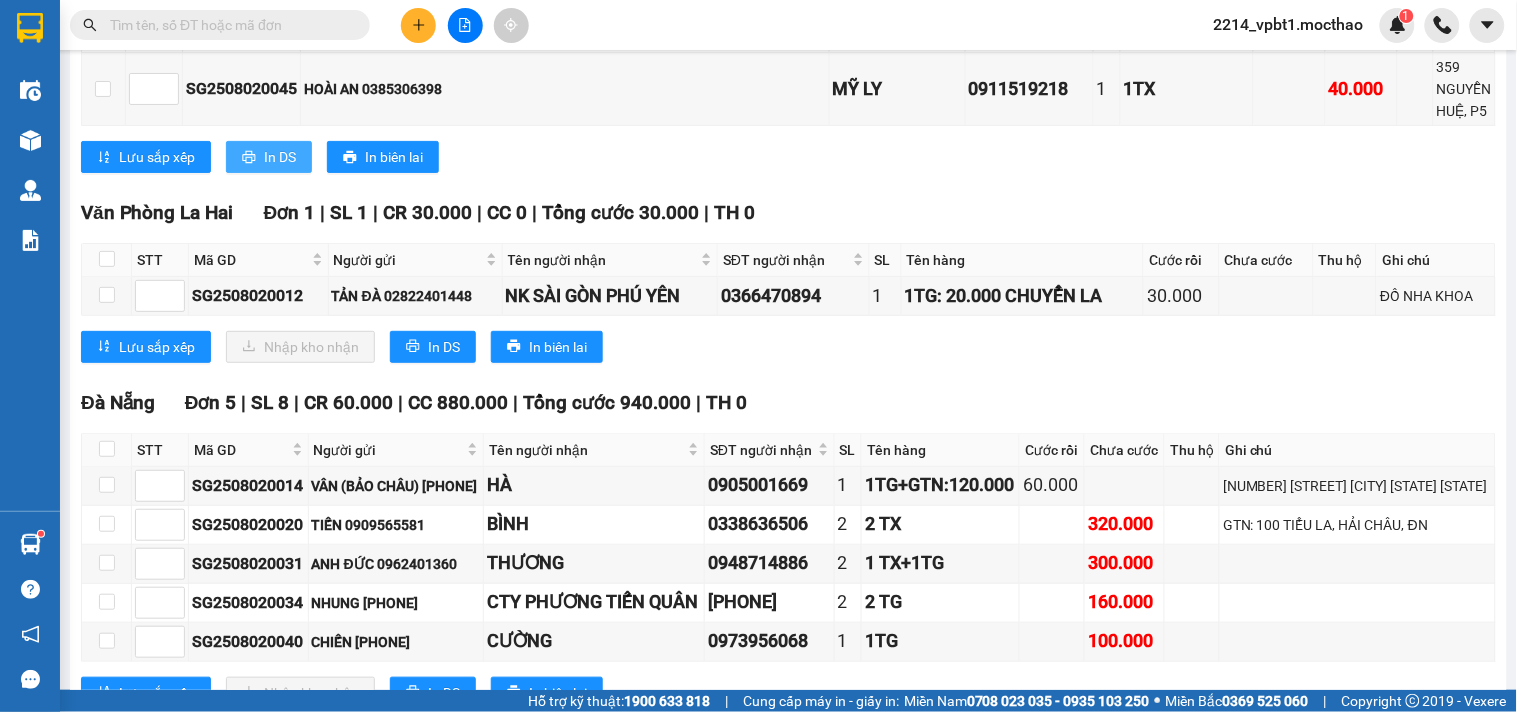 click on "In DS" at bounding box center [280, 157] 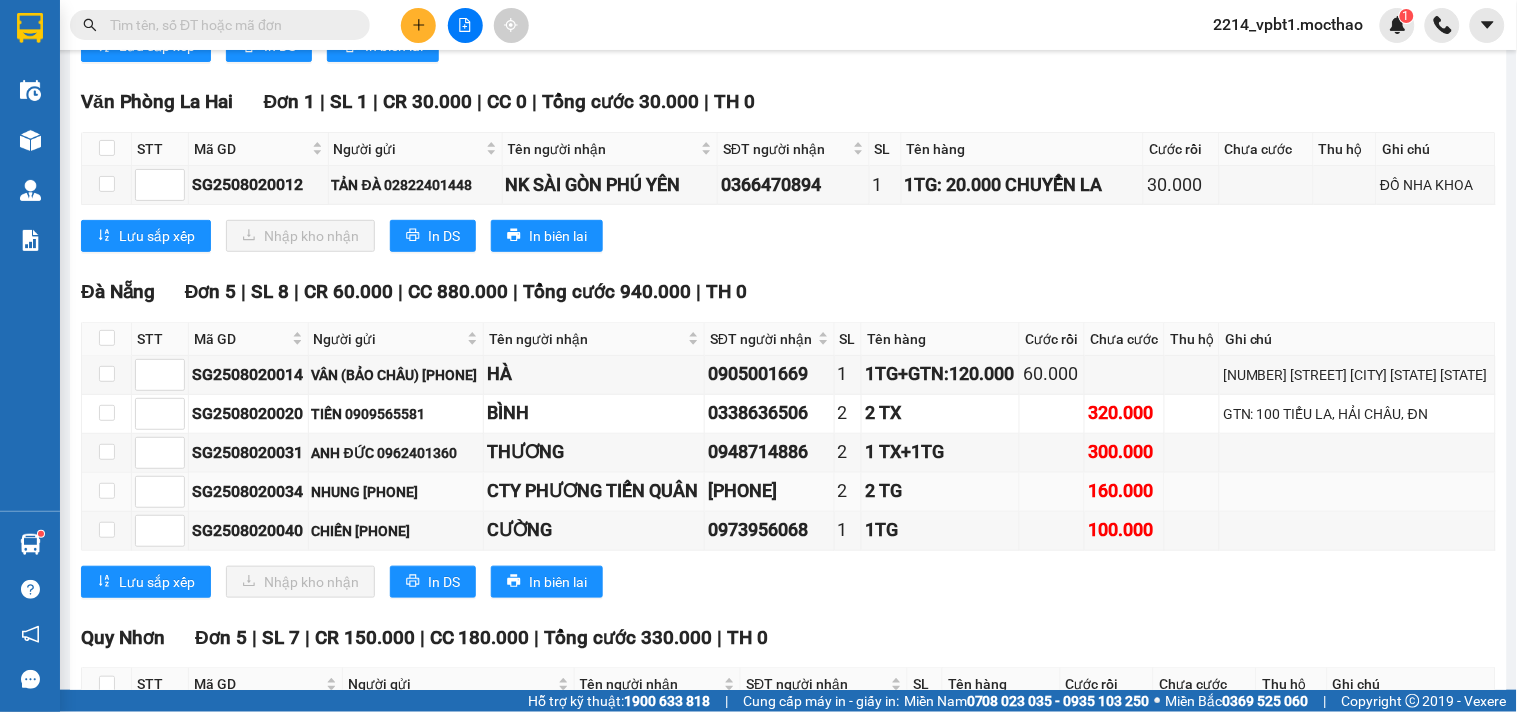 scroll, scrollTop: 2000, scrollLeft: 0, axis: vertical 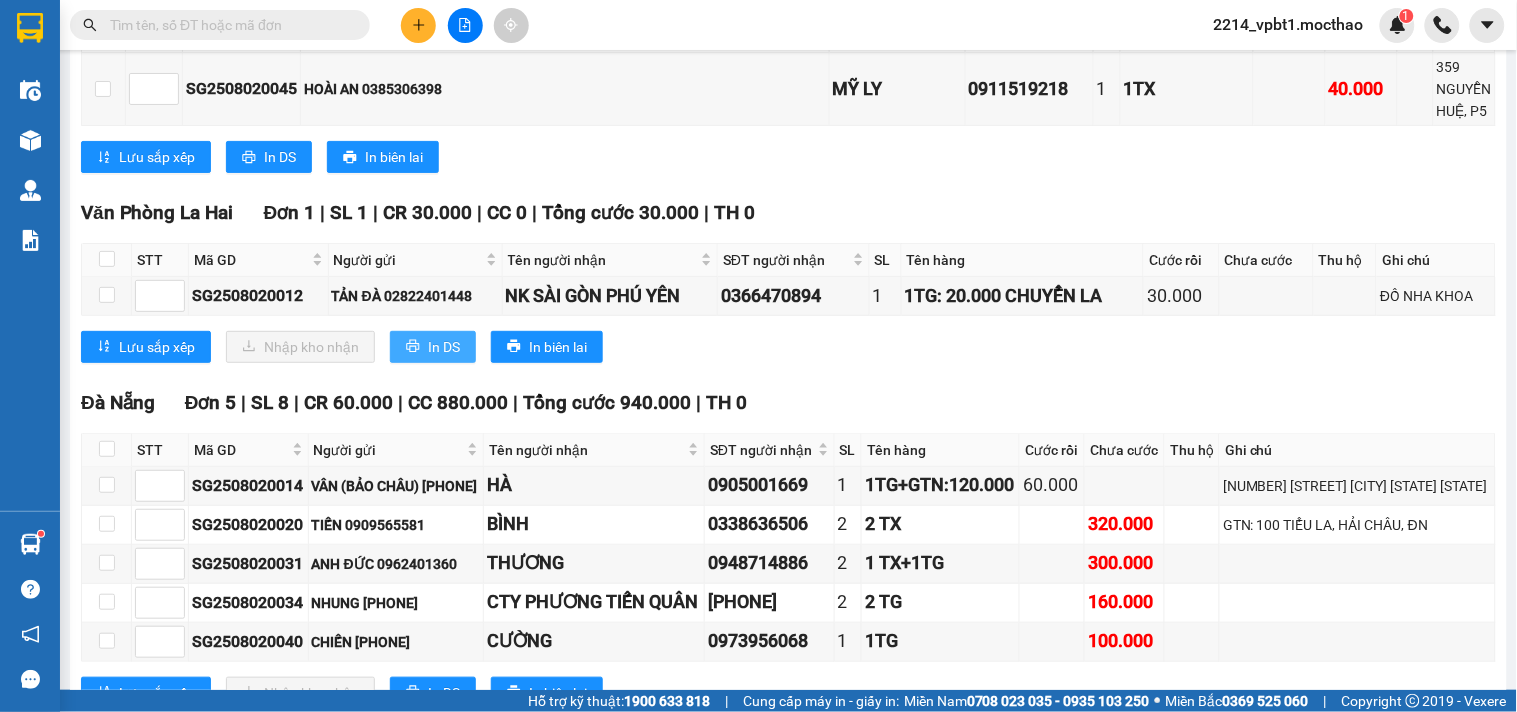 click on "In DS" at bounding box center [433, 347] 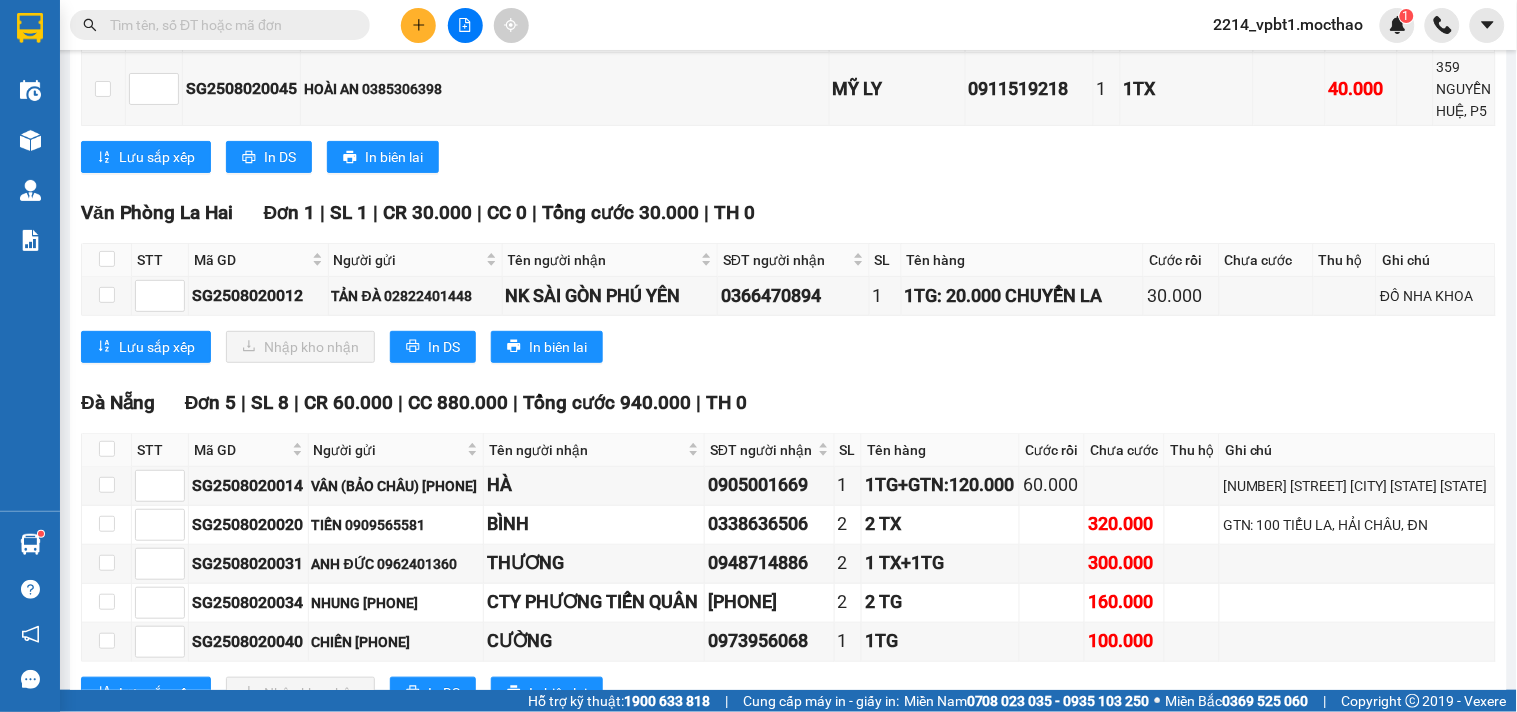 scroll, scrollTop: 2444, scrollLeft: 0, axis: vertical 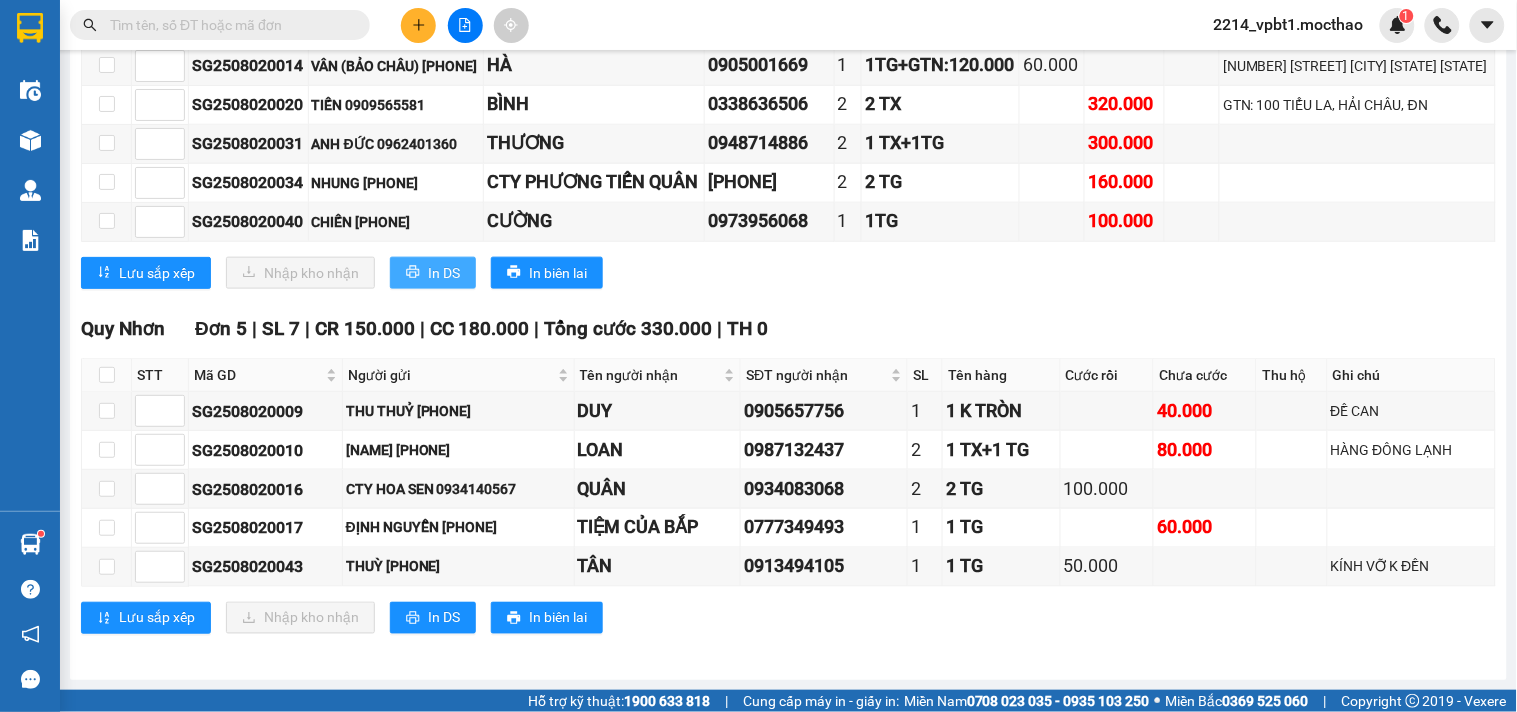 click on "In DS" at bounding box center [433, 273] 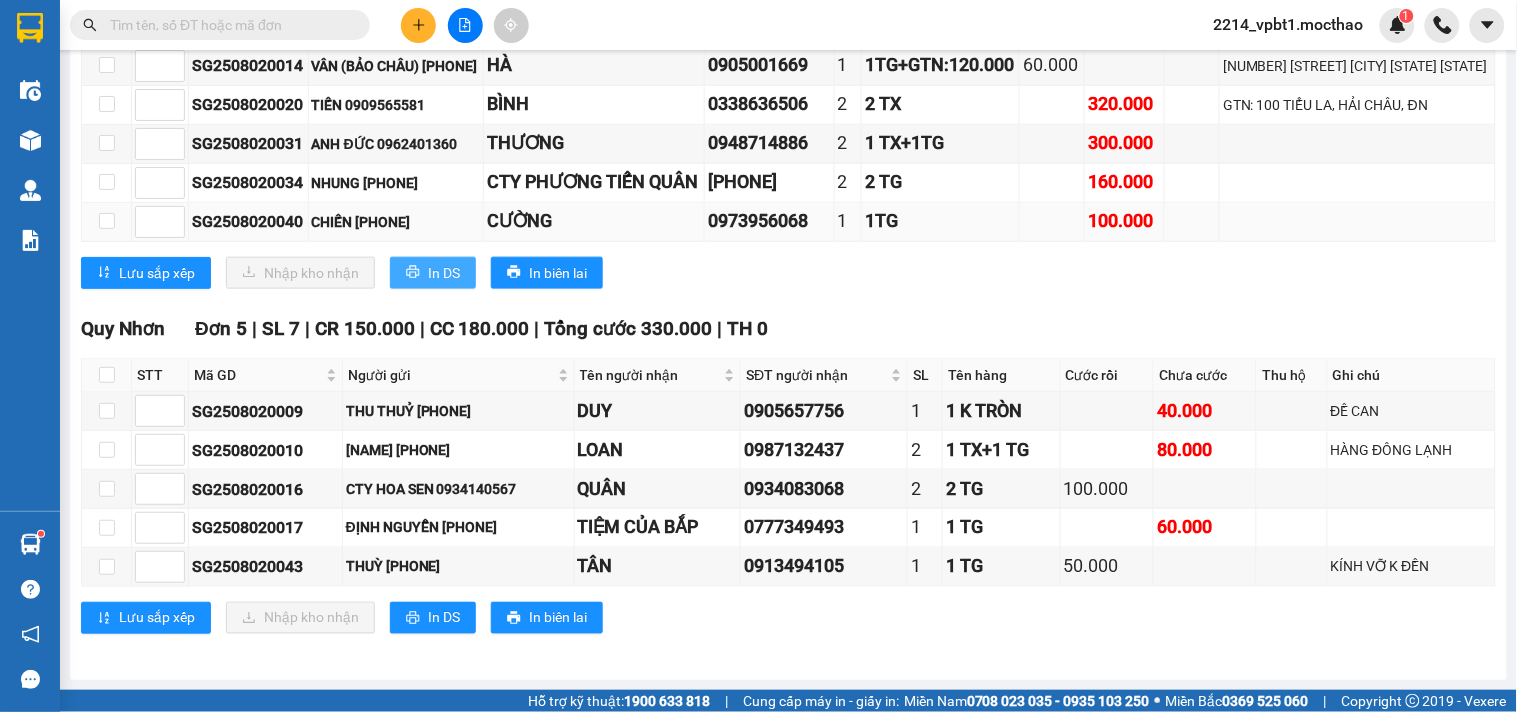 scroll, scrollTop: 0, scrollLeft: 0, axis: both 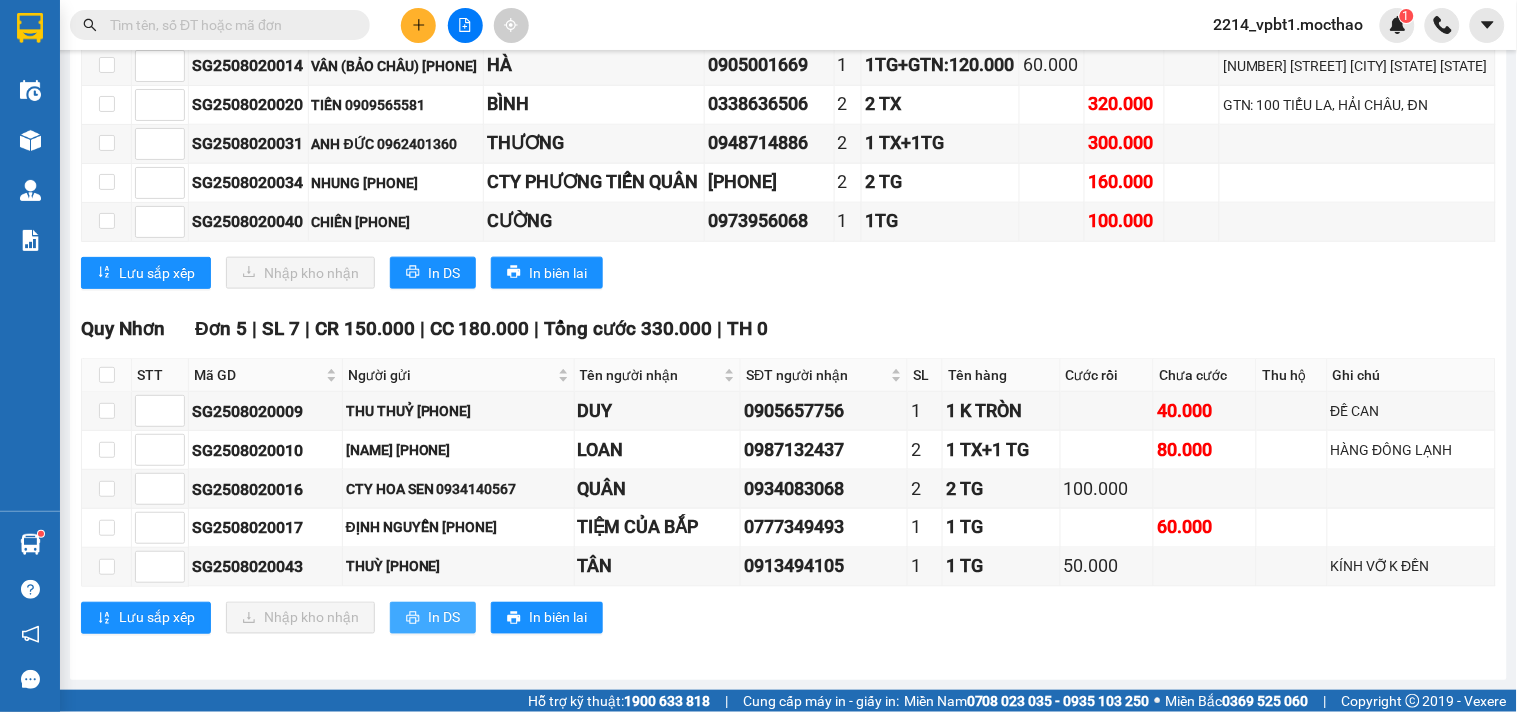 click 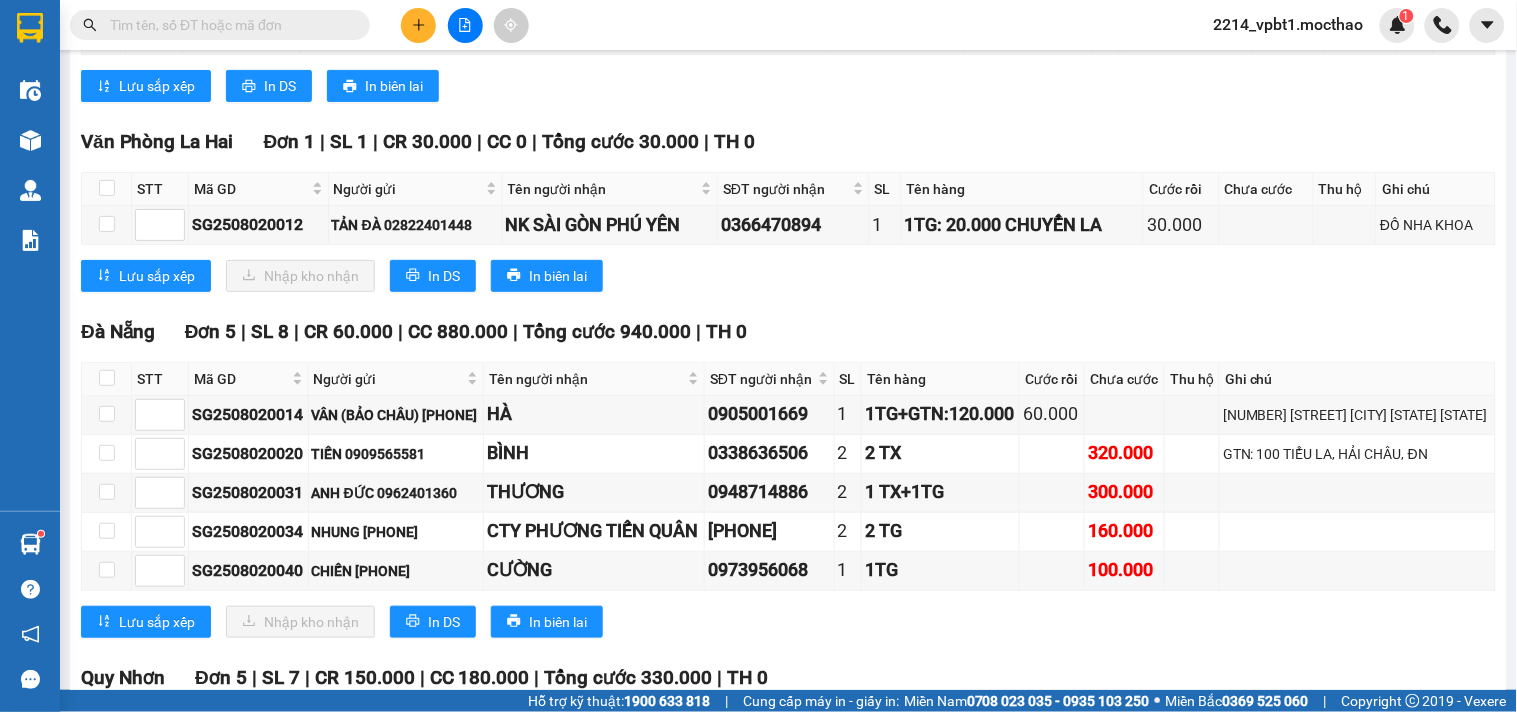 scroll, scrollTop: 2515, scrollLeft: 0, axis: vertical 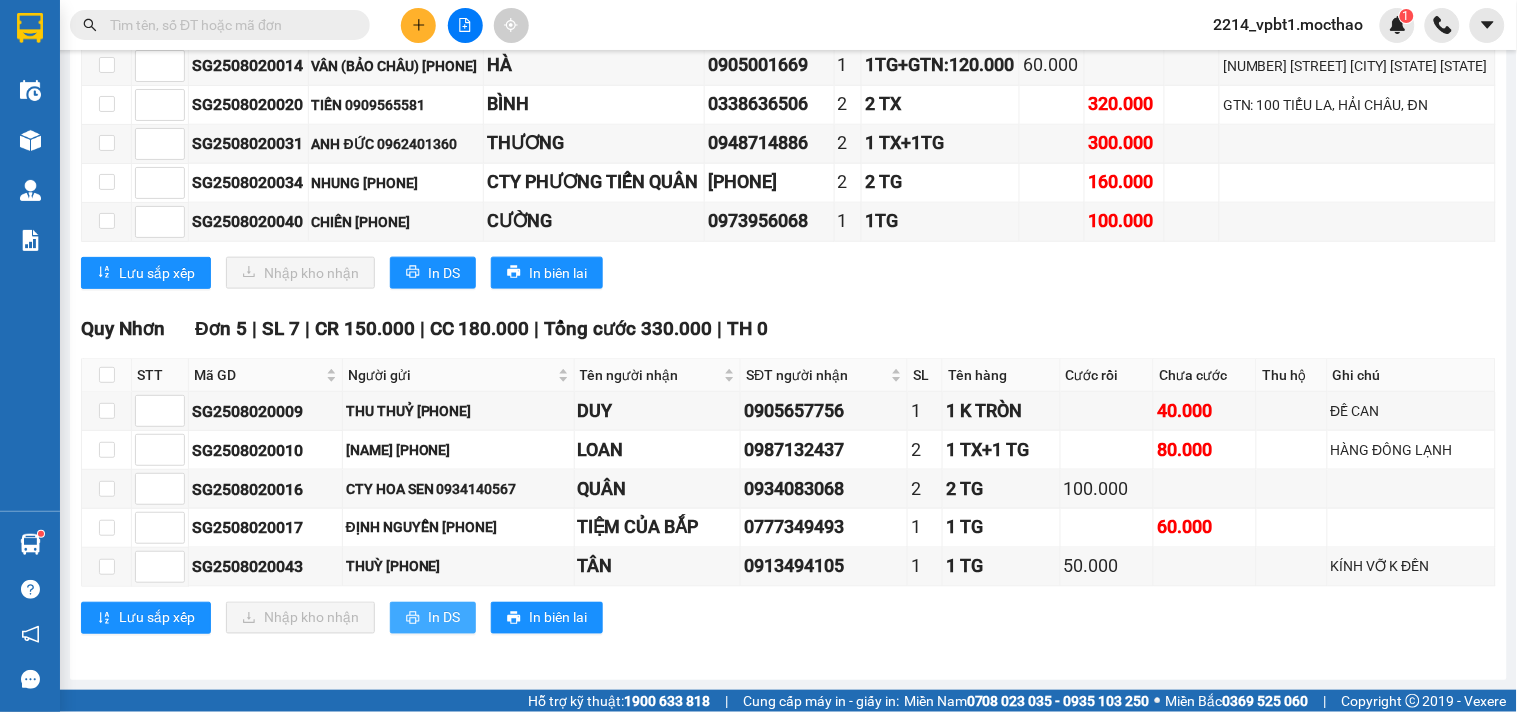 click on "In DS" at bounding box center [444, 618] 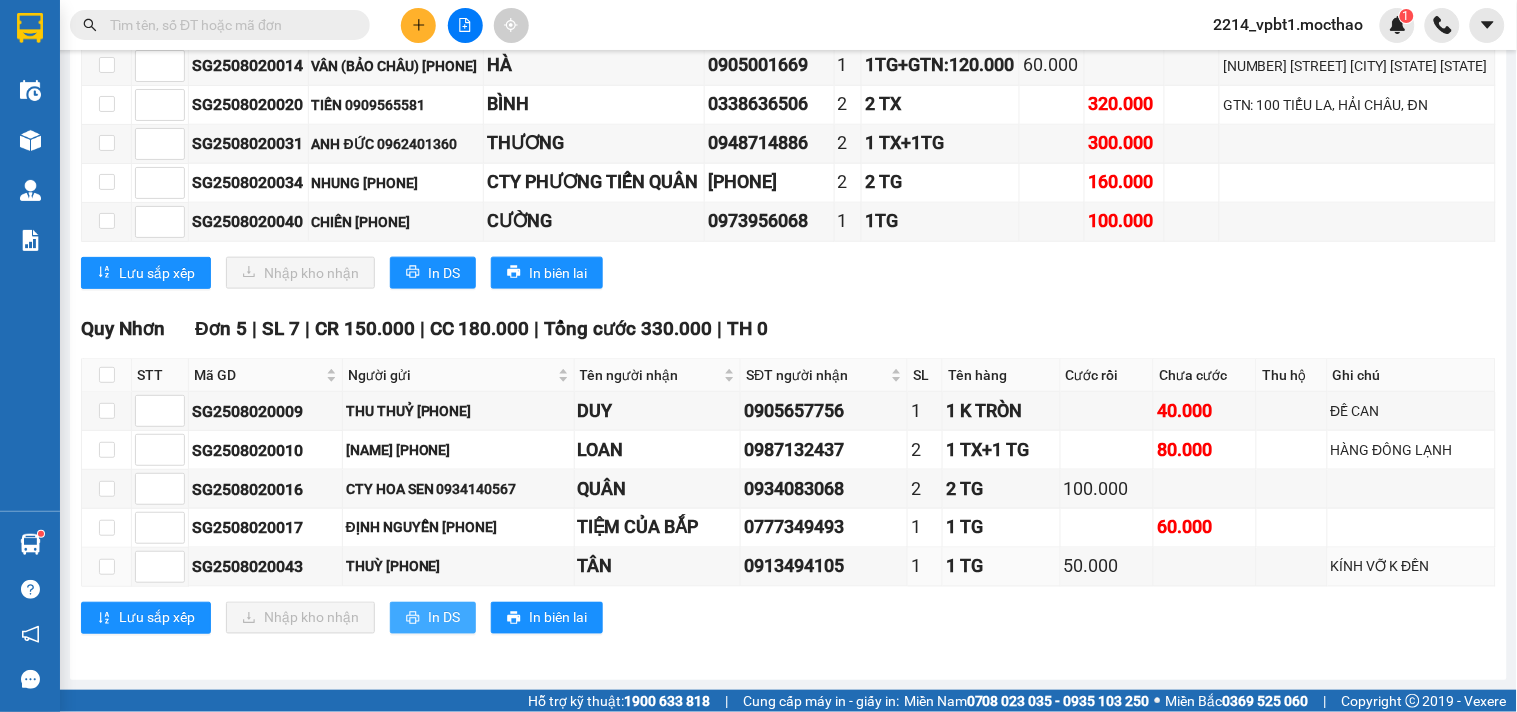 scroll, scrollTop: 0, scrollLeft: 0, axis: both 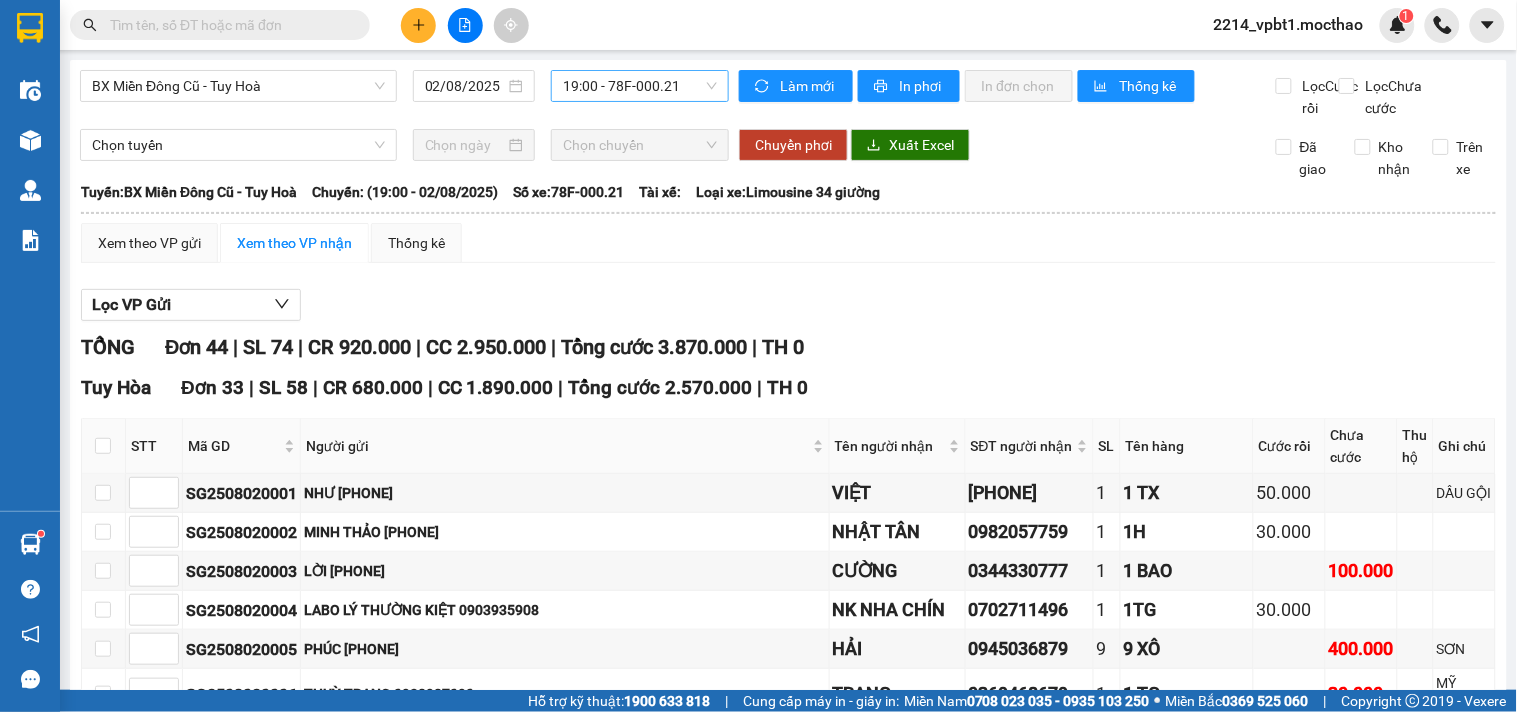 click on "19:00     - 78F-000.21" at bounding box center [640, 86] 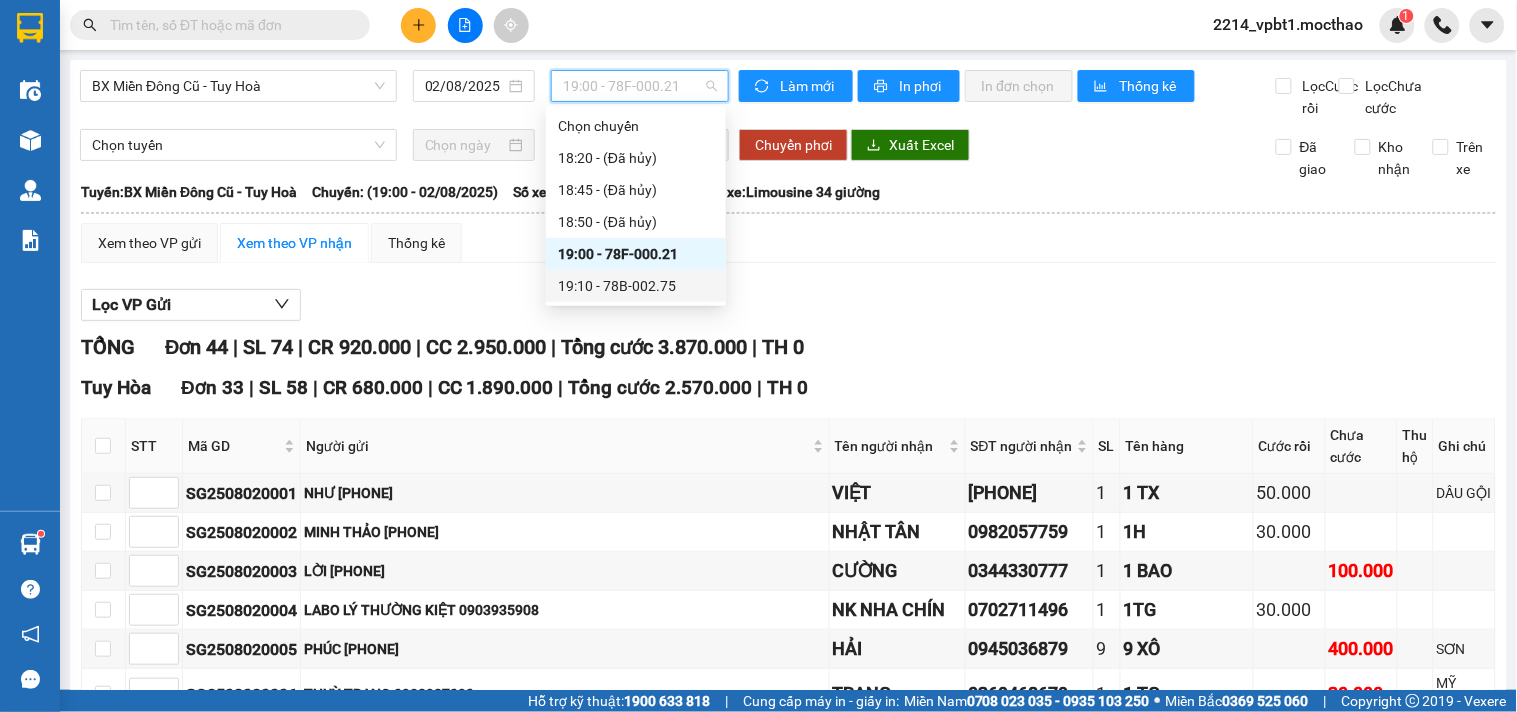 click on "19:10     - 78B-002.75" at bounding box center (636, 286) 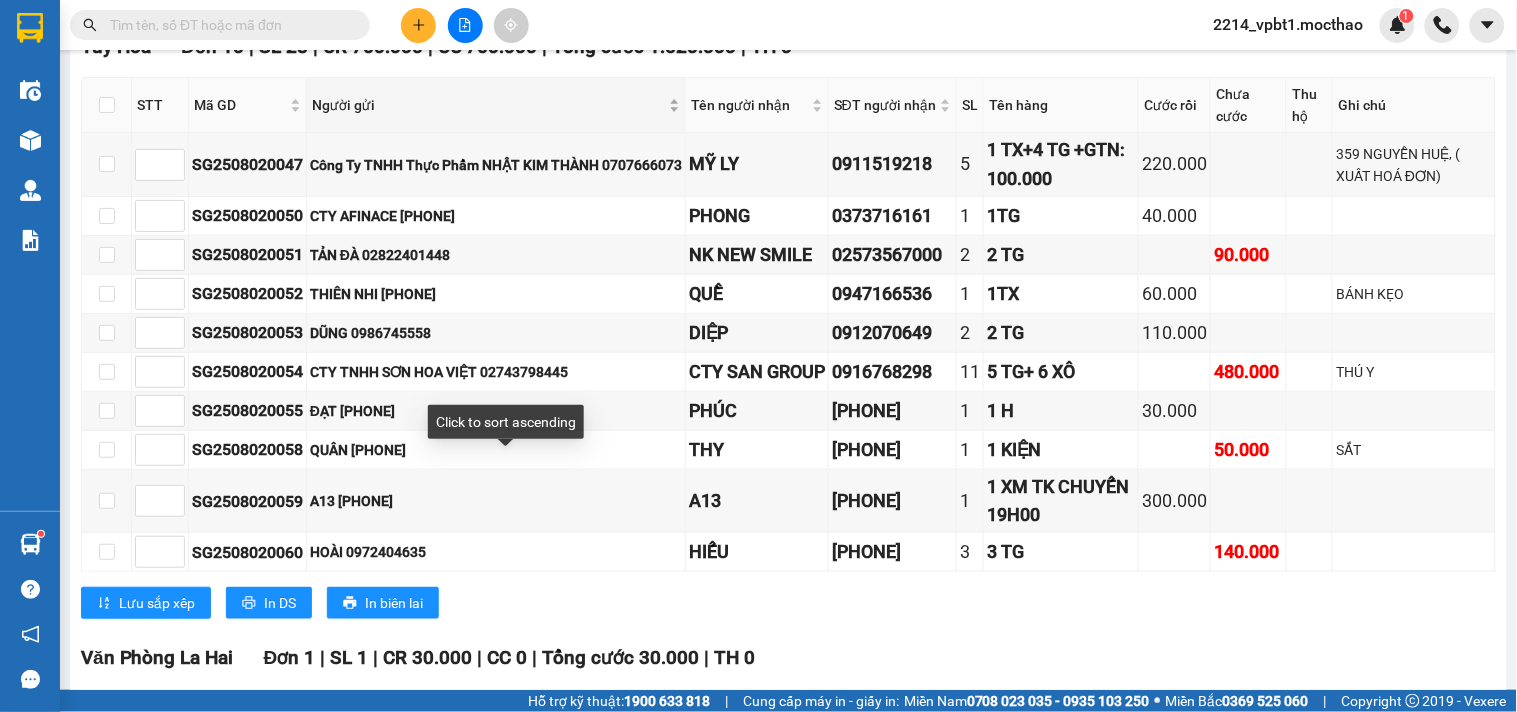 scroll, scrollTop: 7, scrollLeft: 0, axis: vertical 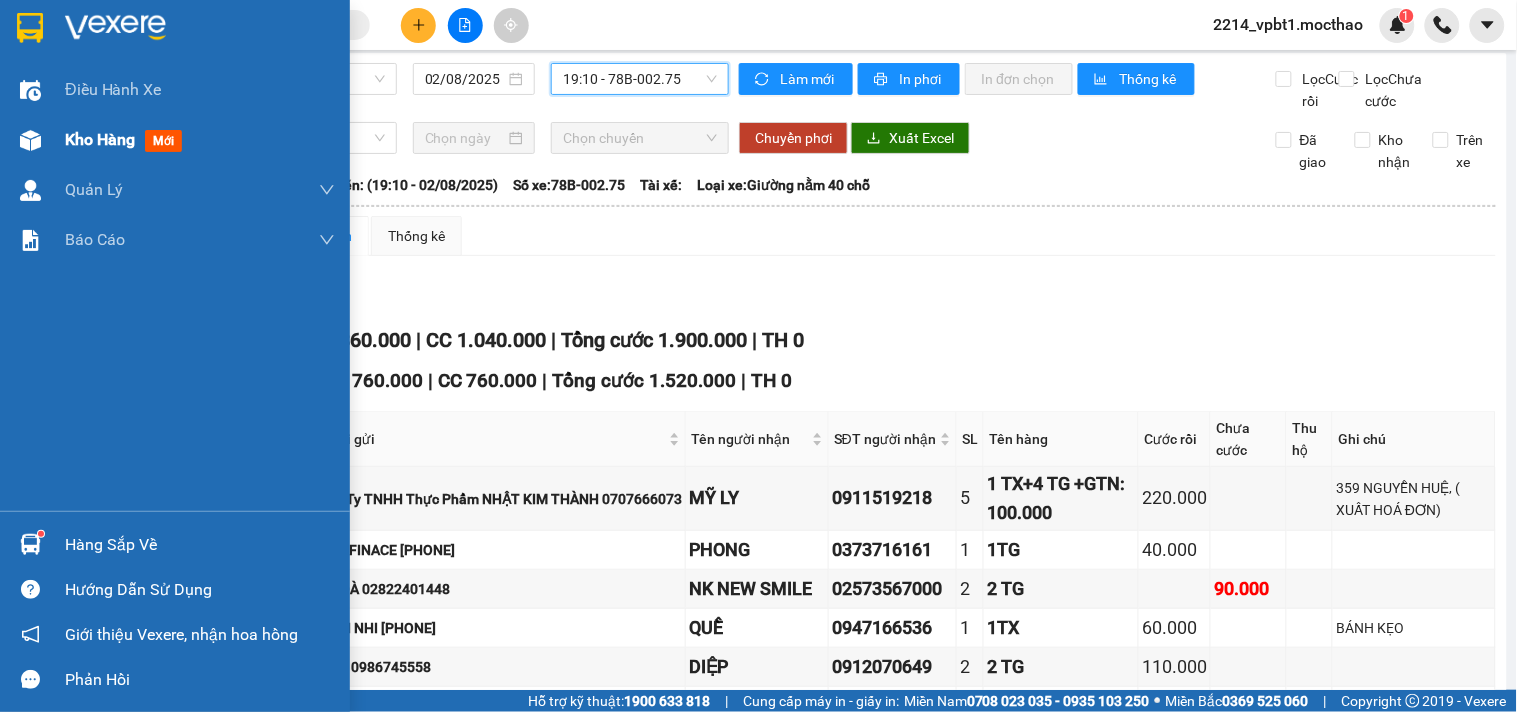 click on "Kho hàng" at bounding box center [100, 139] 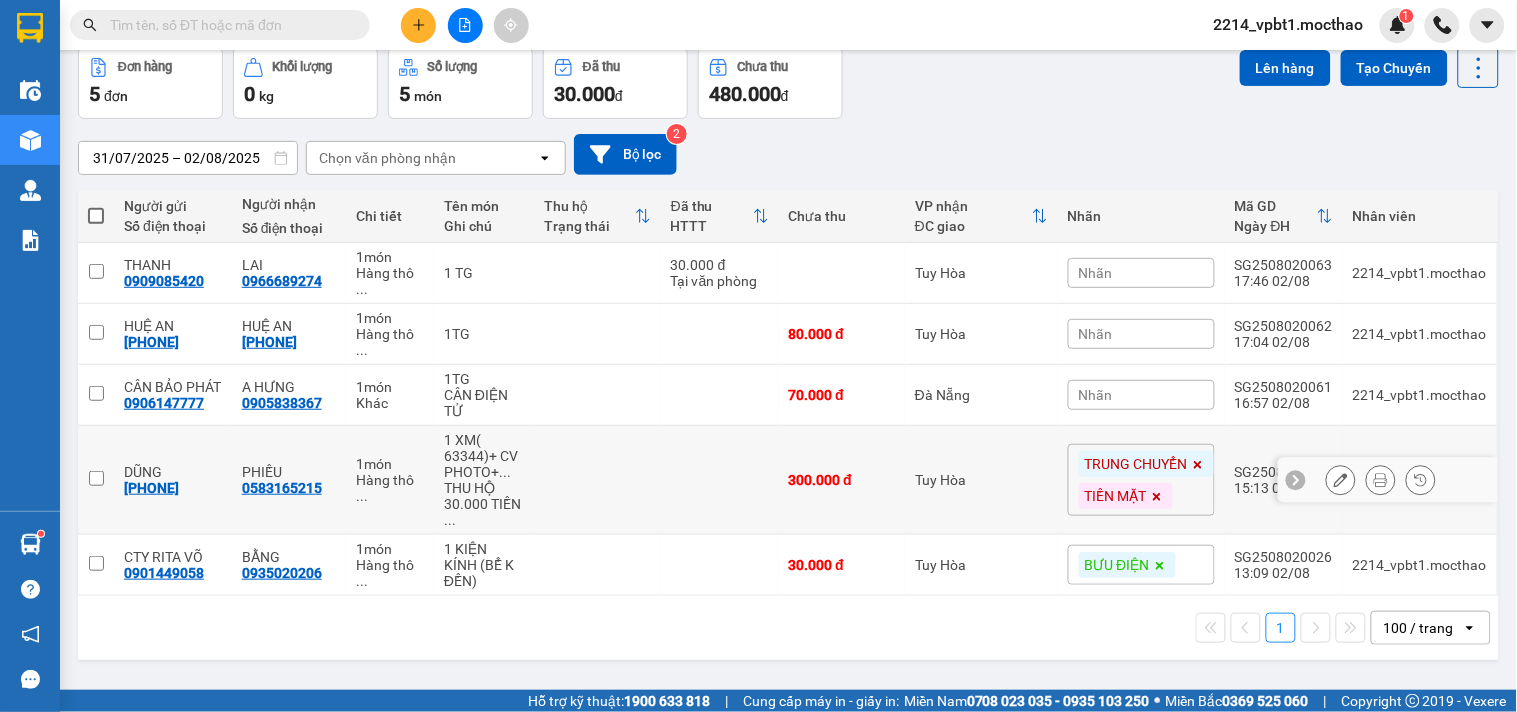 scroll, scrollTop: 0, scrollLeft: 0, axis: both 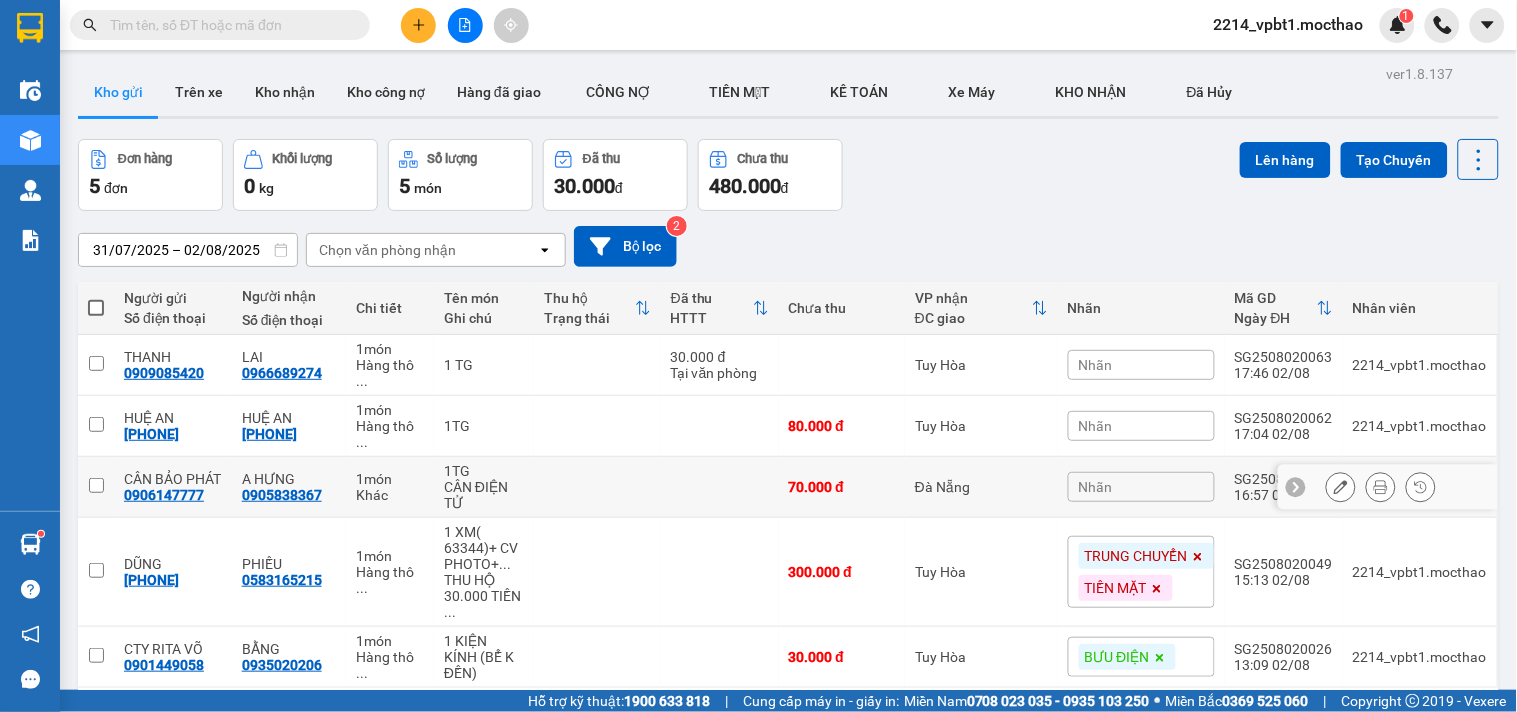 click at bounding box center (597, 487) 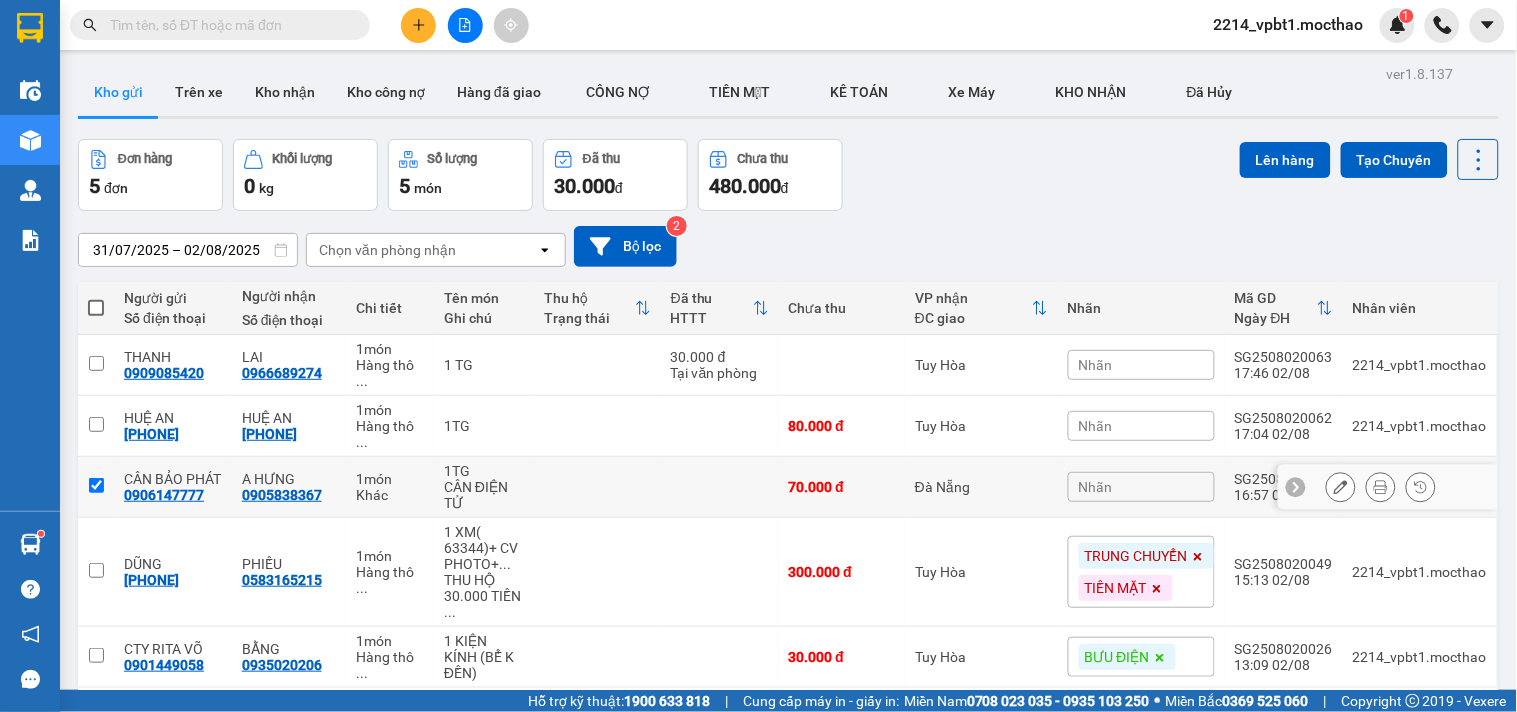 checkbox on "true" 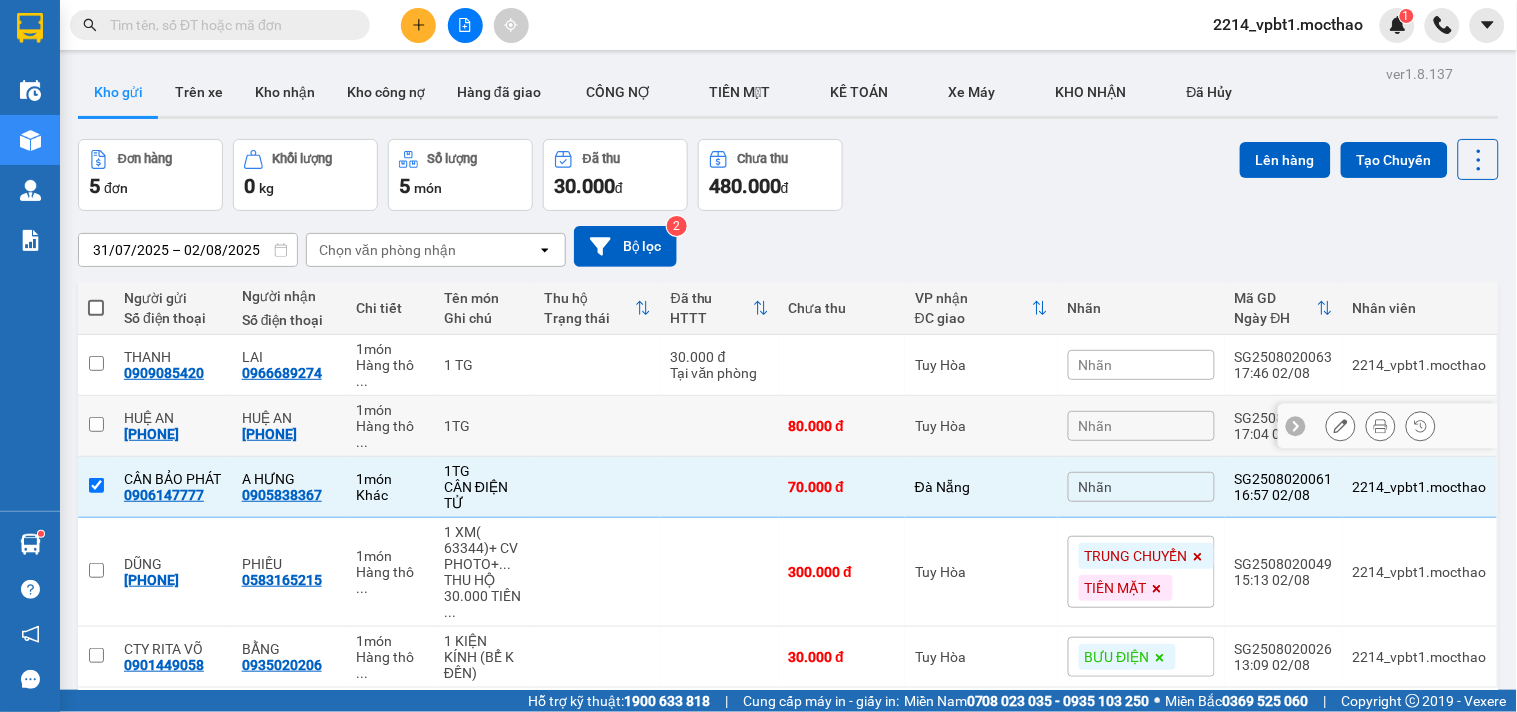 click at bounding box center [597, 426] 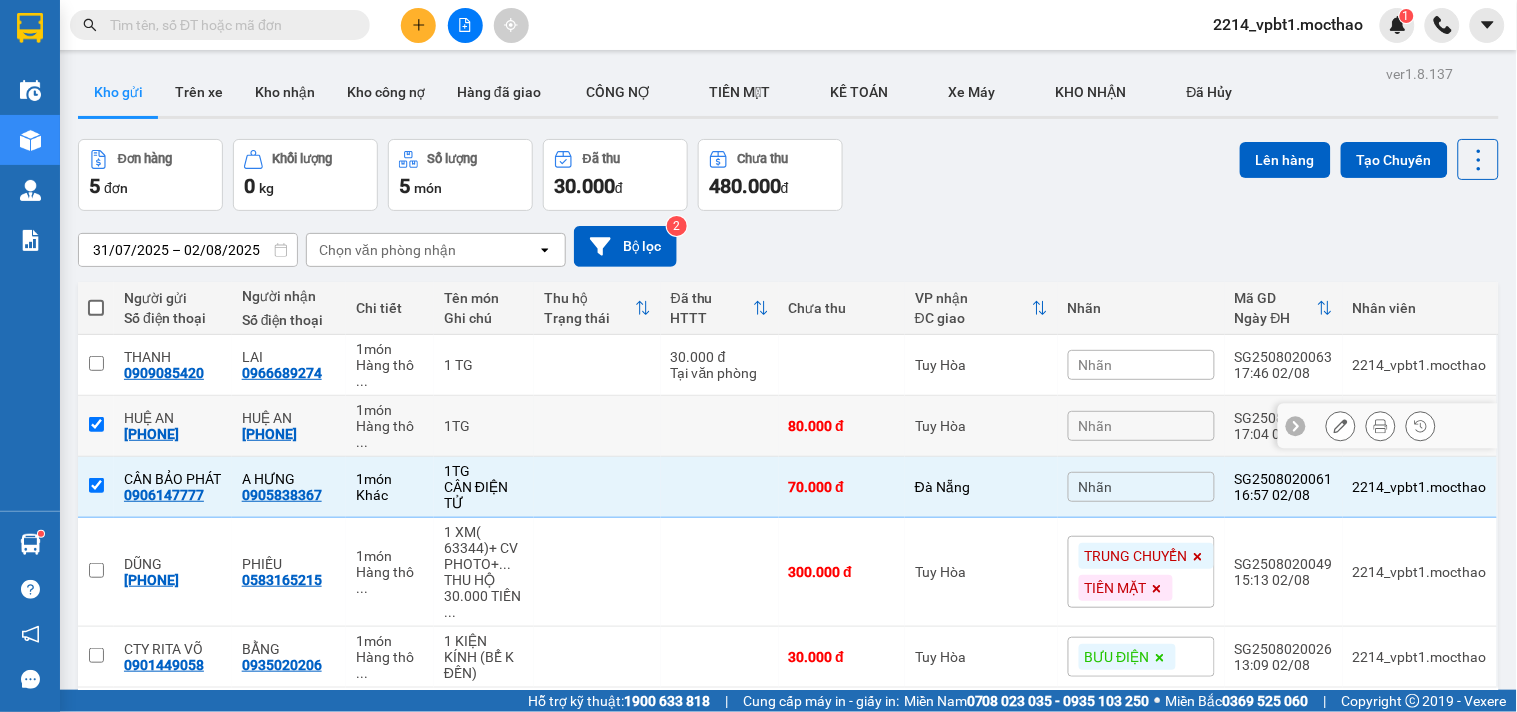 checkbox on "true" 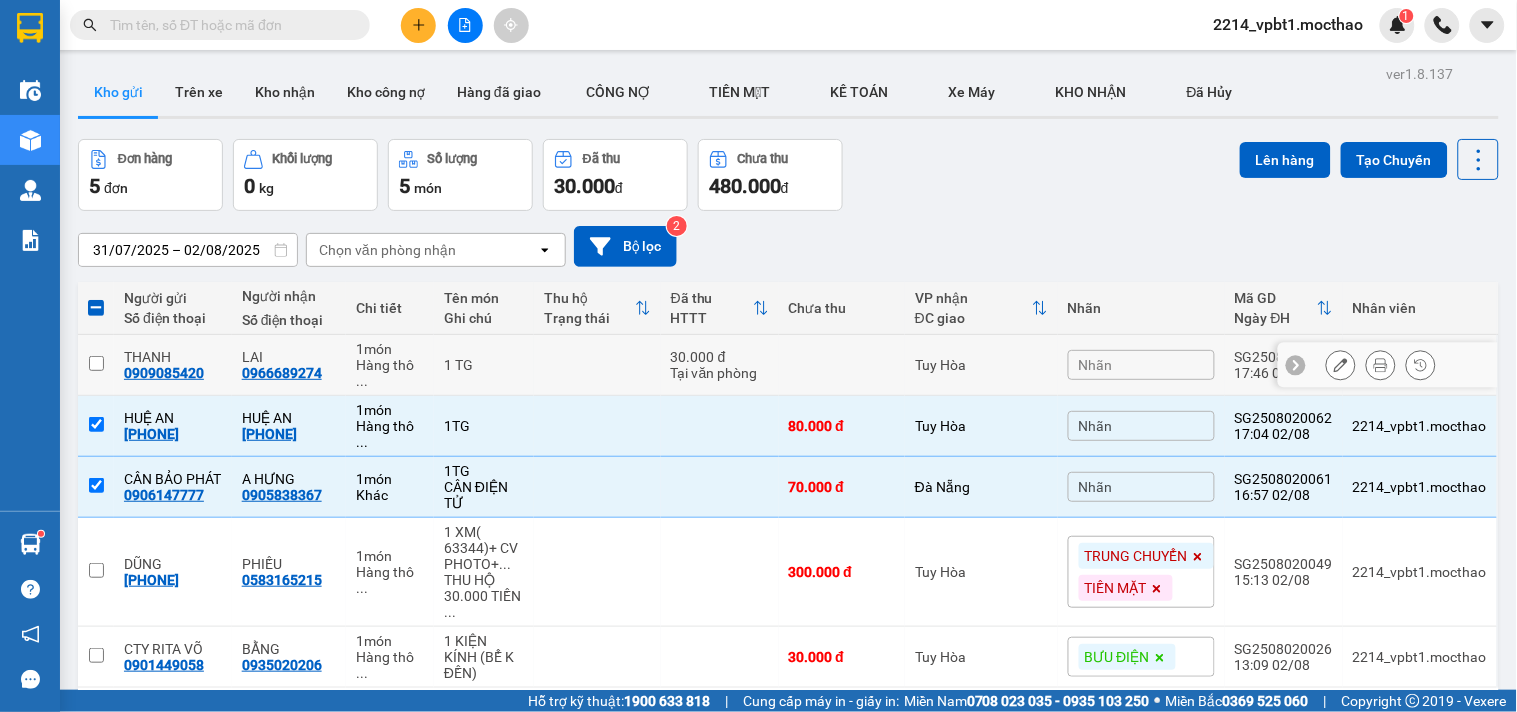 click at bounding box center (597, 365) 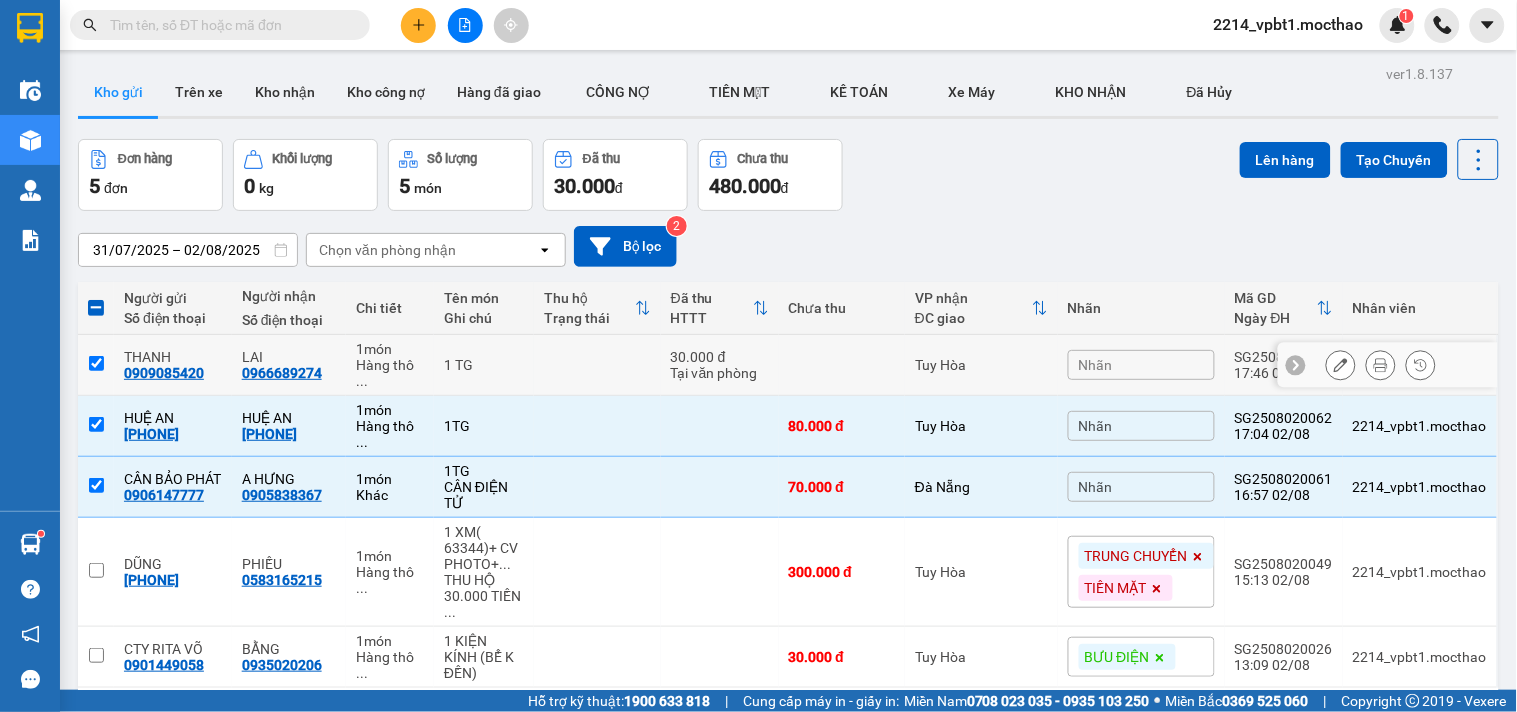 checkbox on "true" 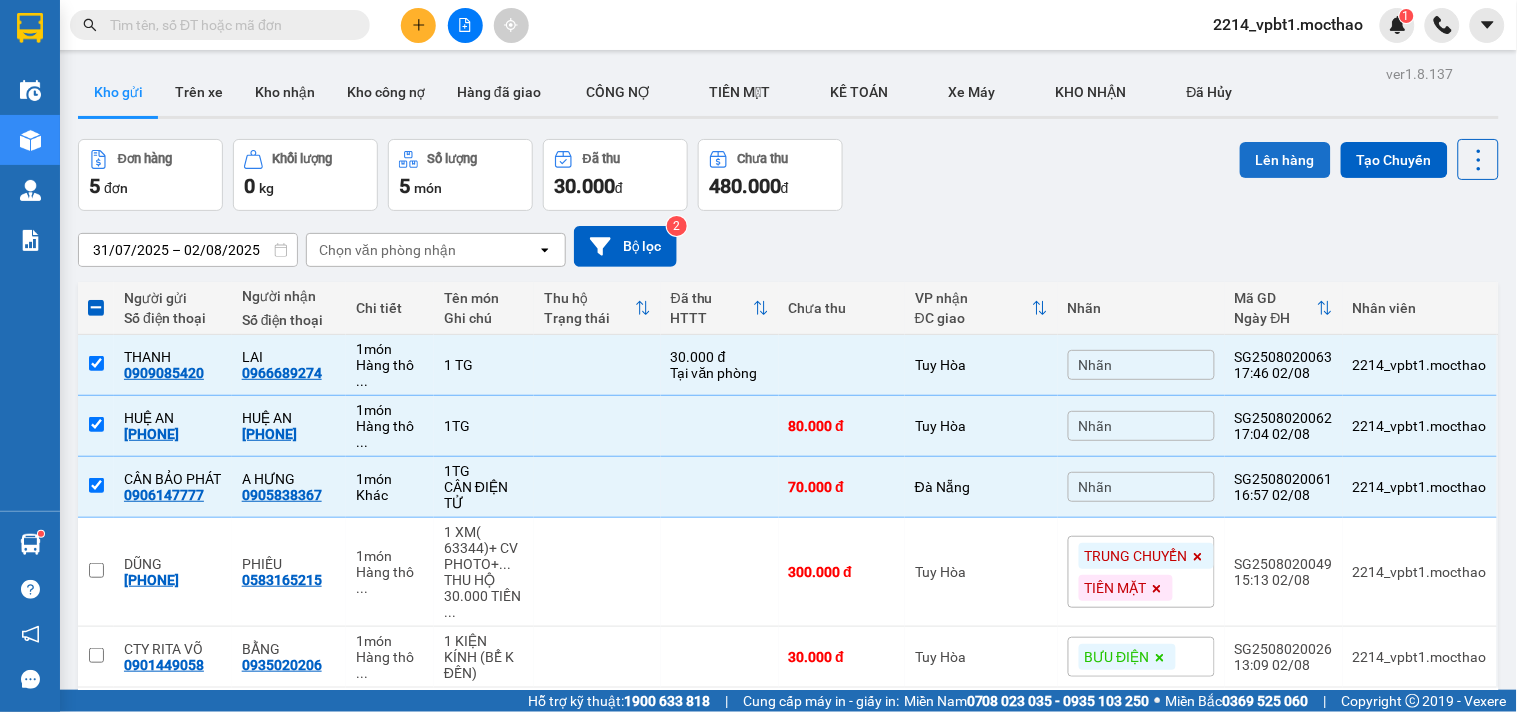 click on "Lên hàng" at bounding box center (1285, 160) 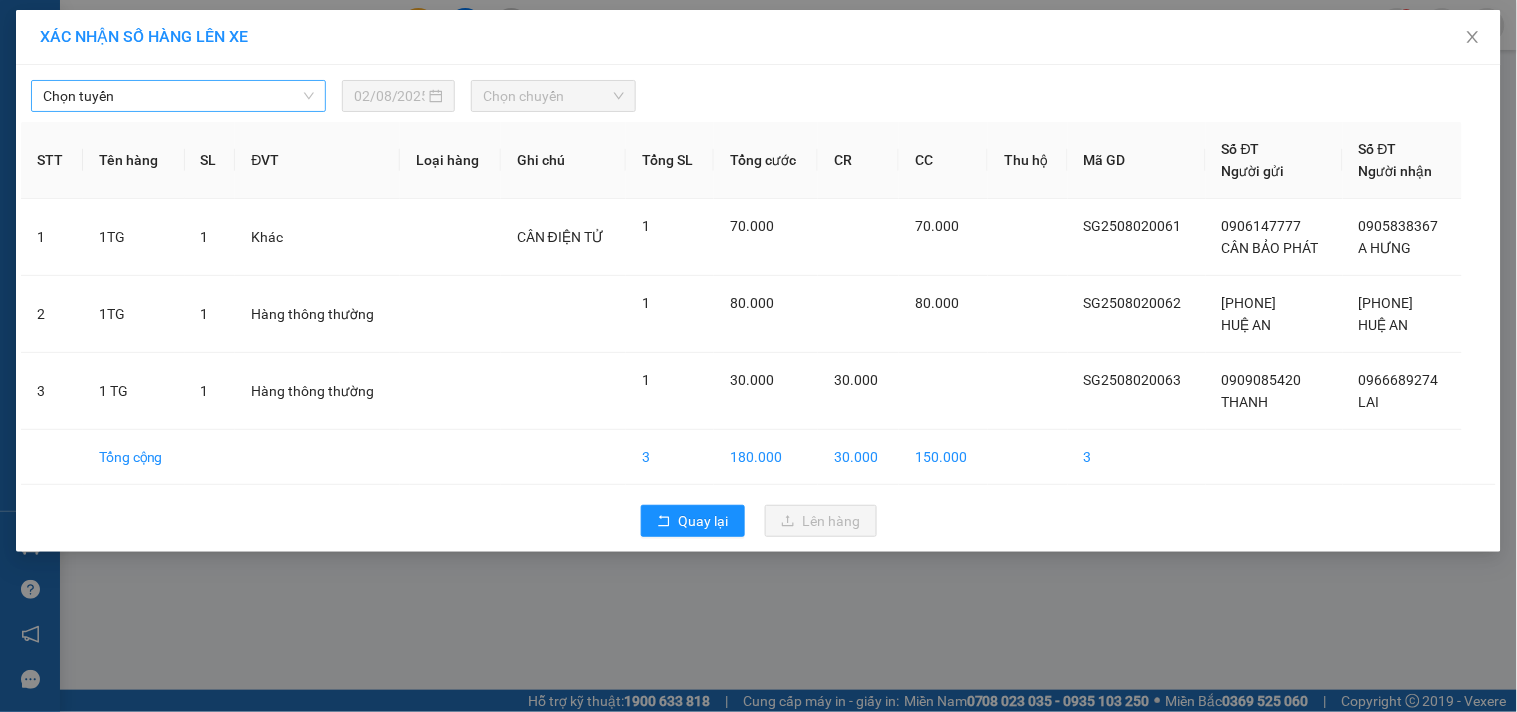 click on "Chọn tuyến" at bounding box center [178, 96] 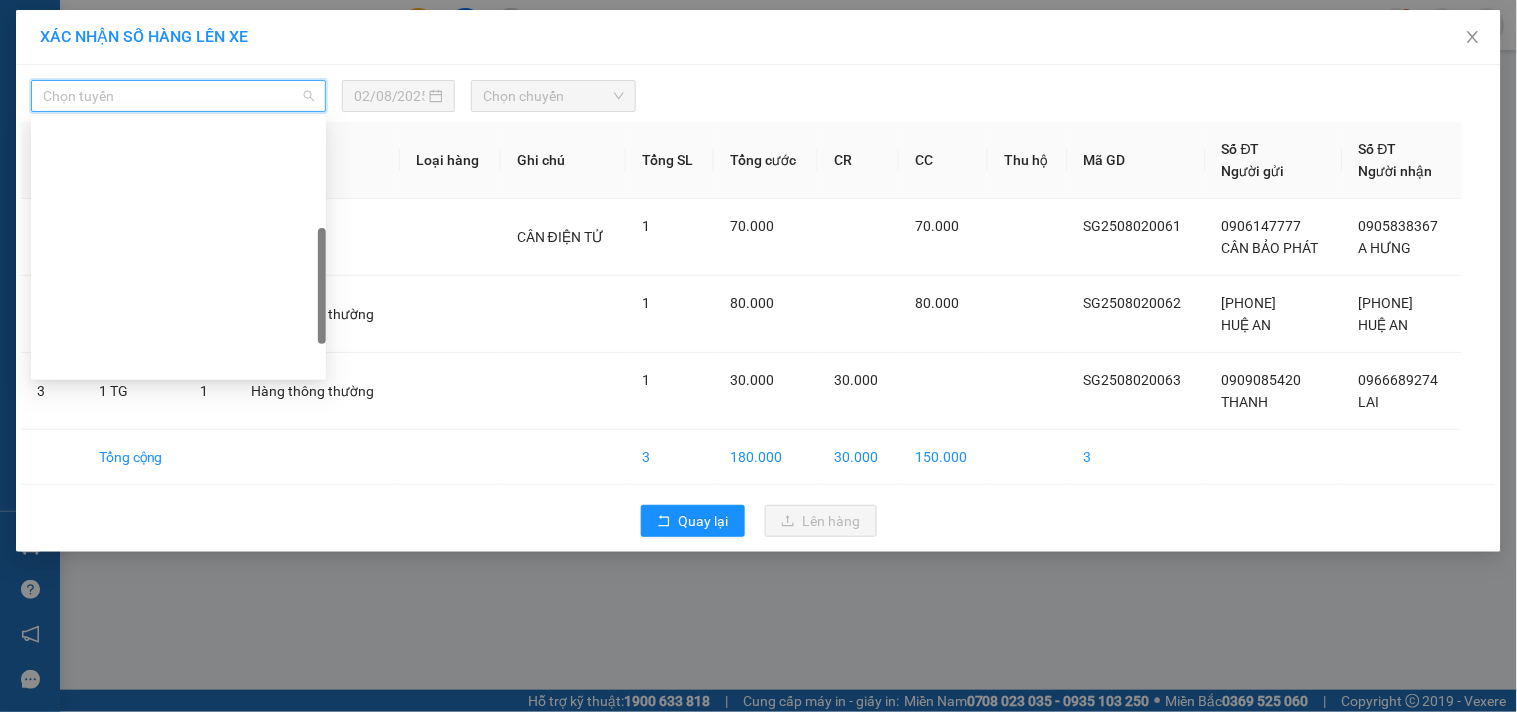 scroll, scrollTop: 333, scrollLeft: 0, axis: vertical 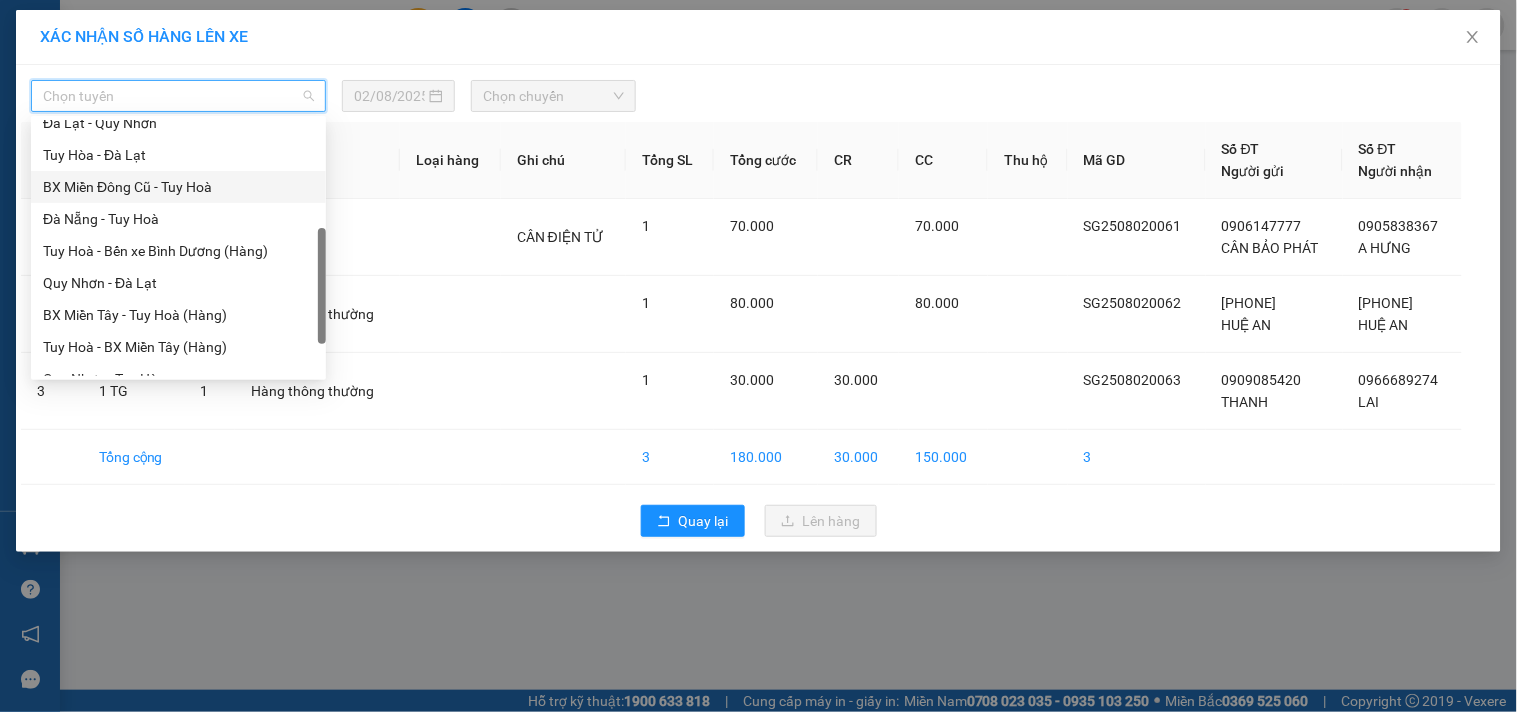 click on "BX Miền Đông Cũ - Tuy Hoà" at bounding box center (178, 187) 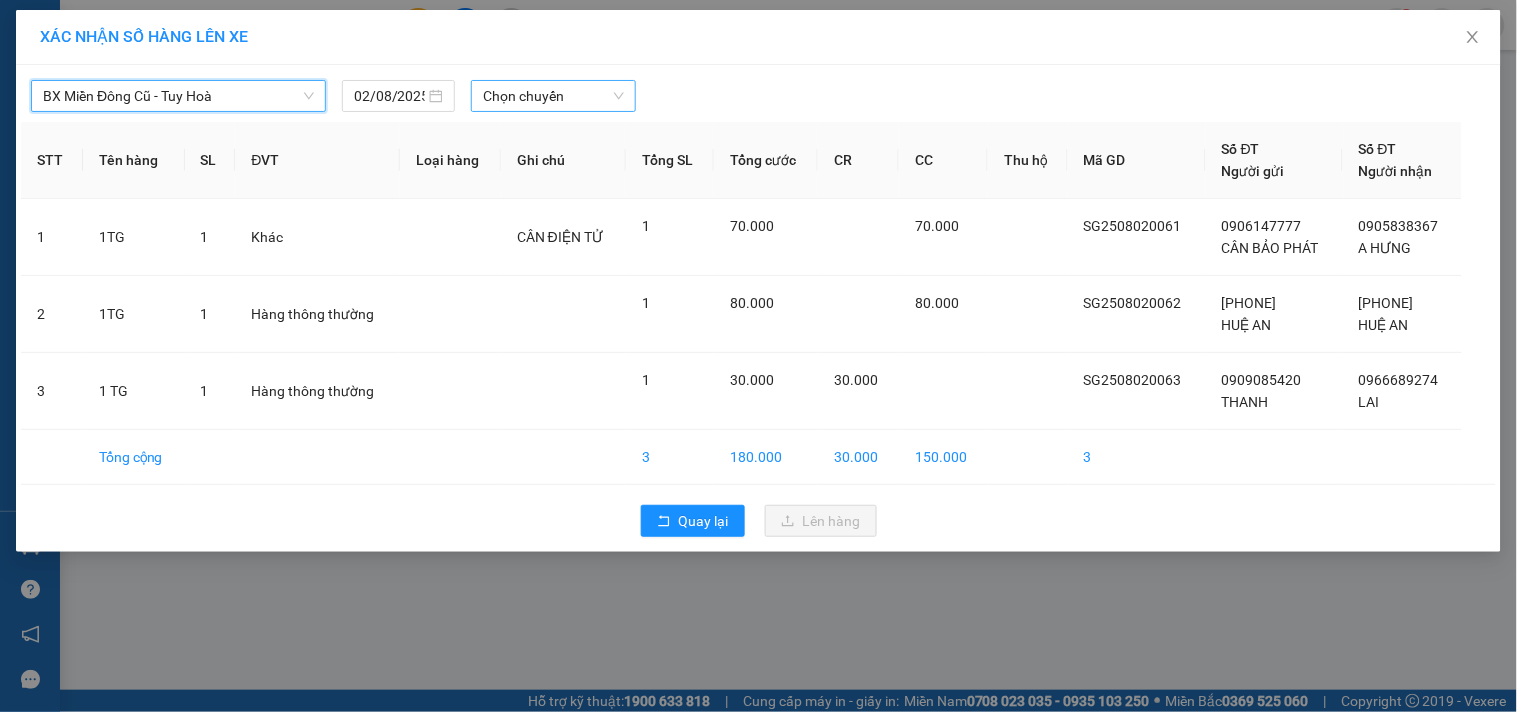 click on "Chọn chuyến" at bounding box center [553, 96] 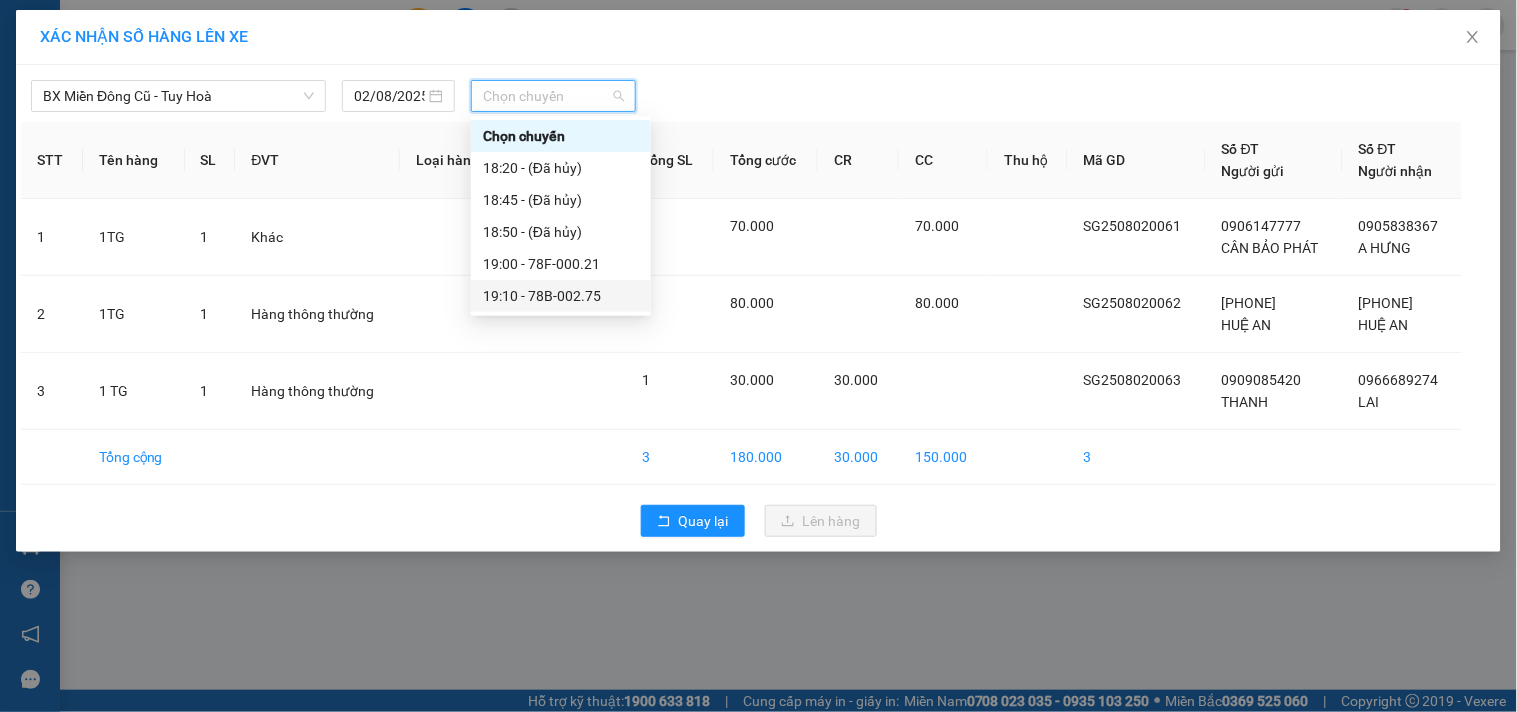 click on "19:10     - 78B-002.75" at bounding box center [561, 296] 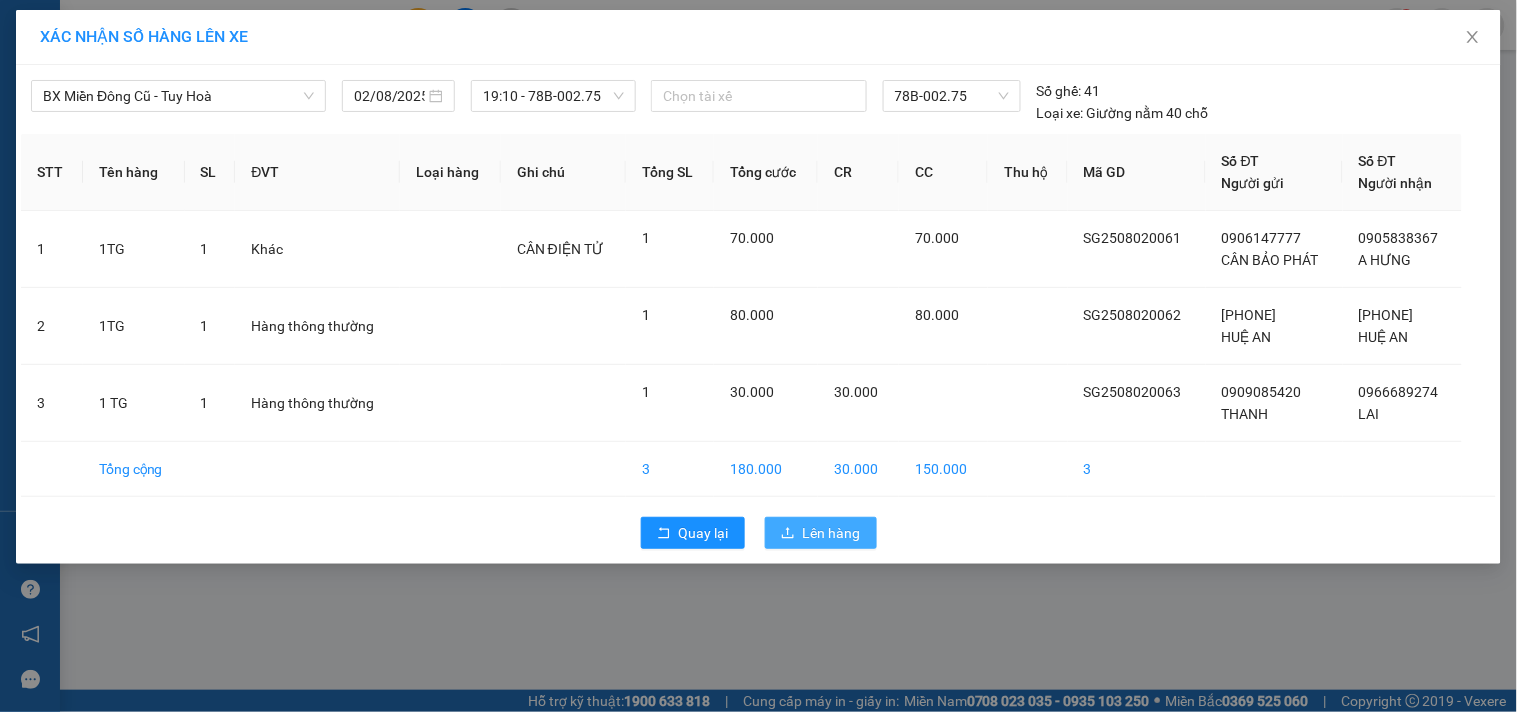 click on "Lên hàng" at bounding box center [832, 533] 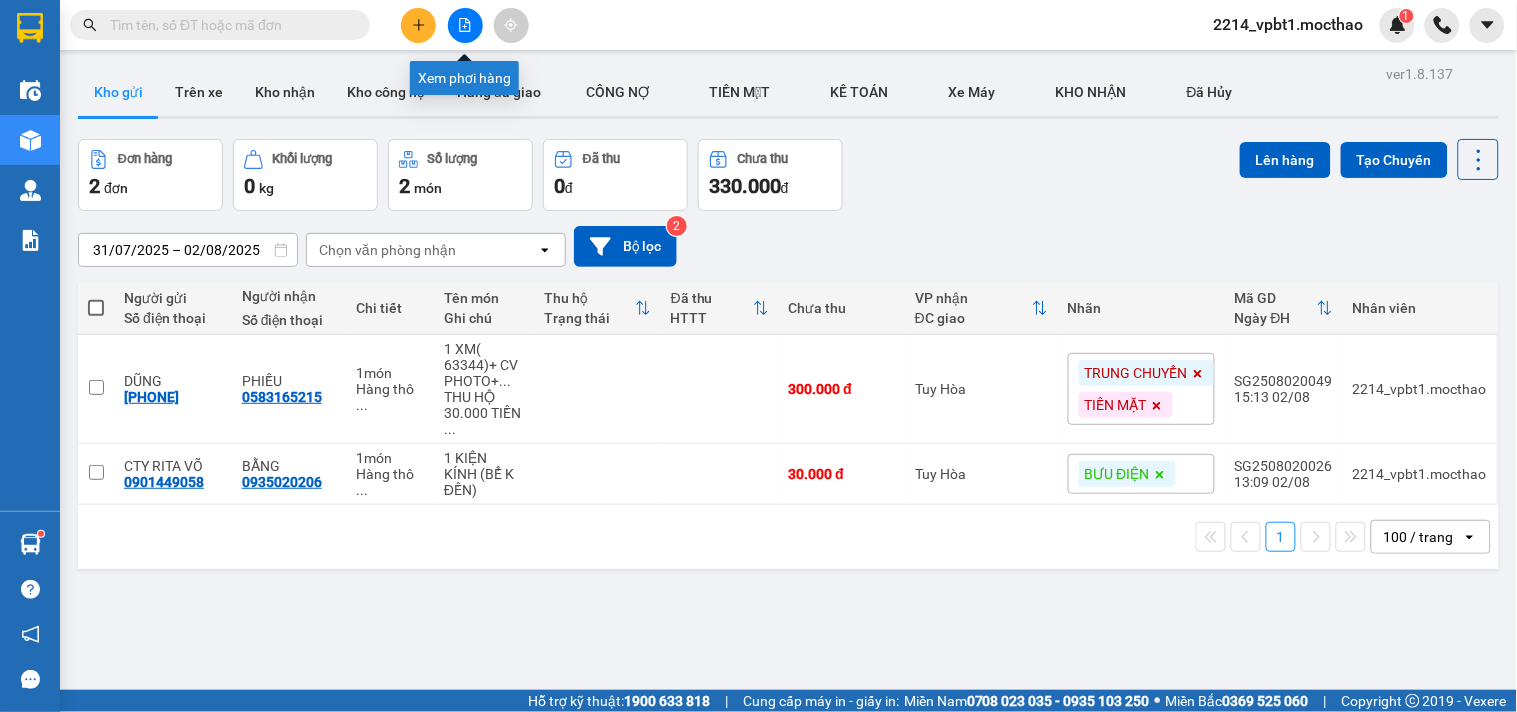 click at bounding box center (465, 25) 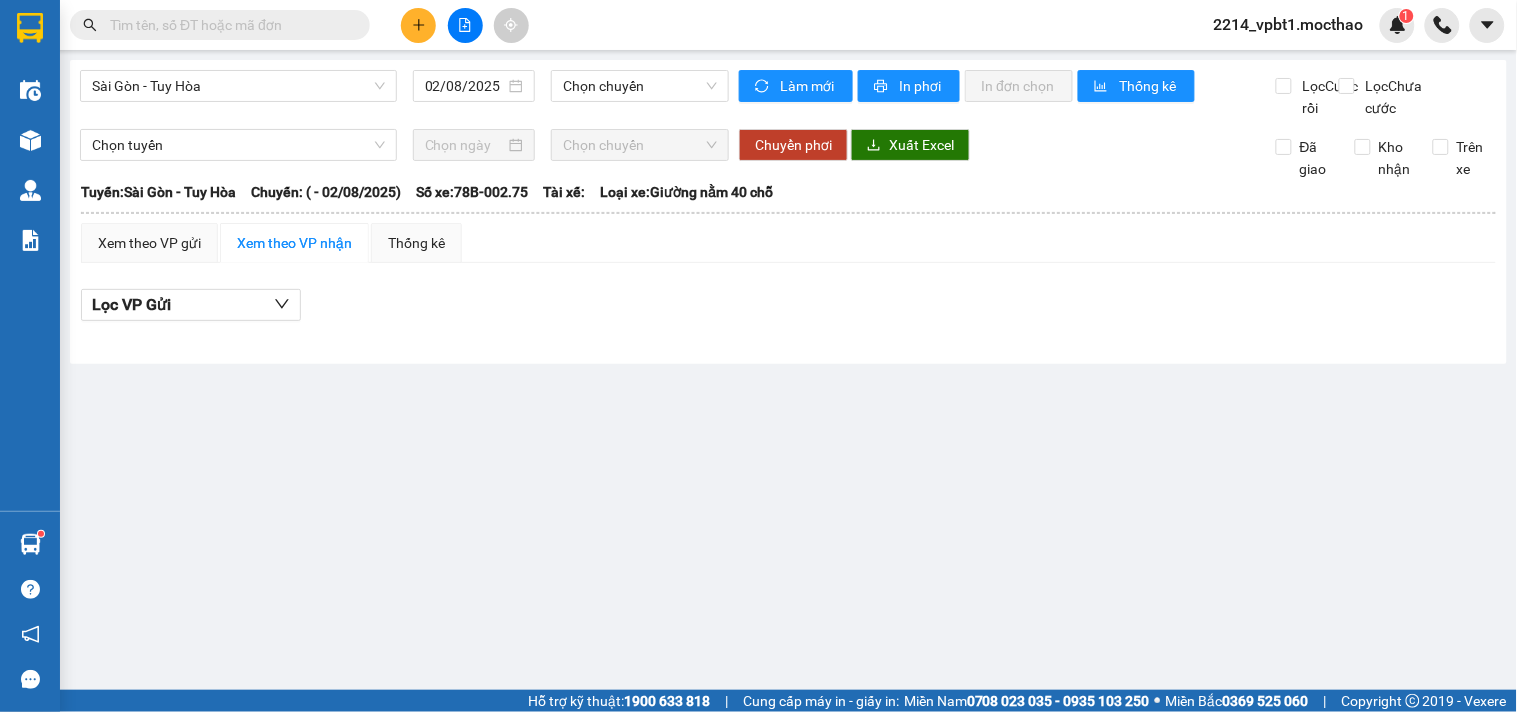 click on "Sài Gòn - Tuy Hòa 02/08/2025 Chọn chuyến" at bounding box center (404, 94) 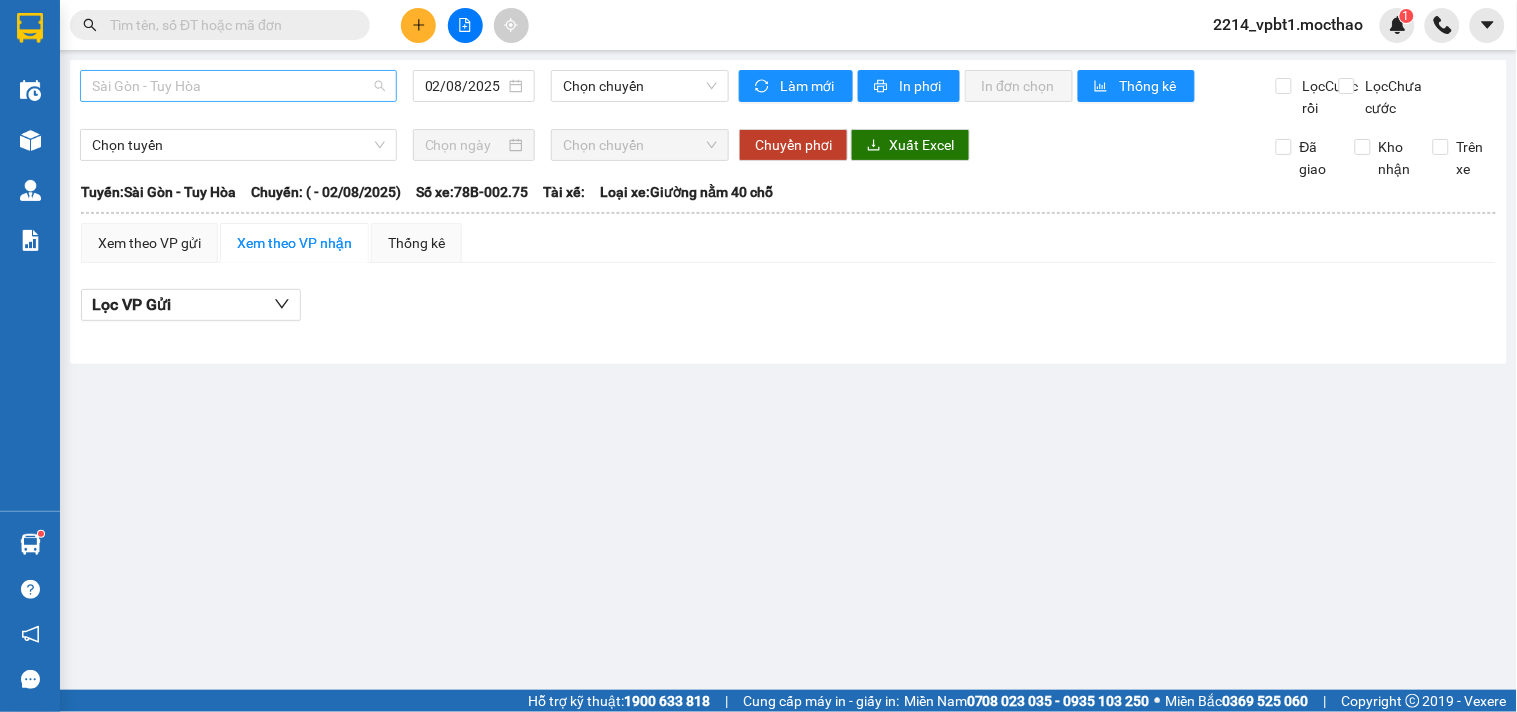 click on "Sài Gòn - Tuy Hòa" at bounding box center [238, 86] 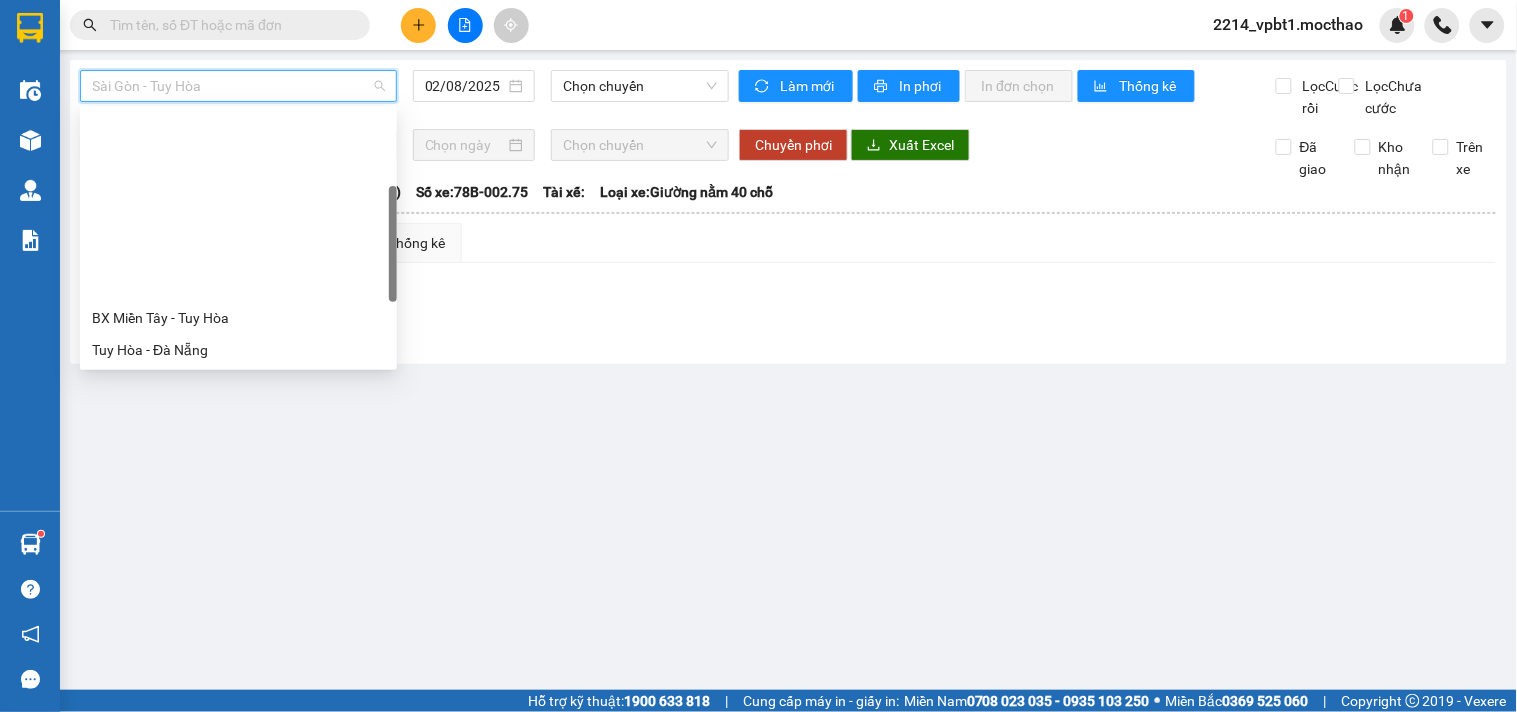 scroll, scrollTop: 333, scrollLeft: 0, axis: vertical 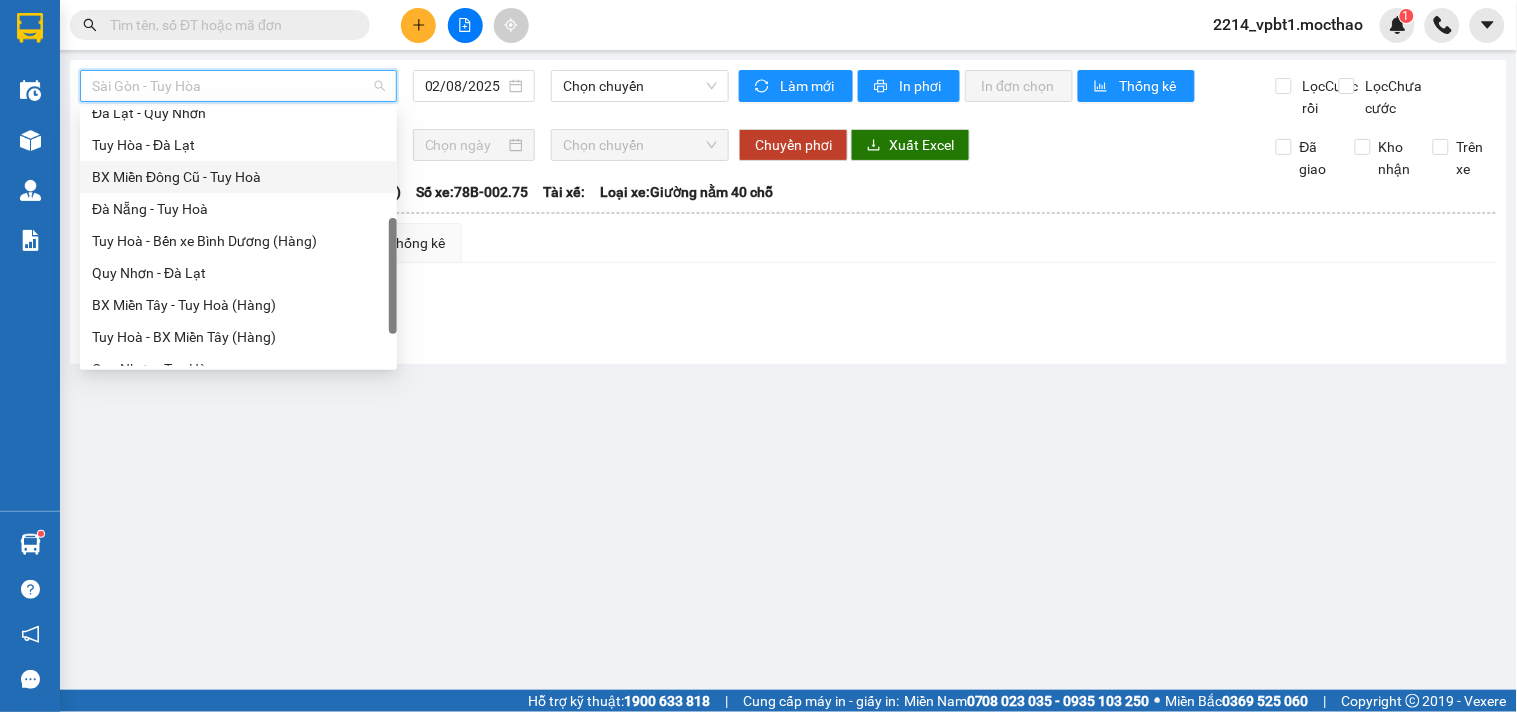 click on "BX Miền Đông Cũ - Tuy Hoà" at bounding box center (238, 177) 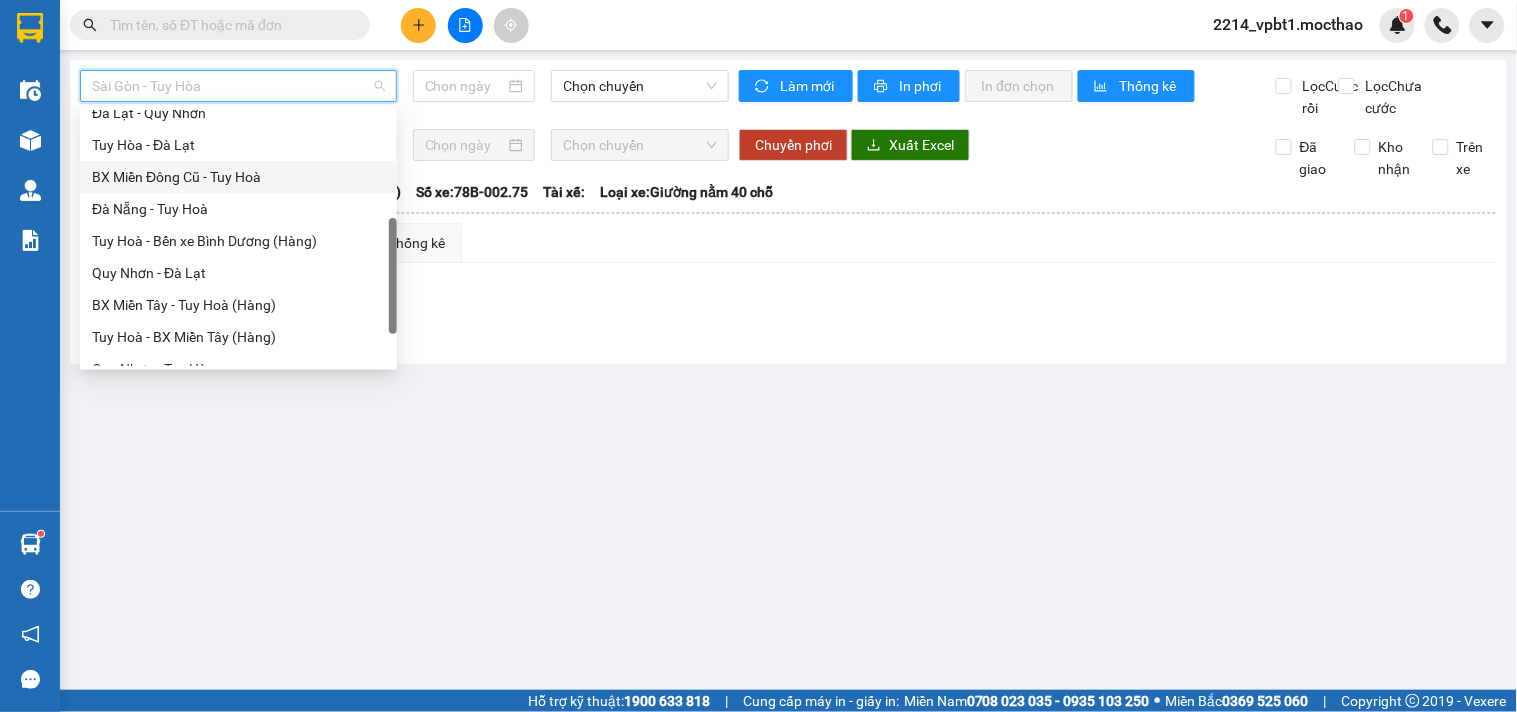 type on "02/08/2025" 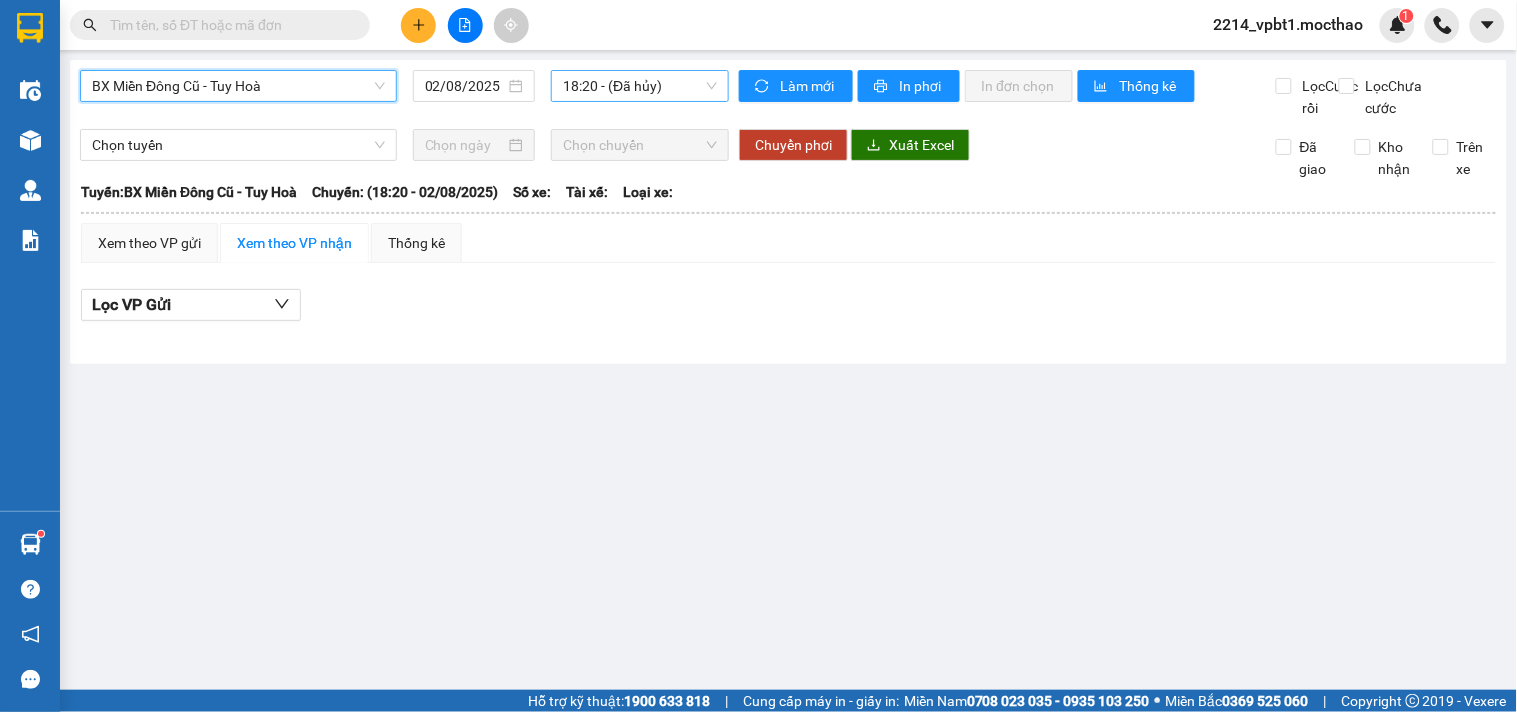 click on "18:20     - (Đã hủy)" at bounding box center [640, 86] 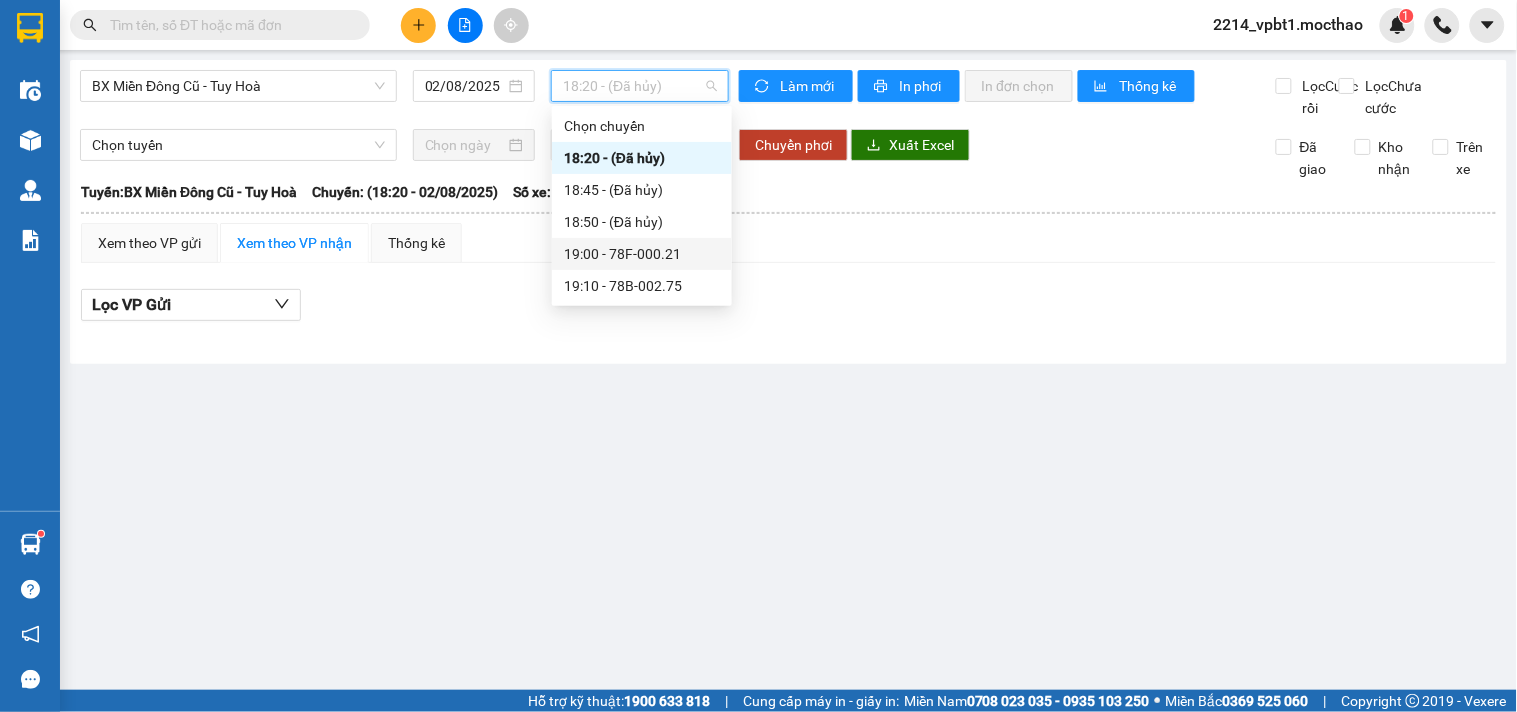click on "19:00     - 78F-000.21" at bounding box center (642, 254) 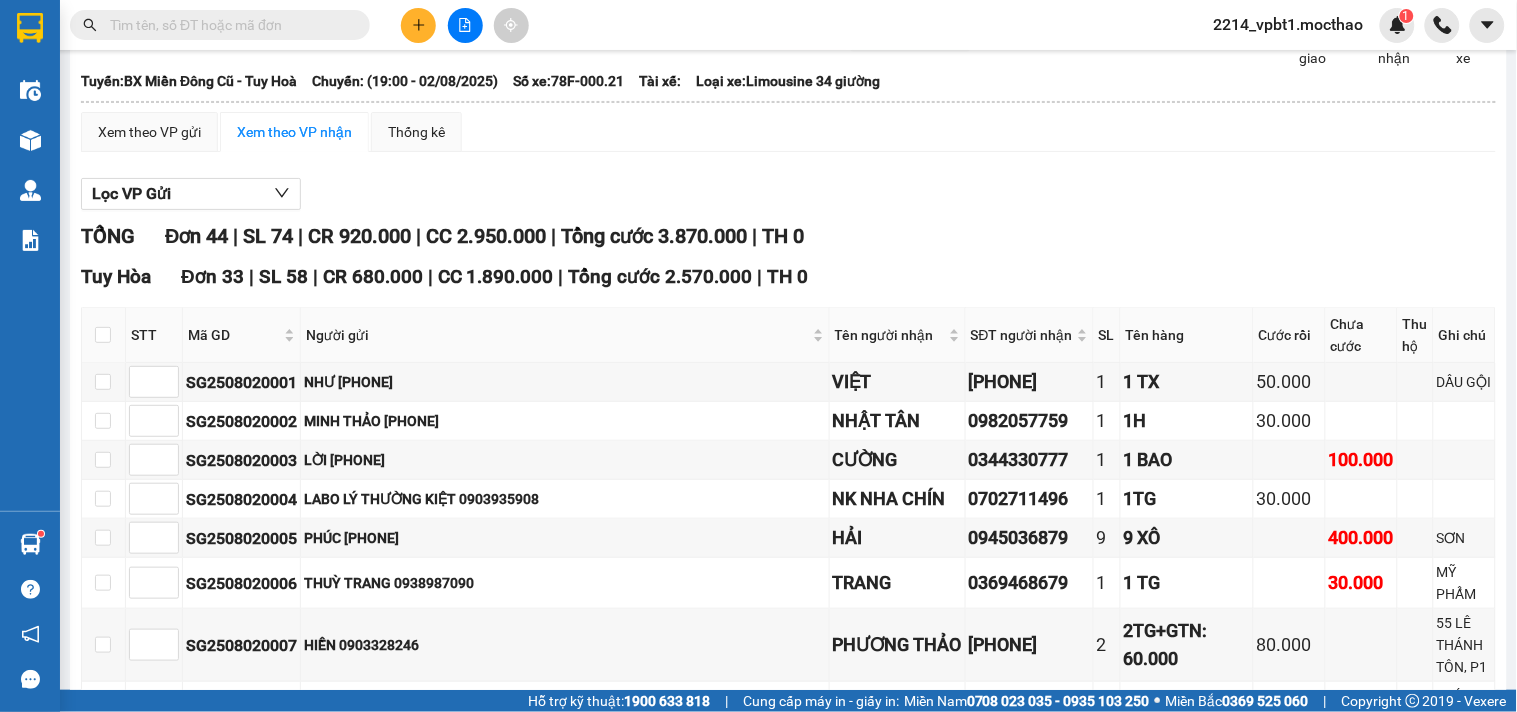 scroll, scrollTop: 0, scrollLeft: 0, axis: both 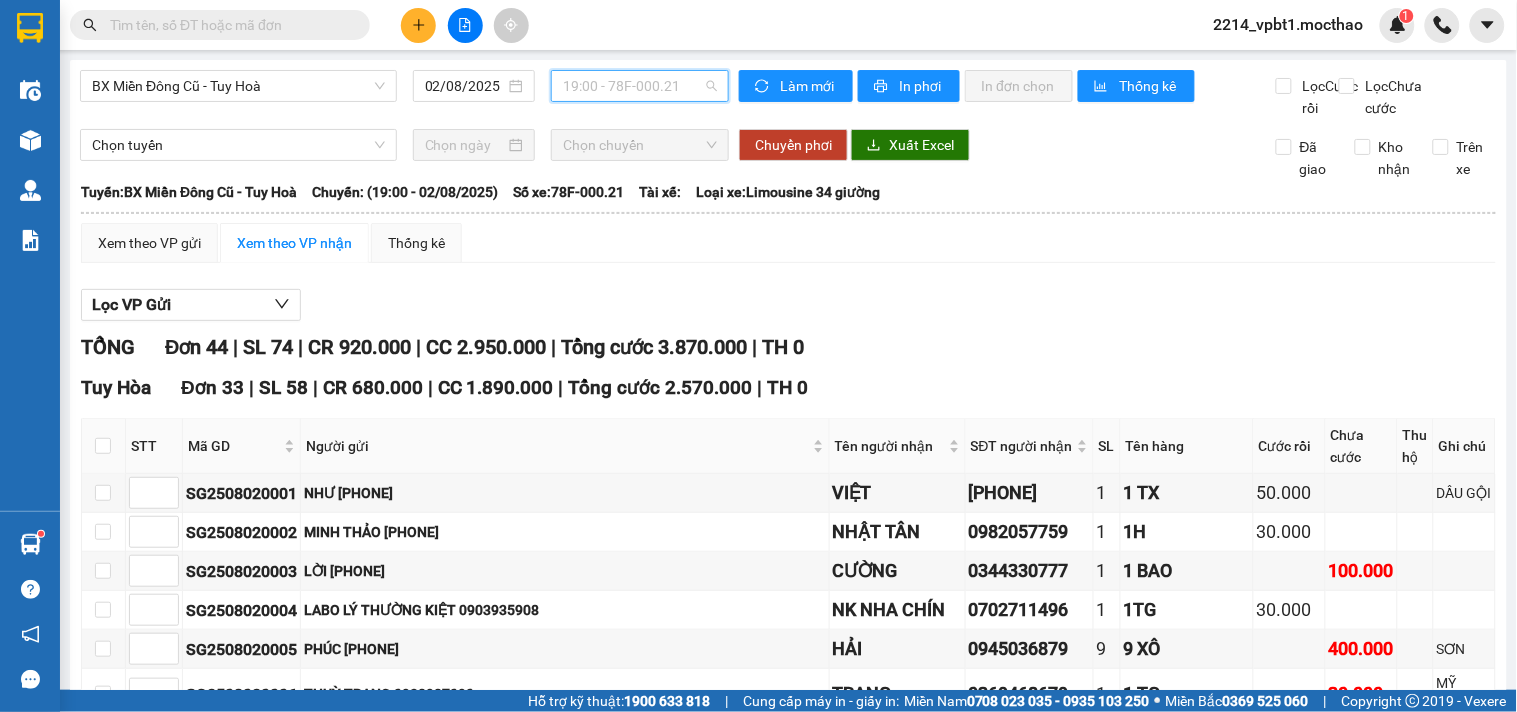 click on "19:00     - 78F-000.21" at bounding box center (640, 86) 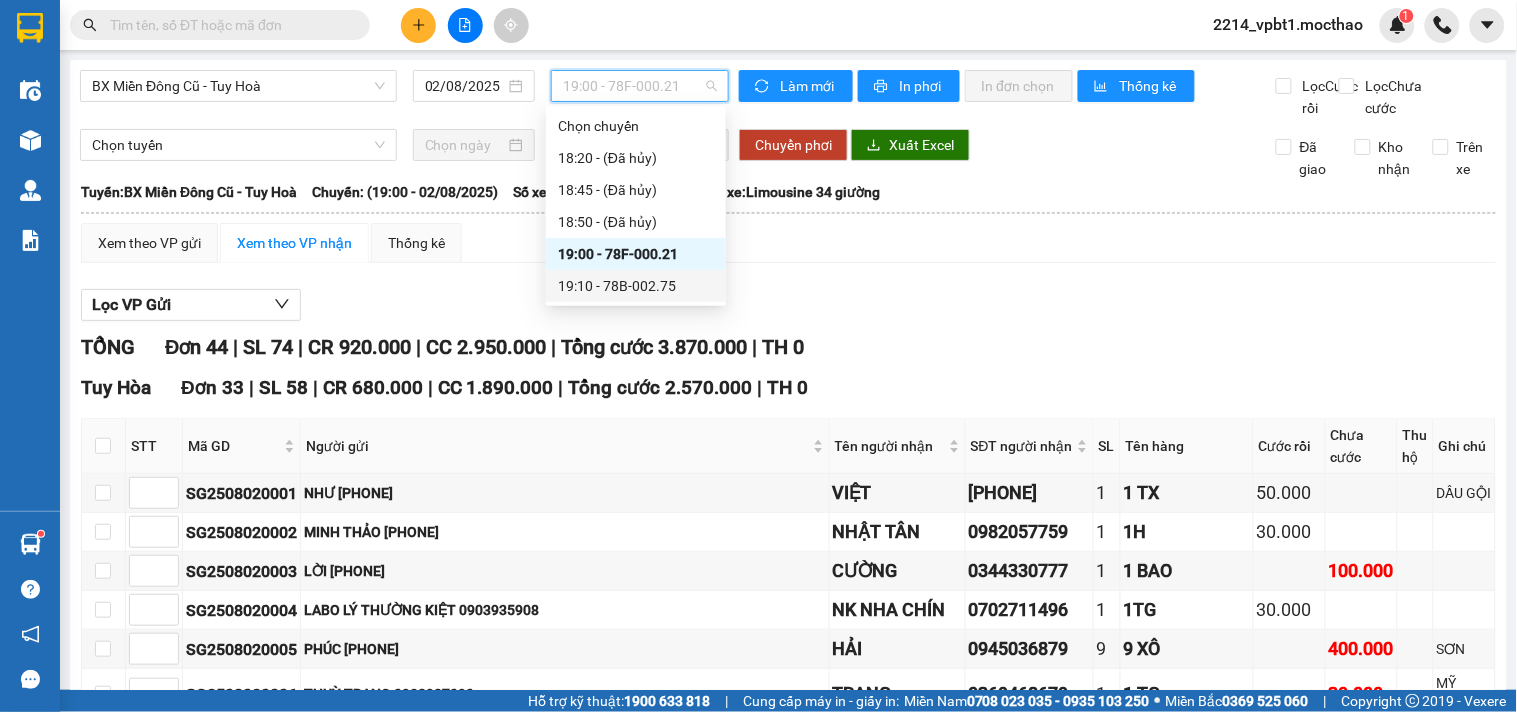 click on "19:10     - 78B-002.75" at bounding box center [636, 286] 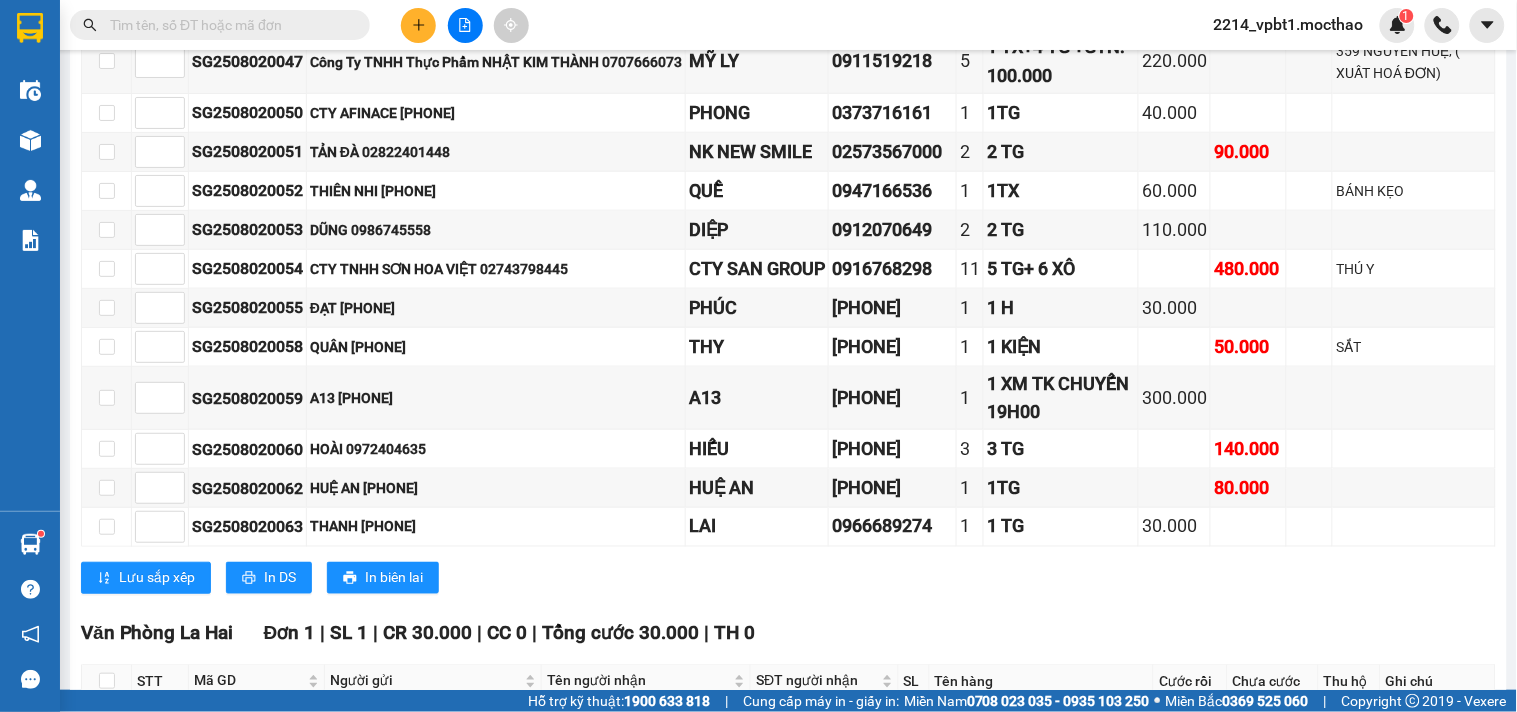 scroll, scrollTop: 777, scrollLeft: 0, axis: vertical 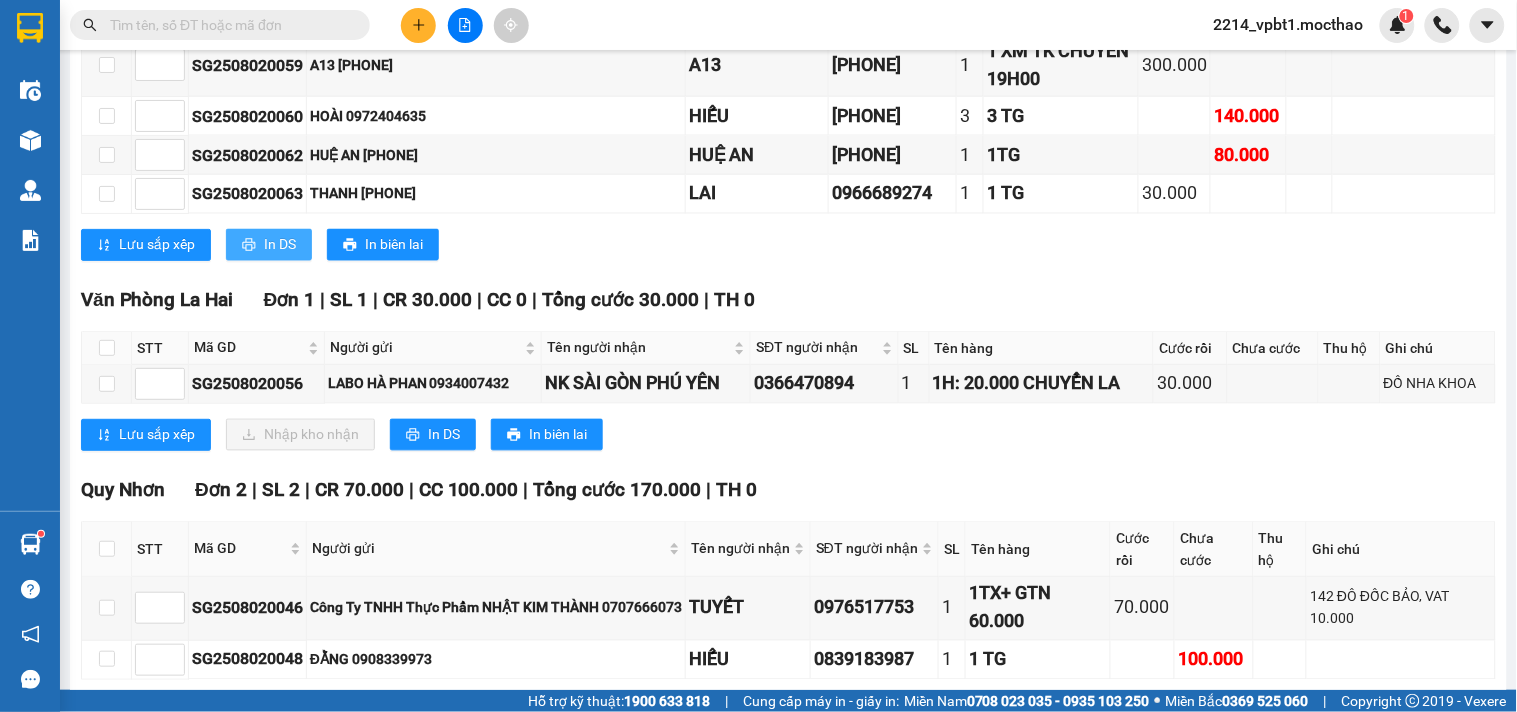 click on "In DS" at bounding box center (280, 245) 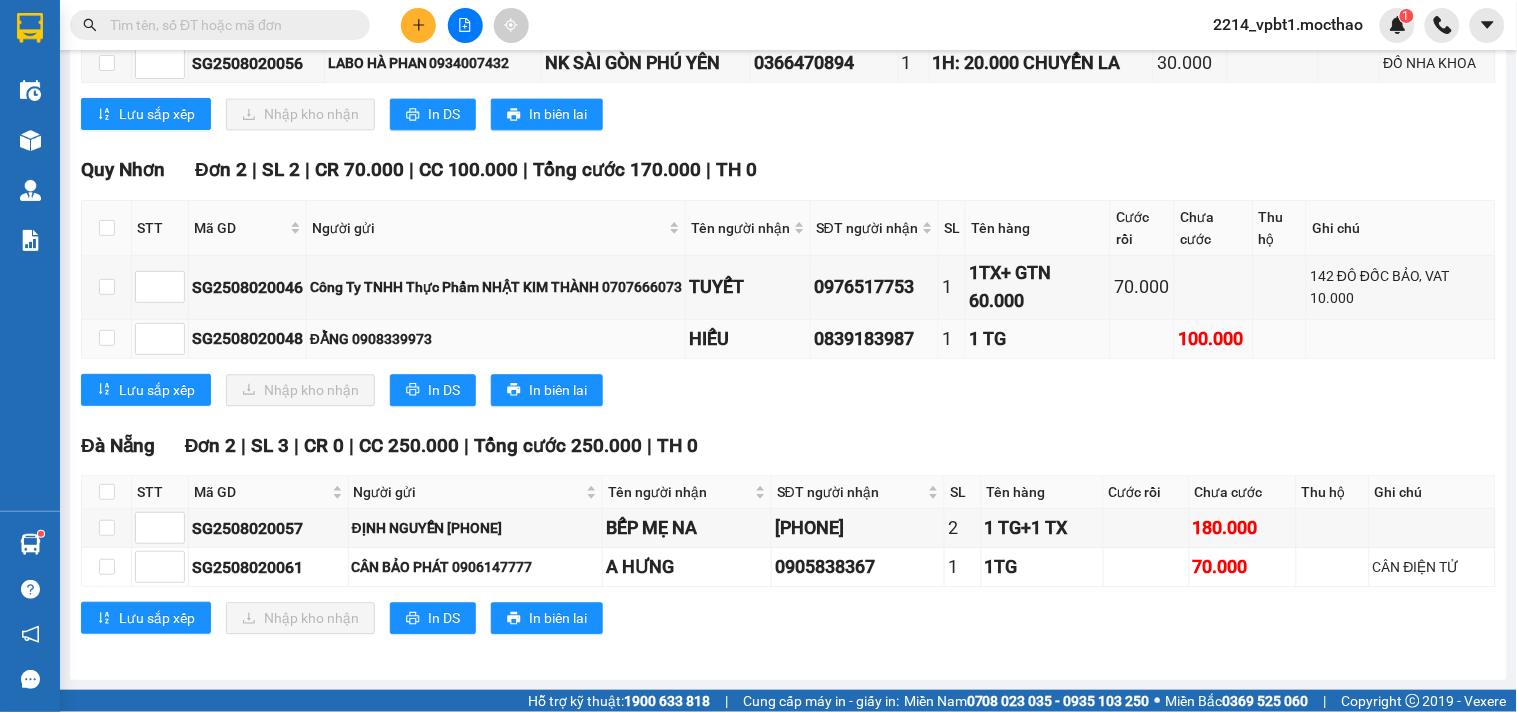 scroll, scrollTop: 888, scrollLeft: 0, axis: vertical 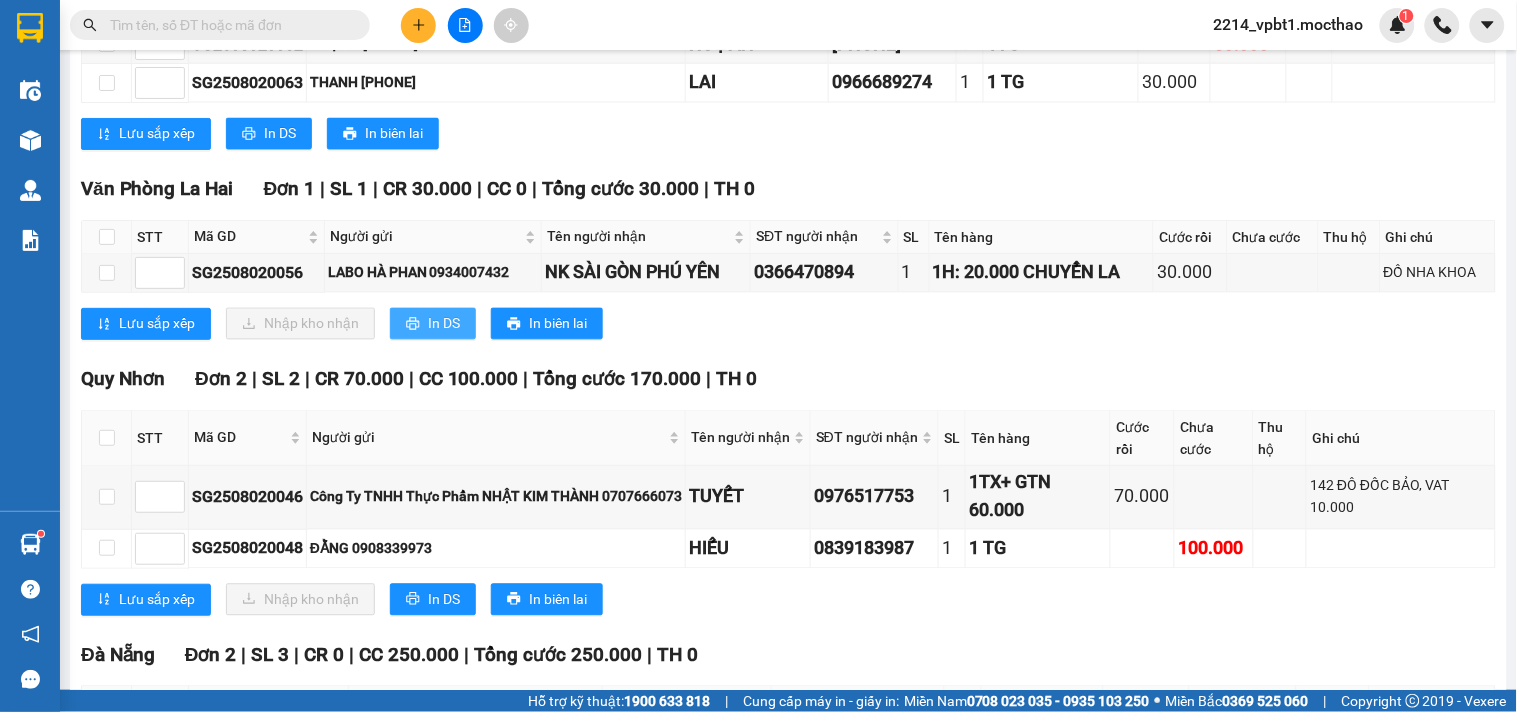click on "In DS" at bounding box center [433, 324] 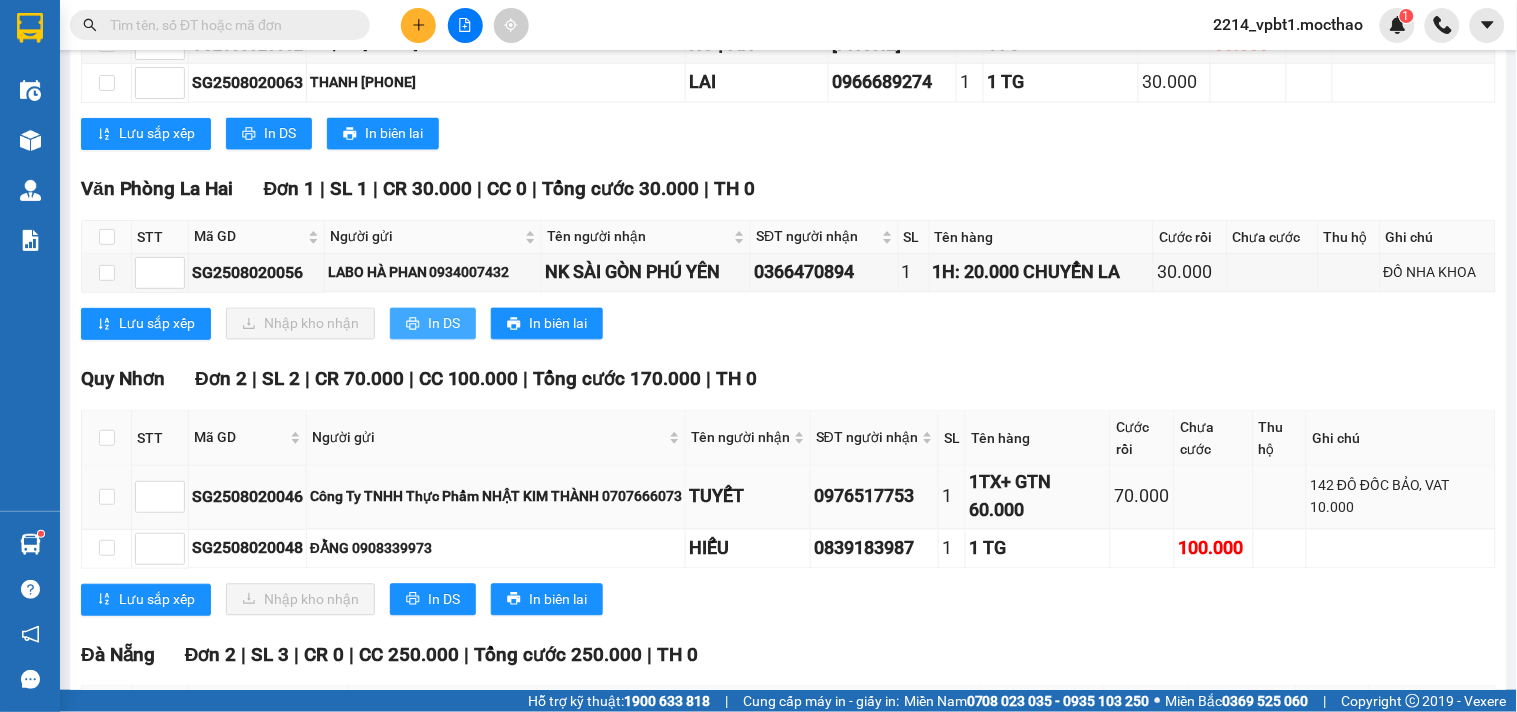 scroll, scrollTop: 0, scrollLeft: 0, axis: both 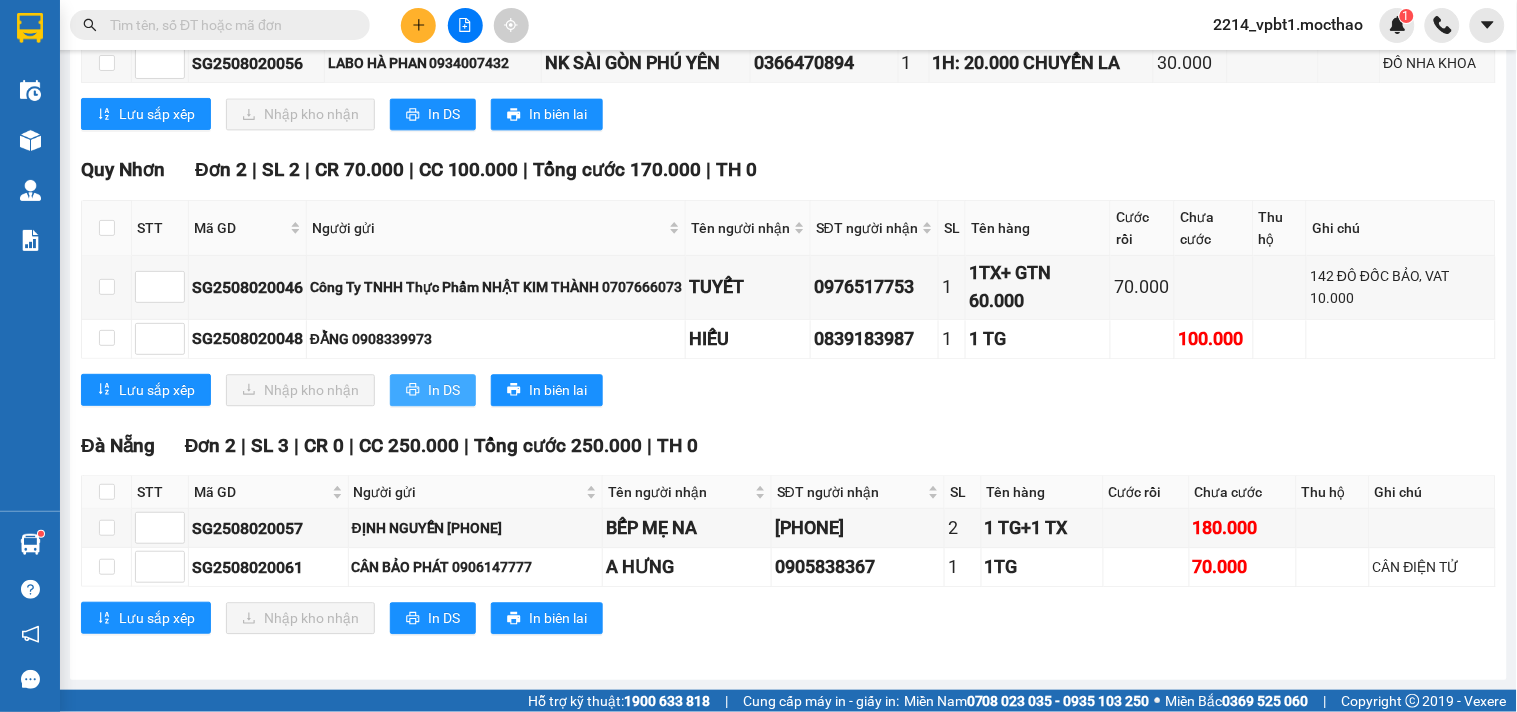 click on "In DS" at bounding box center [433, 390] 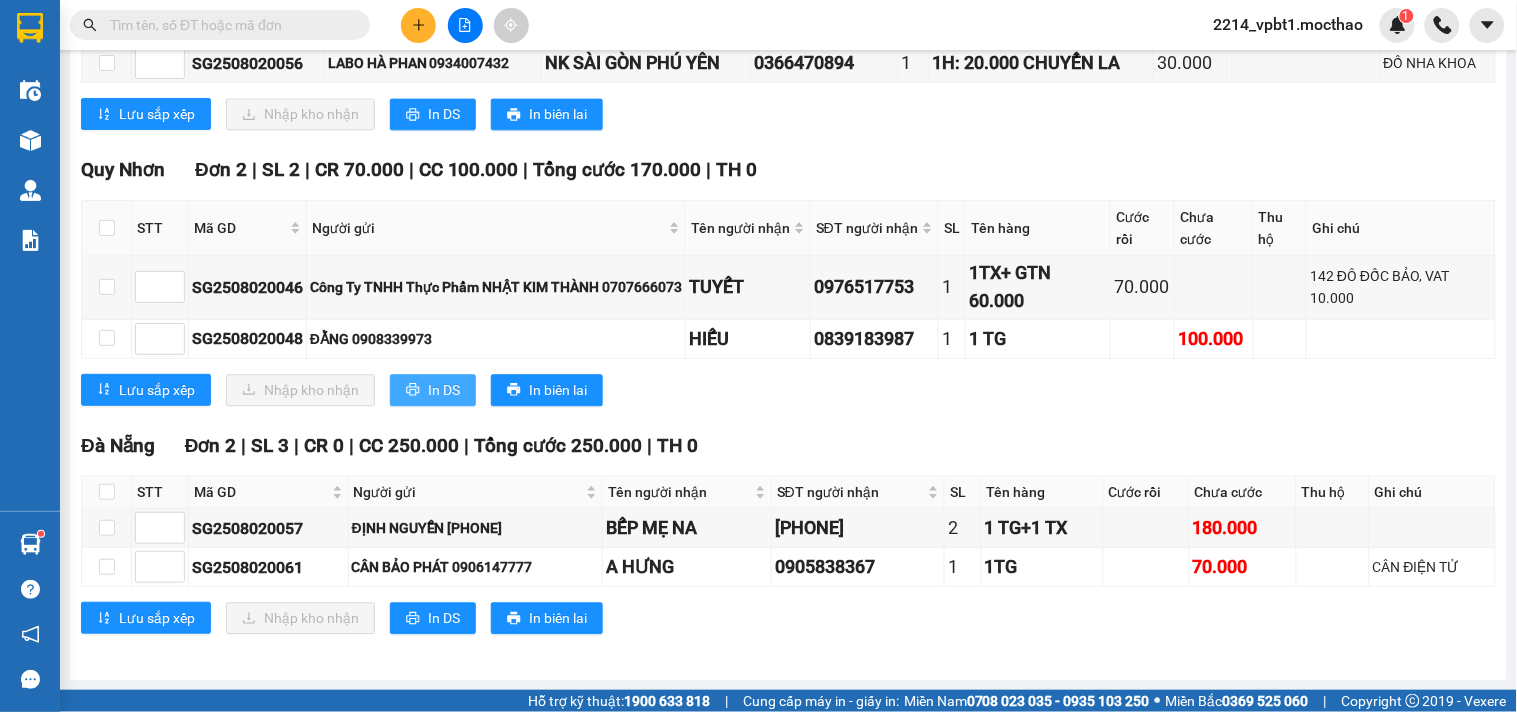 scroll, scrollTop: 0, scrollLeft: 0, axis: both 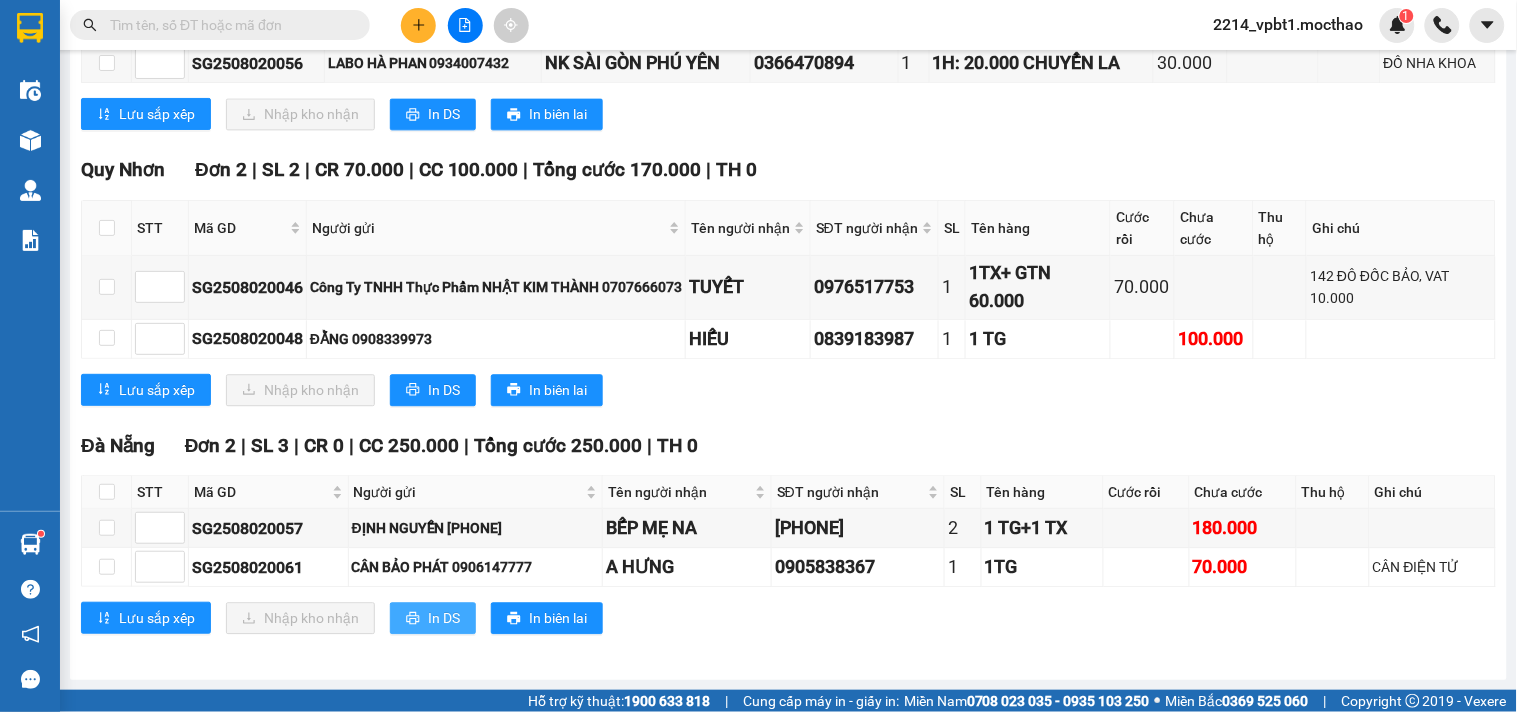 click 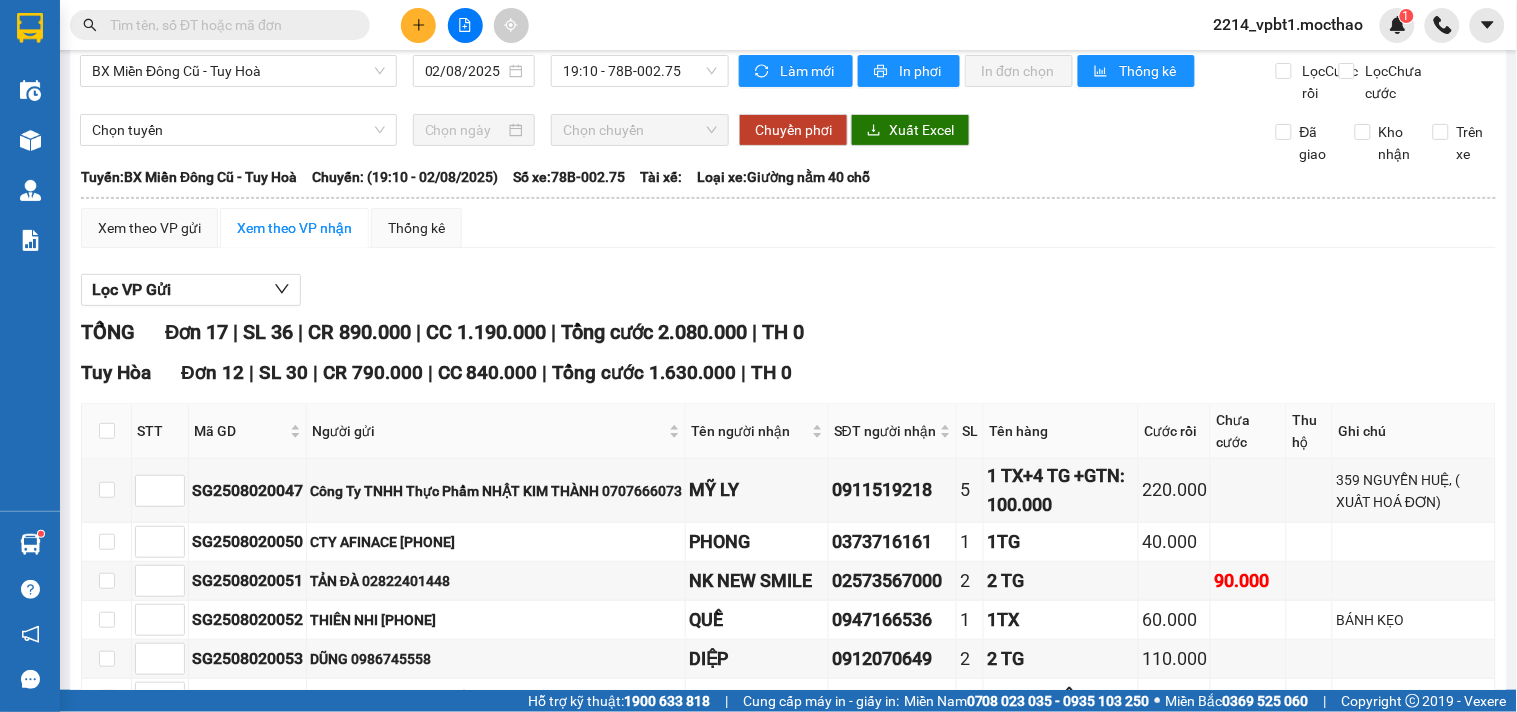 scroll, scrollTop: 0, scrollLeft: 0, axis: both 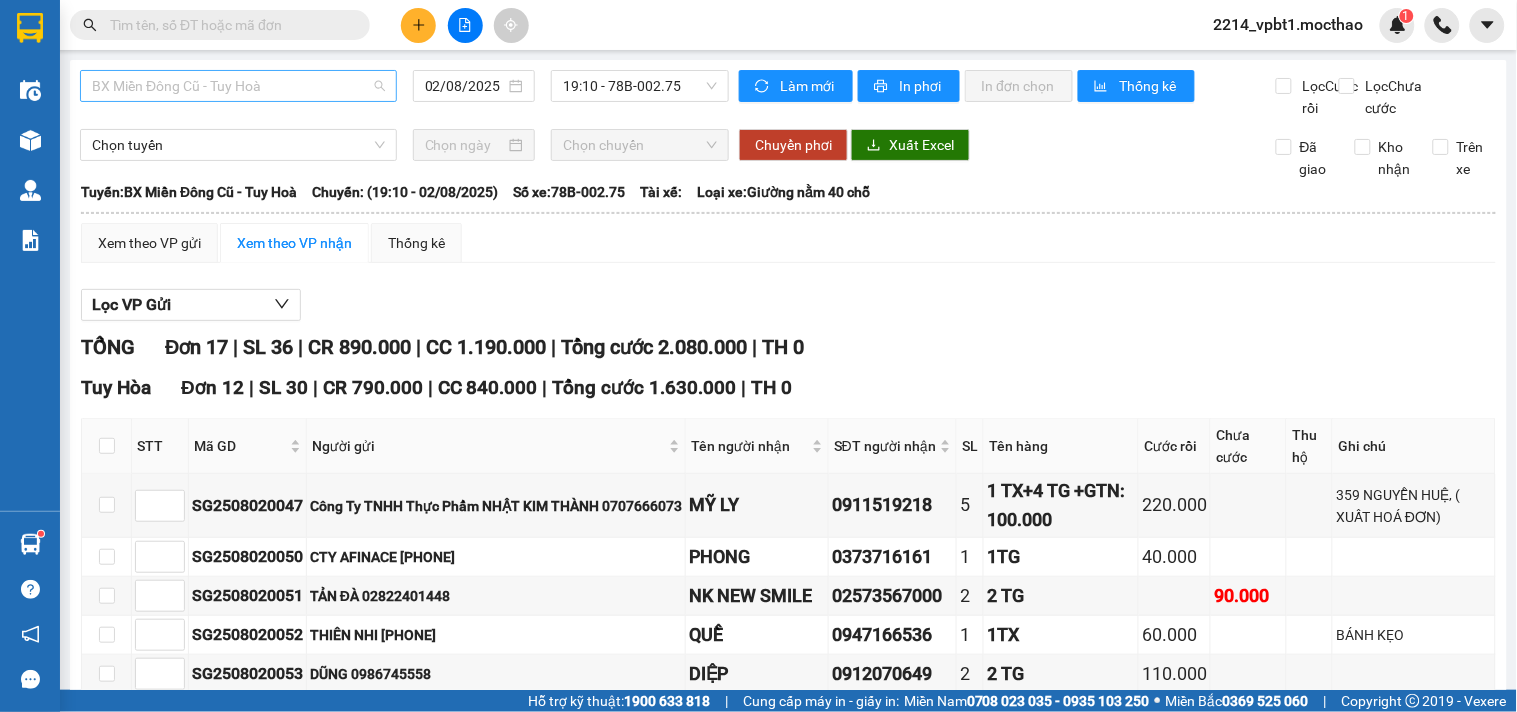 click on "BX Miền Đông Cũ - Tuy Hoà" at bounding box center (238, 86) 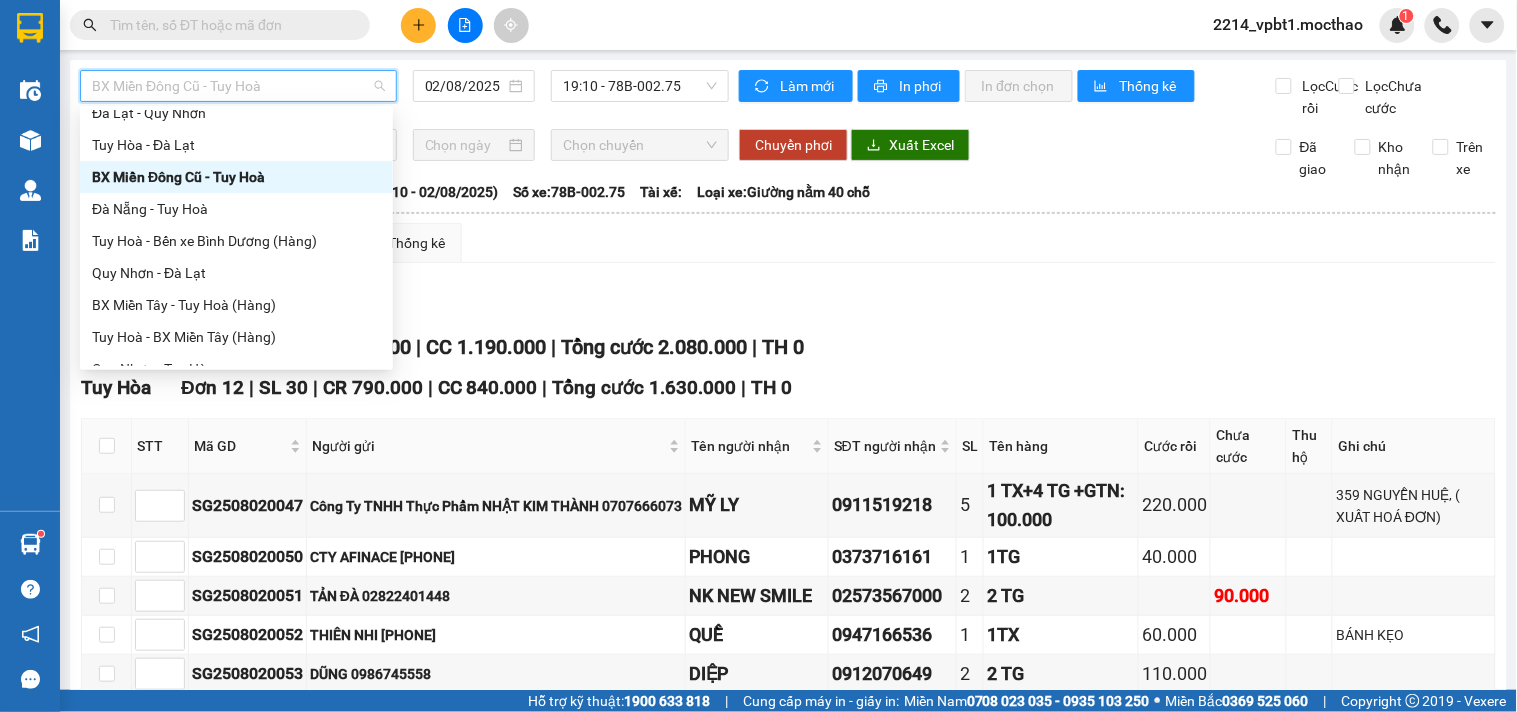 scroll, scrollTop: 111, scrollLeft: 0, axis: vertical 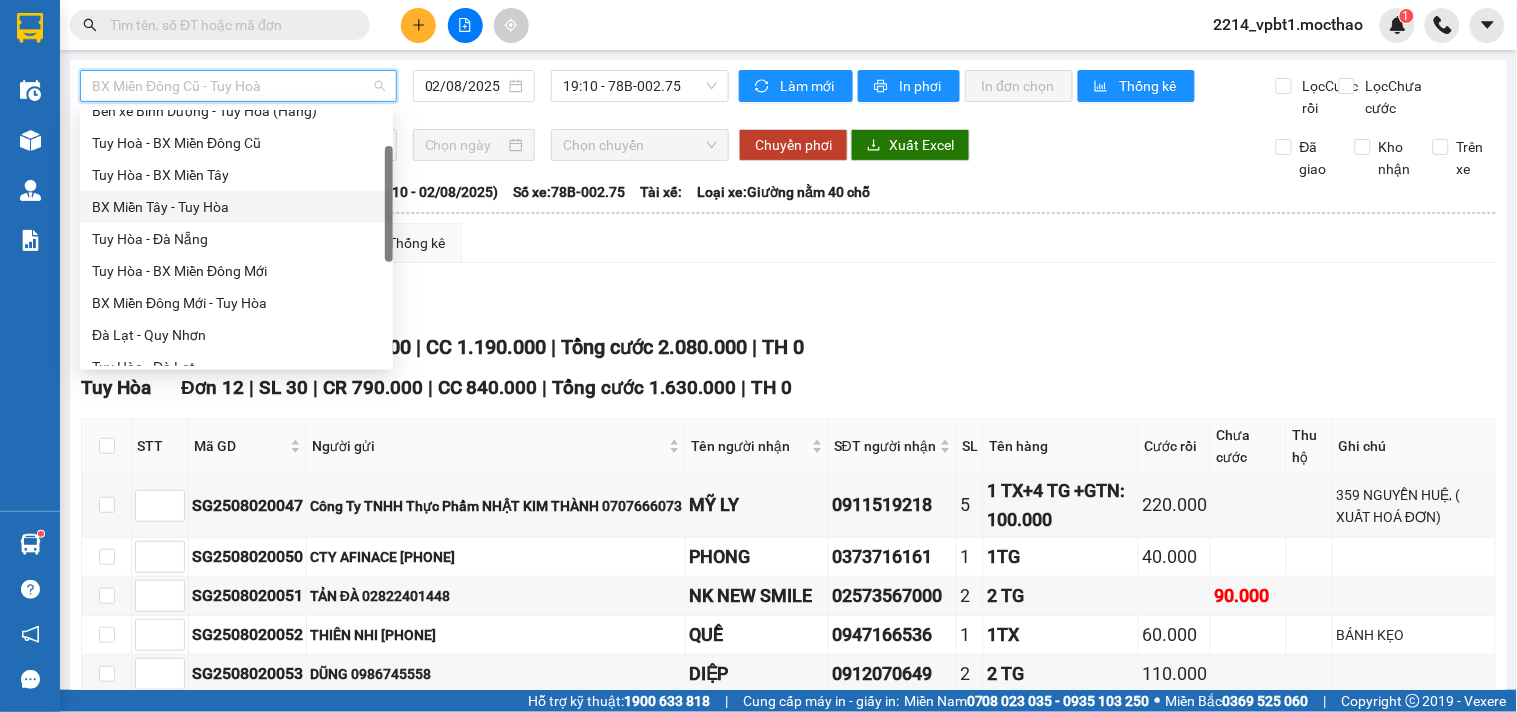 click on "BX Miền Tây - Tuy Hòa" at bounding box center [236, 207] 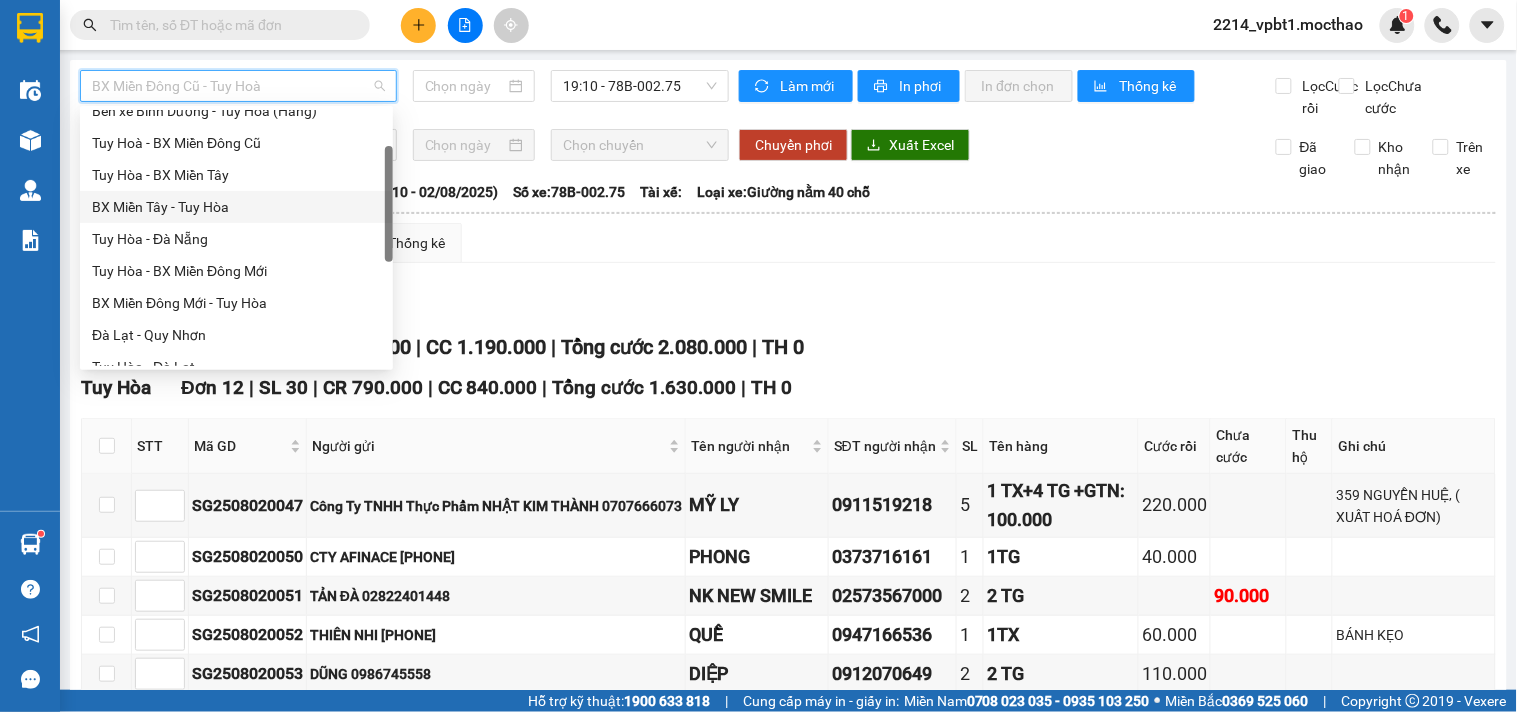 type on "02/08/2025" 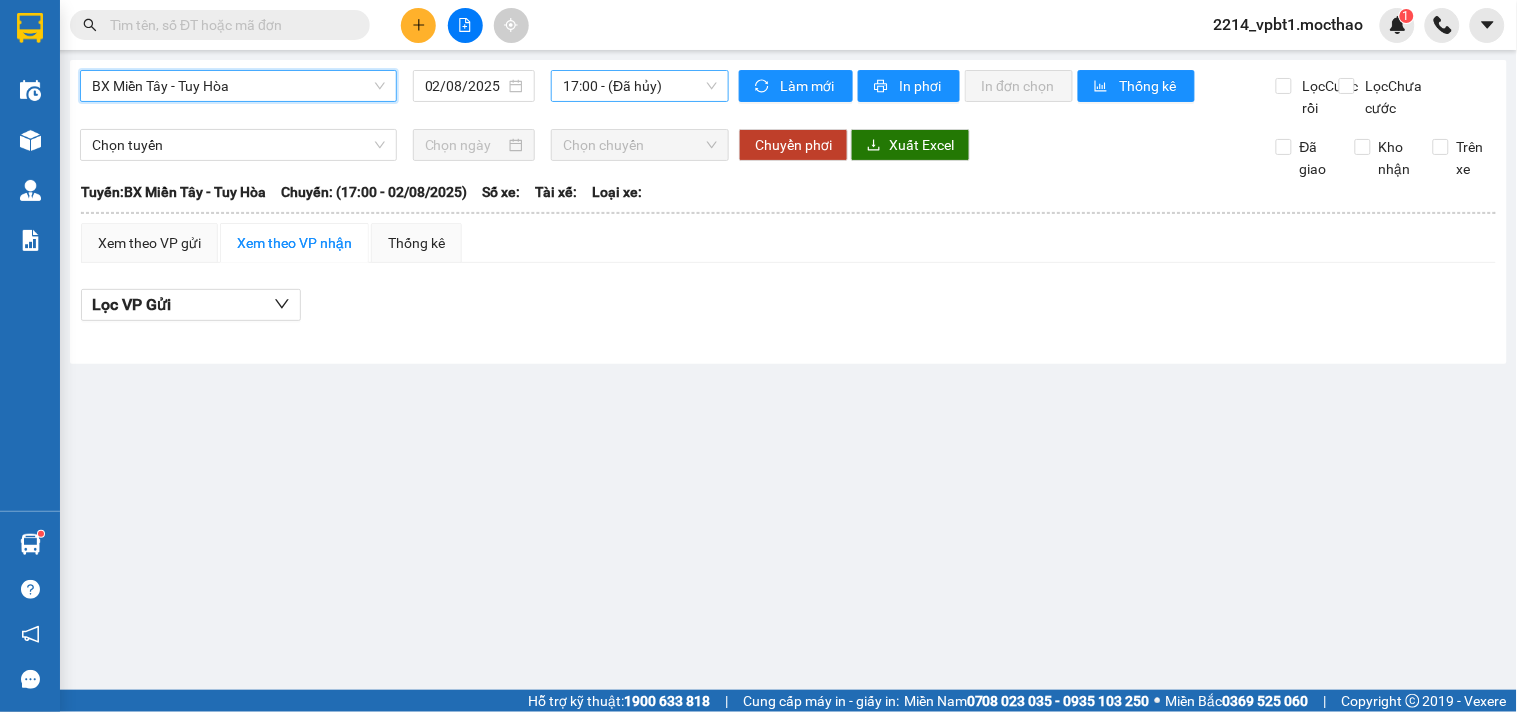 click on "17:00     - (Đã hủy)" at bounding box center (640, 86) 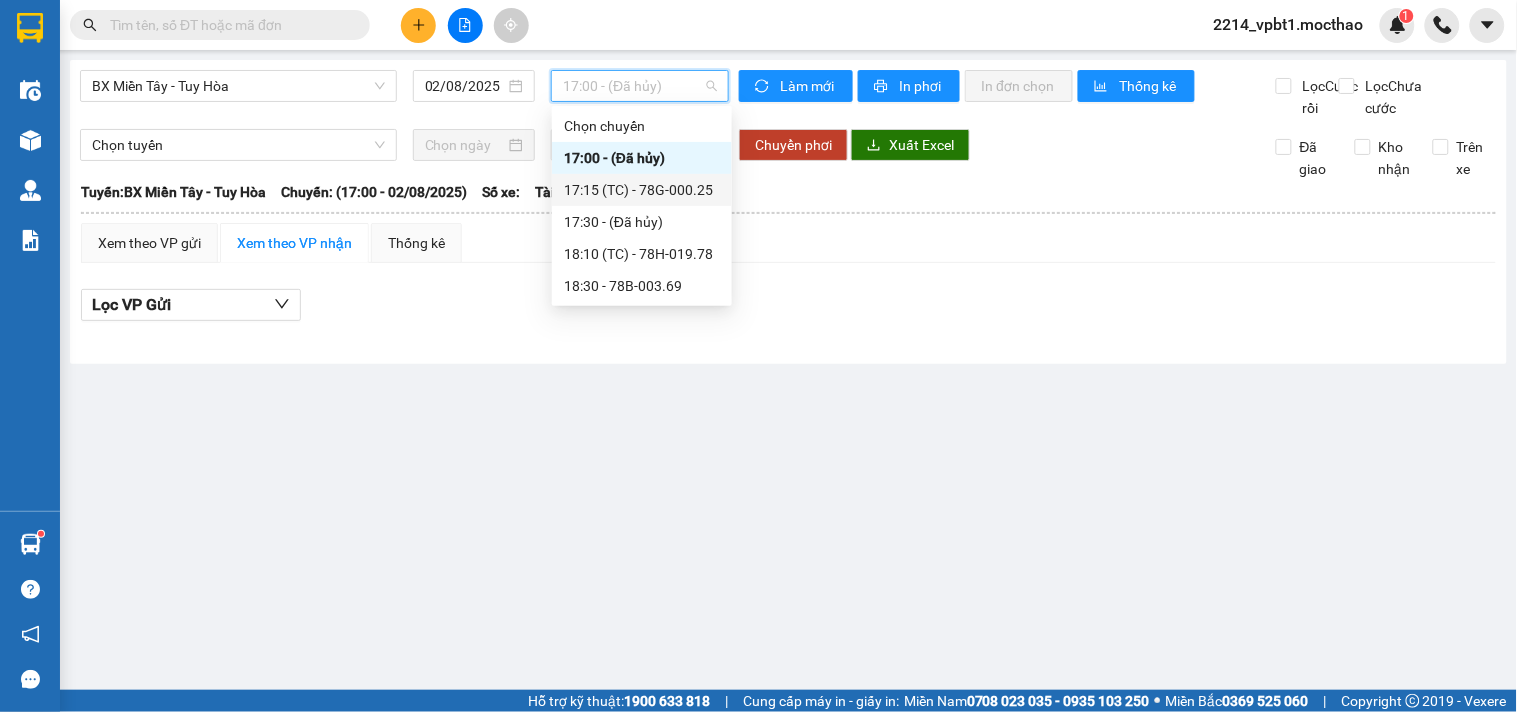 click on "17:15   (TC)   - 78G-000.25" at bounding box center [642, 190] 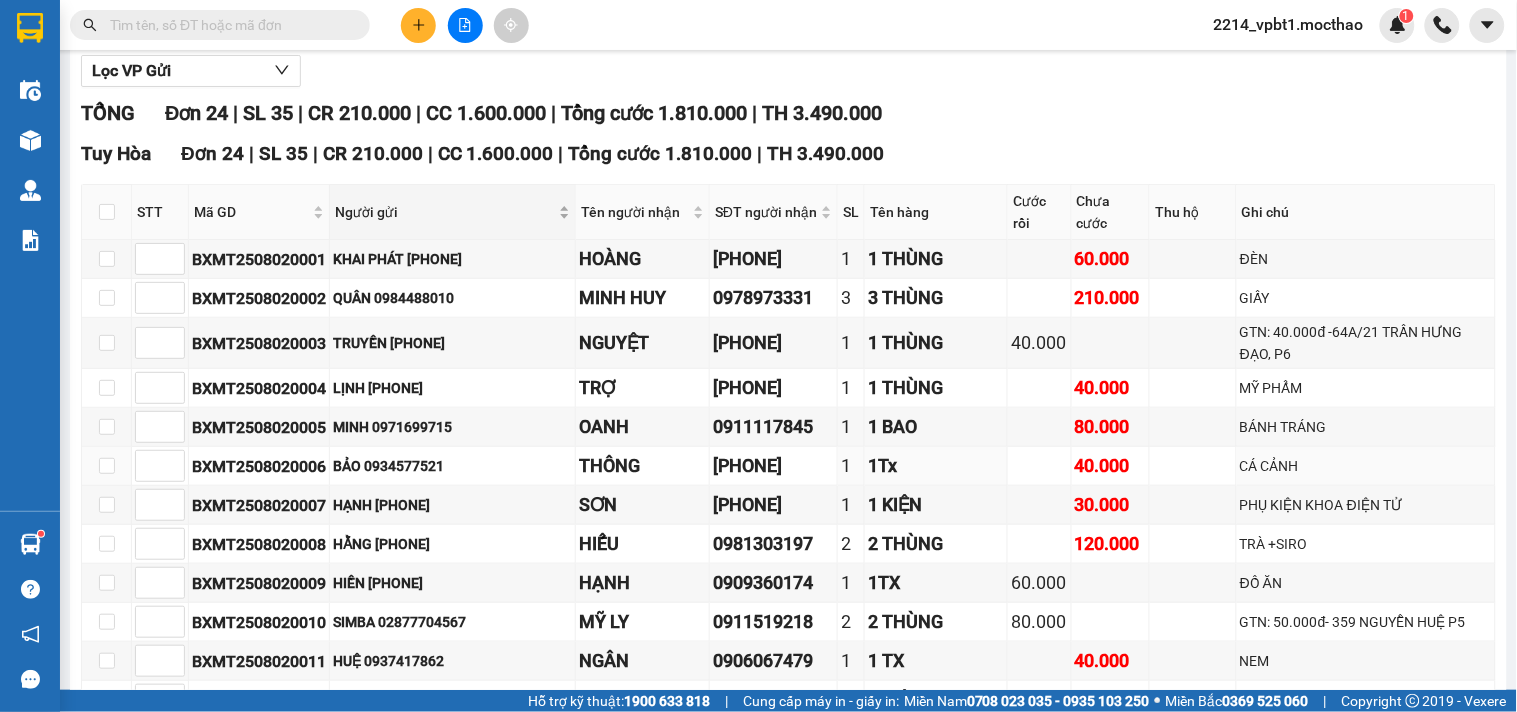 scroll, scrollTop: 0, scrollLeft: 0, axis: both 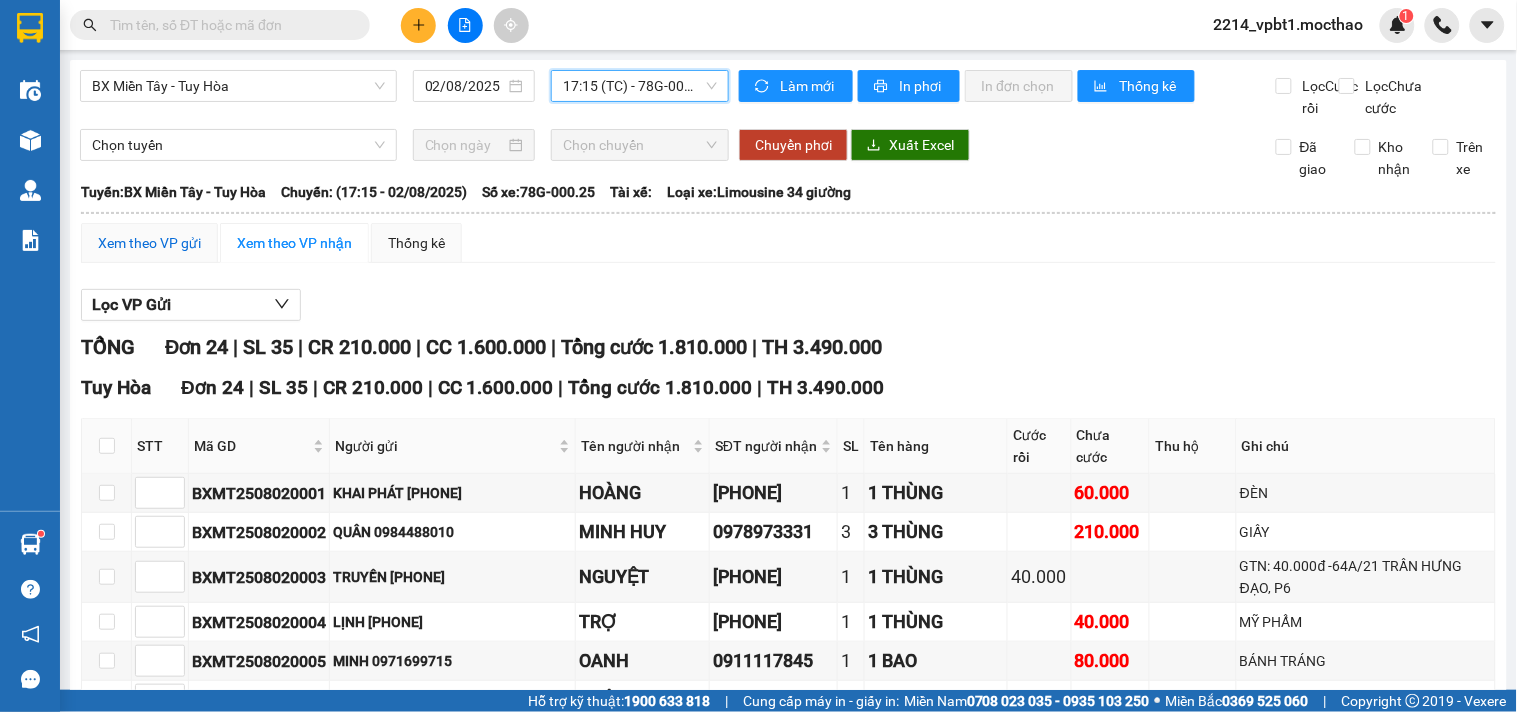 click on "Xem theo VP gửi" at bounding box center (149, 243) 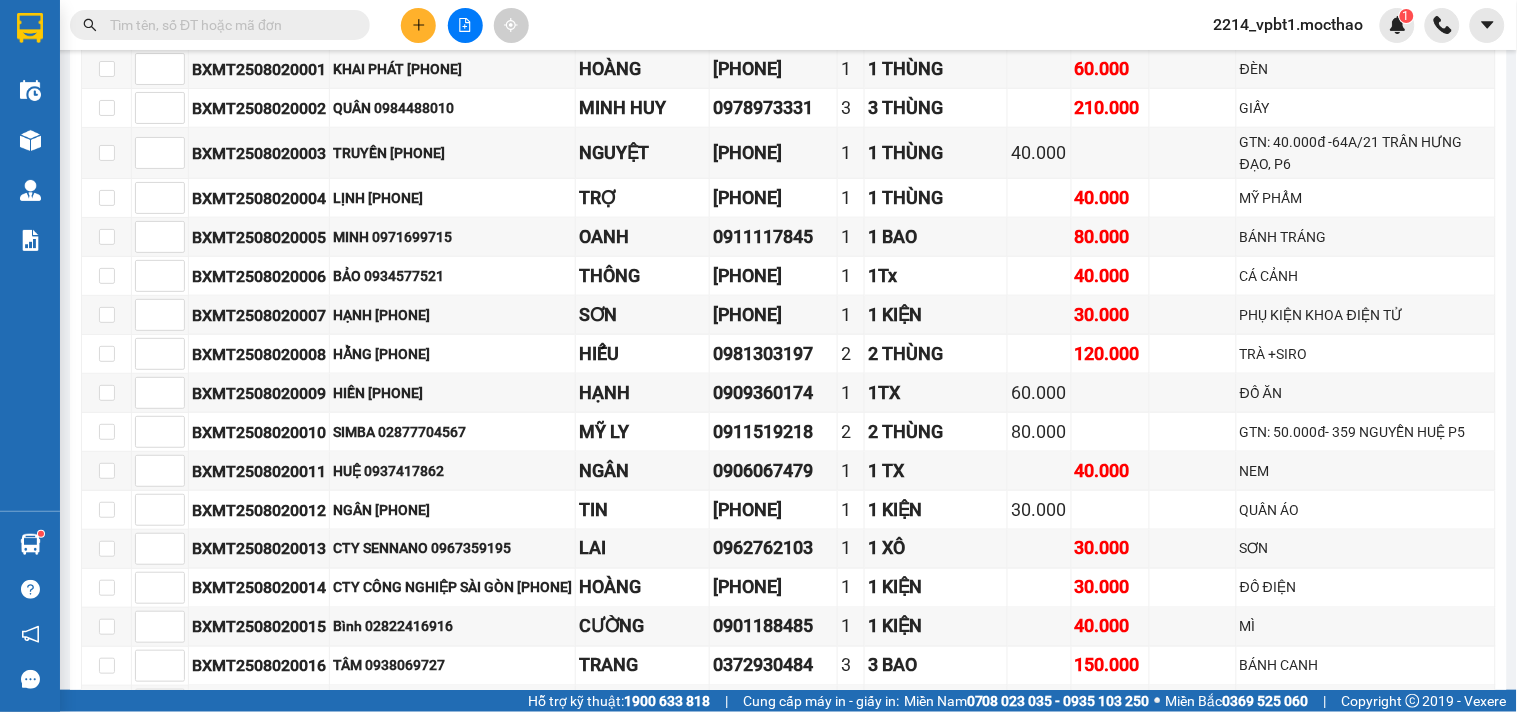 scroll, scrollTop: 0, scrollLeft: 0, axis: both 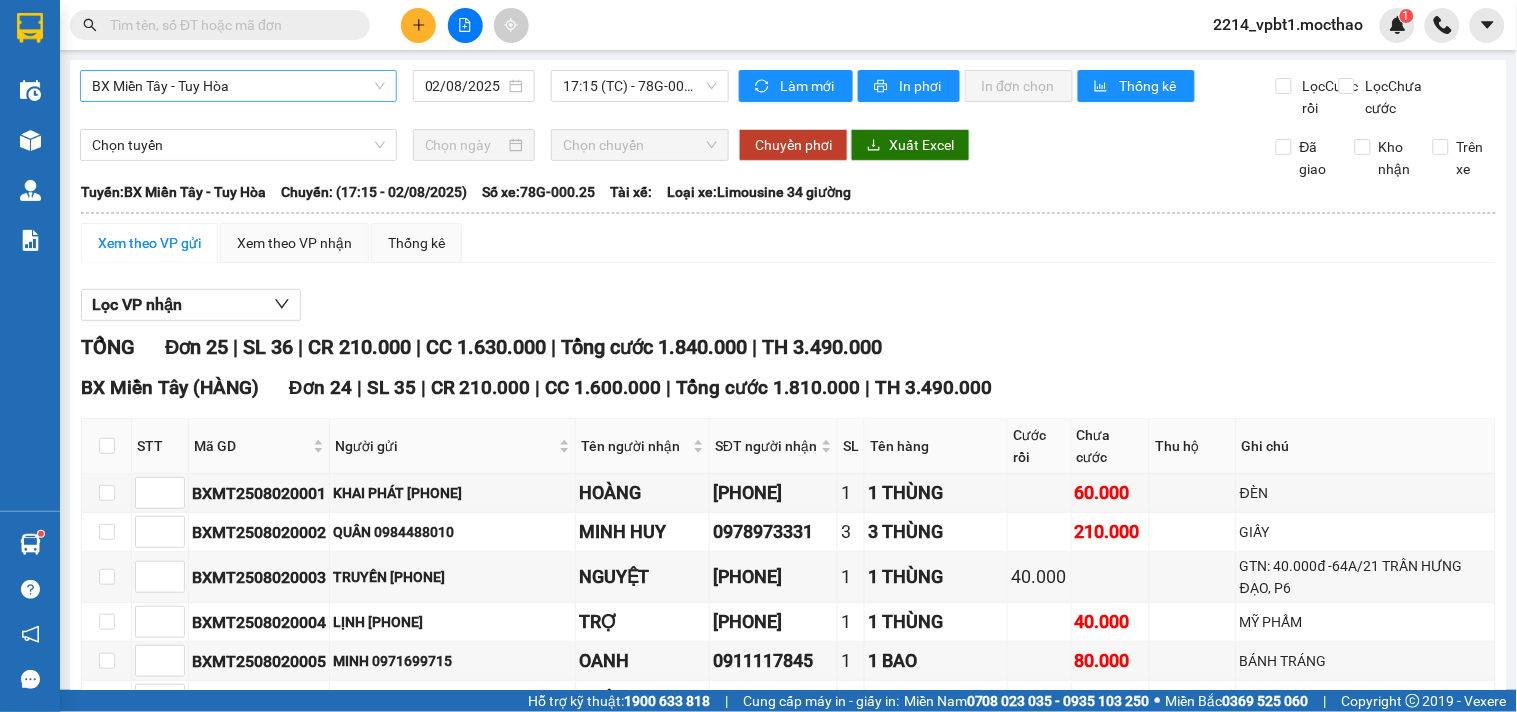click on "BX Miền Tây - Tuy Hòa" at bounding box center [238, 86] 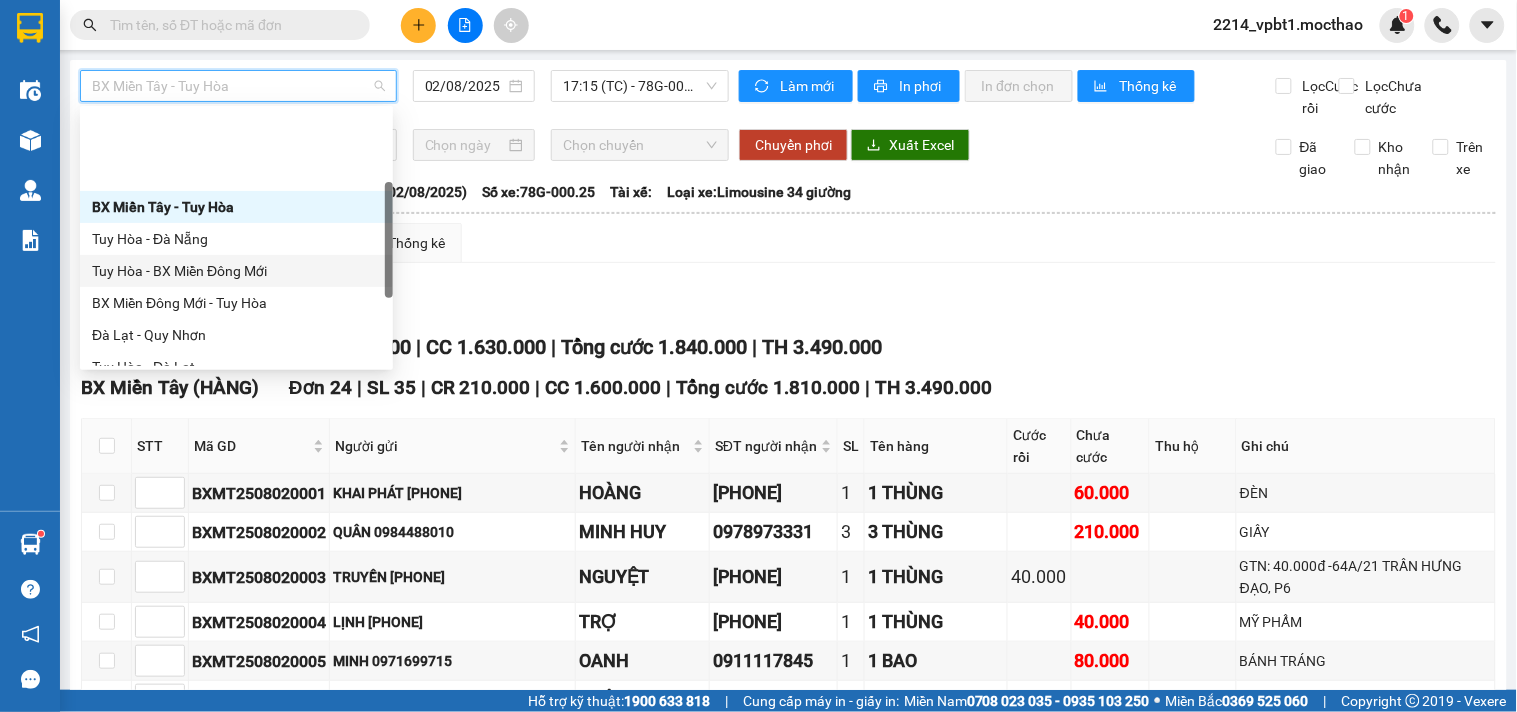 scroll, scrollTop: 333, scrollLeft: 0, axis: vertical 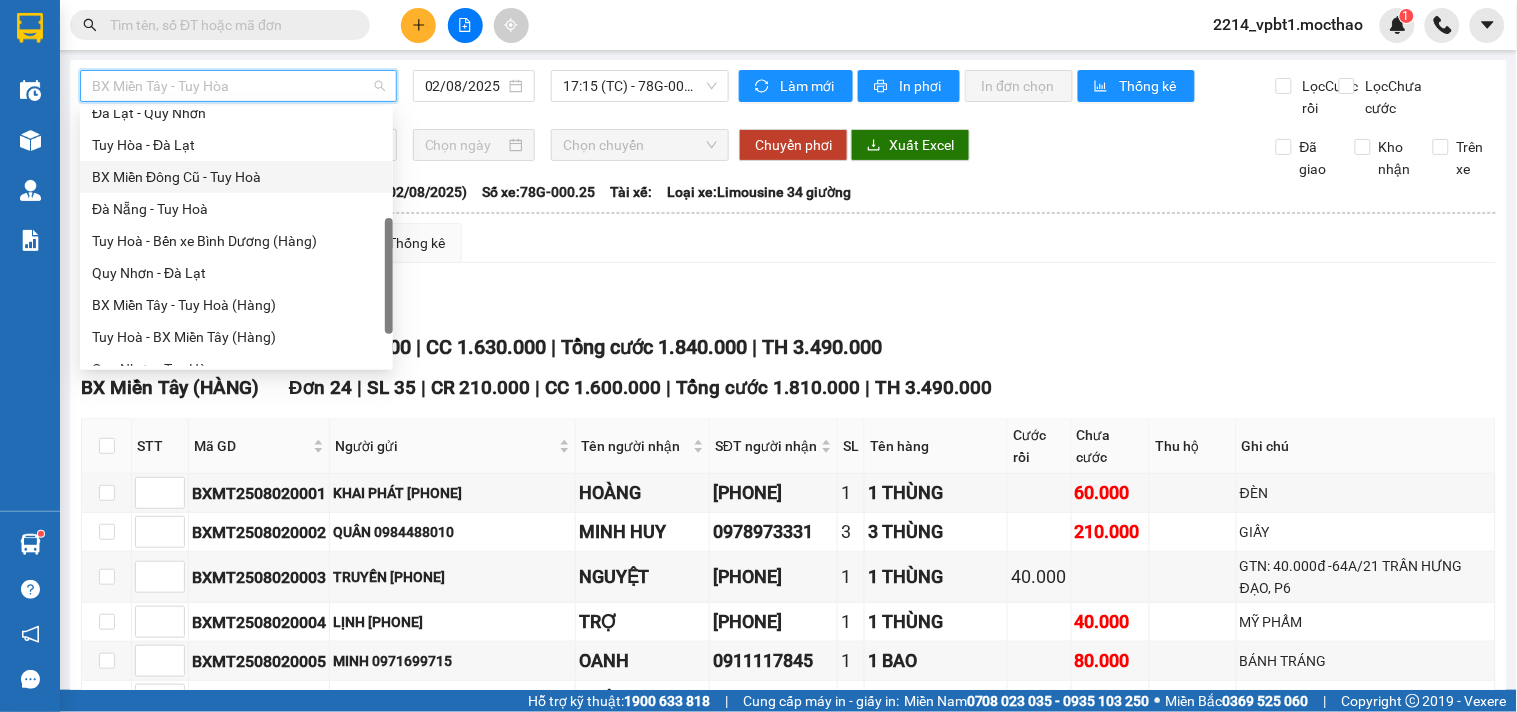 click on "BX Miền Đông Cũ - Tuy Hoà" at bounding box center (236, 177) 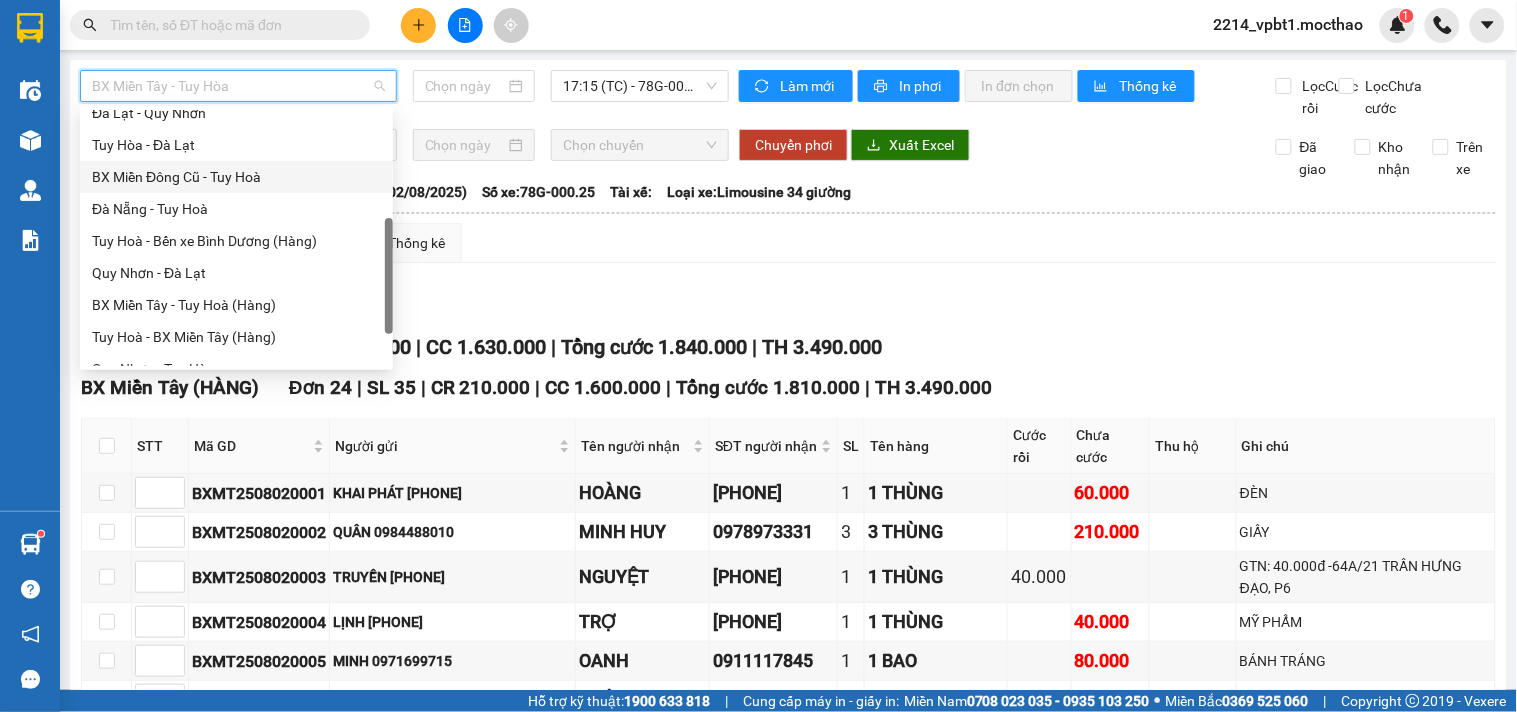 type on "02/08/2025" 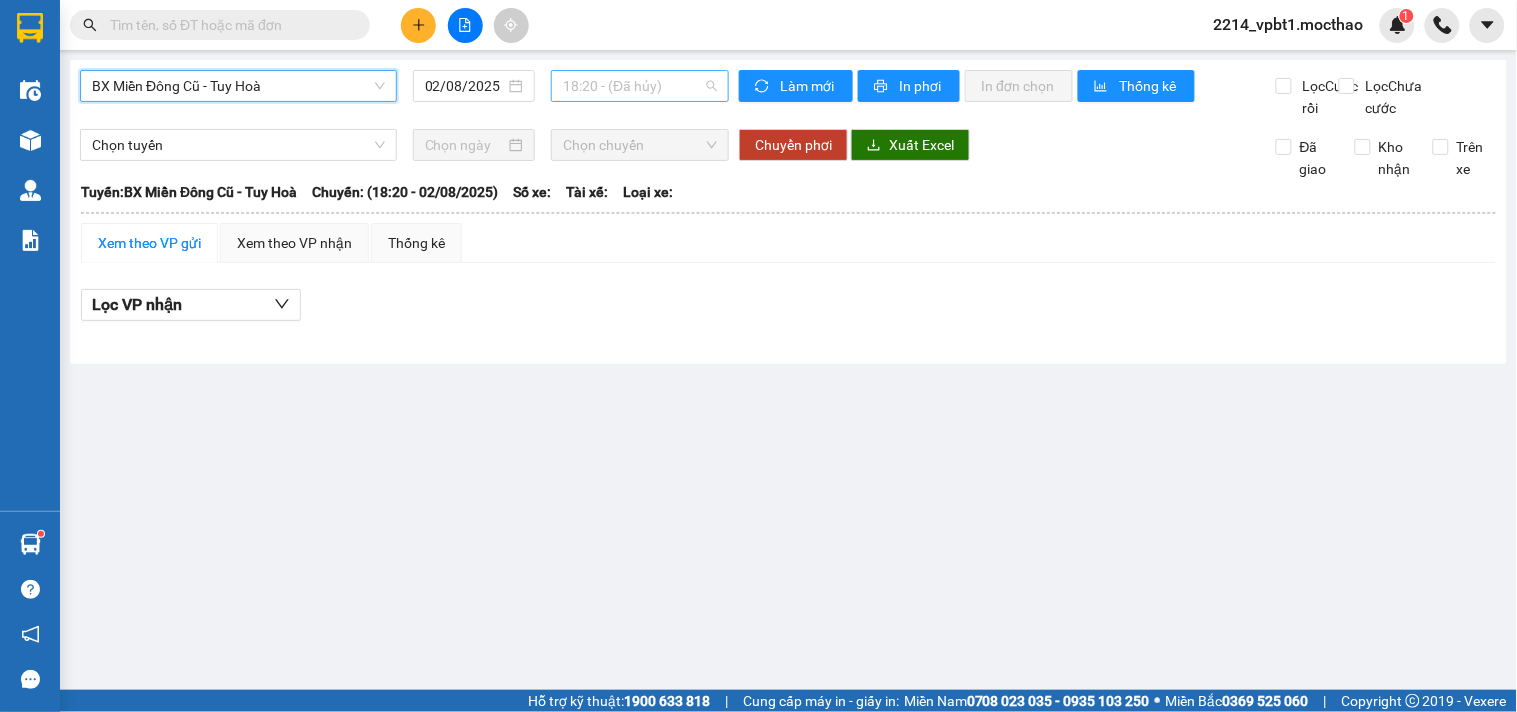 click on "18:20     - (Đã hủy)" at bounding box center (640, 86) 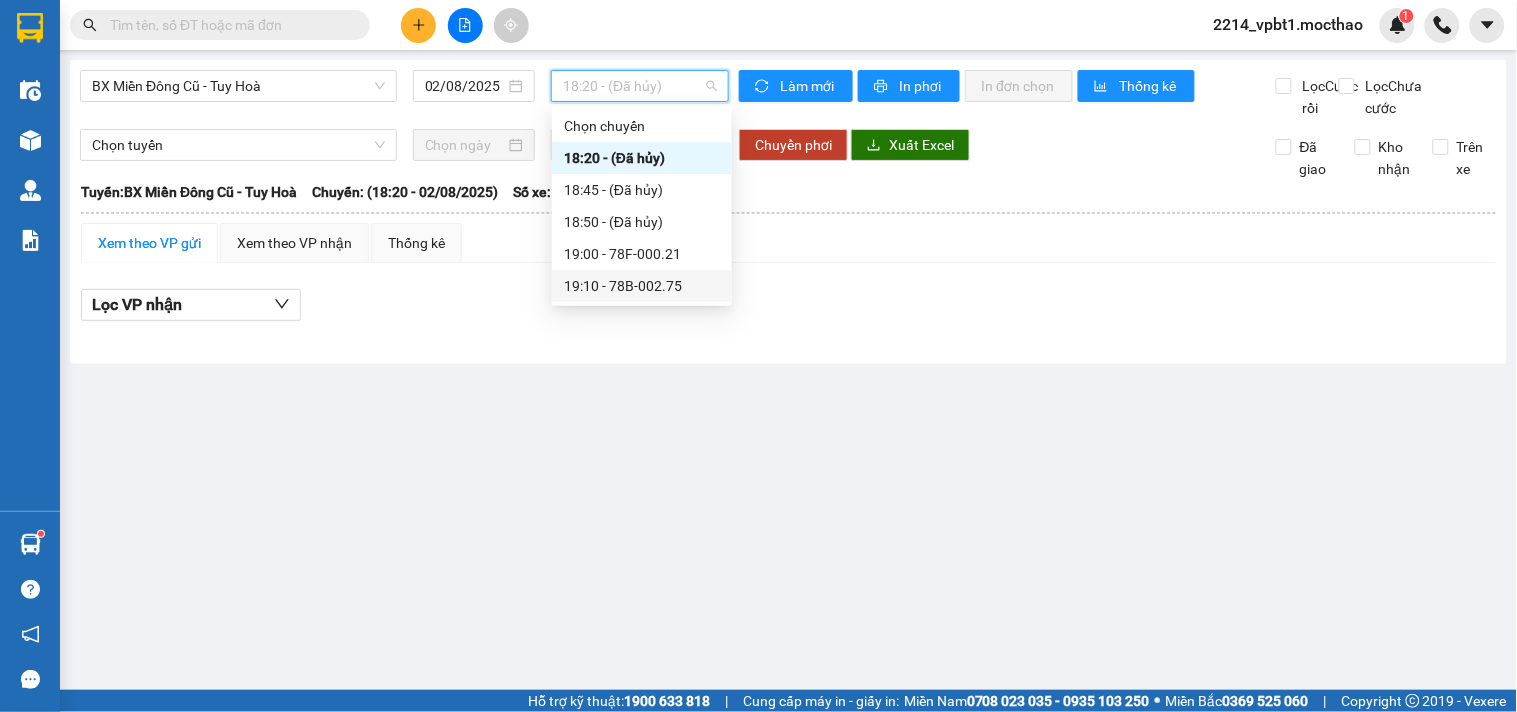 click on "19:10     - 78B-002.75" at bounding box center (642, 286) 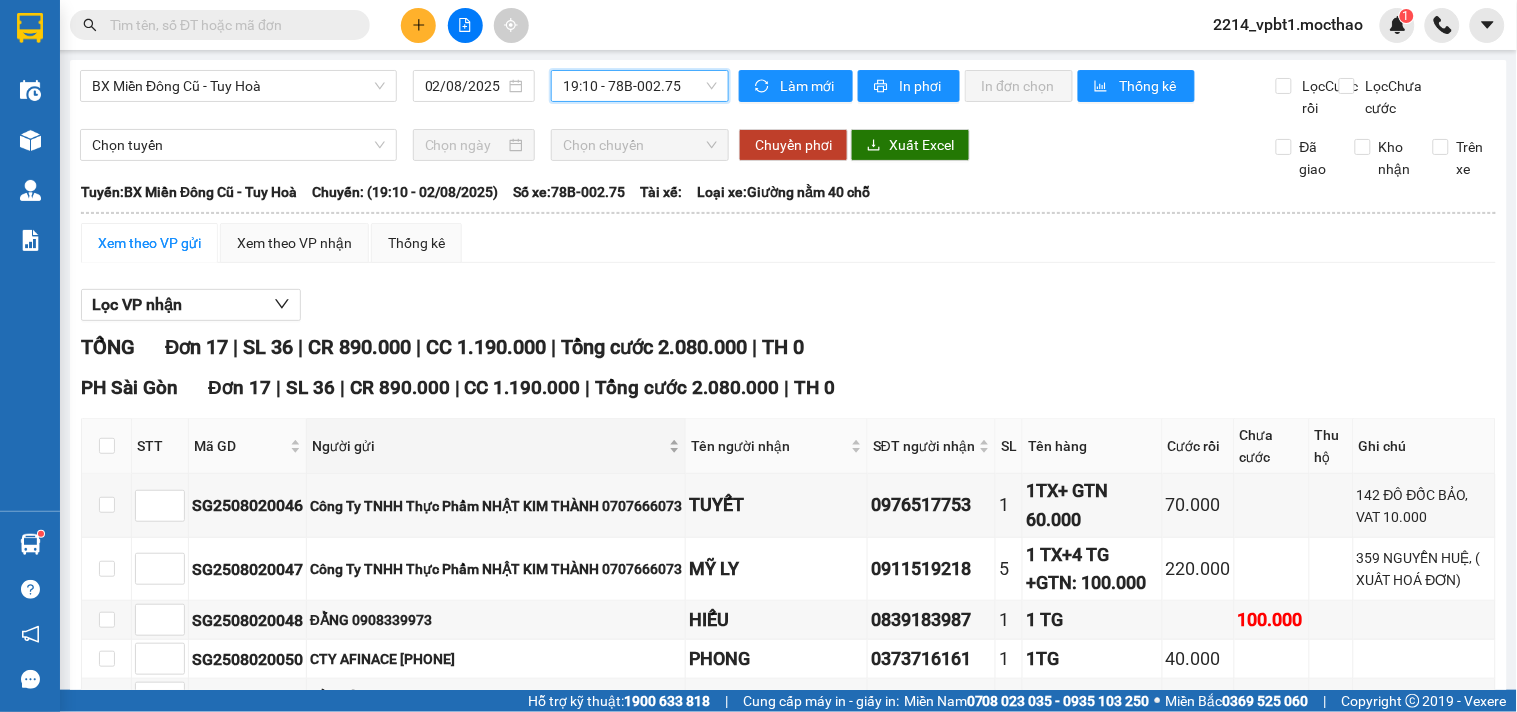 scroll, scrollTop: 111, scrollLeft: 0, axis: vertical 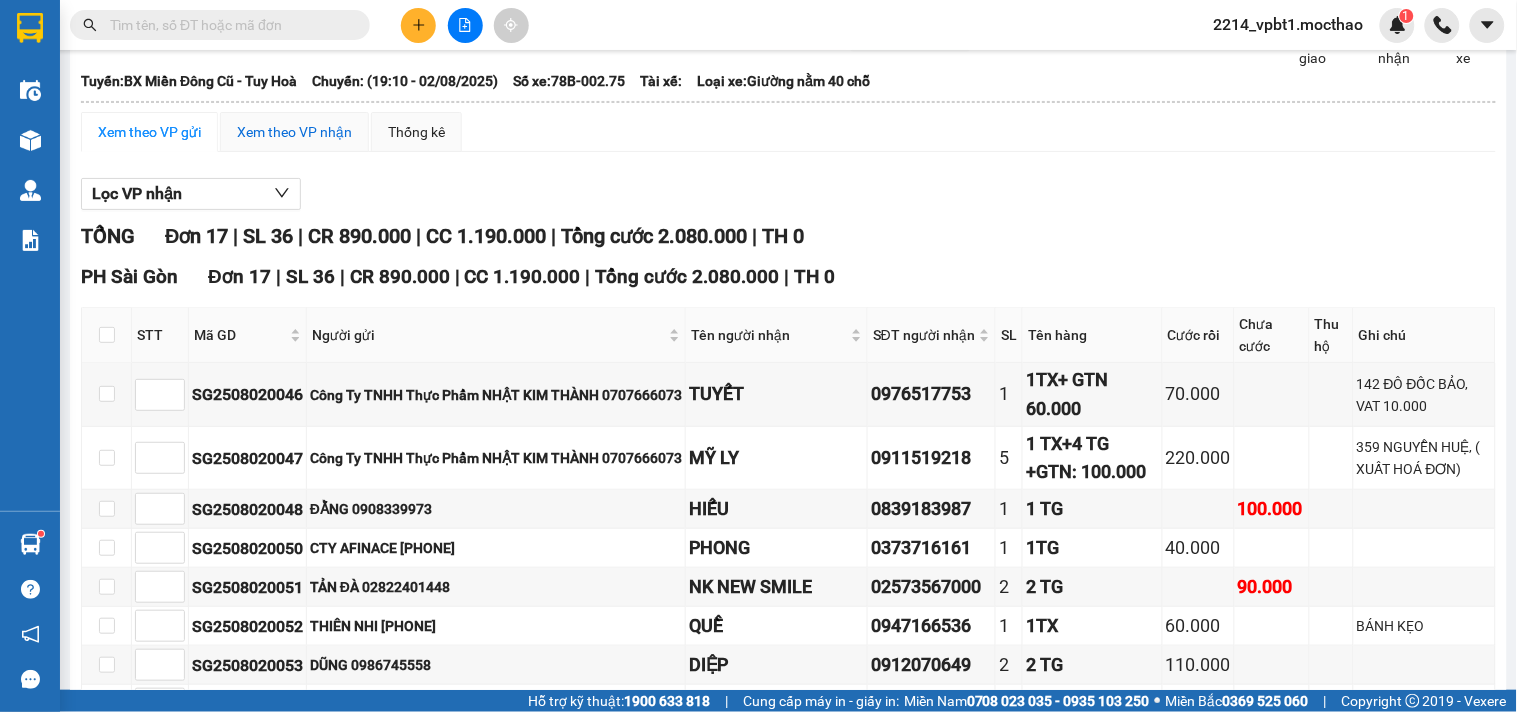 click on "Xem theo VP nhận" at bounding box center [294, 132] 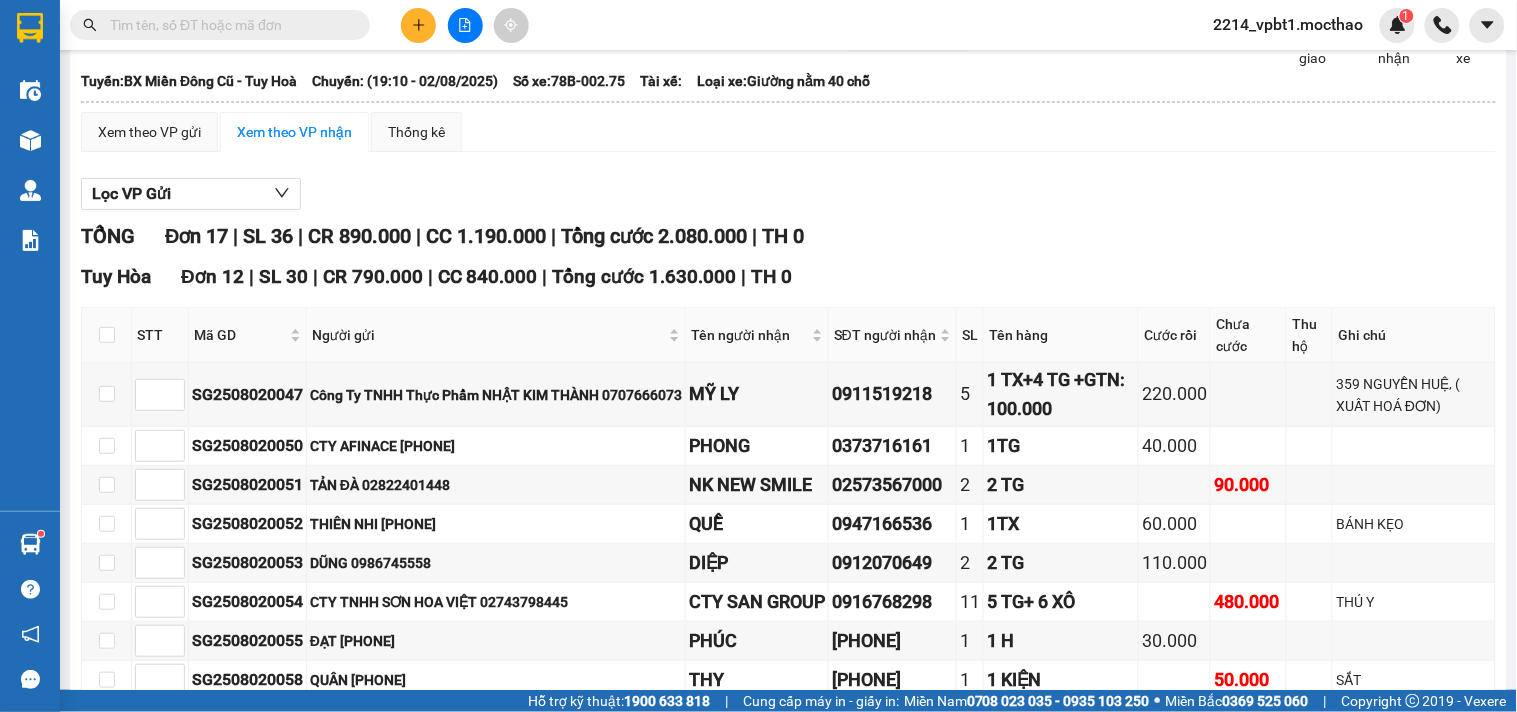 scroll, scrollTop: 222, scrollLeft: 0, axis: vertical 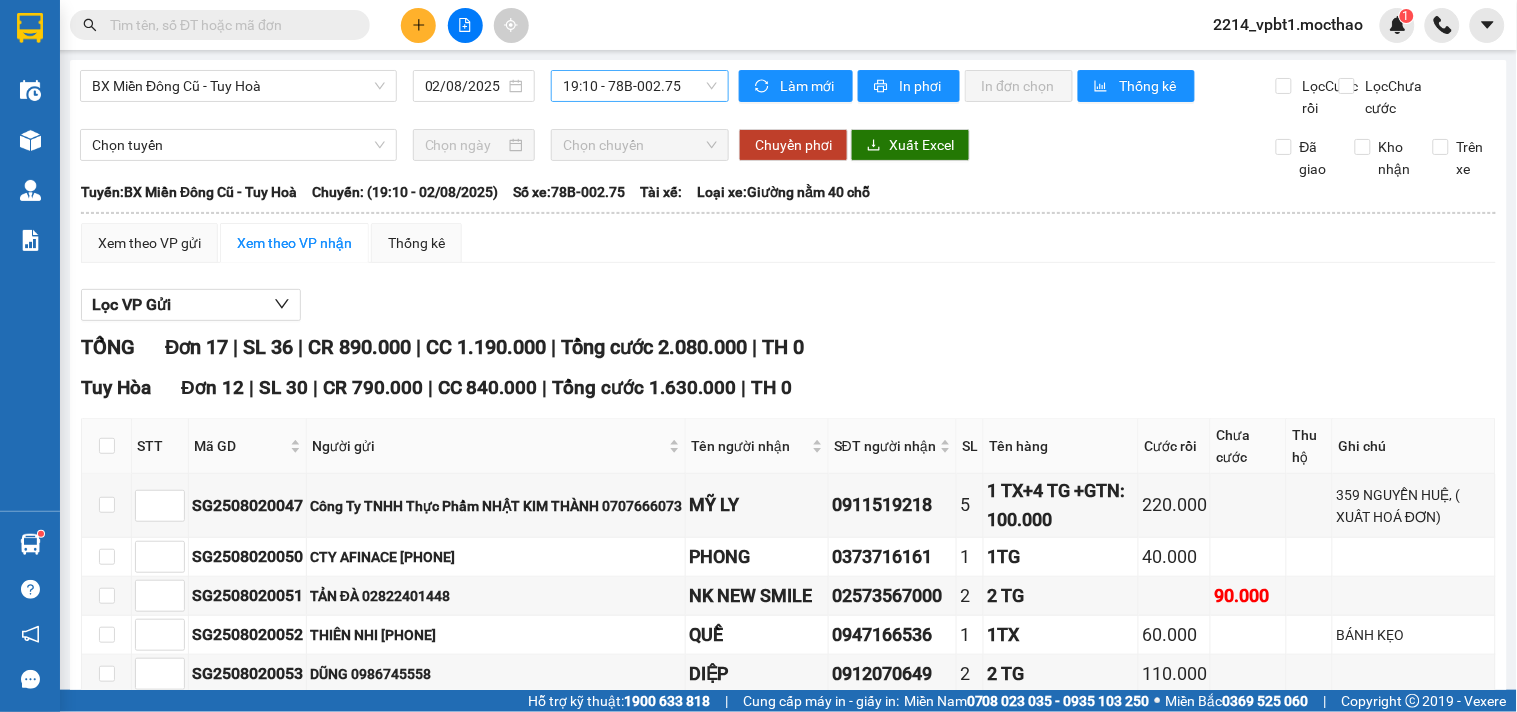 click on "19:10     - 78B-002.75" at bounding box center (640, 86) 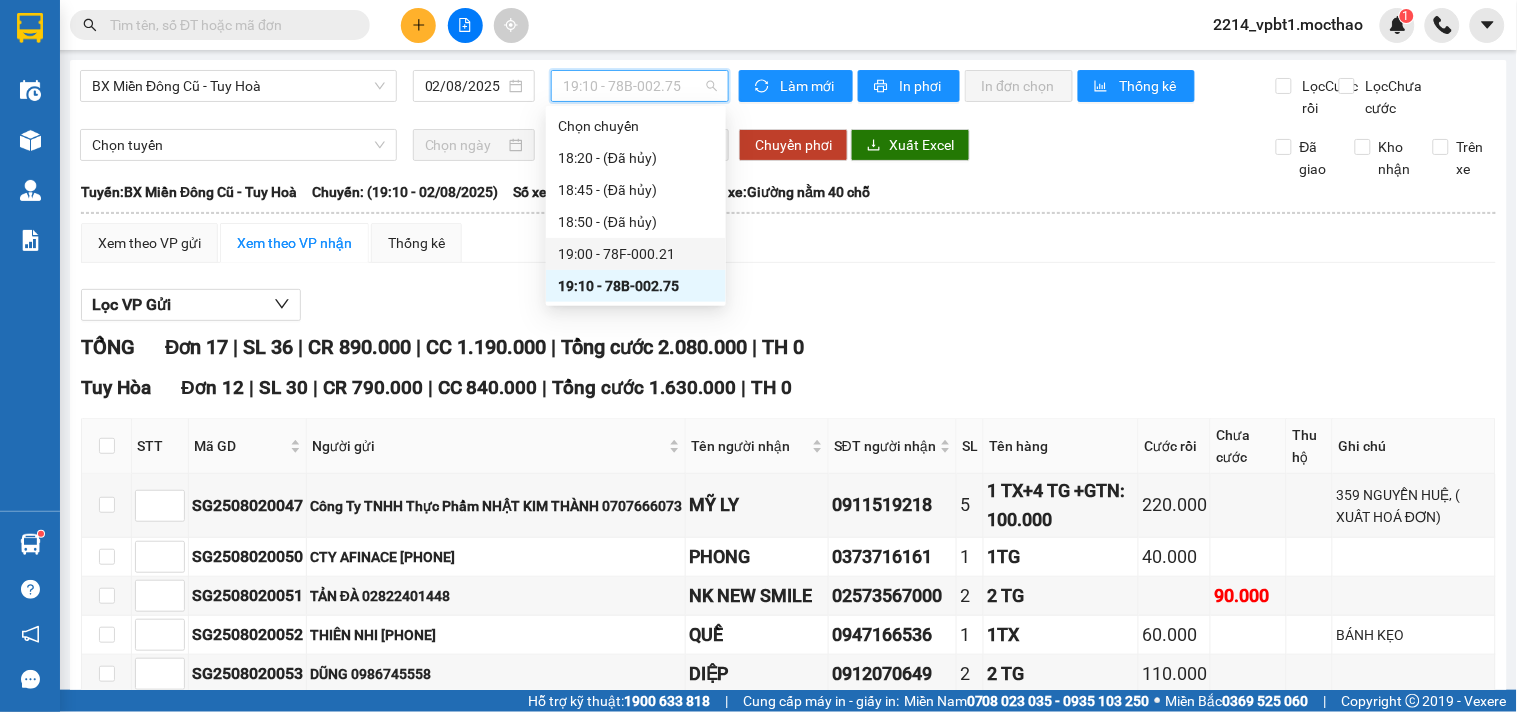 click on "19:00     - 78F-000.21" at bounding box center [636, 254] 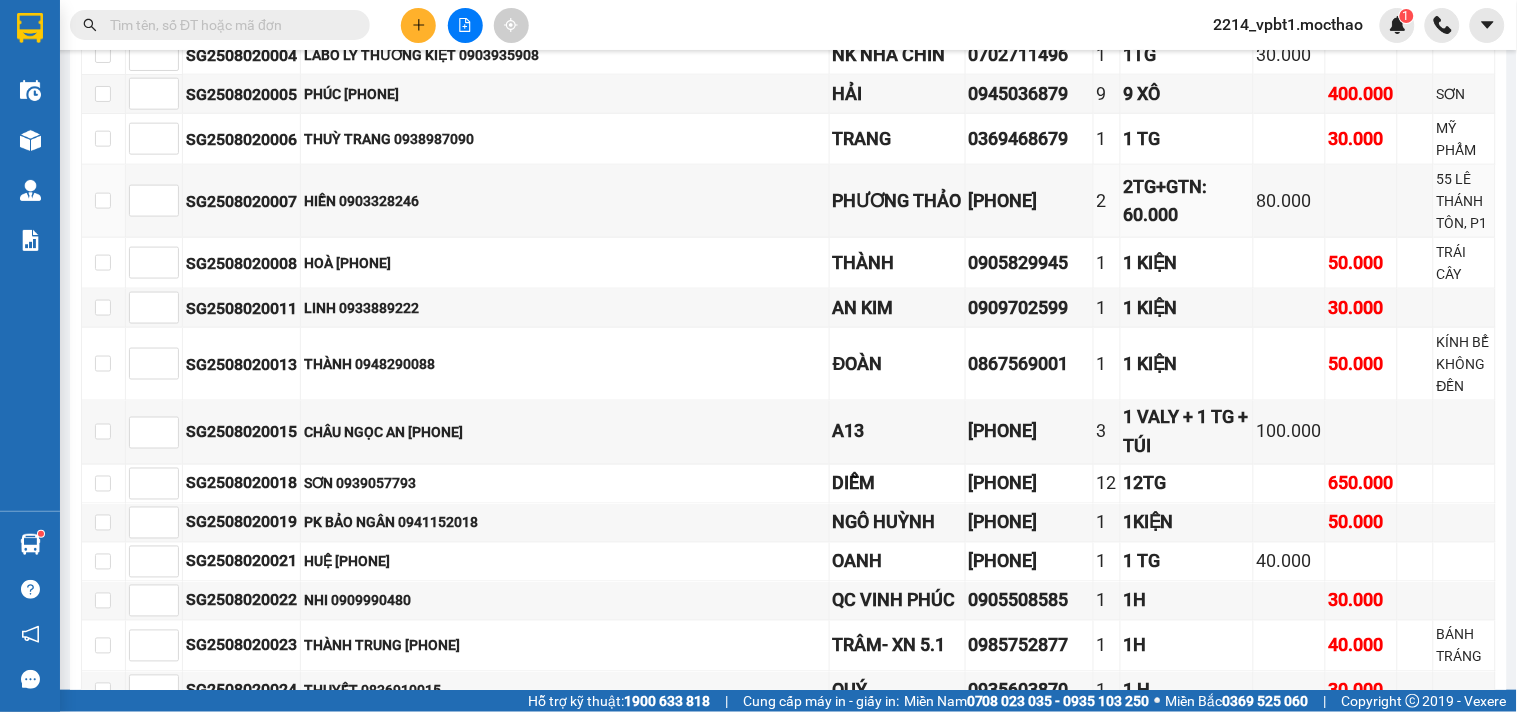 scroll, scrollTop: 666, scrollLeft: 0, axis: vertical 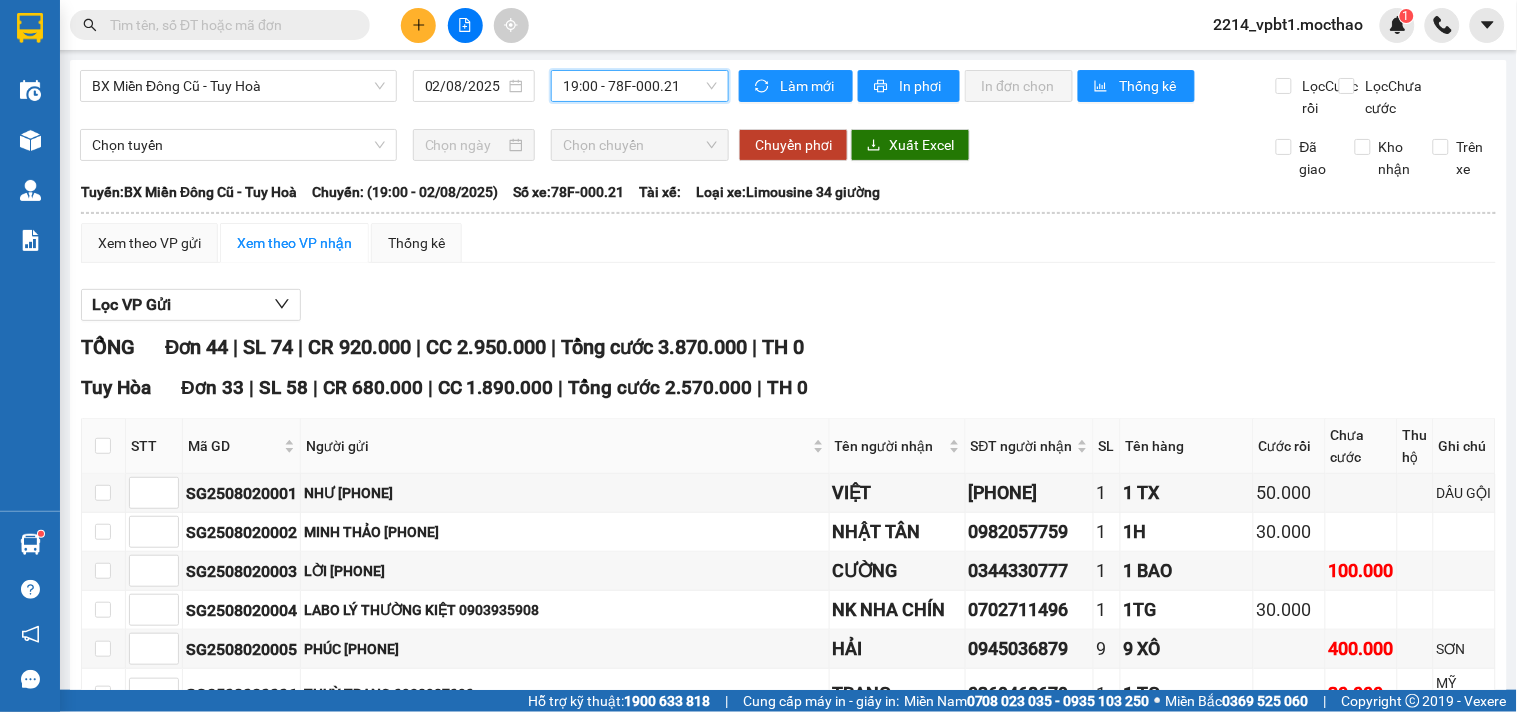 drag, startPoint x: 633, startPoint y: 90, endPoint x: 637, endPoint y: 118, distance: 28.284271 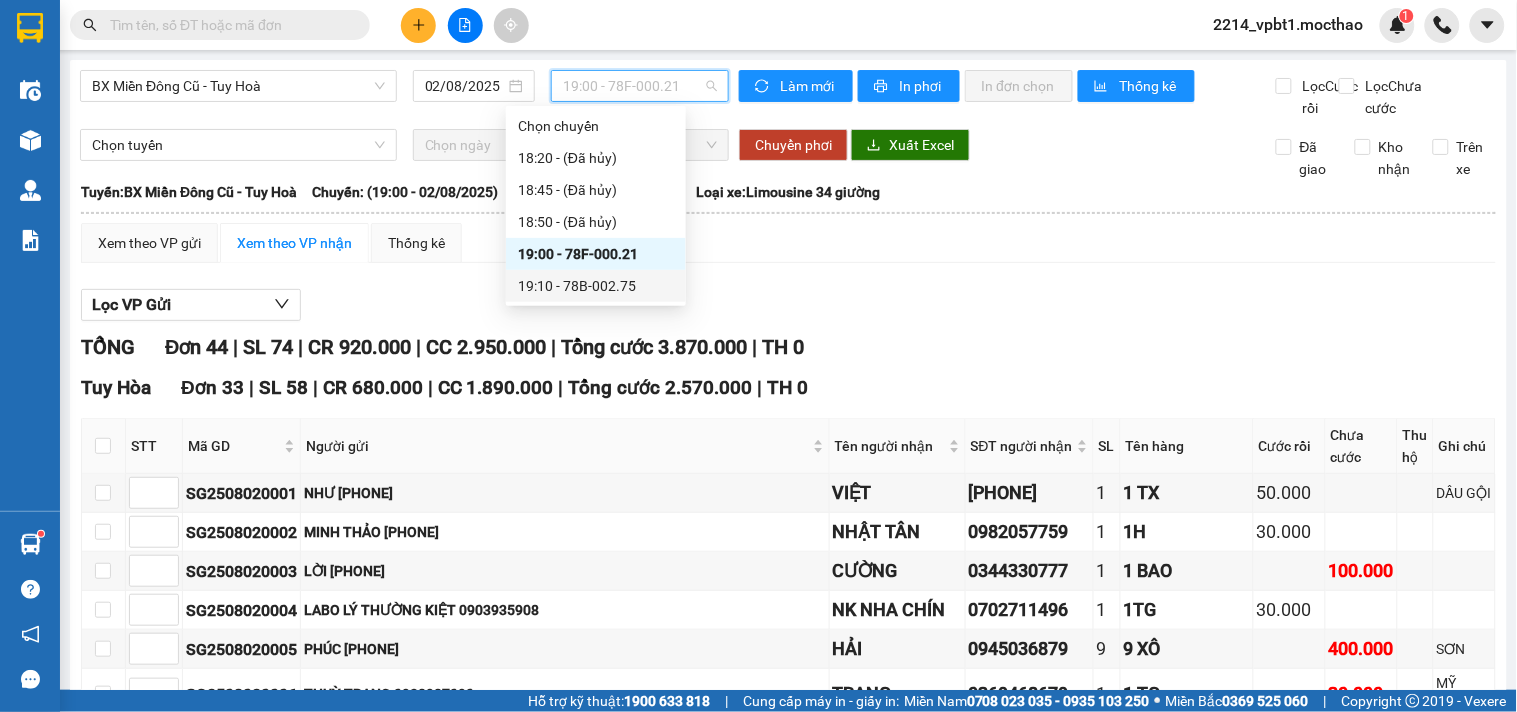 click on "19:10     - 78B-002.75" at bounding box center (596, 286) 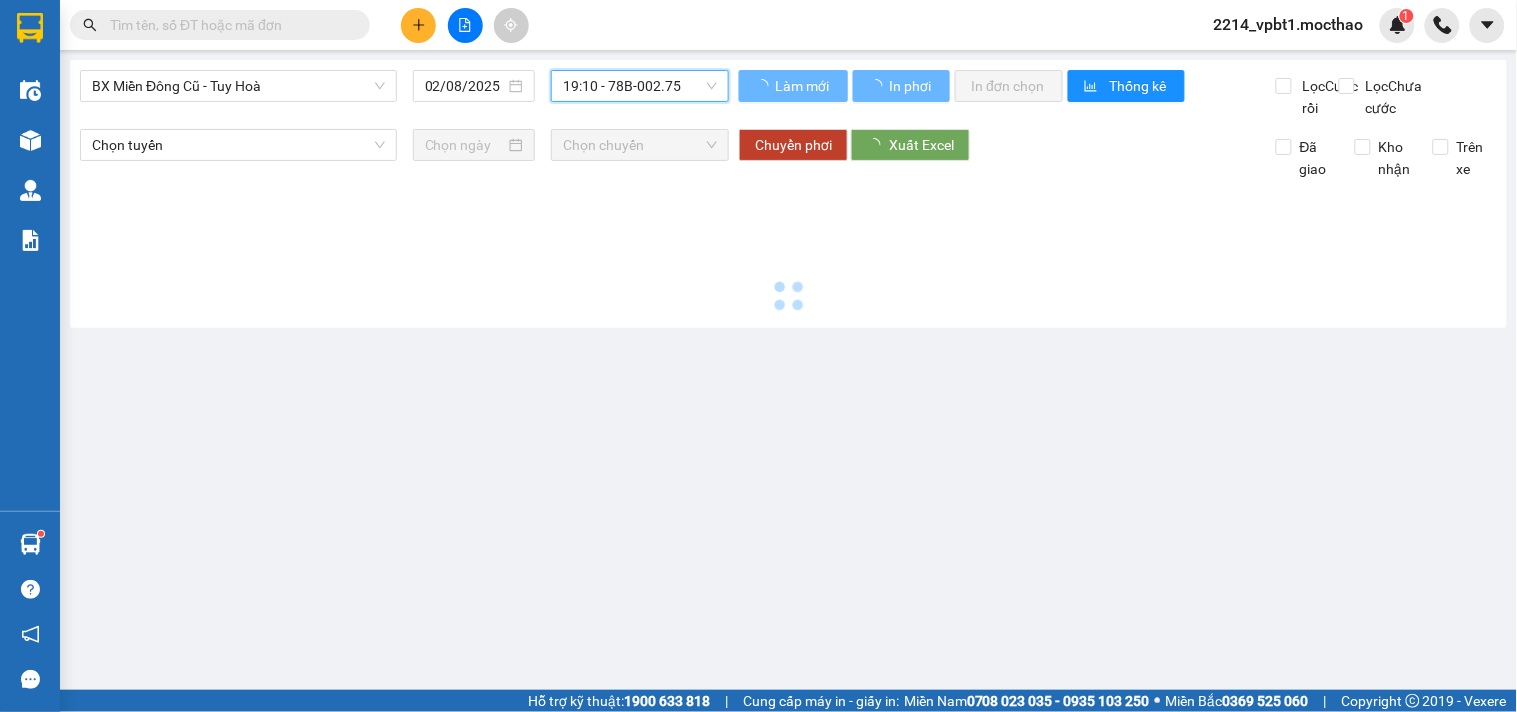 scroll, scrollTop: 0, scrollLeft: 0, axis: both 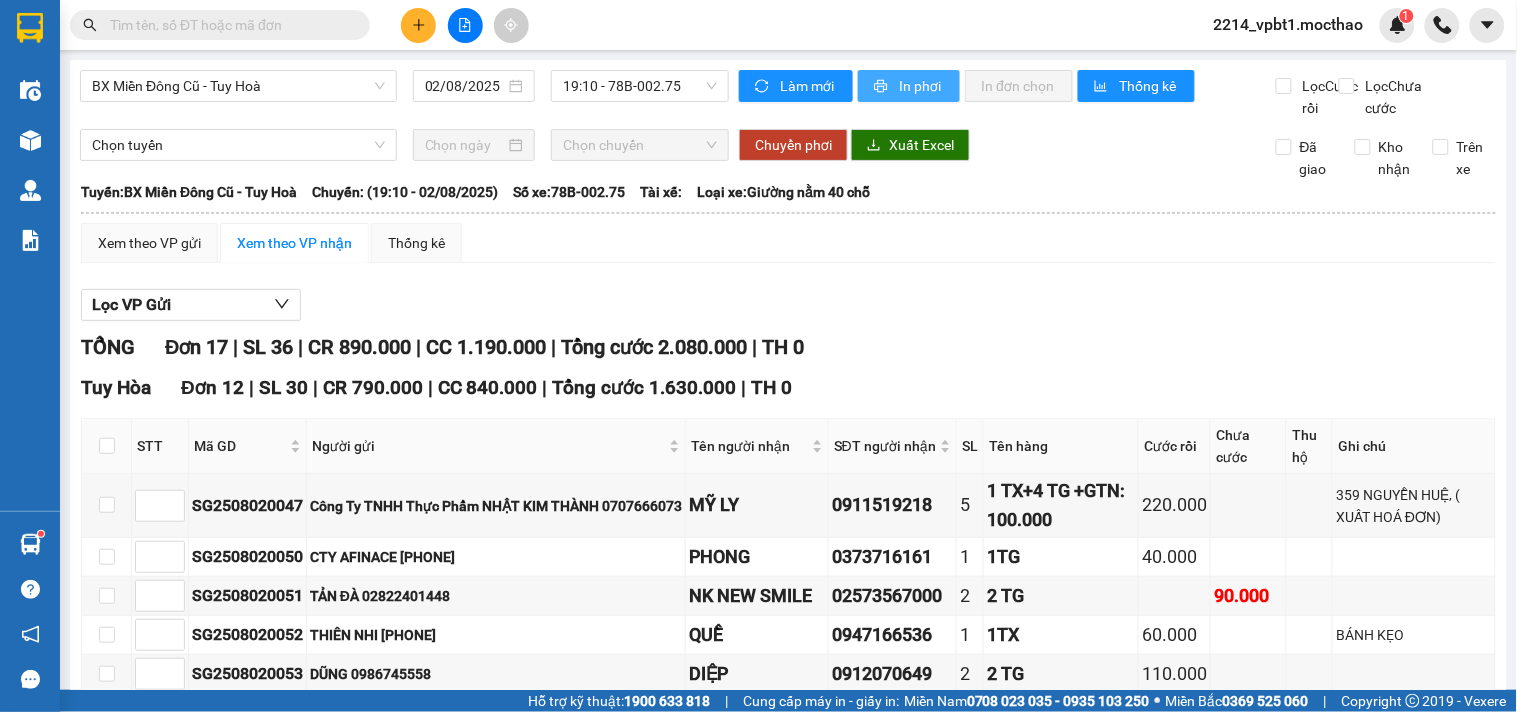 click on "In phơi" at bounding box center (921, 86) 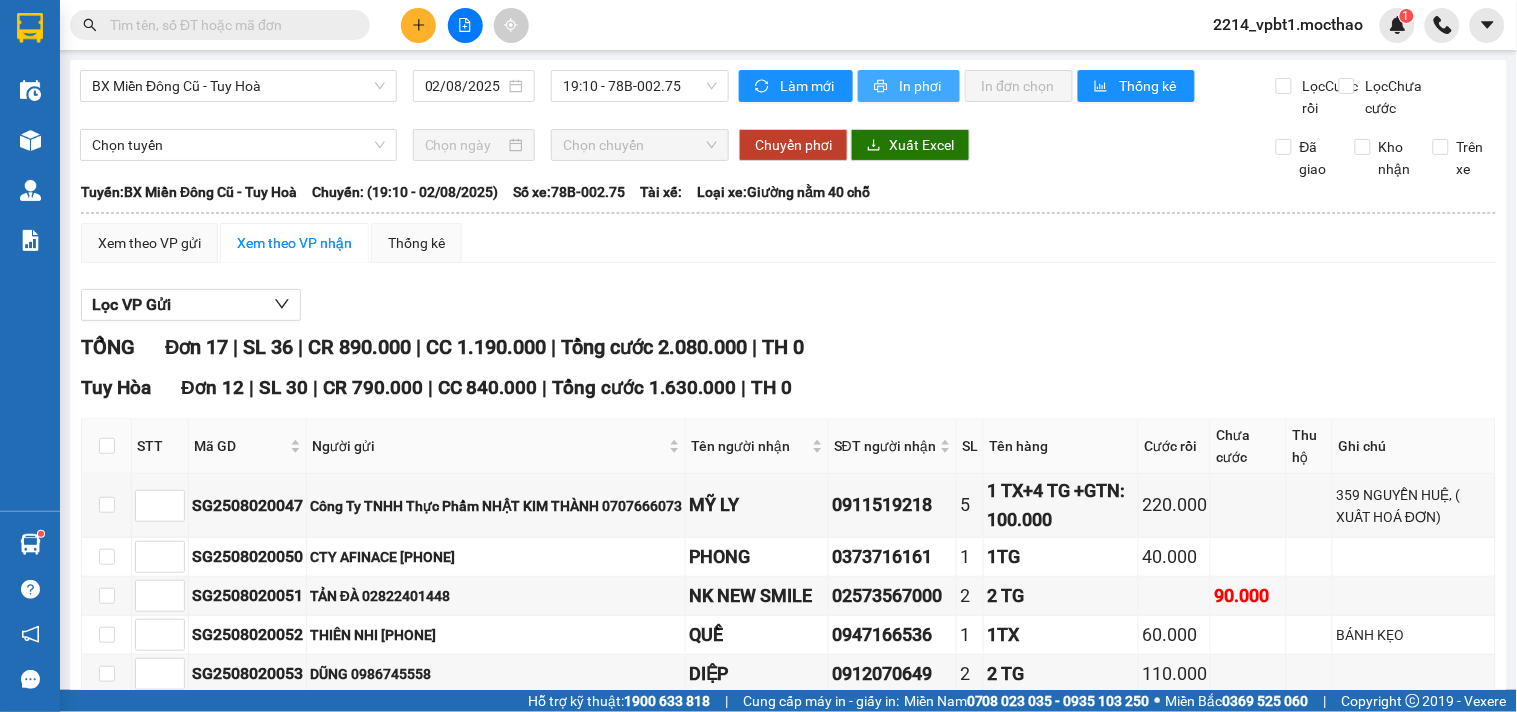 scroll, scrollTop: 0, scrollLeft: 0, axis: both 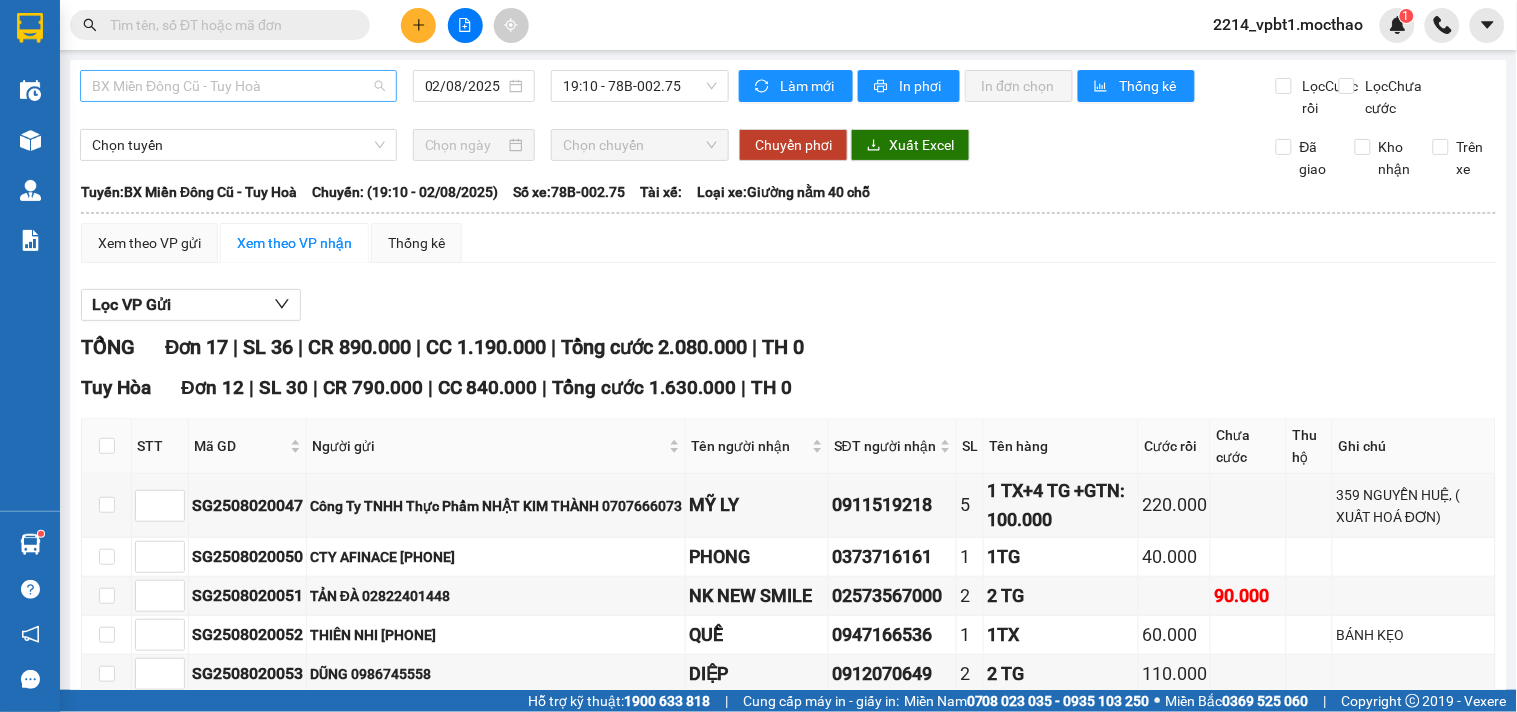 click on "BX Miền Đông Cũ - Tuy Hoà" at bounding box center (238, 86) 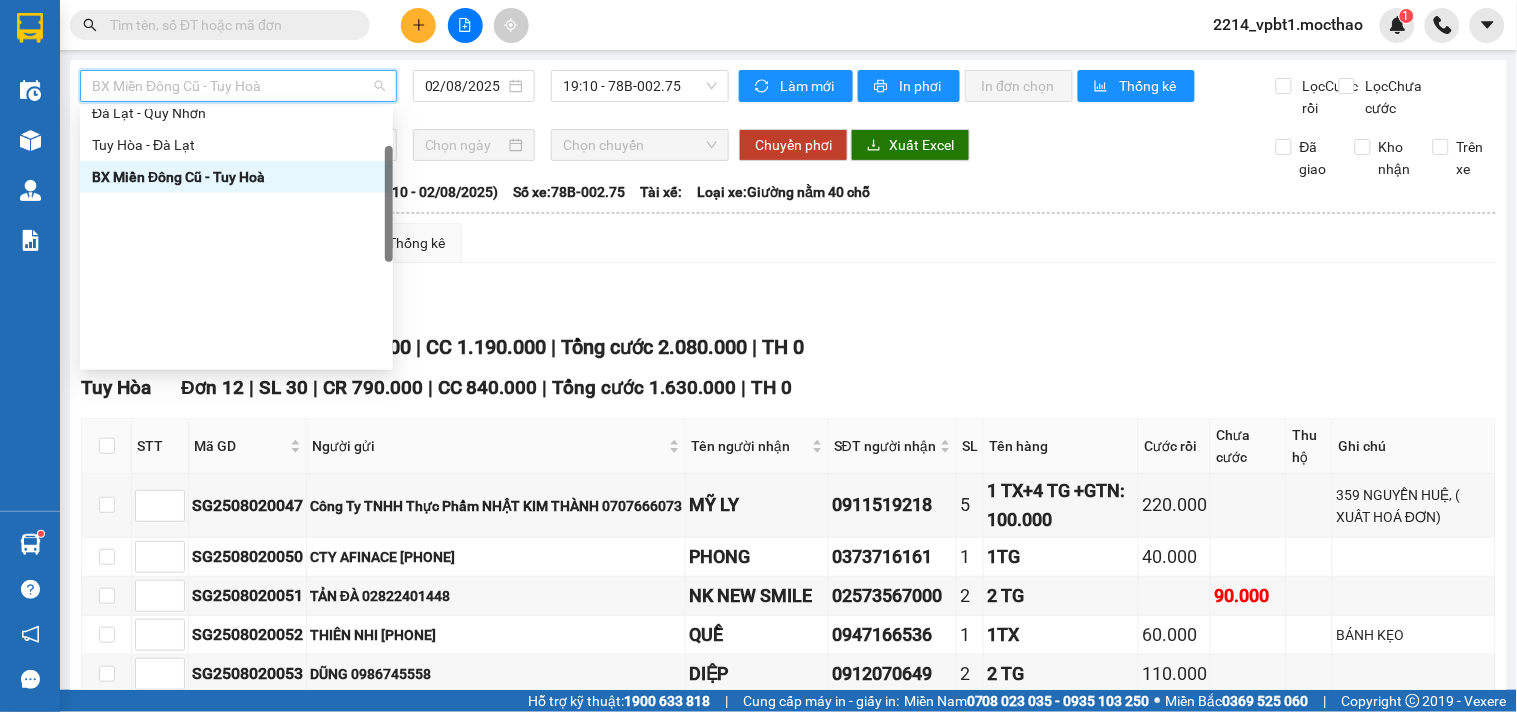 click on "BX Miền Tây - Tuy Hòa" at bounding box center [236, -15] 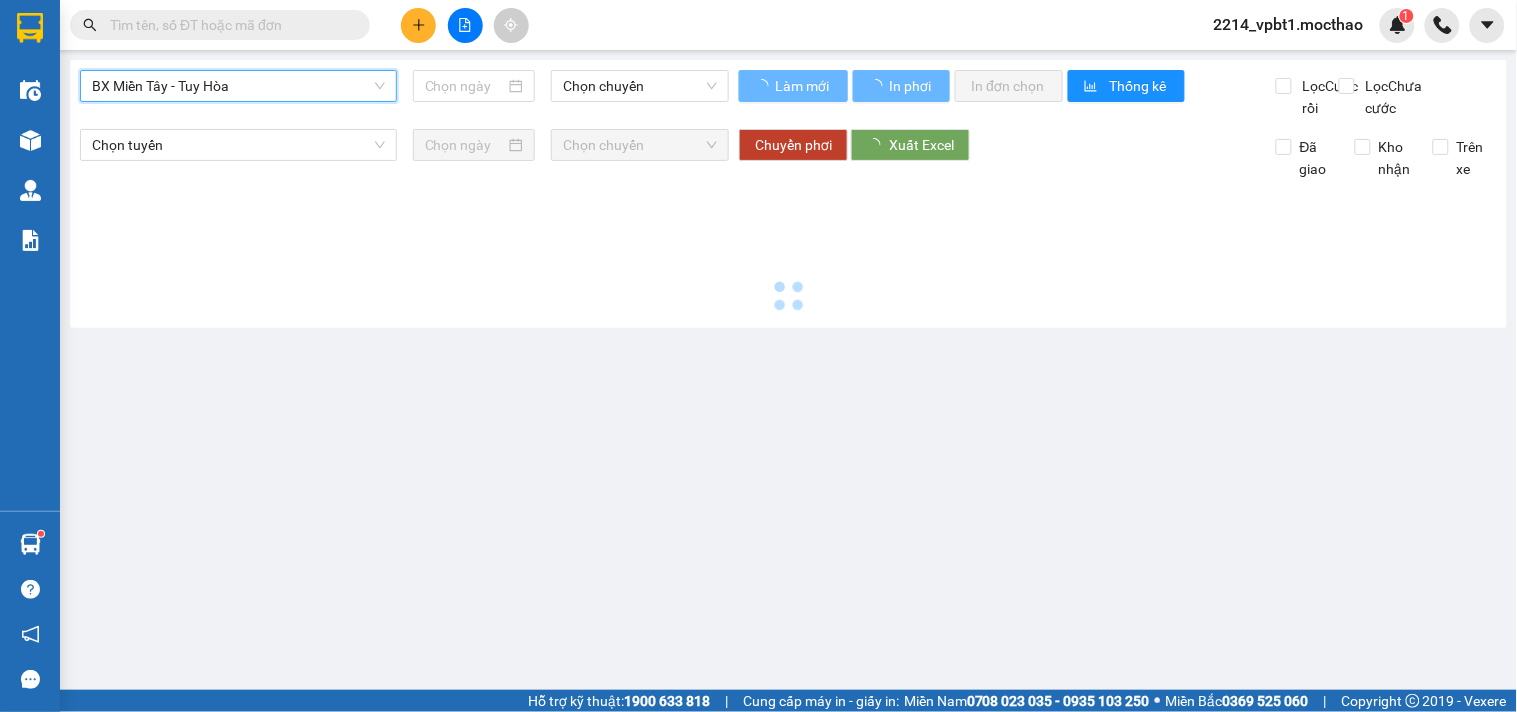 type on "02/08/2025" 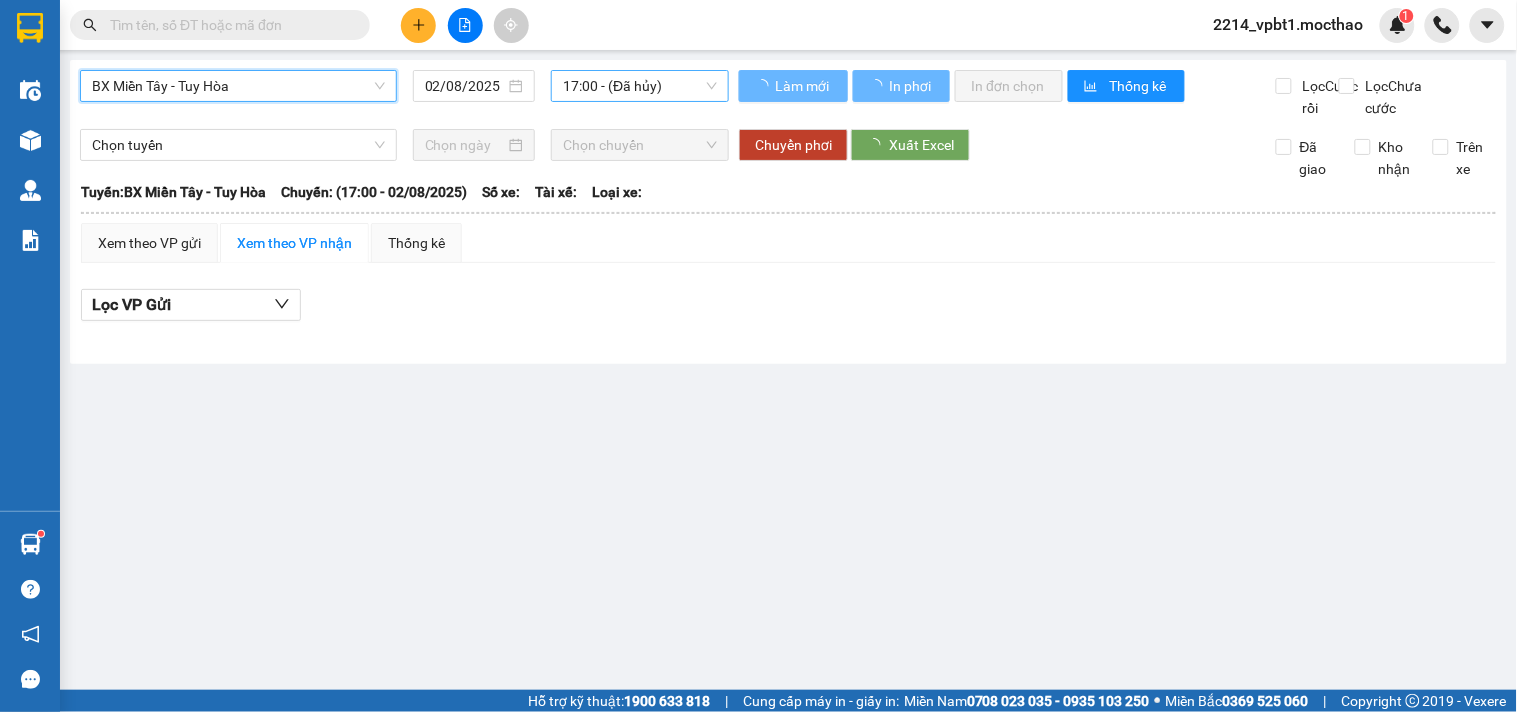 click on "17:00     - (Đã hủy)" at bounding box center (640, 86) 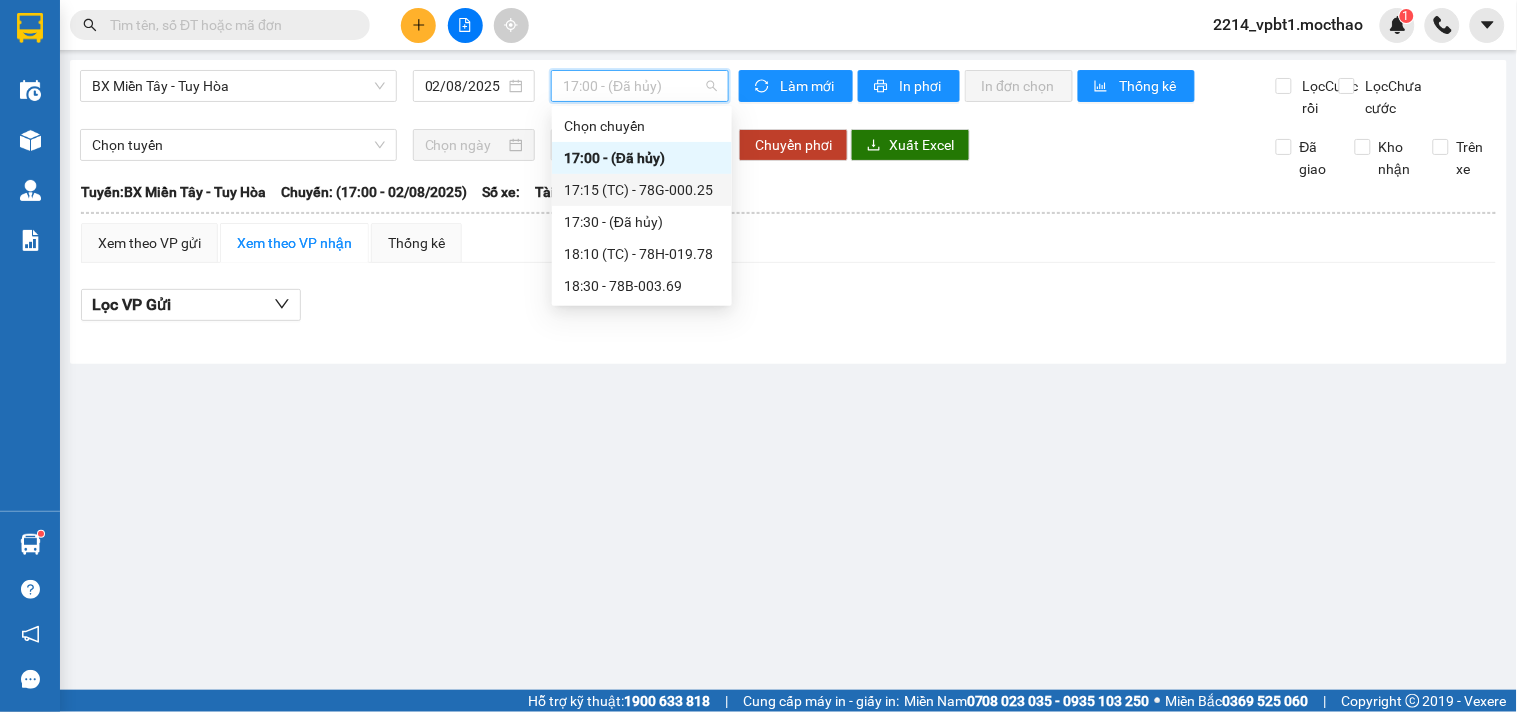 click on "17:15   (TC)   - 78G-000.25" at bounding box center (642, 190) 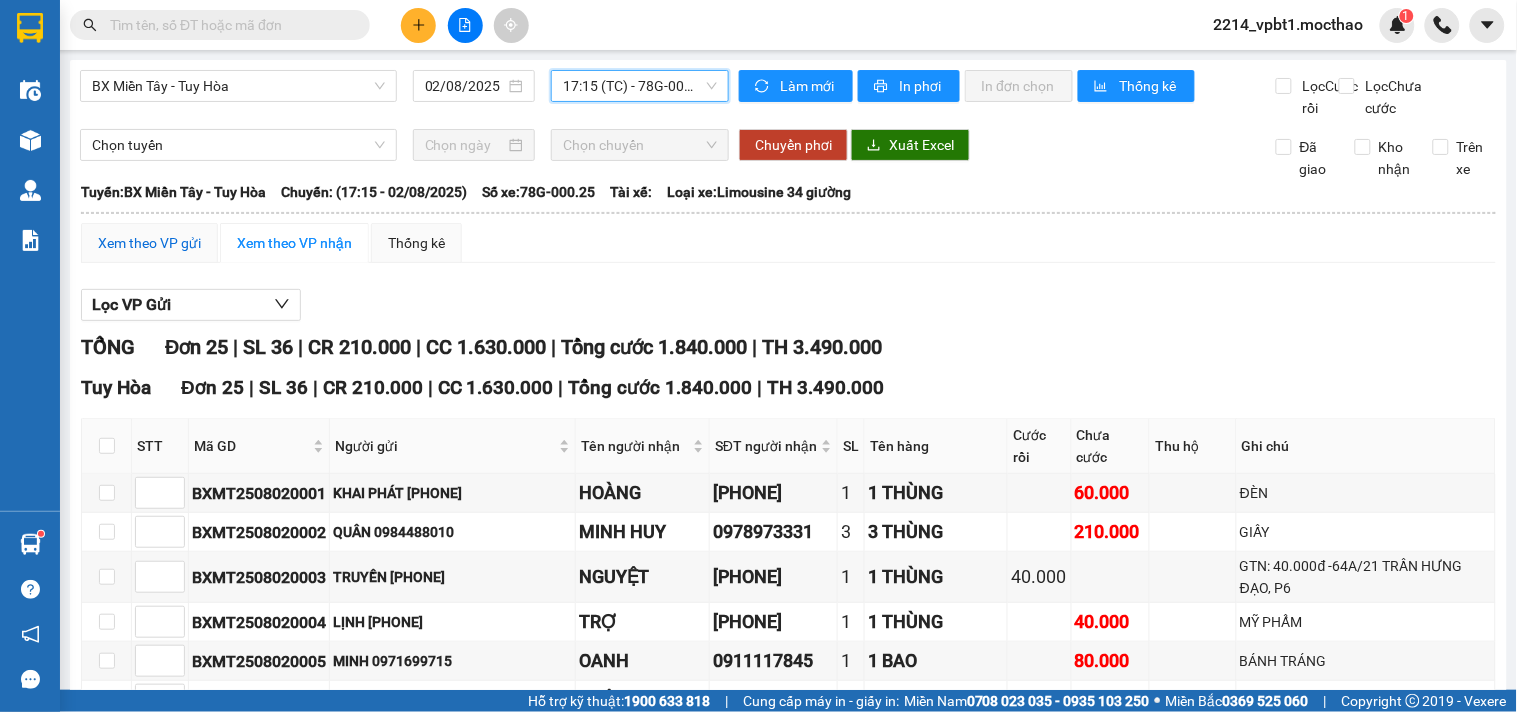 click on "Xem theo VP gửi" at bounding box center [149, 243] 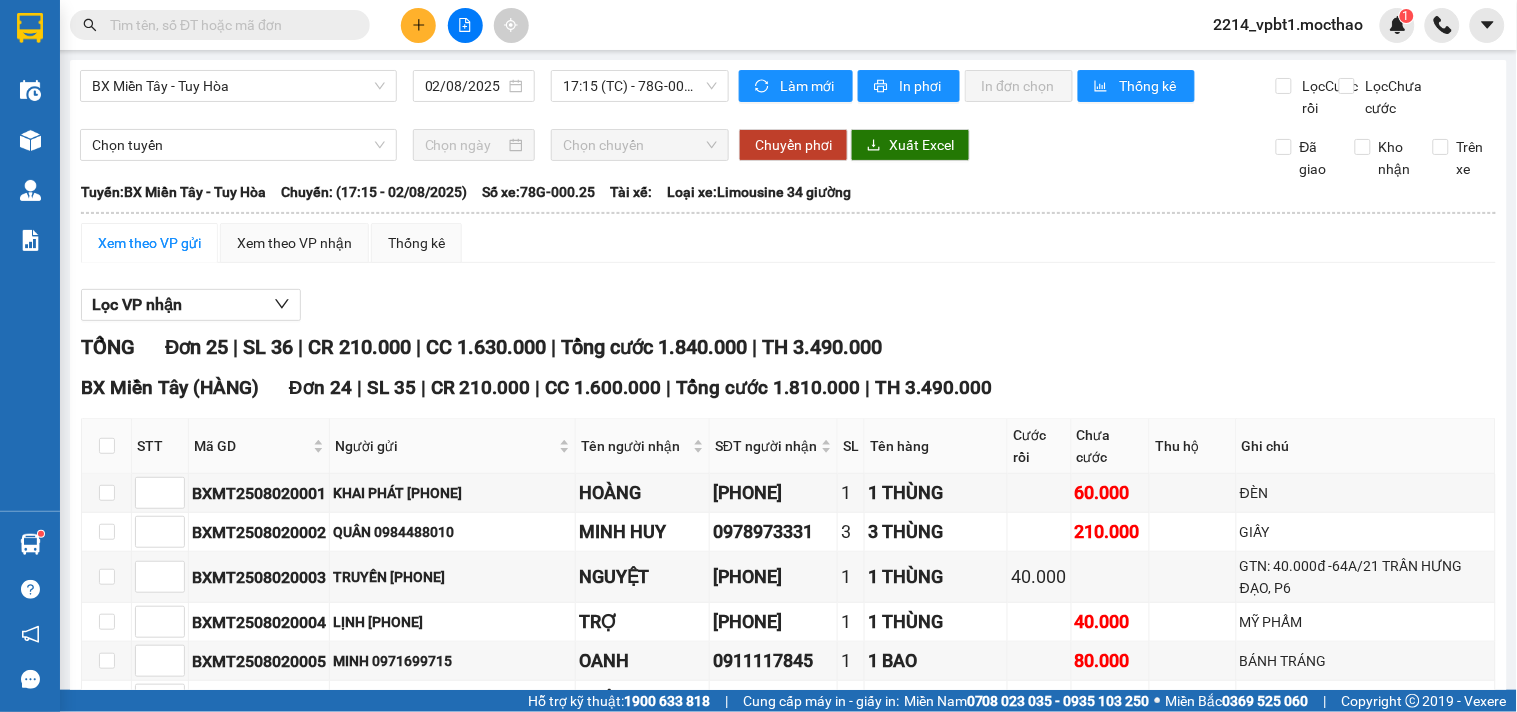 click on "In DS" at bounding box center [428, 1668] 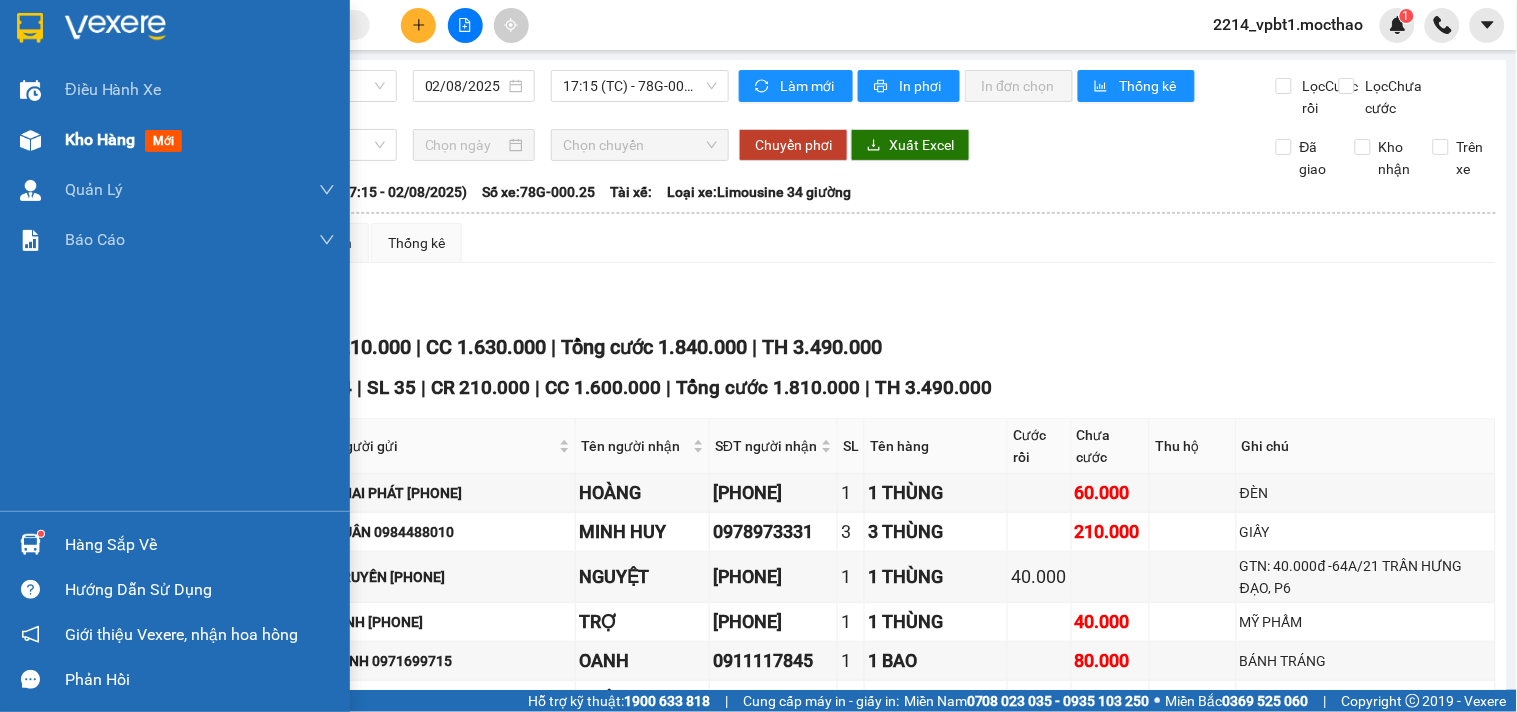 click on "Kho hàng" at bounding box center (100, 139) 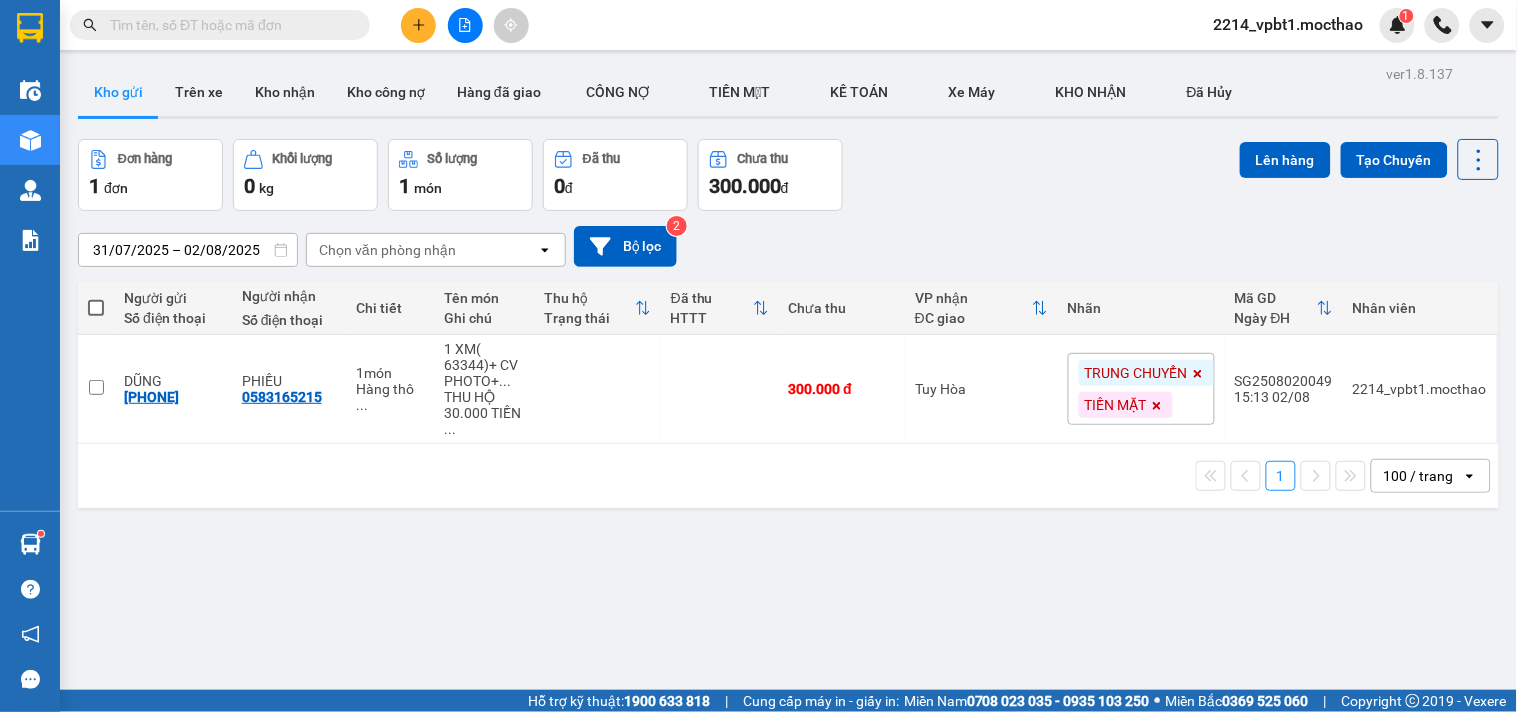 click 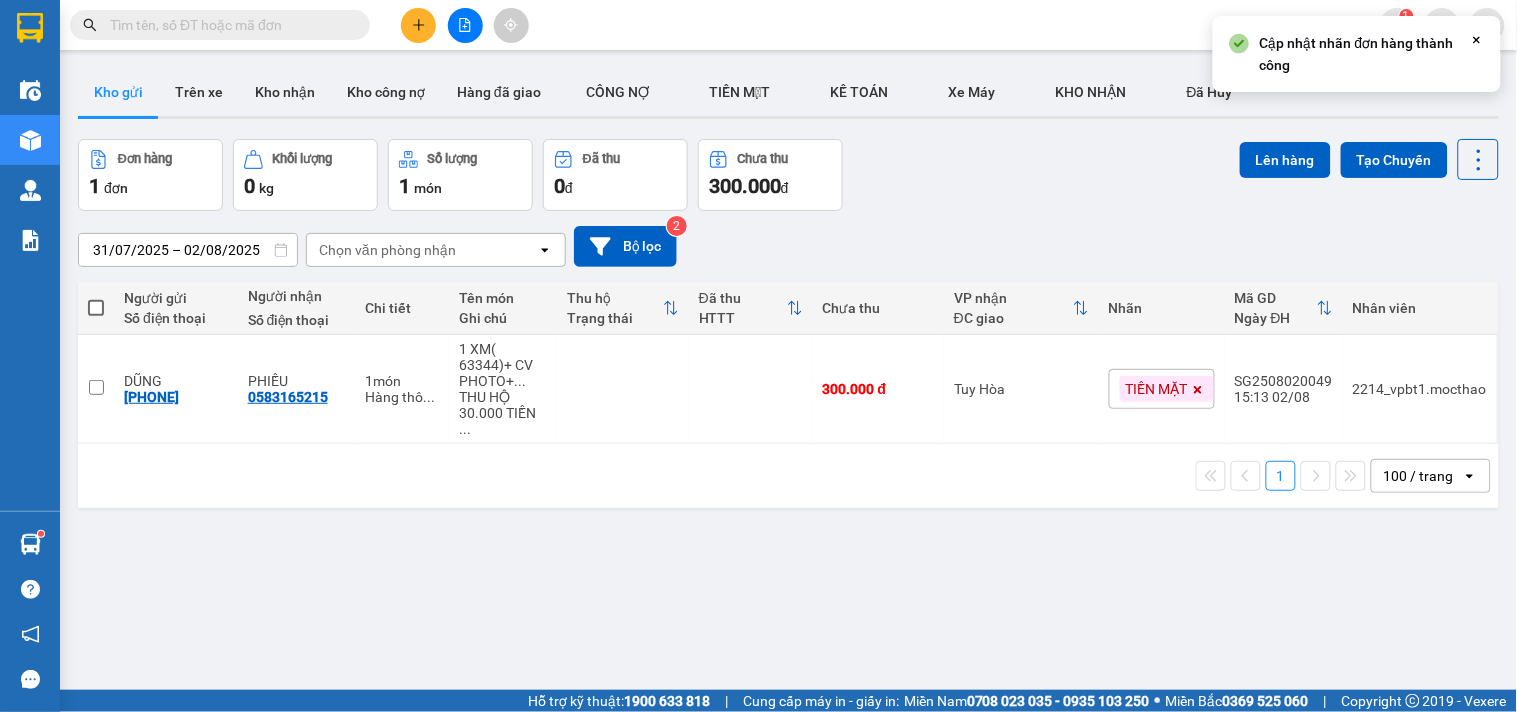 click 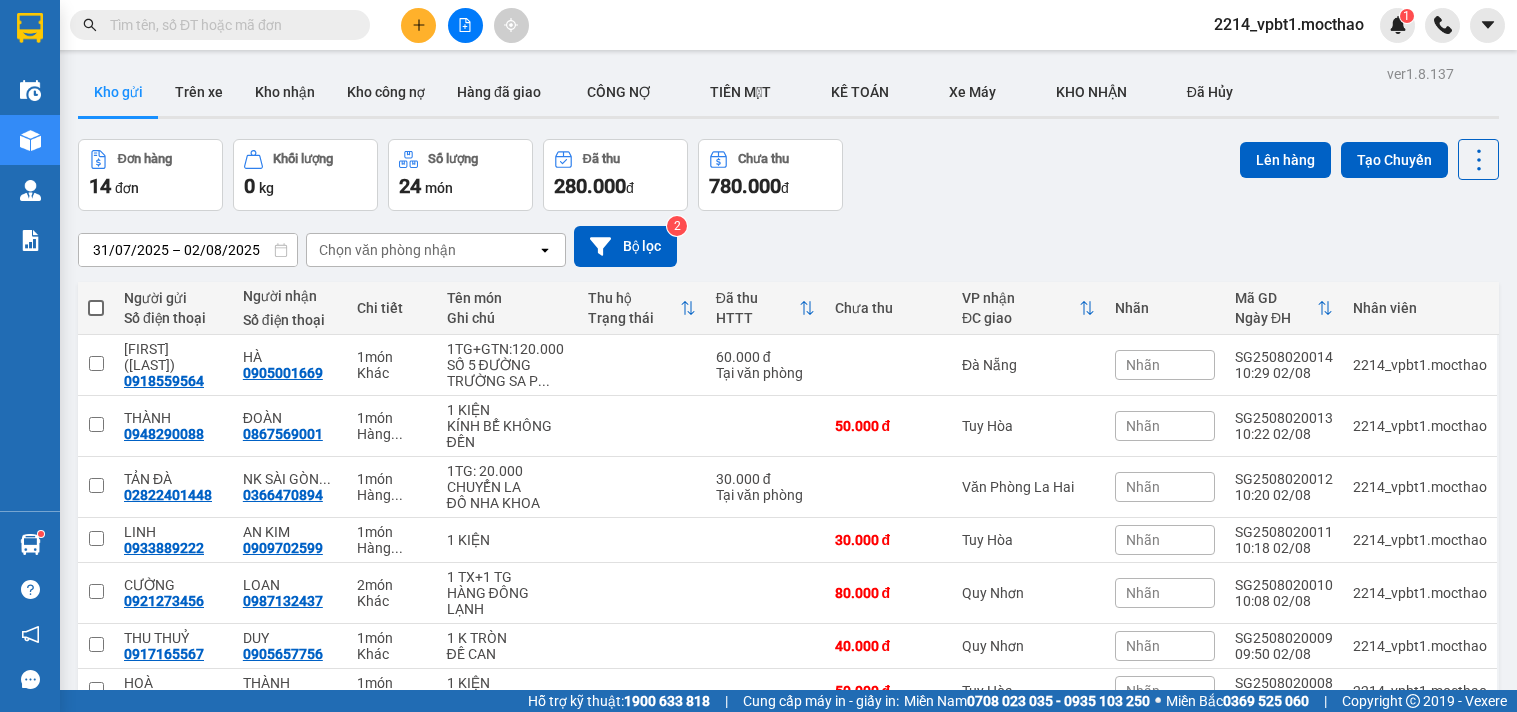 scroll, scrollTop: 0, scrollLeft: 0, axis: both 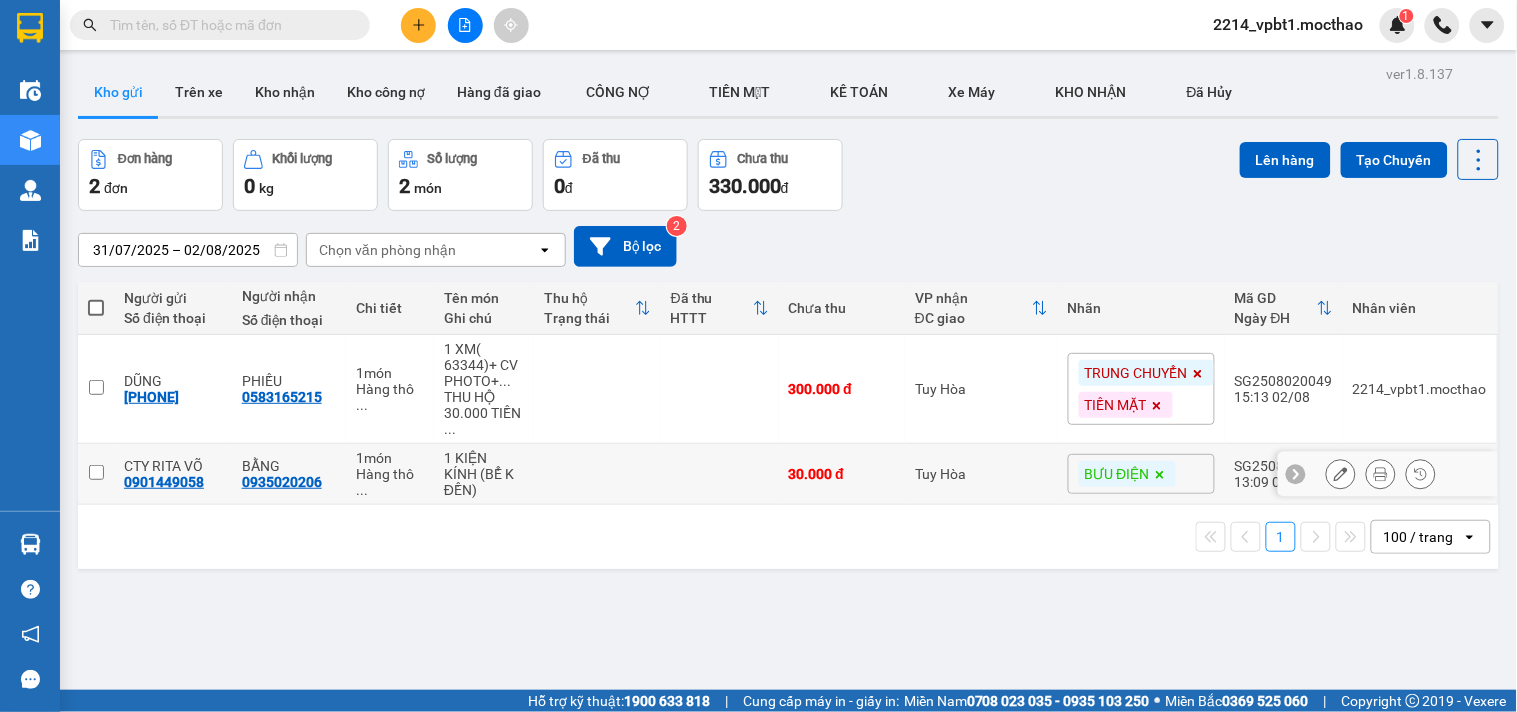 click at bounding box center (597, 474) 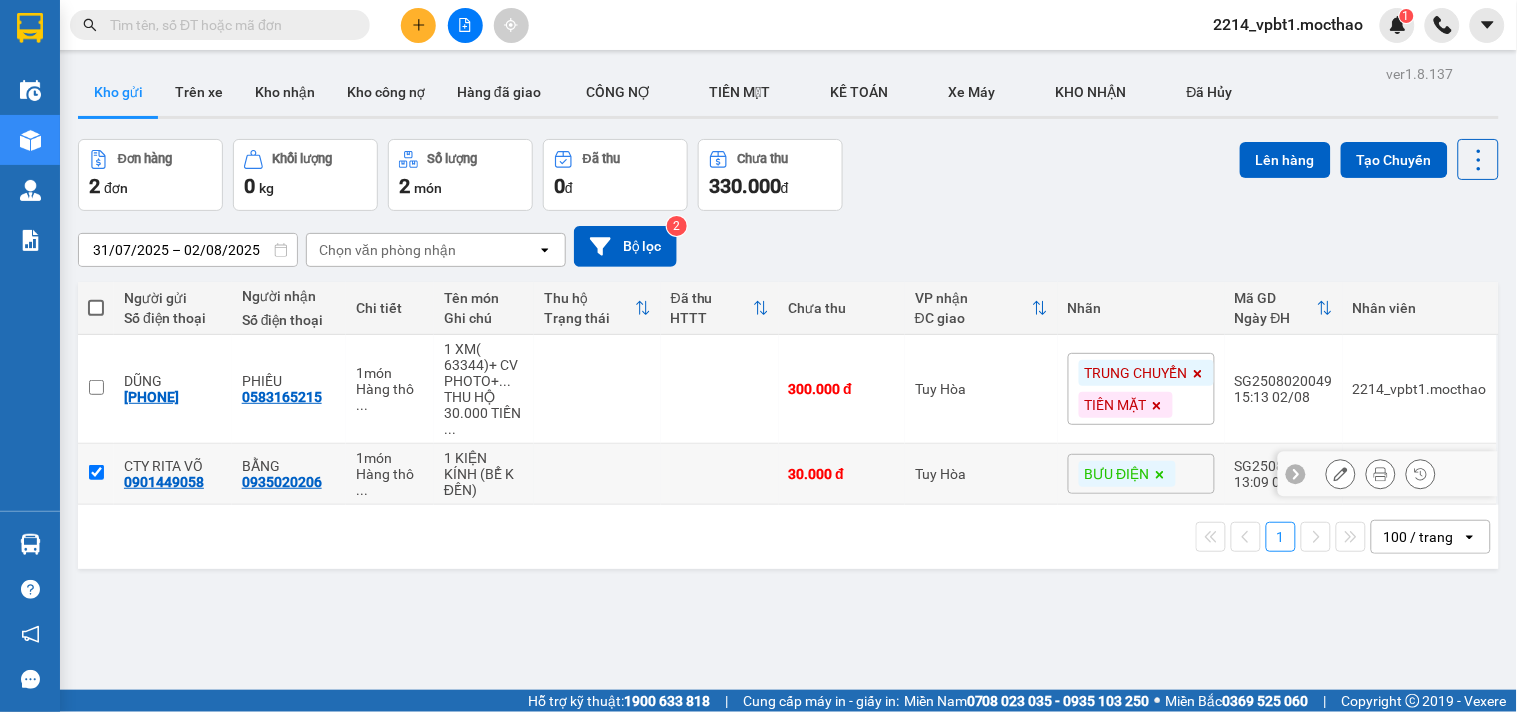 checkbox on "true" 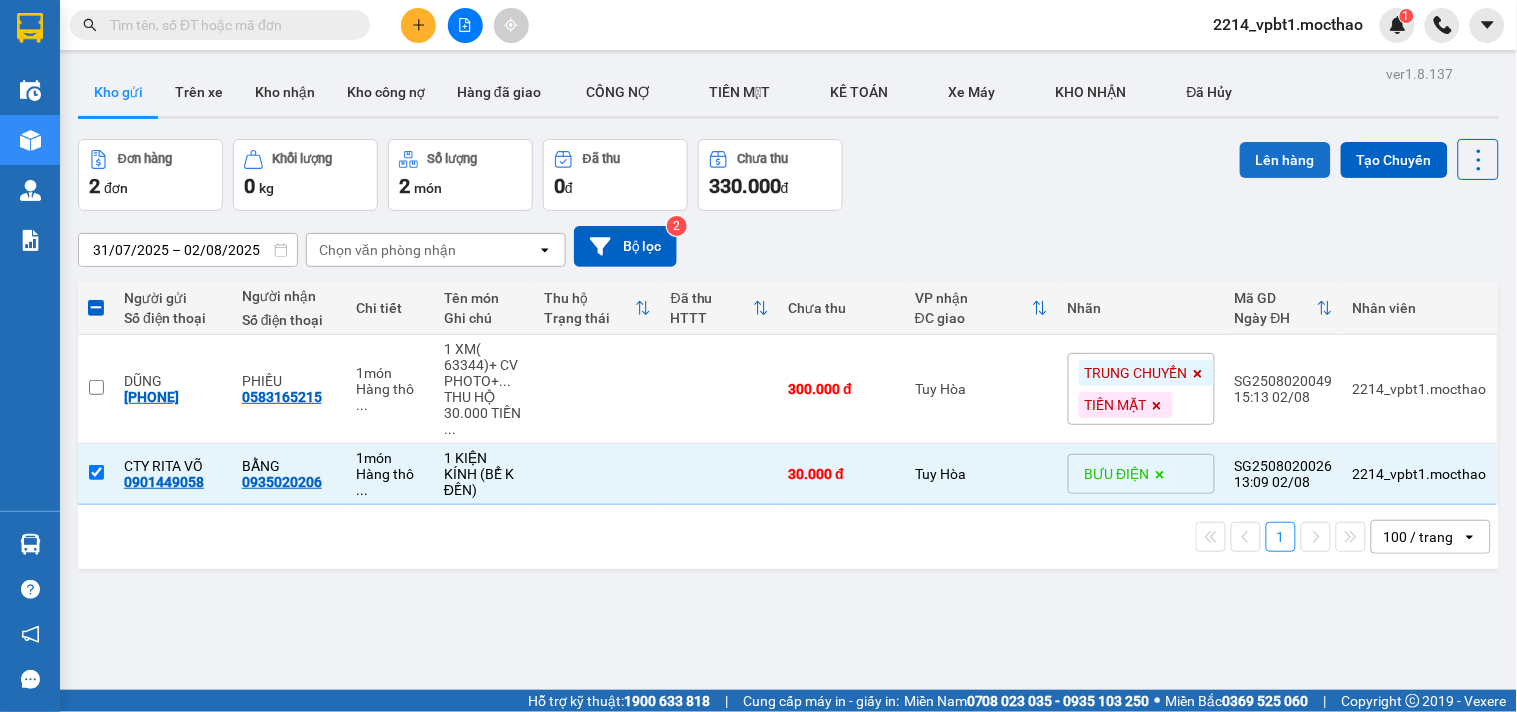 click on "Lên hàng" at bounding box center [1285, 160] 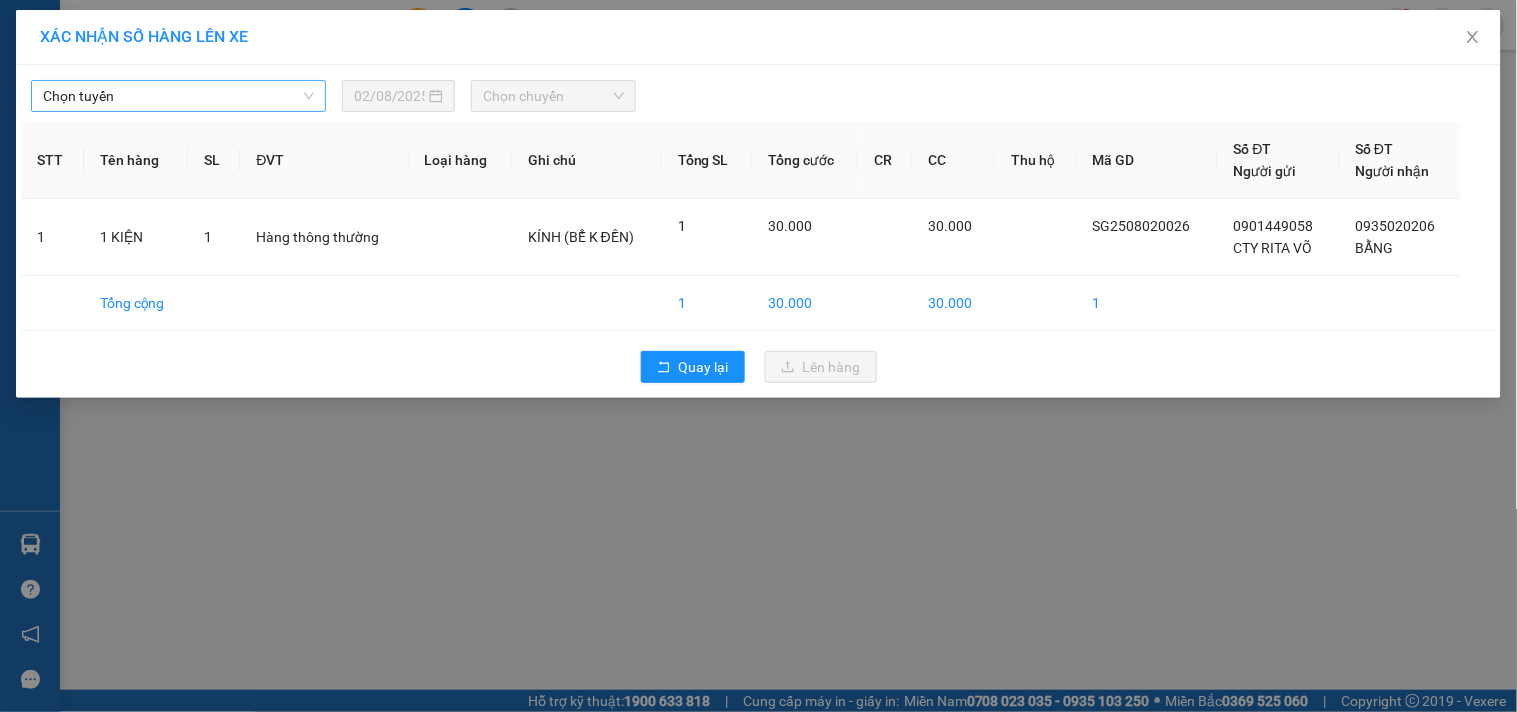 drag, startPoint x: 130, startPoint y: 74, endPoint x: 134, endPoint y: 84, distance: 10.770329 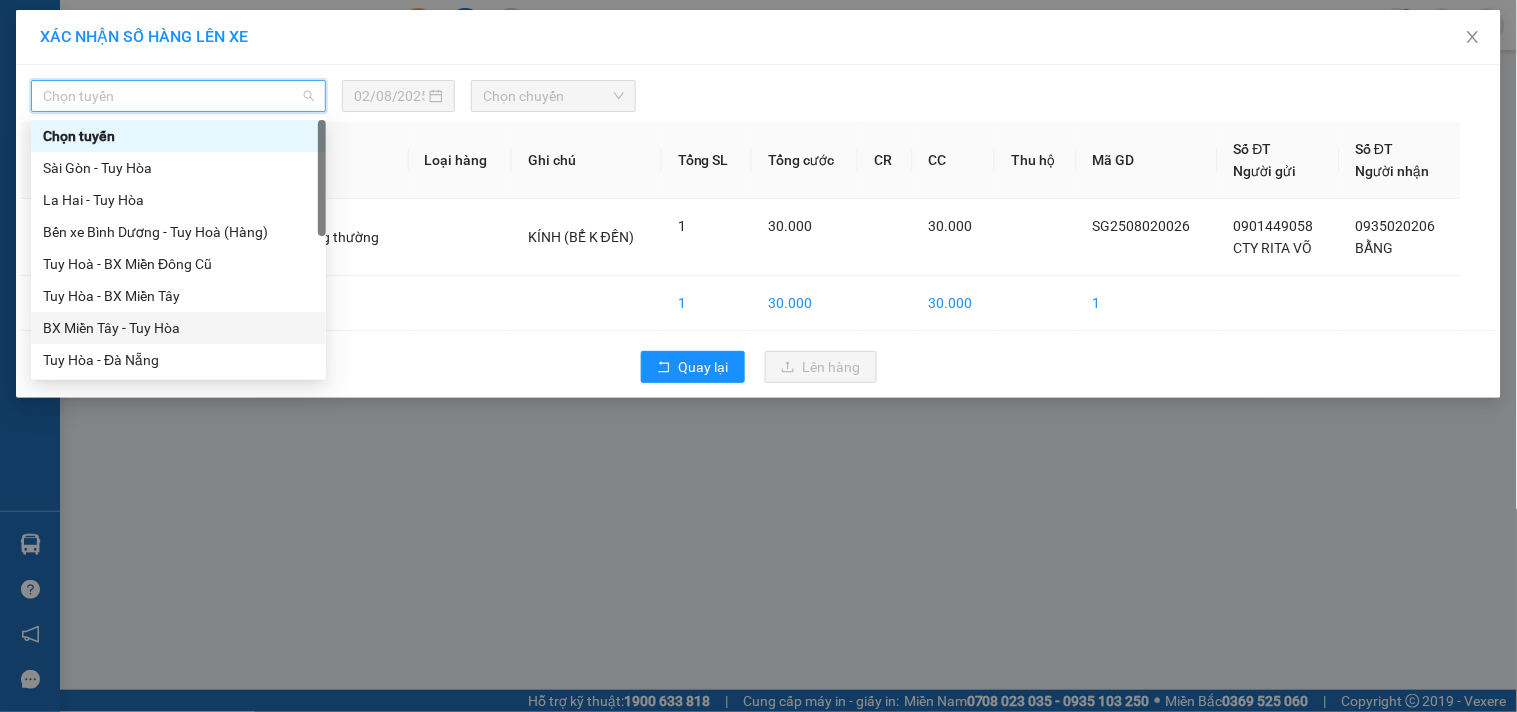 click on "BX Miền Tây - Tuy Hòa" at bounding box center (178, 328) 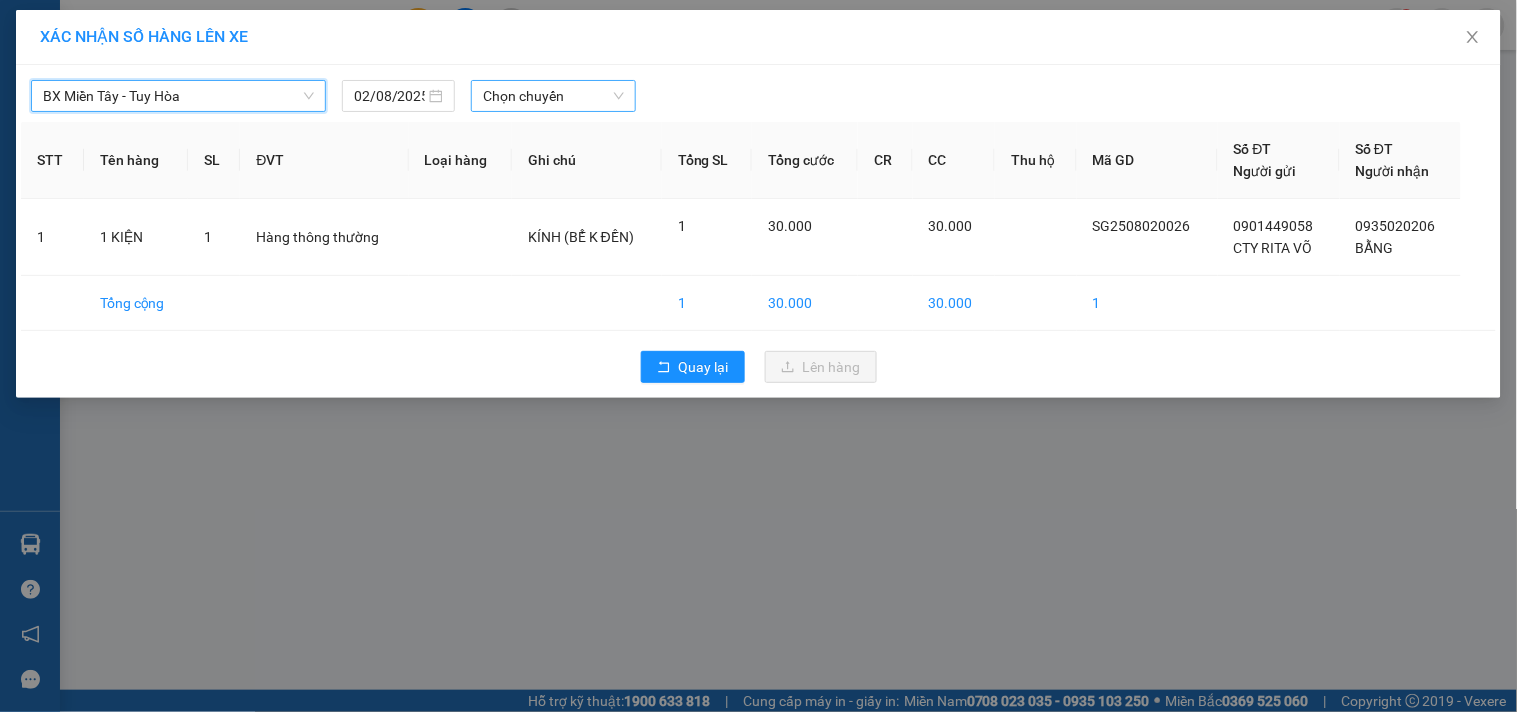 click on "Chọn chuyến" at bounding box center [553, 96] 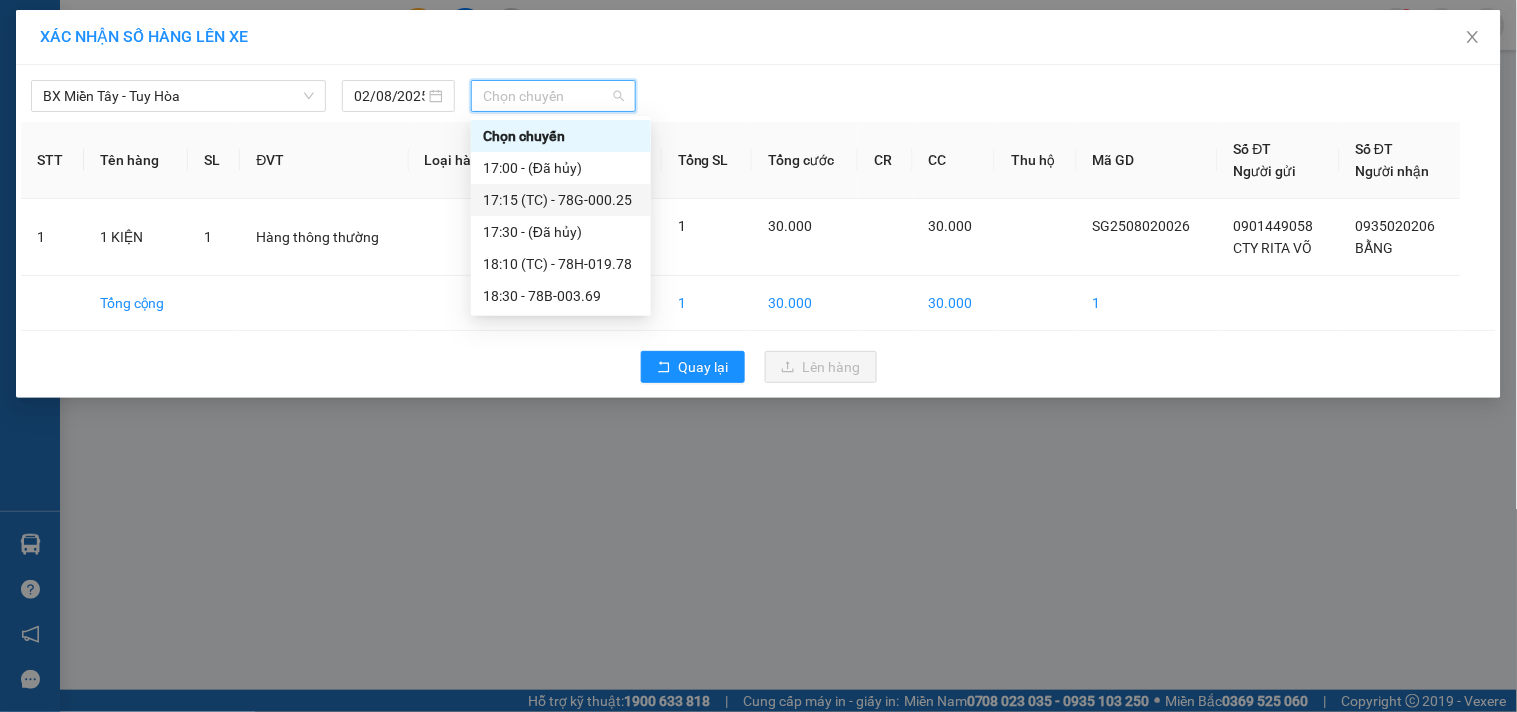 click on "17:15   (TC)   - 78G-000.25" at bounding box center (561, 200) 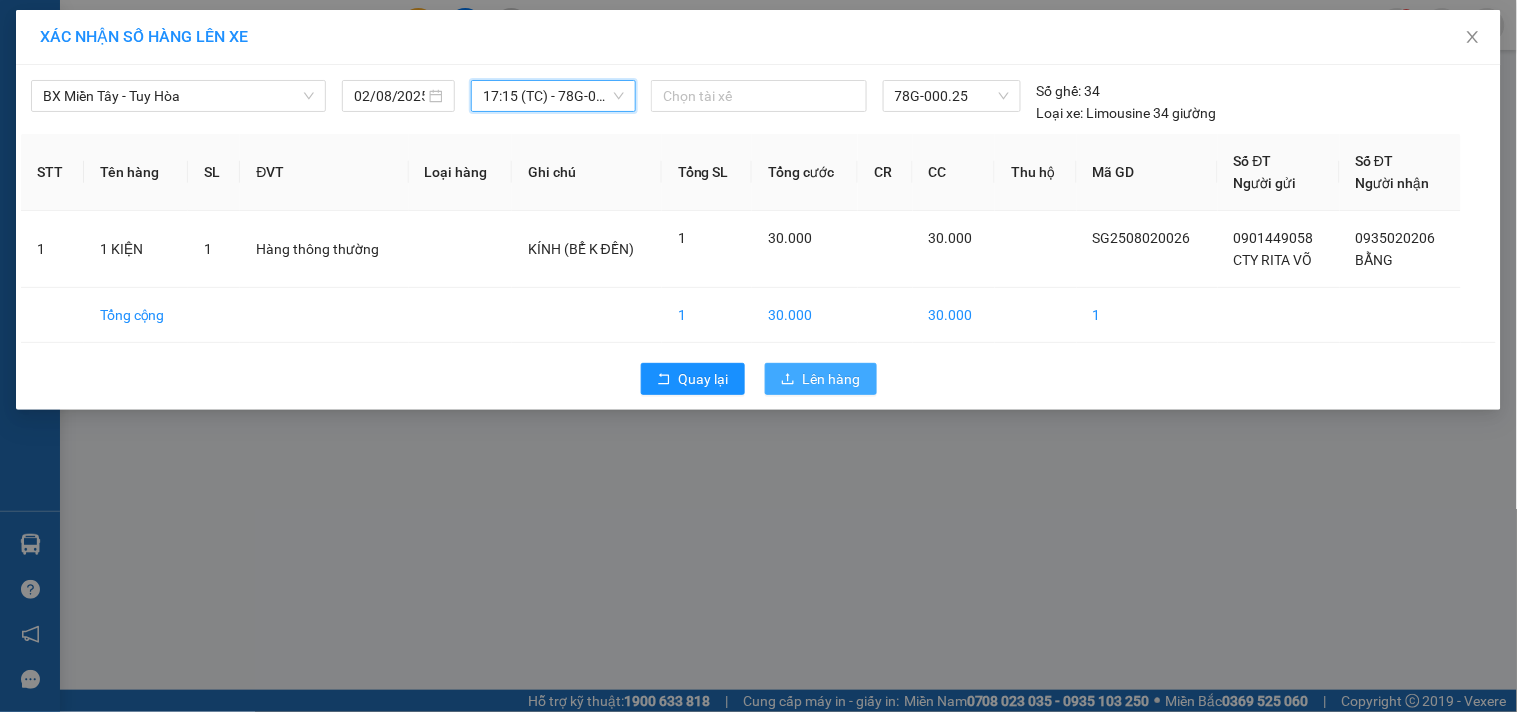 click on "Lên hàng" at bounding box center [821, 379] 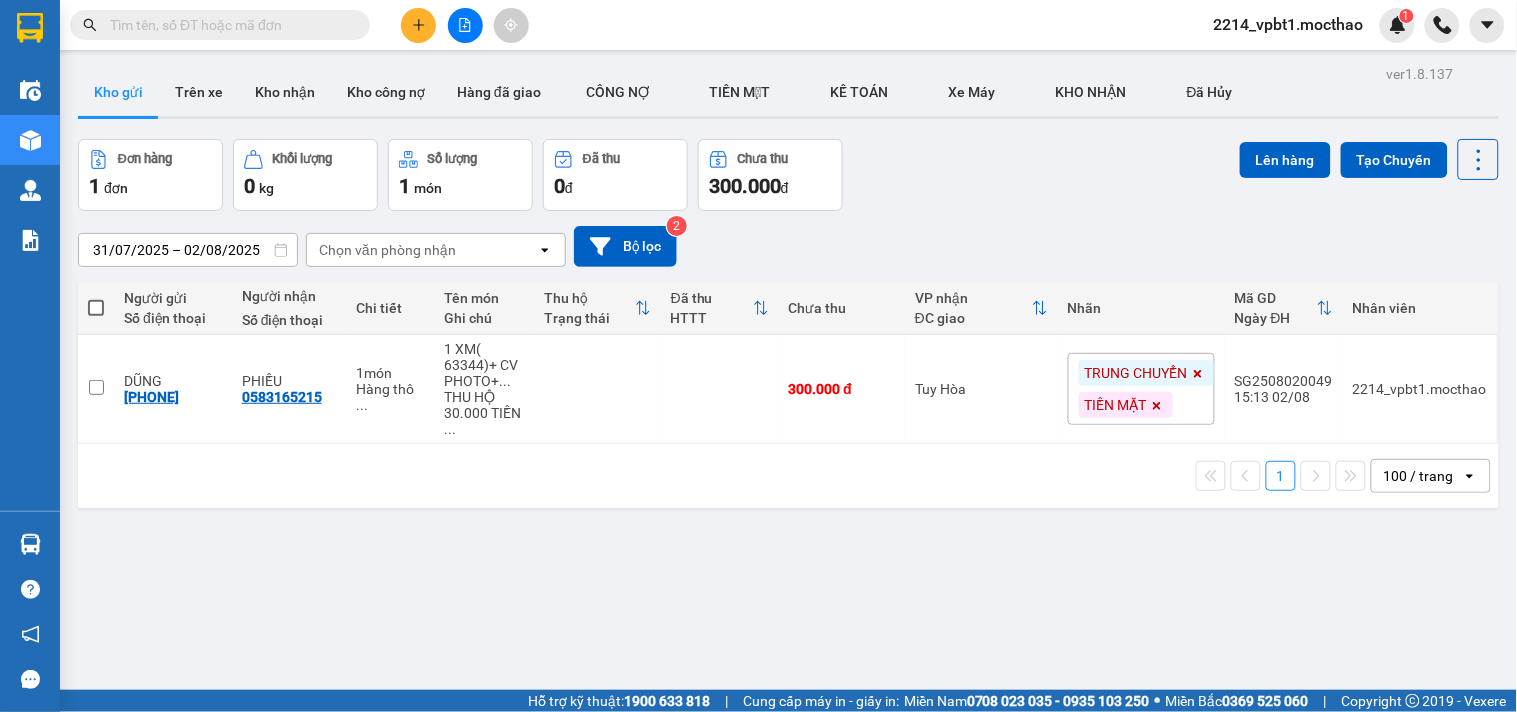 click at bounding box center (418, 25) 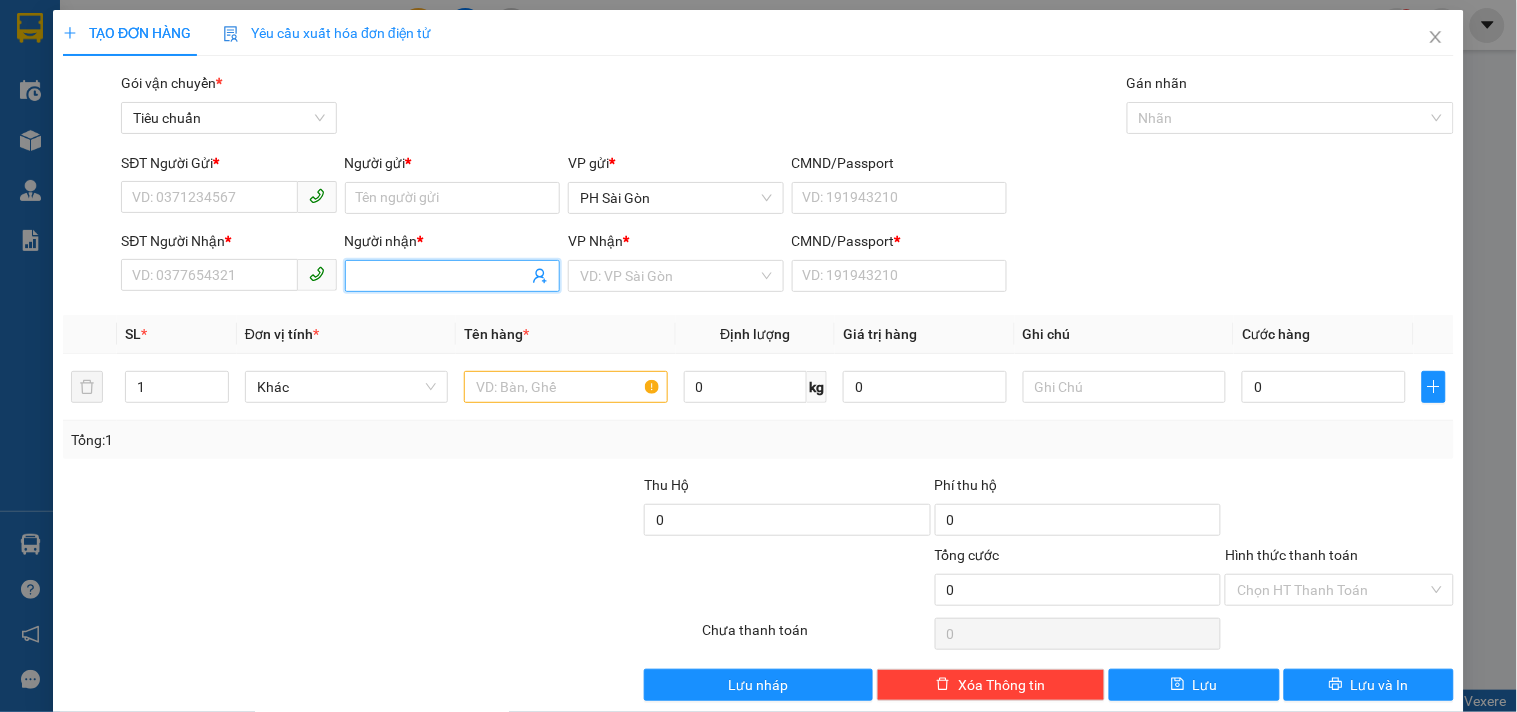 click on "Người nhận  *" at bounding box center (442, 276) 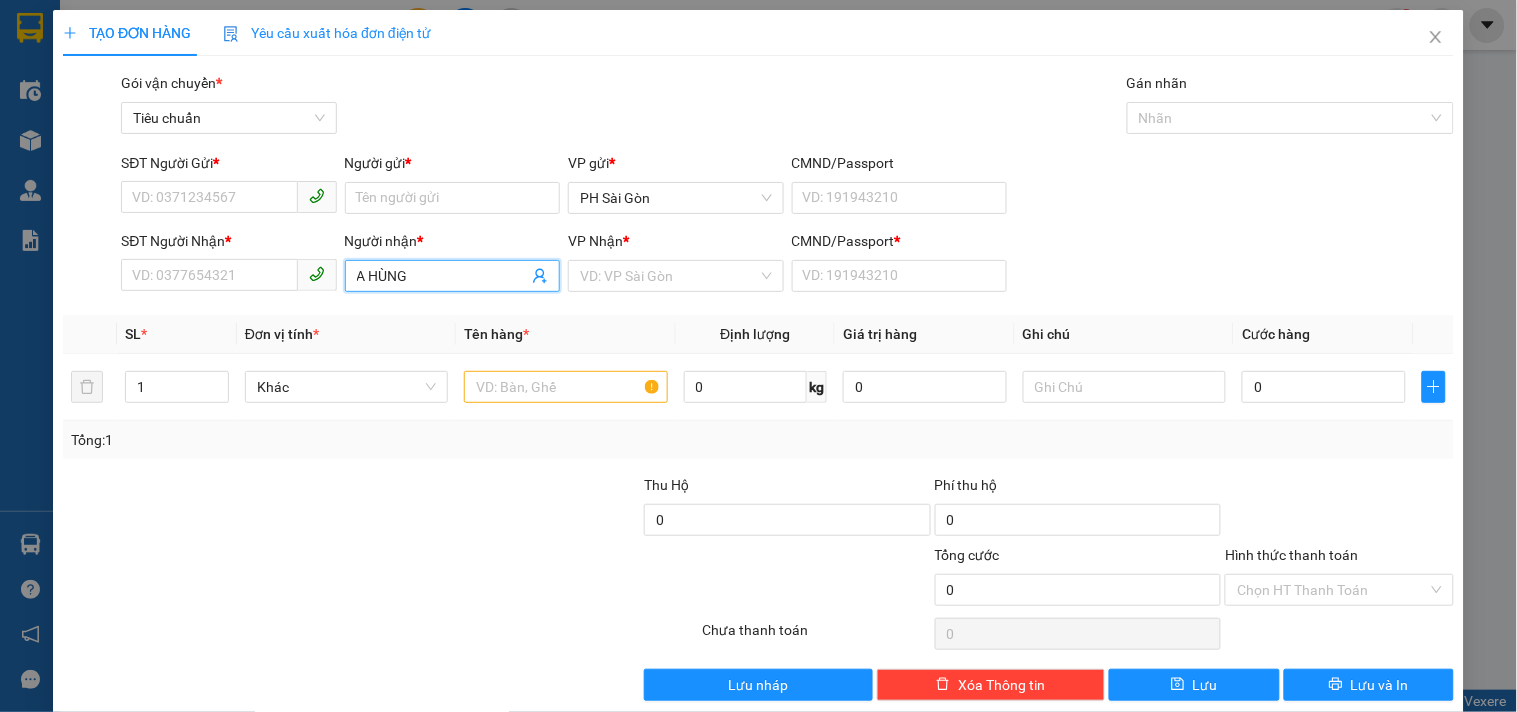 type on "A HÙNG" 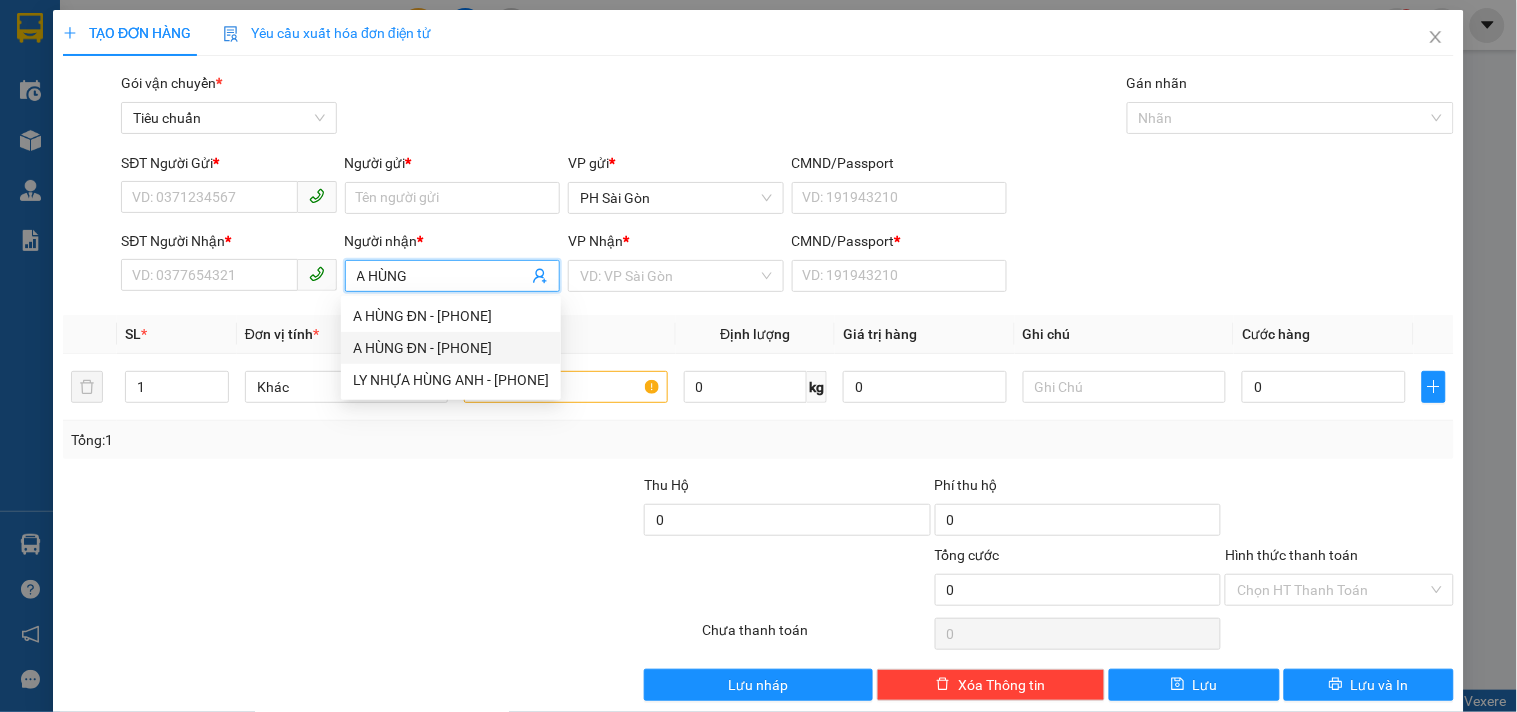click on "A HÙNG ĐN - [PHONE]" at bounding box center [451, 348] 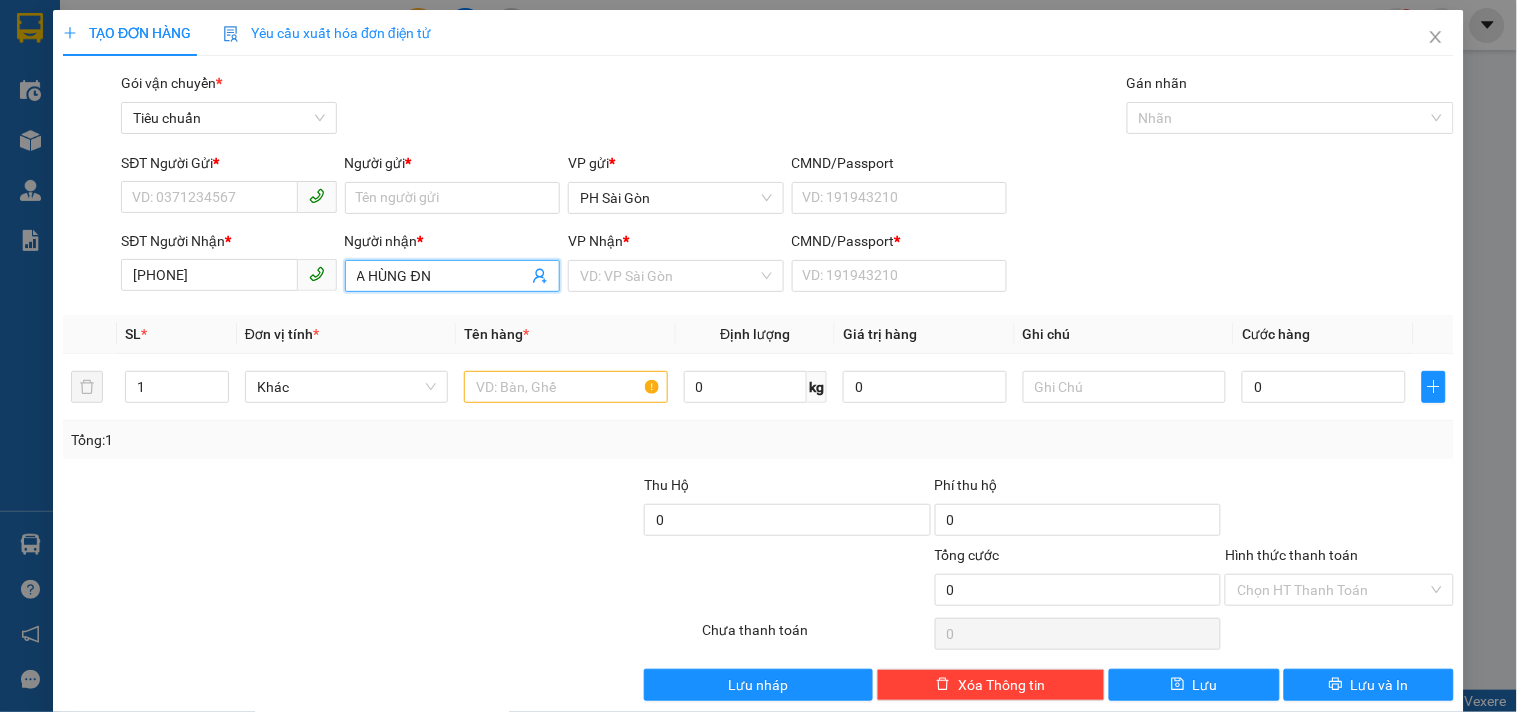 click on "A HÙNG ĐN" at bounding box center [442, 276] 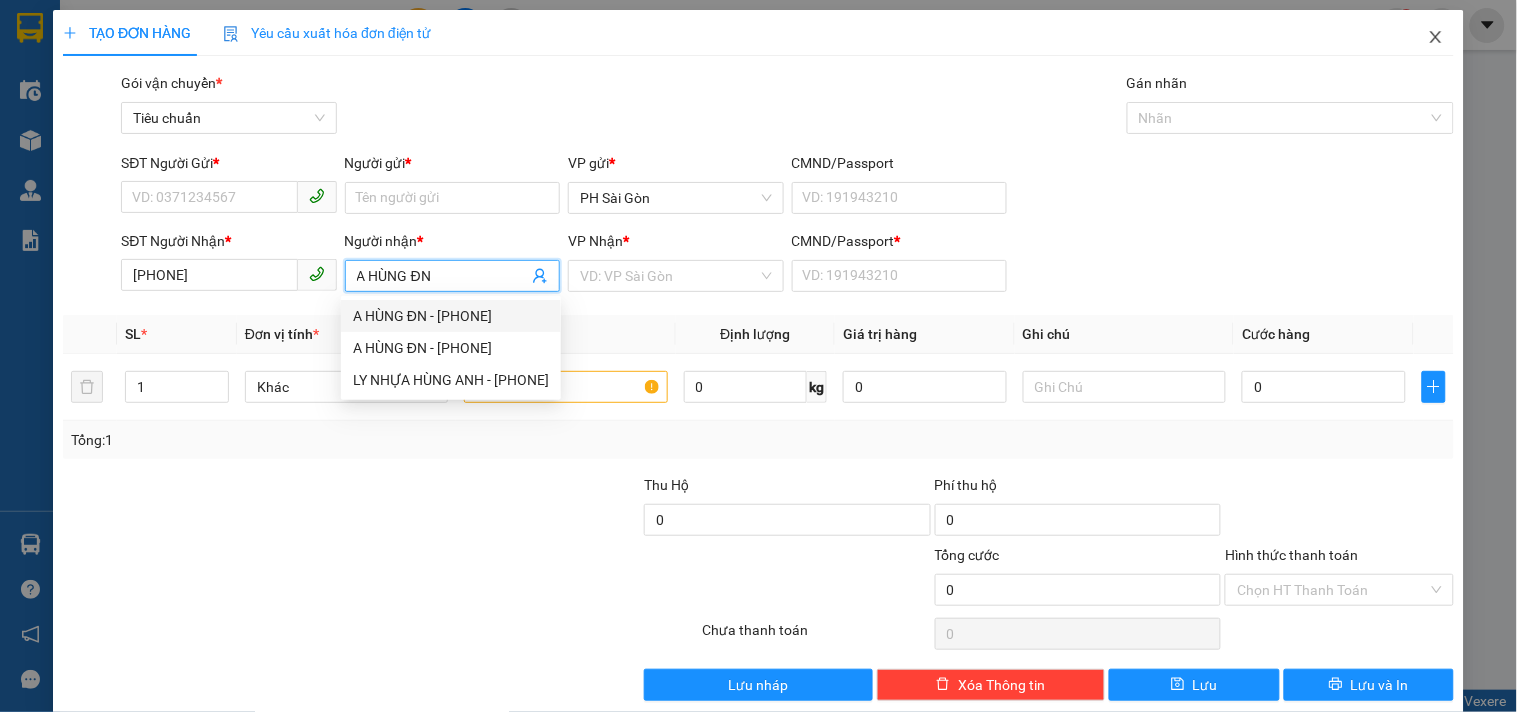type on "A HÙNG ĐN" 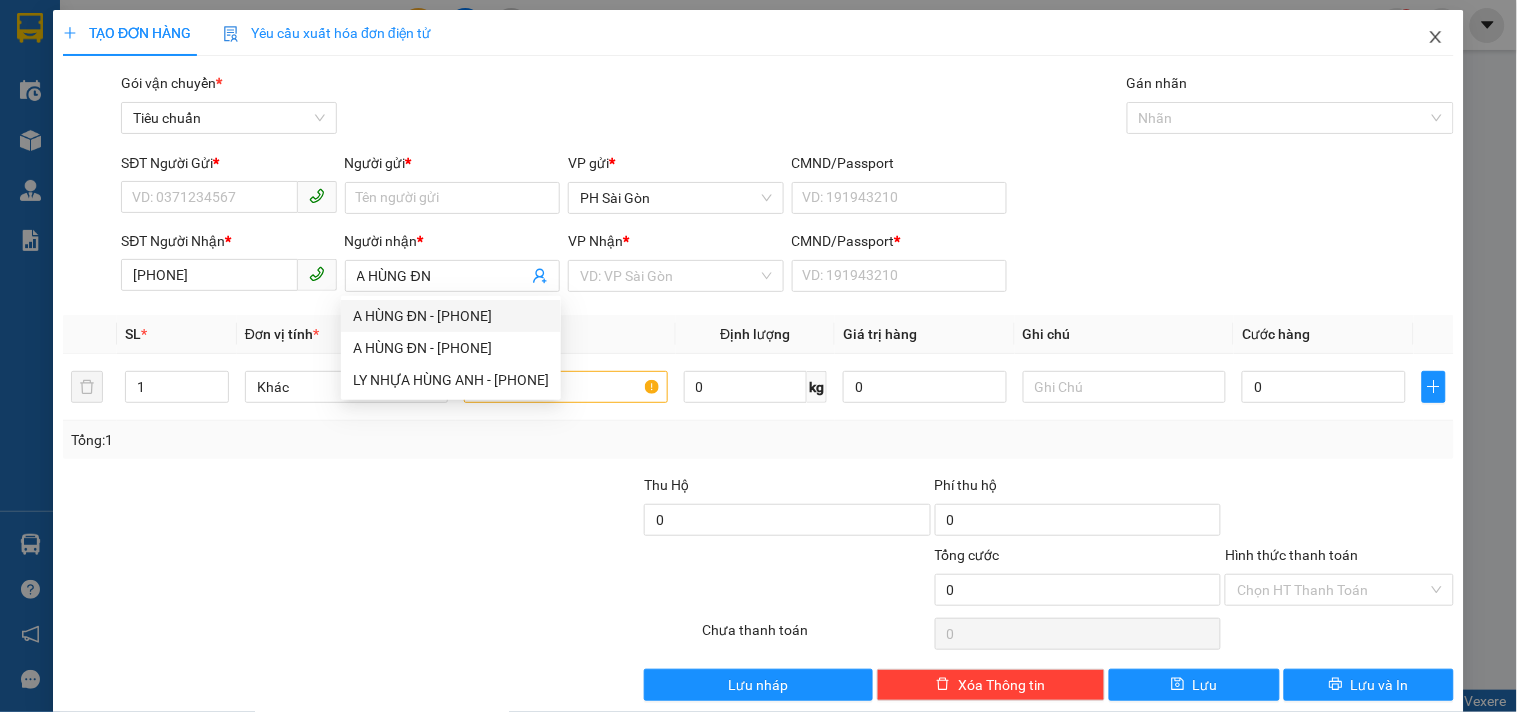 click at bounding box center (1436, 38) 